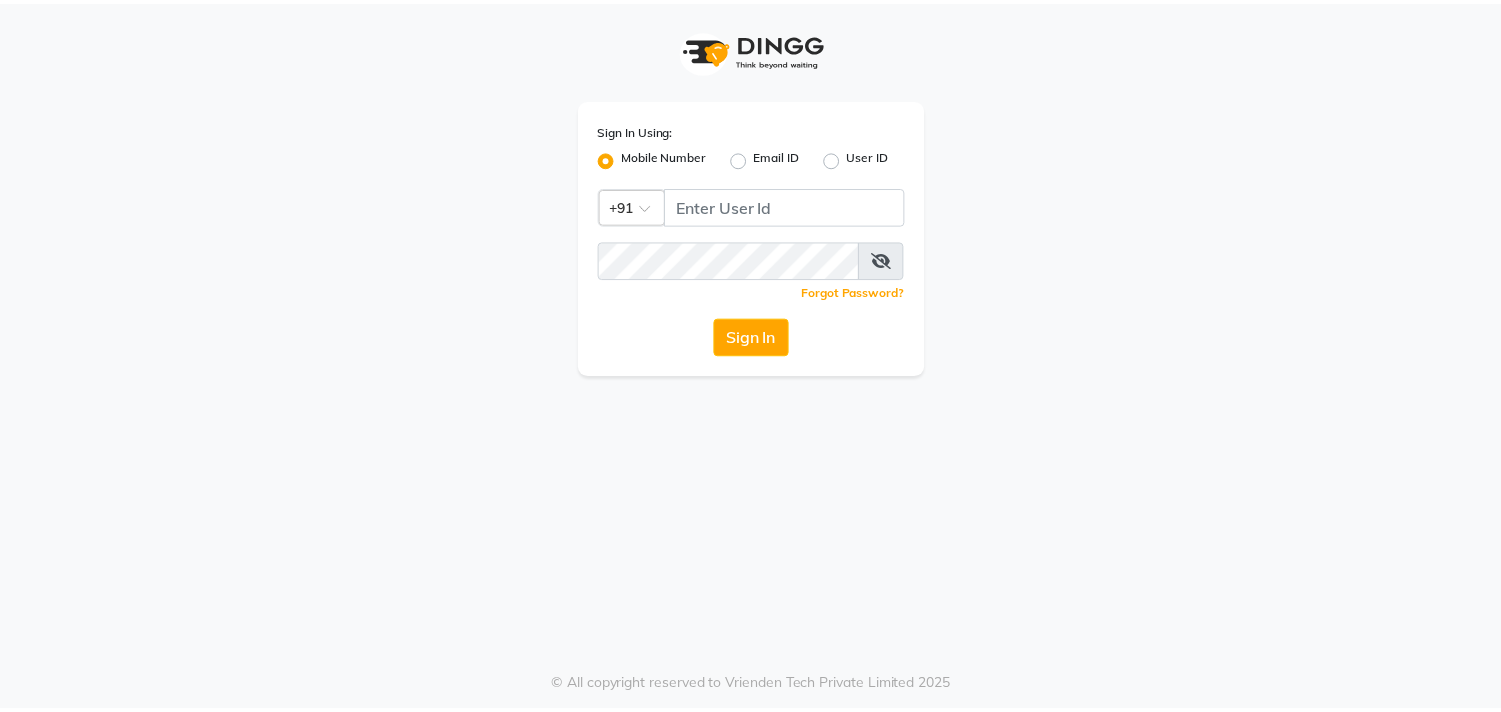 scroll, scrollTop: 0, scrollLeft: 0, axis: both 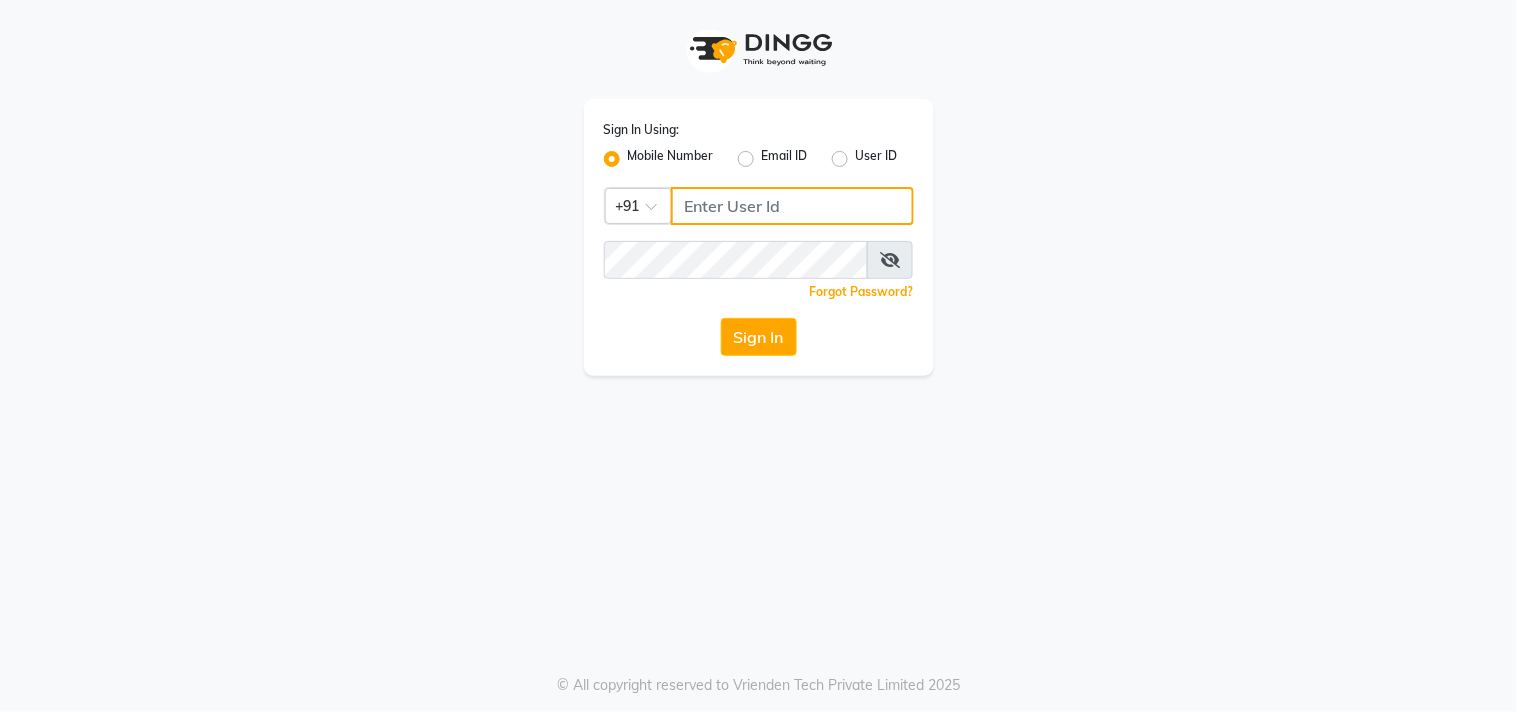 click 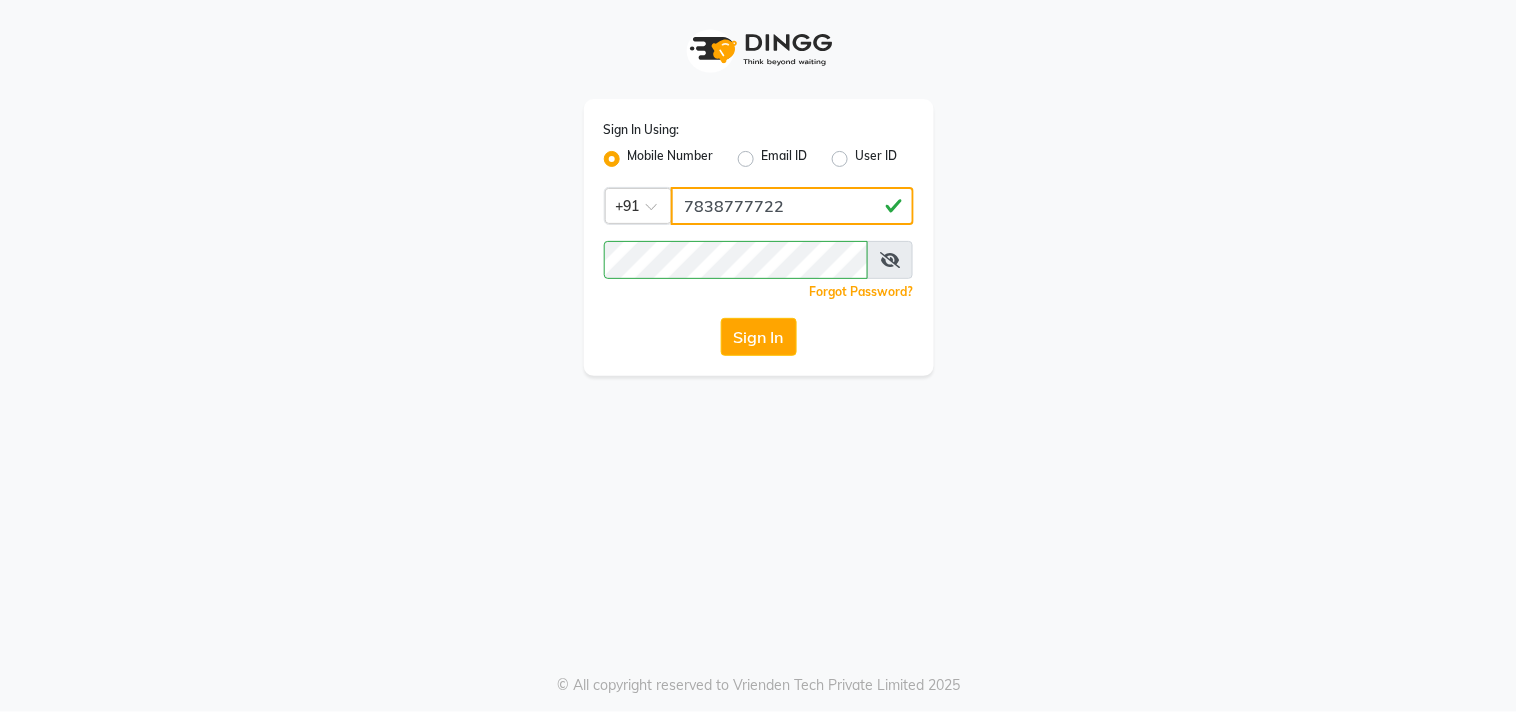 type on "7838777722" 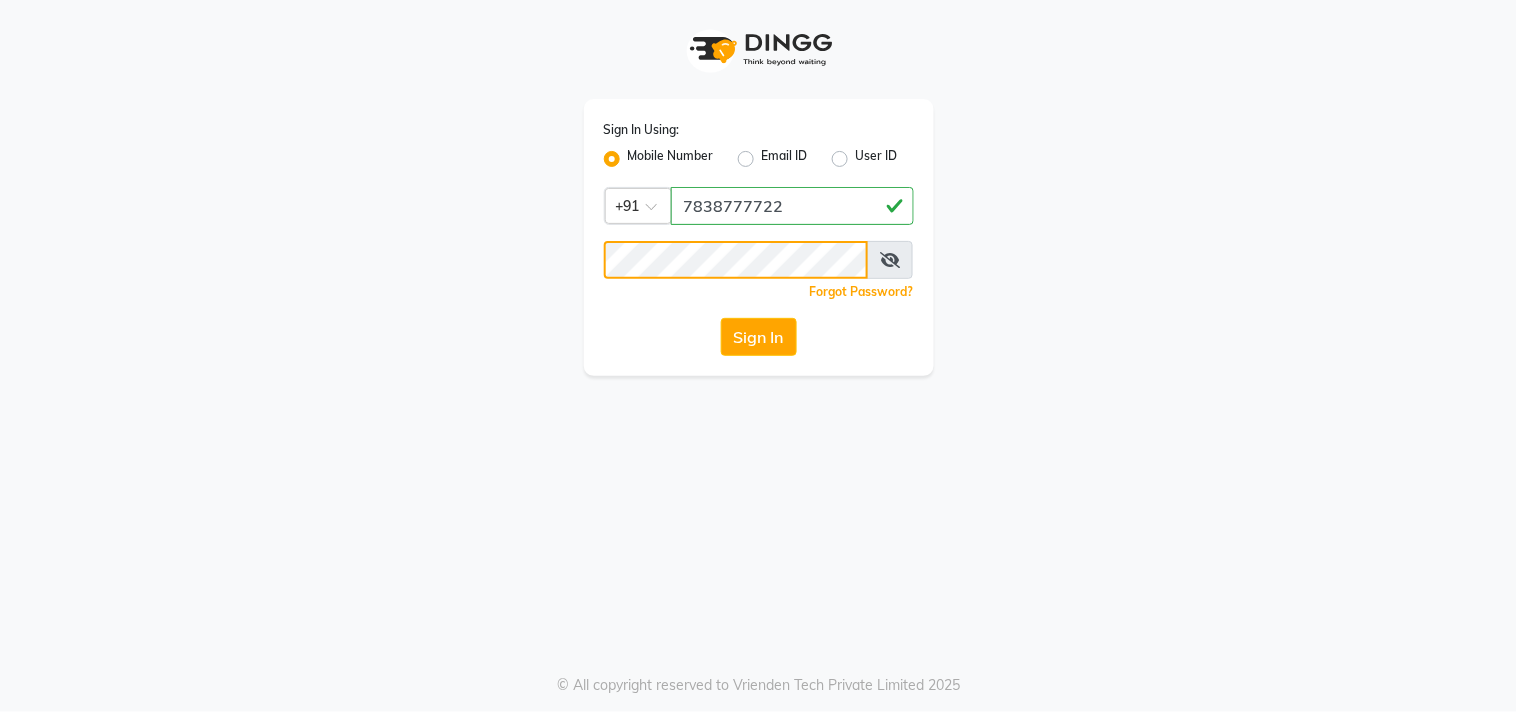 click on "Sign In" 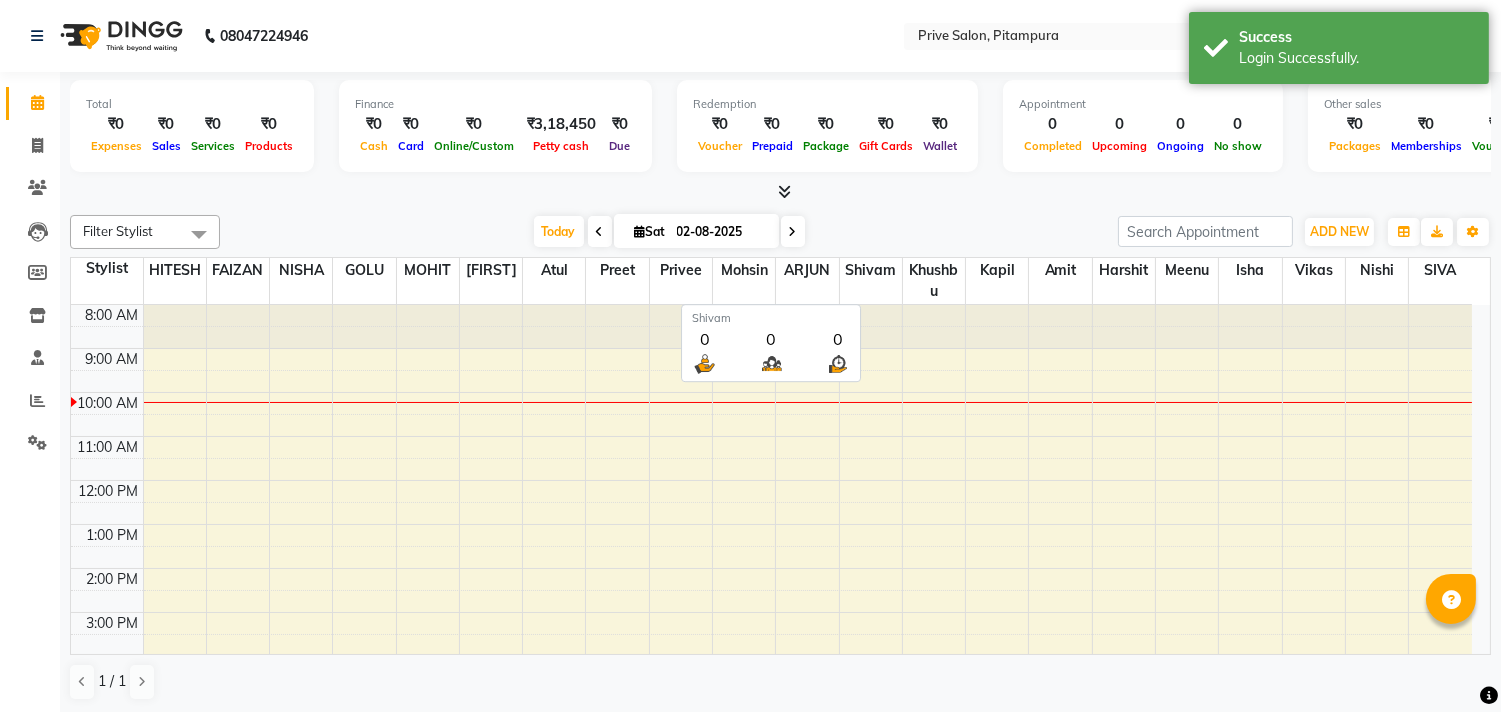 scroll, scrollTop: 0, scrollLeft: 0, axis: both 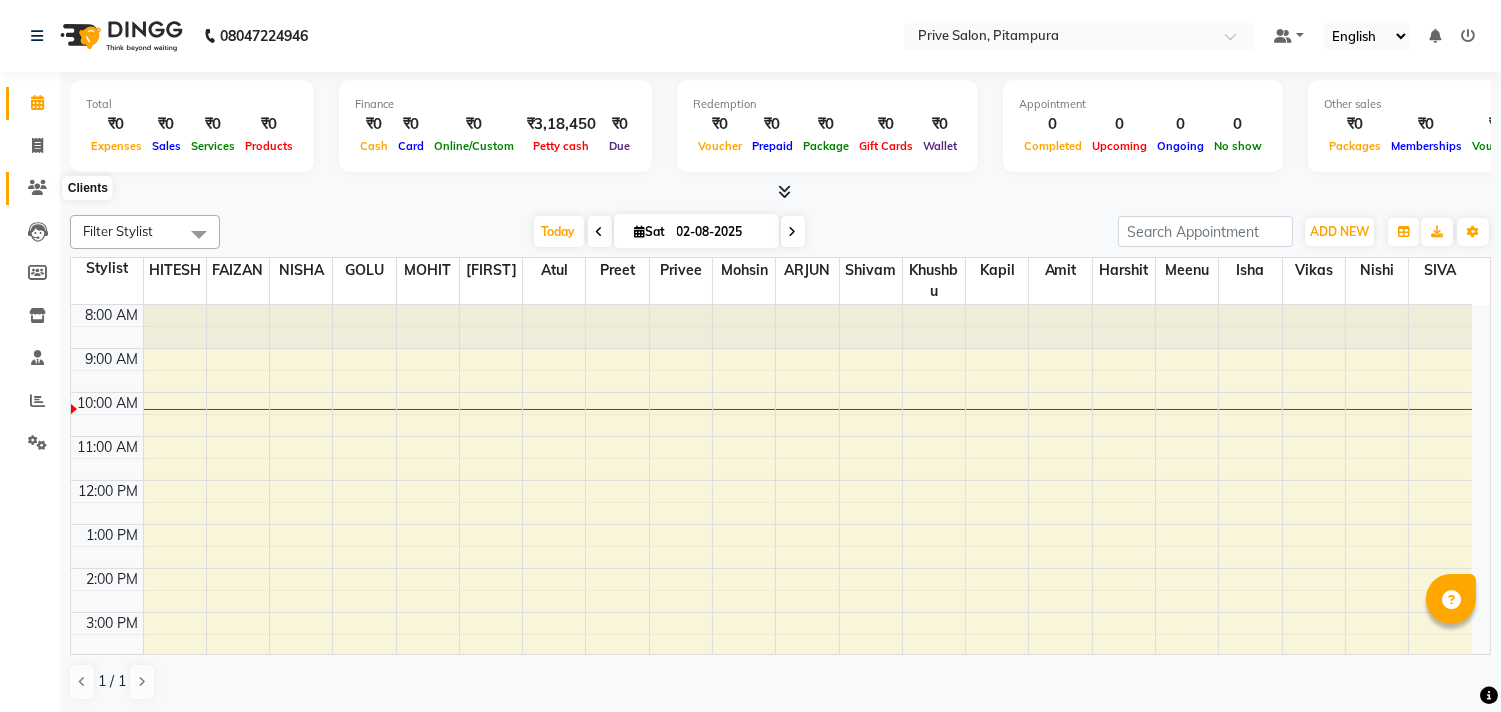 click 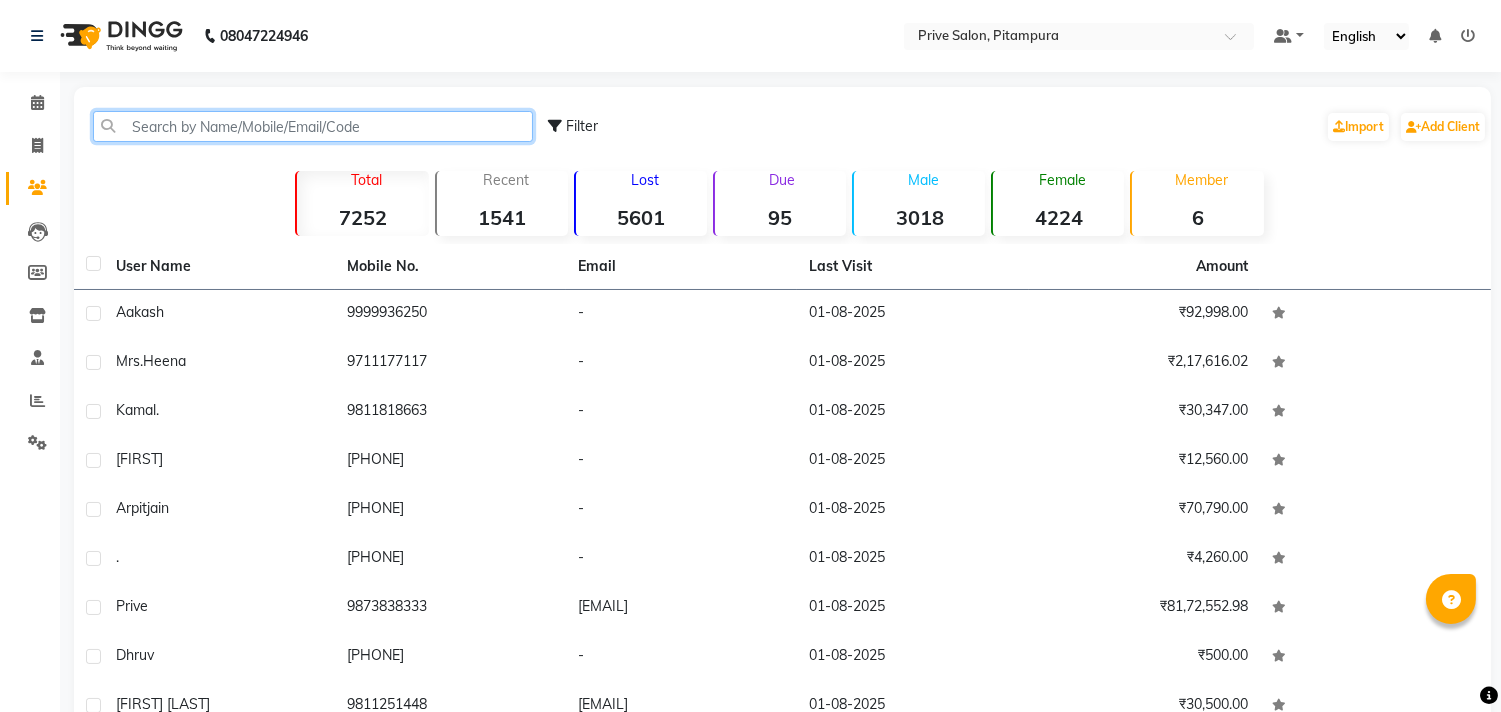 click 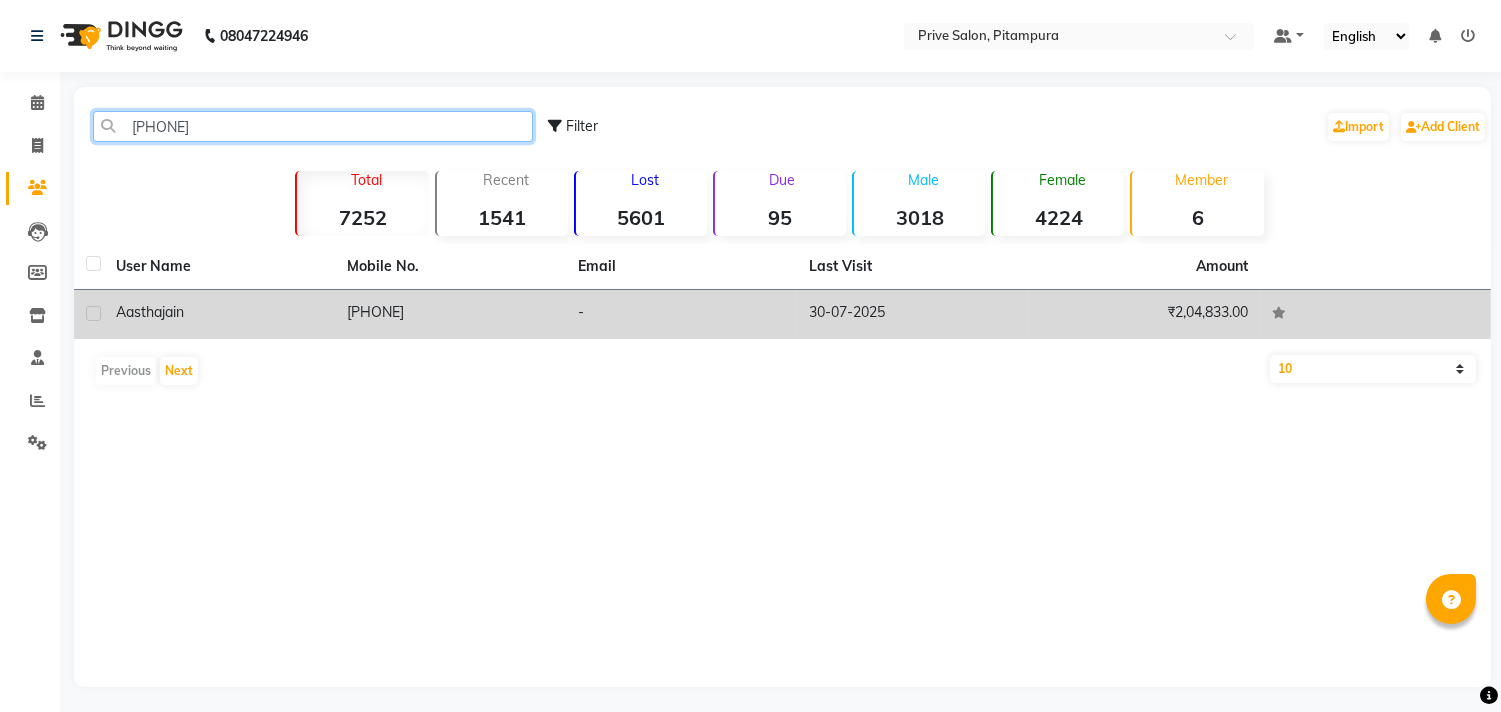 type on "971812" 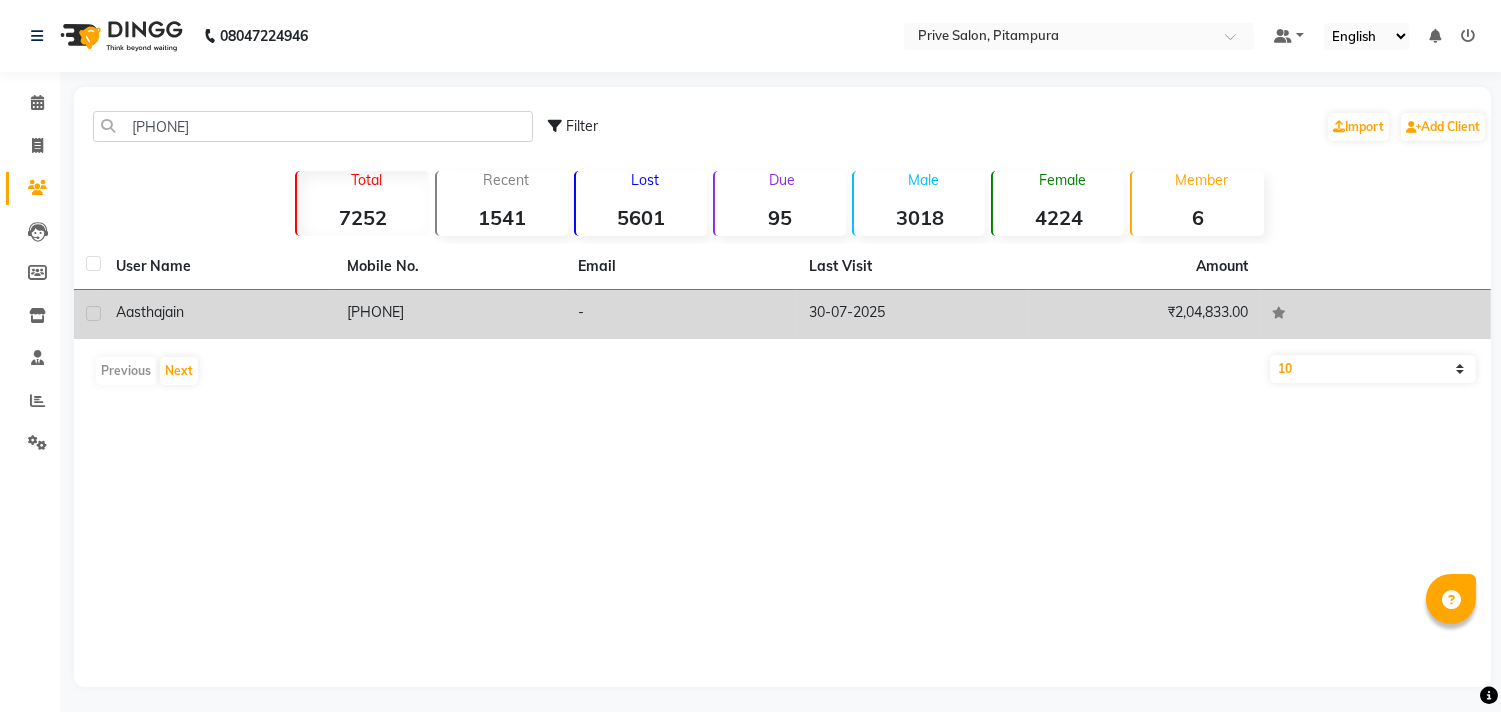 click on "9718126000" 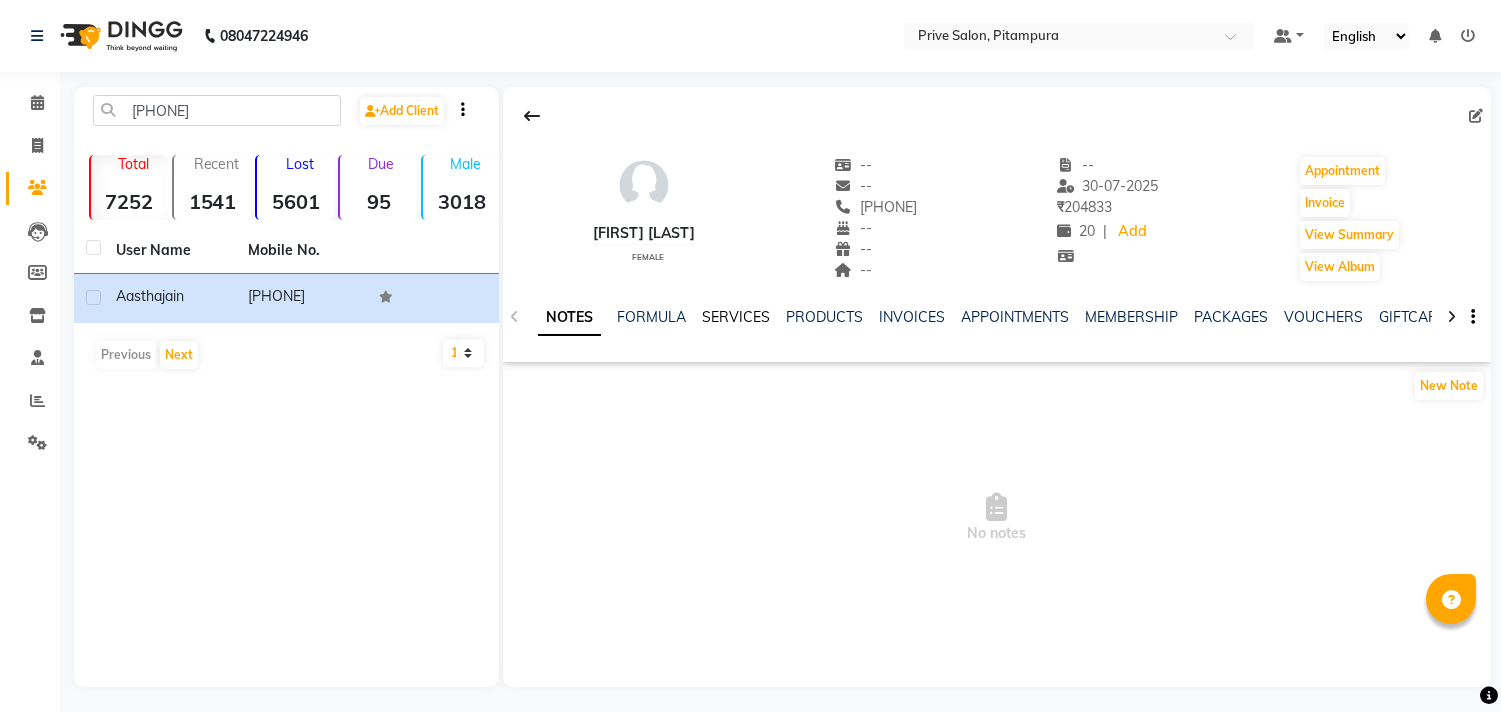 click on "SERVICES" 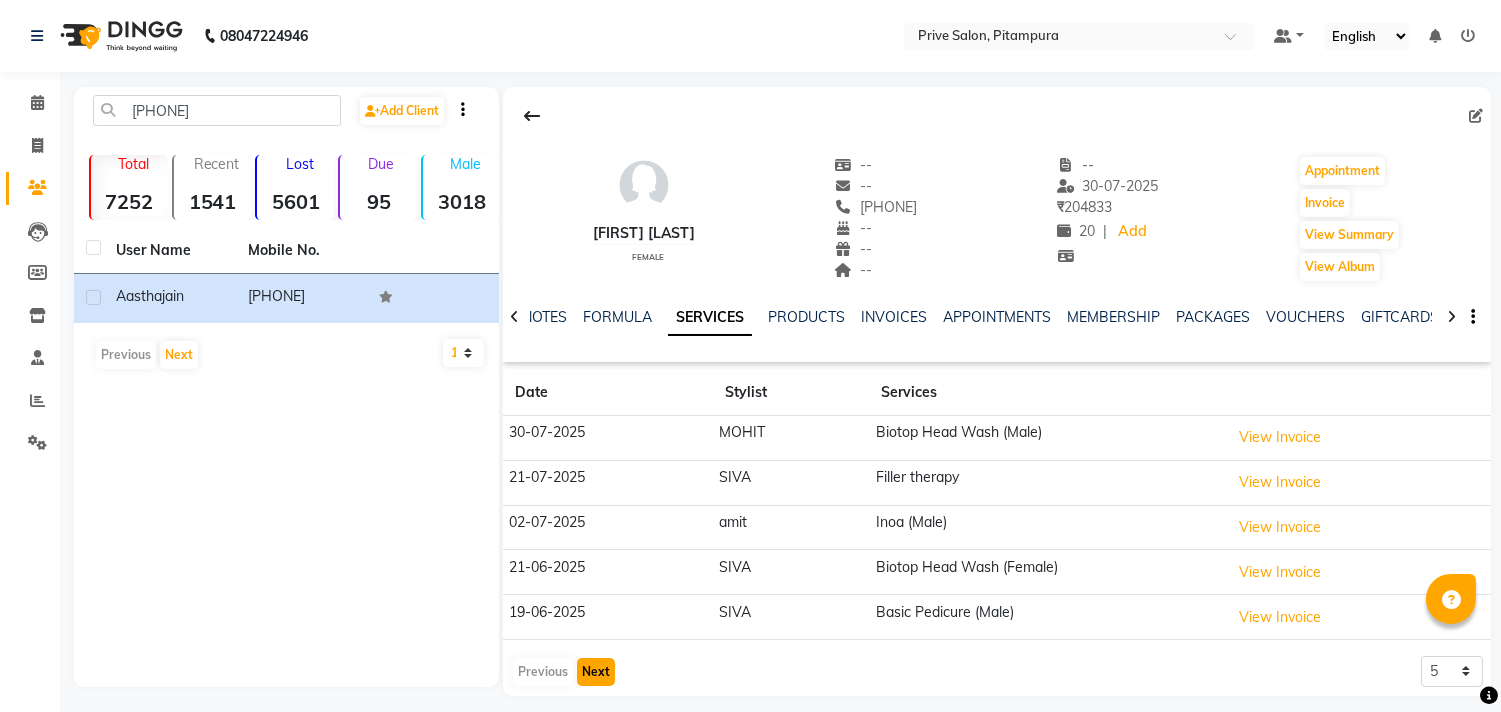 click on "Next" 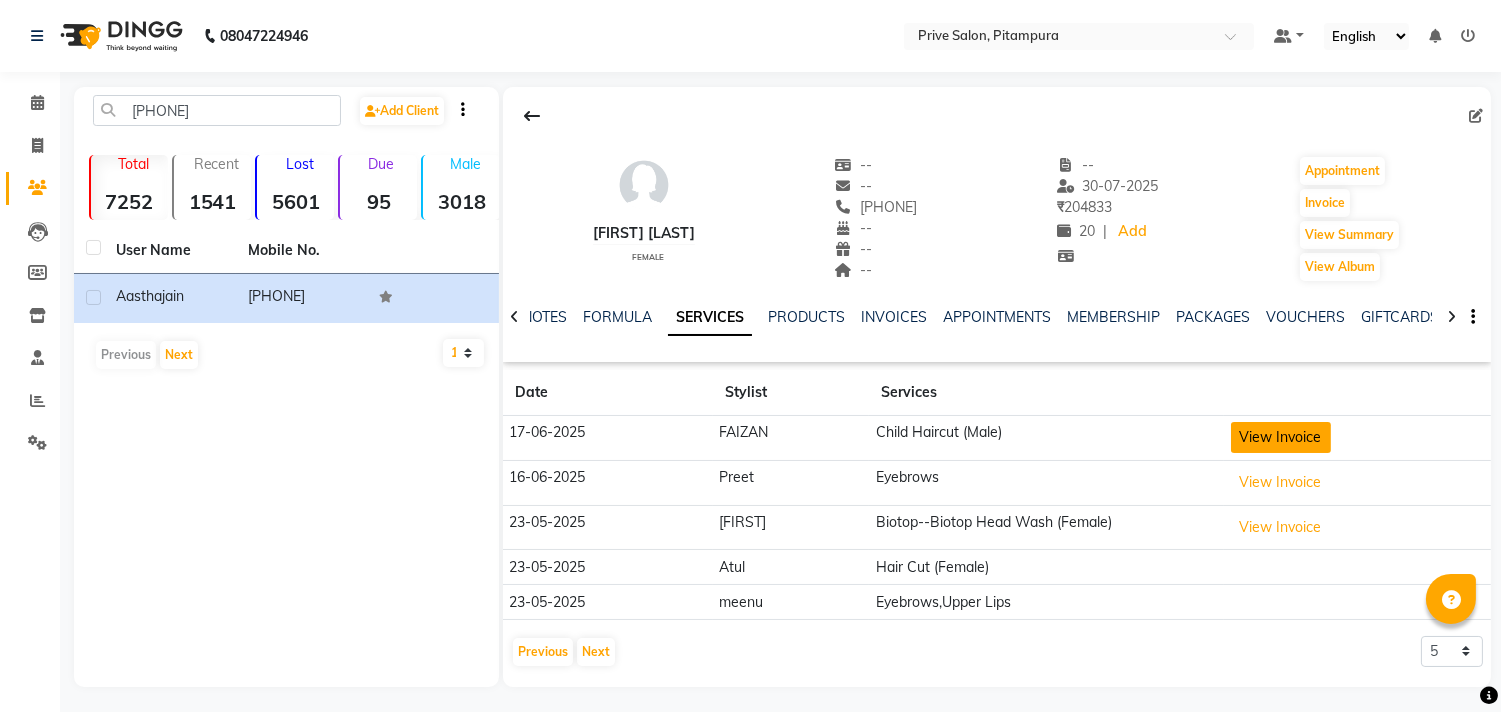 click on "View Invoice" 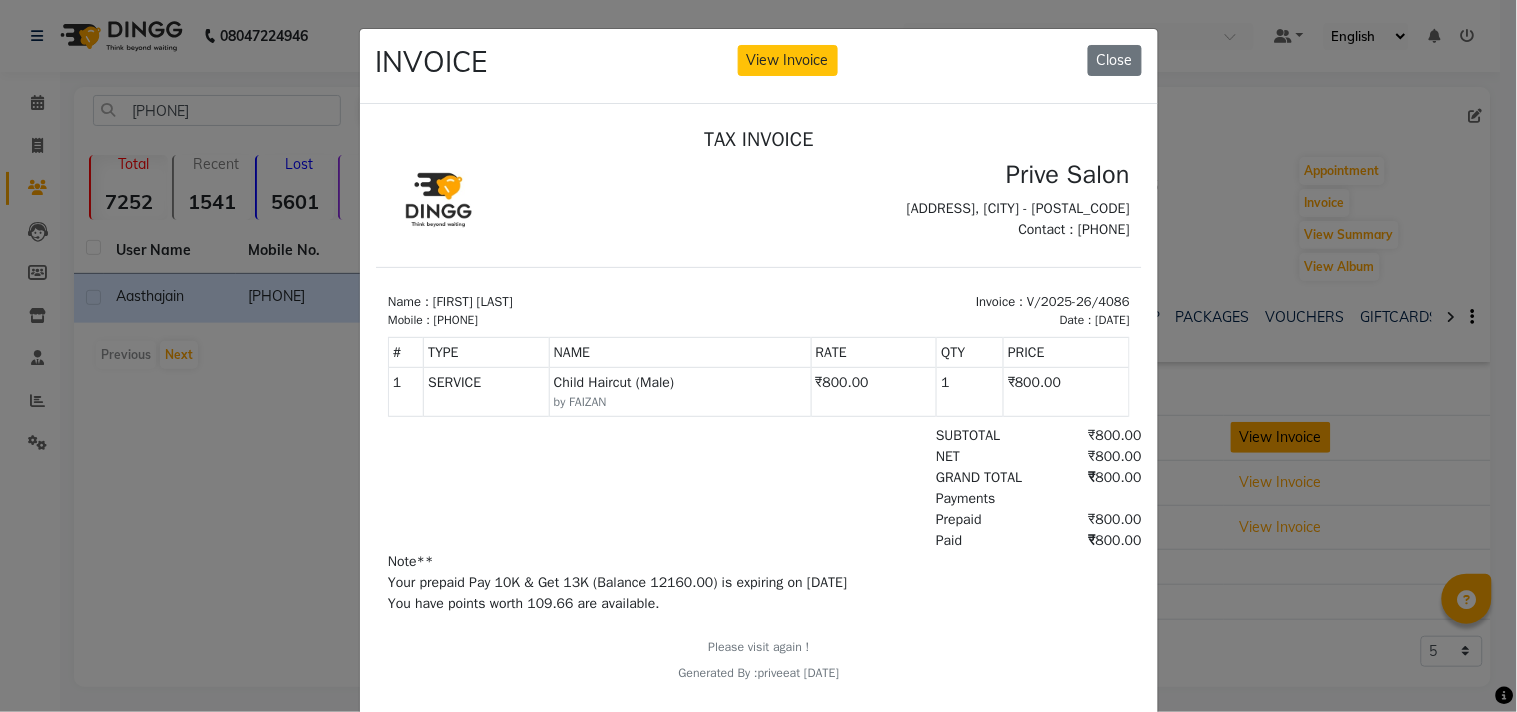 scroll, scrollTop: 0, scrollLeft: 0, axis: both 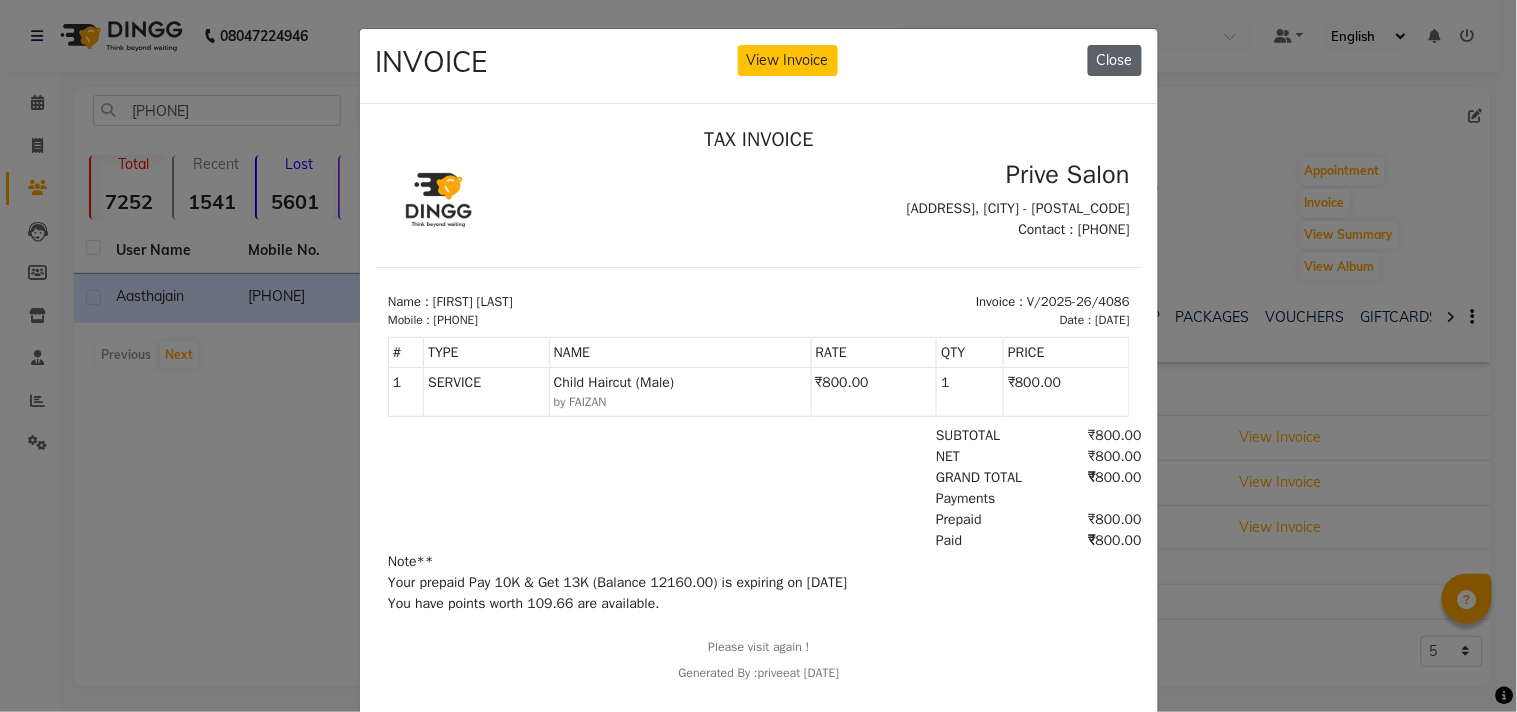 click on "Close" 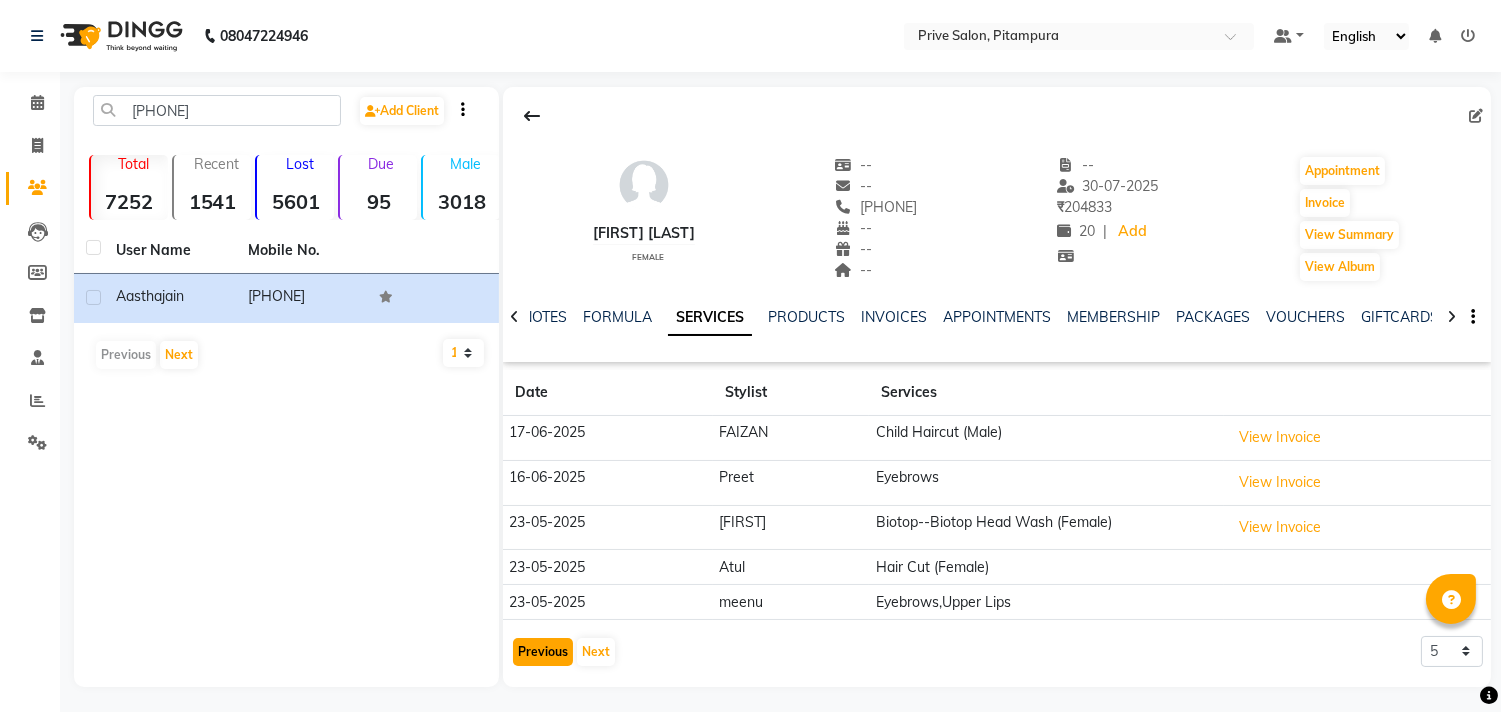 click on "Previous" 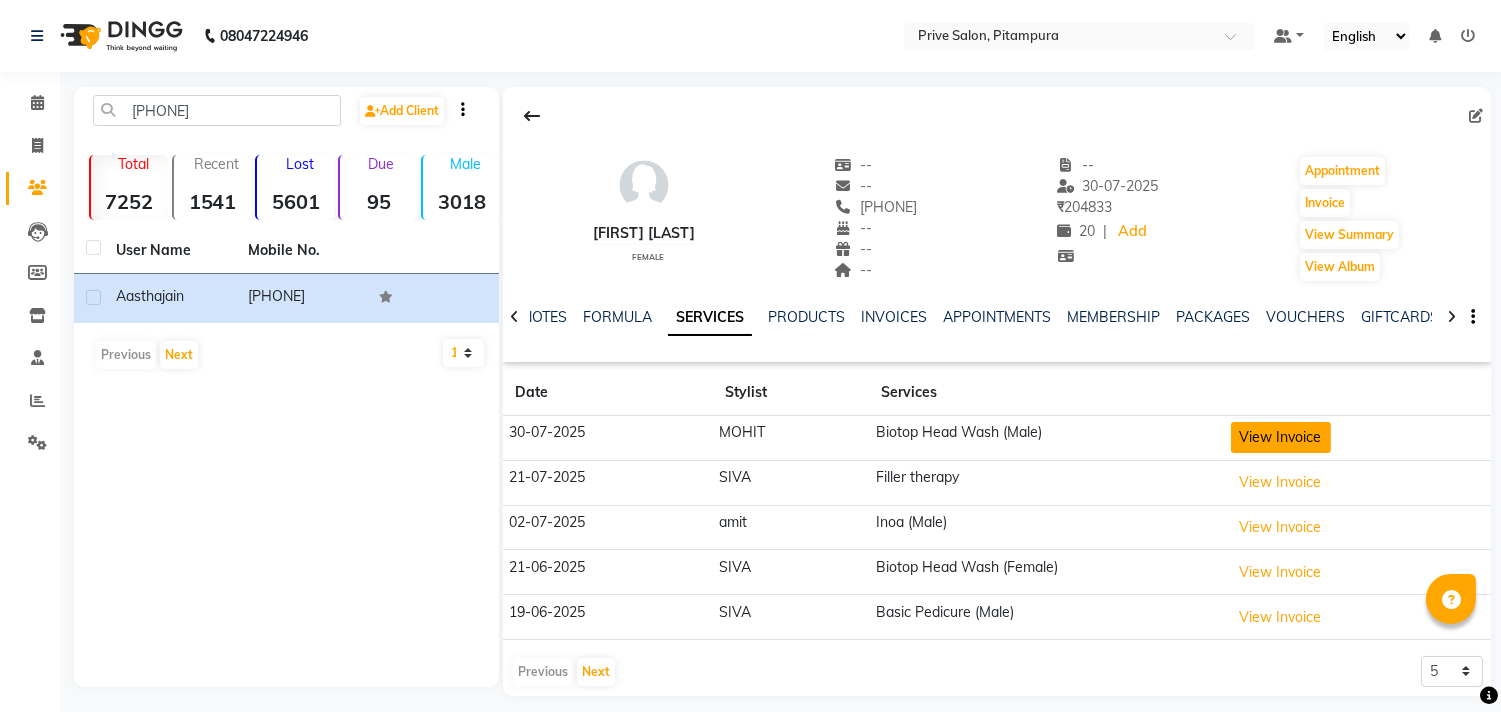 click on "View Invoice" 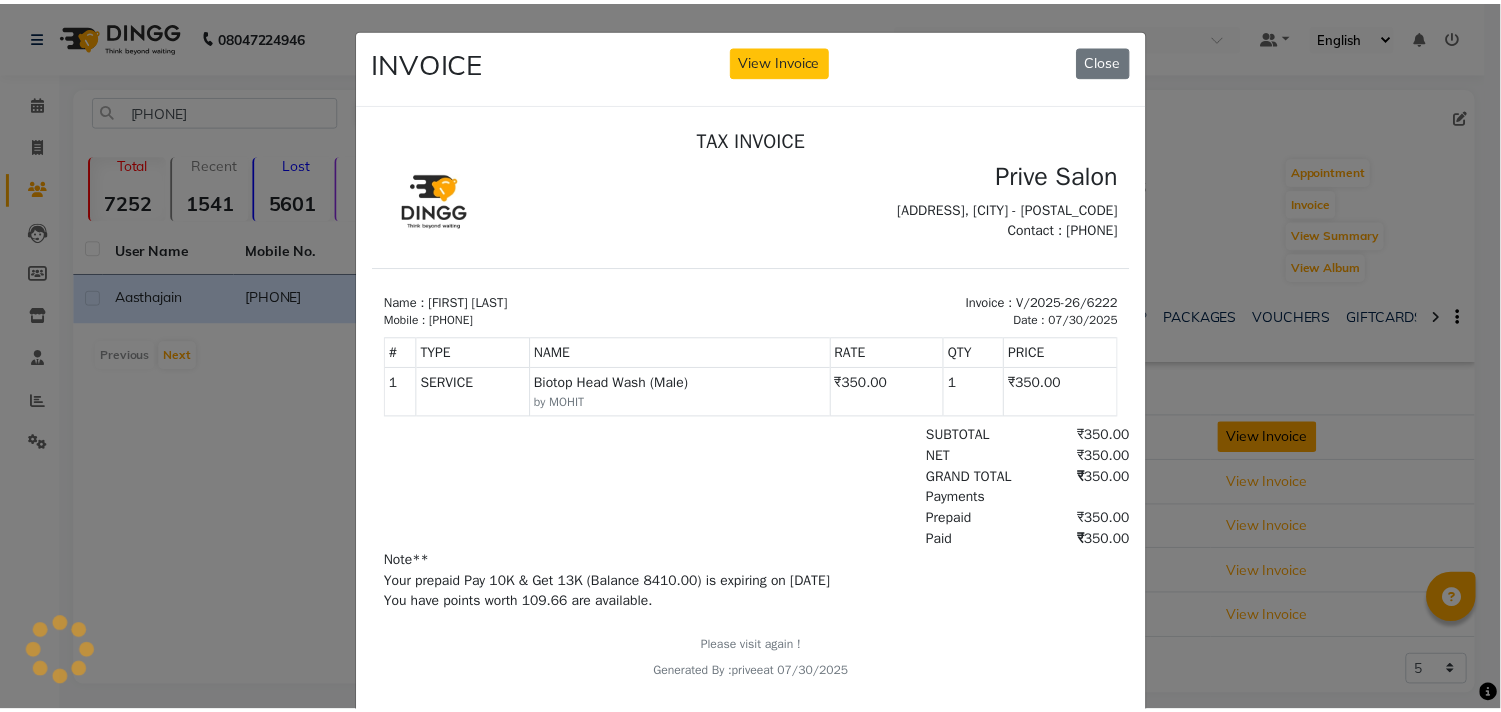 scroll, scrollTop: 0, scrollLeft: 0, axis: both 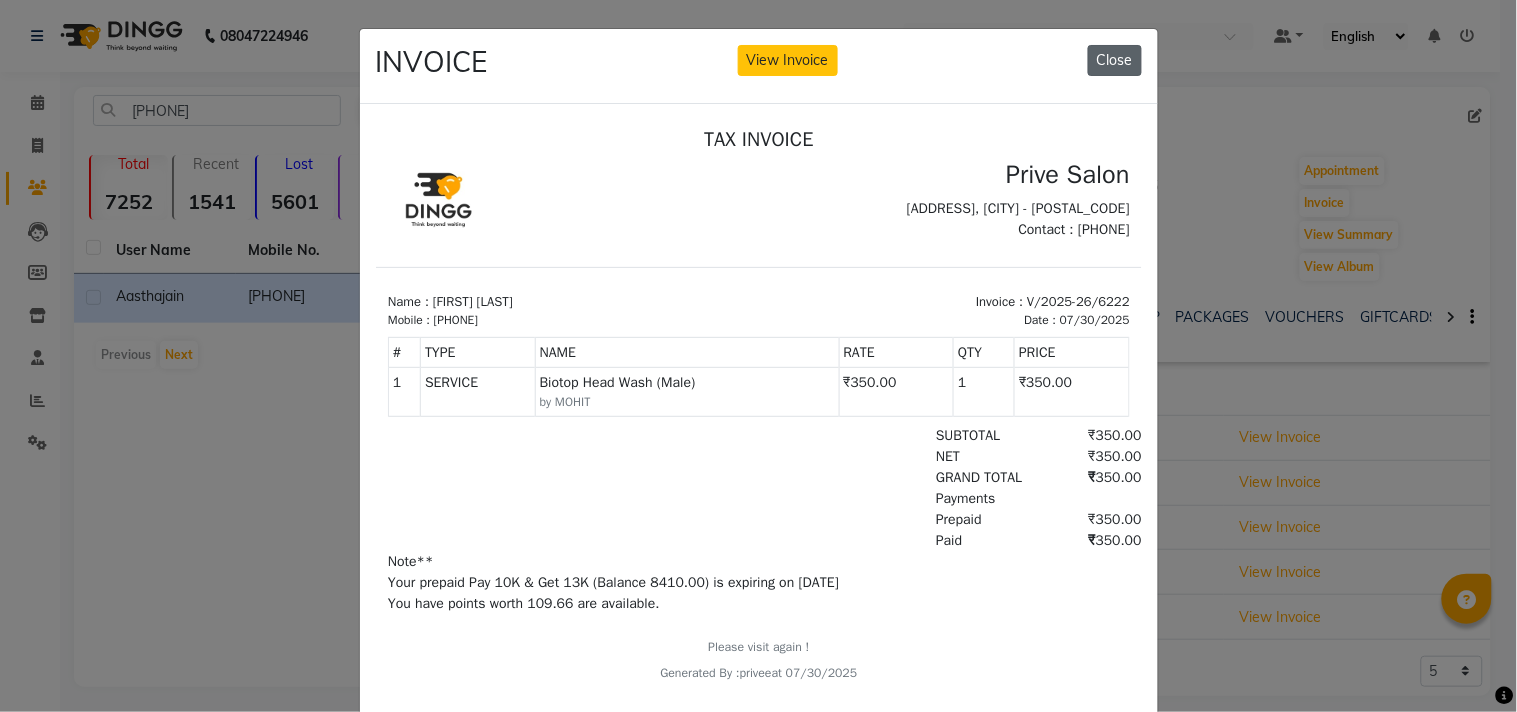 click on "Close" 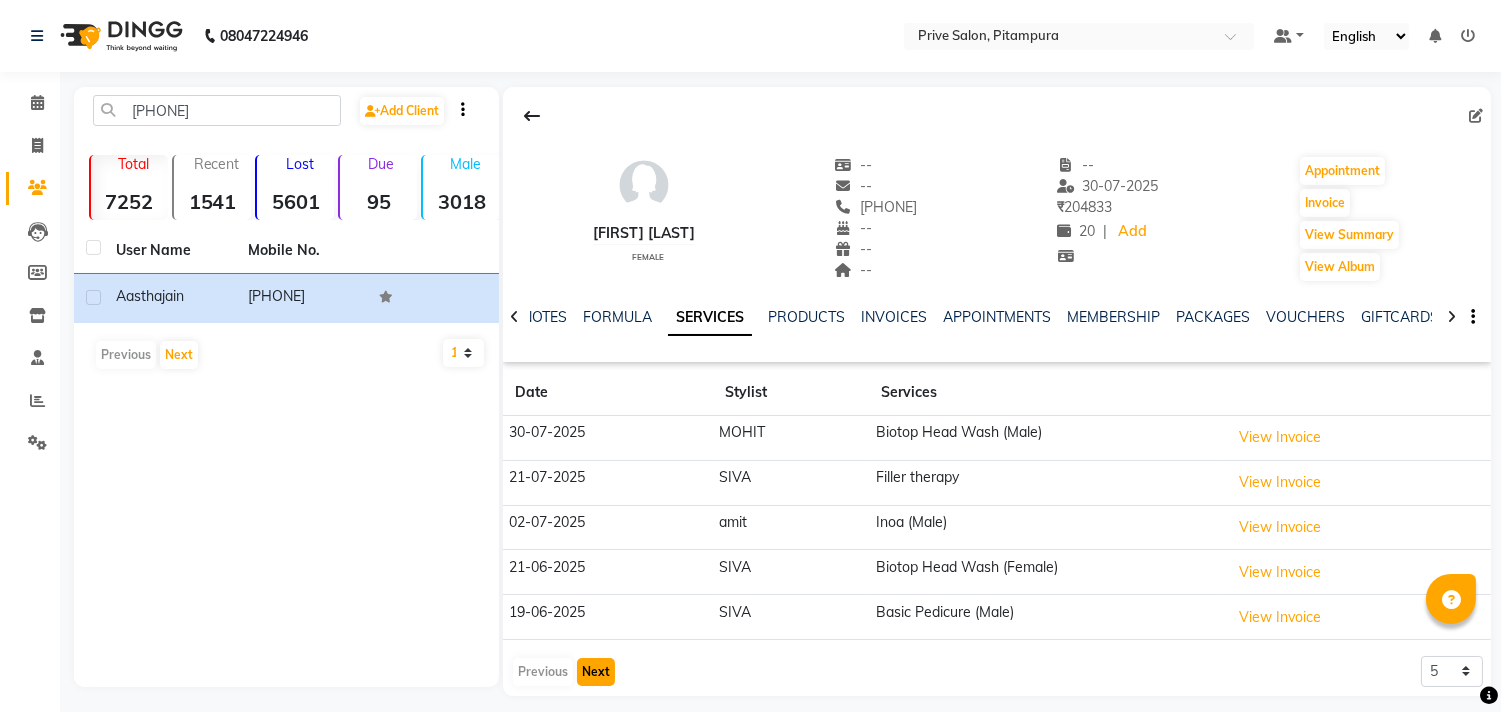 click on "Next" 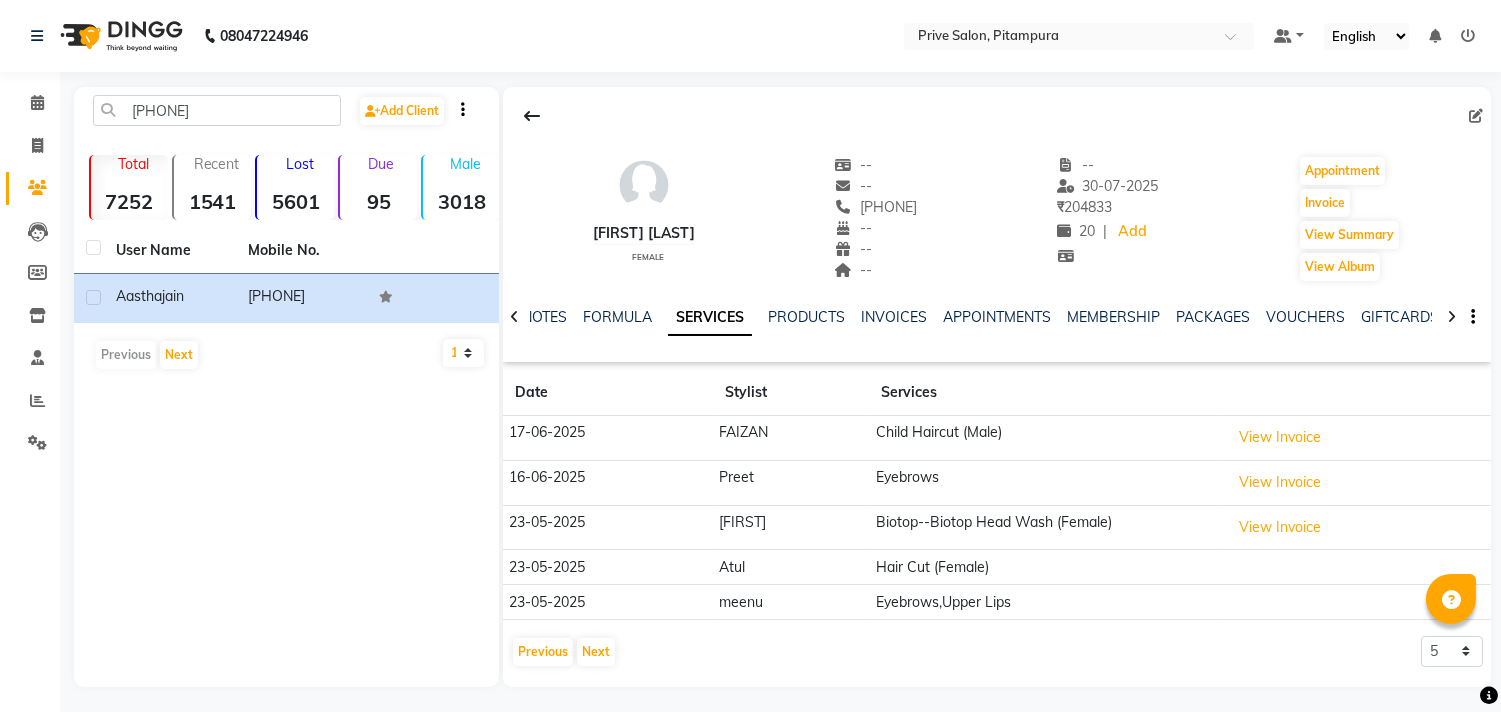 click on "Aastha jain   female  --   --   9718126000  --  --  --  -- 30-07-2025 ₹    204833 20 |  Add   Appointment   Invoice  View Summary  View Album  NOTES FORMULA SERVICES PRODUCTS INVOICES APPOINTMENTS MEMBERSHIP PACKAGES VOUCHERS GIFTCARDS POINTS FORMS FAMILY CARDS WALLET Date Stylist Services 17-06-2025 FAIZAN Child Haircut (Male)  View Invoice  16-06-2025 Preet Eyebrows  View Invoice  23-05-2025 FARDEEN Biotop--Biotop Head Wash (Female)  View Invoice  23-05-2025 Atul Hair Cut (Female) 23-05-2025 meenu Eyebrows,Upper Lips  Previous   Next  5 10 50 100 500" 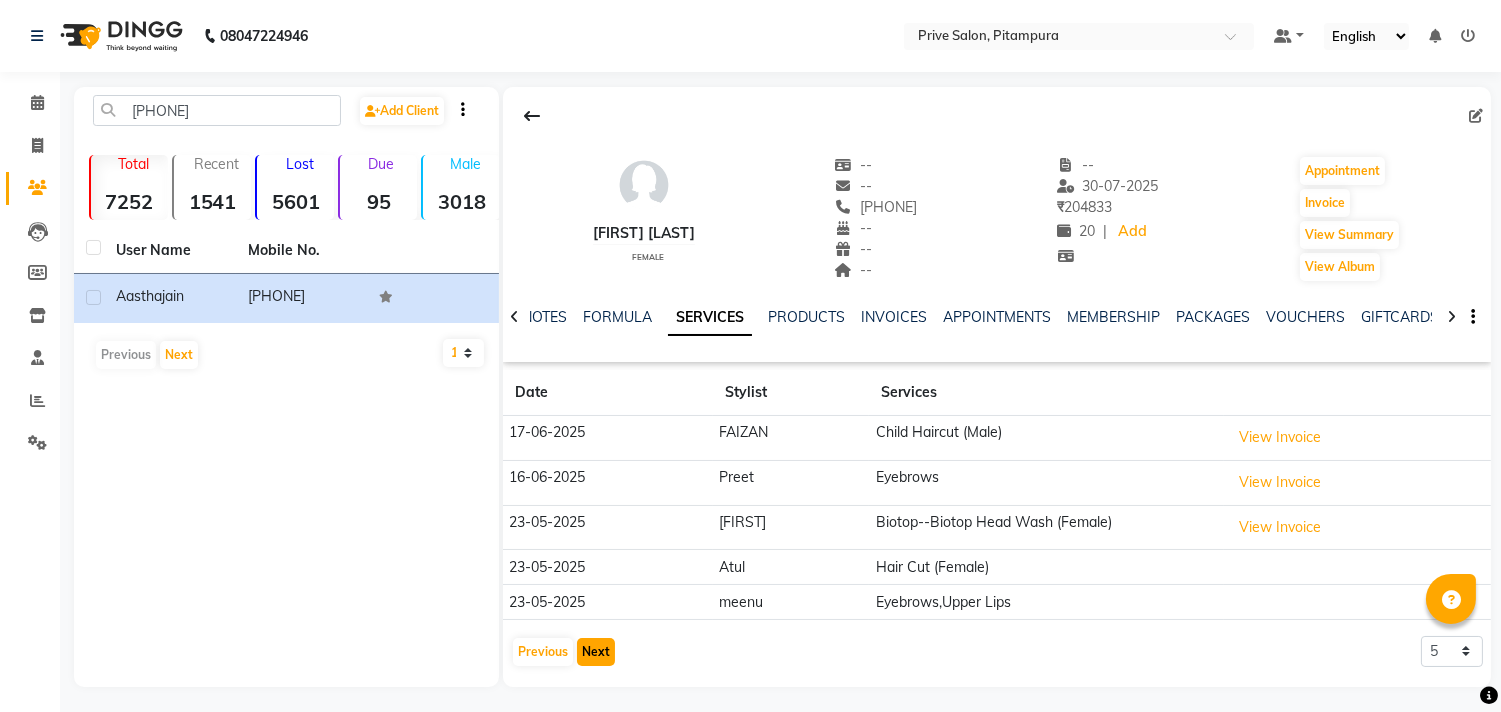 click on "Next" 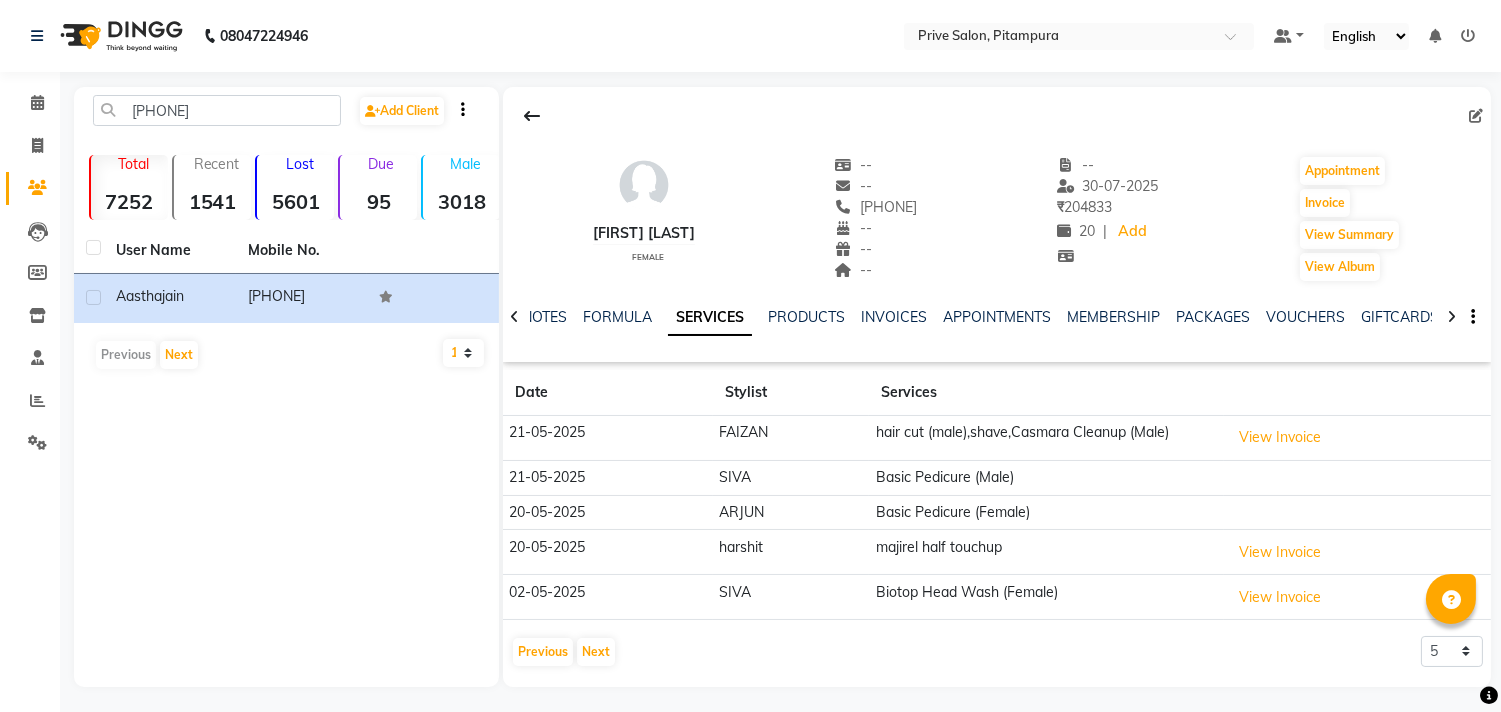 click on "Biotop Head Wash (Female)" 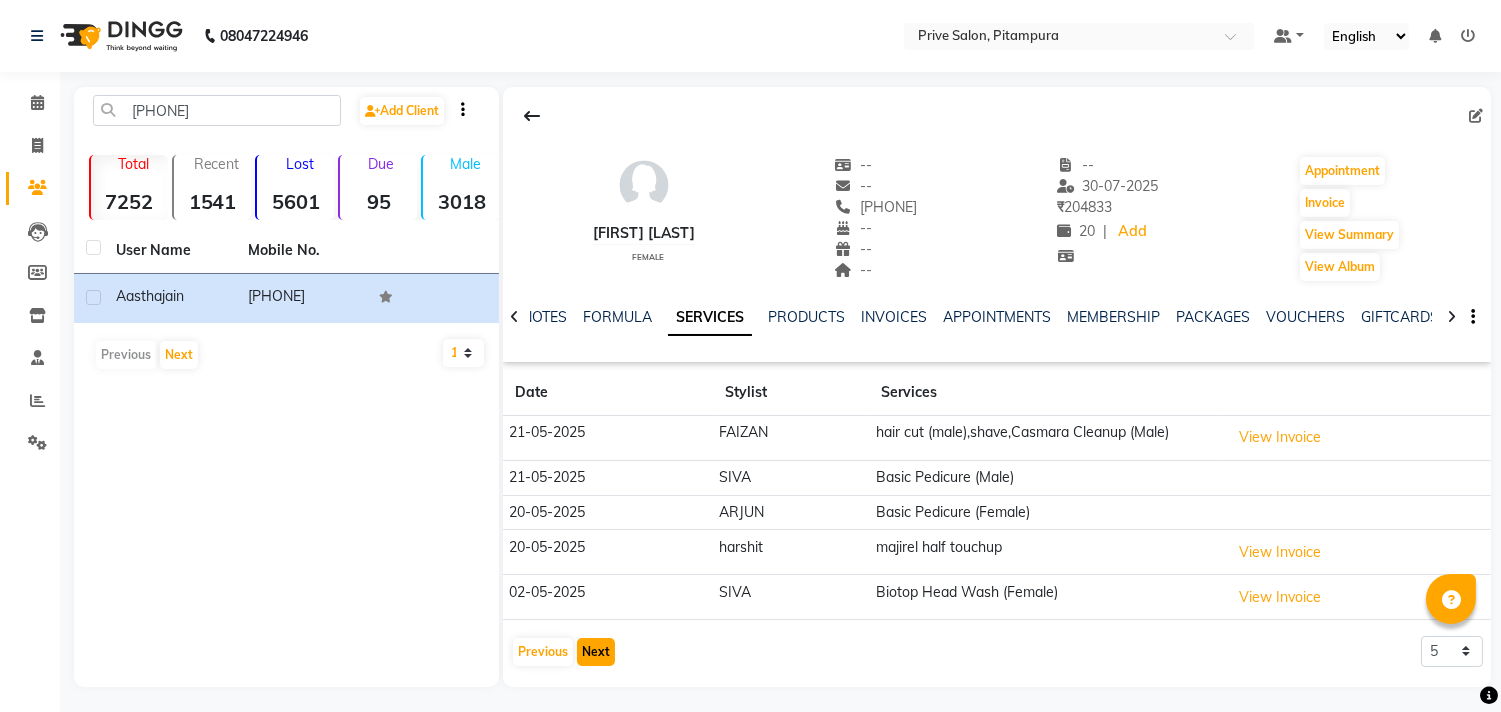 click on "Next" 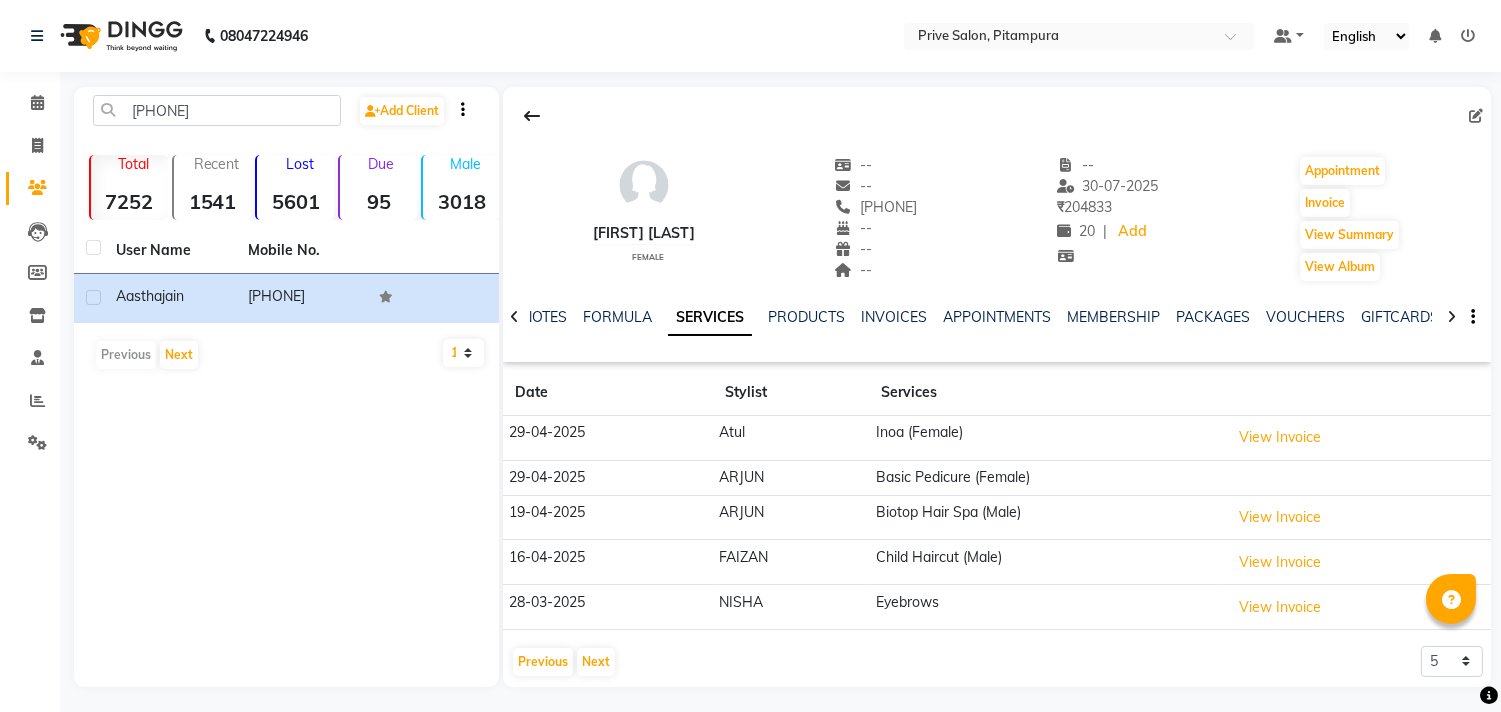 click on "971812  Add Client  Total  7252  Recent  1541  Lost  5601  Due  95  Male  3018  Female  4224  Member  6 User Name Mobile No. Aastha  jain   9718126000   Previous   Next   10   50   100" 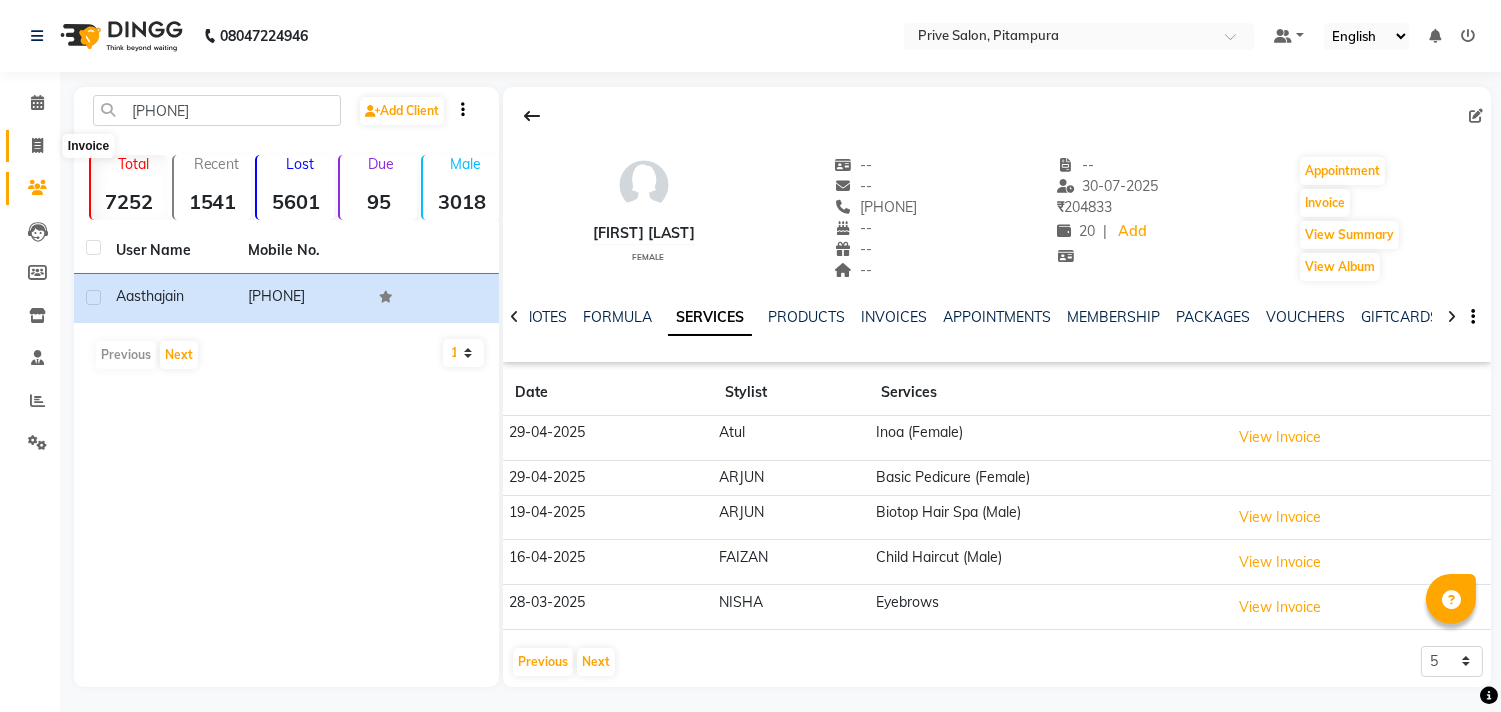 click 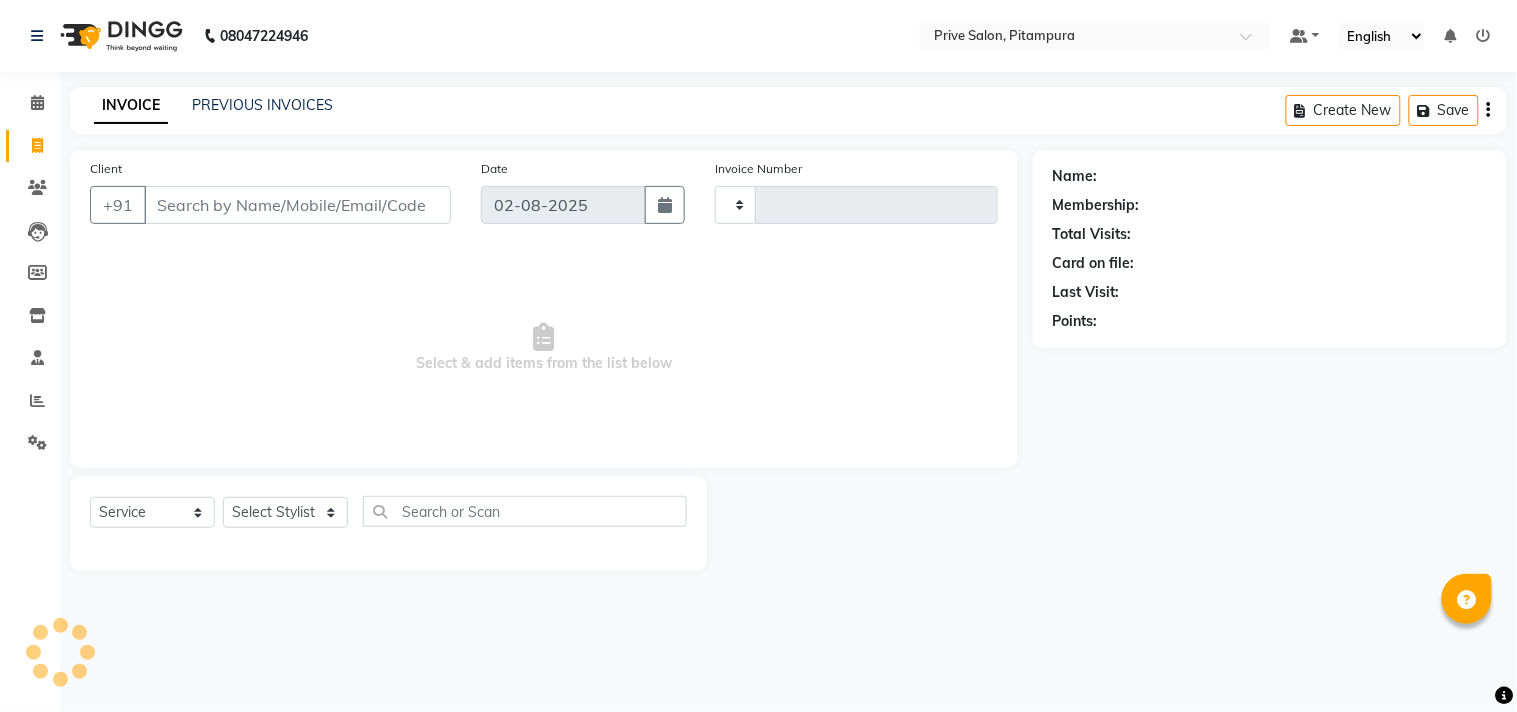 type on "6345" 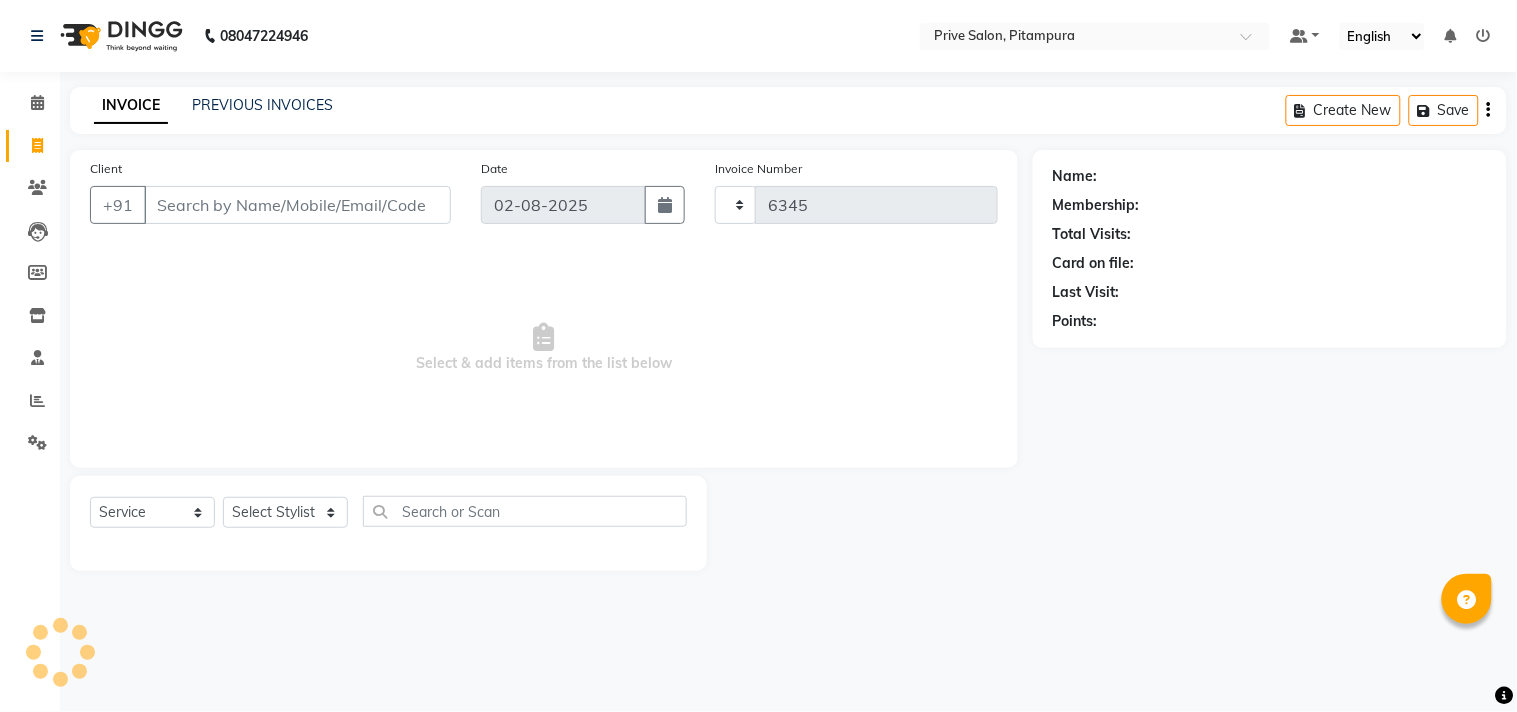 select on "136" 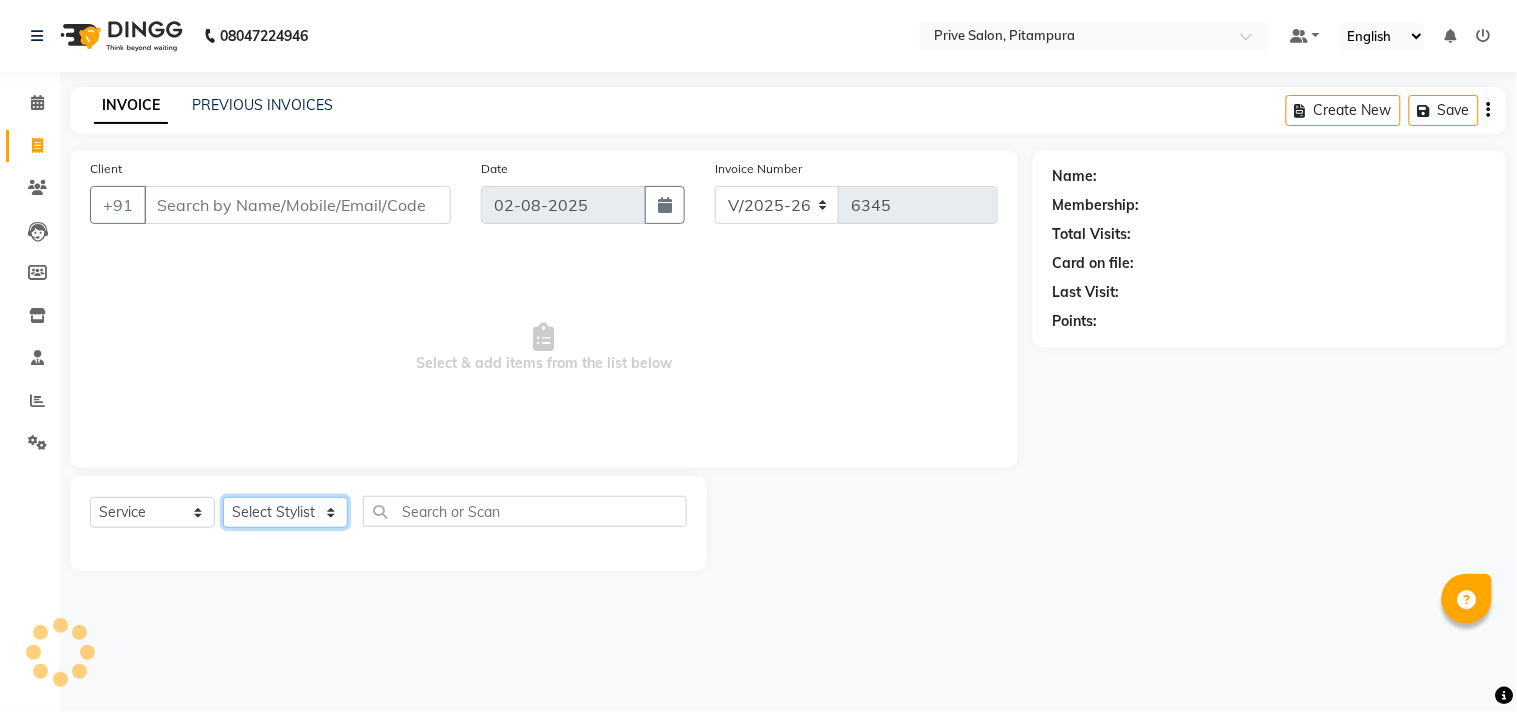 click on "Select Stylist amit ARJUN Atul FAIZAN FARDEEN GOLU harshit HITESH isha kapil khushbu Manager meenu MOHIT Mohsin NISHA nishi Preet privee Shivam SIVA vikas" 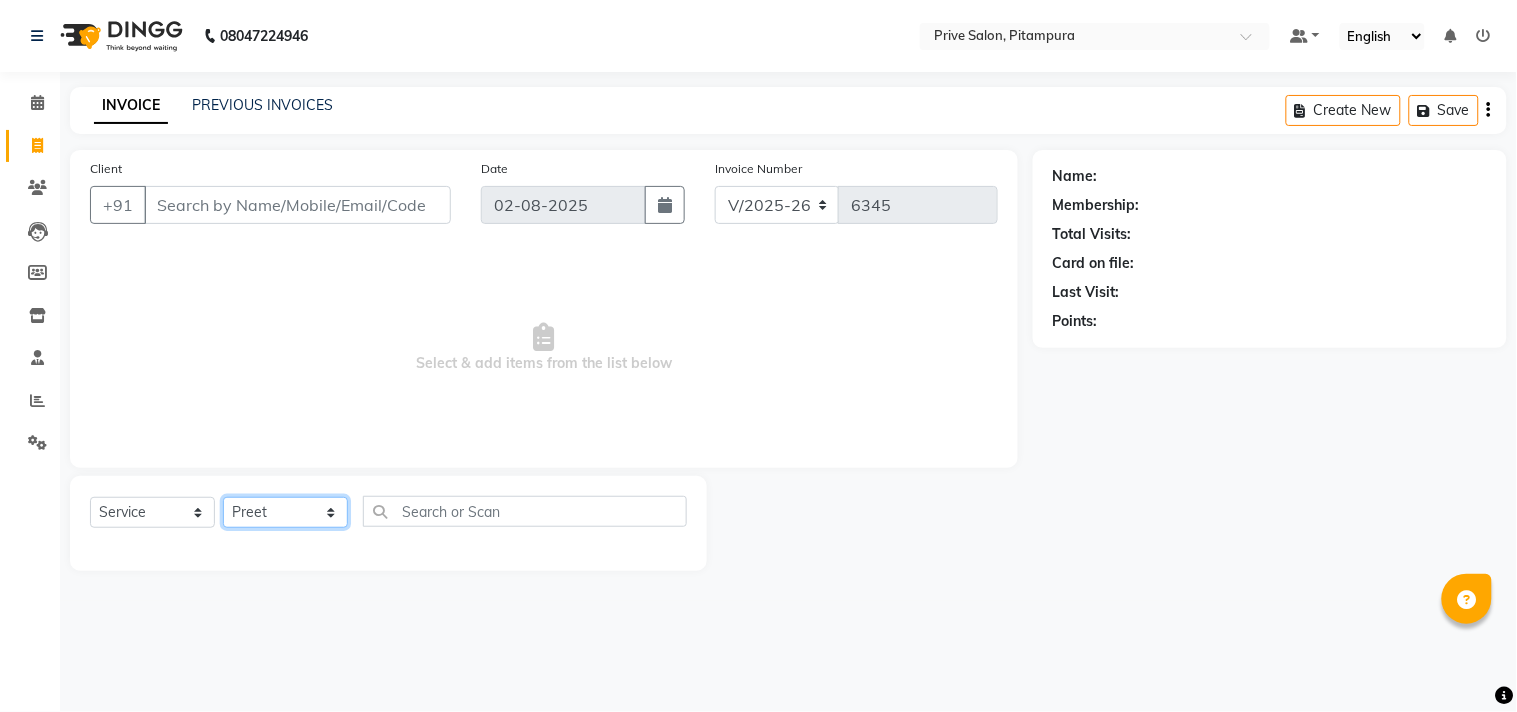 click on "Select Stylist amit ARJUN Atul FAIZAN FARDEEN GOLU harshit HITESH isha kapil khushbu Manager meenu MOHIT Mohsin NISHA nishi Preet privee Shivam SIVA vikas" 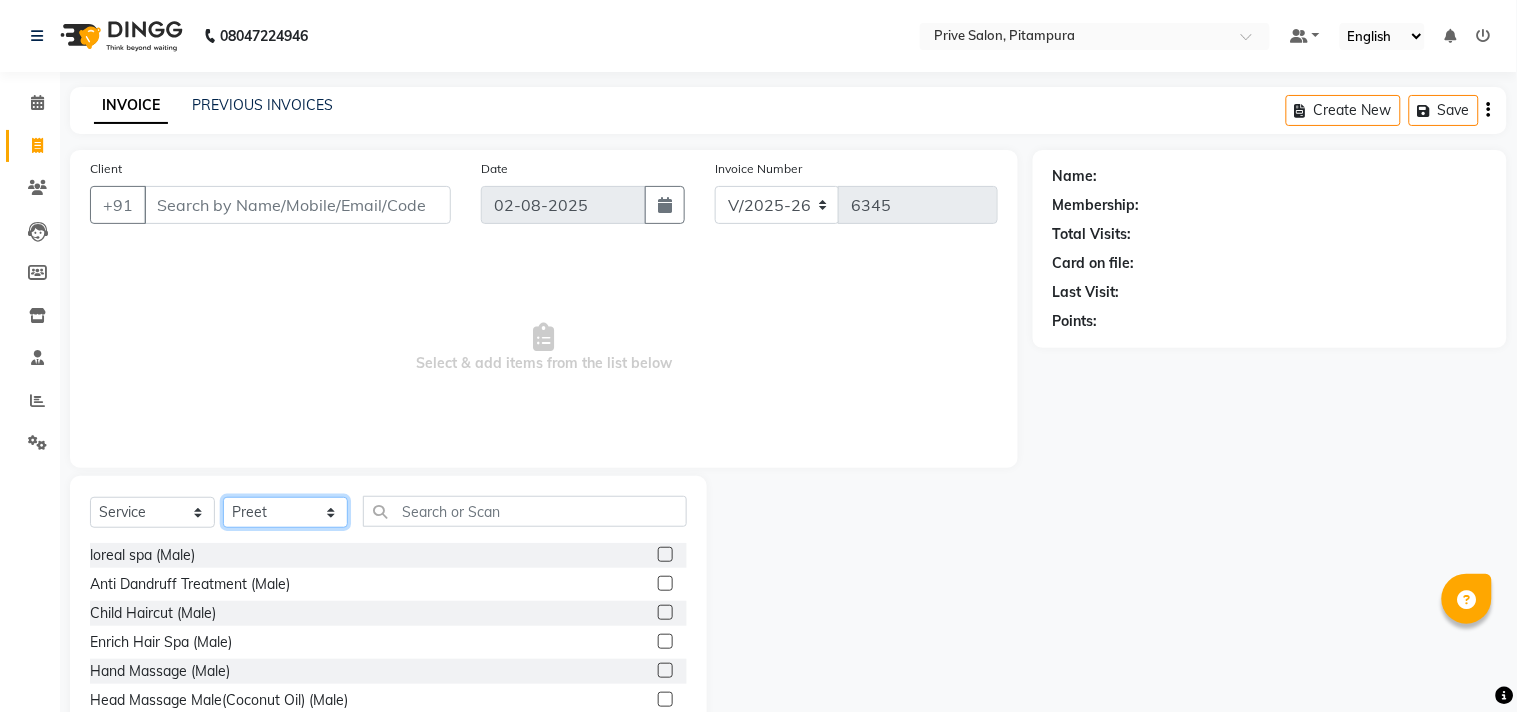 click on "Select Stylist amit ARJUN Atul FAIZAN FARDEEN GOLU harshit HITESH isha kapil khushbu Manager meenu MOHIT Mohsin NISHA nishi Preet privee Shivam SIVA vikas" 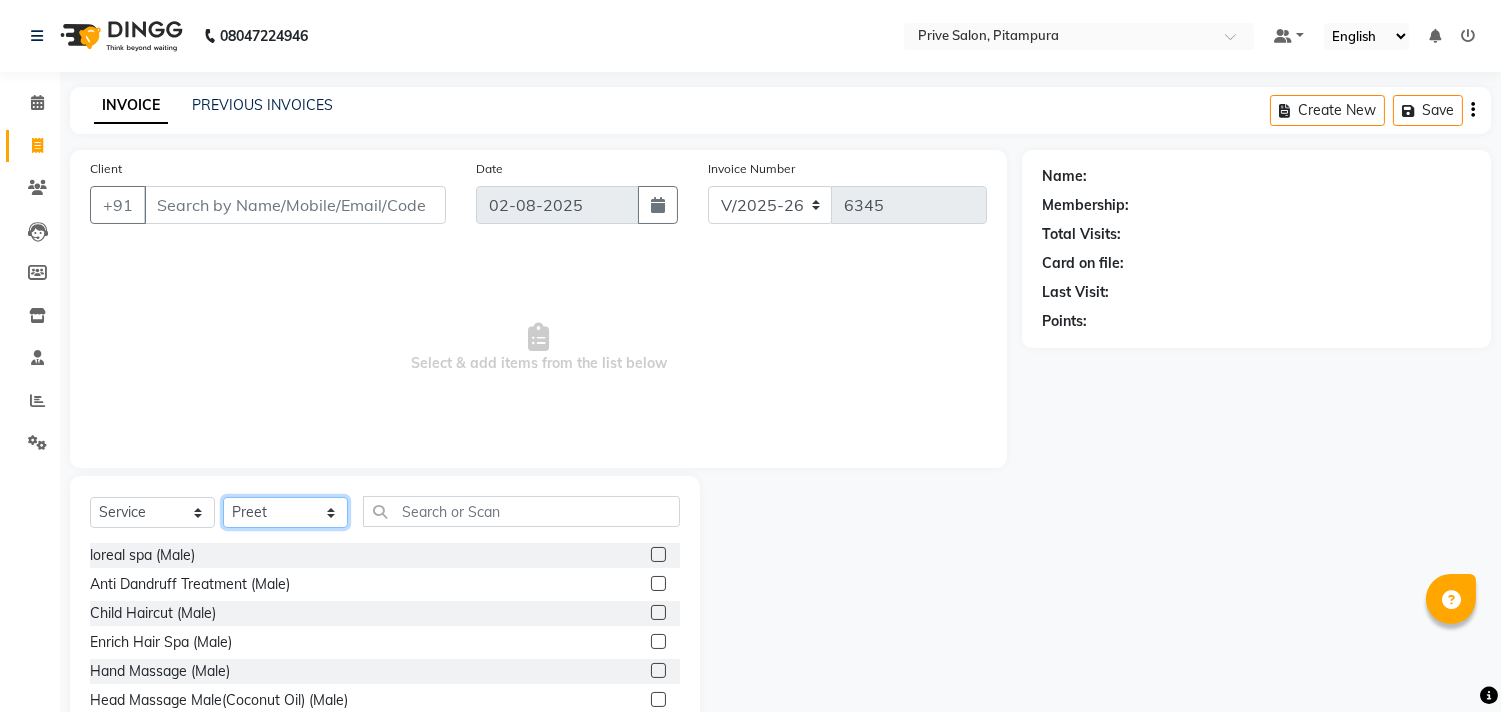 select on "77729" 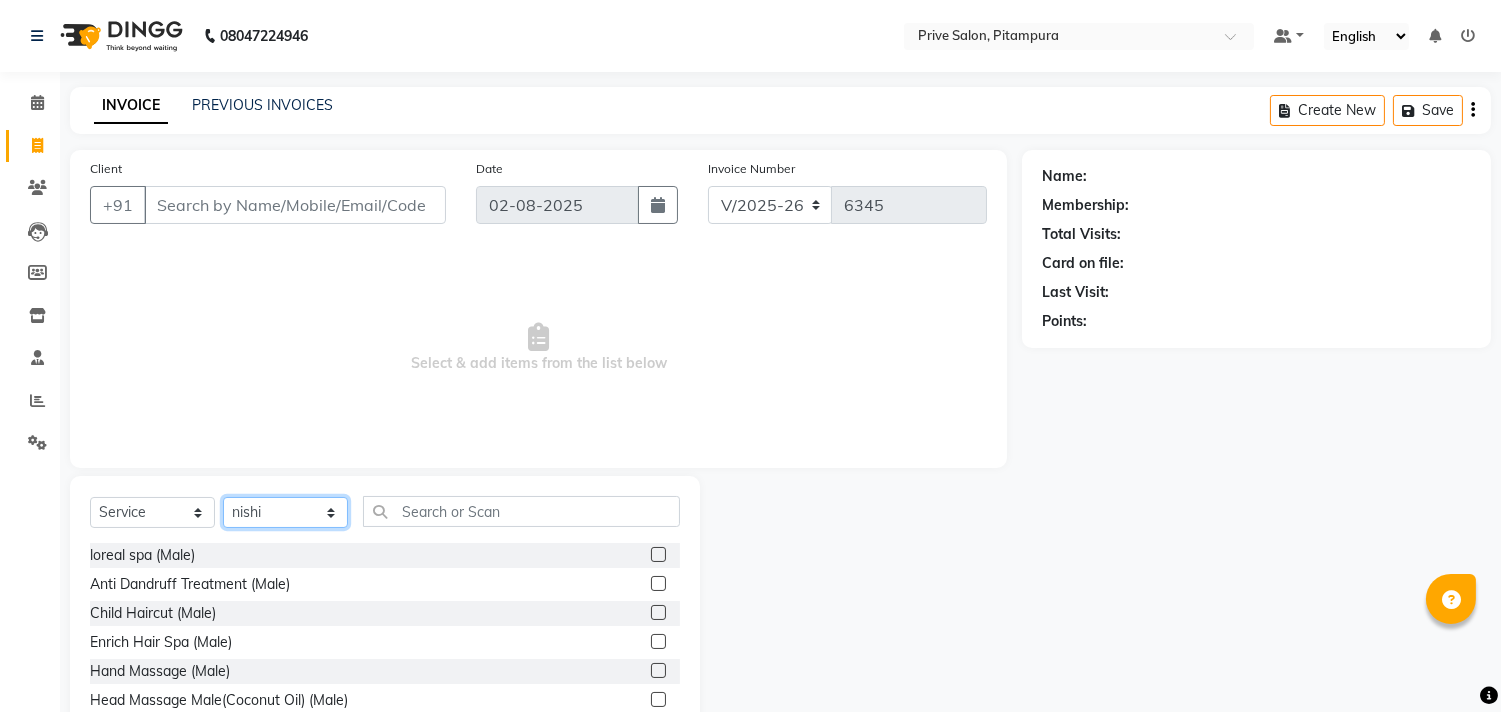 click on "Select Stylist amit ARJUN Atul FAIZAN FARDEEN GOLU harshit HITESH isha kapil khushbu Manager meenu MOHIT Mohsin NISHA nishi Preet privee Shivam SIVA vikas" 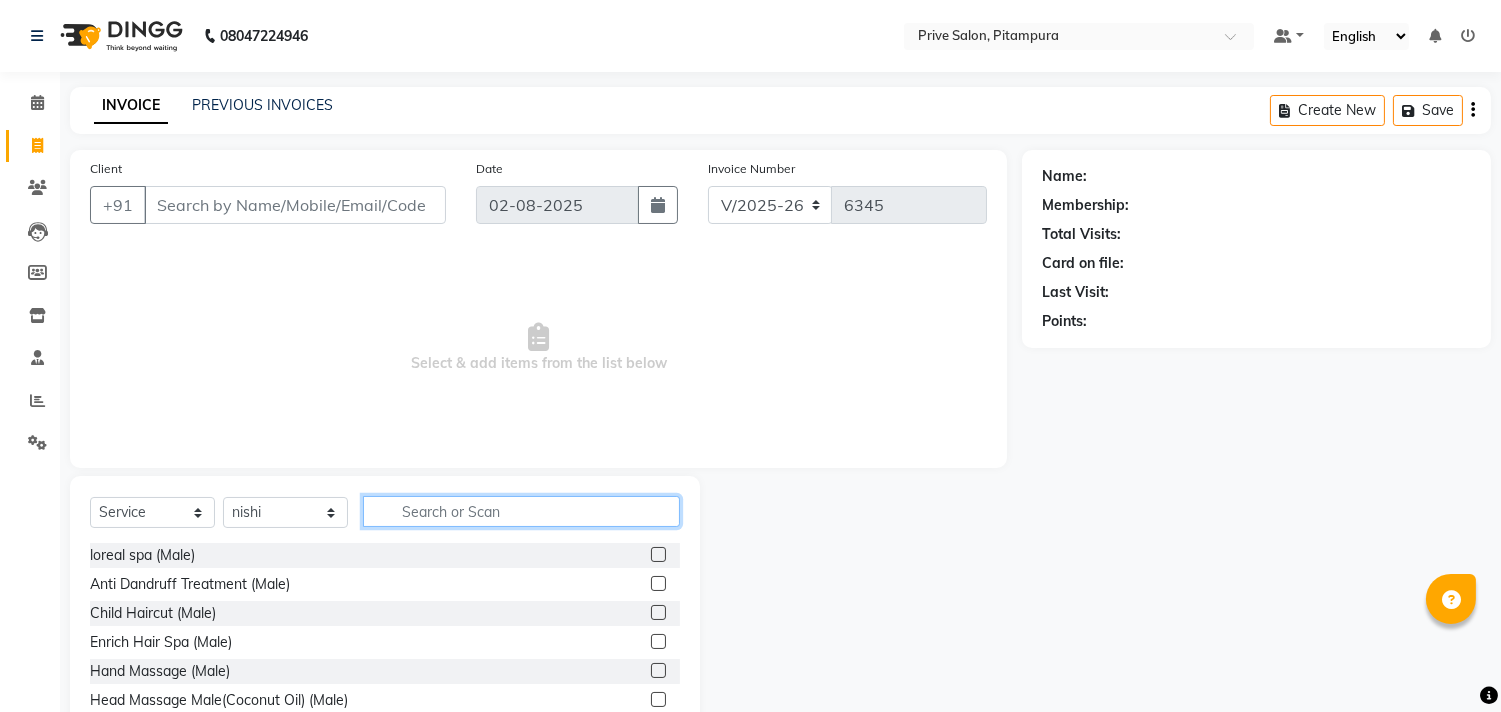 click 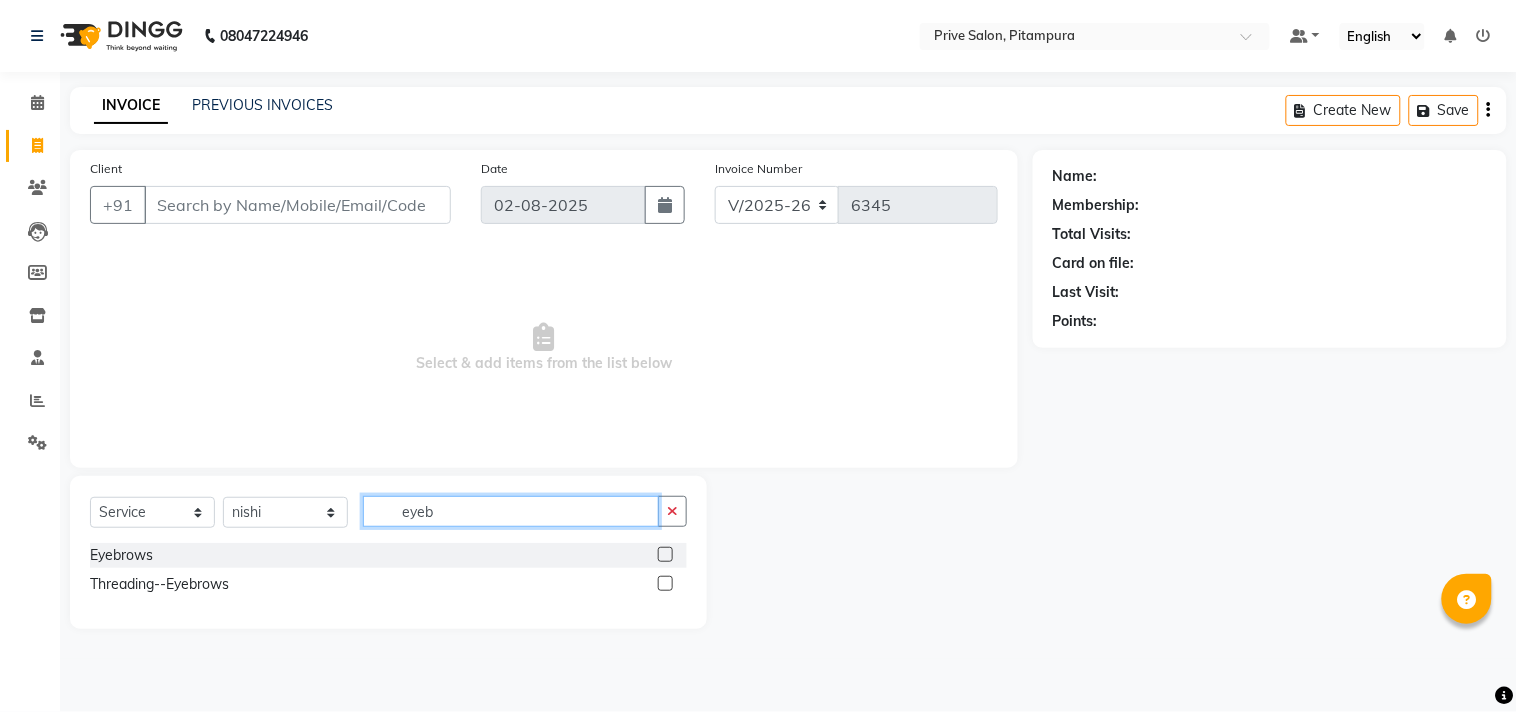 type on "eyeb" 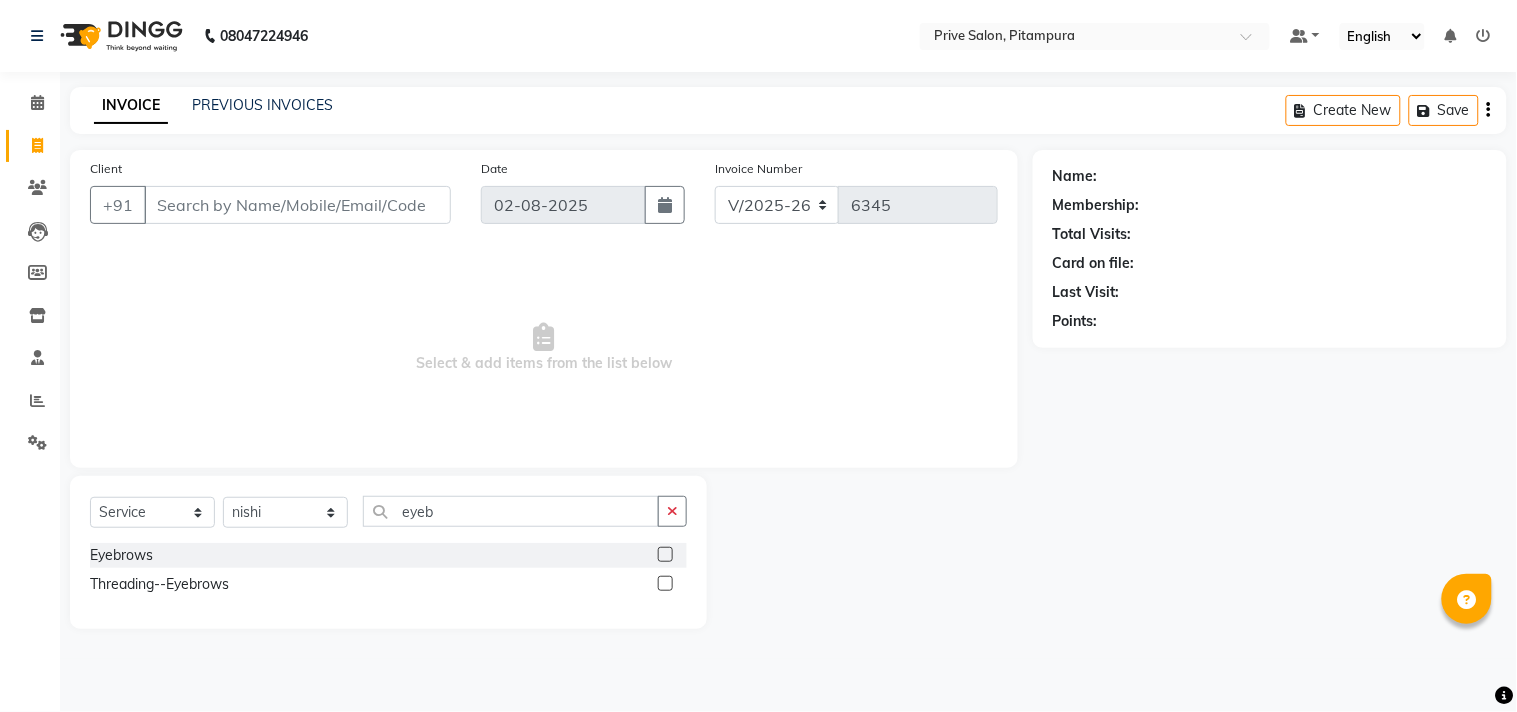 click 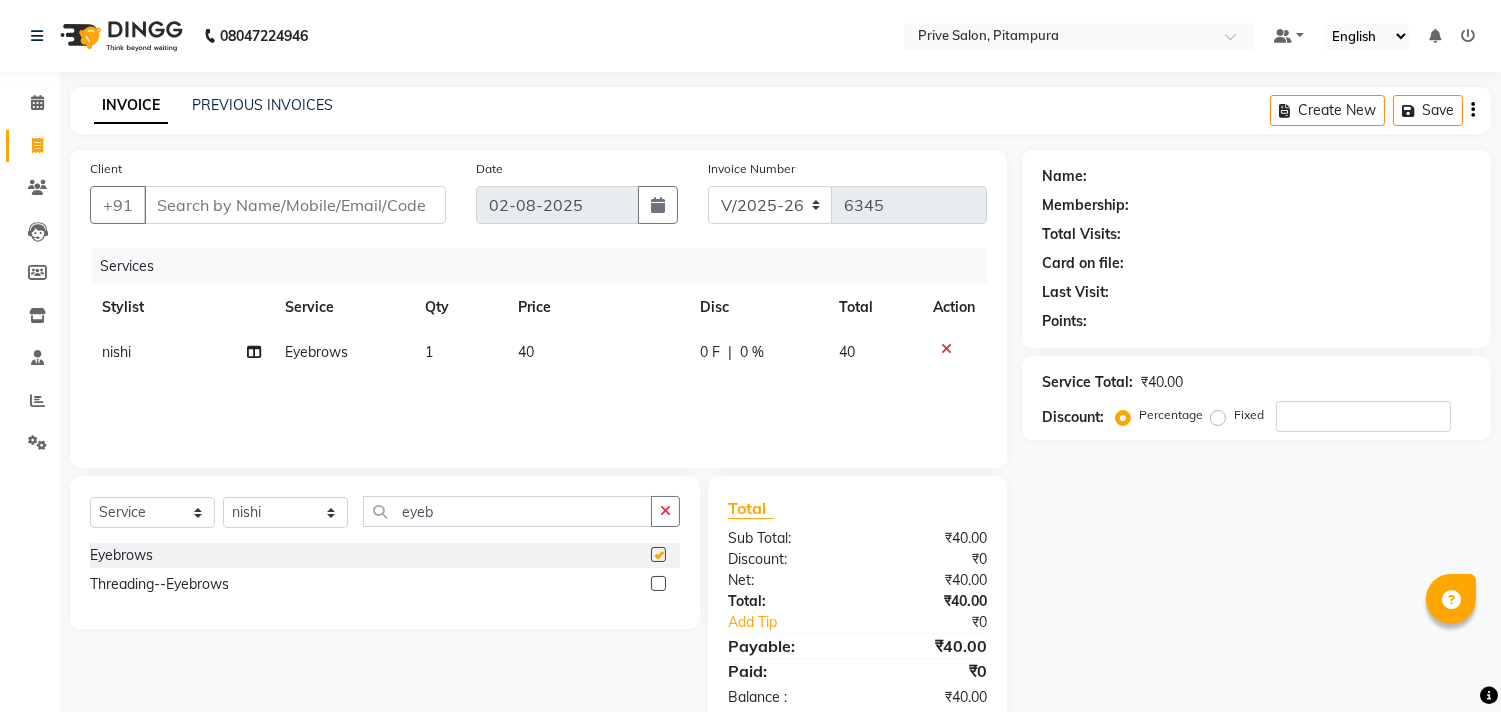 checkbox on "false" 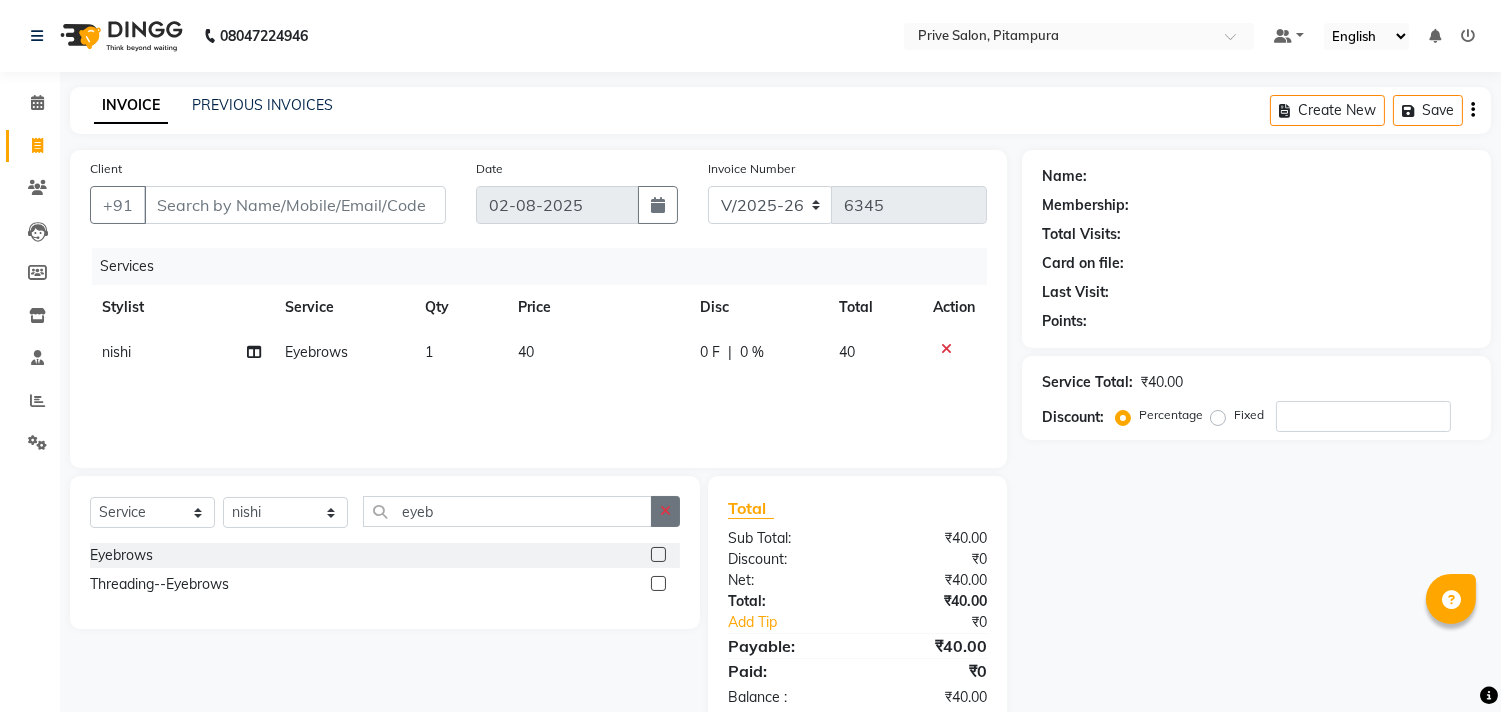 click 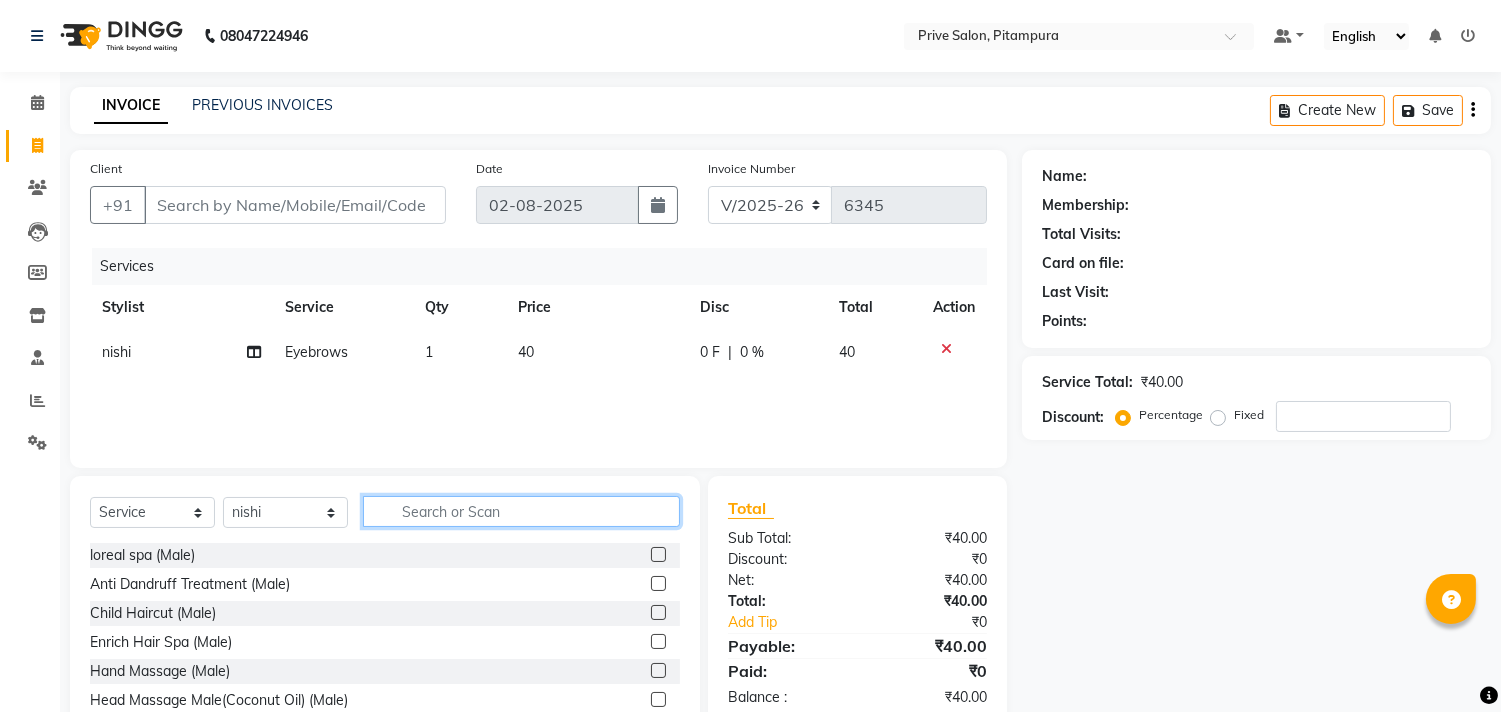 click 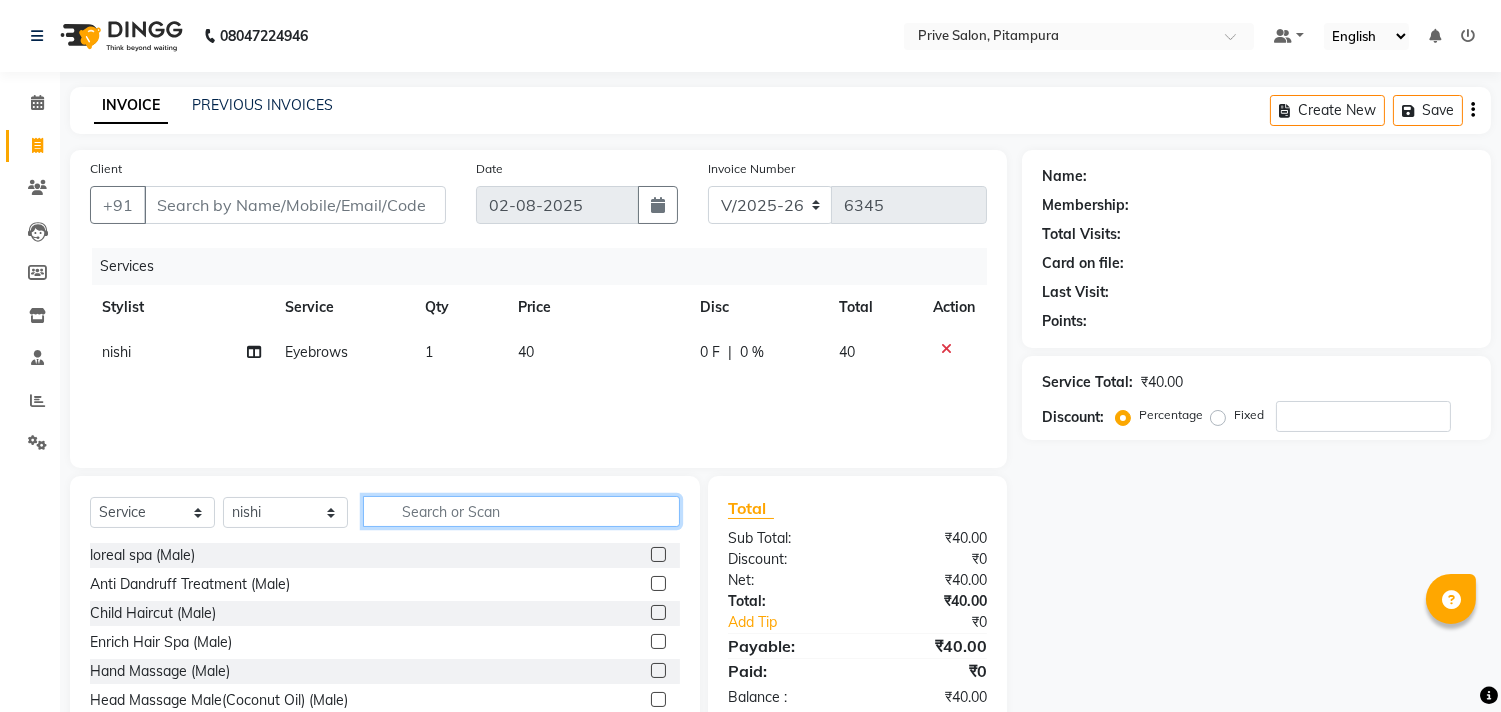 click 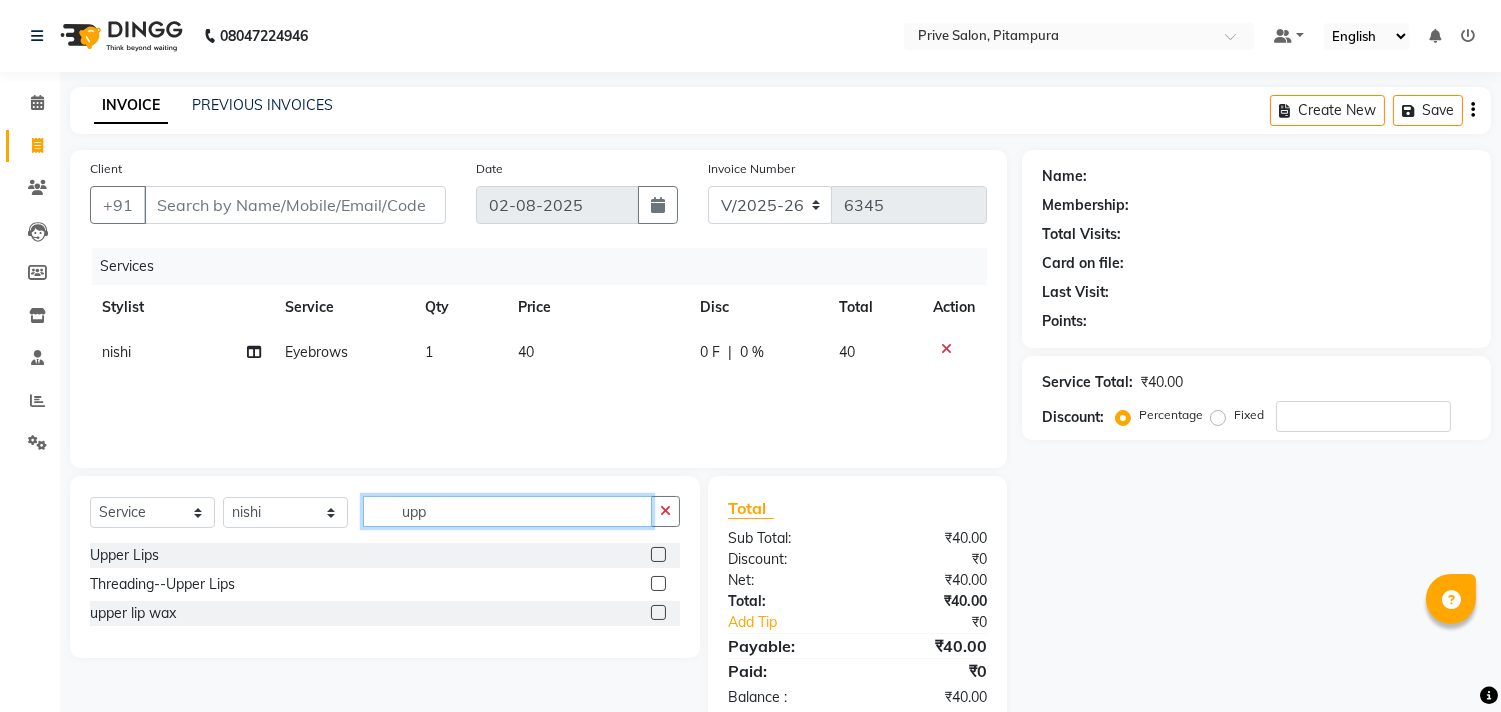 type on "upp" 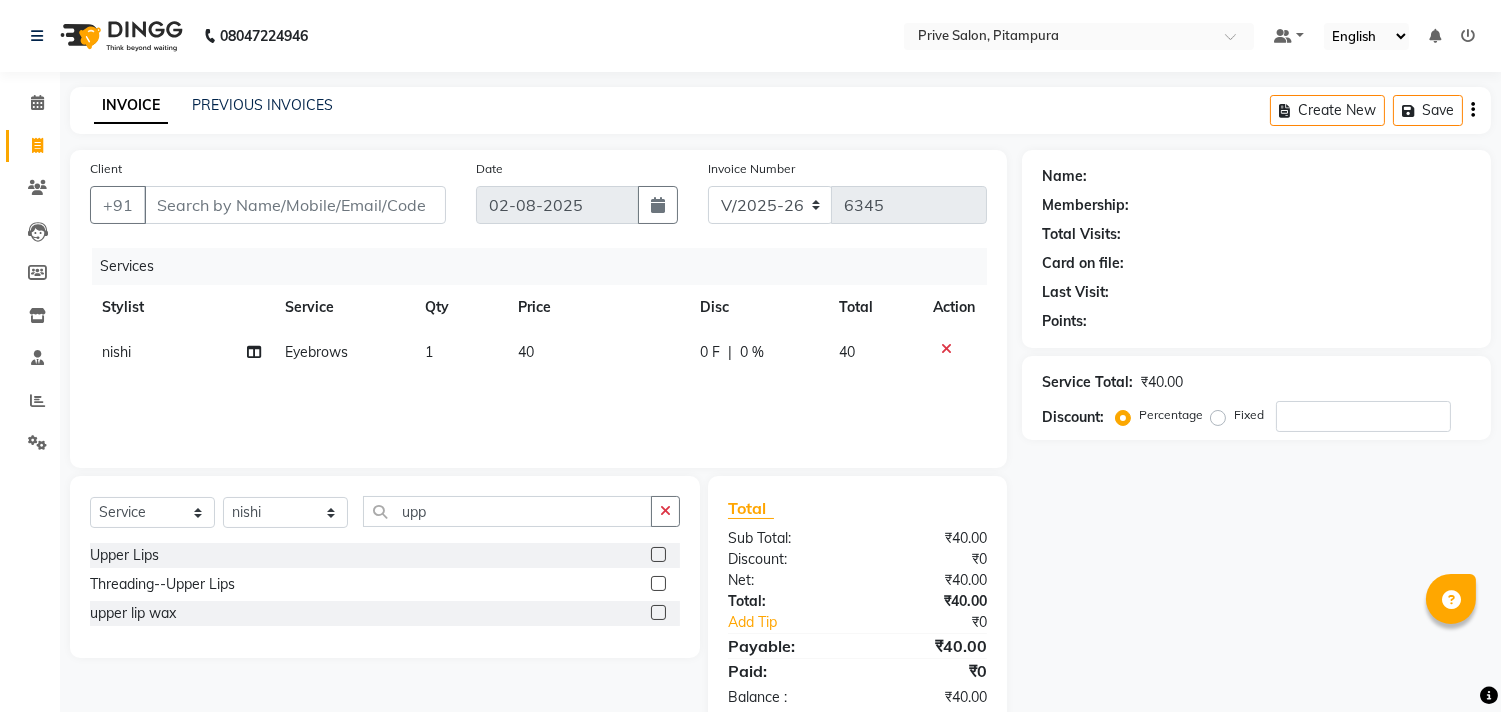 click 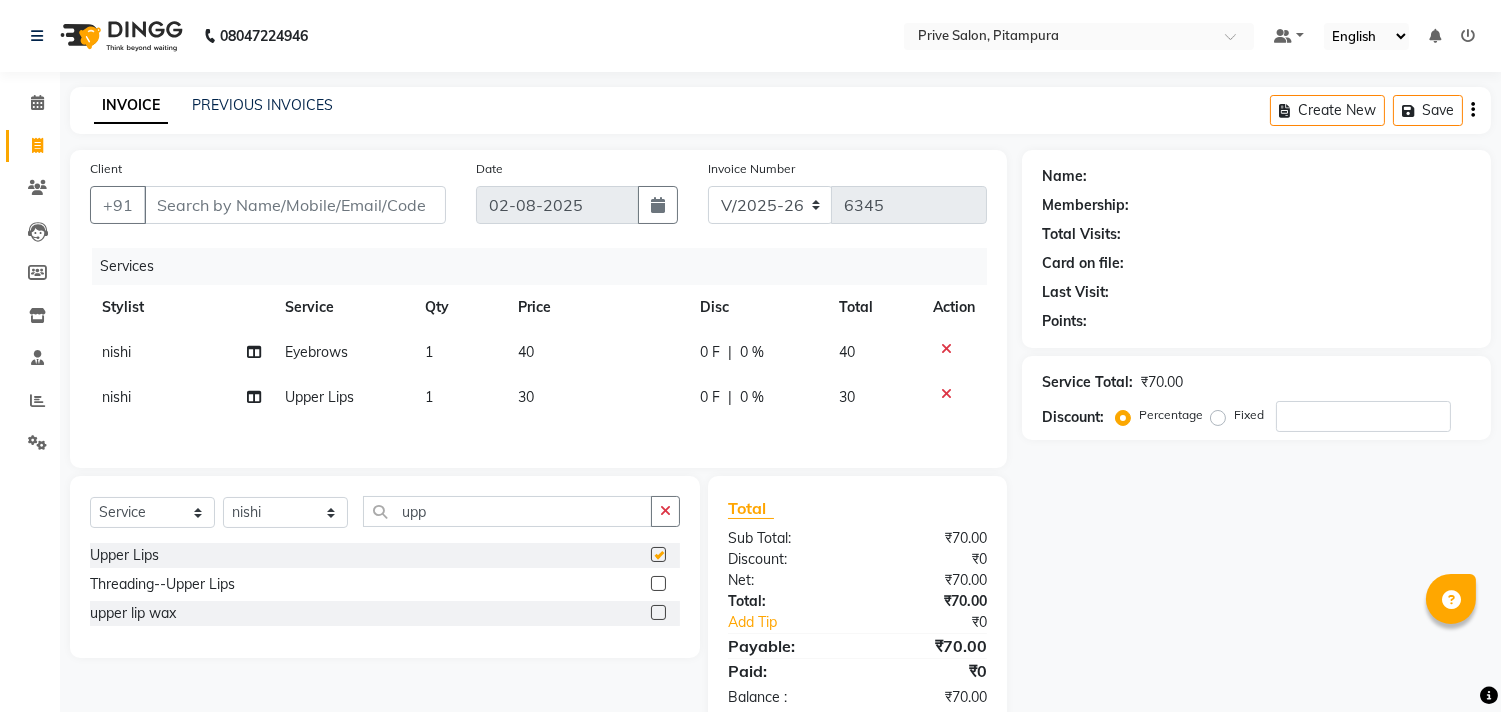checkbox on "false" 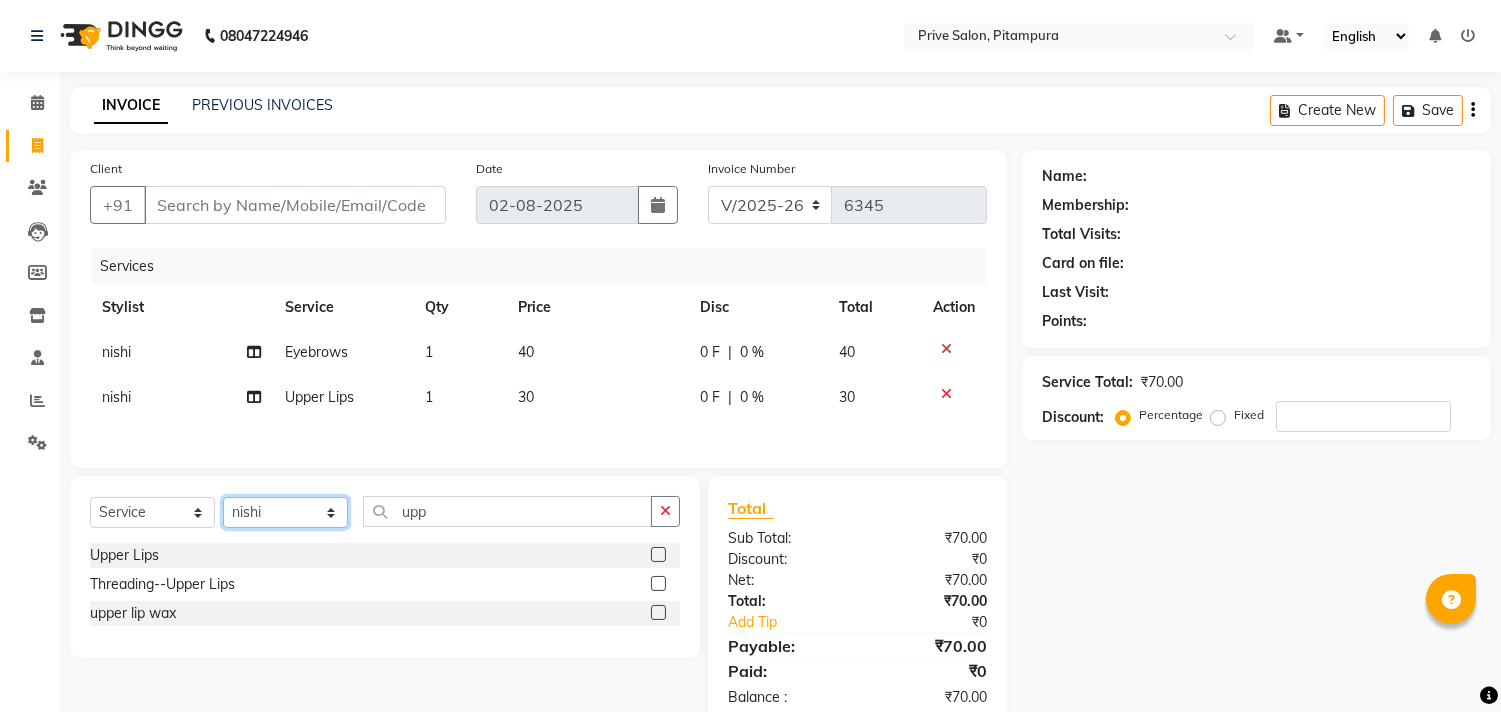 click on "Select Stylist amit ARJUN Atul FAIZAN FARDEEN GOLU harshit HITESH isha kapil khushbu Manager meenu MOHIT Mohsin NISHA nishi Preet privee Shivam SIVA vikas" 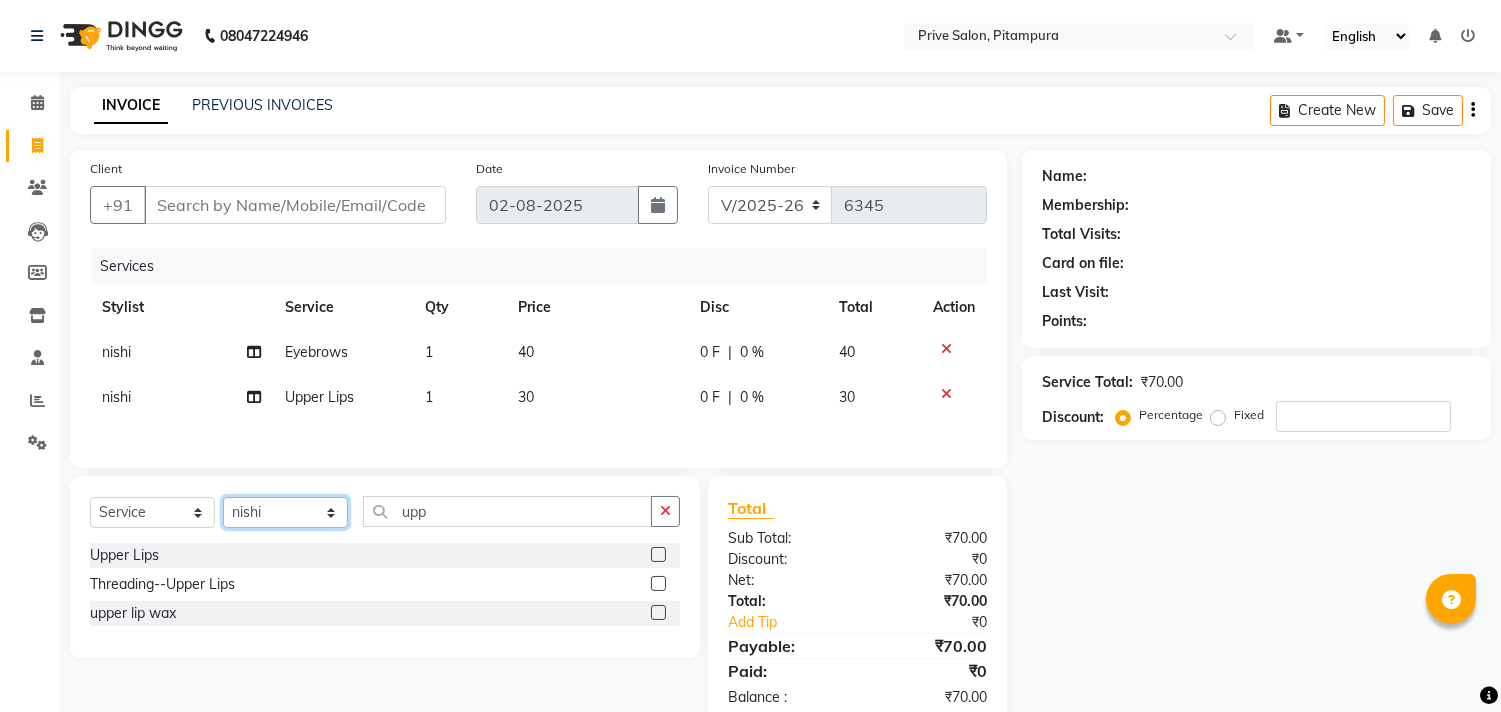 select on "30812" 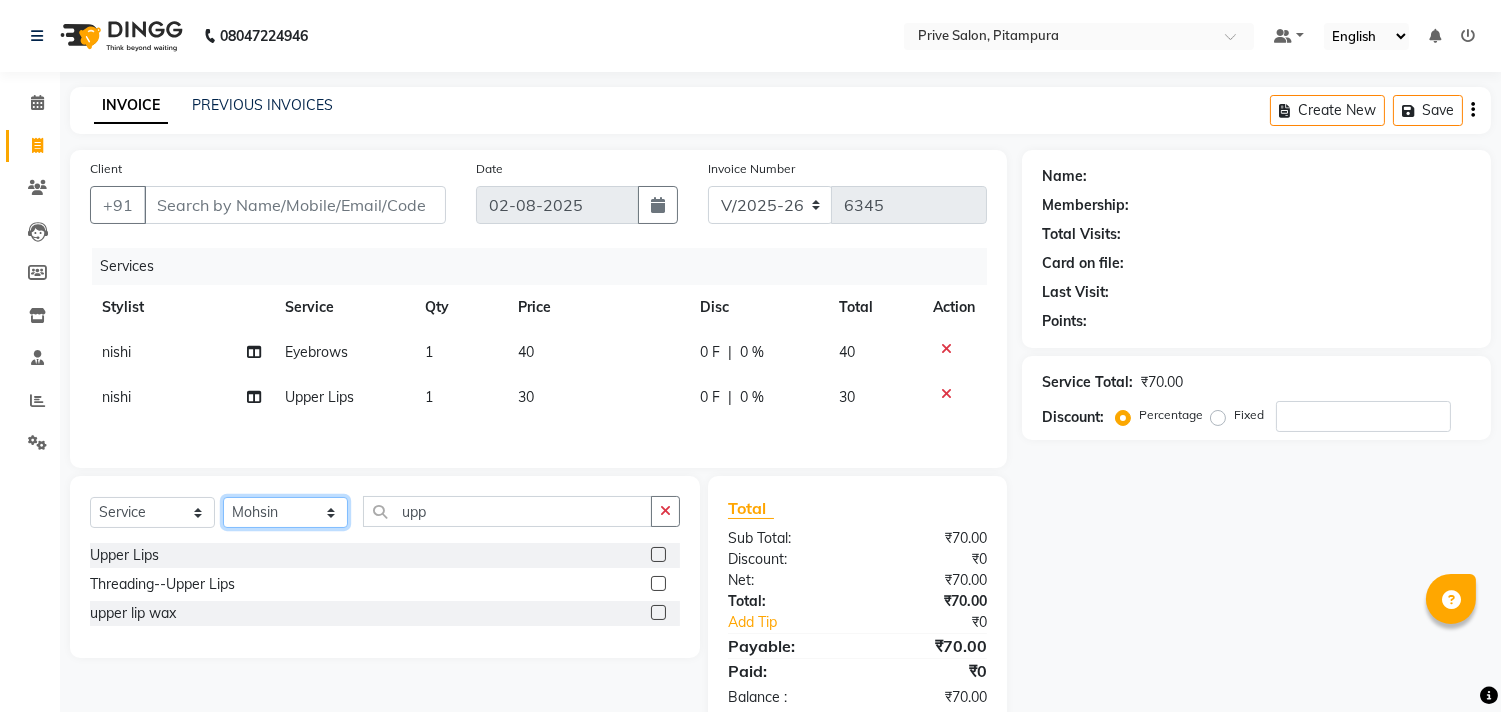 click on "Select Stylist amit ARJUN Atul FAIZAN FARDEEN GOLU harshit HITESH isha kapil khushbu Manager meenu MOHIT Mohsin NISHA nishi Preet privee Shivam SIVA vikas" 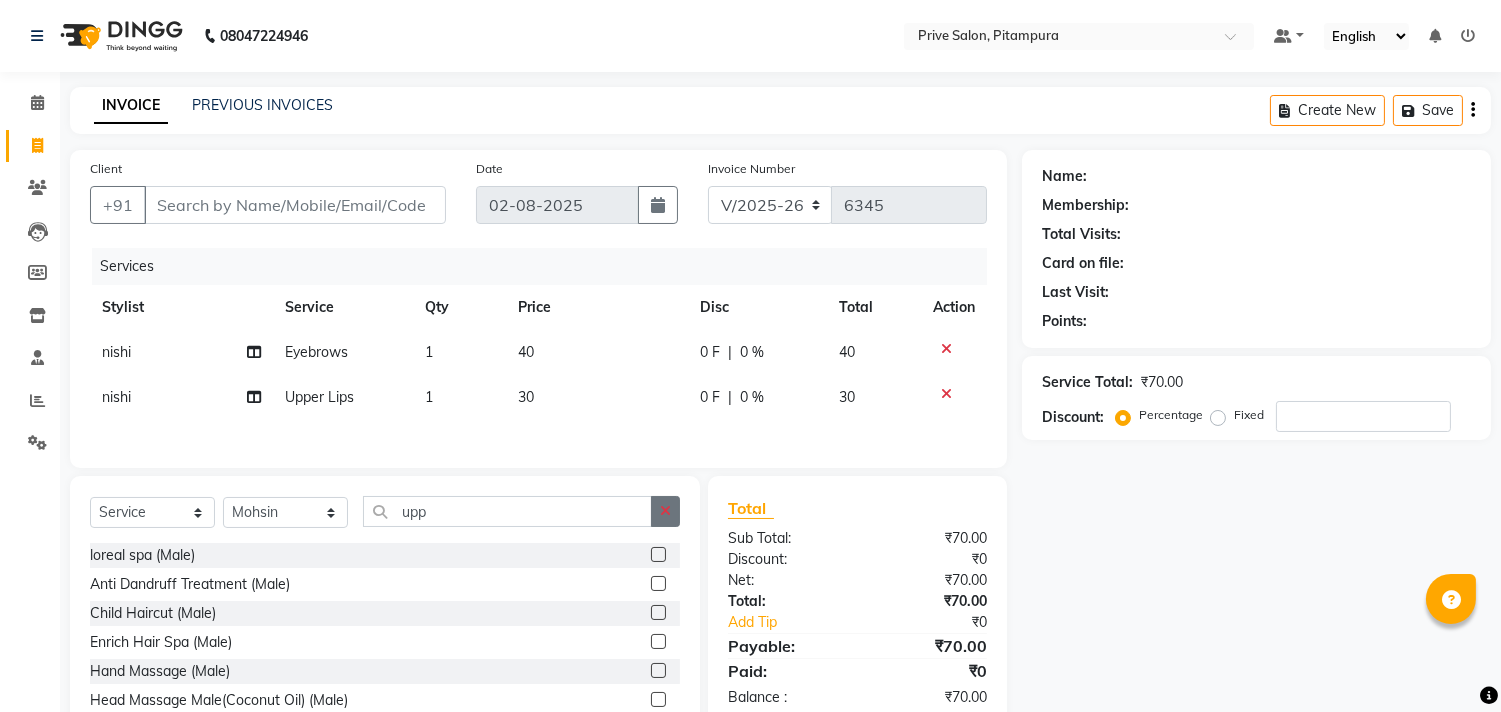 click 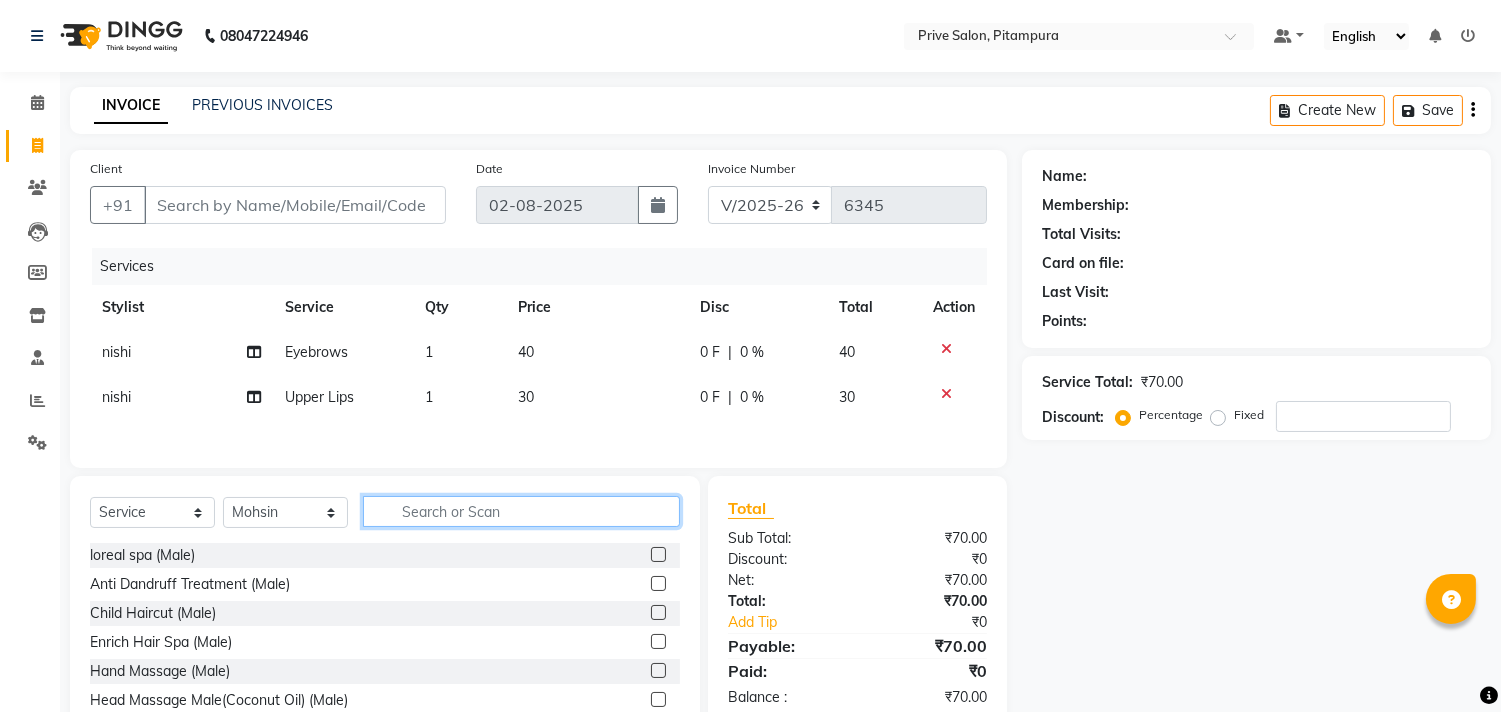 click 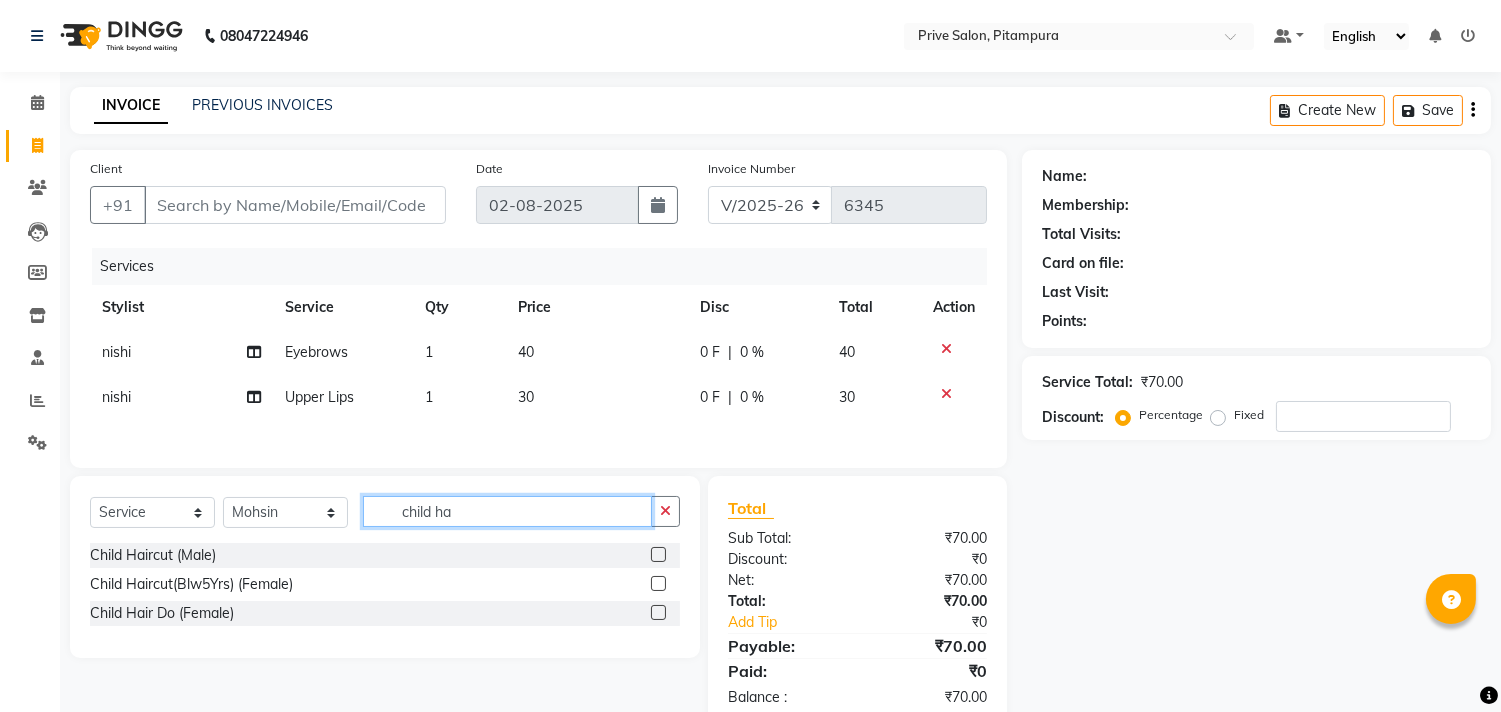 type on "child ha" 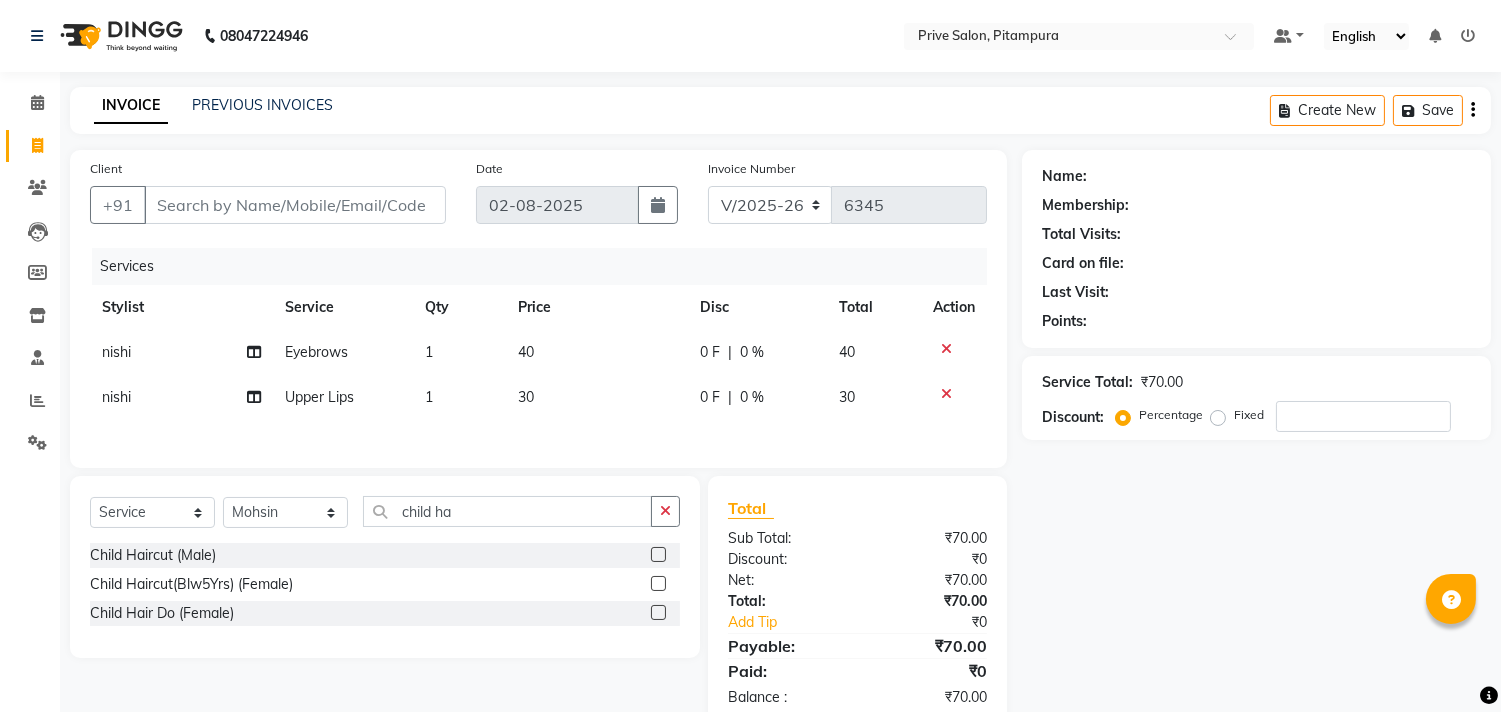 click 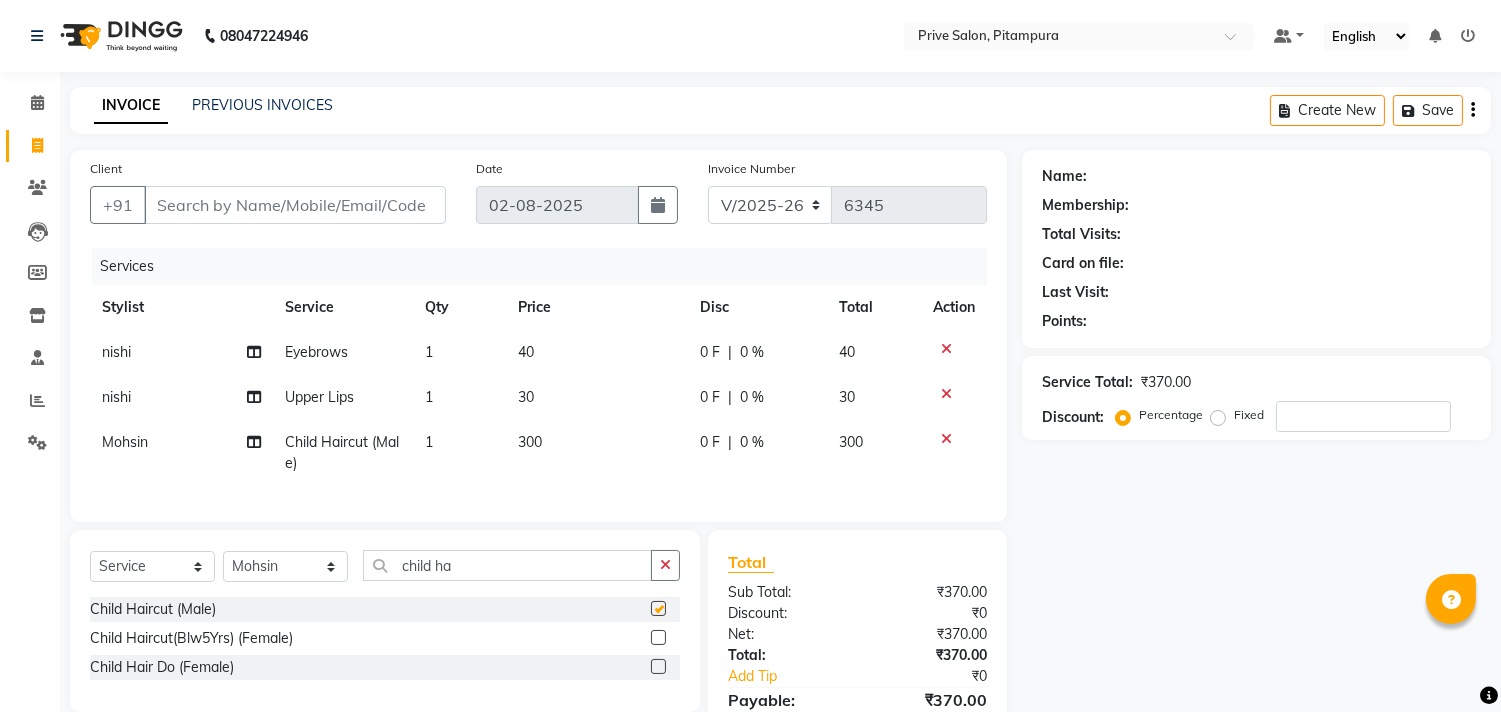 checkbox on "false" 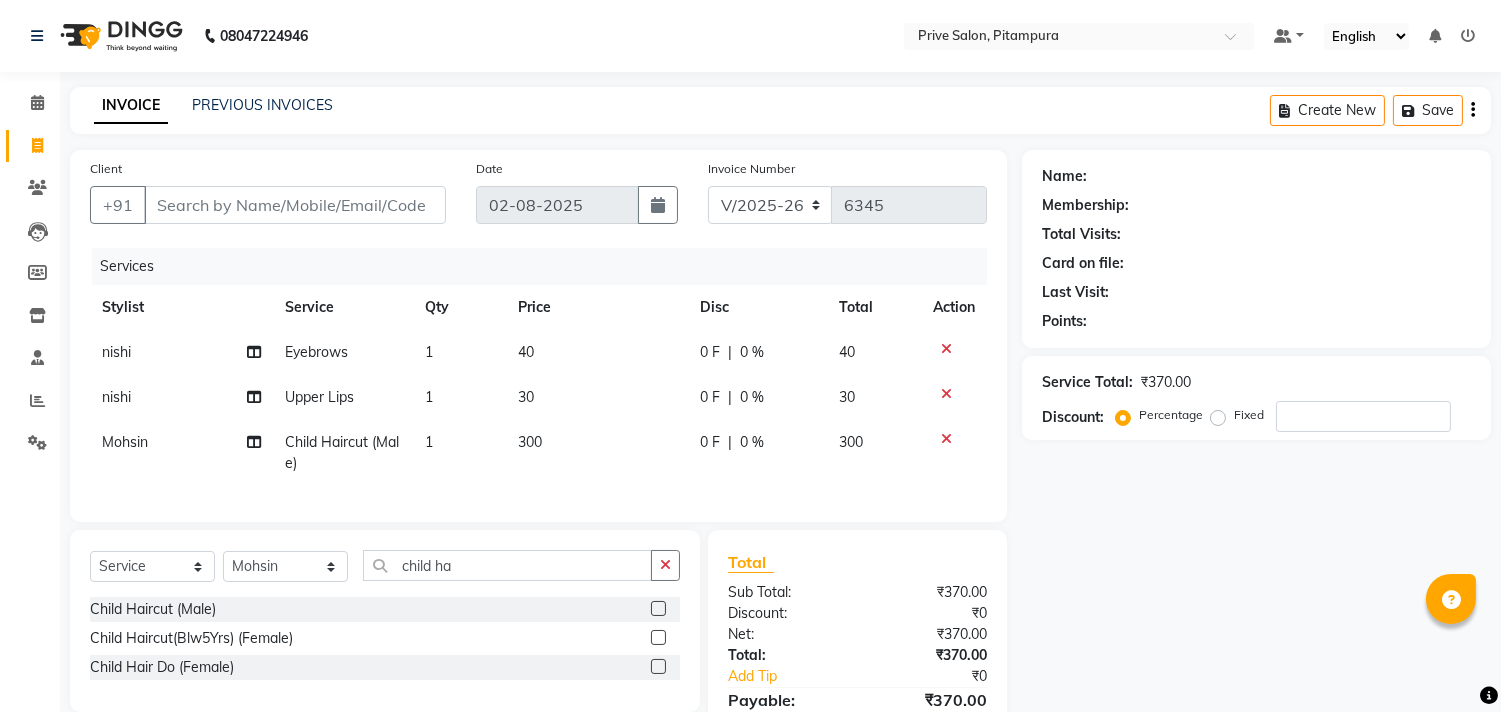 scroll, scrollTop: 0, scrollLeft: 14, axis: horizontal 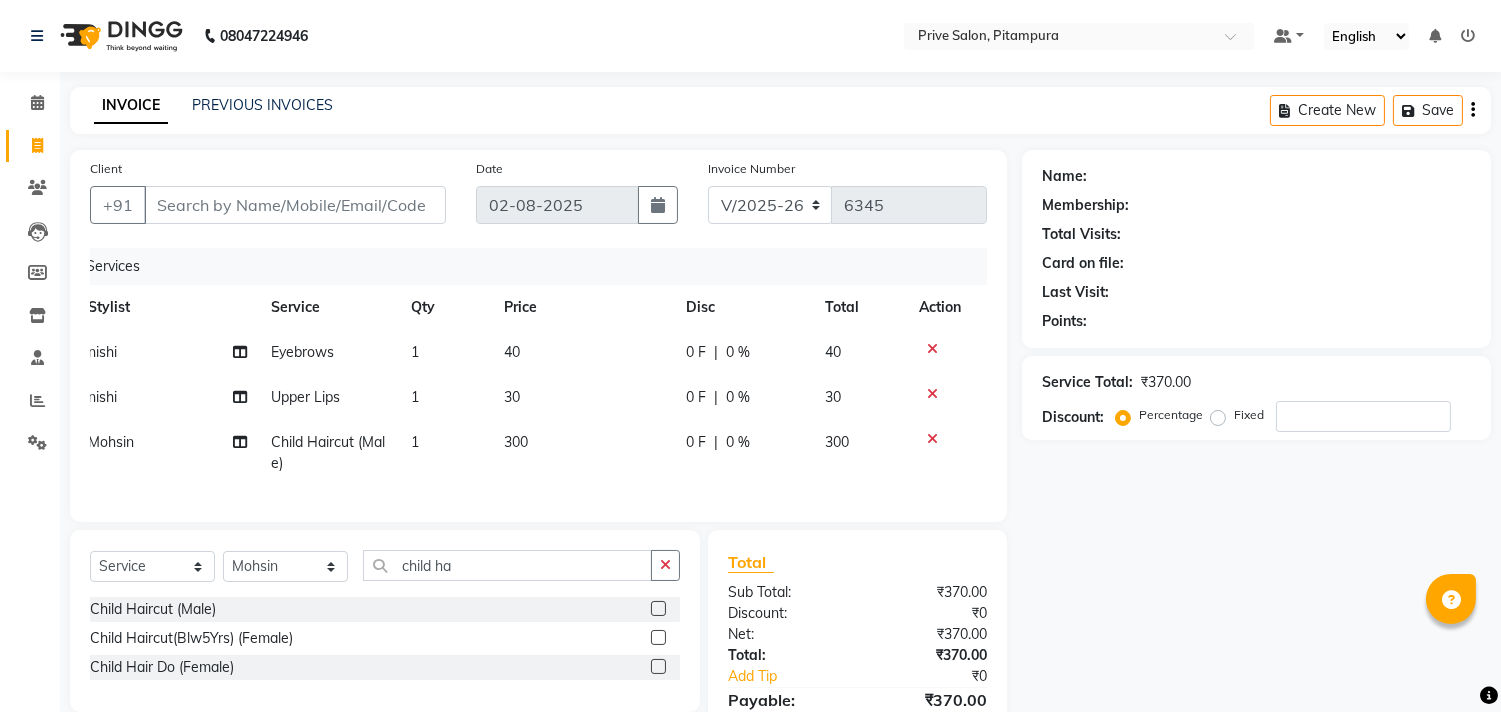 click 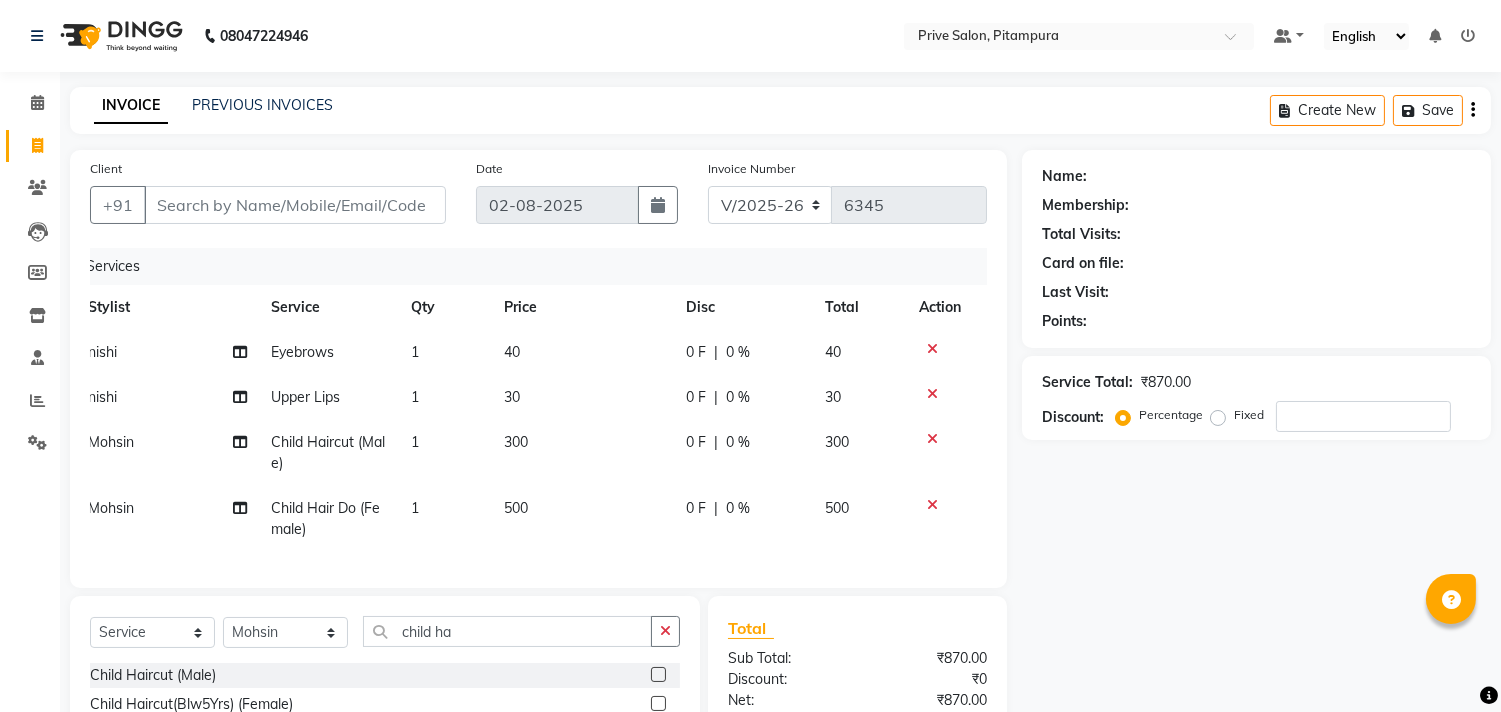 checkbox on "false" 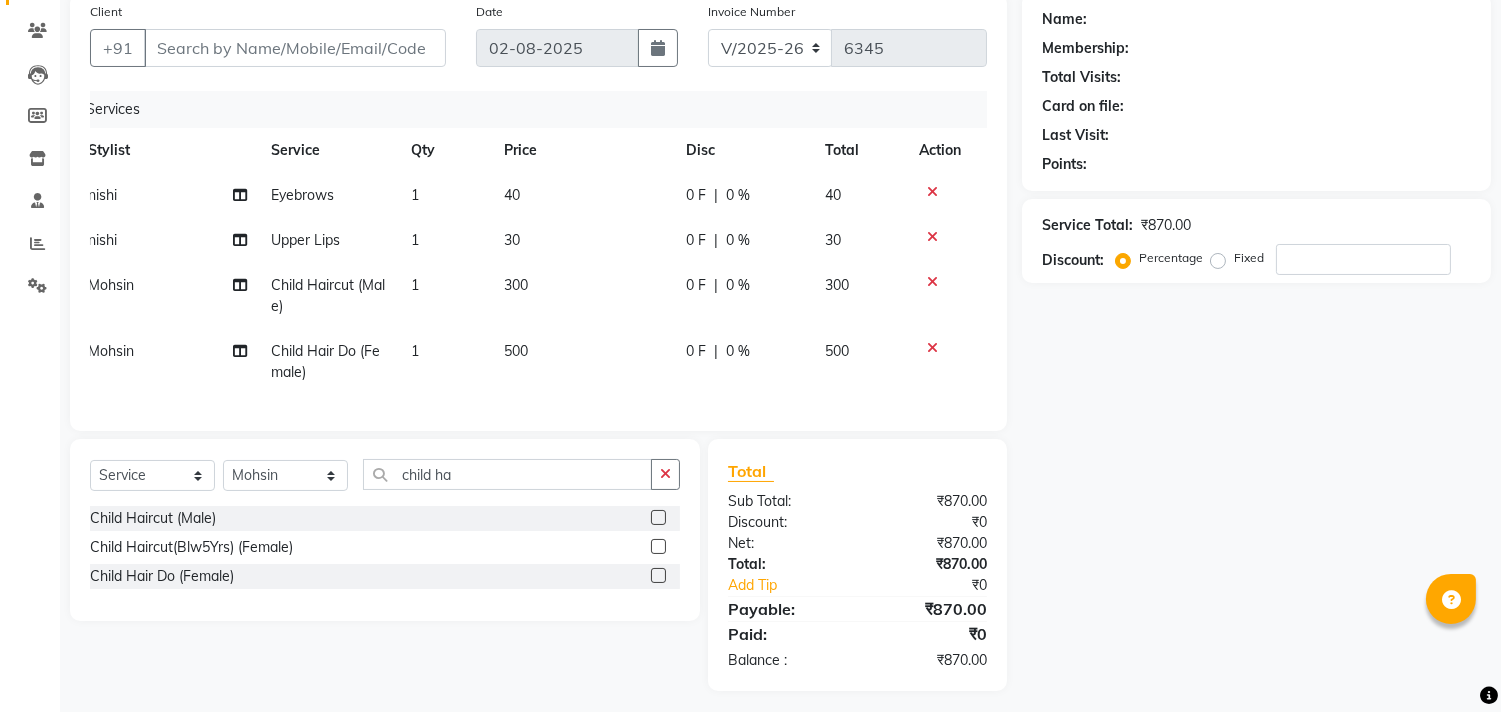 scroll, scrollTop: 182, scrollLeft: 0, axis: vertical 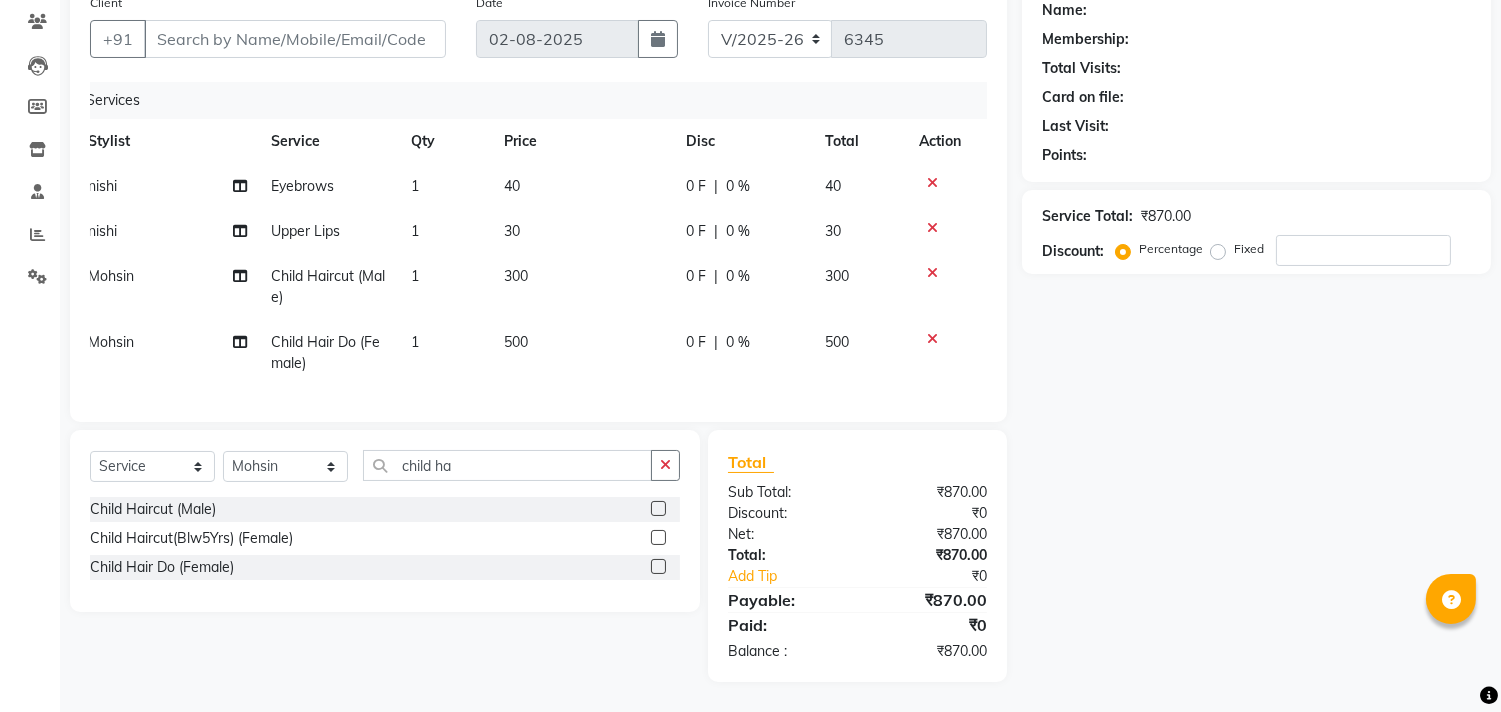 click 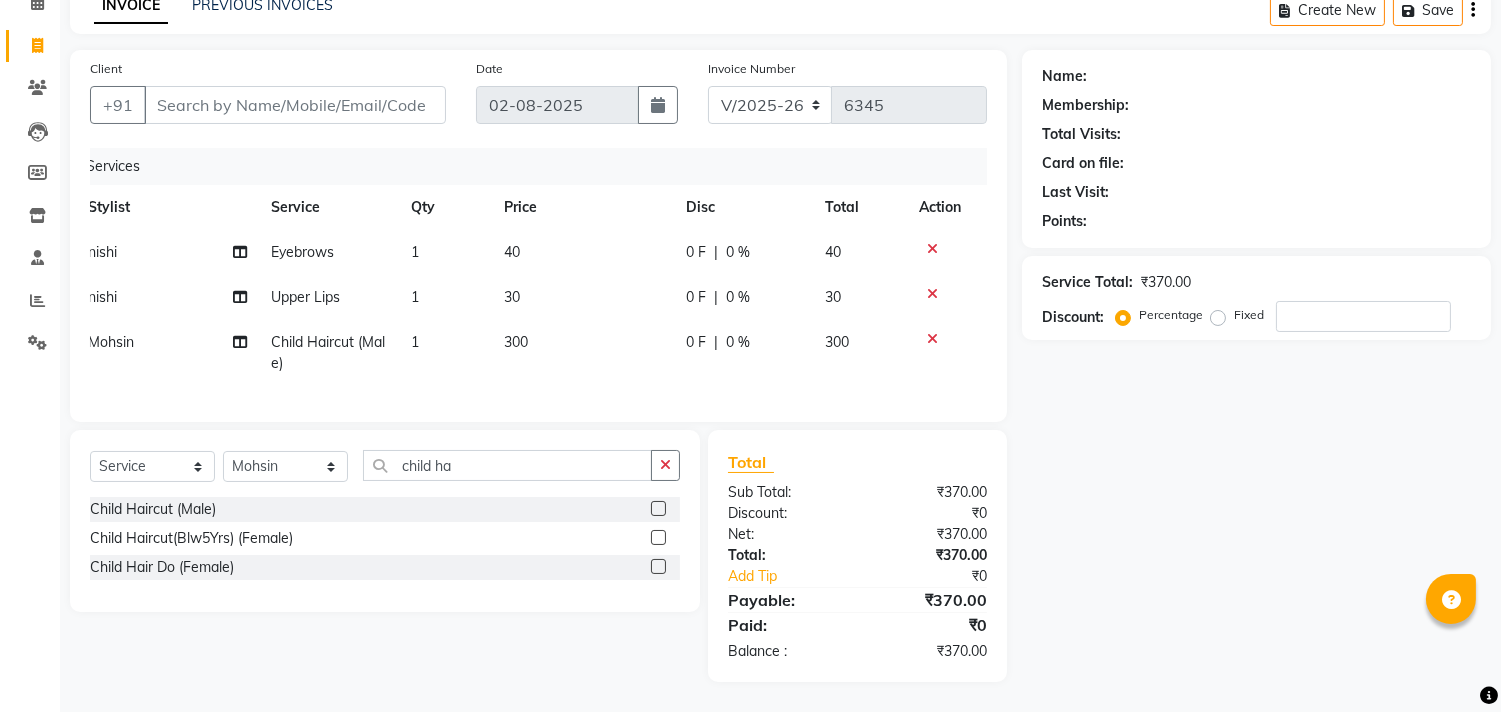 scroll, scrollTop: 0, scrollLeft: 0, axis: both 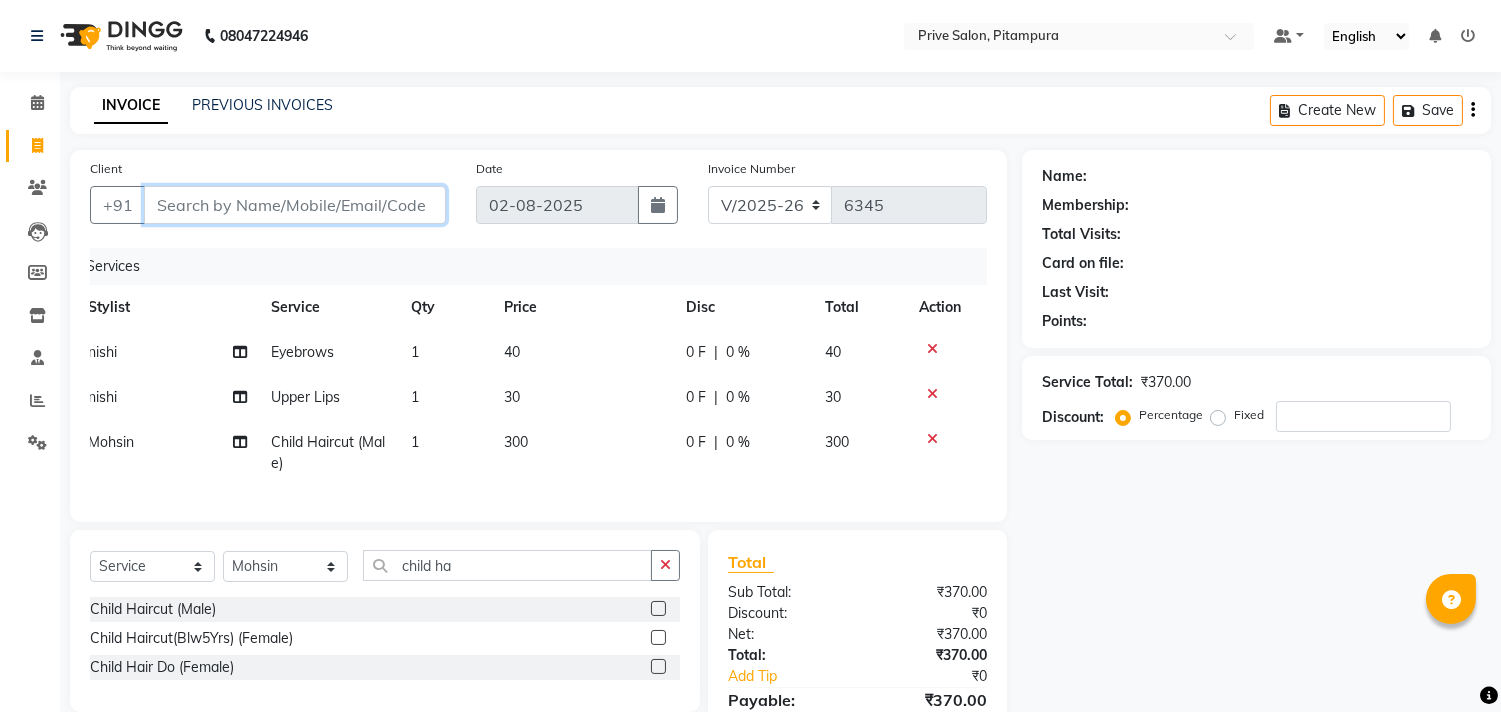 click on "Client" at bounding box center (295, 205) 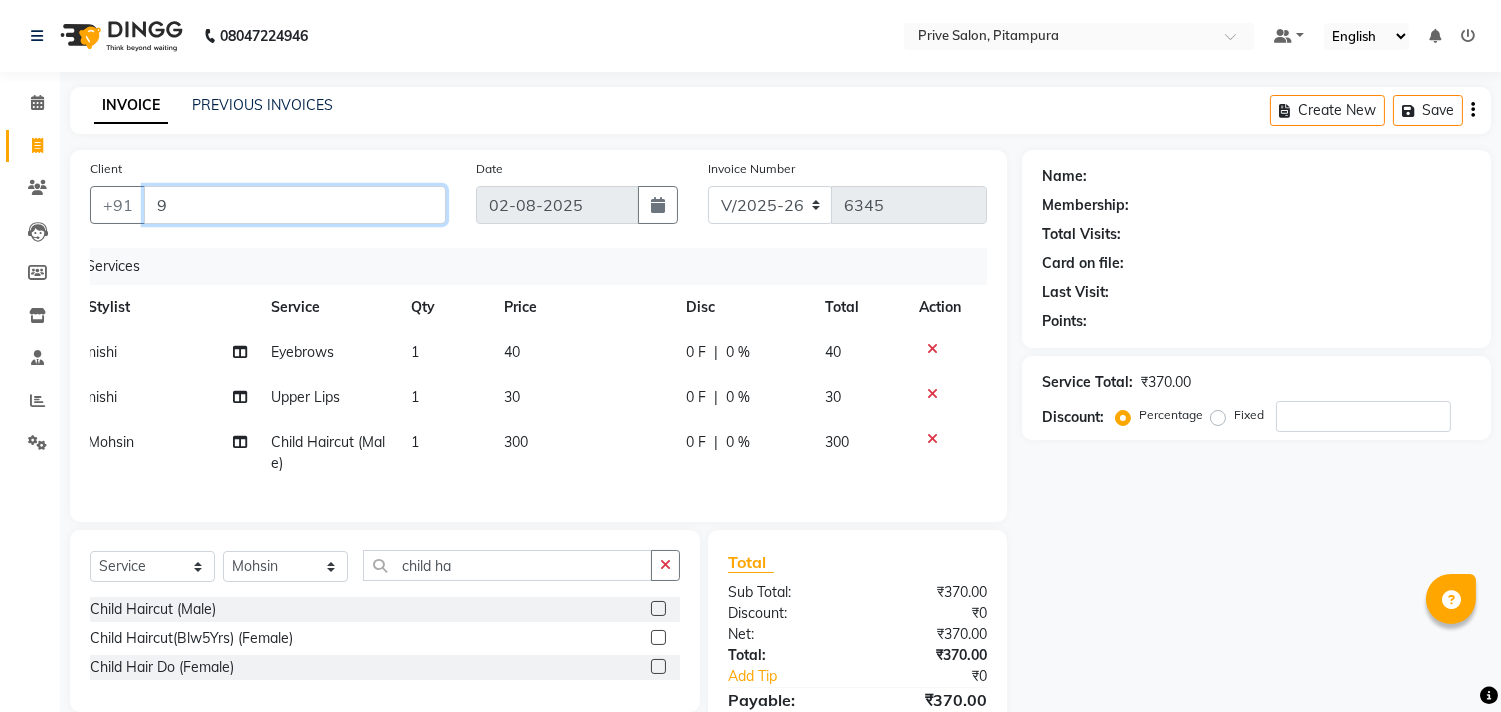 type on "0" 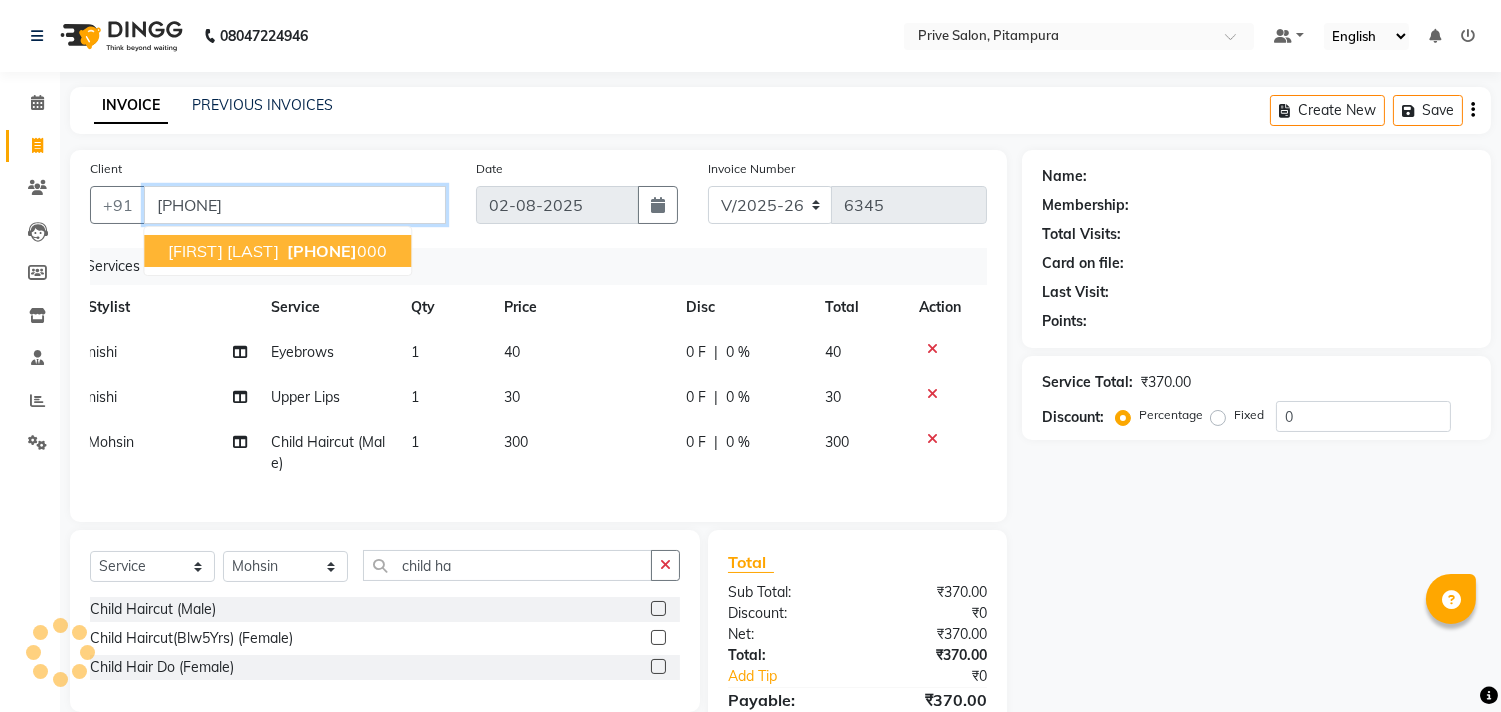 type on "9718126000" 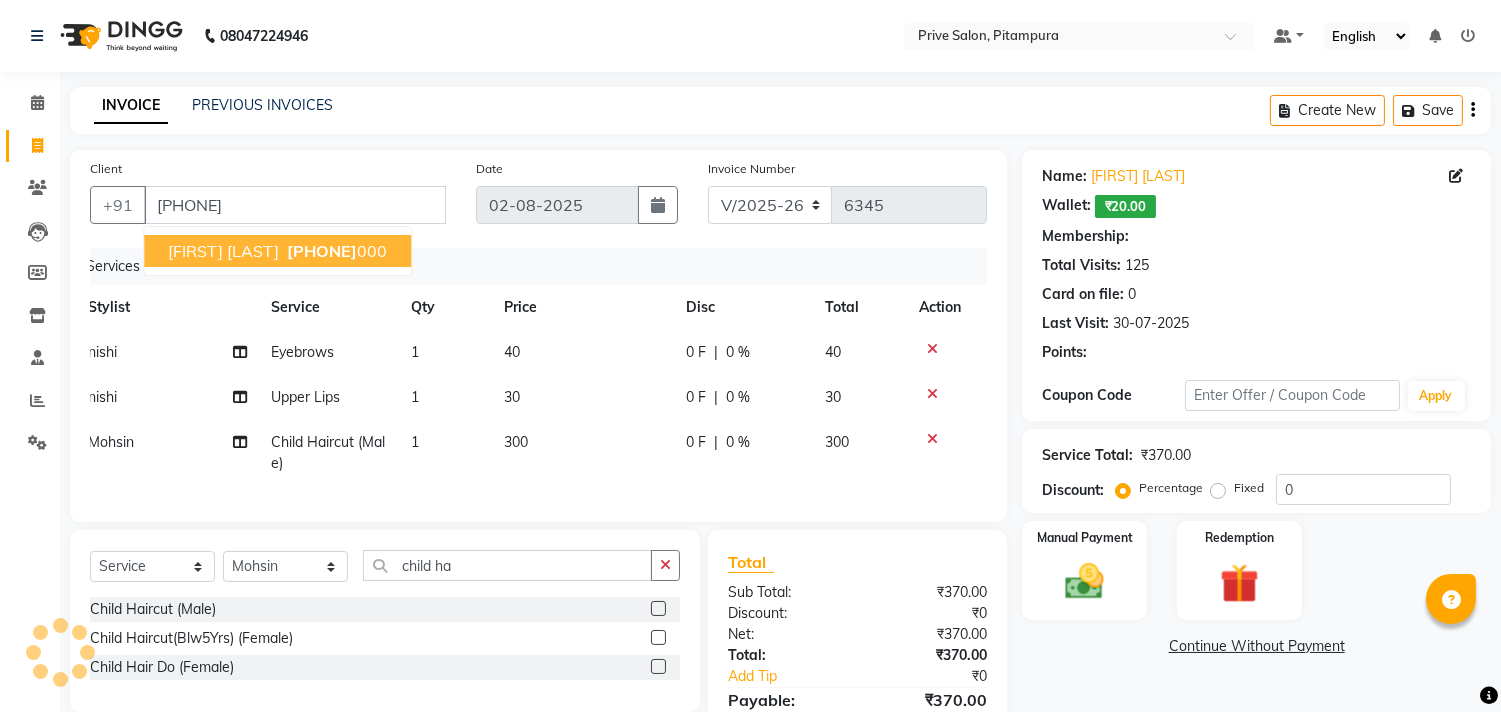 select on "1: Object" 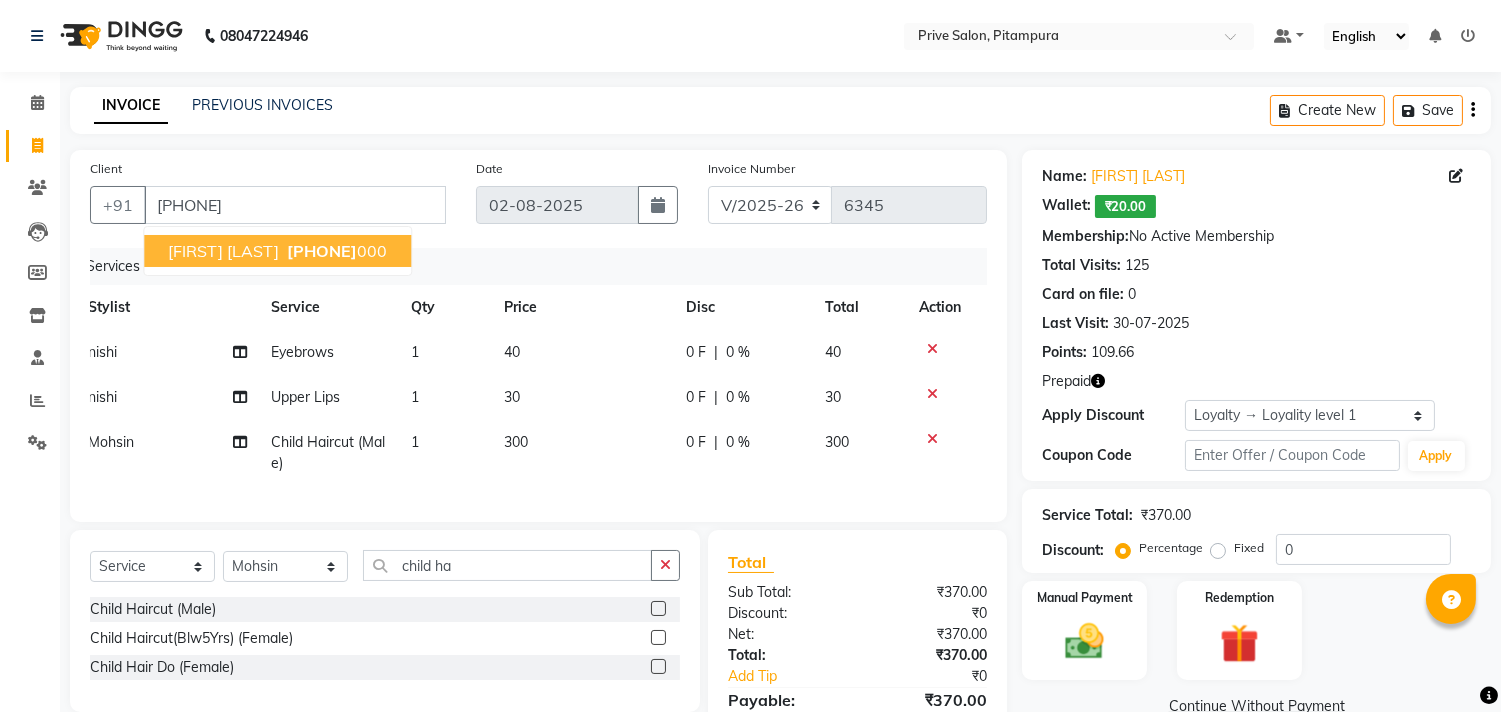 click on "9718126 000" at bounding box center (335, 251) 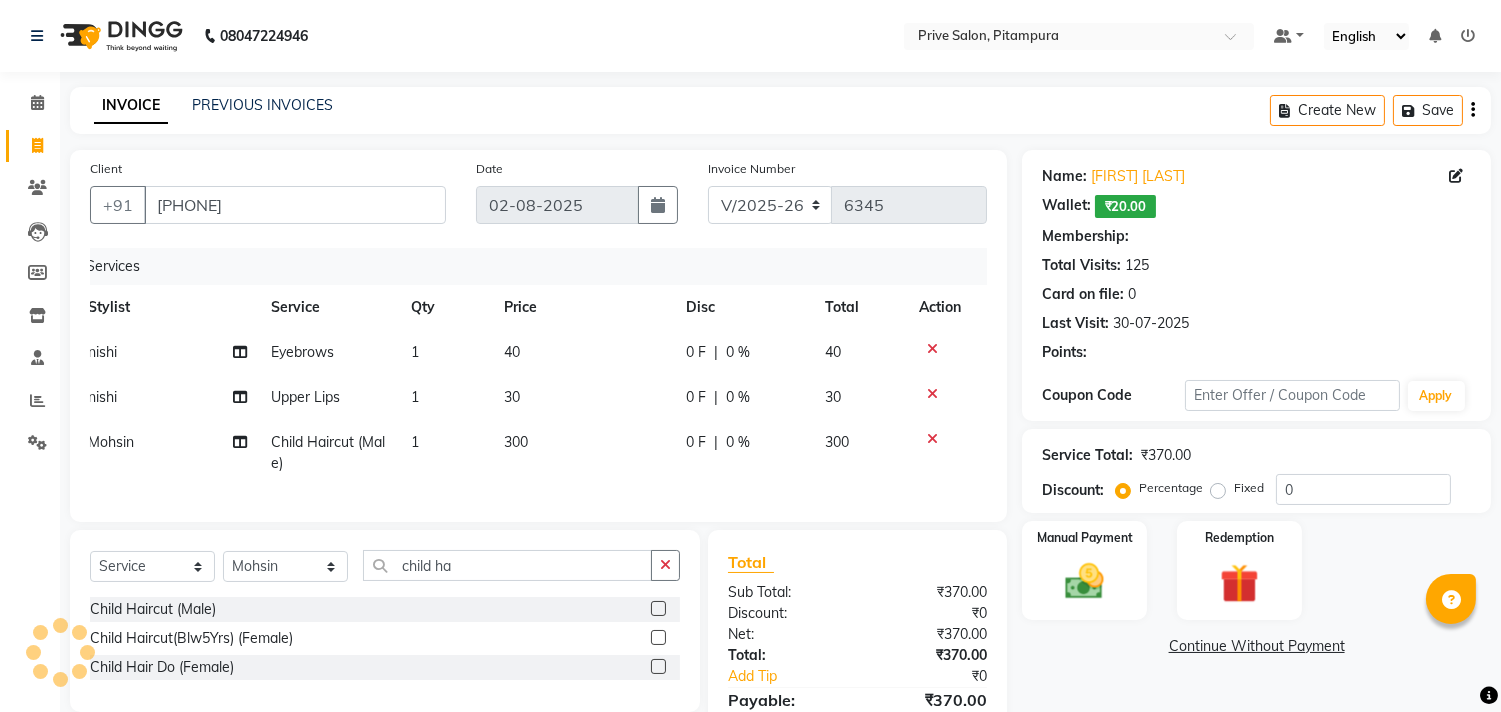 select on "1: Object" 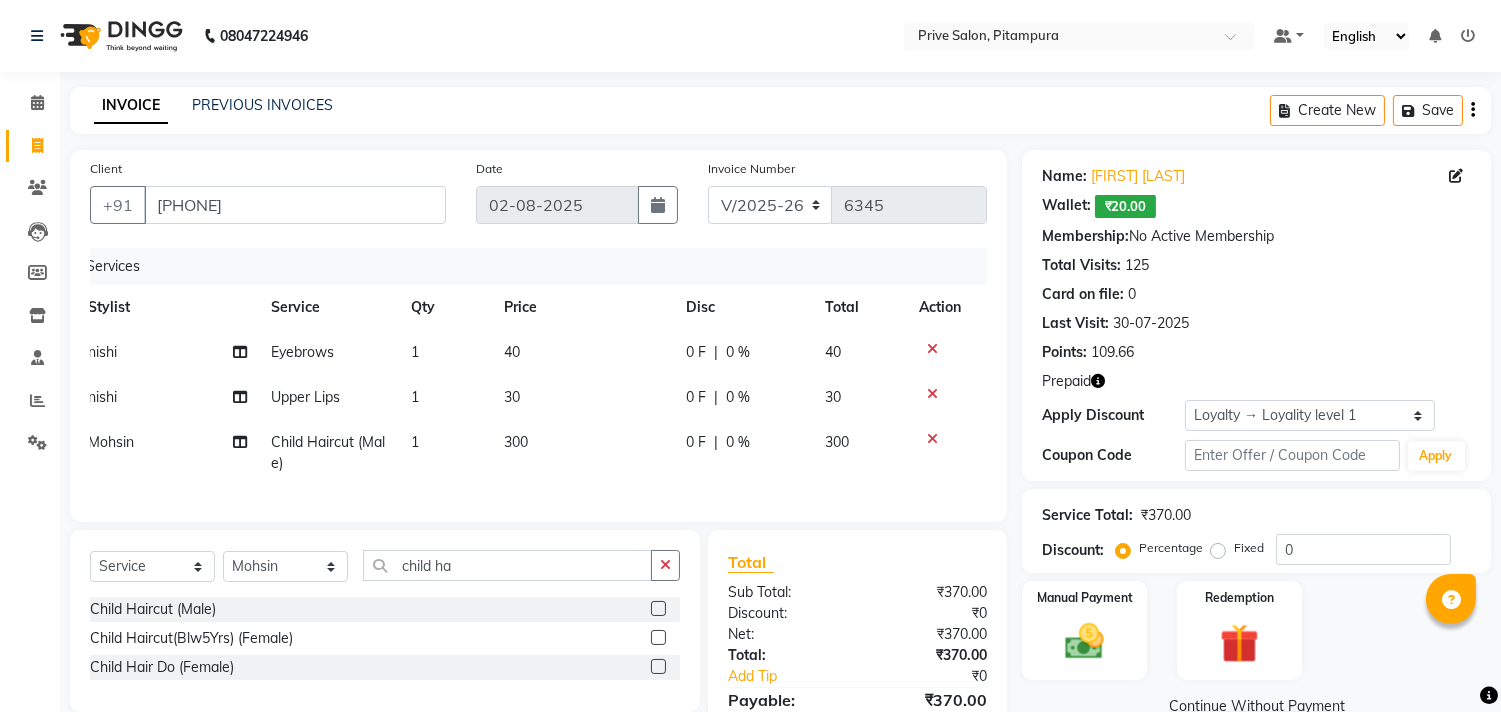 scroll, scrollTop: 116, scrollLeft: 0, axis: vertical 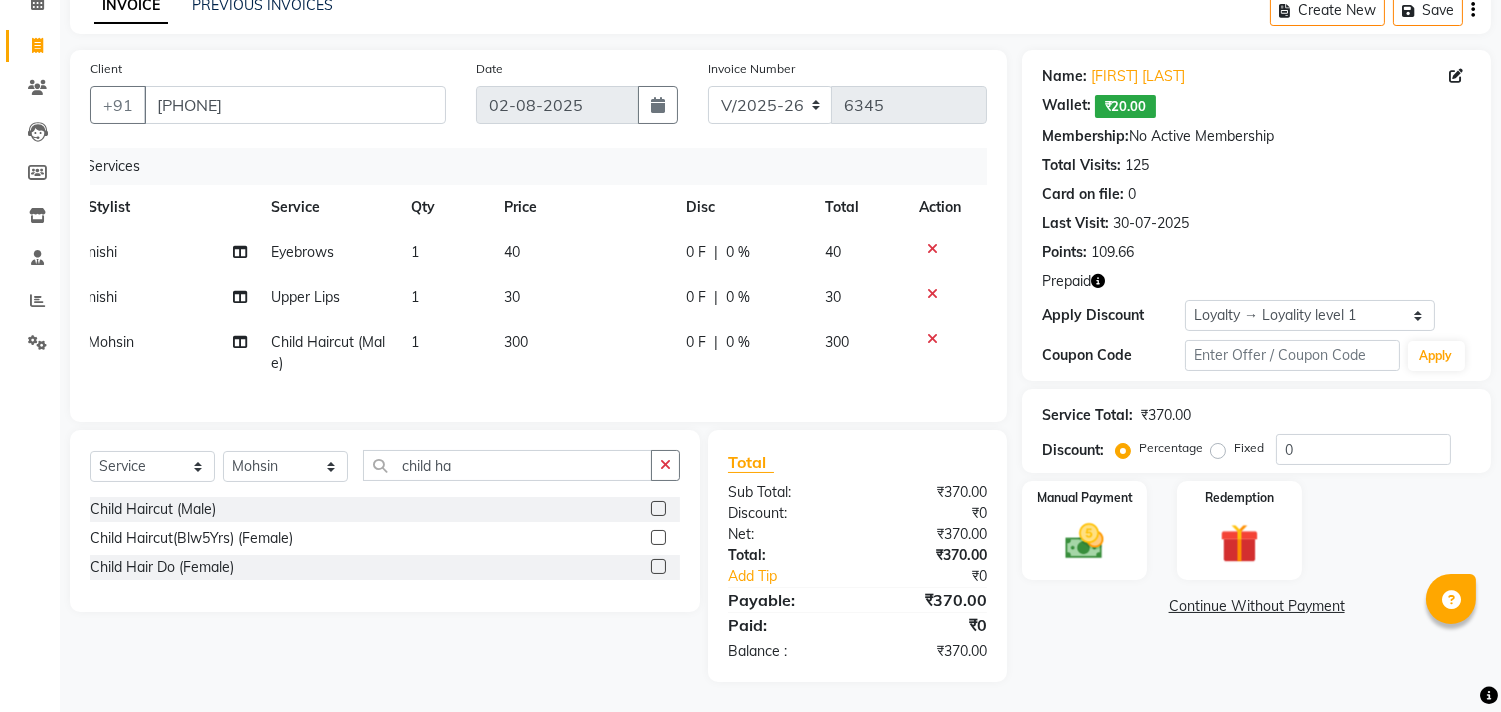 click on "300" 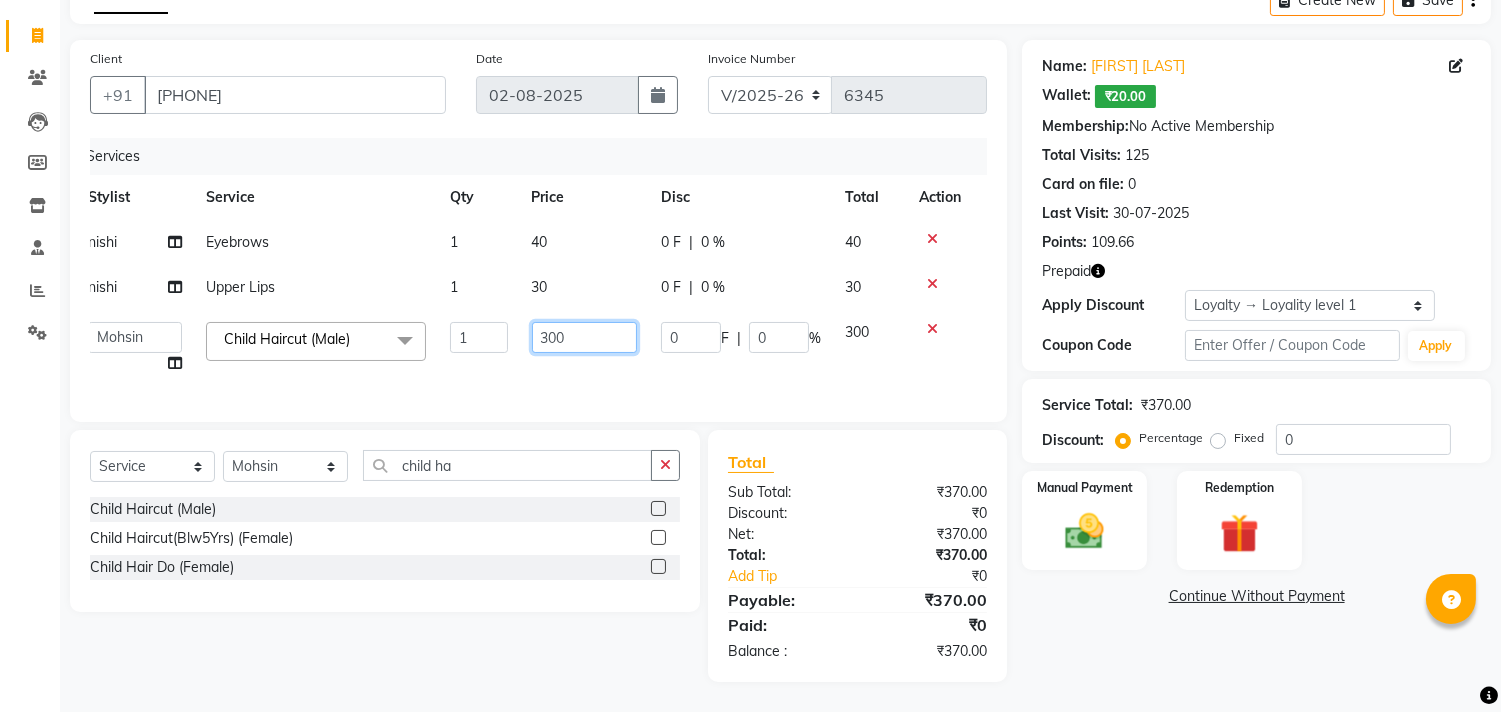 click on "300" 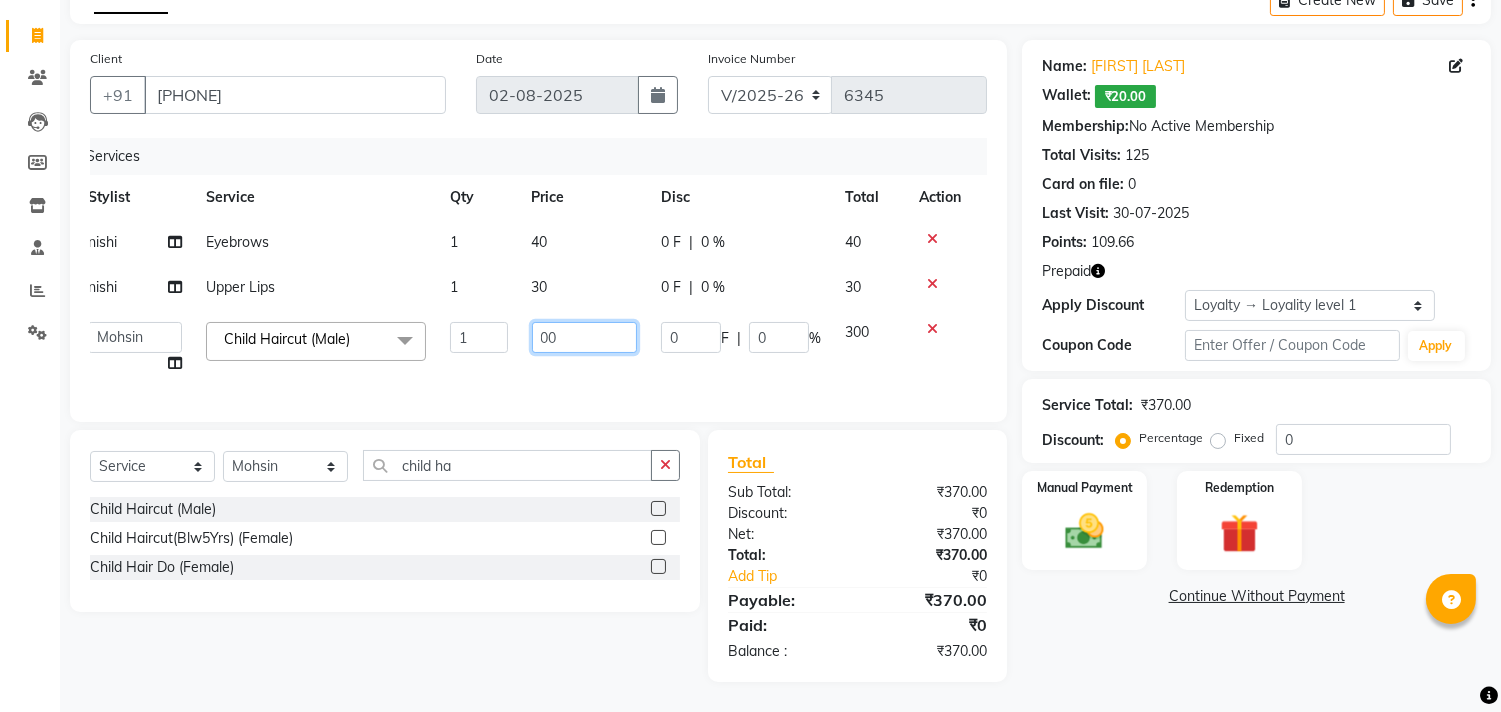 type on "400" 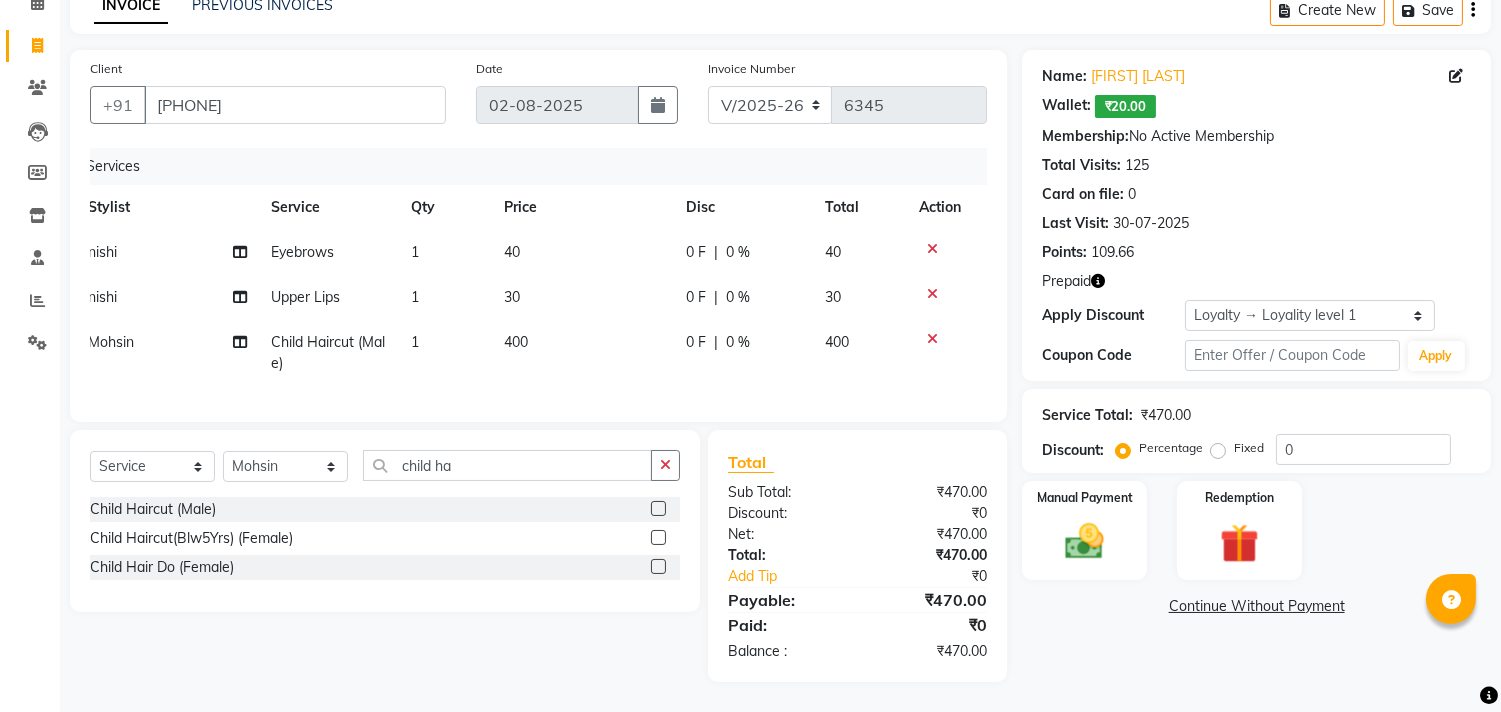 click on "INVOICE PREVIOUS INVOICES Create New   Save" 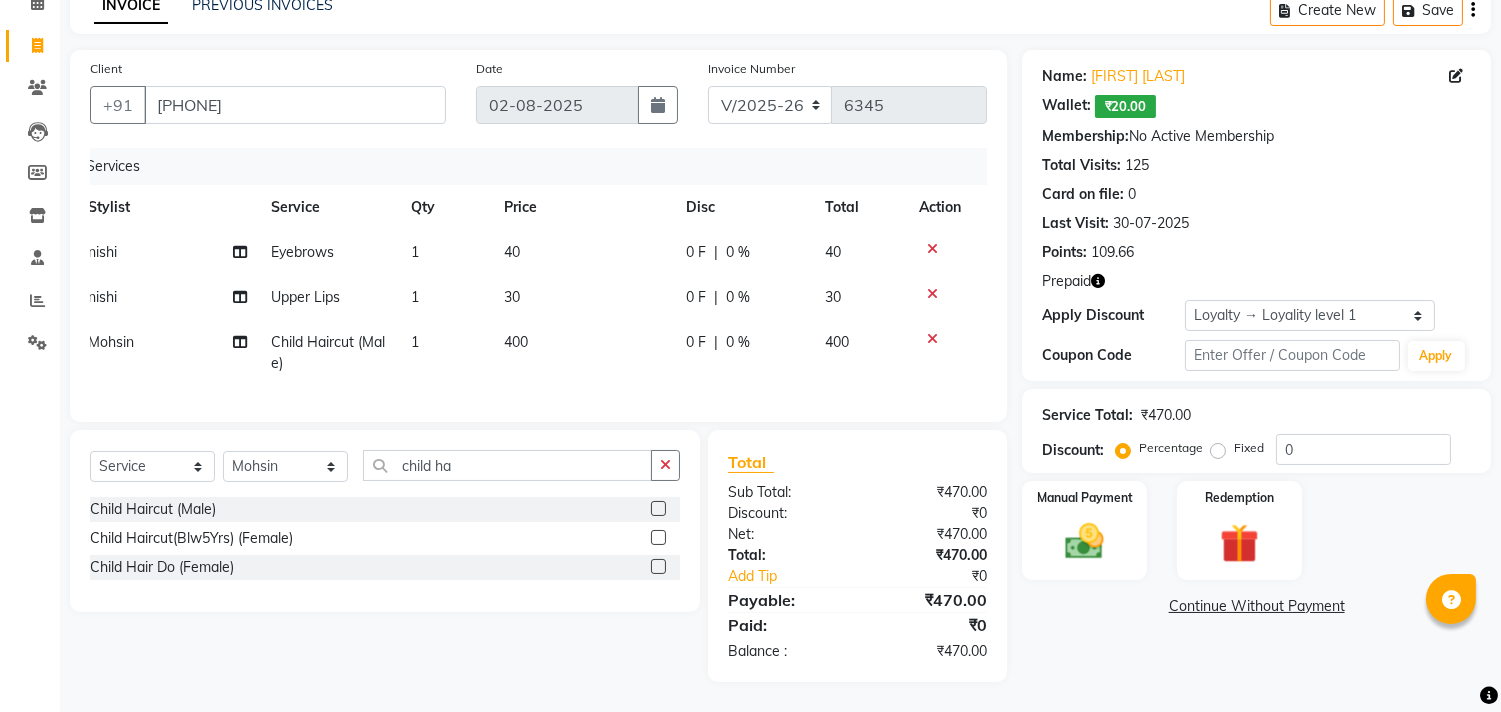 click on "400" 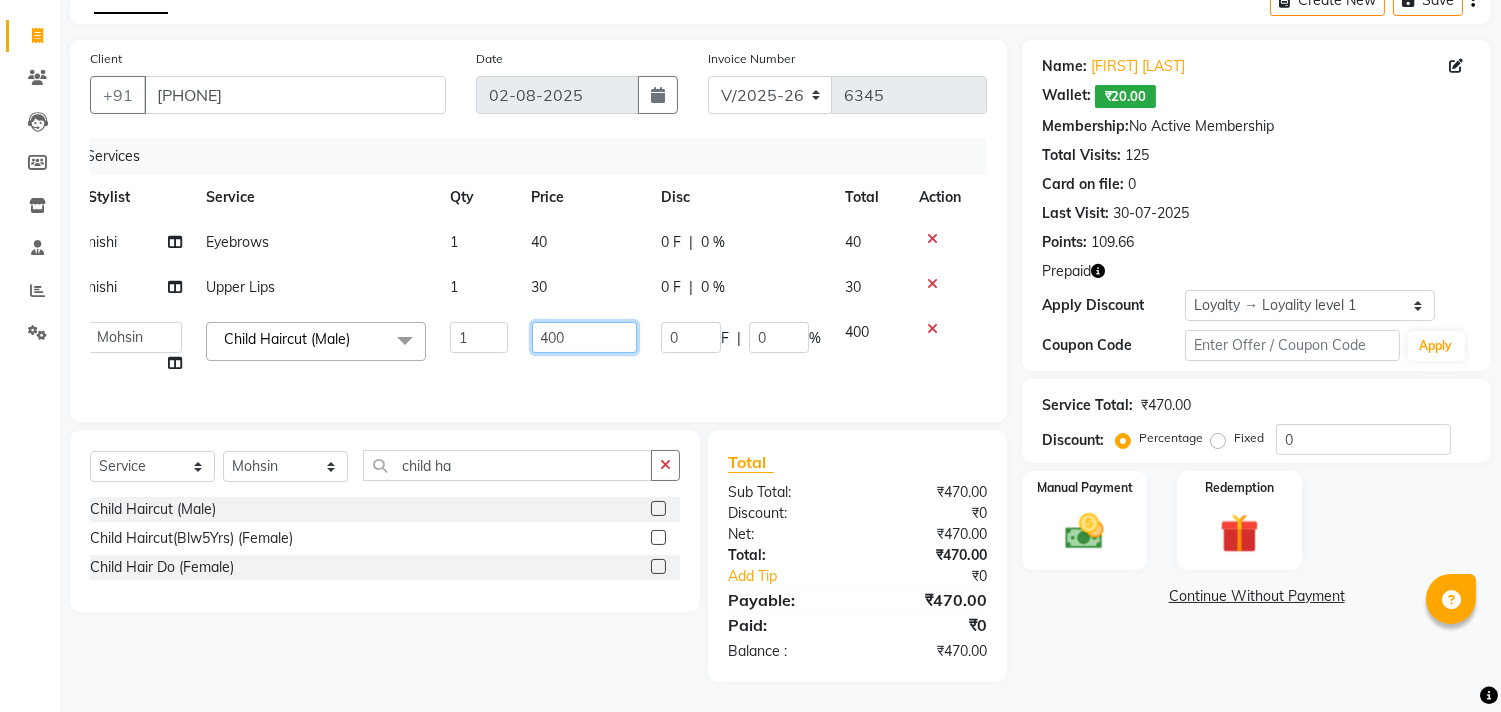click on "400" 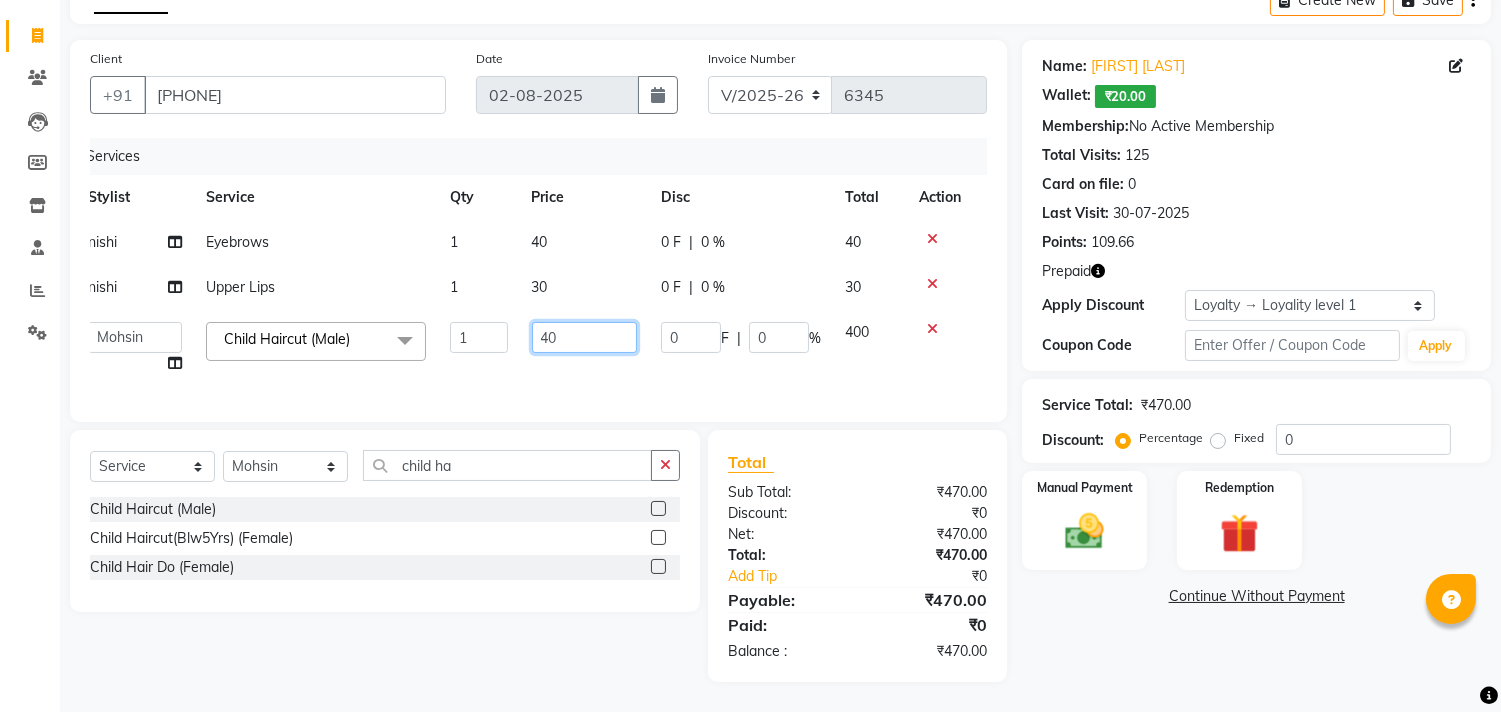 type on "400" 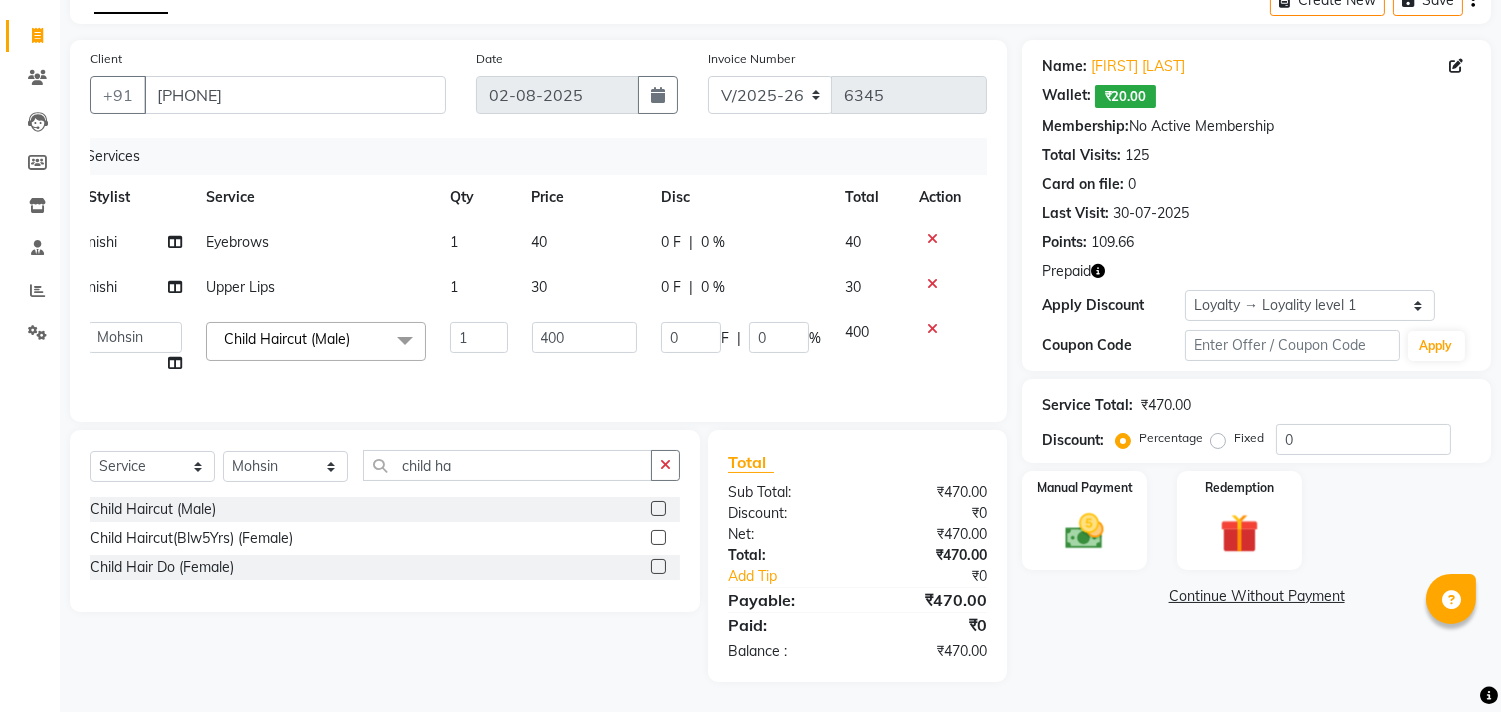click on "Membership:  No Active Membership" 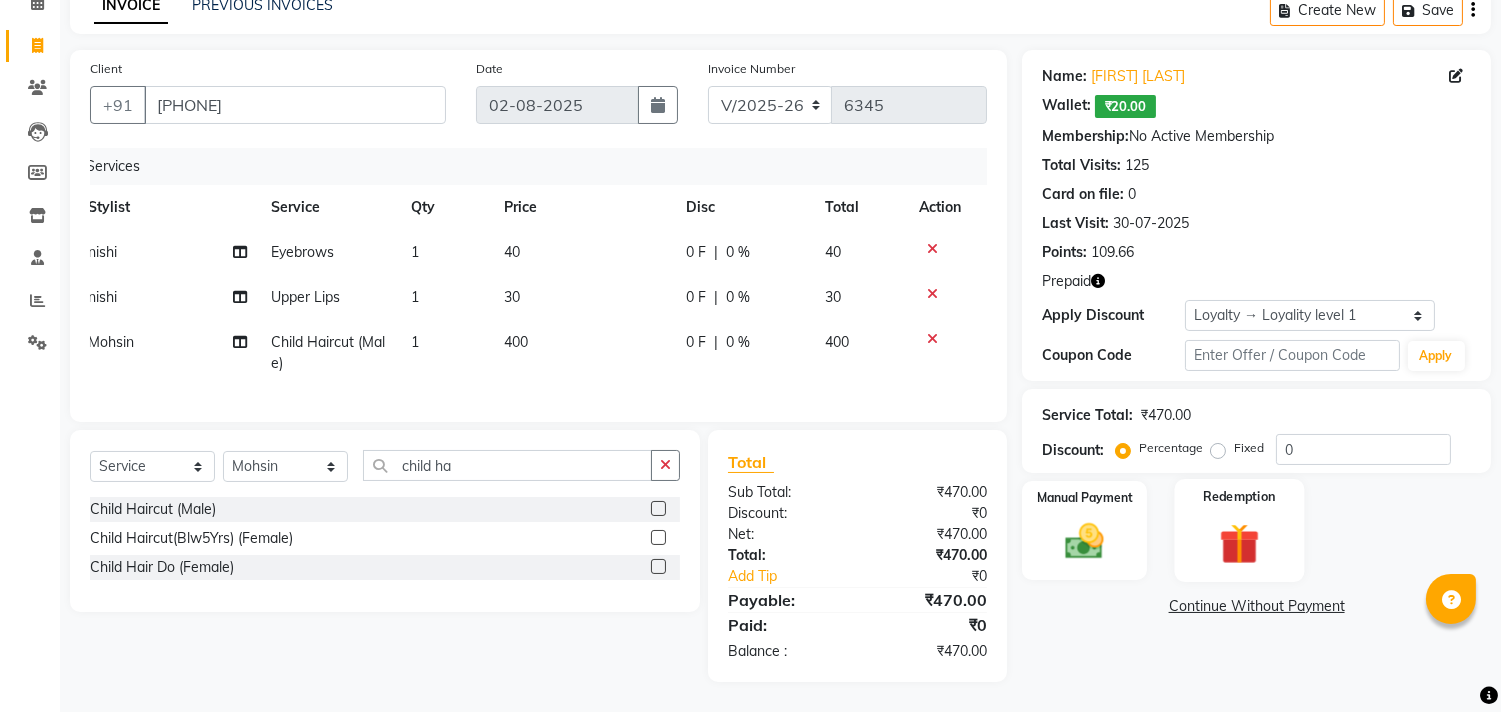 click 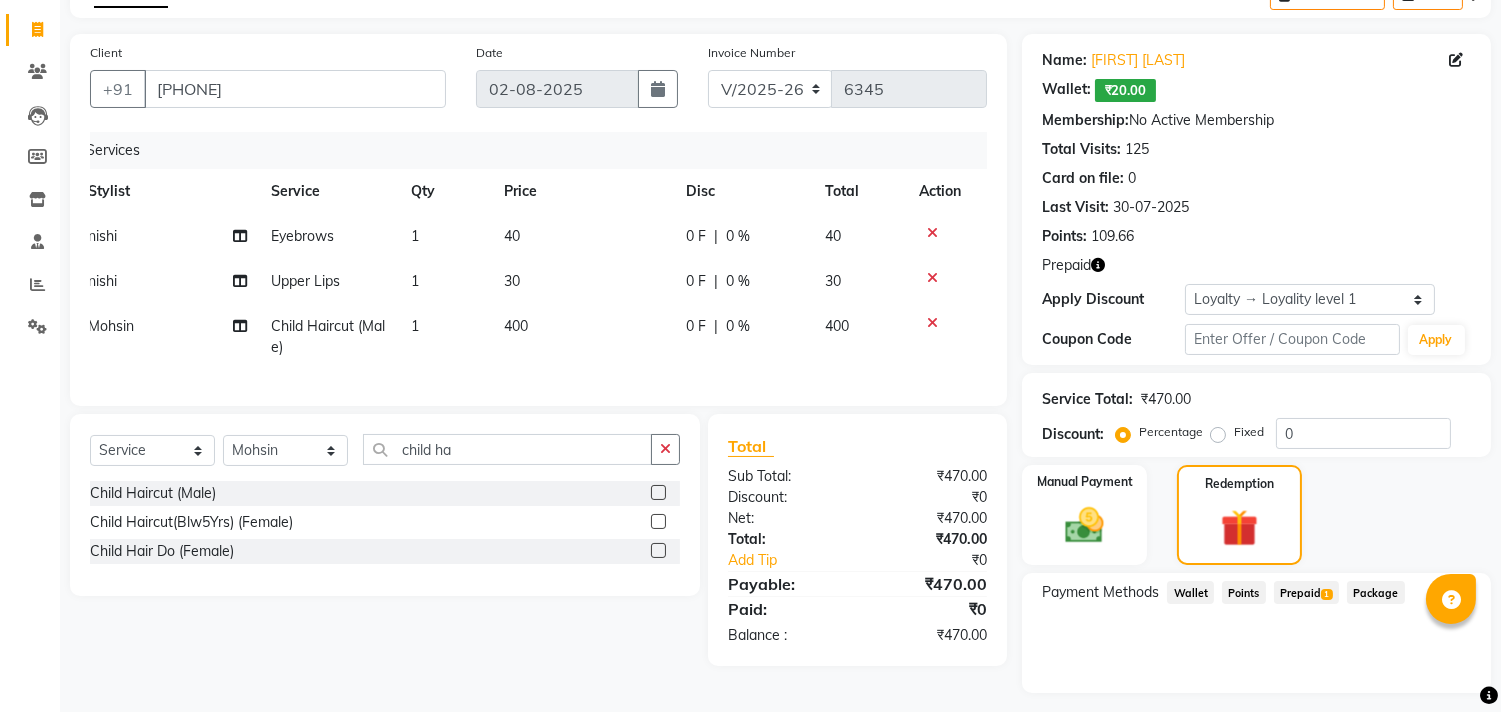 click on "Prepaid  1" 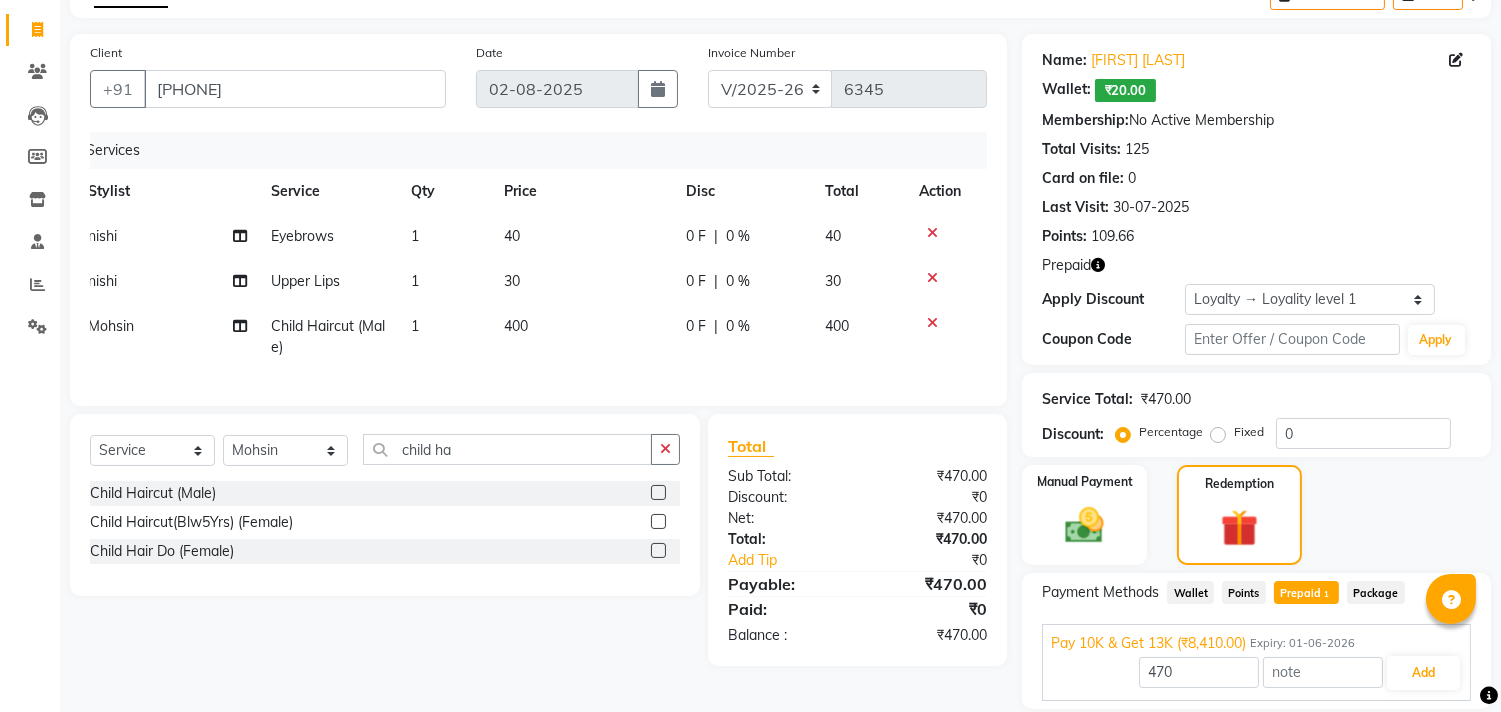 scroll, scrollTop: 183, scrollLeft: 0, axis: vertical 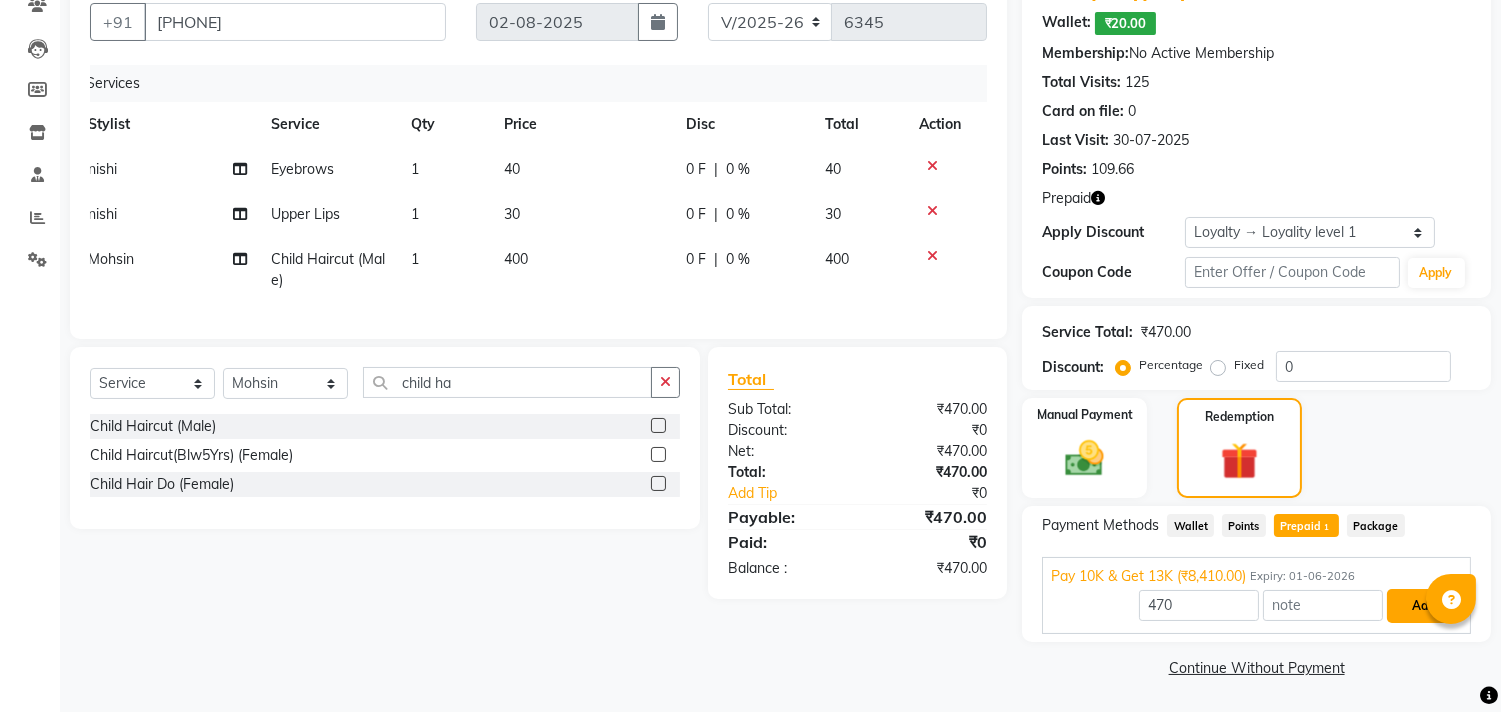 click on "Add" at bounding box center (1423, 606) 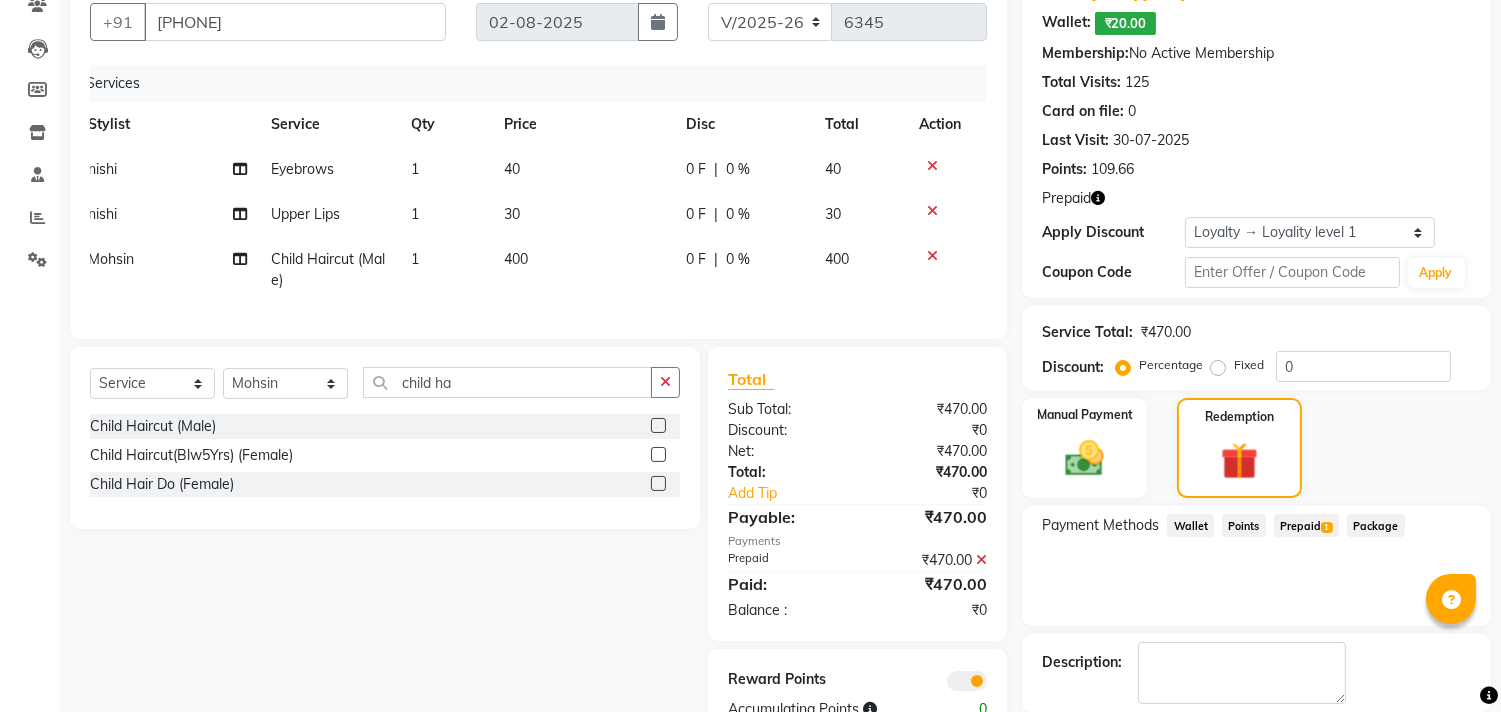 scroll, scrollTop: 280, scrollLeft: 0, axis: vertical 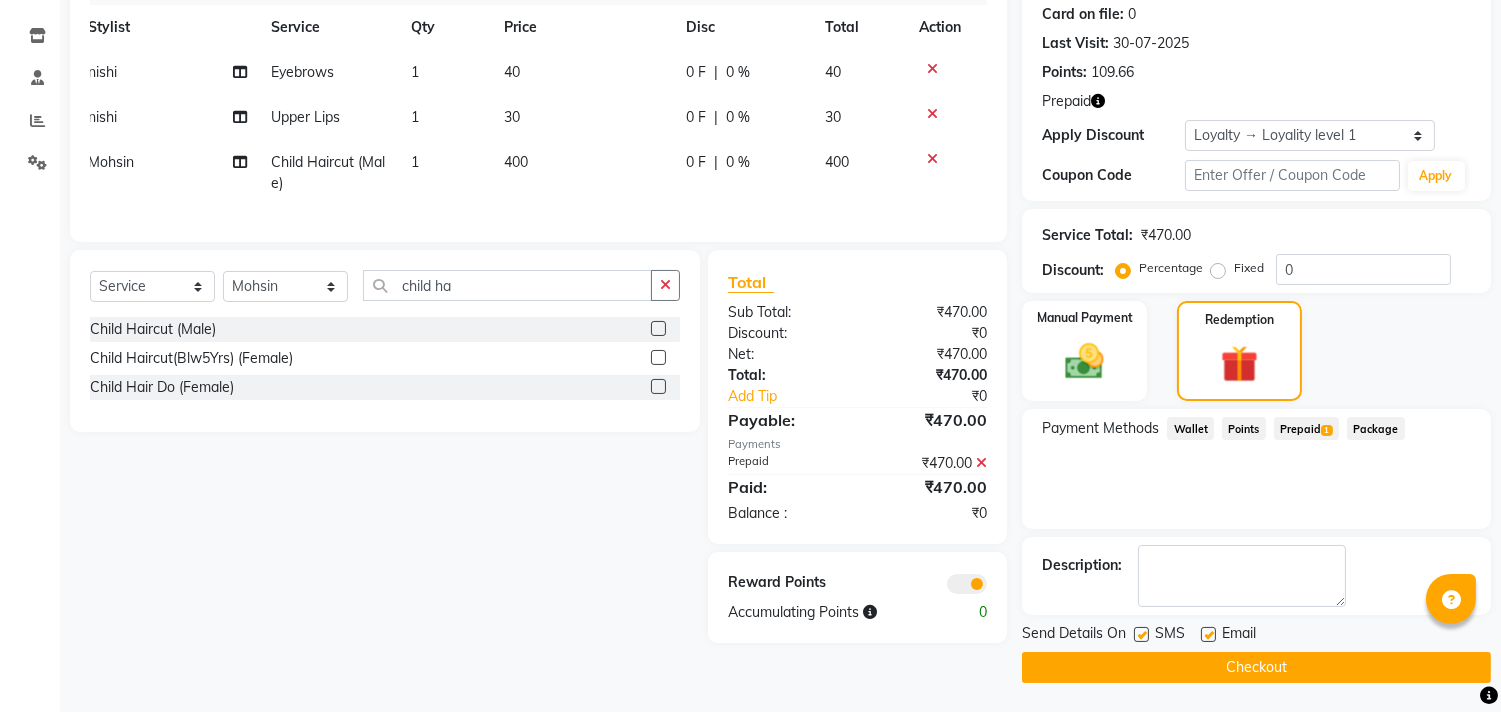 click on "Checkout" 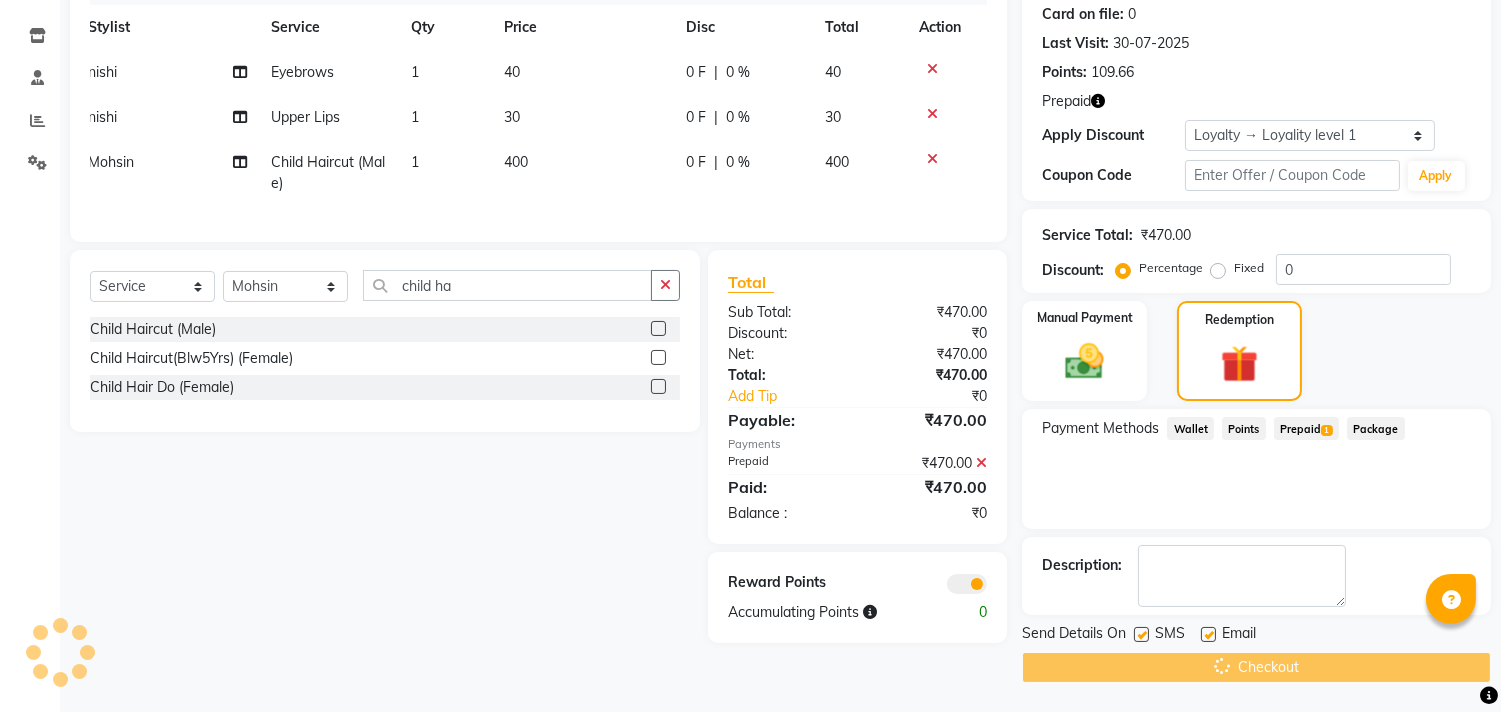 scroll, scrollTop: 121, scrollLeft: 0, axis: vertical 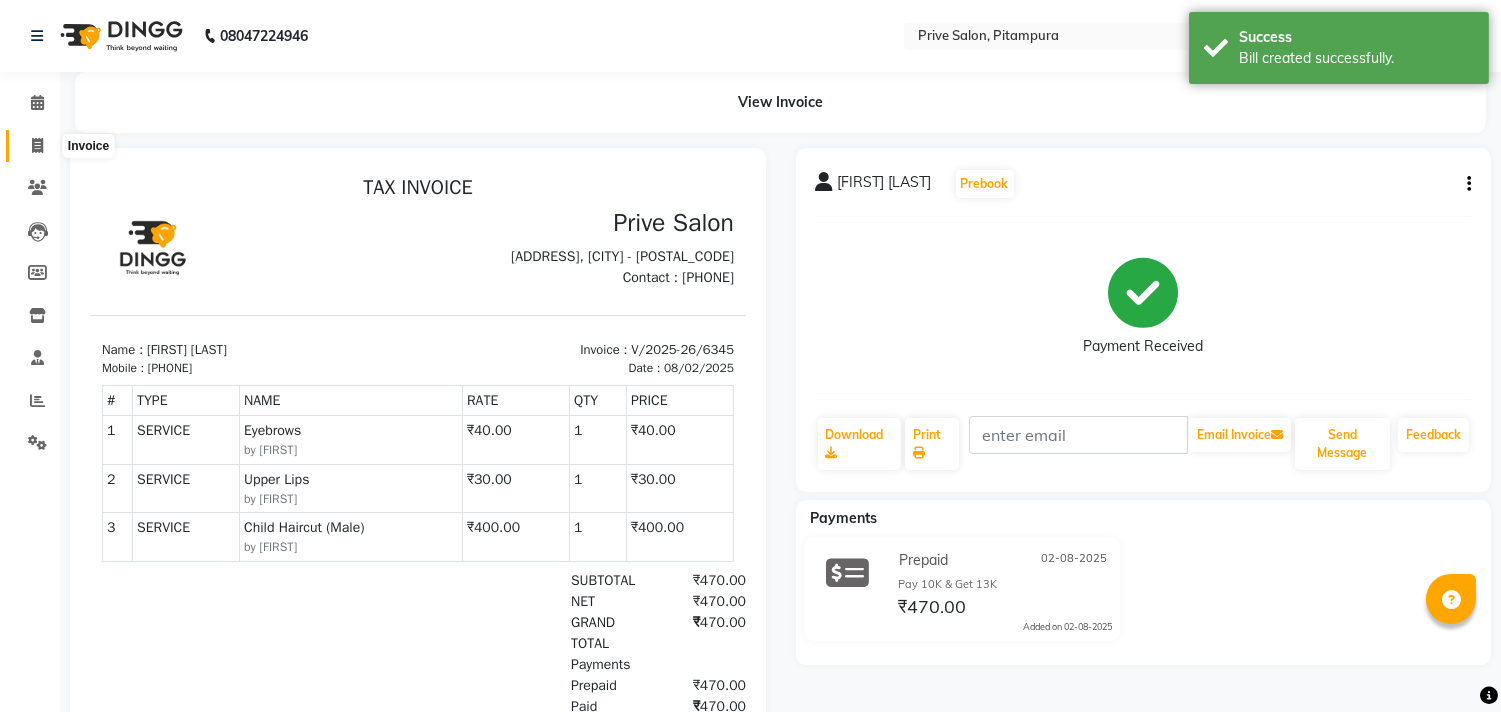 click 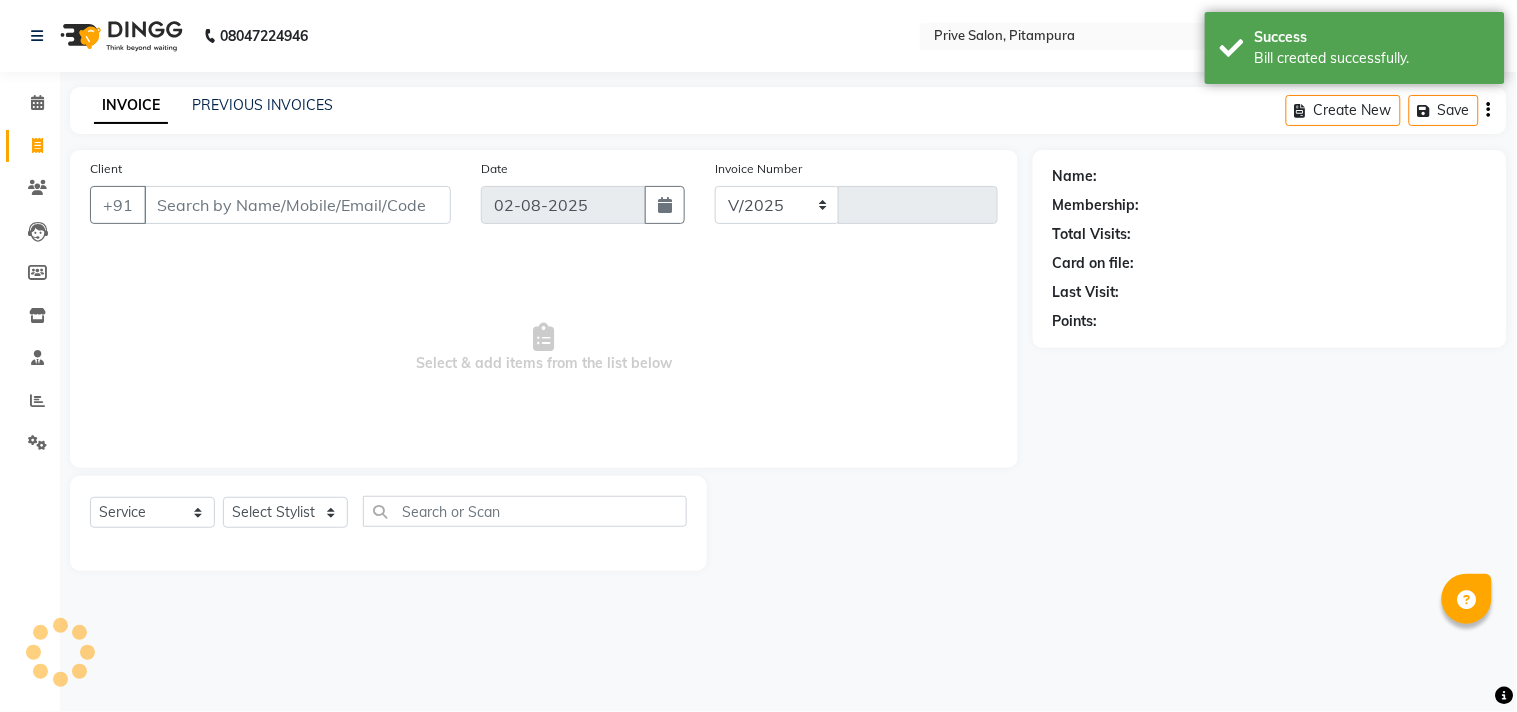 select on "136" 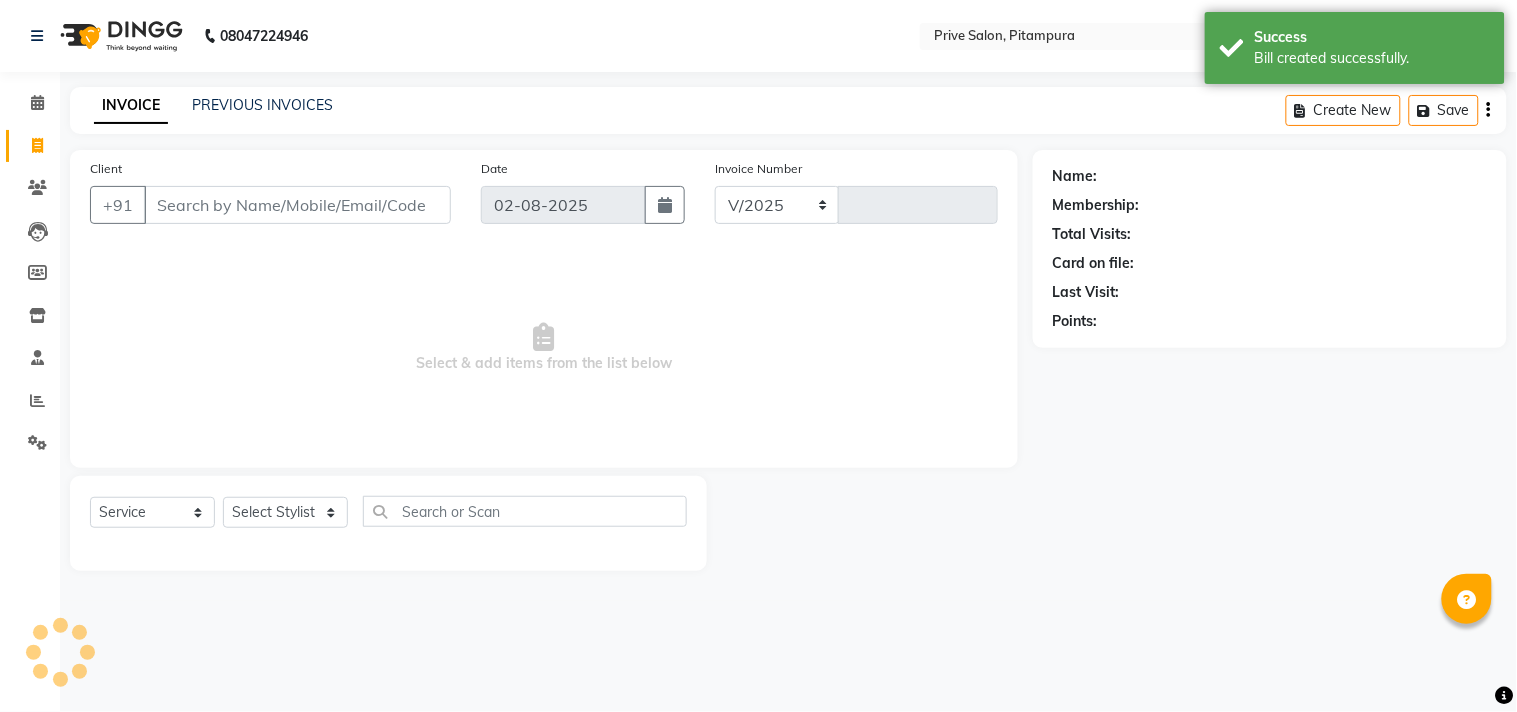type on "6346" 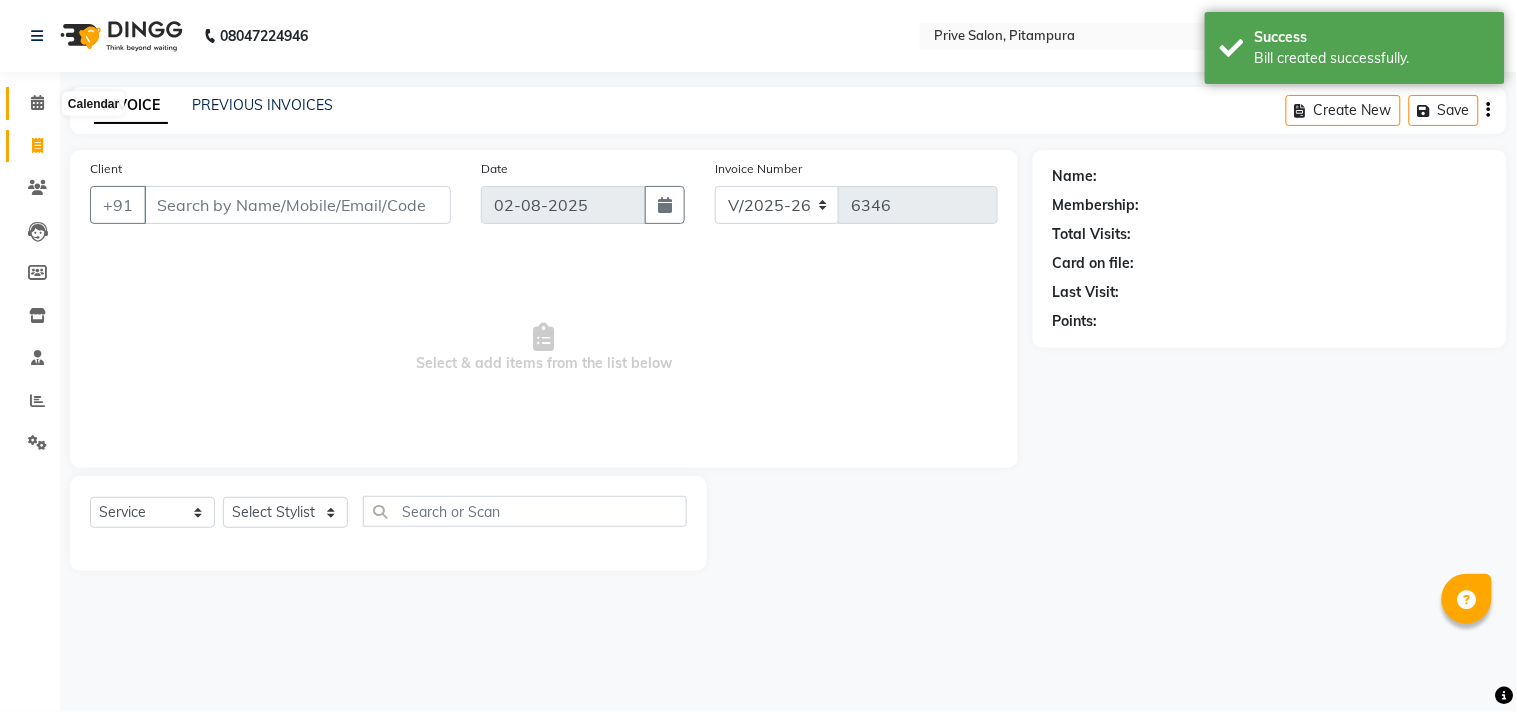 click 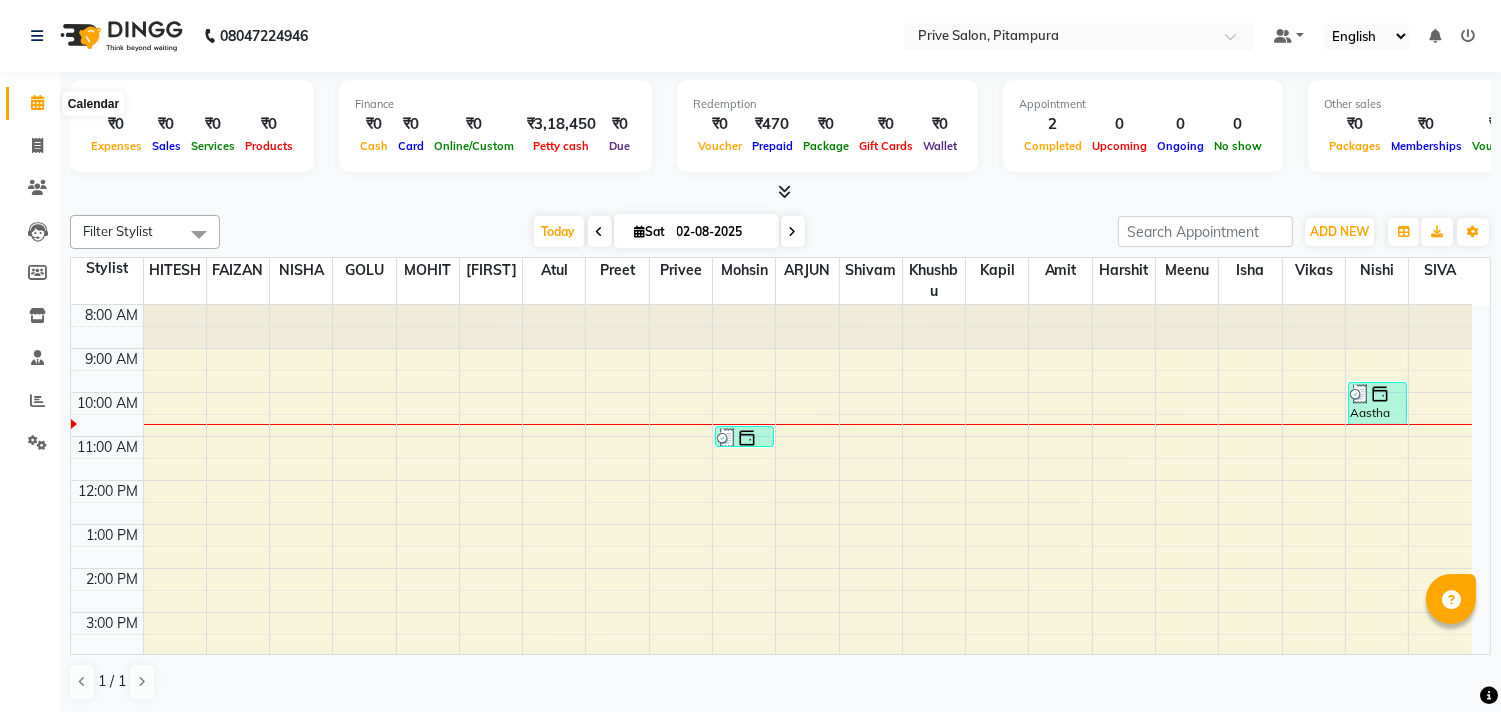 scroll, scrollTop: 0, scrollLeft: 0, axis: both 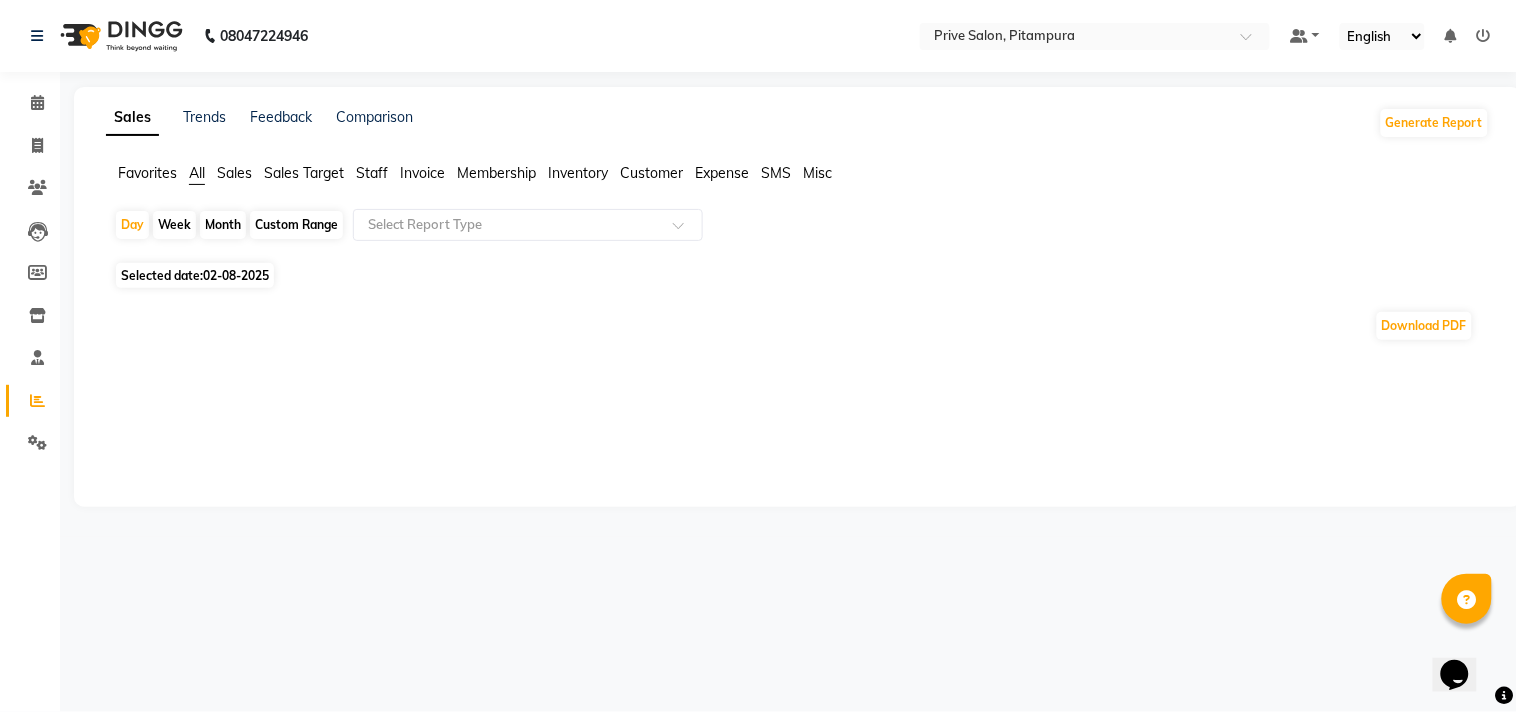 click on "Selected date:  02-08-2025" 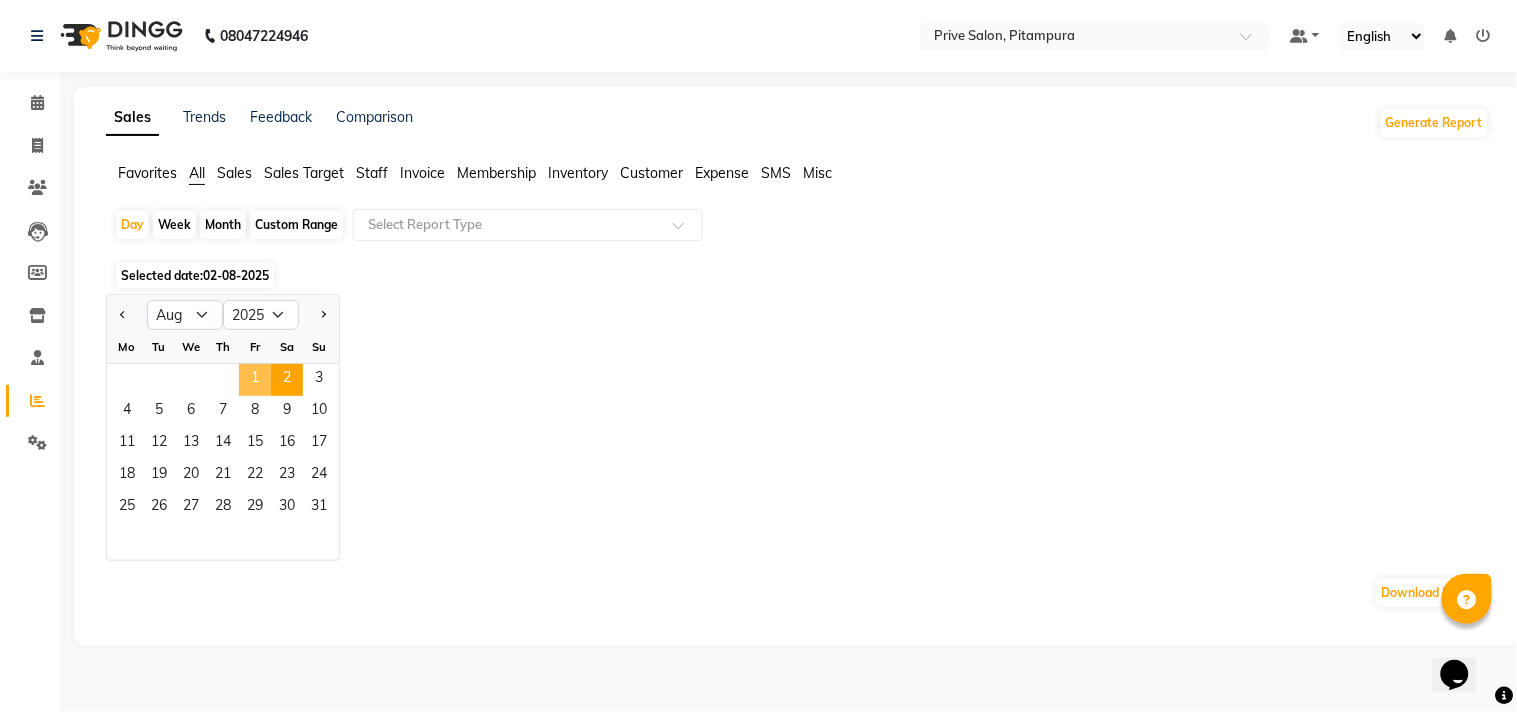 click on "1" 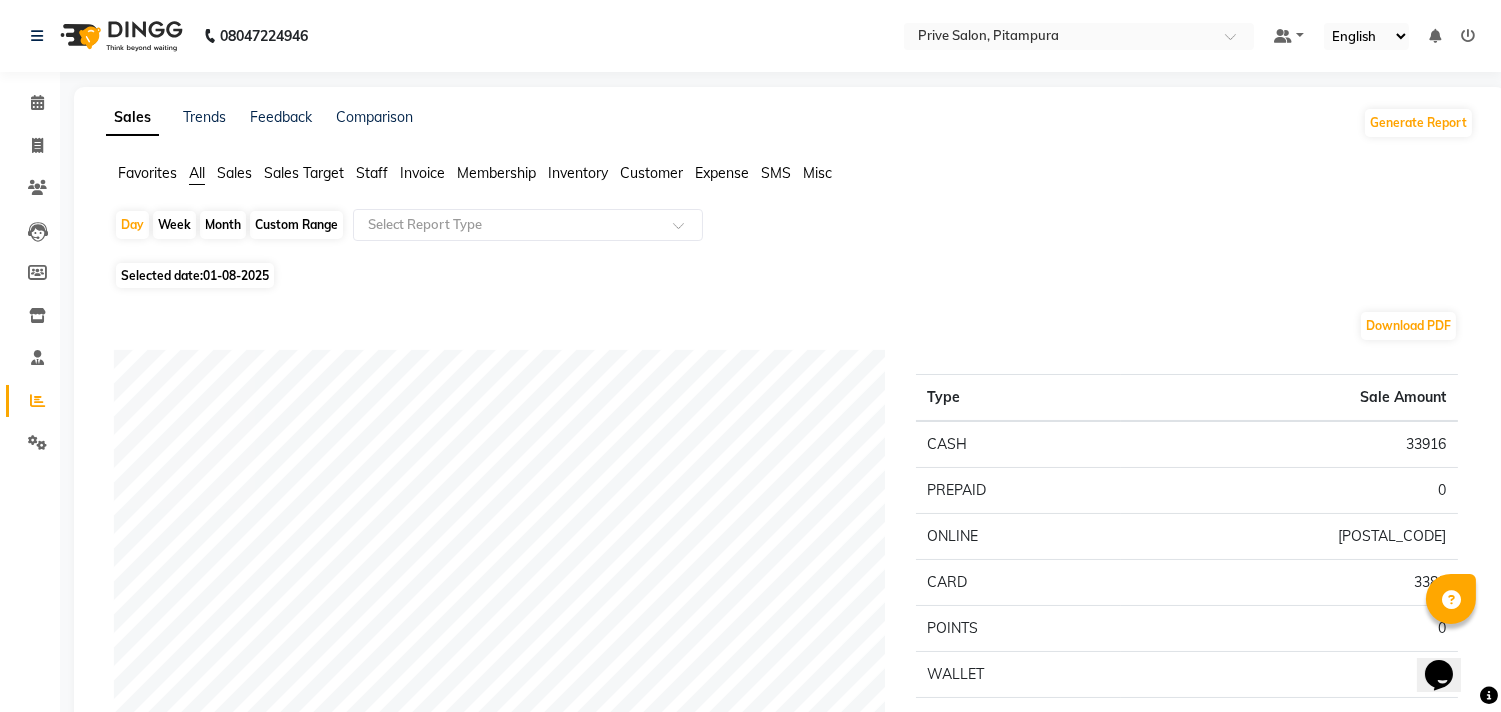 click on "Staff" 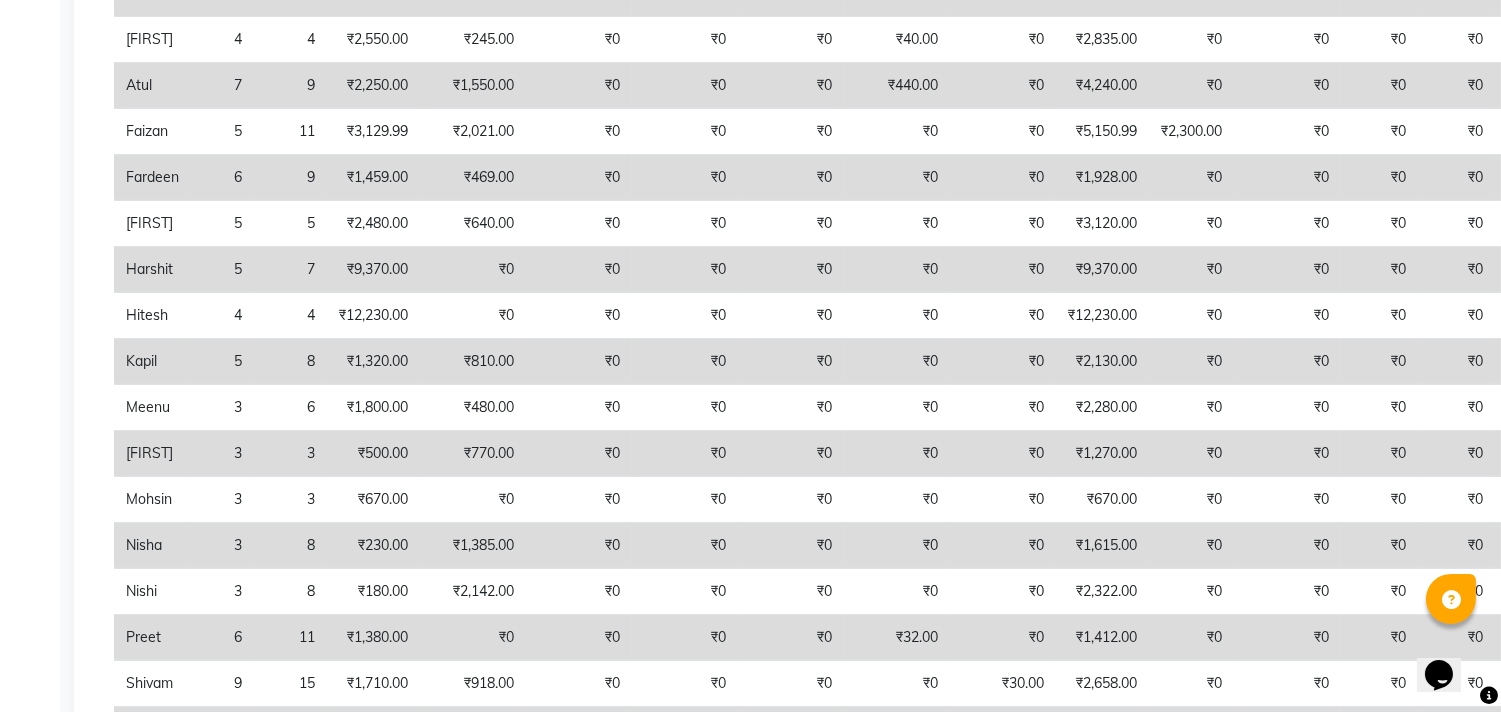 scroll, scrollTop: 465, scrollLeft: 0, axis: vertical 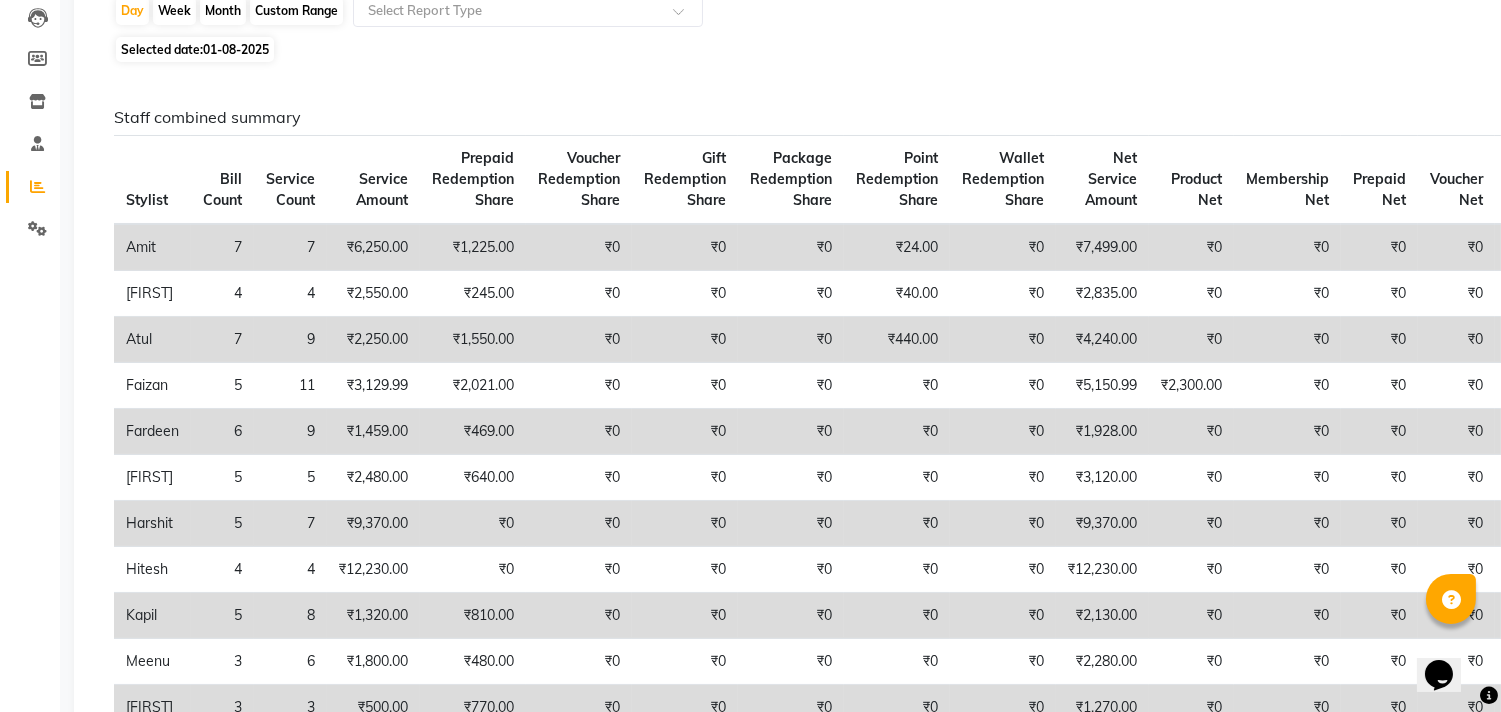 click on "₹0" 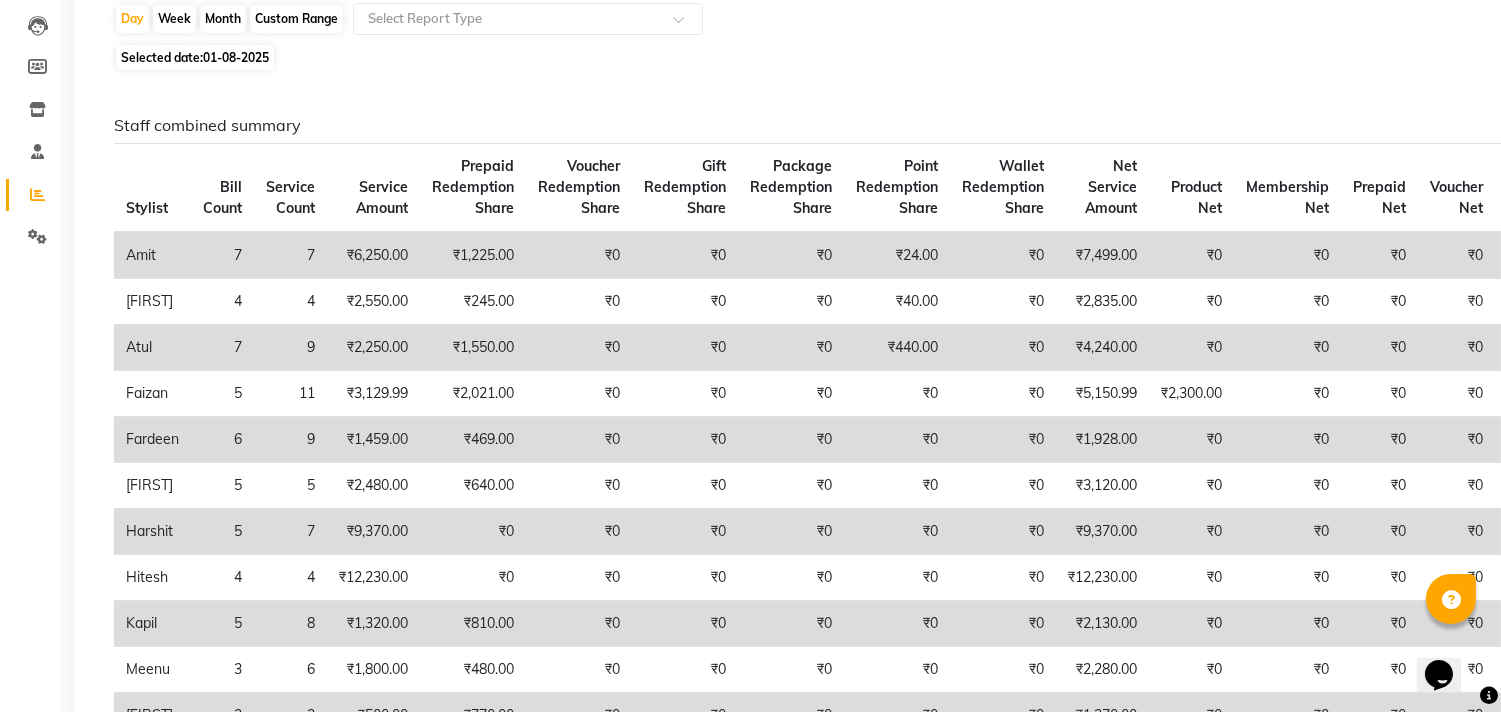 click on "₹0" 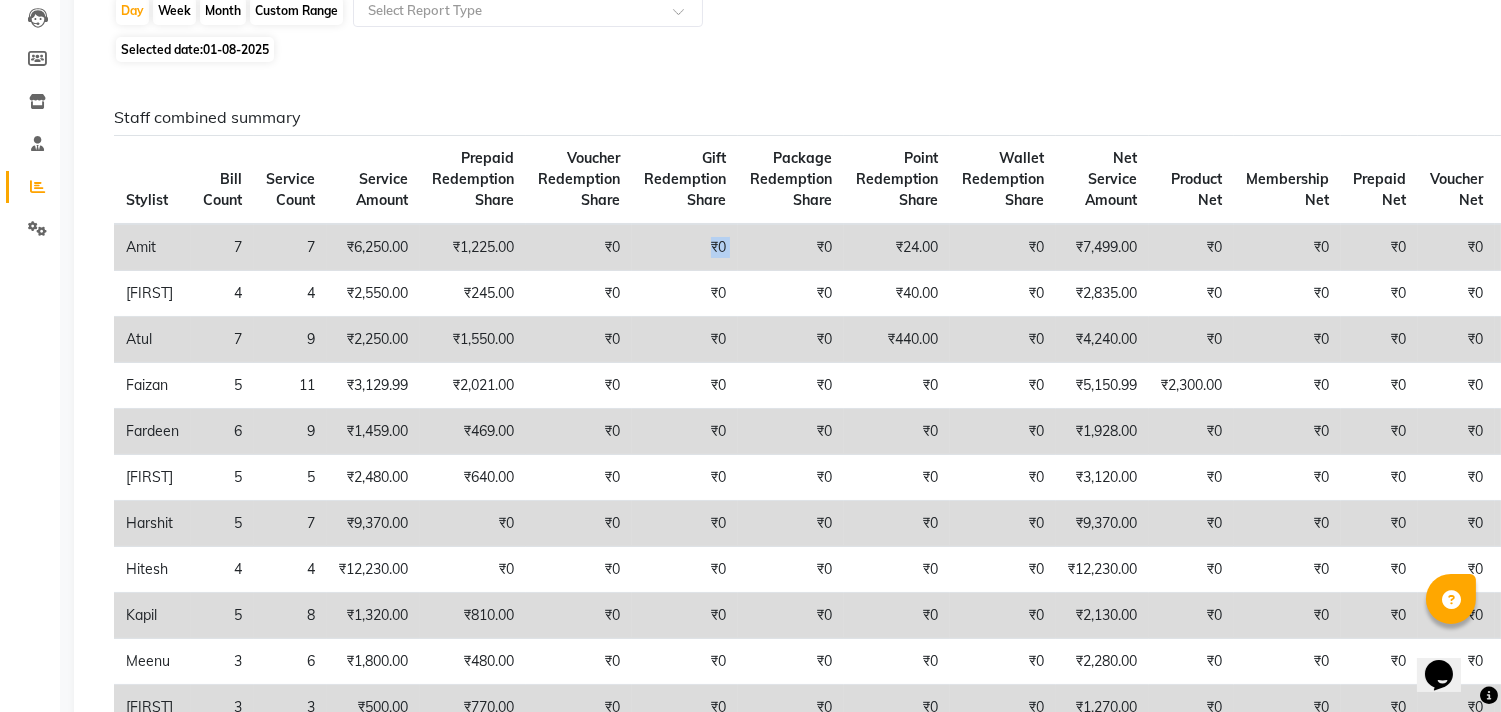 click on "₹0" 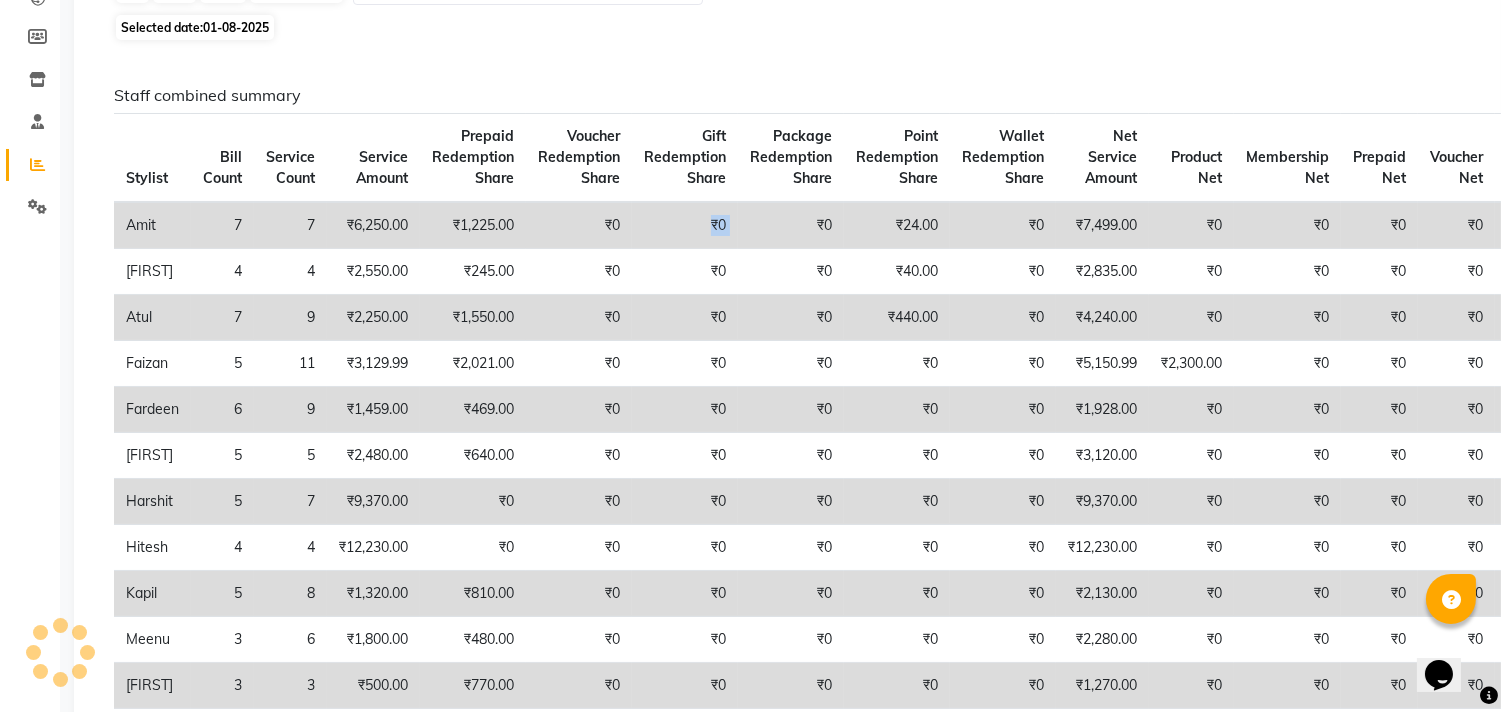 scroll, scrollTop: 237, scrollLeft: 0, axis: vertical 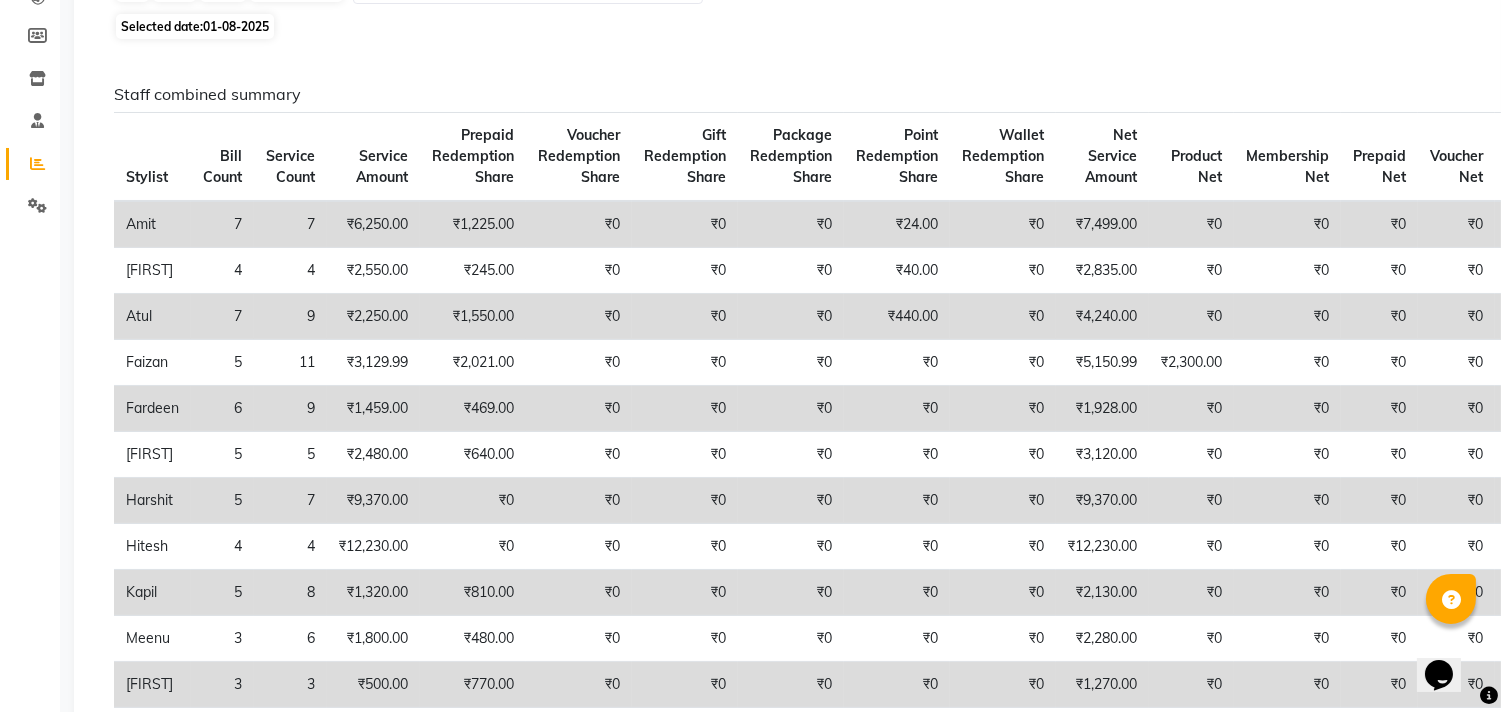 click on "Selected date:  01-08-2025" 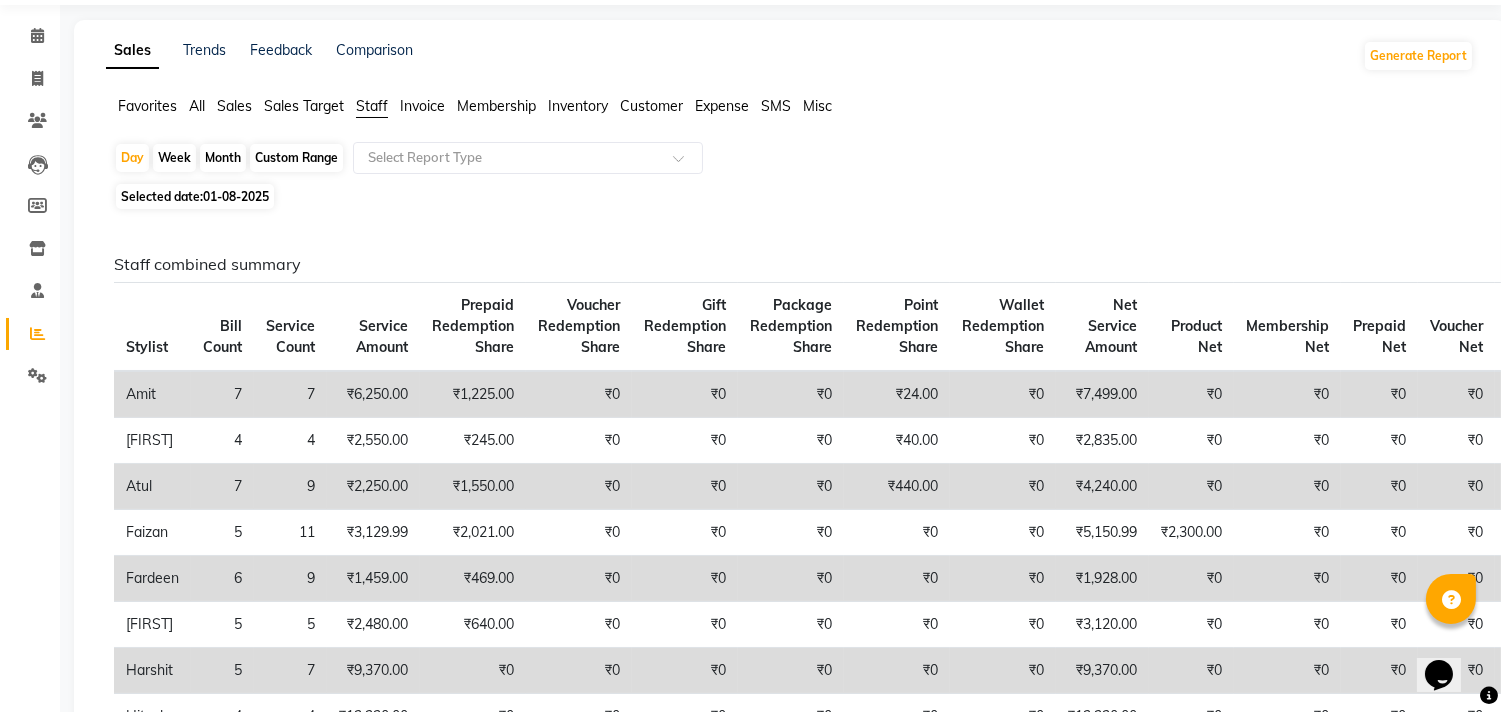 scroll, scrollTop: 65, scrollLeft: 0, axis: vertical 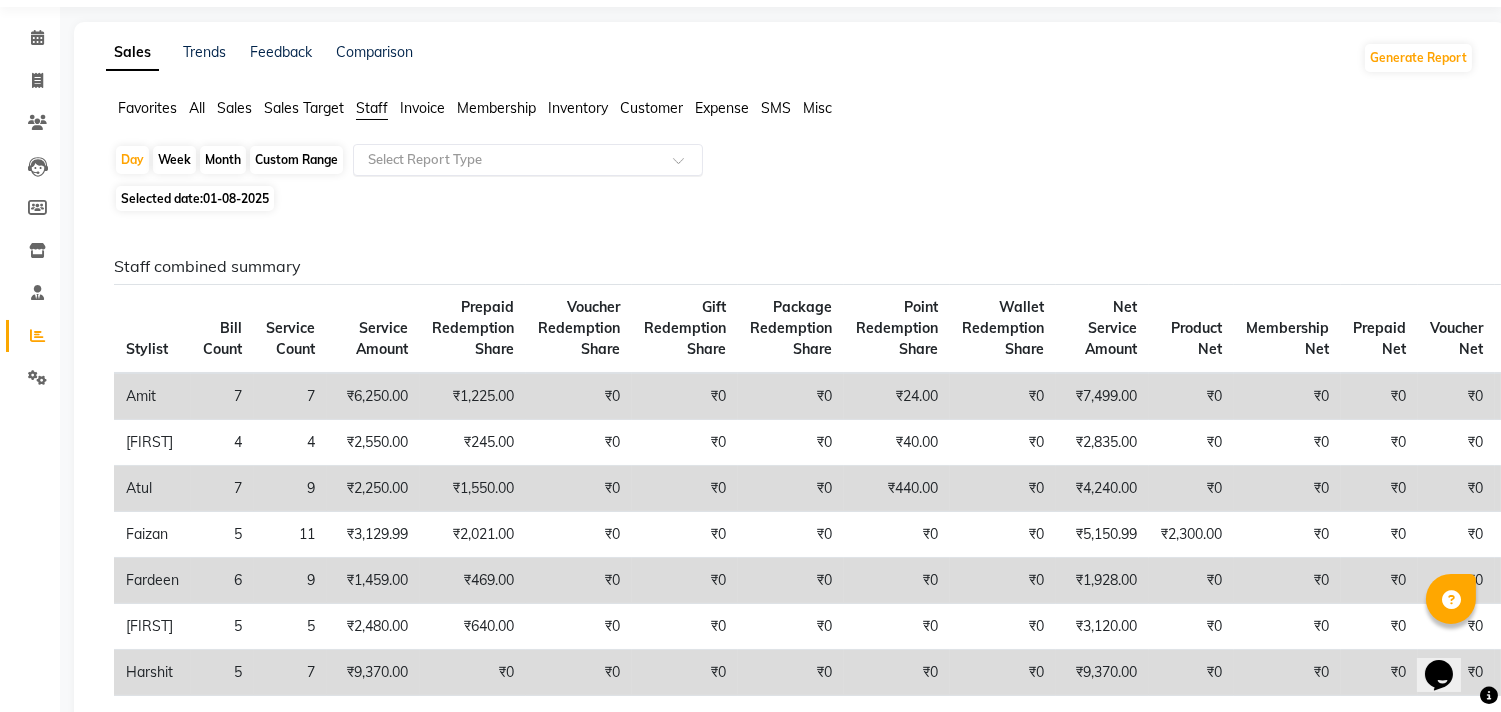 click 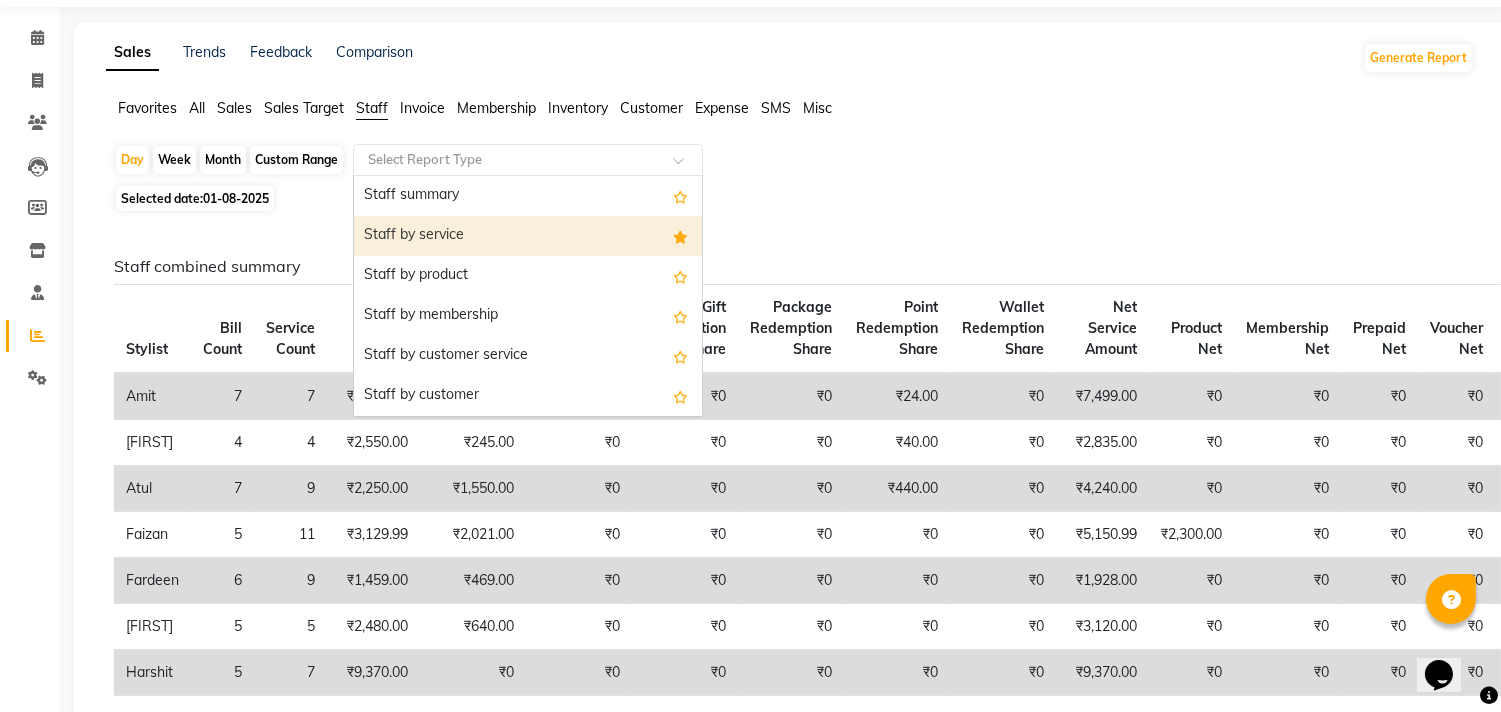 click on "Staff by service" at bounding box center [528, 236] 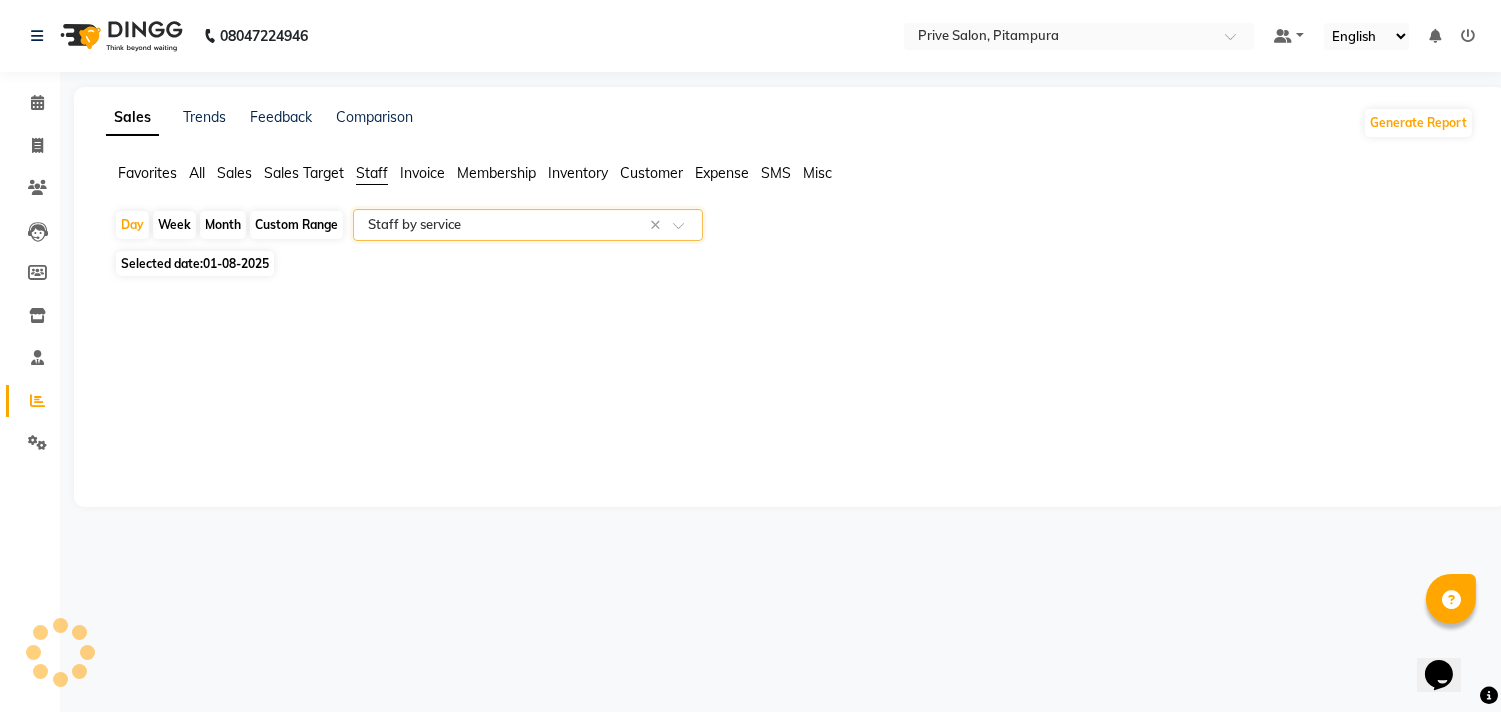 scroll, scrollTop: 0, scrollLeft: 0, axis: both 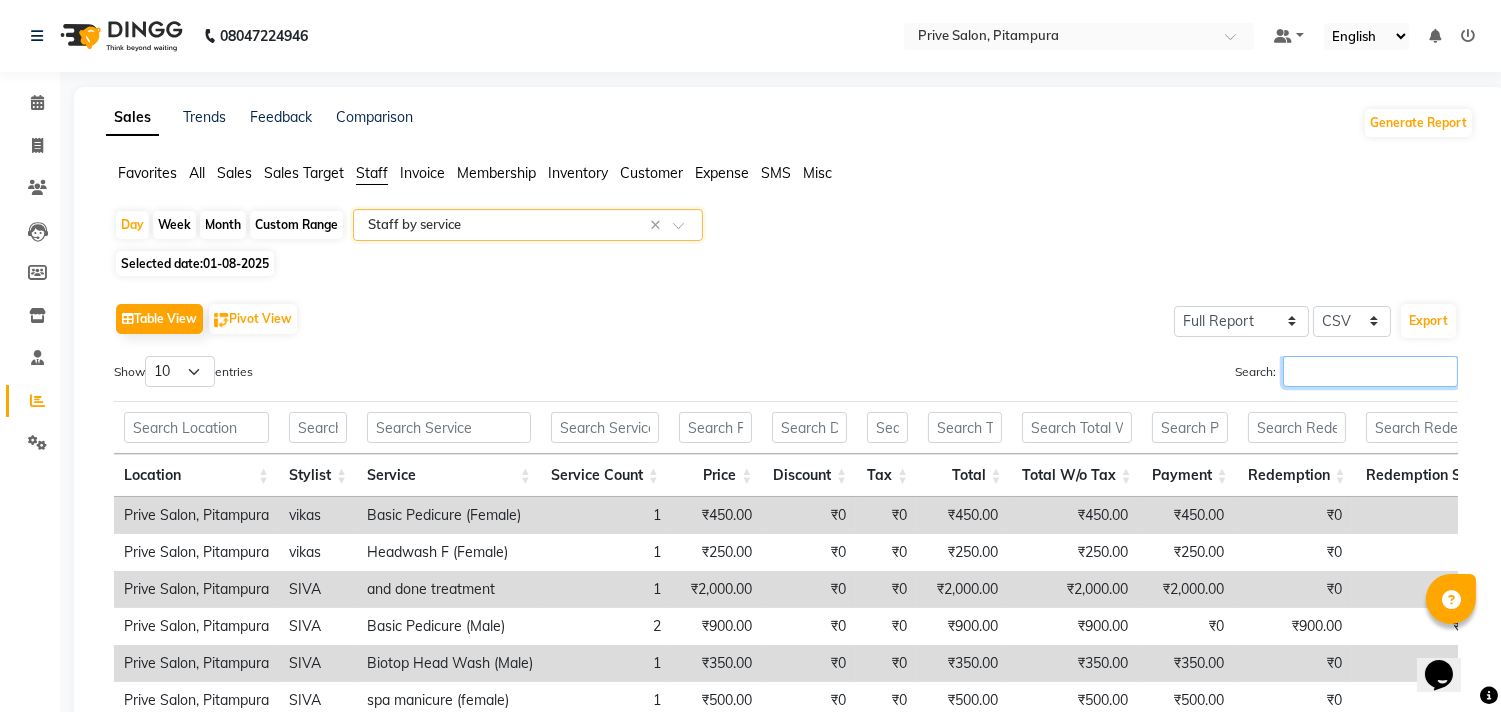 click on "Search:" at bounding box center [1370, 371] 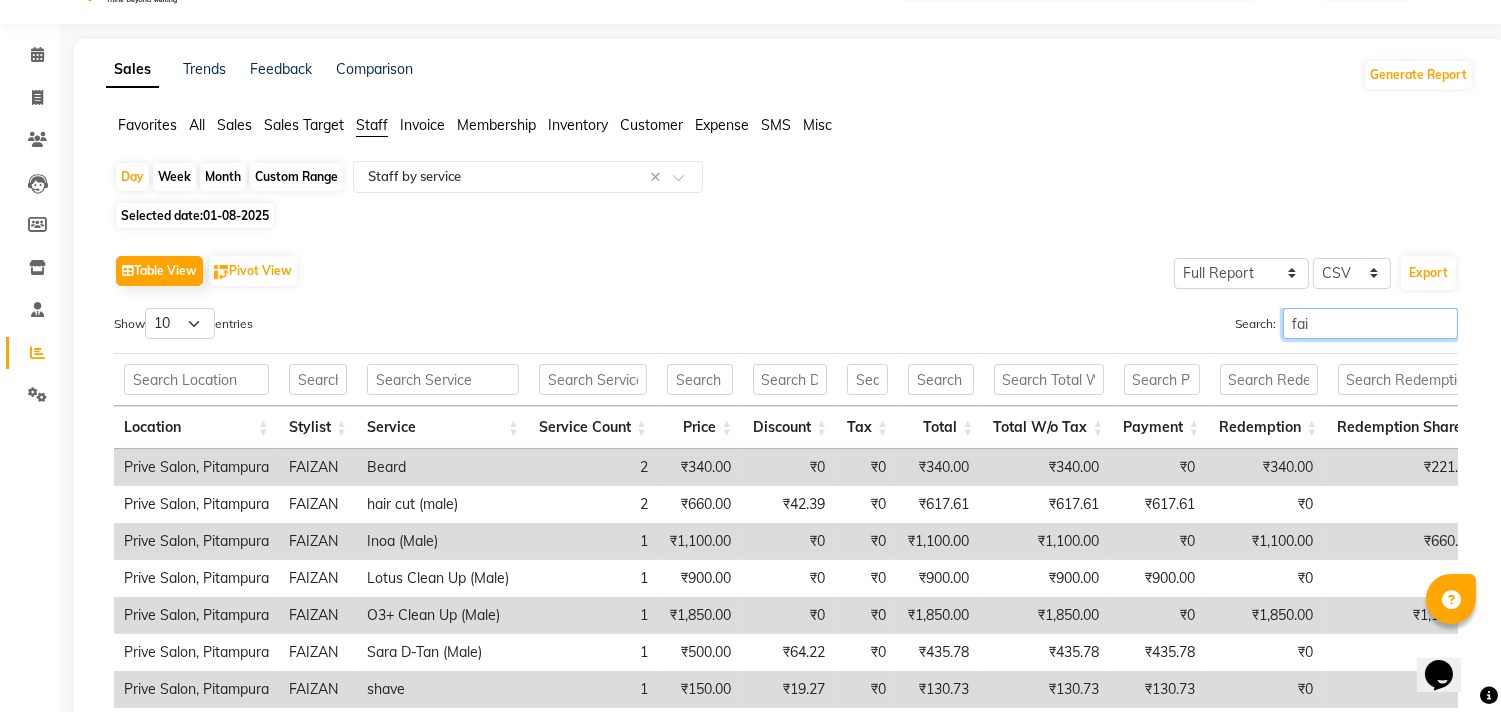 scroll, scrollTop: 0, scrollLeft: 0, axis: both 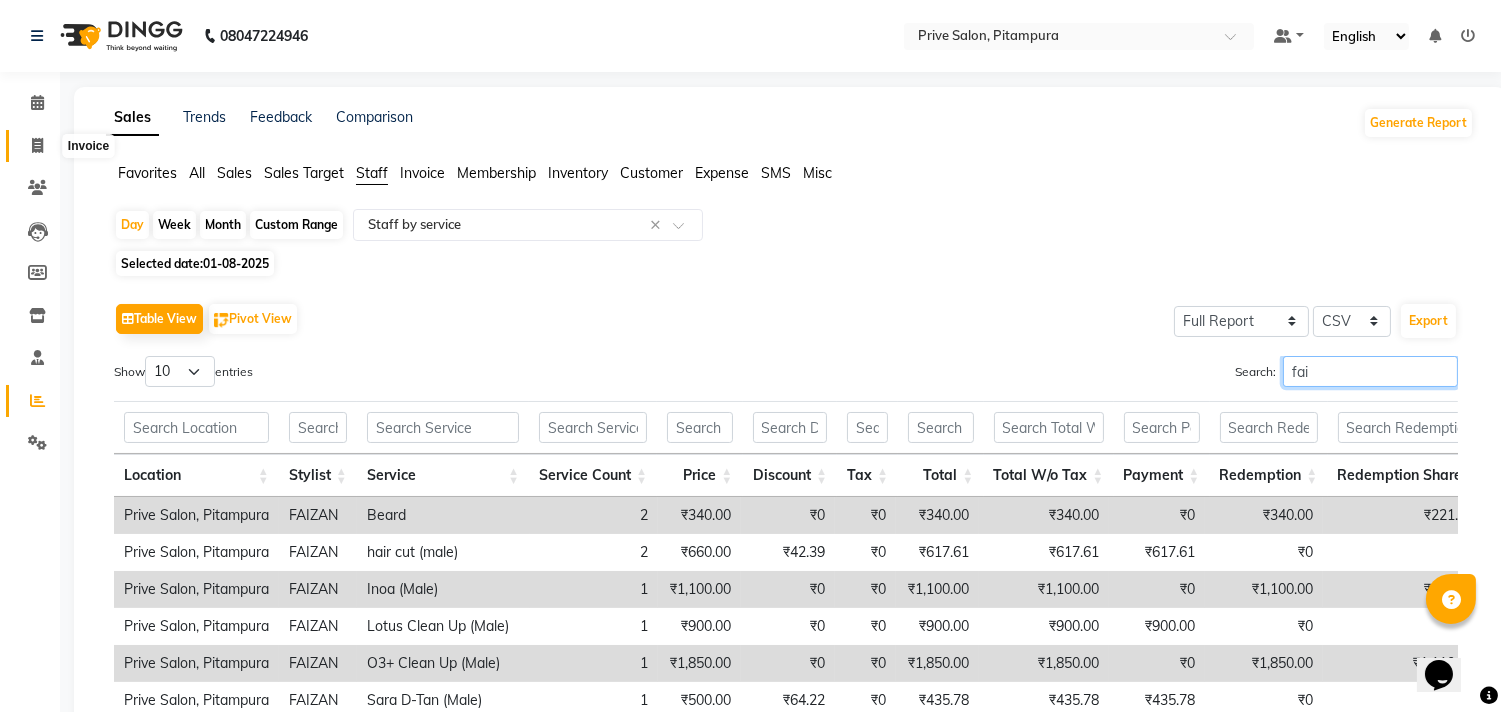 type on "fai" 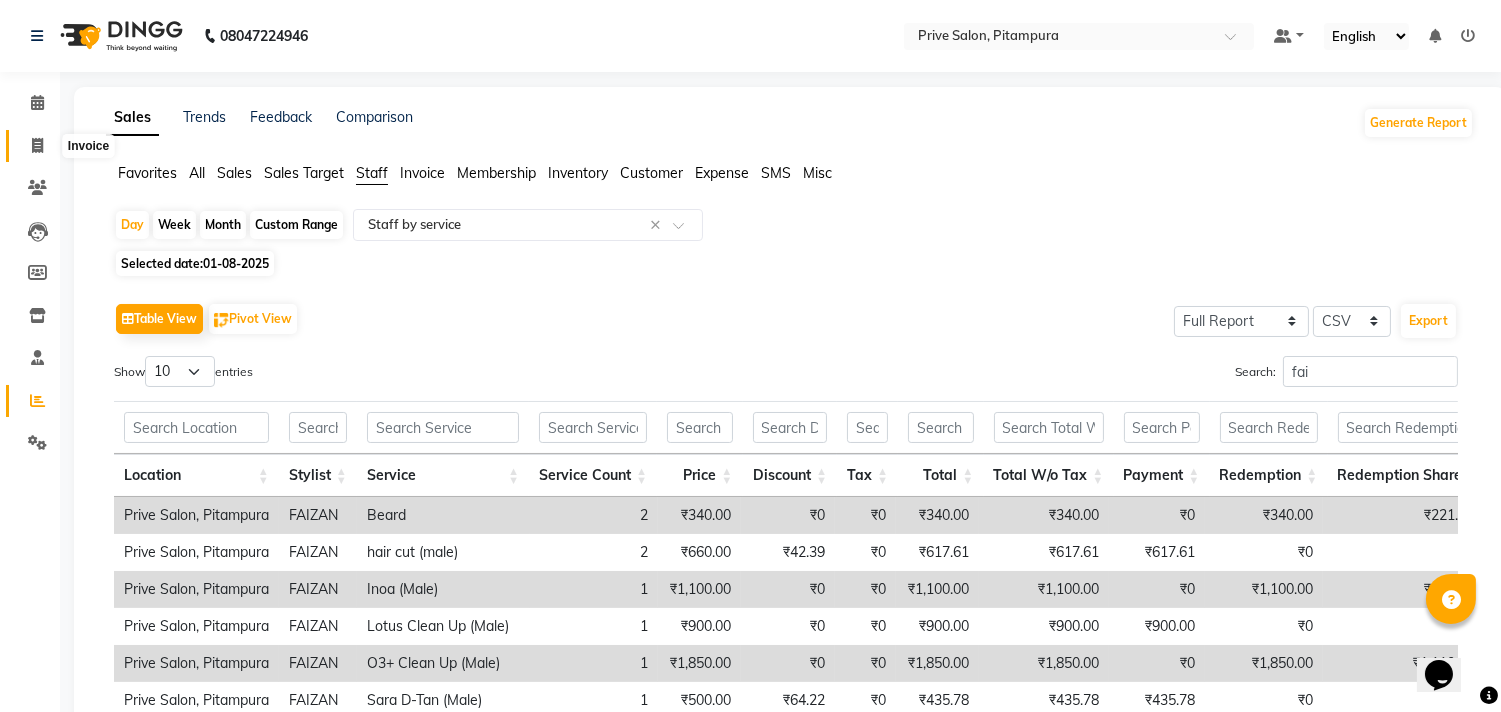 click 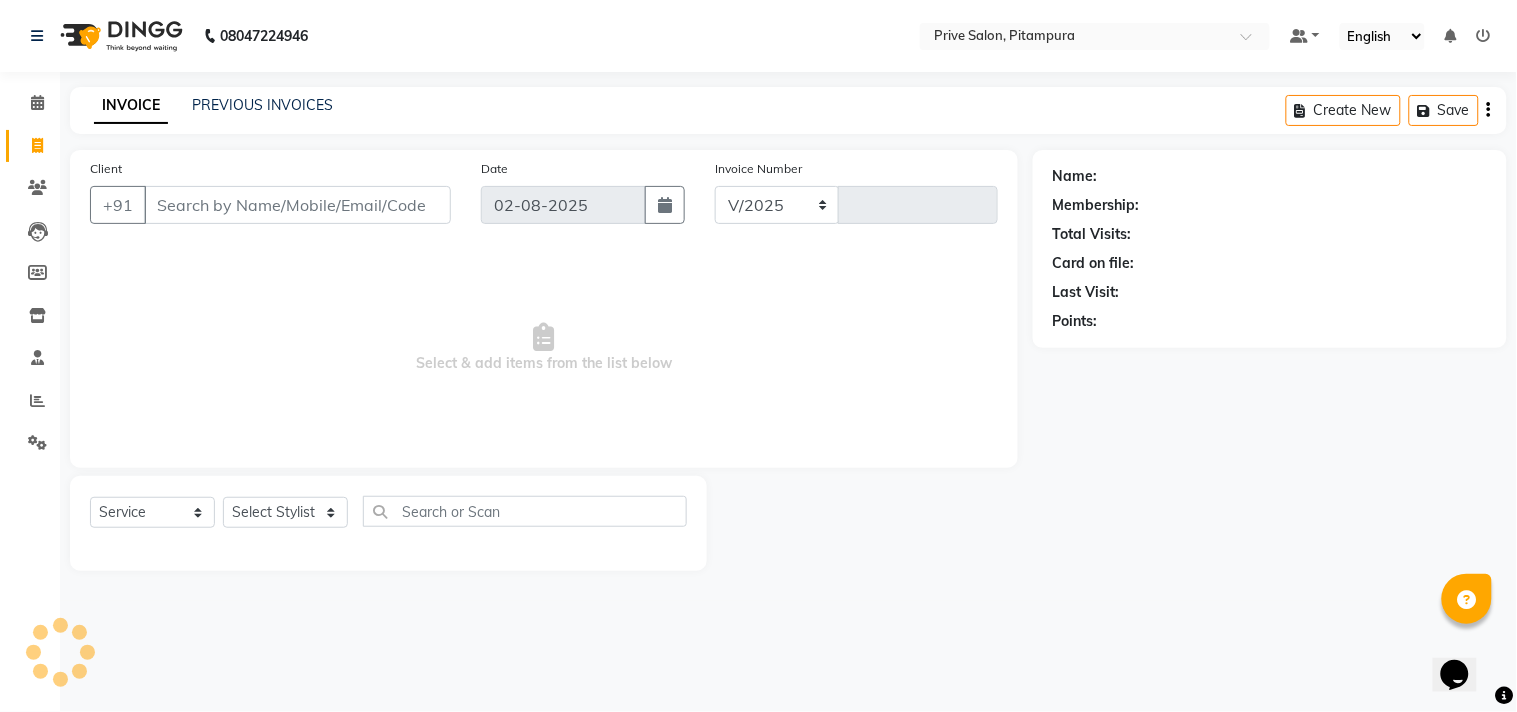 select on "136" 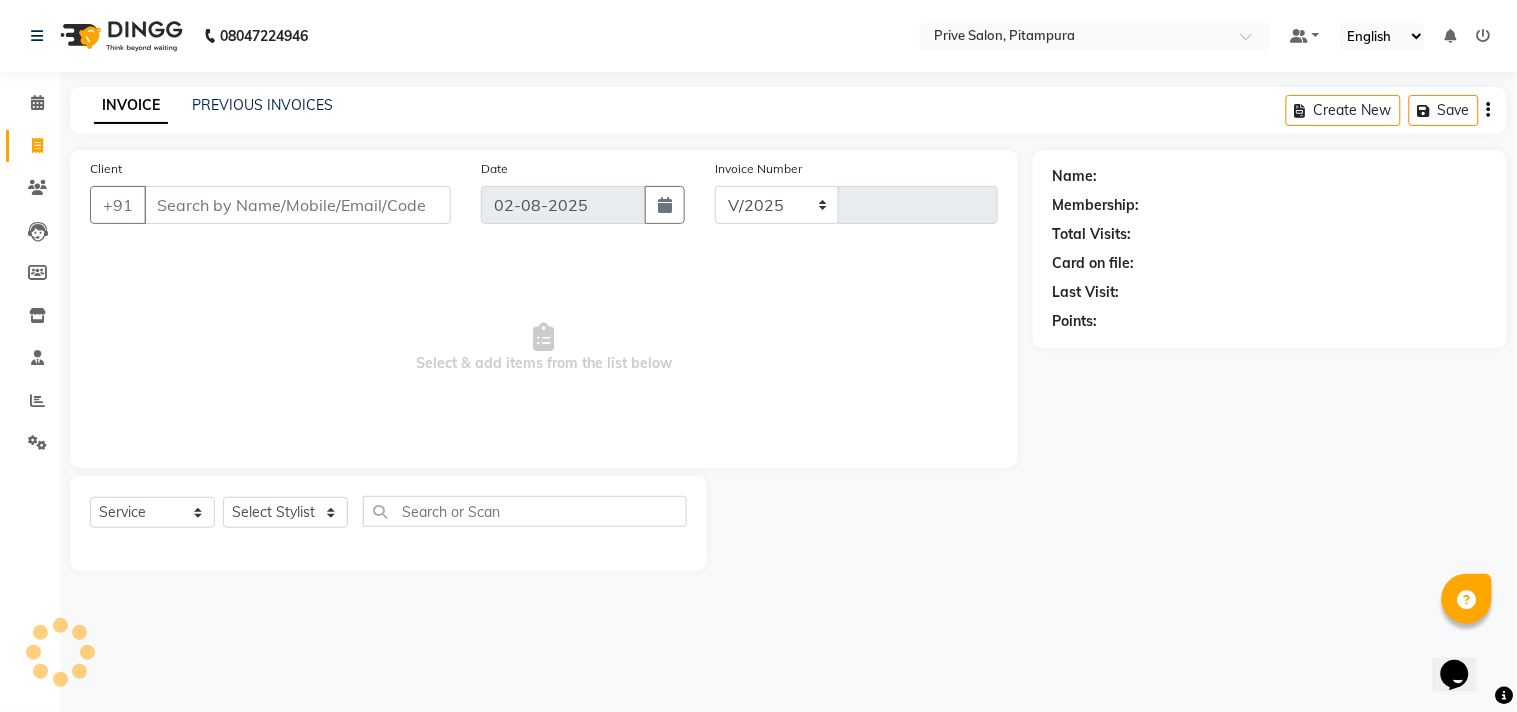 type on "6345" 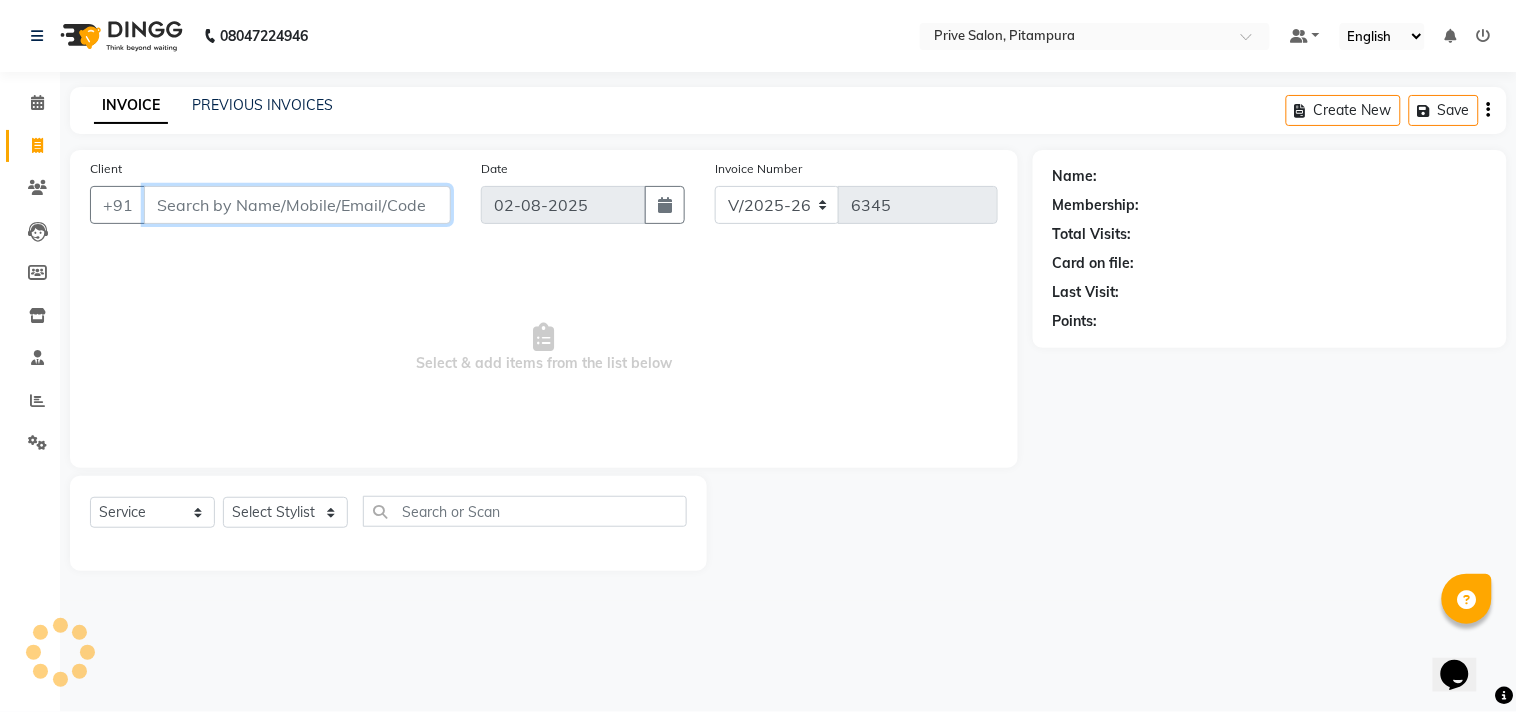 click on "Client" at bounding box center [297, 205] 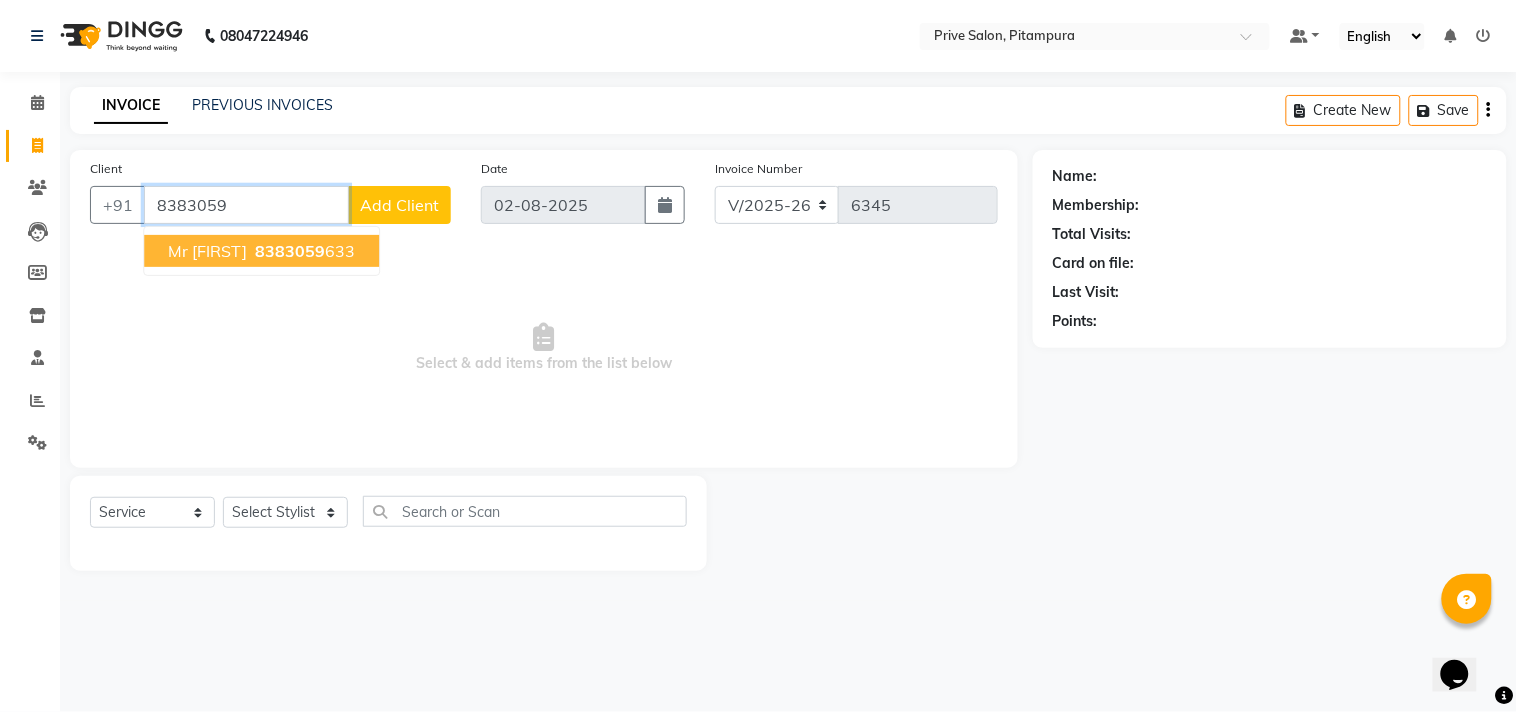 click on "8383059" at bounding box center [290, 251] 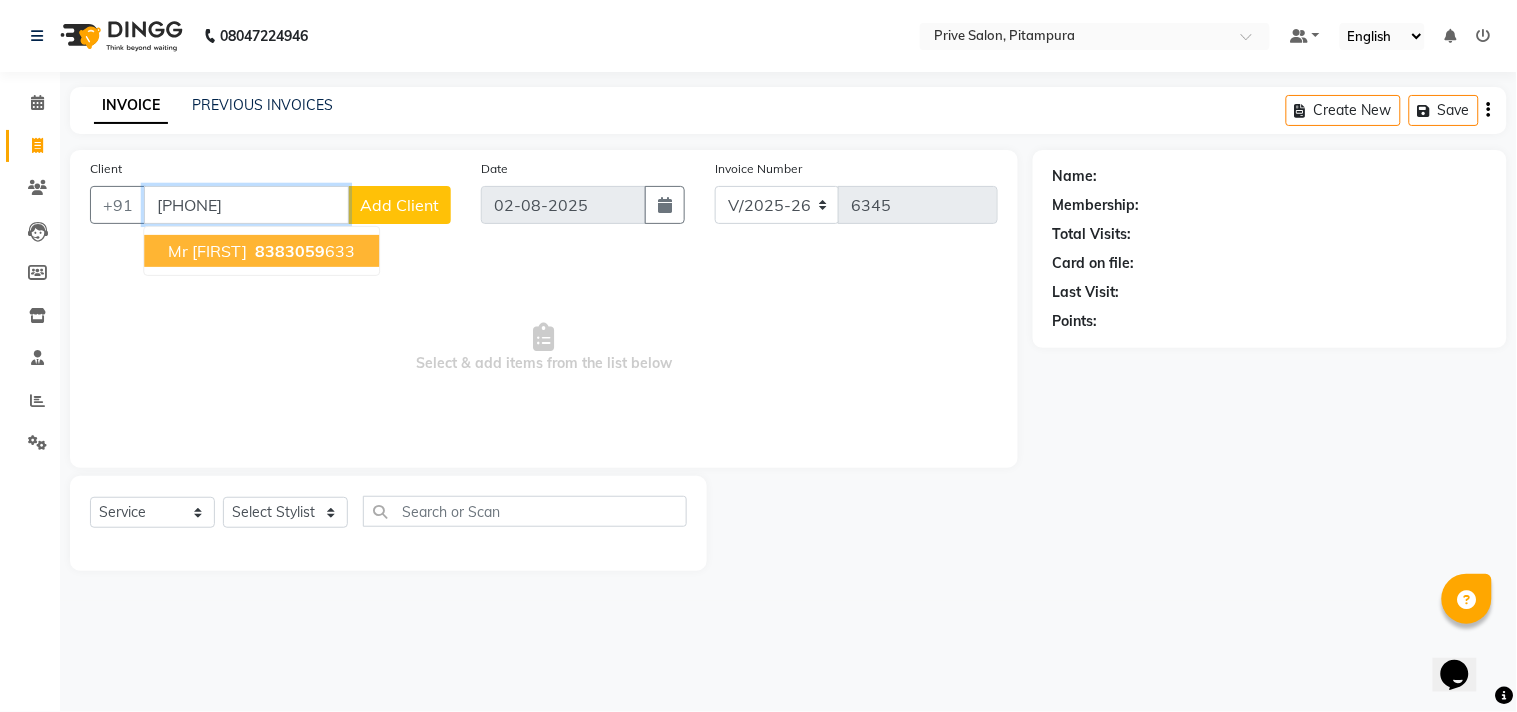 type on "8383059633" 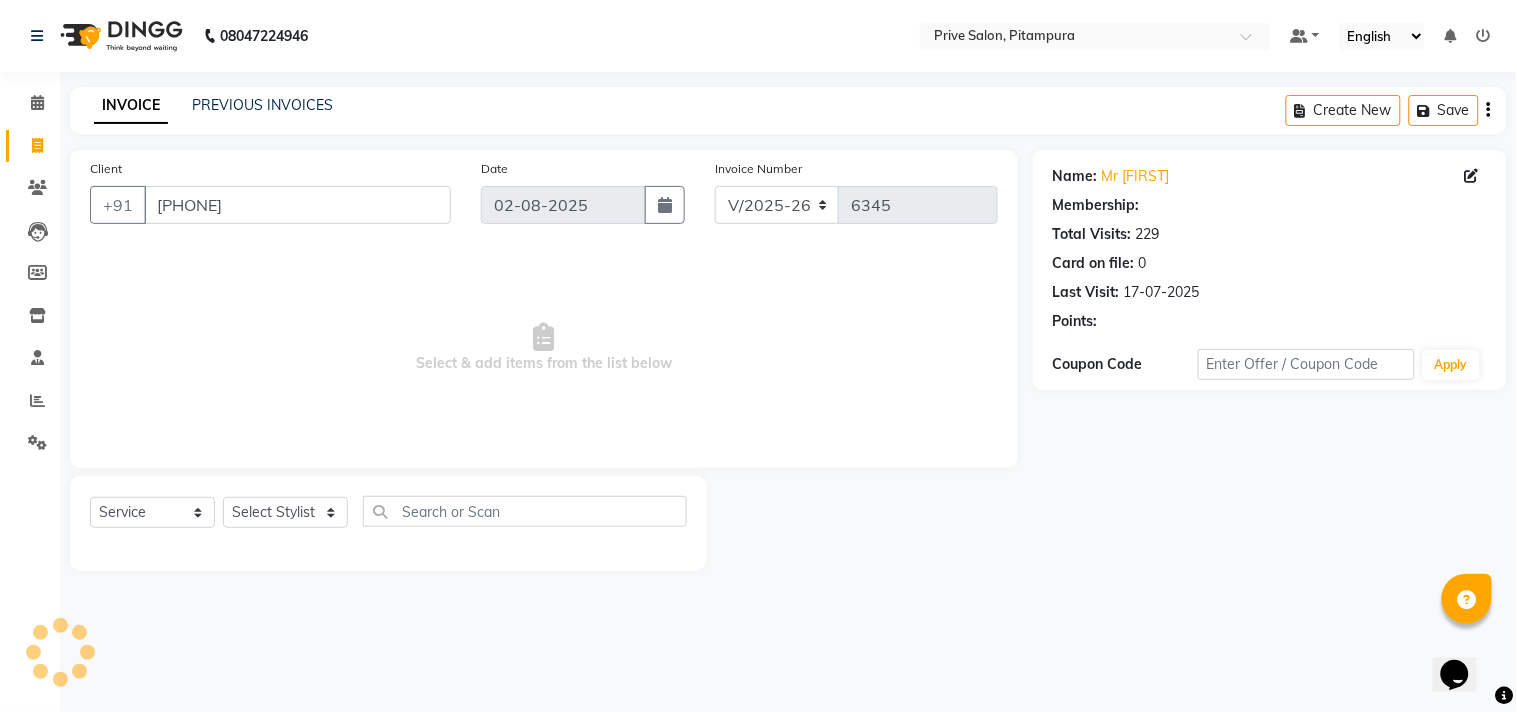 select on "1: Object" 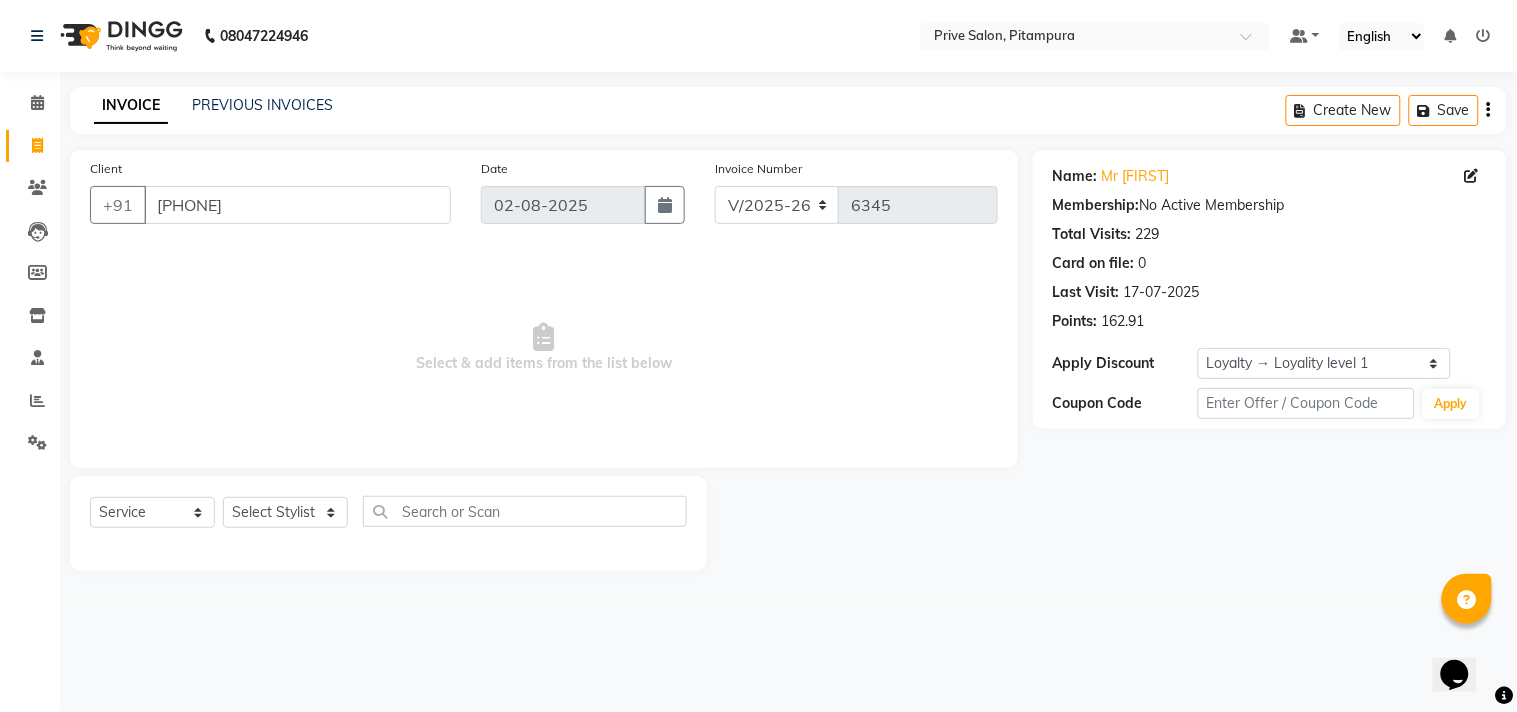 click on "Select & add items from the list below" at bounding box center [544, 348] 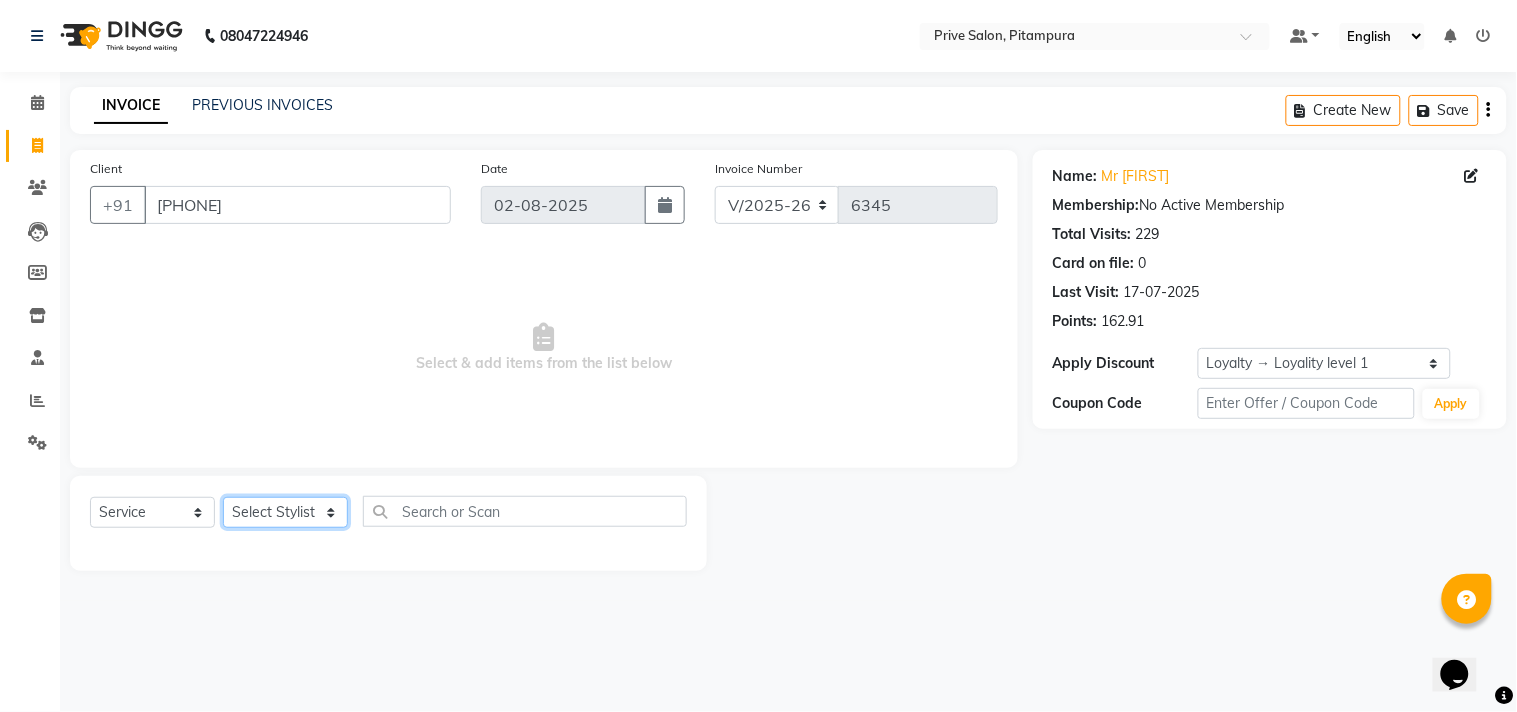 click on "Select Stylist amit ARJUN Atul FAIZAN FARDEEN GOLU harshit HITESH isha kapil khushbu Manager meenu MOHIT Mohsin NISHA nishi Preet privee Shivam SIVA vikas" 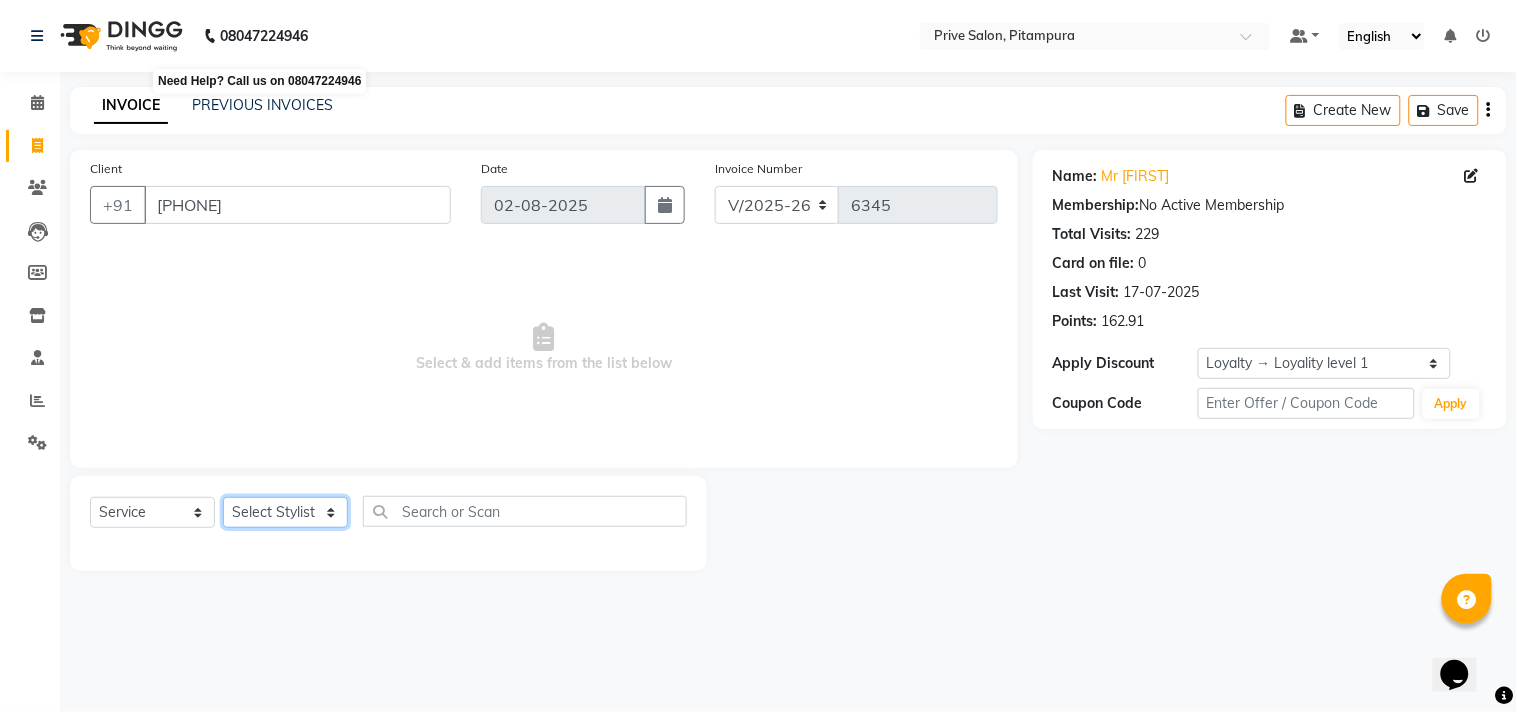 select on "30812" 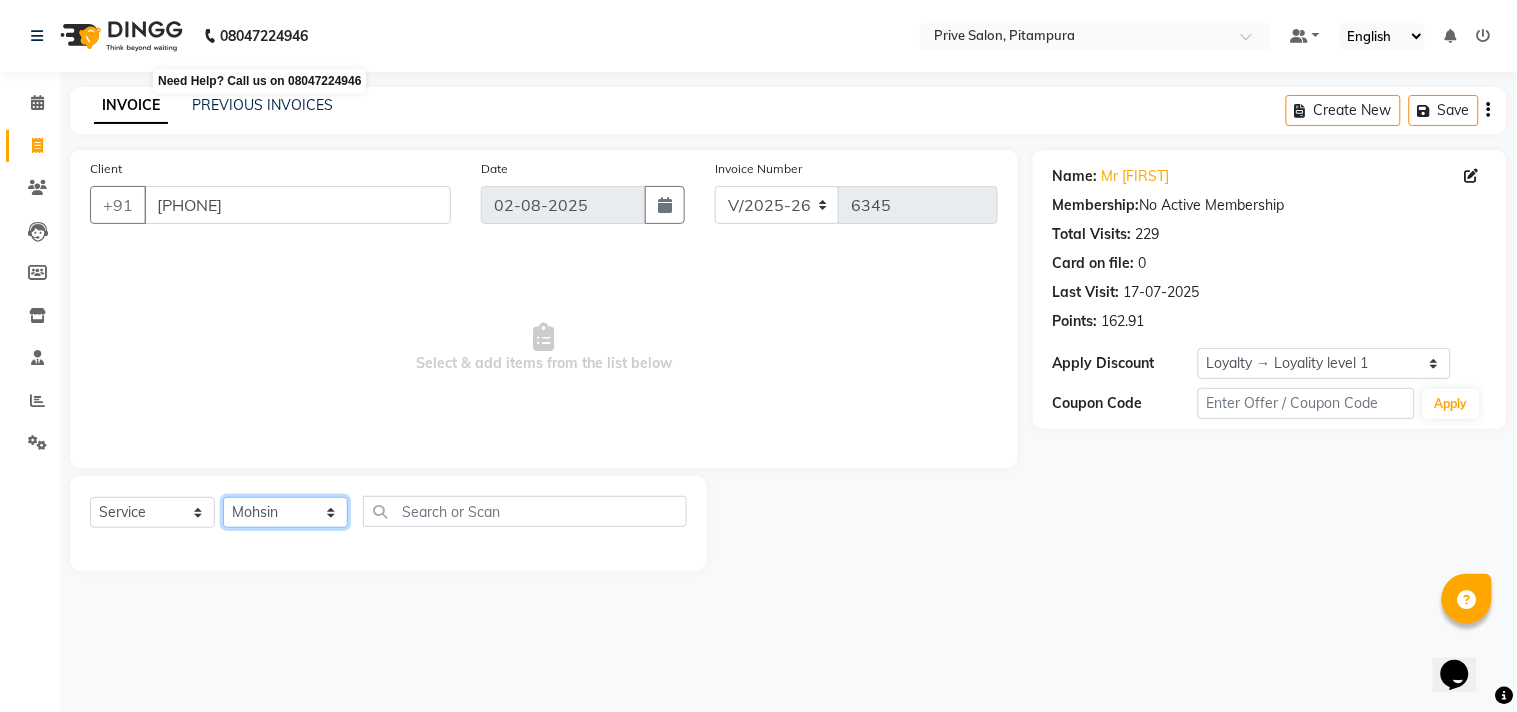 click on "Select Stylist amit ARJUN Atul FAIZAN FARDEEN GOLU harshit HITESH isha kapil khushbu Manager meenu MOHIT Mohsin NISHA nishi Preet privee Shivam SIVA vikas" 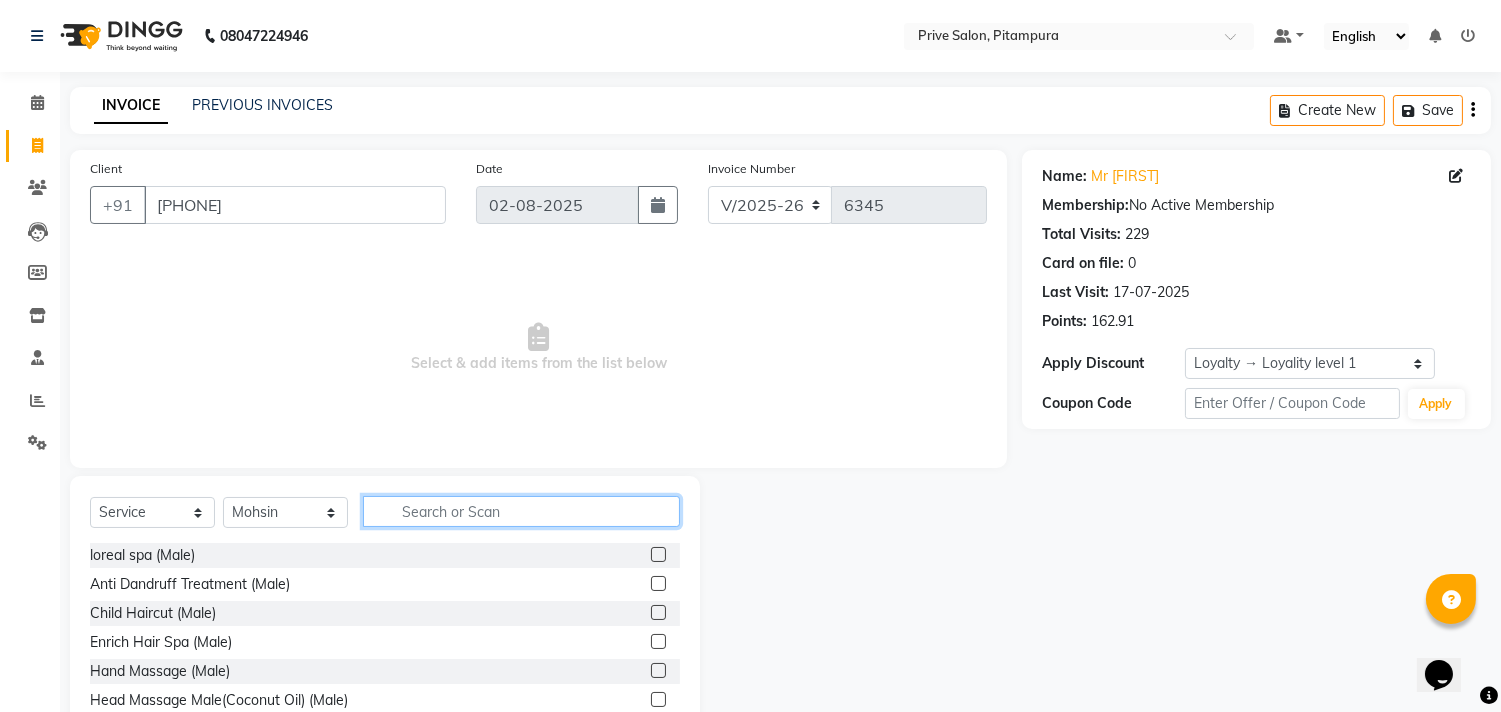click 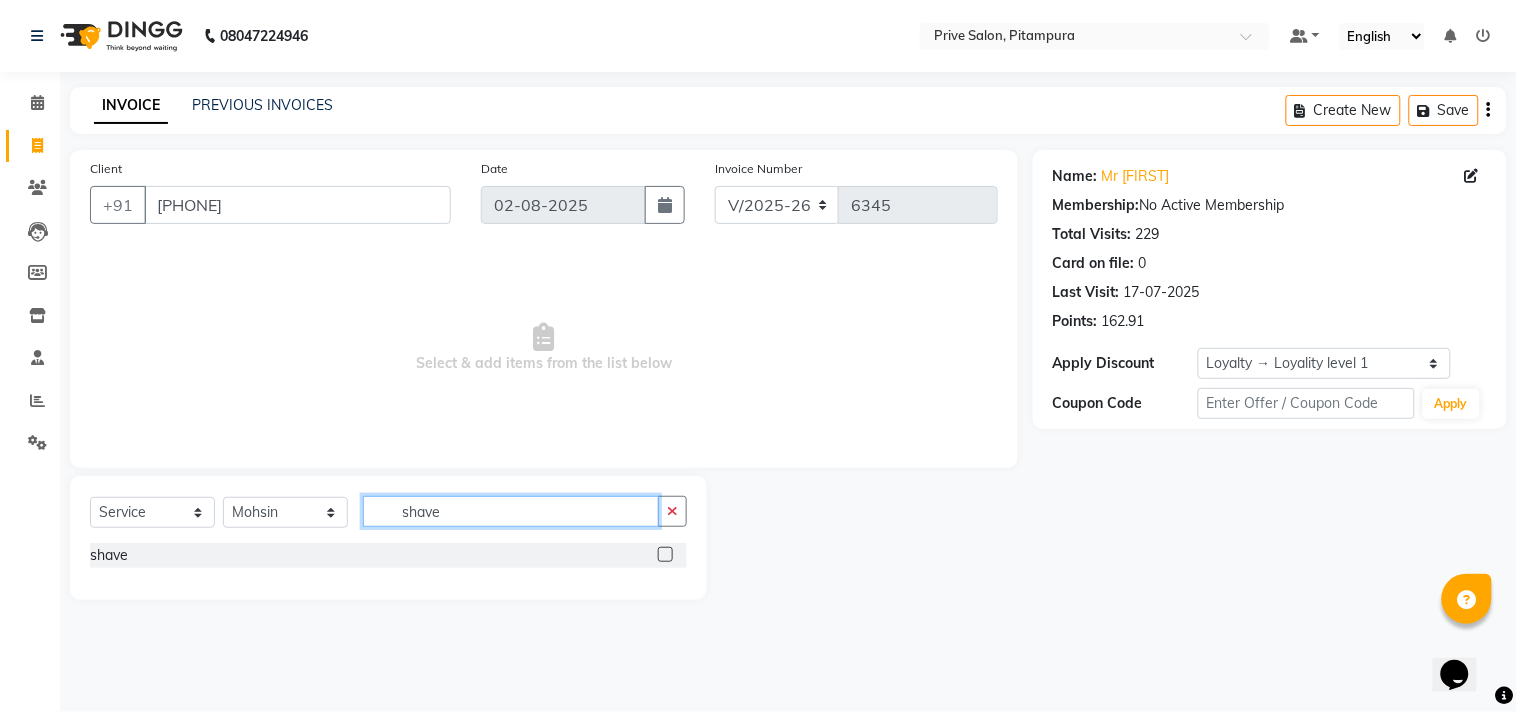 type on "shave" 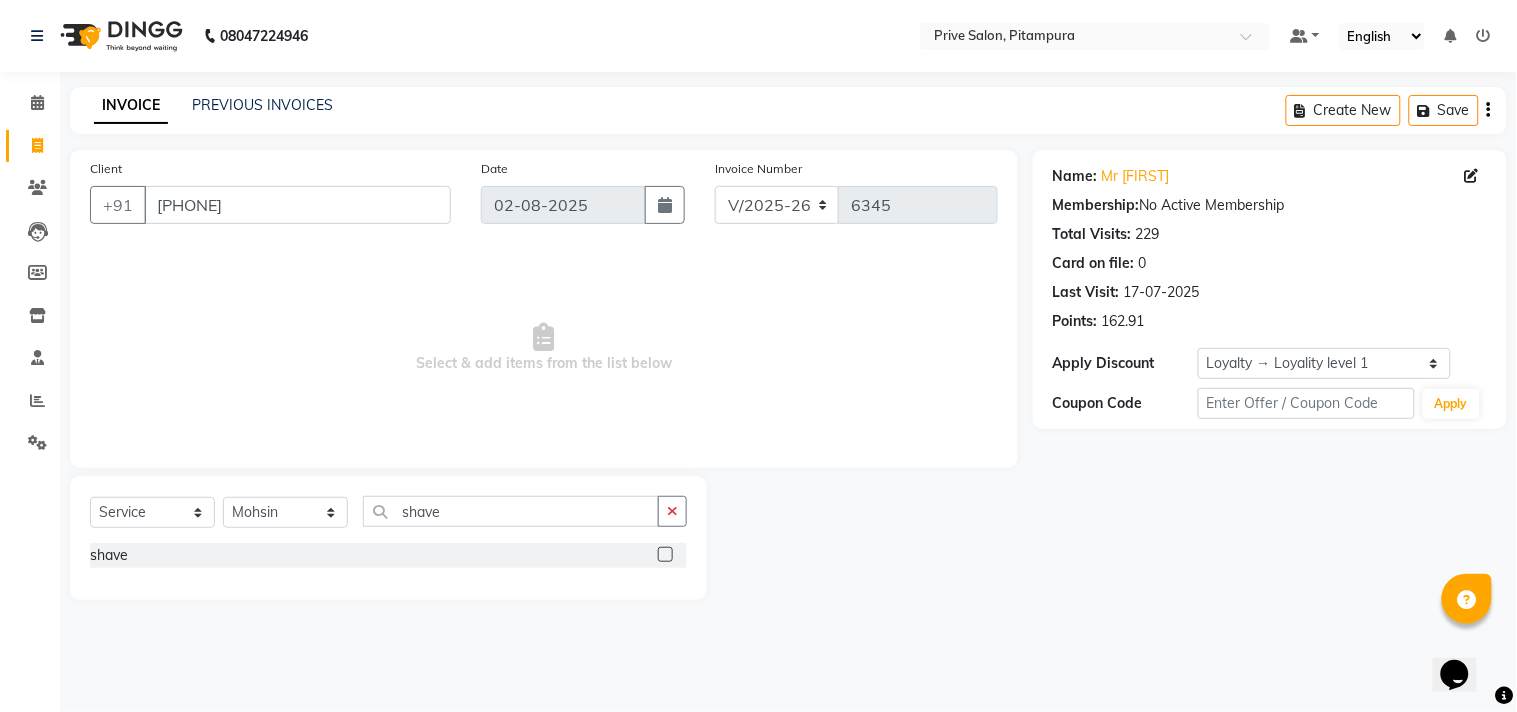 click 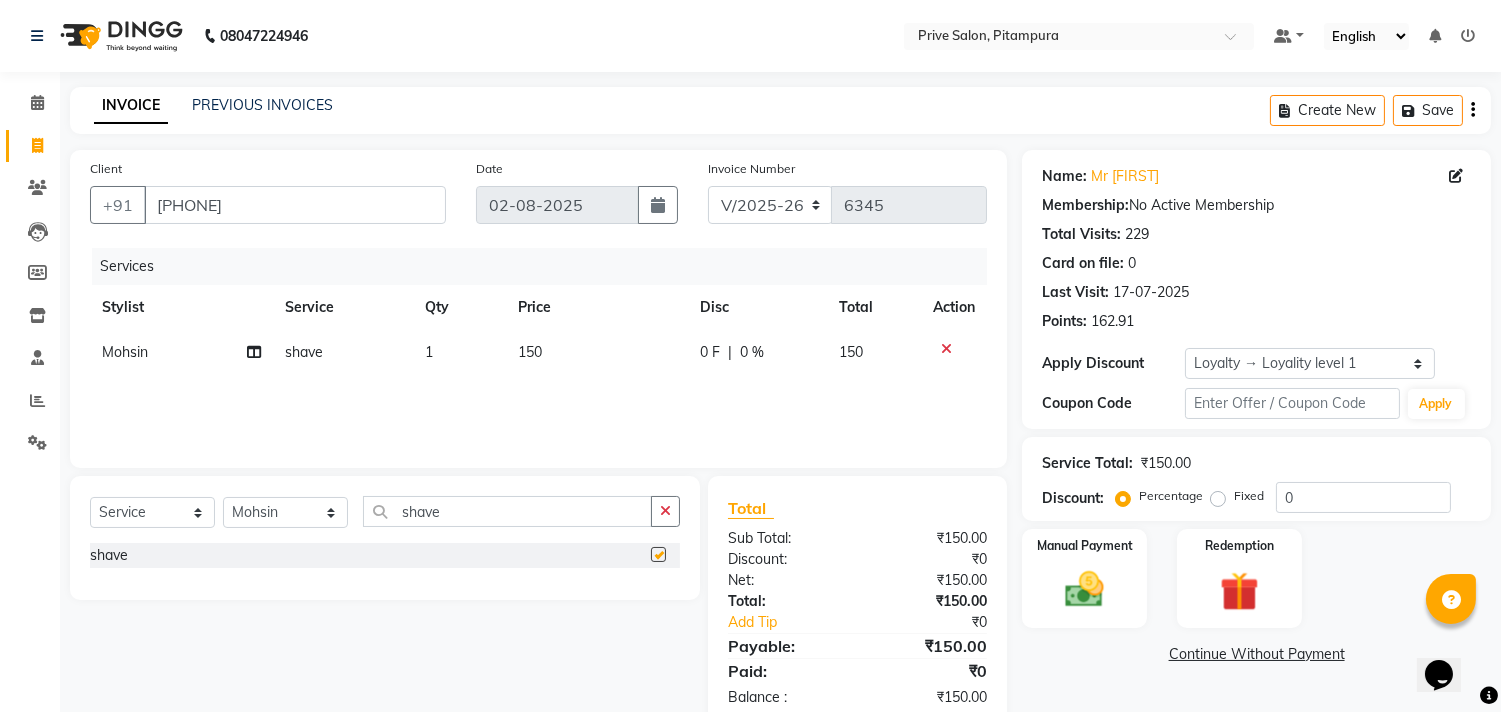 checkbox on "false" 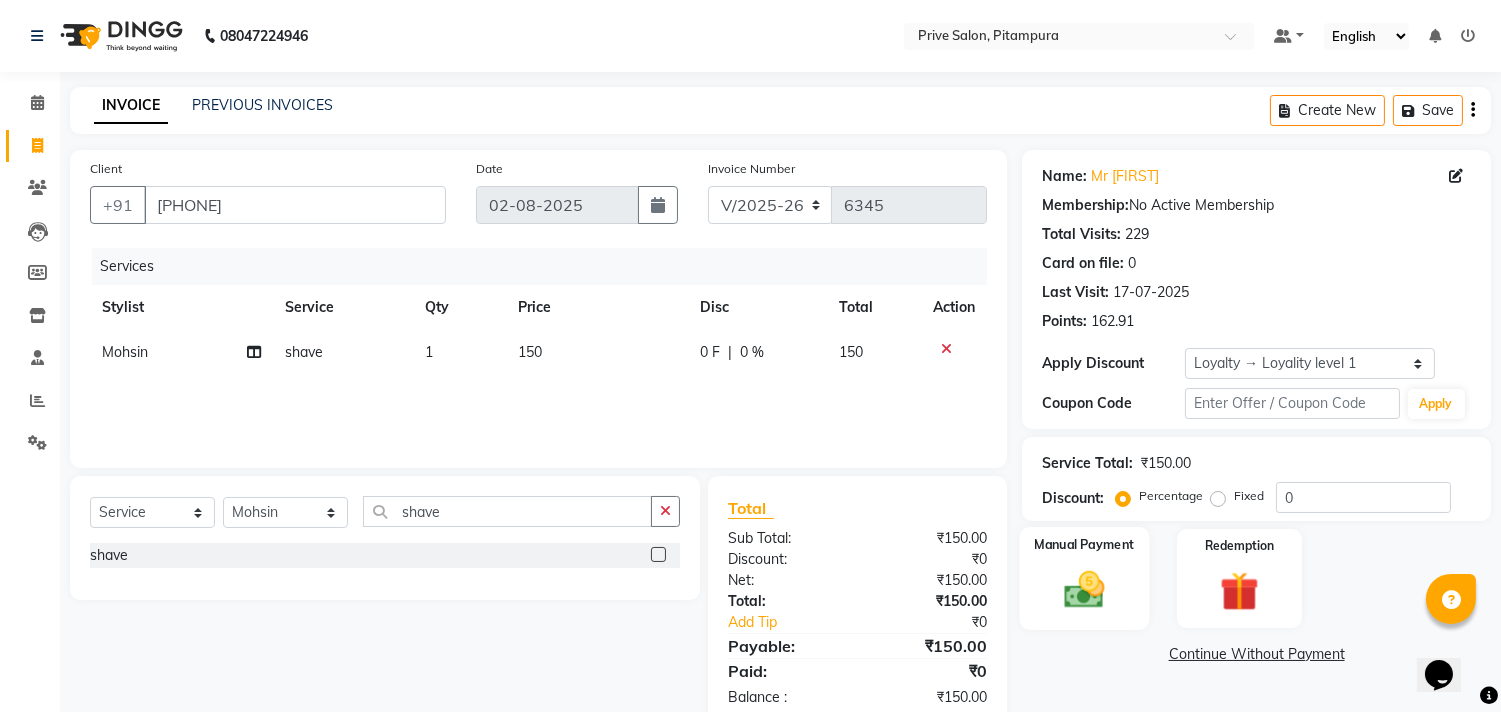 click on "Manual Payment" 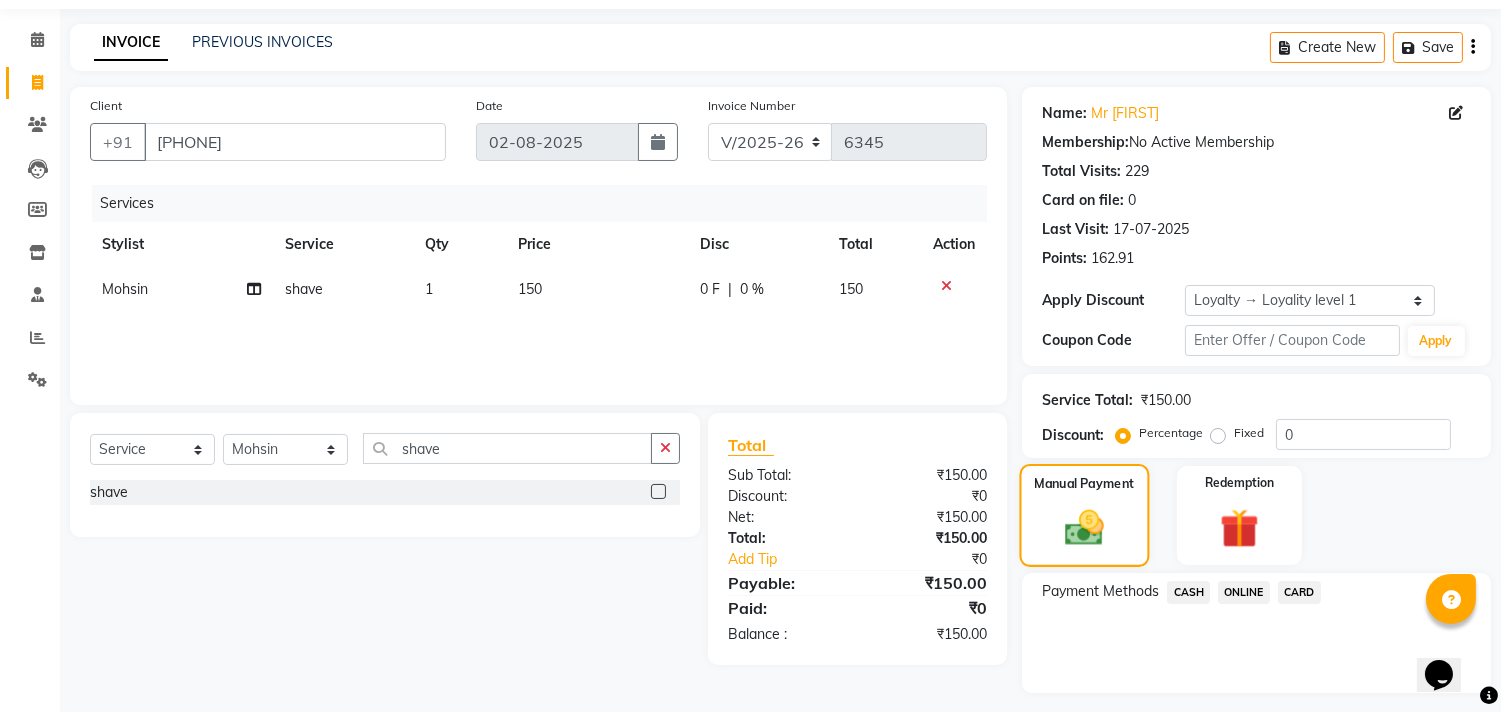 scroll, scrollTop: 114, scrollLeft: 0, axis: vertical 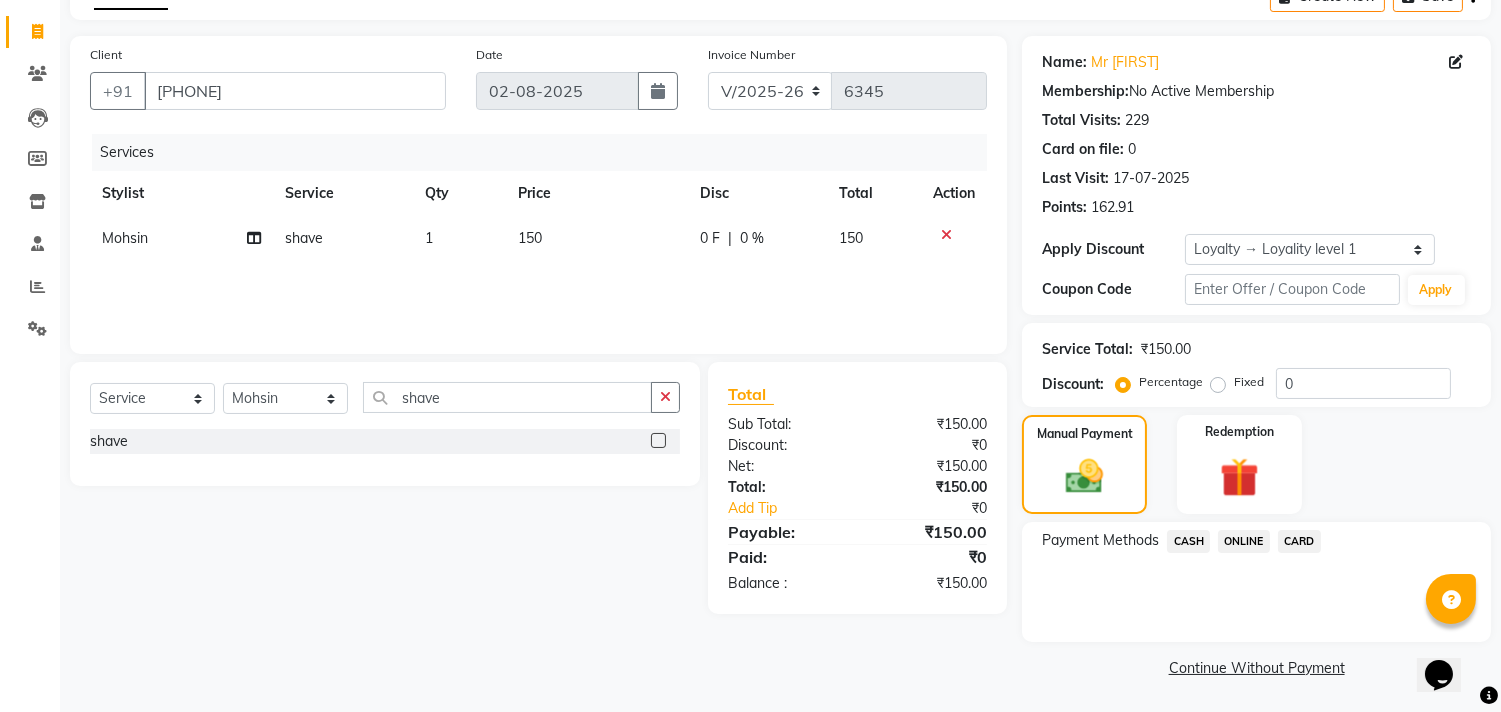 click on "CASH" 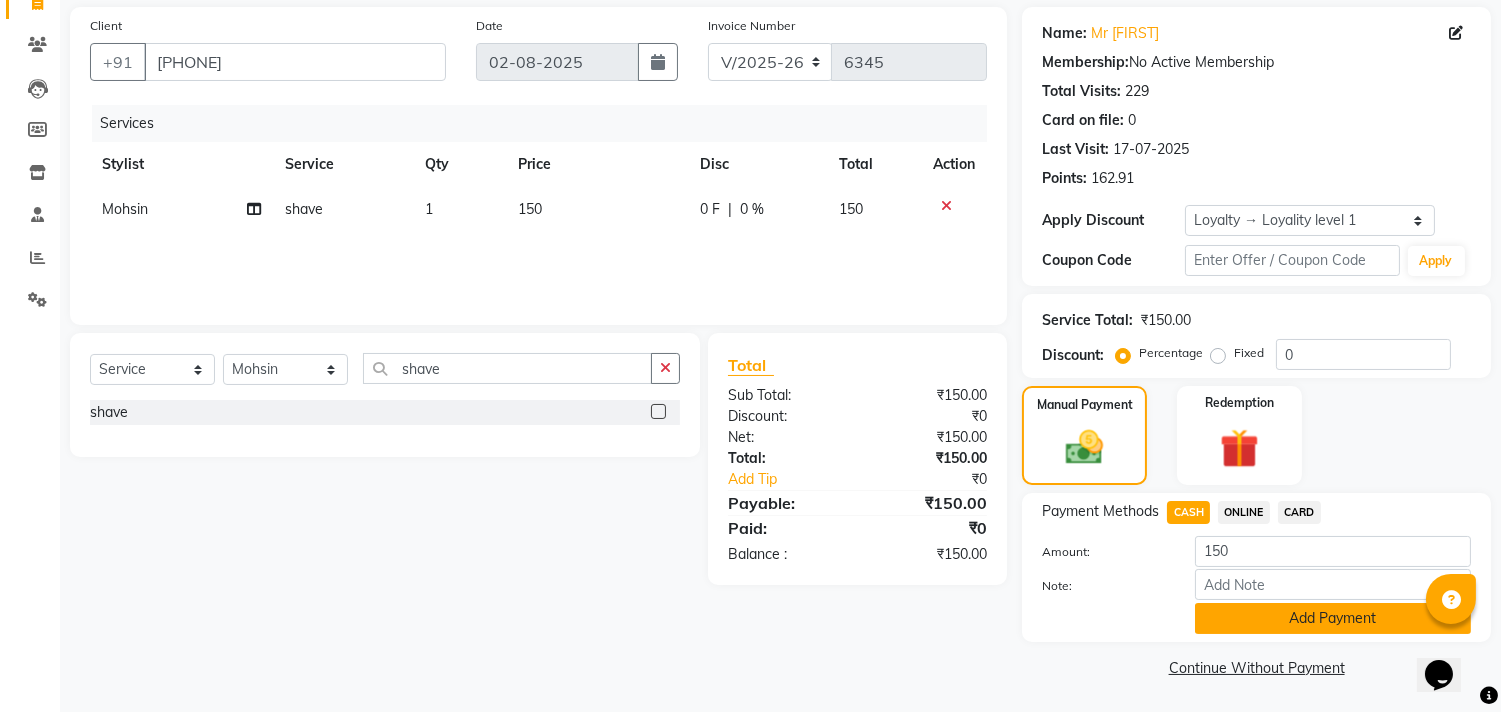 click on "Add Payment" 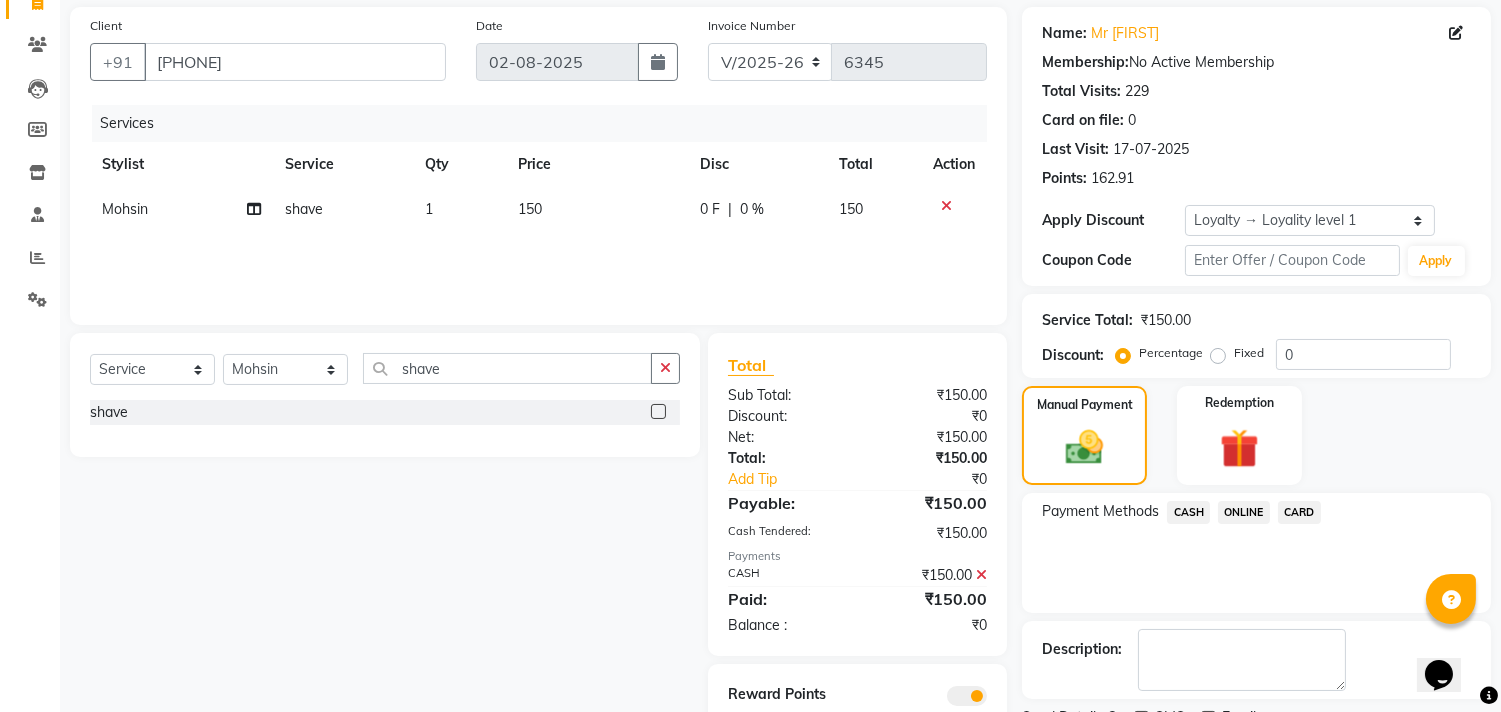 scroll, scrollTop: 227, scrollLeft: 0, axis: vertical 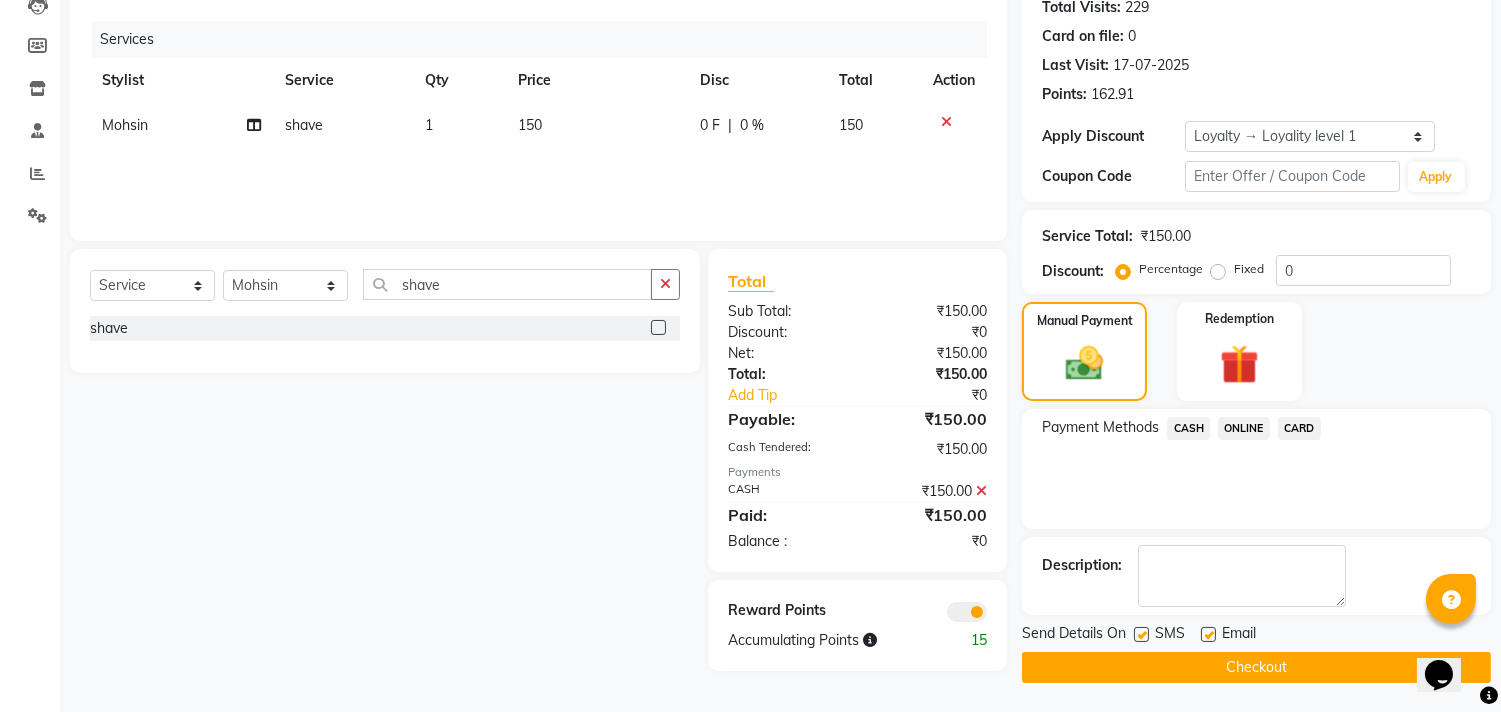 click on "Checkout" 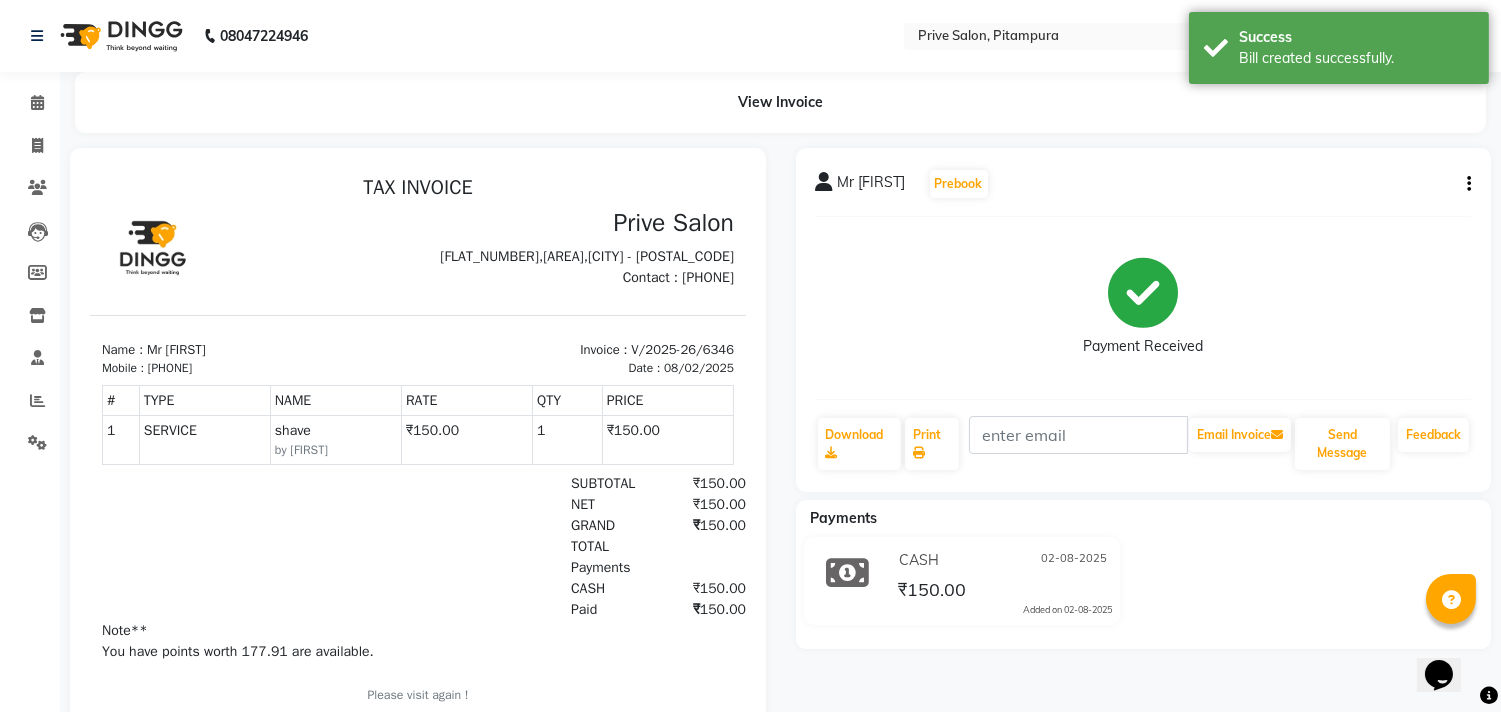 scroll, scrollTop: 0, scrollLeft: 0, axis: both 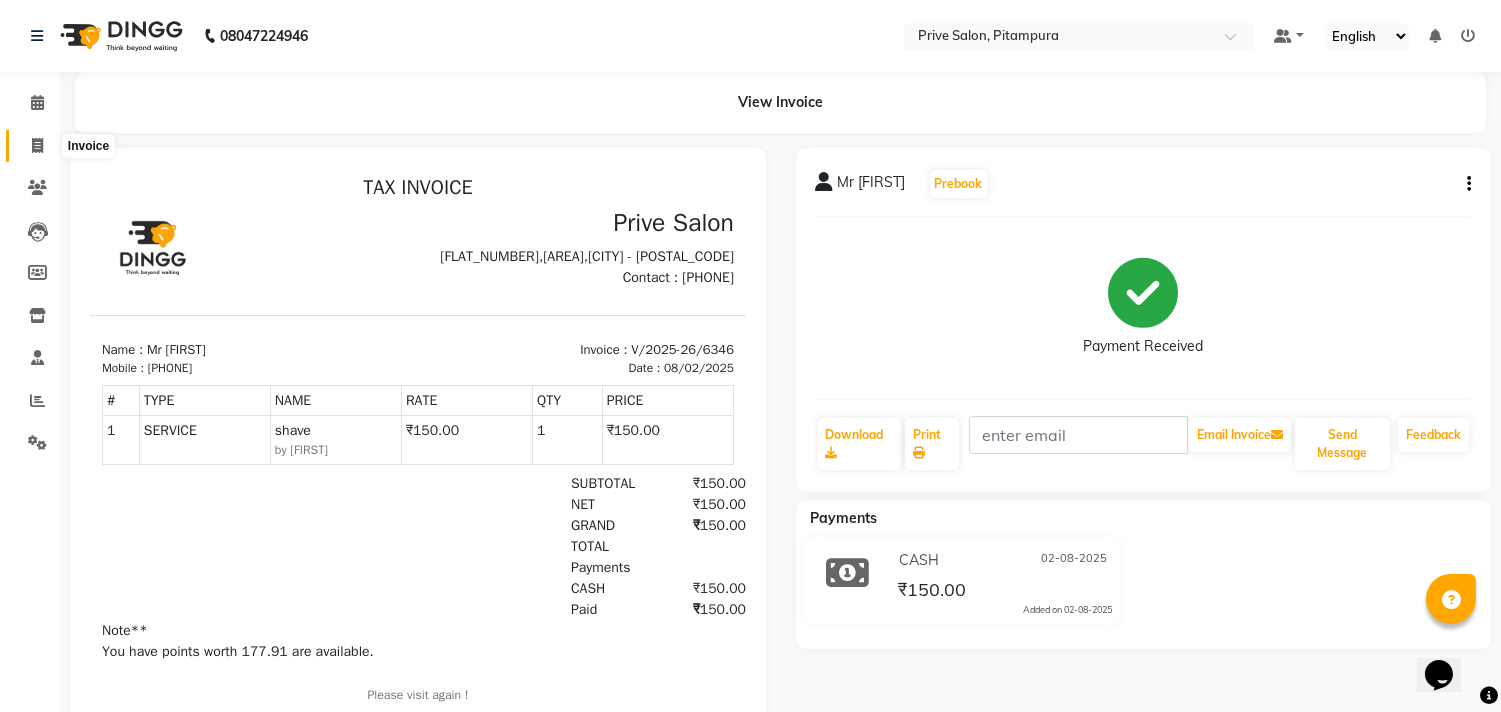 drag, startPoint x: 23, startPoint y: 162, endPoint x: 31, endPoint y: 155, distance: 10.630146 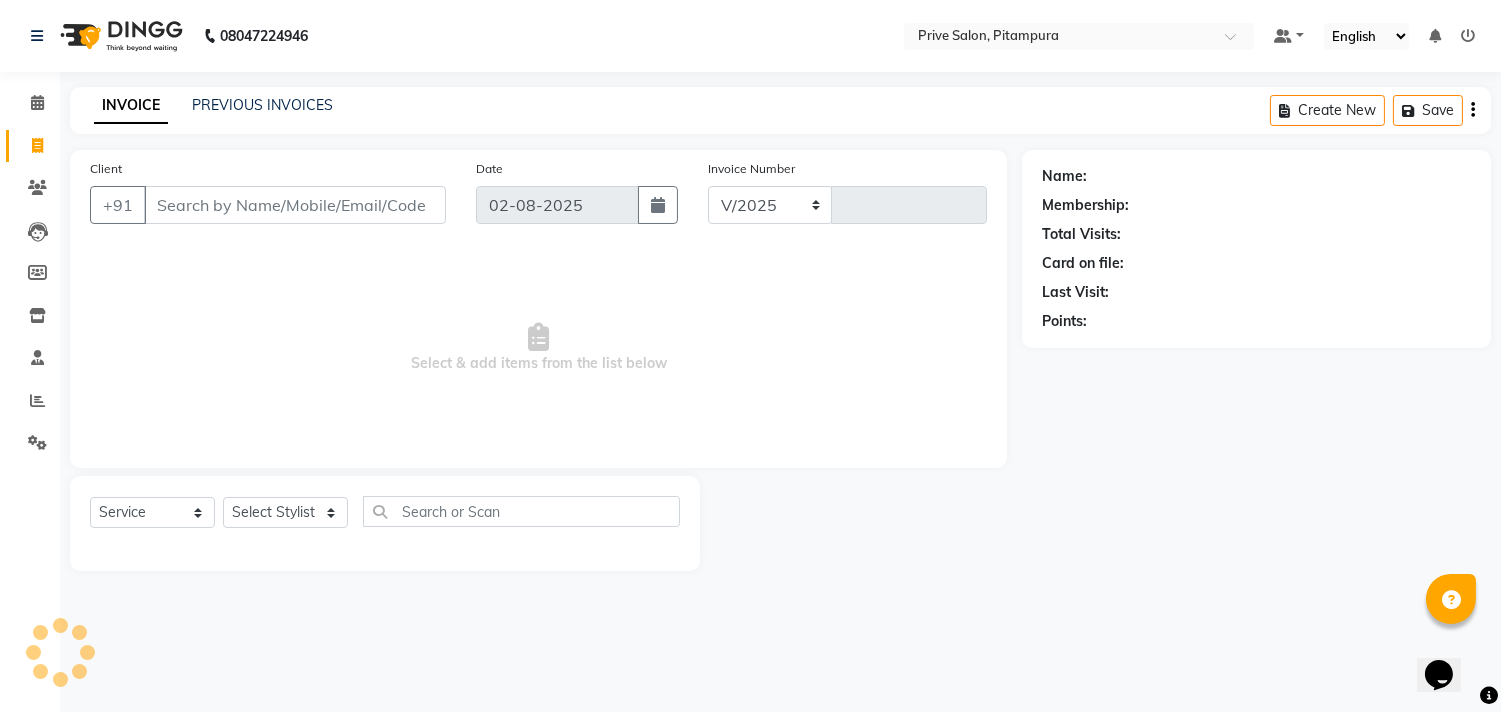 select on "136" 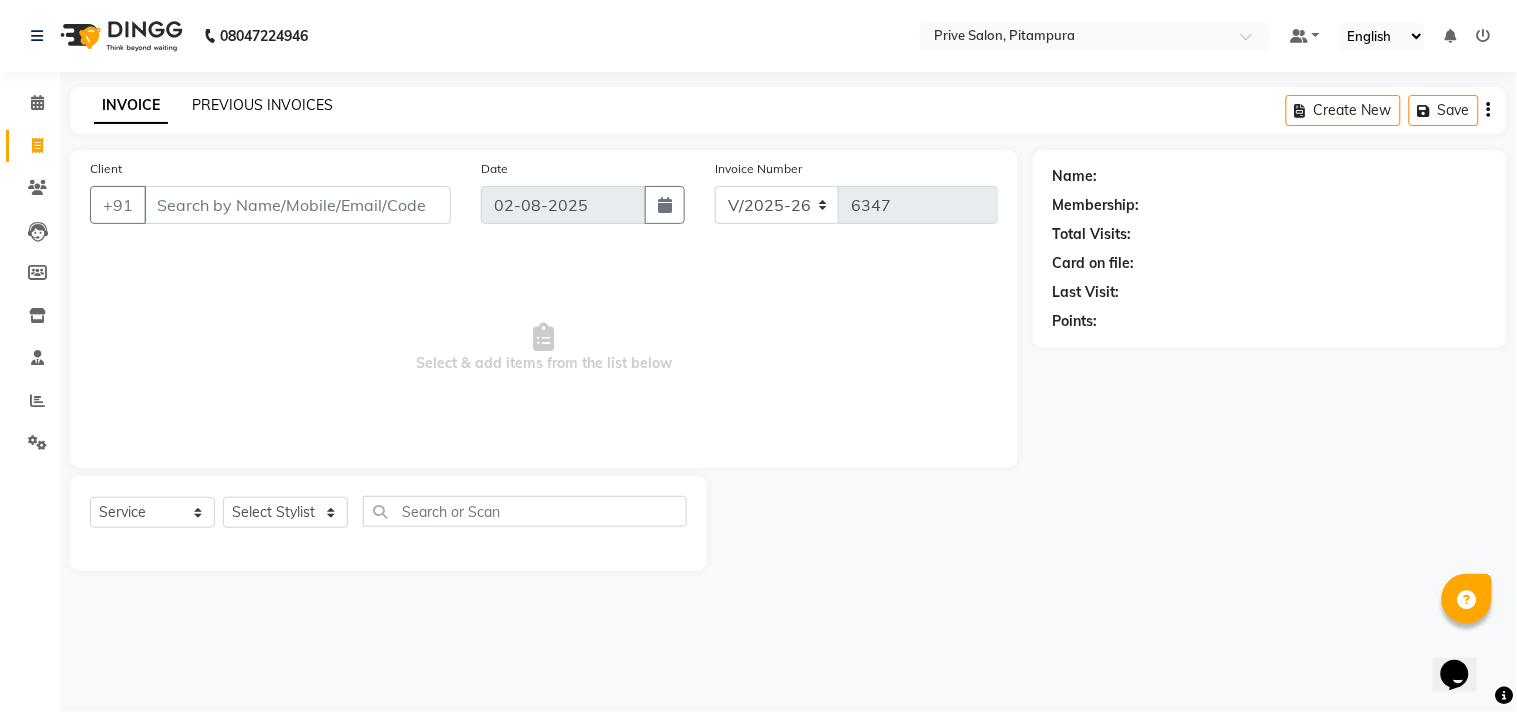 click on "PREVIOUS INVOICES" 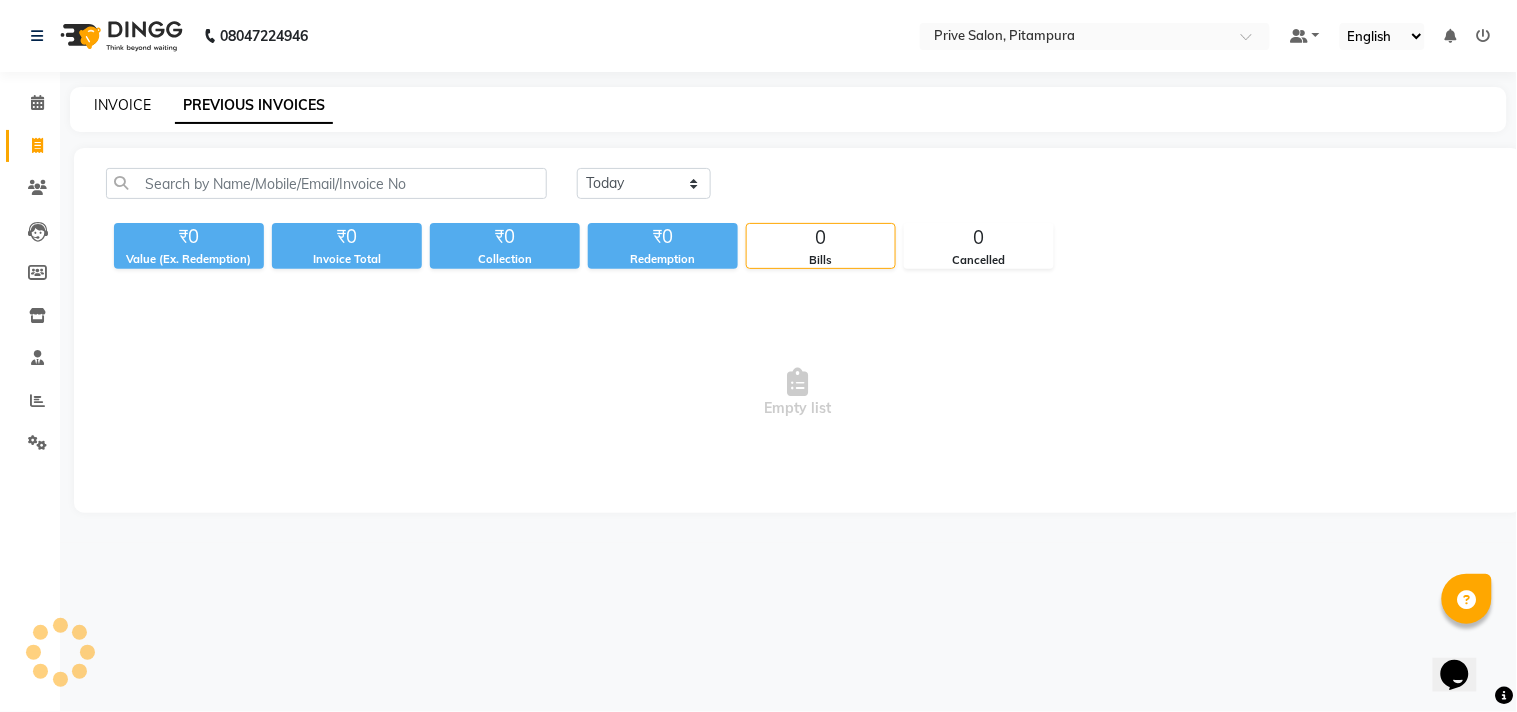 click on "INVOICE" 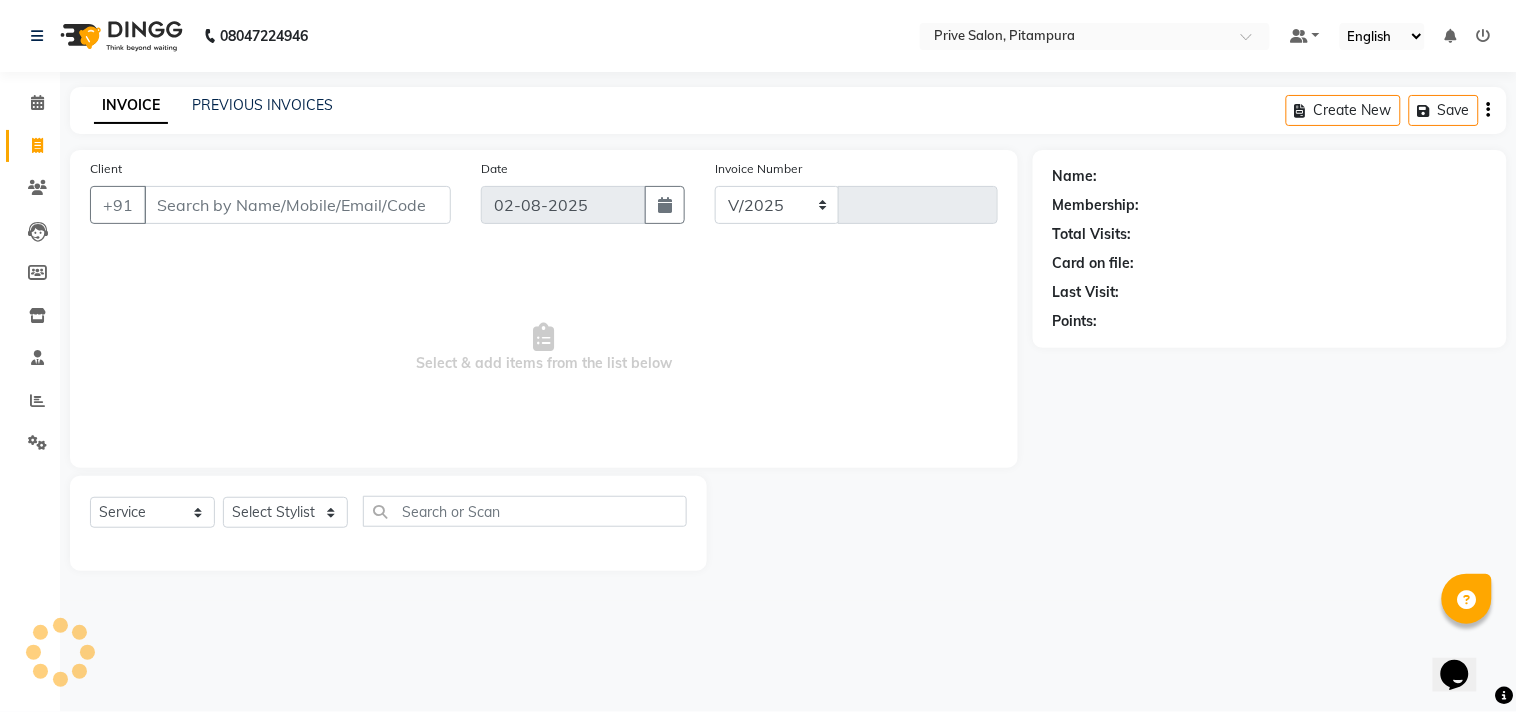 select on "136" 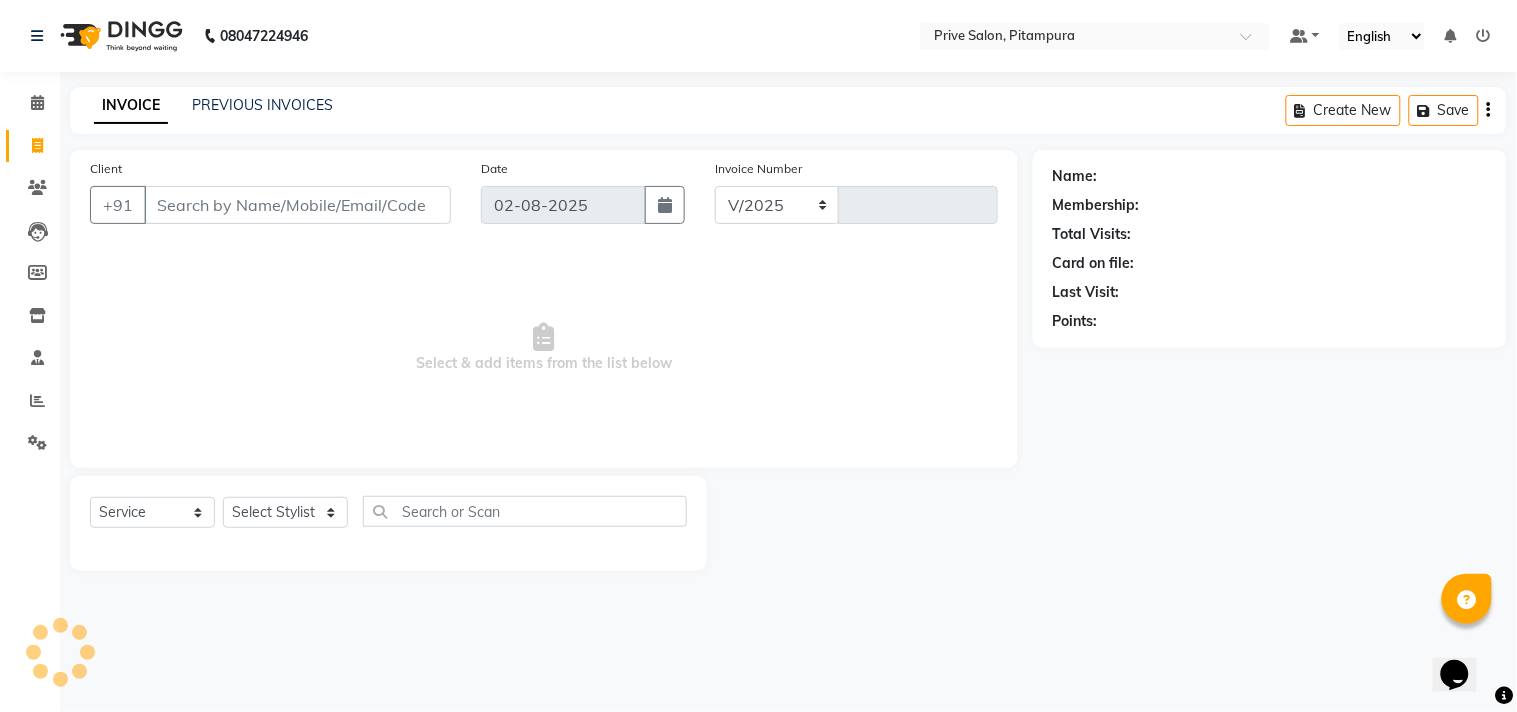 type on "6347" 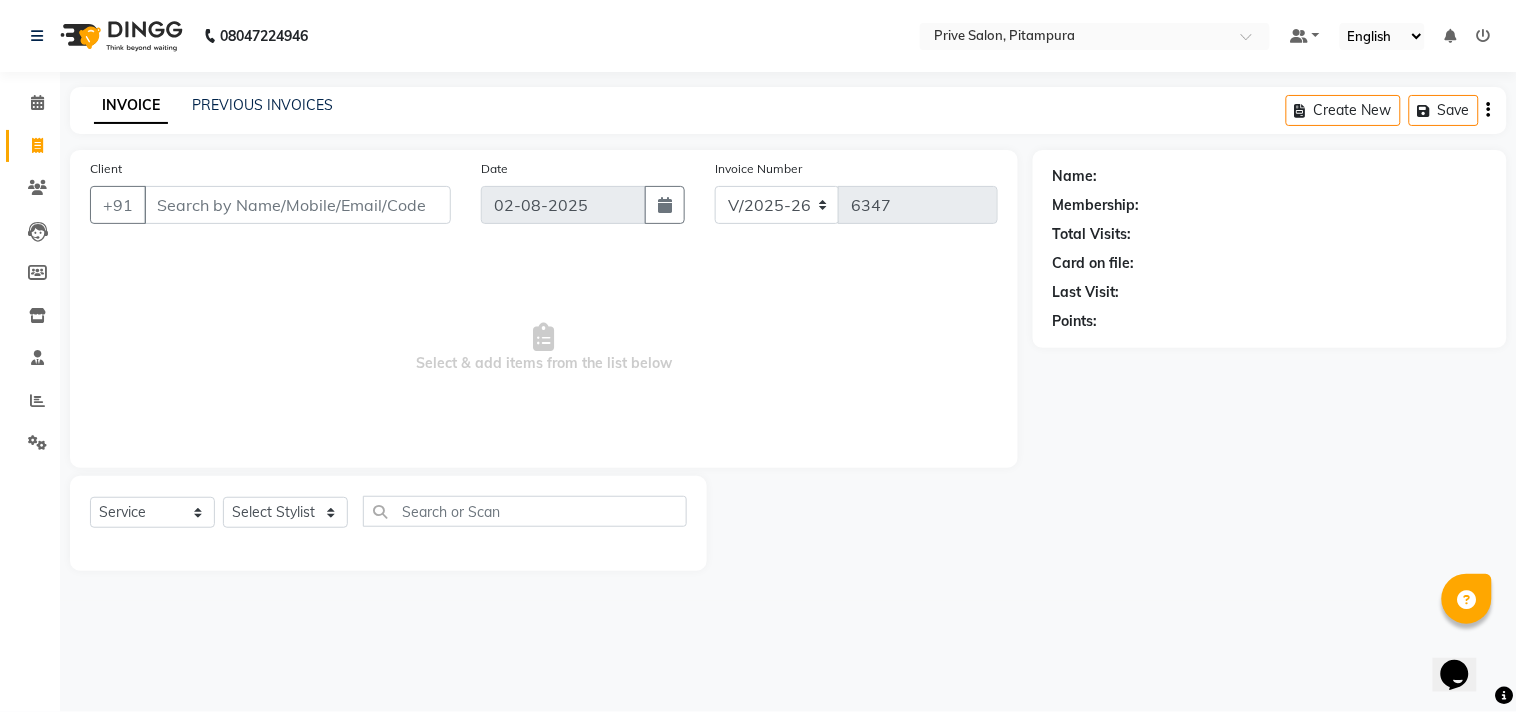 click on "08047224946 Select Location × Prive Salon, Pitampura Default Panel My Panel English ENGLISH Español العربية मराठी हिंदी ગુજરાતી தமிழ் 中文 Notifications nothing to show" 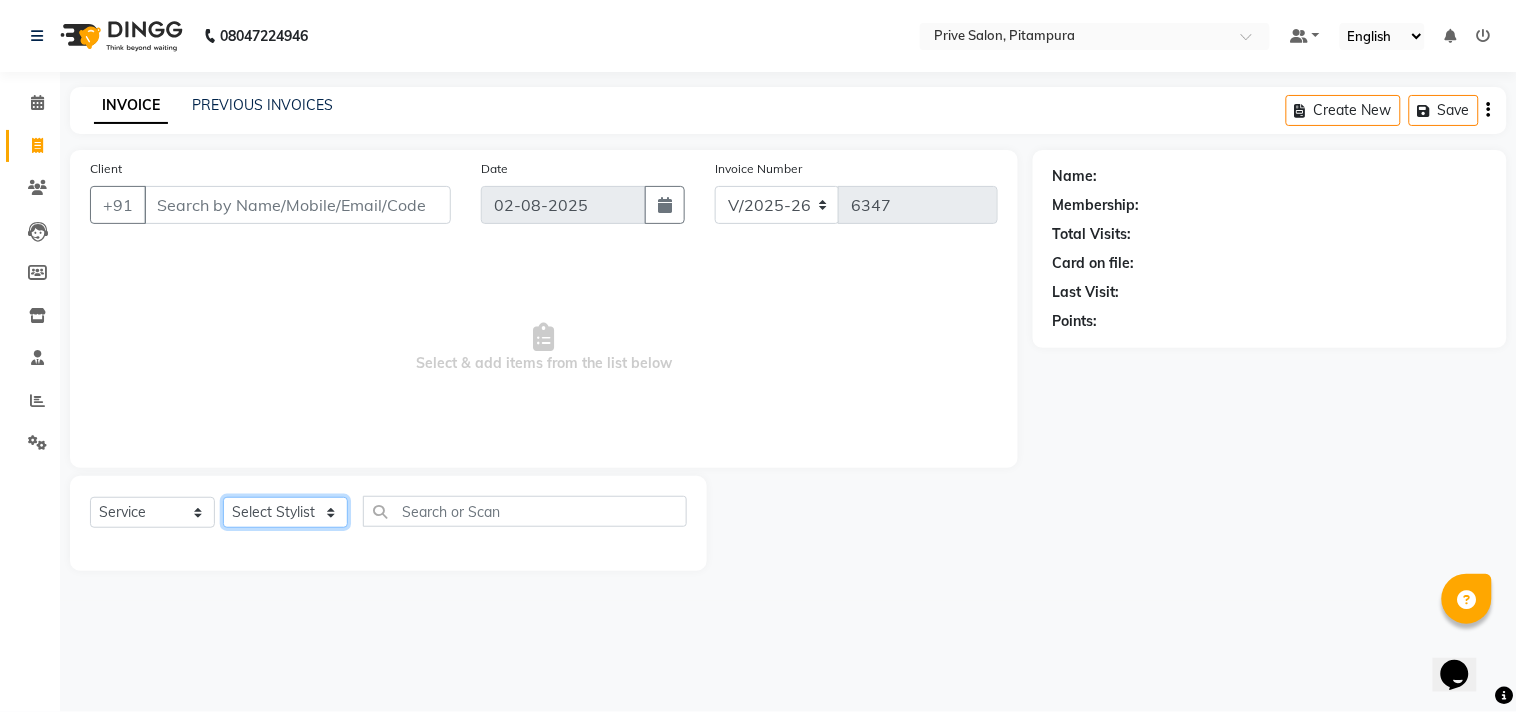click on "Select Stylist amit ARJUN Atul FAIZAN FARDEEN GOLU harshit HITESH isha kapil khushbu Manager meenu MOHIT Mohsin NISHA nishi Preet privee Shivam SIVA vikas" 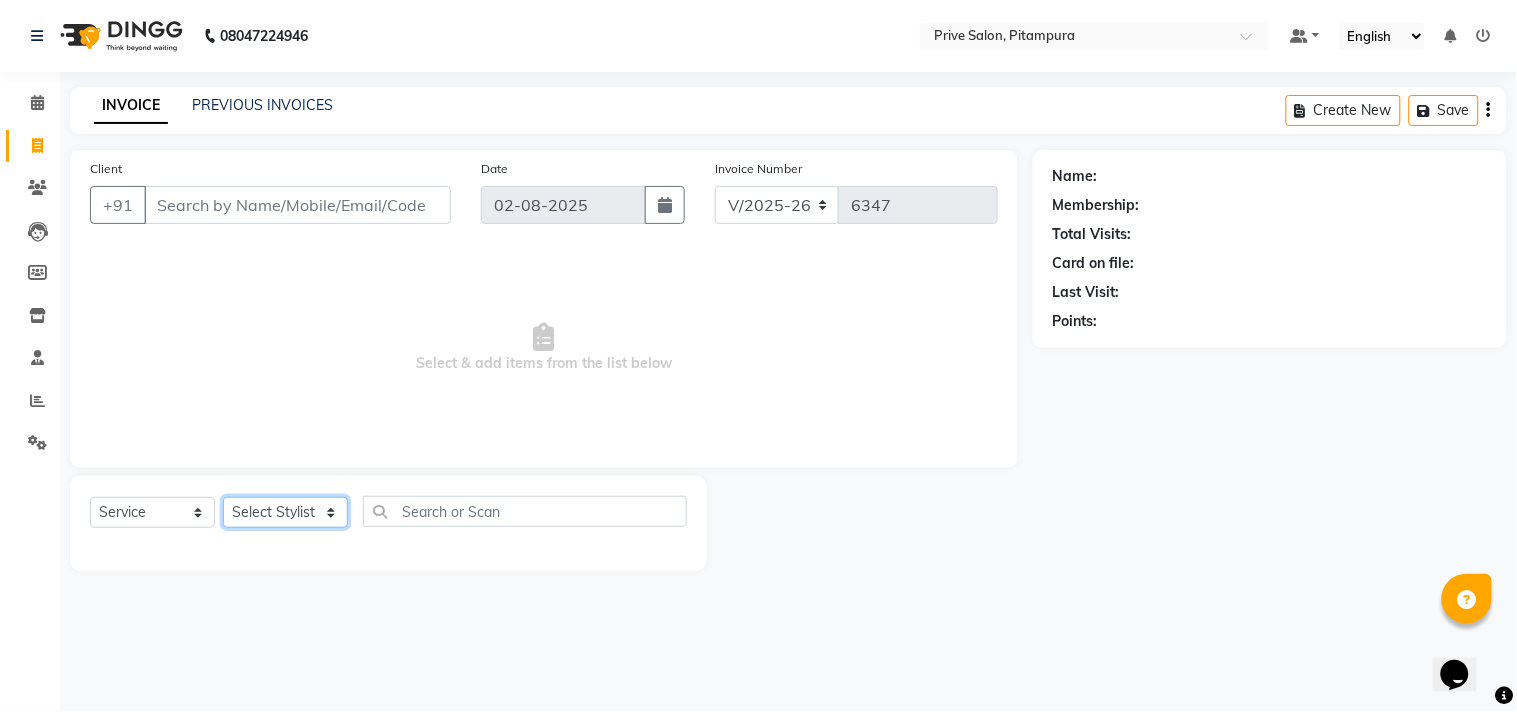 select on "30812" 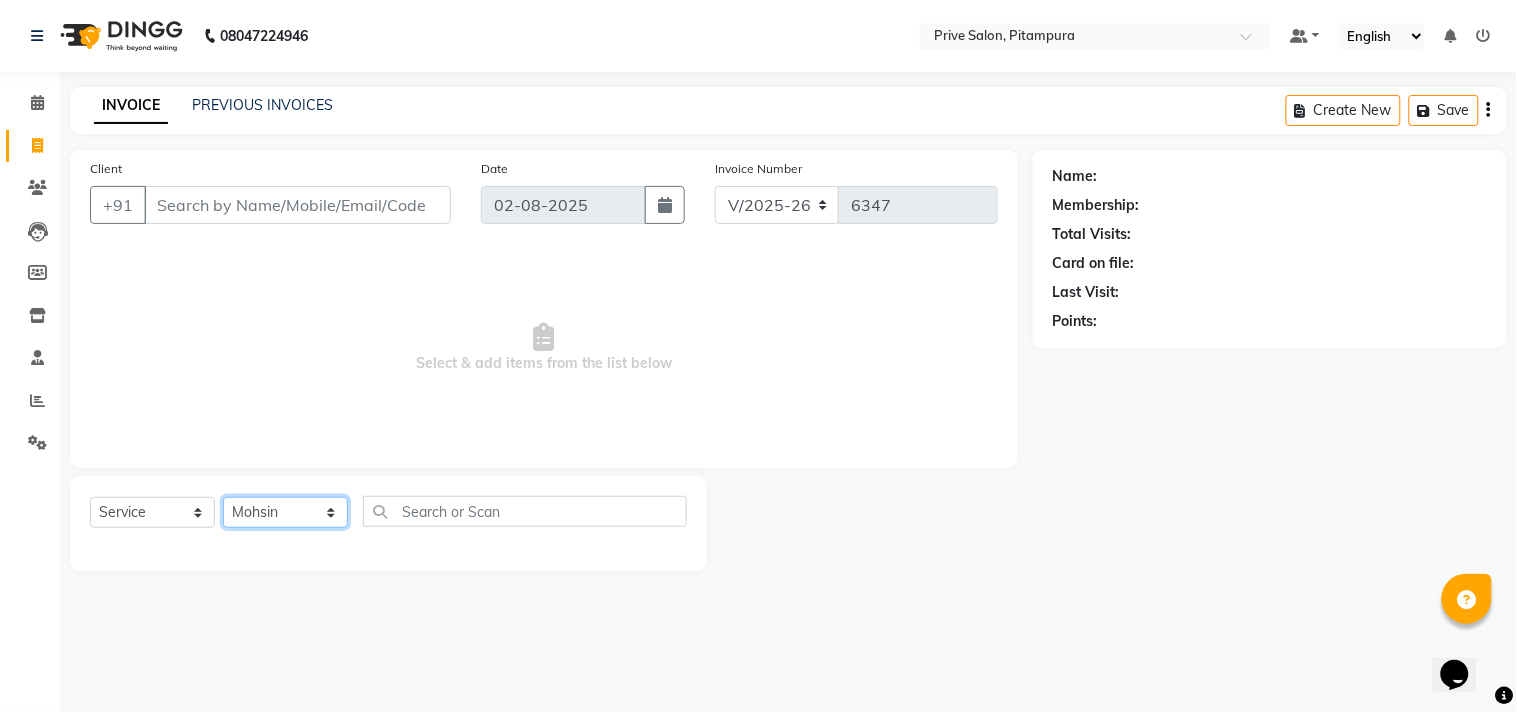 click on "Select Stylist amit ARJUN Atul FAIZAN FARDEEN GOLU harshit HITESH isha kapil khushbu Manager meenu MOHIT Mohsin NISHA nishi Preet privee Shivam SIVA vikas" 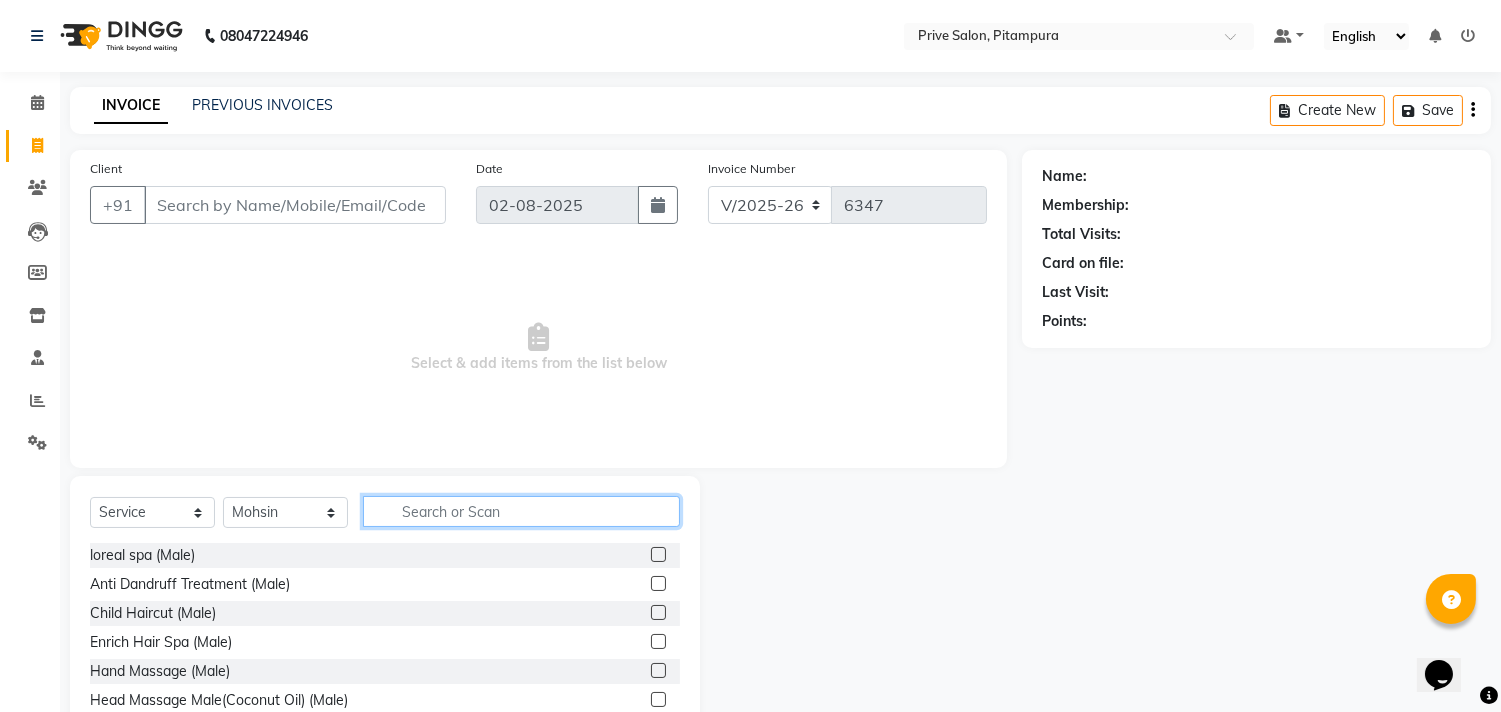 click 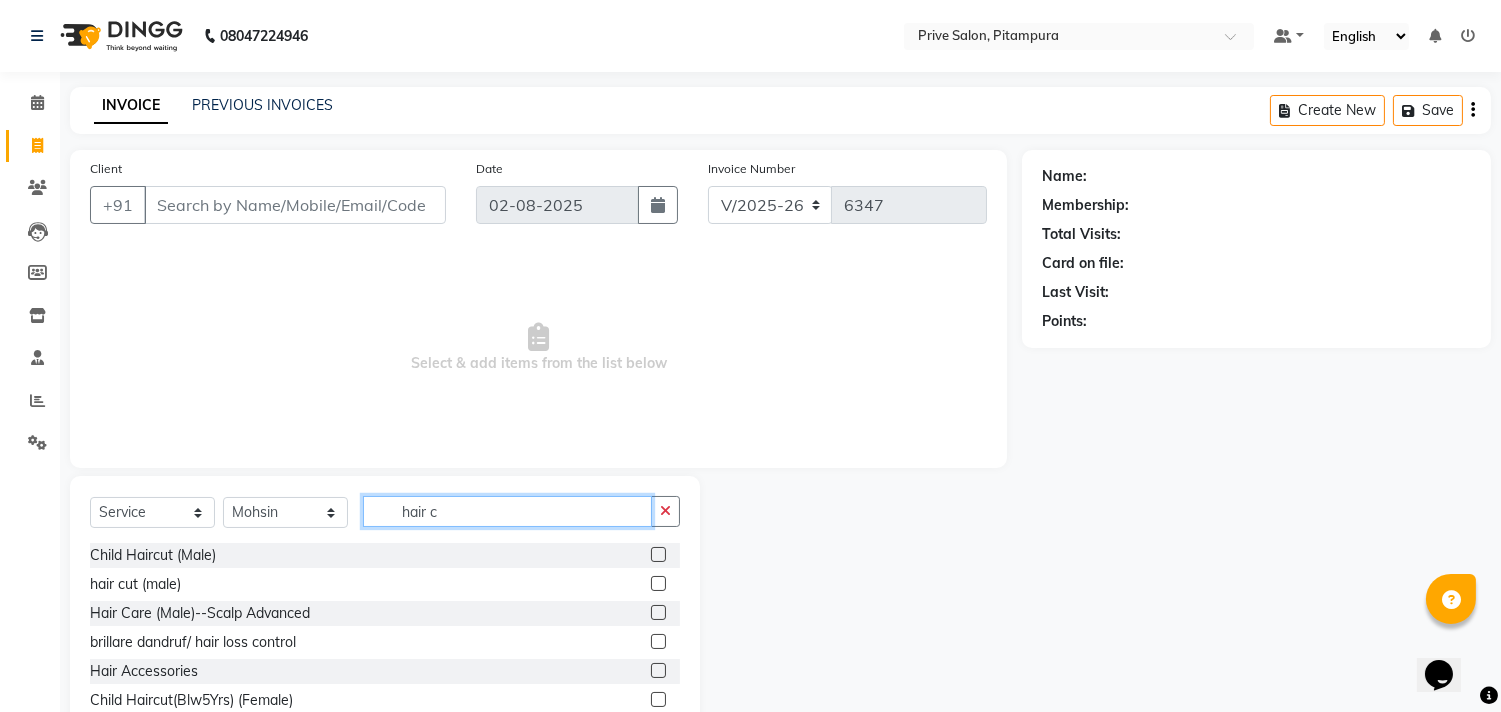 type on "hair c" 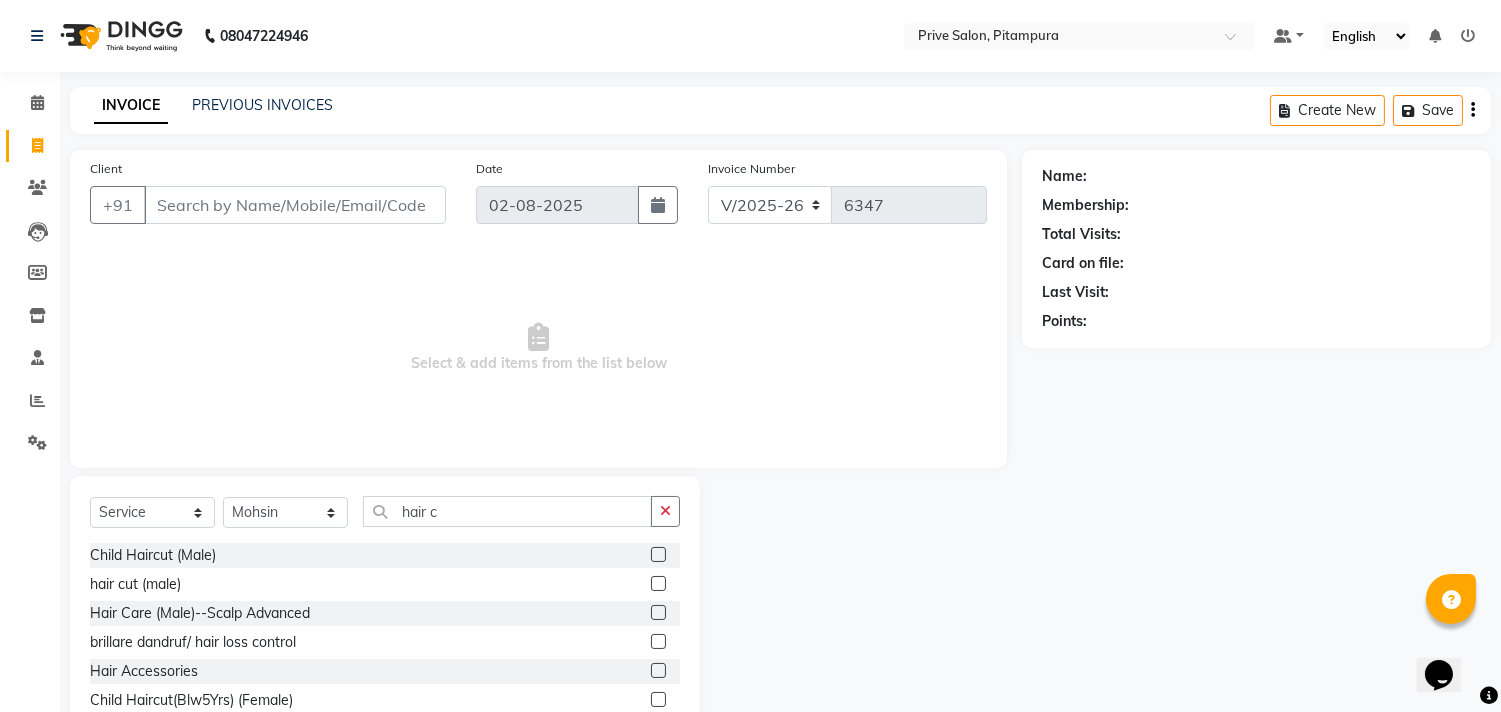 click 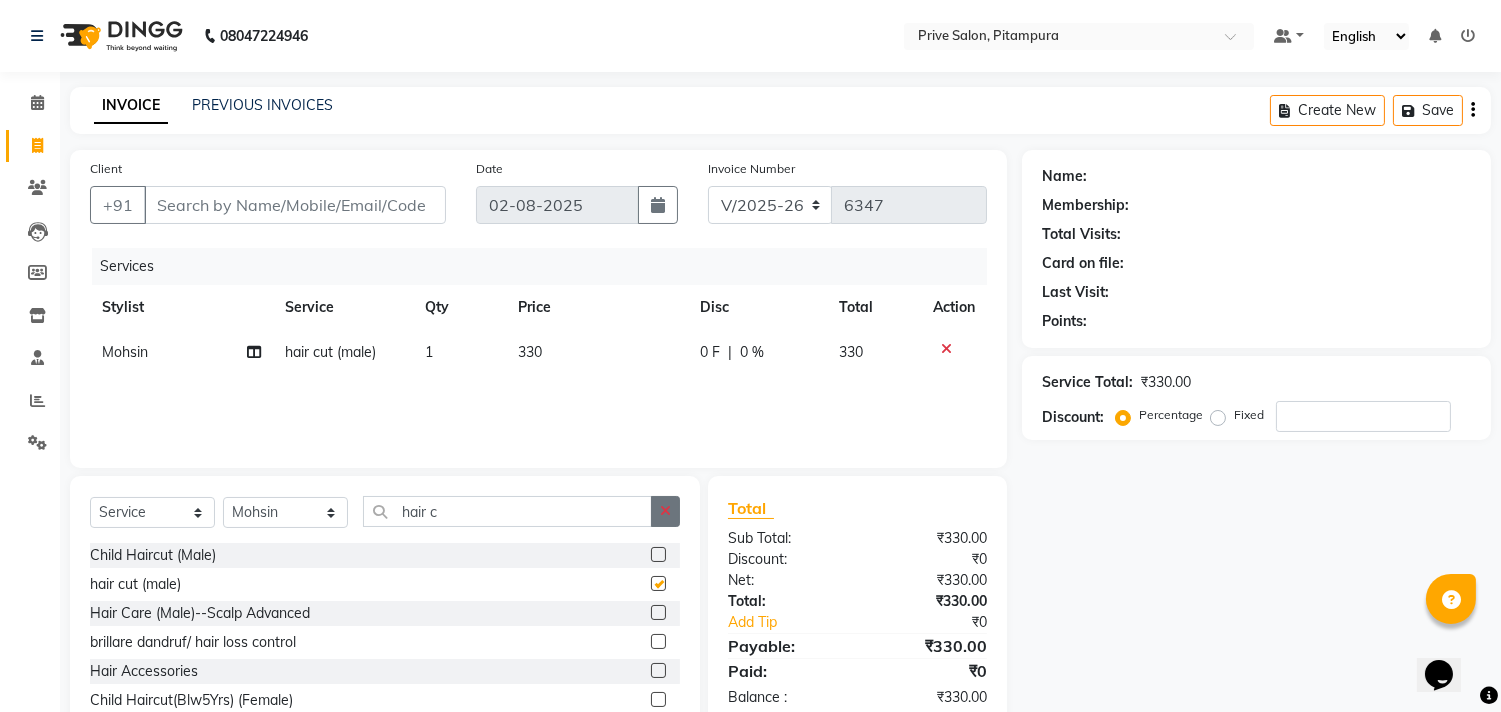 checkbox on "false" 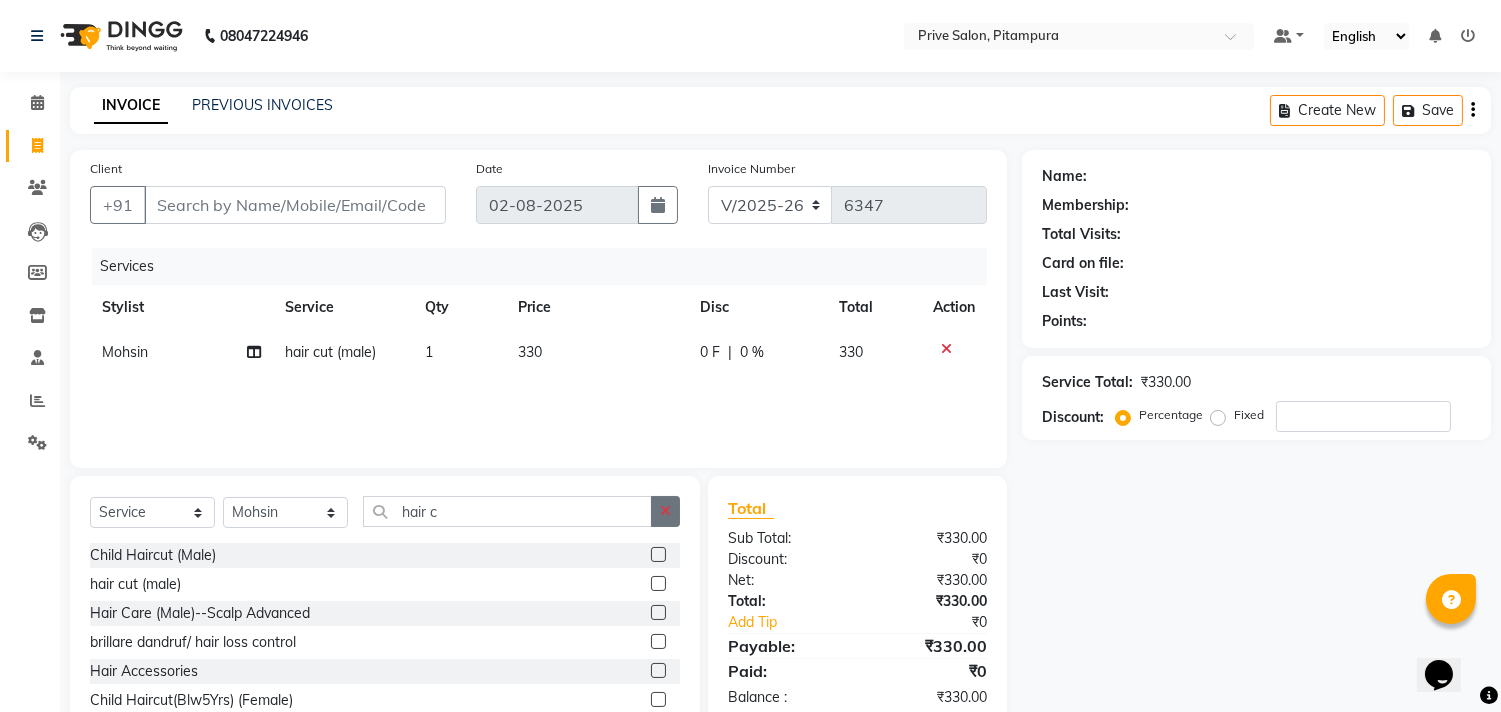 click 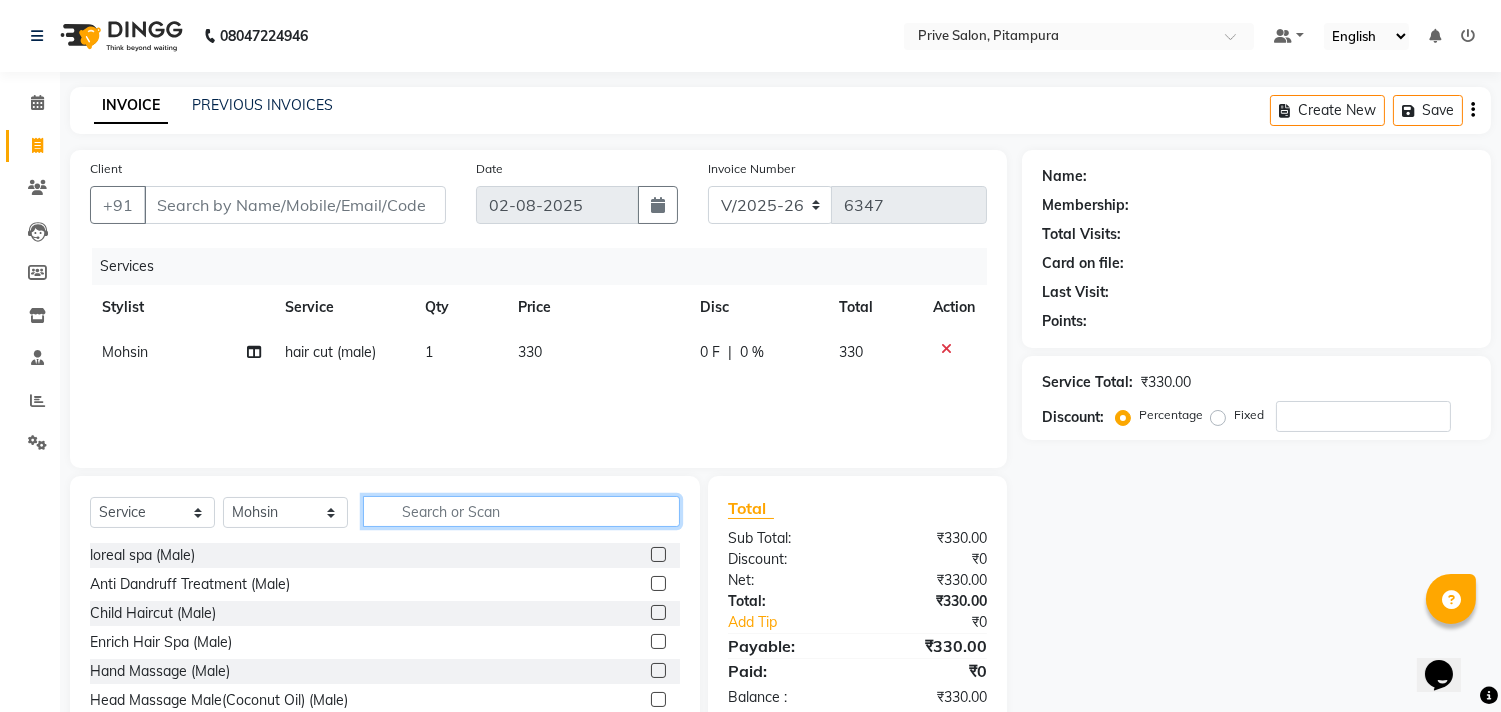click 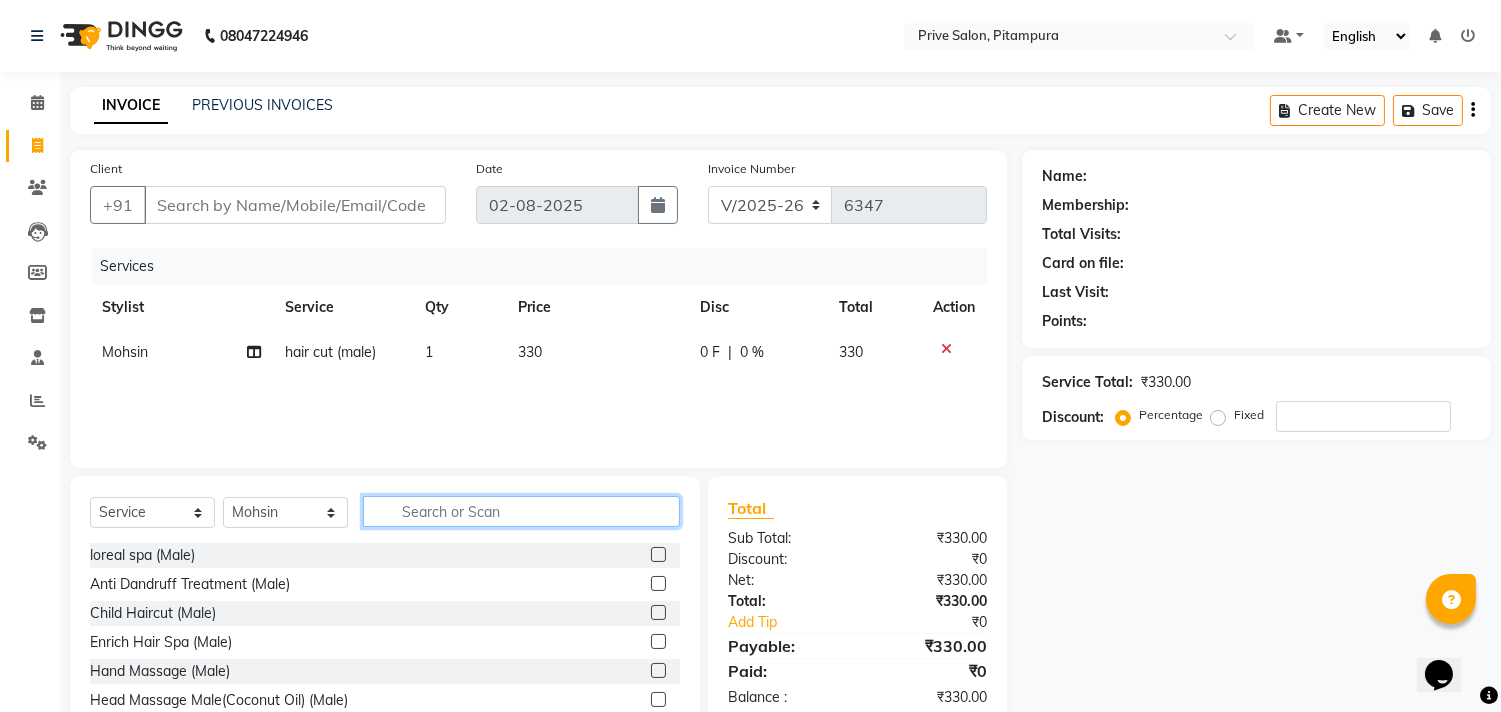 click 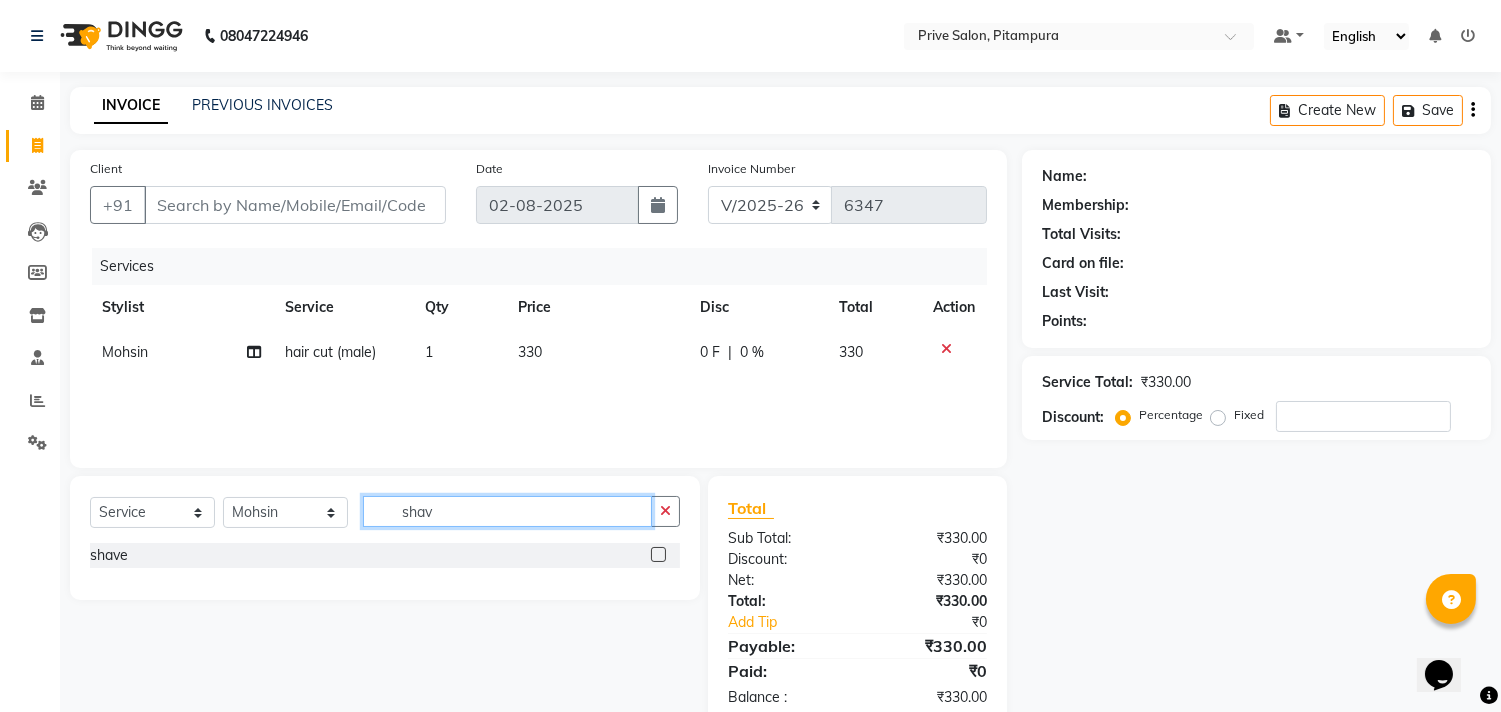 type on "shav" 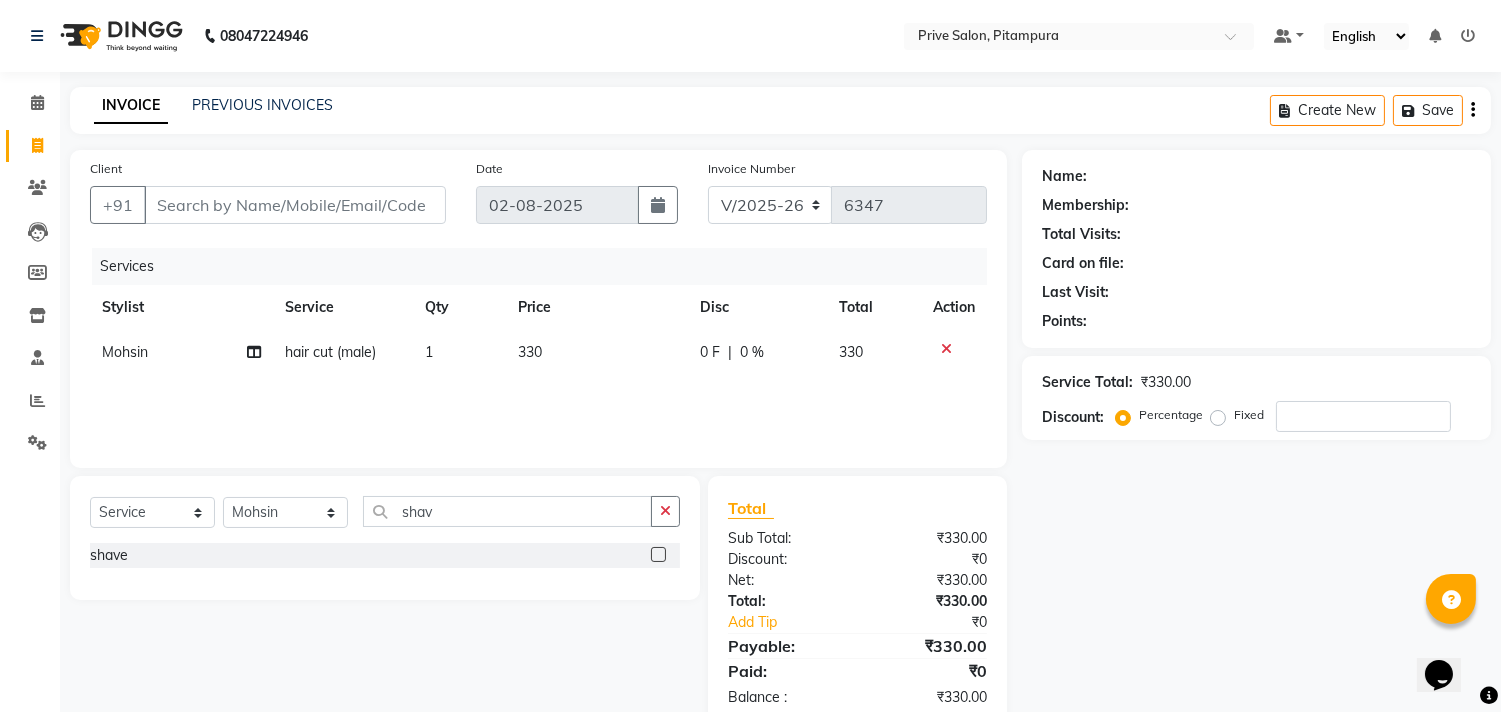 click 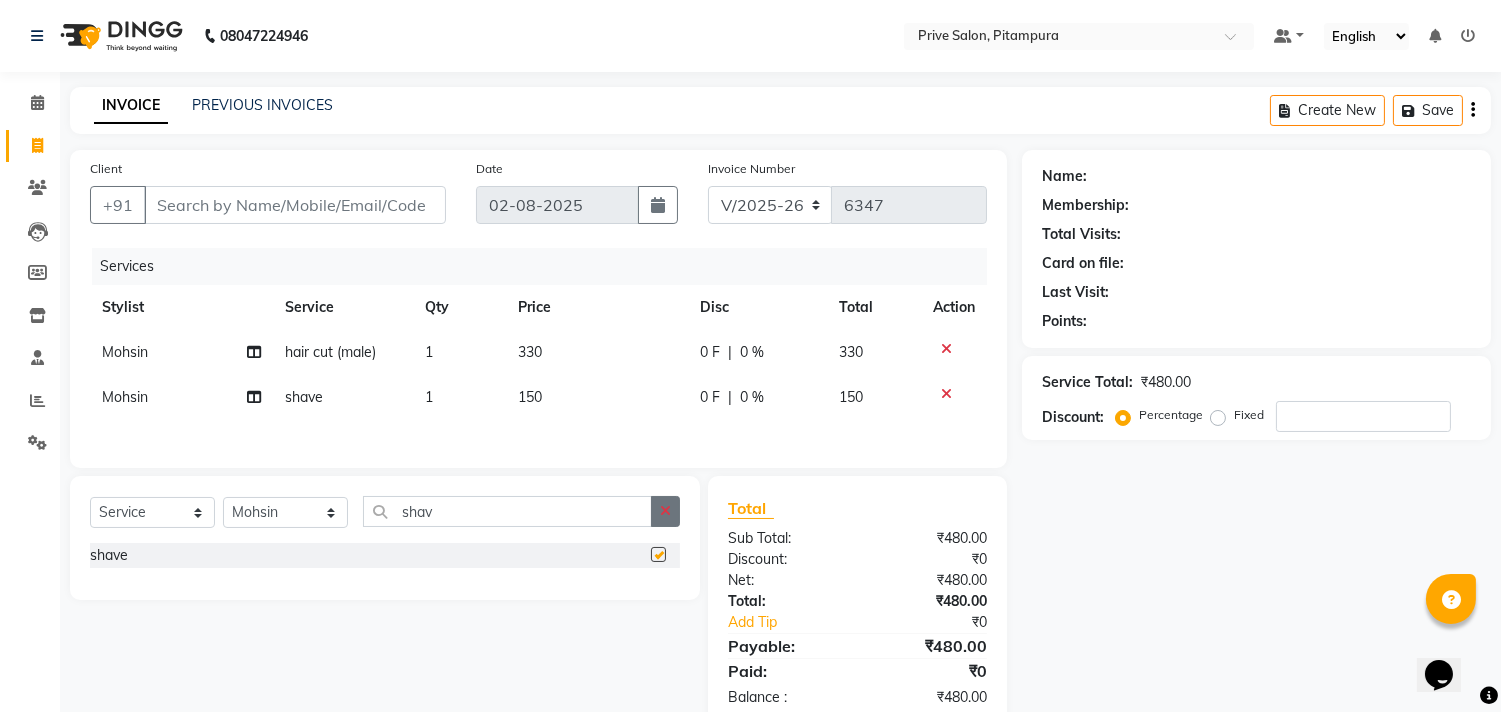 checkbox on "false" 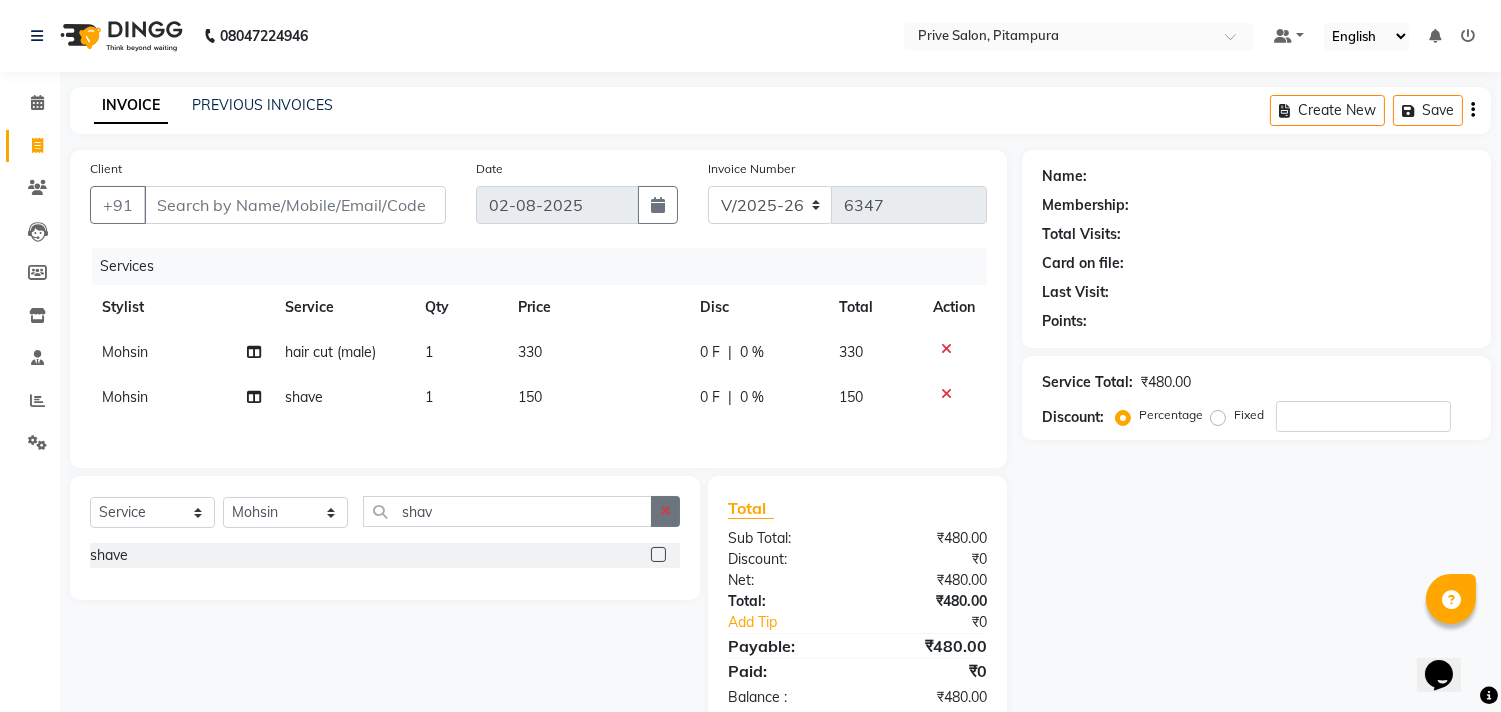 click 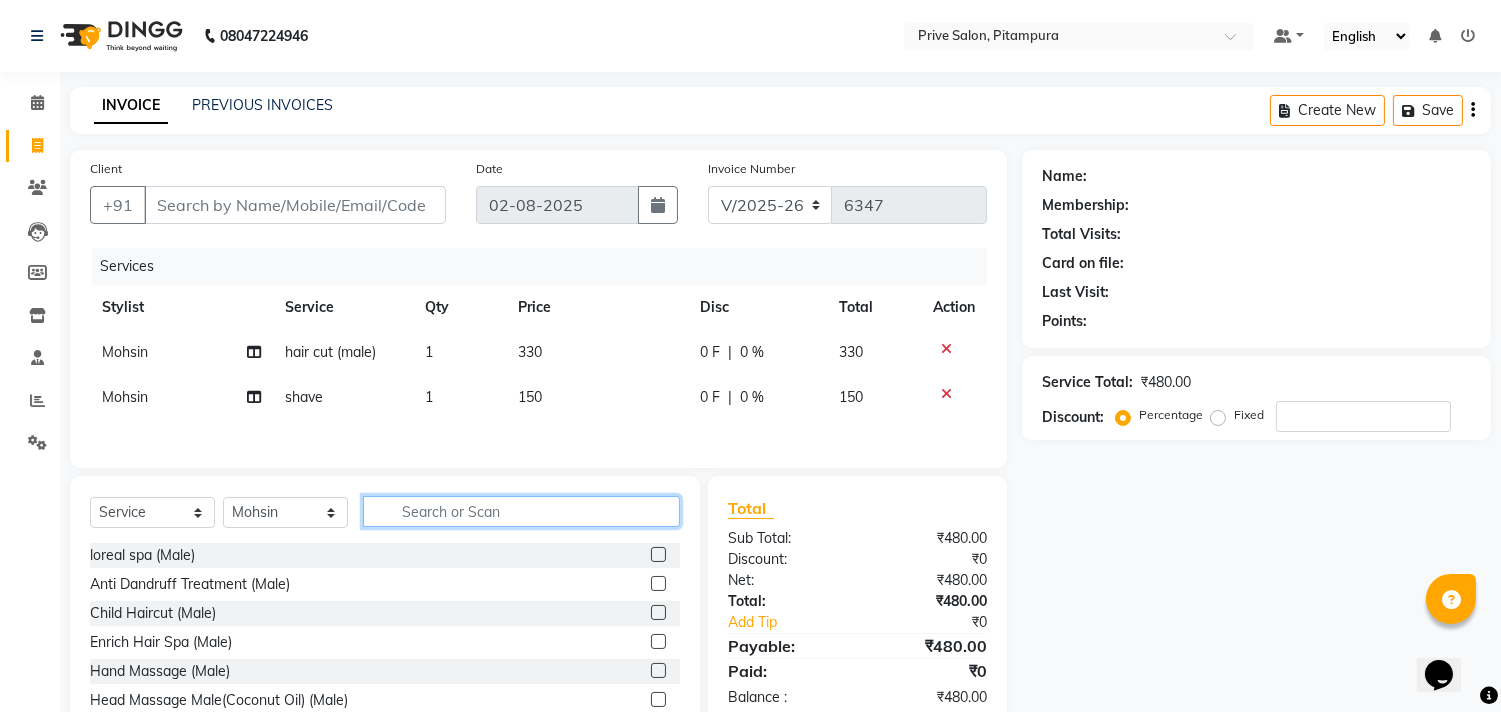 click 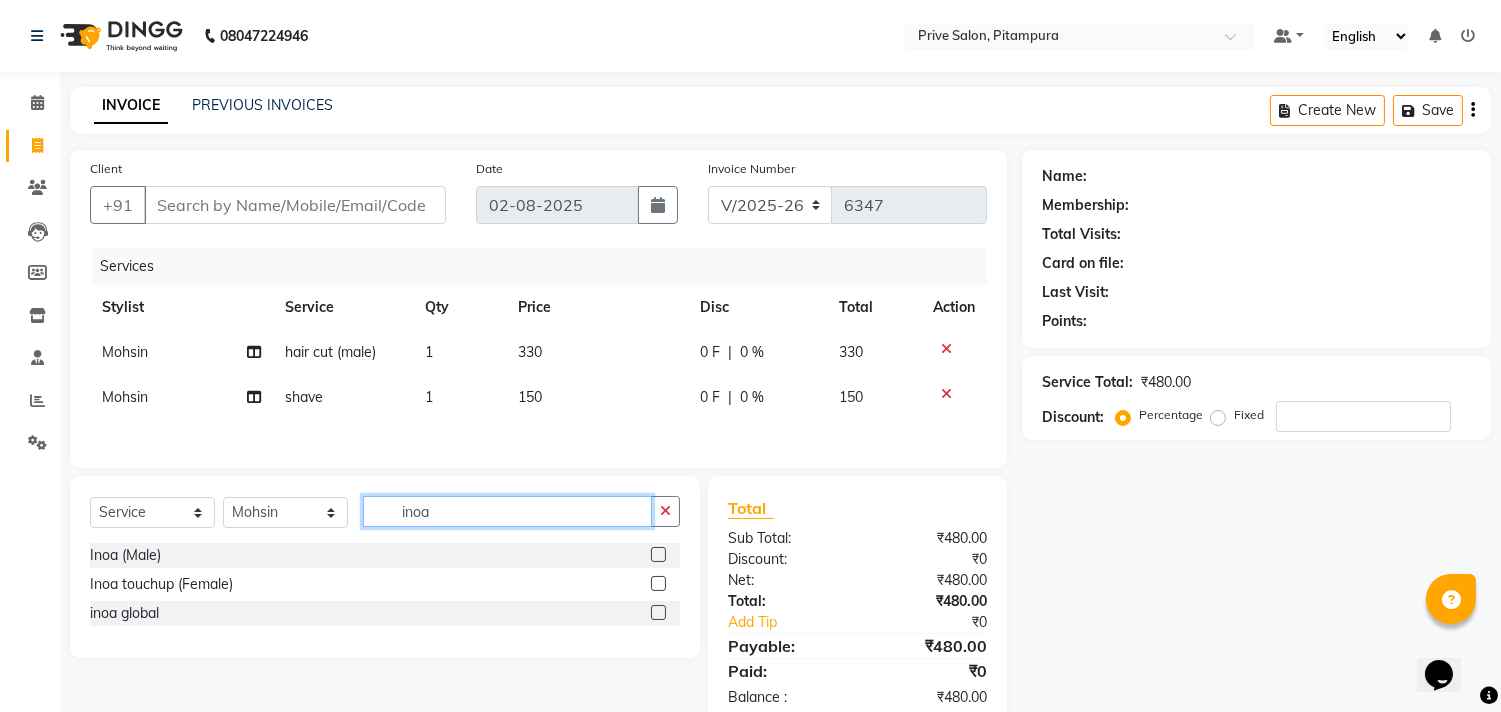 type on "inoa" 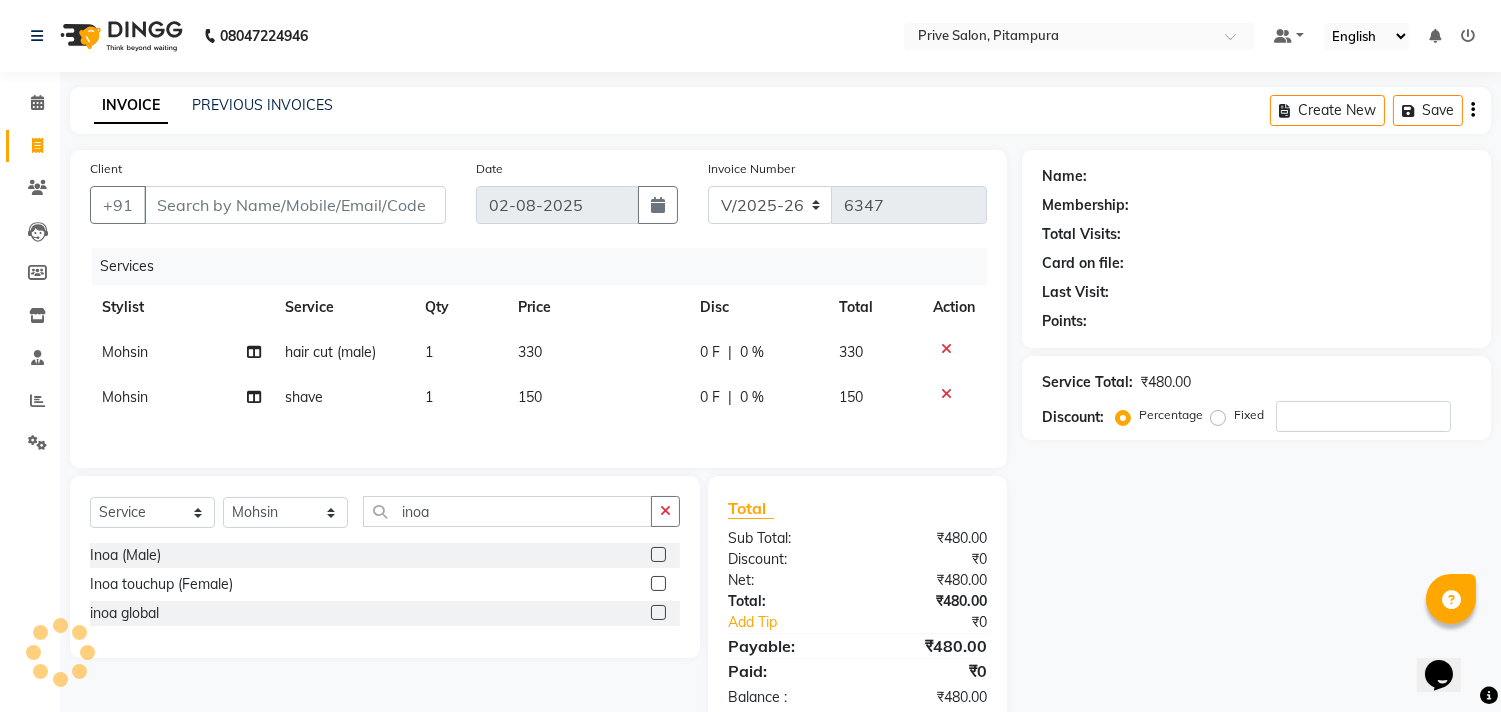 click 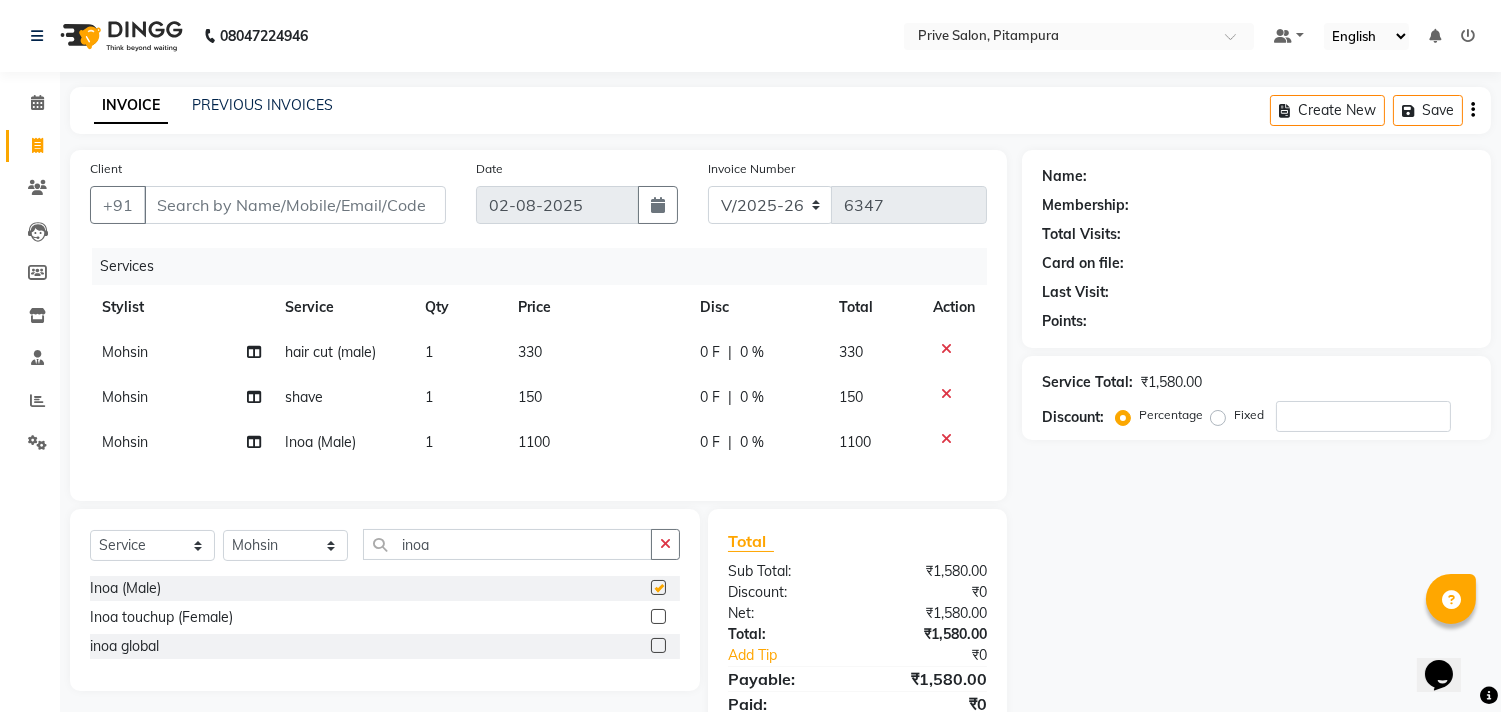 checkbox on "false" 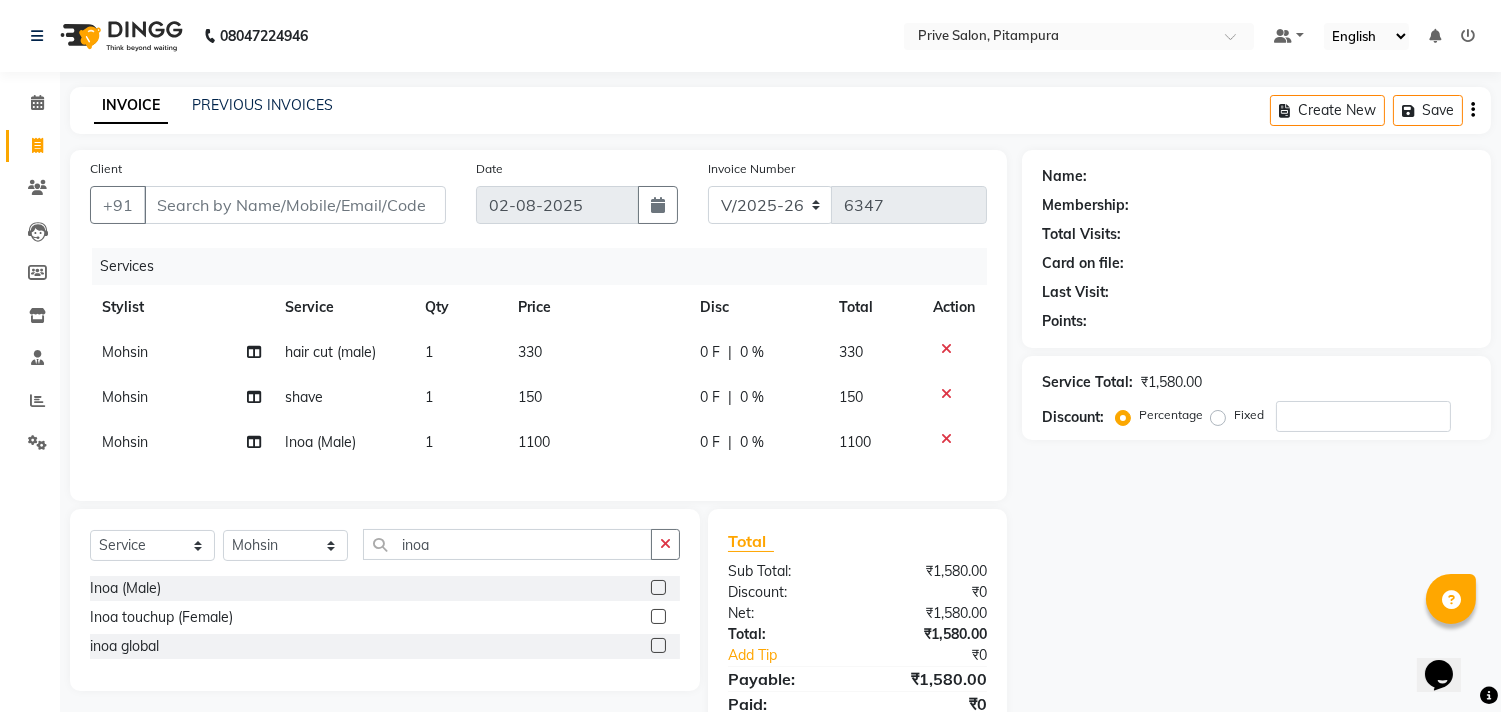 click on "1100" 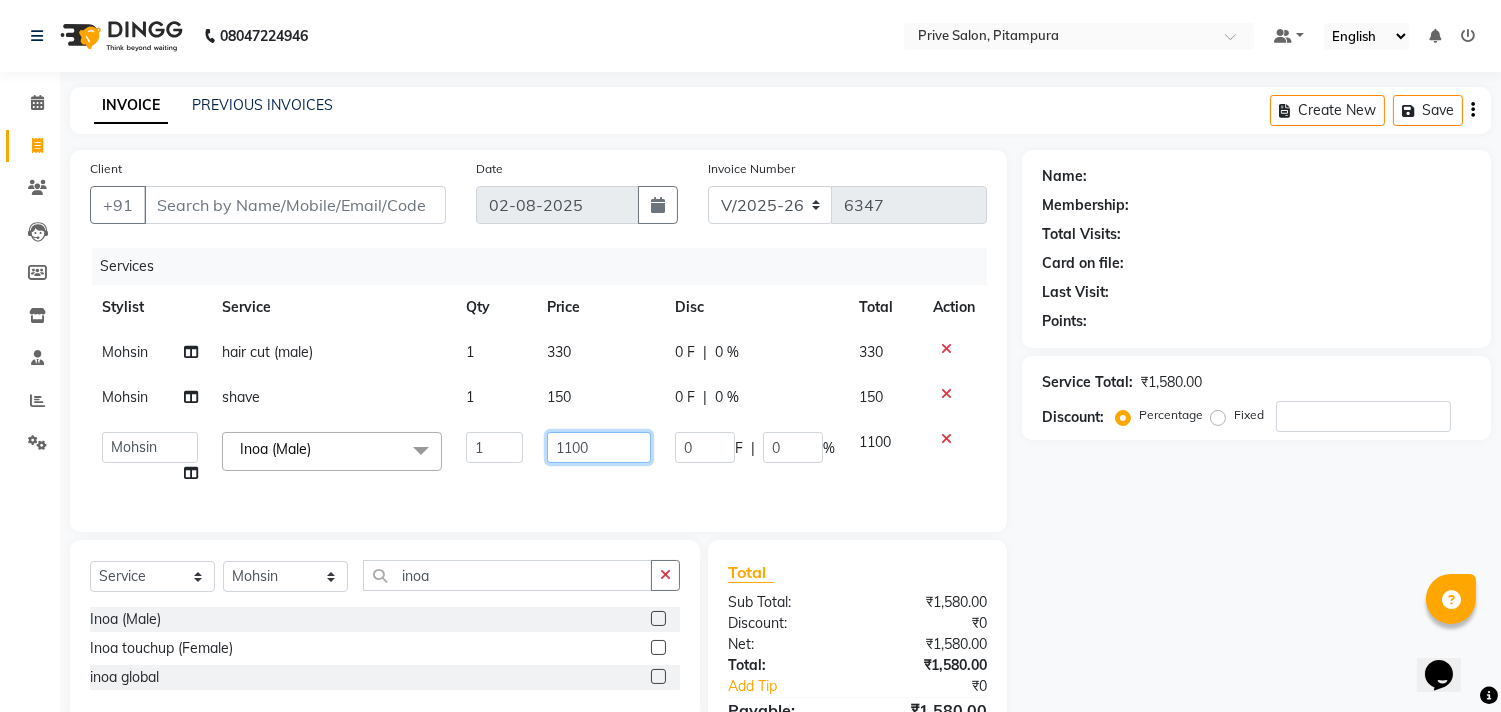 click on "1100" 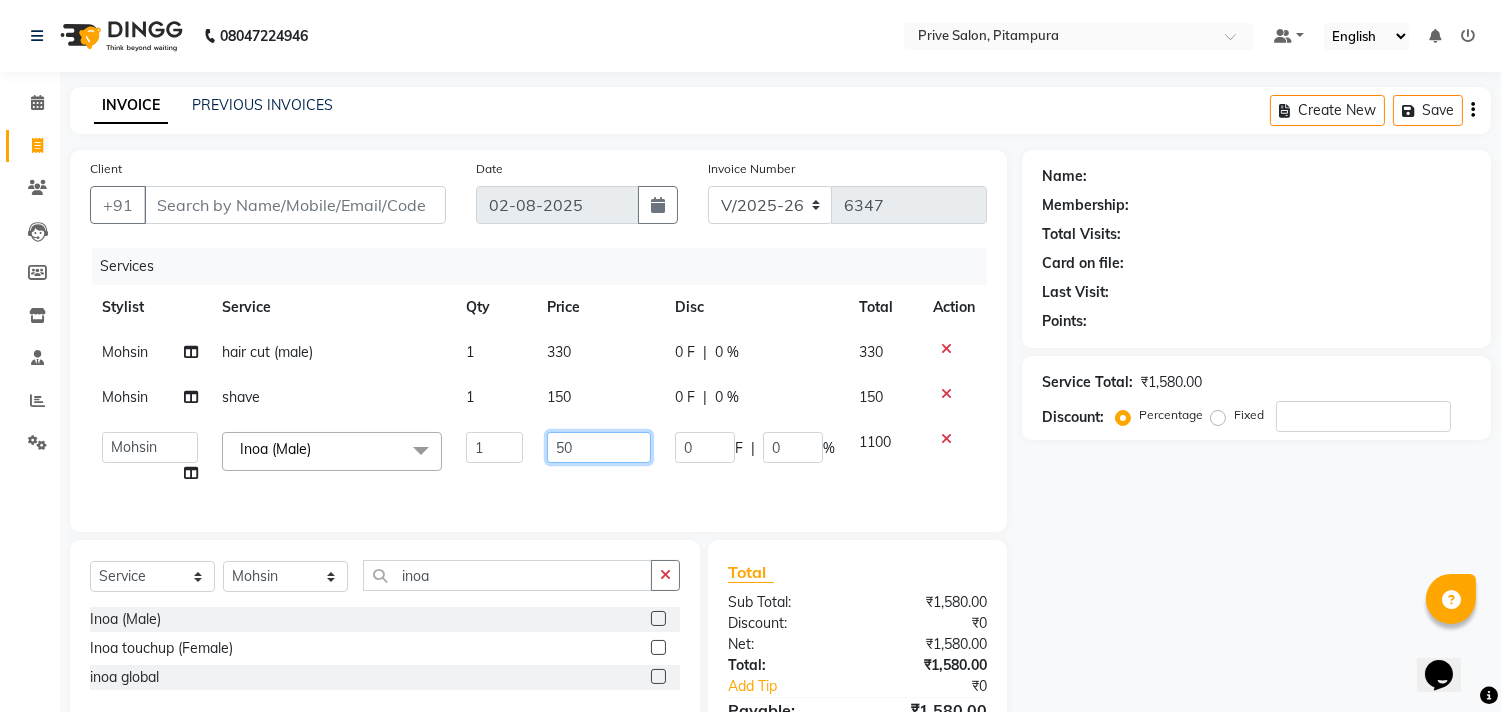 type on "550" 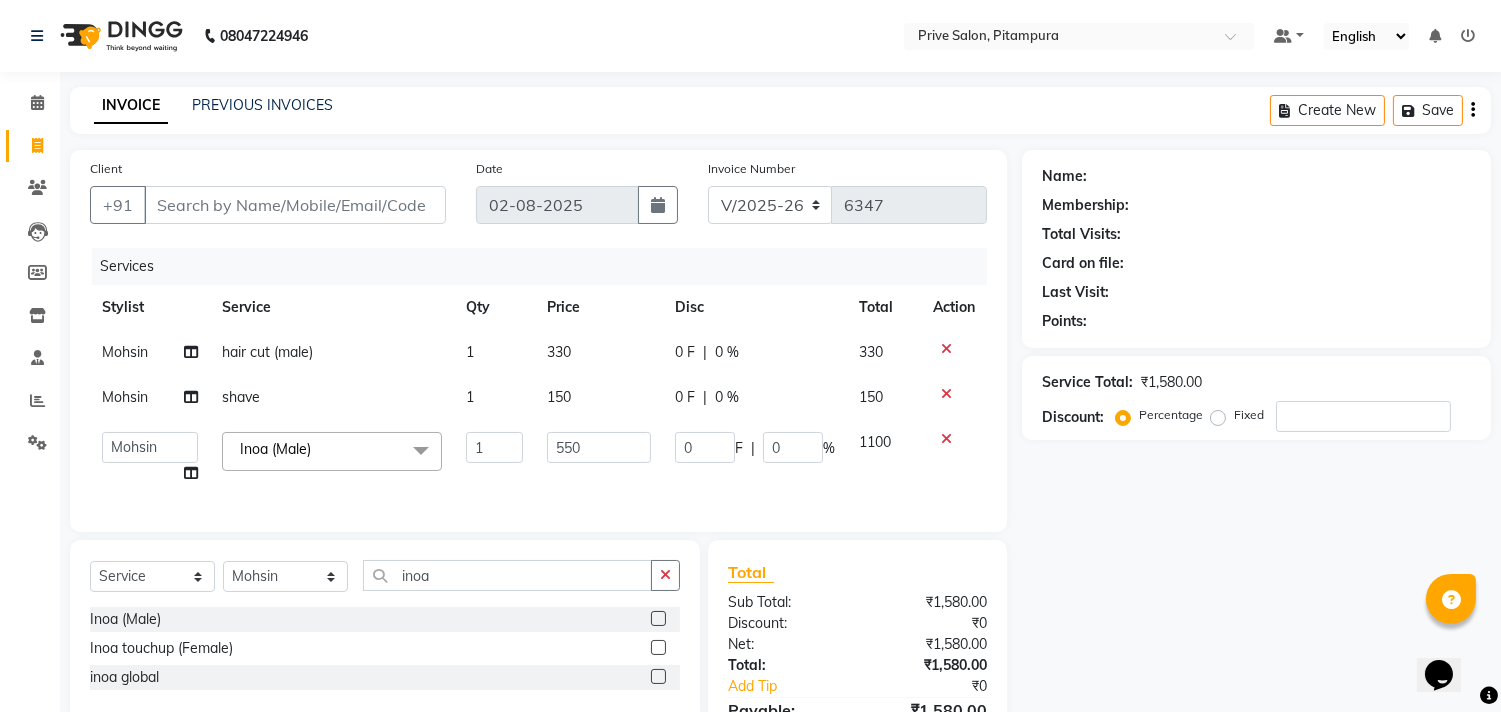 click on "Name: Membership: Total Visits: Card on file: Last Visit:  Points:  Service Total:  ₹1,580.00  Discount:  Percentage   Fixed" 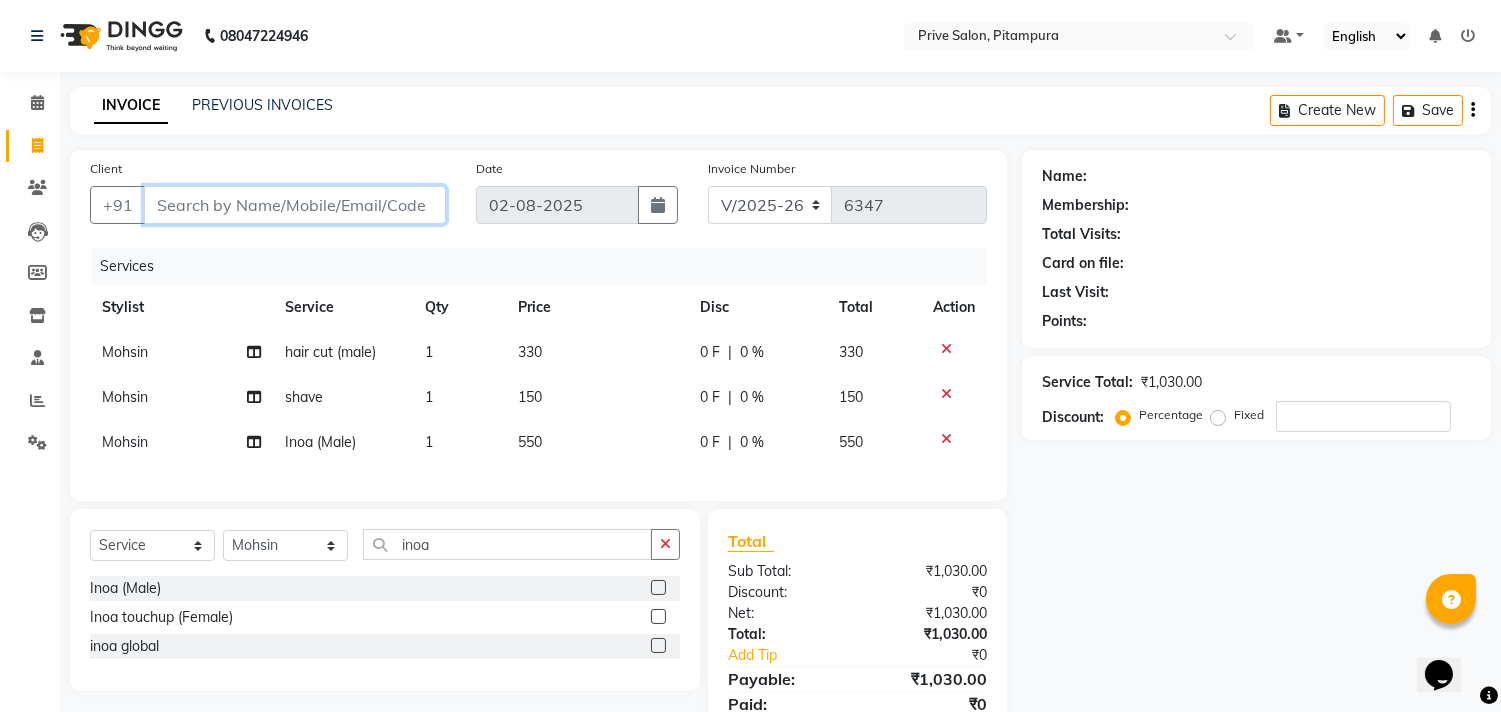 click on "Client" at bounding box center (295, 205) 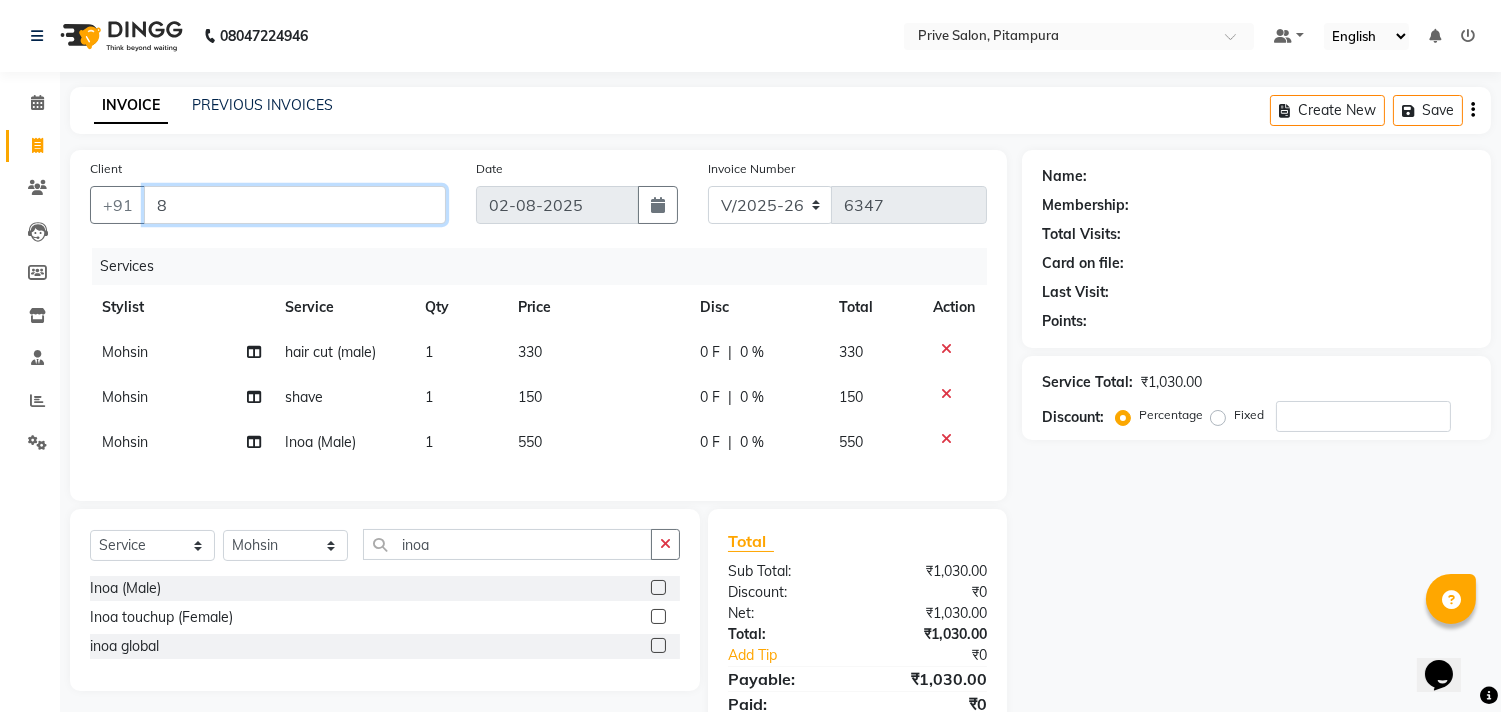 type on "0" 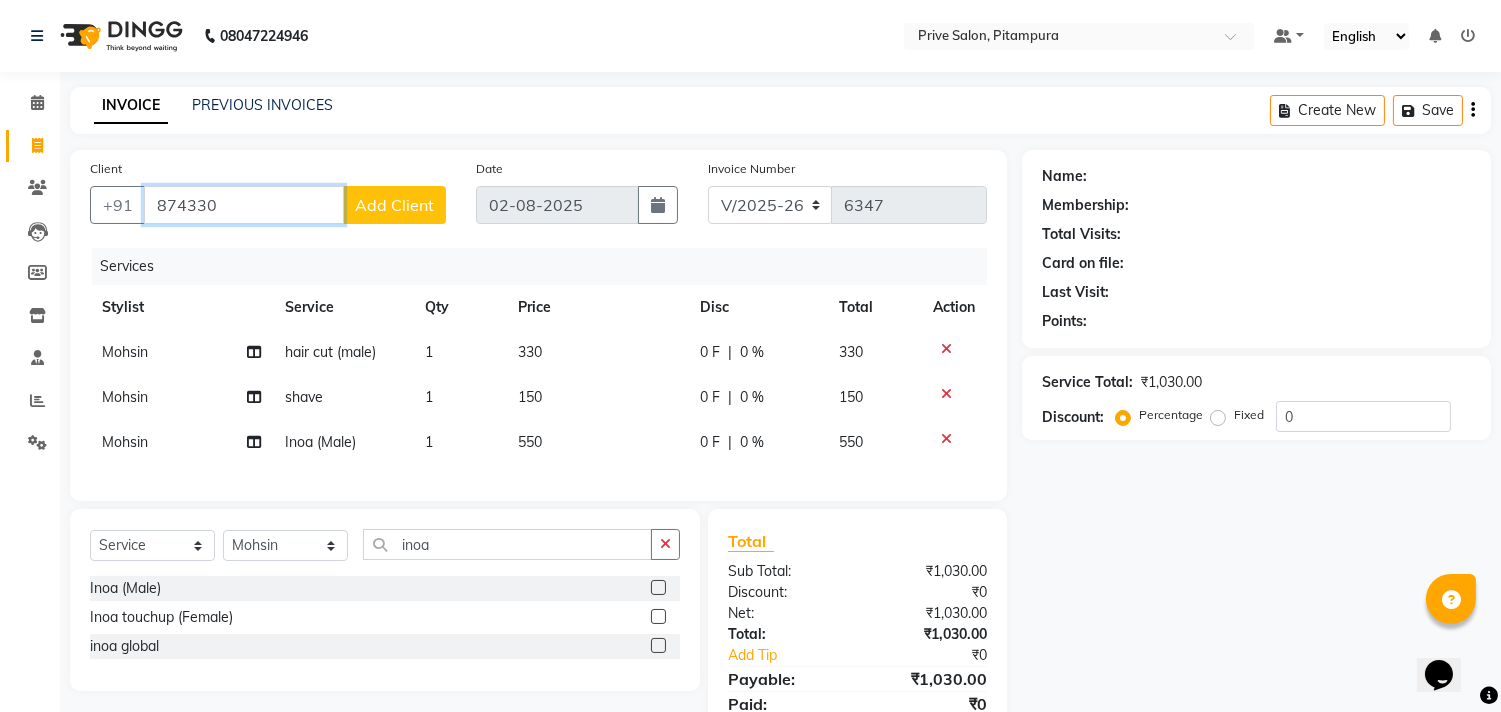 click on "874330" at bounding box center [244, 205] 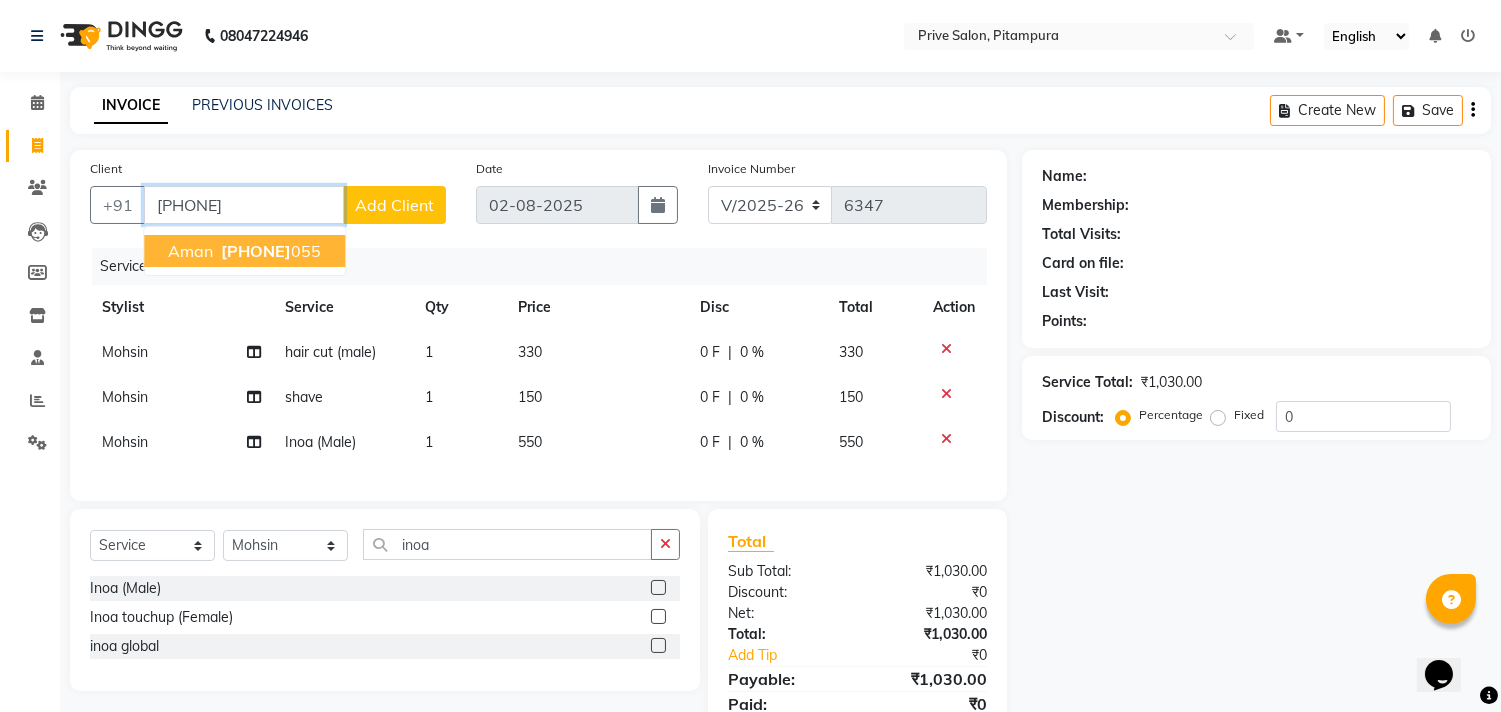 click on "8743801" at bounding box center [256, 251] 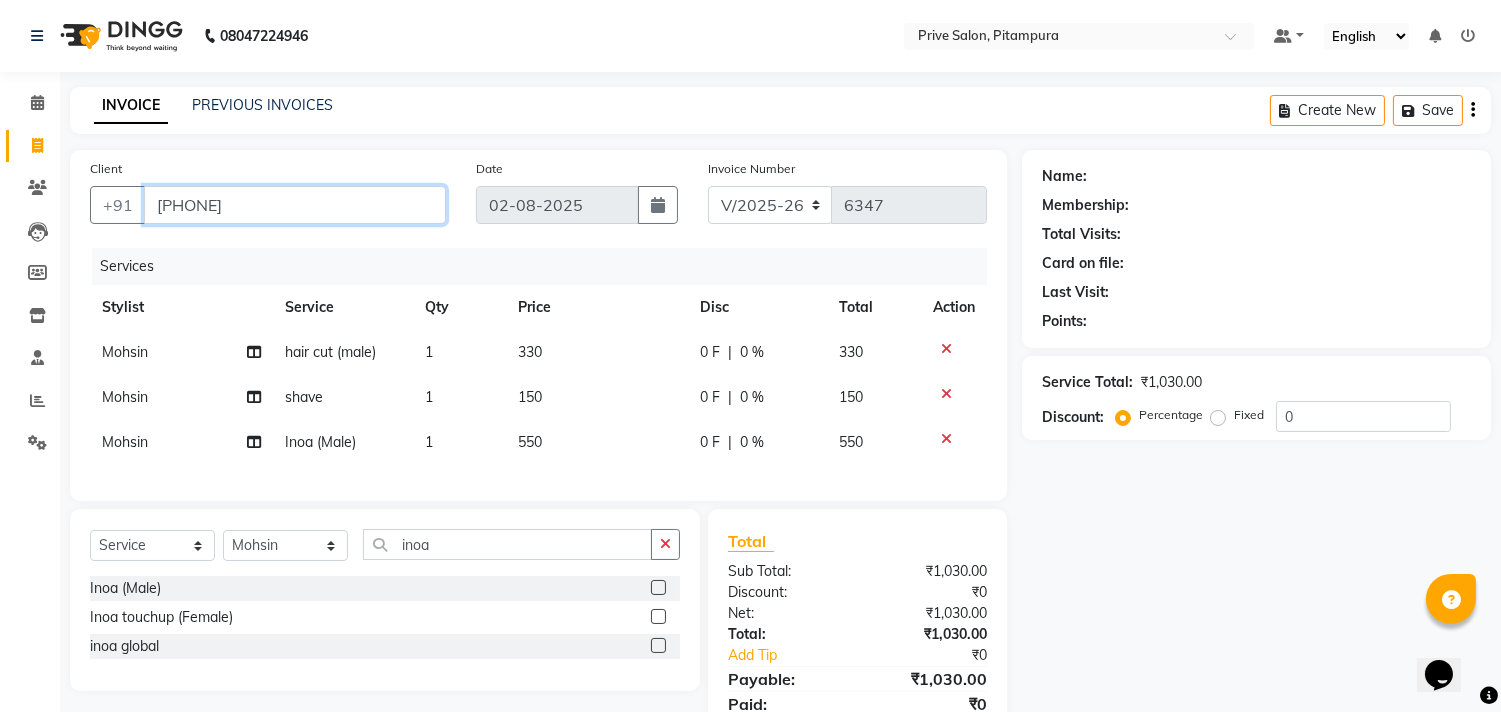 type on "8743801055" 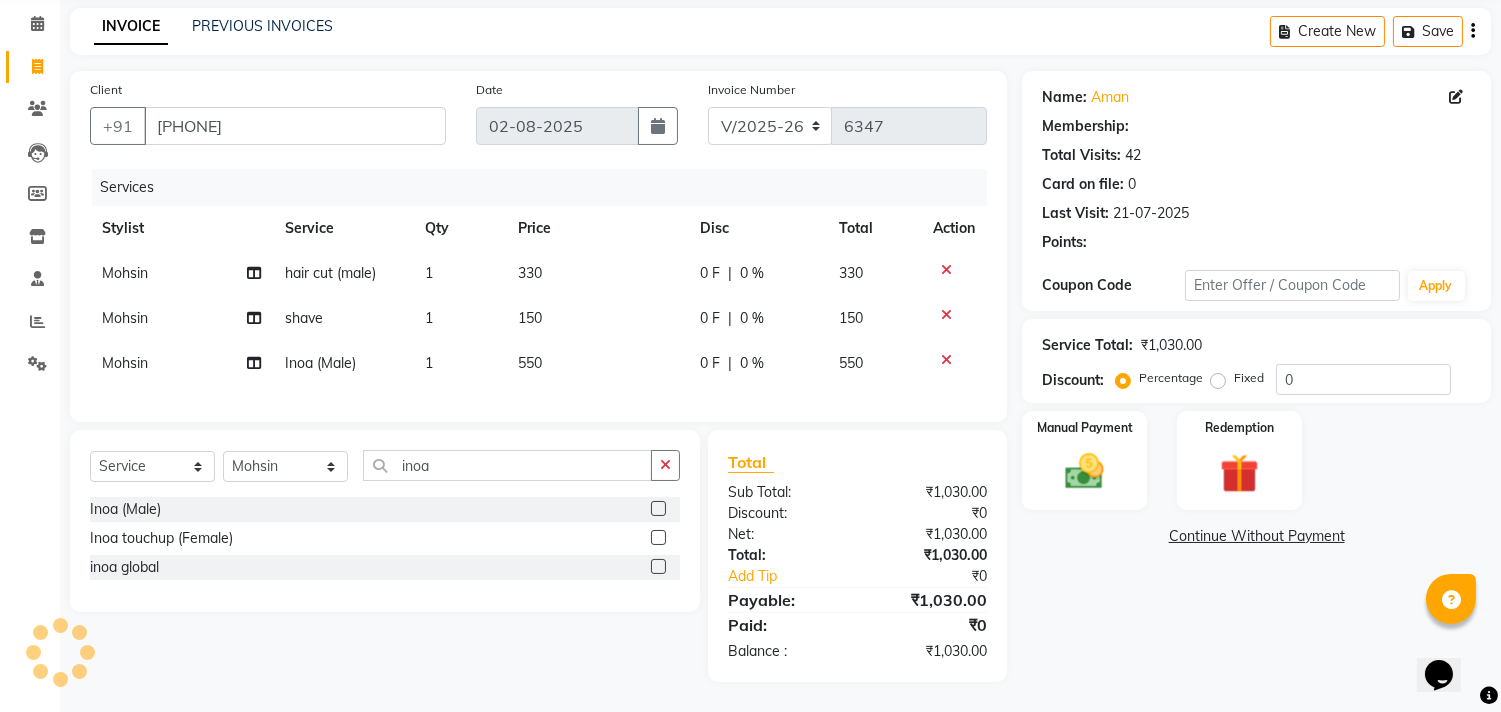 select on "1: Object" 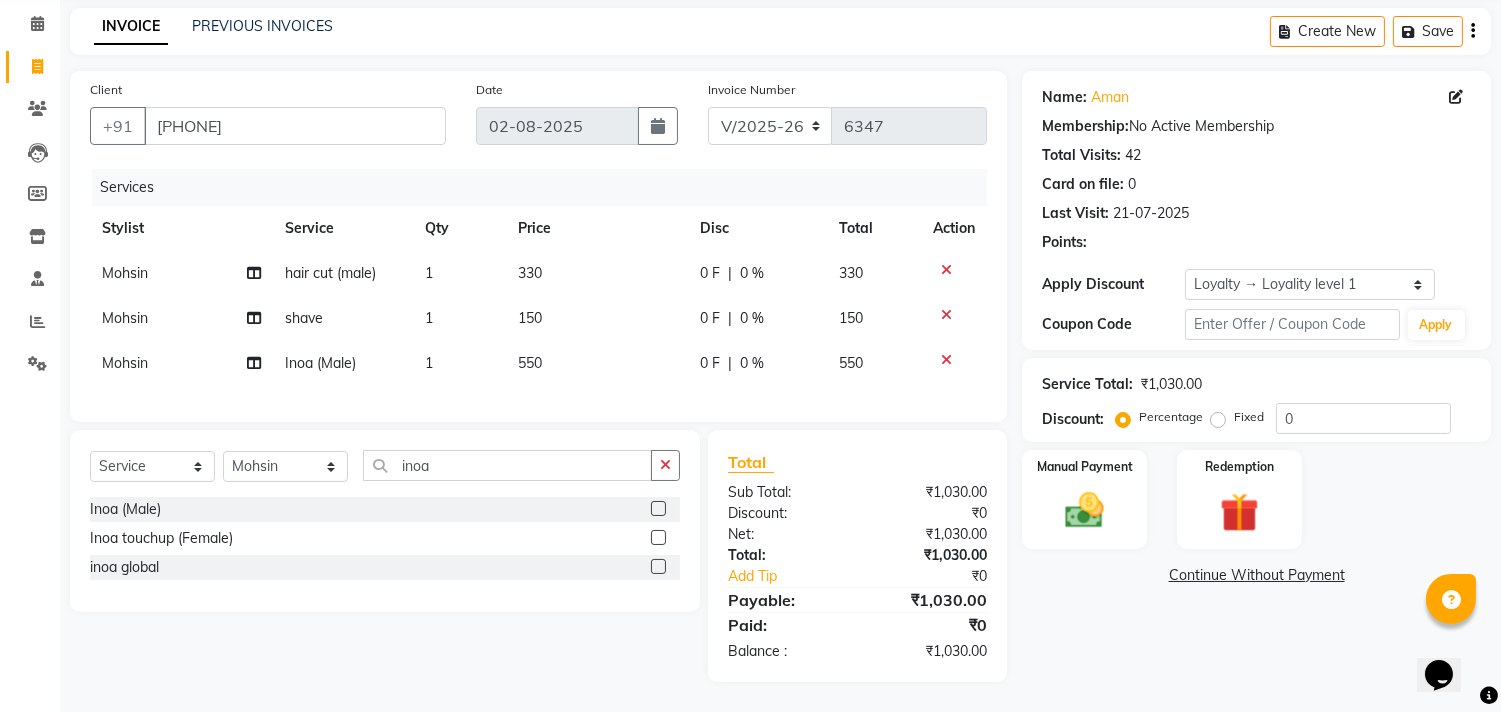 scroll, scrollTop: 95, scrollLeft: 0, axis: vertical 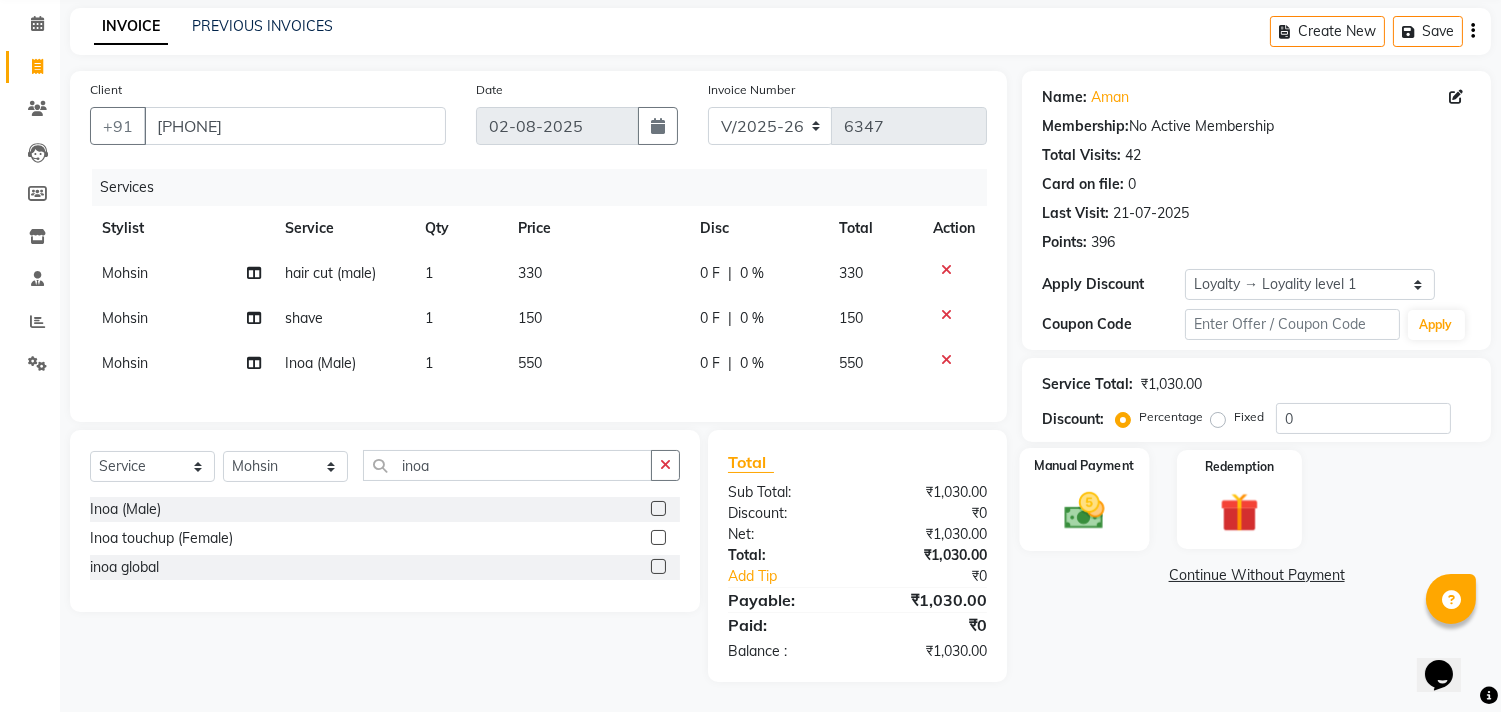 click 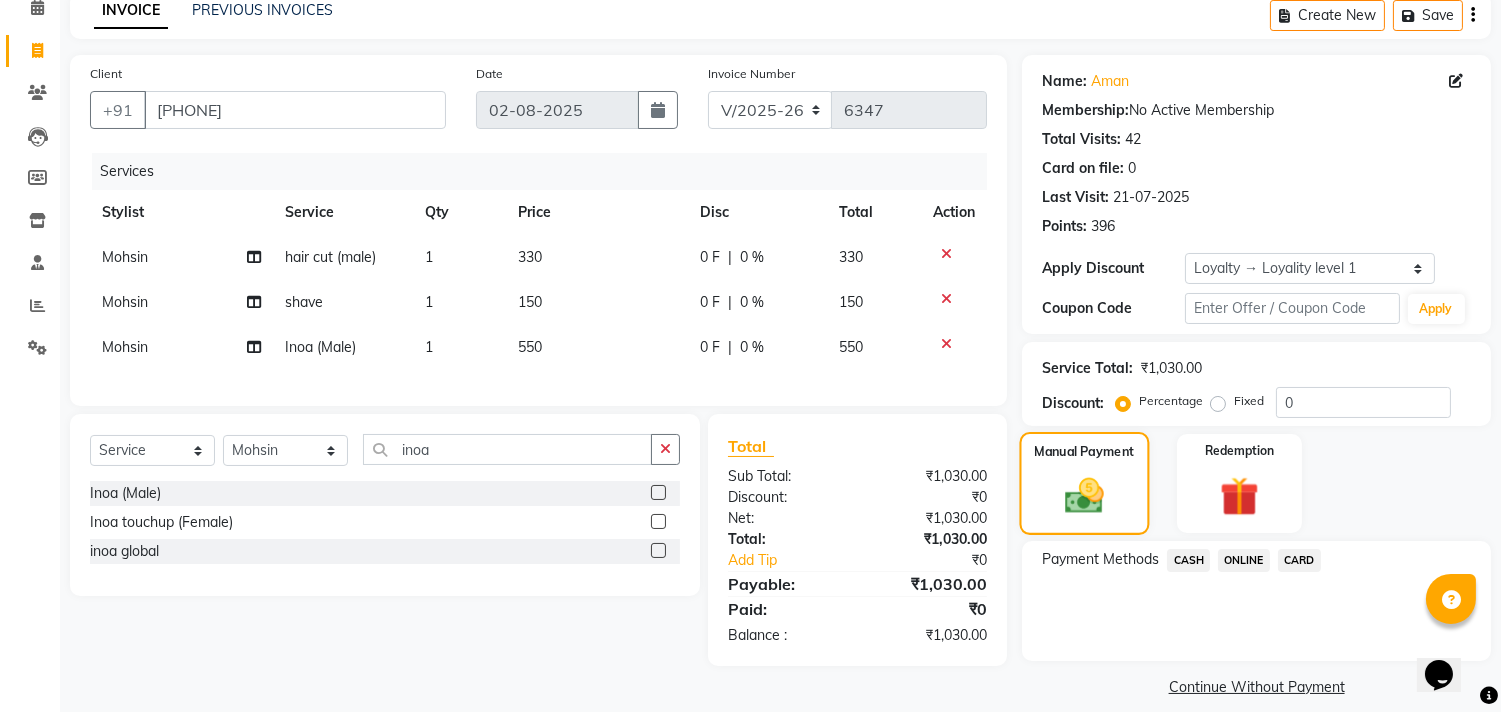 scroll, scrollTop: 114, scrollLeft: 0, axis: vertical 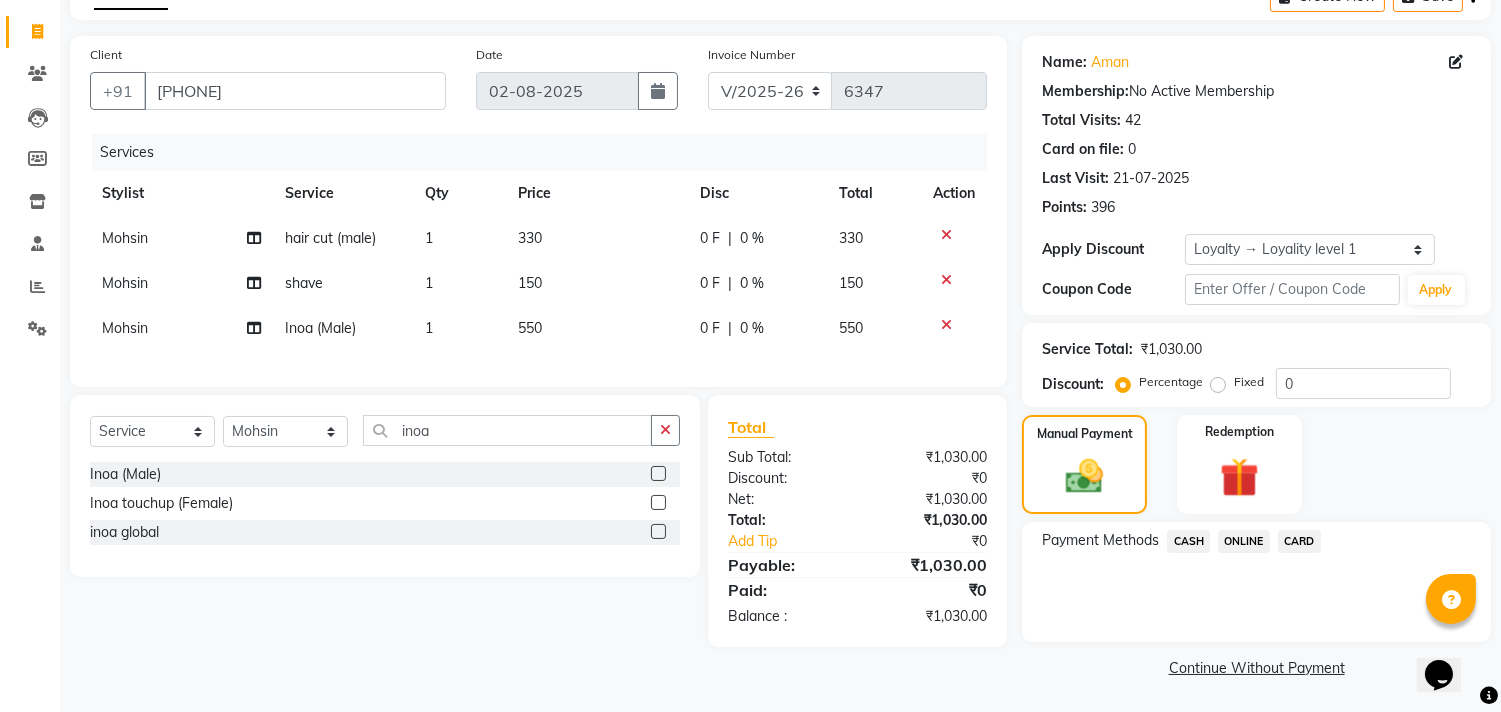 click on "CASH" 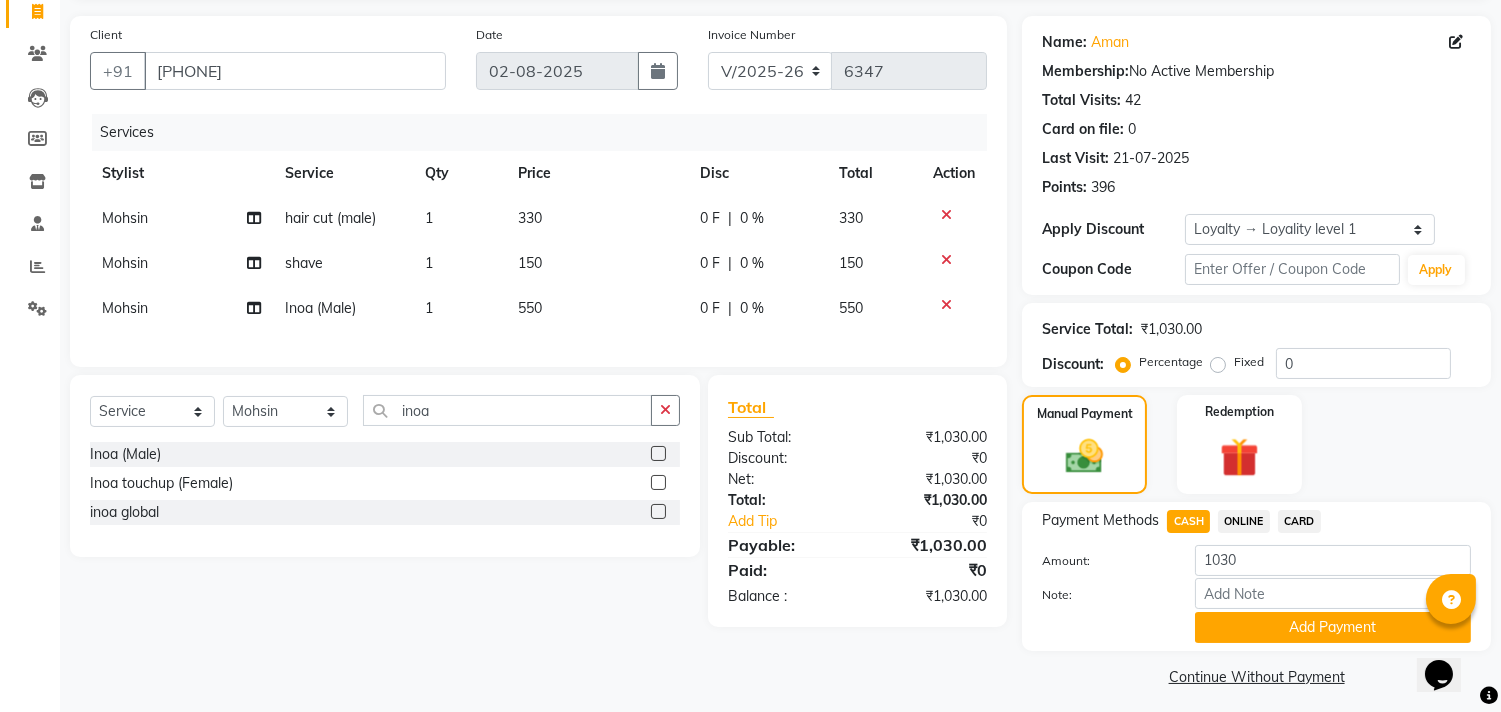 scroll, scrollTop: 143, scrollLeft: 0, axis: vertical 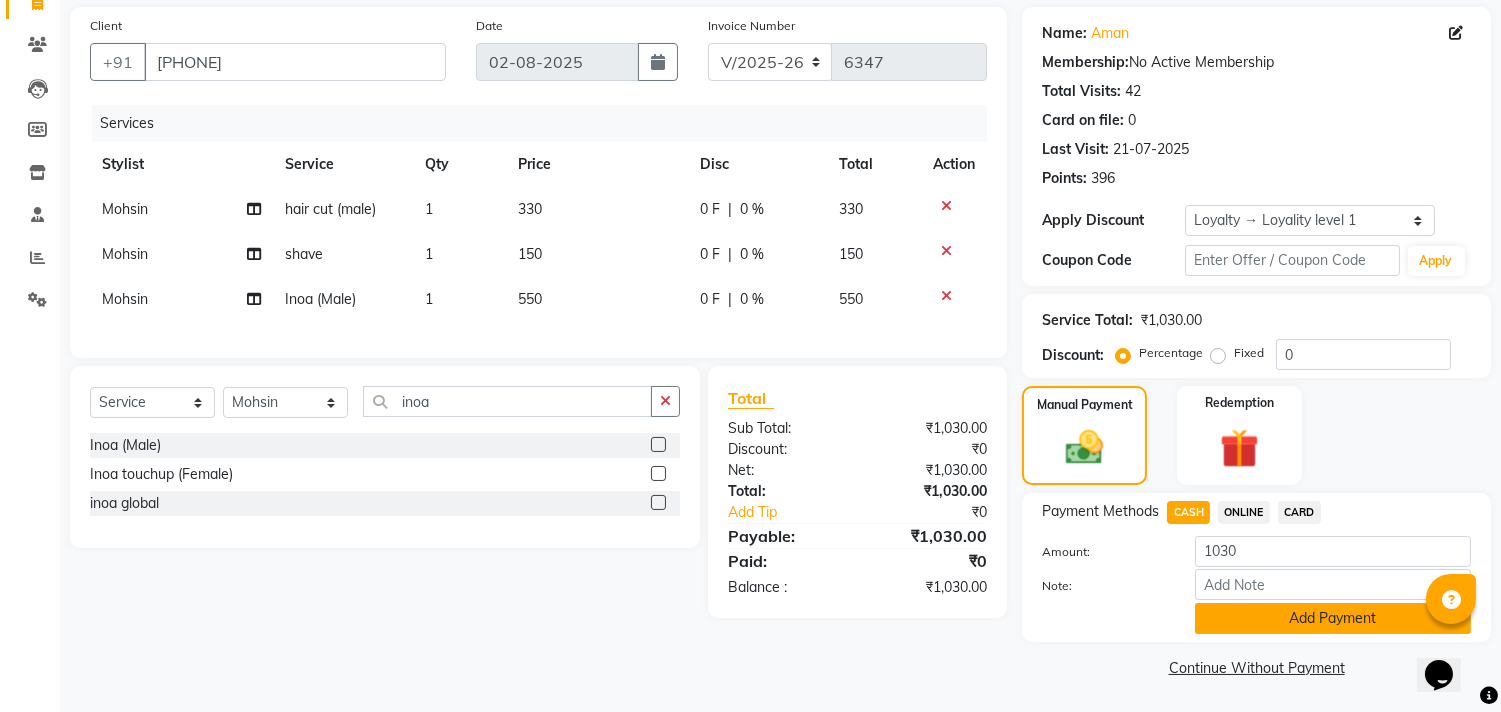 click on "Add Payment" 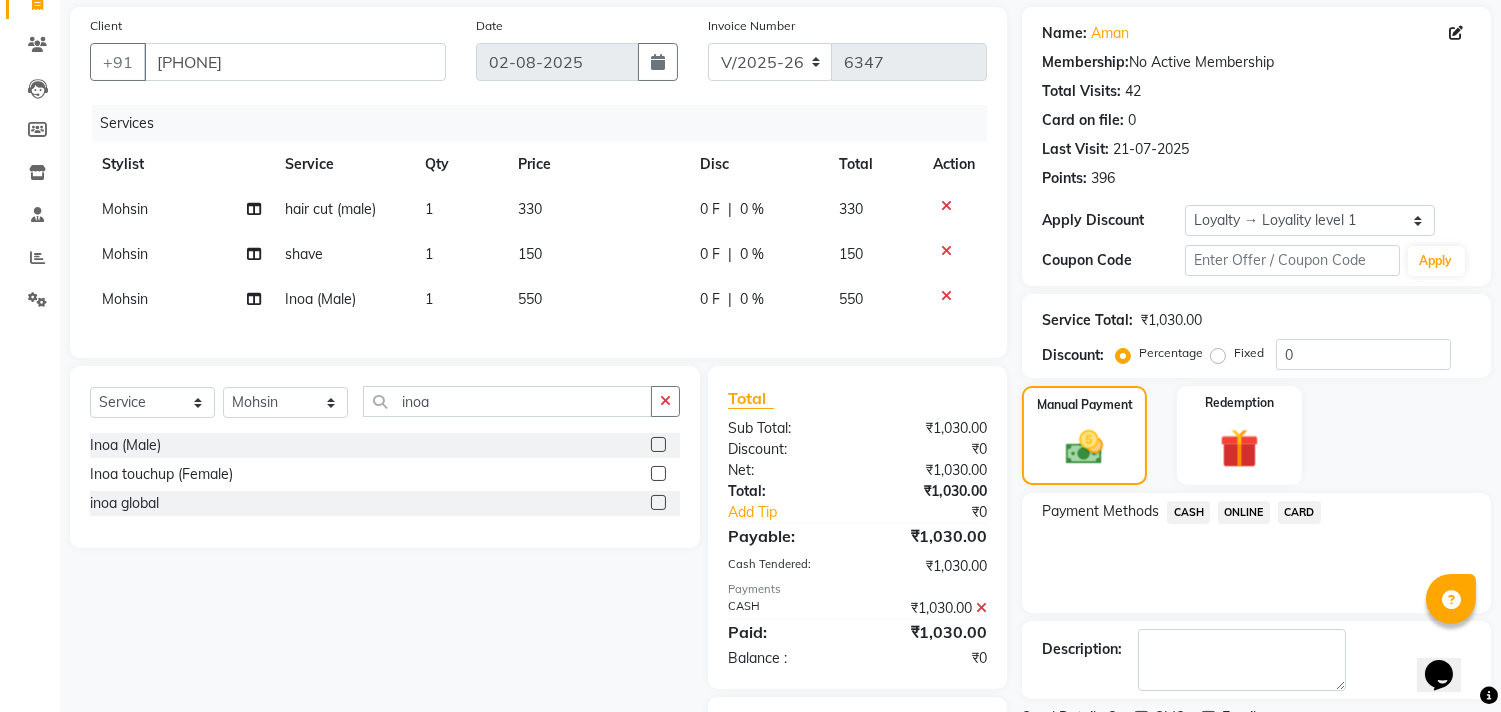 scroll, scrollTop: 265, scrollLeft: 0, axis: vertical 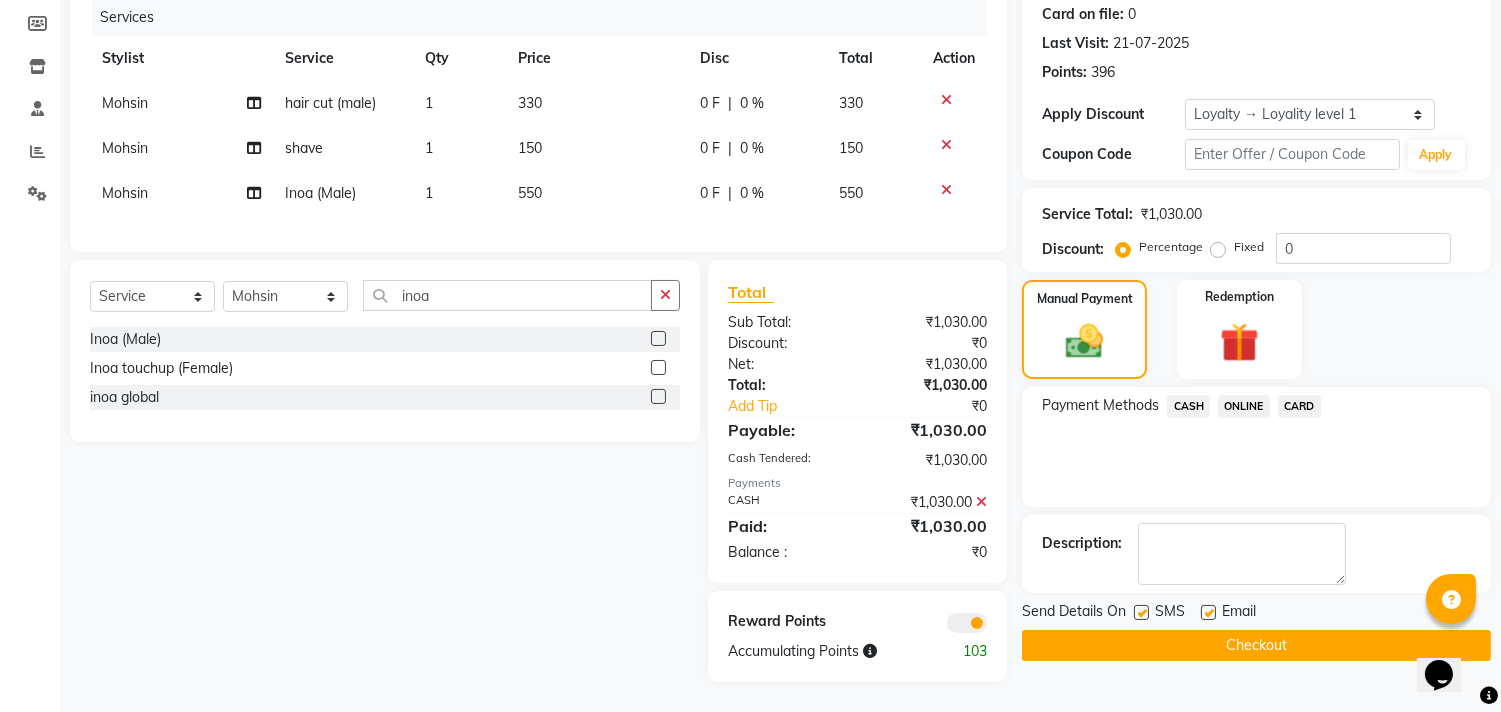 click on "Checkout" 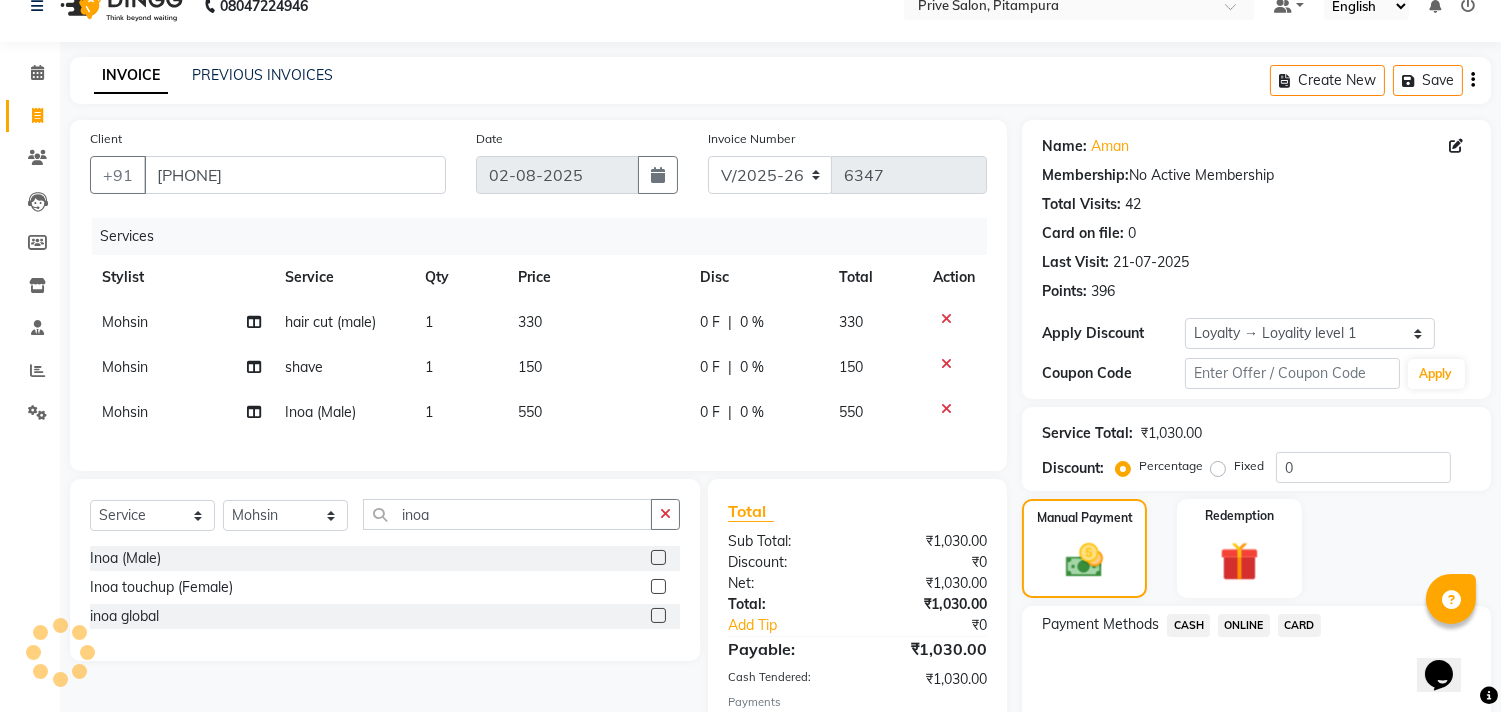 scroll, scrollTop: 0, scrollLeft: 0, axis: both 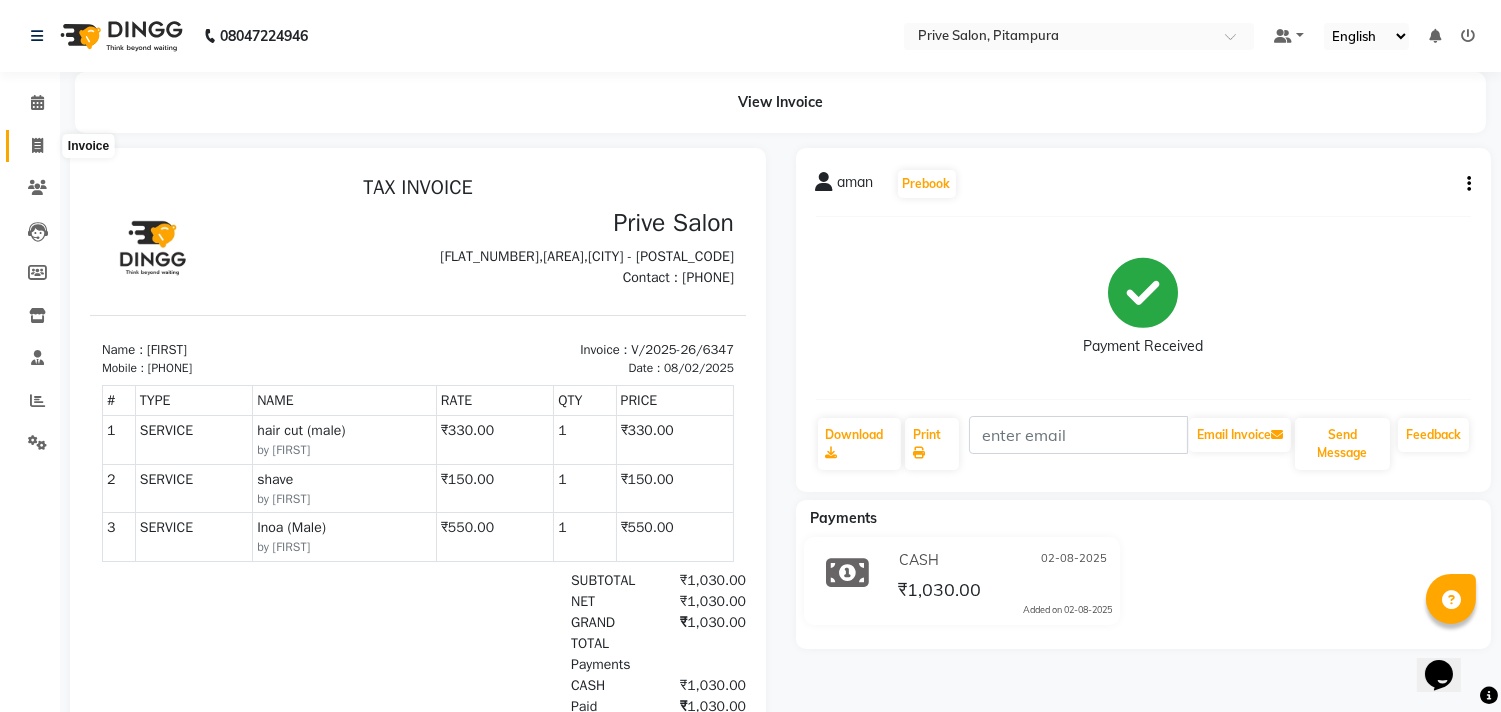 click 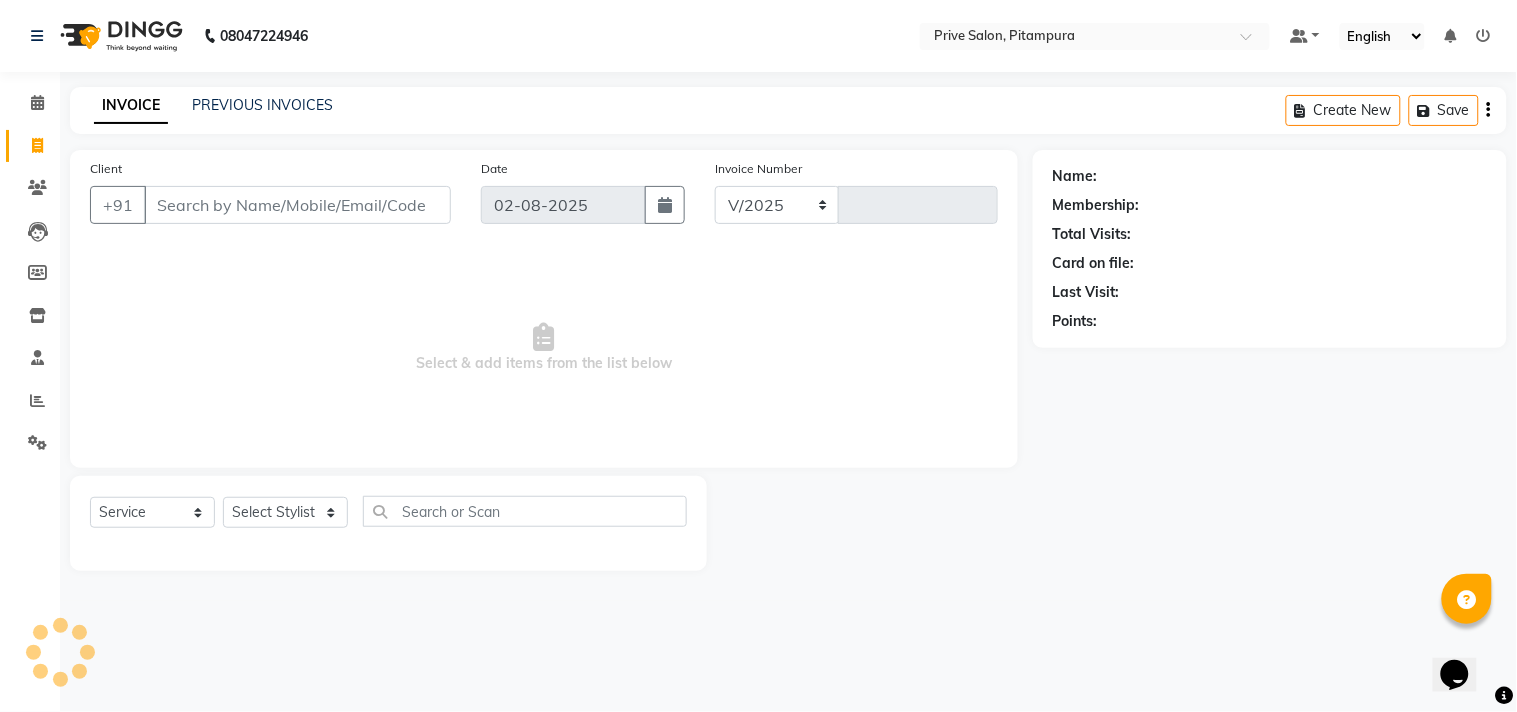 select on "136" 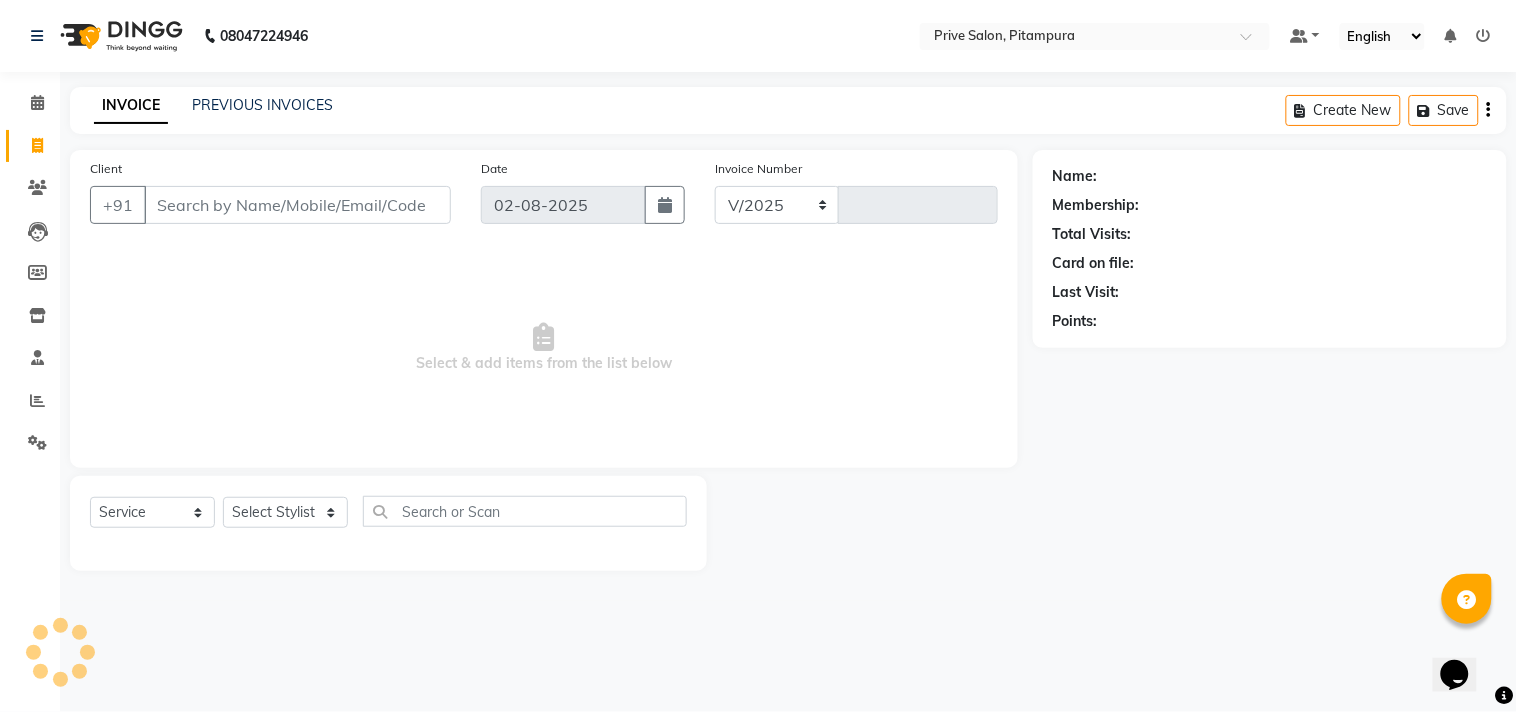 type on "6349" 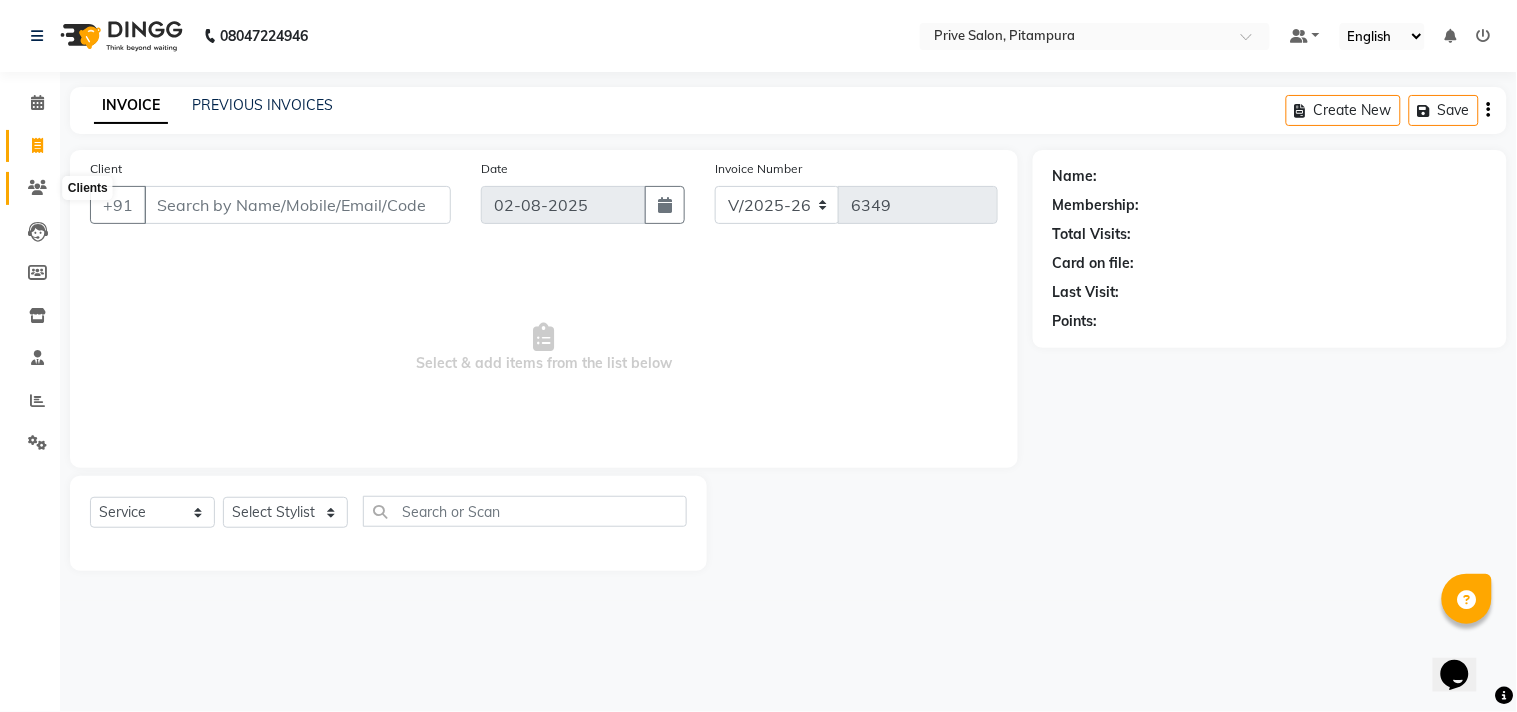 click 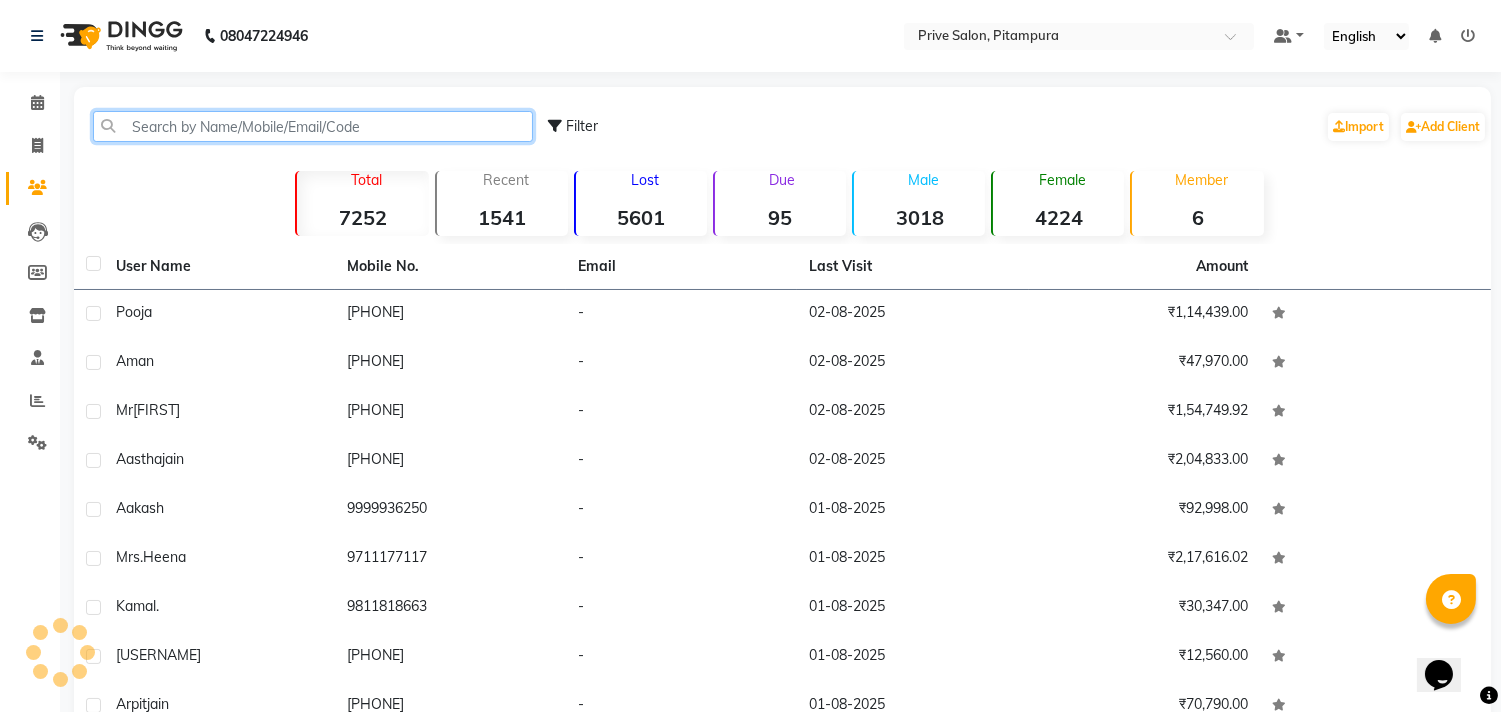 click 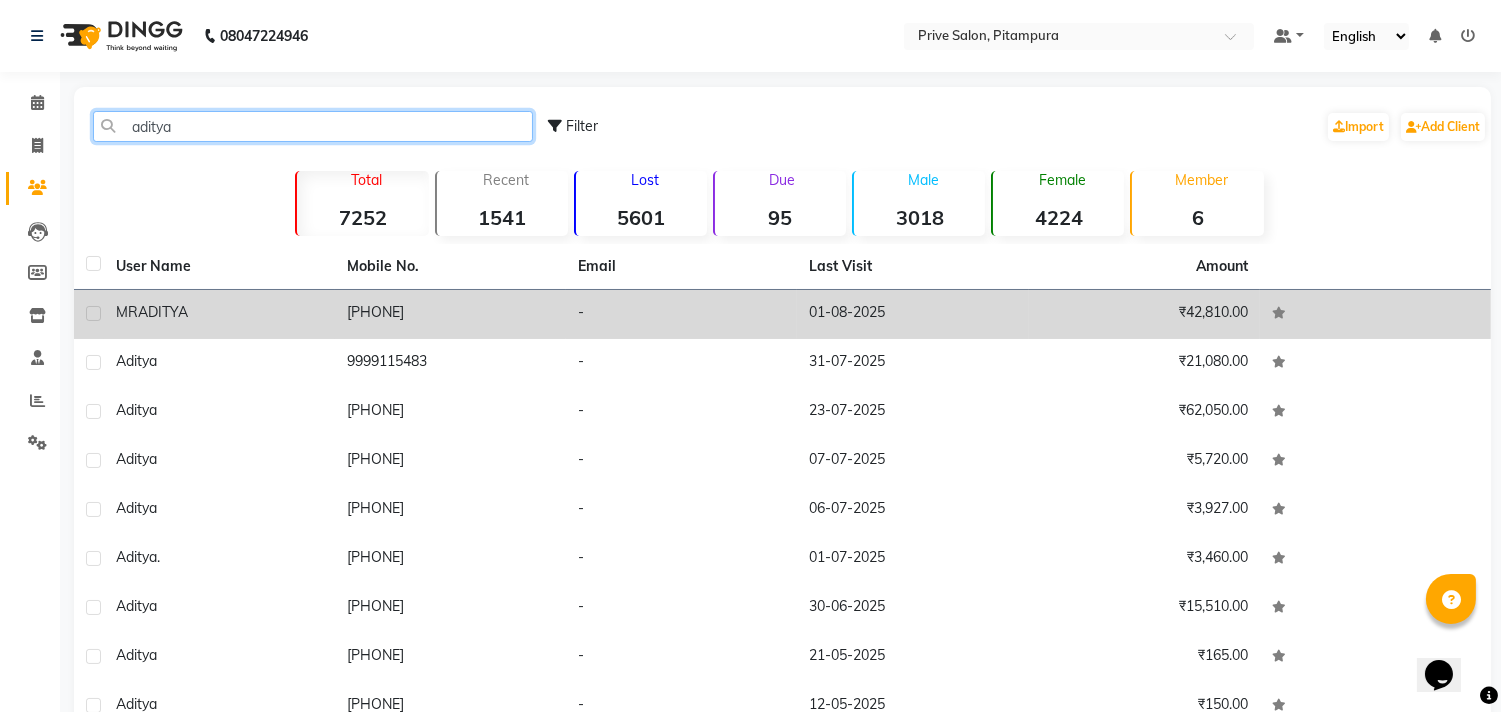 type on "aditya" 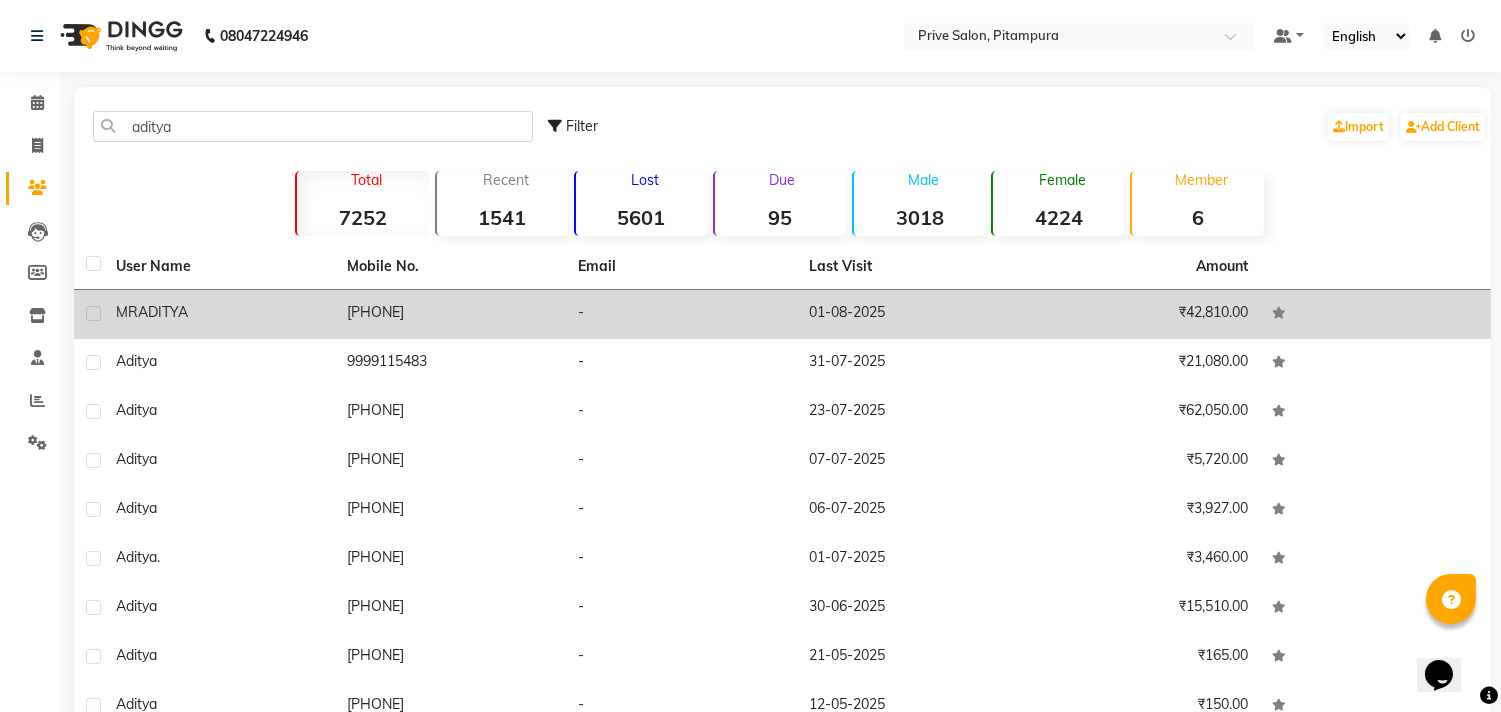 click on "MR  ADITYA" 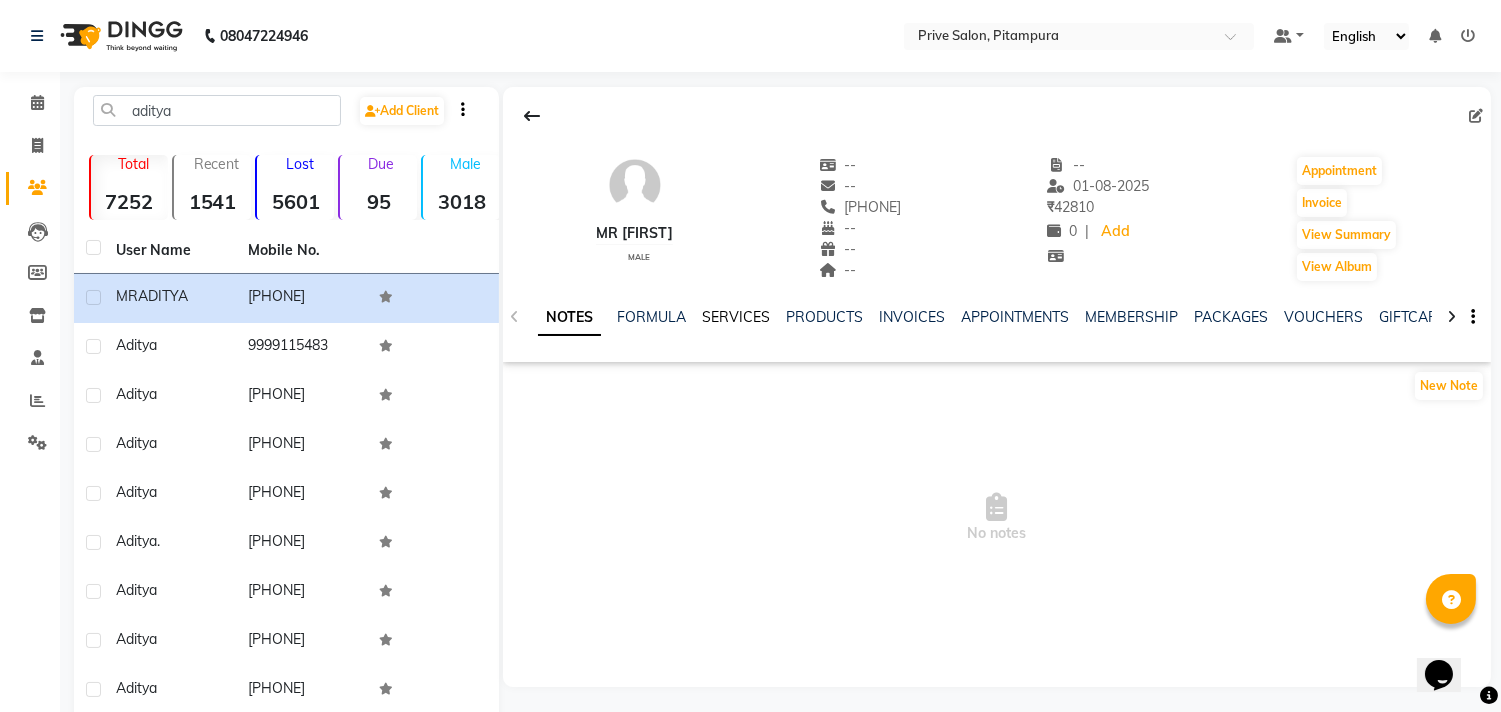 click on "SERVICES" 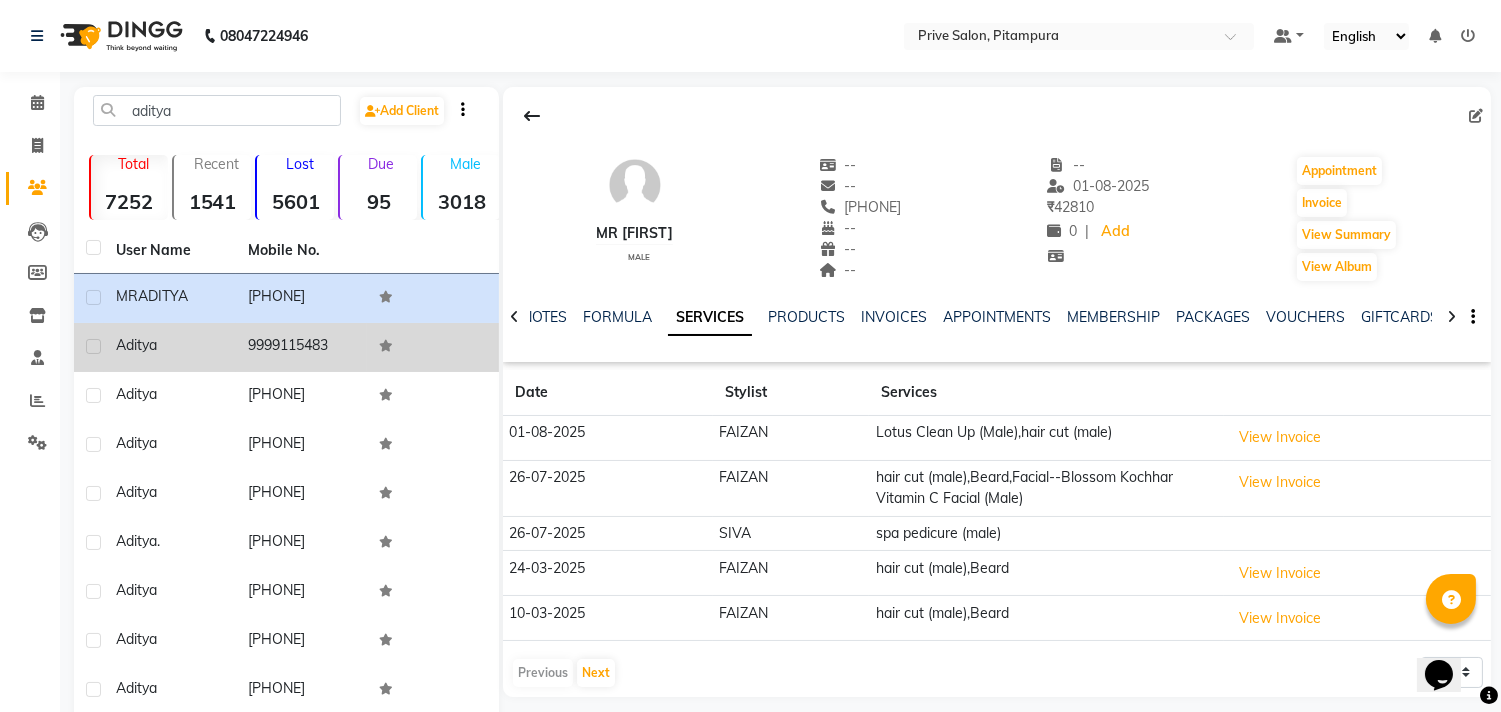 click on "9999115483" 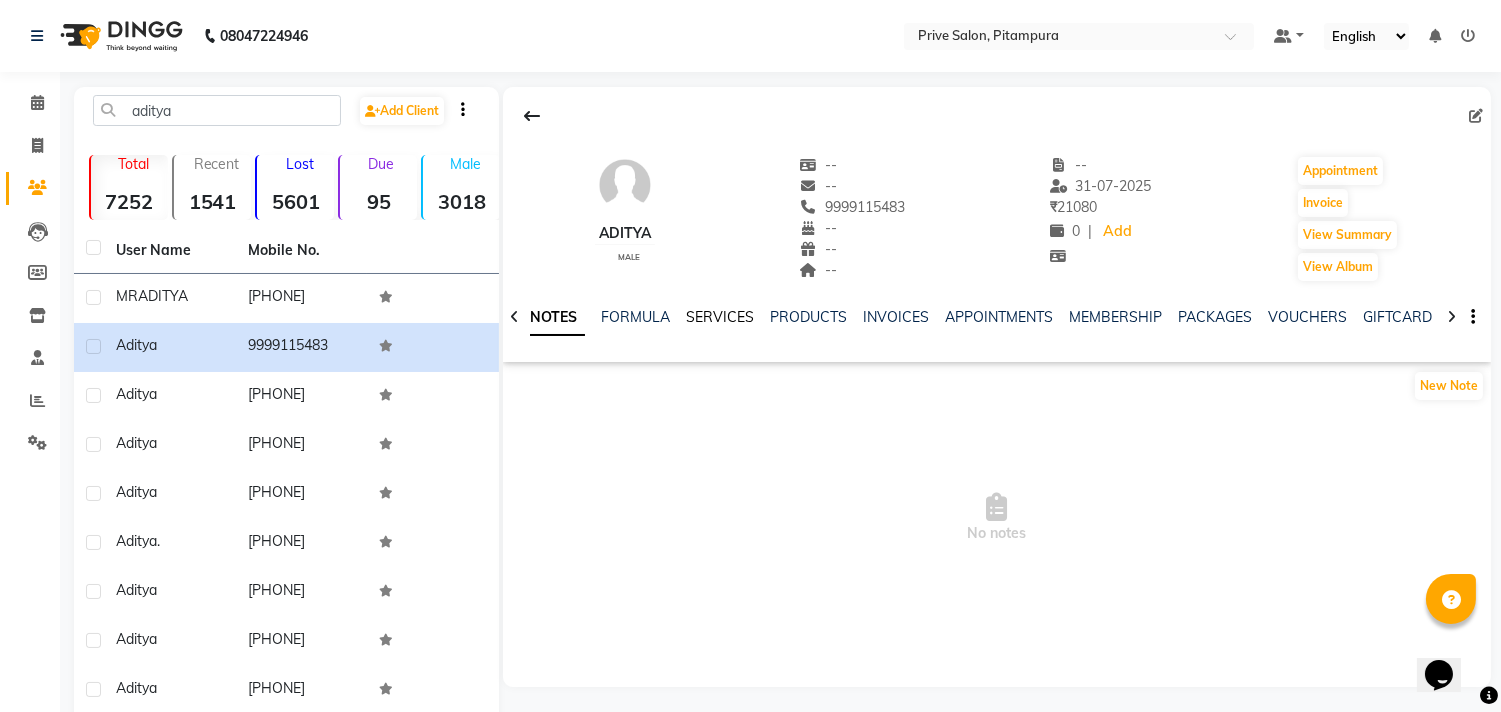 click on "SERVICES" 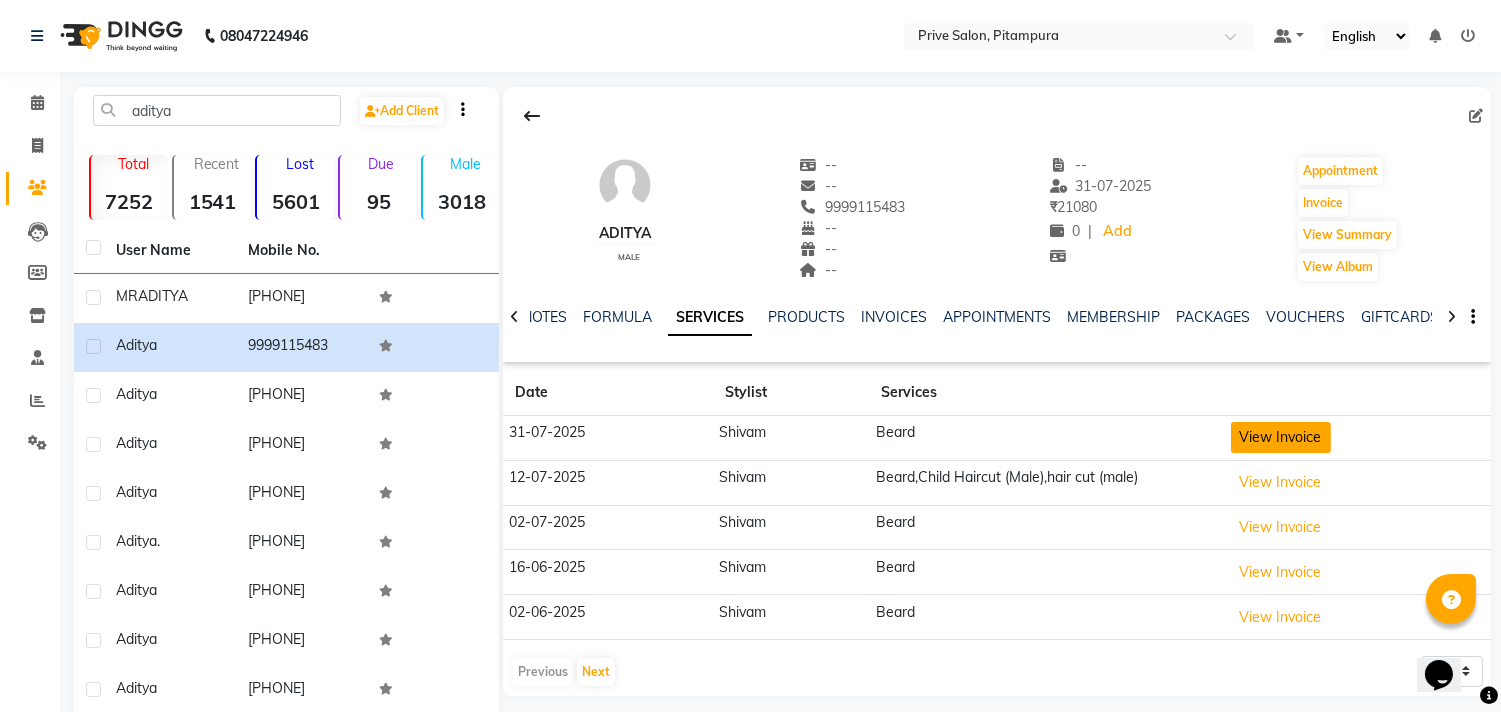 click on "View Invoice" 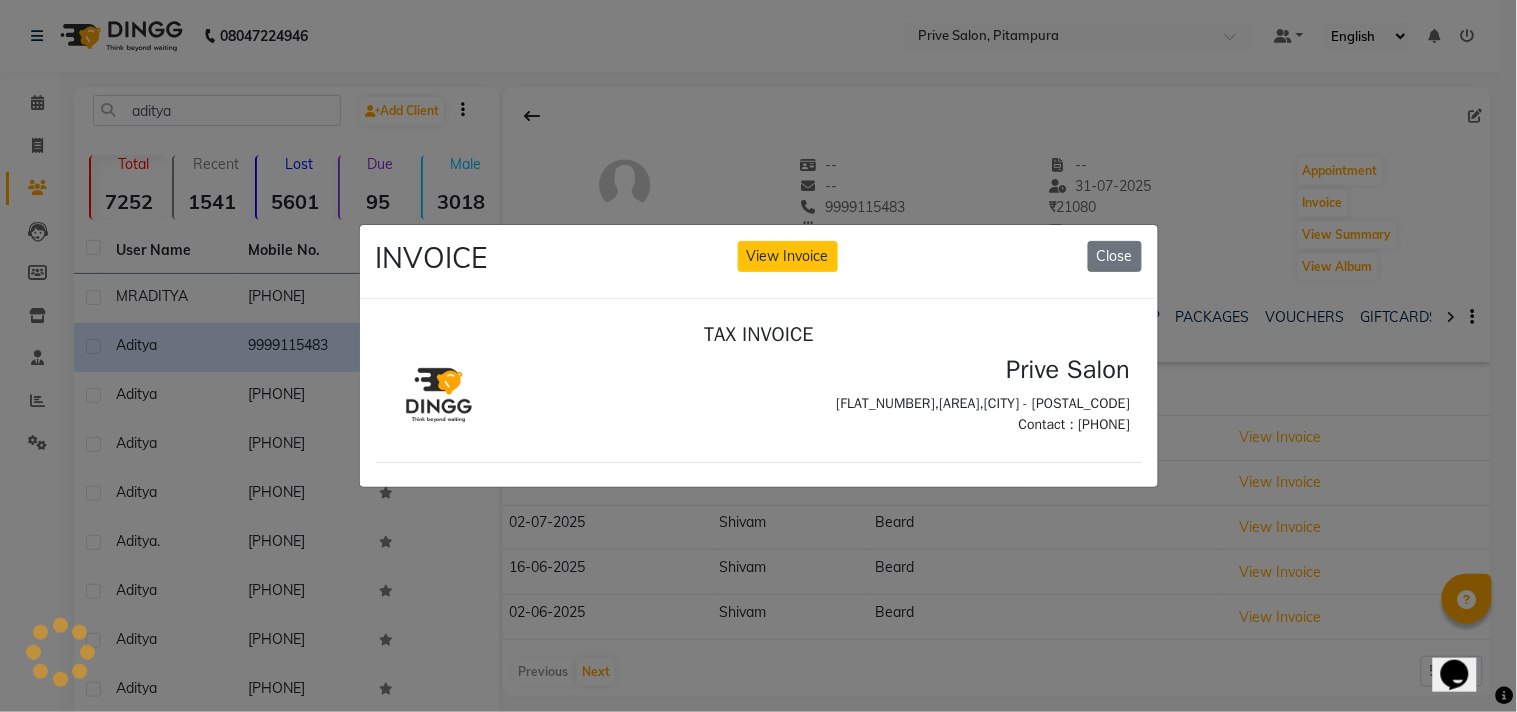 scroll, scrollTop: 0, scrollLeft: 0, axis: both 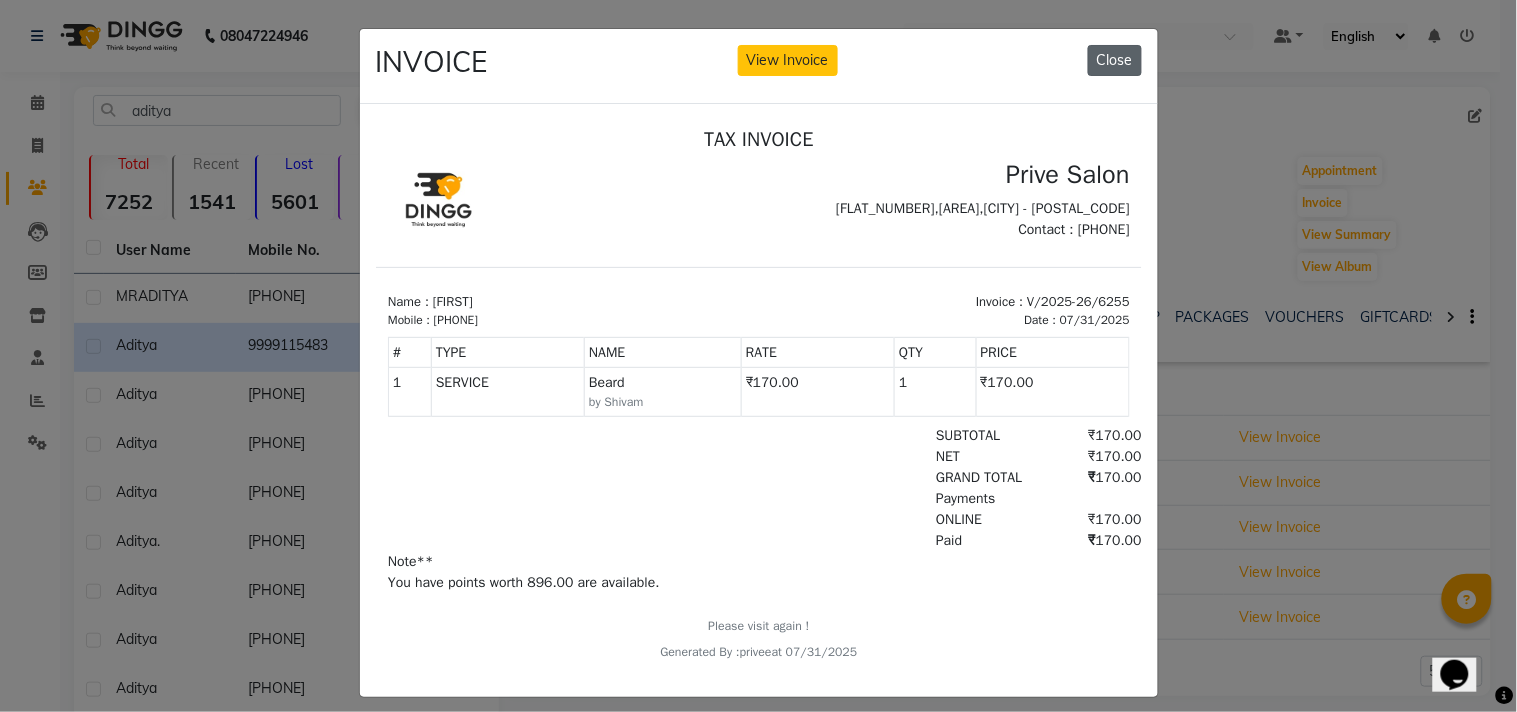 click on "Close" 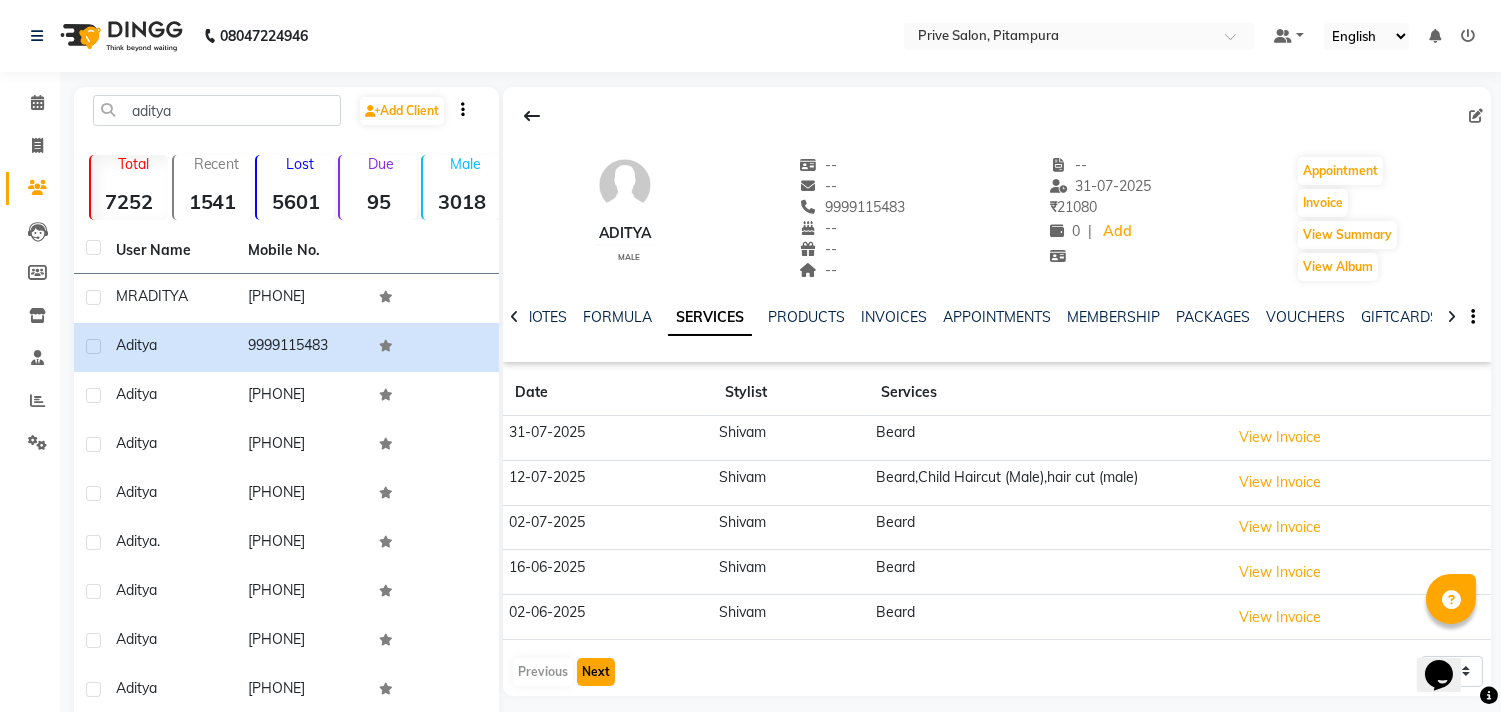 click on "Next" 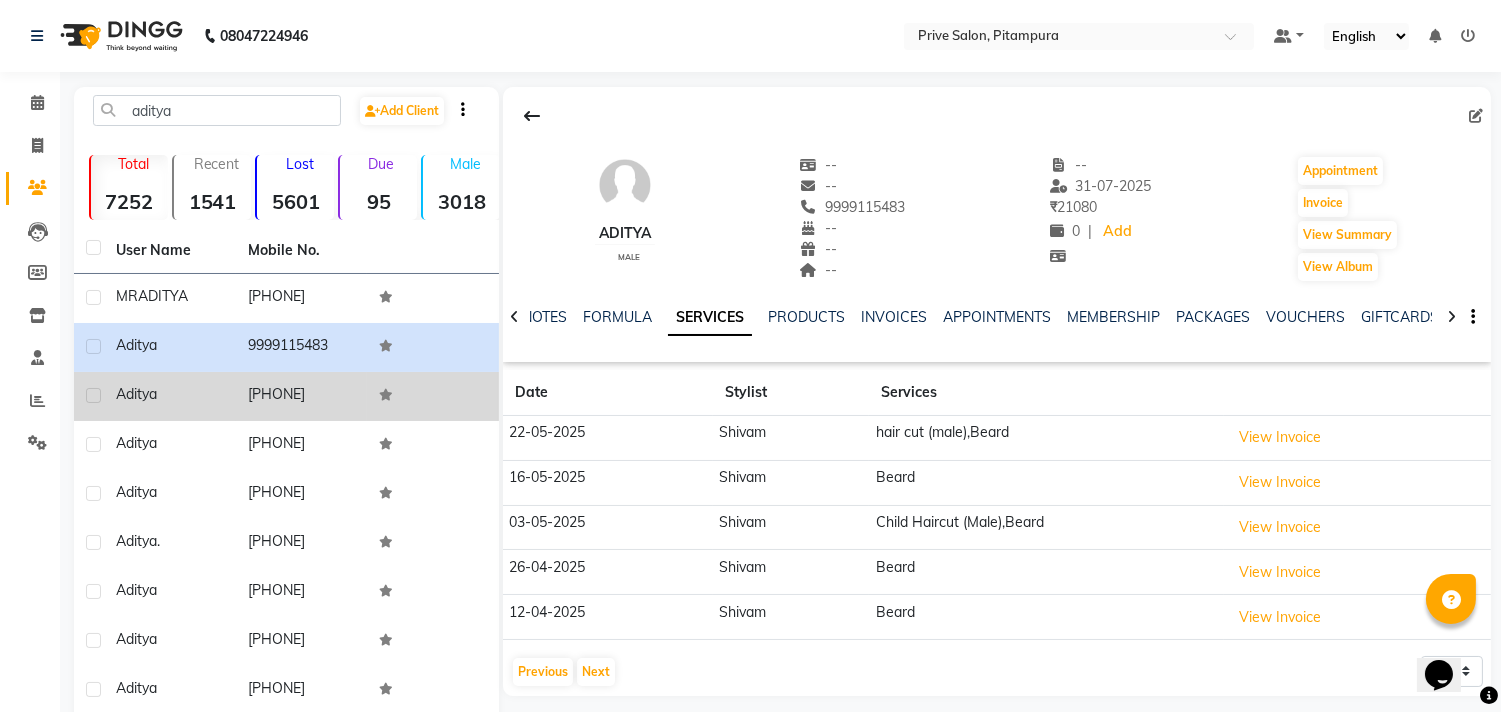 click on "7982693311" 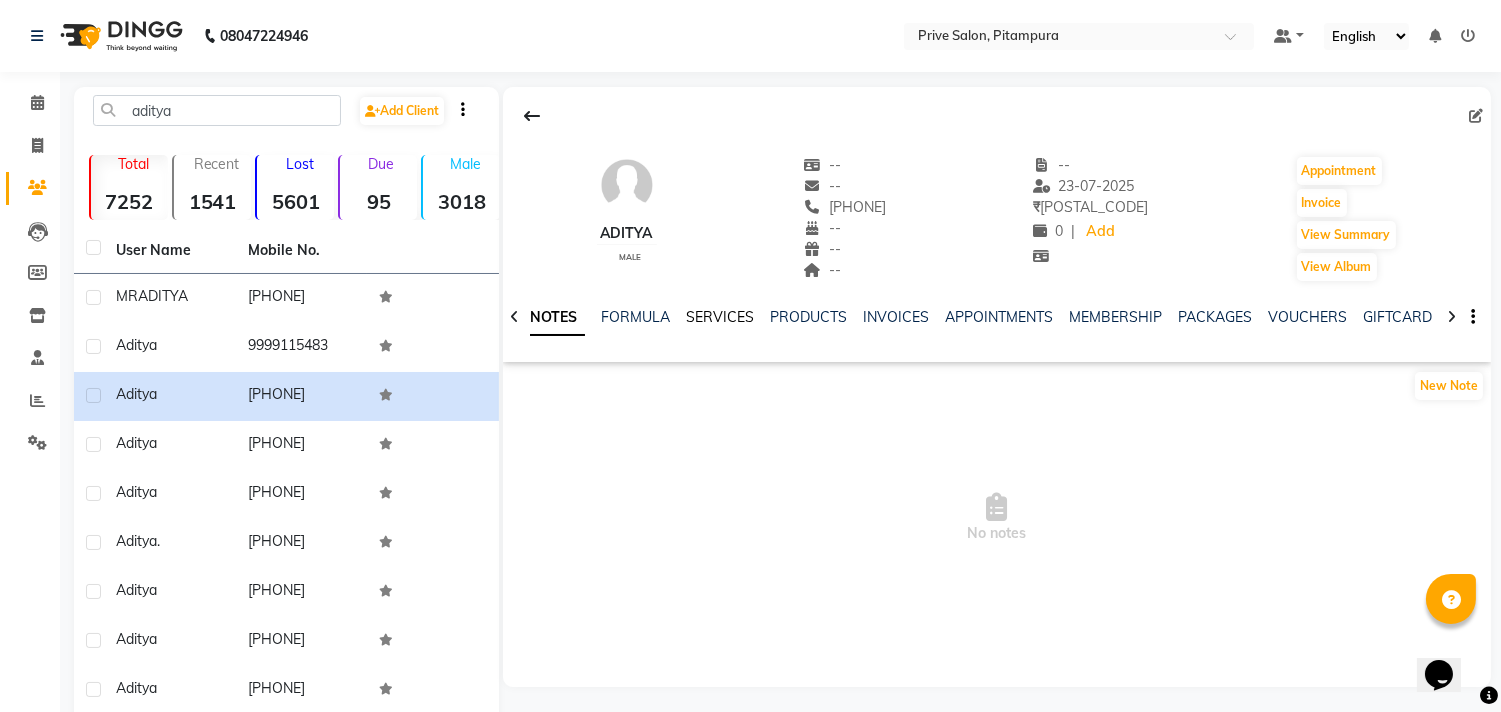 click on "SERVICES" 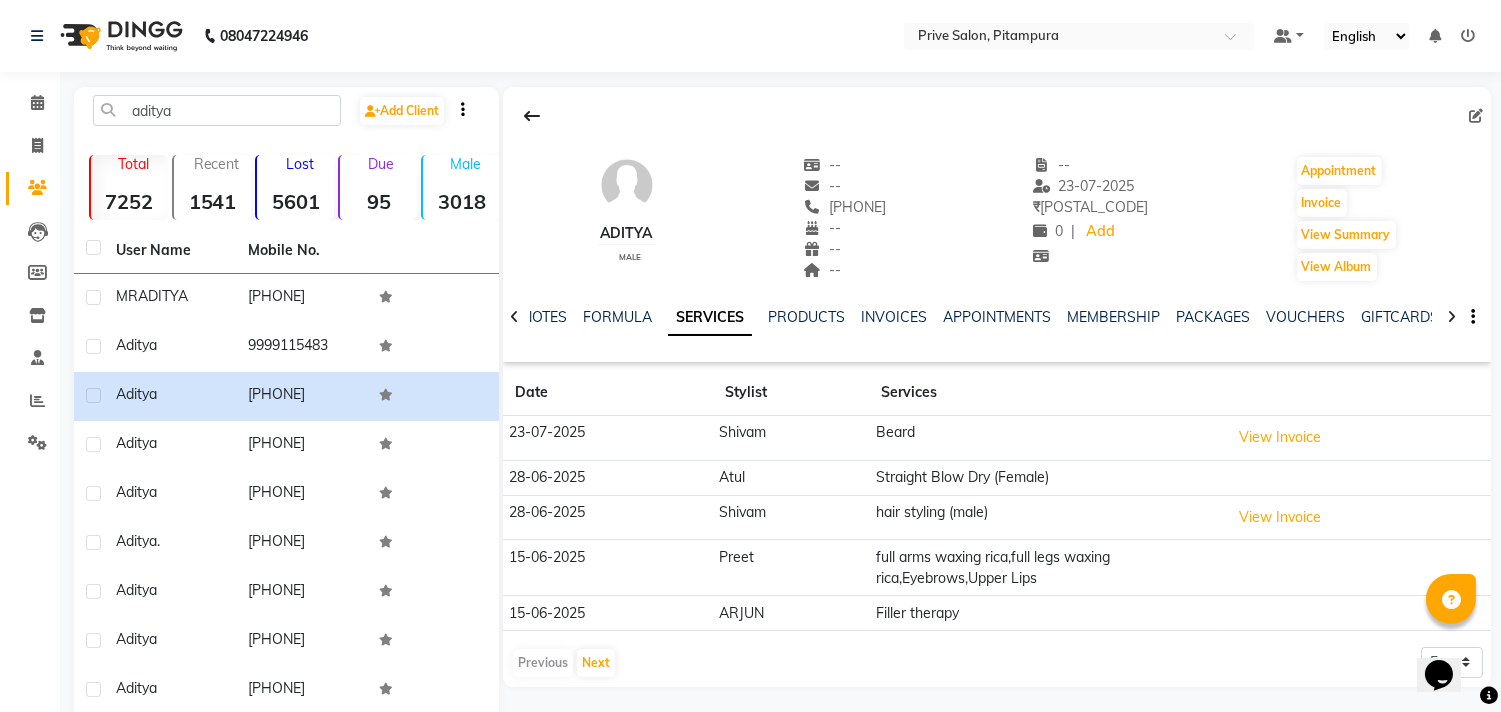 click on "Beard" 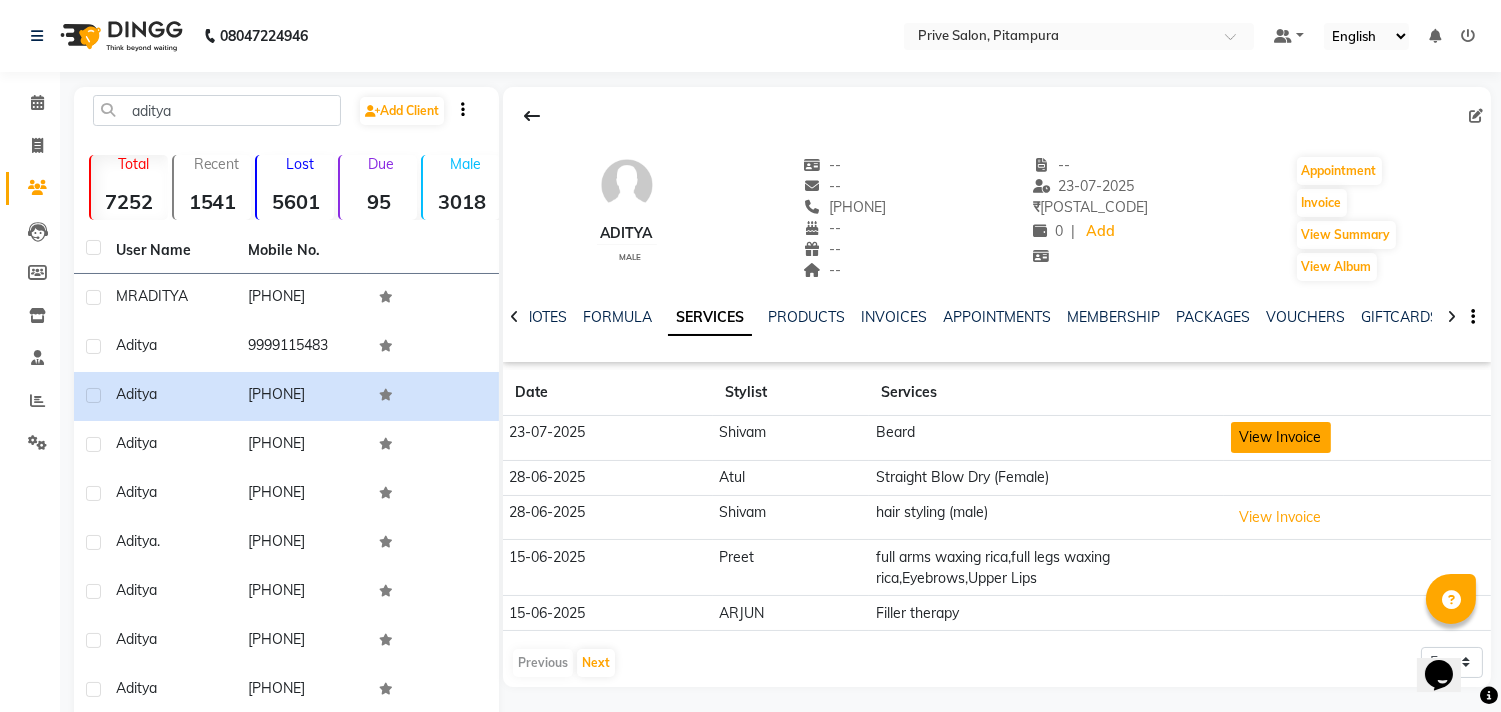 click on "View Invoice" 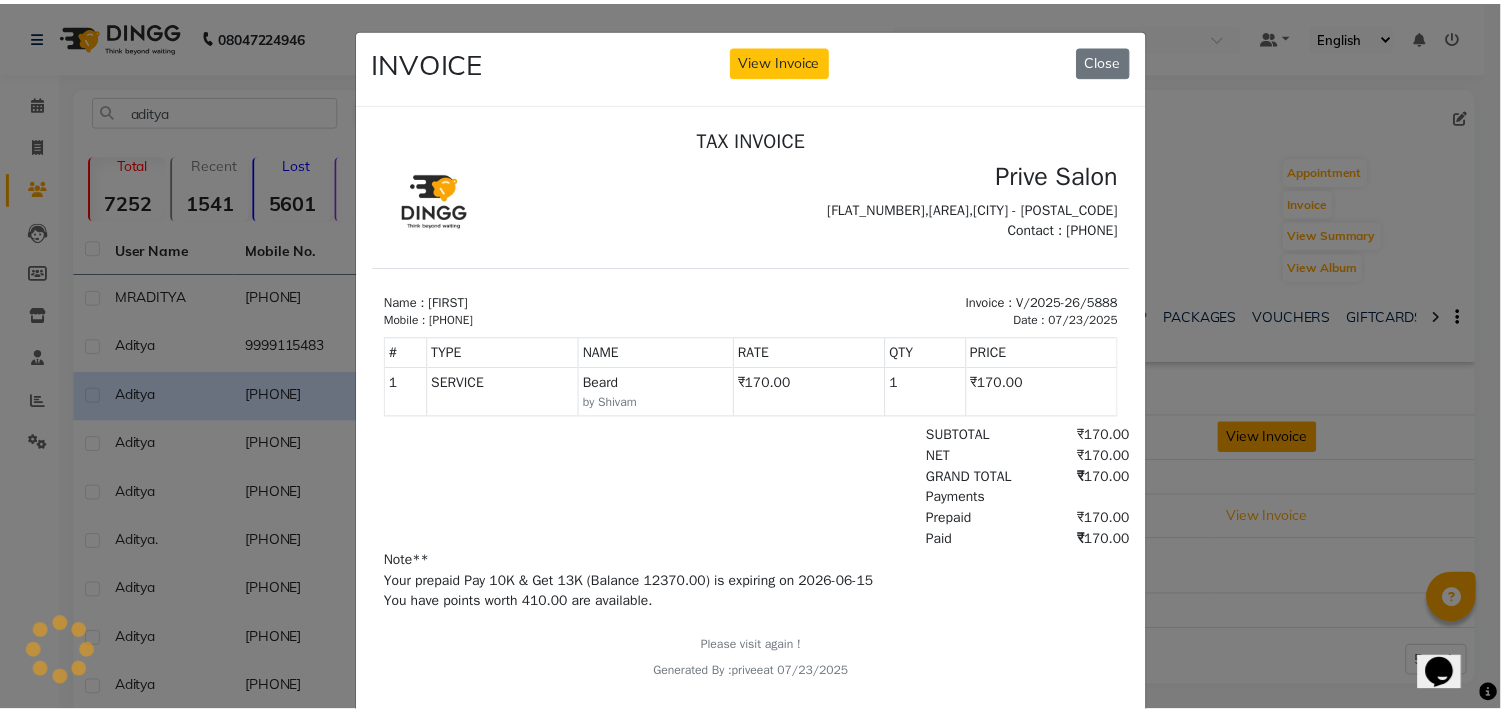 scroll, scrollTop: 0, scrollLeft: 0, axis: both 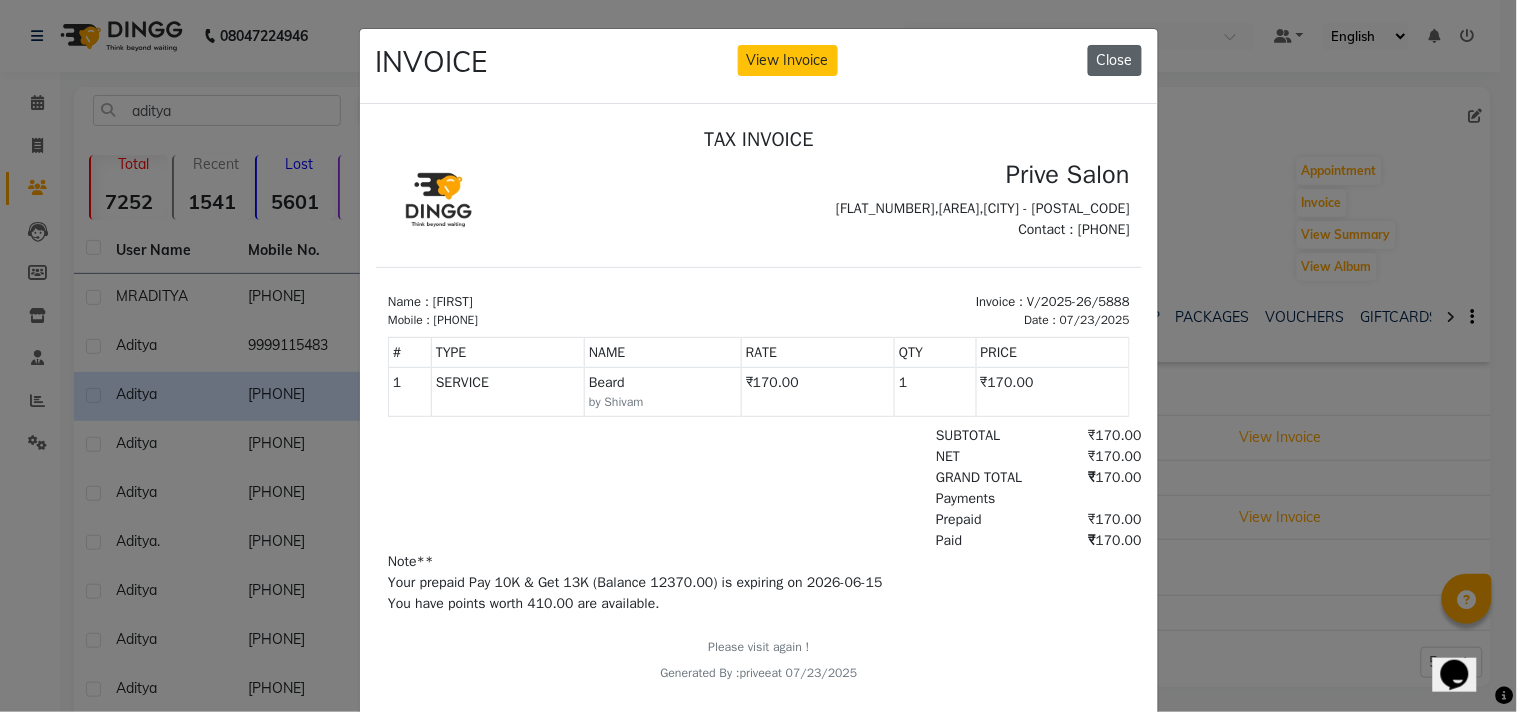click on "Close" 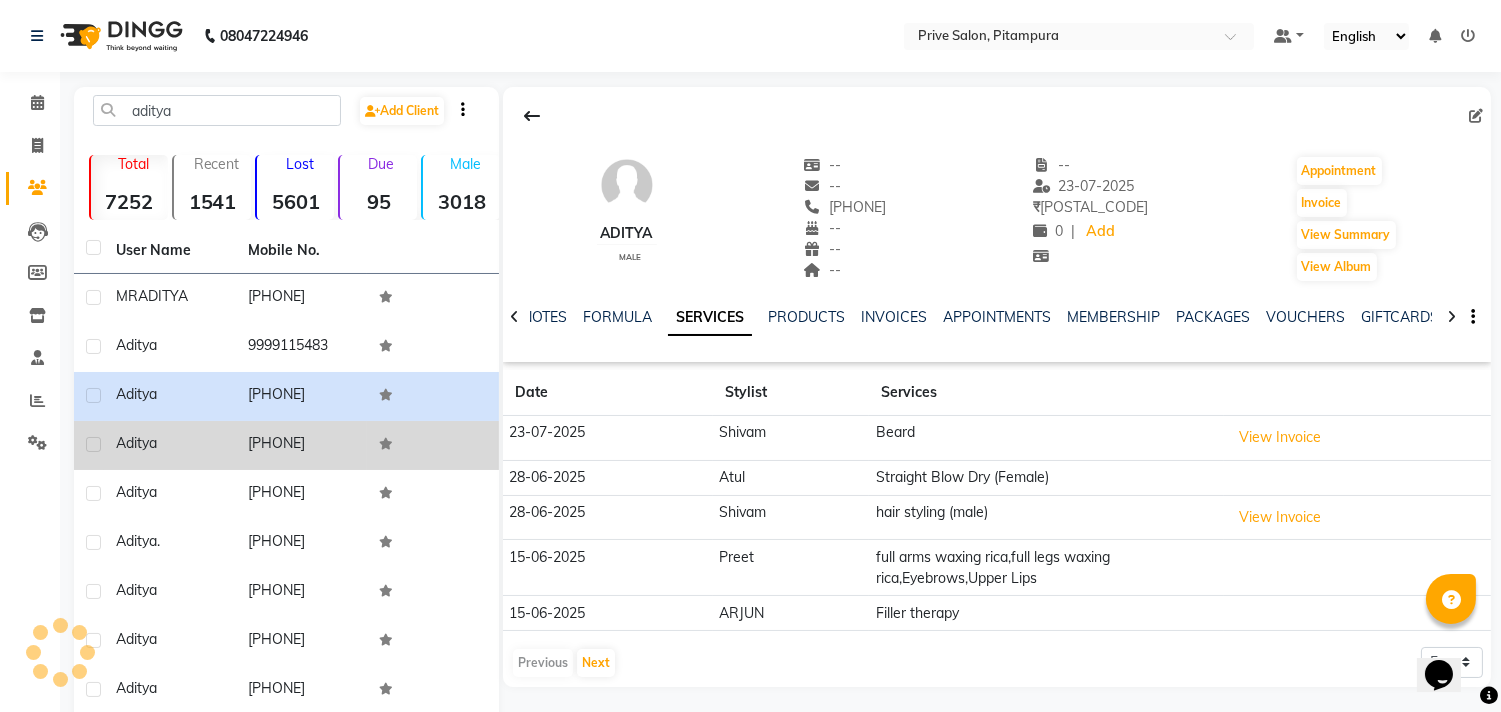 click 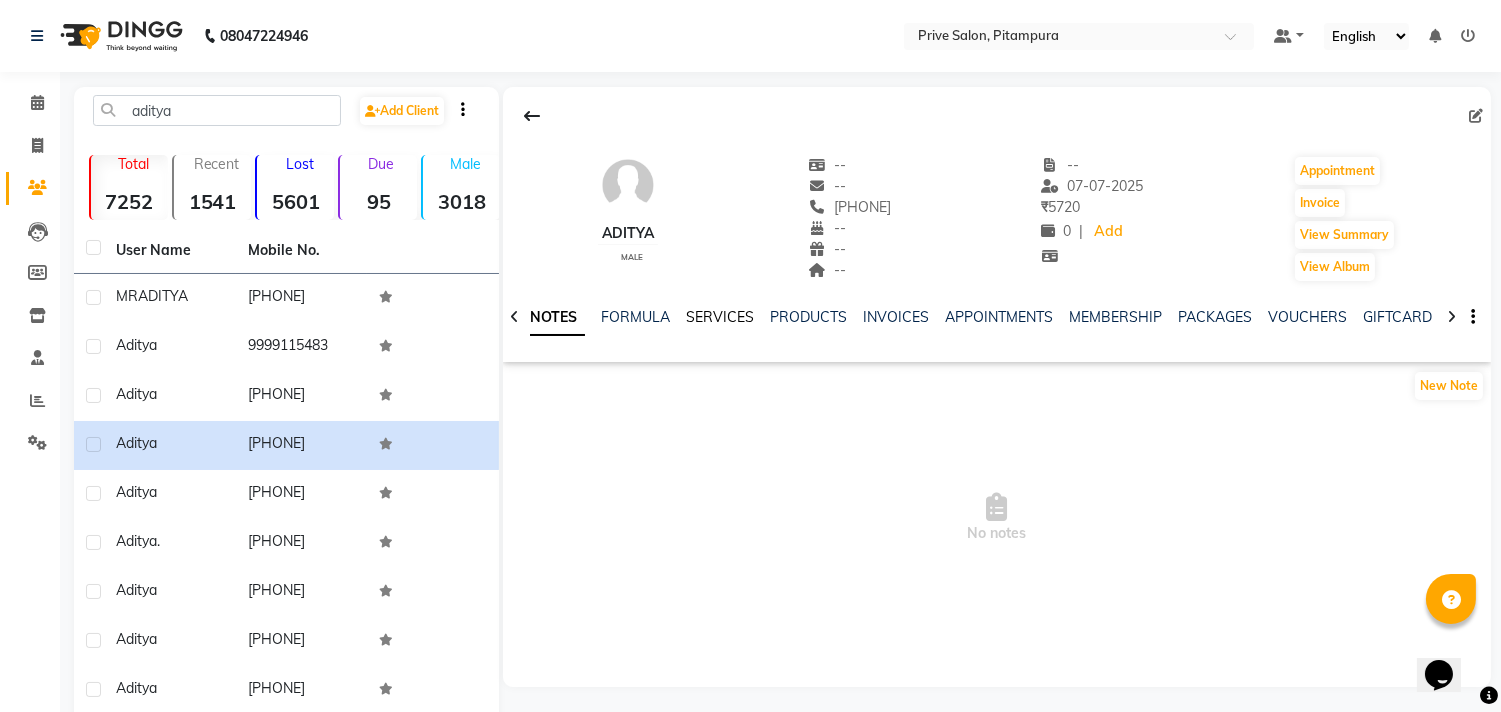 click on "SERVICES" 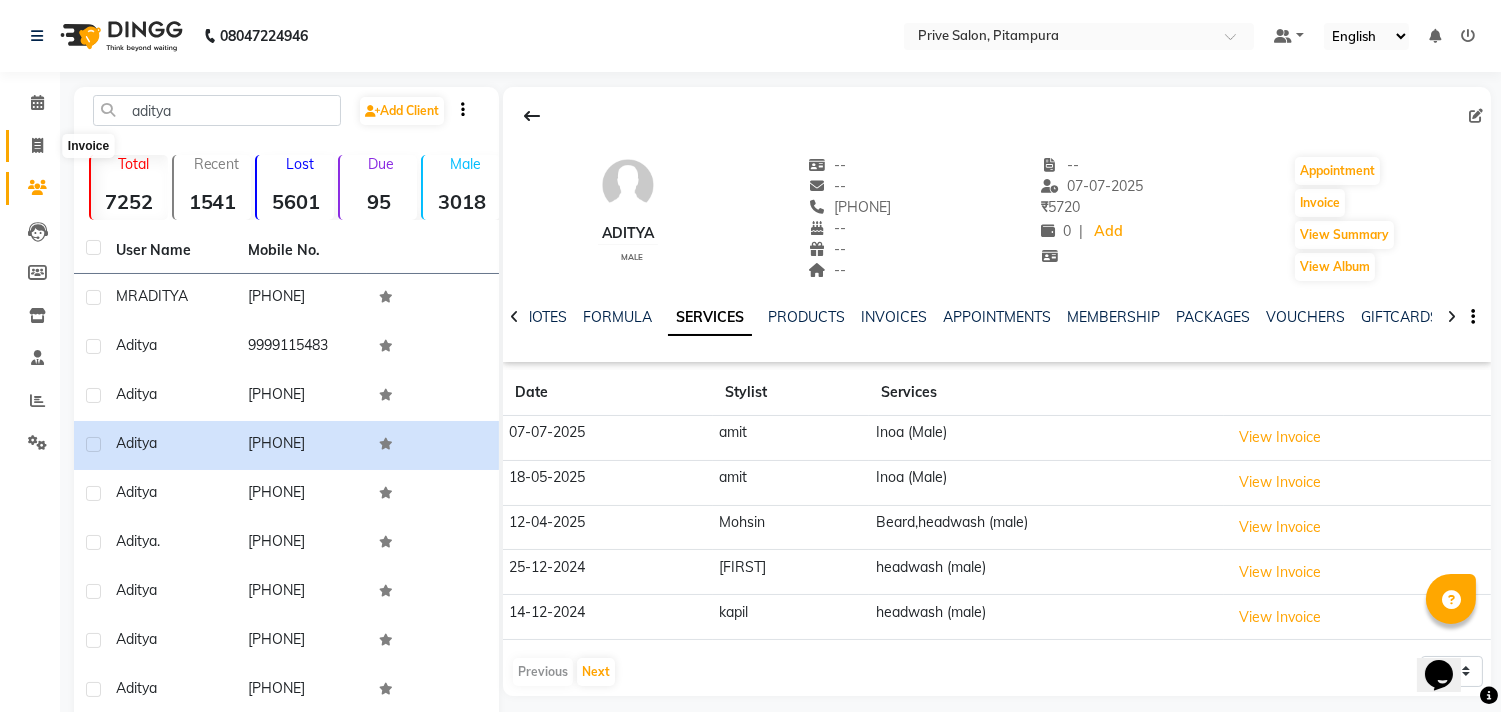 click 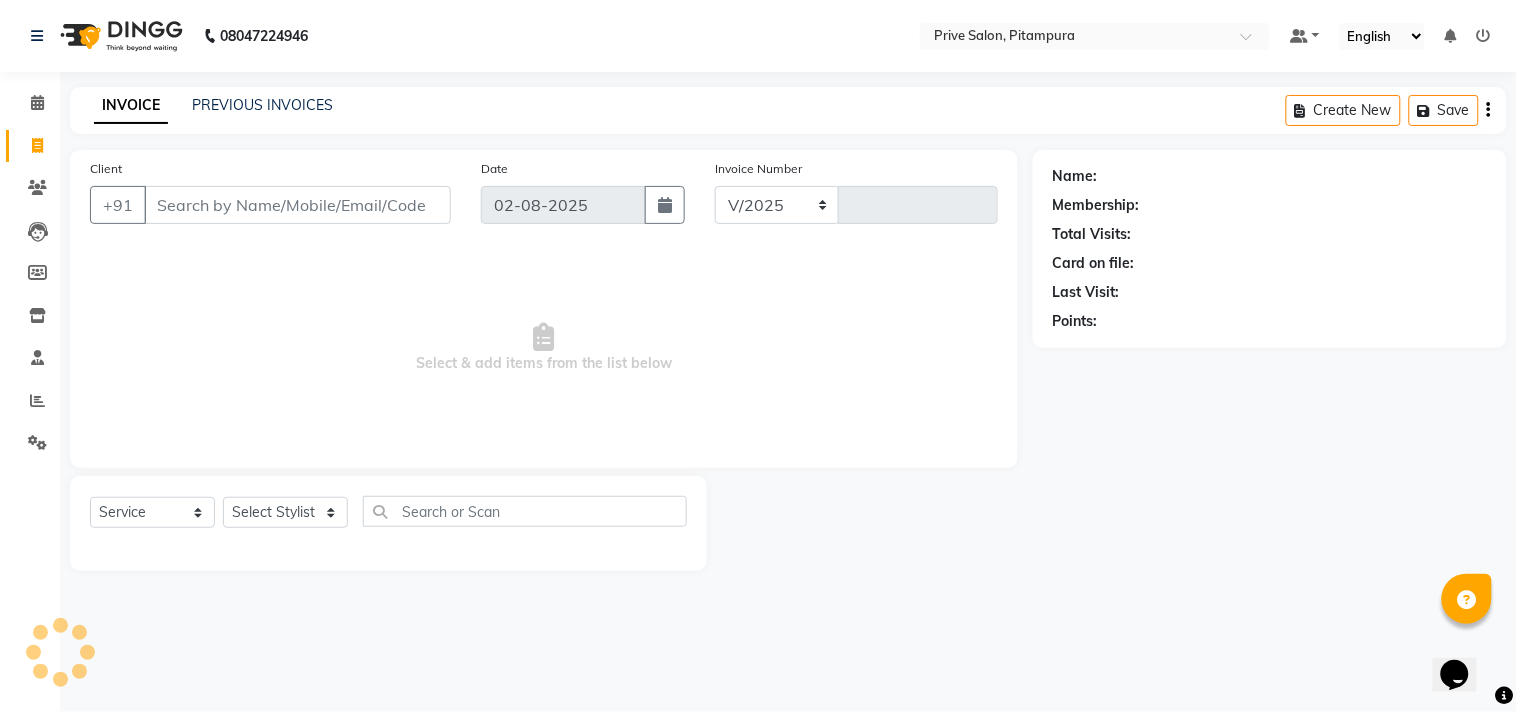select on "136" 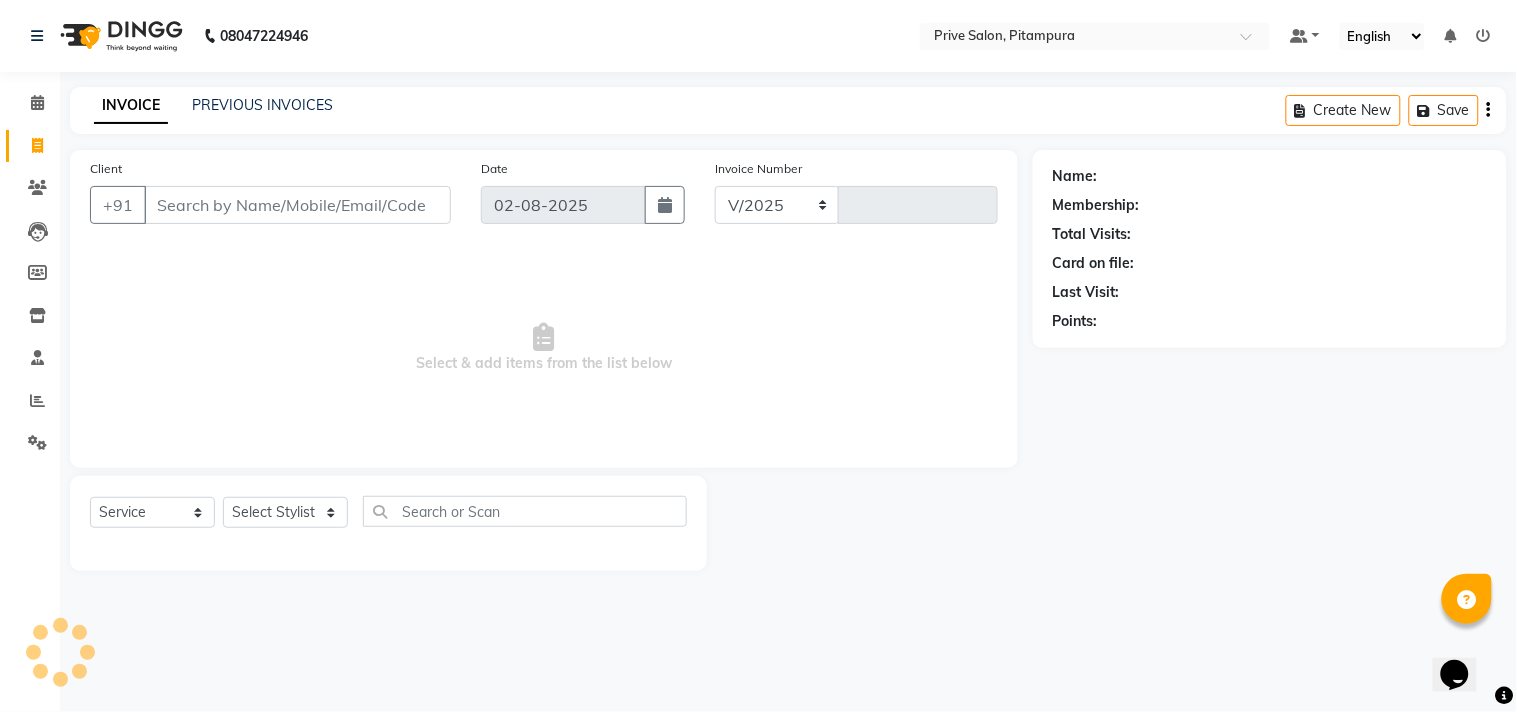 type on "6349" 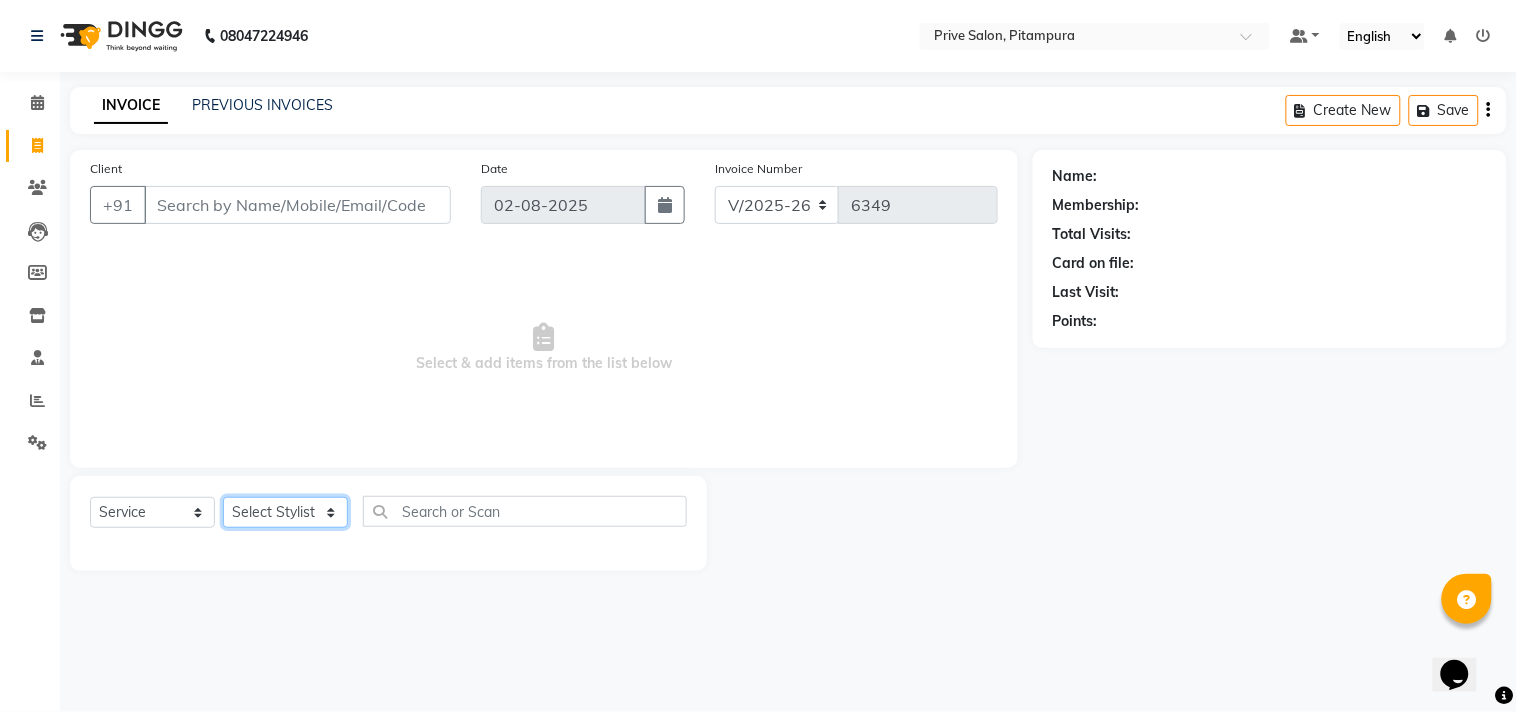 click on "Select Stylist amit ARJUN Atul FAIZAN FARDEEN GOLU harshit HITESH isha kapil khushbu Manager meenu MOHIT Mohsin NISHA nishi Preet privee Shivam SIVA vikas" 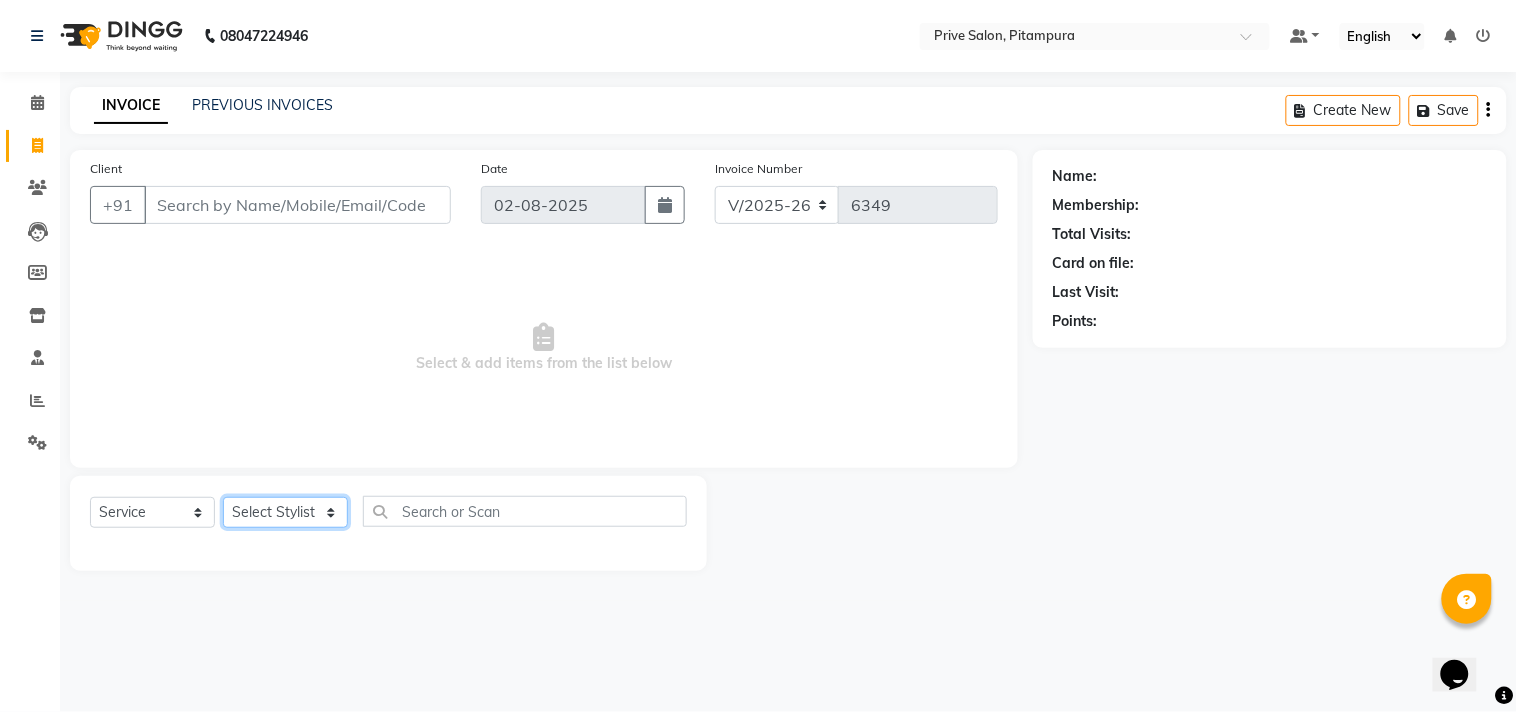 select on "39558" 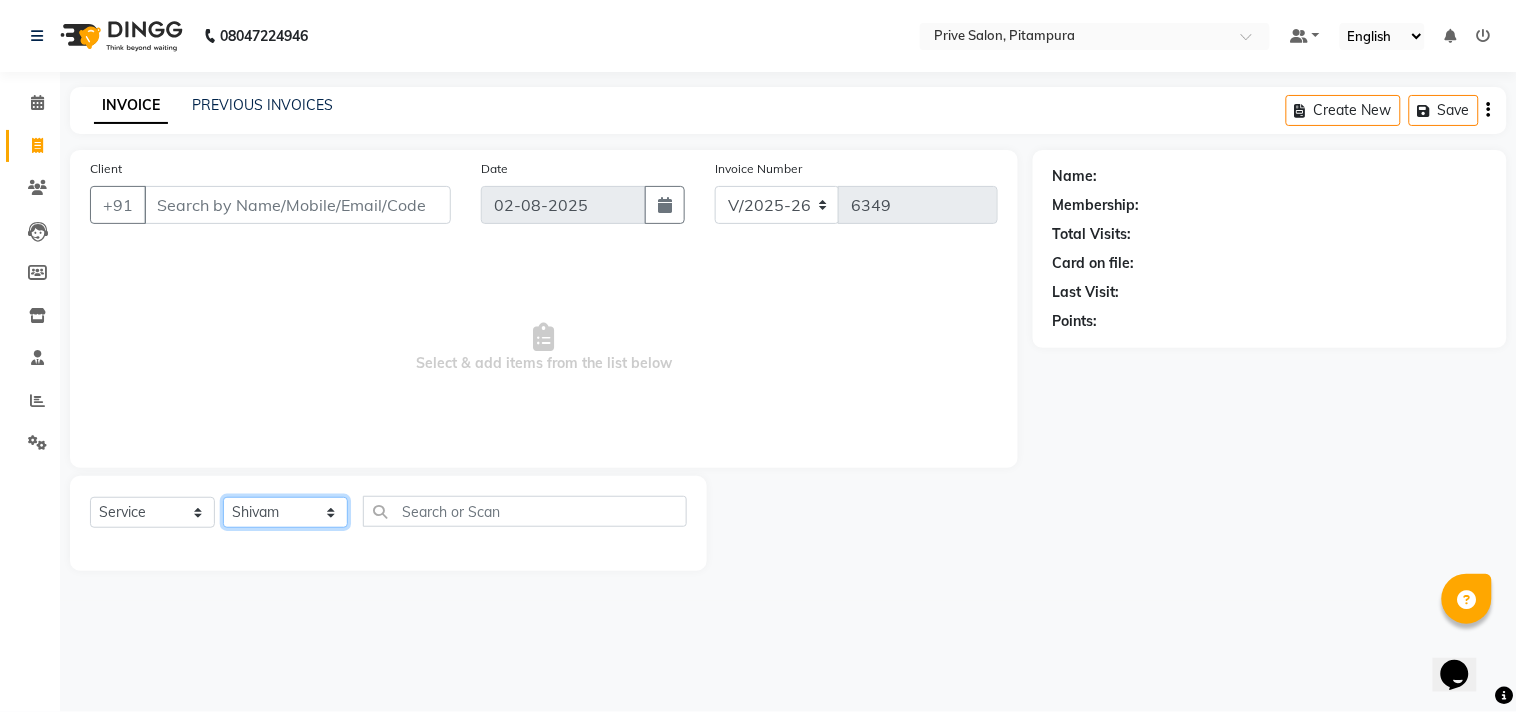click on "Select Stylist amit ARJUN Atul FAIZAN FARDEEN GOLU harshit HITESH isha kapil khushbu Manager meenu MOHIT Mohsin NISHA nishi Preet privee Shivam SIVA vikas" 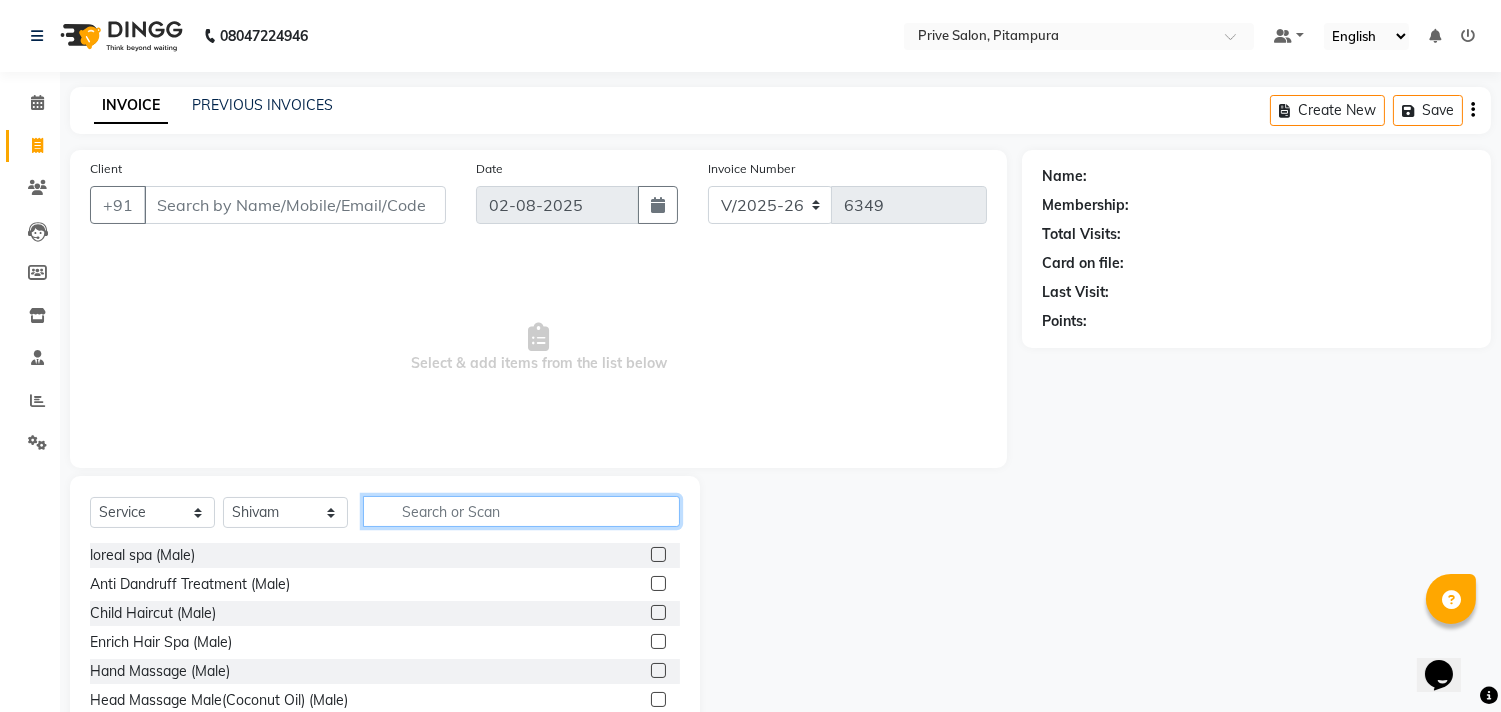 click 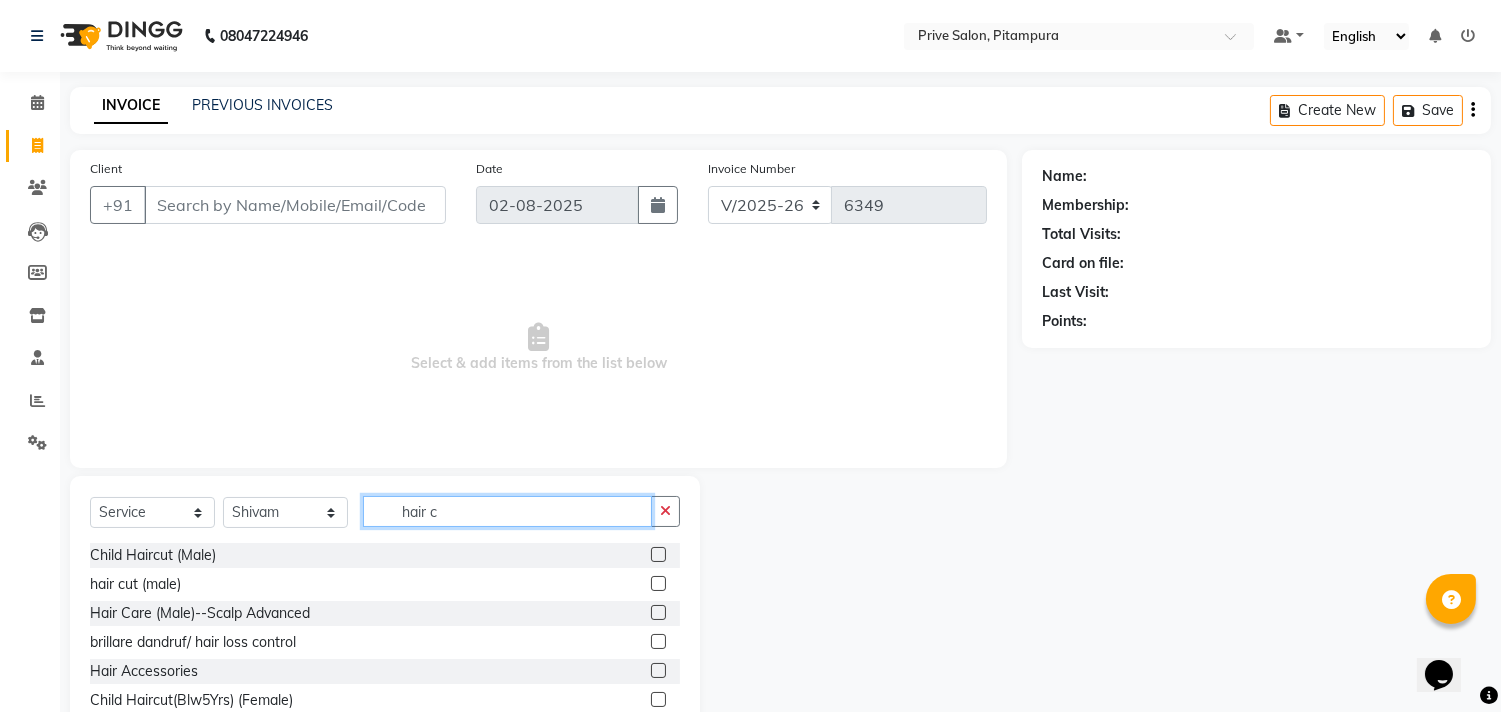 type on "hair c" 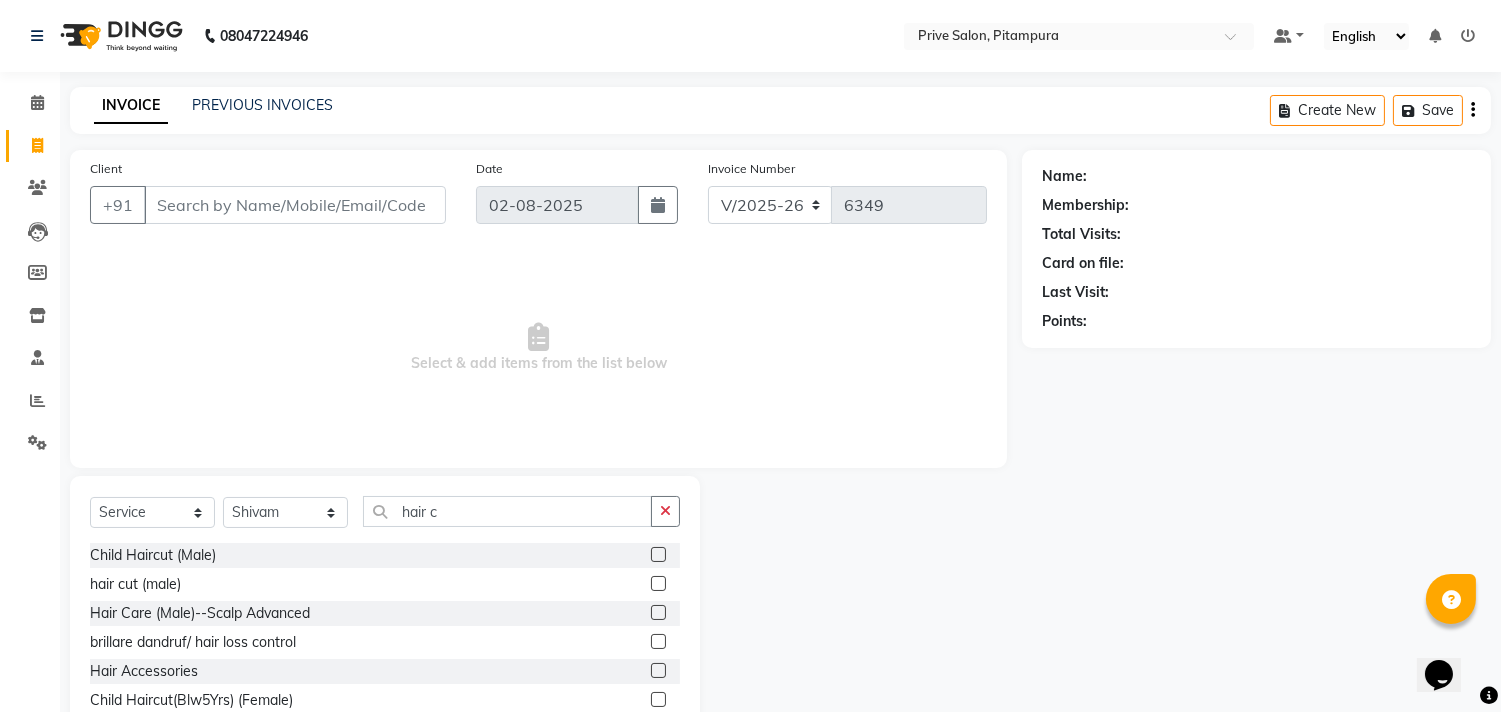click 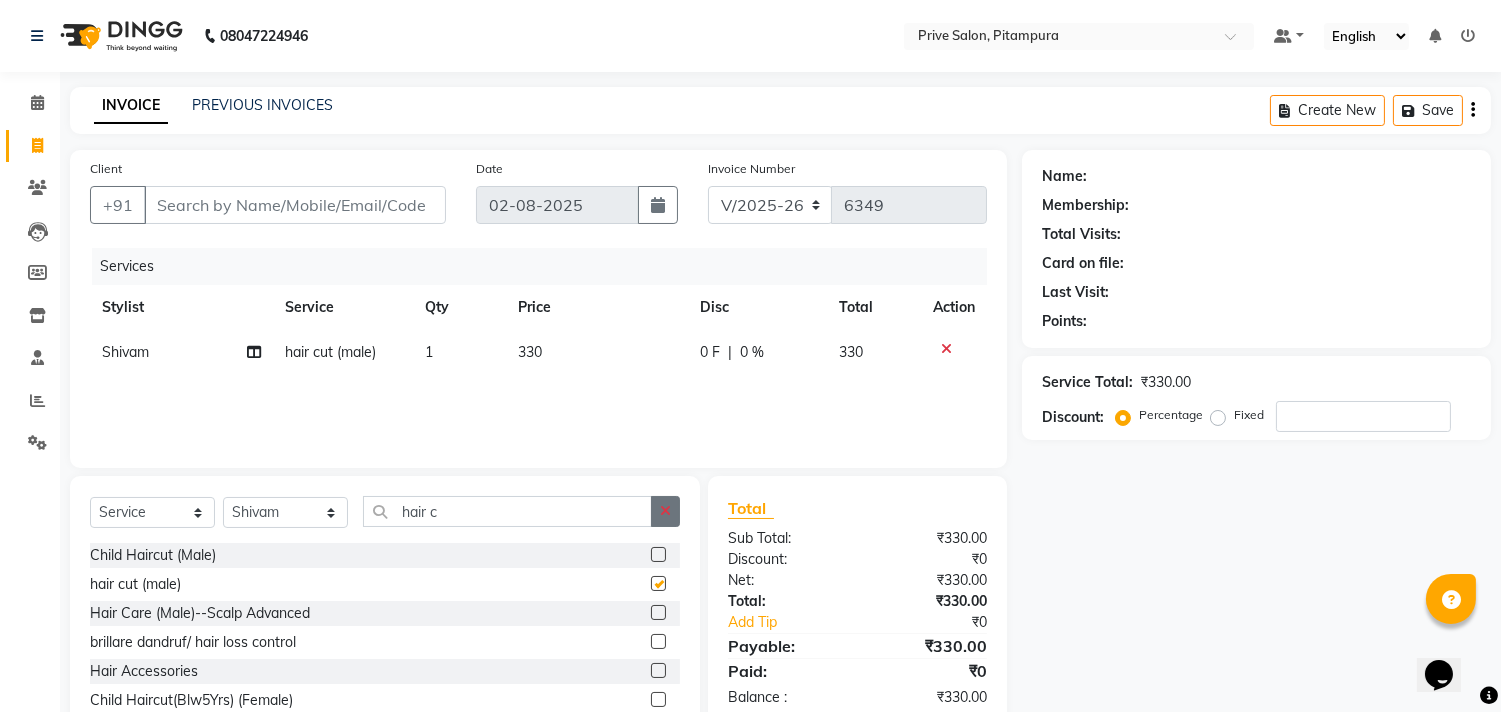 checkbox on "false" 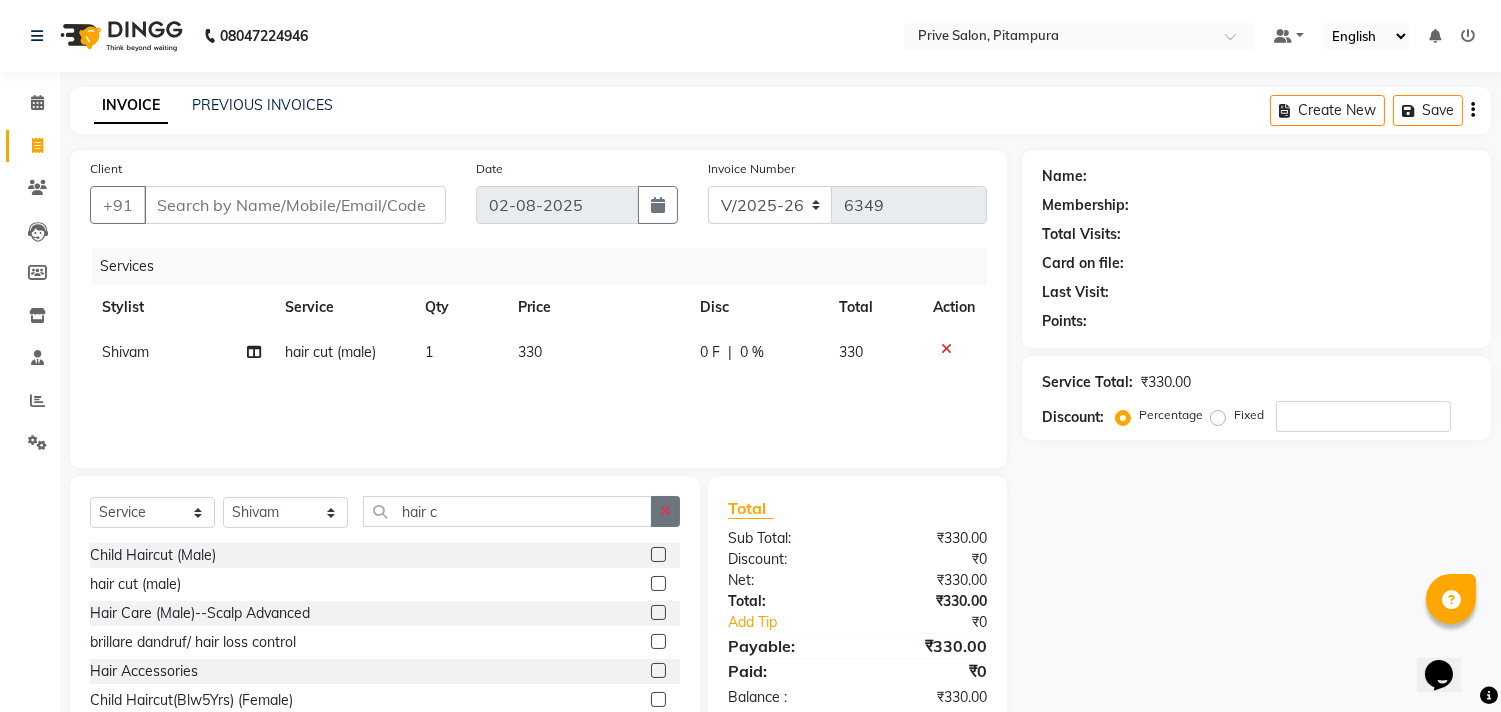 click 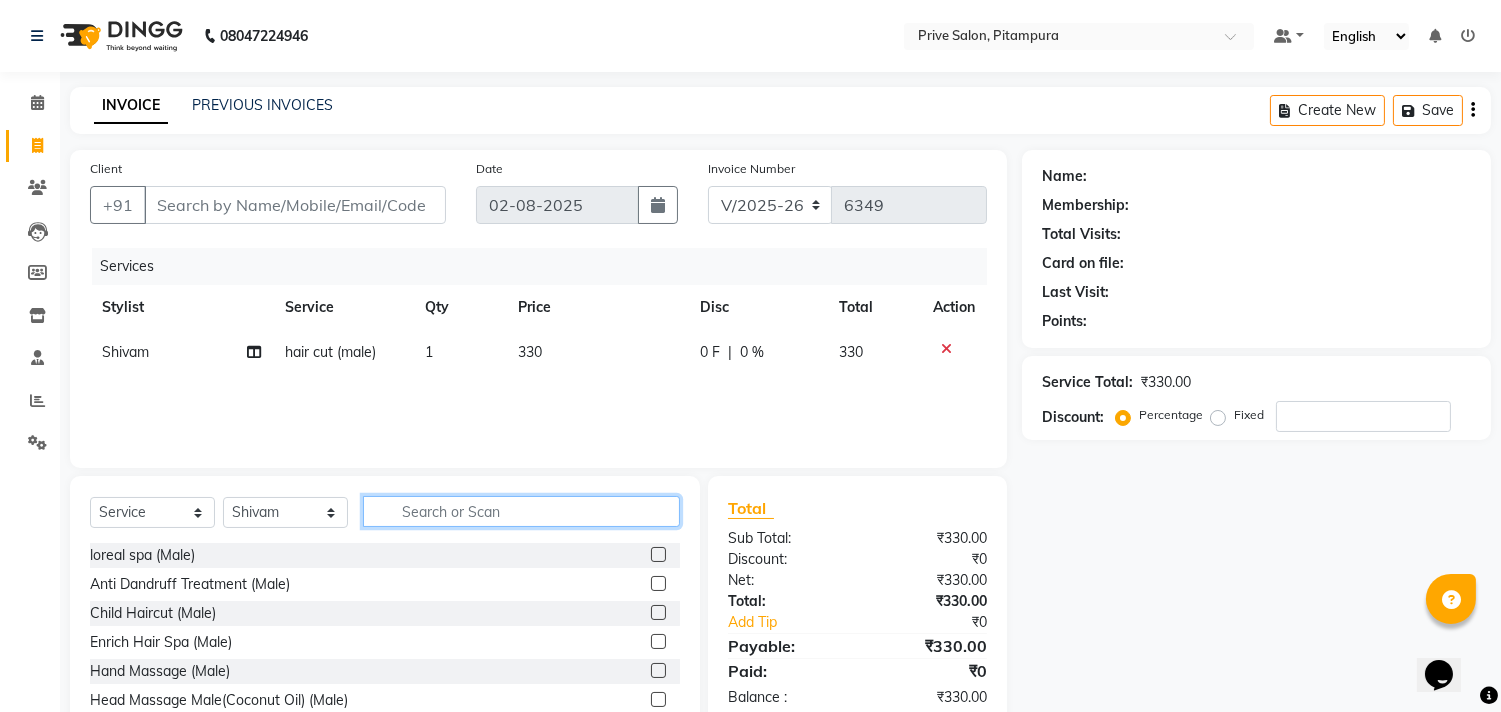 click 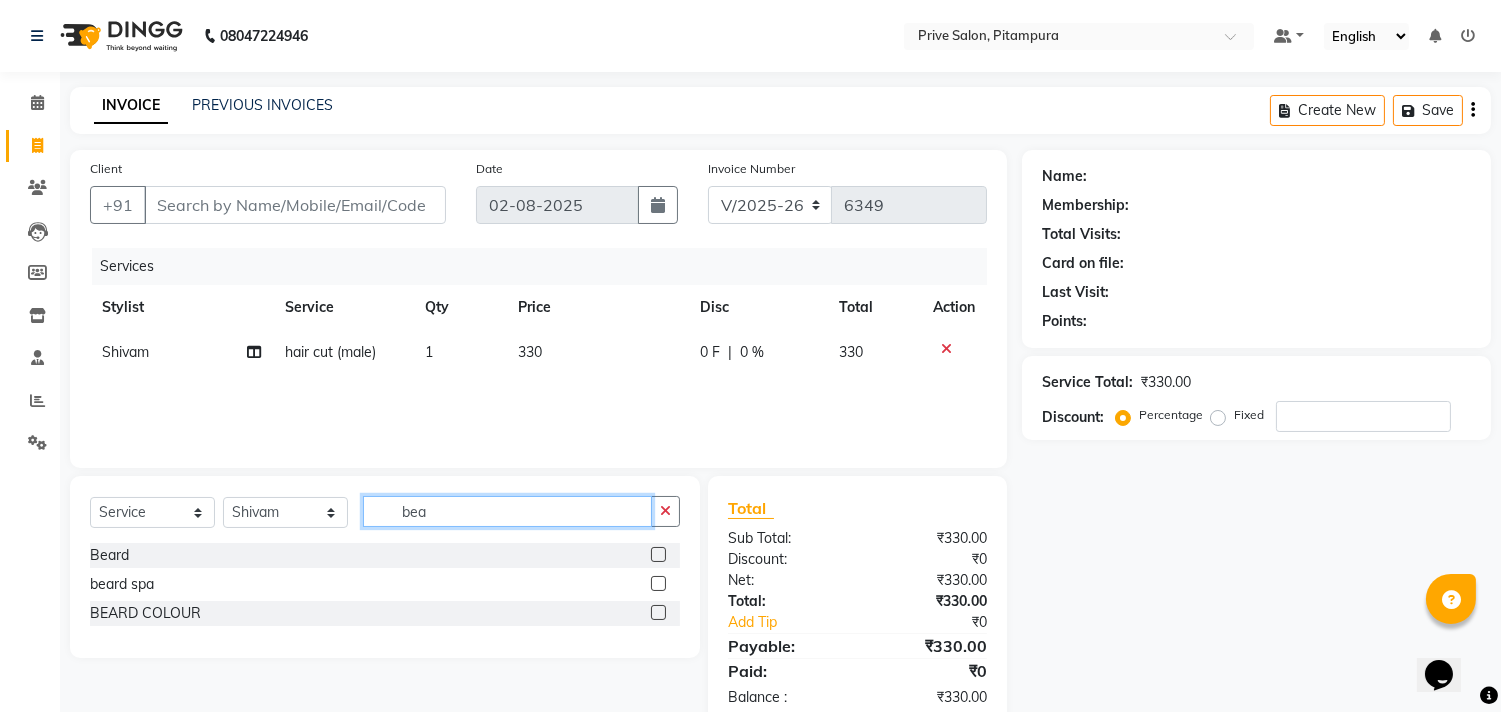 type on "bea" 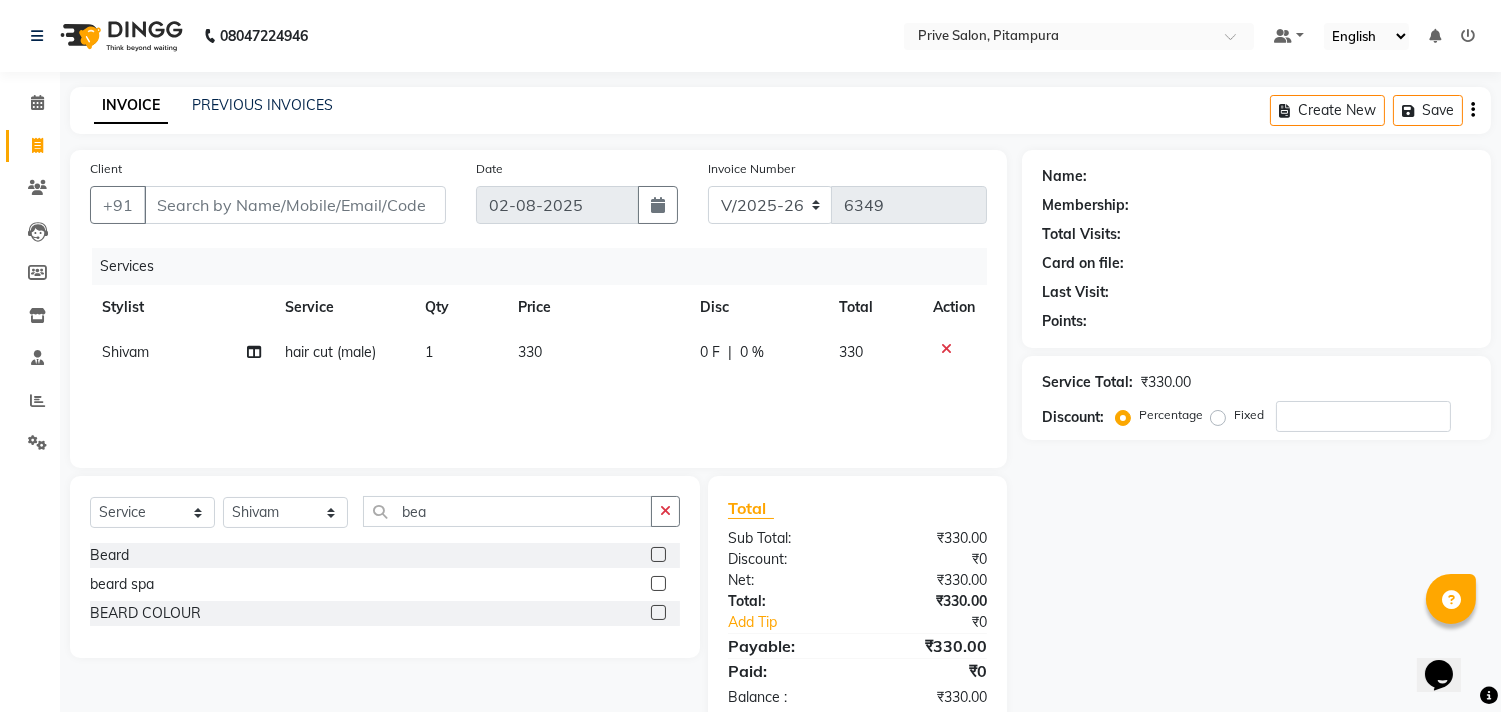 click 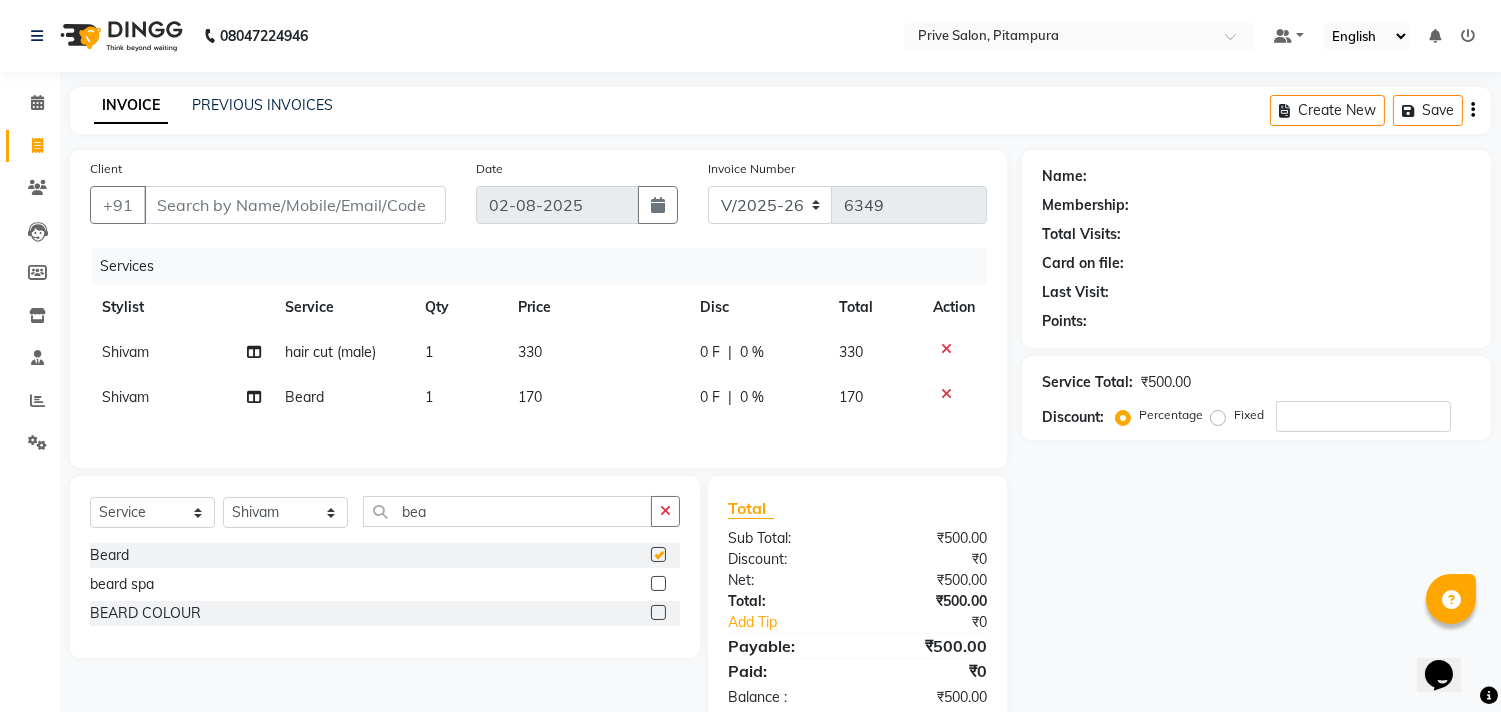 checkbox on "false" 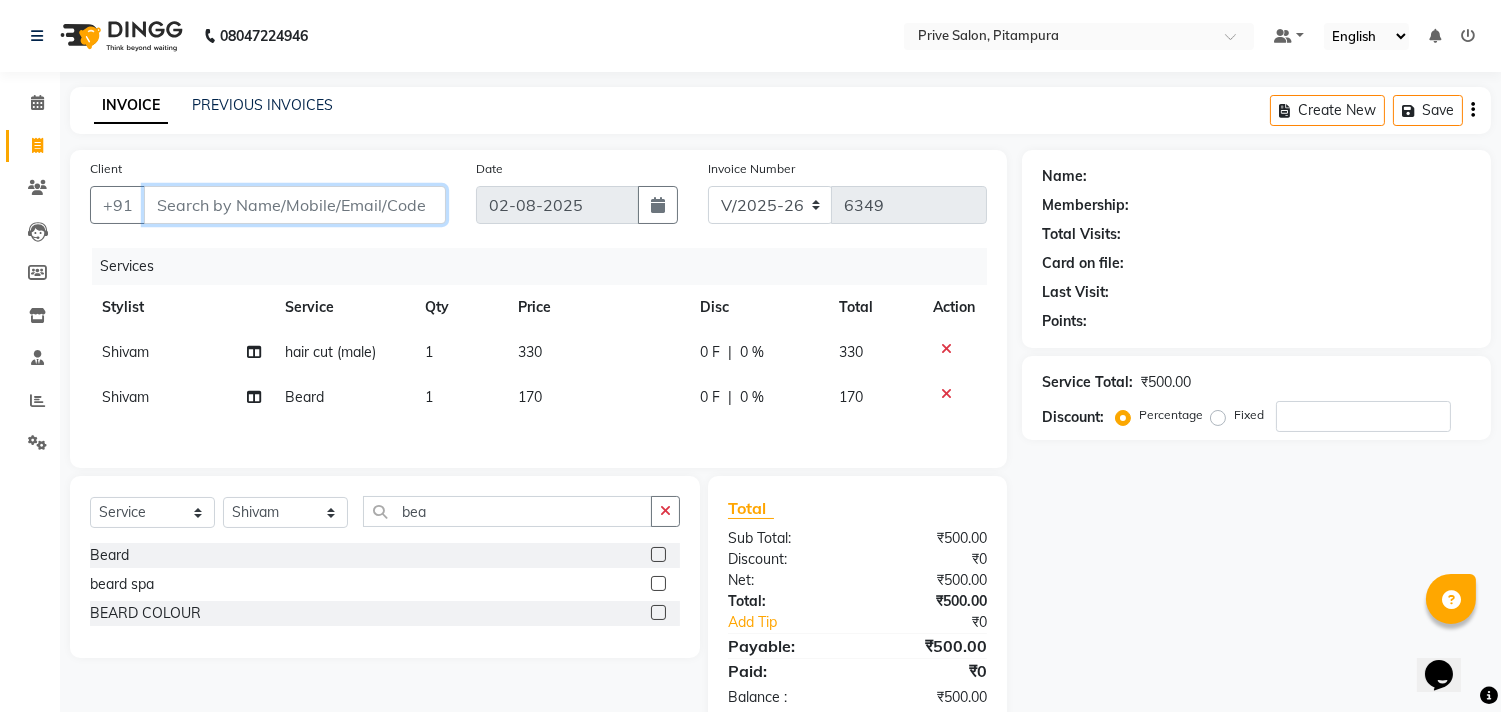 click on "Client" at bounding box center [295, 205] 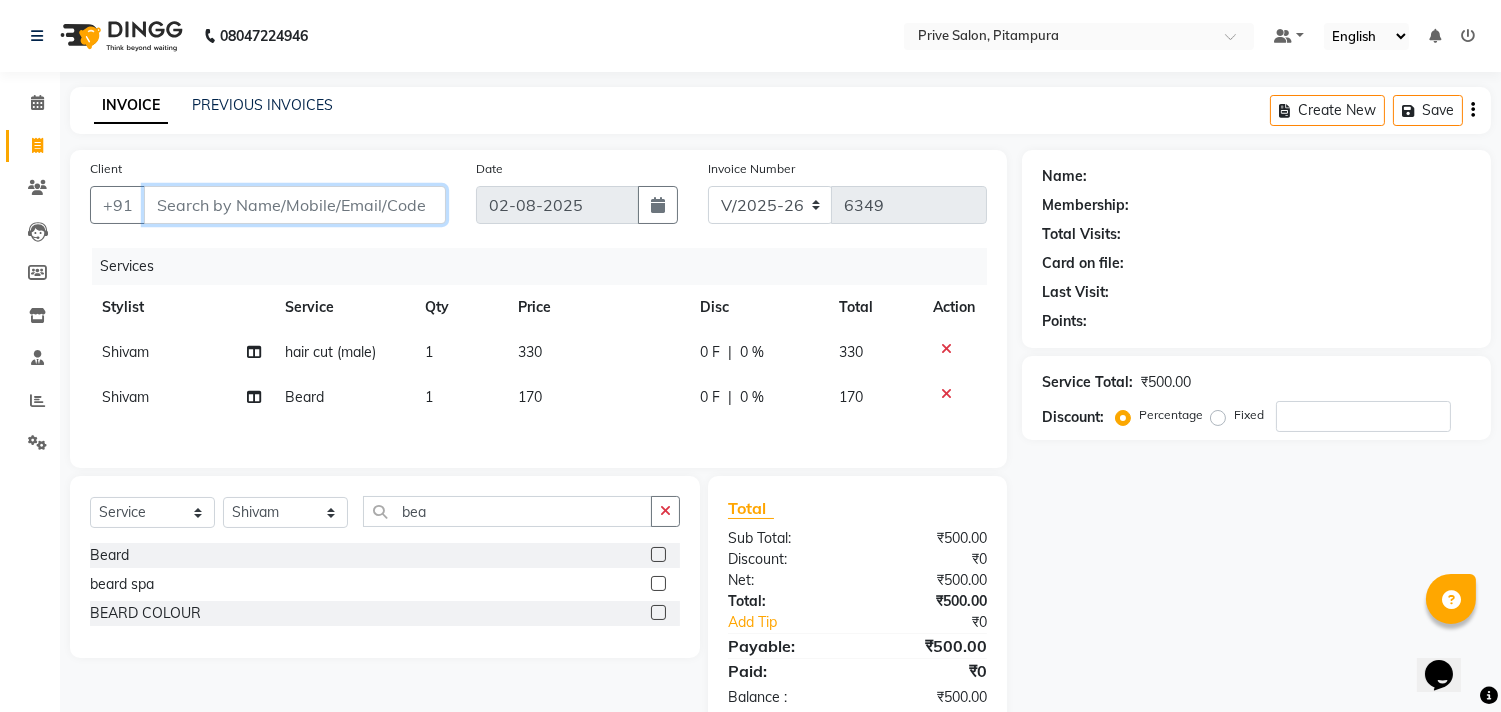 click on "Client" at bounding box center [295, 205] 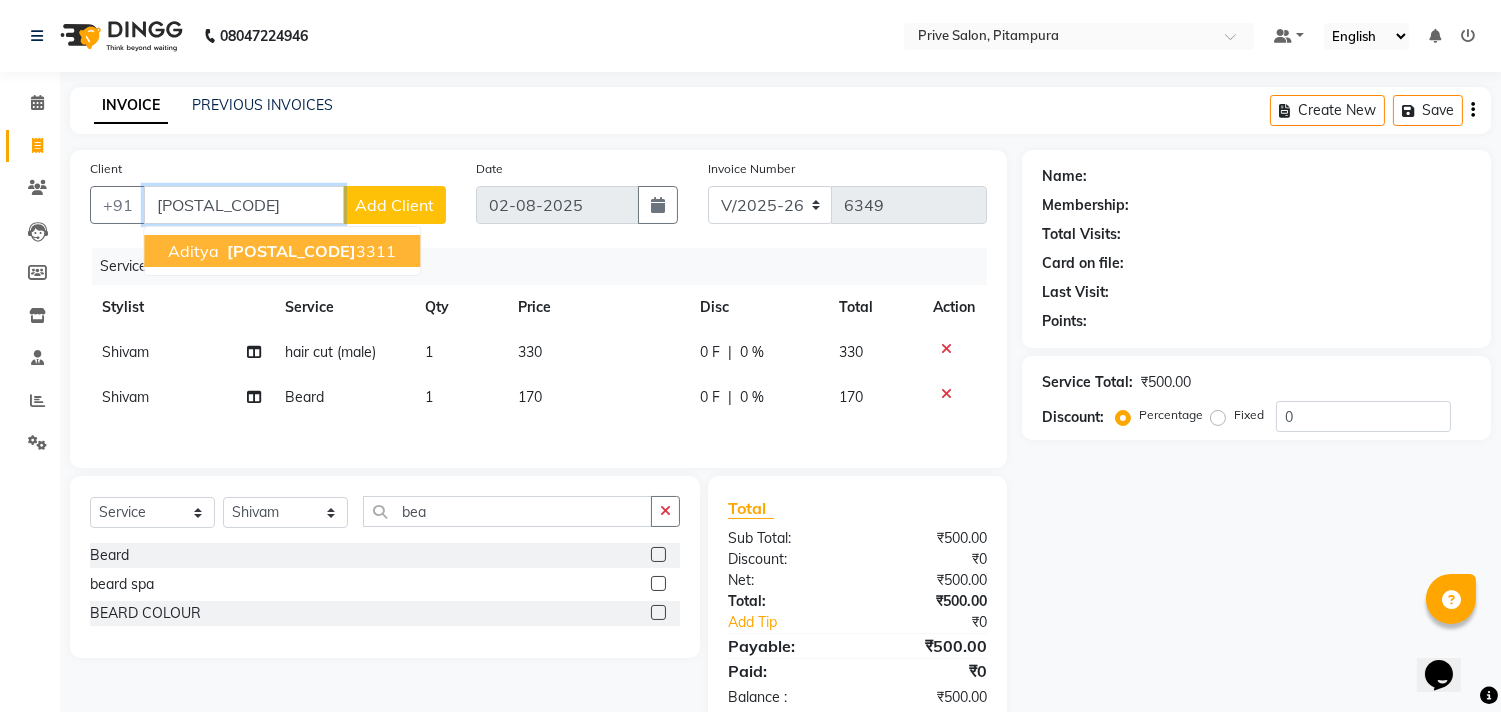 click on "798269 3311" at bounding box center [309, 251] 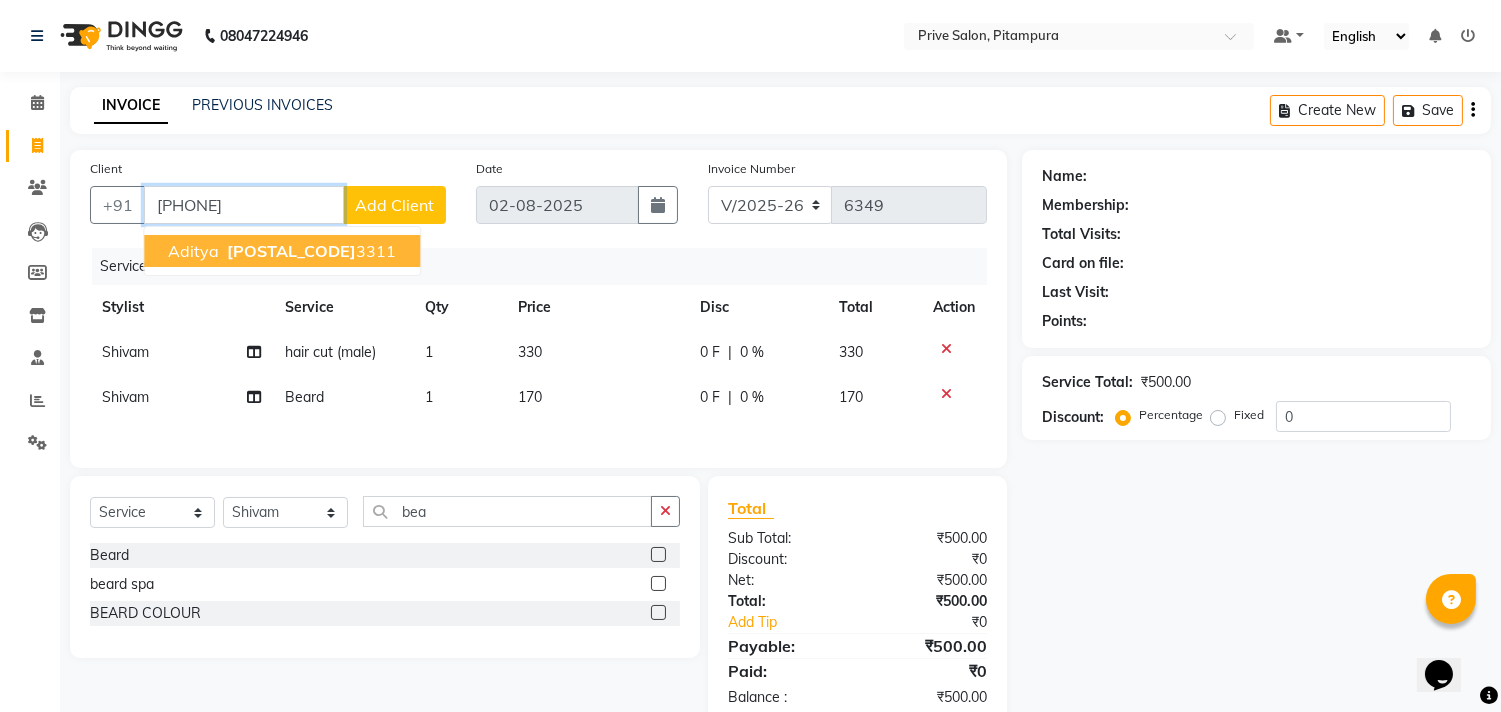 type on "7982693311" 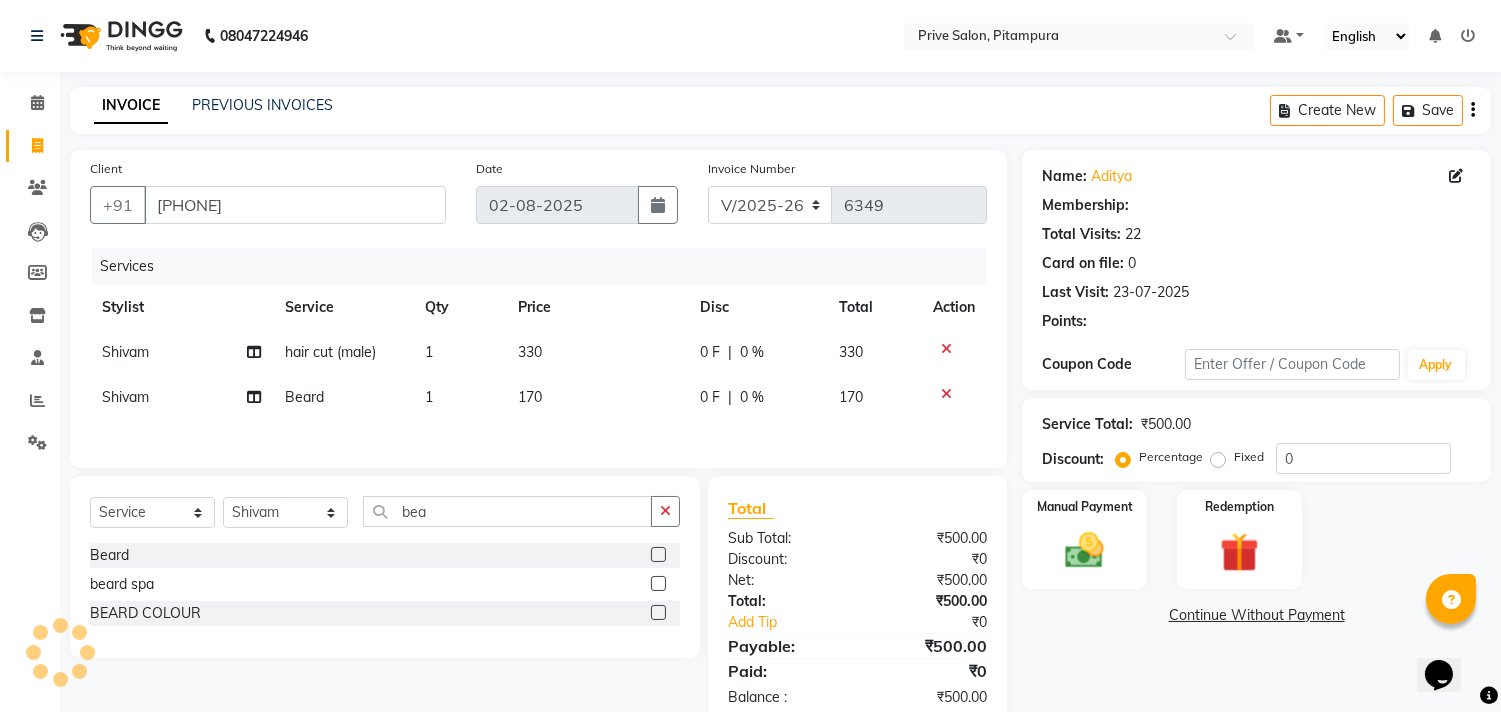 select on "1: Object" 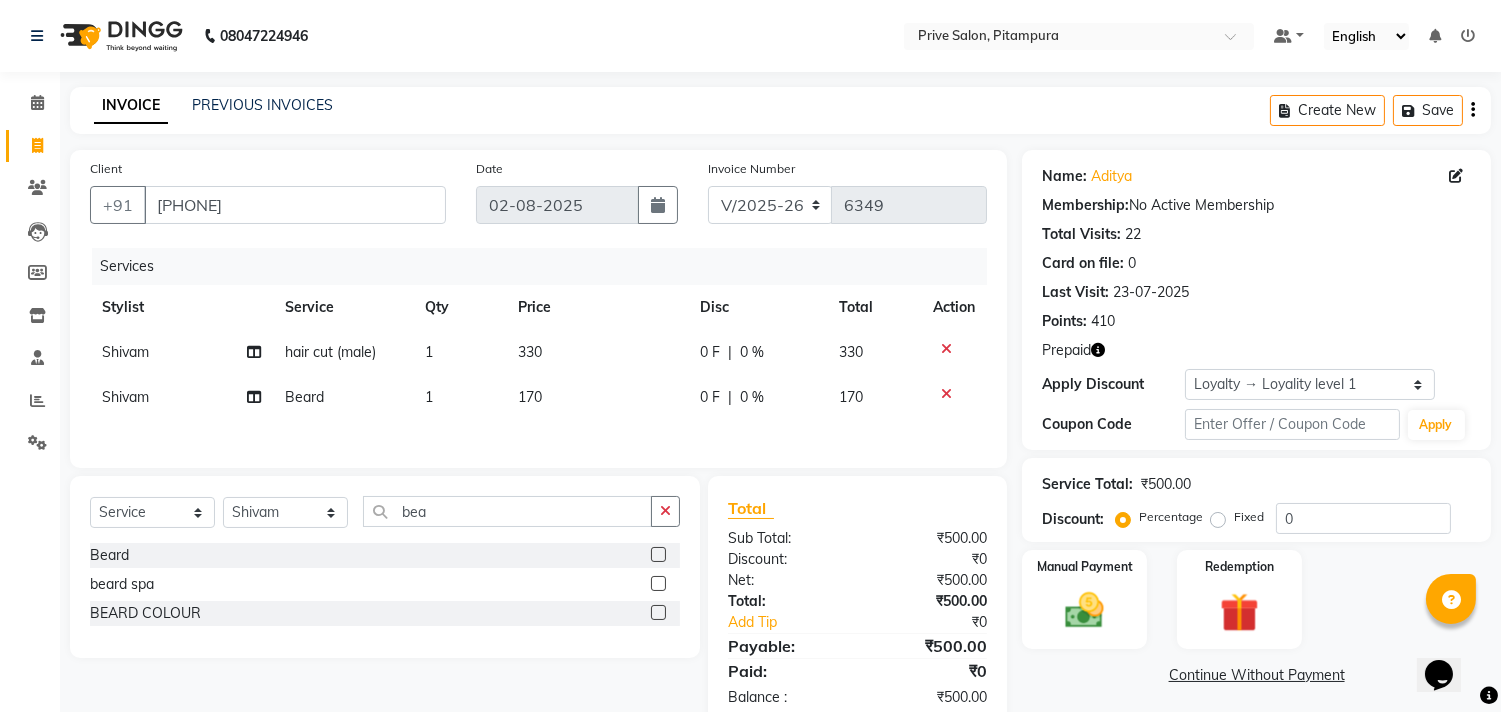 click 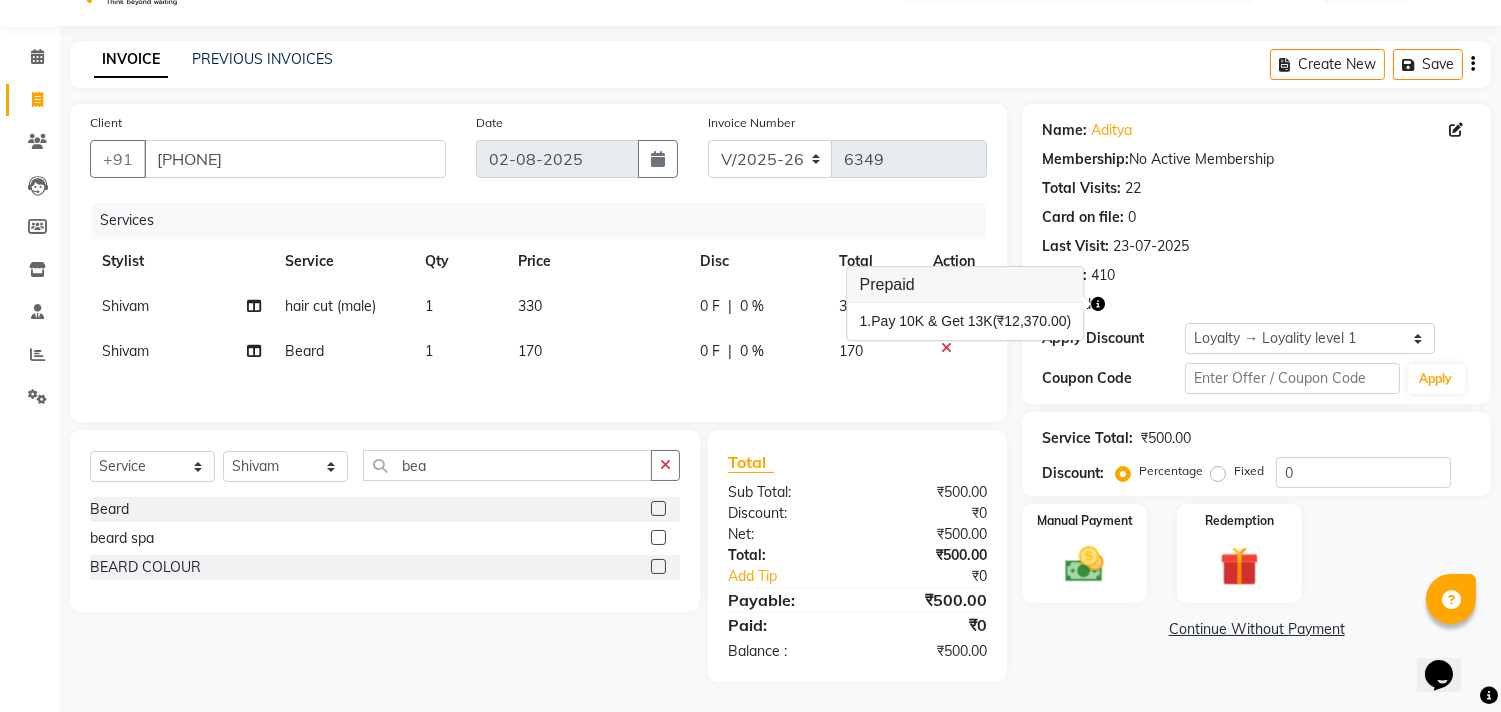 scroll, scrollTop: 51, scrollLeft: 0, axis: vertical 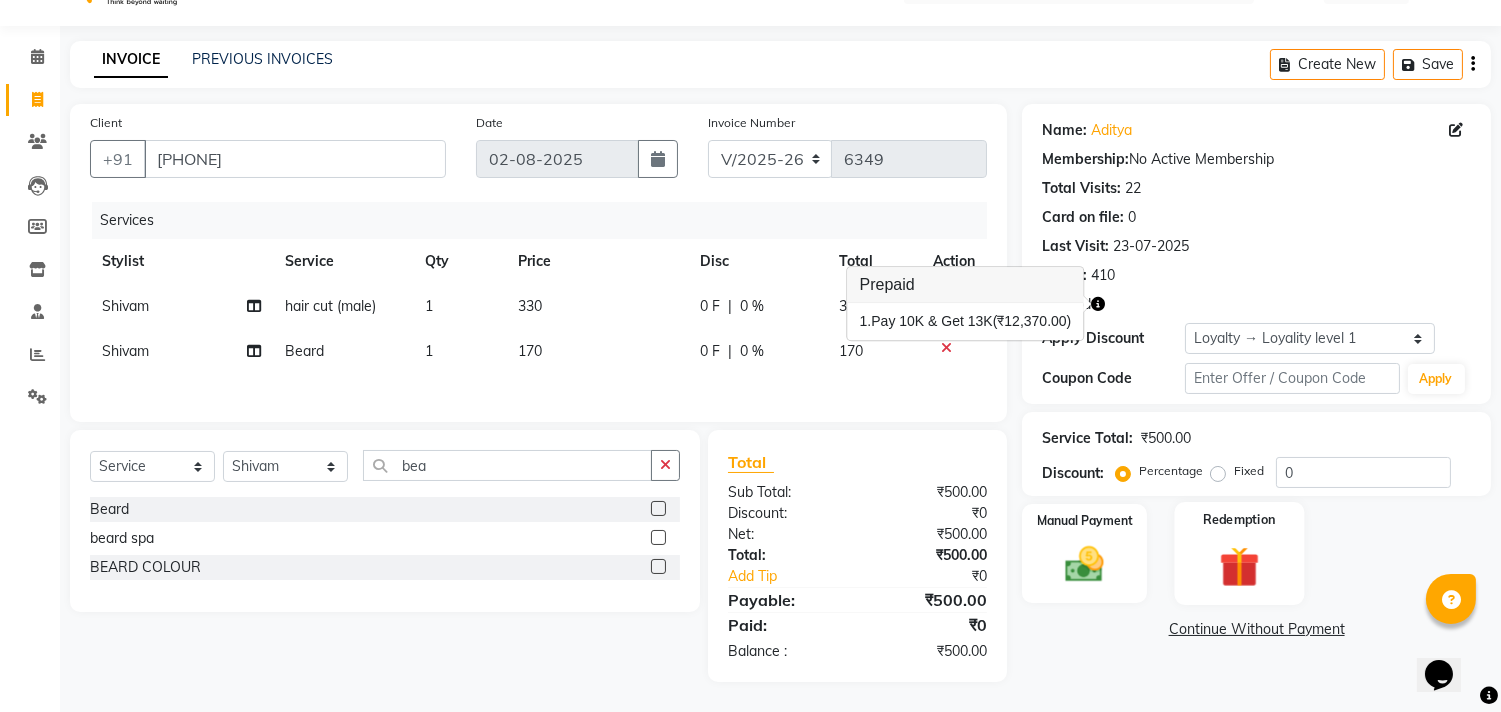 click 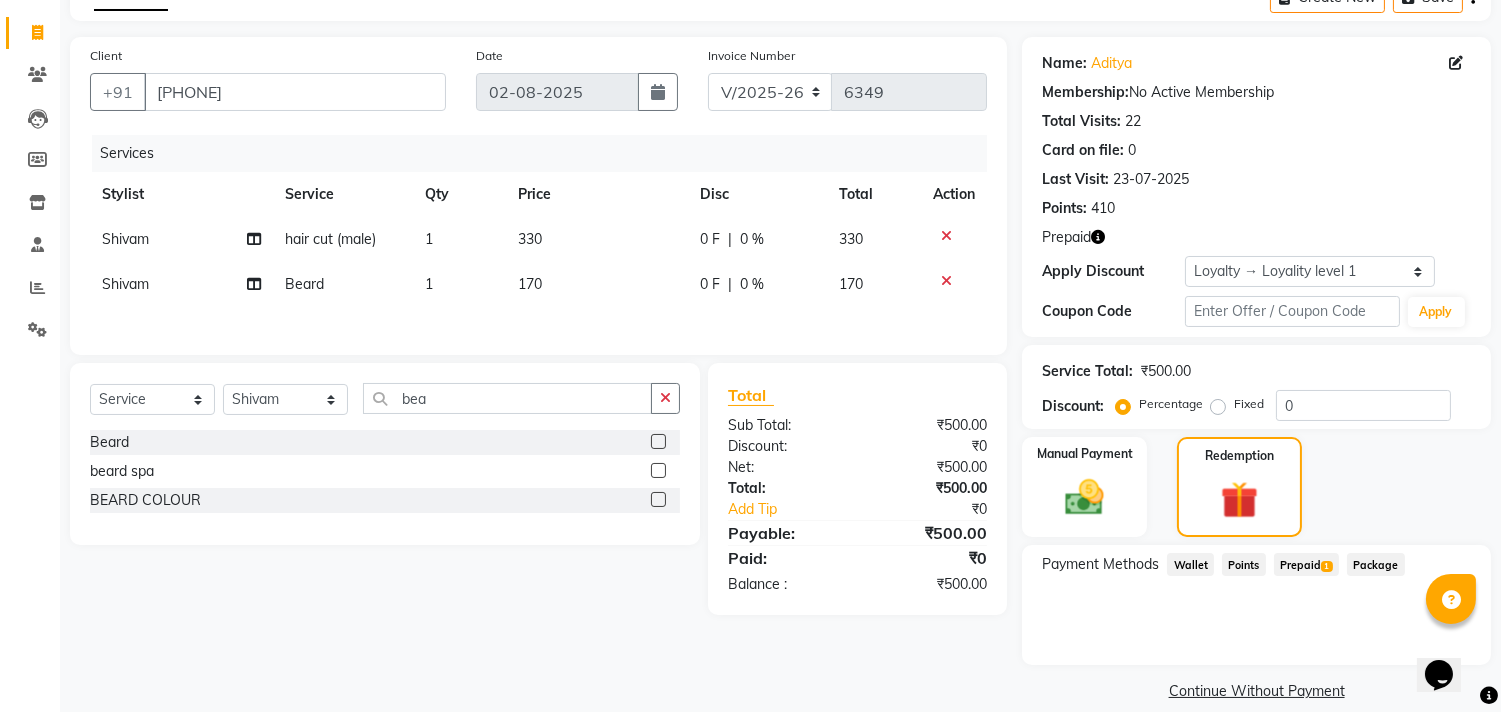 scroll, scrollTop: 135, scrollLeft: 0, axis: vertical 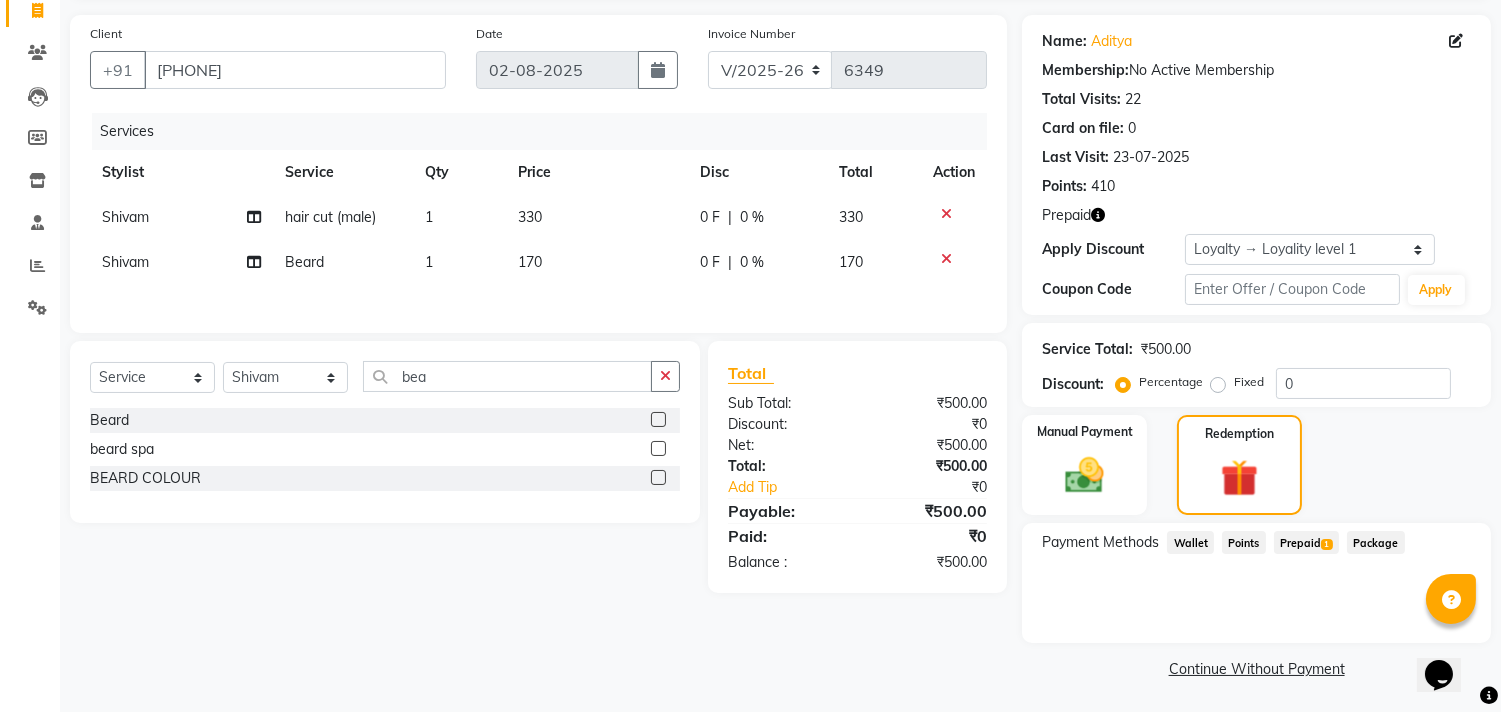 click on "Prepaid  1" 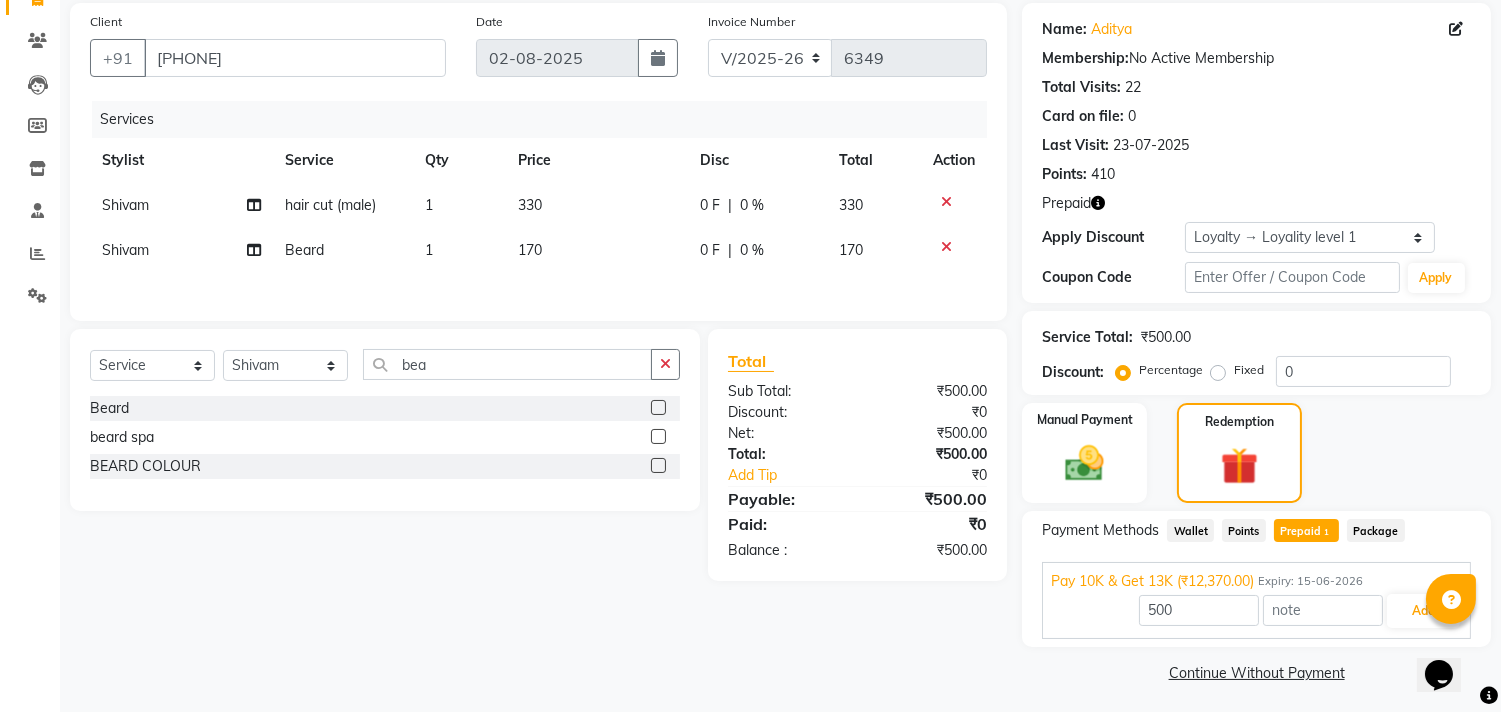 scroll, scrollTop: 152, scrollLeft: 0, axis: vertical 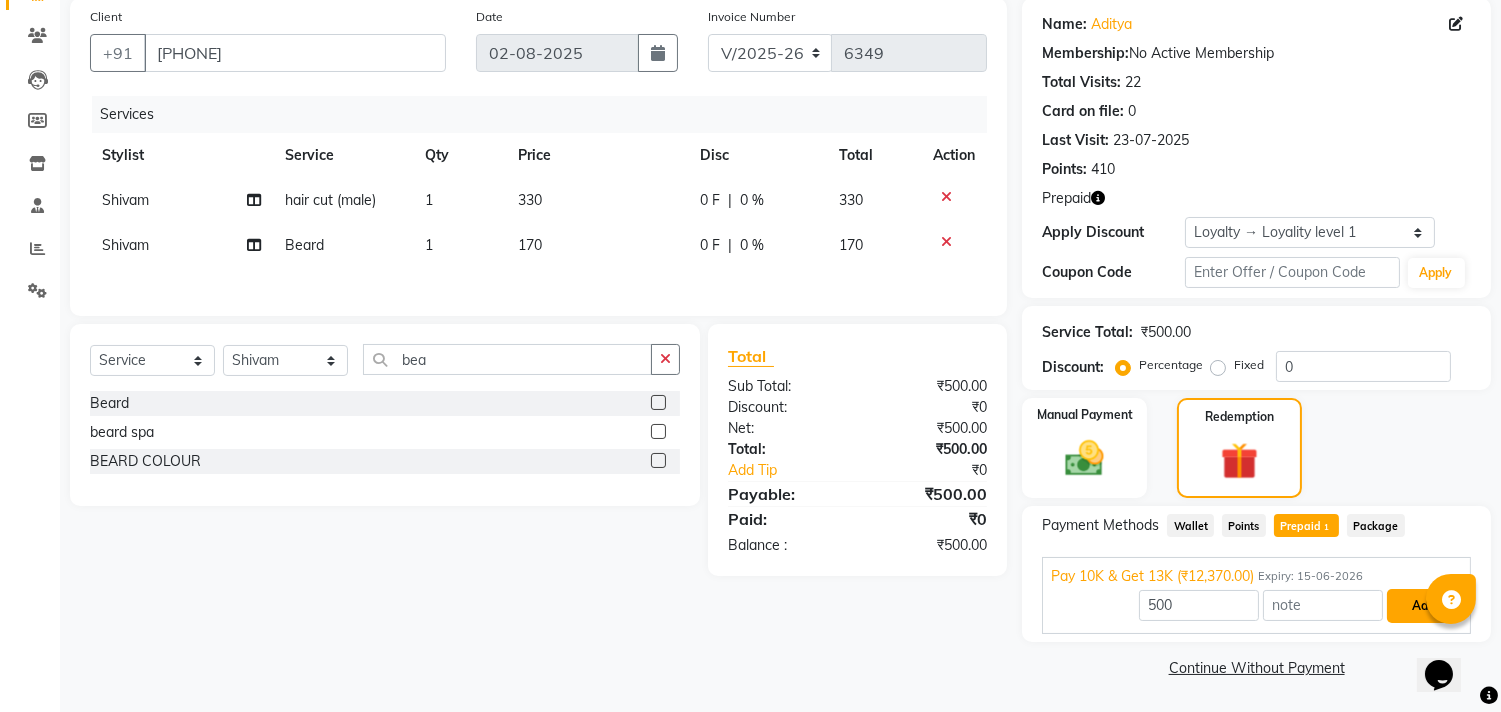 click on "Add" at bounding box center (1423, 606) 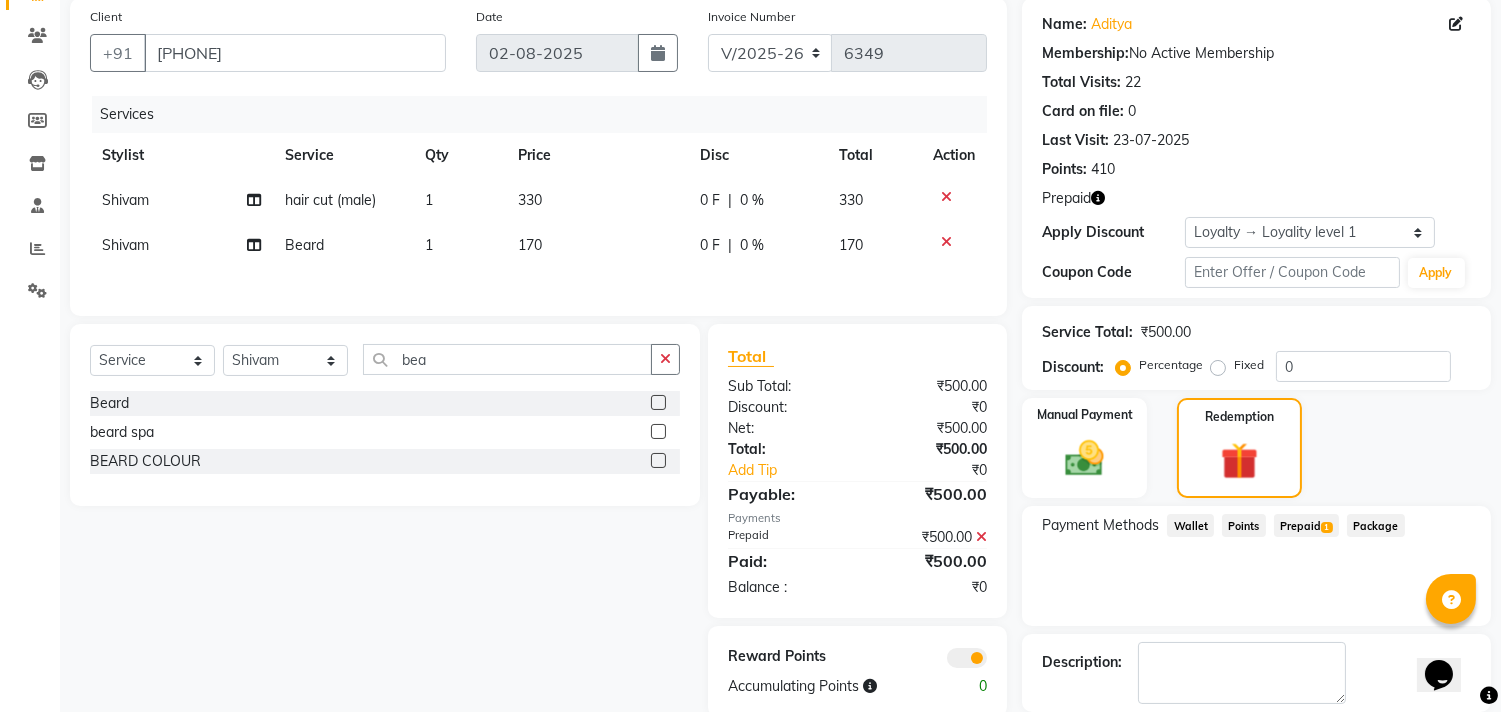 scroll, scrollTop: 248, scrollLeft: 0, axis: vertical 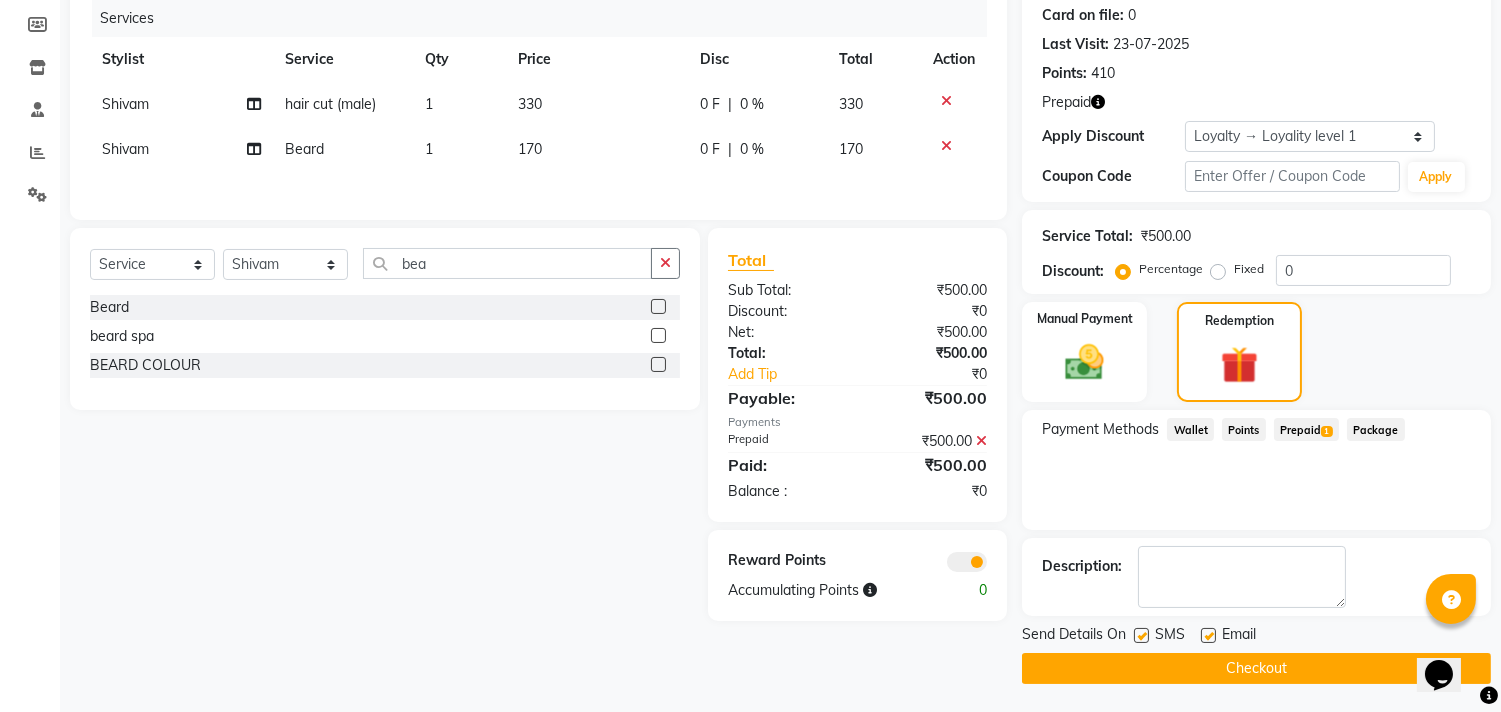 drag, startPoint x: 1337, startPoint y: 667, endPoint x: 1313, endPoint y: 484, distance: 184.56706 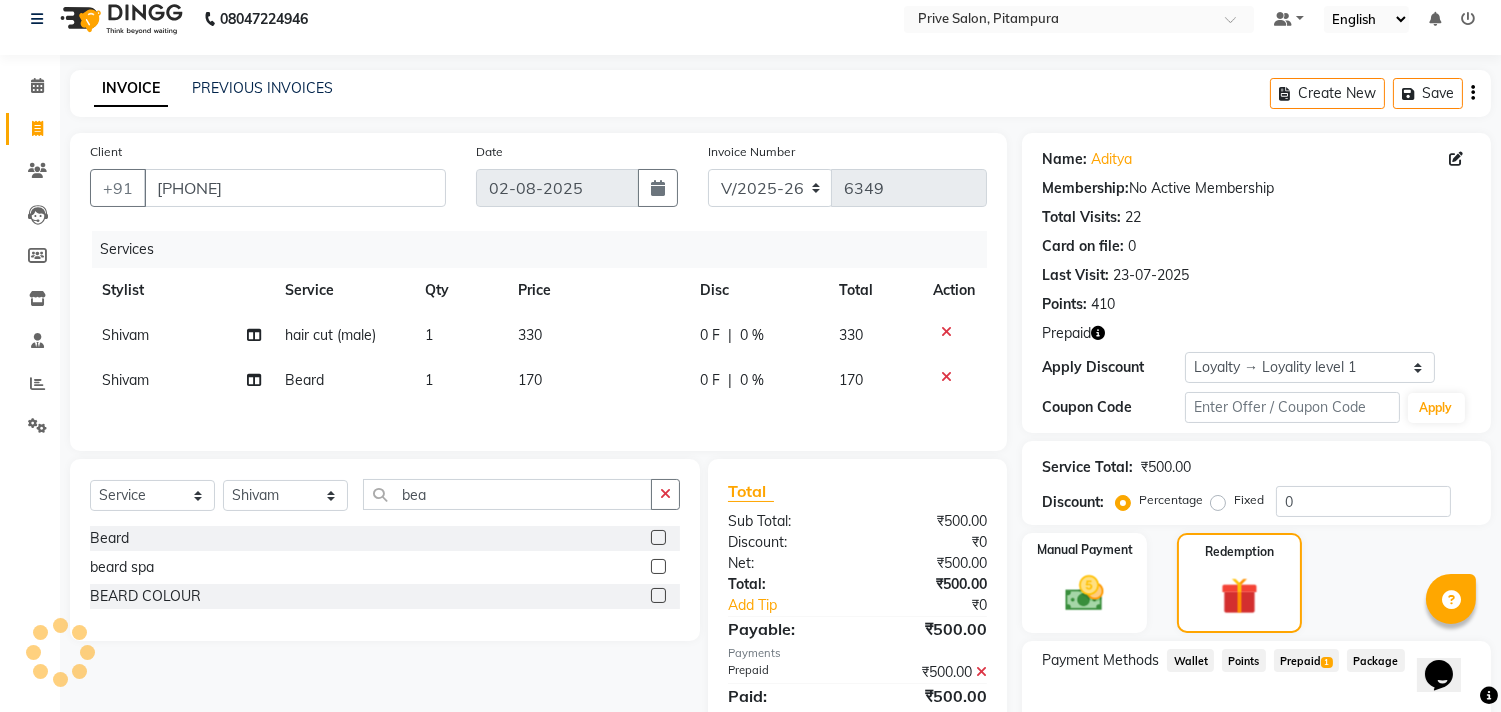 scroll, scrollTop: 0, scrollLeft: 0, axis: both 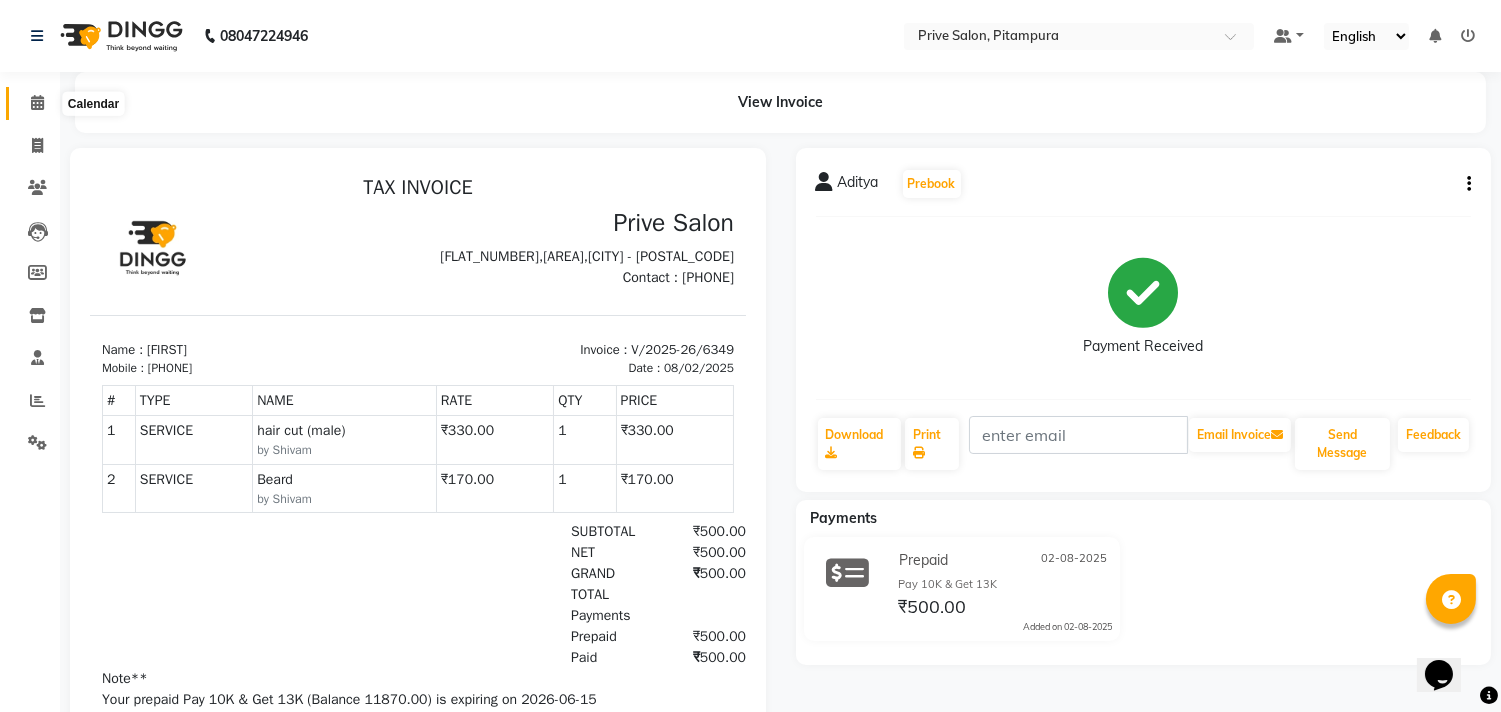 click 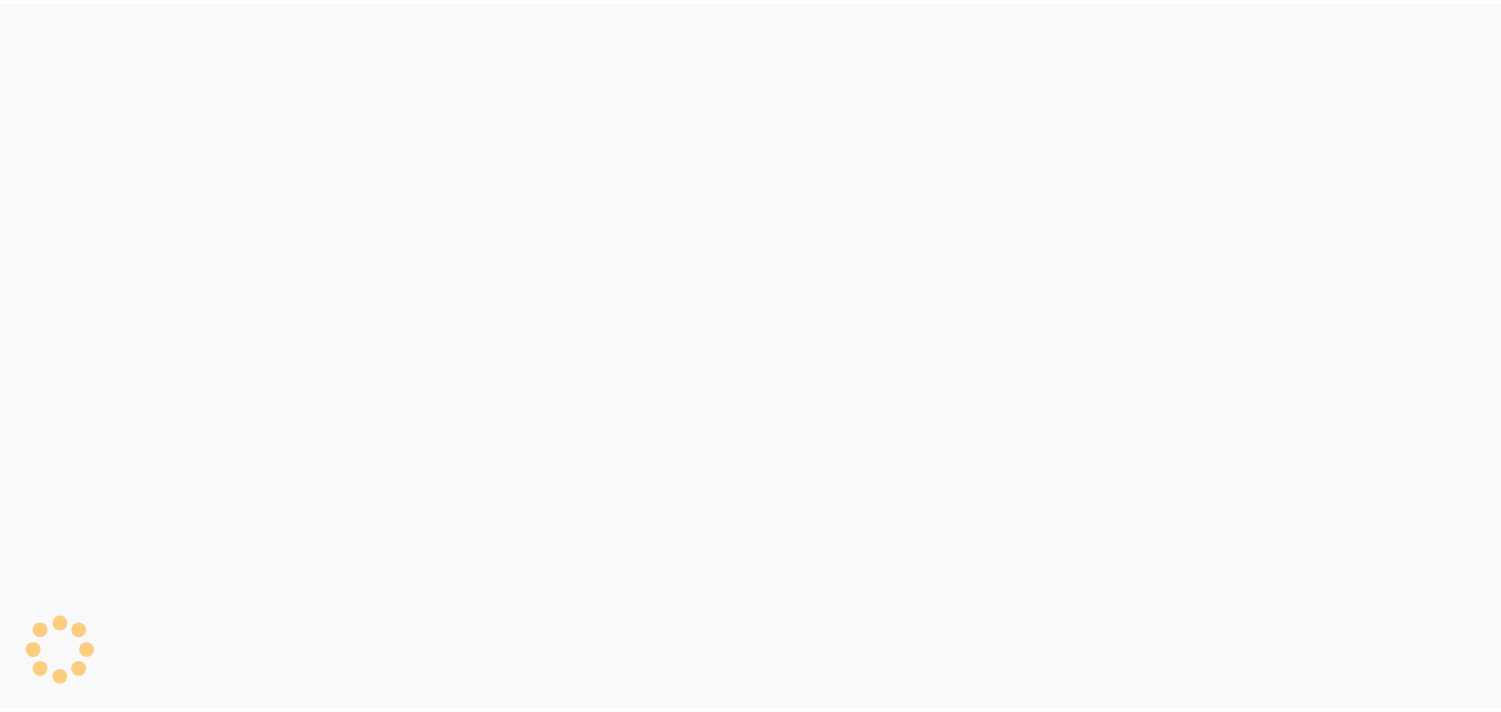 scroll, scrollTop: 0, scrollLeft: 0, axis: both 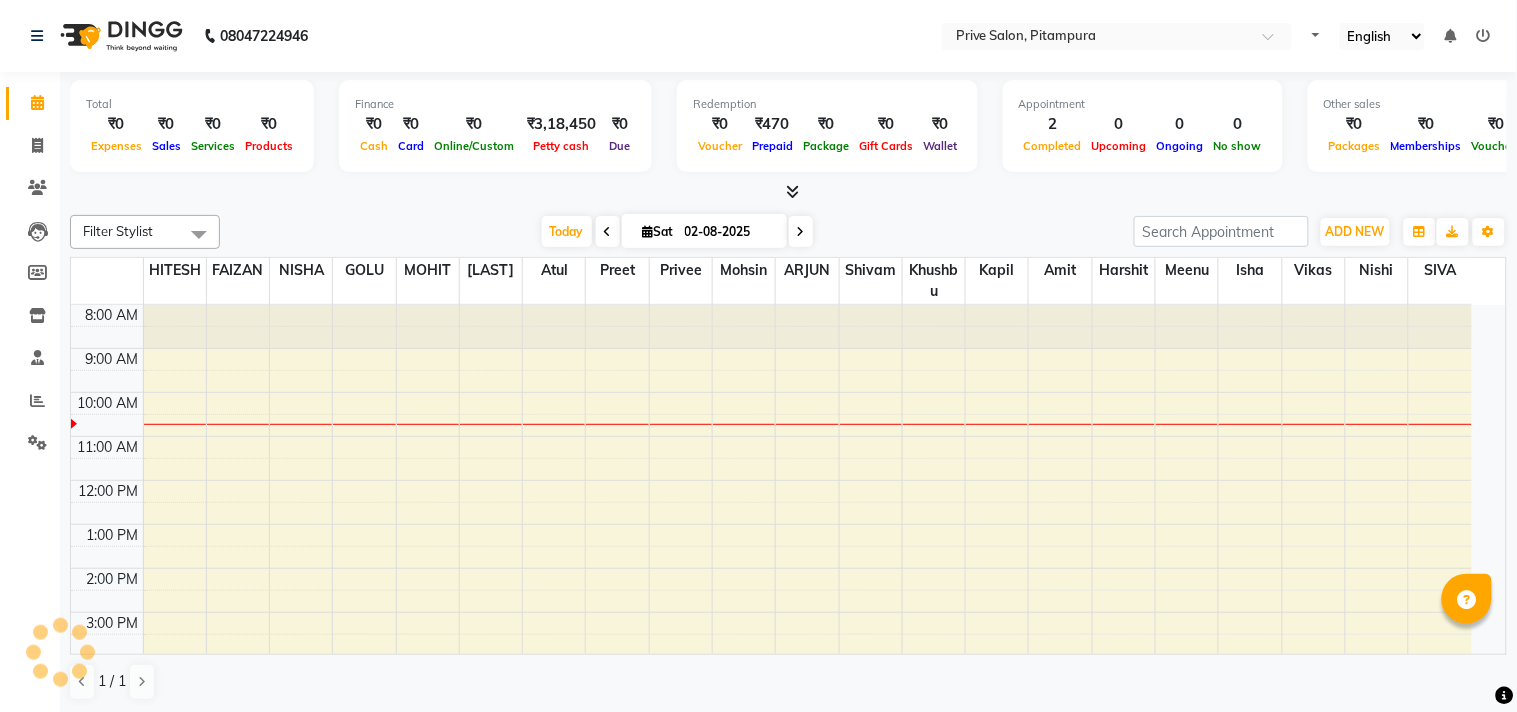 select on "en" 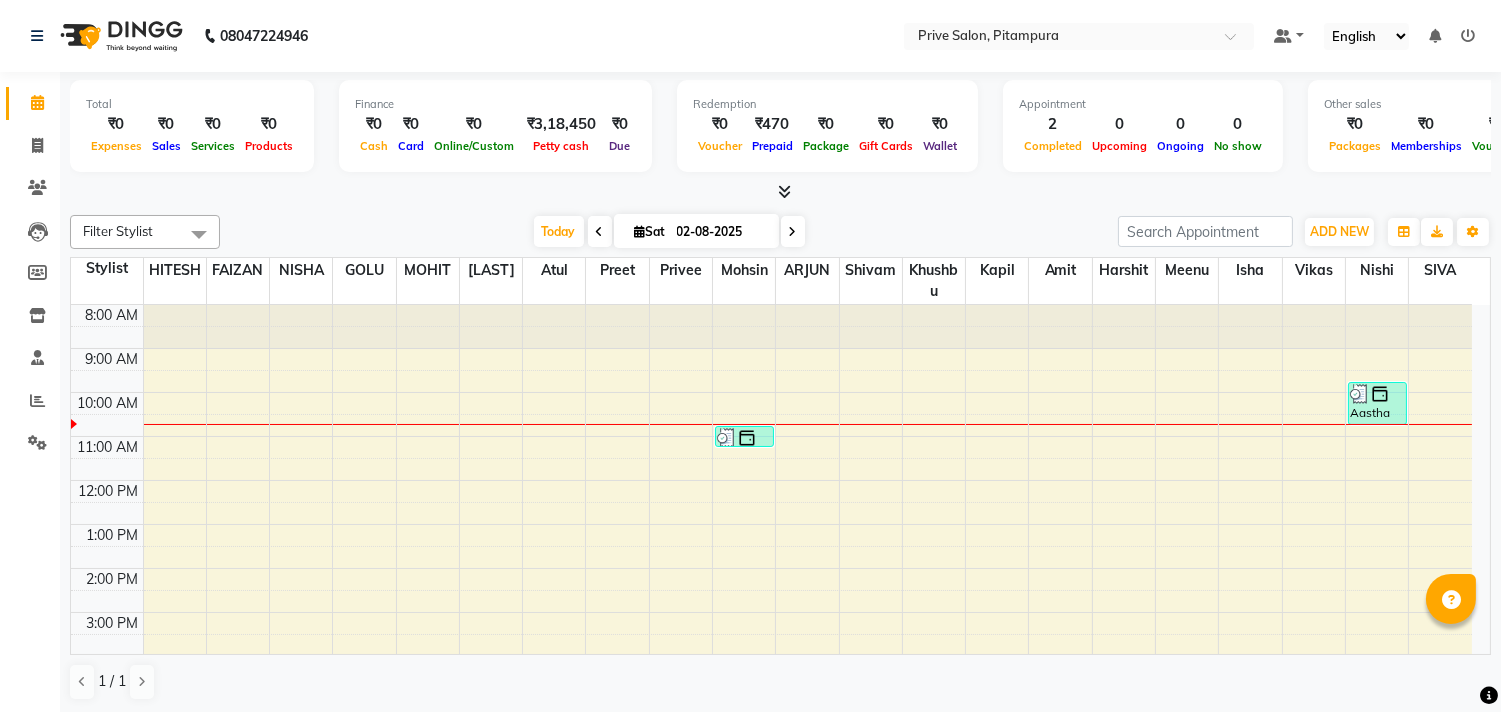 scroll, scrollTop: 0, scrollLeft: 0, axis: both 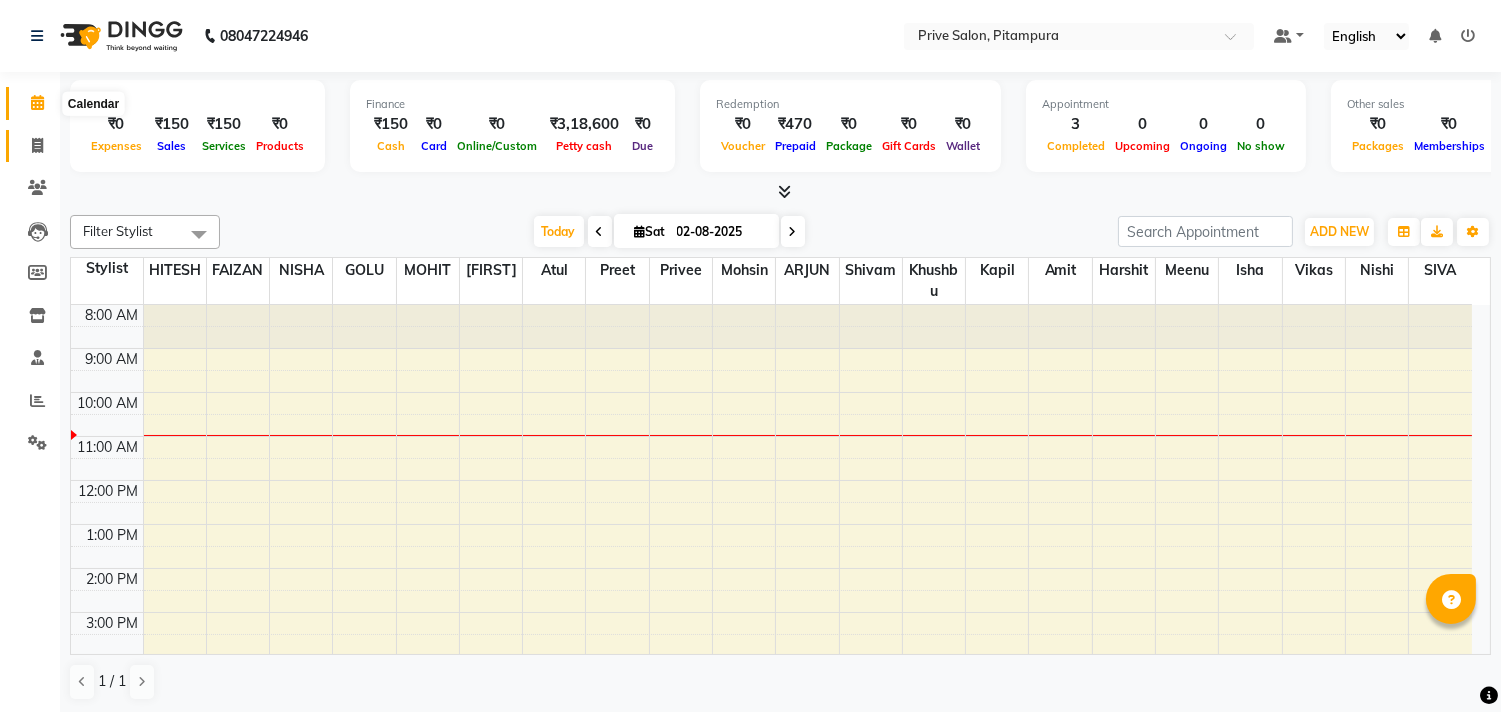 click on "Invoice" 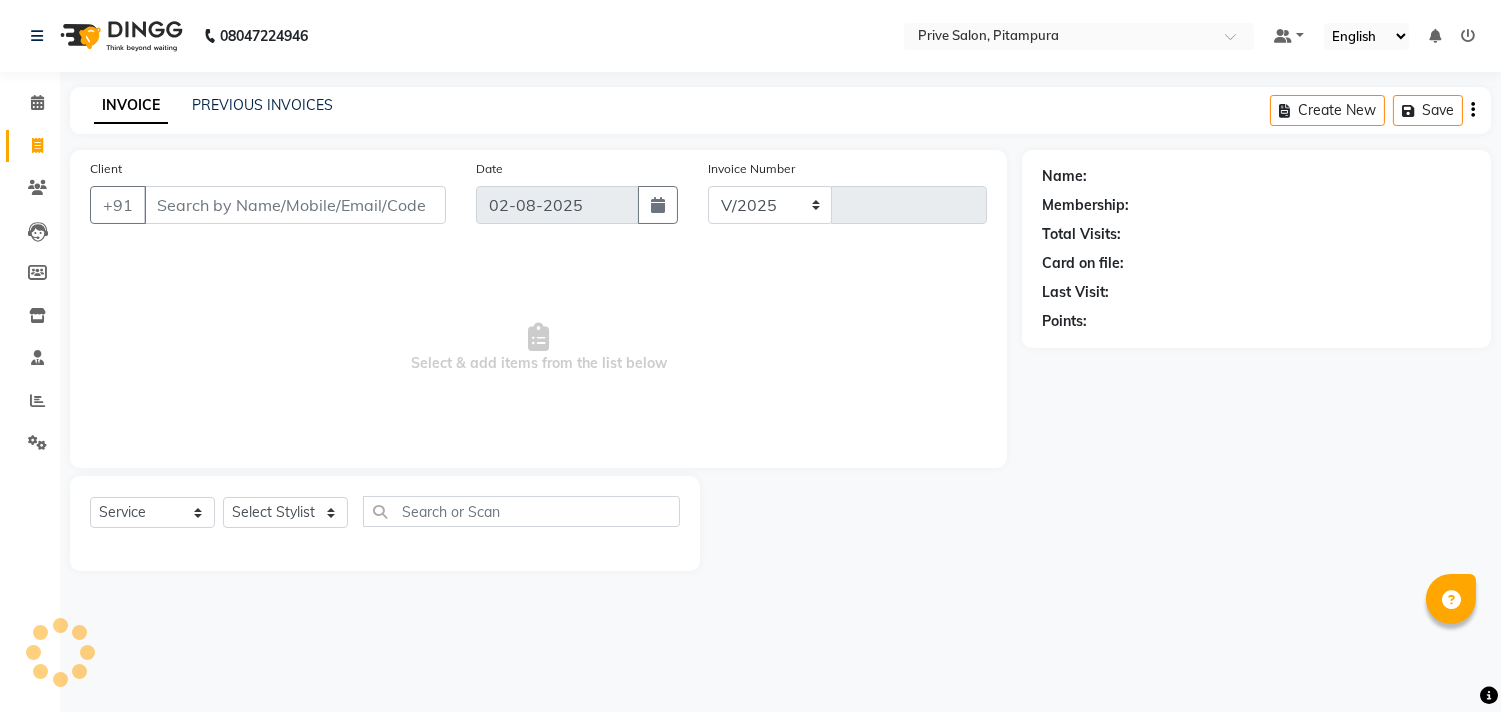 select on "136" 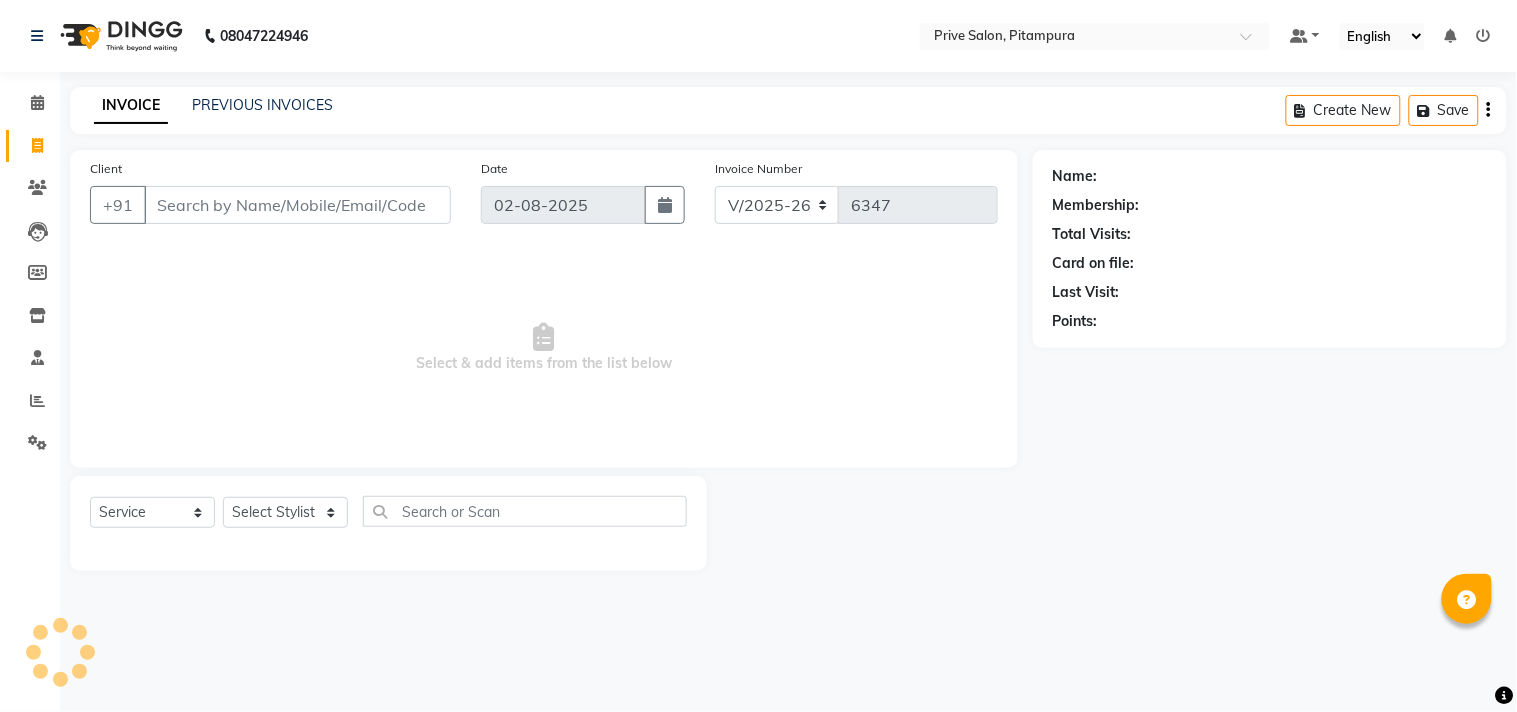 click on "Need Help?  Call us on 08047224946" at bounding box center (259, 81) 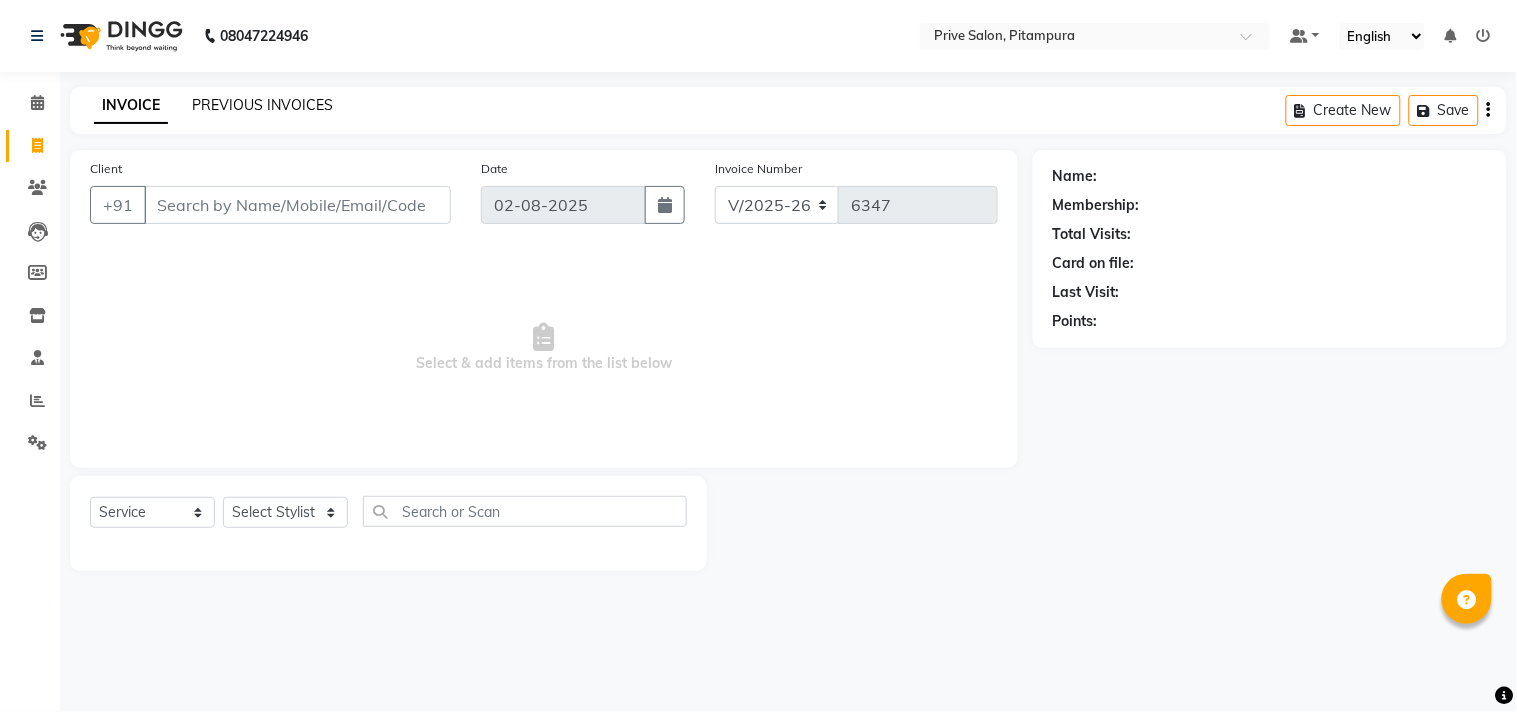 click on "PREVIOUS INVOICES" 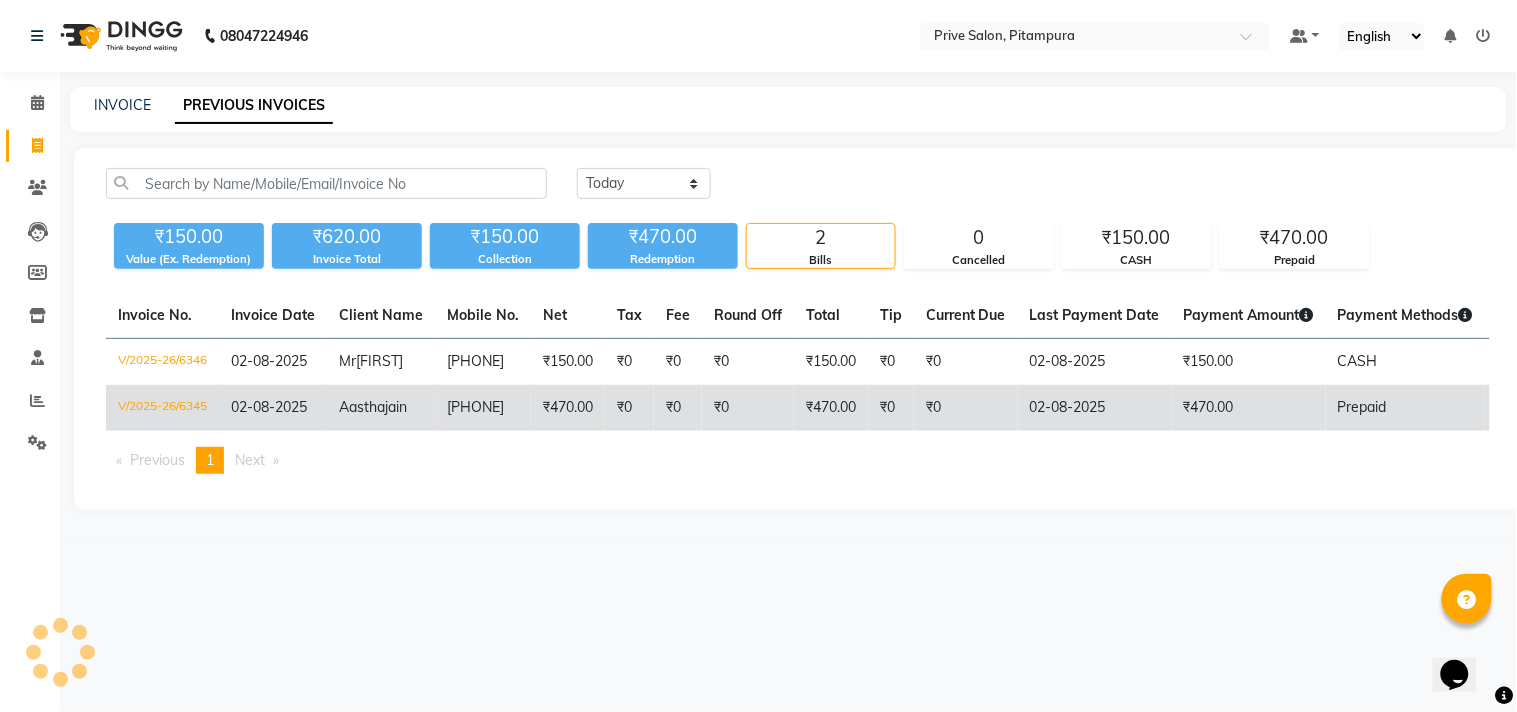 scroll, scrollTop: 0, scrollLeft: 0, axis: both 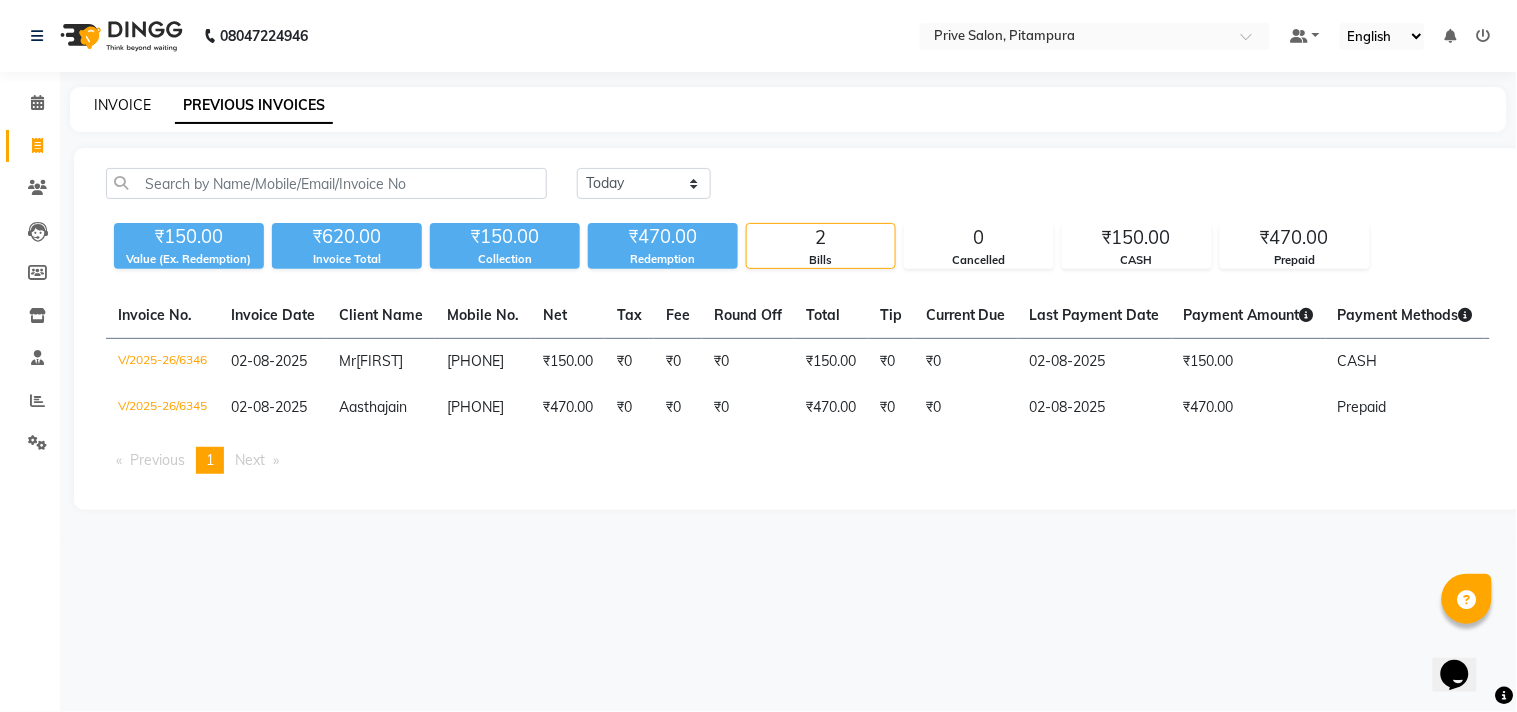 click on "INVOICE" 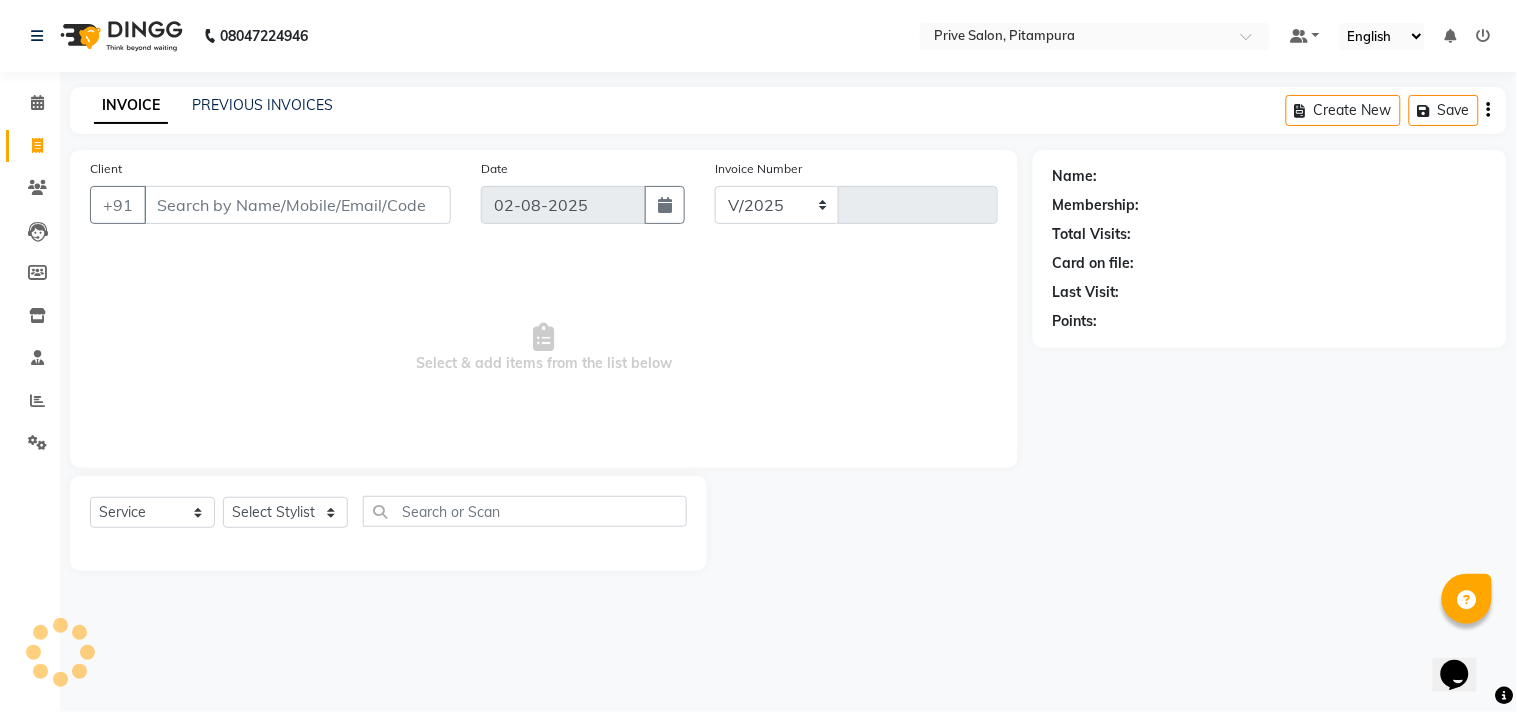 select on "136" 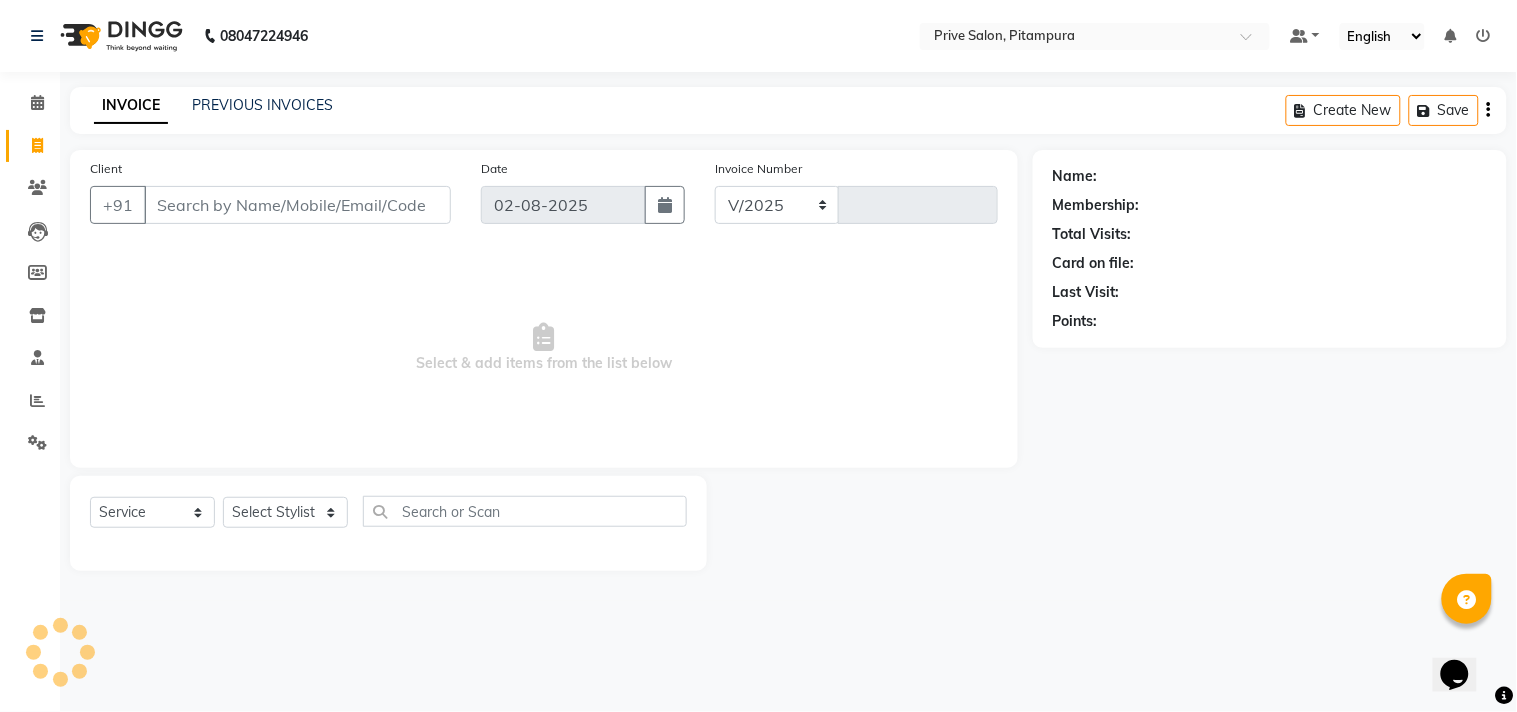 type on "6347" 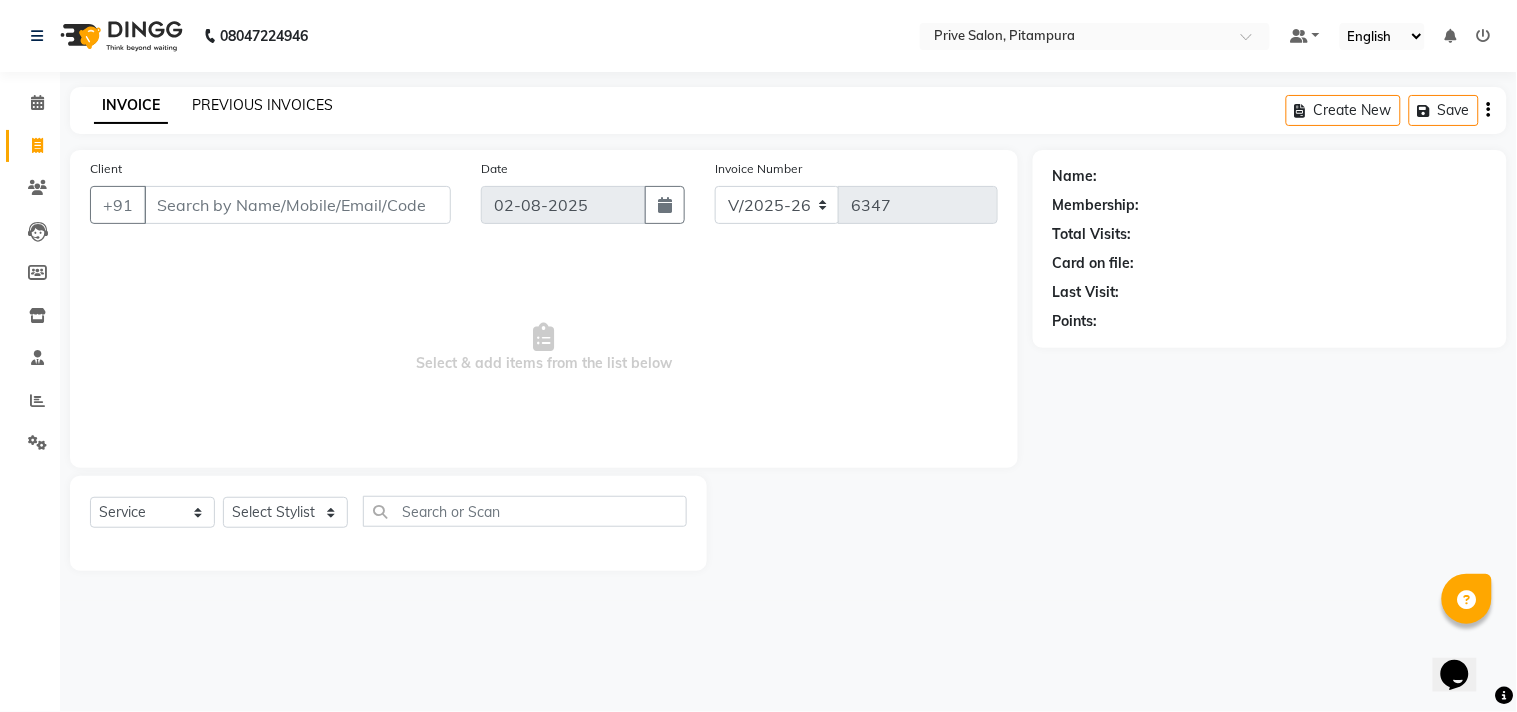 click on "PREVIOUS INVOICES" 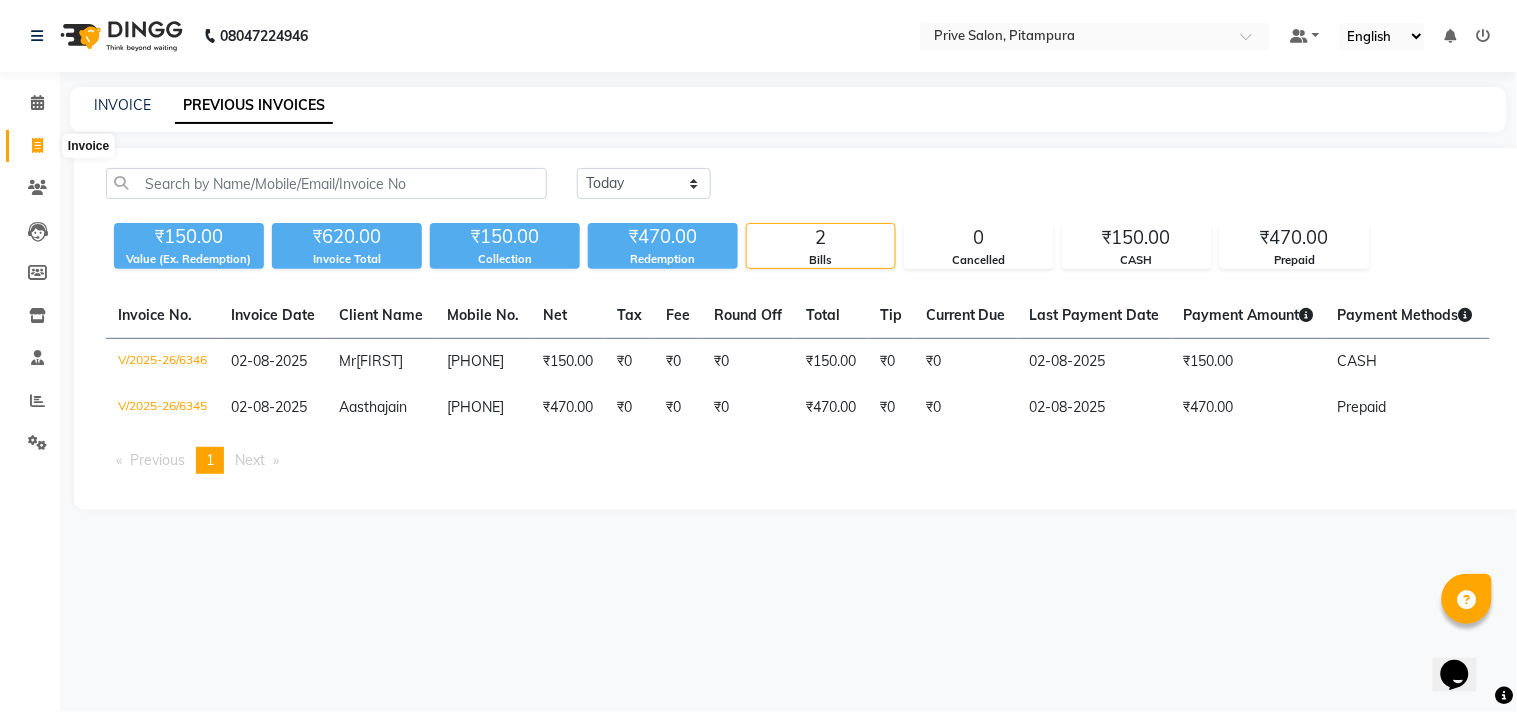 click 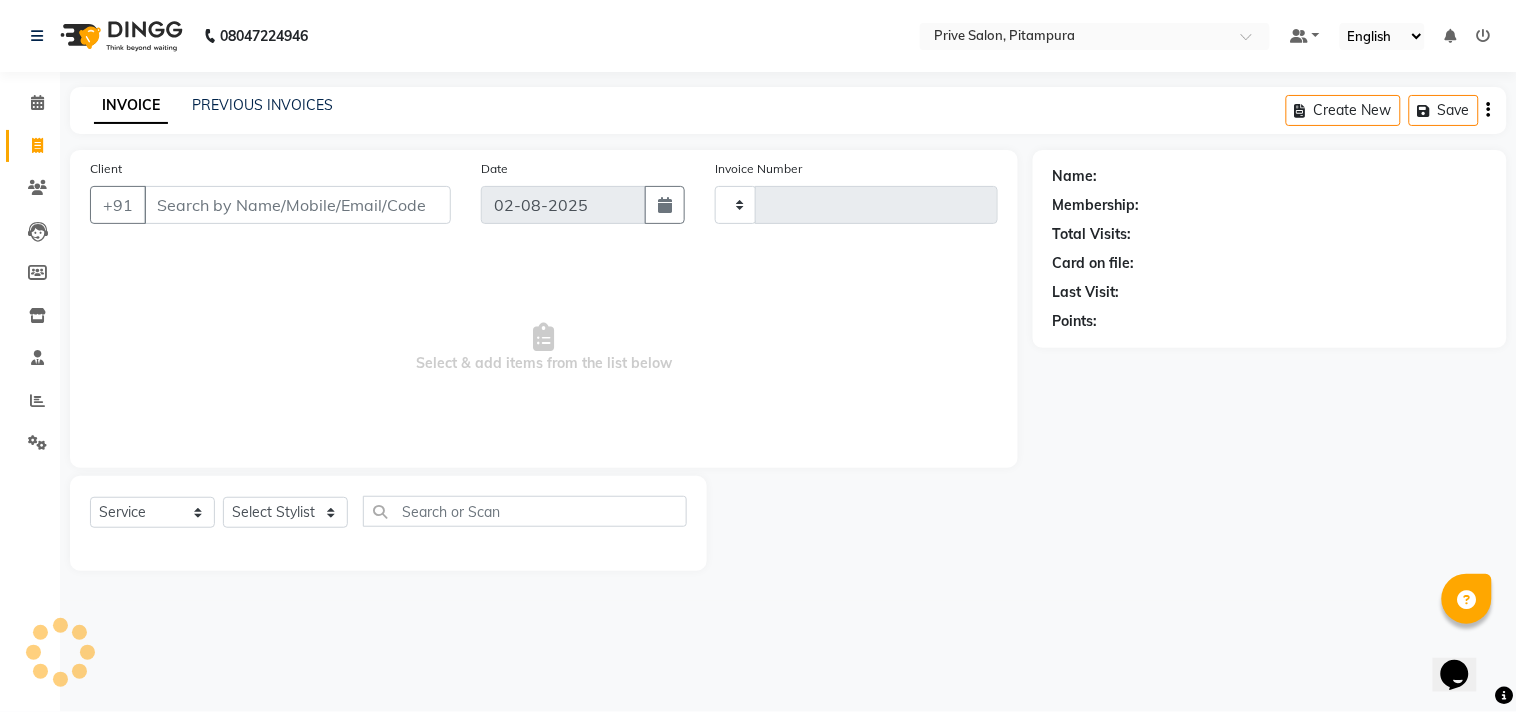 type on "6347" 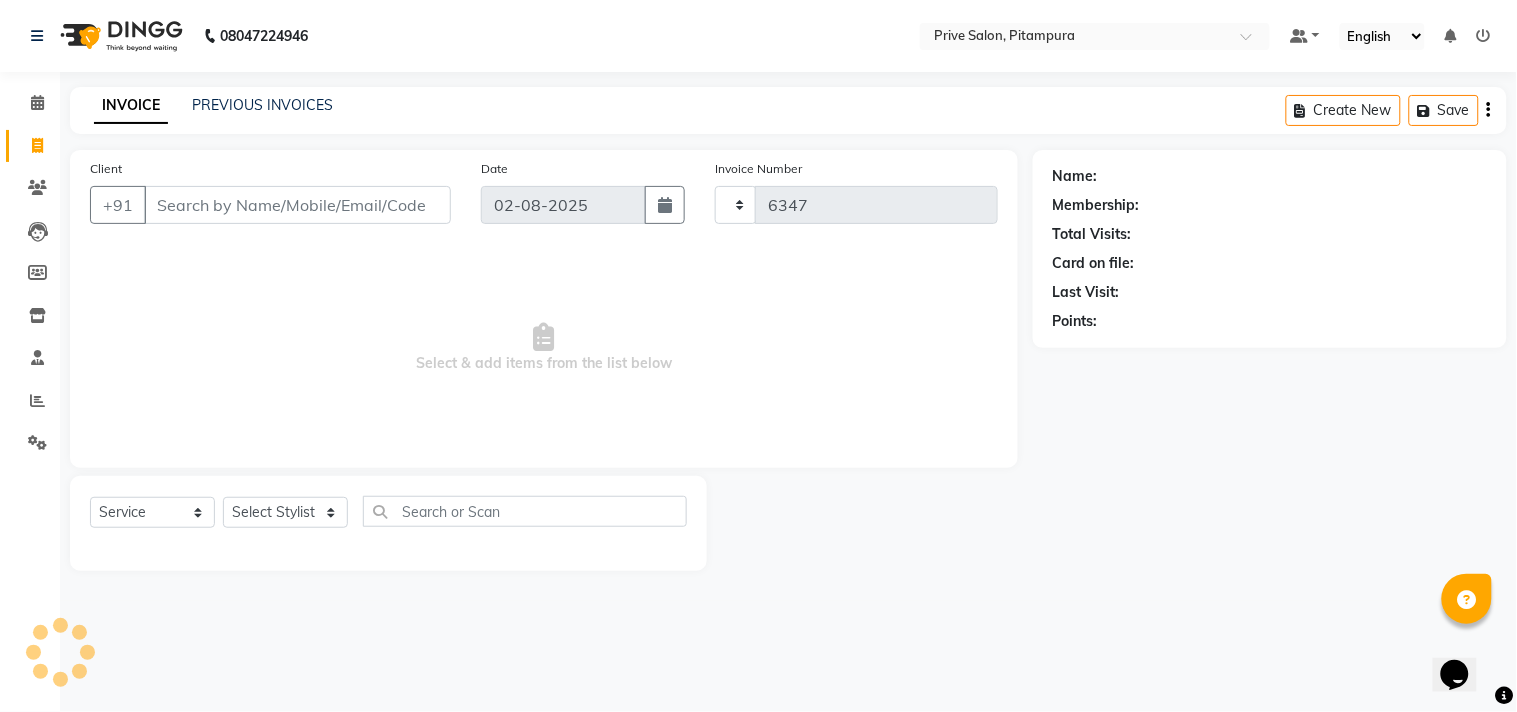 select on "136" 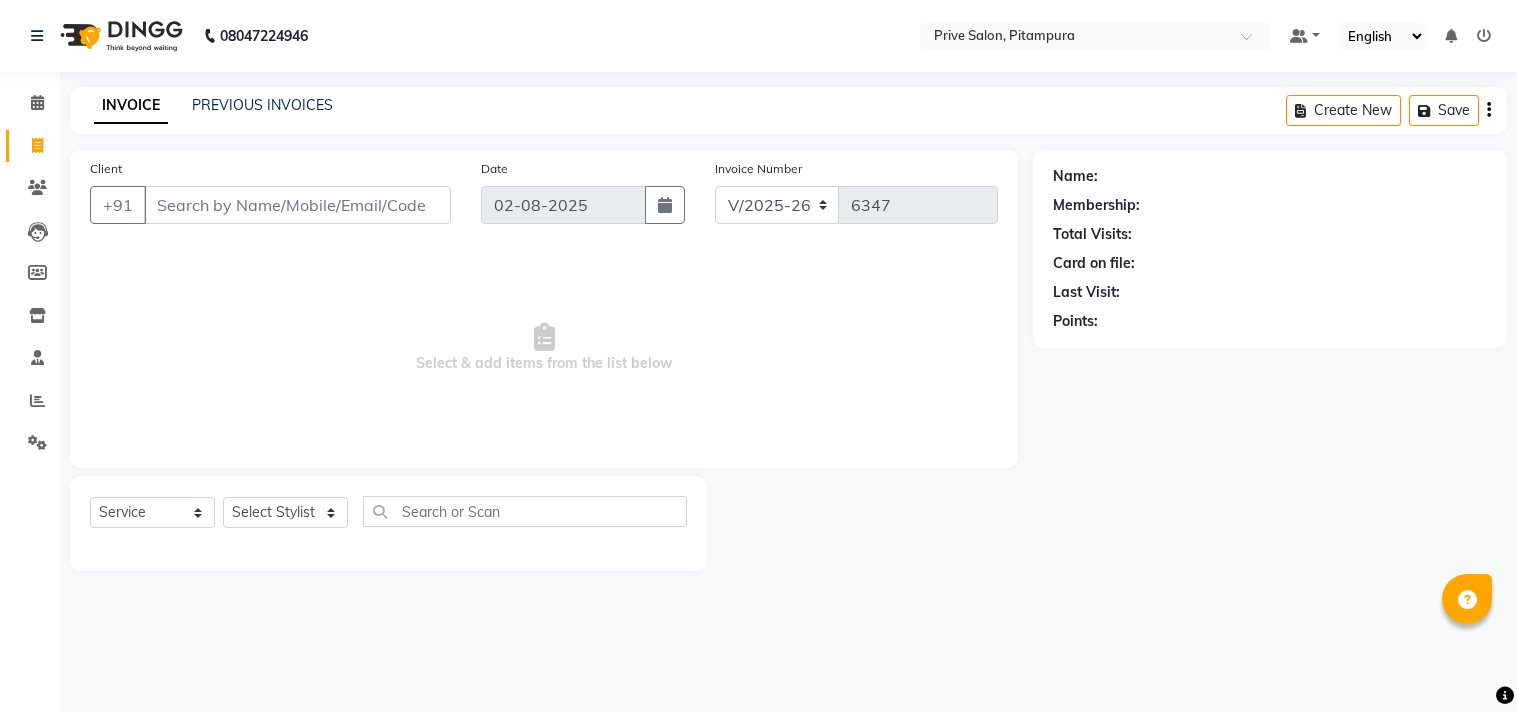 select on "136" 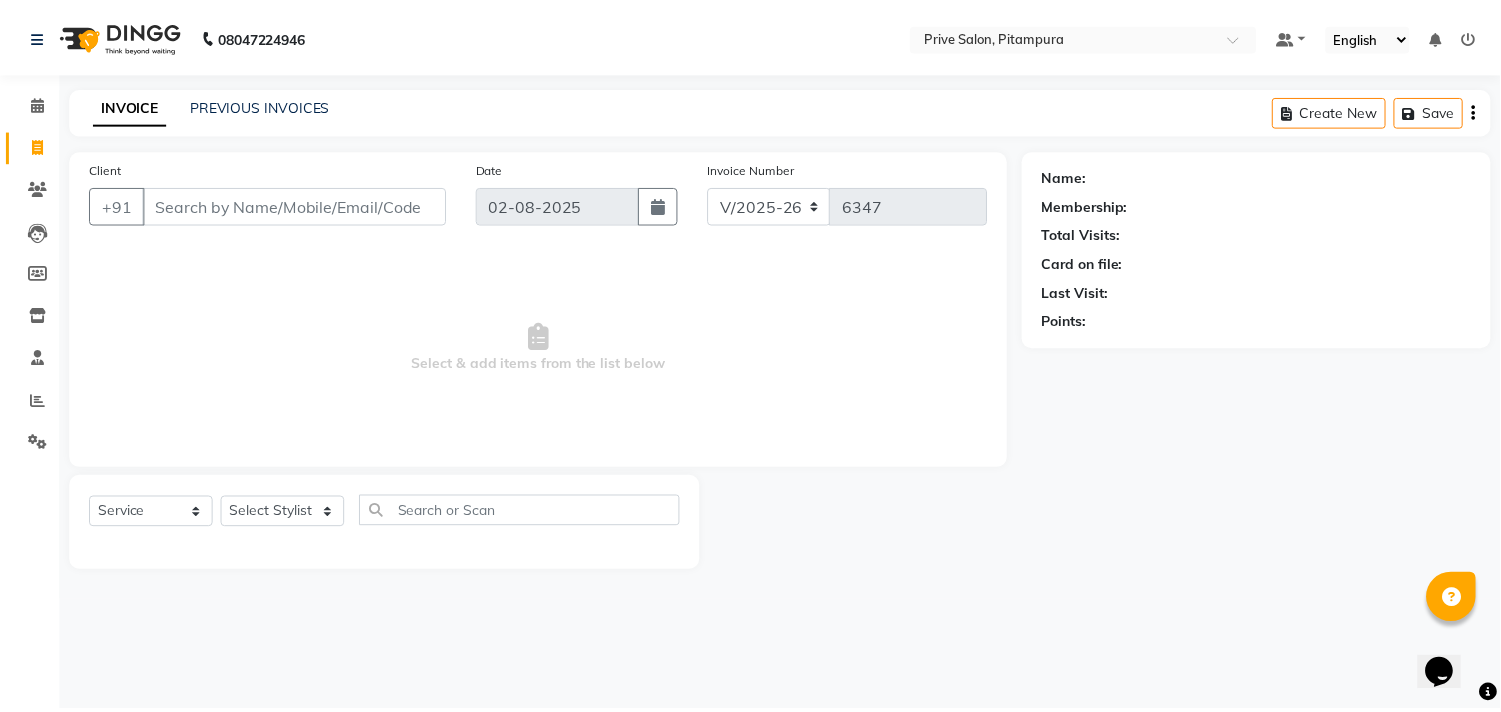 scroll, scrollTop: 0, scrollLeft: 0, axis: both 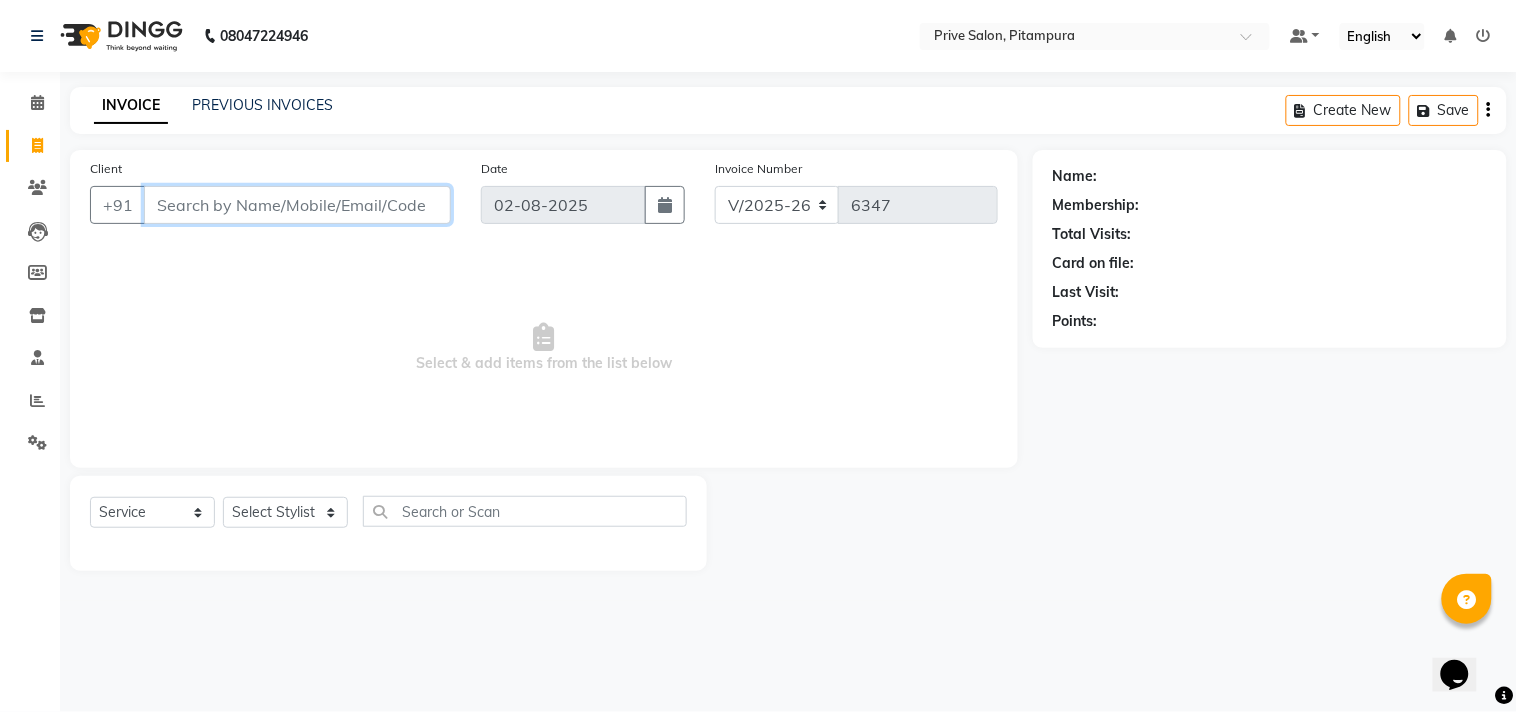 click on "Client" at bounding box center (297, 205) 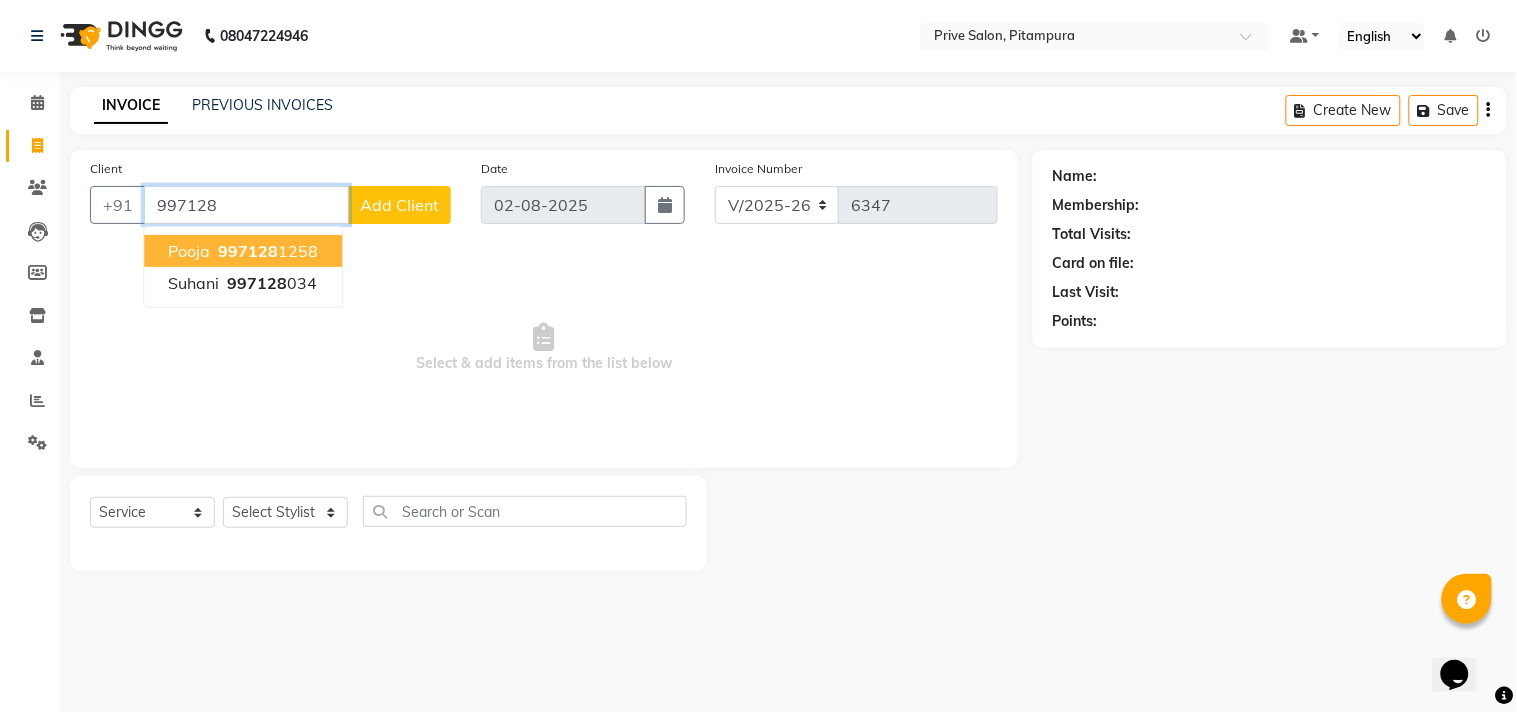 click on "997128" at bounding box center (248, 251) 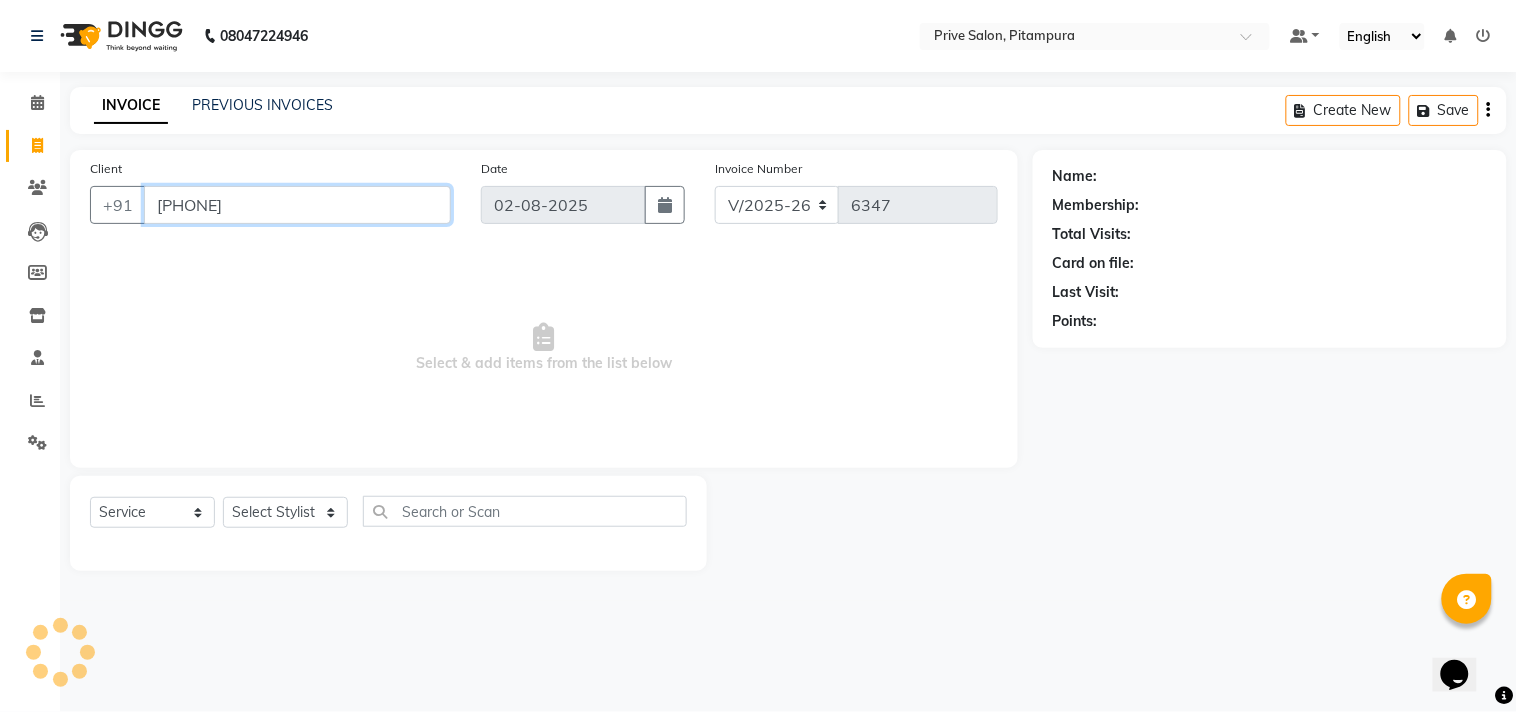 type on "[PHONE]" 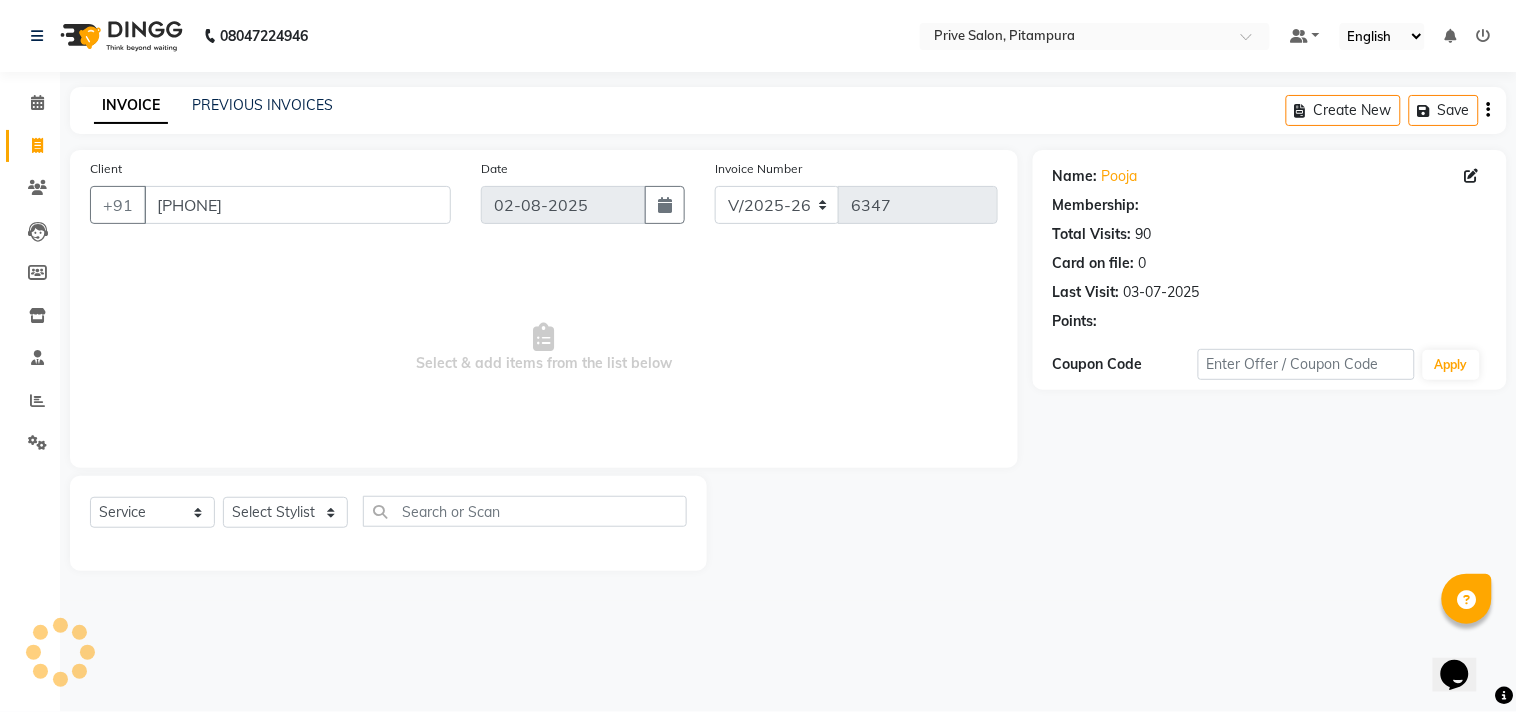 select on "1: Object" 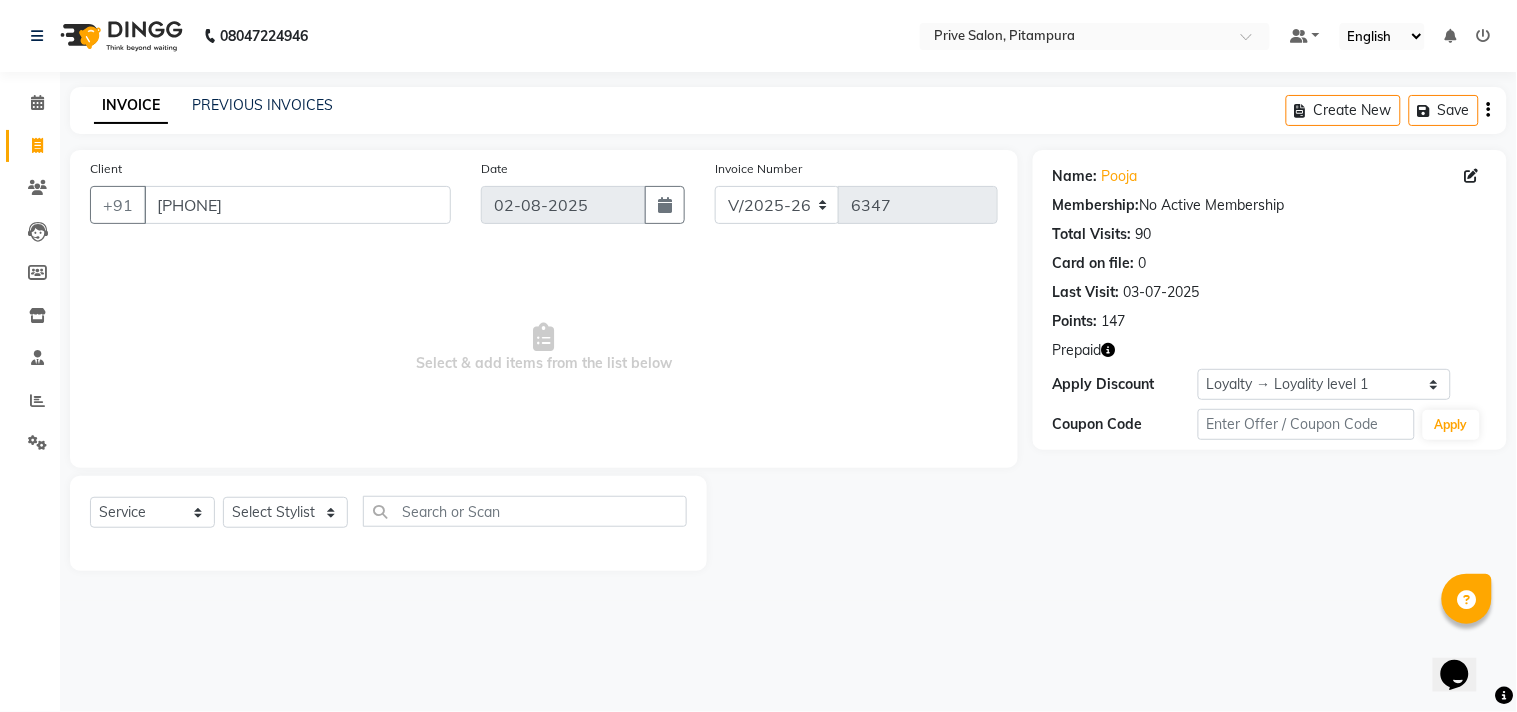 click 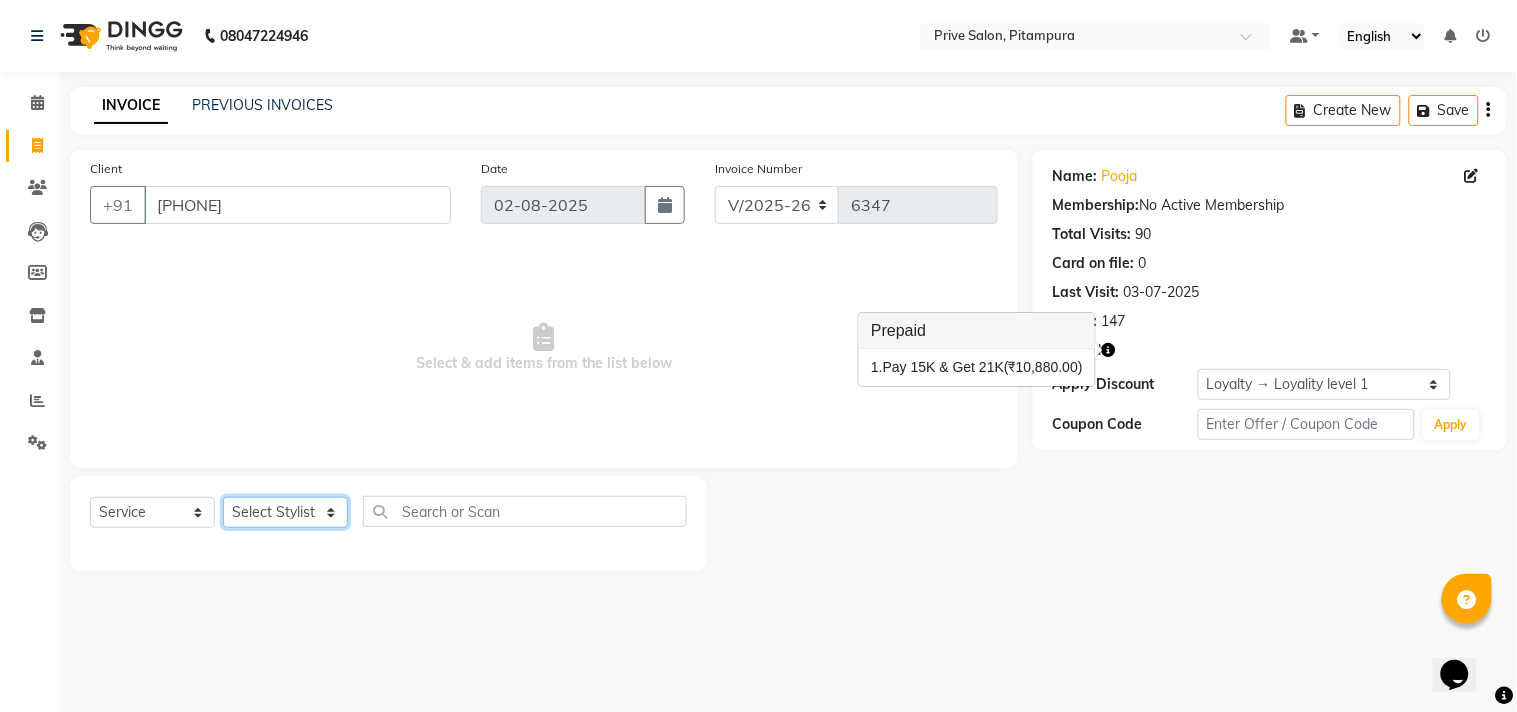 click on "Select Stylist amit ARJUN Atul FAIZAN FARDEEN GOLU harshit HITESH isha kapil khushbu Manager meenu MOHIT Mohsin NISHA nishi Preet privee Shivam SIVA vikas" 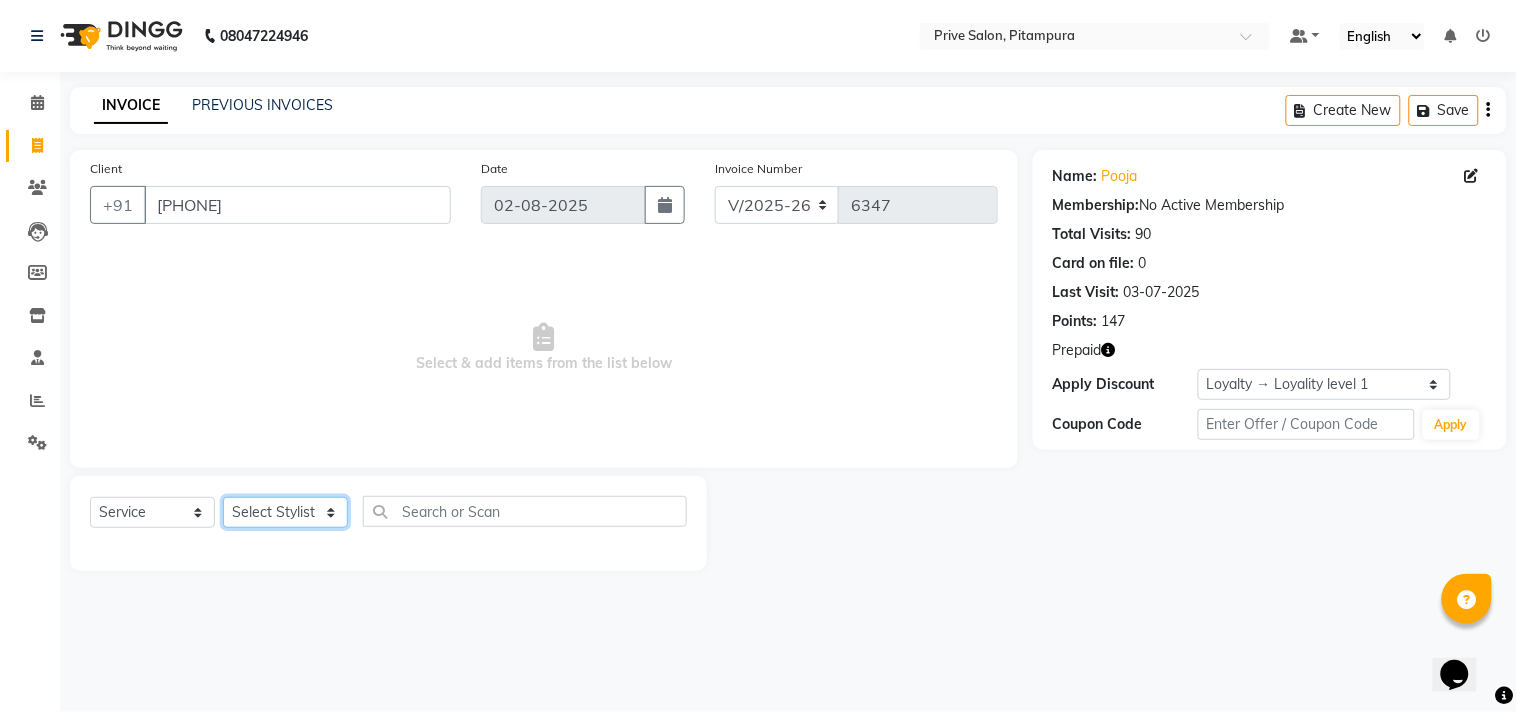 select on "3994" 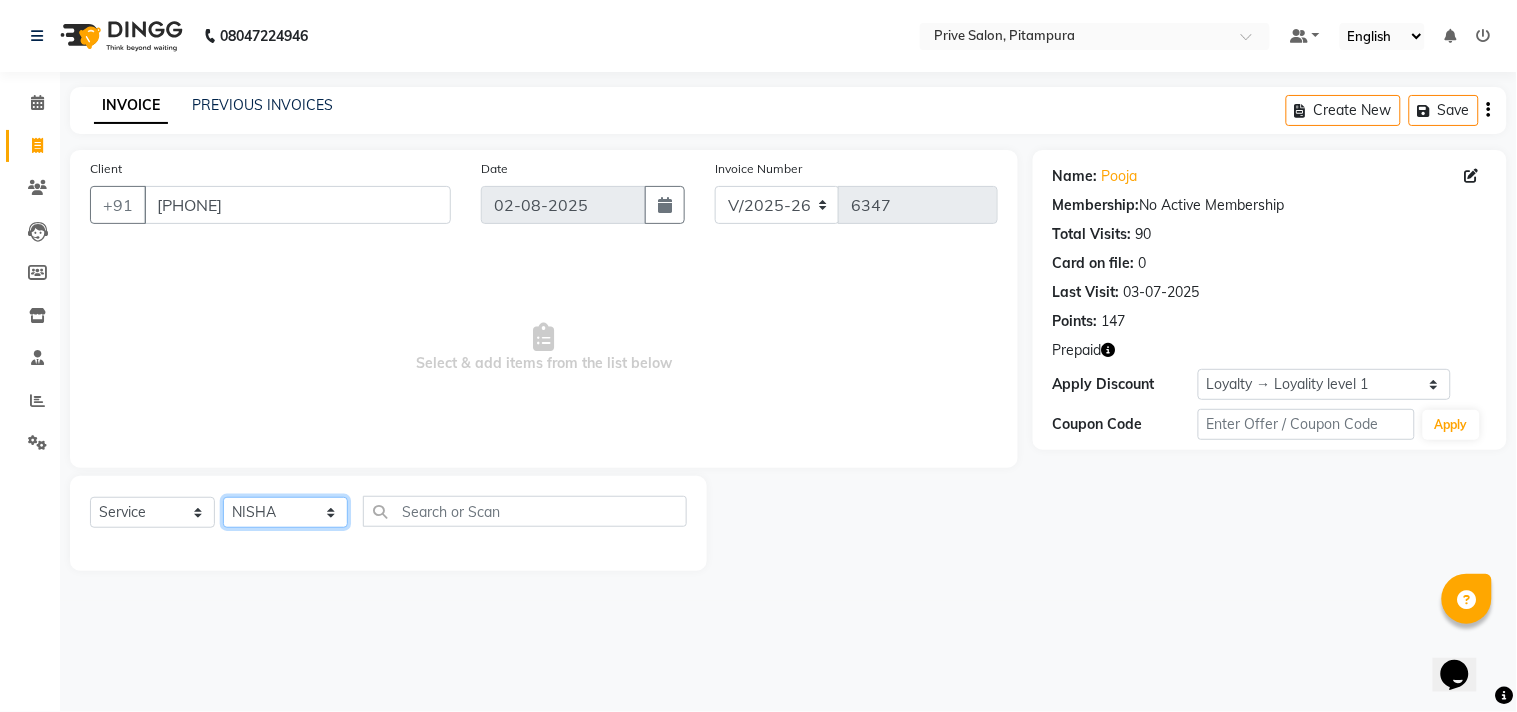 click on "Select Stylist amit ARJUN Atul FAIZAN FARDEEN GOLU harshit HITESH isha kapil khushbu Manager meenu MOHIT Mohsin NISHA nishi Preet privee Shivam SIVA vikas" 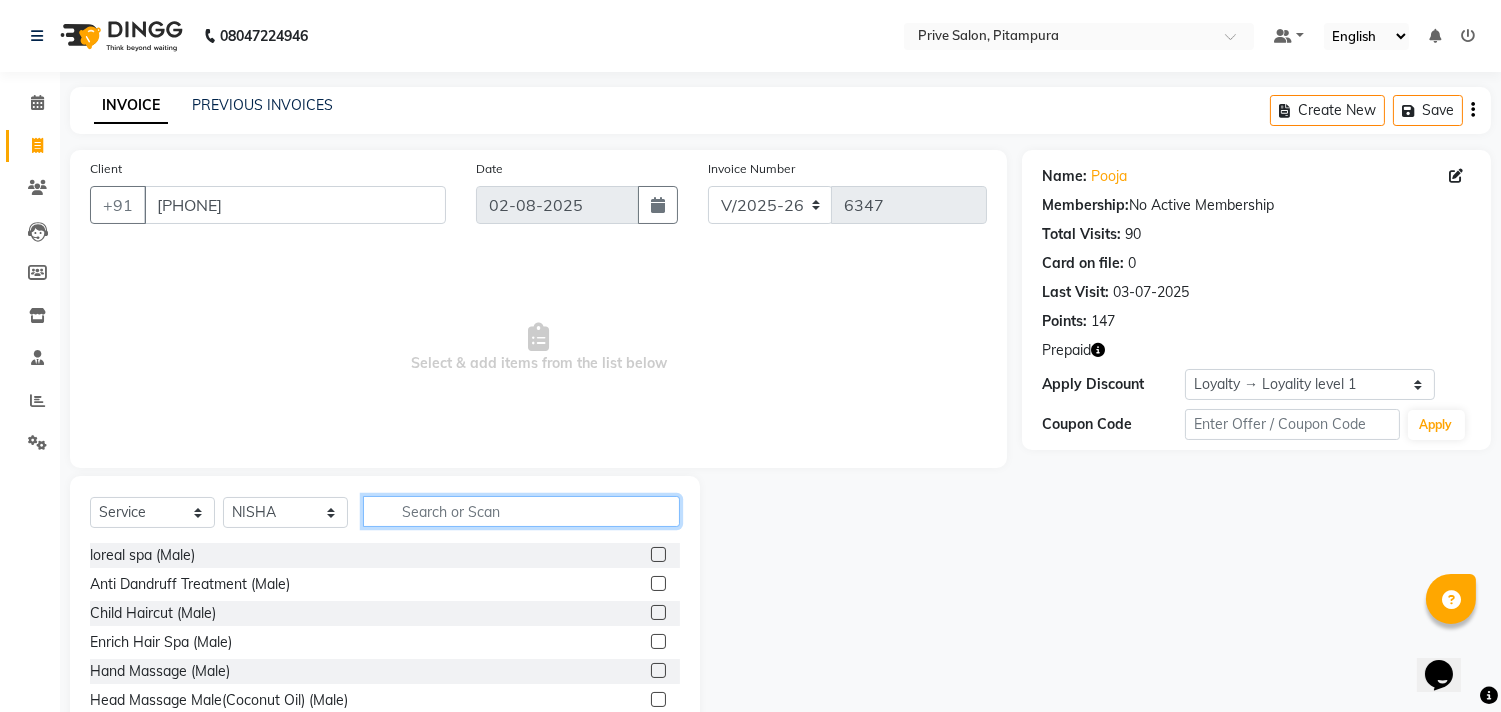 click 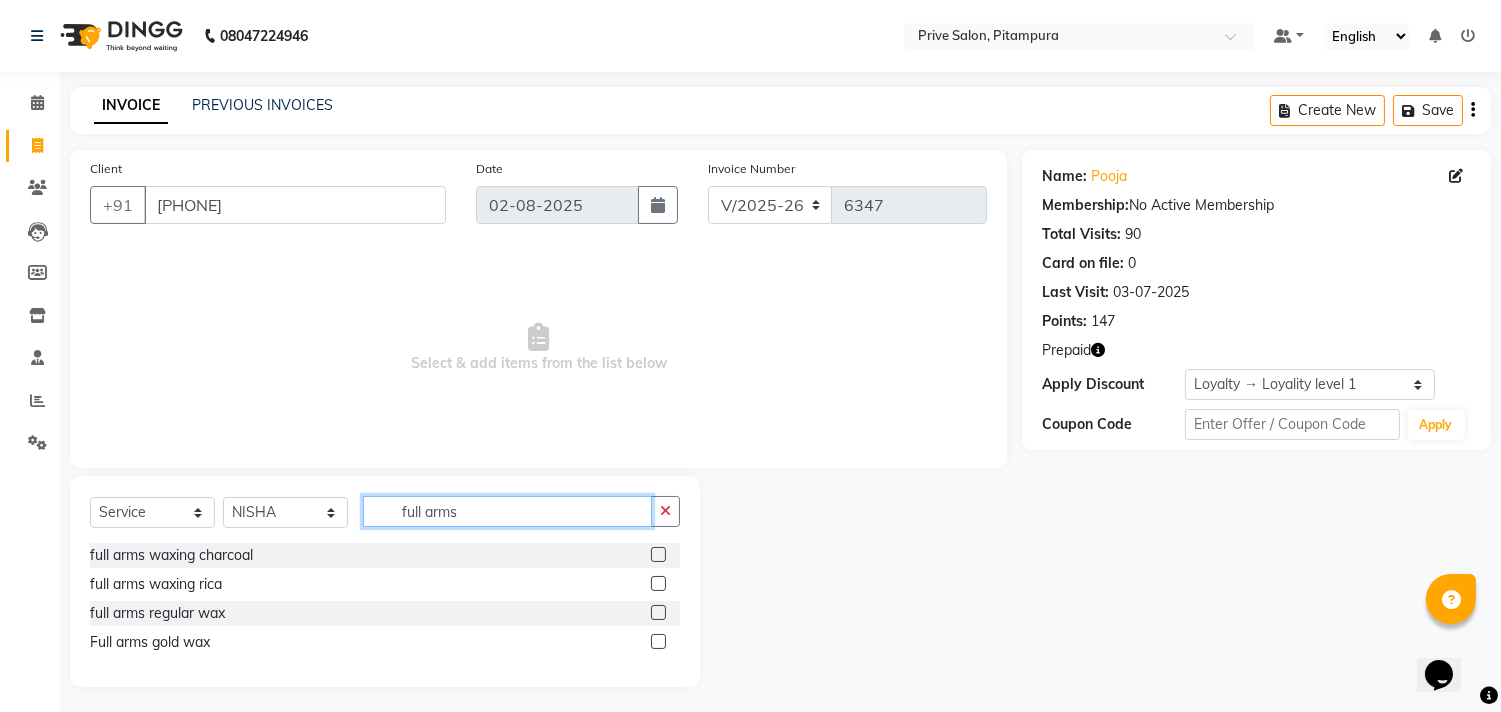 type on "full arms" 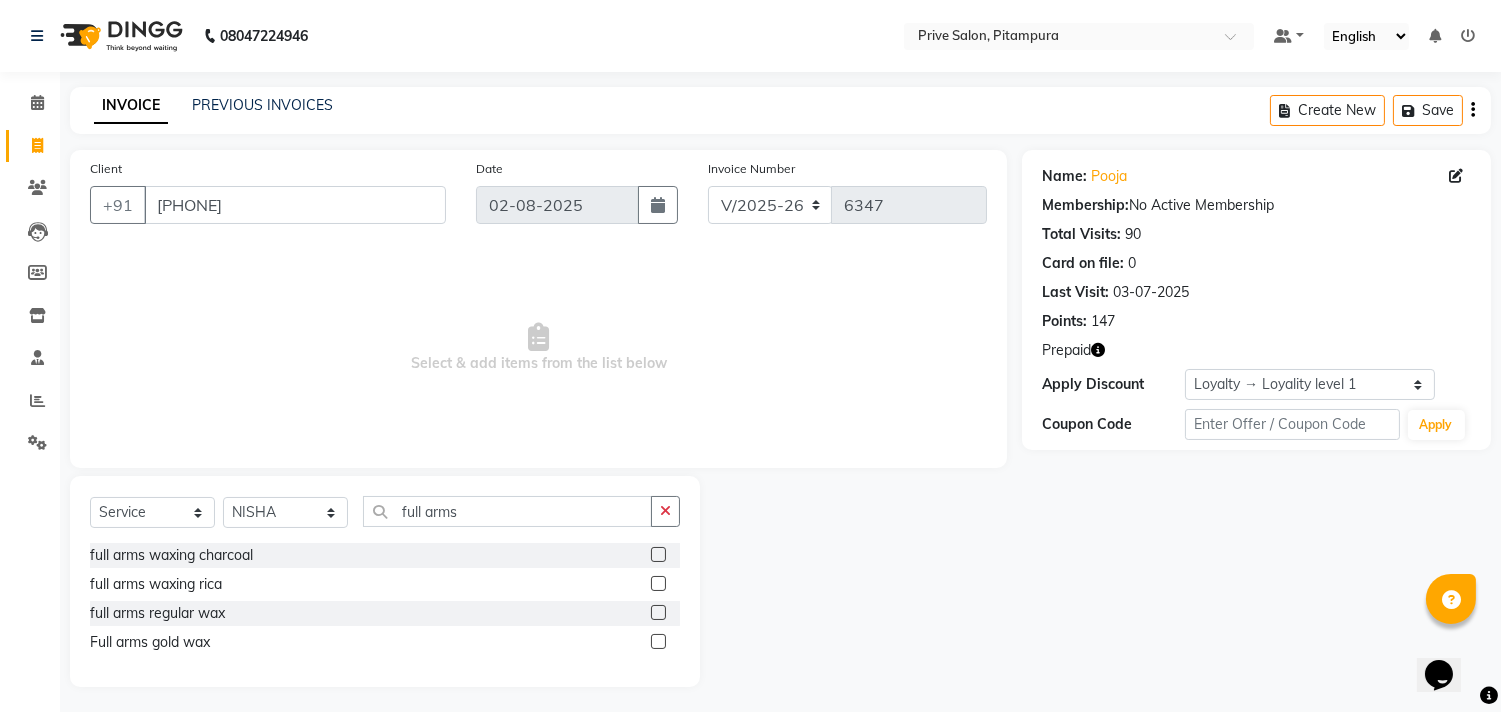 click 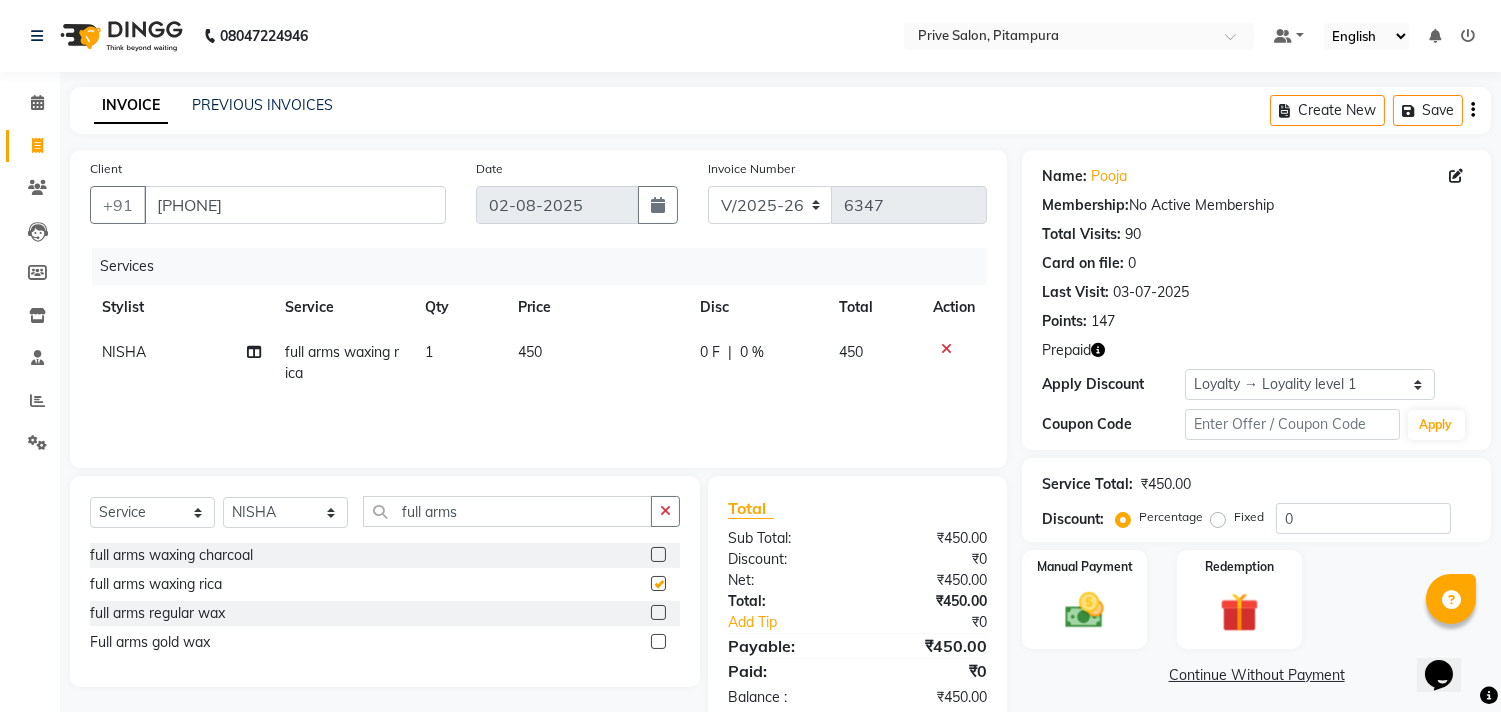 checkbox on "false" 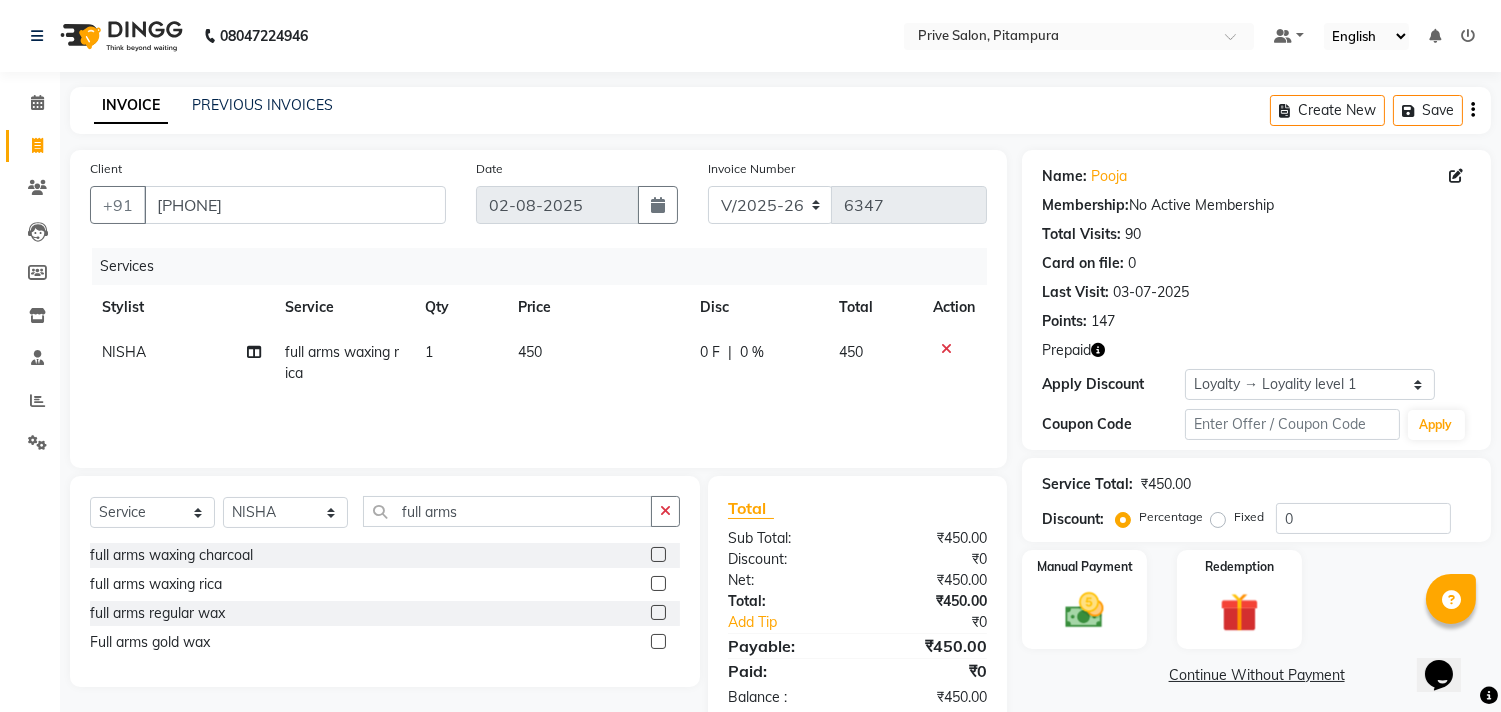 click on "Select  Service  Product  Membership  Package Voucher Prepaid Gift Card  Select Stylist amit ARJUN Atul FAIZAN FARDEEN GOLU harshit HITESH isha kapil khushbu Manager meenu MOHIT Mohsin NISHA nishi Preet privee Shivam SIVA vikas full arms" 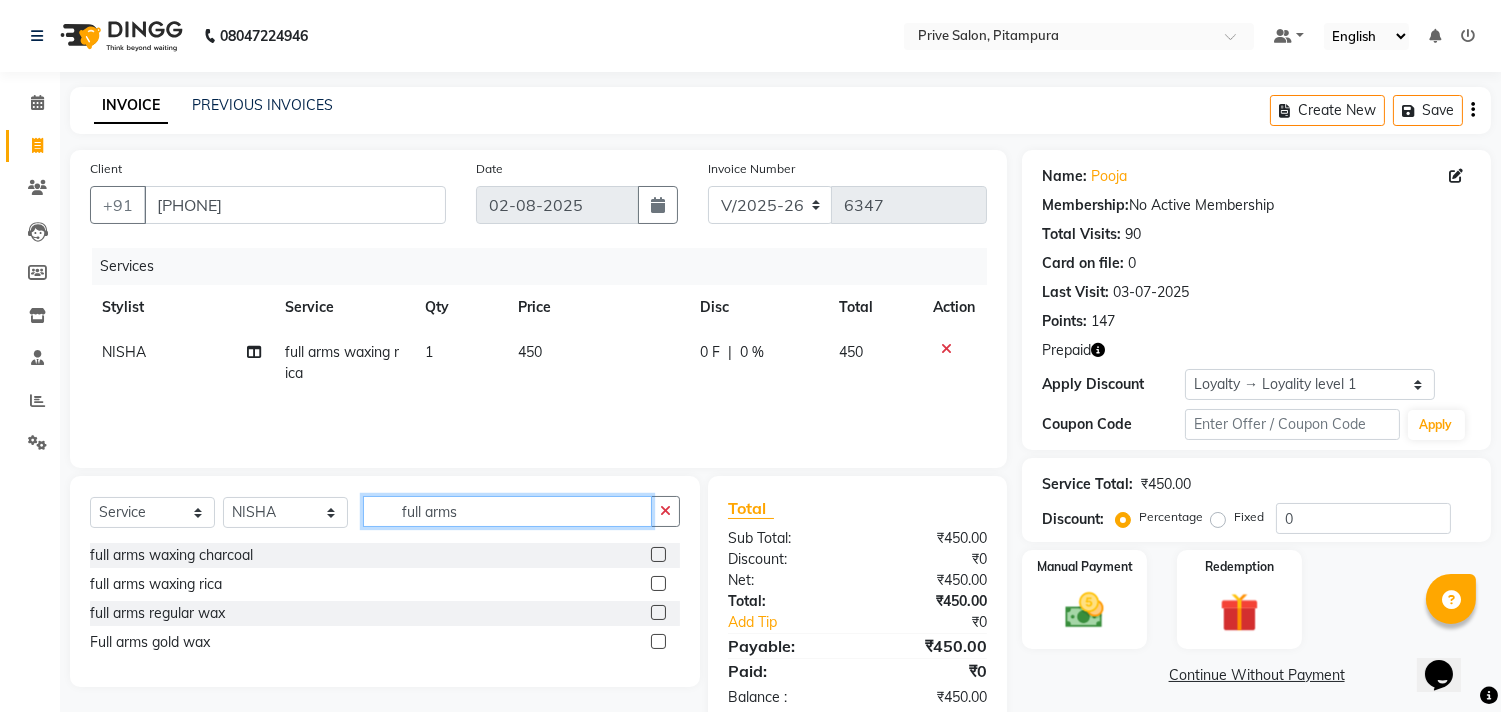click on "full arms" 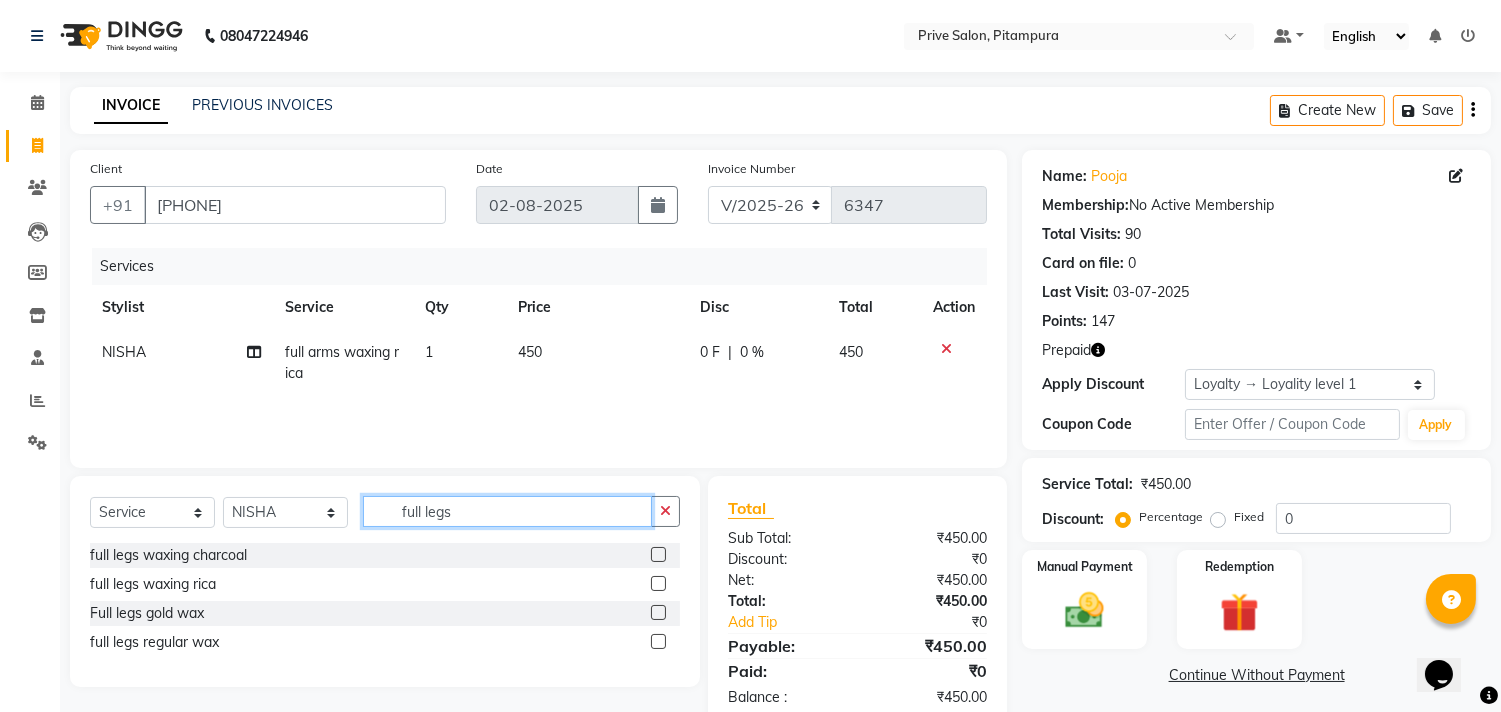 type on "full legs" 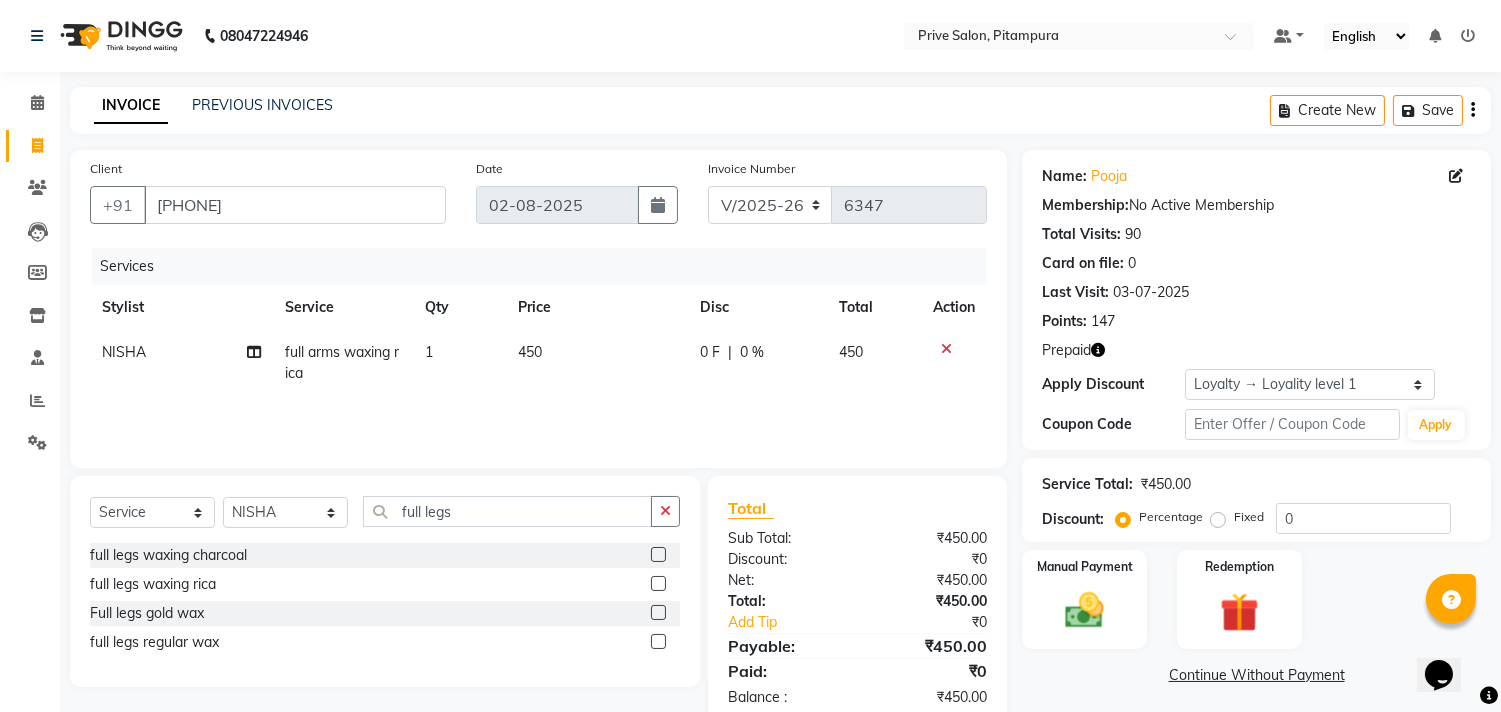 click 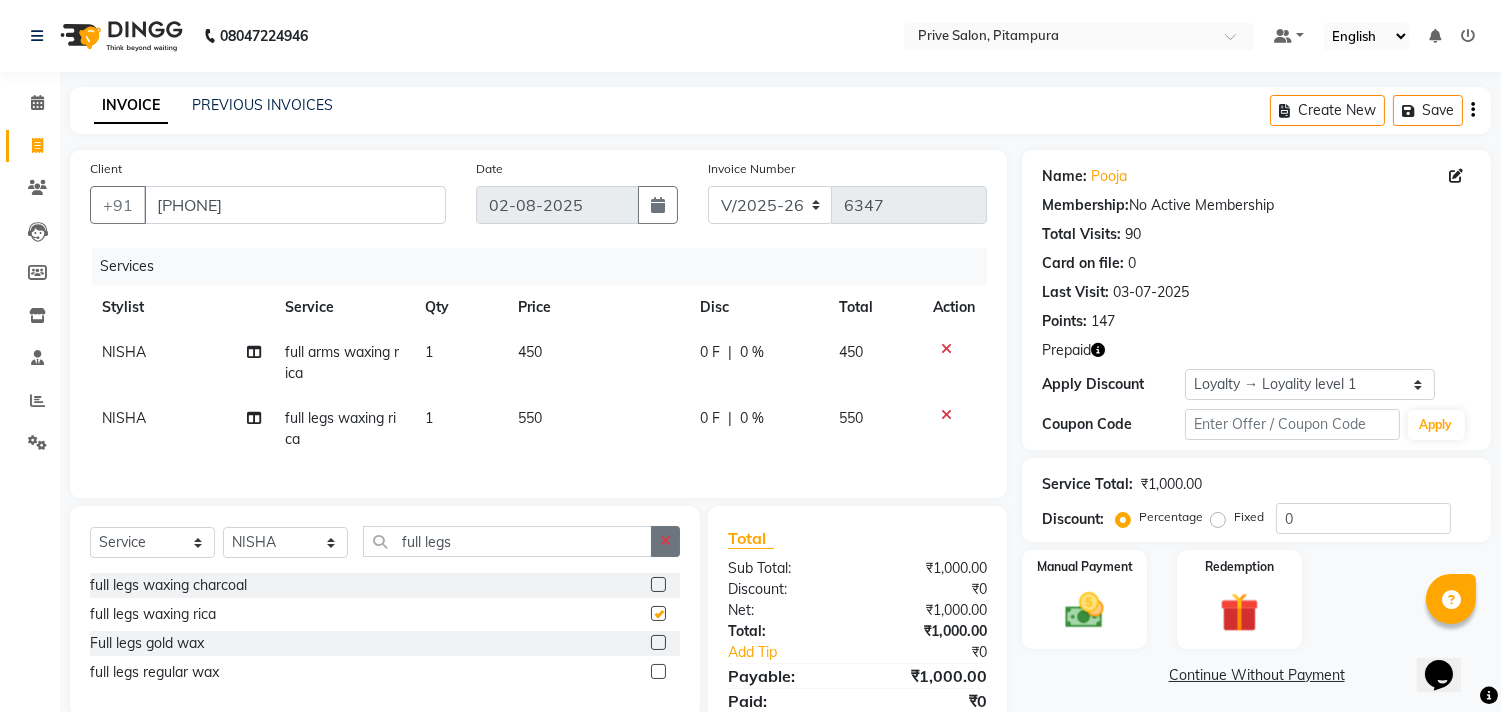 checkbox on "false" 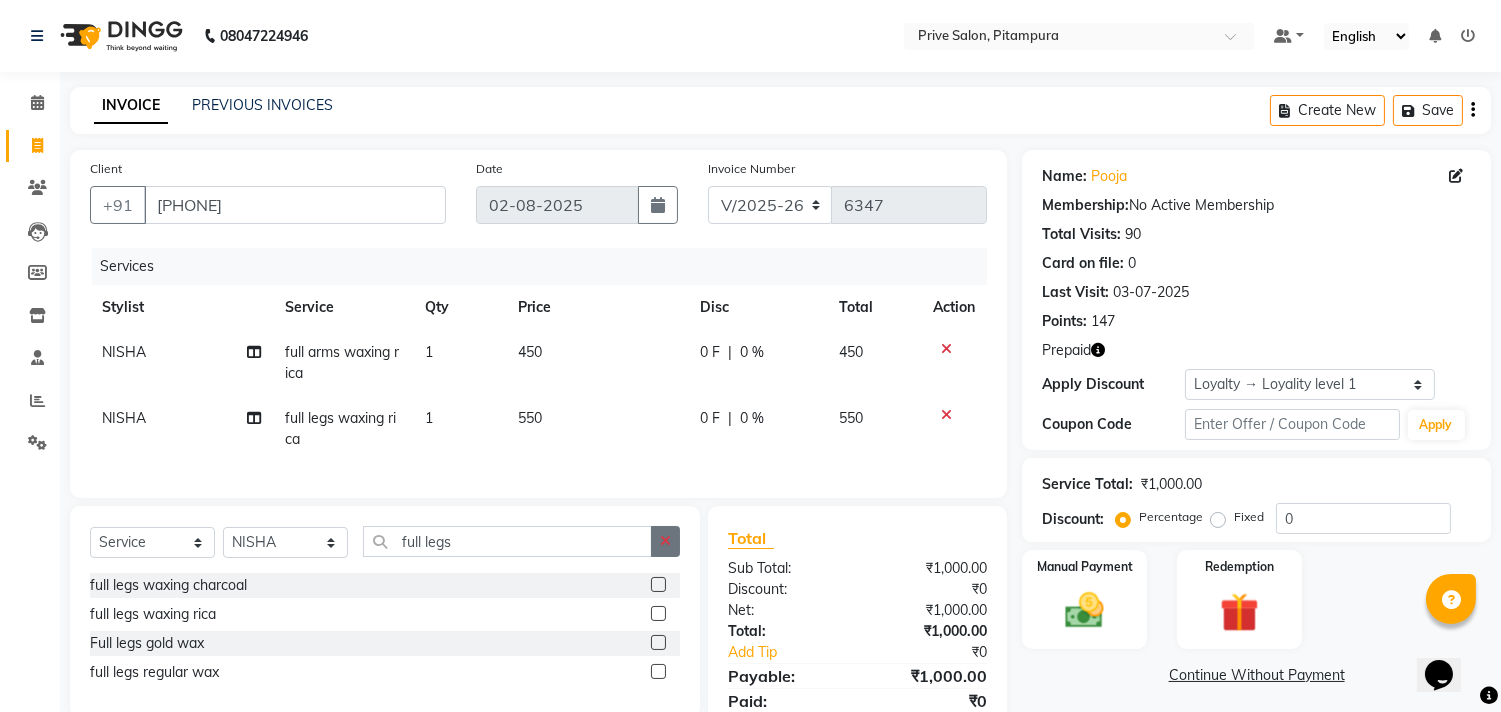 click 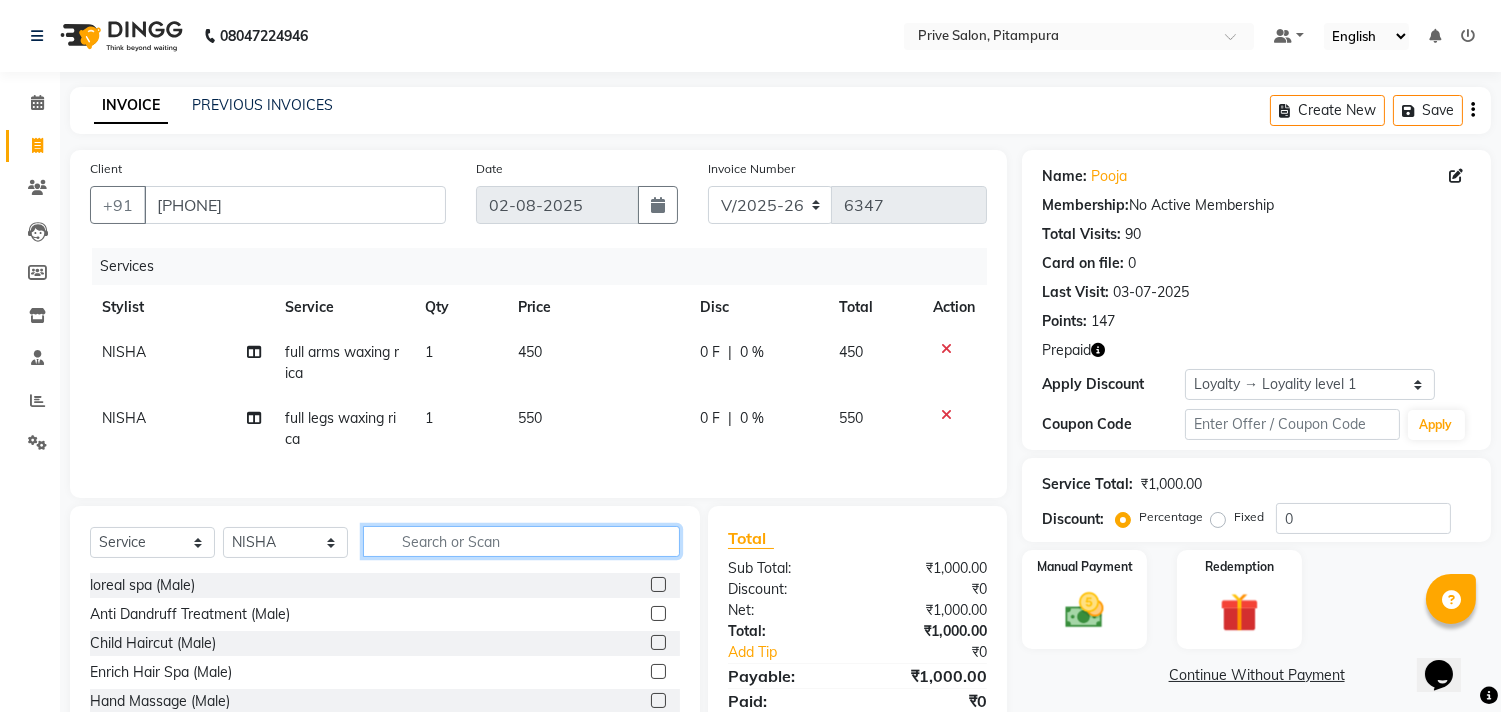 click 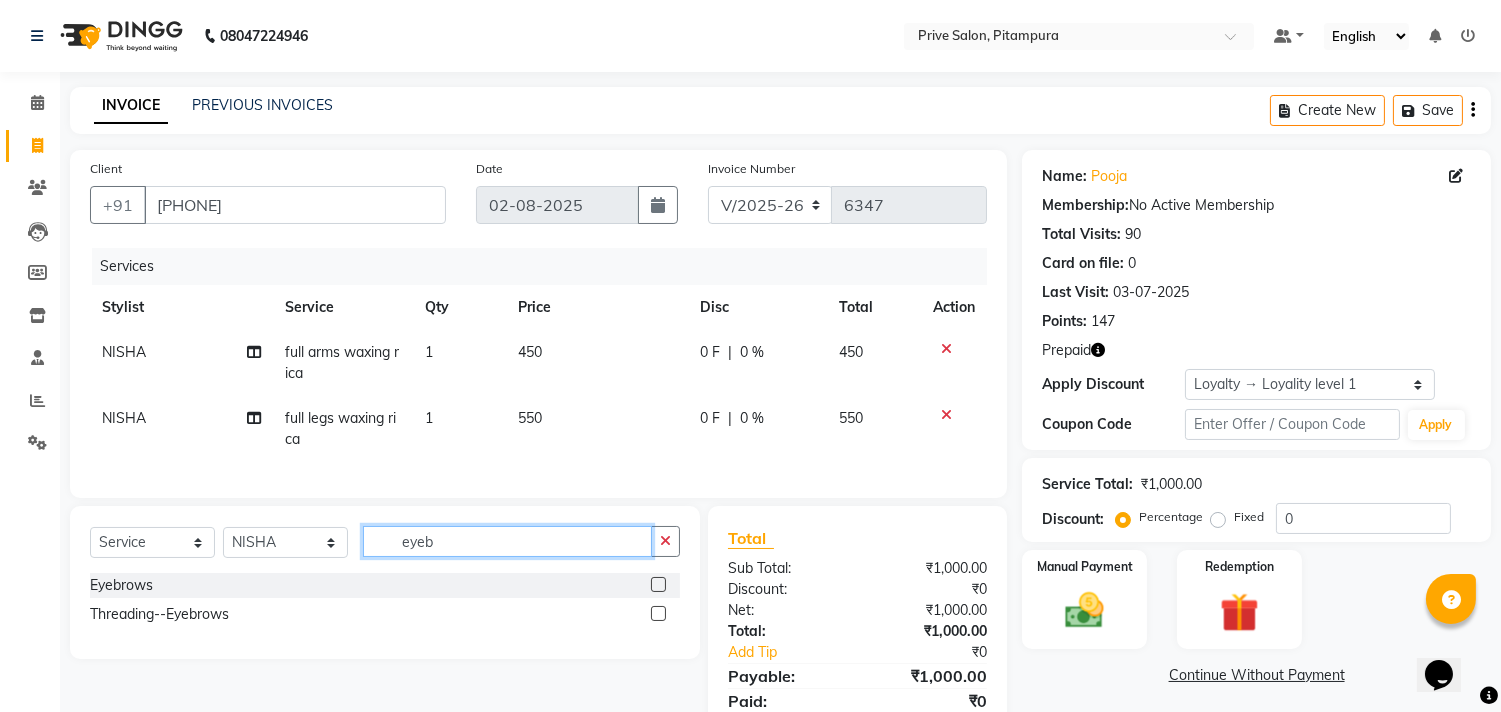 type on "eyeb" 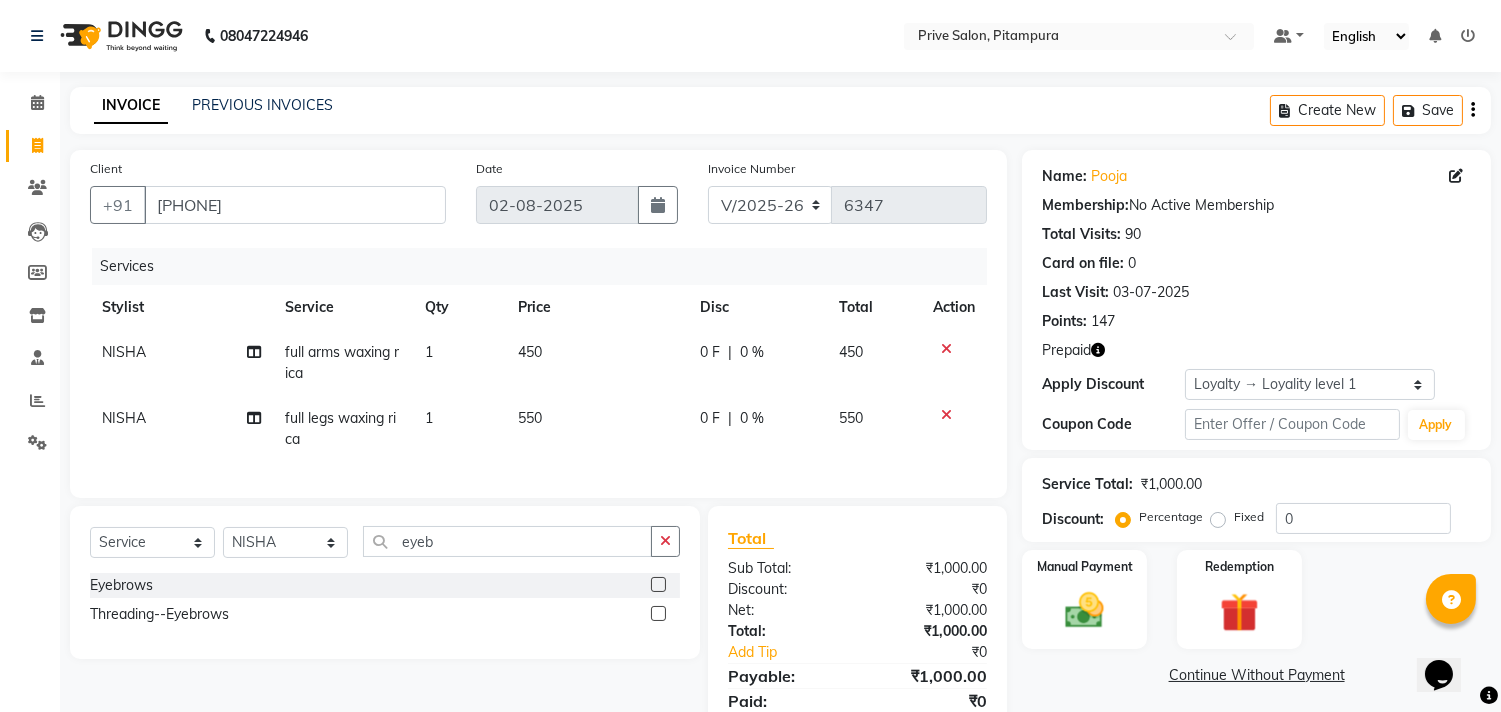 click 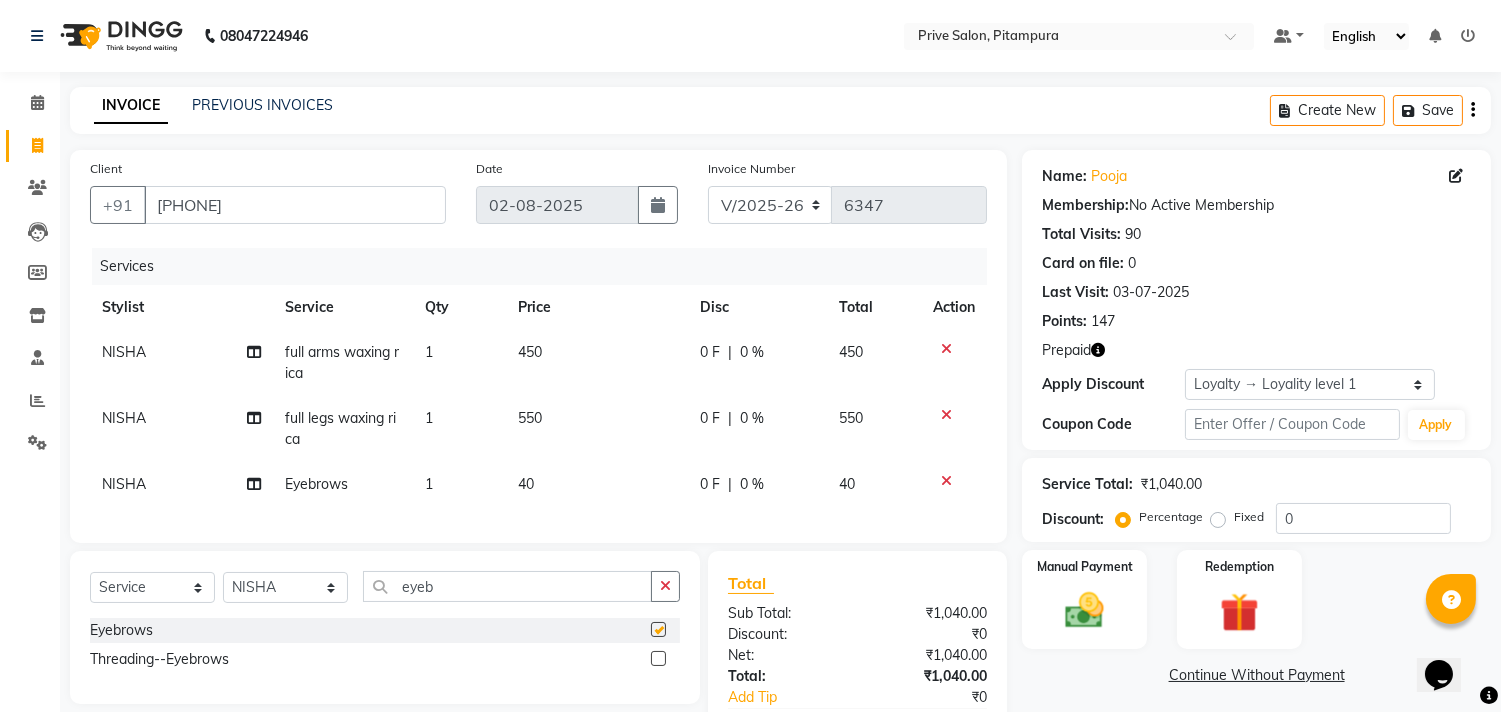 checkbox on "false" 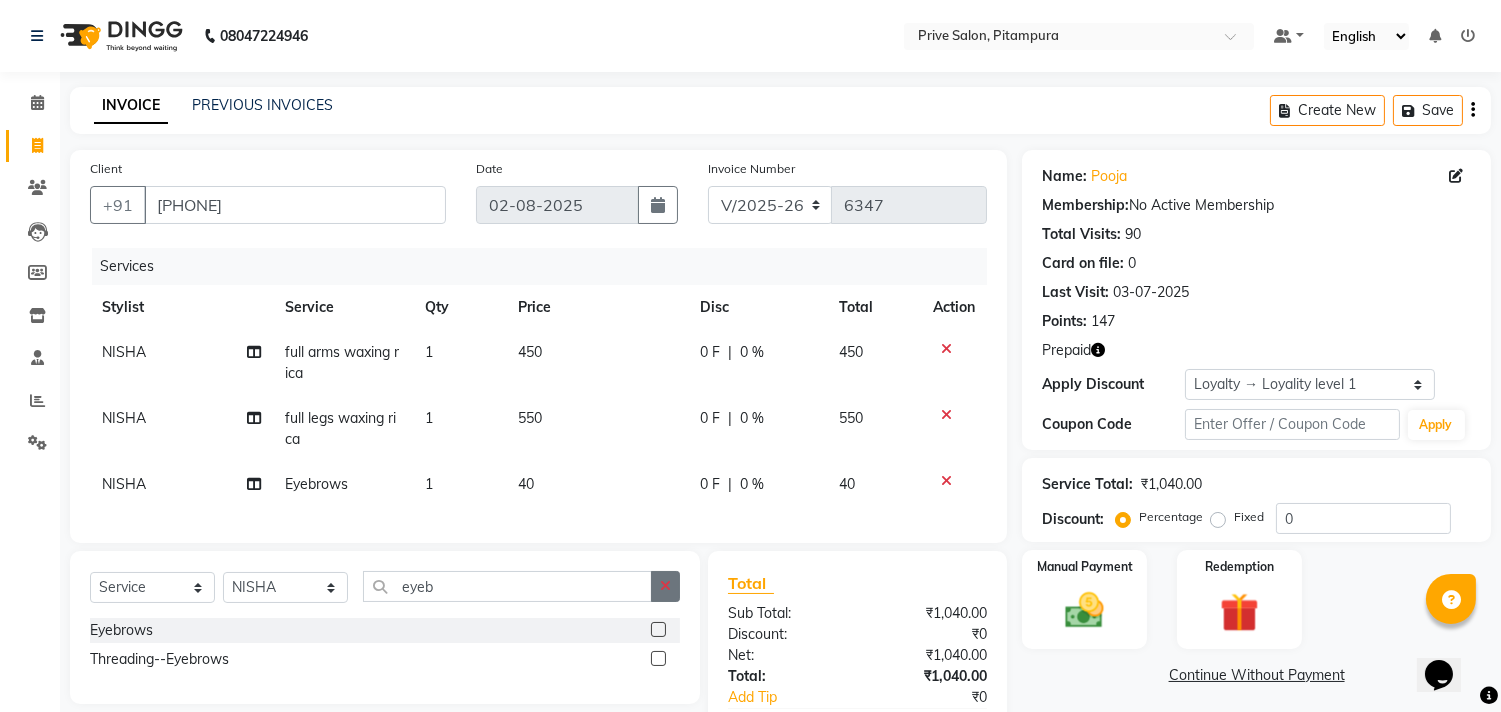 click 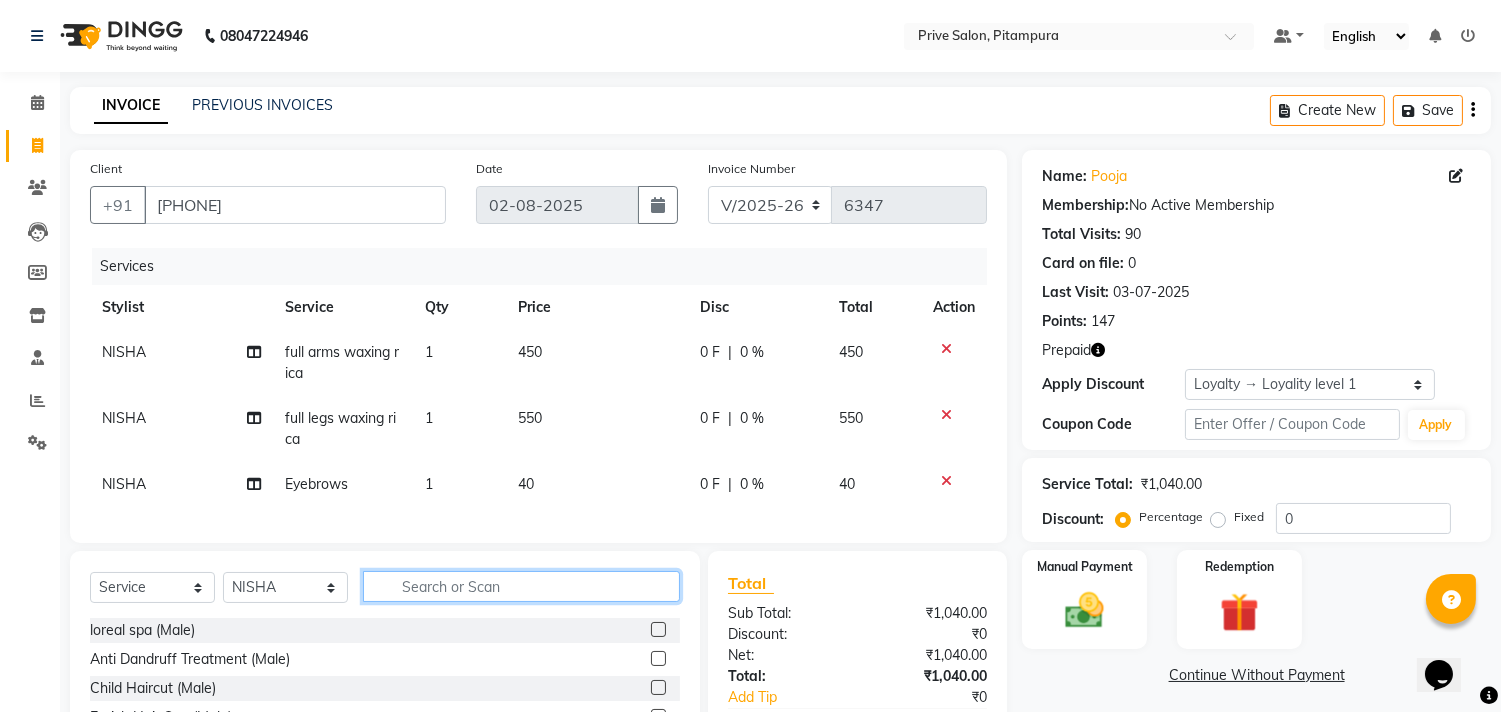 click 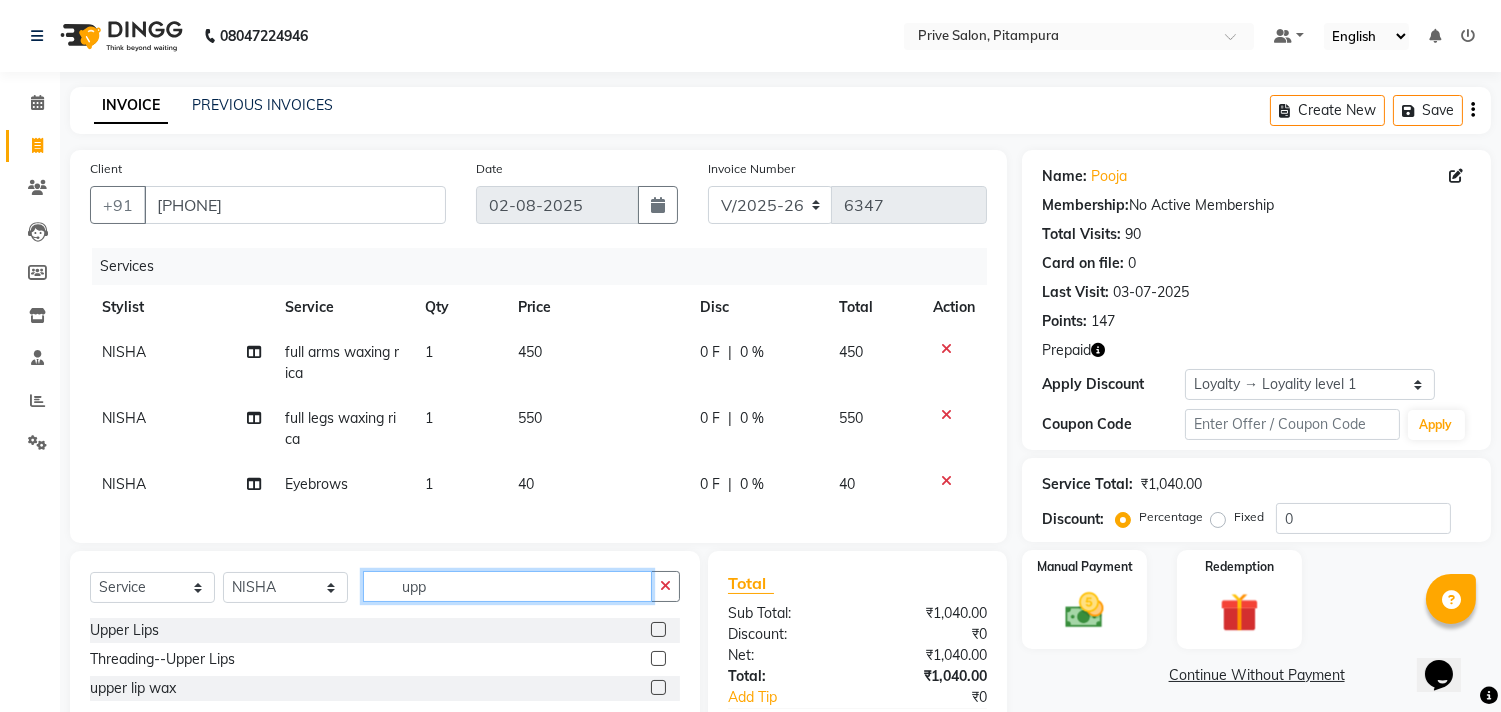 type on "upp" 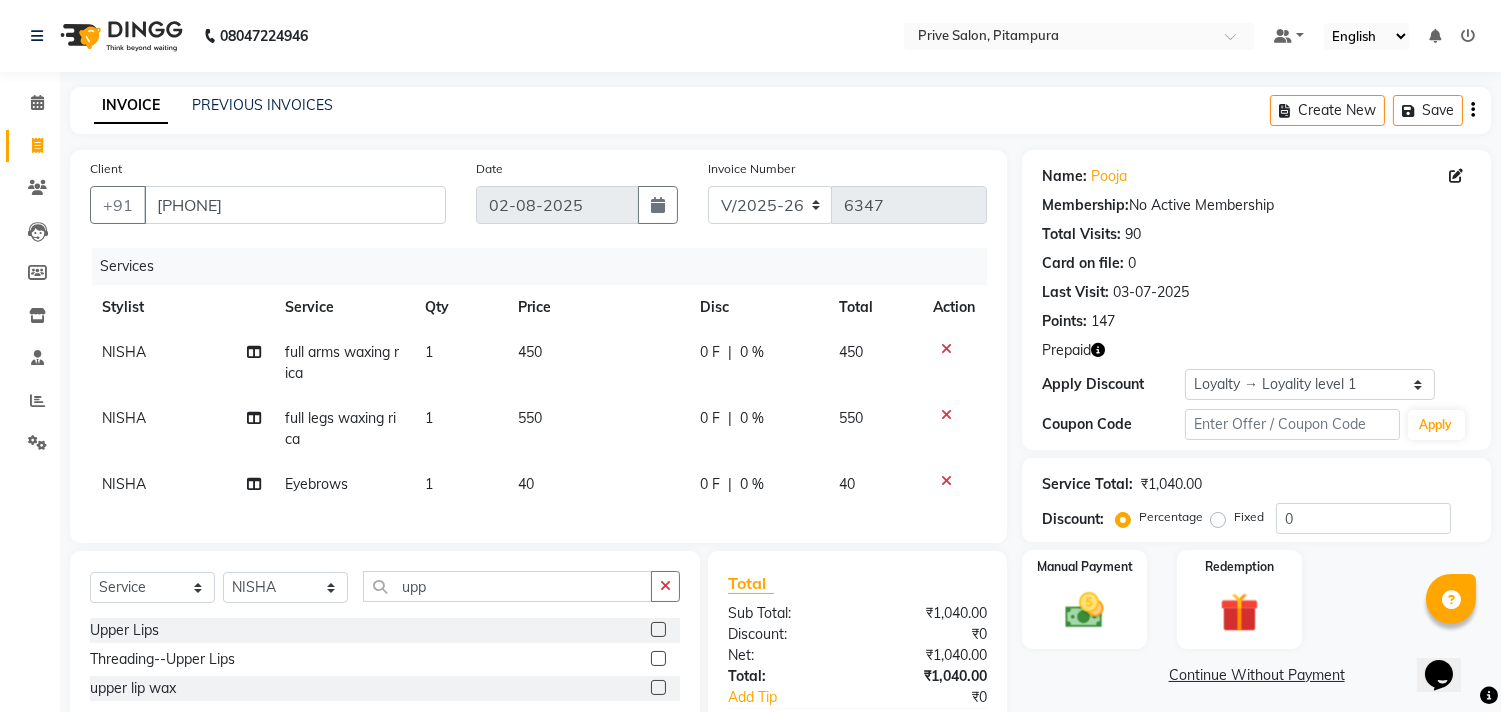 click 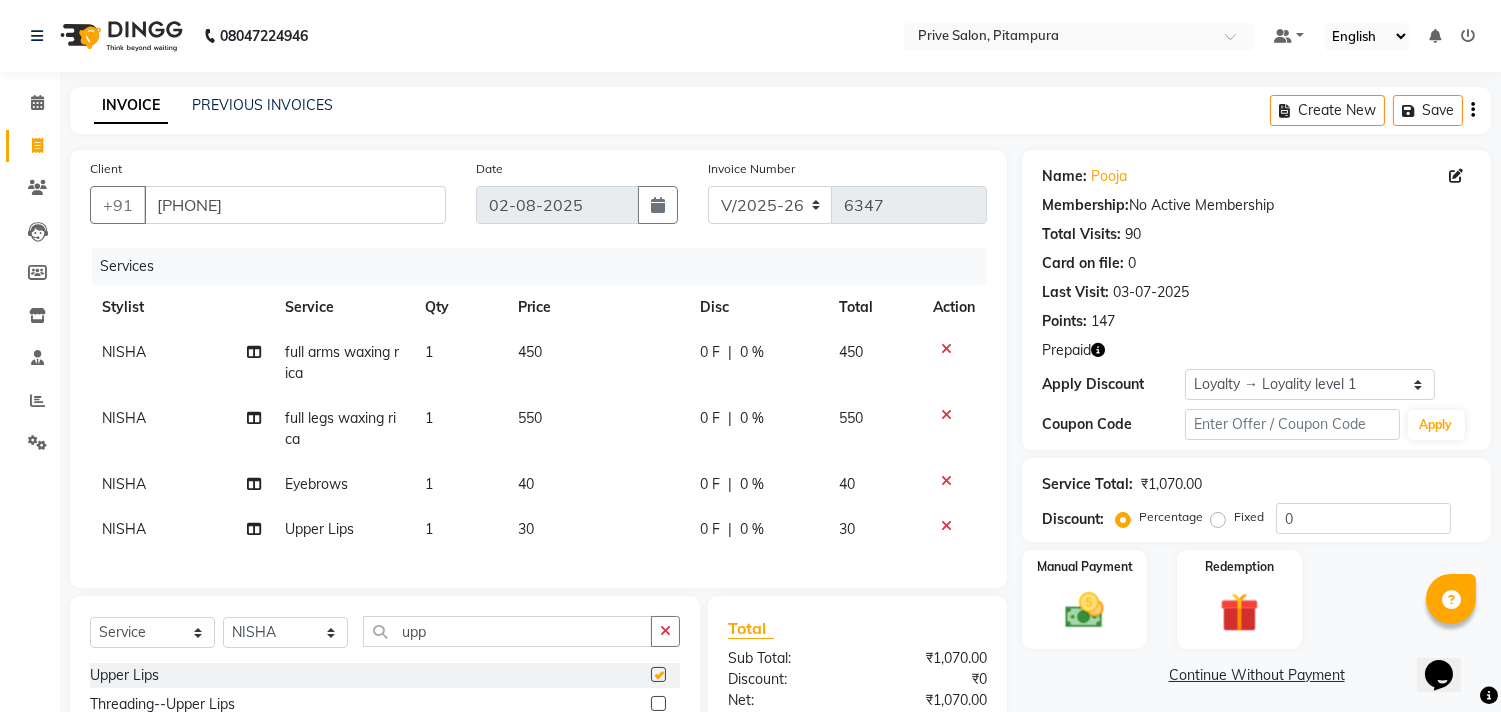 scroll, scrollTop: 182, scrollLeft: 0, axis: vertical 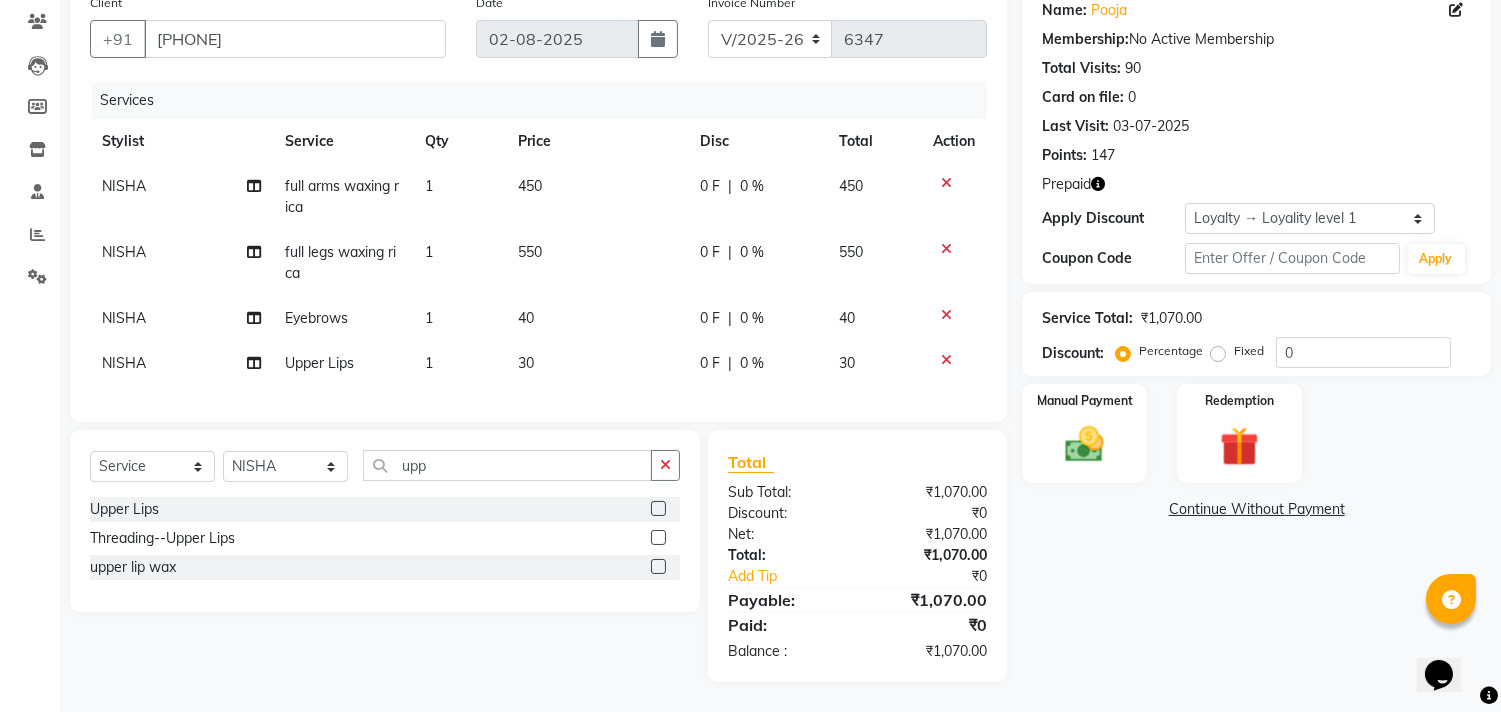 checkbox on "false" 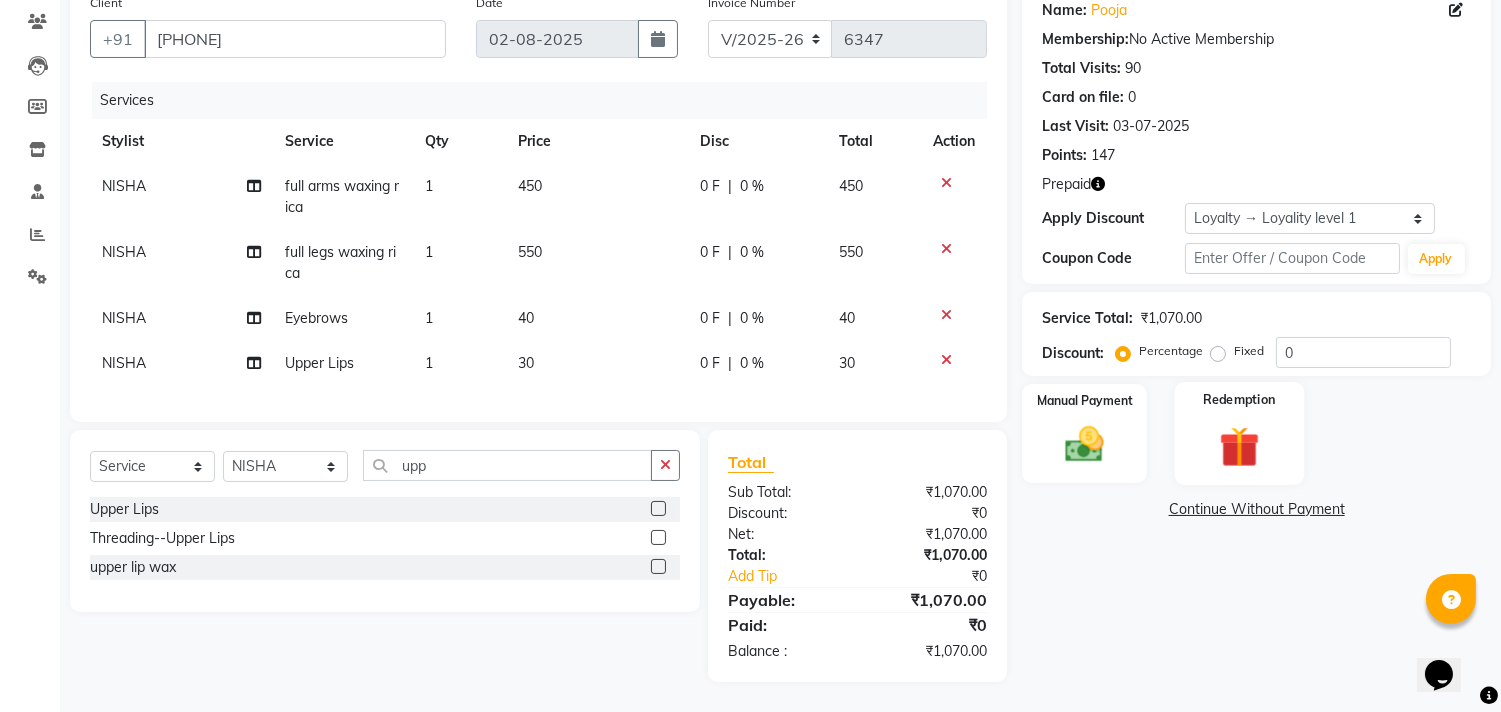 click 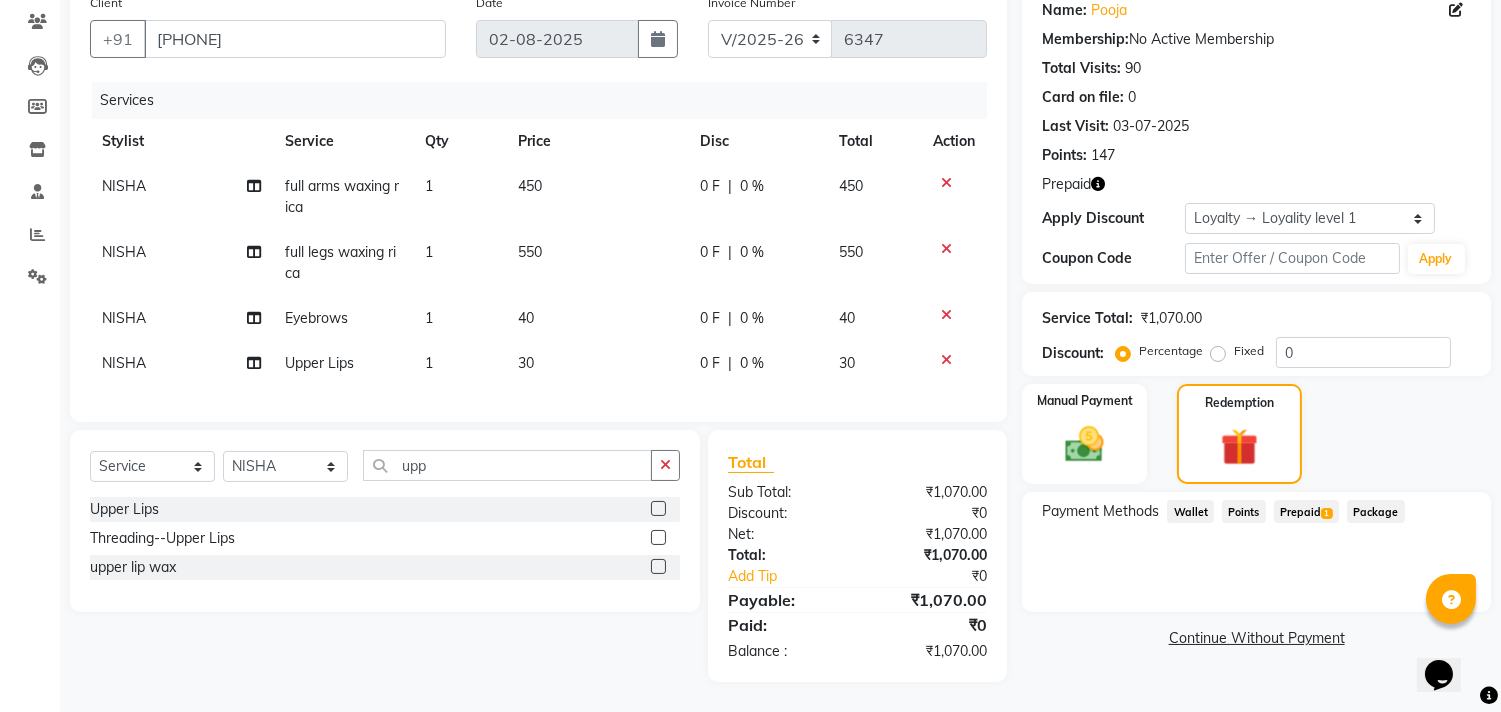 click on "Prepaid  1" 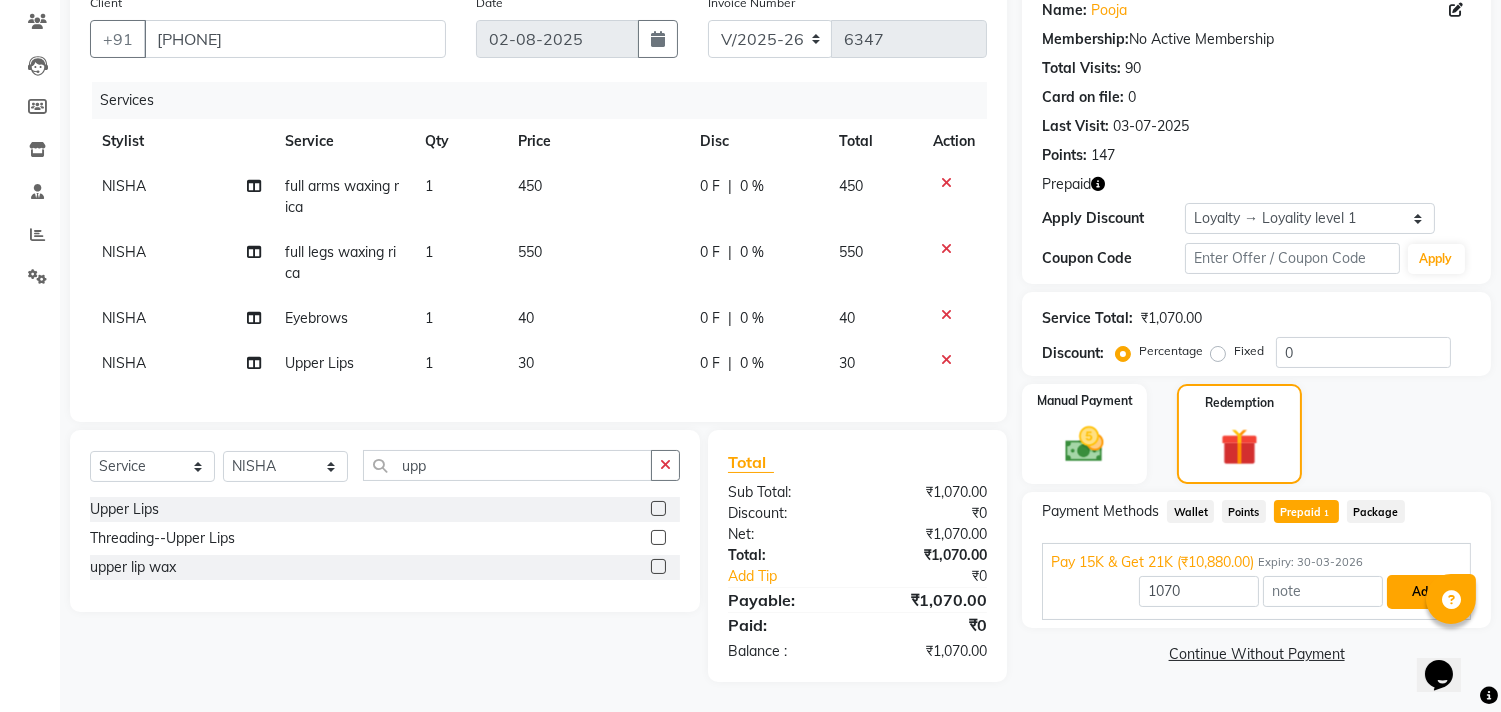 click on "Add" at bounding box center [1423, 592] 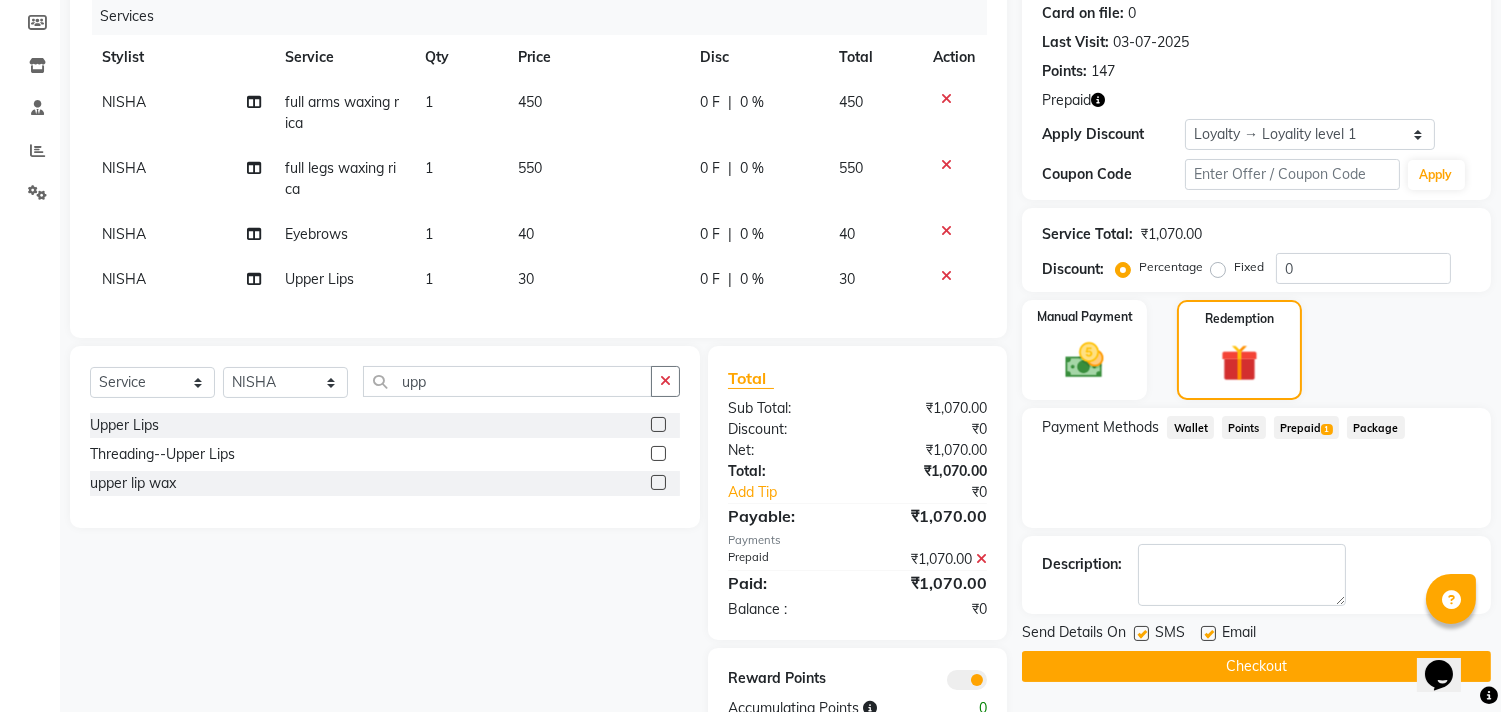 scroll, scrollTop: 323, scrollLeft: 0, axis: vertical 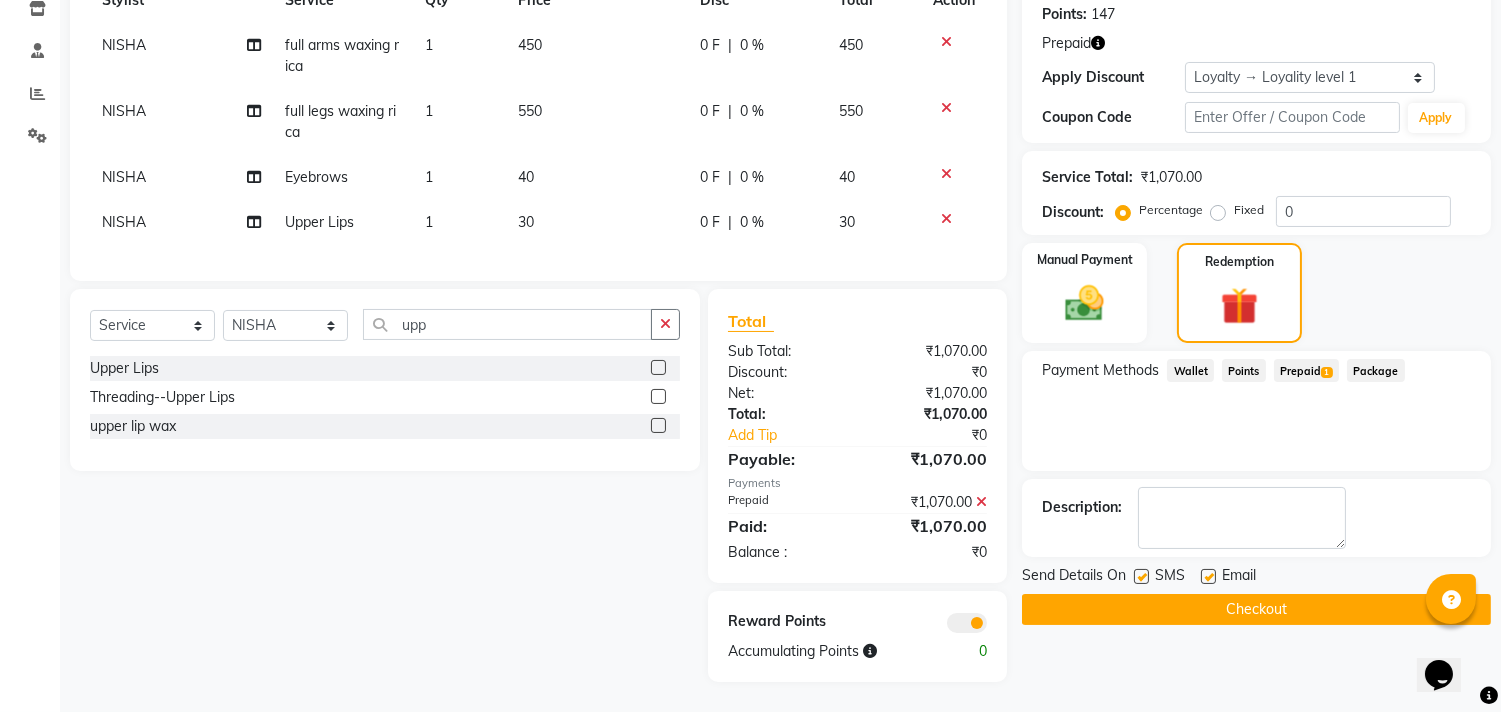 click on "Checkout" 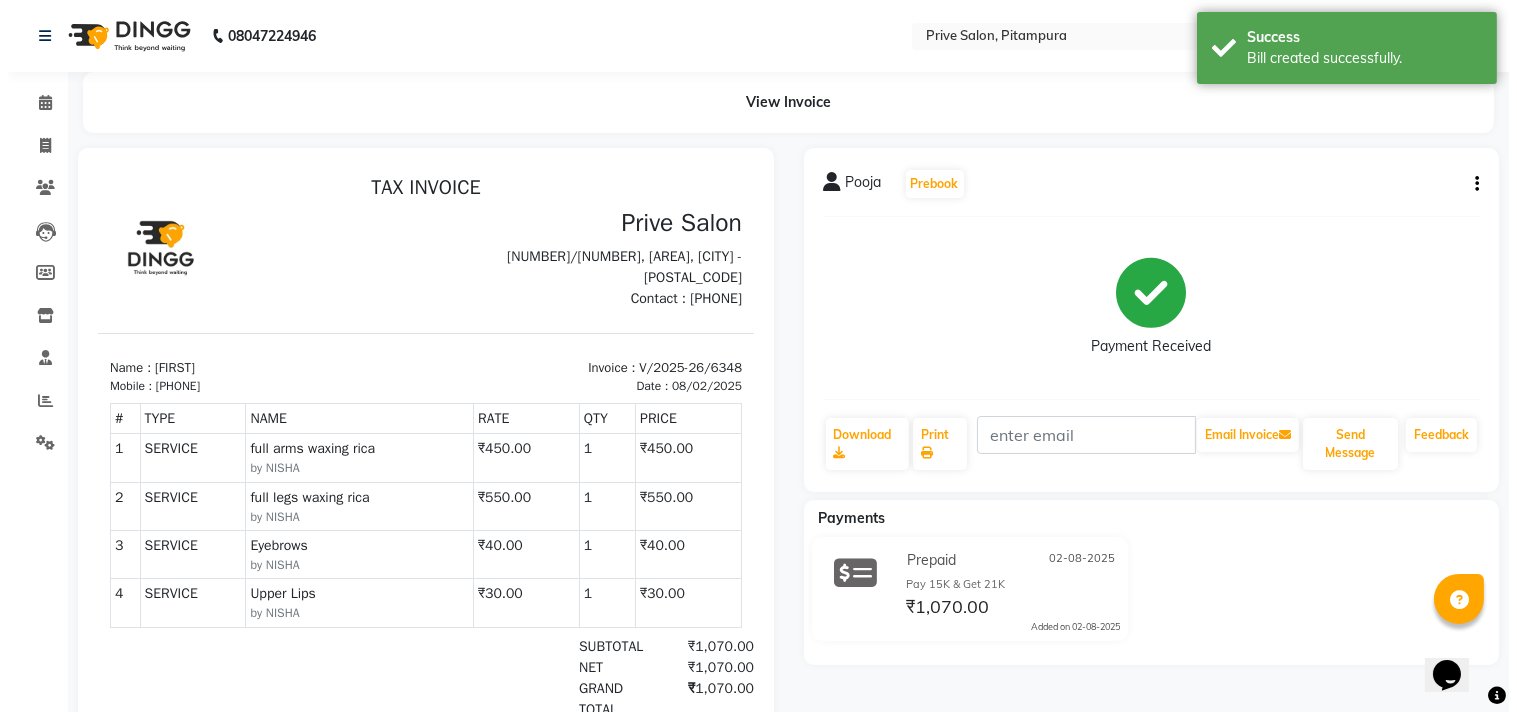 scroll, scrollTop: 0, scrollLeft: 0, axis: both 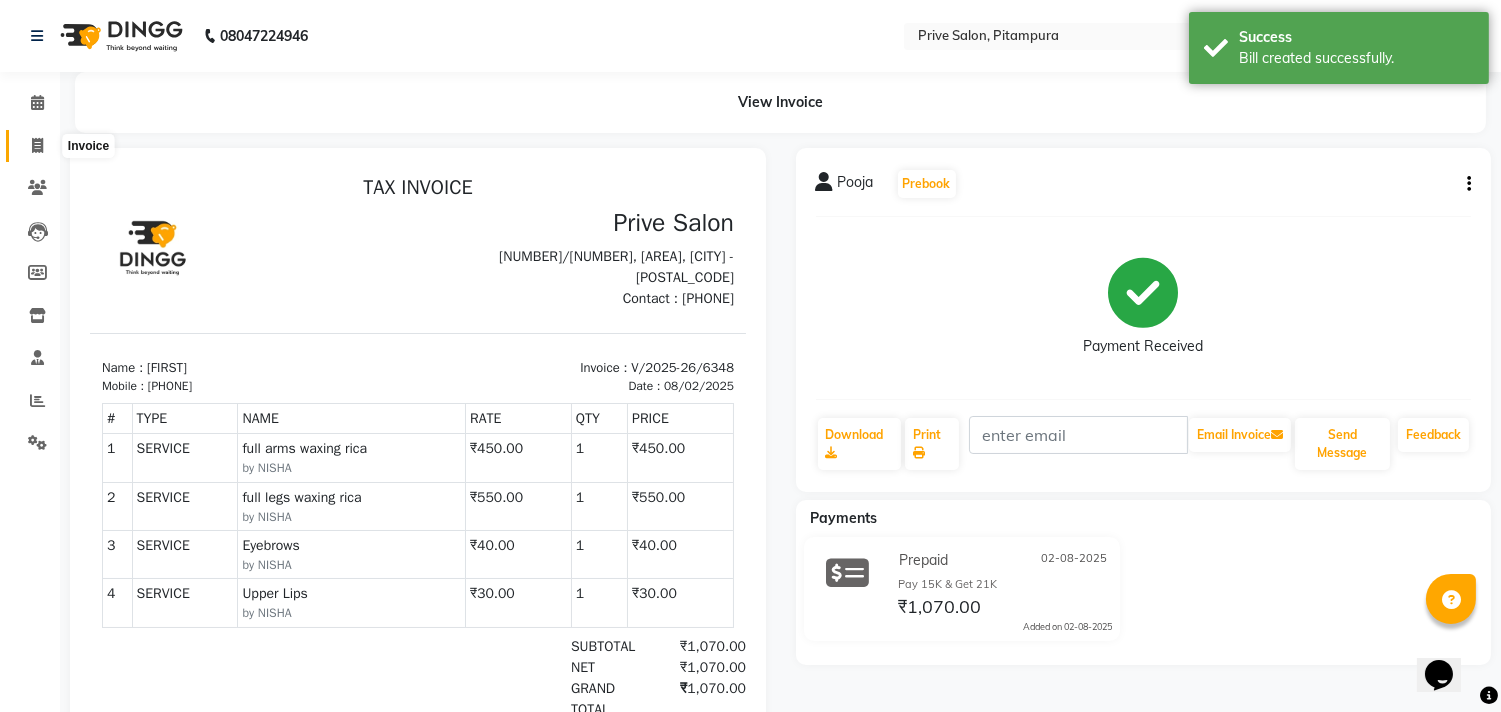 click 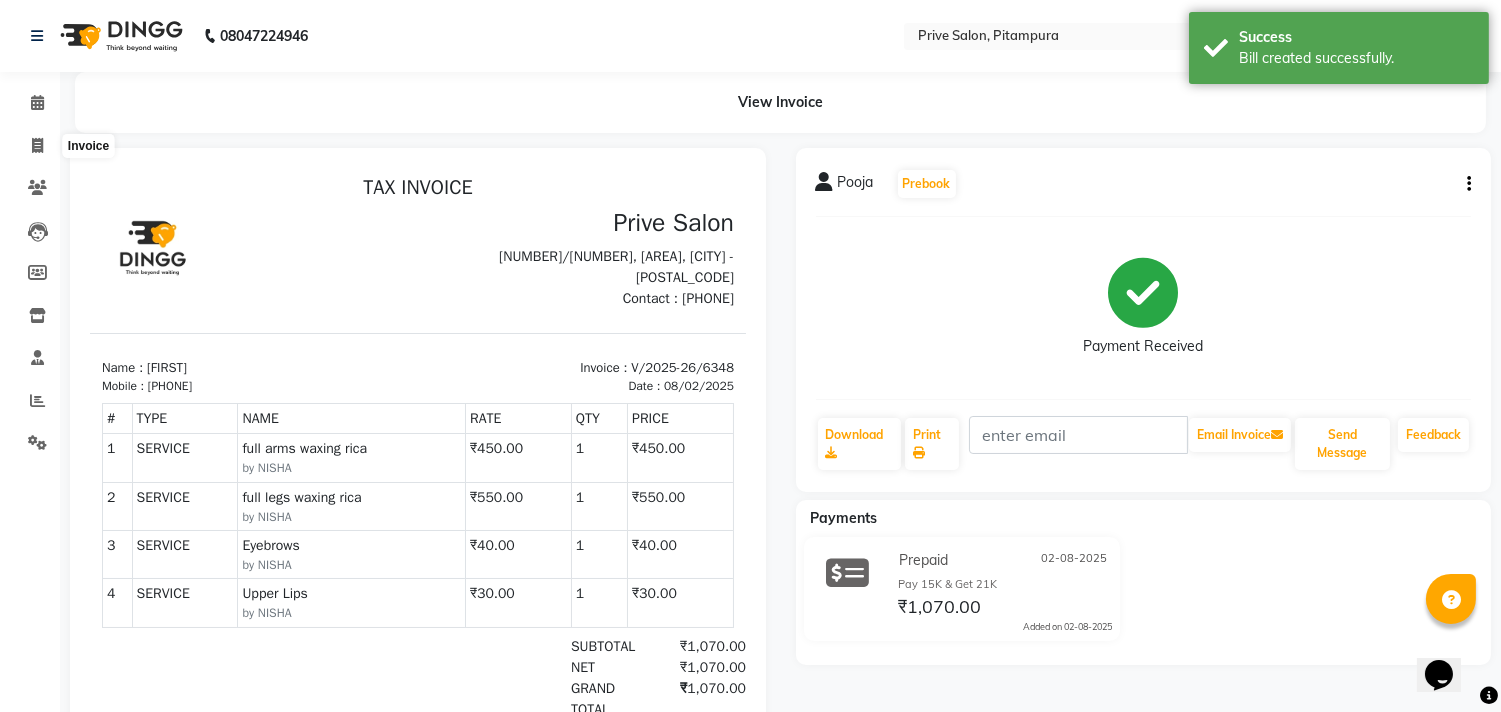 select on "service" 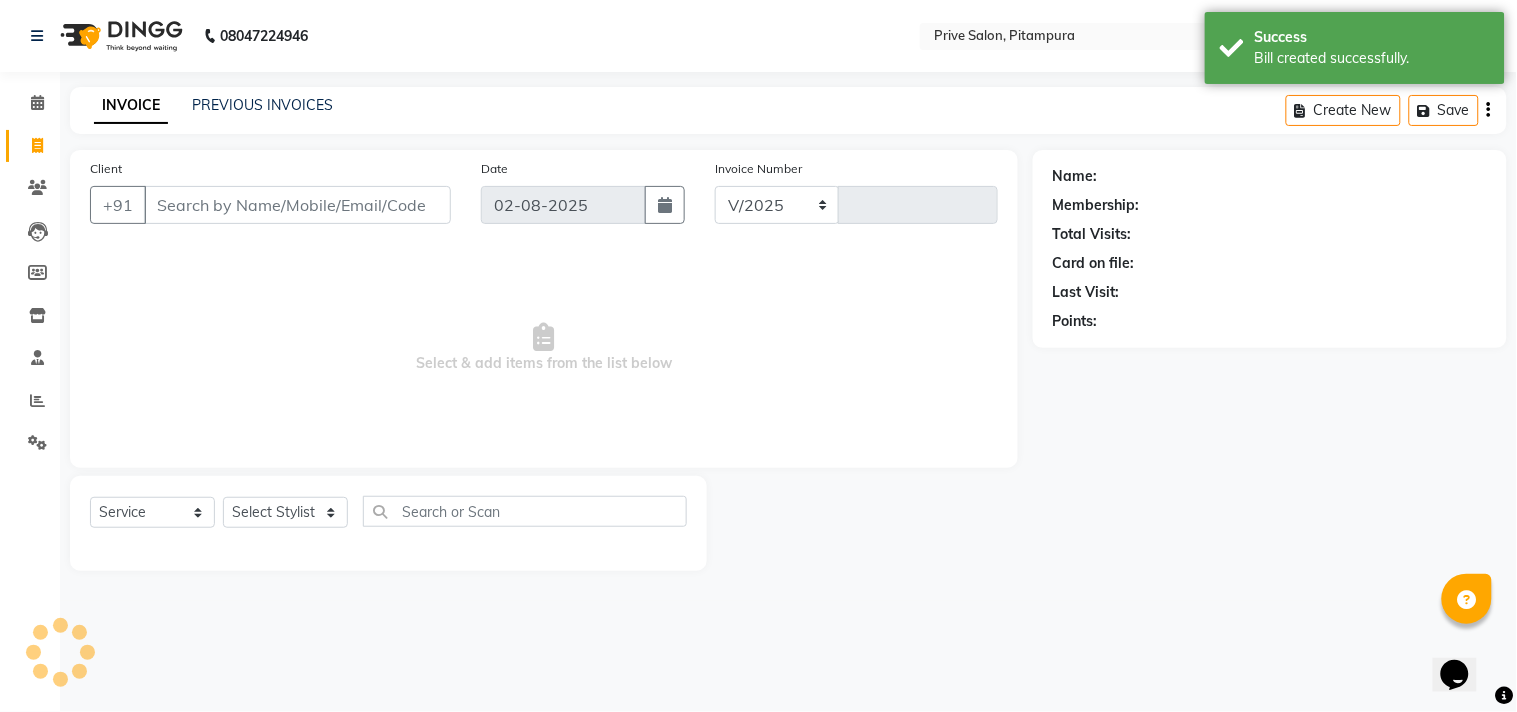 select on "136" 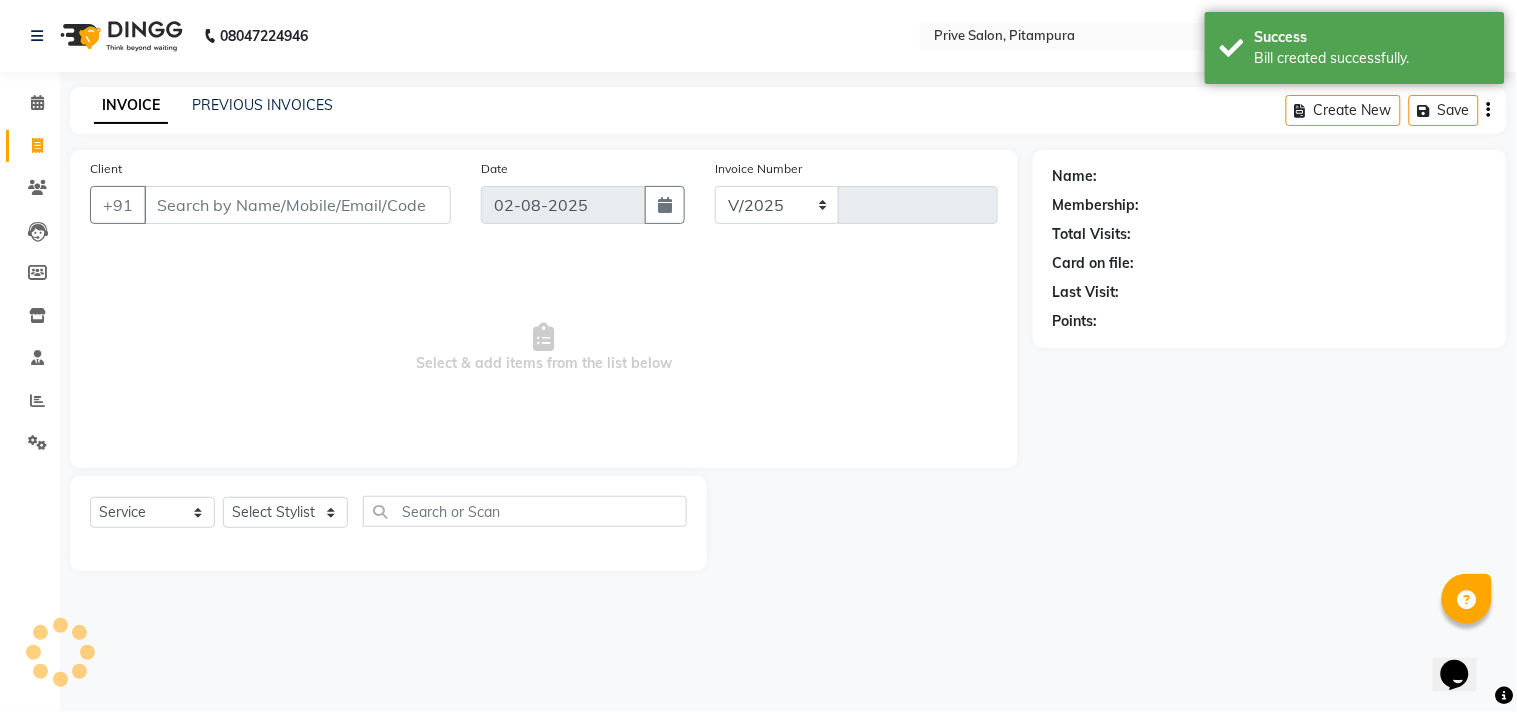 type on "6349" 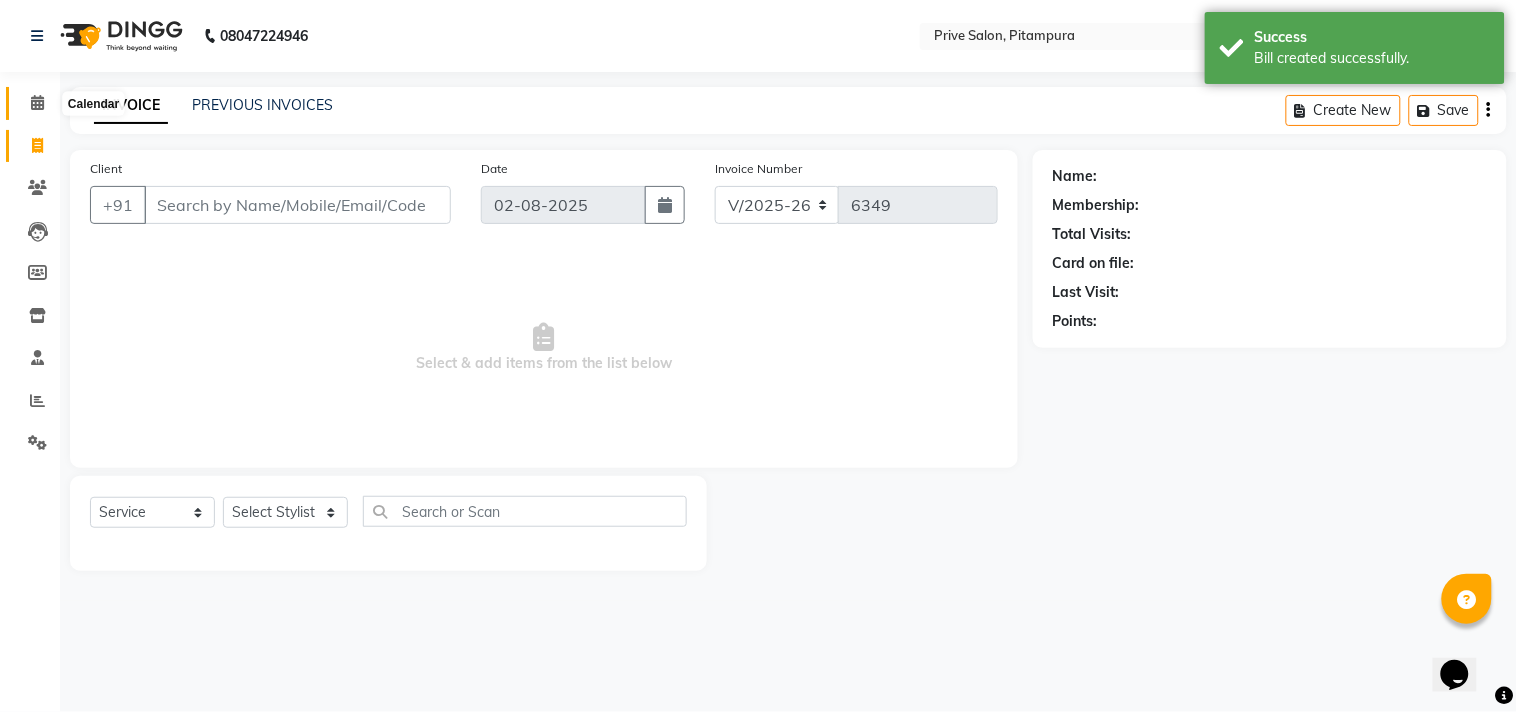 click 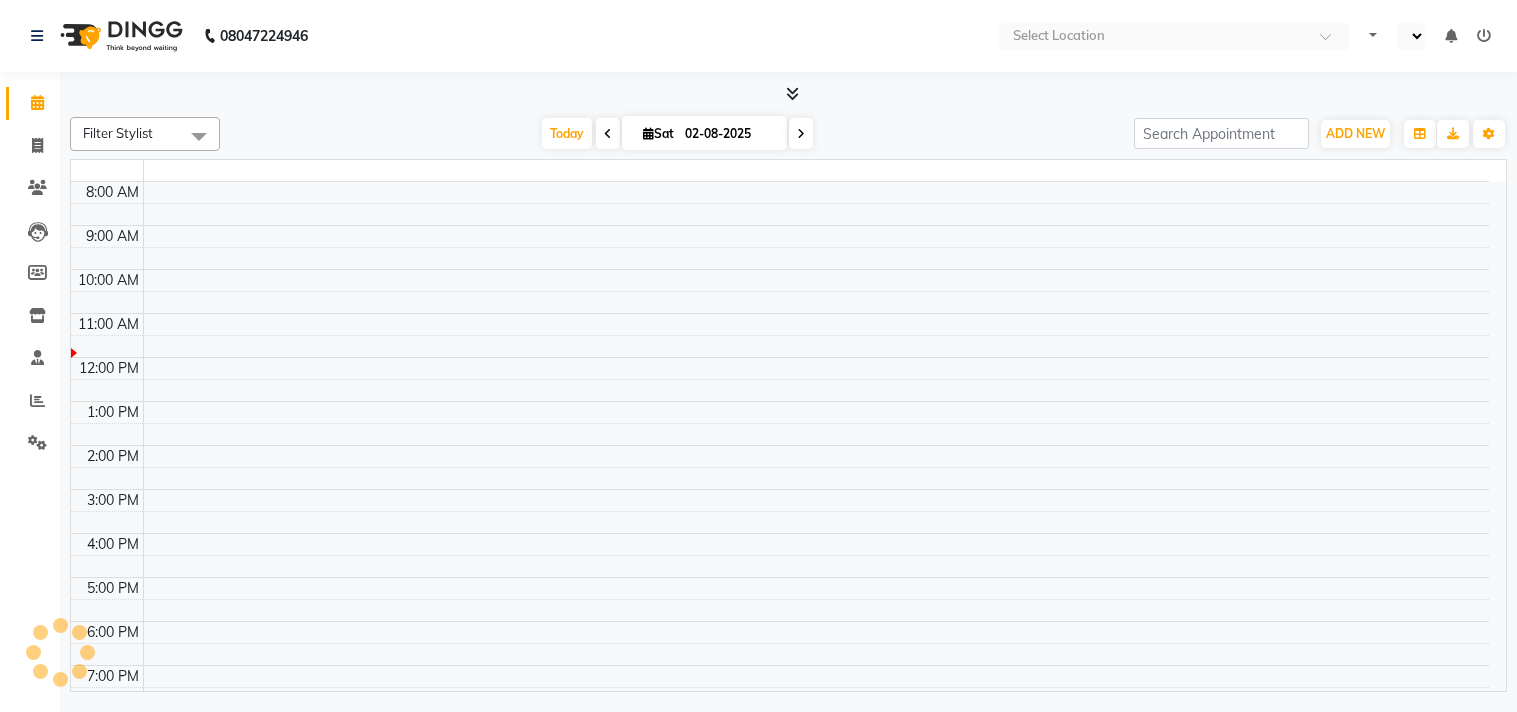 select on "en" 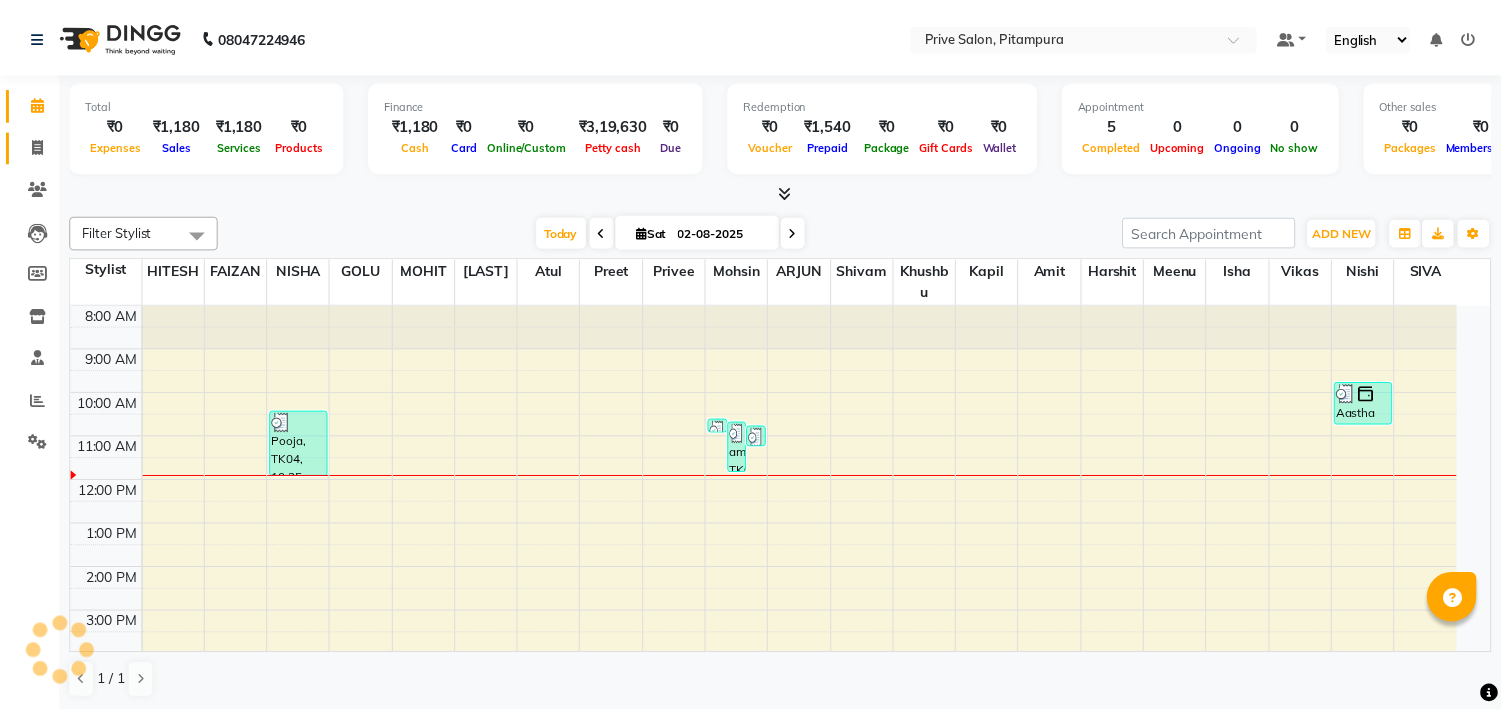 scroll, scrollTop: 0, scrollLeft: 0, axis: both 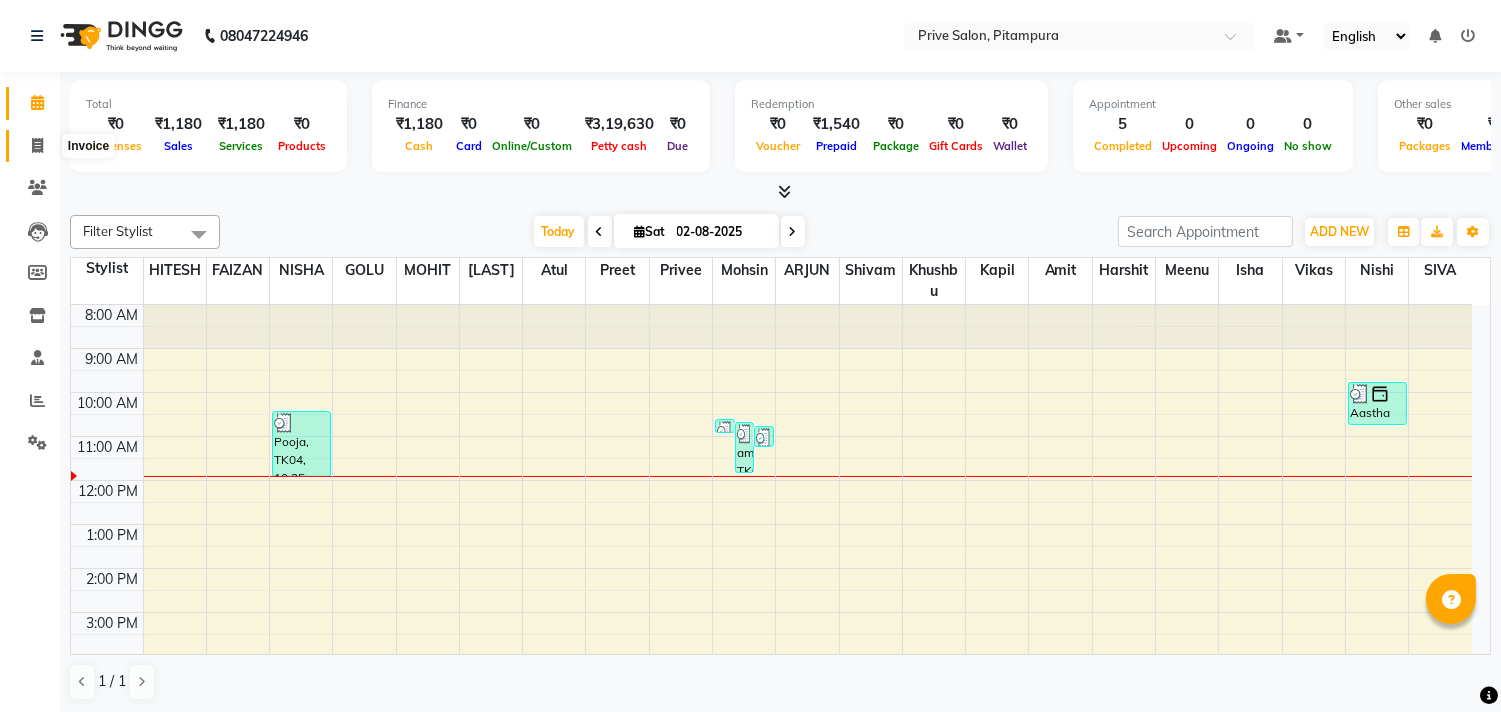 click 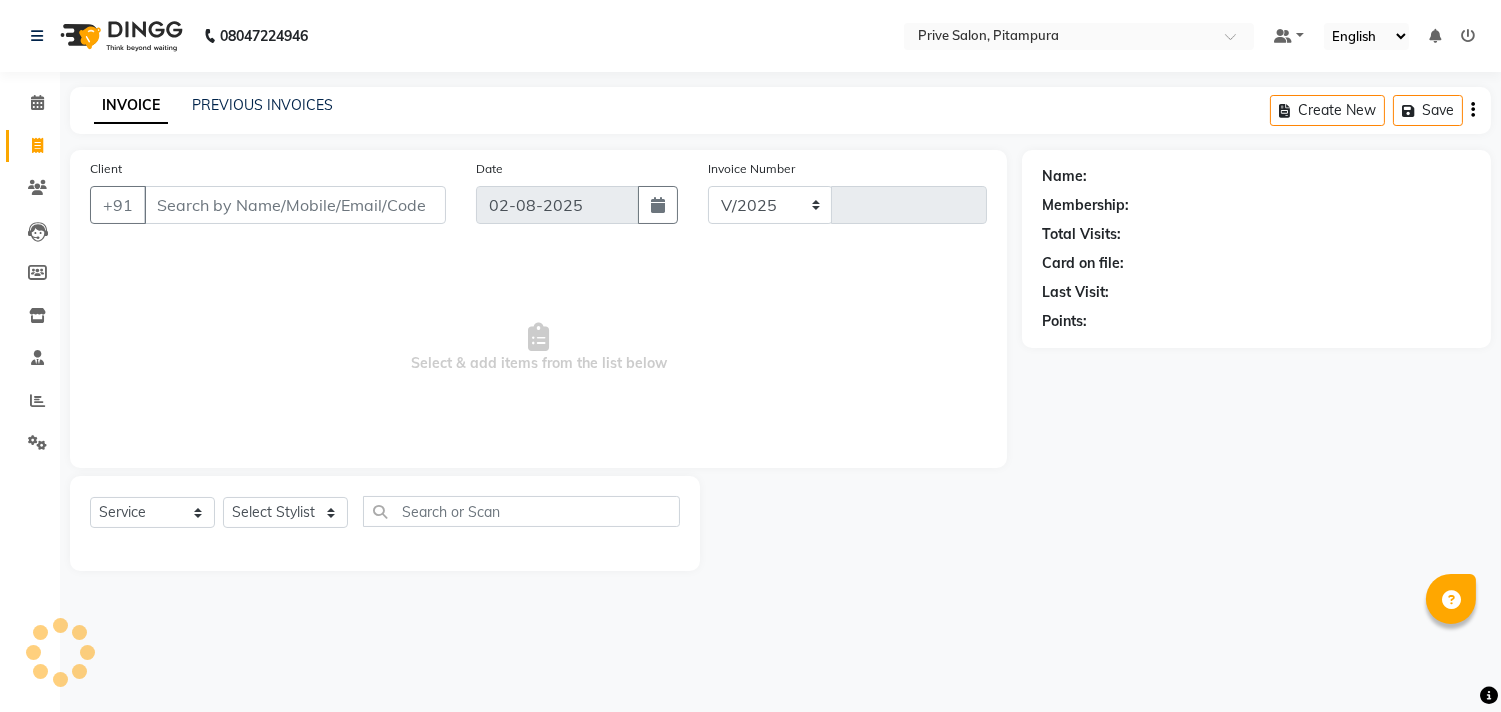 select on "136" 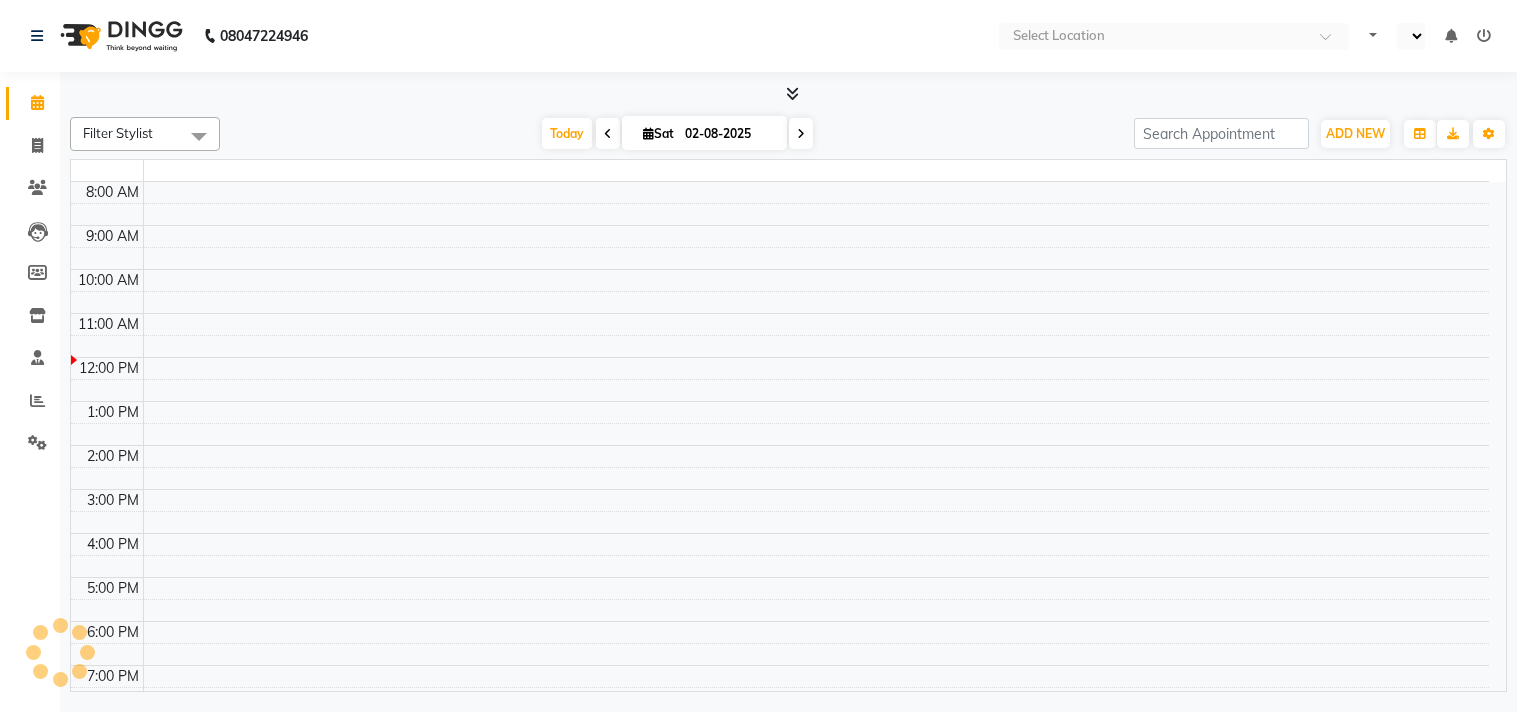 select on "en" 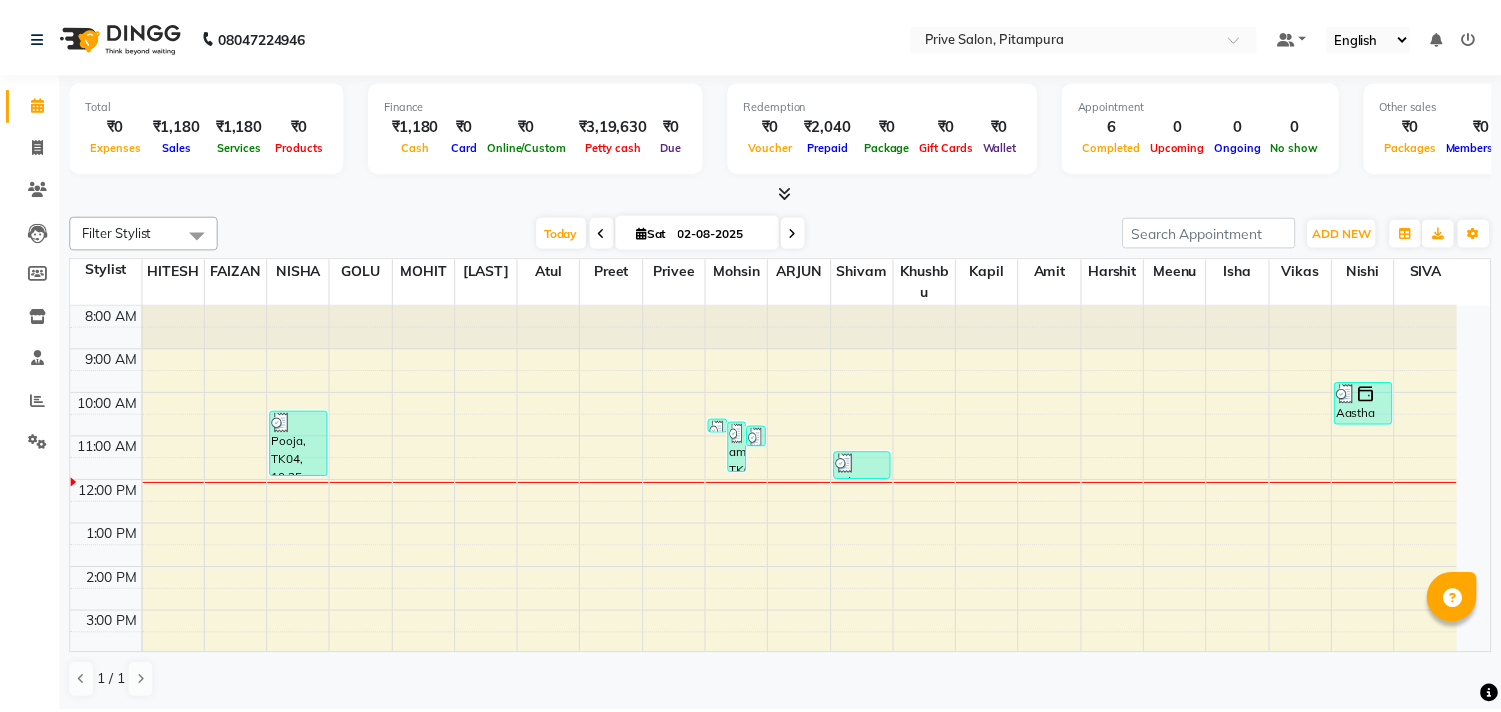 scroll, scrollTop: 0, scrollLeft: 0, axis: both 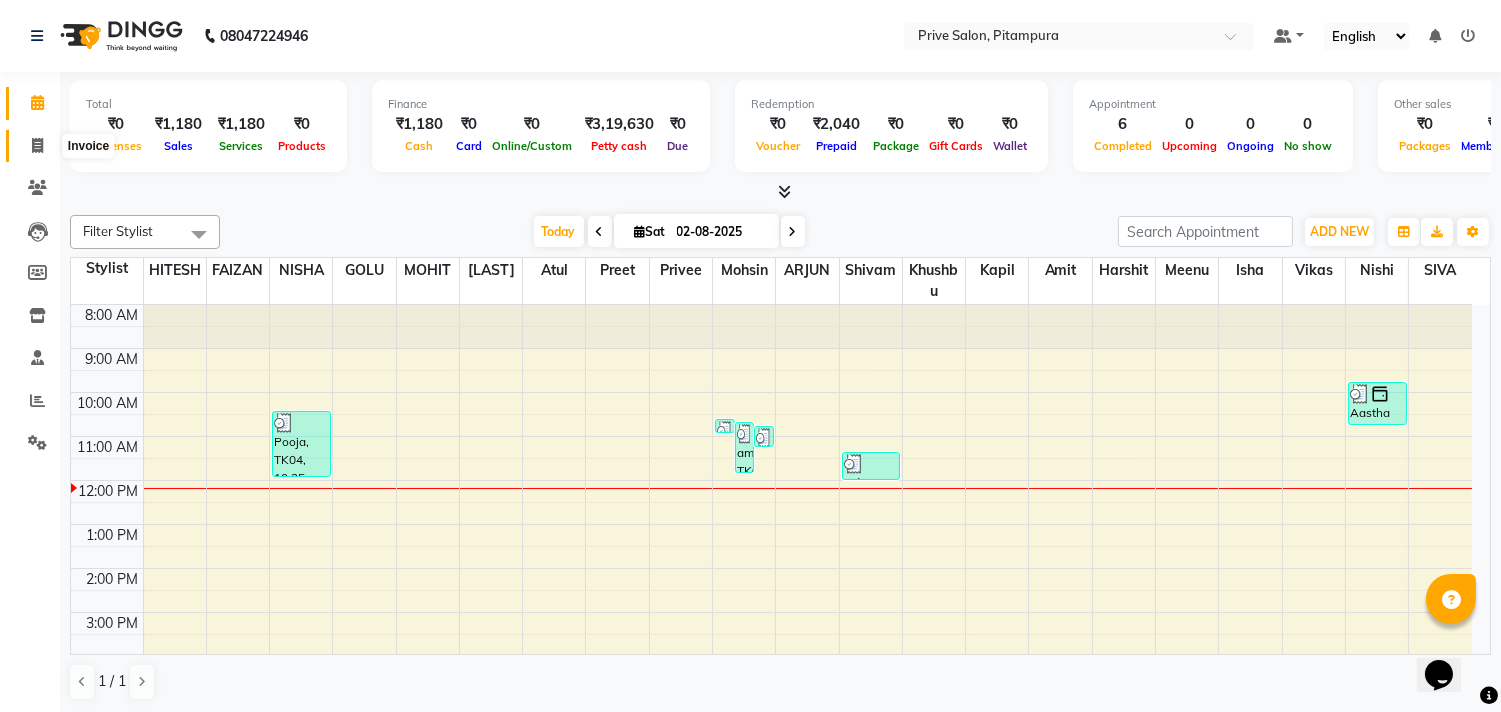 click 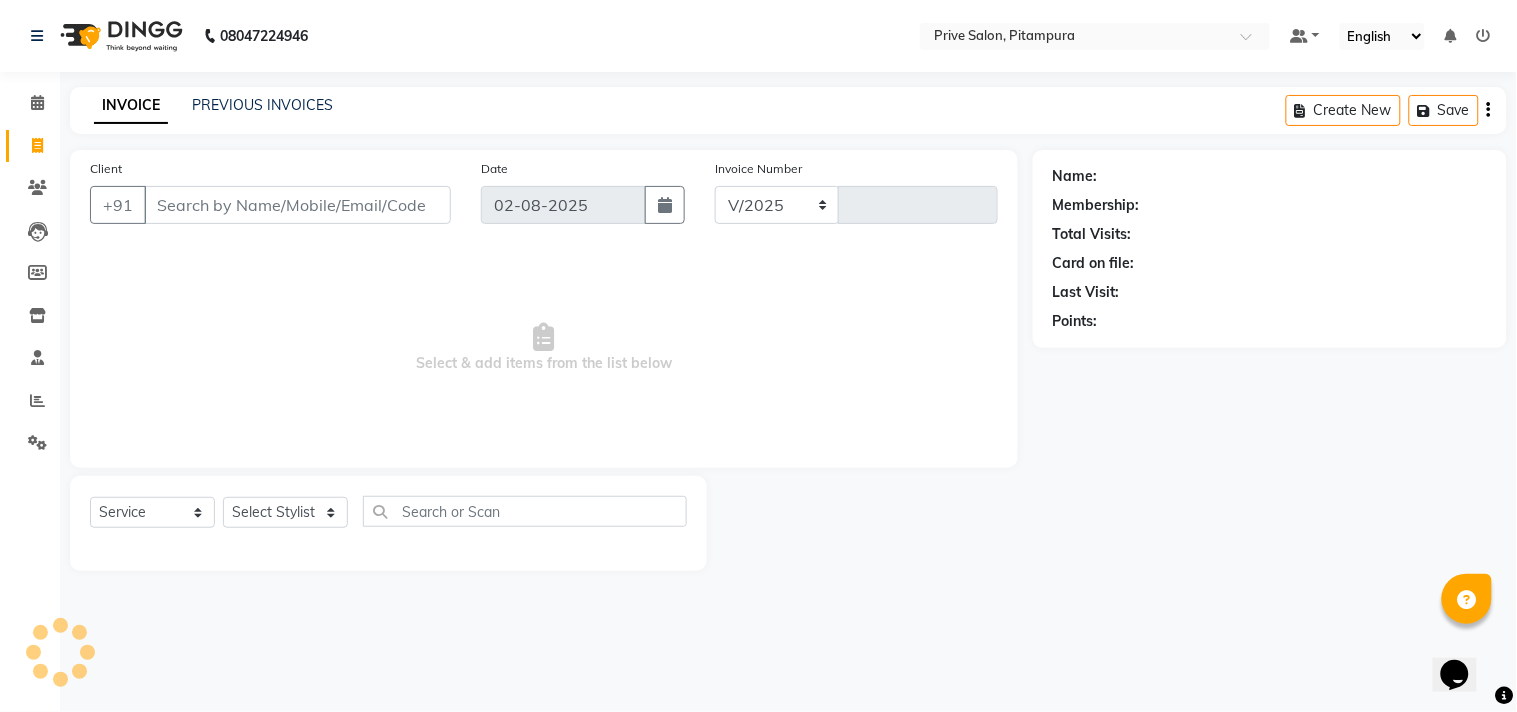 click on "Client" at bounding box center (297, 205) 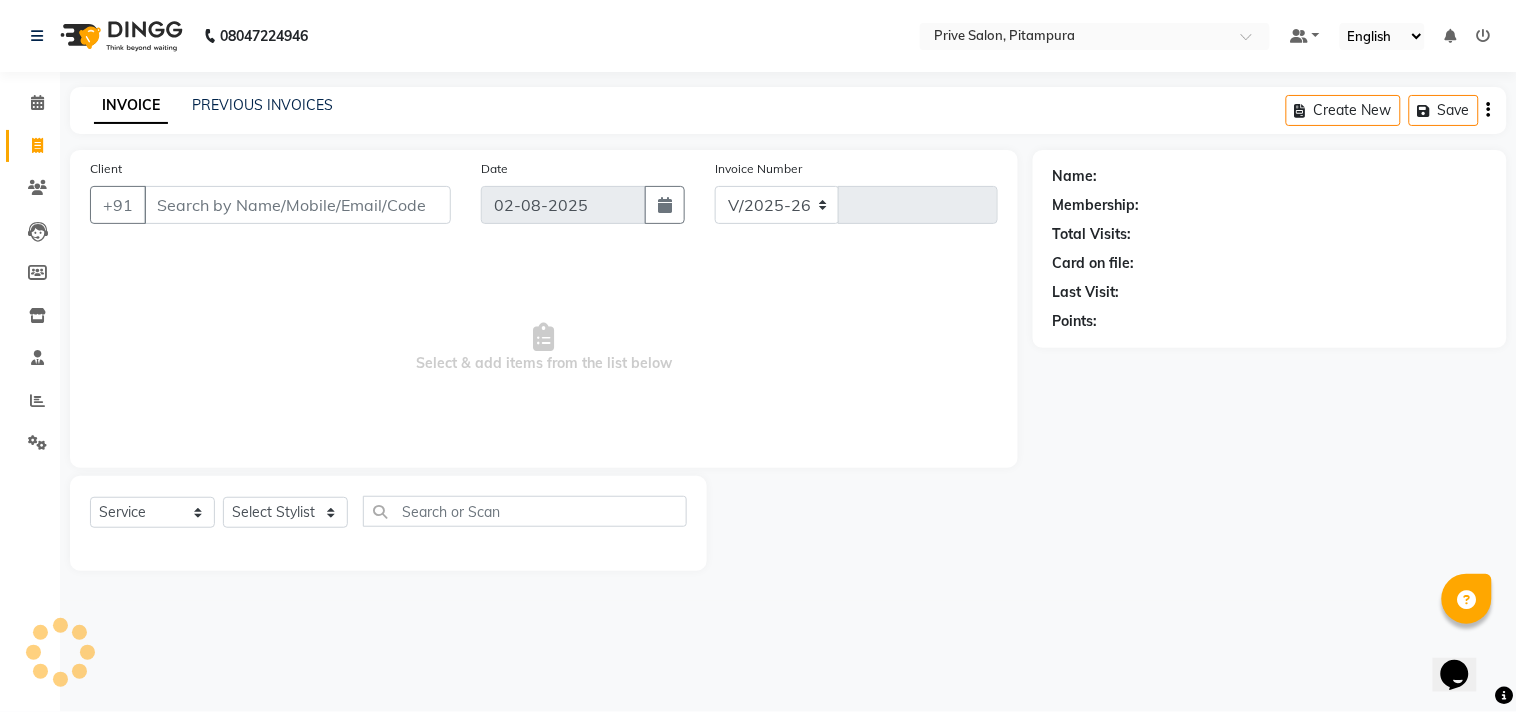 type on "6350" 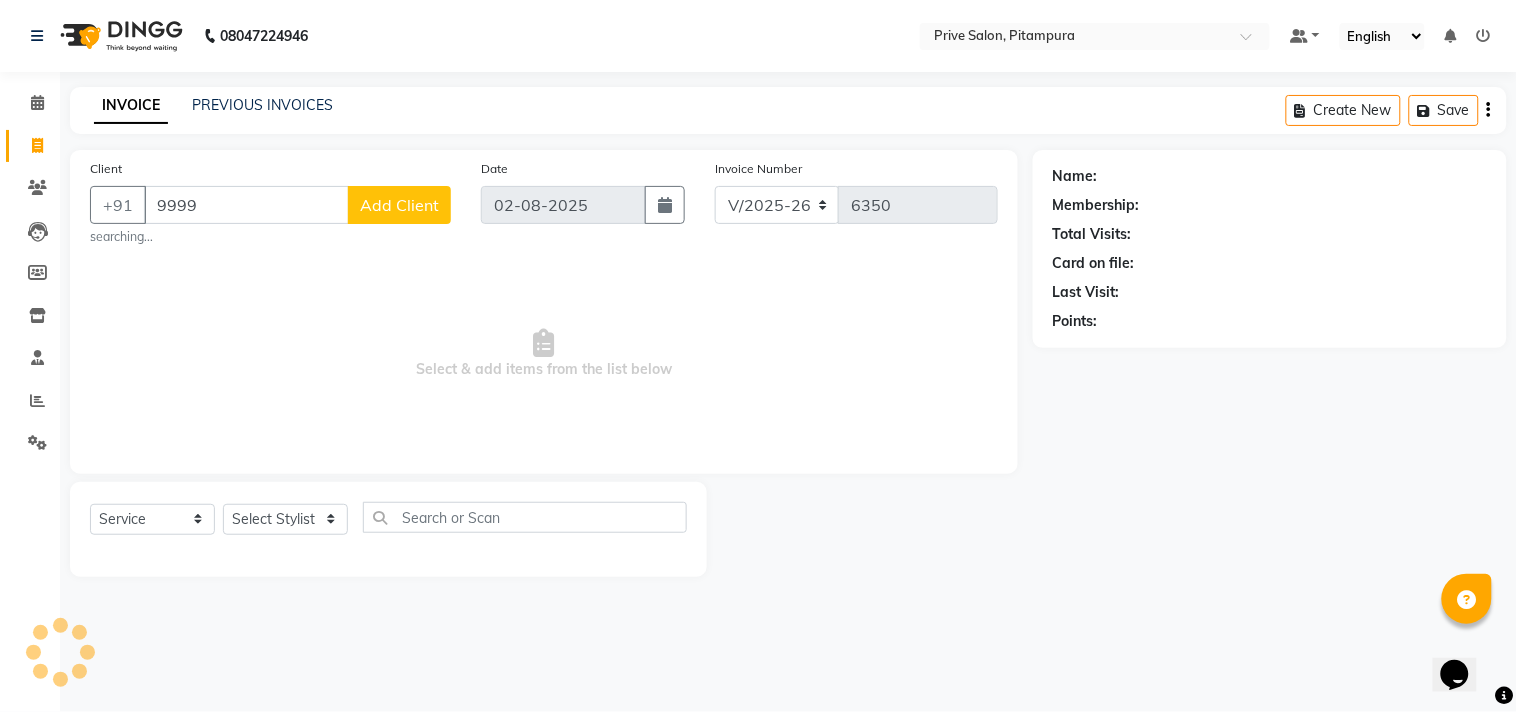 type on "9999" 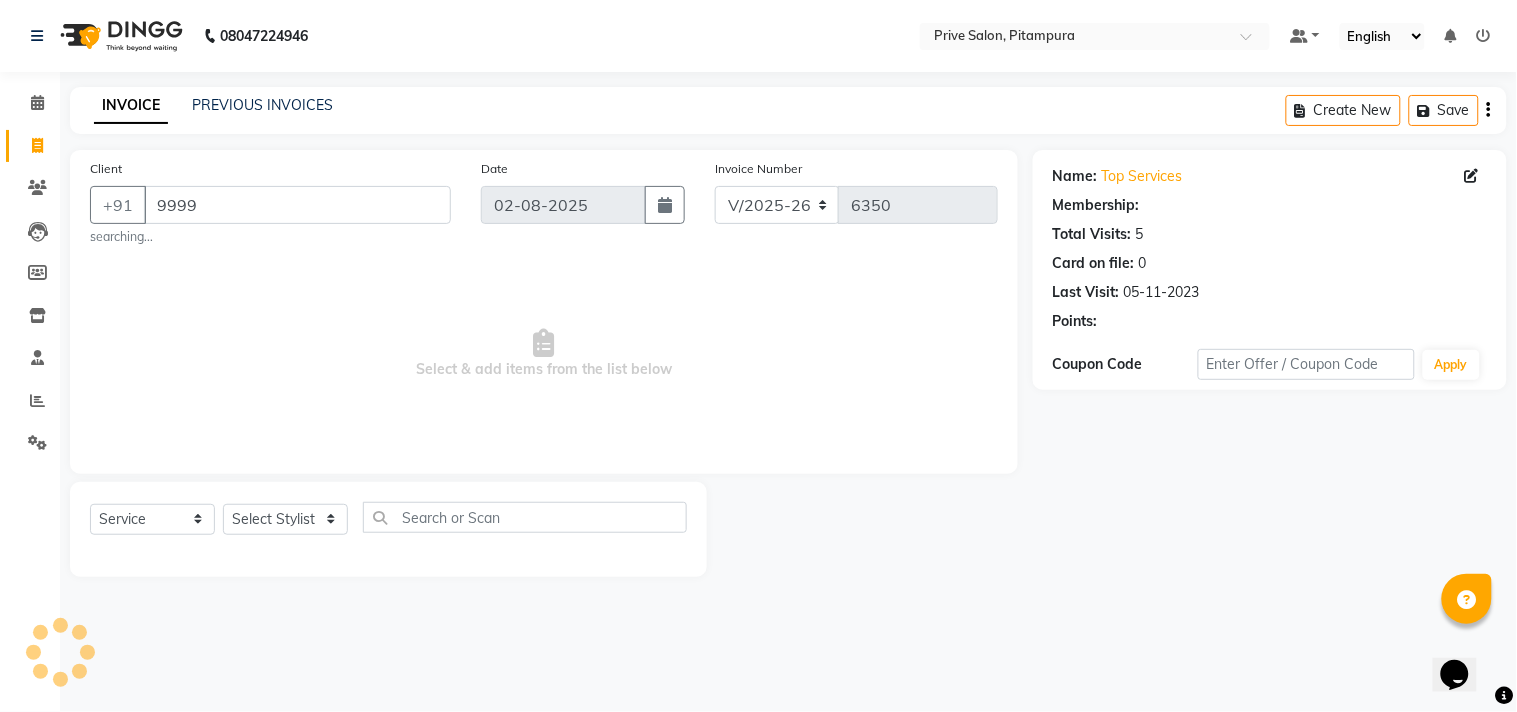 select on "1: Object" 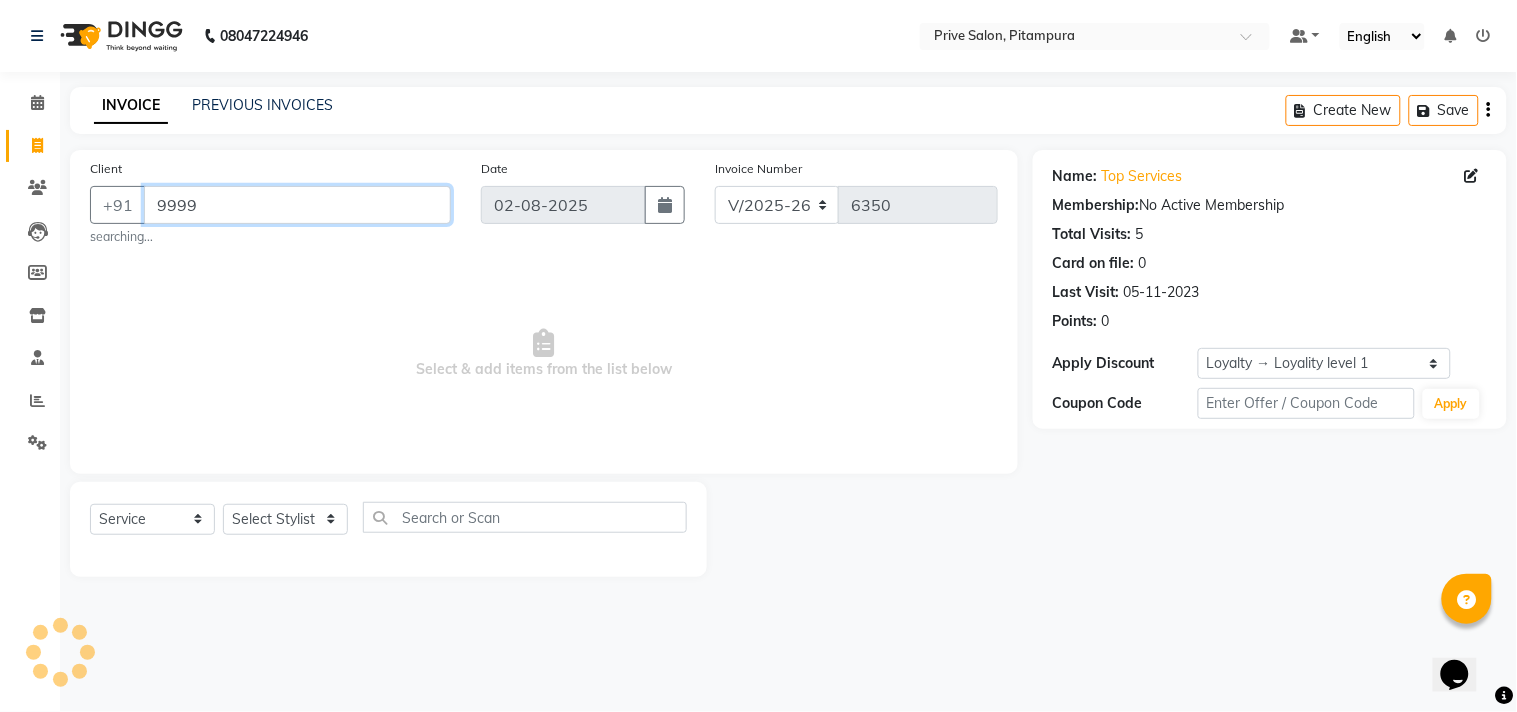 click on "9999" at bounding box center [297, 205] 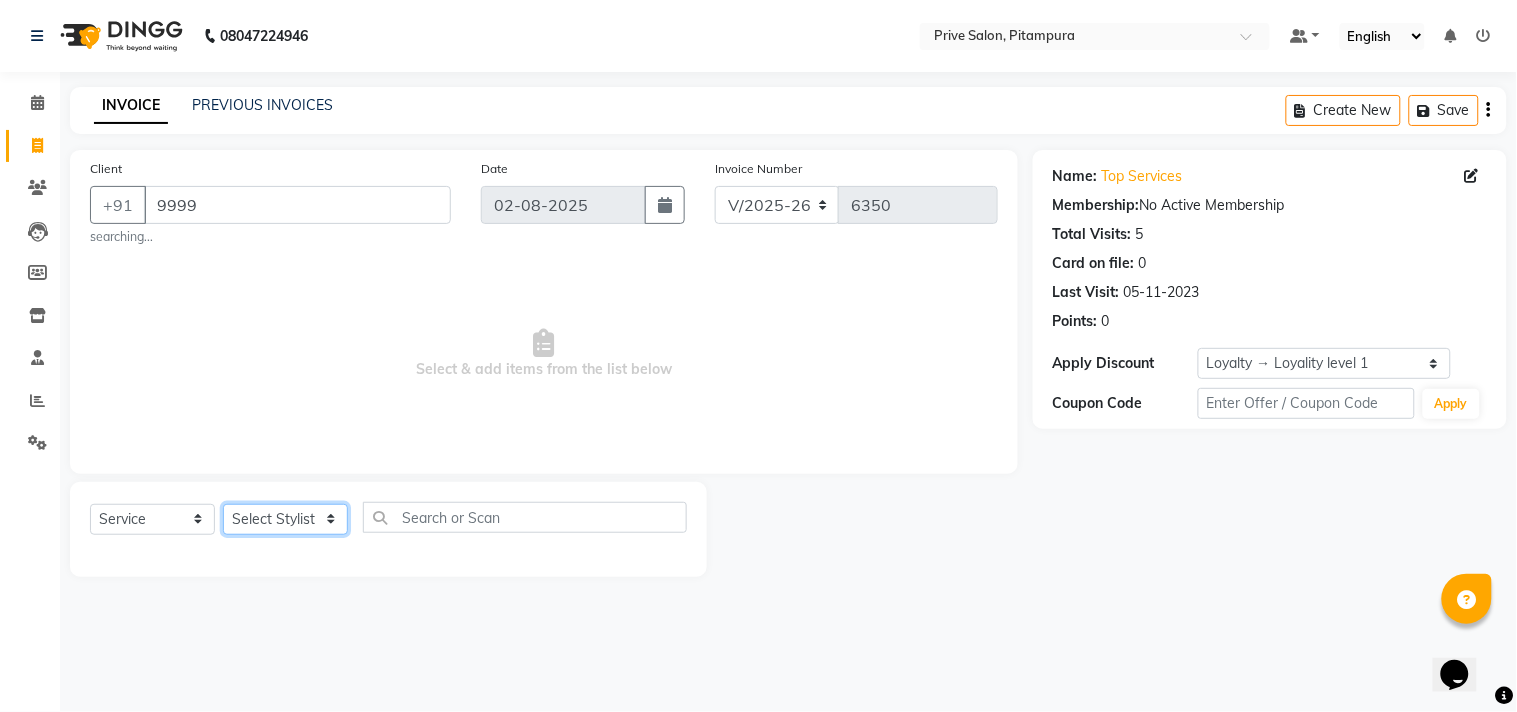 click on "Select Stylist amit ARJUN Atul FAIZAN FARDEEN GOLU harshit HITESH isha kapil khushbu Manager meenu MOHIT Mohsin NISHA nishi Preet privee Shivam SIVA vikas" 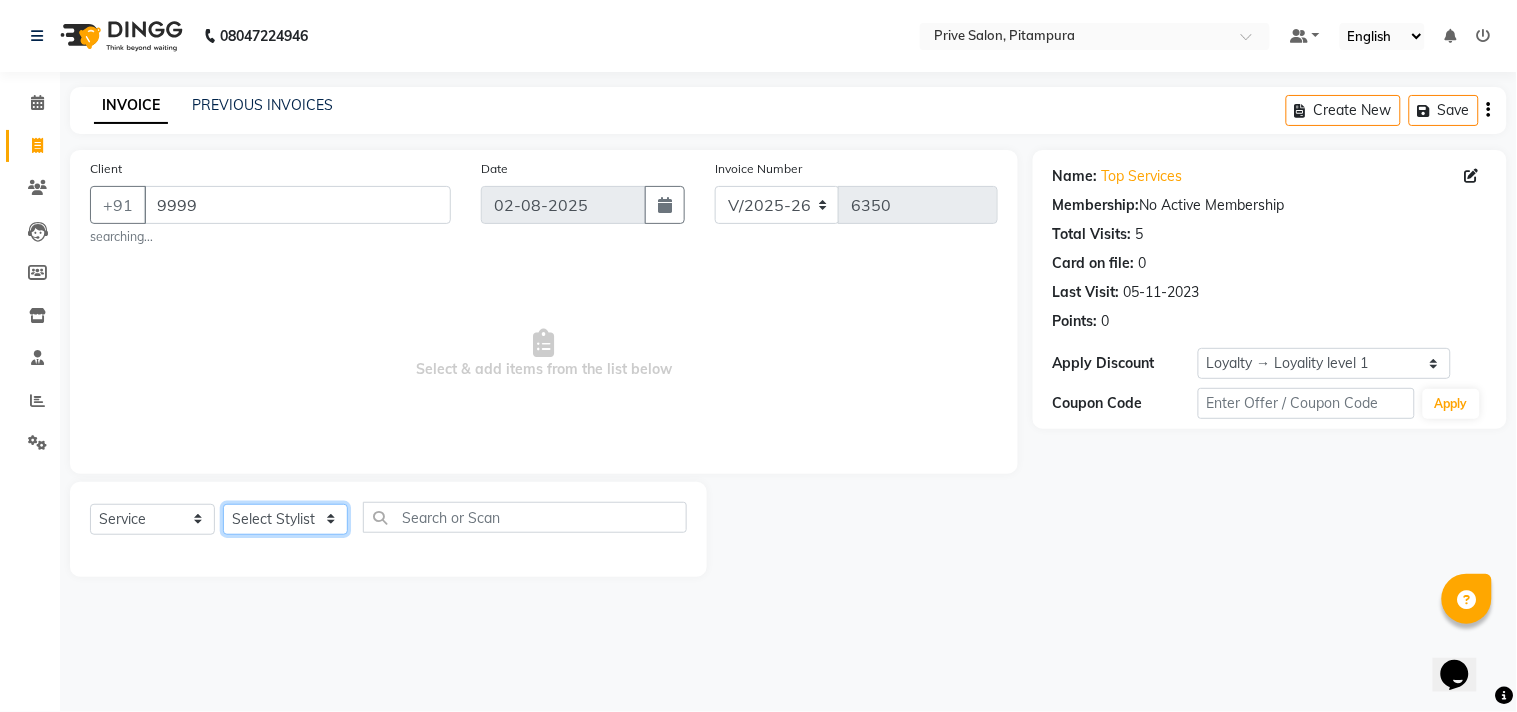 select on "26772" 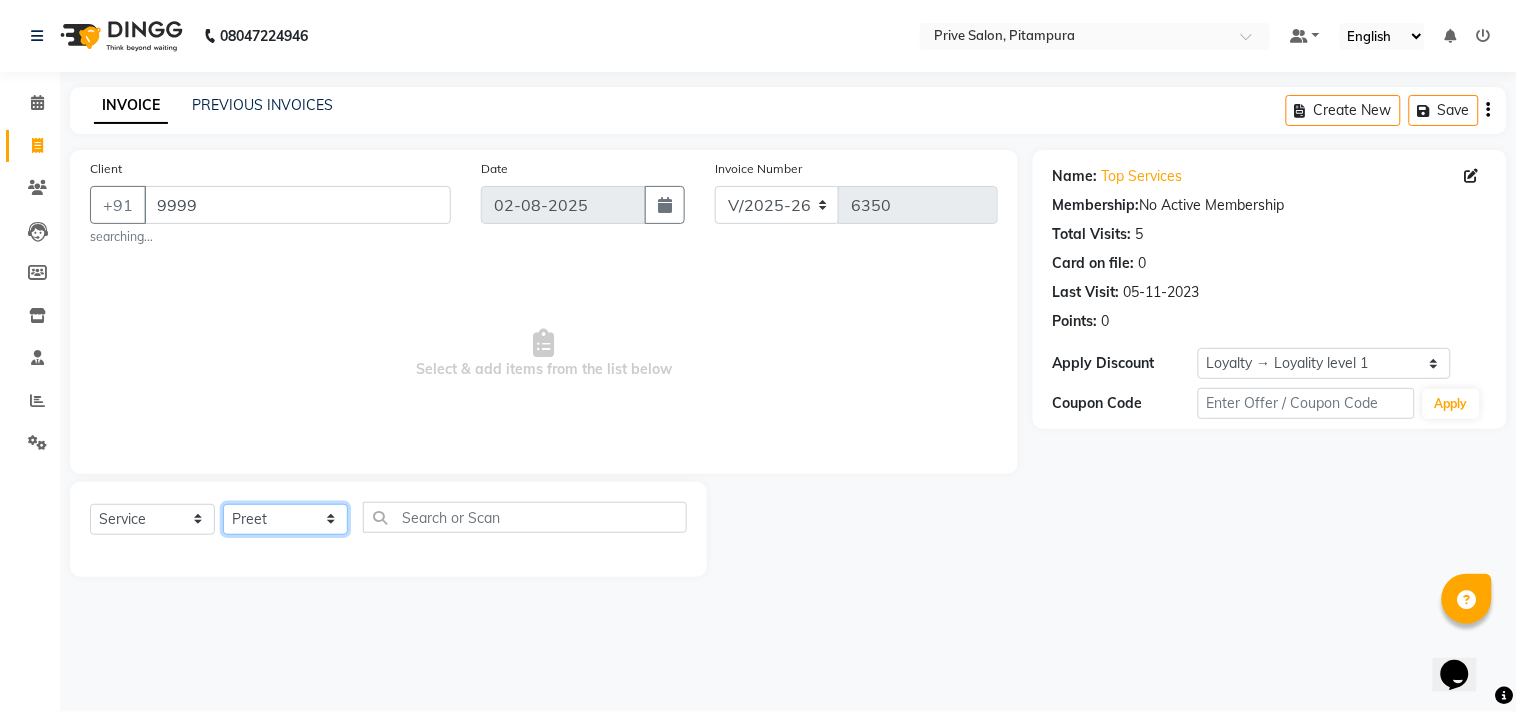click on "Select Stylist amit ARJUN Atul FAIZAN FARDEEN GOLU harshit HITESH isha kapil khushbu Manager meenu MOHIT Mohsin NISHA nishi Preet privee Shivam SIVA vikas" 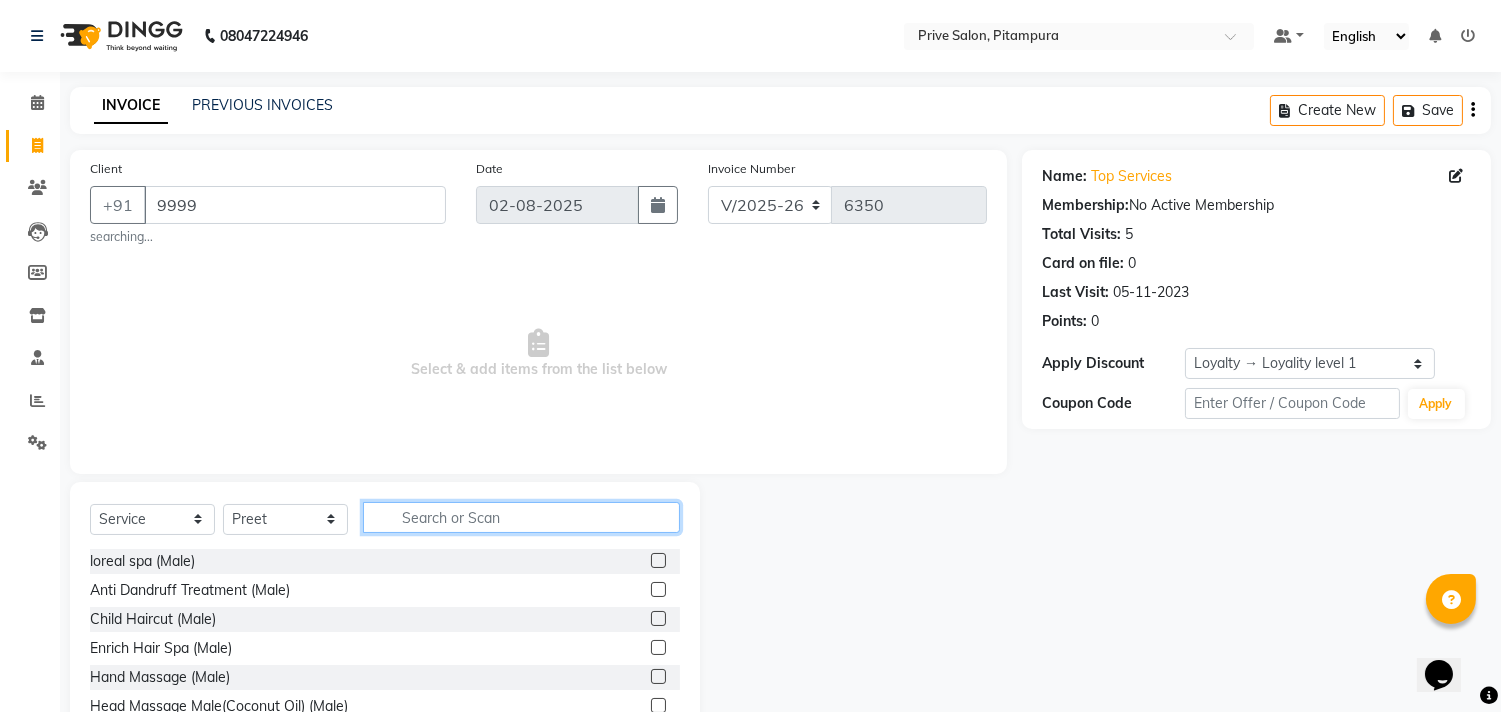 click 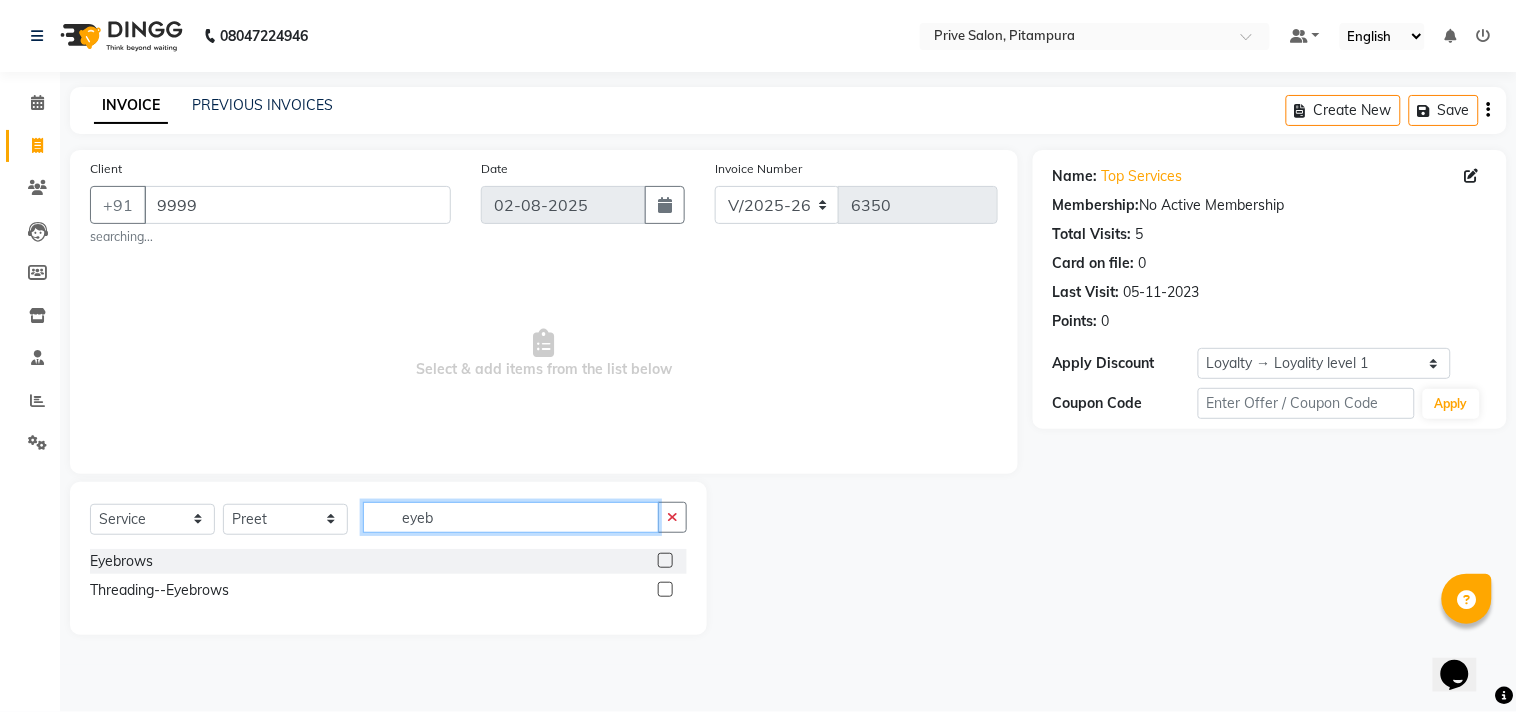 type on "eyeb" 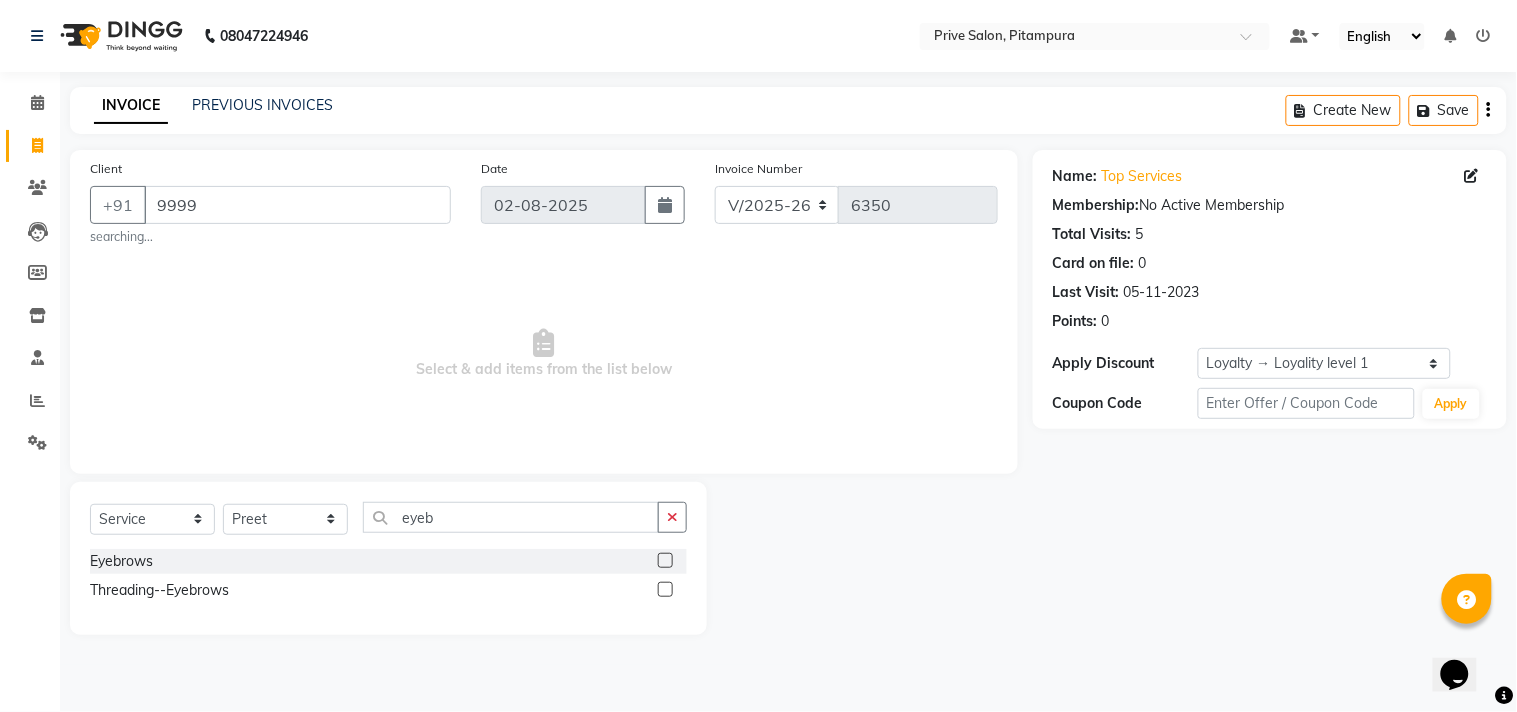 click 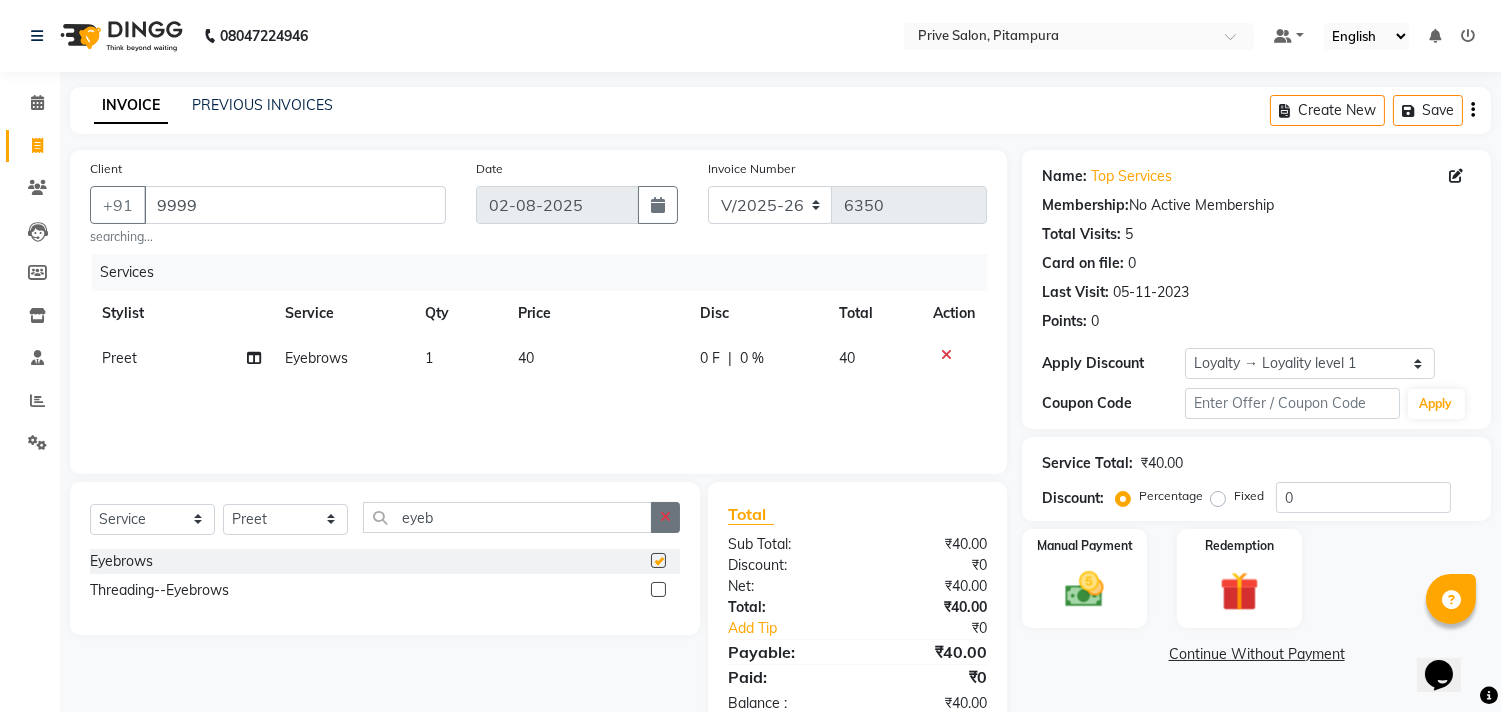 checkbox on "false" 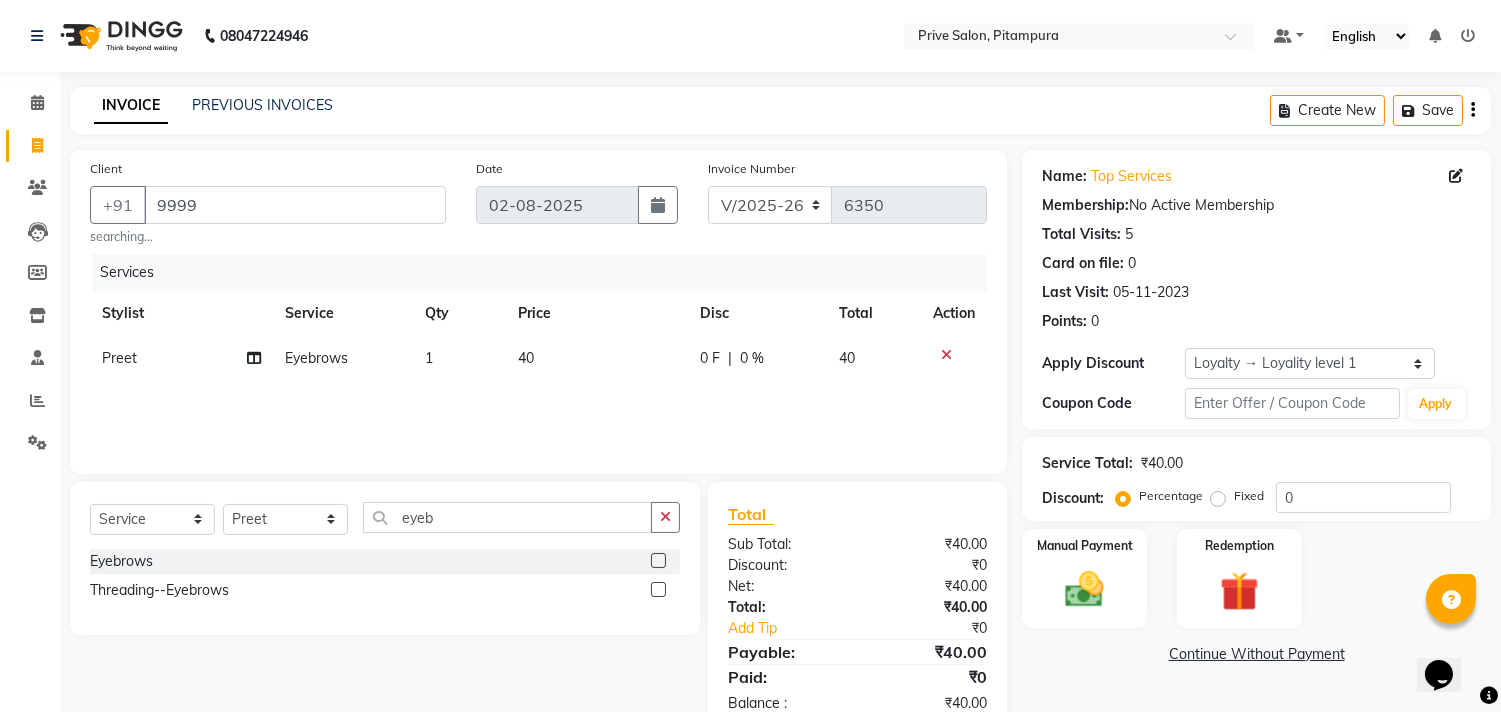 drag, startPoint x: 670, startPoint y: 518, endPoint x: 618, endPoint y: 521, distance: 52.086468 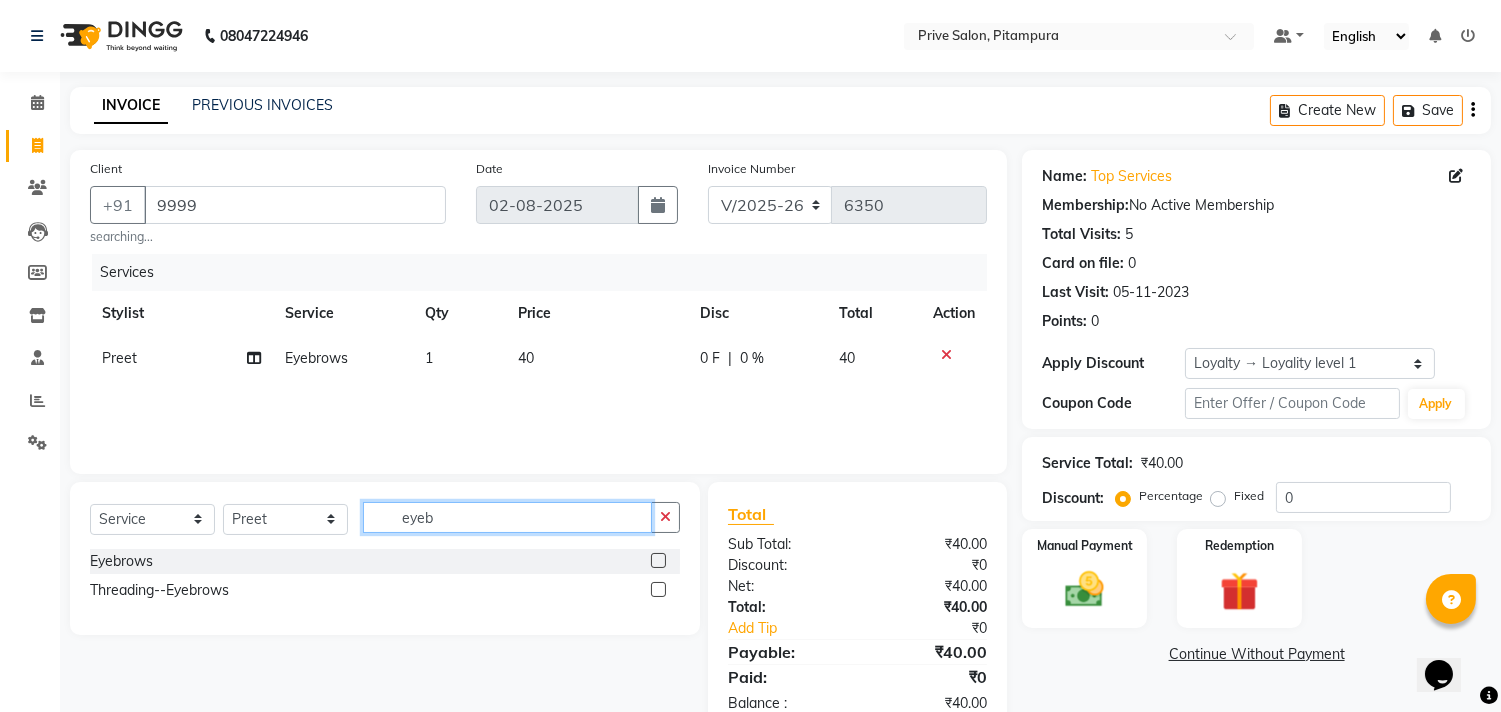 click on "eyeb" 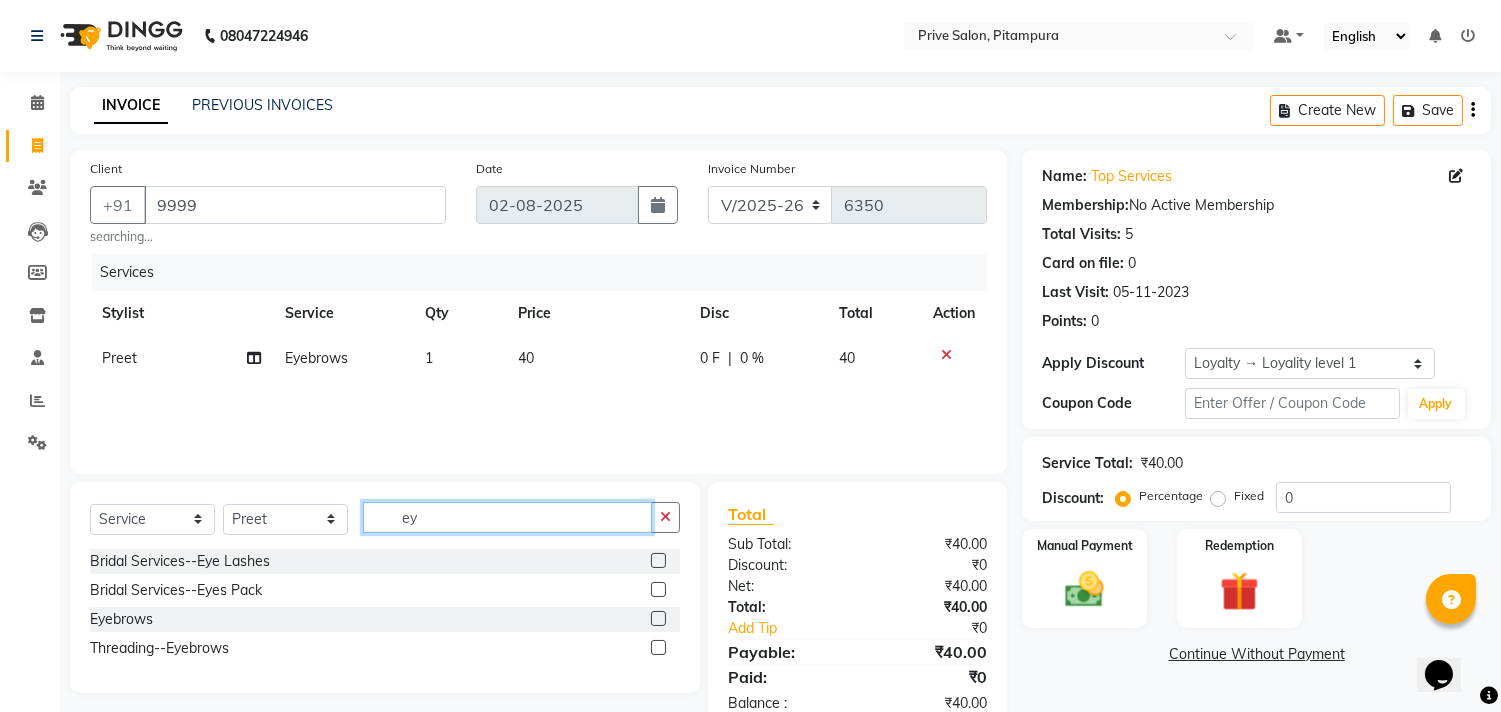 type on "e" 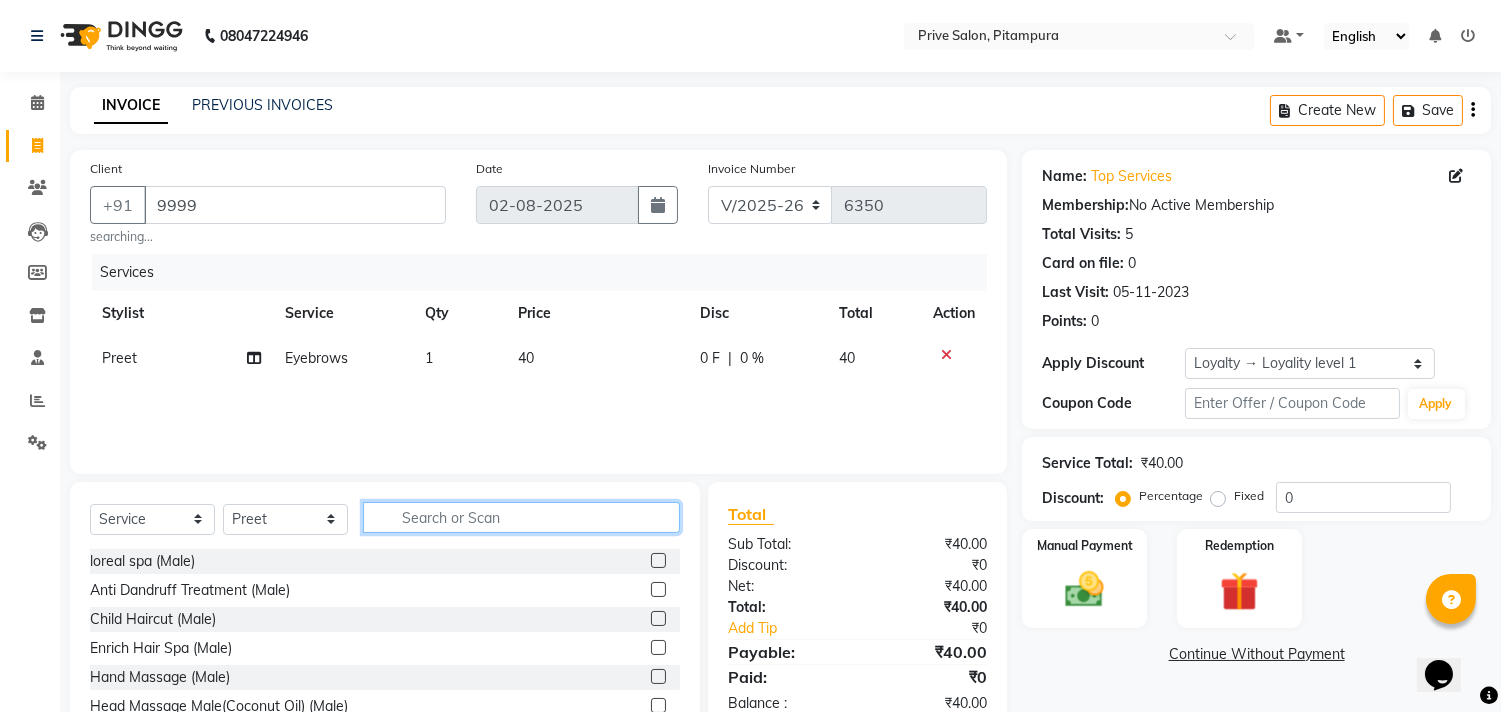 type 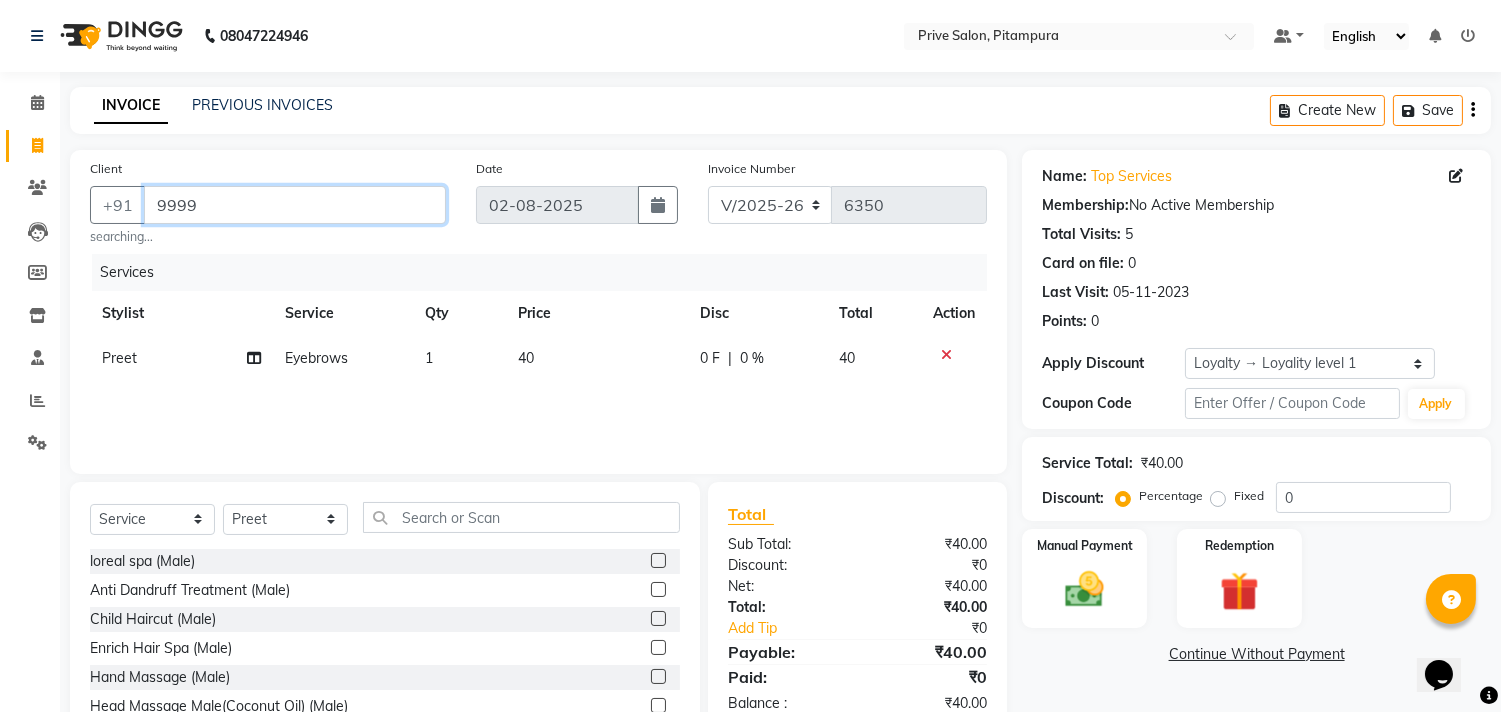 click on "9999" at bounding box center (295, 205) 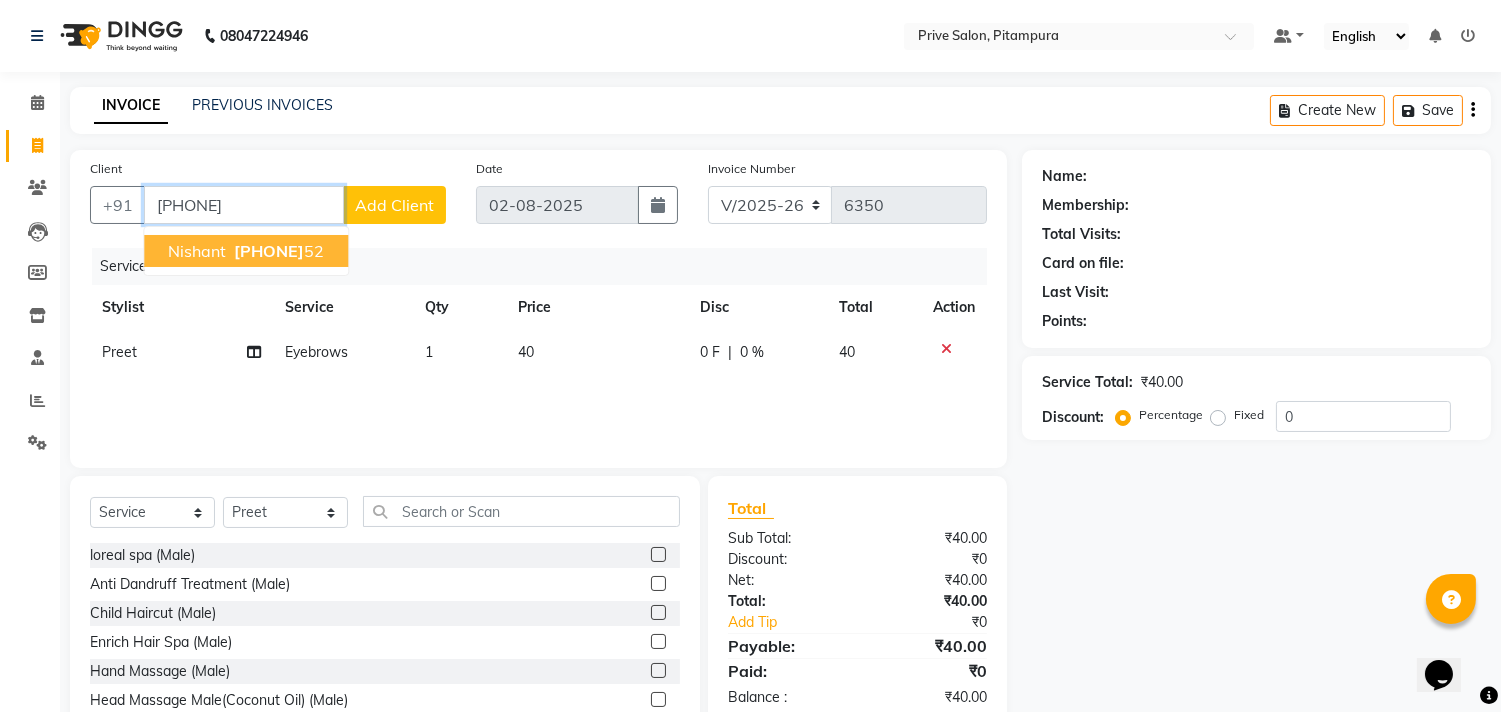 click on "99998569 52" at bounding box center [277, 251] 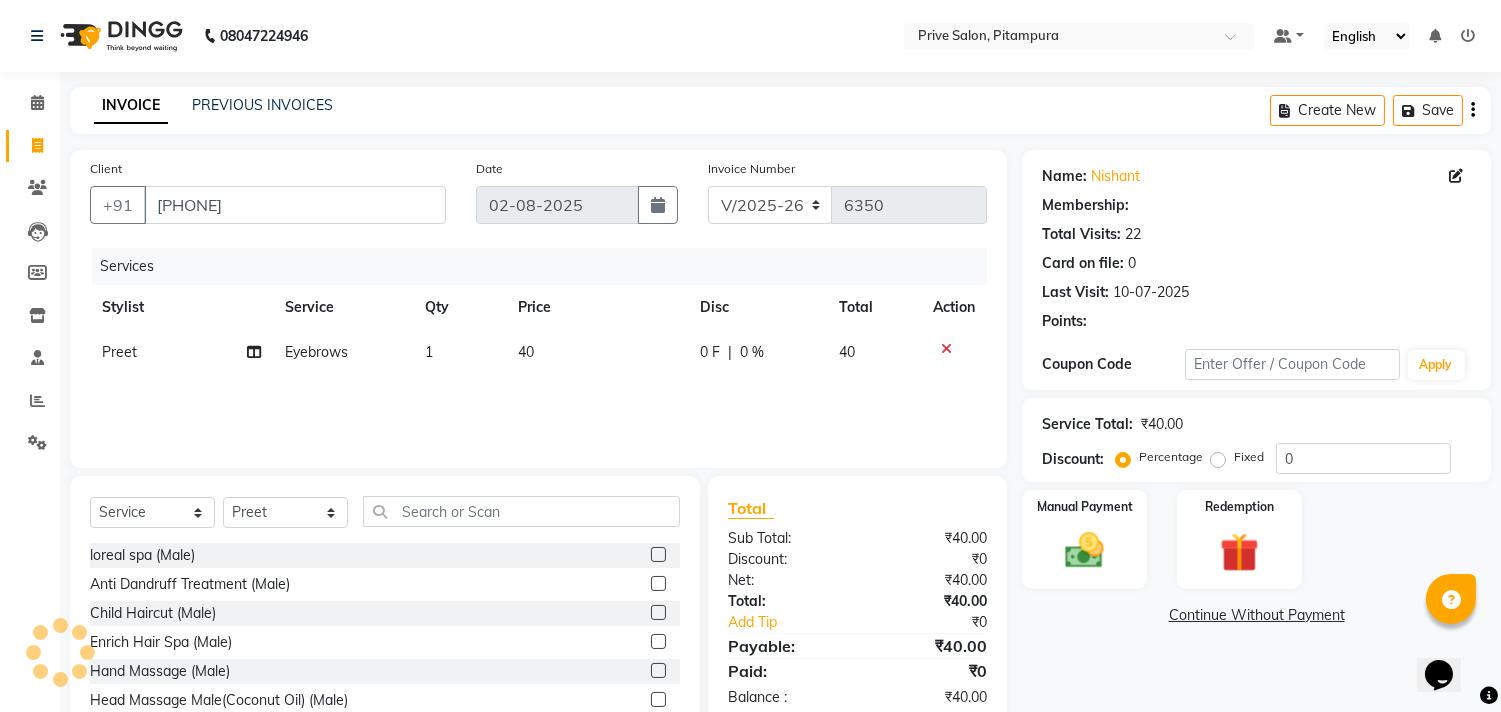 select on "1: Object" 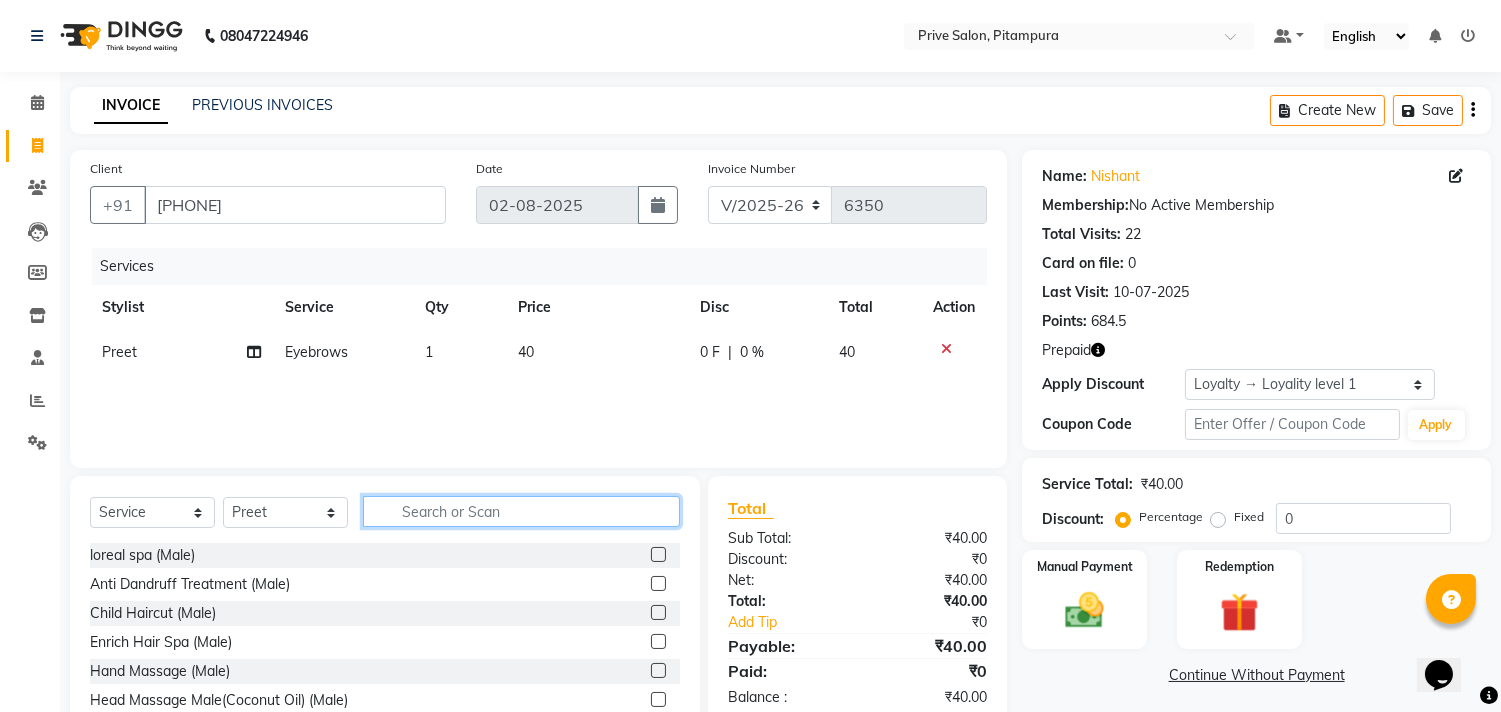 click 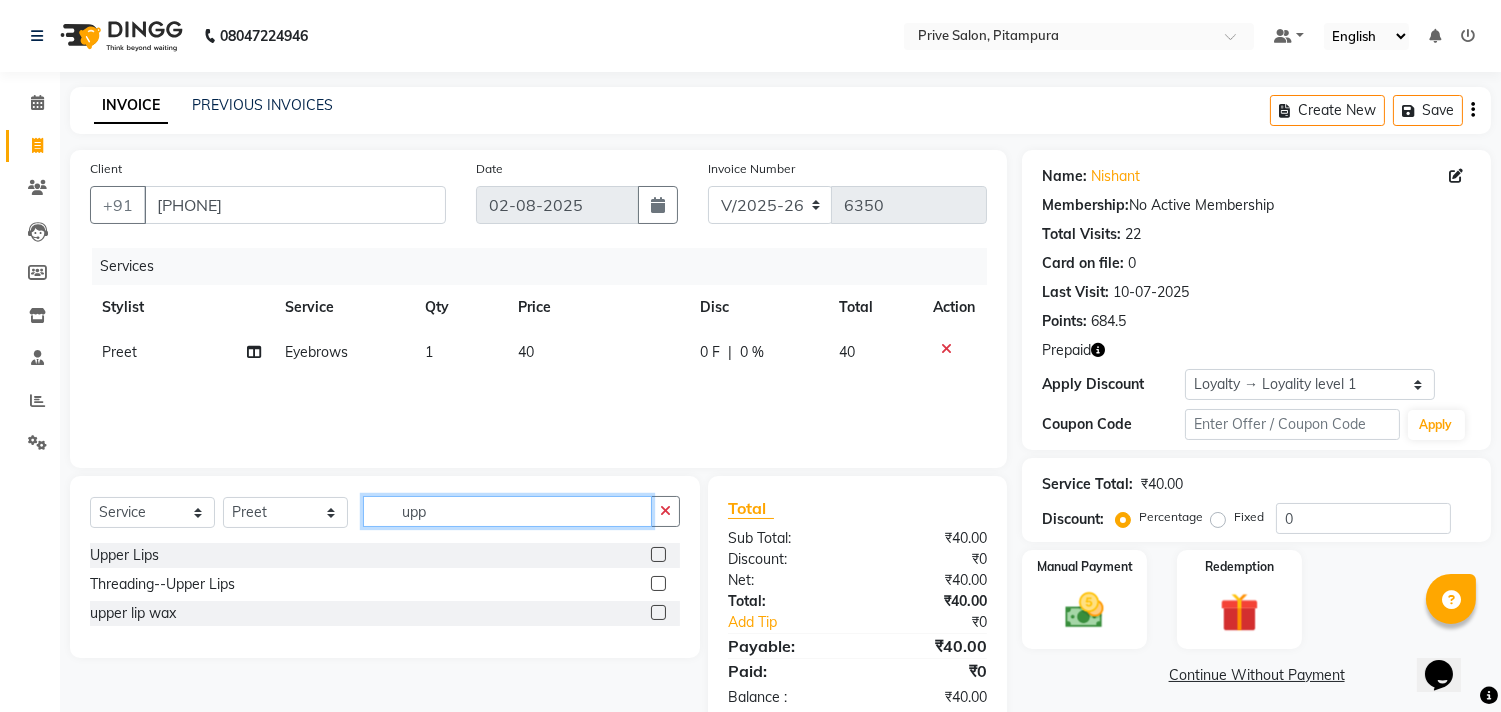 type on "upp" 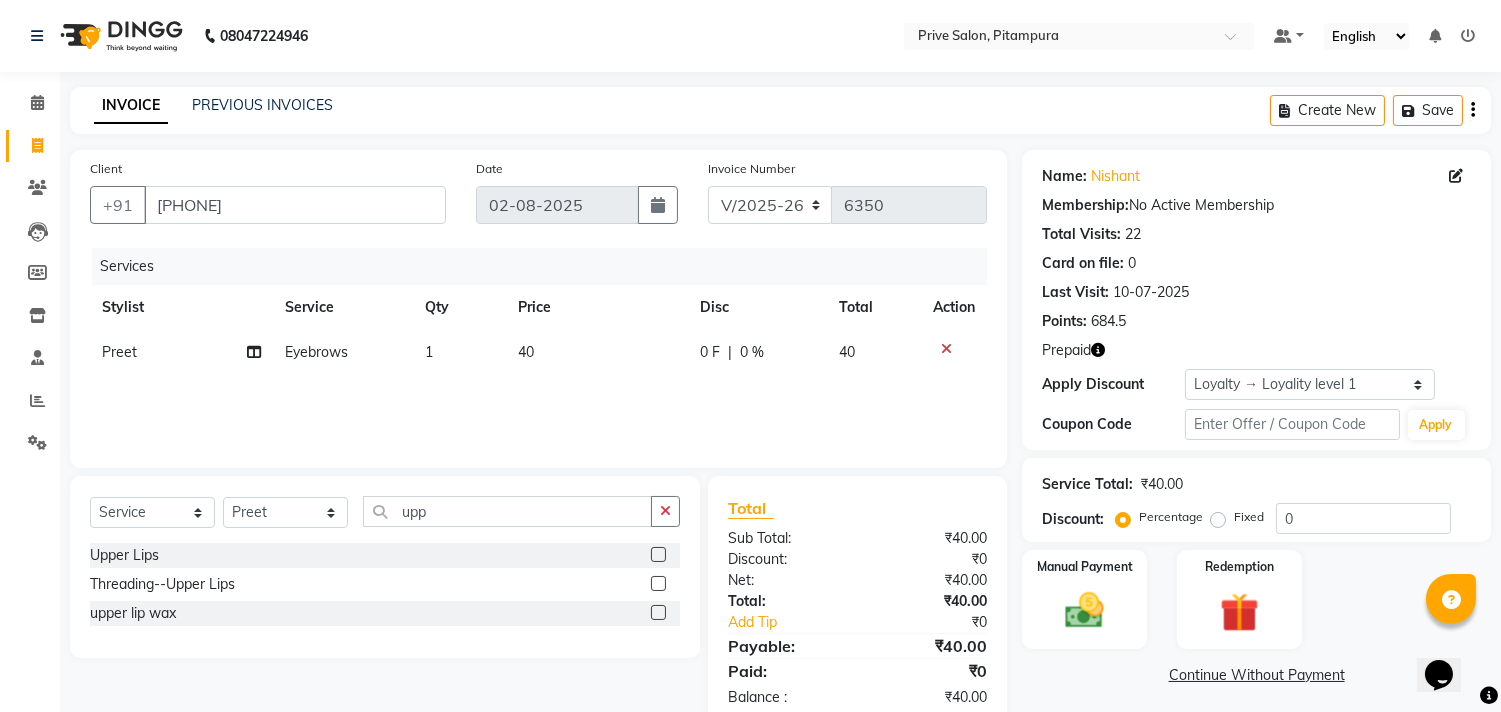click 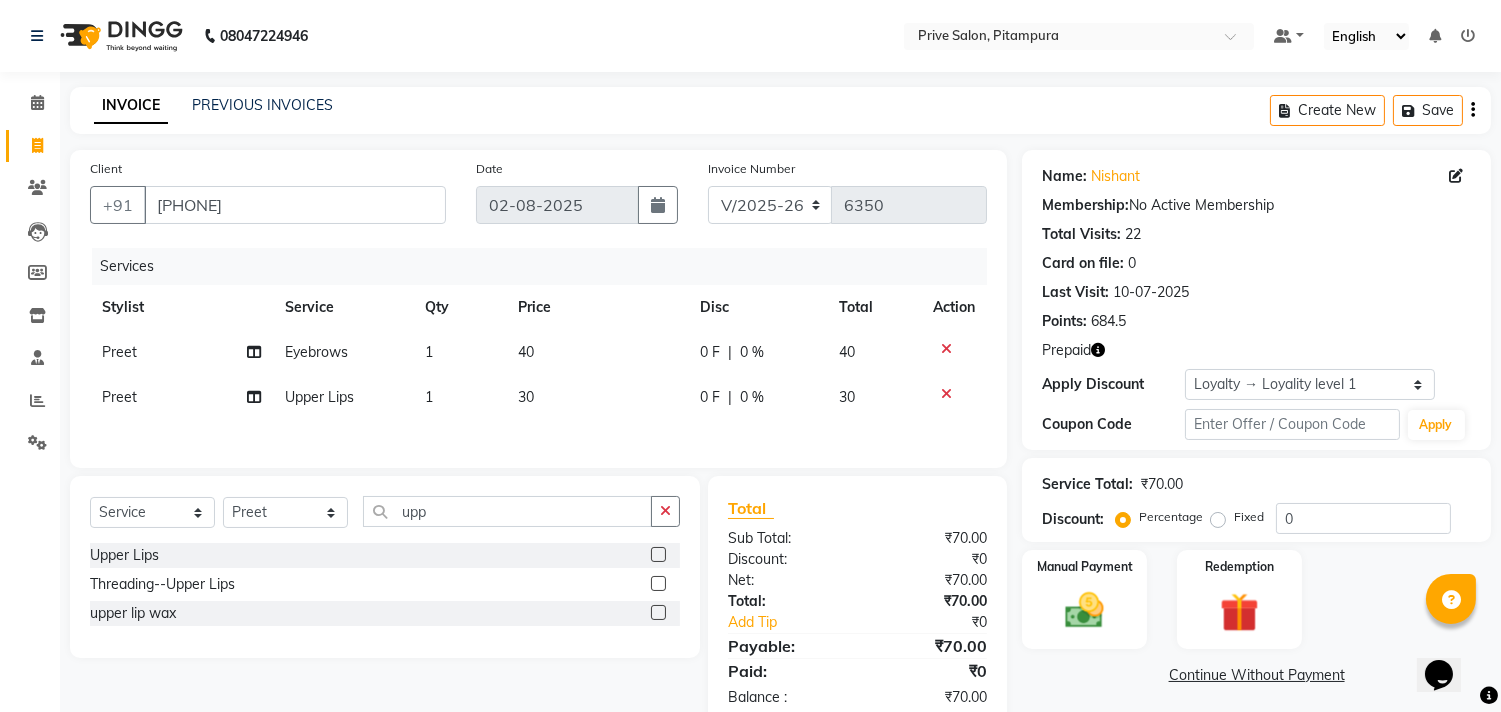 checkbox on "false" 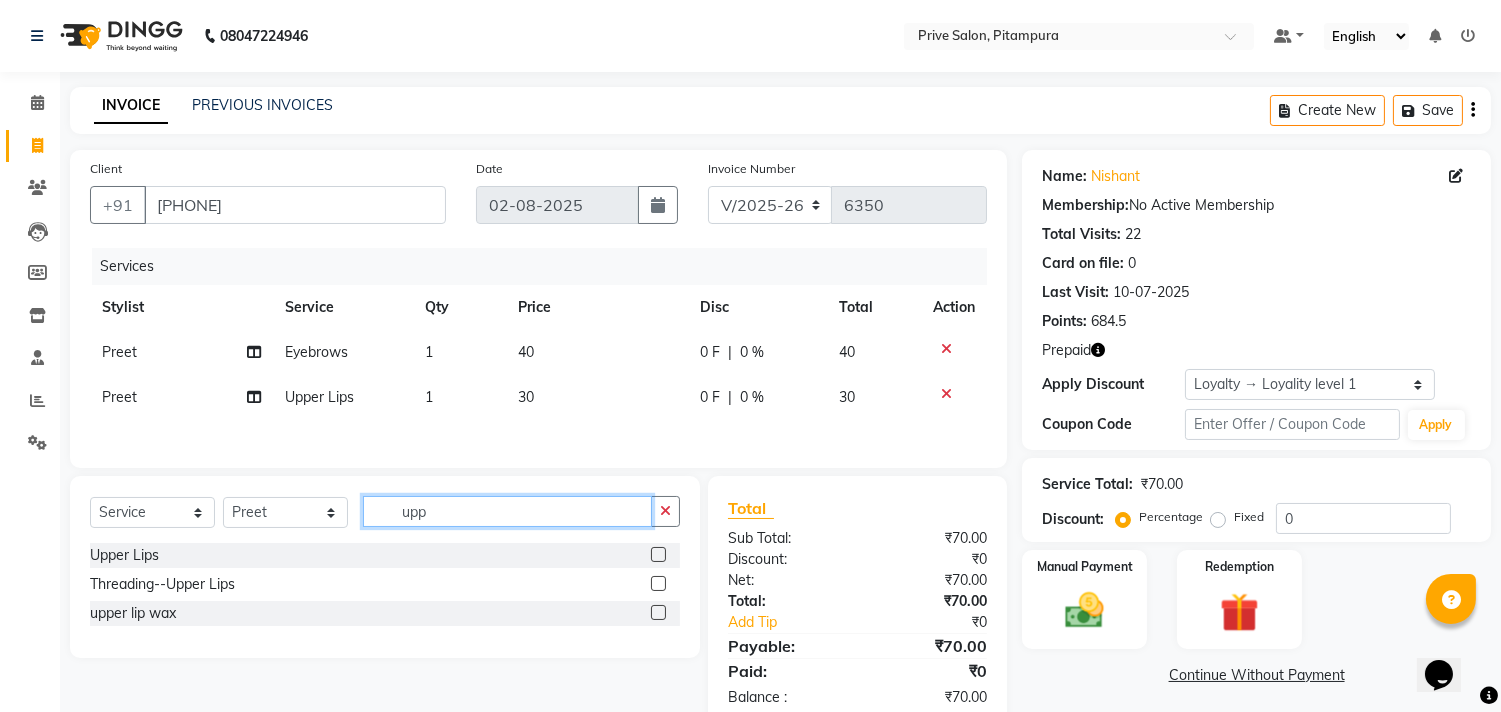 click on "upp" 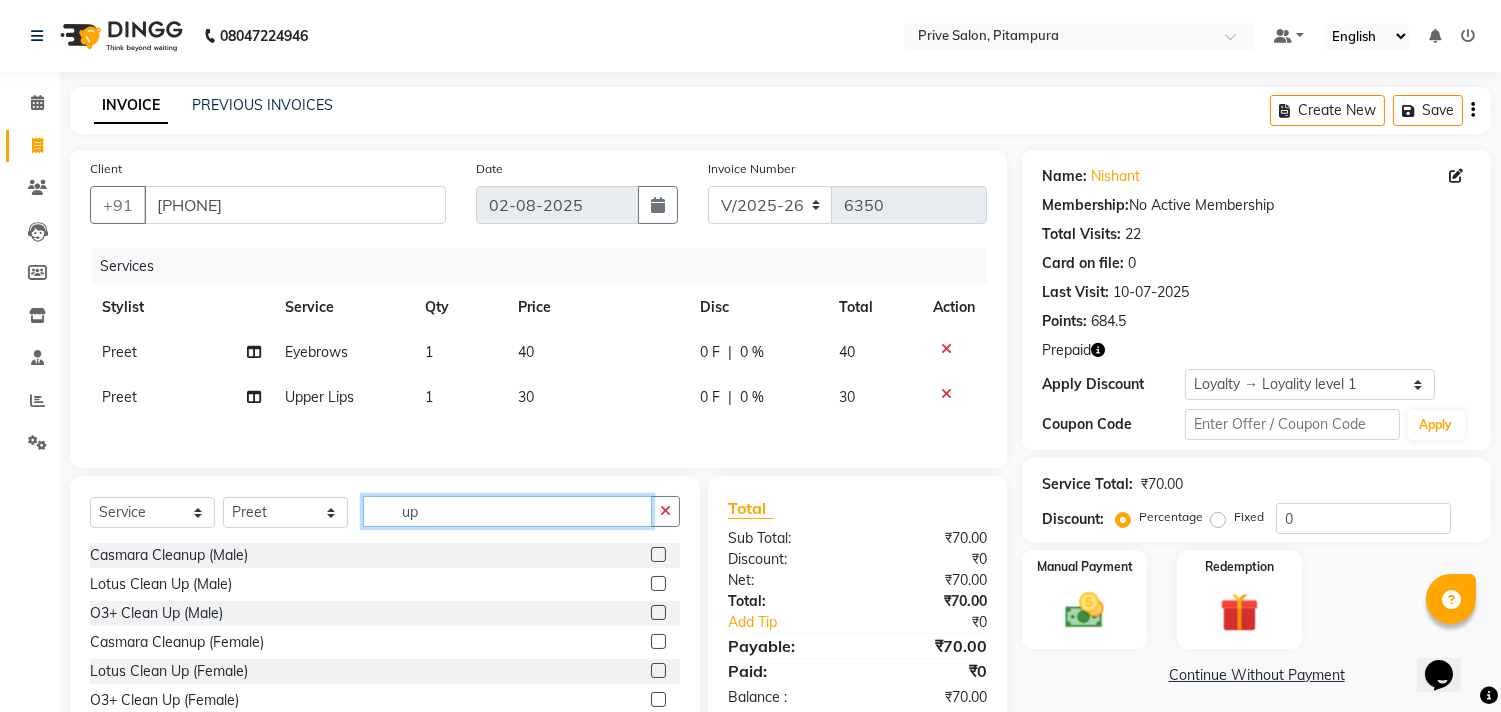 type on "u" 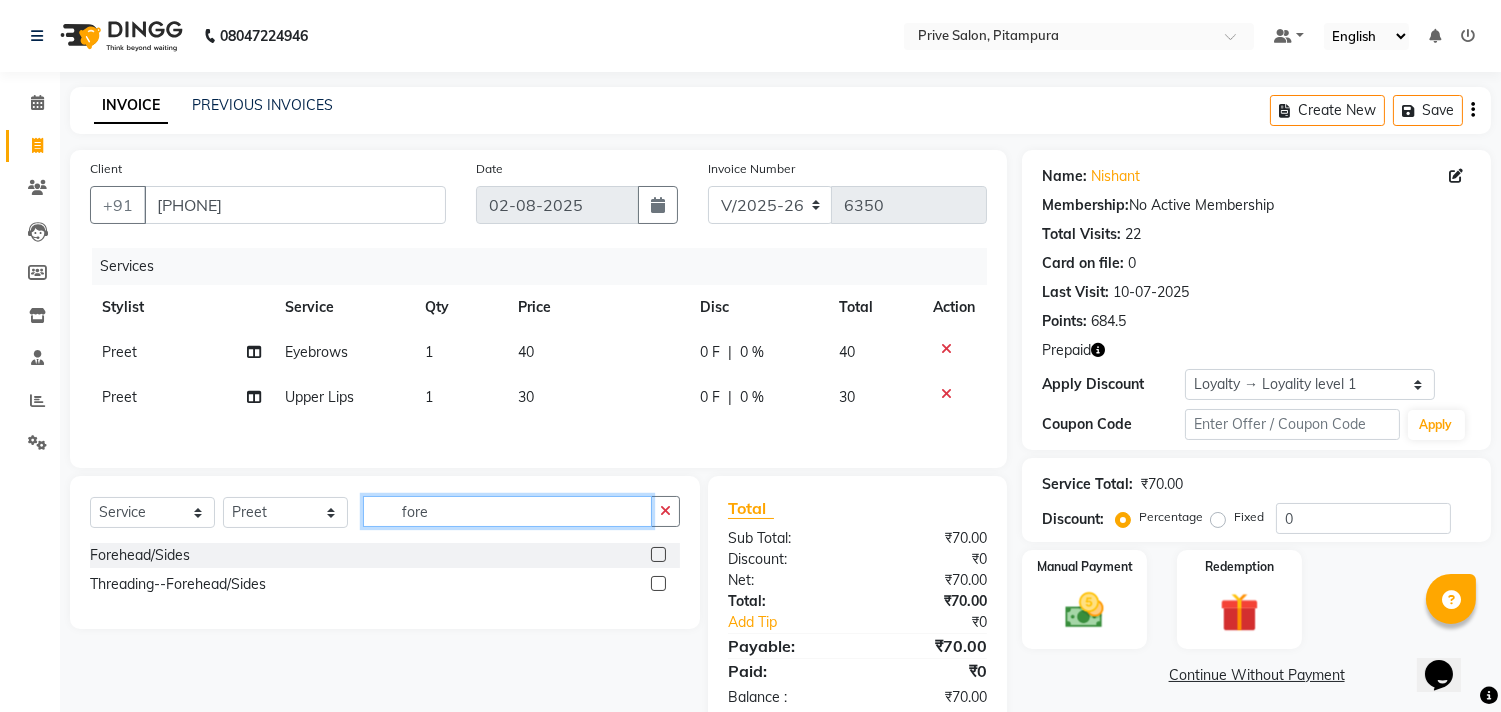 type on "fore" 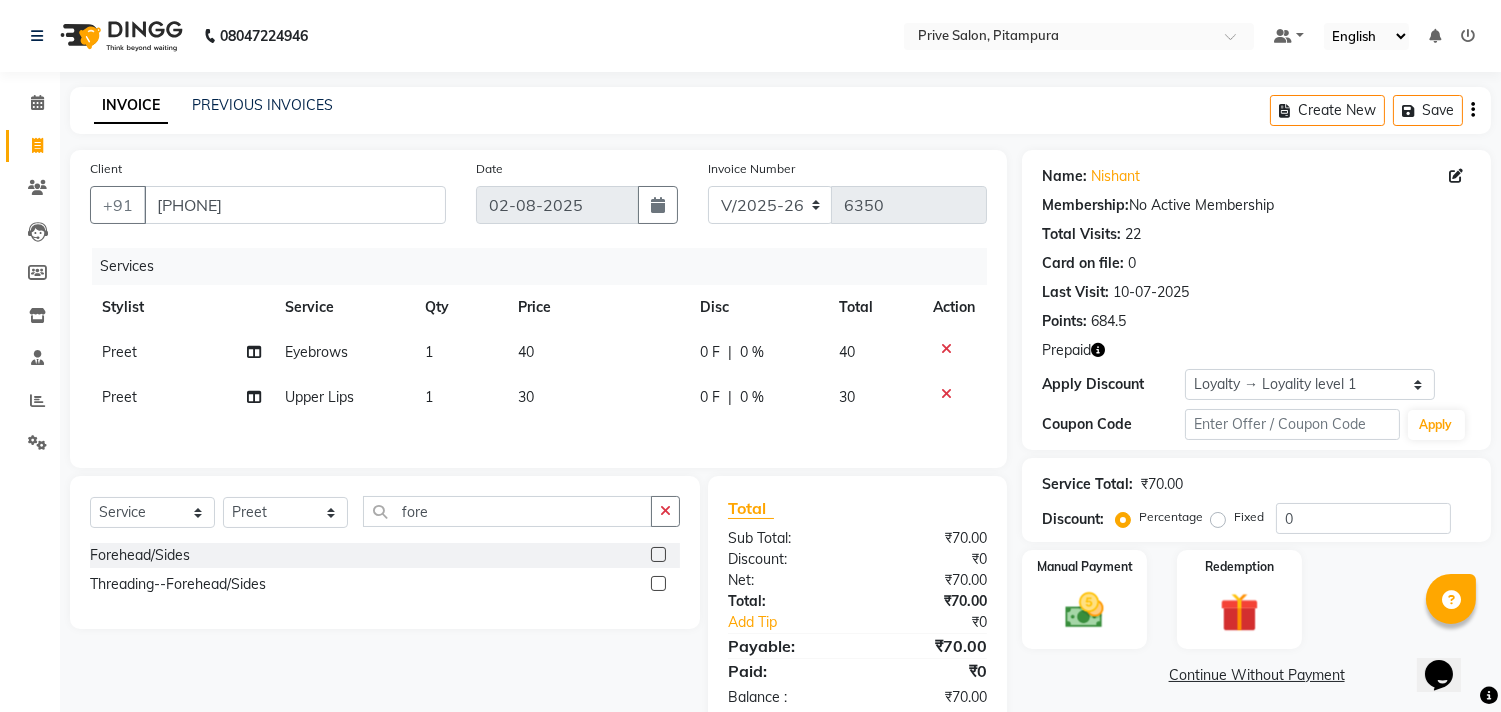 click 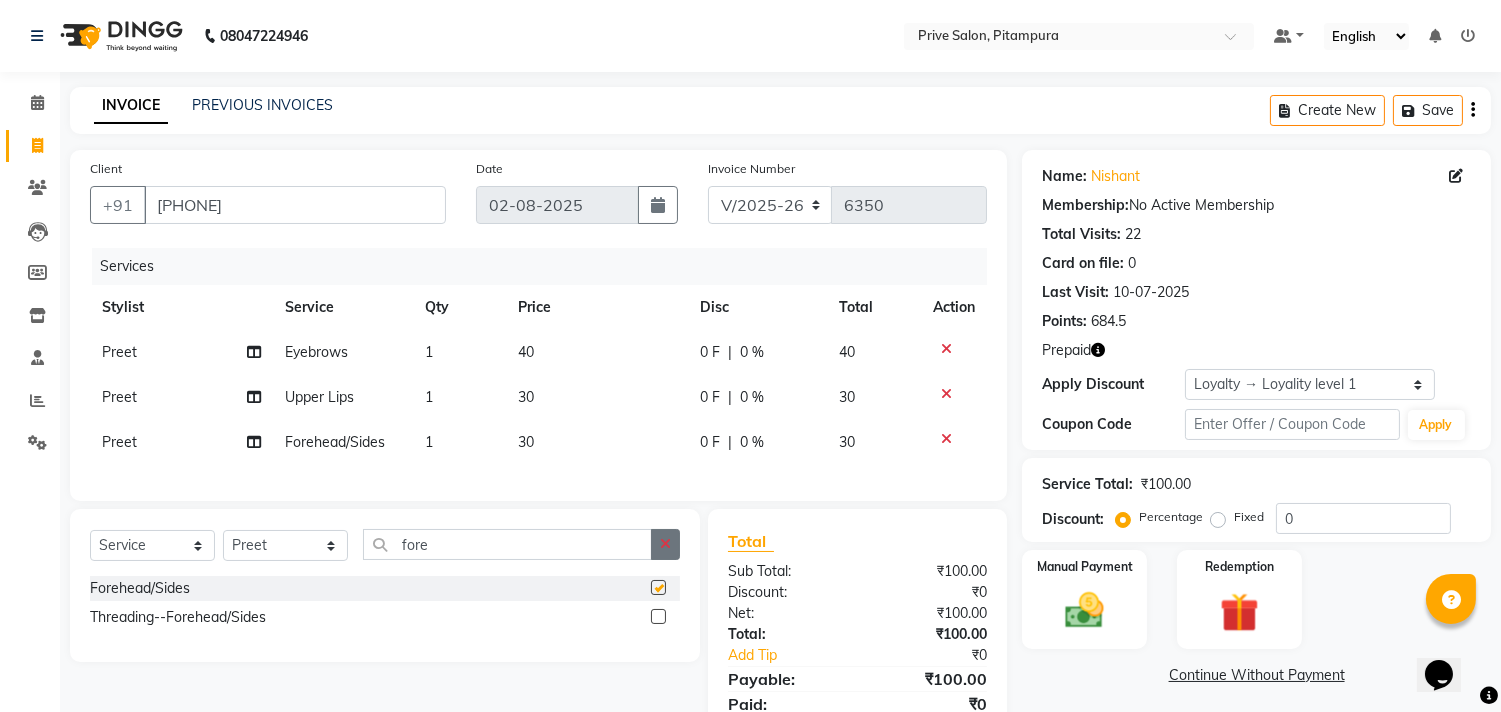 checkbox on "false" 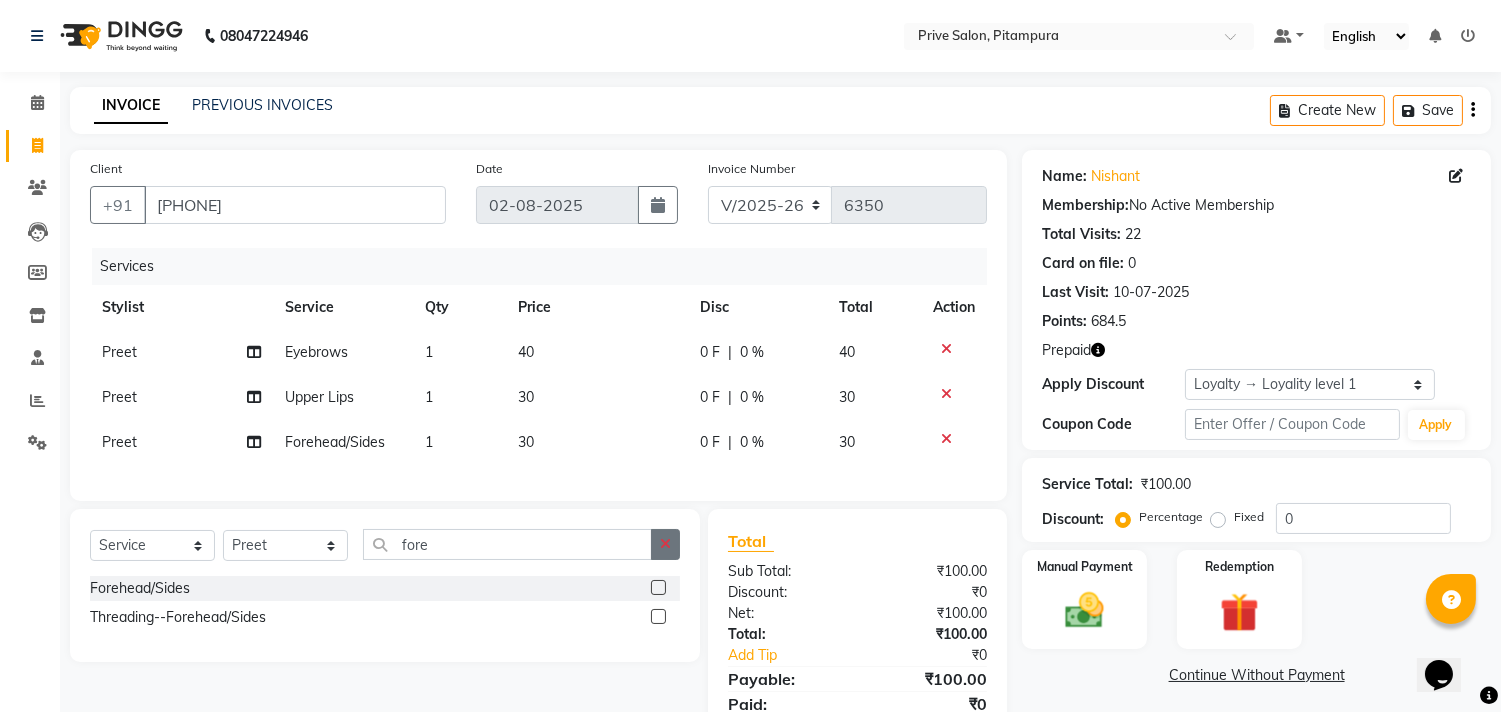 click 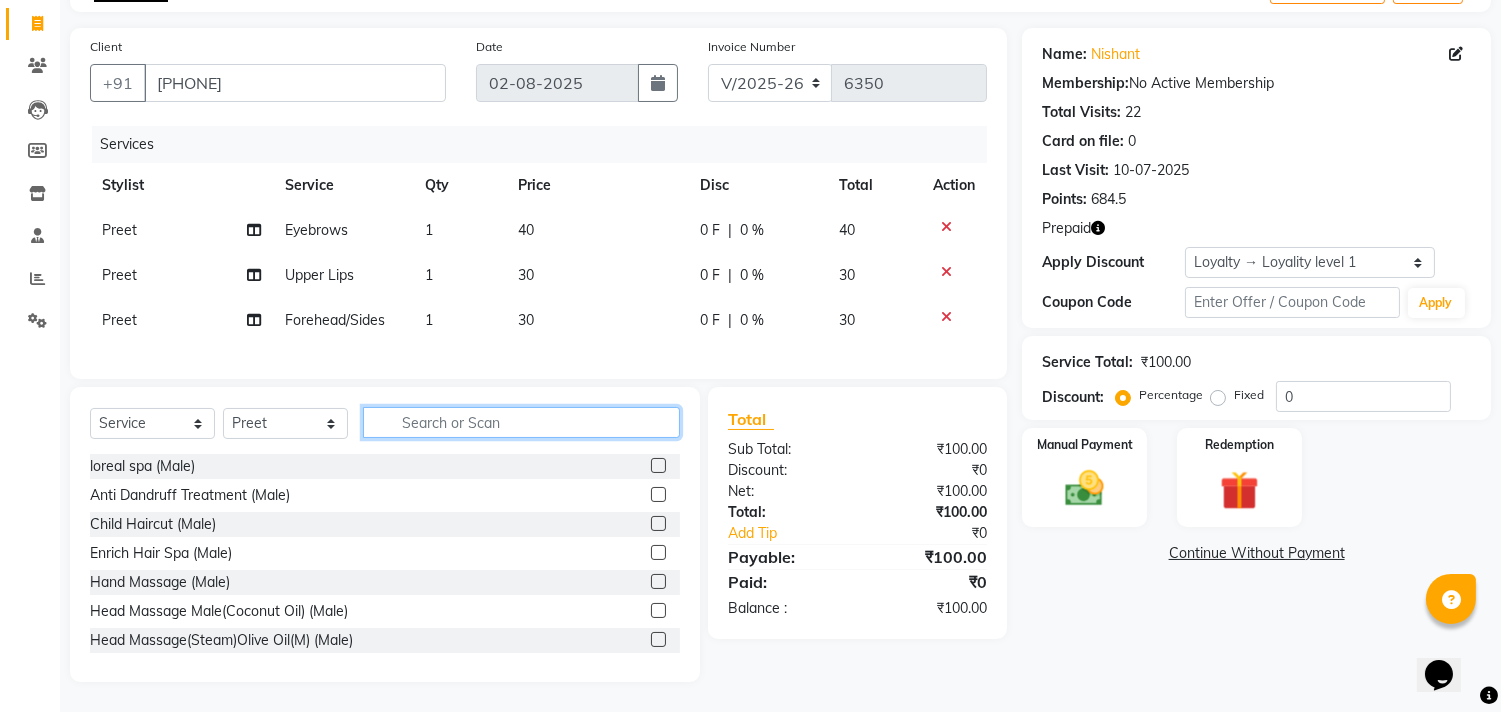 scroll, scrollTop: 138, scrollLeft: 0, axis: vertical 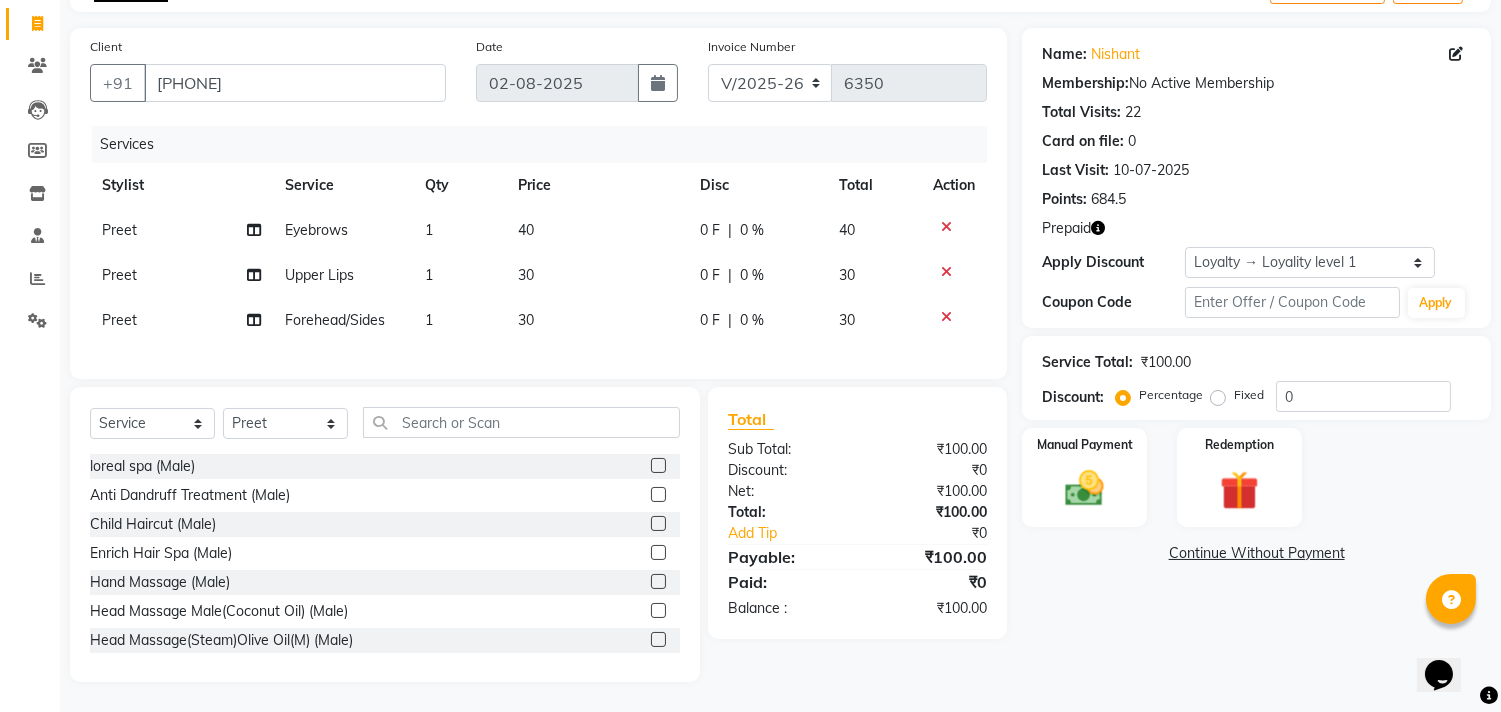 click 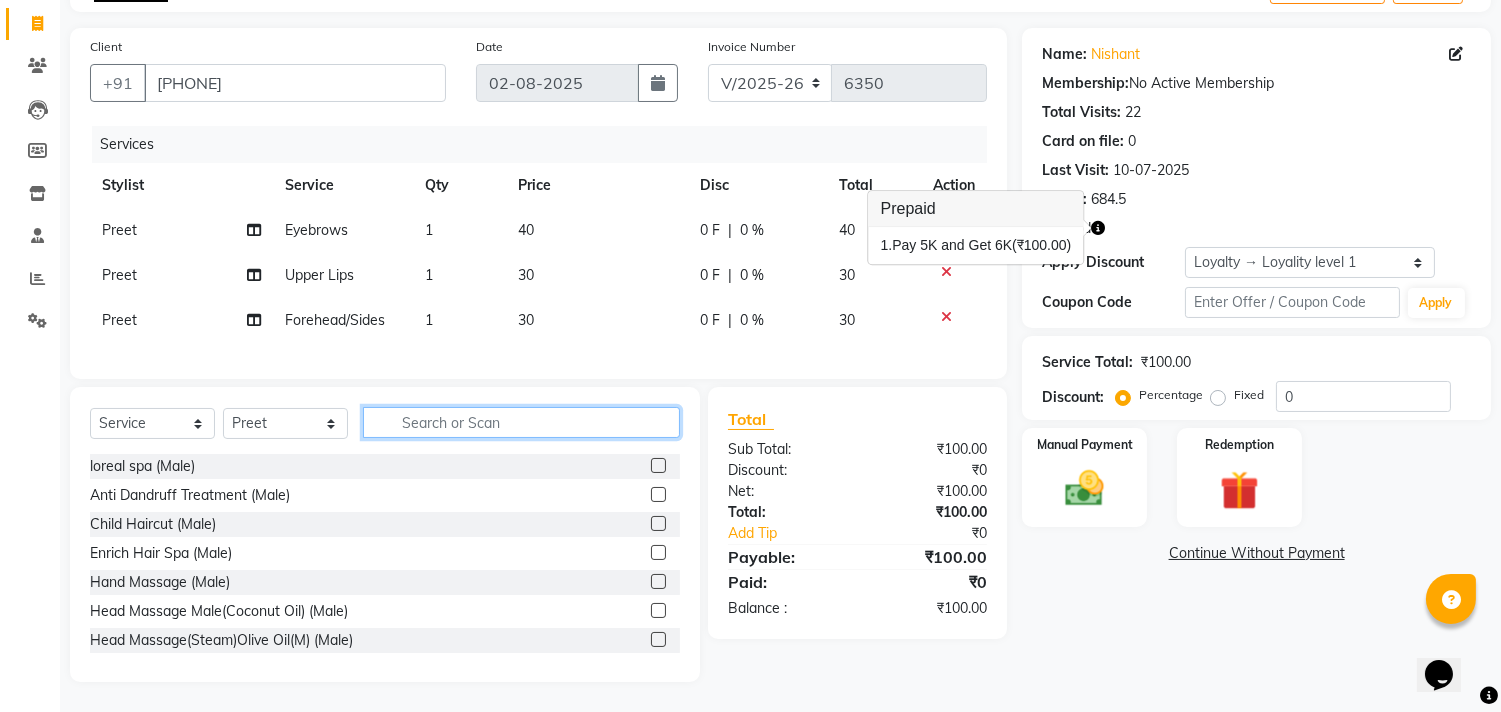 click 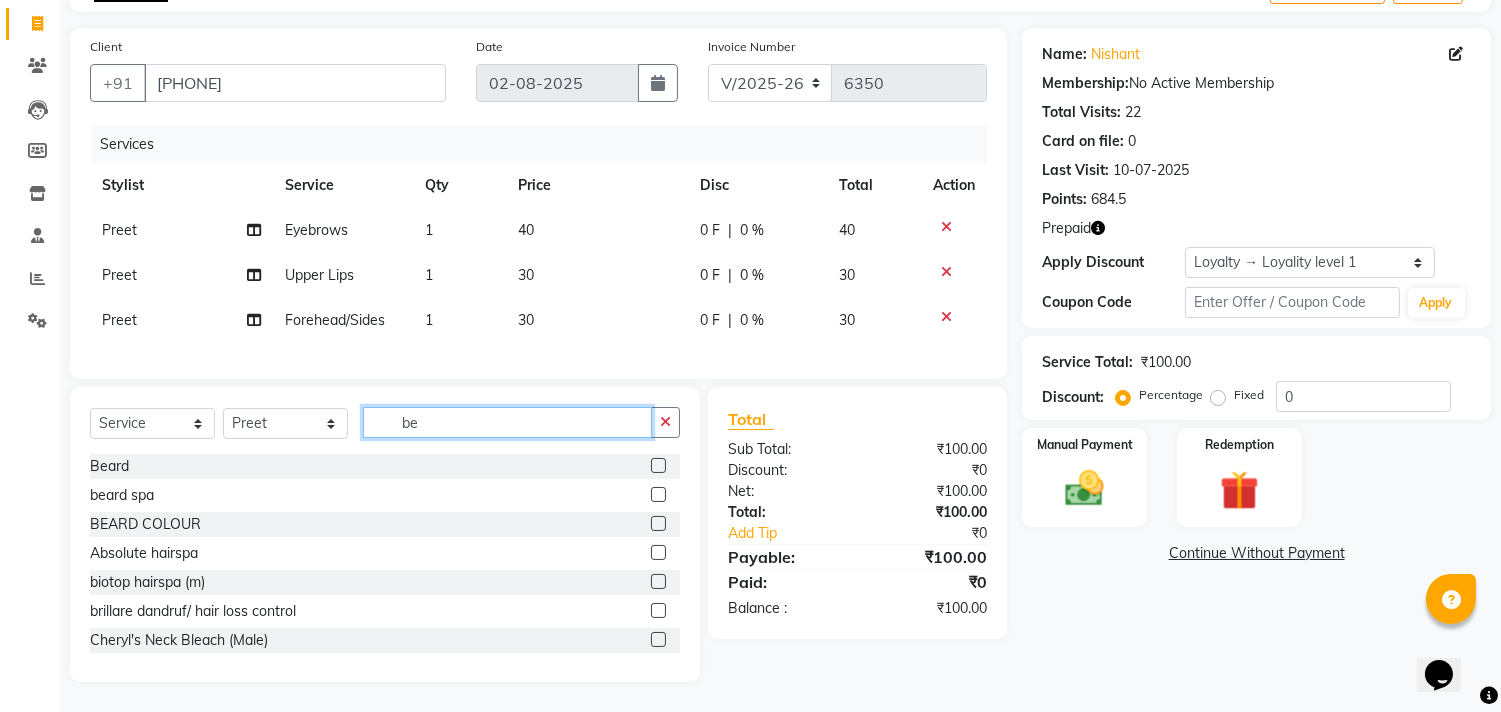 scroll, scrollTop: 95, scrollLeft: 0, axis: vertical 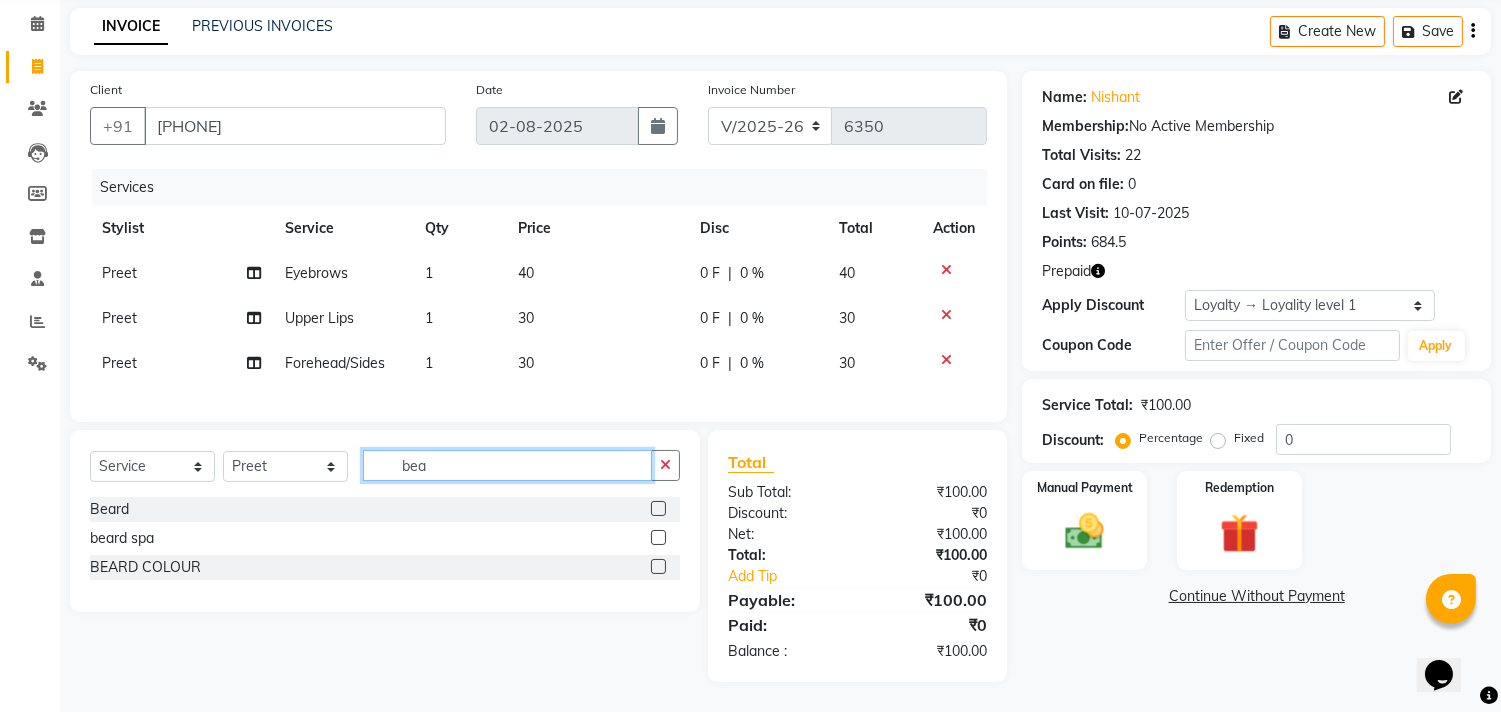 type on "bea" 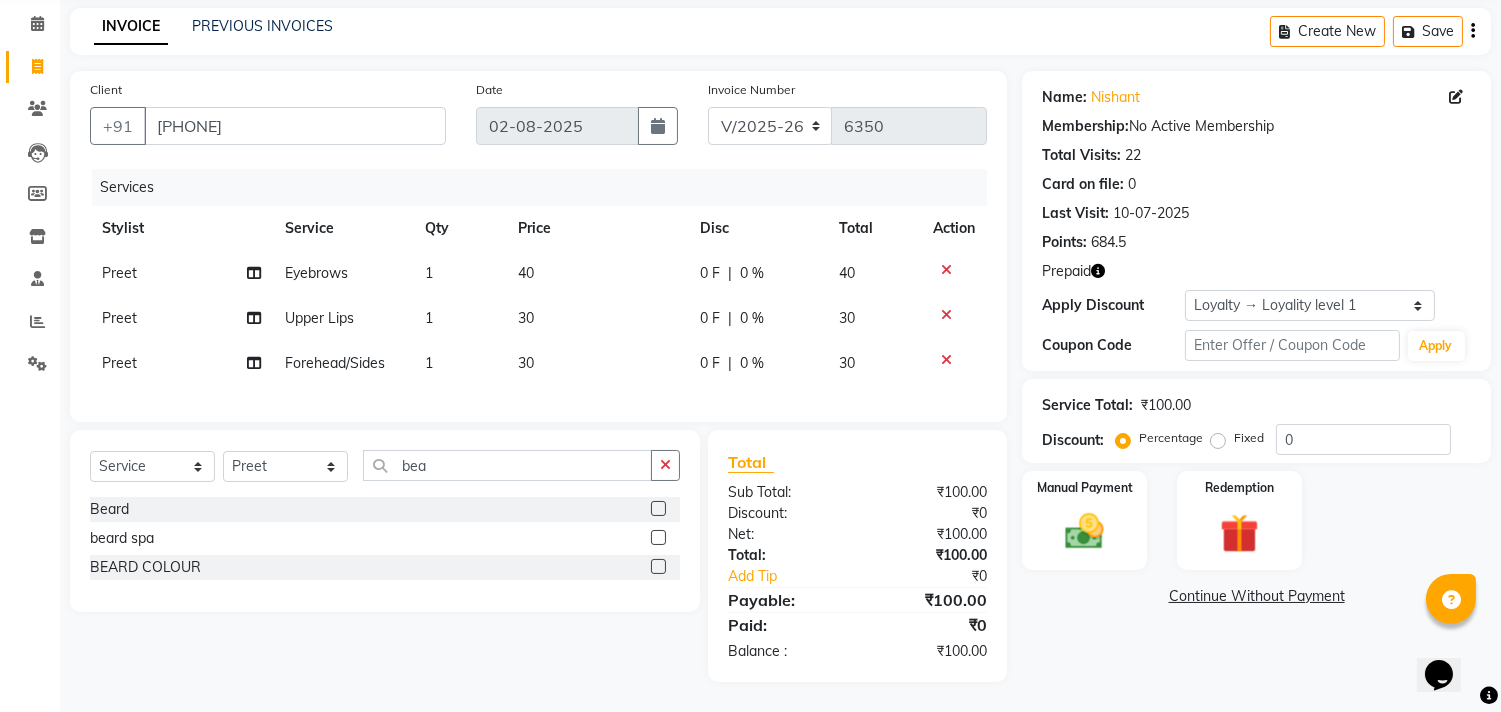 click 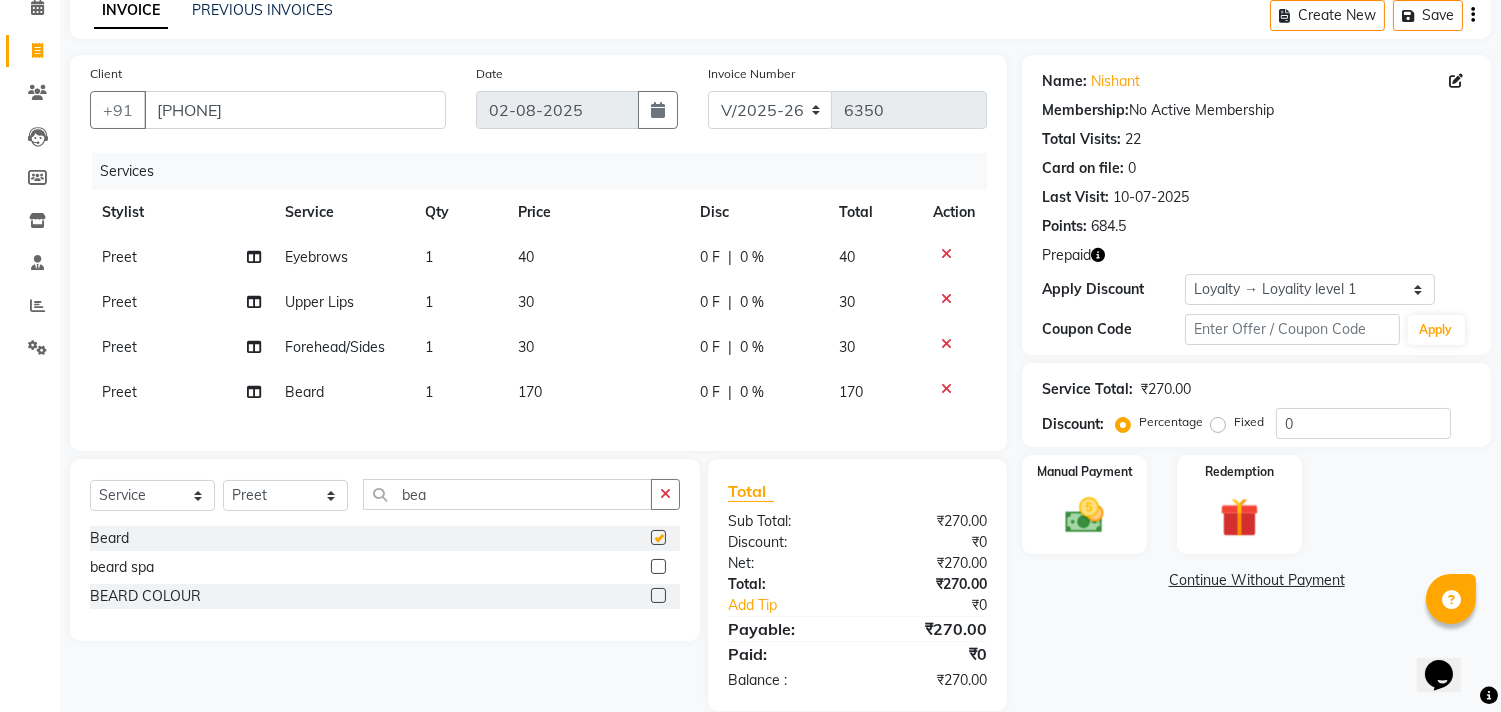 checkbox on "false" 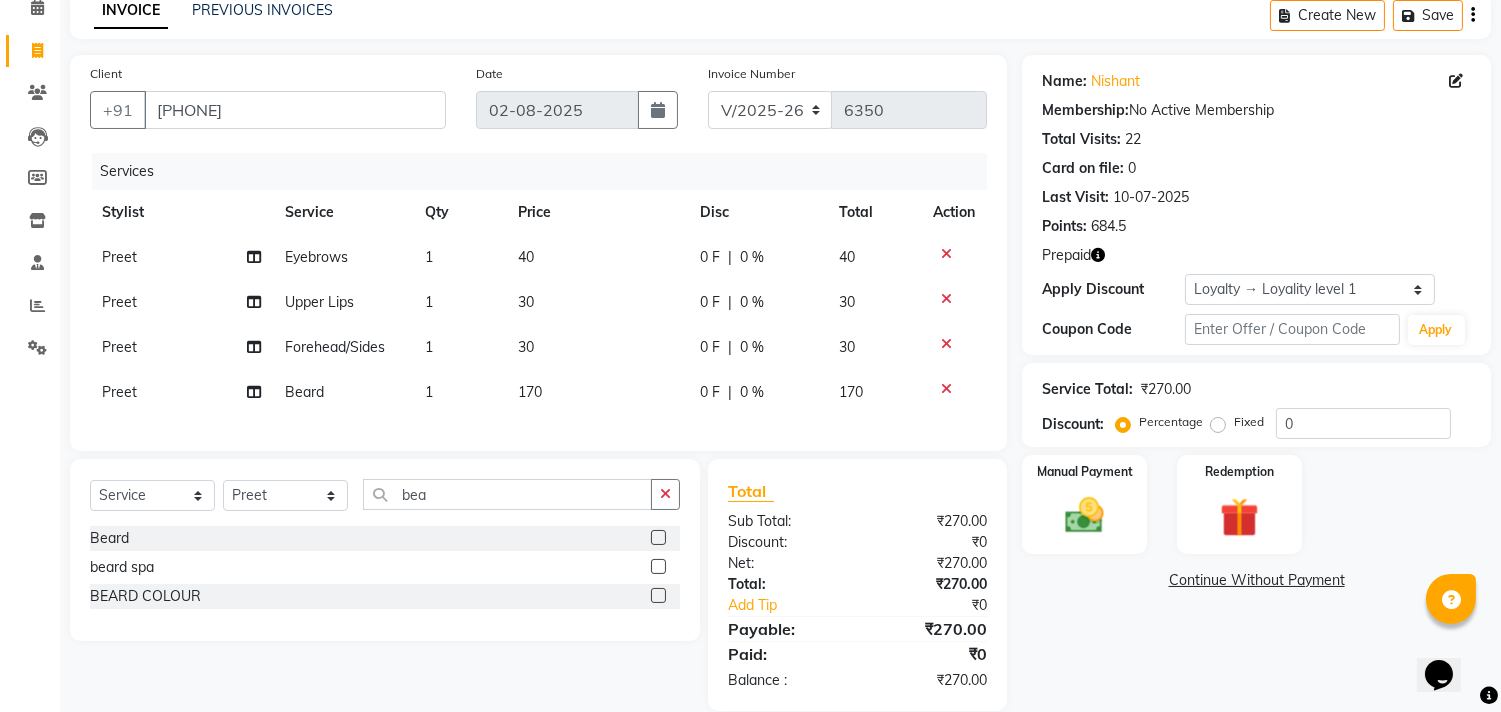 click 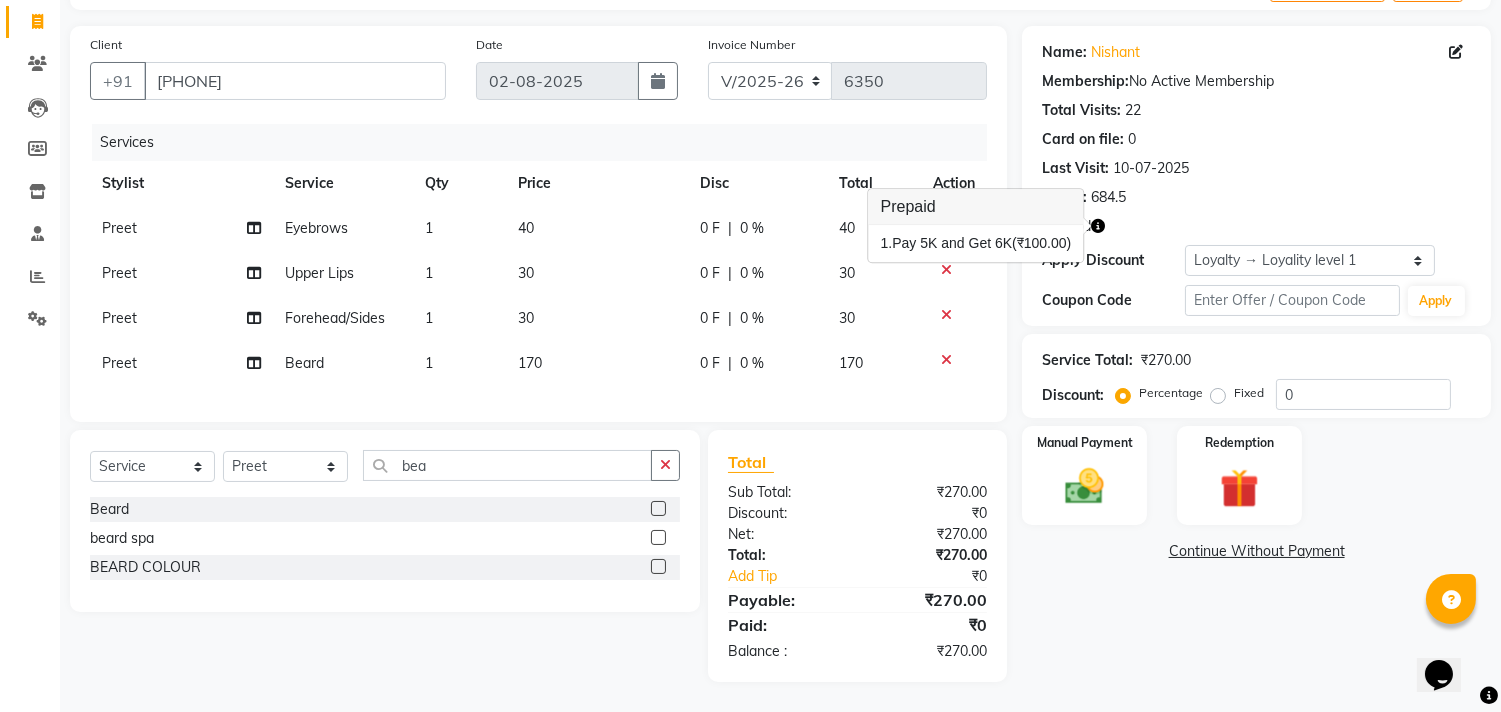scroll, scrollTop: 141, scrollLeft: 0, axis: vertical 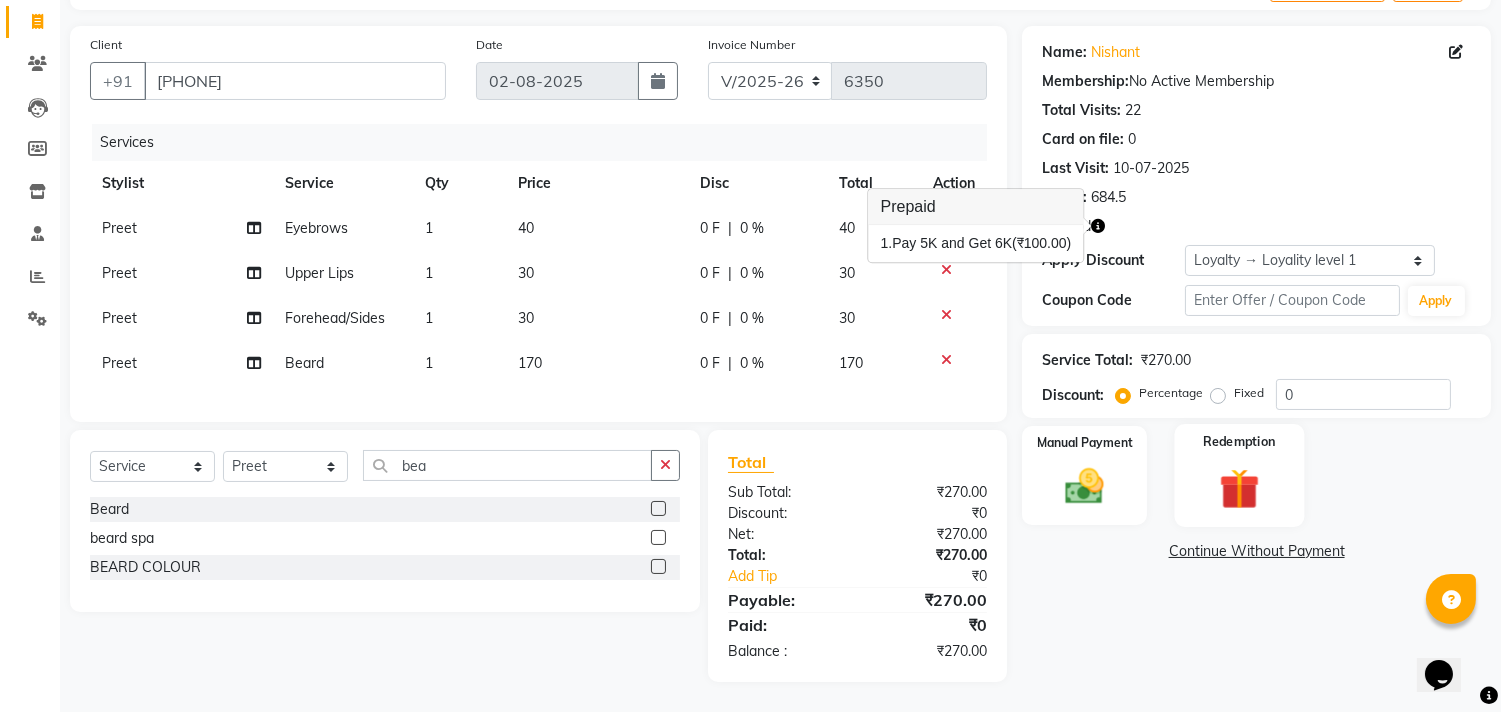 click 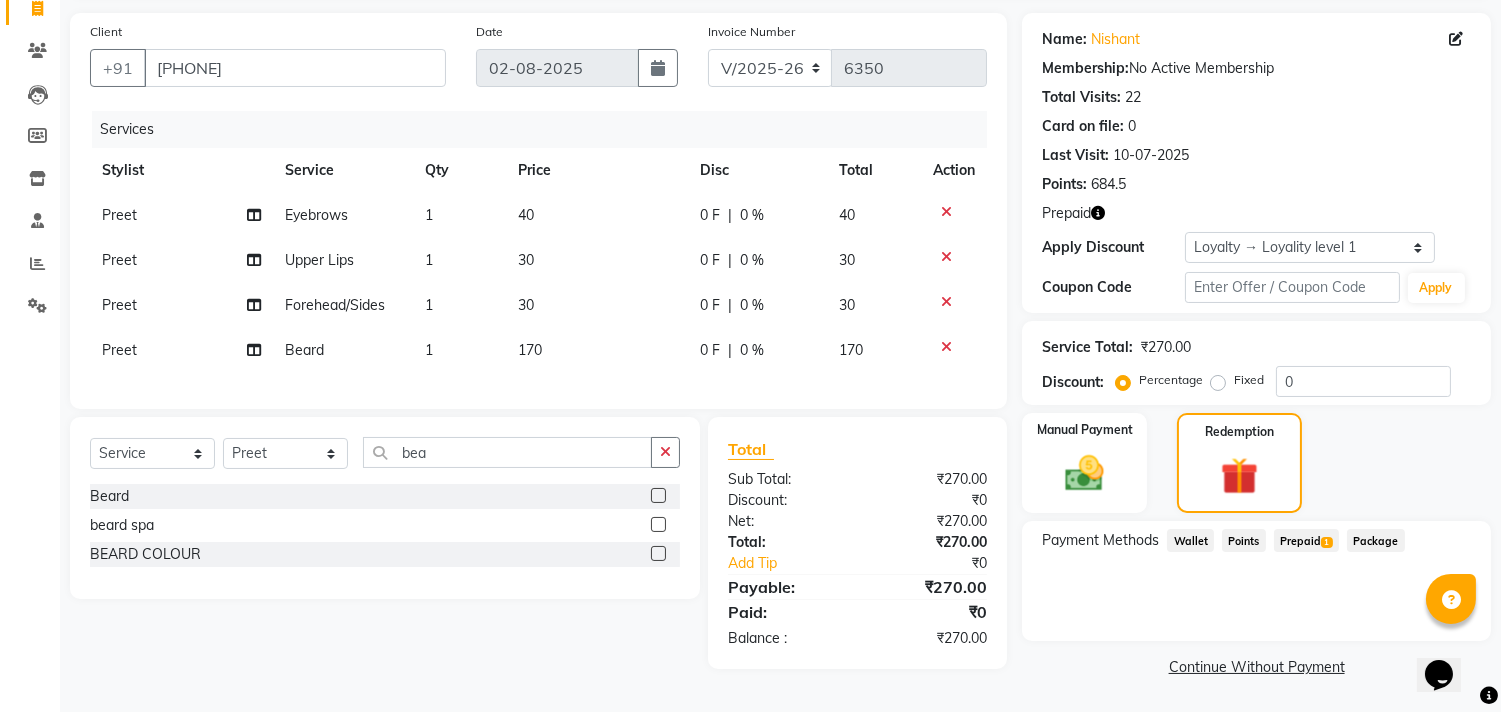click on "Prepaid  1" 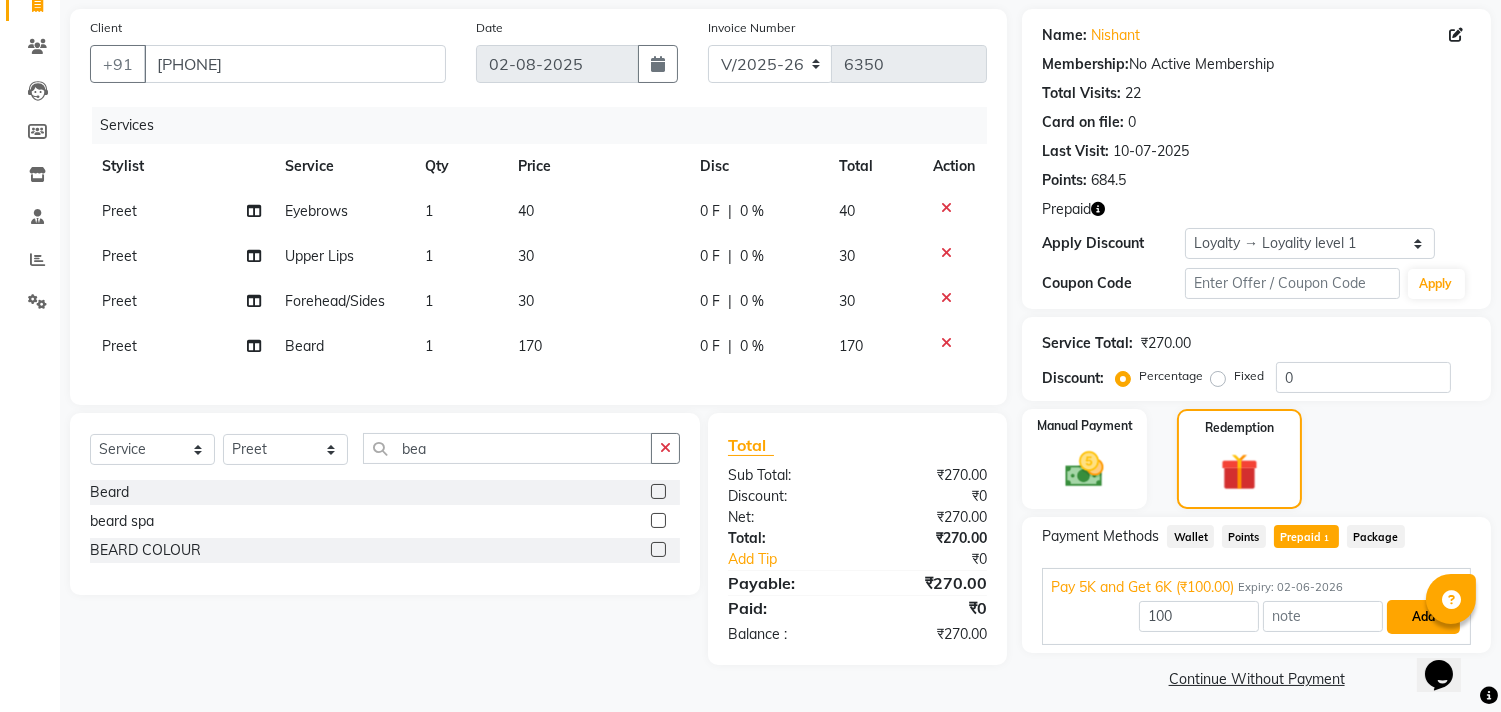 click on "Add" at bounding box center (1423, 617) 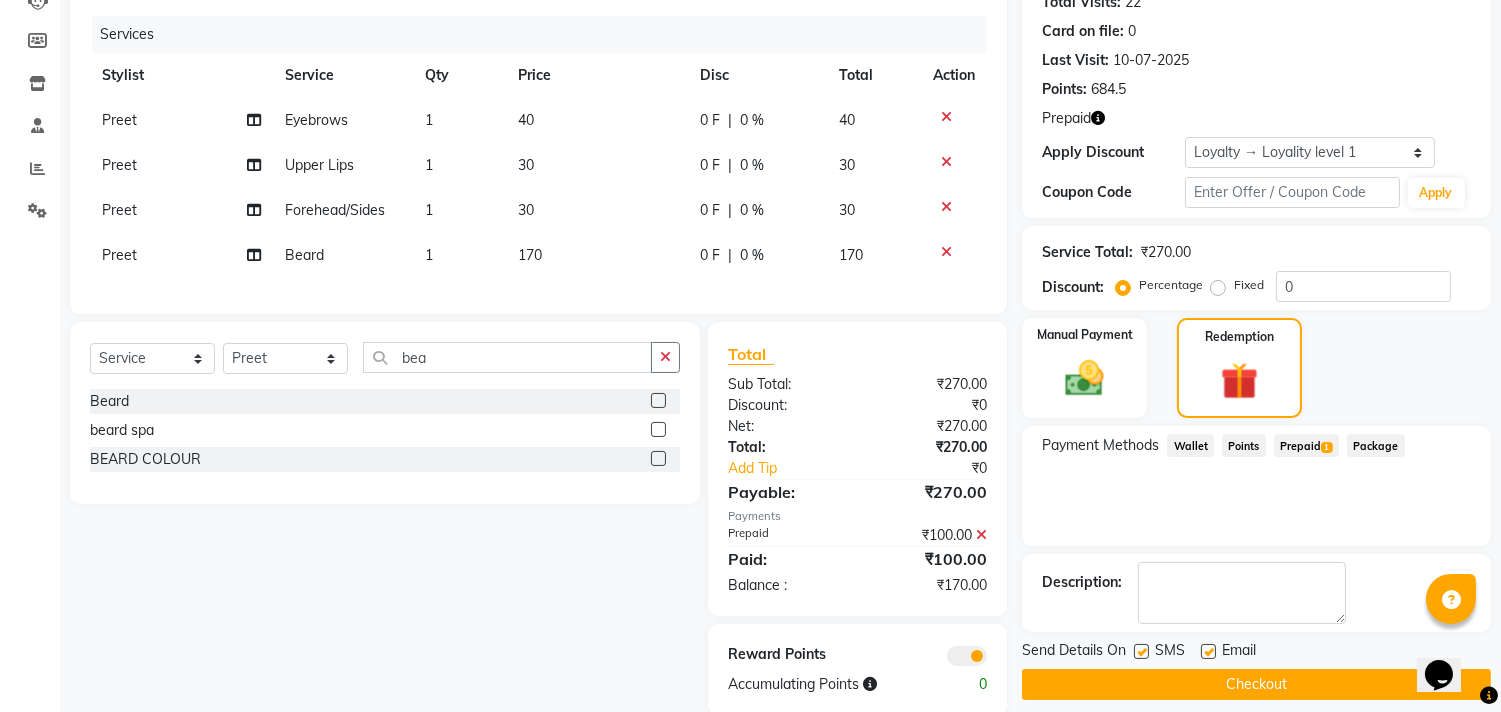 scroll, scrollTop: 282, scrollLeft: 0, axis: vertical 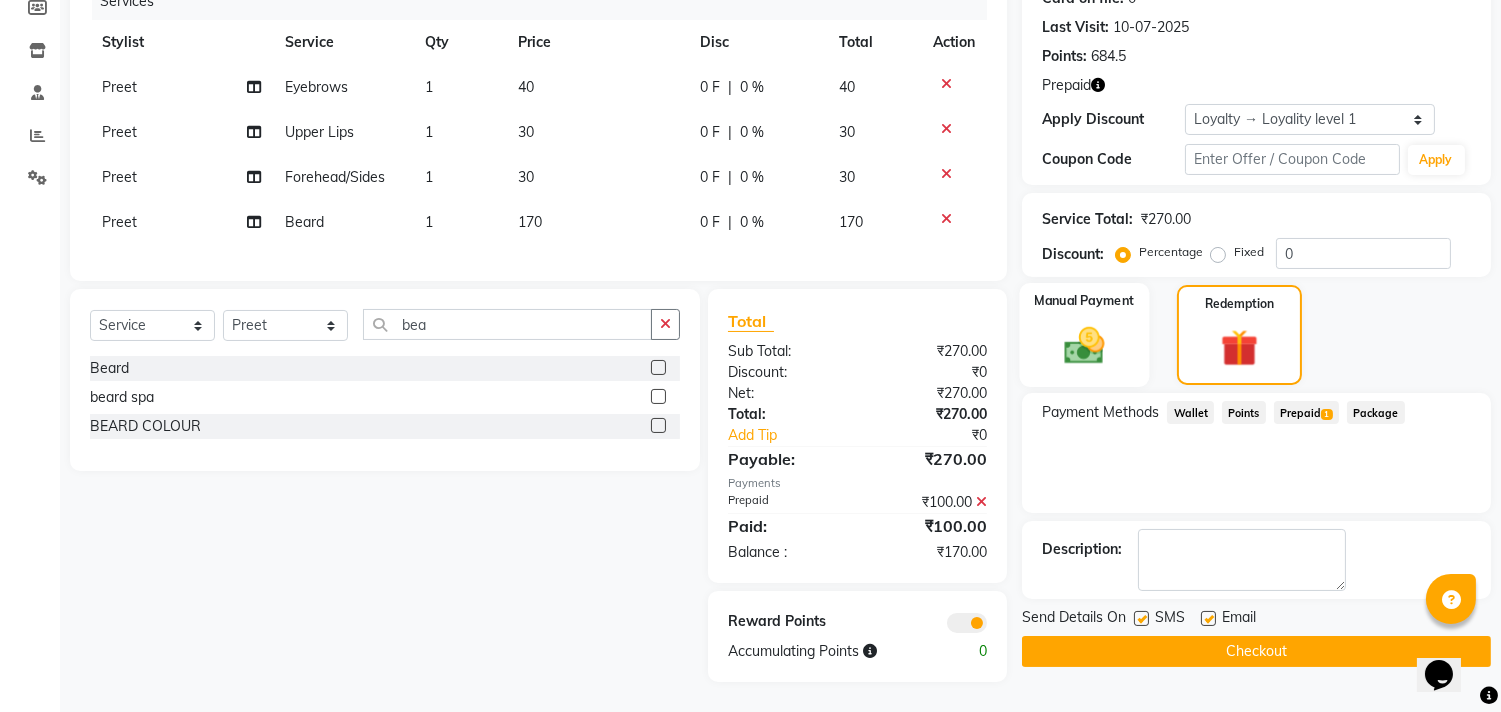 click on "Manual Payment" 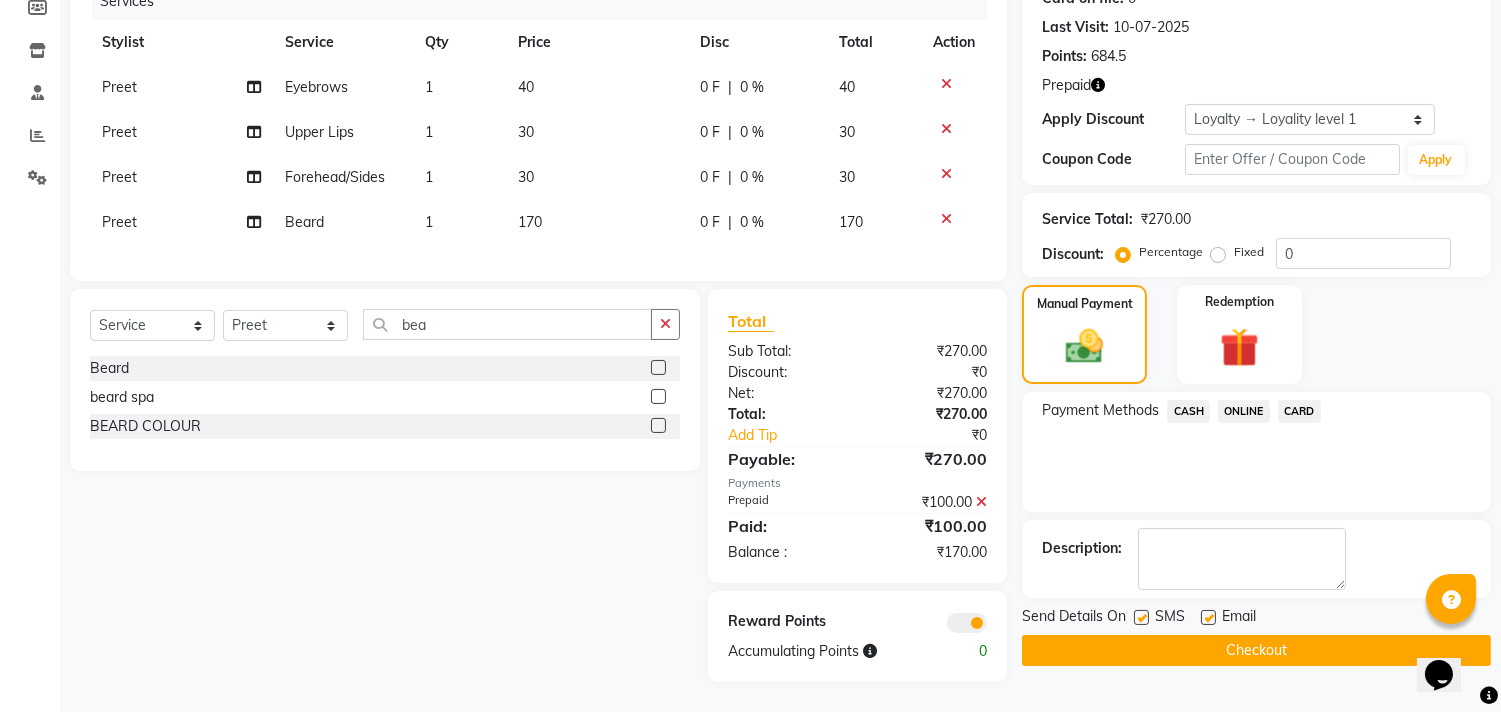 click on "ONLINE" 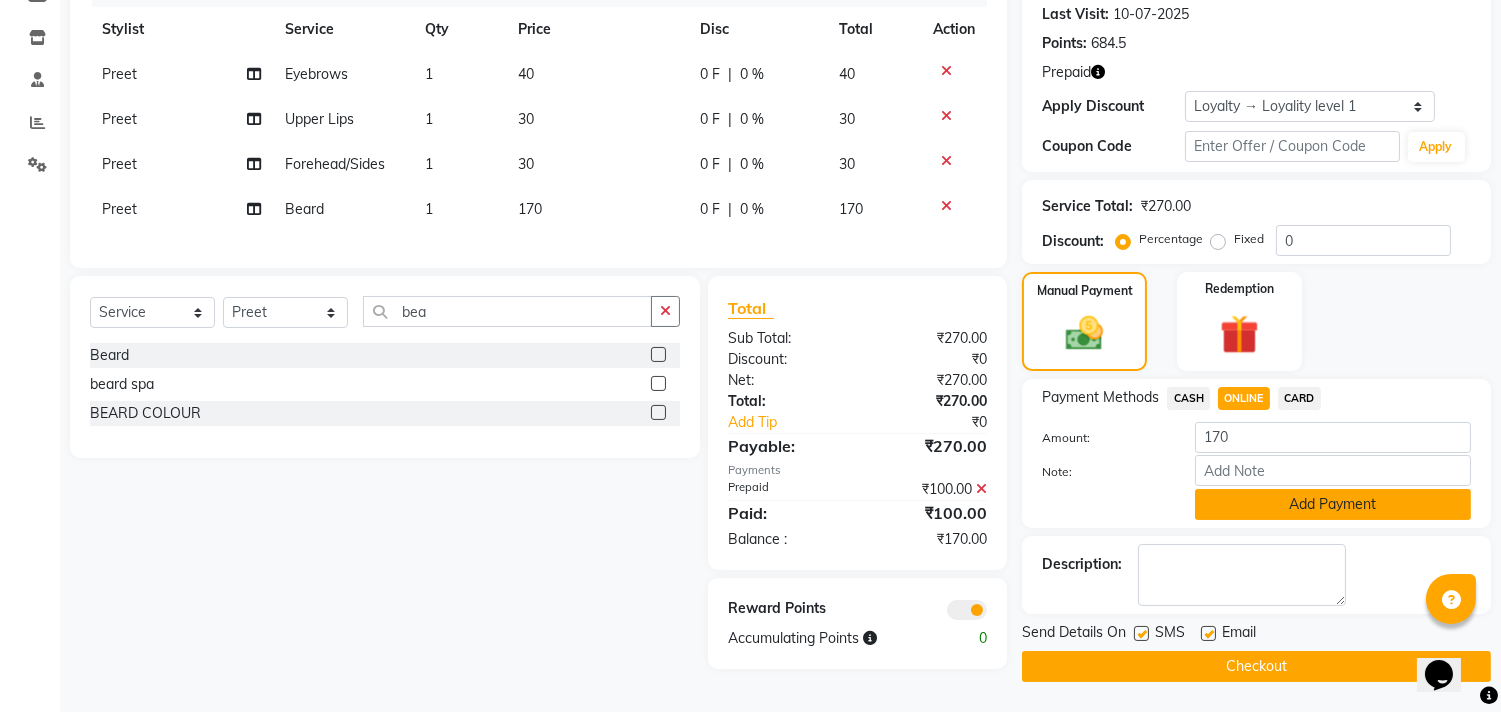 click on "Add Payment" 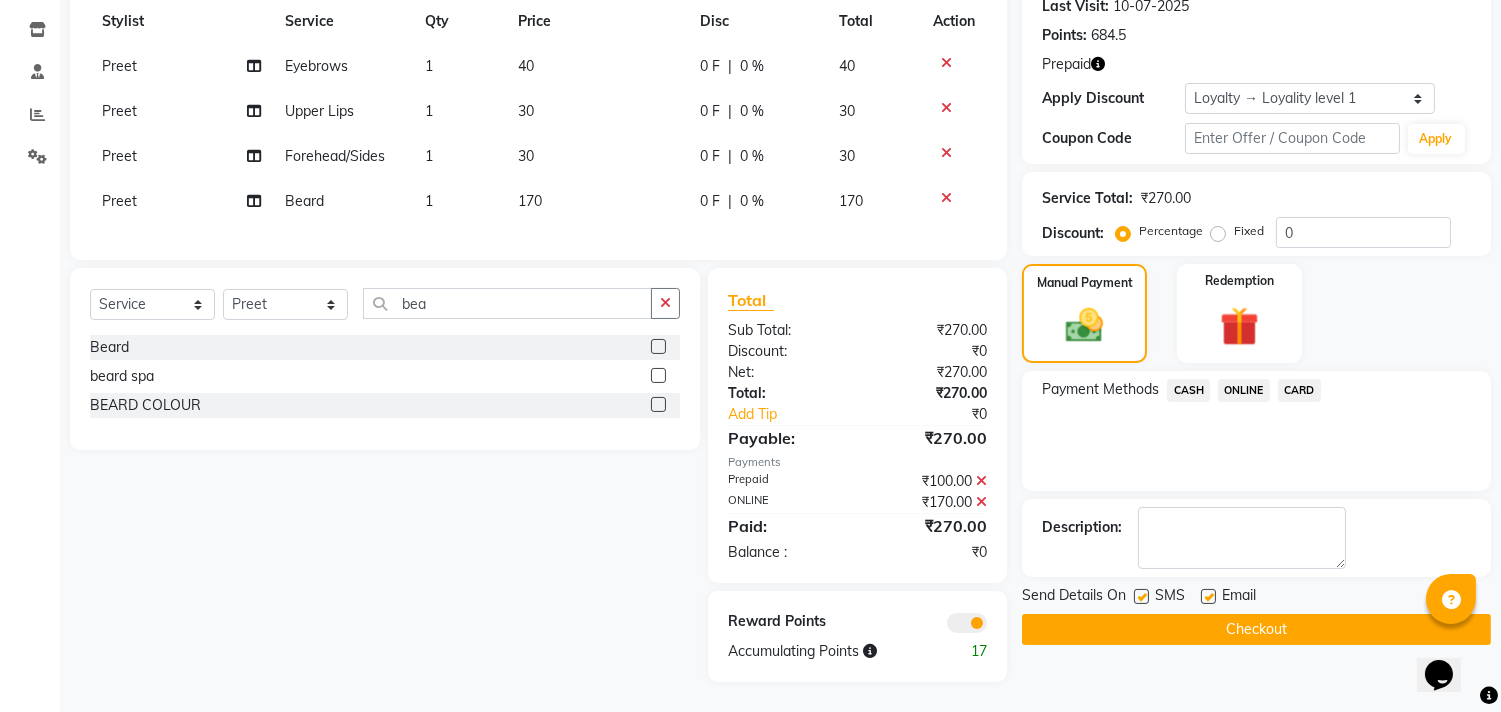 scroll, scrollTop: 302, scrollLeft: 0, axis: vertical 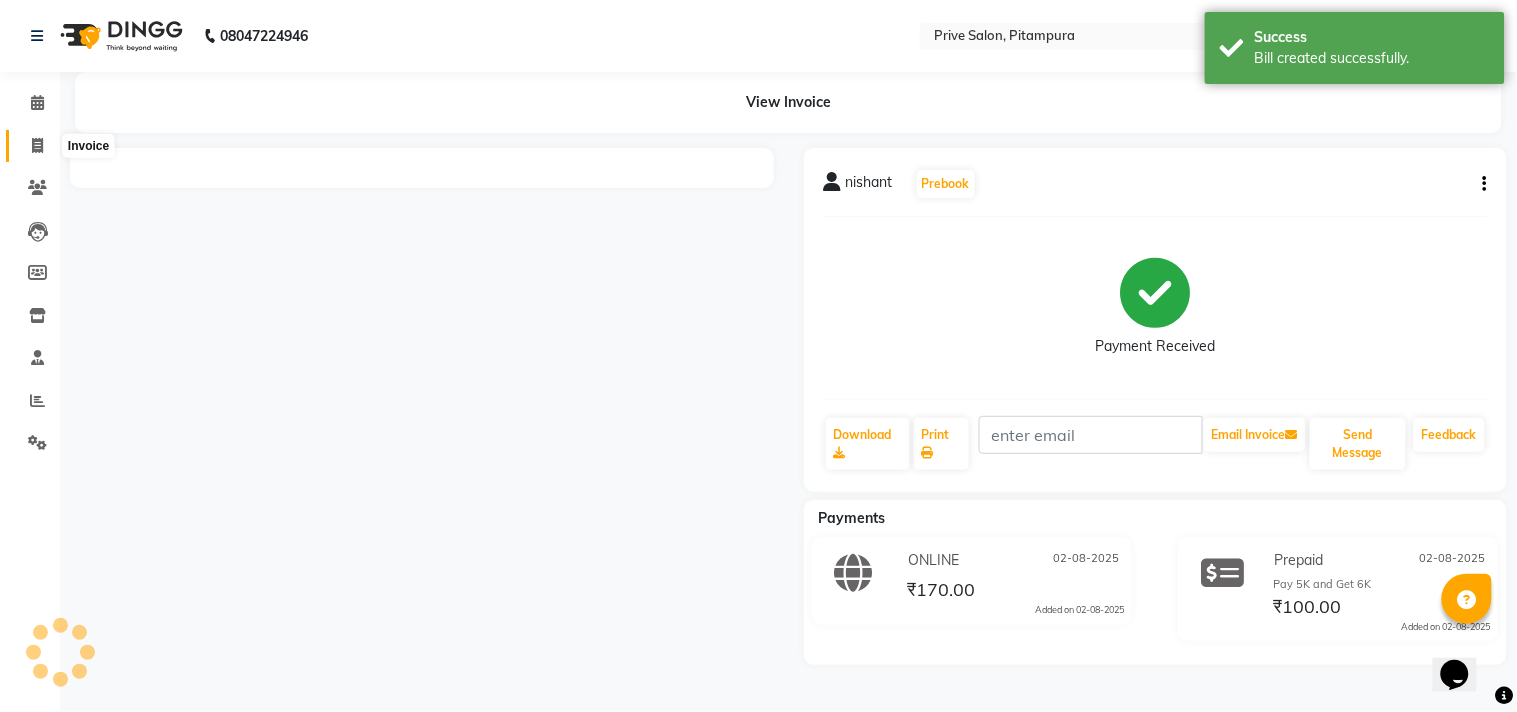 click 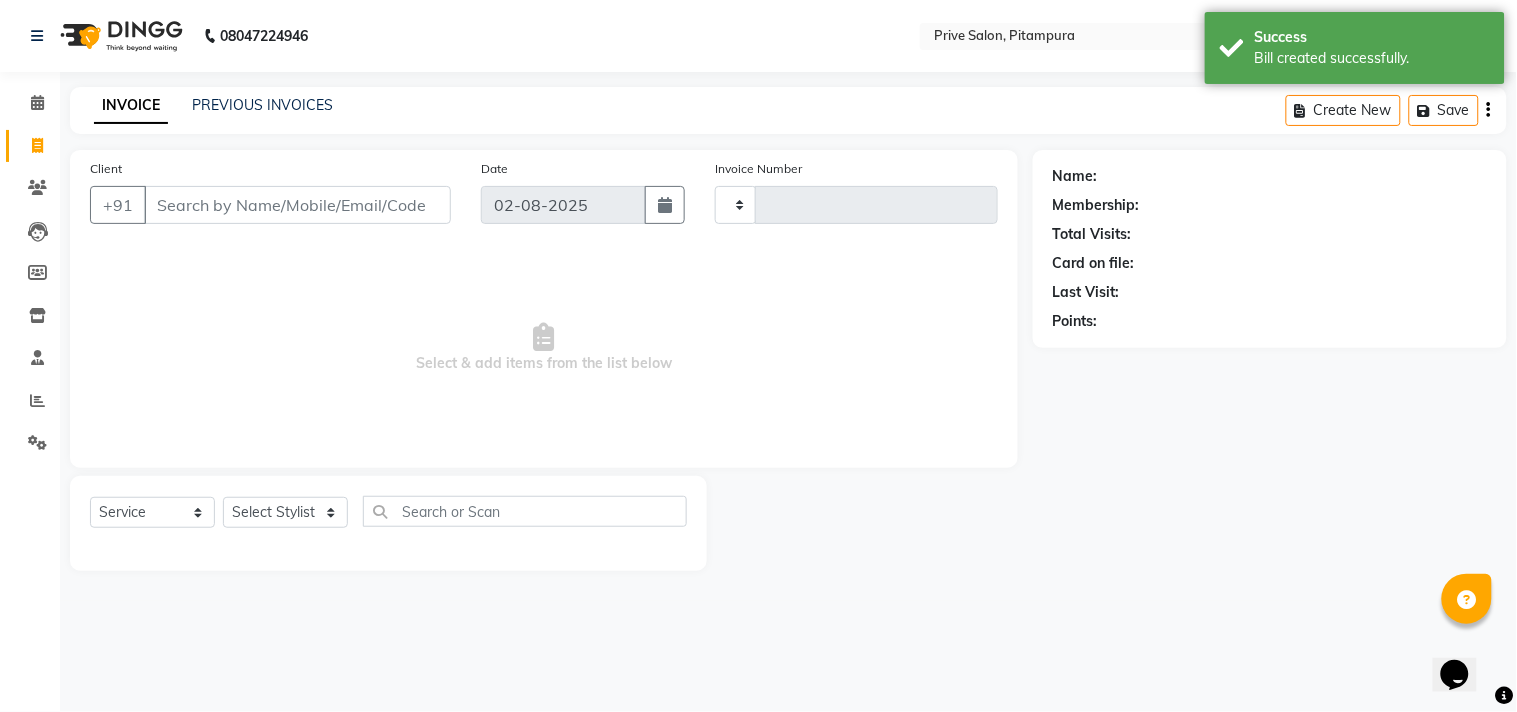 type on "6351" 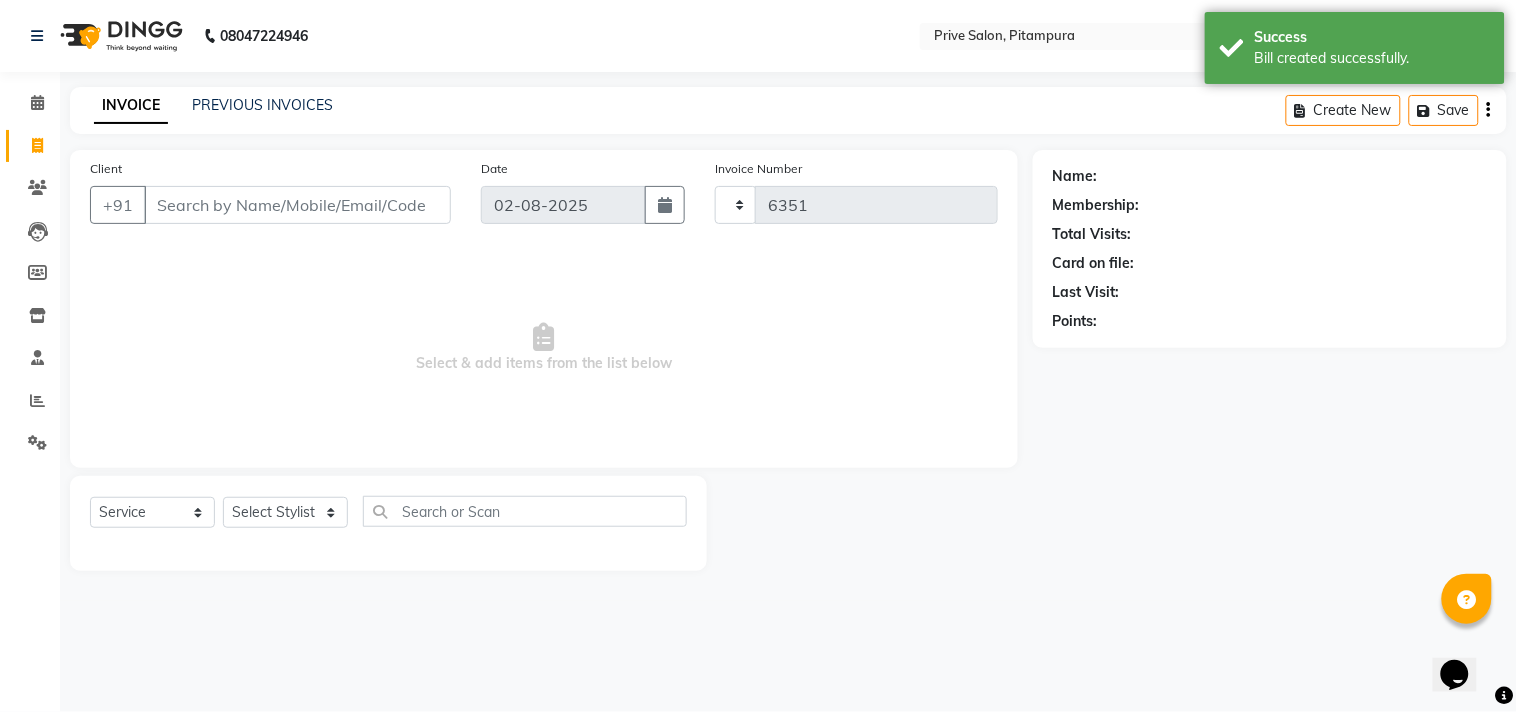 select on "136" 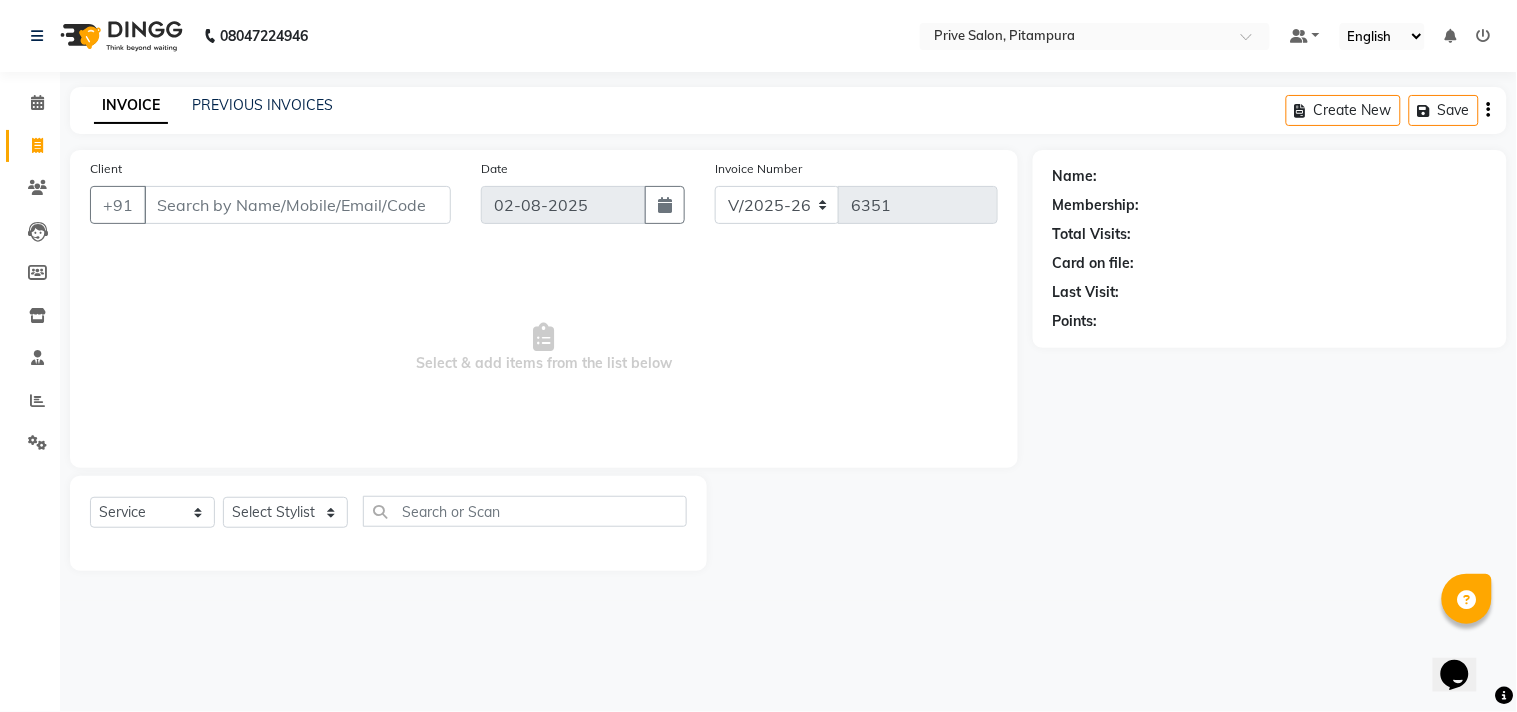 click on "Client" at bounding box center (297, 205) 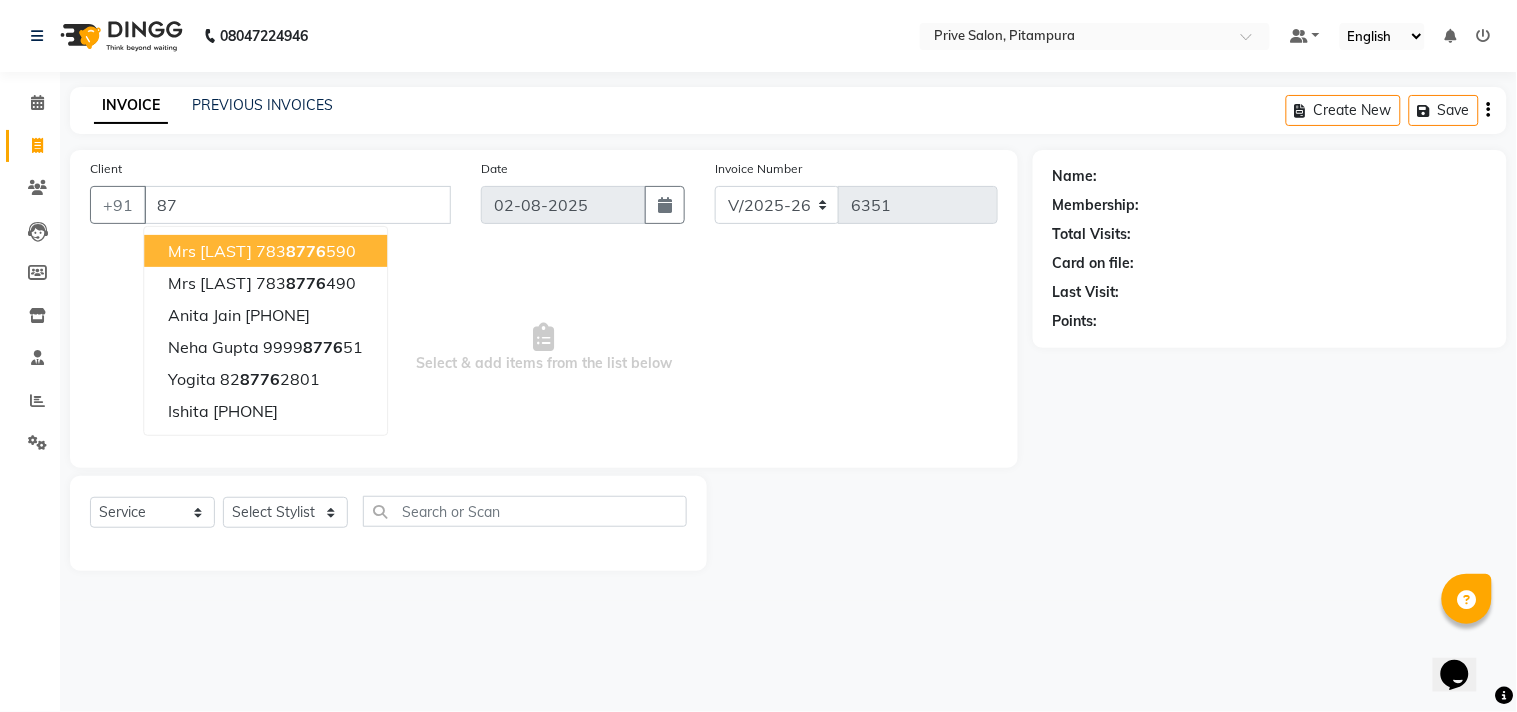 type on "8" 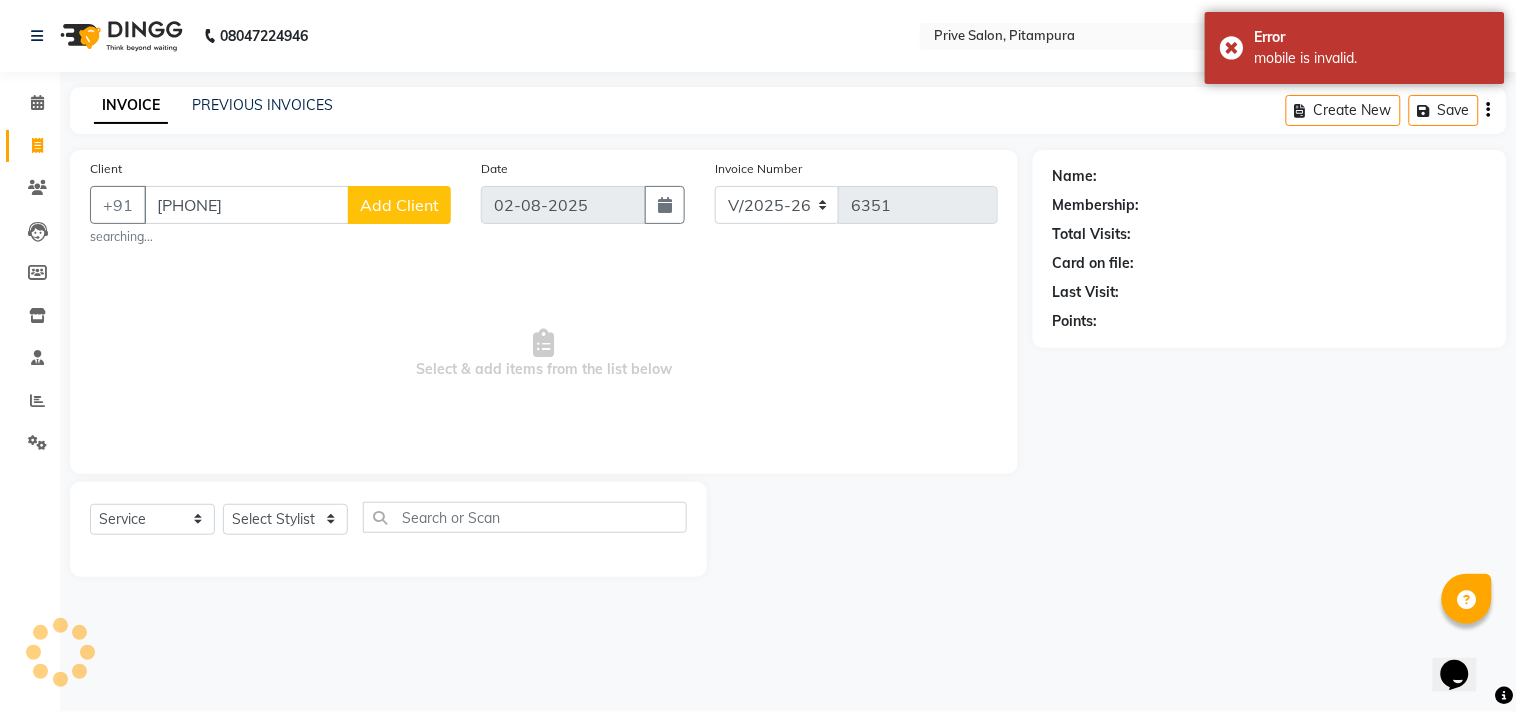 click on "80764325" at bounding box center [246, 205] 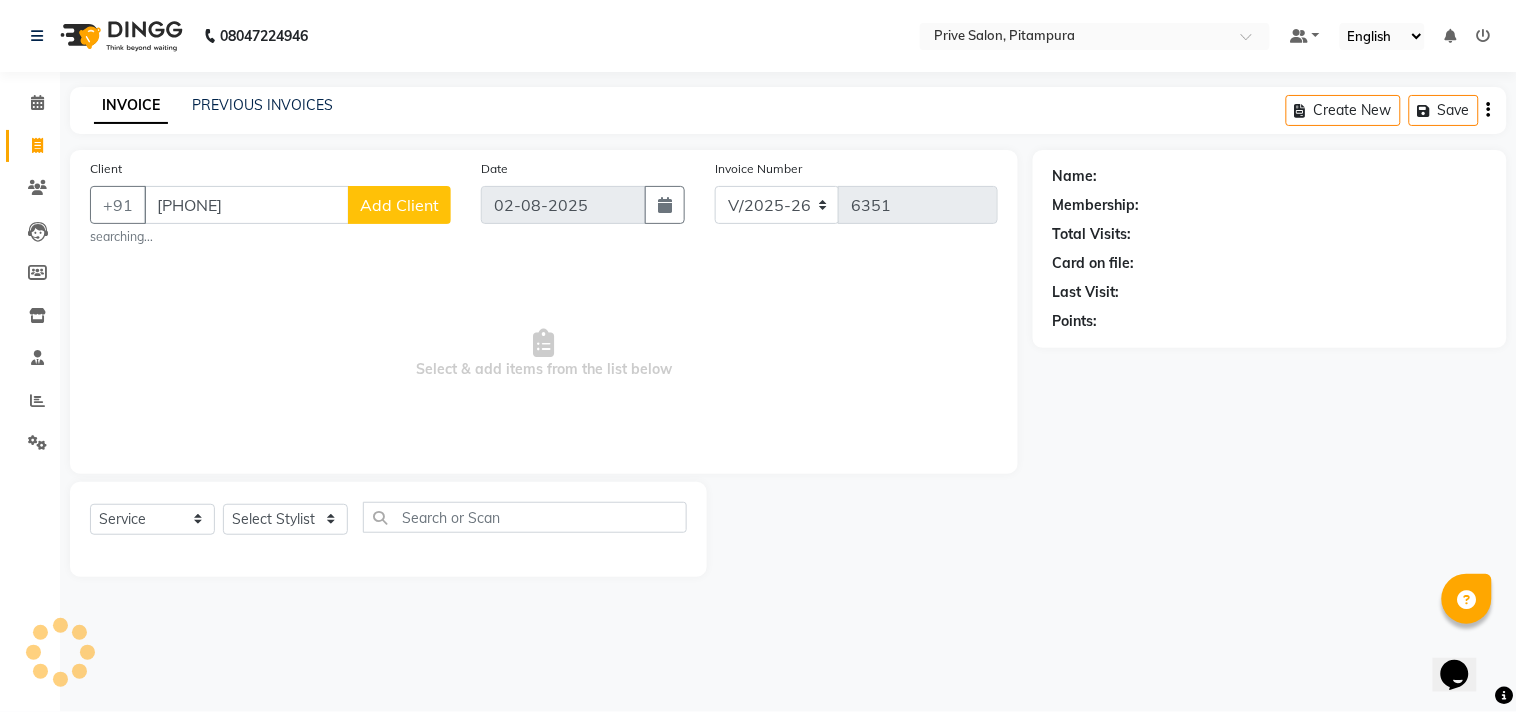 type on "8076432504" 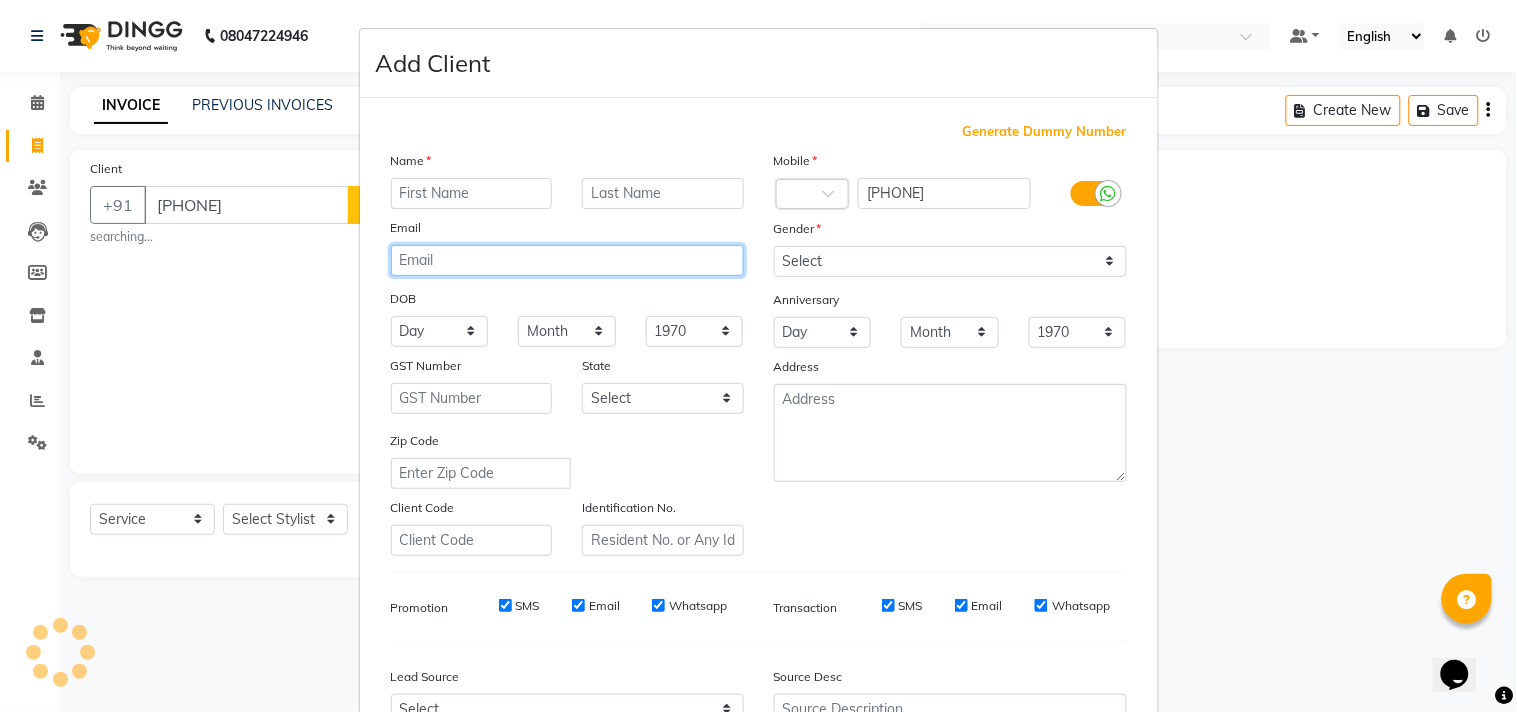 click at bounding box center [567, 260] 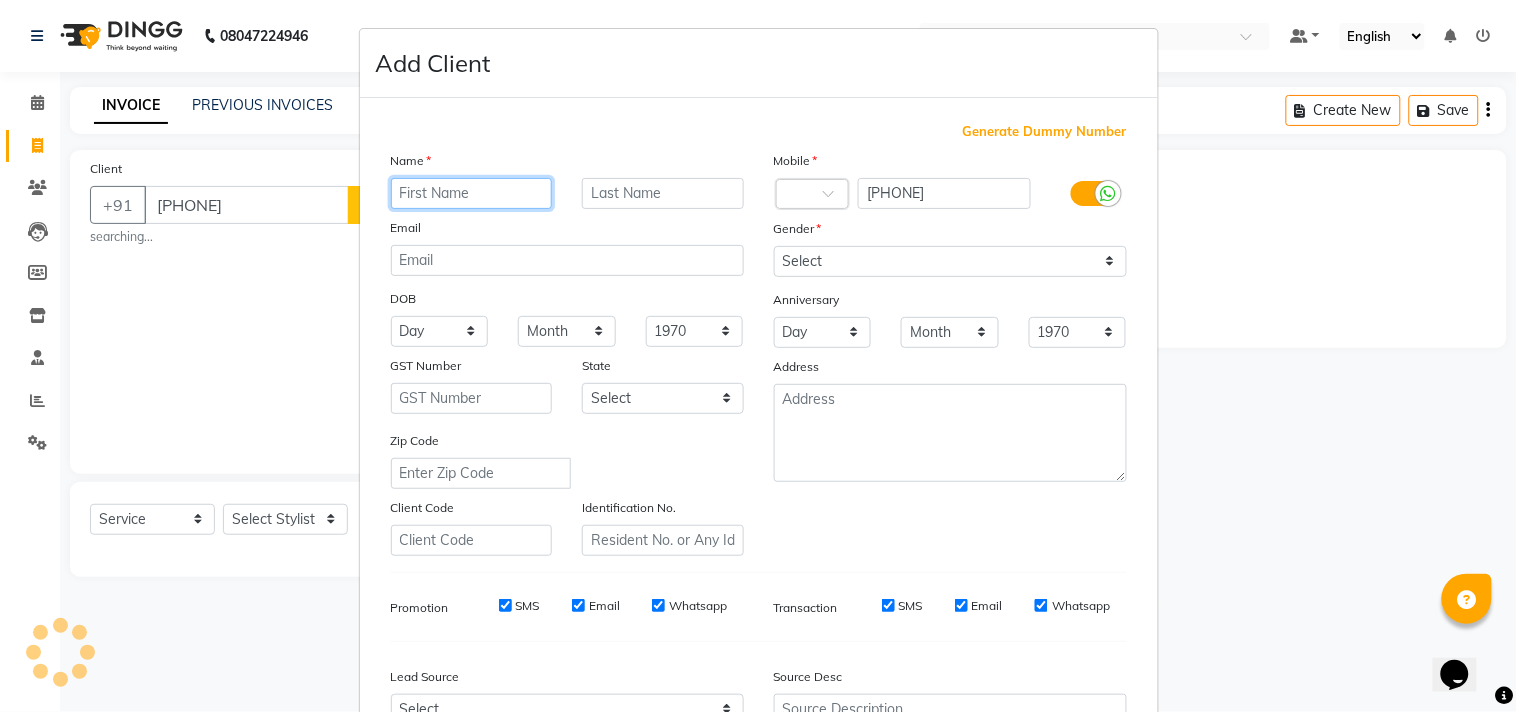 click at bounding box center (472, 193) 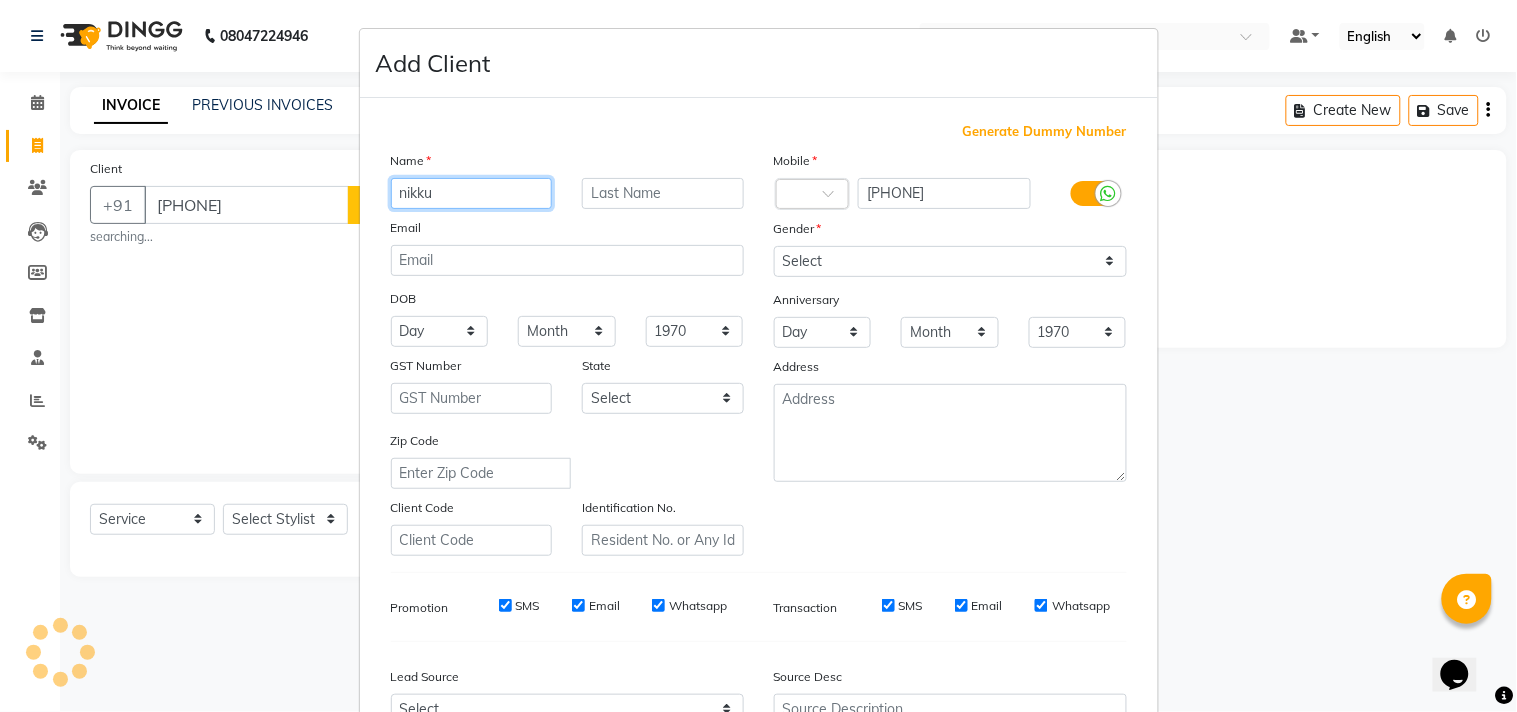 type on "nikku" 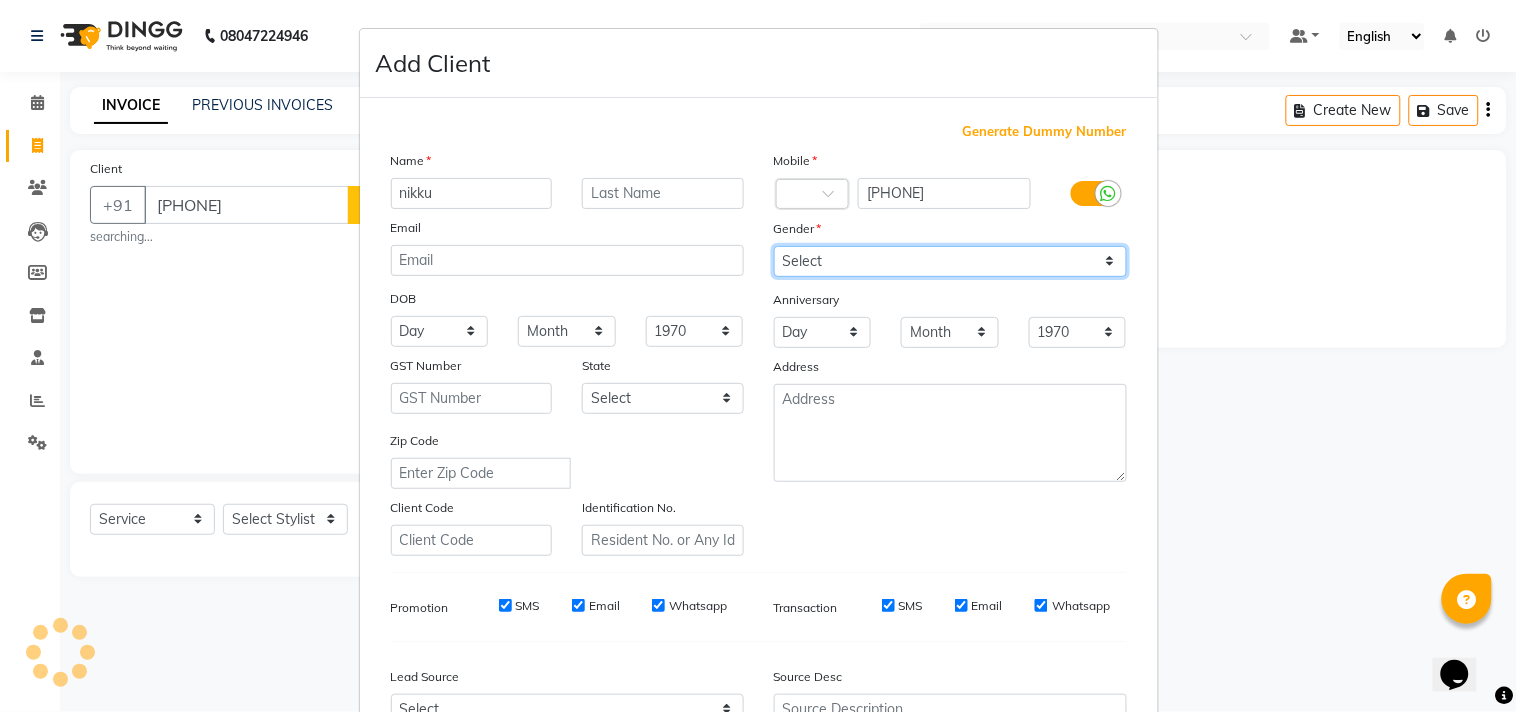 click on "Select Male Female Other Prefer Not To Say" at bounding box center (950, 261) 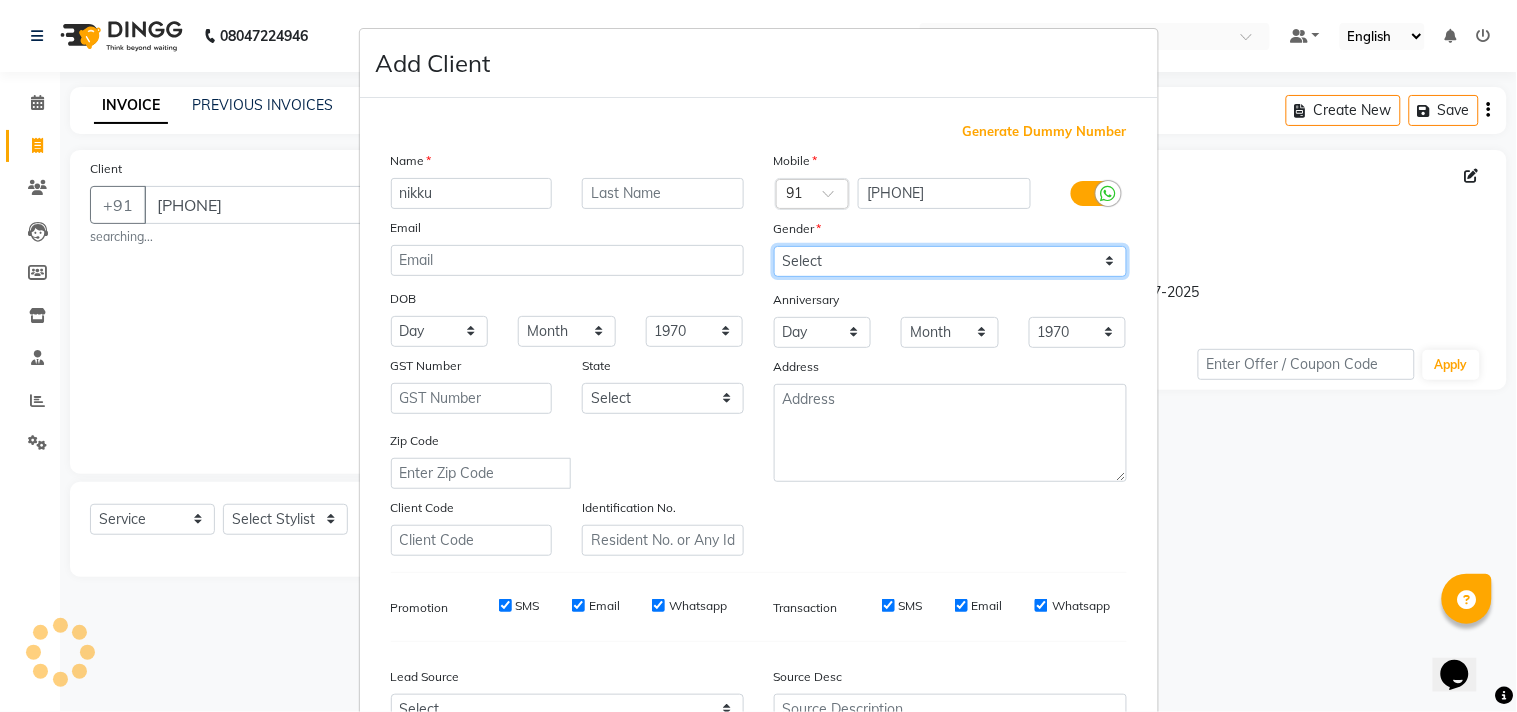 select on "1: Object" 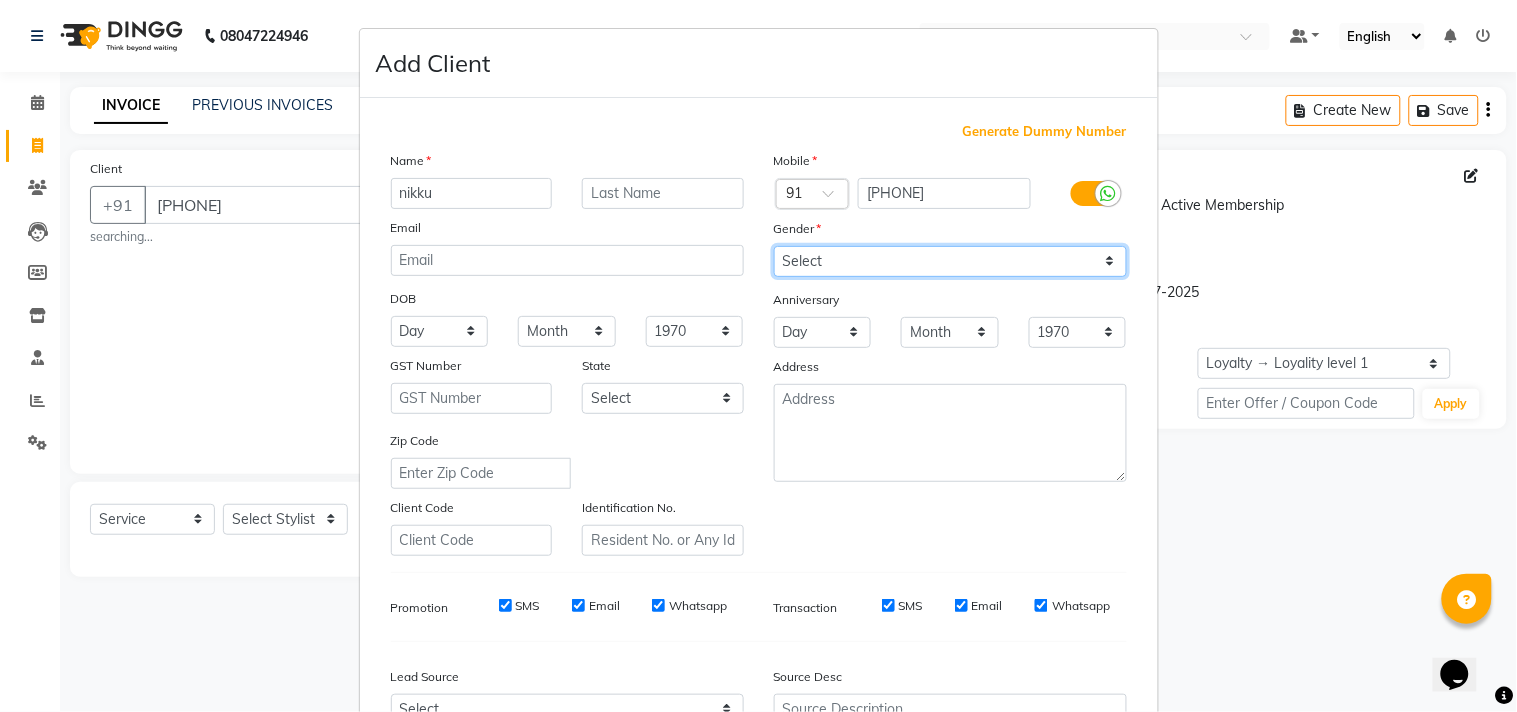 select on "female" 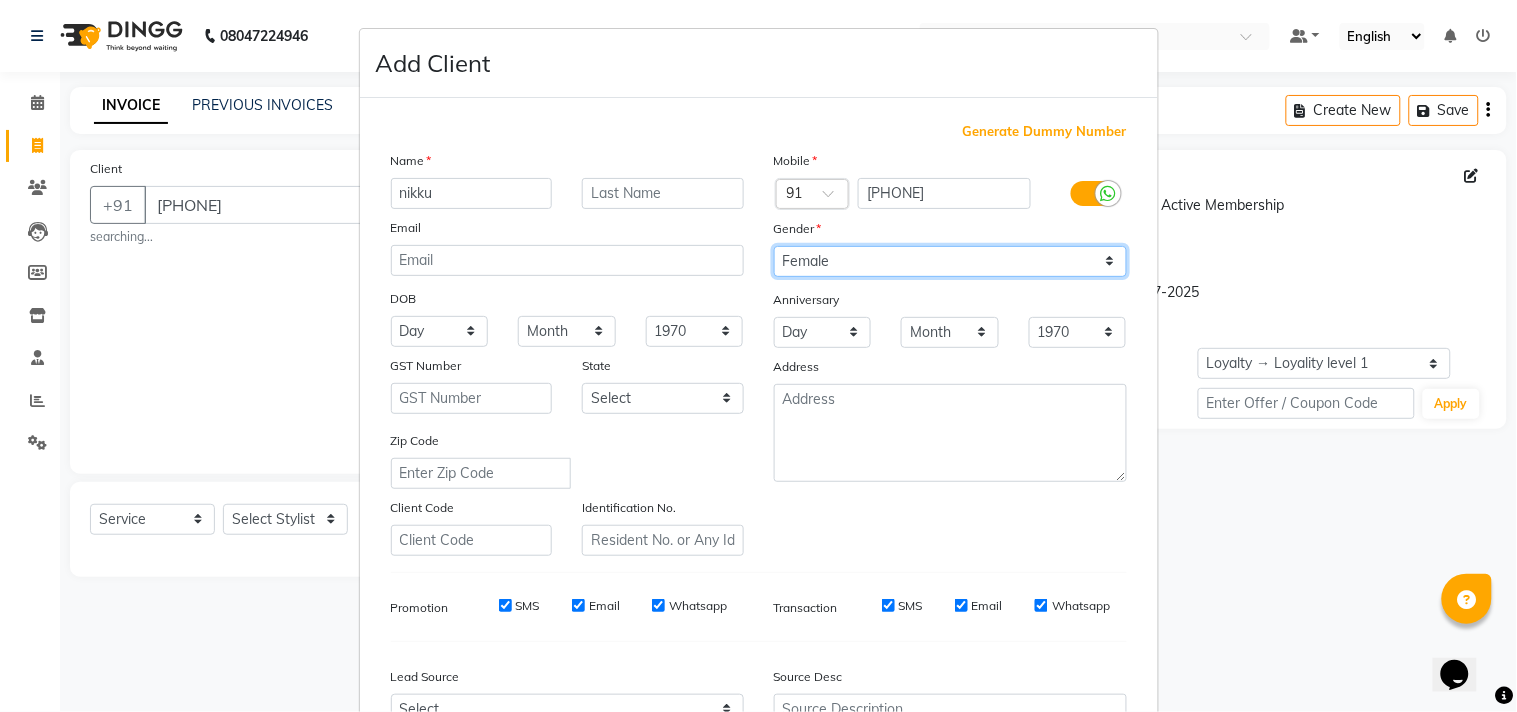 click on "Select Male Female Other Prefer Not To Say" at bounding box center [950, 261] 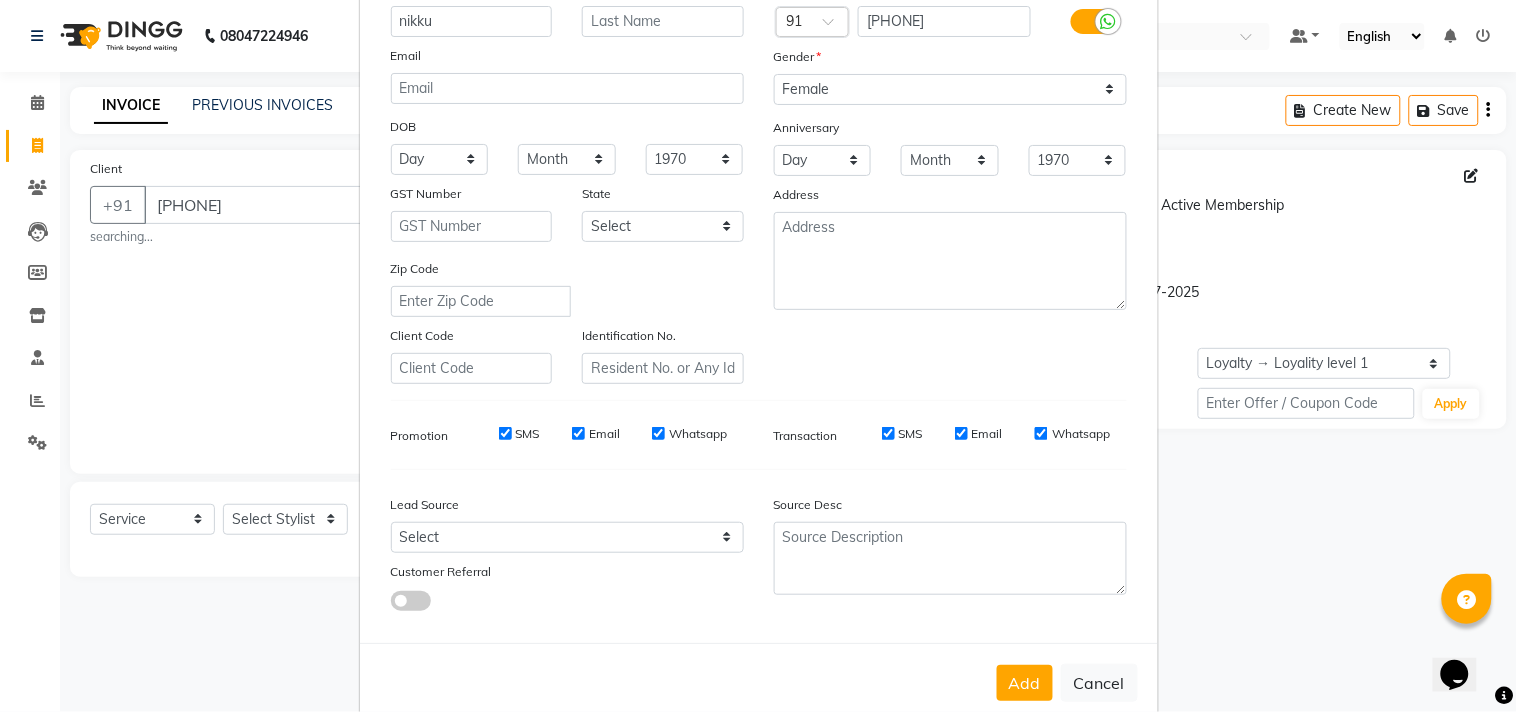 scroll, scrollTop: 194, scrollLeft: 0, axis: vertical 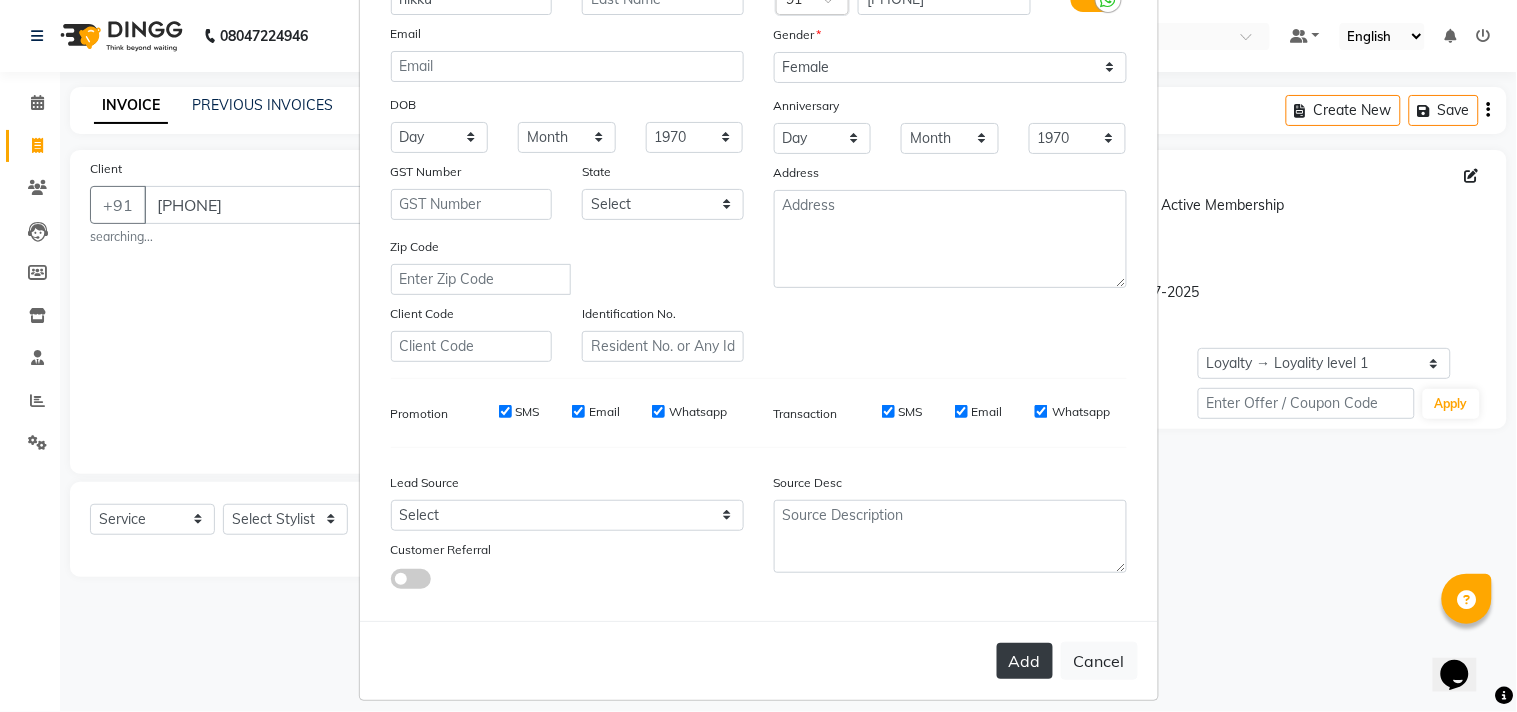 click on "Add" at bounding box center [1025, 661] 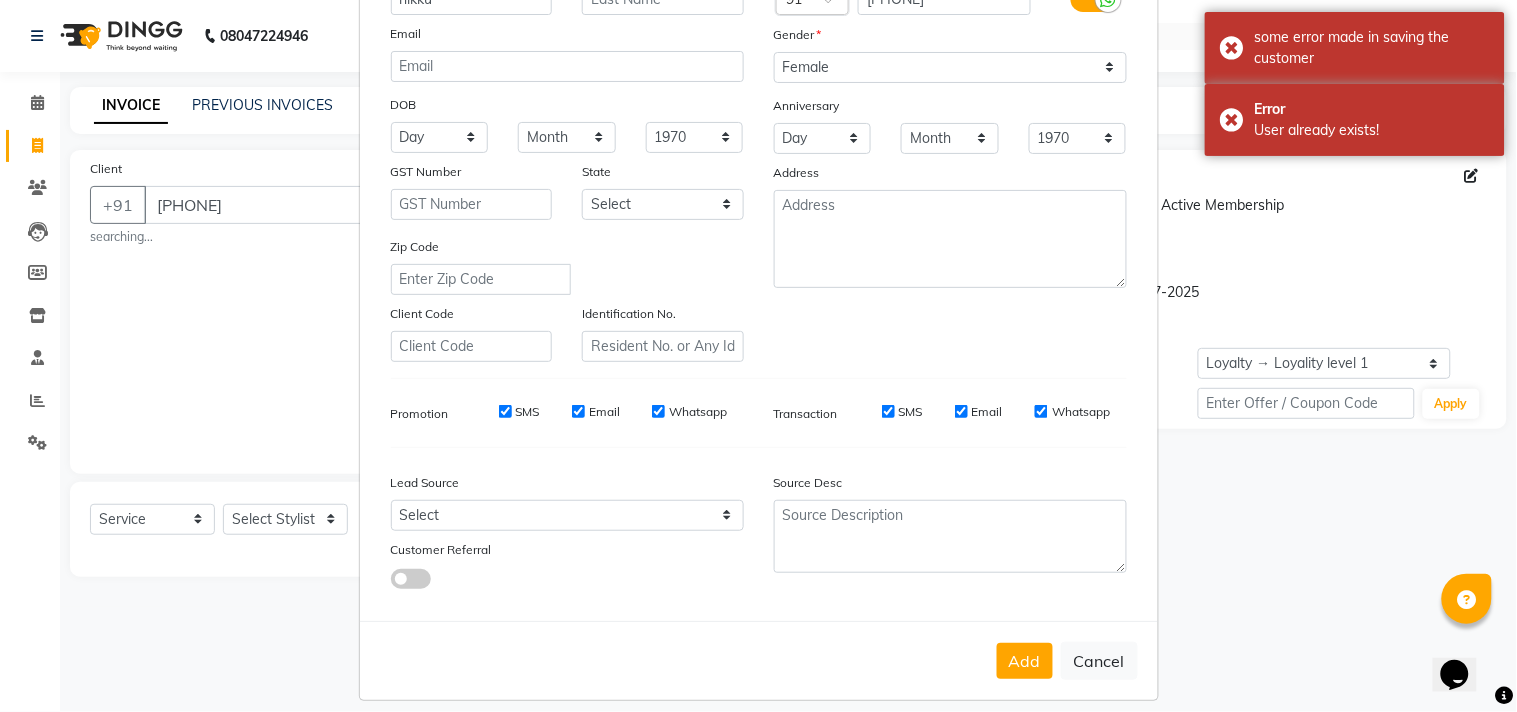 click on "Add Client Generate Dummy Number Name nikku Email DOB Day 01 02 03 04 05 06 07 08 09 10 11 12 13 14 15 16 17 18 19 20 21 22 23 24 25 26 27 28 29 30 31 Month January February March April May June July August September October November December 1940 1941 1942 1943 1944 1945 1946 1947 1948 1949 1950 1951 1952 1953 1954 1955 1956 1957 1958 1959 1960 1961 1962 1963 1964 1965 1966 1967 1968 1969 1970 1971 1972 1973 1974 1975 1976 1977 1978 1979 1980 1981 1982 1983 1984 1985 1986 1987 1988 1989 1990 1991 1992 1993 1994 1995 1996 1997 1998 1999 2000 2001 2002 2003 2004 2005 2006 2007 2008 2009 2010 2011 2012 2013 2014 2015 2016 2017 2018 2019 2020 2021 2022 2023 2024 GST Number State Select Andaman and Nicobar Islands Andhra Pradesh Arunachal Pradesh Assam Bihar Chandigarh Chhattisgarh Dadra and Nagar Haveli Daman and Diu Delhi Goa Gujarat Haryana Himachal Pradesh Jammu and Kashmir Jharkhand Karnataka Kerala Lakshadweep Madhya Pradesh Maharashtra Manipur Meghalaya Mizoram Nagaland Odisha Pondicherry Punjab Rajasthan" at bounding box center [758, 356] 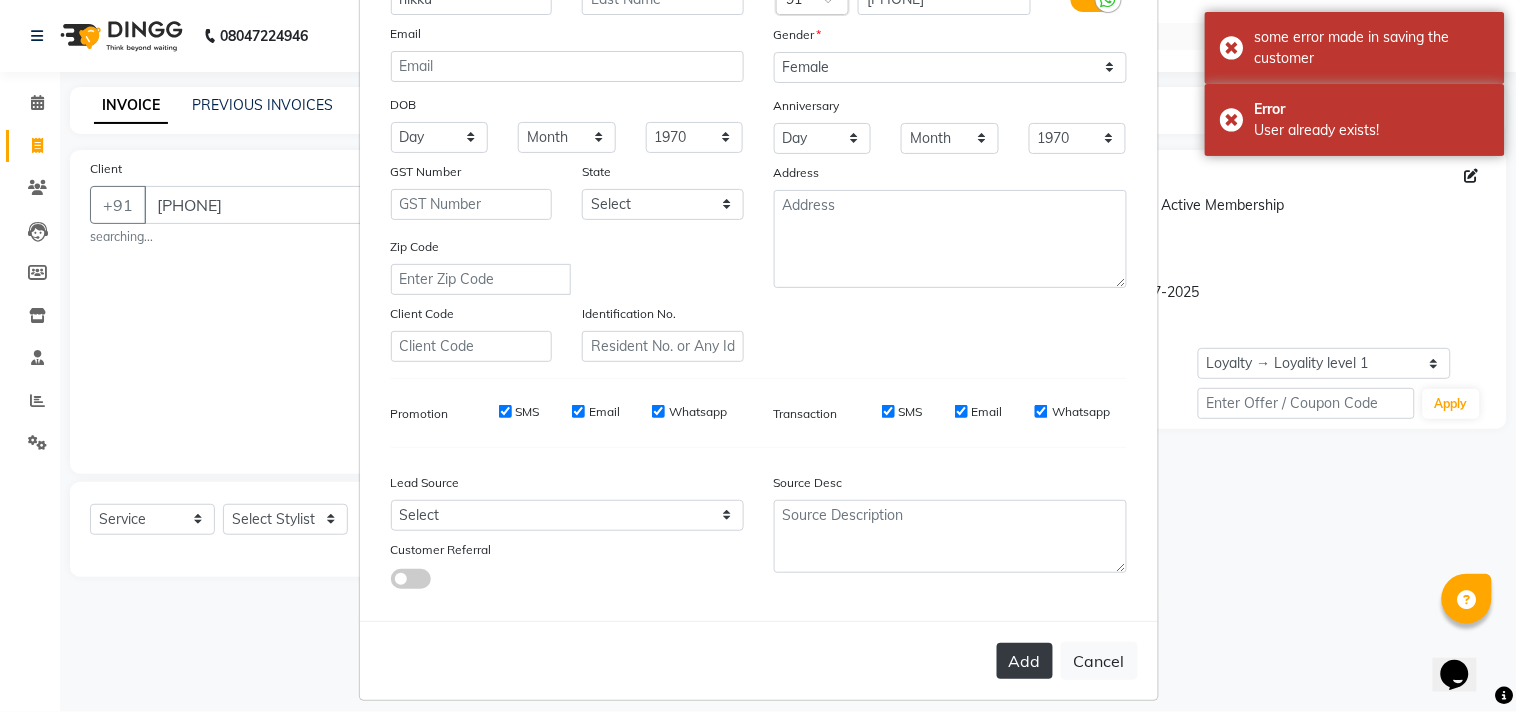click on "Add" at bounding box center (1025, 661) 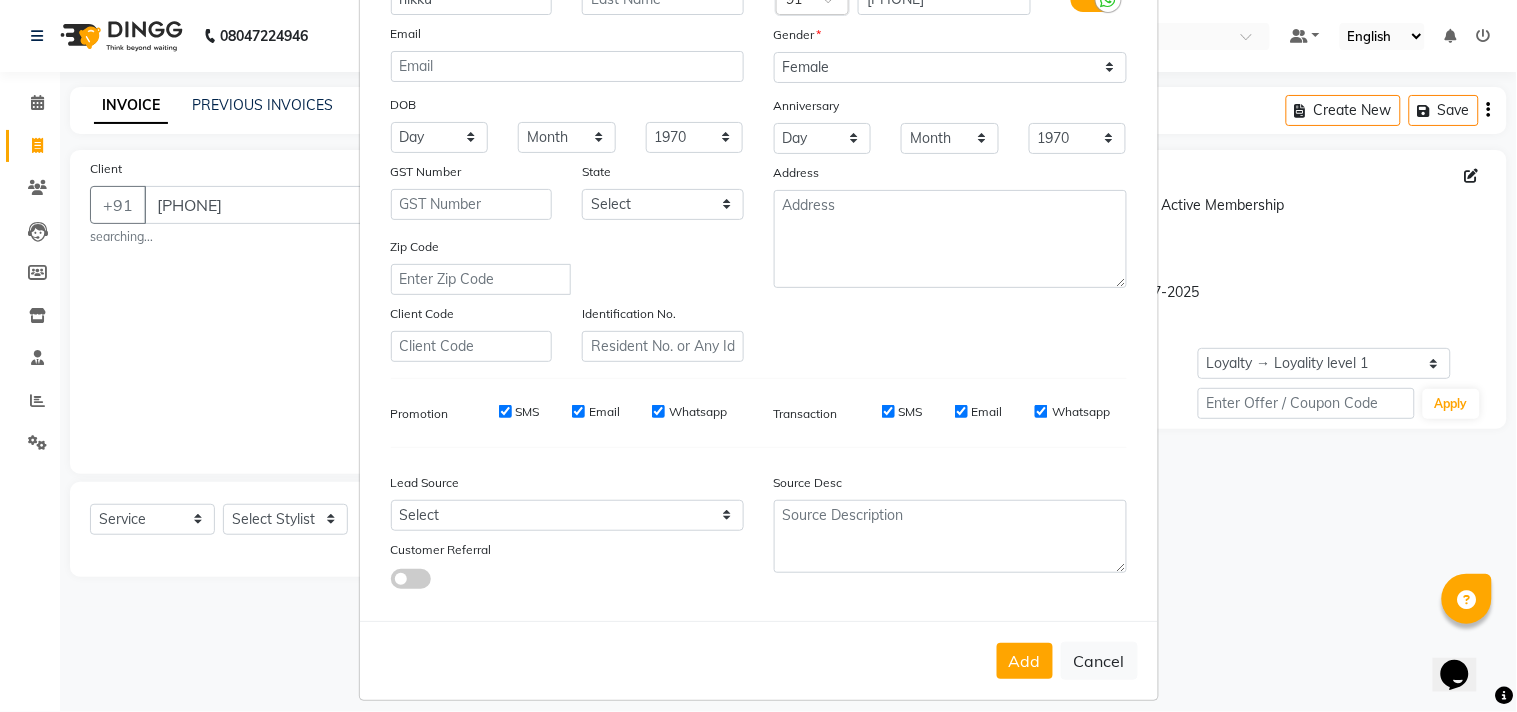 click on "Add Client Generate Dummy Number Name nikku Email DOB Day 01 02 03 04 05 06 07 08 09 10 11 12 13 14 15 16 17 18 19 20 21 22 23 24 25 26 27 28 29 30 31 Month January February March April May June July August September October November December 1940 1941 1942 1943 1944 1945 1946 1947 1948 1949 1950 1951 1952 1953 1954 1955 1956 1957 1958 1959 1960 1961 1962 1963 1964 1965 1966 1967 1968 1969 1970 1971 1972 1973 1974 1975 1976 1977 1978 1979 1980 1981 1982 1983 1984 1985 1986 1987 1988 1989 1990 1991 1992 1993 1994 1995 1996 1997 1998 1999 2000 2001 2002 2003 2004 2005 2006 2007 2008 2009 2010 2011 2012 2013 2014 2015 2016 2017 2018 2019 2020 2021 2022 2023 2024 GST Number State Select Andaman and Nicobar Islands Andhra Pradesh Arunachal Pradesh Assam Bihar Chandigarh Chhattisgarh Dadra and Nagar Haveli Daman and Diu Delhi Goa Gujarat Haryana Himachal Pradesh Jammu and Kashmir Jharkhand Karnataka Kerala Lakshadweep Madhya Pradesh Maharashtra Manipur Meghalaya Mizoram Nagaland Odisha Pondicherry Punjab Rajasthan" at bounding box center [758, 356] 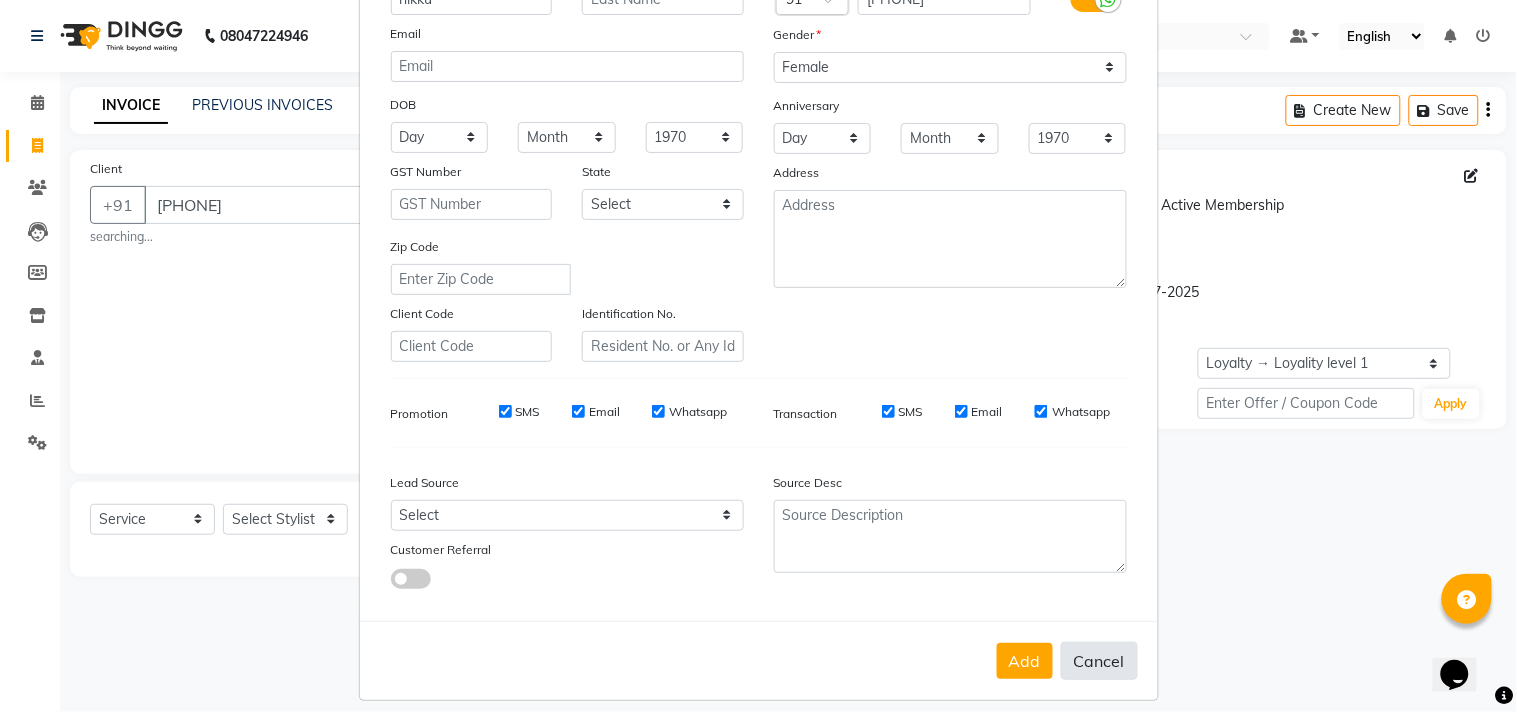 click on "Cancel" at bounding box center (1099, 661) 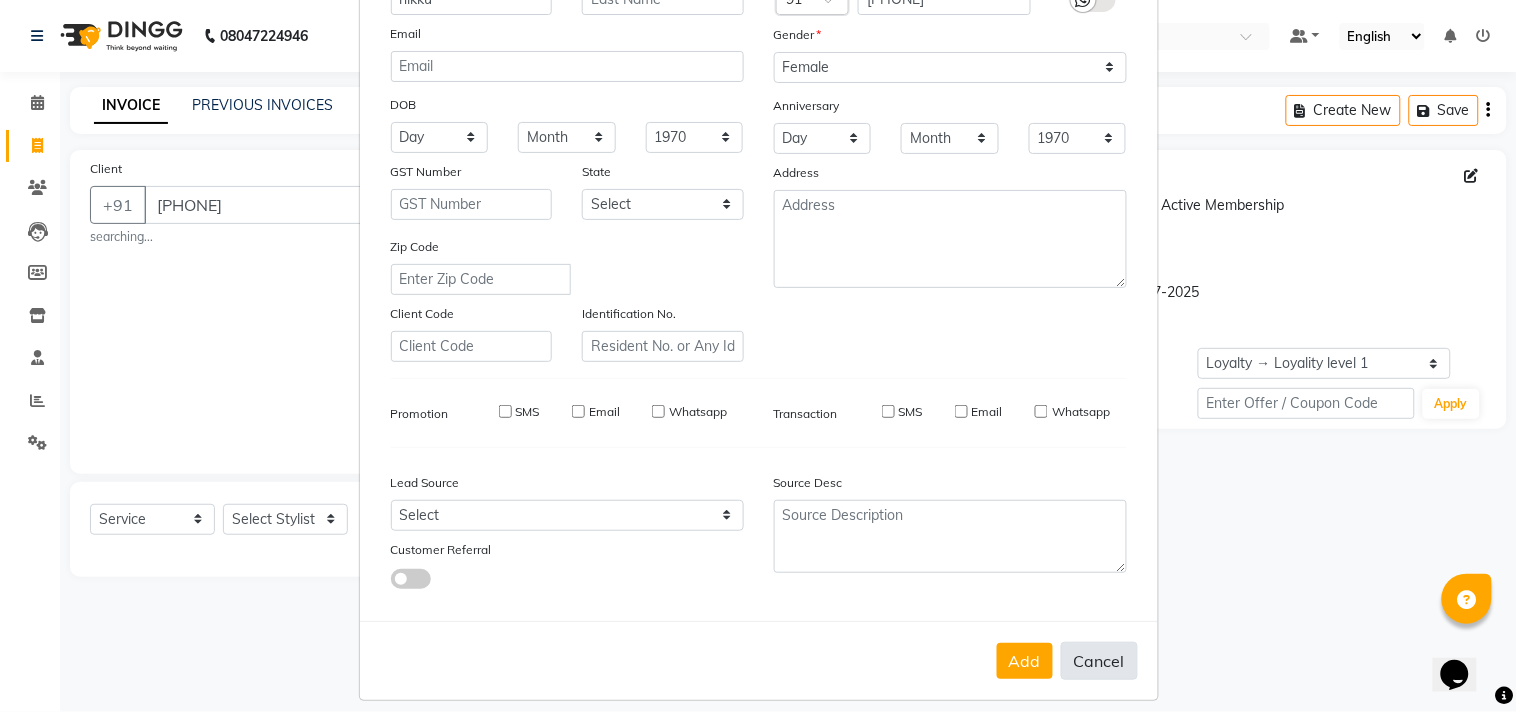 type 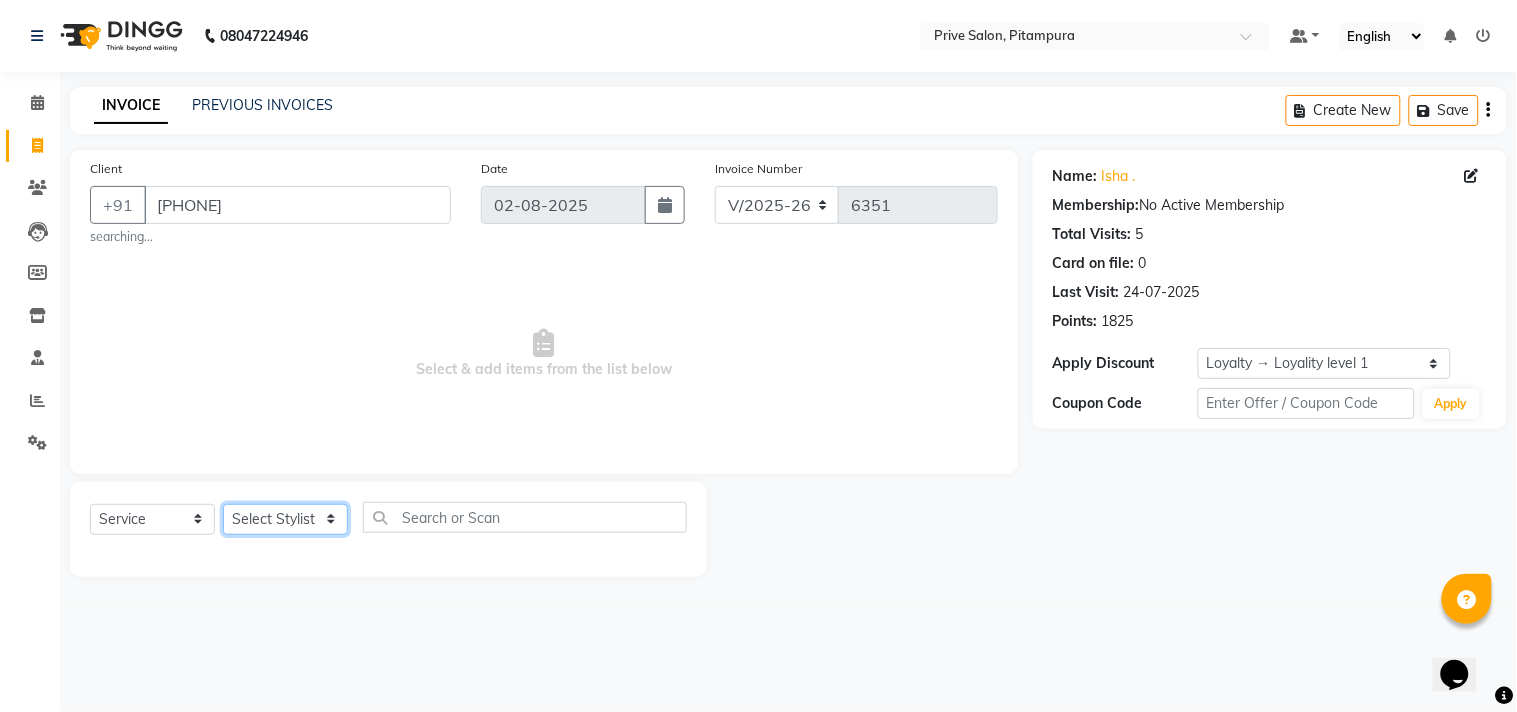click on "Select Stylist amit ARJUN Atul FAIZAN FARDEEN GOLU harshit HITESH isha kapil khushbu Manager meenu MOHIT Mohsin NISHA nishi Preet privee Shivam SIVA vikas" 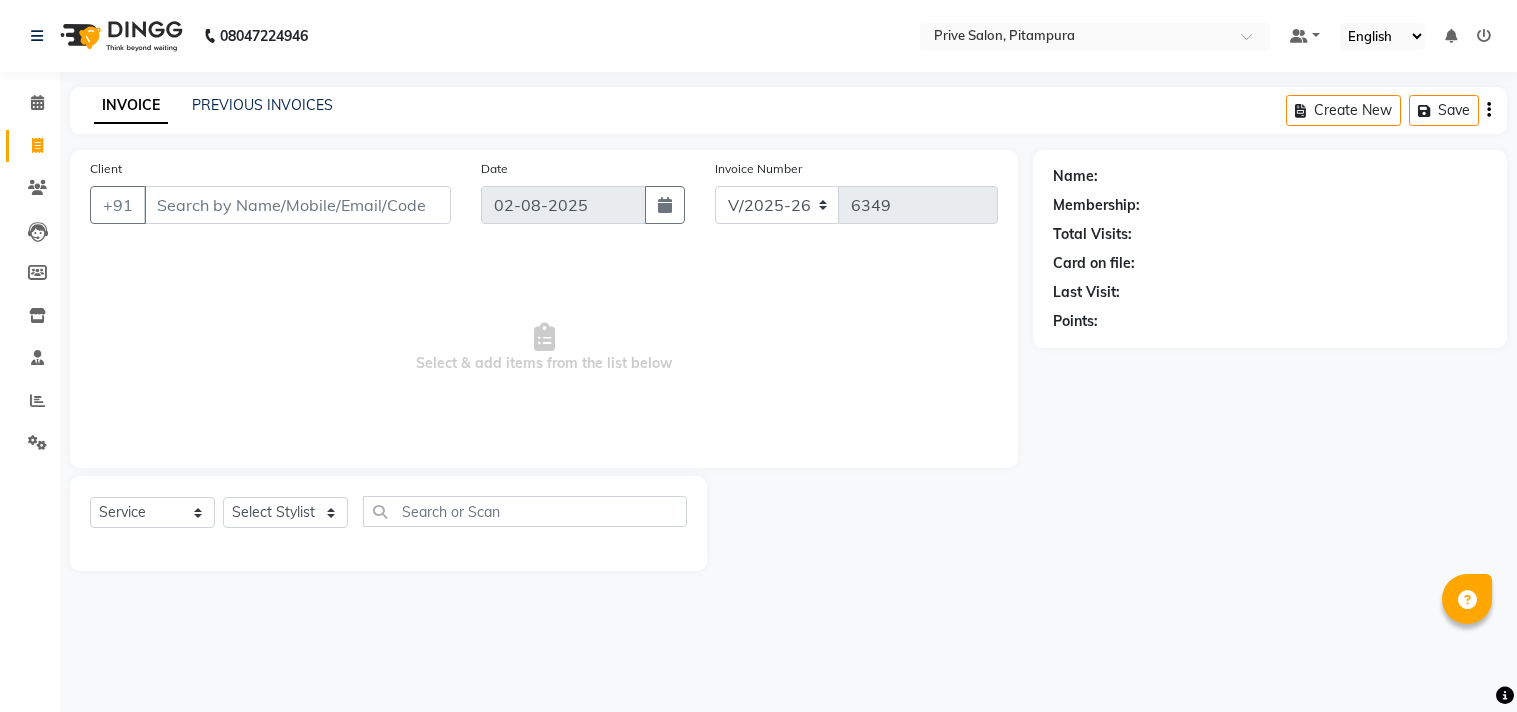 select on "136" 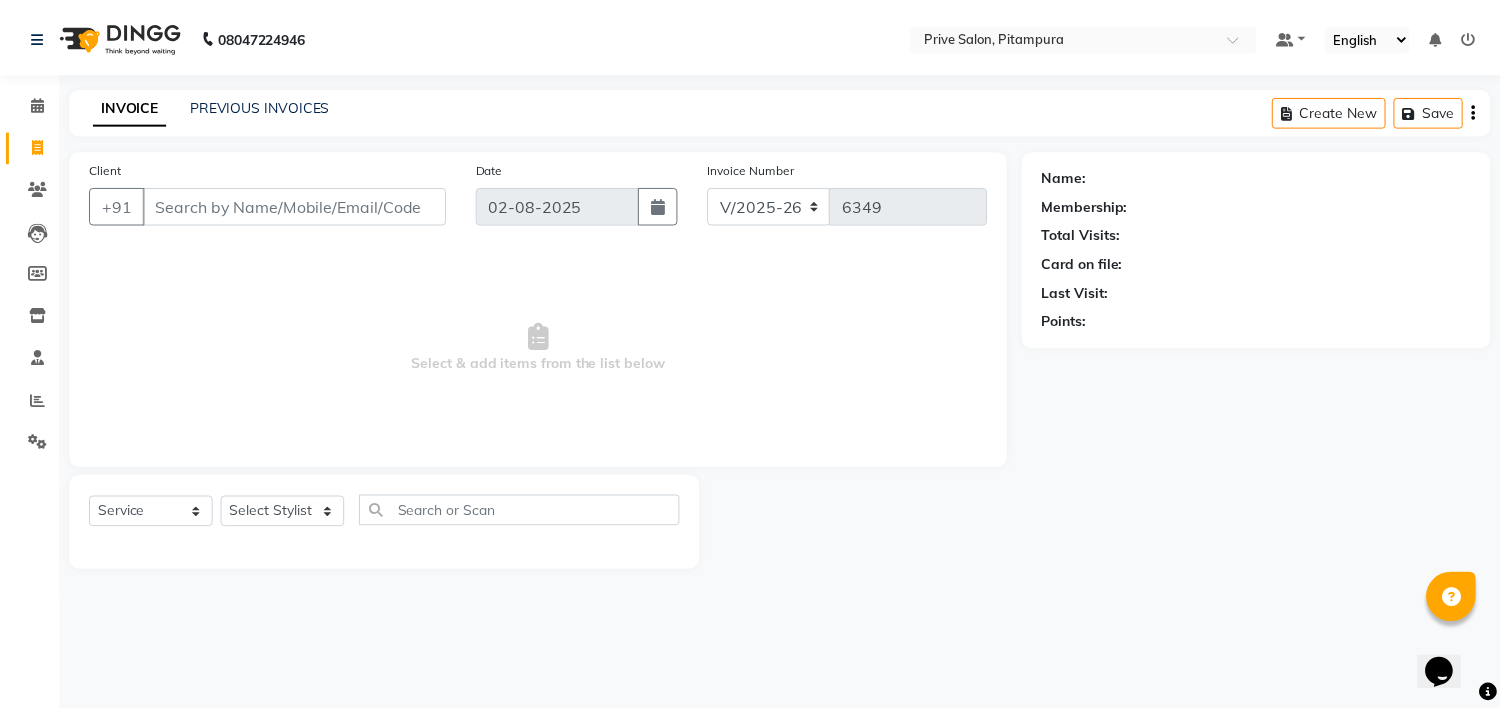 scroll, scrollTop: 0, scrollLeft: 0, axis: both 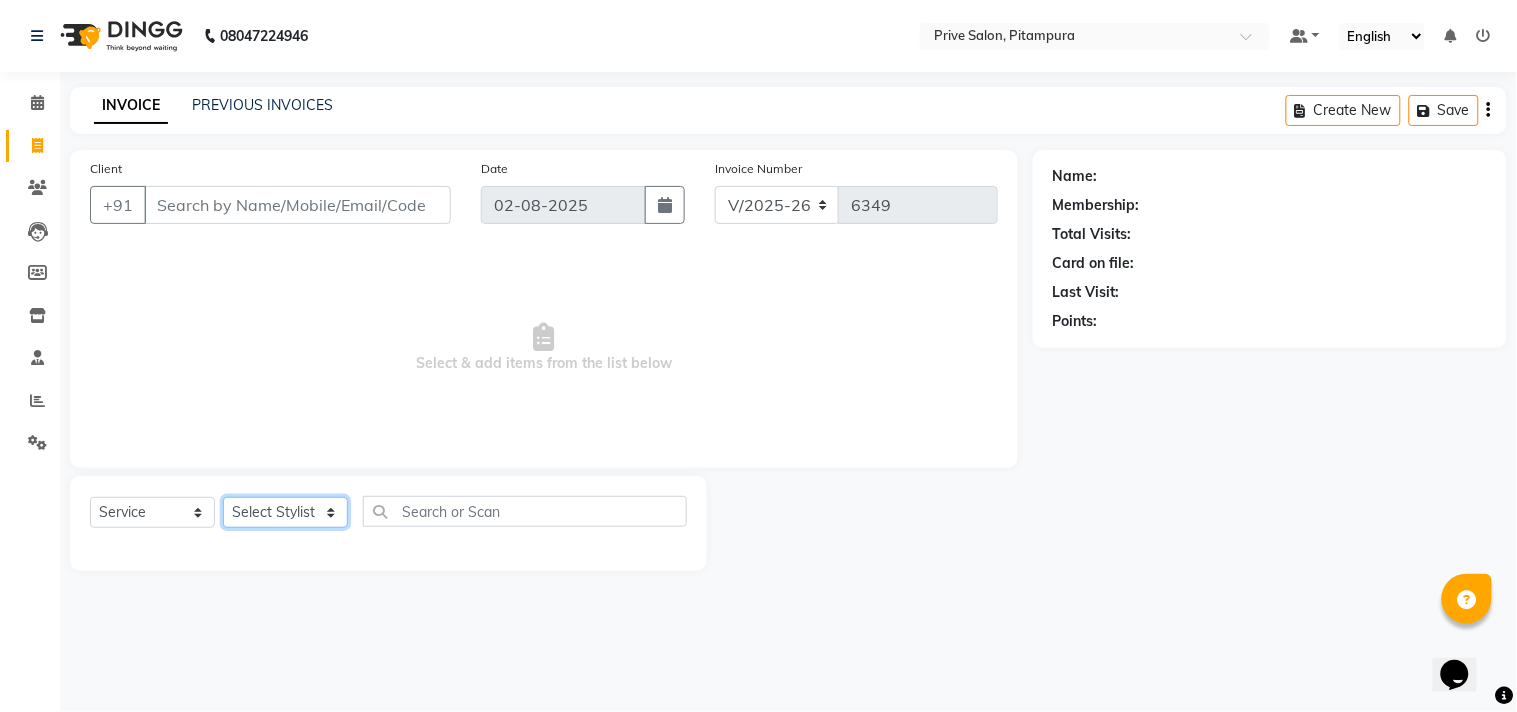 click on "Select Stylist amit ARJUN Atul FAIZAN FARDEEN GOLU harshit HITESH isha kapil khushbu Manager meenu MOHIT Mohsin NISHA nishi Preet privee Shivam SIVA vikas" 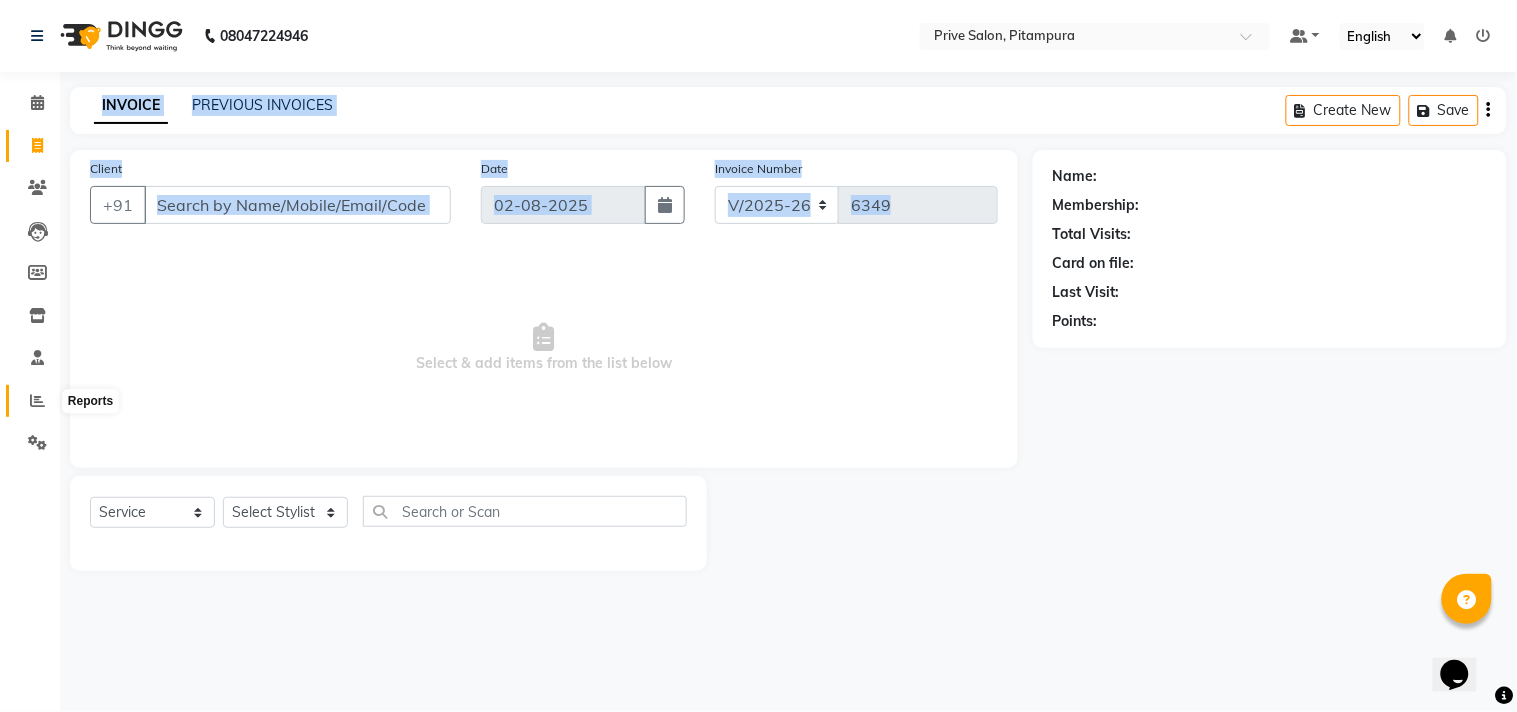 drag, startPoint x: 442, startPoint y: 347, endPoint x: 42, endPoint y: 400, distance: 403.49597 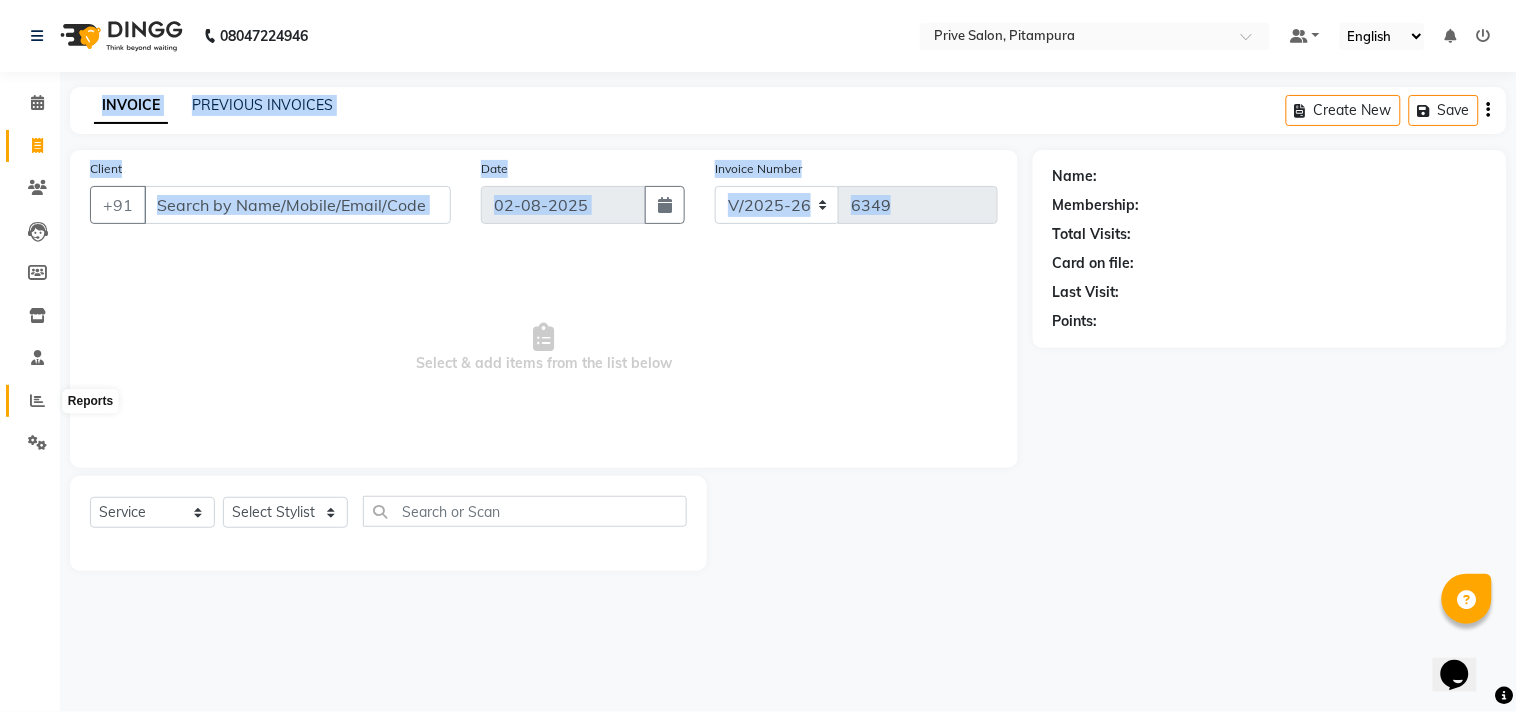 click on "08047224946 Select Location × Prive Salon, Pitampura Default Panel My Panel English ENGLISH Español العربية मराठी हिंदी ગુજરાતી தமிழ் 中文 Notifications nothing to show ☀ Prive Salon, Pitampura  Calendar  Invoice  Clients  Leads   Members  Inventory  Staff  Reports  Settings Completed InProgress Upcoming Dropped Tentative Check-In Confirm Bookings Generate Report Segments Page Builder INVOICE PREVIOUS INVOICES Create New   Save  Client +91 Date 02-08-2025 Invoice Number V/2025 V/2025-26 6349  Select & add items from the list below  Select  Service  Product  Membership  Package Voucher Prepaid Gift Card  Select Stylist amit ARJUN Atul FAIZAN FARDEEN GOLU harshit HITESH isha kapil khushbu Manager meenu MOHIT Mohsin NISHA nishi Preet privee Shivam SIVA vikas Name: Membership: Total Visits: Card on file: Last Visit:  Points:" 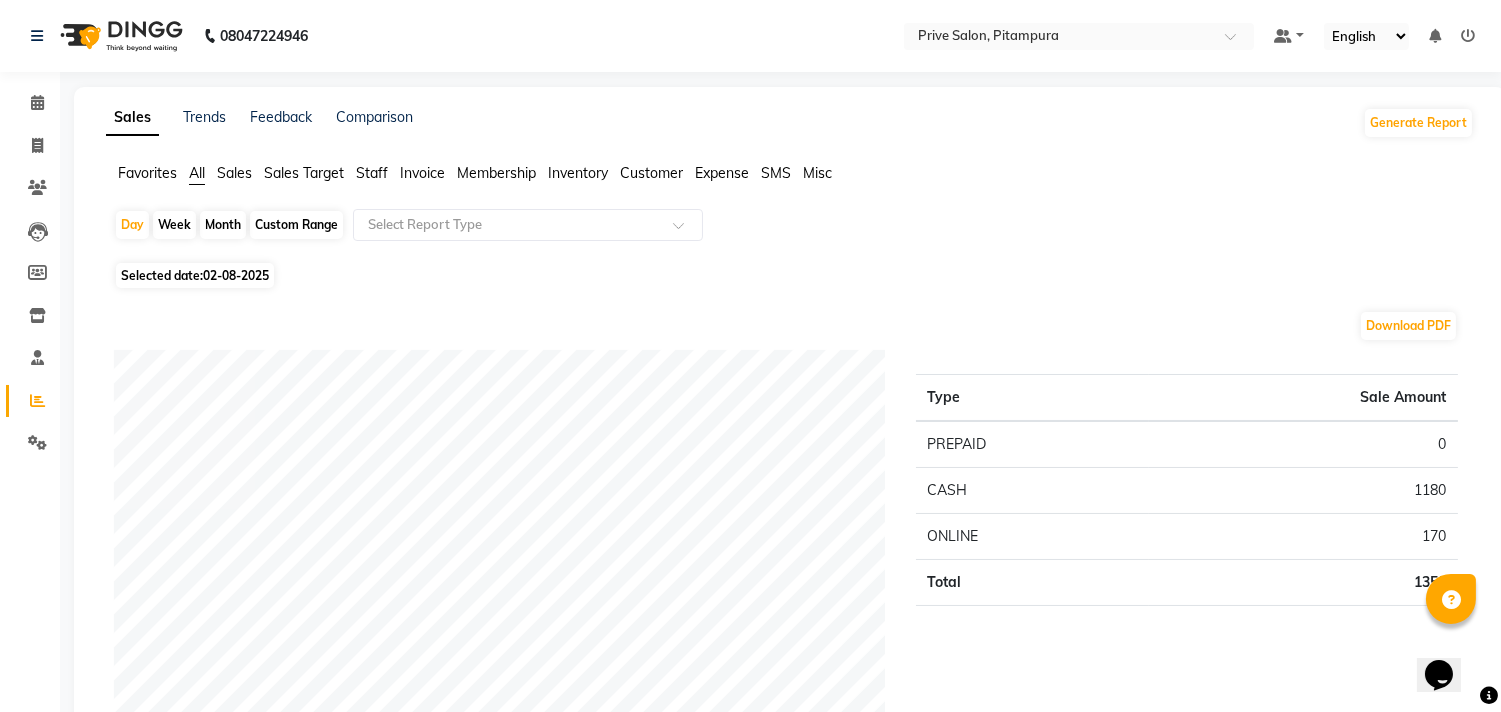 click on "02-08-2025" 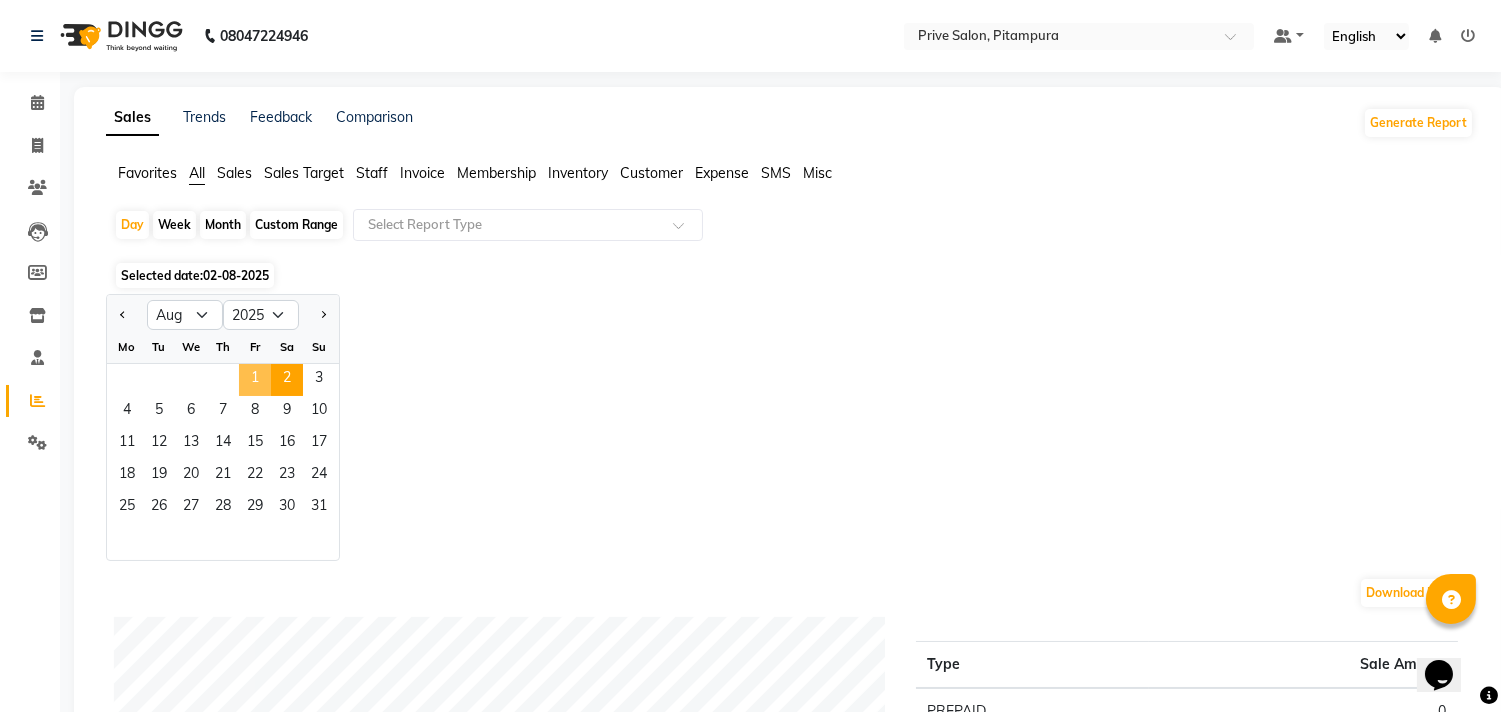 click on "1" 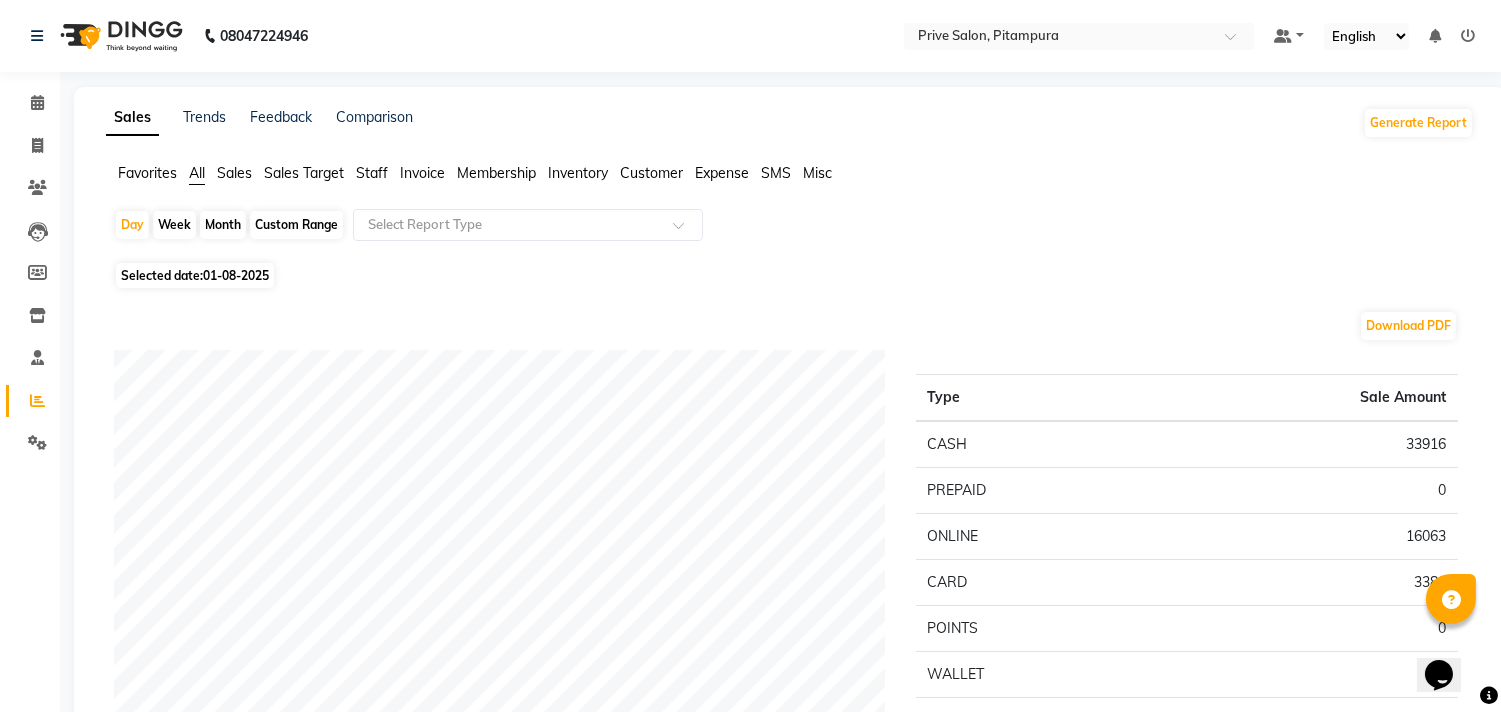 click on "Staff" 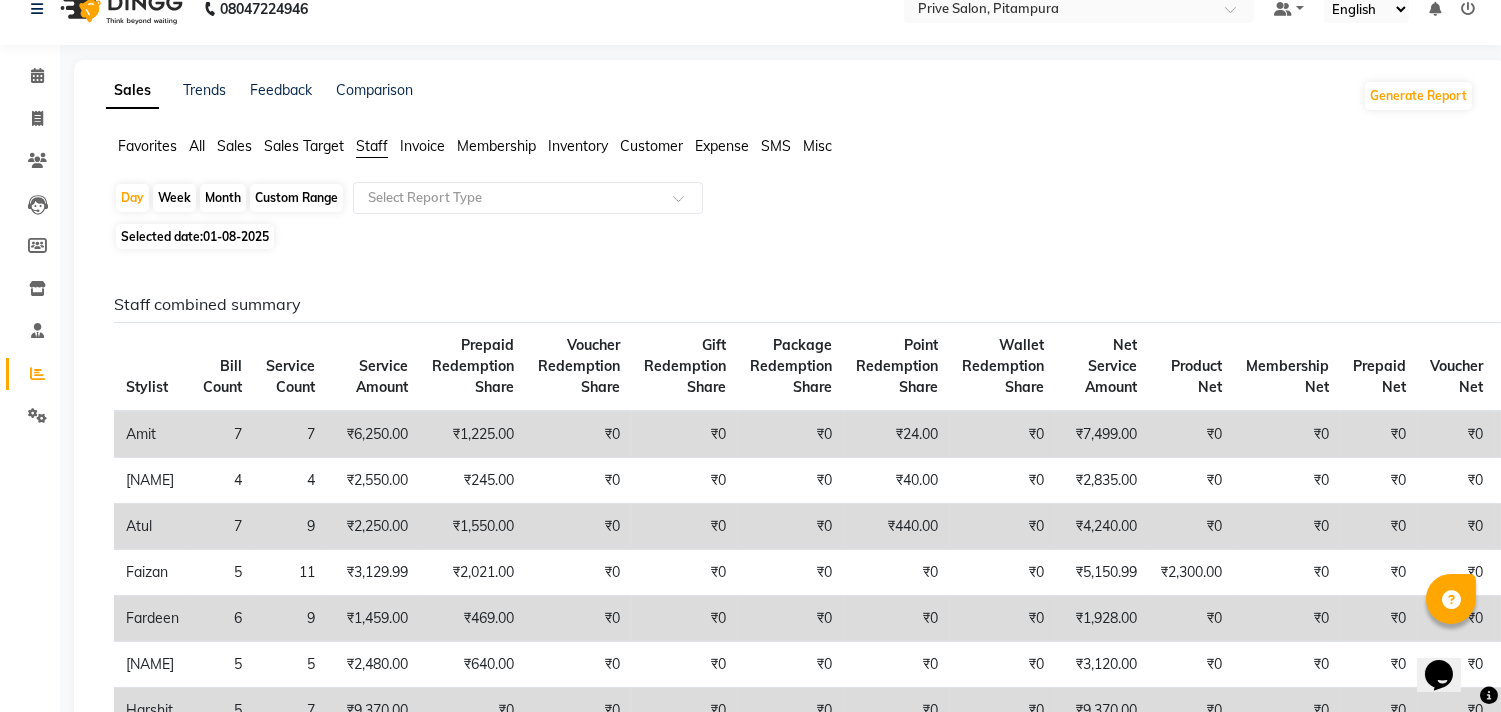 scroll, scrollTop: 0, scrollLeft: 0, axis: both 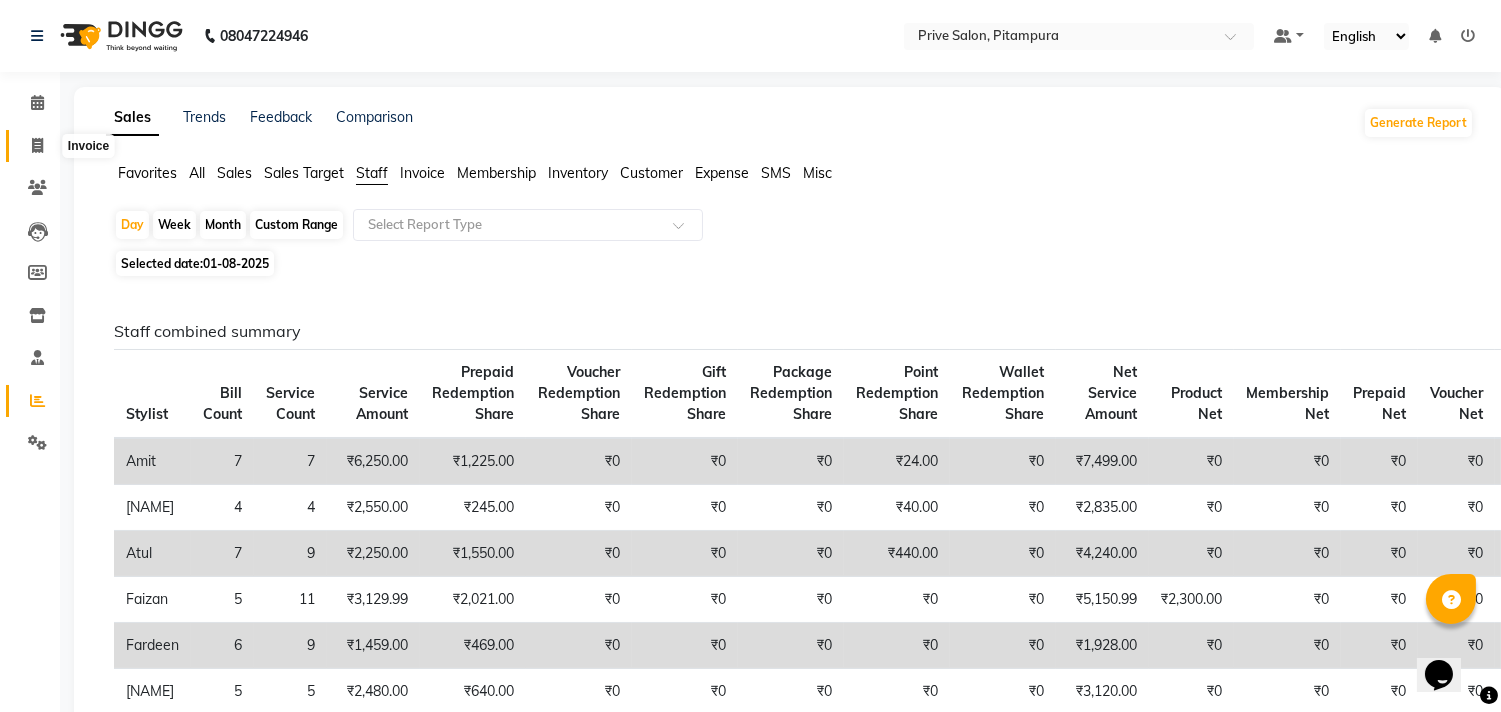 click 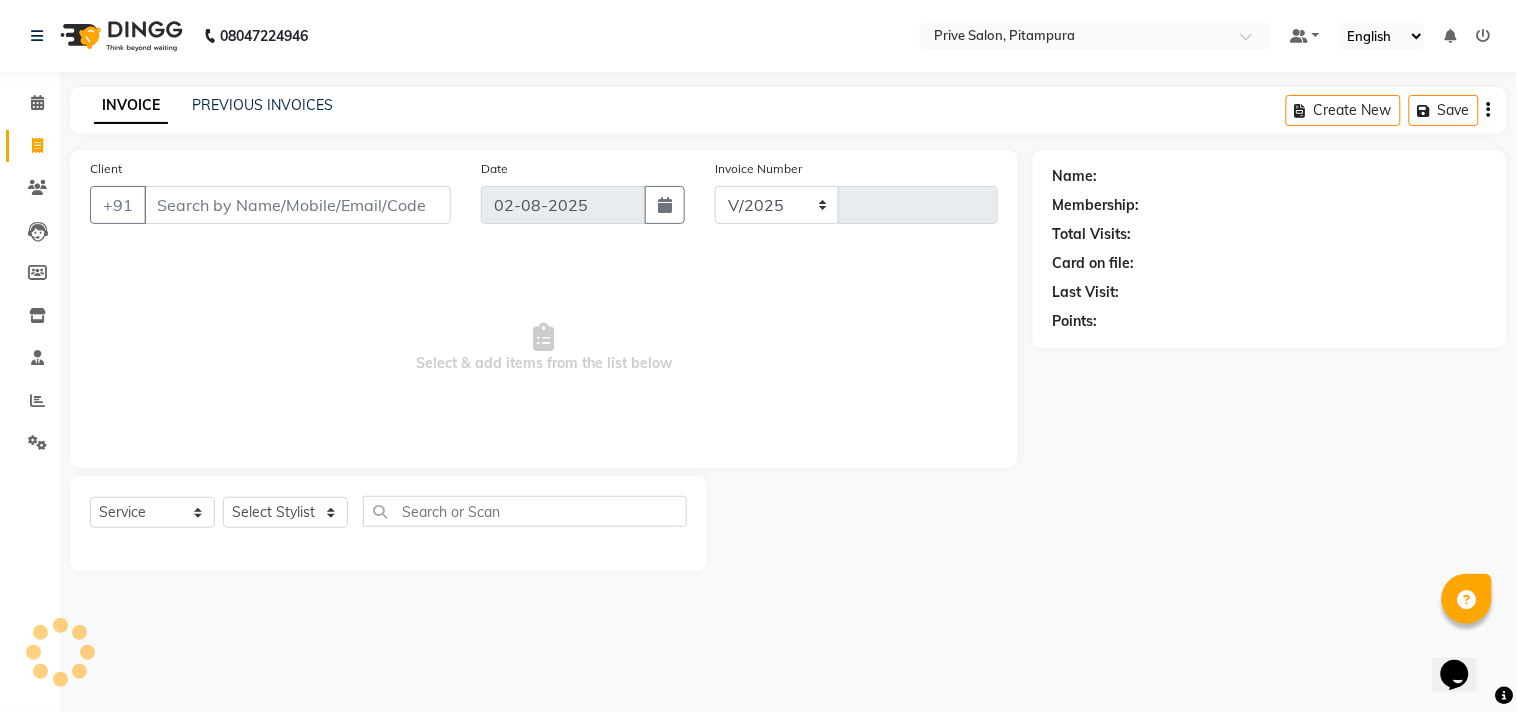 select on "136" 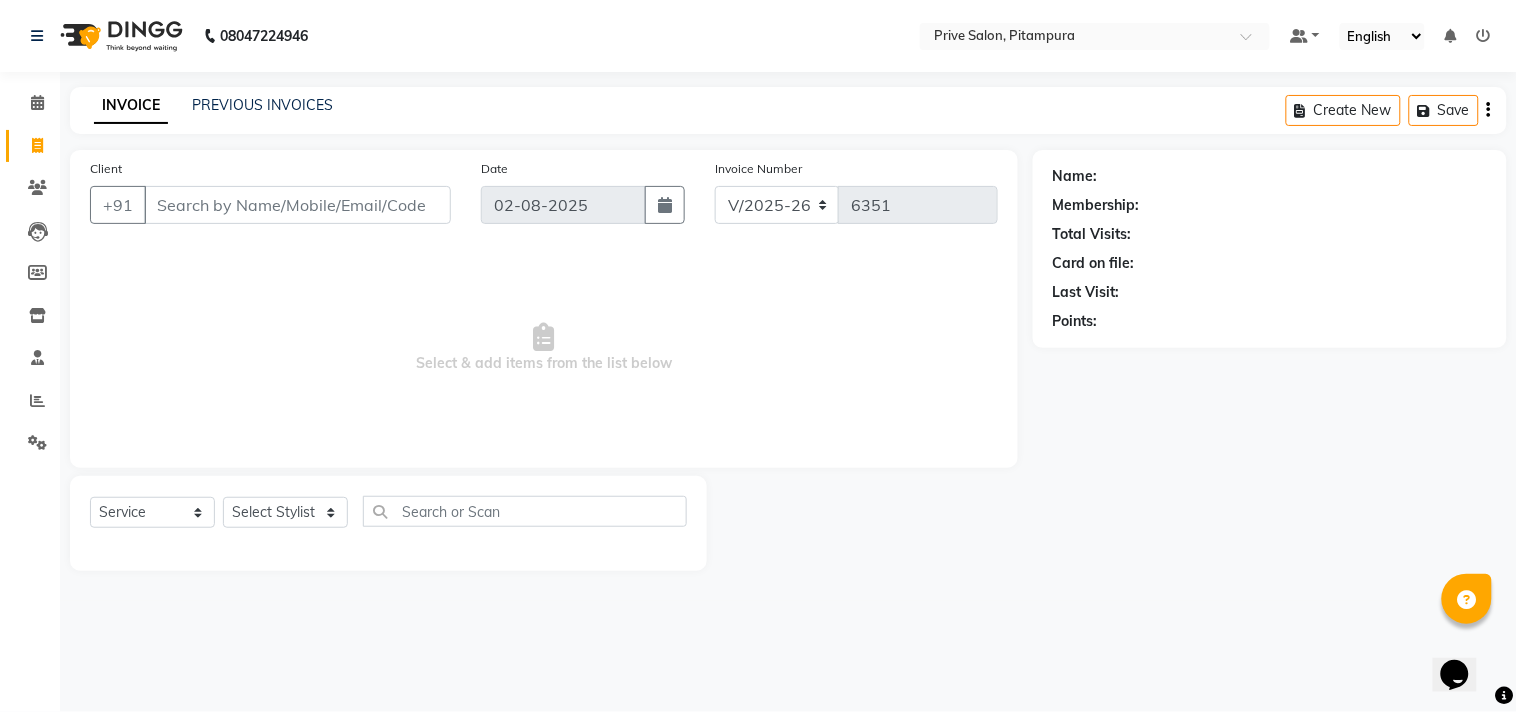 click on "Client" at bounding box center [297, 205] 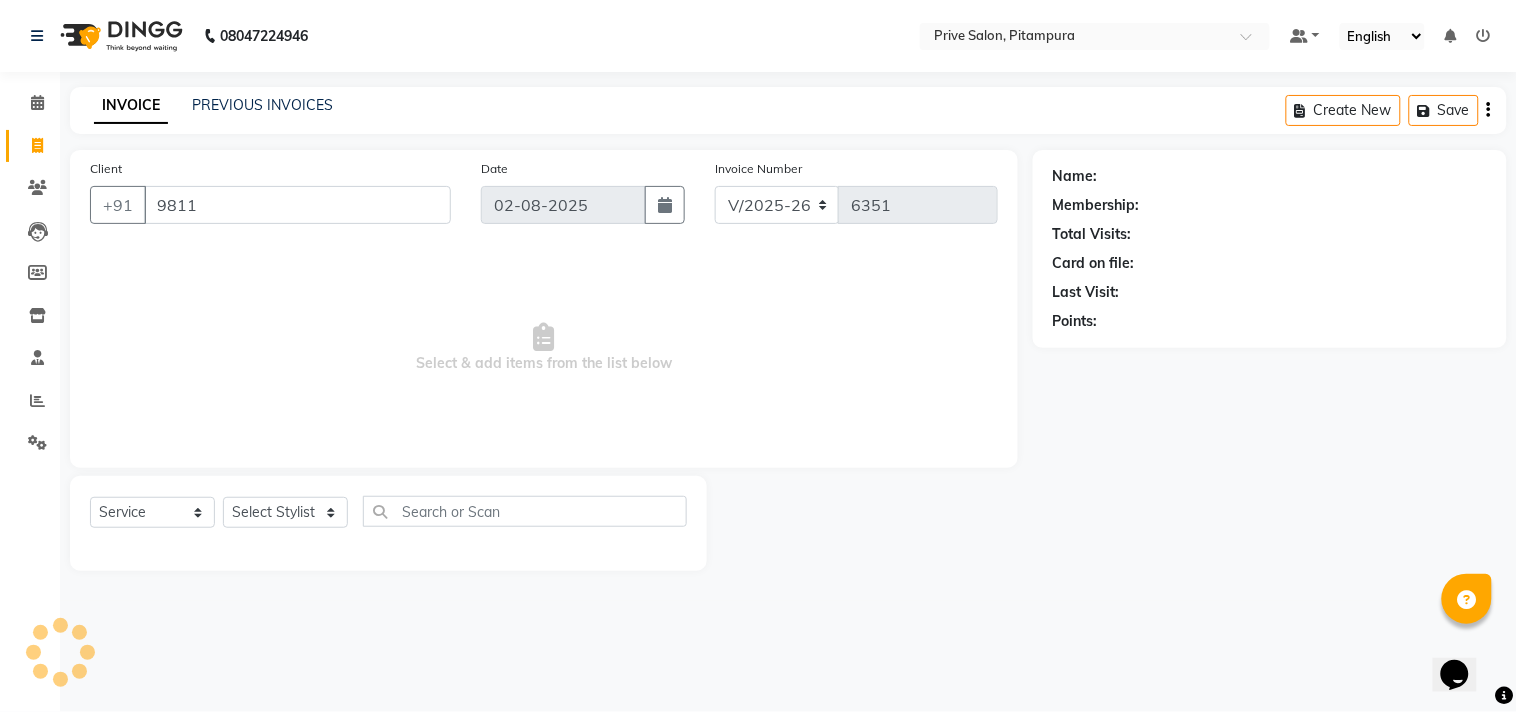 type on "9811" 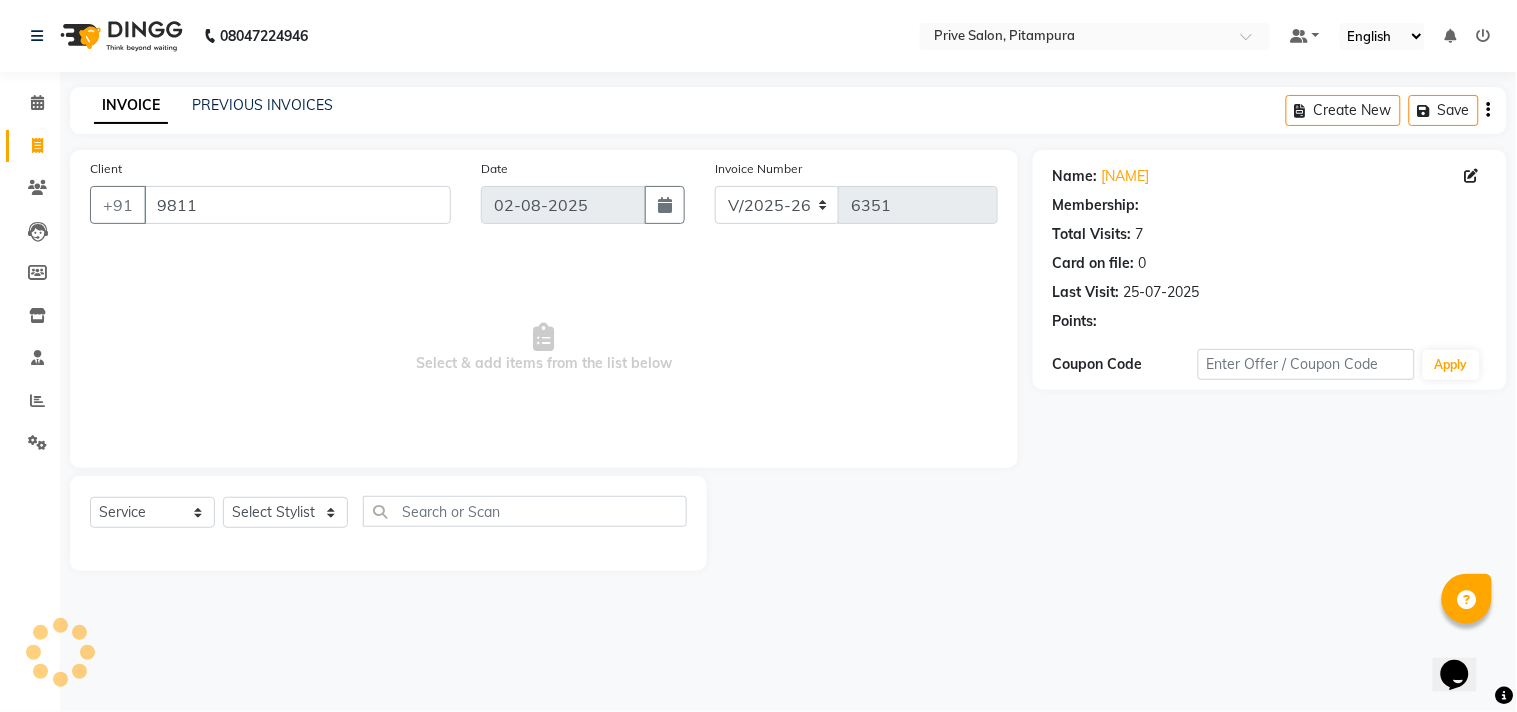 select on "1: Object" 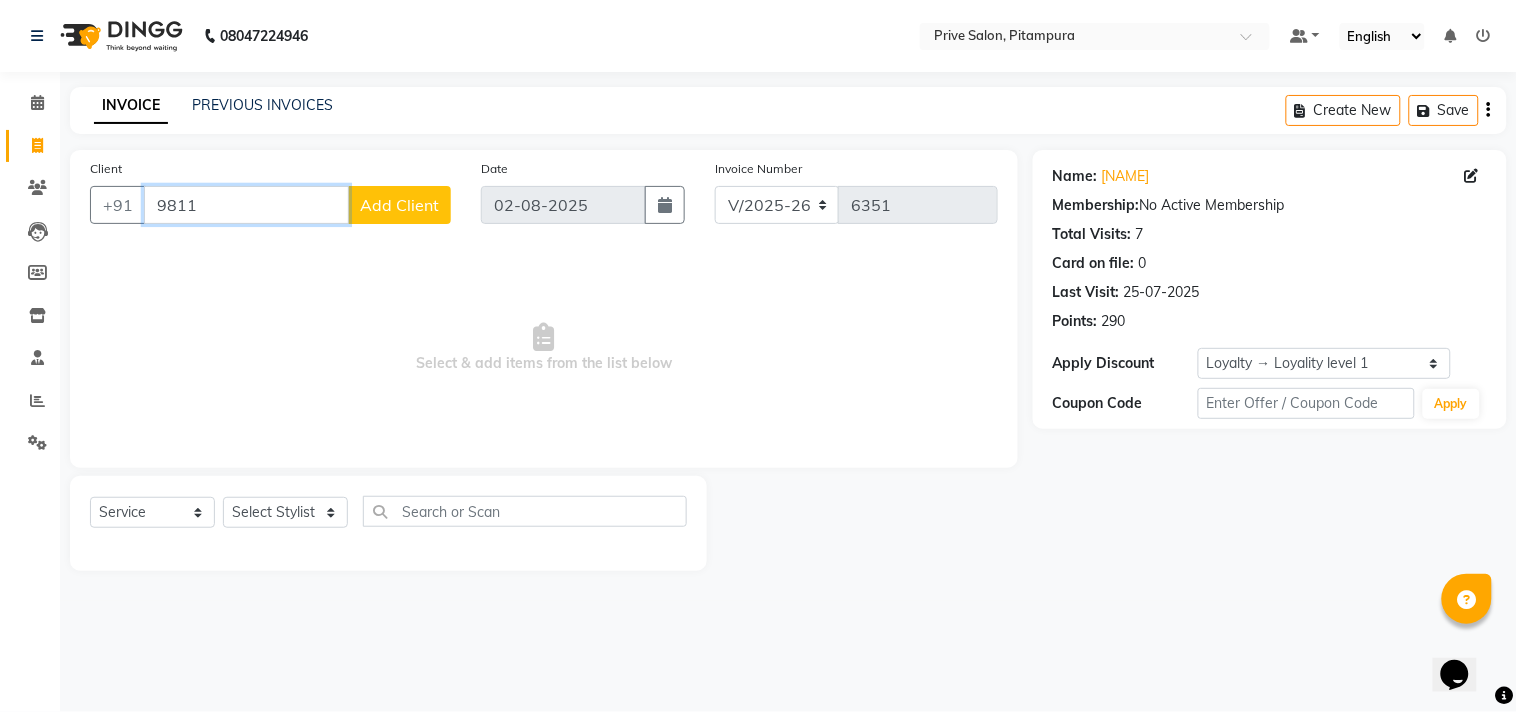 click on "9811" at bounding box center (246, 205) 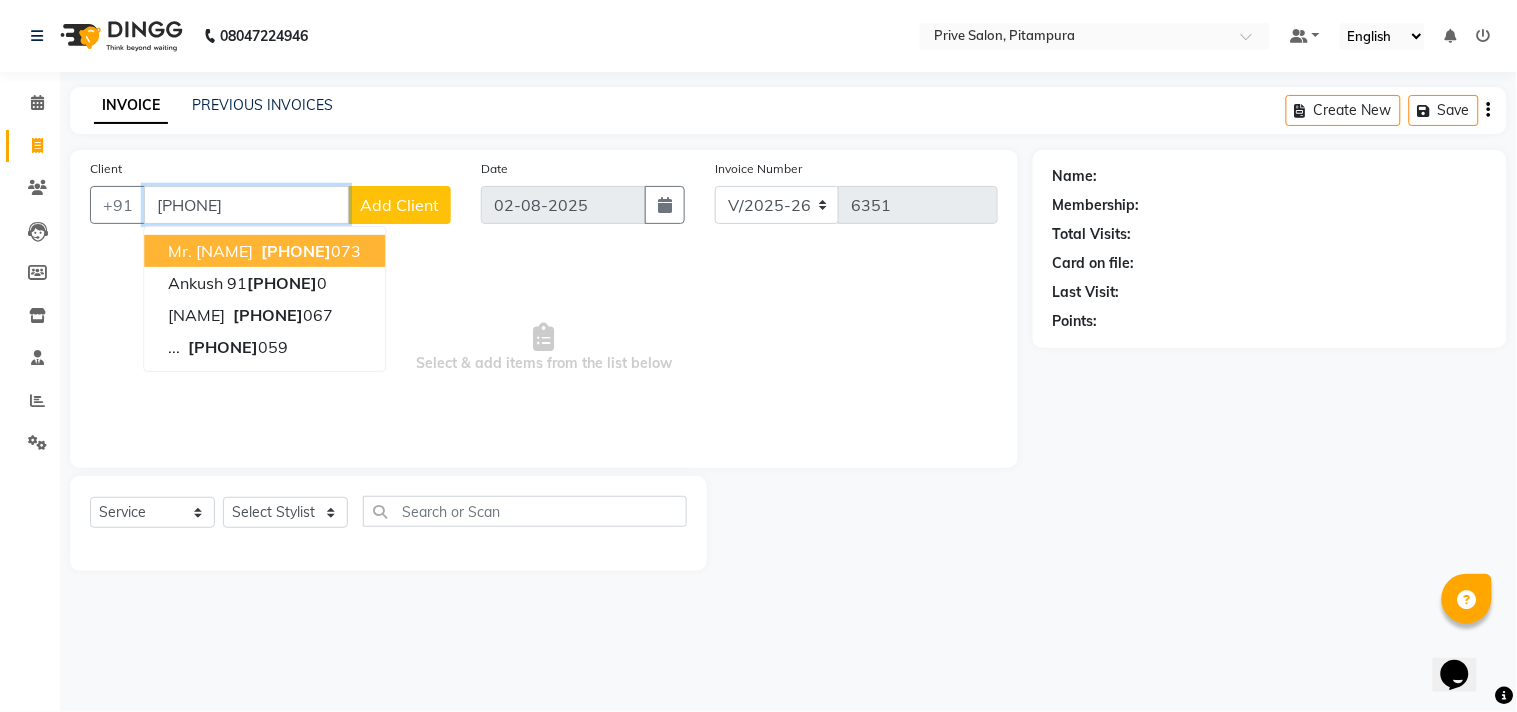 click on "9811514" at bounding box center [246, 205] 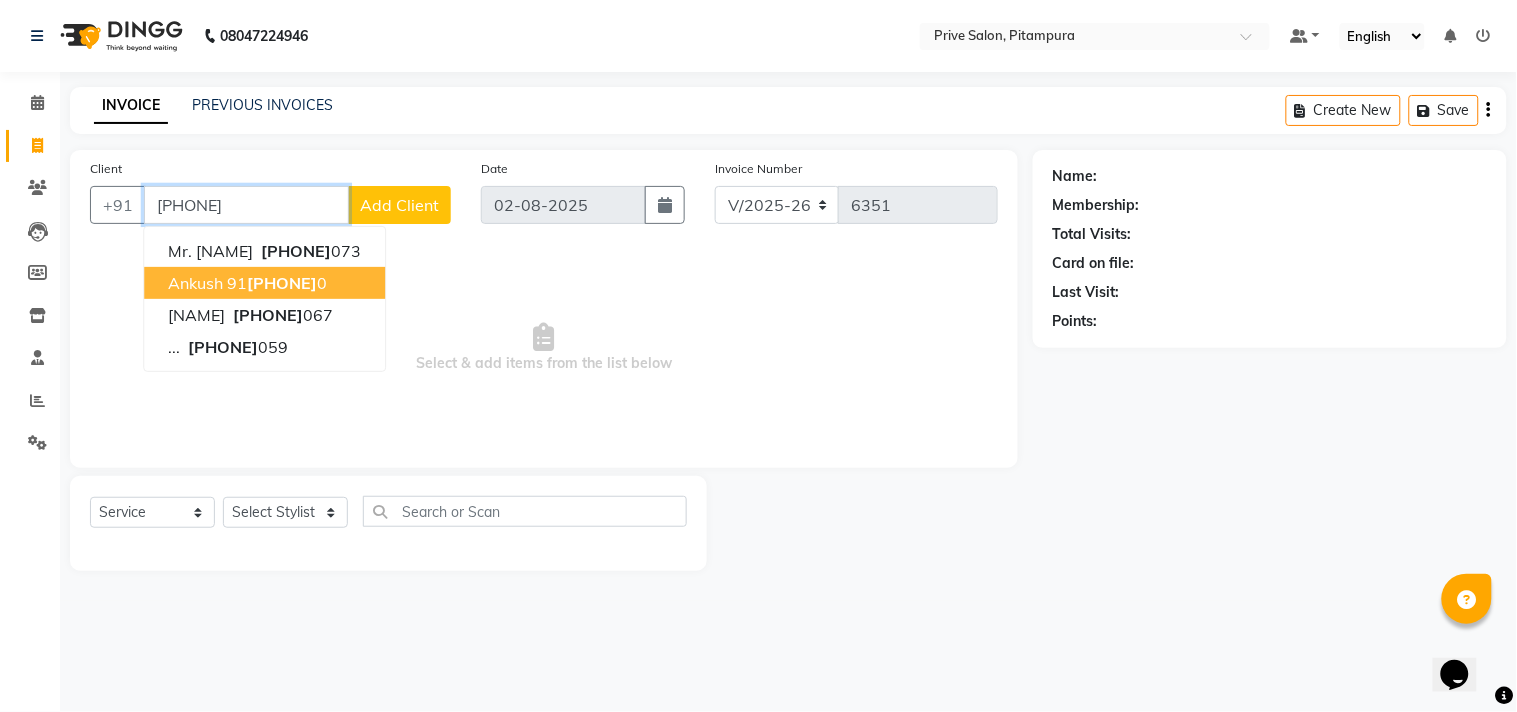click on "Ankush  91 9811514 0" at bounding box center (264, 283) 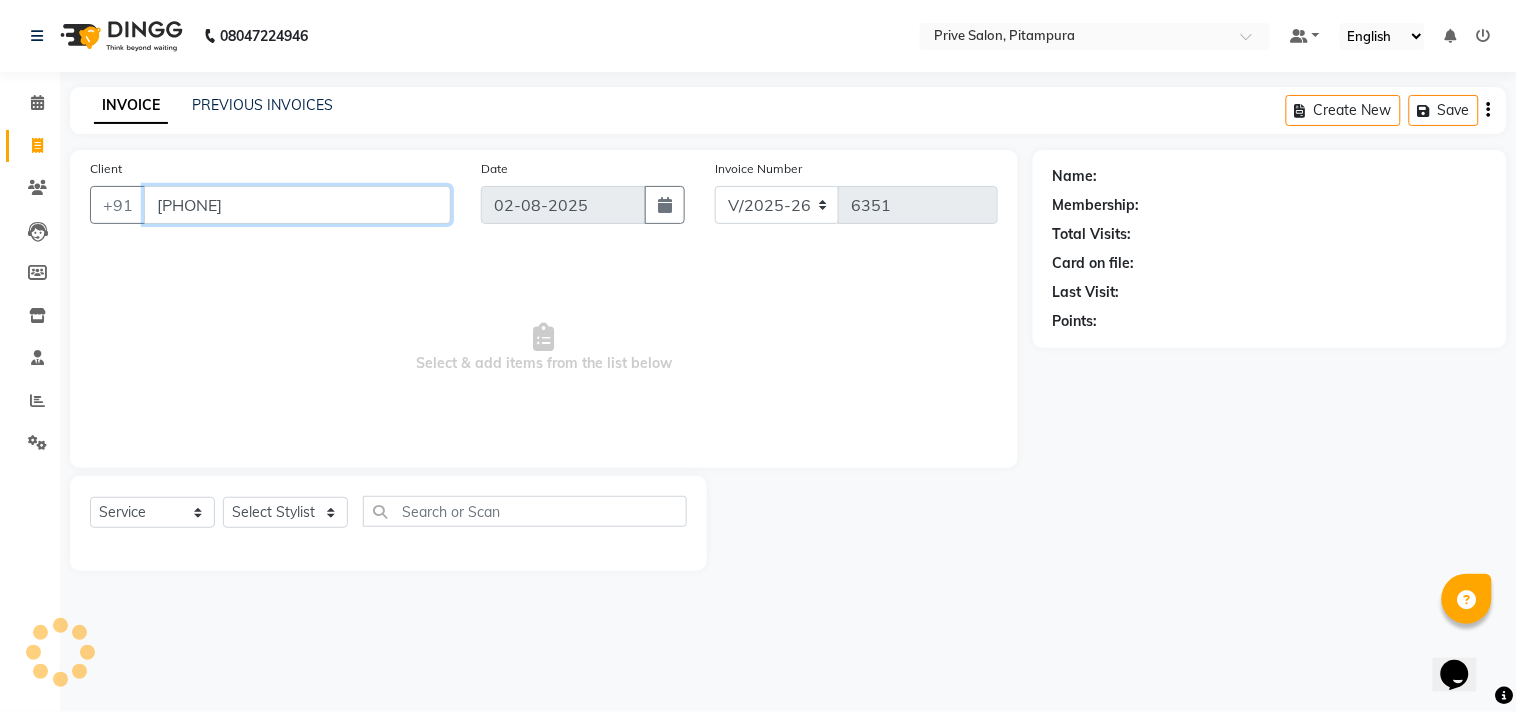 type on "9198115140" 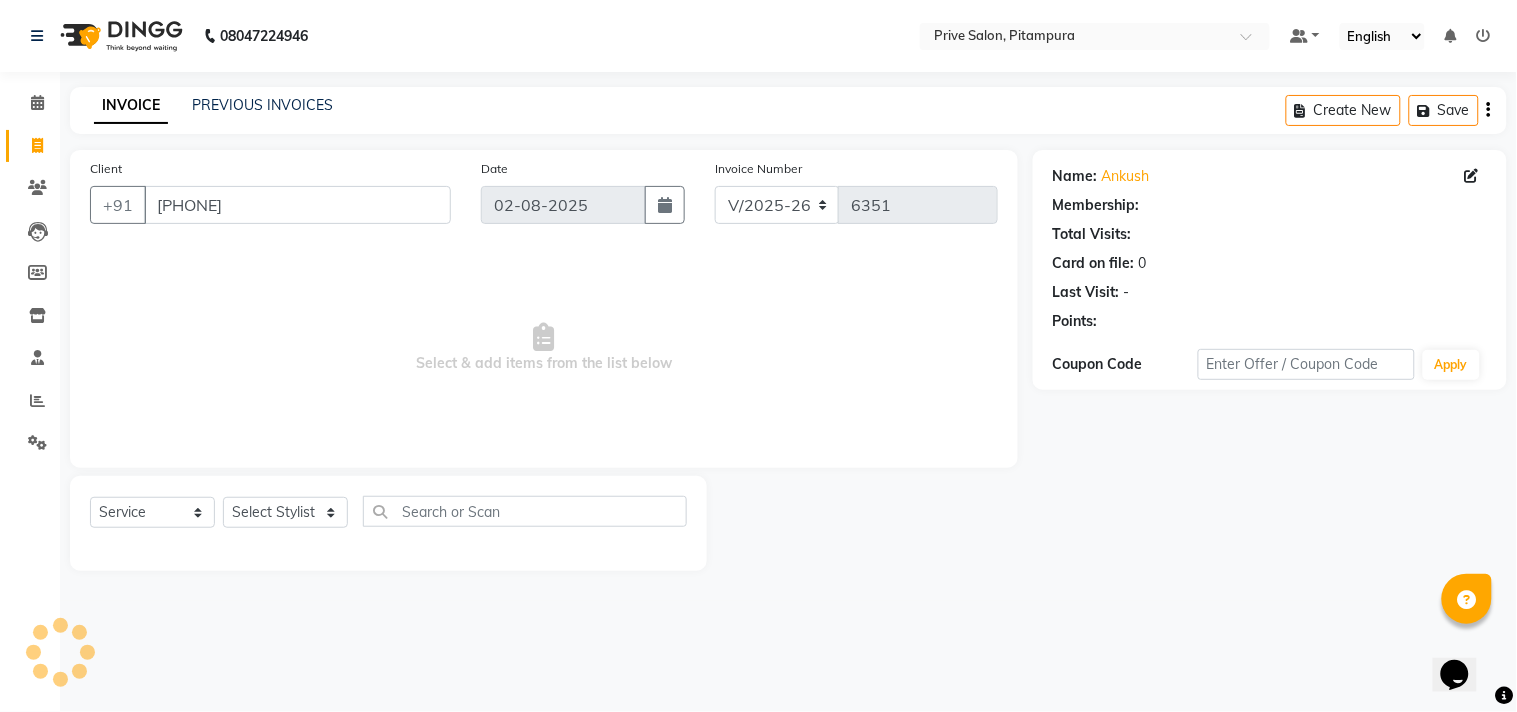 select on "1: Object" 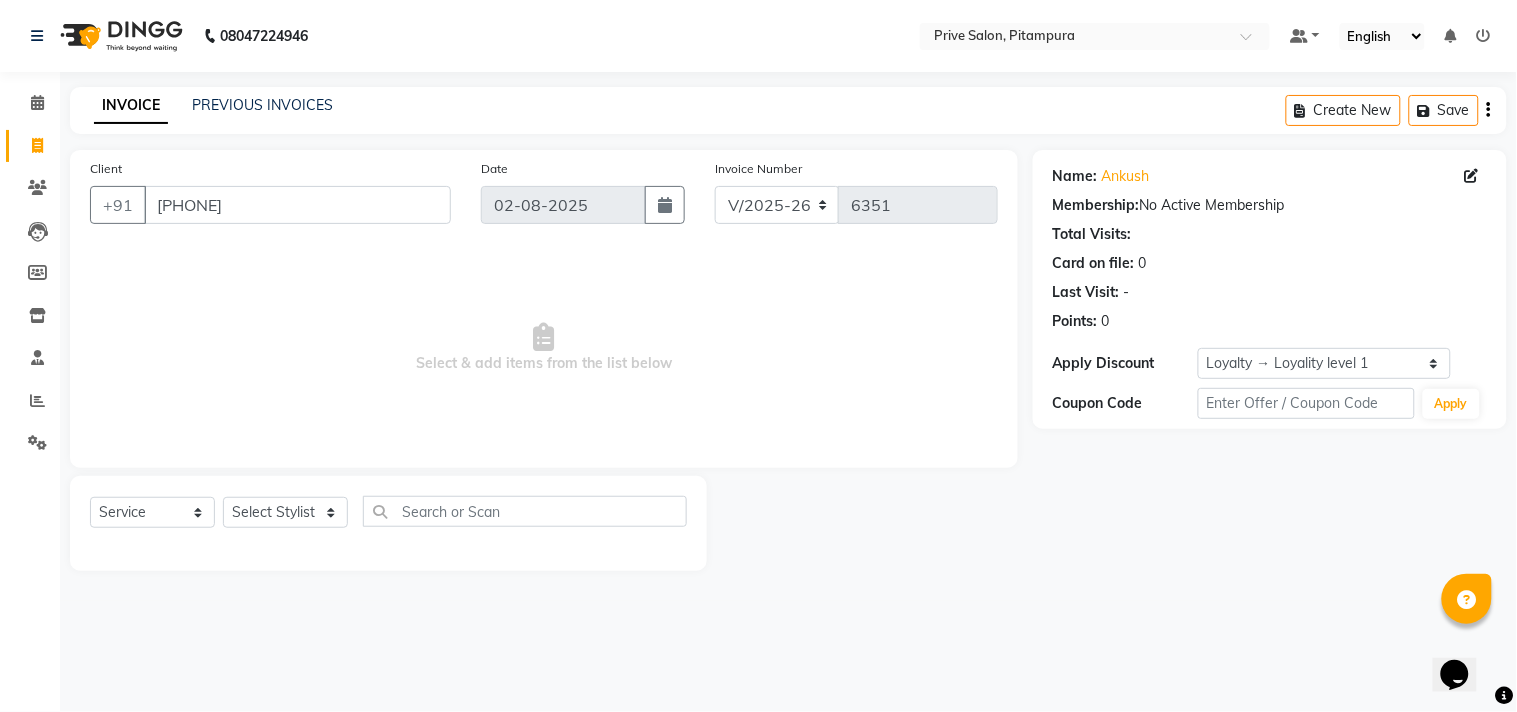 click on "Client +91 9198115140" 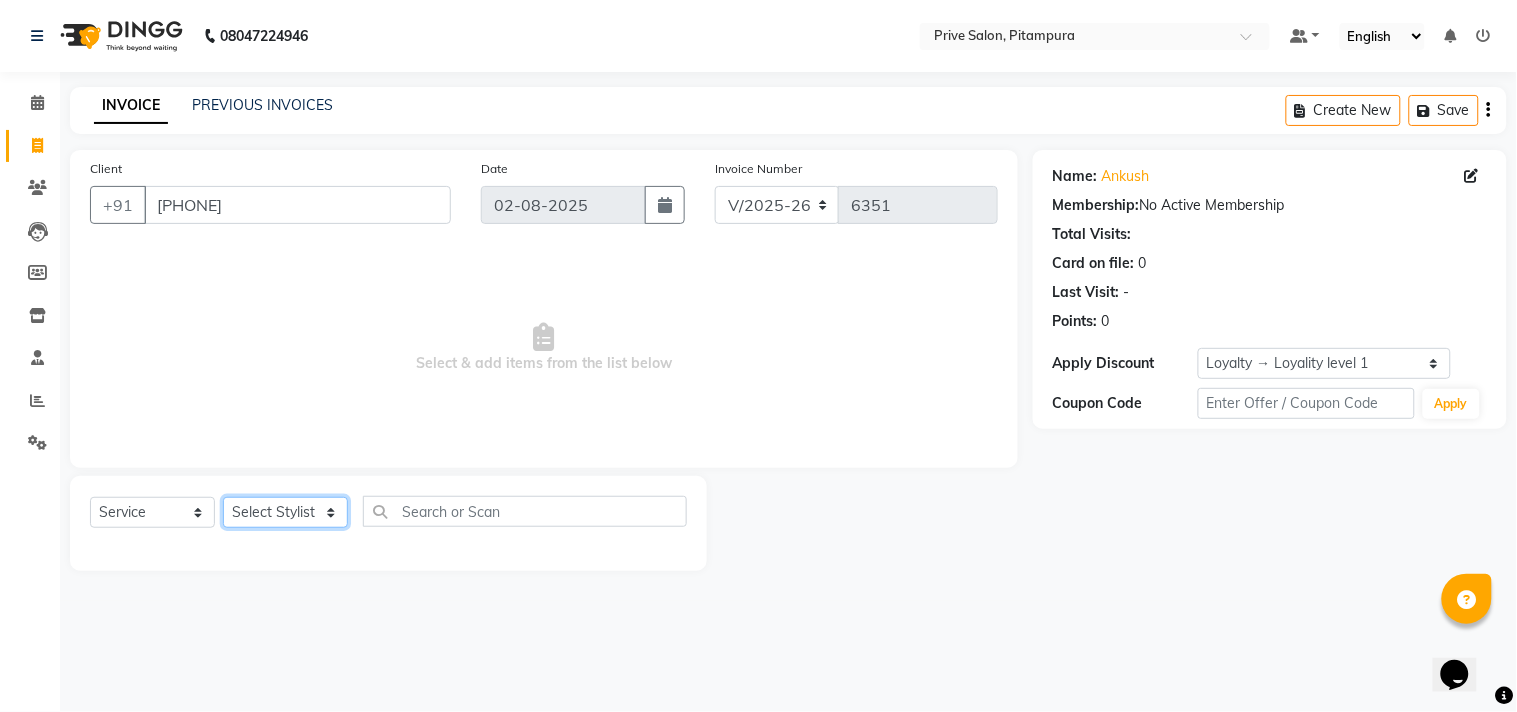 click on "Select Stylist amit ARJUN Atul FAIZAN FARDEEN GOLU harshit HITESH isha kapil khushbu Manager meenu MOHIT Mohsin NISHA nishi Preet privee Shivam SIVA vikas" 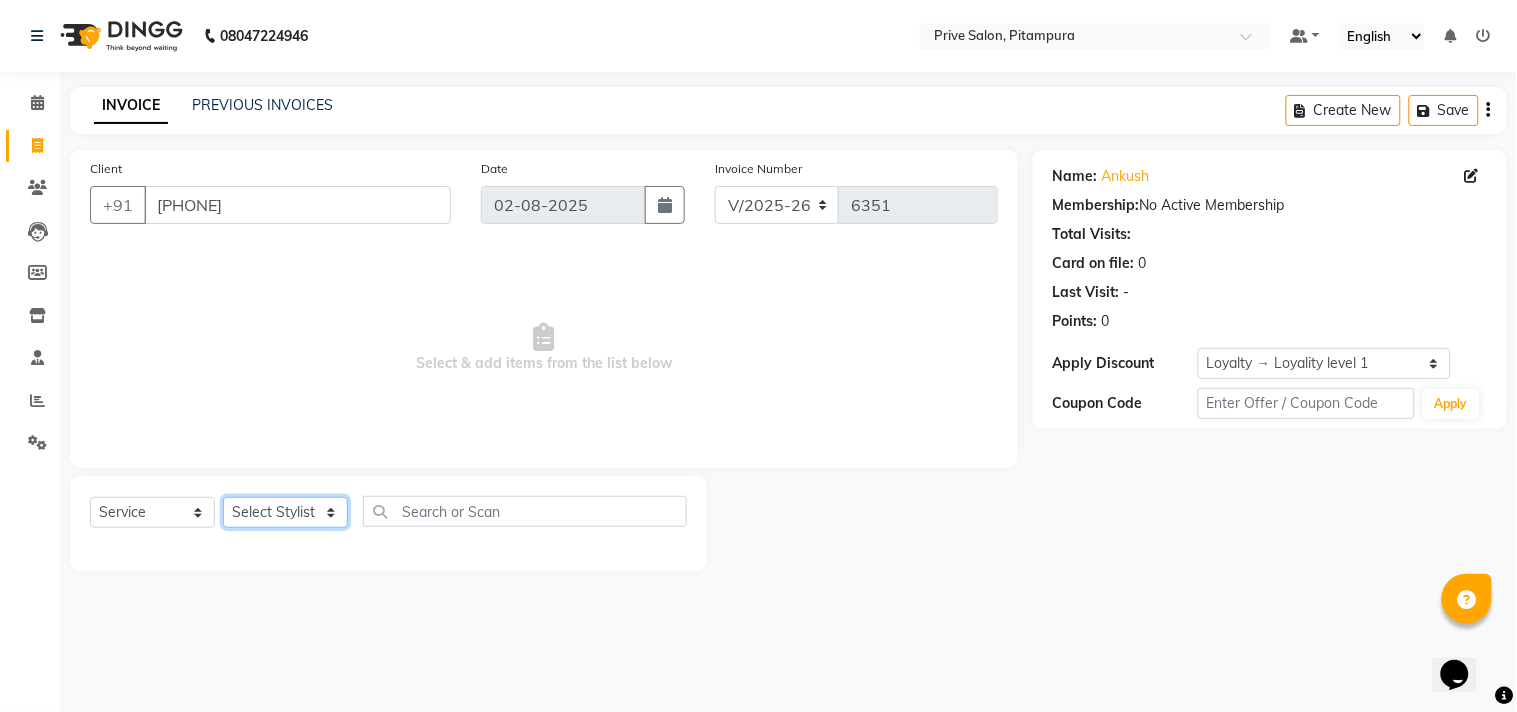 select on "64340" 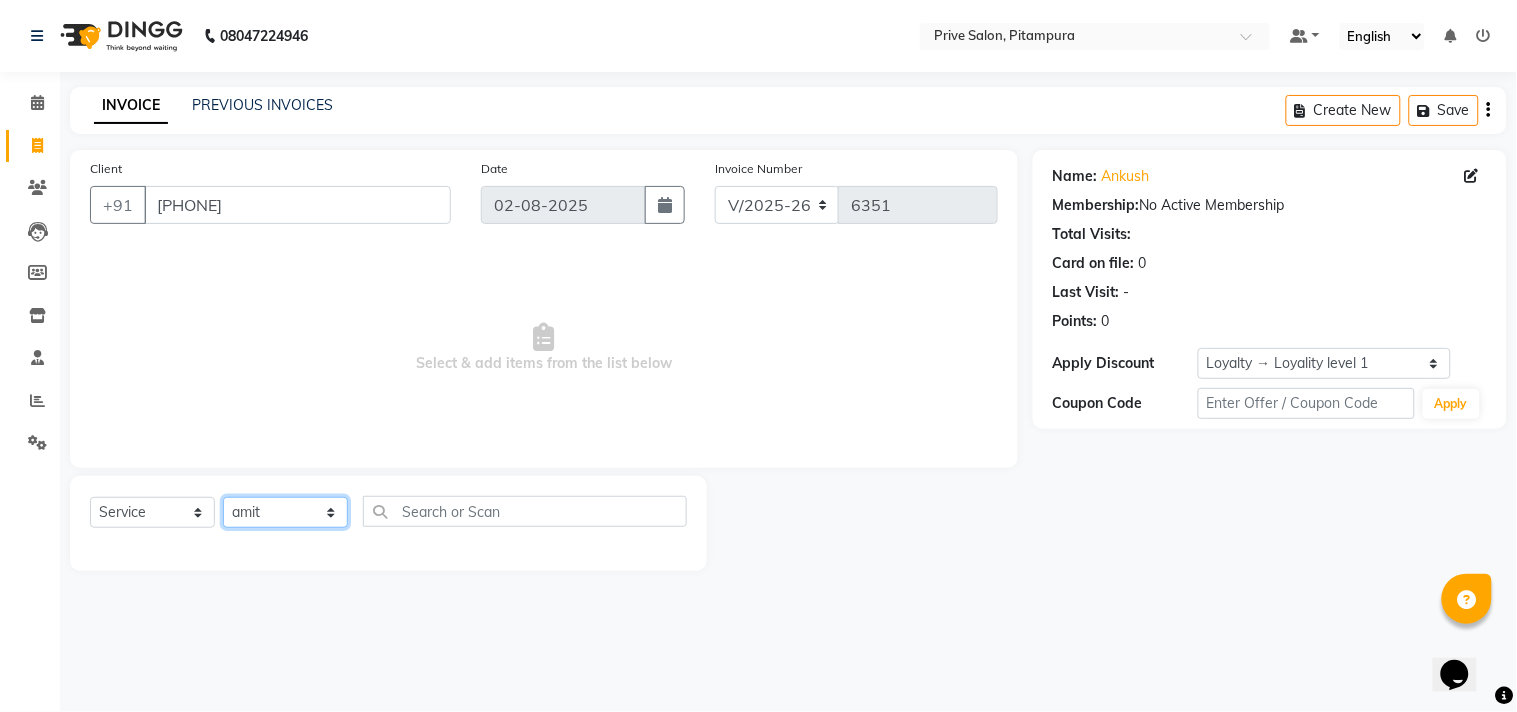 click on "Select Stylist amit ARJUN Atul FAIZAN FARDEEN GOLU harshit HITESH isha kapil khushbu Manager meenu MOHIT Mohsin NISHA nishi Preet privee Shivam SIVA vikas" 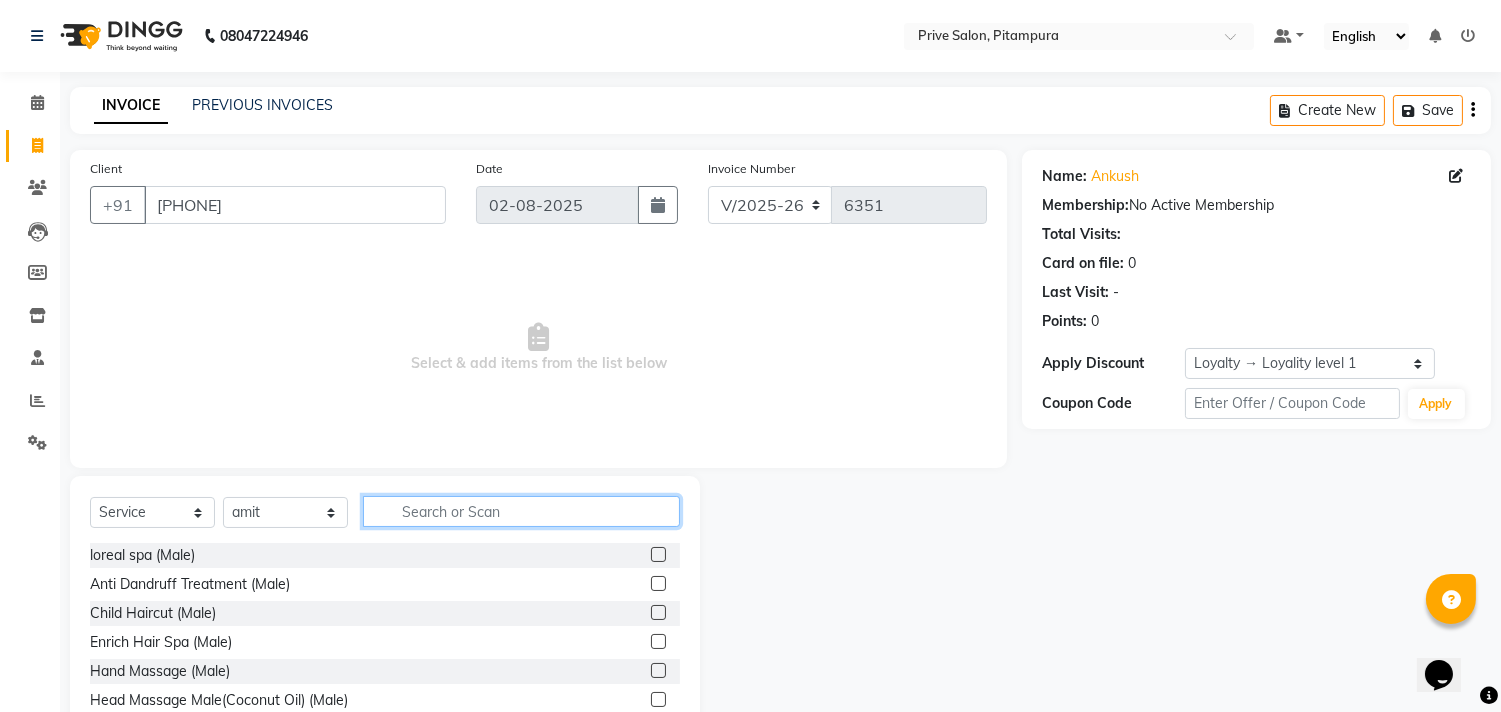 click 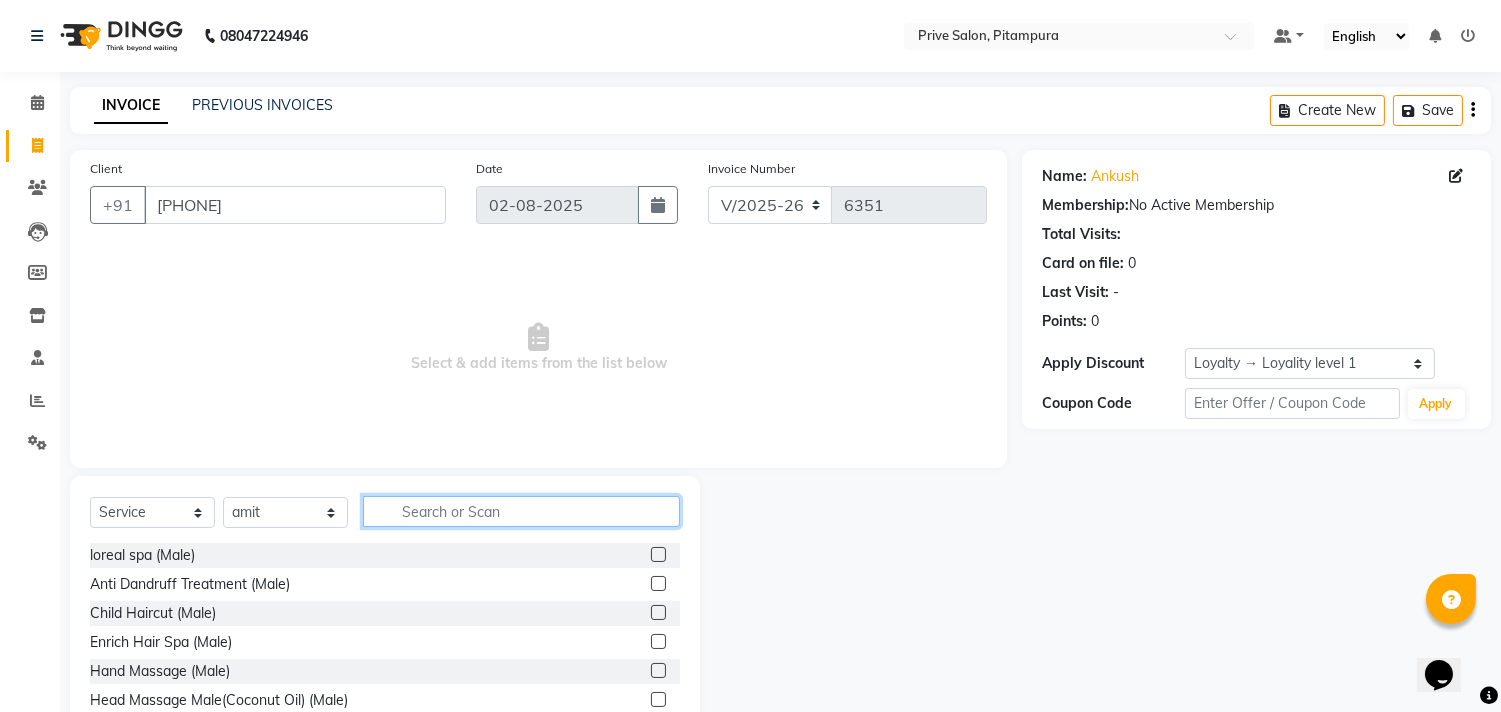 click 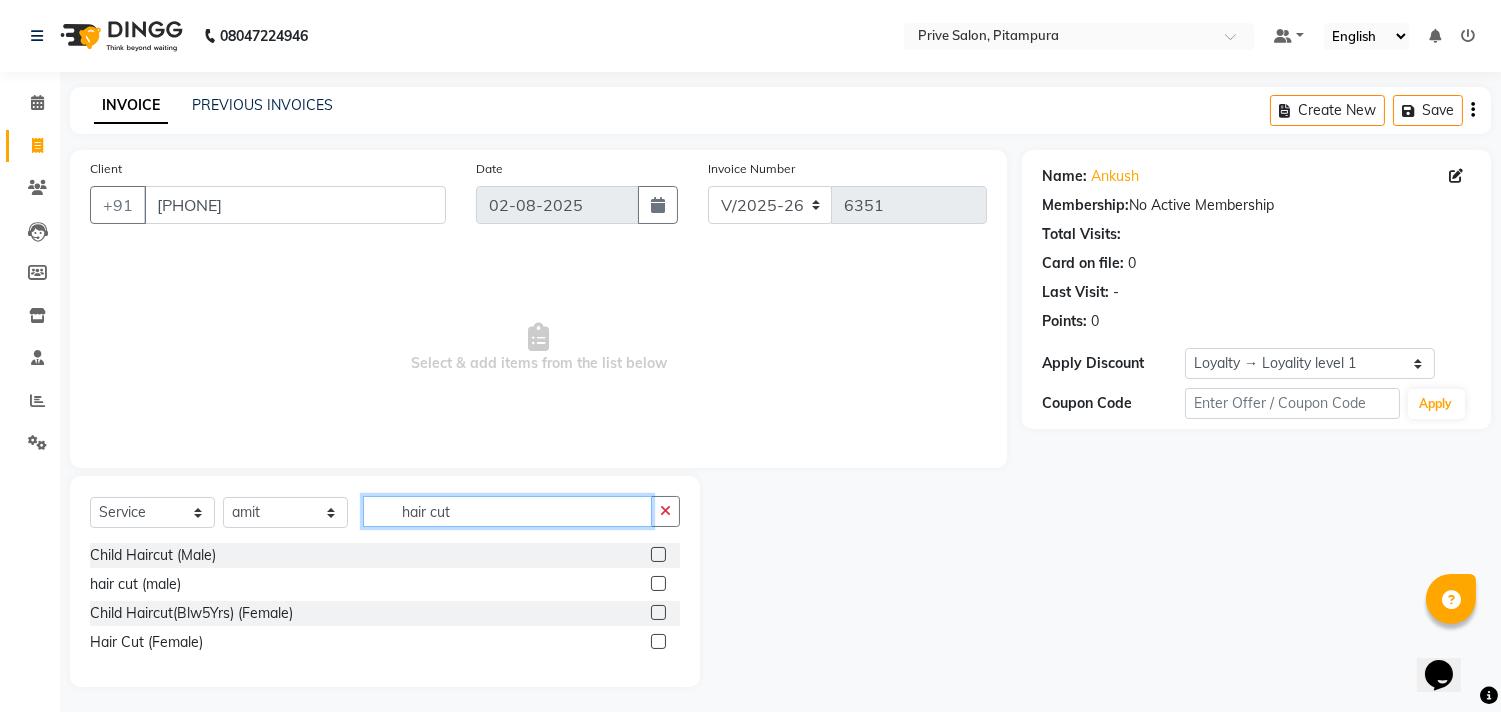 type on "hair cut" 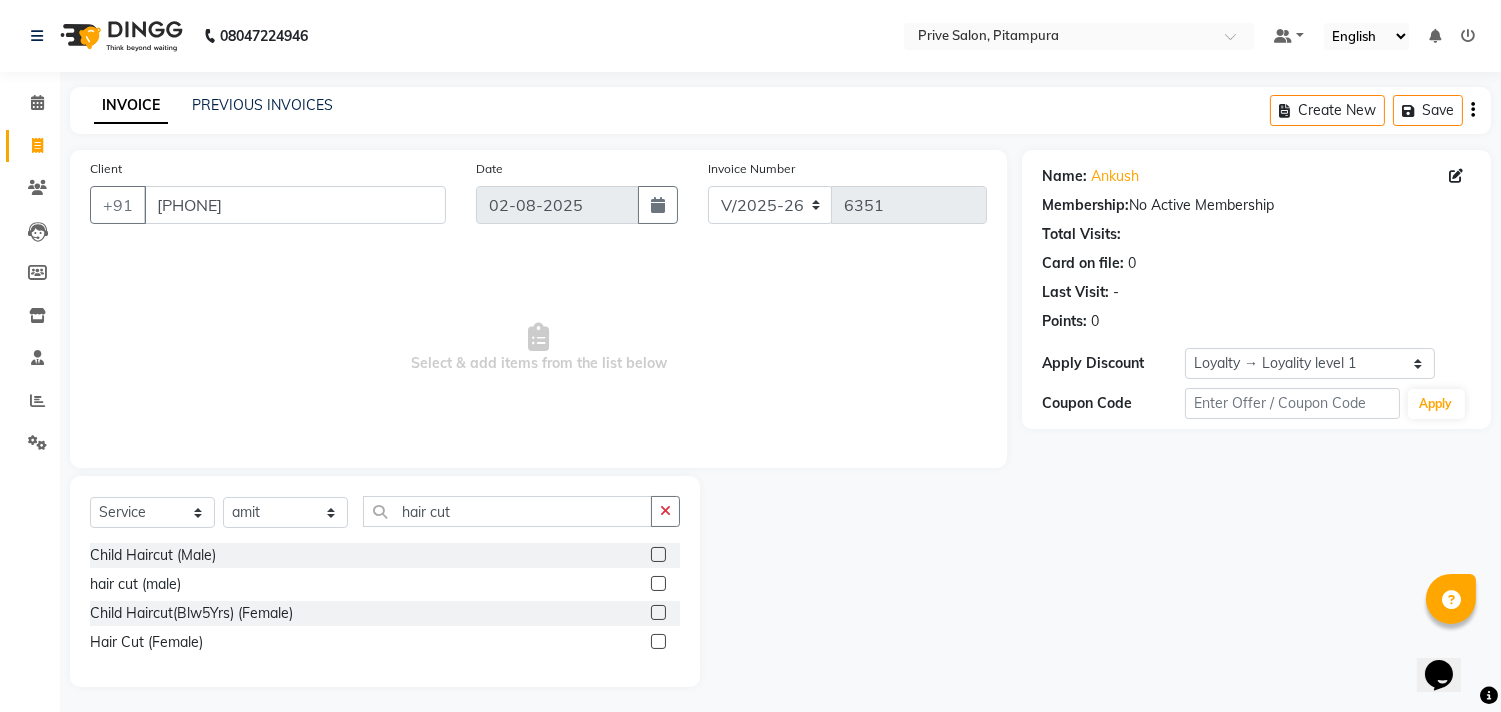click 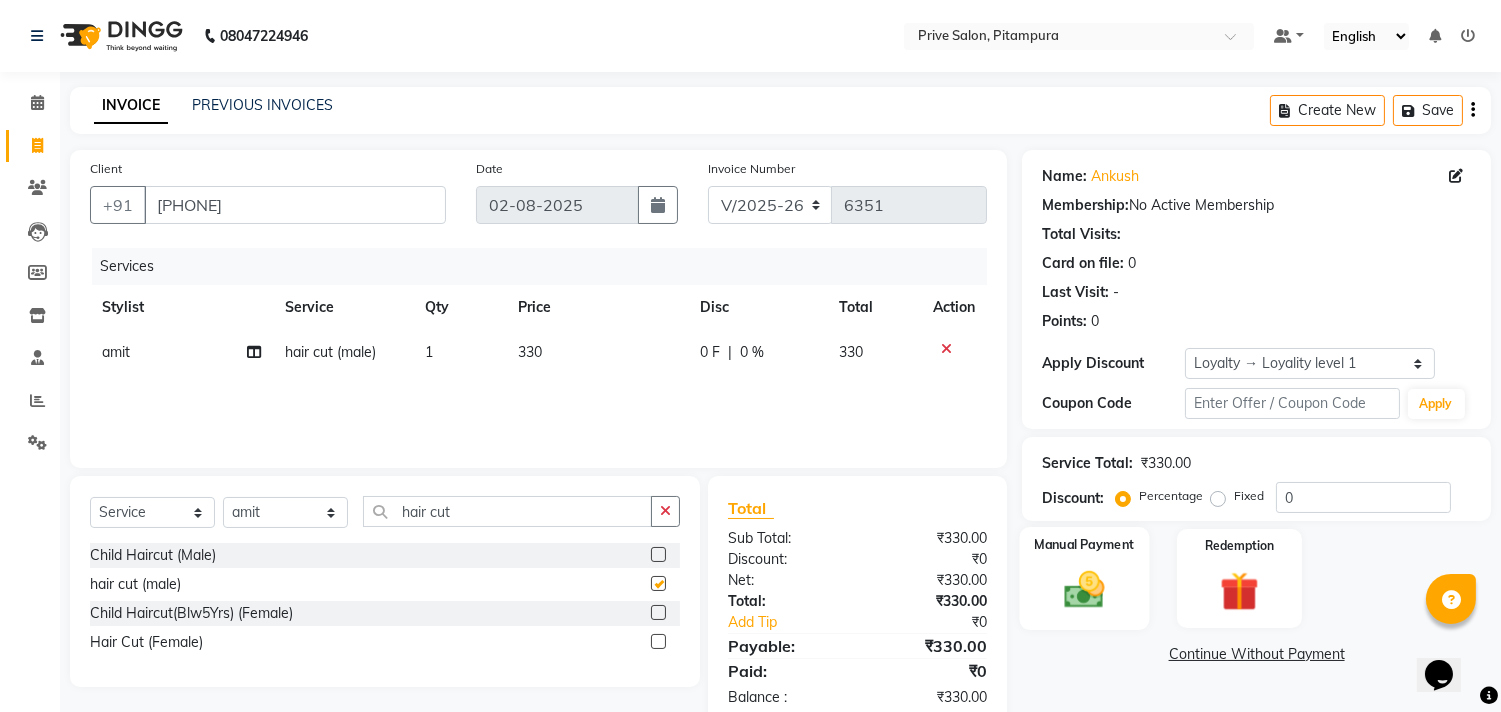 checkbox on "false" 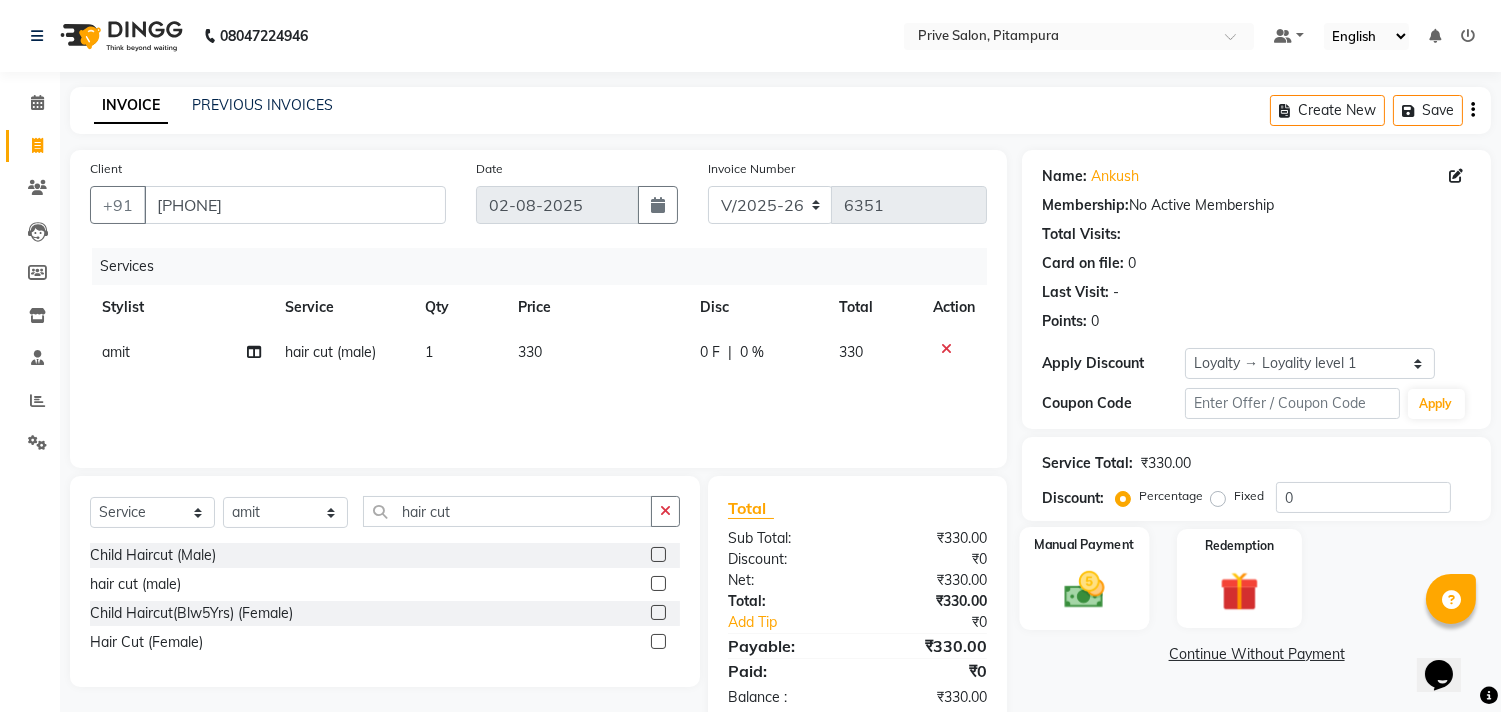 click on "Manual Payment" 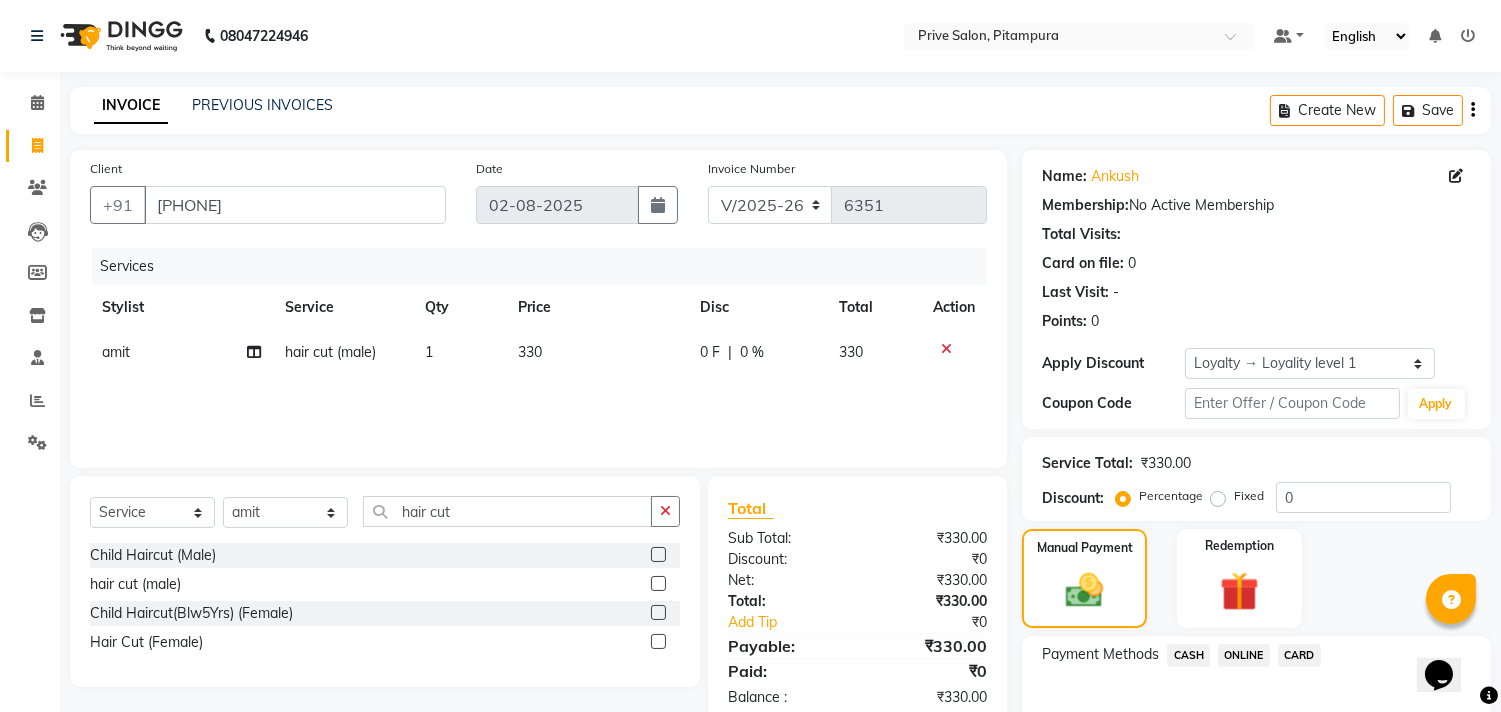 click on "ONLINE" 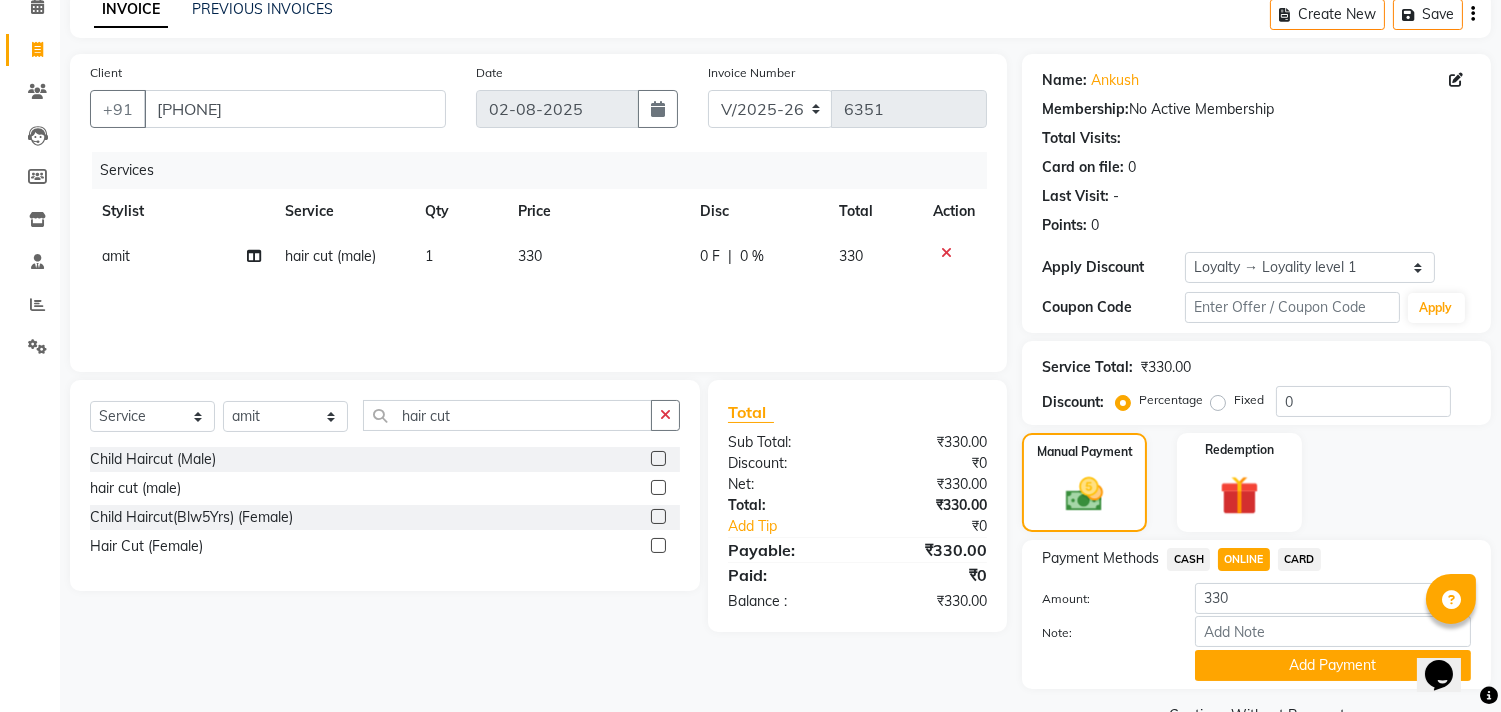 scroll, scrollTop: 128, scrollLeft: 0, axis: vertical 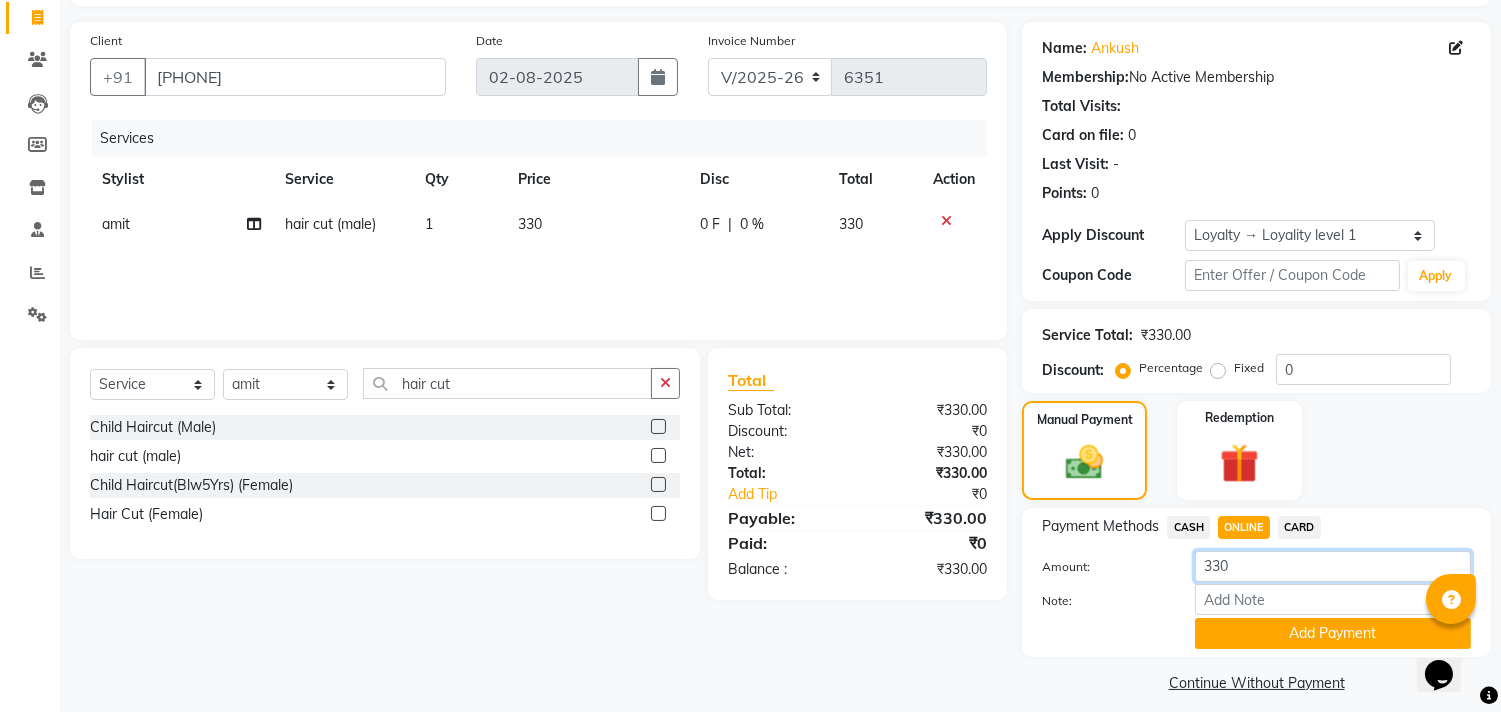 click on "330" 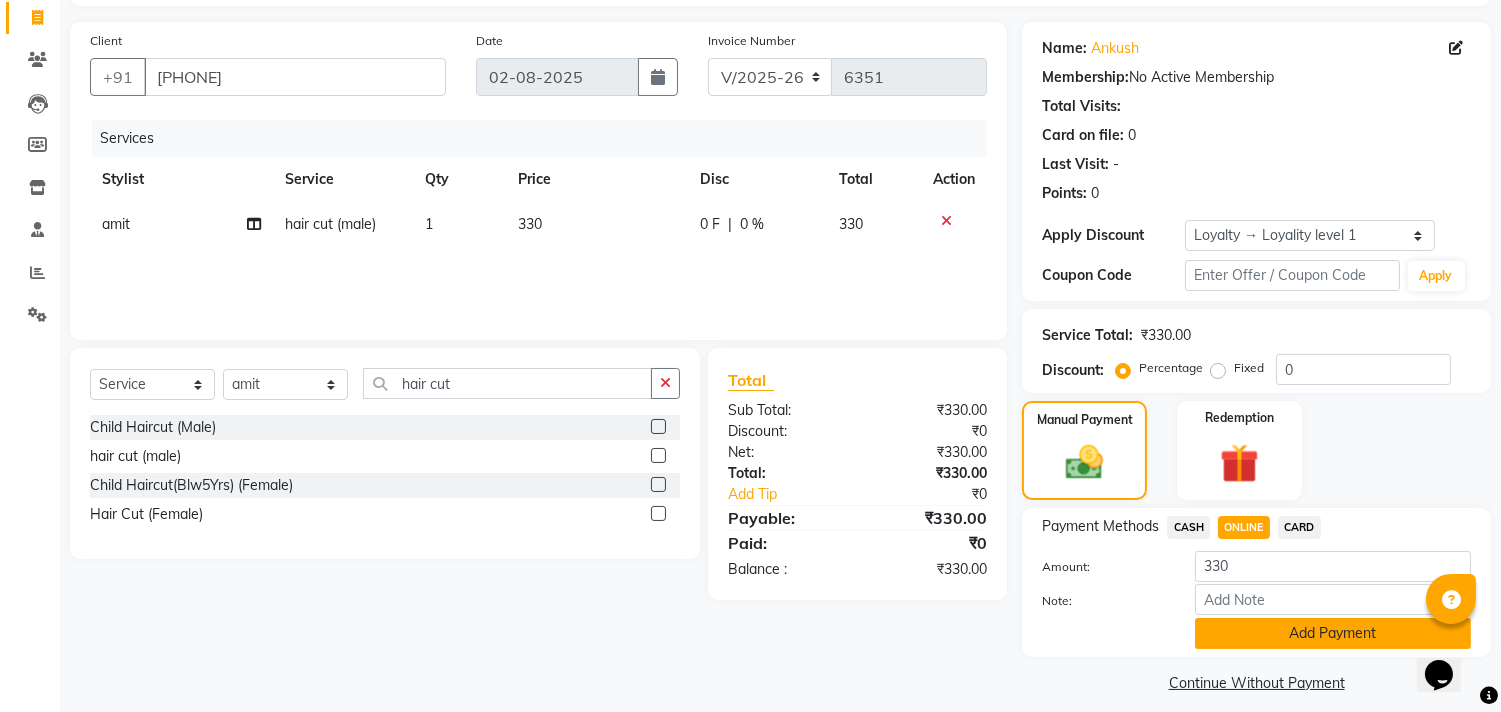 click on "Add Payment" 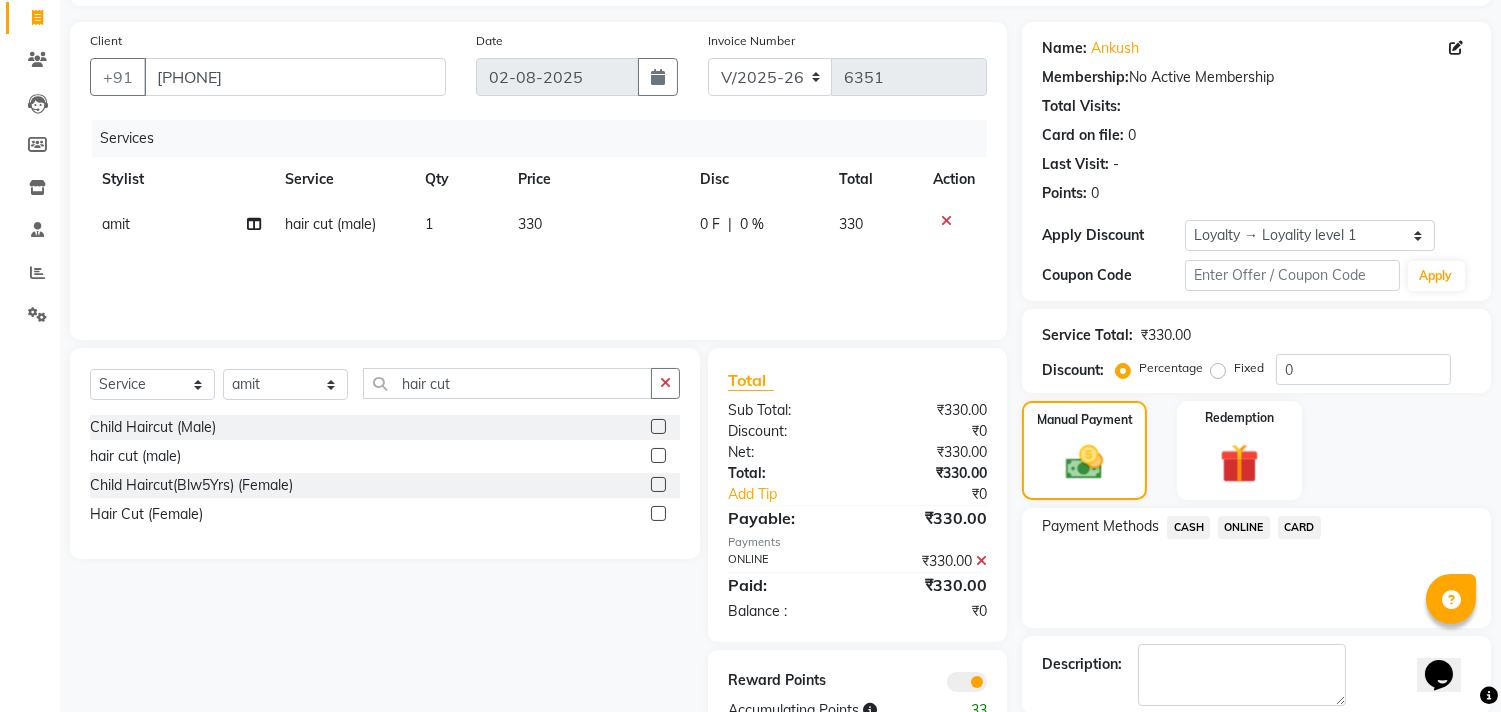 scroll, scrollTop: 215, scrollLeft: 0, axis: vertical 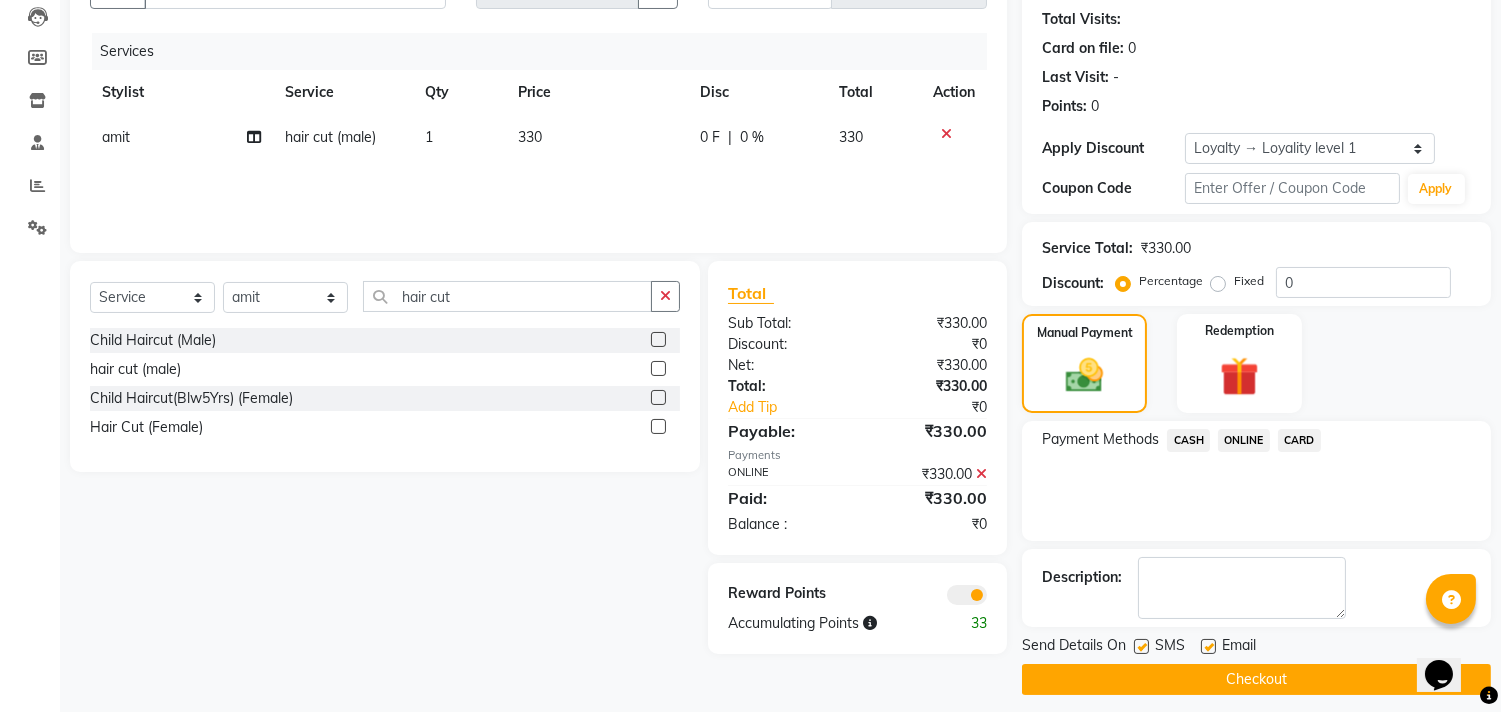 click 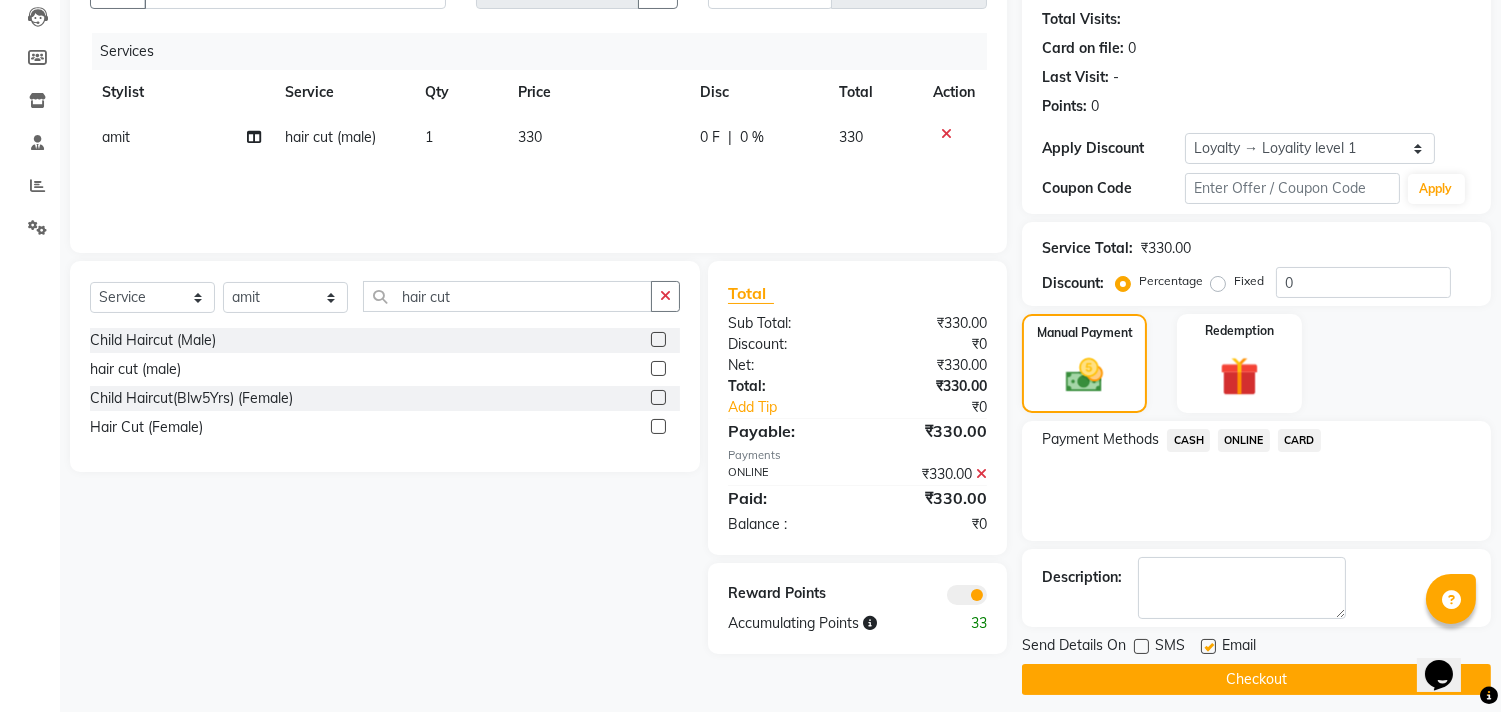 click on "Checkout" 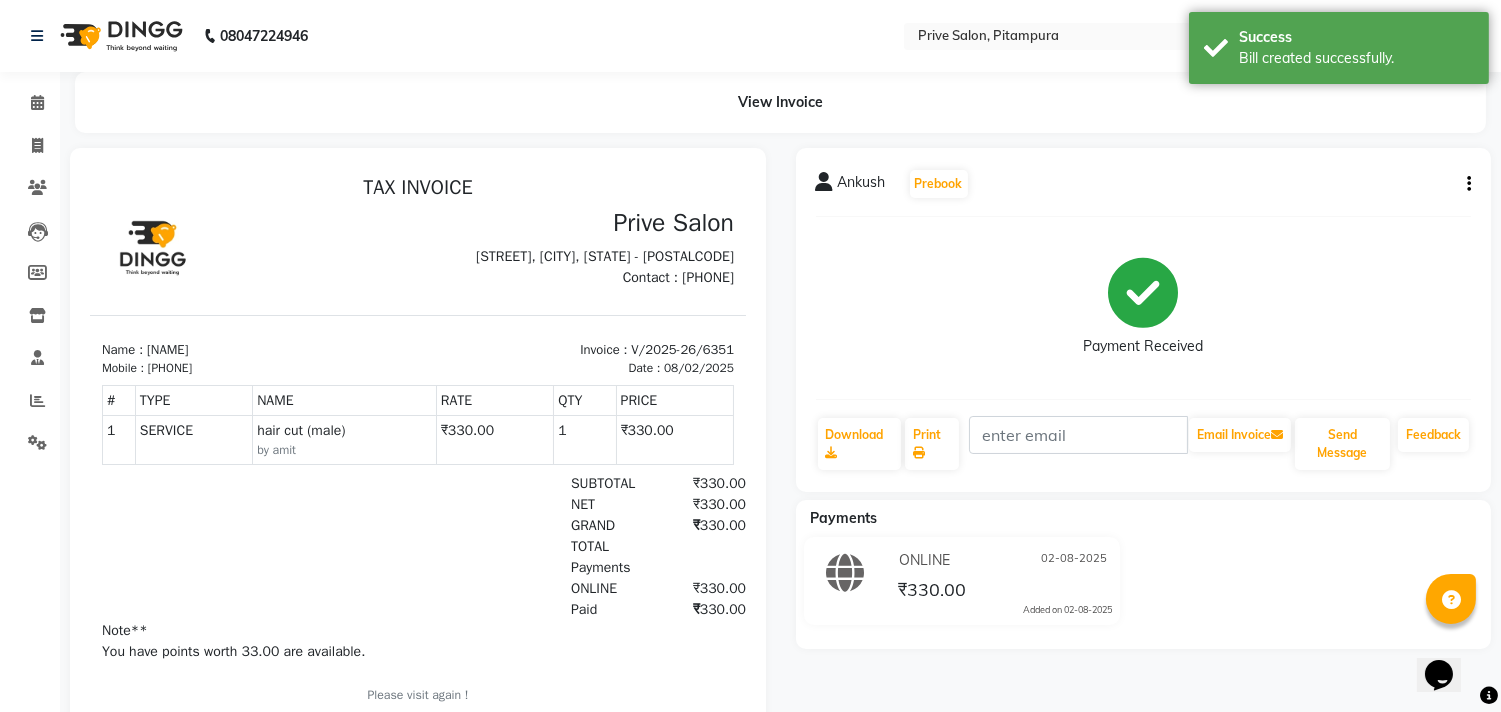 scroll, scrollTop: 0, scrollLeft: 0, axis: both 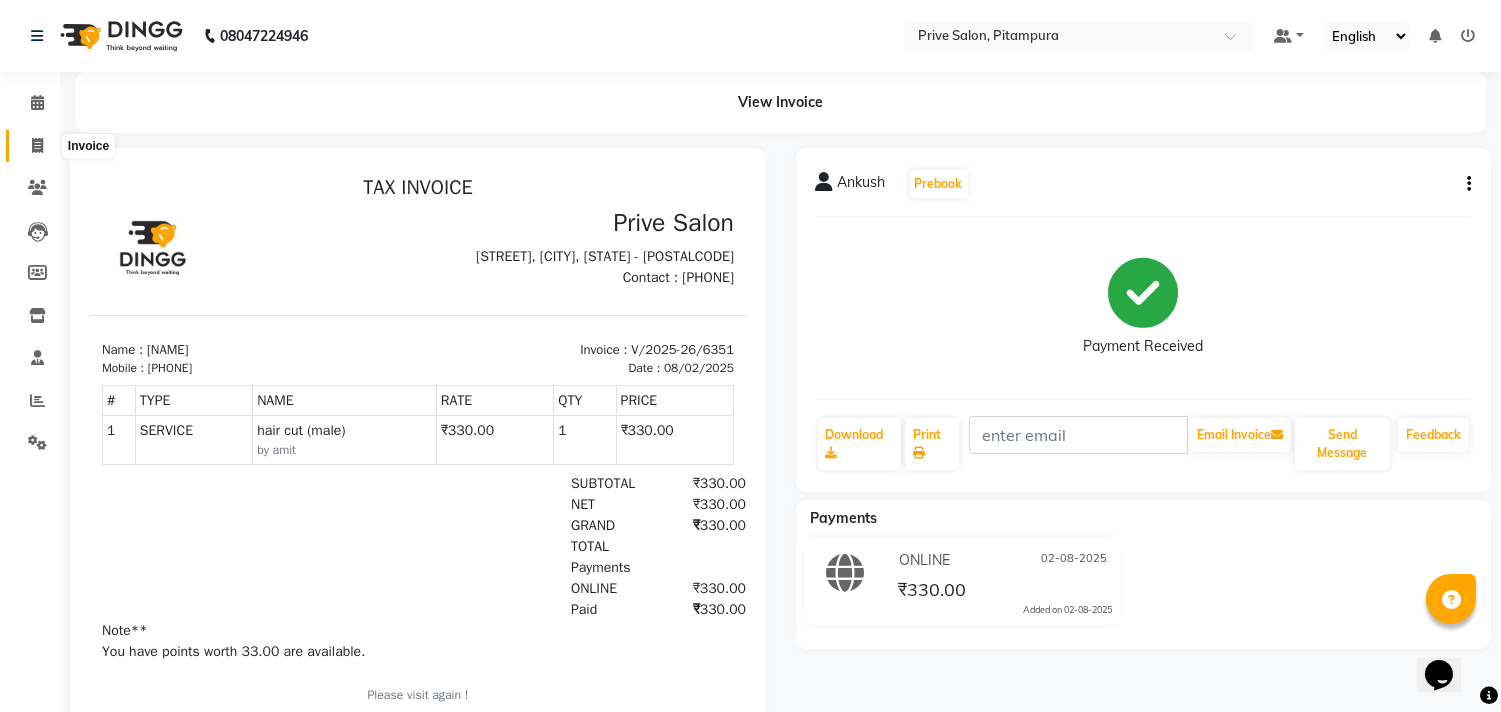 click 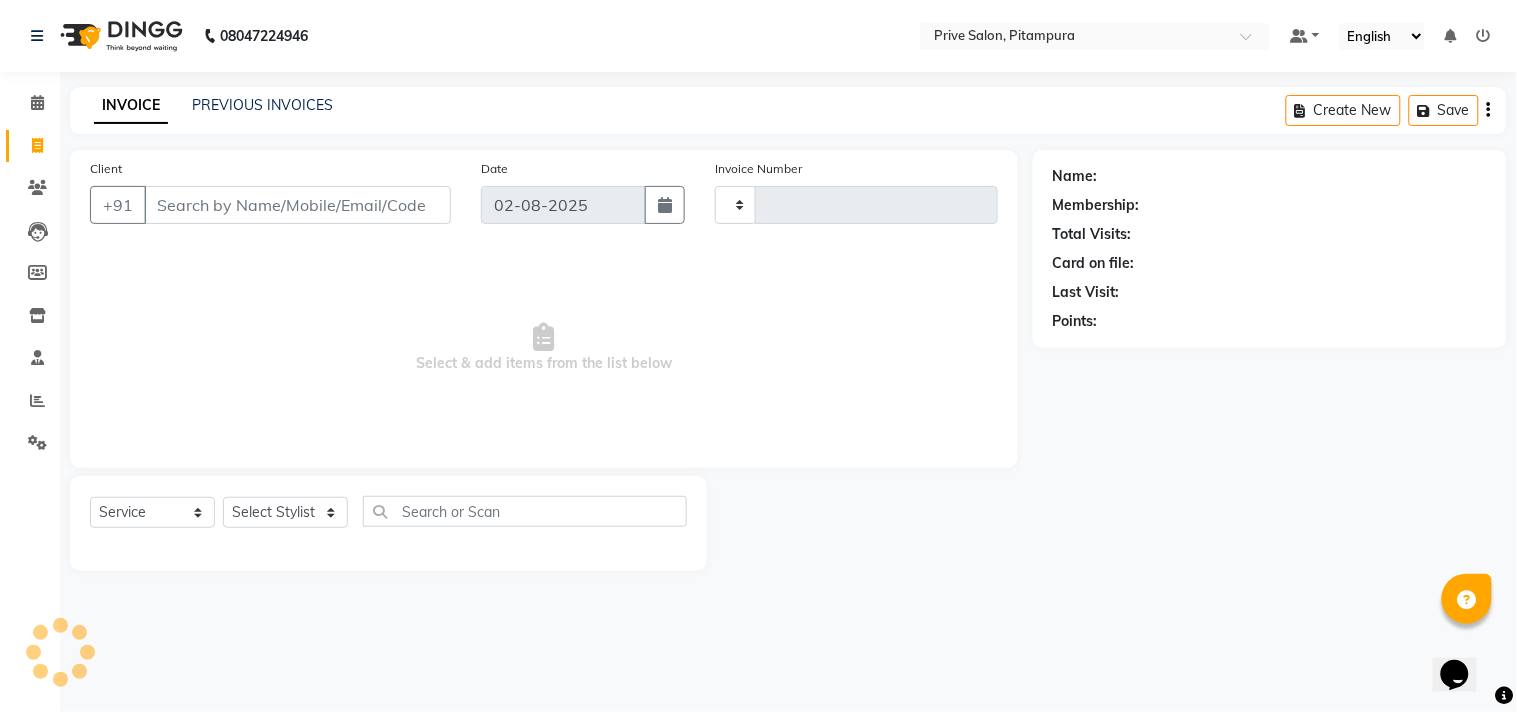 click on "Client" at bounding box center (297, 205) 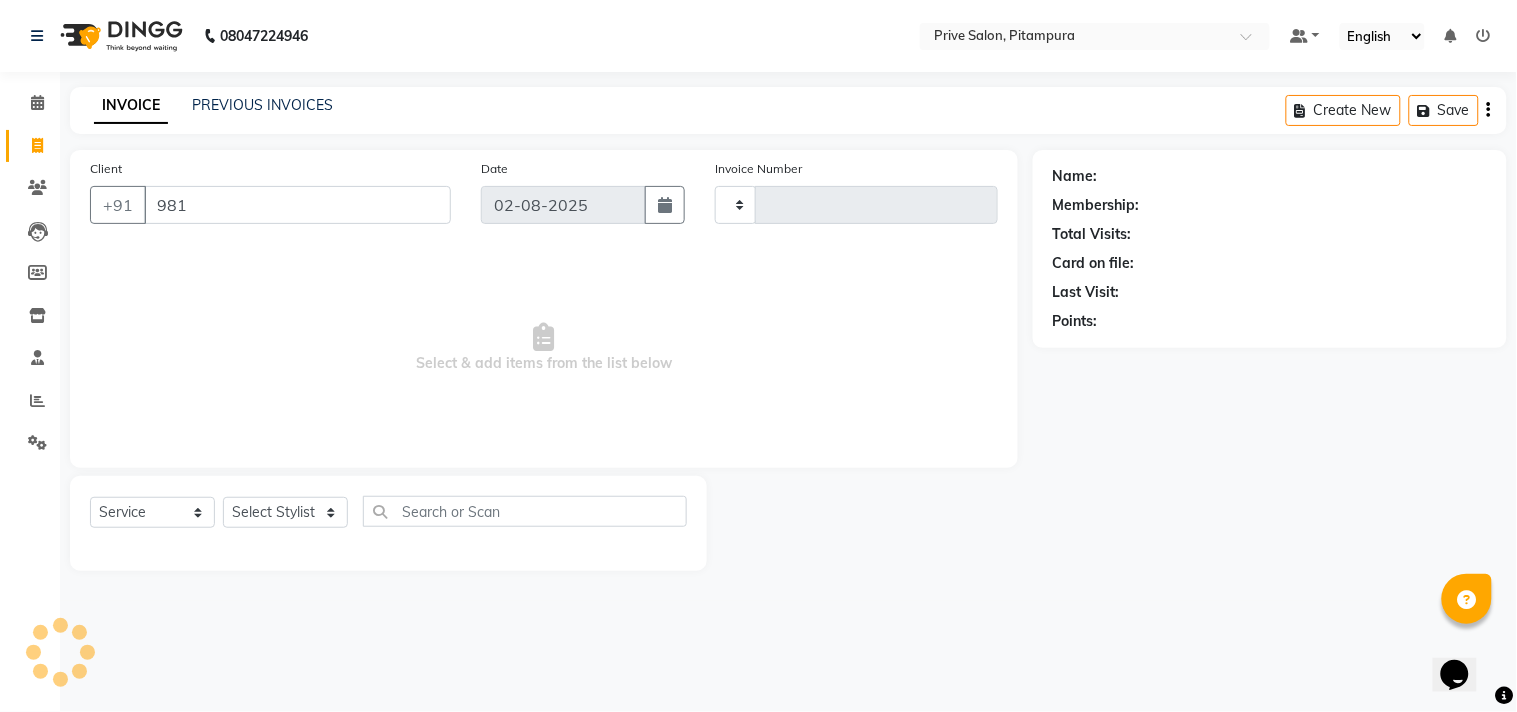 type on "9810" 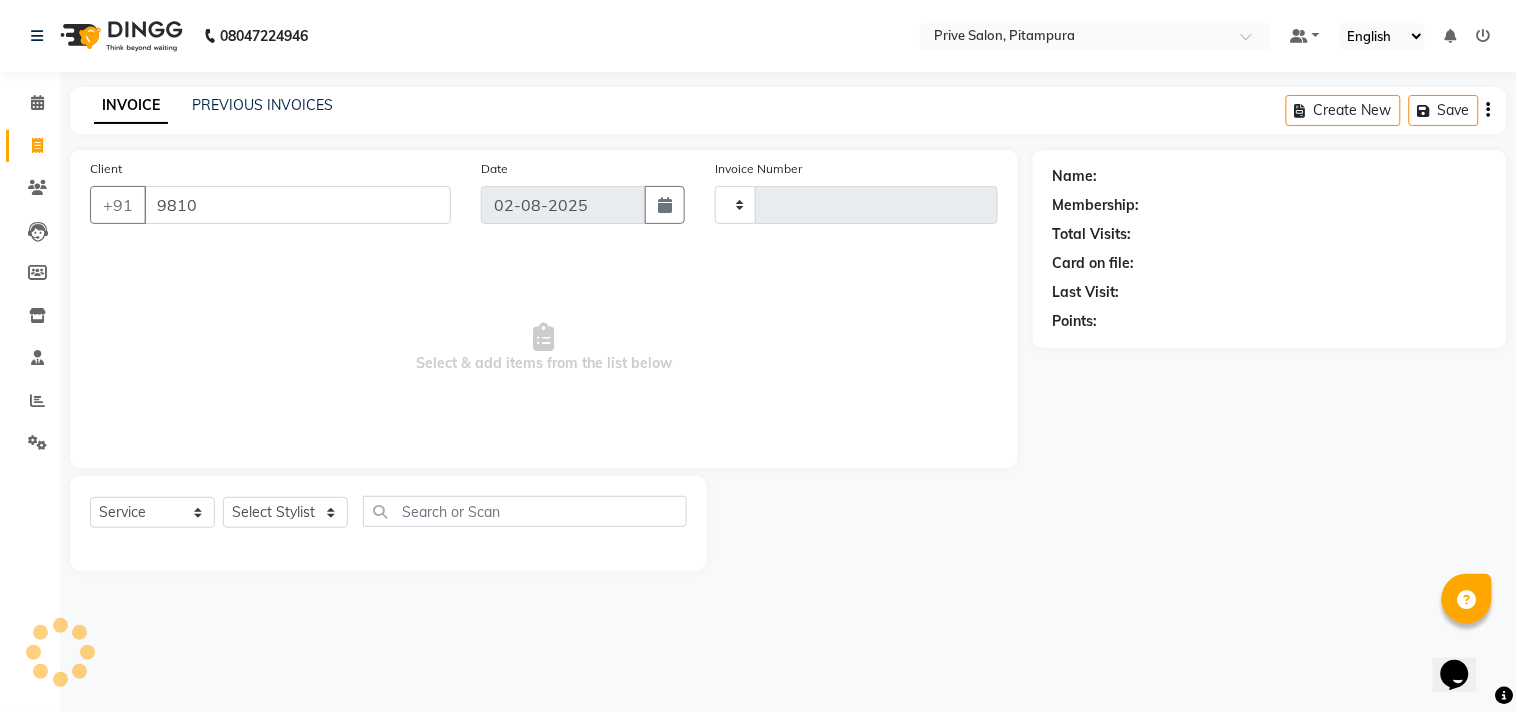 type on "6352" 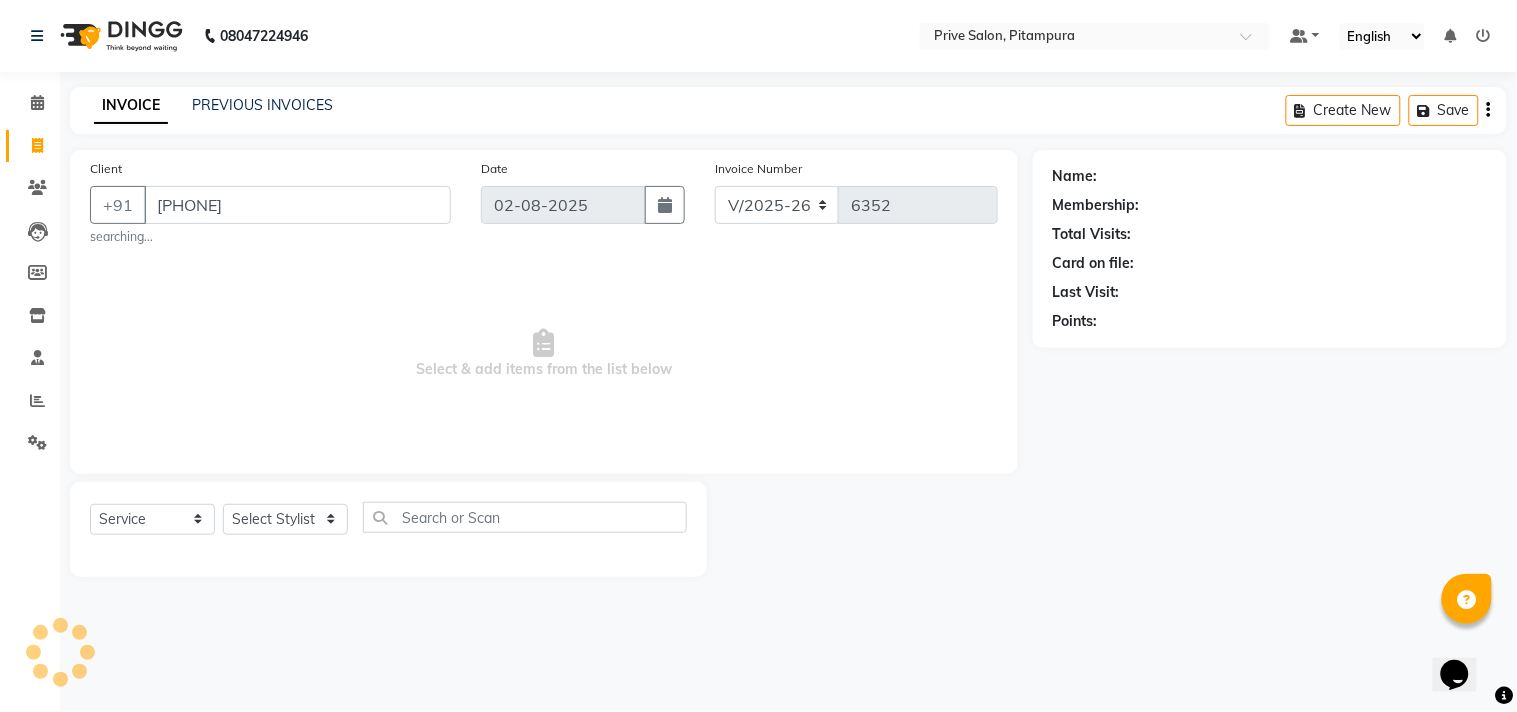 click on "98109231" at bounding box center [297, 205] 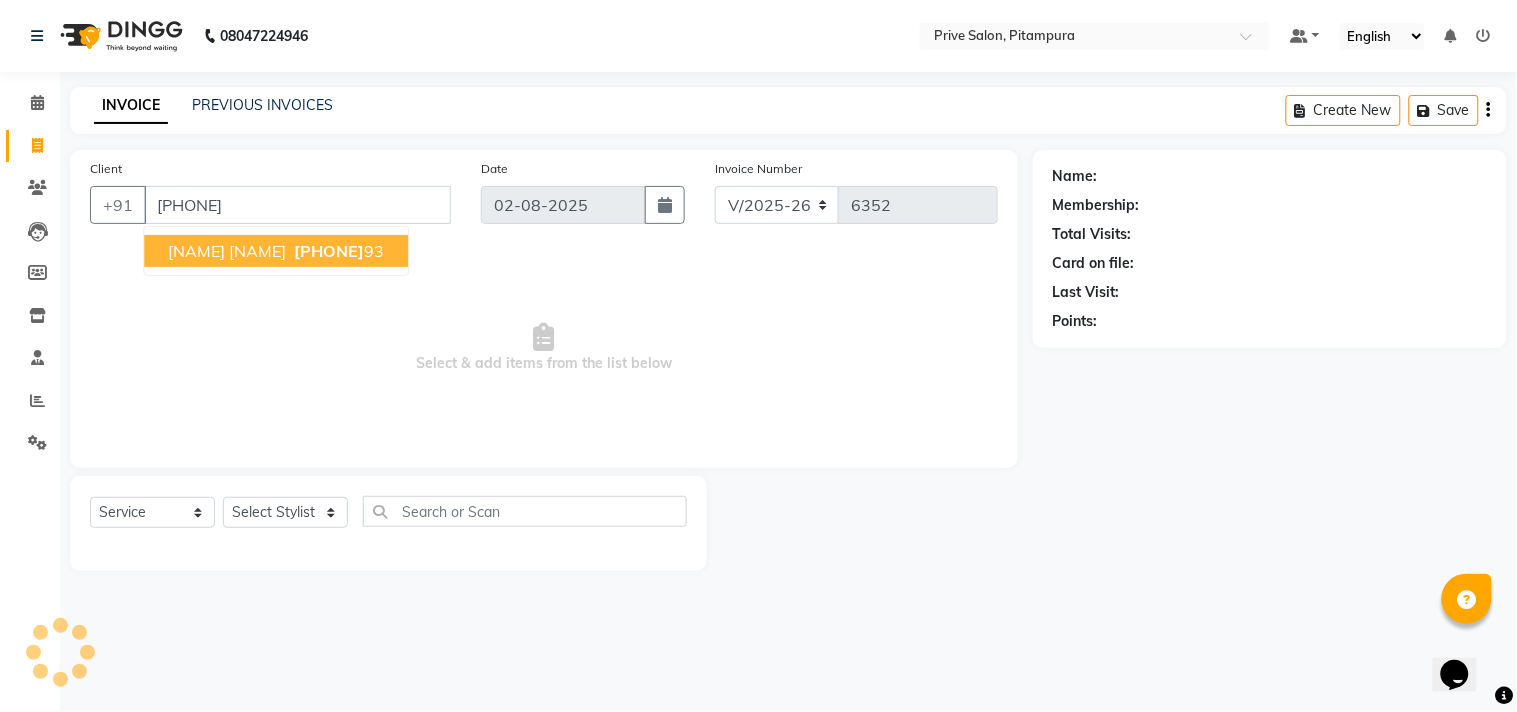 type on "9810923193" 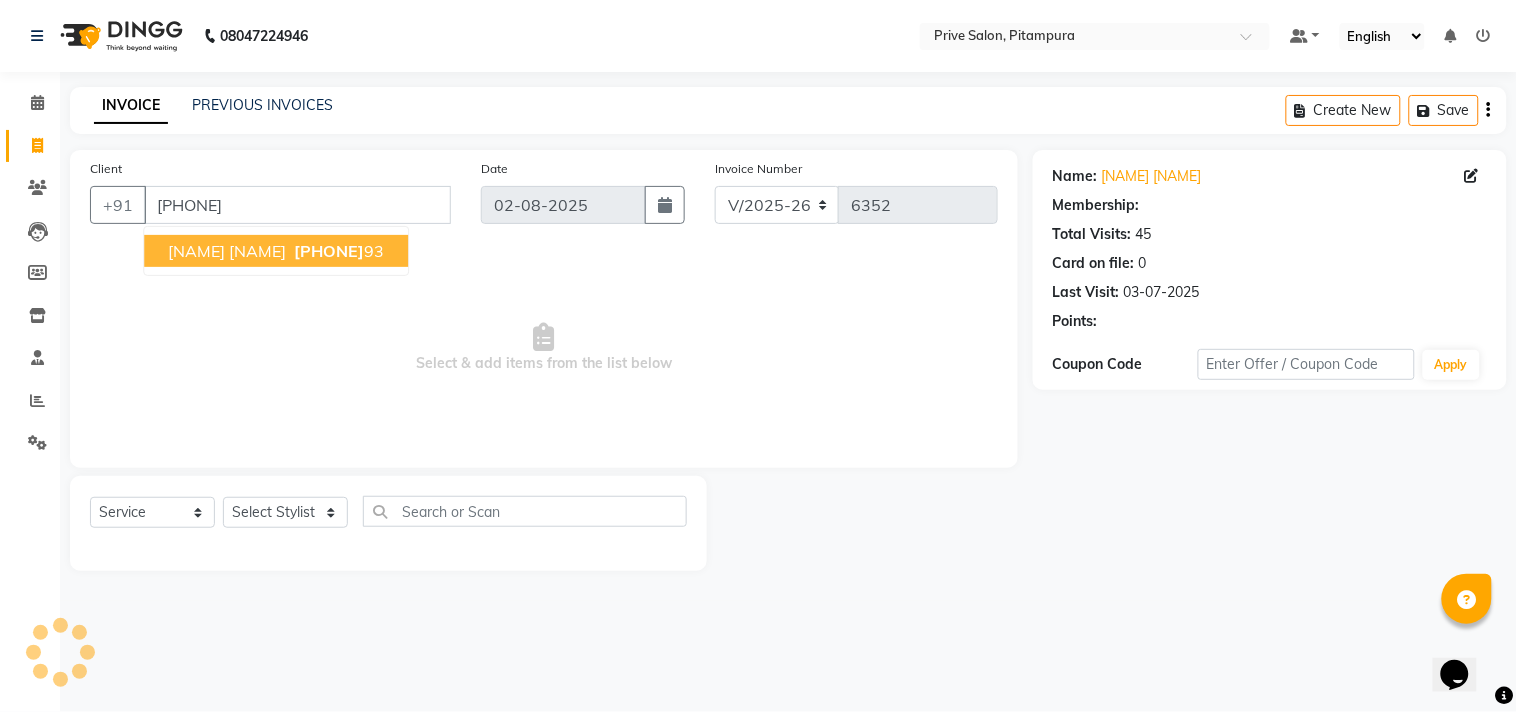 select on "1: Object" 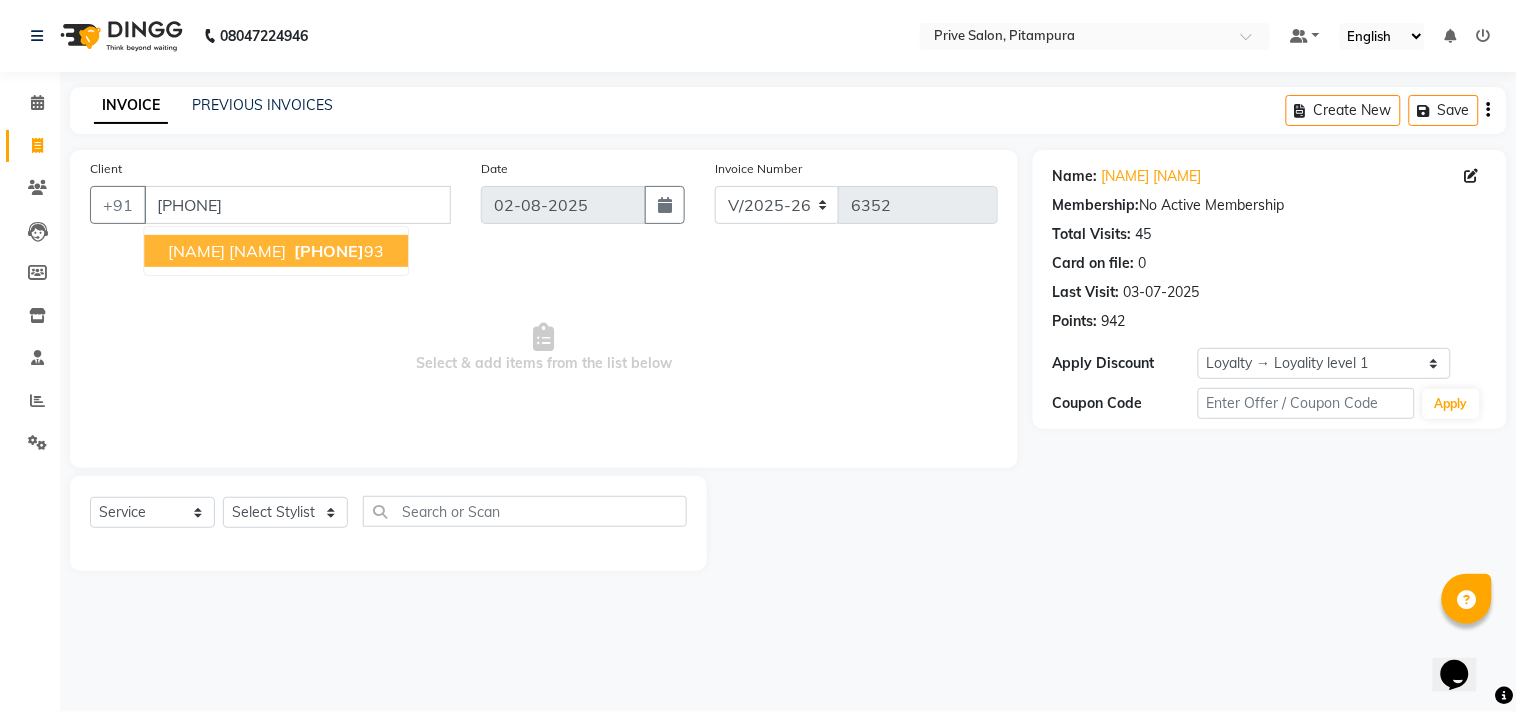 click on "Shivani Sidharth" at bounding box center (227, 251) 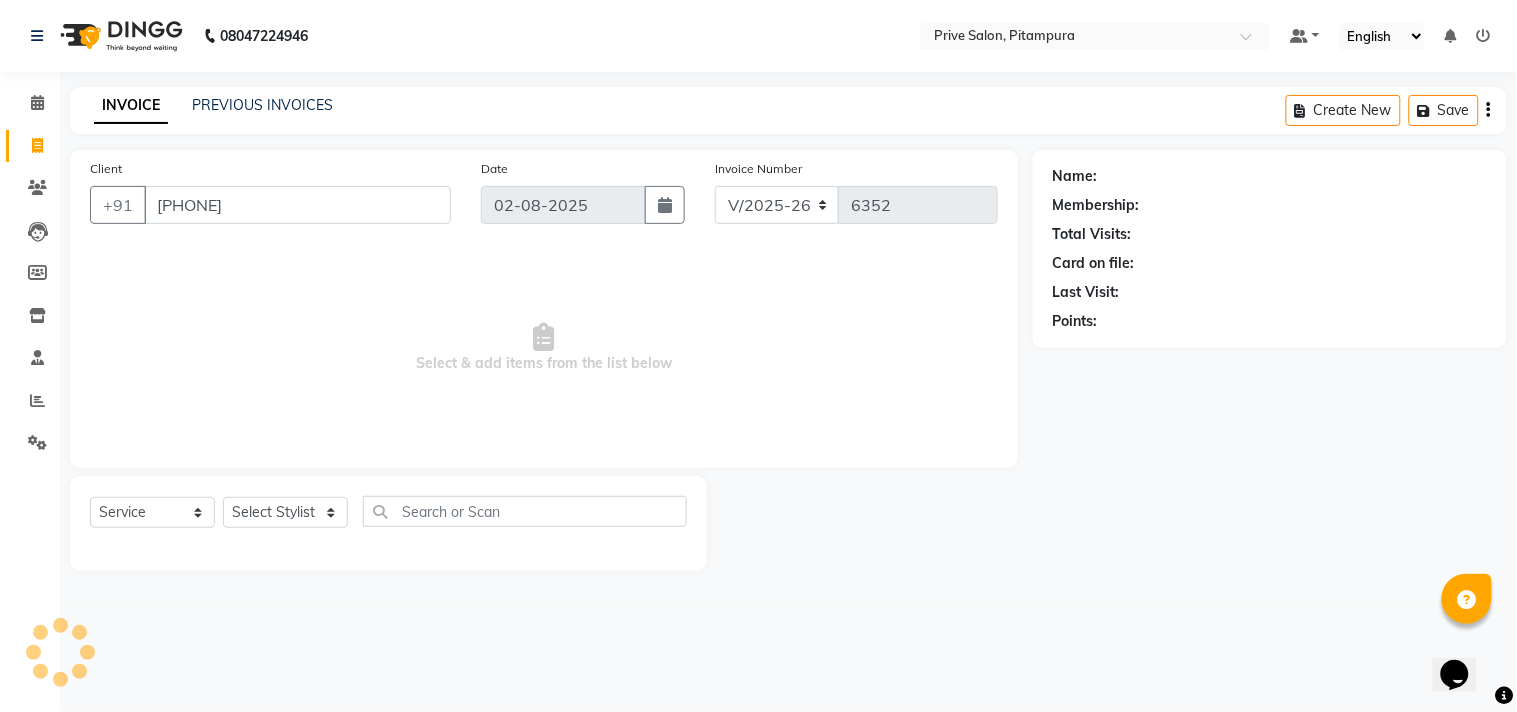 select on "1: Object" 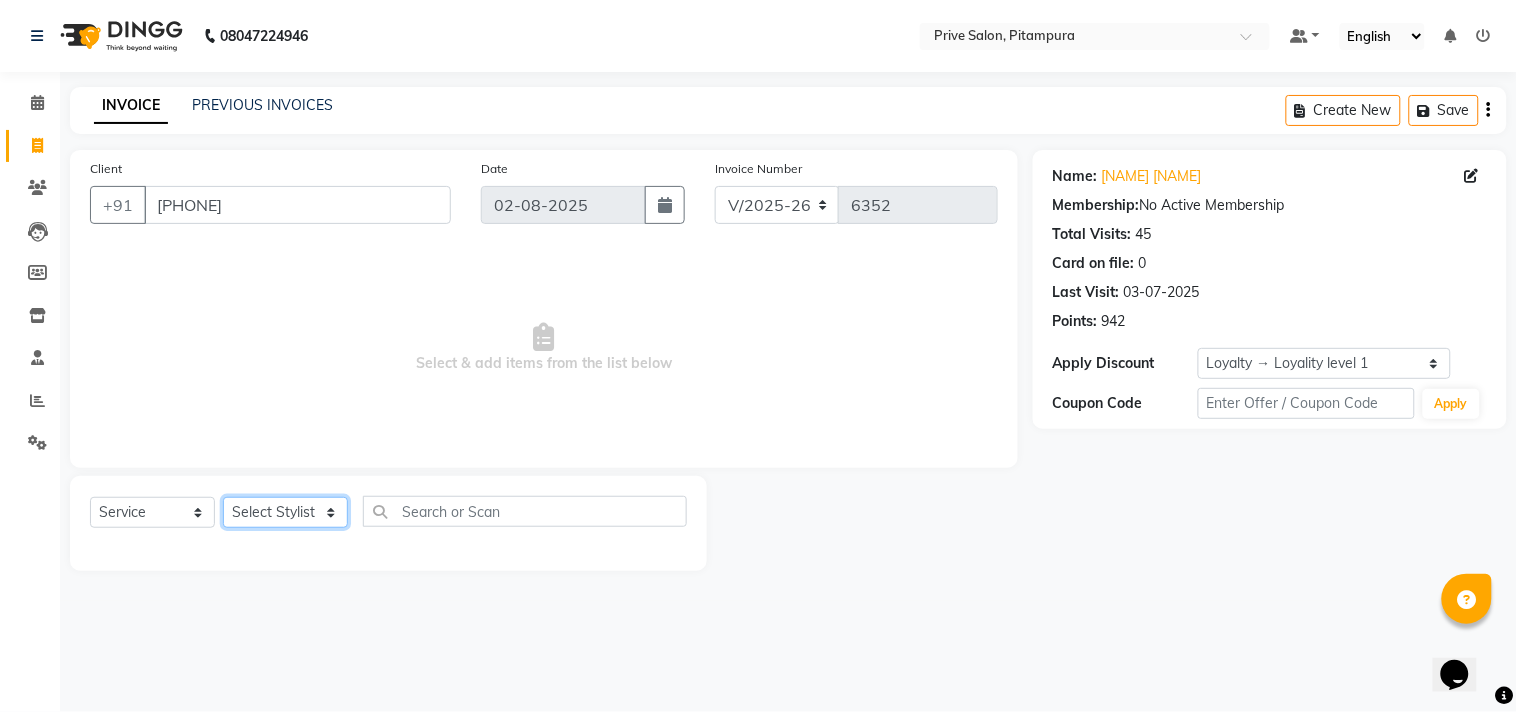 click on "Select Stylist amit ARJUN Atul FAIZAN FARDEEN GOLU harshit HITESH isha kapil khushbu Manager meenu MOHIT Mohsin NISHA nishi Preet privee Shivam SIVA vikas" 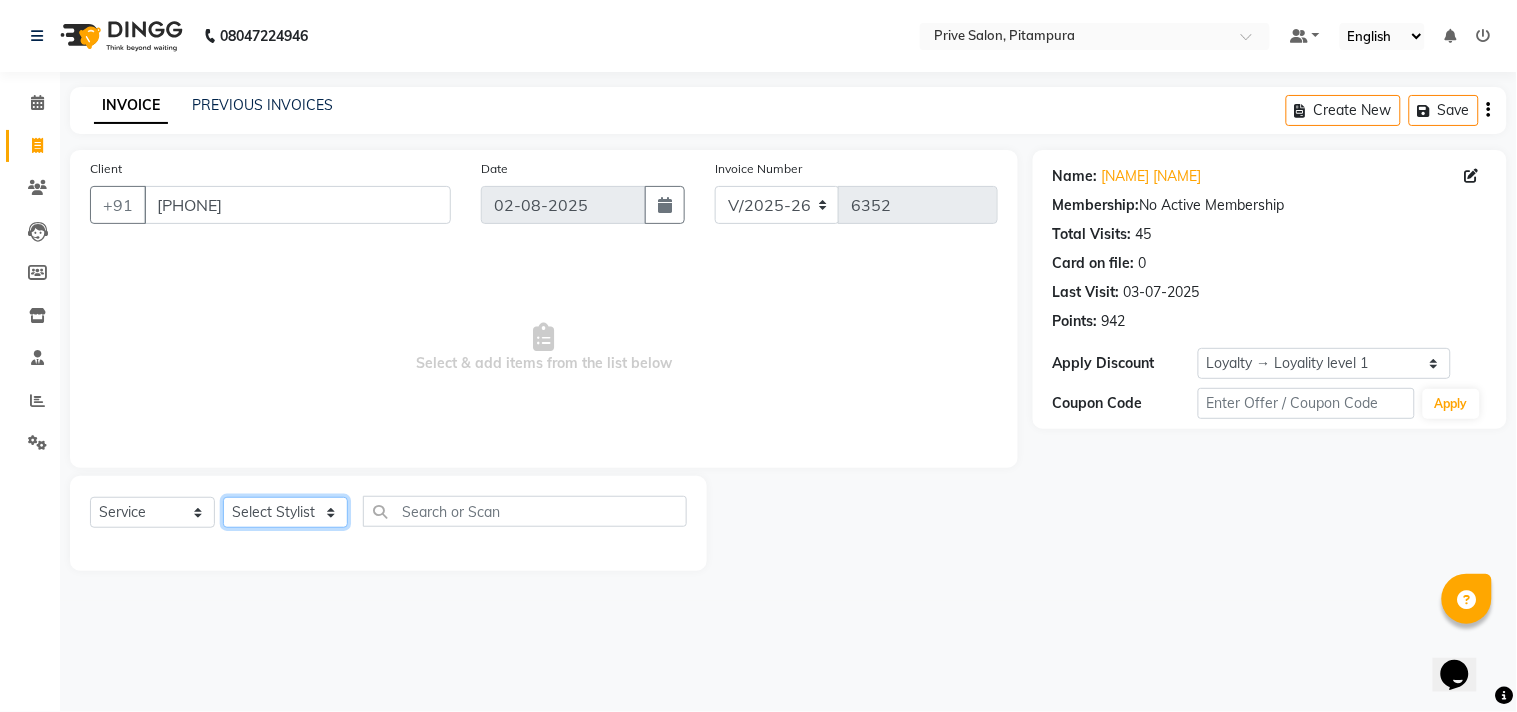 select on "77729" 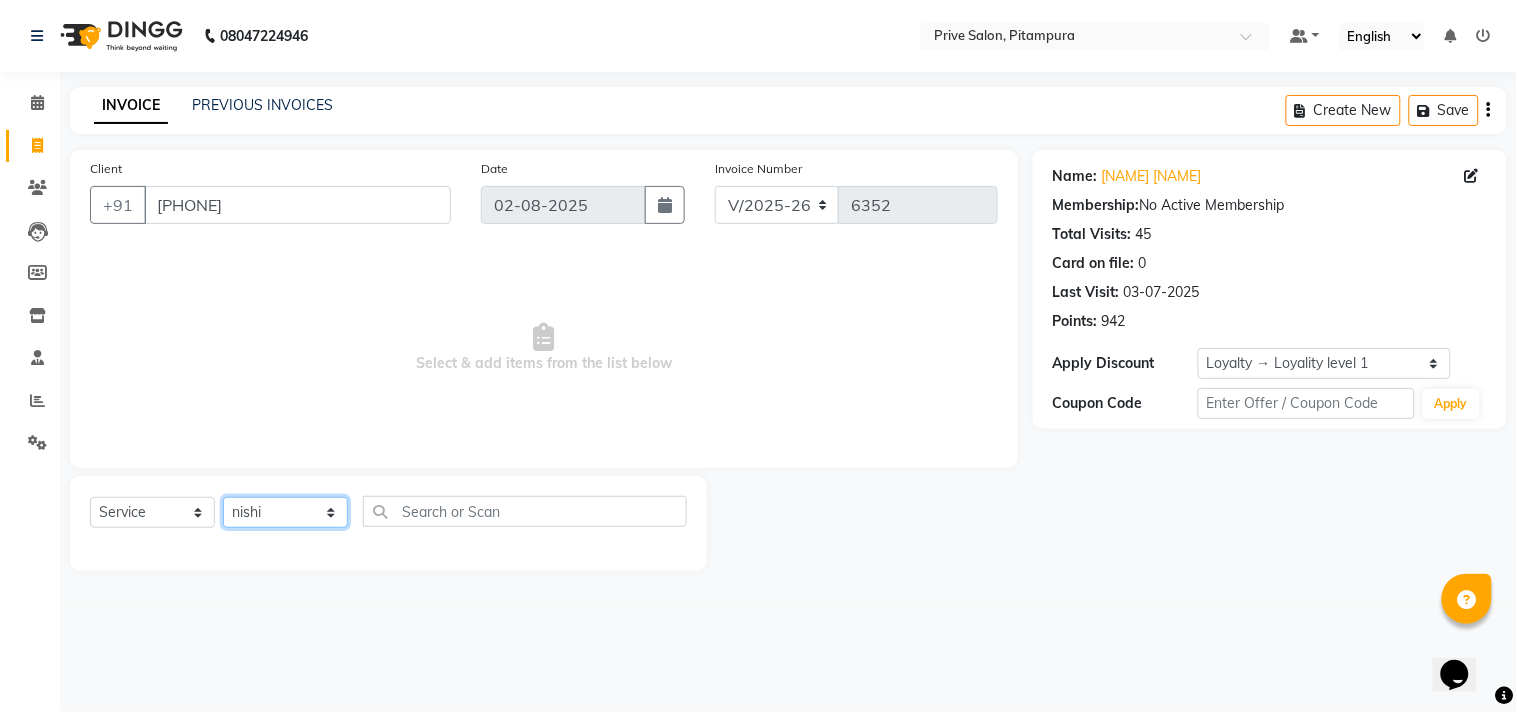 click on "Select Stylist amit ARJUN Atul FAIZAN FARDEEN GOLU harshit HITESH isha kapil khushbu Manager meenu MOHIT Mohsin NISHA nishi Preet privee Shivam SIVA vikas" 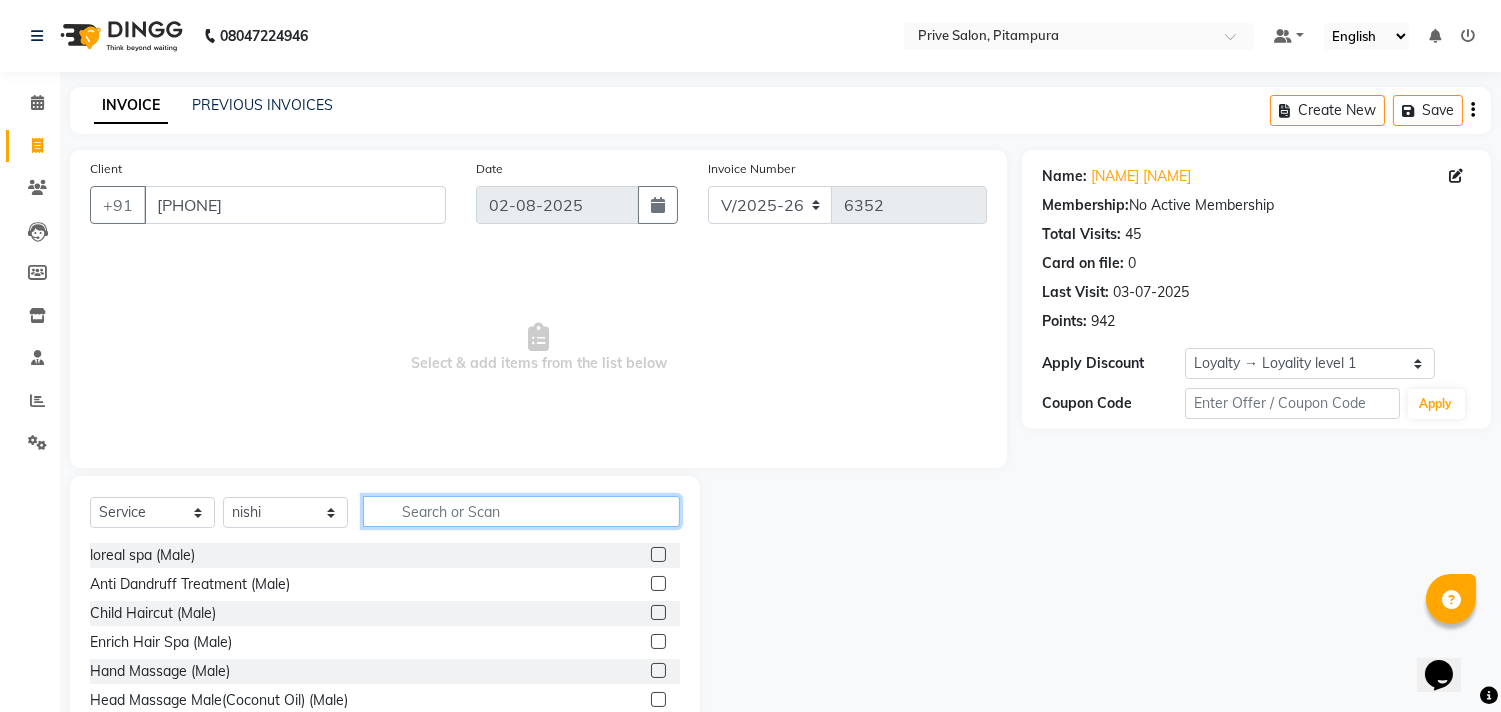 click 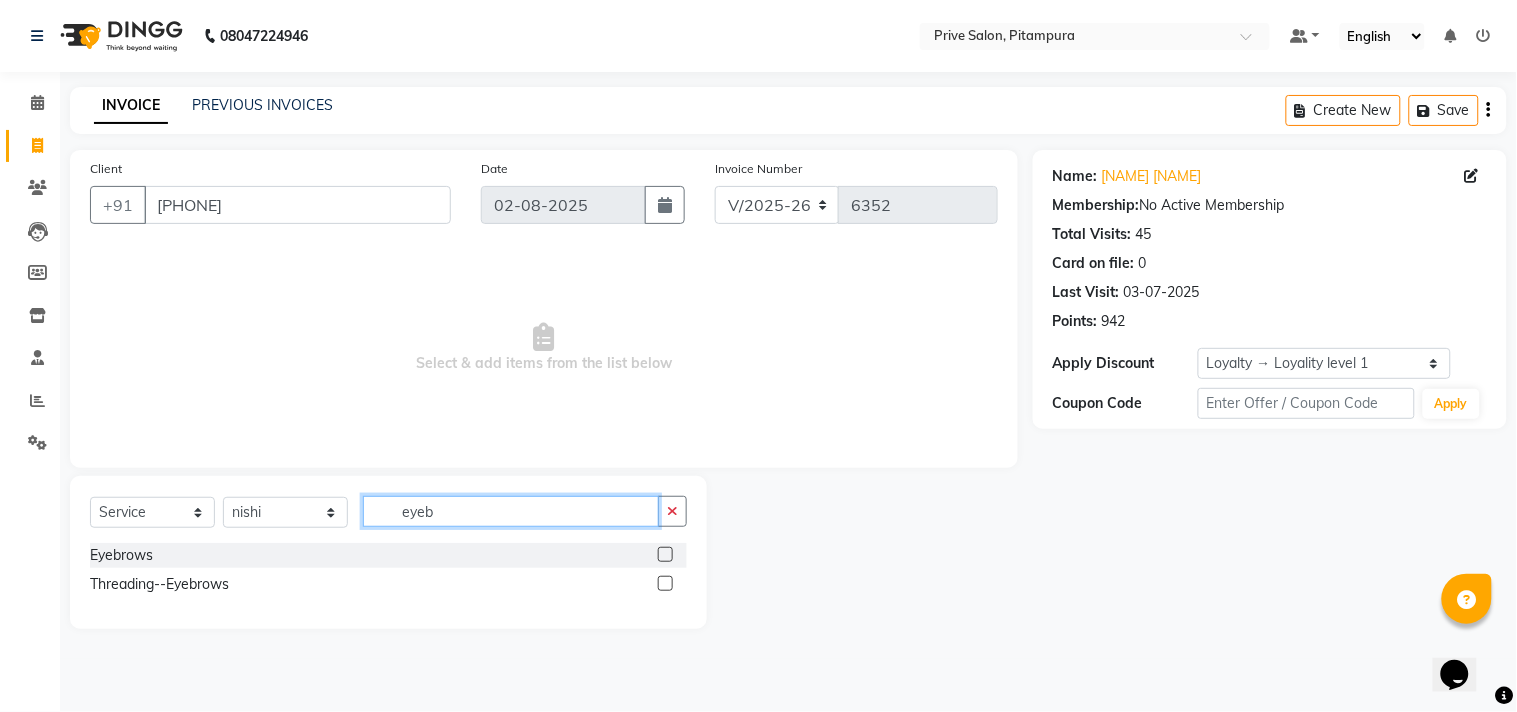 type on "eyeb" 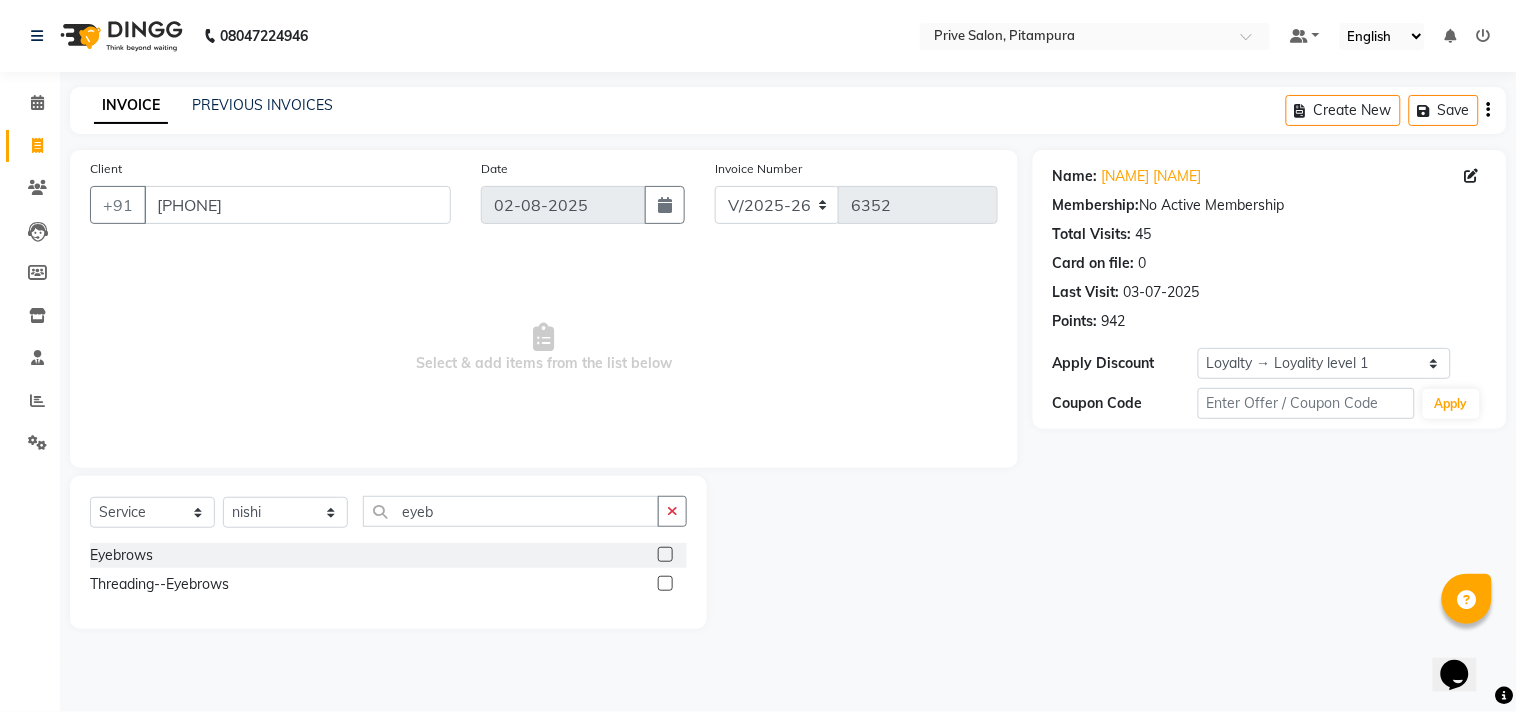 click 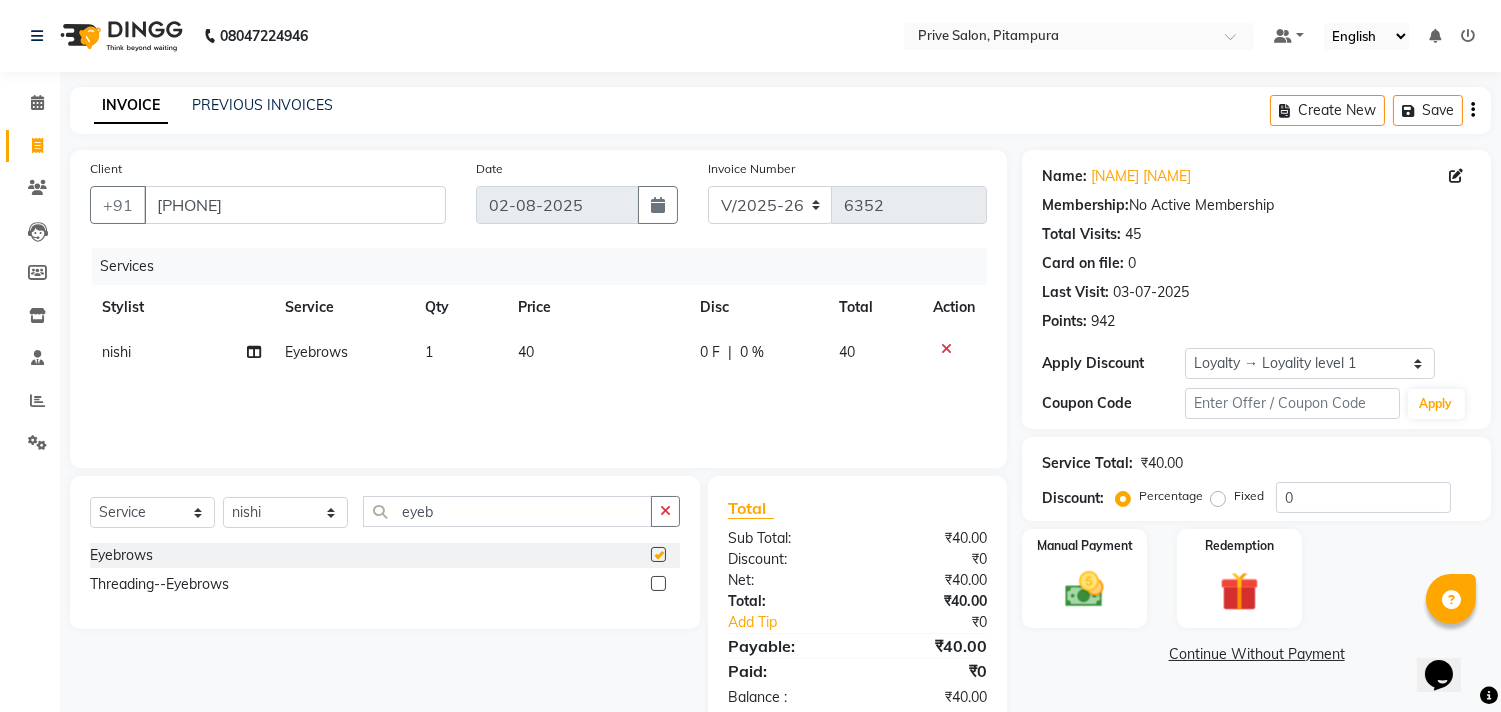 checkbox on "false" 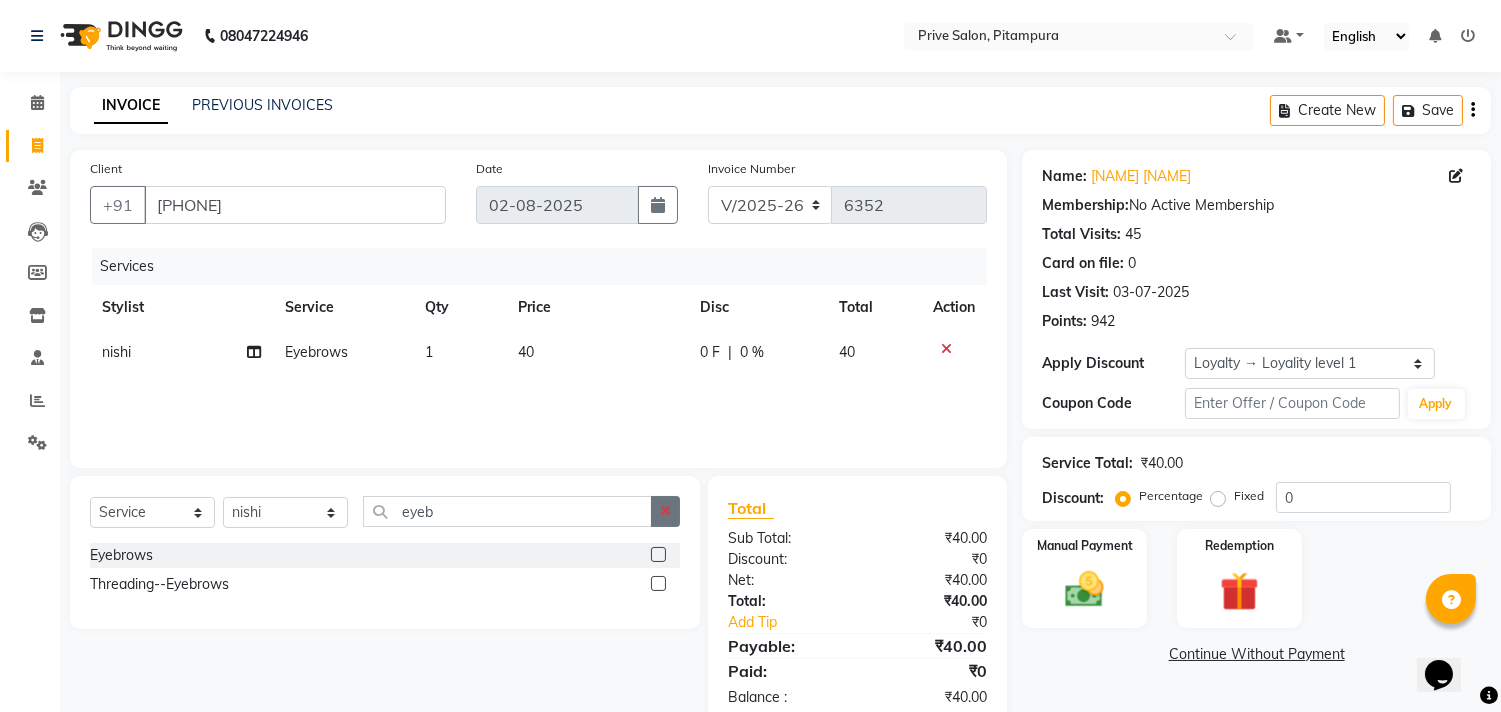 click 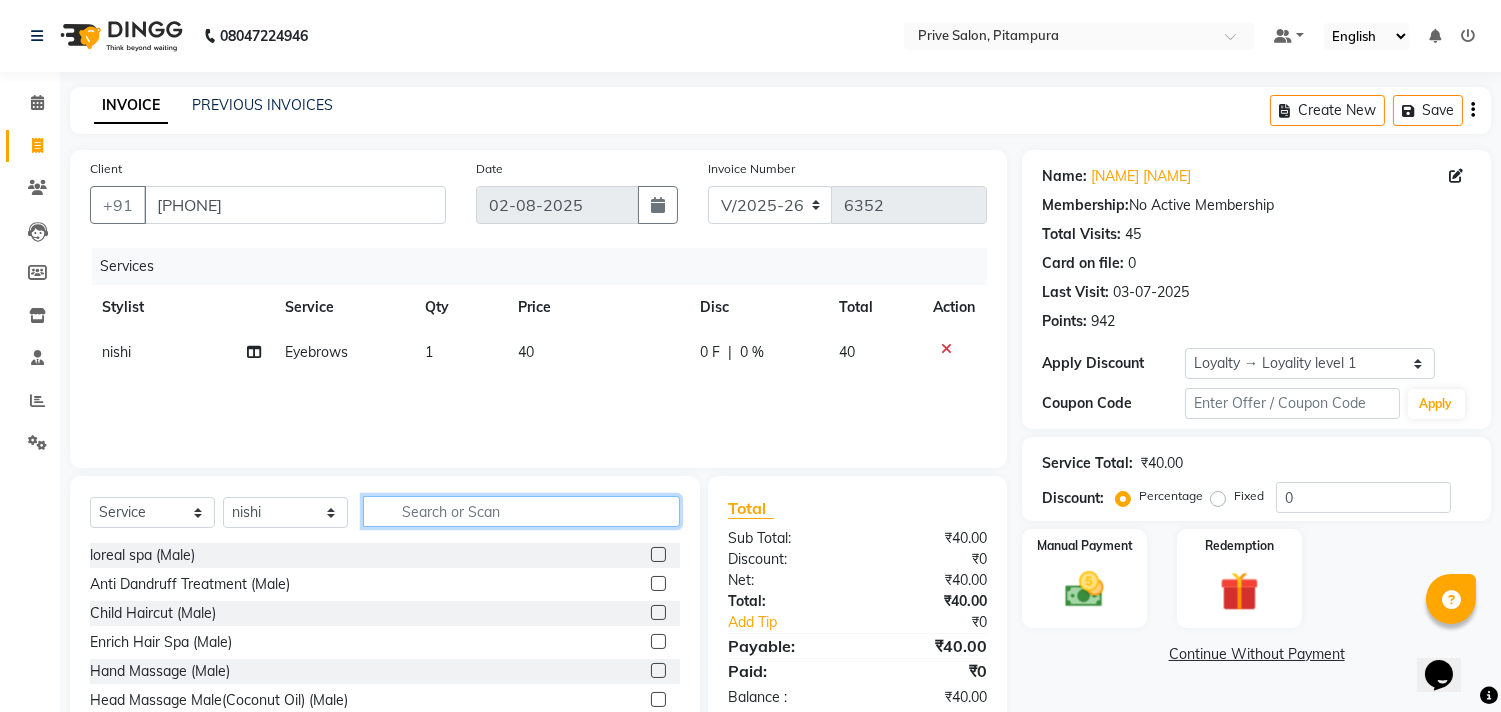 click 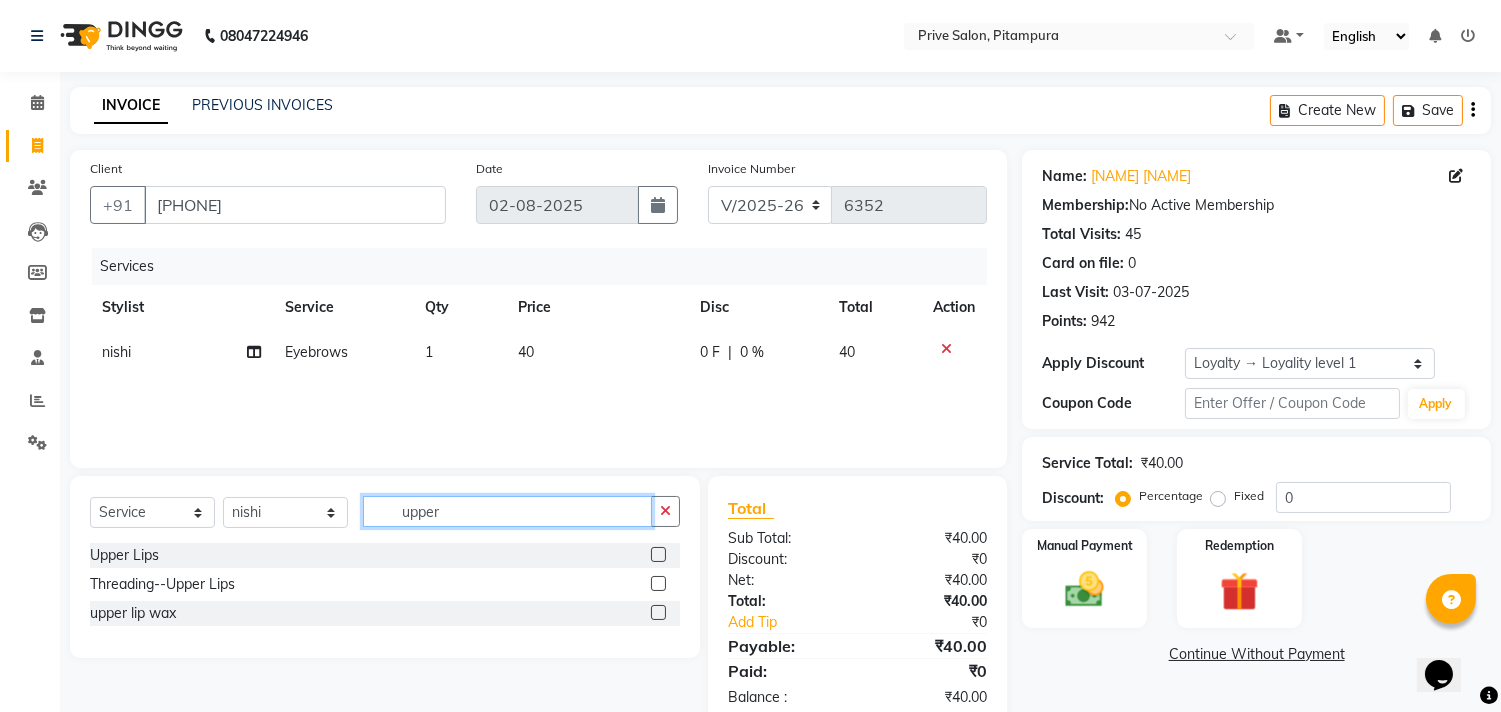 type on "upper" 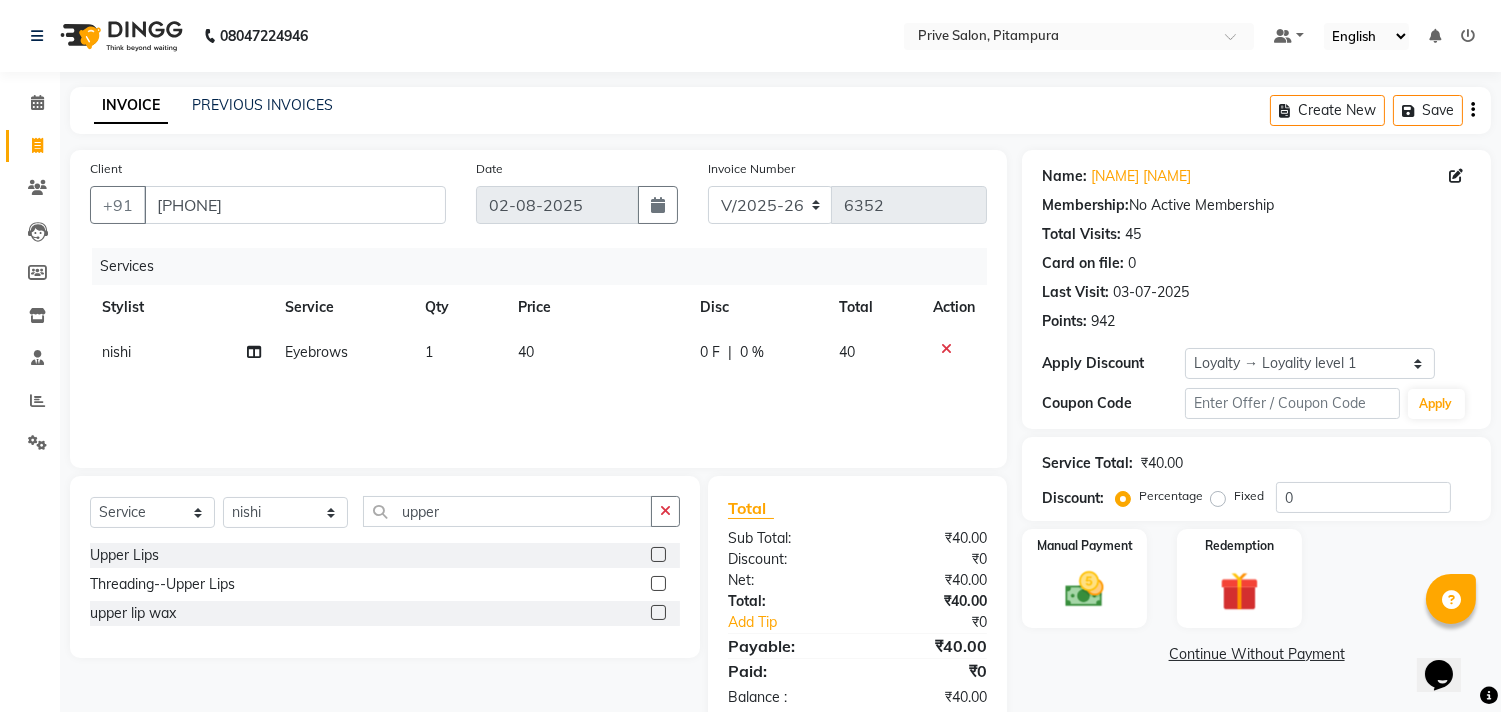 click 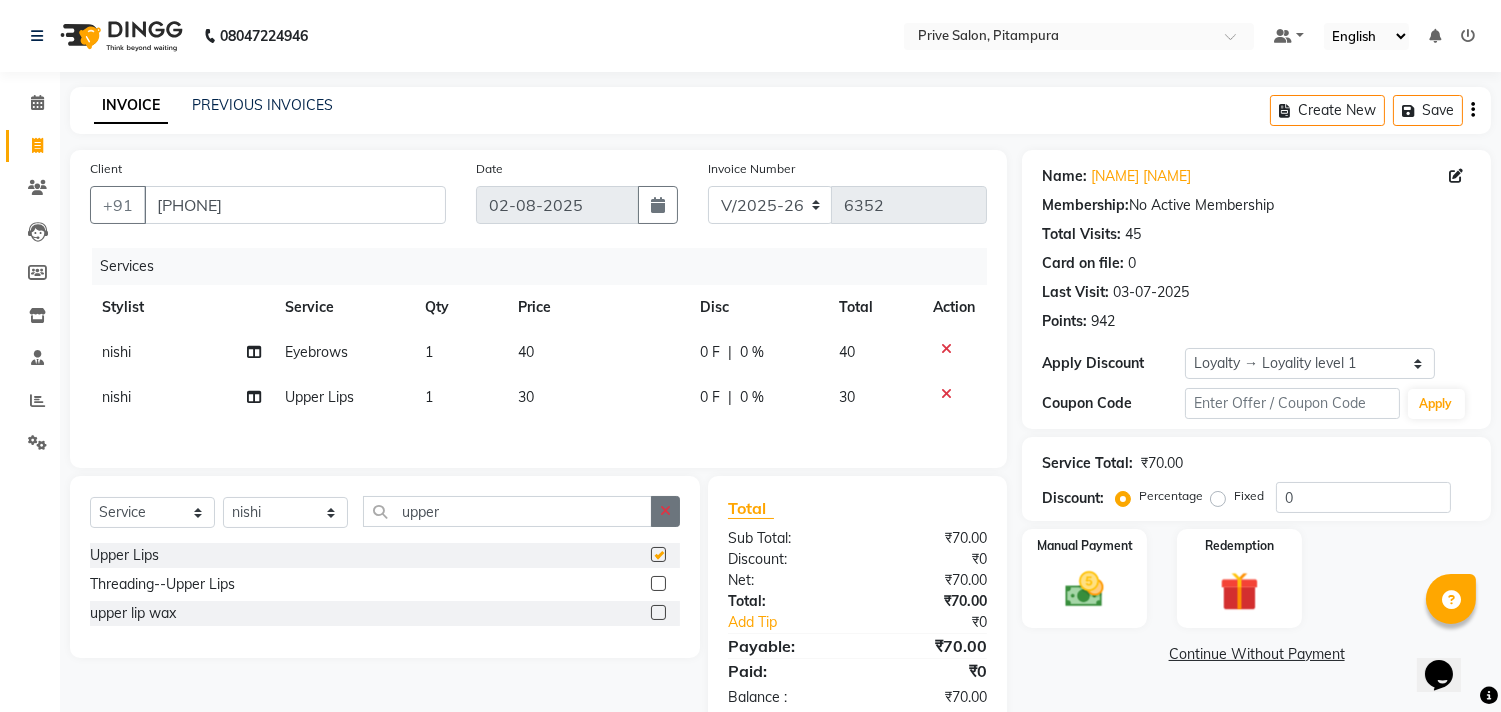 checkbox on "false" 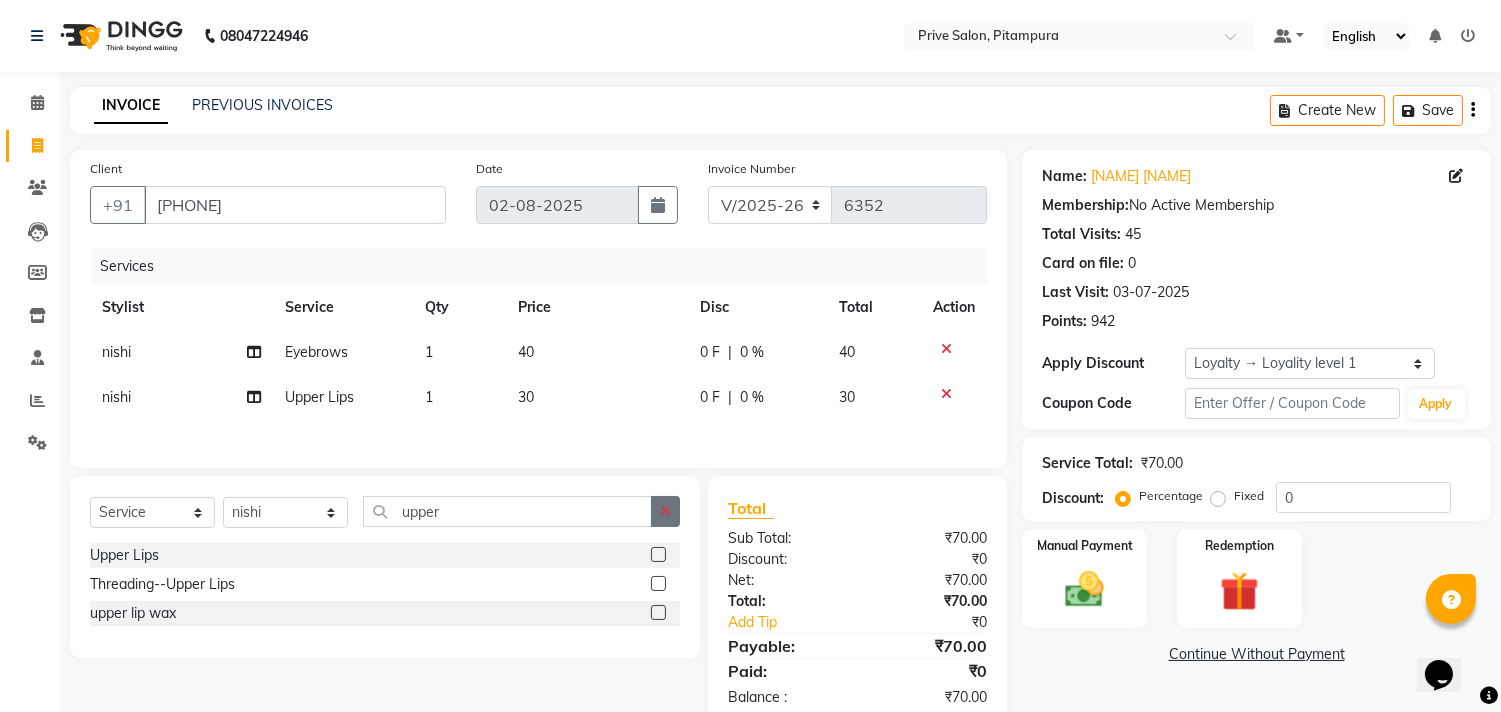 click 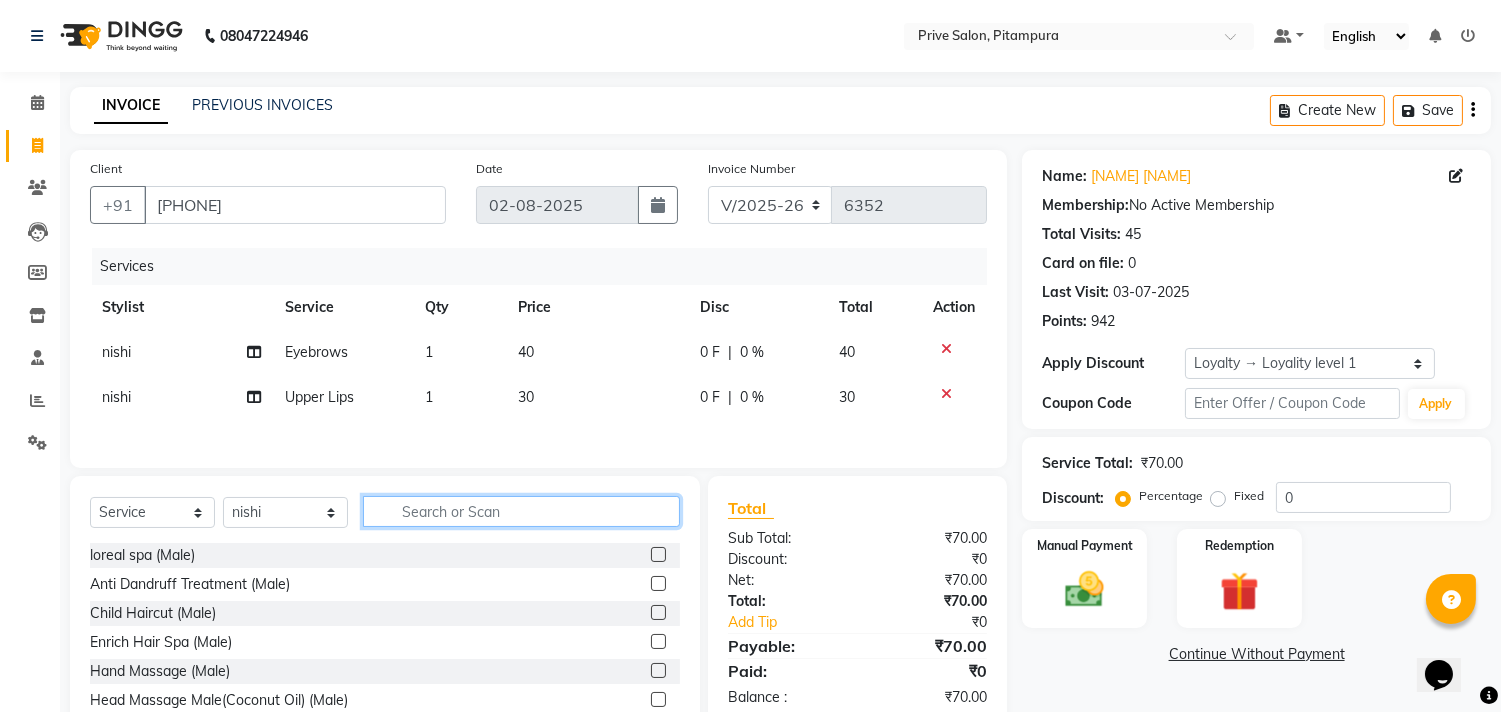 click 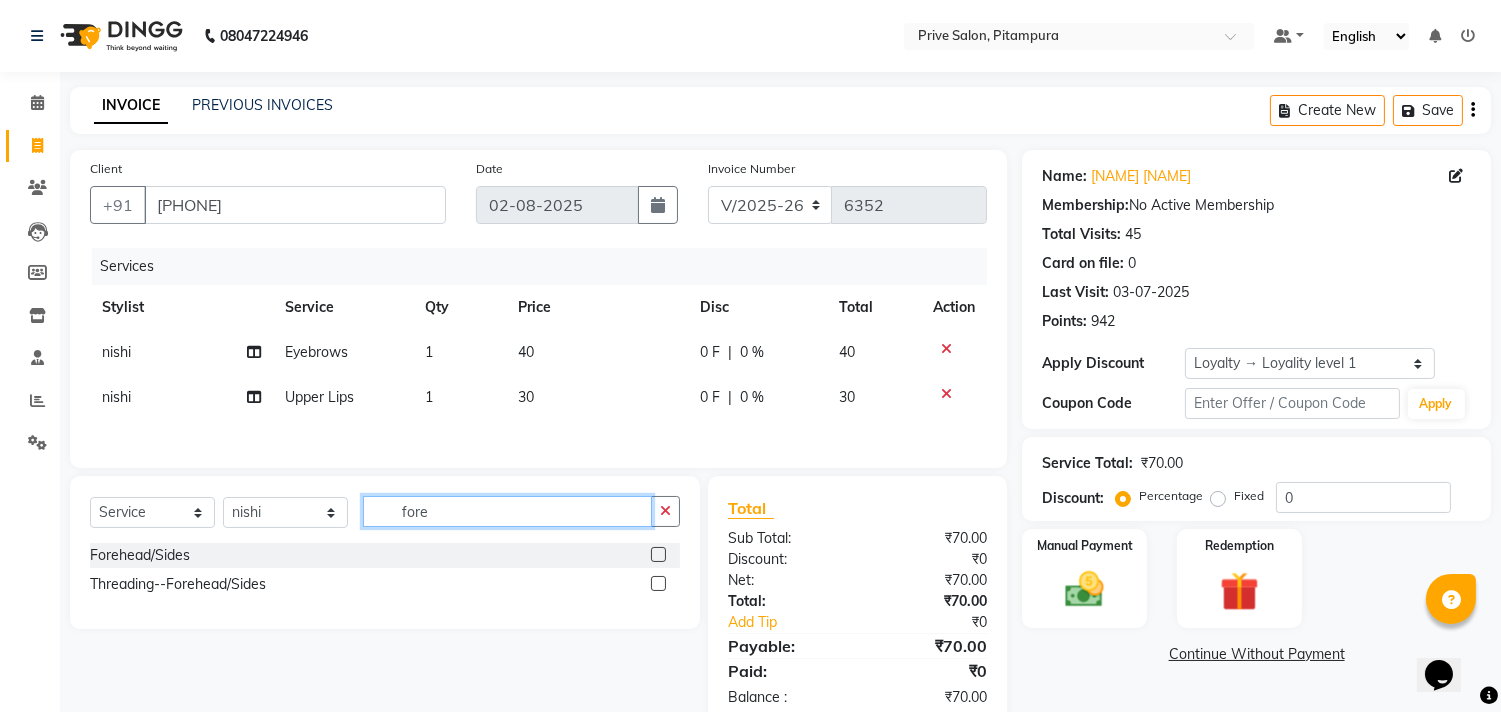 type on "fore" 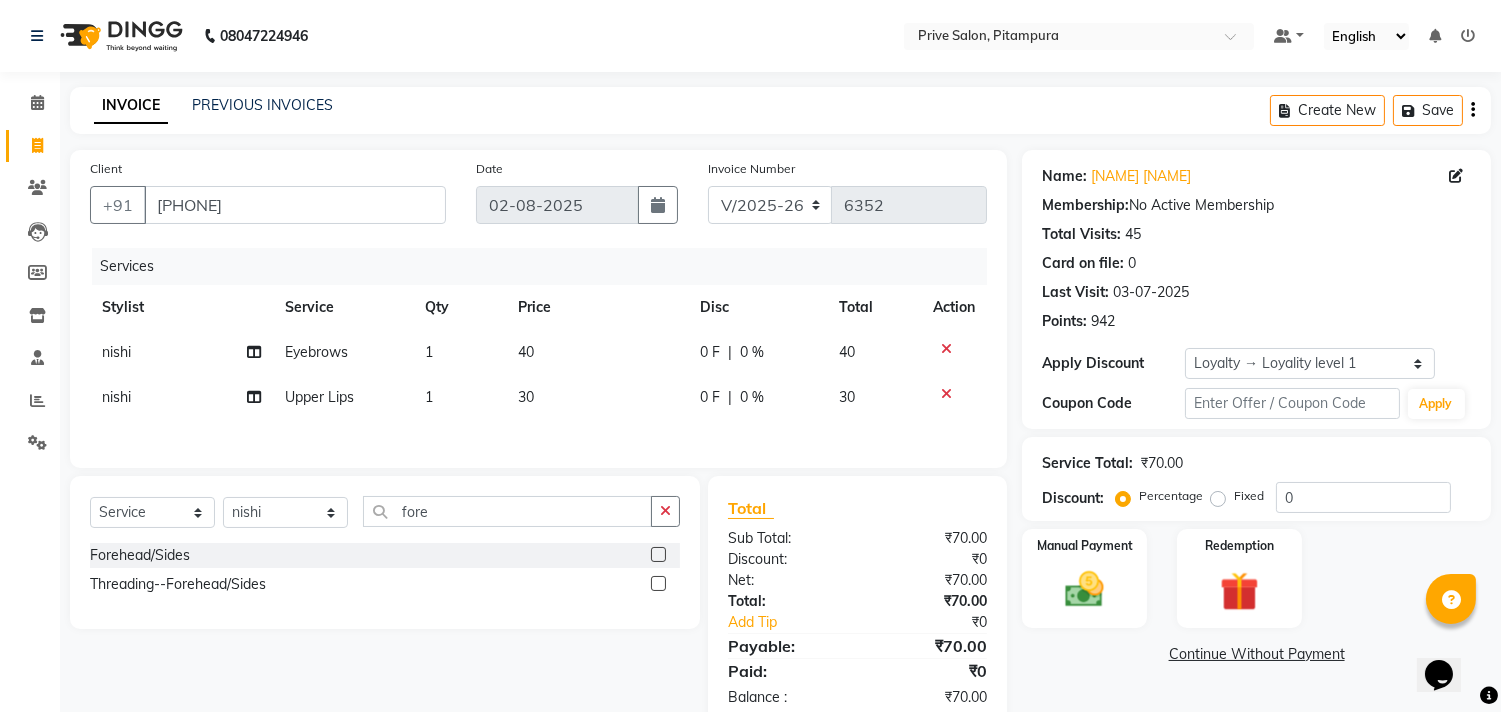 click 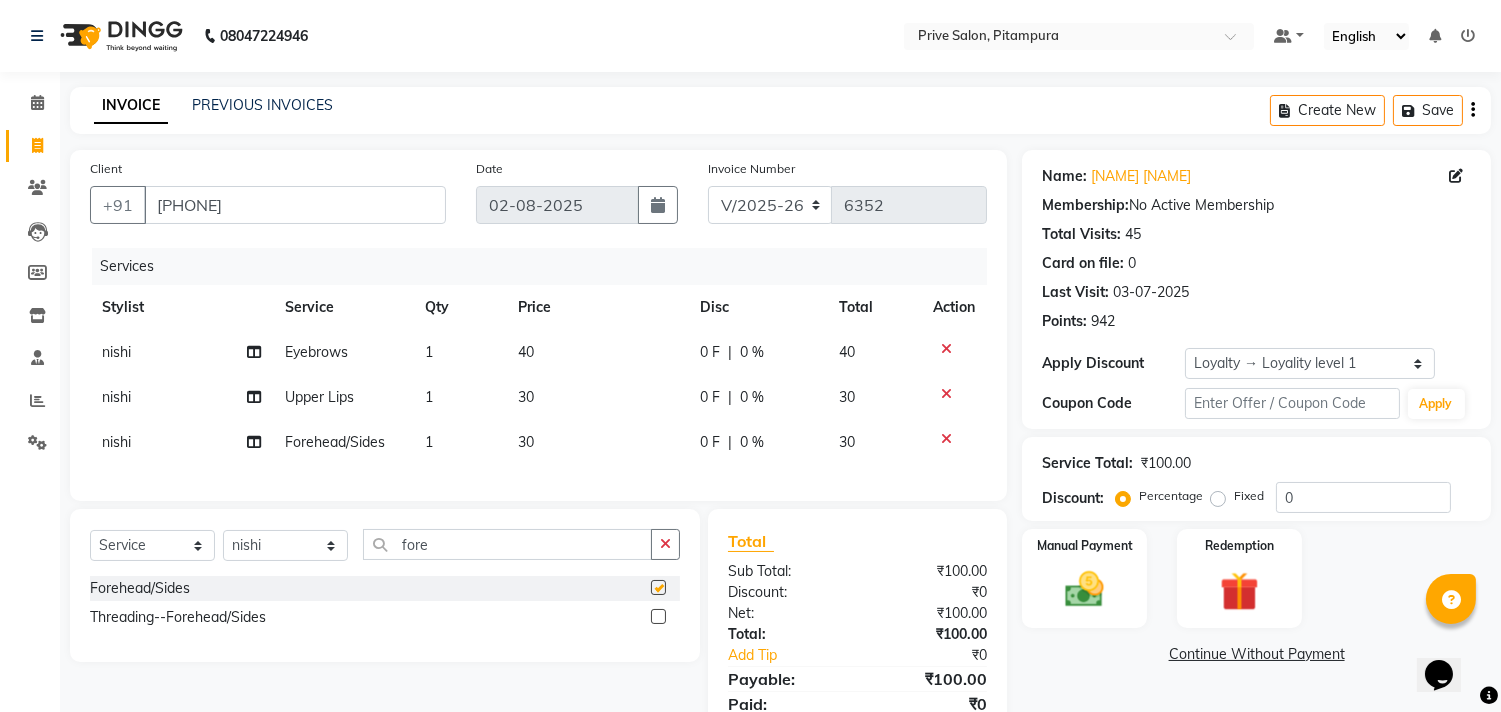 checkbox on "false" 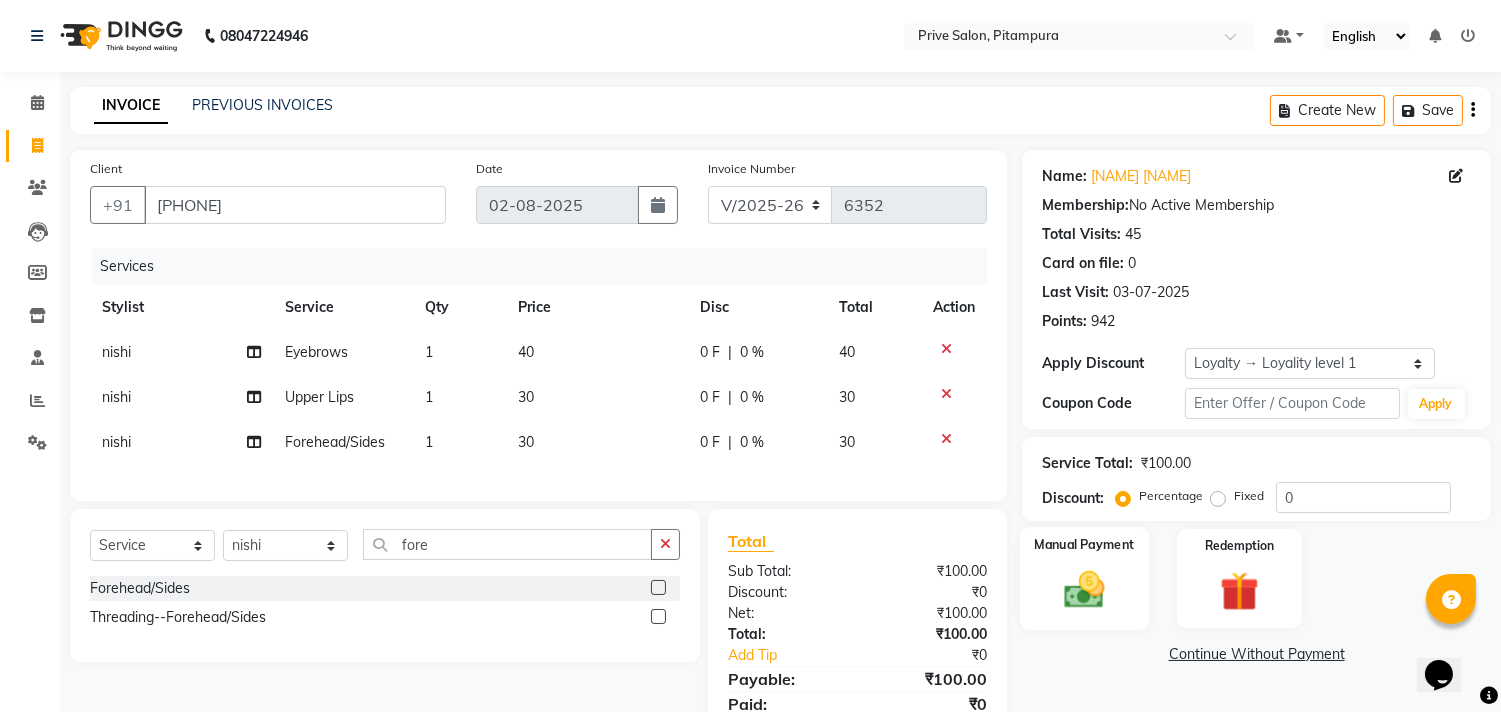 click on "Manual Payment" 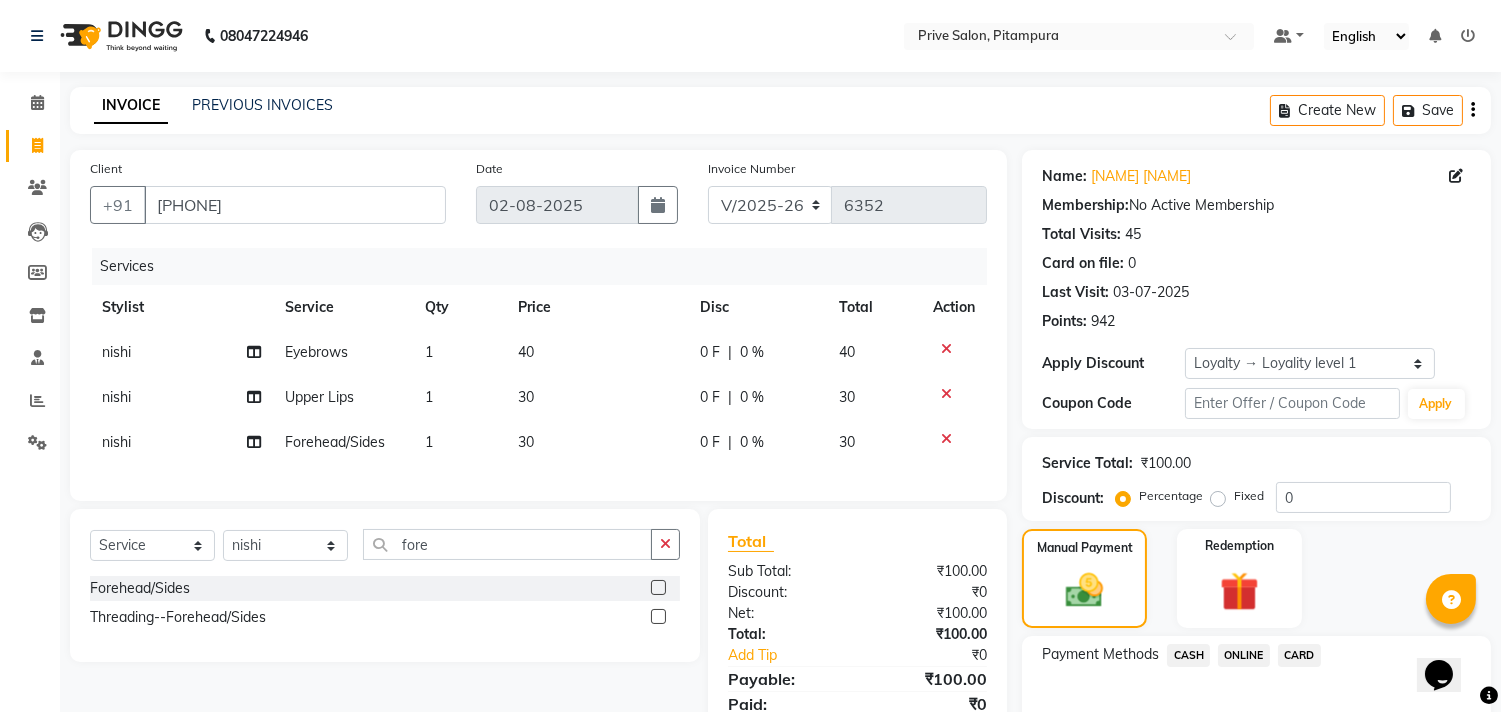 scroll, scrollTop: 67, scrollLeft: 0, axis: vertical 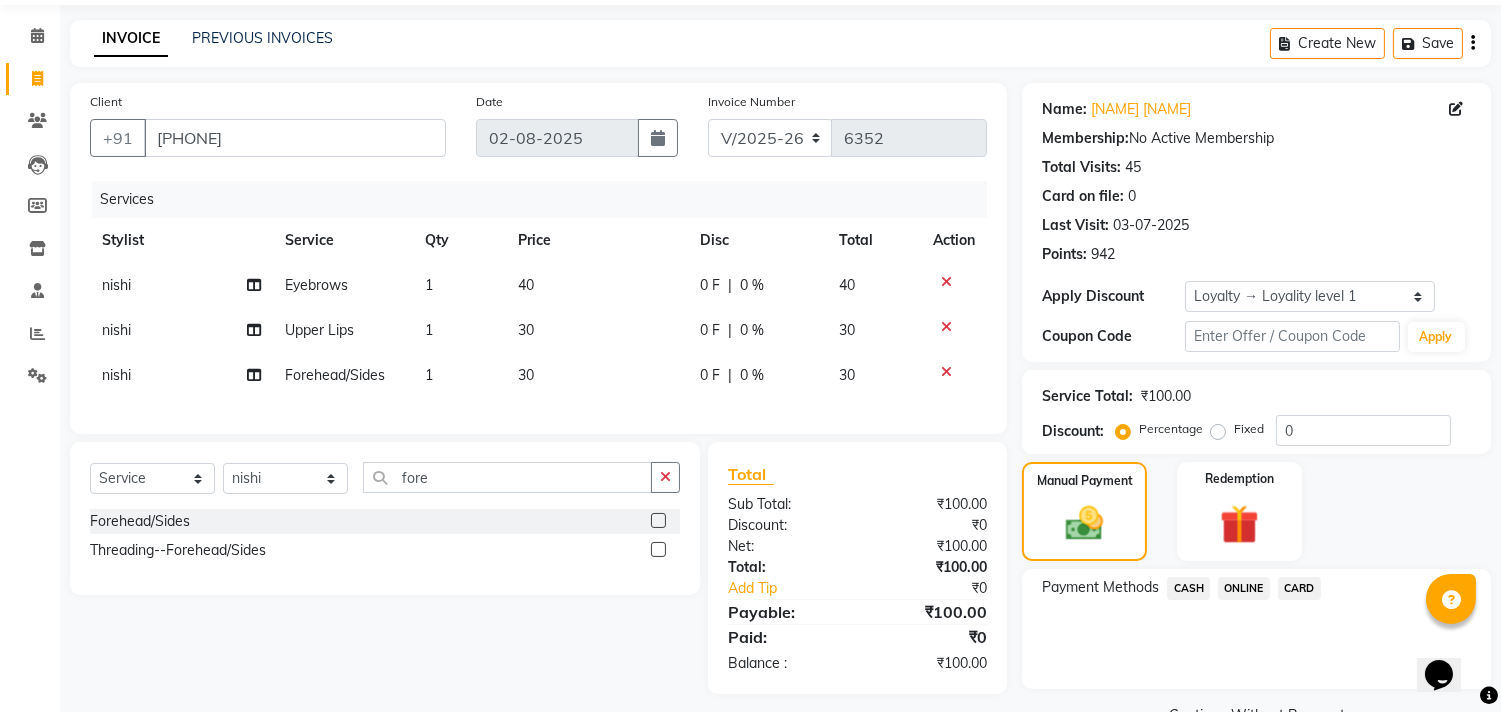 click on "CASH" 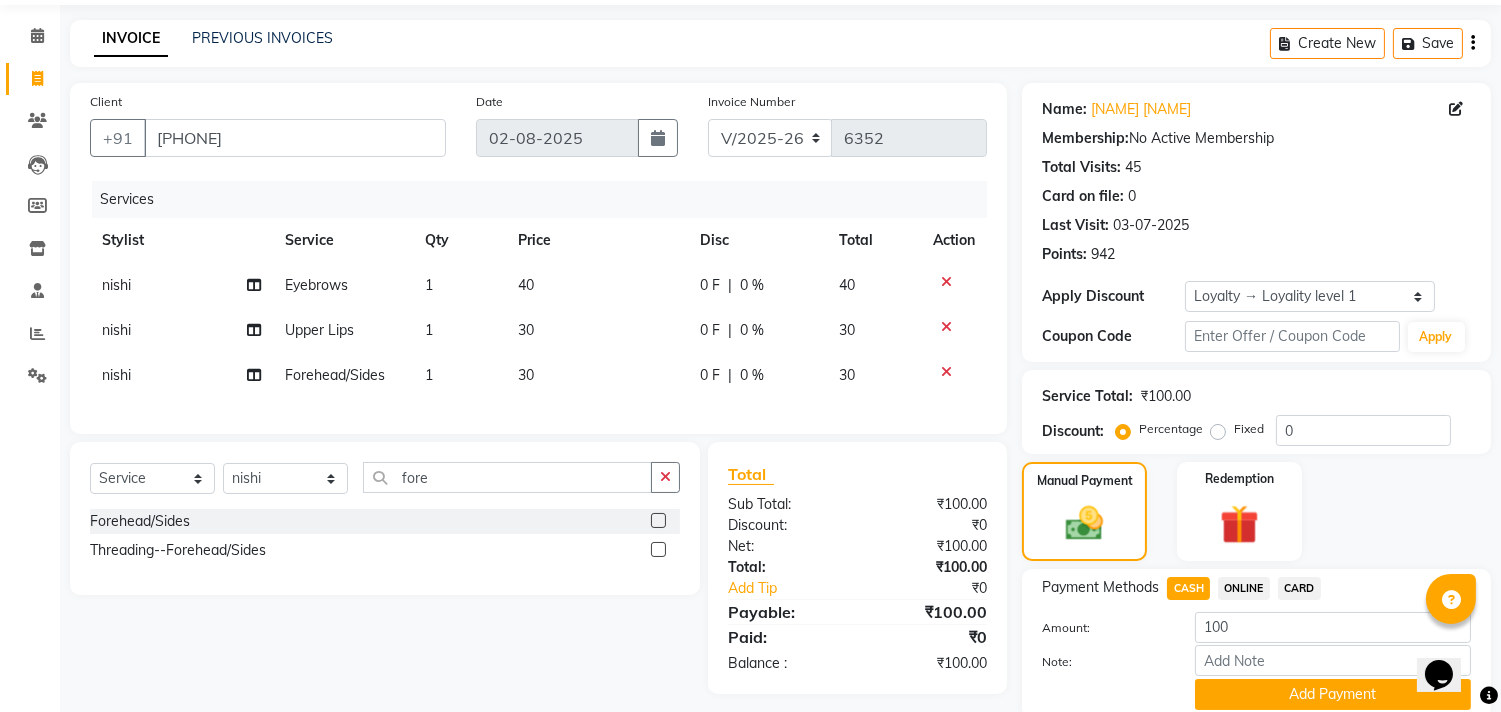 scroll, scrollTop: 123, scrollLeft: 0, axis: vertical 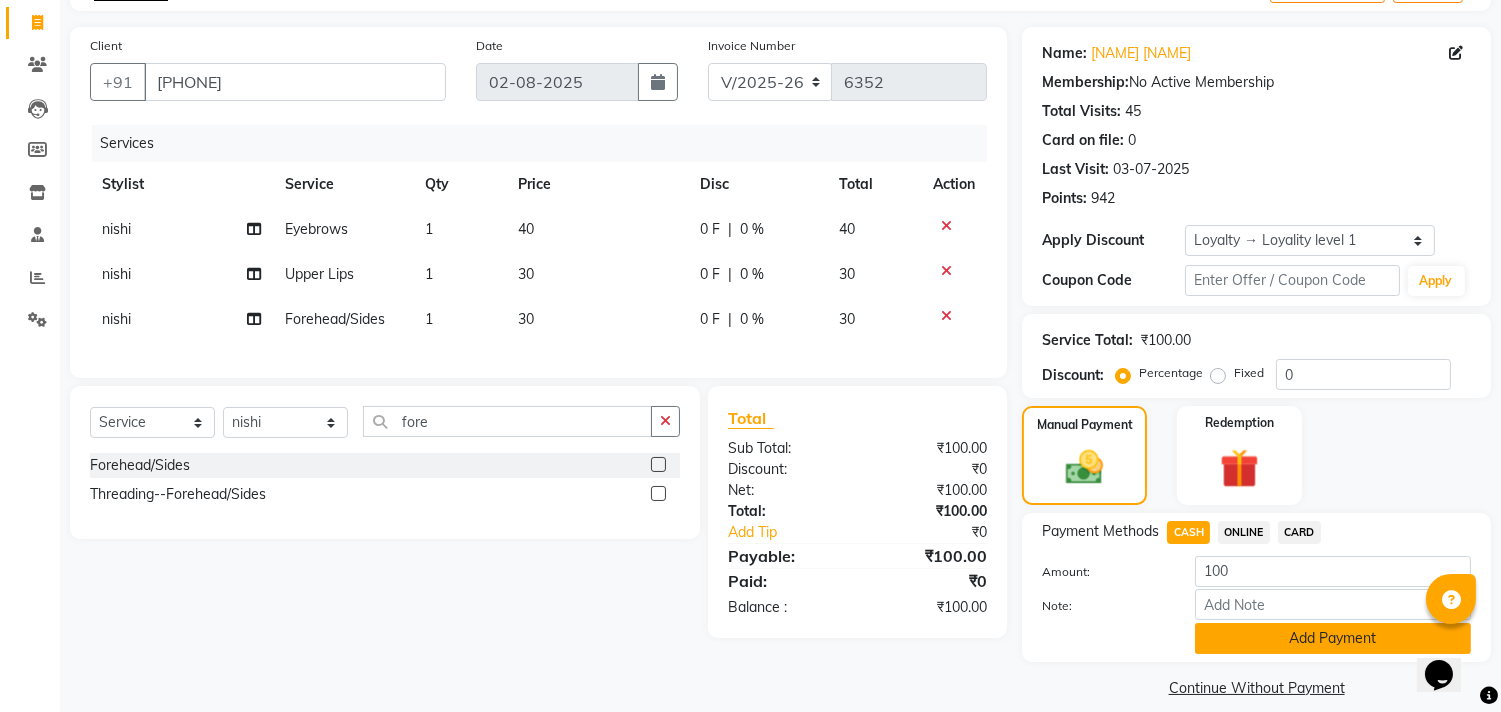 click on "Add Payment" 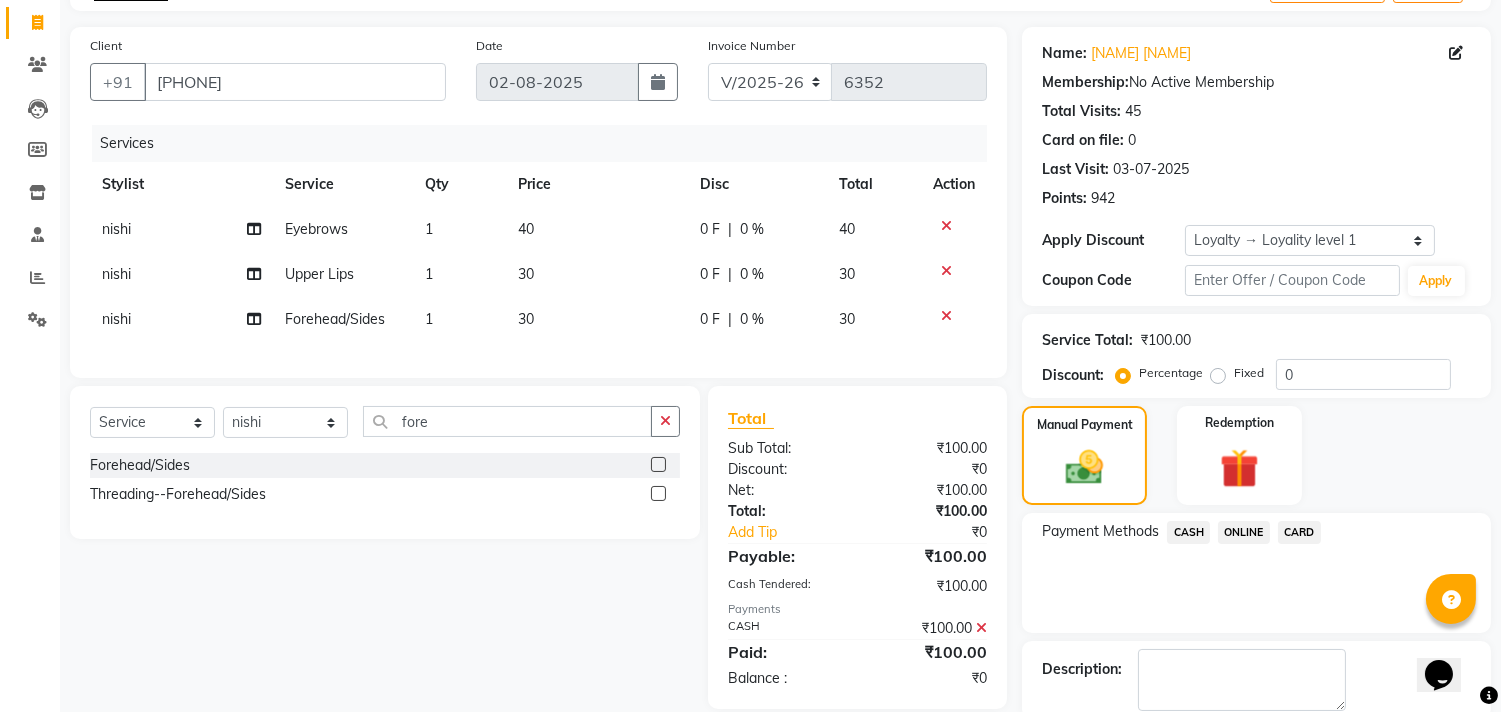 scroll, scrollTop: 242, scrollLeft: 0, axis: vertical 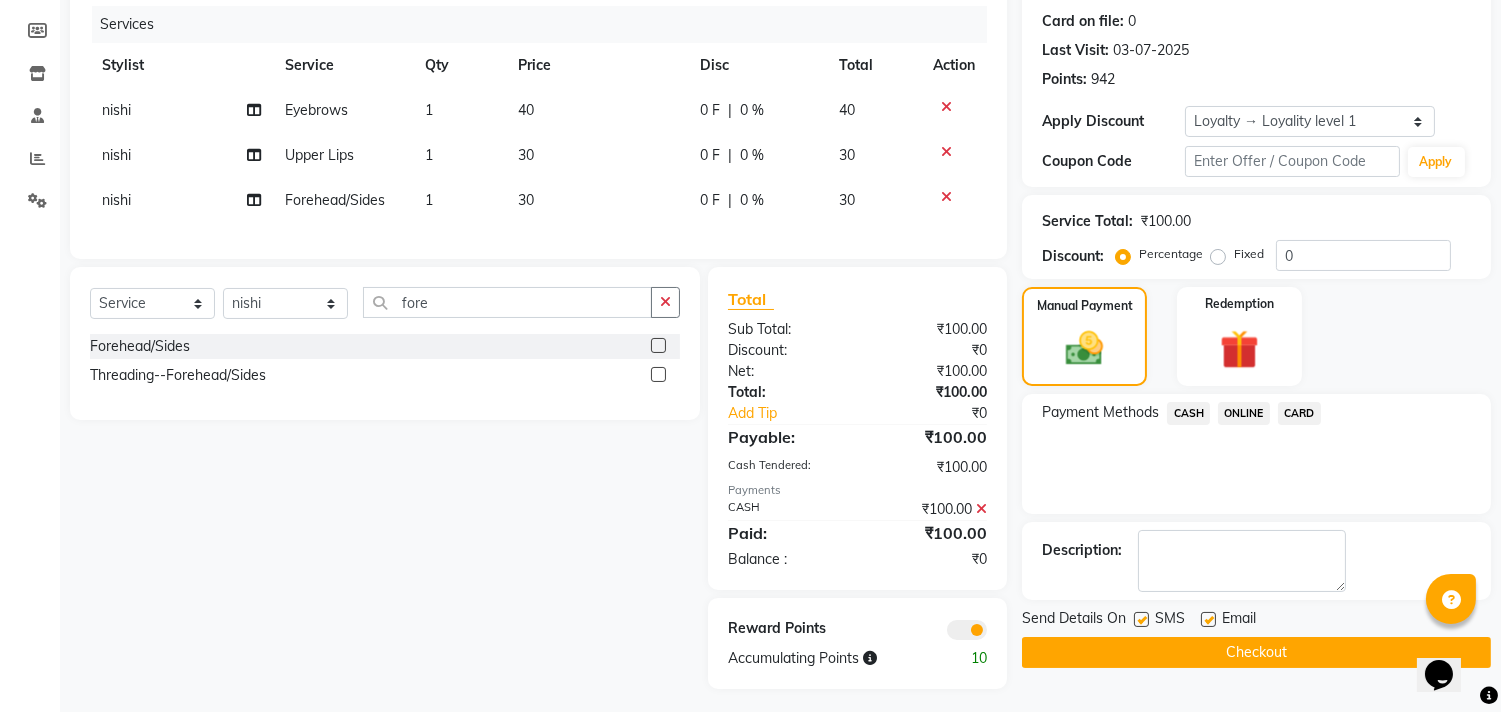 click on "Checkout" 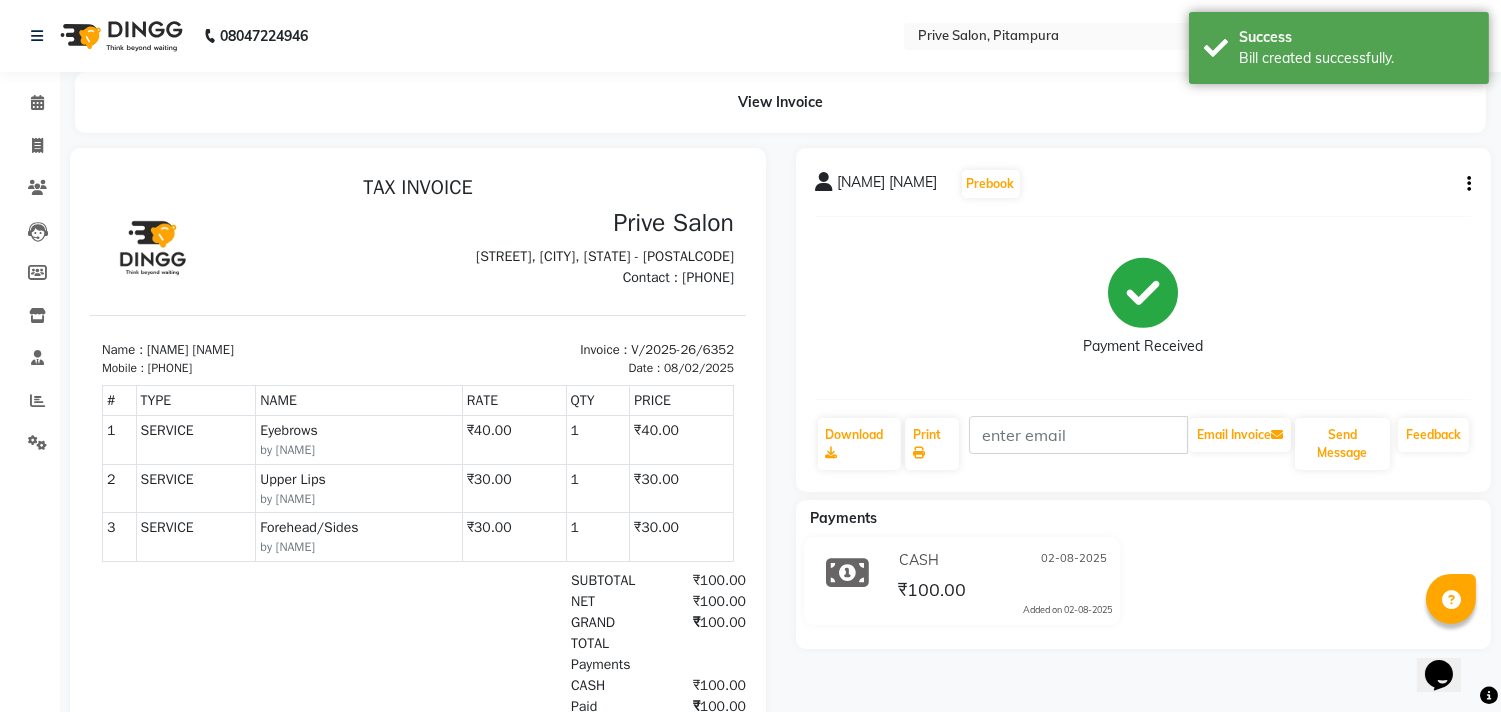 scroll, scrollTop: 0, scrollLeft: 0, axis: both 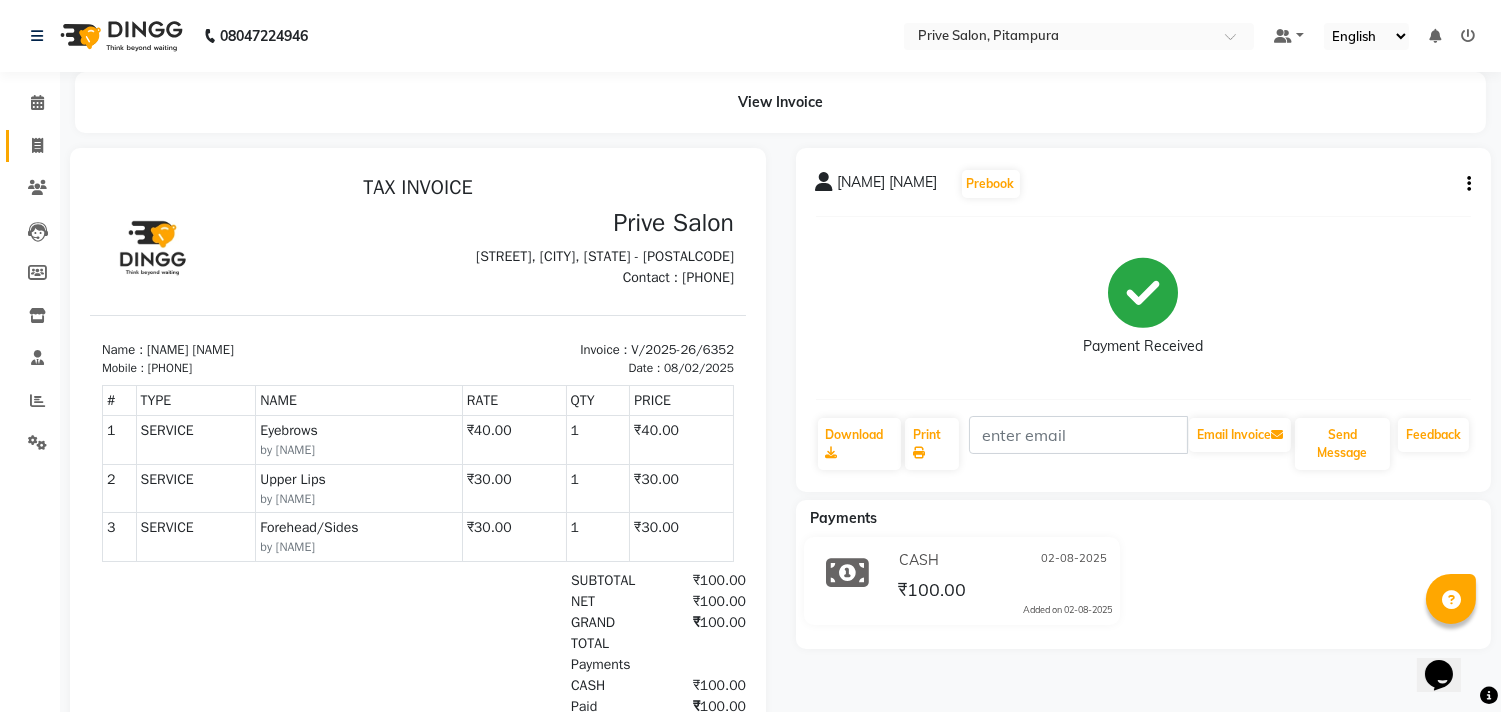 click 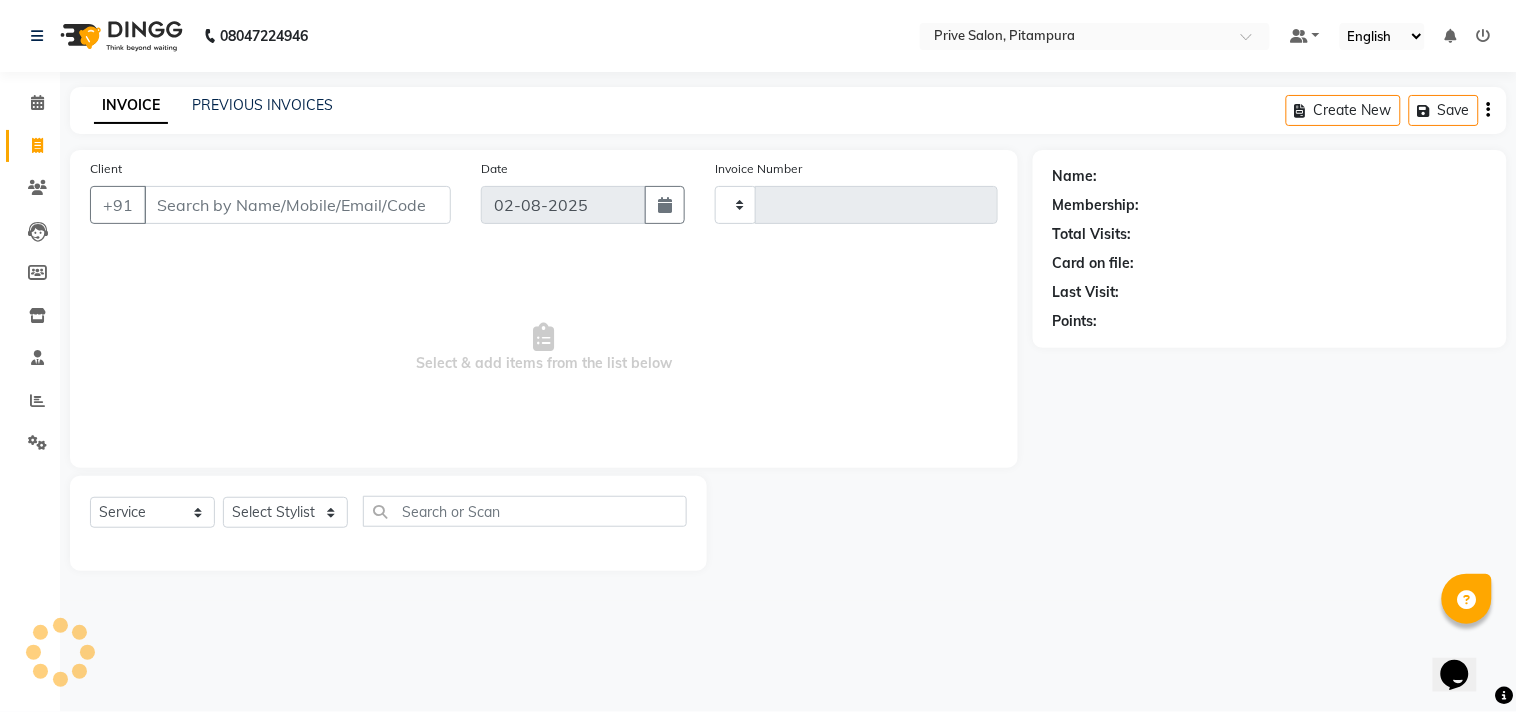type on "6353" 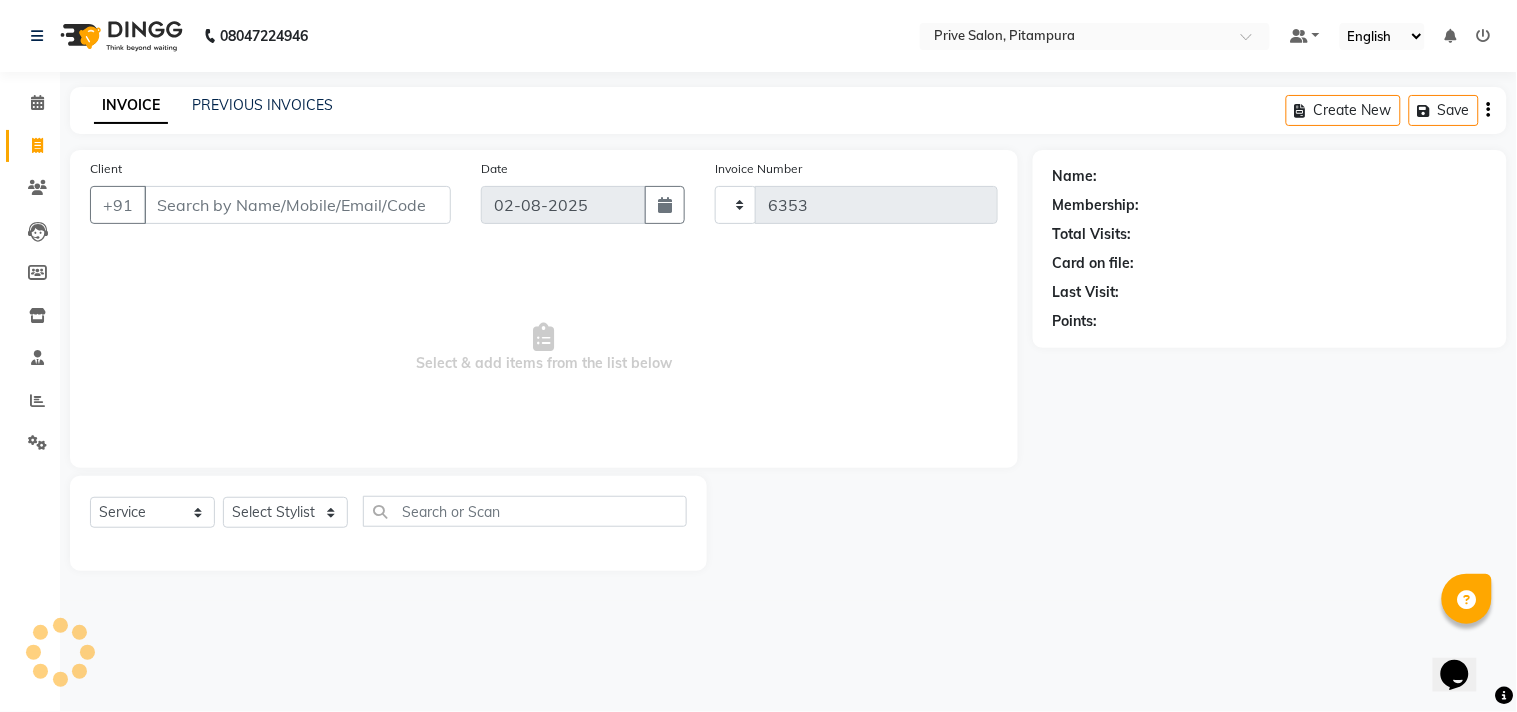 select on "136" 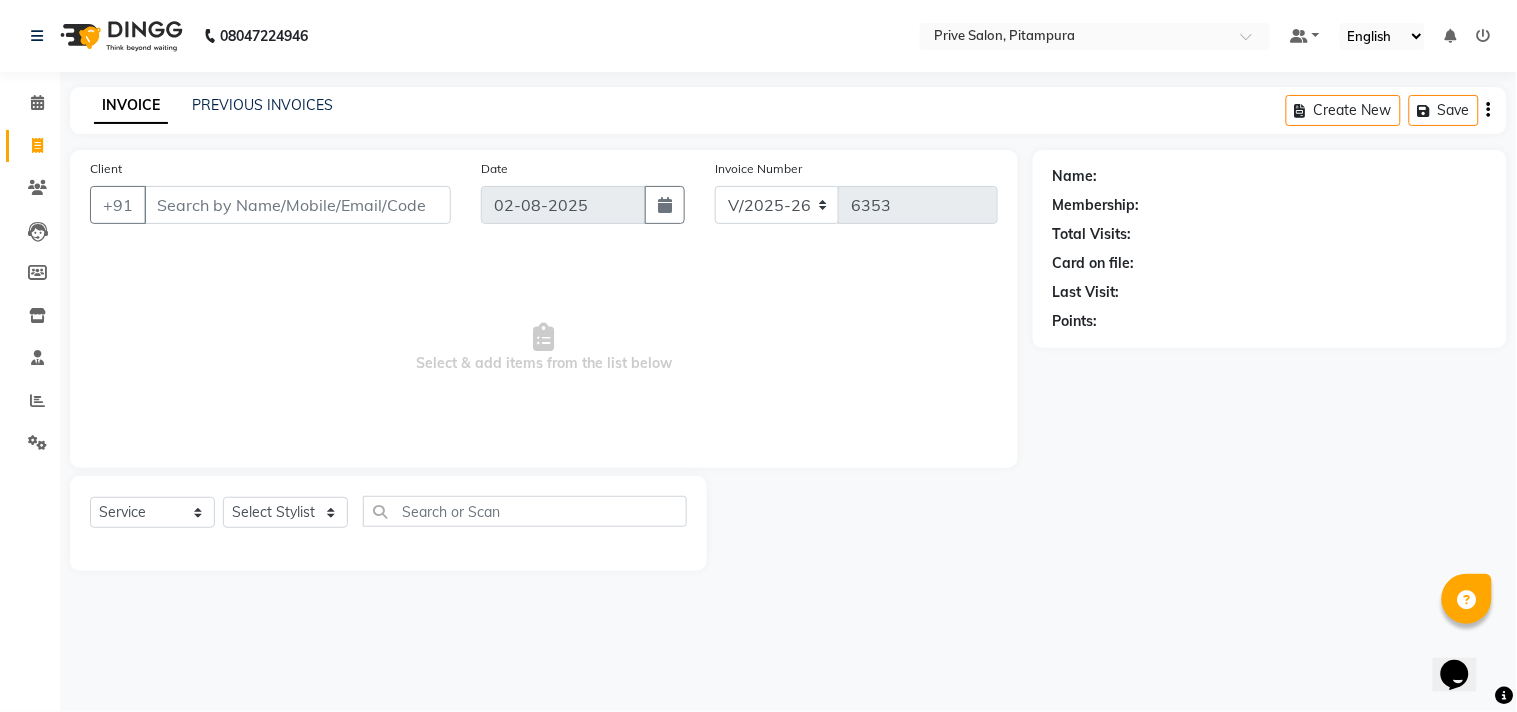 click on "Client" at bounding box center [297, 205] 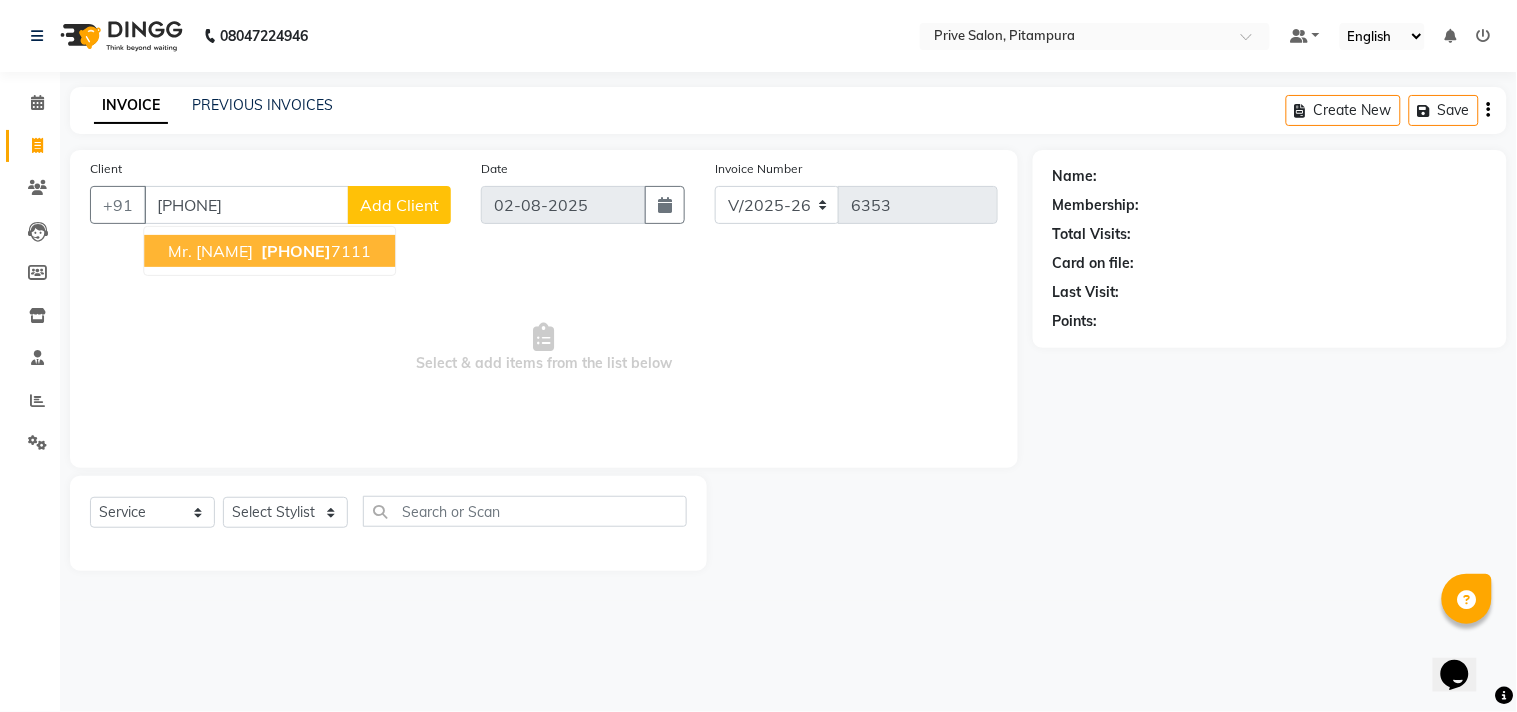 click on "Mr. Abhishek   828588 7111" at bounding box center [269, 251] 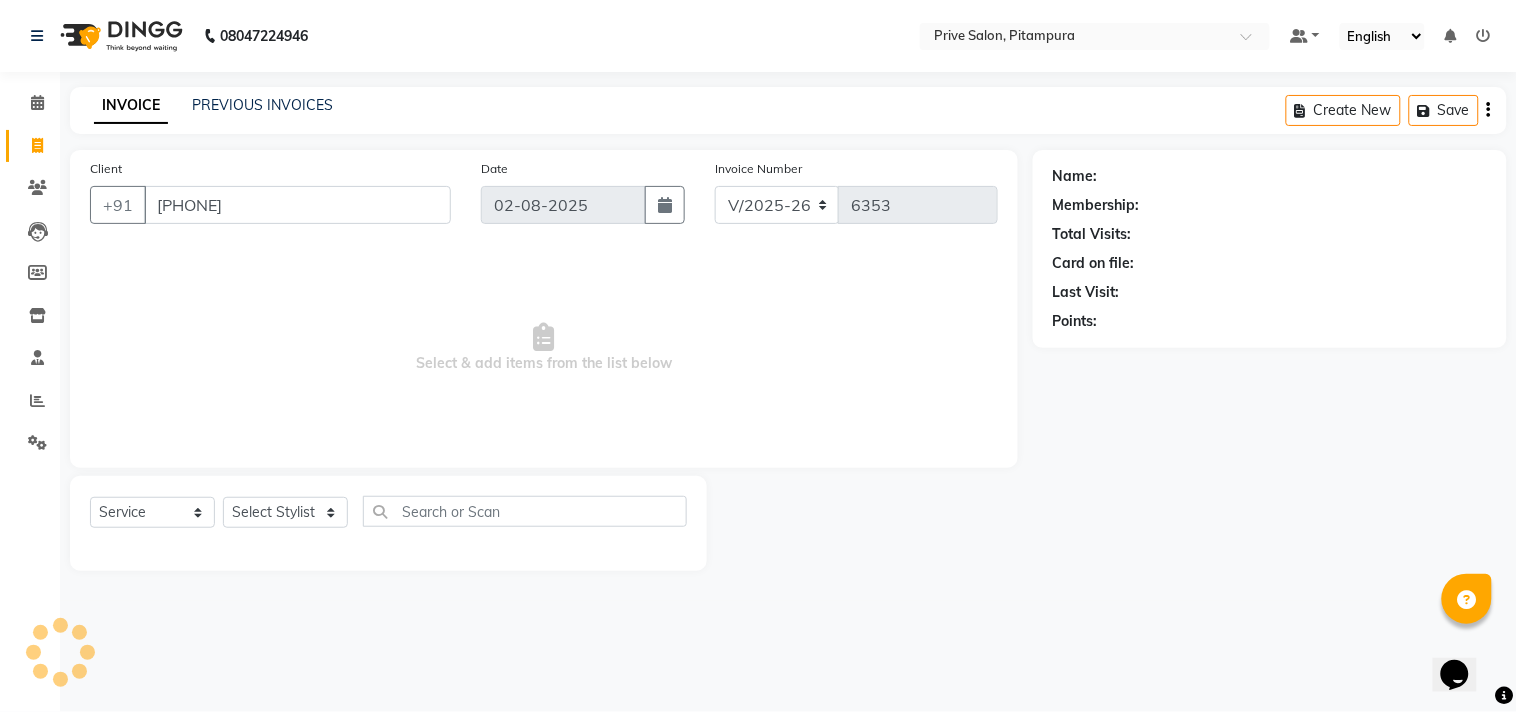 type on "8285887111" 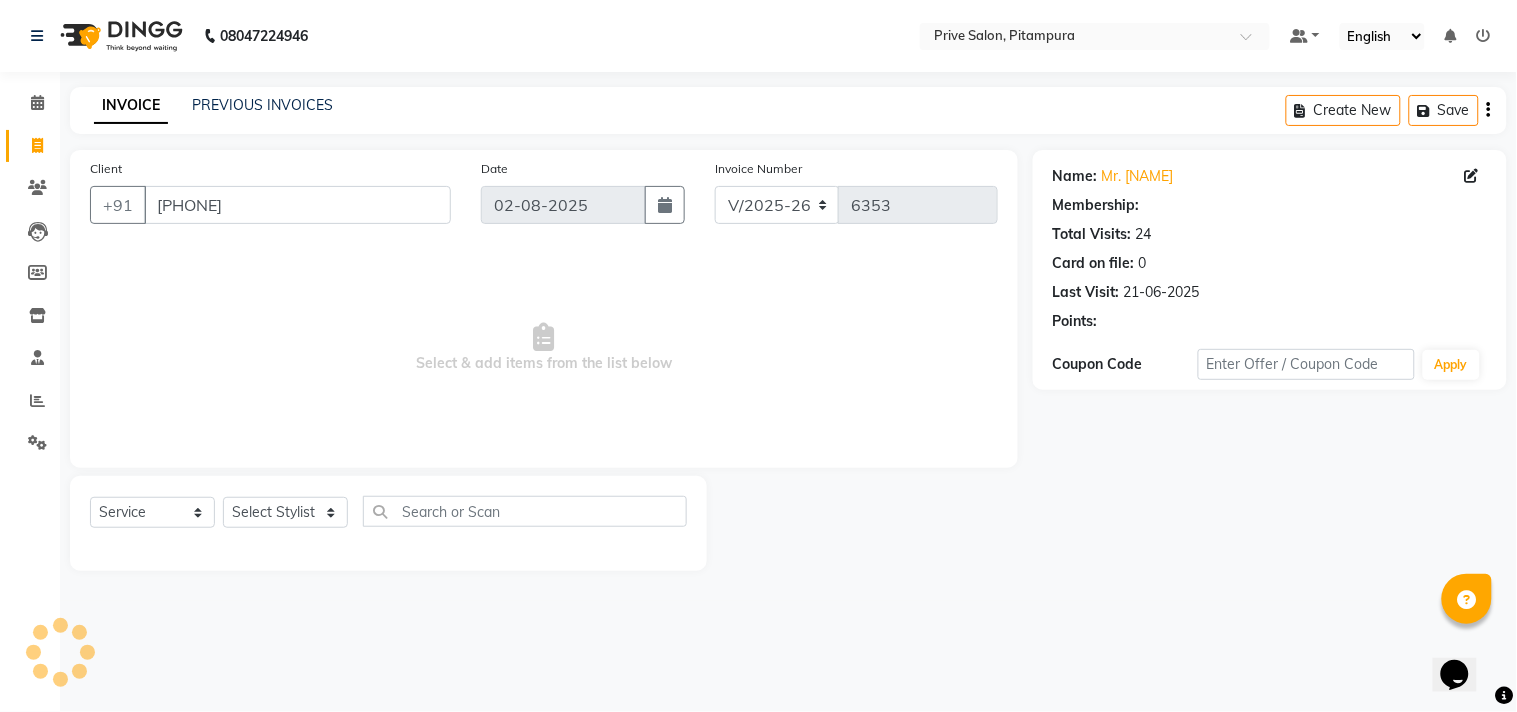 select on "1: Object" 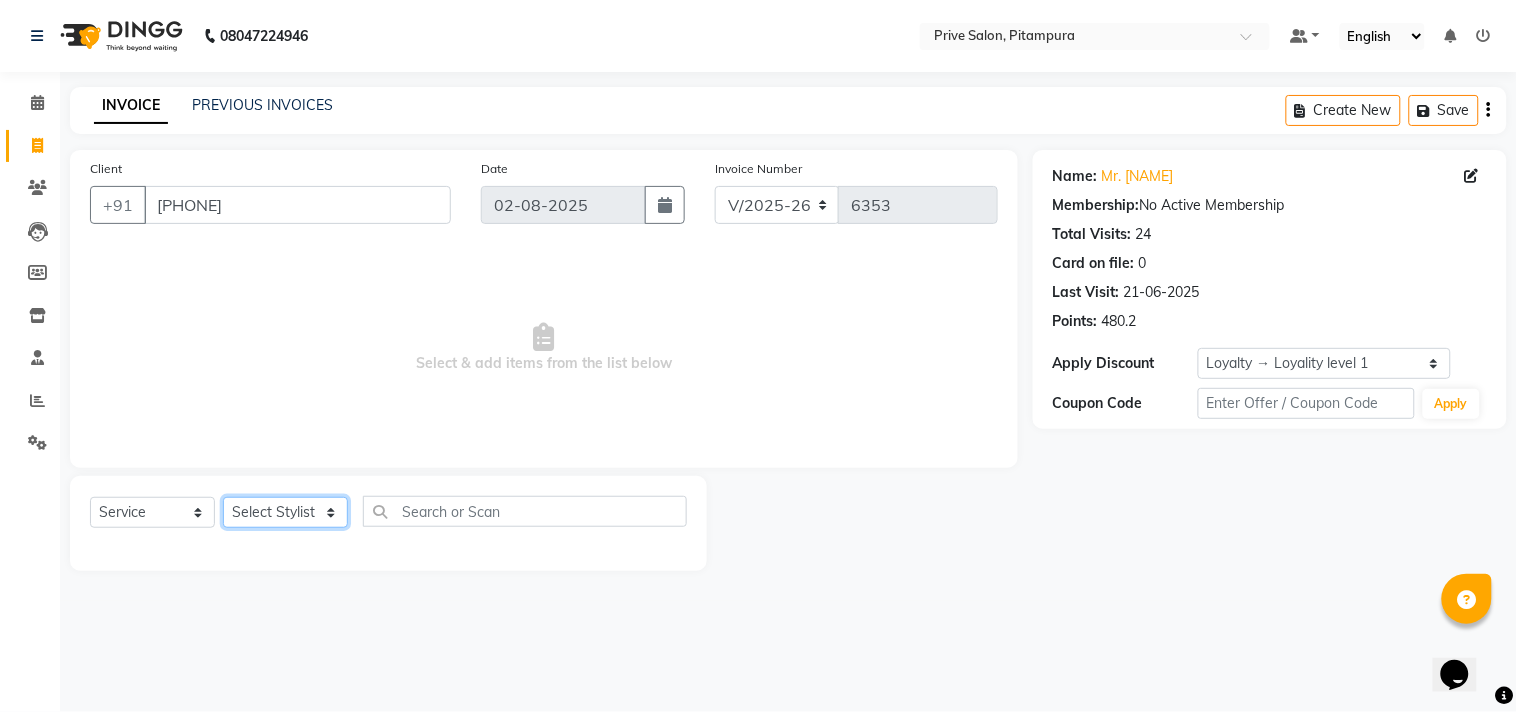 click on "Select Stylist amit ARJUN Atul FAIZAN FARDEEN GOLU harshit HITESH isha kapil khushbu Manager meenu MOHIT Mohsin NISHA nishi Preet privee Shivam SIVA vikas" 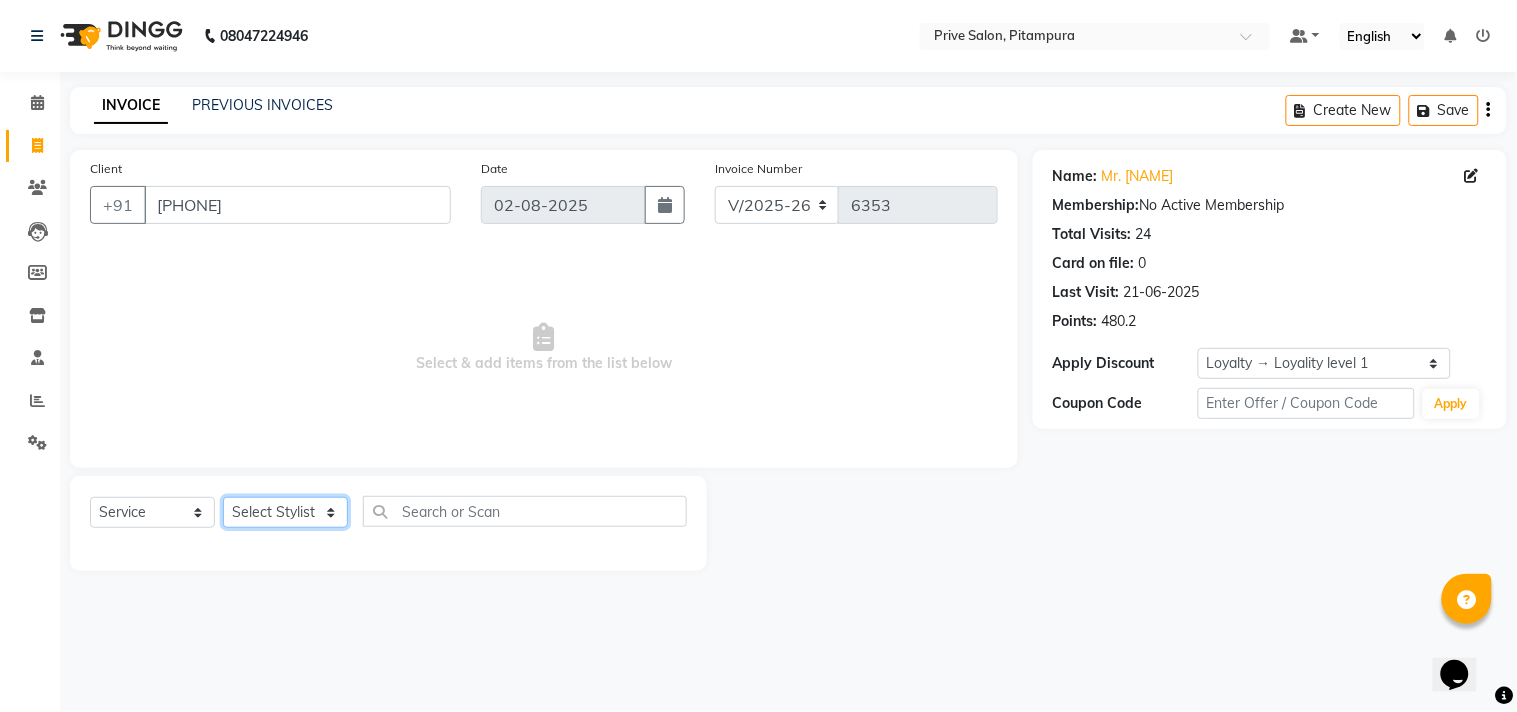 select on "44179" 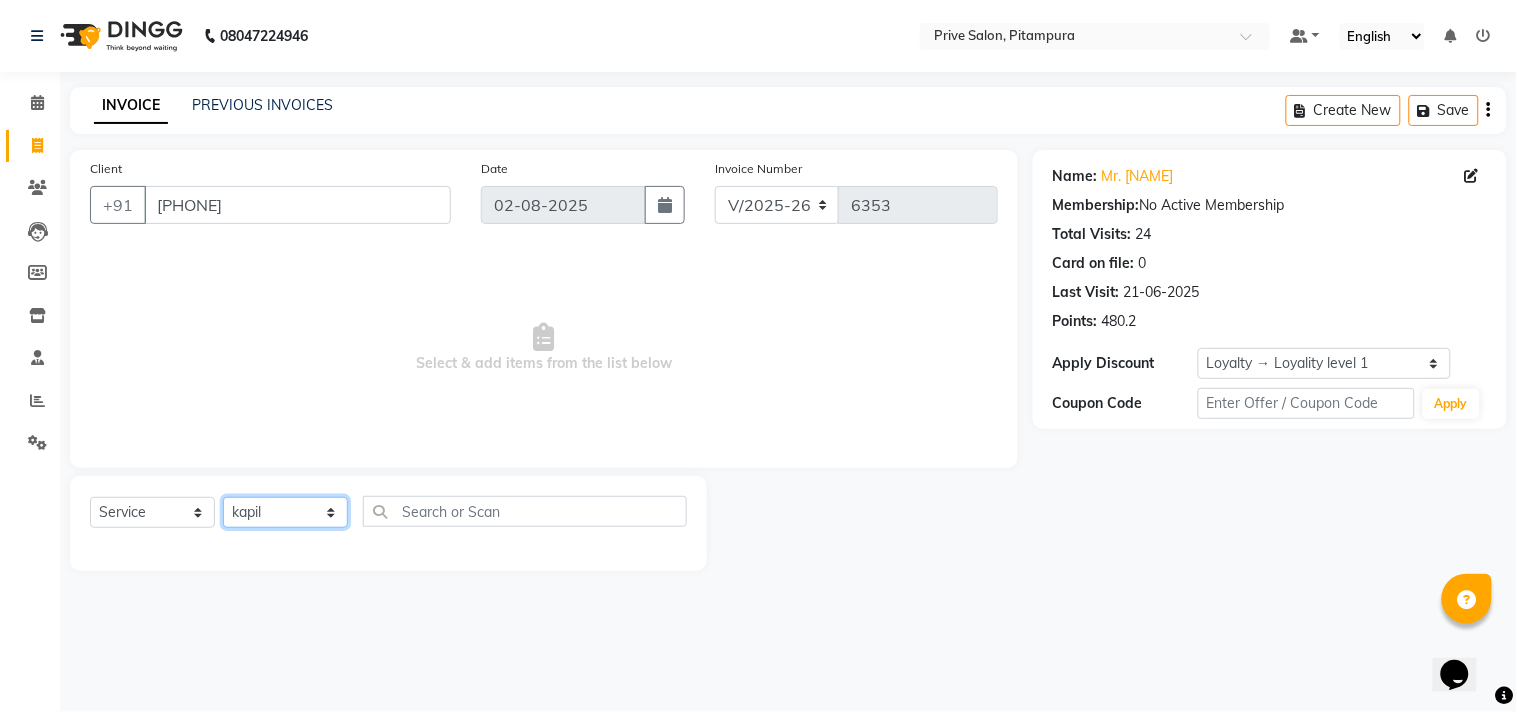 click on "Select Stylist amit ARJUN Atul FAIZAN FARDEEN GOLU harshit HITESH isha kapil khushbu Manager meenu MOHIT Mohsin NISHA nishi Preet privee Shivam SIVA vikas" 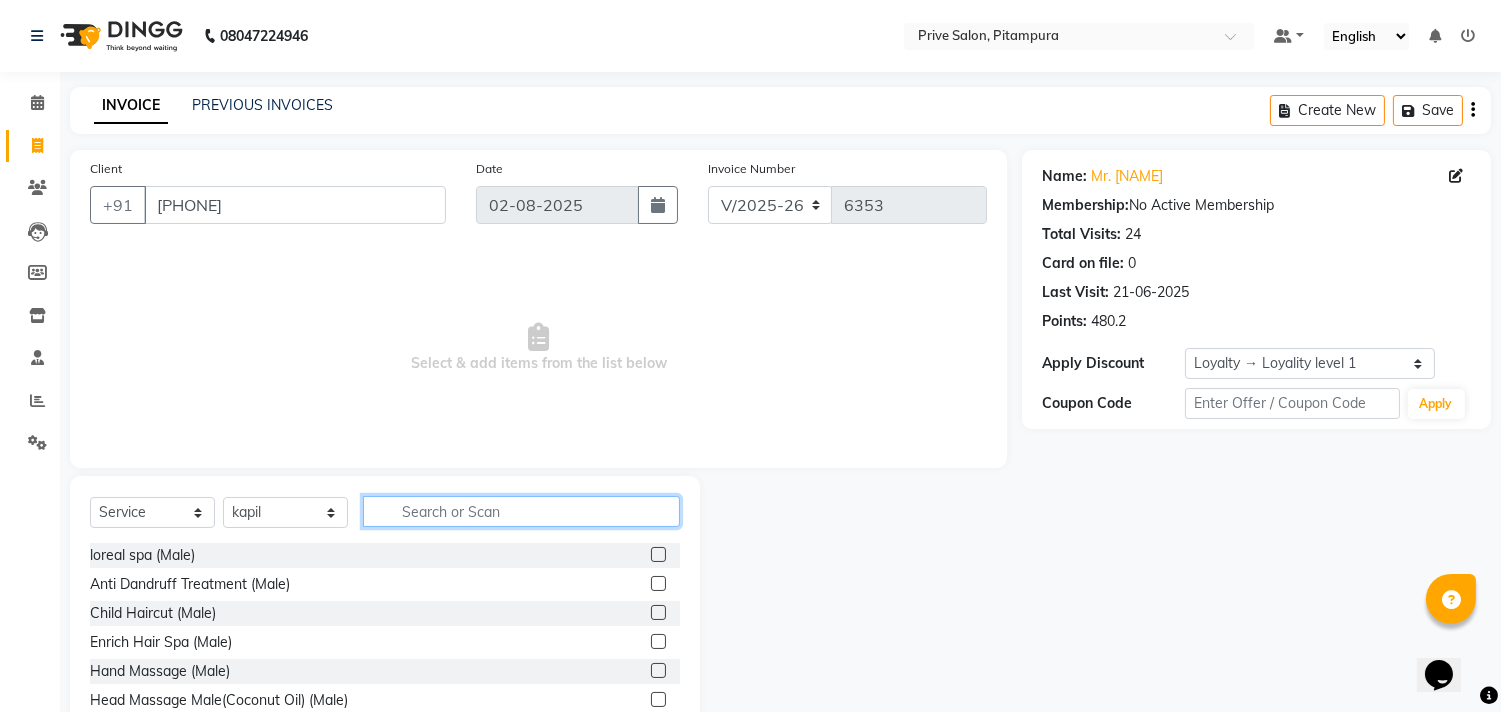 click 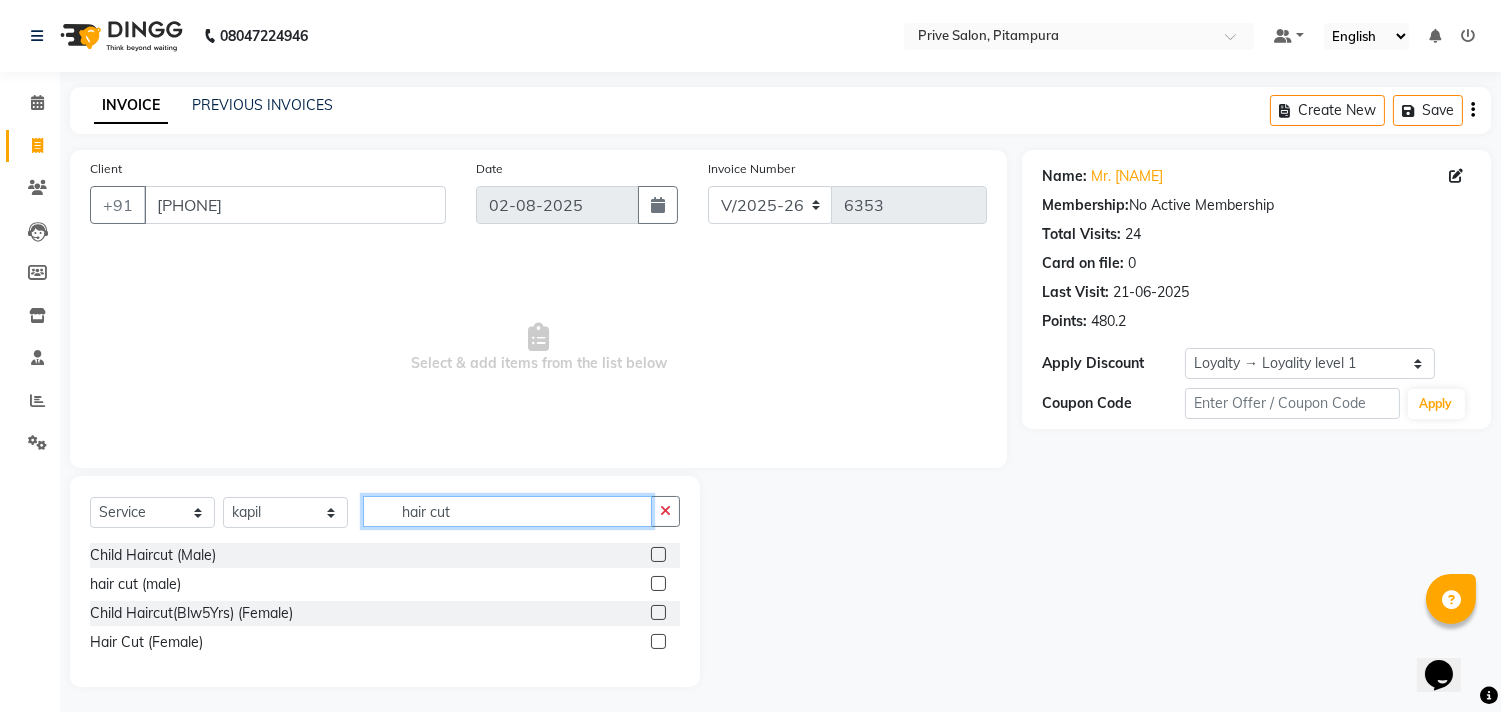 type on "hair cut" 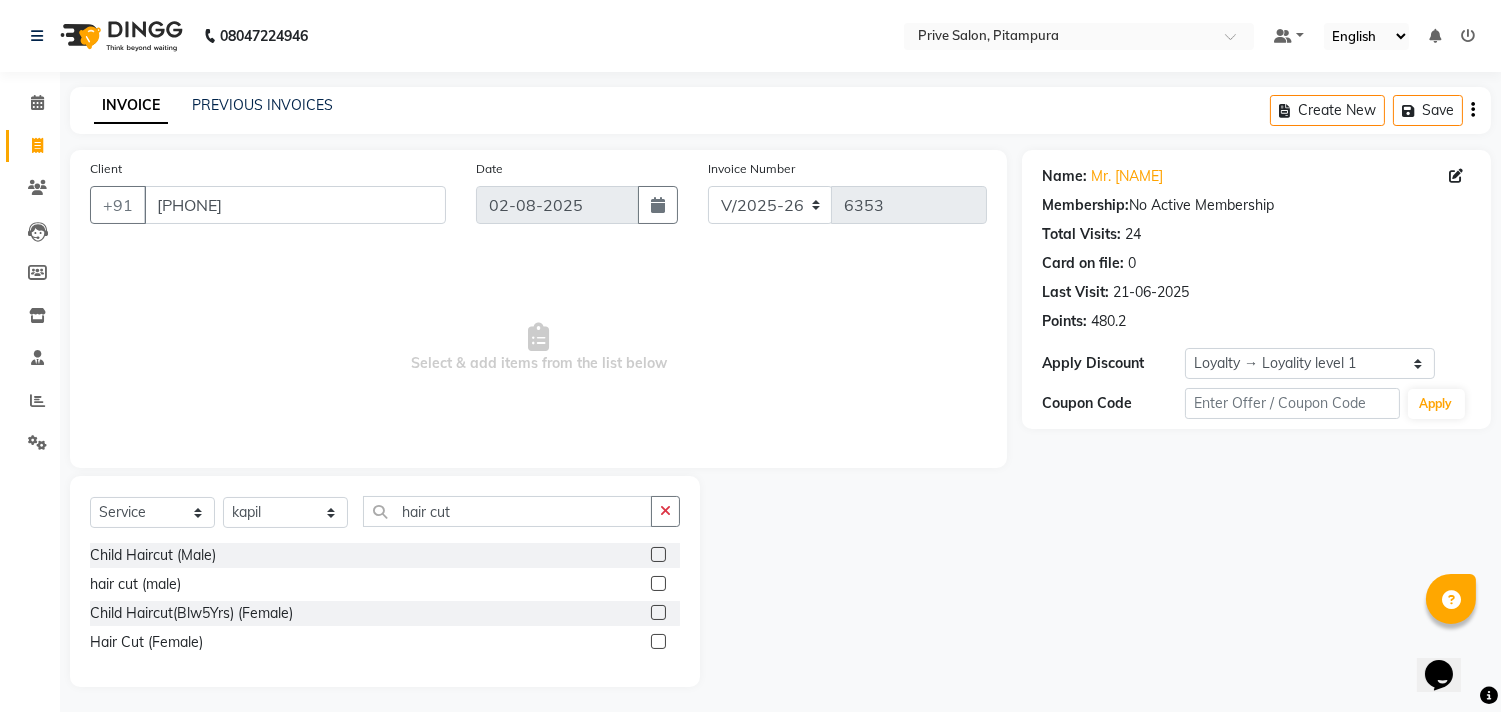 click 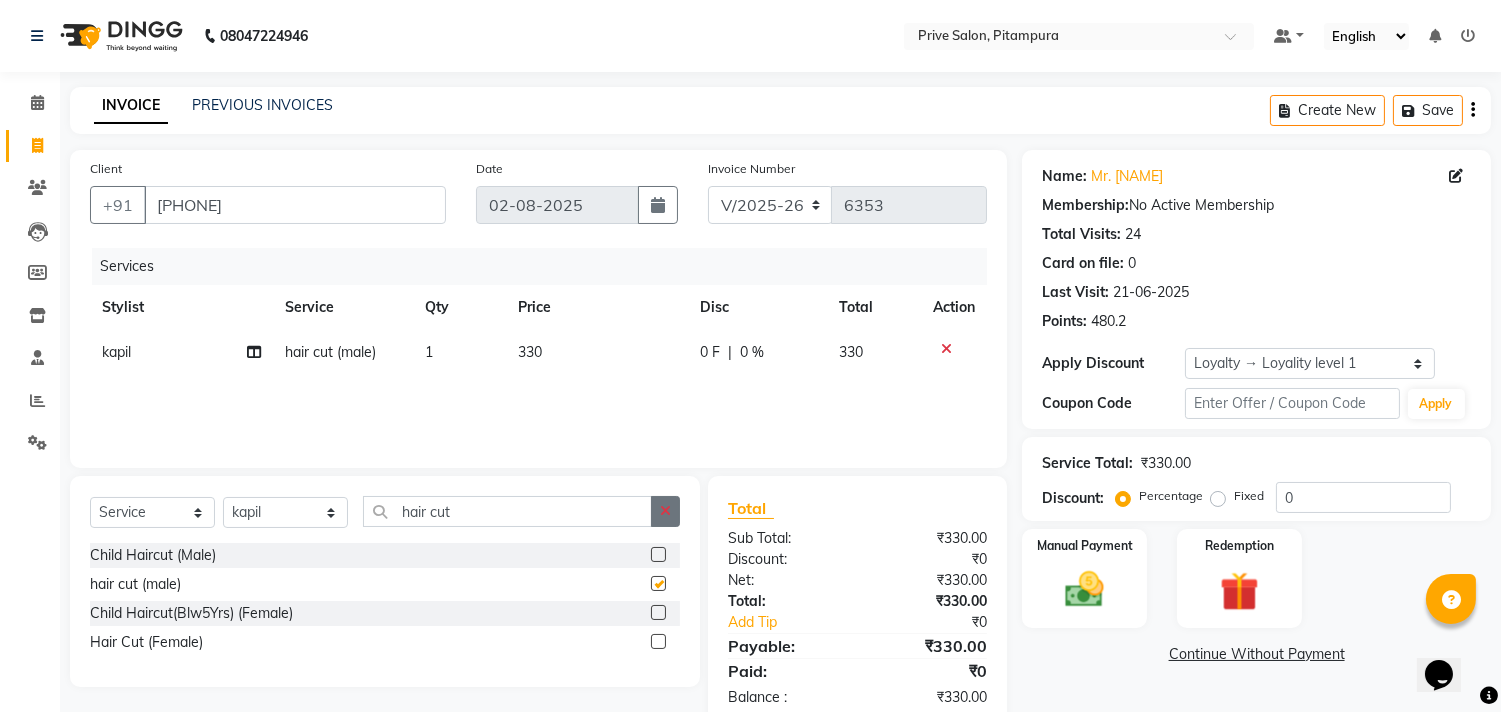 checkbox on "false" 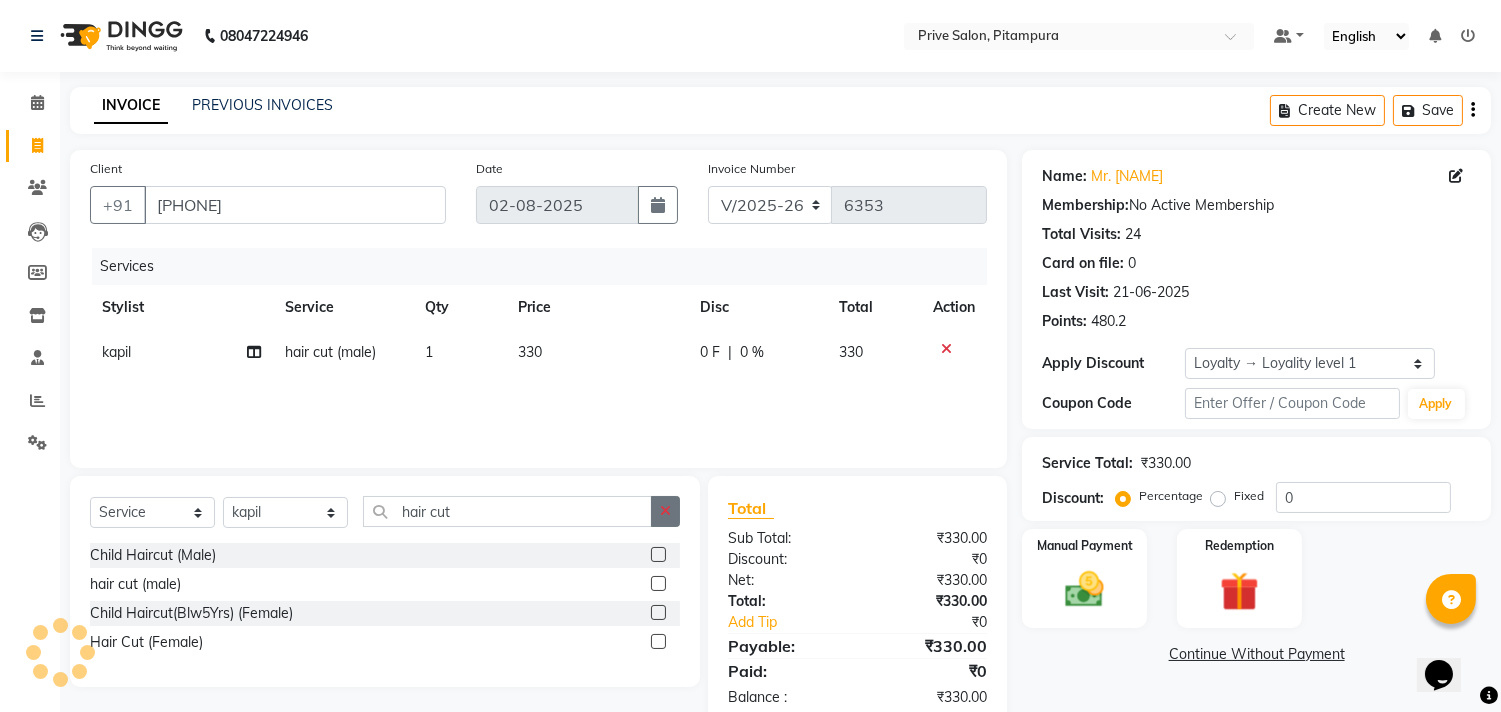 click 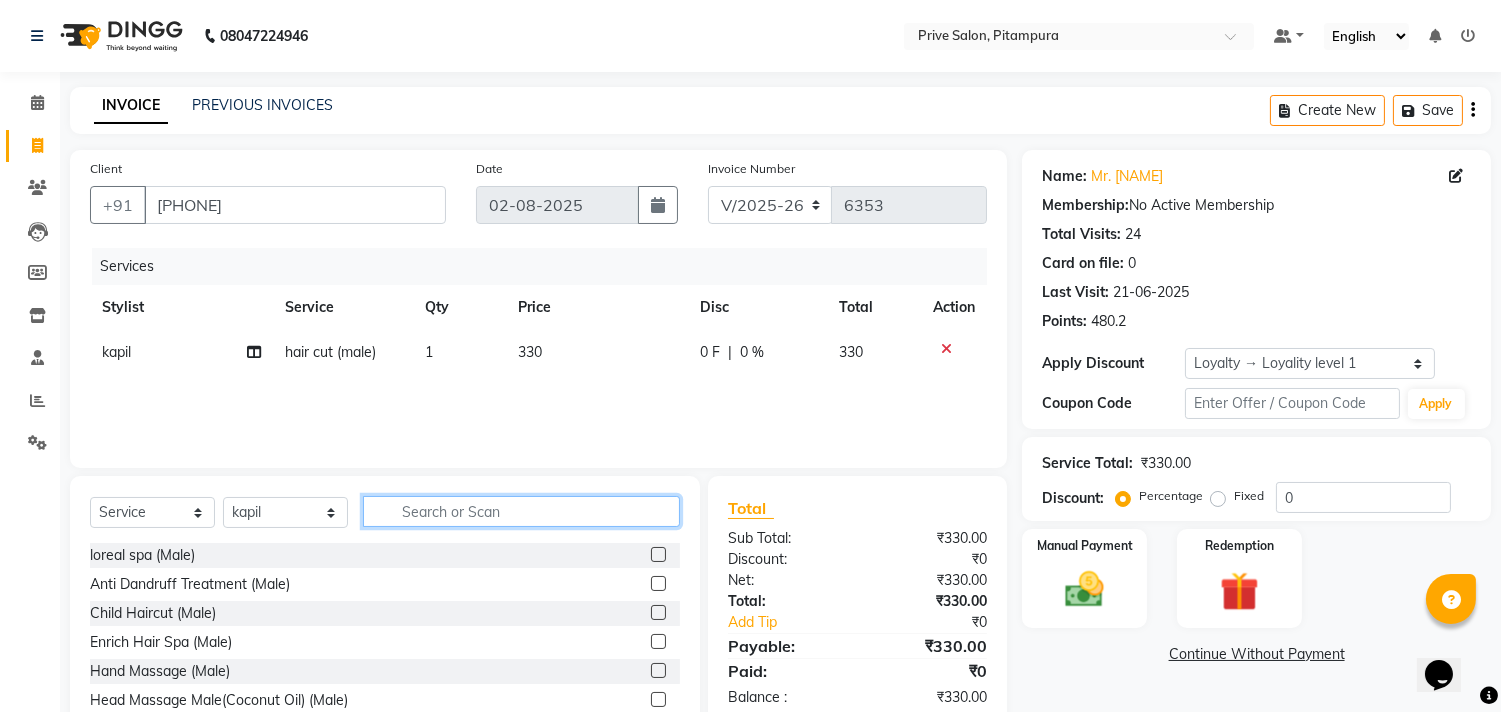 click 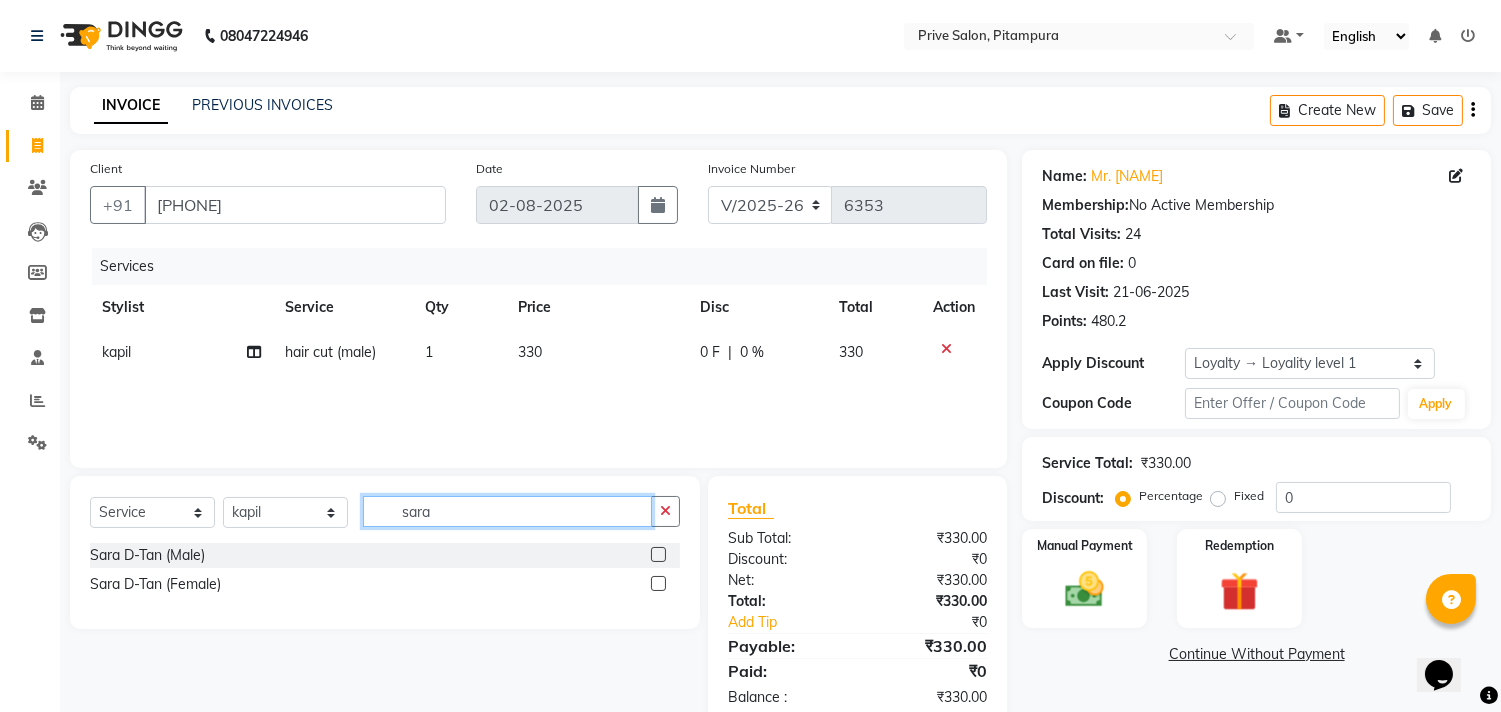 type on "sara" 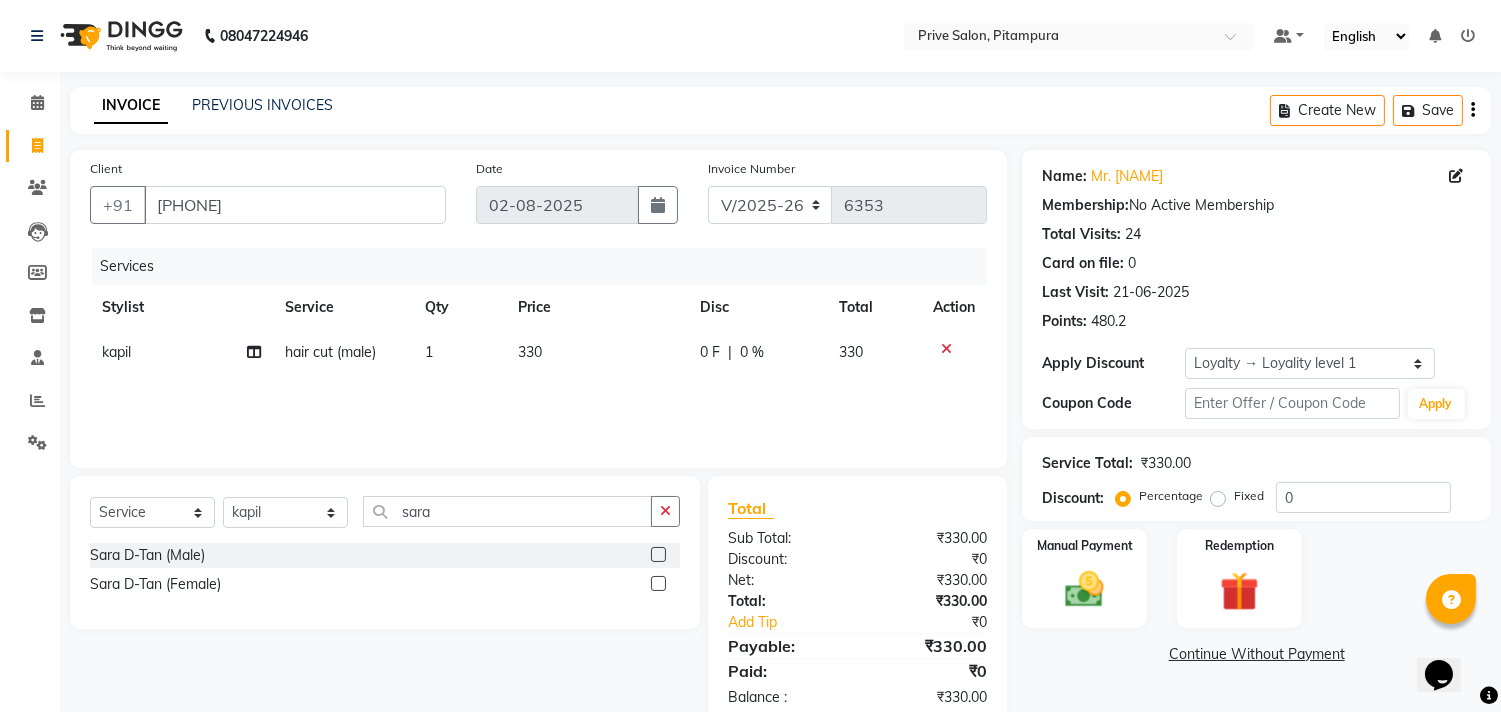 click 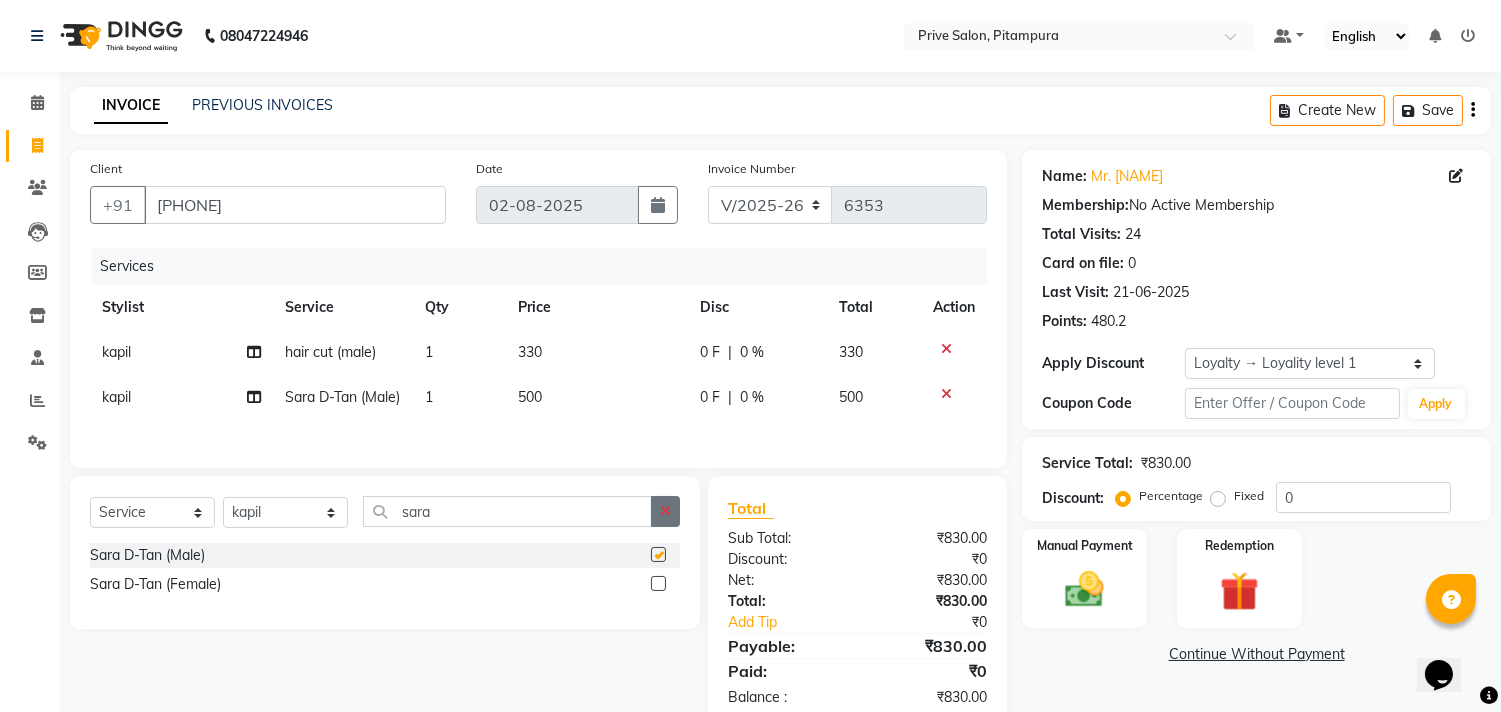 checkbox on "false" 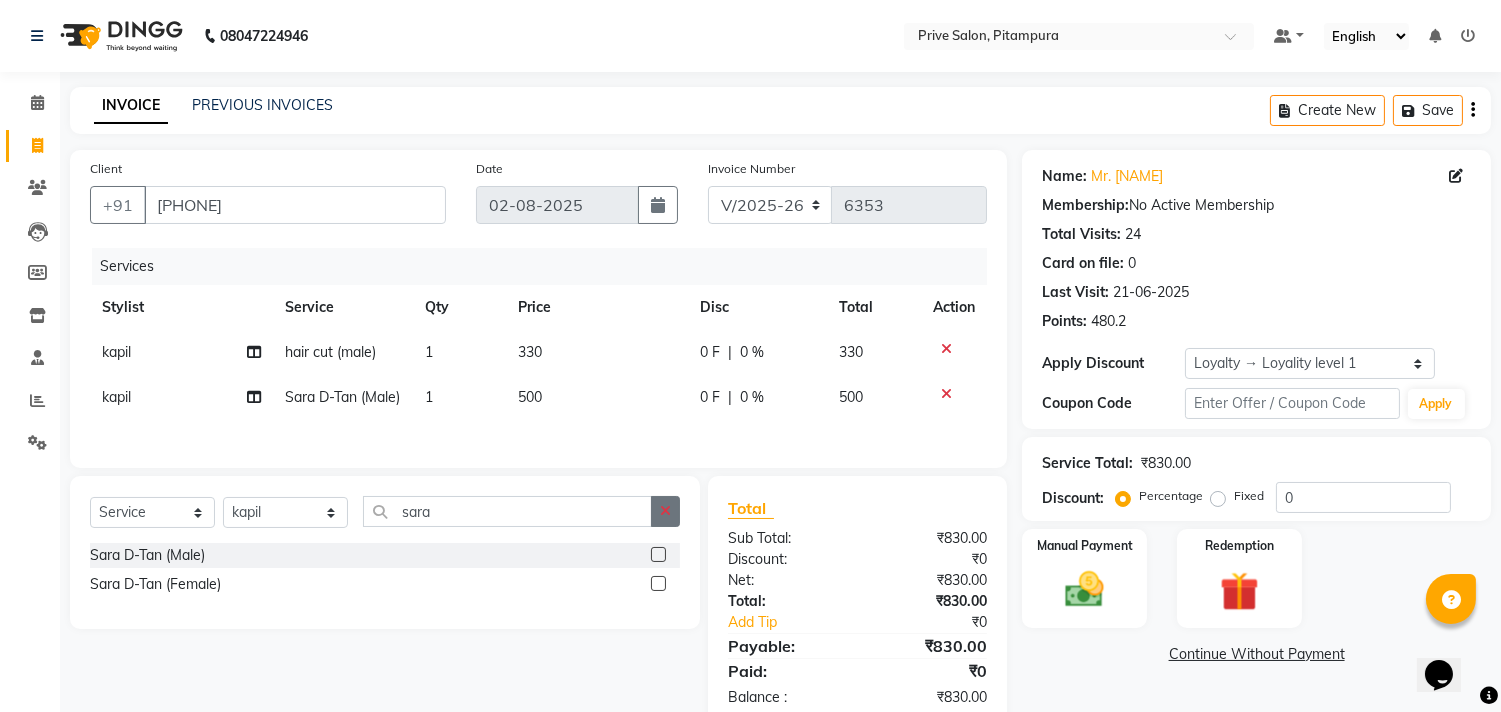 click 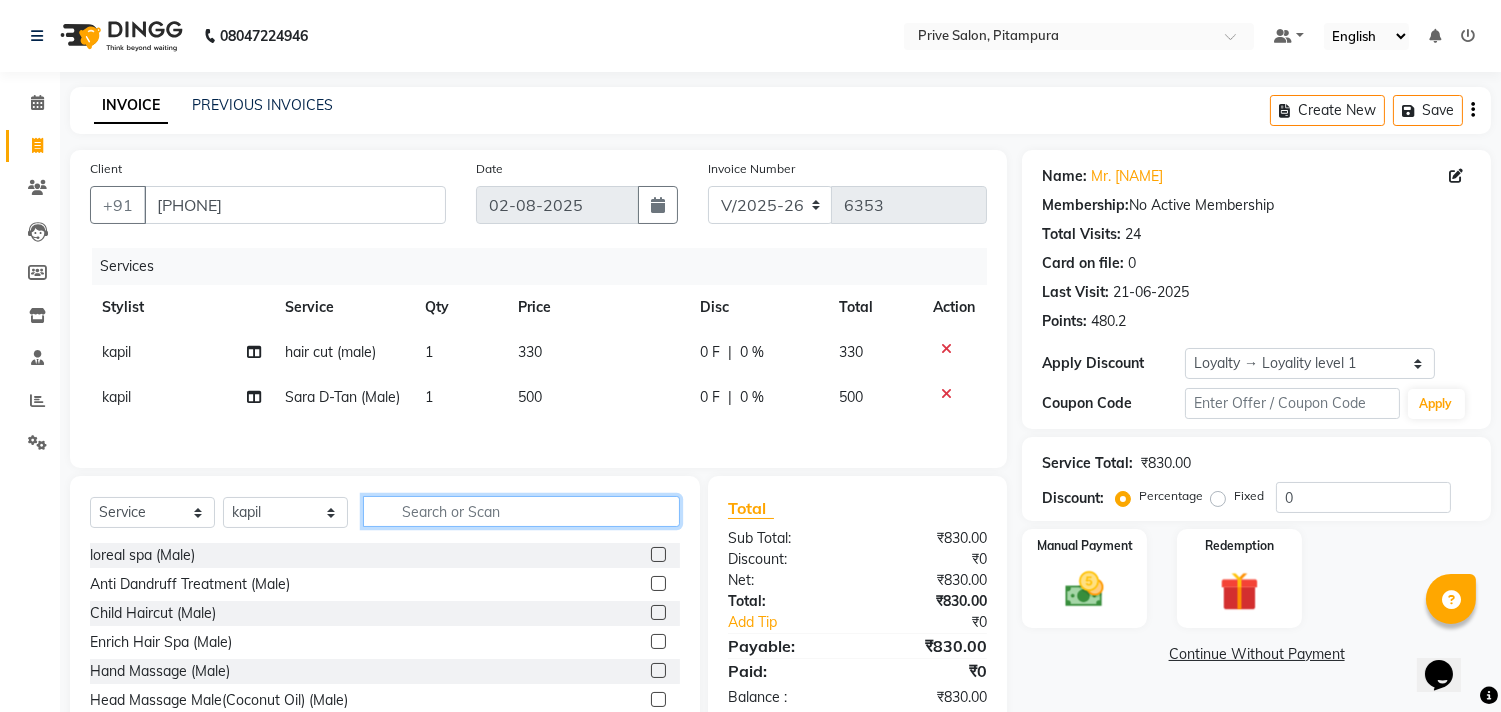 click 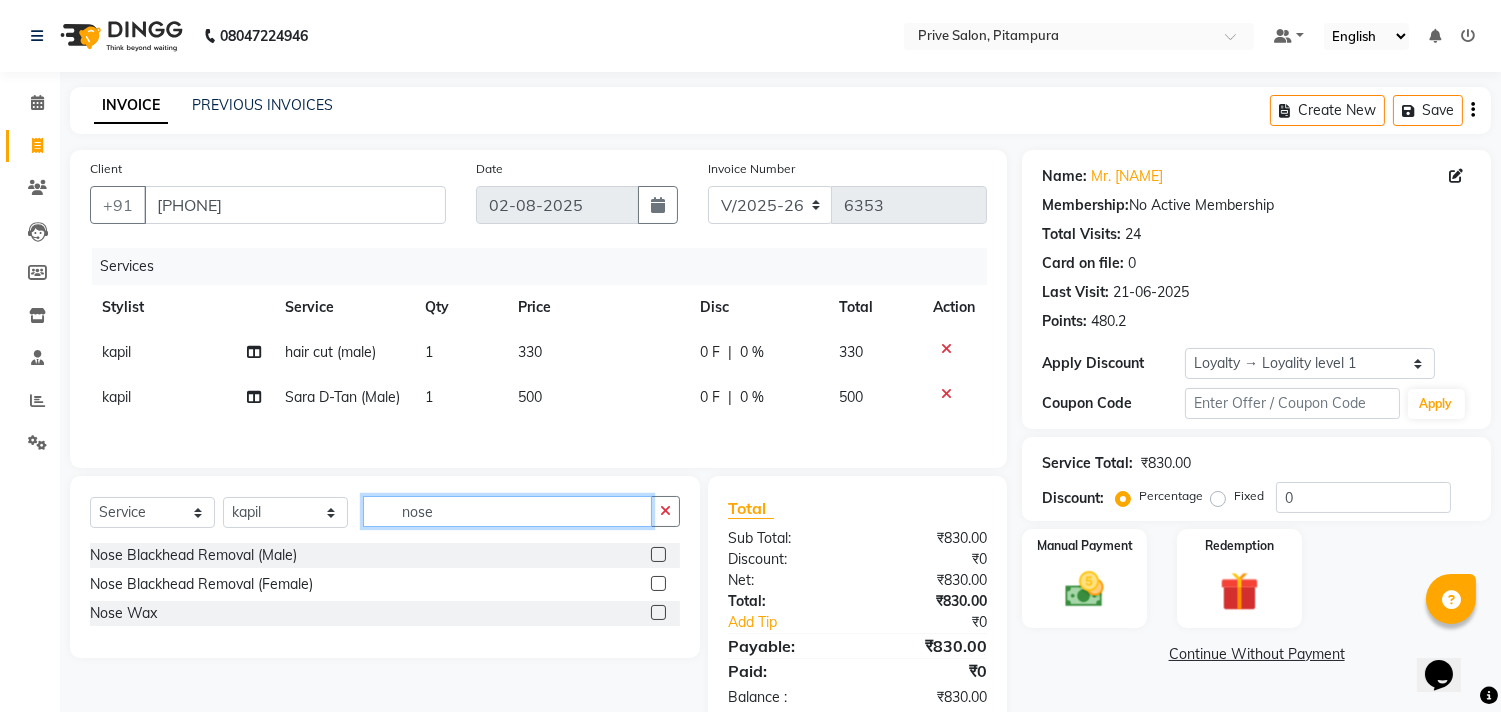 type on "nose" 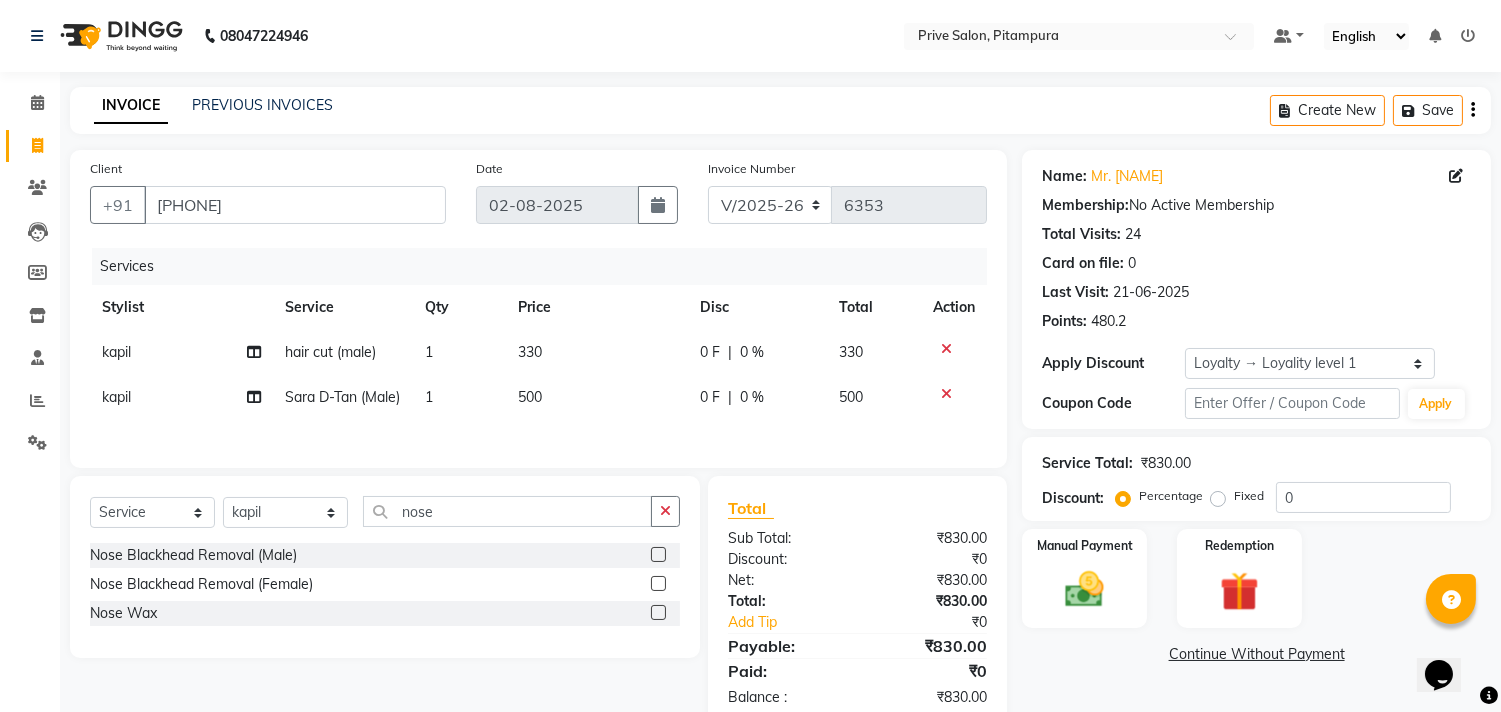click 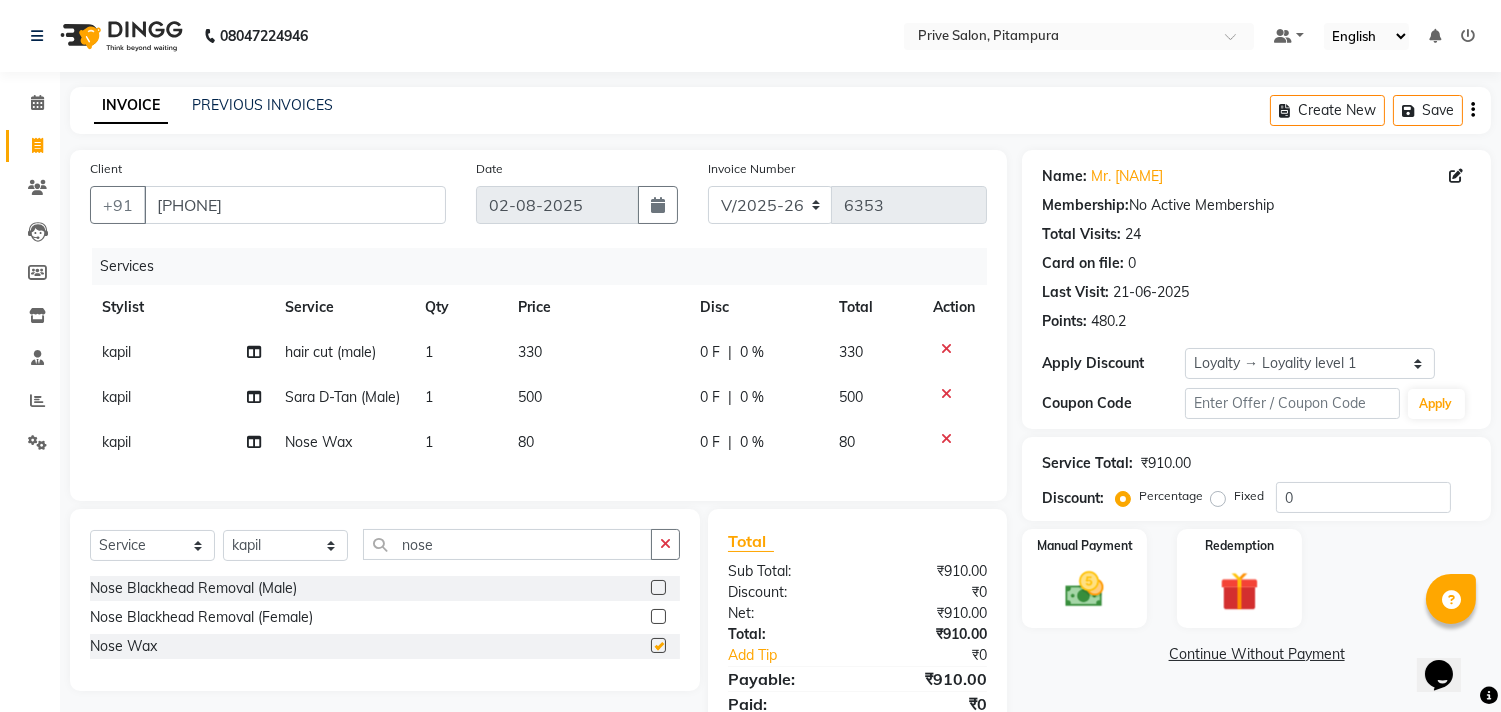 checkbox on "false" 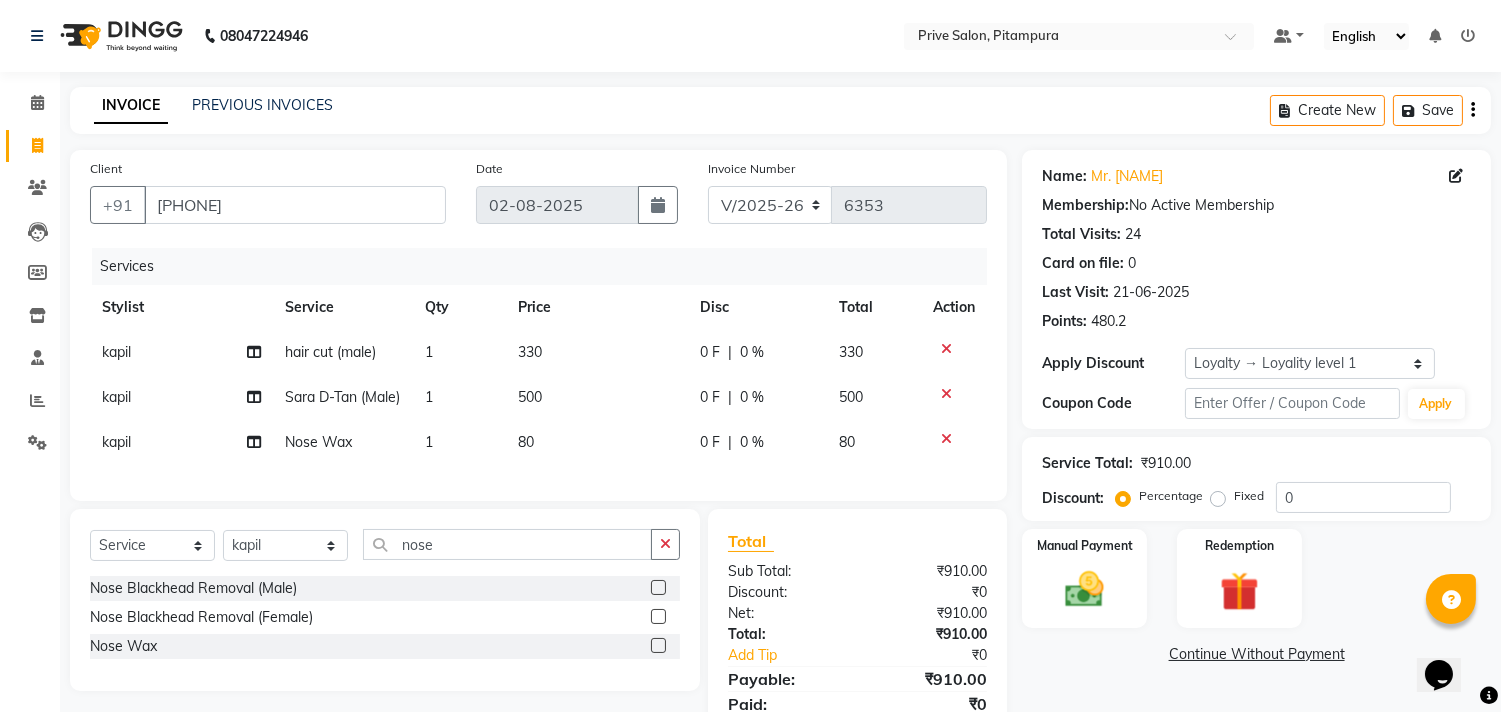 click on "80" 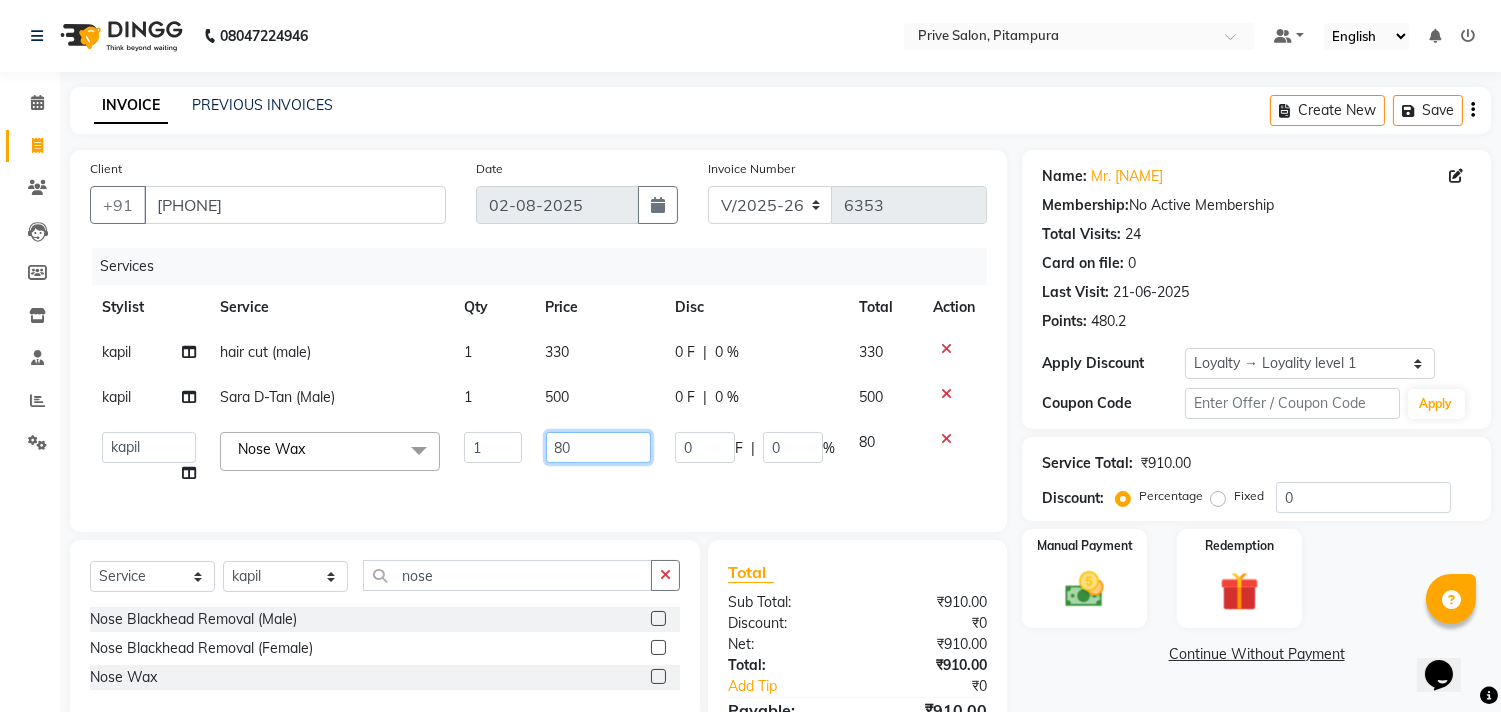 click on "80" 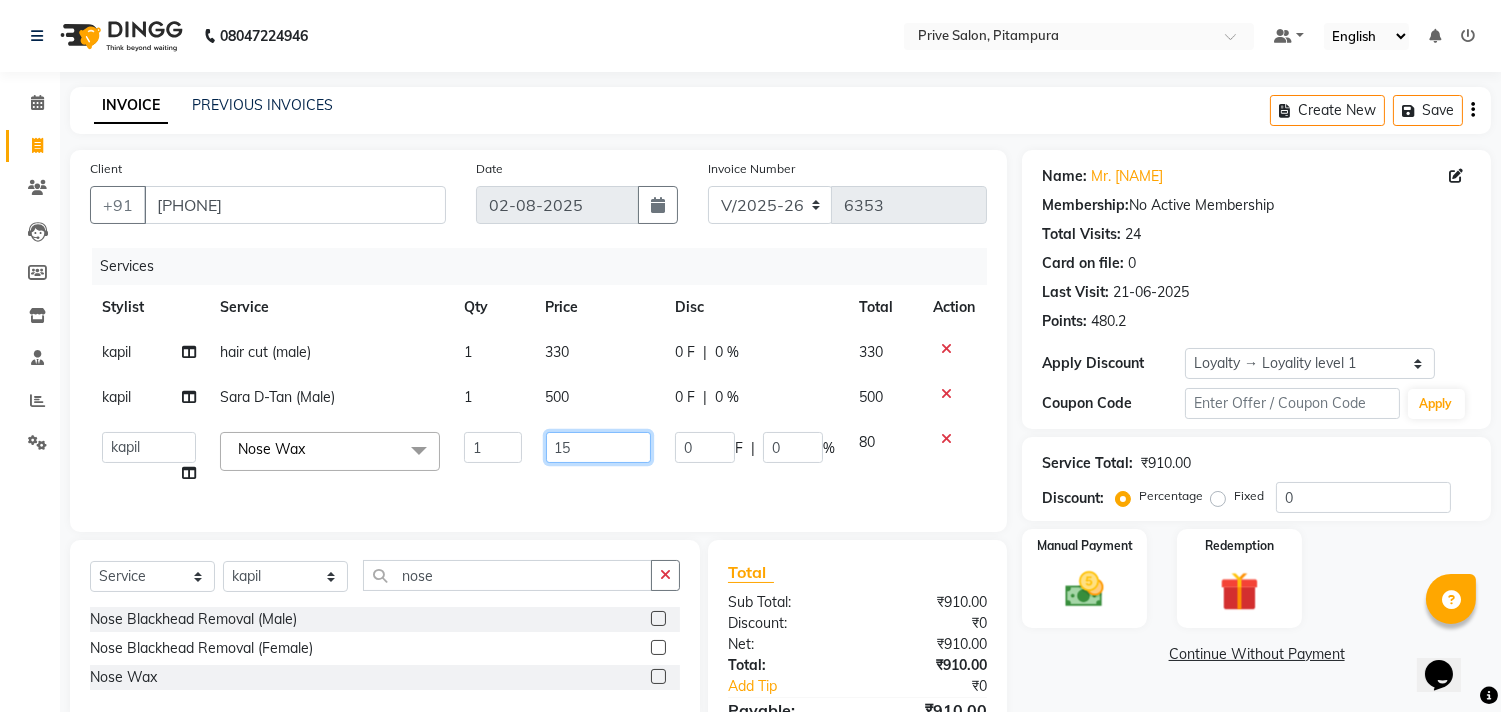 type on "150" 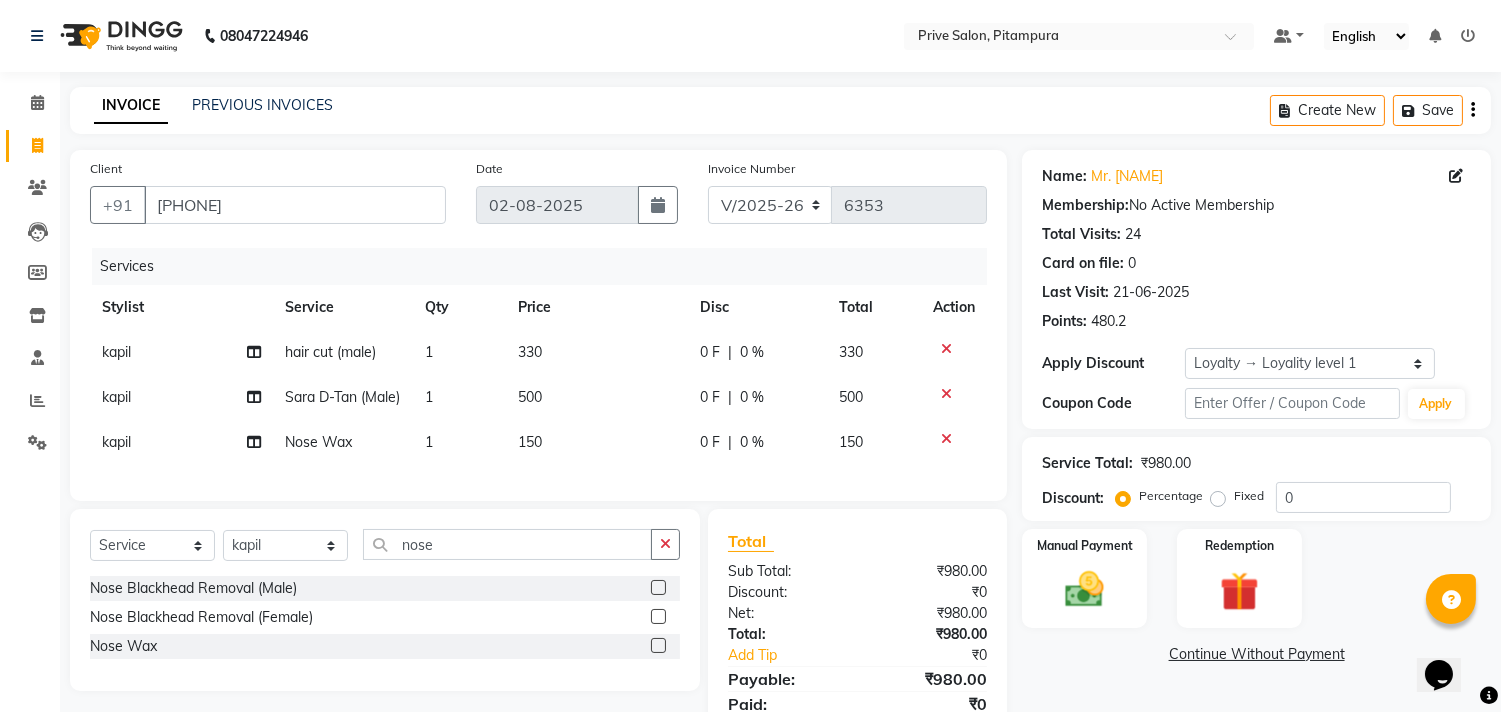 click on "Services Stylist Service Qty Price Disc Total Action kapil hair cut (male) 1 330 0 F | 0 % 330 kapil Sara D-Tan (Male) 1 500 0 F | 0 % 500 kapil Nose Wax 1 150 0 F | 0 % 150" 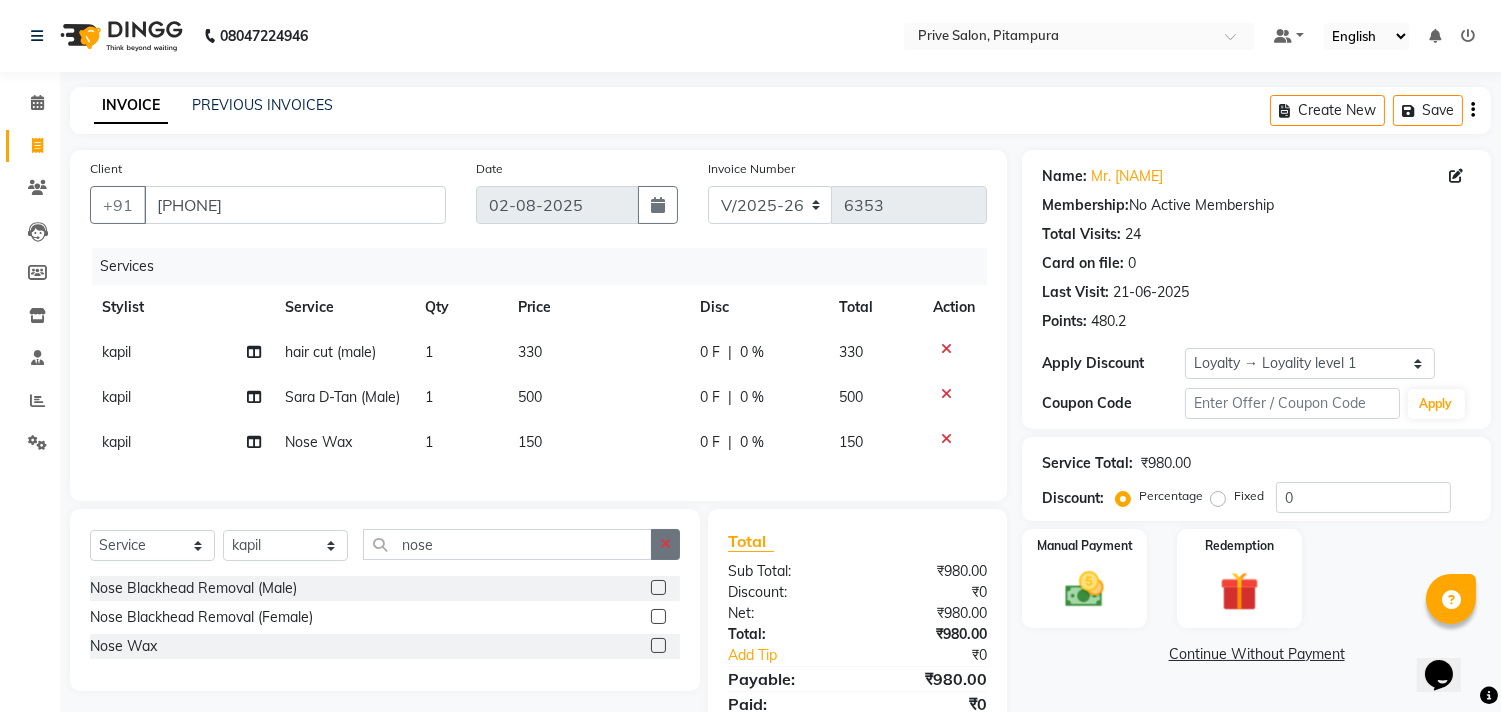 click 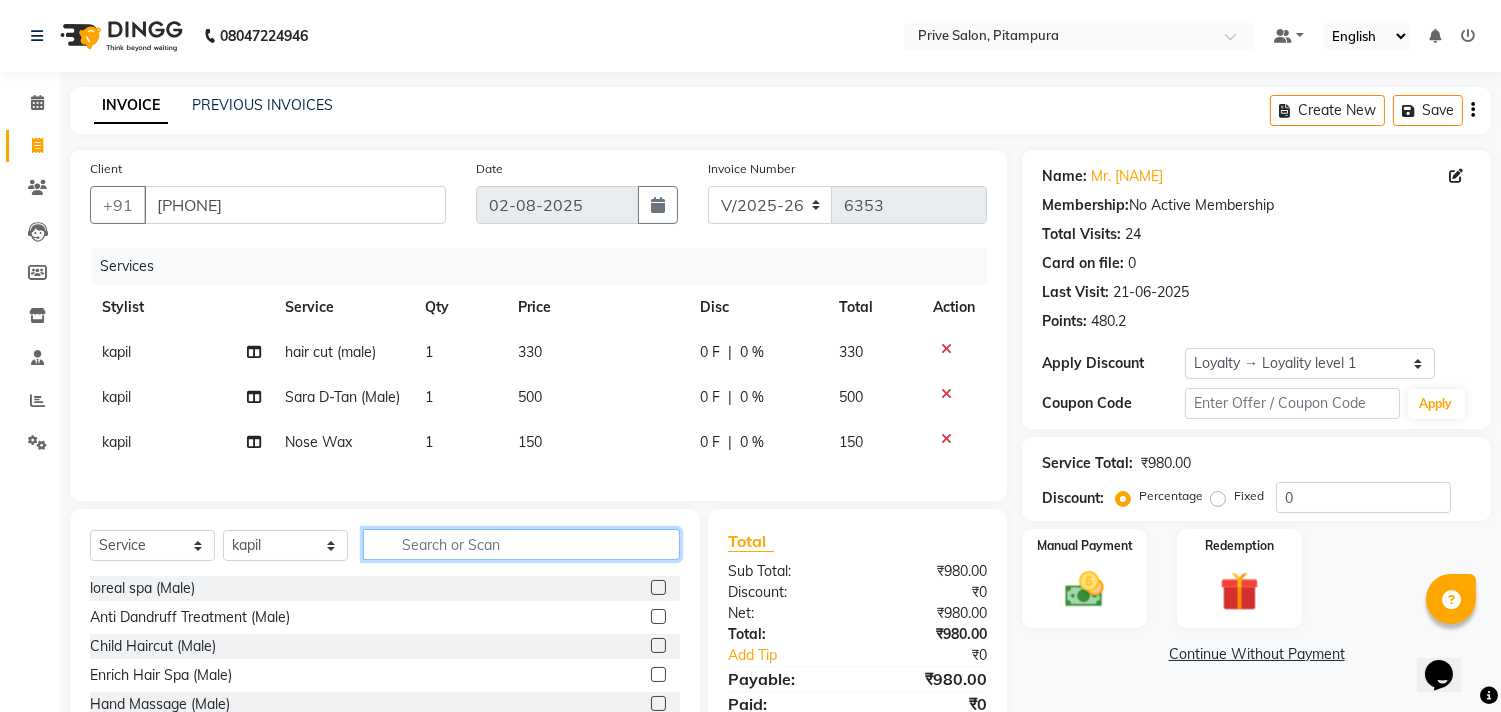 click 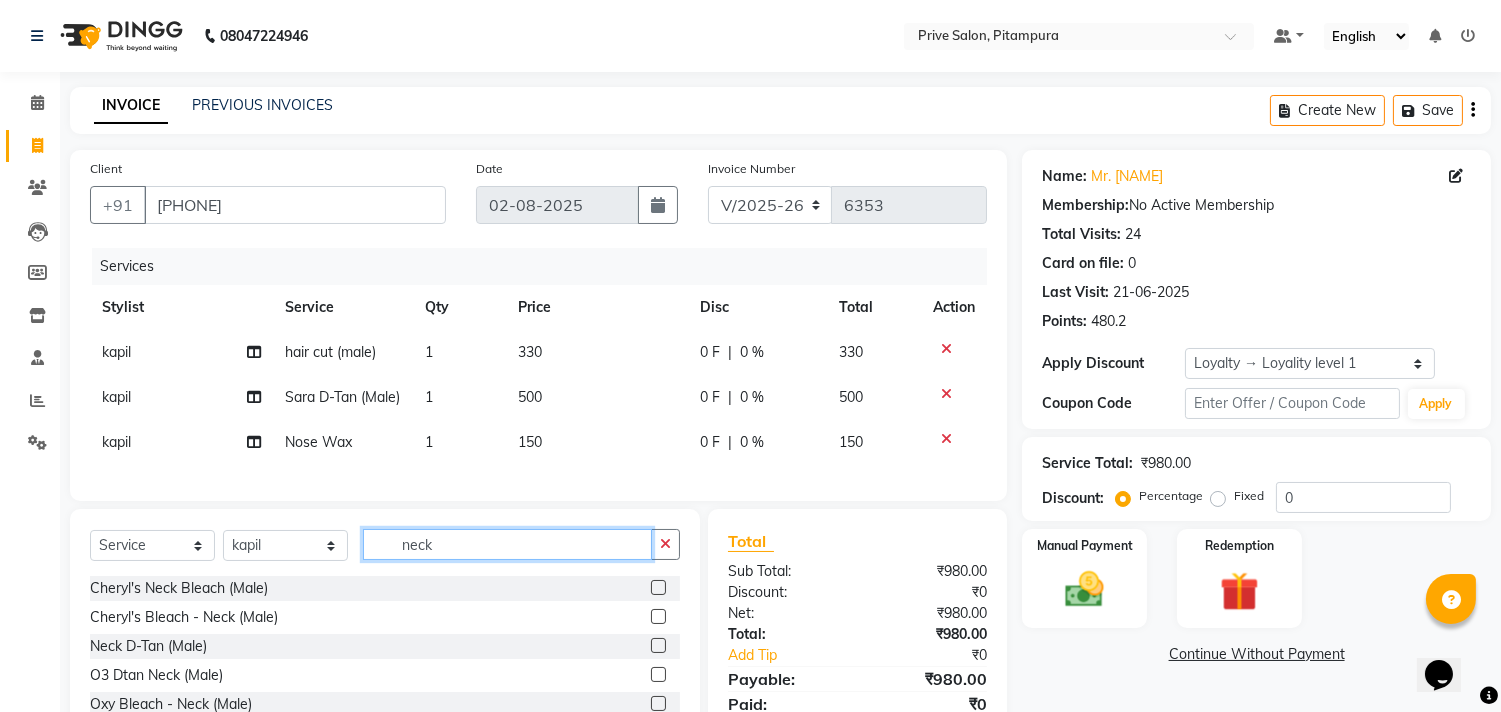 type on "neck" 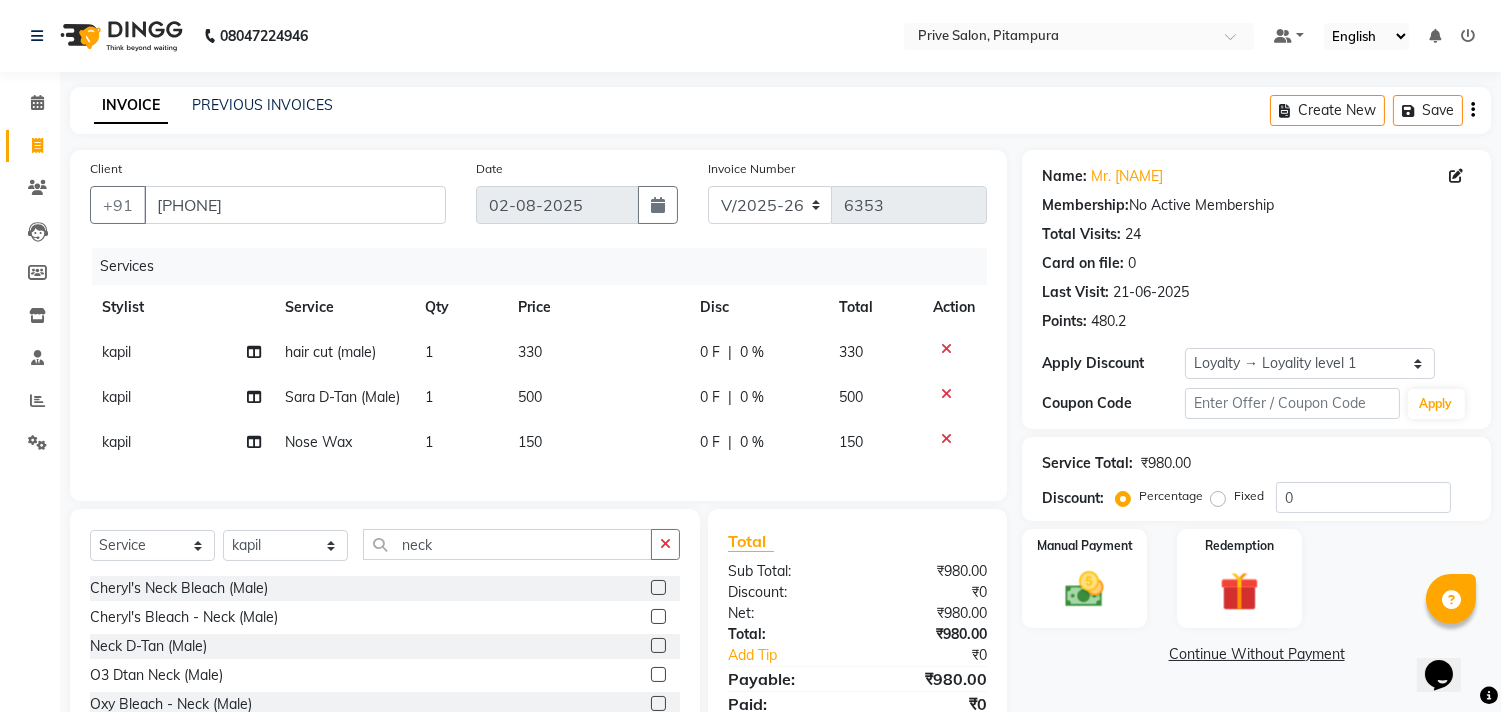click 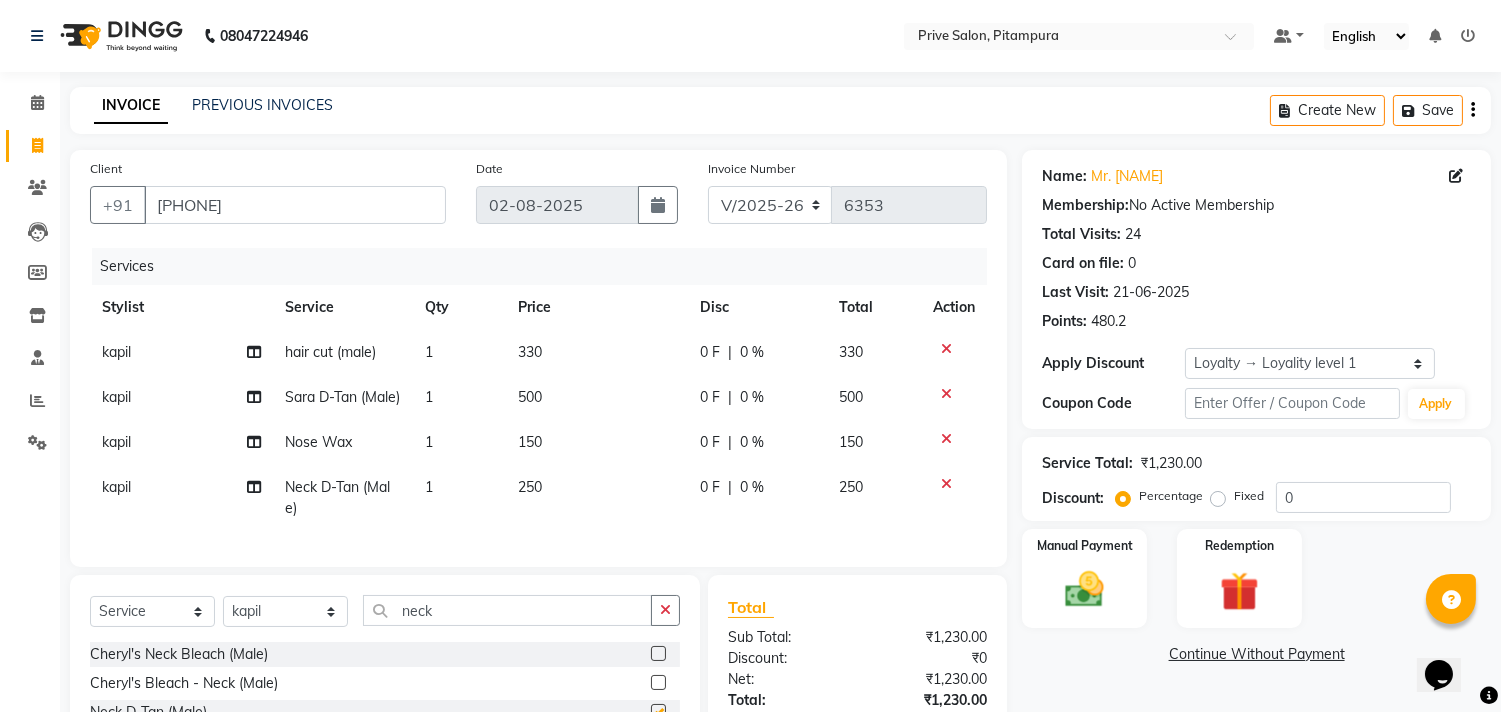 checkbox on "false" 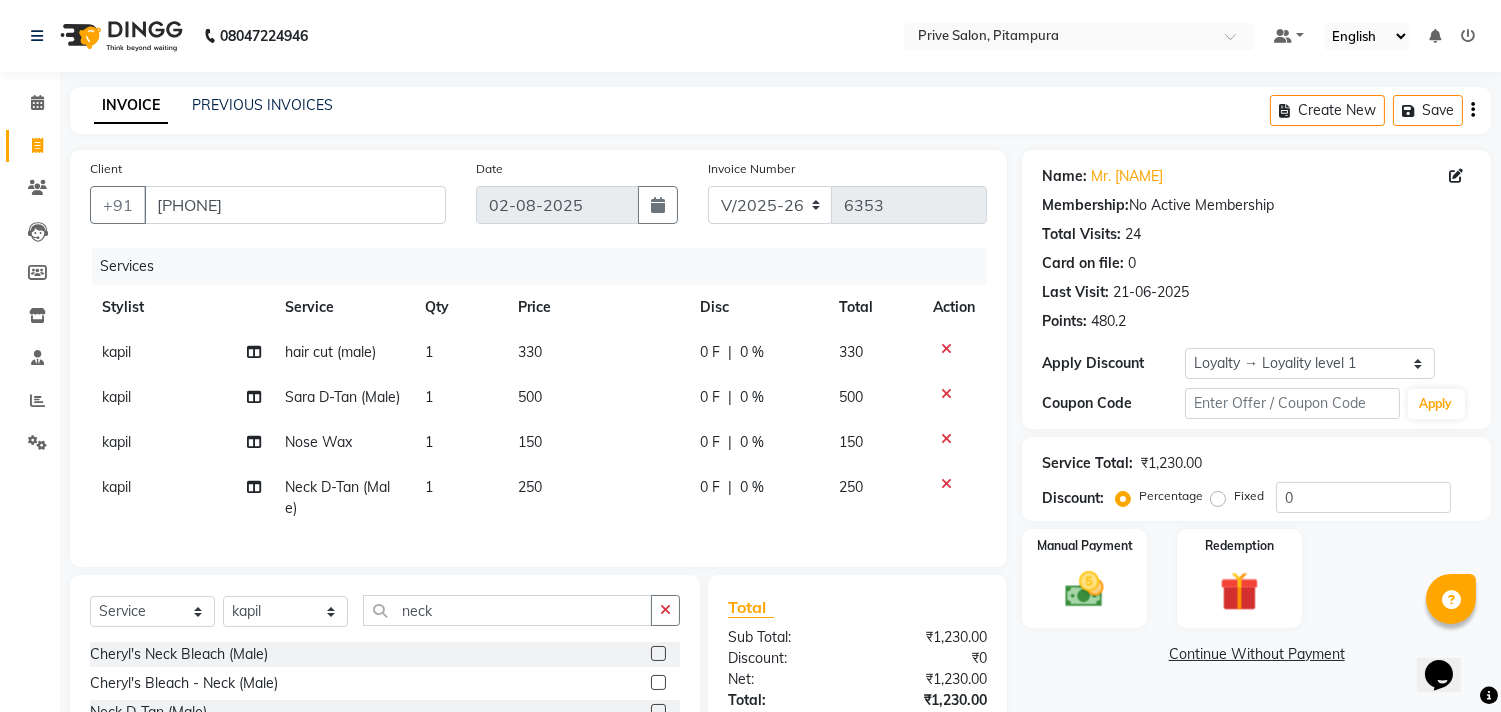 click on "250" 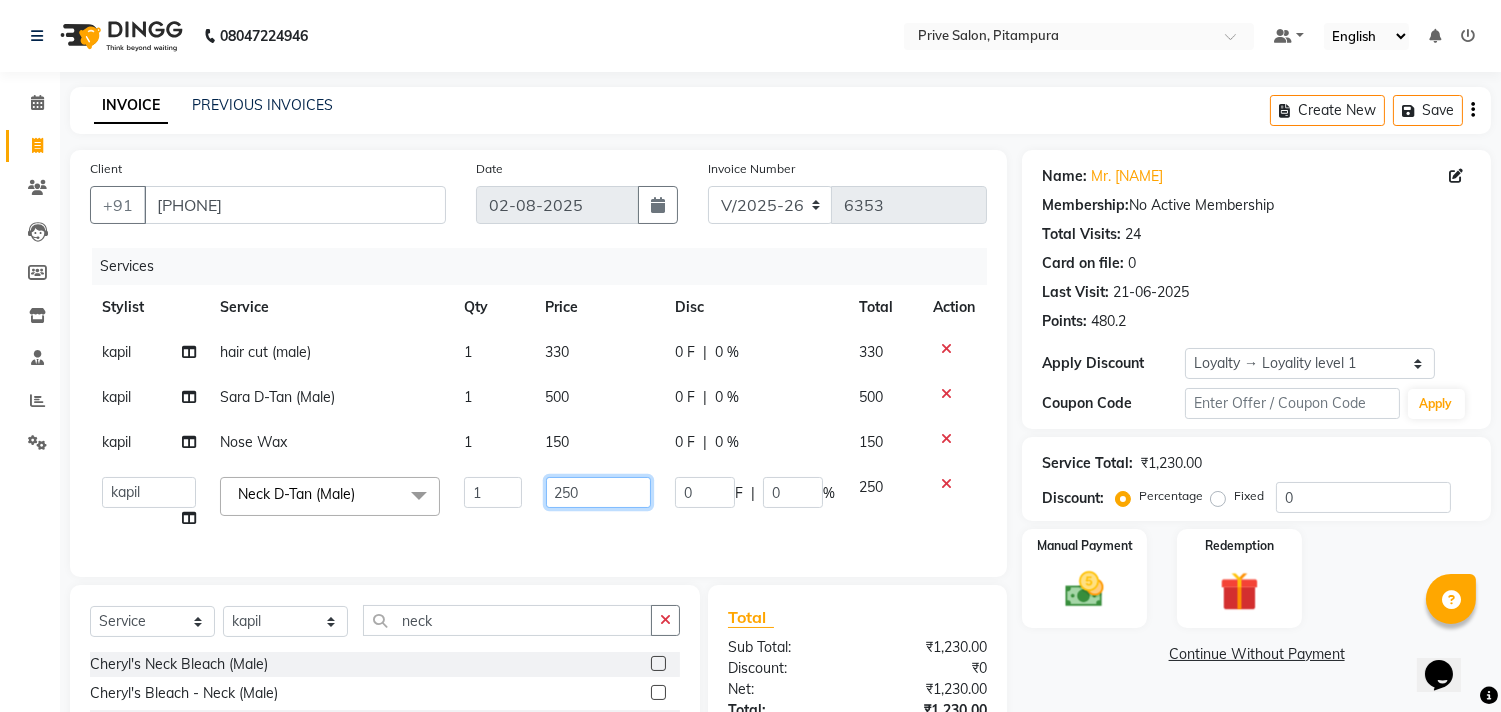 click on "250" 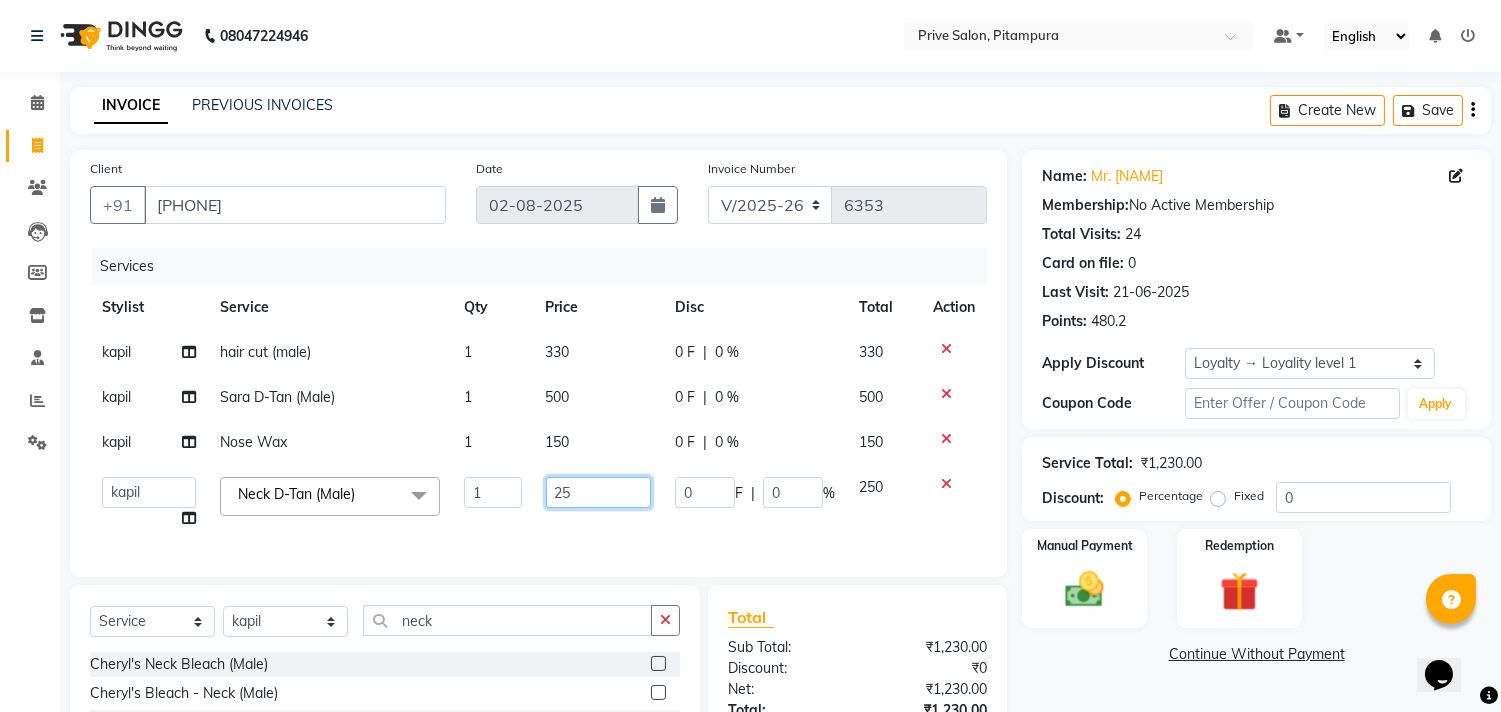 type on "2" 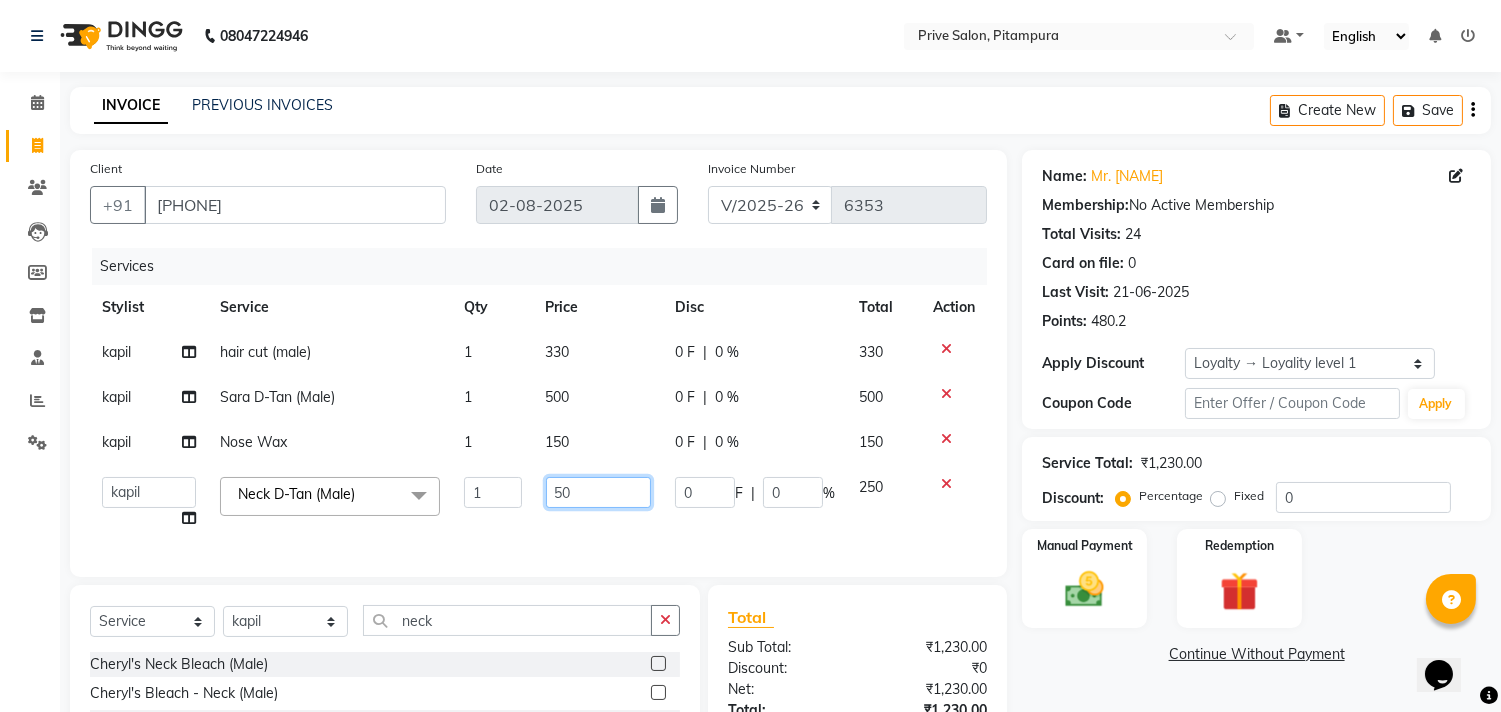 type on "500" 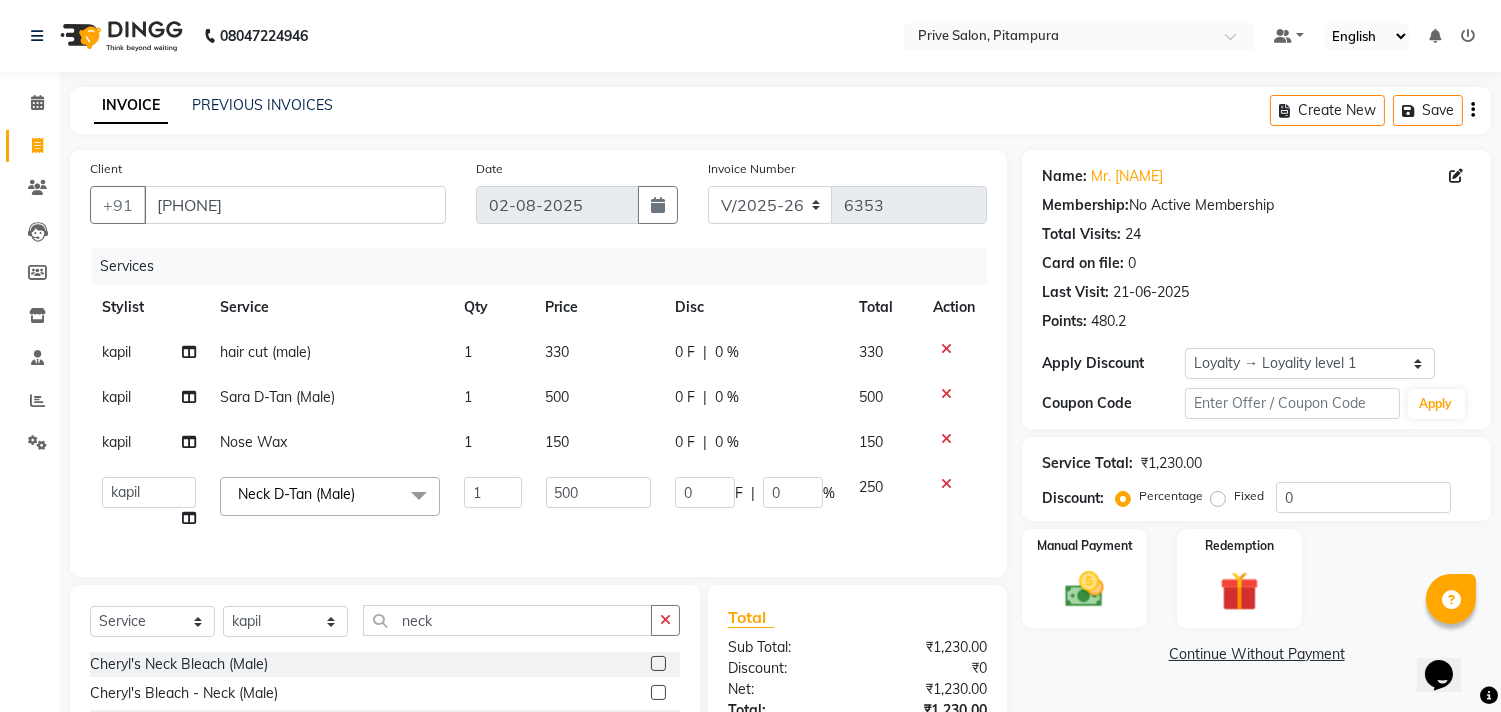 click on "500" 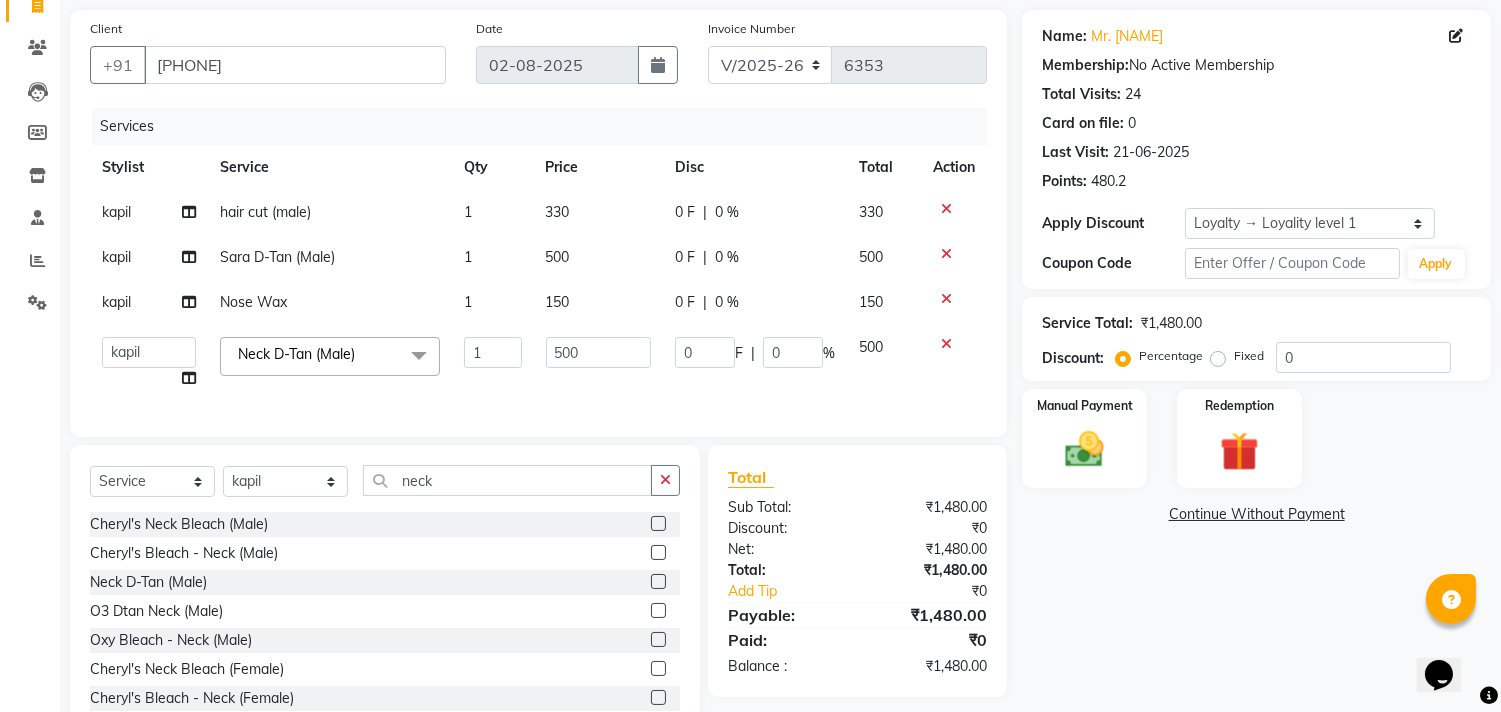 scroll, scrollTop: 214, scrollLeft: 0, axis: vertical 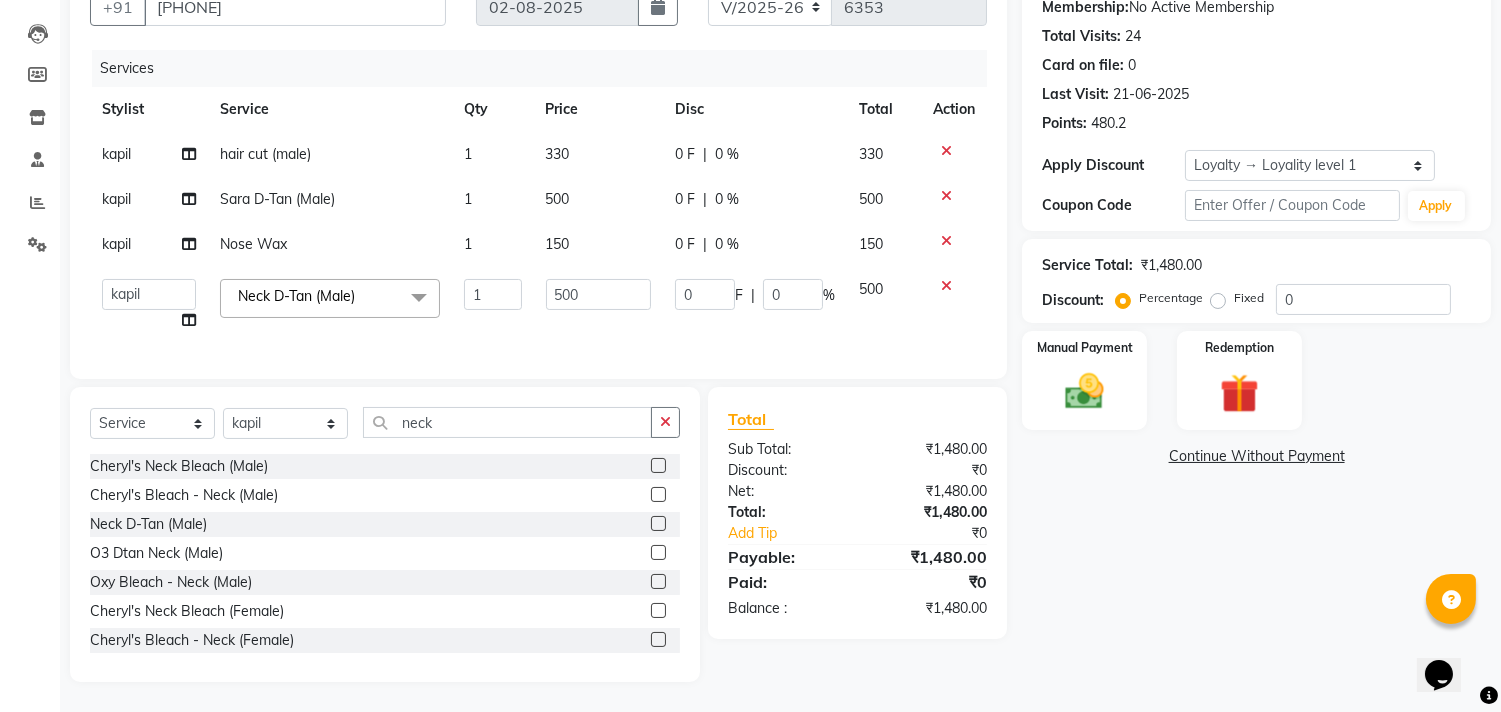 drag, startPoint x: 1516, startPoint y: 670, endPoint x: 58, endPoint y: 1, distance: 1604.1587 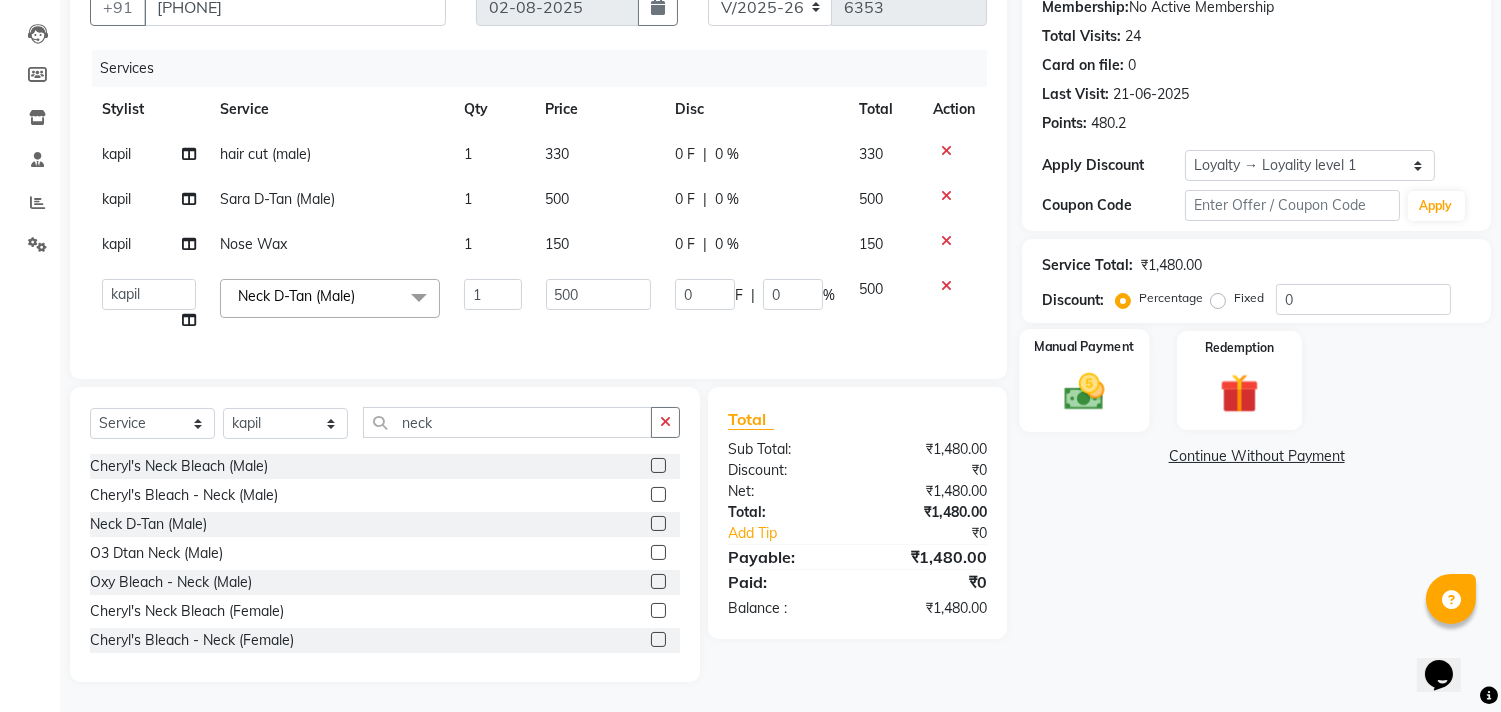 click 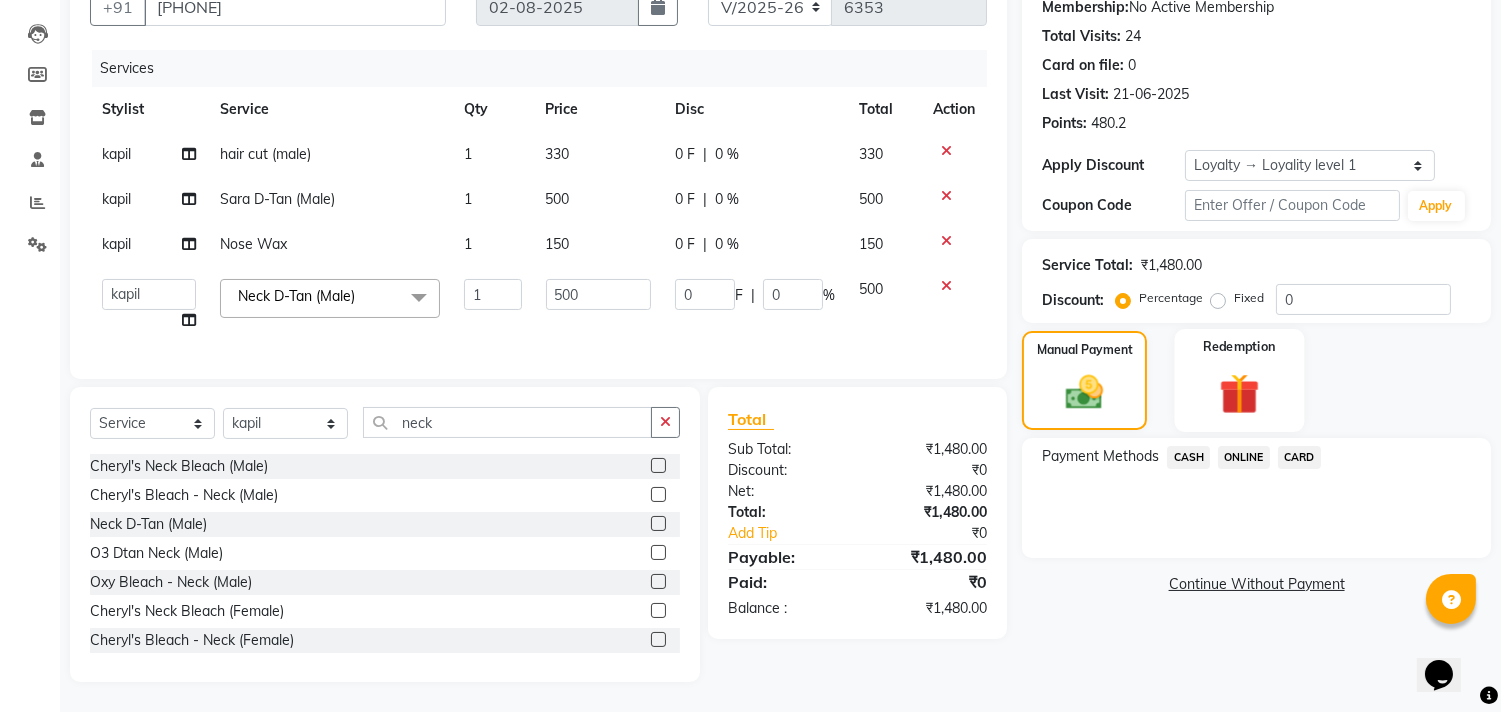 click 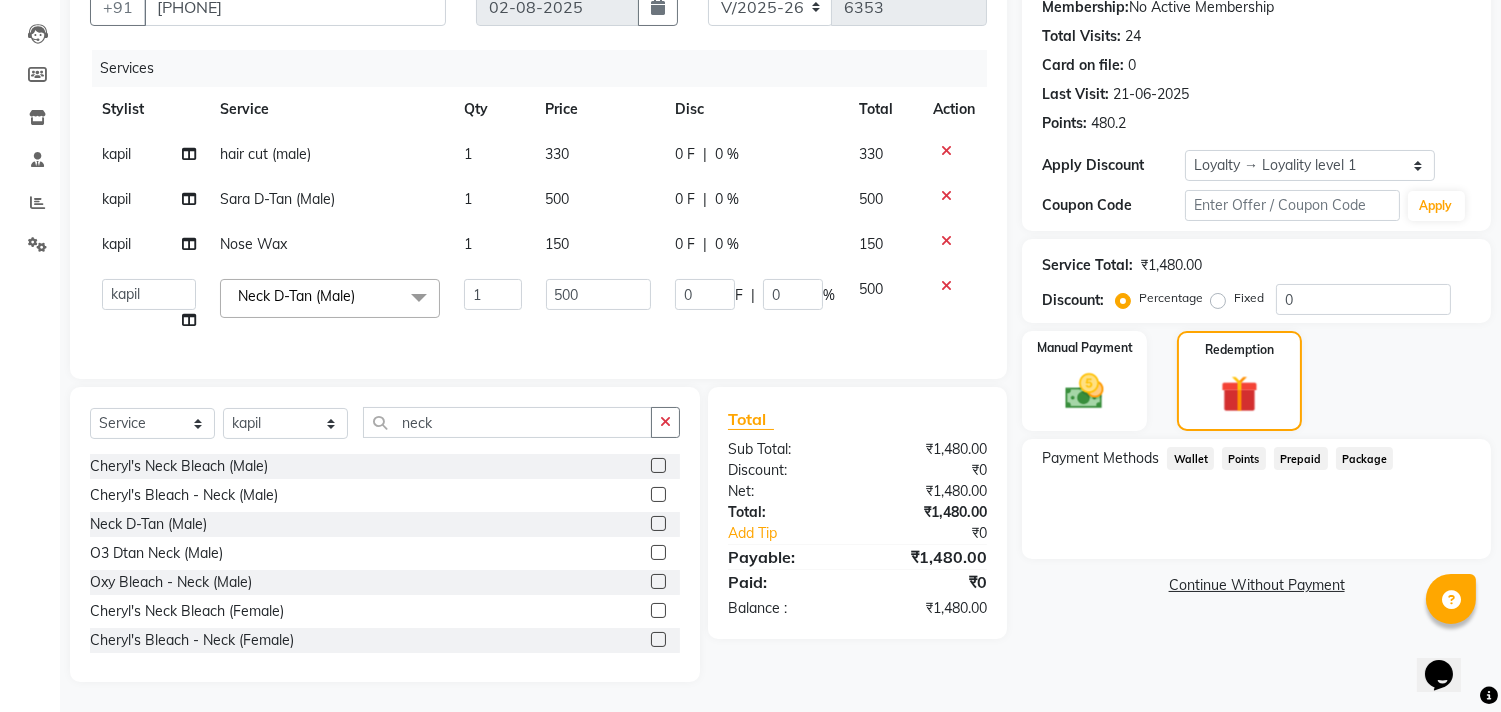 click on "Points" 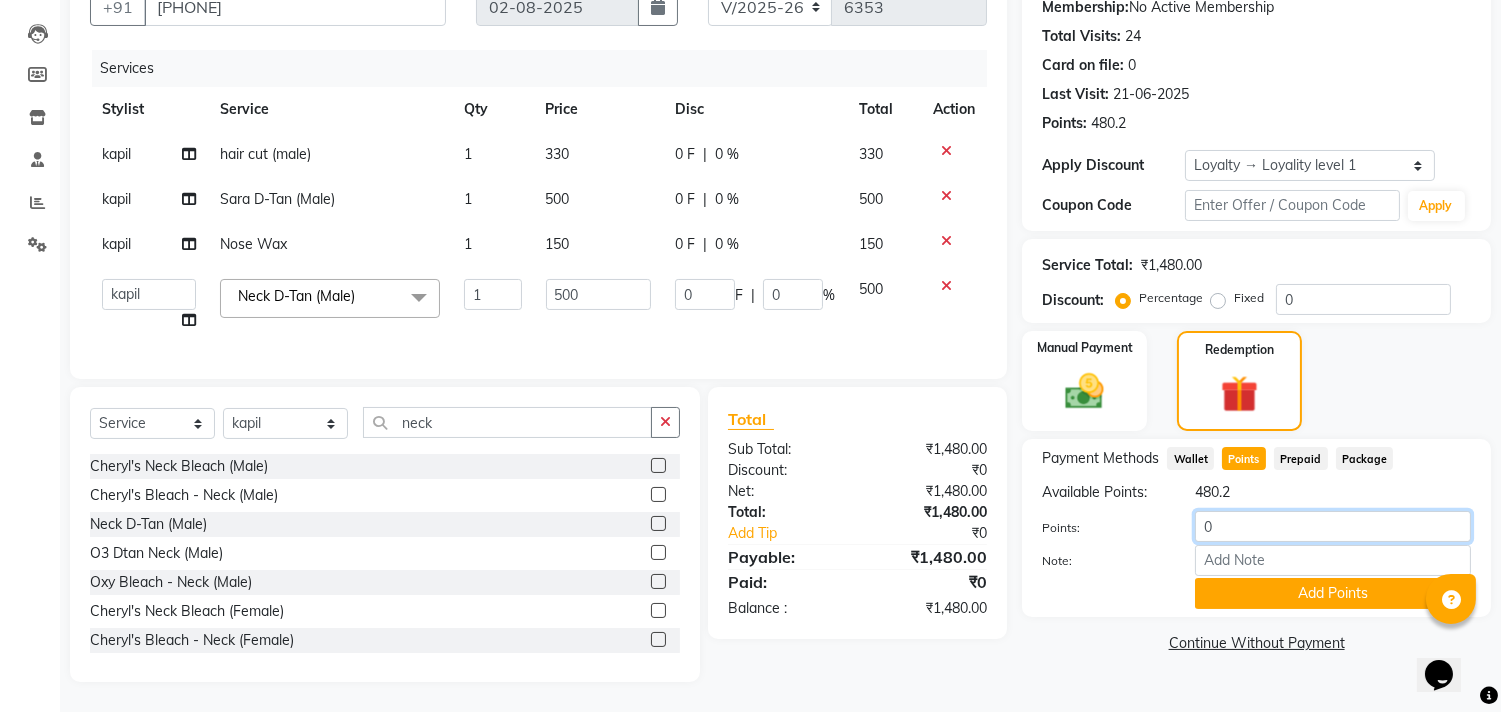 click on "0" 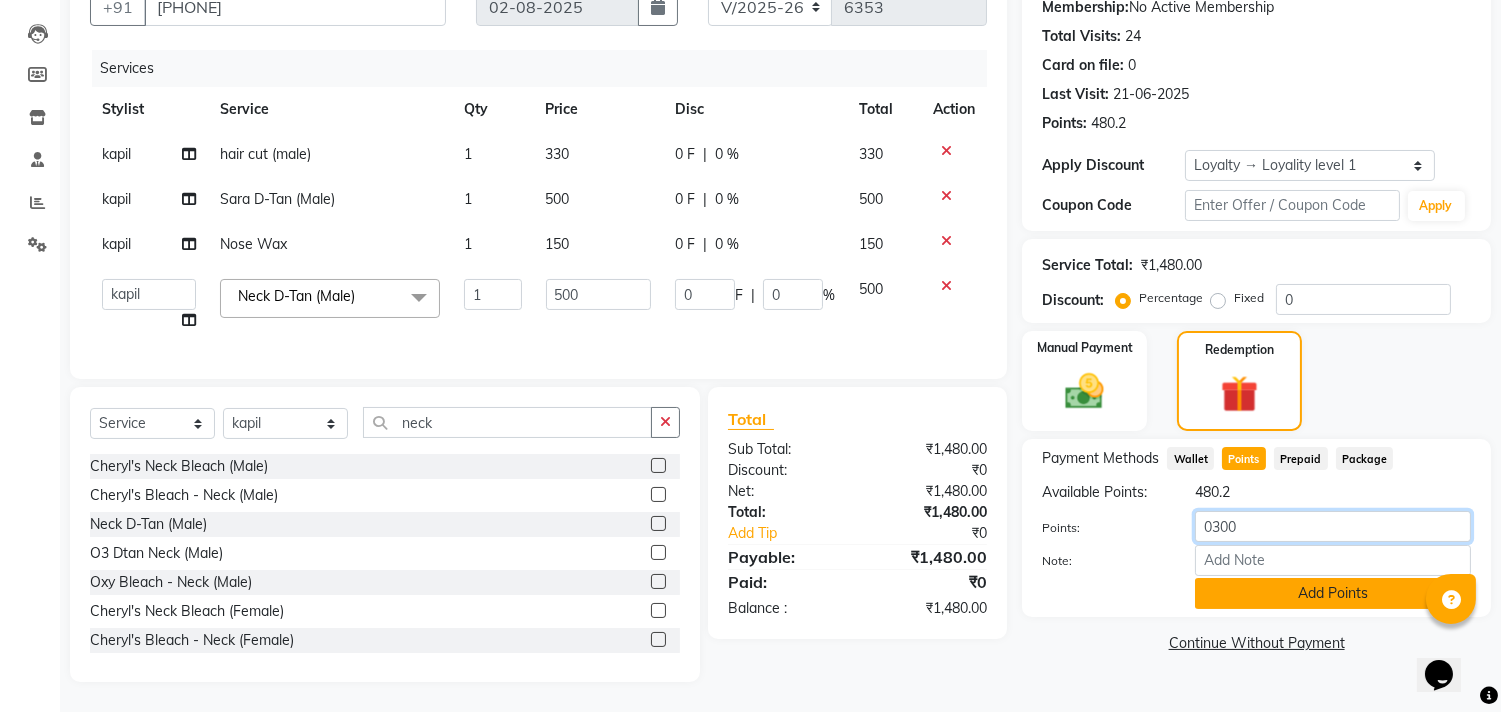 type on "0300" 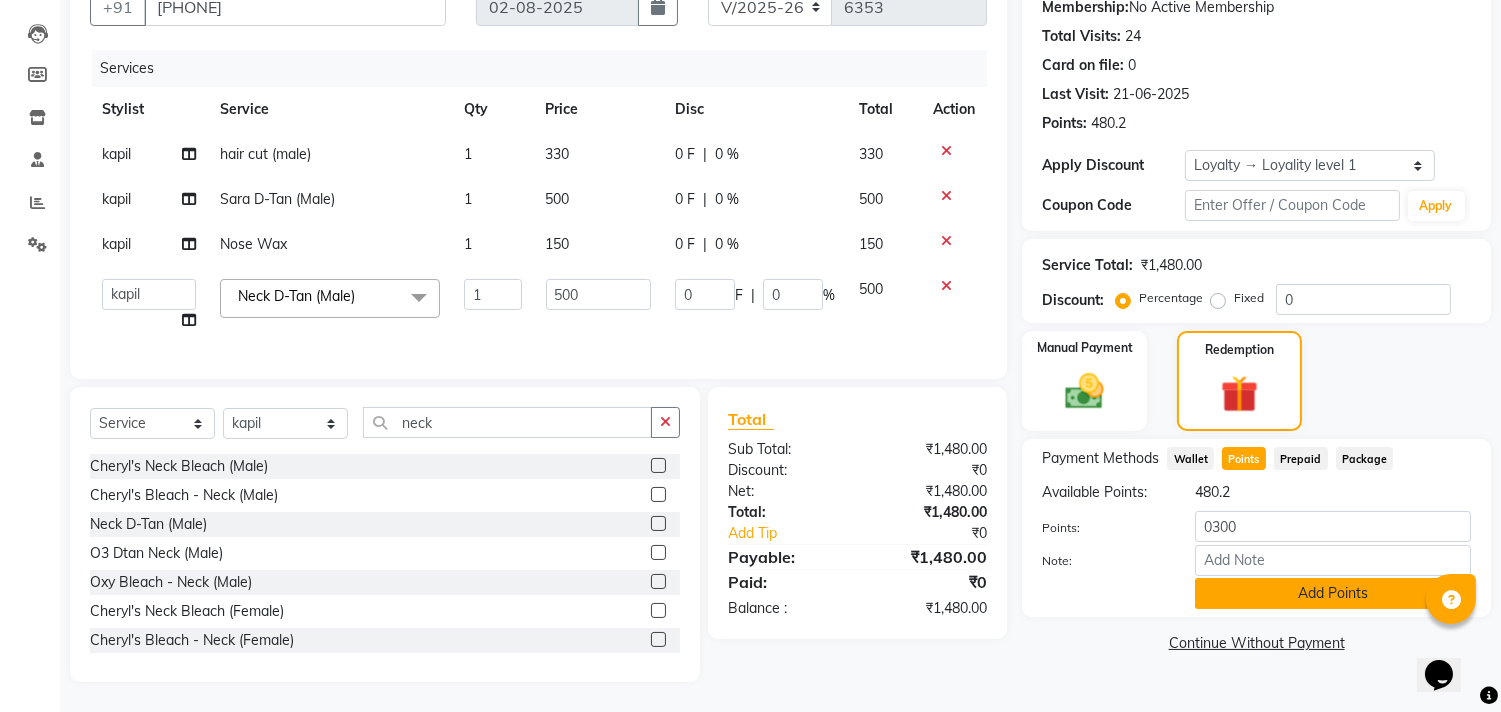 click on "Add Points" 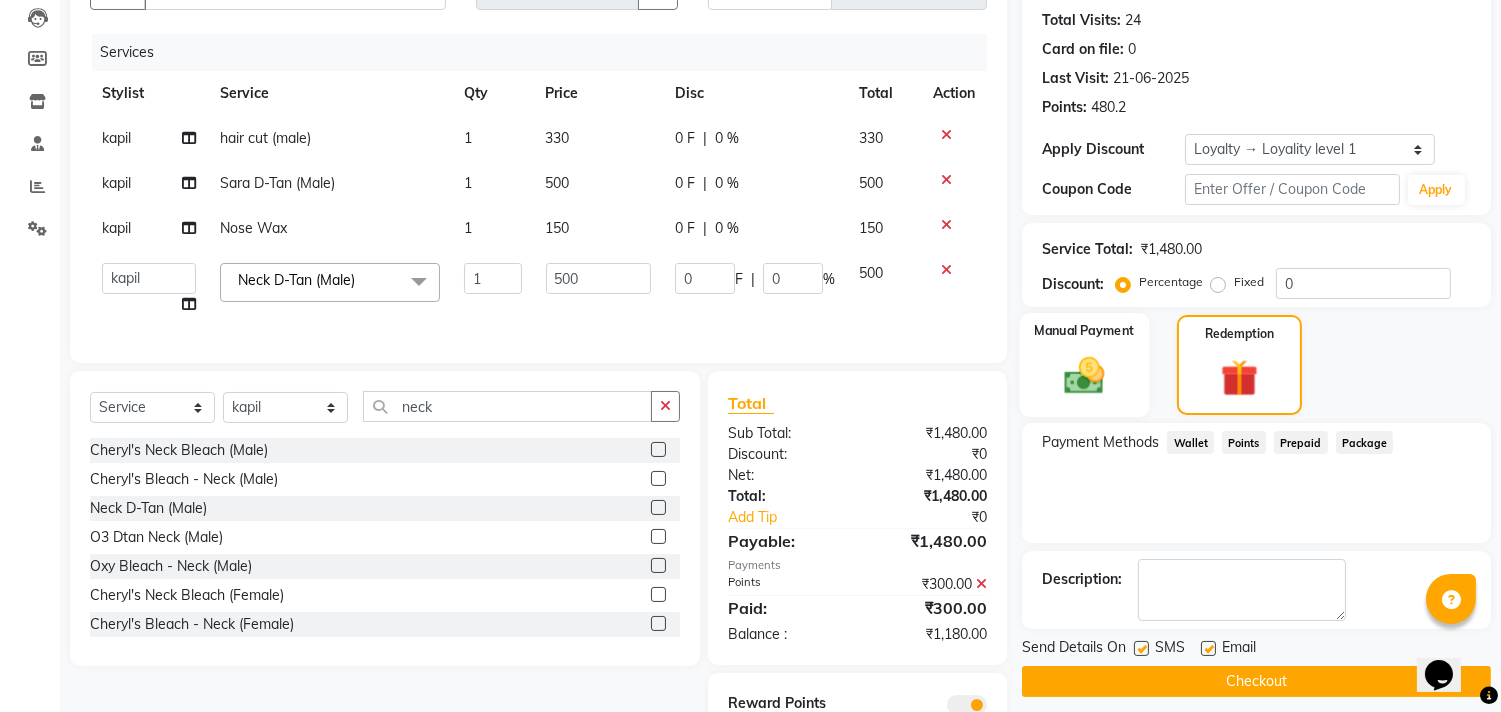click 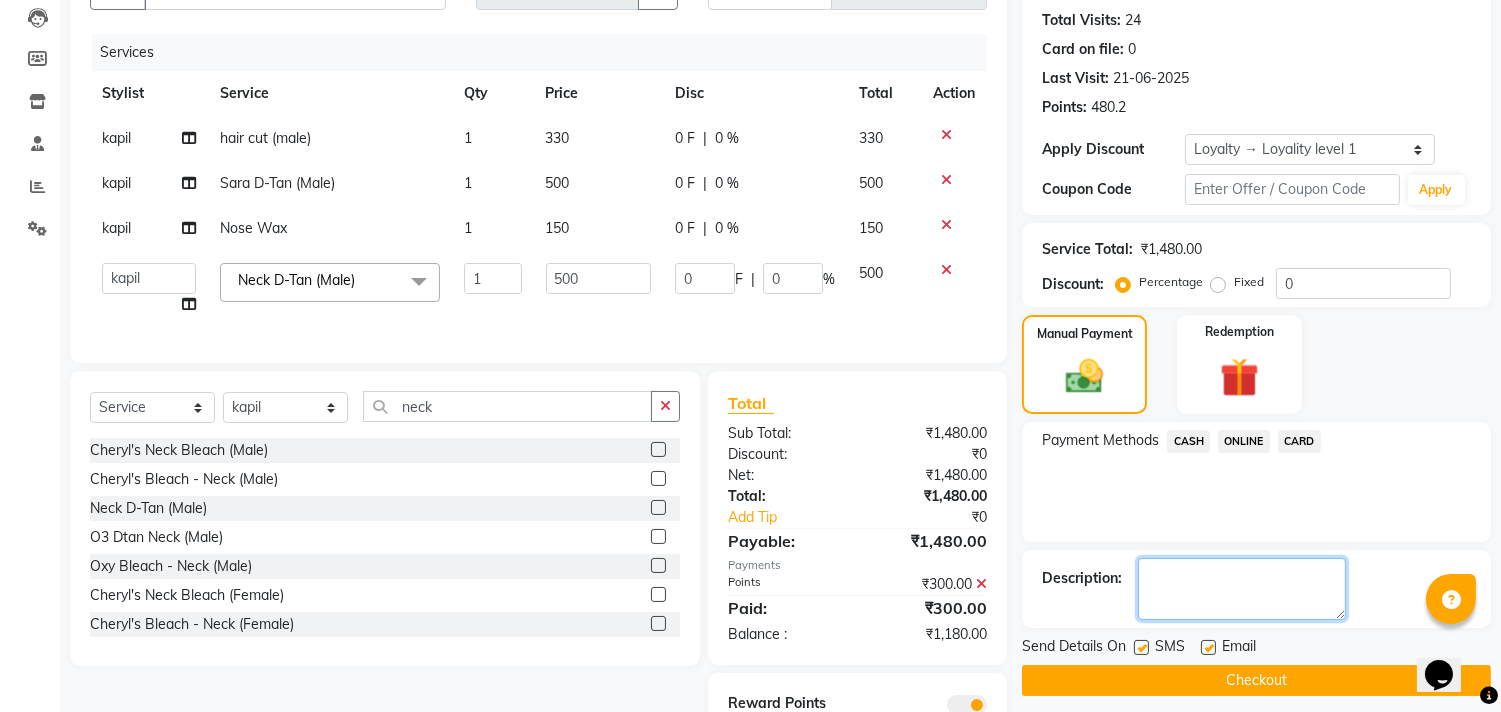 click 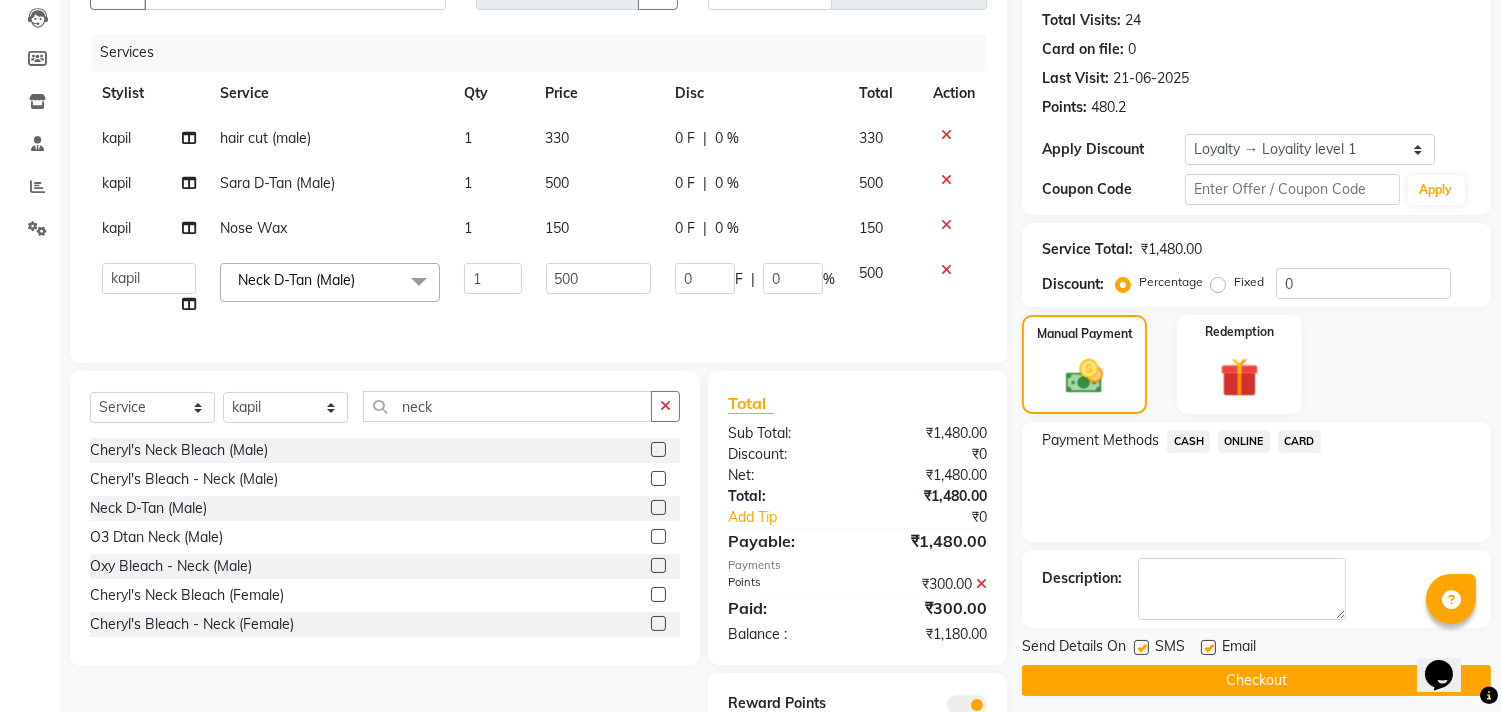 click on "ONLINE" 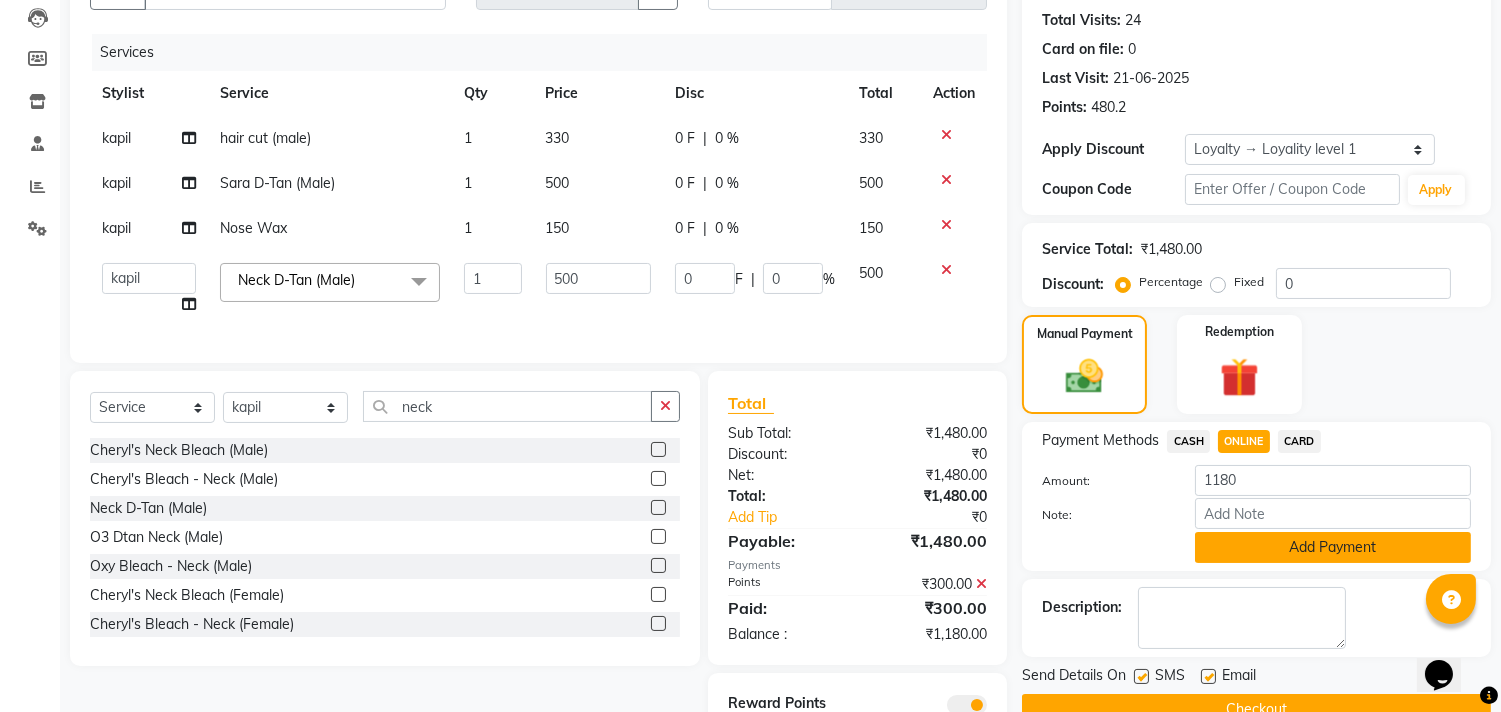 click on "Add Payment" 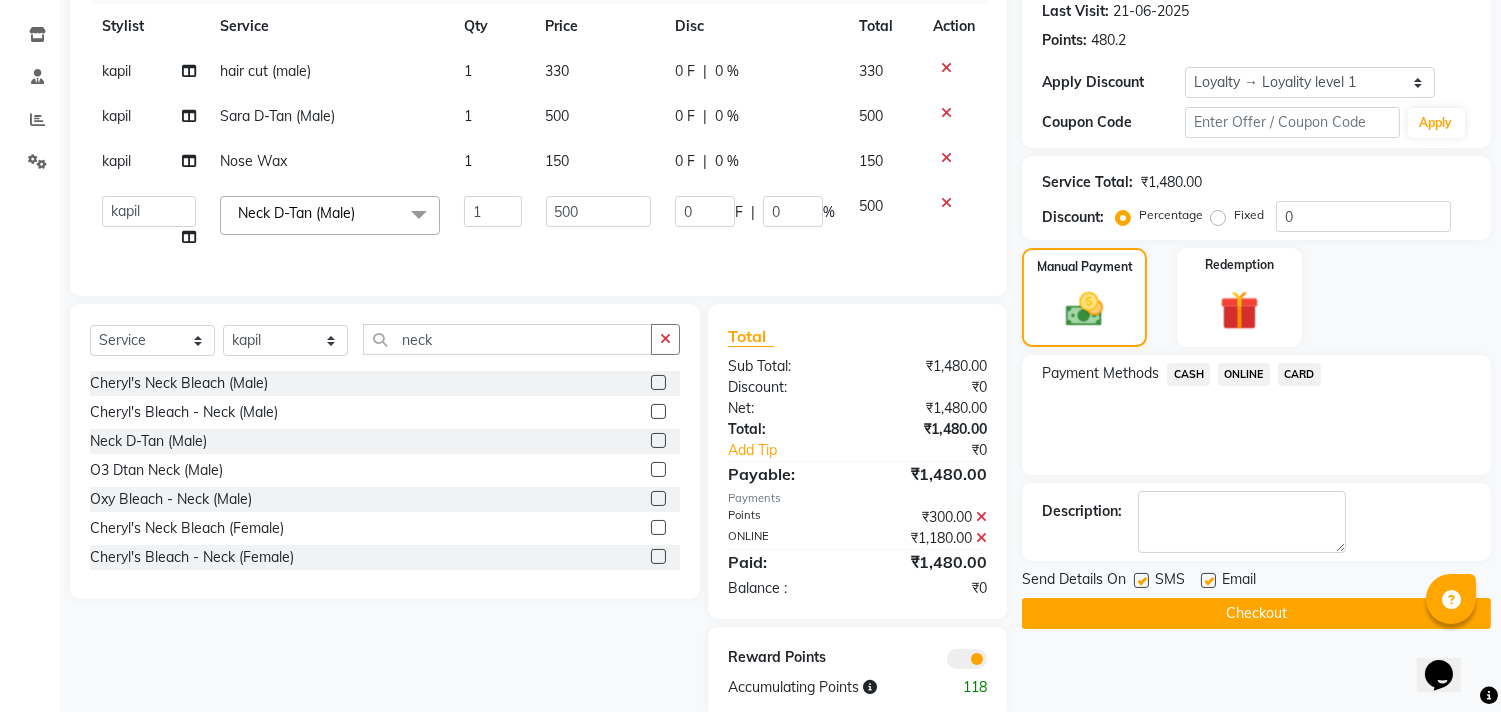 scroll, scrollTop: 298, scrollLeft: 0, axis: vertical 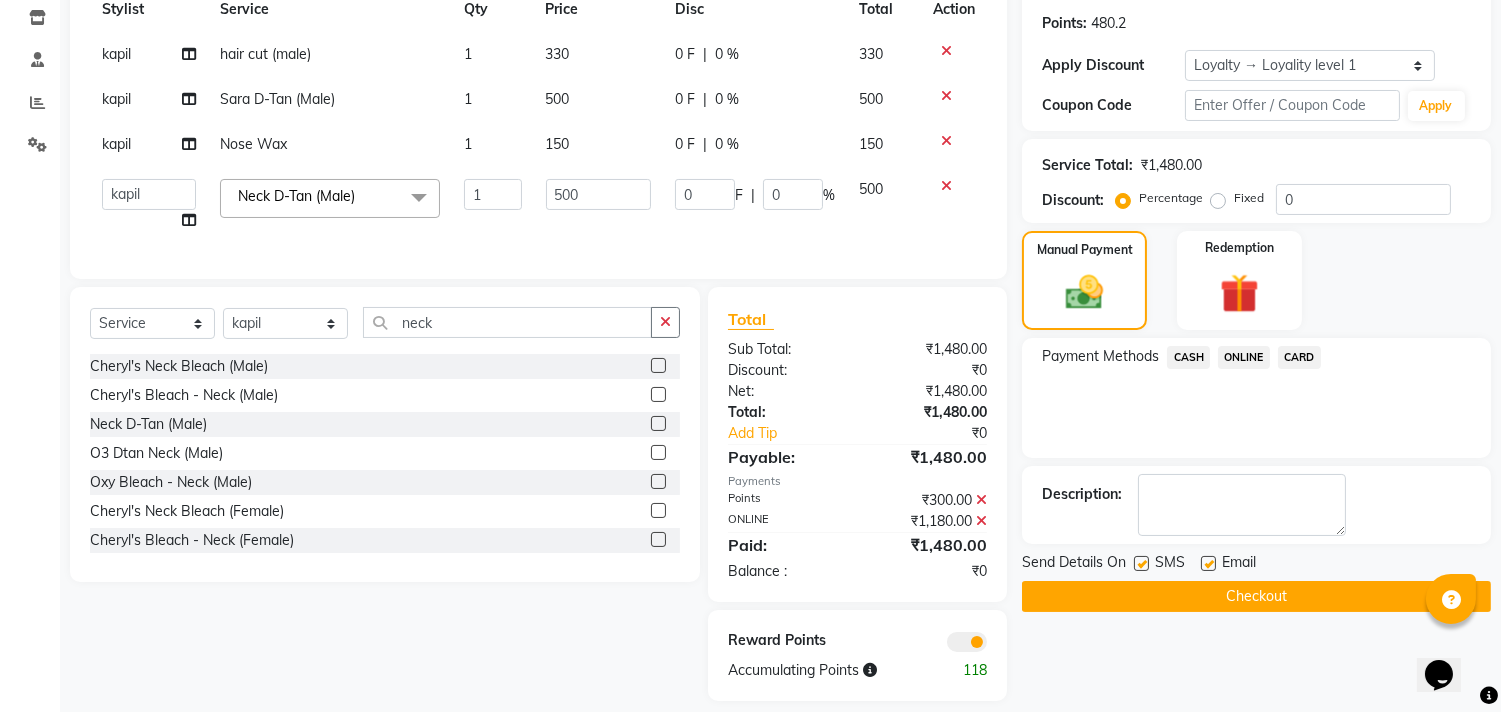 click 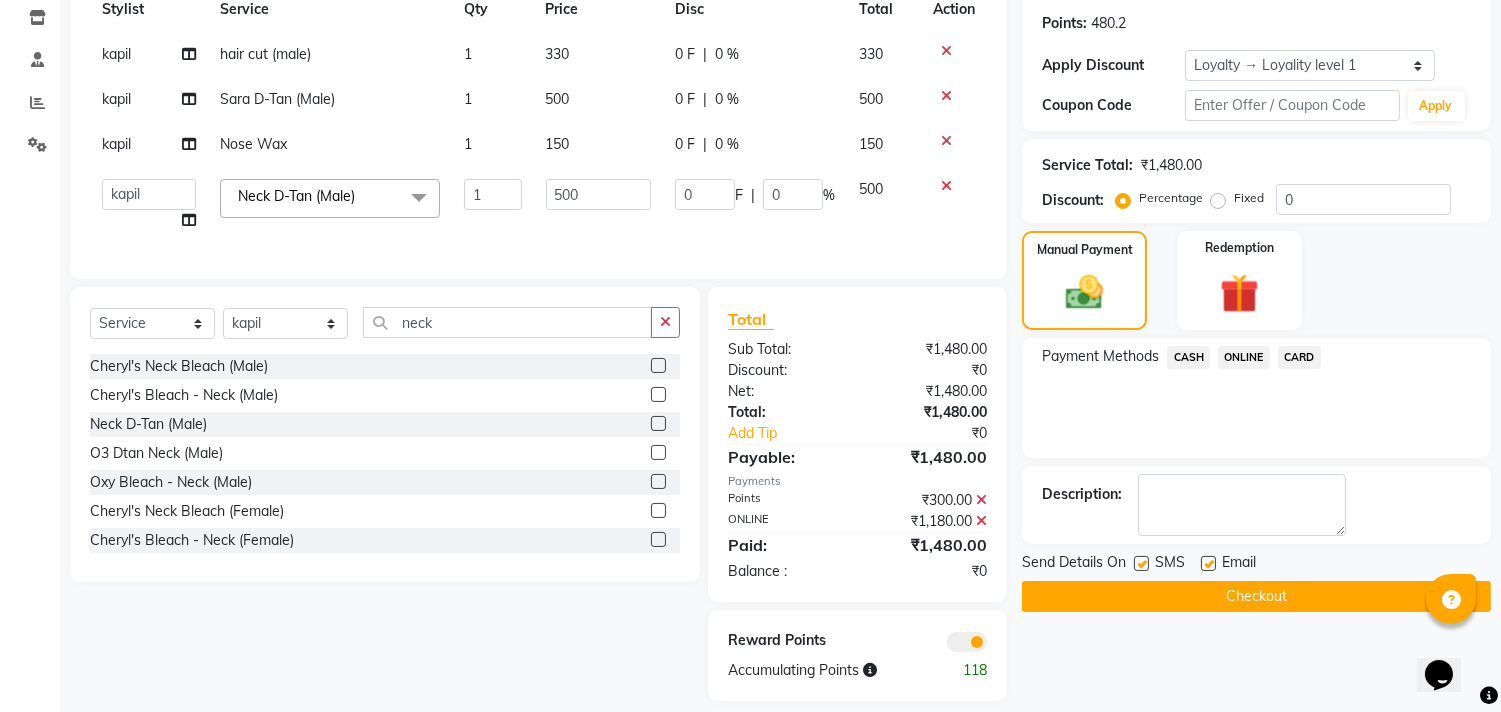 click 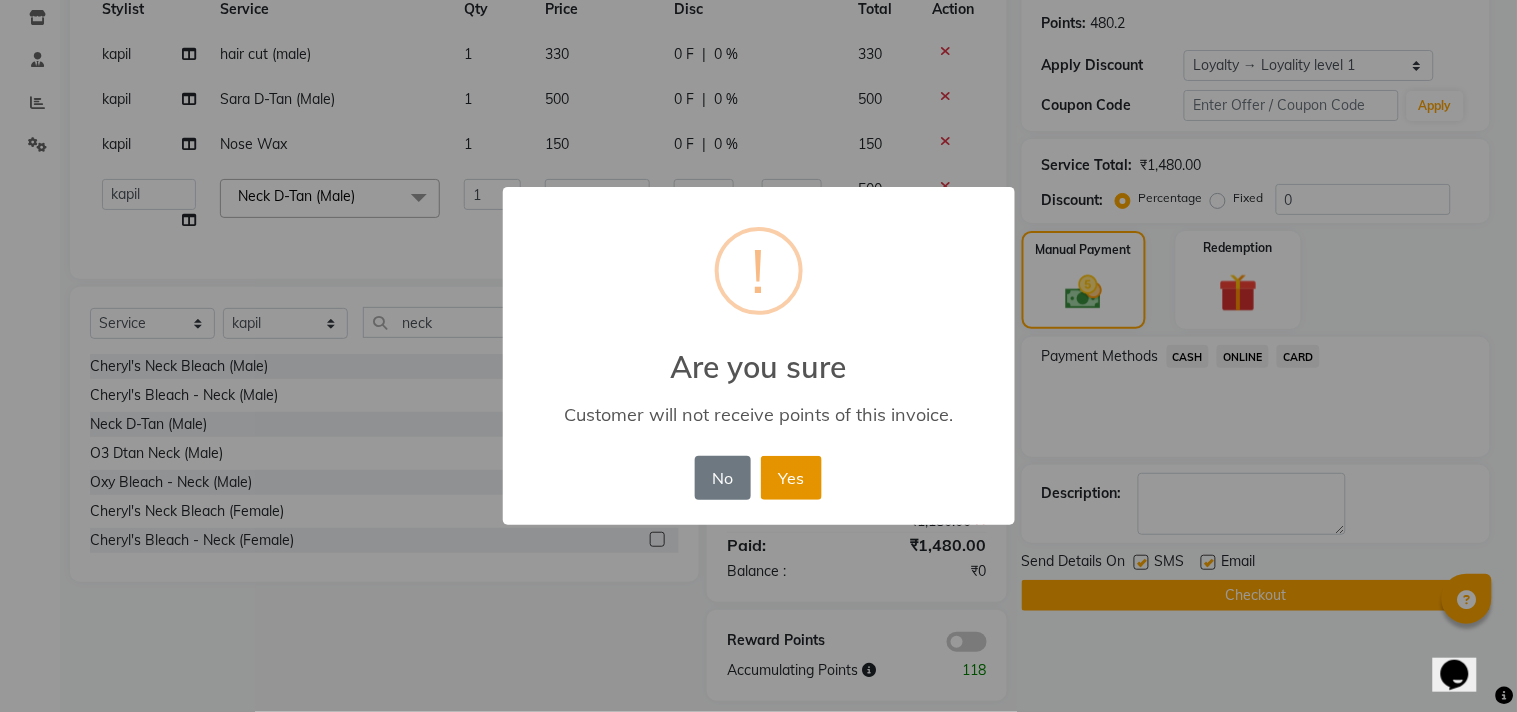 click on "Yes" at bounding box center [791, 478] 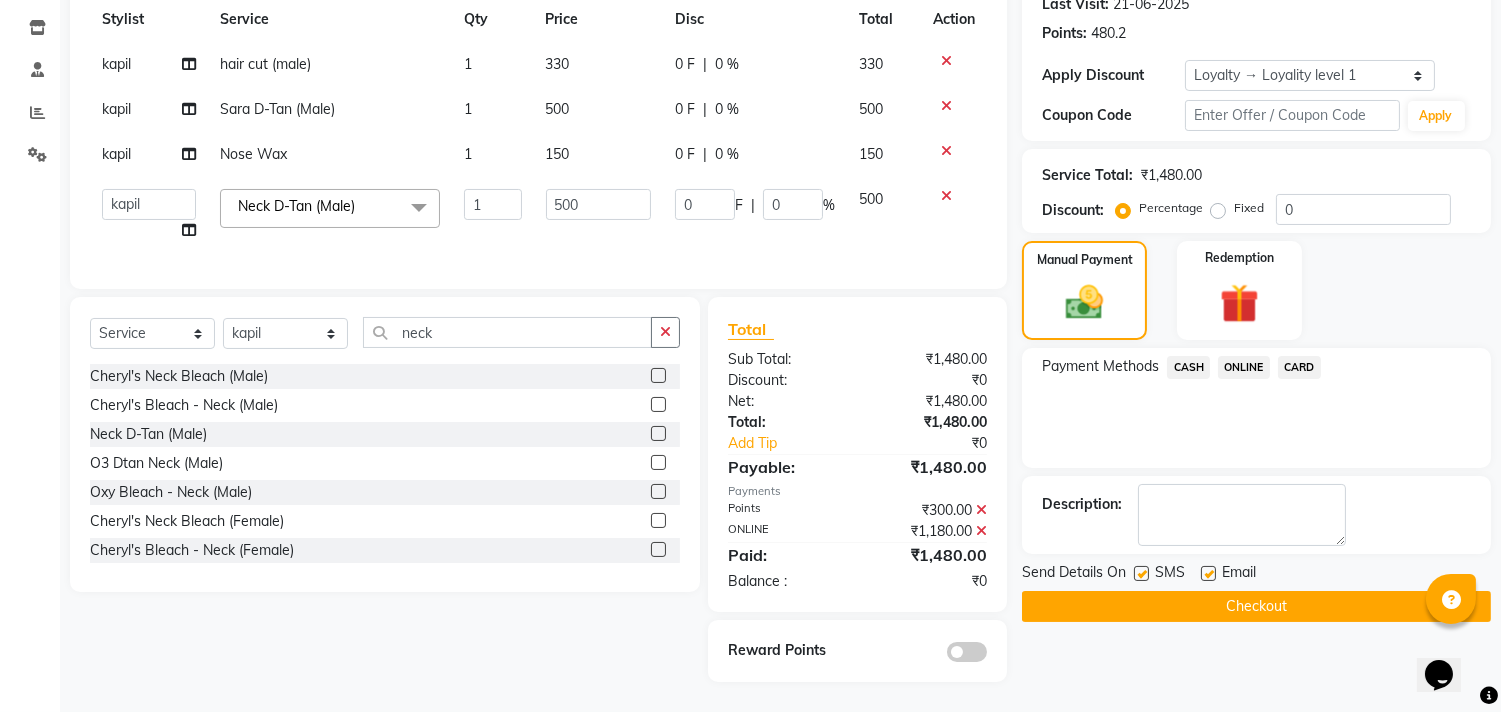 click on "Checkout" 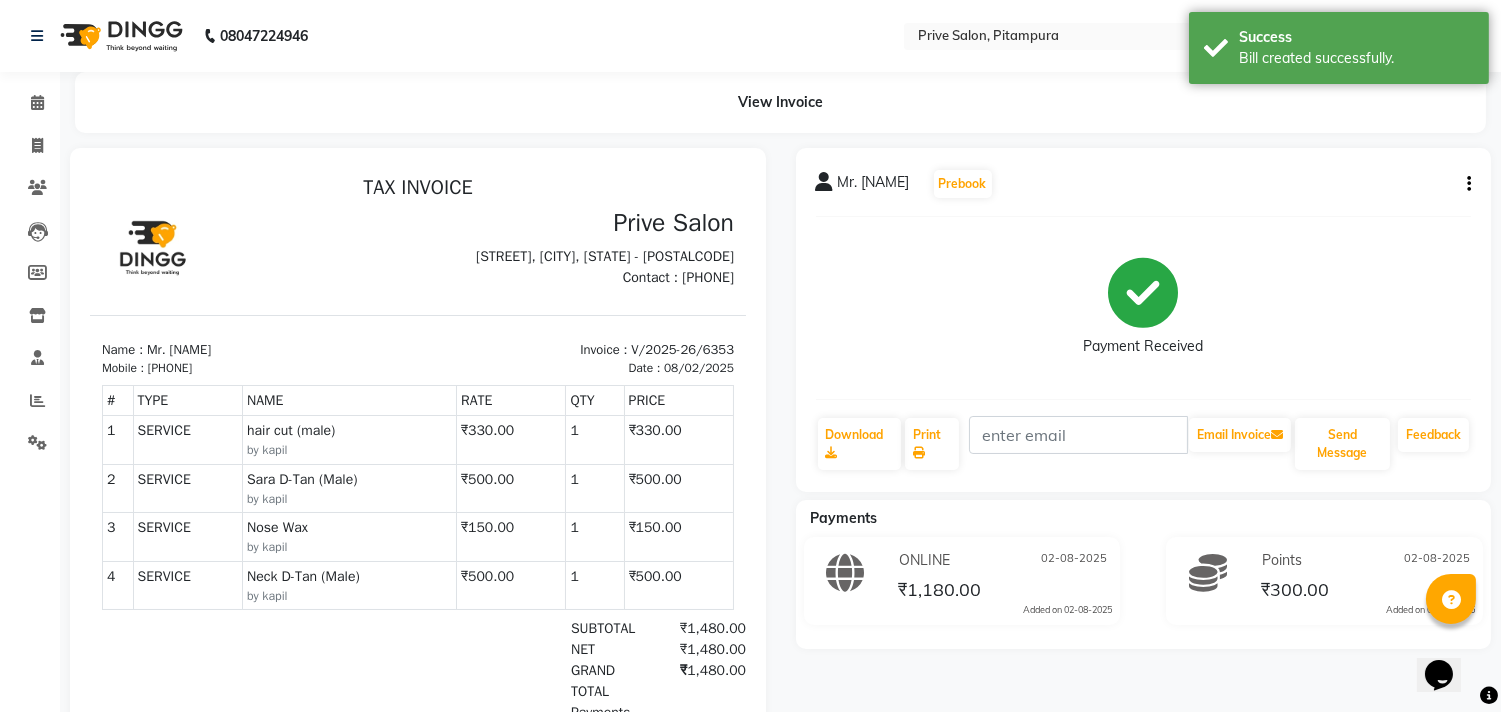 scroll, scrollTop: 0, scrollLeft: 0, axis: both 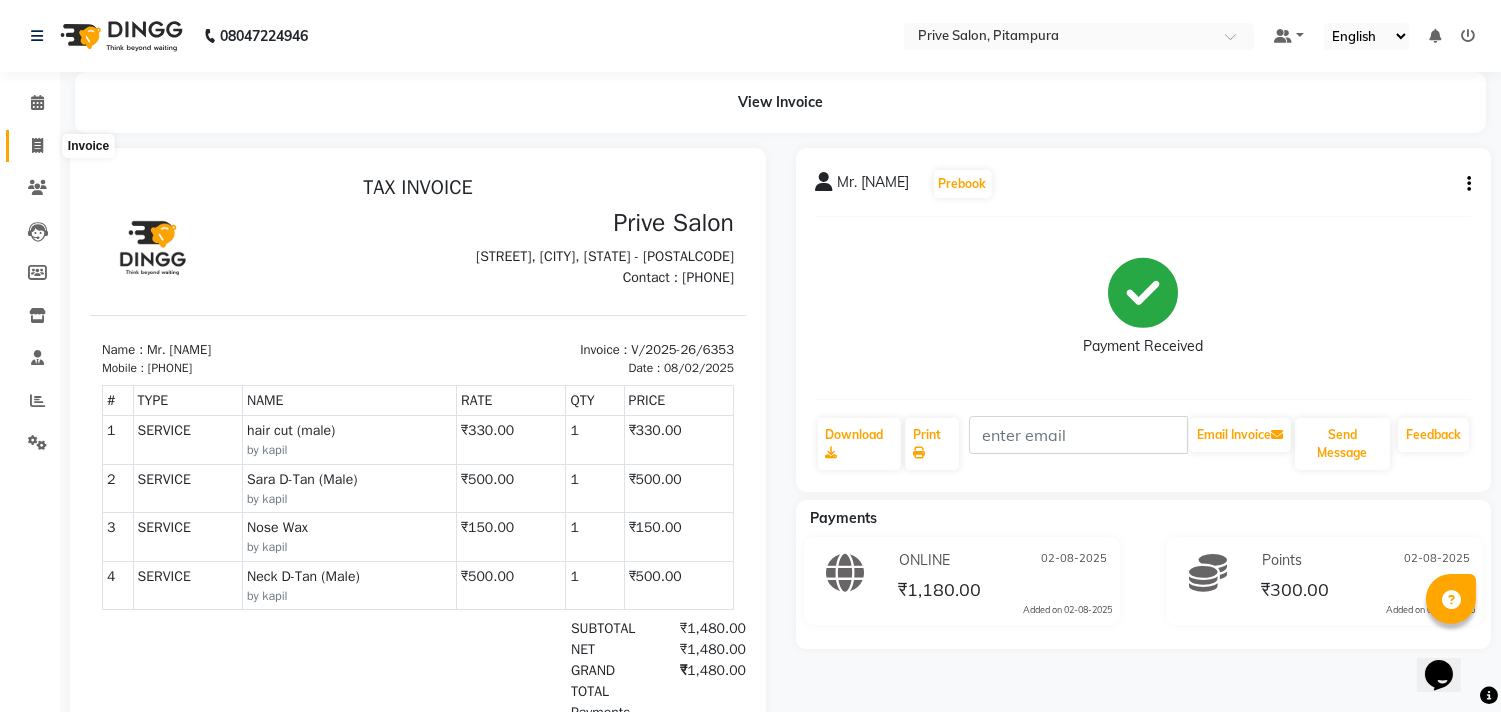 click 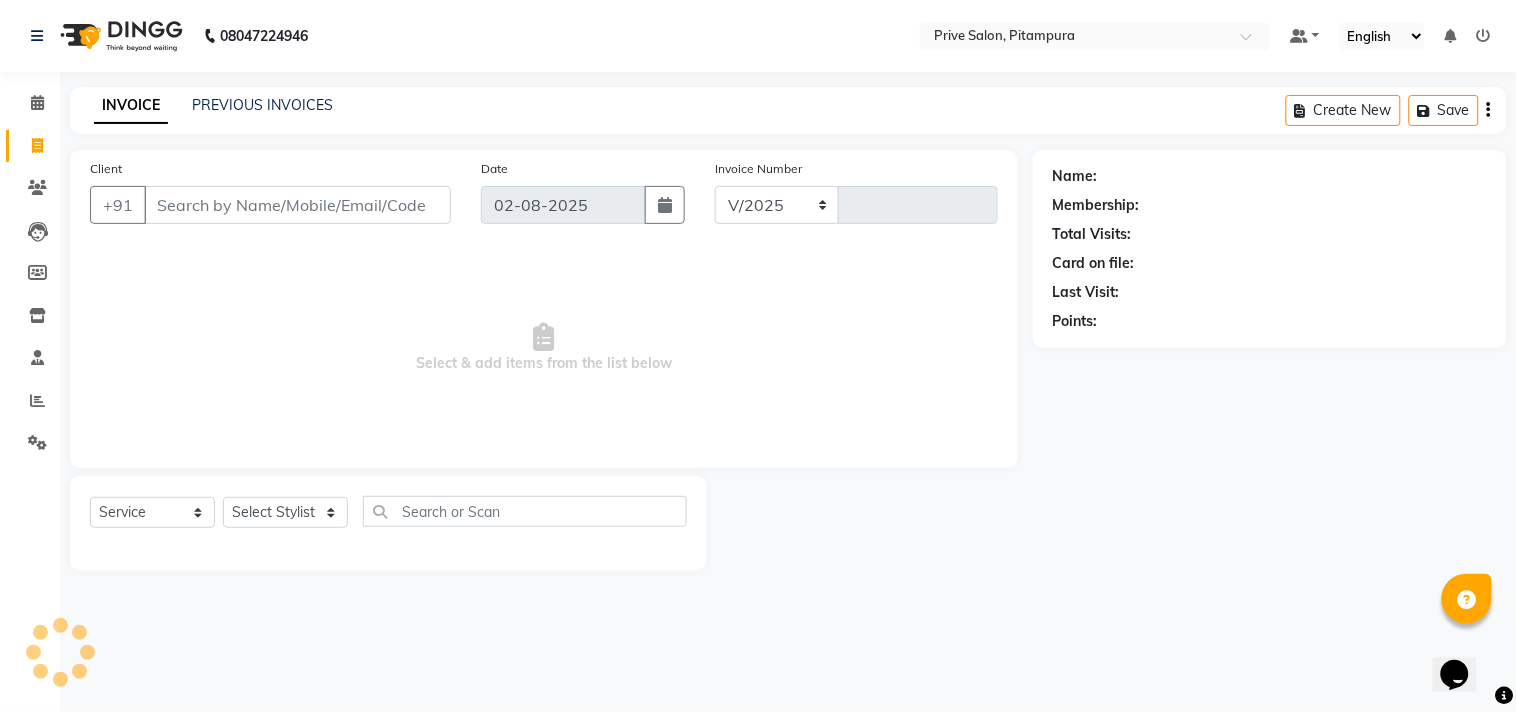select on "136" 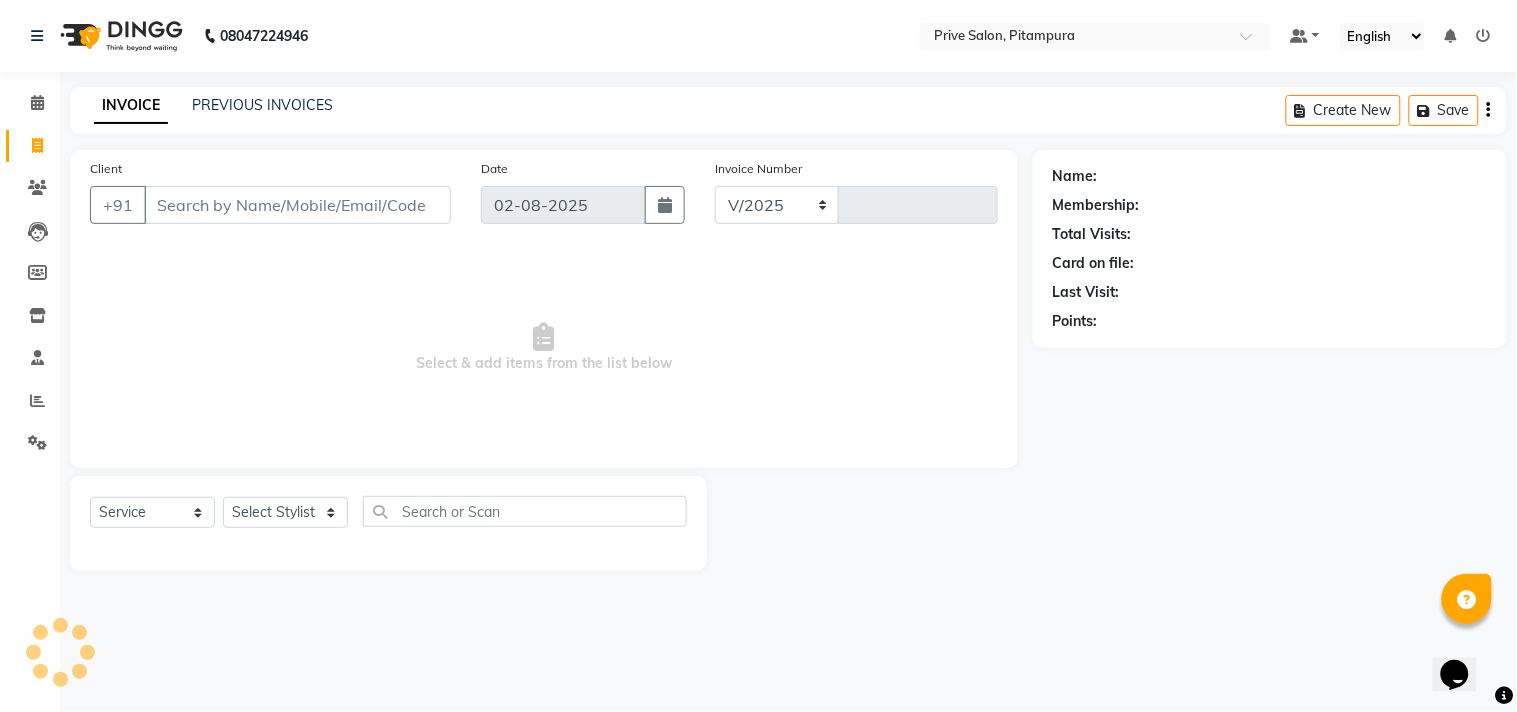type on "6354" 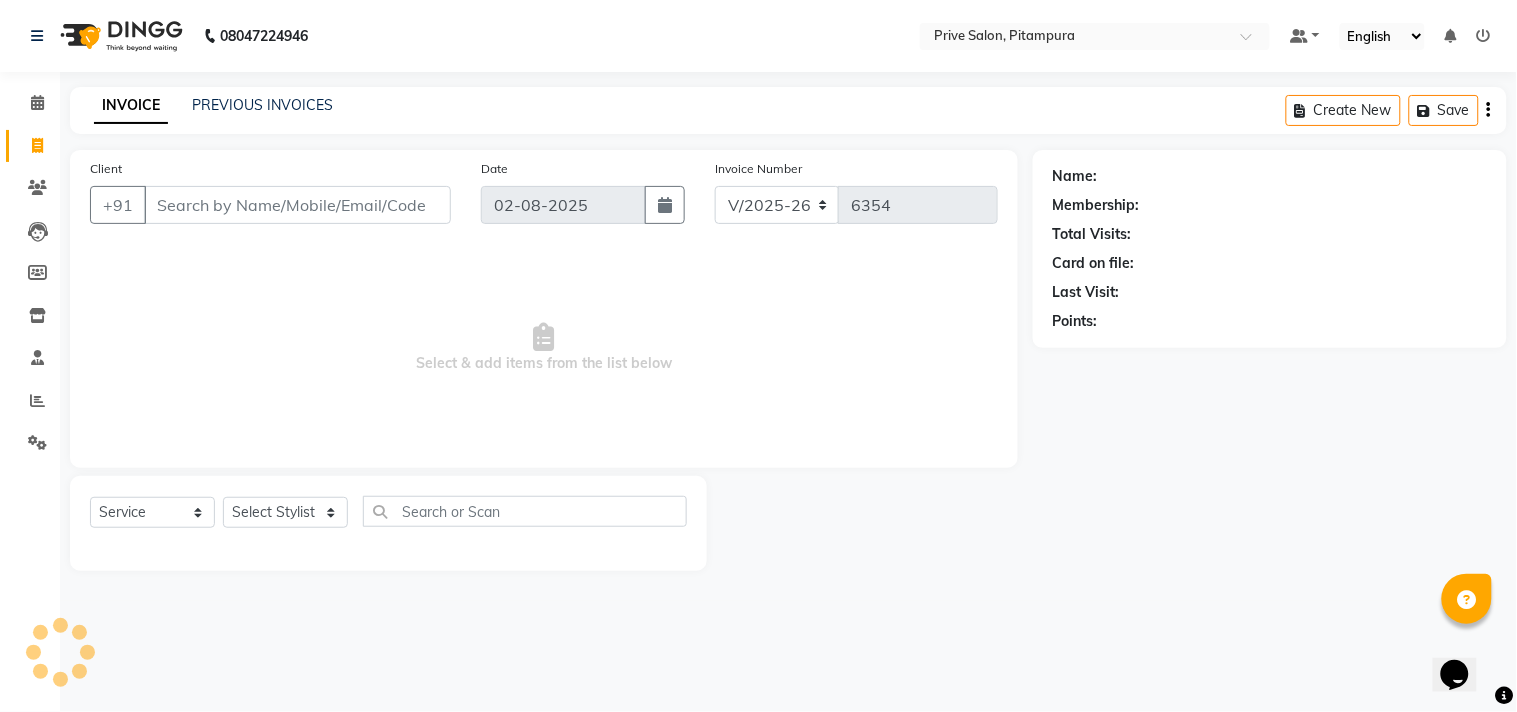 click on "Client" at bounding box center [297, 205] 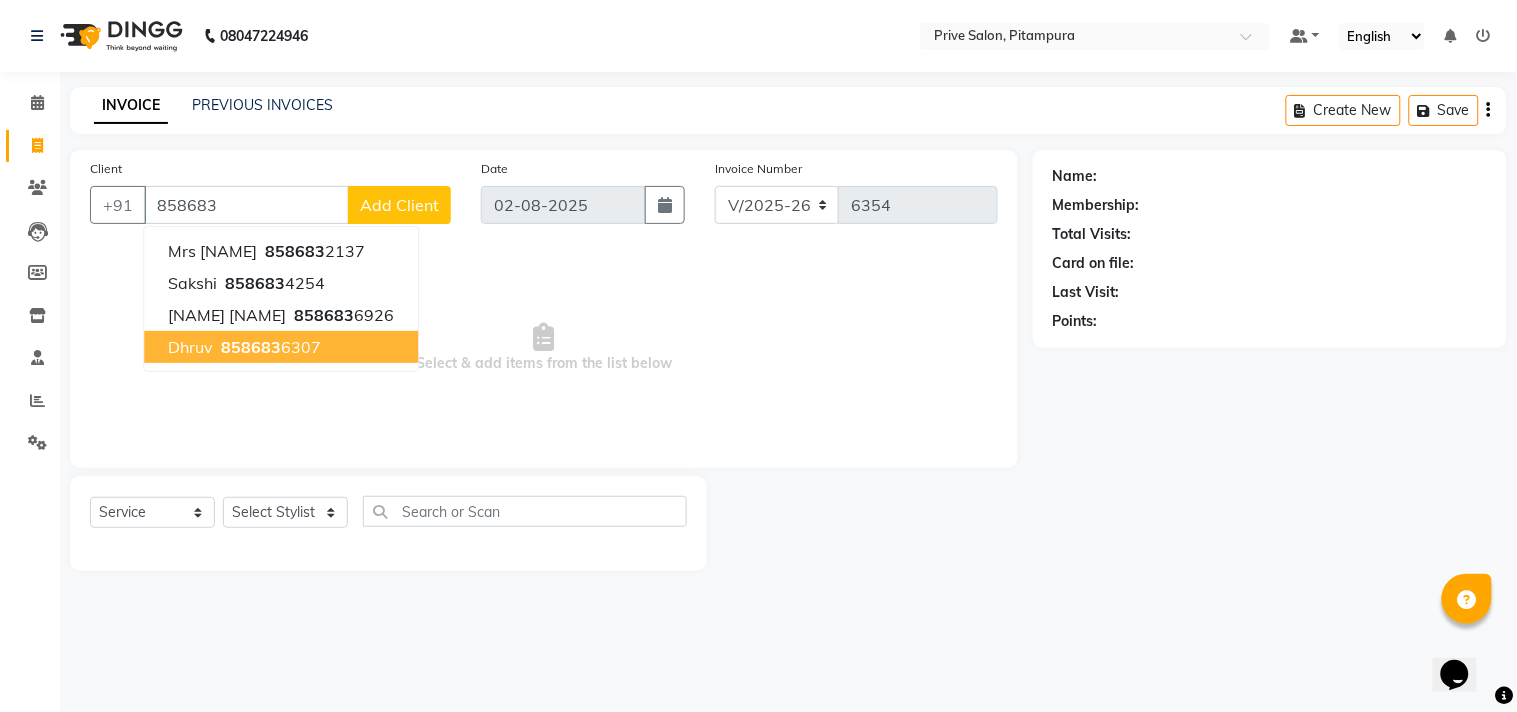 click on "dhruv   858683 6307" at bounding box center (281, 347) 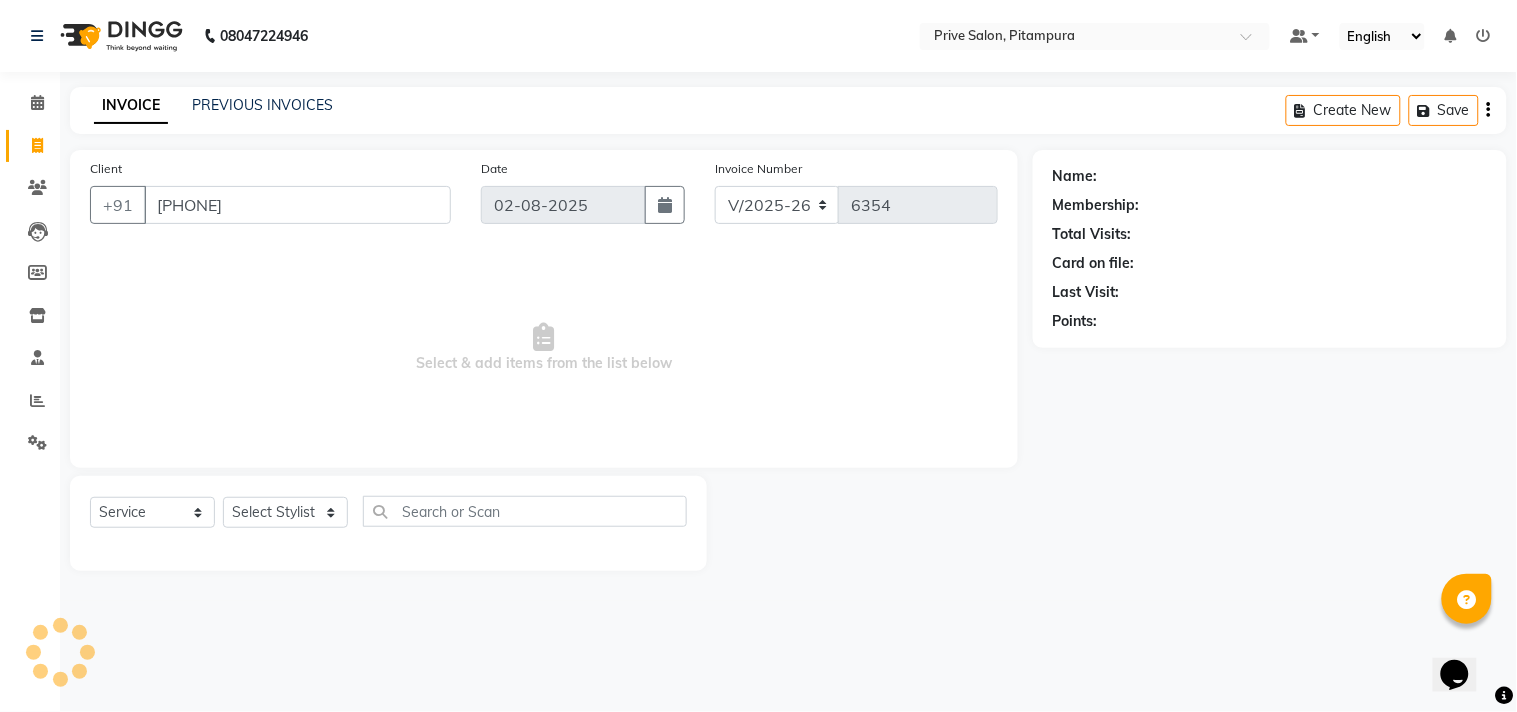 type on "8586836307" 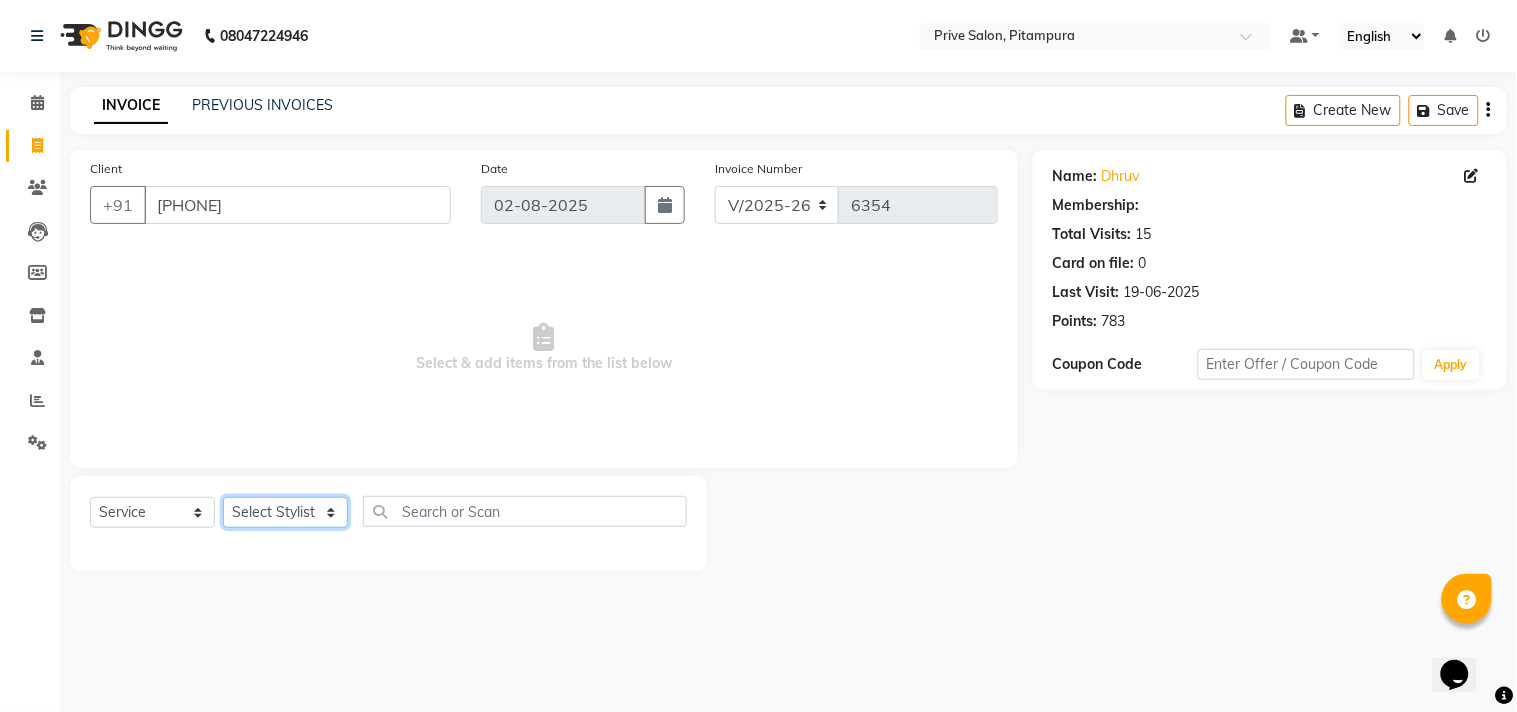 click on "Select Stylist amit ARJUN Atul FAIZAN FARDEEN GOLU harshit HITESH isha kapil khushbu Manager meenu MOHIT Mohsin NISHA nishi Preet privee Shivam SIVA vikas" 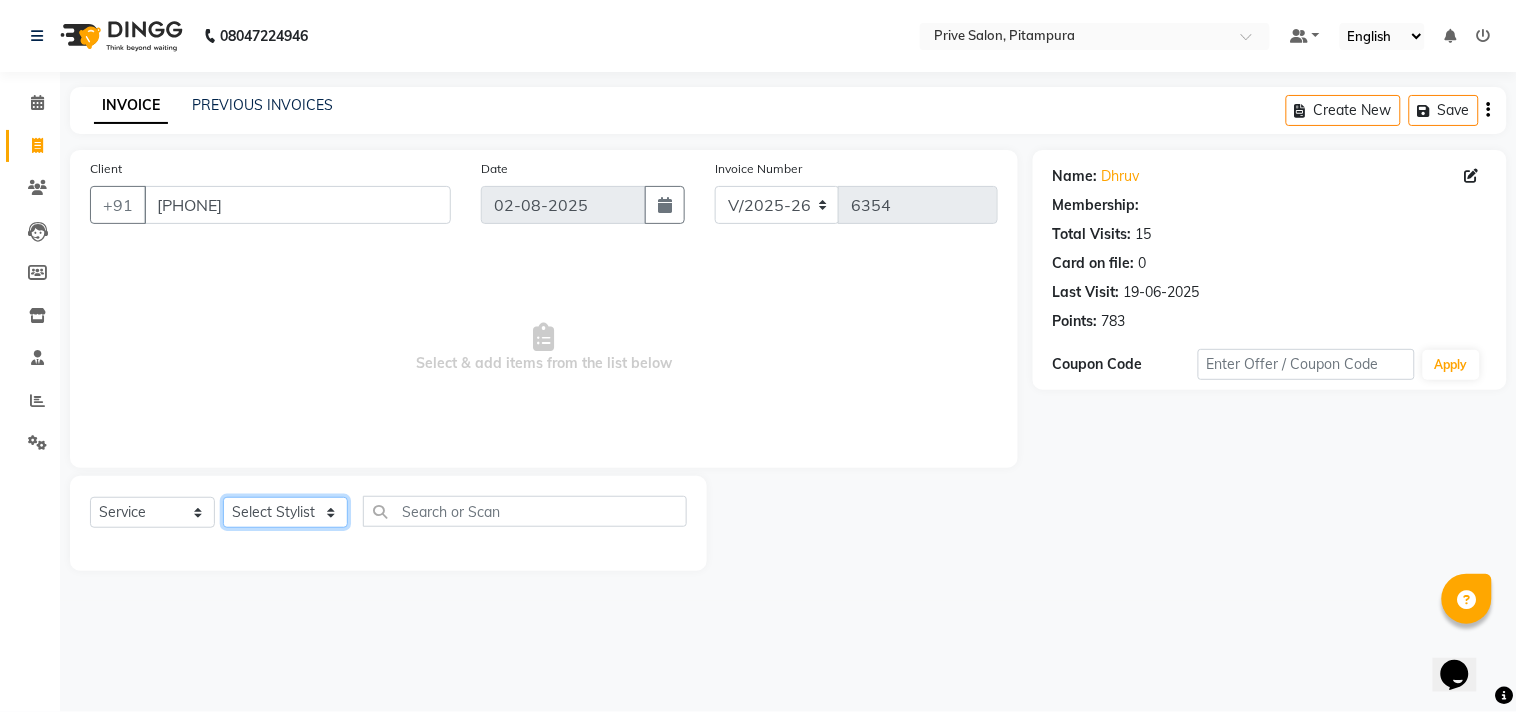 select on "39558" 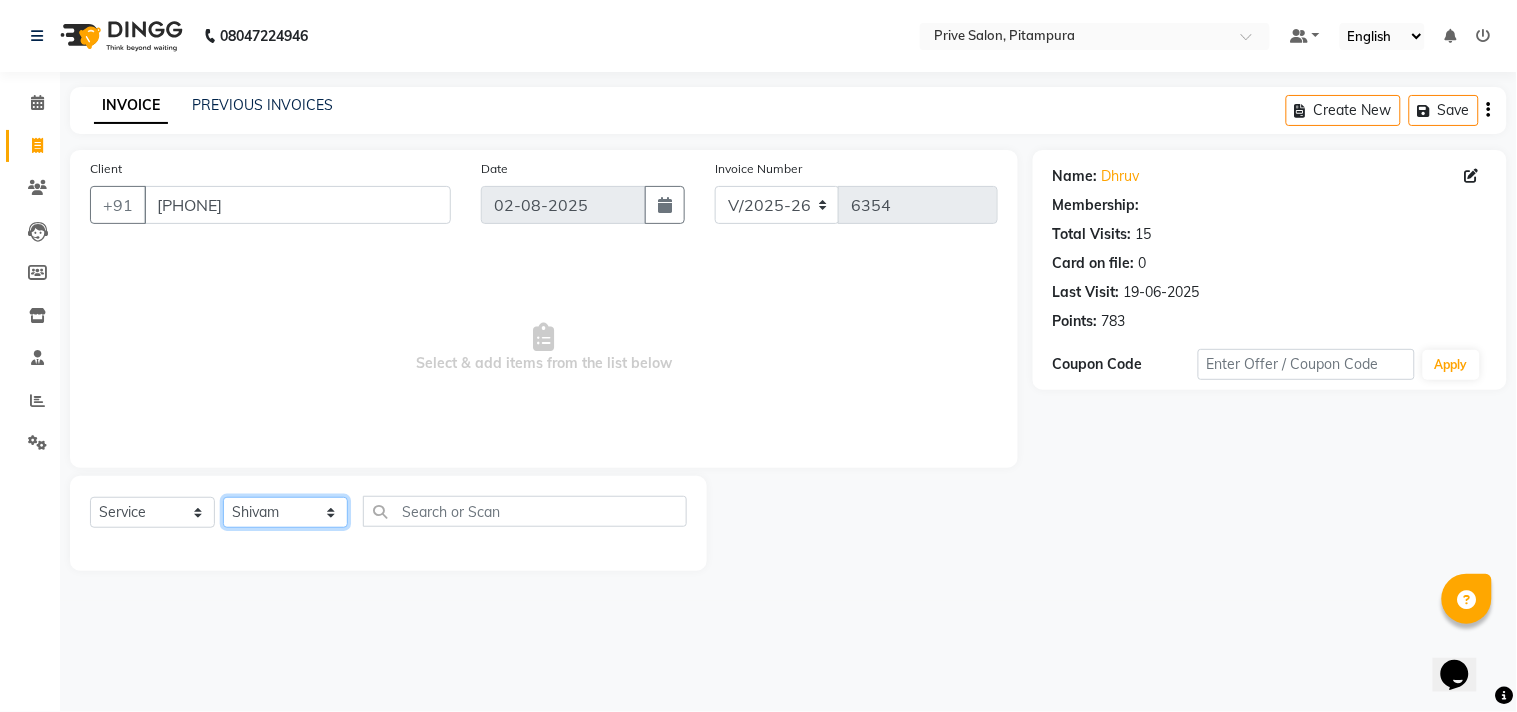 click on "Select Stylist amit ARJUN Atul FAIZAN FARDEEN GOLU harshit HITESH isha kapil khushbu Manager meenu MOHIT Mohsin NISHA nishi Preet privee Shivam SIVA vikas" 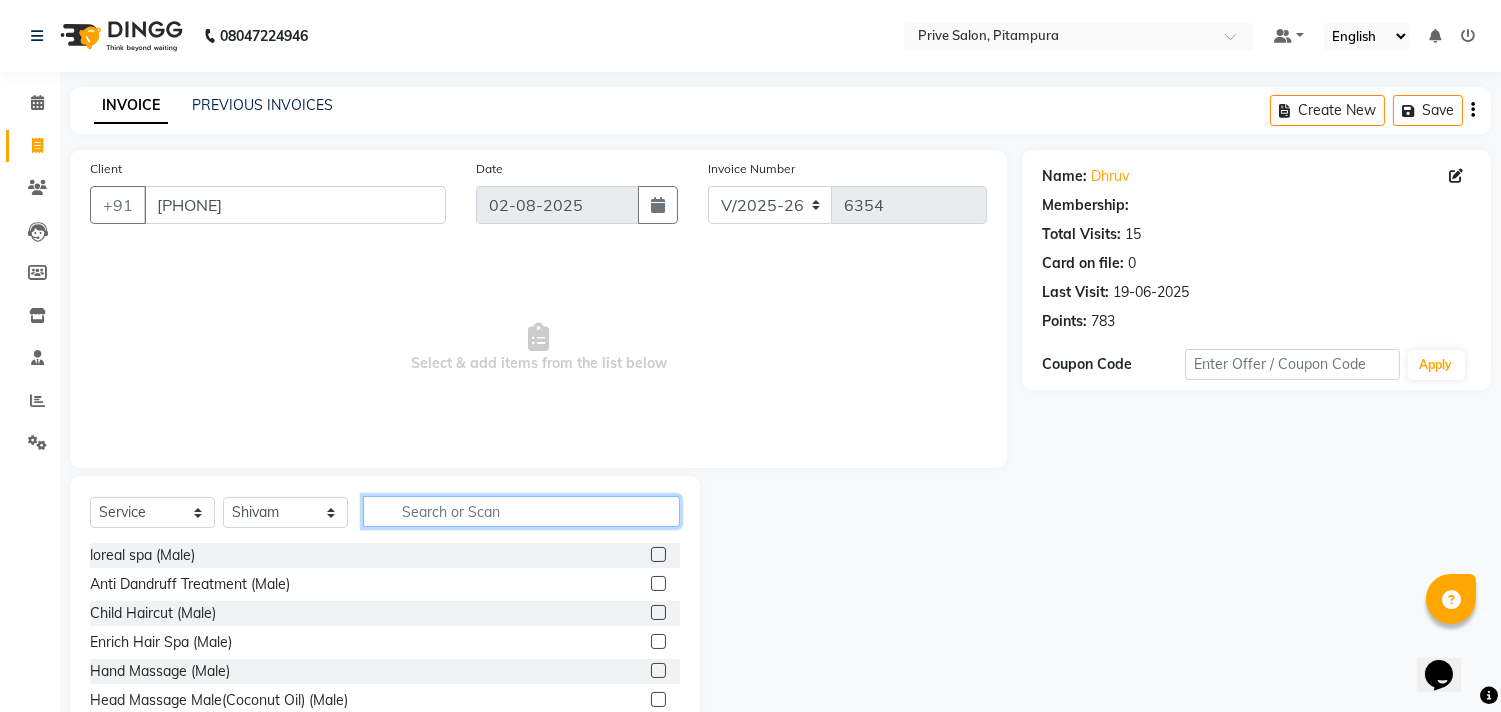 click 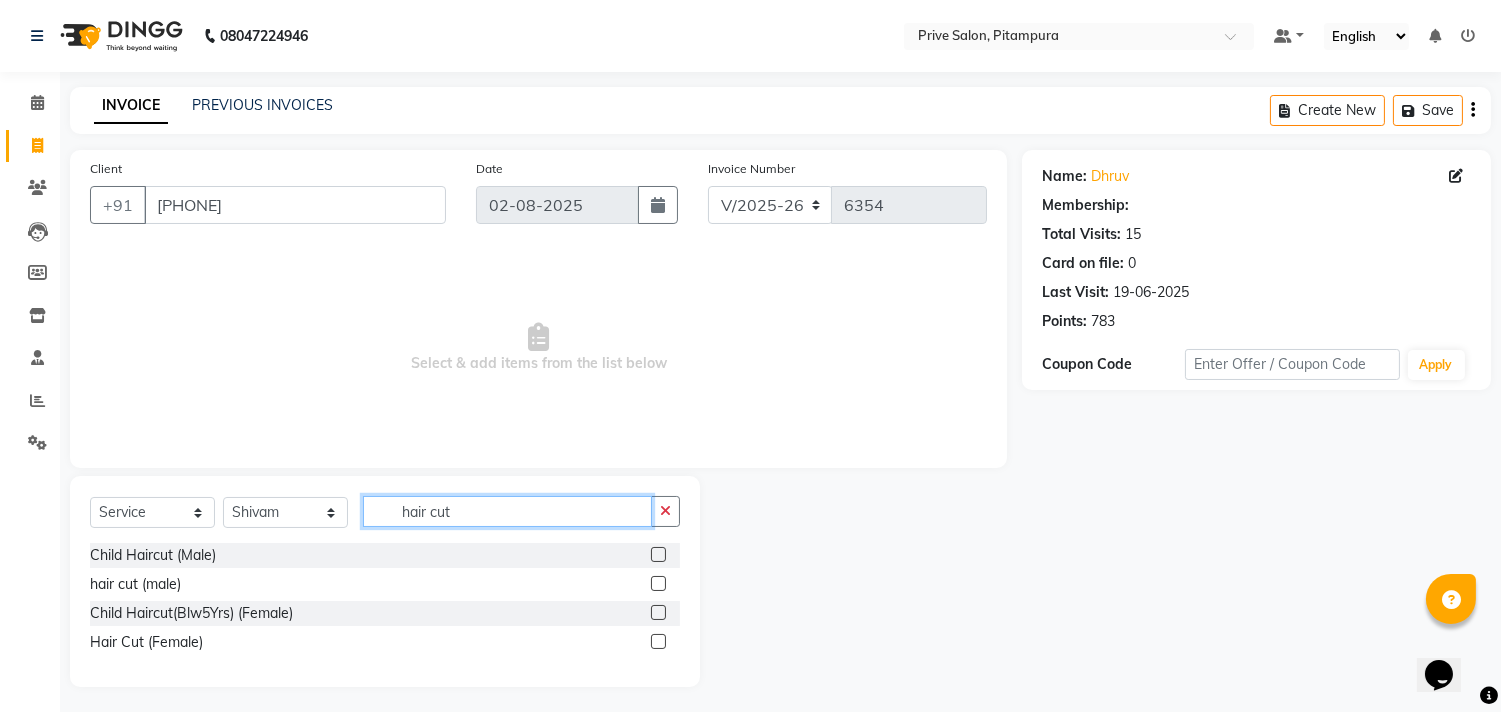 type on "hair cut" 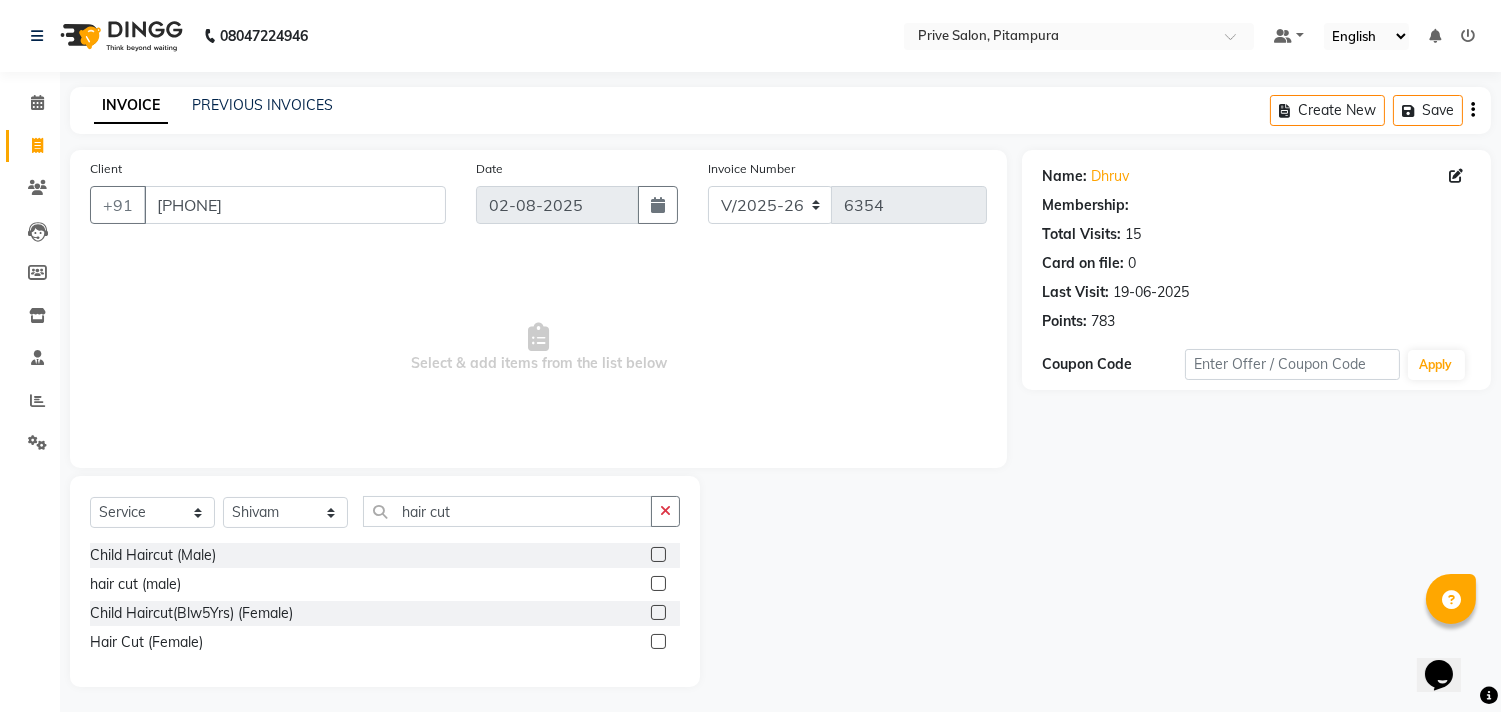 click 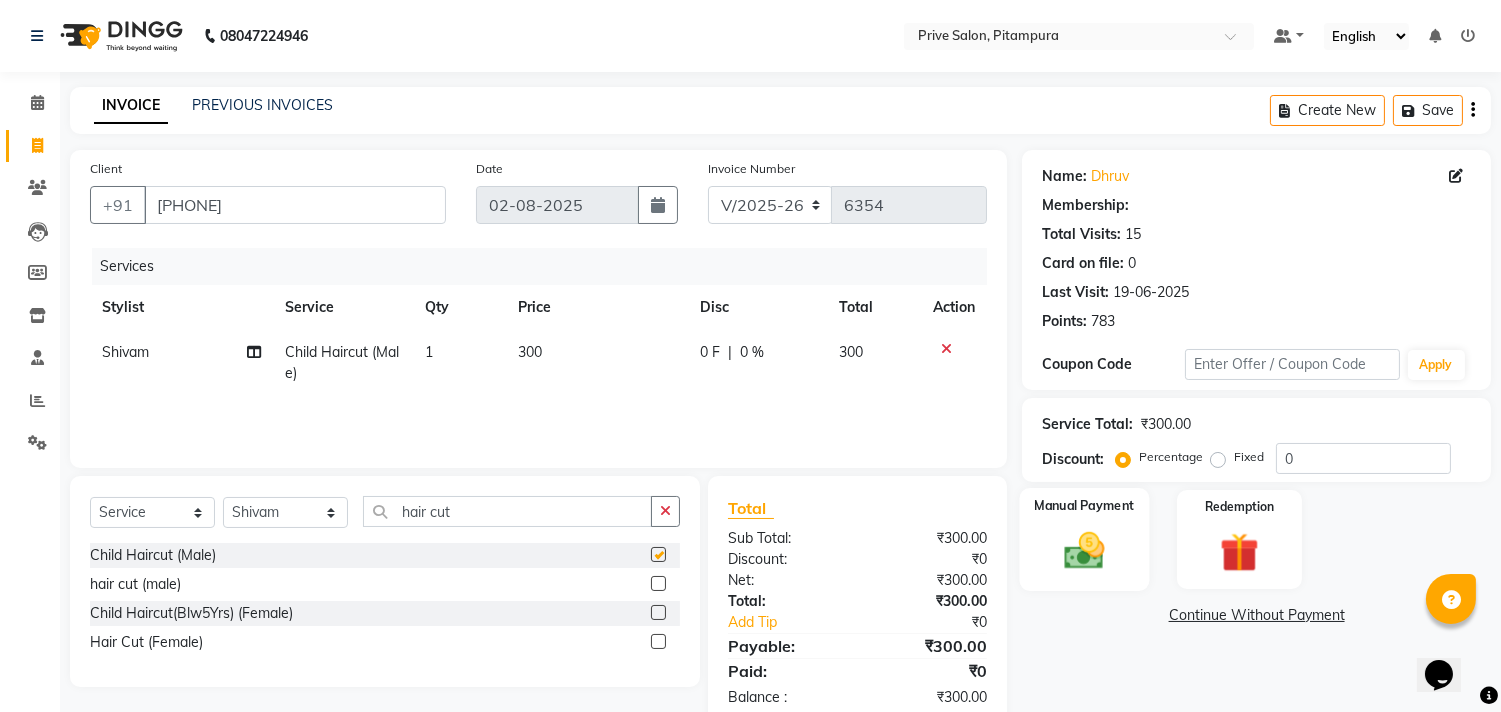 checkbox on "false" 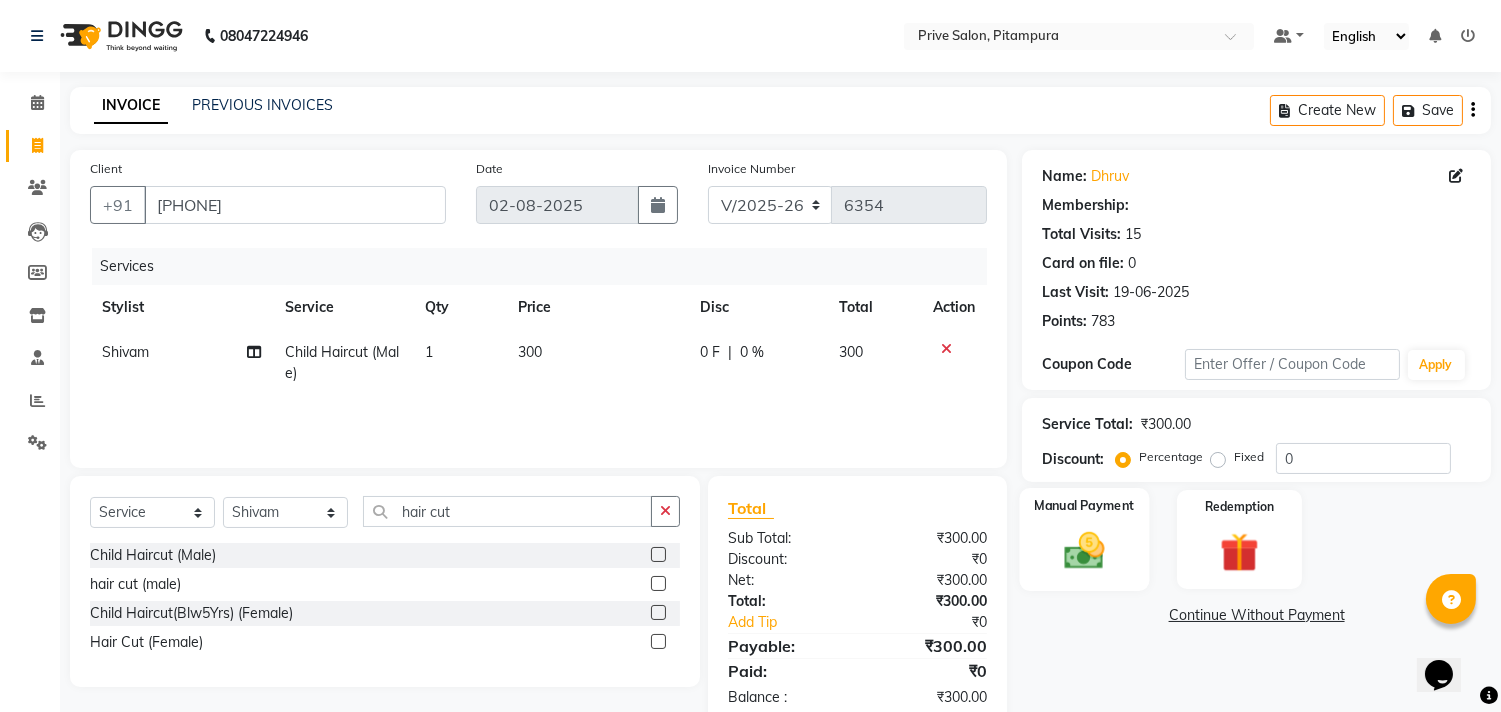 click 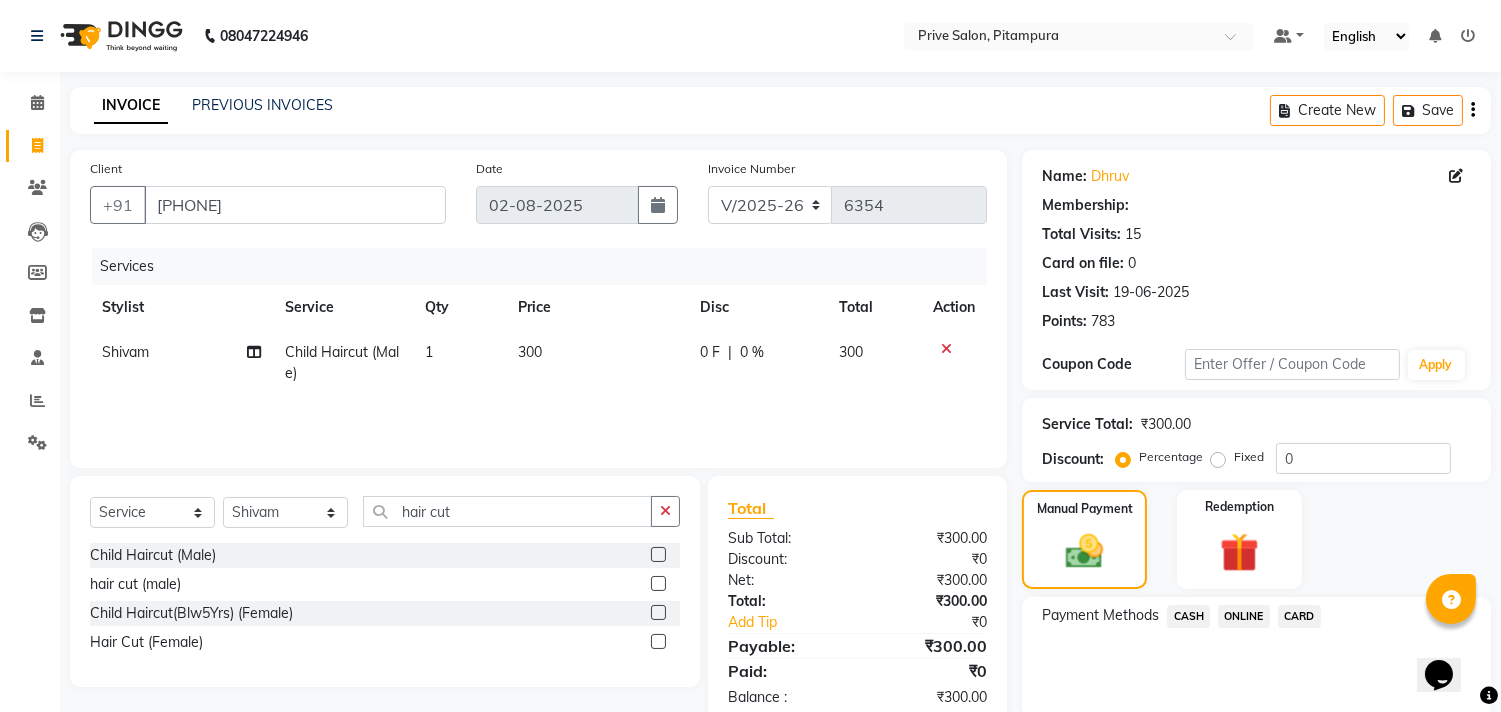 click on "CARD" 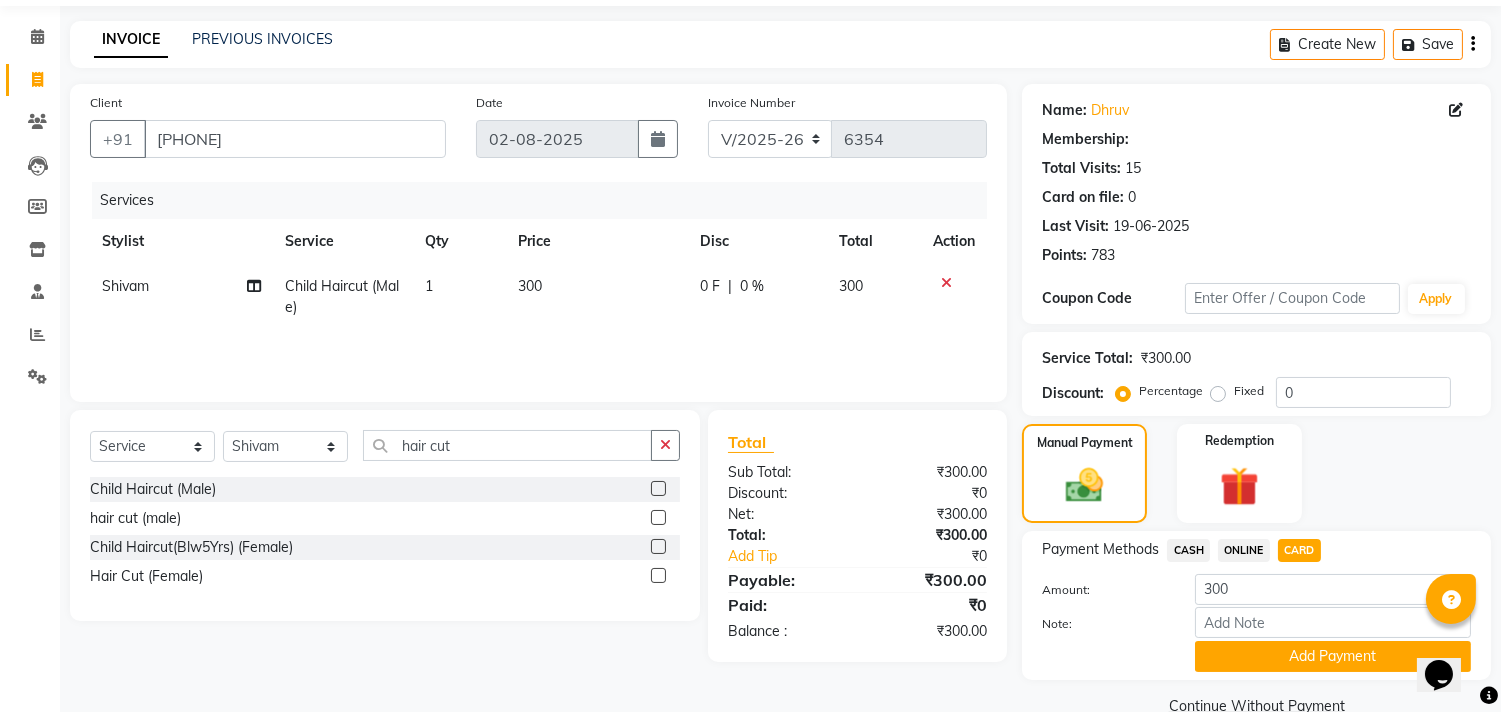 scroll, scrollTop: 91, scrollLeft: 0, axis: vertical 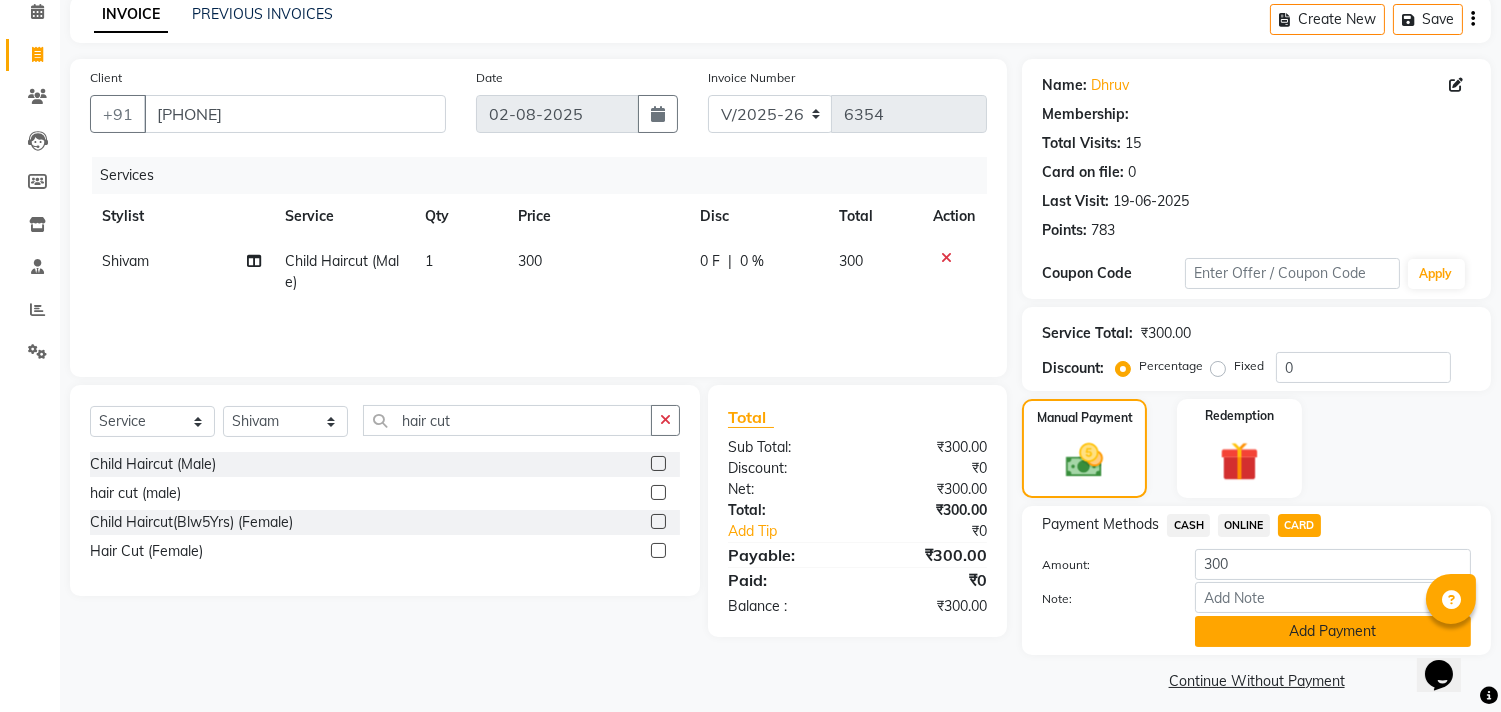 click on "Add Payment" 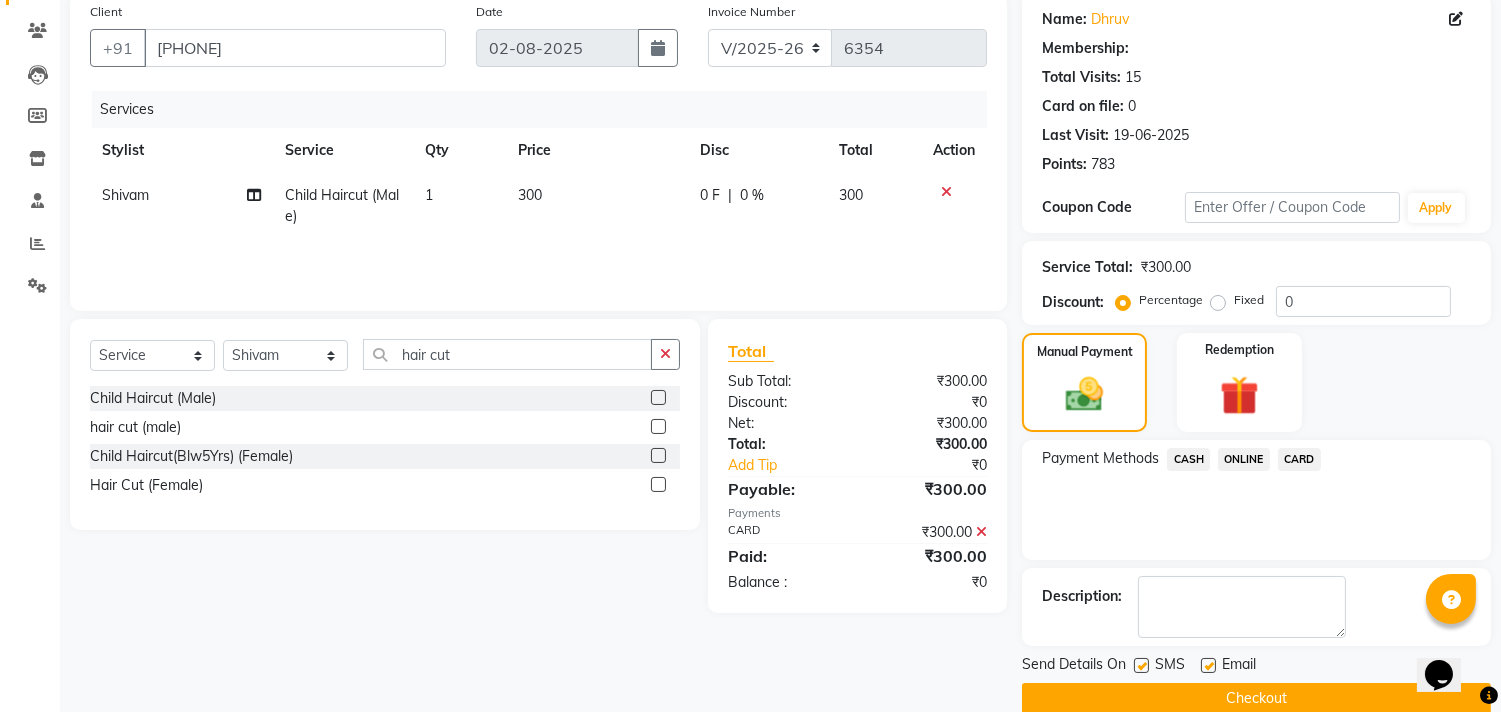 scroll, scrollTop: 187, scrollLeft: 0, axis: vertical 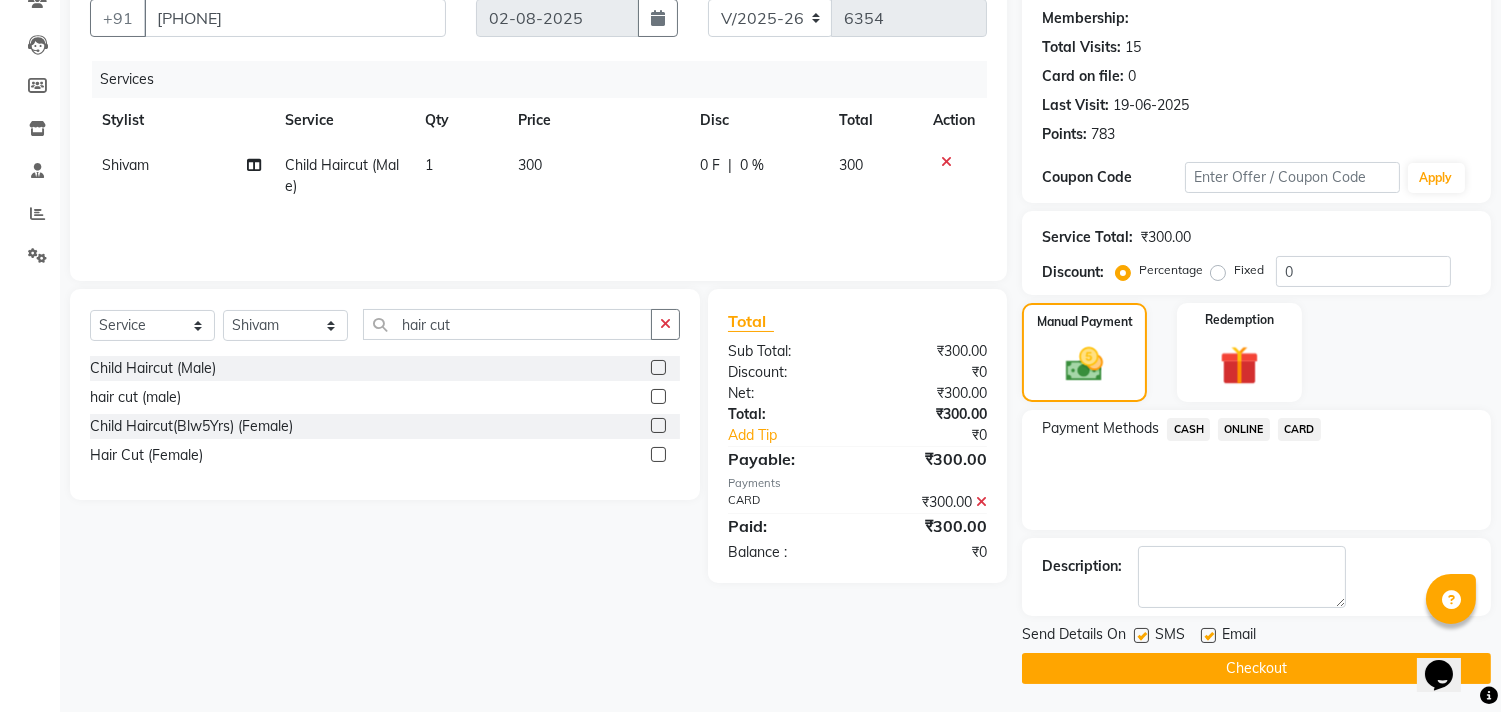 click on "Checkout" 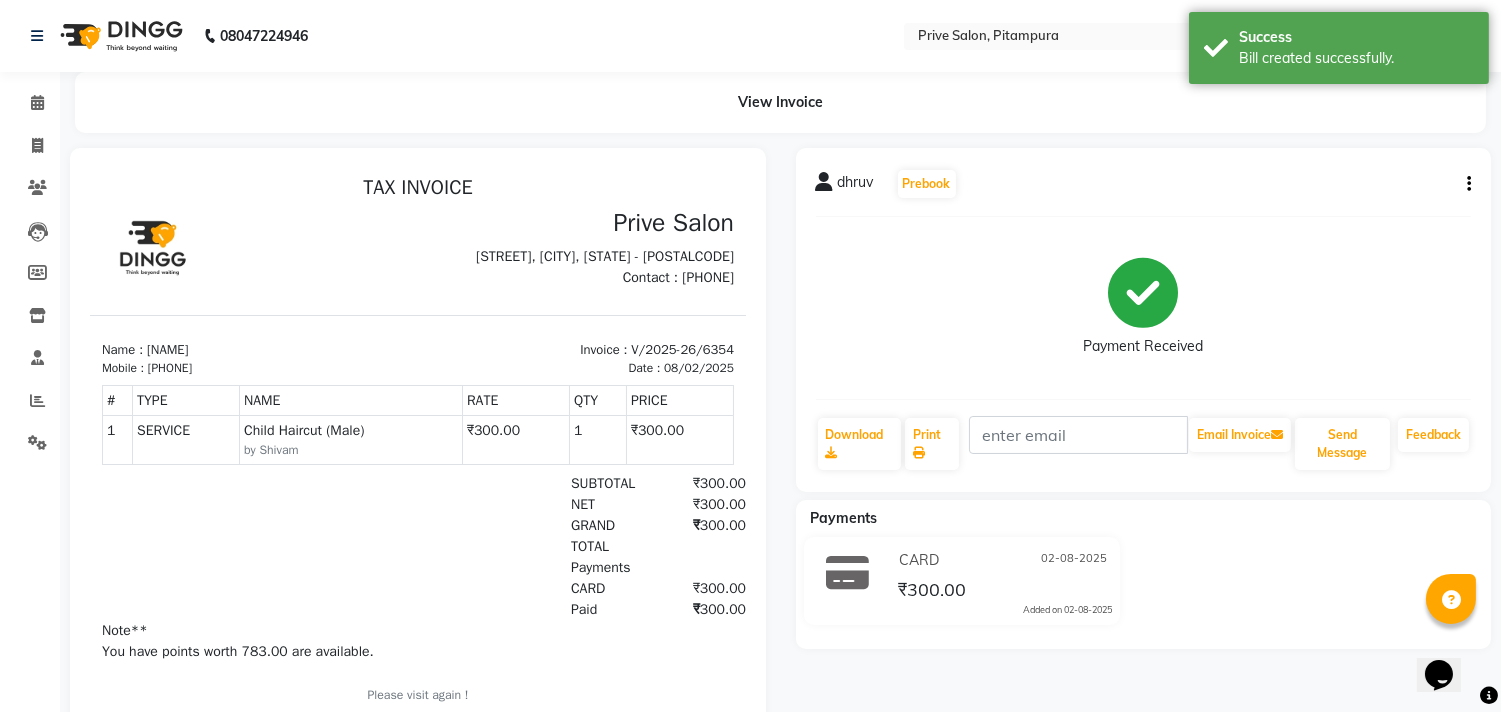 scroll, scrollTop: 0, scrollLeft: 0, axis: both 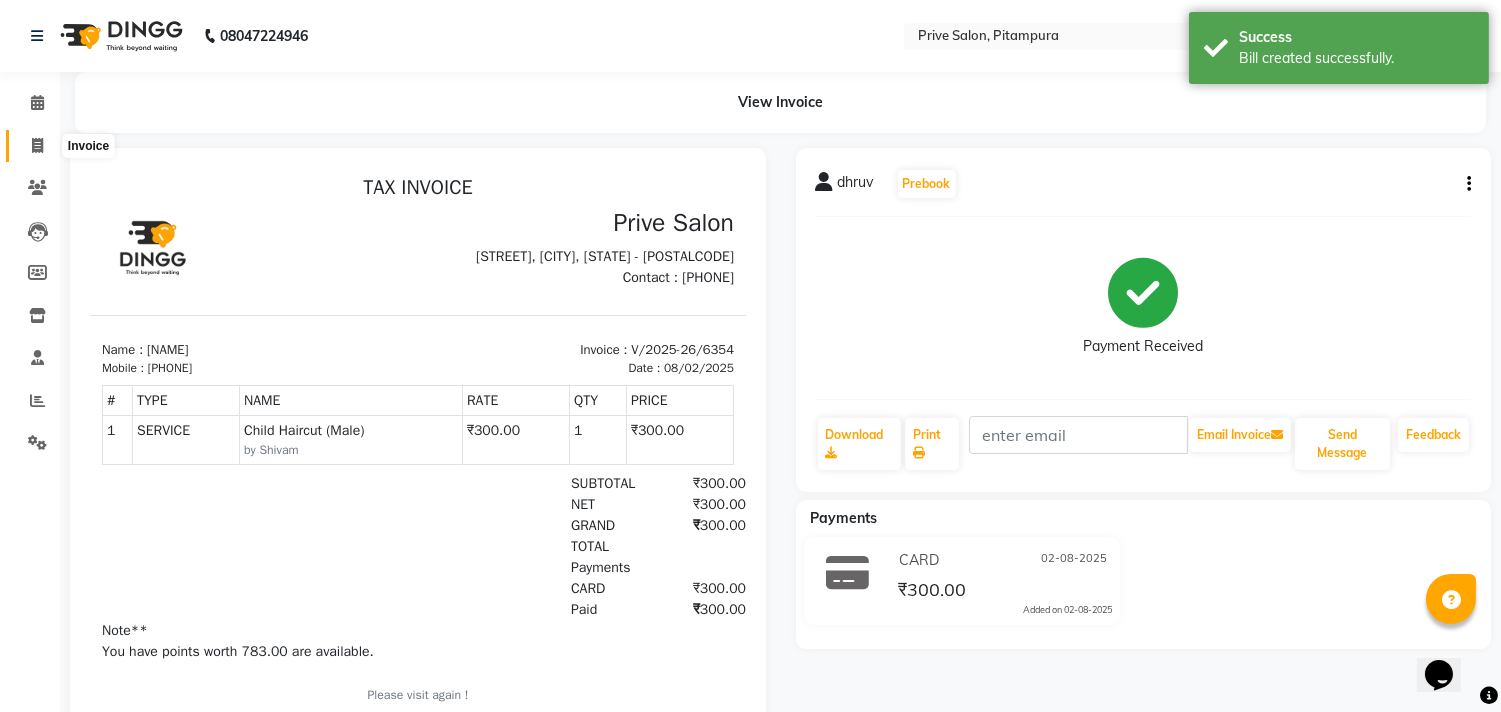 click 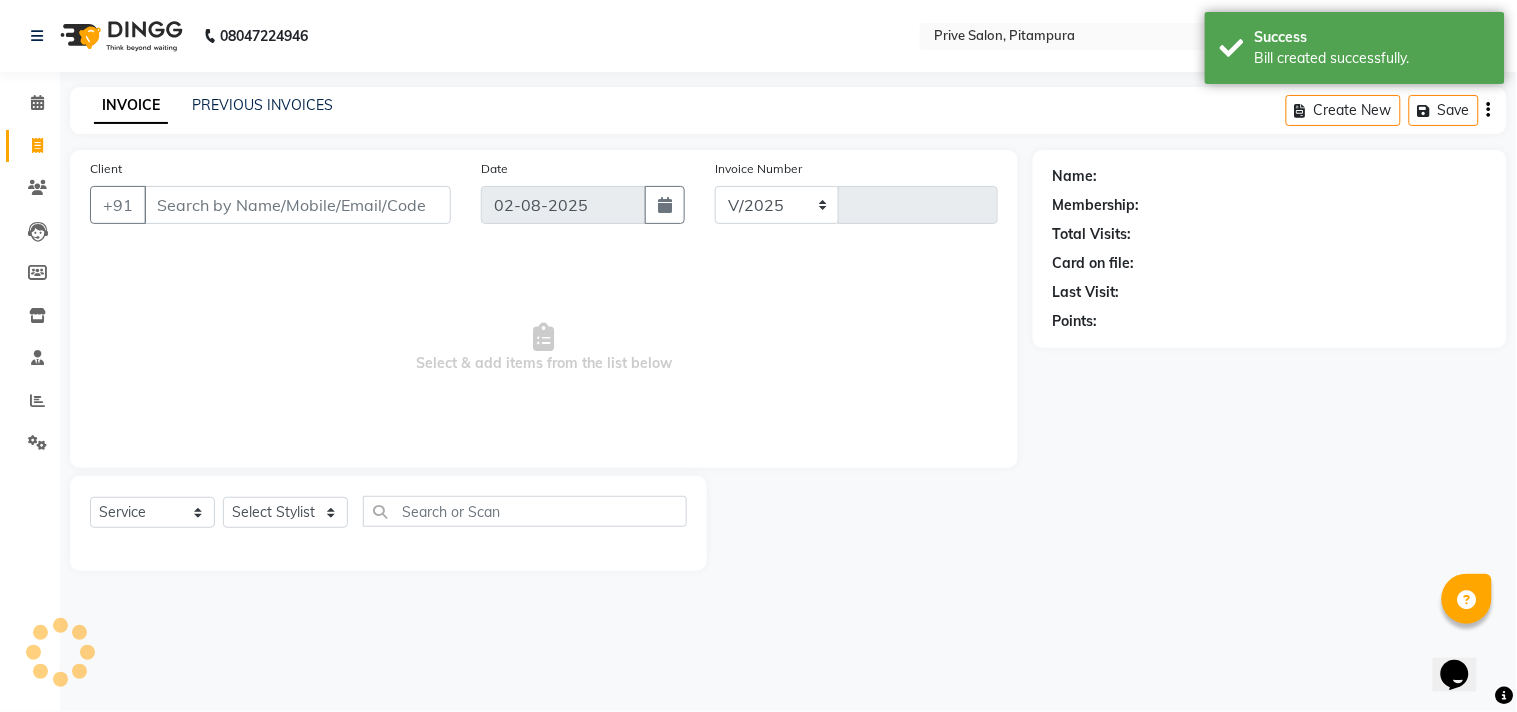 select on "136" 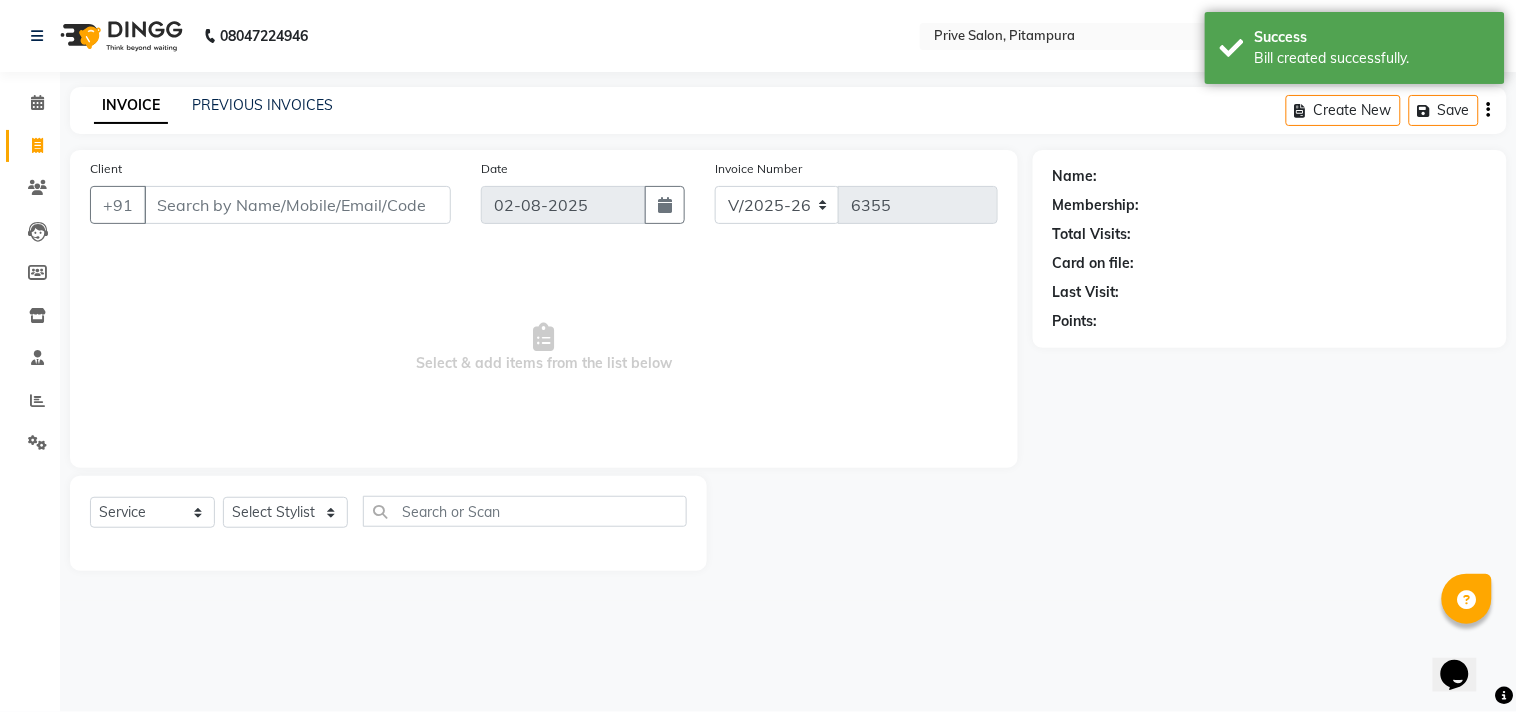 click on "Client" at bounding box center [297, 205] 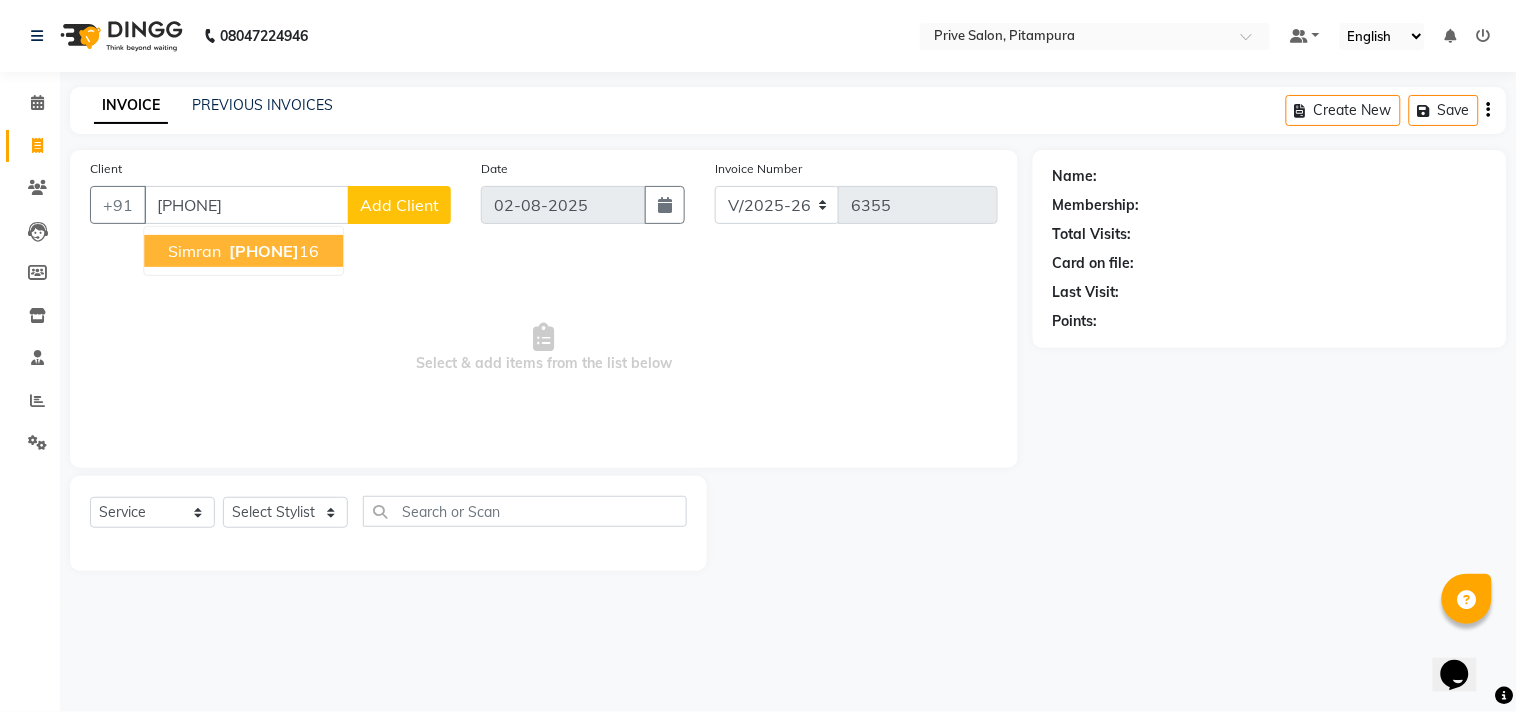 click on "99110375" at bounding box center (264, 251) 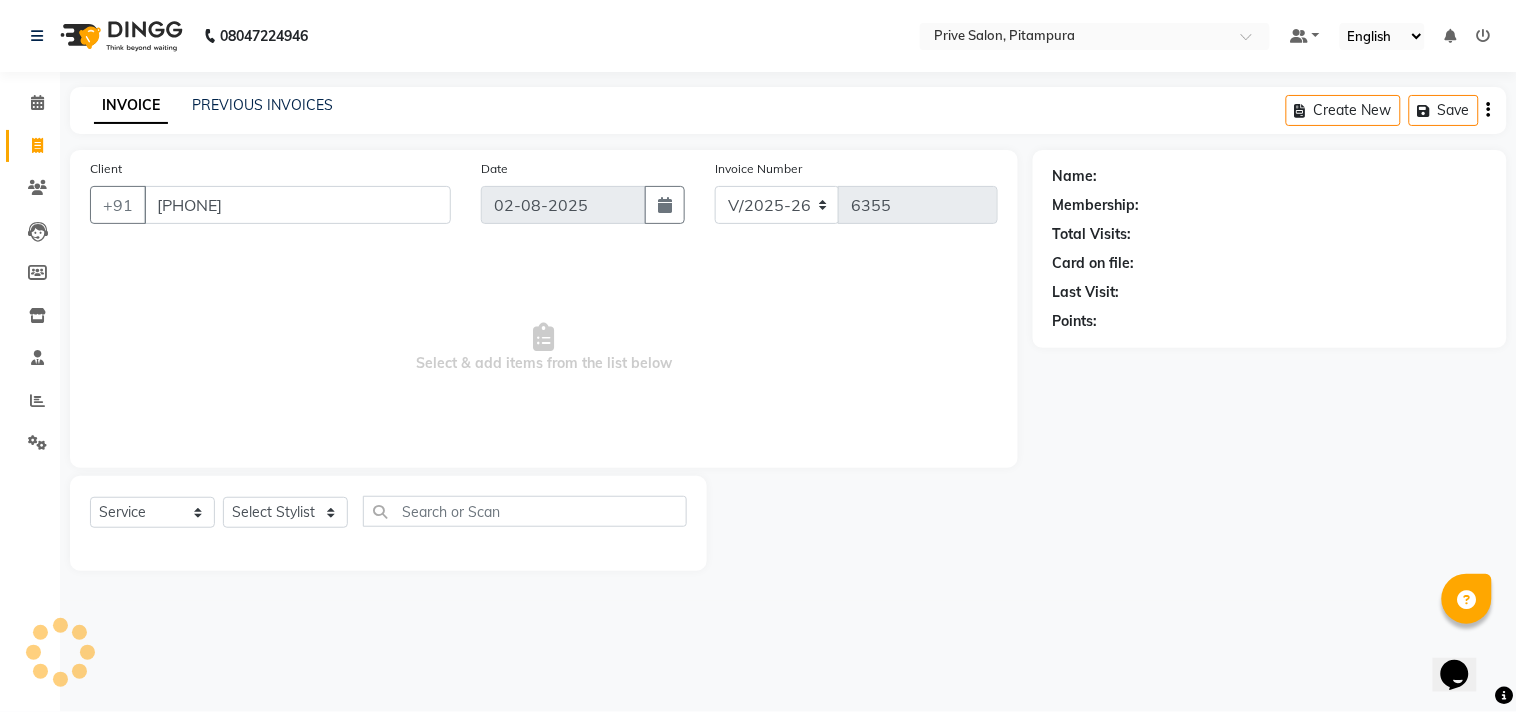 type on "9911037516" 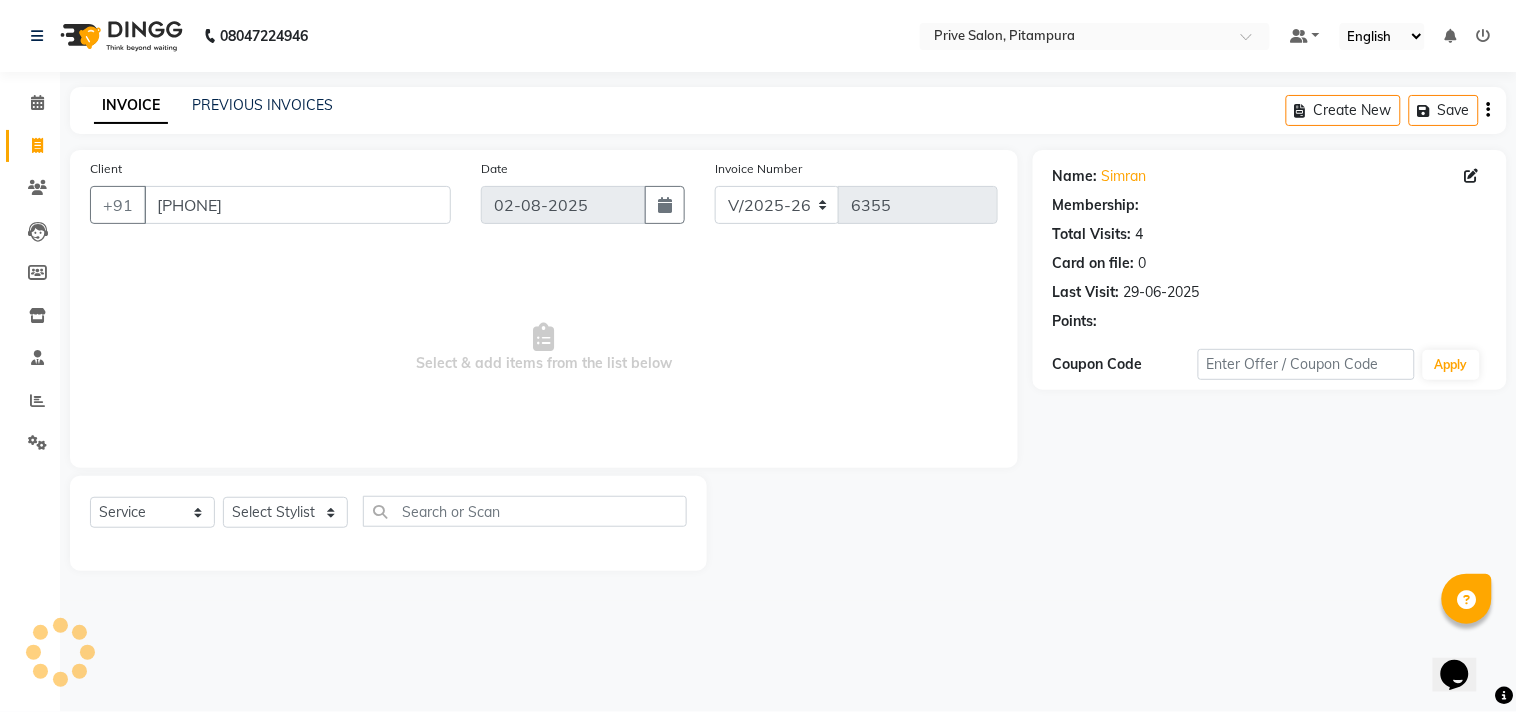 select on "1: Object" 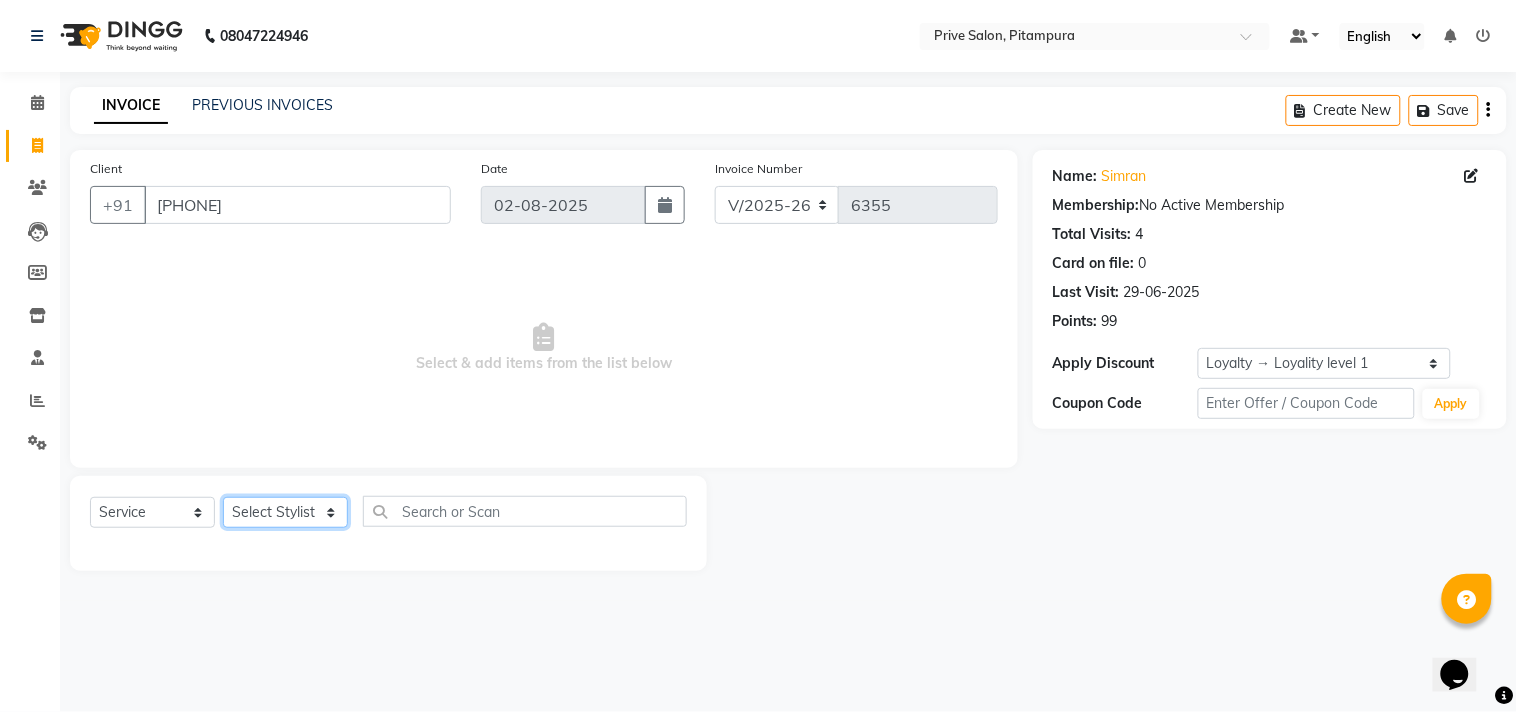 click on "Select Stylist amit ARJUN Atul FAIZAN FARDEEN GOLU harshit HITESH isha kapil khushbu Manager meenu MOHIT Mohsin NISHA nishi Preet privee Shivam SIVA vikas" 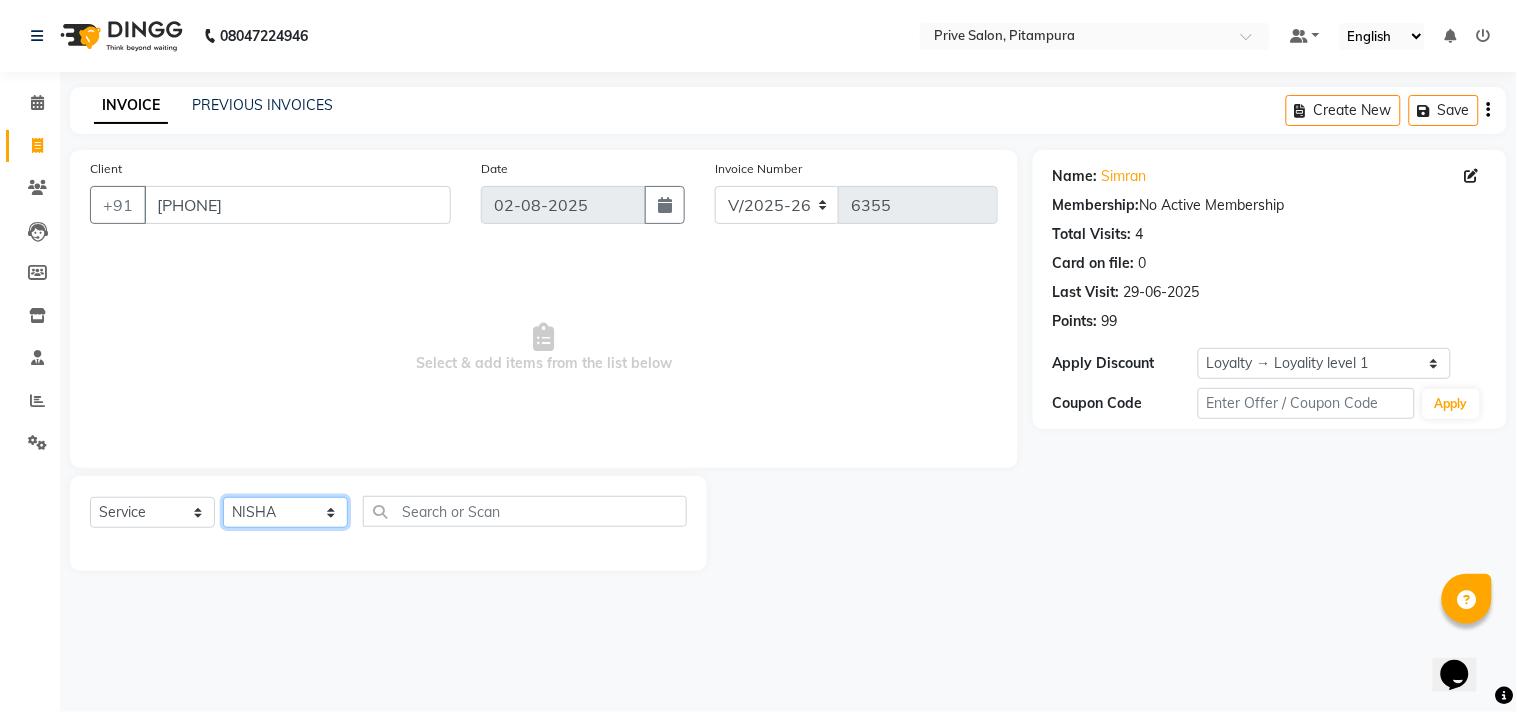 click on "Select Stylist amit ARJUN Atul FAIZAN FARDEEN GOLU harshit HITESH isha kapil khushbu Manager meenu MOHIT Mohsin NISHA nishi Preet privee Shivam SIVA vikas" 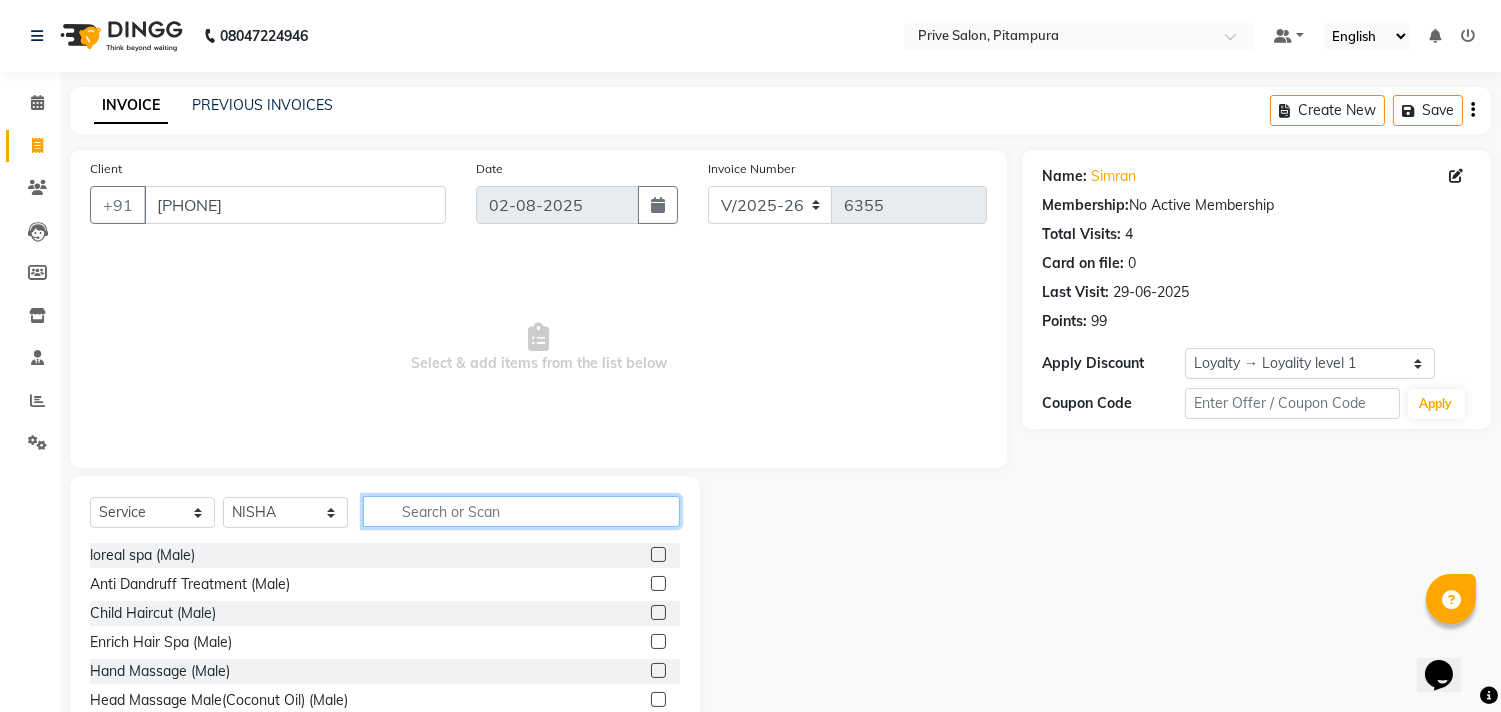 click 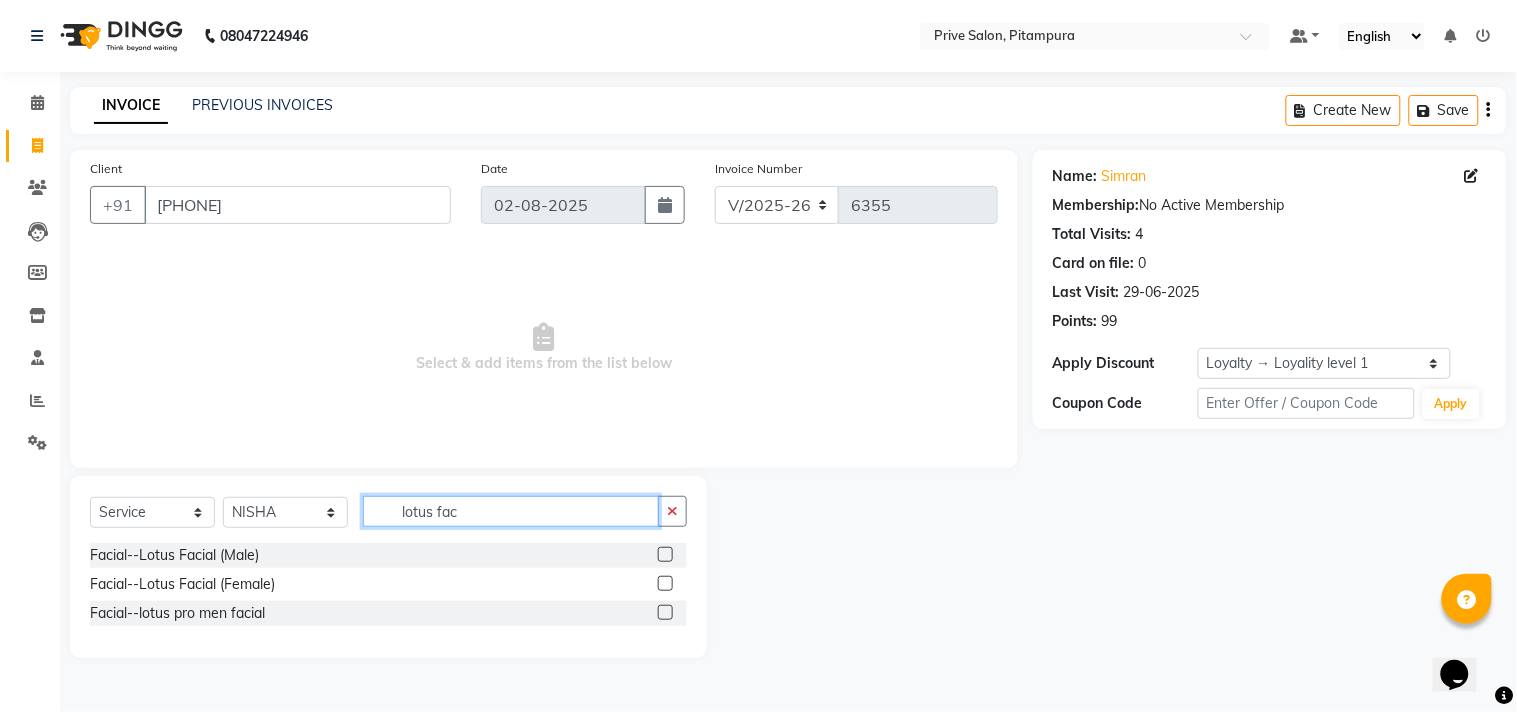 type on "lotus fac" 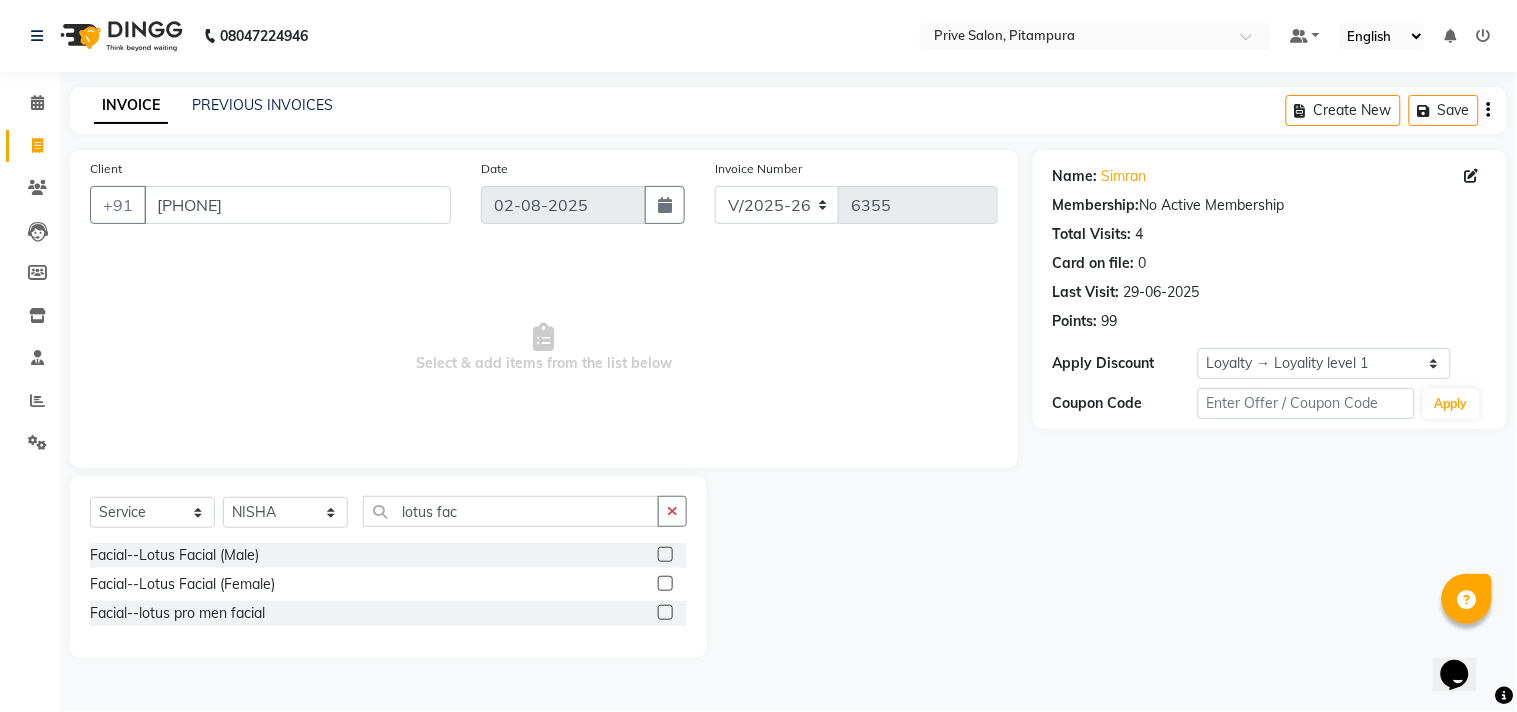 click 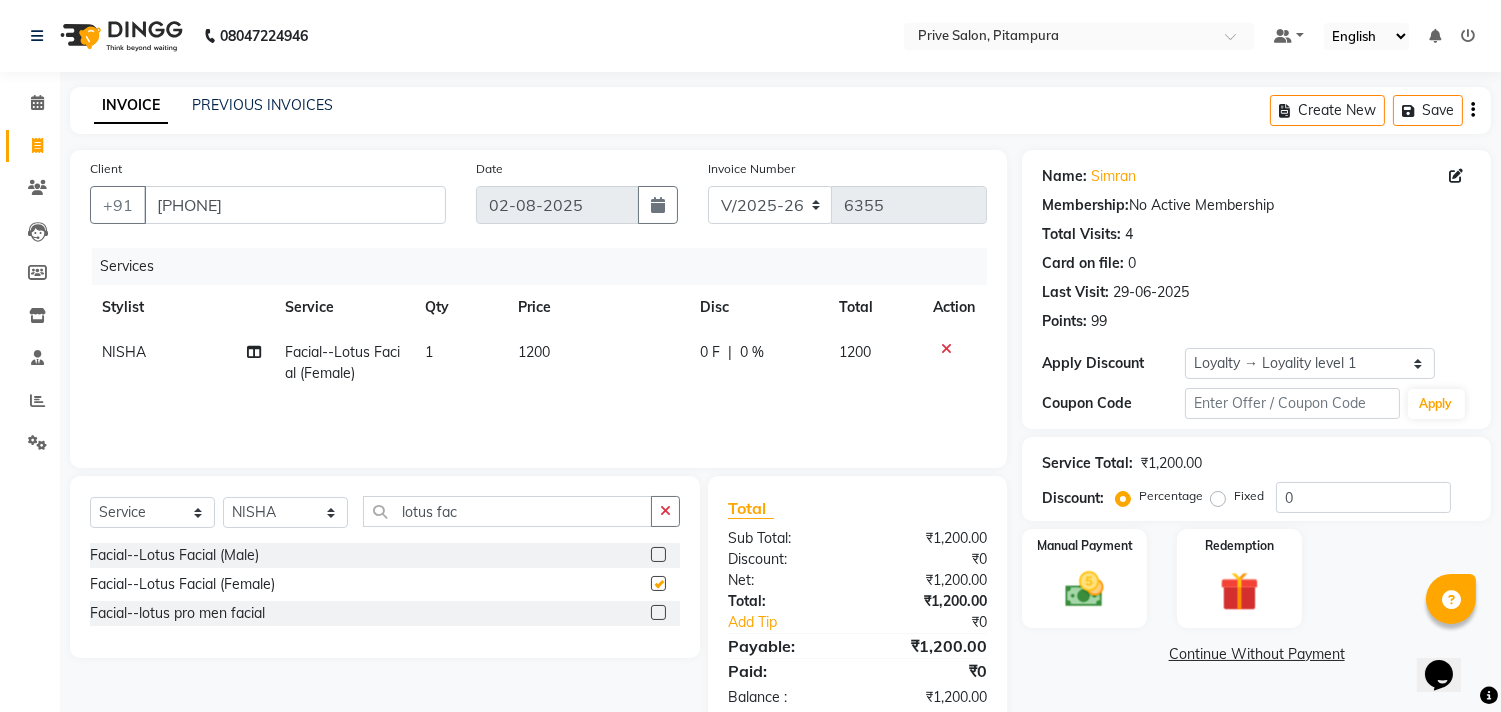 checkbox on "false" 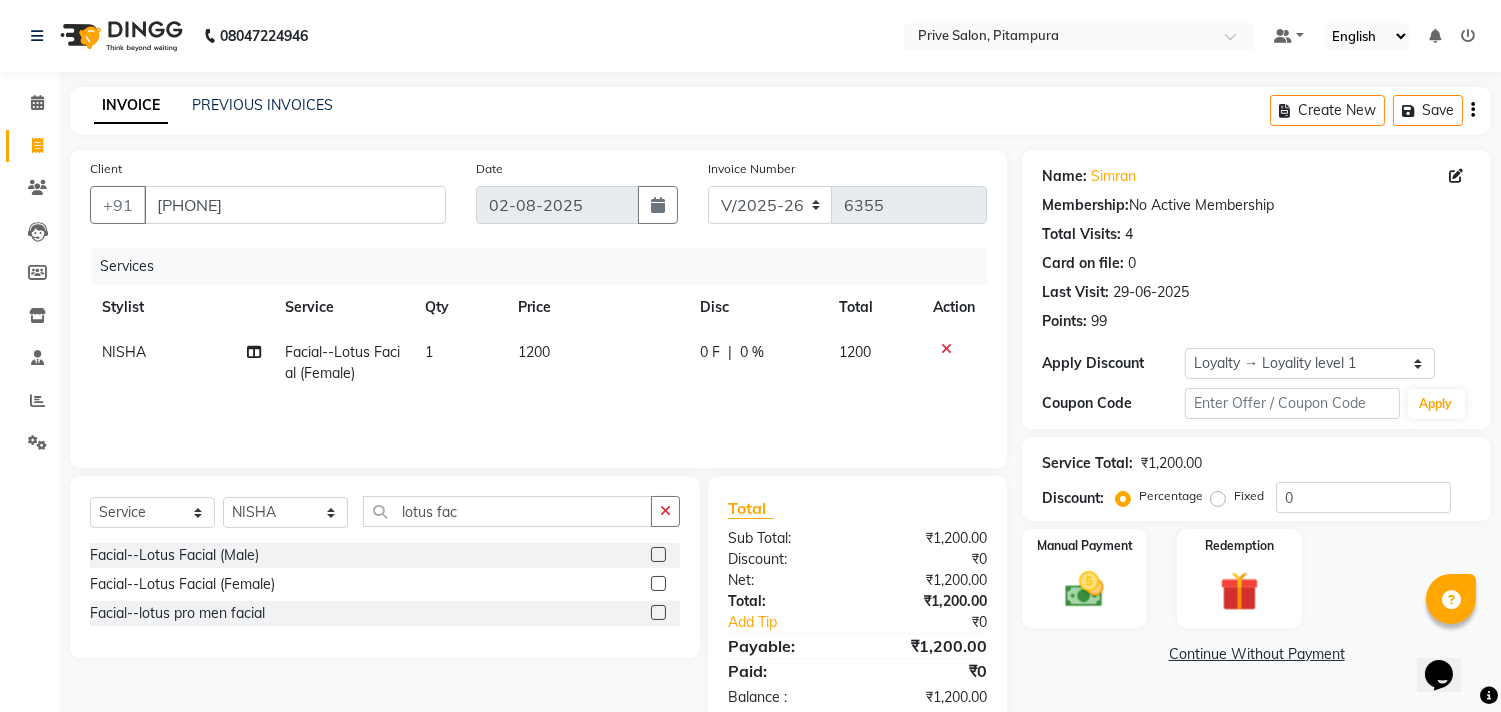 click 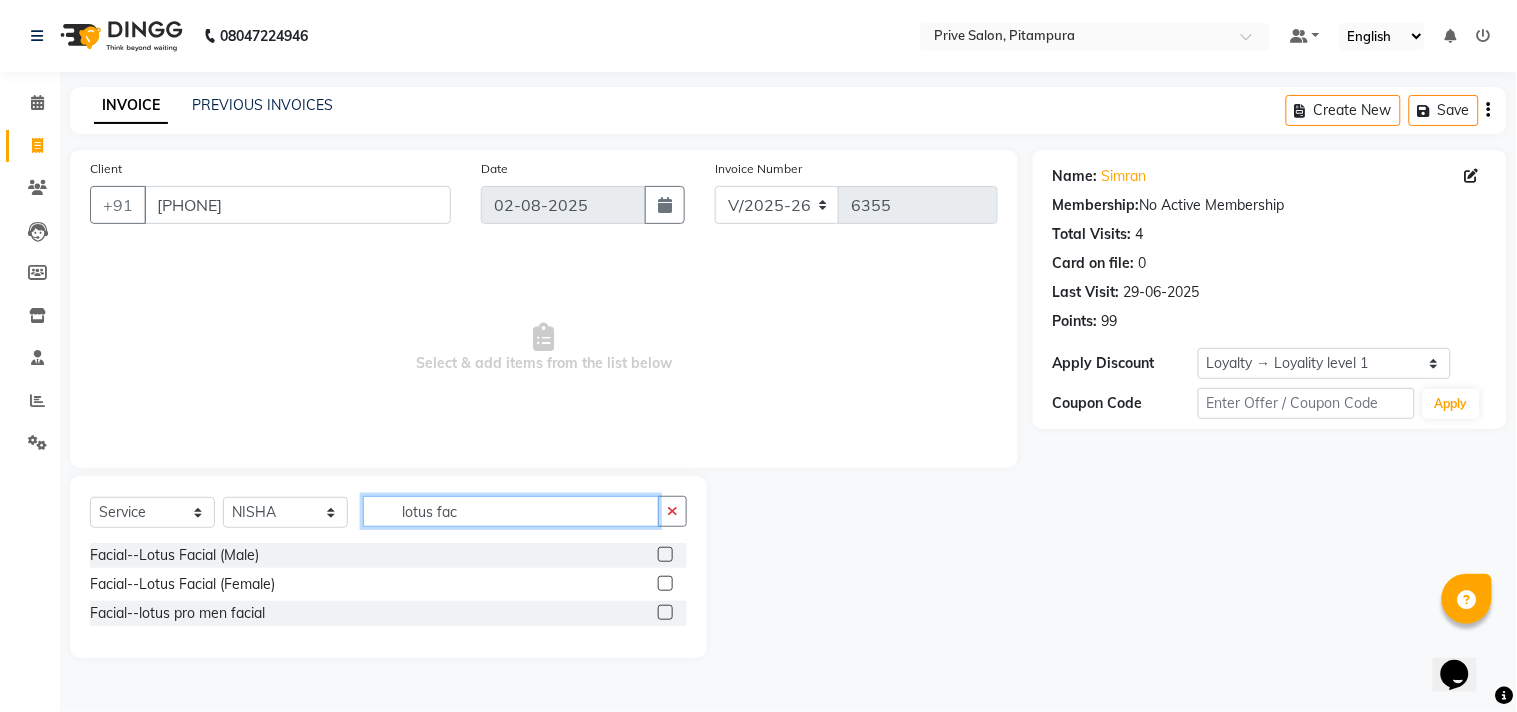 click on "lotus fac" 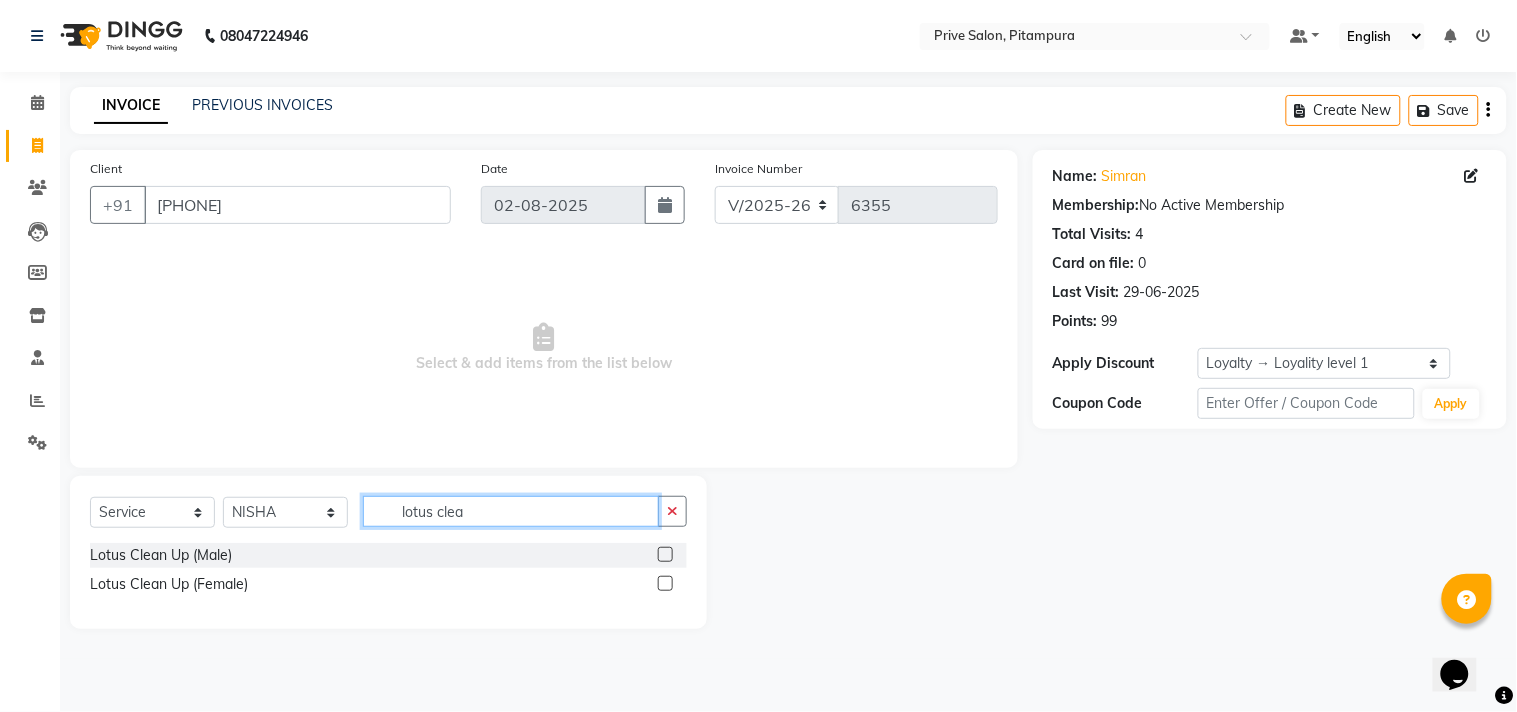 type on "lotus clea" 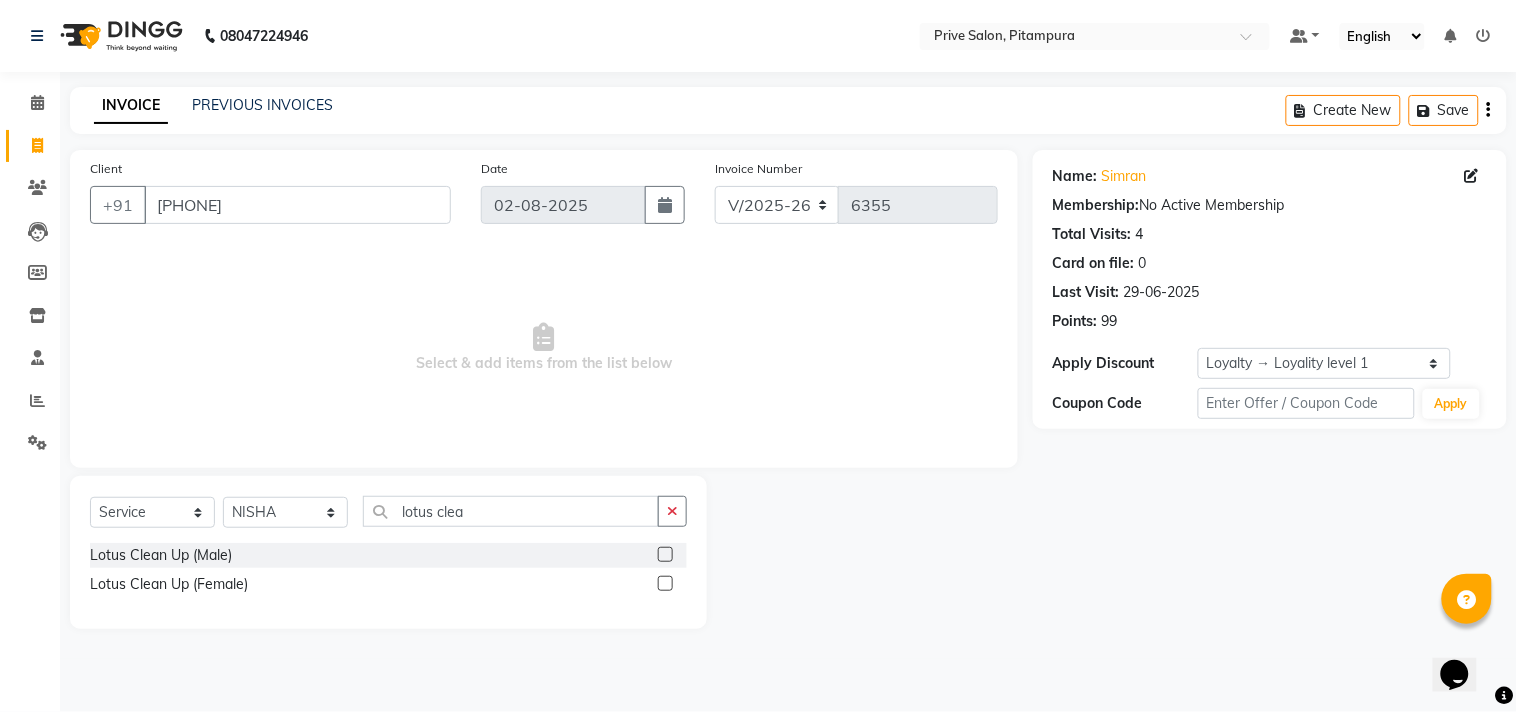 click 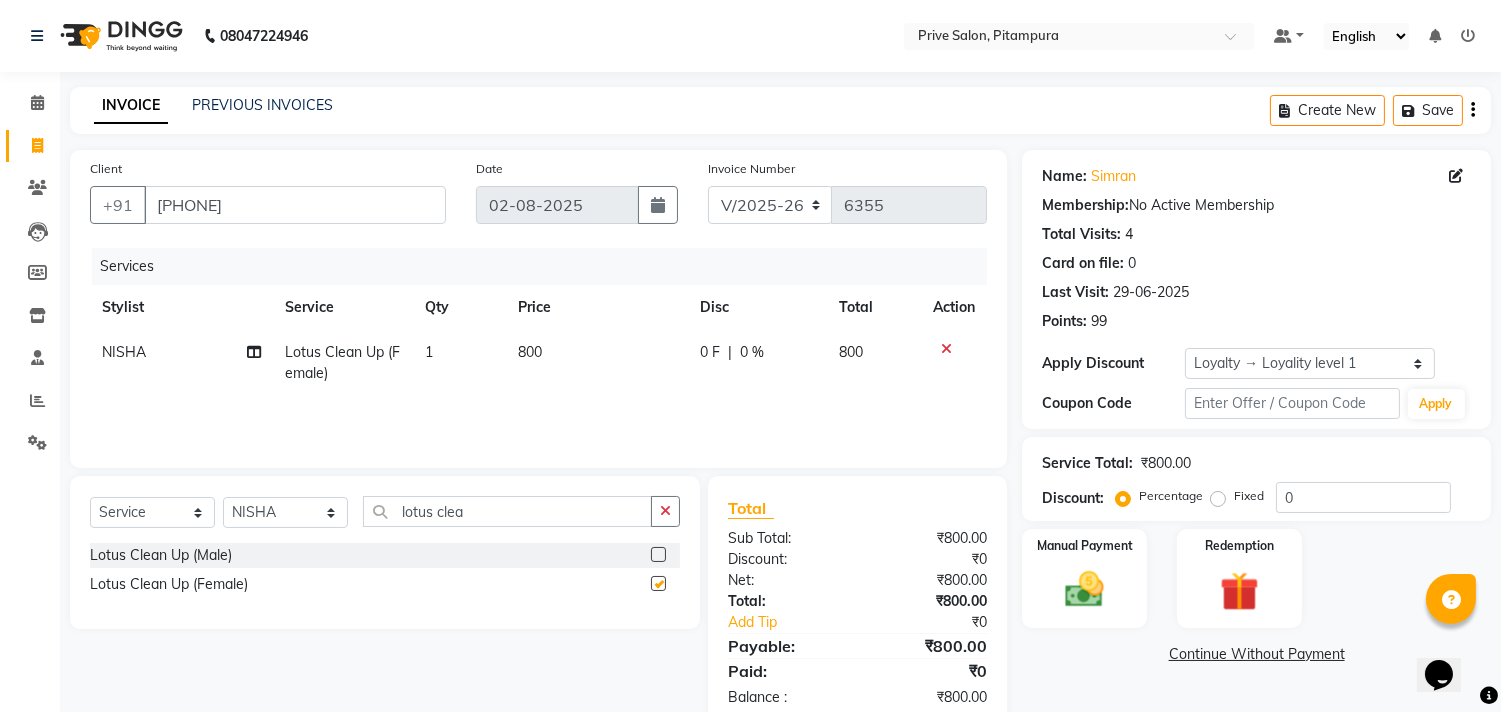 checkbox on "false" 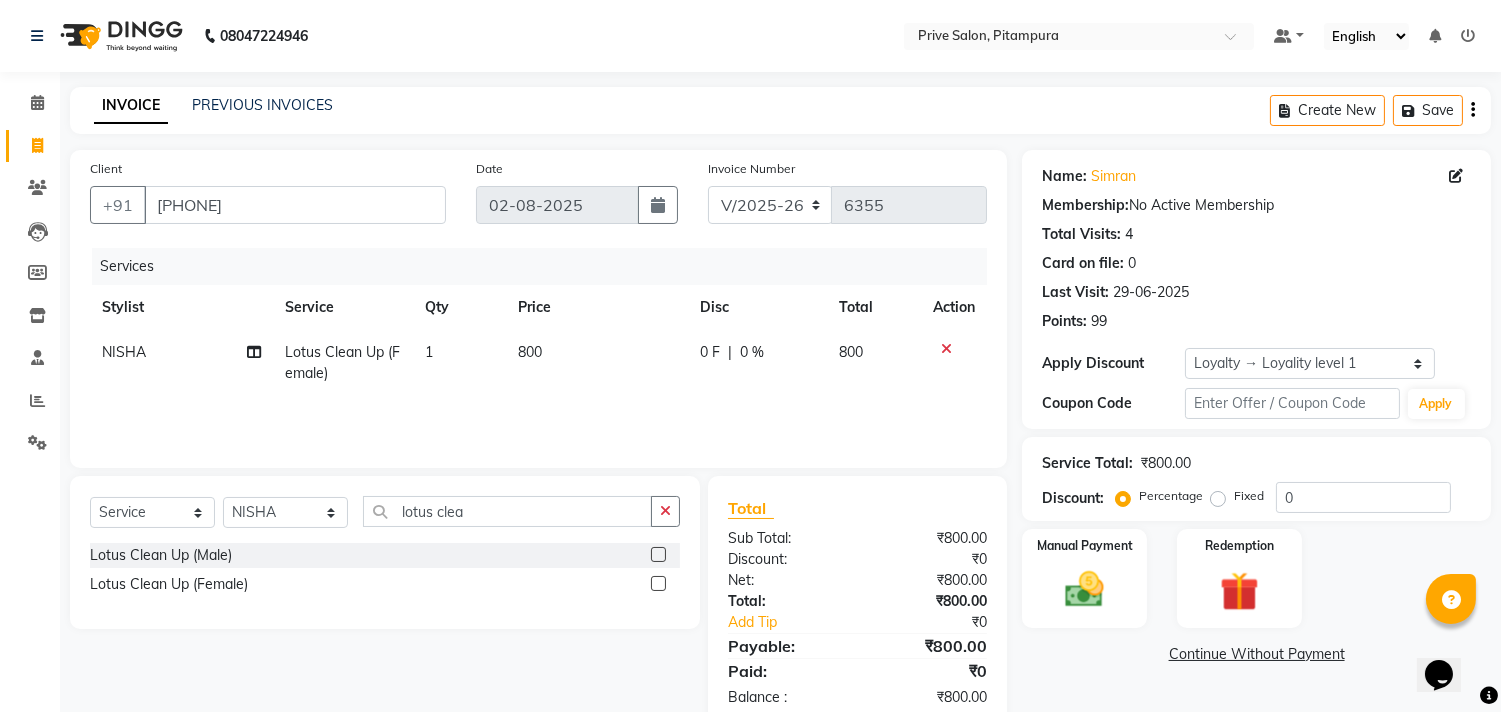 drag, startPoint x: 664, startPoint y: 501, endPoint x: 620, endPoint y: 502, distance: 44.011364 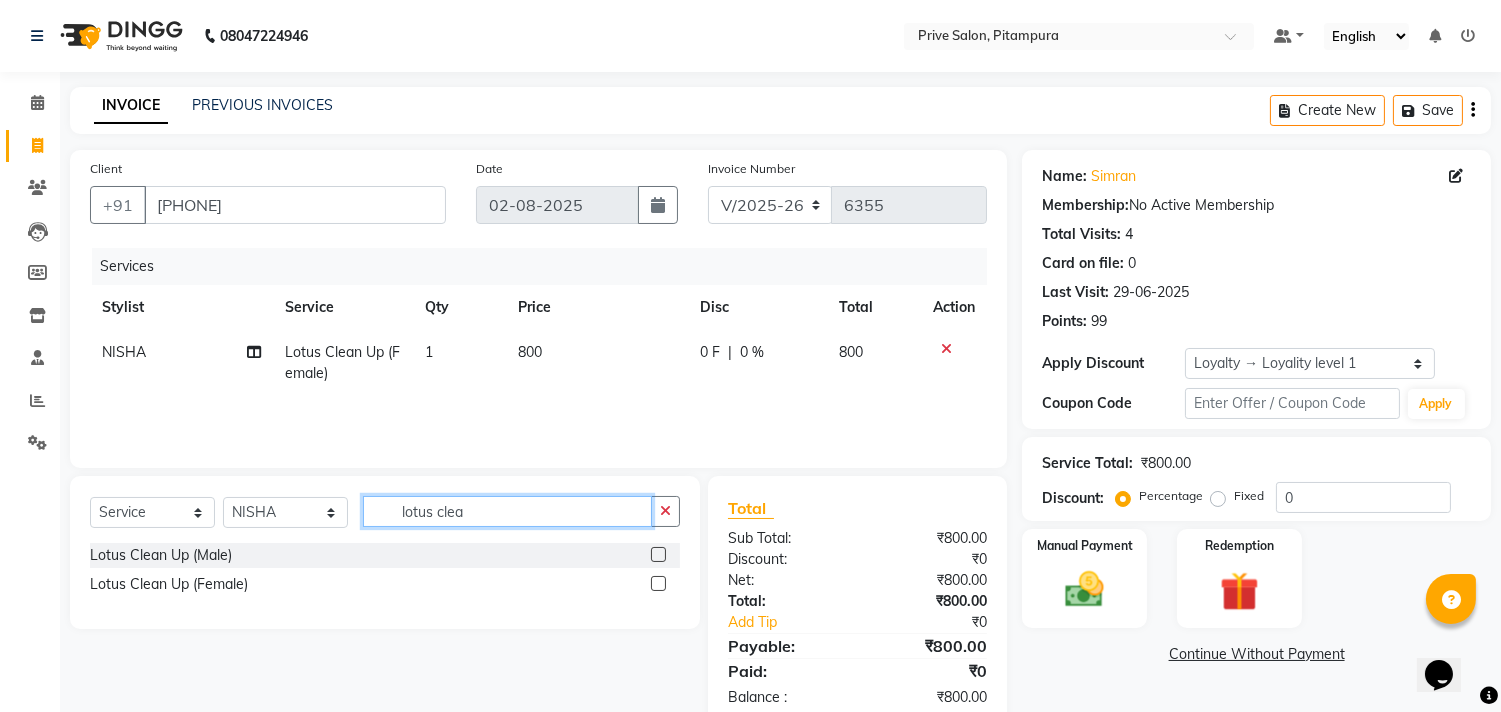 click on "lotus clea" 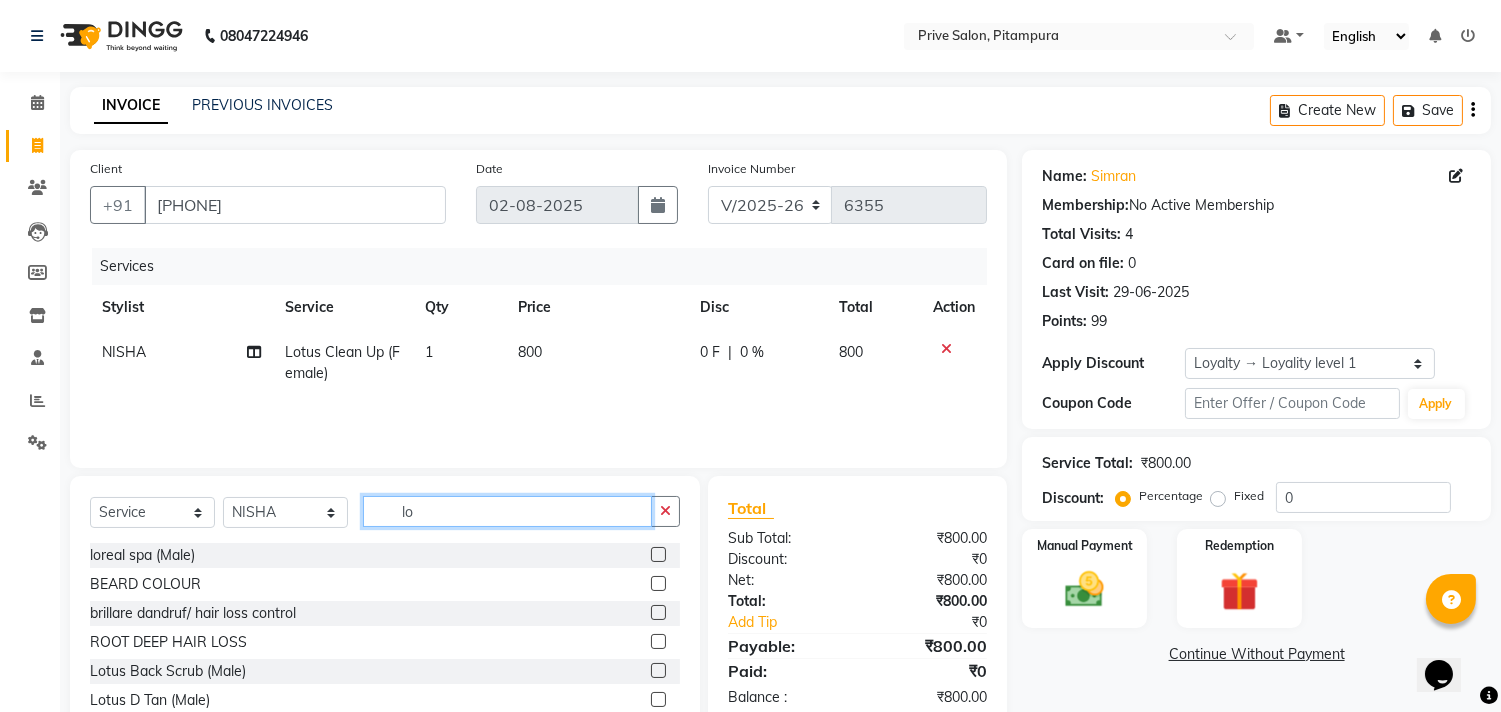 type on "l" 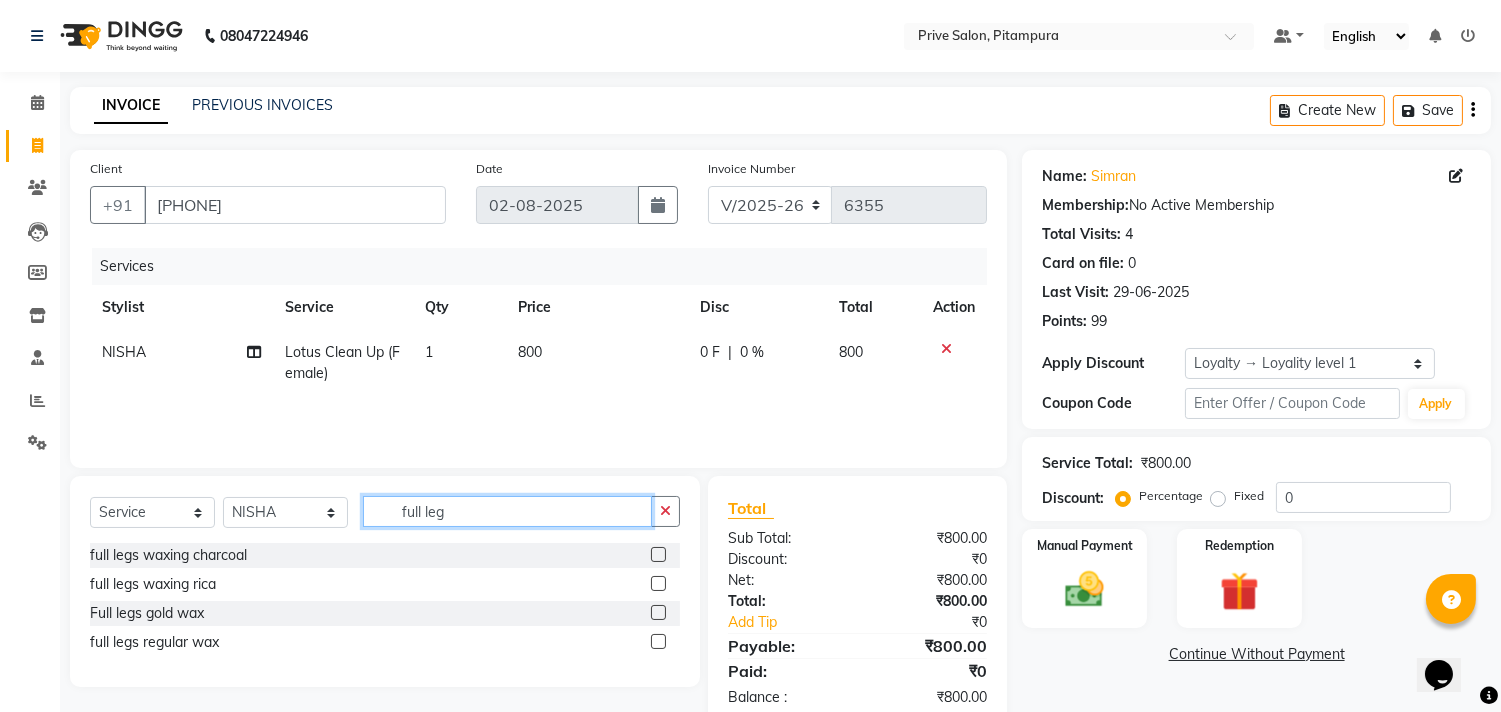 type on "full leg" 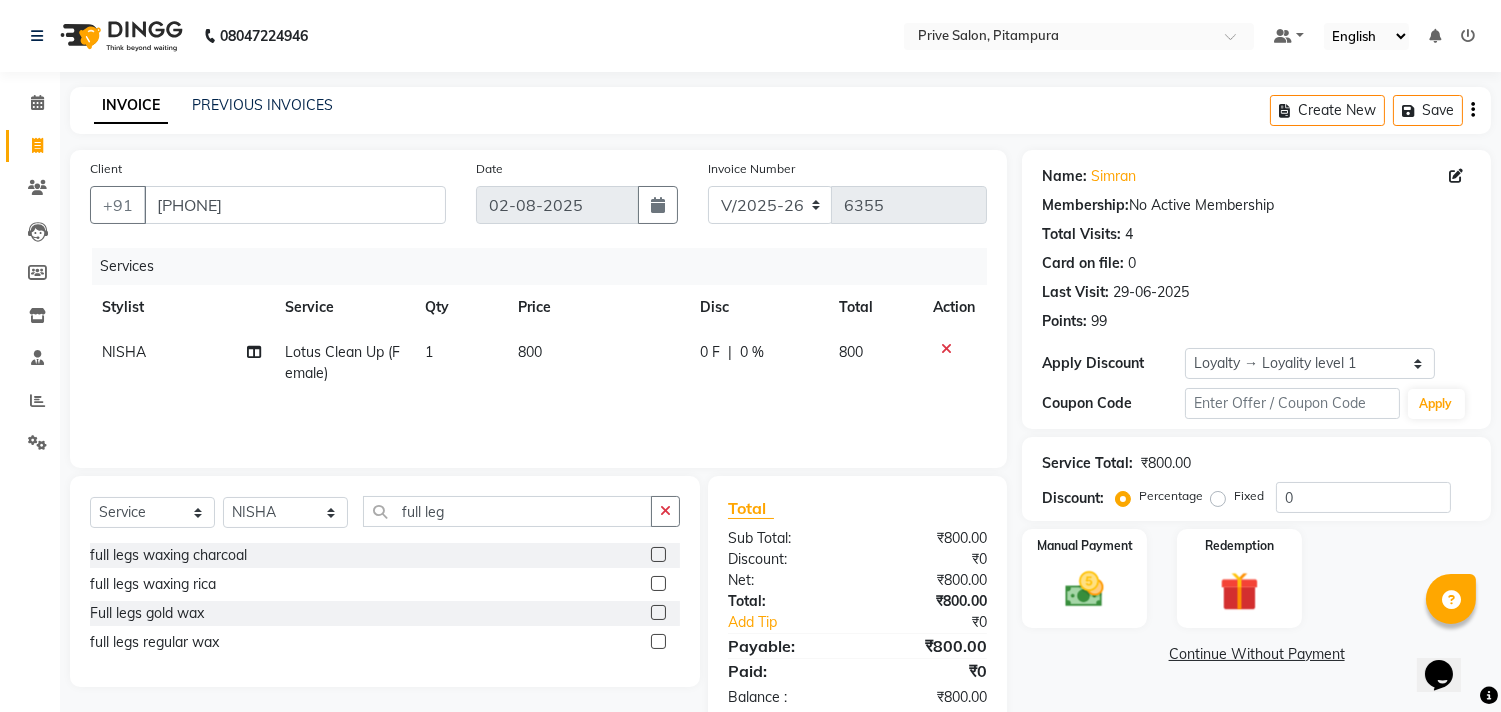 click 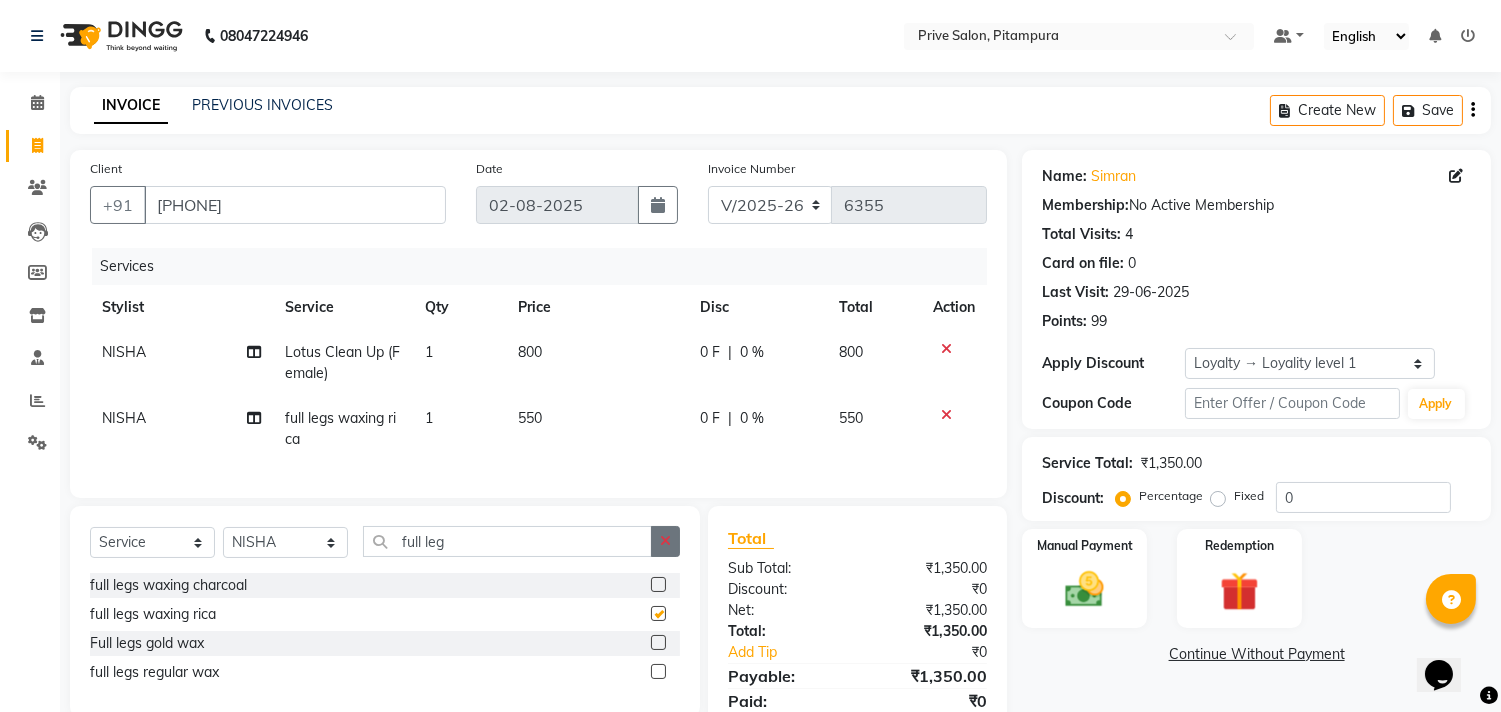 checkbox on "false" 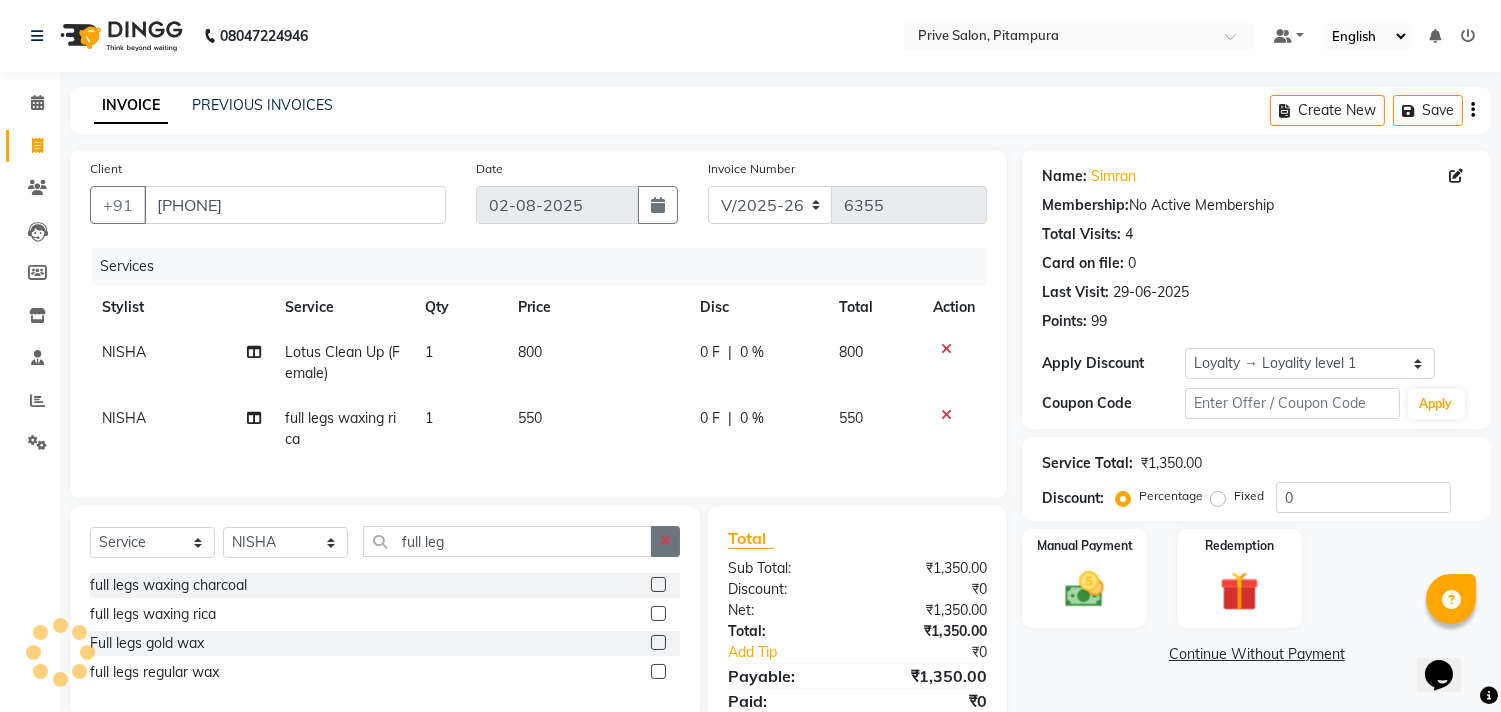 click 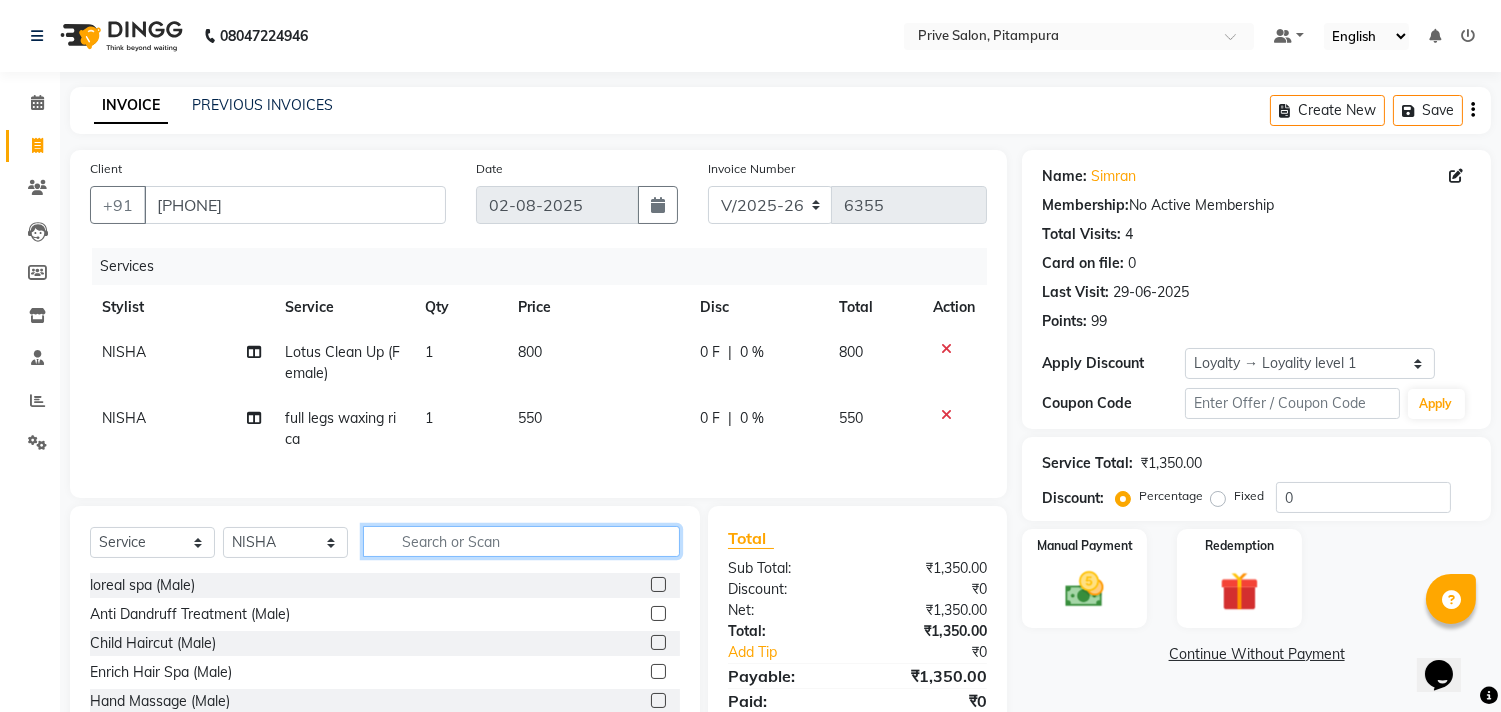 click 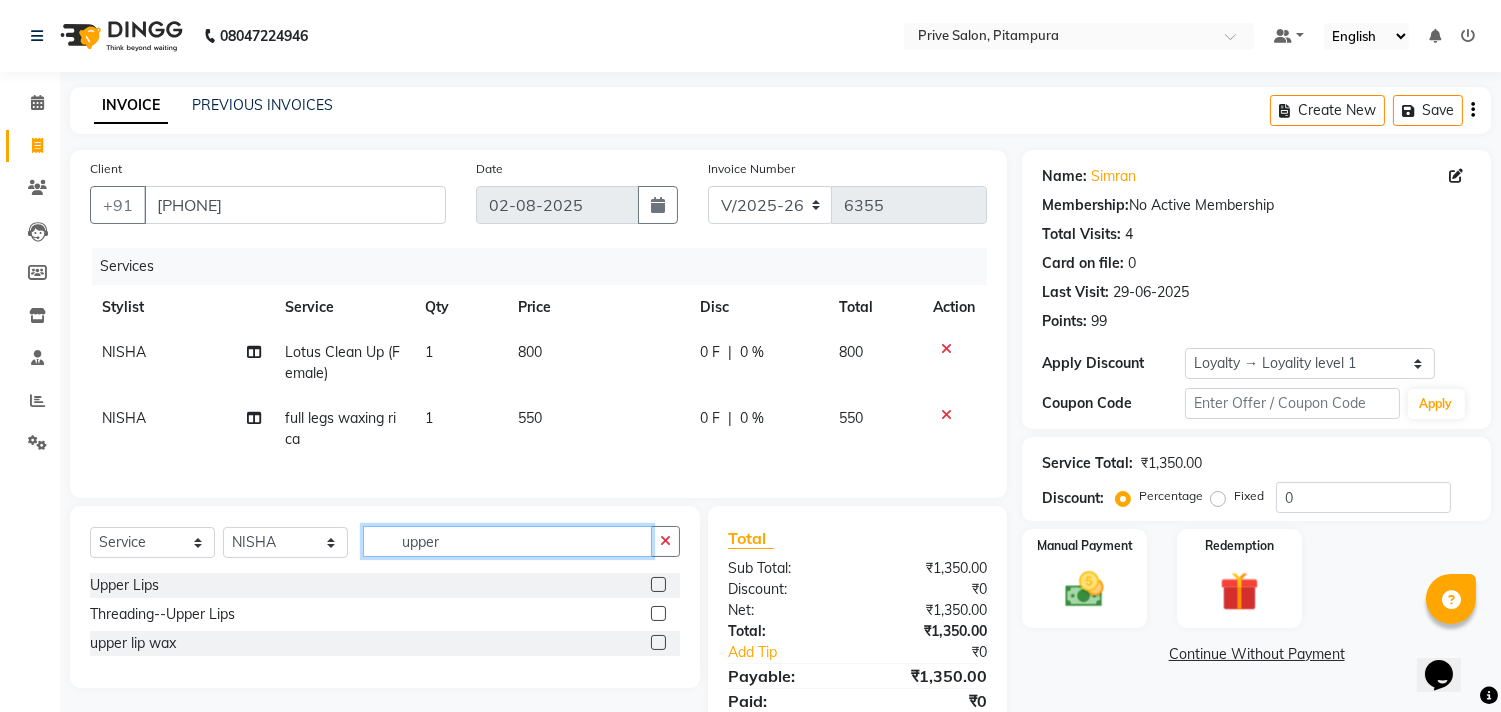 type on "upper" 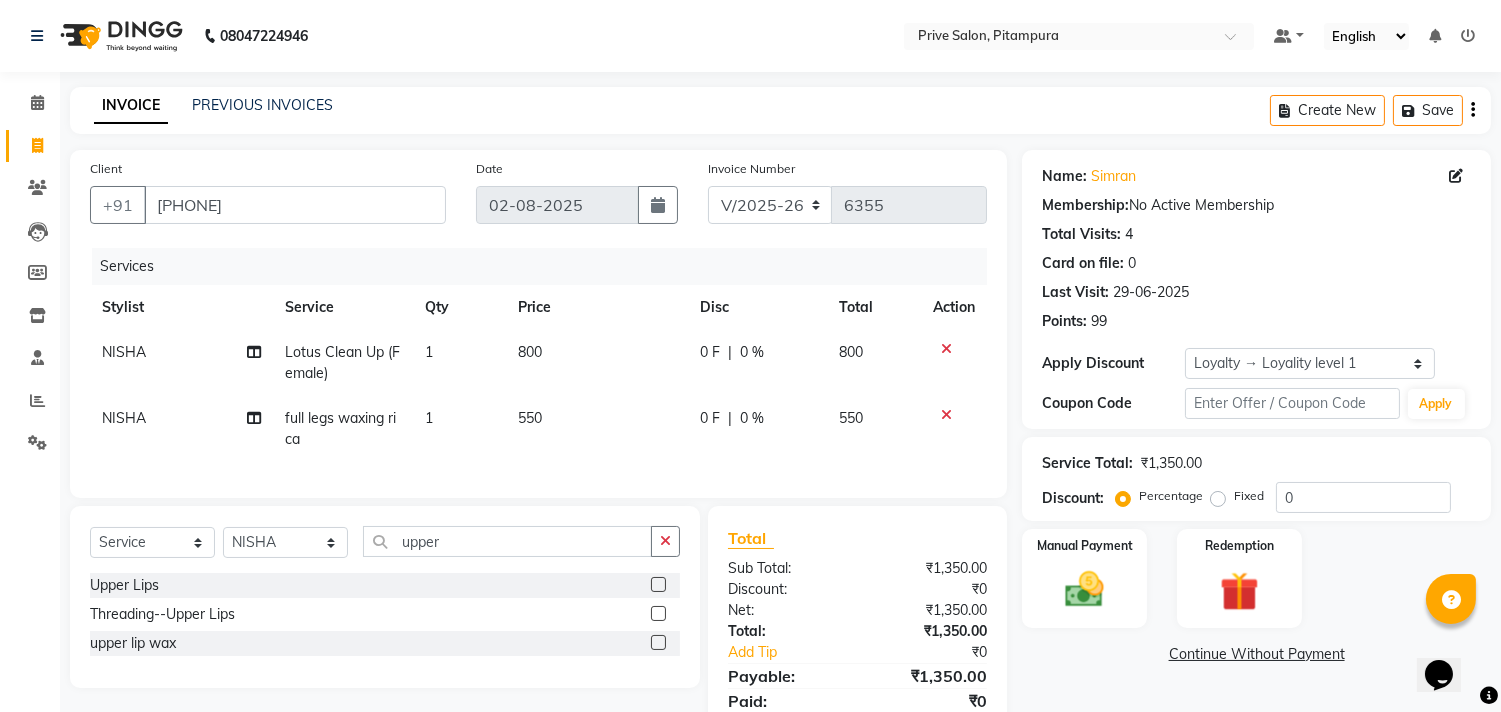 click 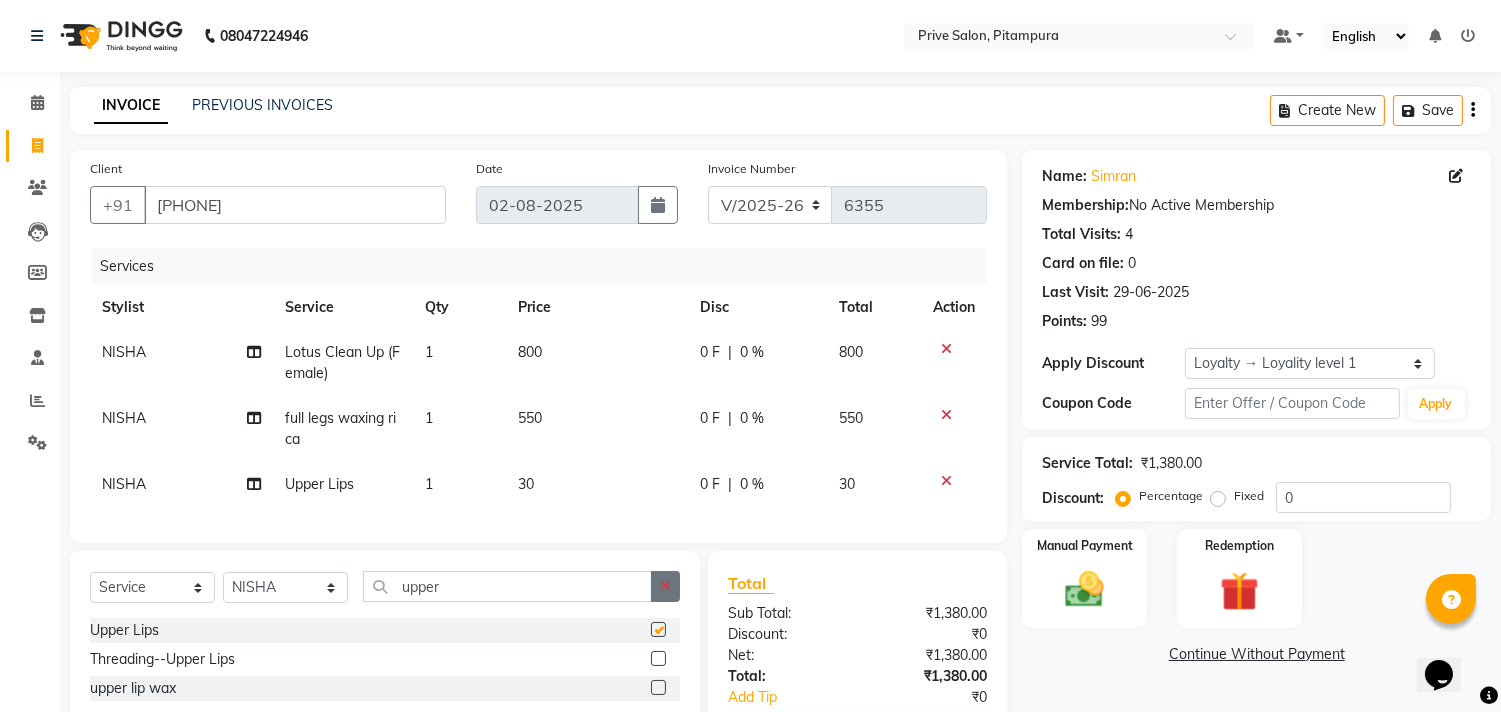 checkbox on "false" 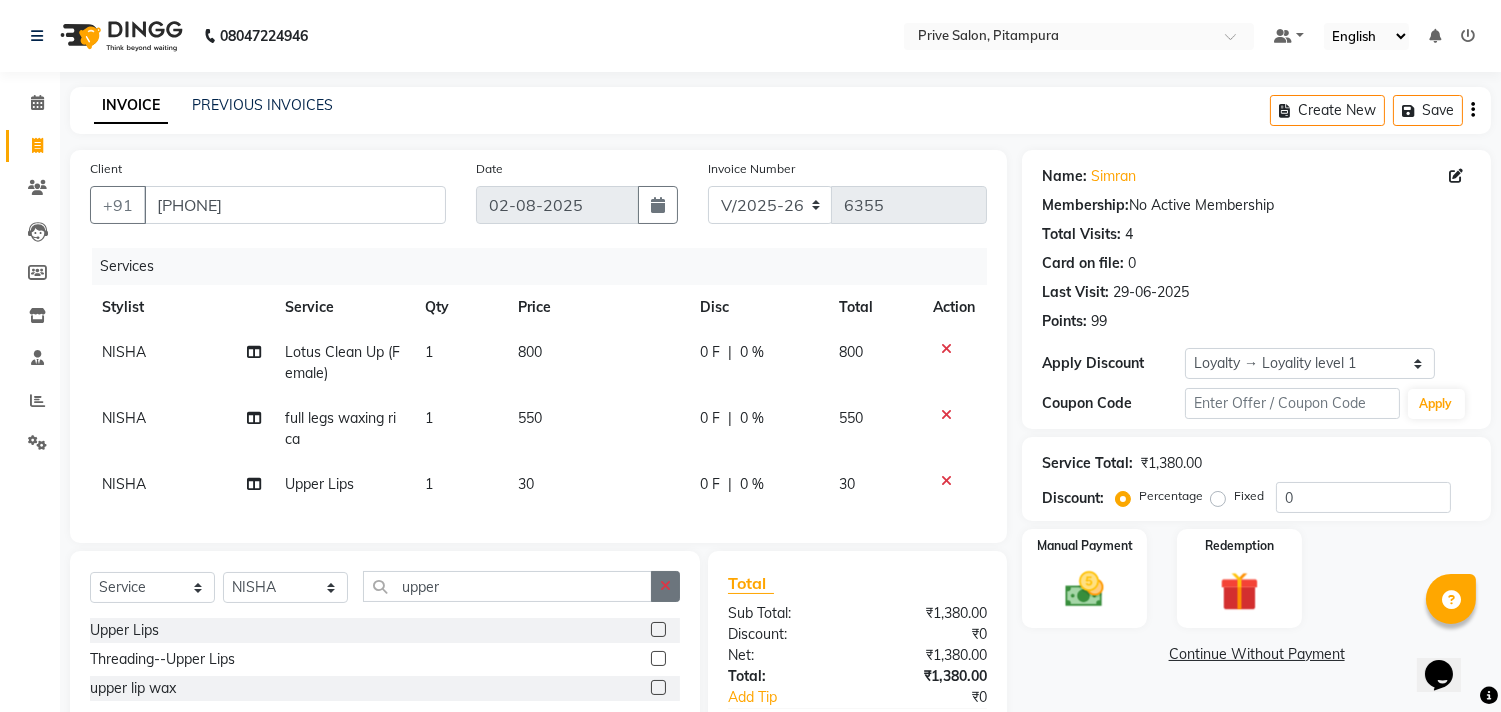 click 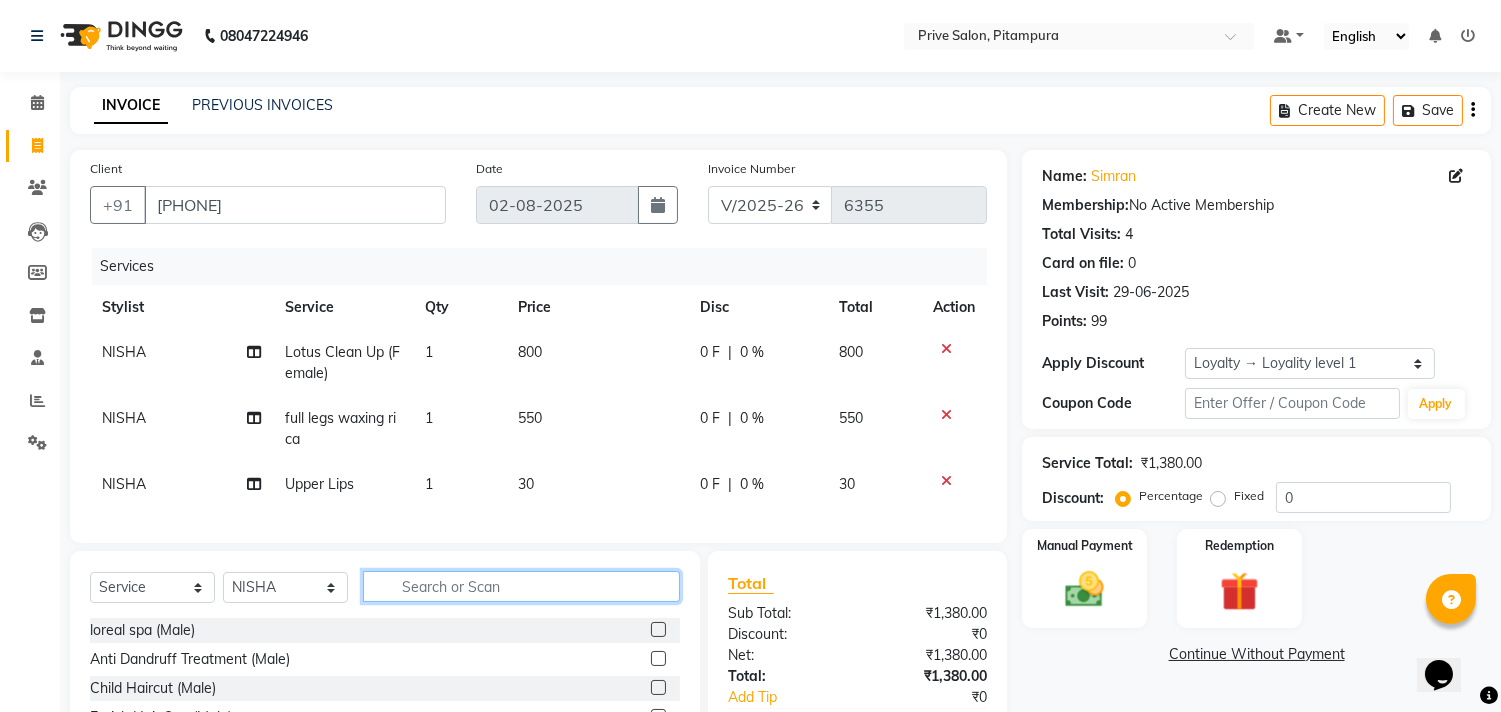 click 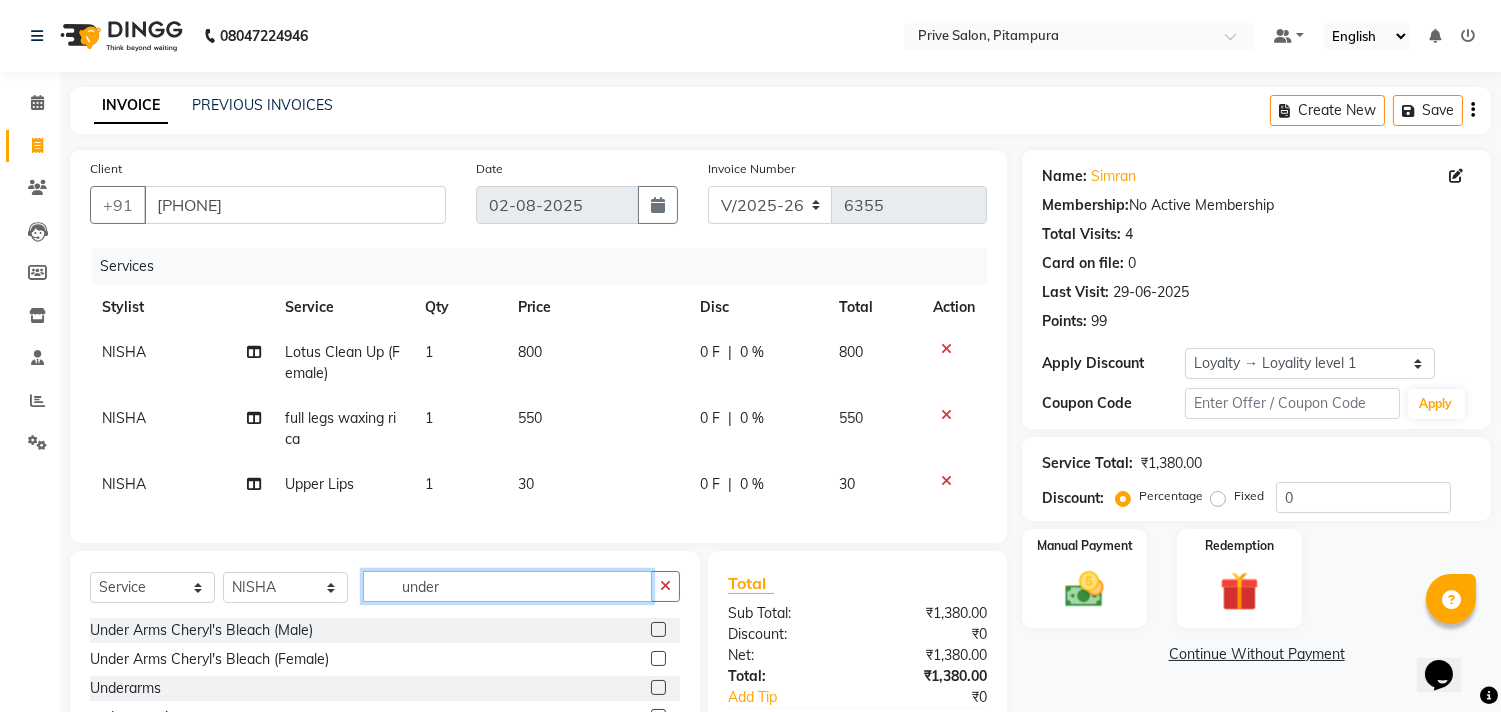 scroll, scrollTop: 98, scrollLeft: 0, axis: vertical 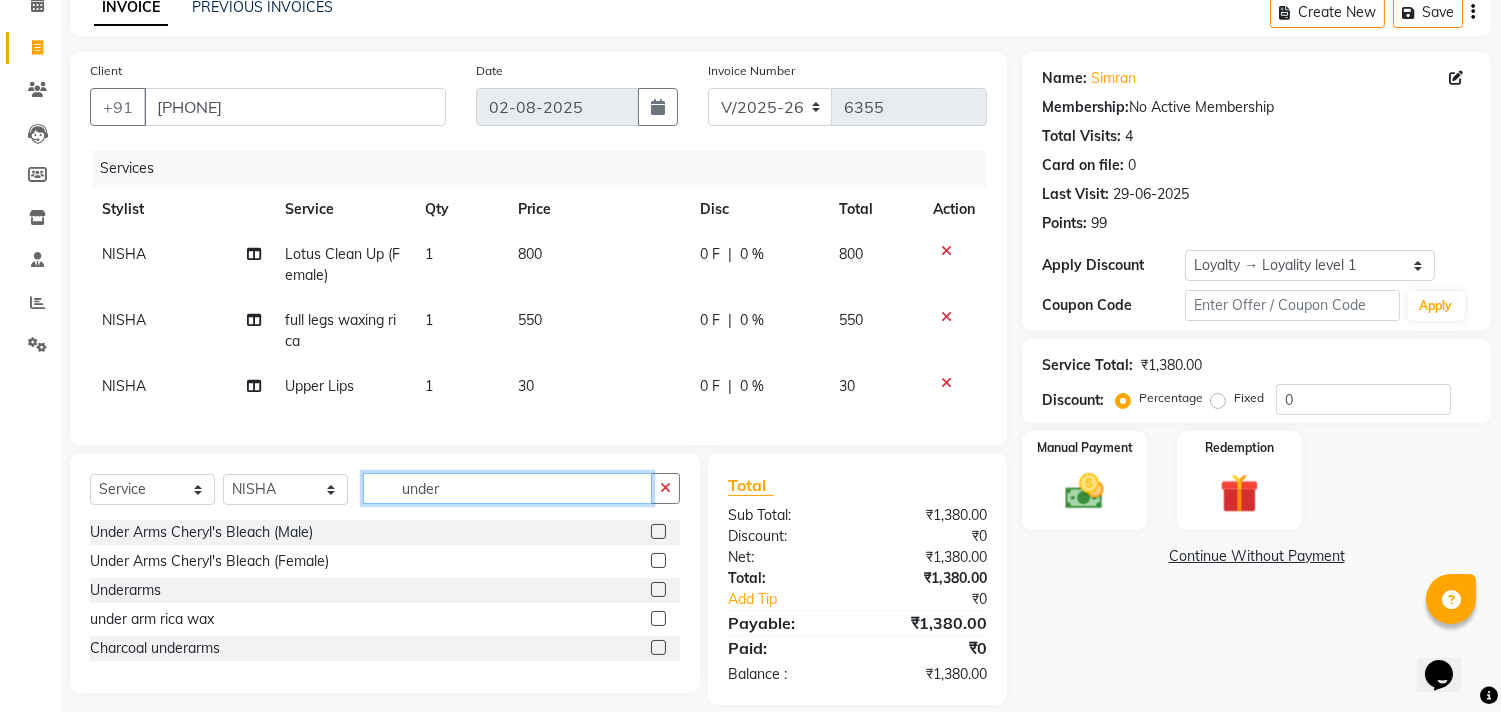 type on "under" 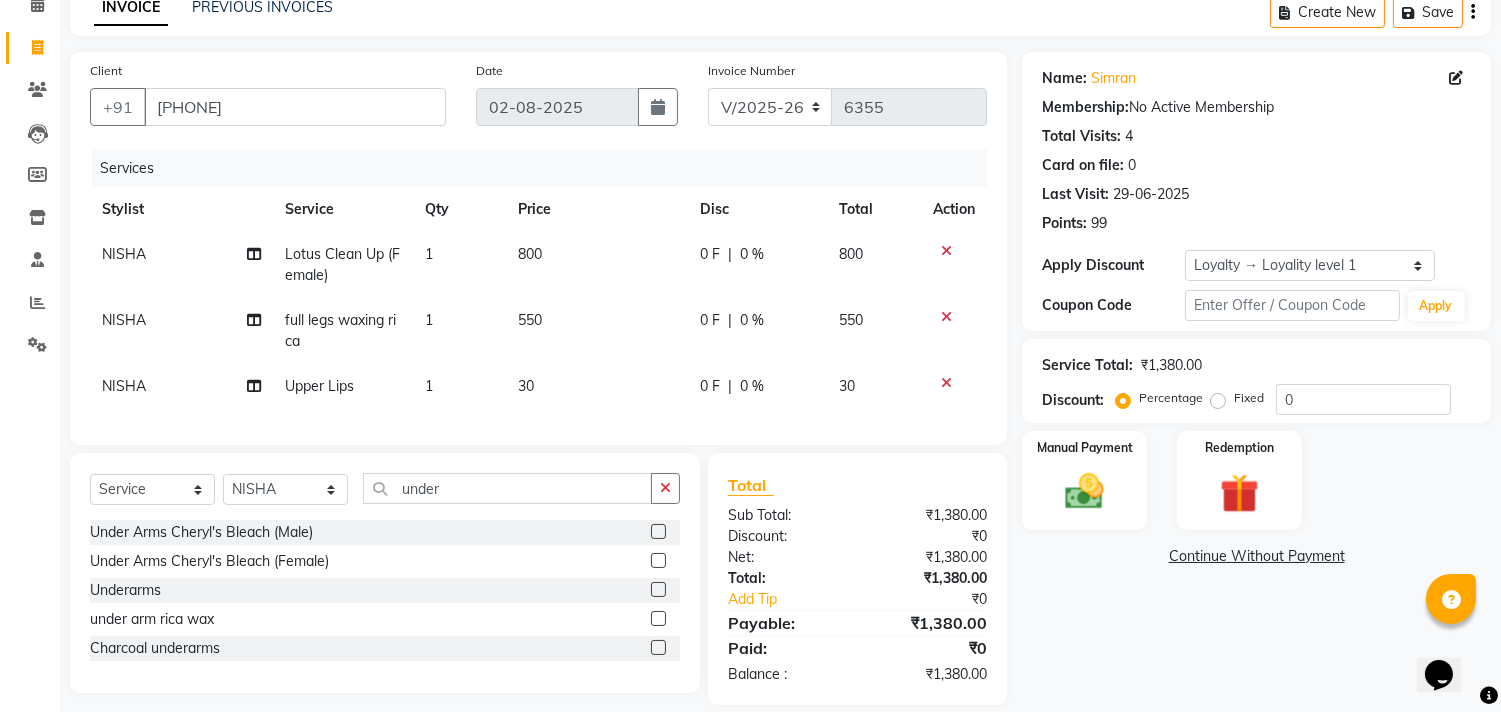 click 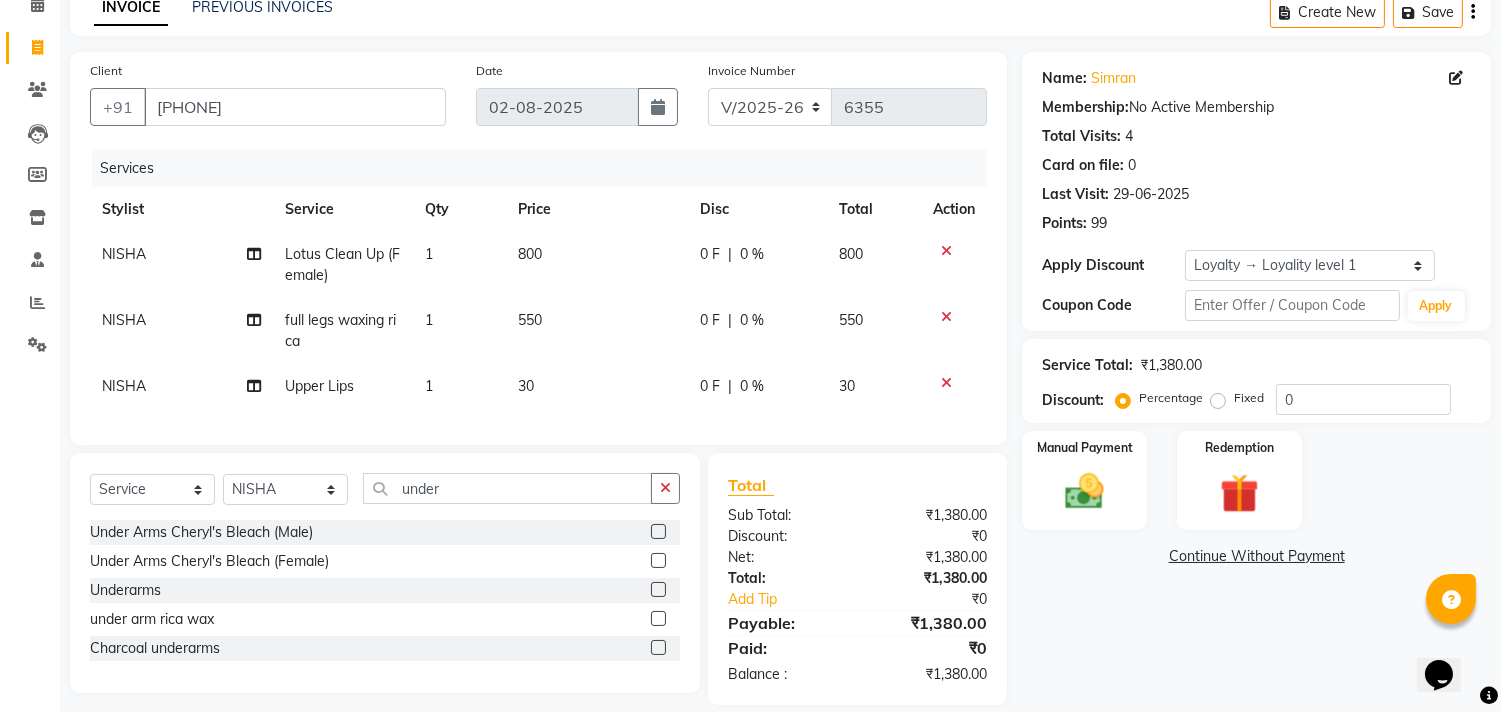 click at bounding box center (657, 619) 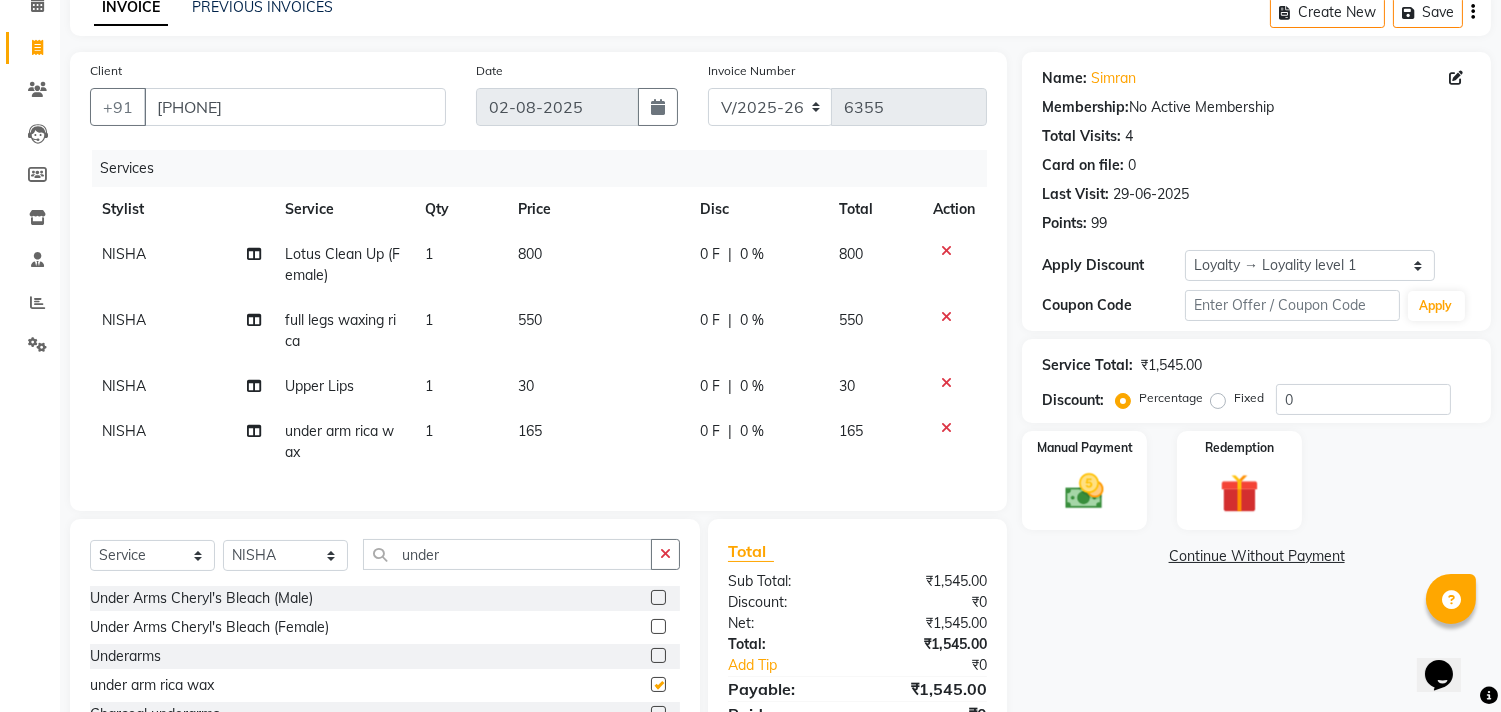 checkbox on "false" 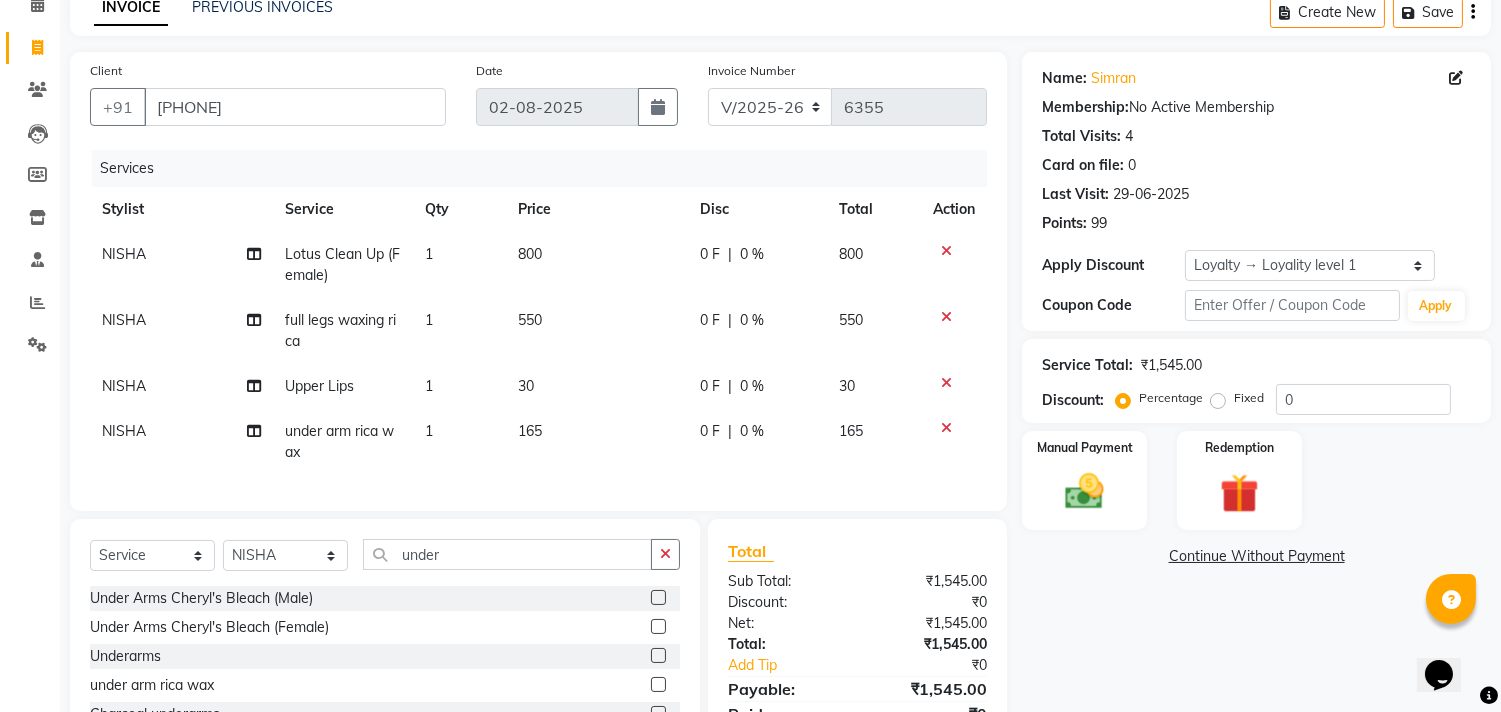 click on "800" 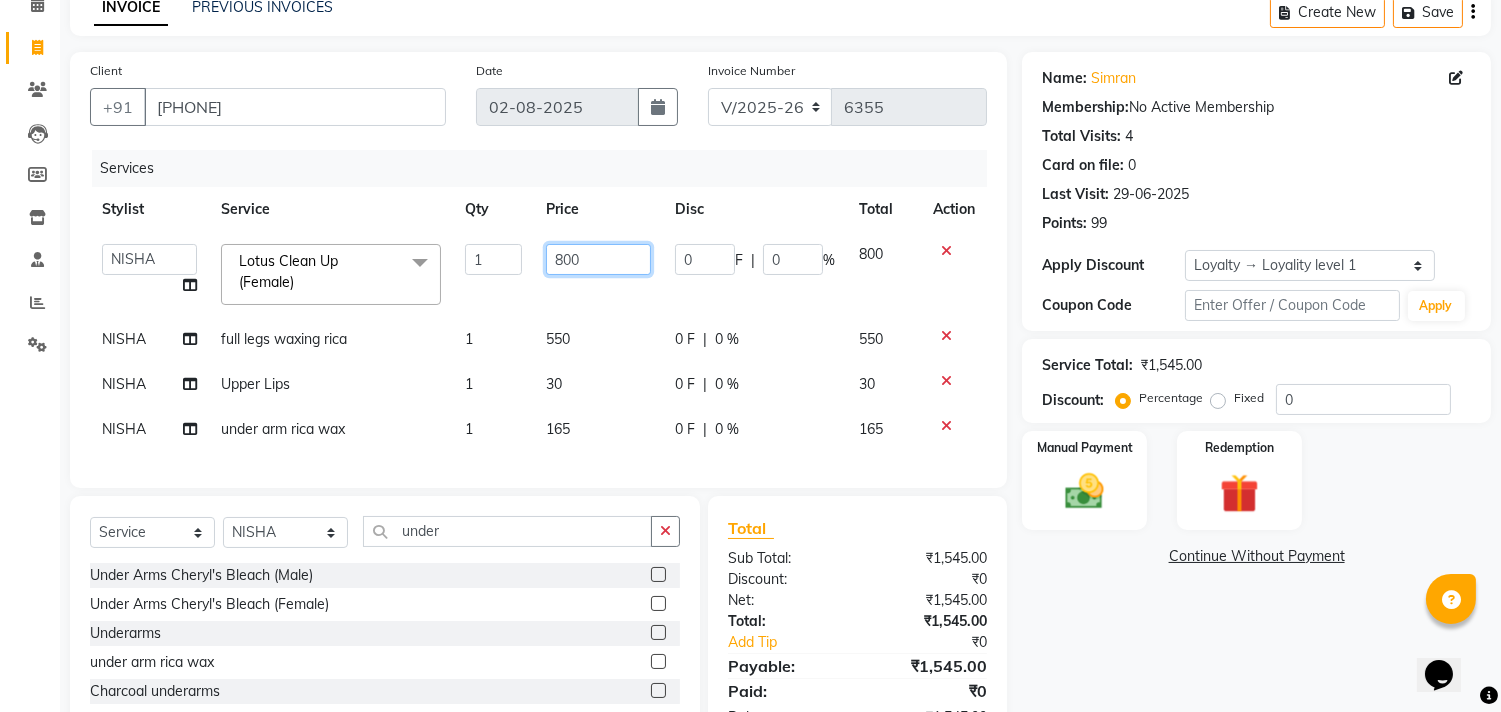 click on "800" 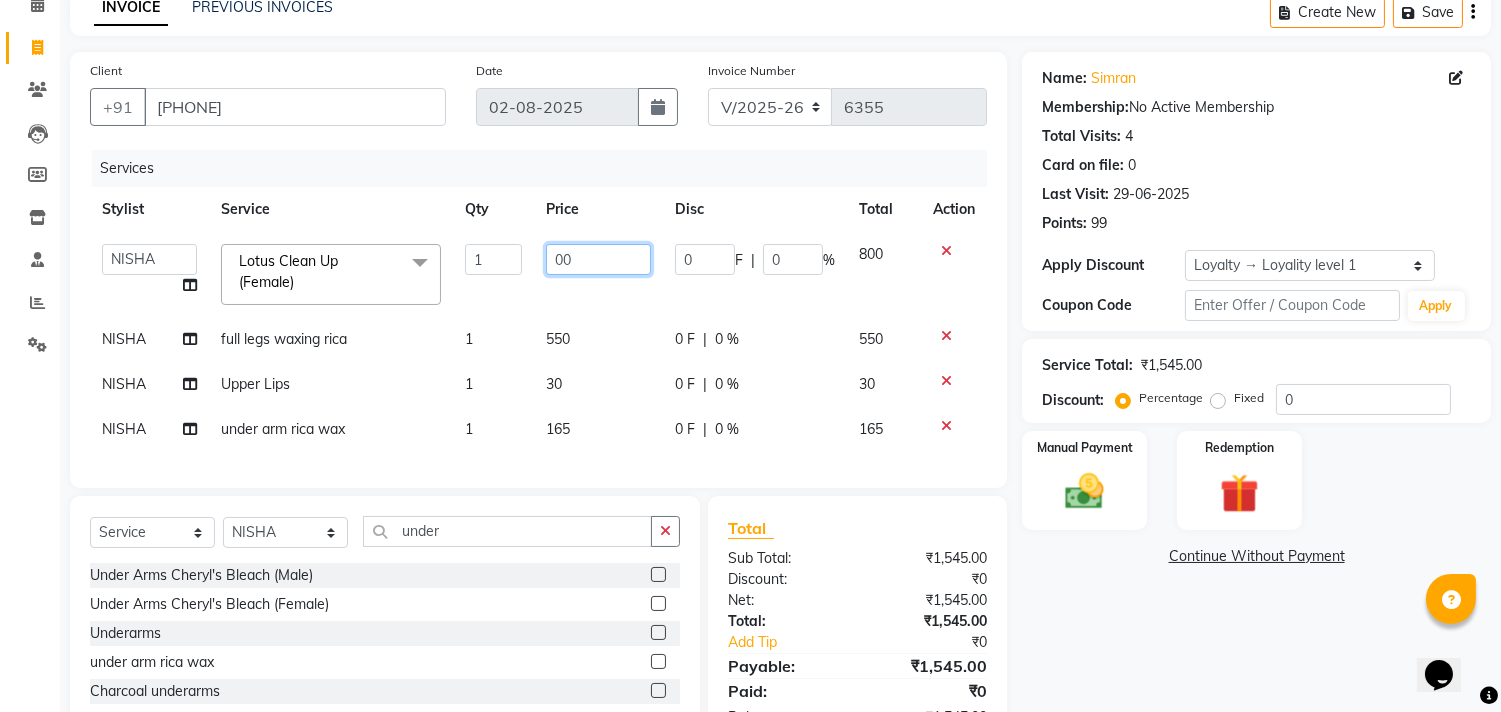 type on "900" 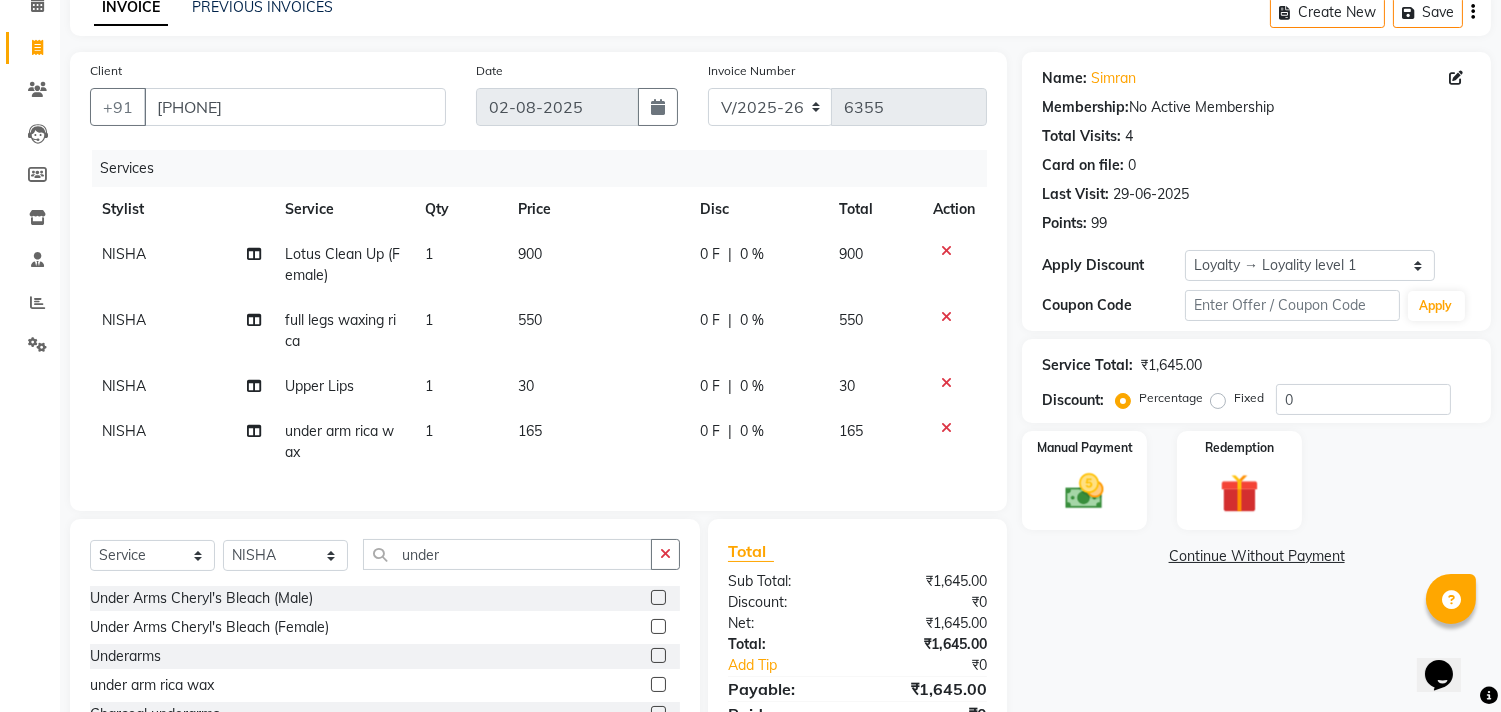 click on "900" 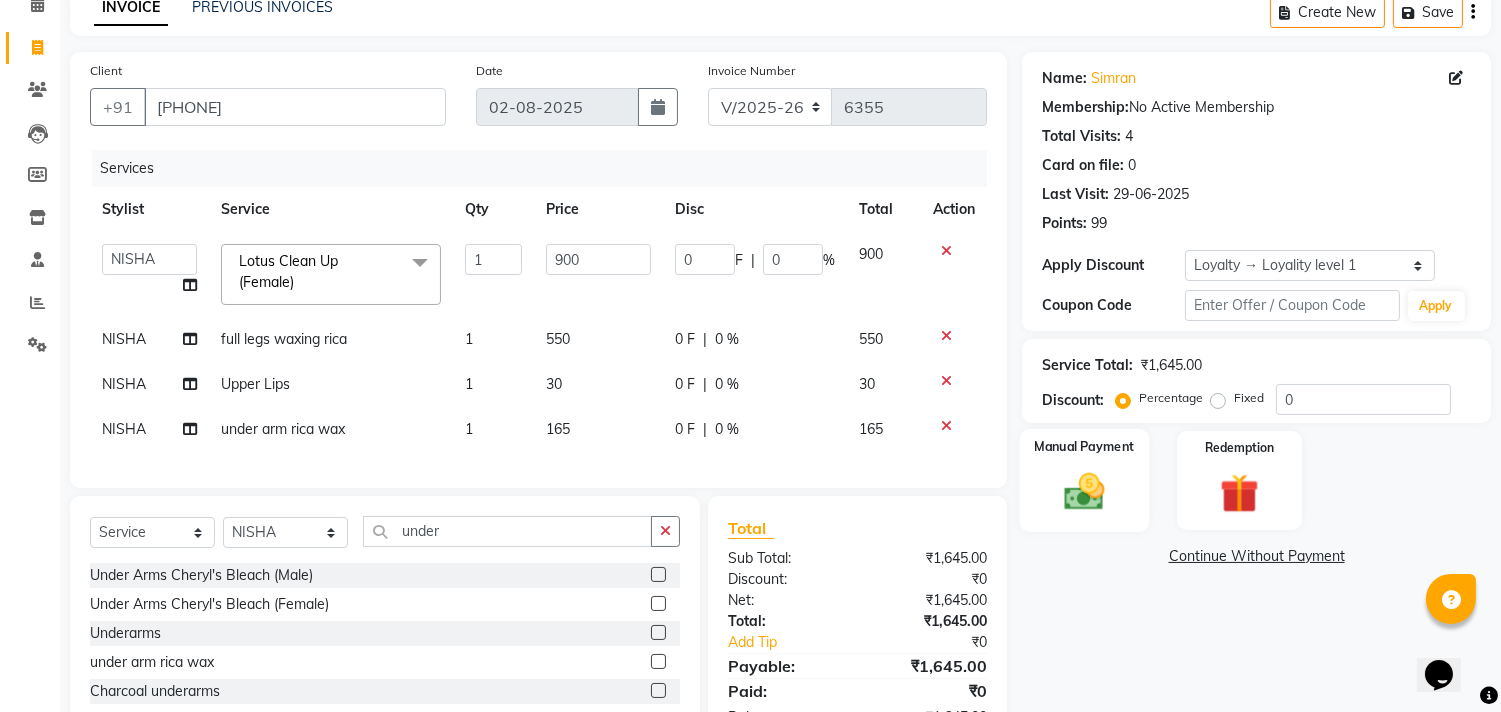 click on "Manual Payment" 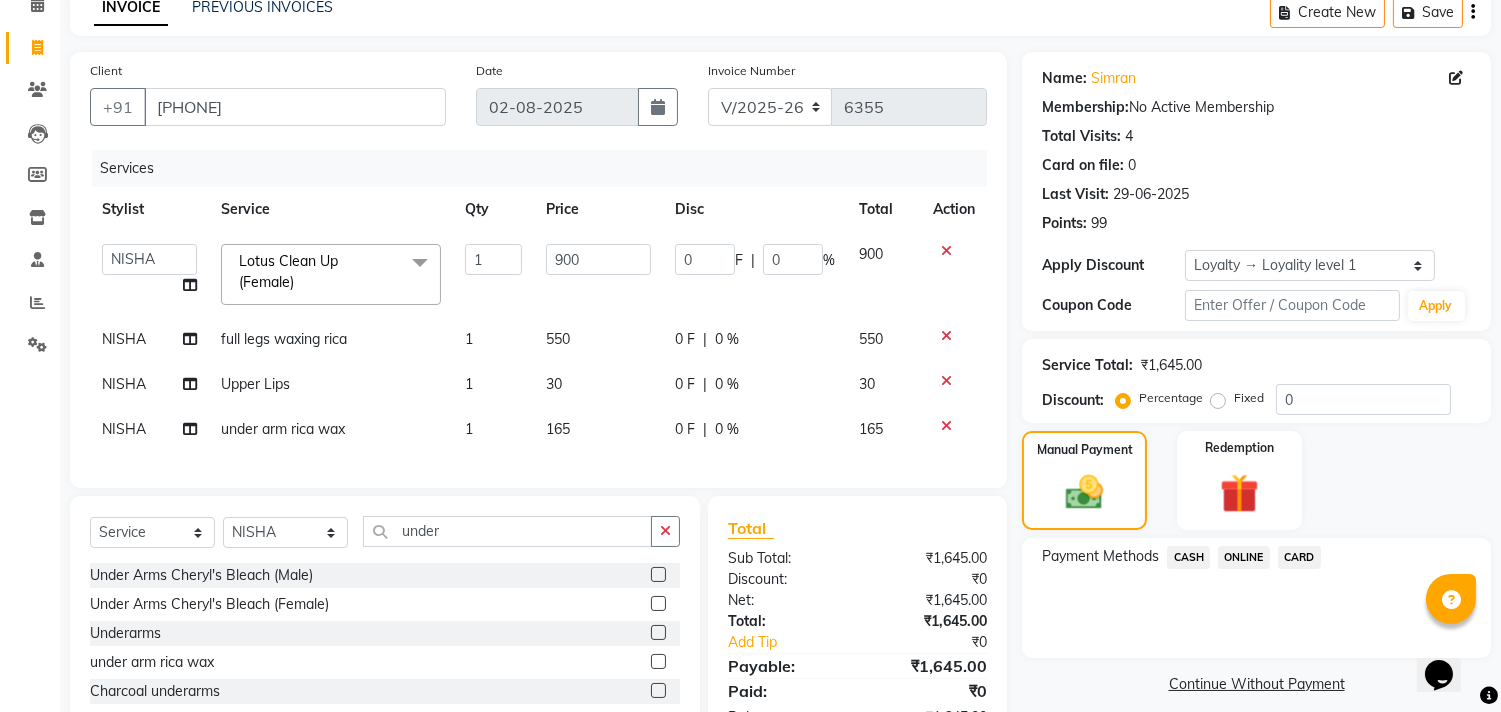 click on "165" 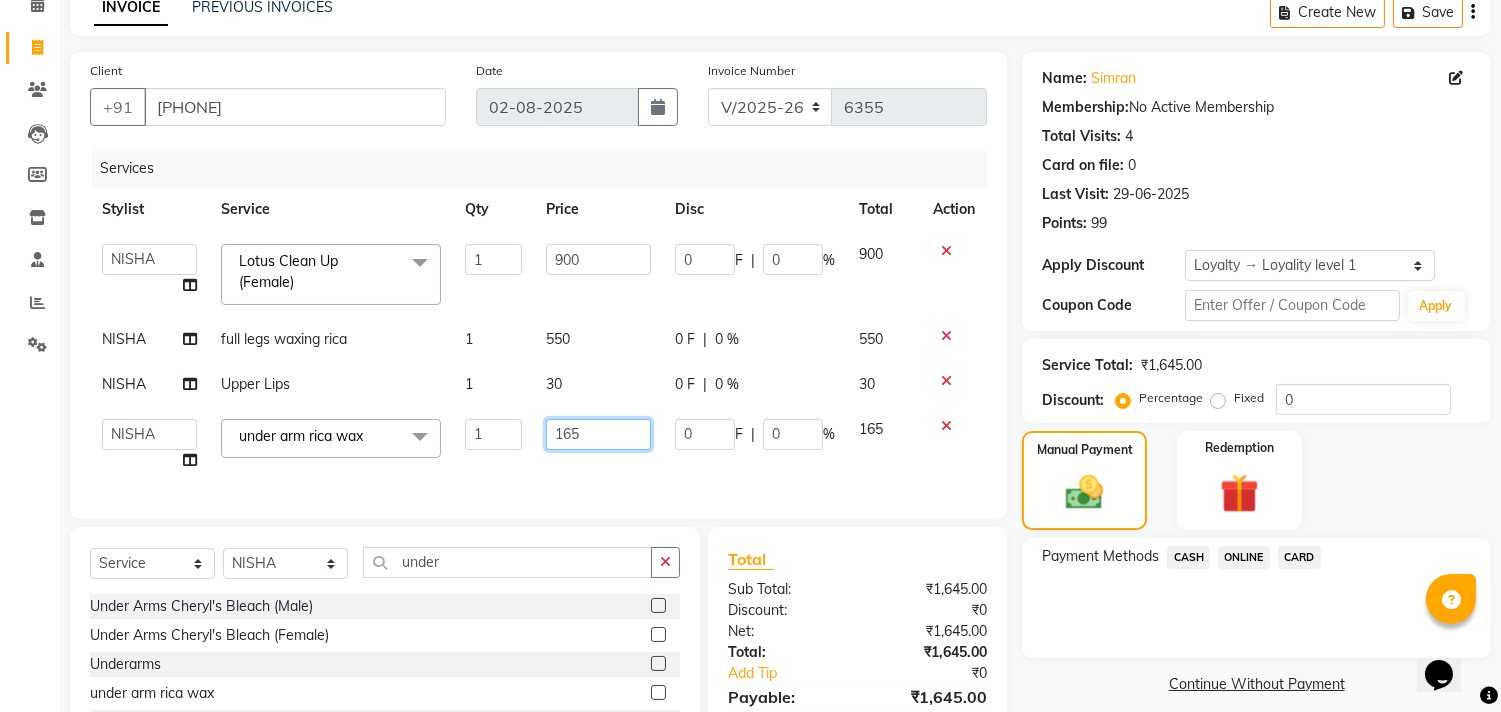 click on "165" 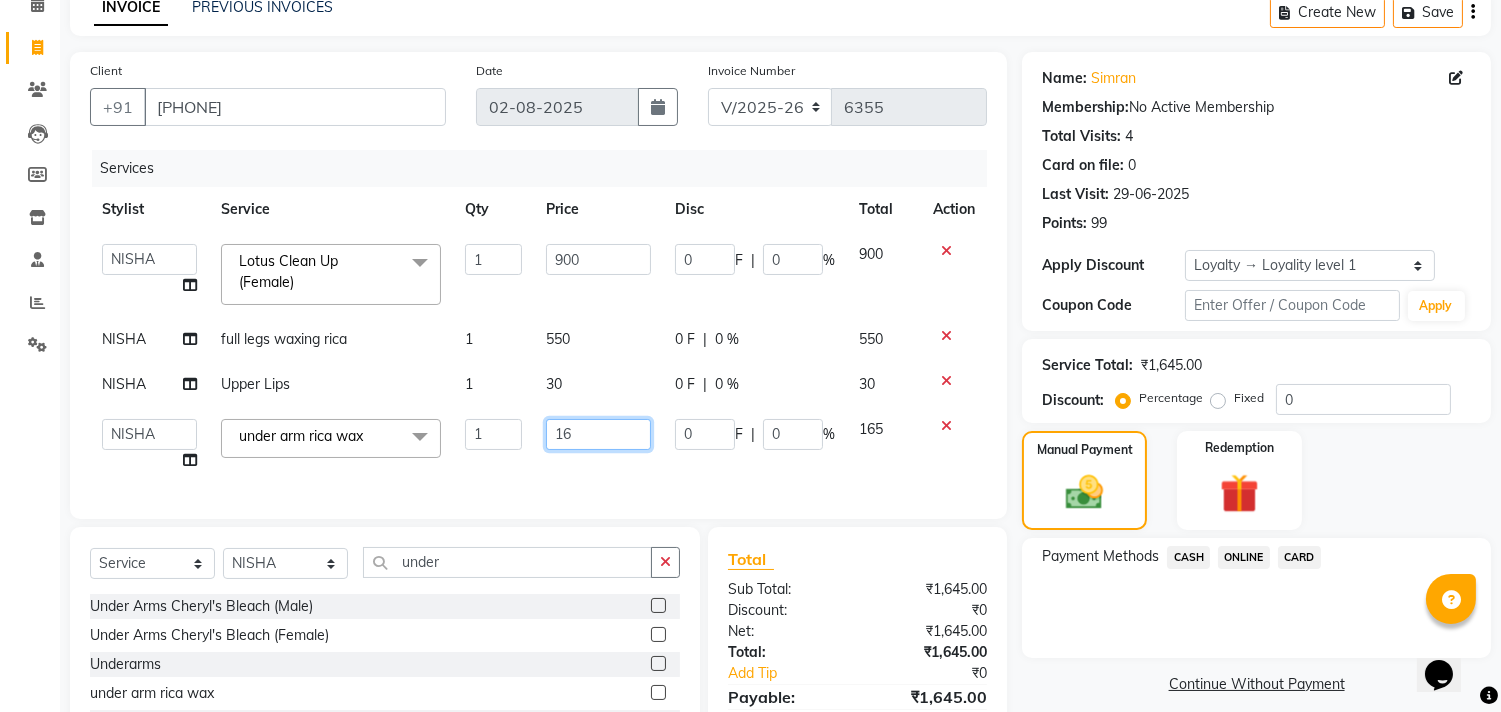 type on "160" 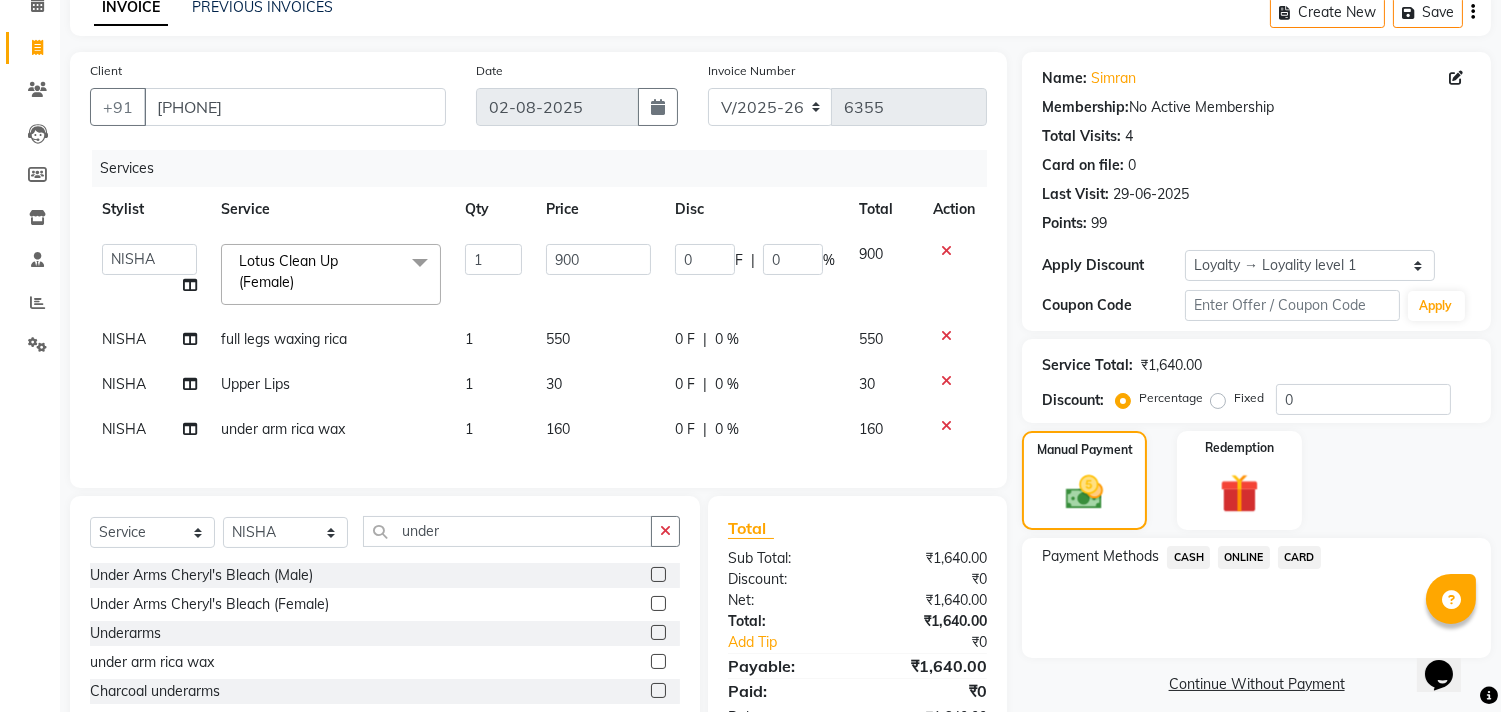 click on "Services Stylist Service Qty Price Disc Total Action  amit   ARJUN   Atul   FAIZAN   FARDEEN   GOLU   harshit   HITESH   isha   kapil   khushbu   Manager   meenu   MOHIT   Mohsin   NISHA   nishi   Preet   privee   Shivam   SIVA   vikas  Lotus Clean Up (Female)  x loreal spa (Male) Anti Dandruff Treatment (Male) Child Haircut (Male) Enrich Hair Spa (Male) Hand Massage (Male) Head Massage Male(Coconut Oil) (Male) Head Massage(Steam)Olive Oil(M) (Male) Highlights (Male) Inoa (Male) Keratin (Male) Majirel (Male) mud spa (Male) Olaplex (Male) Wella Oil Reflections Hair Spa (Male) Beard shave hair cut (male) headwash (male) beard spa hair styling (male) BEARD COLOUR advance Absolute hairspa  mustache Mini Spa Hair Care (Male)--Scalp Advanced biotop hairspa (m) Filler therapy  brillare dandruf/ hair loss control ROOT DEEP HAIR LOSS ANTI DANDRUFF scalp shot and  done treatment Accessories Hair Accessories lens Arms D-Tan (Male) Cheryl's Neck Bleach (Male) Cheryl's Bleach - Arms (Male) Cheryl's Bleach - Back (Male) 1" 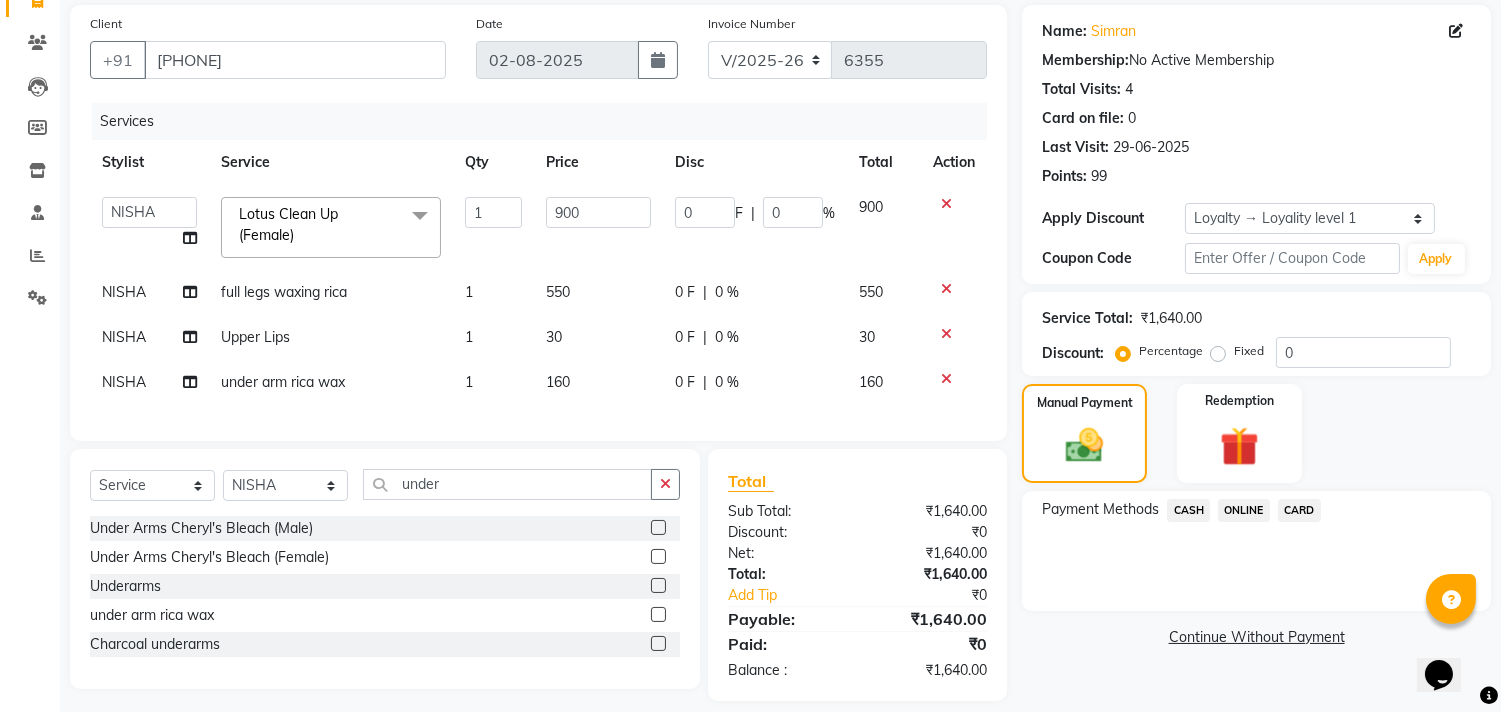 click on "CARD" 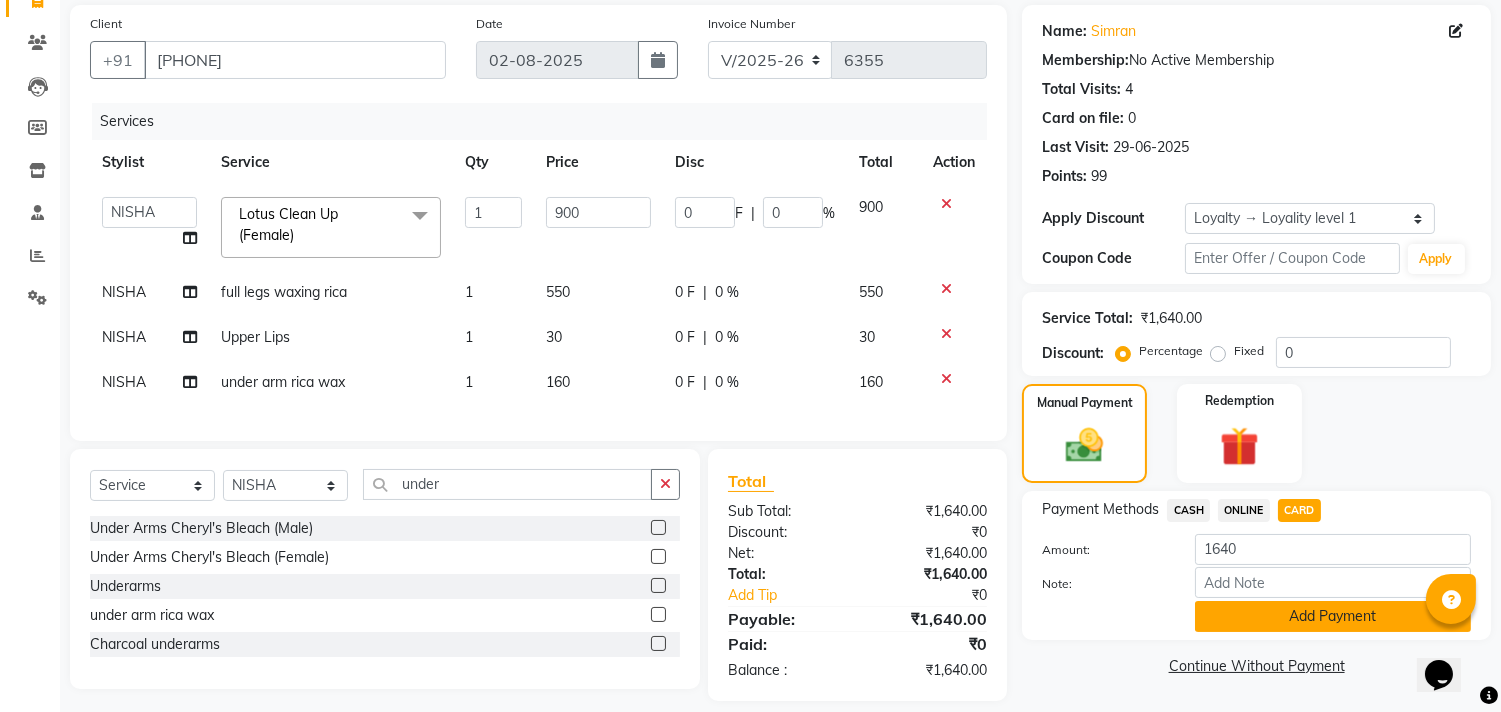 click on "Add Payment" 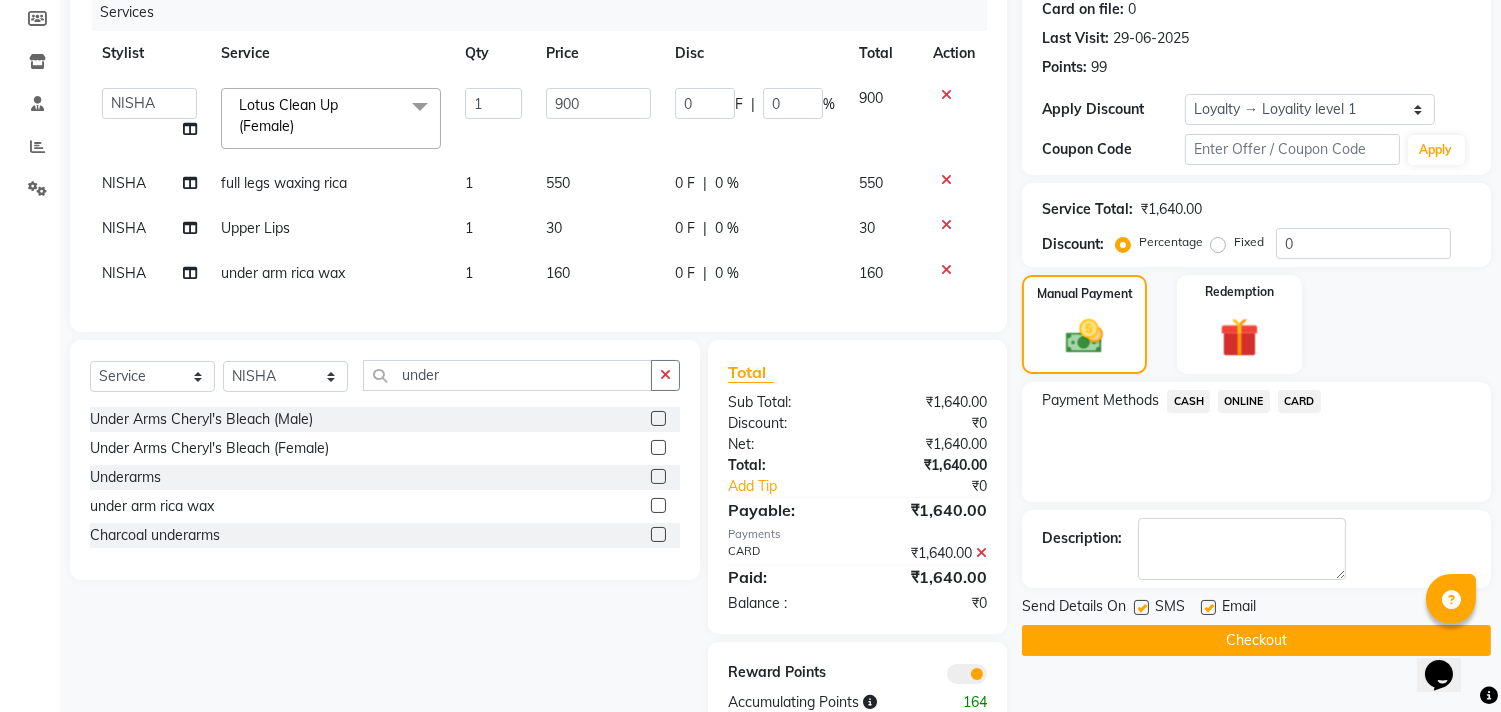 scroll, scrollTop: 322, scrollLeft: 0, axis: vertical 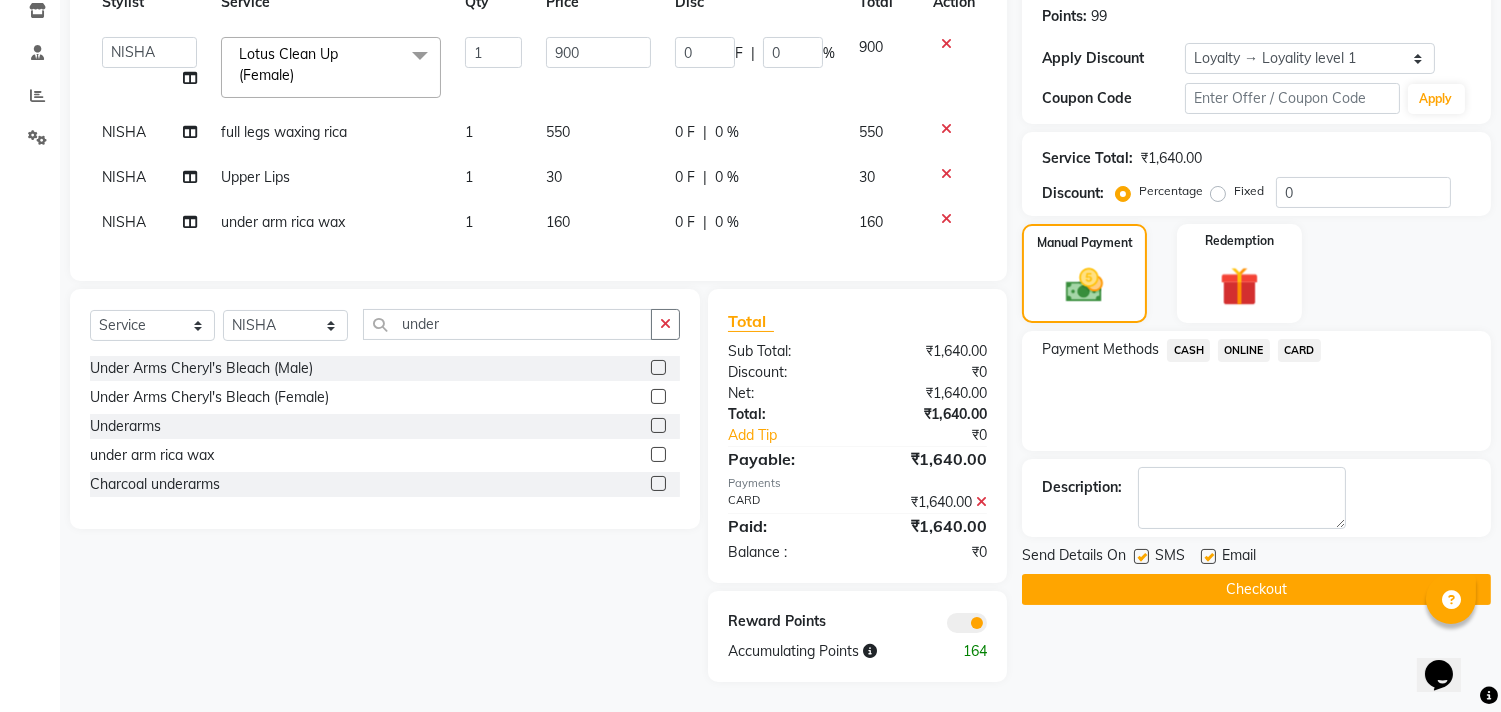 click on "Checkout" 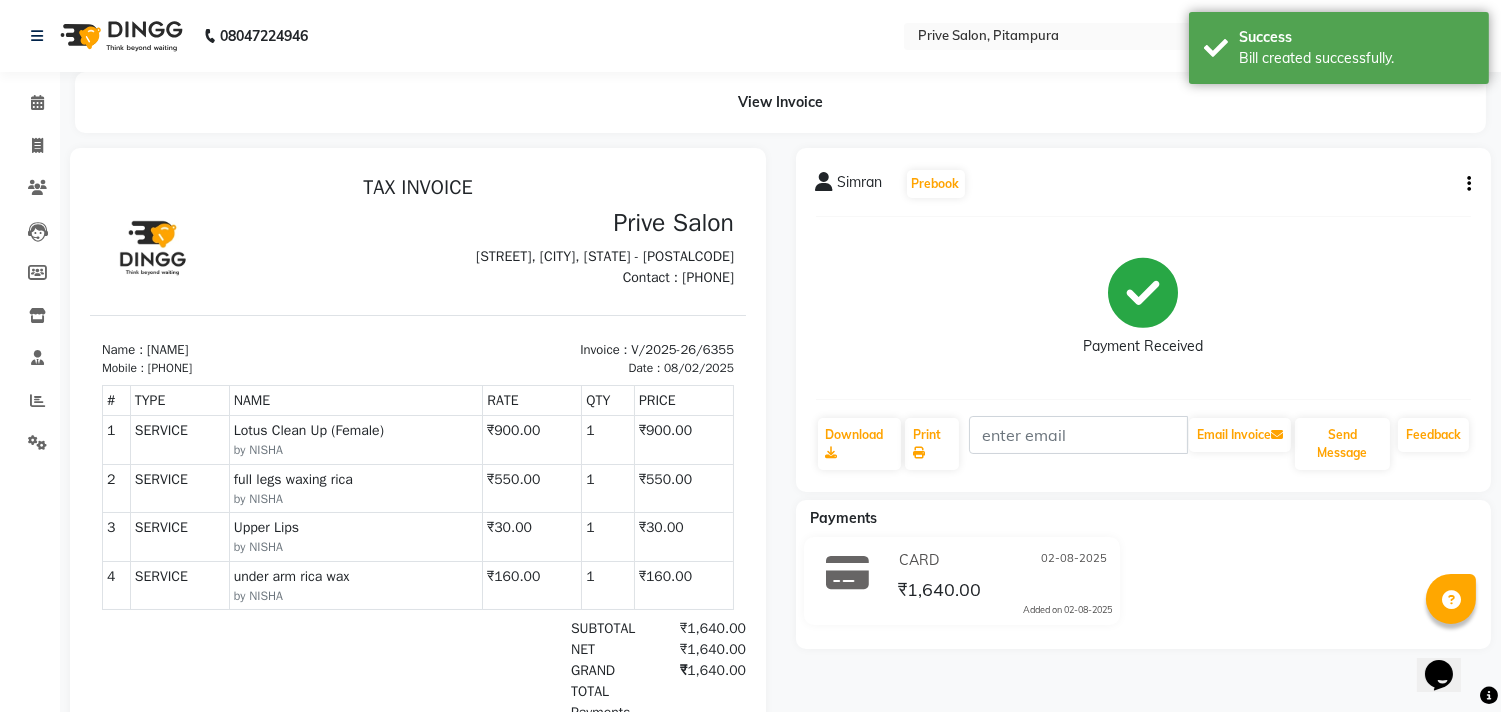 scroll, scrollTop: 0, scrollLeft: 0, axis: both 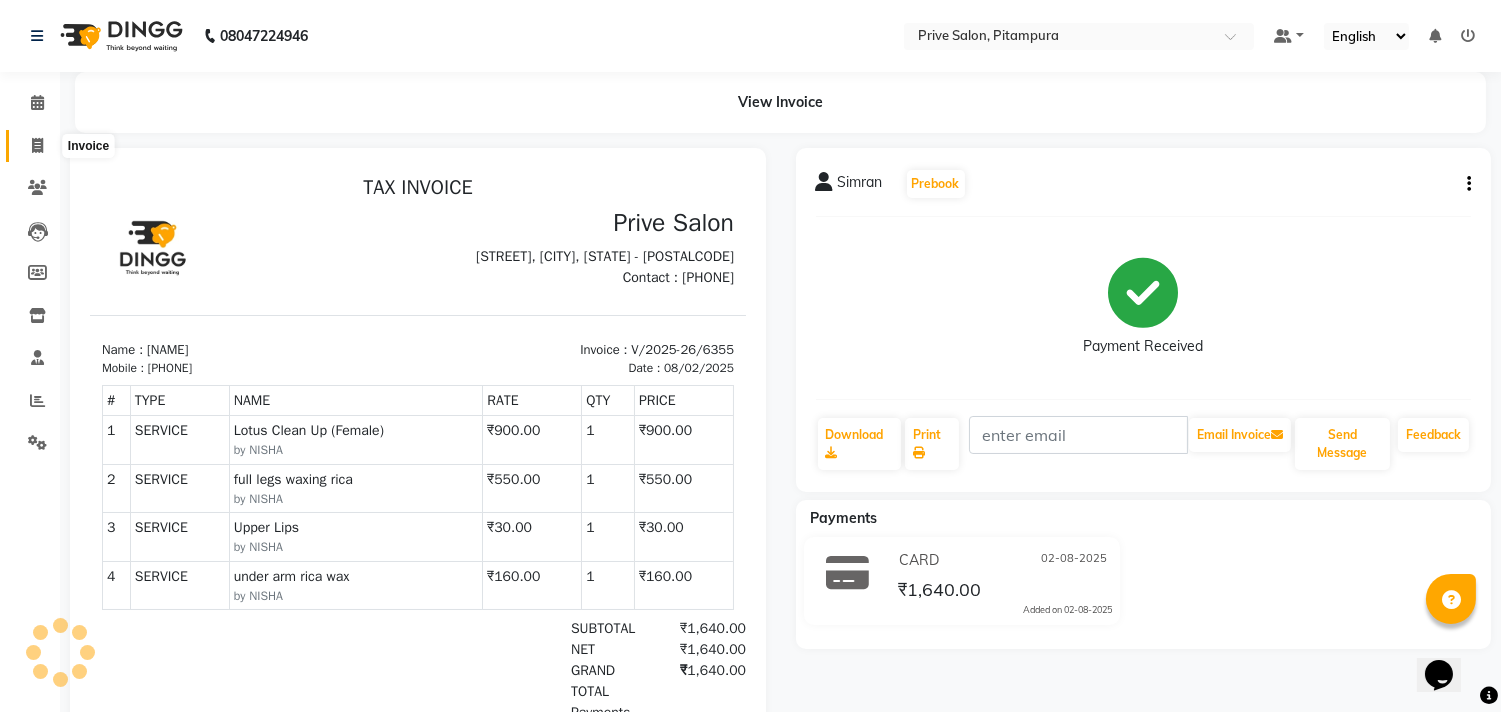 click 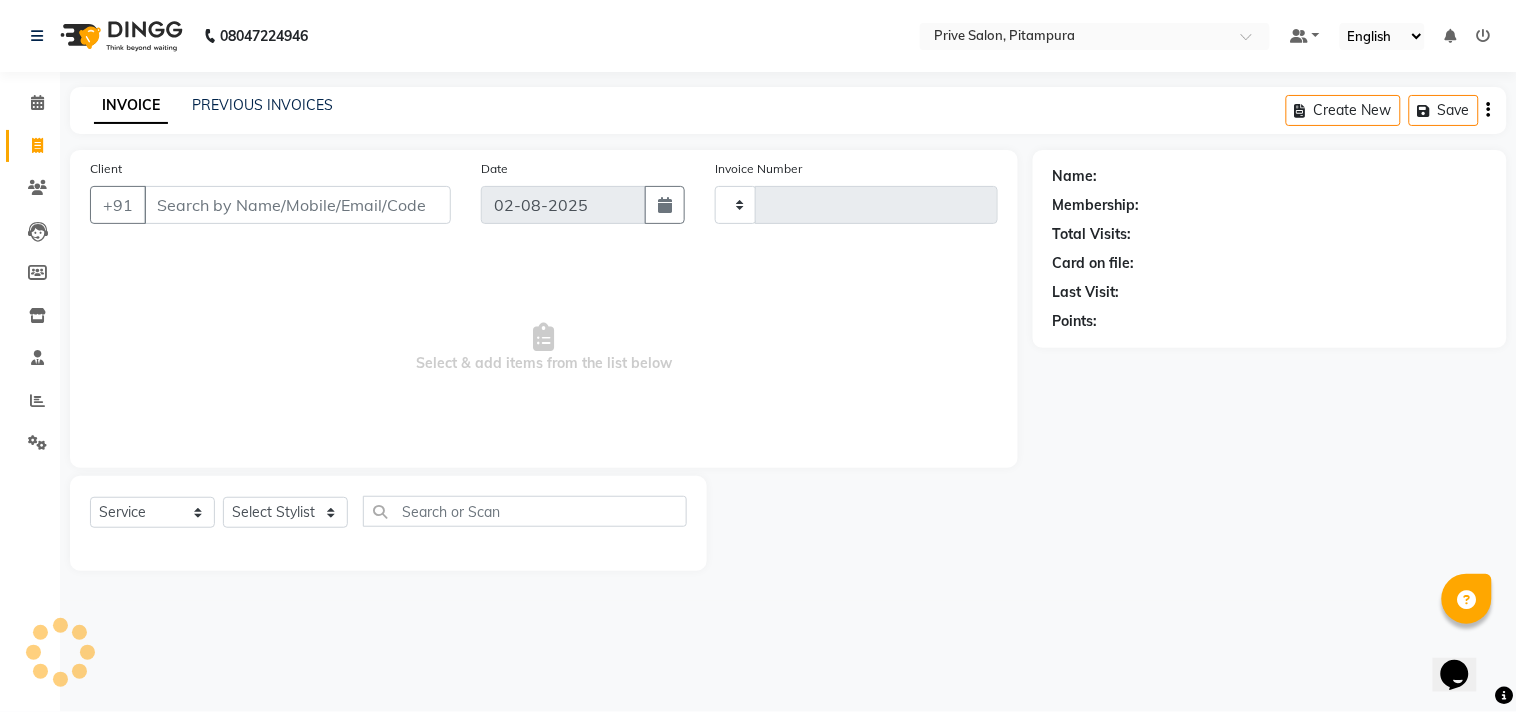 type on "6356" 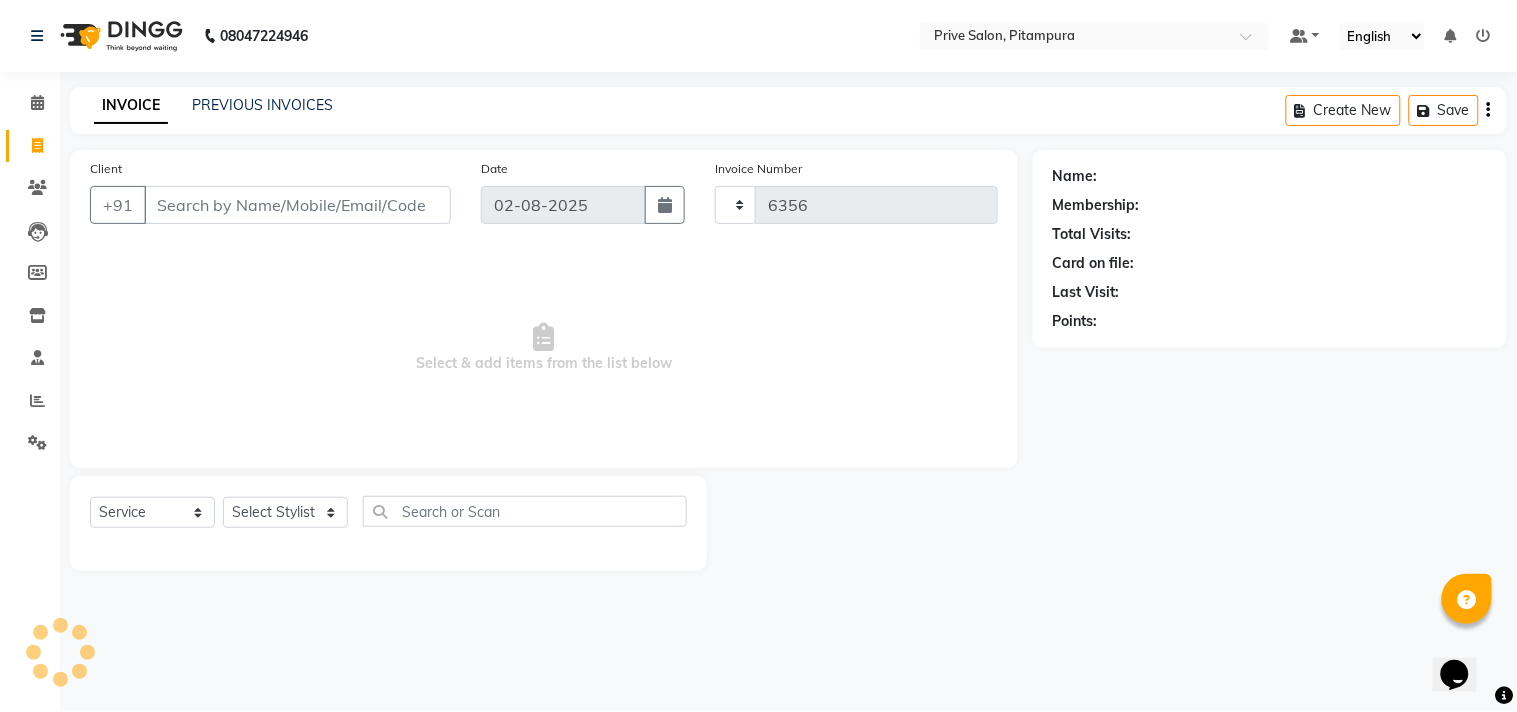 select on "136" 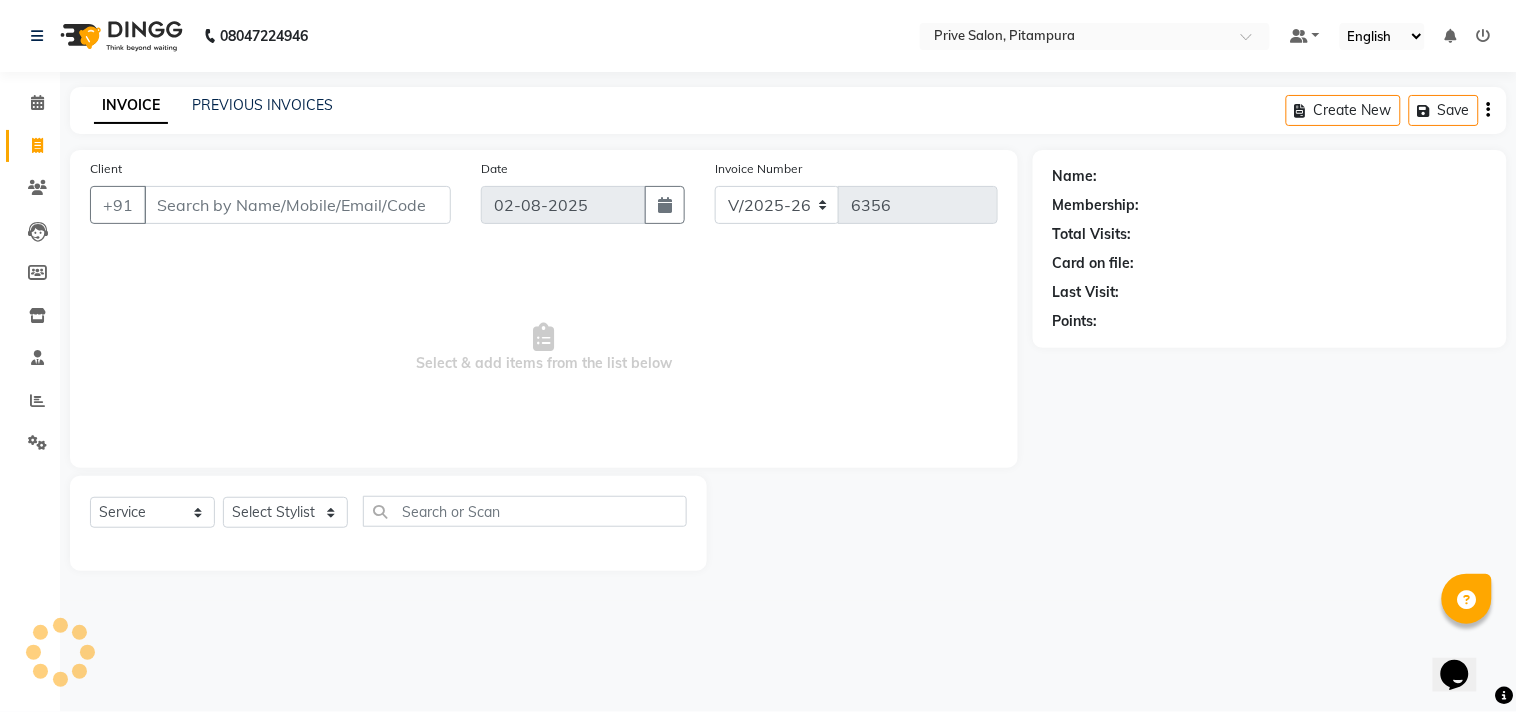 click on "Client" at bounding box center (297, 205) 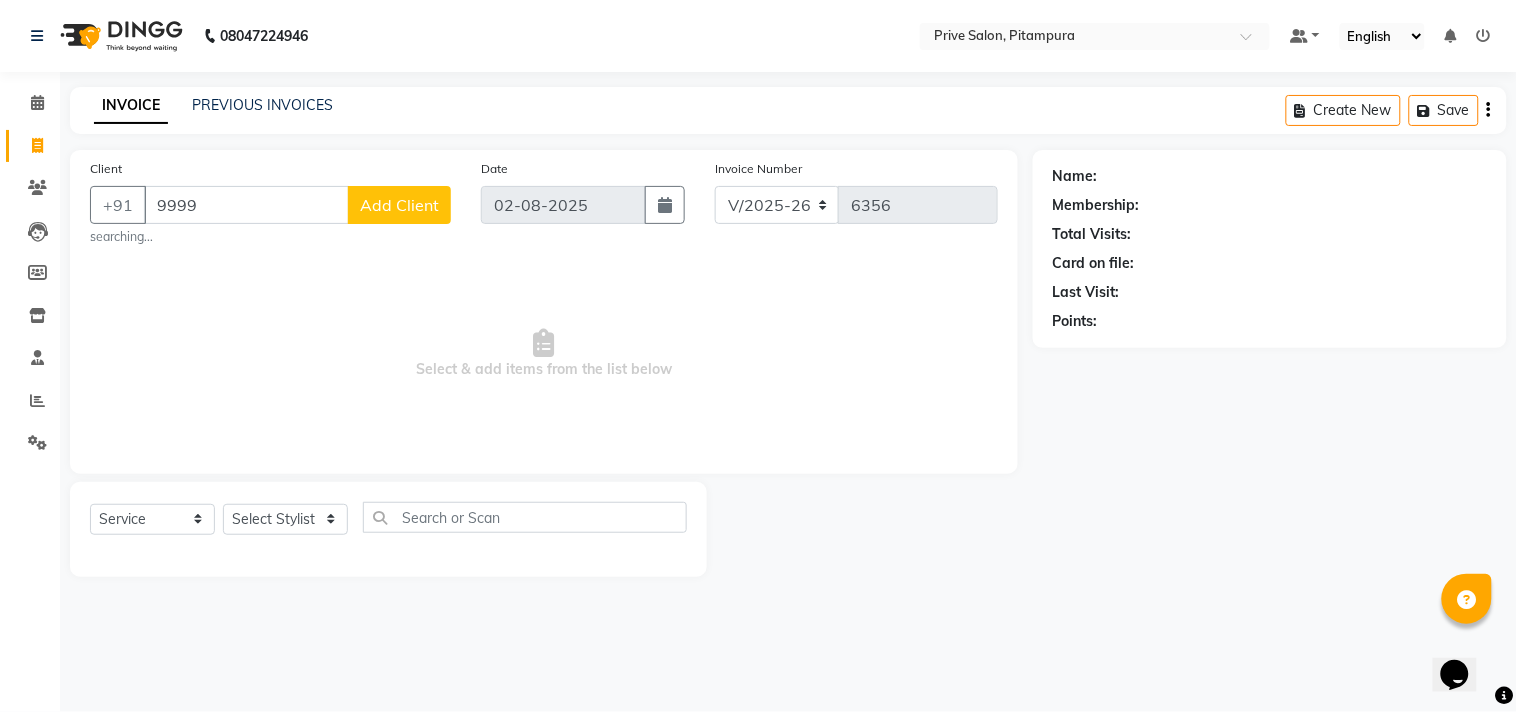 type on "9999" 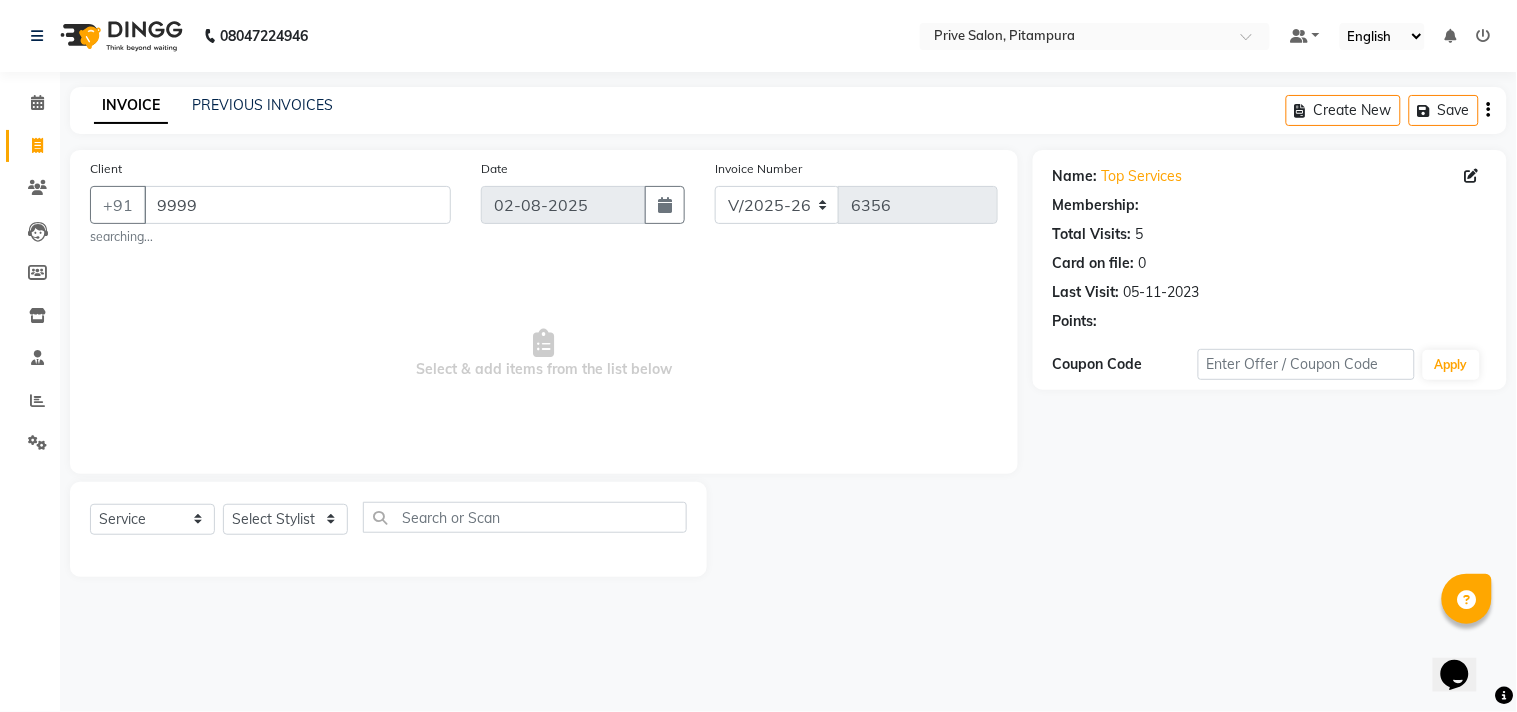 select on "1: Object" 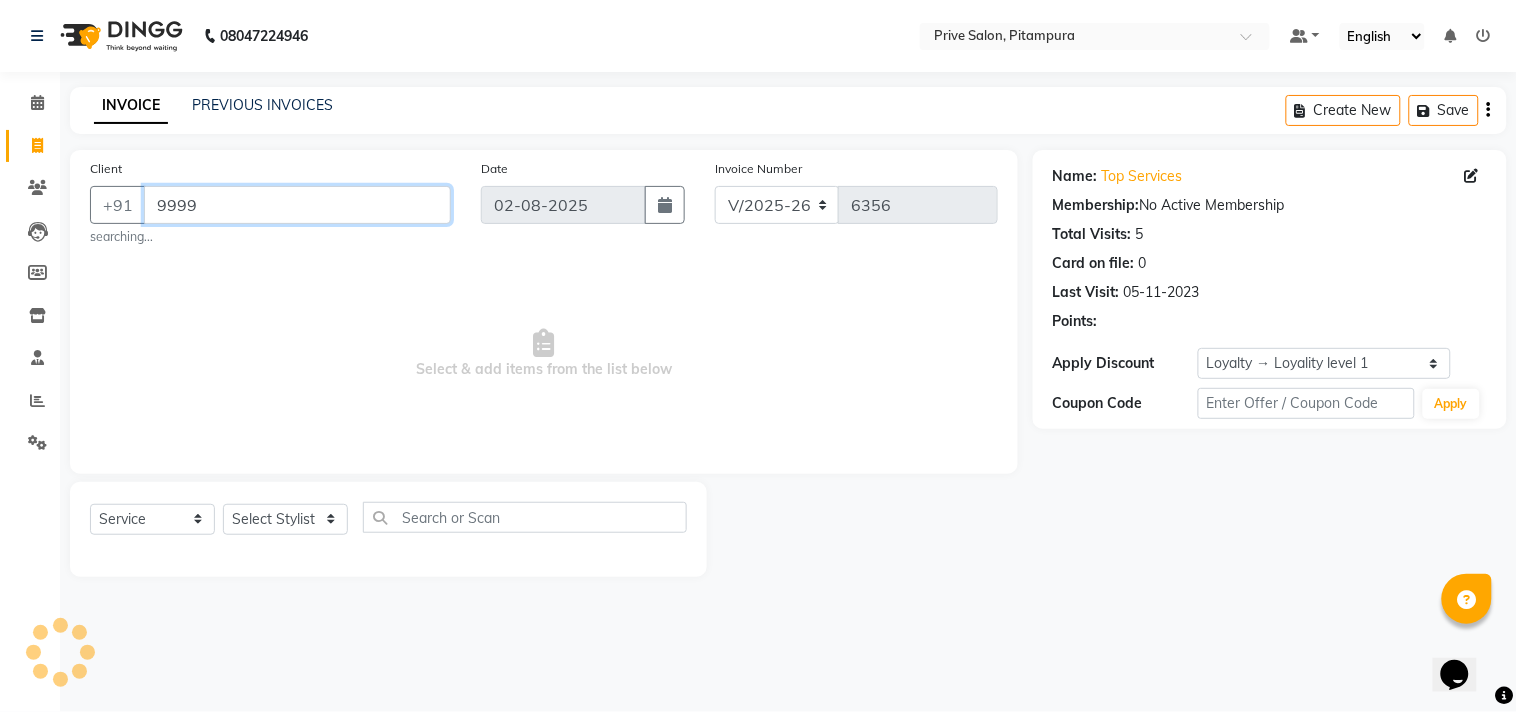 click on "9999" at bounding box center [297, 205] 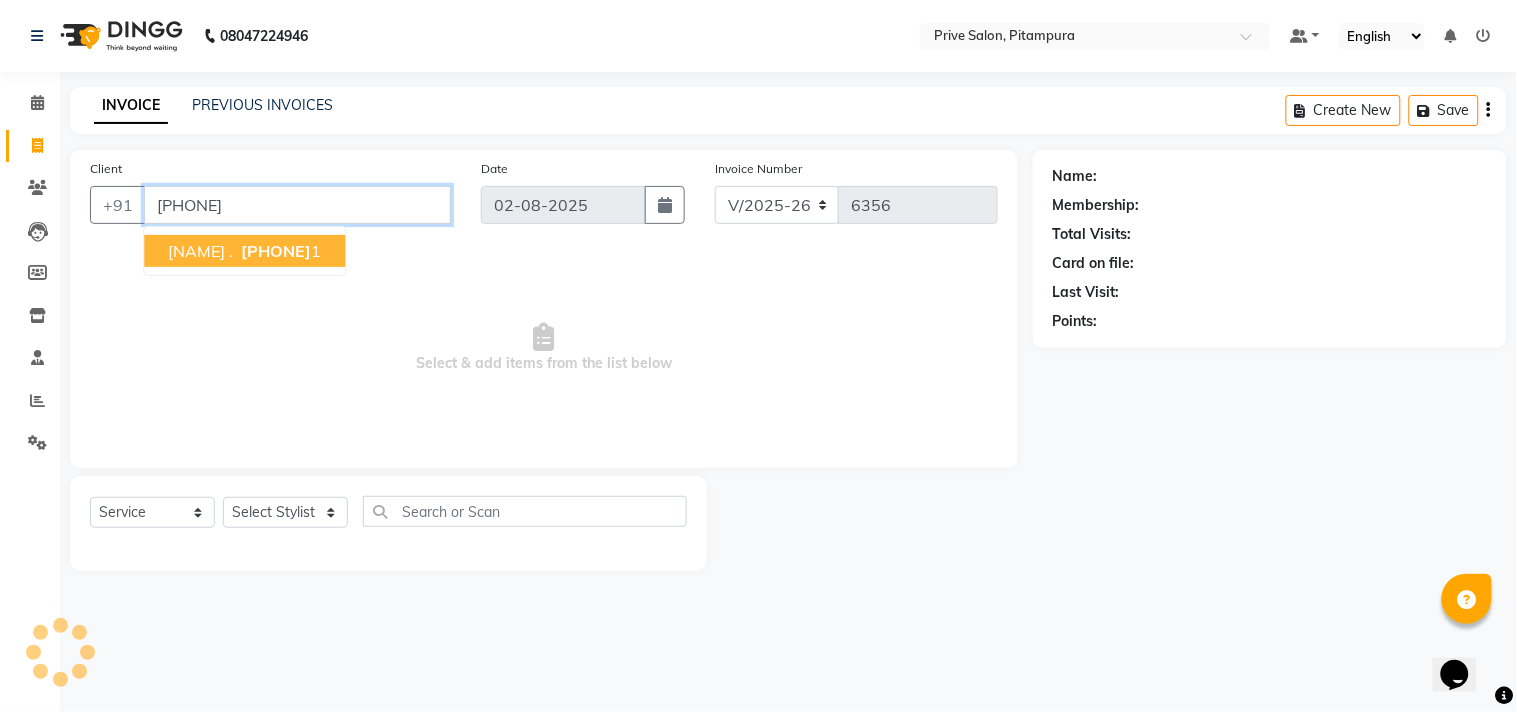 type on "9999759421" 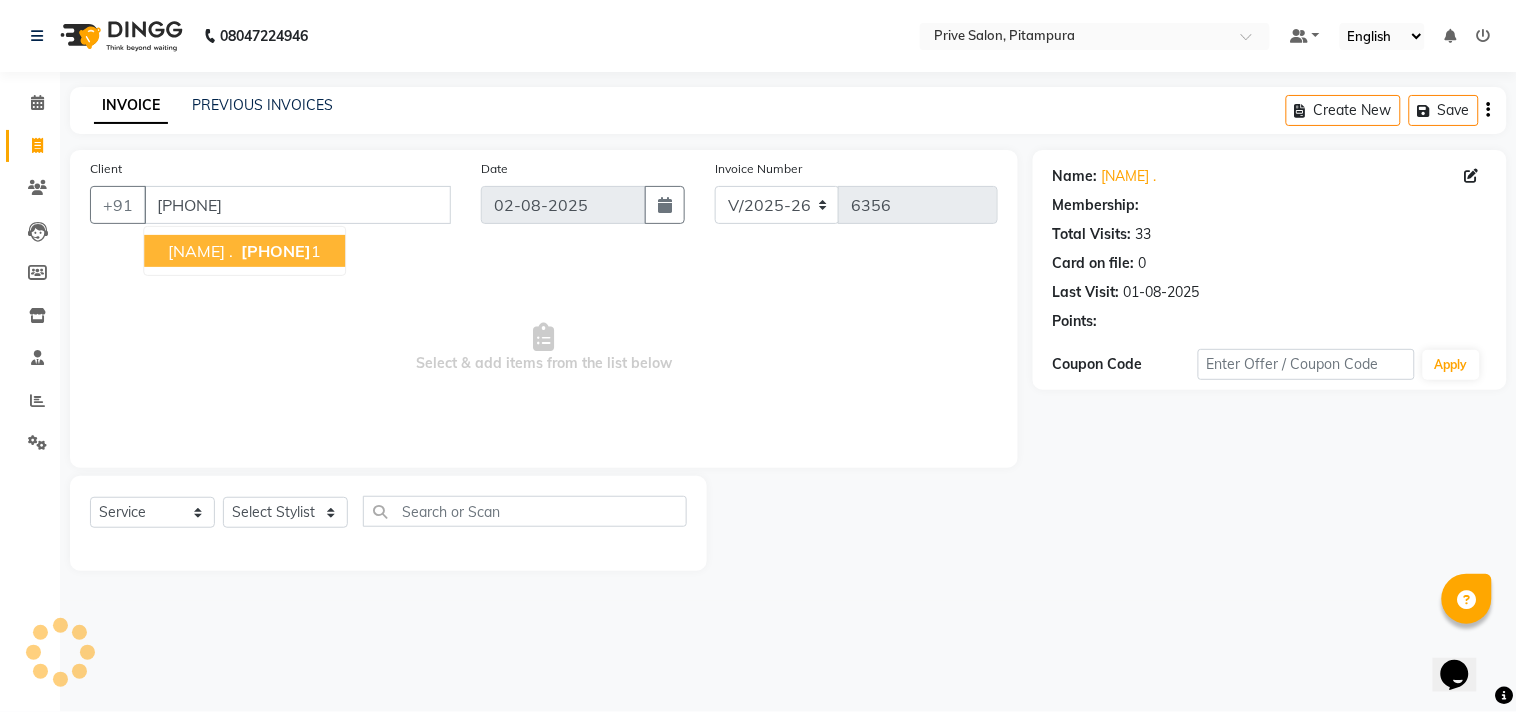select on "1: Object" 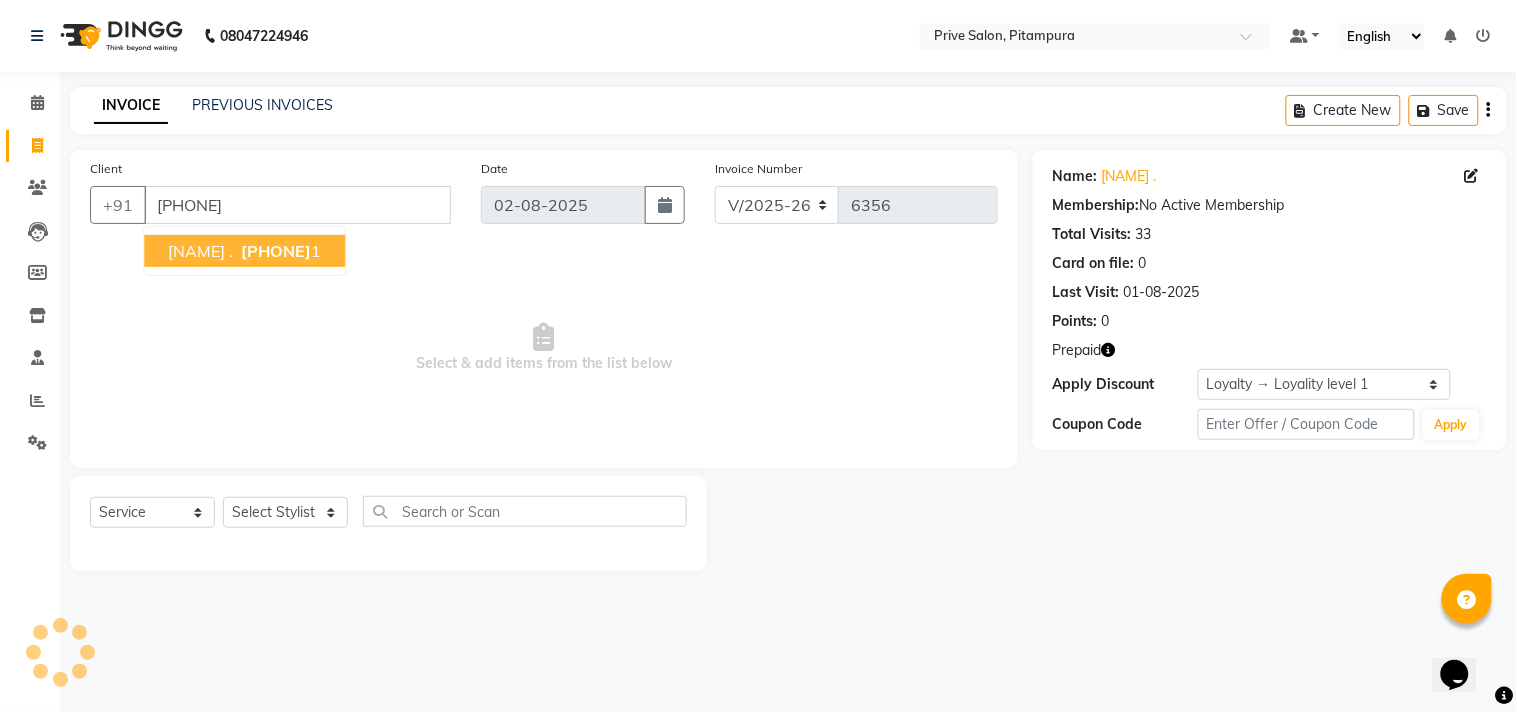 click 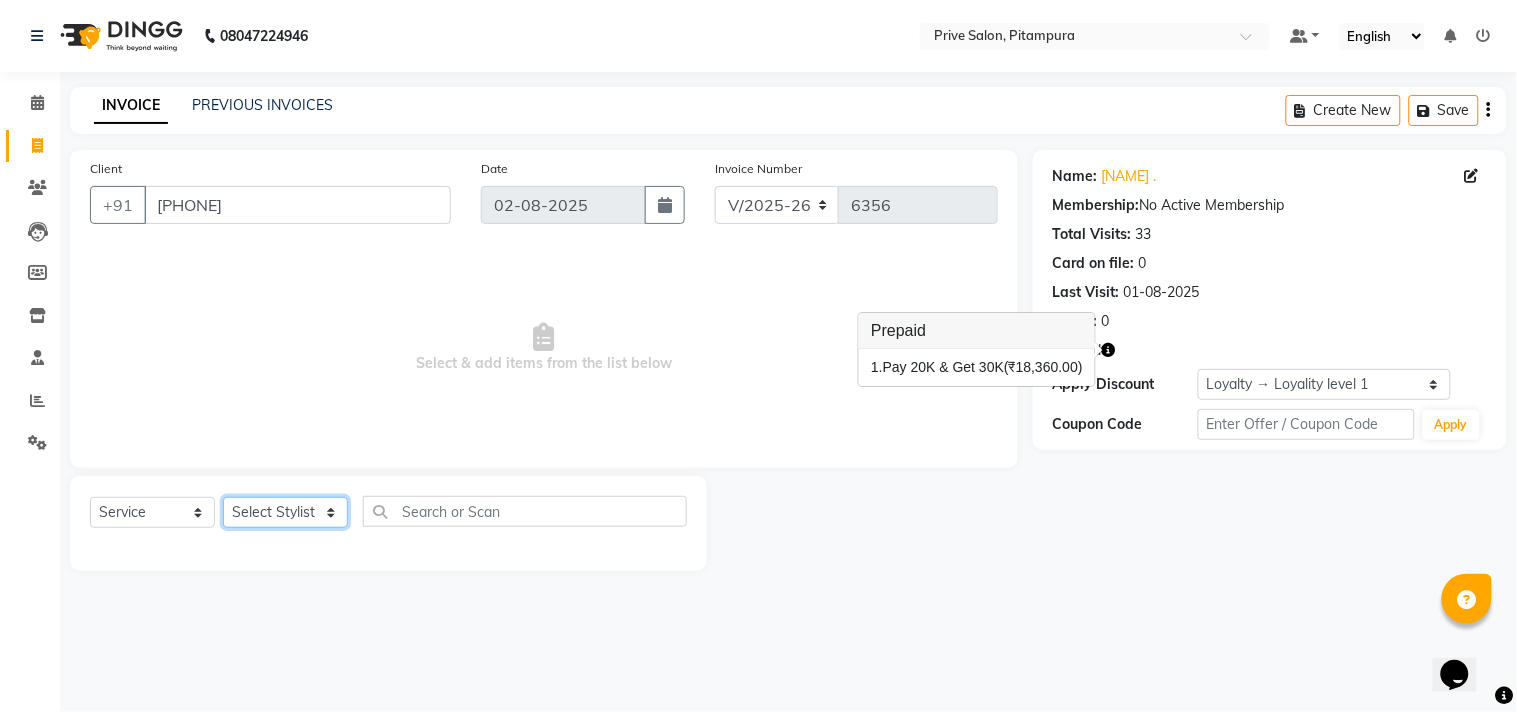 click on "Select Stylist amit ARJUN Atul FAIZAN FARDEEN GOLU harshit HITESH isha kapil khushbu Manager meenu MOHIT Mohsin NISHA nishi Preet privee Shivam SIVA vikas" 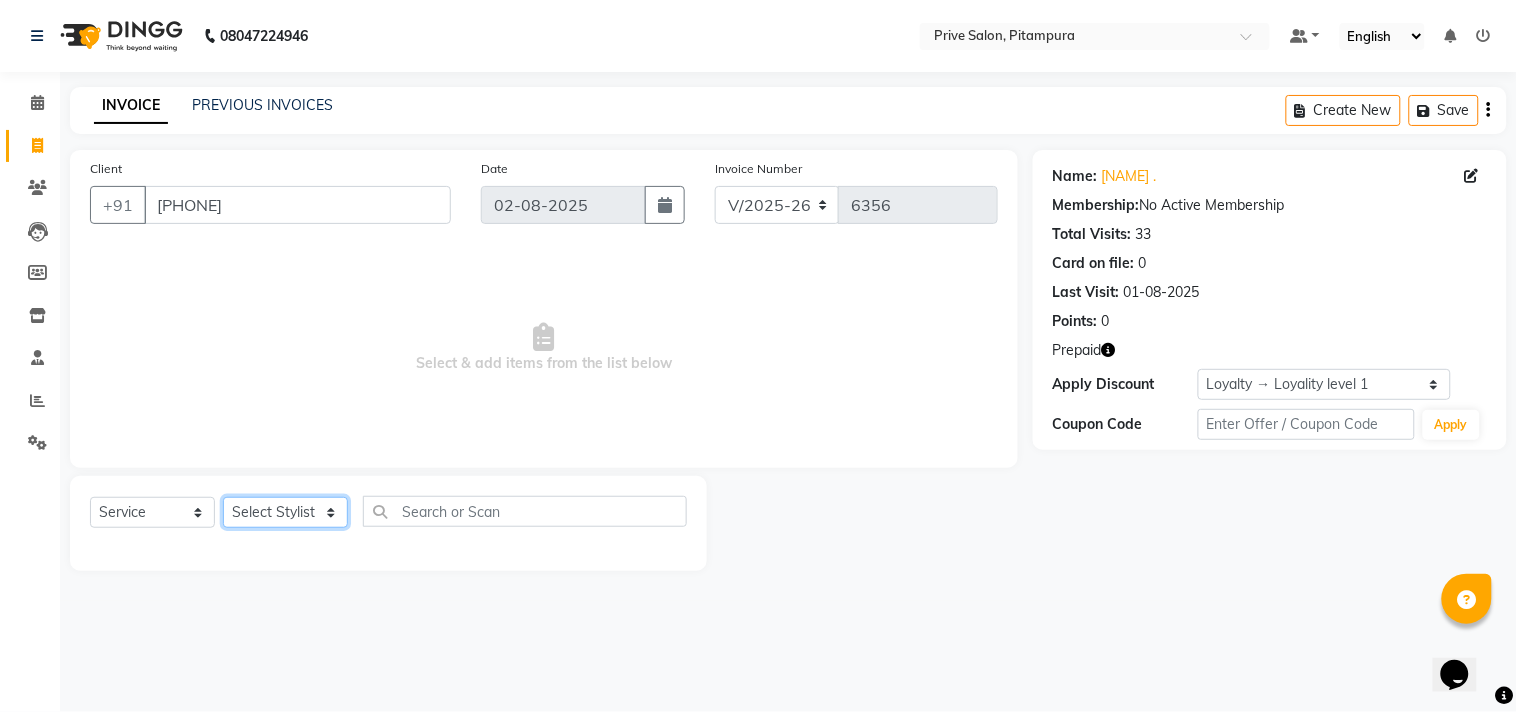 select on "66201" 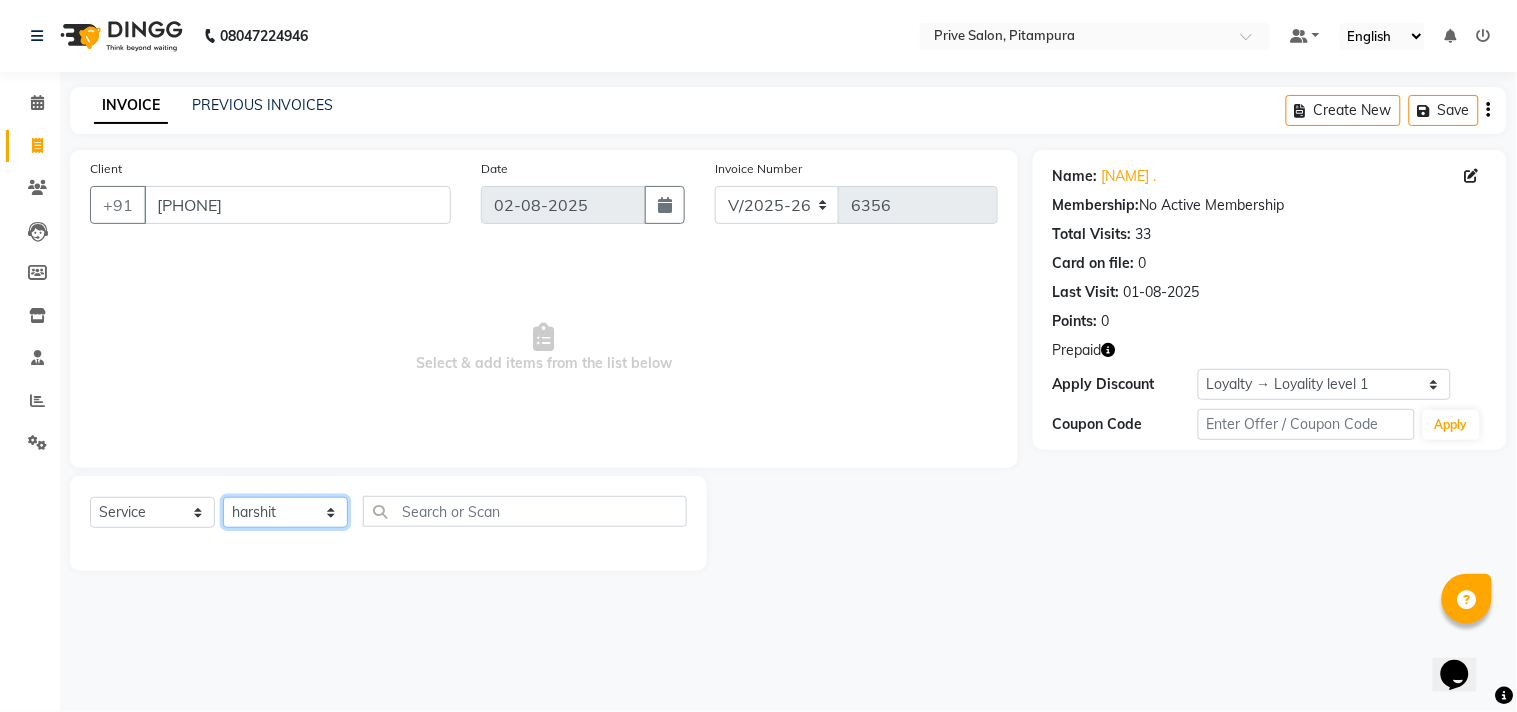 click on "Select Stylist amit ARJUN Atul FAIZAN FARDEEN GOLU harshit HITESH isha kapil khushbu Manager meenu MOHIT Mohsin NISHA nishi Preet privee Shivam SIVA vikas" 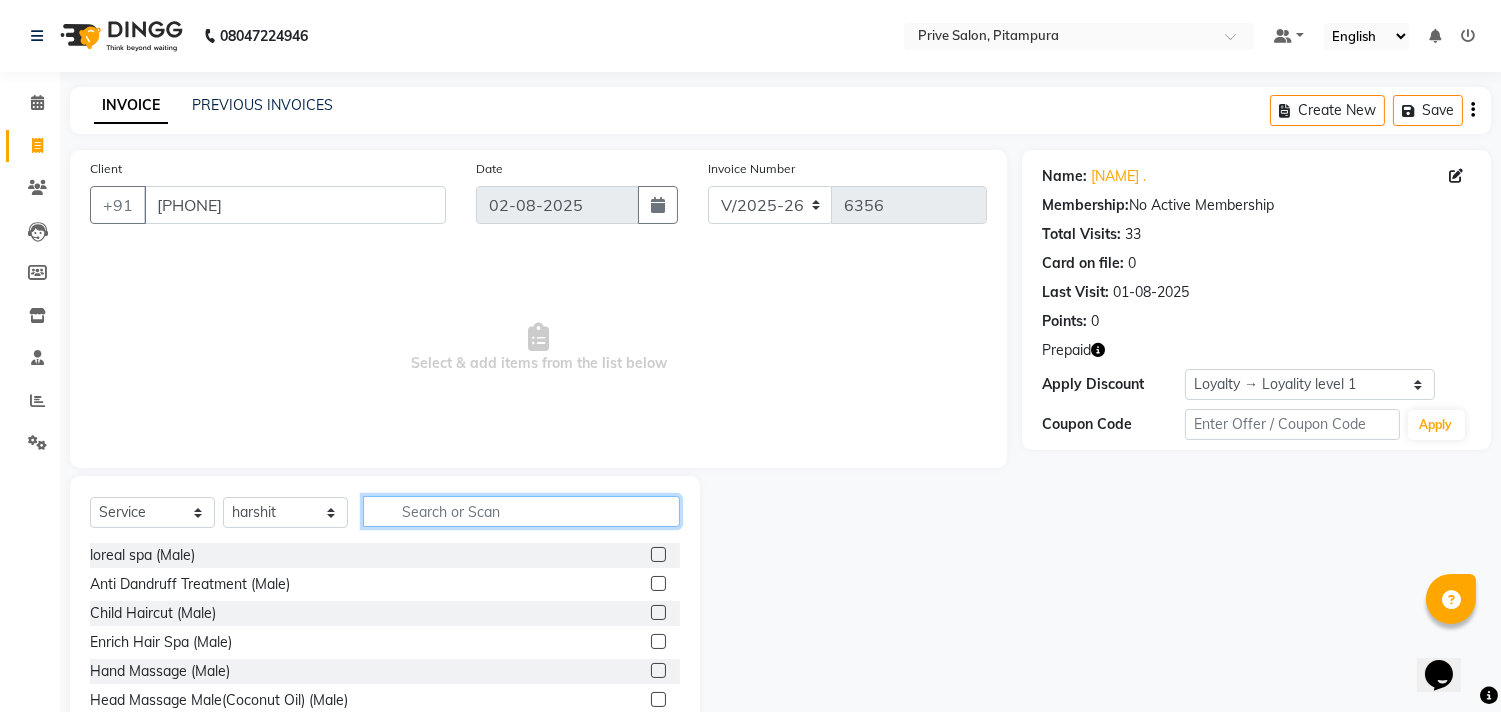 click 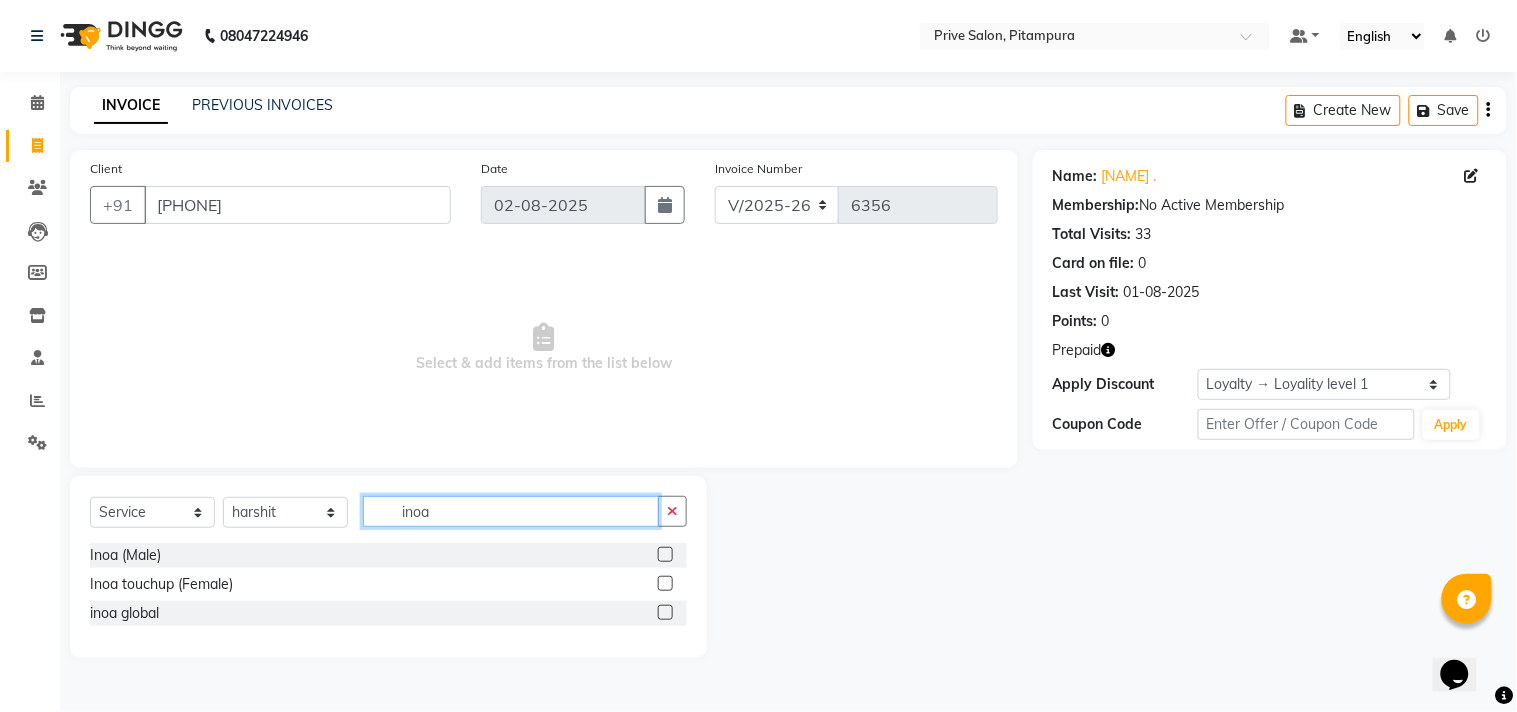 type on "inoa" 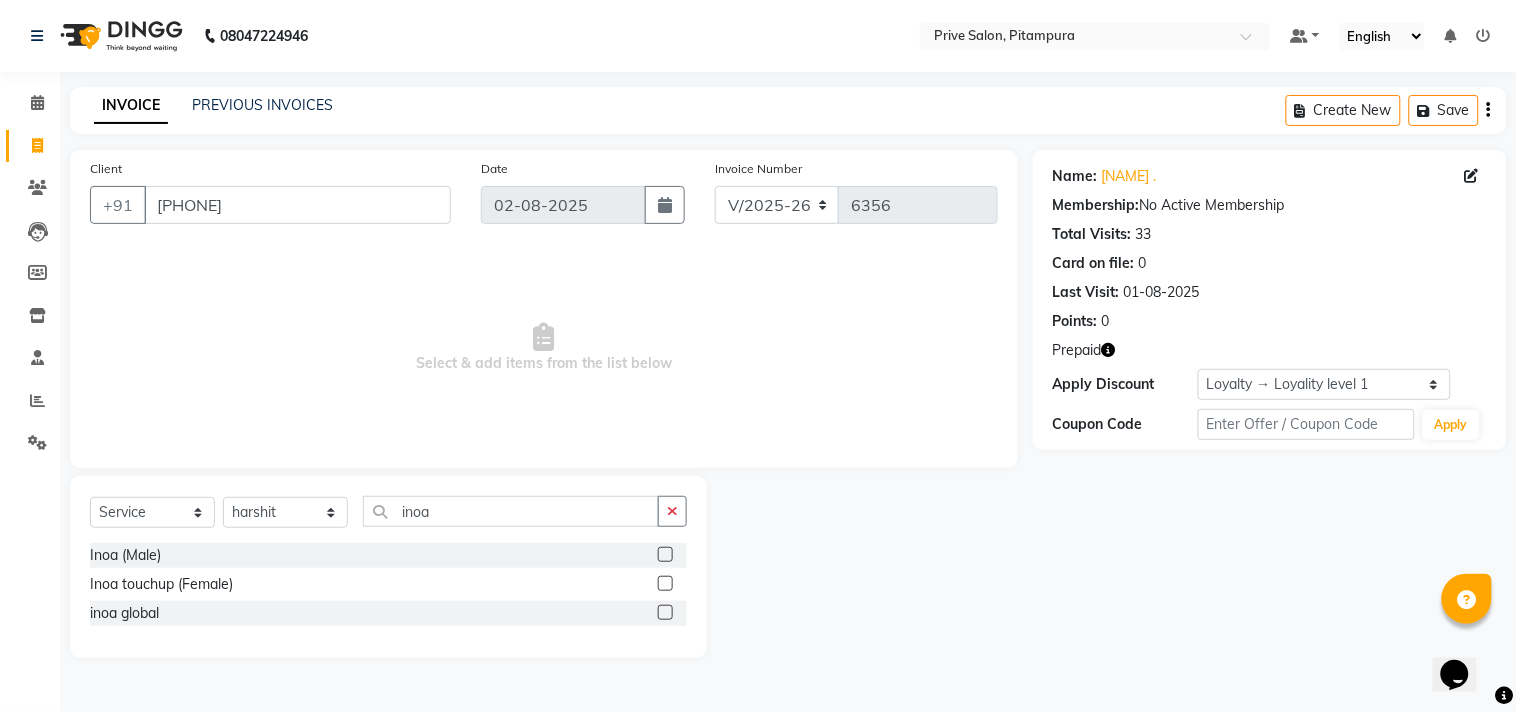 click 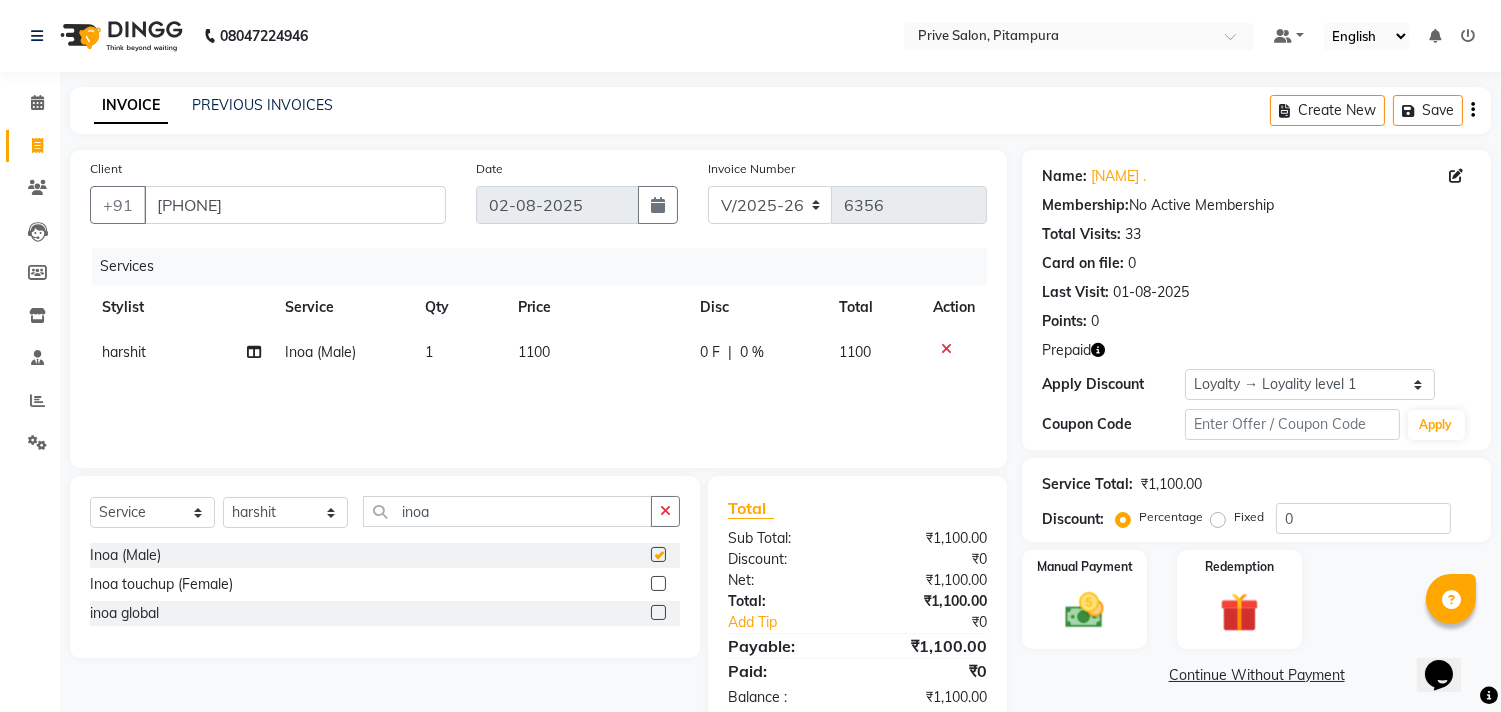 checkbox on "false" 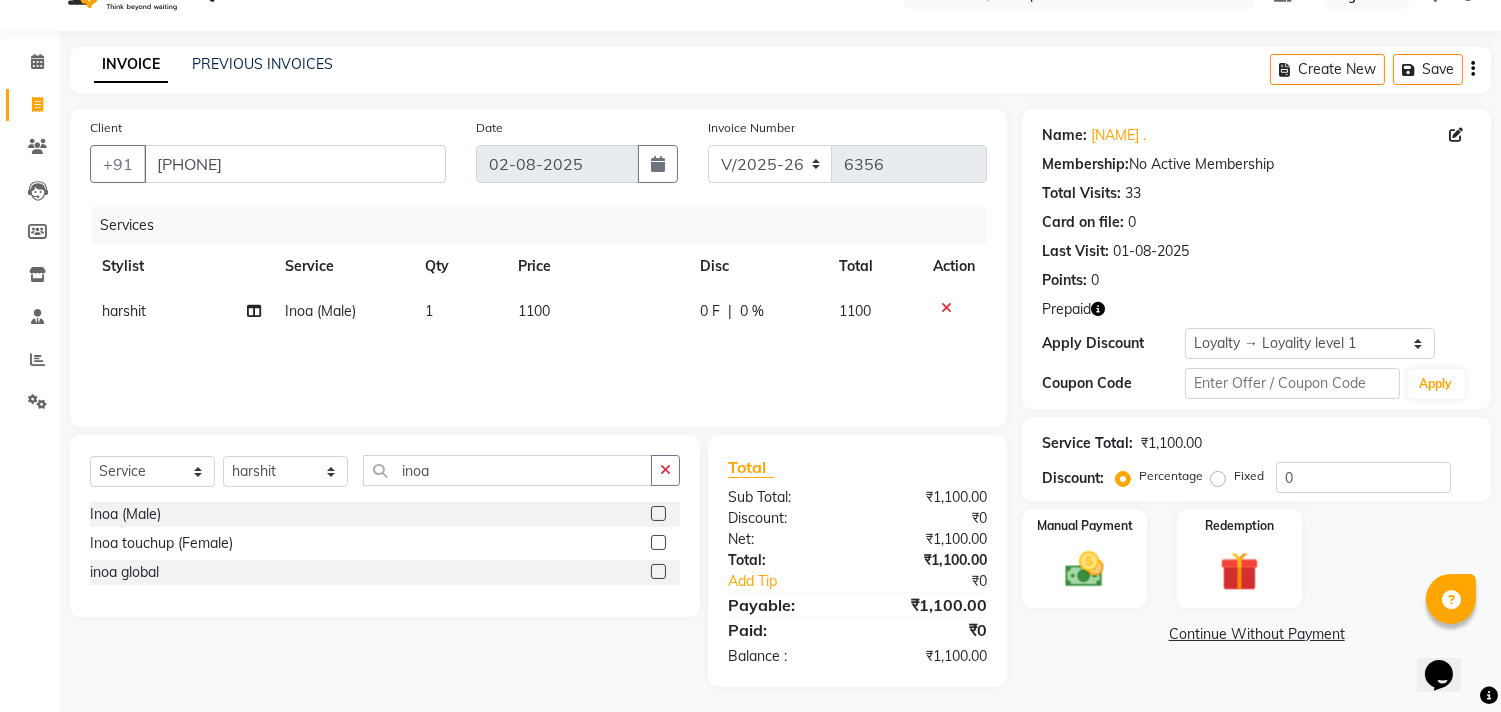 scroll, scrollTop: 46, scrollLeft: 0, axis: vertical 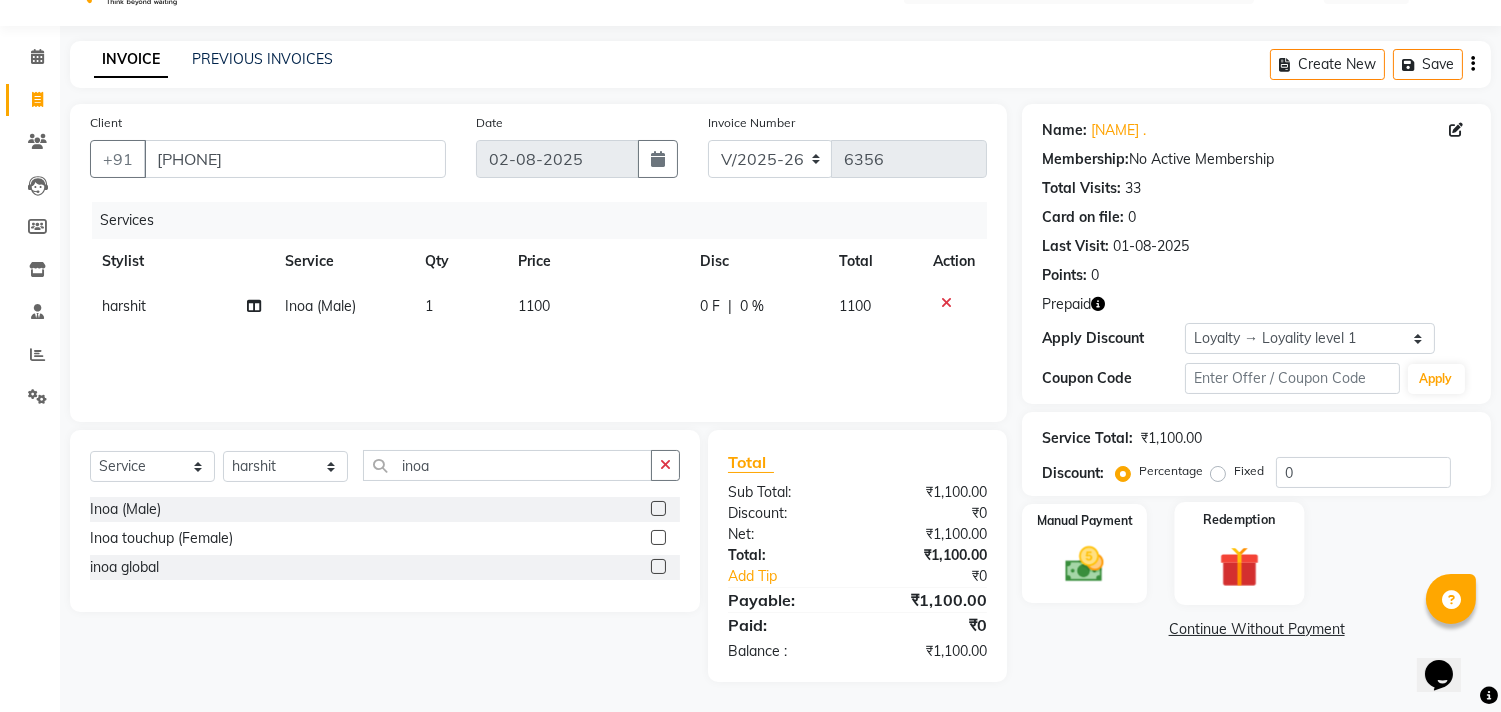click 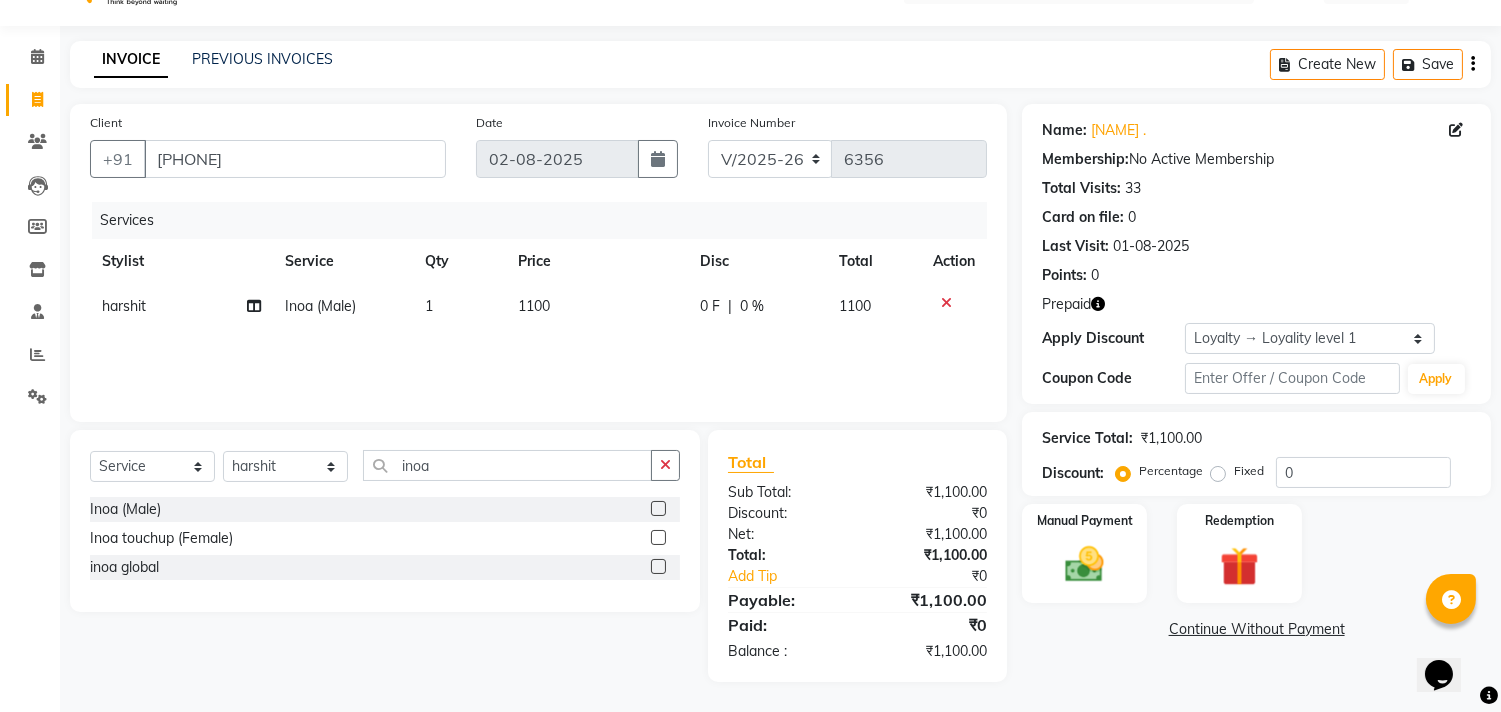 click on "Name: Manika . Membership:  No Active Membership  Total Visits:  33 Card on file:  0 Last Visit:   01-08-2025 Points:   0  Prepaid Apply Discount Select  Loyalty → Loyality level 1  Coupon Code Apply Service Total:  ₹1,100.00  Discount:  Percentage   Fixed  0 Manual Payment Redemption  Continue Without Payment" 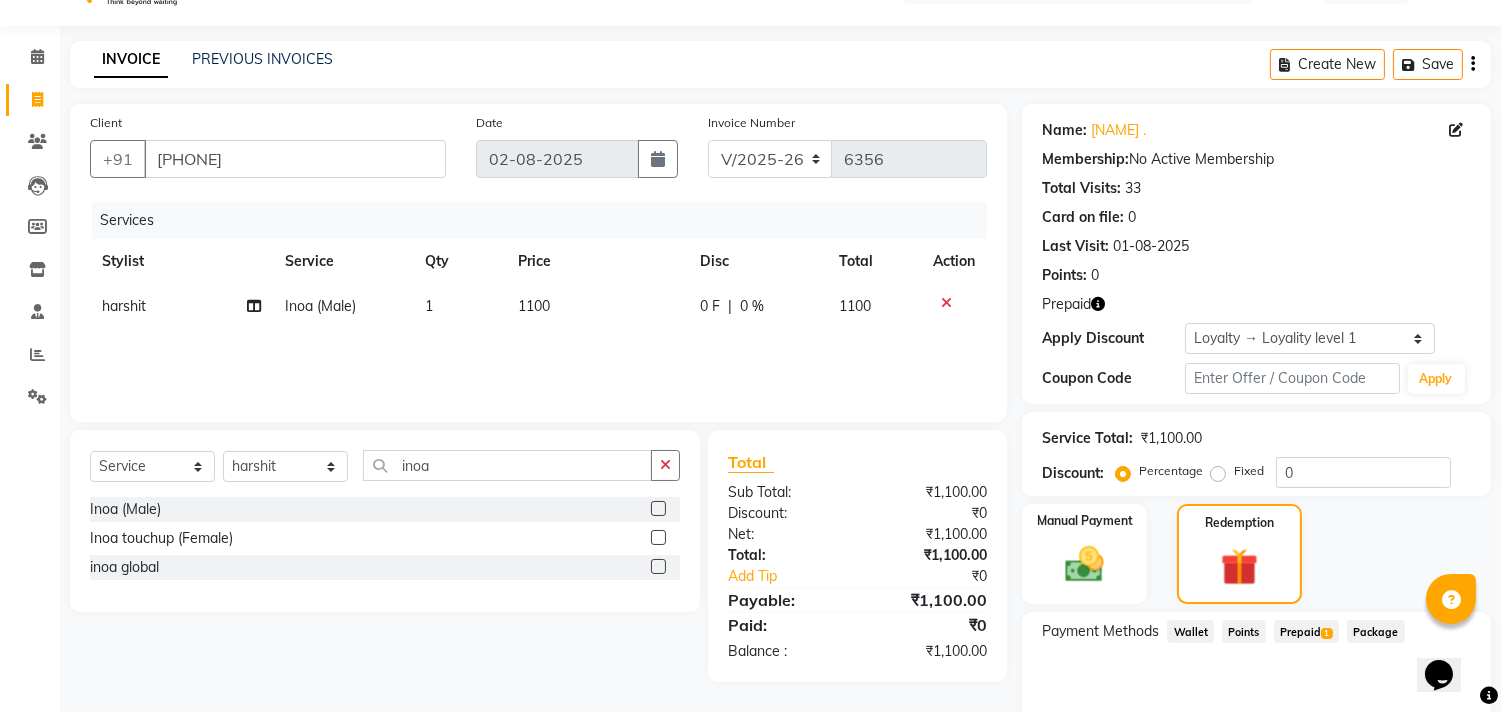 click on "Prepaid  1" 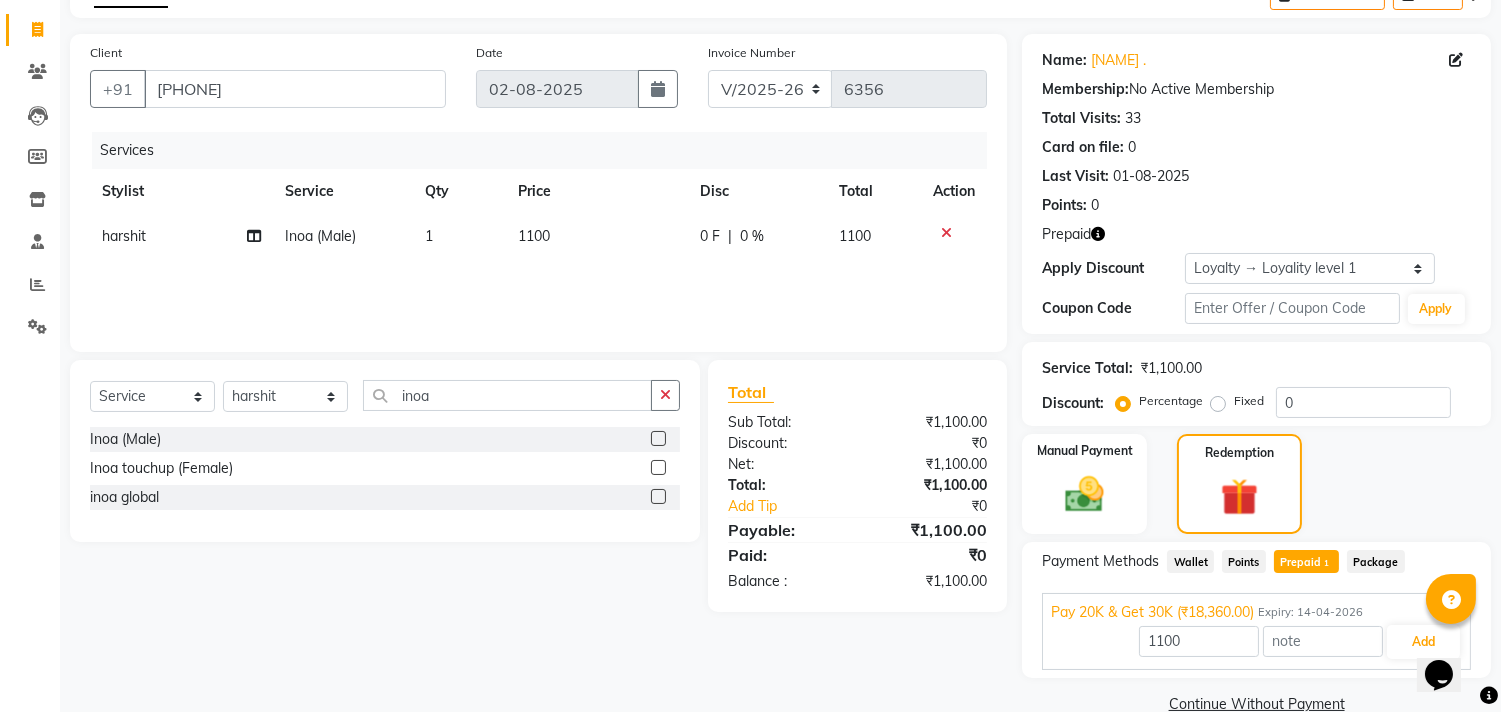 scroll, scrollTop: 152, scrollLeft: 0, axis: vertical 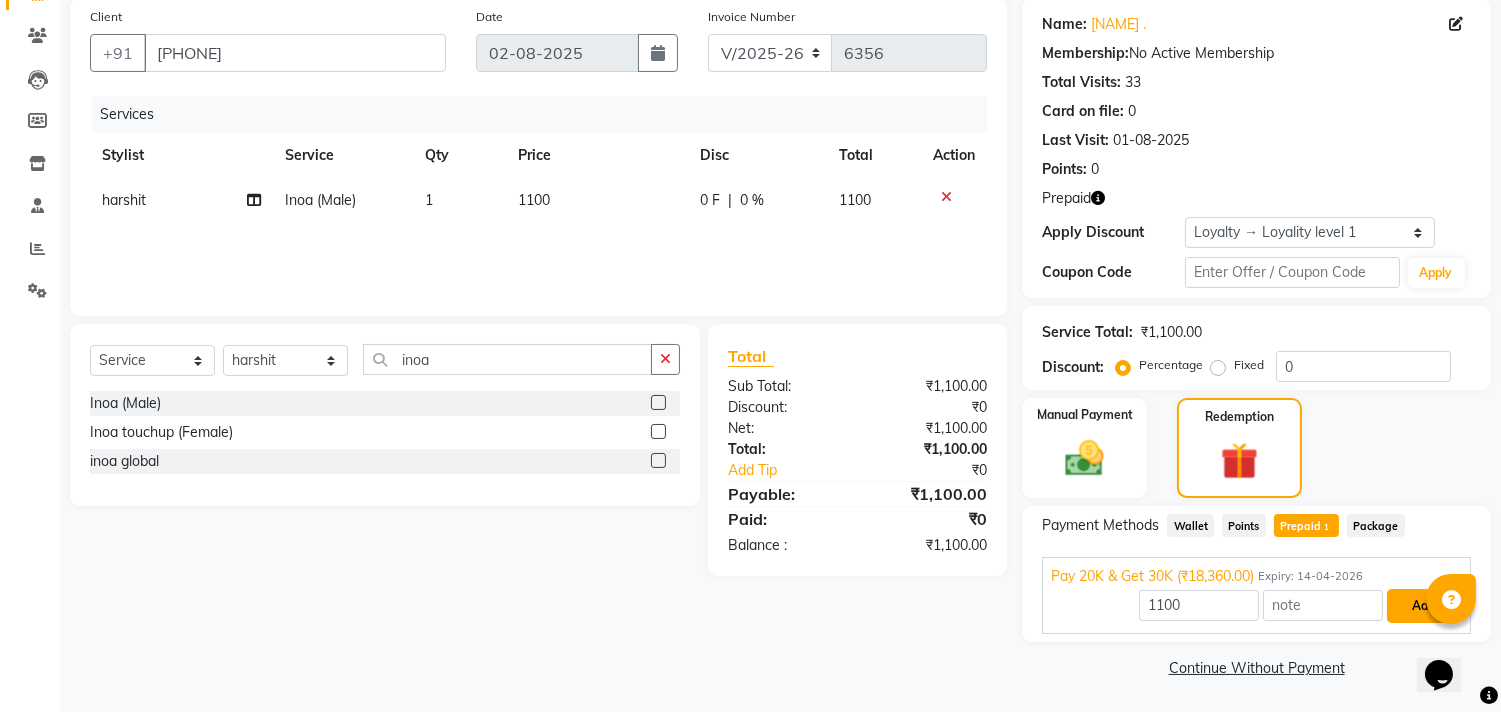 click on "Add" at bounding box center (1423, 606) 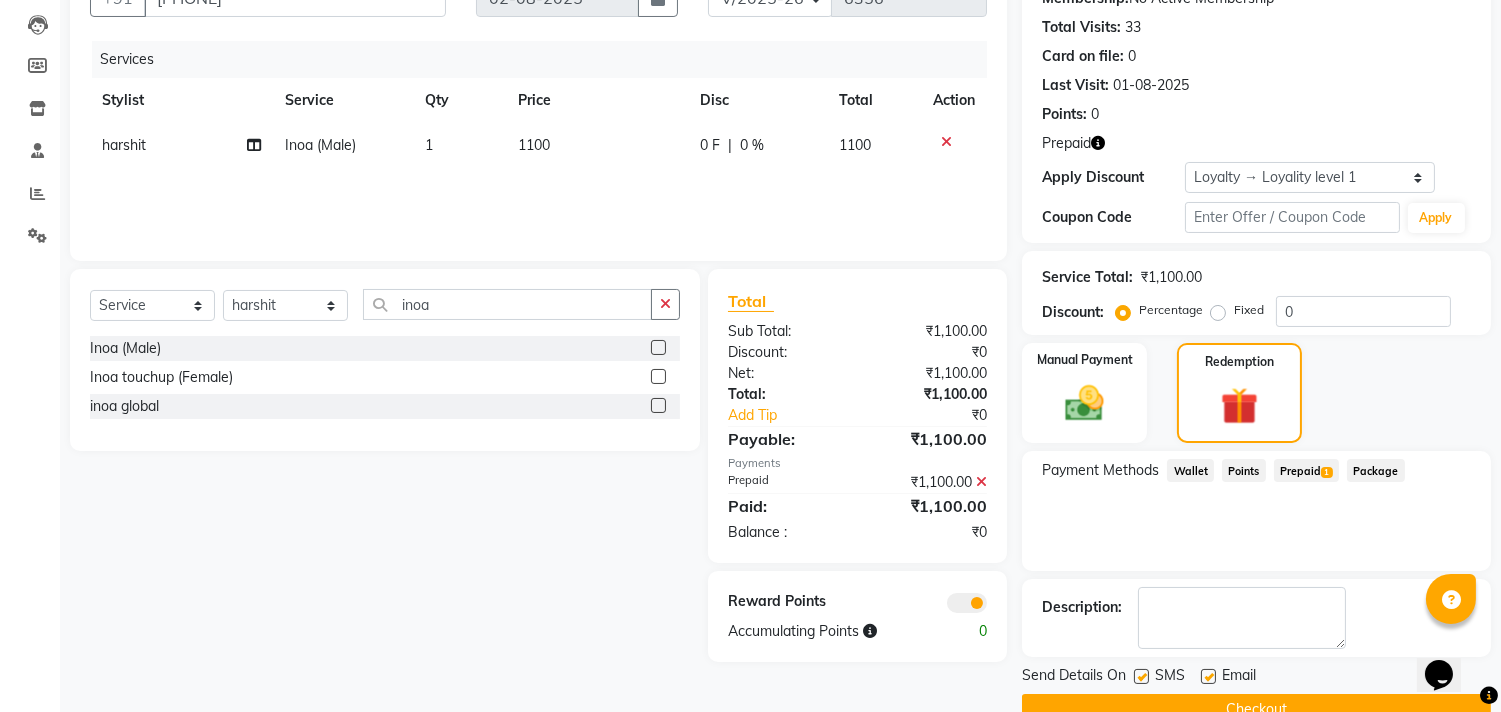 scroll, scrollTop: 248, scrollLeft: 0, axis: vertical 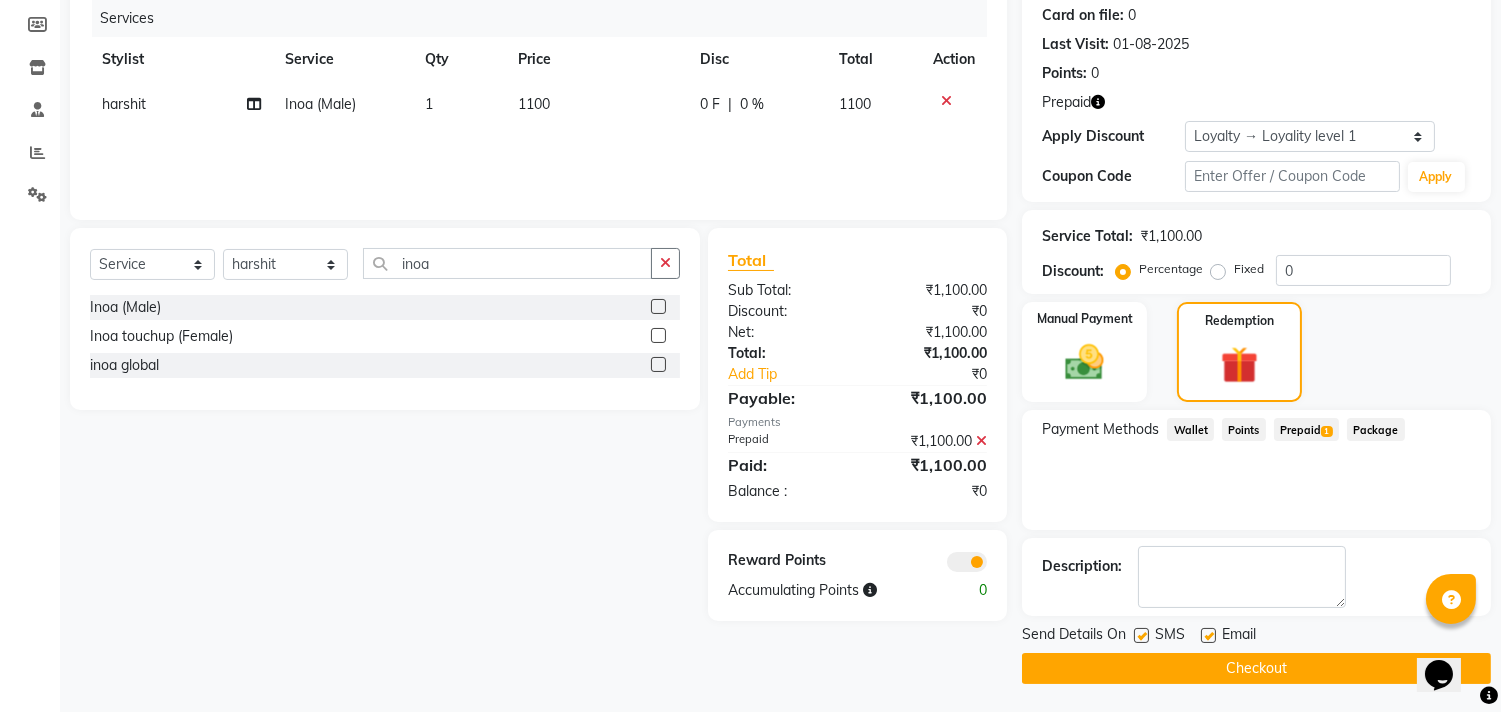 click on "Checkout" 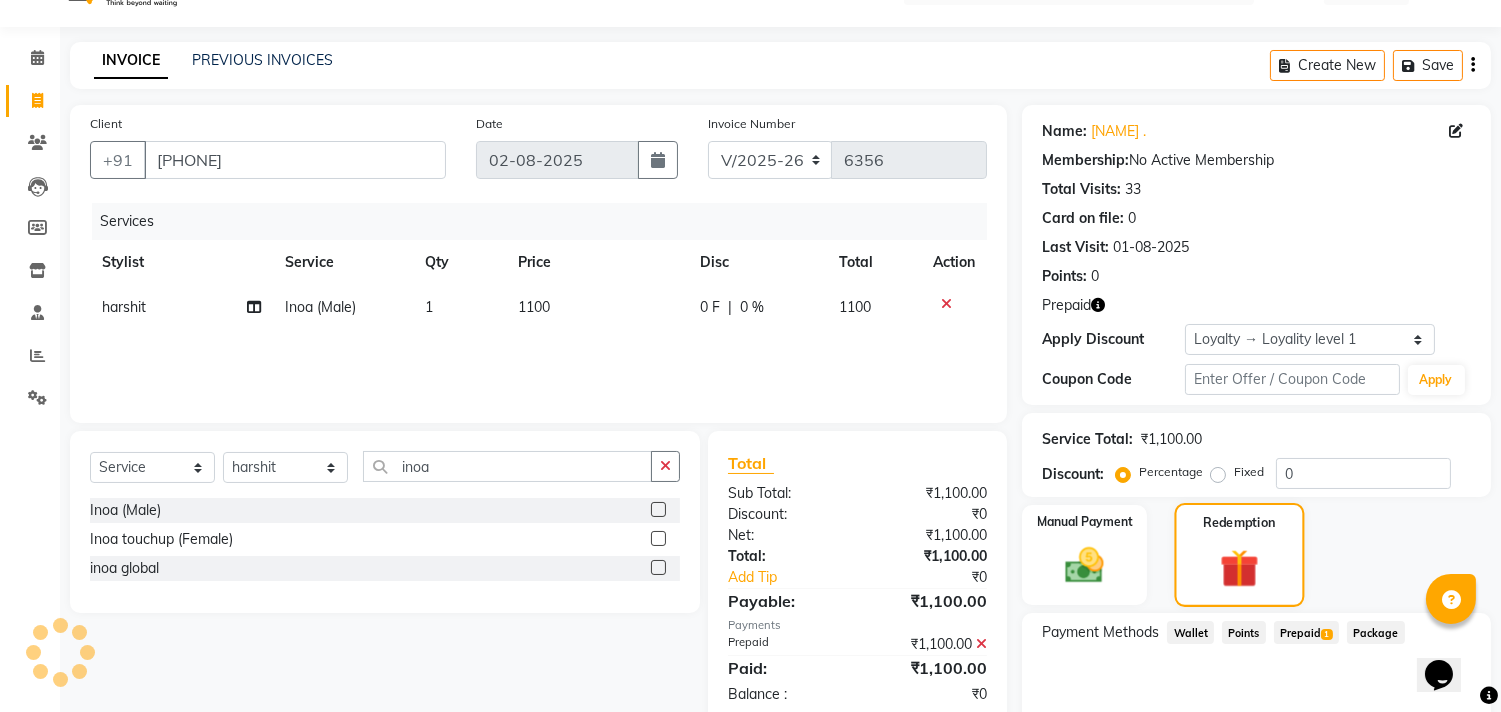 scroll, scrollTop: 0, scrollLeft: 0, axis: both 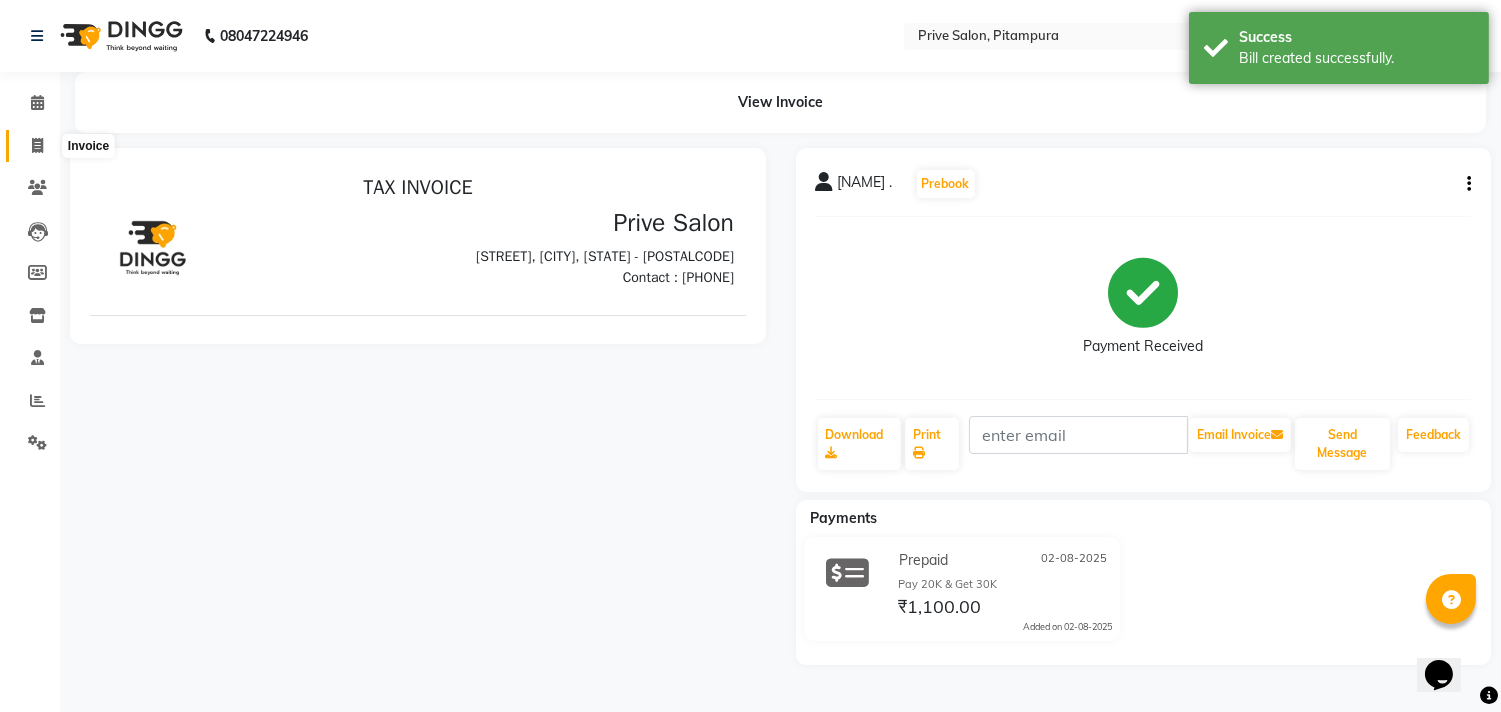 click 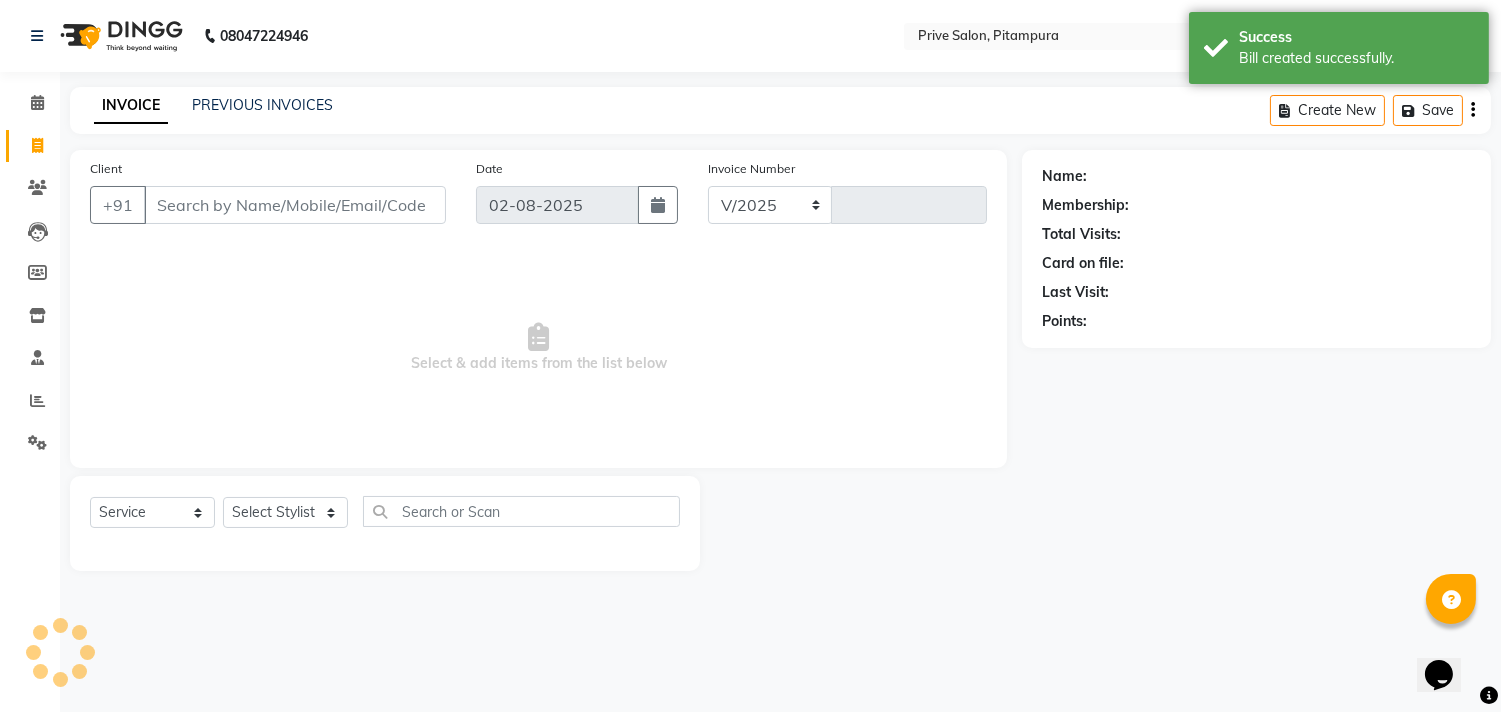 select on "136" 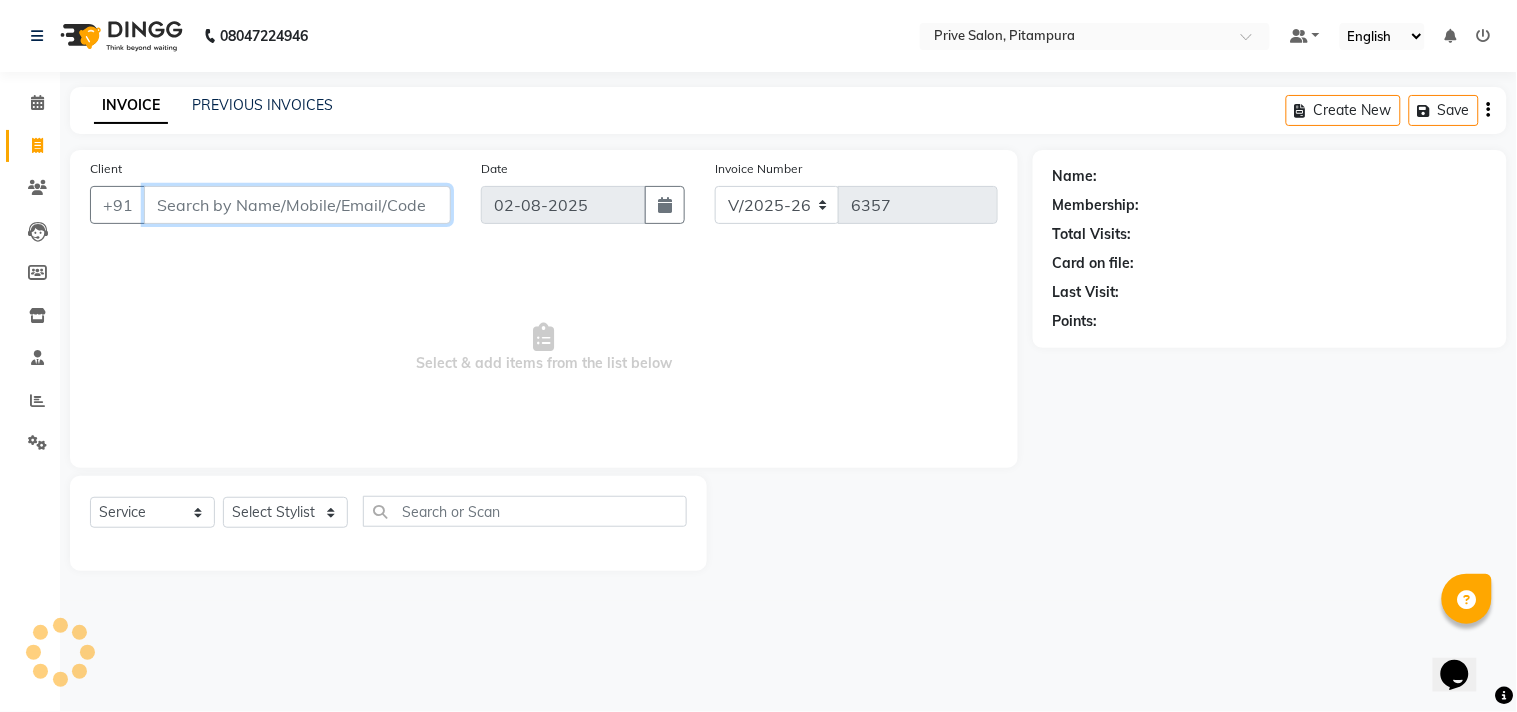 click on "Client" at bounding box center (297, 205) 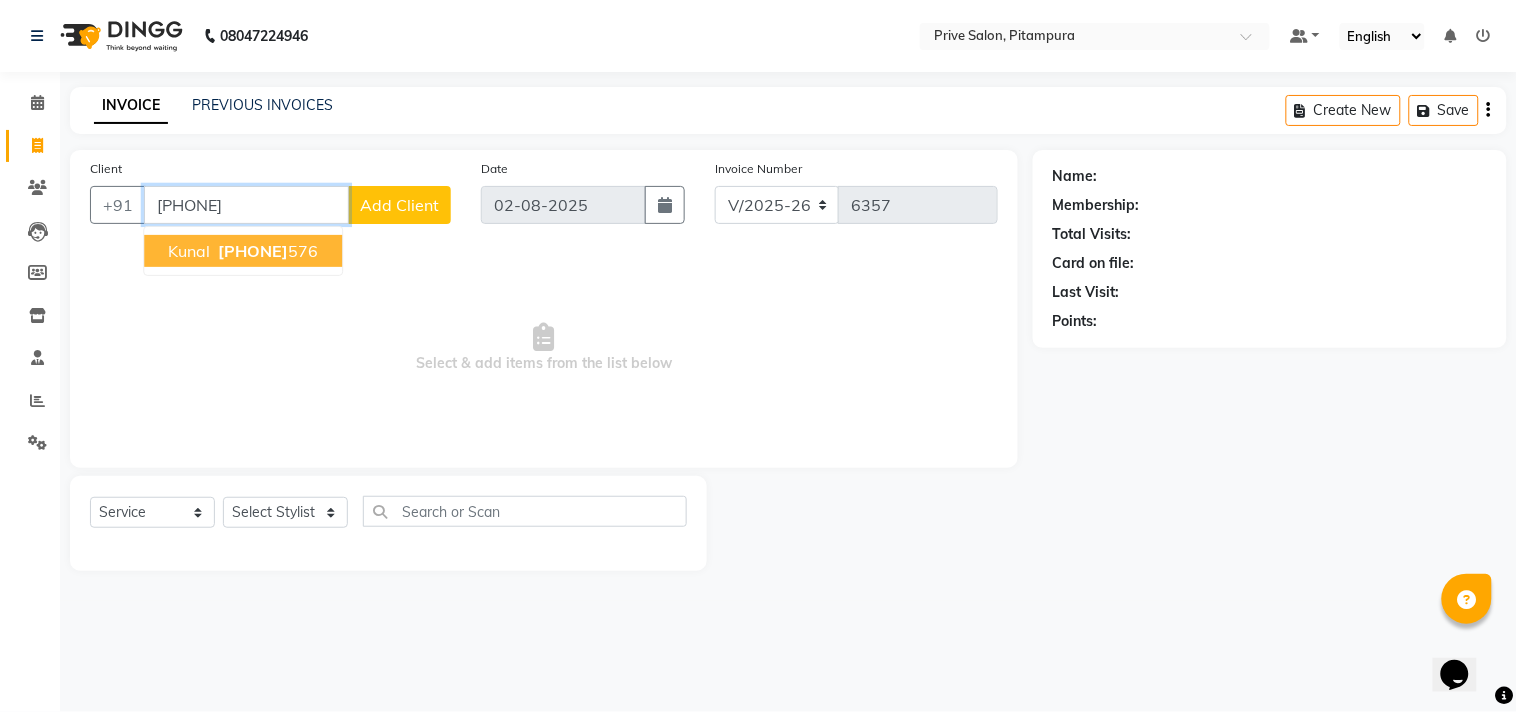 click on "9354490" at bounding box center (253, 251) 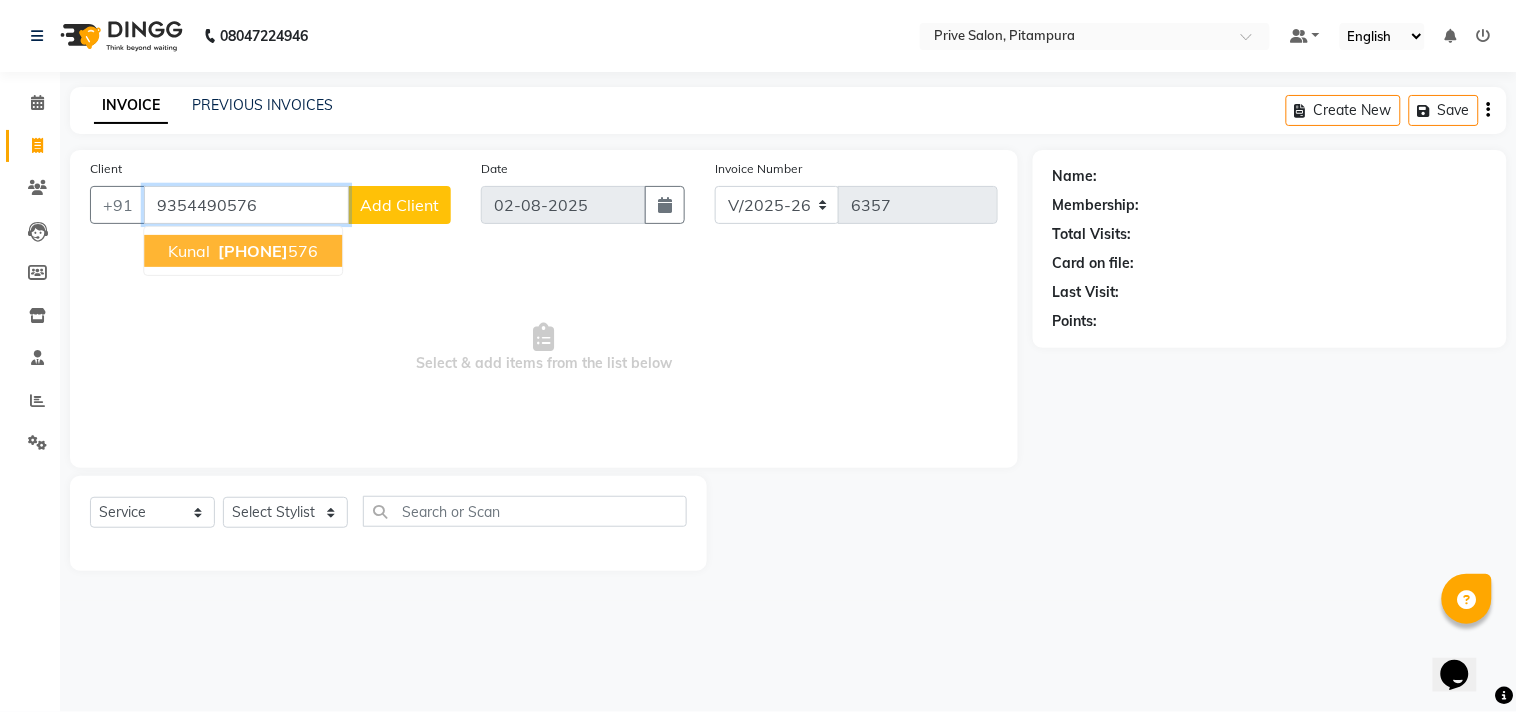 type on "9354490576" 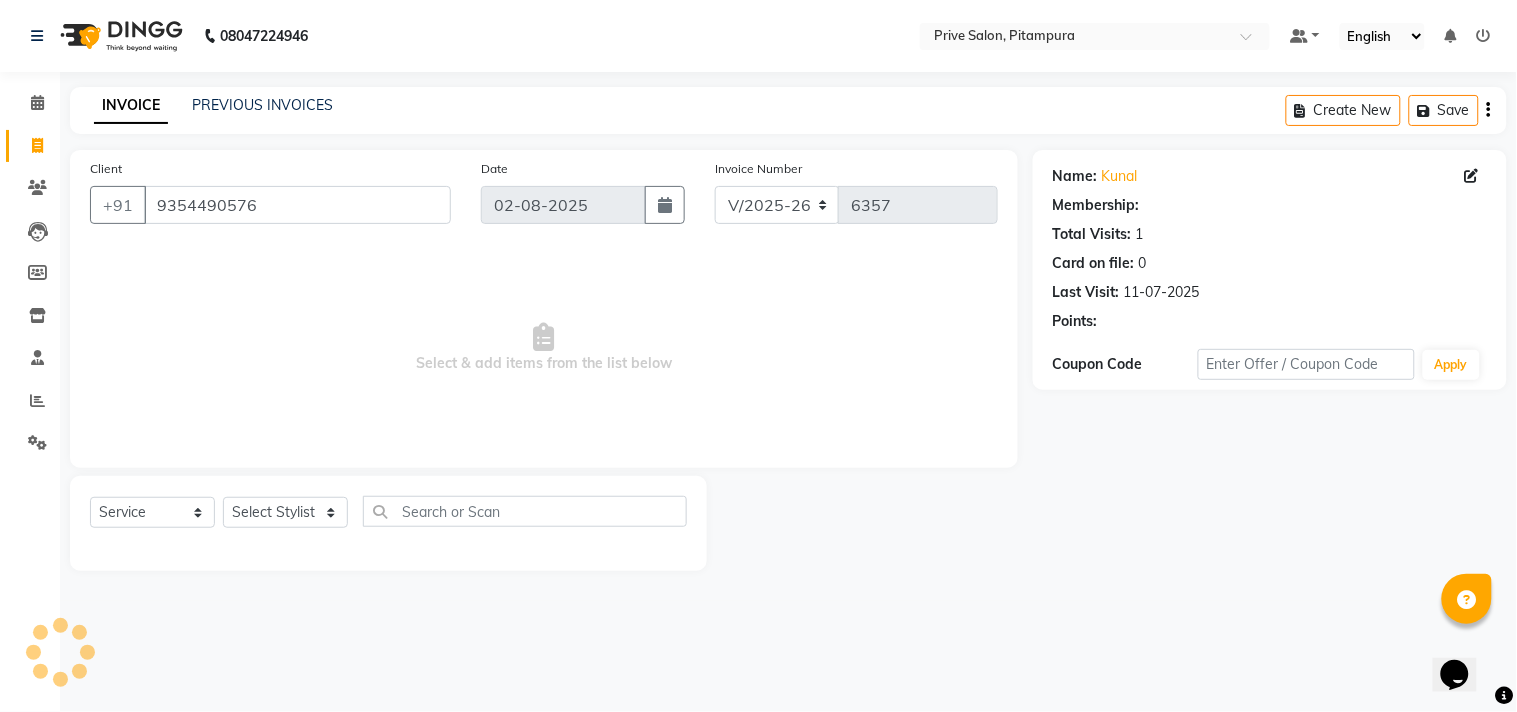 select on "1: Object" 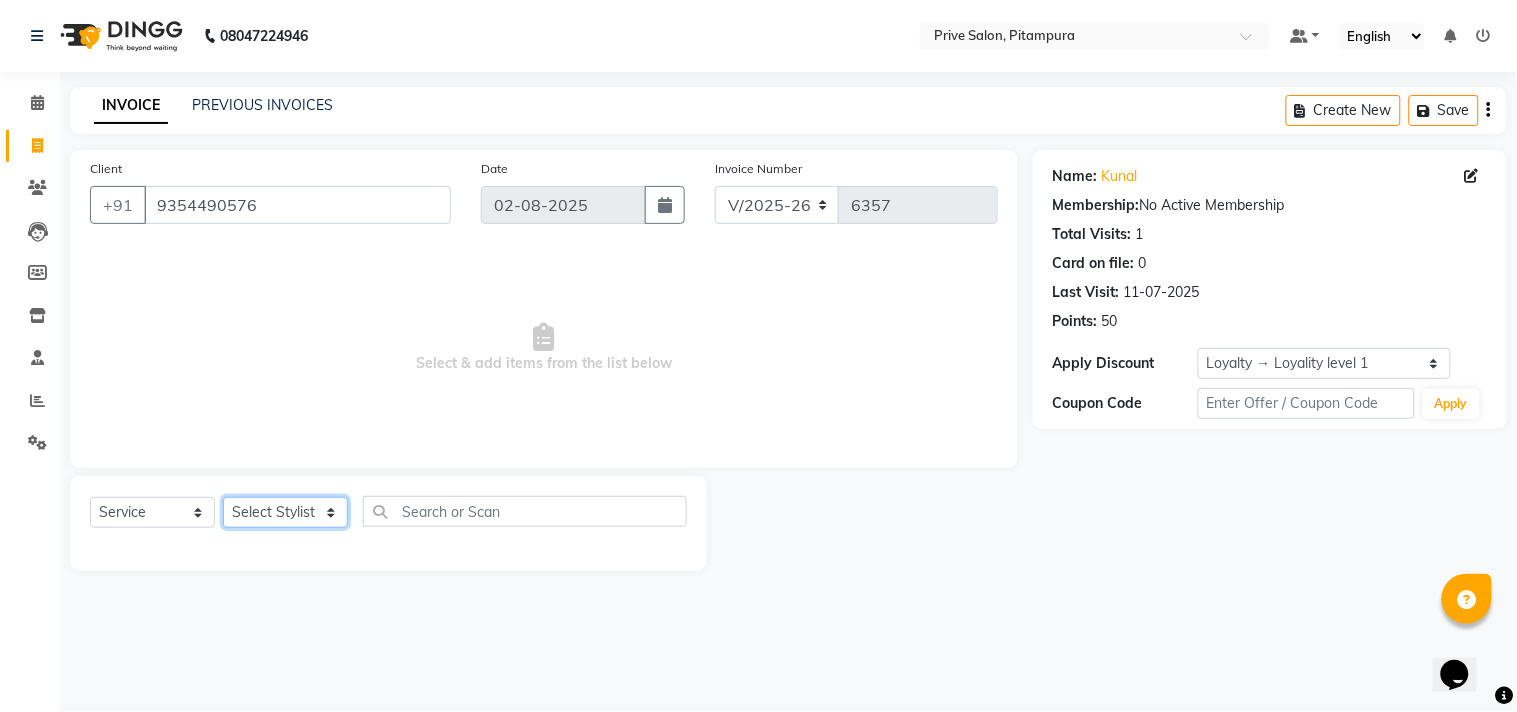 click on "Select Stylist amit ARJUN Atul FAIZAN FARDEEN GOLU harshit HITESH isha kapil khushbu Manager meenu MOHIT Mohsin NISHA nishi Preet privee Shivam SIVA vikas" 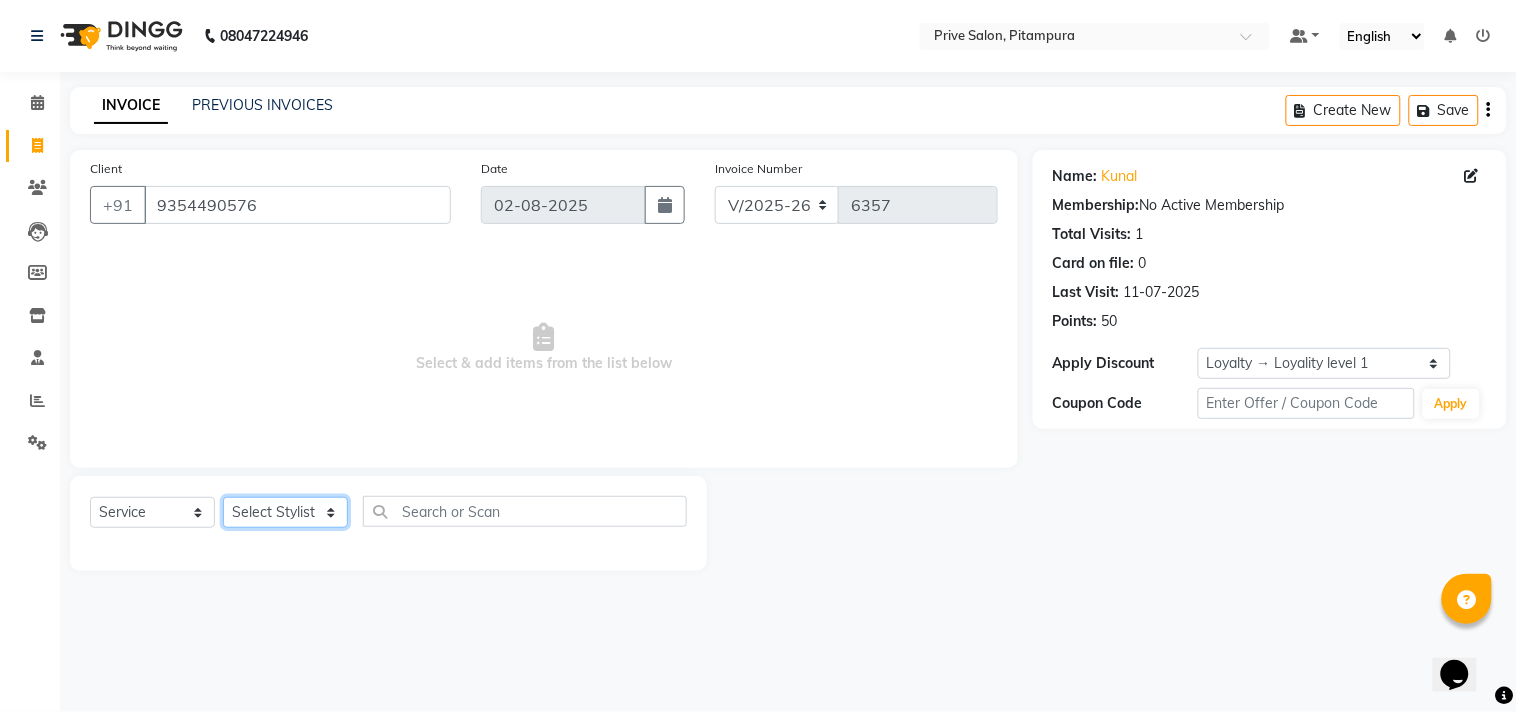select on "30812" 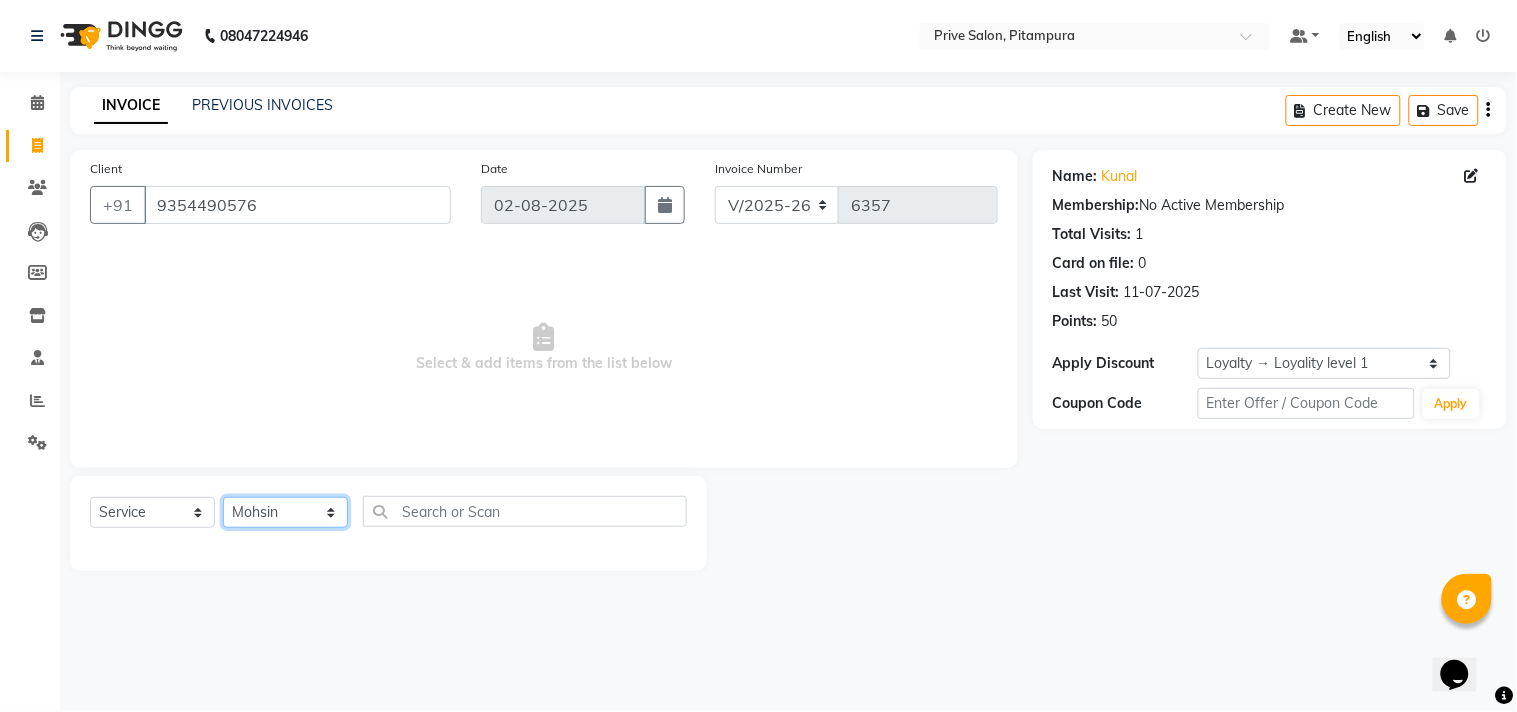 click on "Select Stylist amit ARJUN Atul FAIZAN FARDEEN GOLU harshit HITESH isha kapil khushbu Manager meenu MOHIT Mohsin NISHA nishi Preet privee Shivam SIVA vikas" 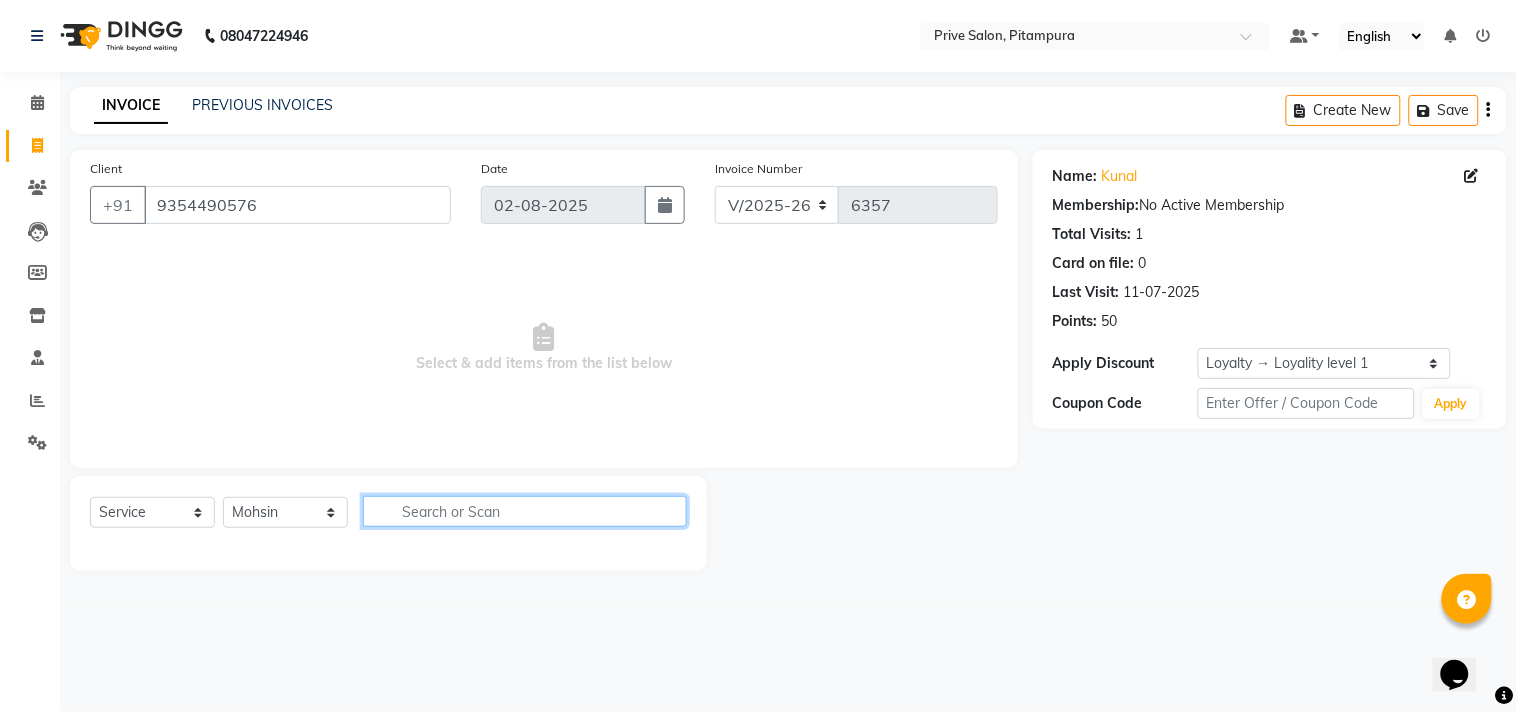 click 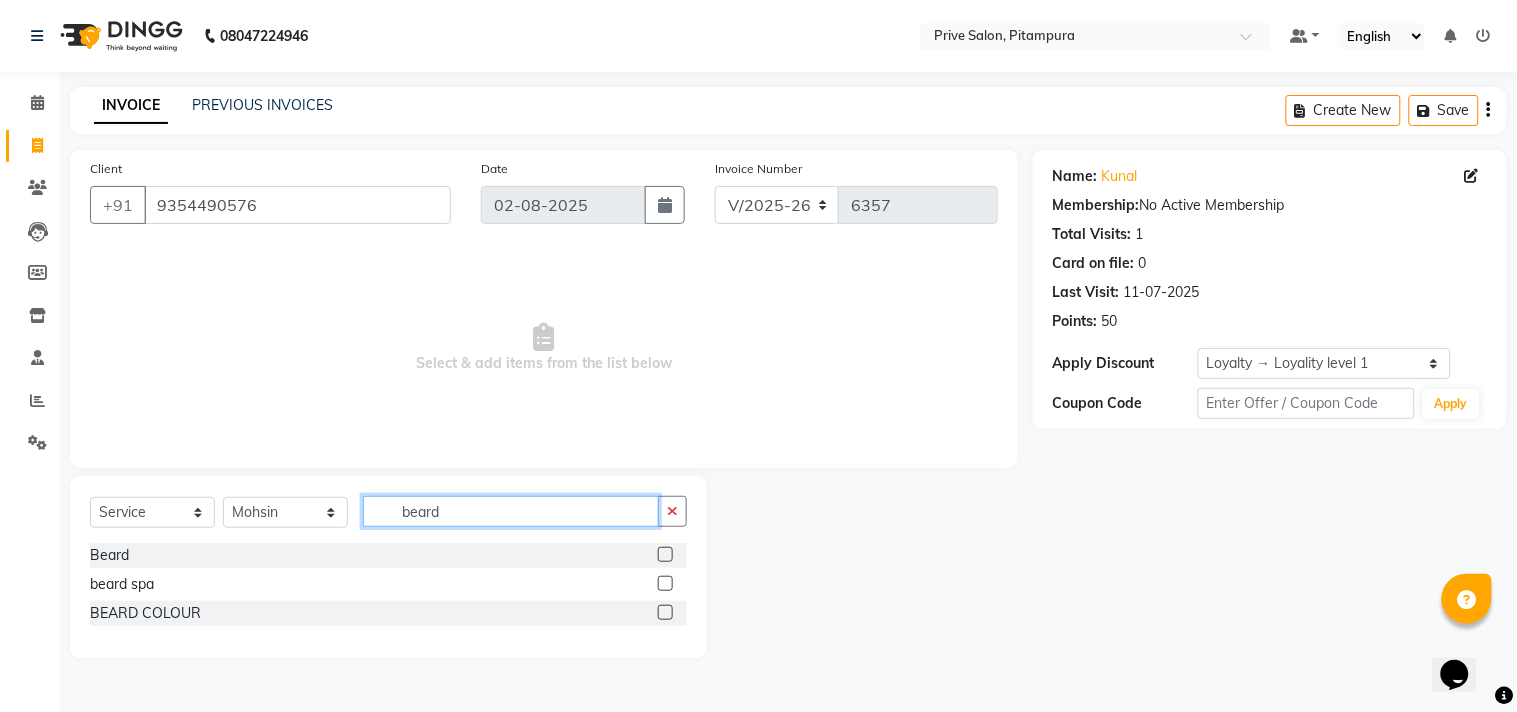 type on "beard" 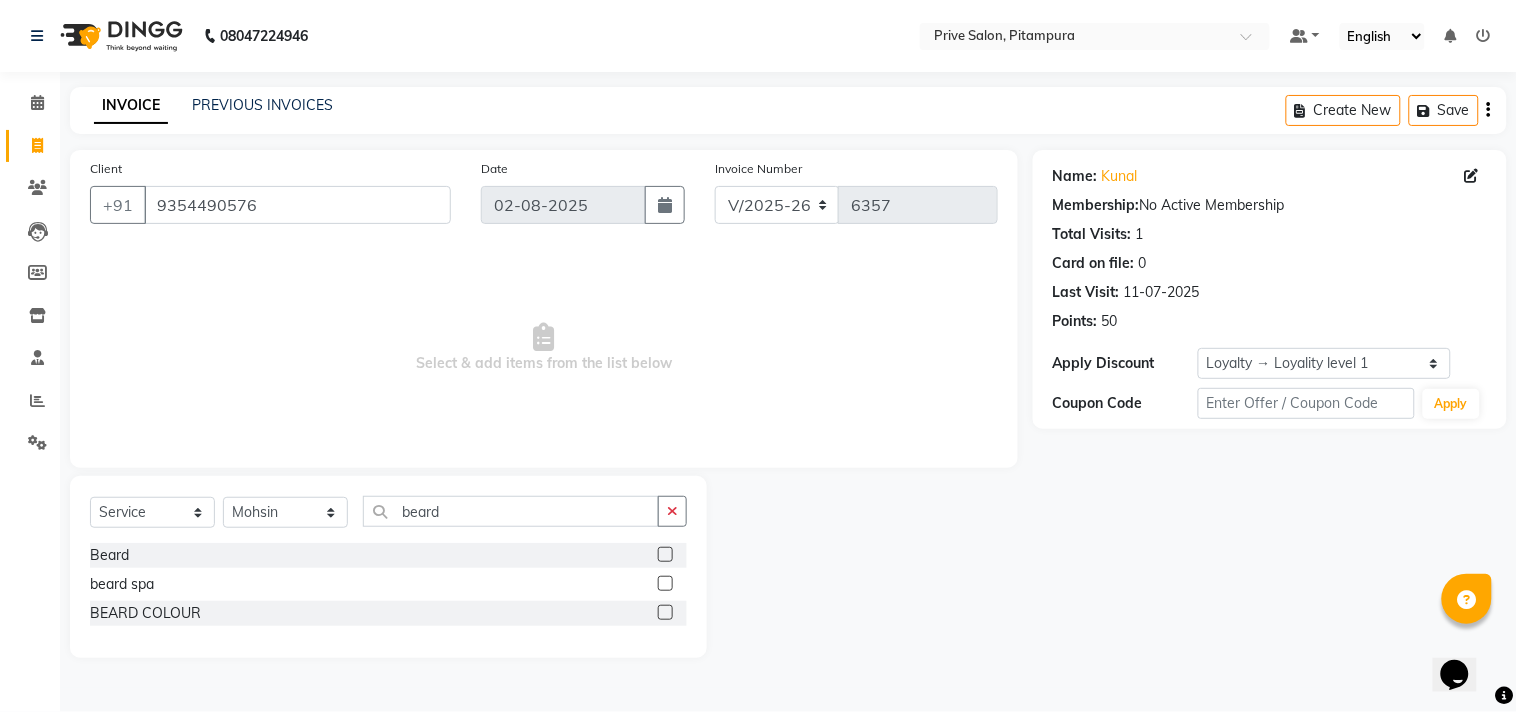 click 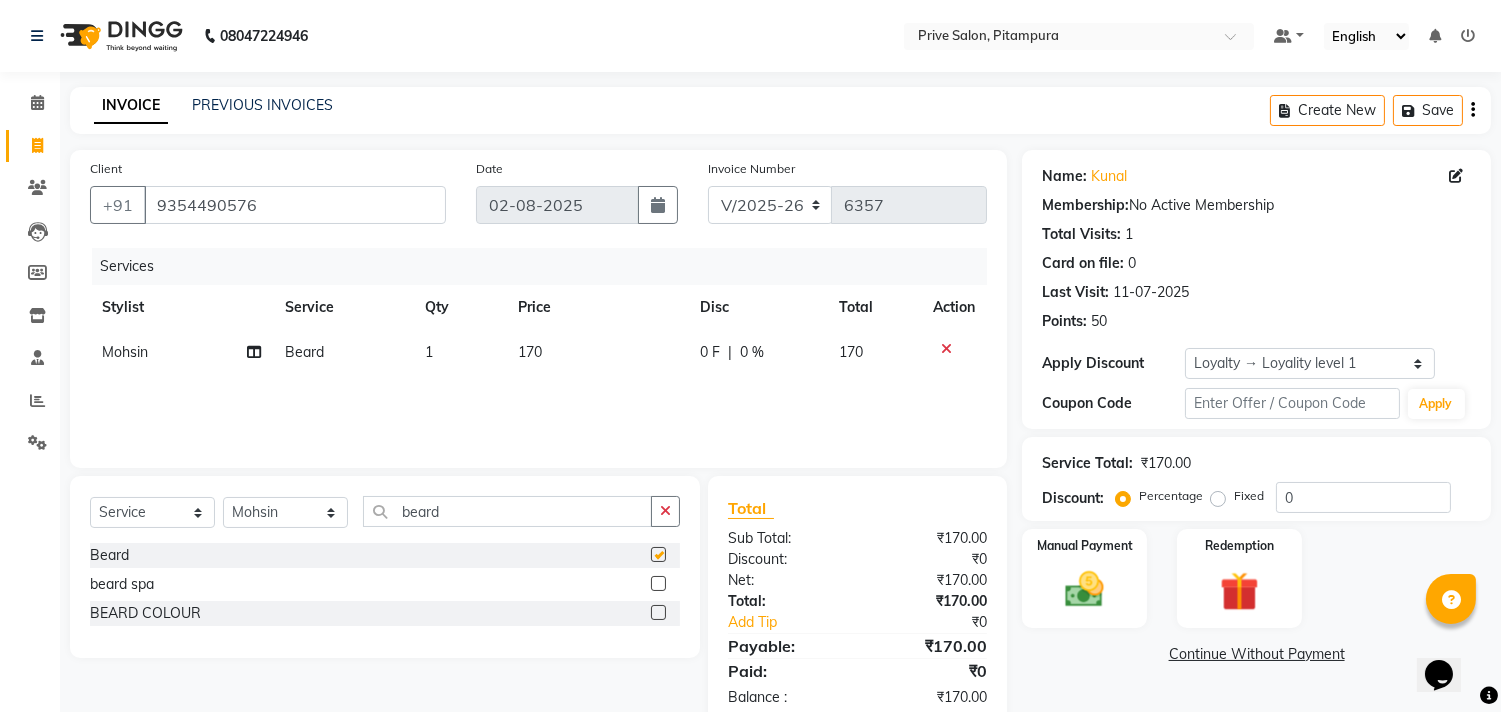 checkbox on "false" 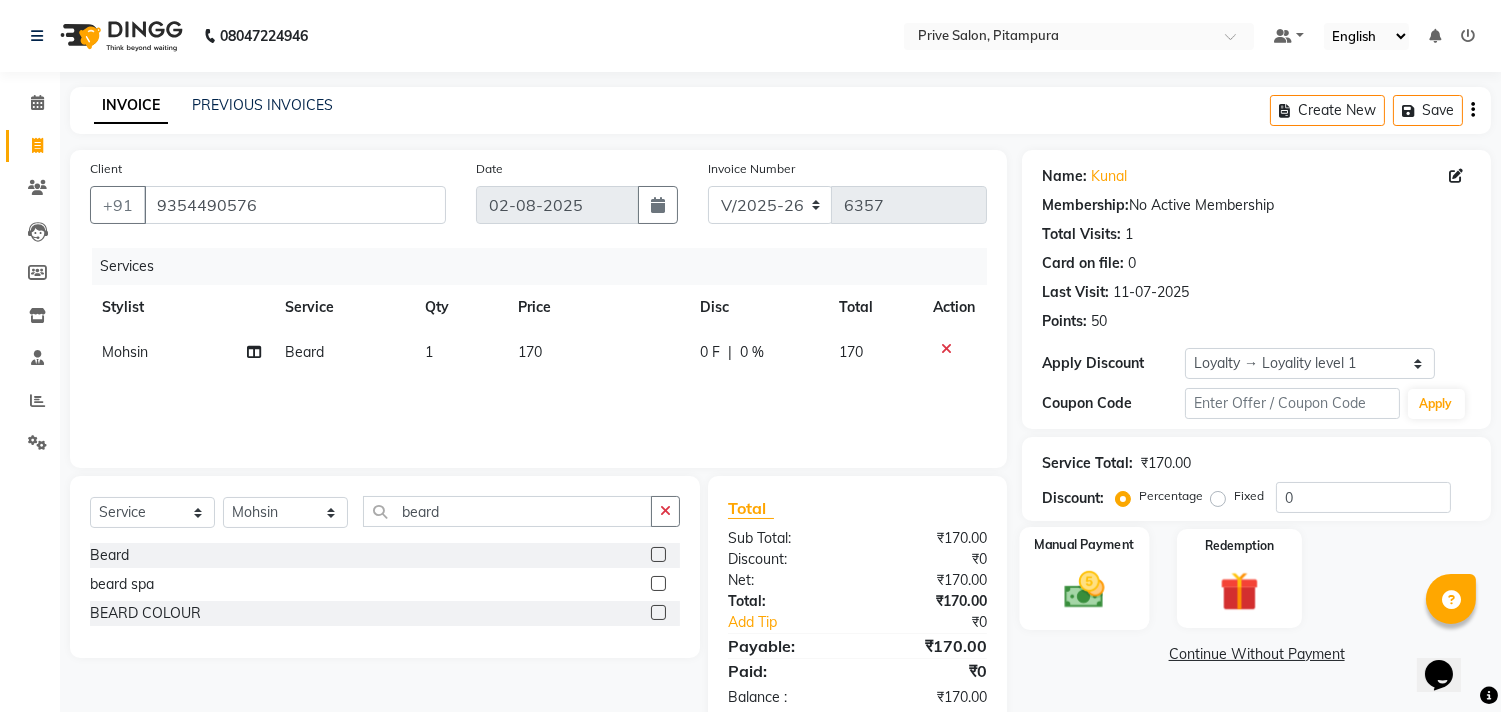 click 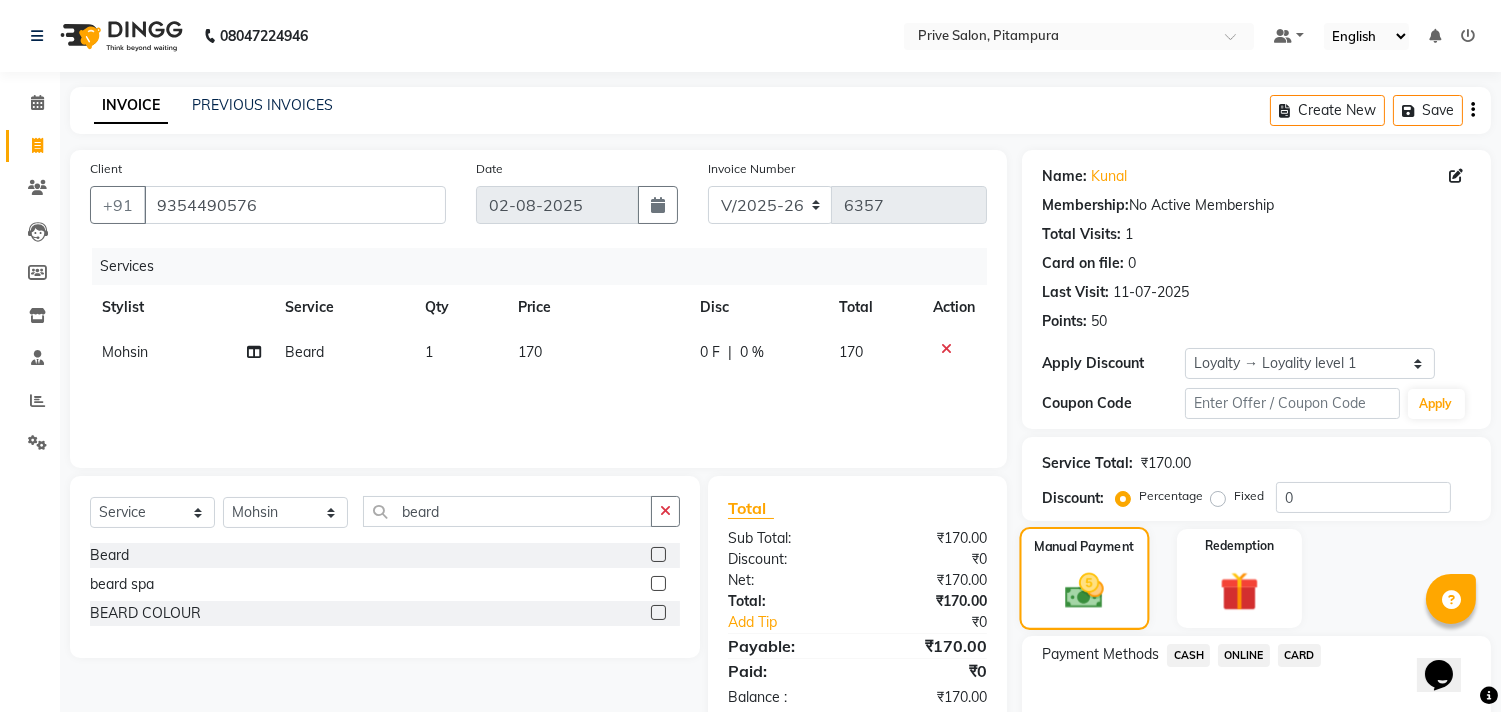 click 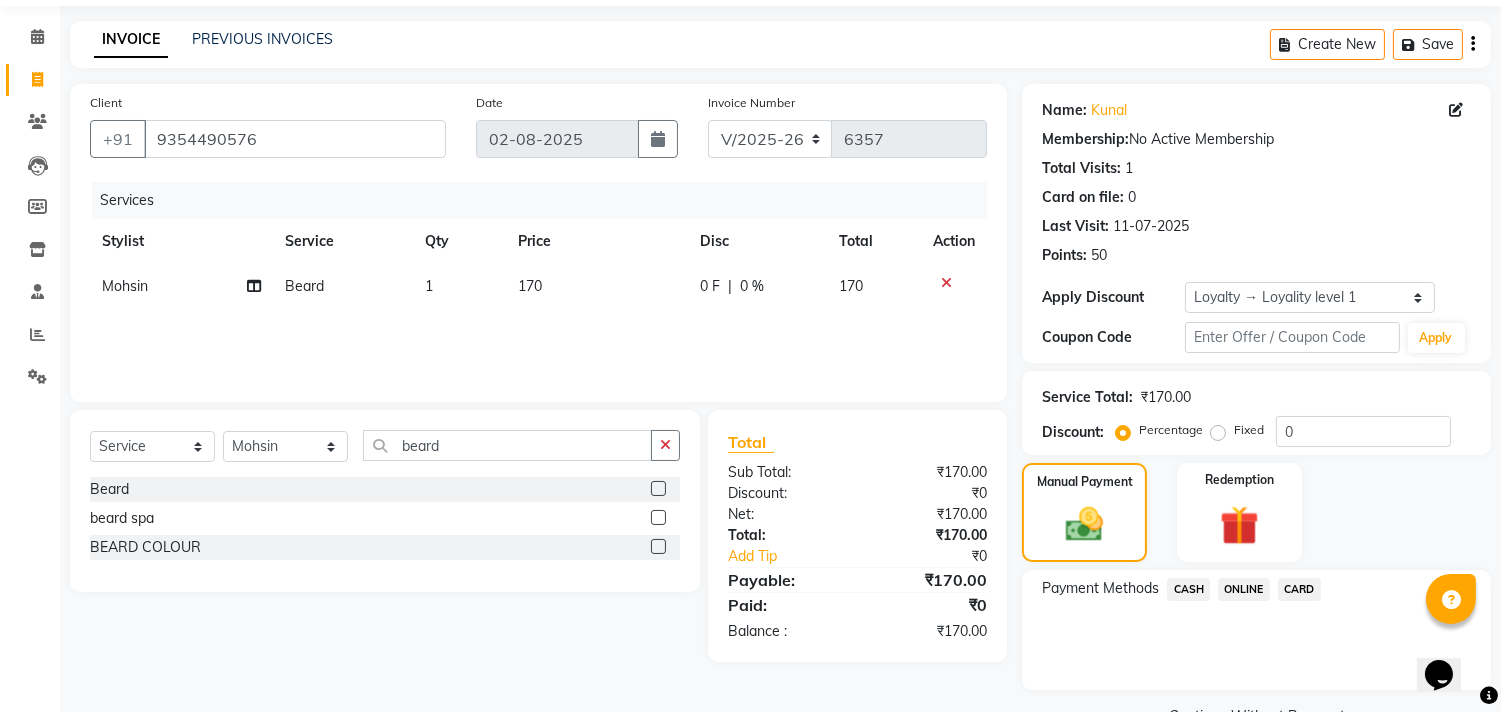 scroll, scrollTop: 114, scrollLeft: 0, axis: vertical 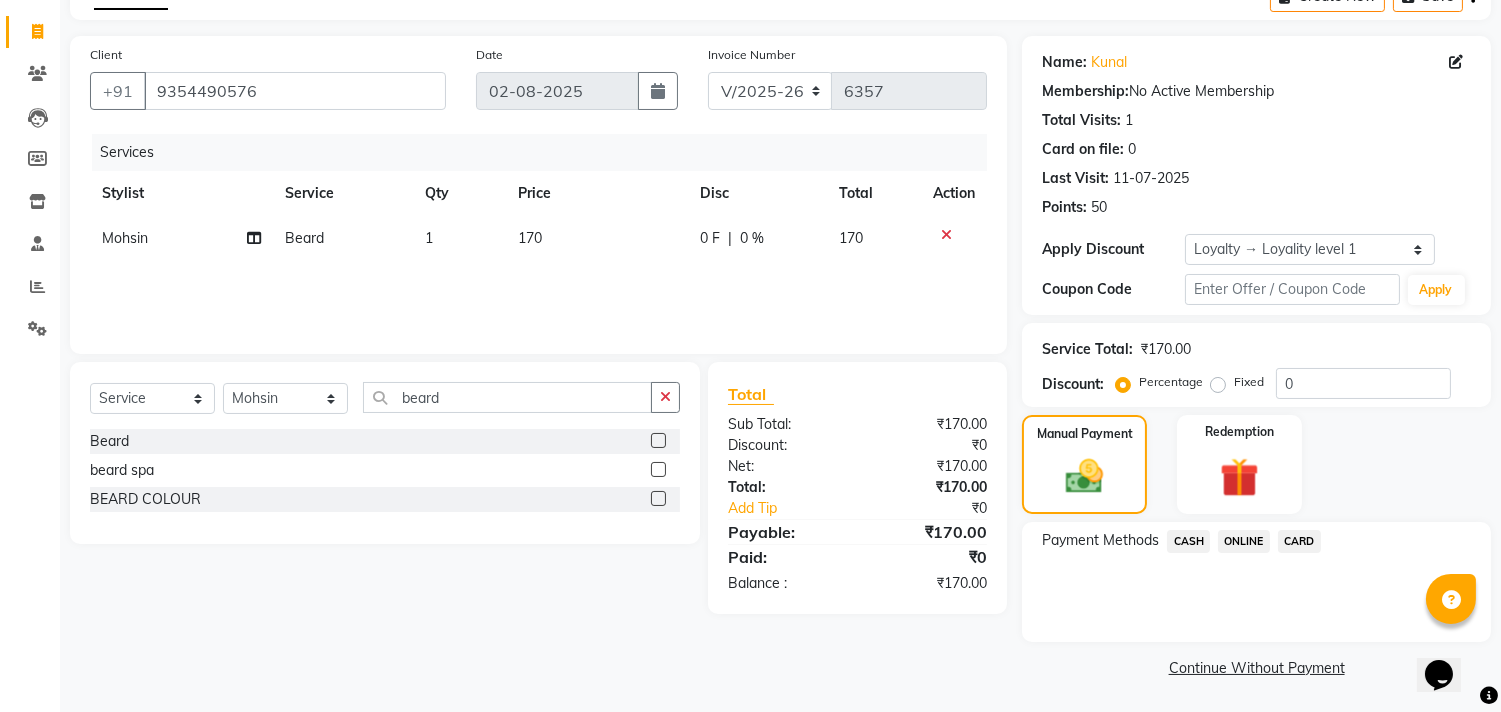 click on "ONLINE" 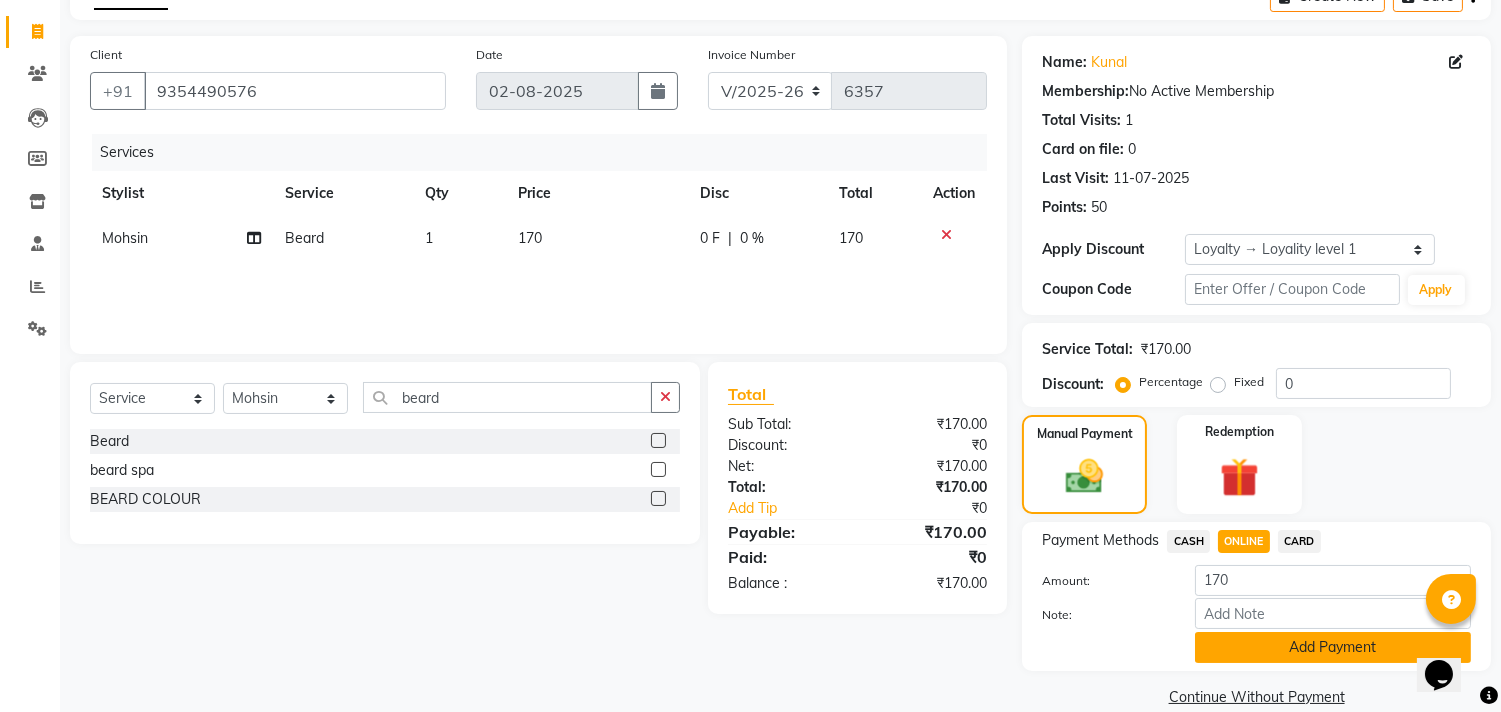 click on "Add Payment" 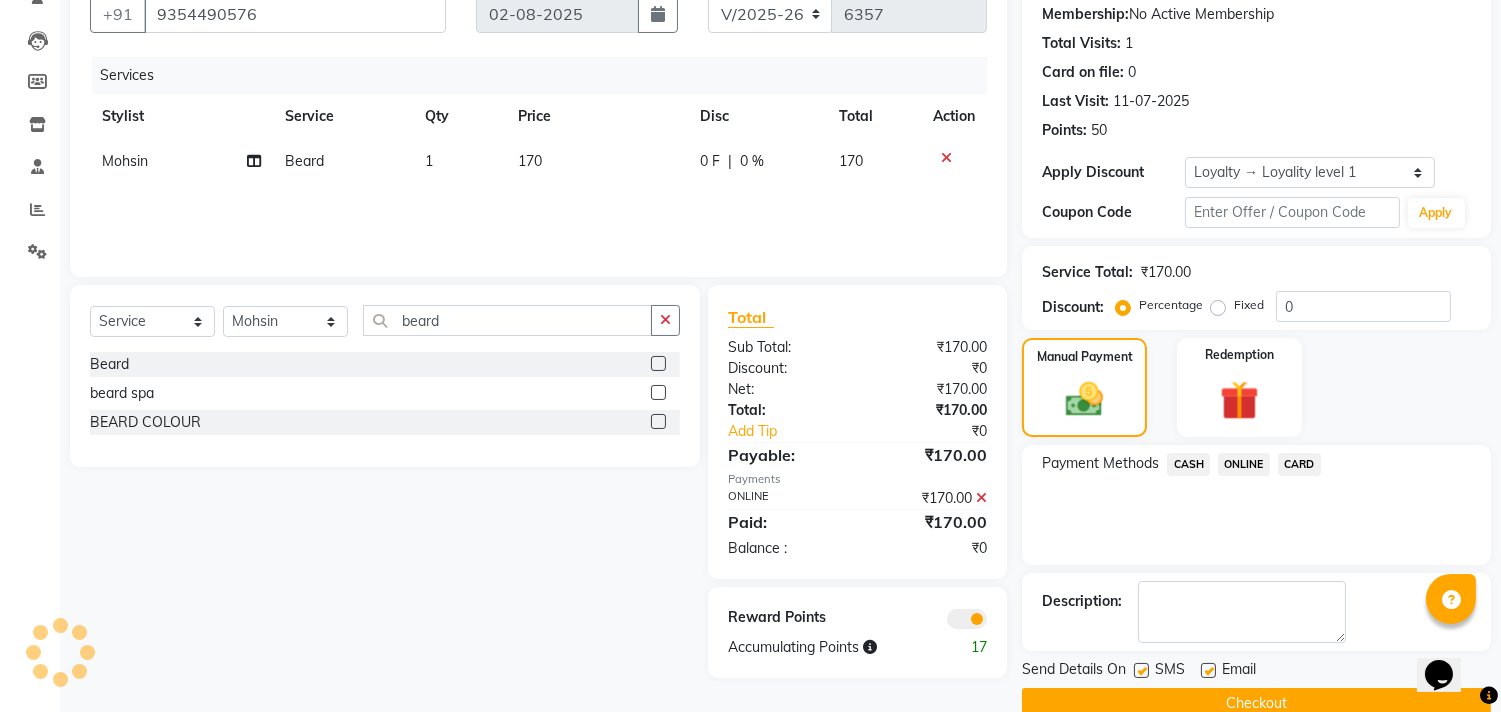 scroll, scrollTop: 227, scrollLeft: 0, axis: vertical 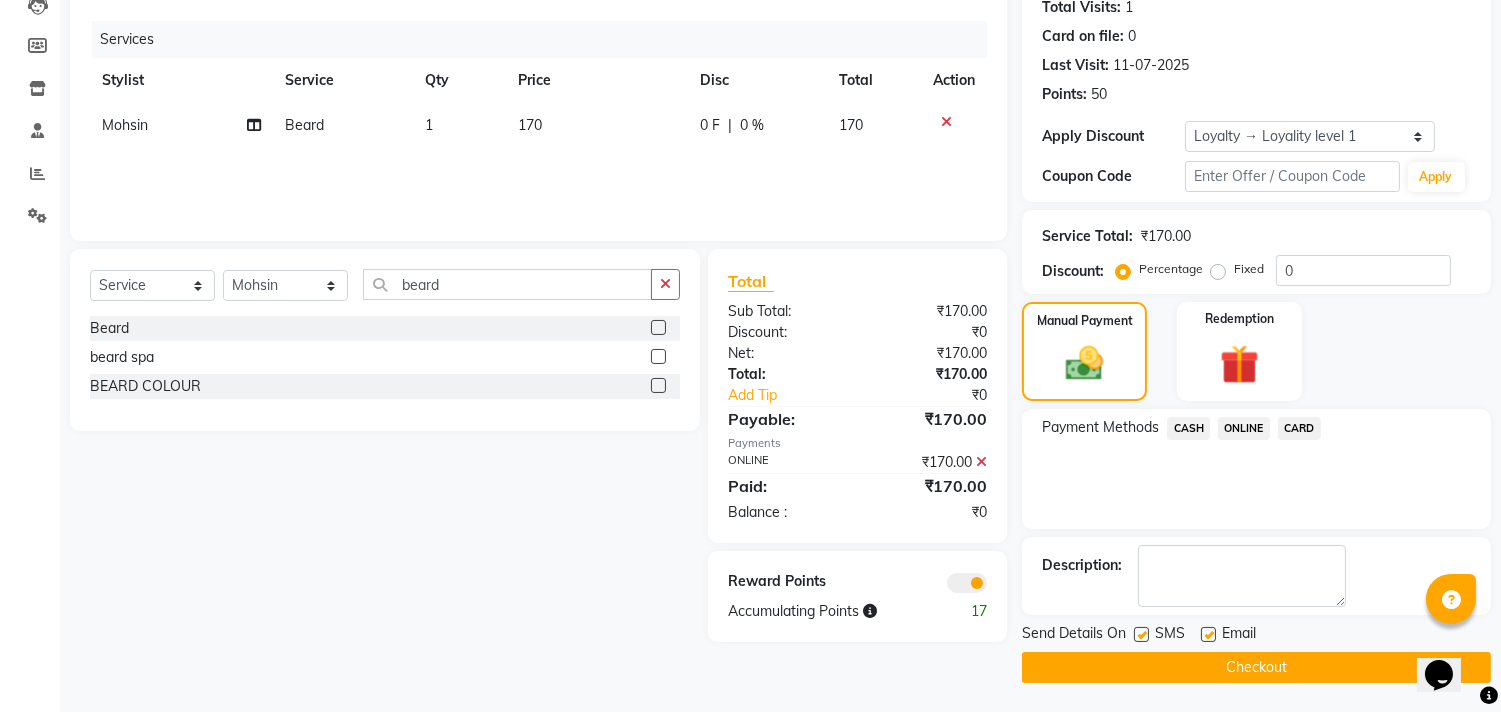 click on "Checkout" 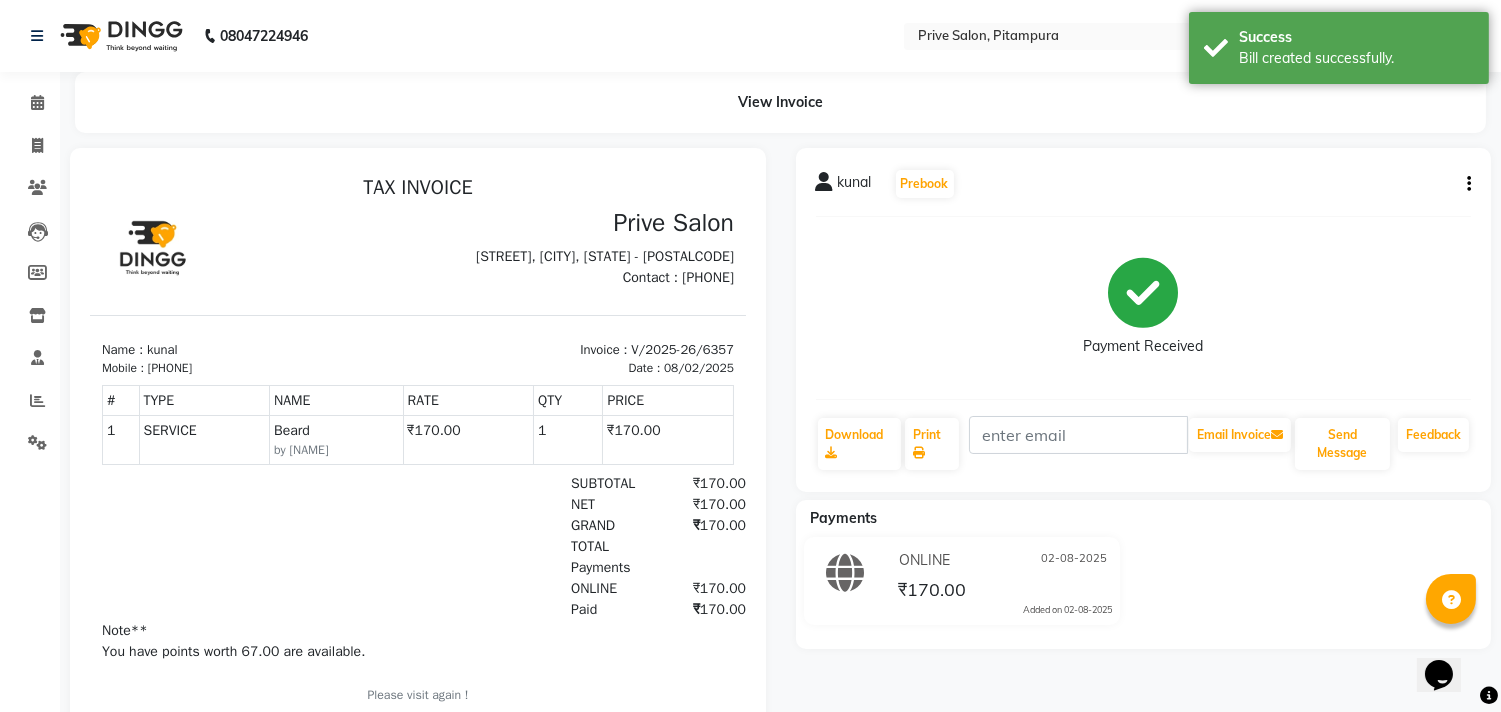 scroll, scrollTop: 0, scrollLeft: 0, axis: both 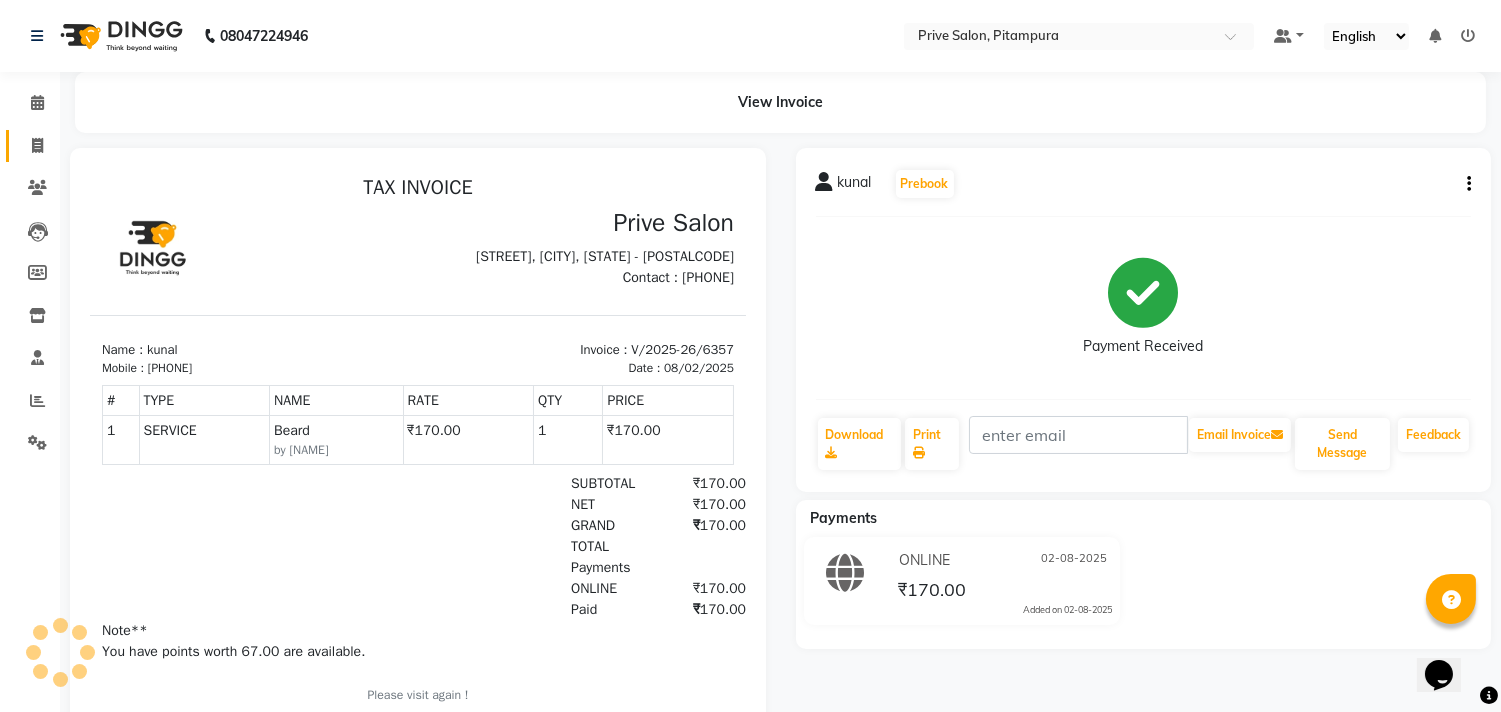 click 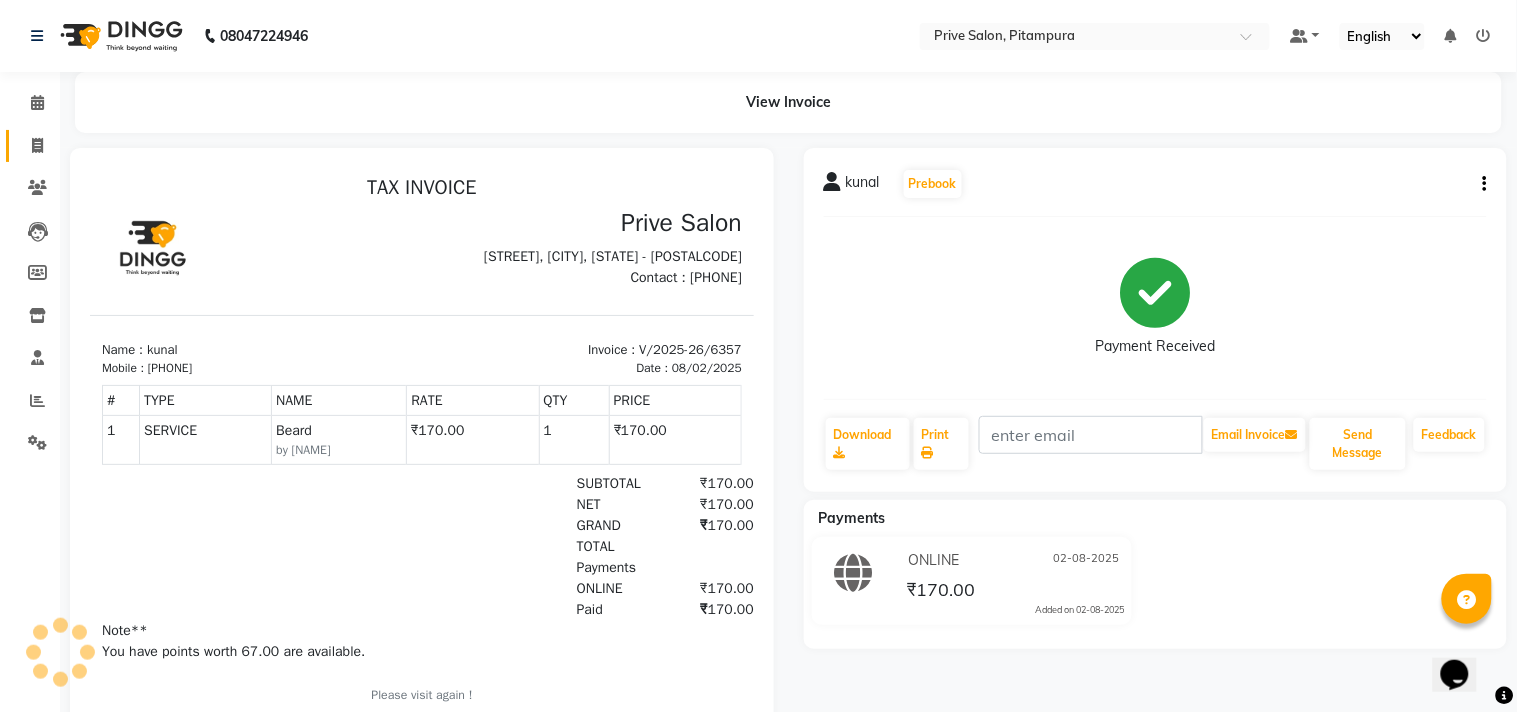 select on "service" 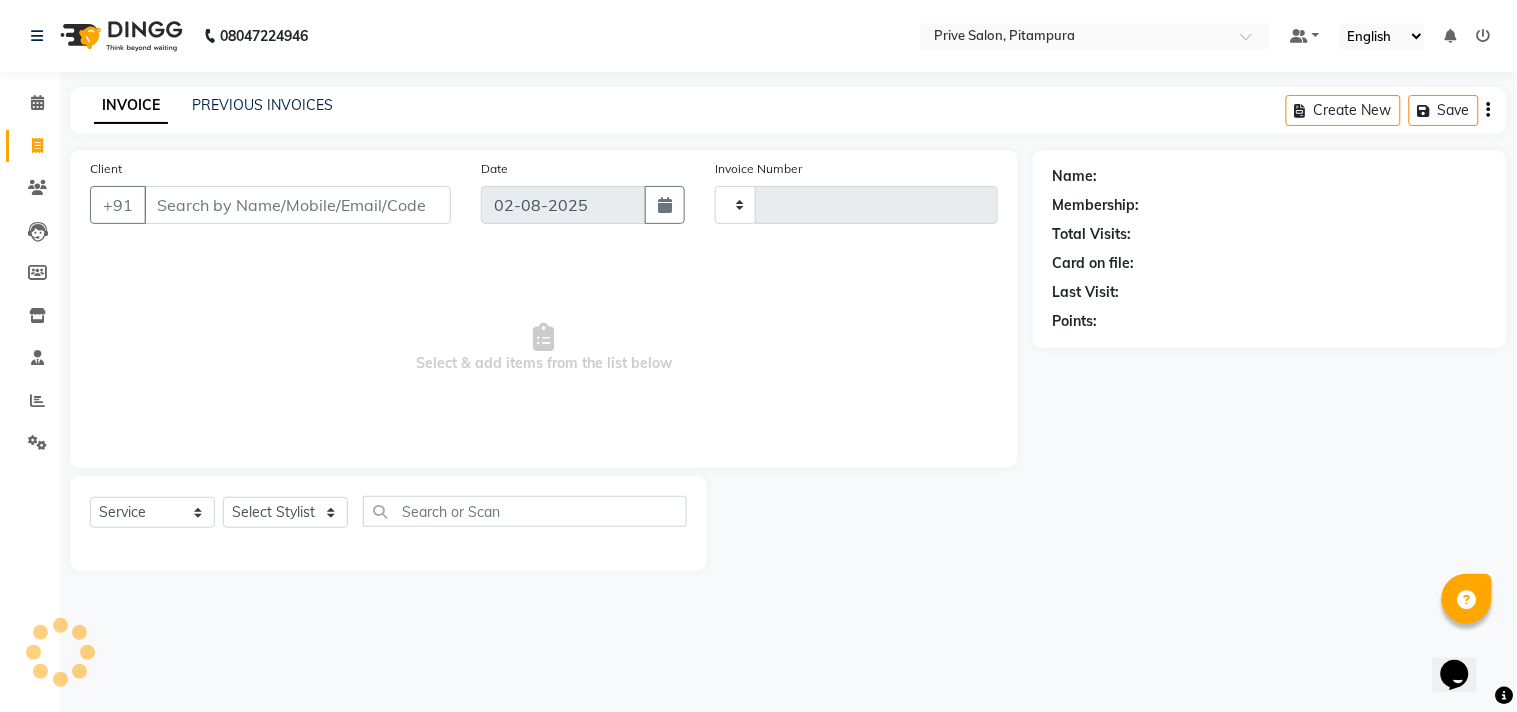 type on "6358" 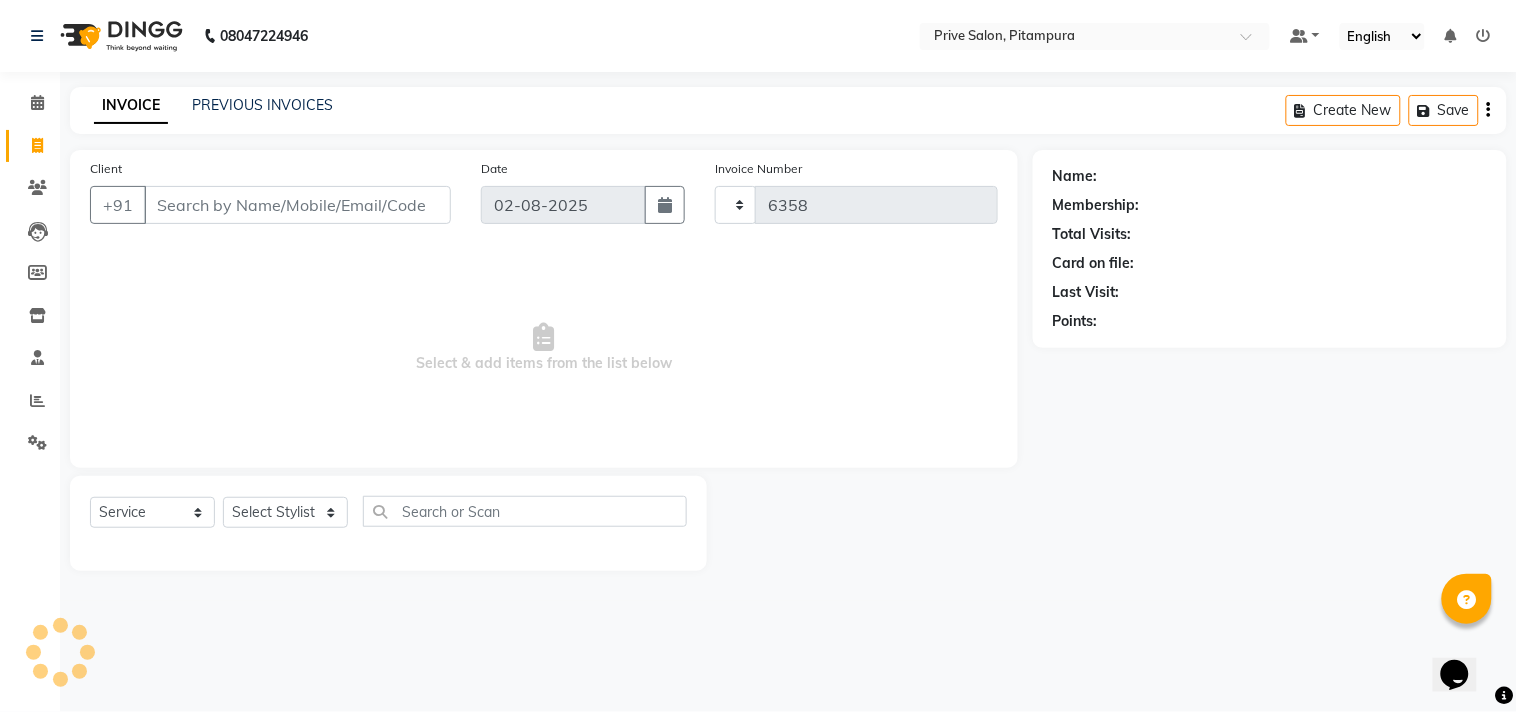 select on "136" 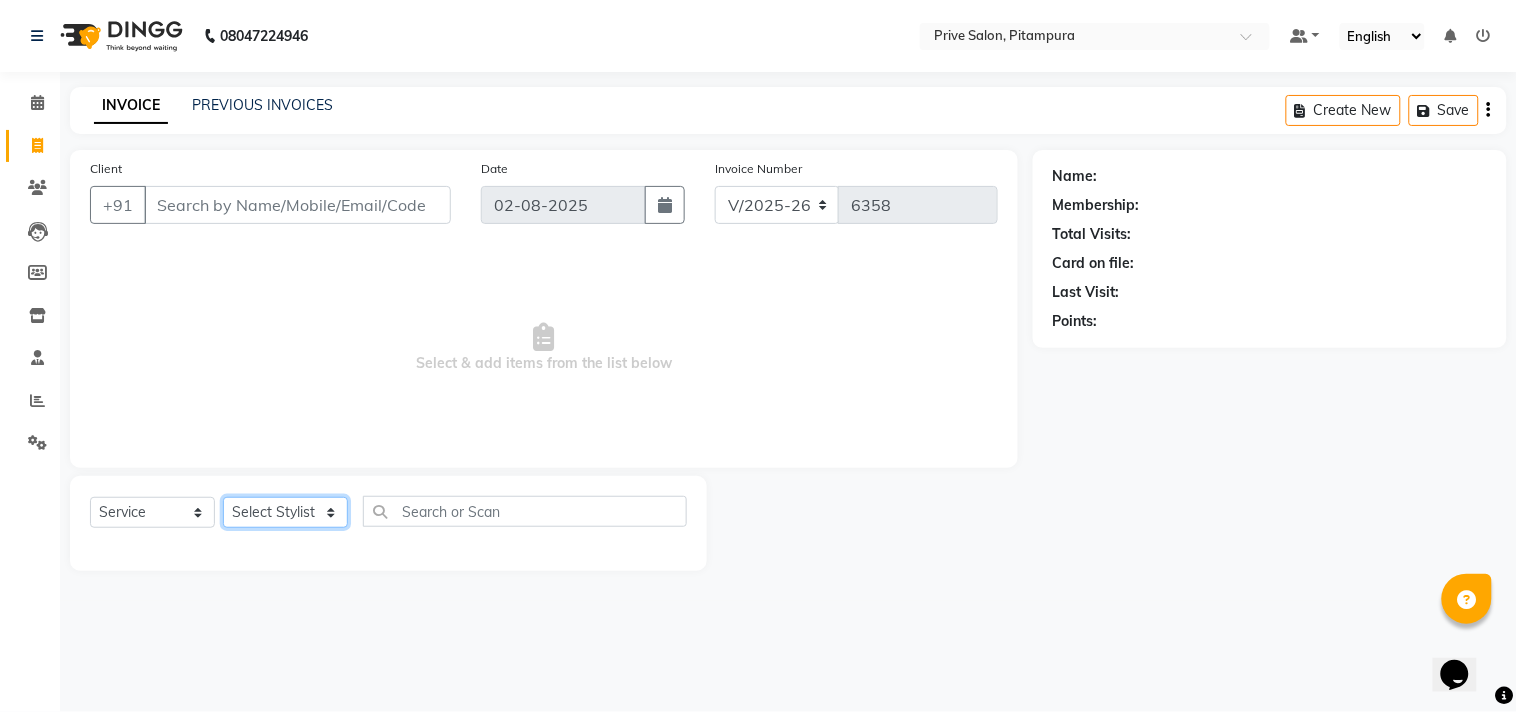 click on "Select Stylist amit ARJUN Atul FAIZAN FARDEEN GOLU harshit HITESH isha kapil khushbu Manager meenu MOHIT Mohsin NISHA nishi Preet privee Shivam SIVA vikas" 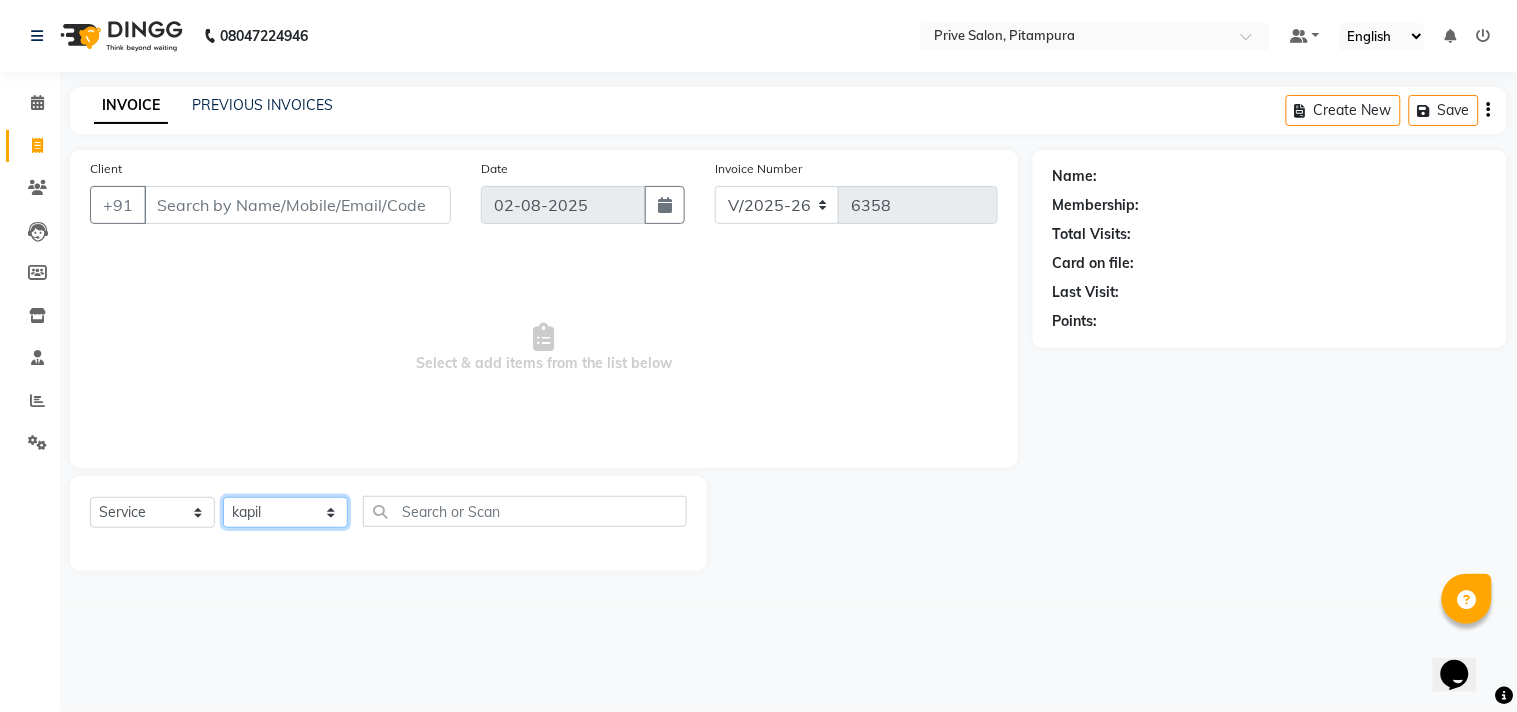 click on "Select Stylist amit ARJUN Atul FAIZAN FARDEEN GOLU harshit HITESH isha kapil khushbu Manager meenu MOHIT Mohsin NISHA nishi Preet privee Shivam SIVA vikas" 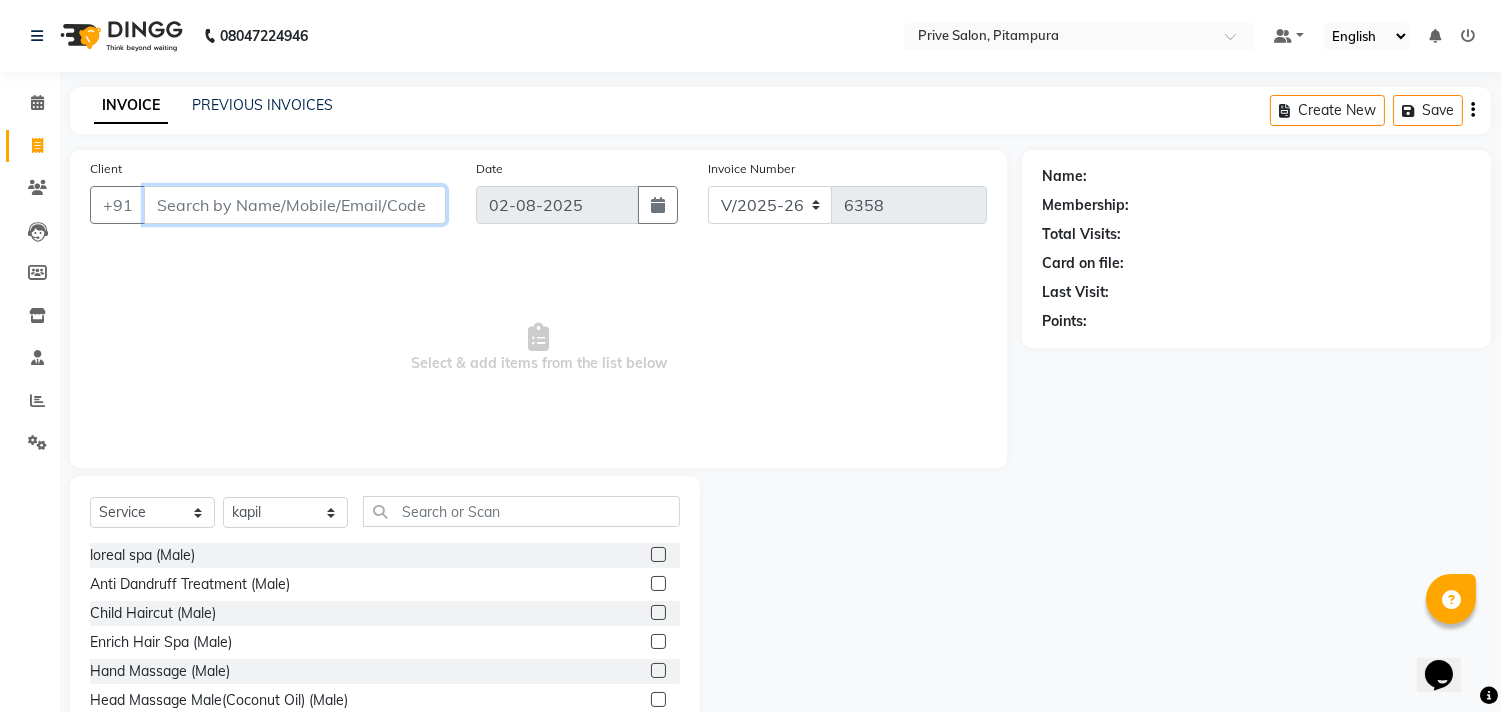 click on "Client" at bounding box center [295, 205] 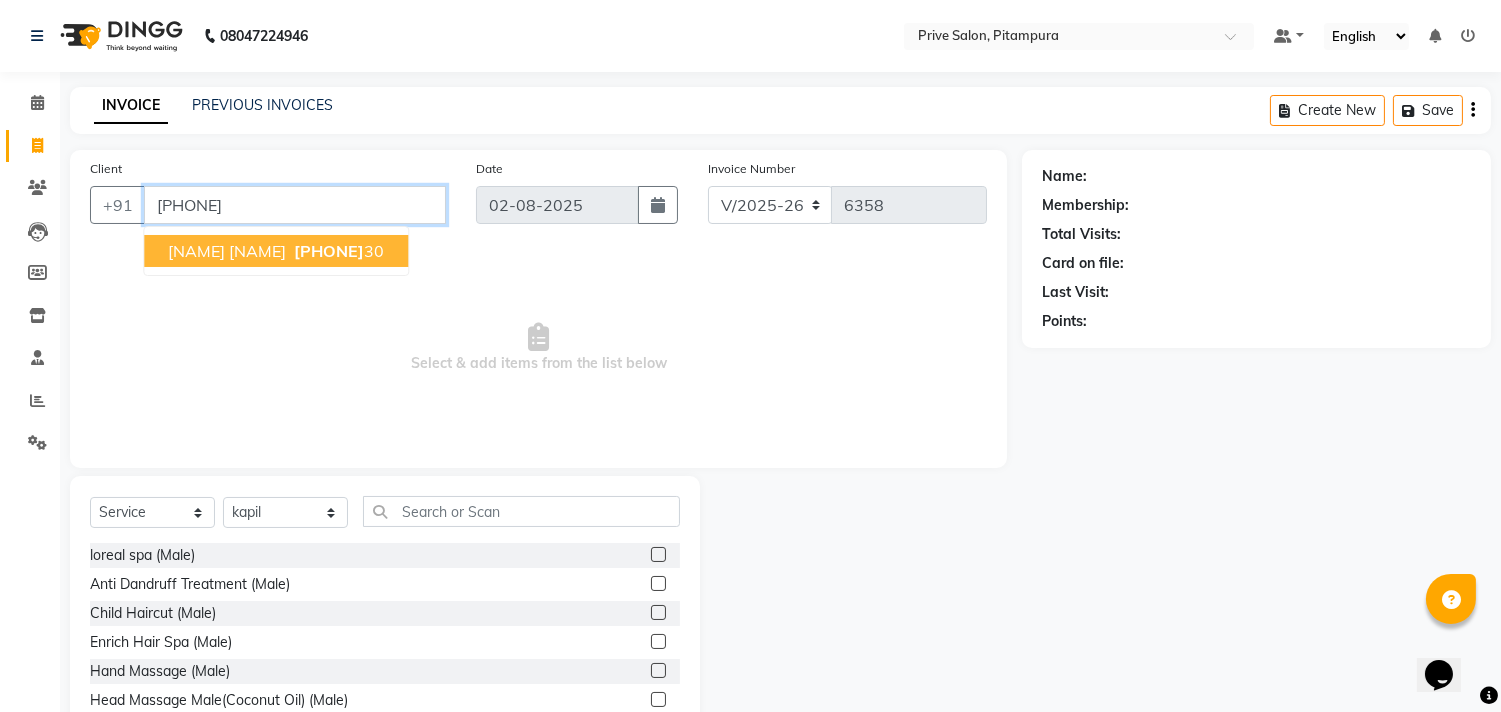 type on "8595847430" 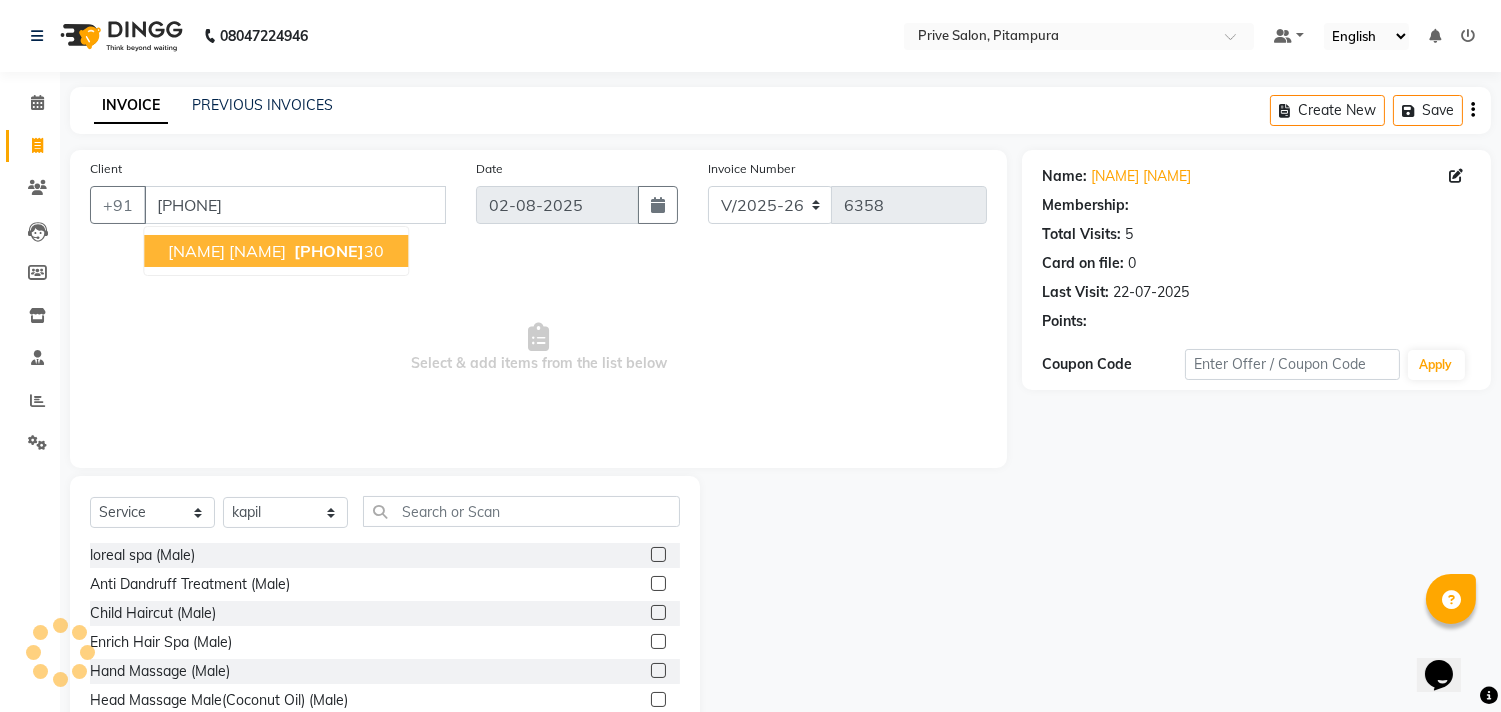 select on "1: Object" 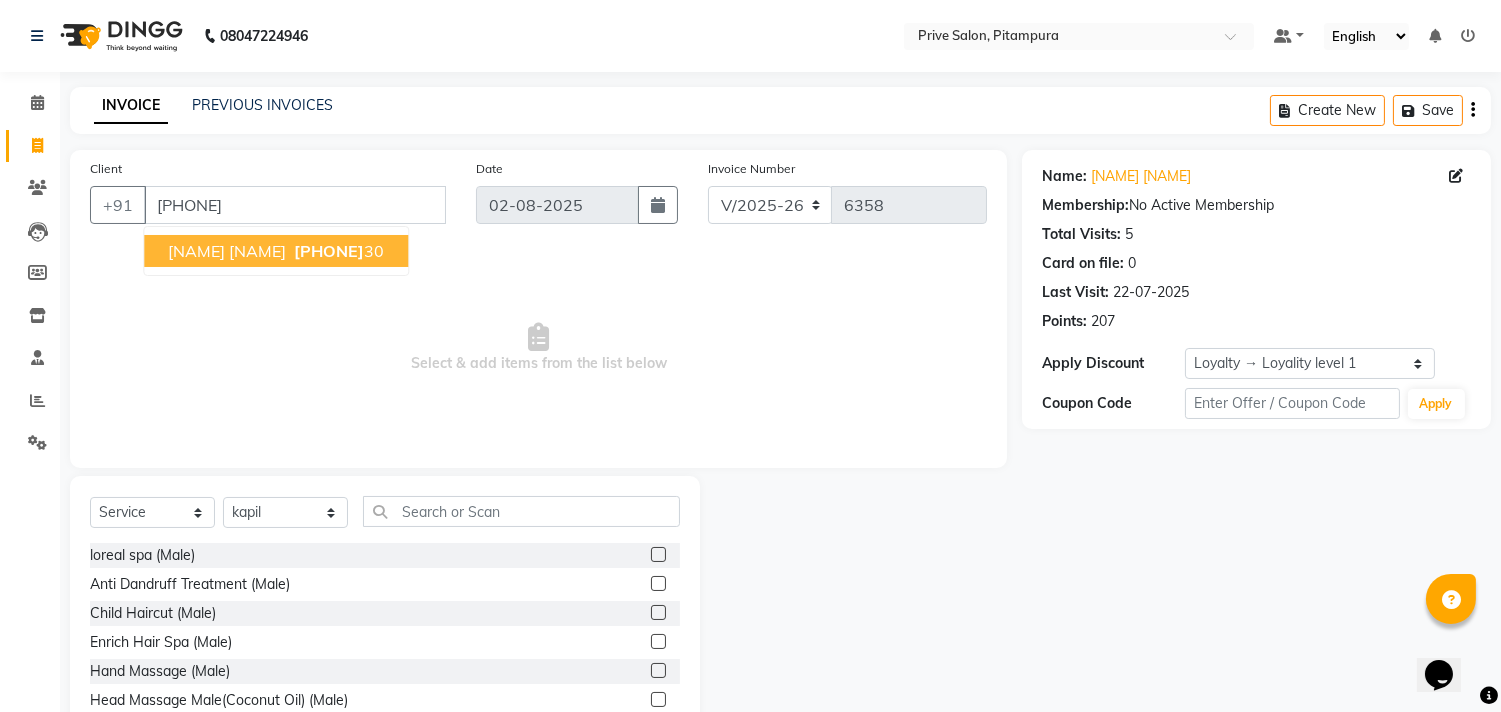 click on "85958474" at bounding box center (329, 251) 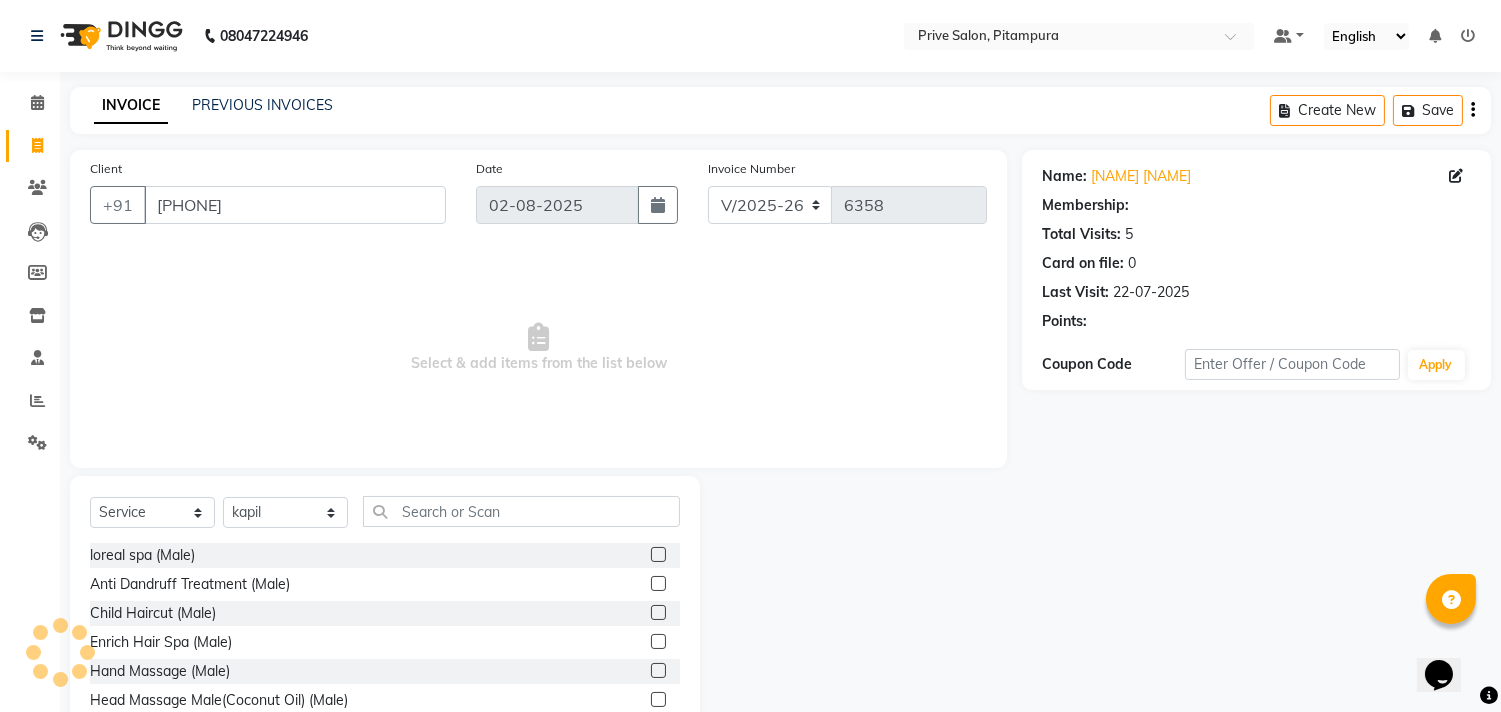 select on "1: Object" 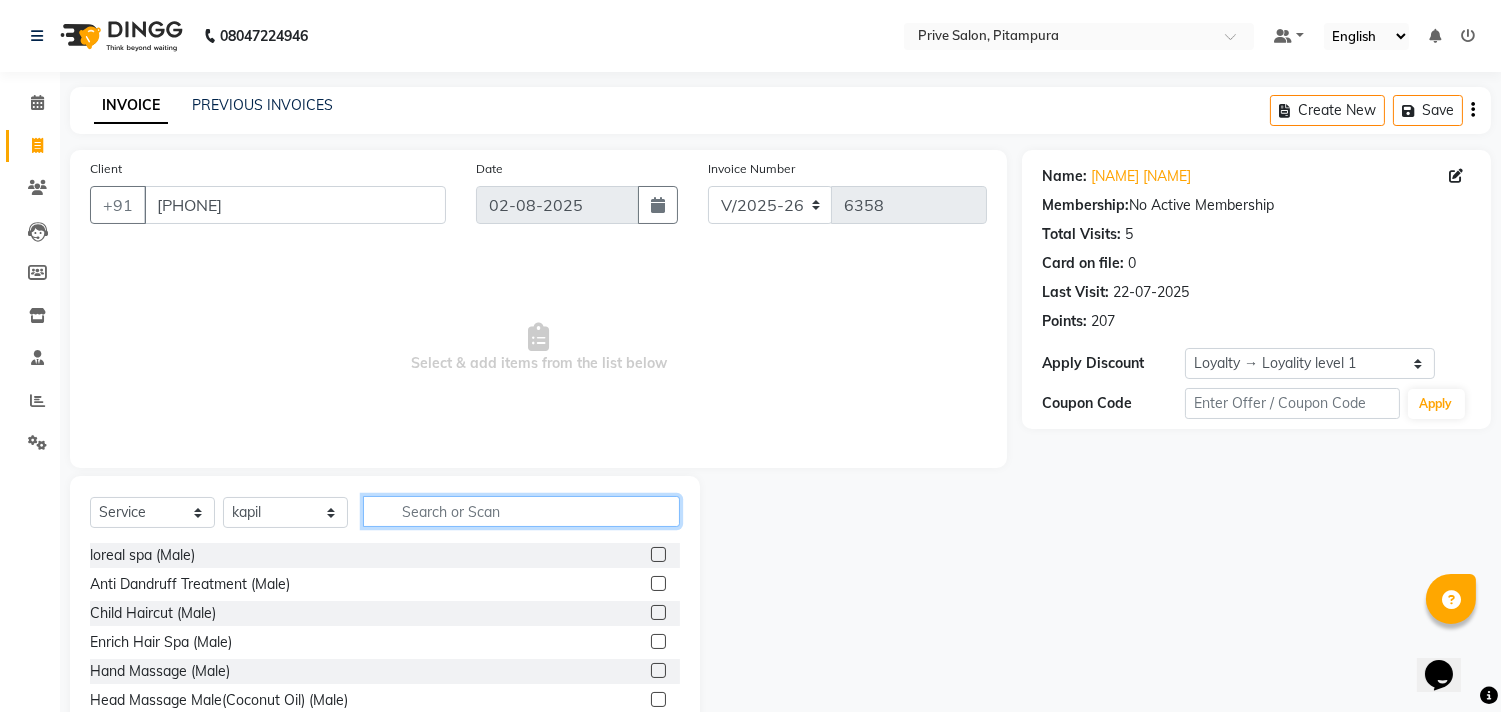 click 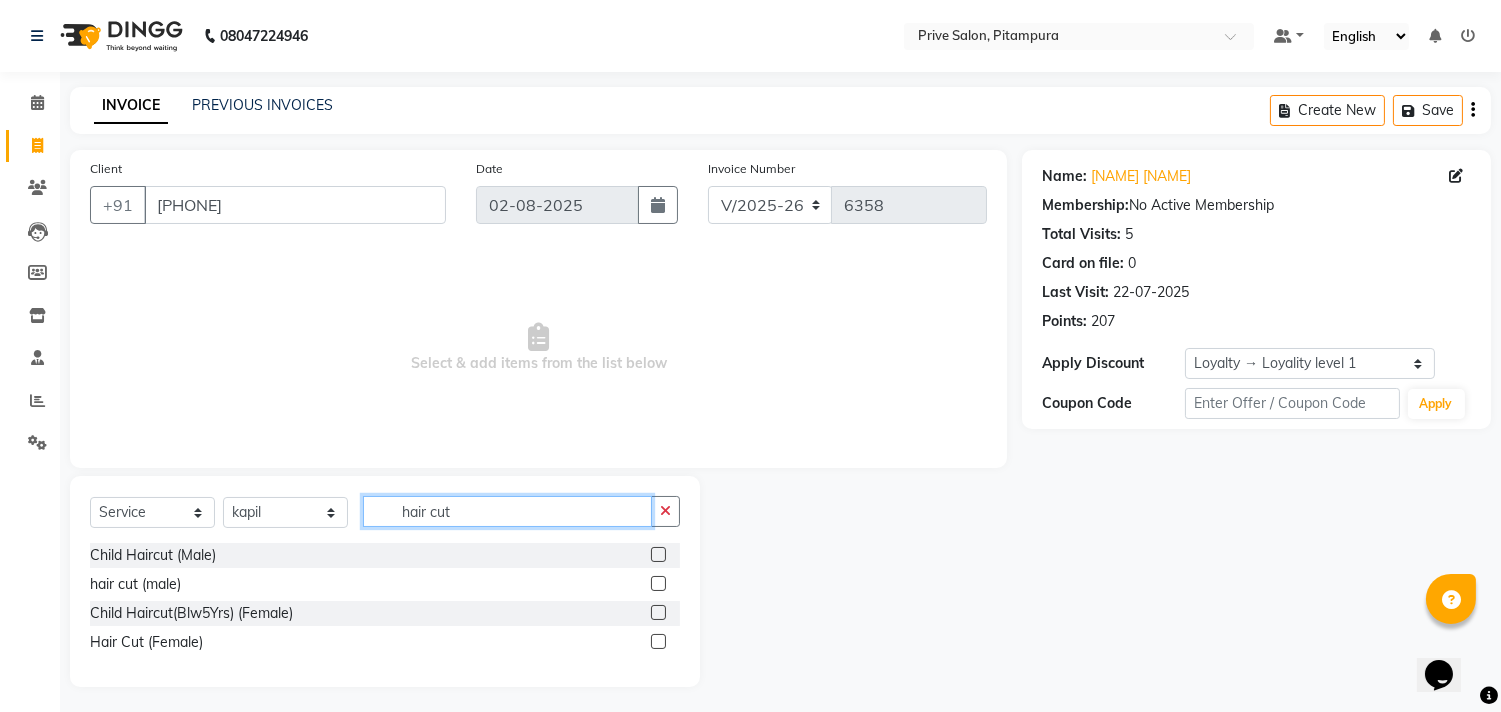 type on "hair cut" 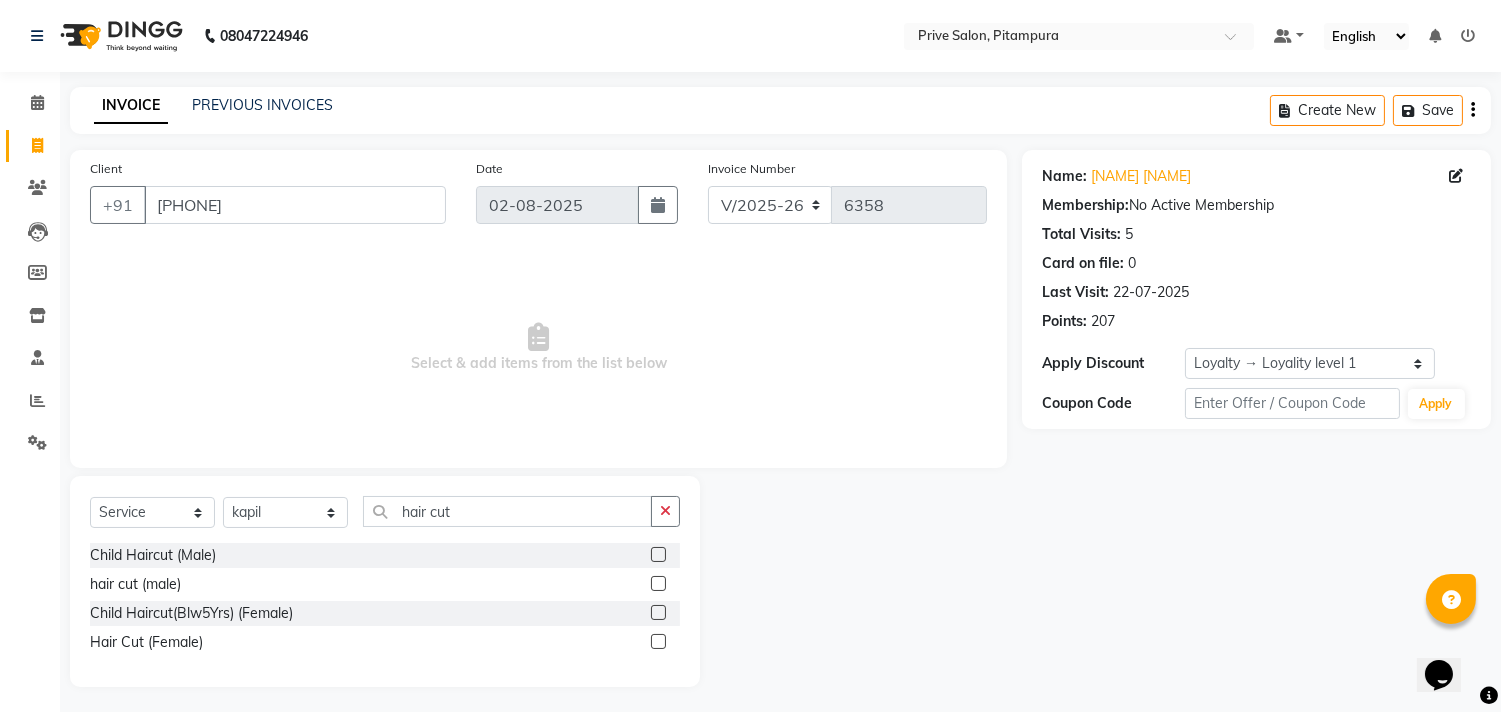 click 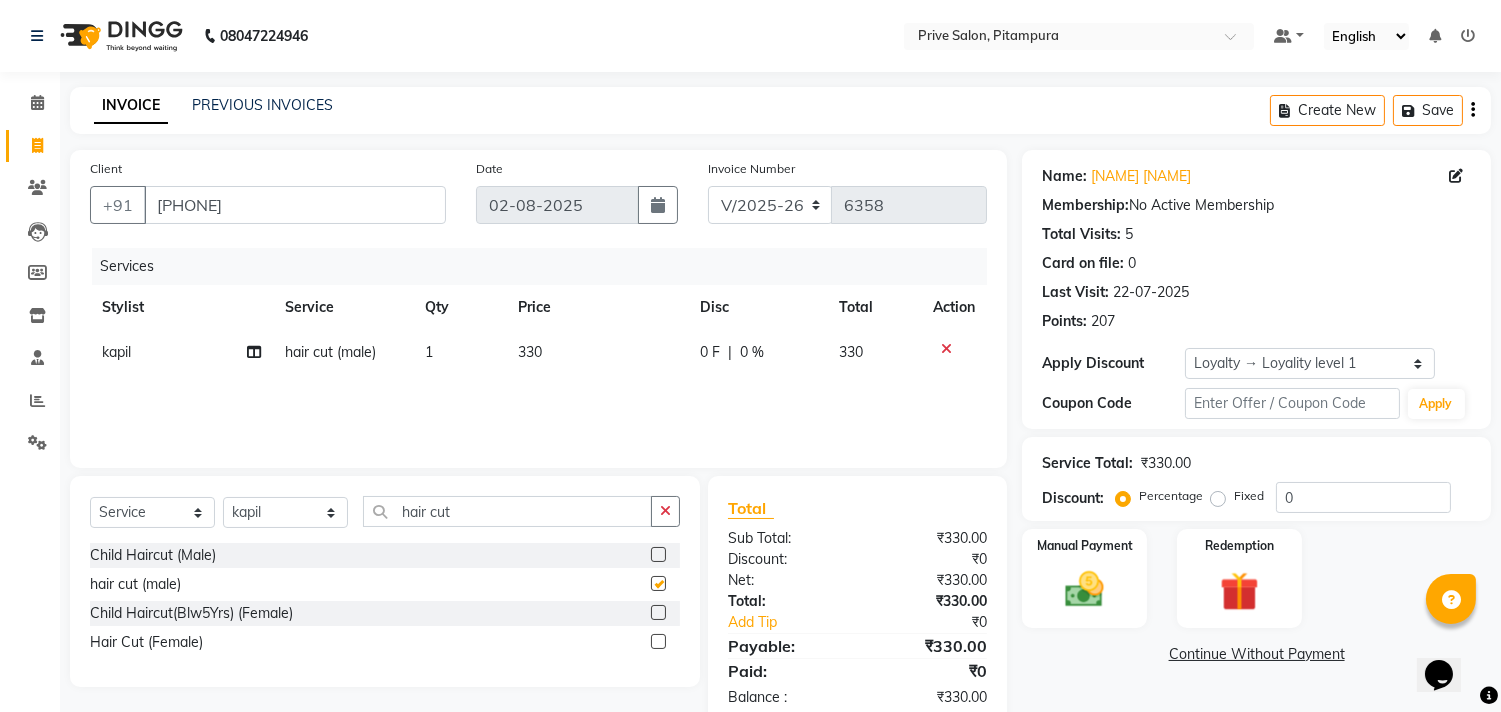 checkbox on "false" 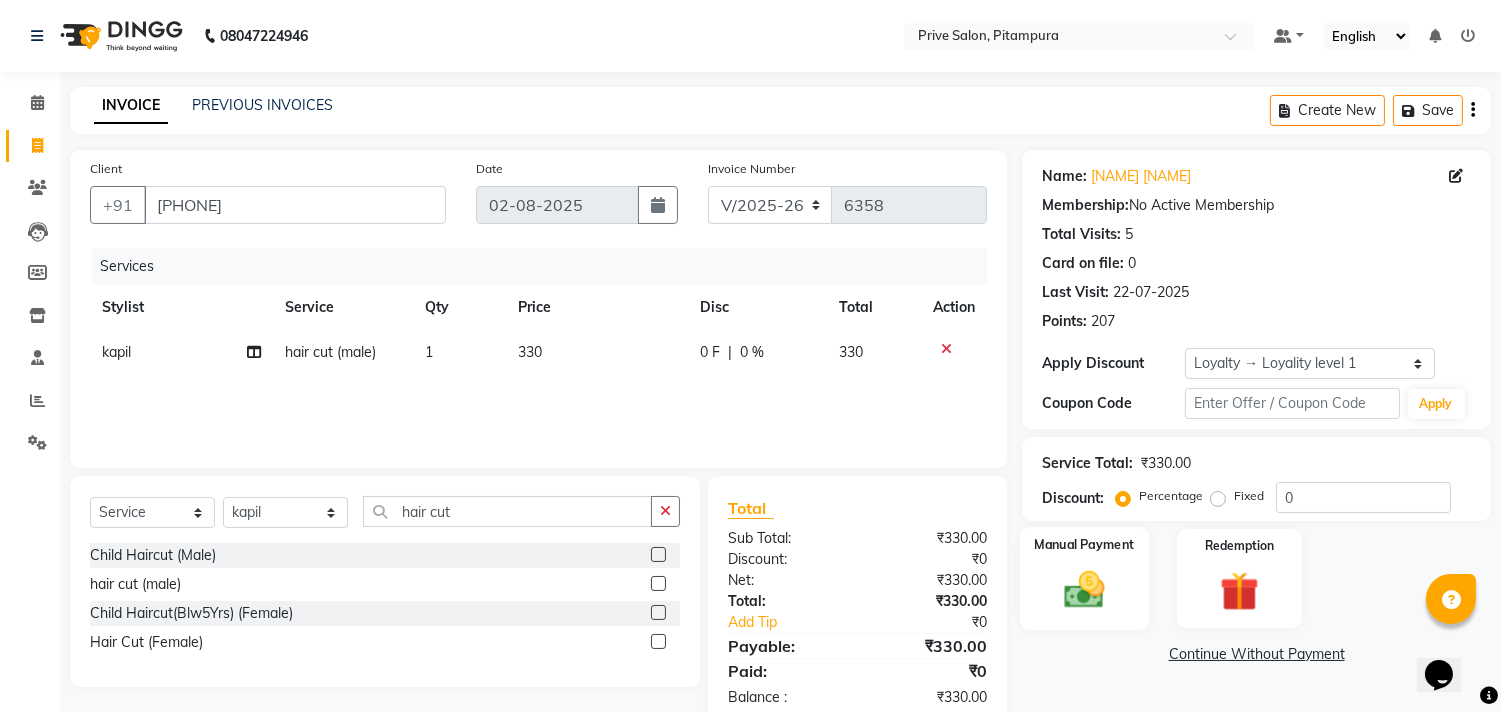 click 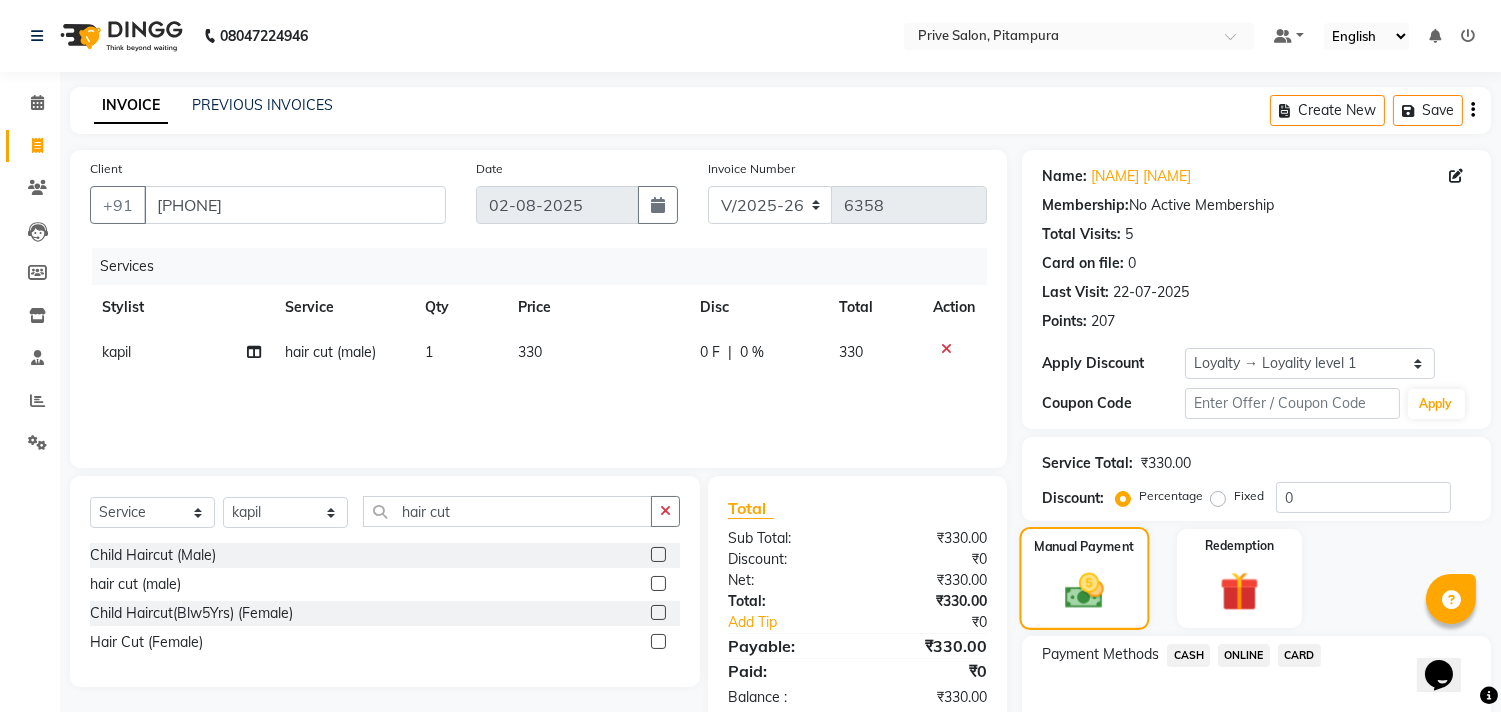 scroll, scrollTop: 114, scrollLeft: 0, axis: vertical 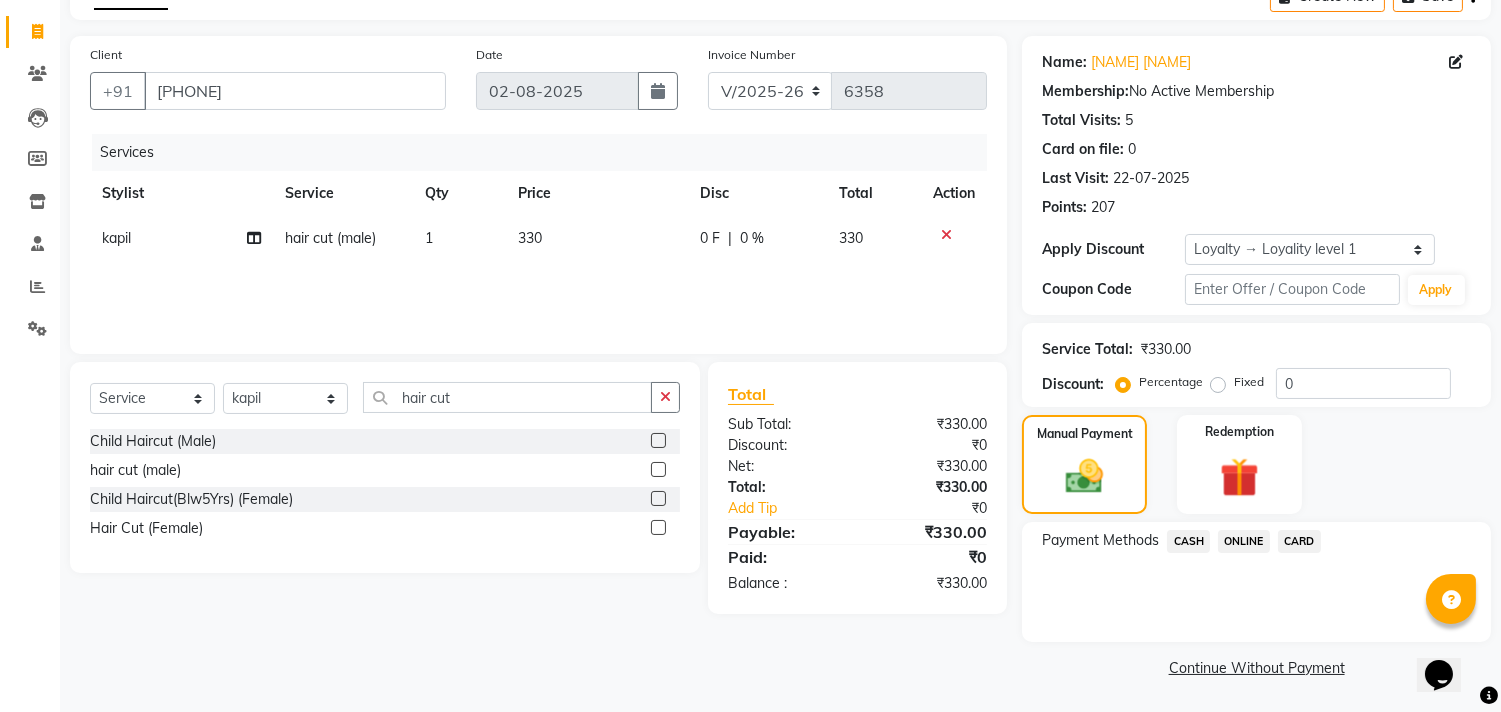 click on "CARD" 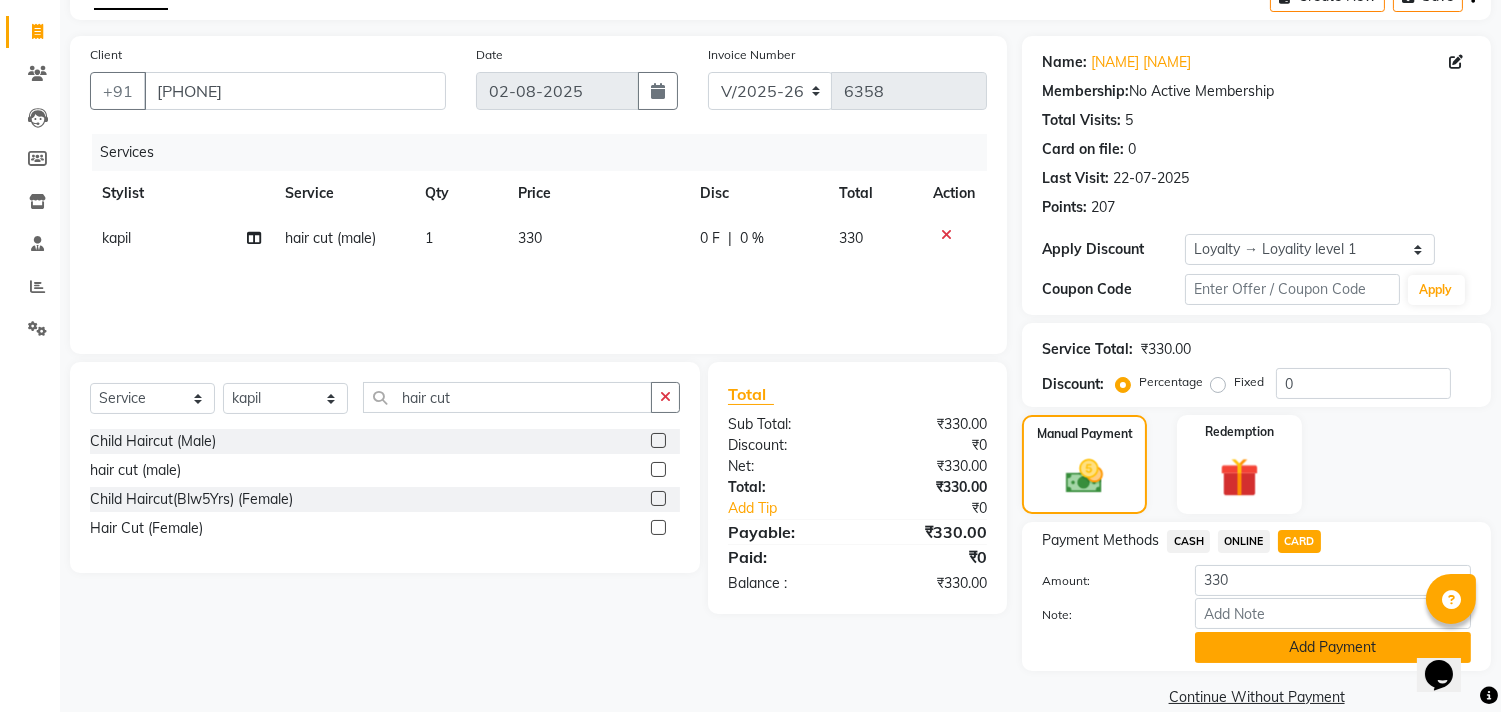 click on "Add Payment" 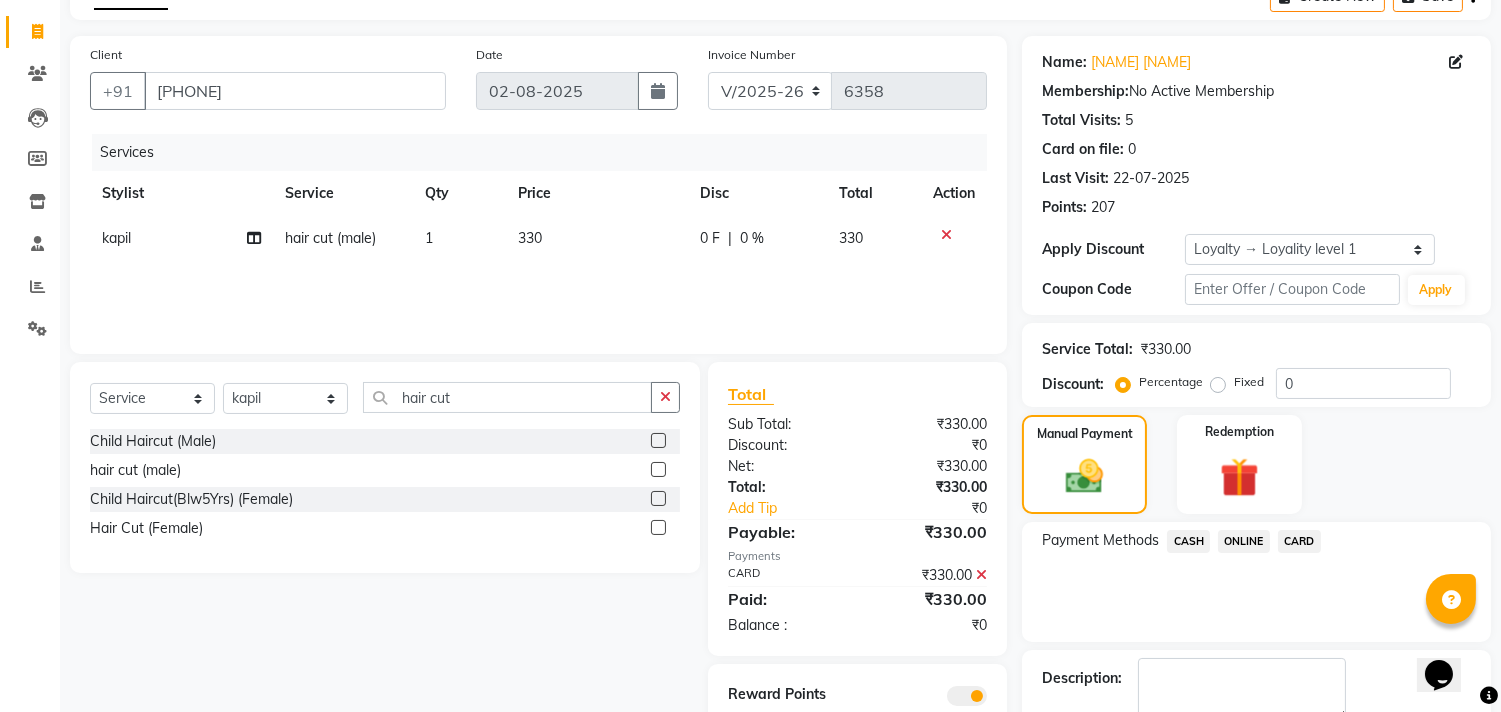 scroll, scrollTop: 227, scrollLeft: 0, axis: vertical 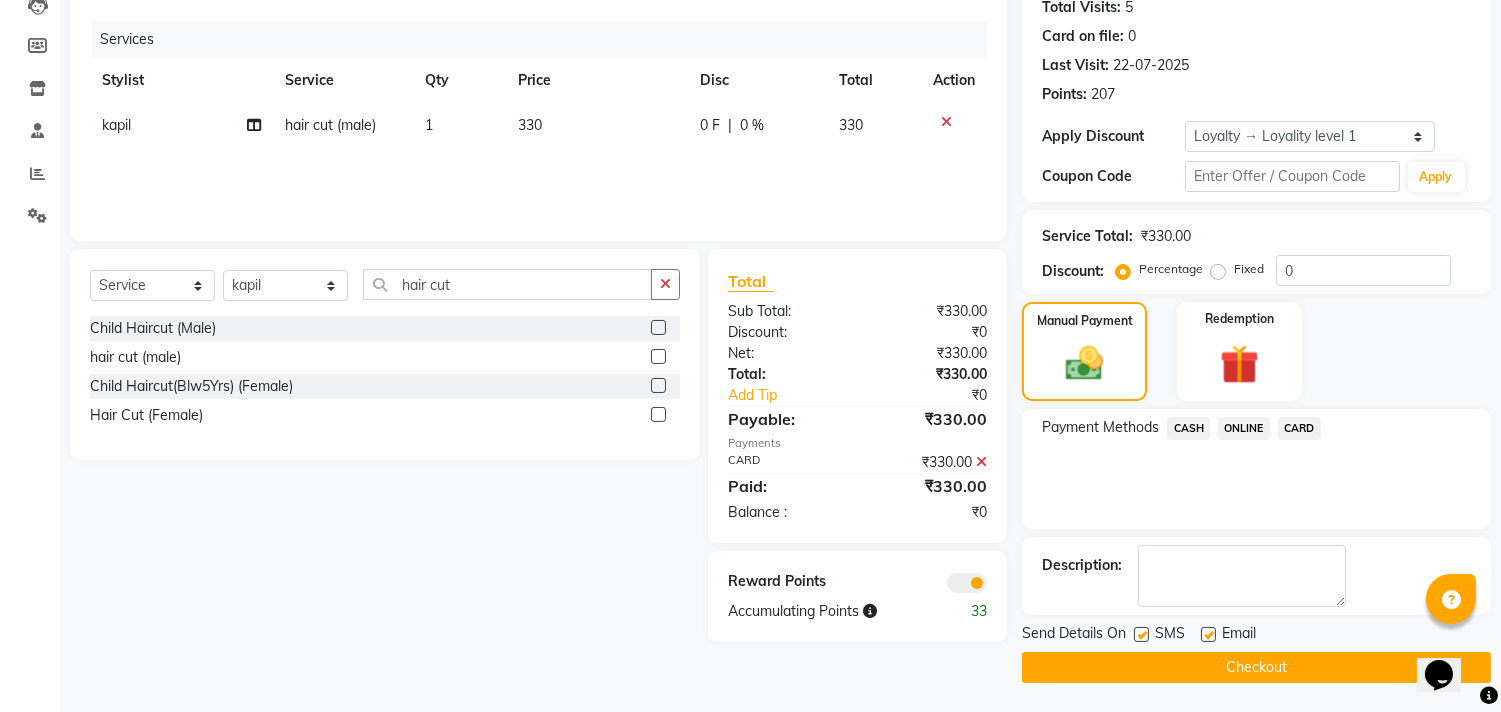 click on "Checkout" 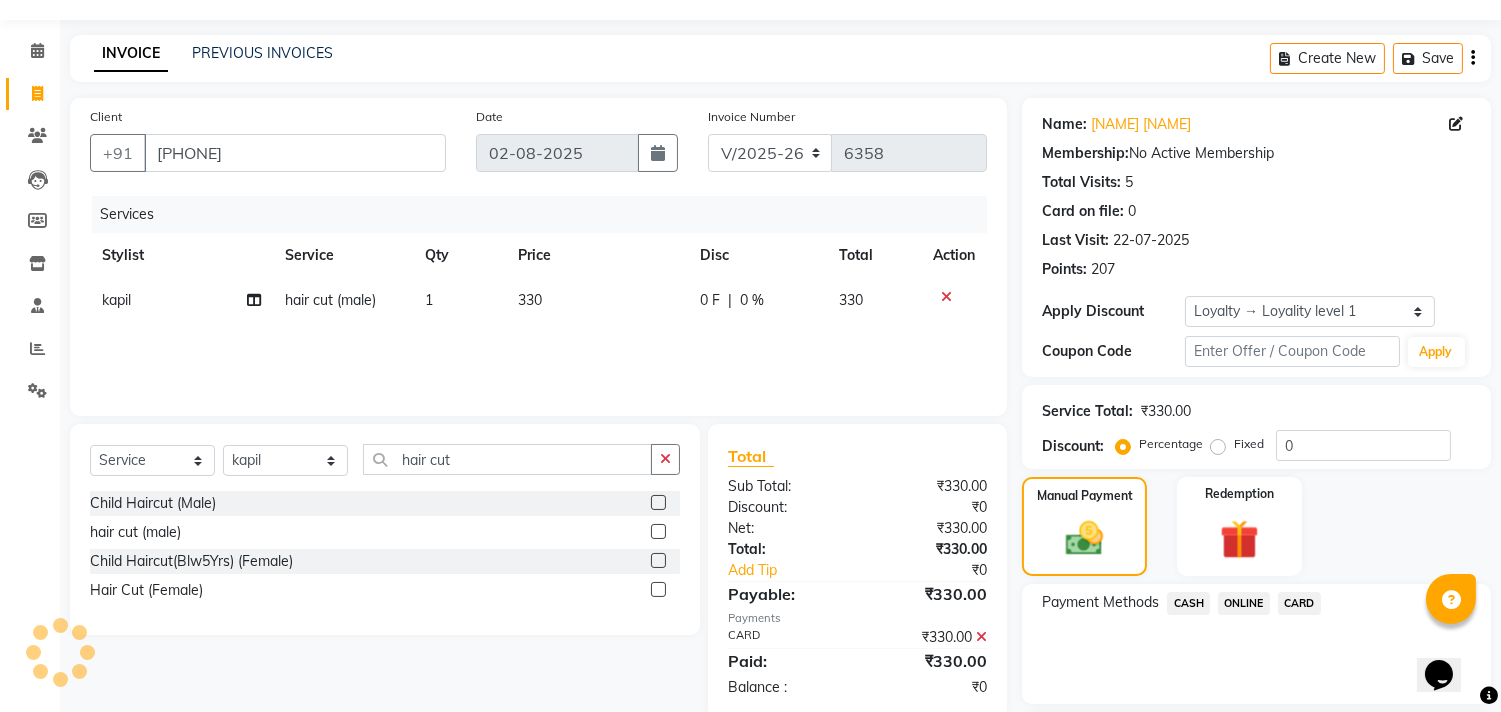 scroll, scrollTop: 0, scrollLeft: 0, axis: both 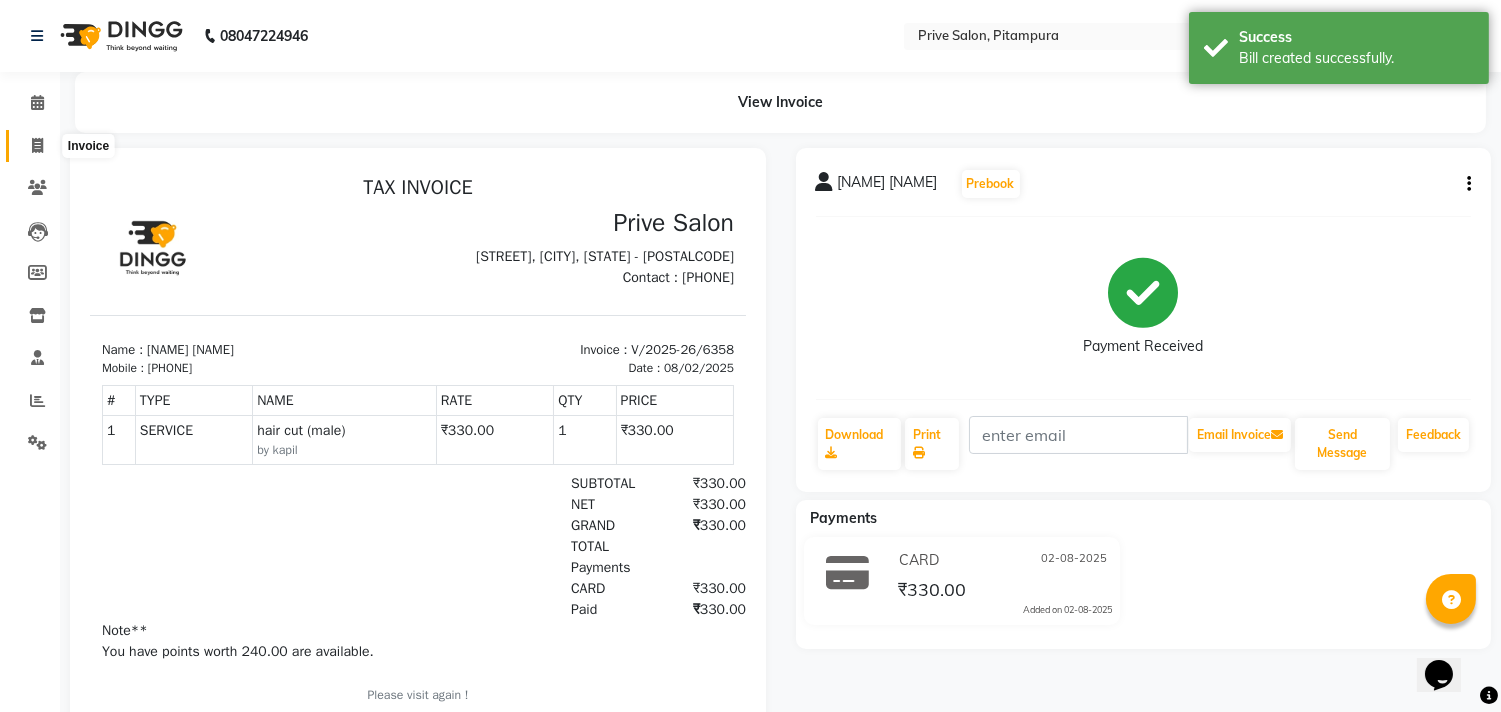 click 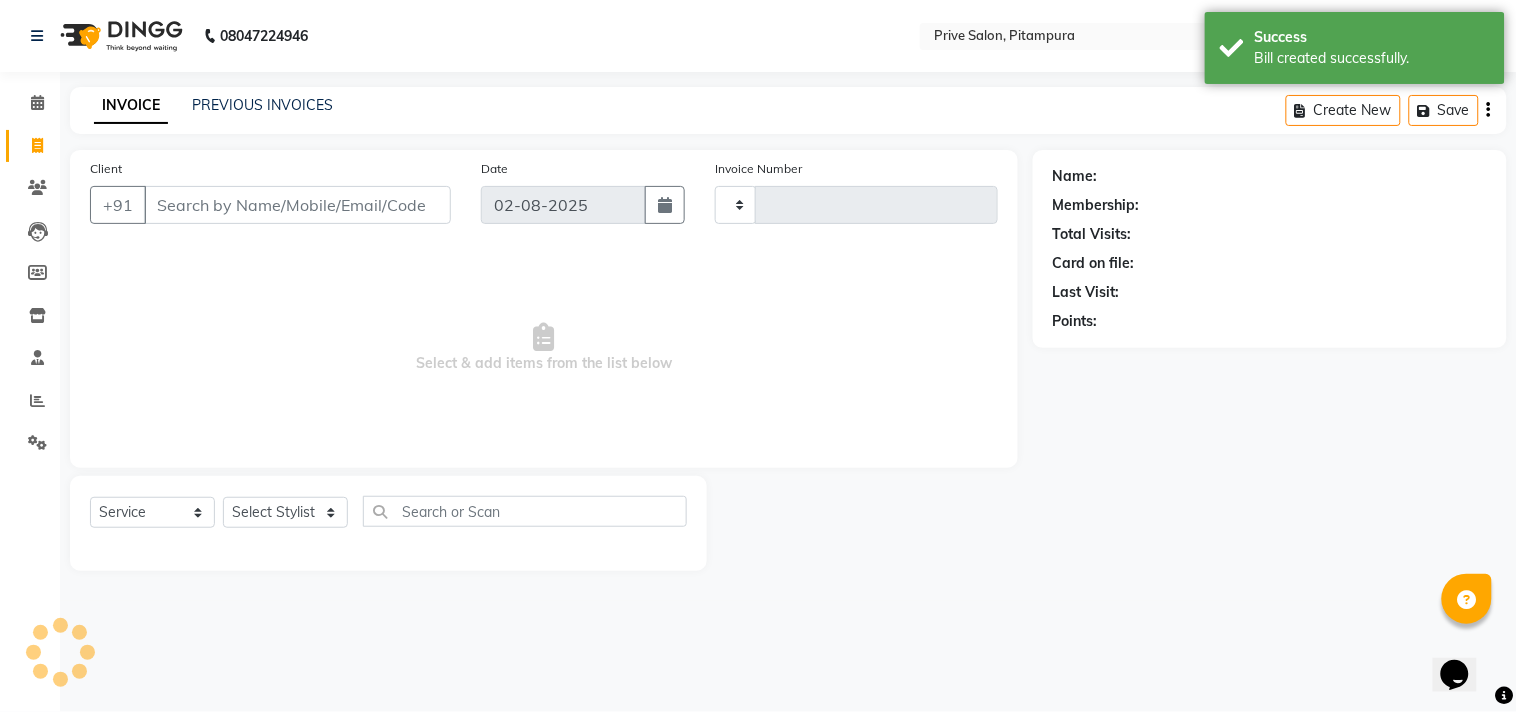 type on "6359" 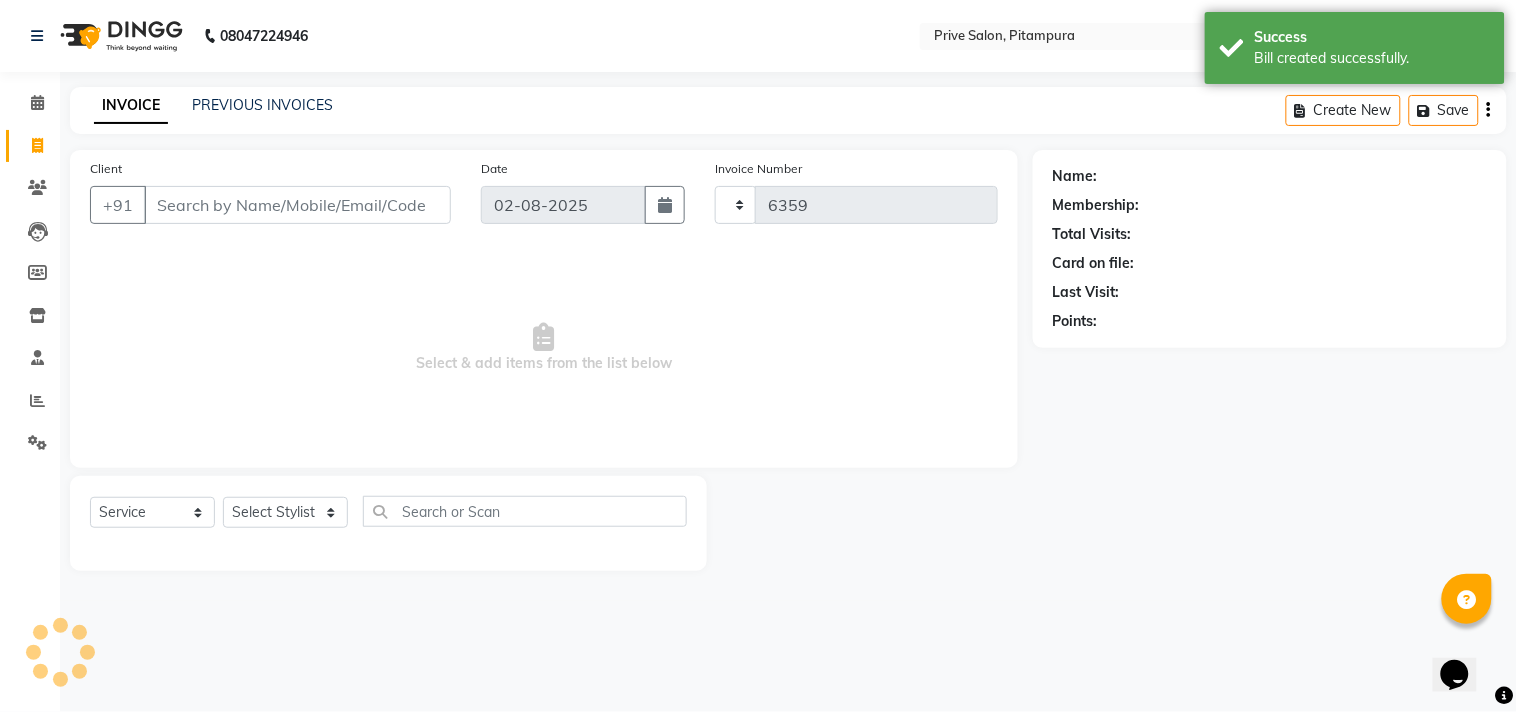 select on "136" 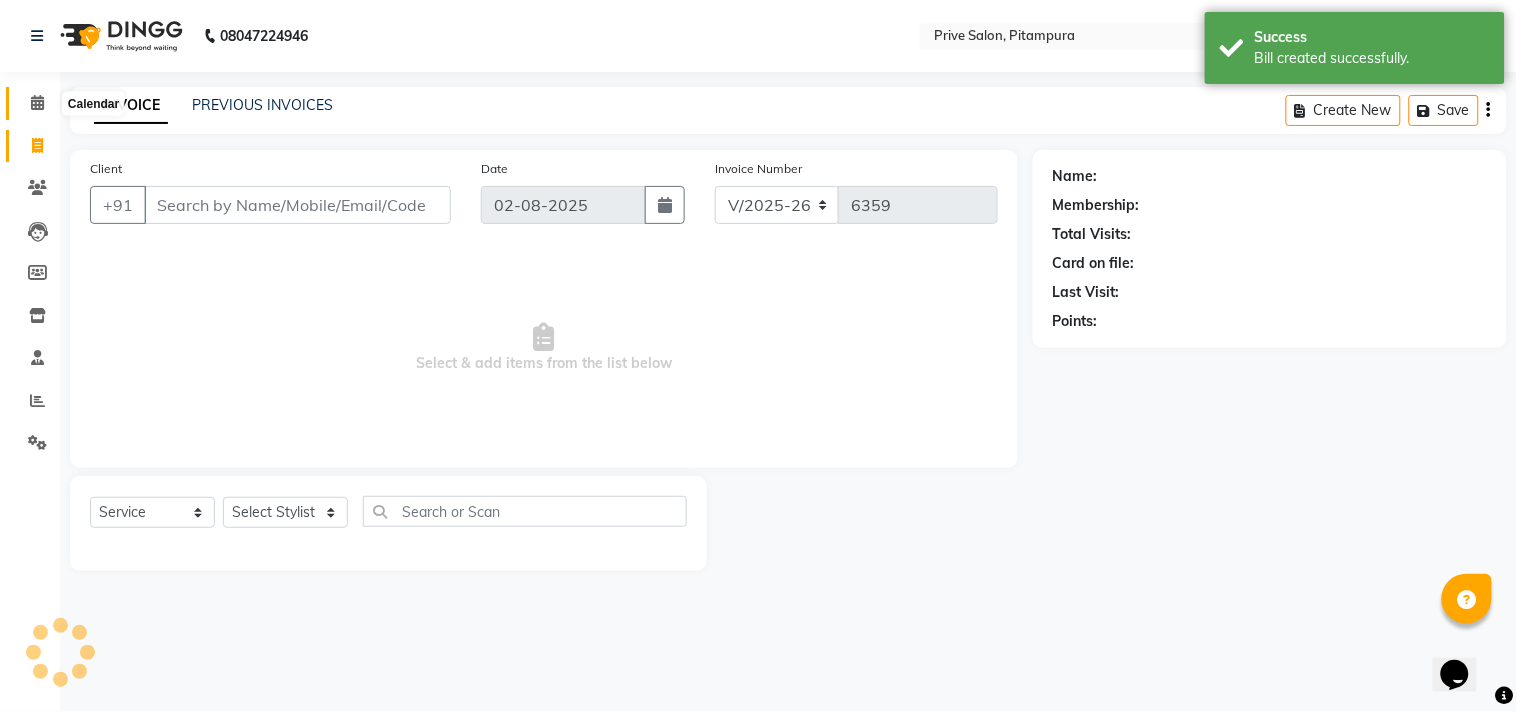 click 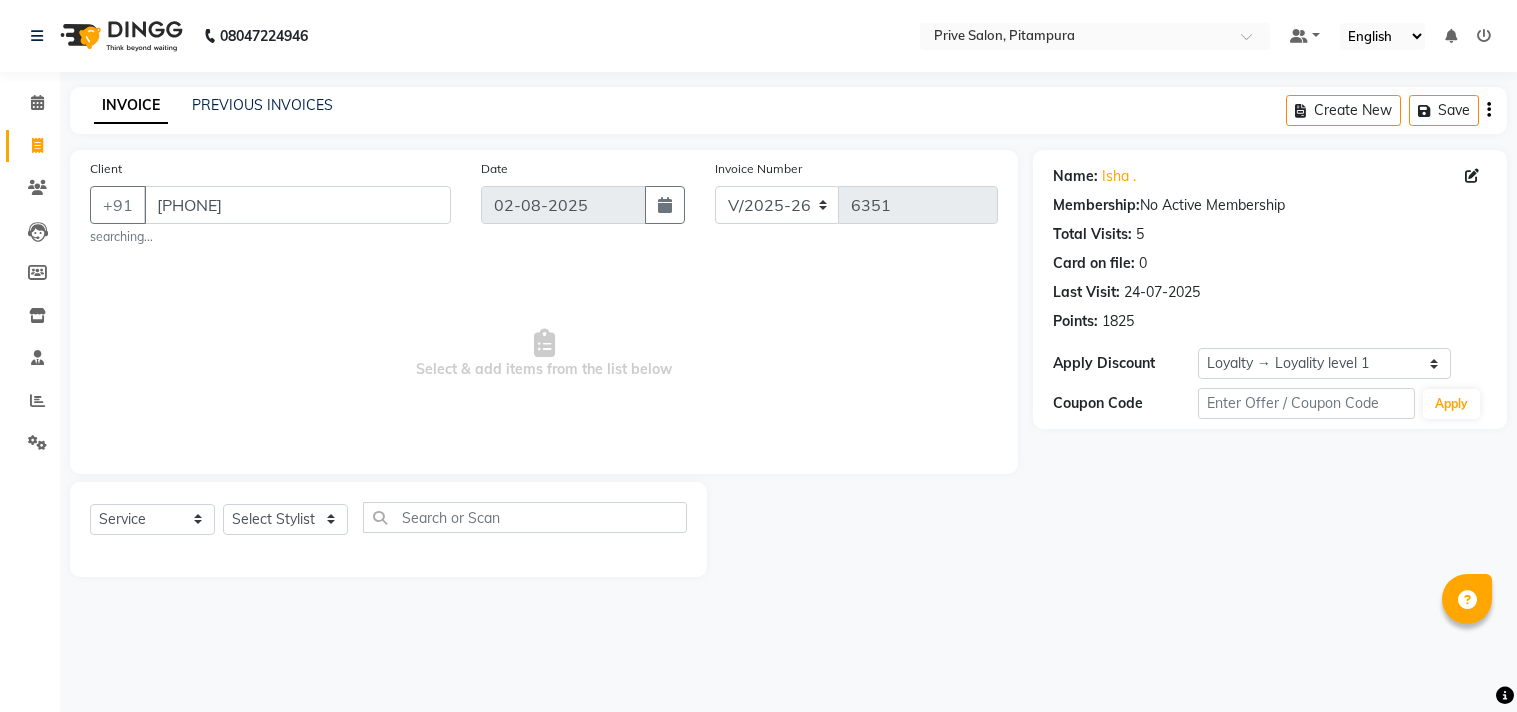 select on "136" 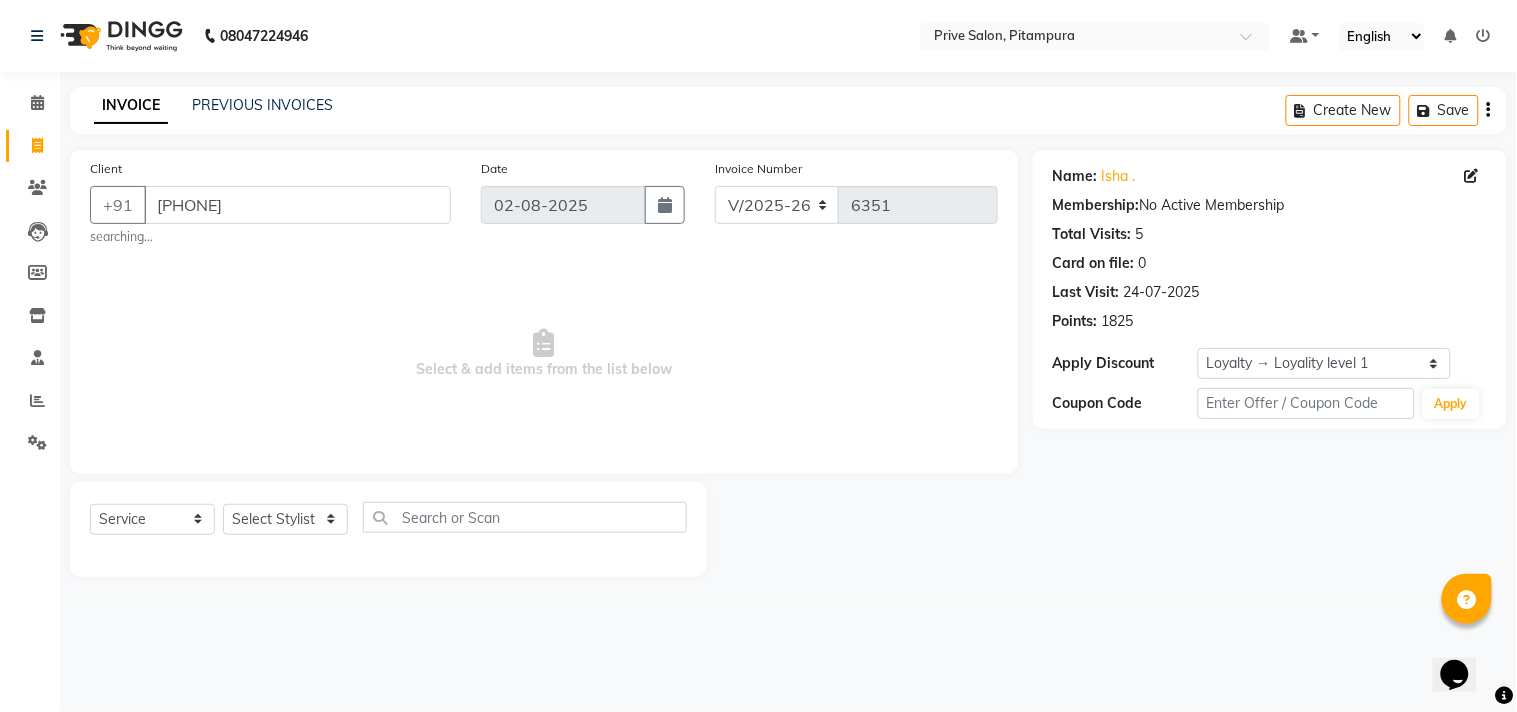 scroll, scrollTop: 0, scrollLeft: 0, axis: both 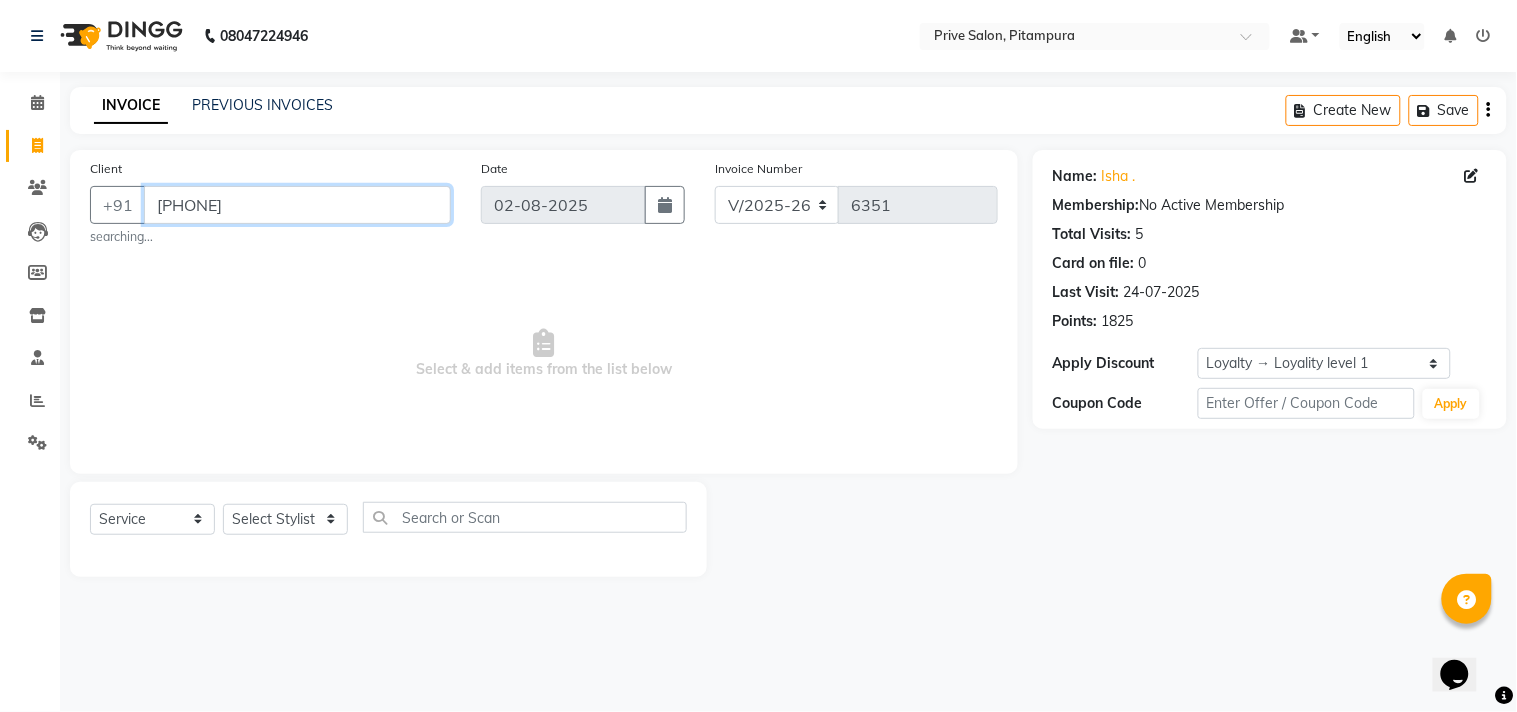 click on "[PHONE]" at bounding box center [297, 205] 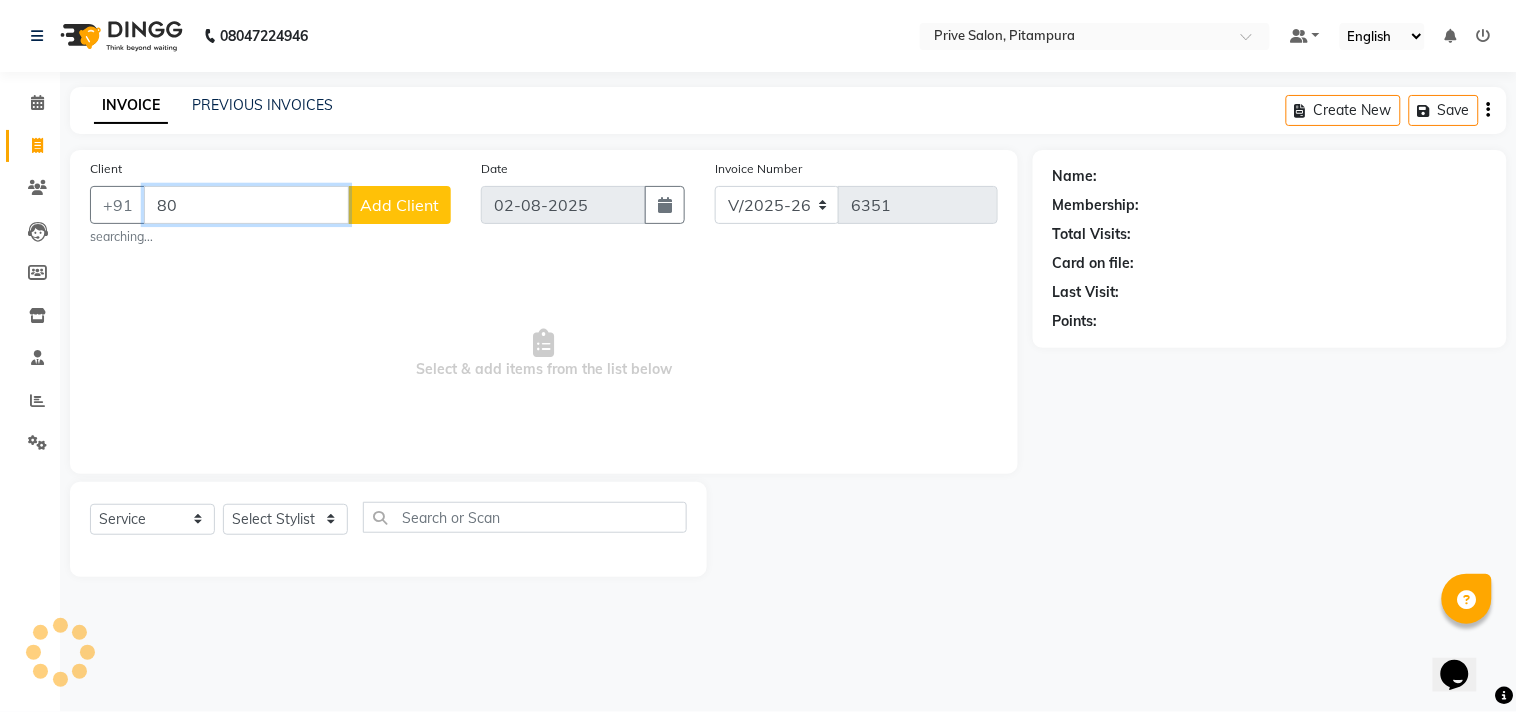type on "8" 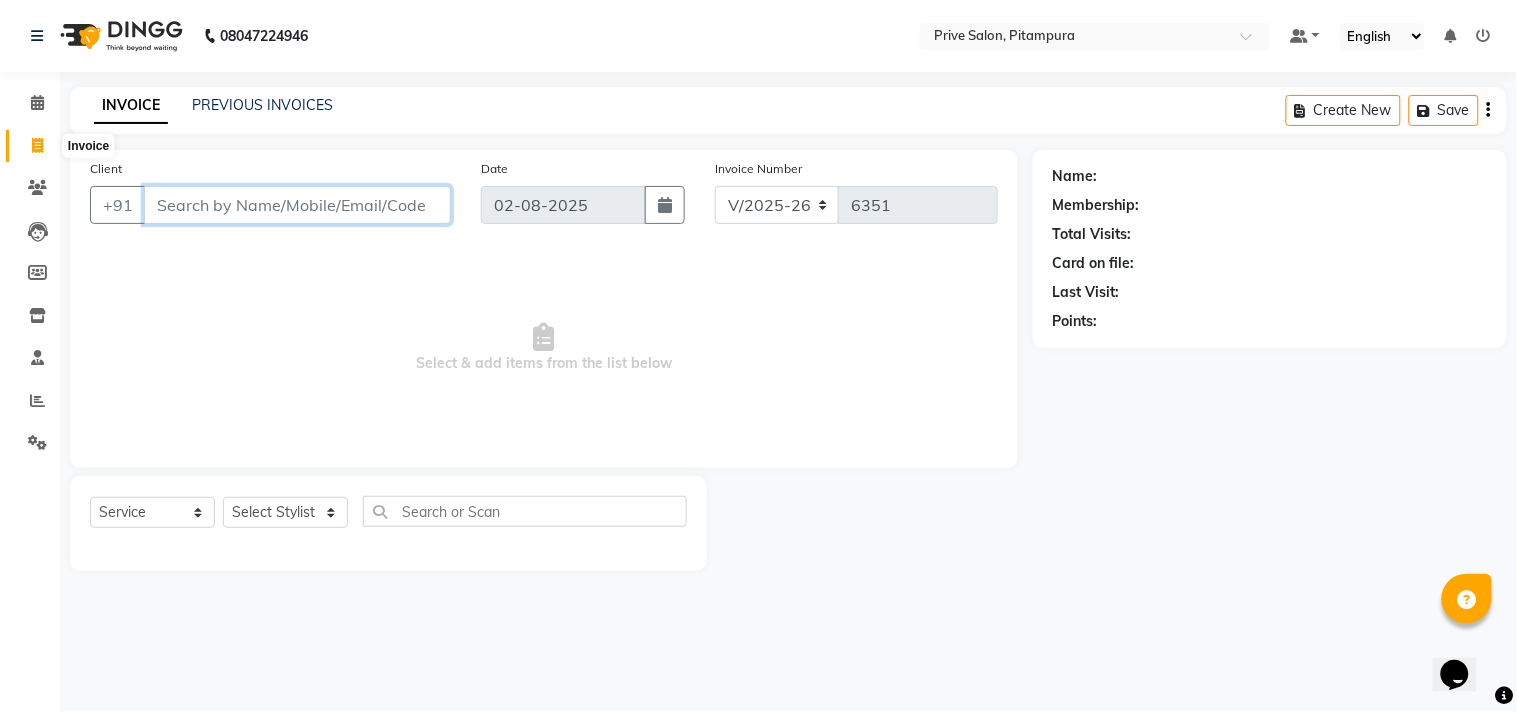 type 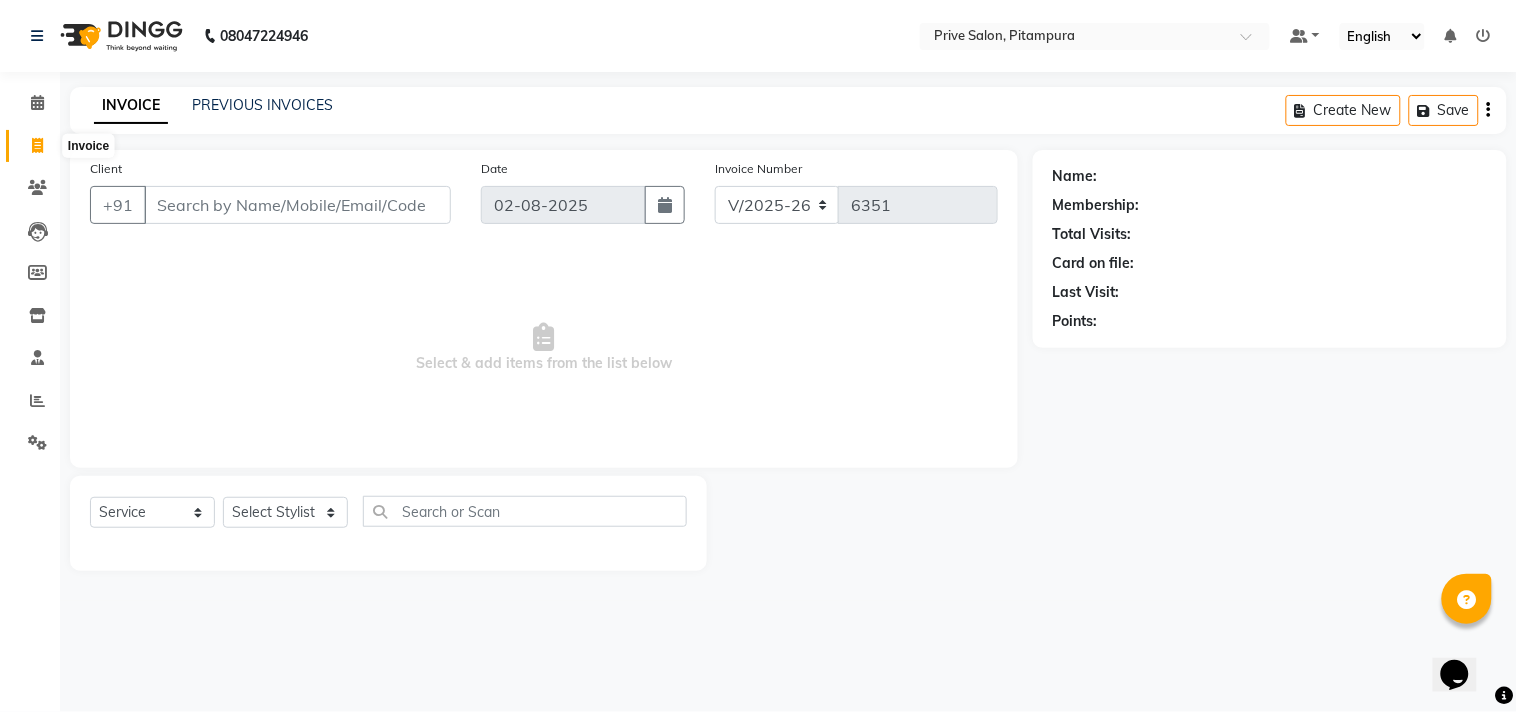 click 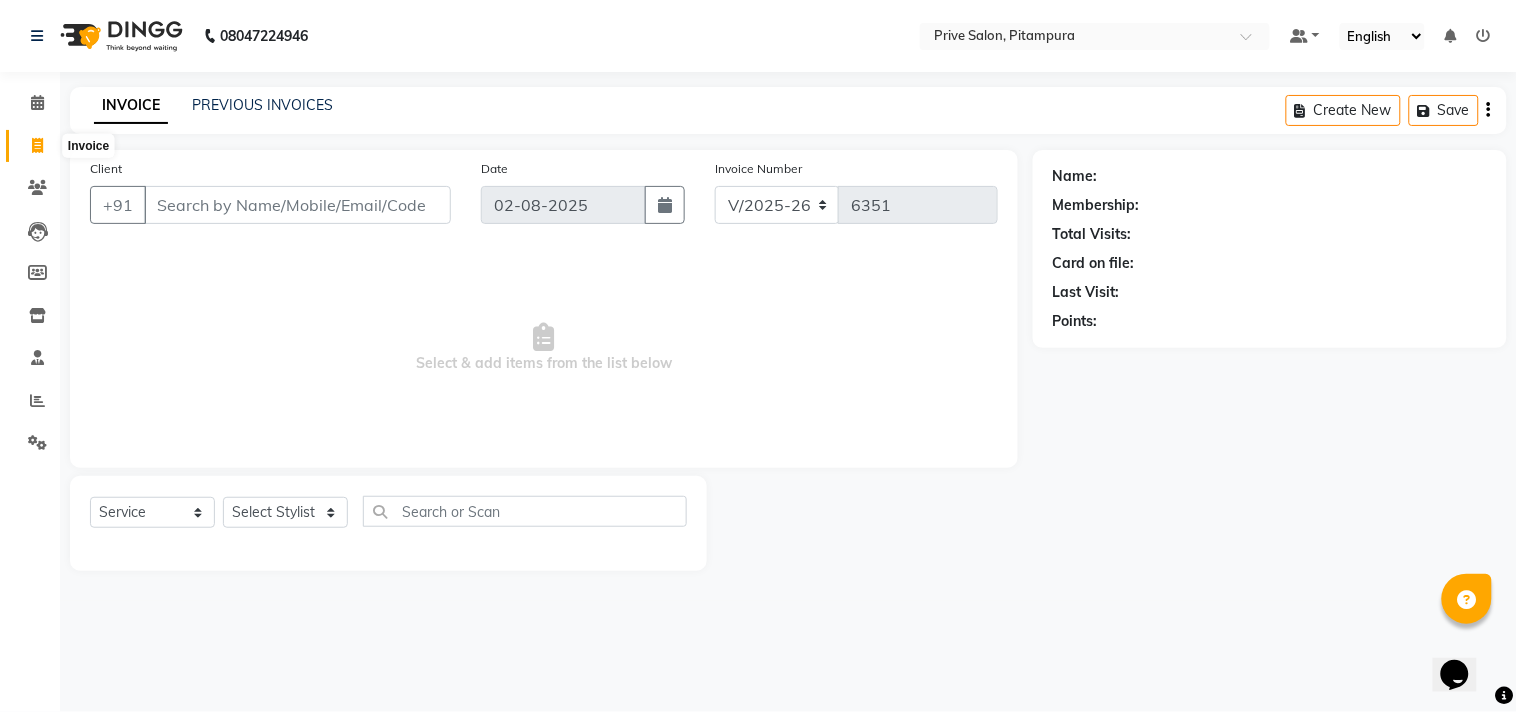 select on "service" 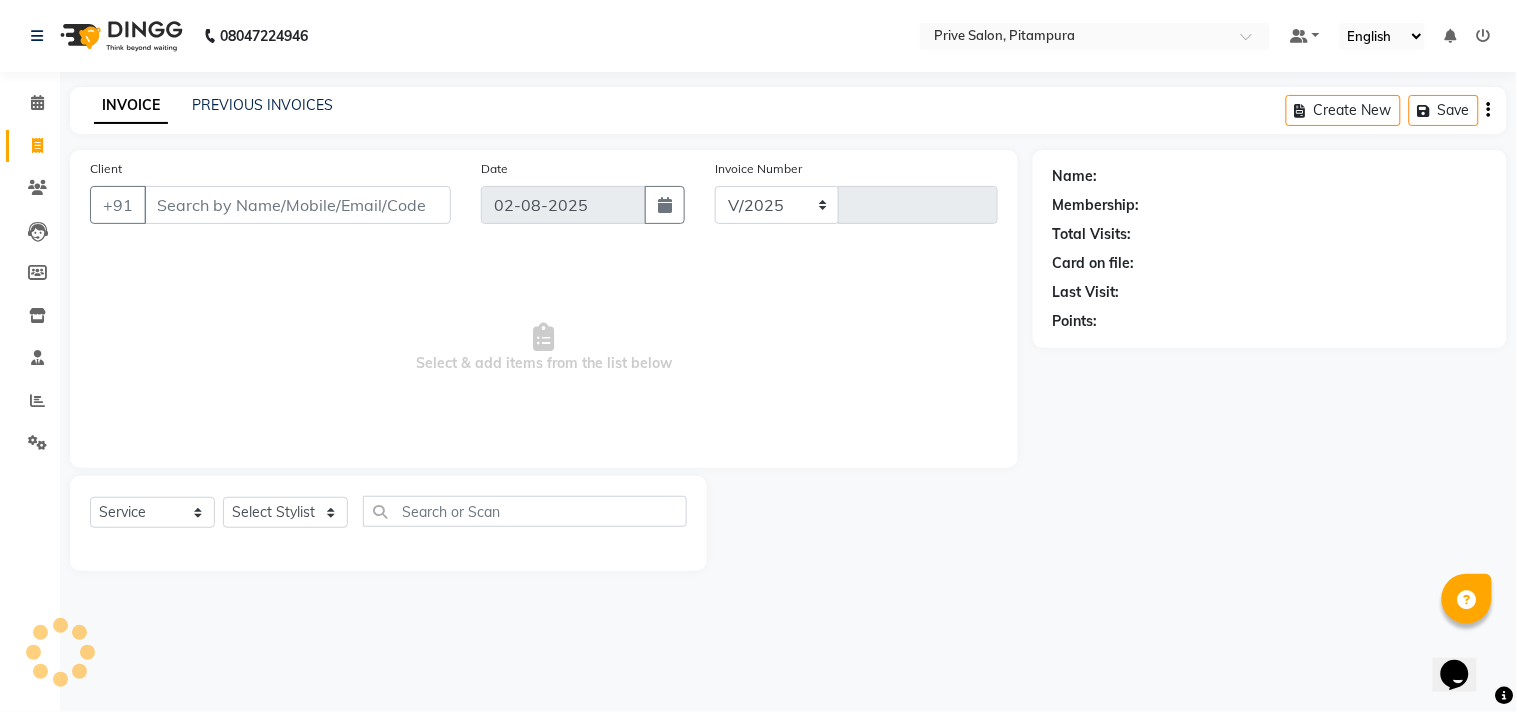 select on "136" 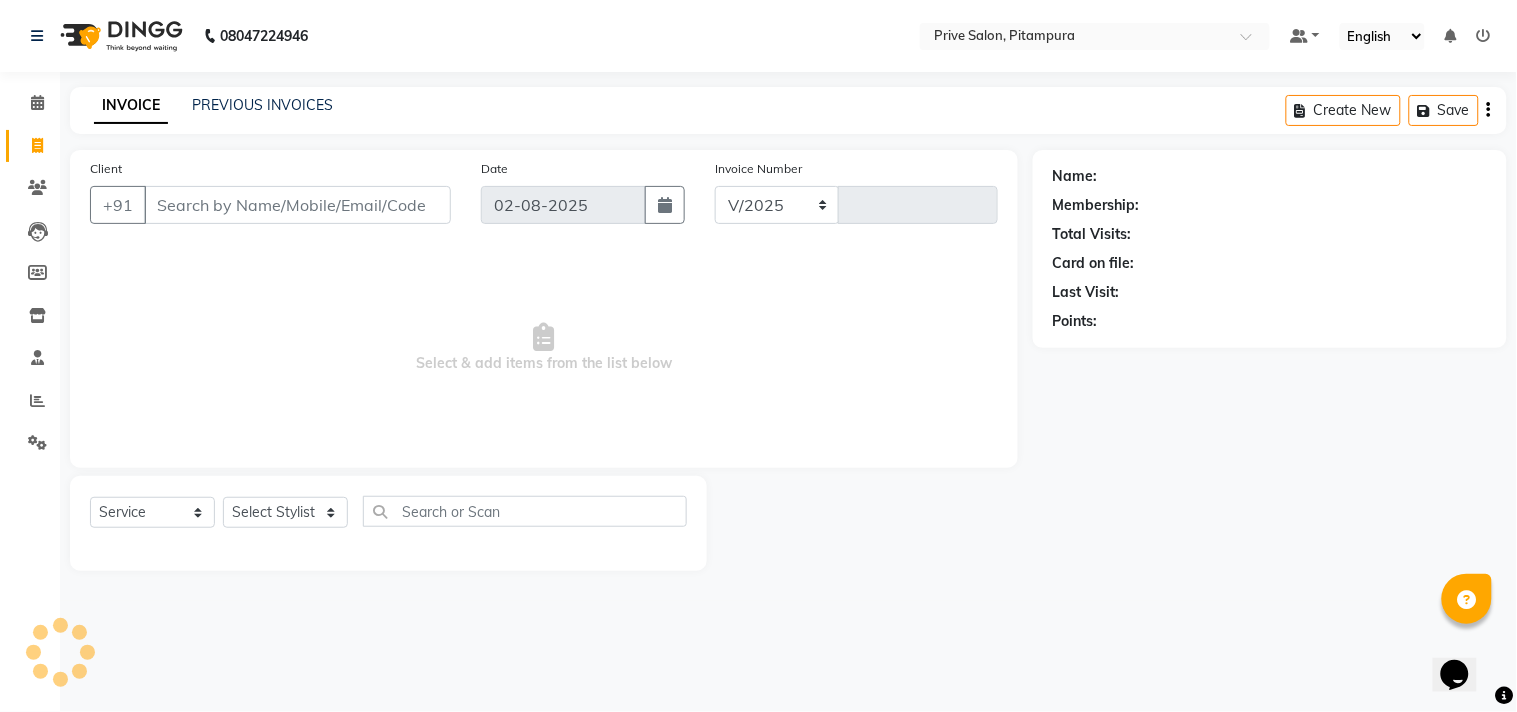 type on "6357" 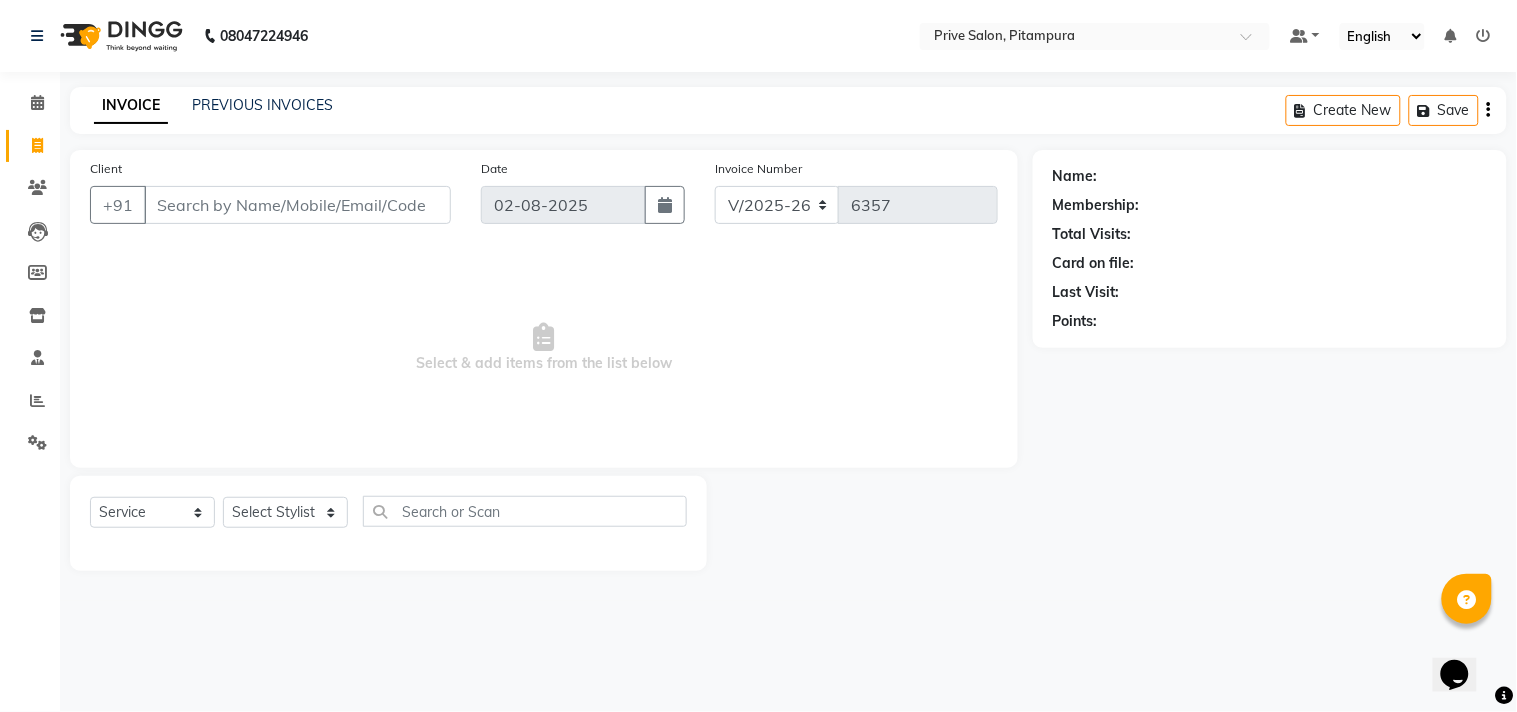 click on "Client" at bounding box center (297, 205) 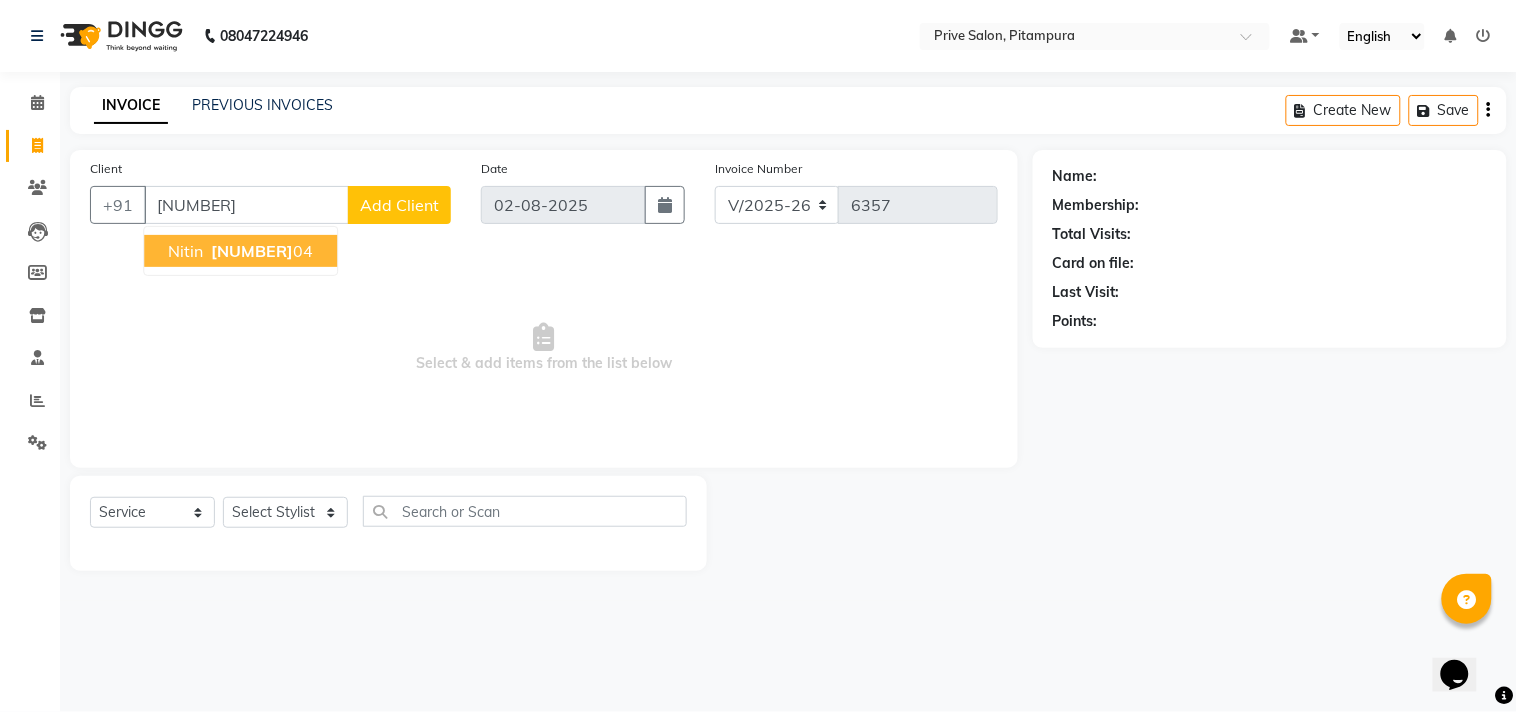 type on "[NUMBER]" 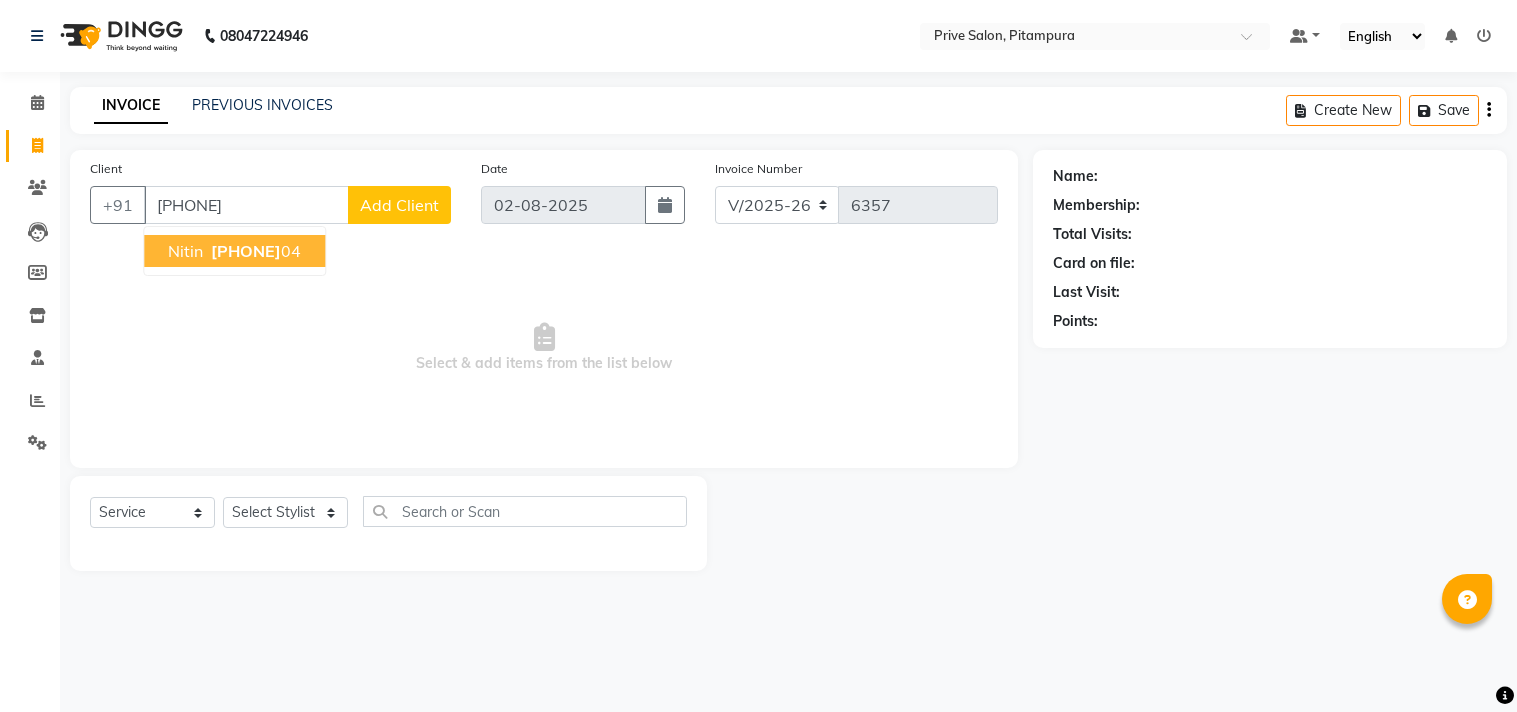 select on "136" 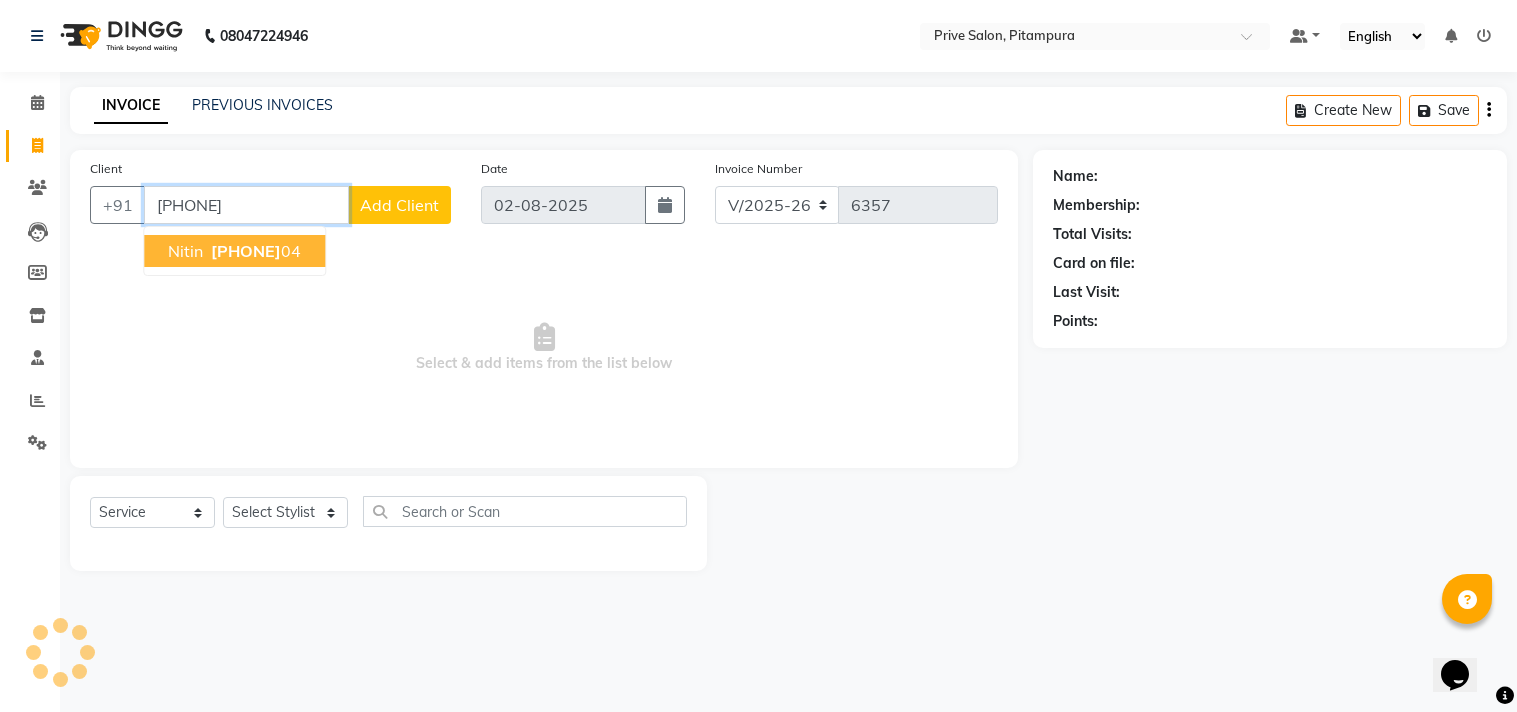 scroll, scrollTop: 0, scrollLeft: 0, axis: both 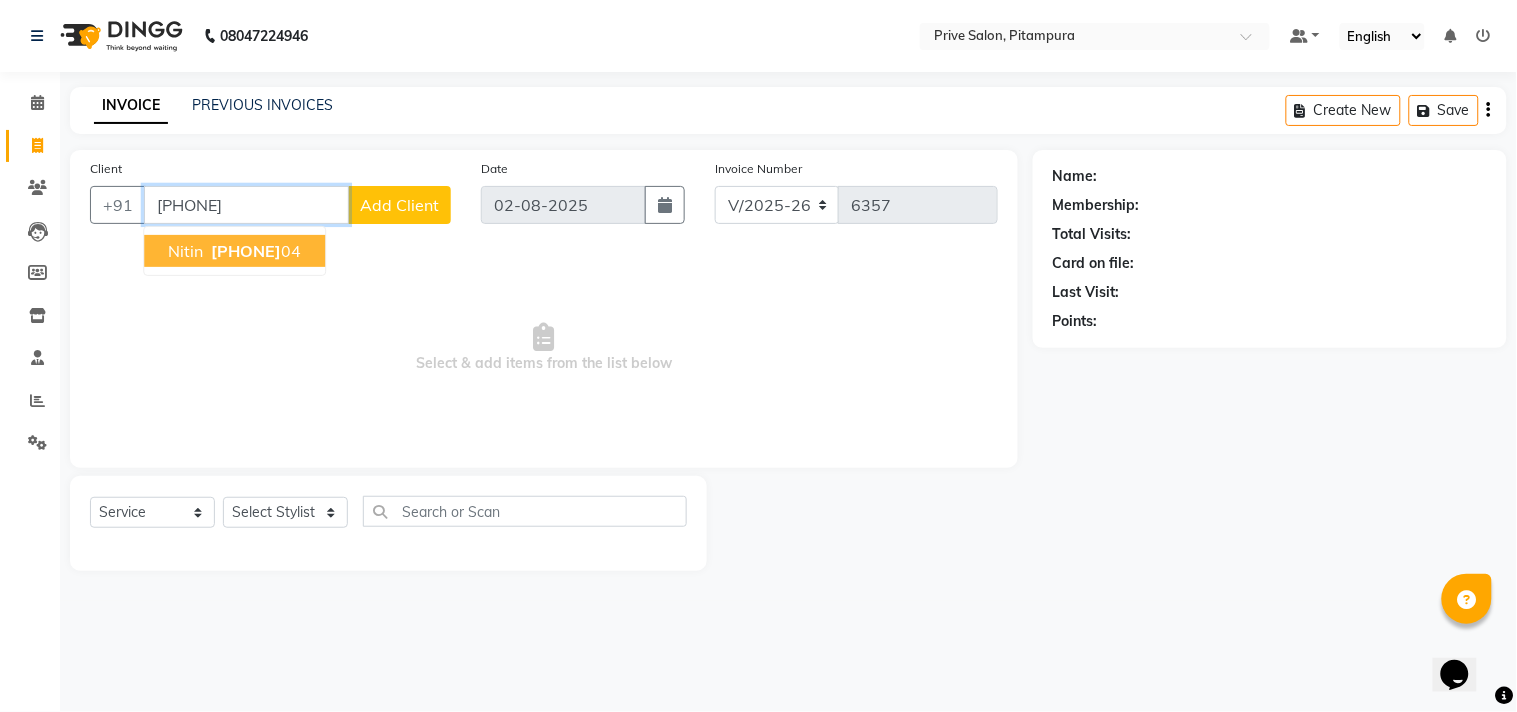 click on "nitin   98712044 04" at bounding box center [234, 251] 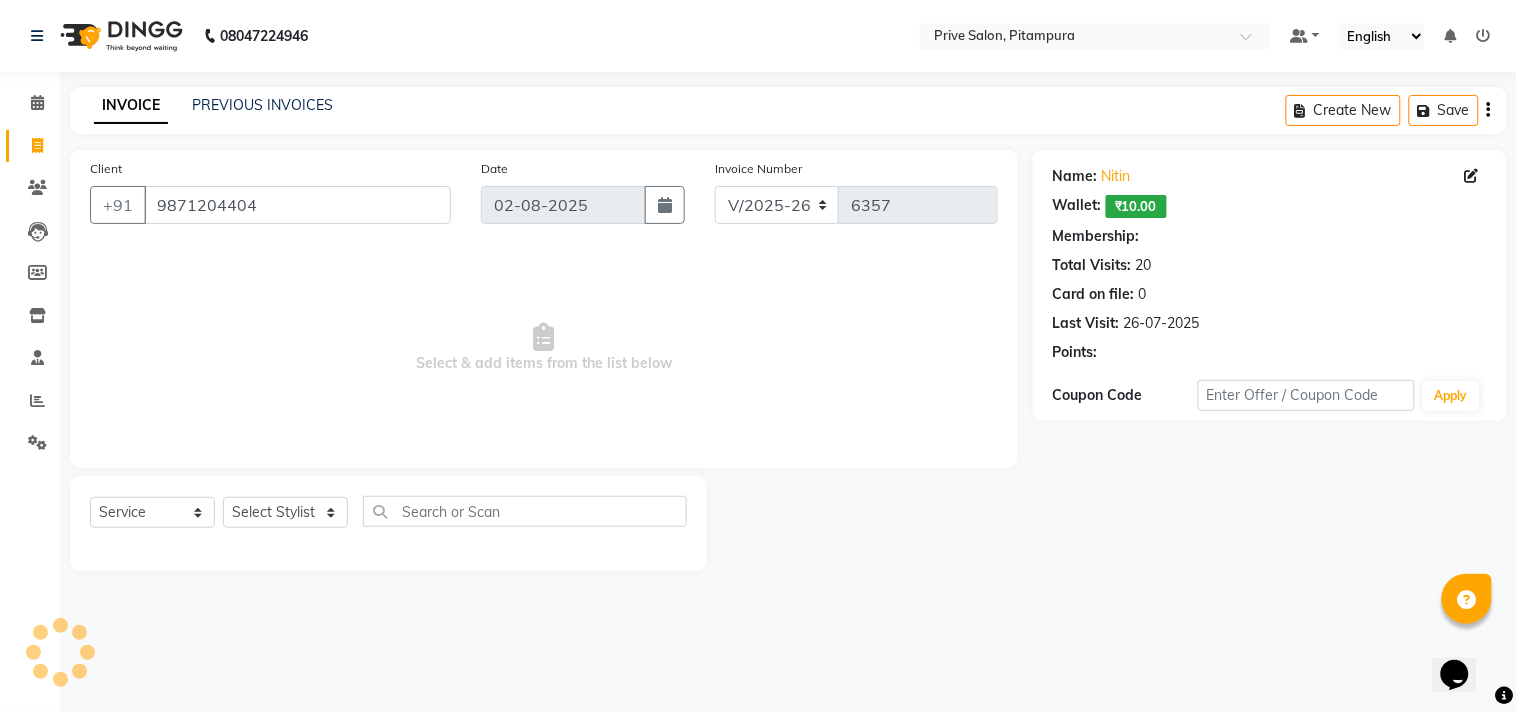 select on "1: Object" 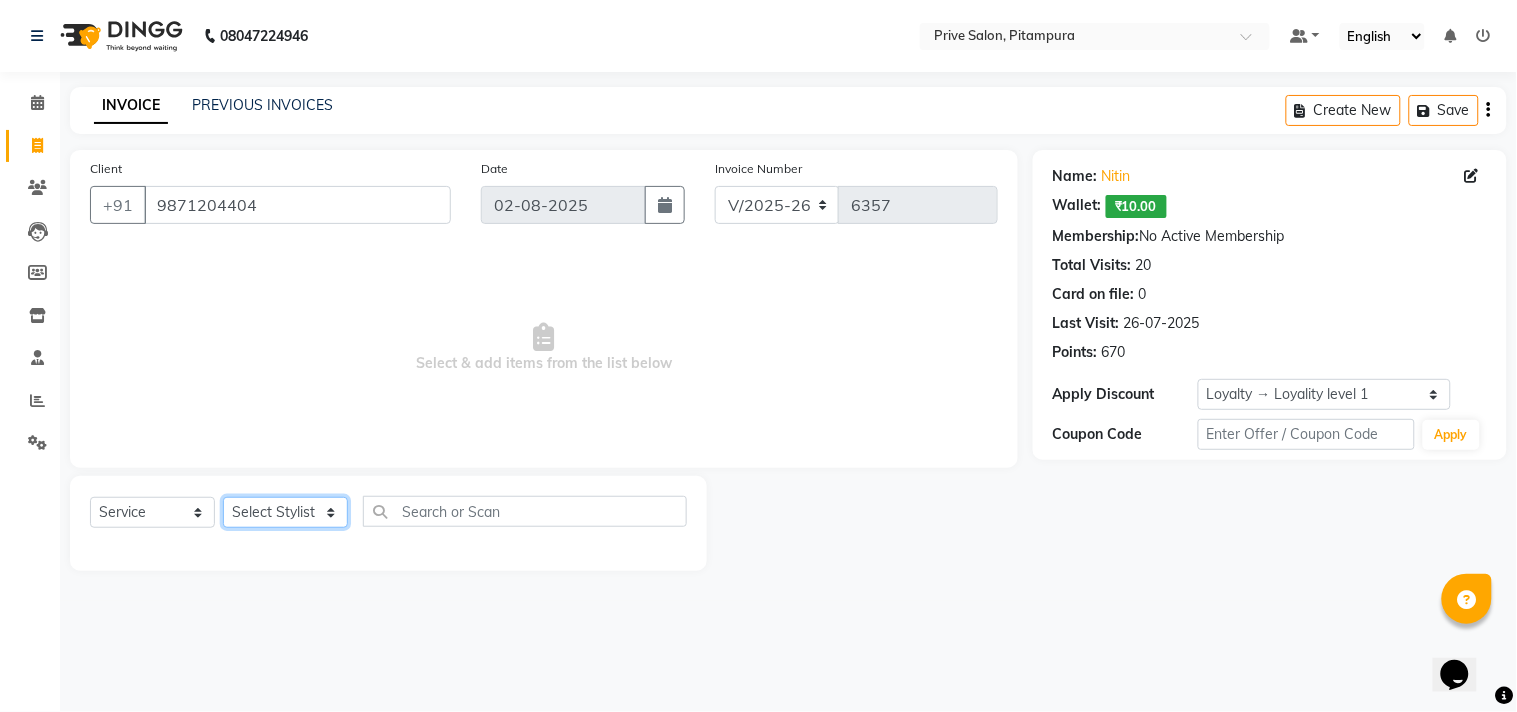 click on "Select Stylist amit ARJUN Atul FAIZAN FARDEEN GOLU harshit HITESH isha kapil khushbu Manager meenu MOHIT Mohsin NISHA nishi Preet privee Shivam SIVA vikas" 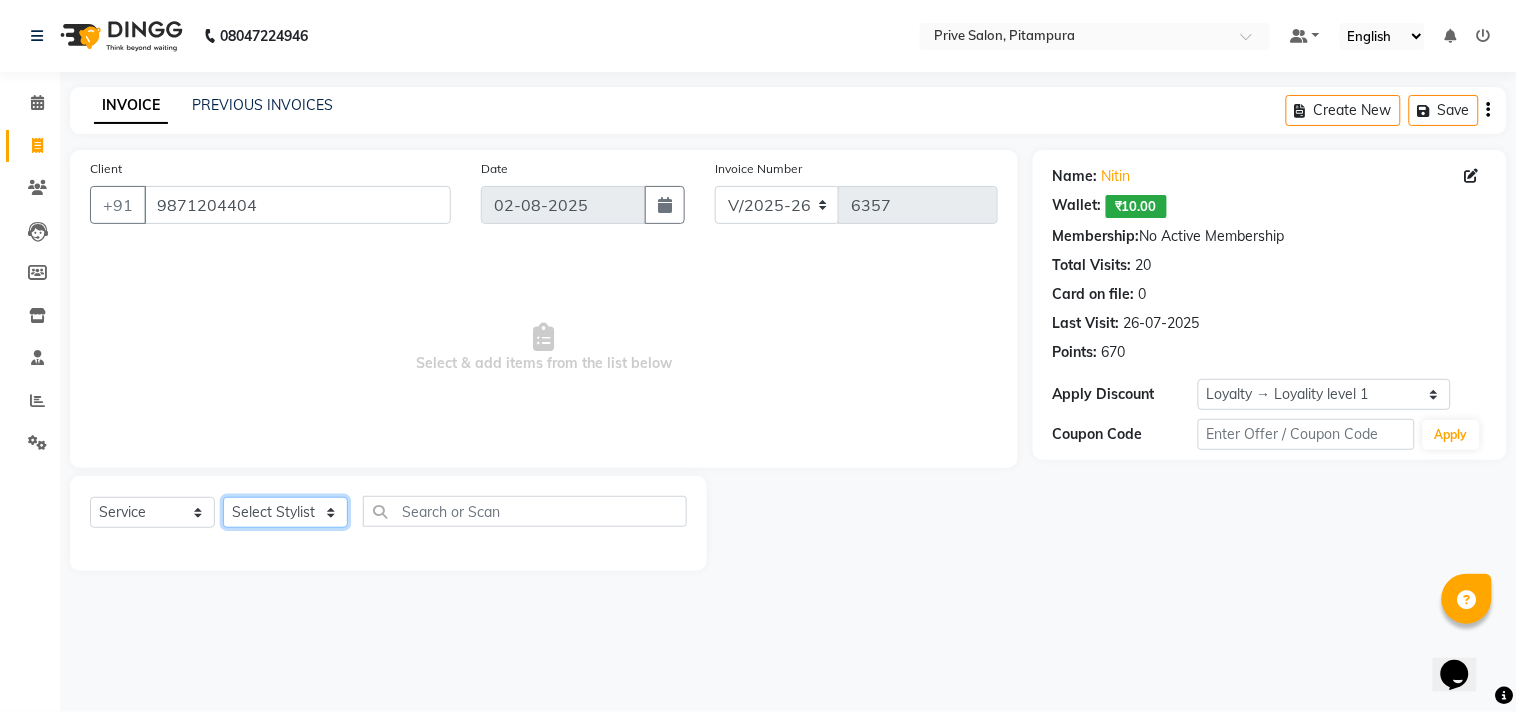 select on "39558" 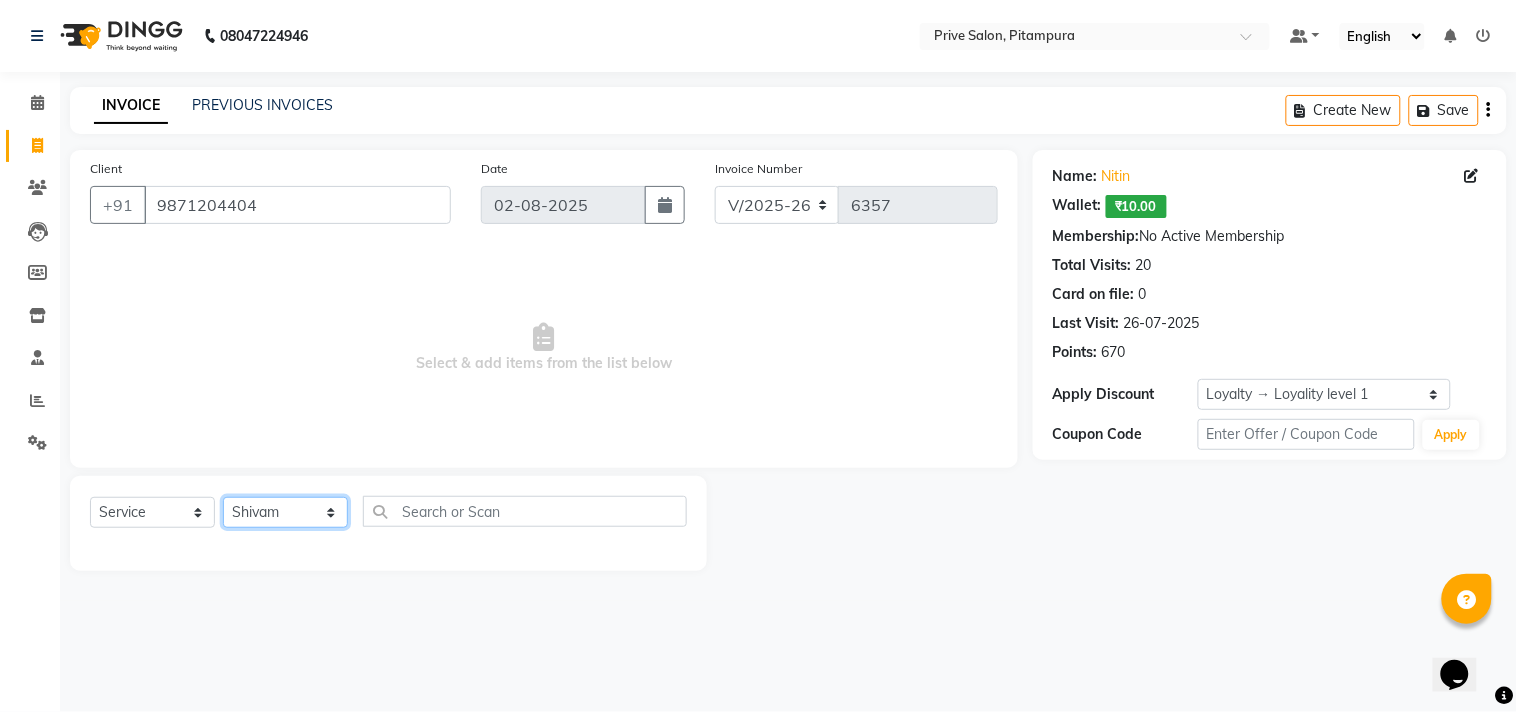 click on "Select Stylist amit ARJUN Atul FAIZAN FARDEEN GOLU harshit HITESH isha kapil khushbu Manager meenu MOHIT Mohsin NISHA nishi Preet privee Shivam SIVA vikas" 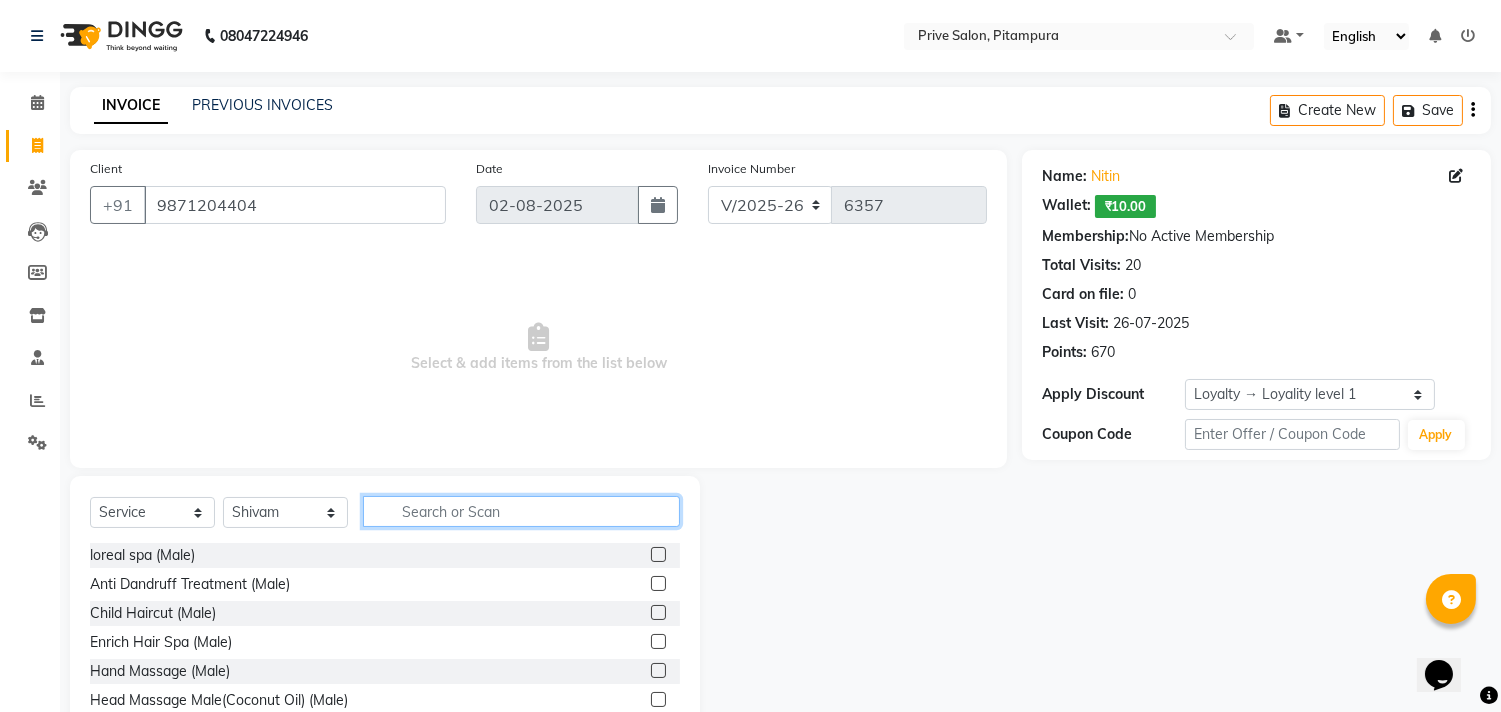 click 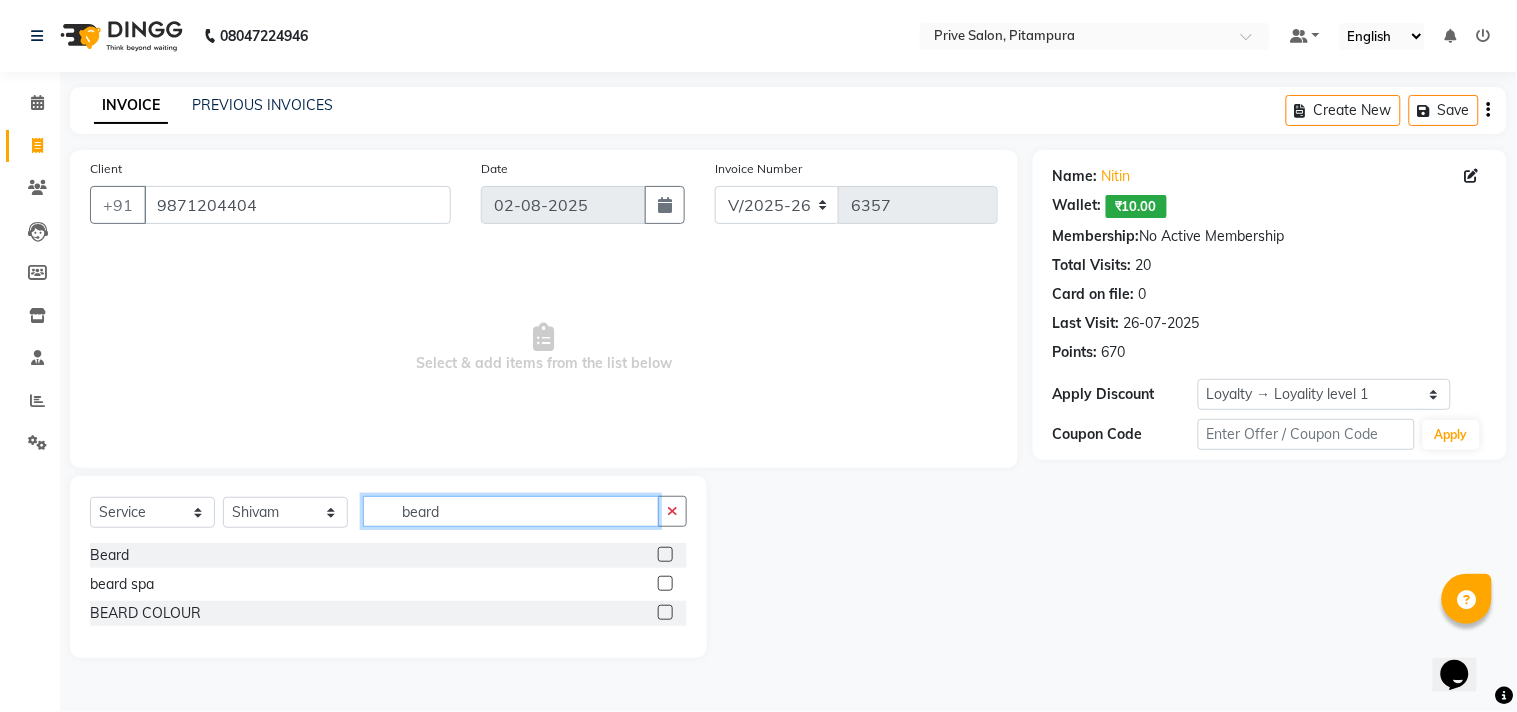 type on "beard" 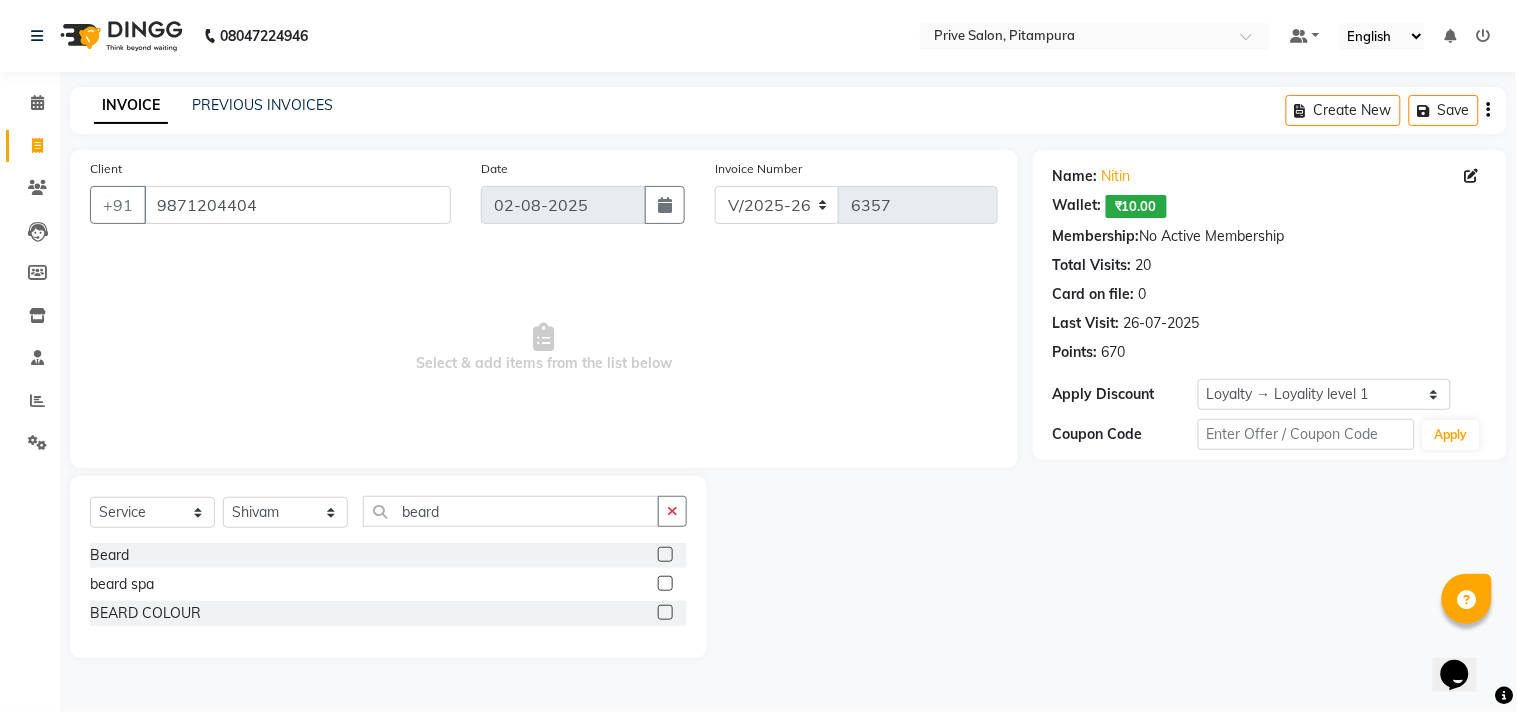 click 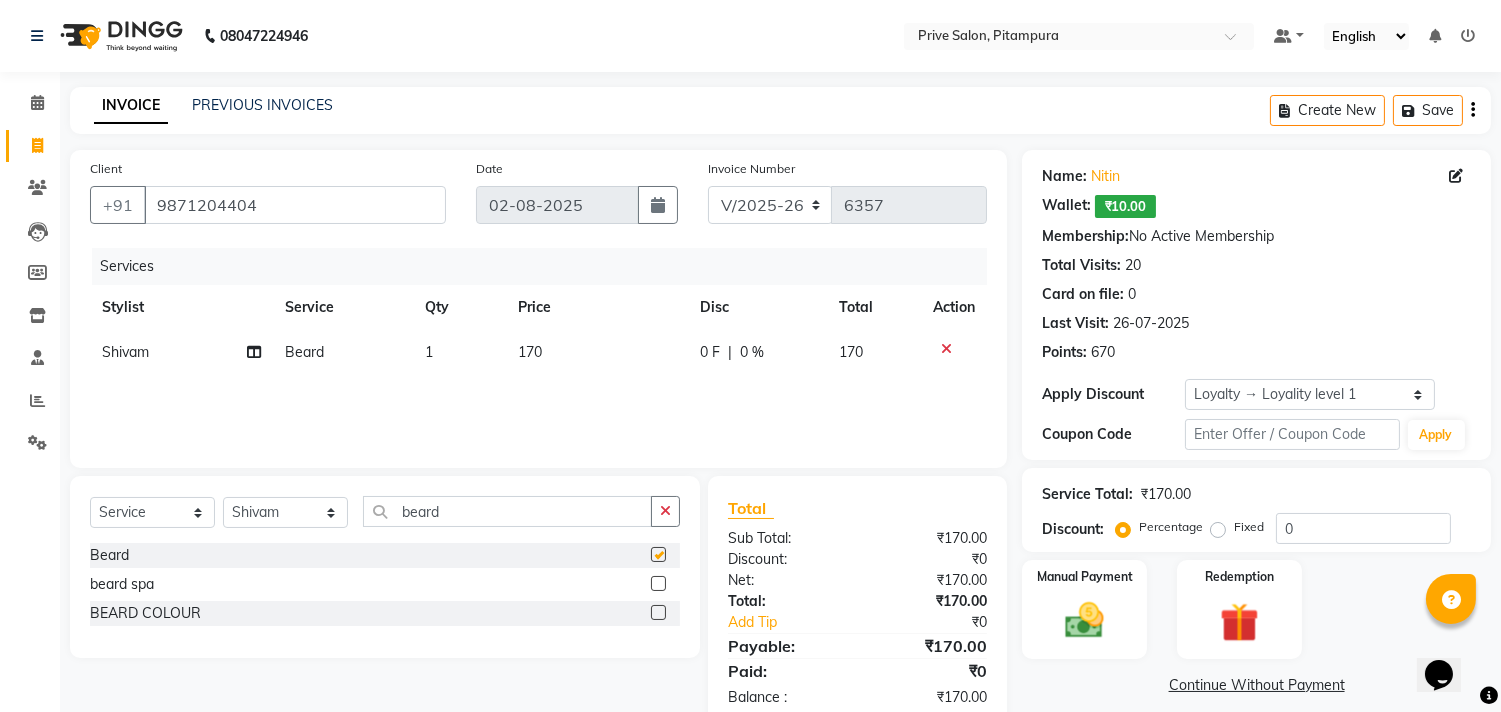 scroll, scrollTop: 46, scrollLeft: 0, axis: vertical 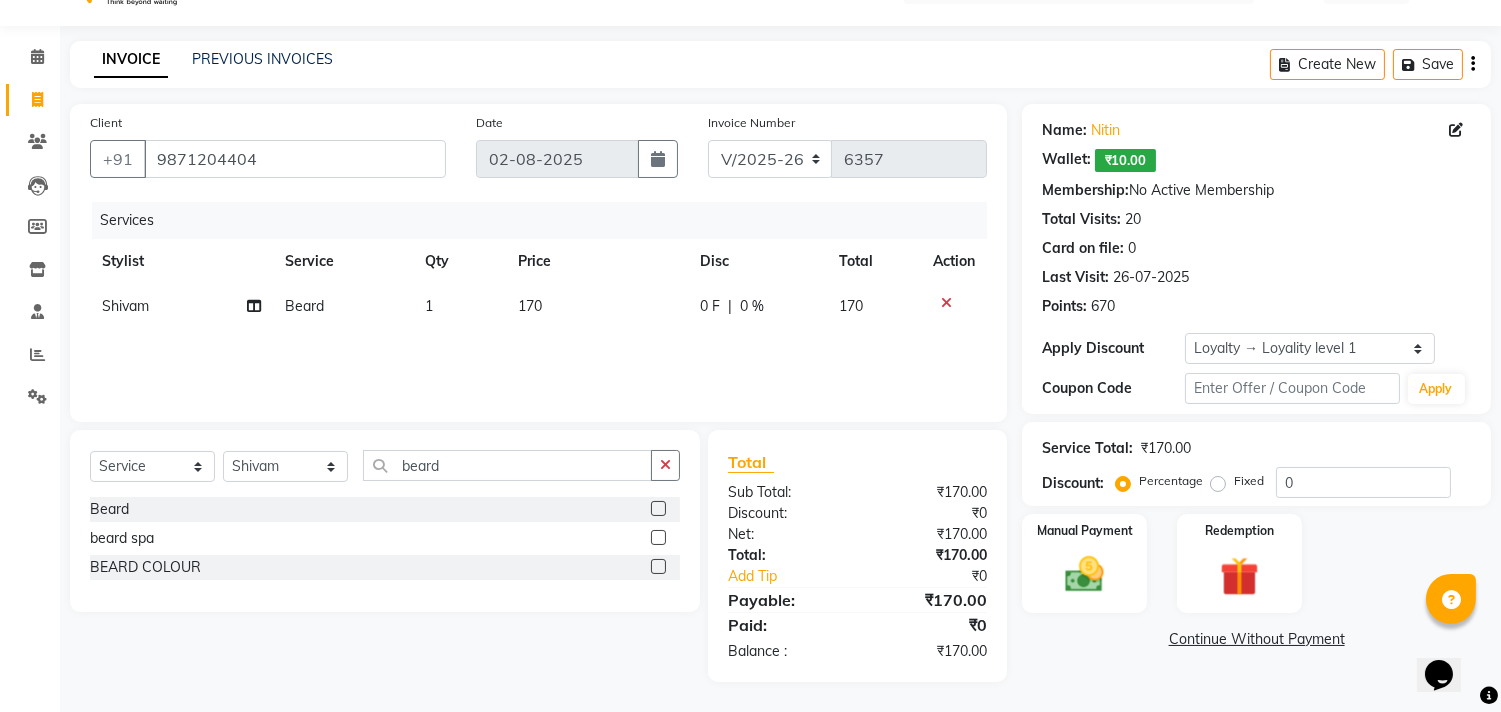 checkbox on "false" 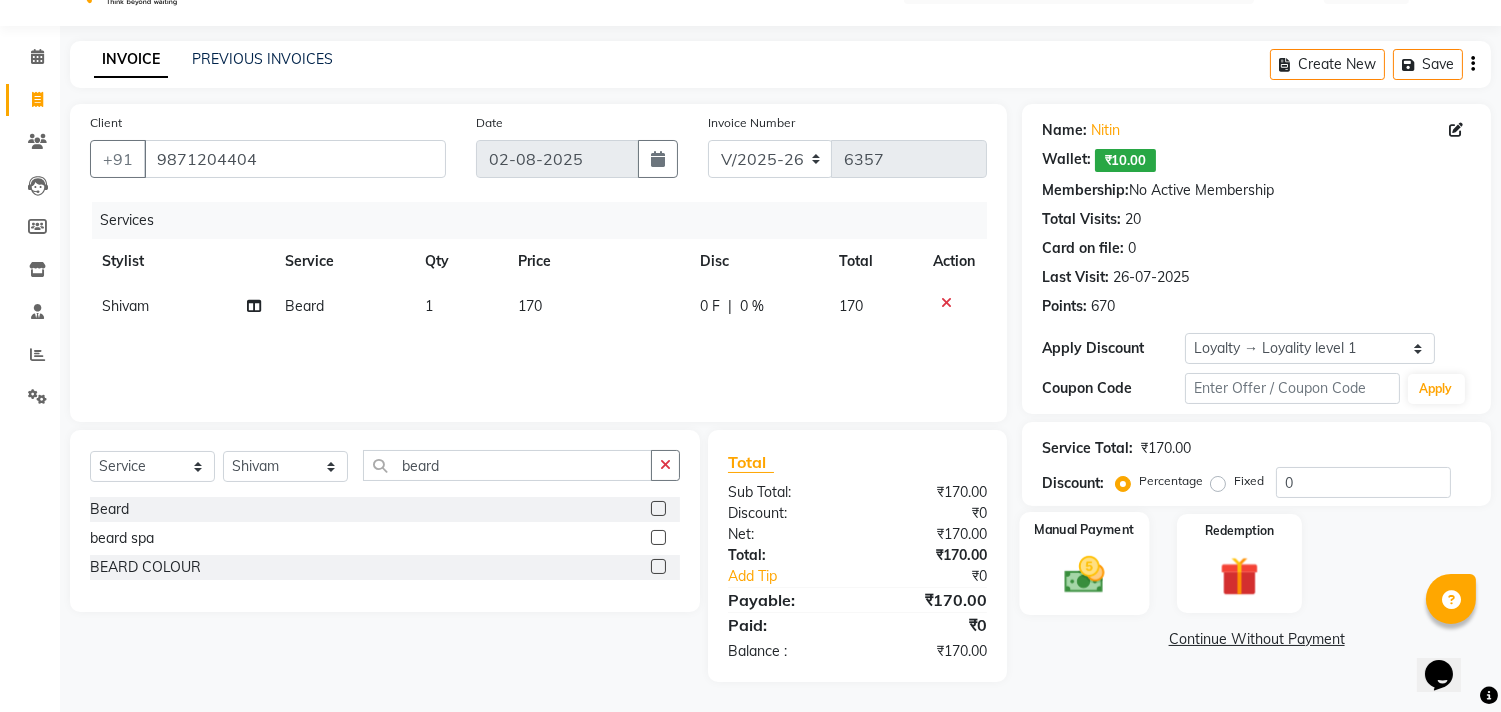 click 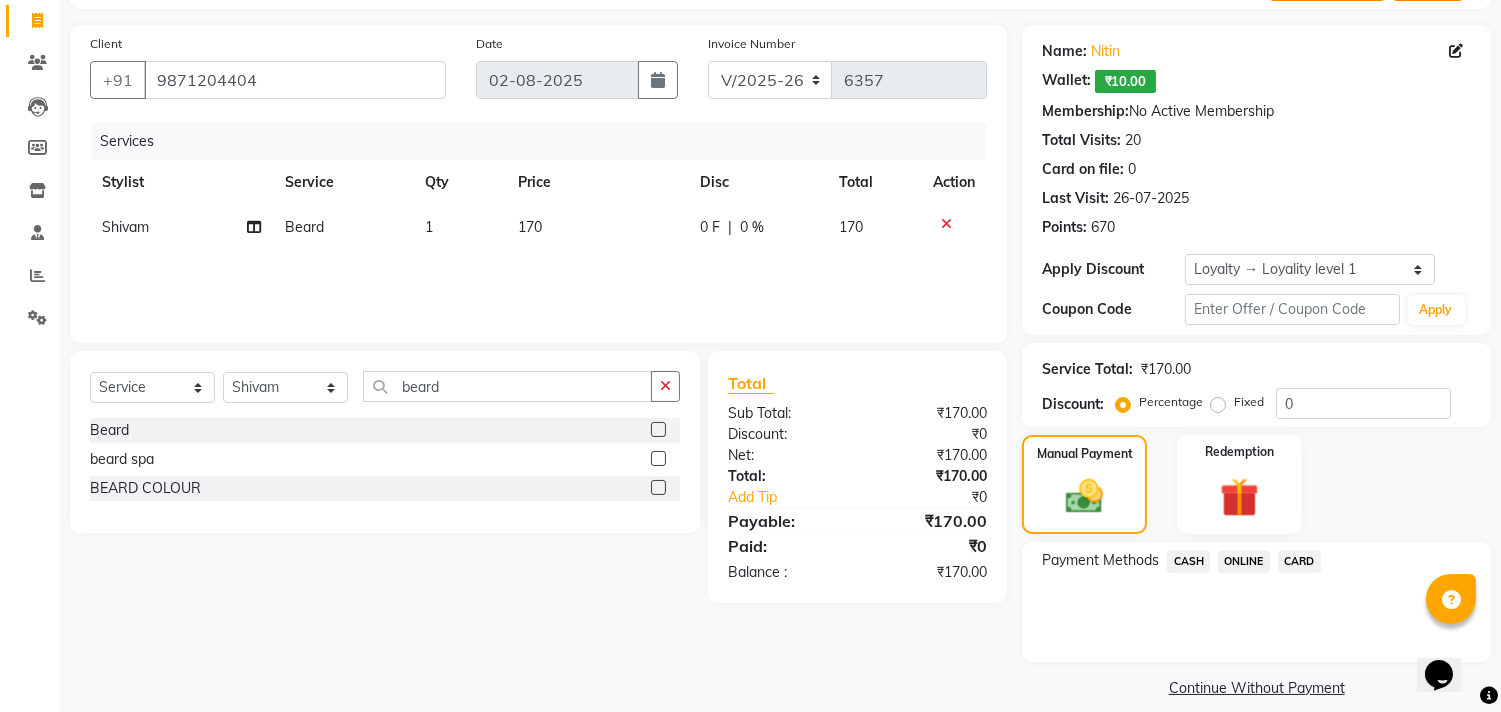 scroll, scrollTop: 144, scrollLeft: 0, axis: vertical 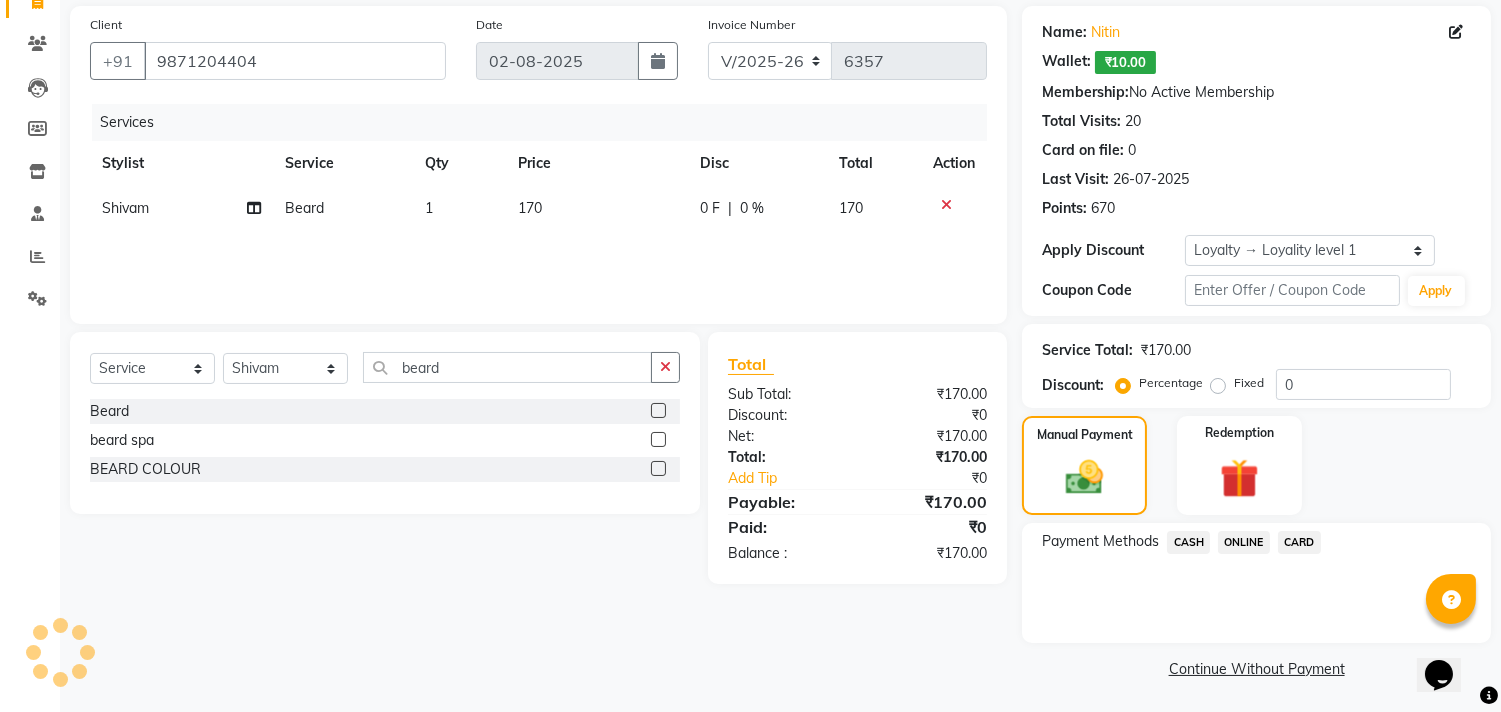 click on "ONLINE" 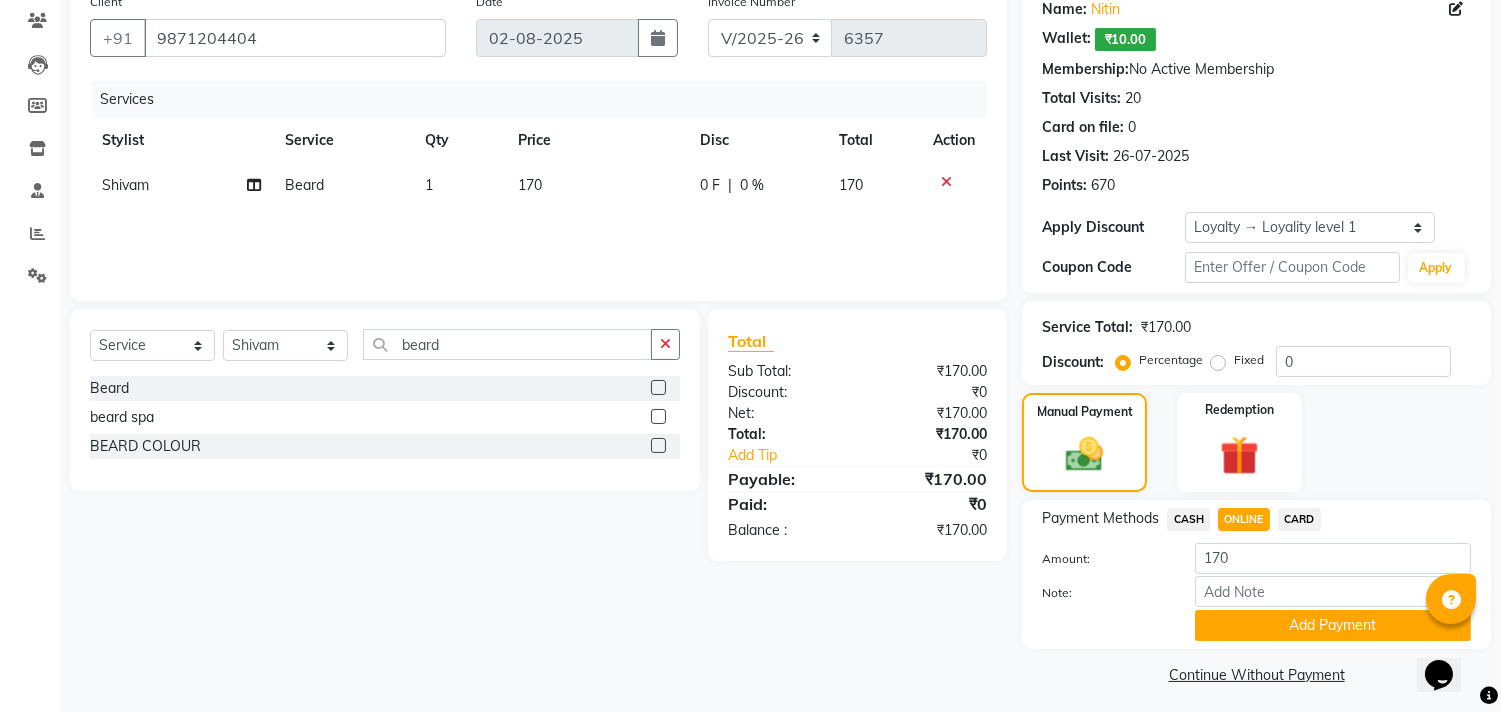 scroll, scrollTop: 174, scrollLeft: 0, axis: vertical 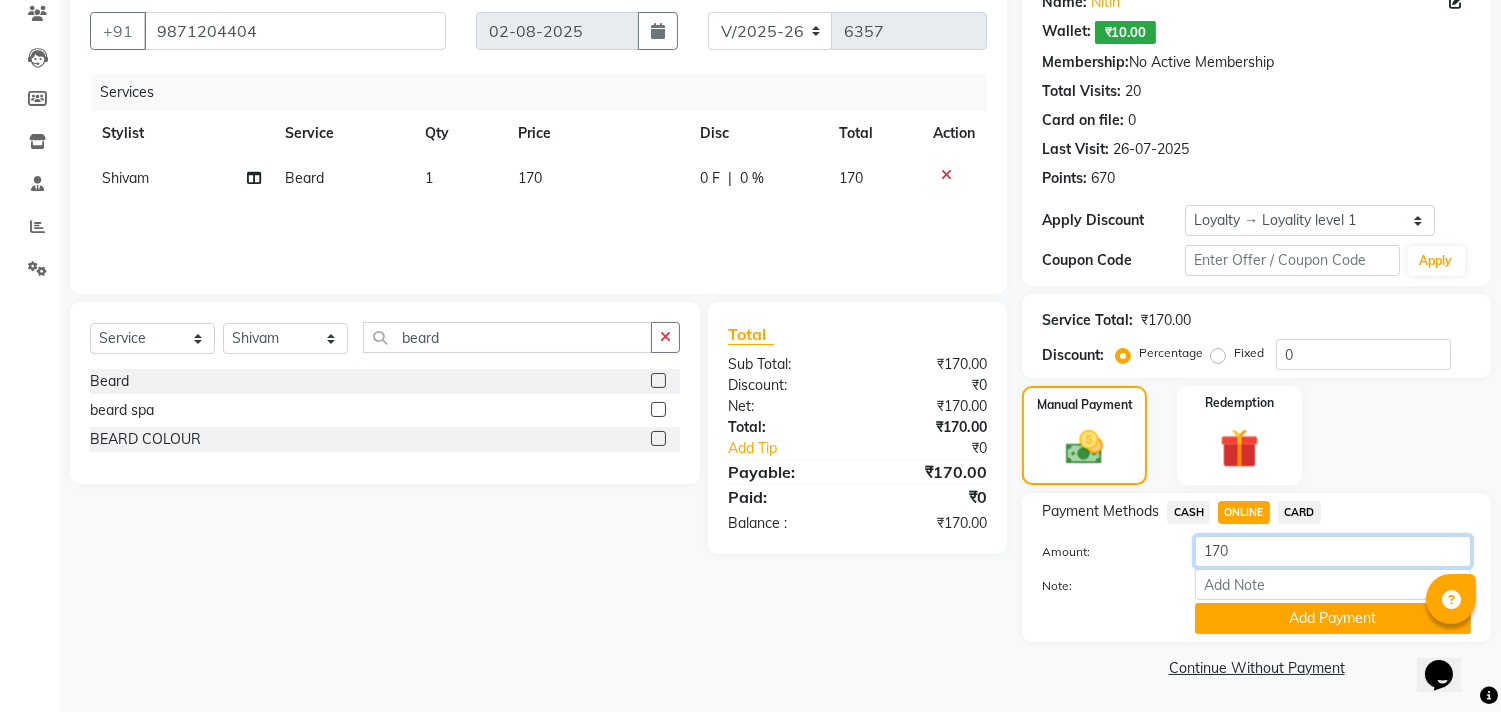 click on "170" 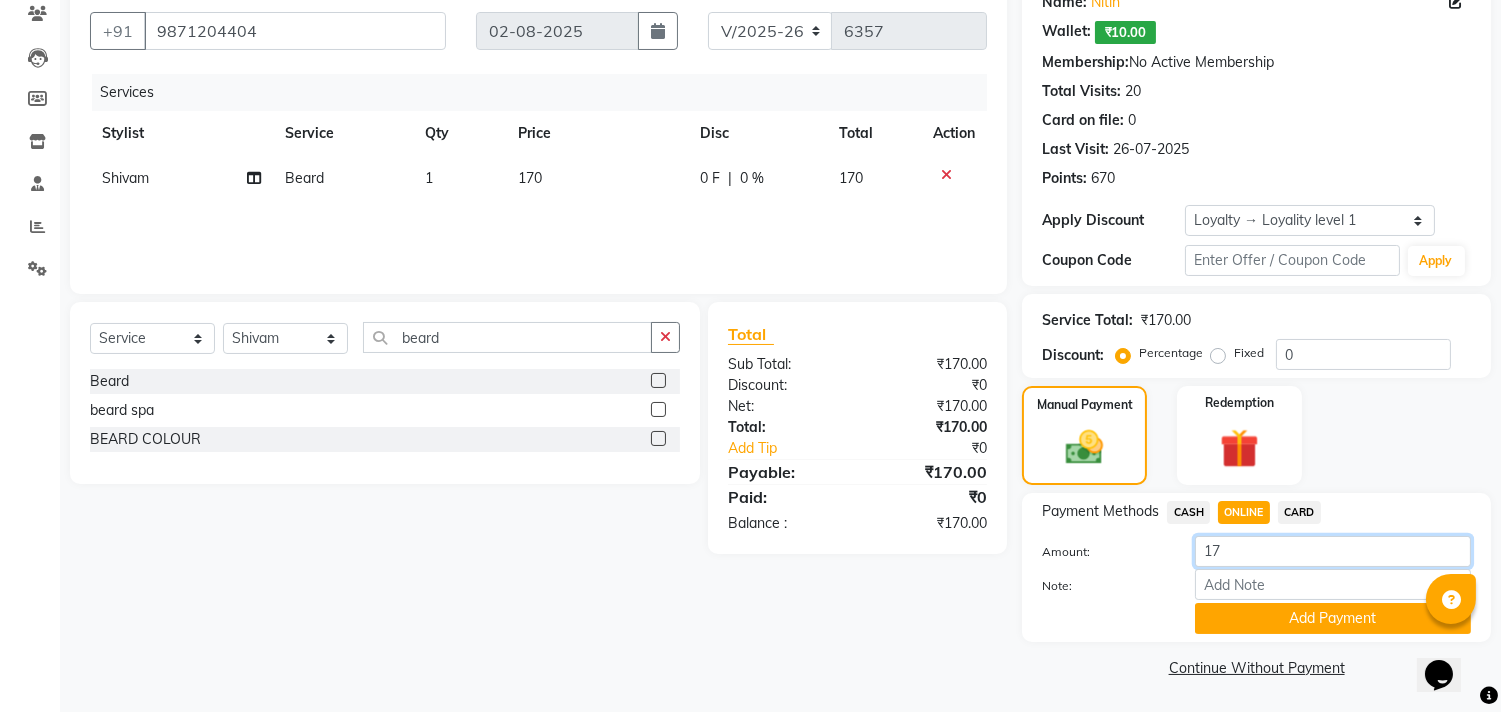type on "1" 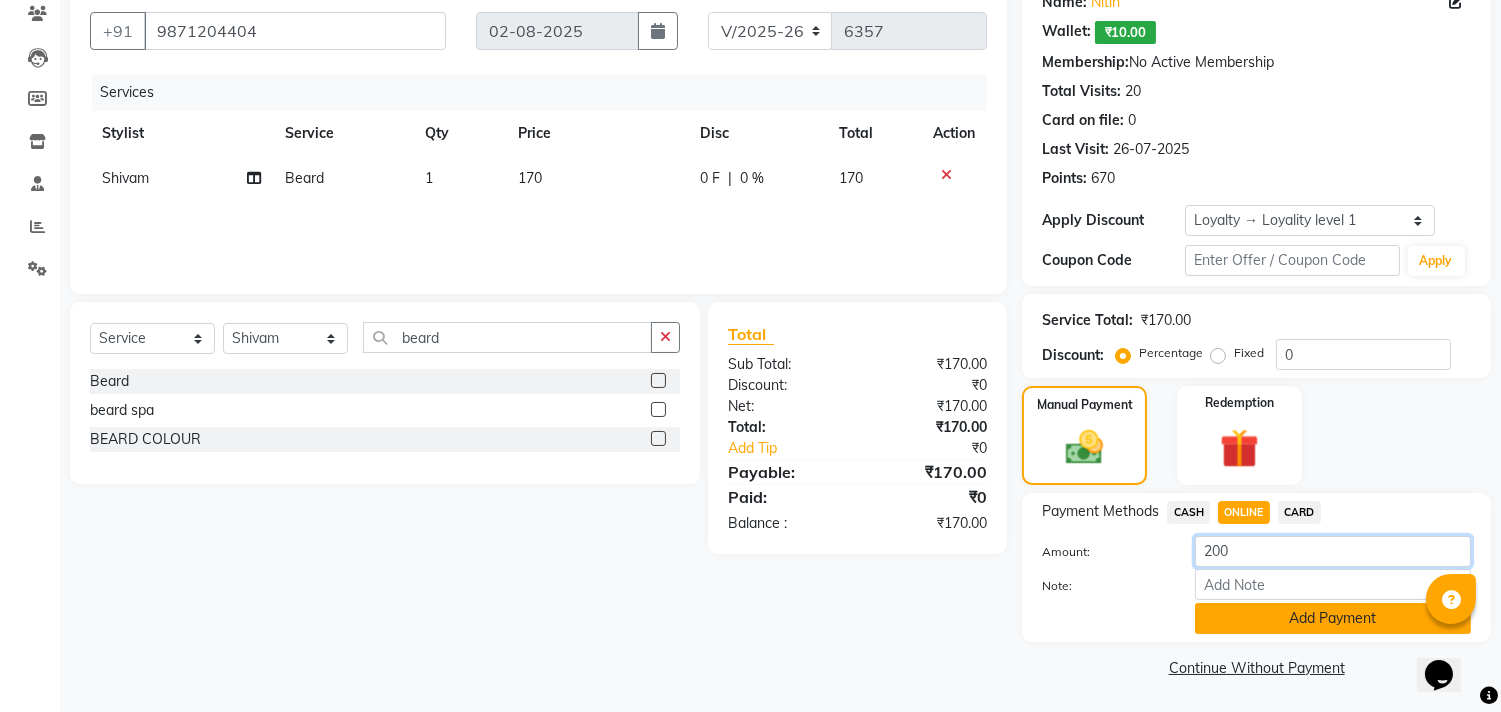 type on "200" 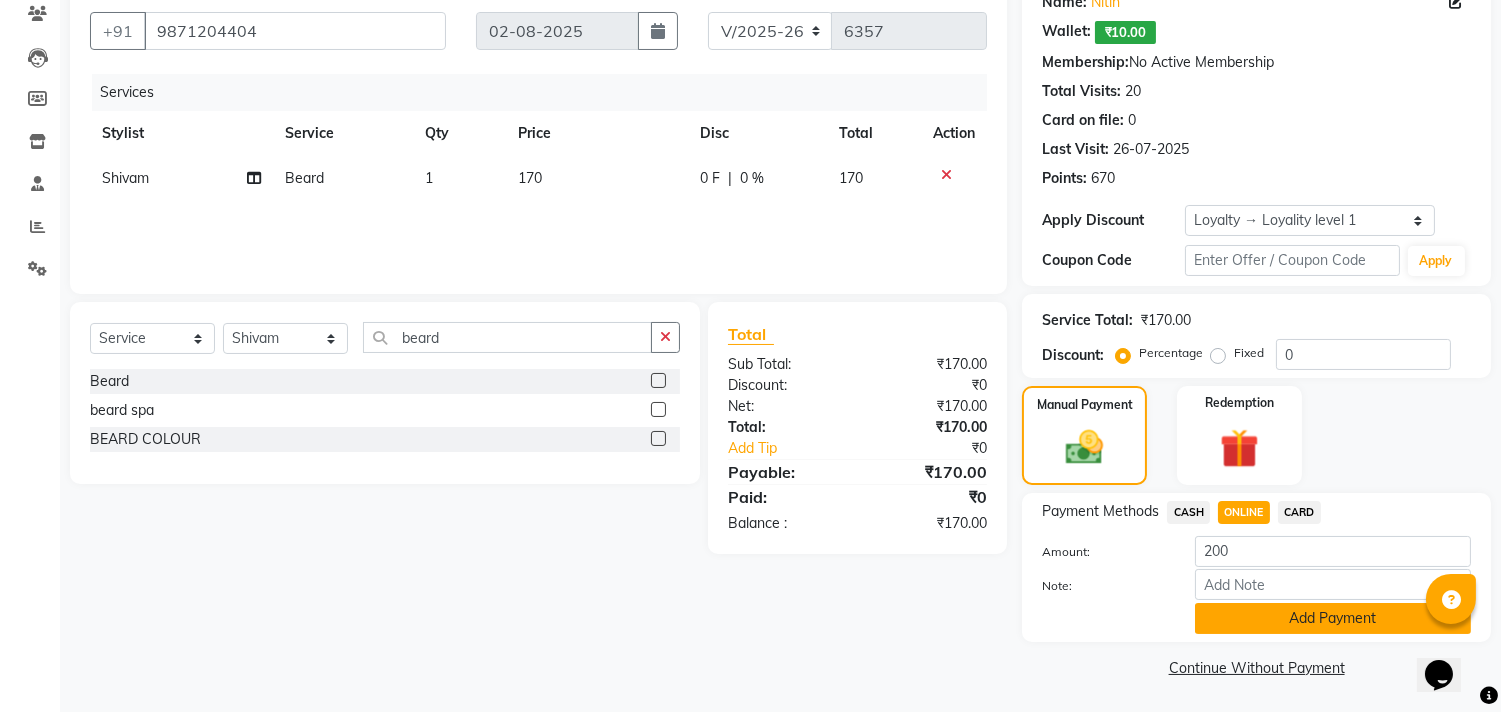 click on "Add Payment" 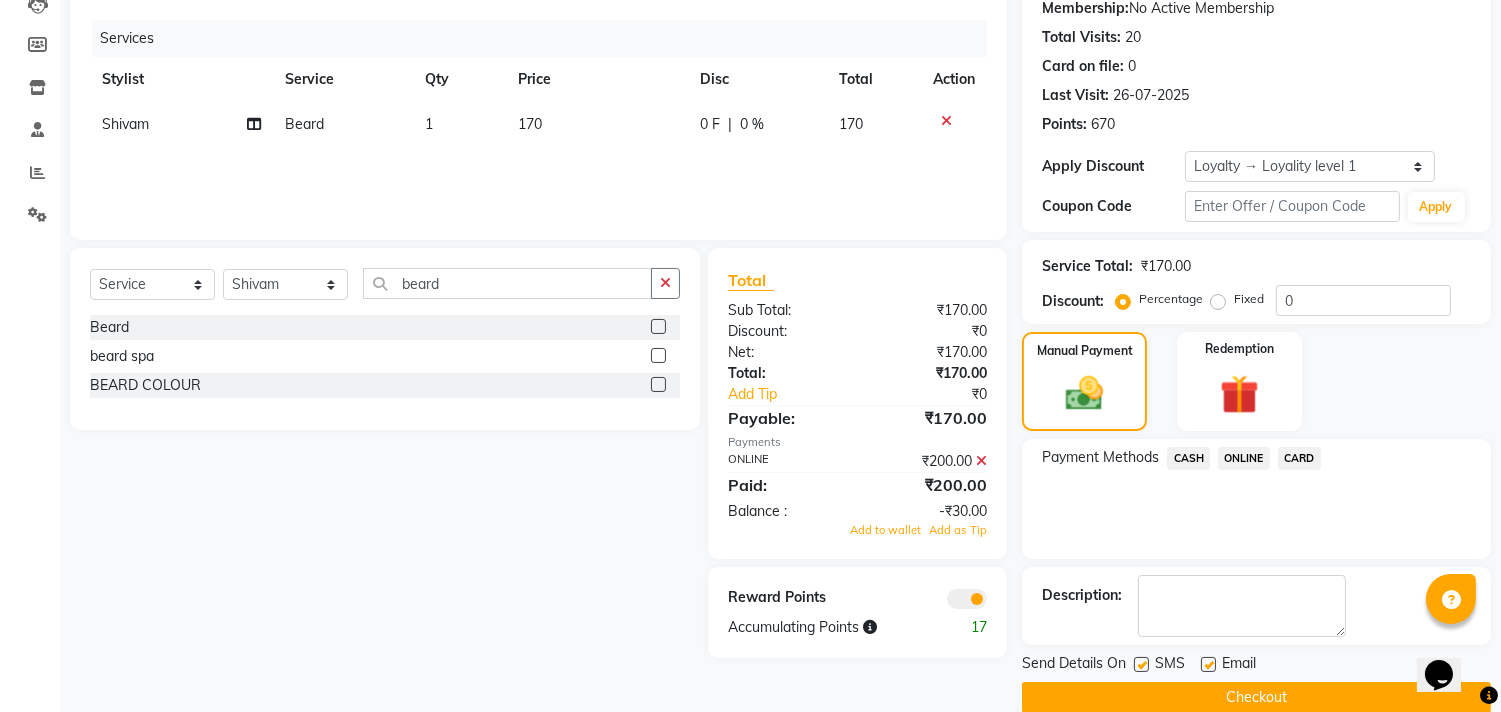 scroll, scrollTop: 257, scrollLeft: 0, axis: vertical 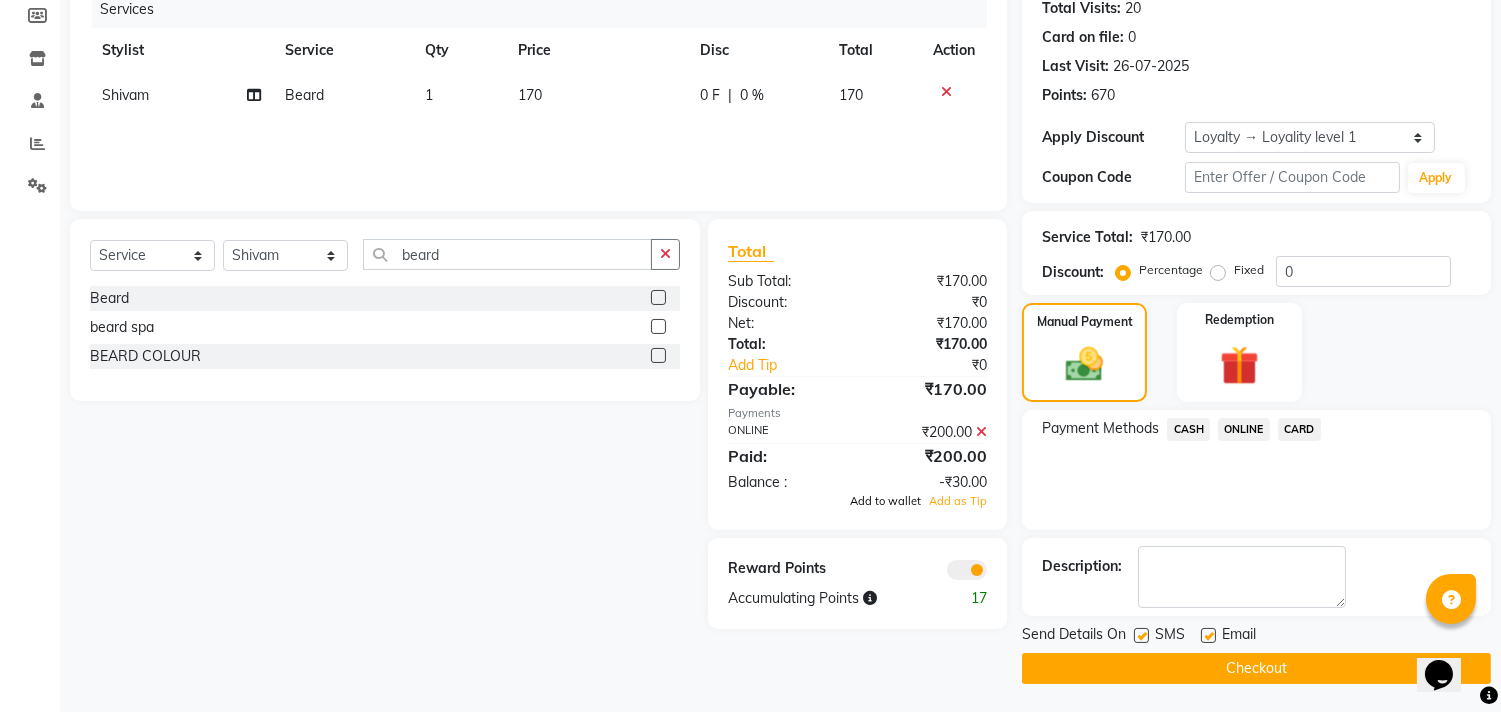 click on "Add to wallet" 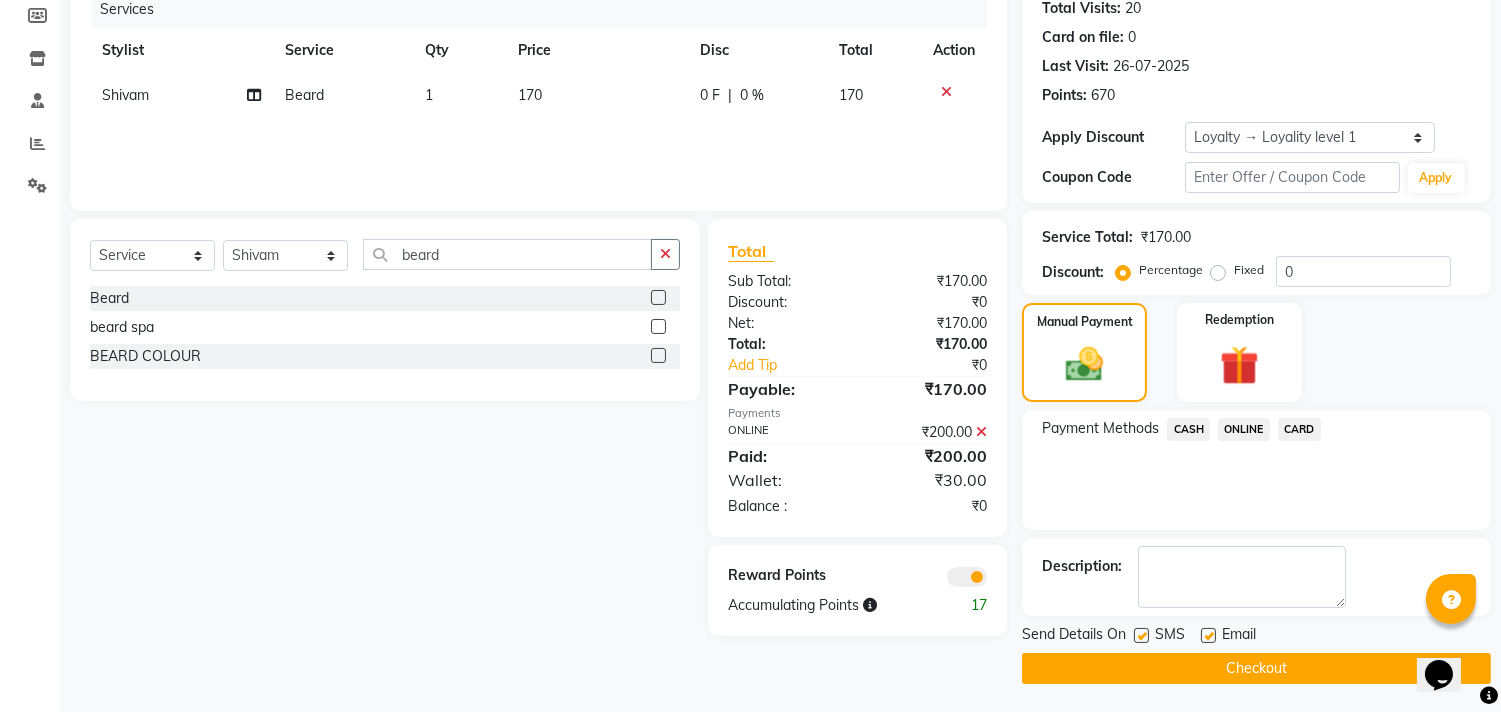 click on "Checkout" 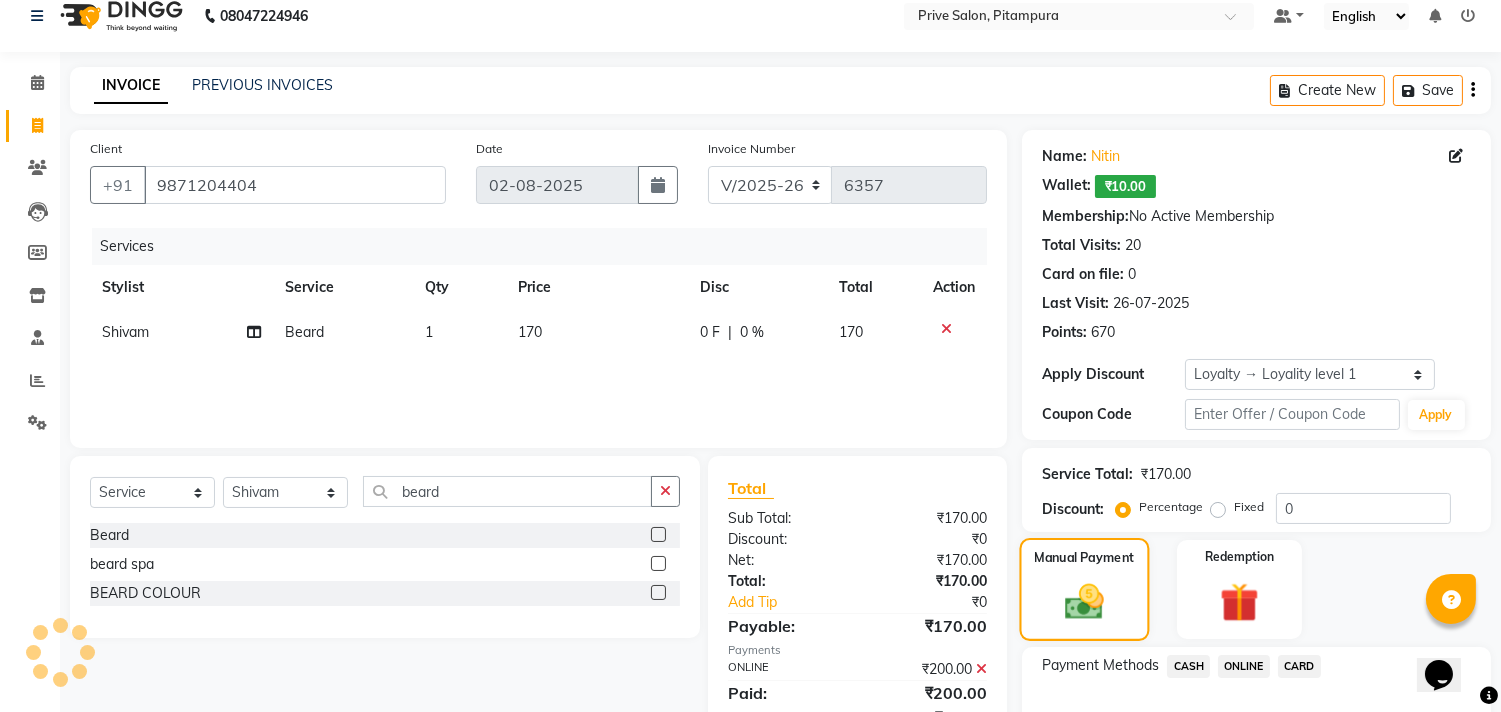 scroll, scrollTop: 0, scrollLeft: 0, axis: both 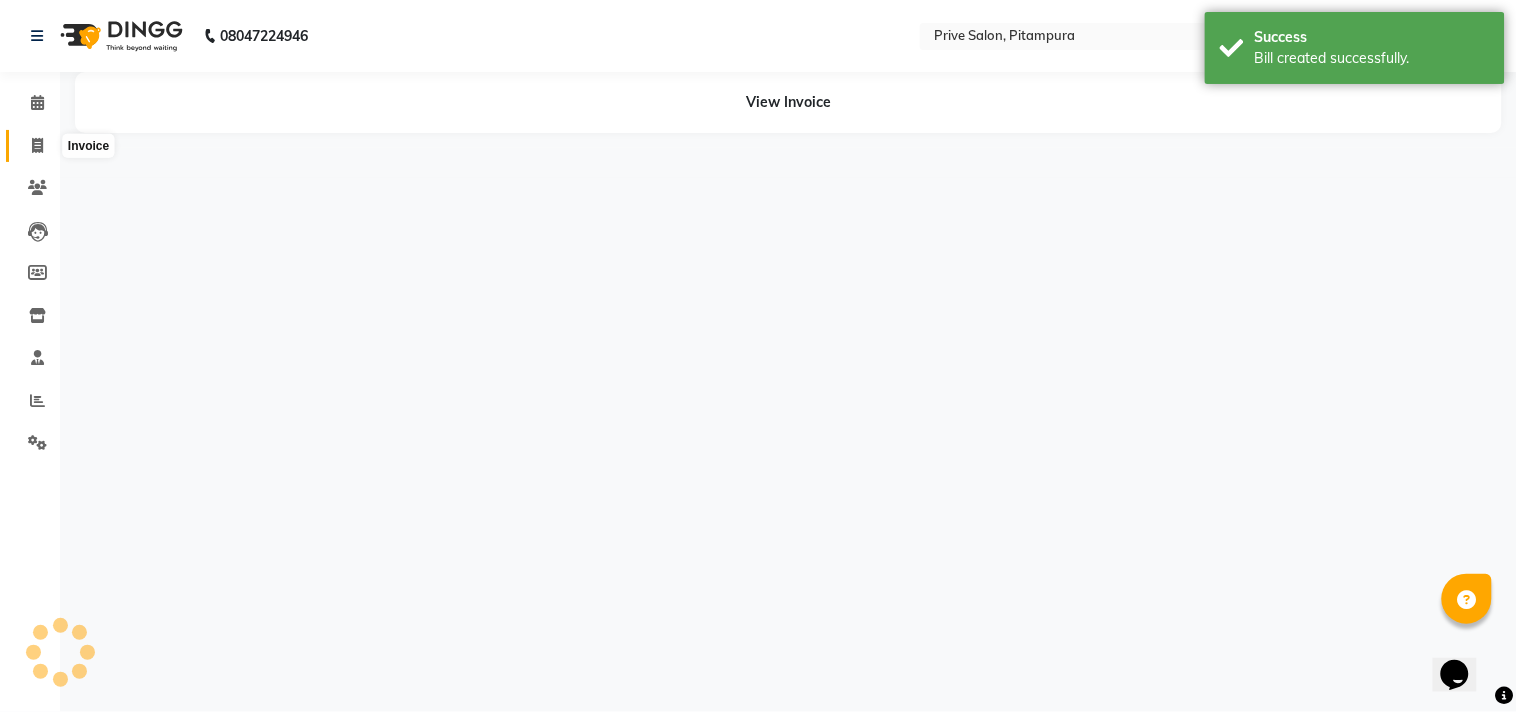 click 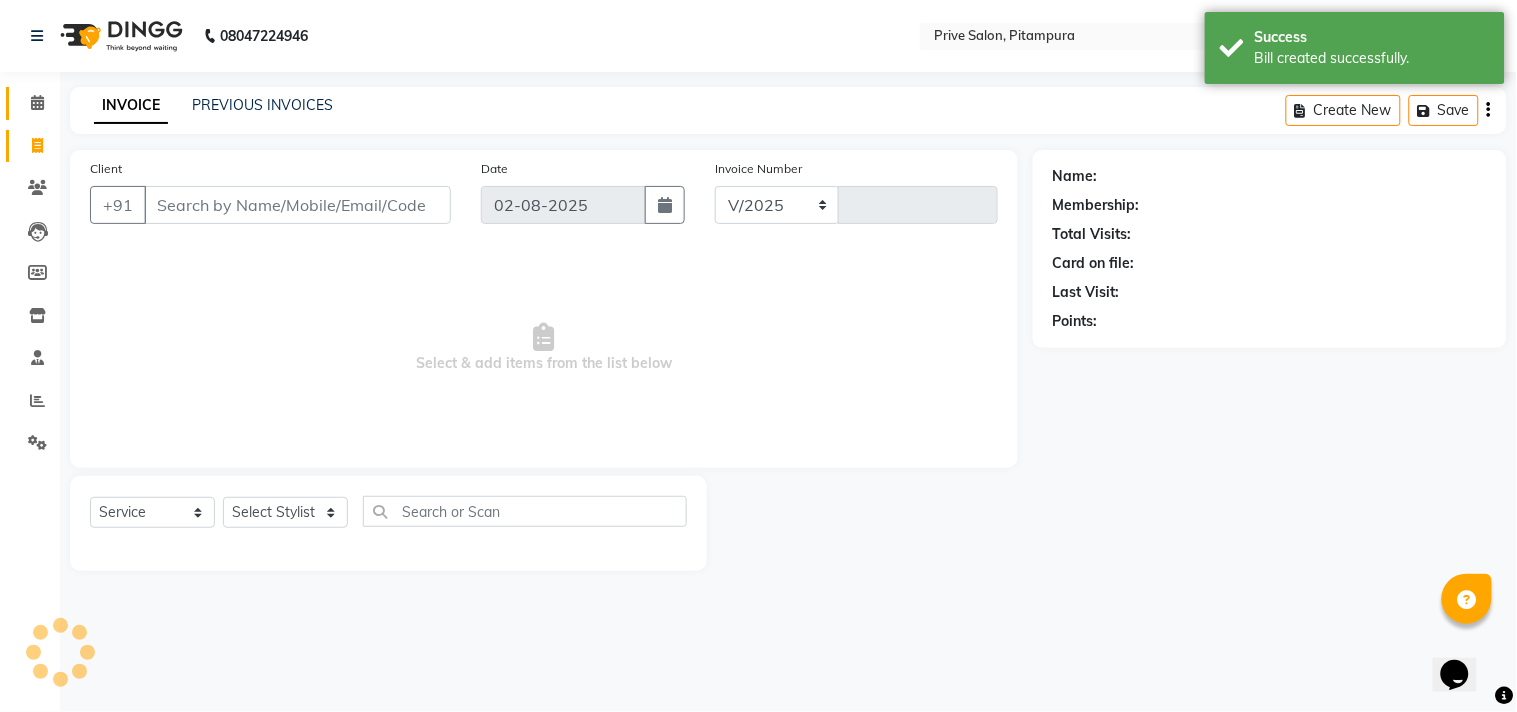 select on "136" 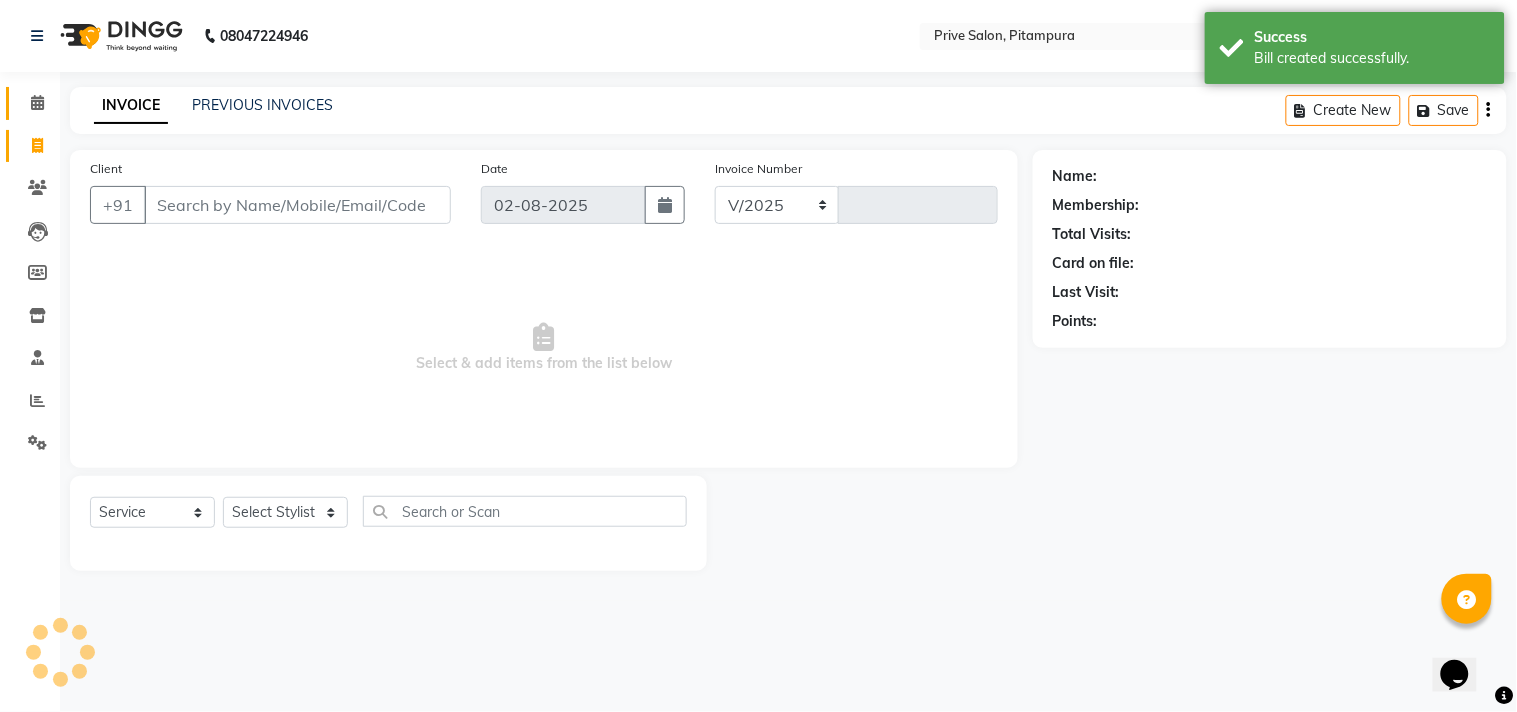 type on "6360" 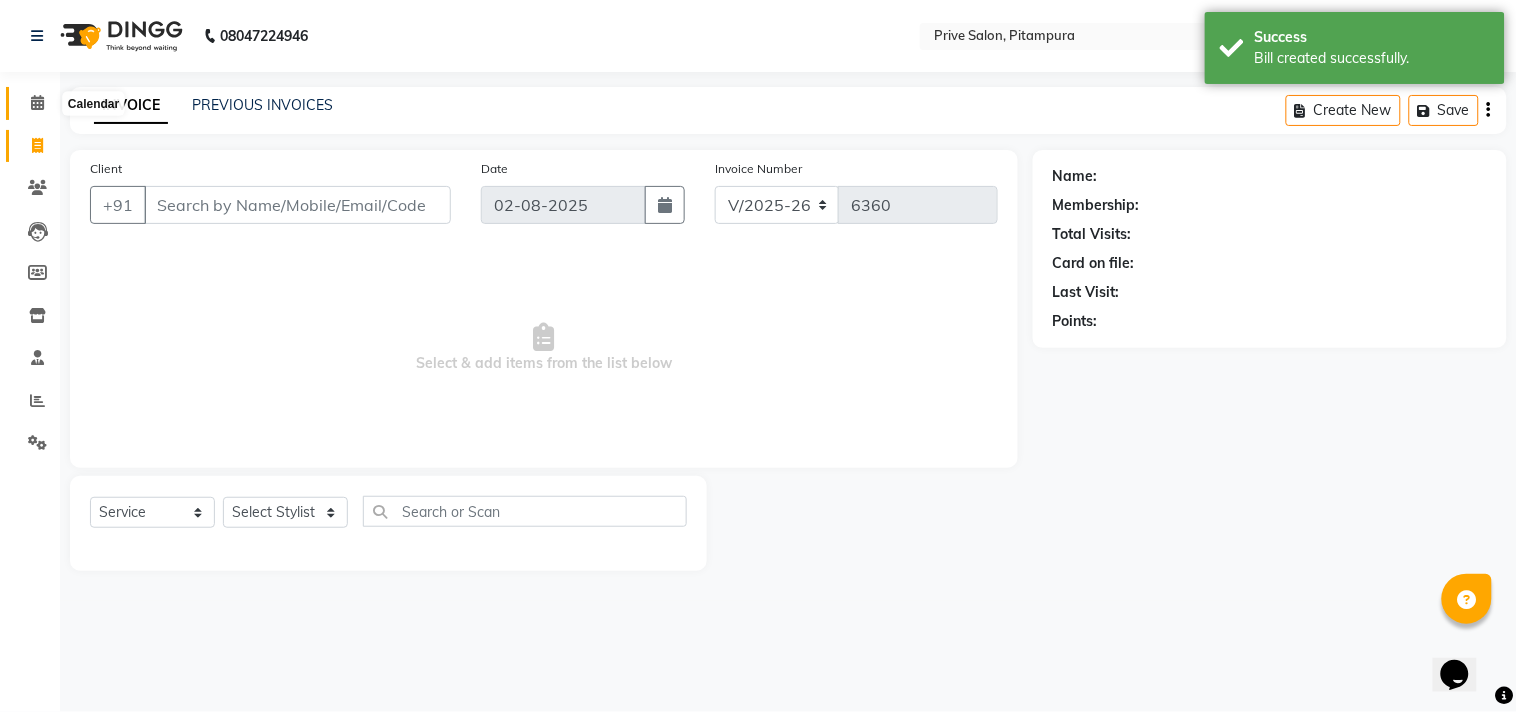 click 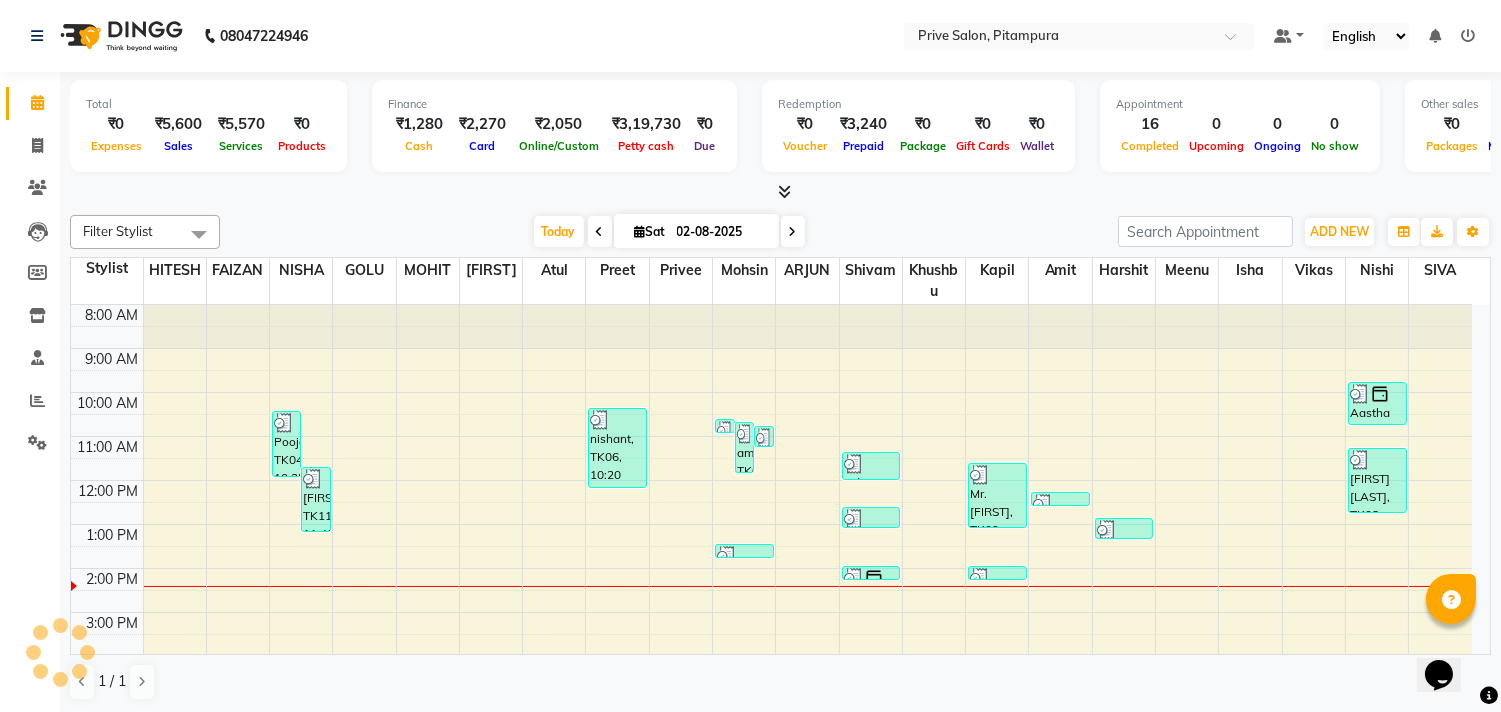 scroll, scrollTop: 0, scrollLeft: 0, axis: both 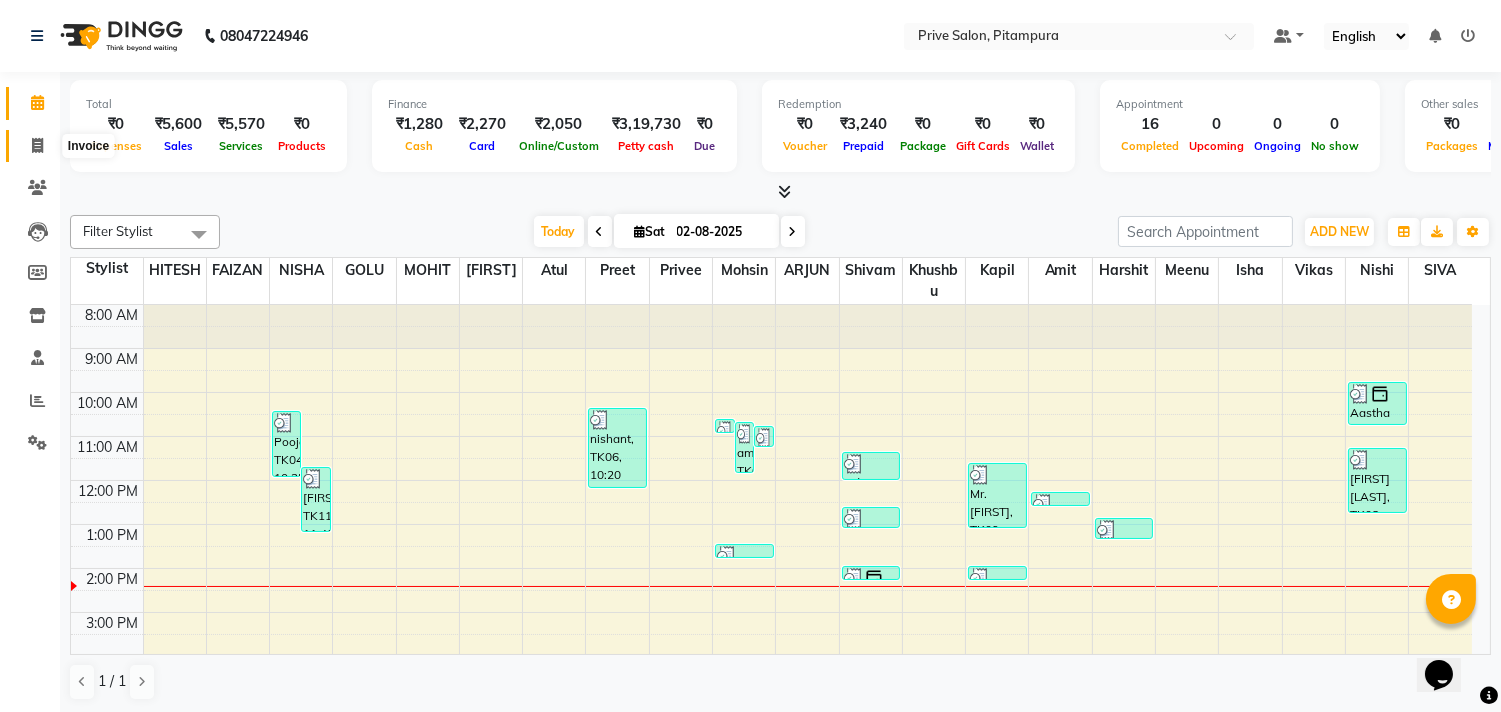 click 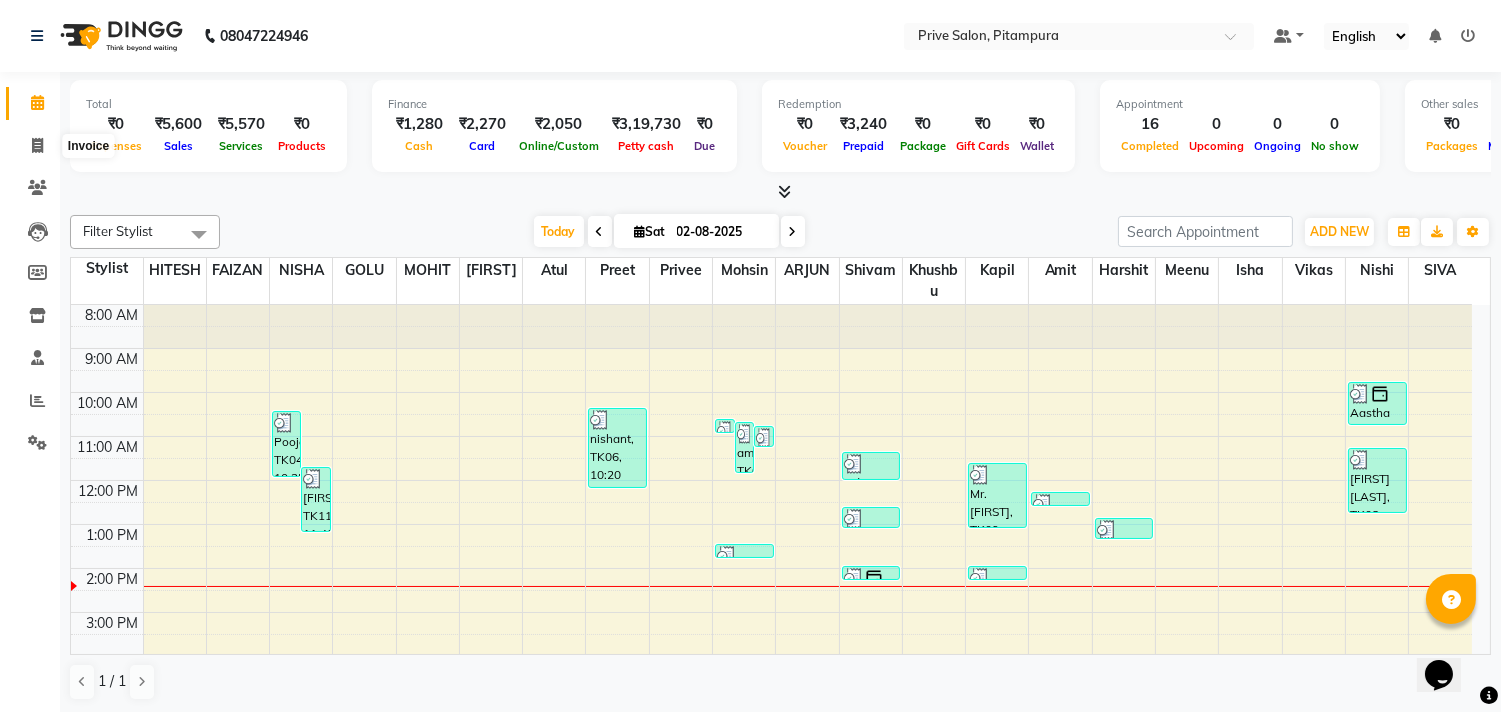 select on "service" 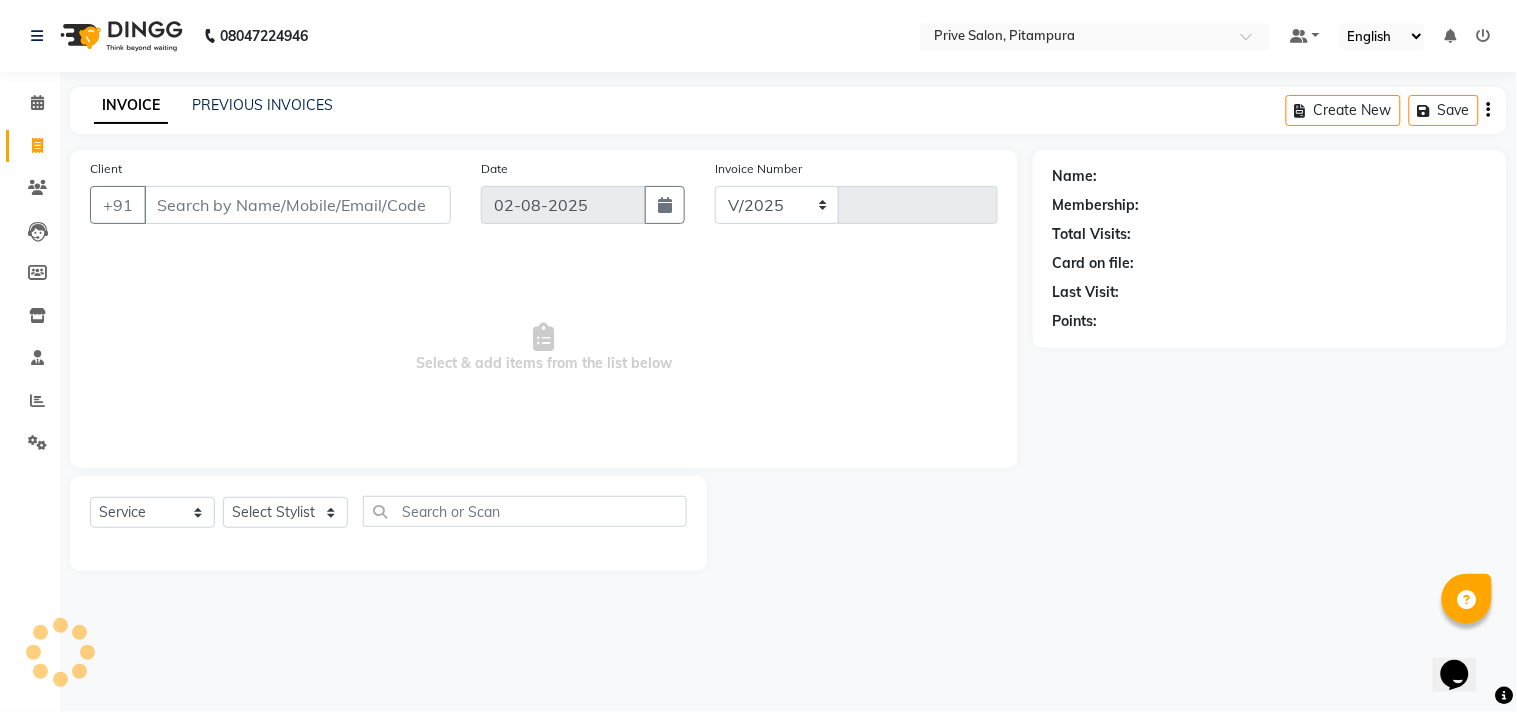 select on "136" 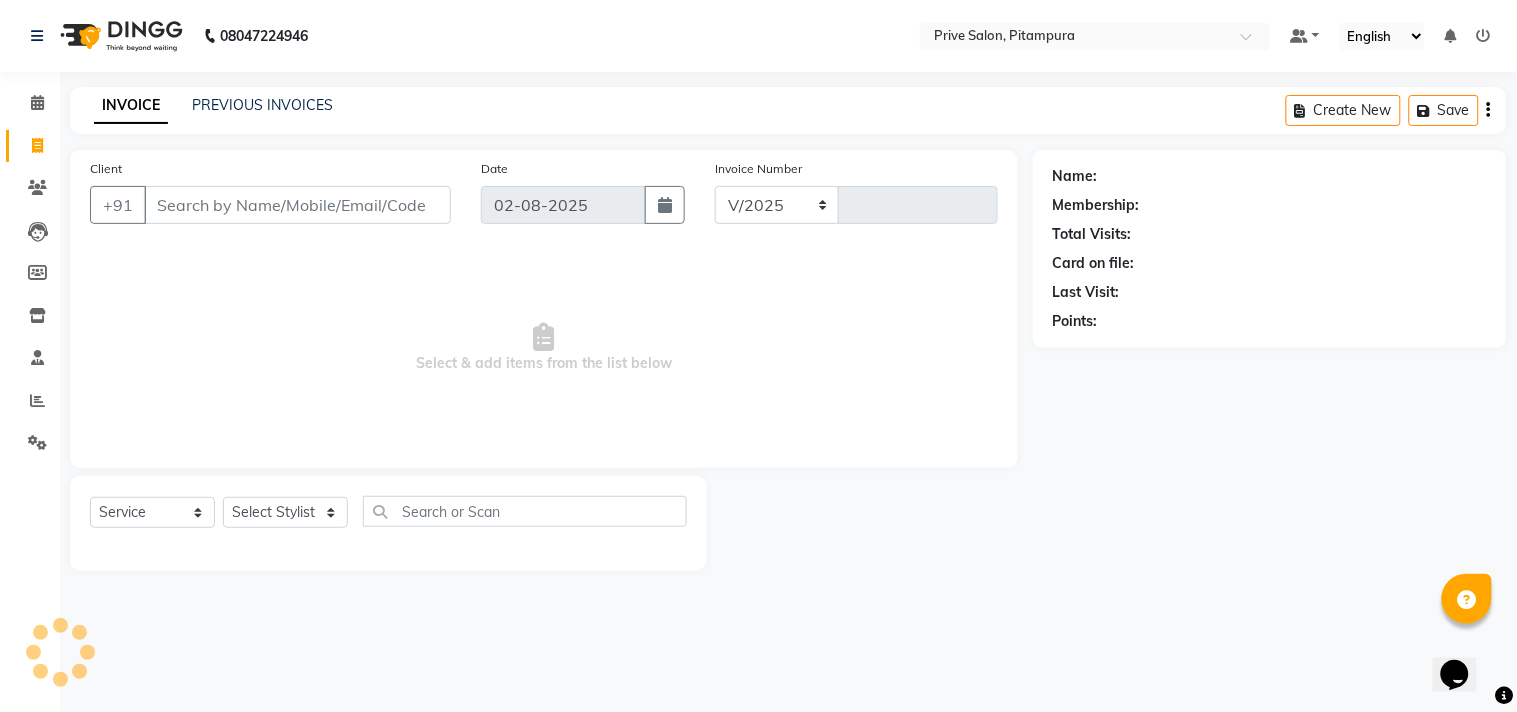 type on "6360" 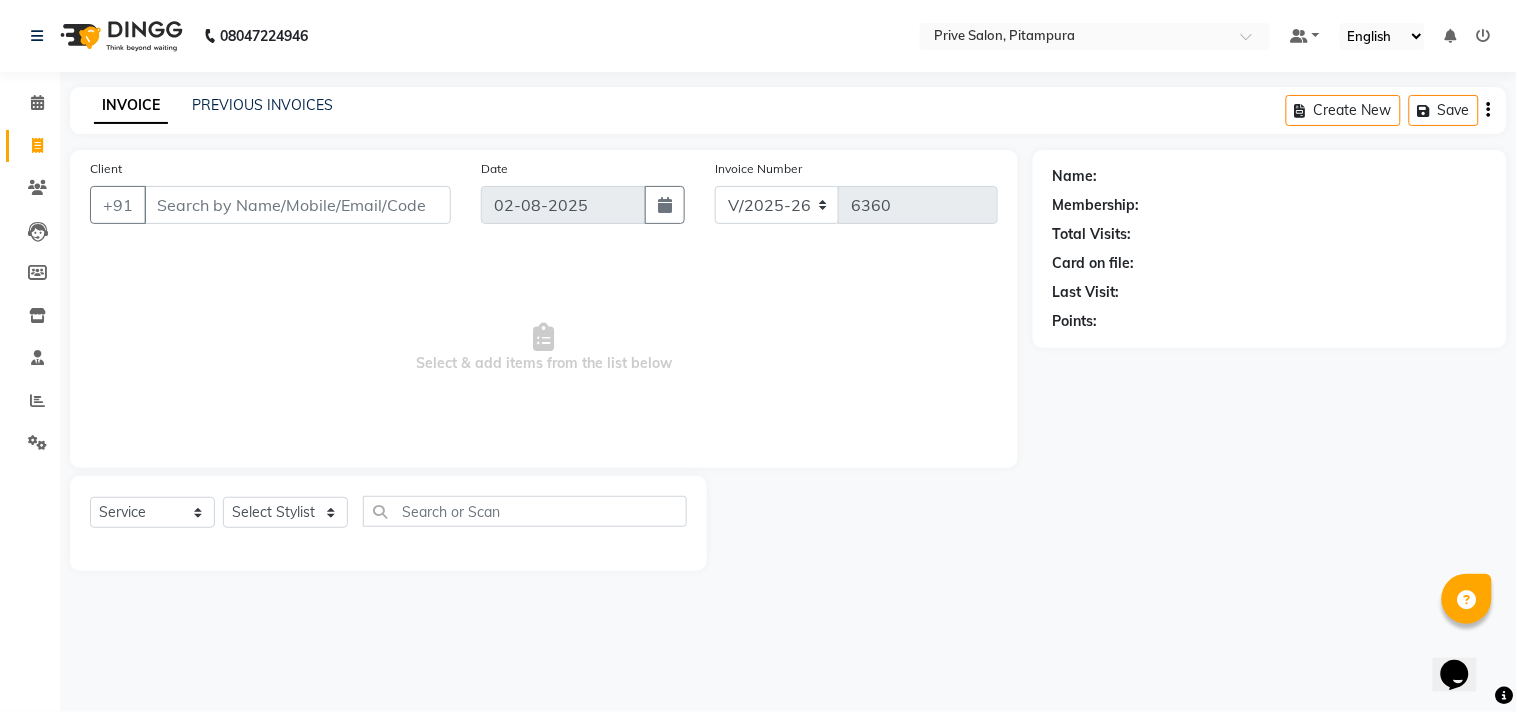 click on "Client" at bounding box center (297, 205) 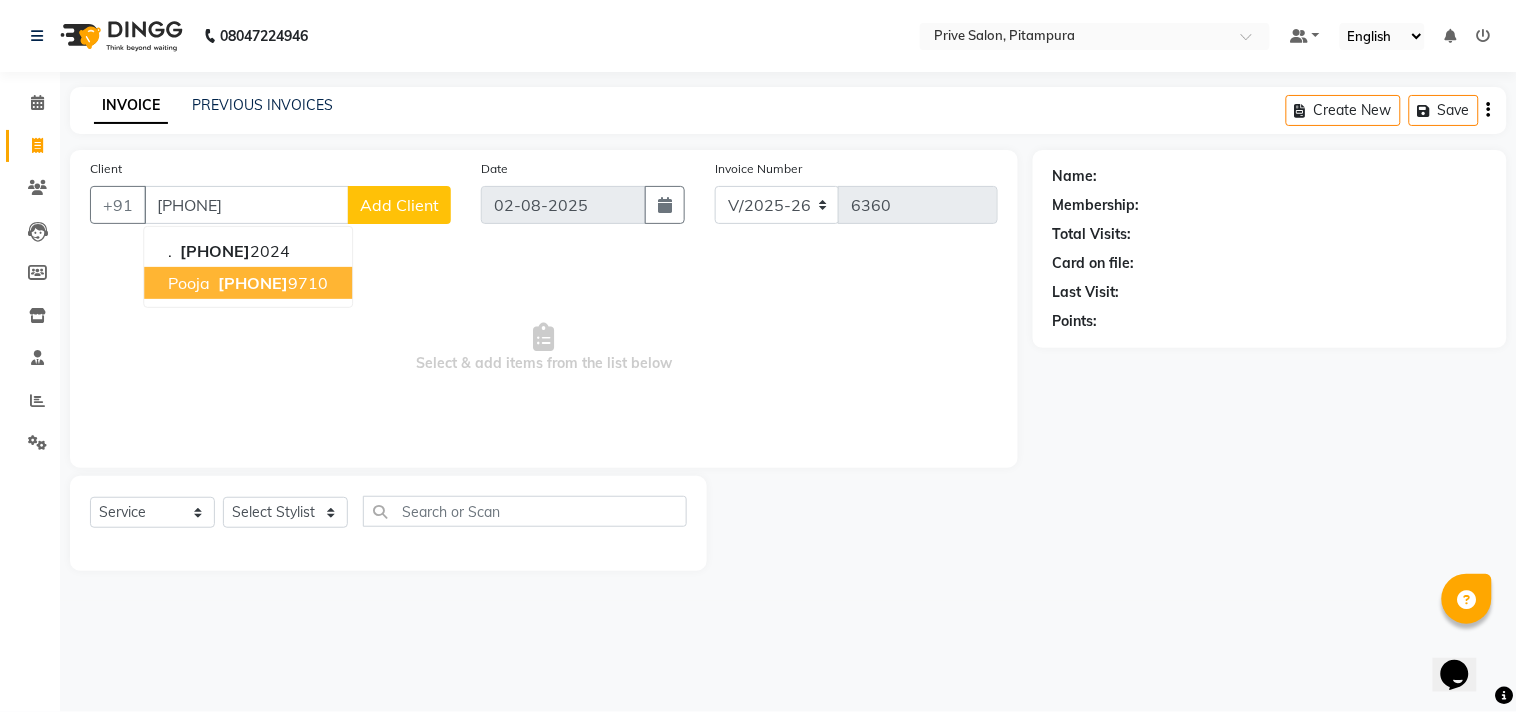 click on "859564" at bounding box center (253, 283) 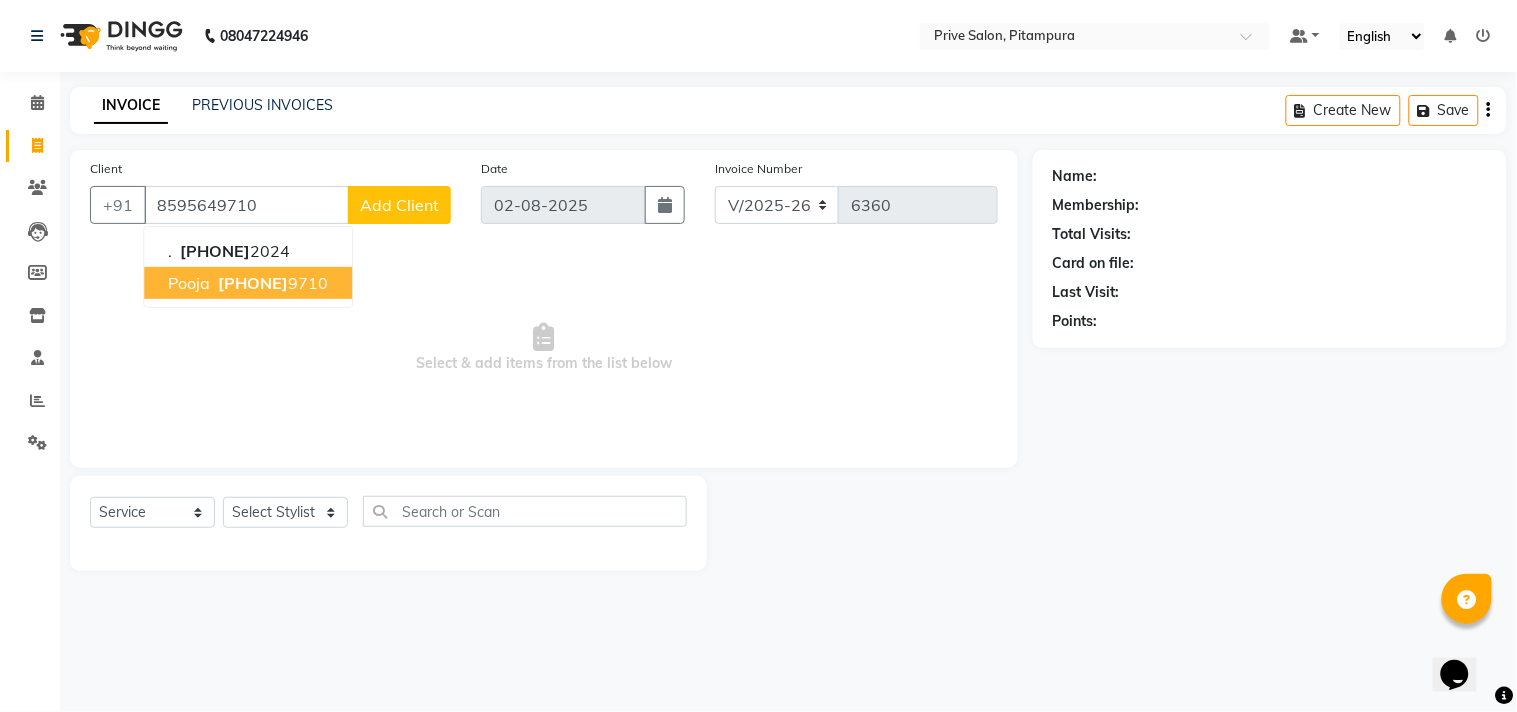 type on "8595649710" 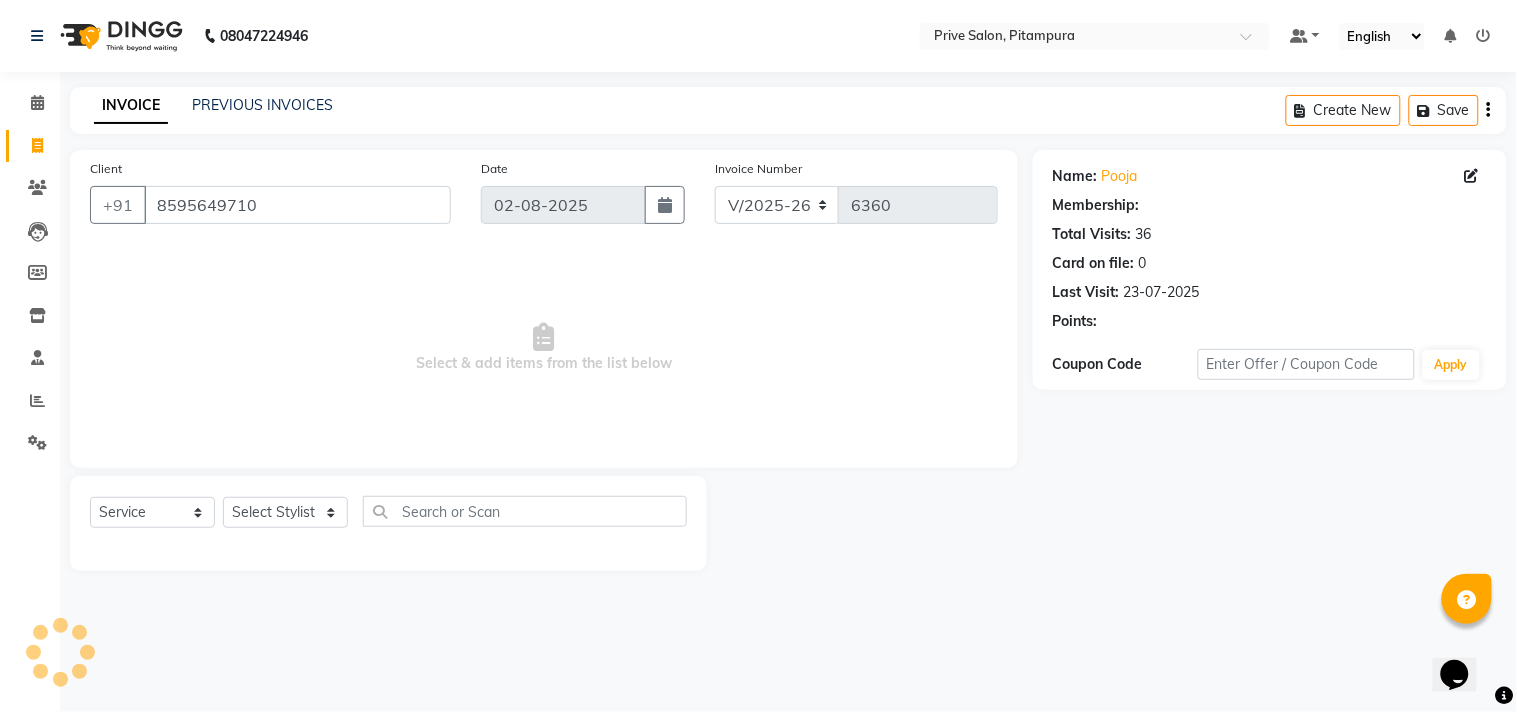 select on "1: Object" 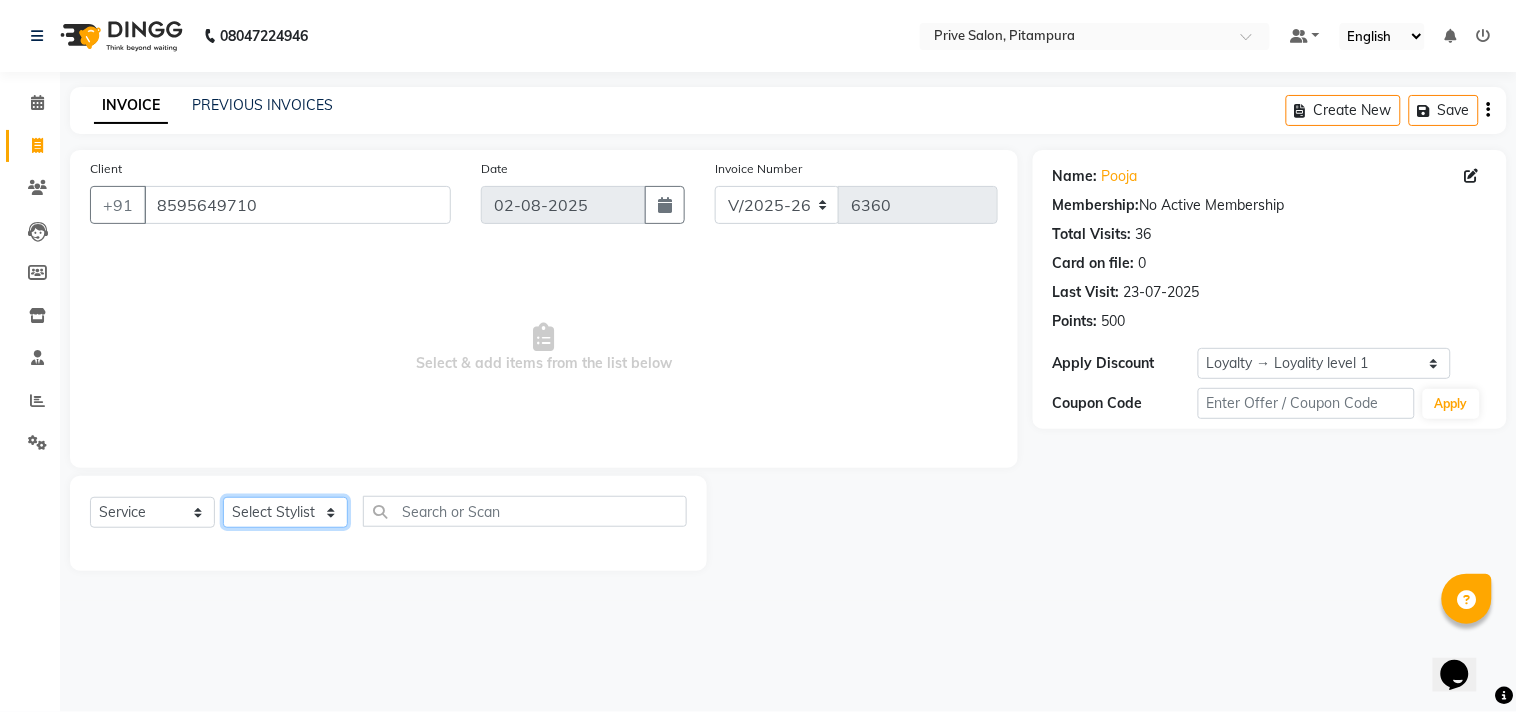 click on "Select Stylist amit ARJUN Atul FAIZAN FARDEEN GOLU harshit HITESH isha kapil khushbu Manager meenu MOHIT Mohsin NISHA nishi Preet privee Shivam SIVA vikas" 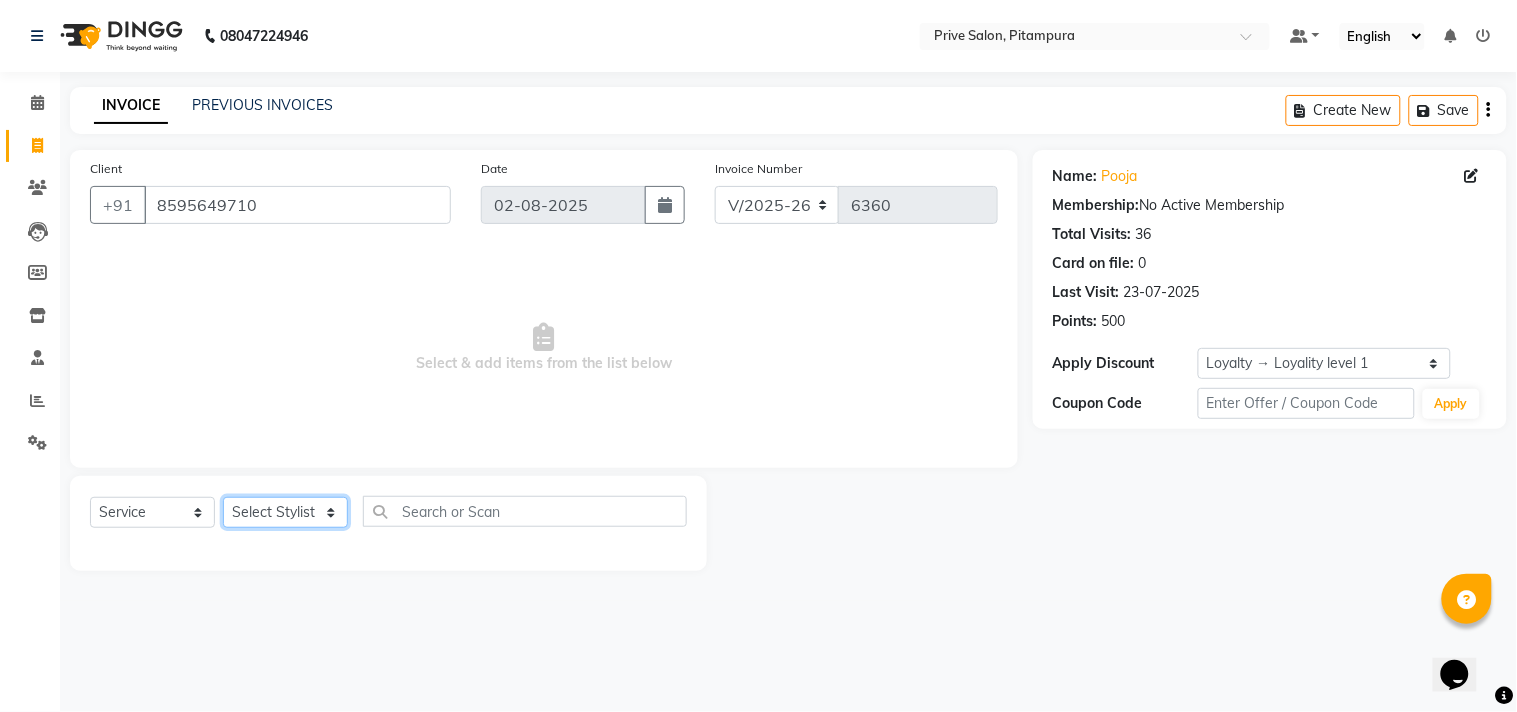 select on "77212" 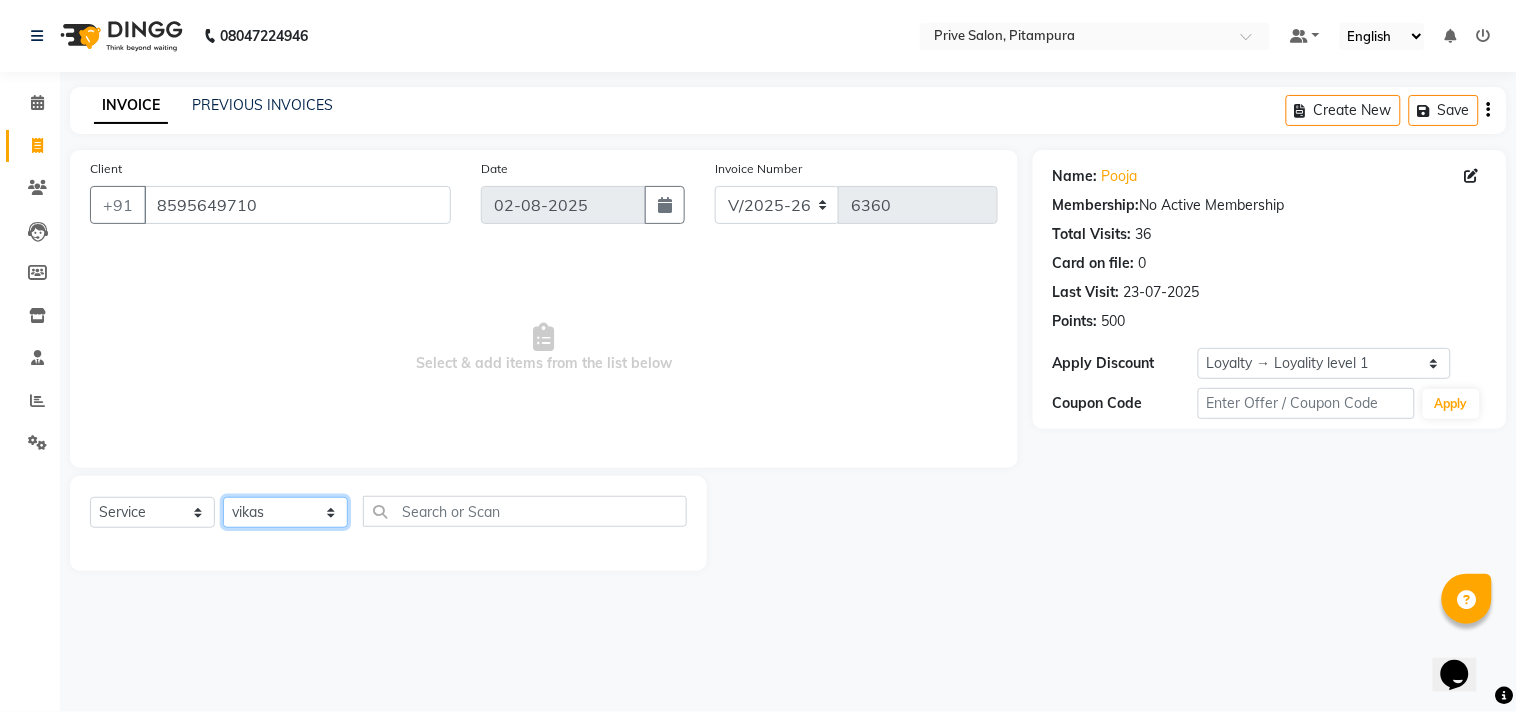 click on "Select Stylist amit ARJUN Atul FAIZAN FARDEEN GOLU harshit HITESH isha kapil khushbu Manager meenu MOHIT Mohsin NISHA nishi Preet privee Shivam SIVA vikas" 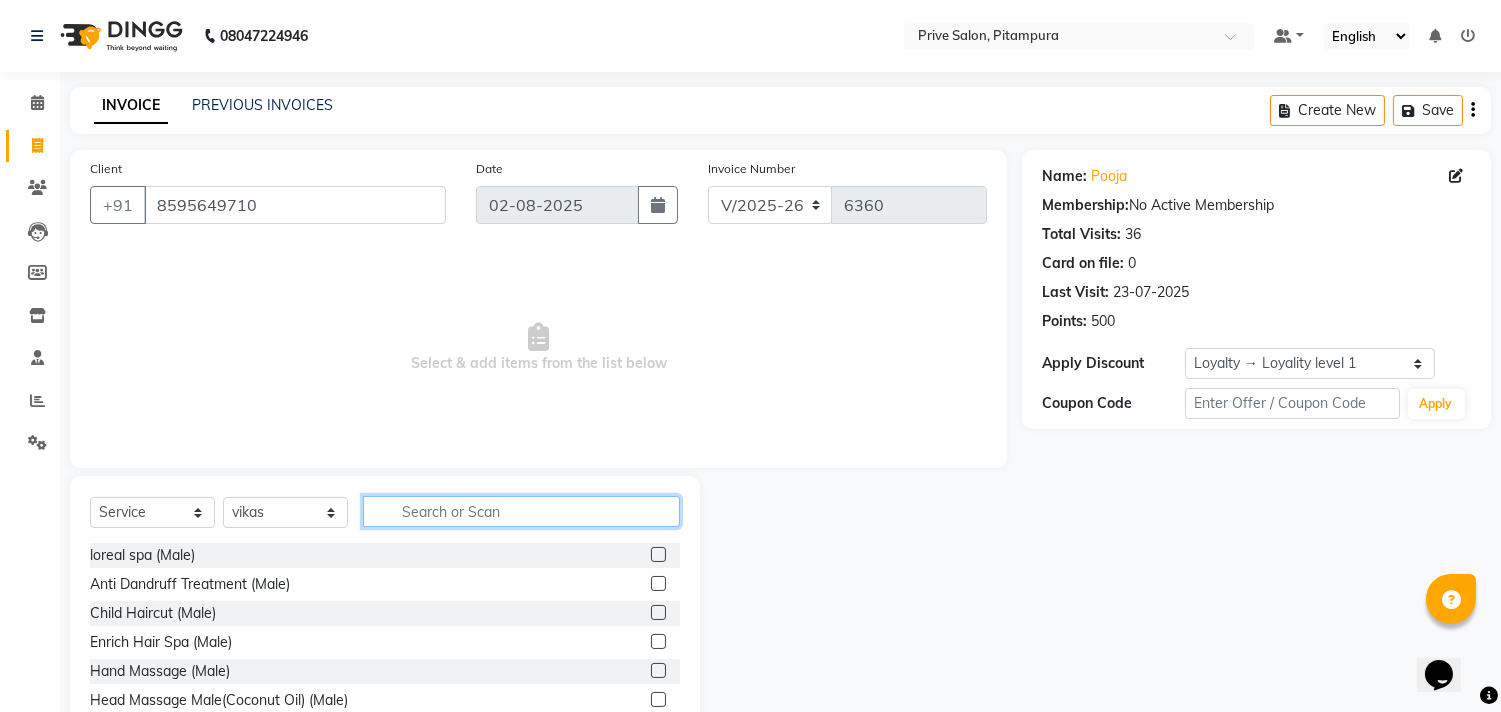 click 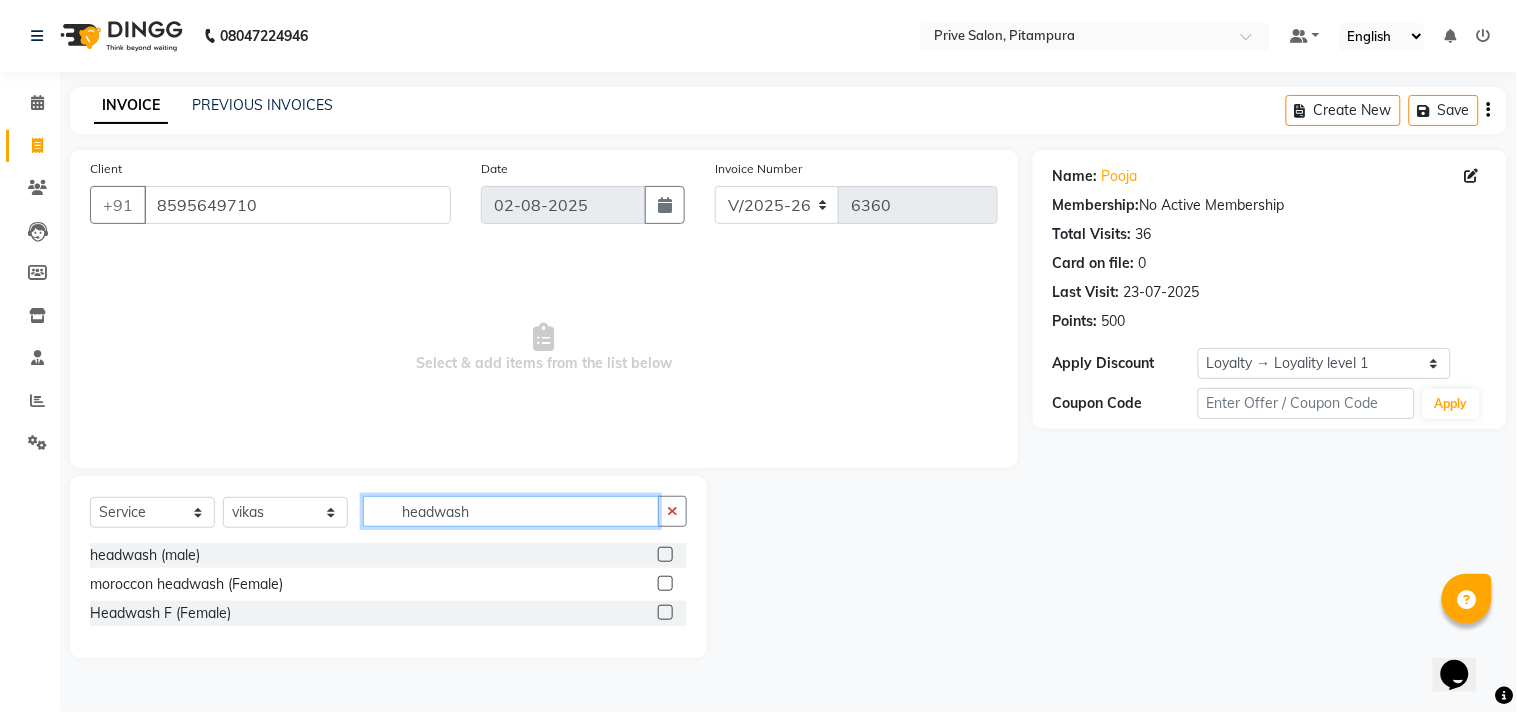 type on "headwash" 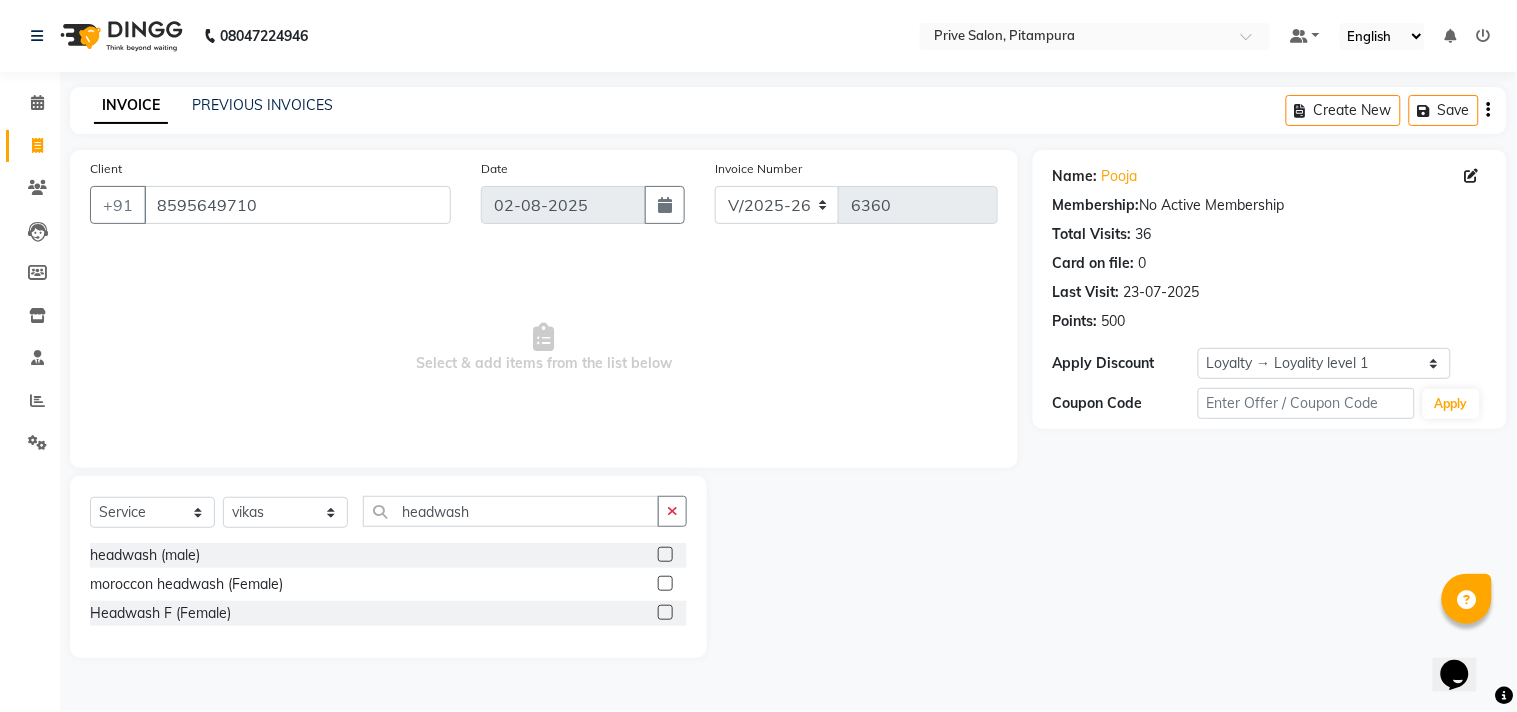 click 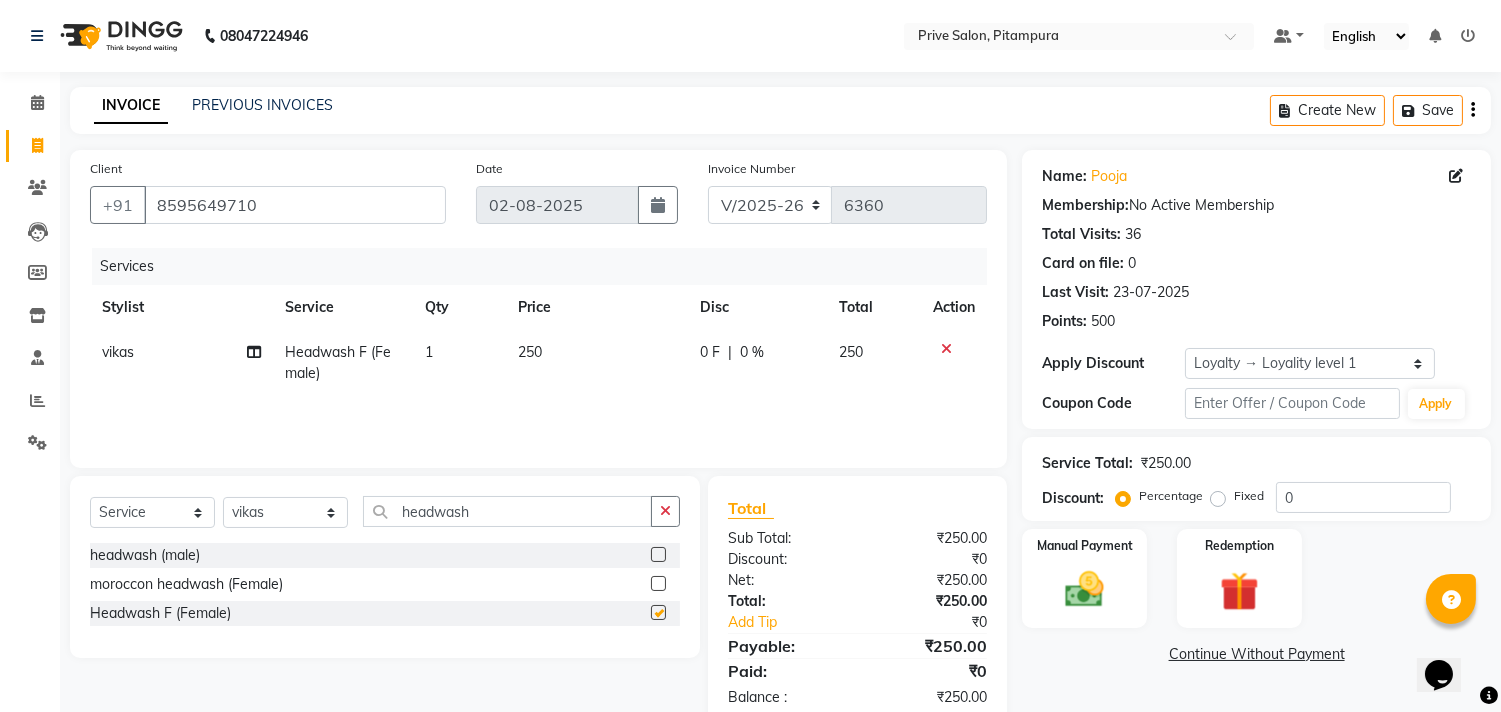 checkbox on "false" 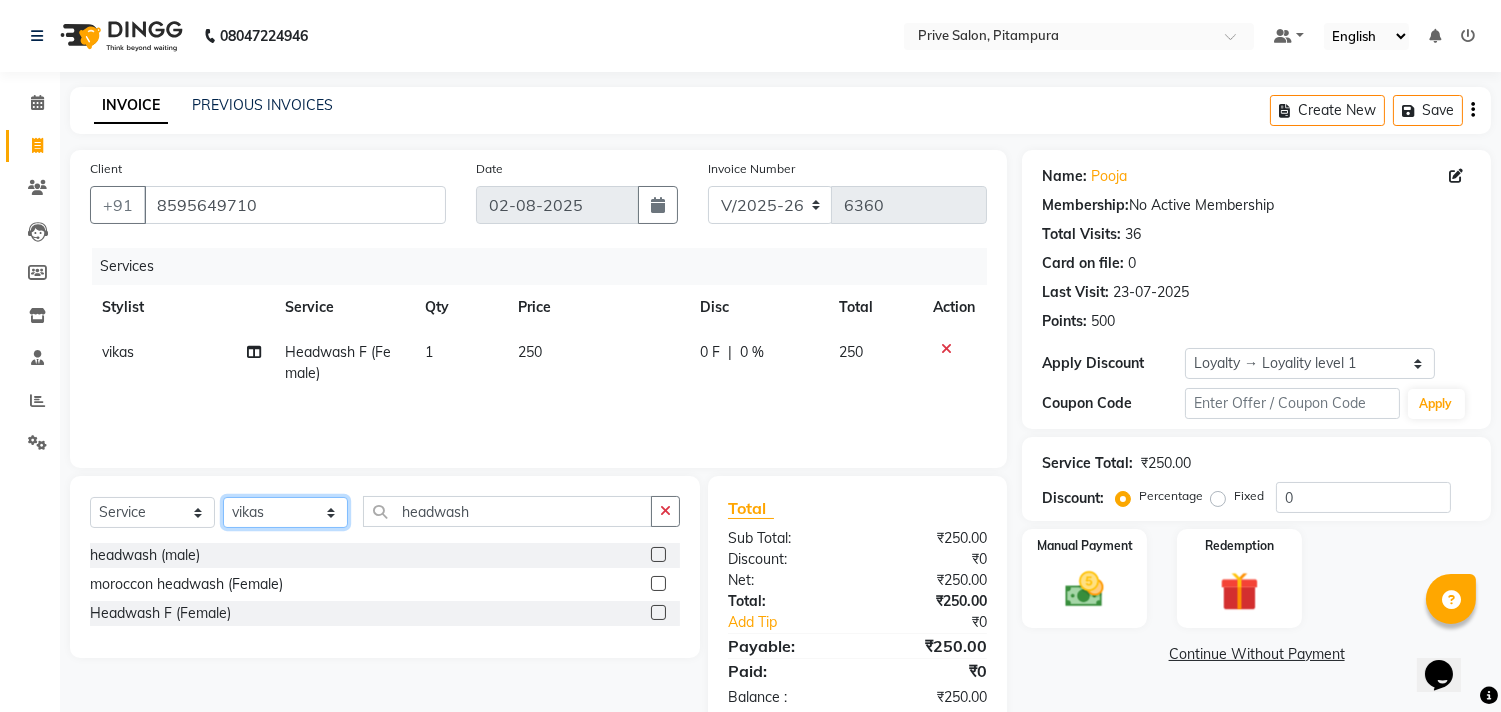 click on "Select Stylist amit ARJUN Atul FAIZAN FARDEEN GOLU harshit HITESH isha kapil khushbu Manager meenu MOHIT Mohsin NISHA nishi Preet privee Shivam SIVA vikas" 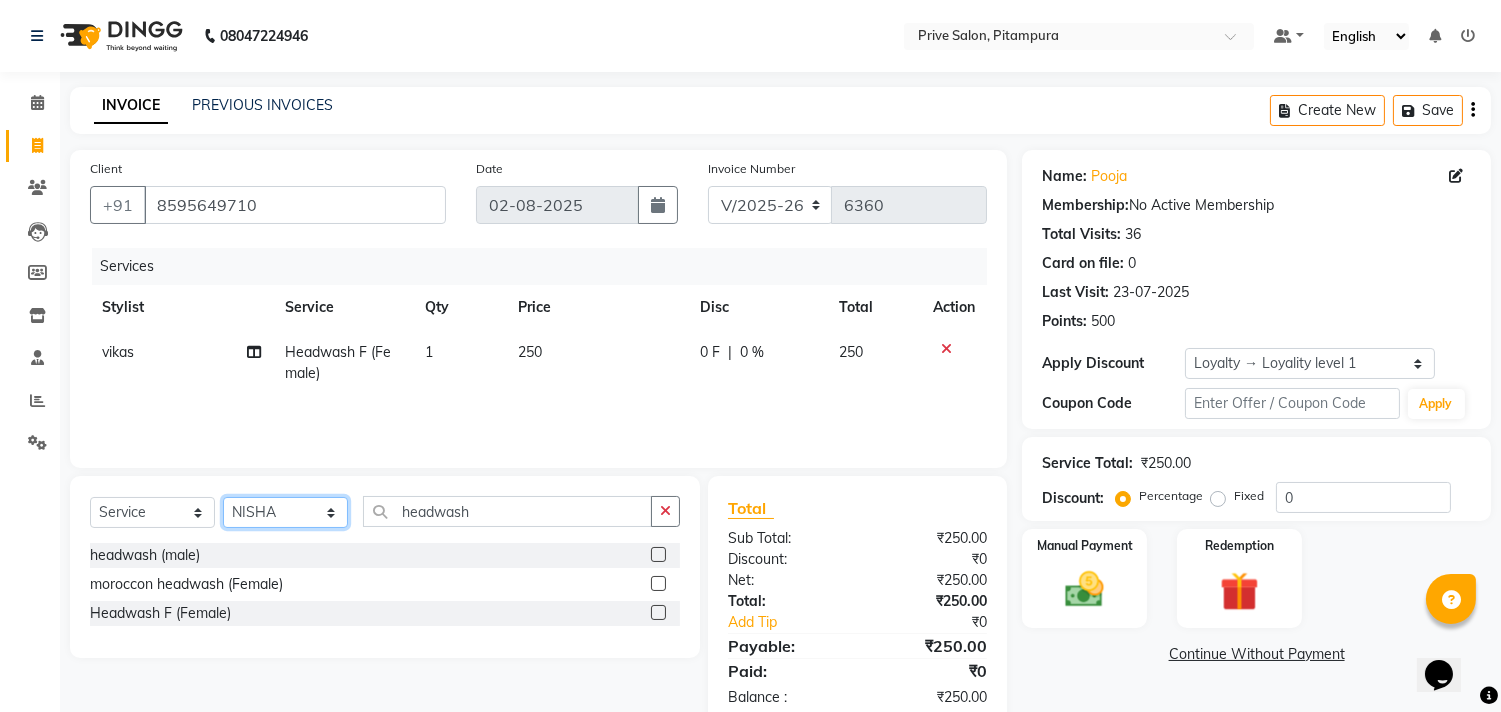 click on "Select Stylist amit ARJUN Atul FAIZAN FARDEEN GOLU harshit HITESH isha kapil khushbu Manager meenu MOHIT Mohsin NISHA nishi Preet privee Shivam SIVA vikas" 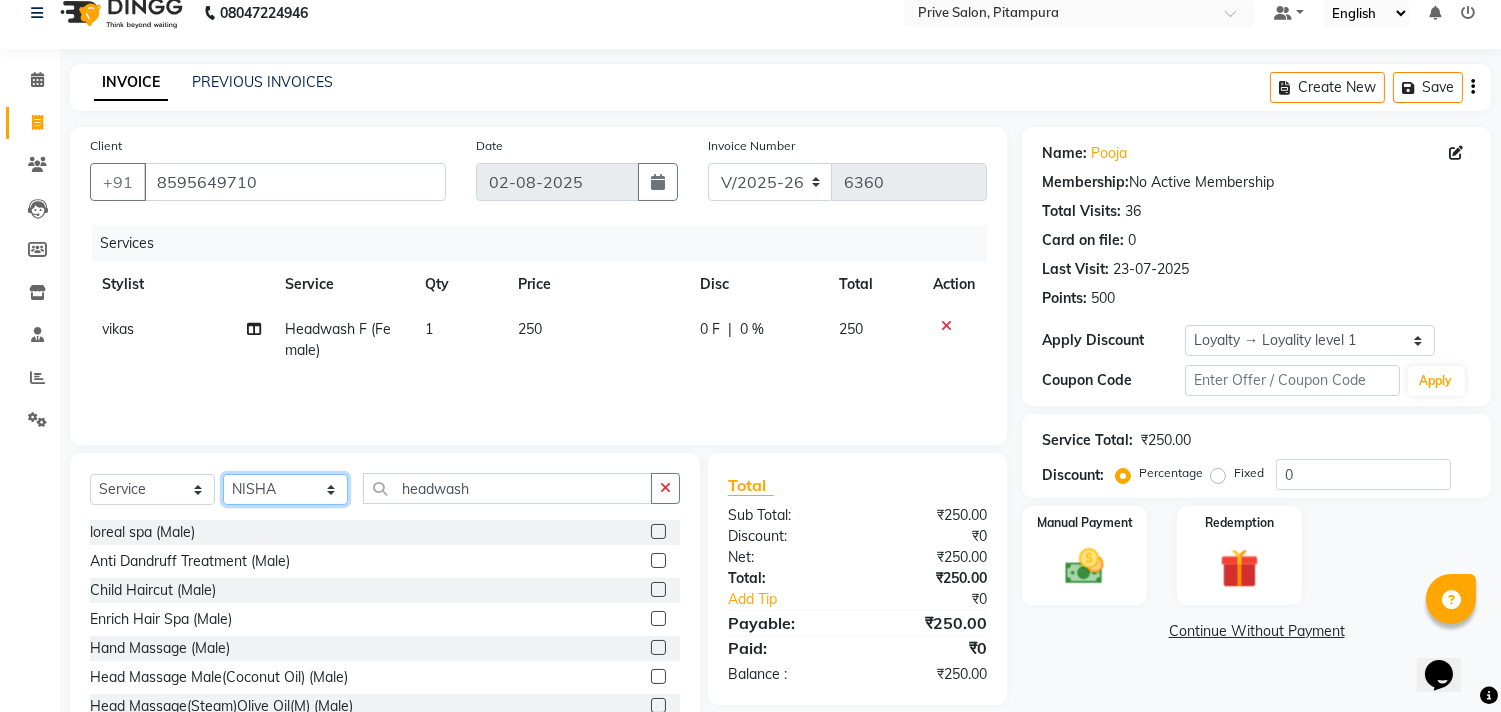scroll, scrollTop: 0, scrollLeft: 0, axis: both 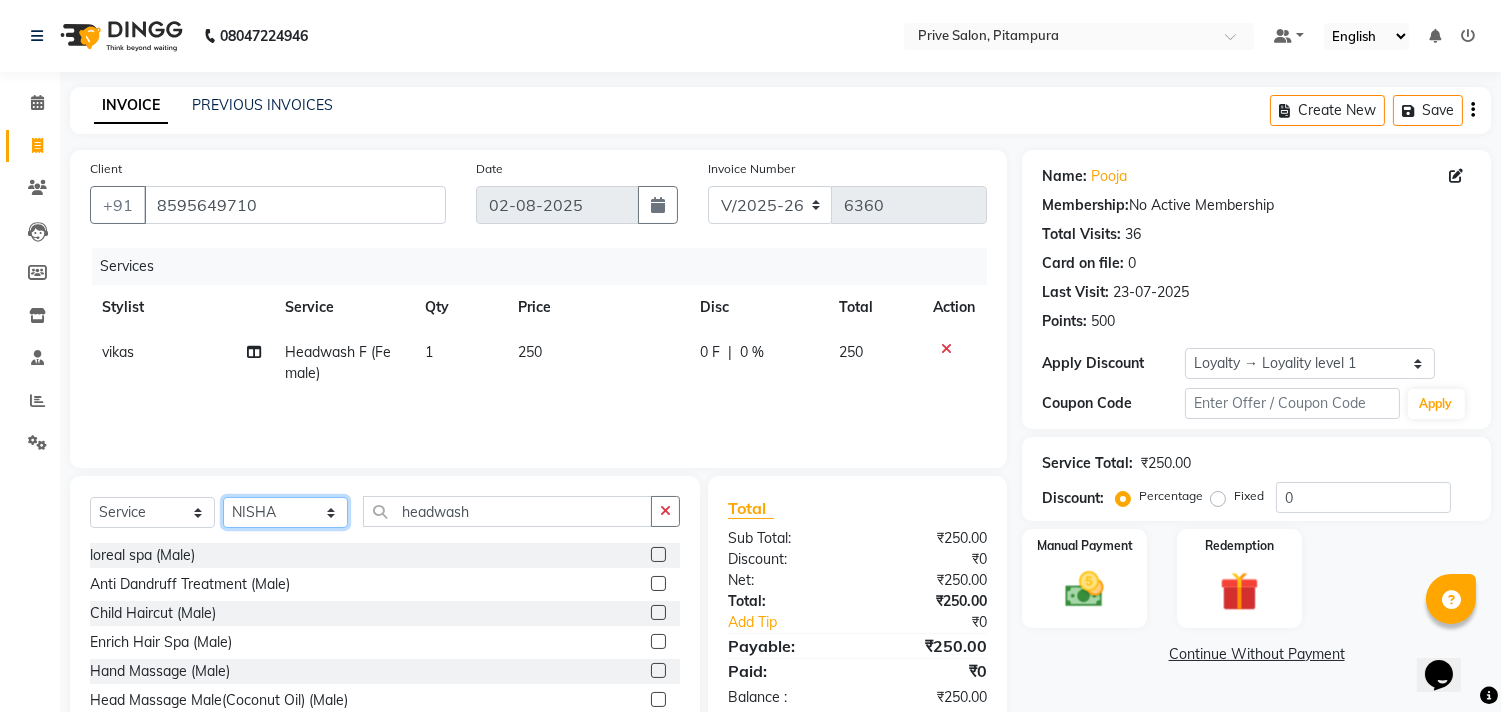 click on "Select Stylist amit ARJUN Atul FAIZAN FARDEEN GOLU harshit HITESH isha kapil khushbu Manager meenu MOHIT Mohsin NISHA nishi Preet privee Shivam SIVA vikas" 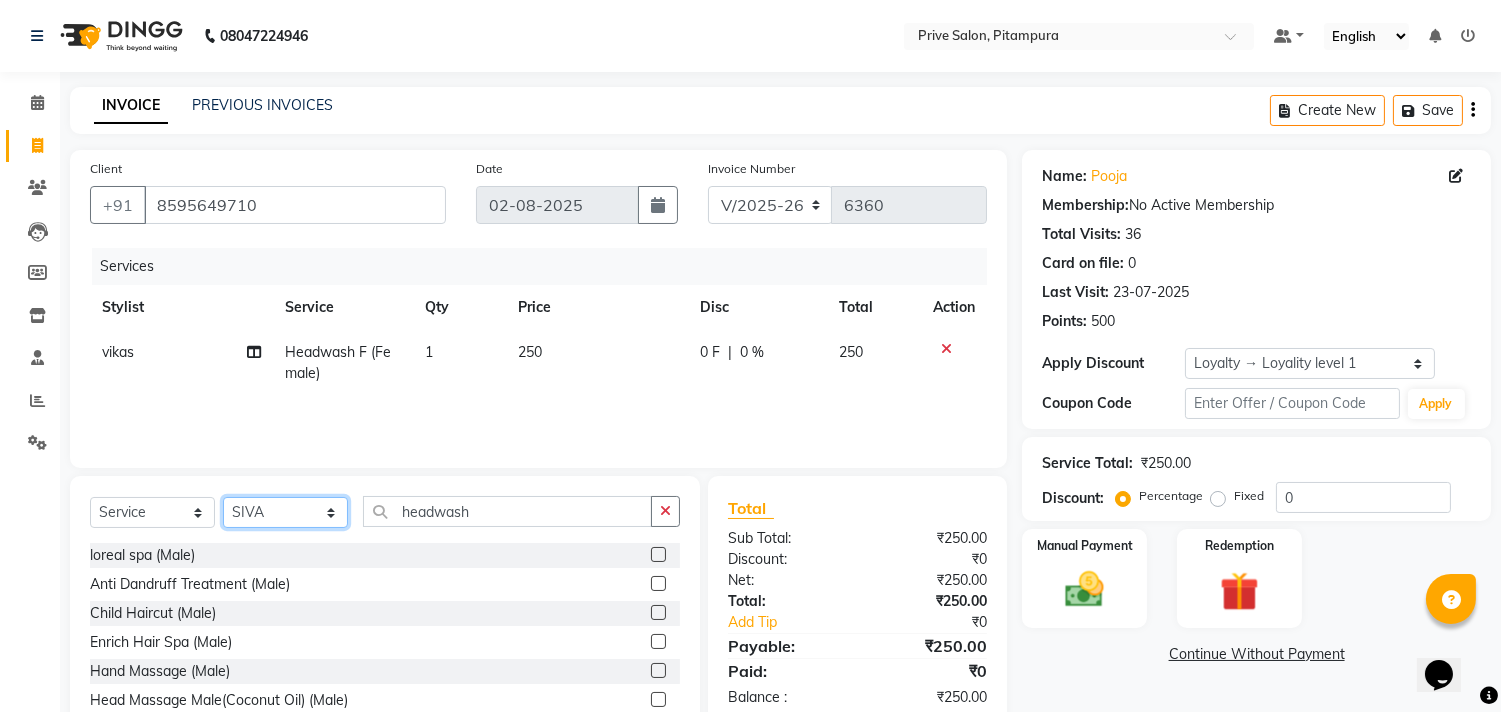 click on "Select Stylist amit ARJUN Atul FAIZAN FARDEEN GOLU harshit HITESH isha kapil khushbu Manager meenu MOHIT Mohsin NISHA nishi Preet privee Shivam SIVA vikas" 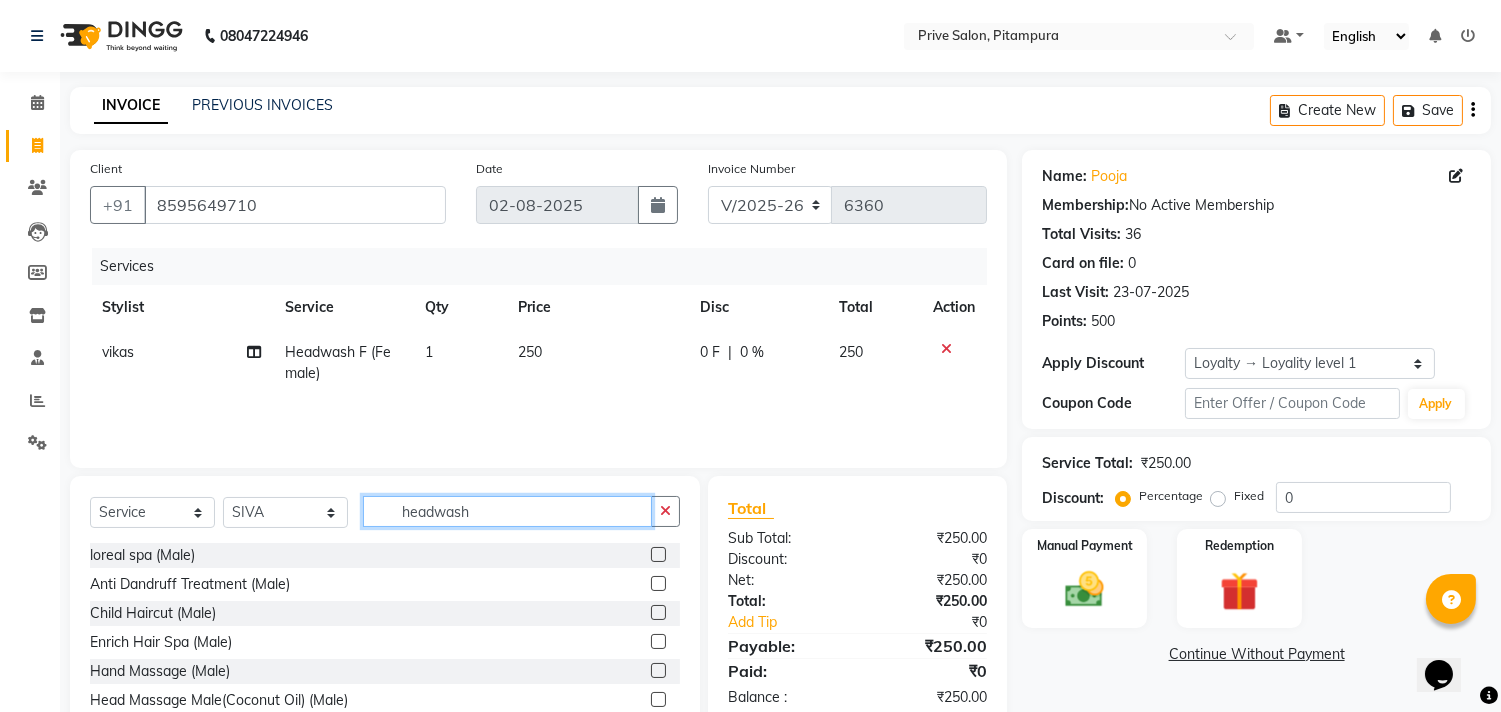 click on "headwash" 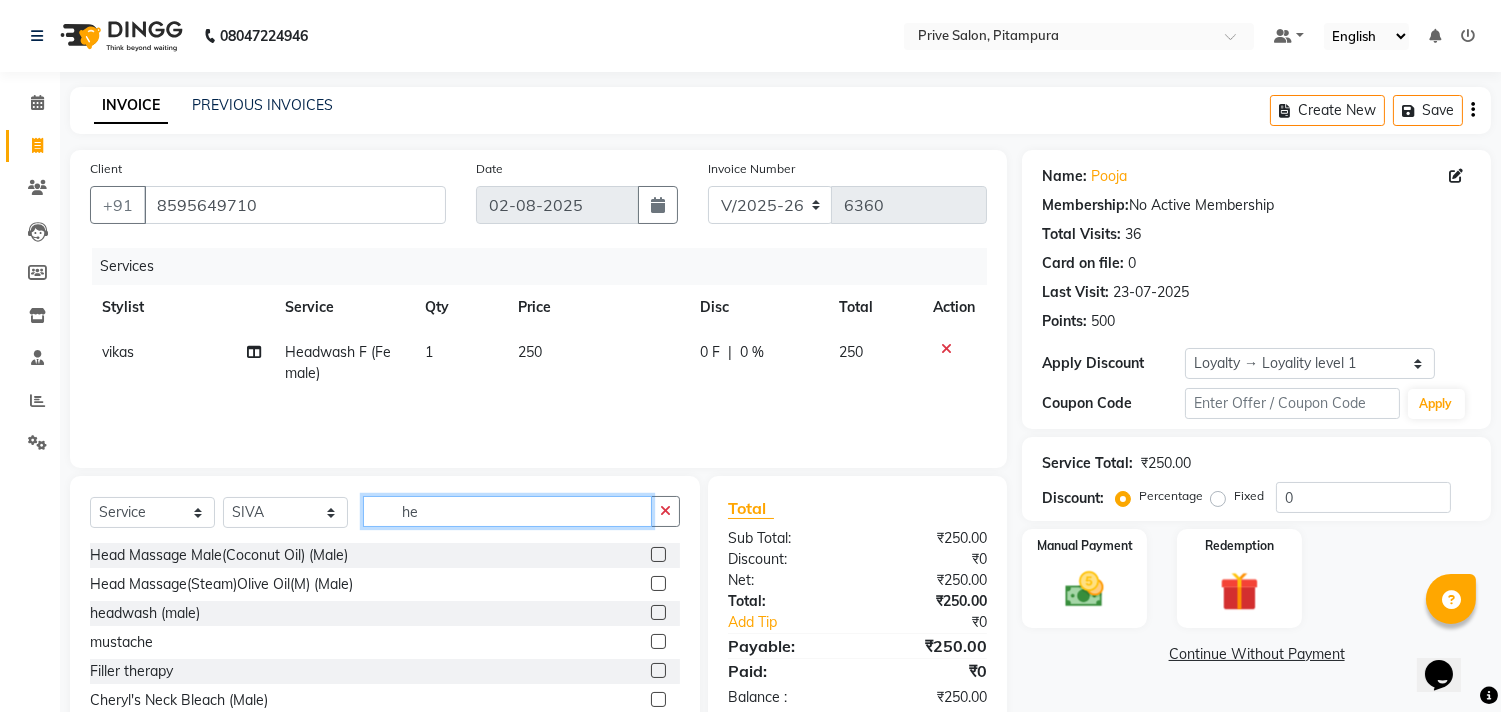 type on "h" 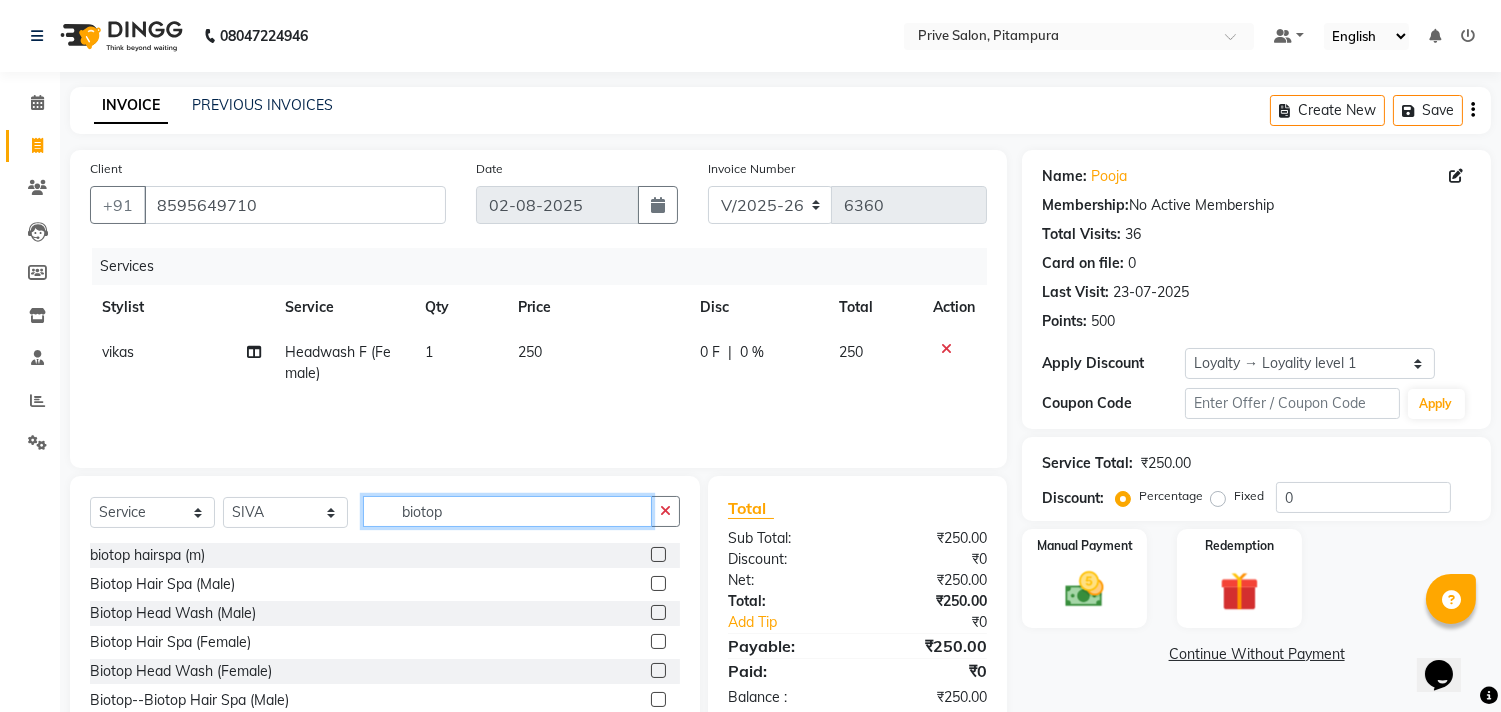 type on "biotop" 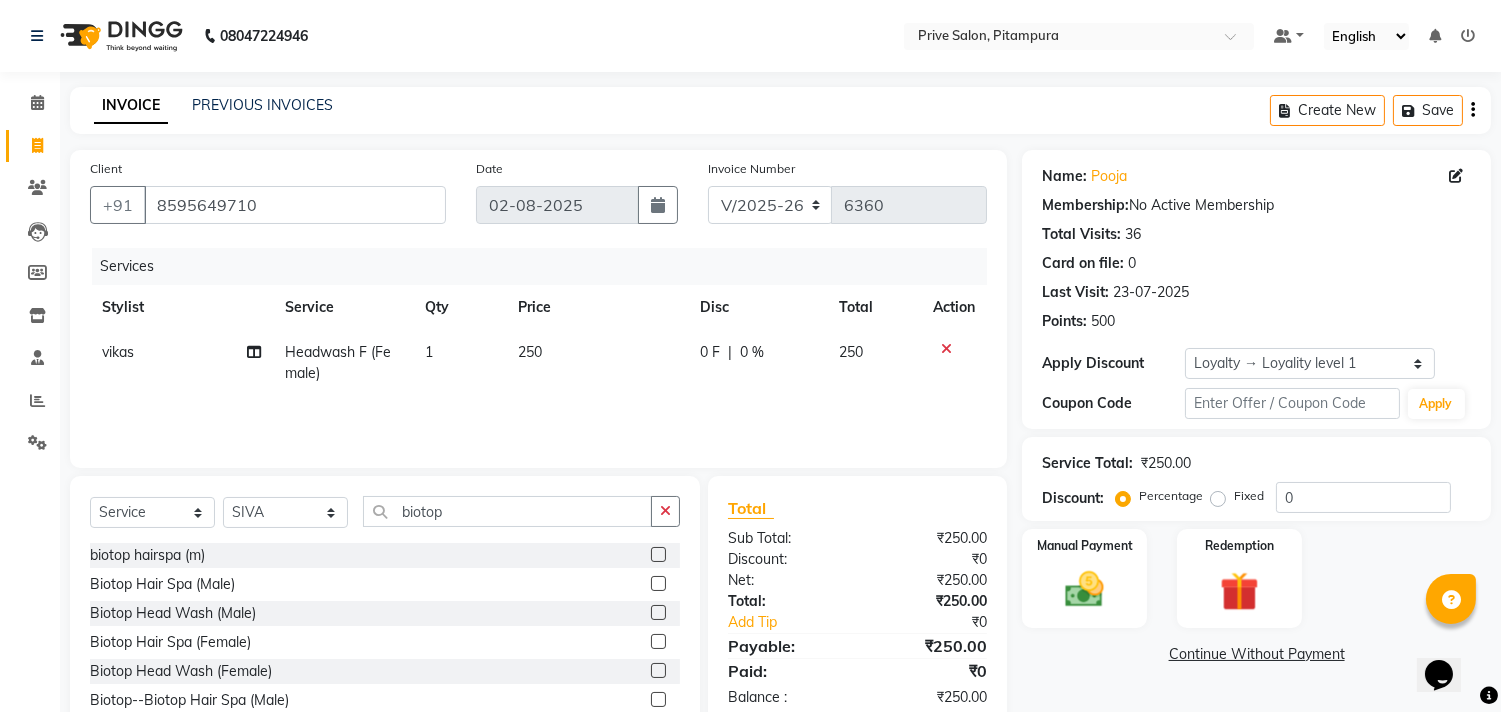 click 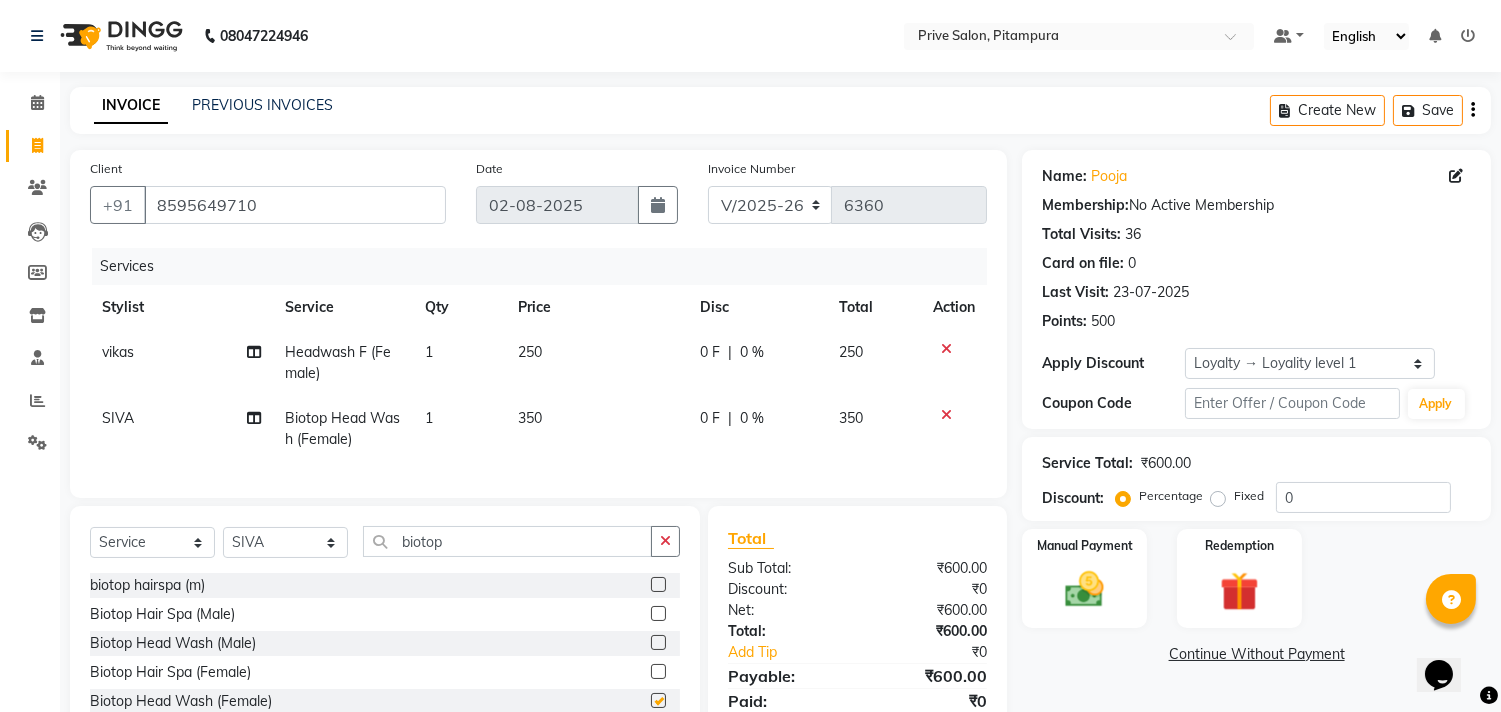 checkbox on "false" 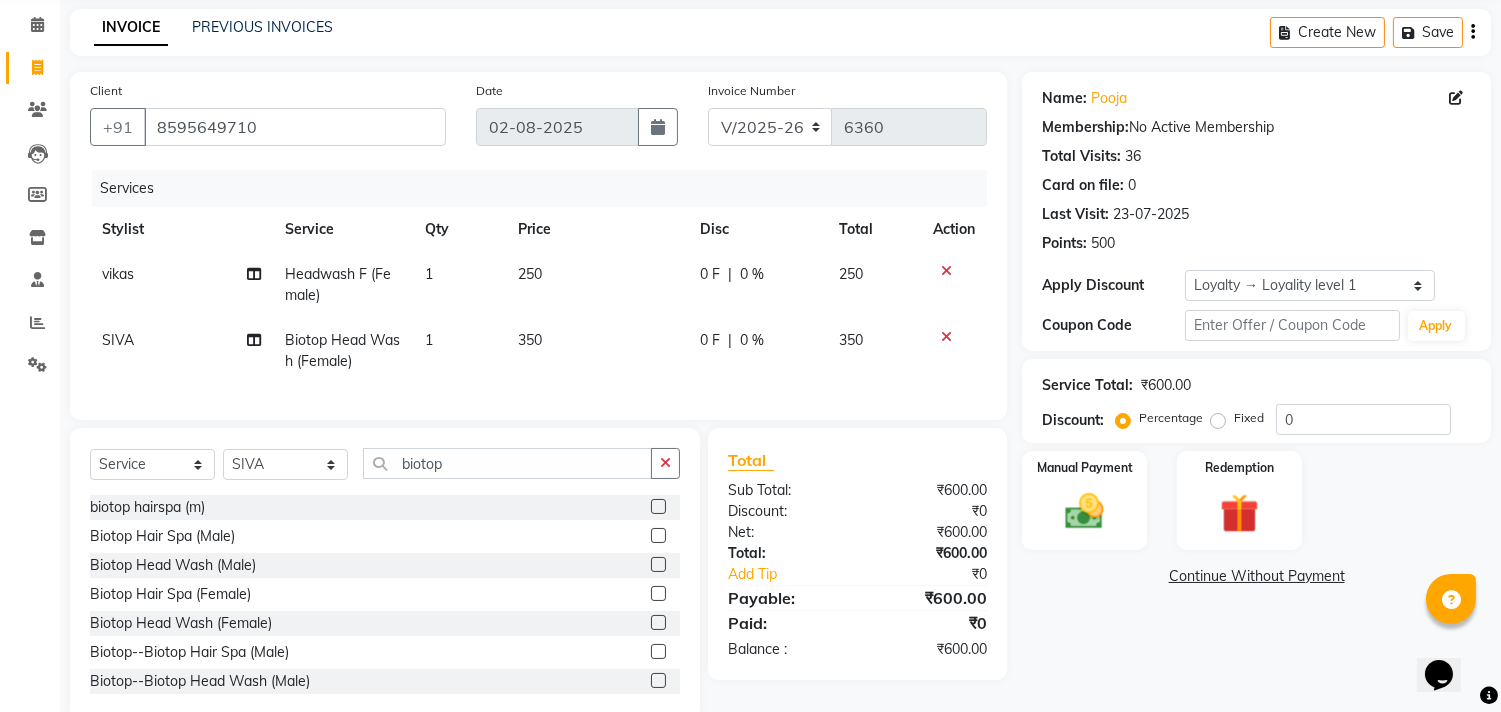 scroll, scrollTop: 135, scrollLeft: 0, axis: vertical 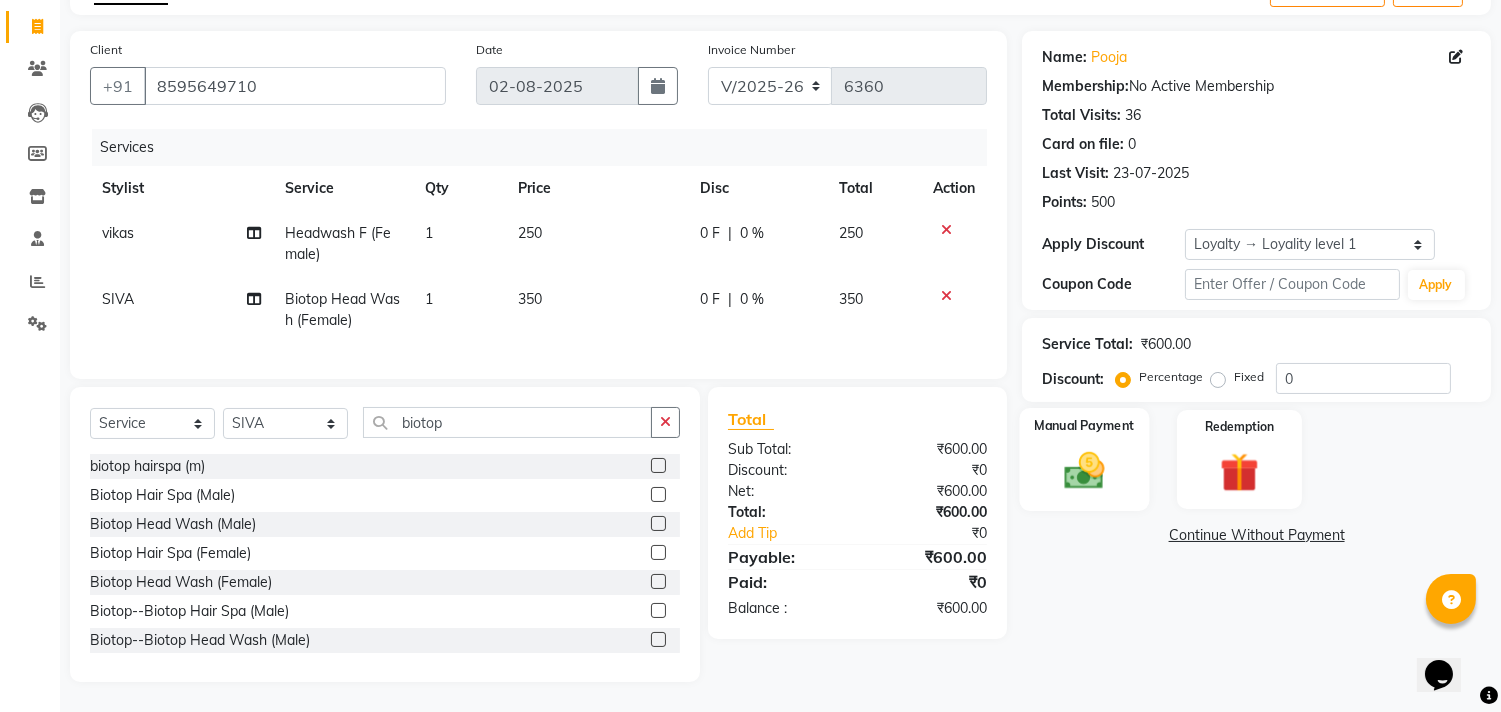 click 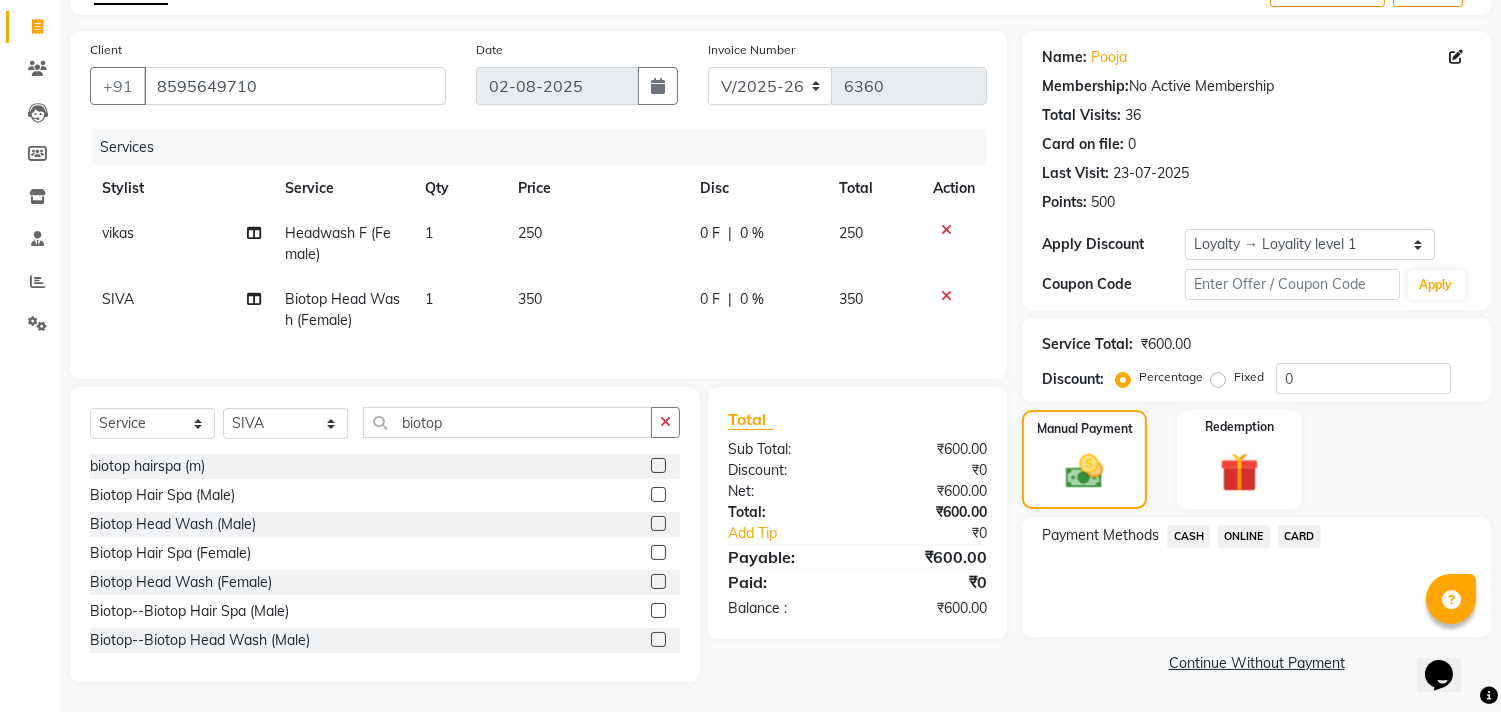 click on "CASH" 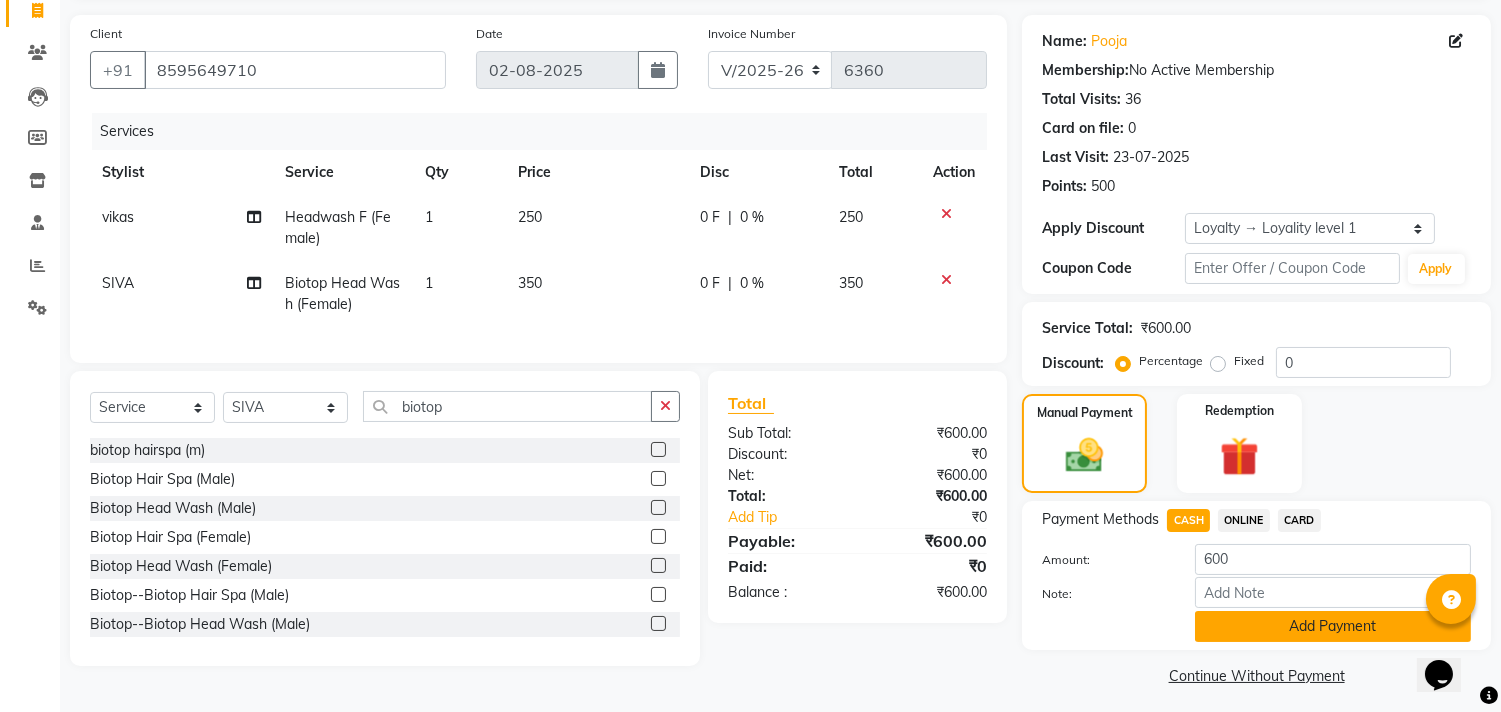 click on "Add Payment" 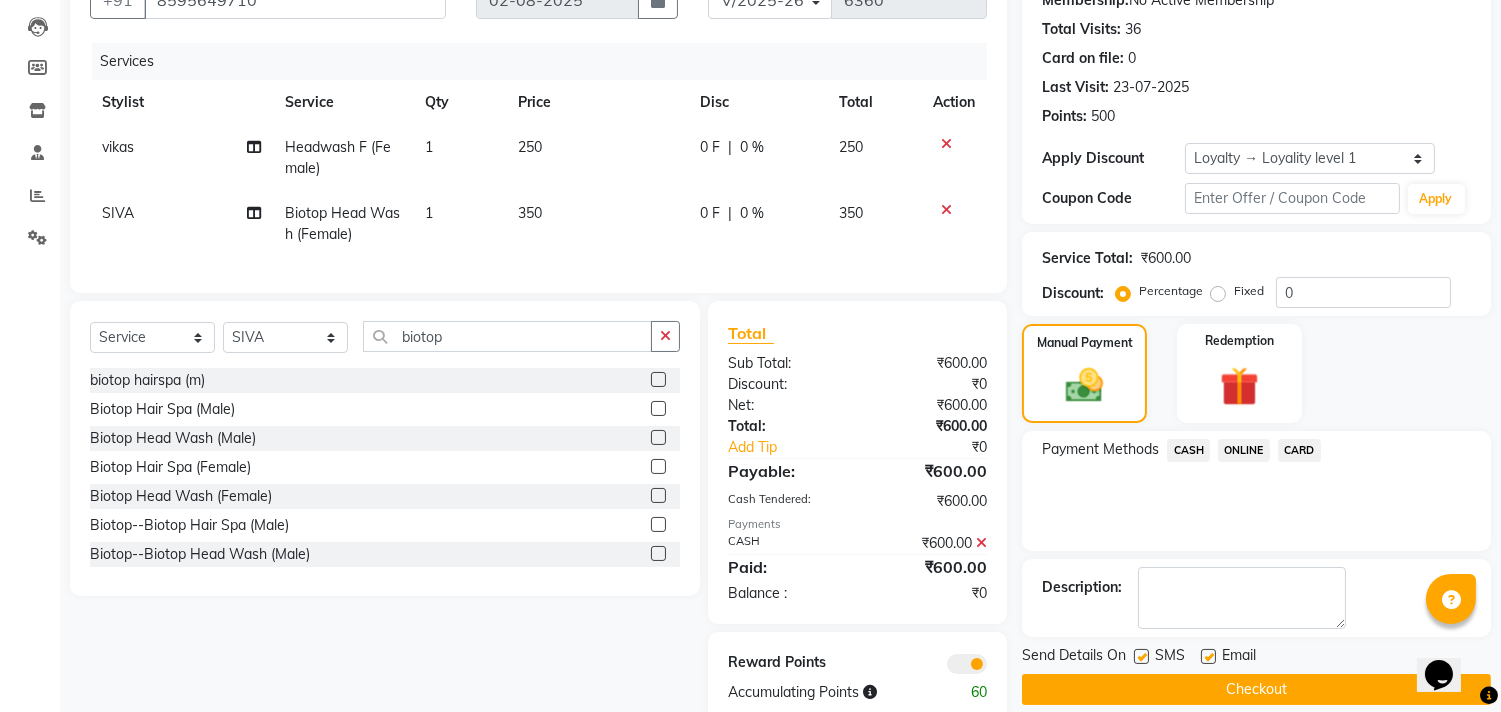 scroll, scrollTop: 252, scrollLeft: 0, axis: vertical 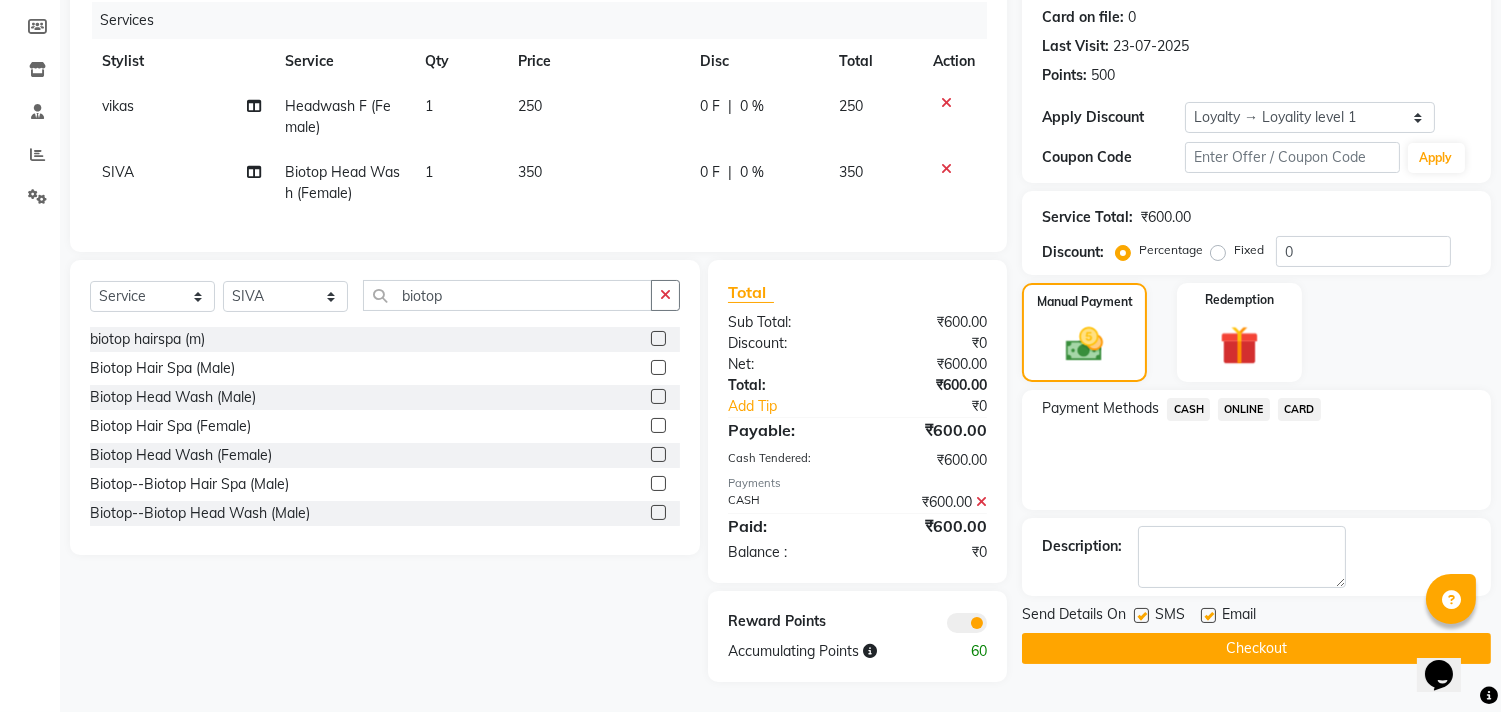 click on "Checkout" 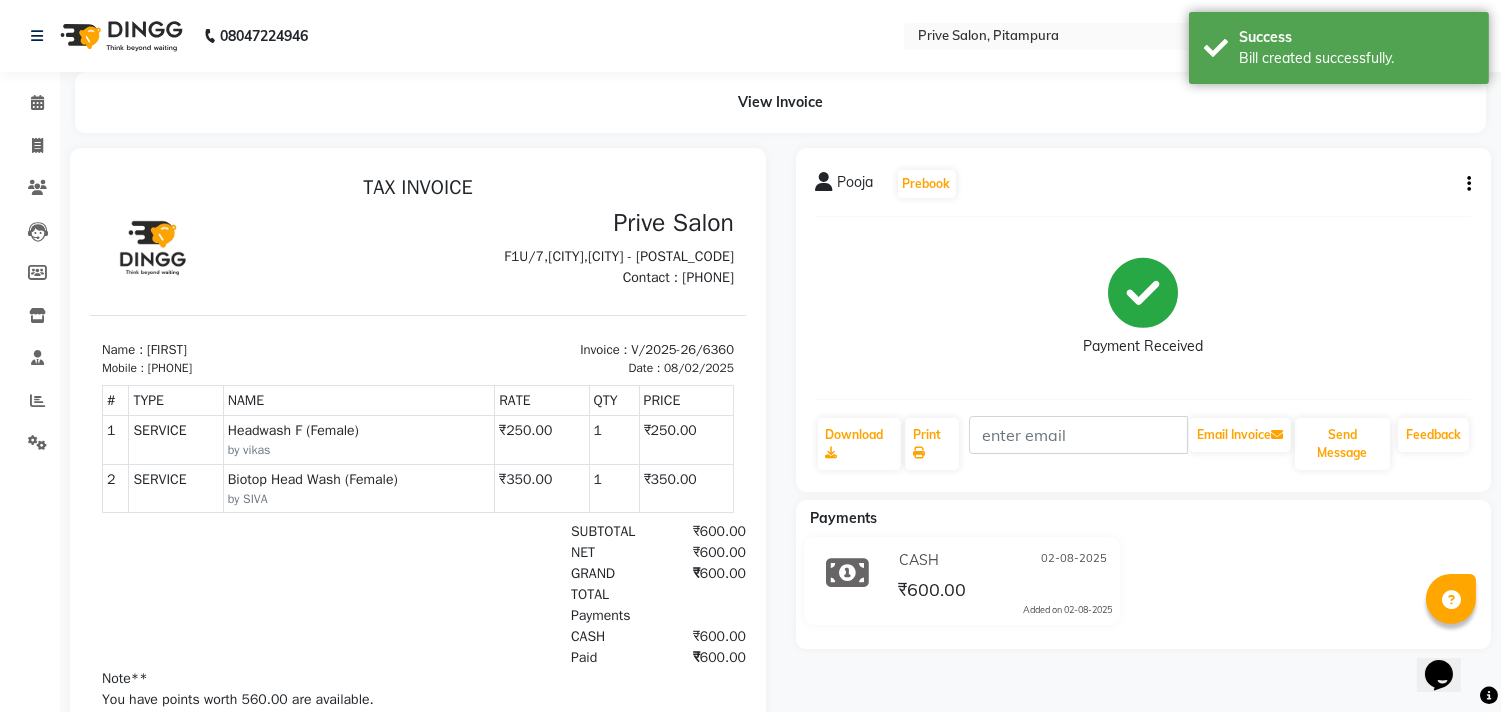 scroll, scrollTop: 0, scrollLeft: 0, axis: both 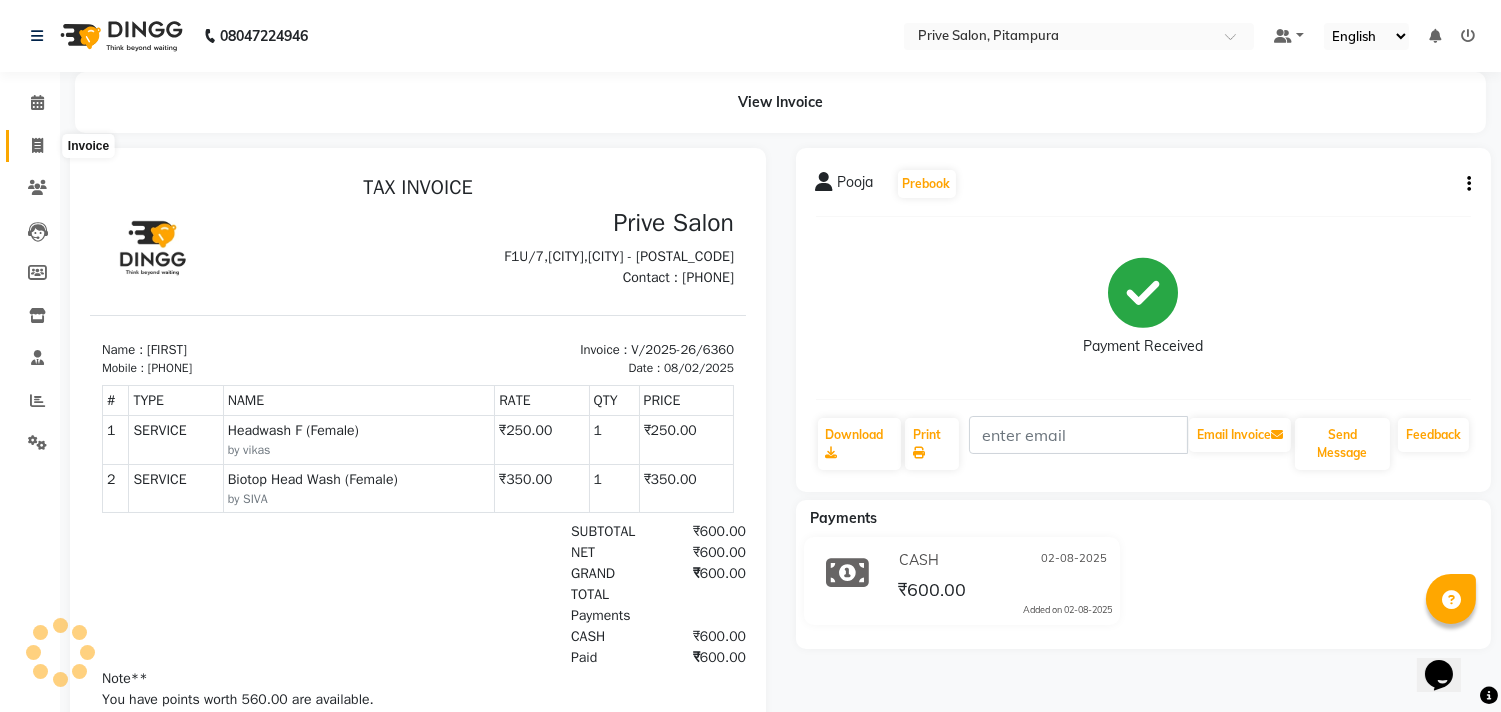 click 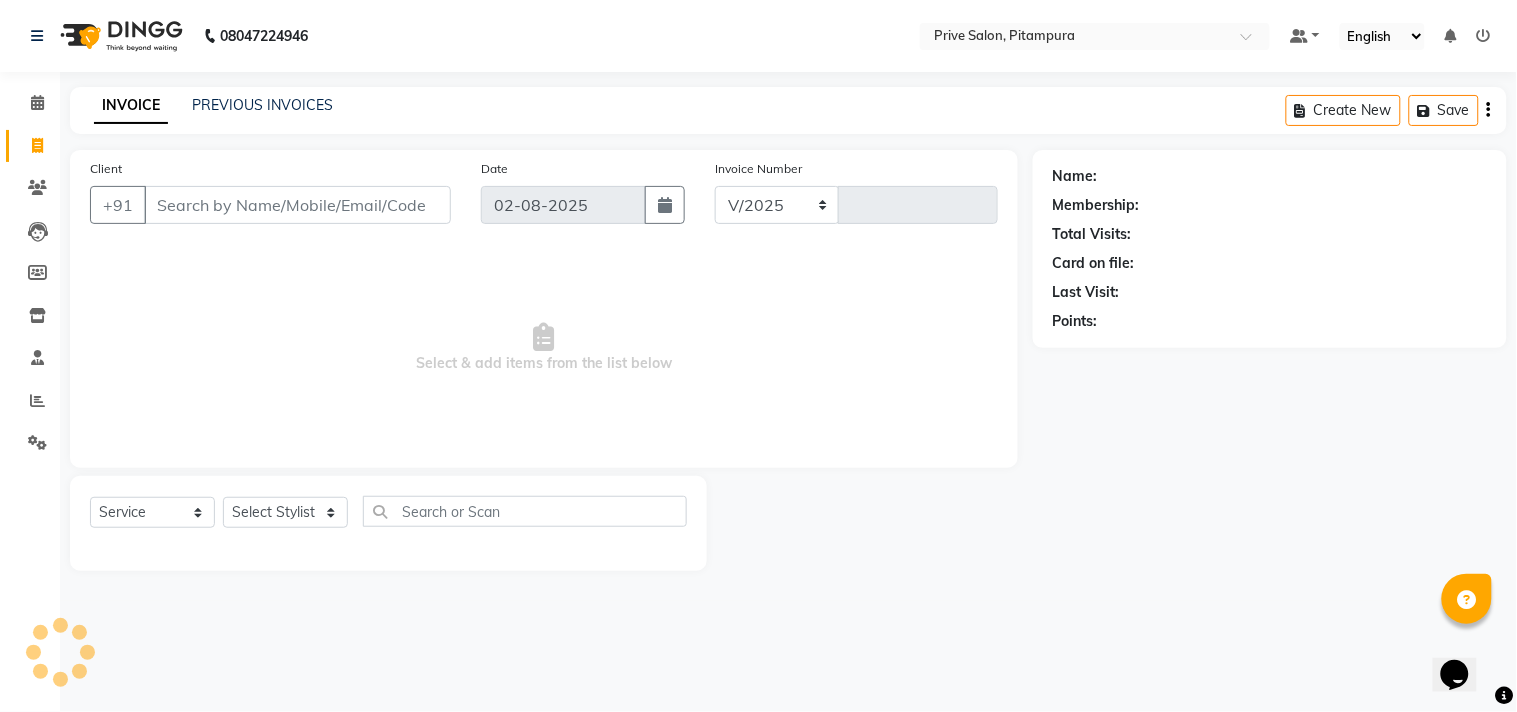 select on "136" 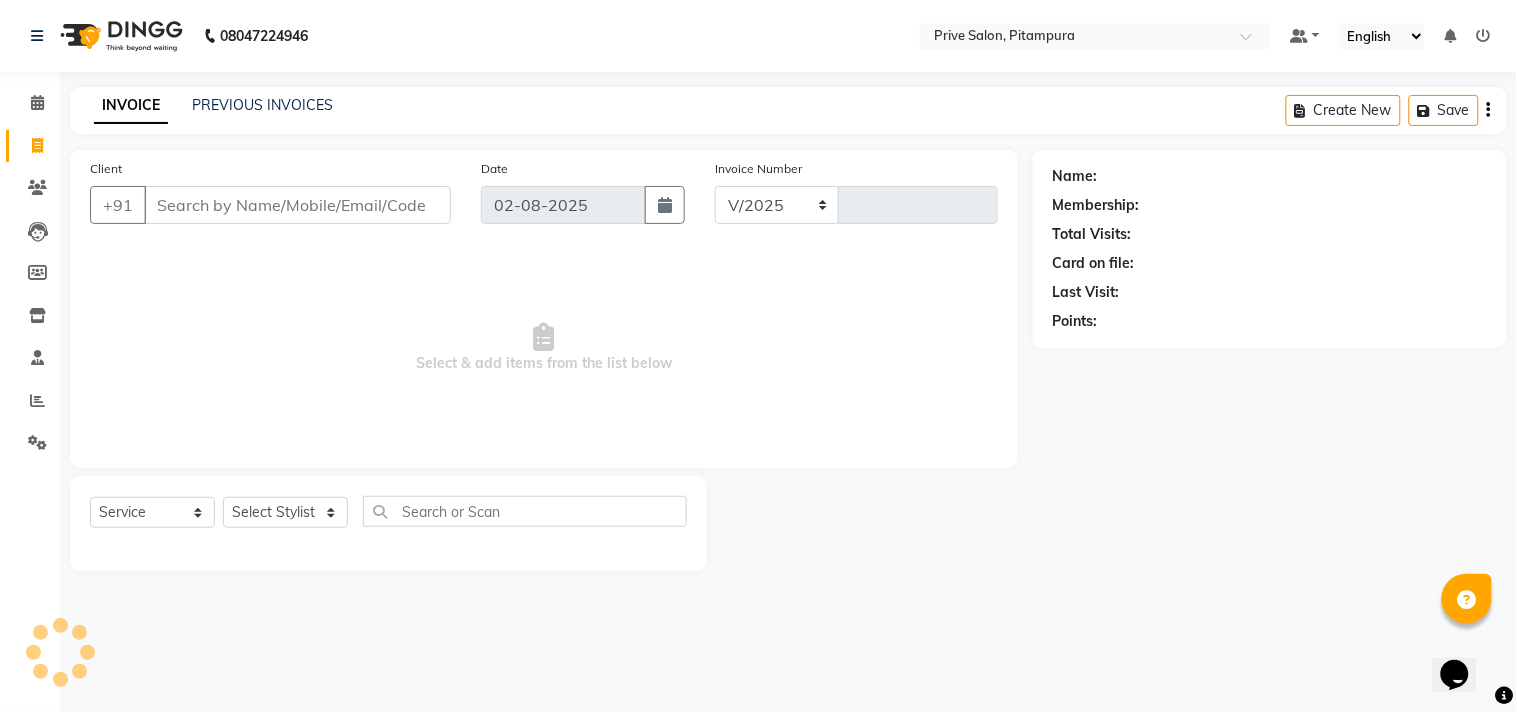 type on "6361" 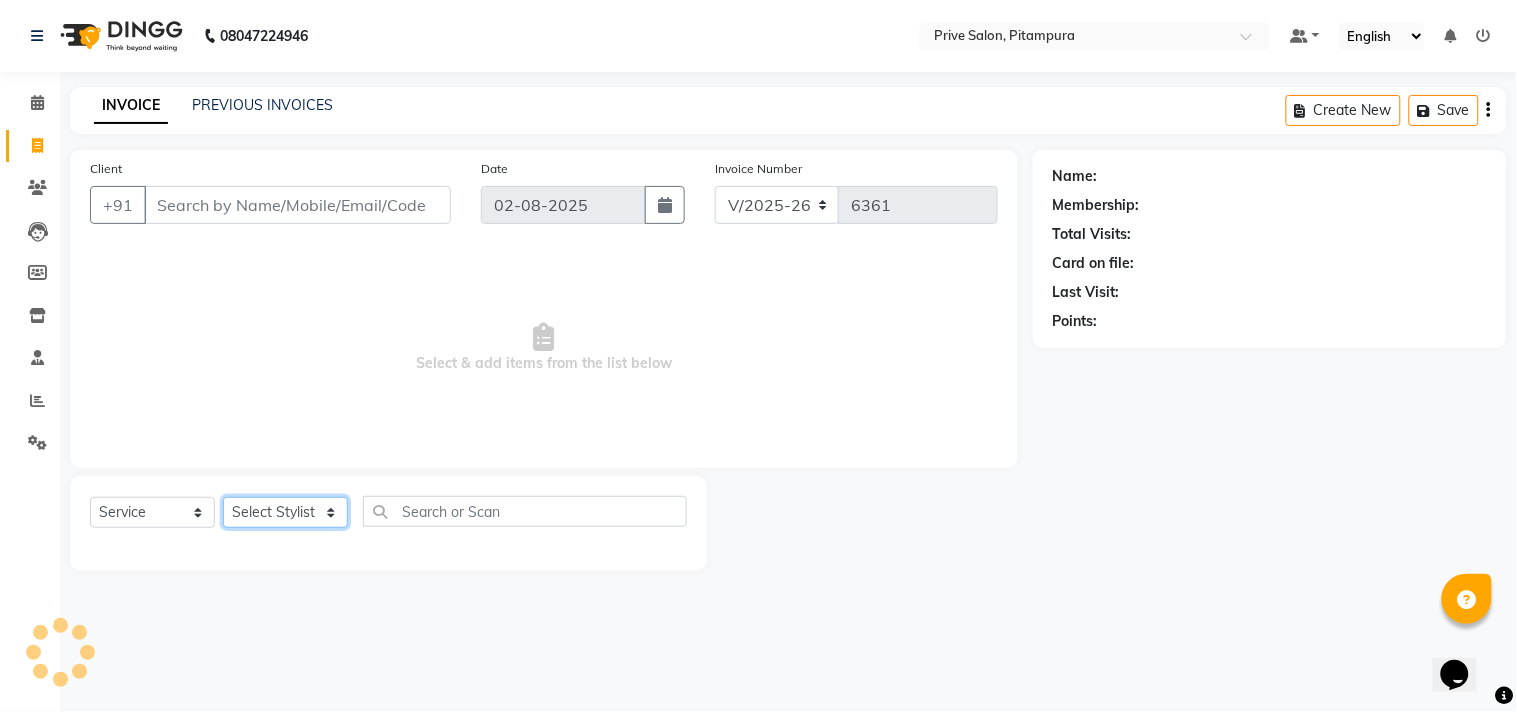 click on "Select Stylist" 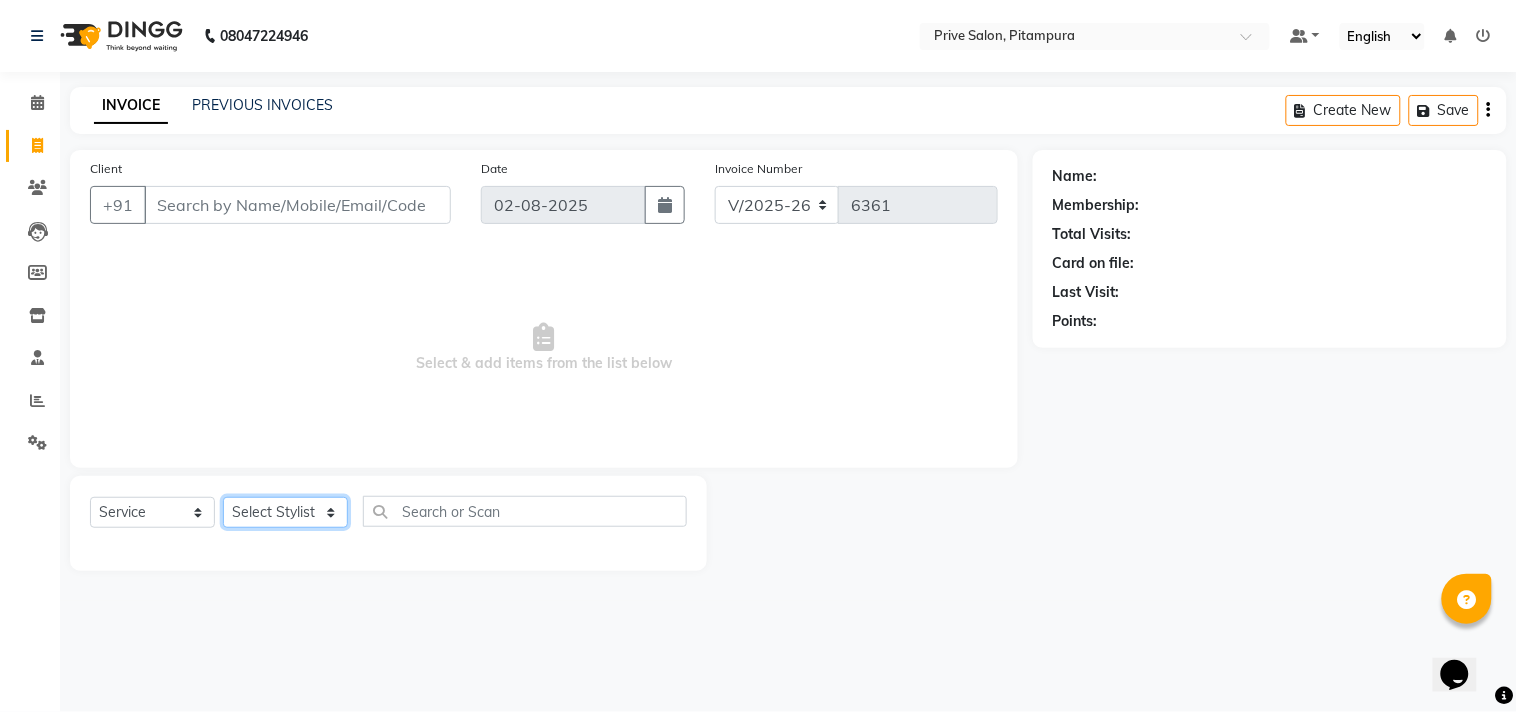 select on "39558" 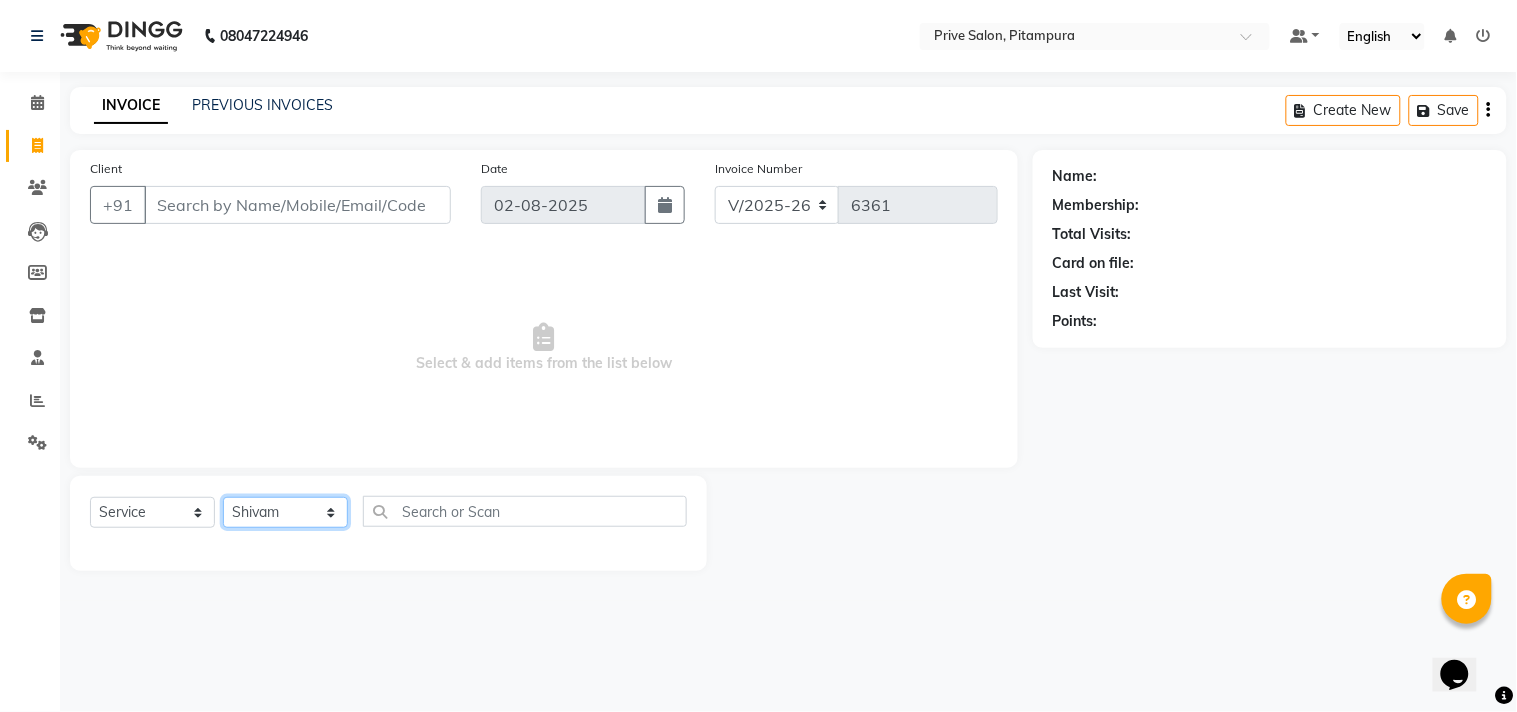 click on "Select Stylist amit ARJUN Atul FAIZAN FARDEEN GOLU harshit HITESH isha kapil khushbu Manager meenu MOHIT Mohsin NISHA nishi Preet privee Shivam SIVA vikas" 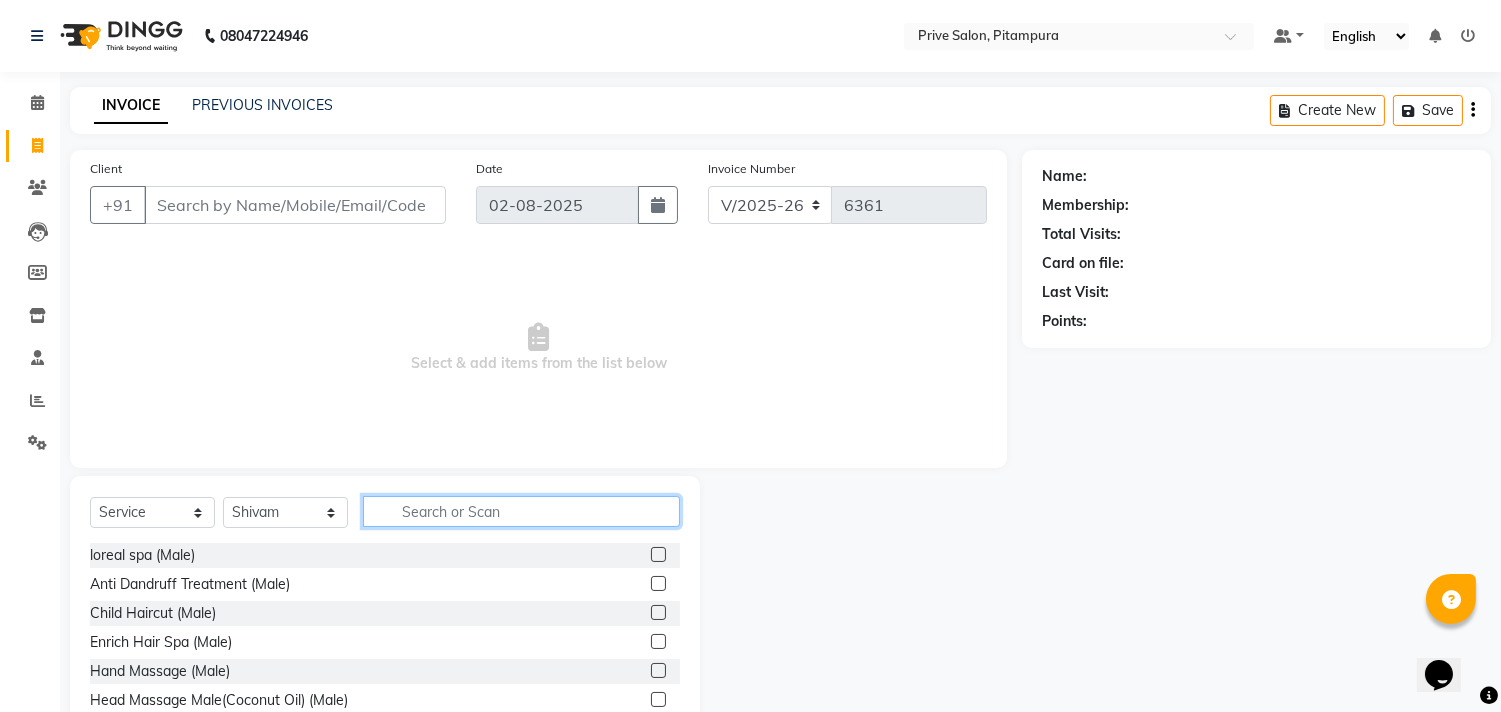 click 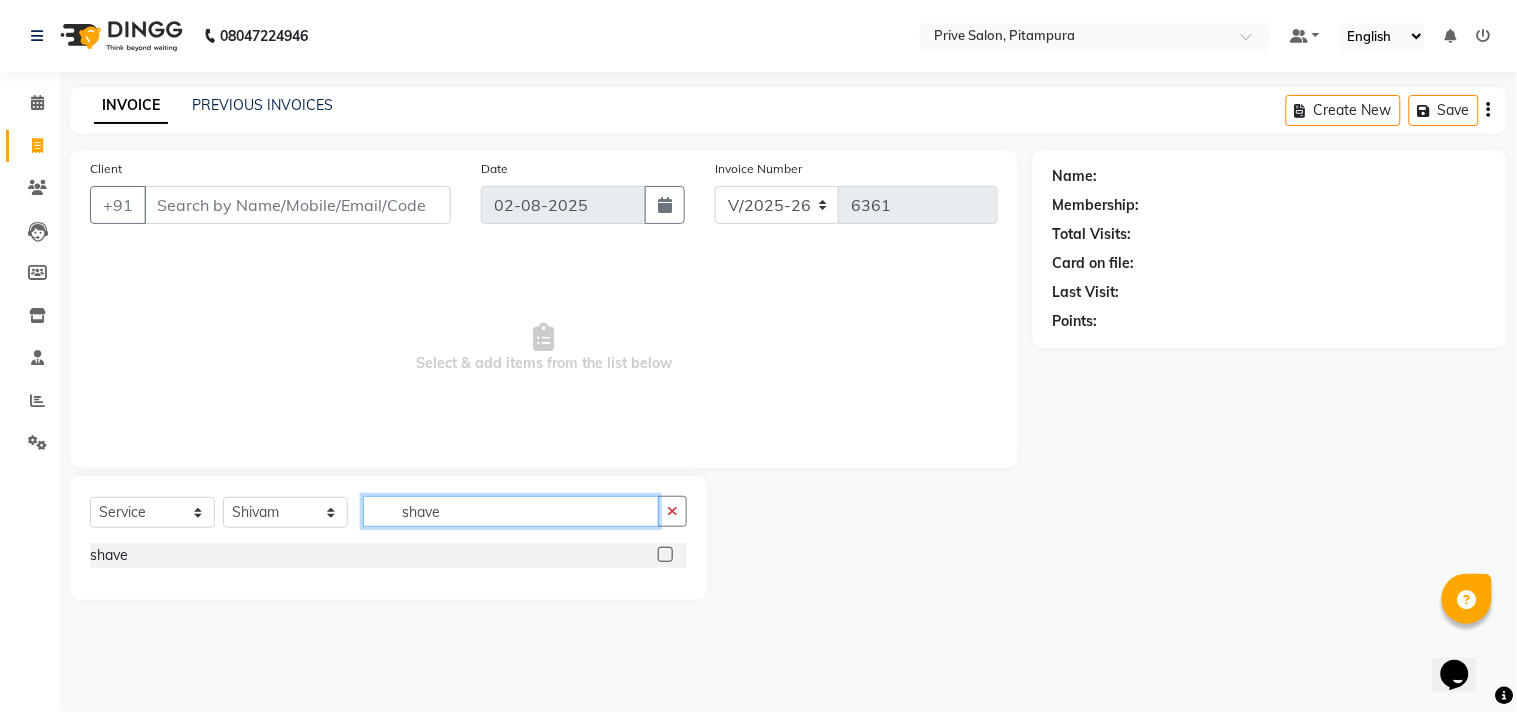 type on "shave" 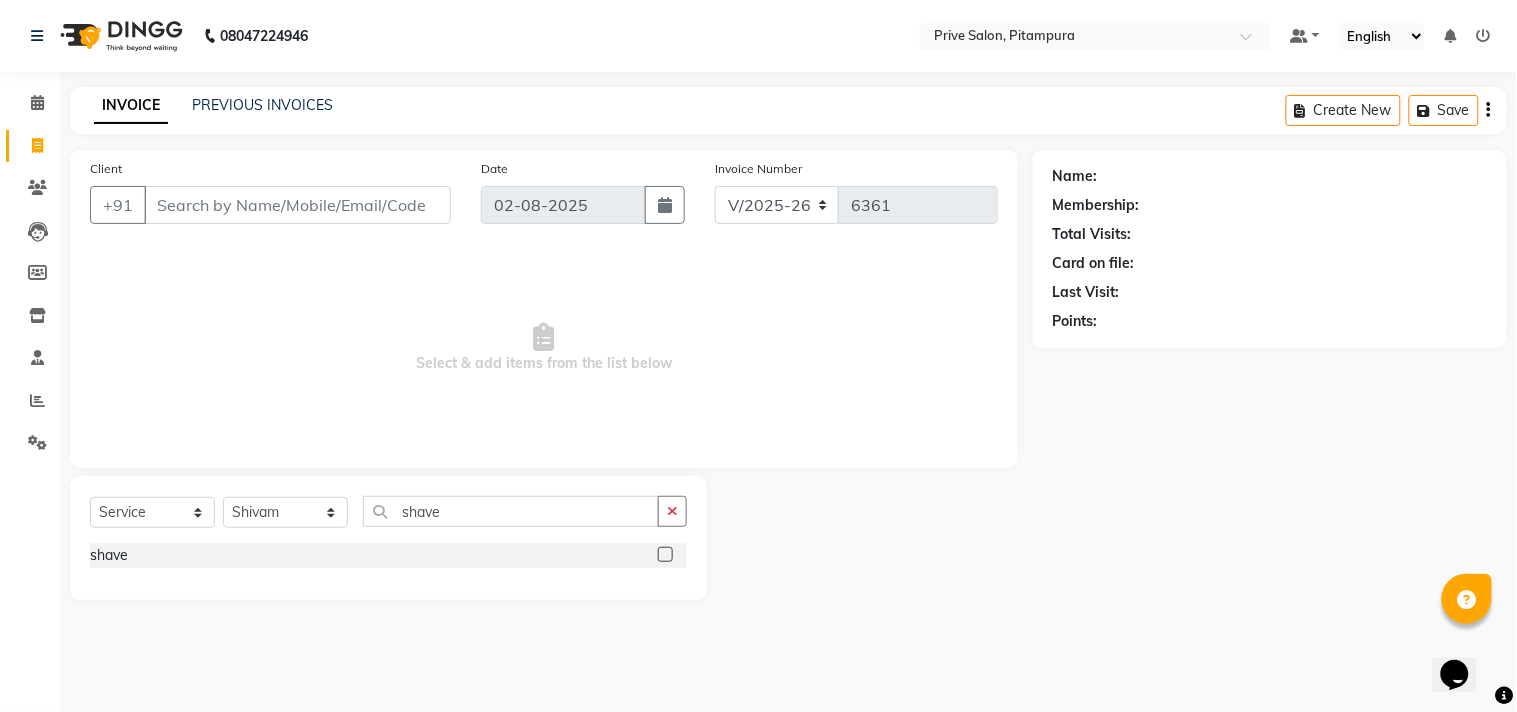 click 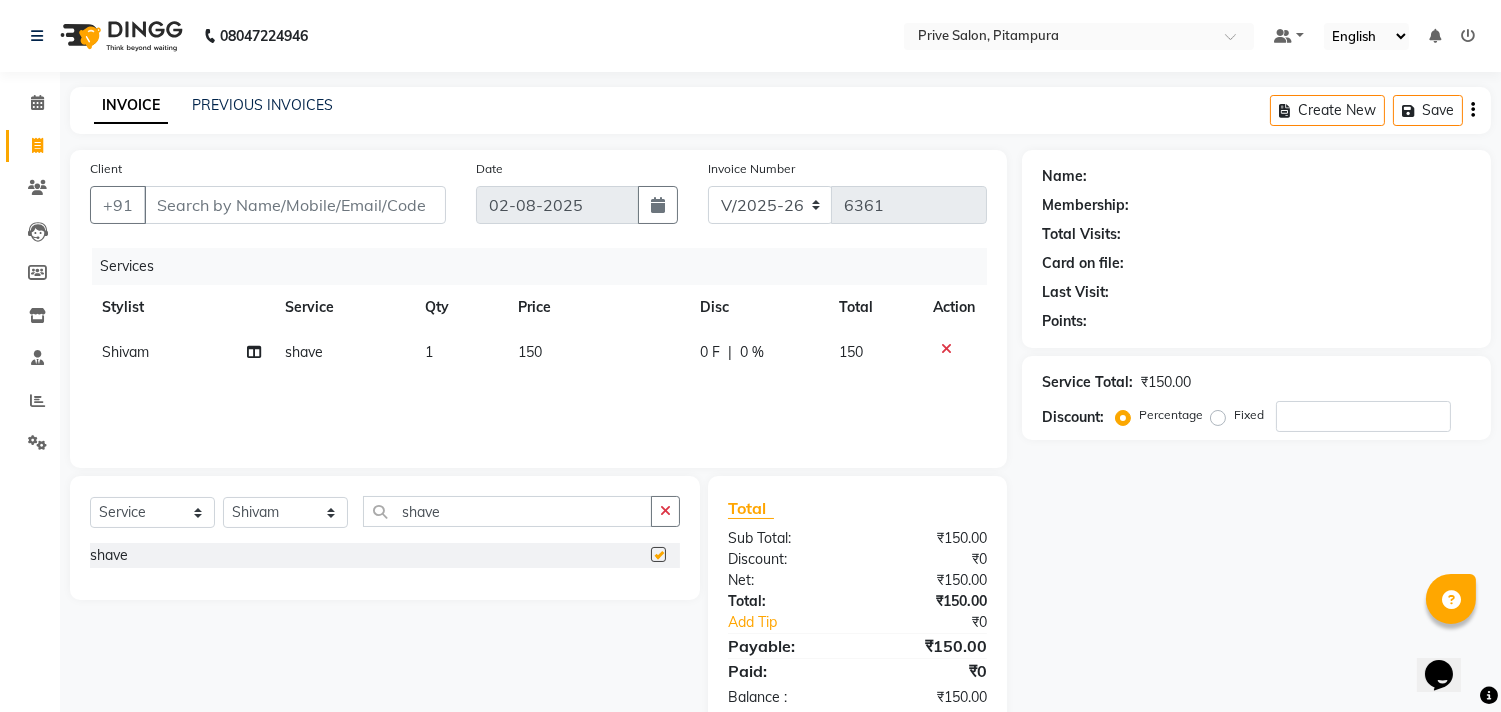 checkbox on "false" 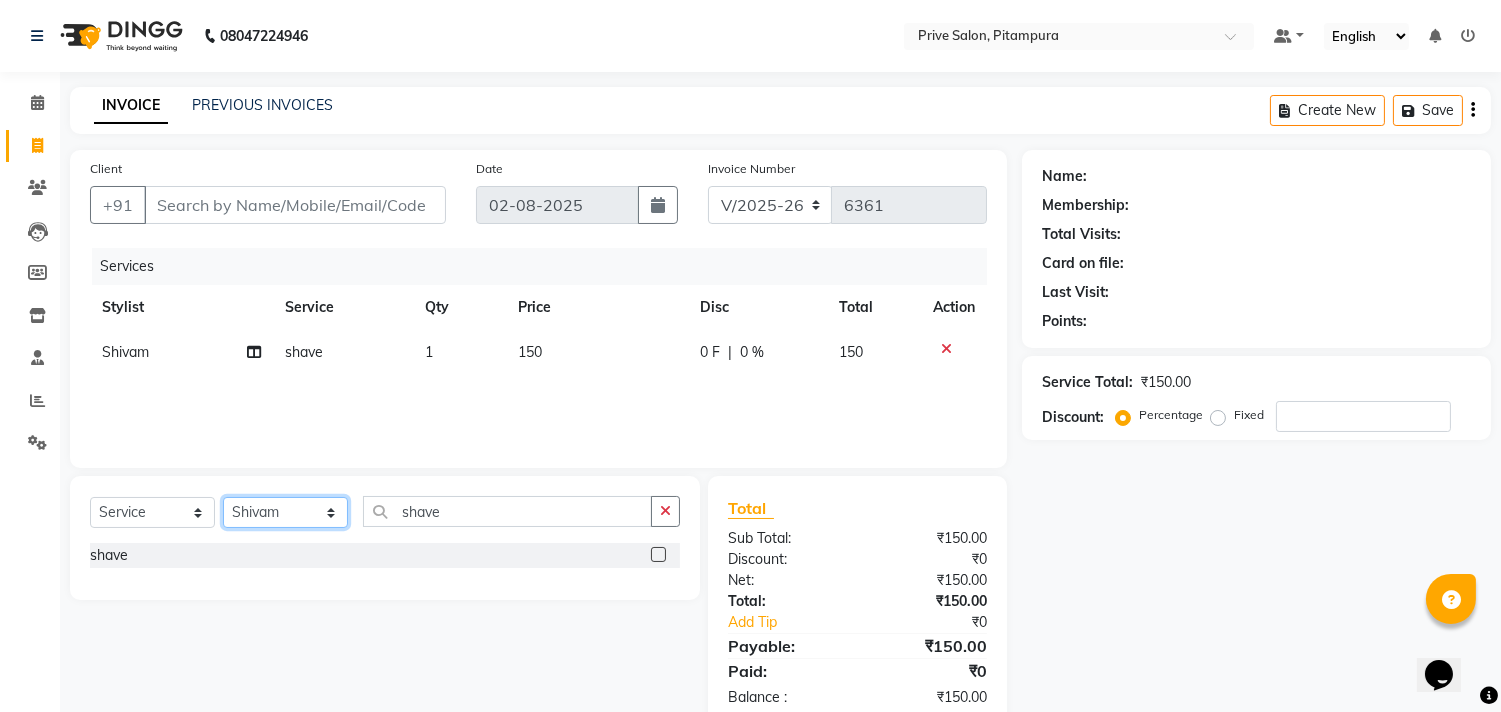 click on "Select Stylist amit ARJUN Atul FAIZAN FARDEEN GOLU harshit HITESH isha kapil khushbu Manager meenu MOHIT Mohsin NISHA nishi Preet privee Shivam SIVA vikas" 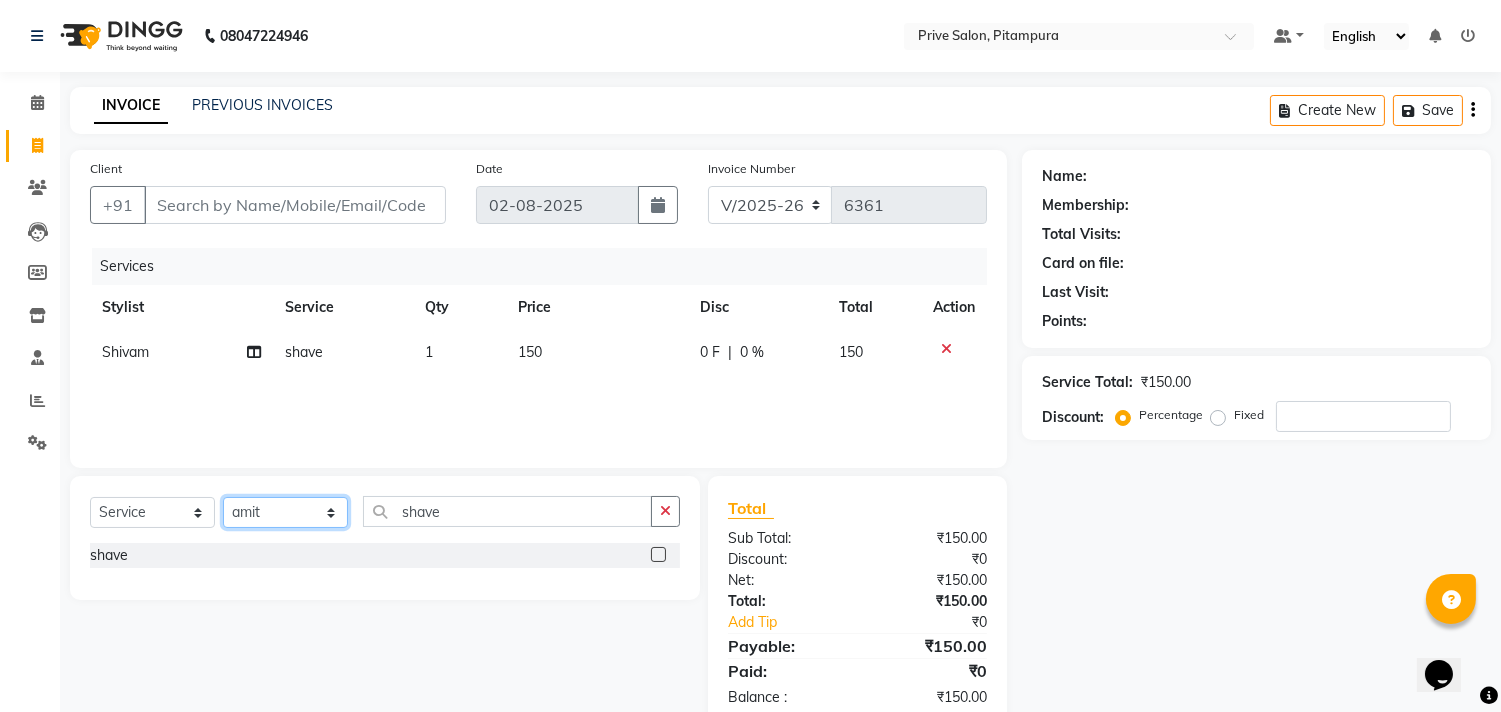 click on "Select Stylist amit ARJUN Atul FAIZAN FARDEEN GOLU harshit HITESH isha kapil khushbu Manager meenu MOHIT Mohsin NISHA nishi Preet privee Shivam SIVA vikas" 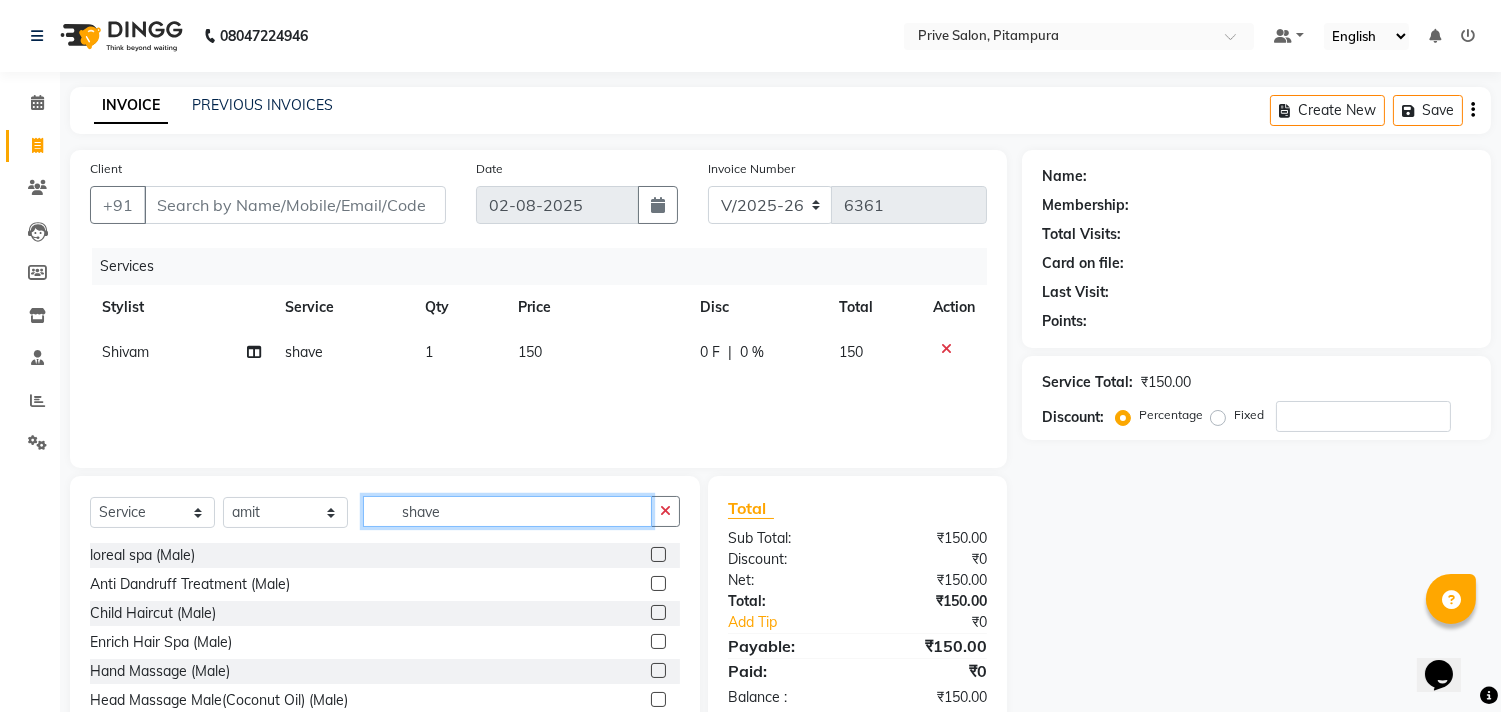 click on "shave" 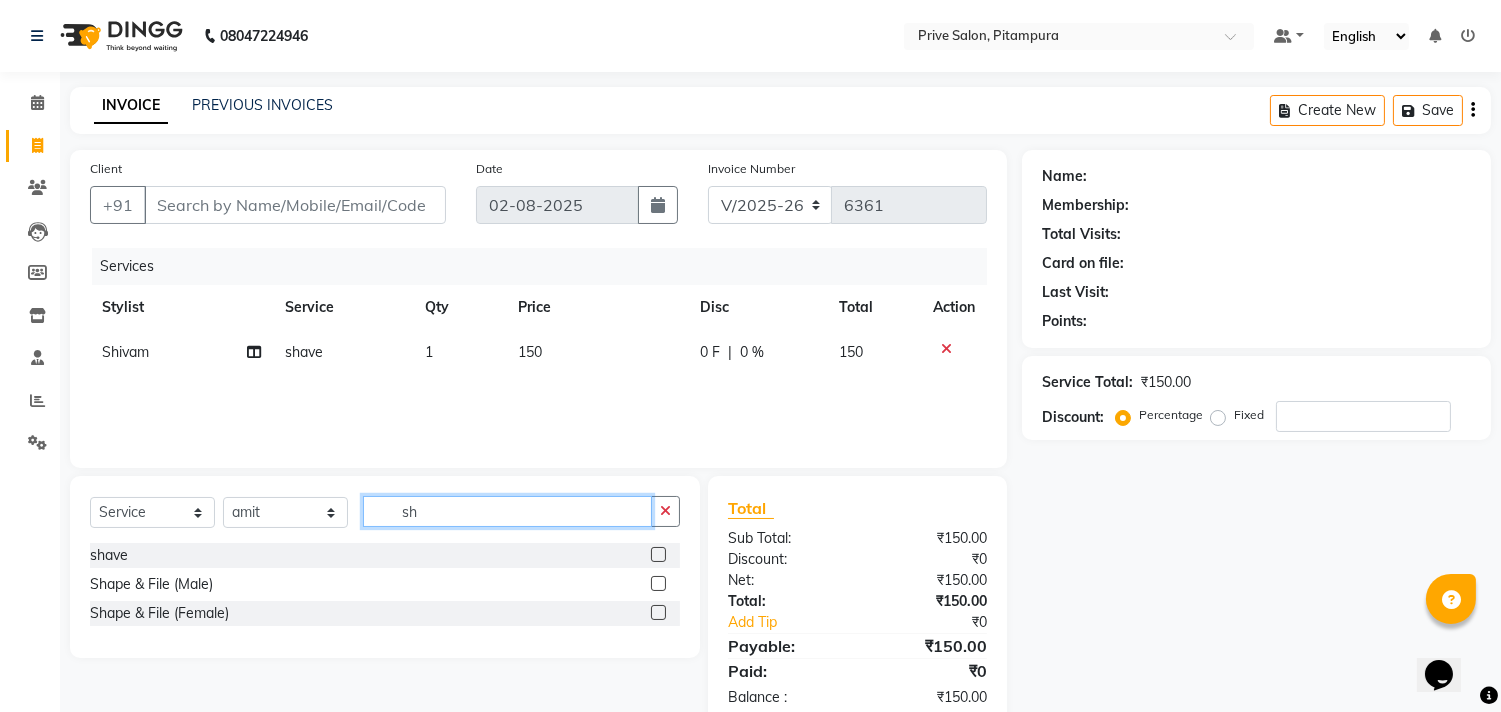 type on "s" 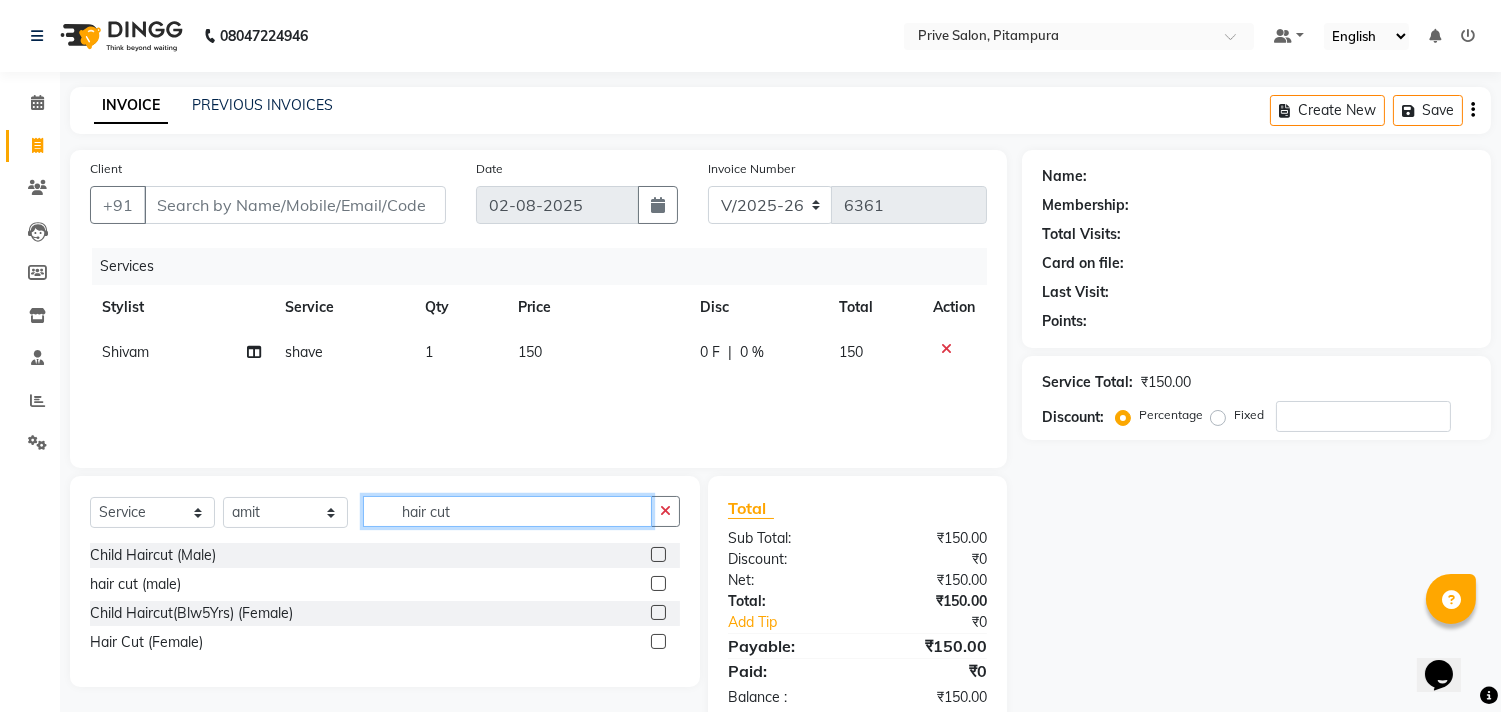 type on "hair cut" 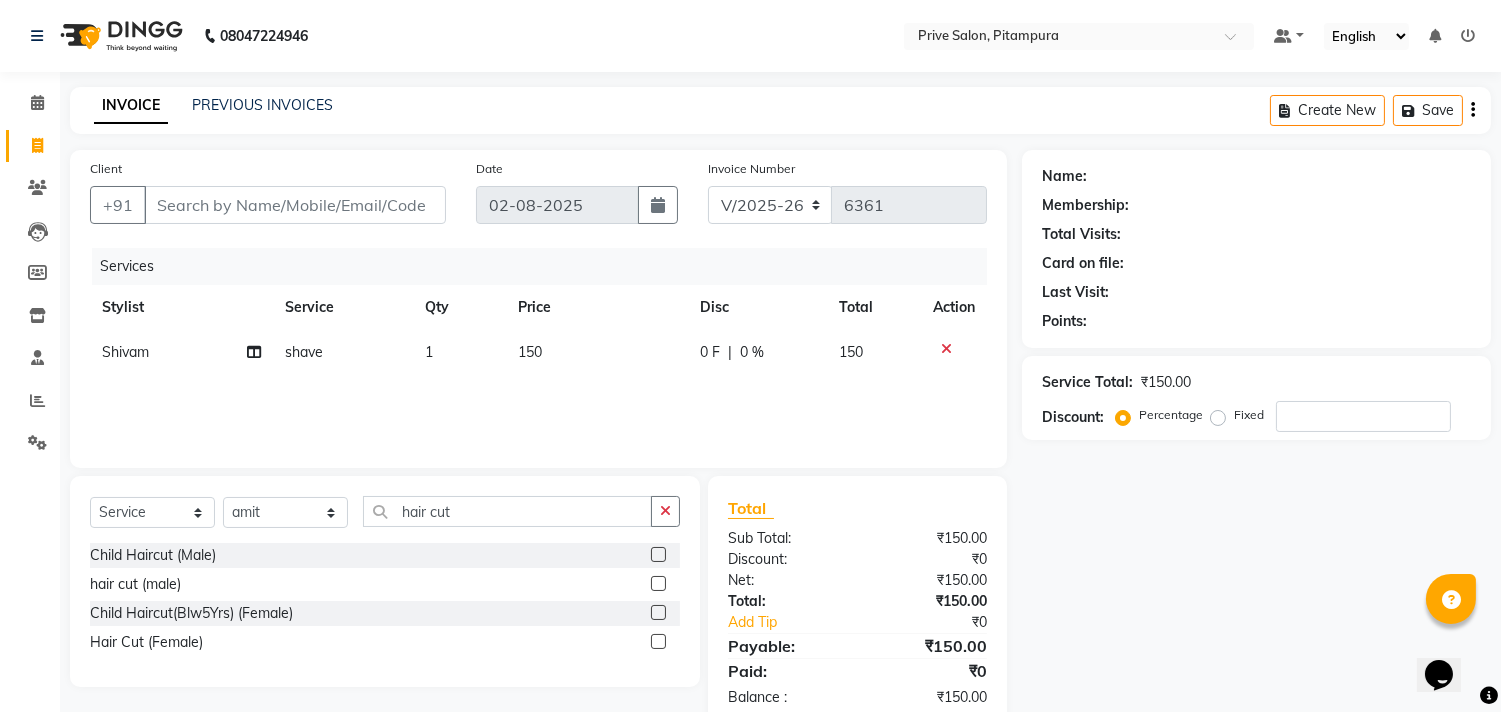 click 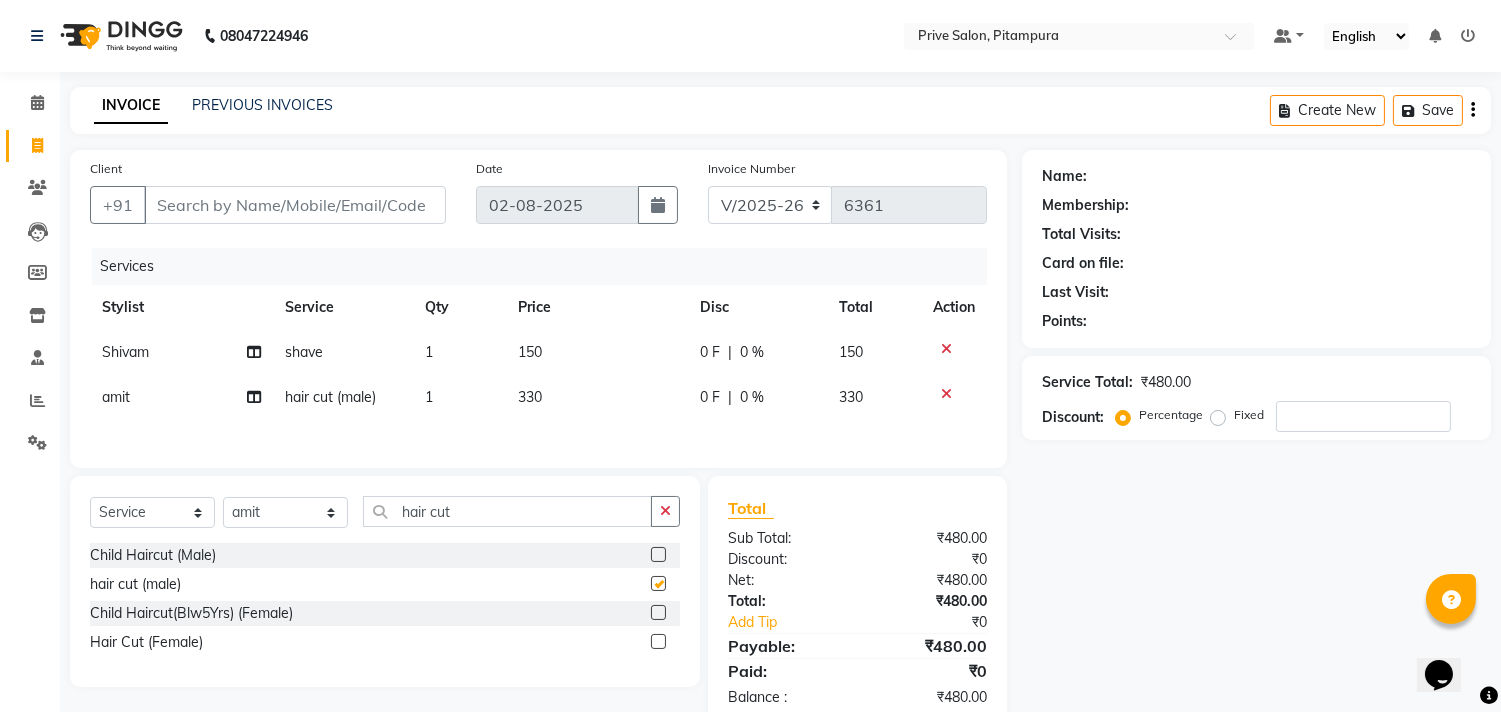checkbox on "false" 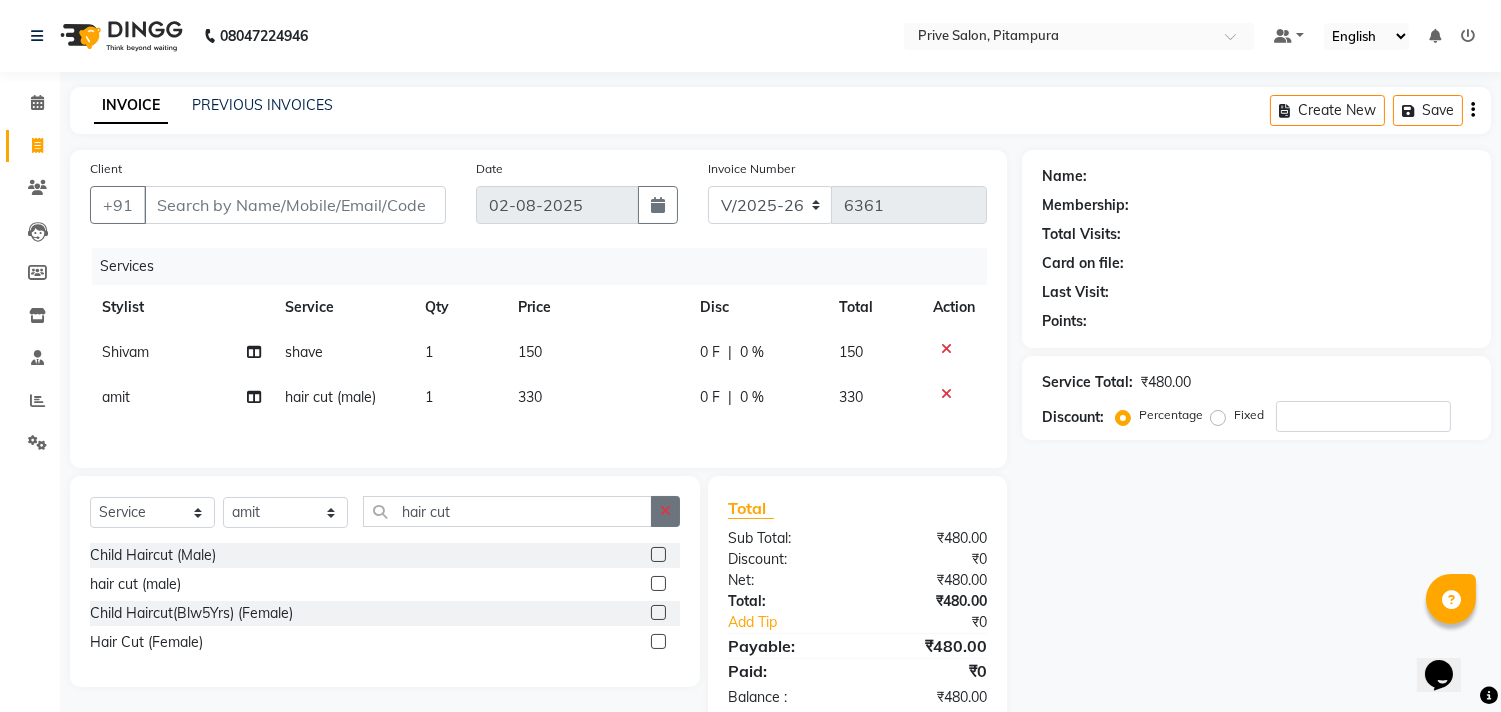 click 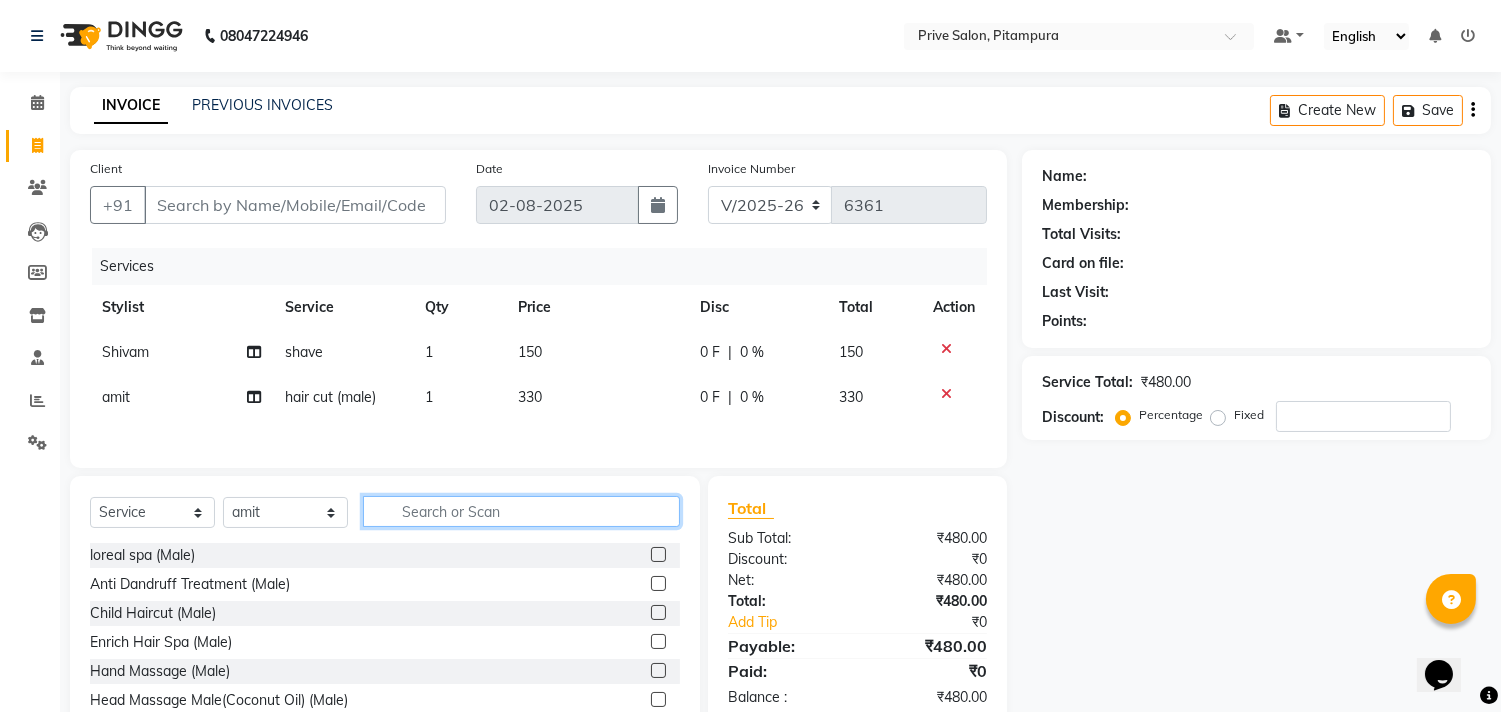 click 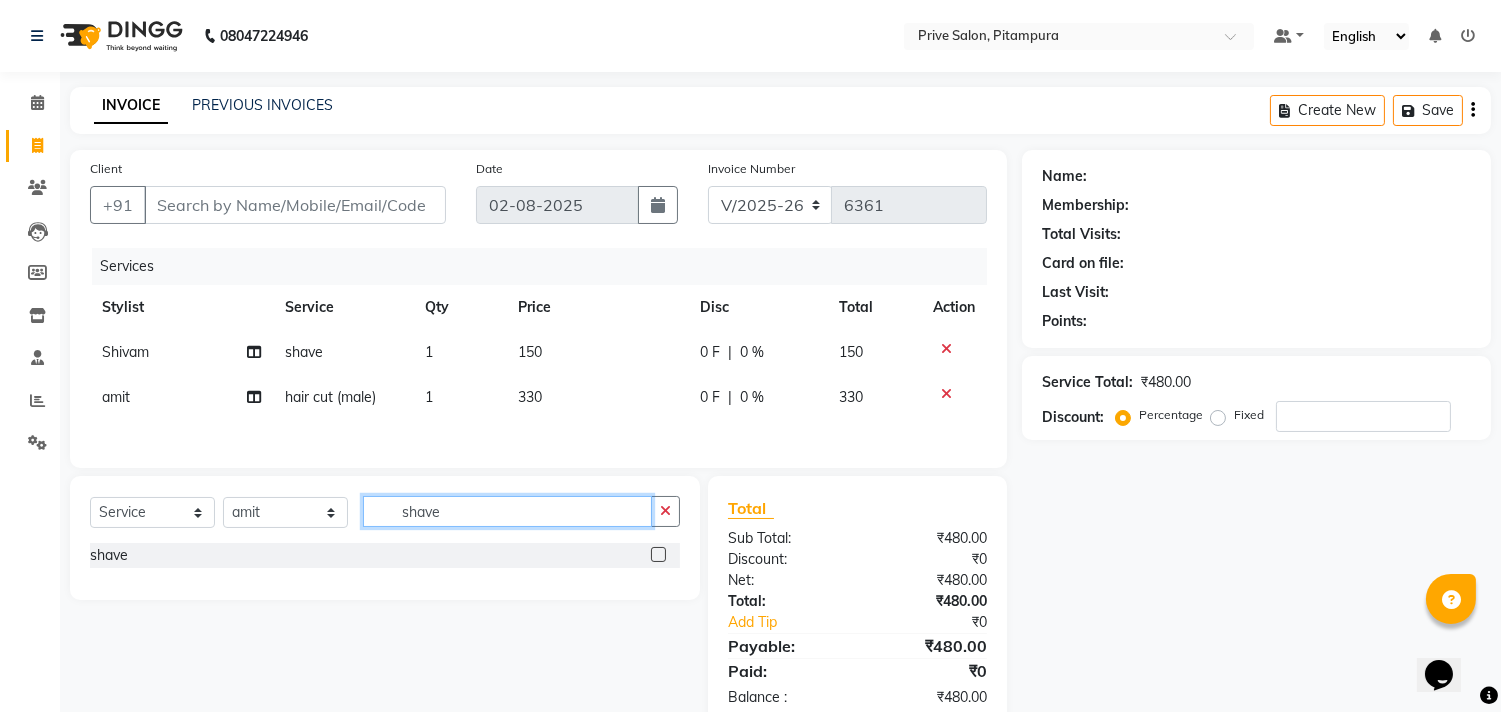 type on "shave" 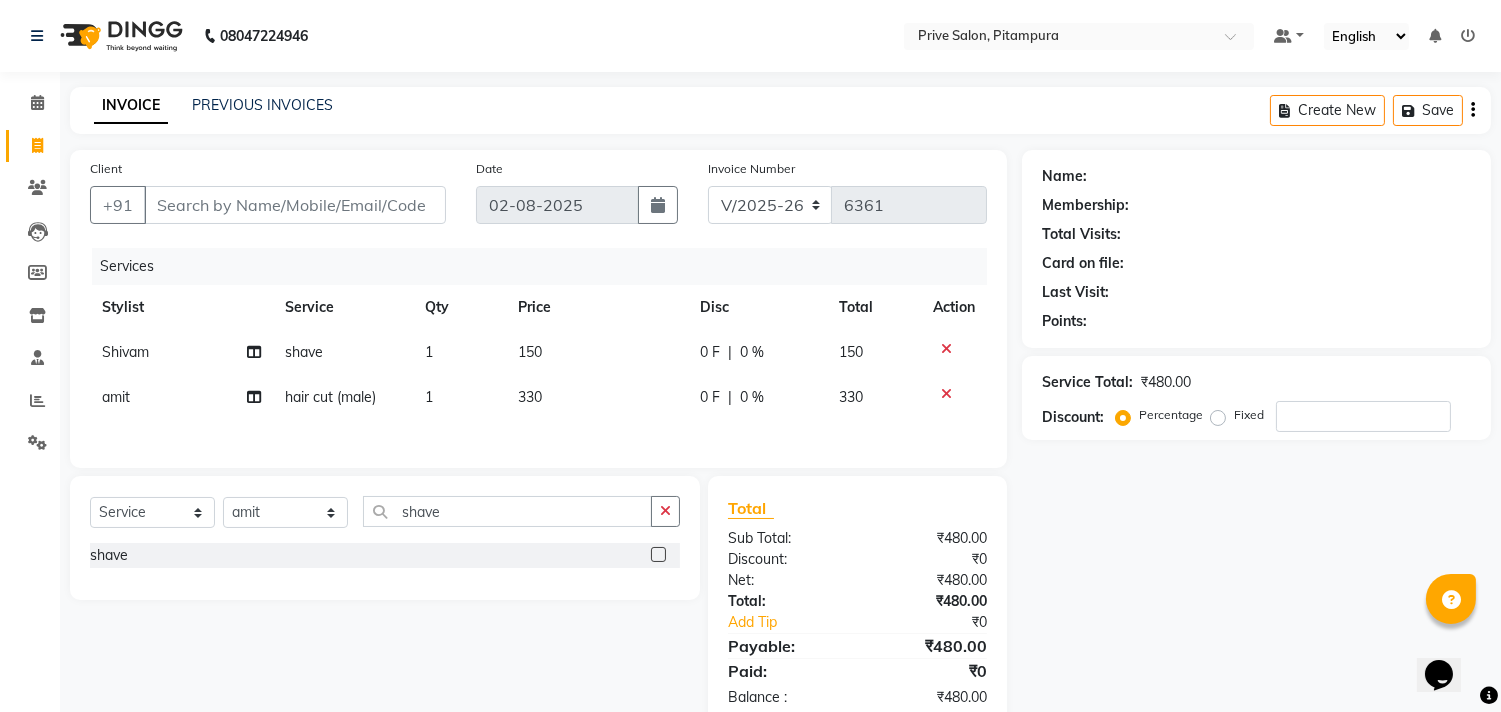 click 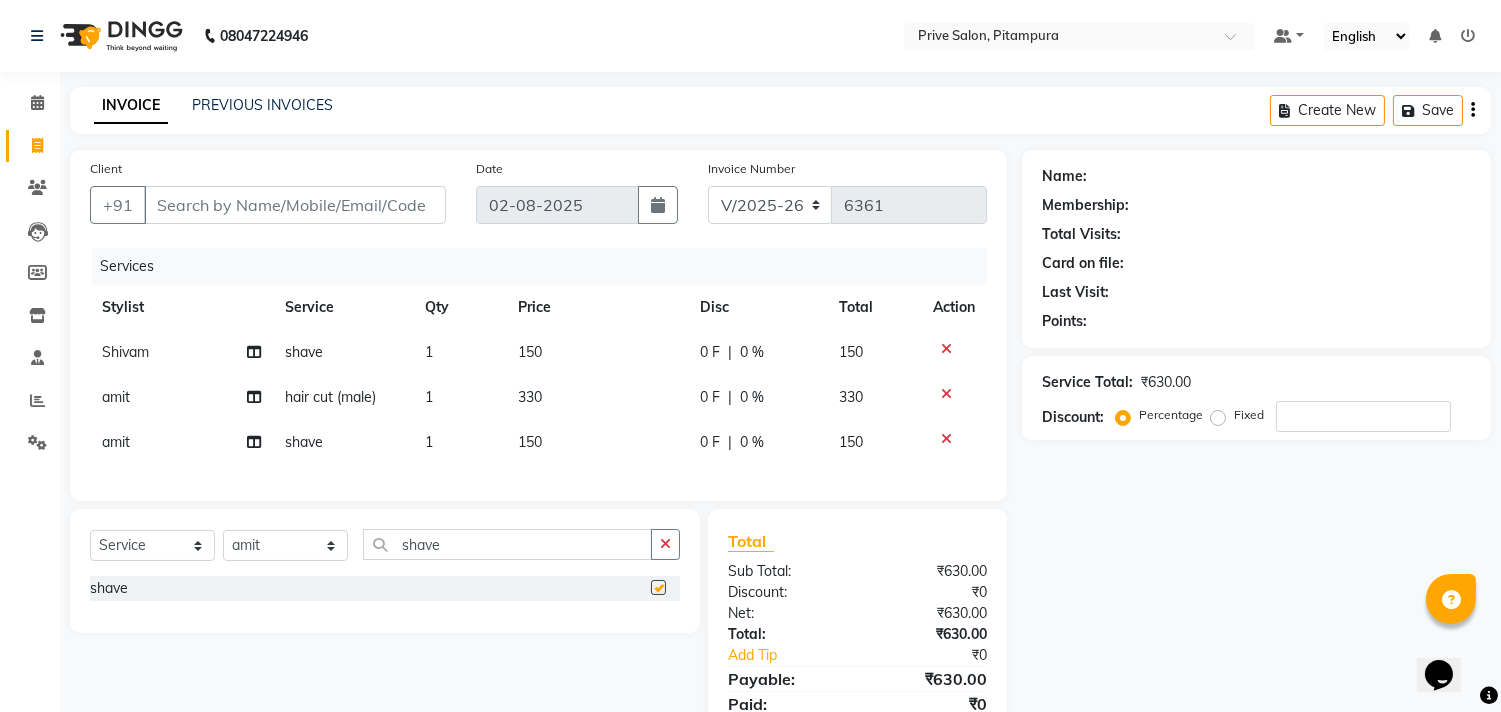 checkbox on "false" 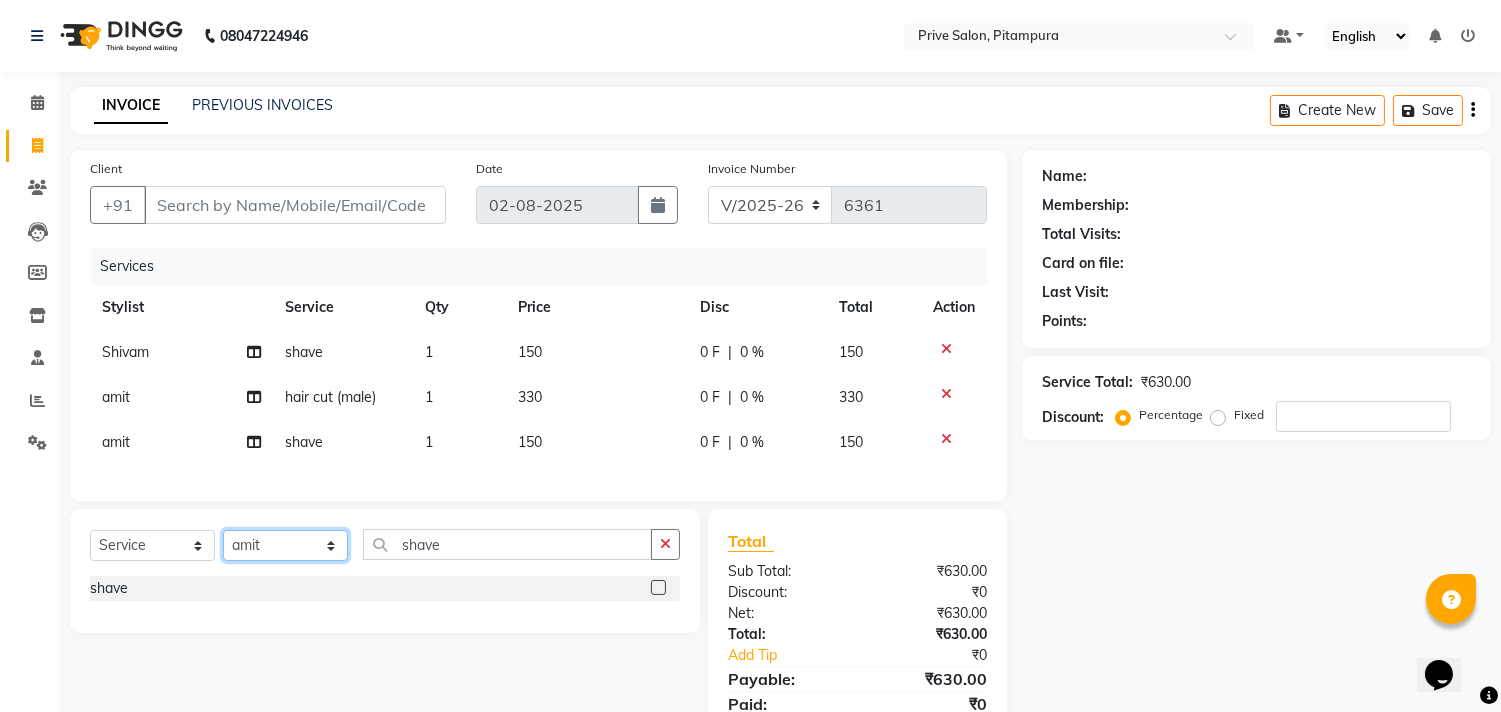 click on "Select Stylist amit ARJUN Atul FAIZAN FARDEEN GOLU harshit HITESH isha kapil khushbu Manager meenu MOHIT Mohsin NISHA nishi Preet privee Shivam SIVA vikas" 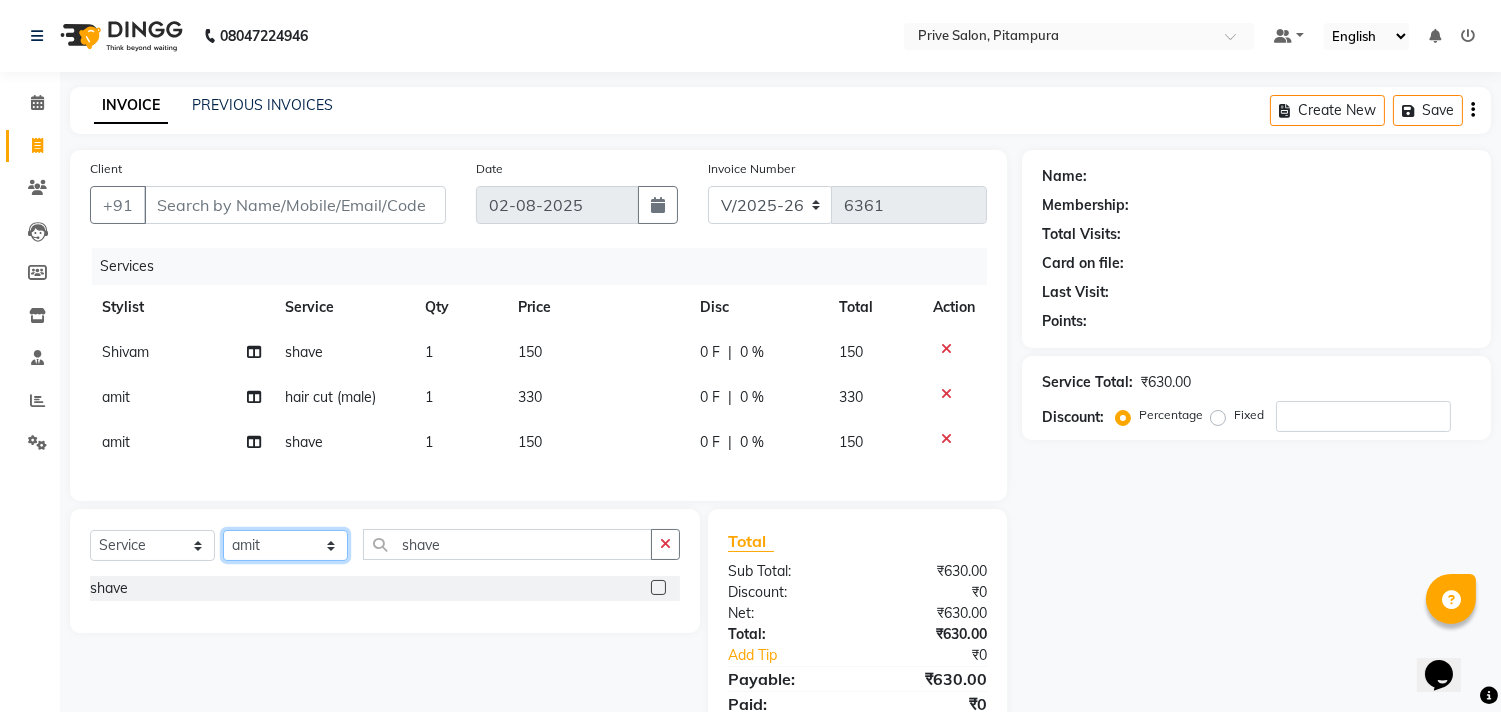 select on "77212" 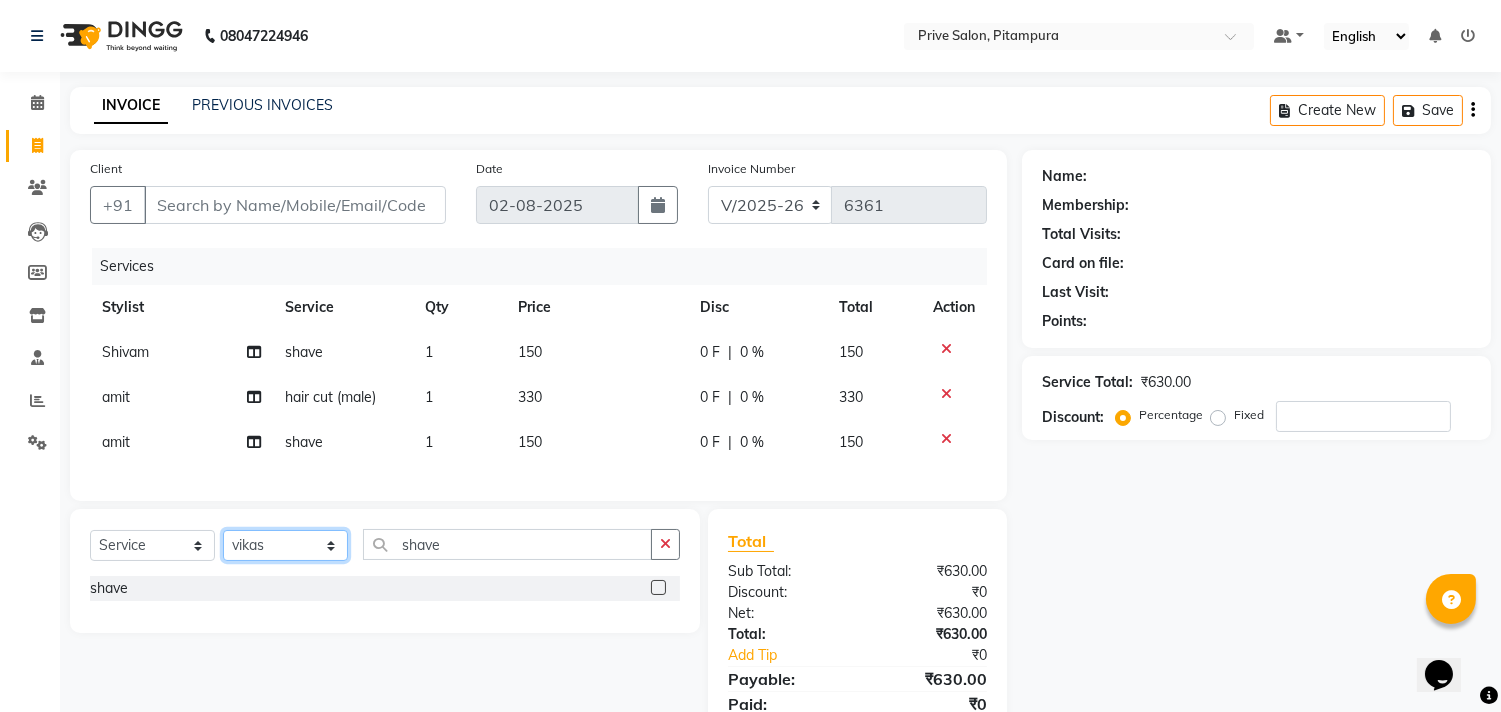 click on "Select Stylist amit ARJUN Atul FAIZAN FARDEEN GOLU harshit HITESH isha kapil khushbu Manager meenu MOHIT Mohsin NISHA nishi Preet privee Shivam SIVA vikas" 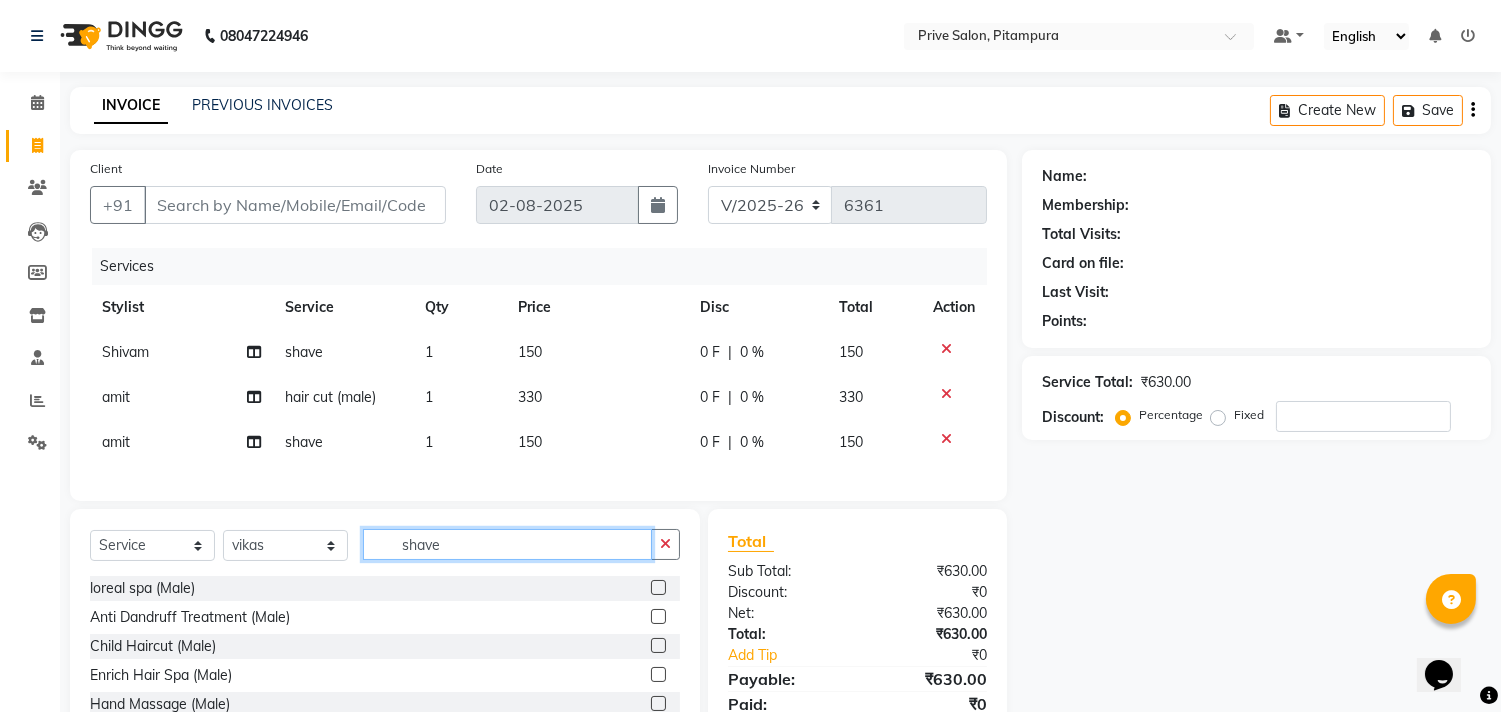 click on "shave" 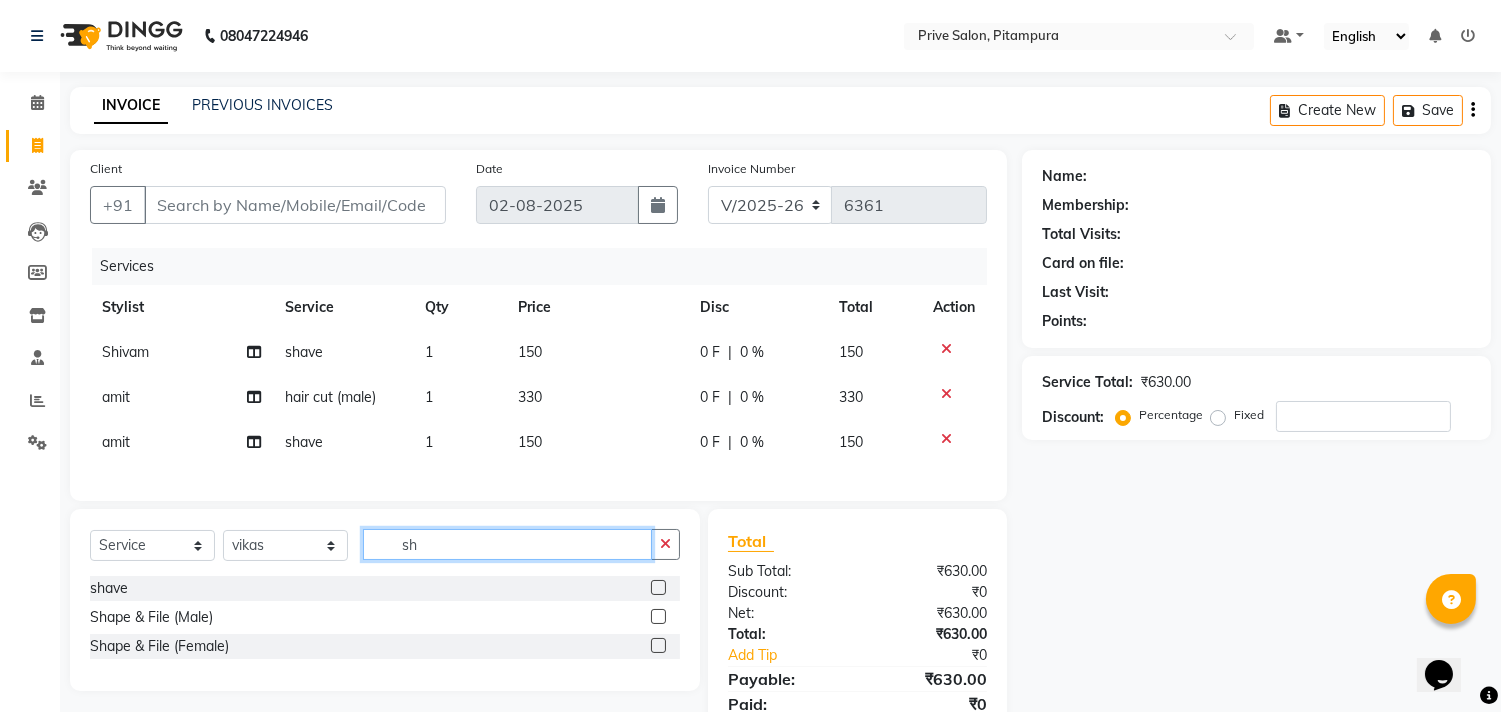 type on "s" 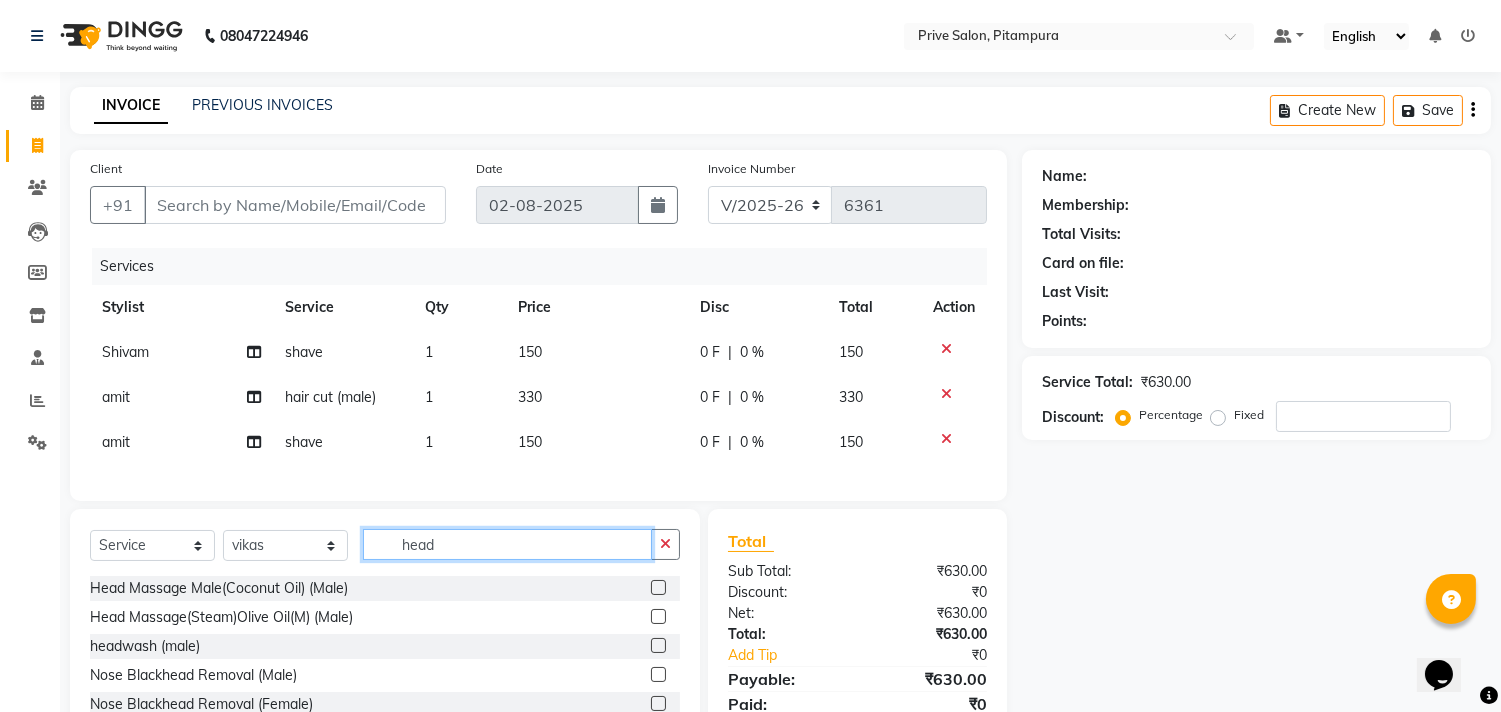 type on "head" 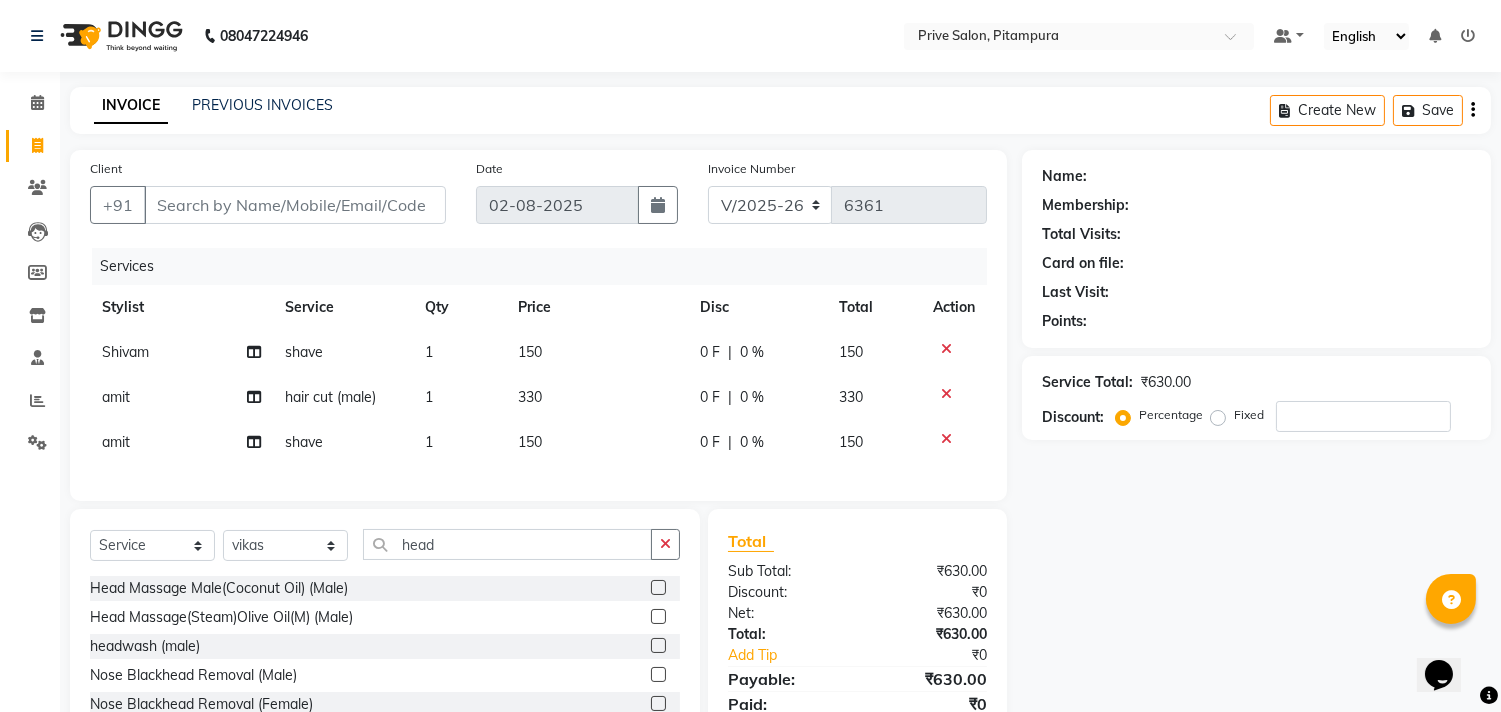 click 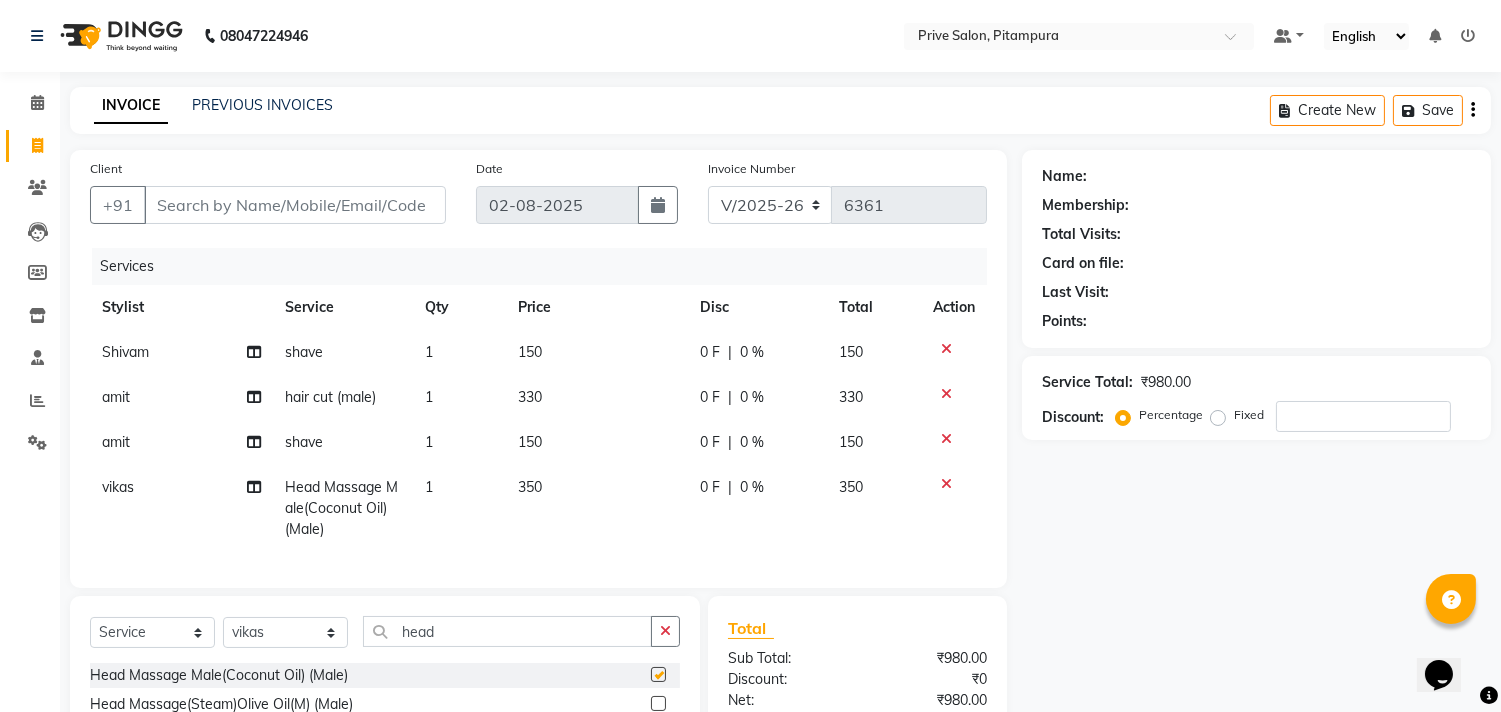 checkbox on "false" 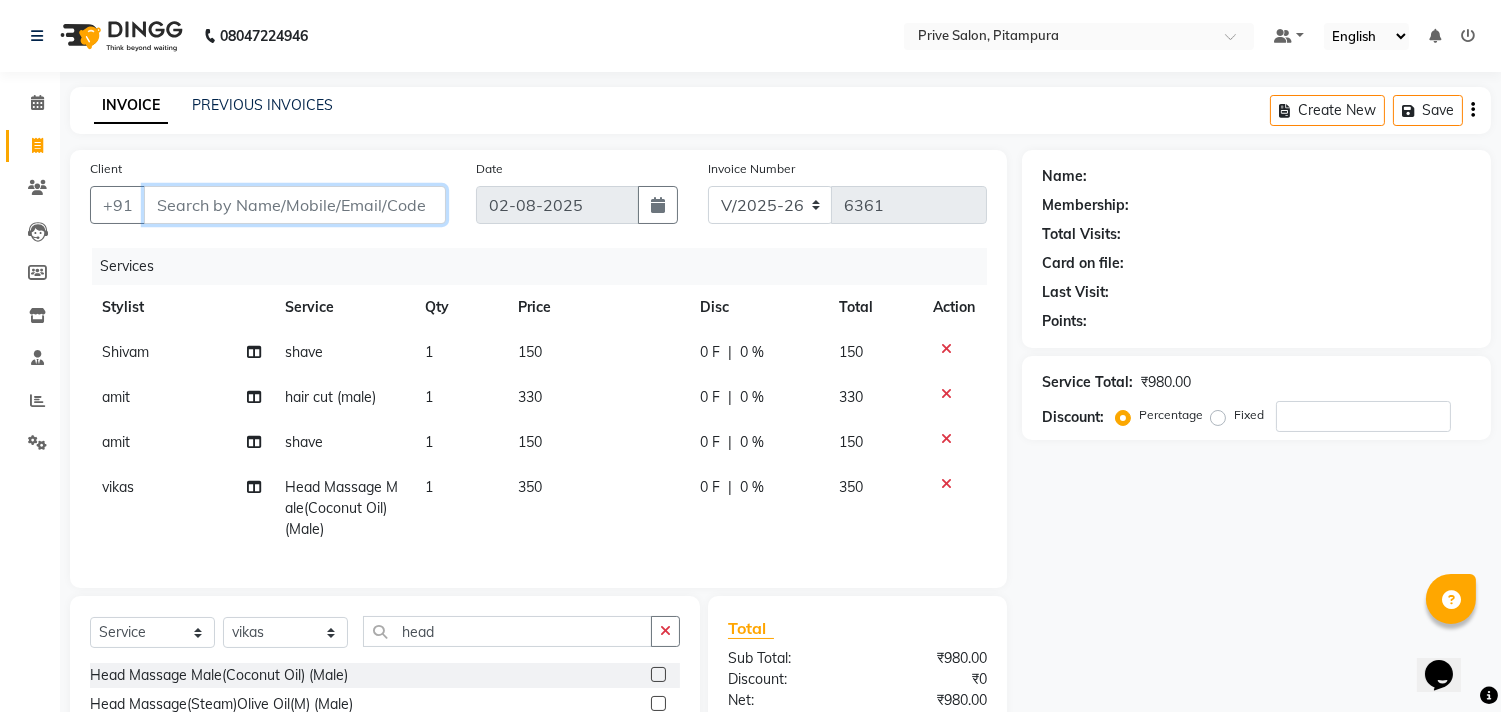 click on "Client" at bounding box center [295, 205] 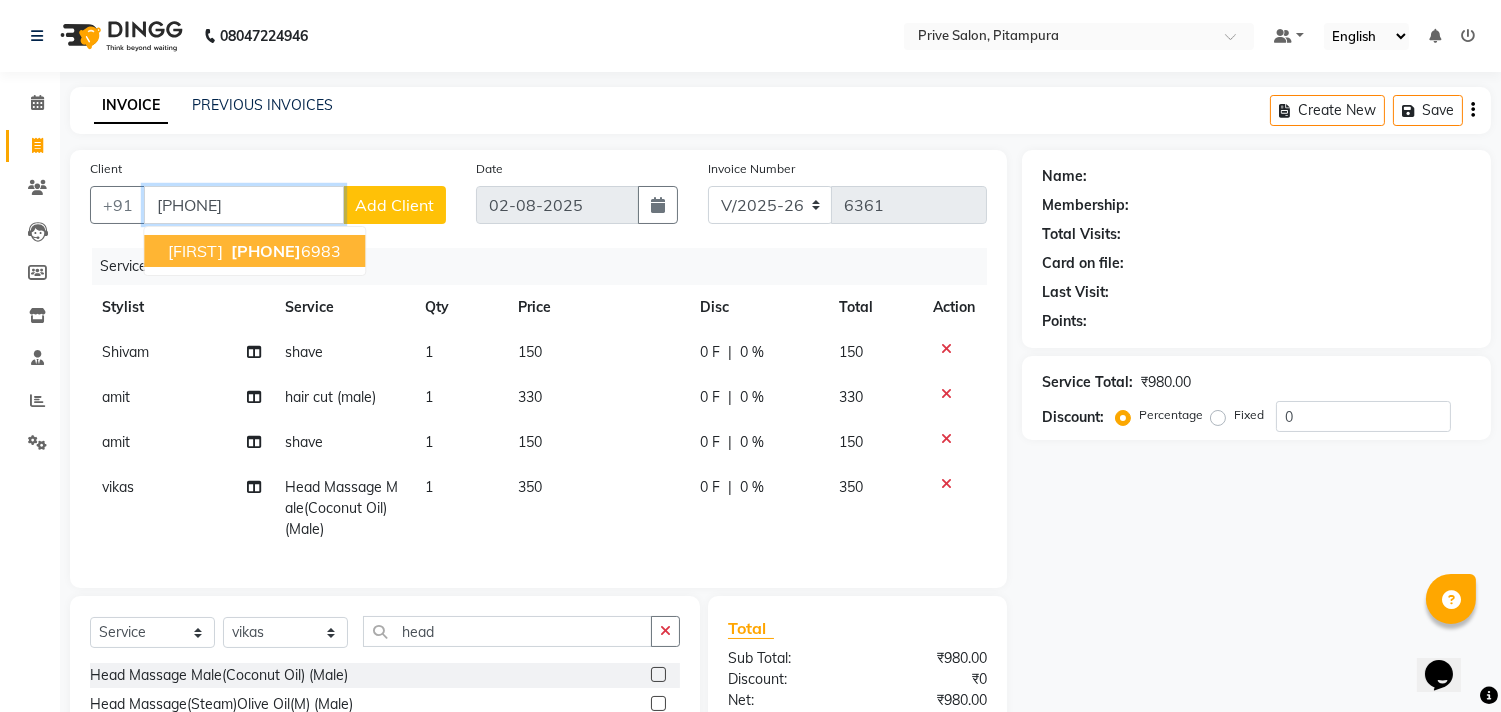 click on "761830 6983" at bounding box center [284, 251] 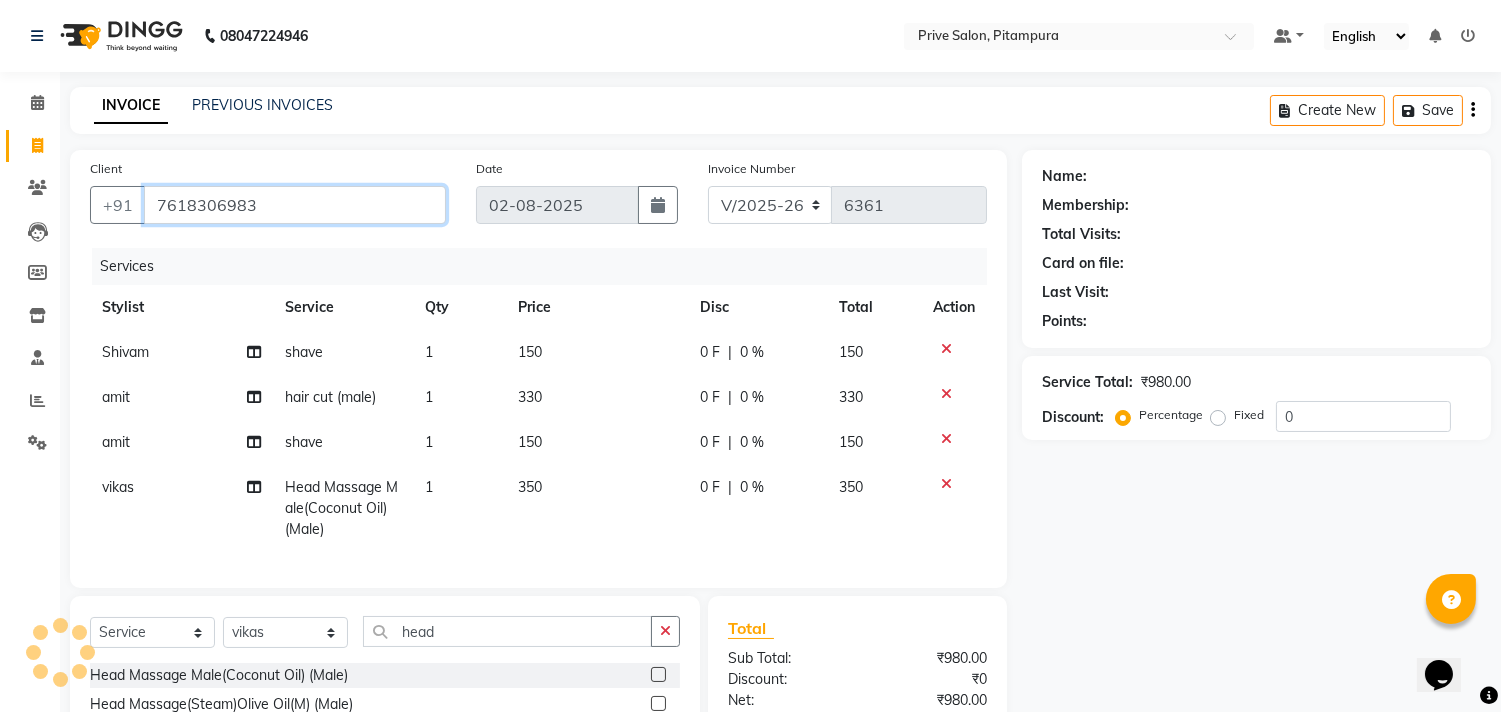 type on "7618306983" 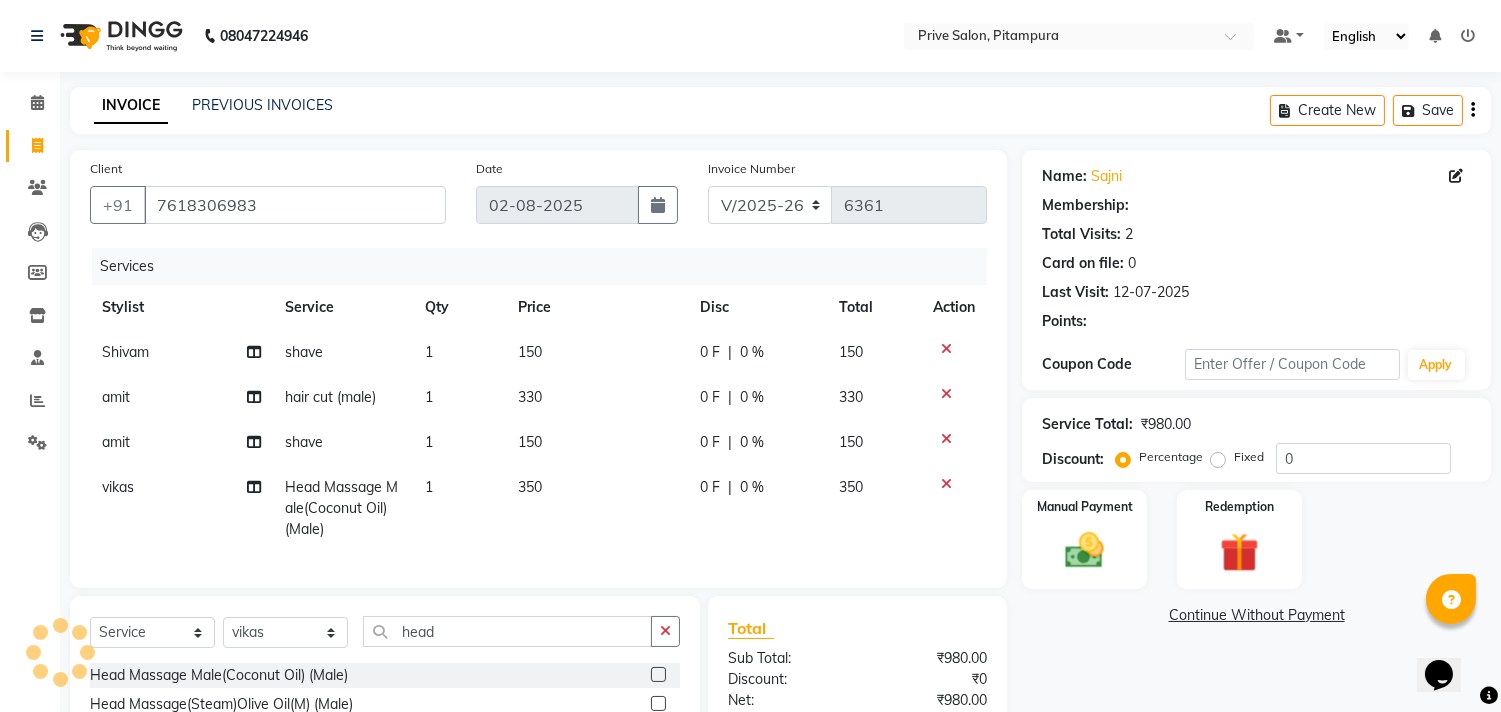 select on "1: Object" 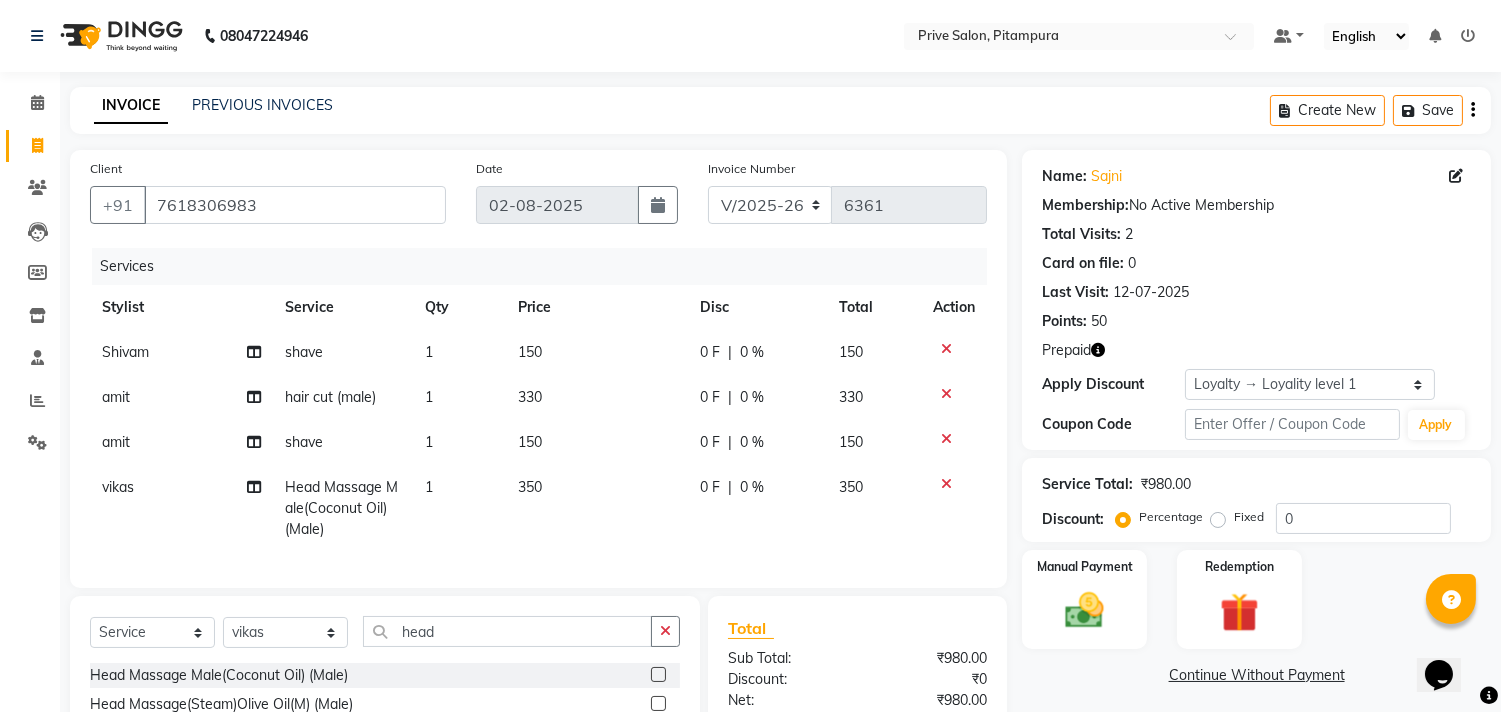 click 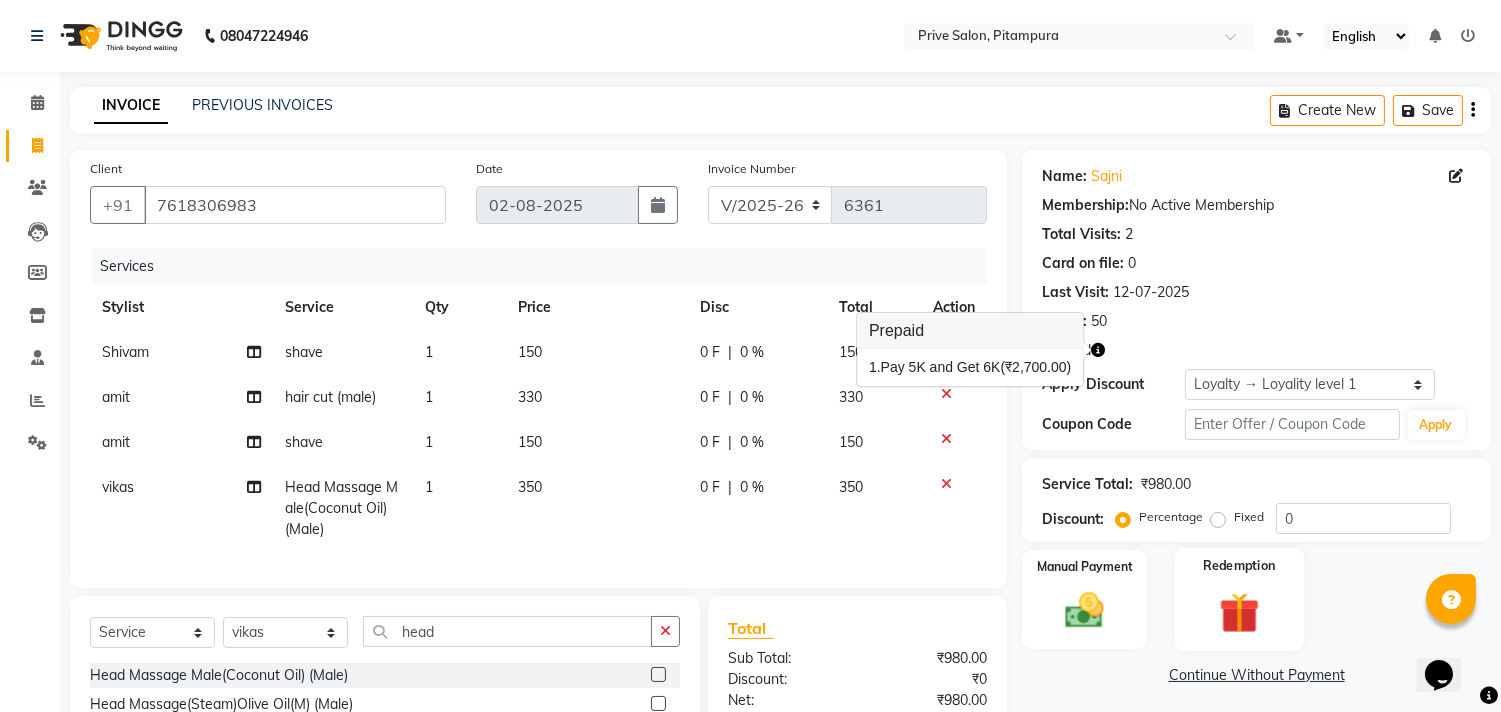 click 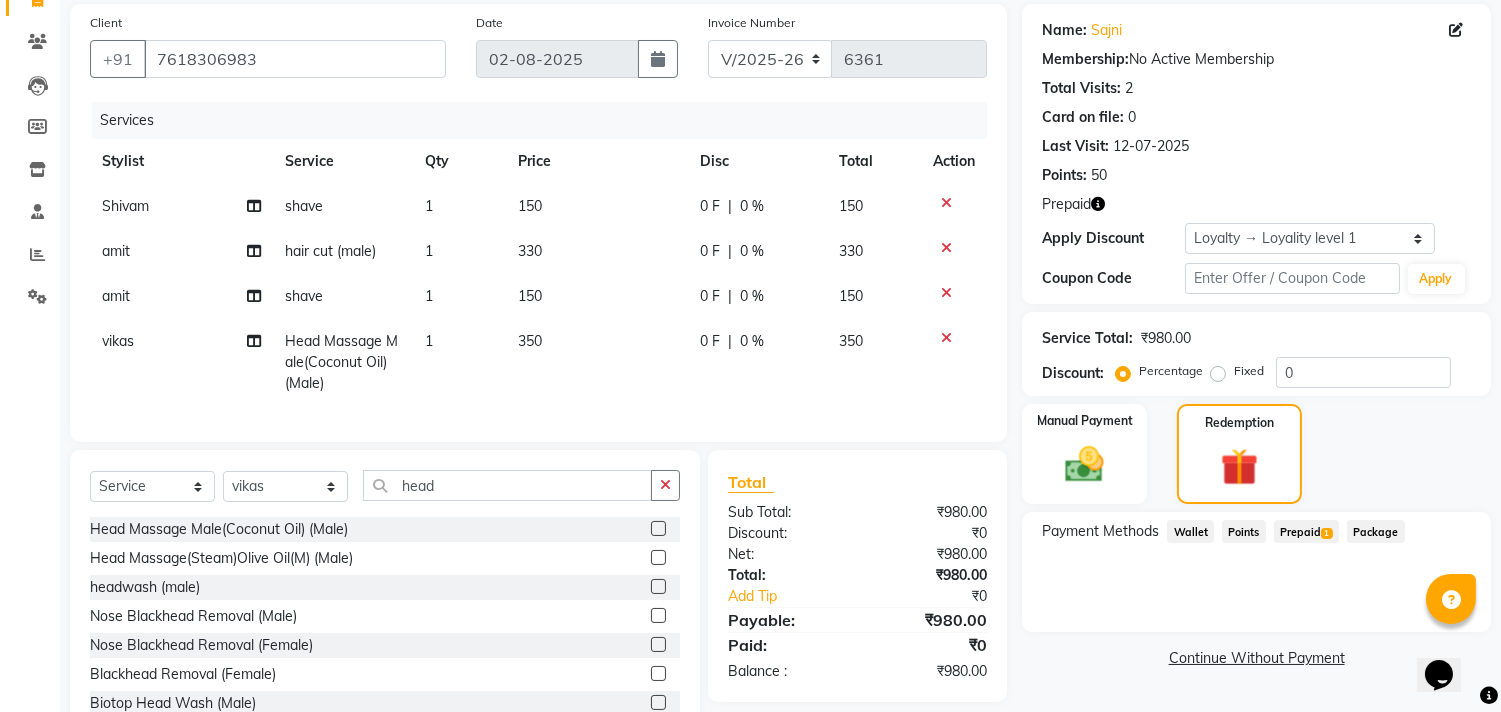 scroll, scrollTop: 203, scrollLeft: 0, axis: vertical 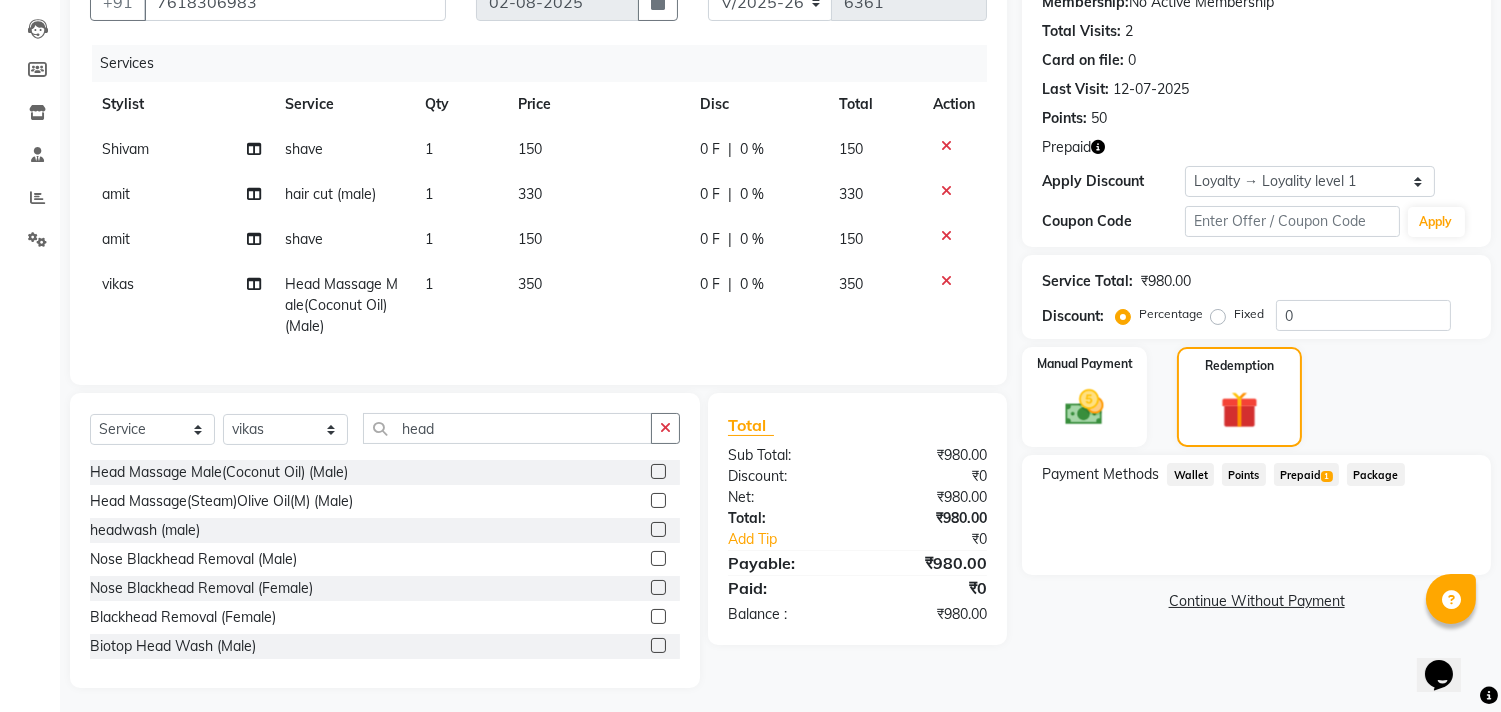 click on "Prepaid  1" 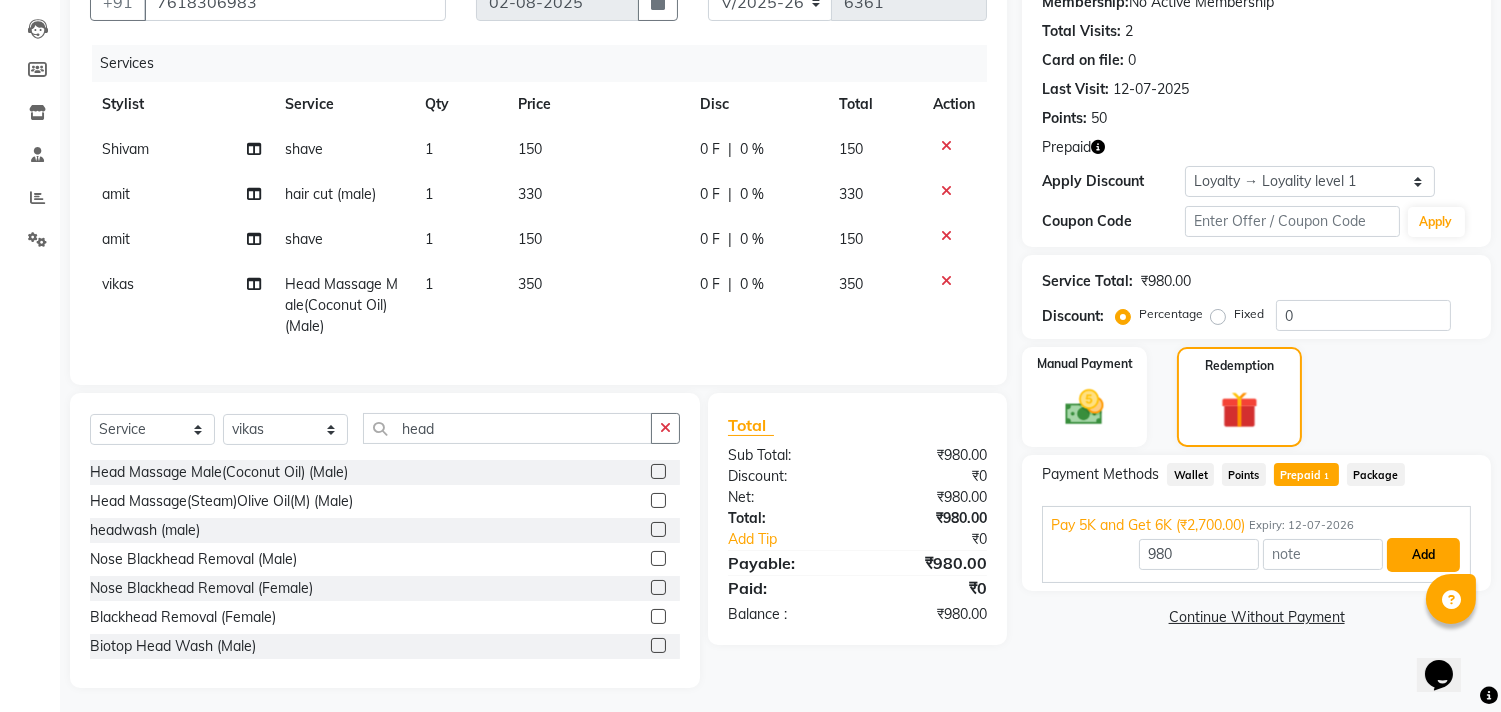 click on "Add" at bounding box center (1423, 555) 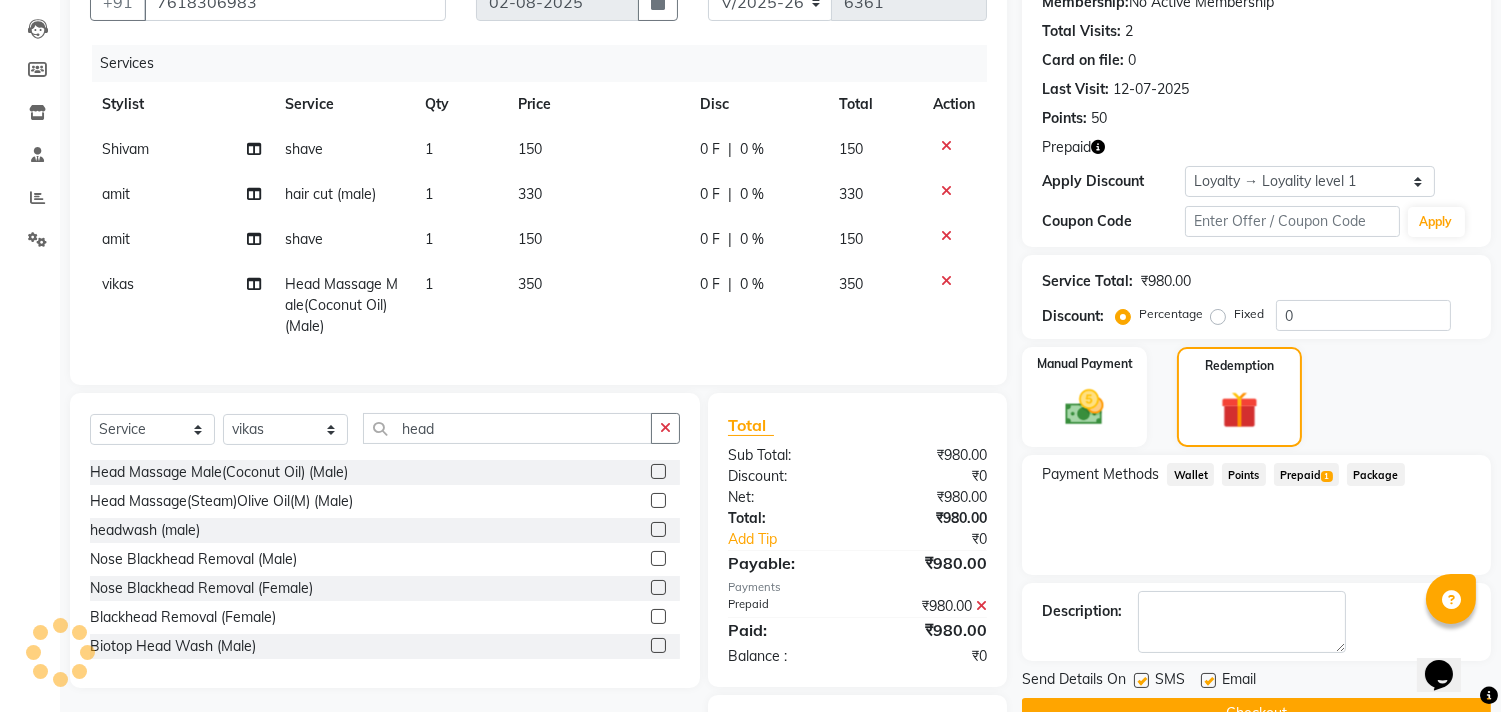 scroll, scrollTop: 323, scrollLeft: 0, axis: vertical 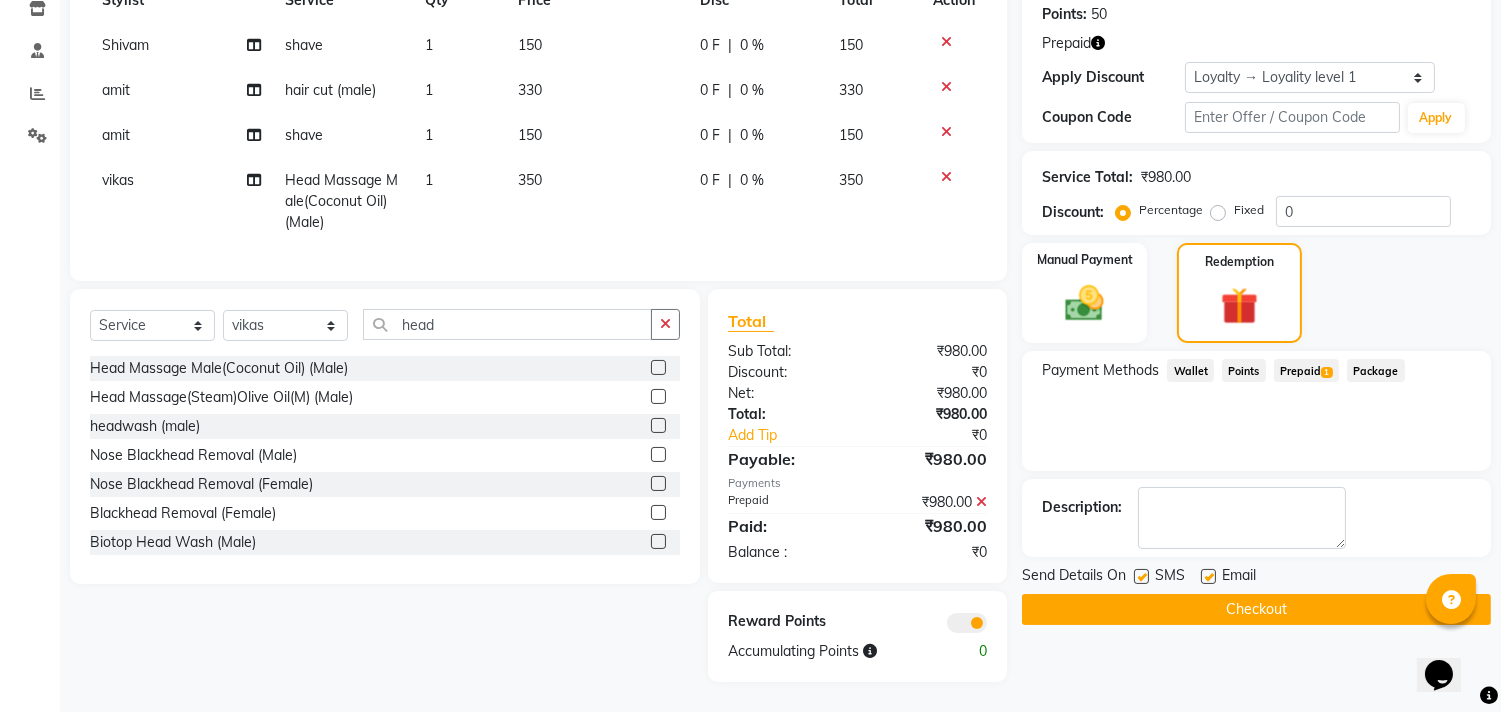 click on "Checkout" 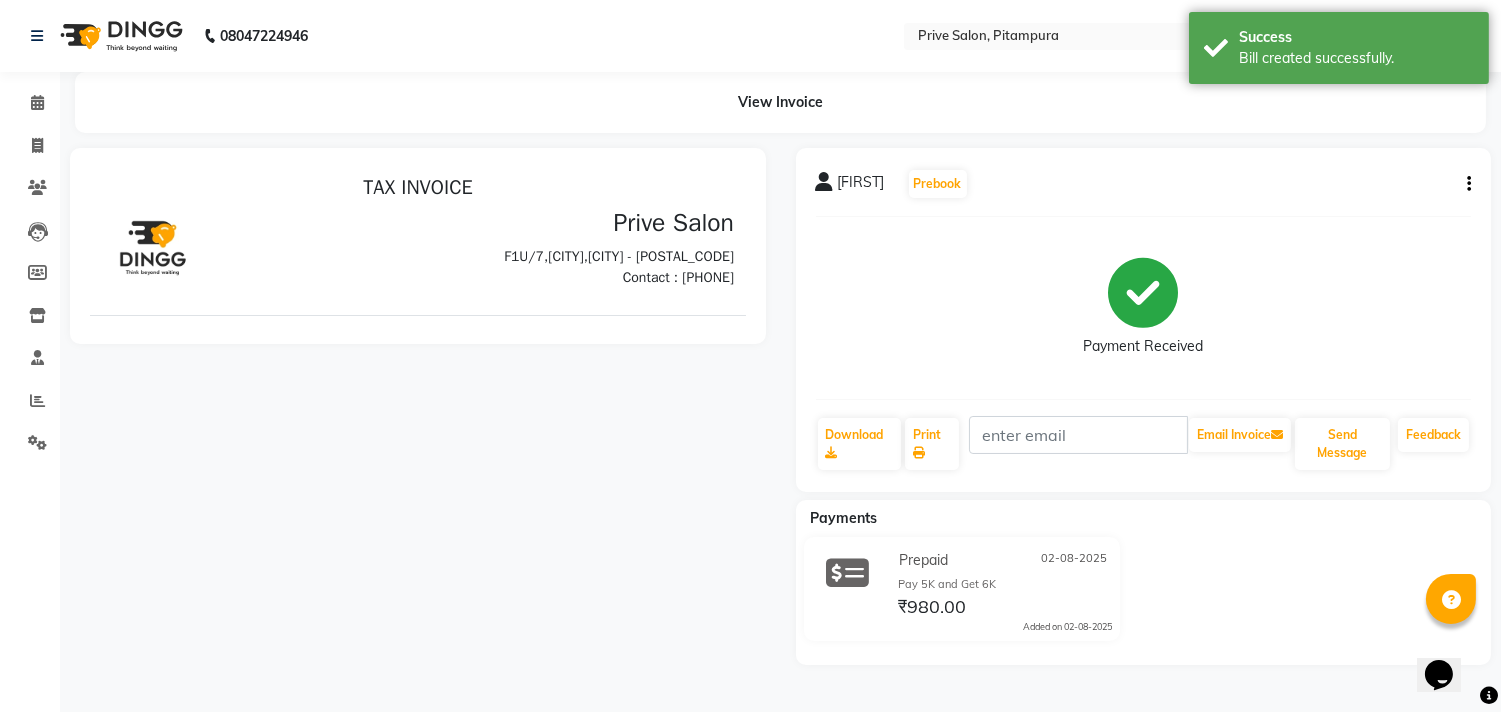 scroll, scrollTop: 0, scrollLeft: 0, axis: both 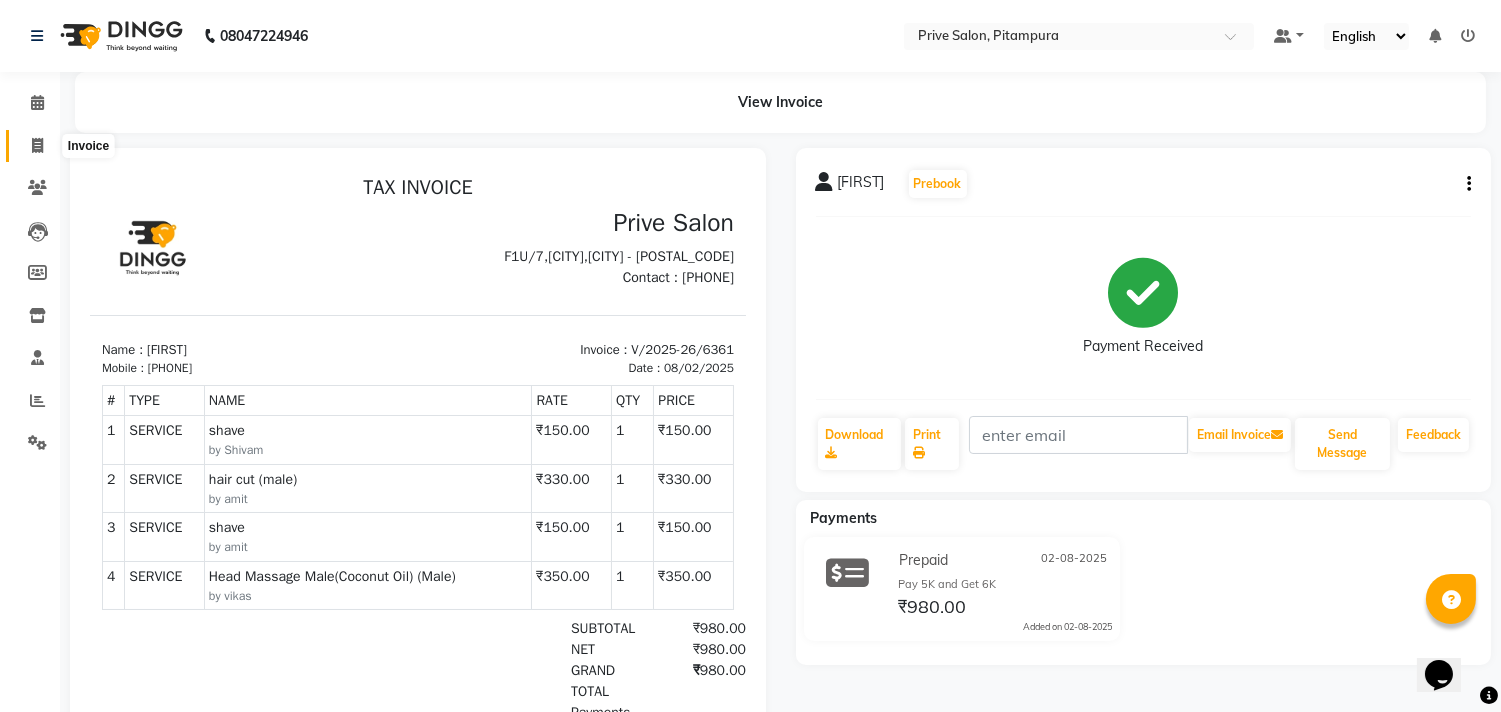 click 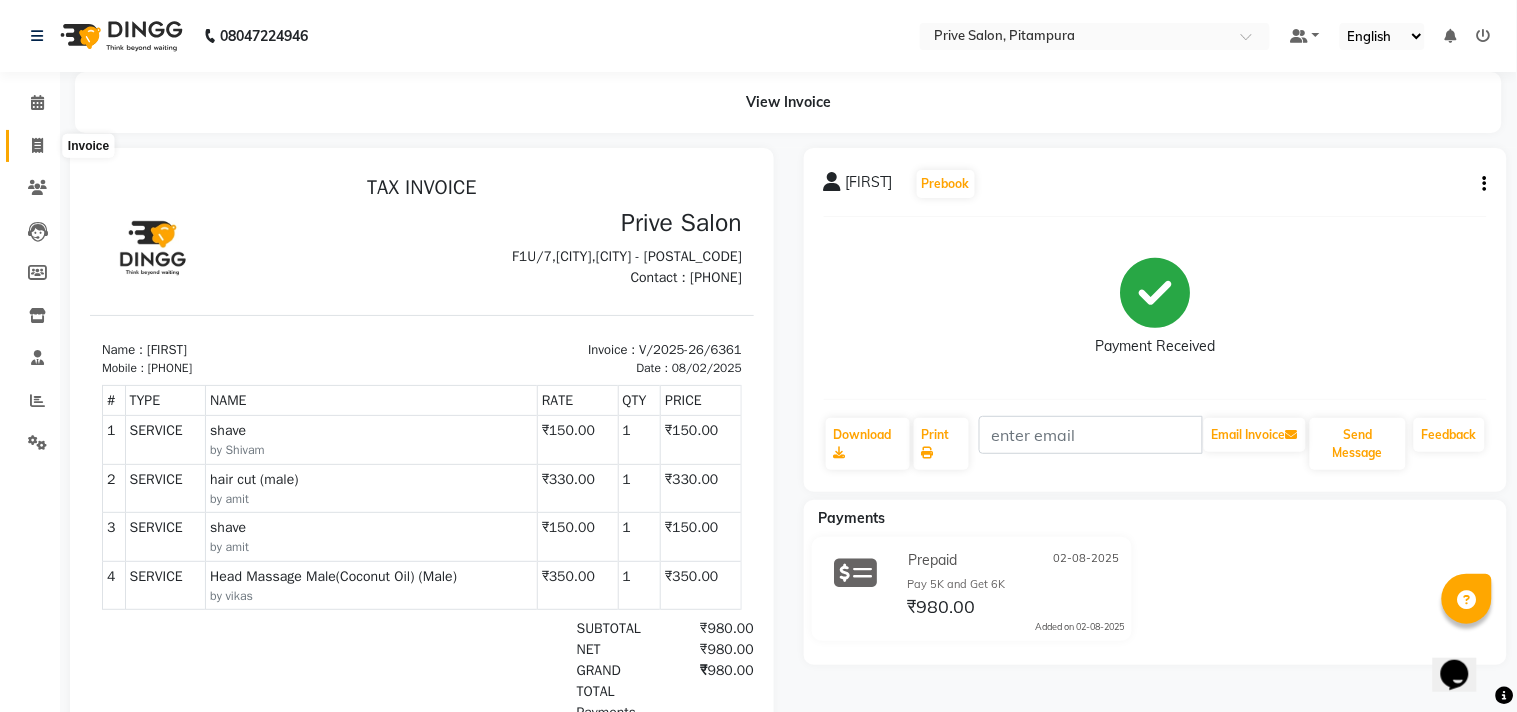 select on "service" 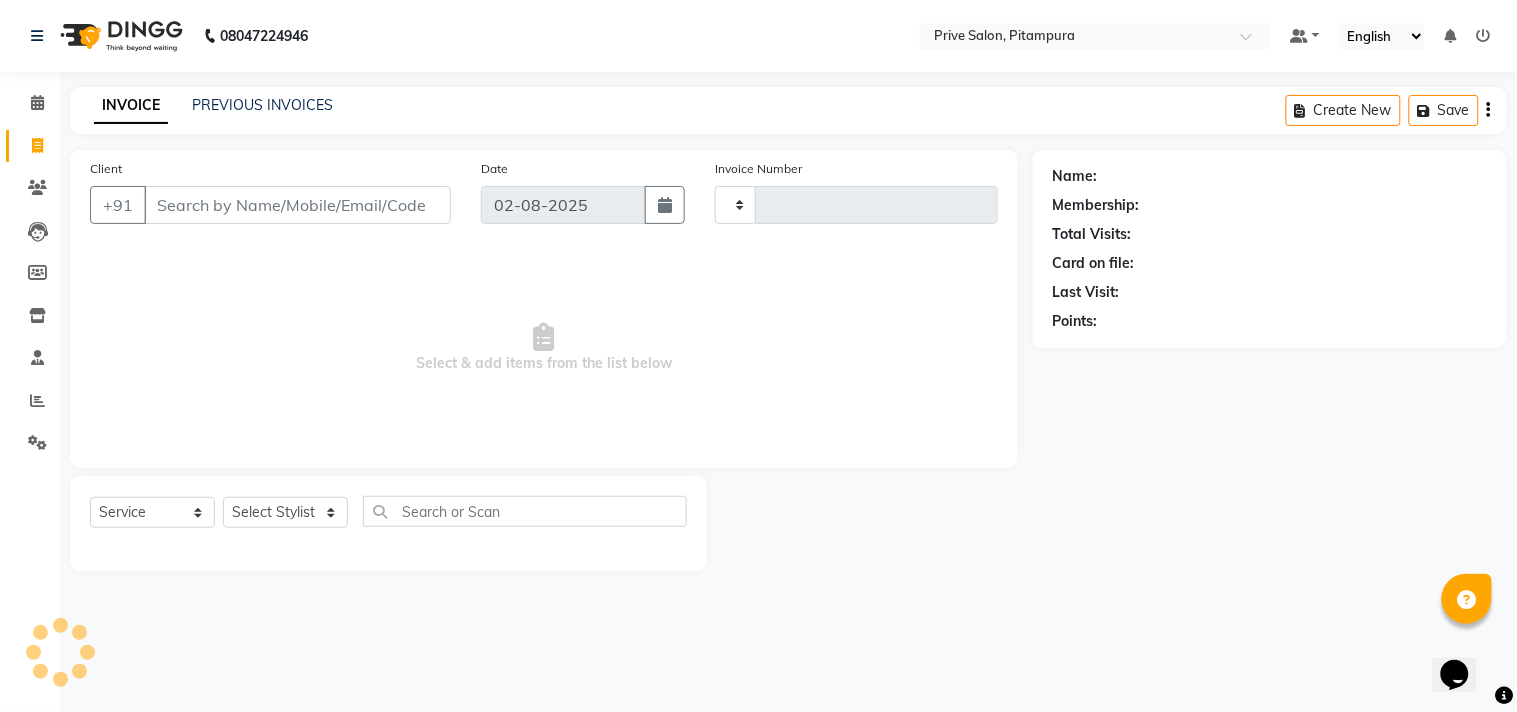 click on "Client" at bounding box center [297, 205] 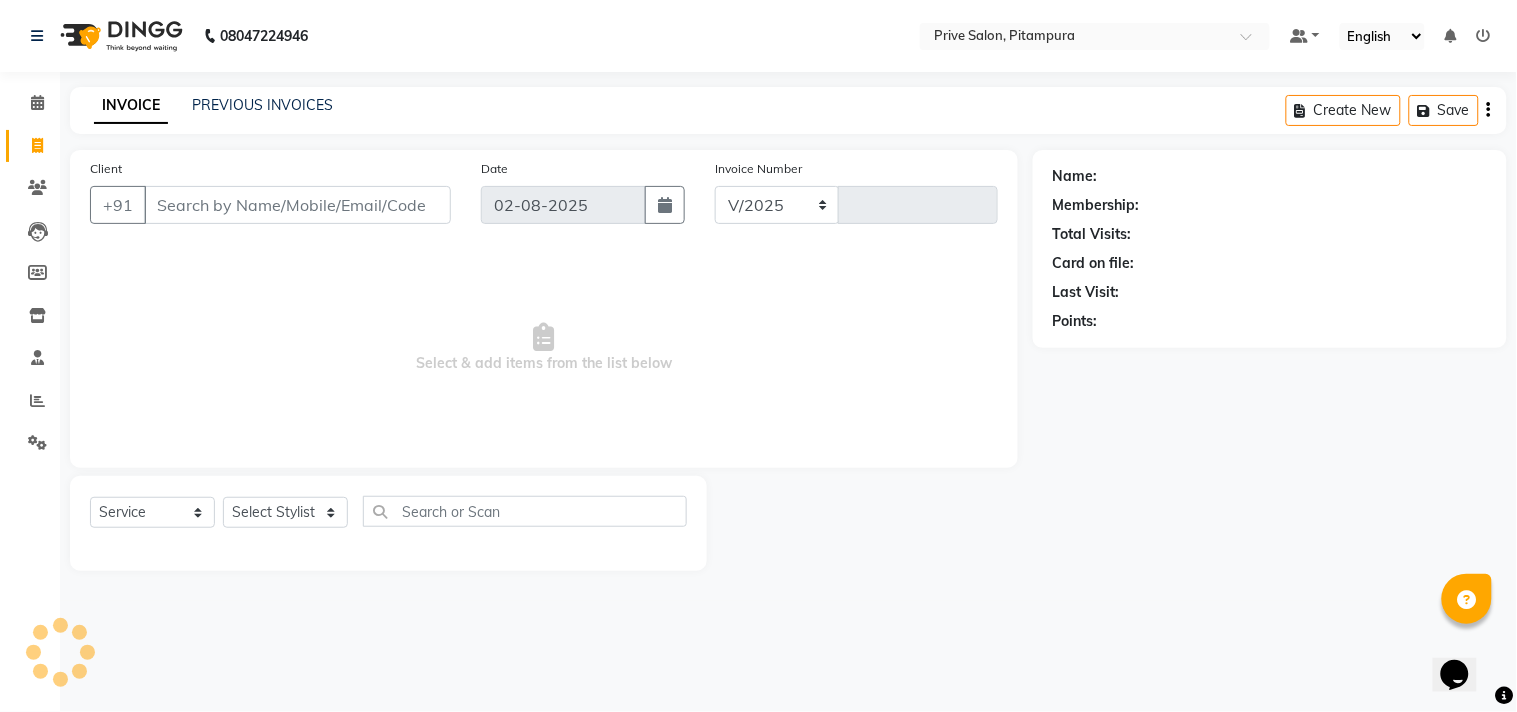 select on "136" 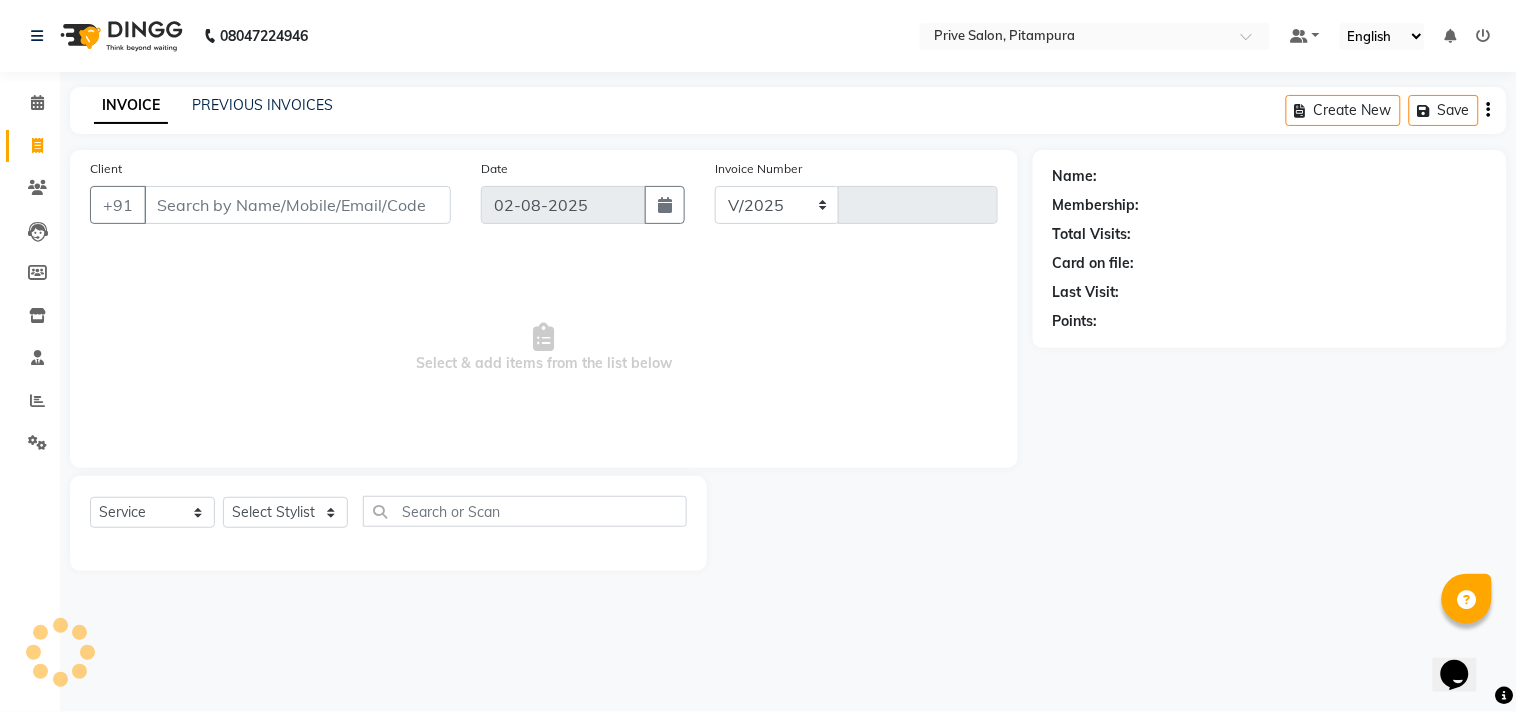 type on "6362" 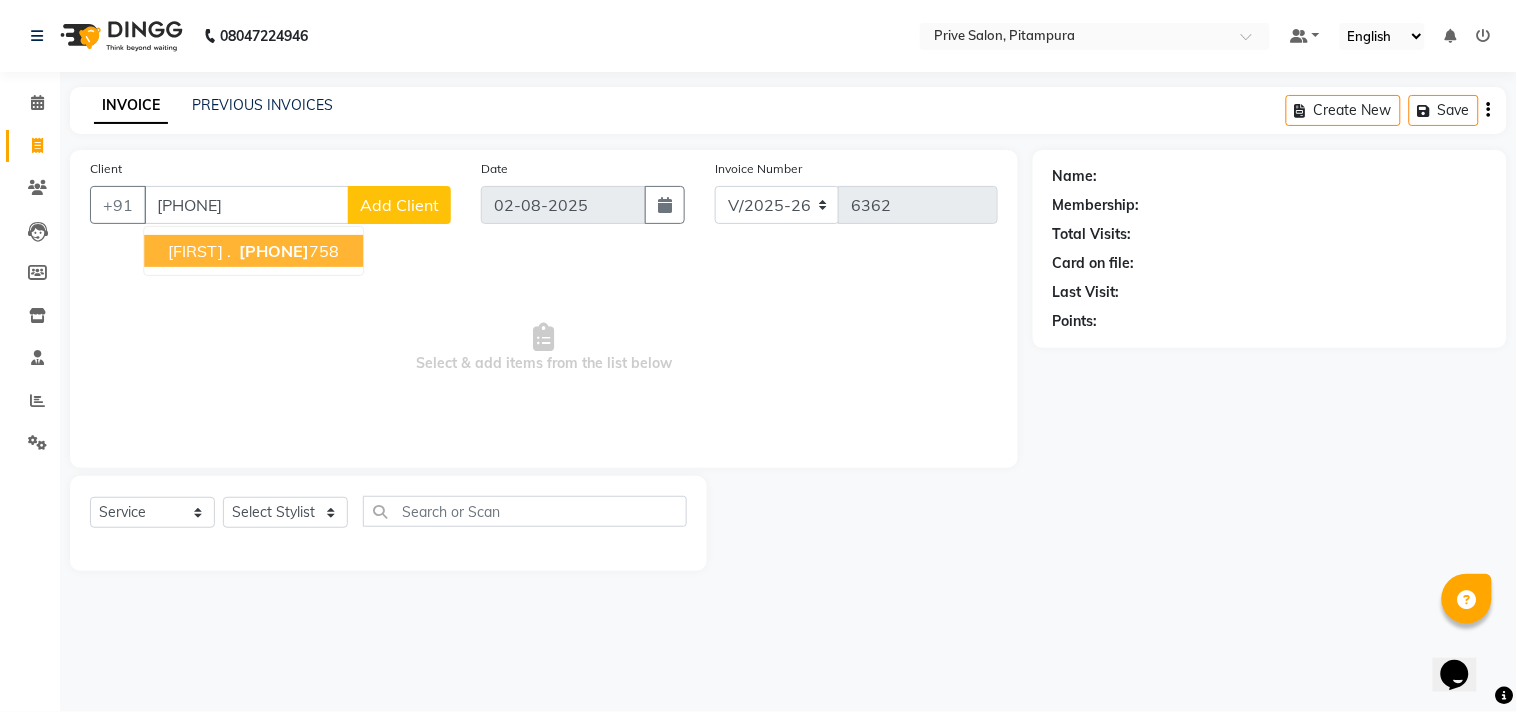 click on "9971398" at bounding box center (274, 251) 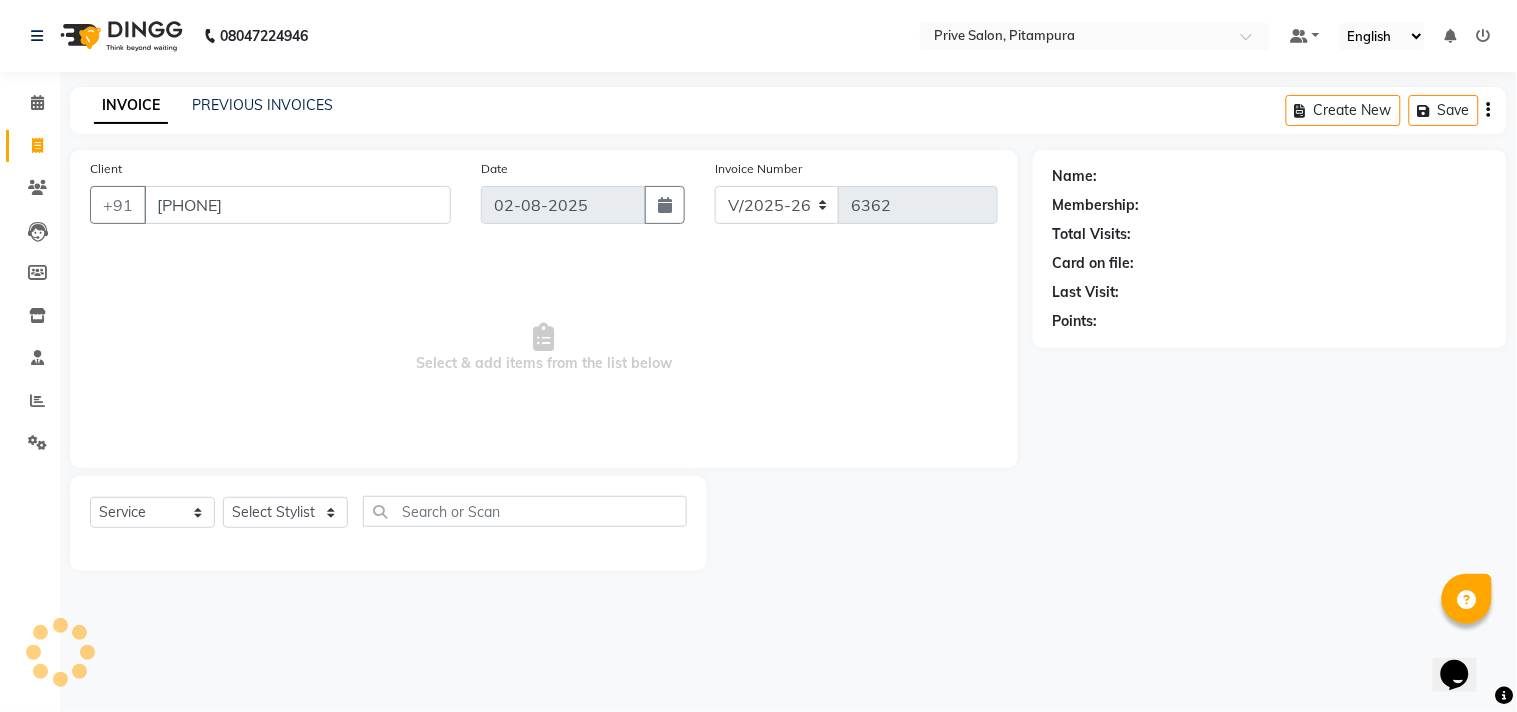 type on "9971398758" 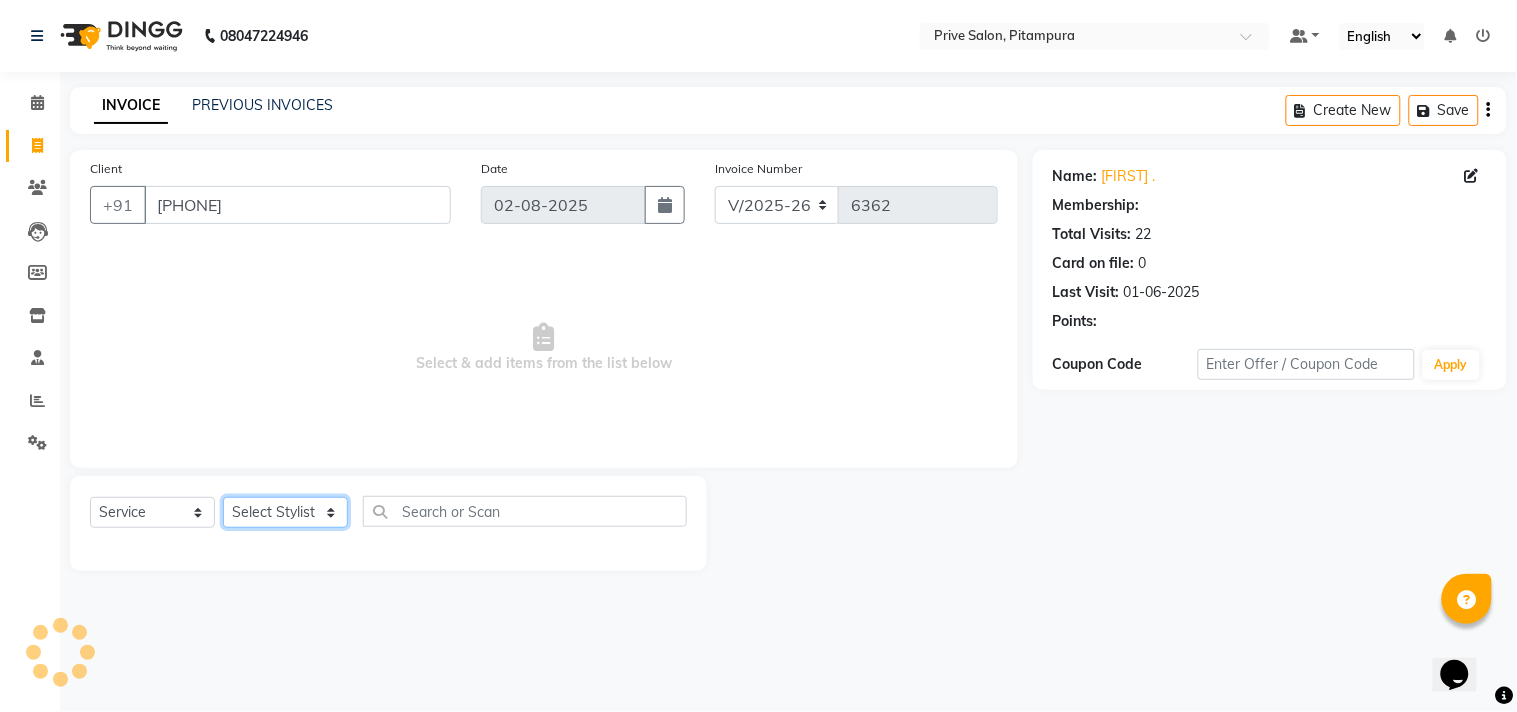 click on "Select Stylist amit ARJUN Atul FAIZAN FARDEEN GOLU harshit HITESH isha kapil khushbu Manager meenu MOHIT Mohsin NISHA nishi Preet privee Shivam SIVA vikas" 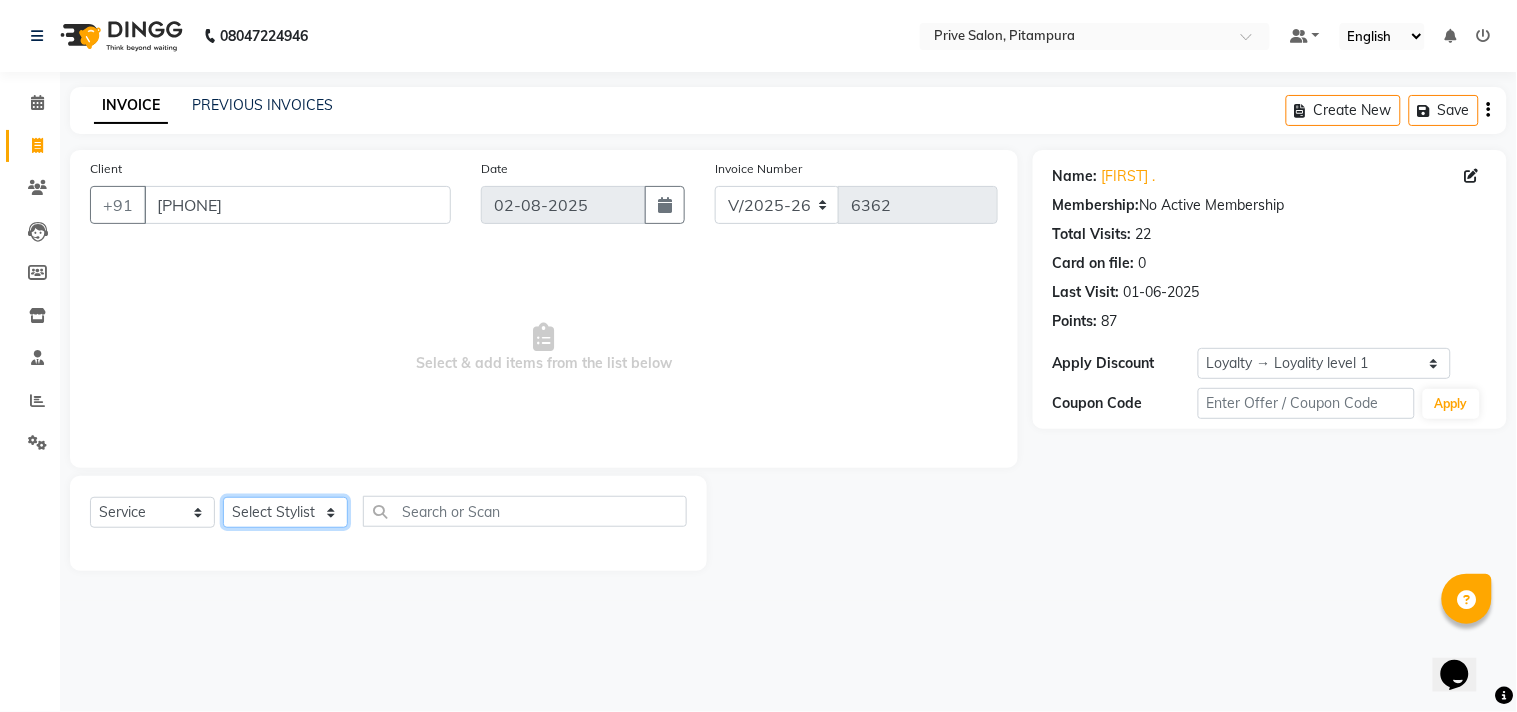 select on "64340" 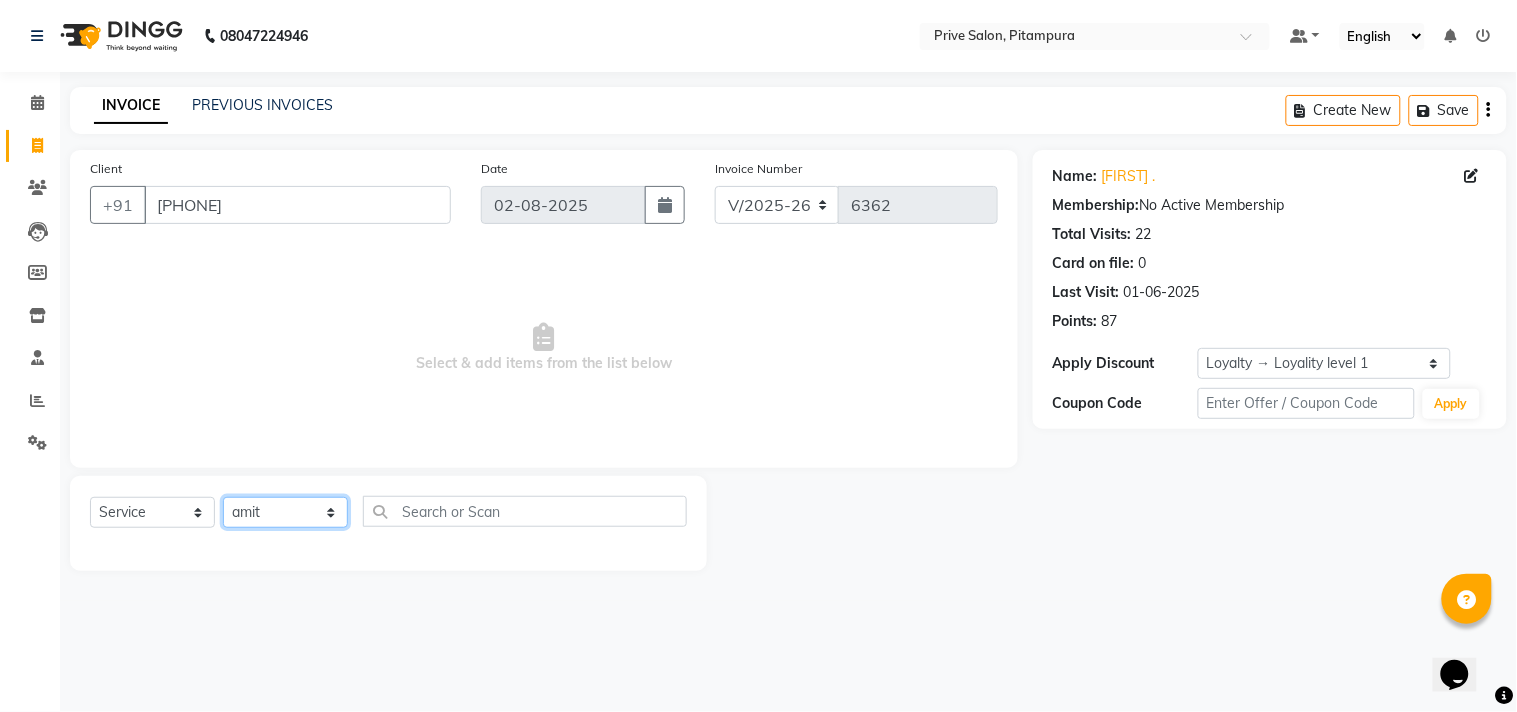 click on "Select Stylist amit ARJUN Atul FAIZAN FARDEEN GOLU harshit HITESH isha kapil khushbu Manager meenu MOHIT Mohsin NISHA nishi Preet privee Shivam SIVA vikas" 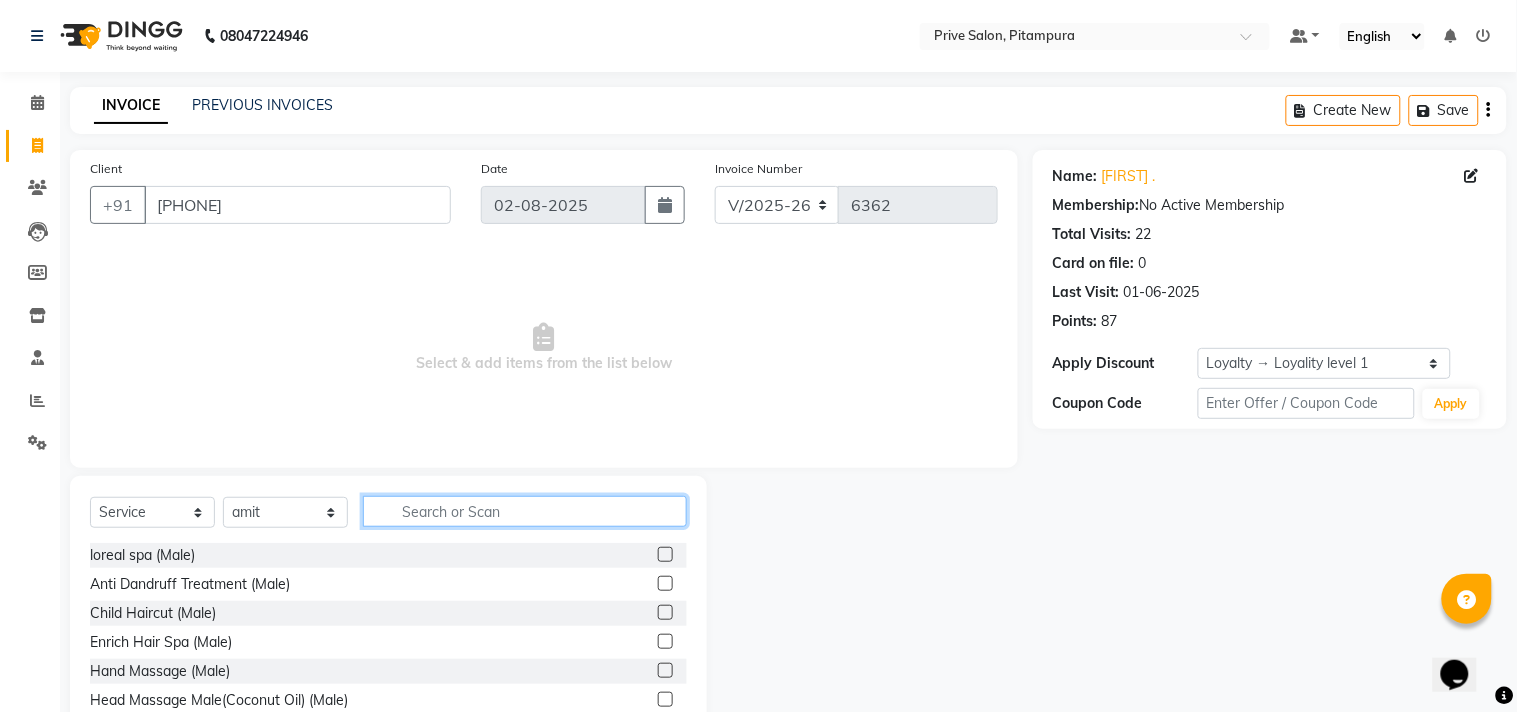 click 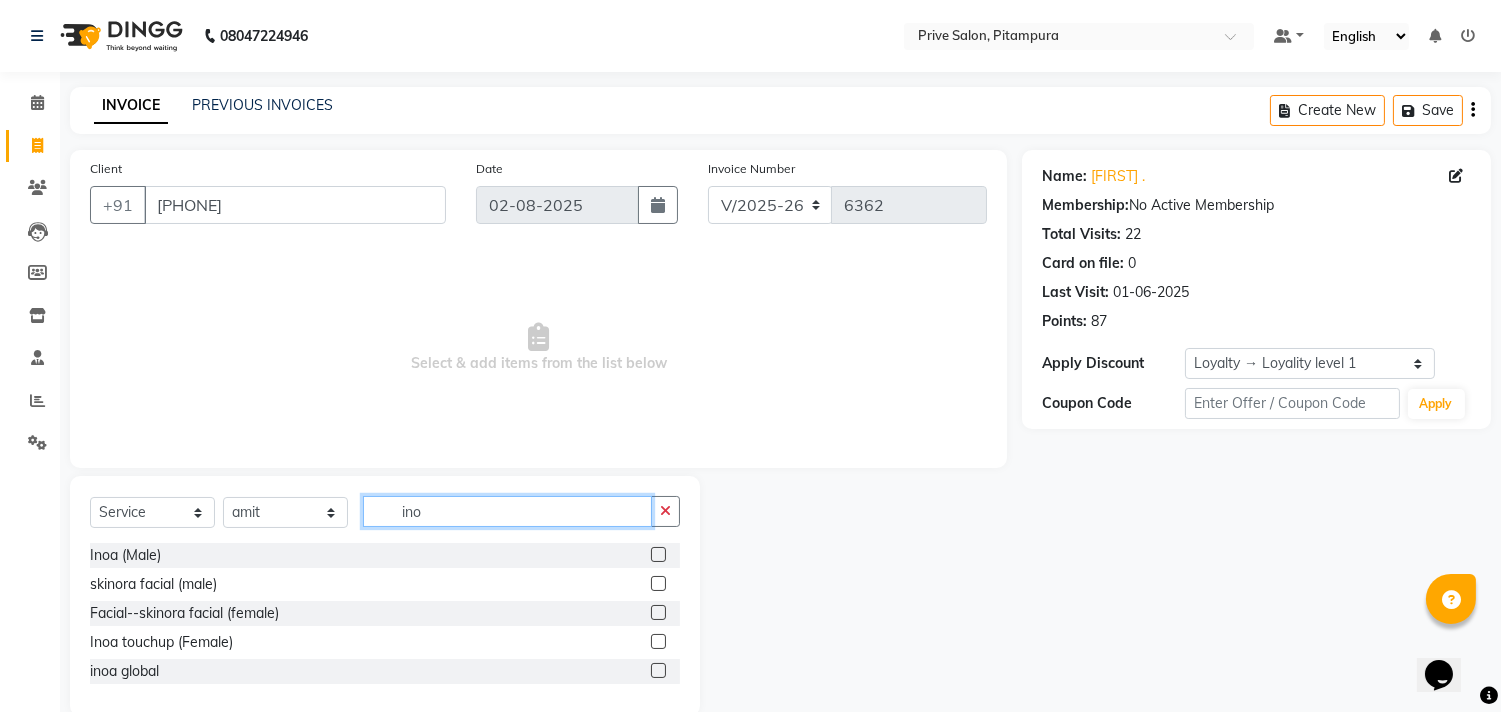 type on "ino" 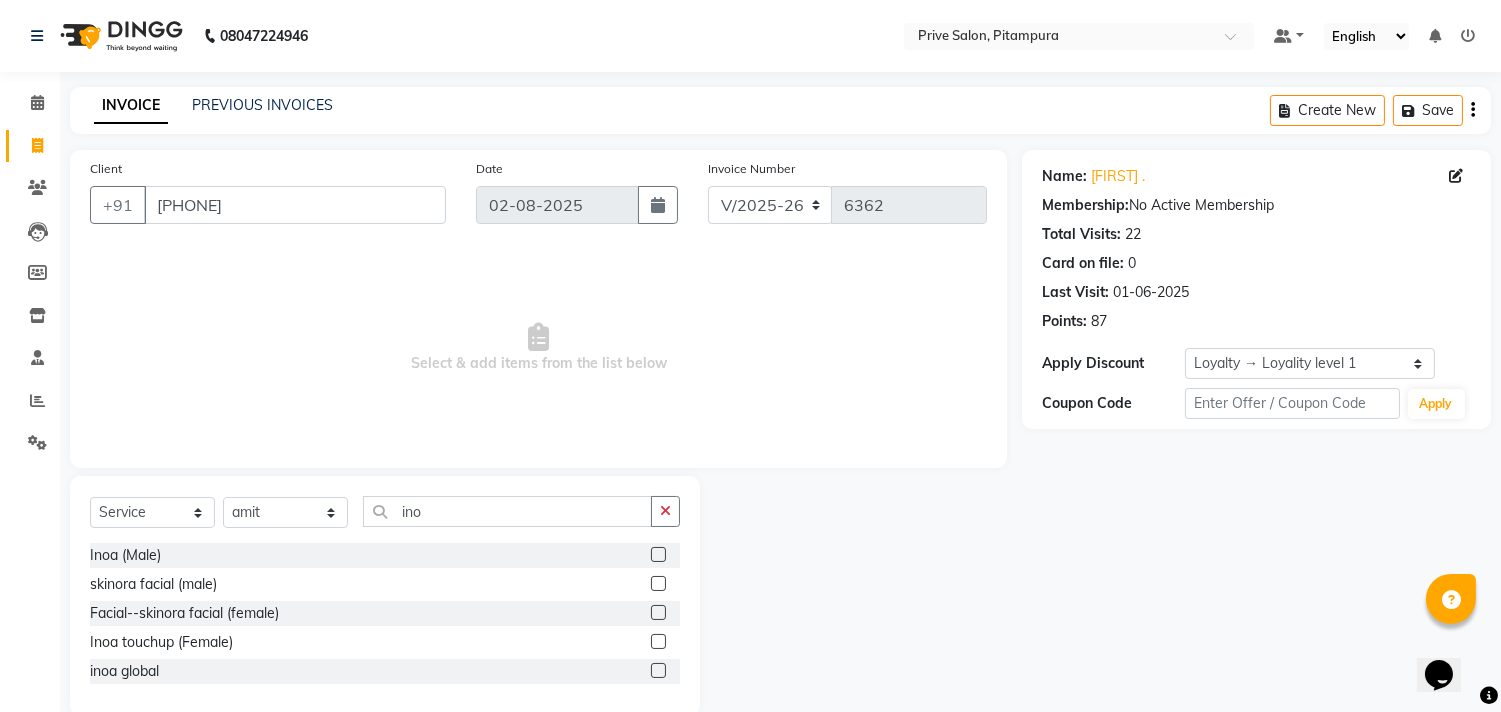 click 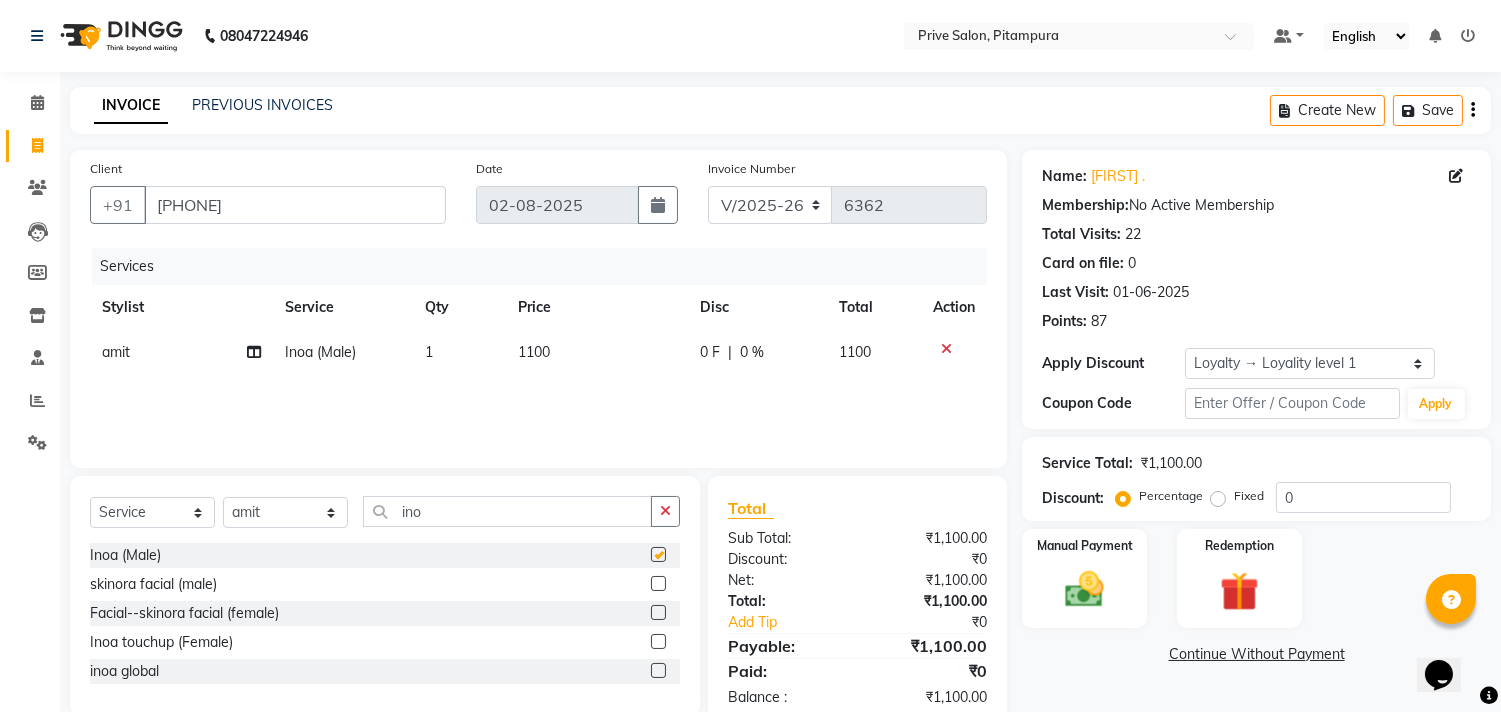 checkbox on "false" 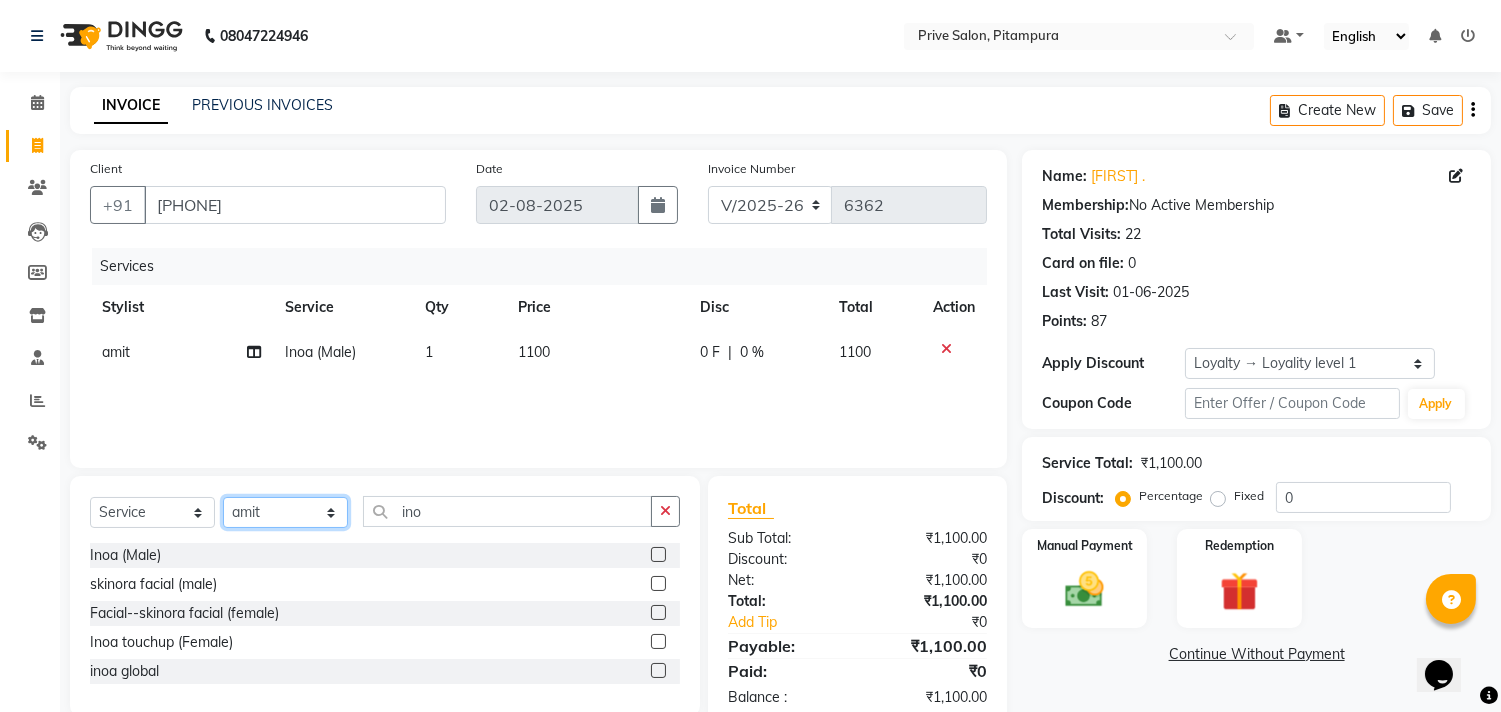 drag, startPoint x: 303, startPoint y: 515, endPoint x: 302, endPoint y: 505, distance: 10.049875 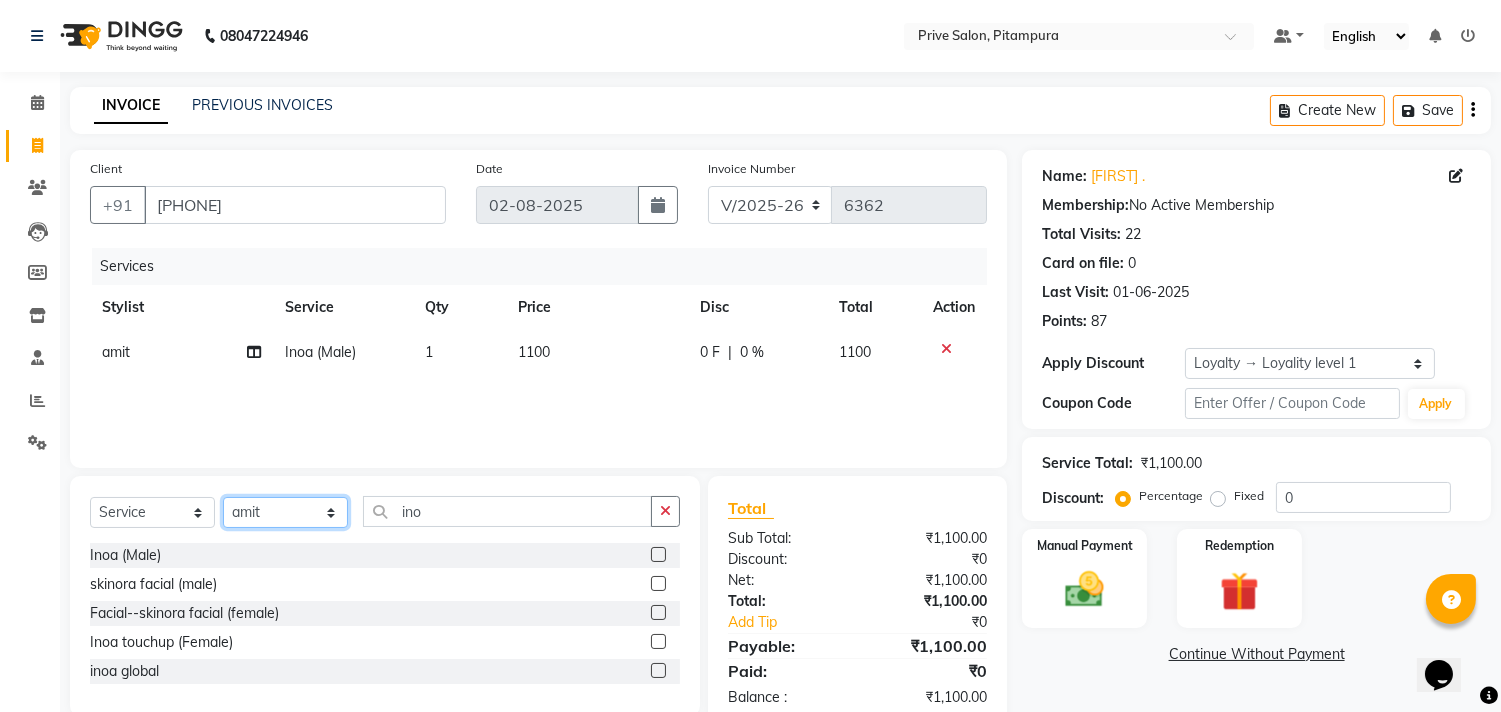 select on "36098" 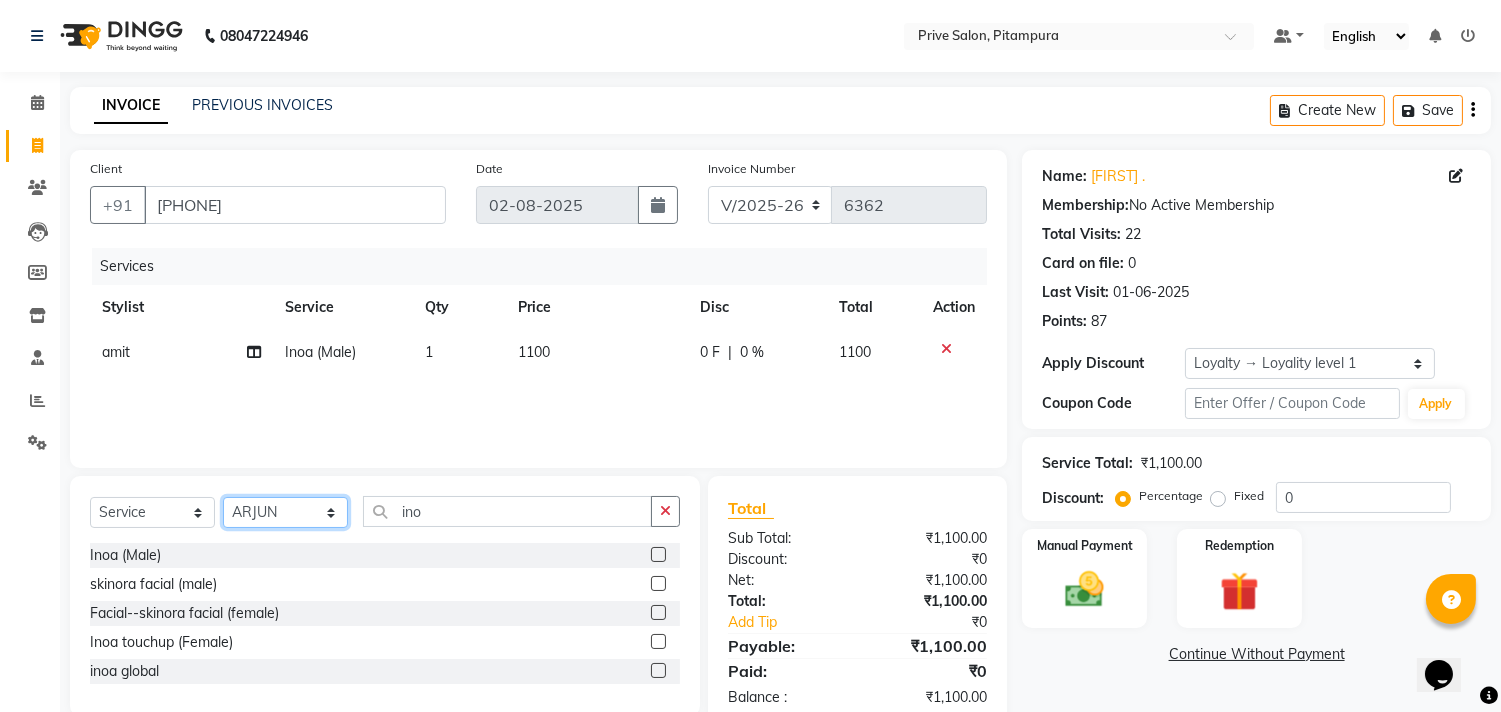 click on "Select Stylist amit ARJUN Atul FAIZAN FARDEEN GOLU harshit HITESH isha kapil khushbu Manager meenu MOHIT Mohsin NISHA nishi Preet privee Shivam SIVA vikas" 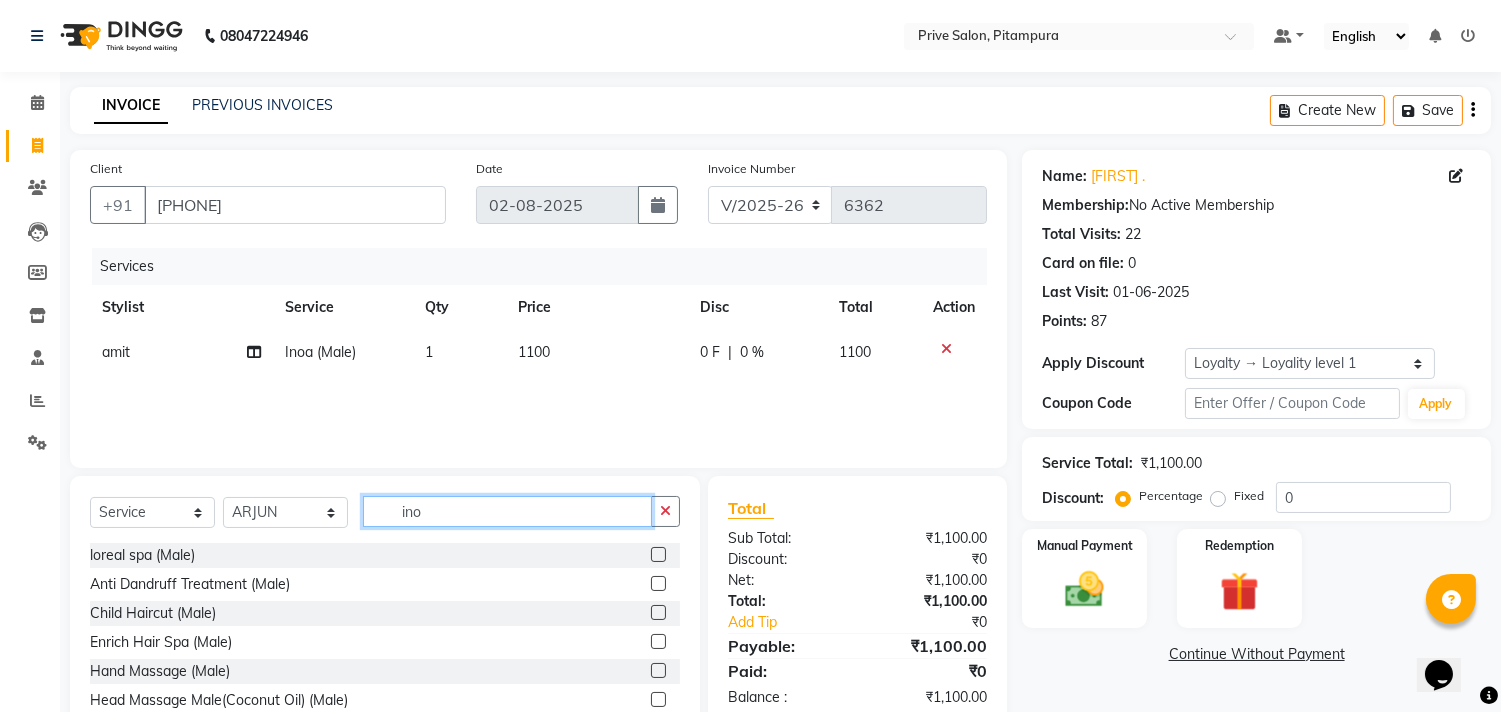 click on "ino" 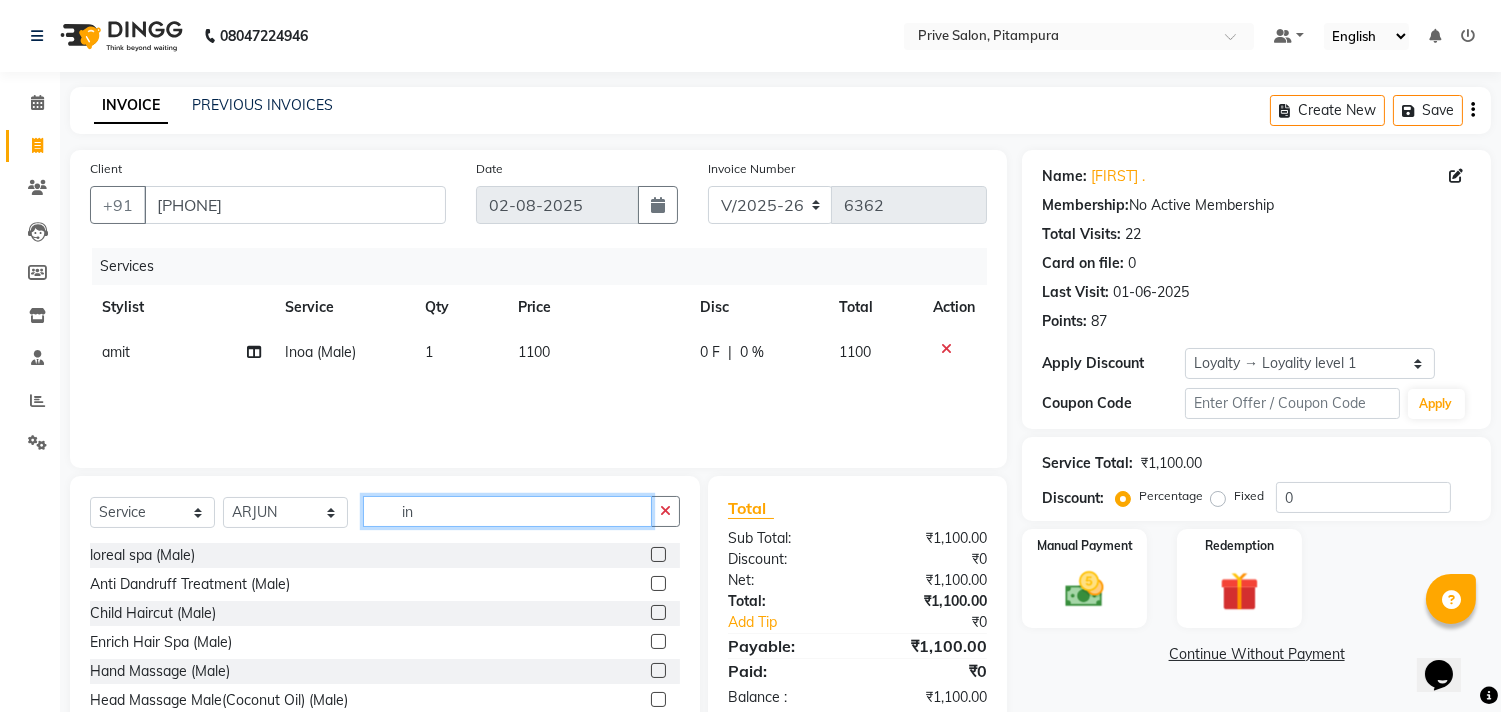 type on "i" 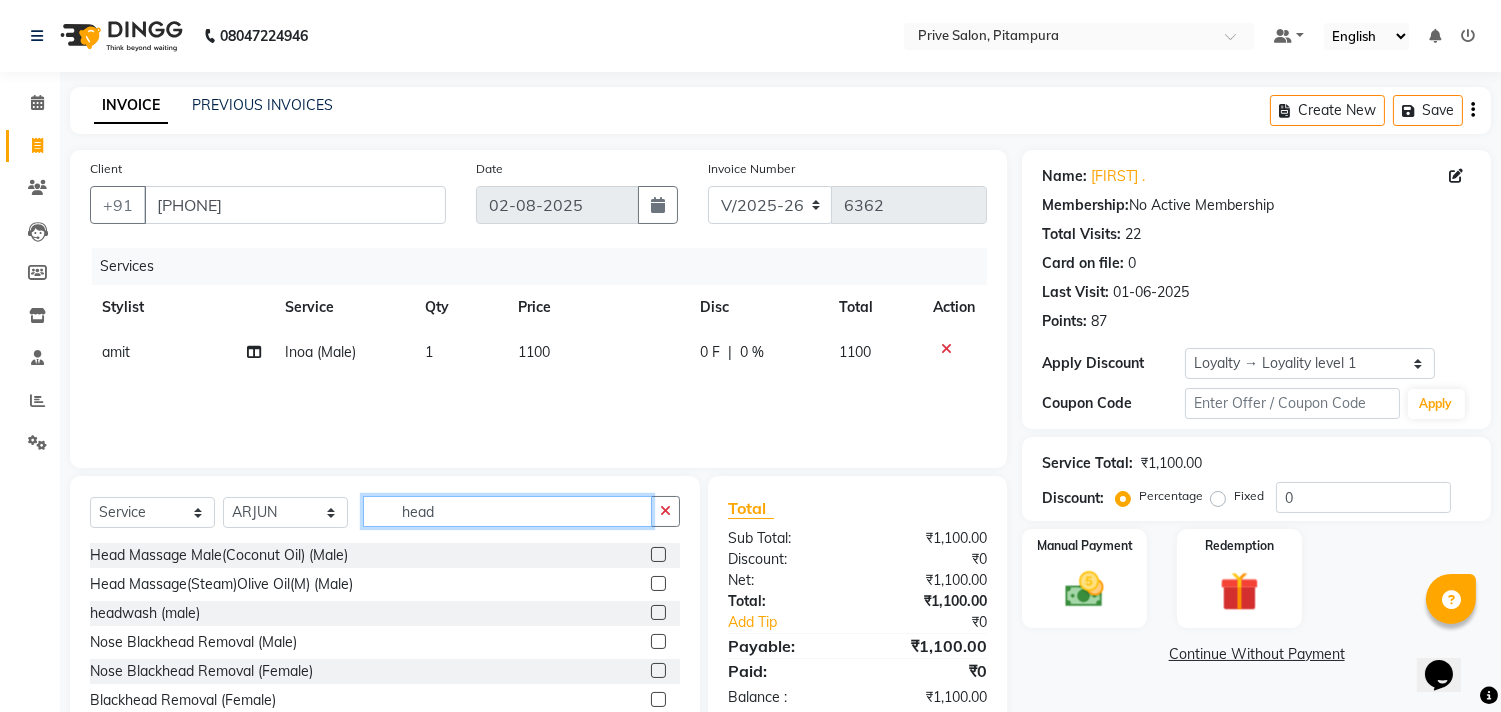 scroll, scrollTop: 58, scrollLeft: 0, axis: vertical 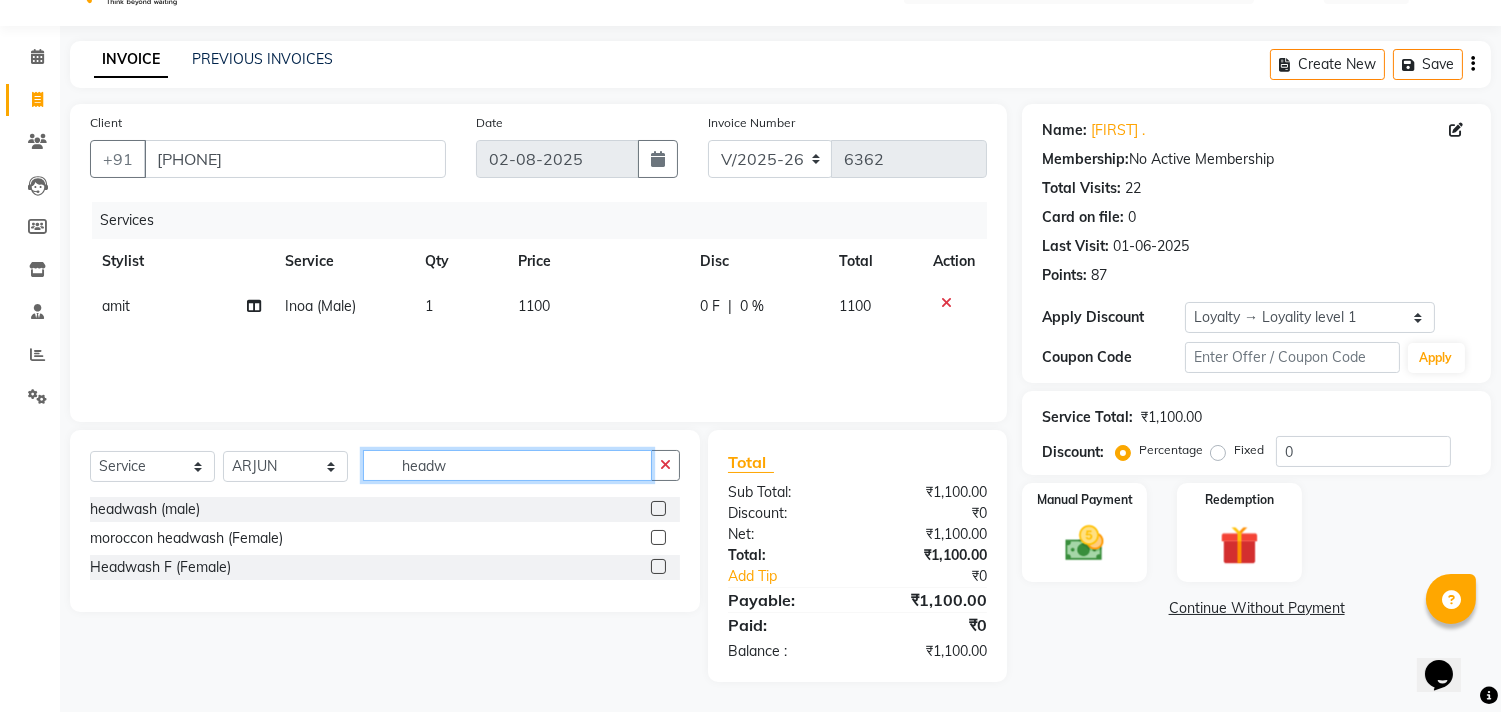 type on "headw" 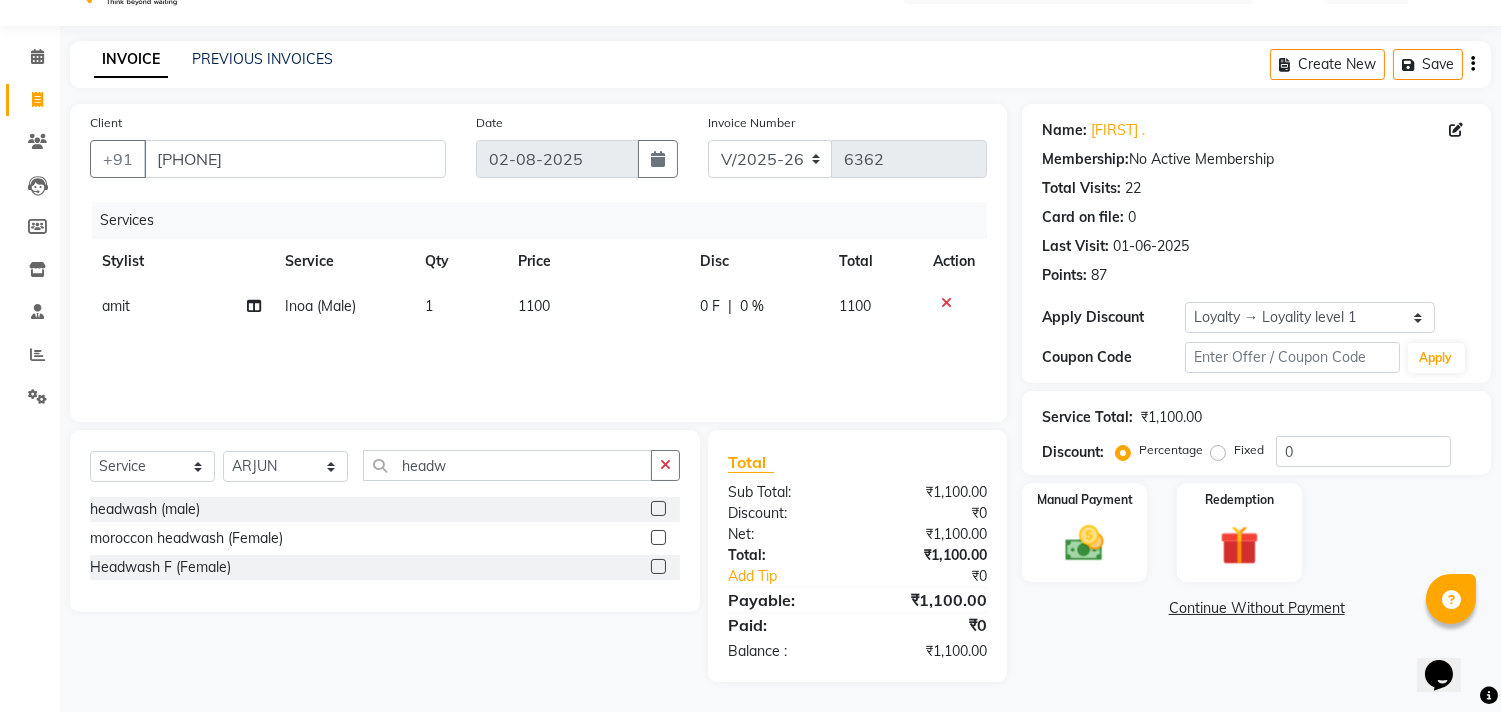 click 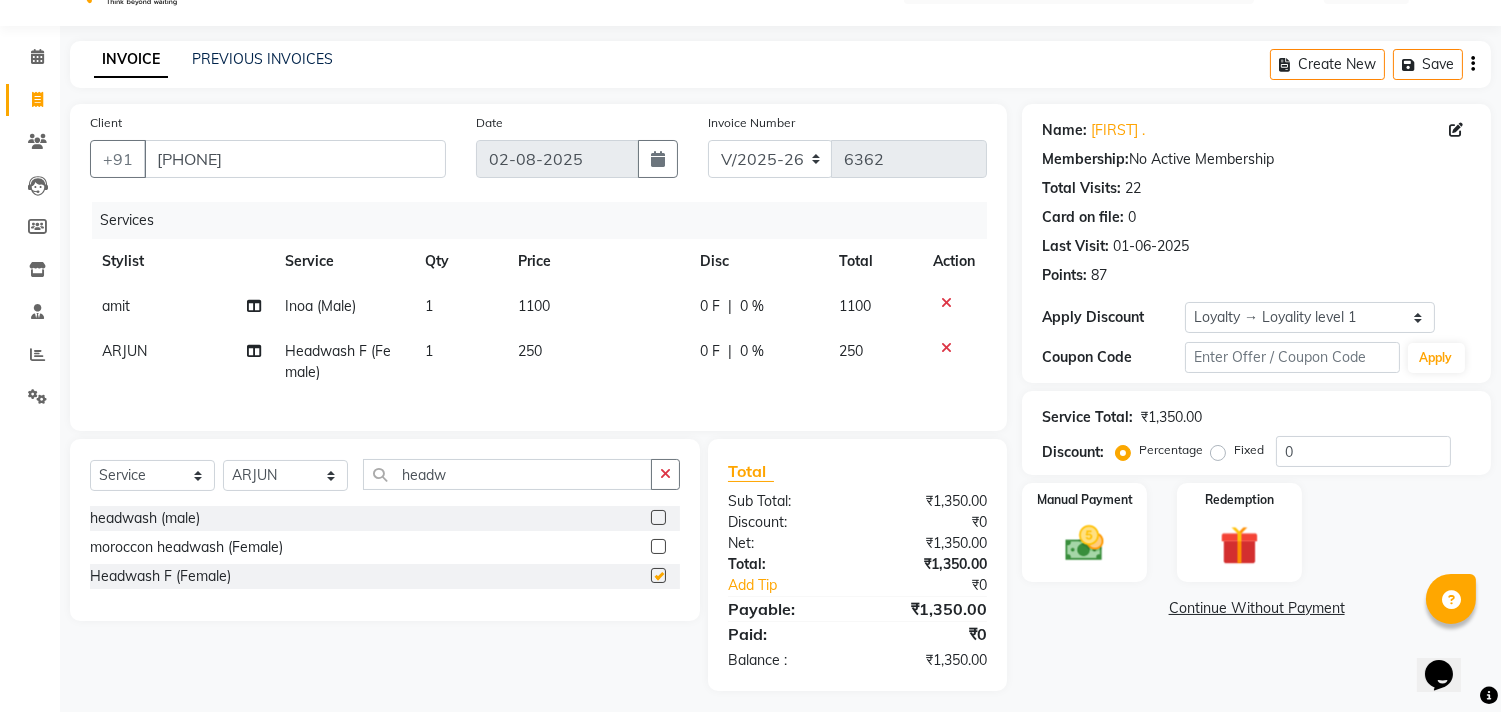 checkbox on "false" 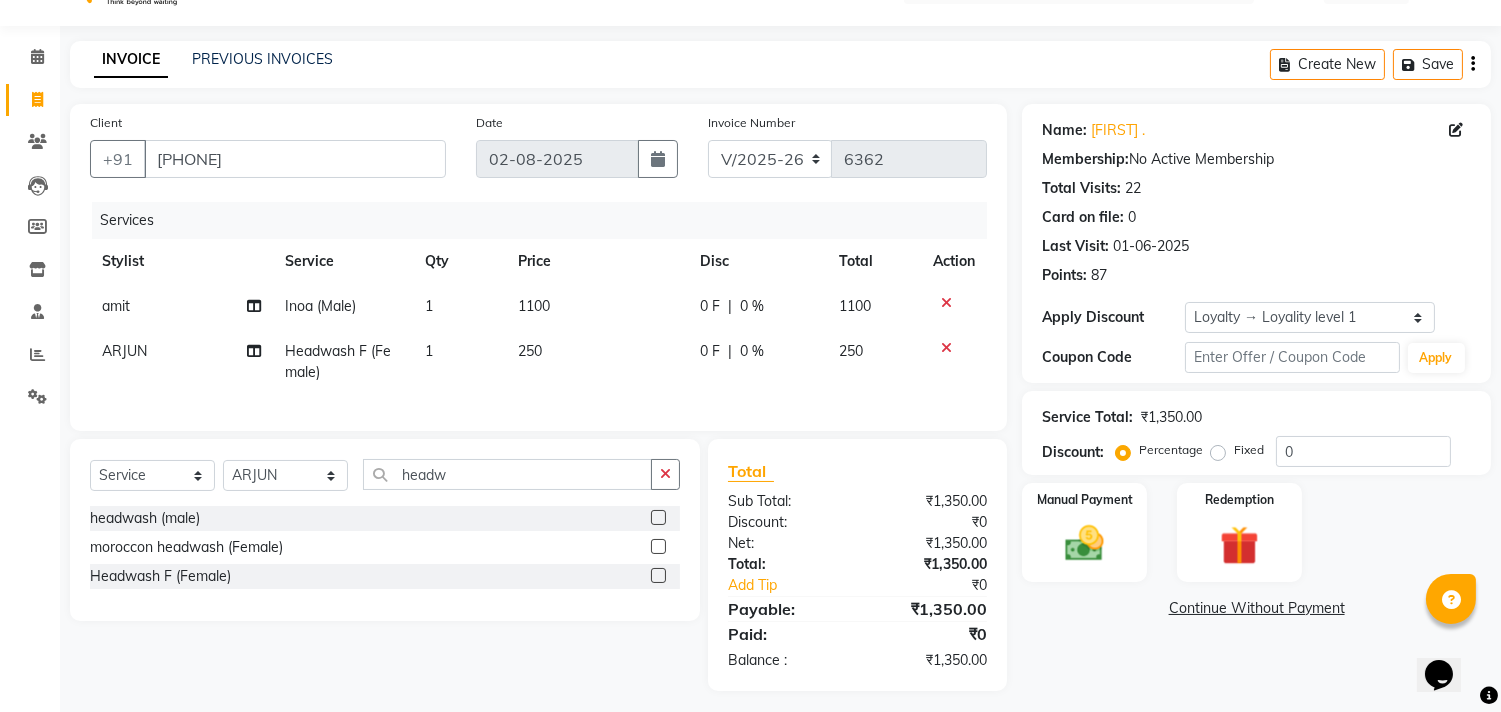 click on "250" 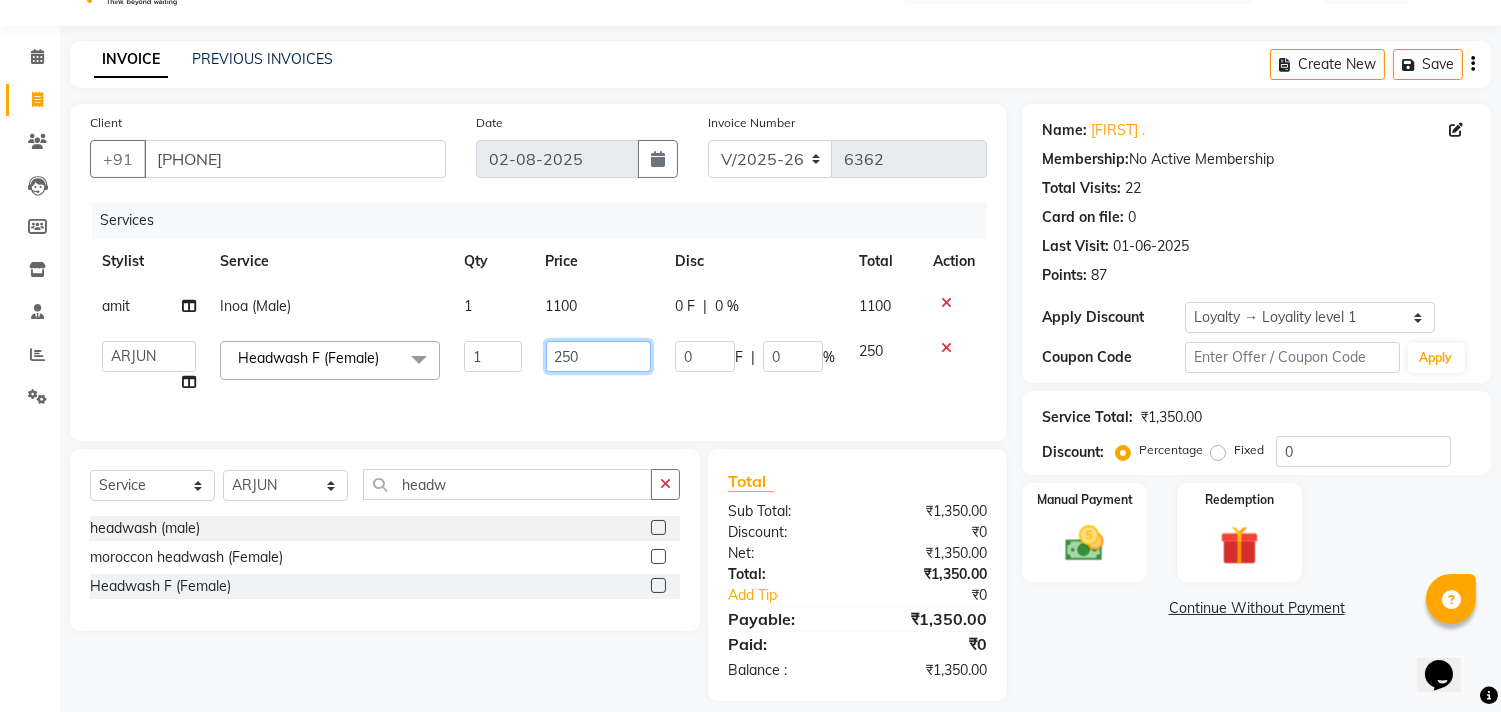 click on "250" 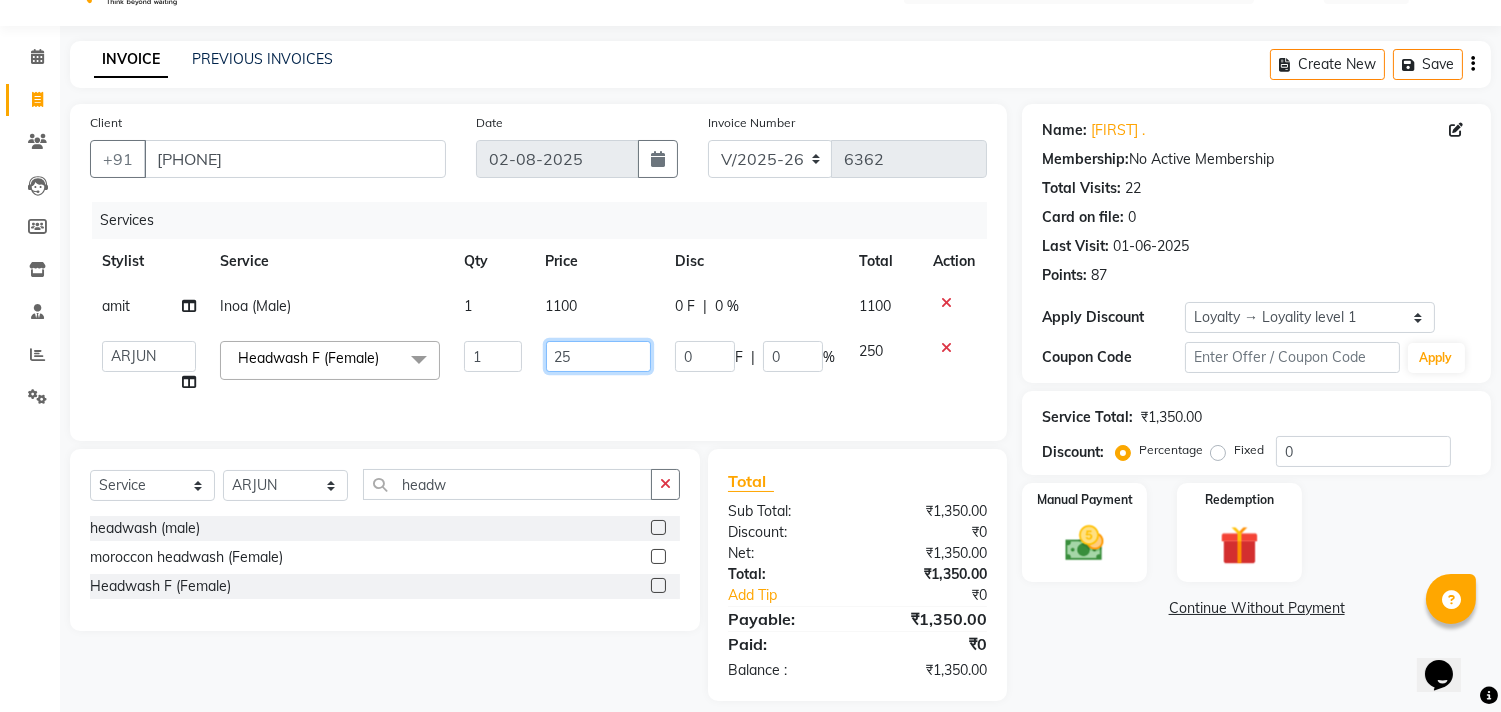 type on "2" 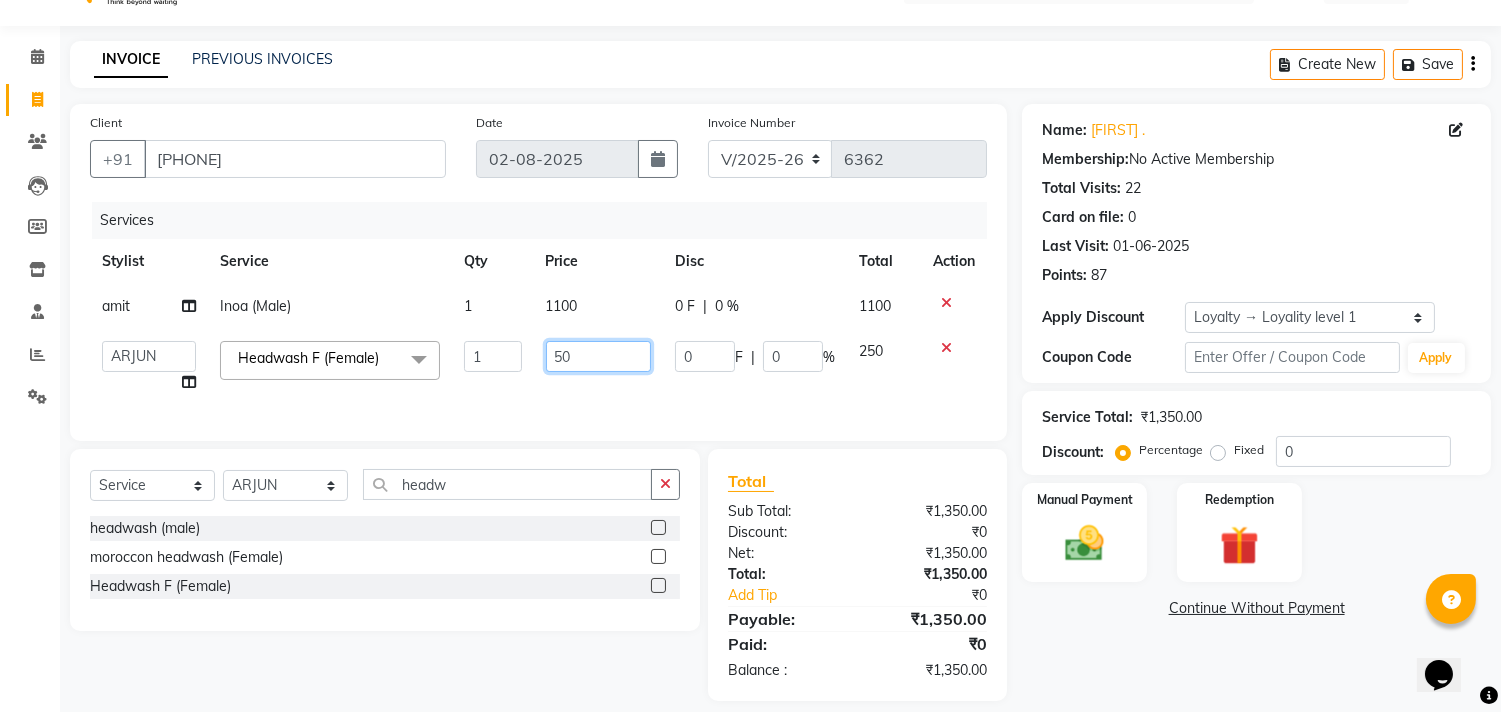 type on "500" 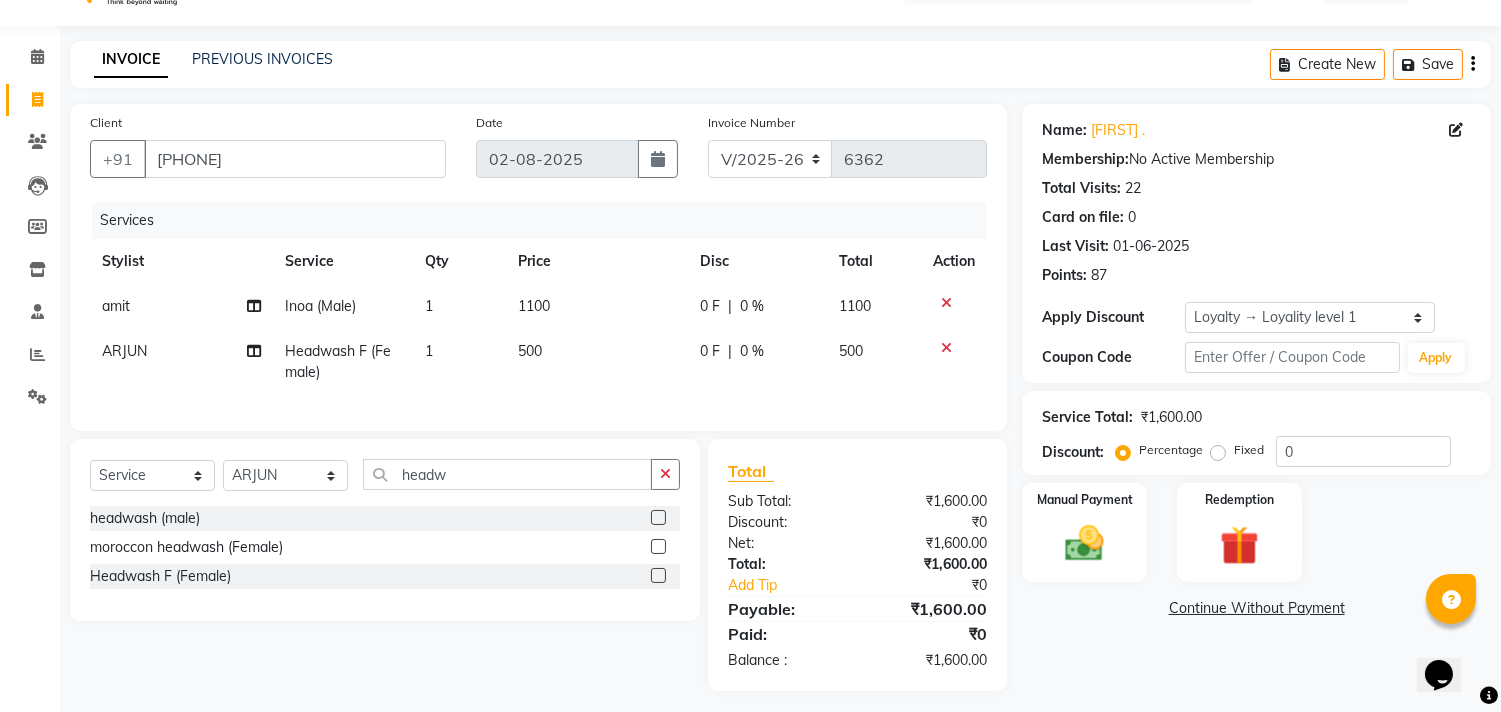 click on "Services Stylist Service Qty Price Disc Total Action amit Inoa (Male) 1 1100 0 F | 0 % 1100 ARJUN Headwash F (Female) 1 500 0 F | 0 % 500" 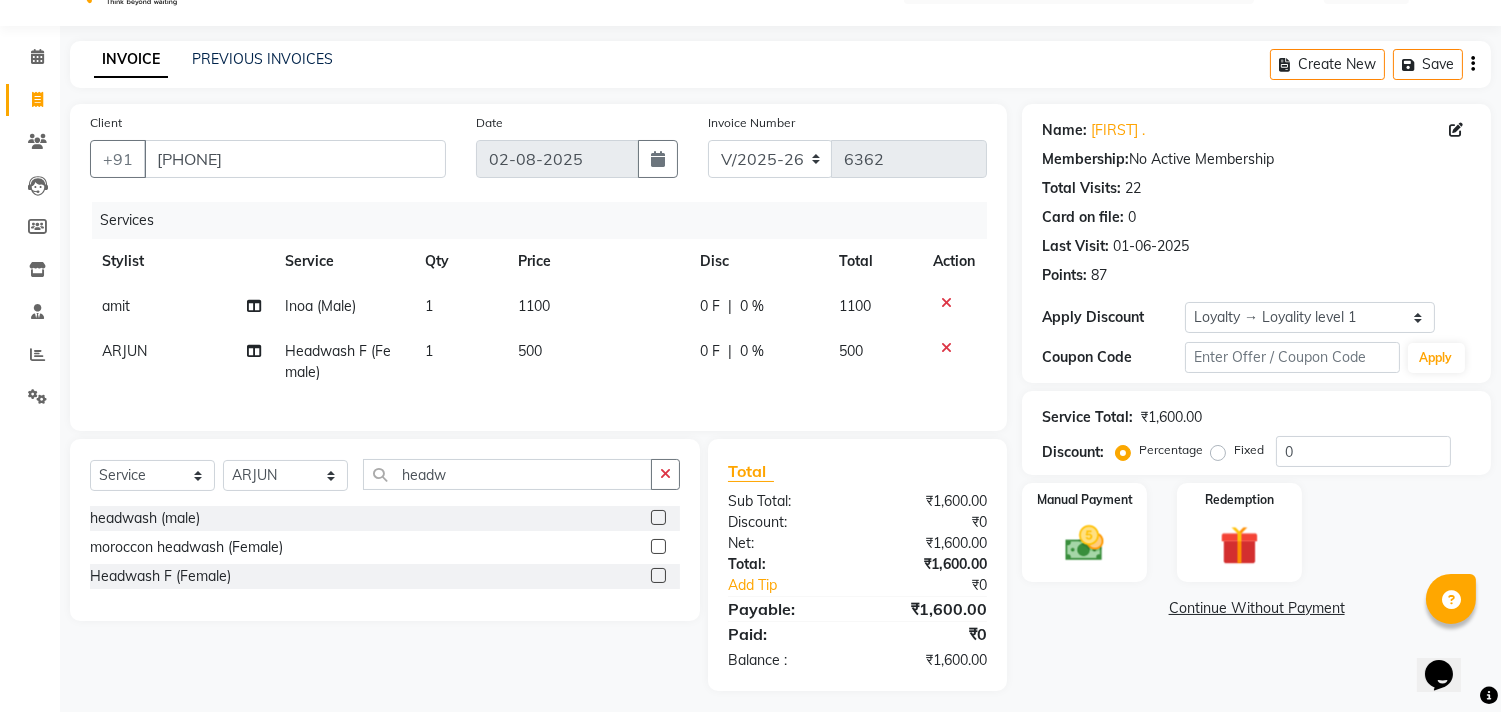 scroll, scrollTop: 71, scrollLeft: 0, axis: vertical 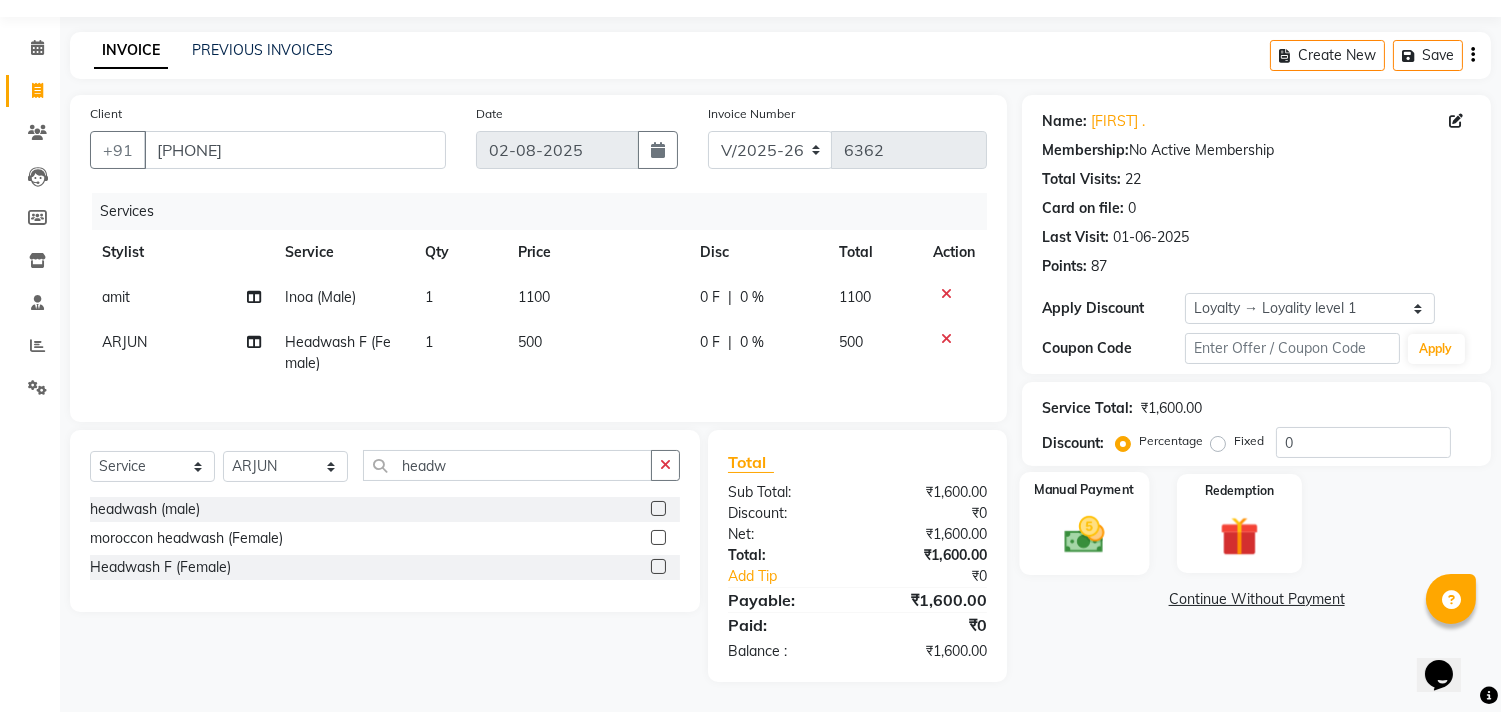 click 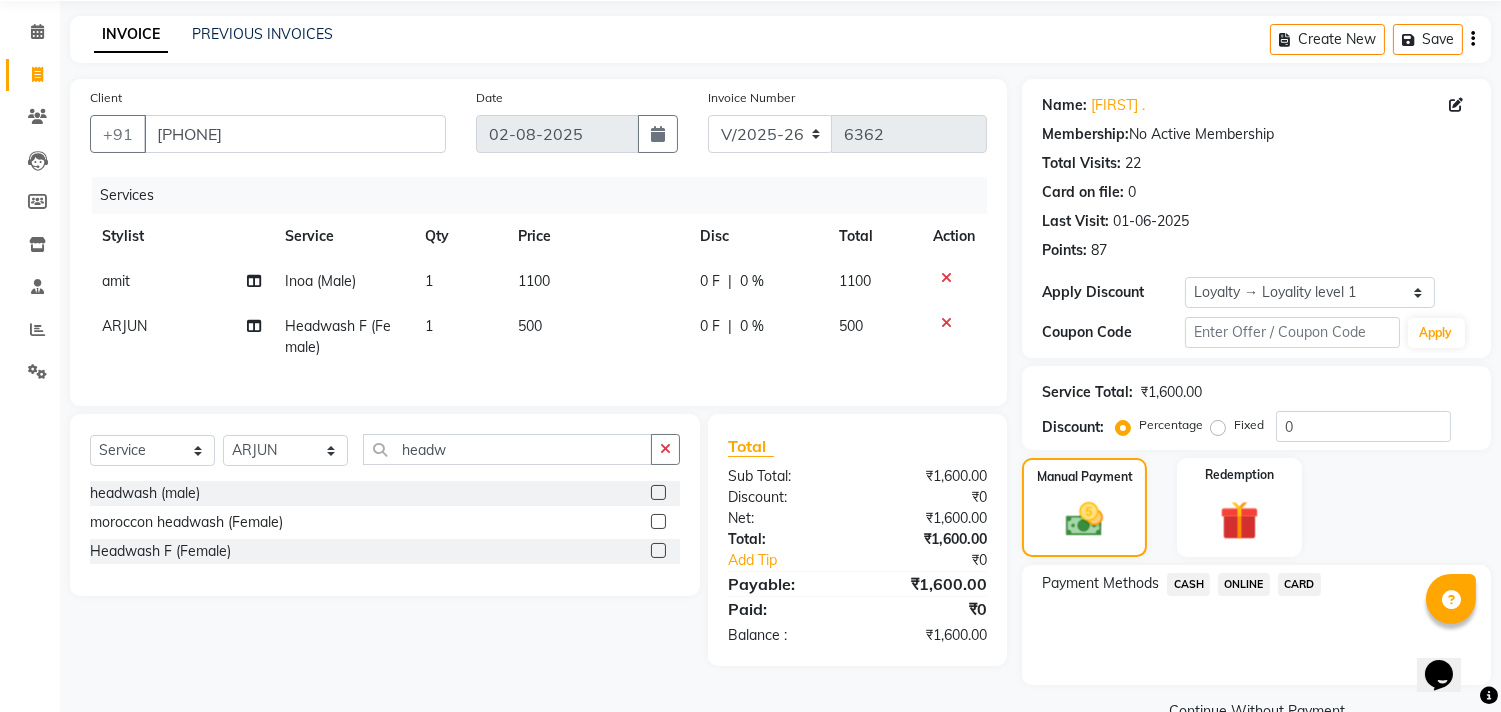 click on "ONLINE" 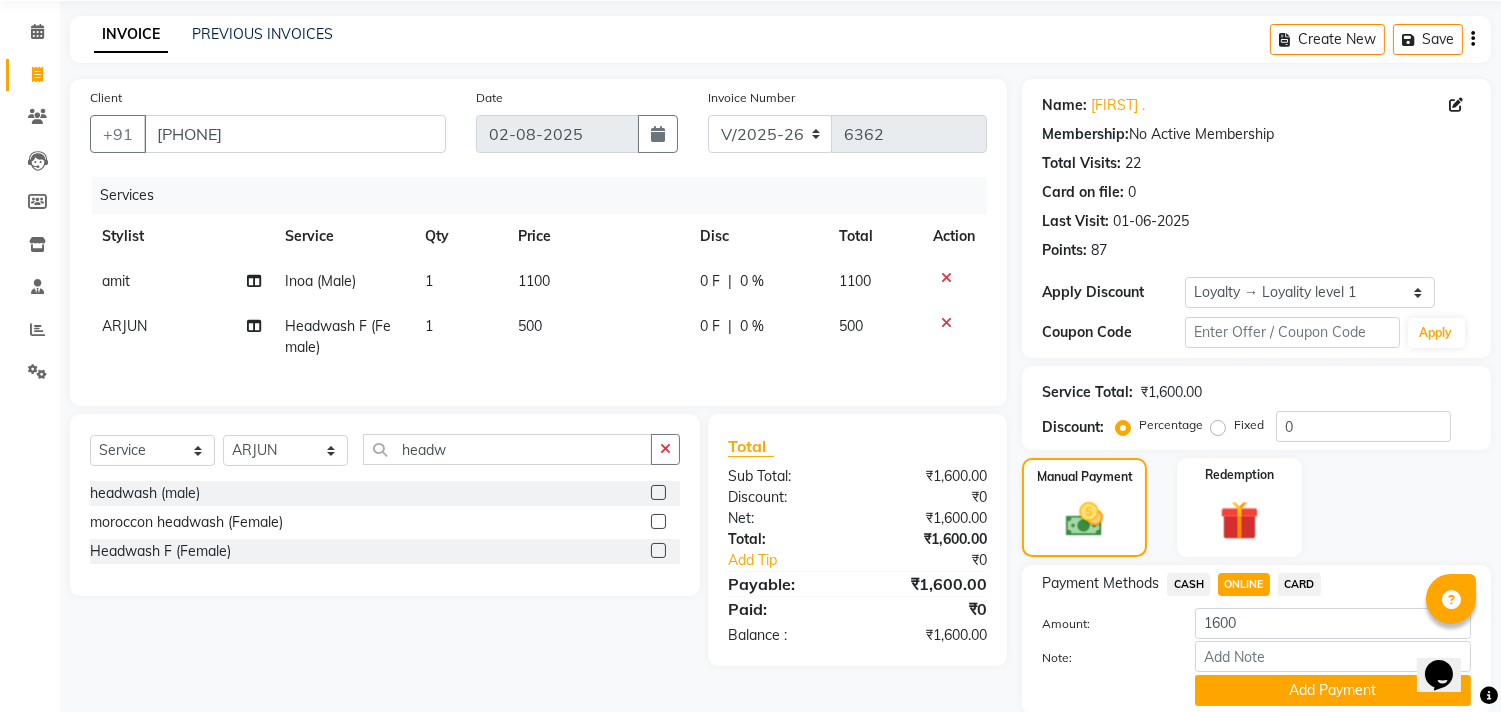 scroll, scrollTop: 118, scrollLeft: 0, axis: vertical 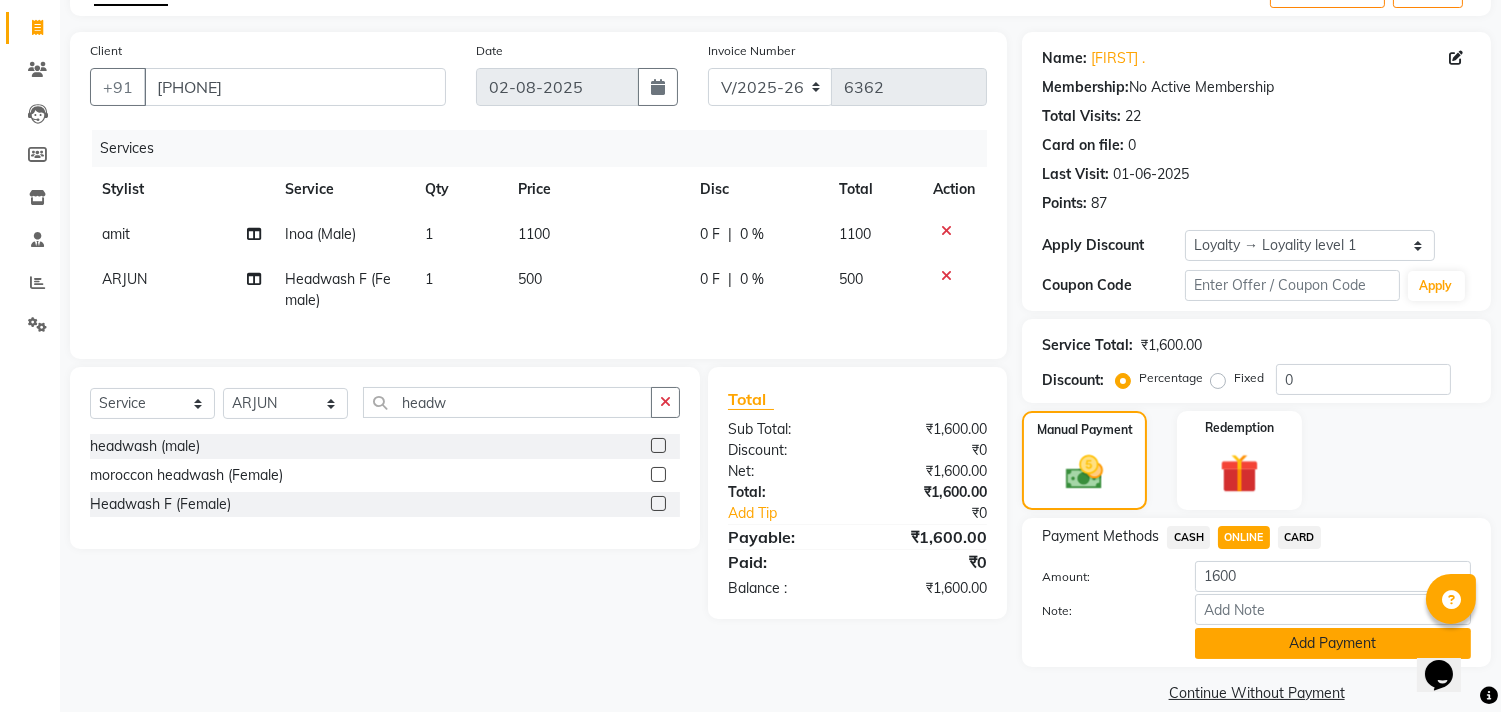 click on "Add Payment" 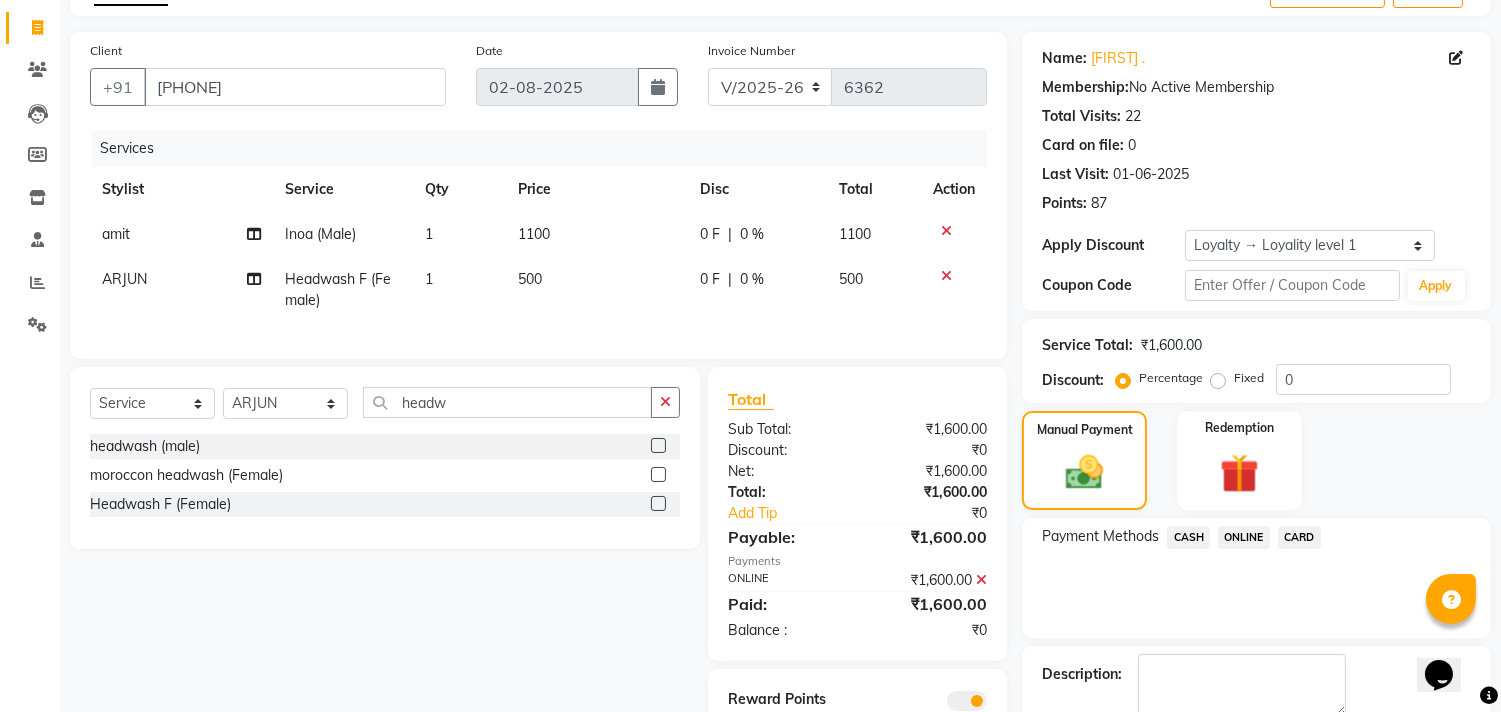 click on "CARD" 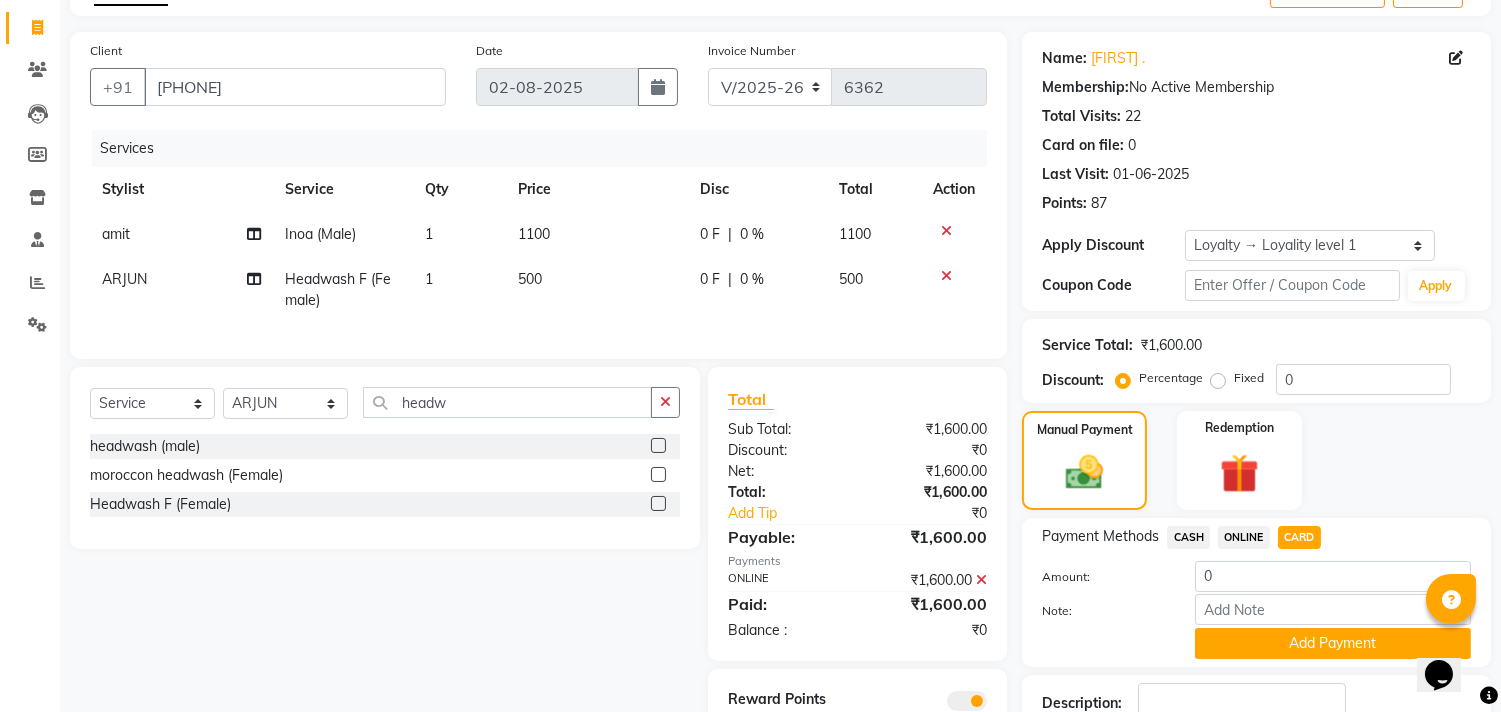 click on "ONLINE" 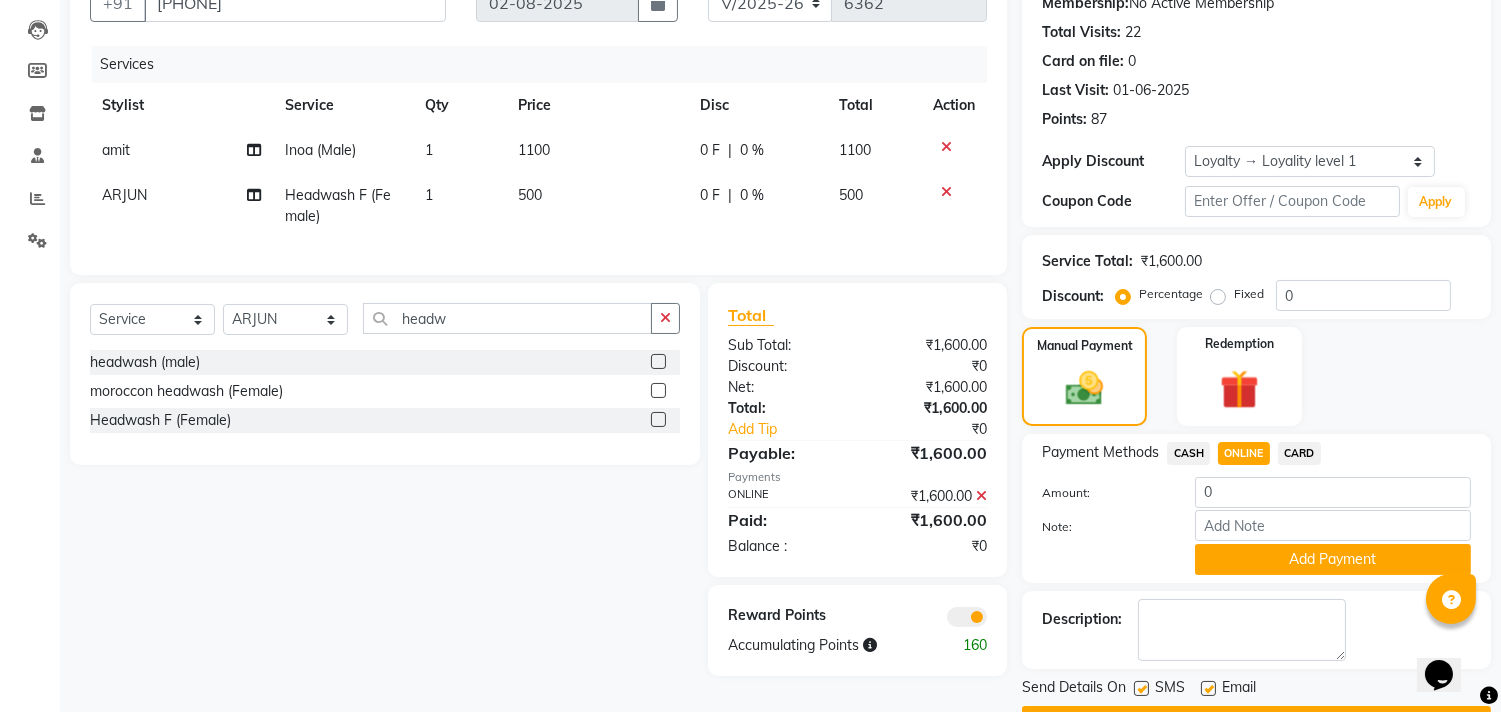 scroll, scrollTop: 255, scrollLeft: 0, axis: vertical 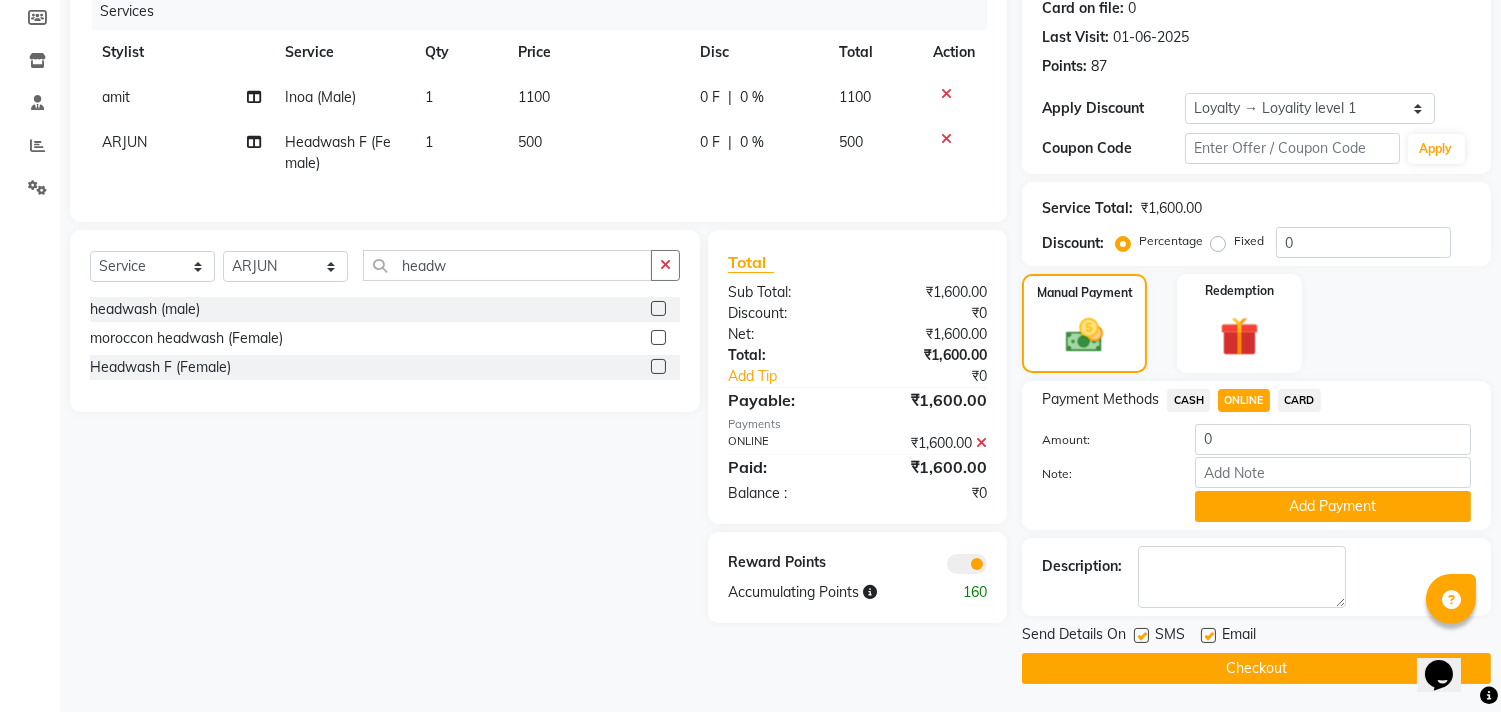 click on "Checkout" 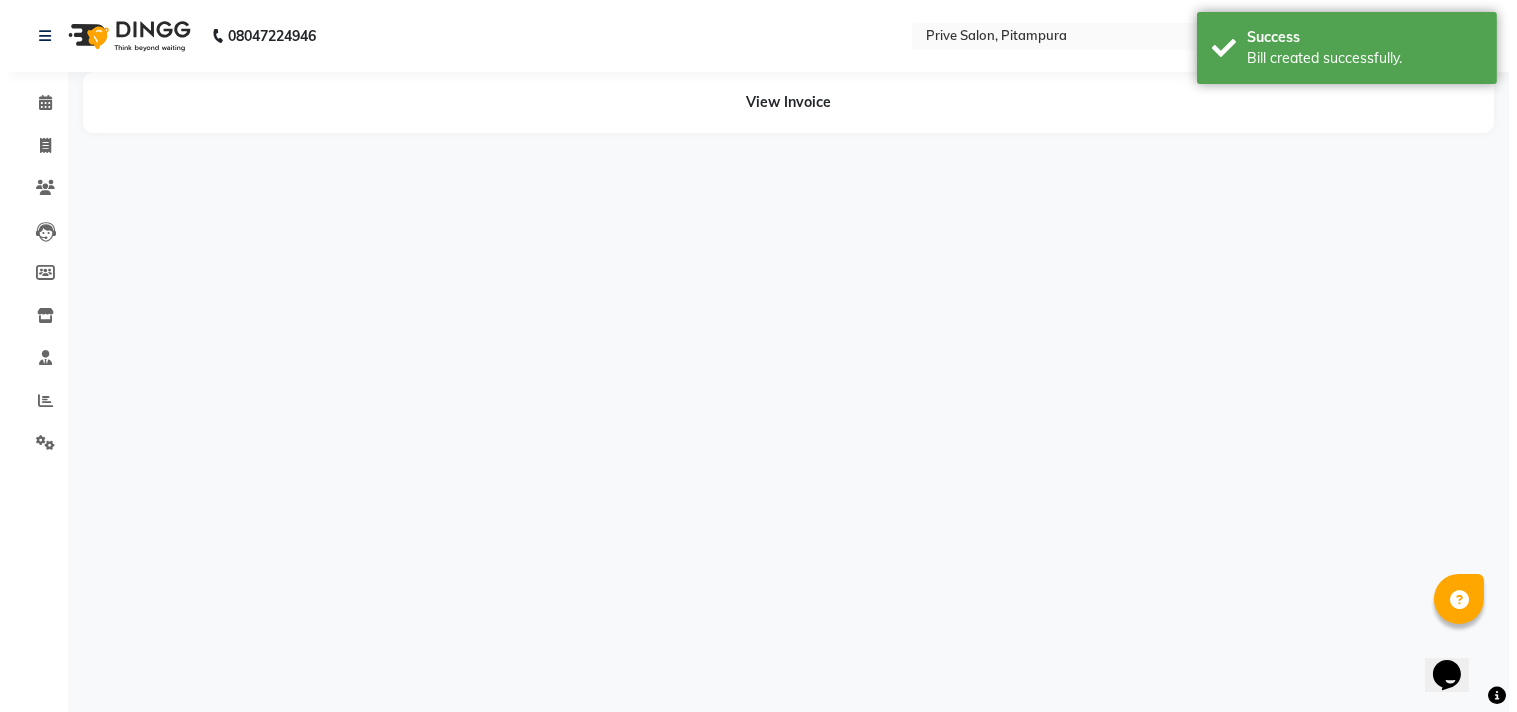 scroll, scrollTop: 0, scrollLeft: 0, axis: both 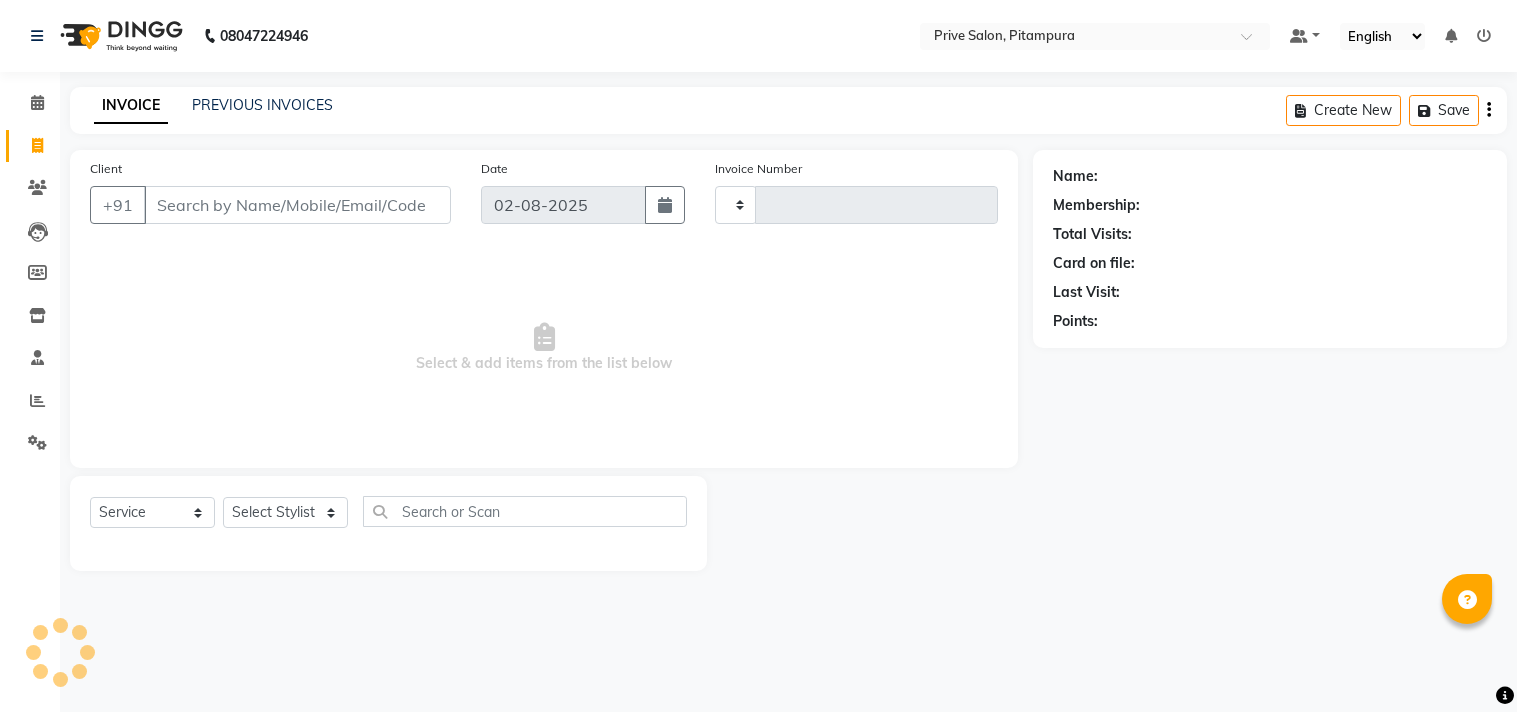 select on "service" 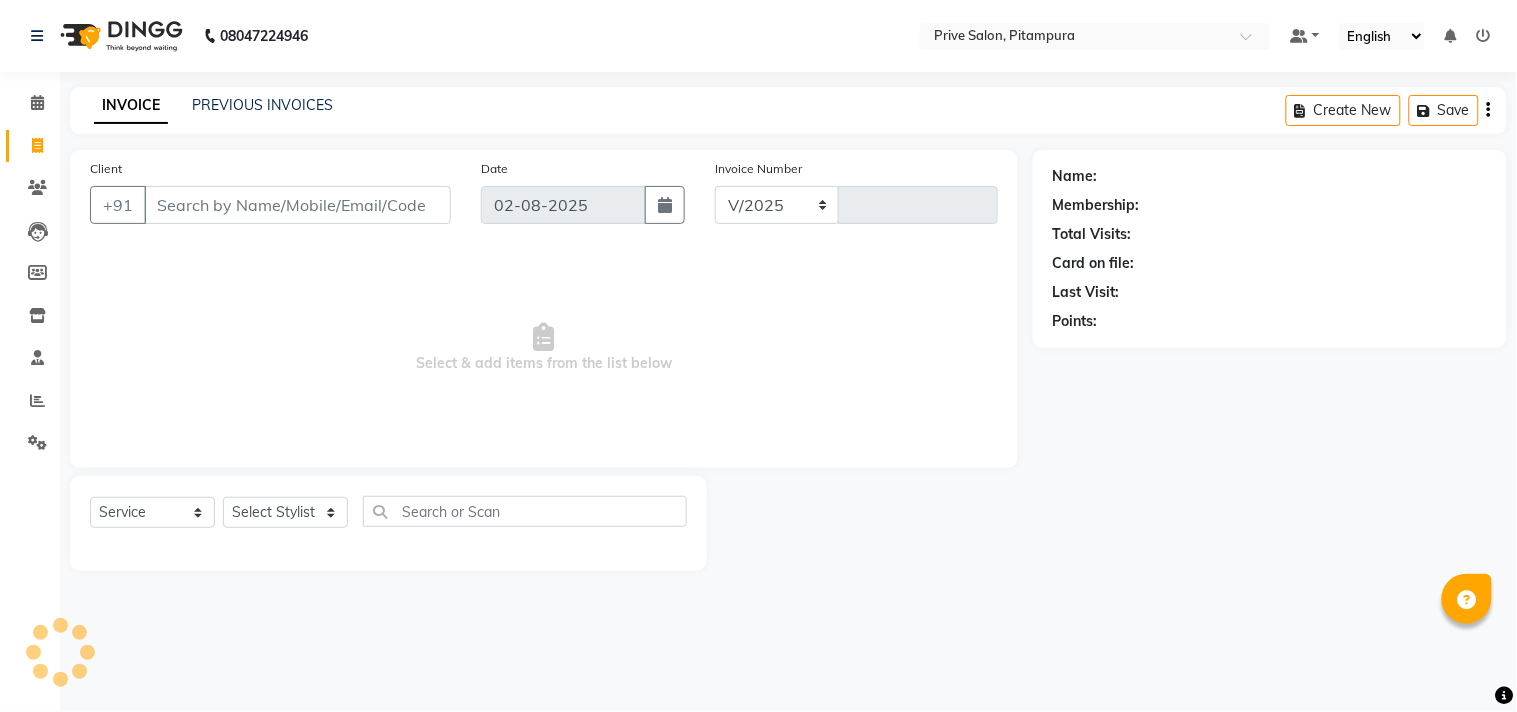 select on "136" 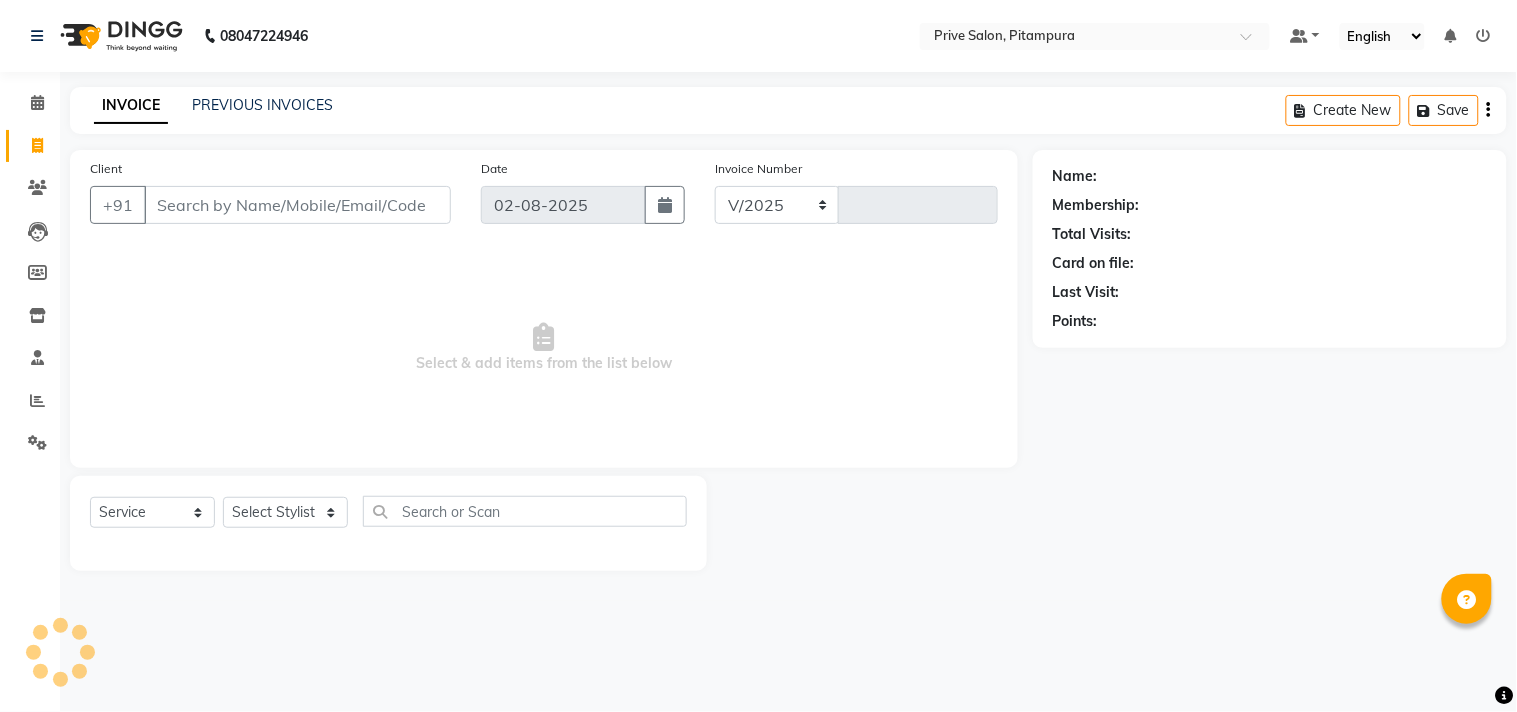 type on "6362" 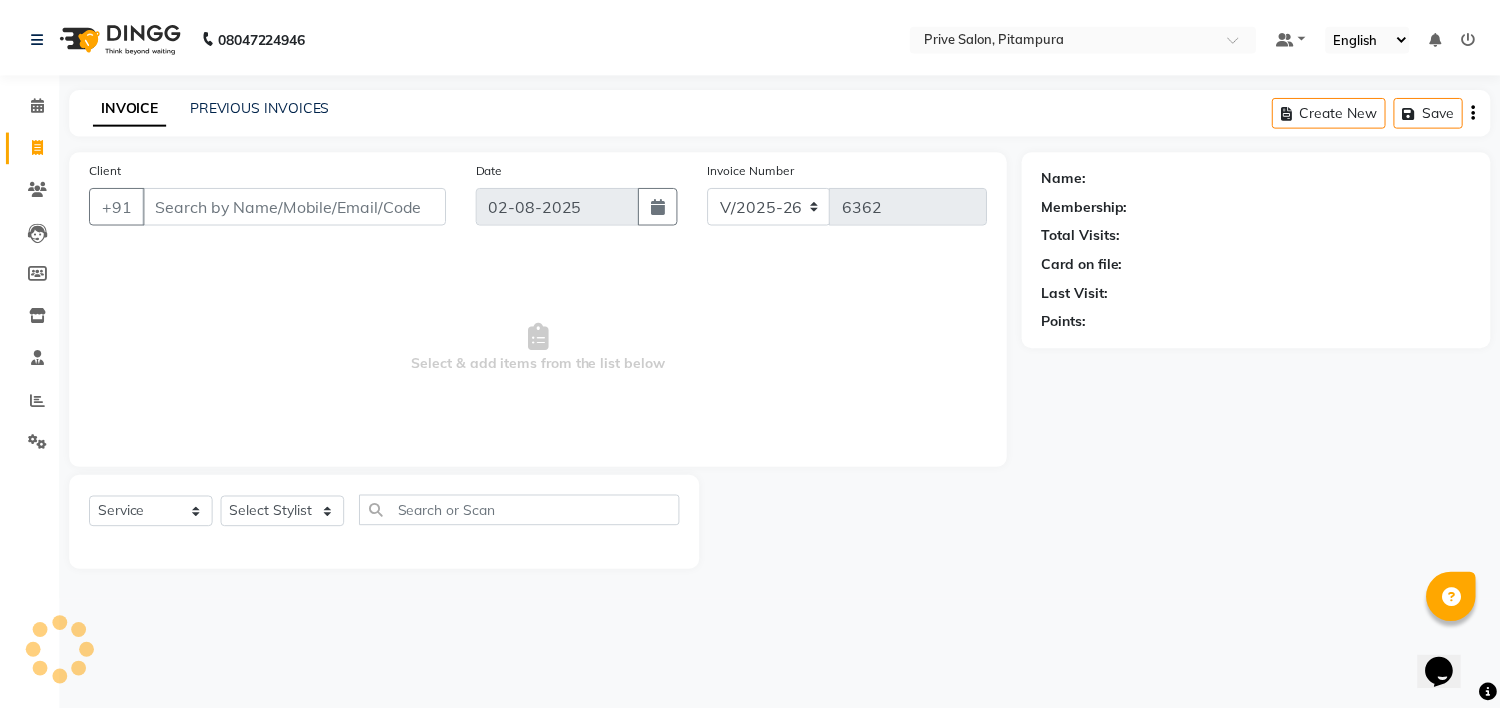 scroll, scrollTop: 0, scrollLeft: 0, axis: both 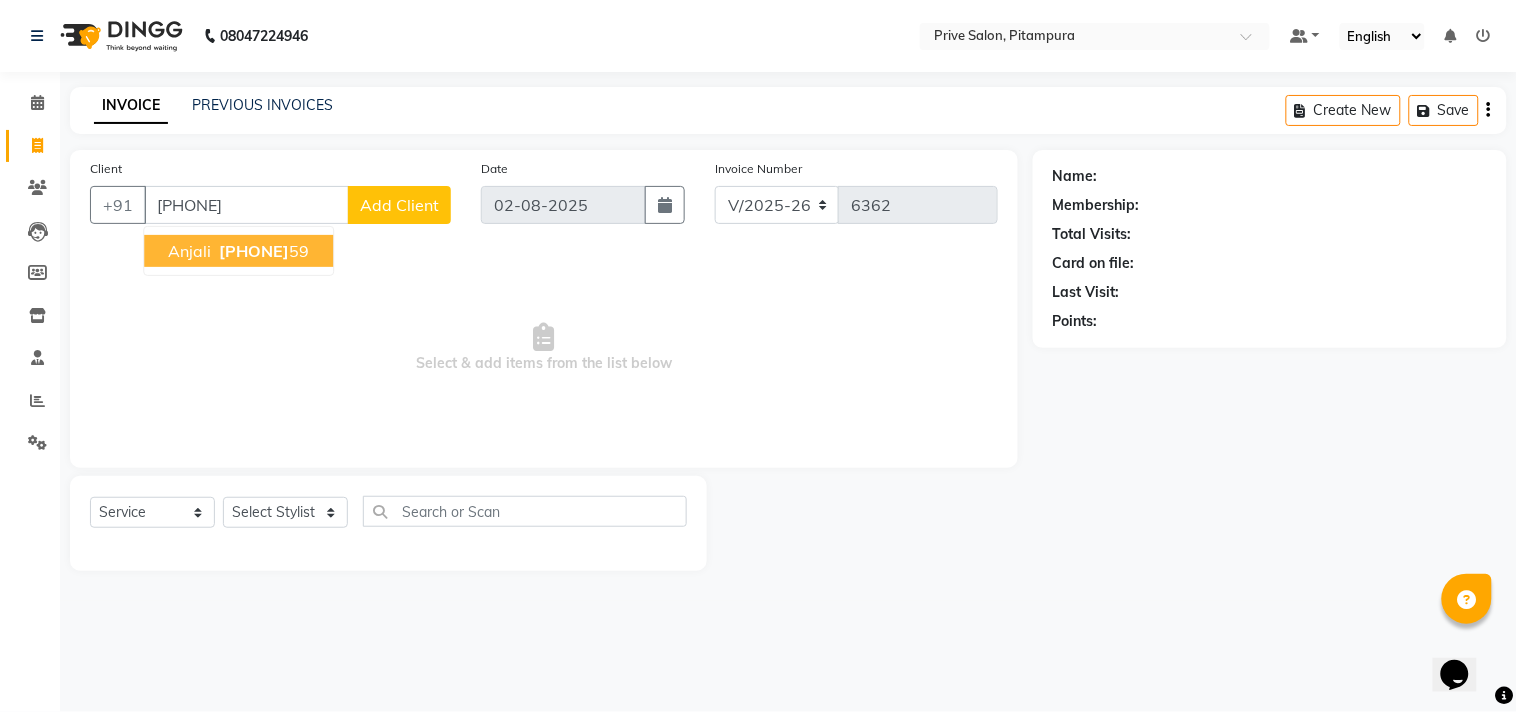 click on "[PHONE]" at bounding box center [254, 251] 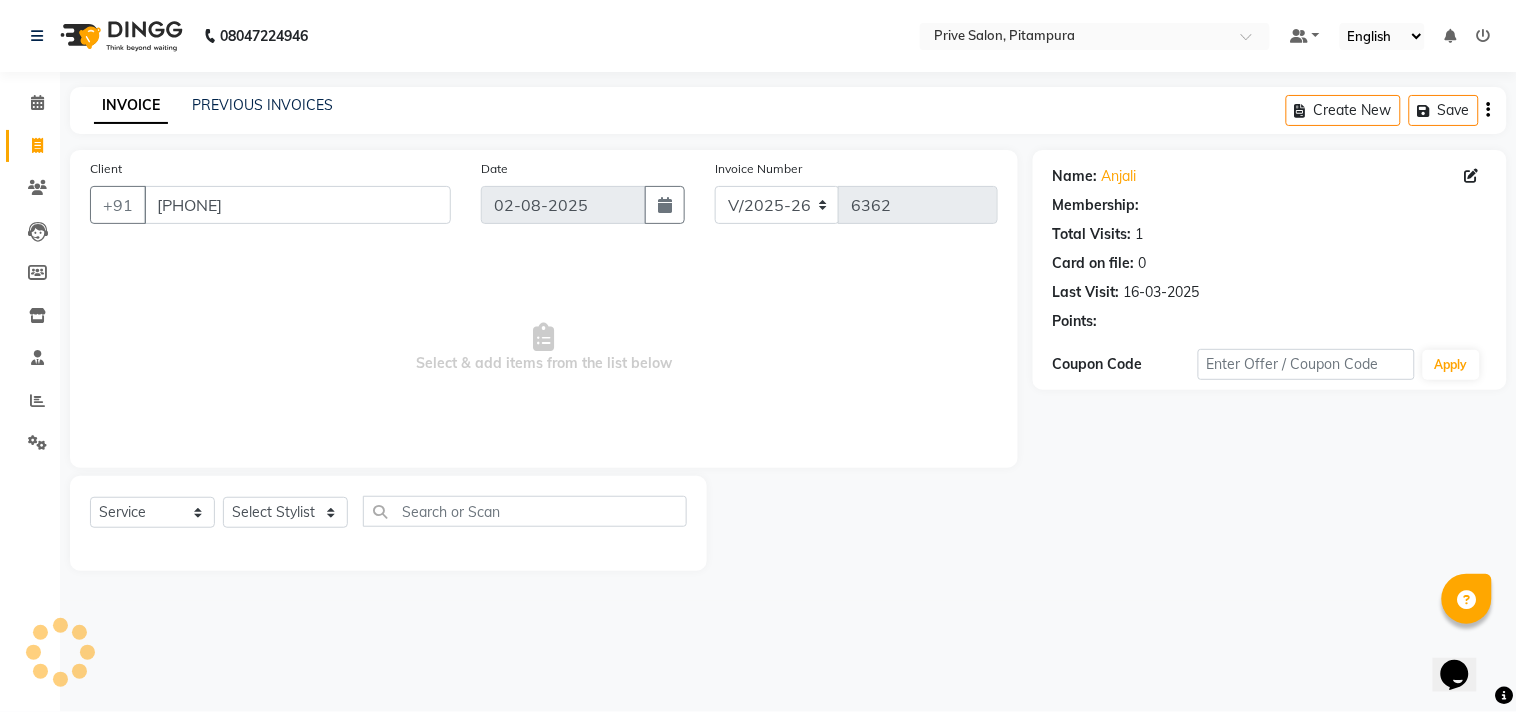 select on "1: Object" 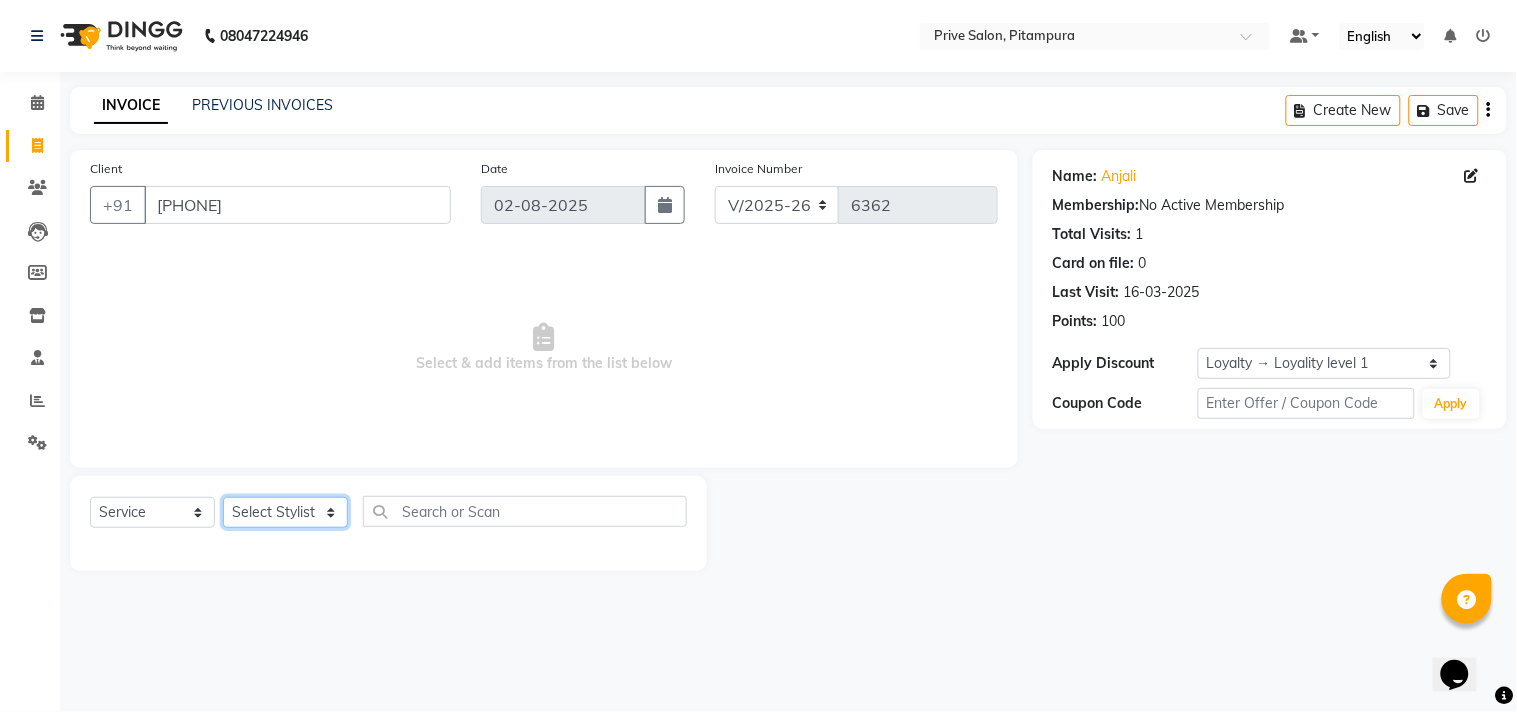 click on "Select Stylist amit ARJUN Atul FAIZAN FARDEEN GOLU harshit HITESH isha kapil khushbu Manager meenu MOHIT Mohsin NISHA nishi Preet privee Shivam SIVA vikas" 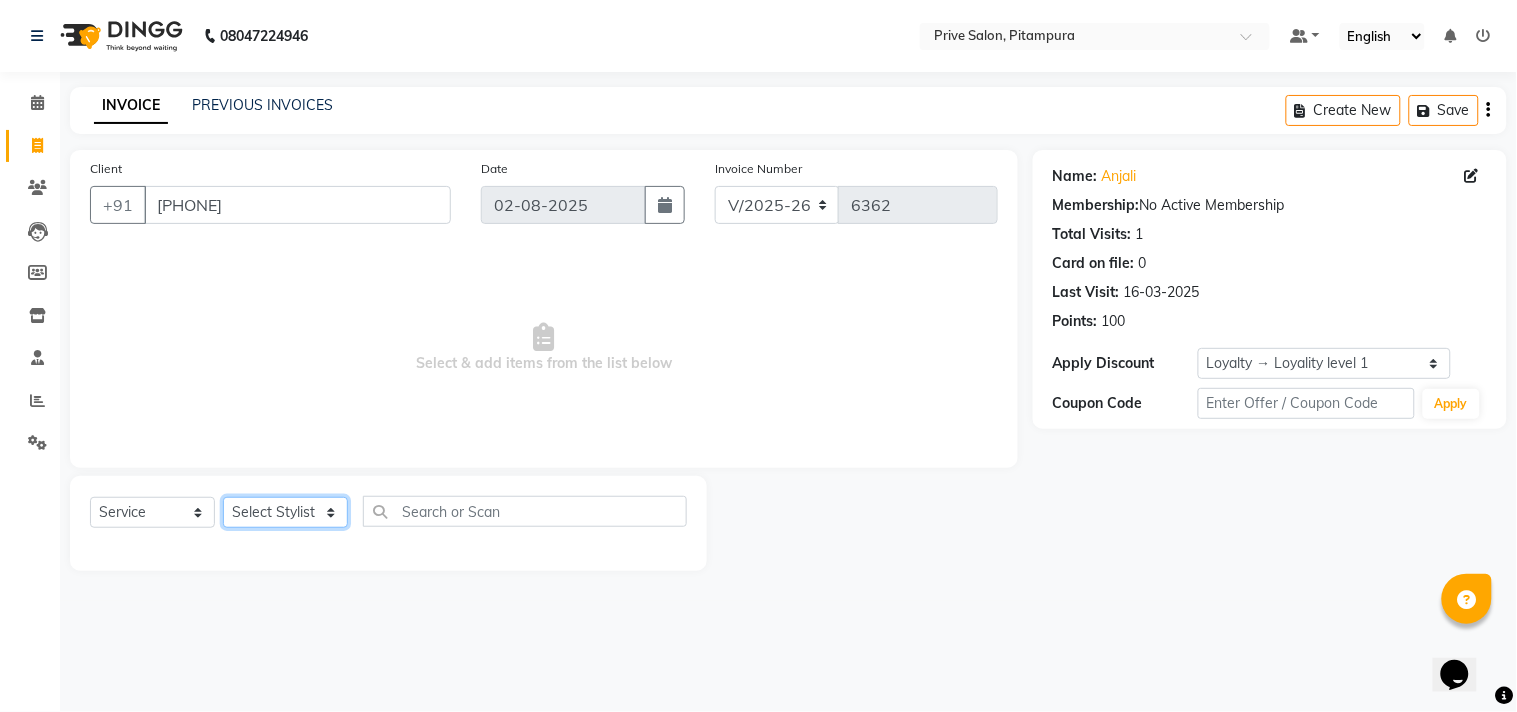 select on "77814" 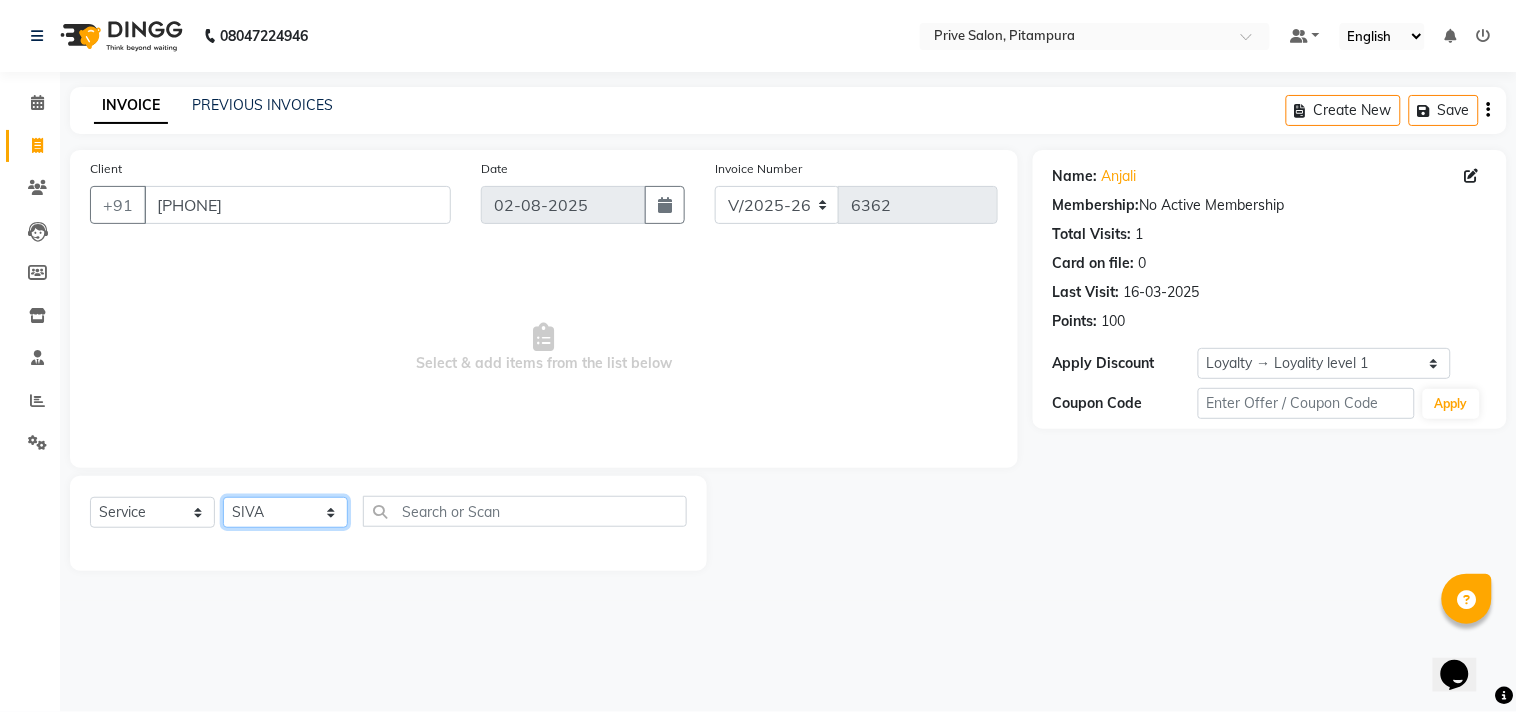 click on "Select Stylist amit ARJUN Atul FAIZAN FARDEEN GOLU harshit HITESH isha kapil khushbu Manager meenu MOHIT Mohsin NISHA nishi Preet privee Shivam SIVA vikas" 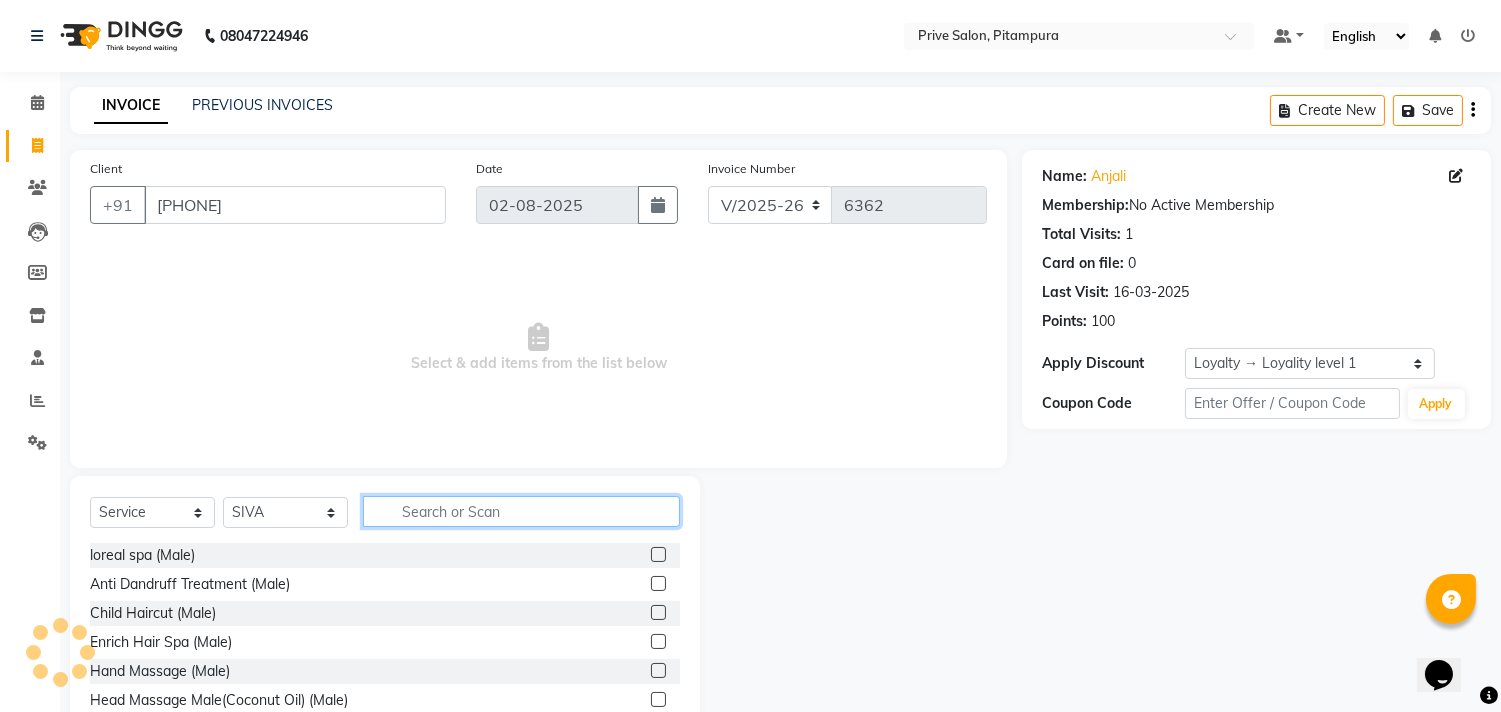 click 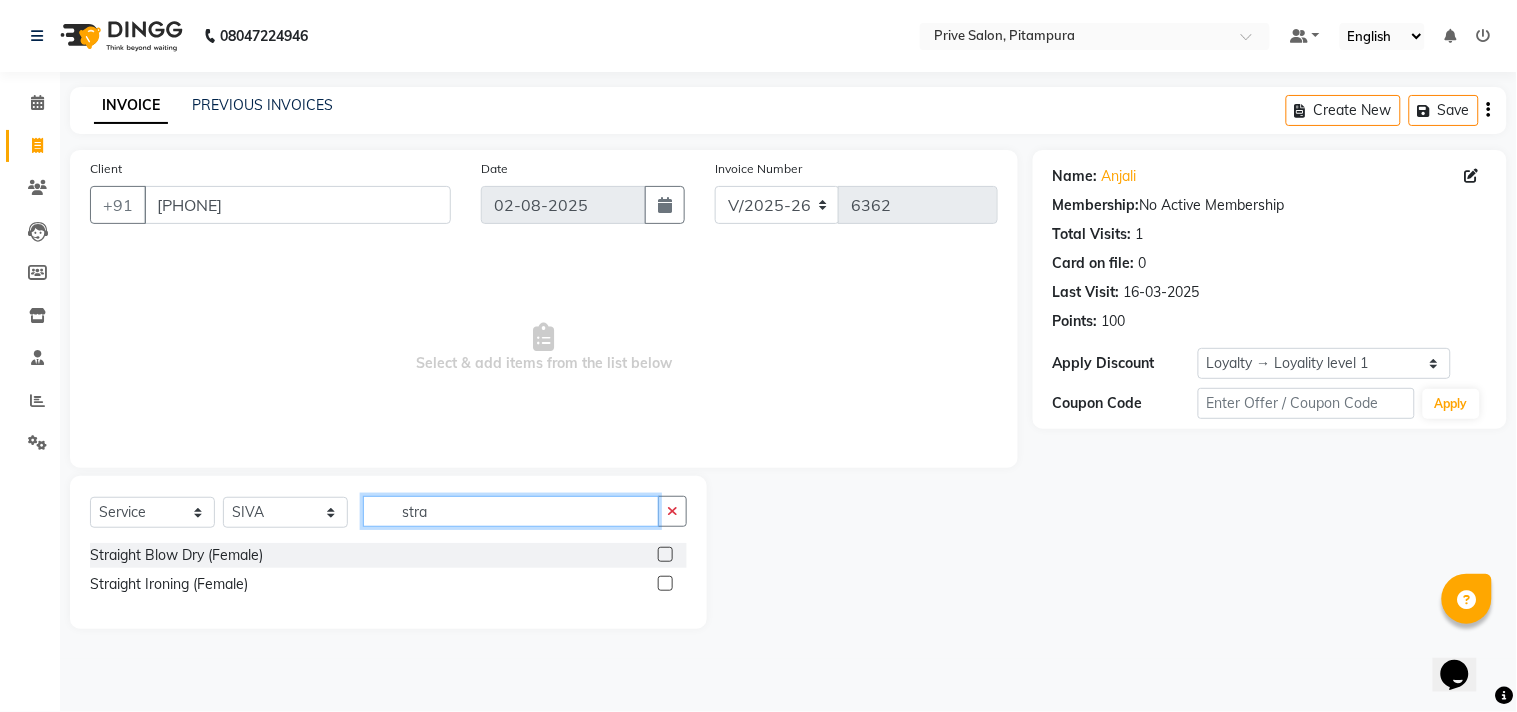 type on "stra" 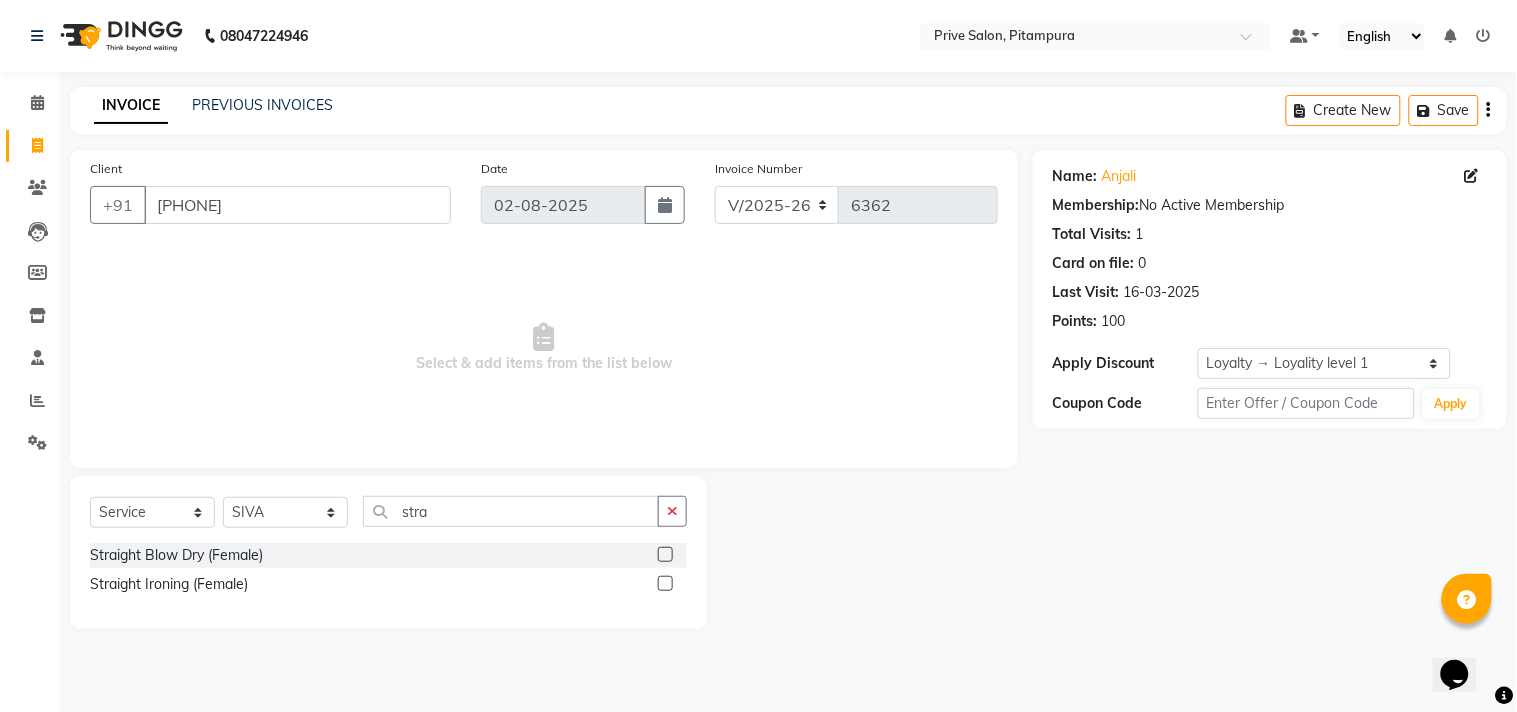 click 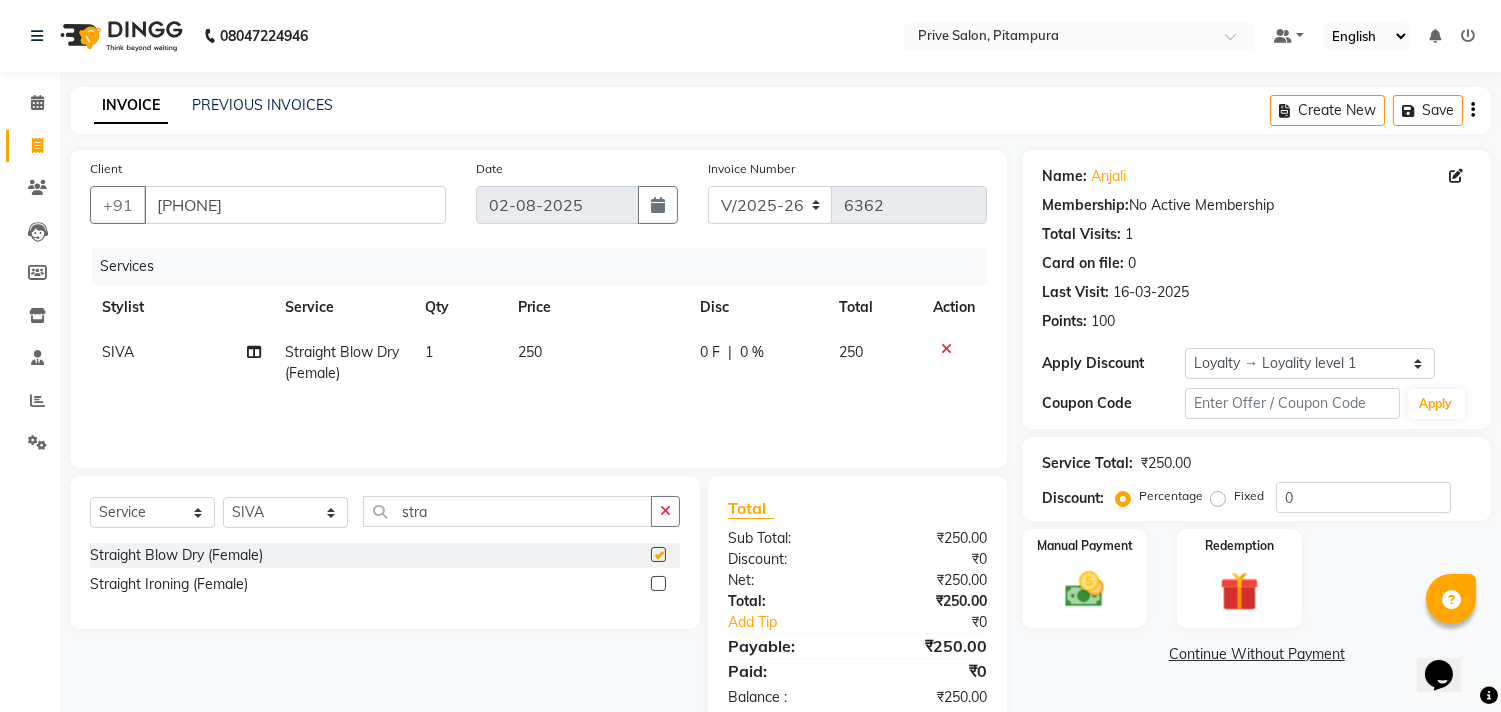 checkbox on "false" 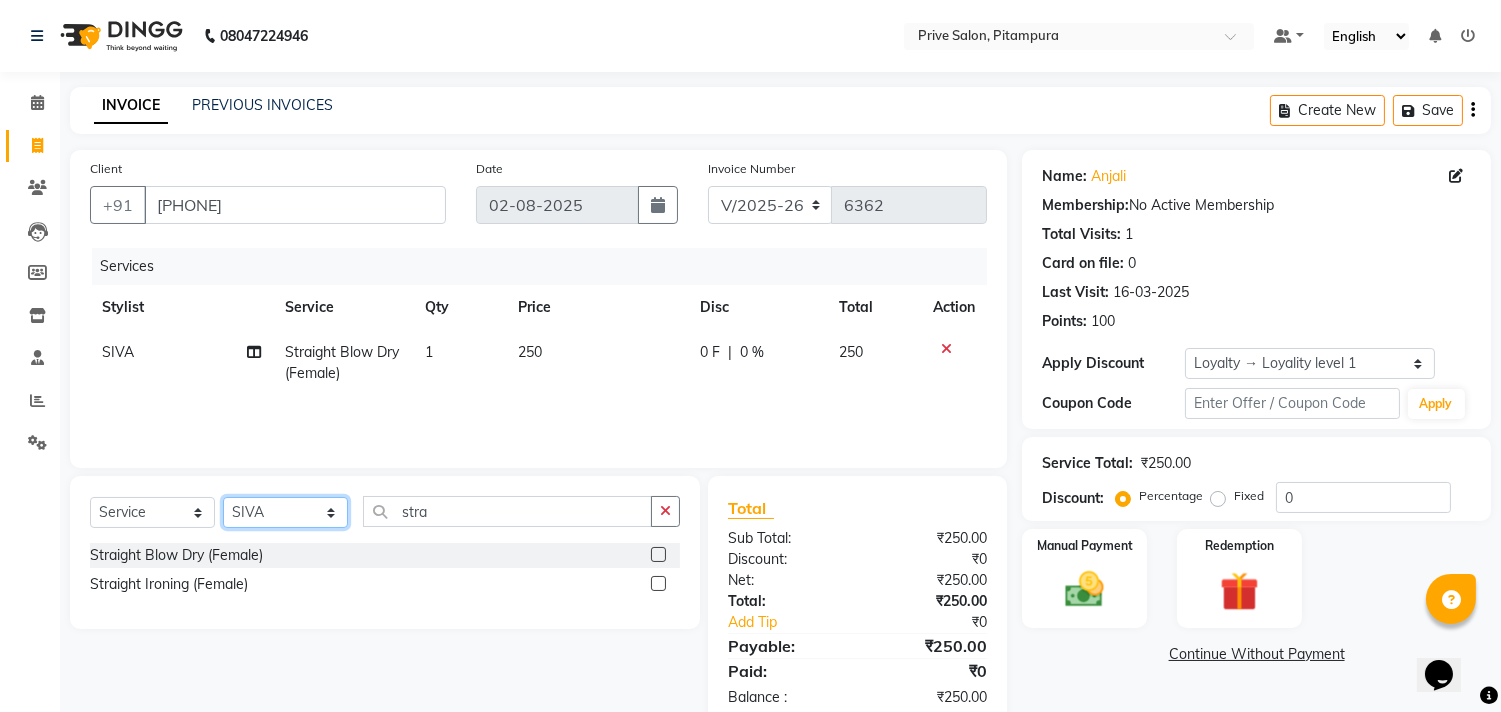 click on "Select Stylist amit ARJUN Atul FAIZAN FARDEEN GOLU harshit HITESH isha kapil khushbu Manager meenu MOHIT Mohsin NISHA nishi Preet privee Shivam SIVA vikas" 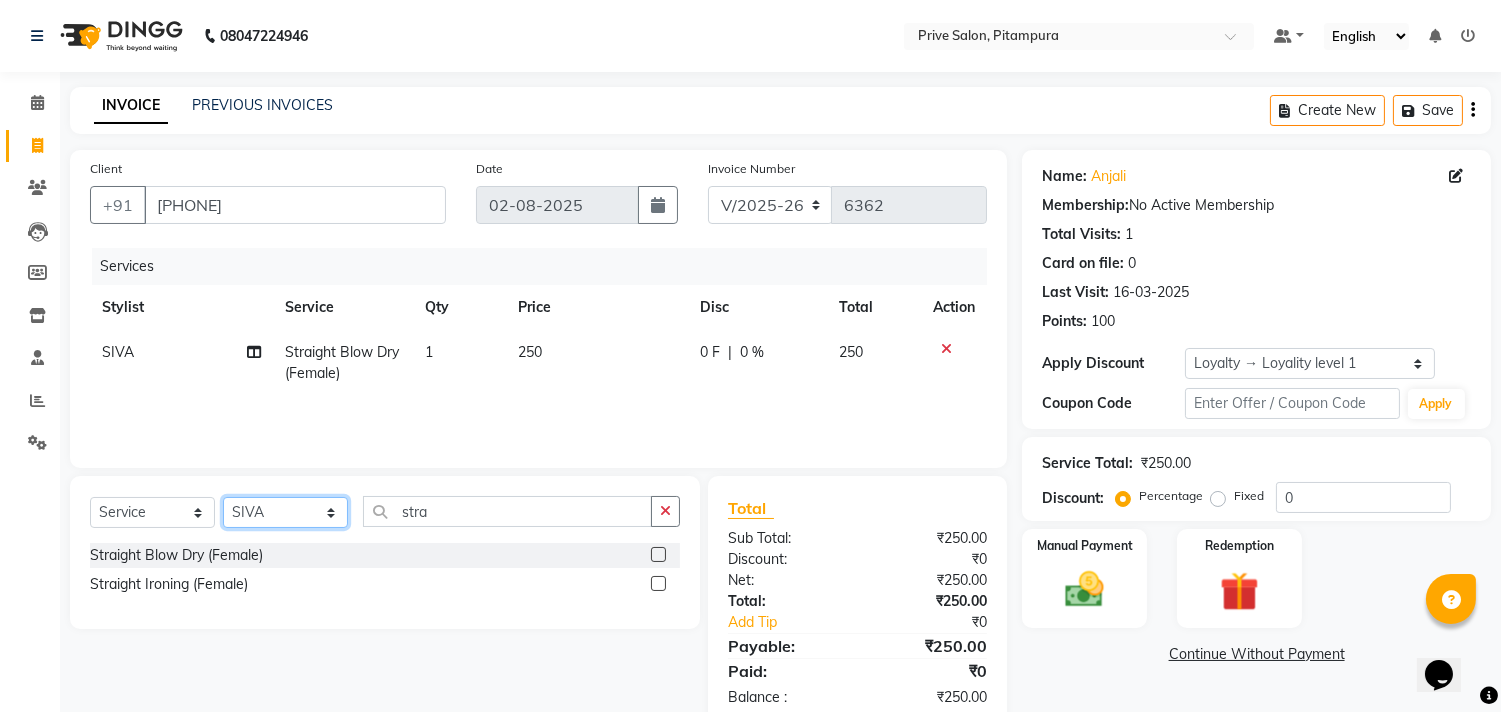 select on "77729" 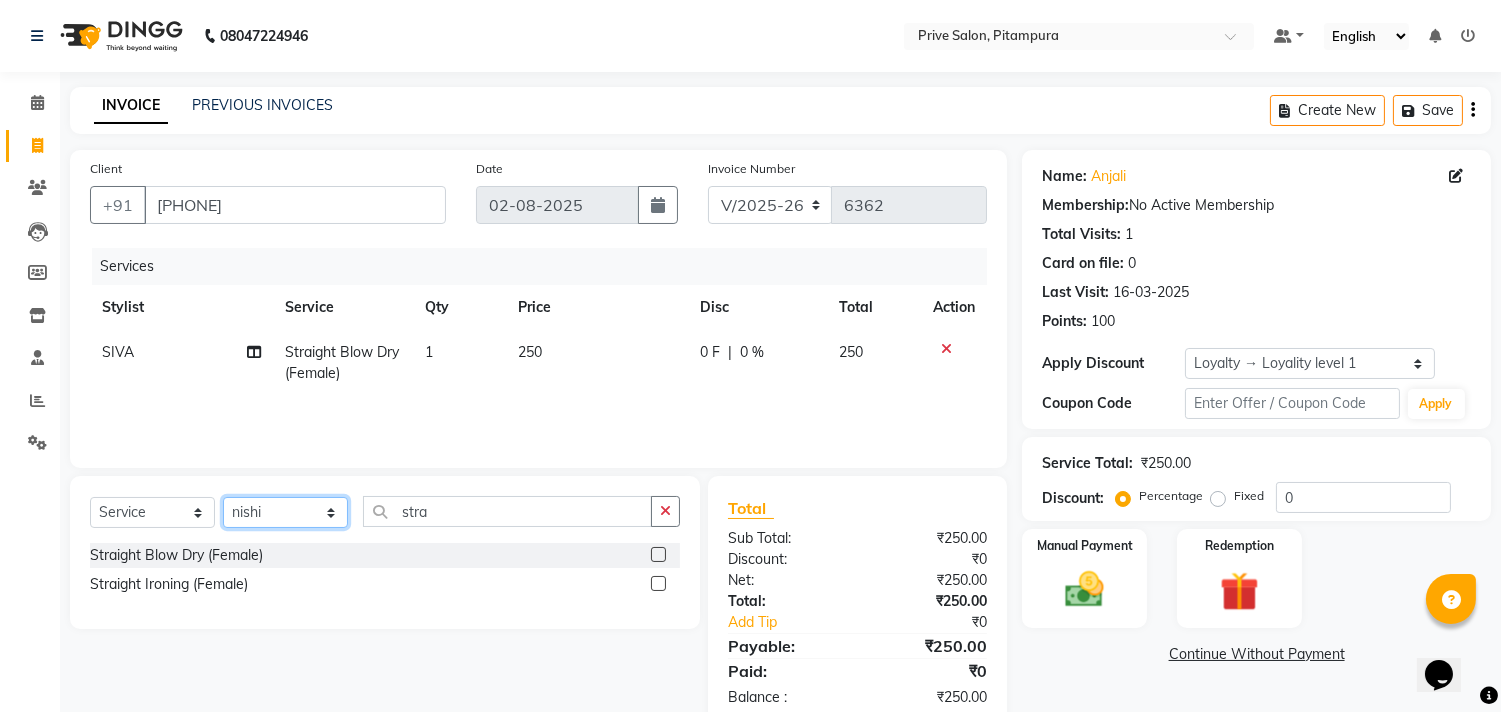 click on "Select Stylist amit ARJUN Atul FAIZAN FARDEEN GOLU harshit HITESH isha kapil khushbu Manager meenu MOHIT Mohsin NISHA nishi Preet privee Shivam SIVA vikas" 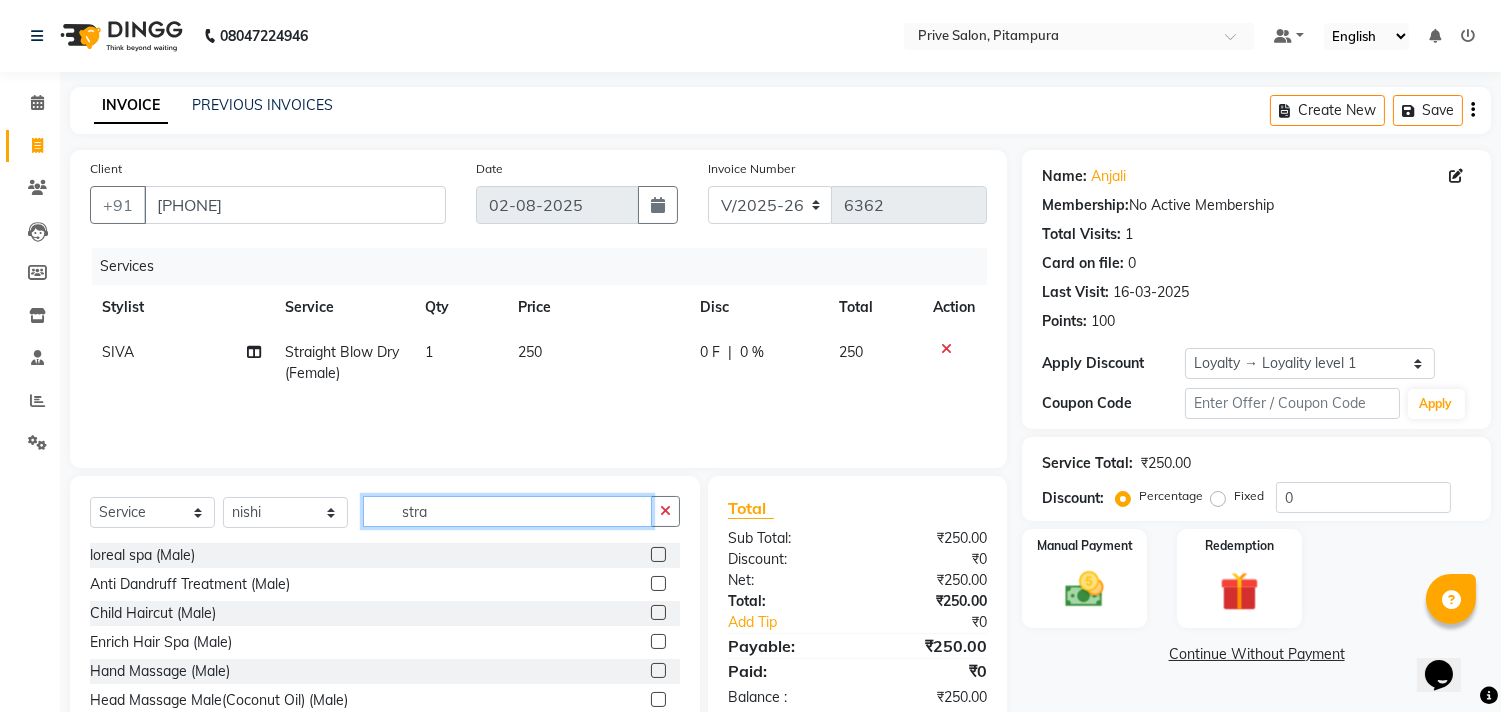 click on "stra" 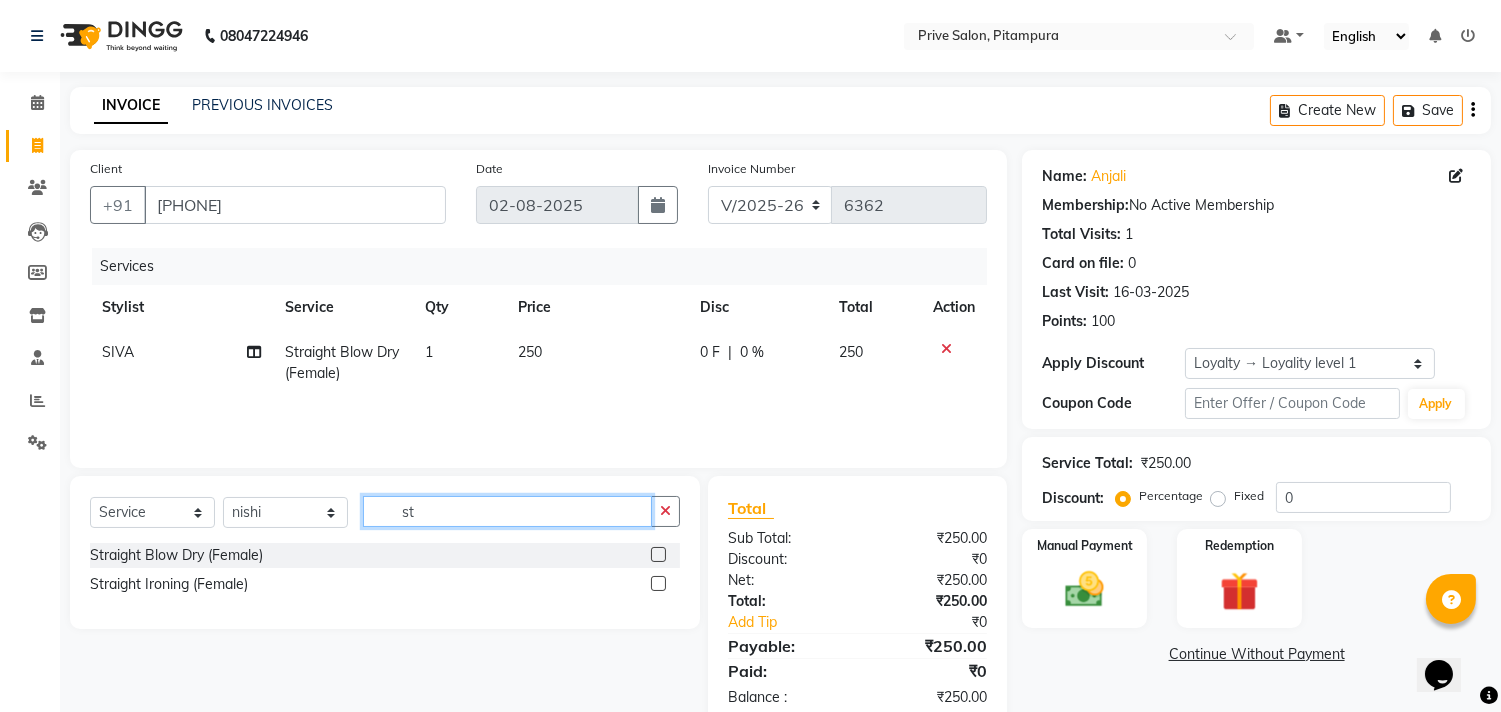type on "s" 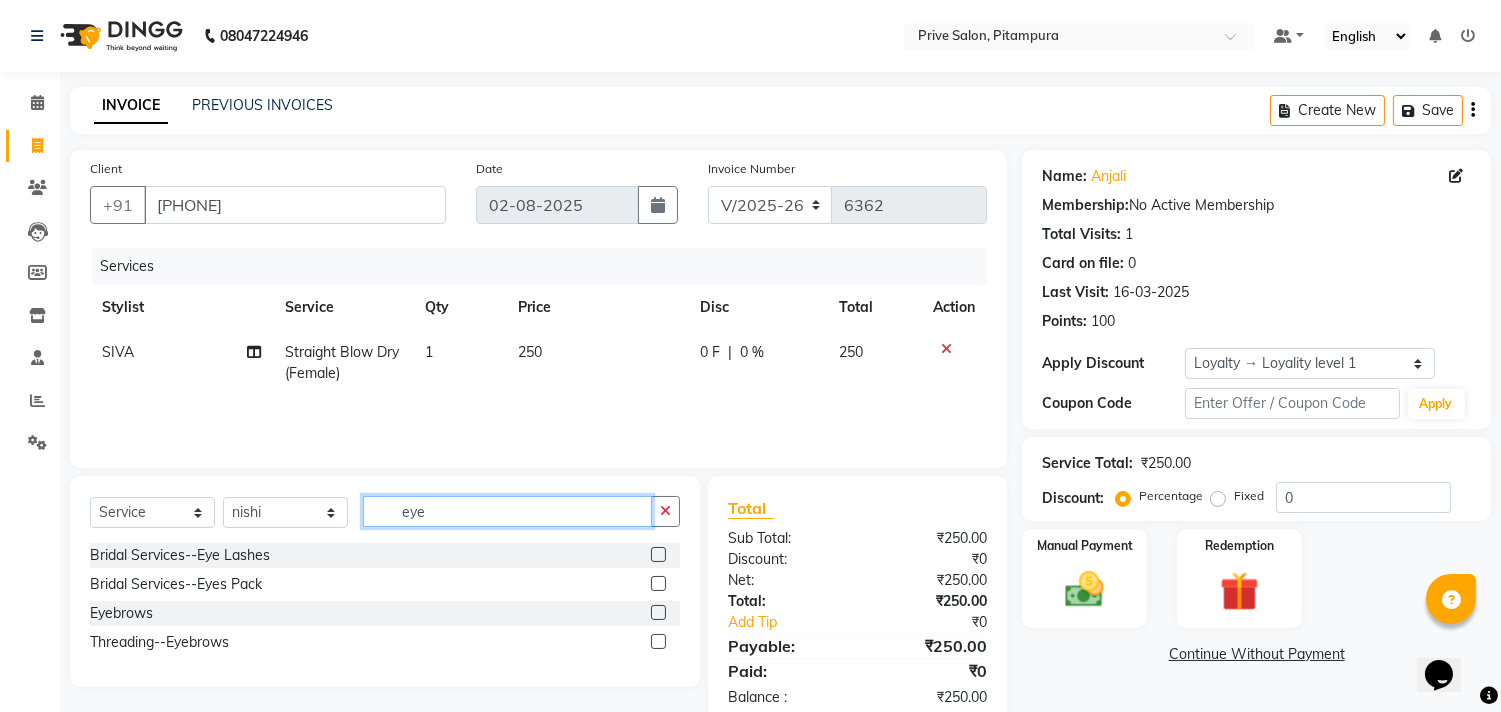 type on "eye" 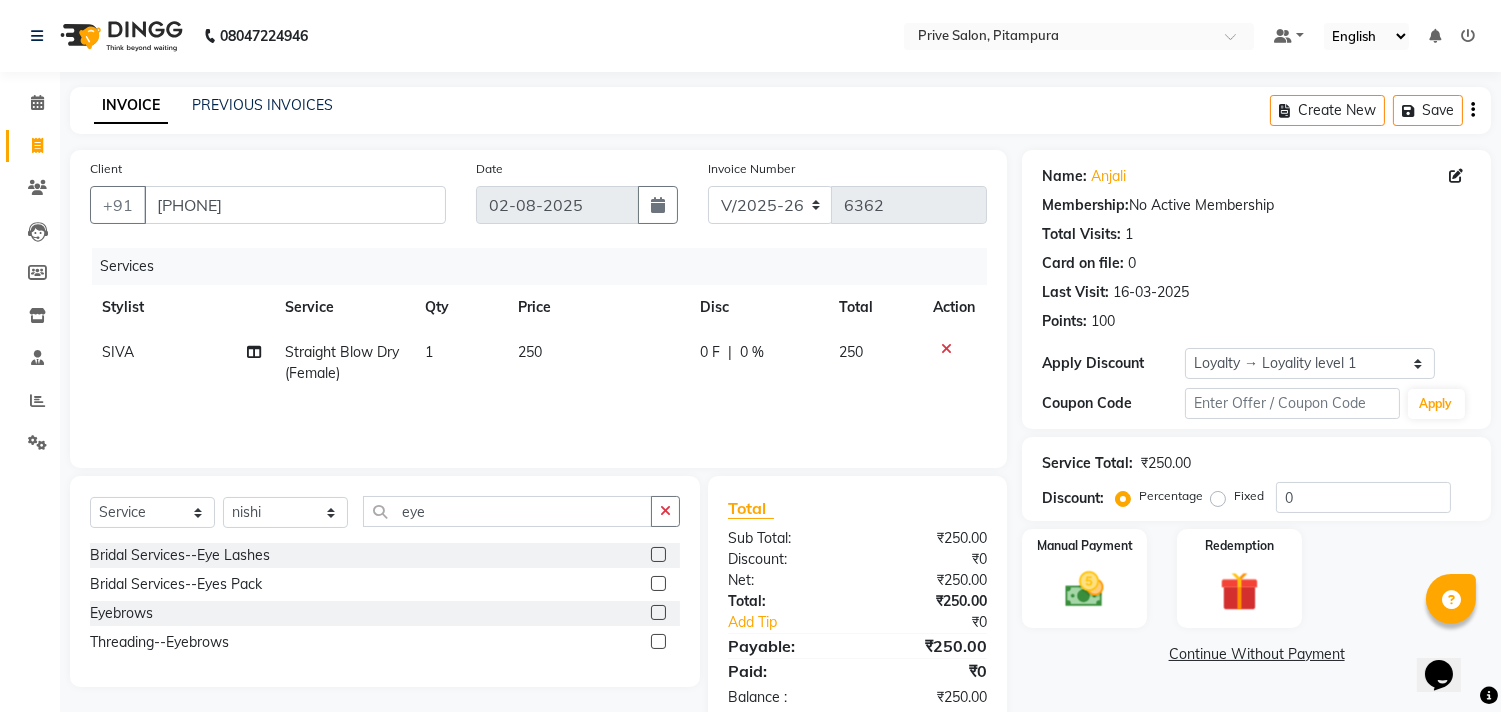 click 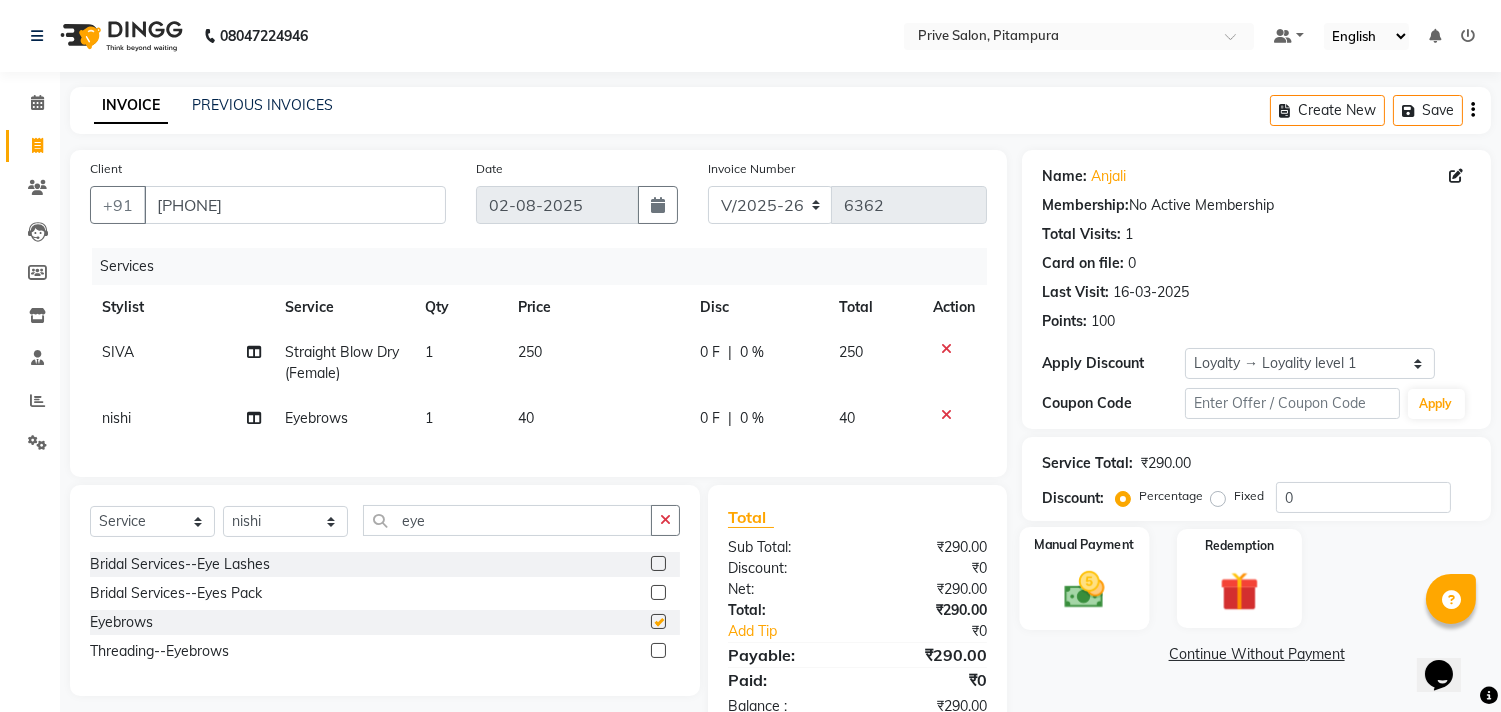 checkbox on "false" 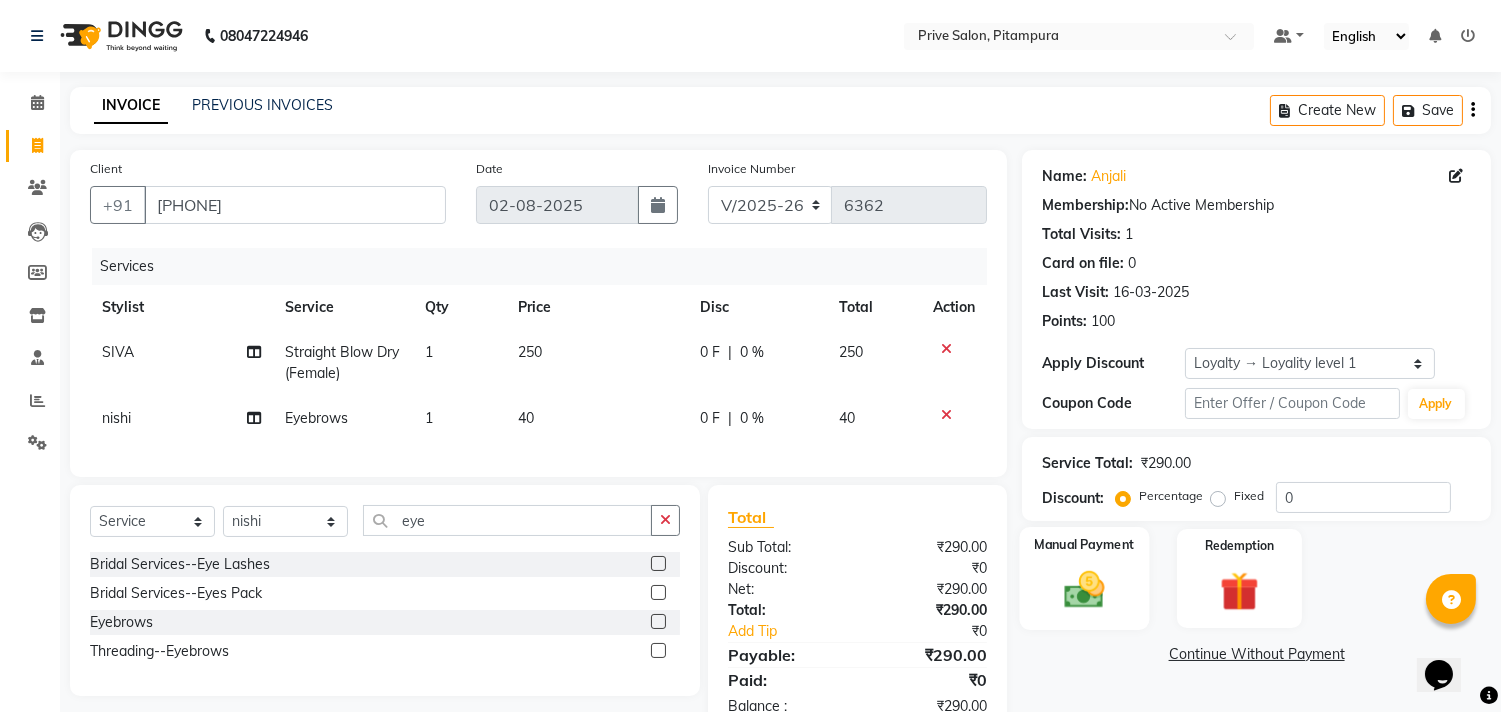 click 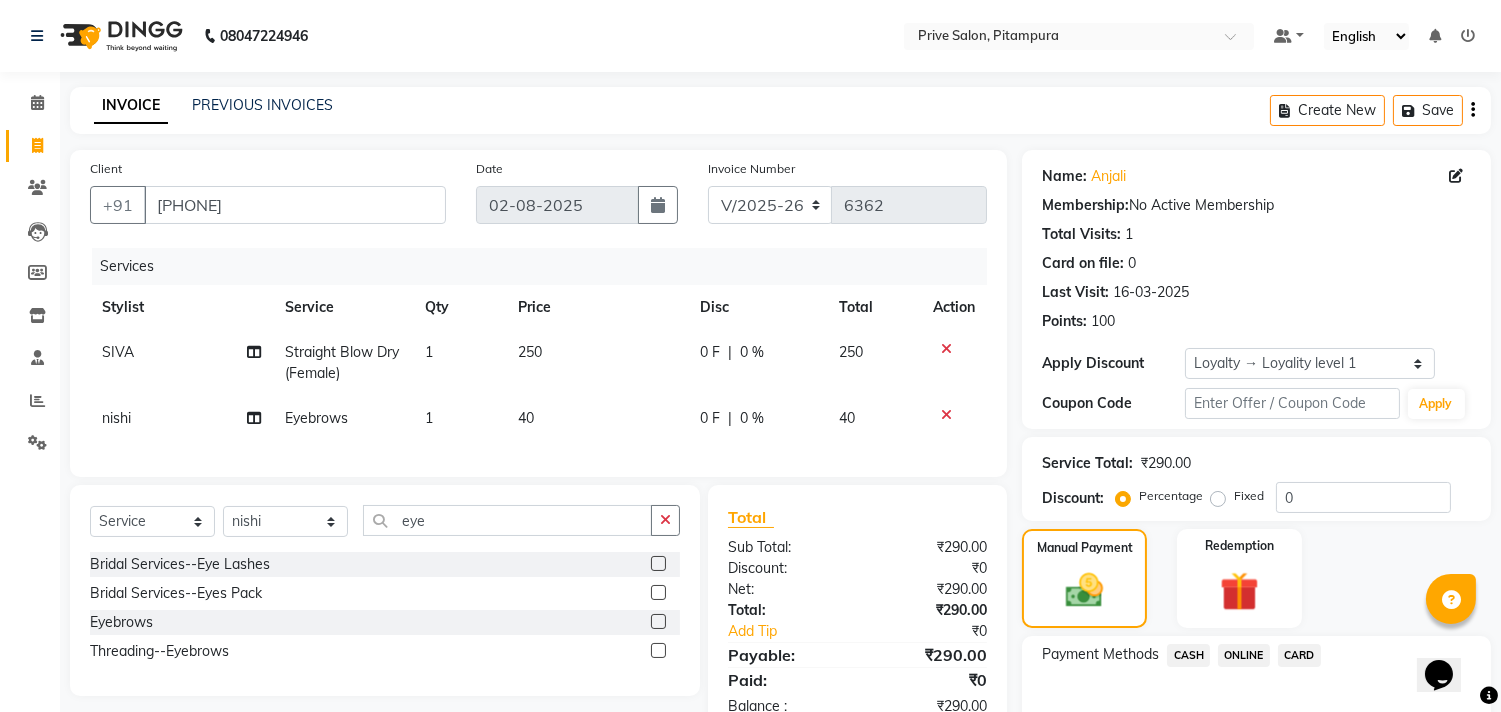 click on "ONLINE" 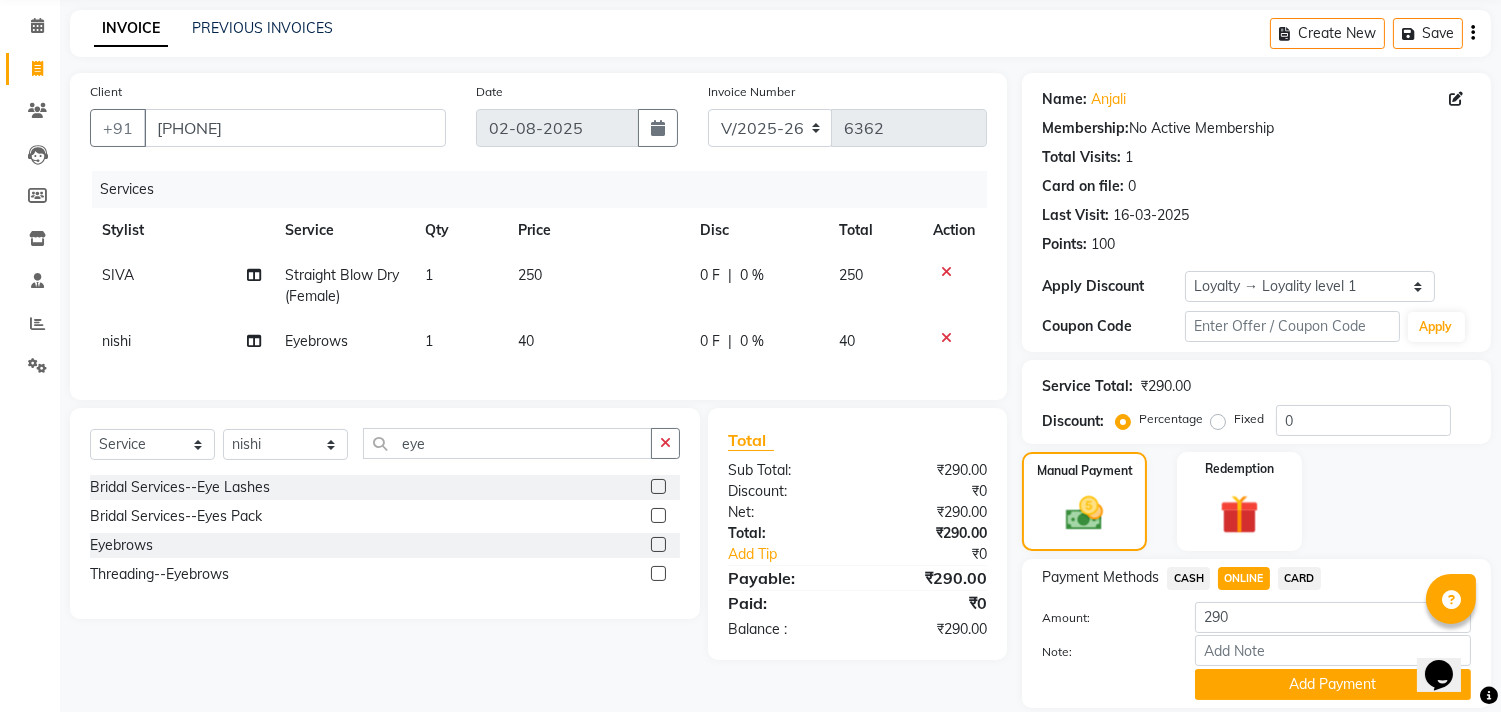 scroll, scrollTop: 138, scrollLeft: 0, axis: vertical 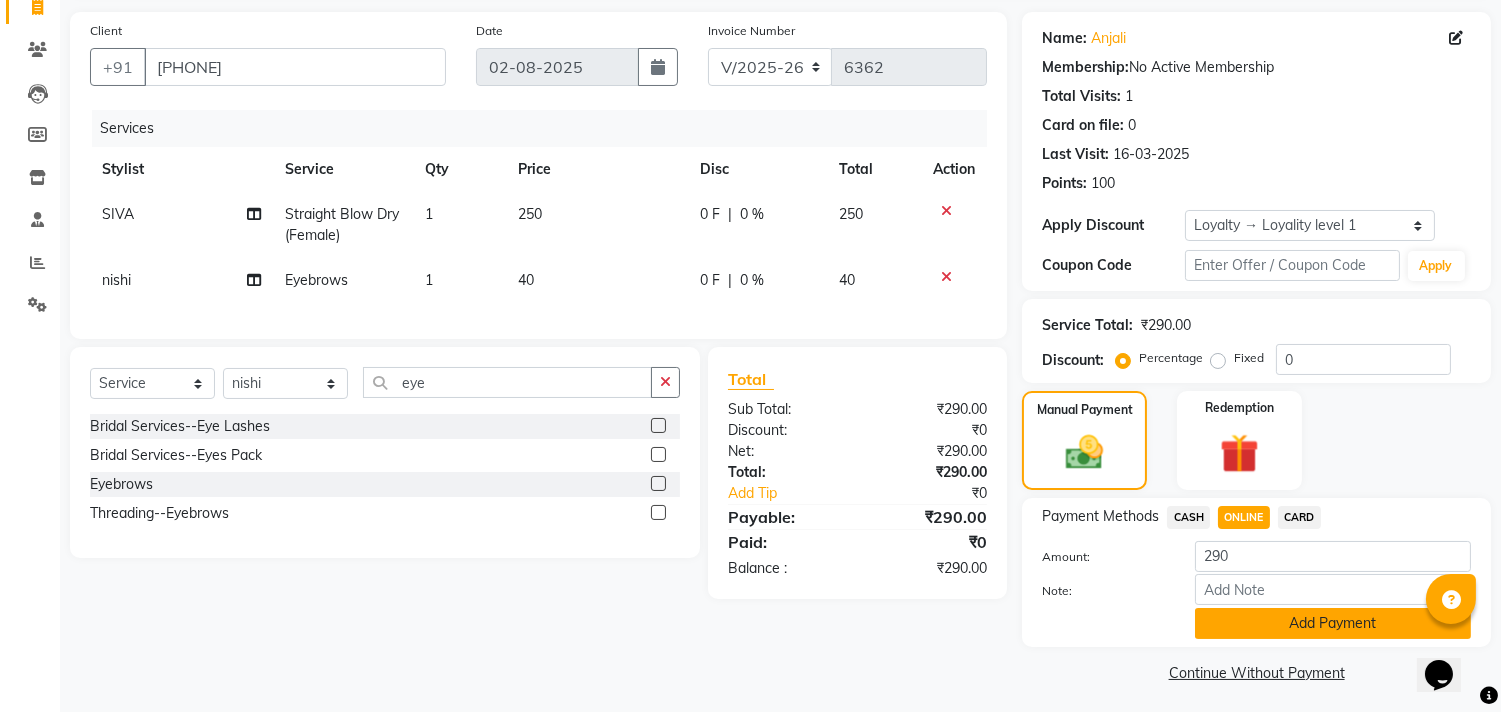 click on "Add Payment" 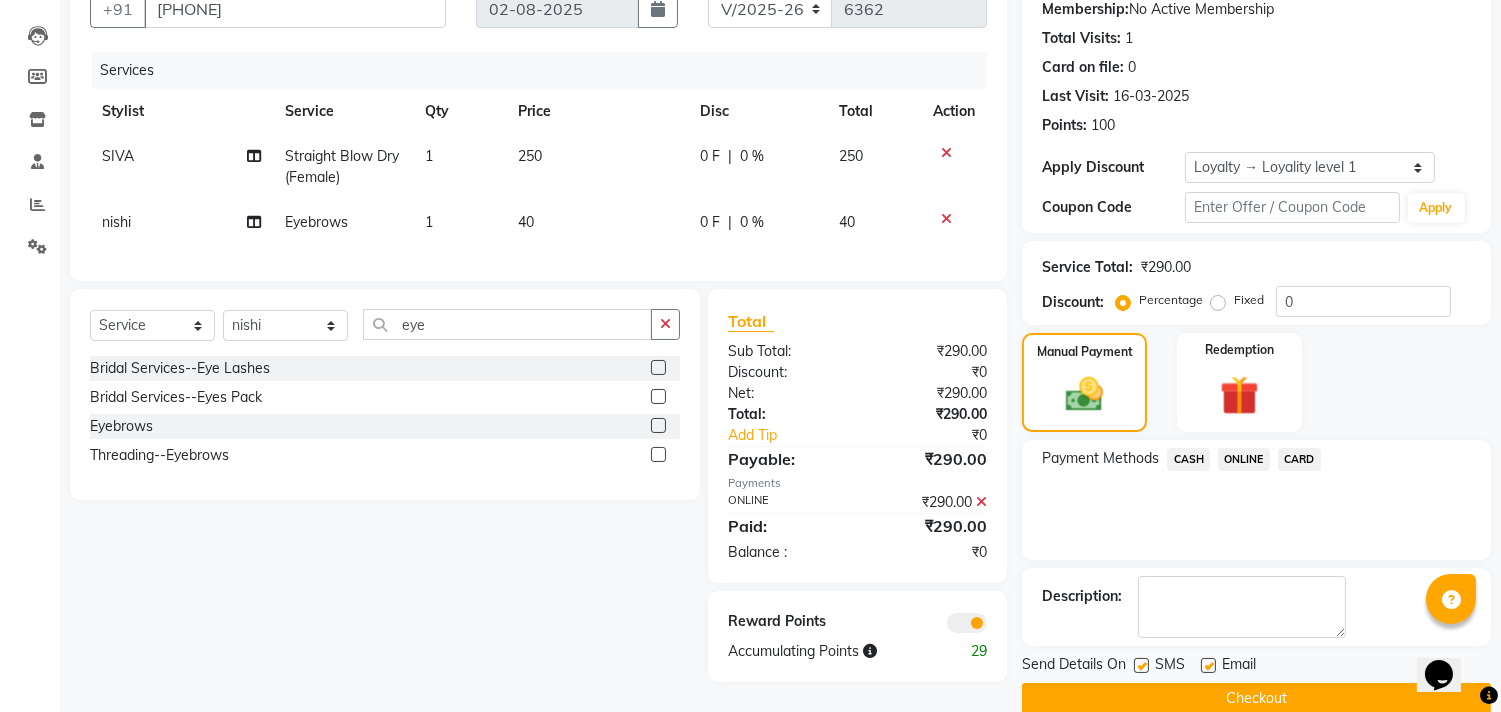 scroll, scrollTop: 223, scrollLeft: 0, axis: vertical 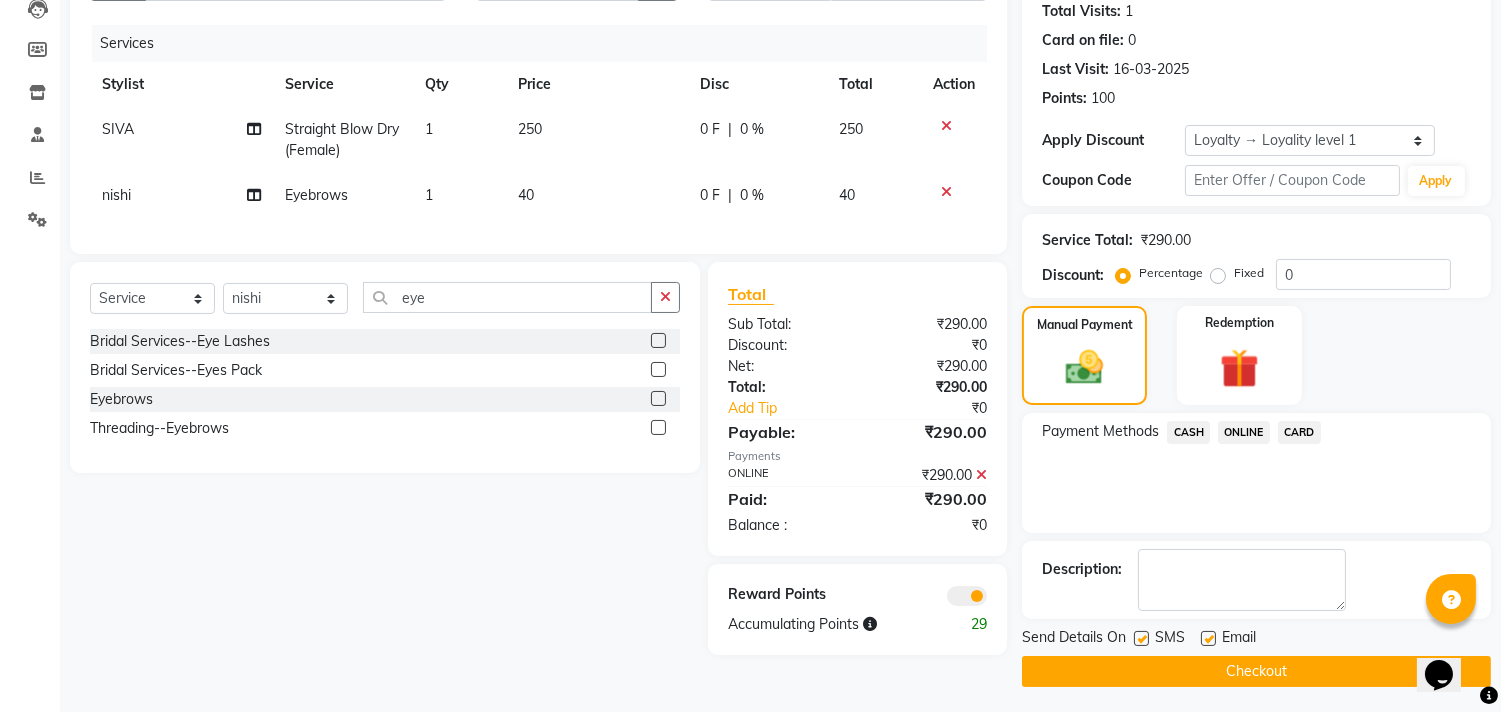 click on "Checkout" 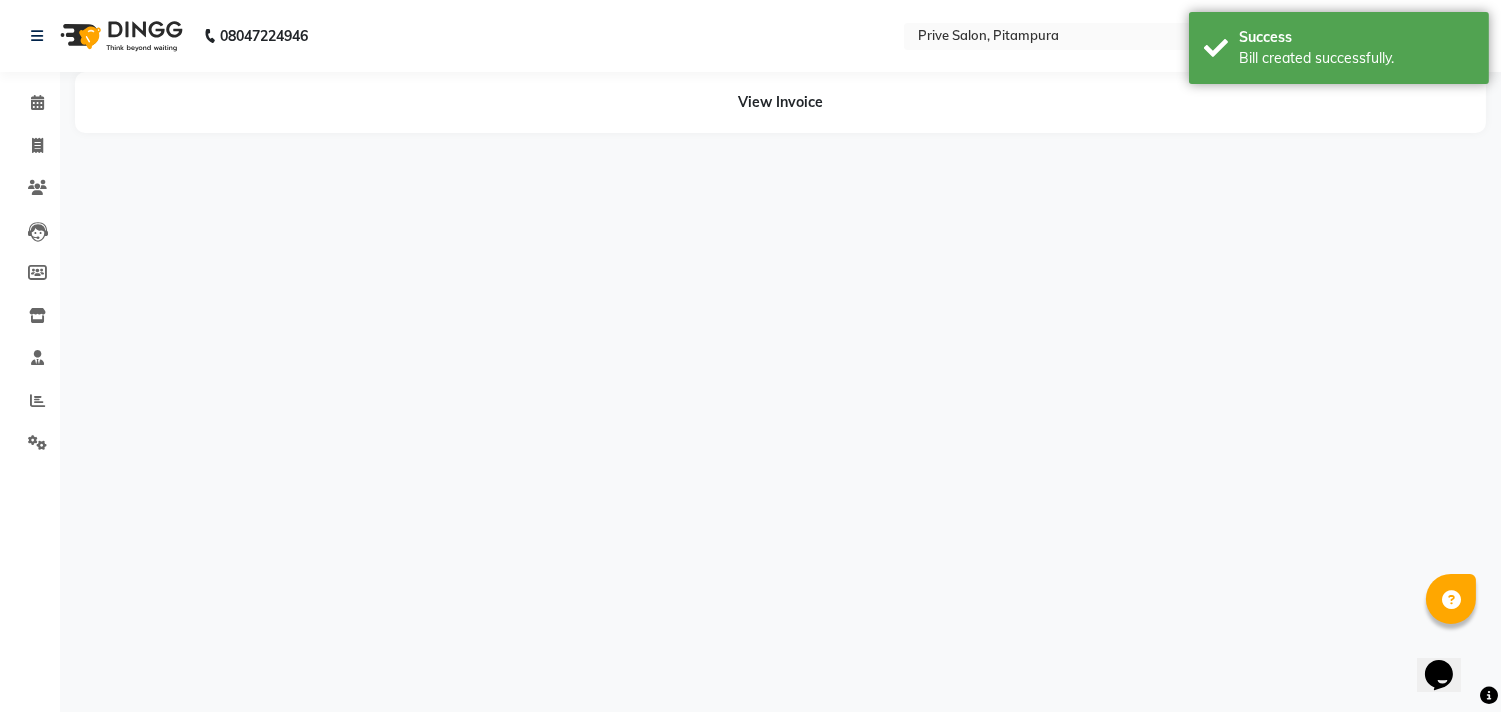 scroll, scrollTop: 0, scrollLeft: 0, axis: both 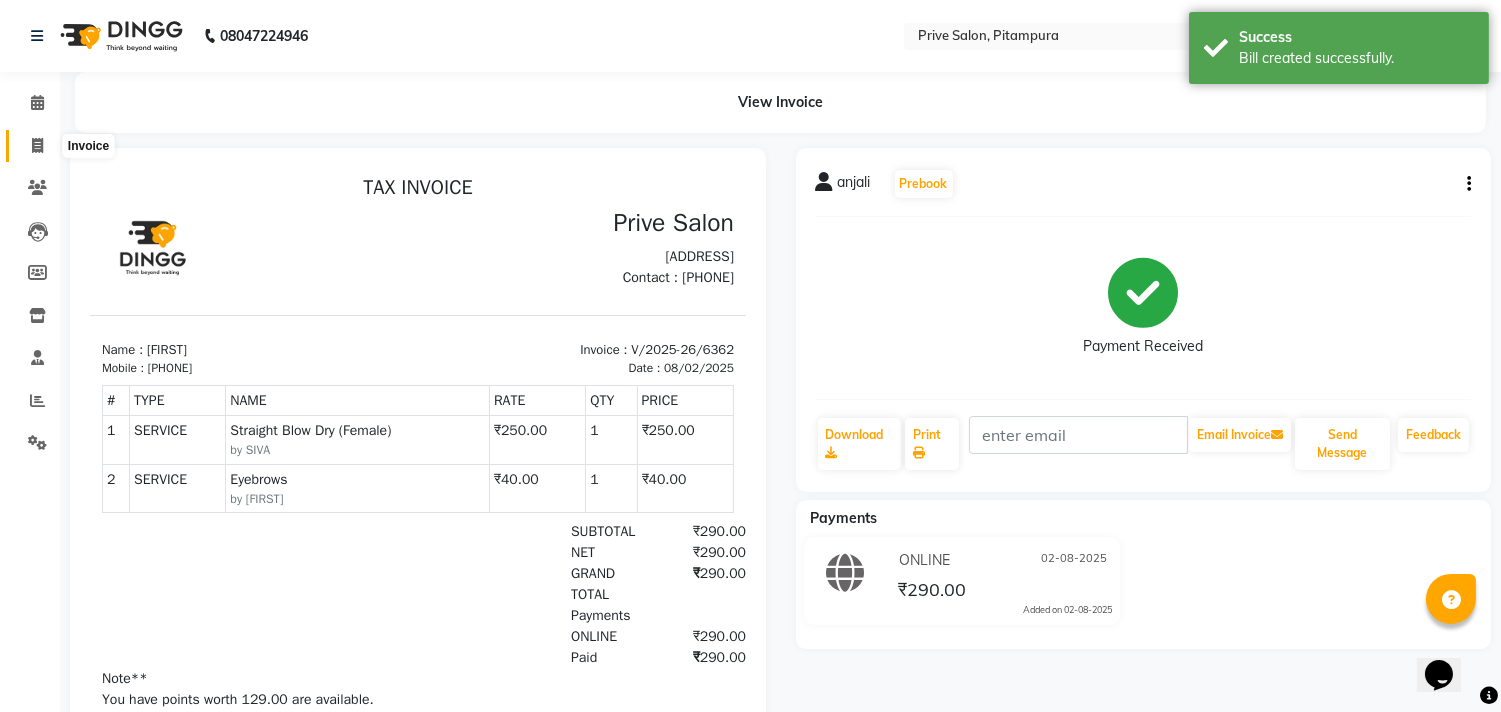 click 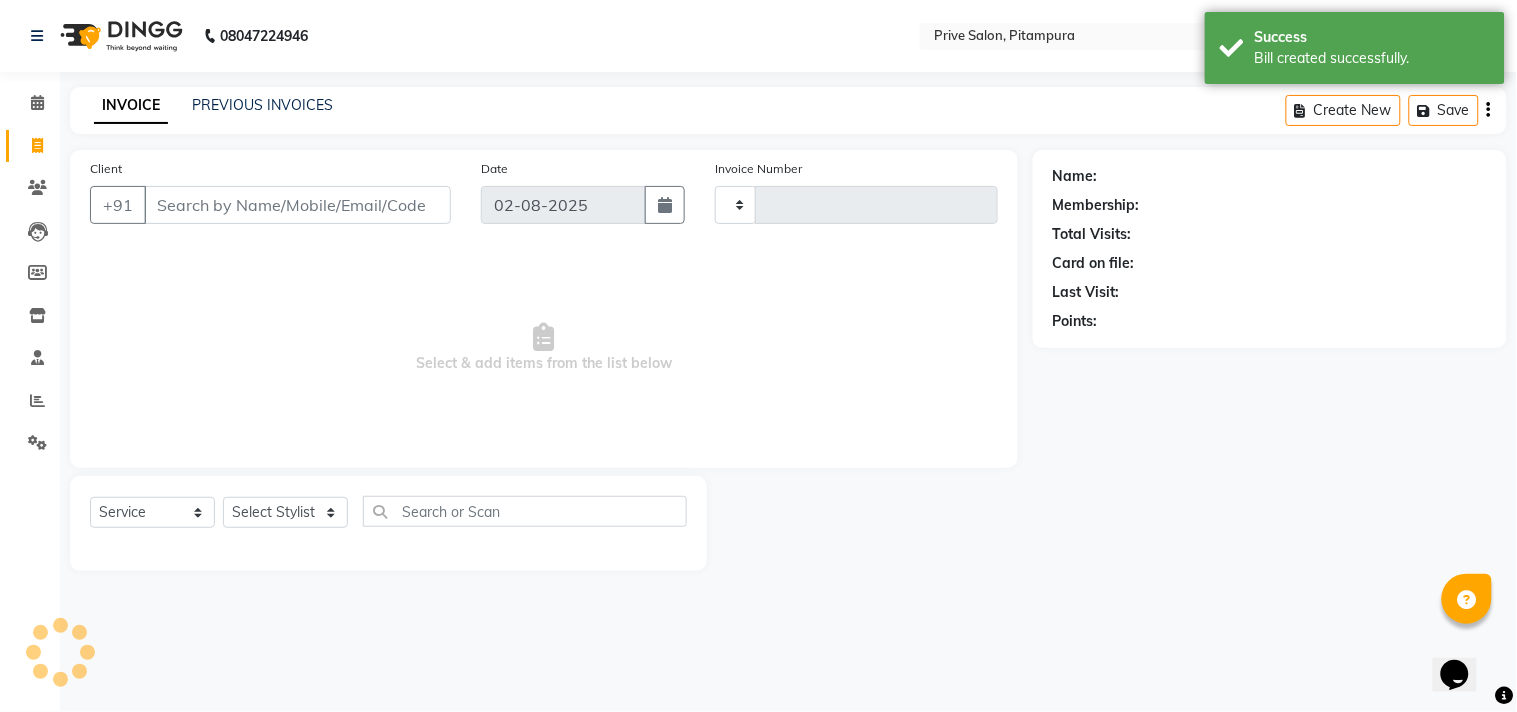 type on "6363" 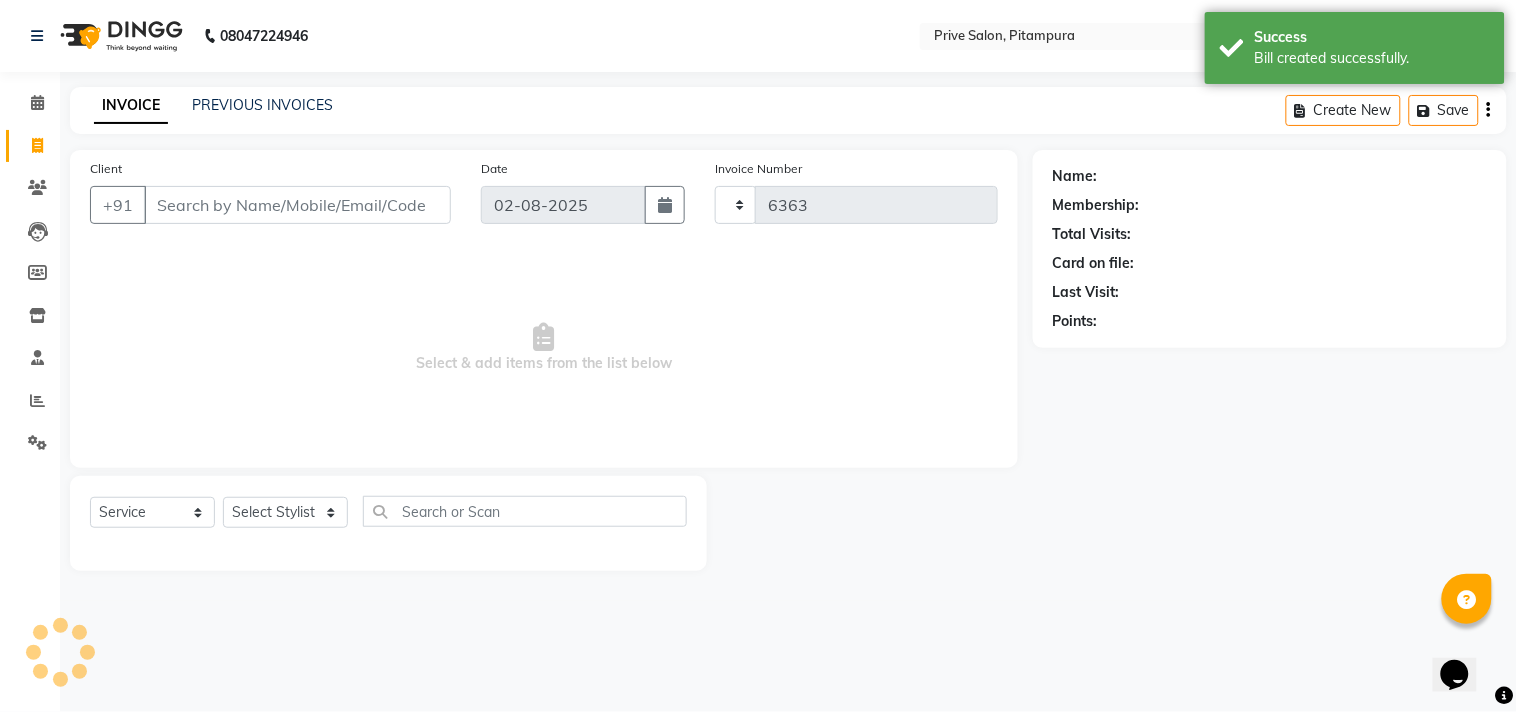 click on "Client" at bounding box center (297, 205) 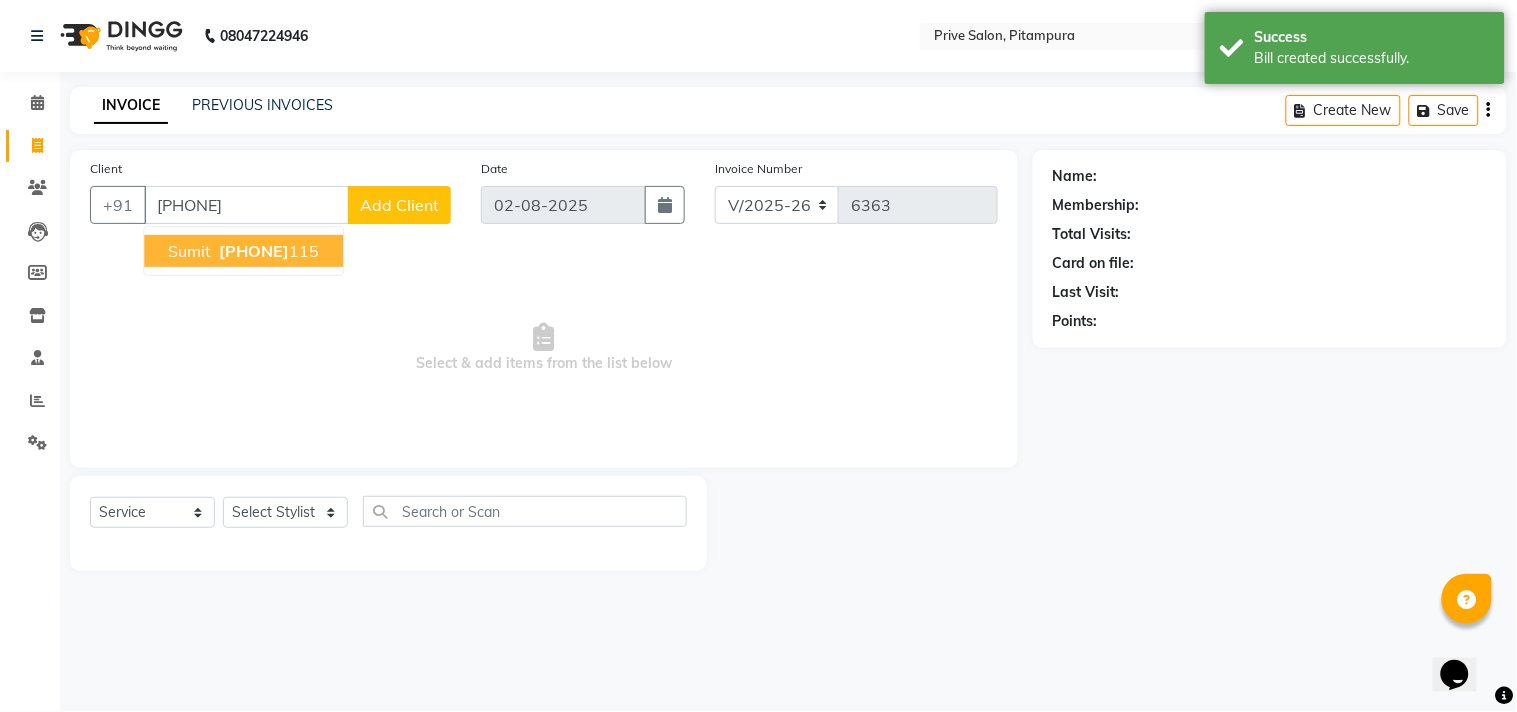 click on "[PHONE]" at bounding box center (254, 251) 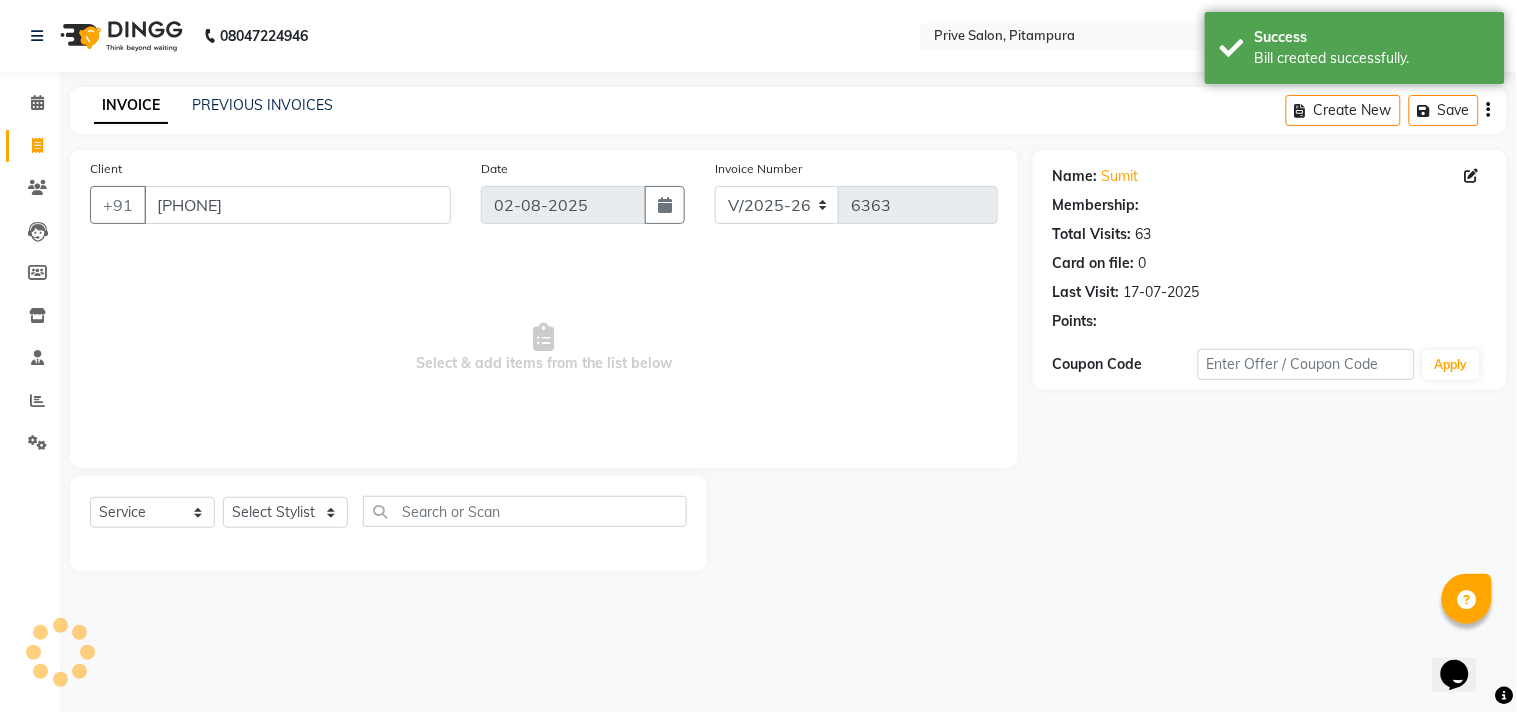 select on "1: Object" 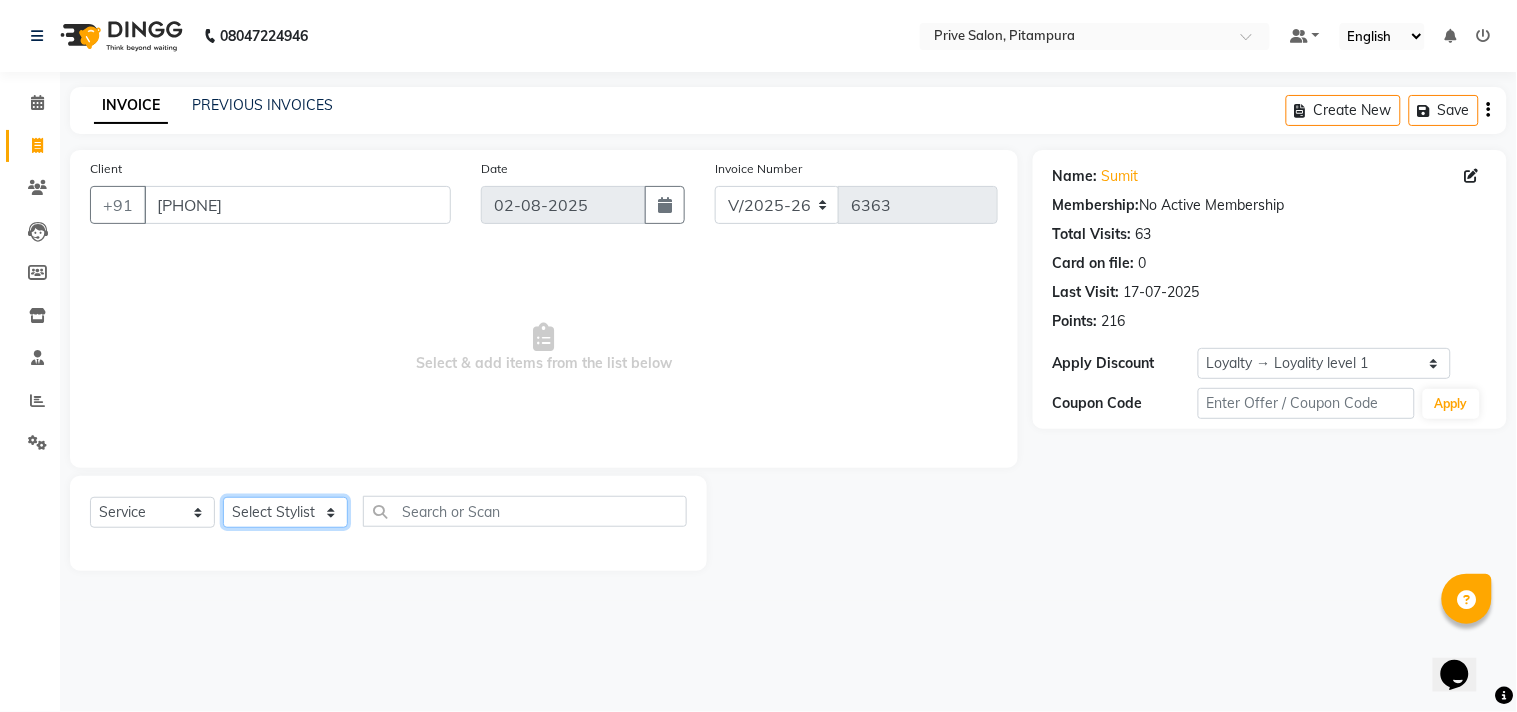 click on "Select Stylist amit ARJUN Atul FAIZAN FARDEEN GOLU harshit HITESH isha kapil khushbu Manager meenu MOHIT Mohsin NISHA nishi Preet privee Shivam SIVA vikas" 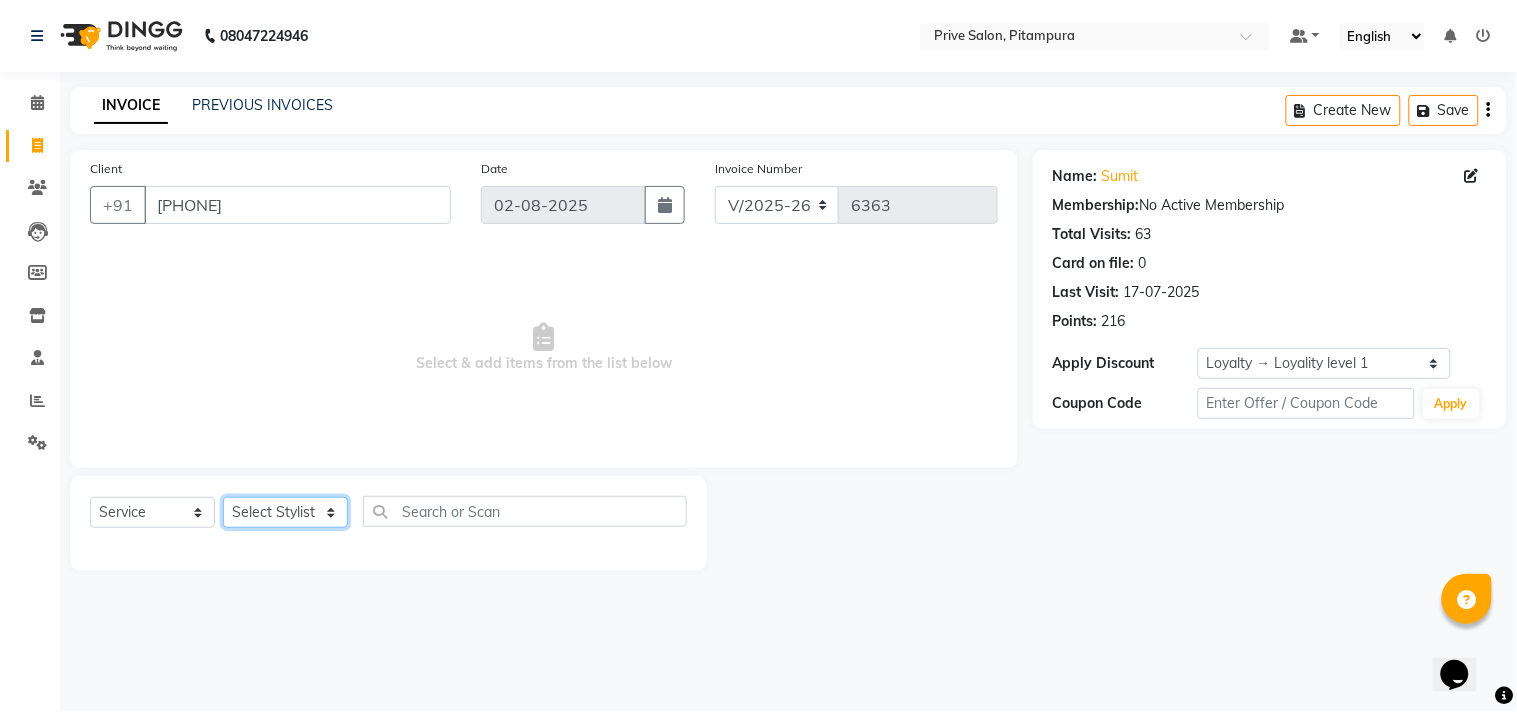select on "30812" 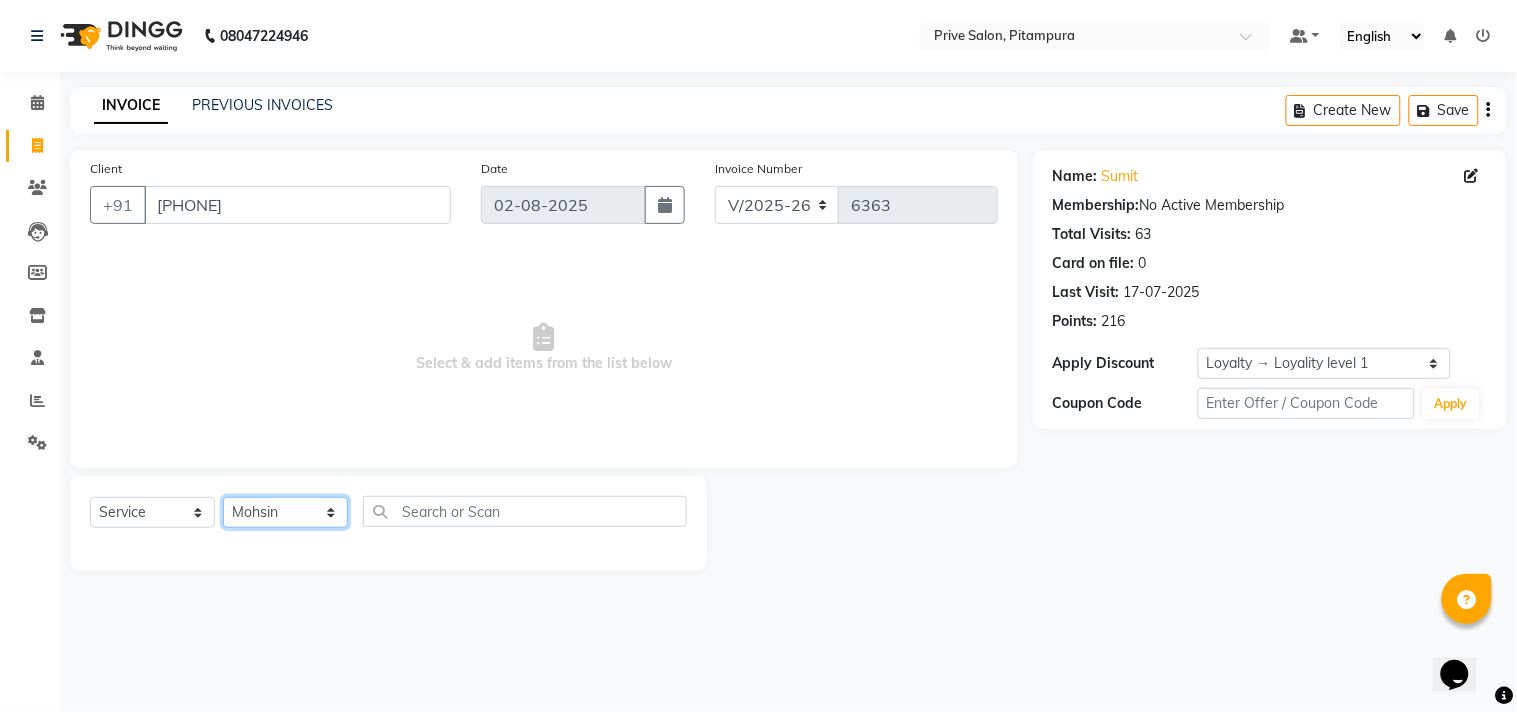click on "Select Stylist amit ARJUN Atul FAIZAN FARDEEN GOLU harshit HITESH isha kapil khushbu Manager meenu MOHIT Mohsin NISHA nishi Preet privee Shivam SIVA vikas" 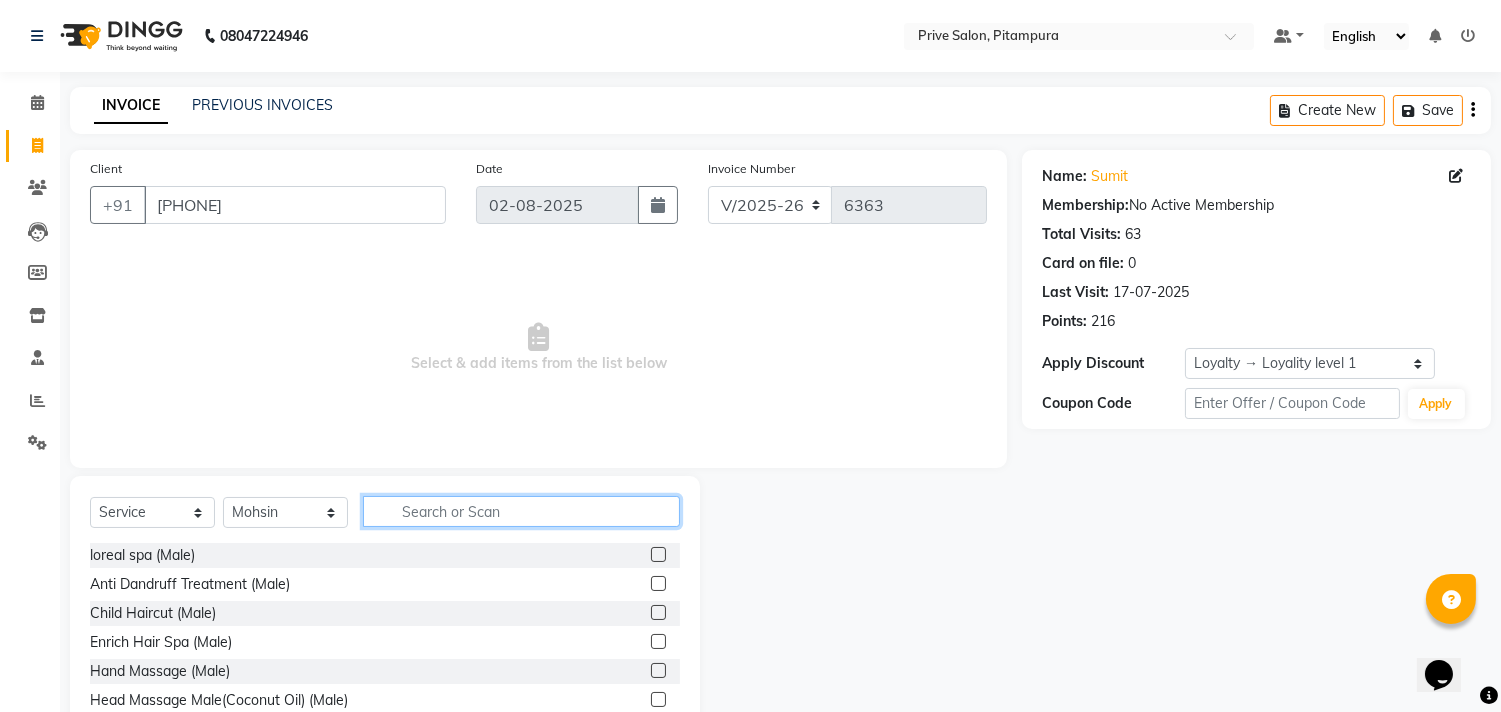 click 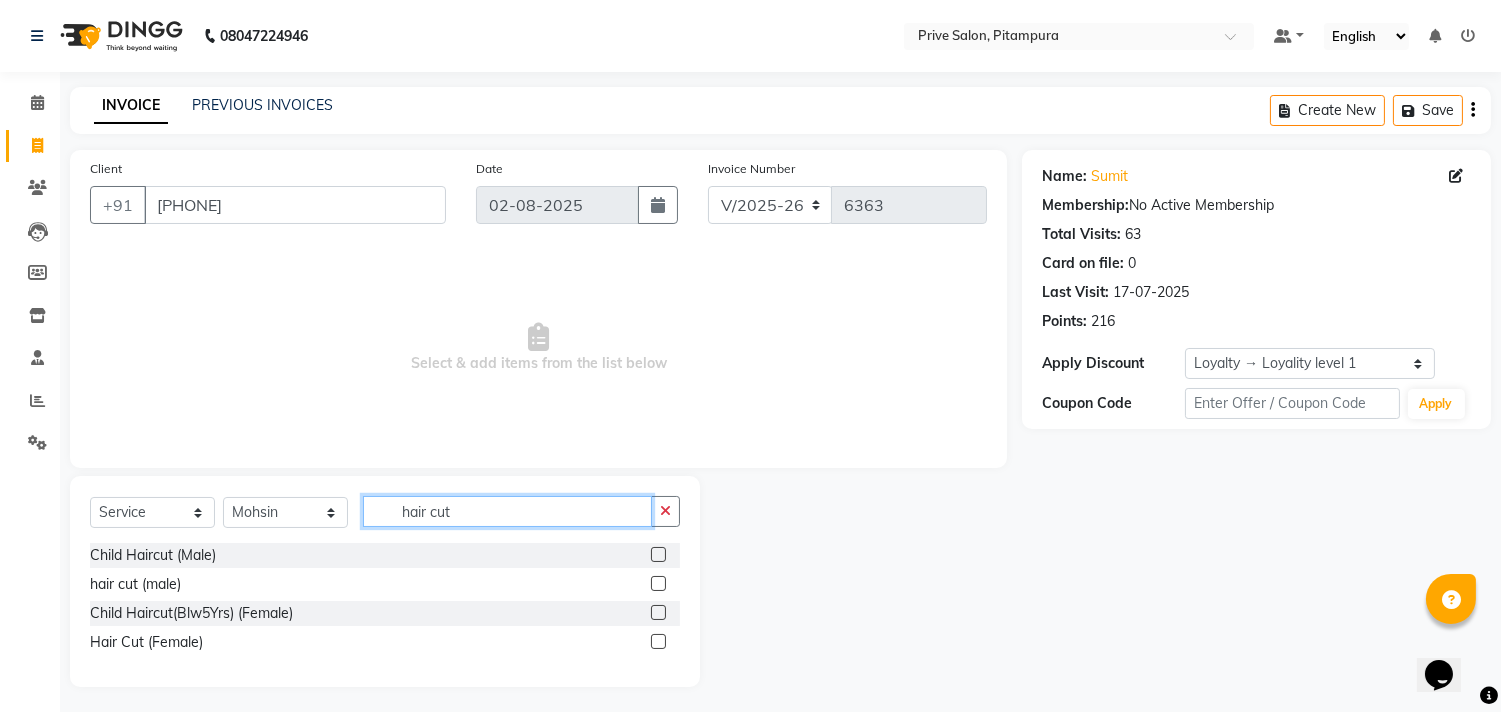type on "hair cut" 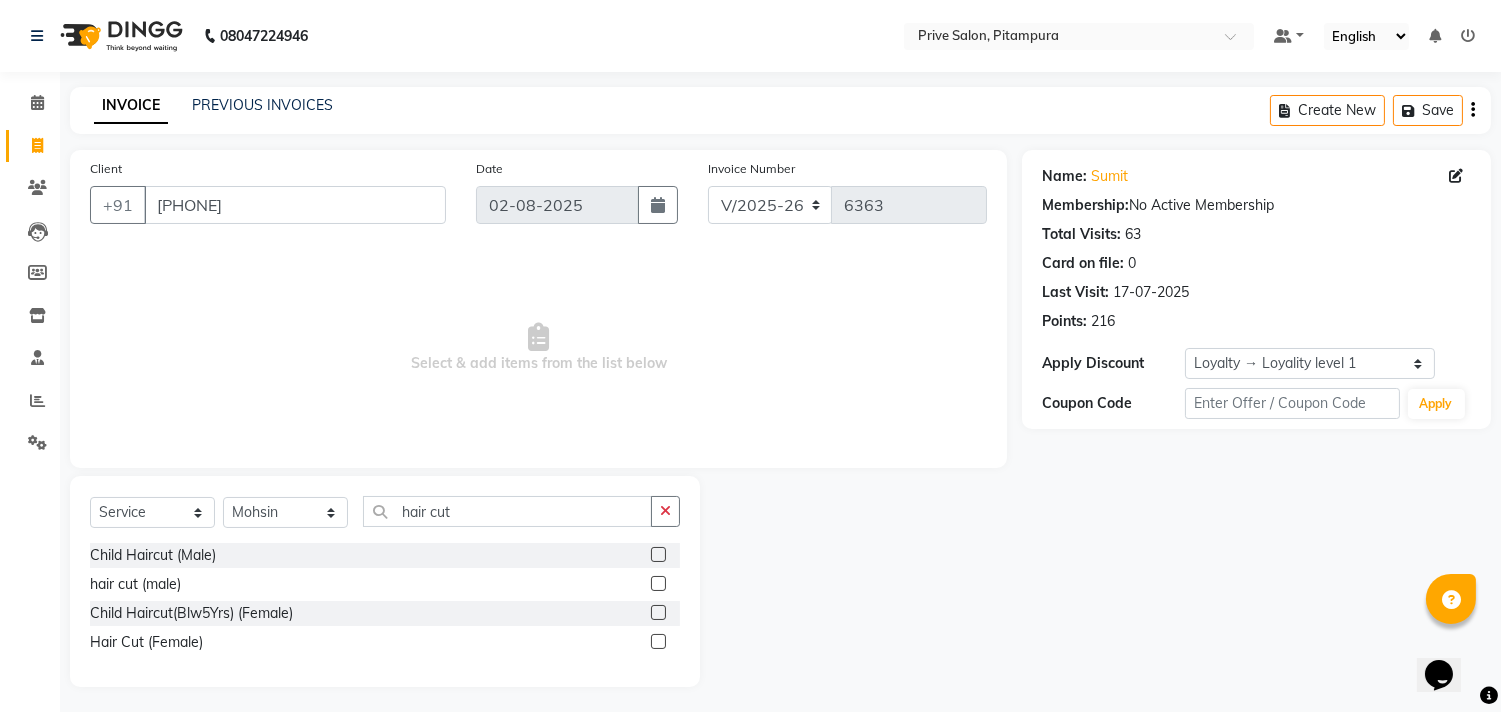 click 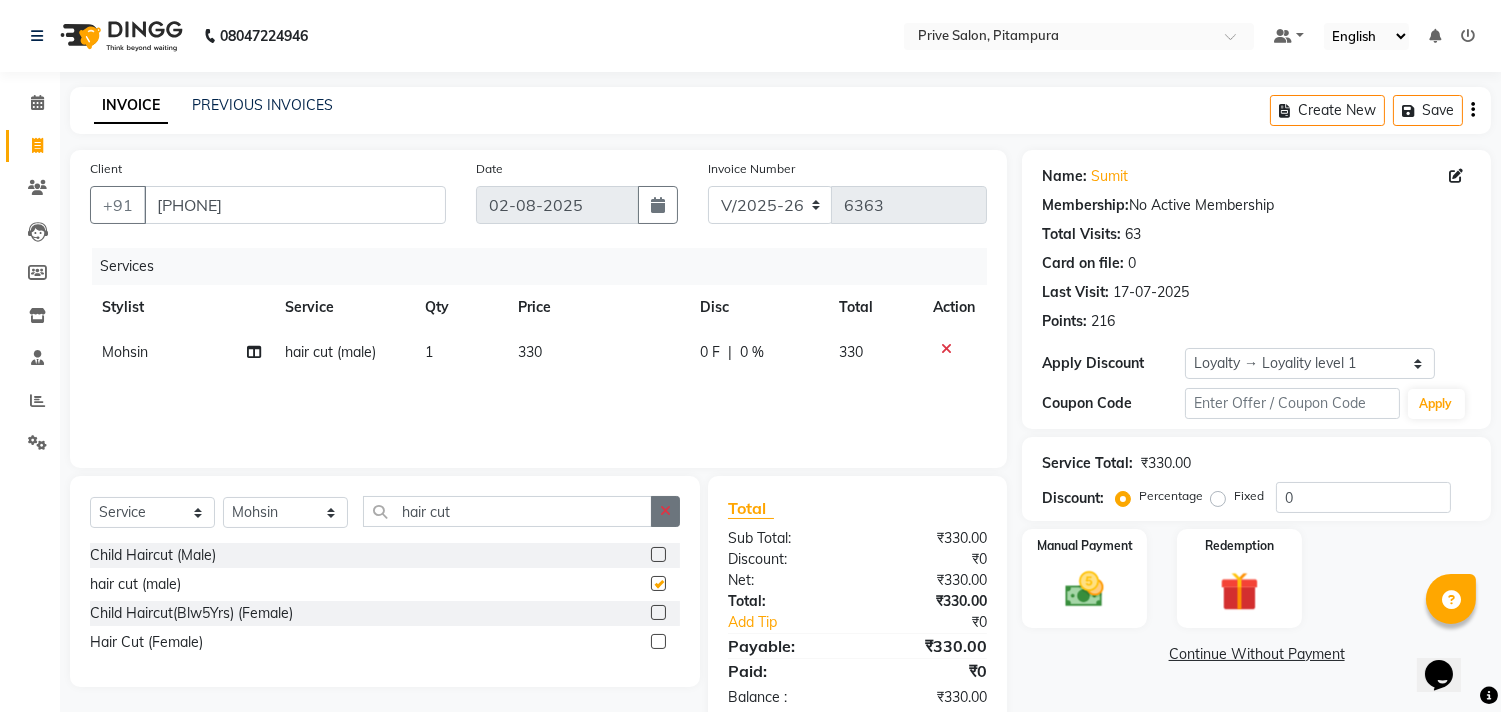 checkbox on "false" 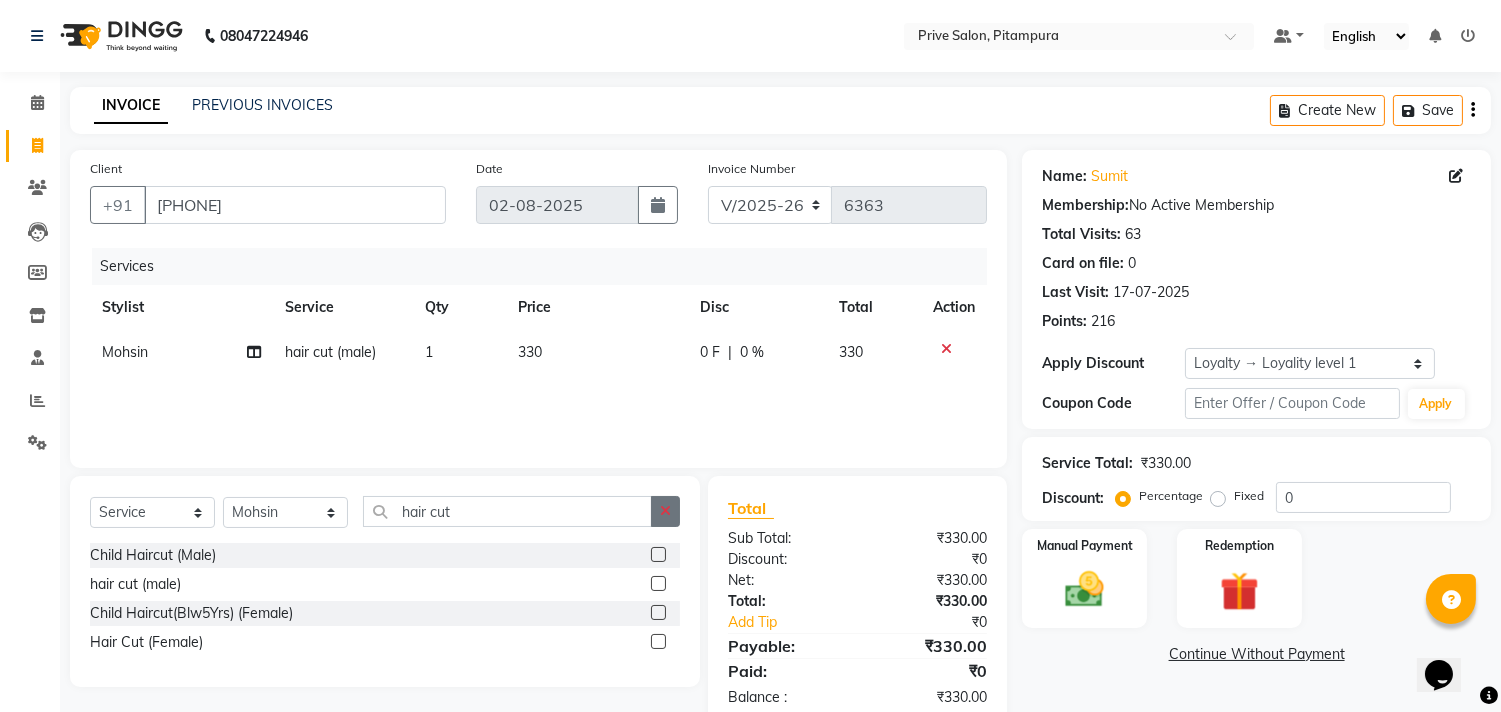 click 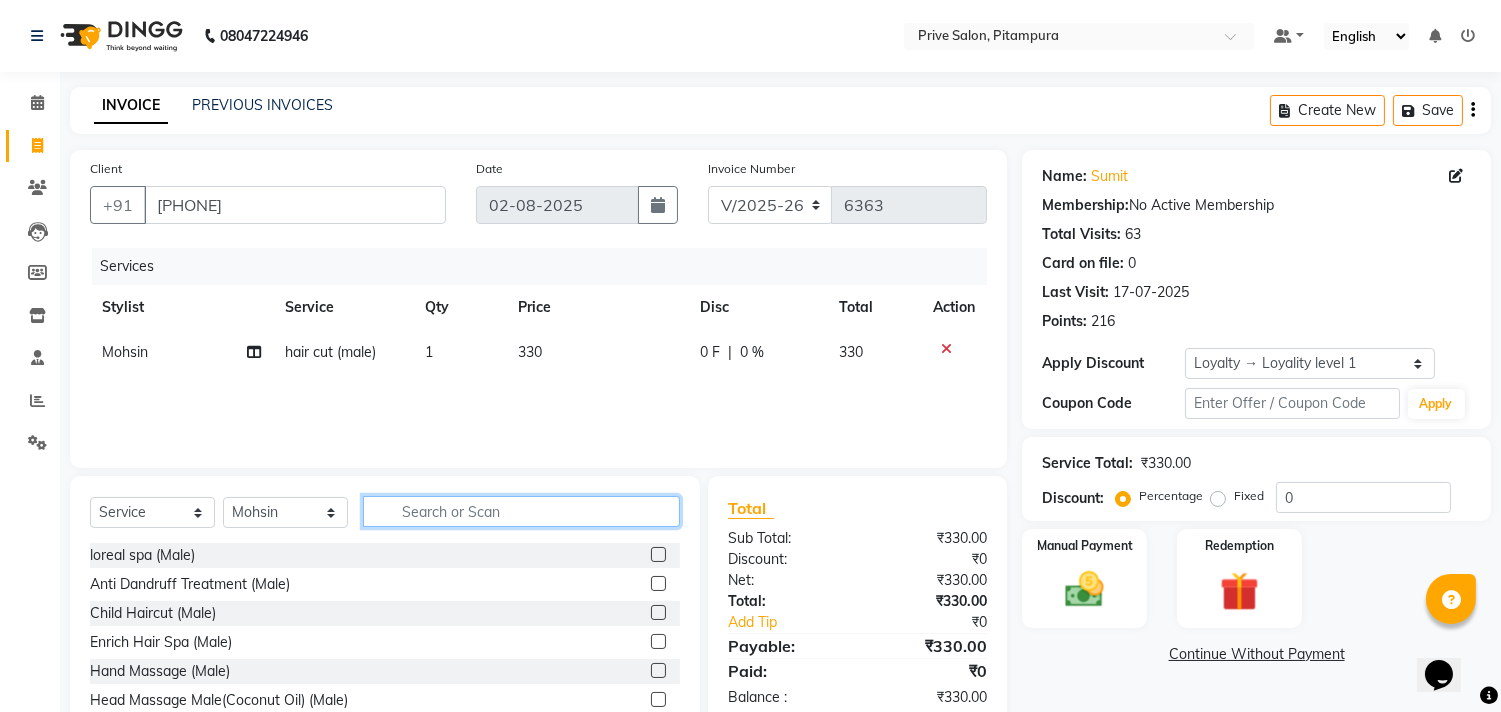 click 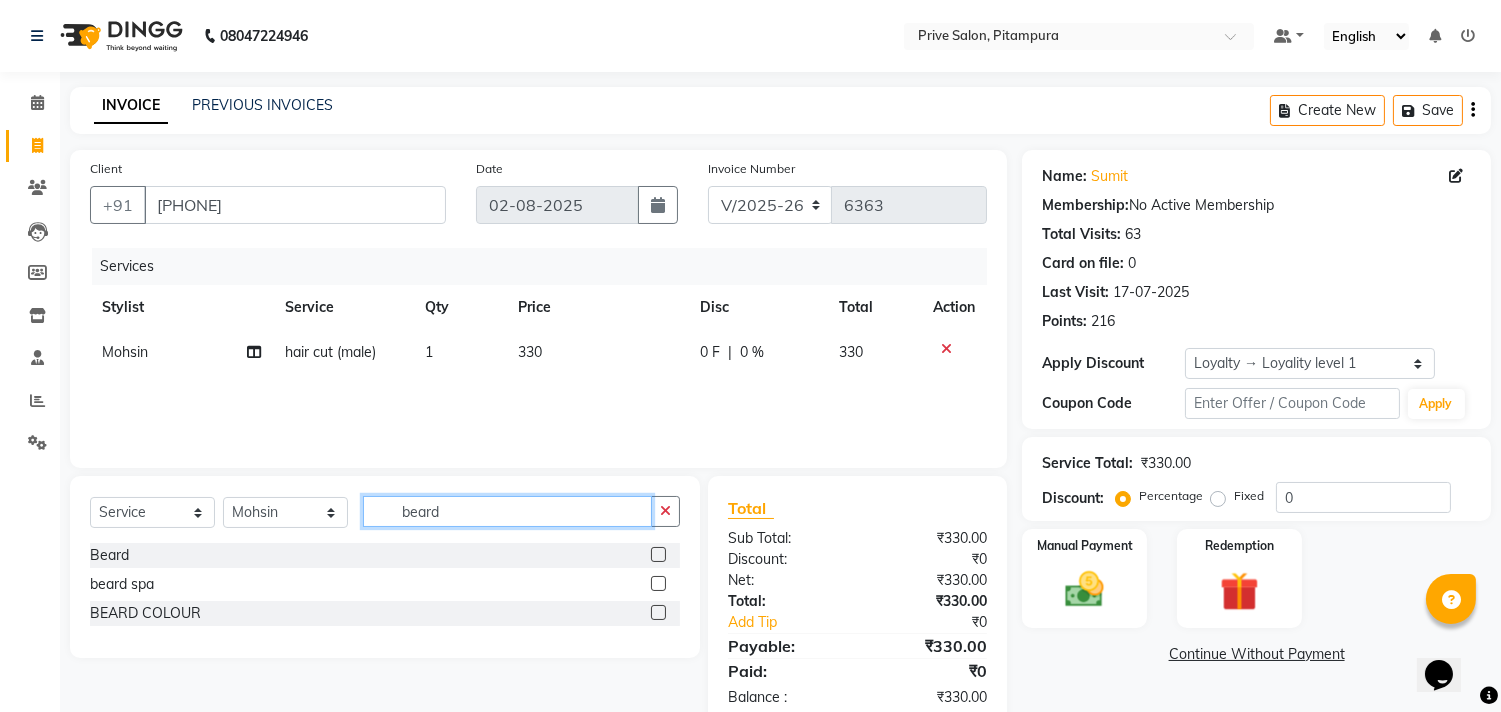 type on "beard" 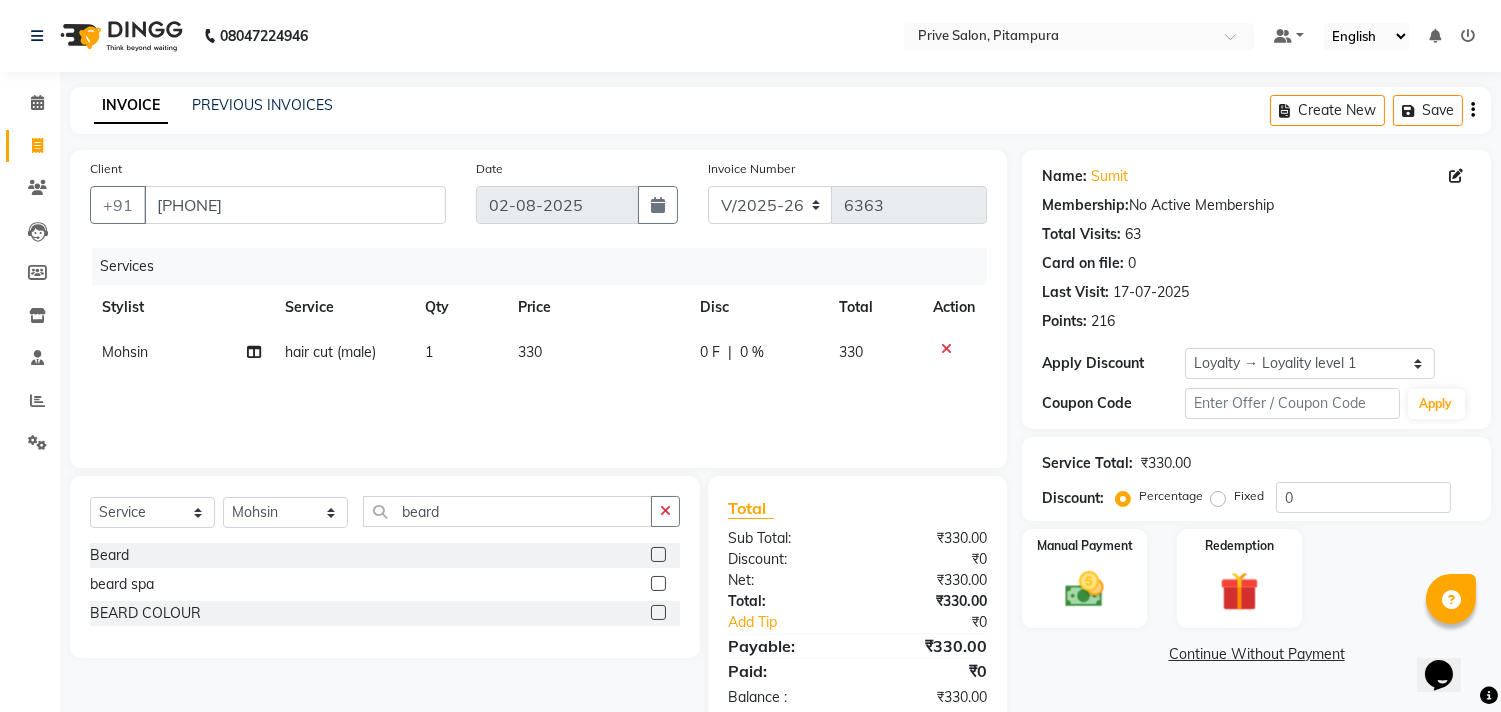click 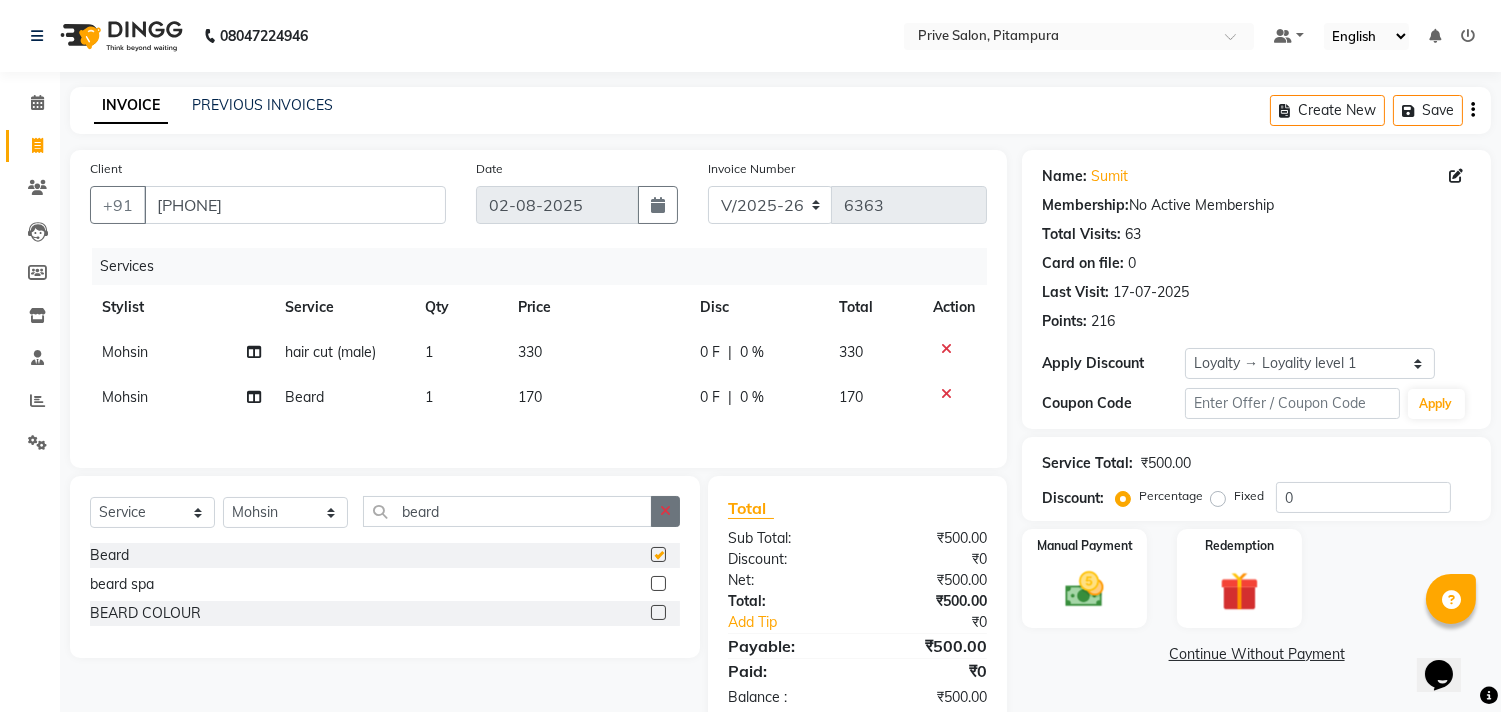 checkbox on "false" 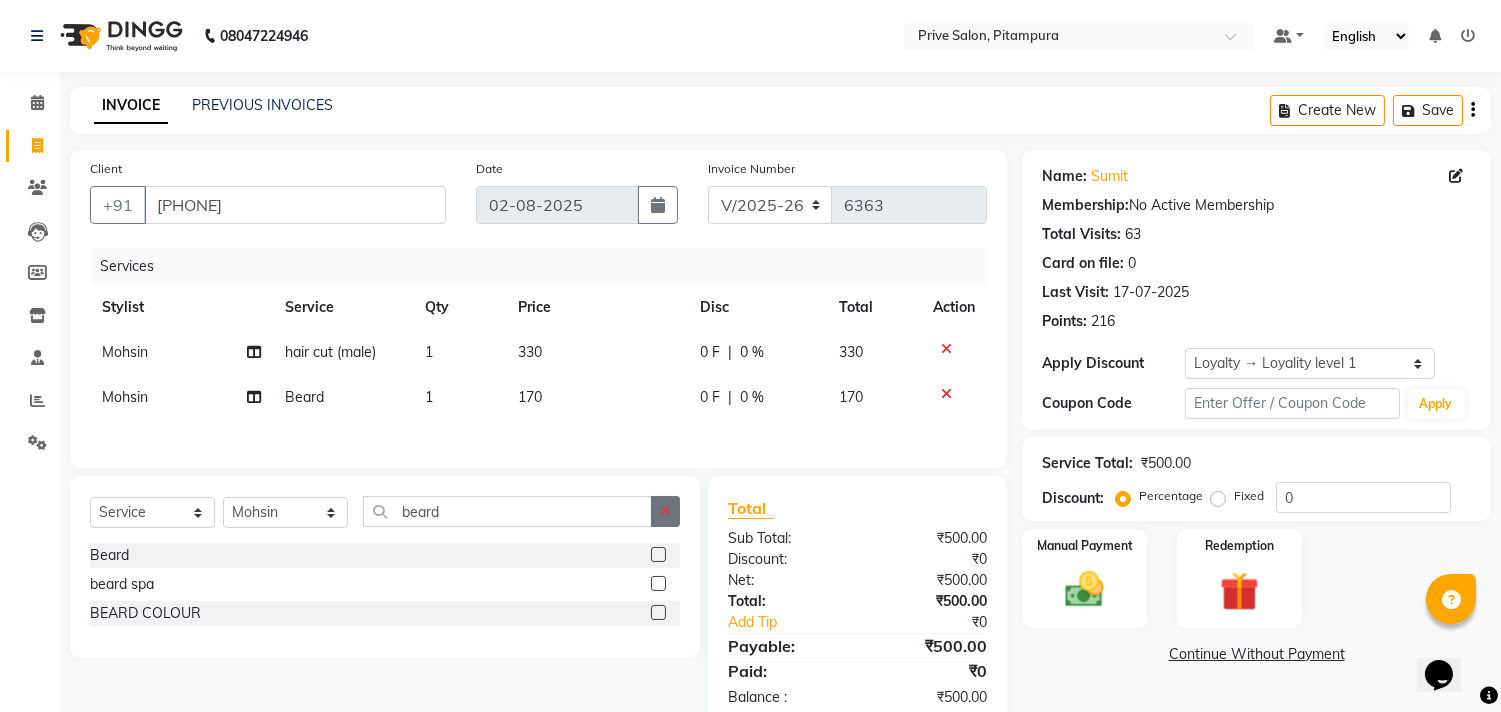 click 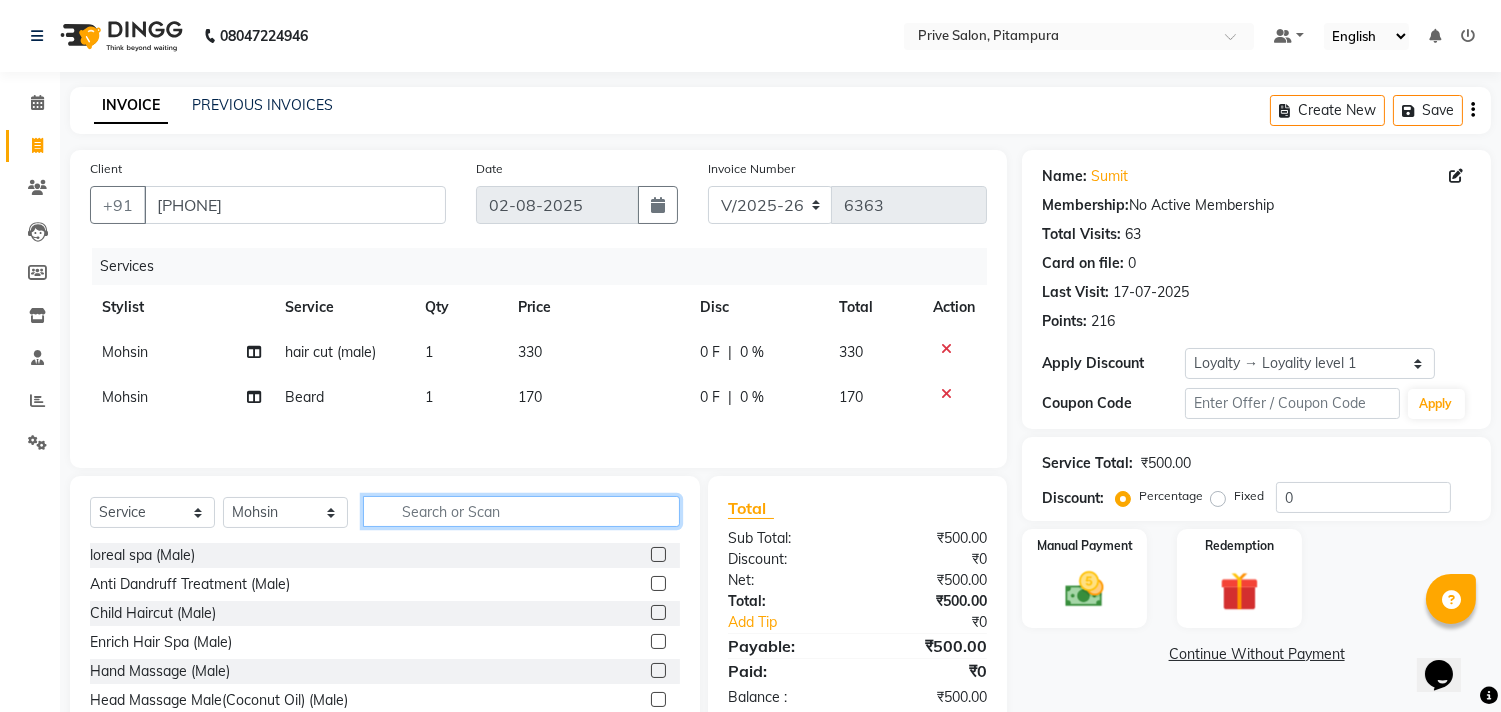 click 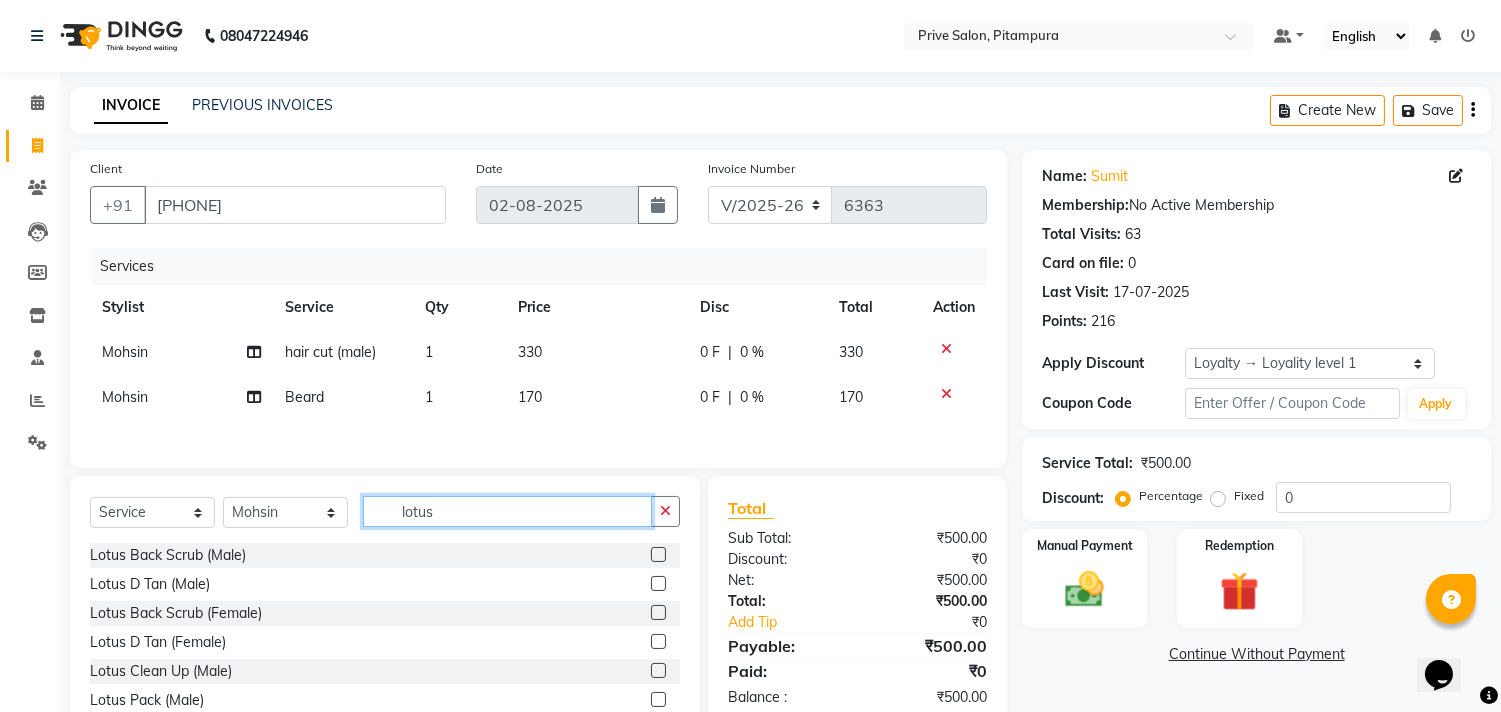 type on "lotus" 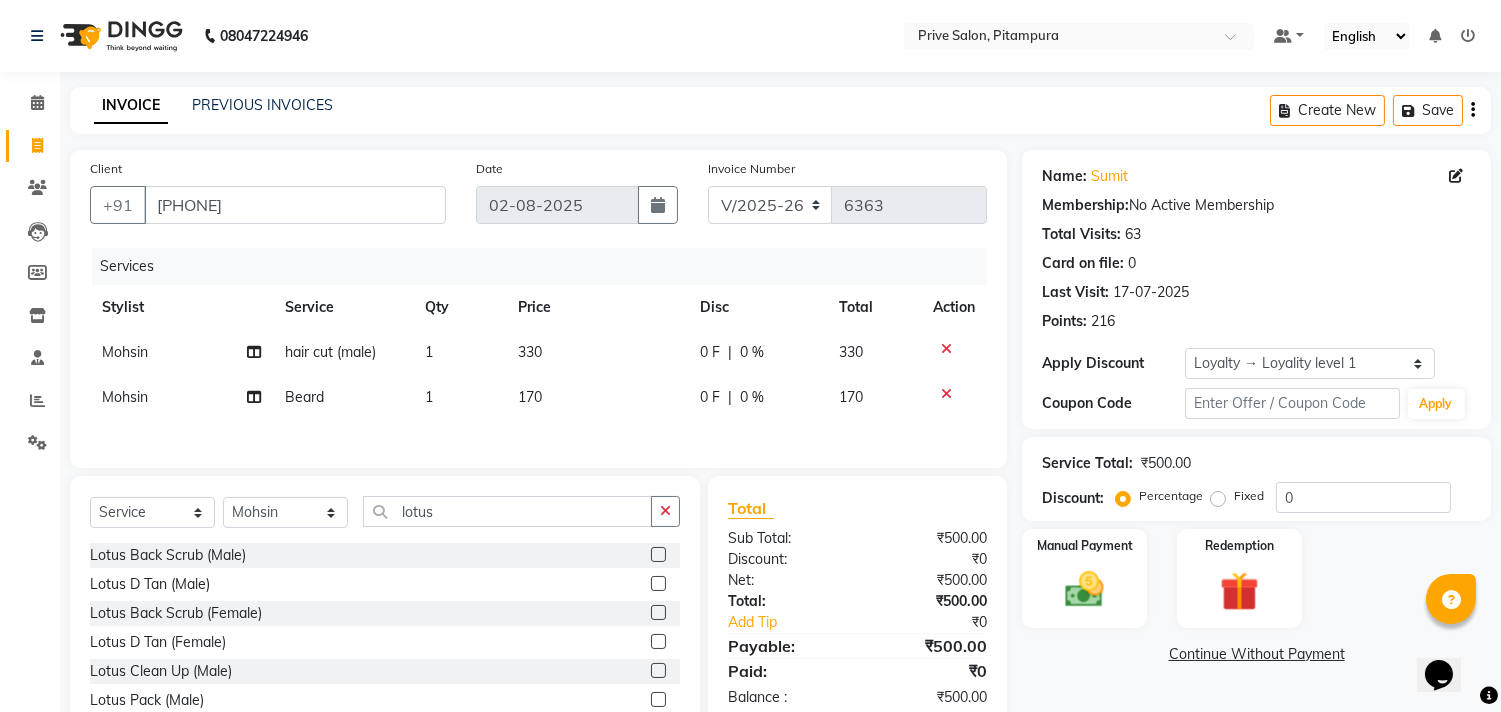 click 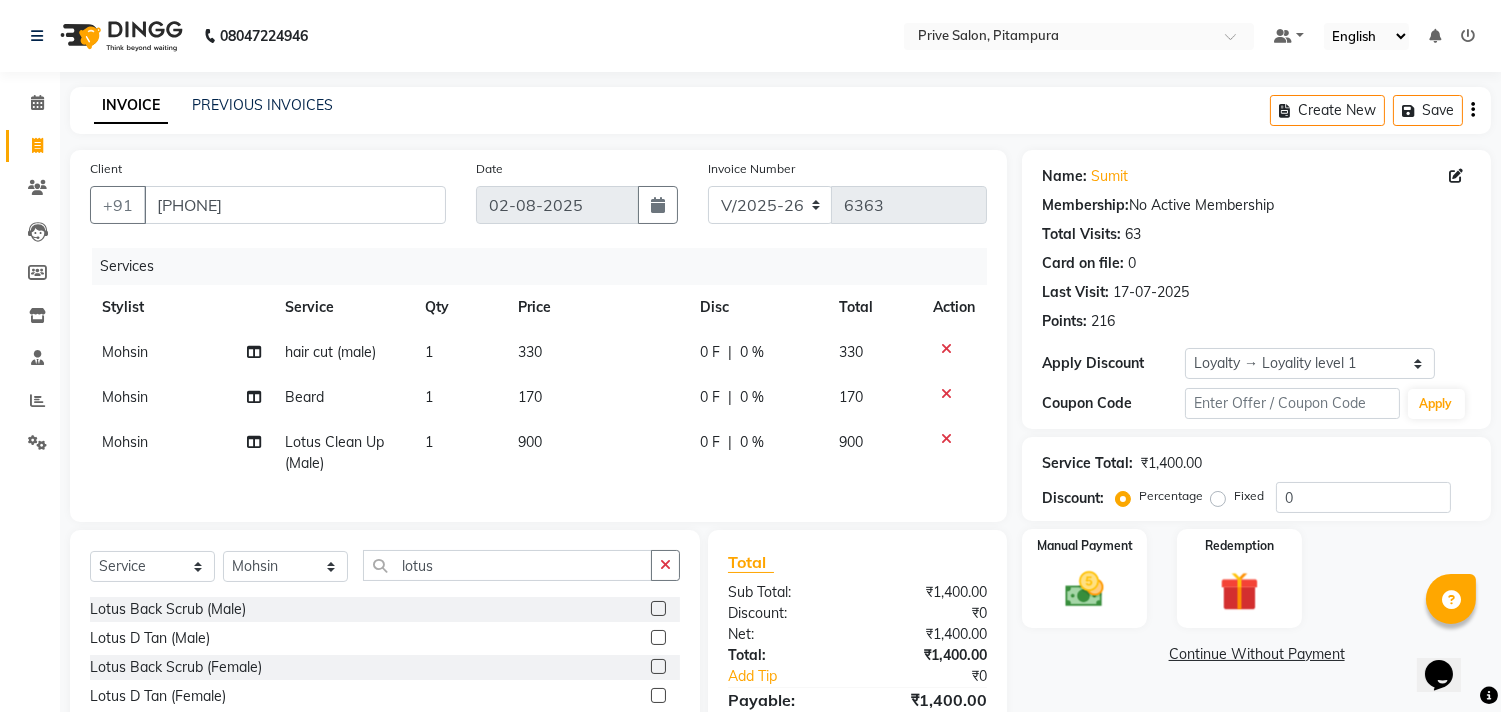 checkbox on "false" 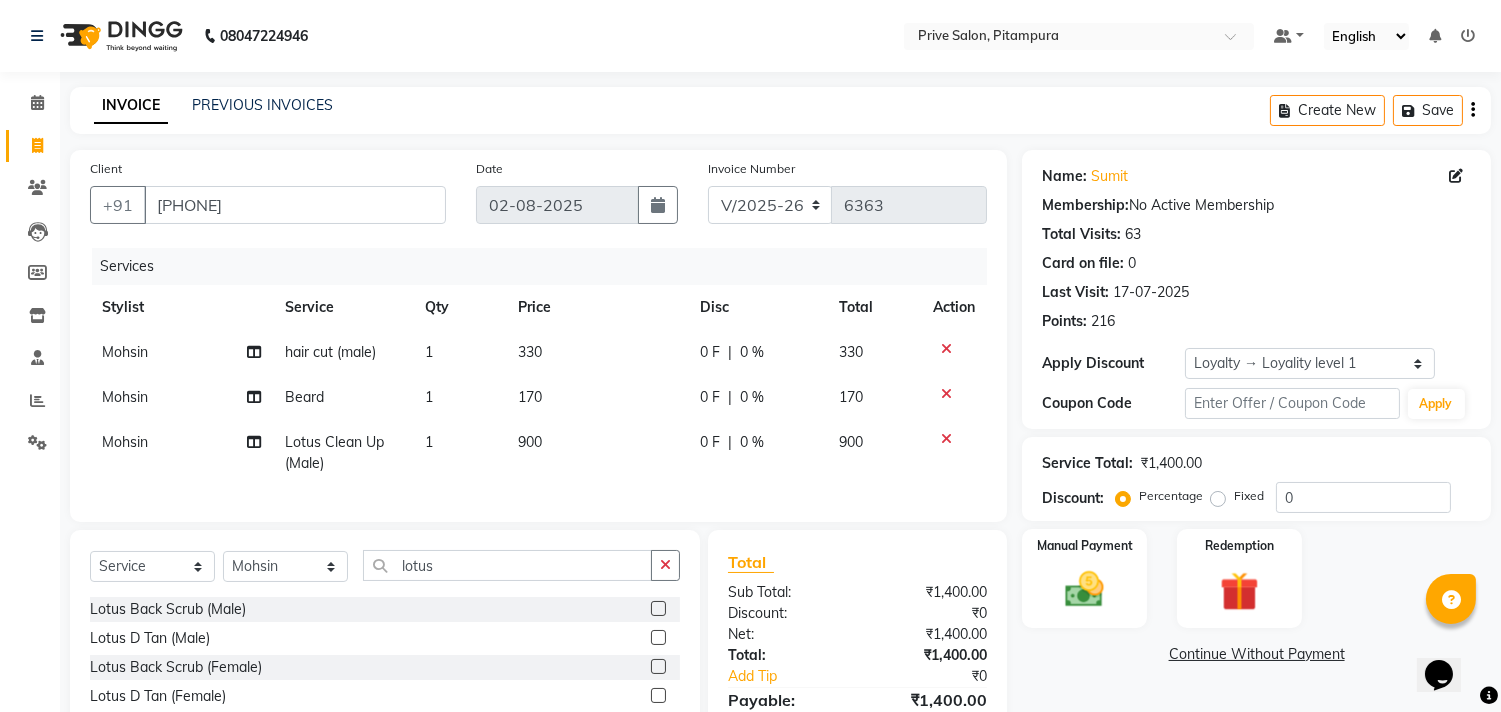 scroll, scrollTop: 160, scrollLeft: 0, axis: vertical 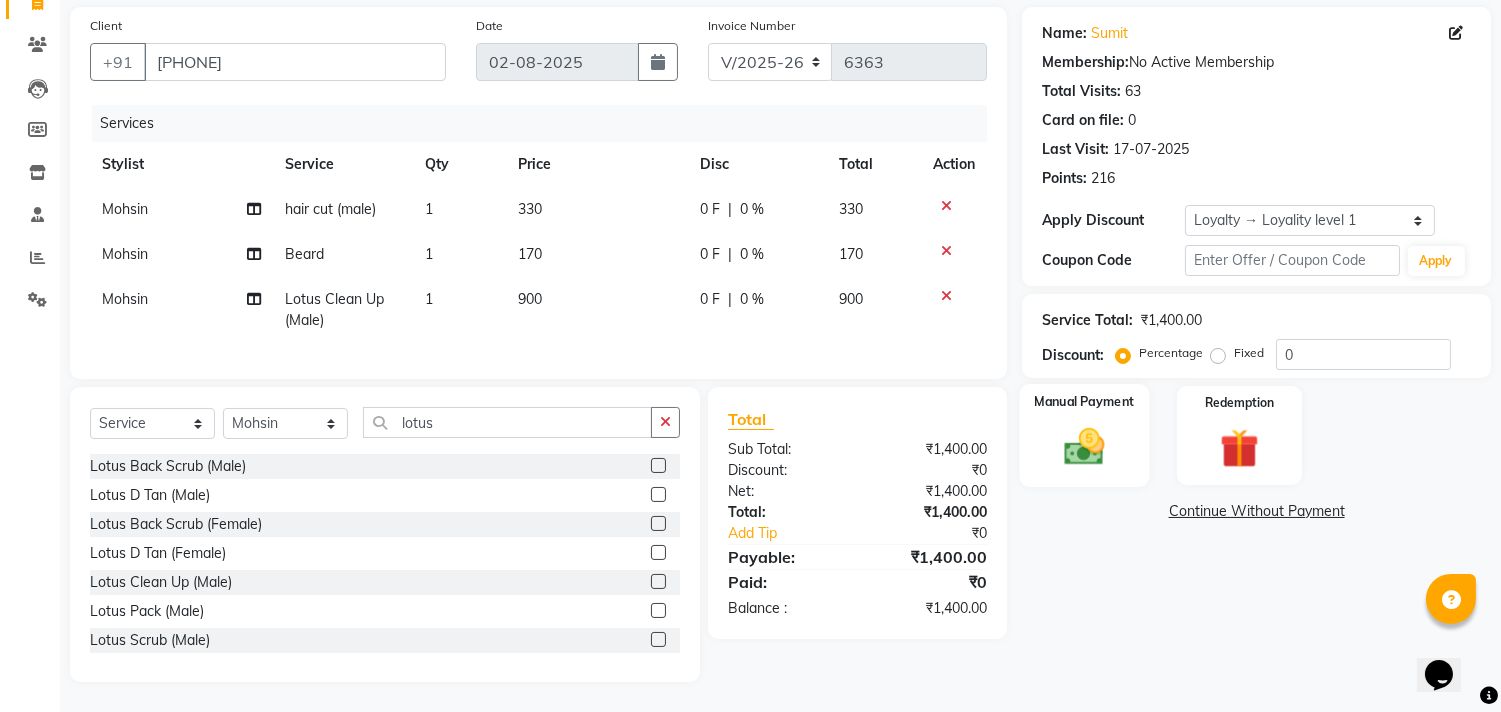 click on "Manual Payment" 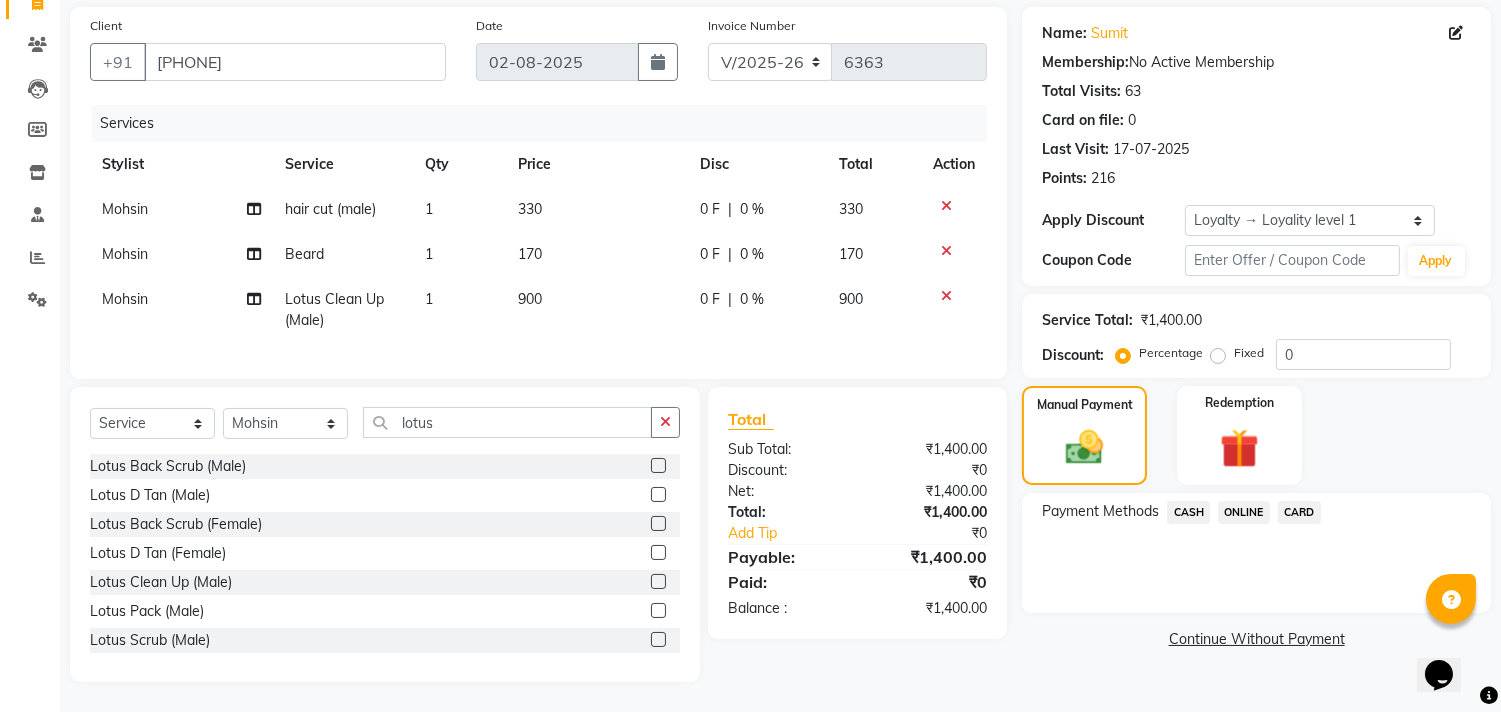click on "ONLINE" 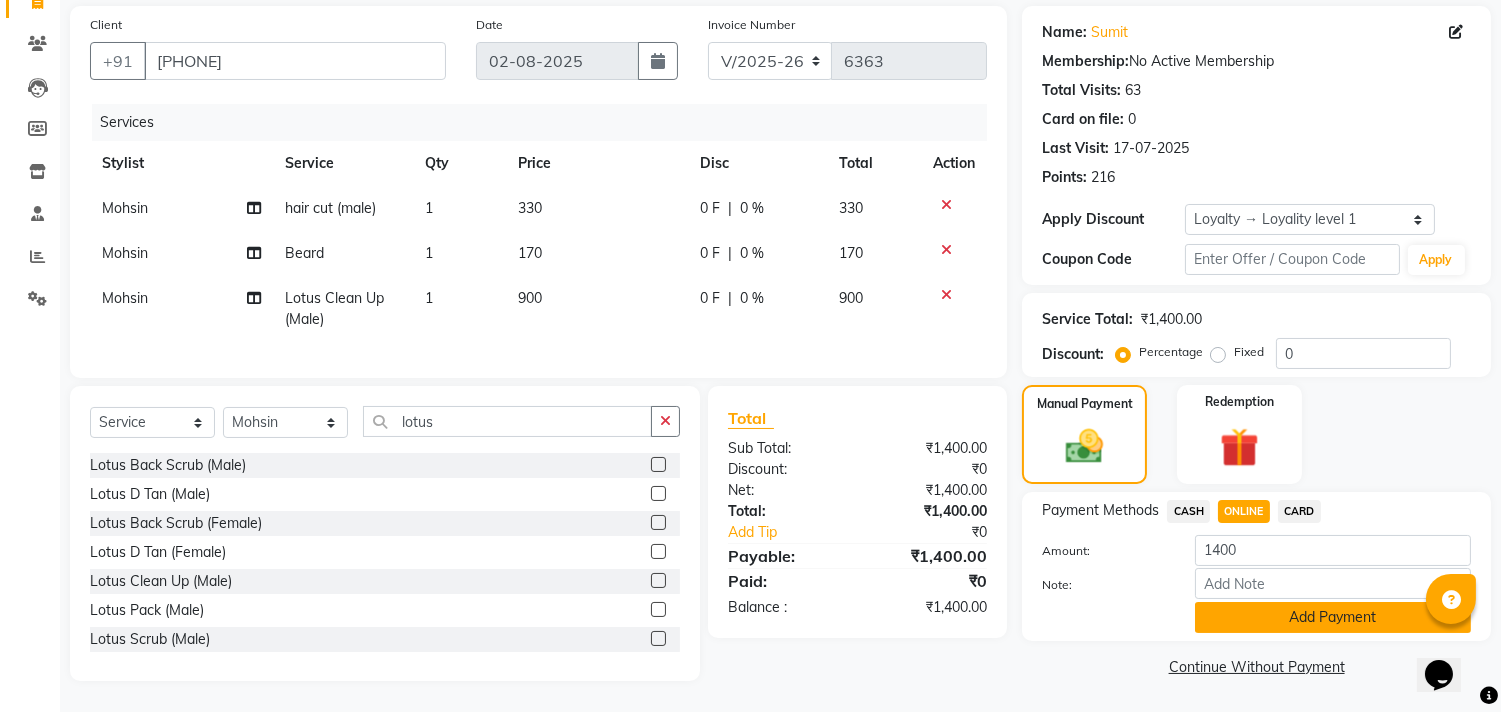 click on "Add Payment" 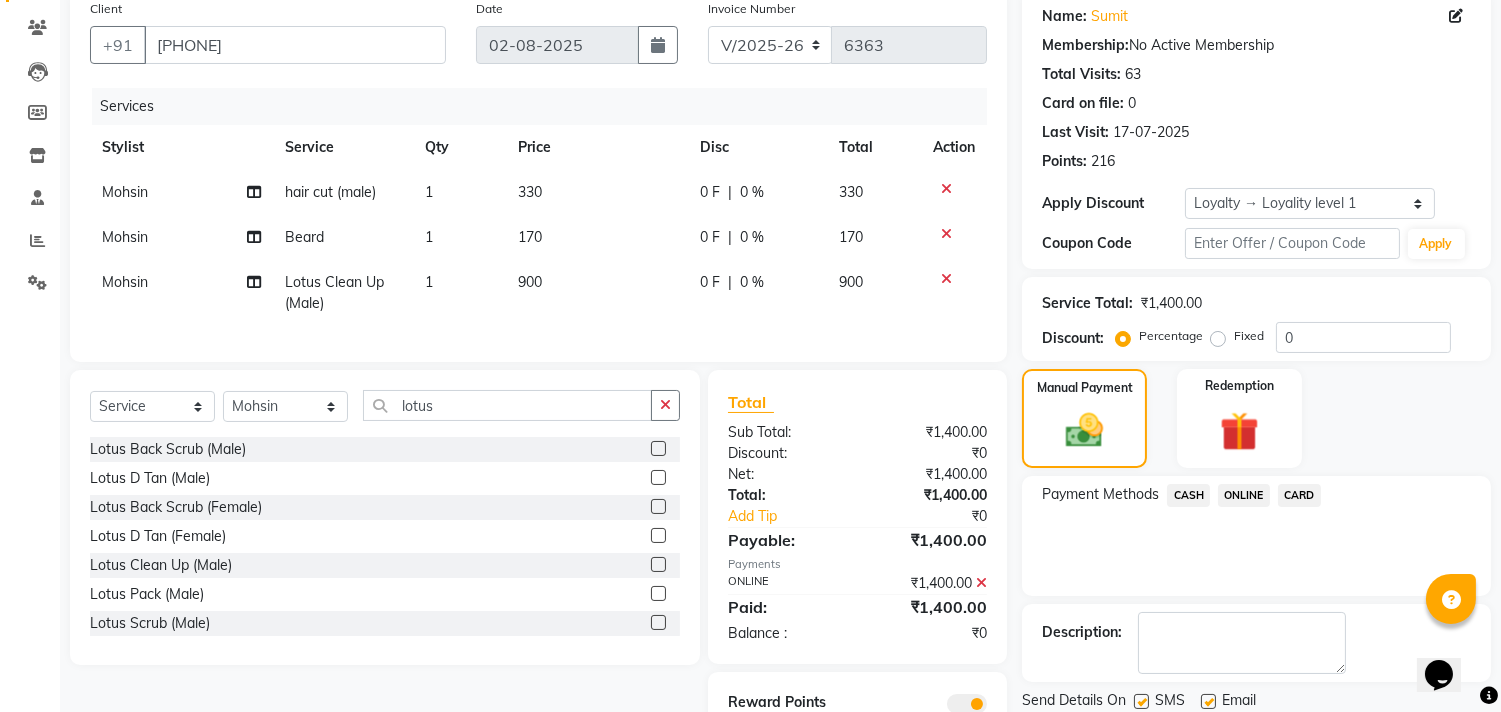 click on "Description:" 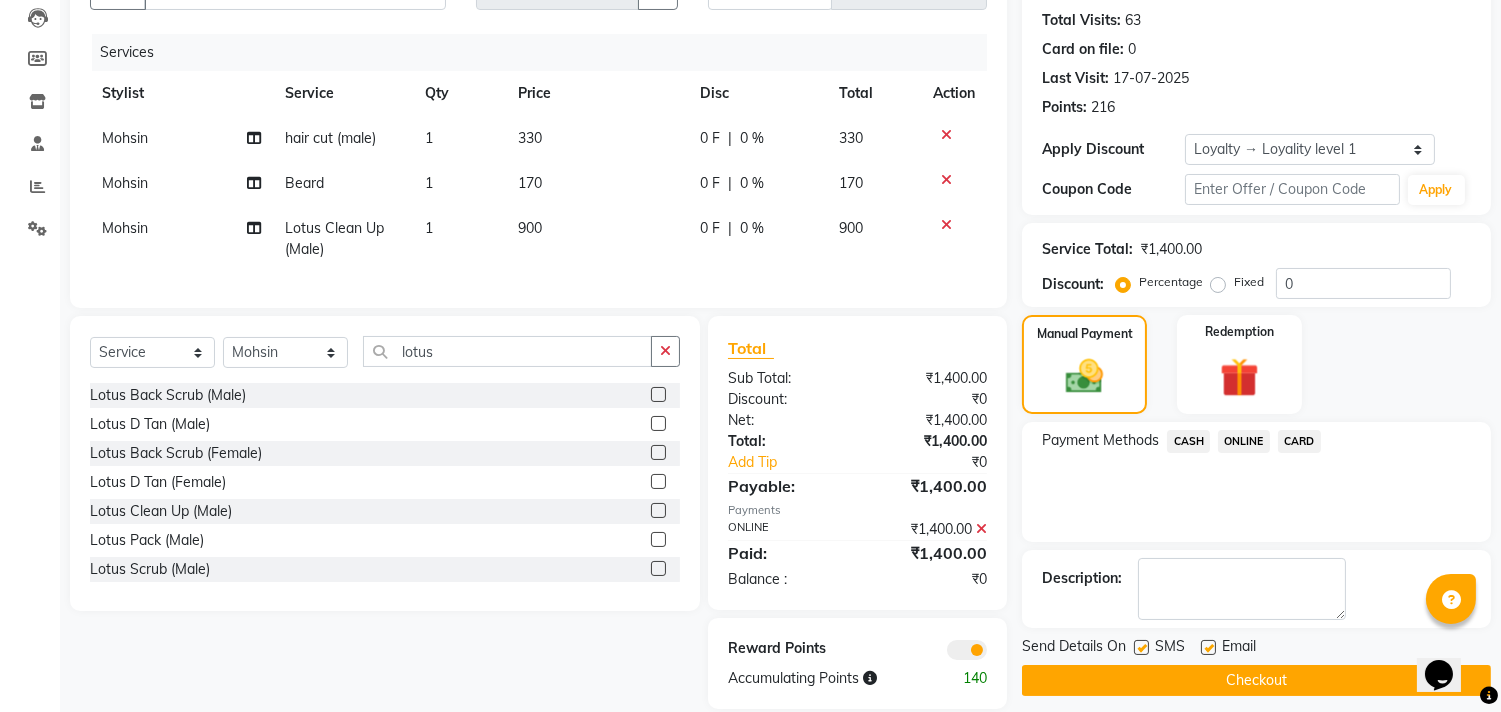 scroll, scrollTop: 250, scrollLeft: 0, axis: vertical 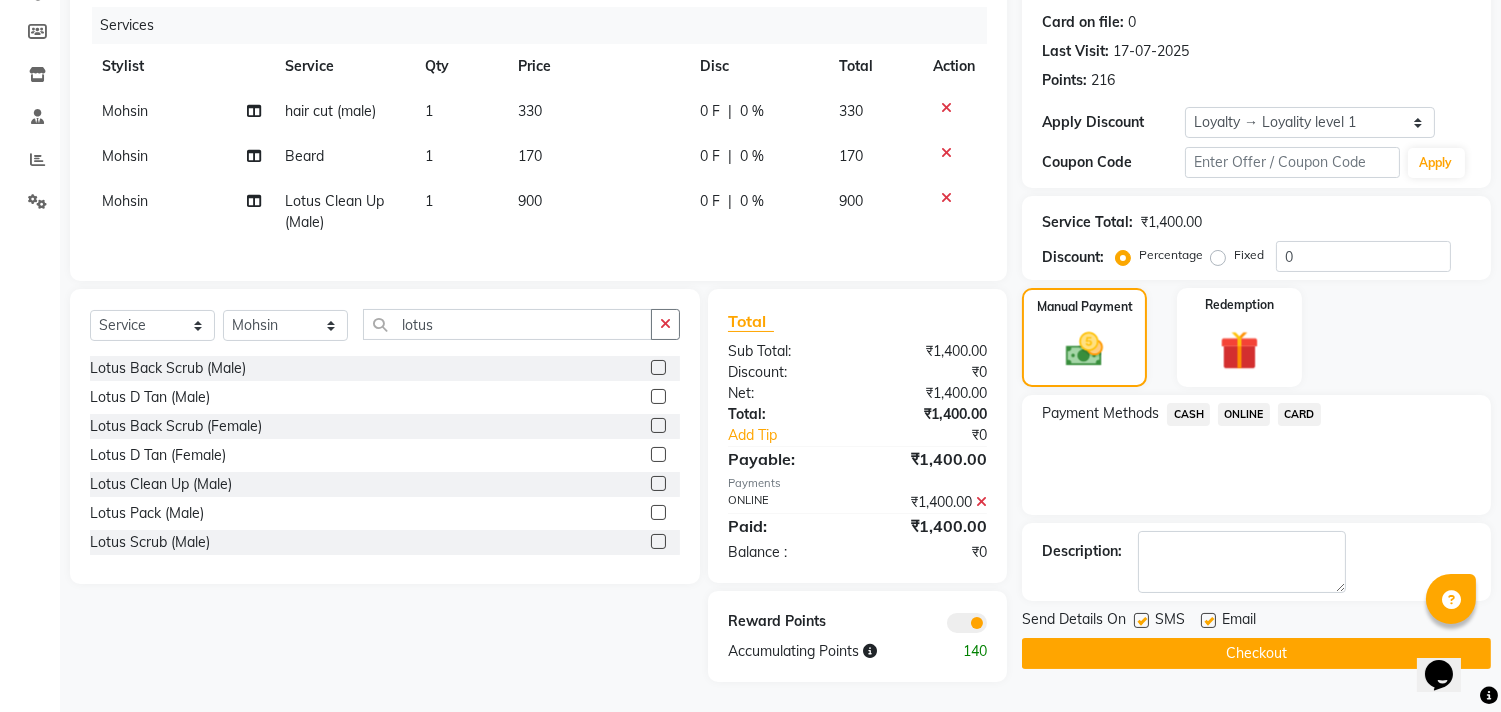 click on "INVOICE PREVIOUS INVOICES Create New   Save  Client +91 [PHONE] Date 02-08-2025 Invoice Number V/2025 V/2025-26 6363 Services Stylist Service Qty Price Disc Total Action [FIRST] hair cut (male) 1 330 0 F | 0 % 330 [FIRST] Beard 1 170 0 F | 0 % 170 [FIRST] Lotus Clean Up (Male) 1 900 0 F | 0 % 900 Select  Service  Product  Membership  Package Voucher Prepaid Gift Card  Select Stylist [FIRST] [FIRST] [FIRST] FAIZAN [FIRST] GOLU harshit HITESH isha kapil khushbu Manager meenu MOHIT [FIRST] NISHA nishi Preet privee Shivam SIVA vikas lotus Lotus Back Scrub (Male)  Lotus D Tan (Male)  Lotus Back Scrub (Female)  Lotus D Tan (Female)  Lotus Clean Up (Male)  Lotus Pack (Male)  Lotus Scrub (Male)  Lotus Massage (Male)  Lotus Clean Up (Female)  Lotus Massage (Female)  Lotus Pack (Female)  Facial--Lotus Facial (Male)  Facial--Lotus Facial (Female)  Facial--lotus pro men facial   Lotus Crystal Manicure (Male)   Lotus Crystal Pedicure (Male)  Lotus Crystal Manicure (Female)  Lotus Crystal Pedicure (Female)  Total Sub Total: ₹0  :" 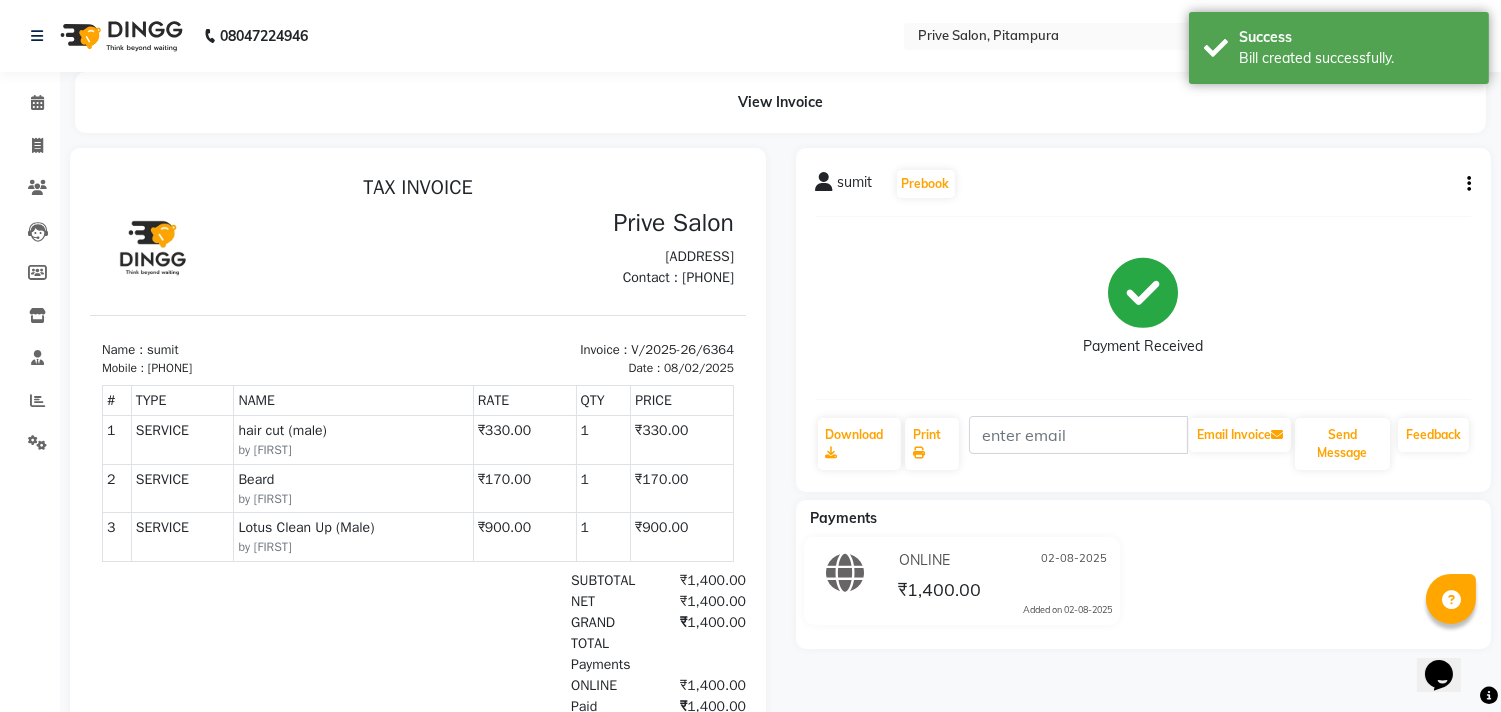 scroll, scrollTop: 0, scrollLeft: 0, axis: both 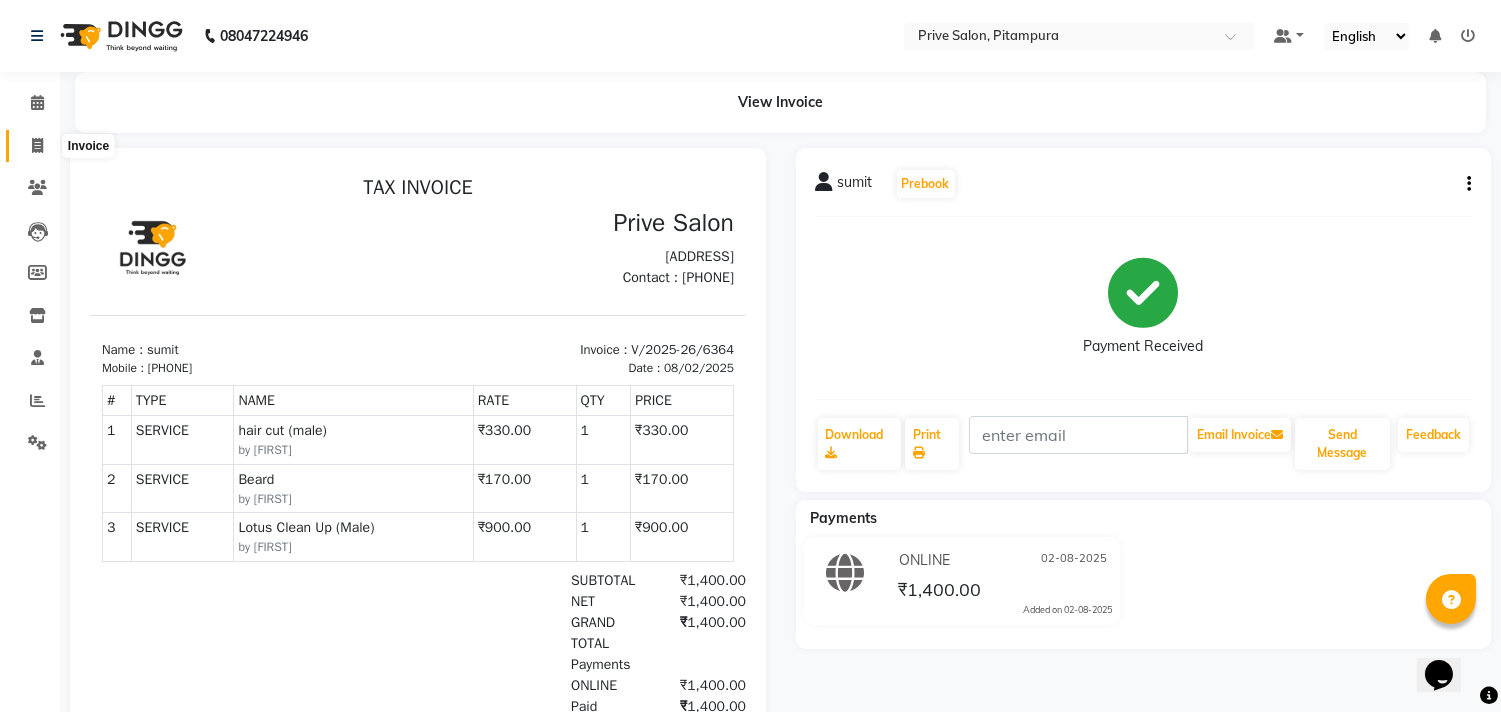 click 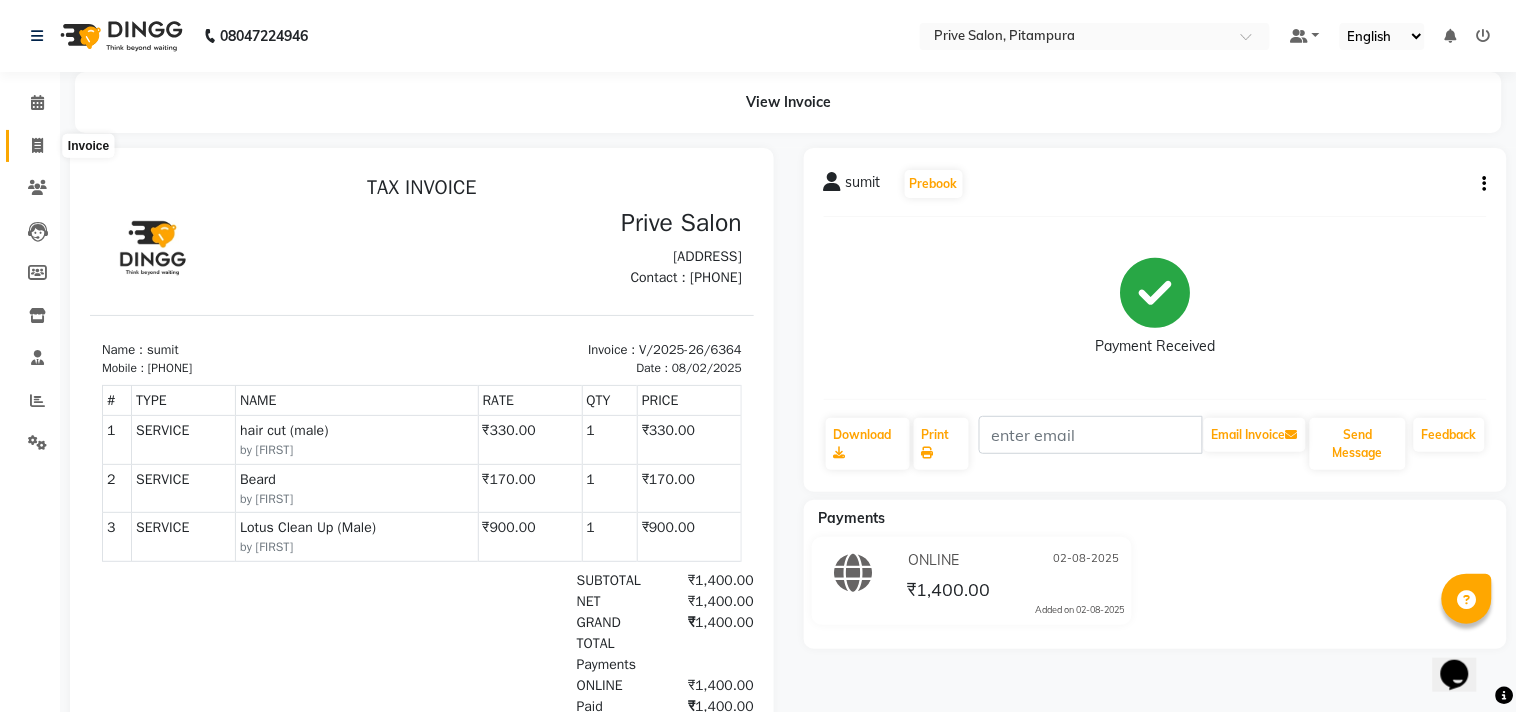 select on "service" 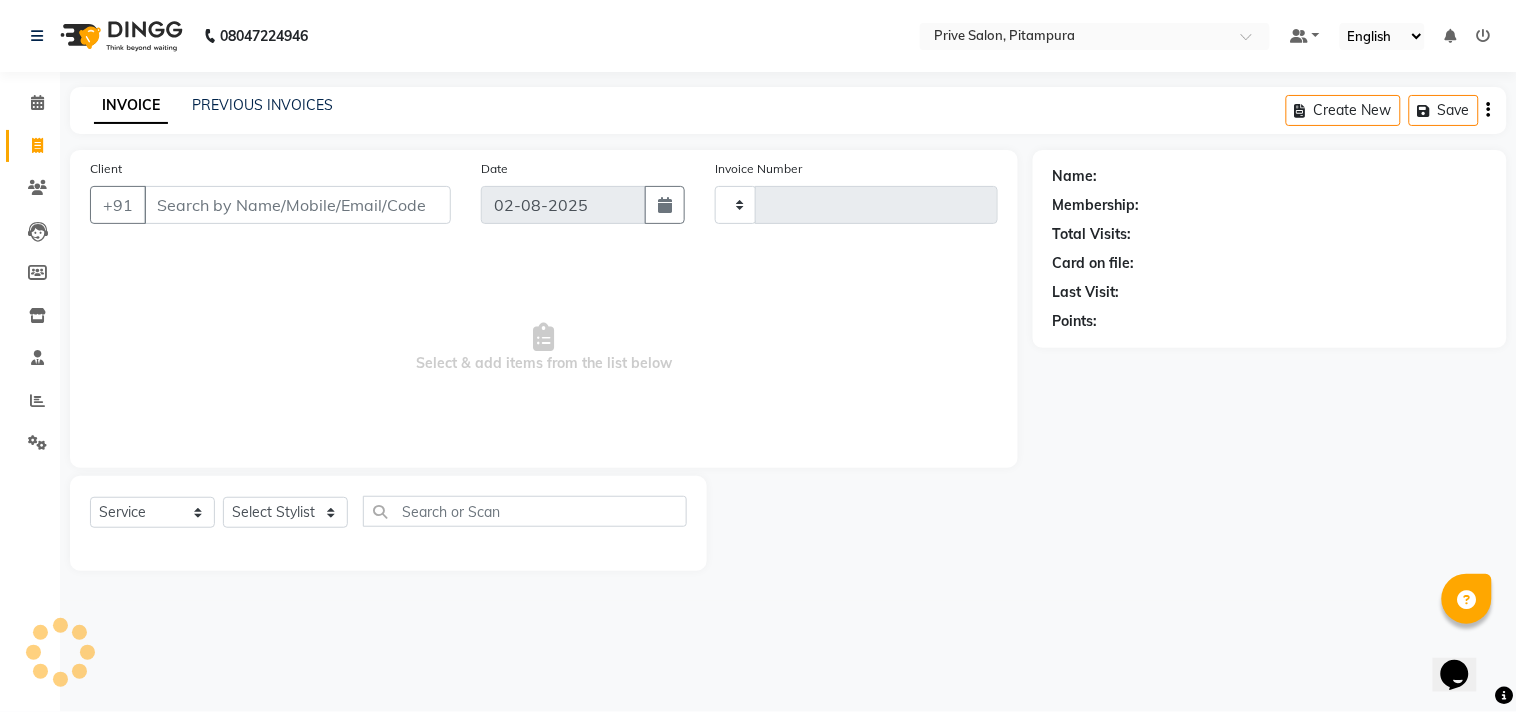 click on "Client" at bounding box center (297, 205) 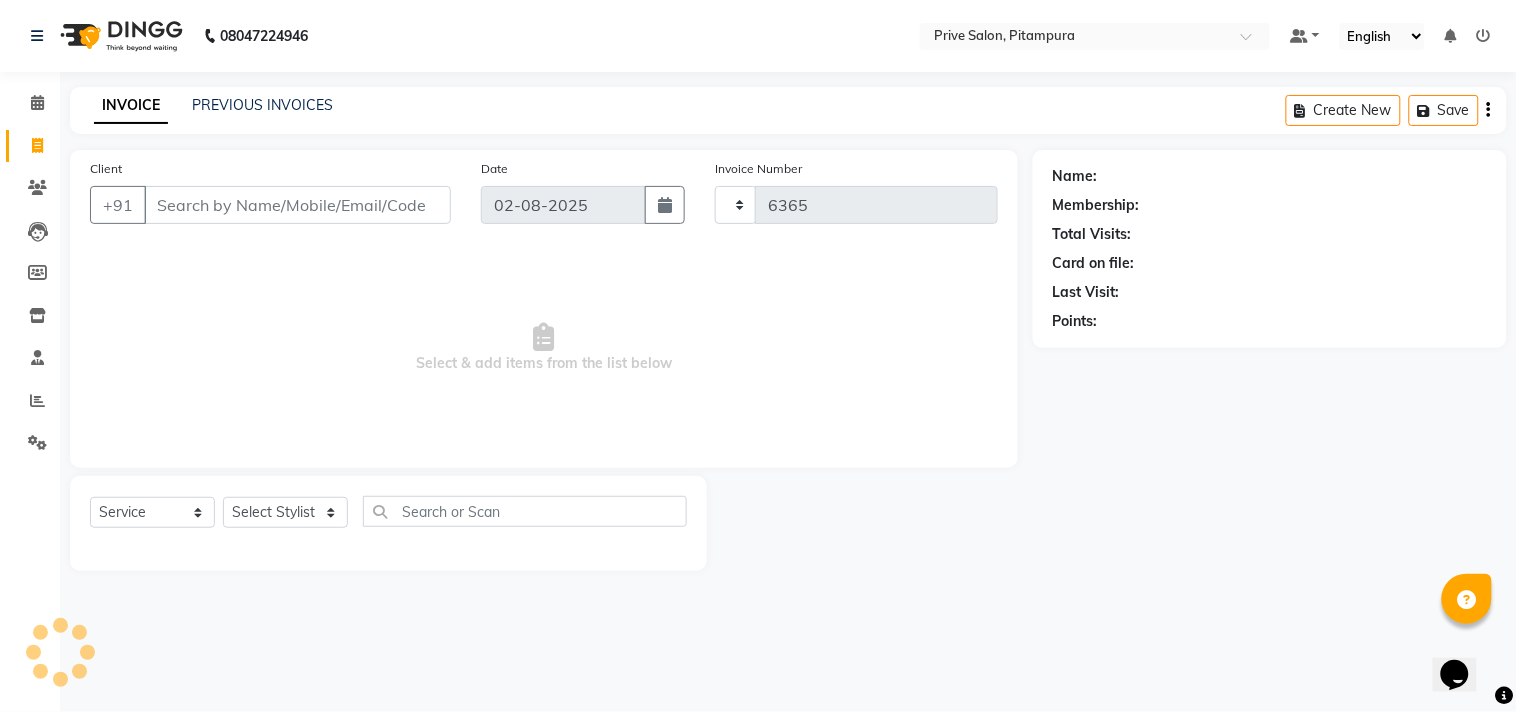 select on "136" 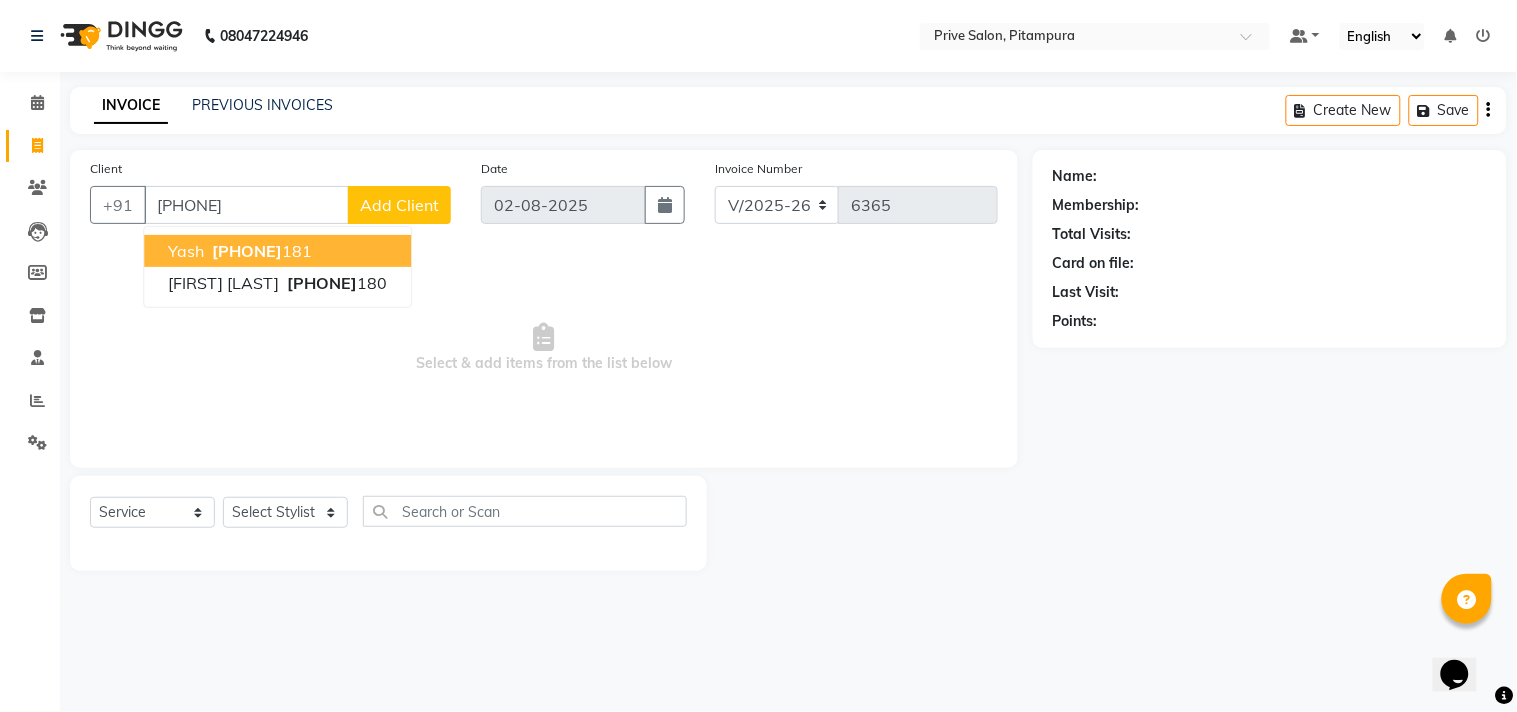 click on "[PHONE]" at bounding box center [247, 251] 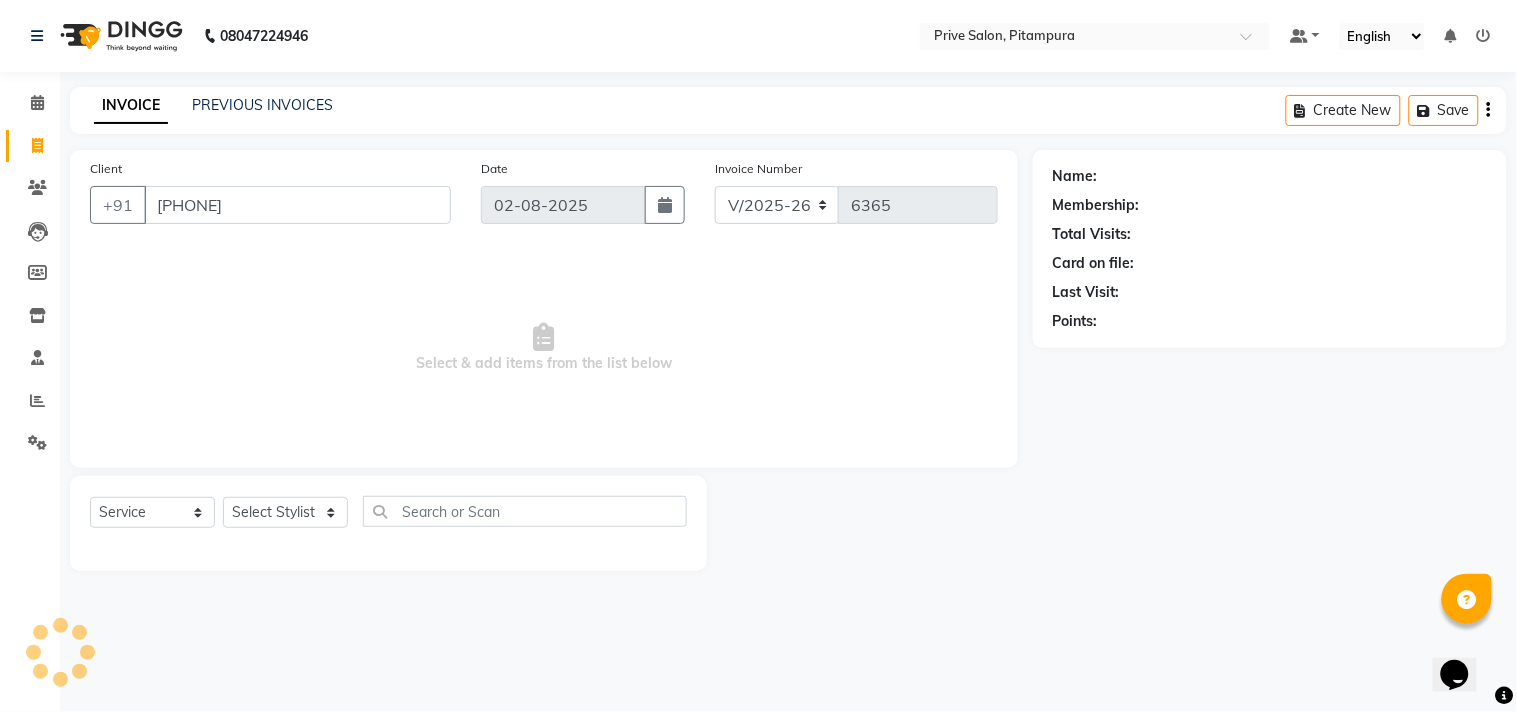 type on "[PHONE]" 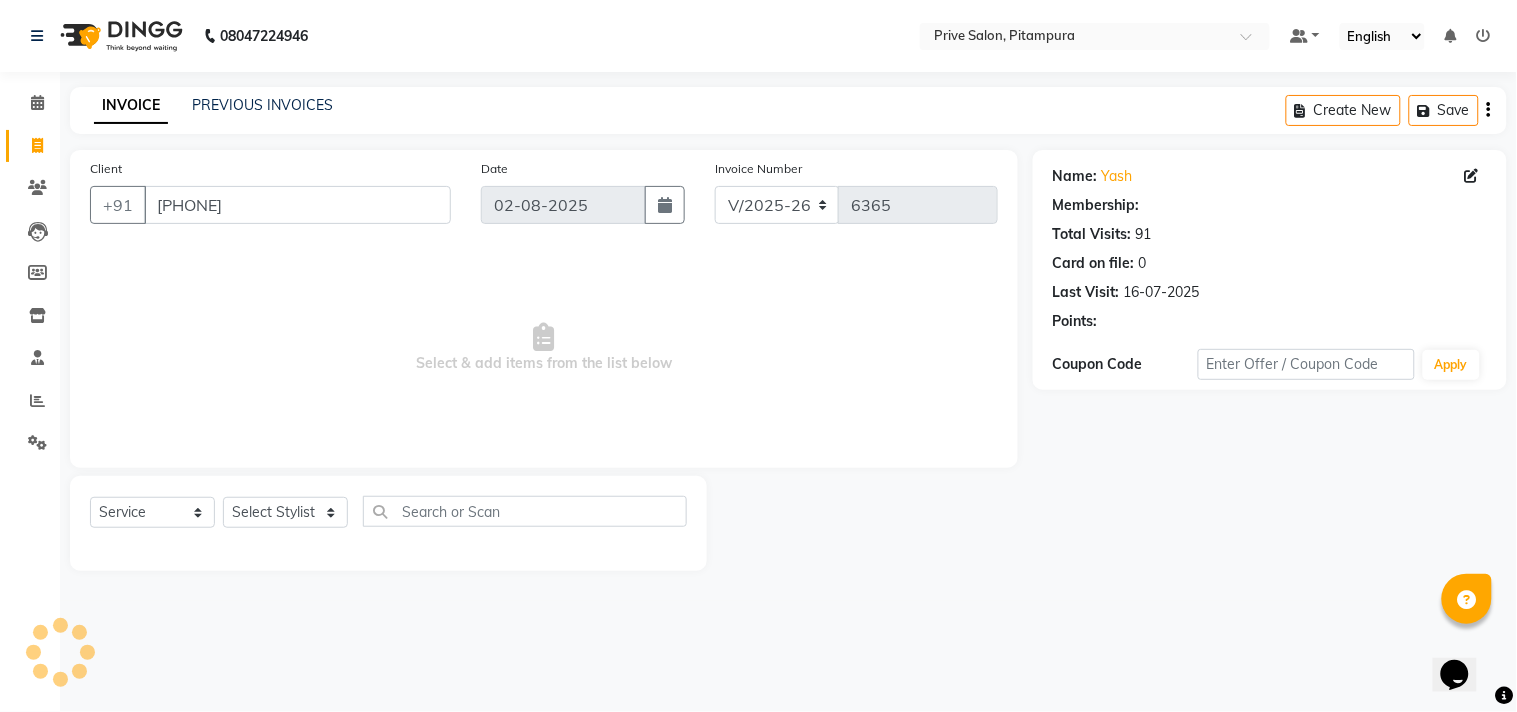 select on "1: Object" 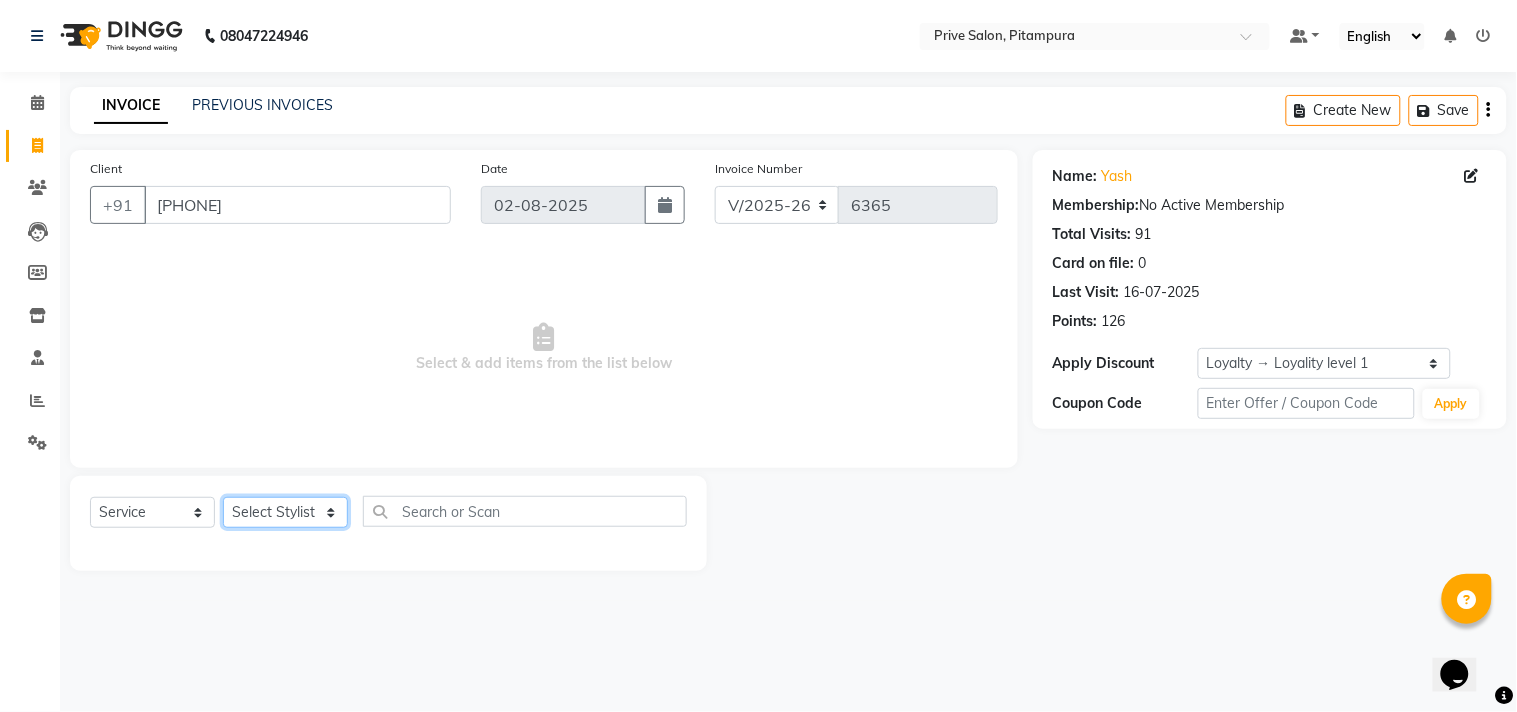 click on "Select Stylist amit ARJUN Atul FAIZAN FARDEEN GOLU harshit HITESH isha kapil khushbu Manager meenu MOHIT Mohsin NISHA nishi Preet privee Shivam SIVA vikas" 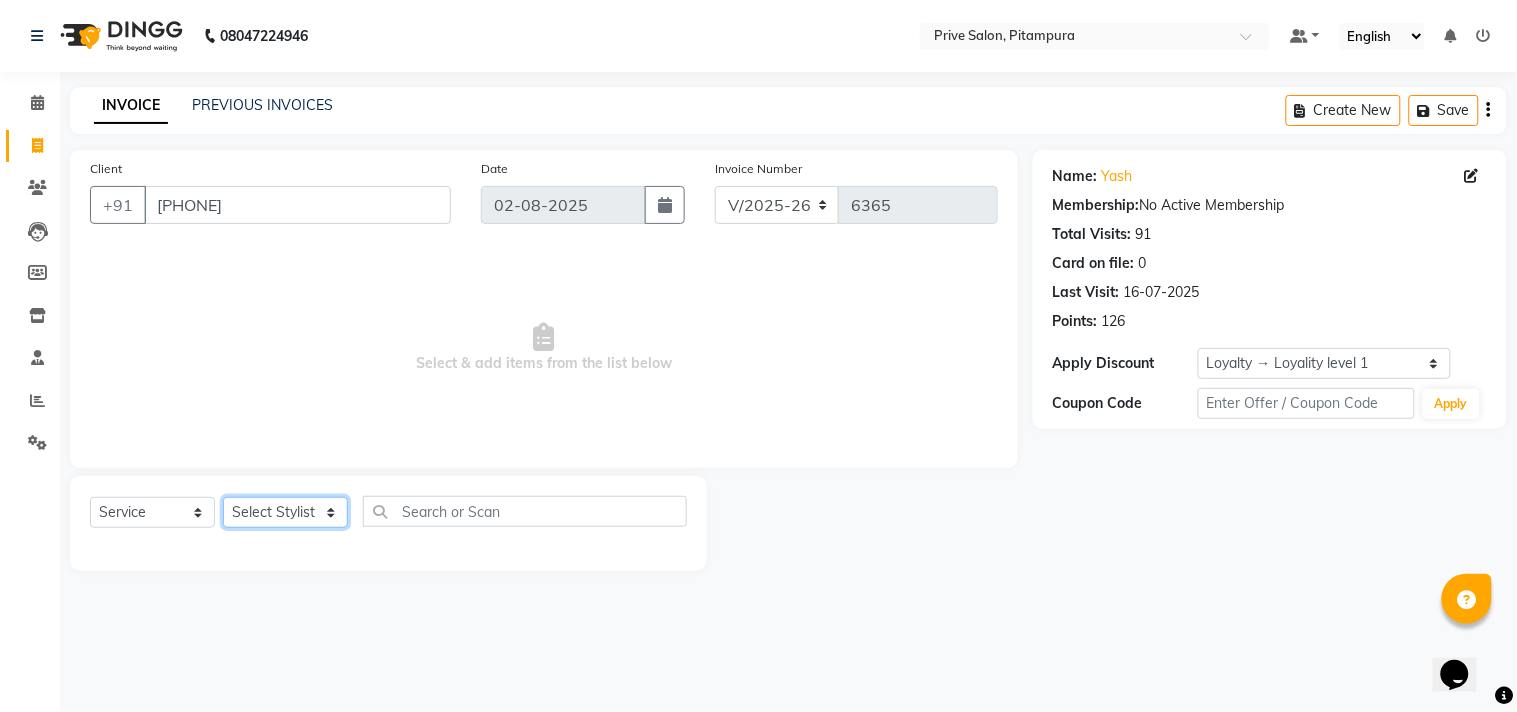 select on "3992" 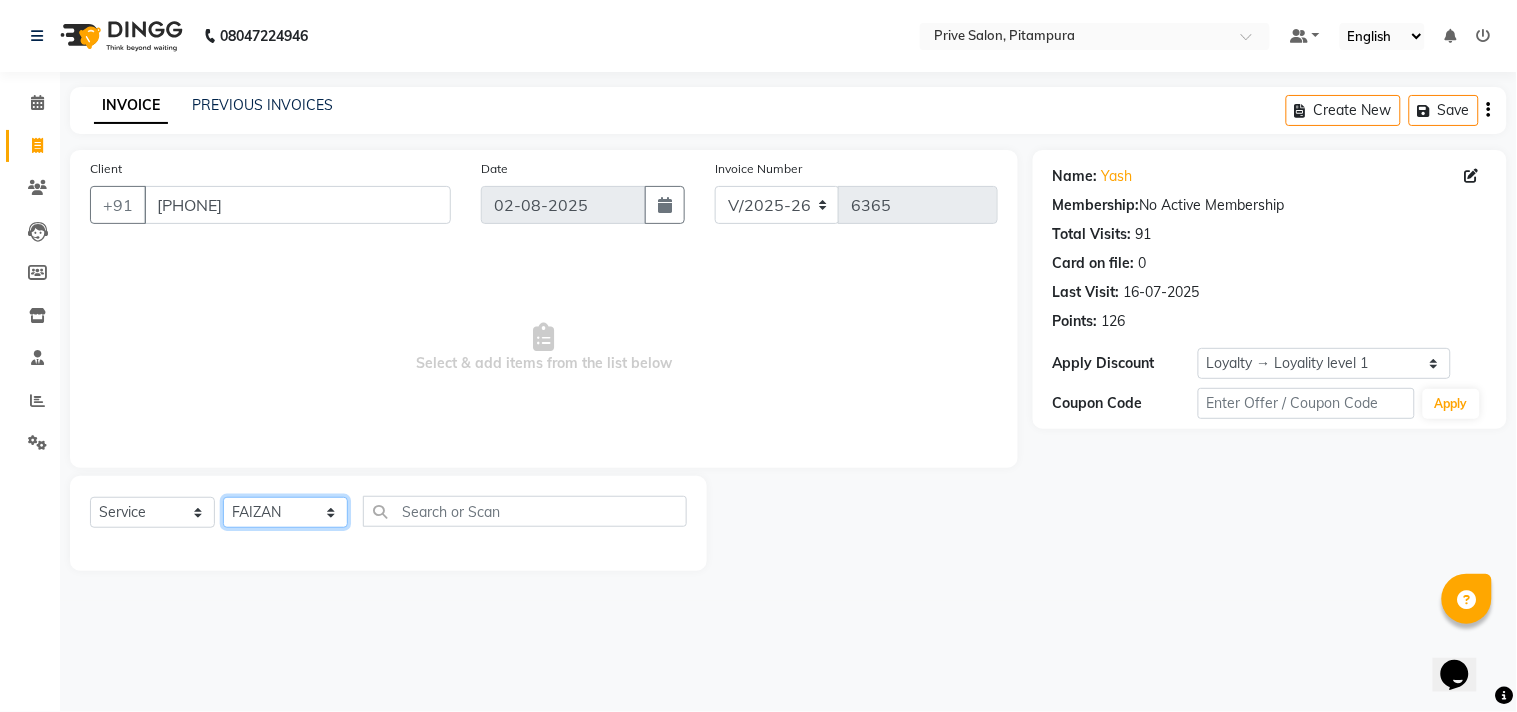 click on "Select Stylist amit ARJUN Atul FAIZAN FARDEEN GOLU harshit HITESH isha kapil khushbu Manager meenu MOHIT Mohsin NISHA nishi Preet privee Shivam SIVA vikas" 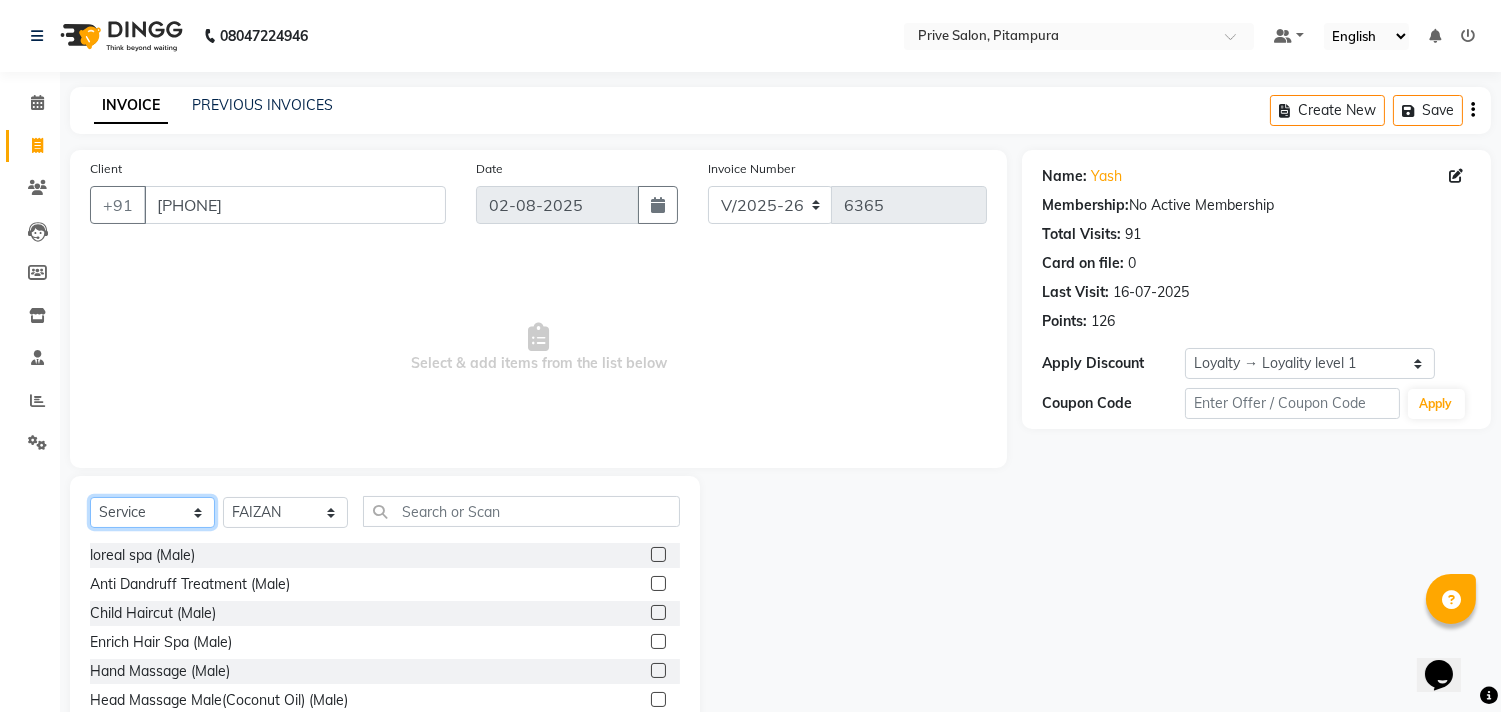 click on "Select  Service  Product  Membership  Package Voucher Prepaid Gift Card" 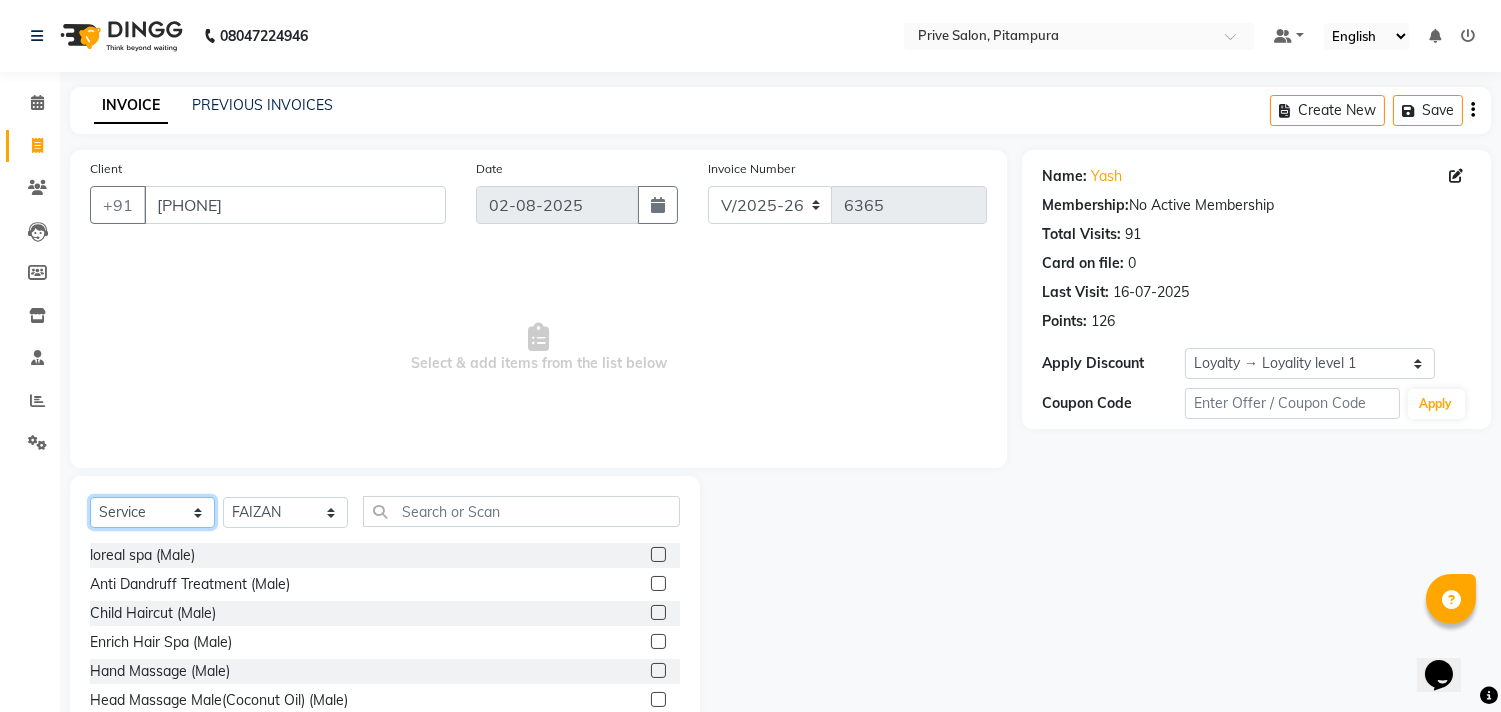 select on "P" 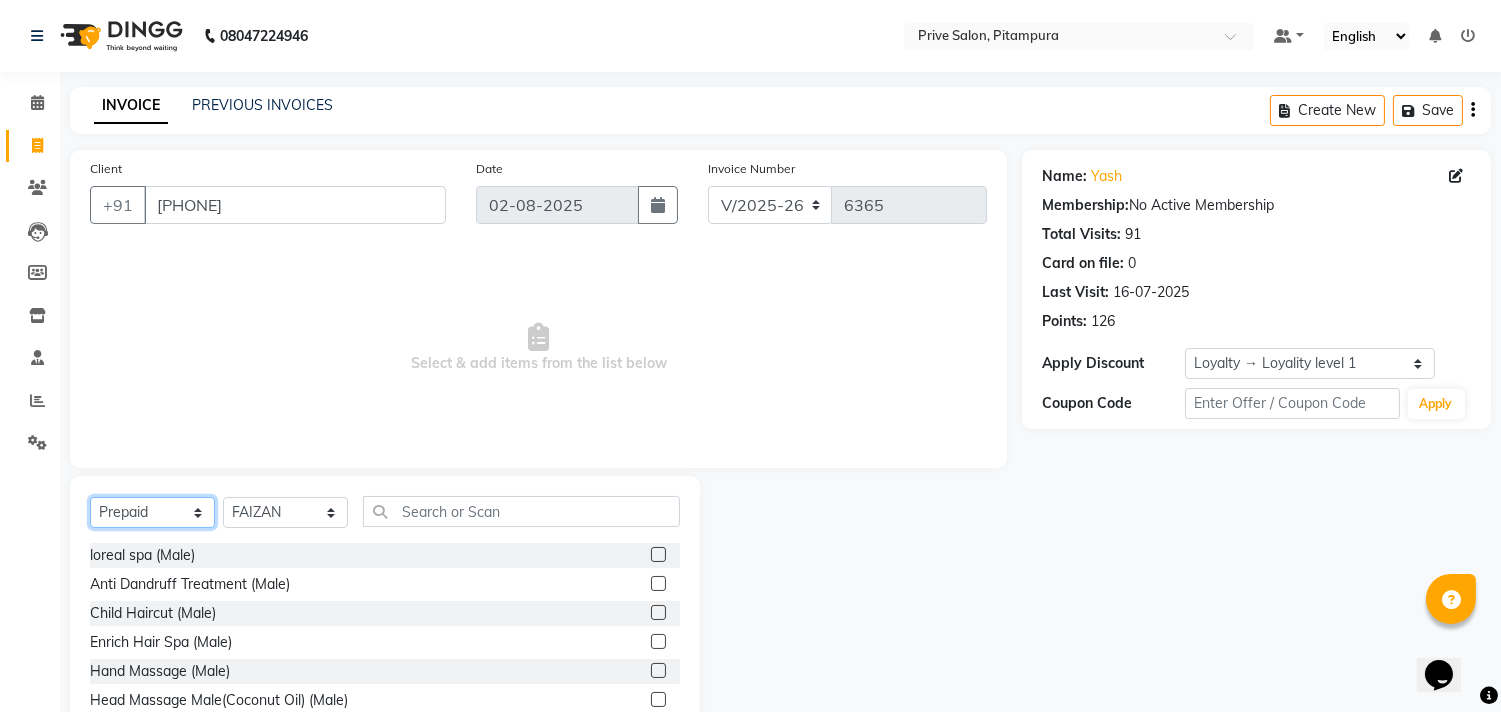 click on "Select  Service  Product  Membership  Package Voucher Prepaid Gift Card" 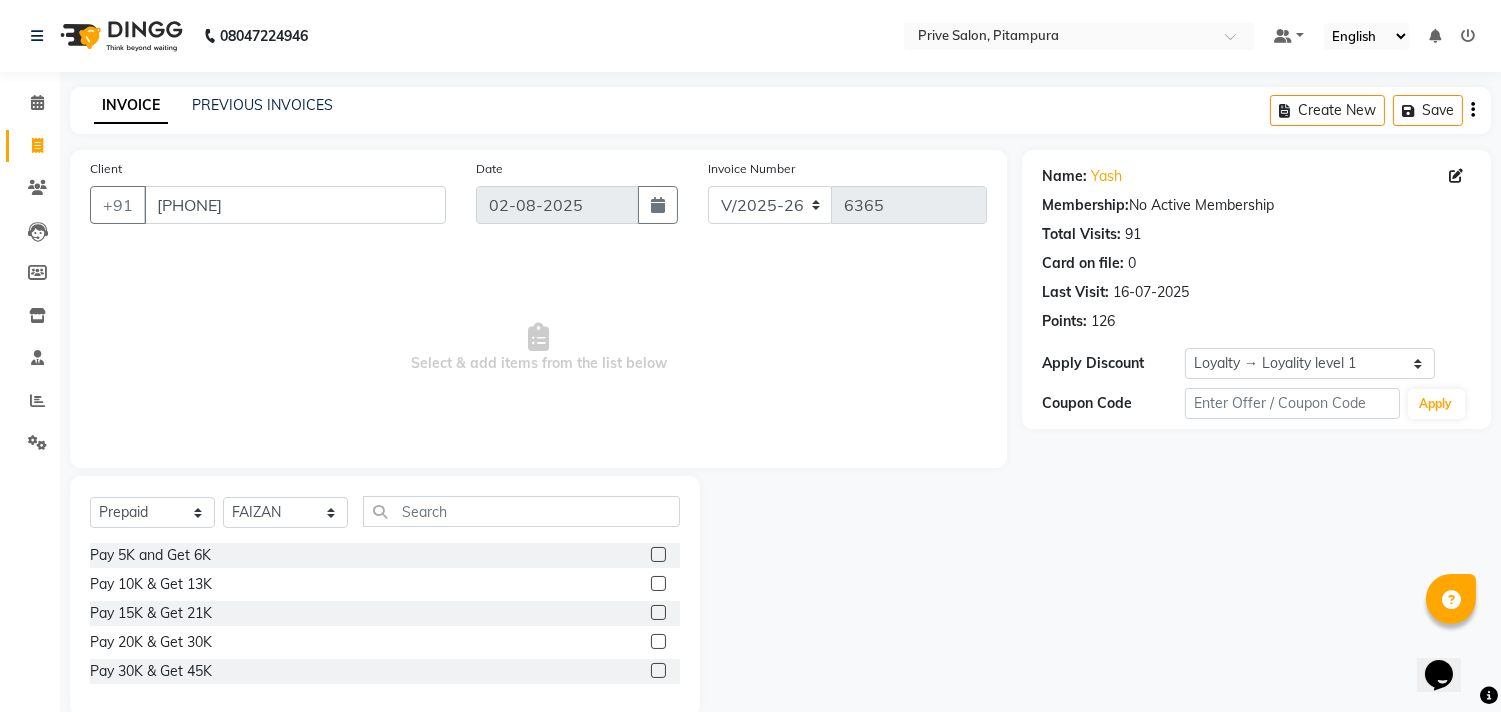 click 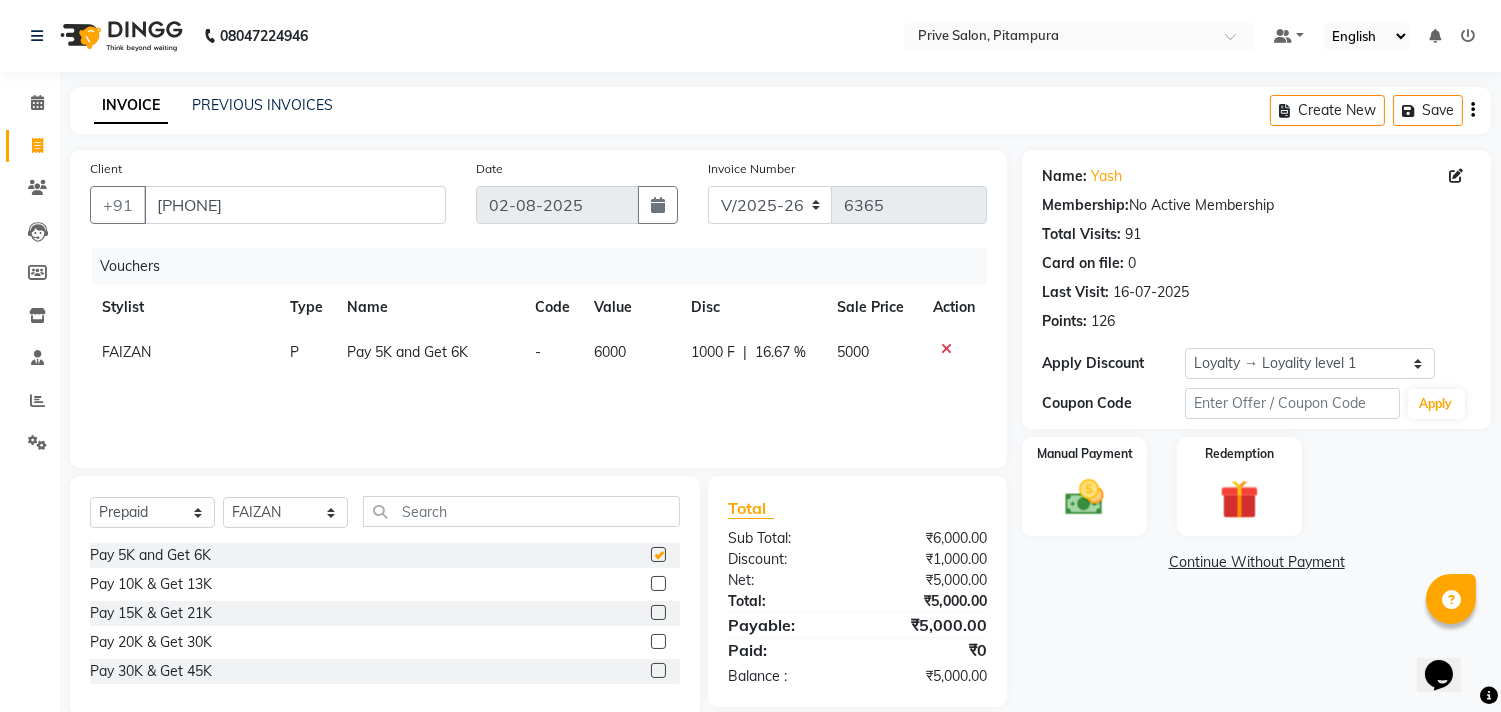 checkbox on "false" 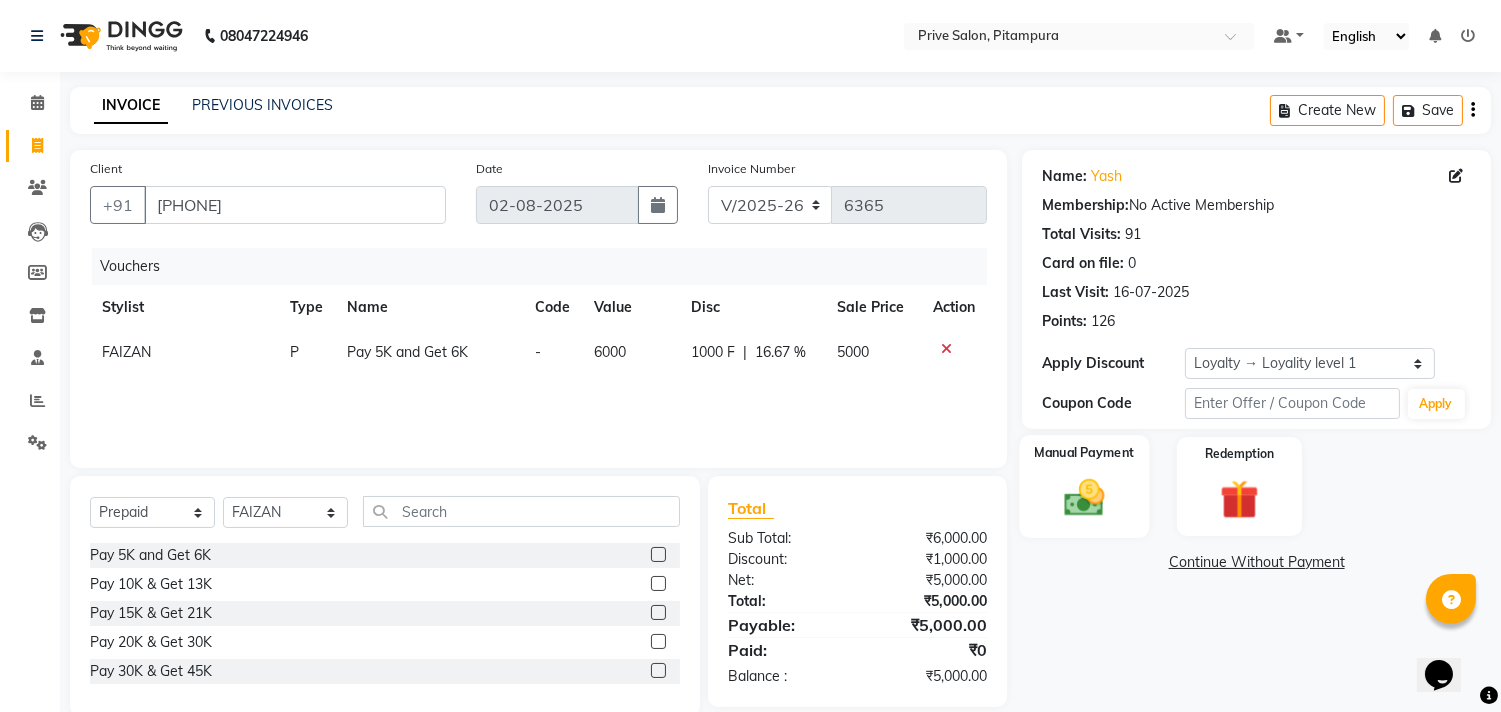 click 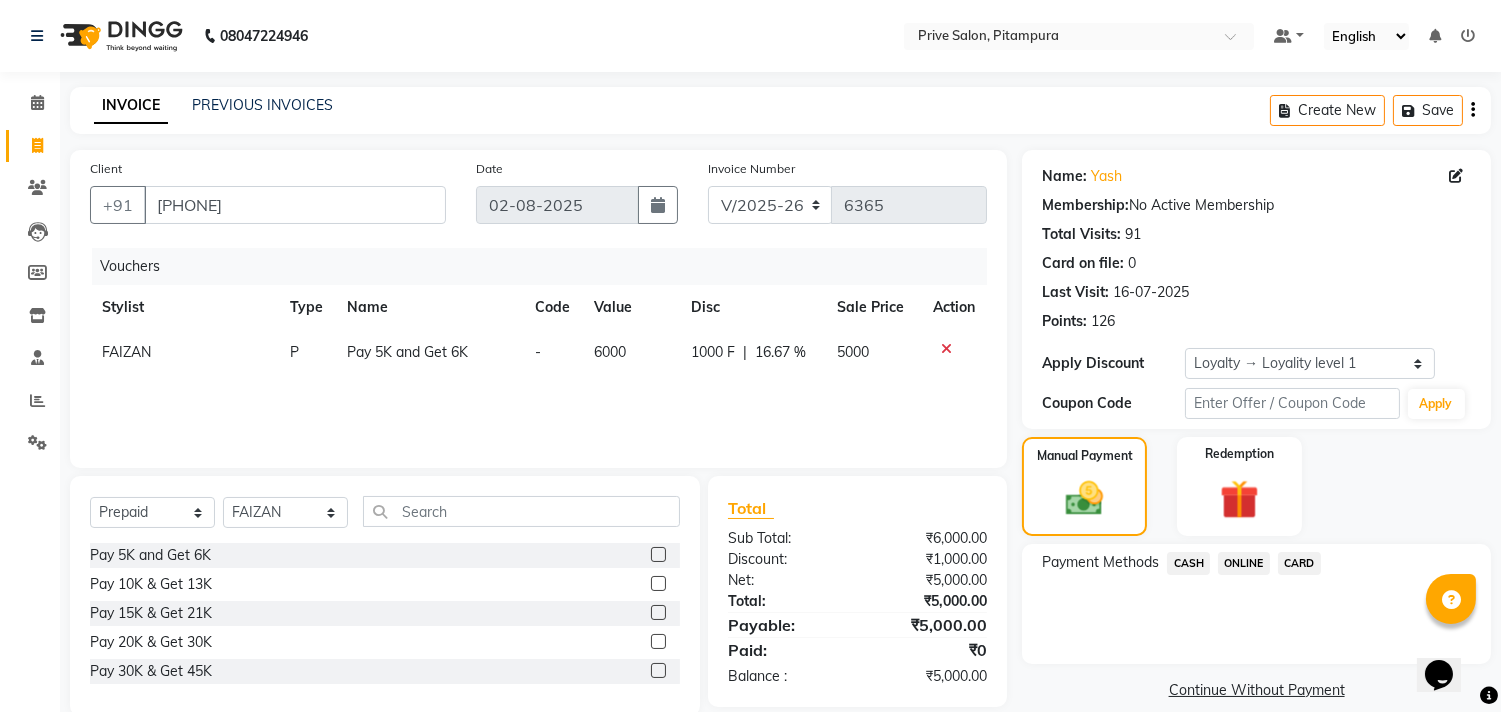 click on "ONLINE" 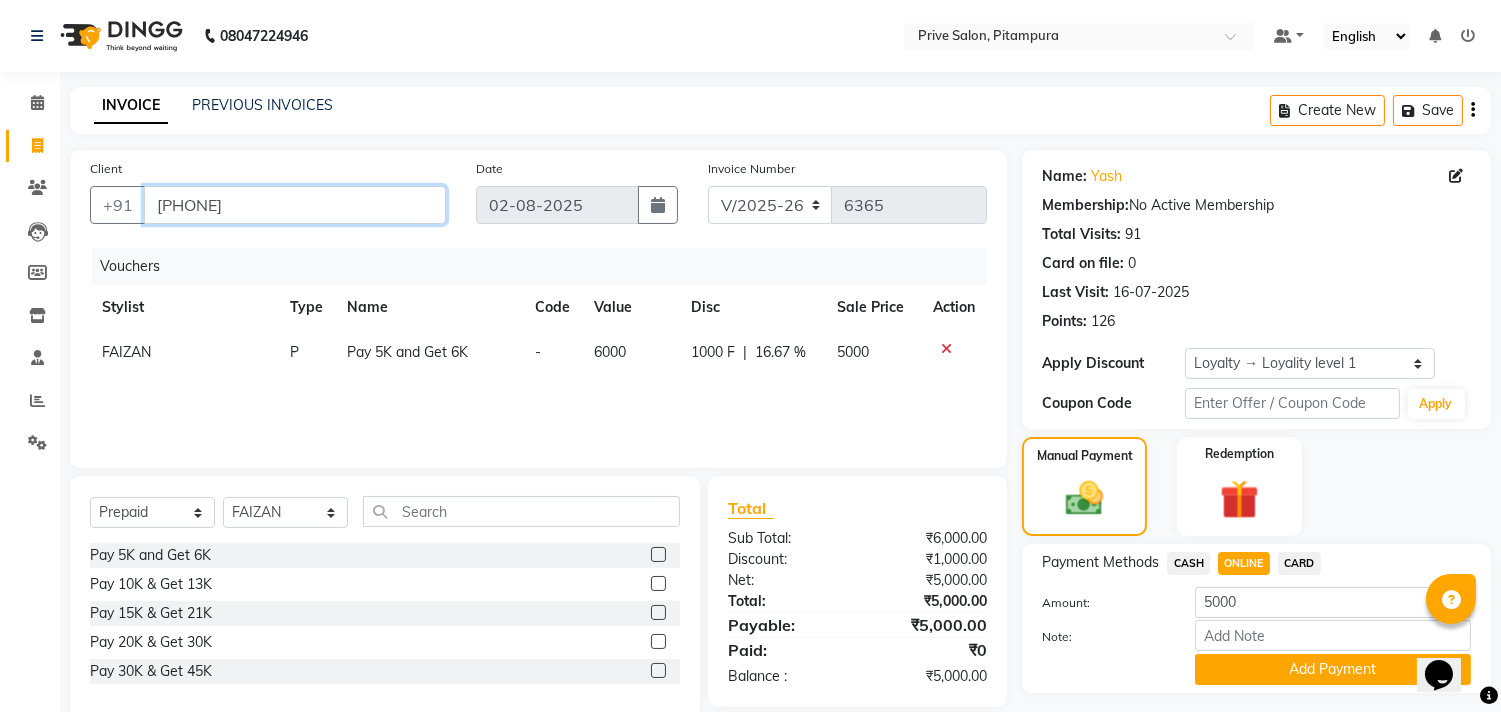click on "[PHONE]" at bounding box center [295, 205] 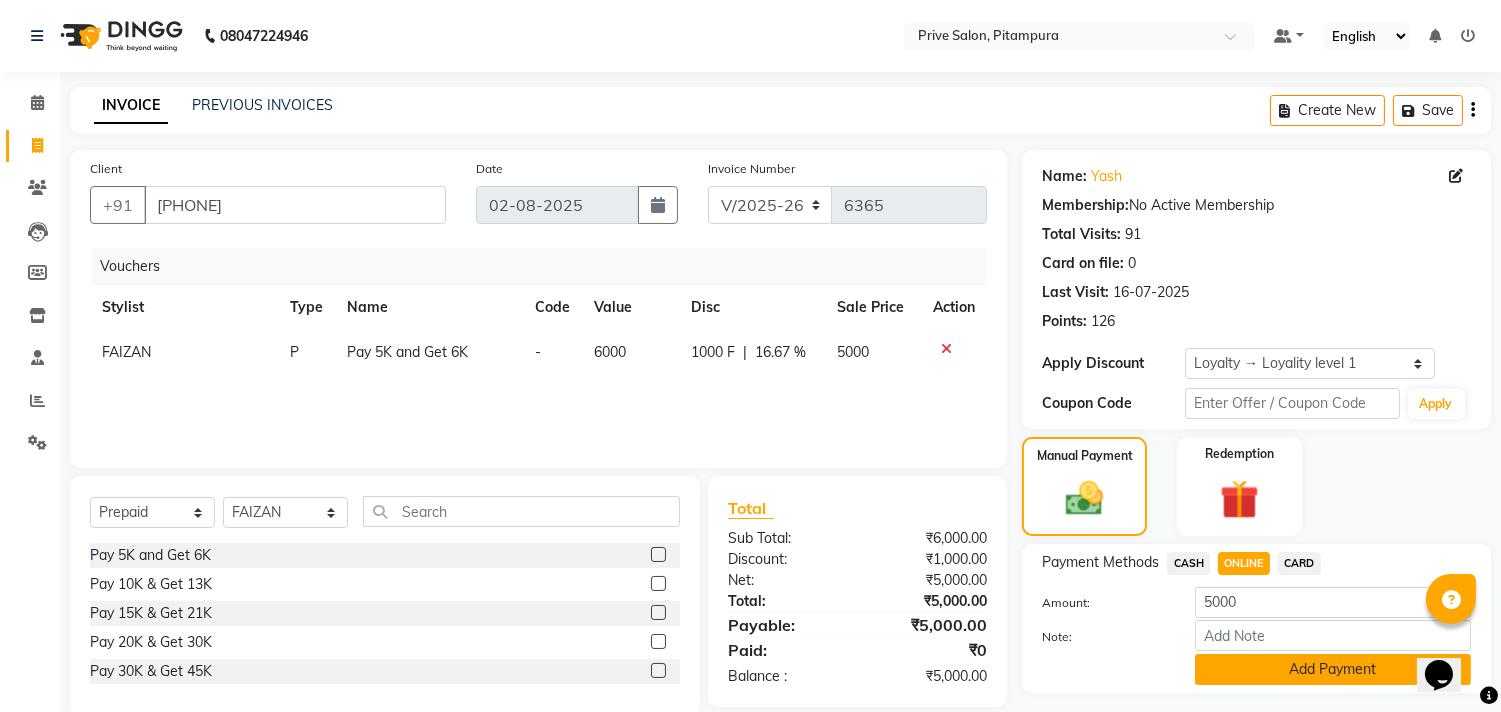 click on "Add Payment" 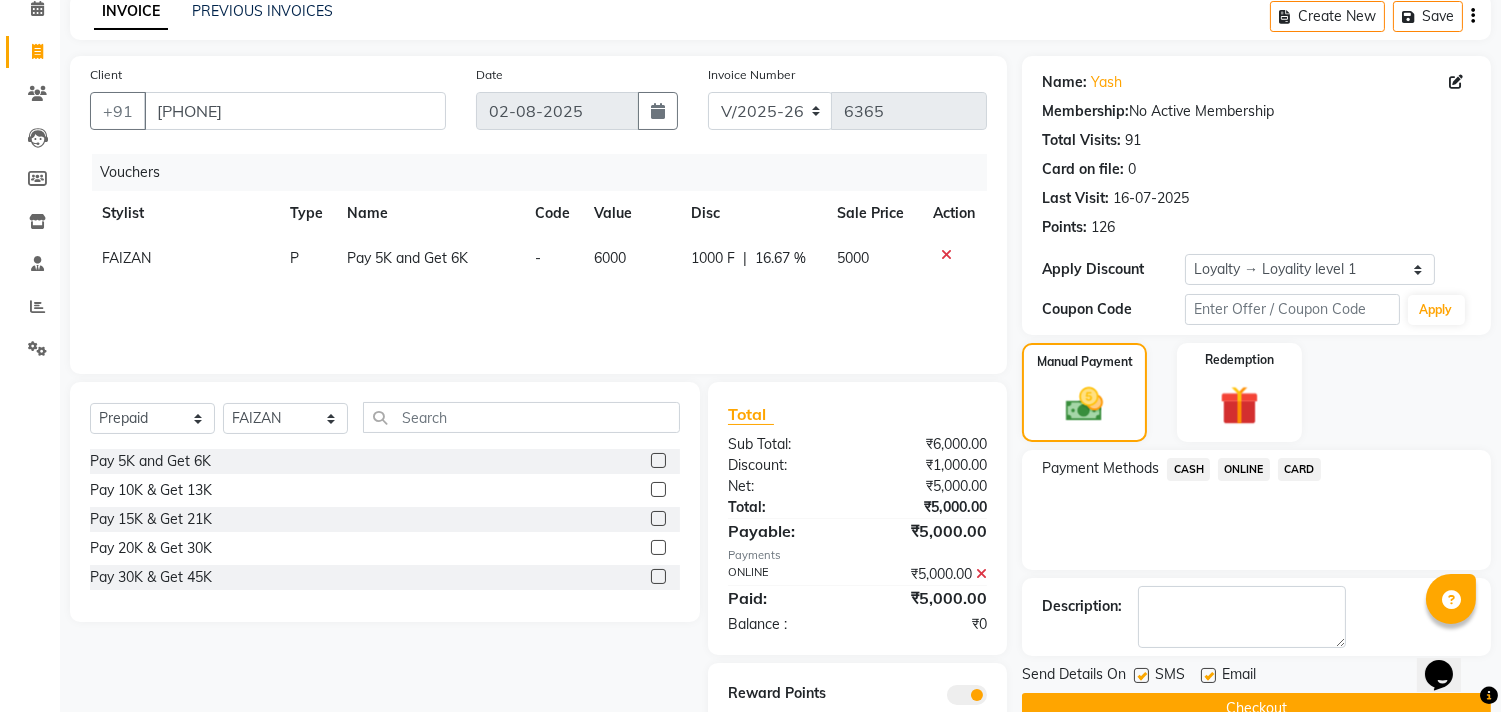 scroll, scrollTop: 154, scrollLeft: 0, axis: vertical 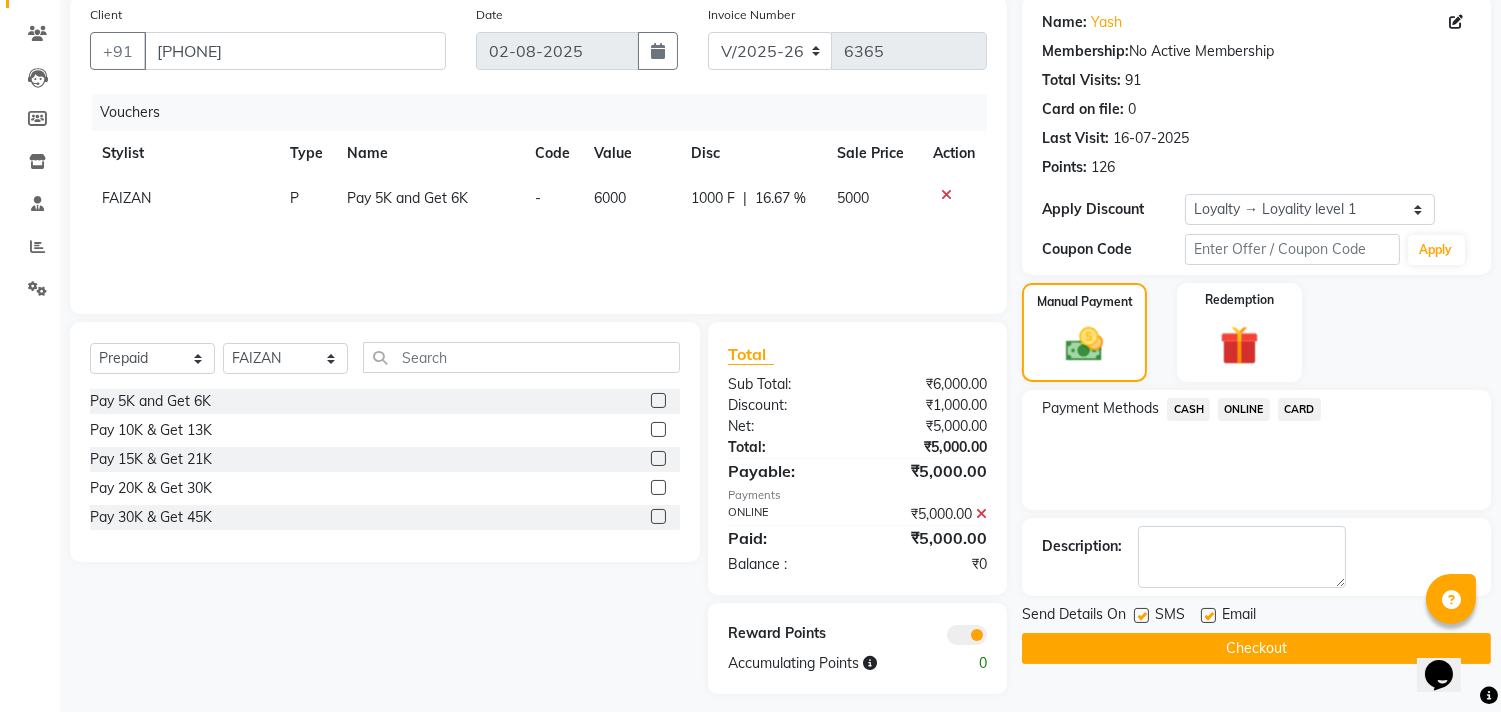 click on "Checkout" 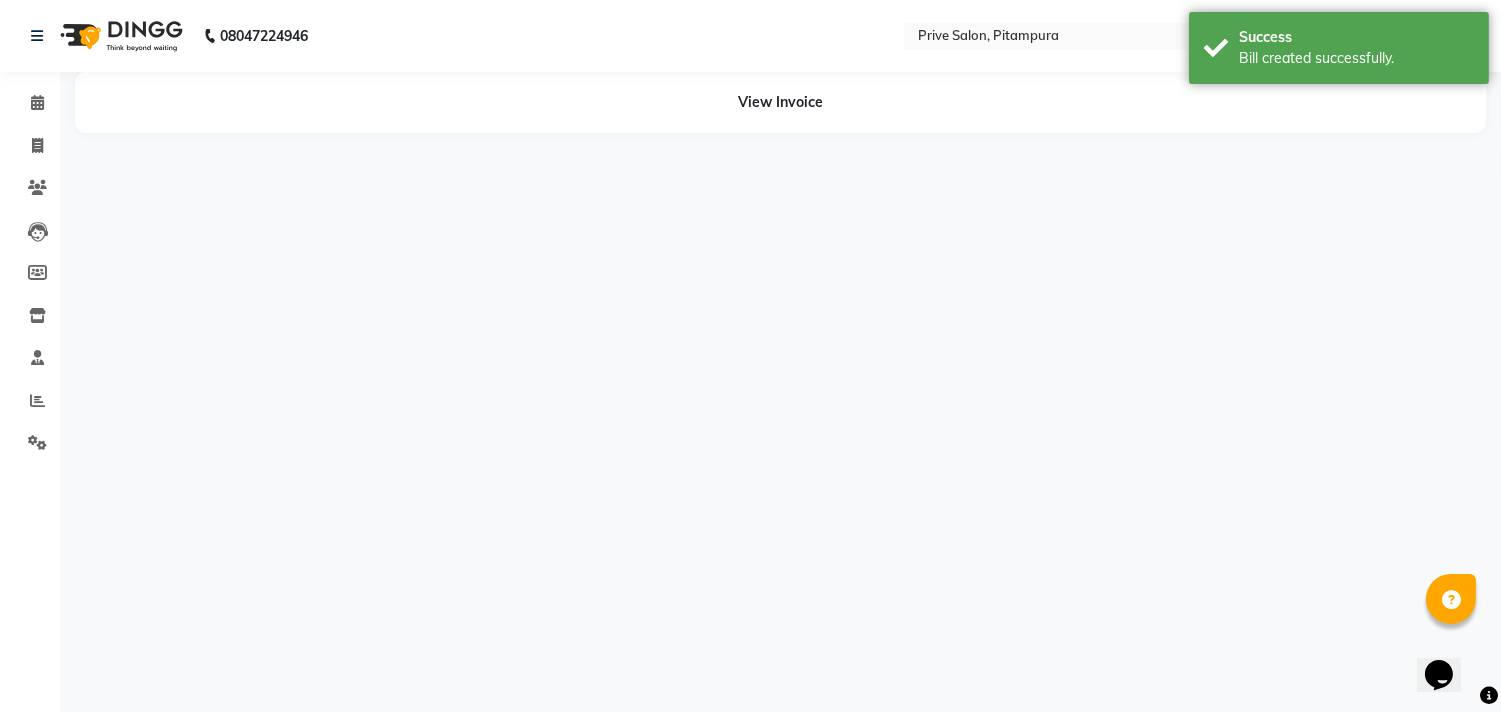 scroll, scrollTop: 0, scrollLeft: 0, axis: both 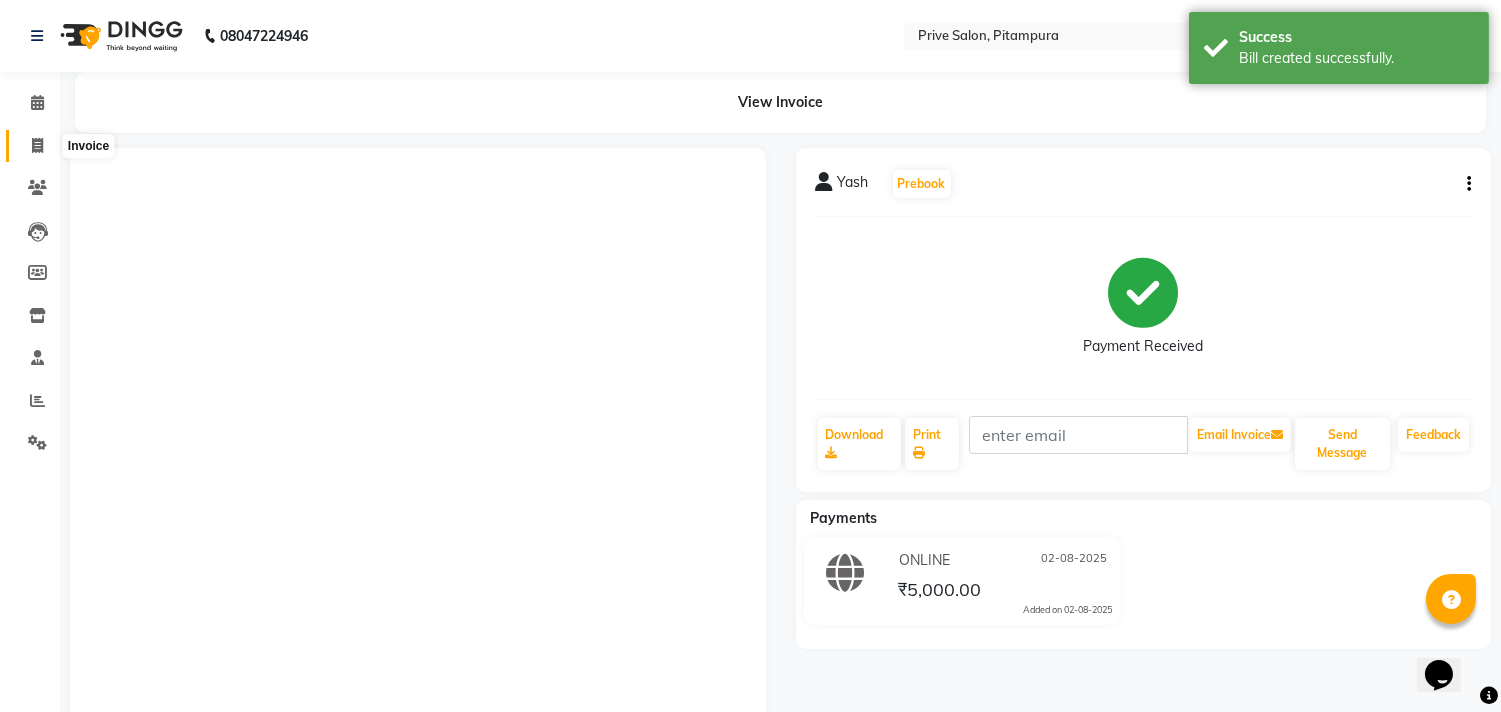 click 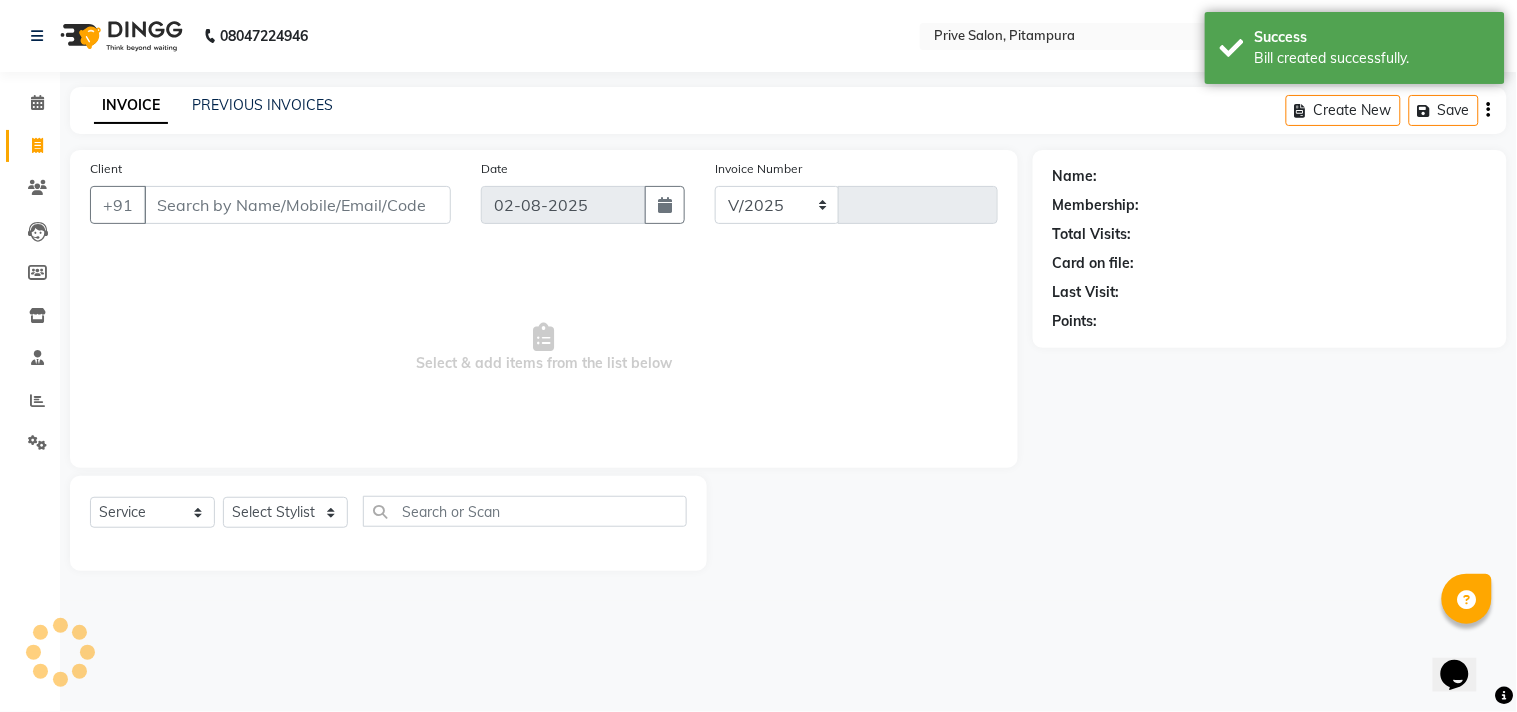 select on "136" 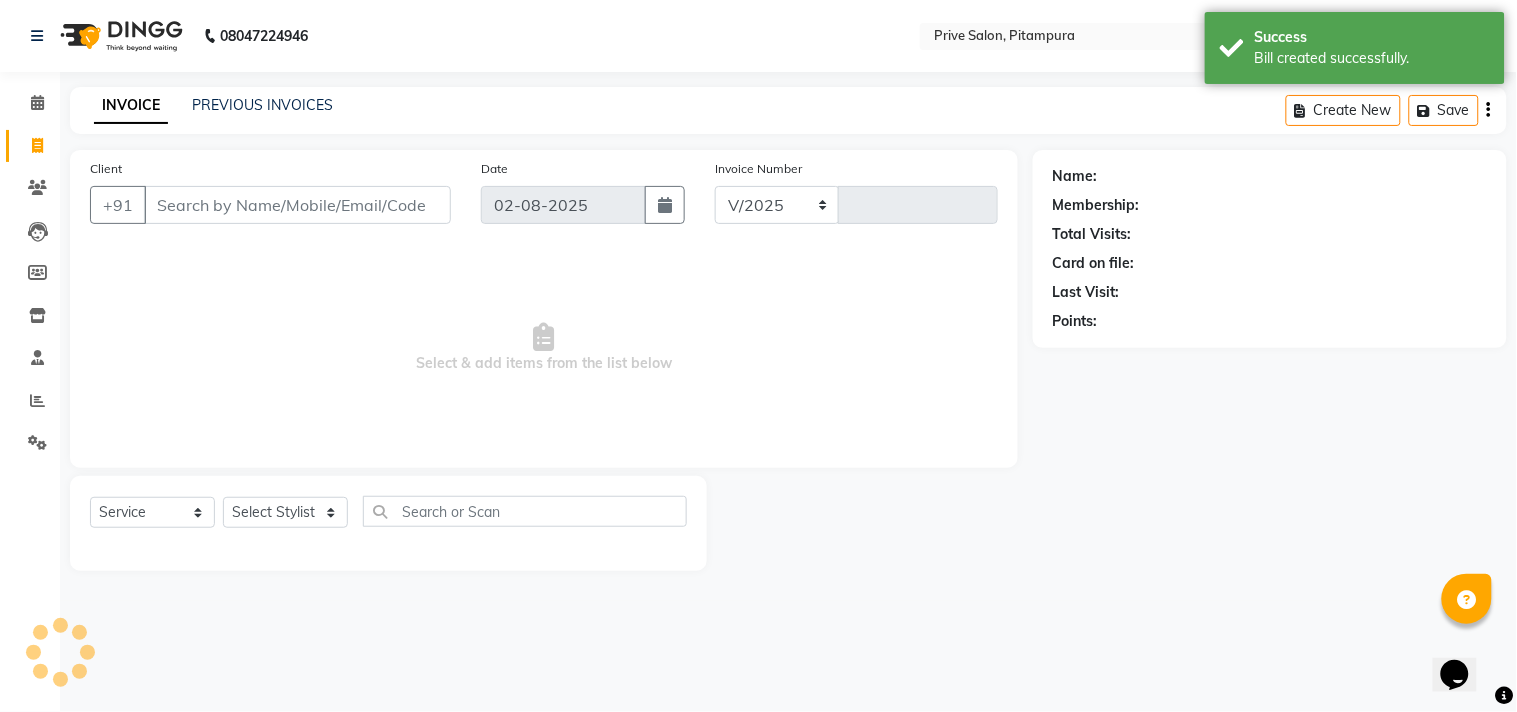 type on "6366" 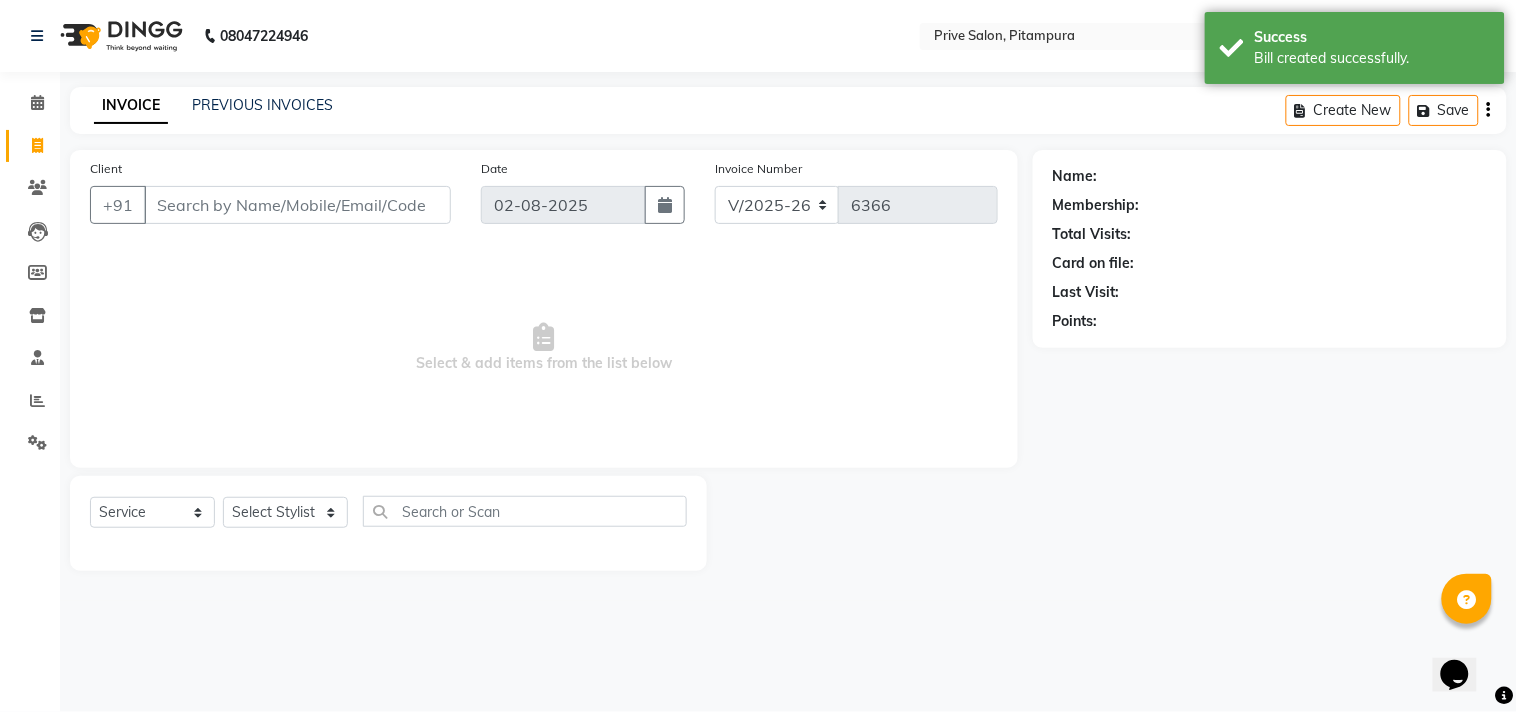 click on "Client" at bounding box center [297, 205] 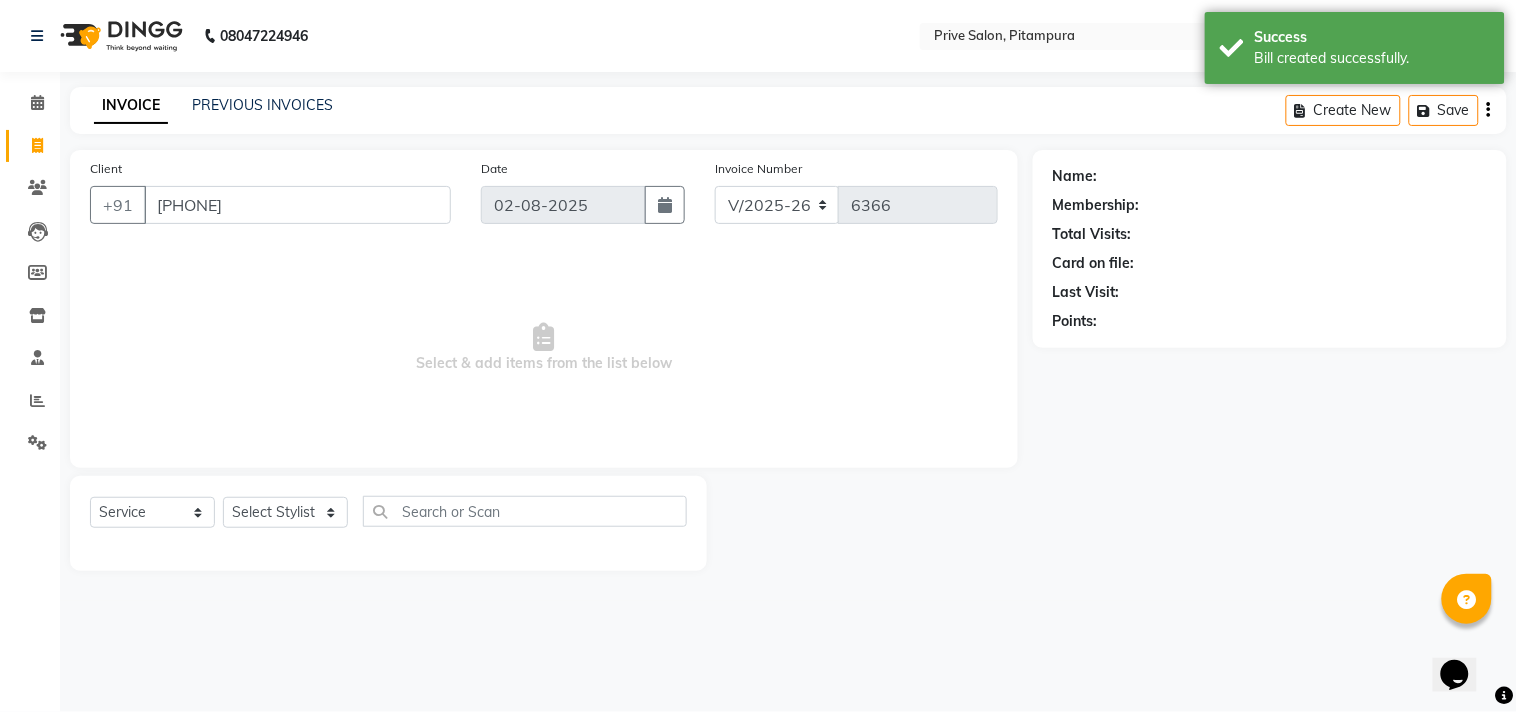 type on "[PHONE]" 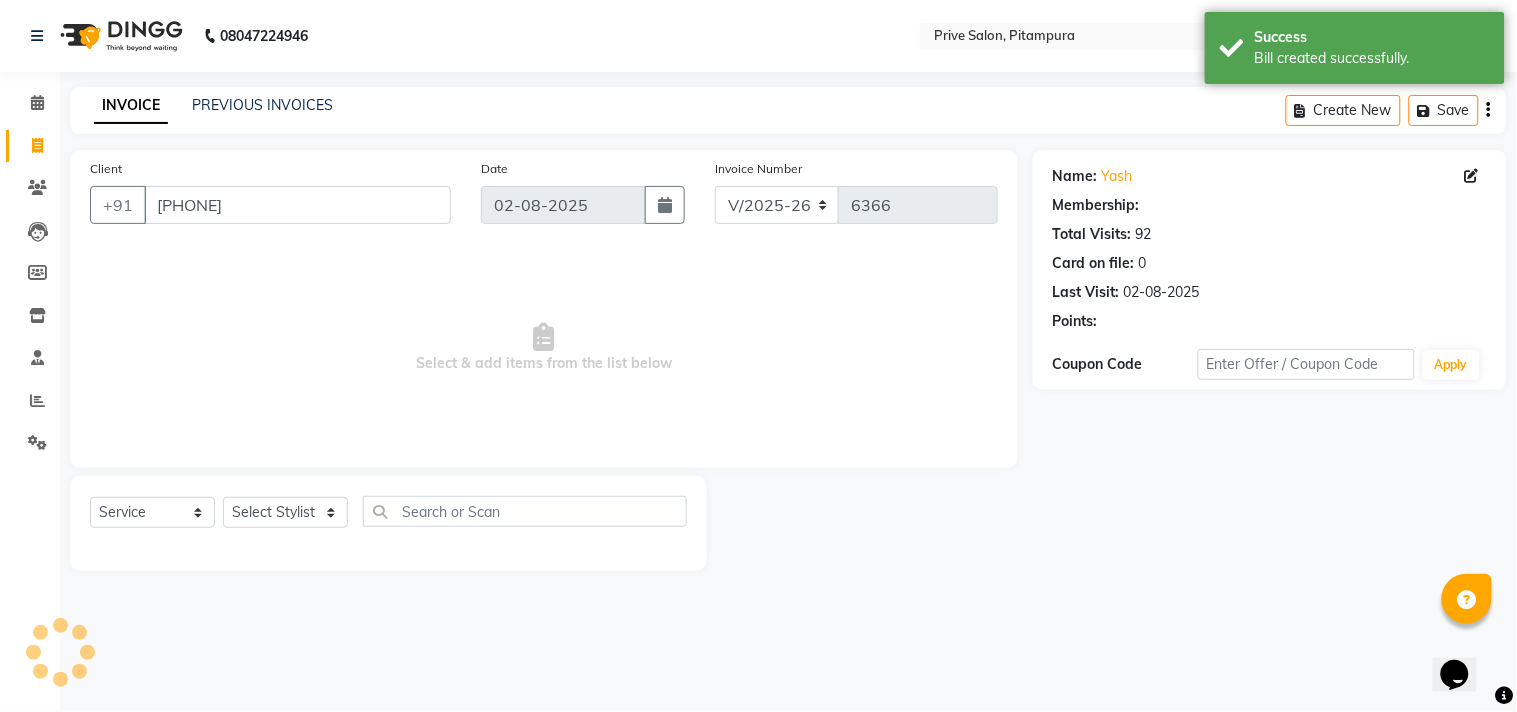 select on "1: Object" 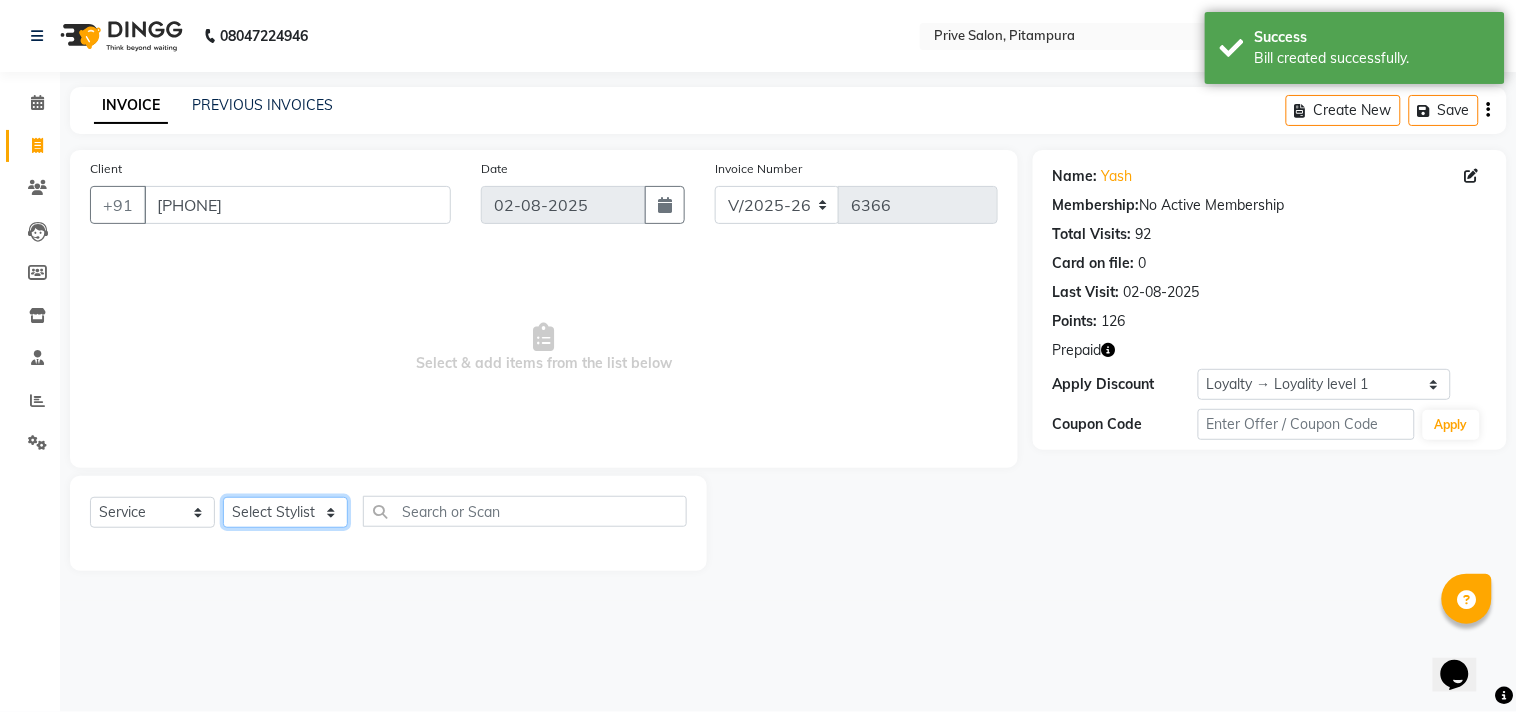 click on "Select Stylist amit ARJUN Atul FAIZAN FARDEEN GOLU harshit HITESH isha kapil khushbu Manager meenu MOHIT Mohsin NISHA nishi Preet privee Shivam SIVA vikas" 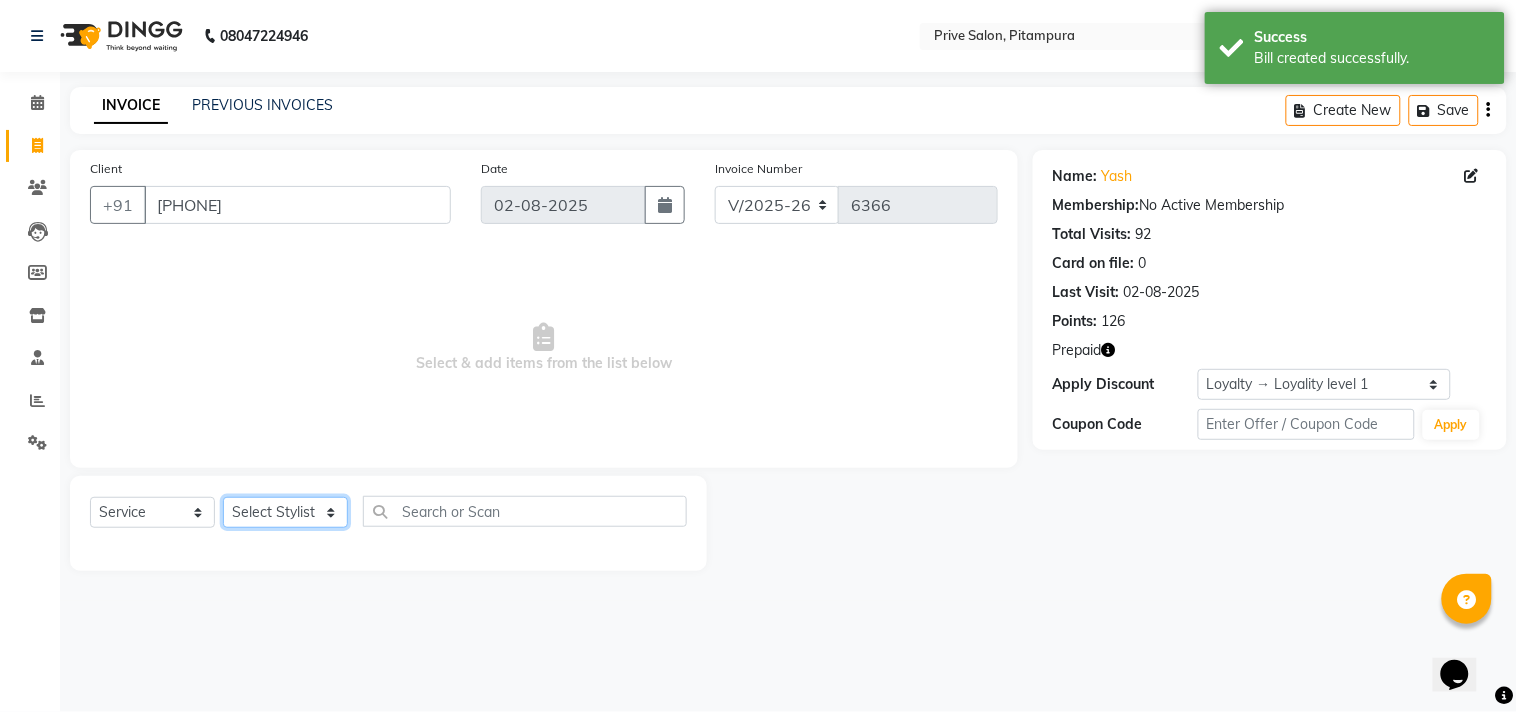 select on "3992" 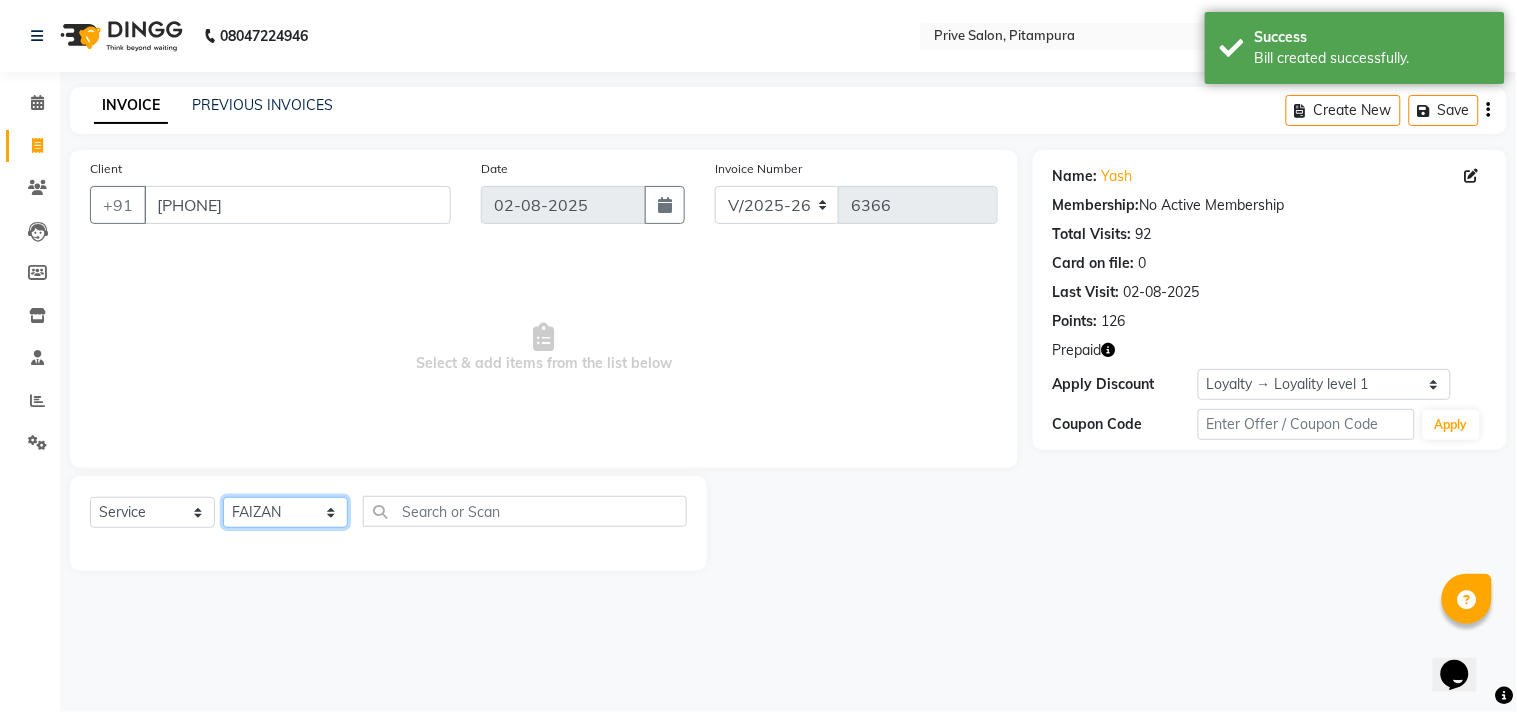 click on "Select Stylist amit ARJUN Atul FAIZAN FARDEEN GOLU harshit HITESH isha kapil khushbu Manager meenu MOHIT Mohsin NISHA nishi Preet privee Shivam SIVA vikas" 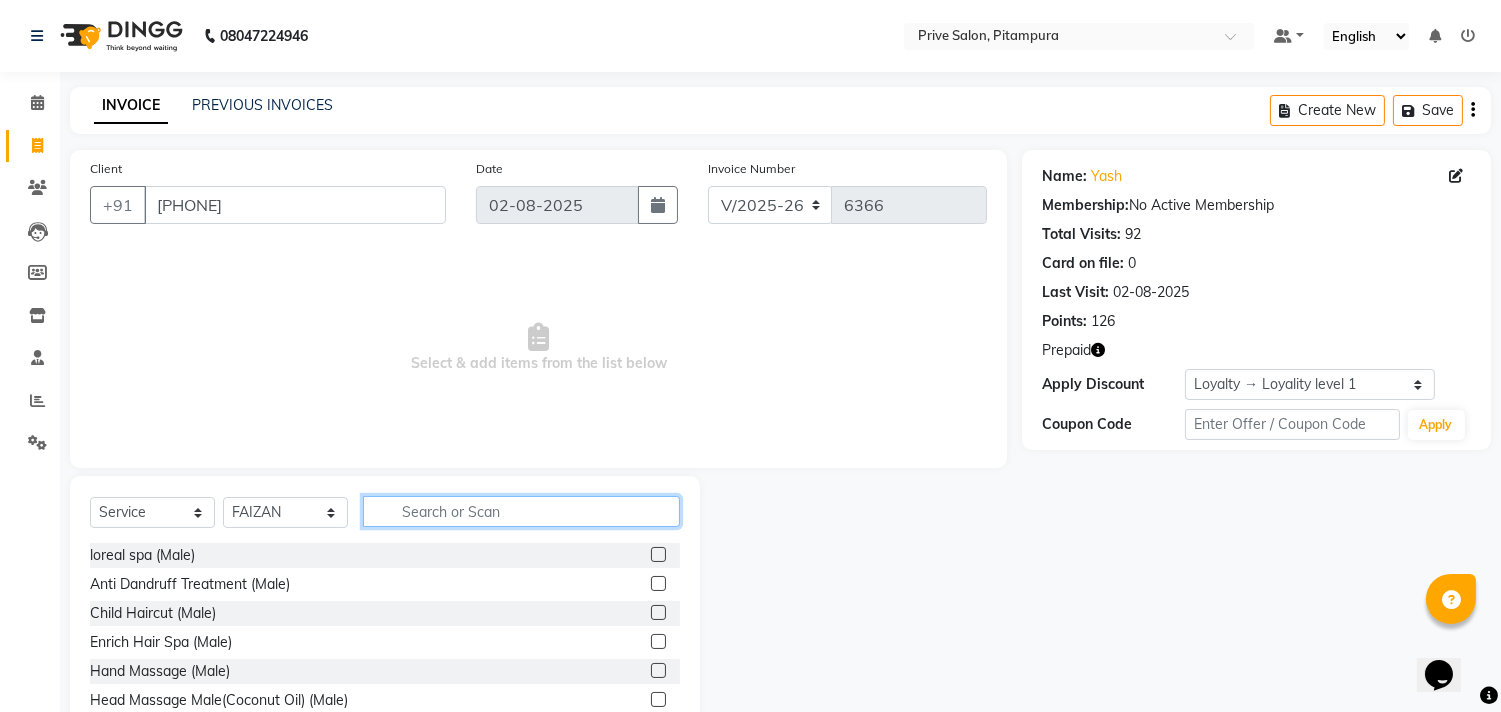 click 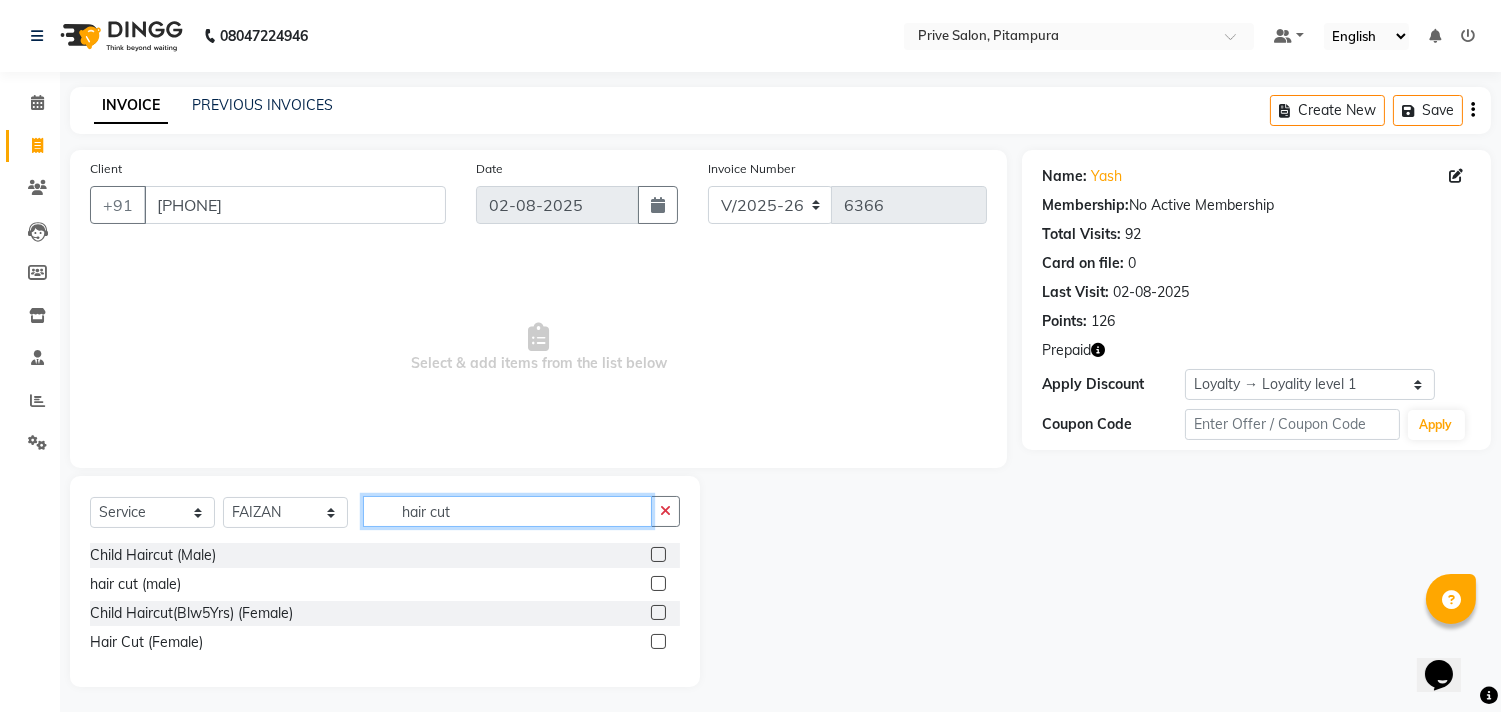 type on "hair cut" 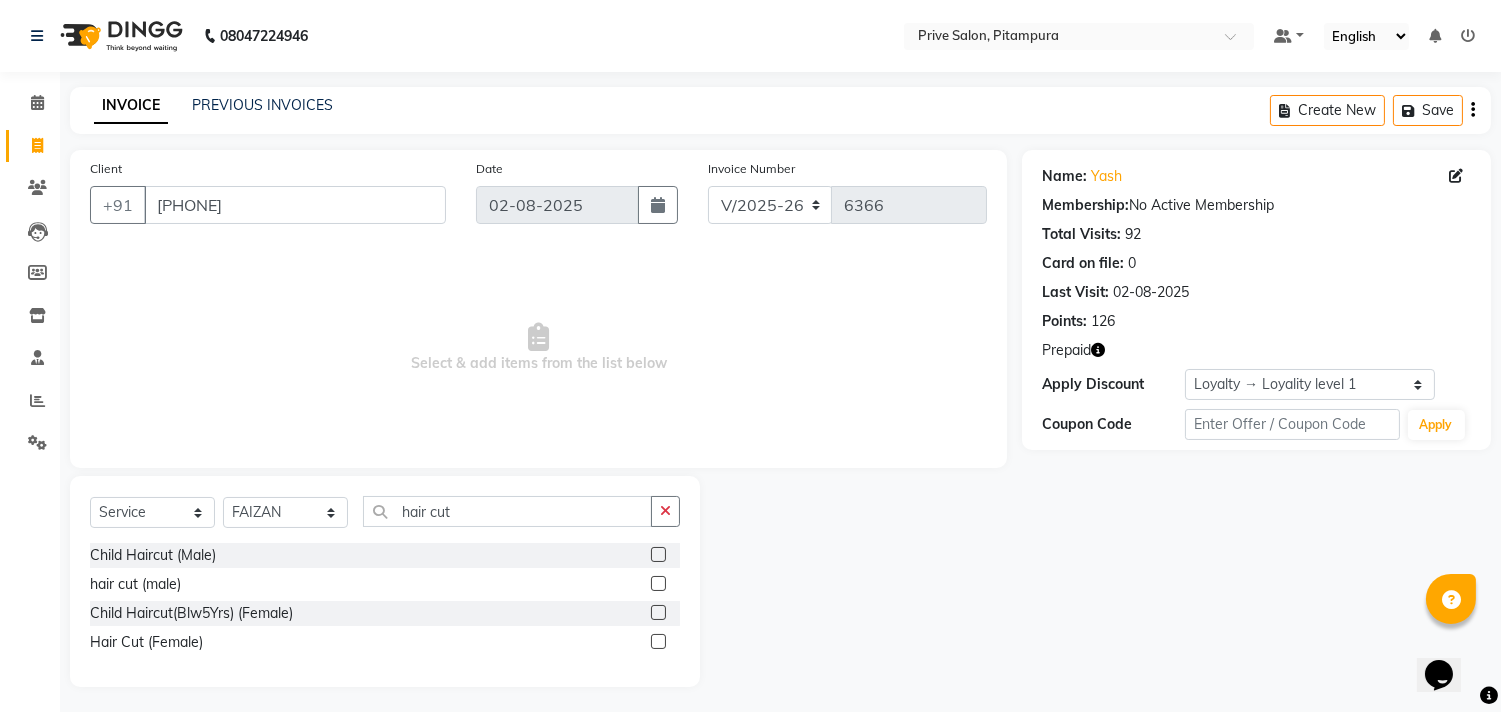 click 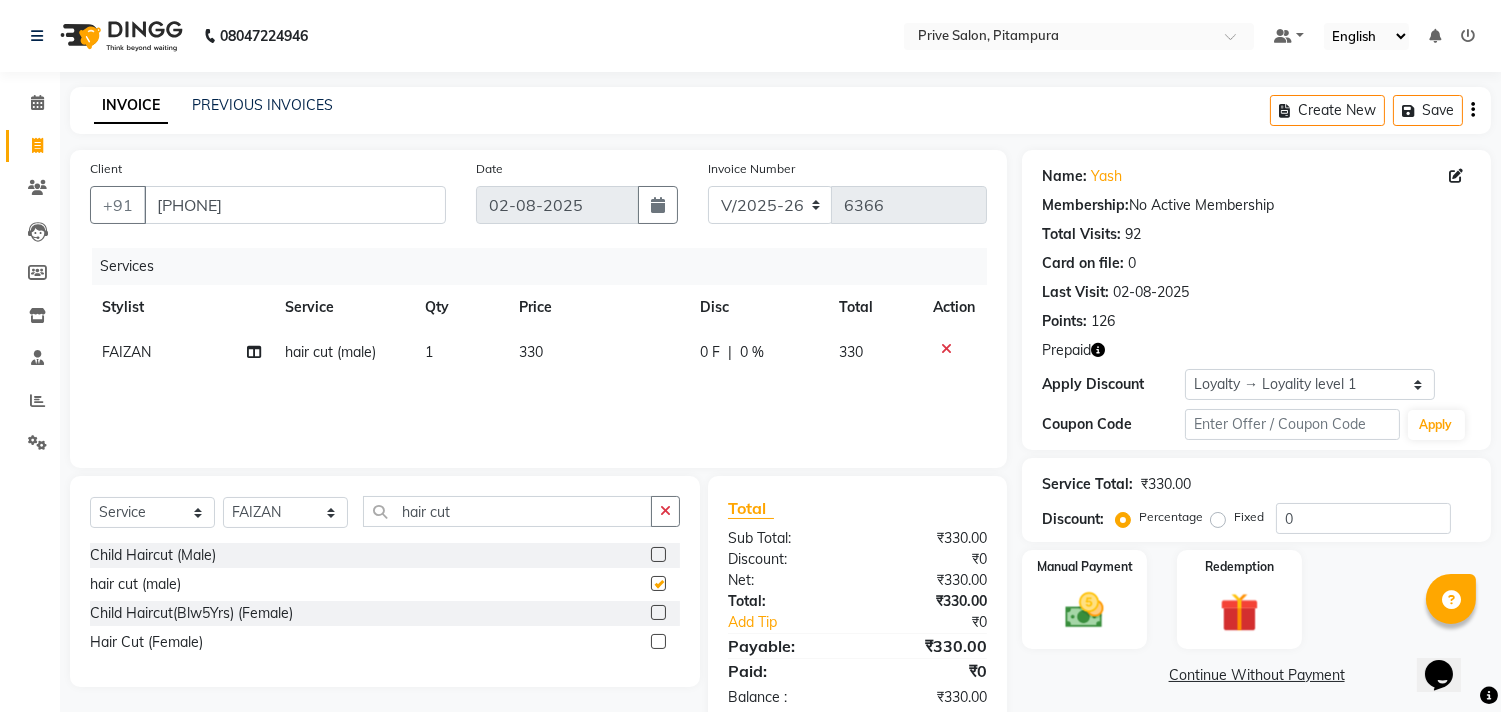 checkbox on "false" 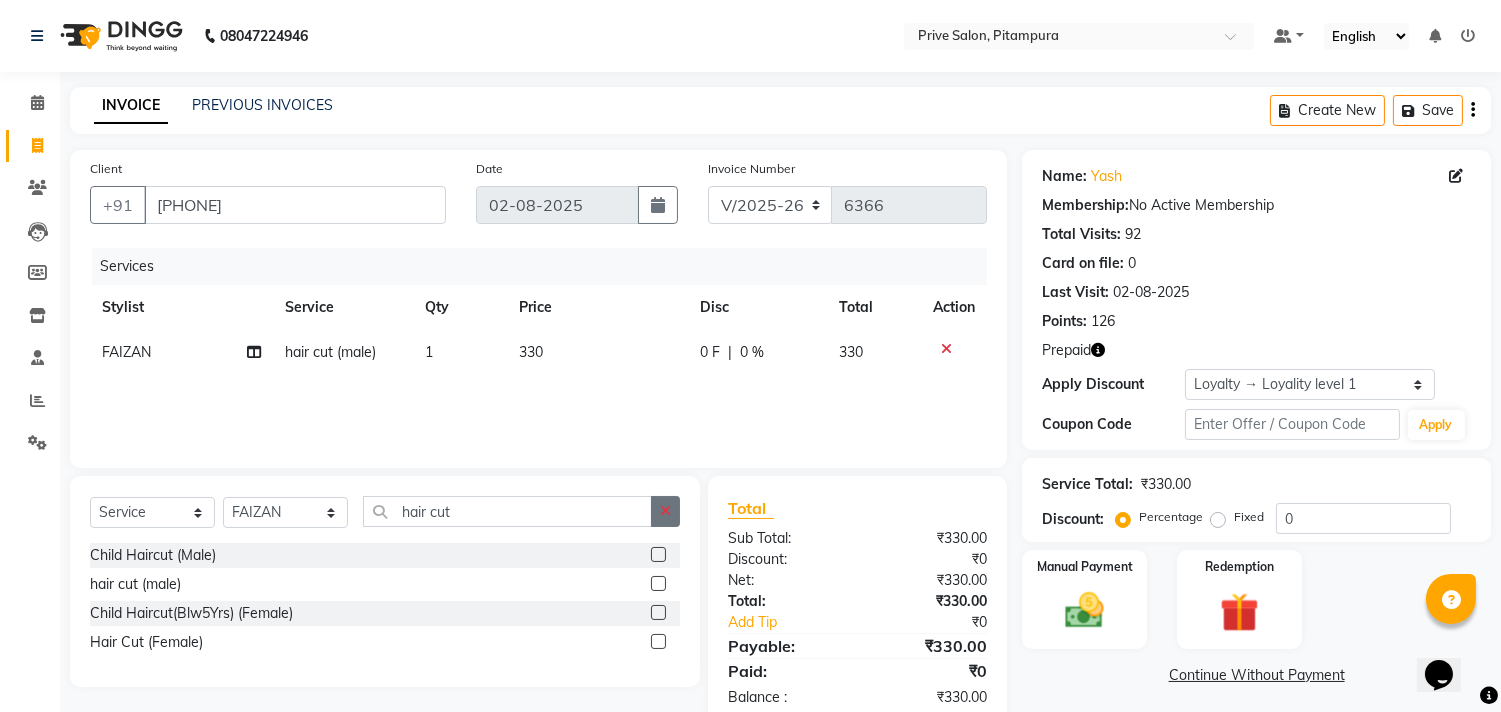 click 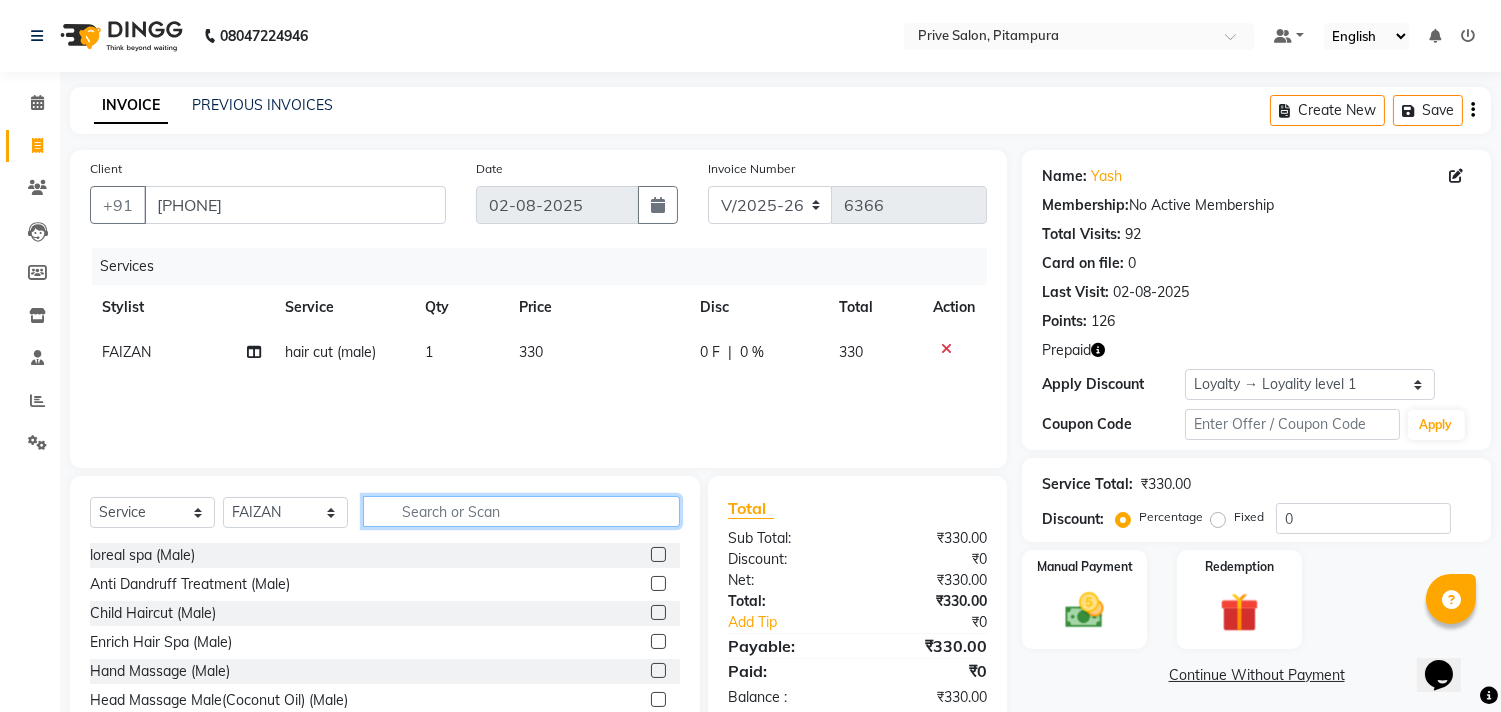 click 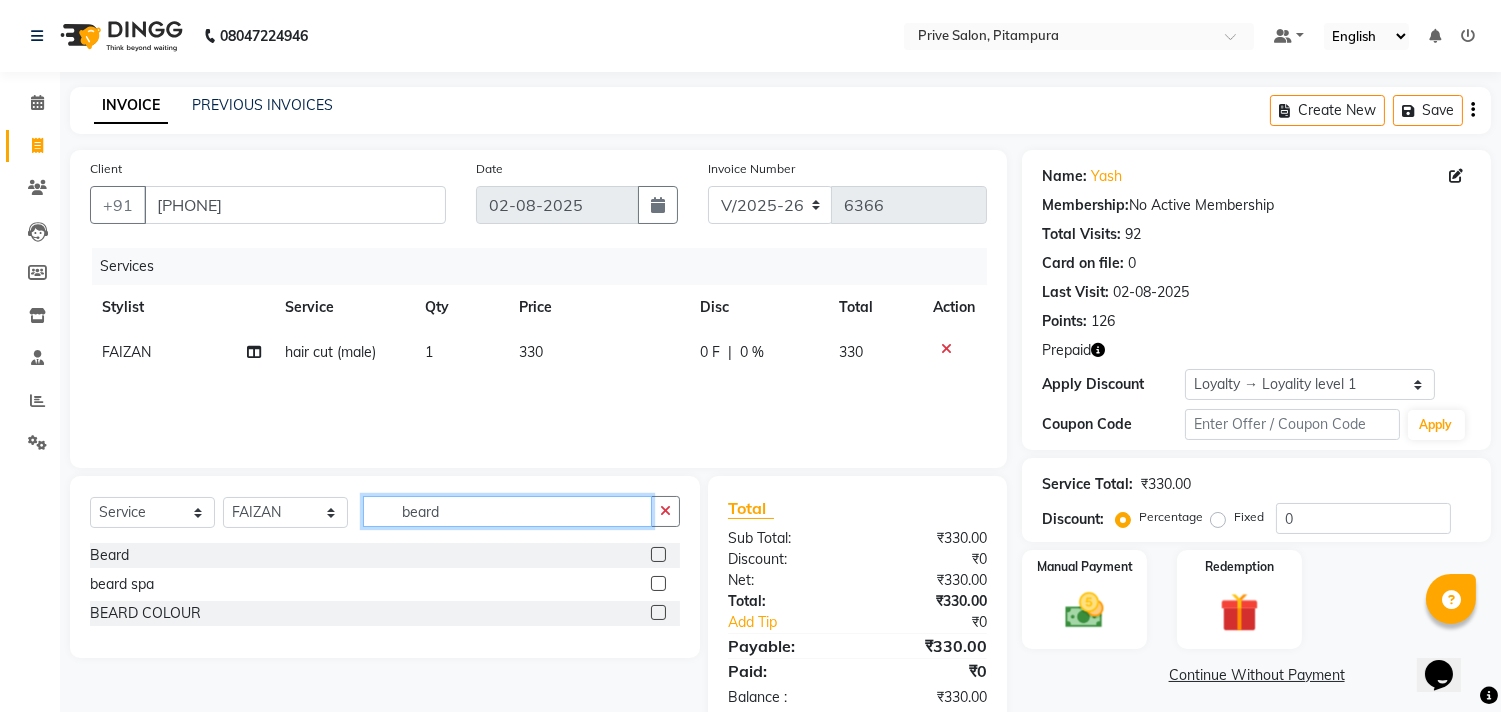 type on "beard" 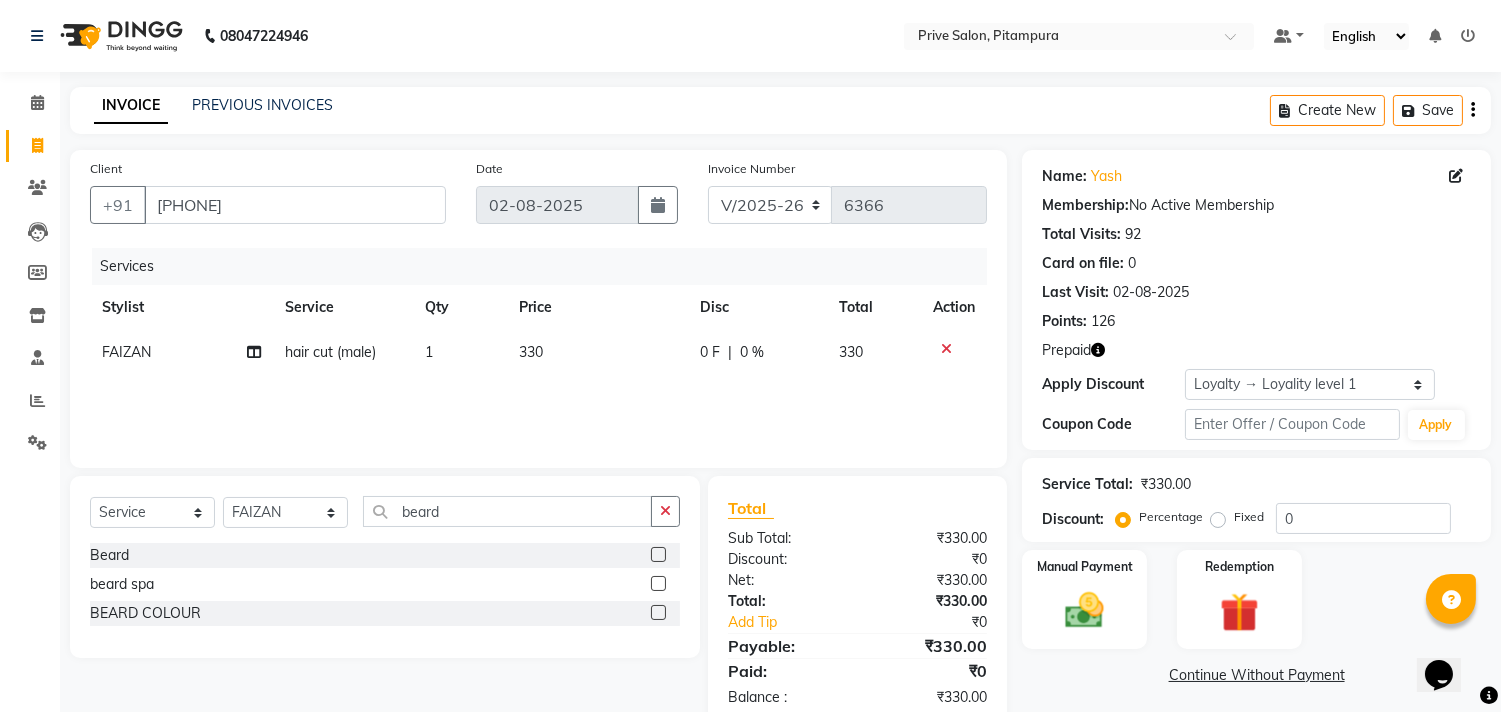 click 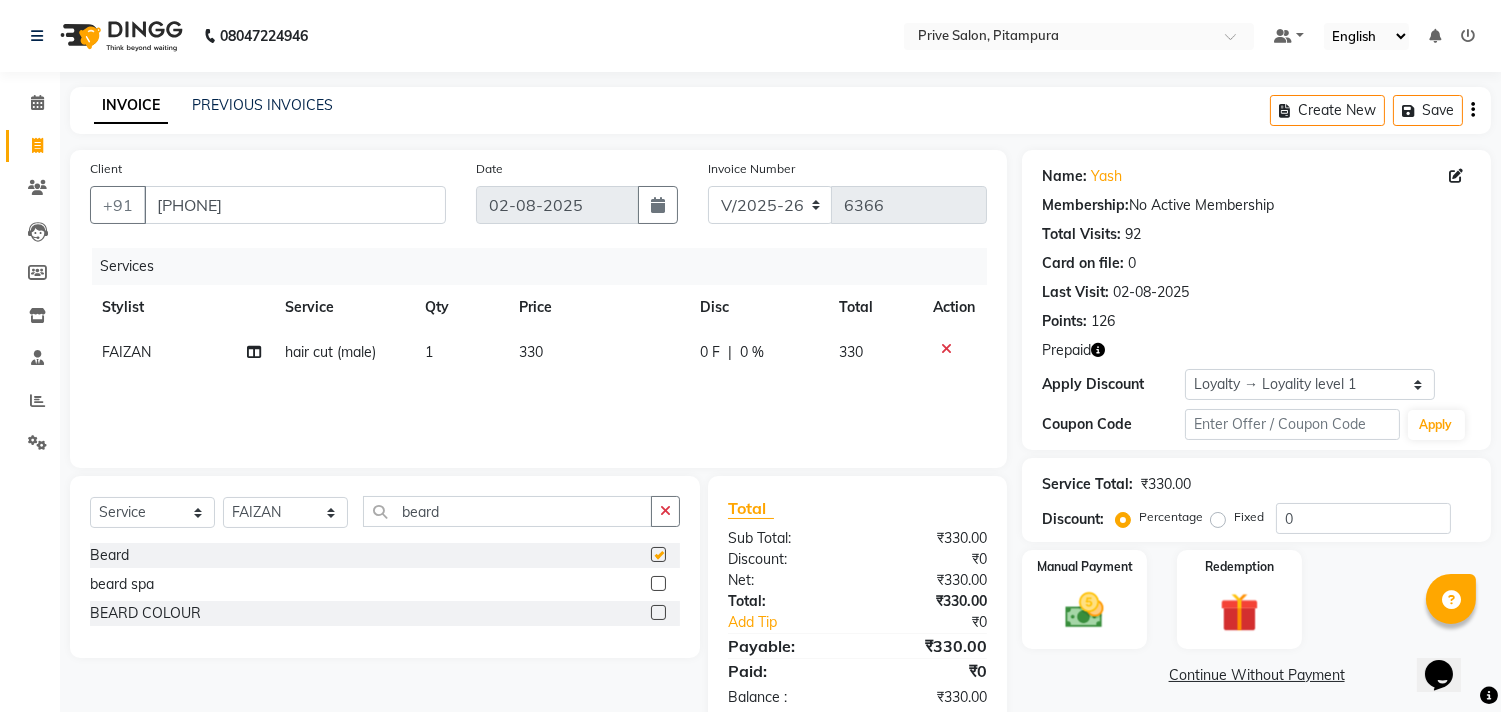 click 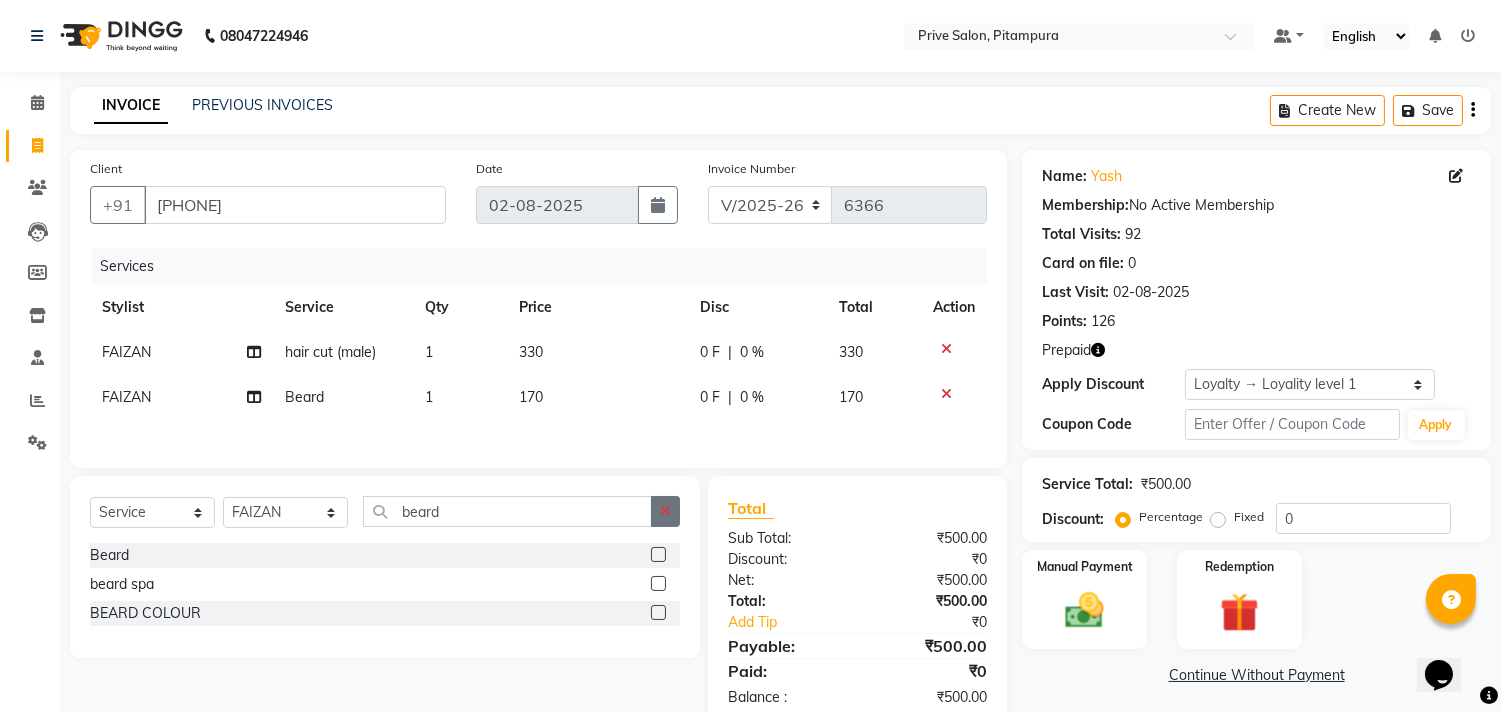 checkbox on "false" 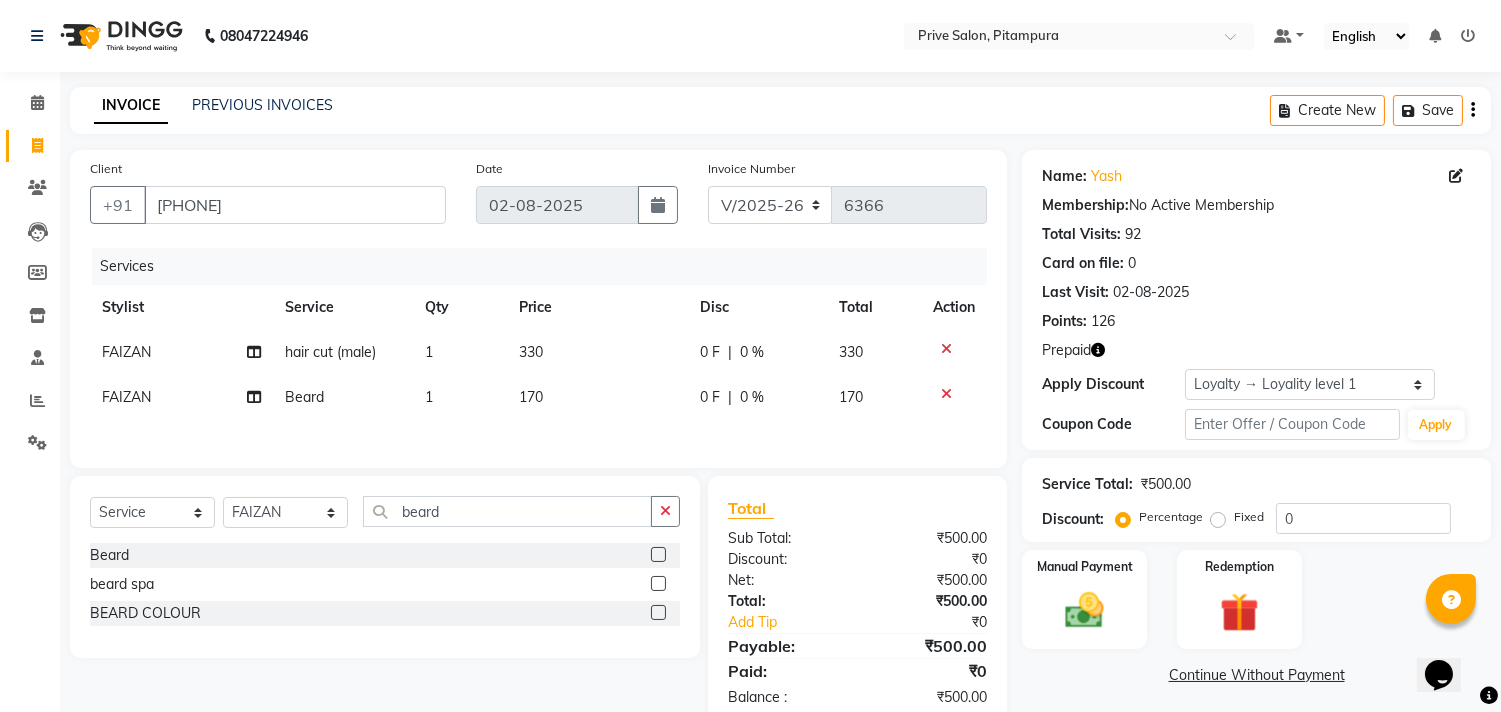 drag, startPoint x: 667, startPoint y: 506, endPoint x: 628, endPoint y: 506, distance: 39 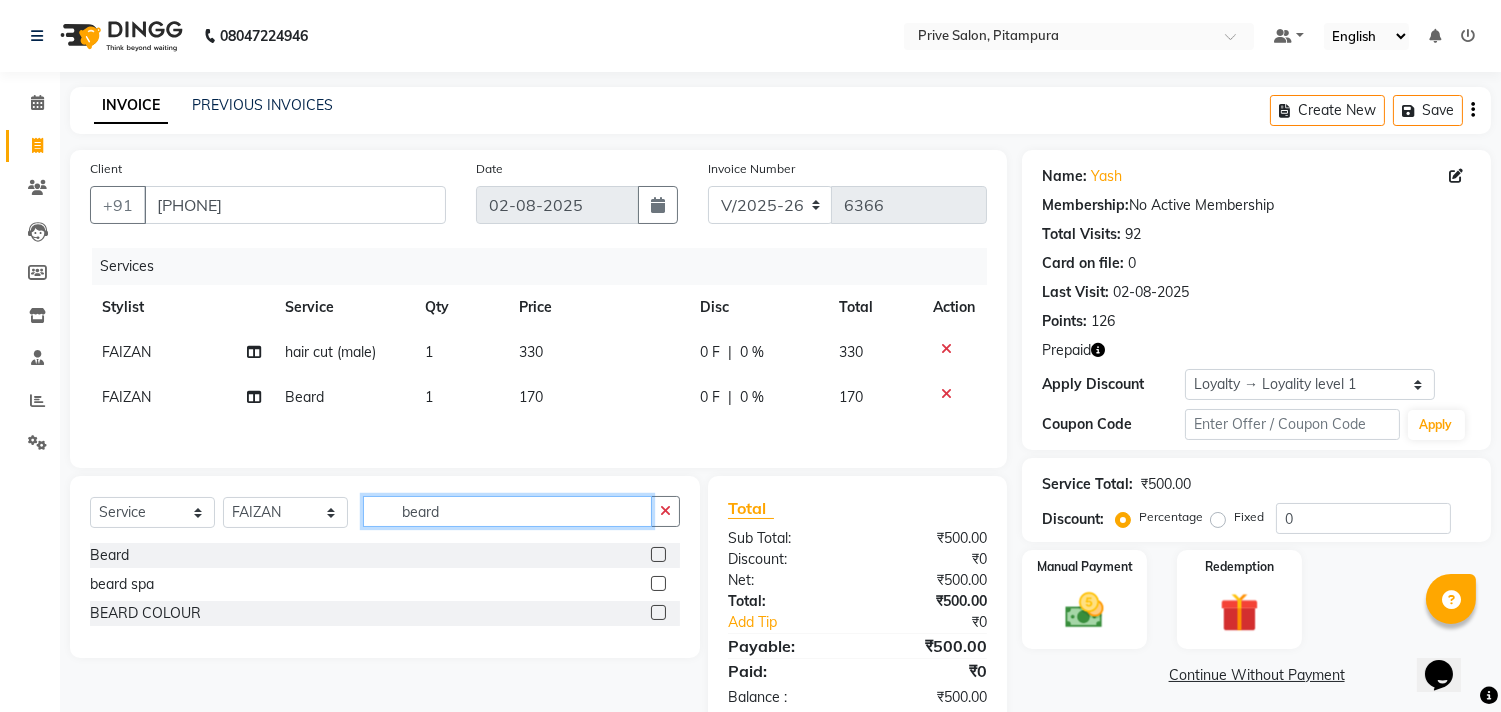 click on "beard" 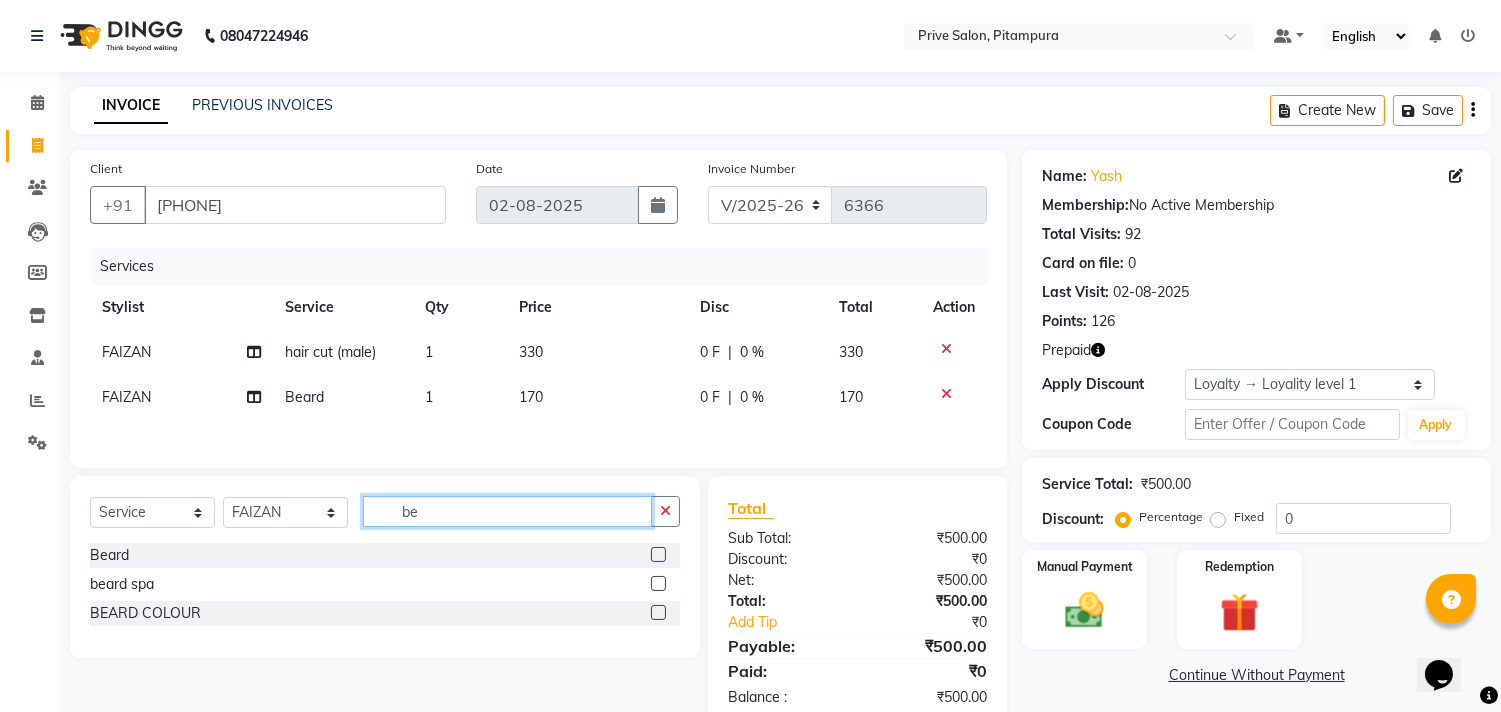 type on "b" 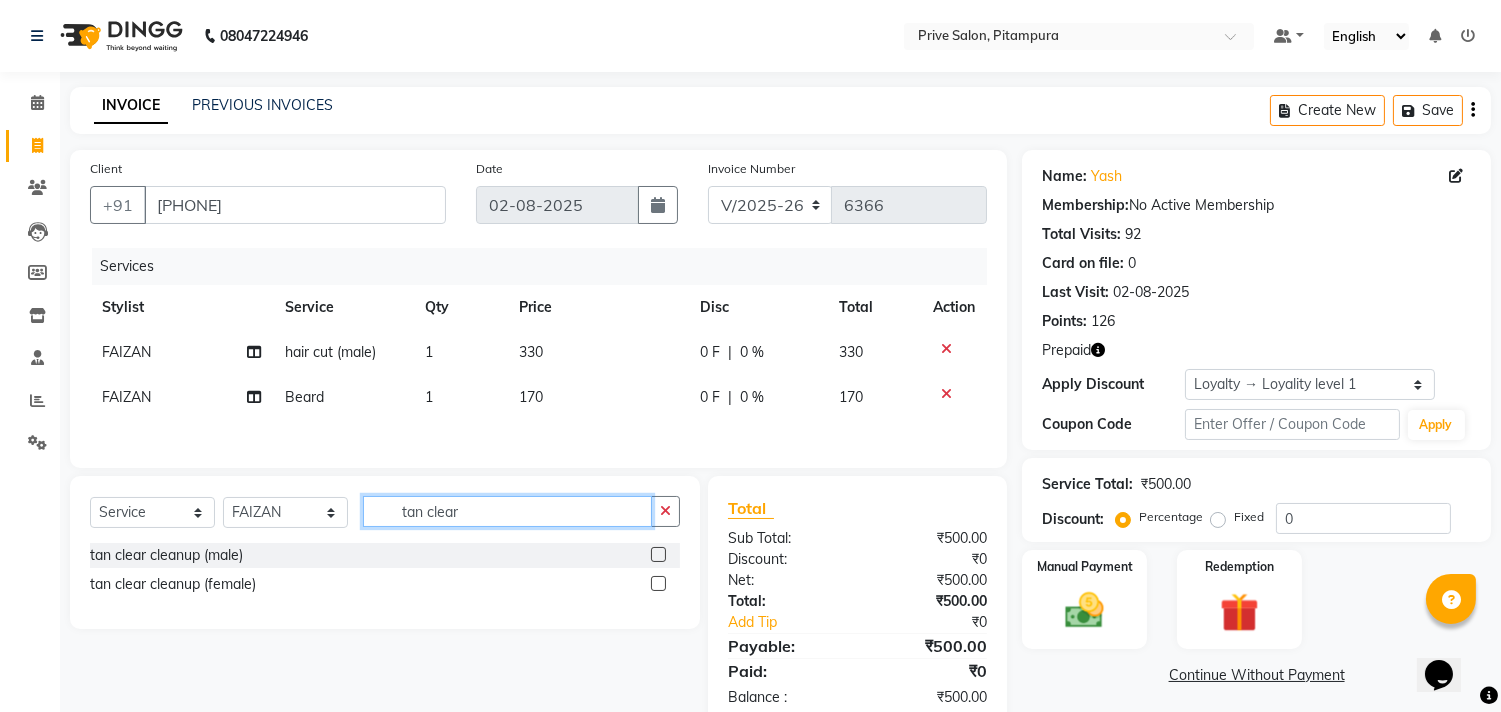 type on "tan clear" 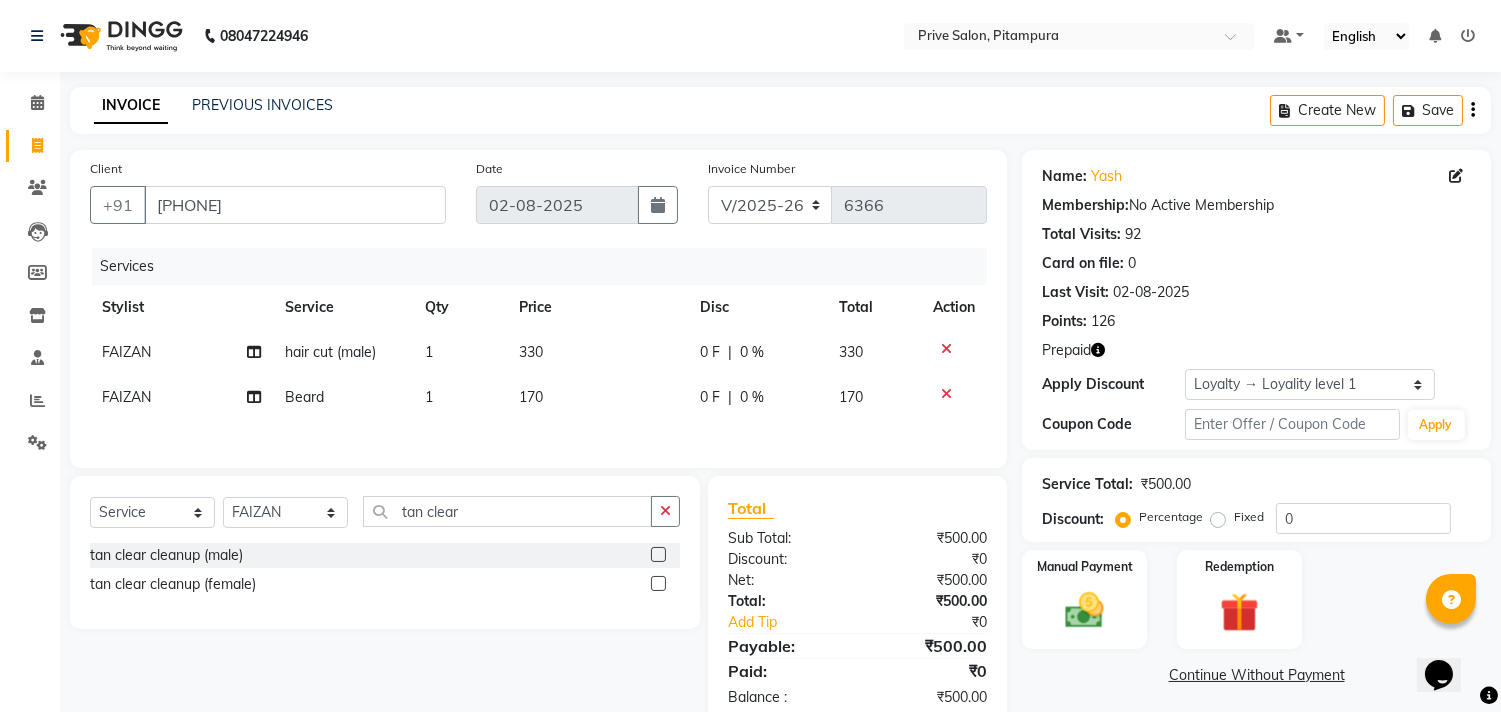 click 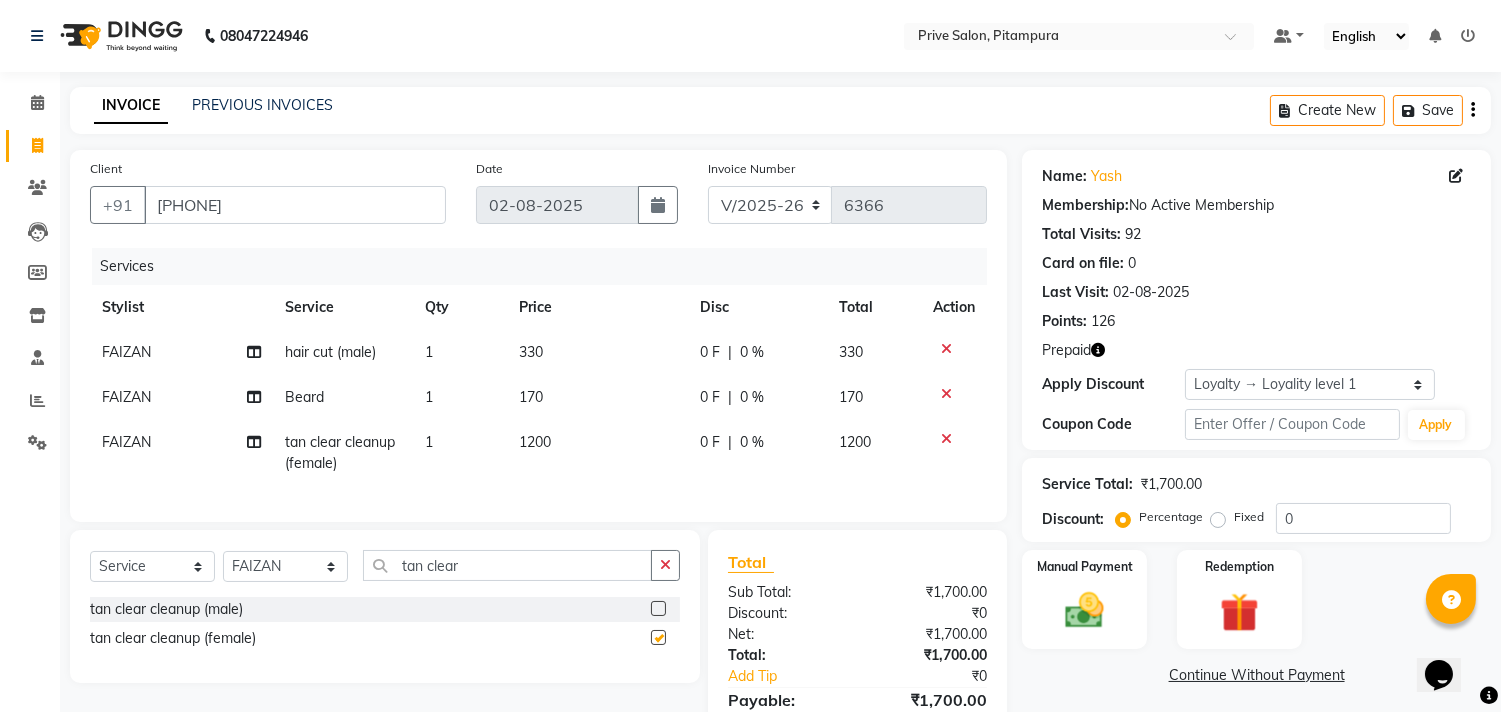 checkbox on "false" 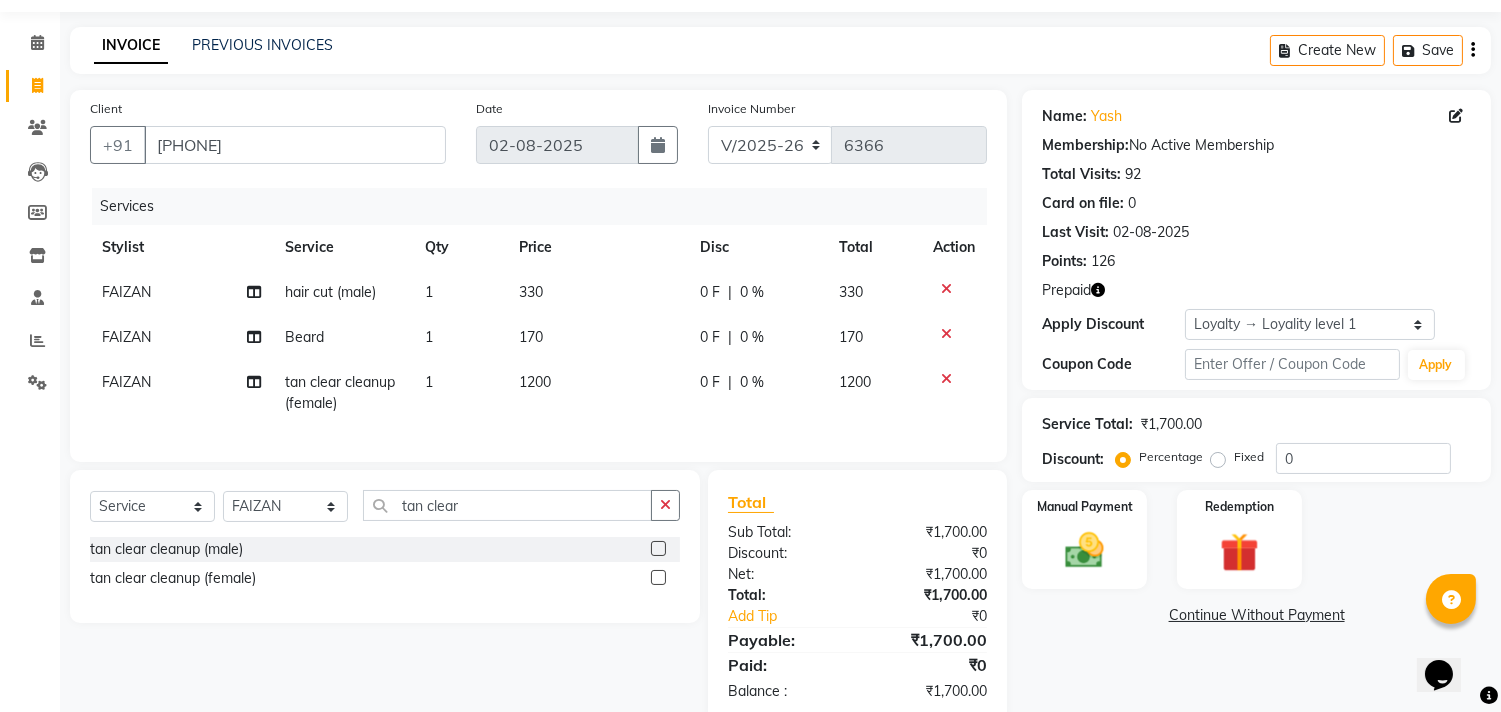 scroll, scrollTop: 111, scrollLeft: 0, axis: vertical 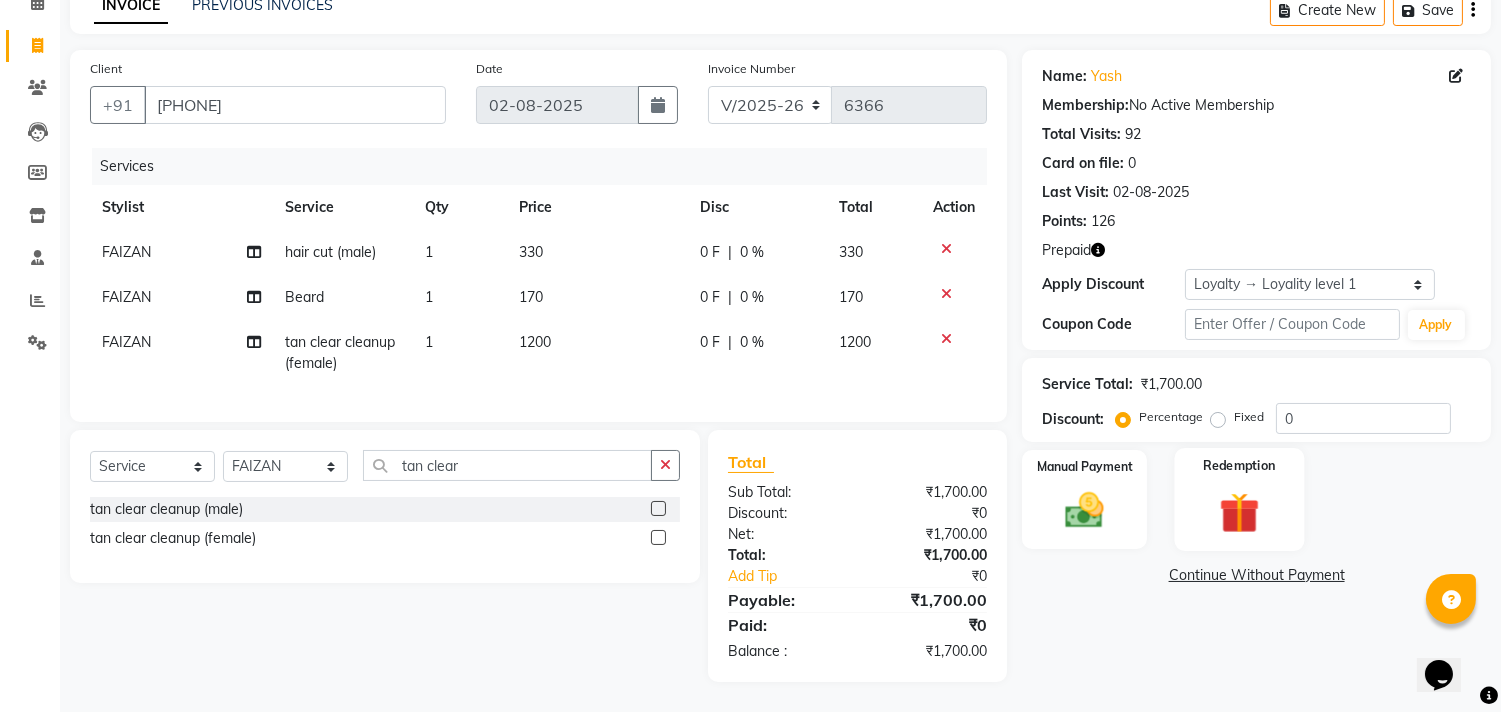 click 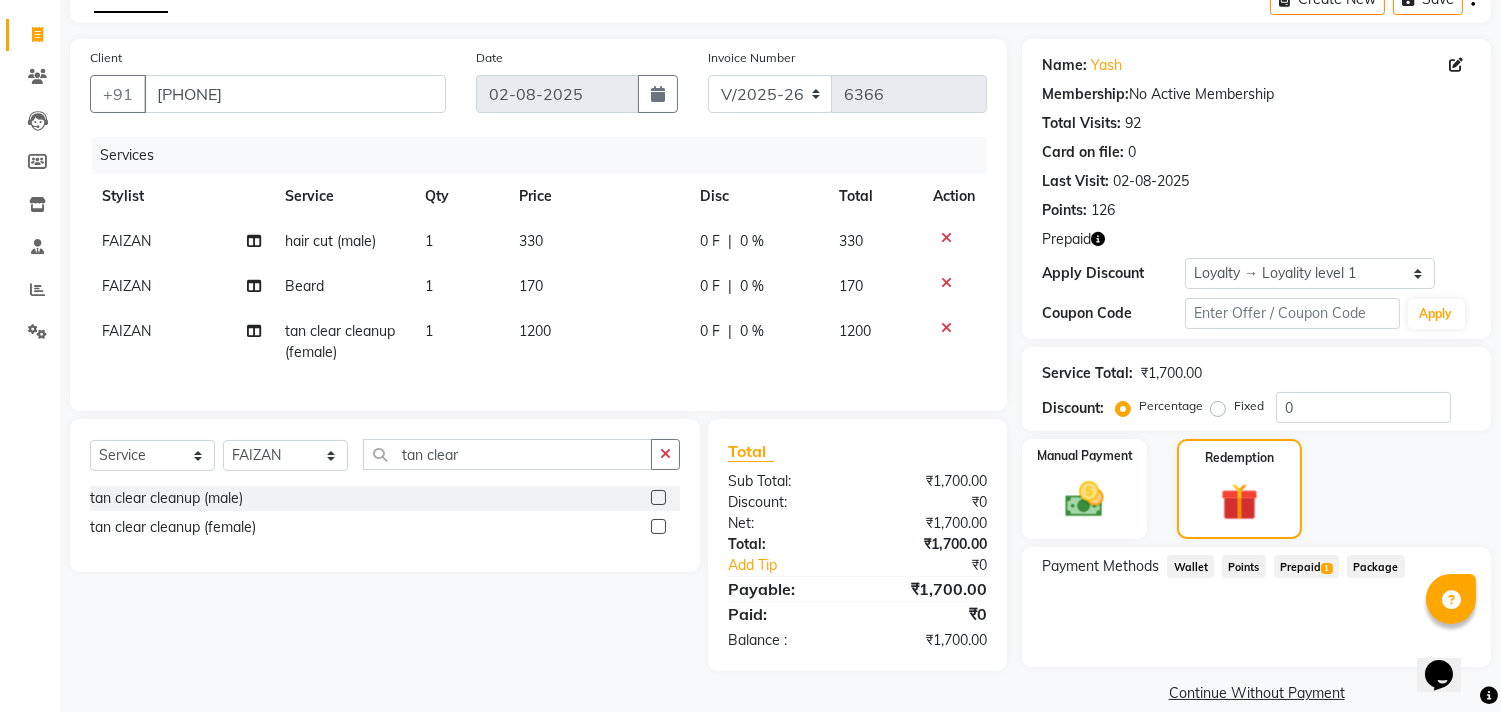 click on "Prepaid  1" 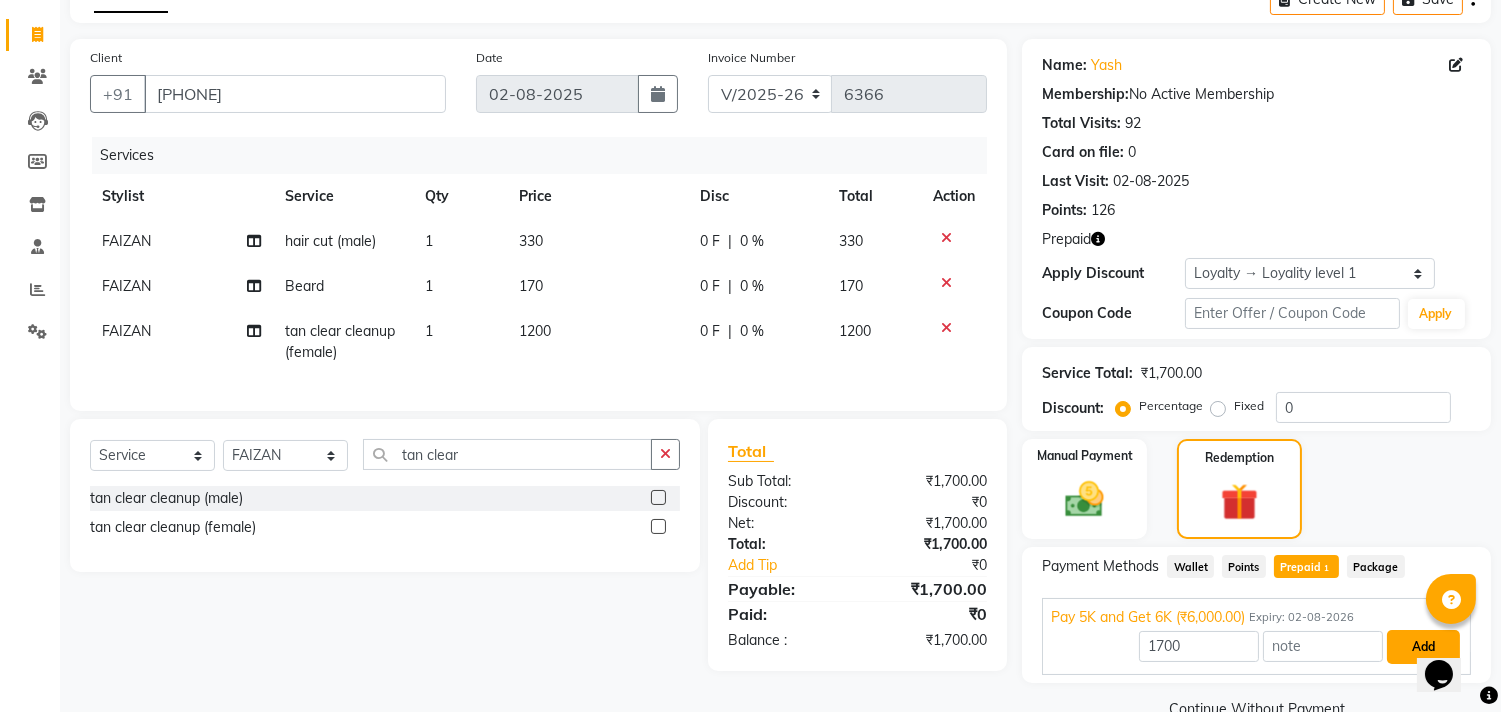 click on "Add" at bounding box center [1423, 647] 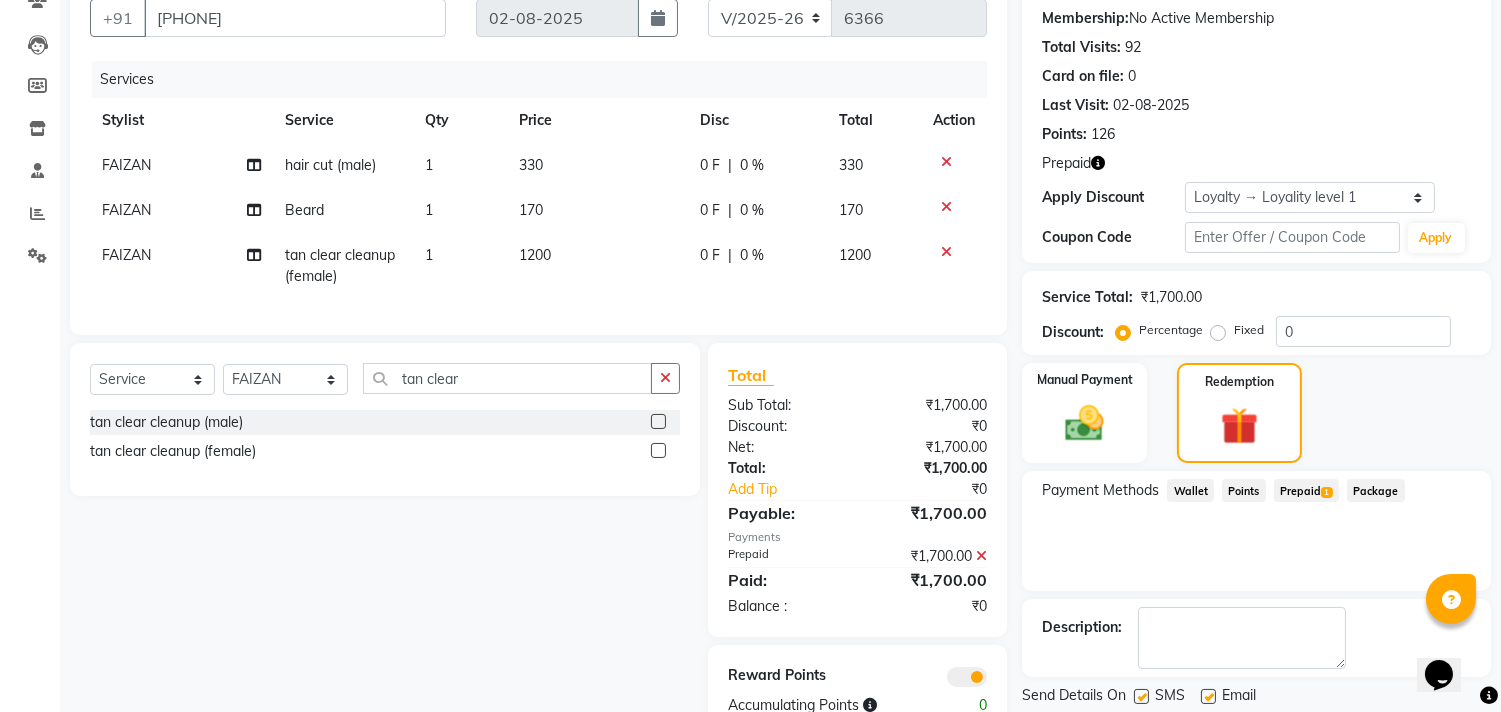 scroll, scrollTop: 251, scrollLeft: 0, axis: vertical 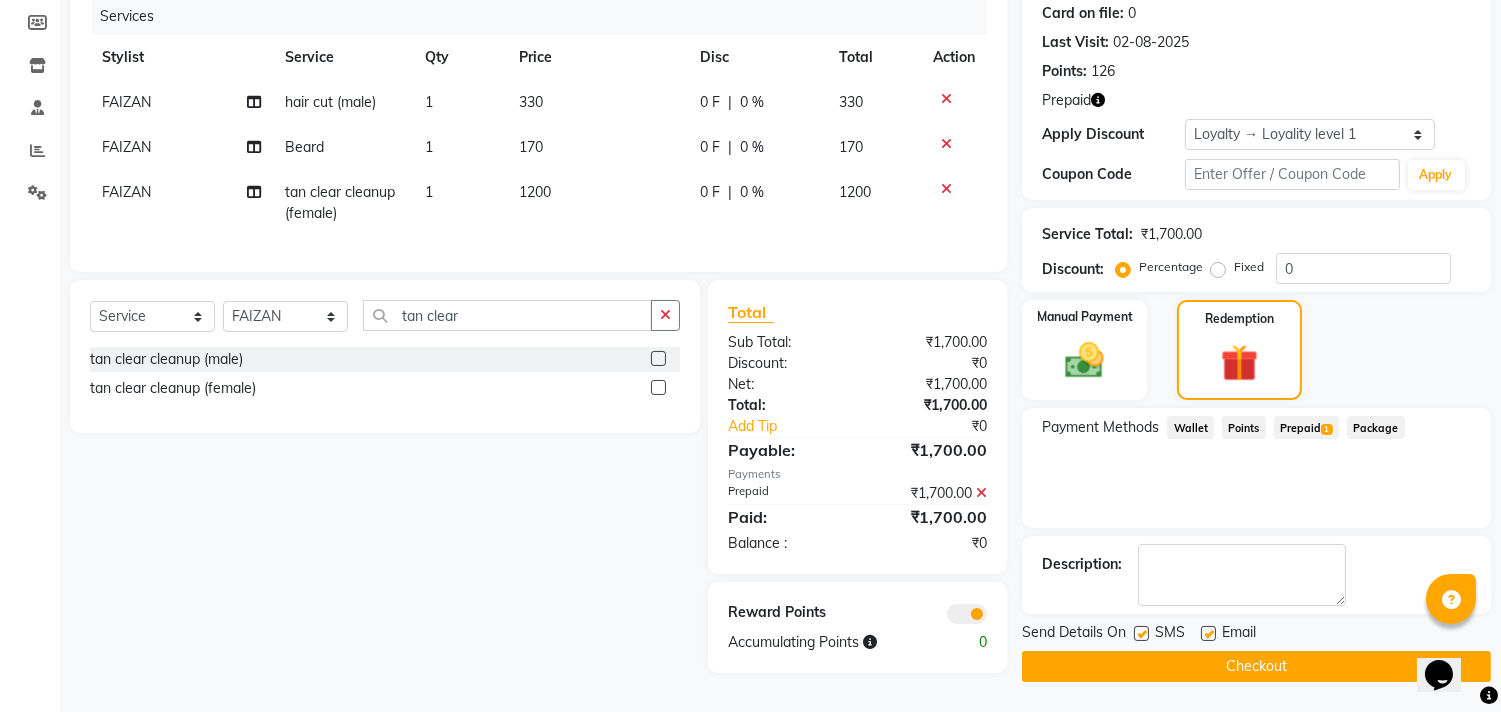 click on "Checkout" 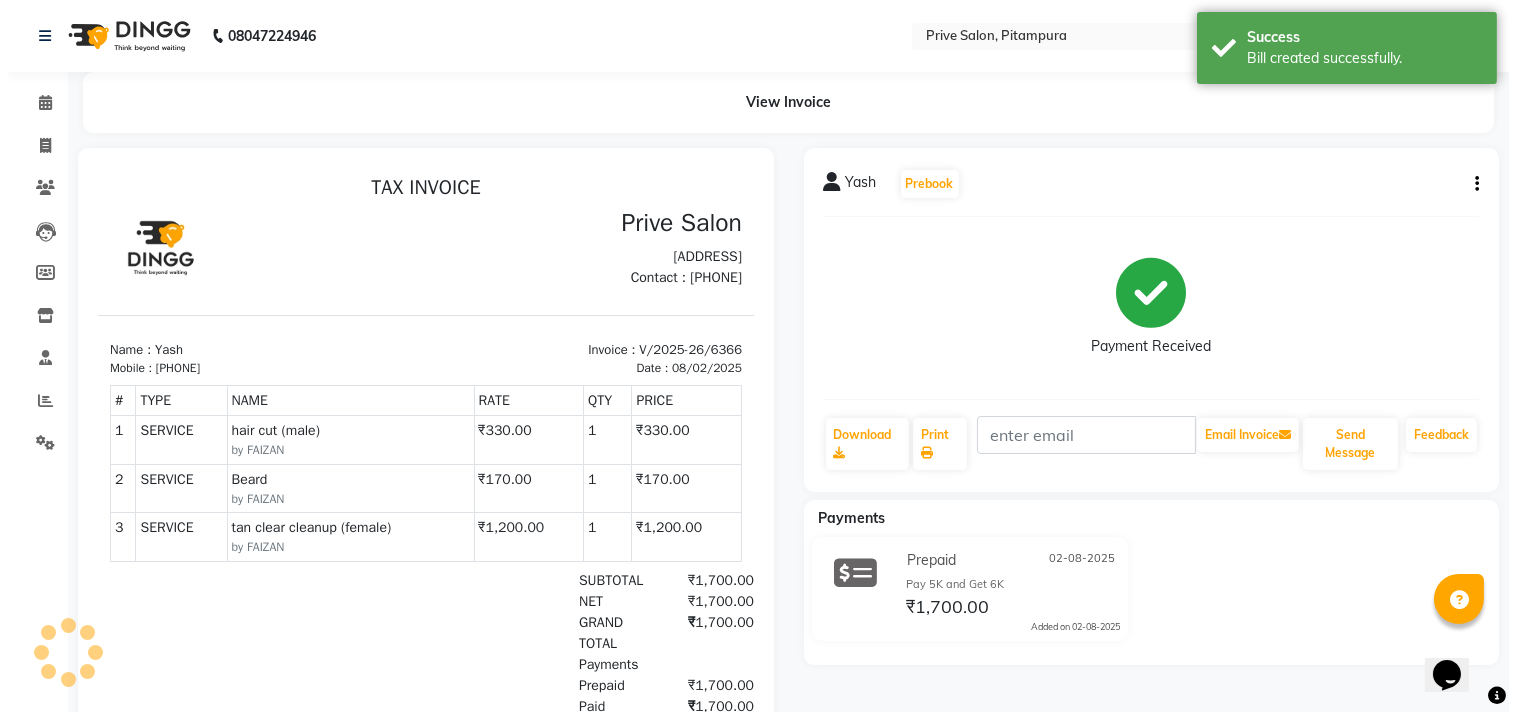 scroll, scrollTop: 0, scrollLeft: 0, axis: both 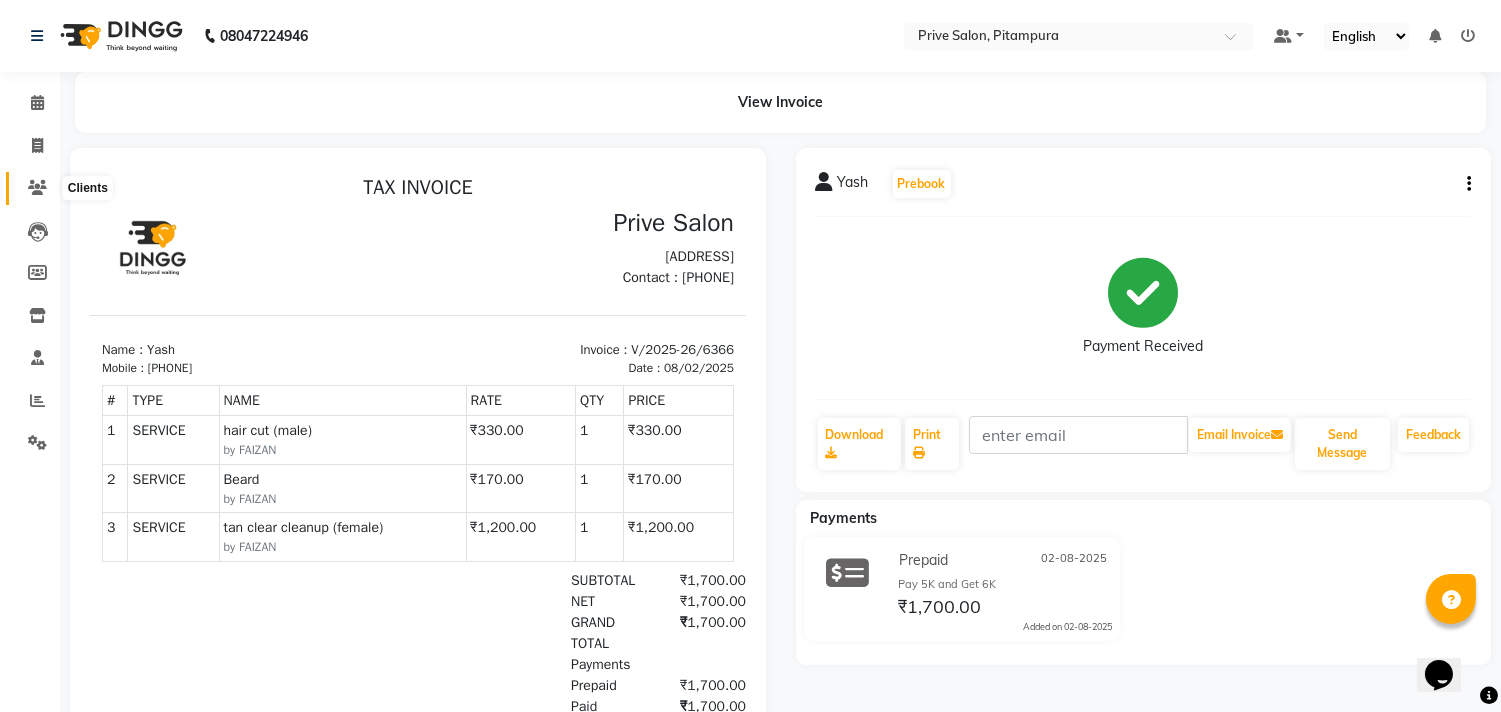 click 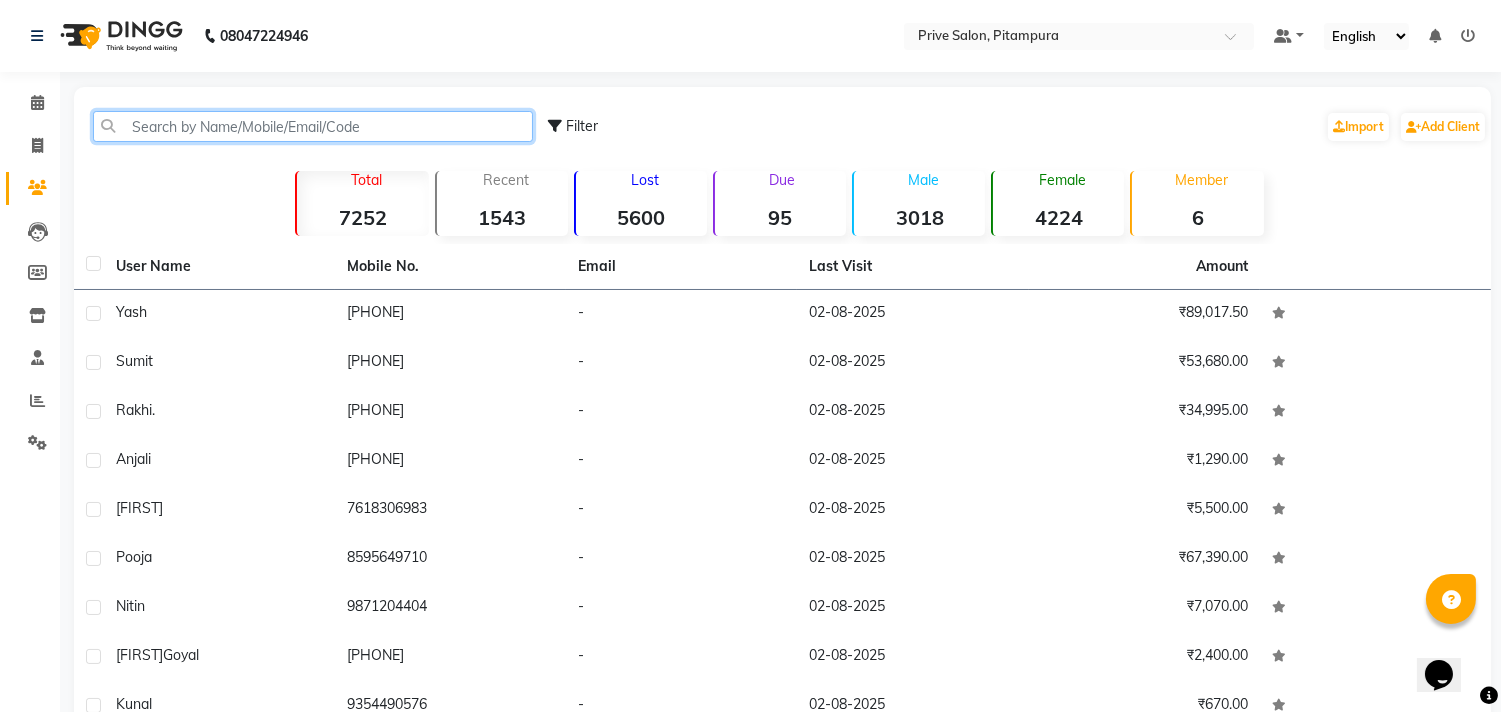 click 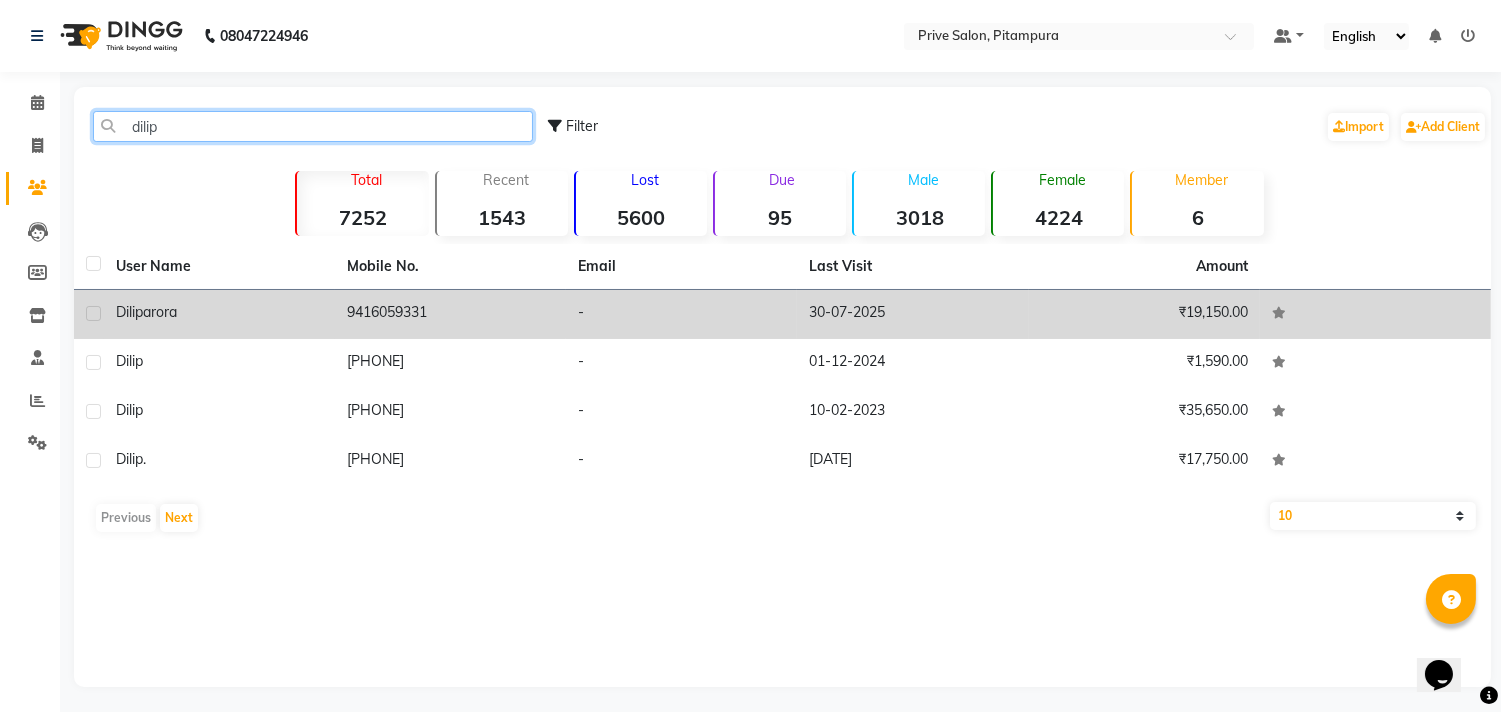 type on "dilip" 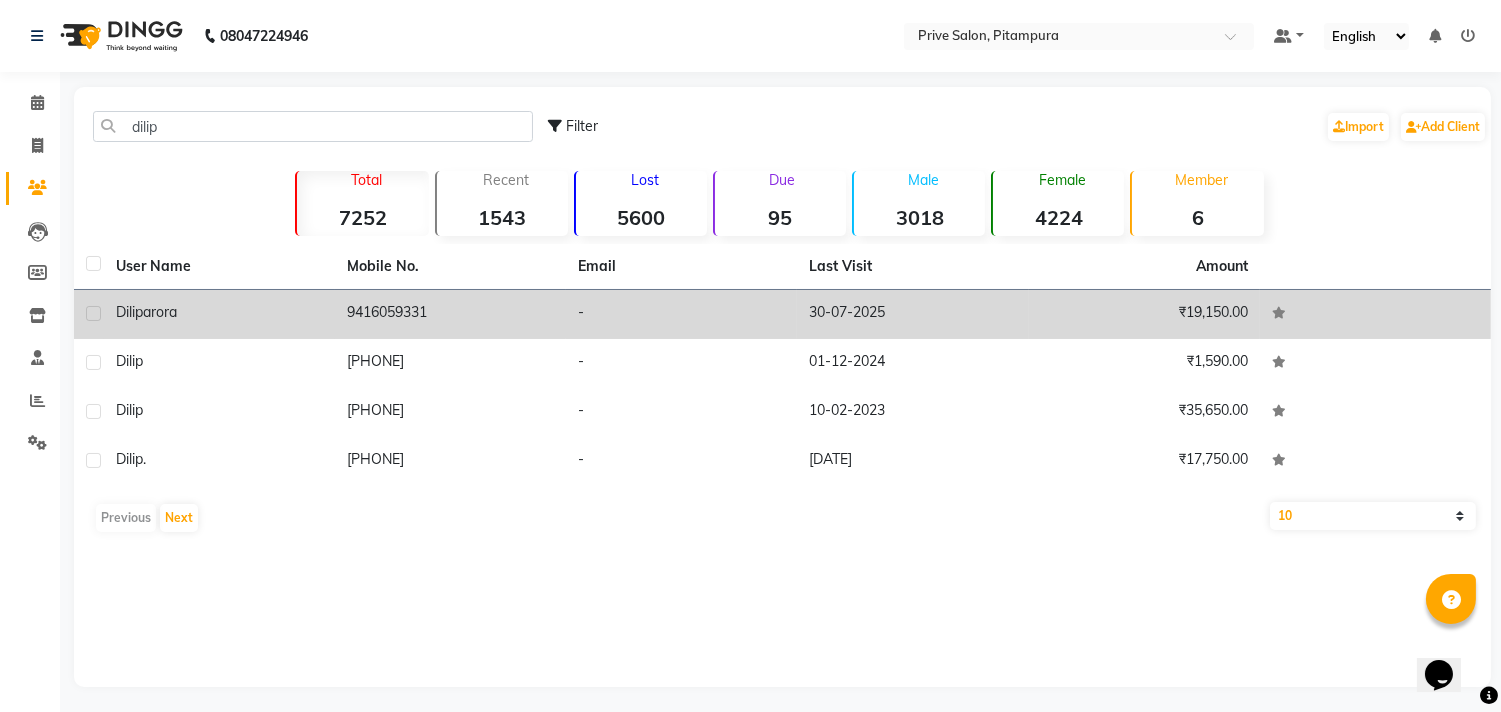 click 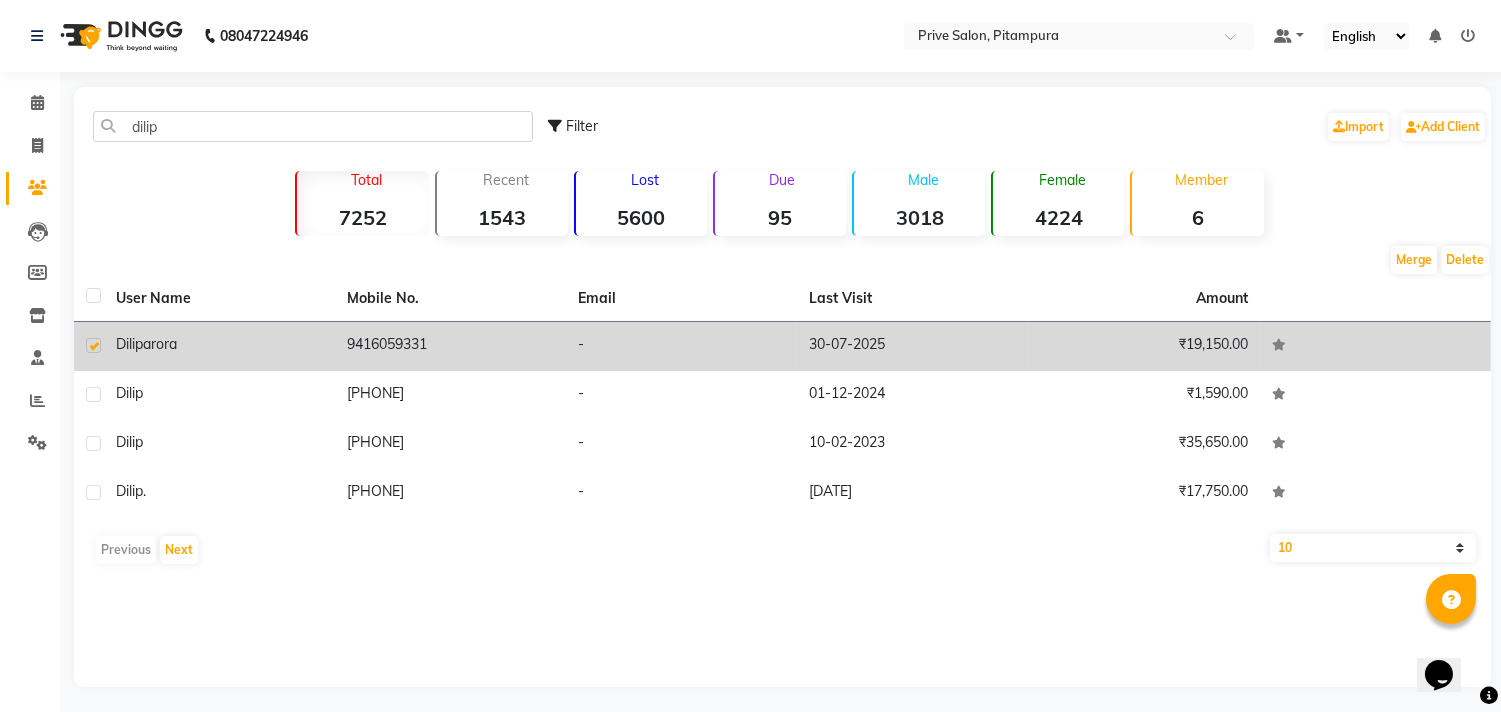 click on "9416059331" 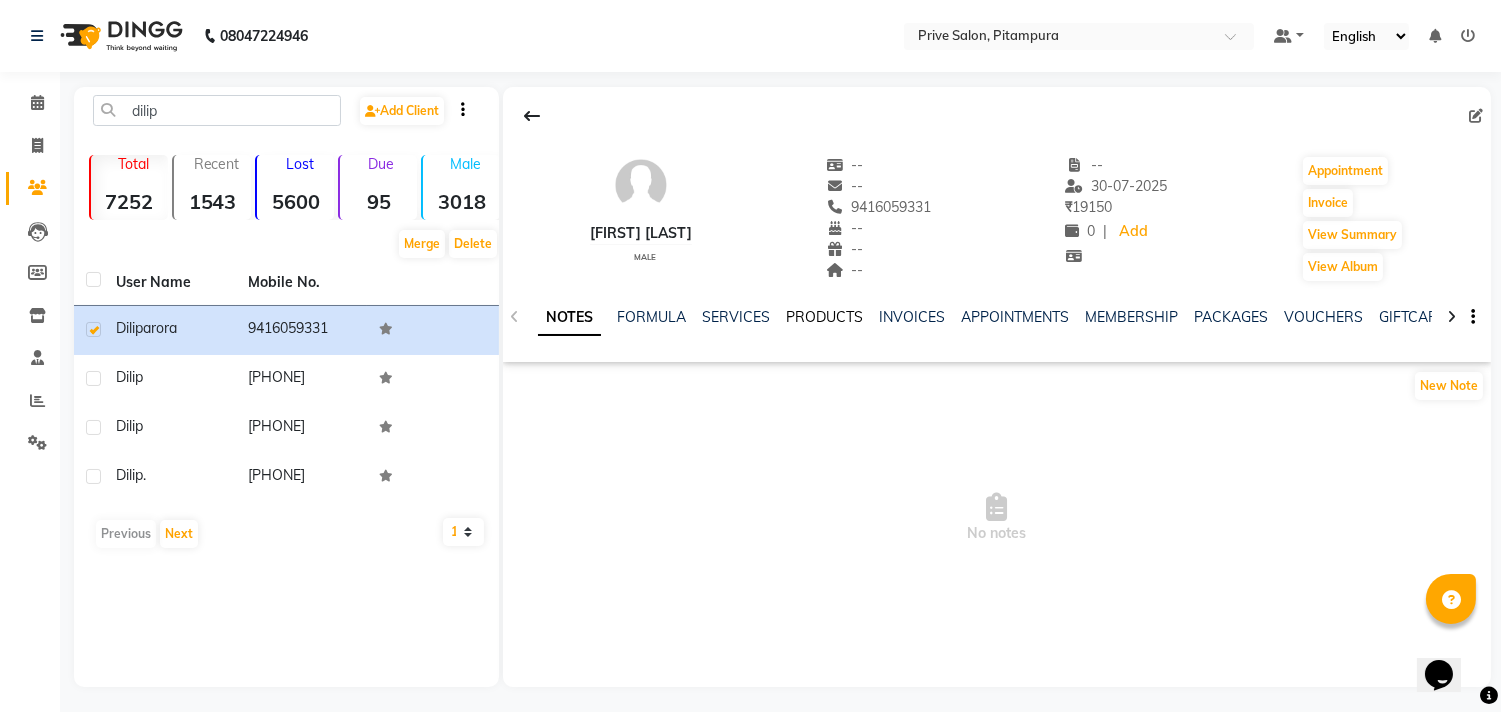 click on "PRODUCTS" 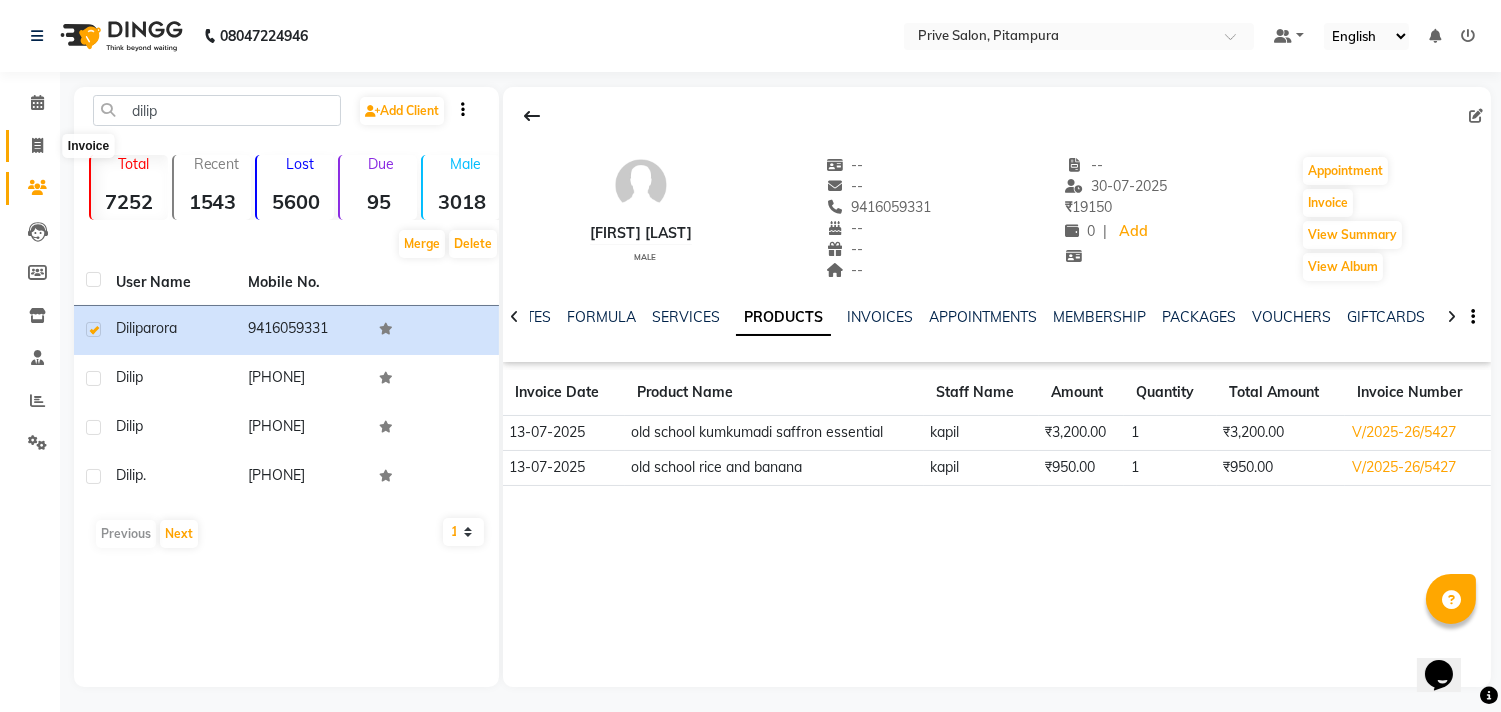 click 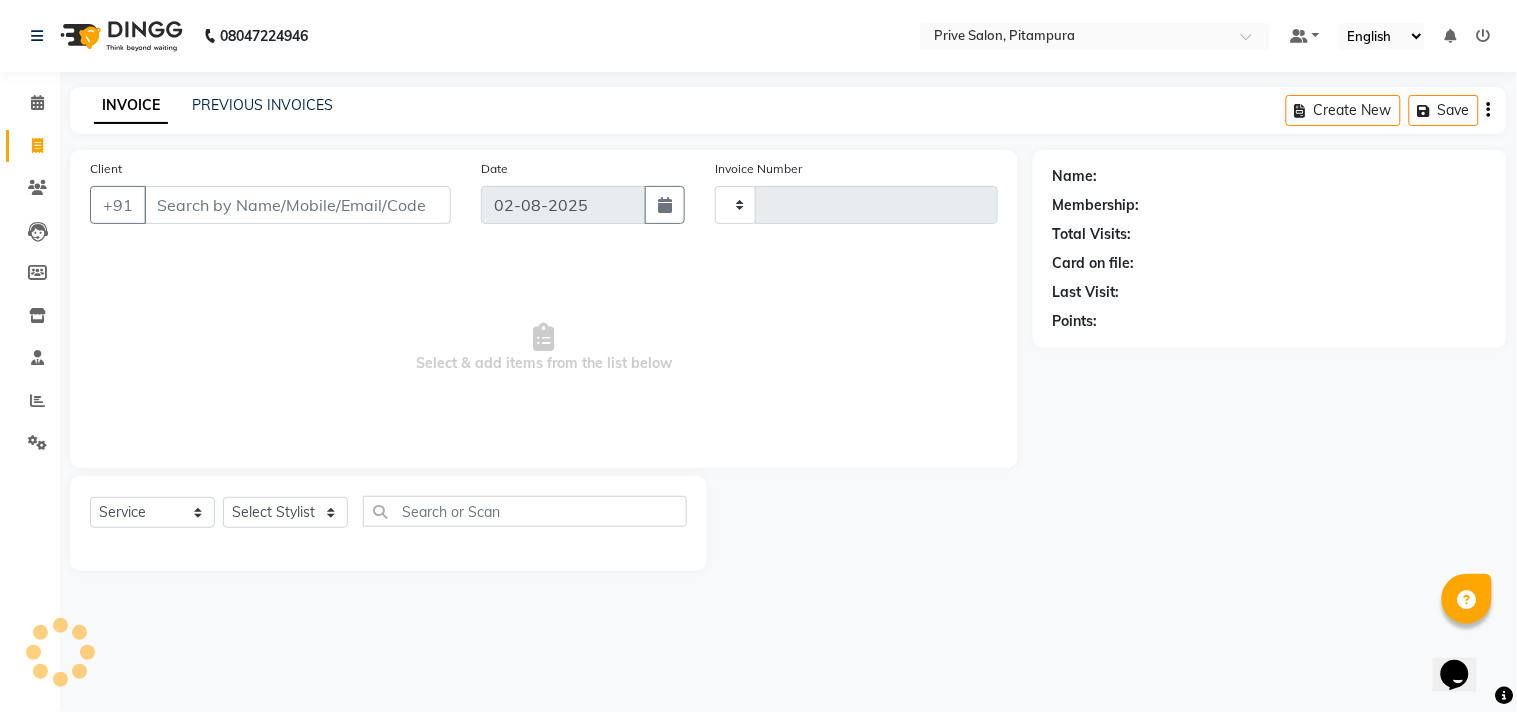 click on "Client" at bounding box center (297, 205) 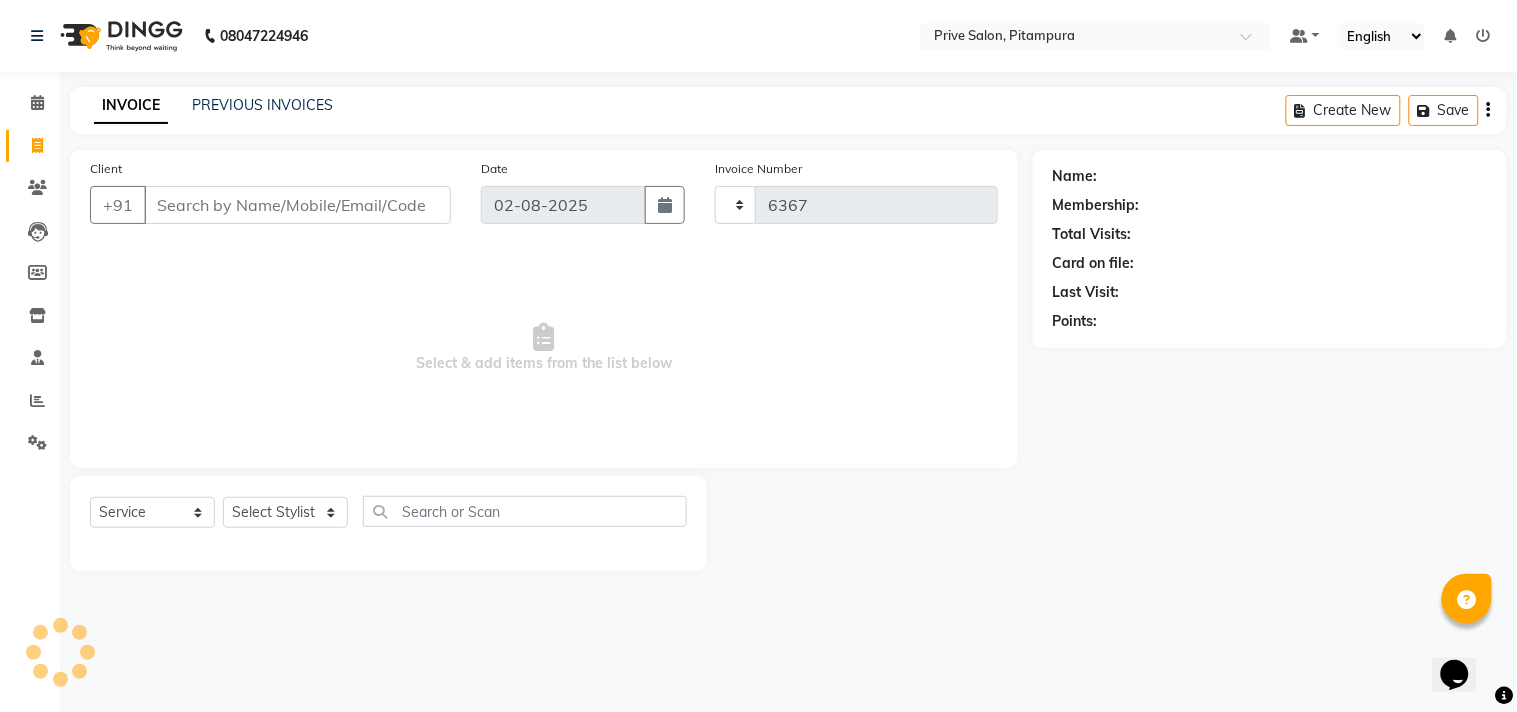 select on "136" 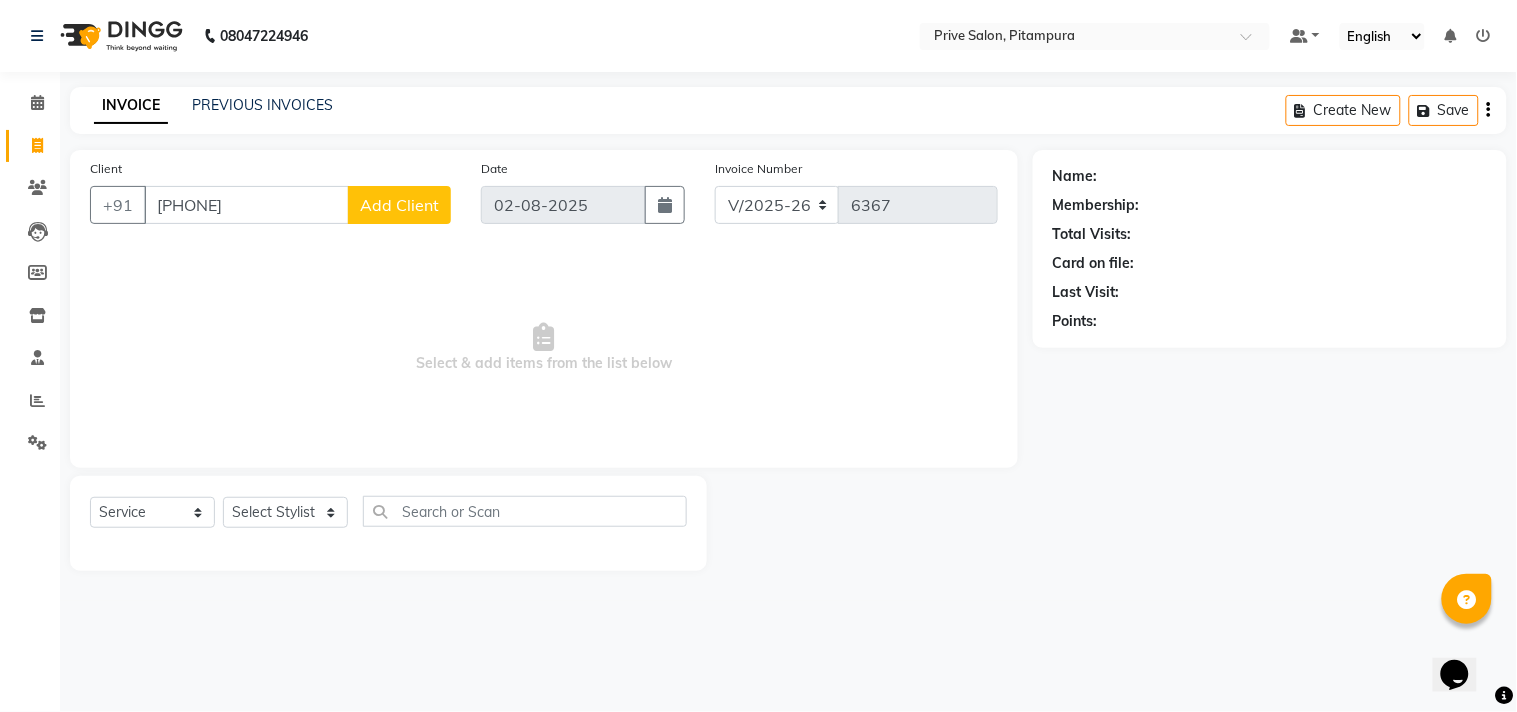 type on "[PHONE]" 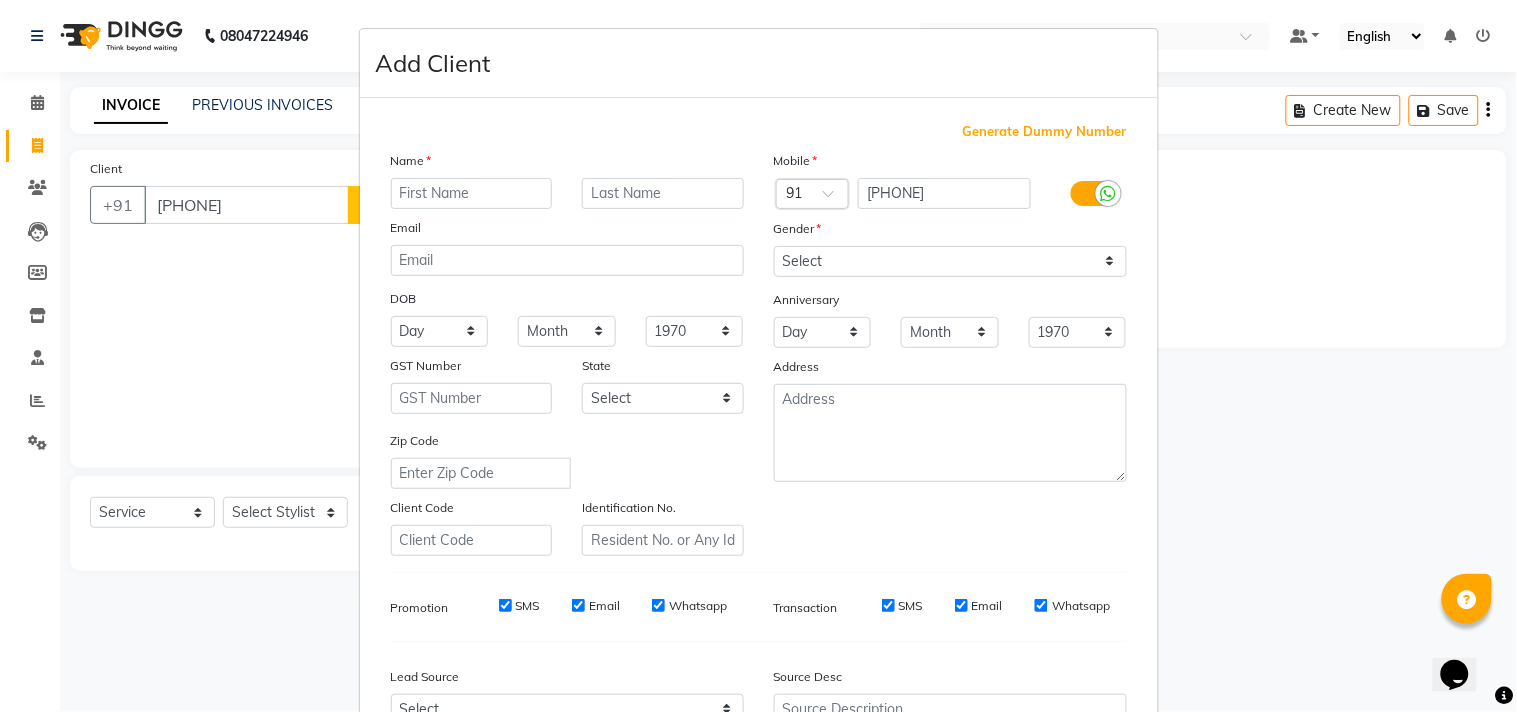 click at bounding box center [472, 193] 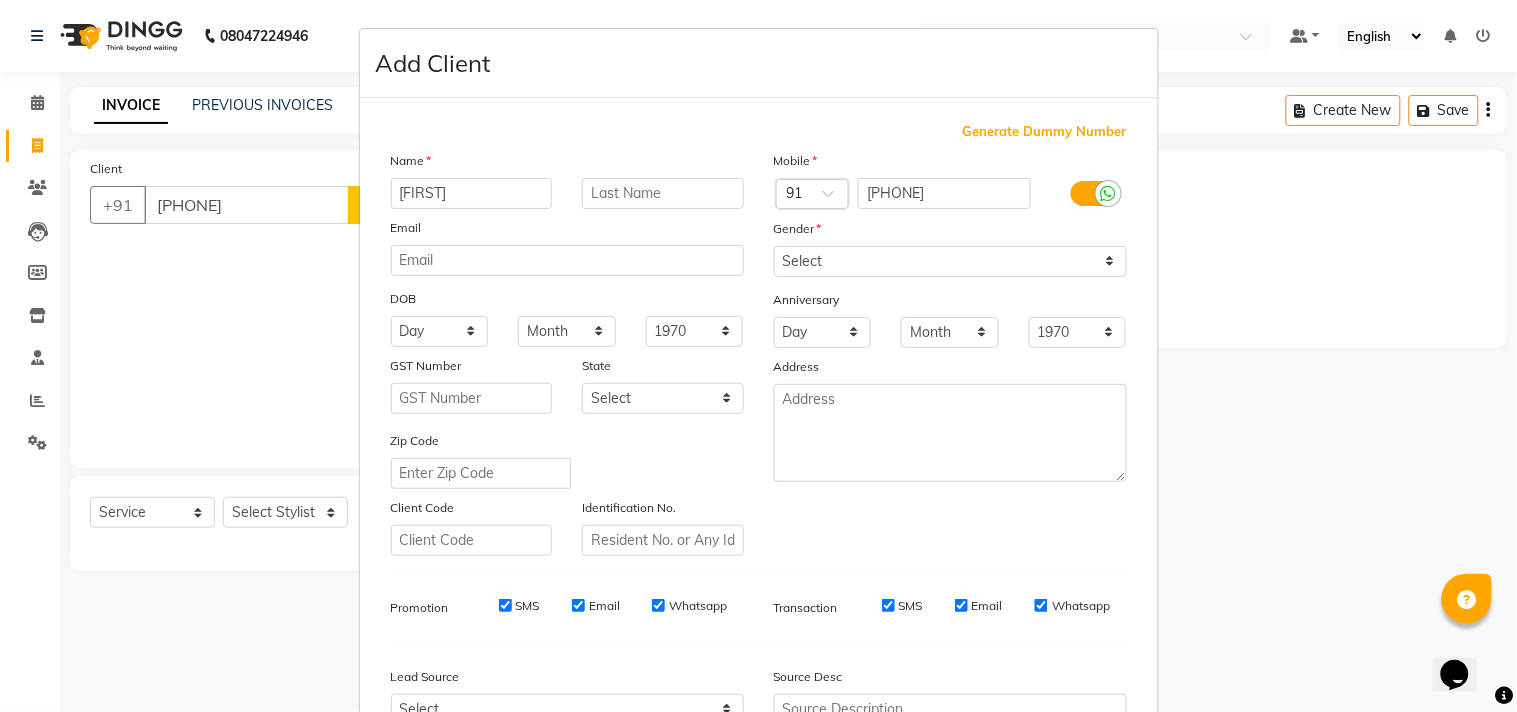 type on "[FIRST]" 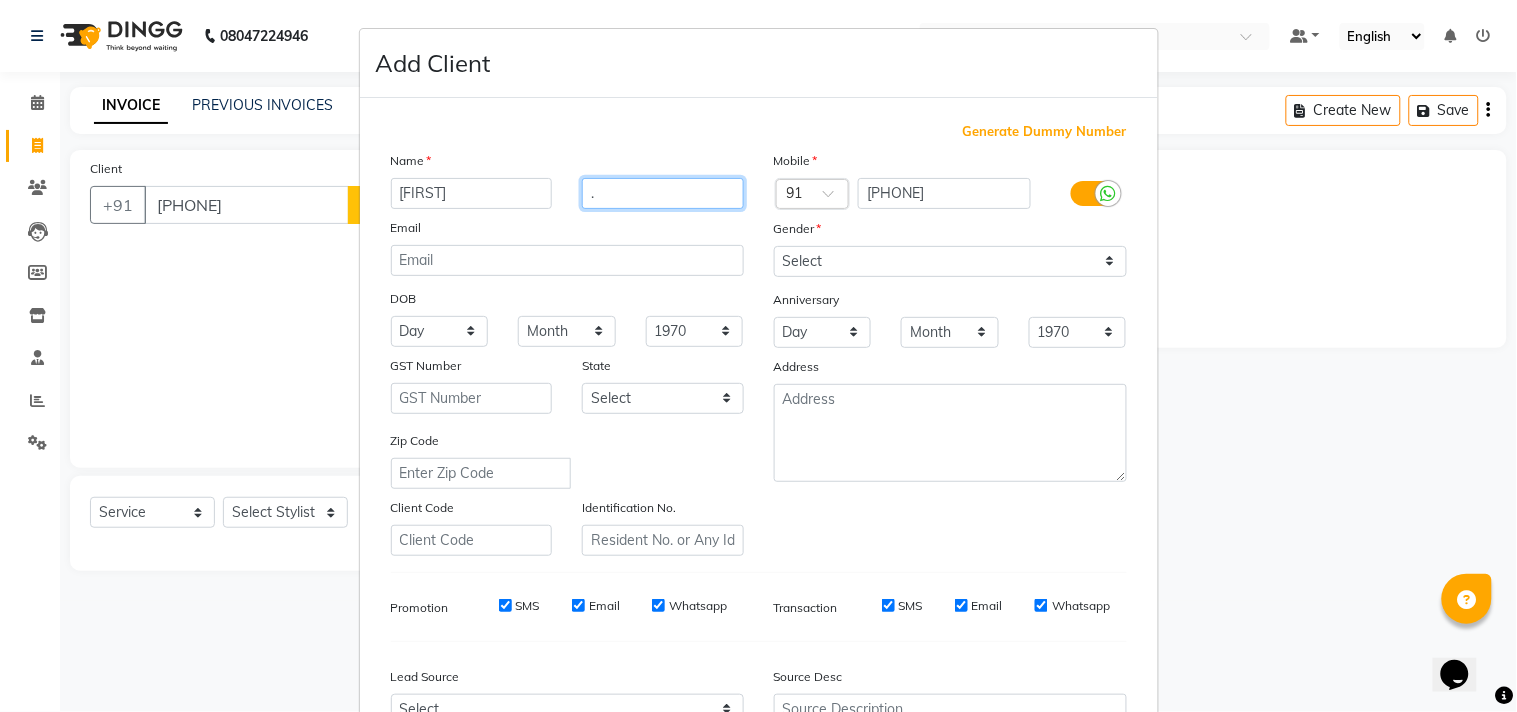type on "." 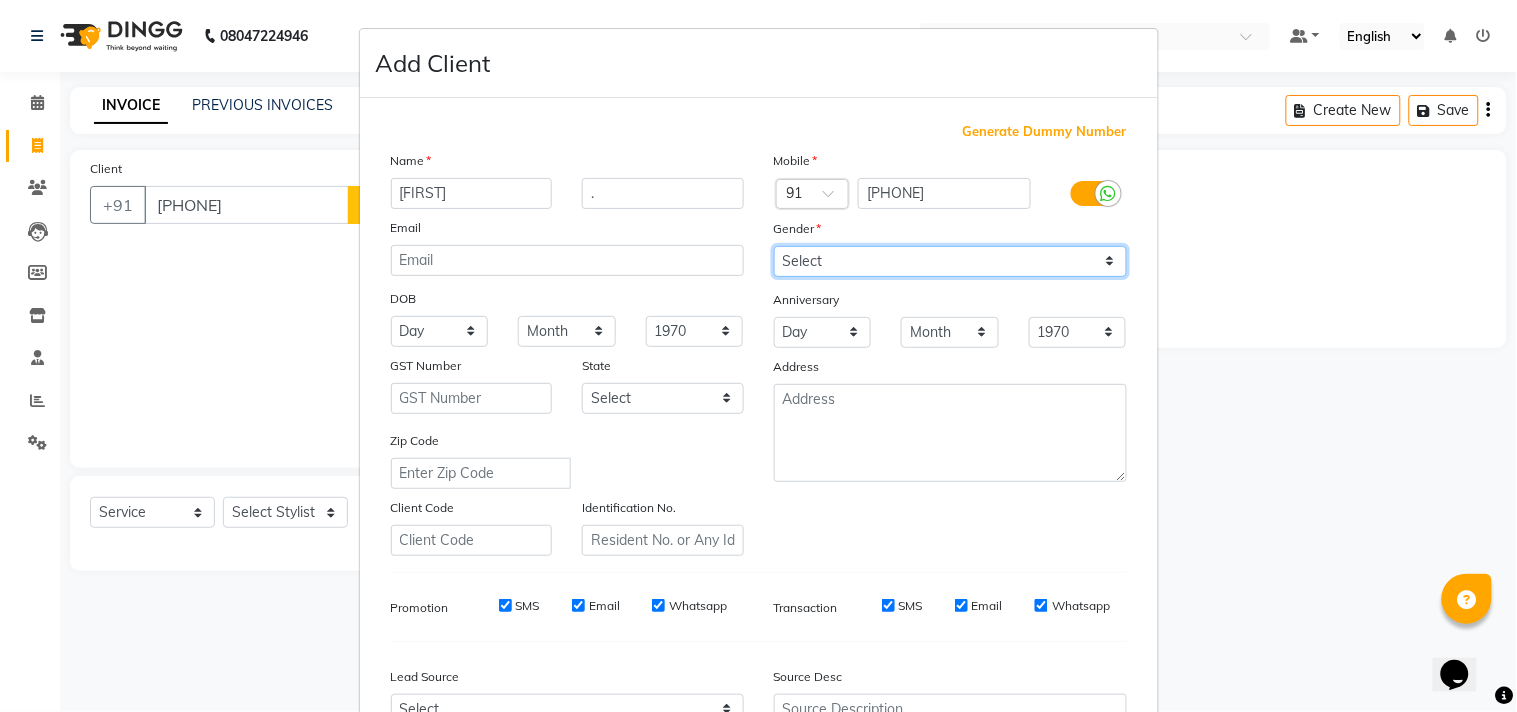 click on "Select Male Female Other Prefer Not To Say" at bounding box center (950, 261) 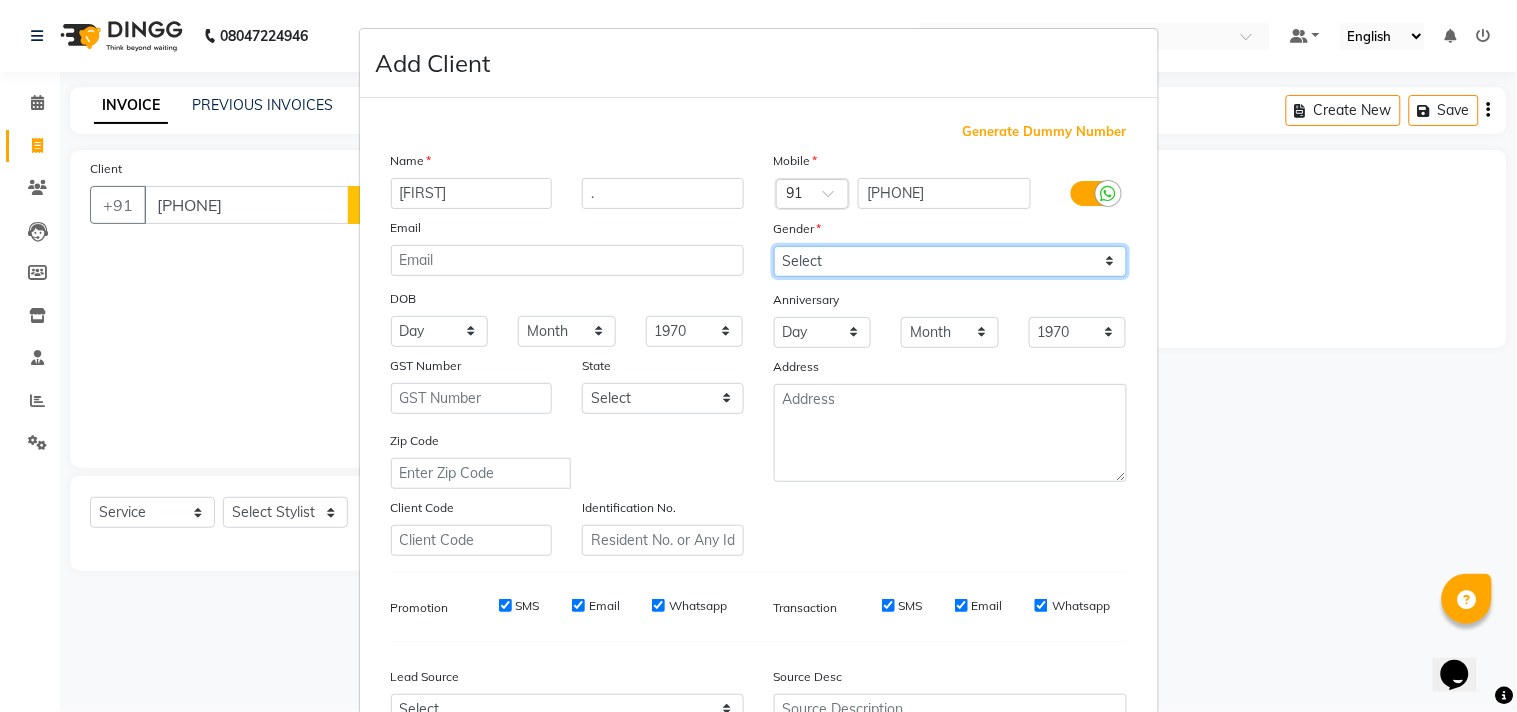 select on "female" 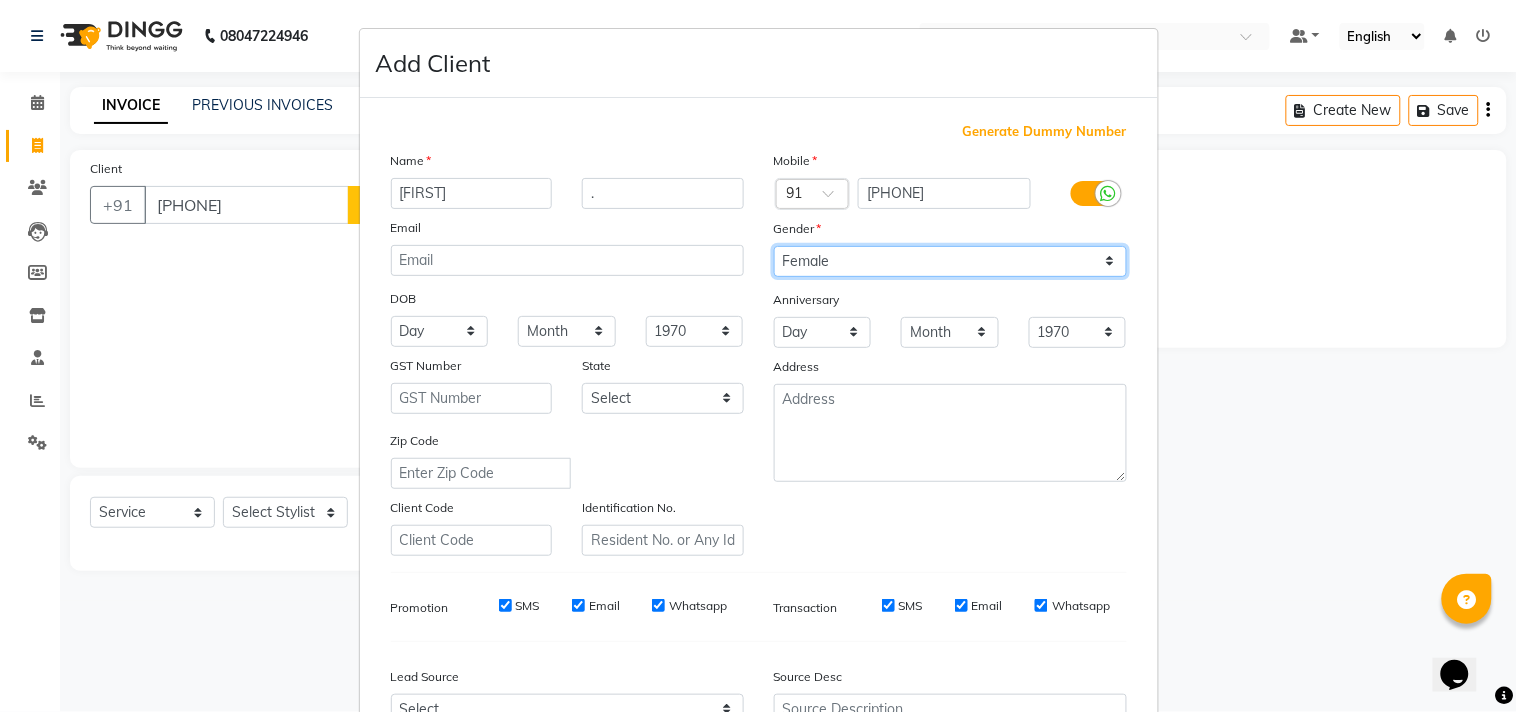 click on "Select Male Female Other Prefer Not To Say" at bounding box center (950, 261) 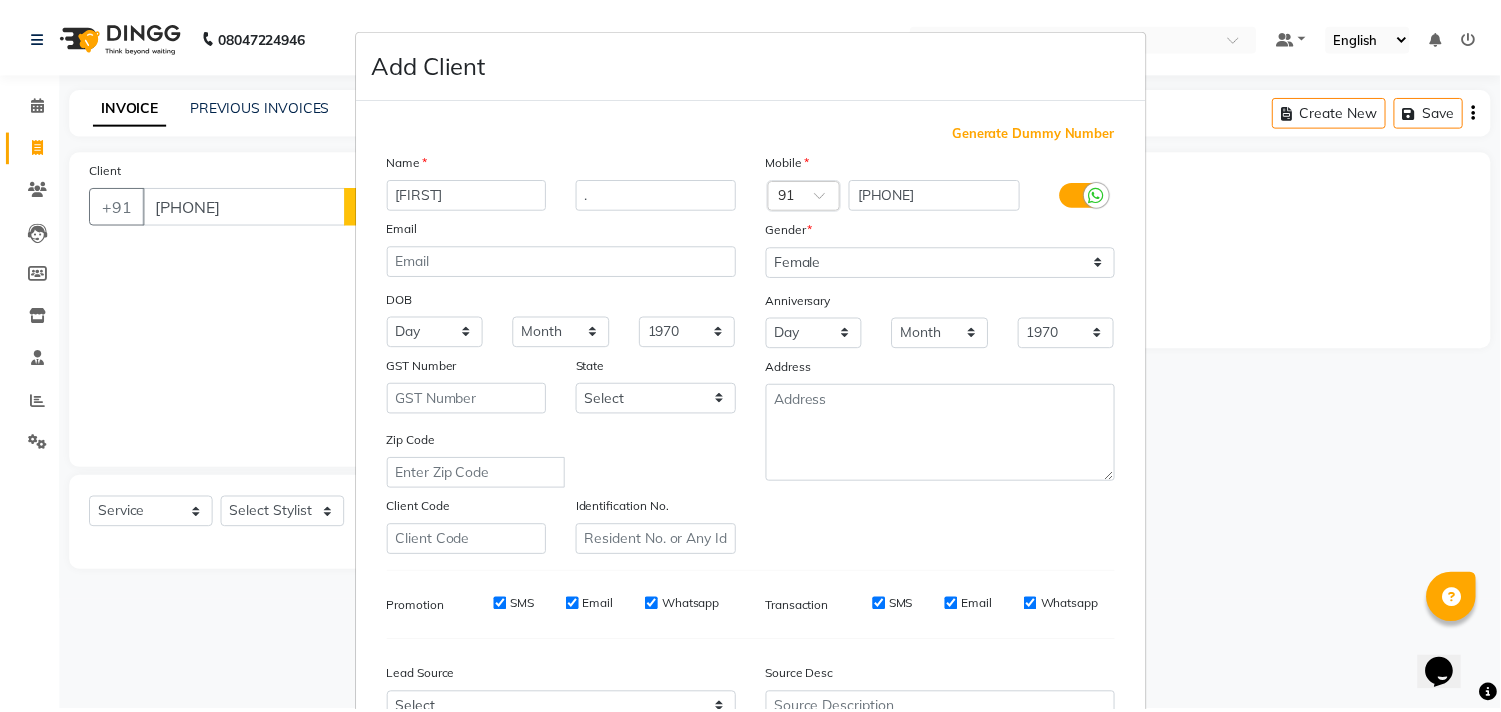 scroll, scrollTop: 212, scrollLeft: 0, axis: vertical 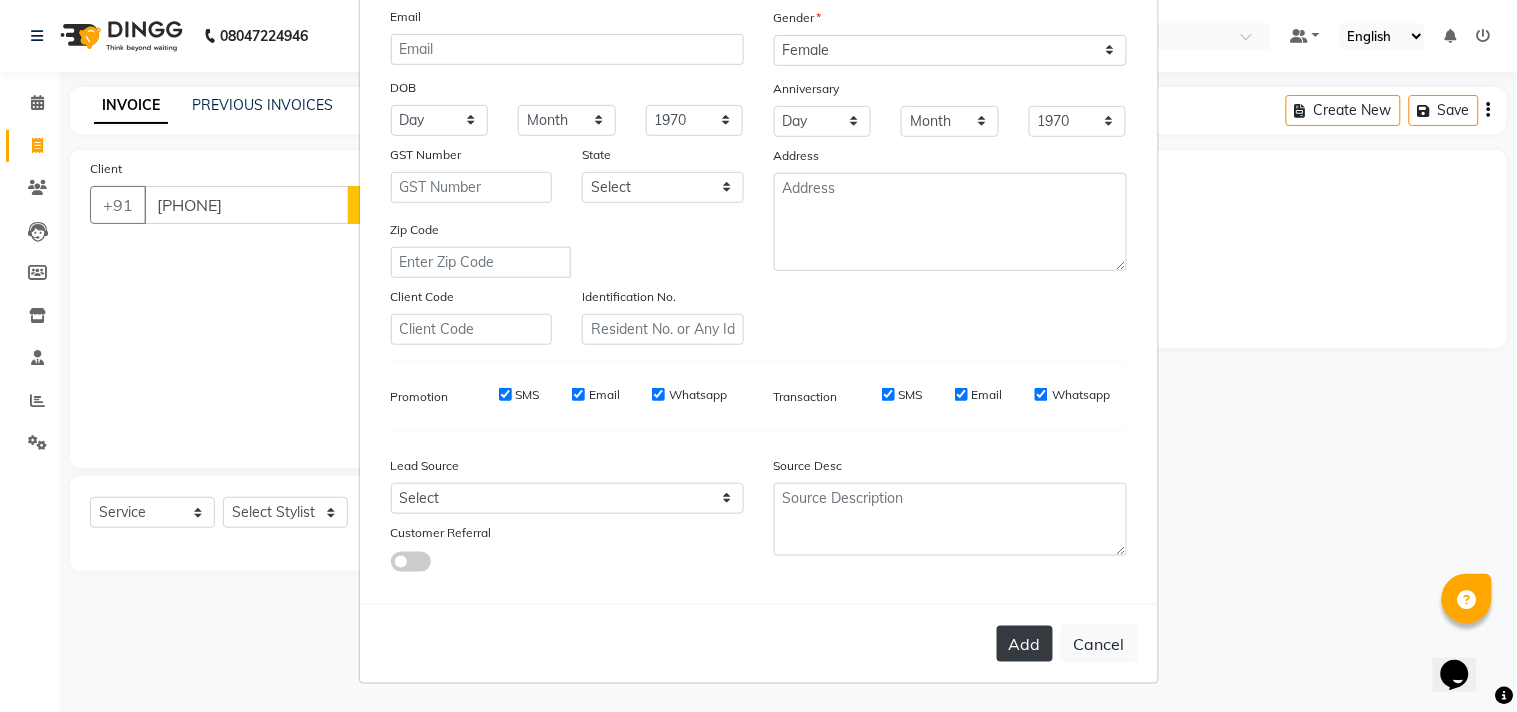 click on "Add" at bounding box center (1025, 644) 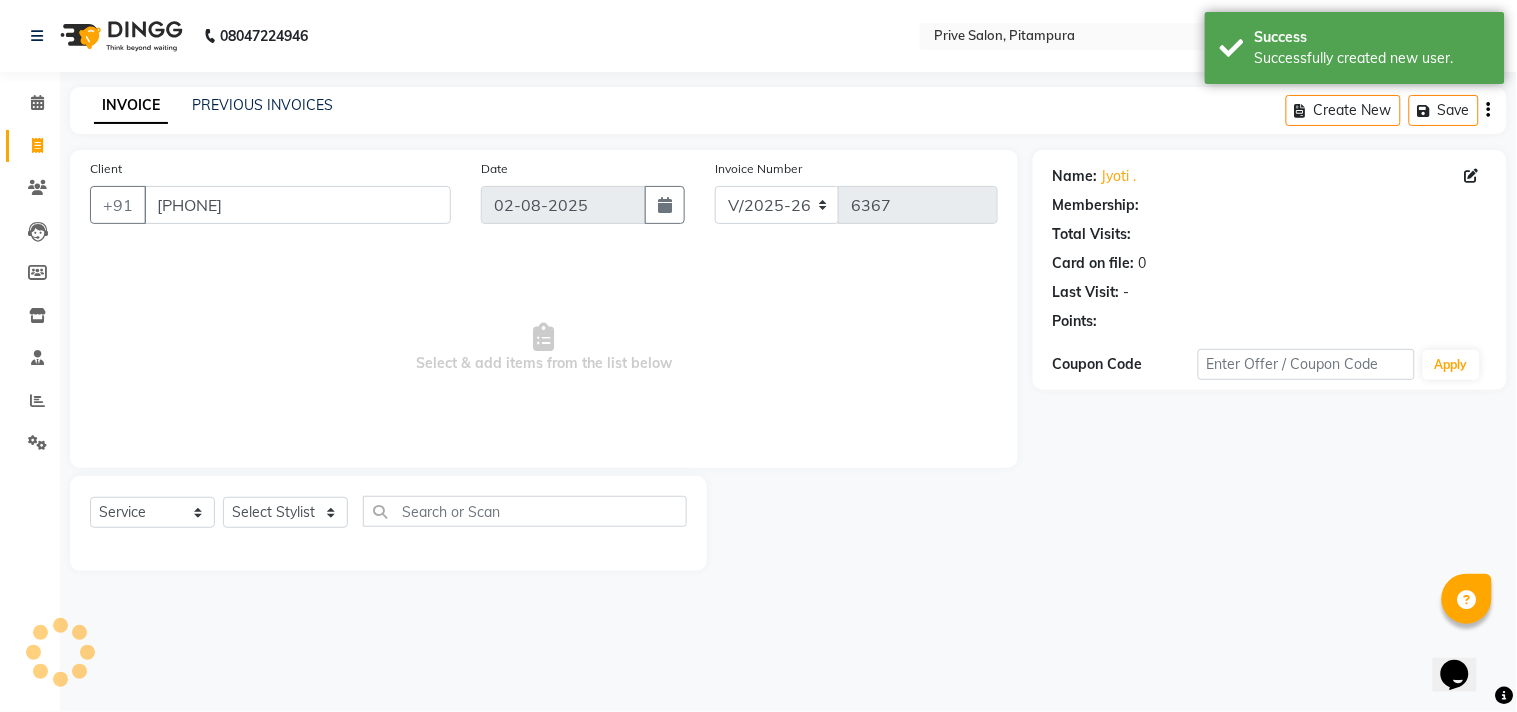 select on "1: Object" 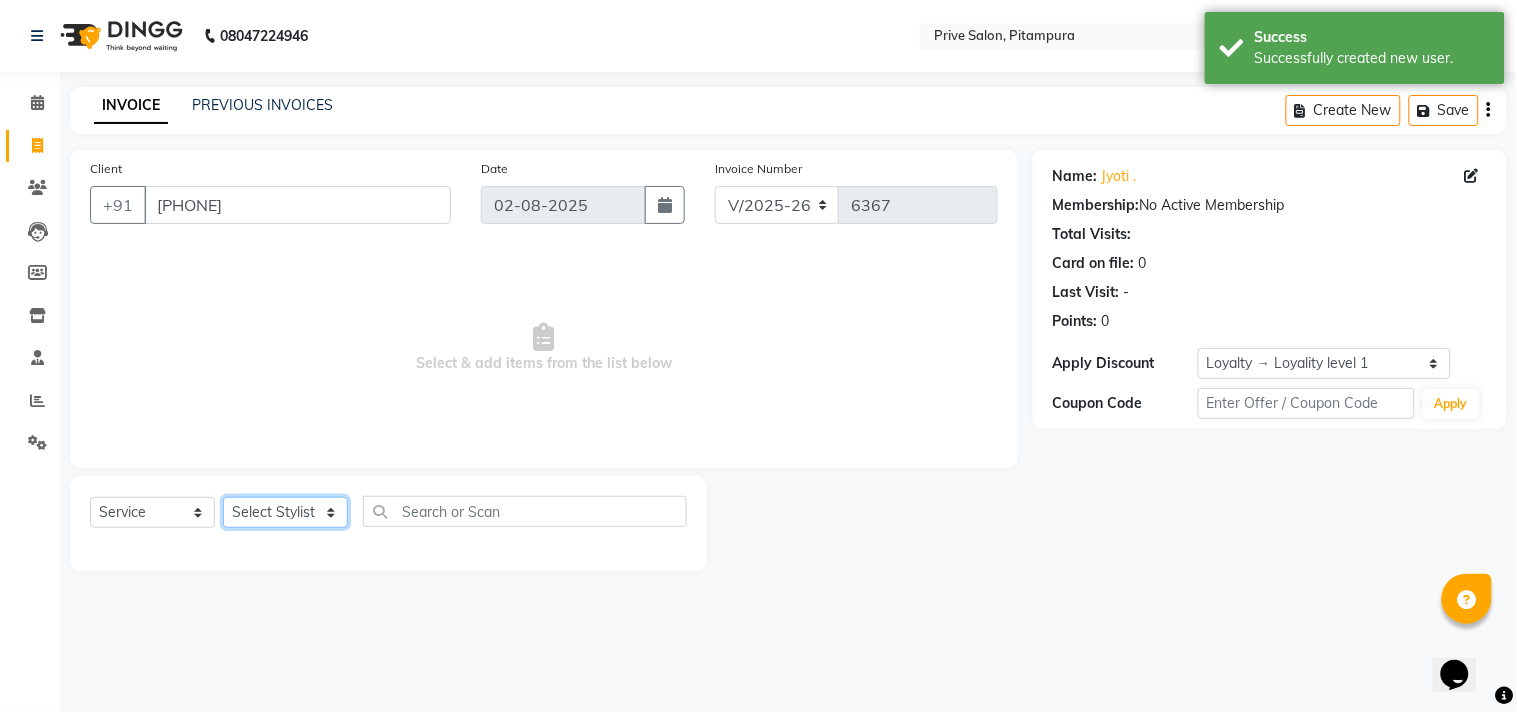 click on "Select Stylist amit ARJUN Atul FAIZAN FARDEEN GOLU harshit HITESH isha kapil khushbu Manager meenu MOHIT Mohsin NISHA nishi Preet privee Shivam SIVA vikas" 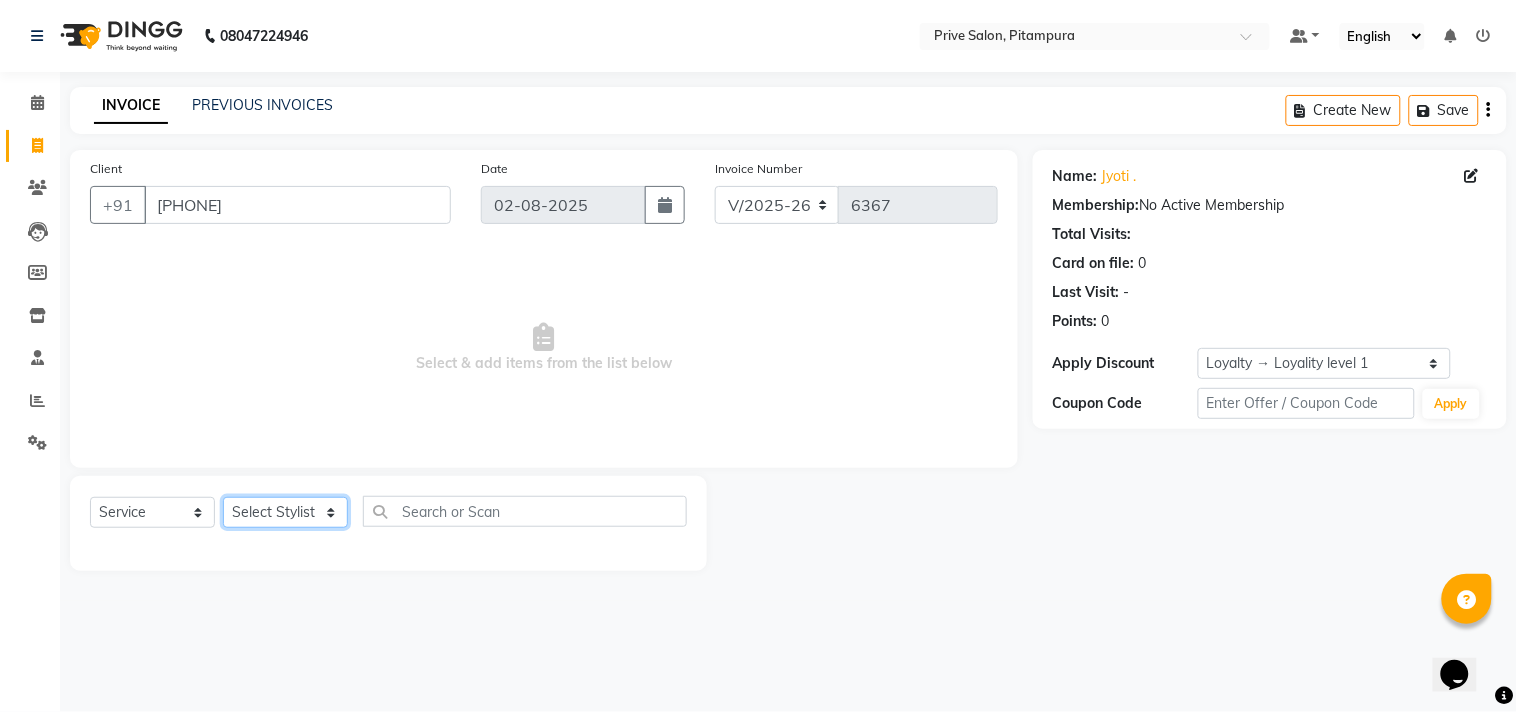 select on "77729" 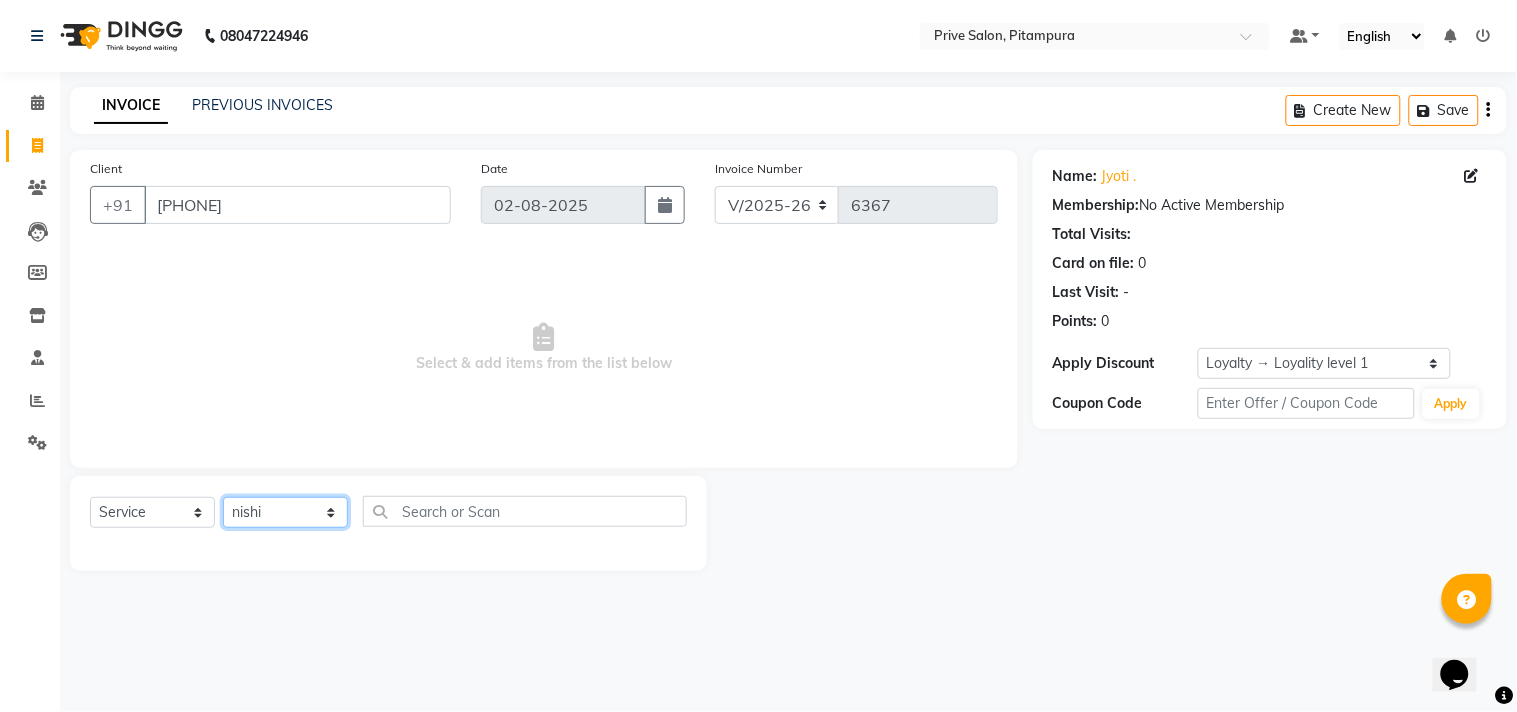 click on "Select Stylist amit ARJUN Atul FAIZAN FARDEEN GOLU harshit HITESH isha kapil khushbu Manager meenu MOHIT Mohsin NISHA nishi Preet privee Shivam SIVA vikas" 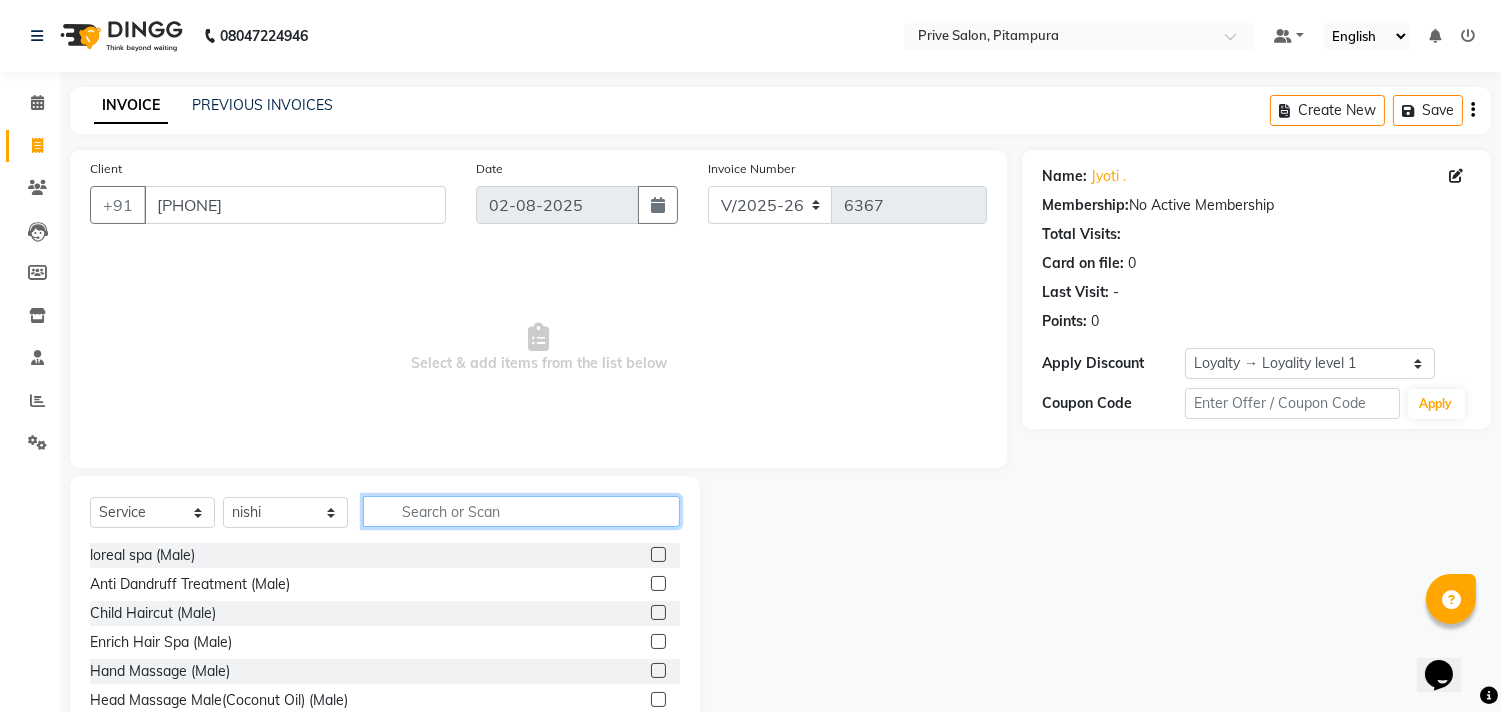 click 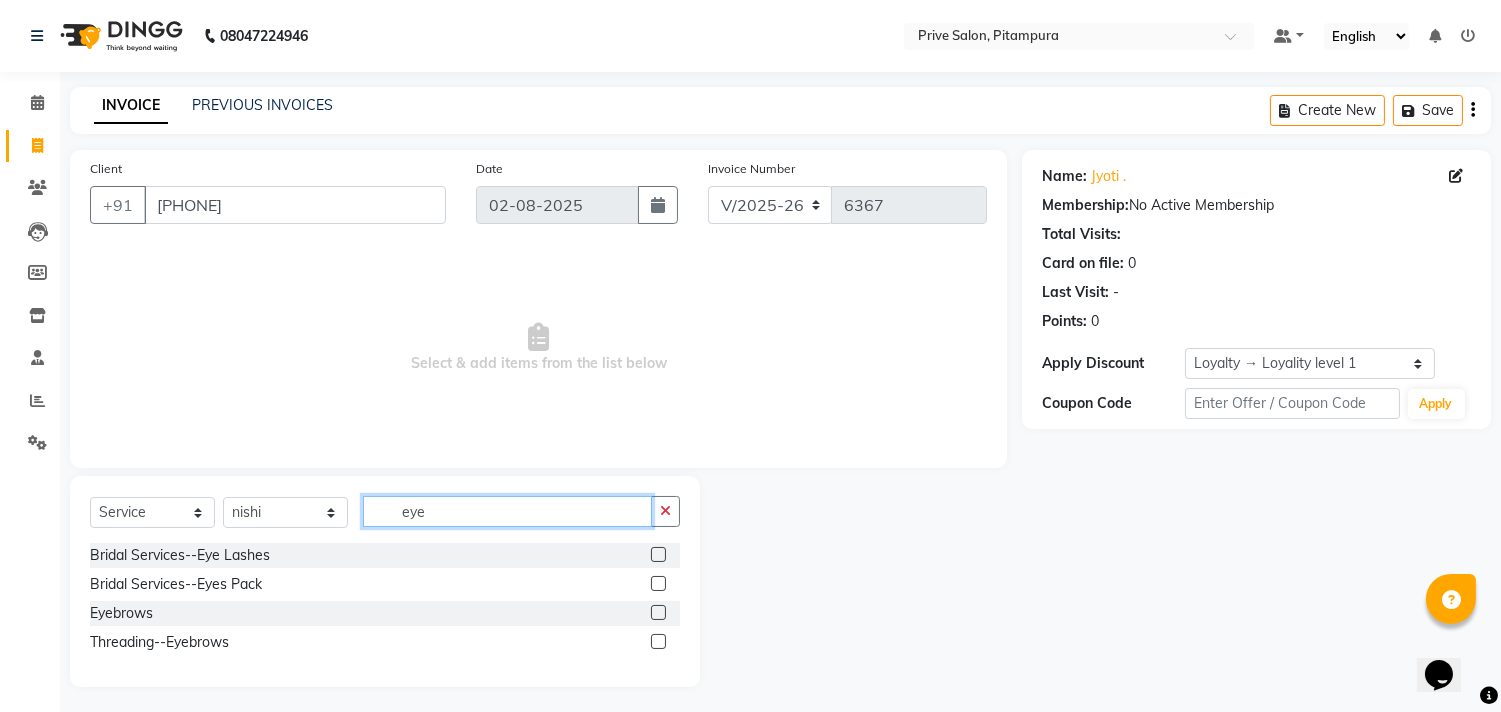type on "eye" 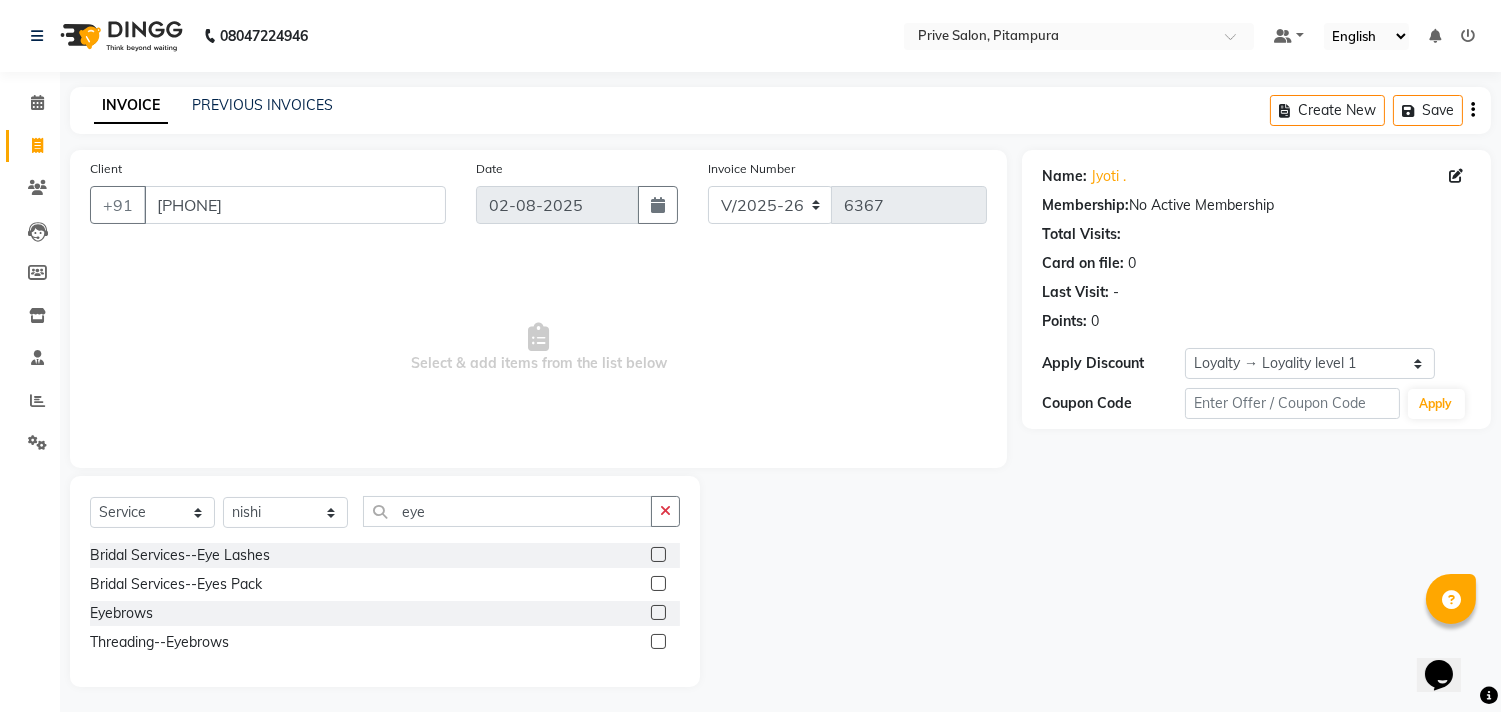 click 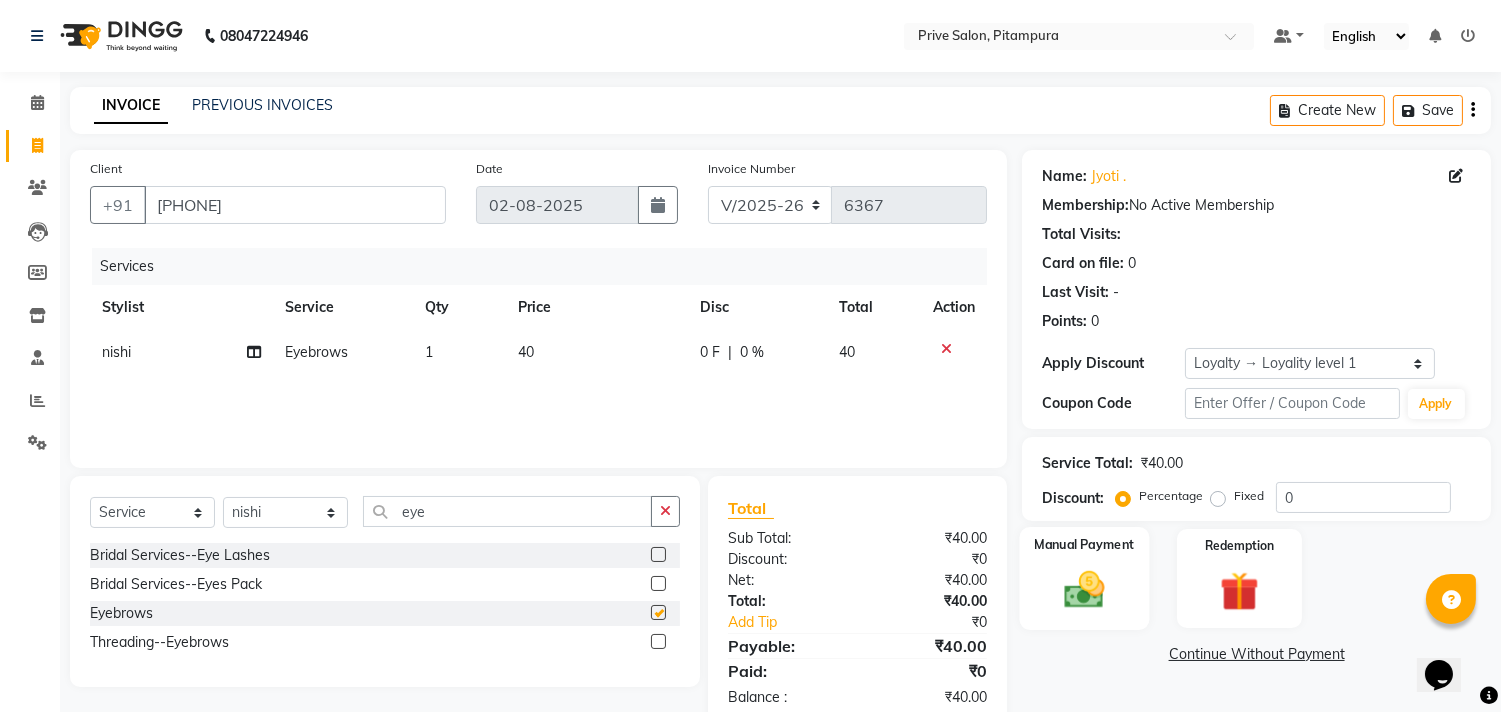 checkbox on "false" 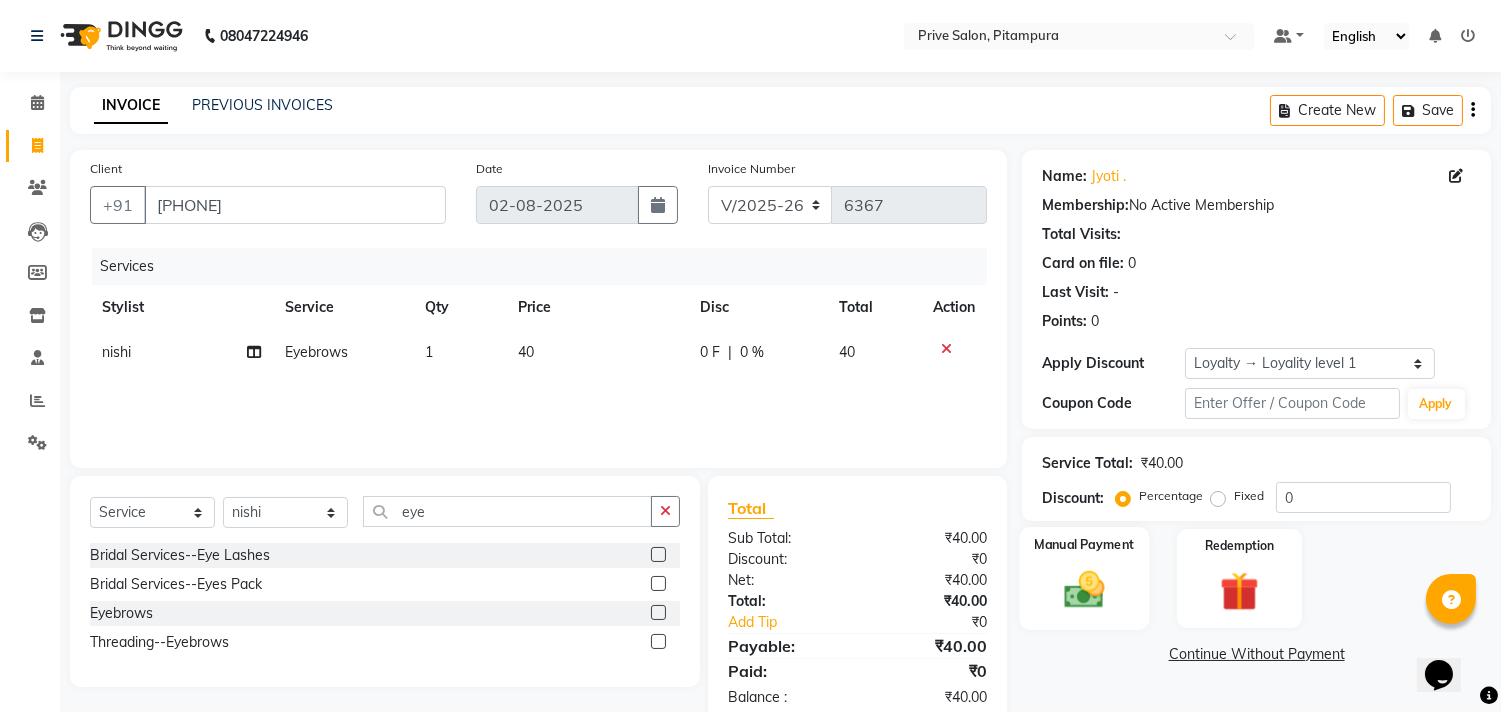 click 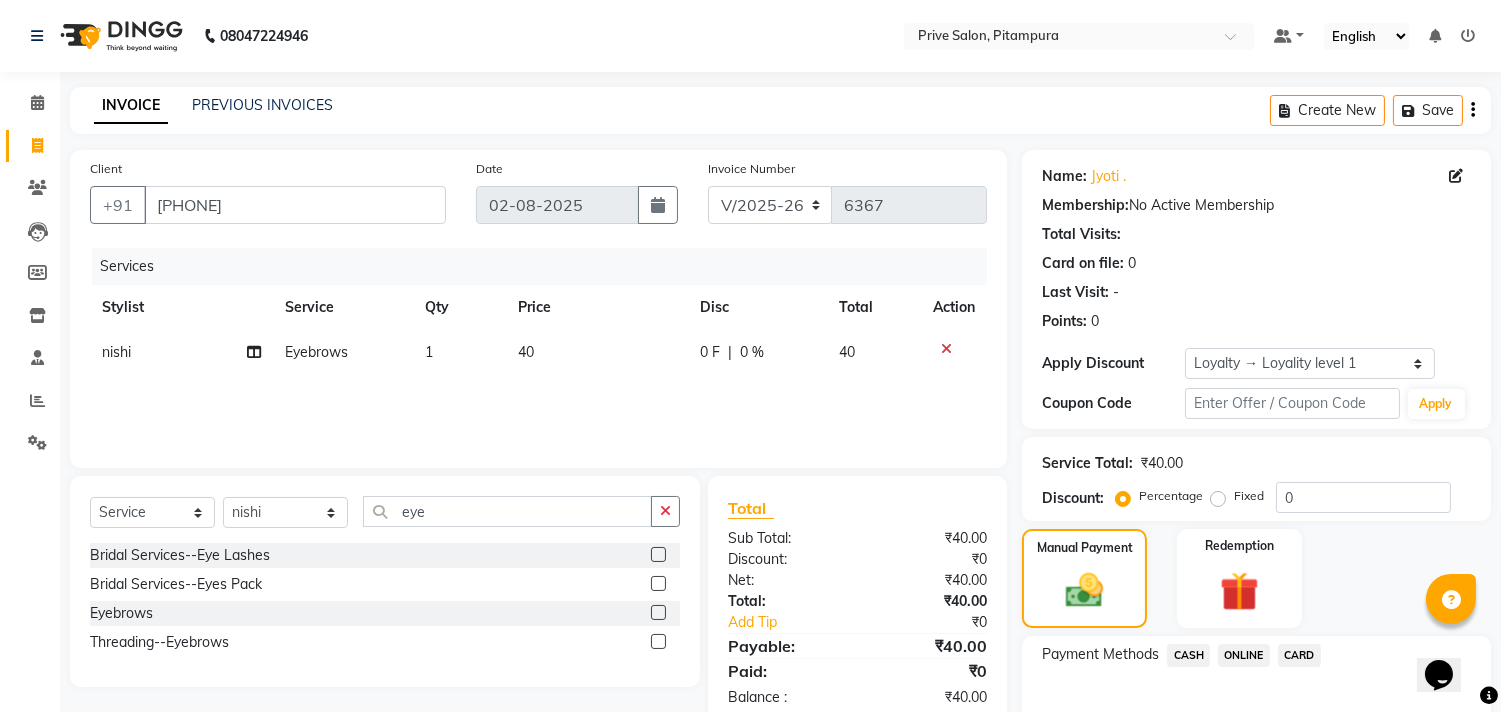 scroll, scrollTop: 114, scrollLeft: 0, axis: vertical 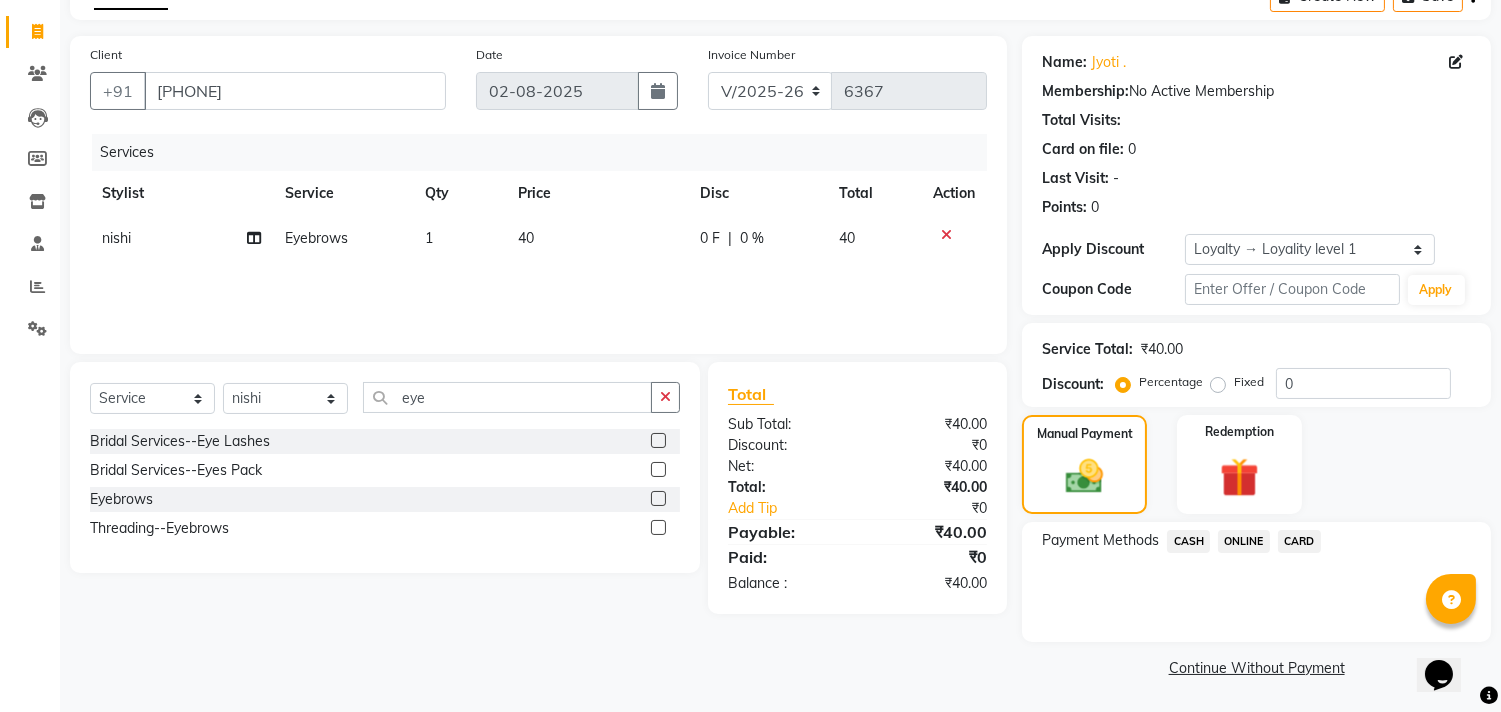 click on "CASH" 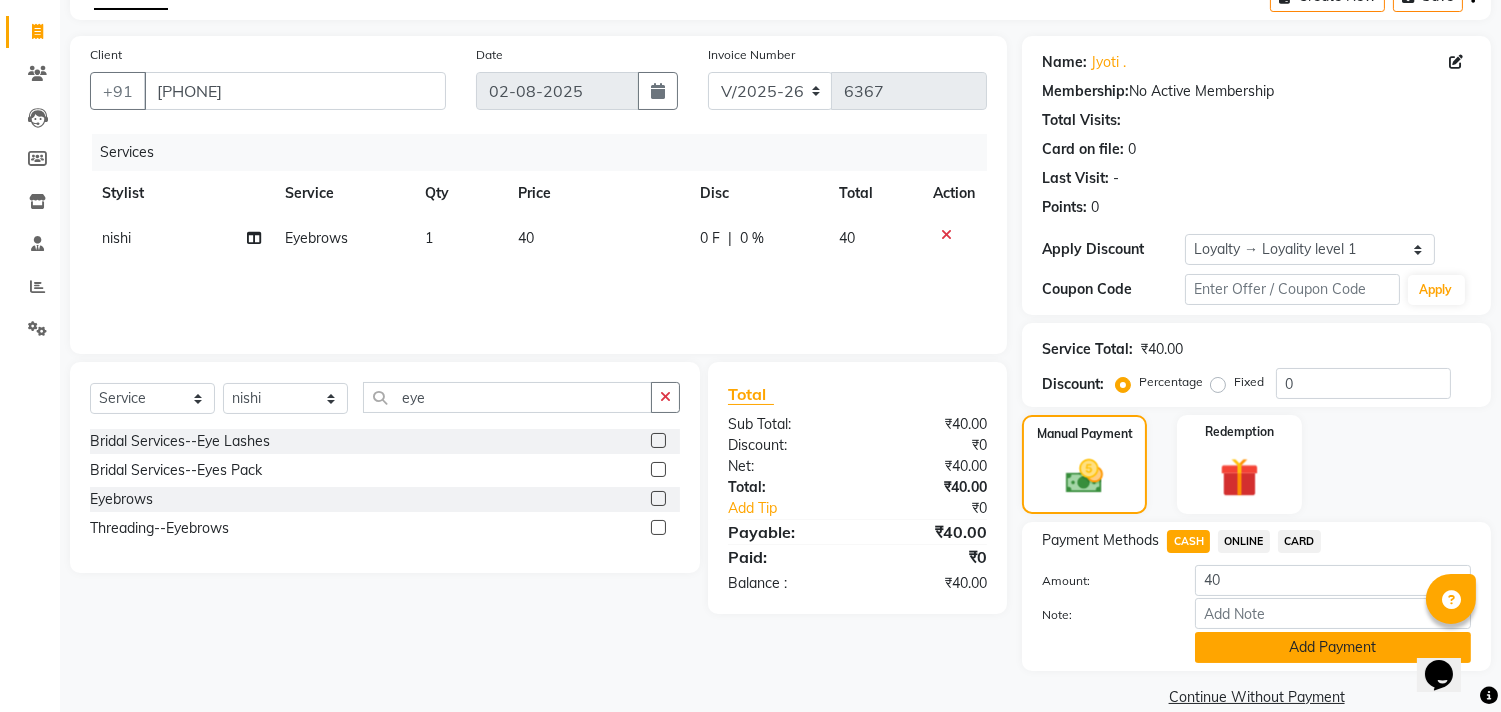 click on "Add Payment" 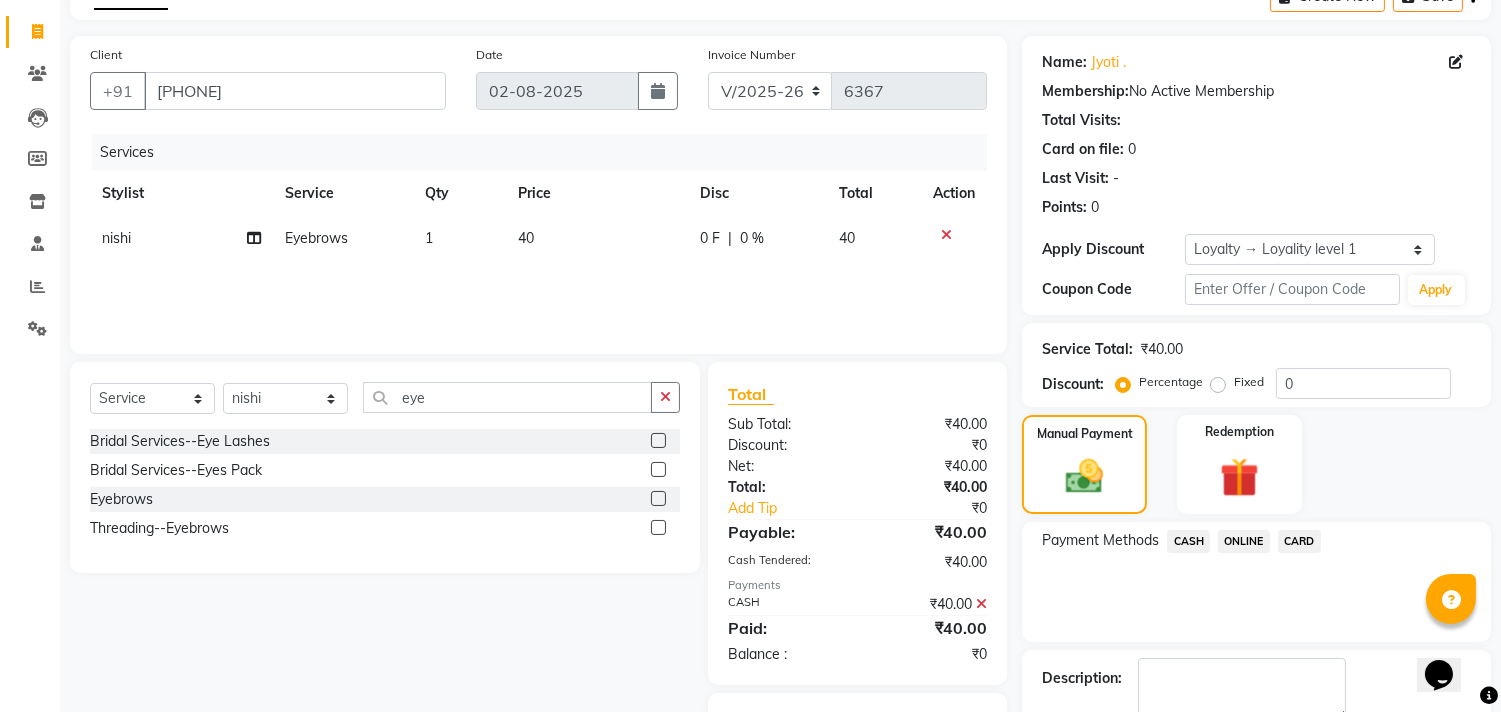 scroll, scrollTop: 227, scrollLeft: 0, axis: vertical 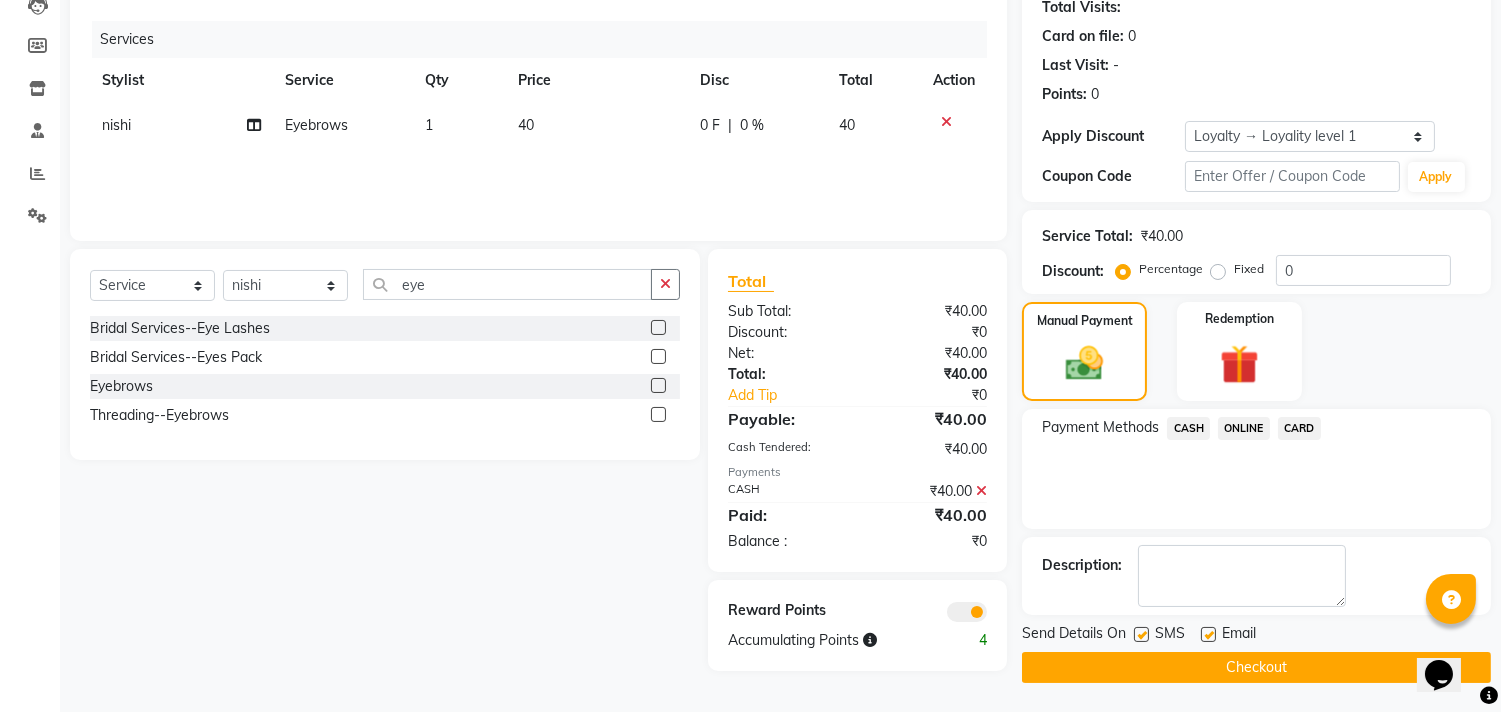 click 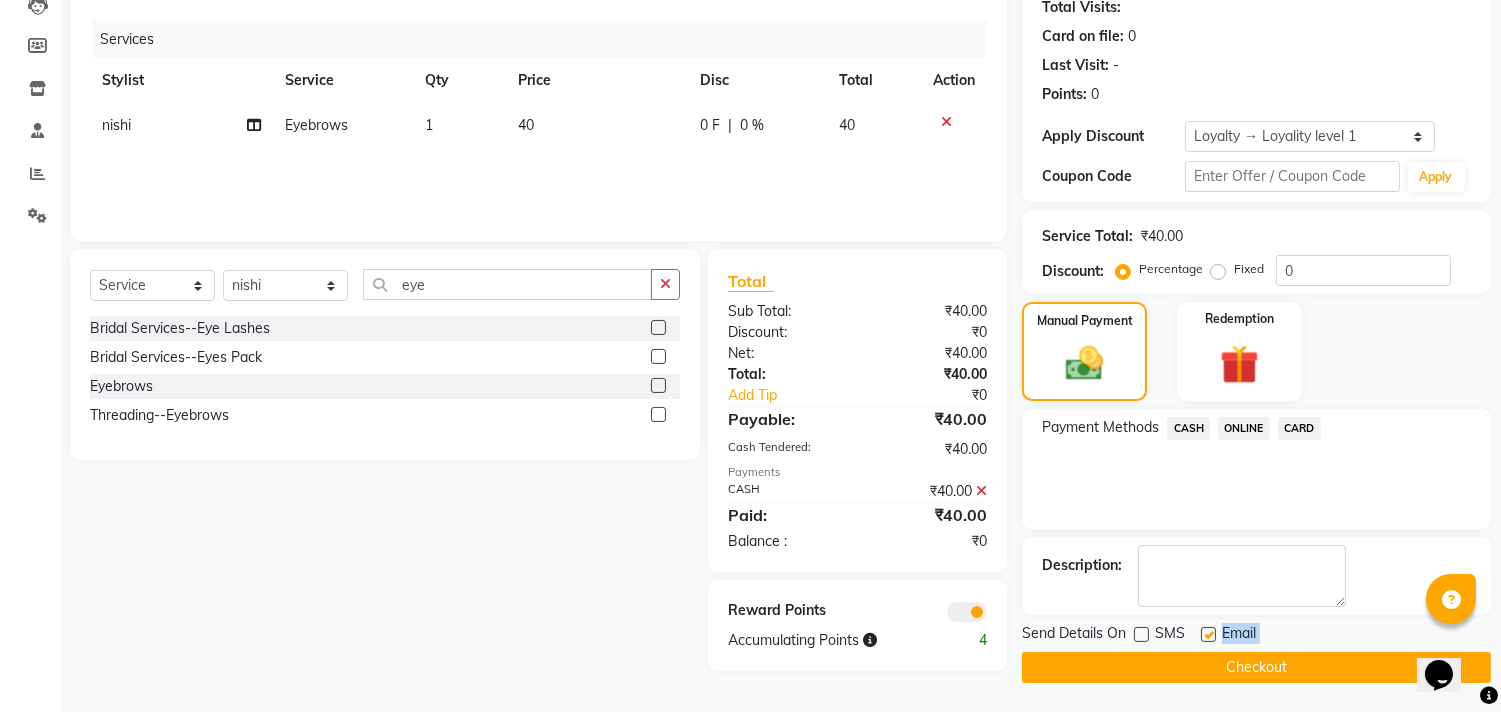 drag, startPoint x: 1212, startPoint y: 631, endPoint x: 1245, endPoint y: 664, distance: 46.66905 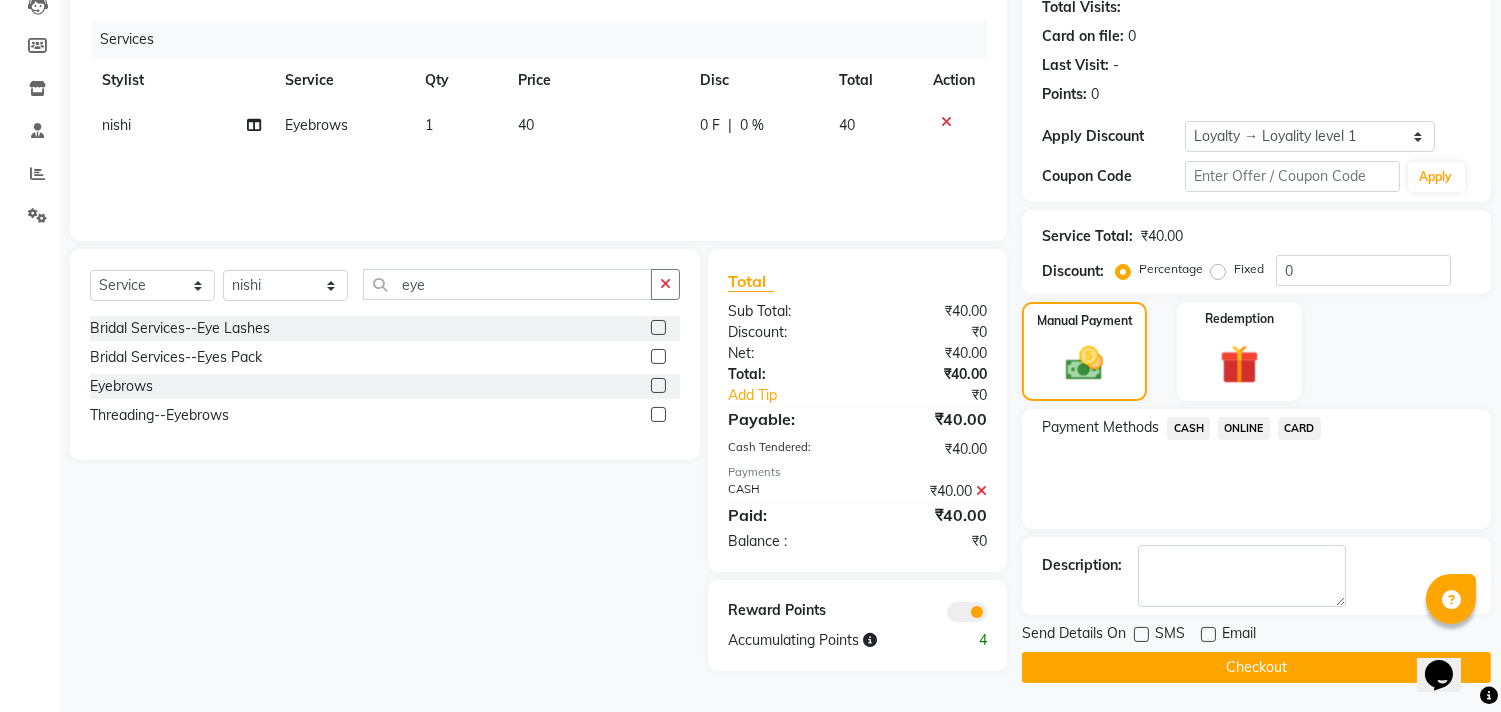 click on "Checkout" 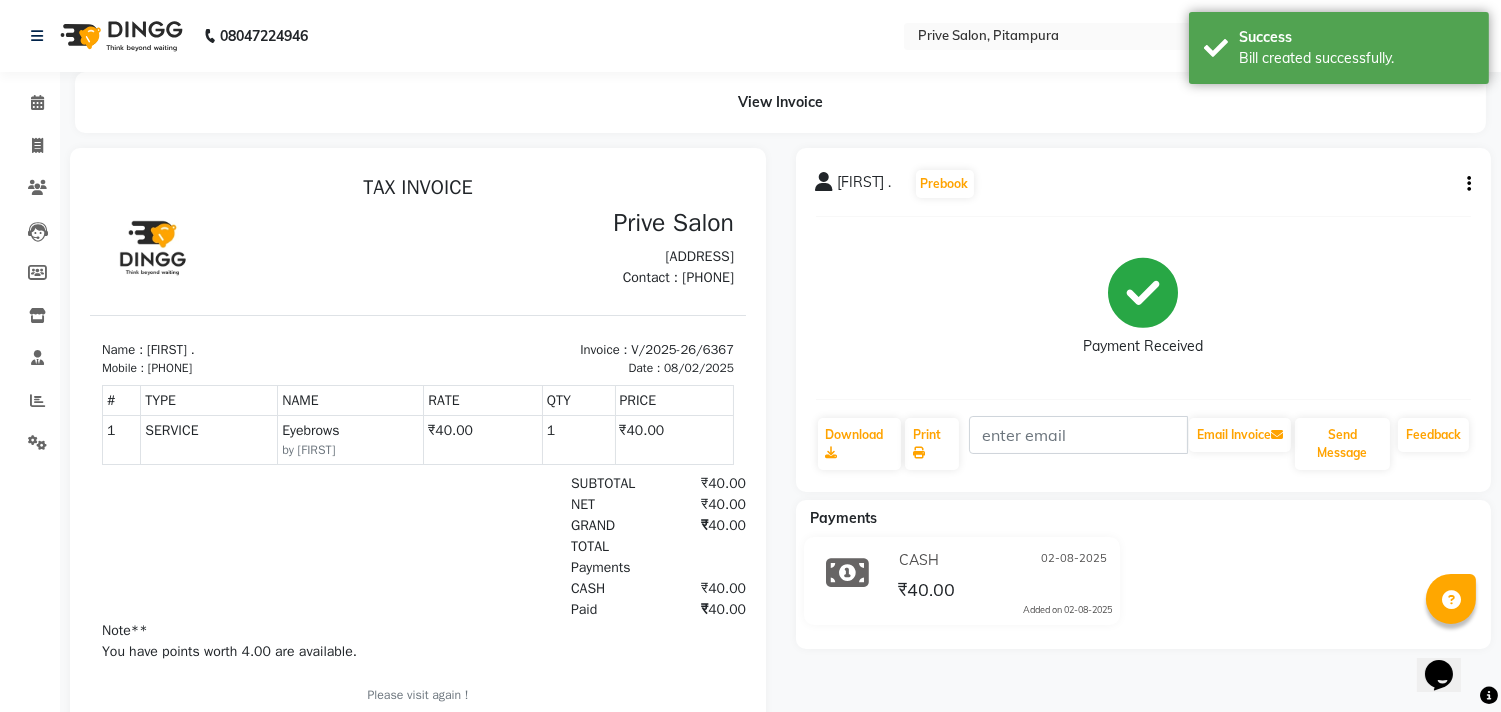 scroll, scrollTop: 0, scrollLeft: 0, axis: both 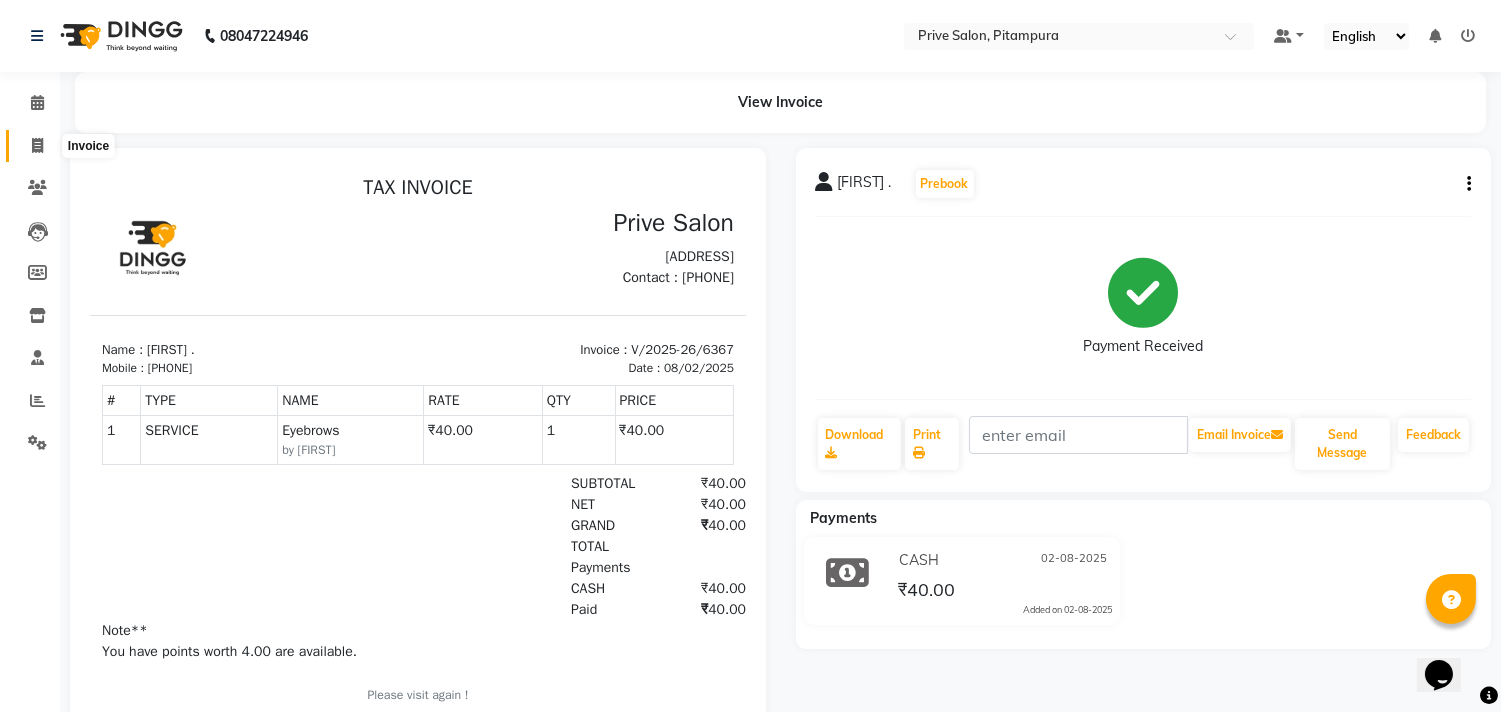 click 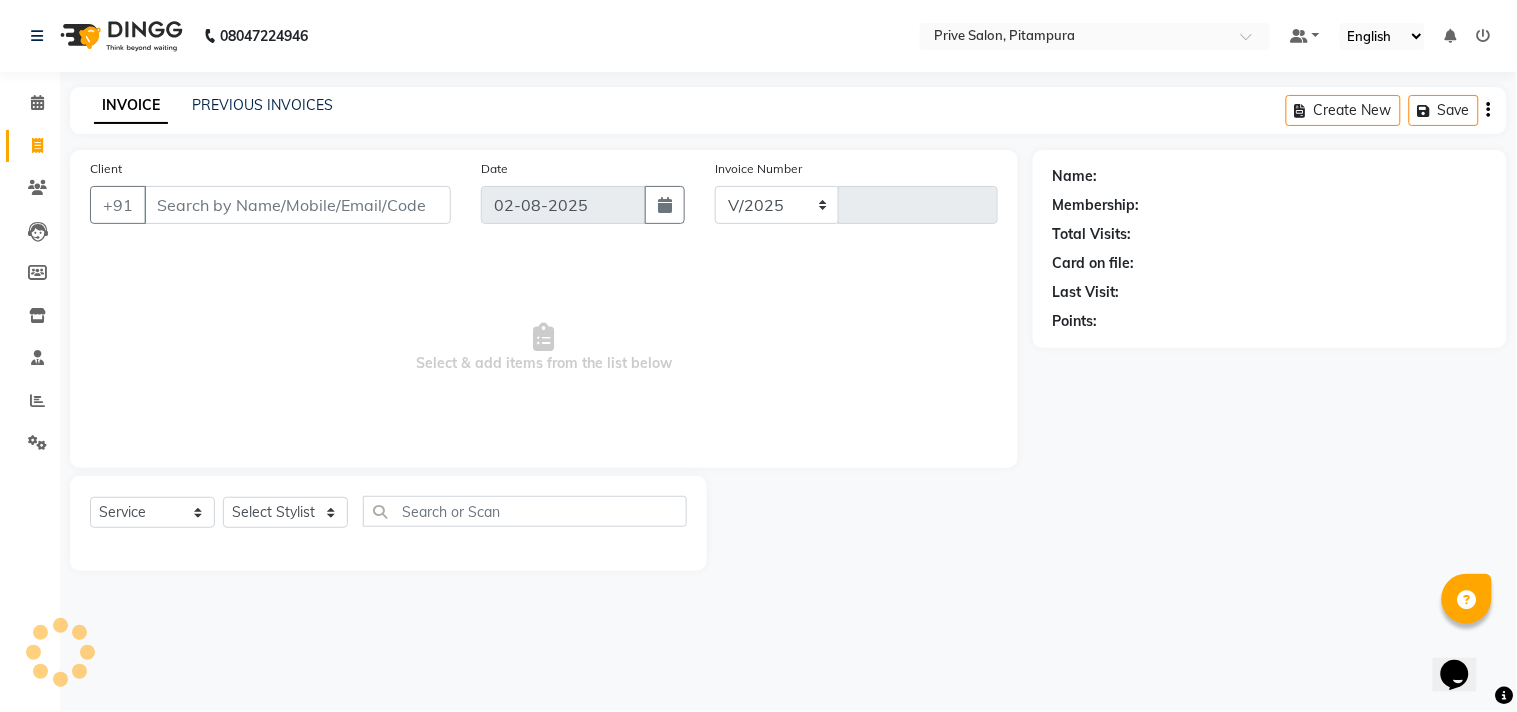 click on "Client" at bounding box center [297, 205] 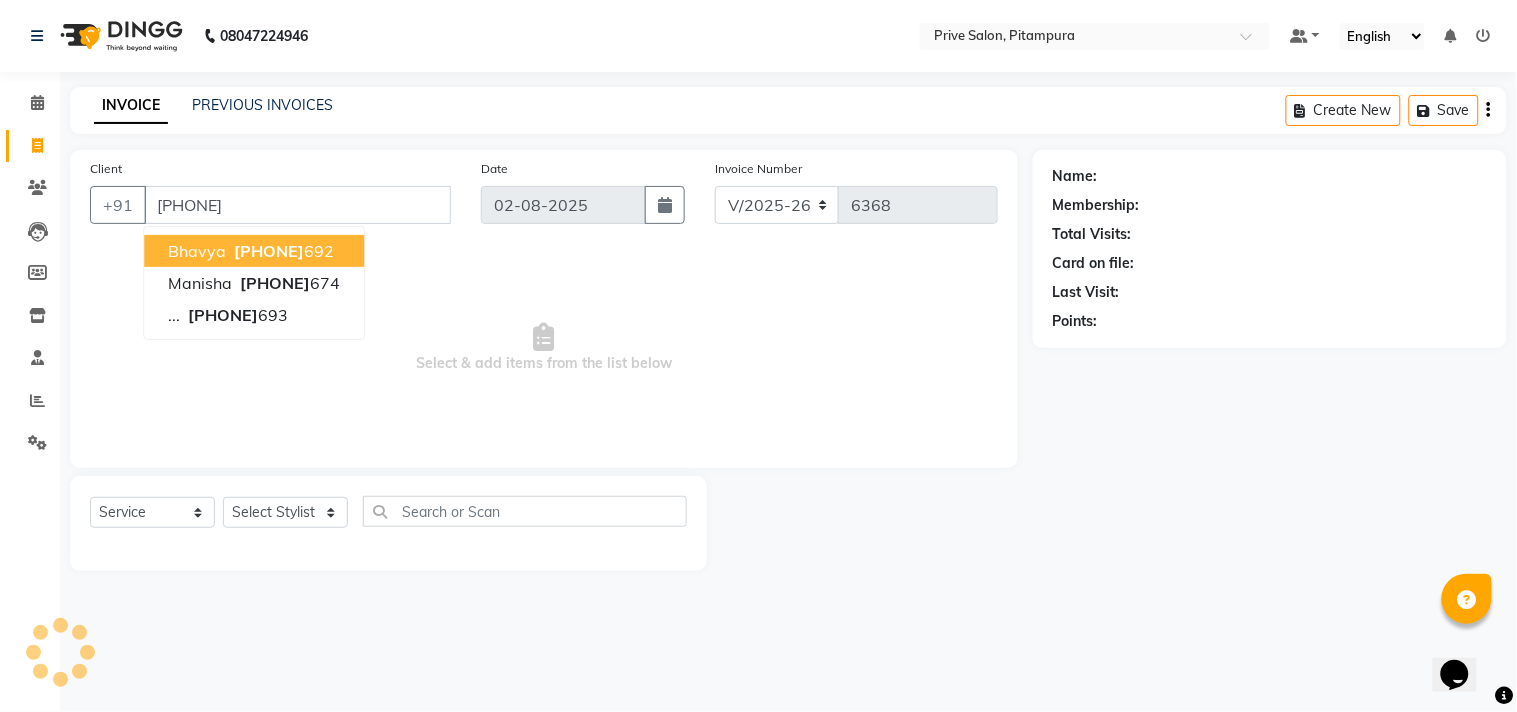 type on "[PHONE]" 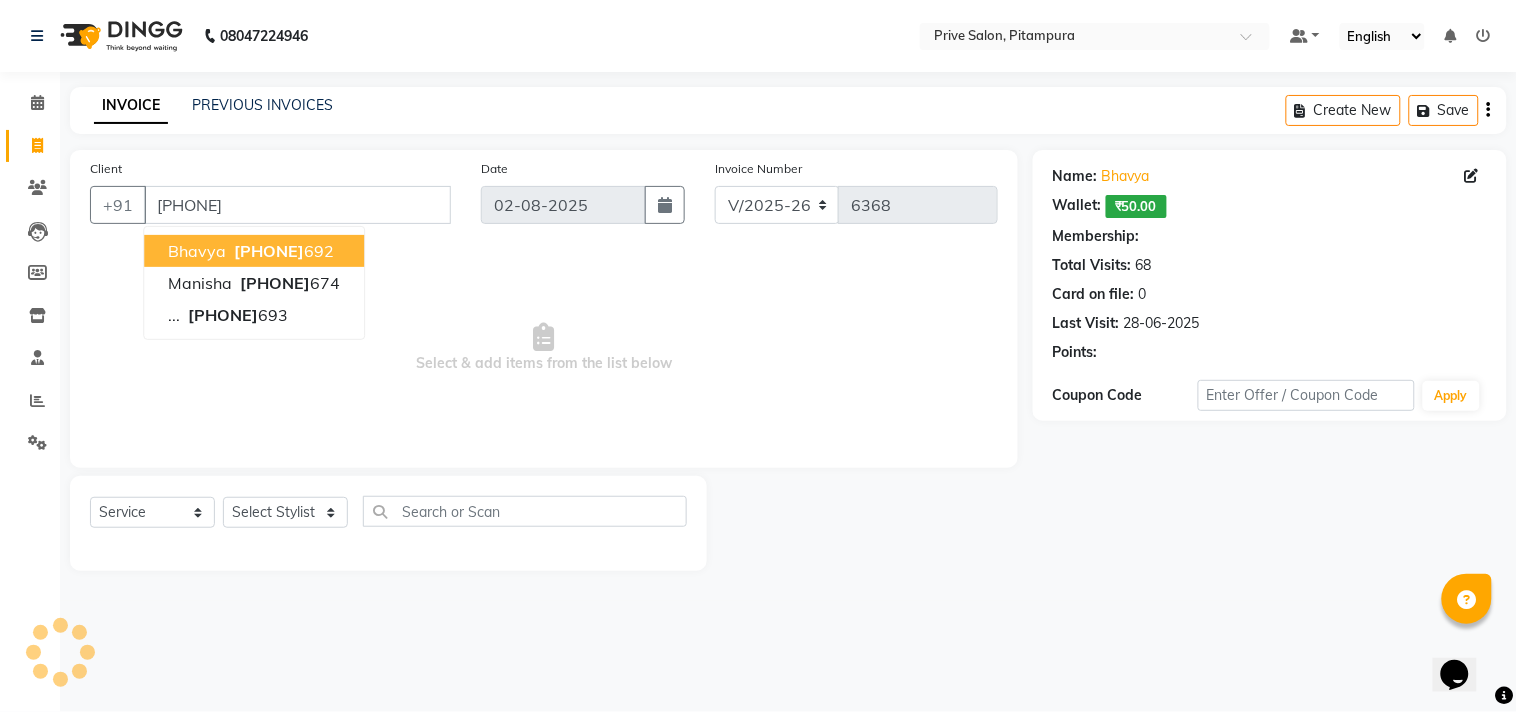 select on "1: Object" 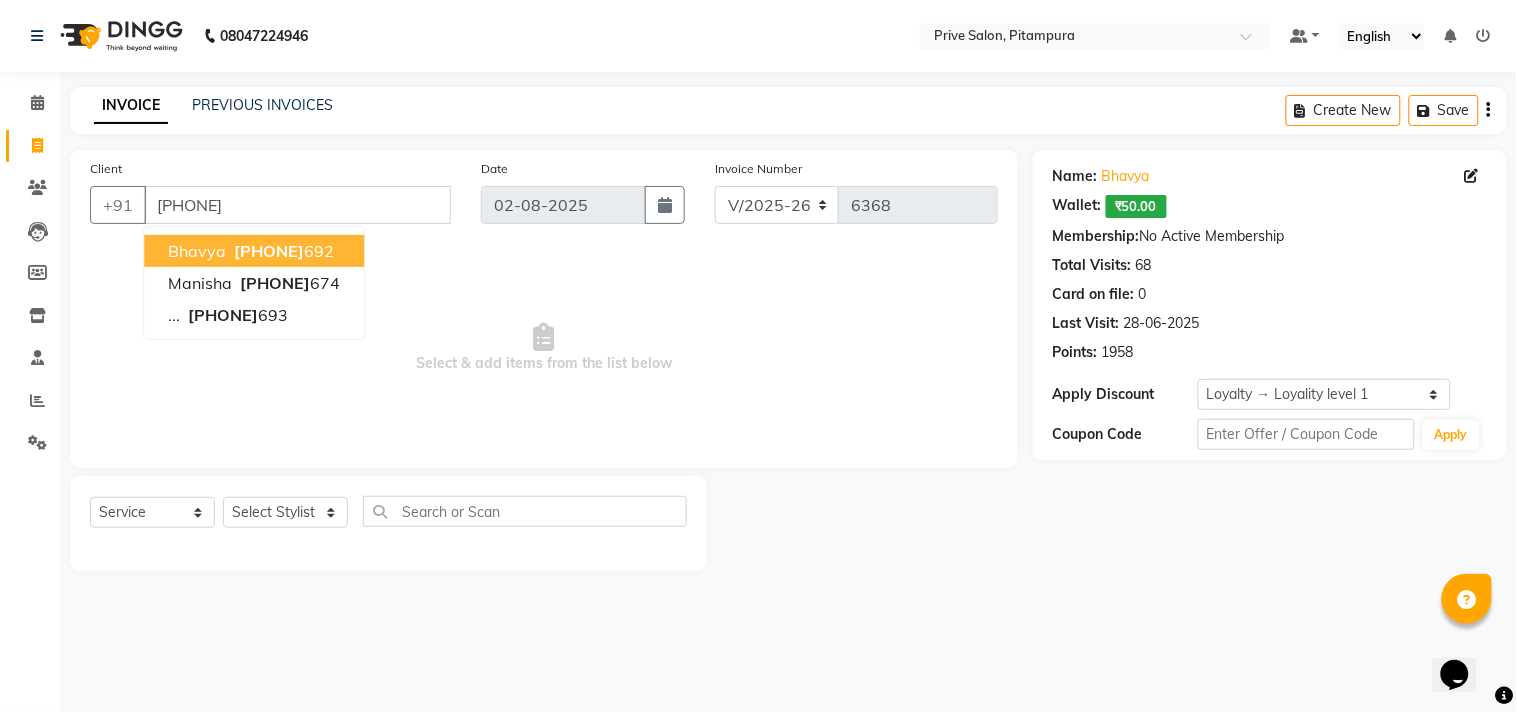 click on "[FIRST]   [PHONE]" at bounding box center [254, 251] 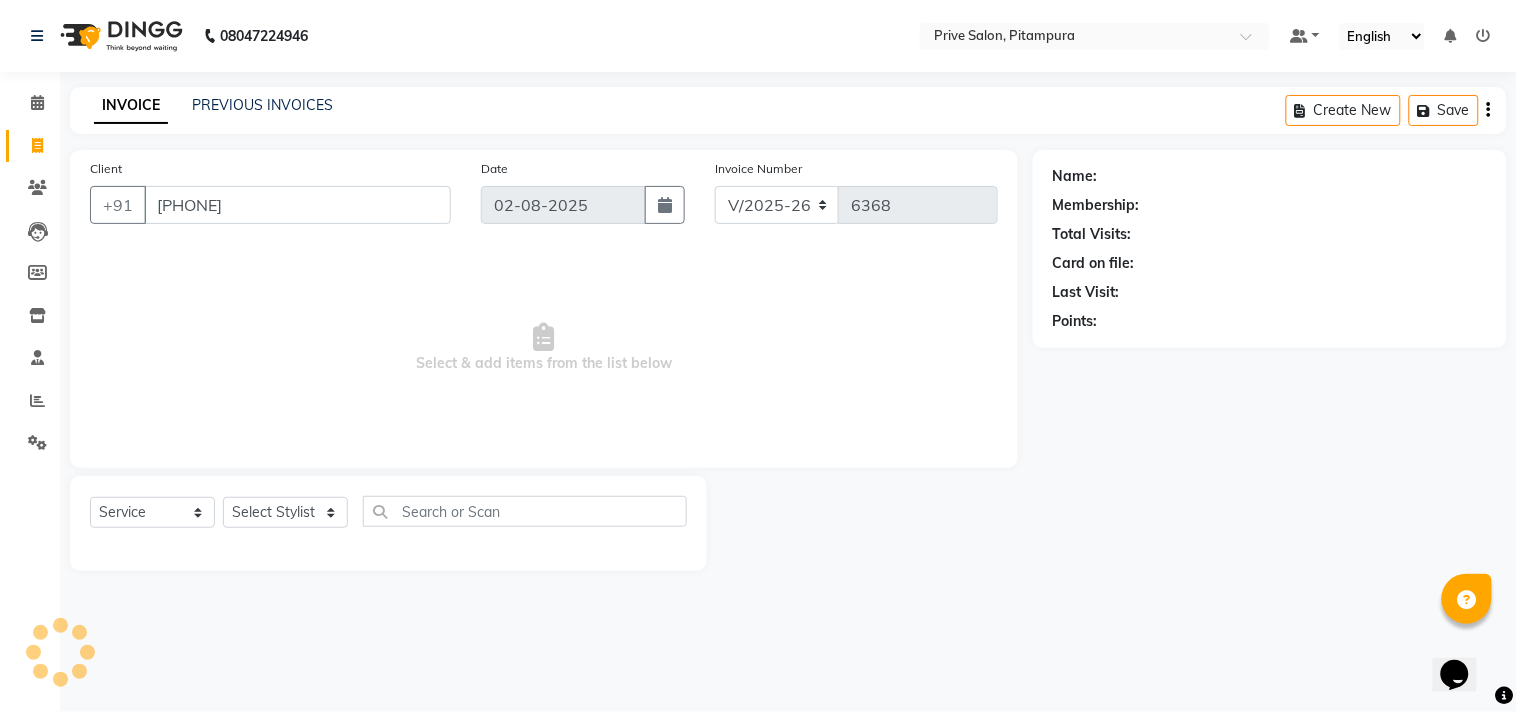select on "1: Object" 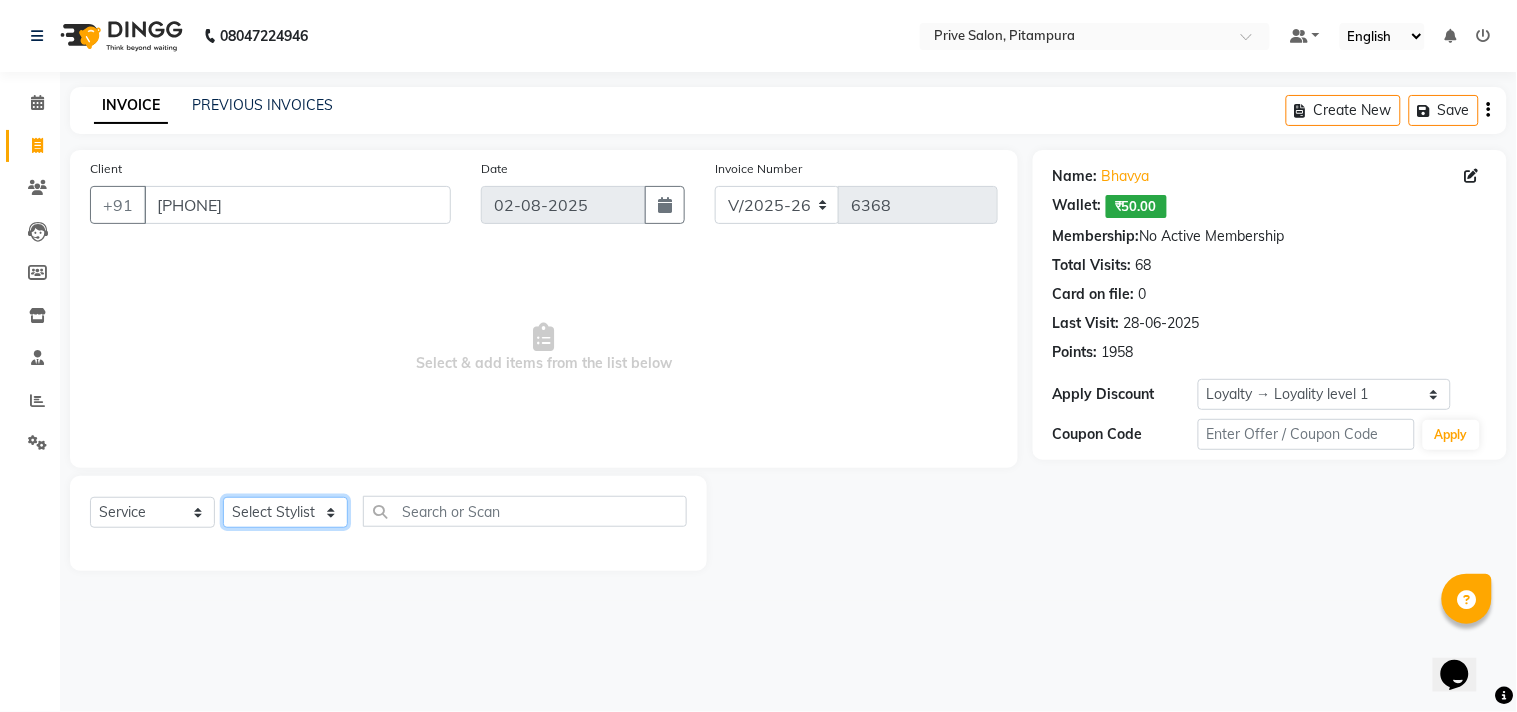 click on "Select Stylist amit ARJUN Atul FAIZAN FARDEEN GOLU harshit HITESH isha kapil khushbu Manager meenu MOHIT Mohsin NISHA nishi Preet privee Shivam SIVA vikas" 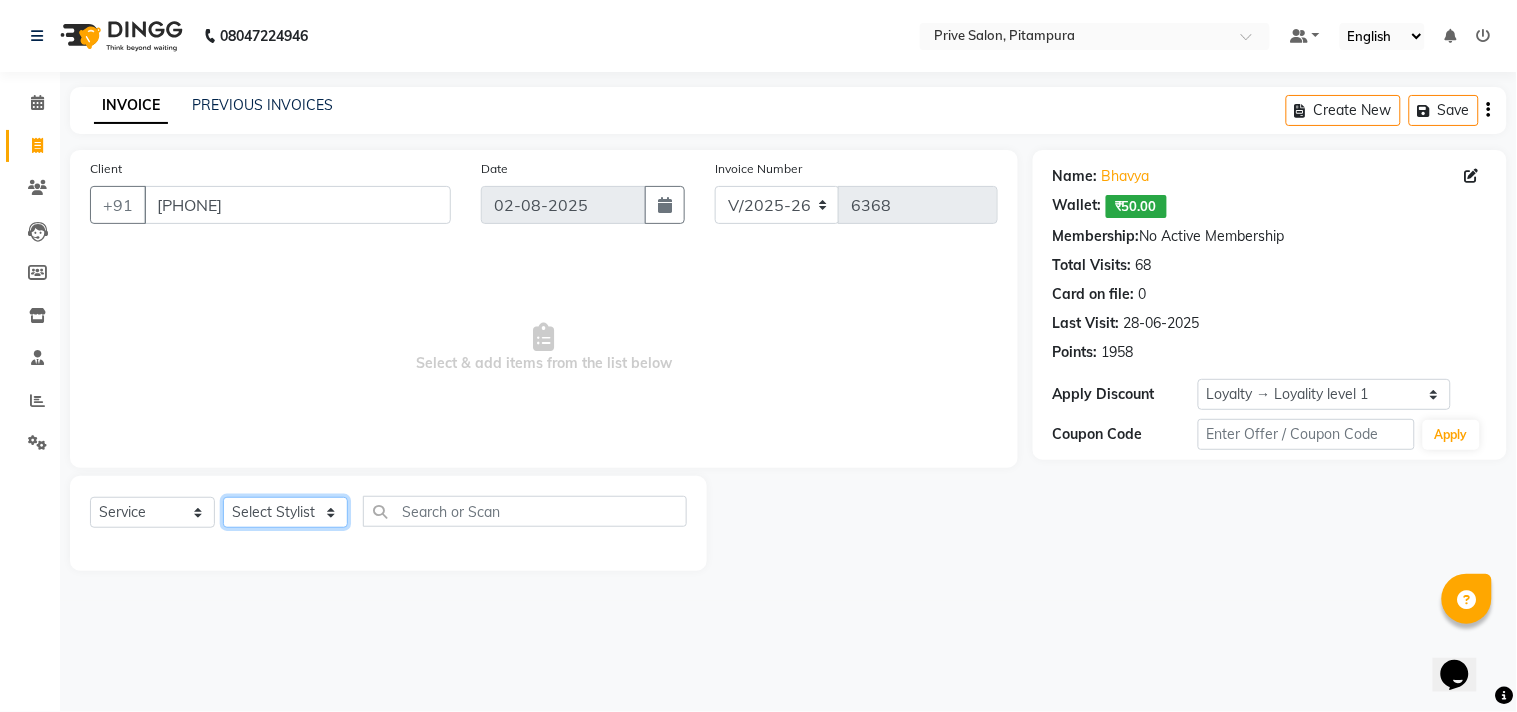 select on "77212" 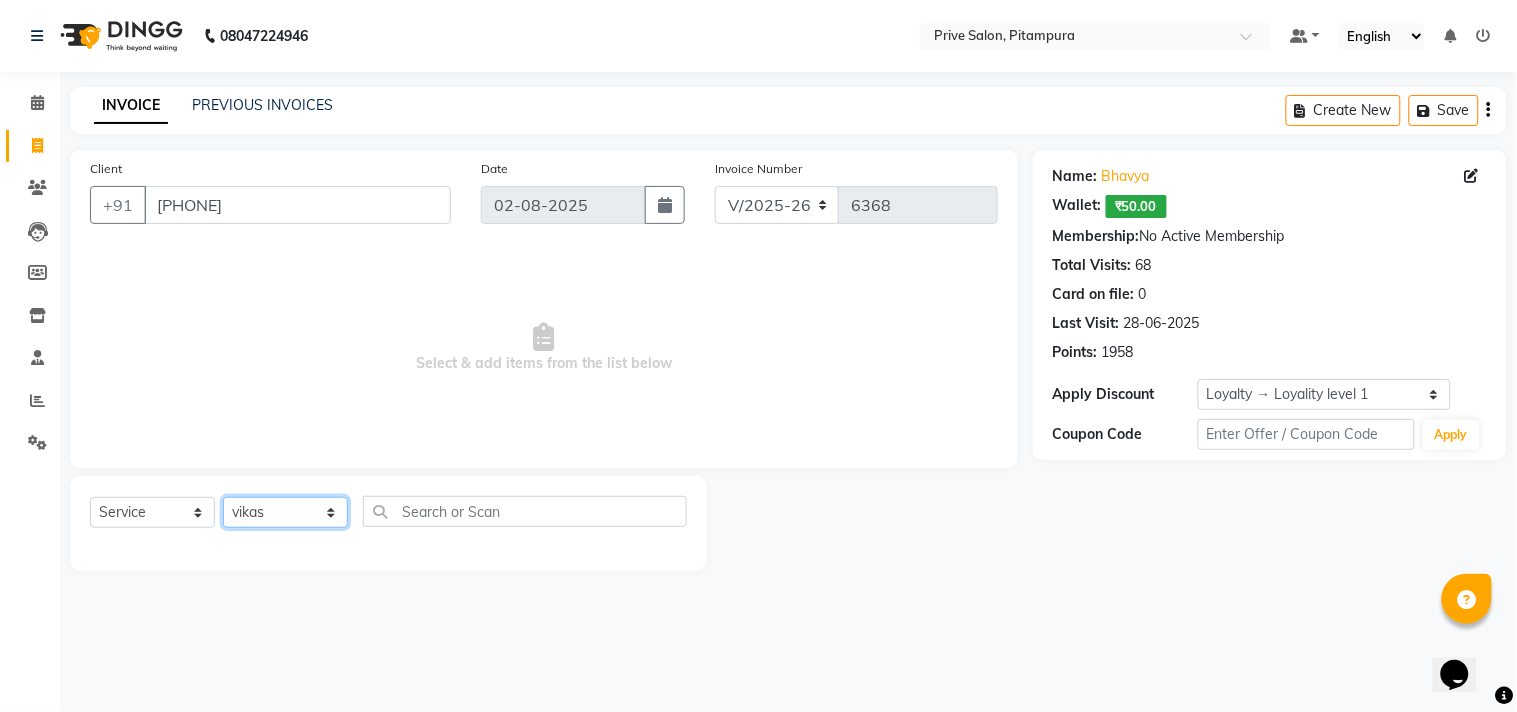 click on "Select Stylist amit ARJUN Atul FAIZAN FARDEEN GOLU harshit HITESH isha kapil khushbu Manager meenu MOHIT Mohsin NISHA nishi Preet privee Shivam SIVA vikas" 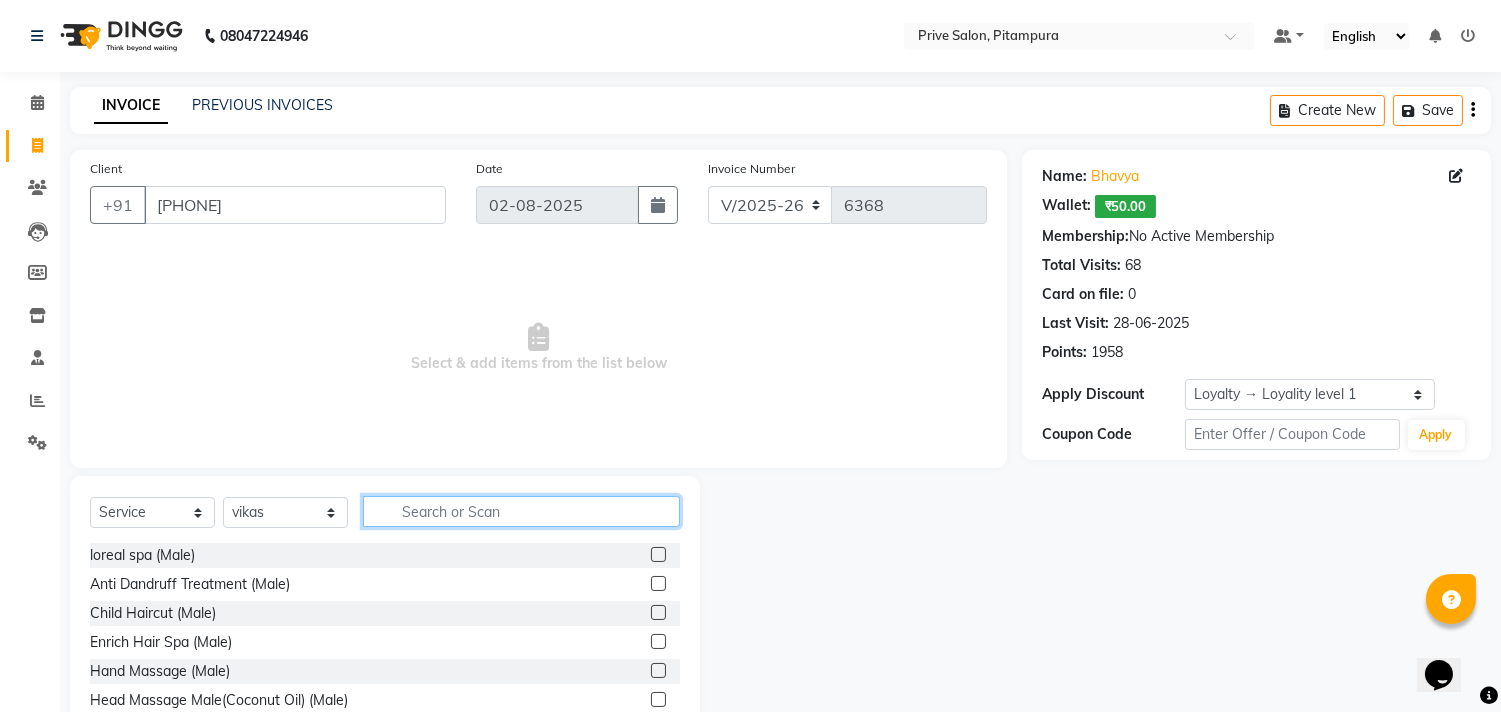 click 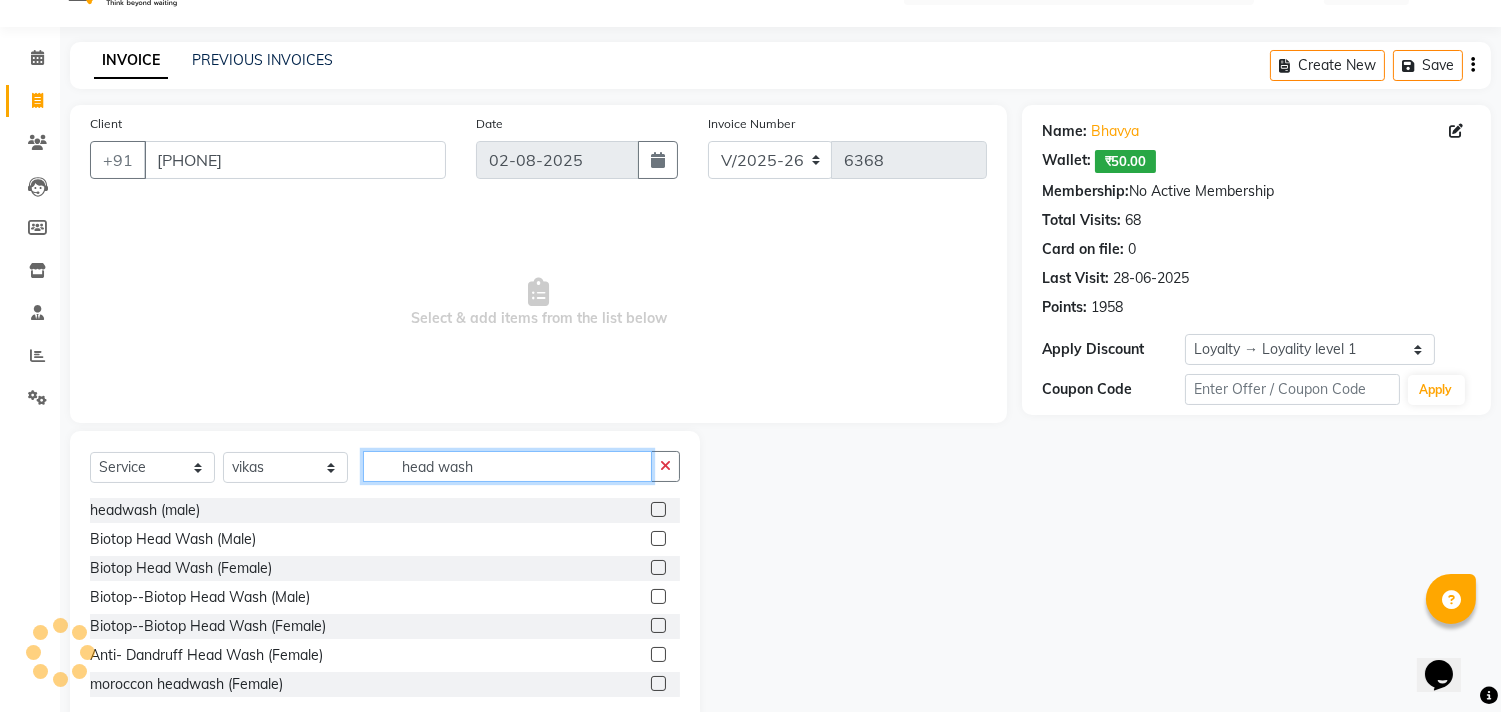 scroll, scrollTop: 88, scrollLeft: 0, axis: vertical 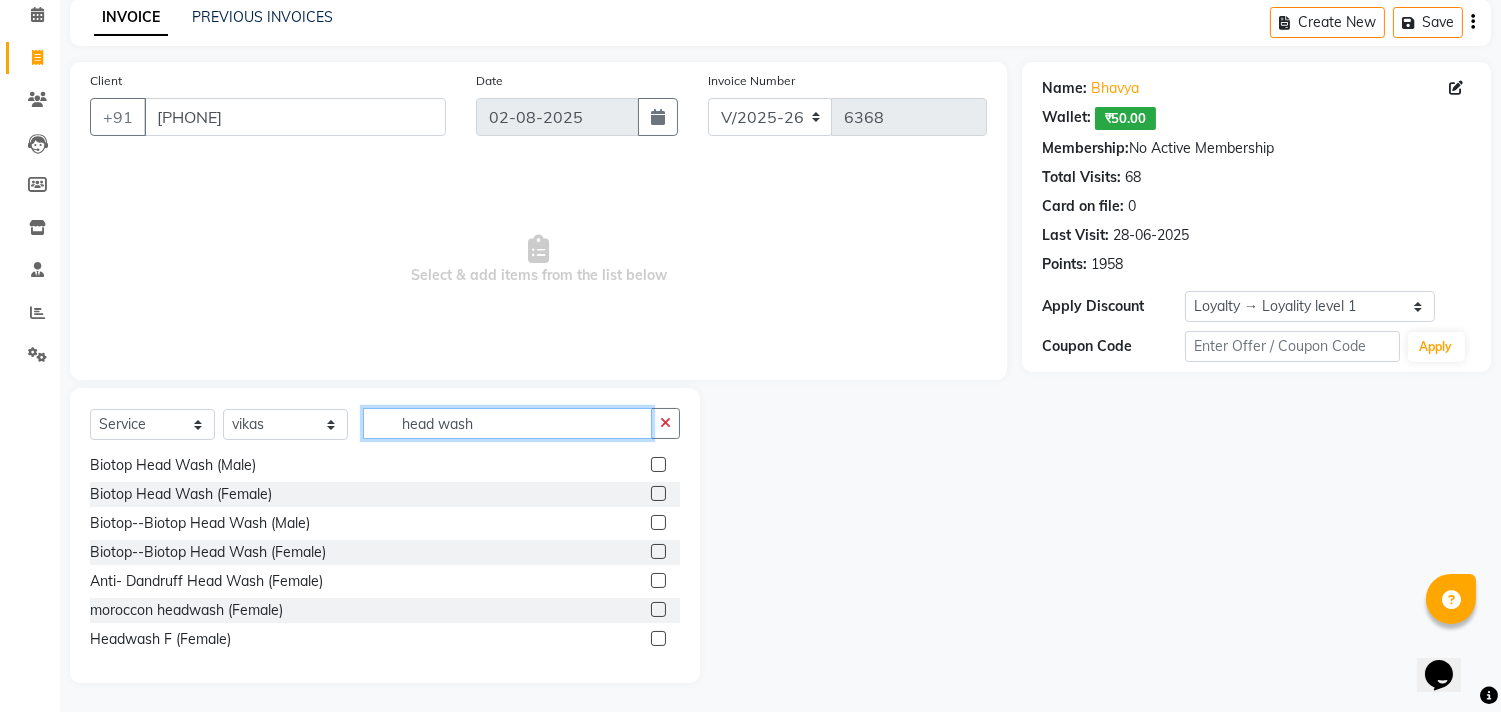type on "head wash" 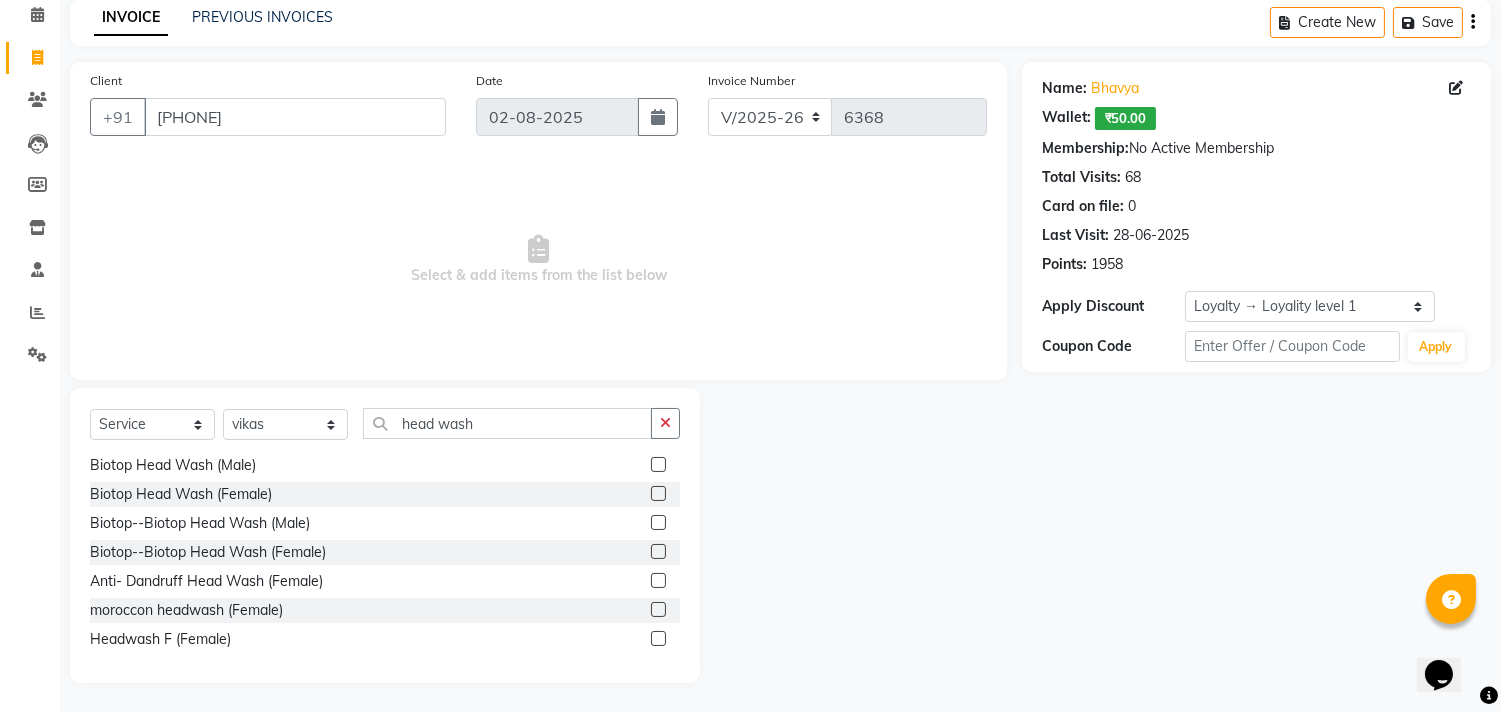 click 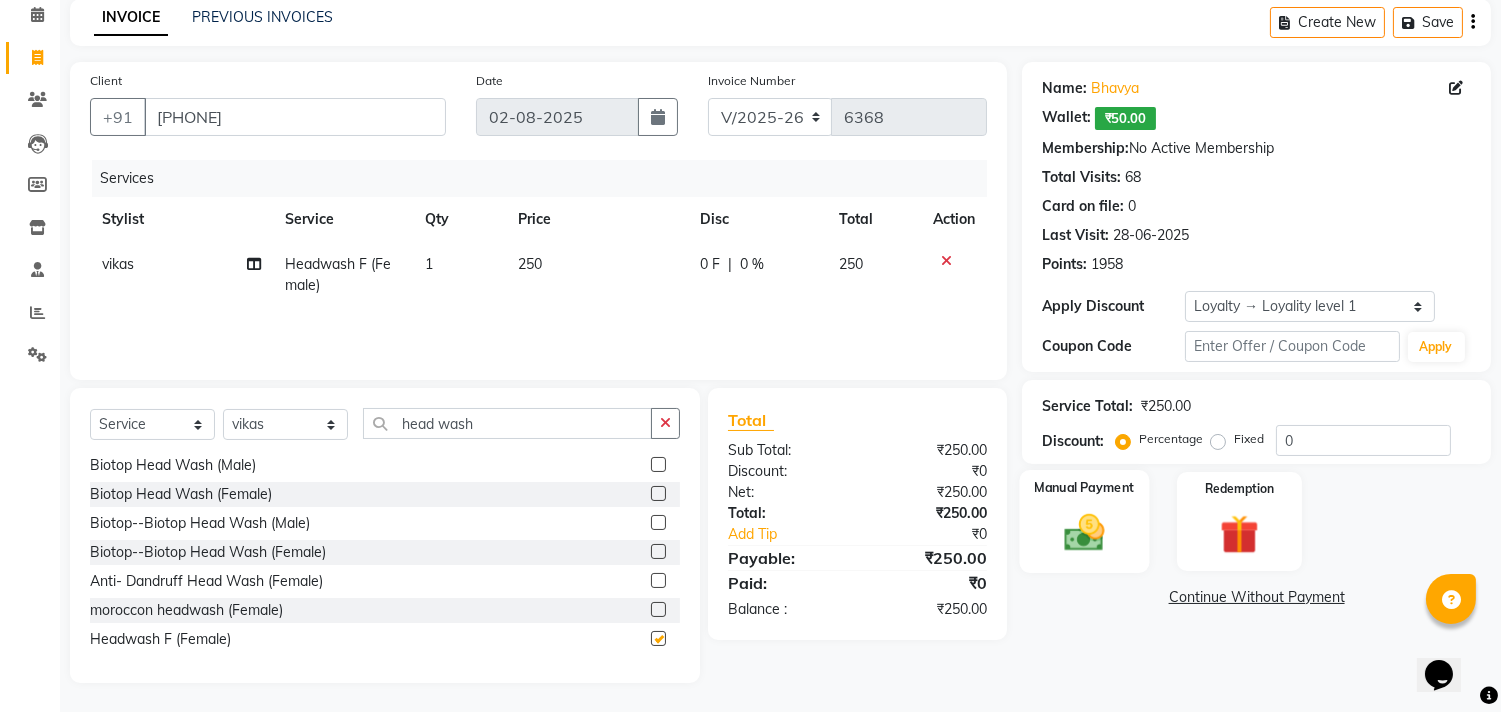 checkbox on "false" 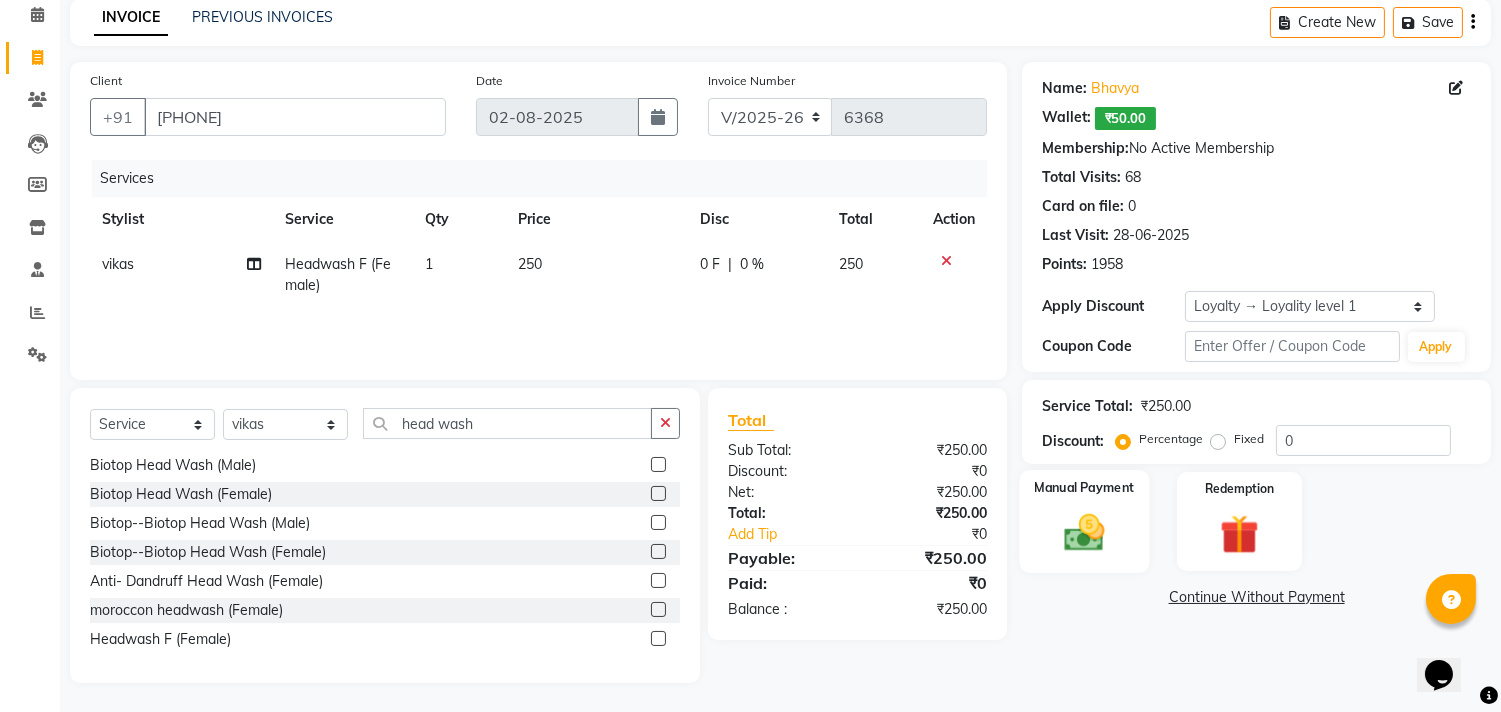 click 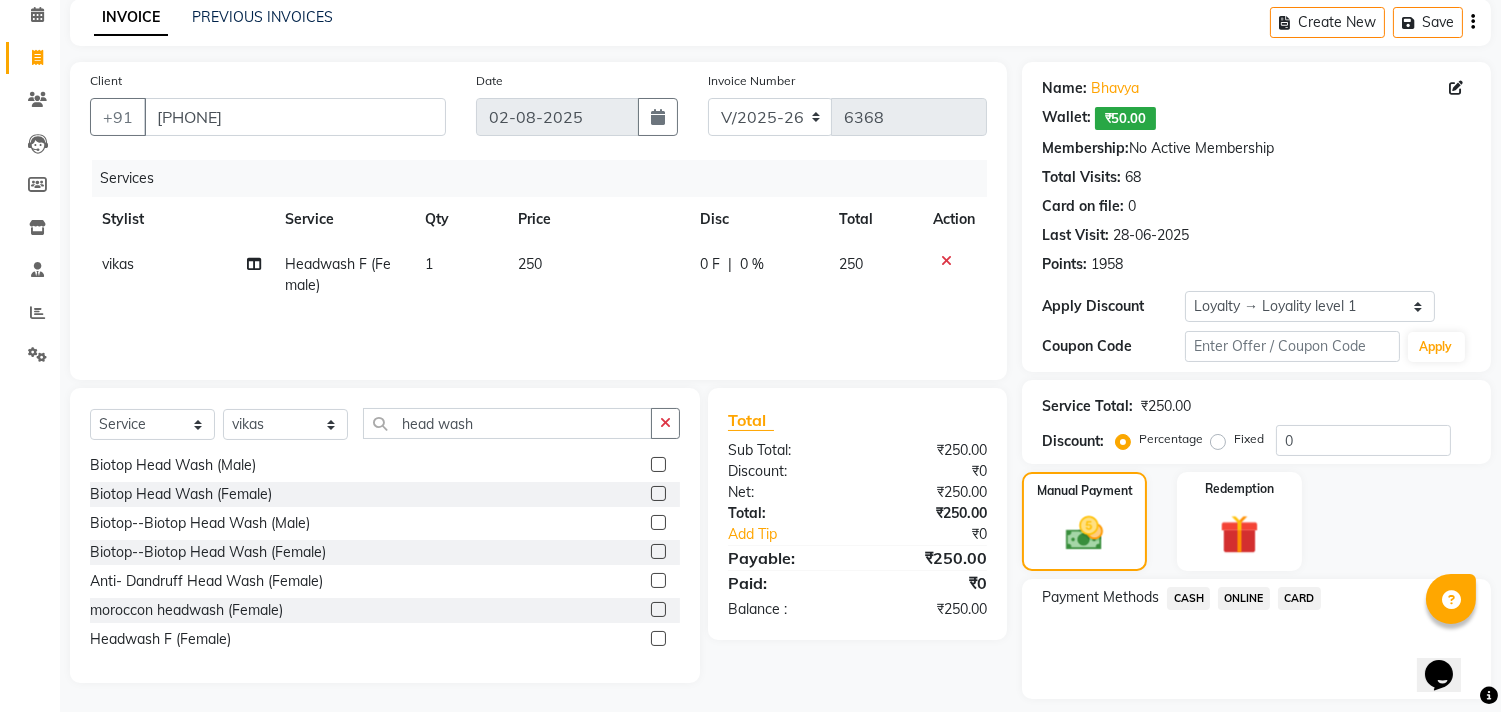 click on "ONLINE" 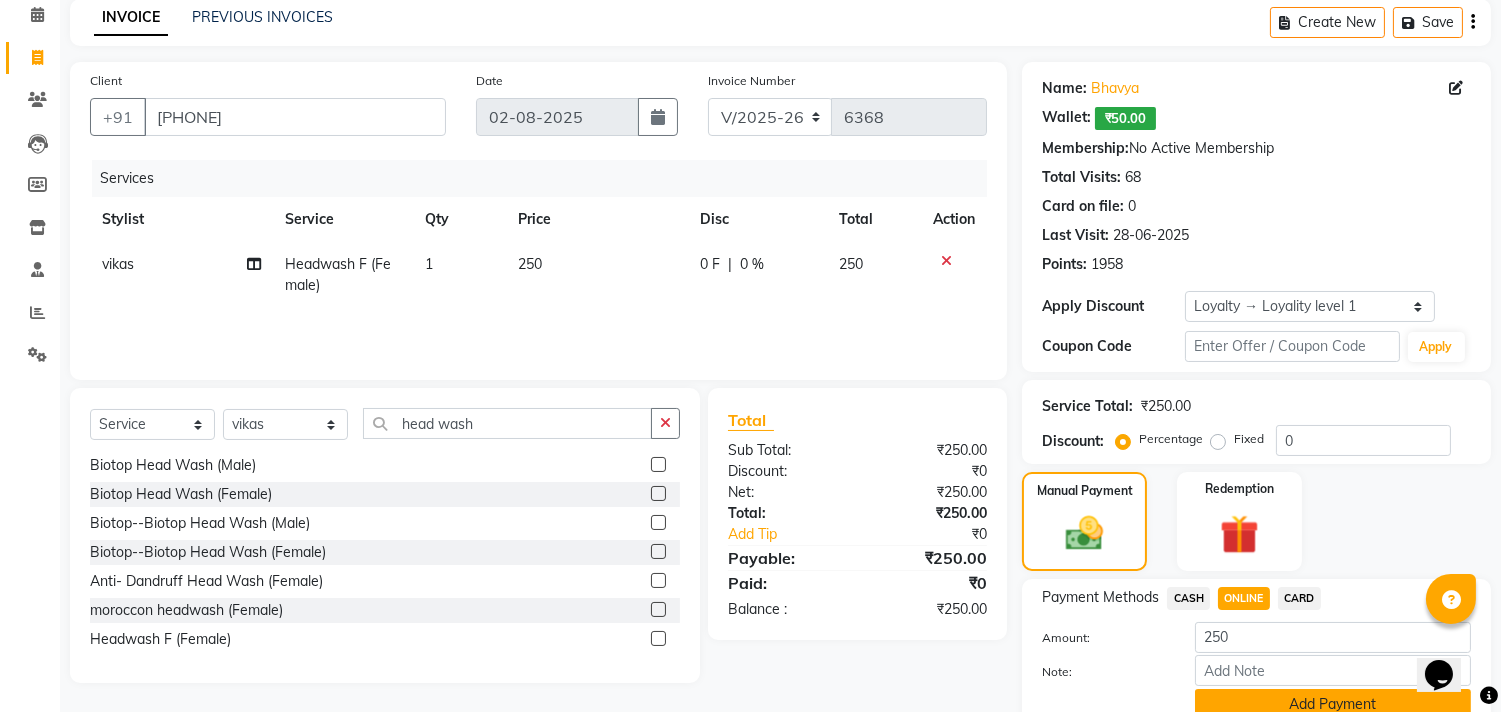 click on "Add Payment" 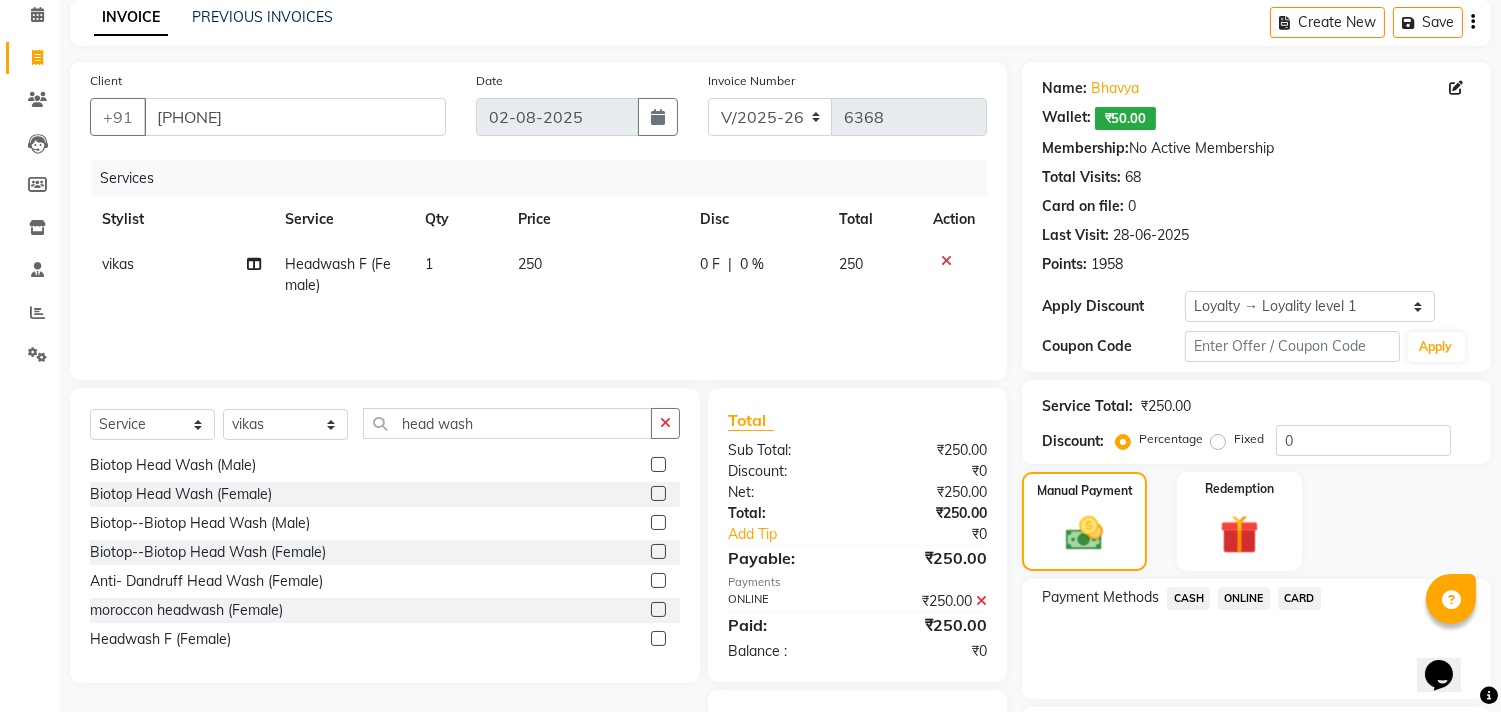scroll, scrollTop: 257, scrollLeft: 0, axis: vertical 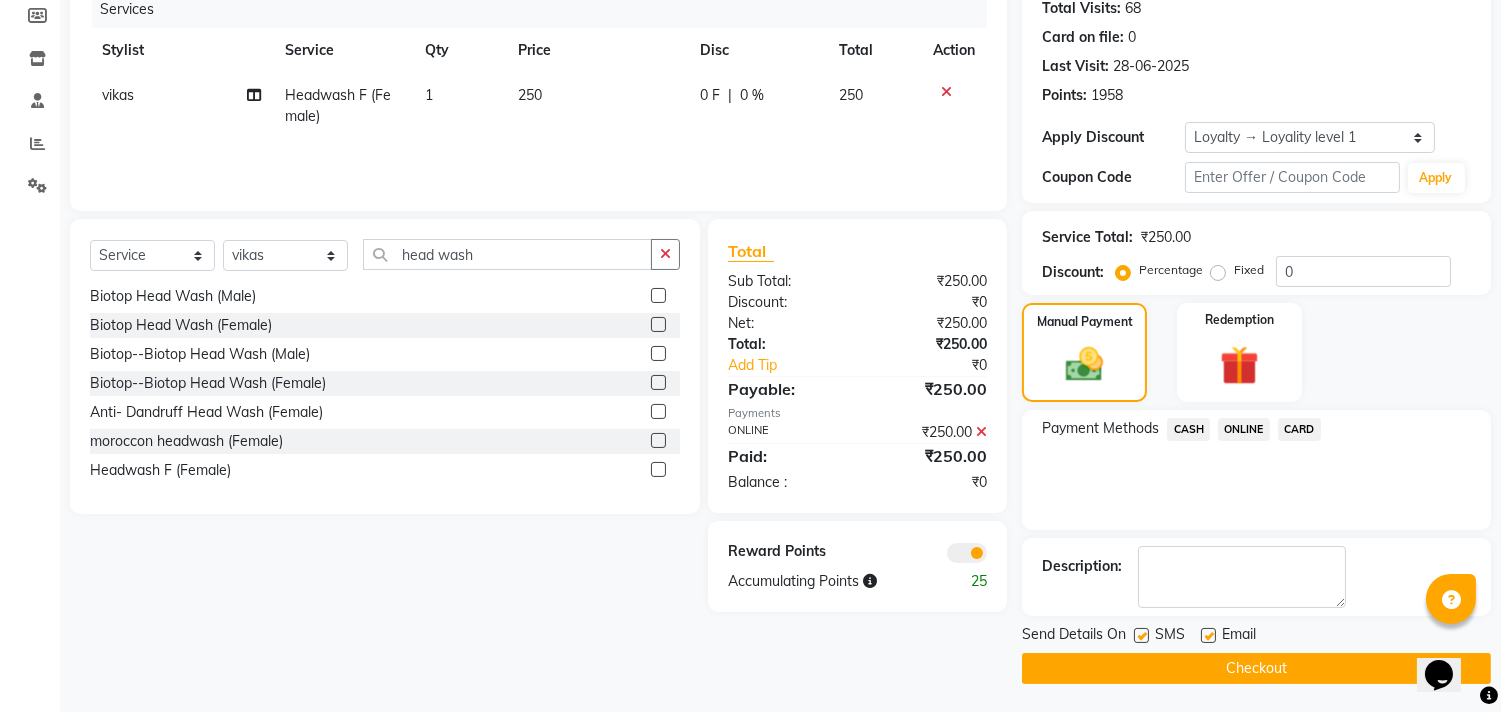 click 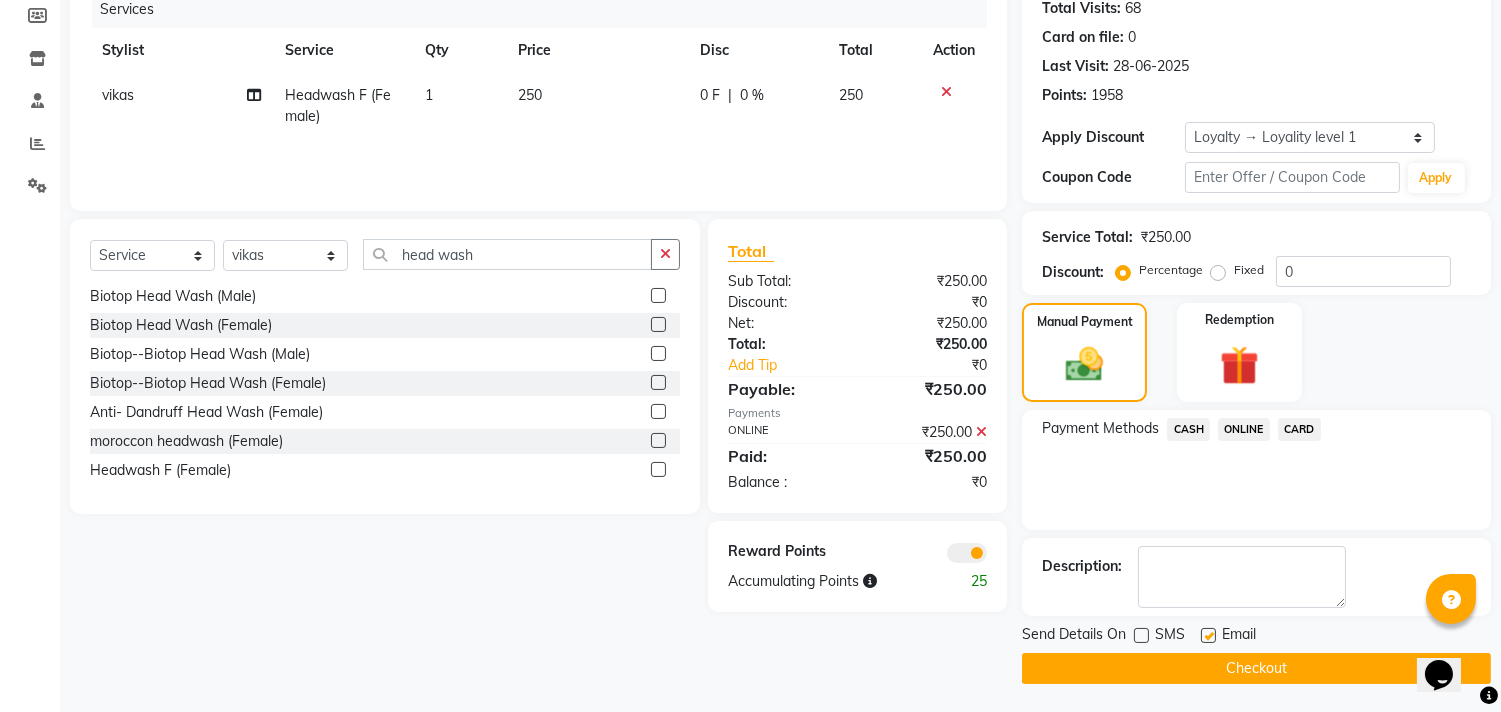 click 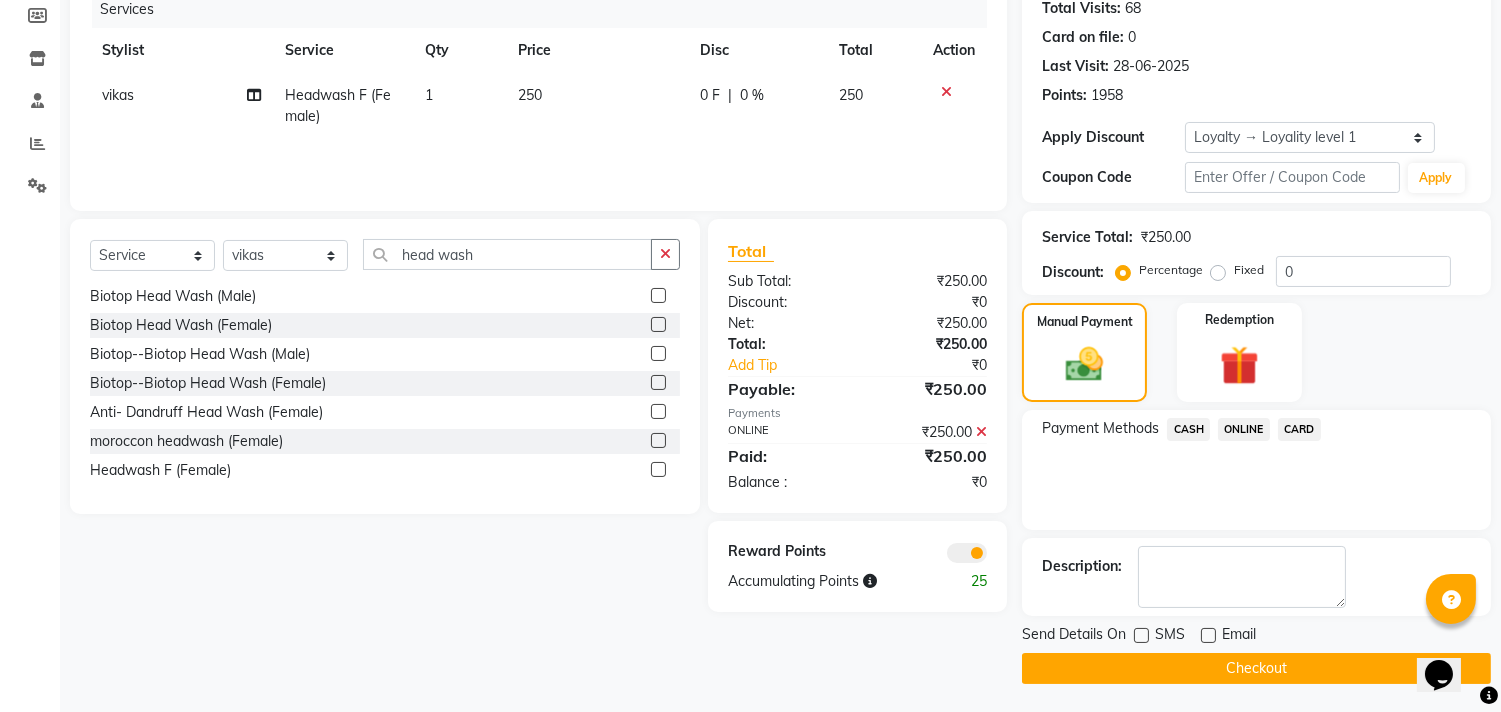 click 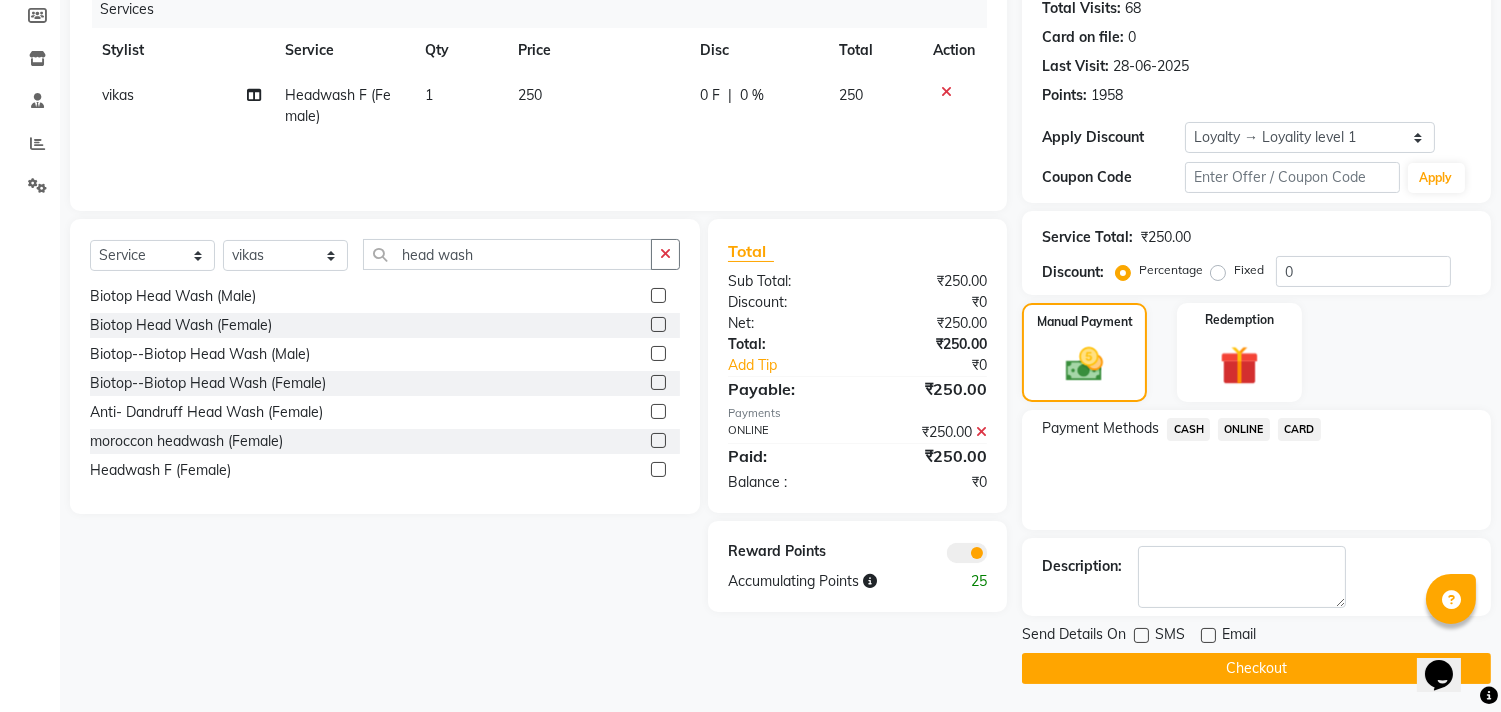 click 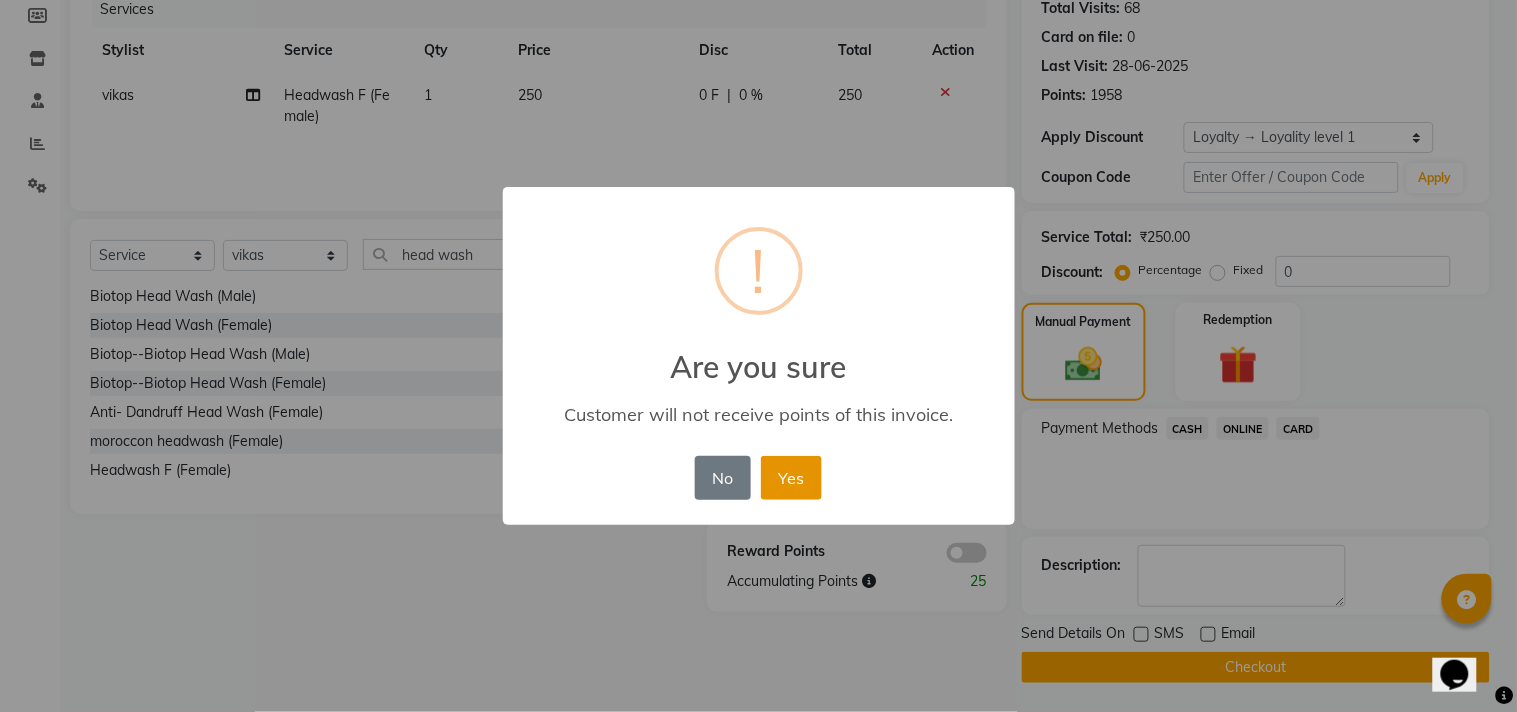 click on "Yes" at bounding box center [791, 478] 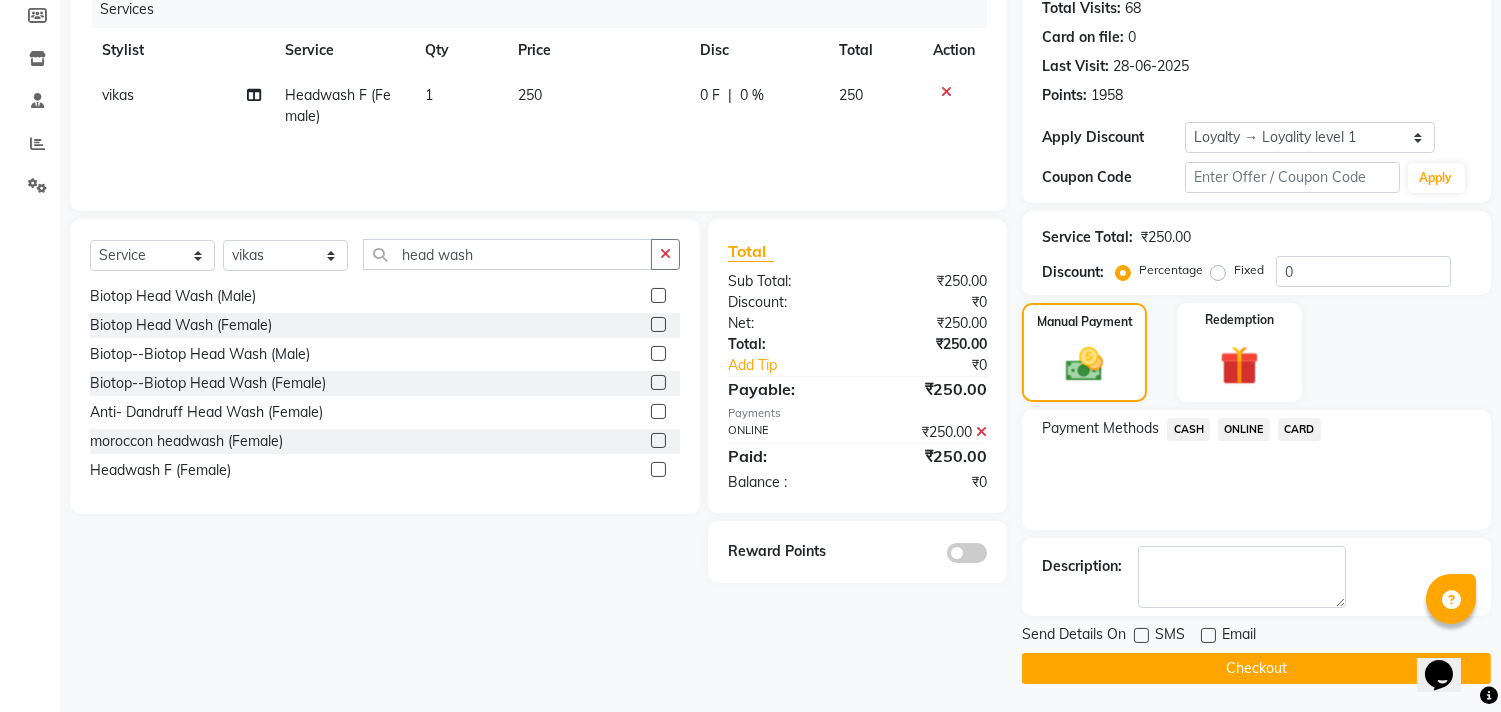 click on "Checkout" 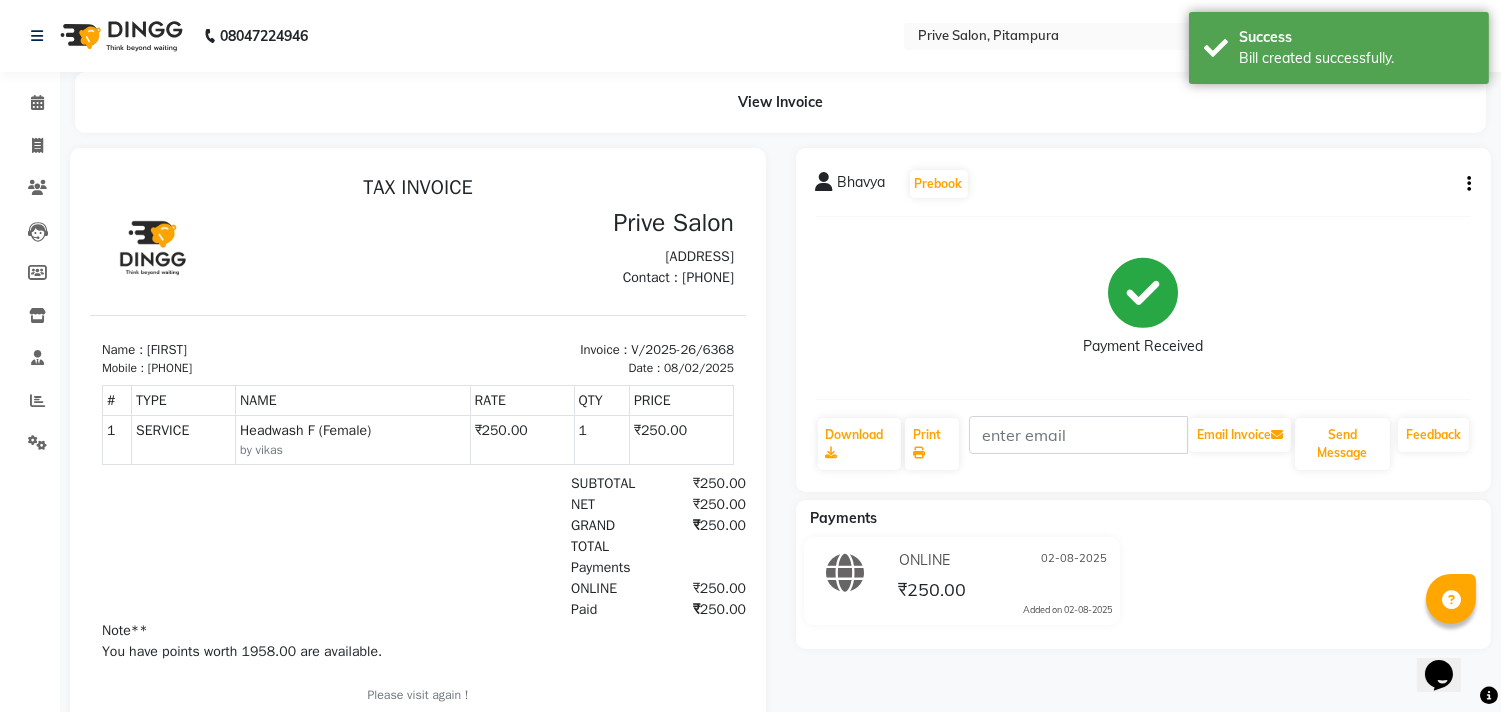 scroll, scrollTop: 0, scrollLeft: 0, axis: both 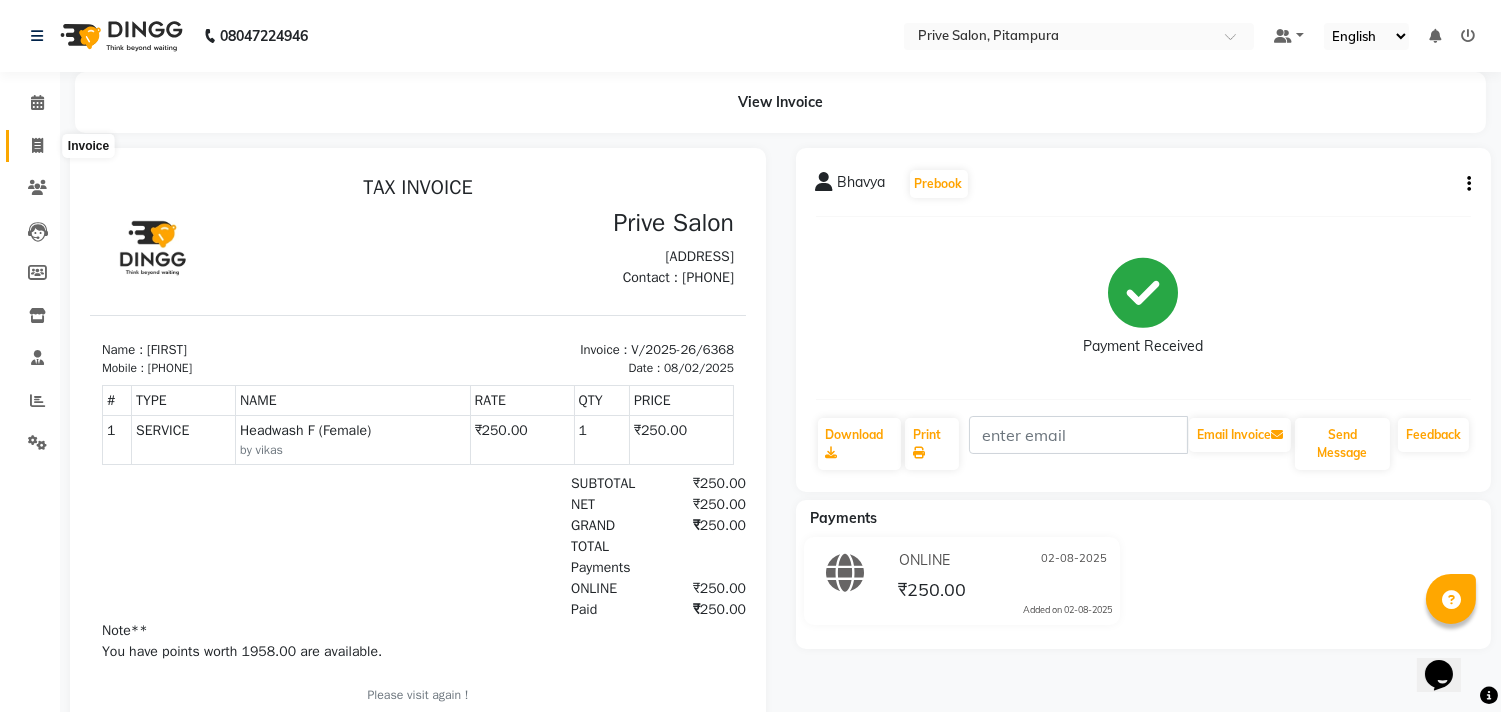click 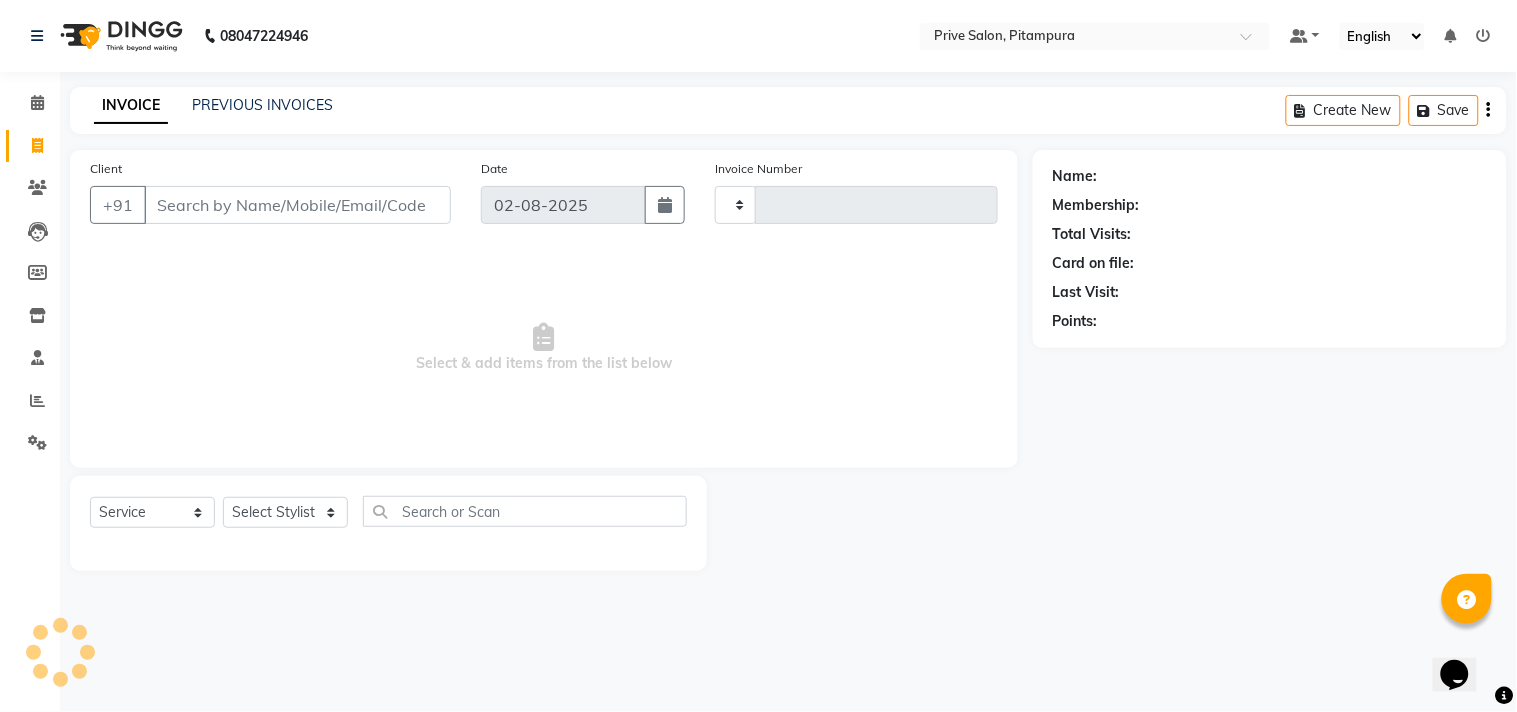 click on "Client" at bounding box center [297, 205] 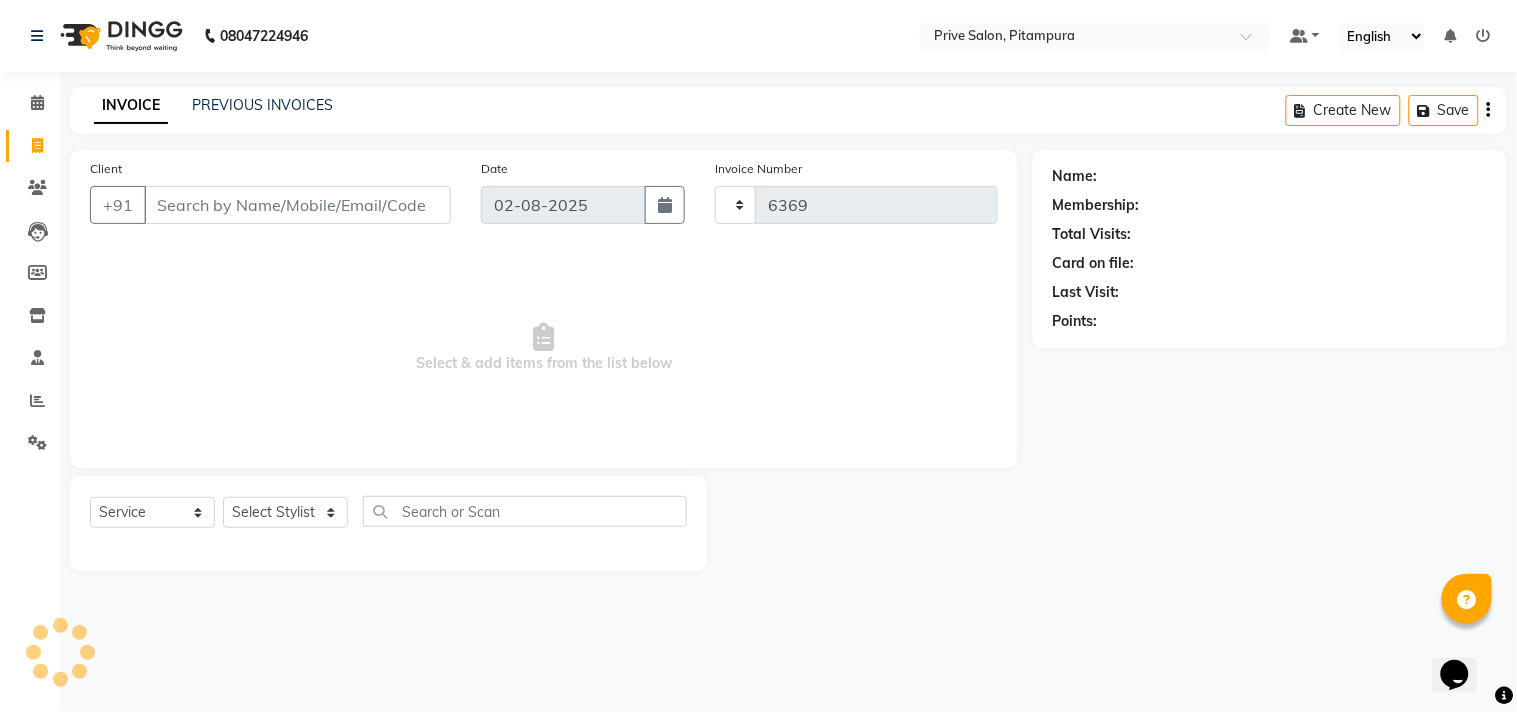 select on "136" 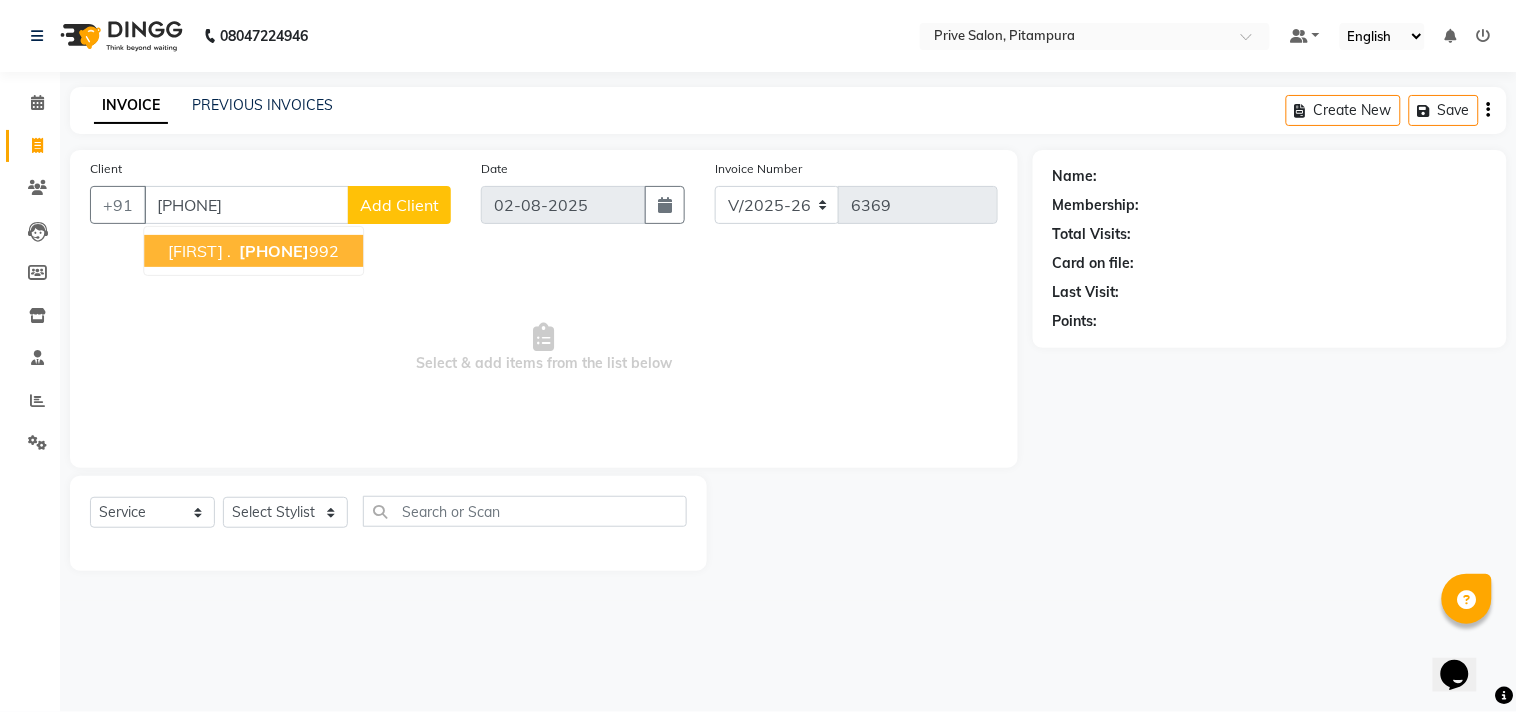 click on "saumya .   9953816 992" at bounding box center [253, 251] 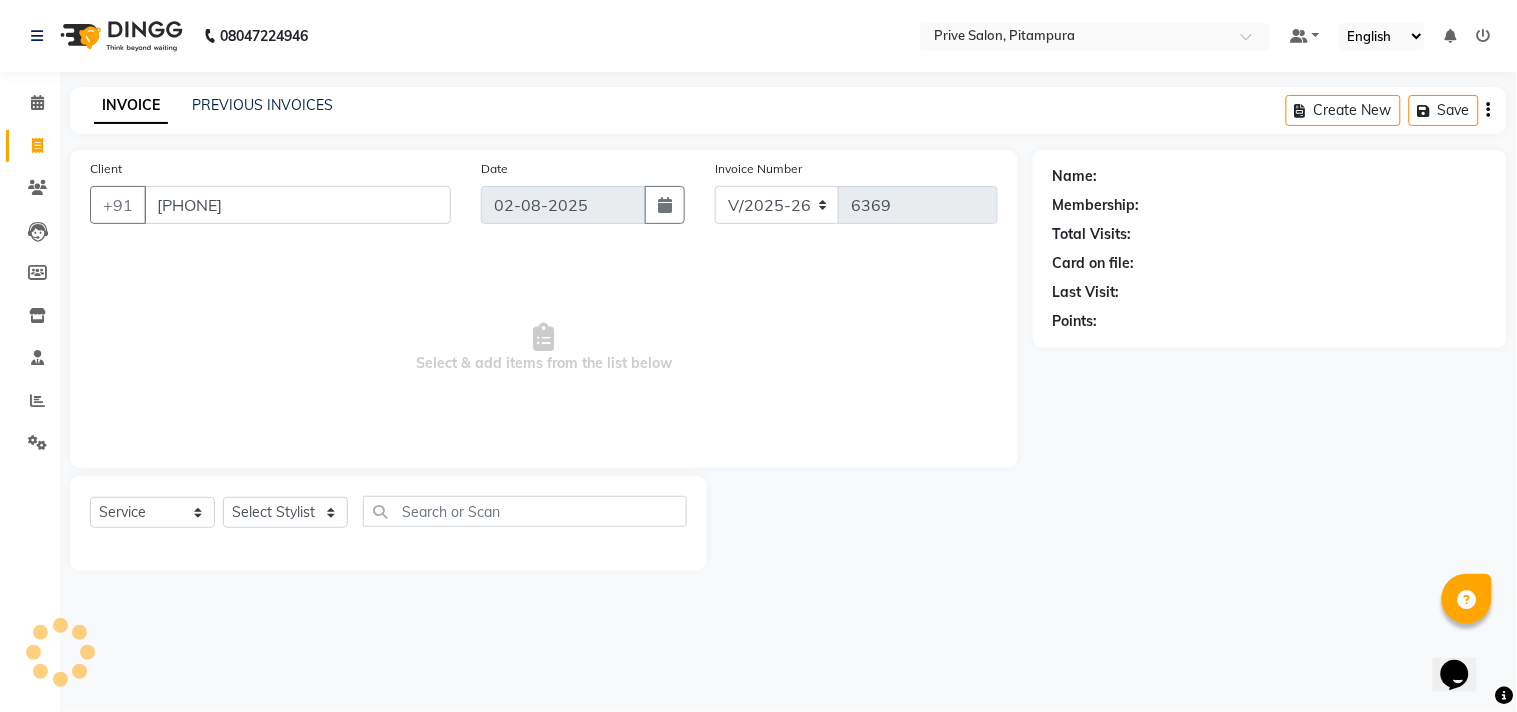 type on "9953816992" 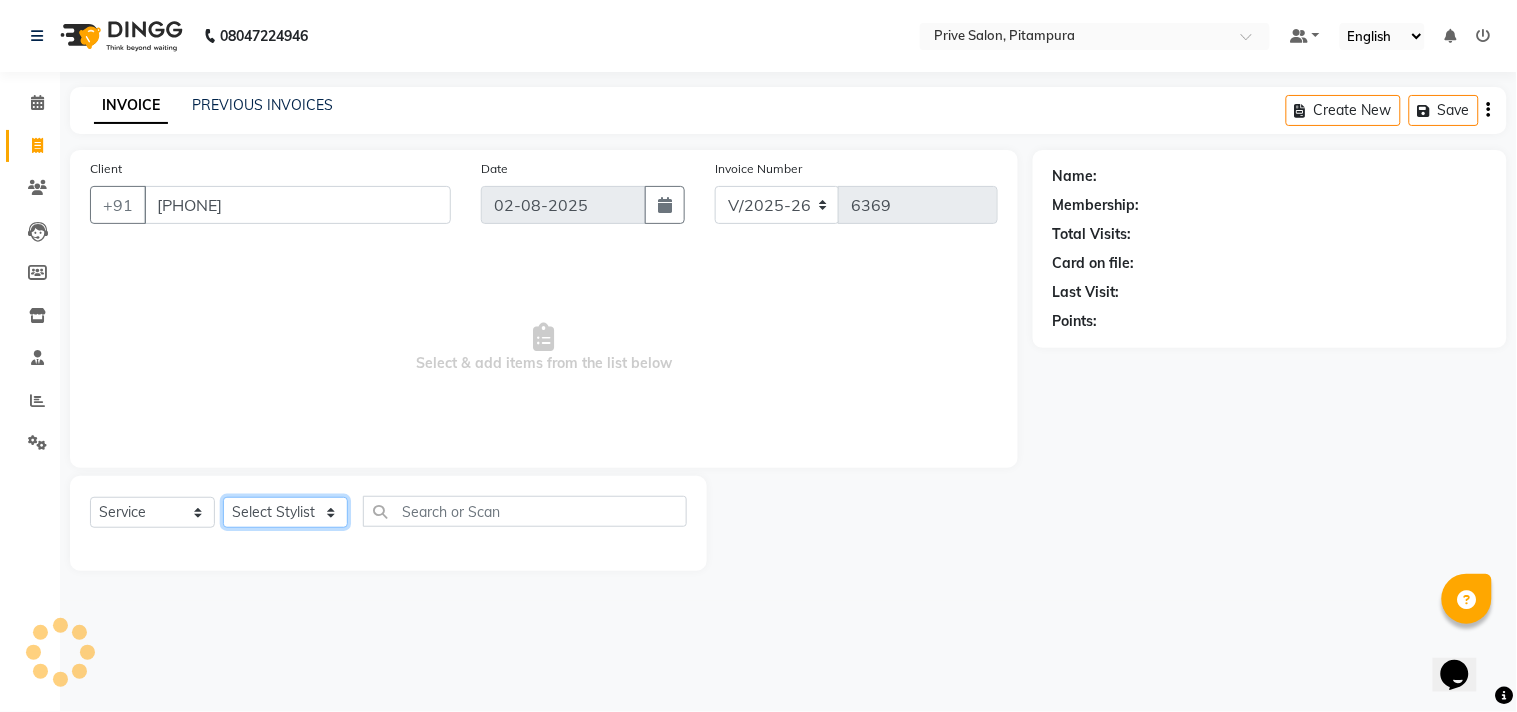 click on "Select Stylist amit ARJUN Atul FAIZAN FARDEEN GOLU harshit HITESH isha kapil khushbu Manager meenu MOHIT Mohsin NISHA nishi Preet privee Shivam SIVA vikas" 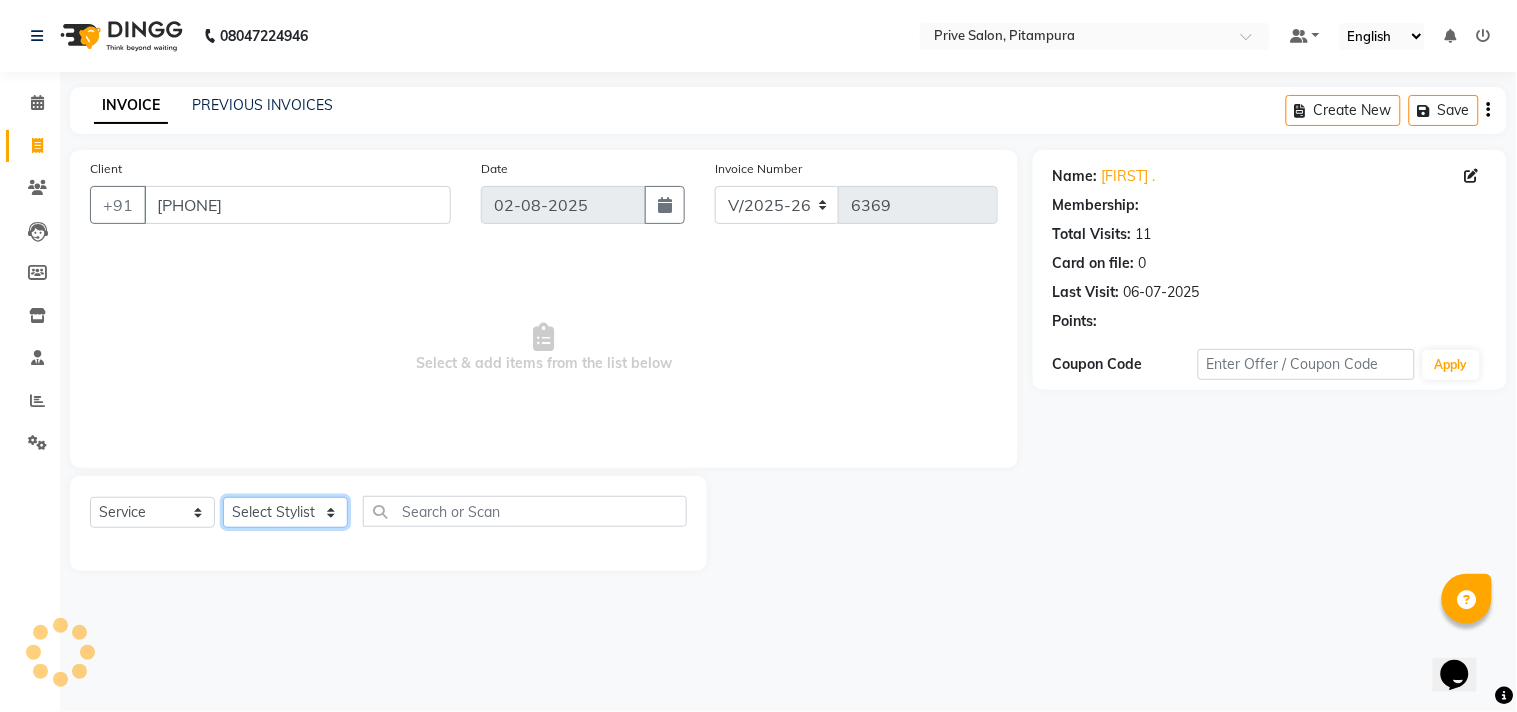 select on "1: Object" 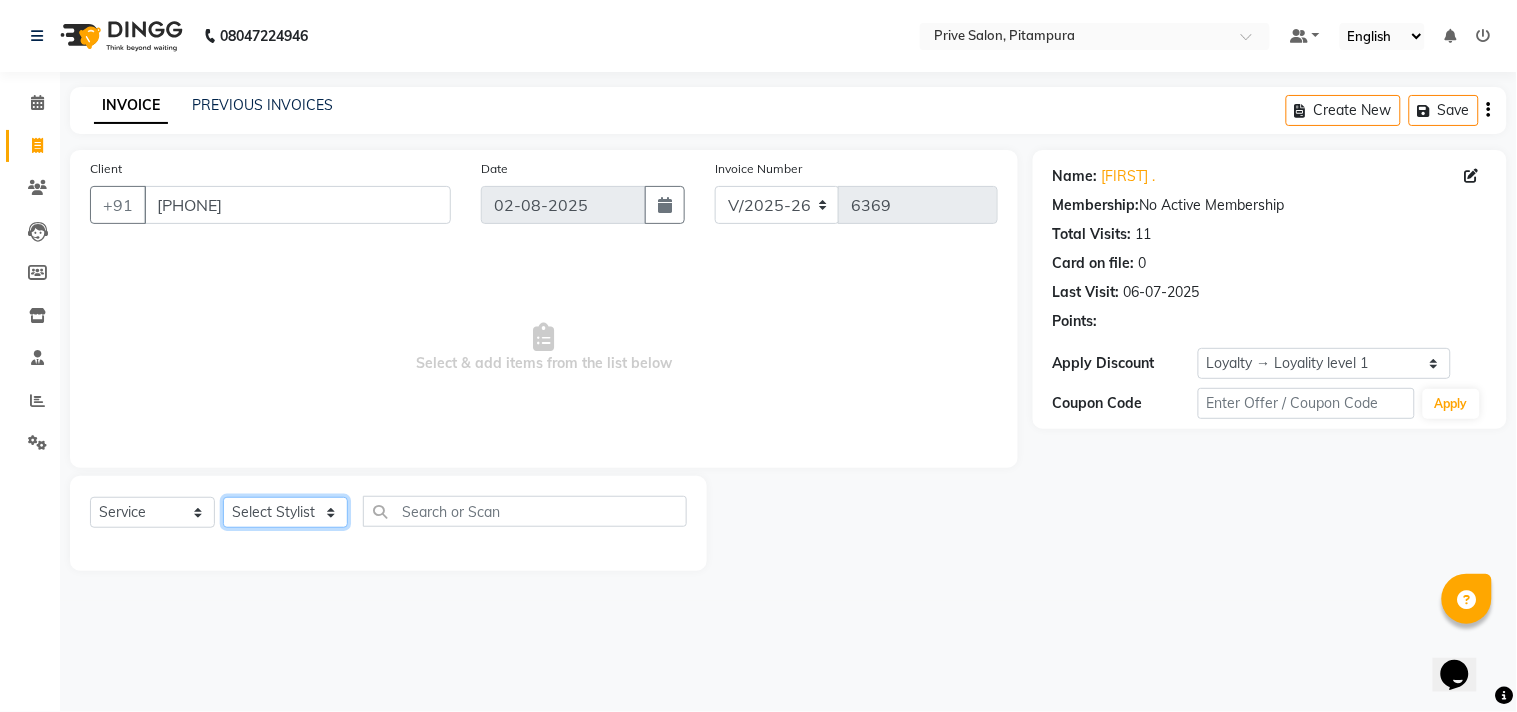 select on "3994" 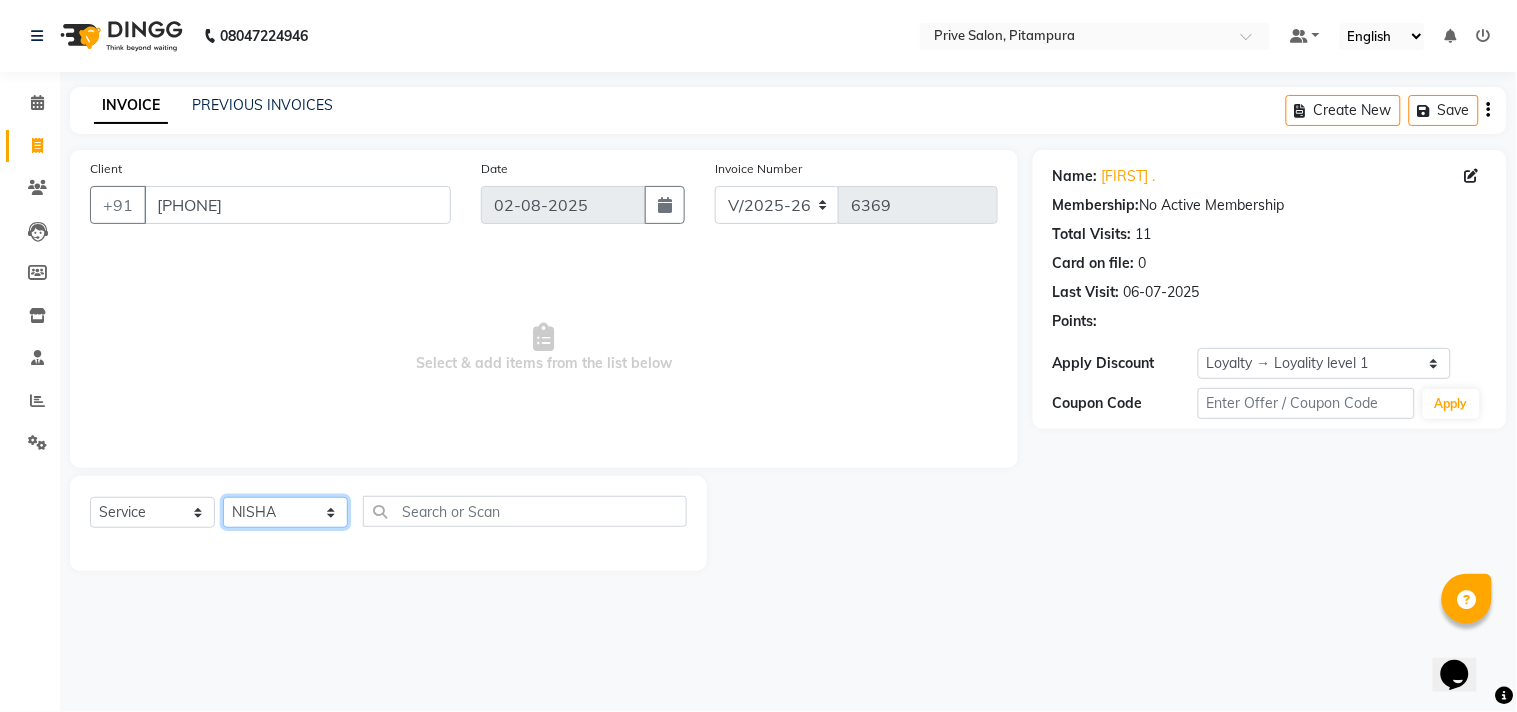 click on "Select Stylist amit ARJUN Atul FAIZAN FARDEEN GOLU harshit HITESH isha kapil khushbu Manager meenu MOHIT Mohsin NISHA nishi Preet privee Shivam SIVA vikas" 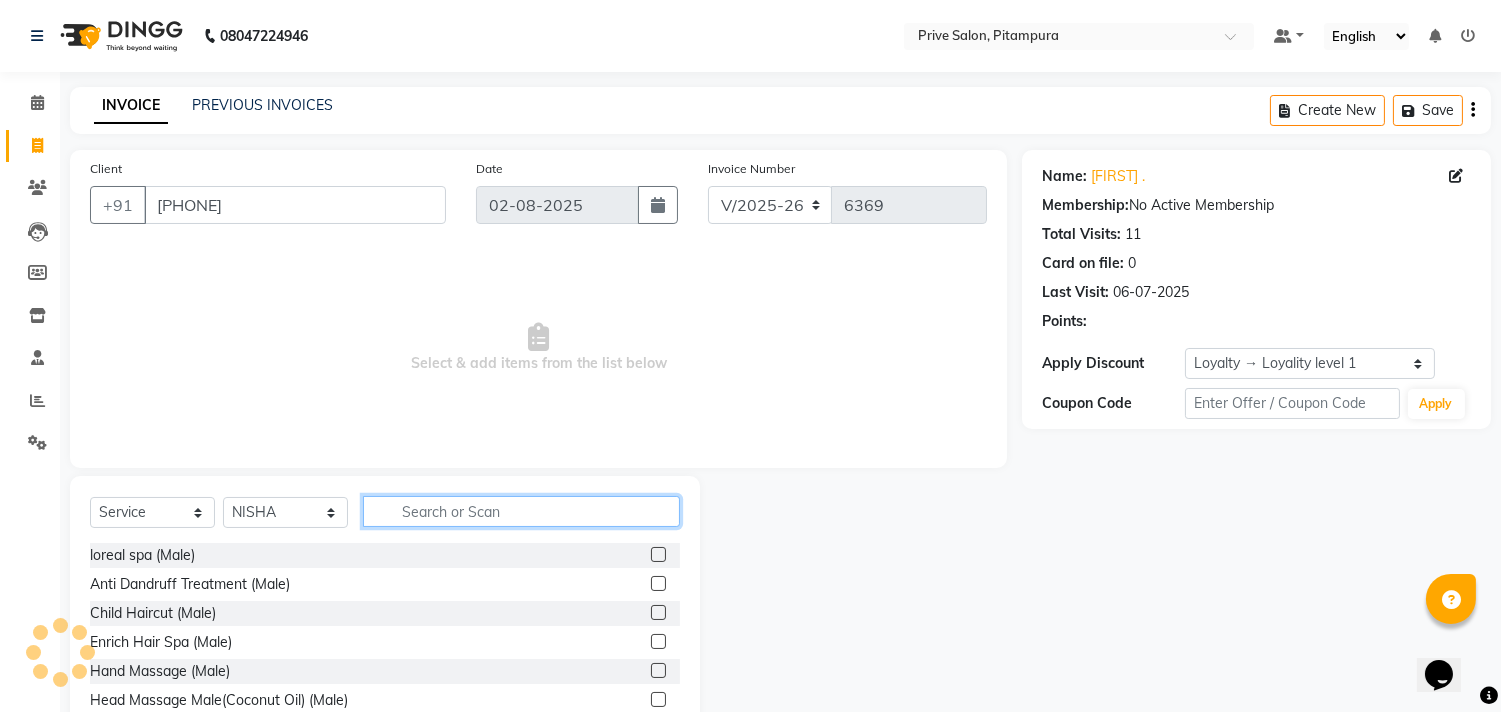 click 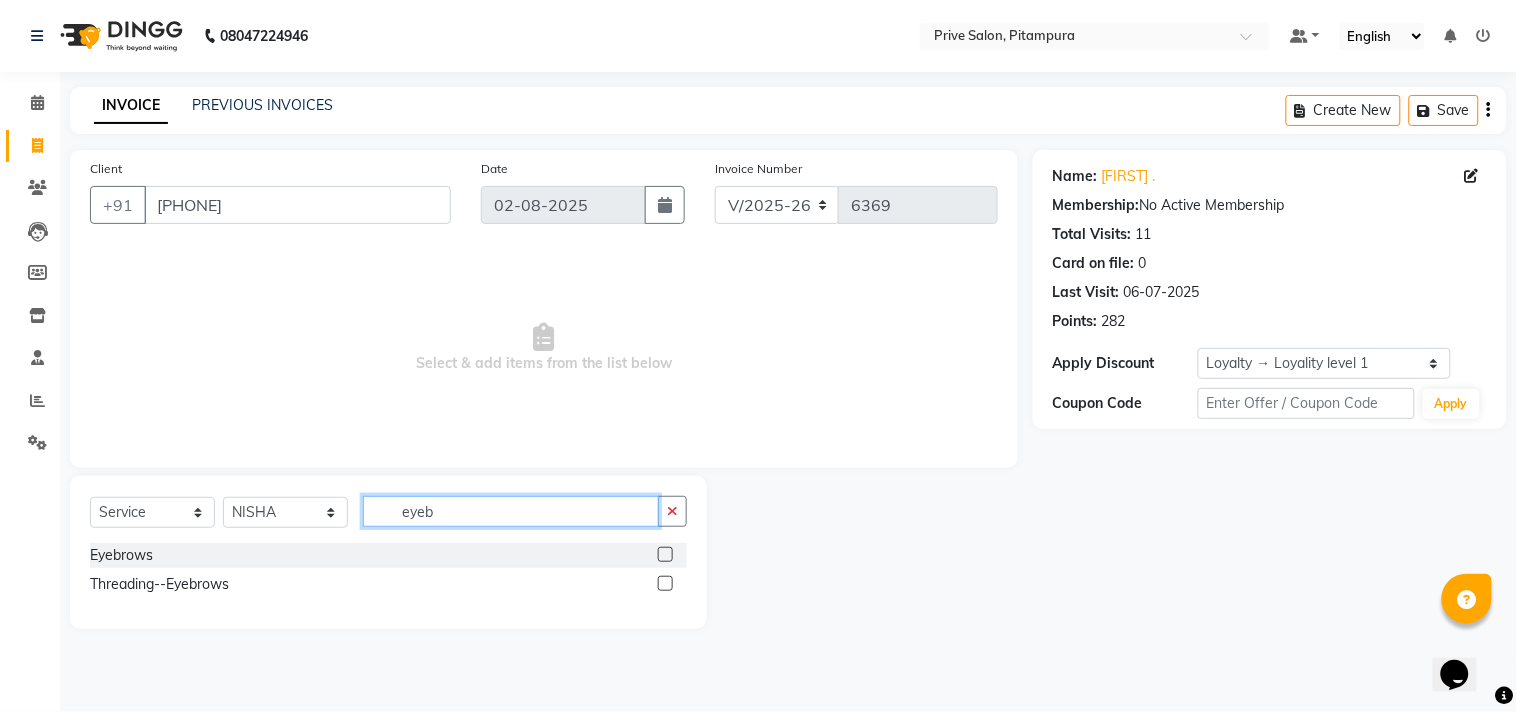 type on "eyeb" 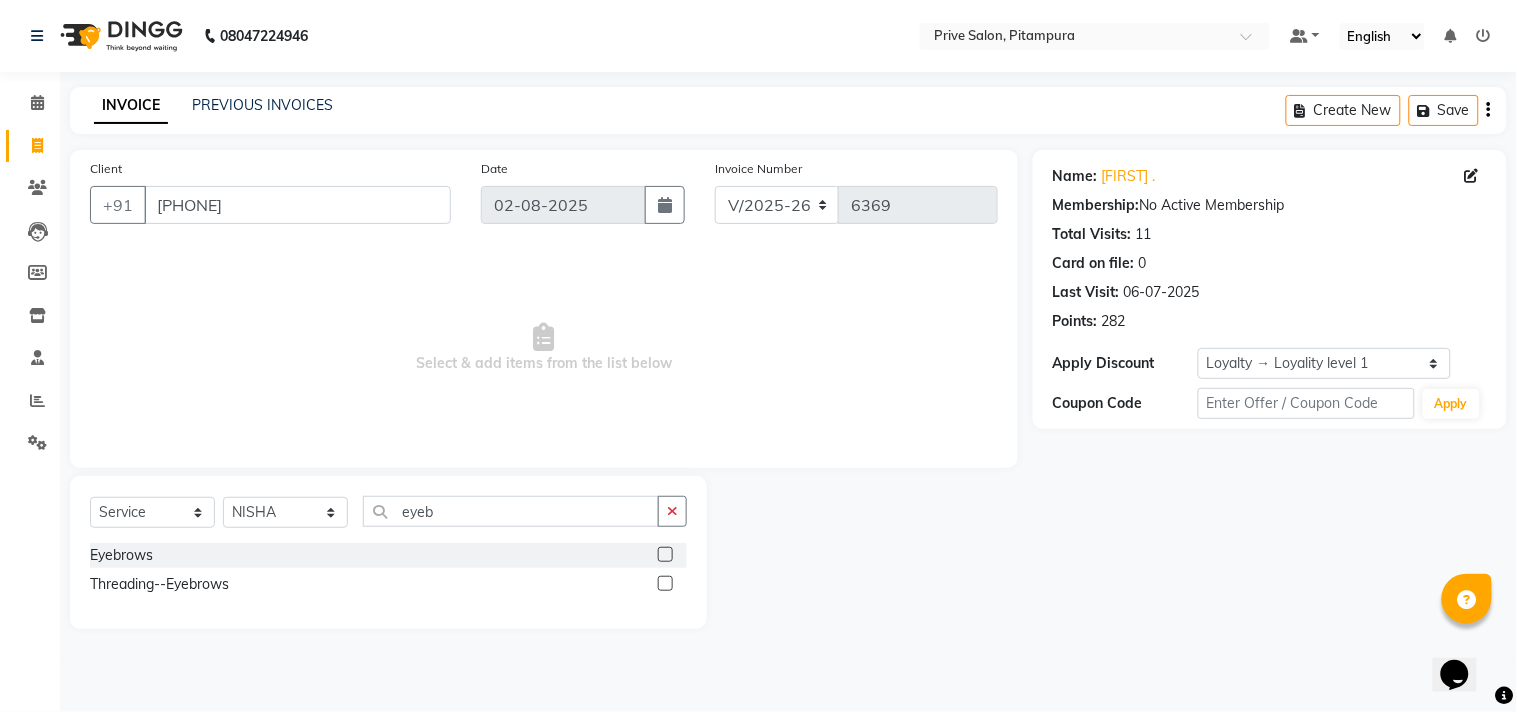 click 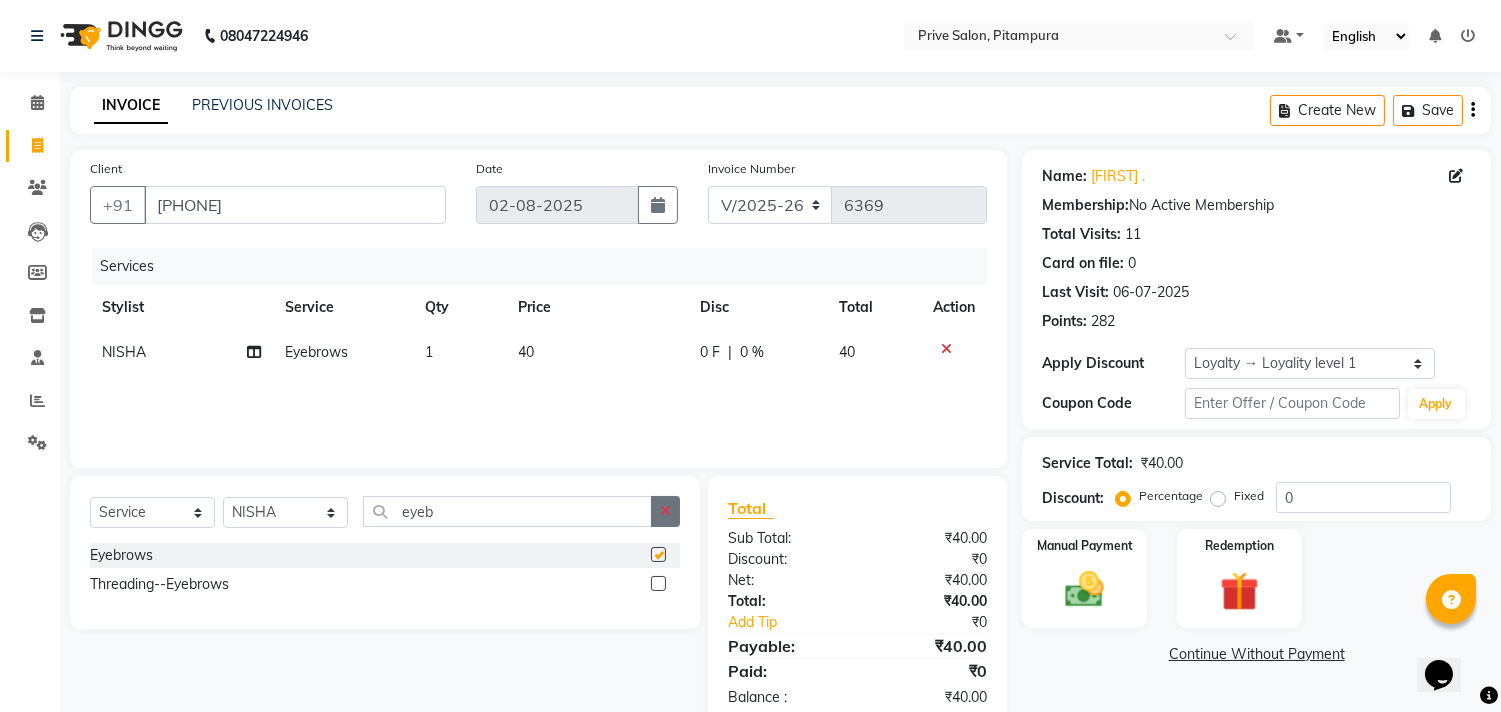 checkbox on "false" 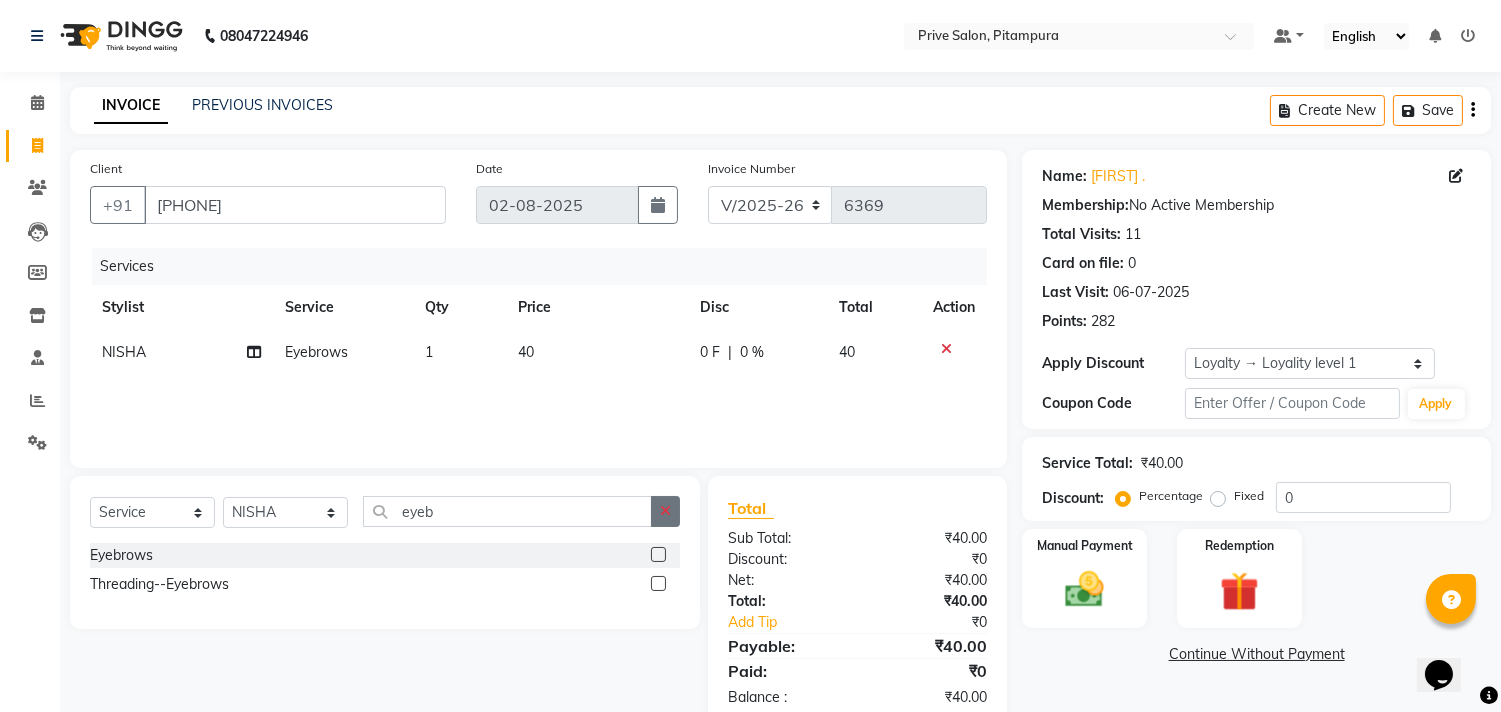 click 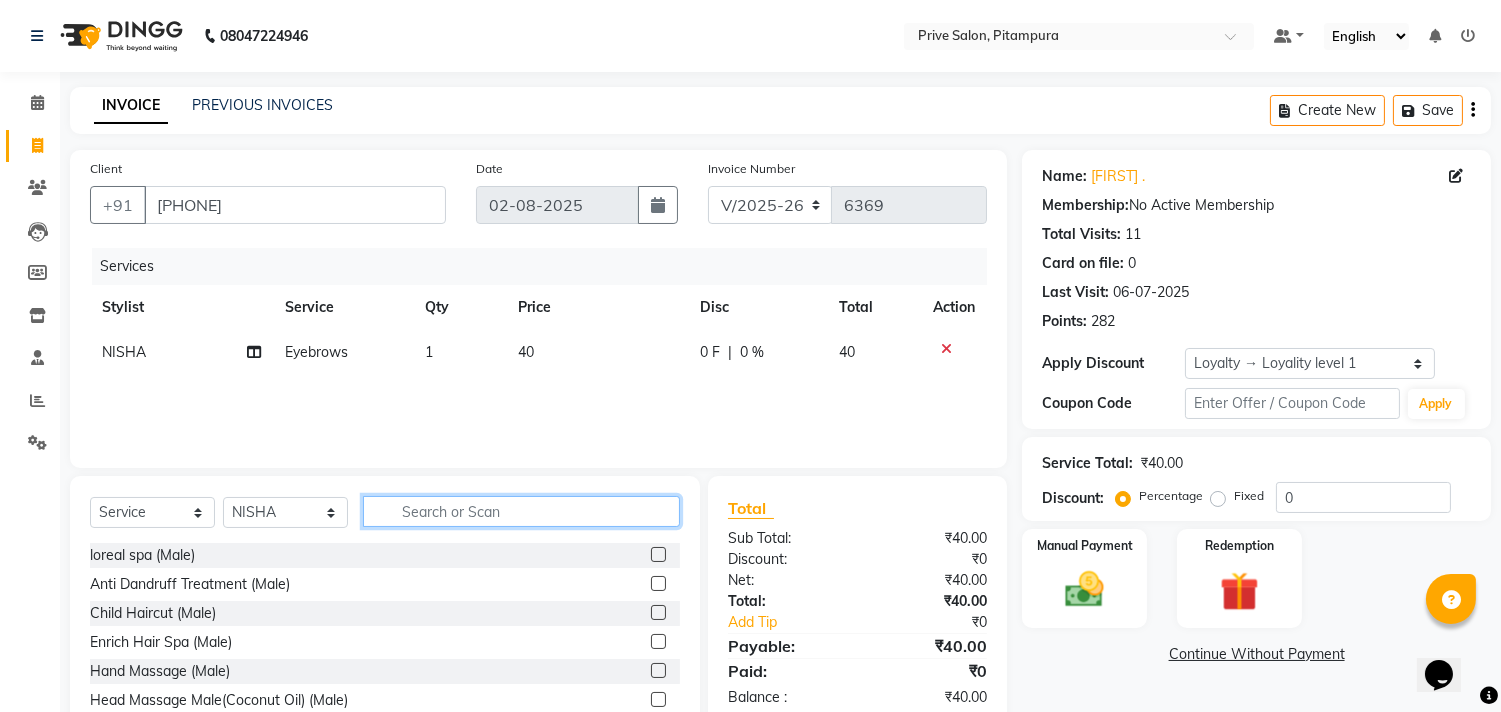 click 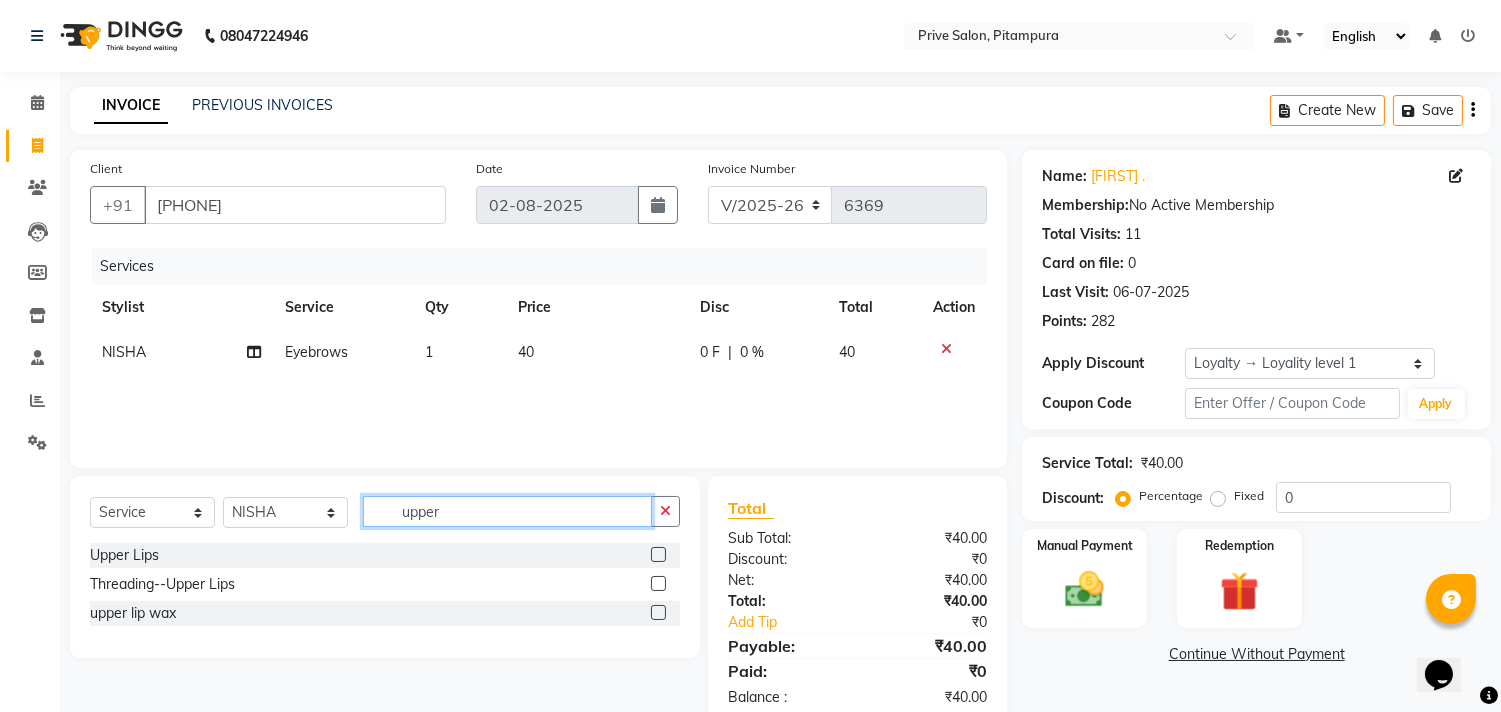 type on "upper" 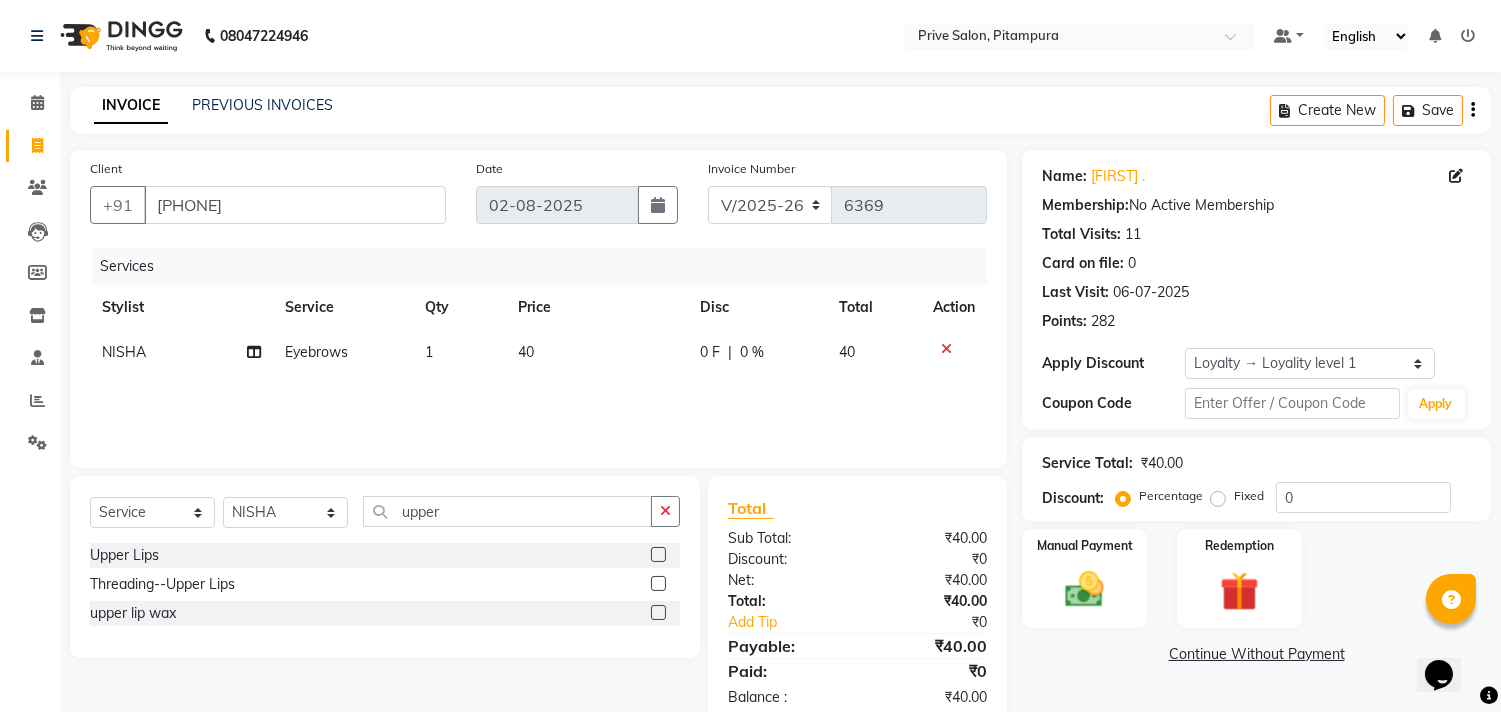click 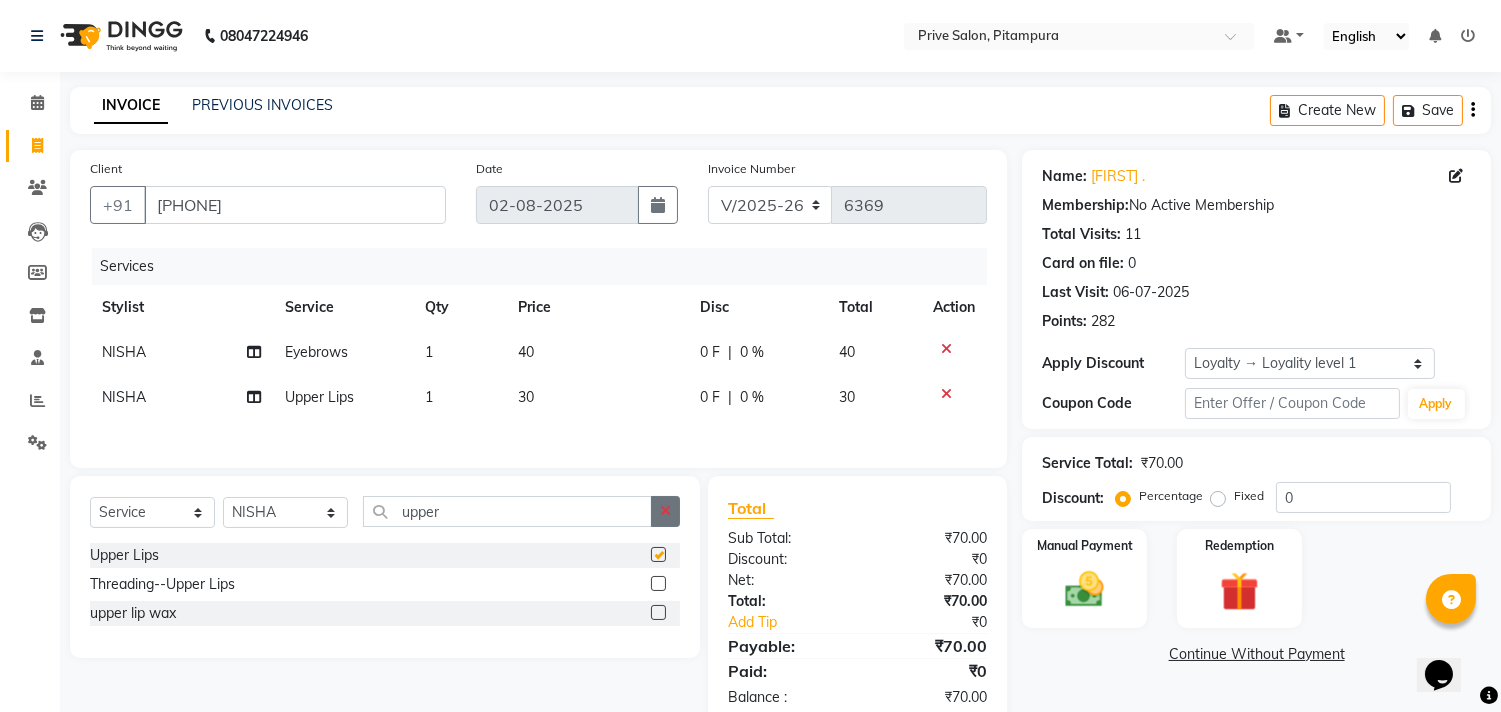 checkbox on "false" 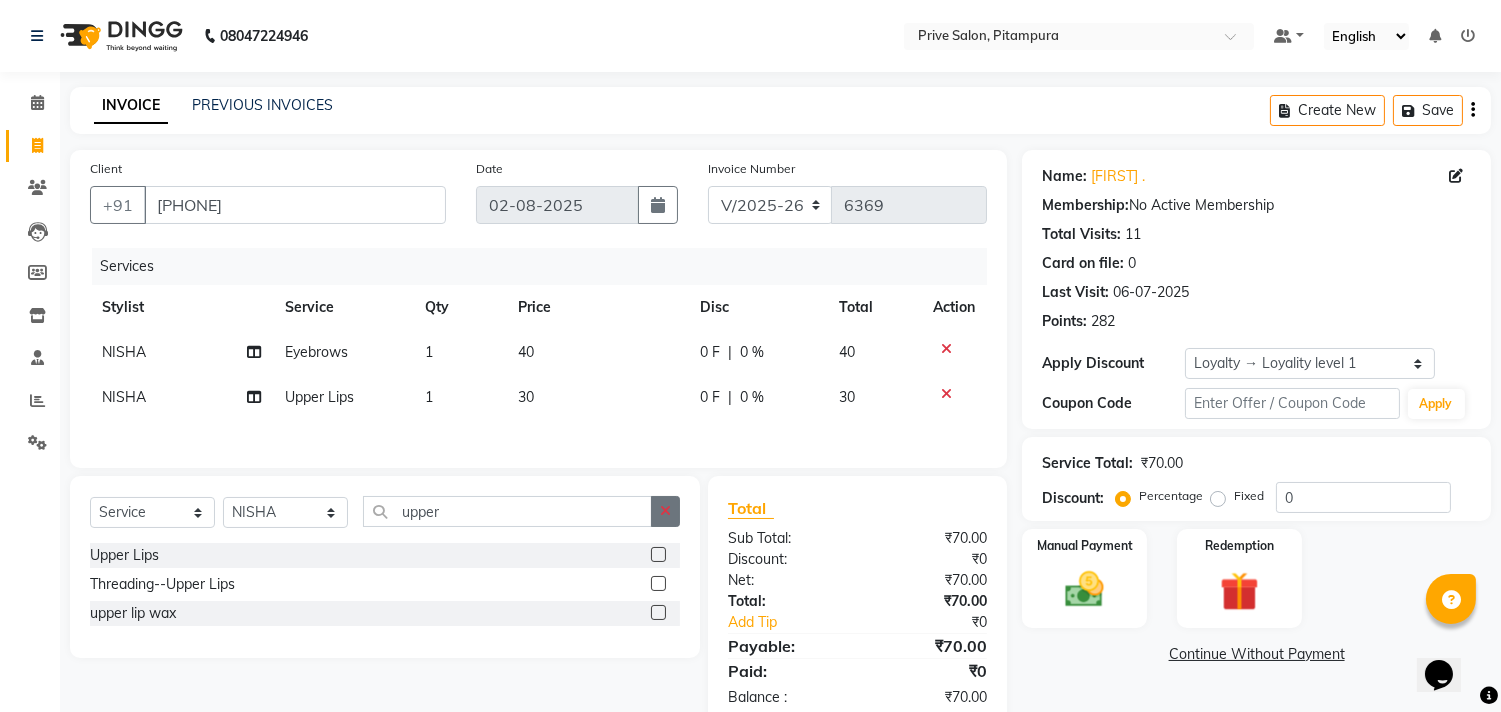 click 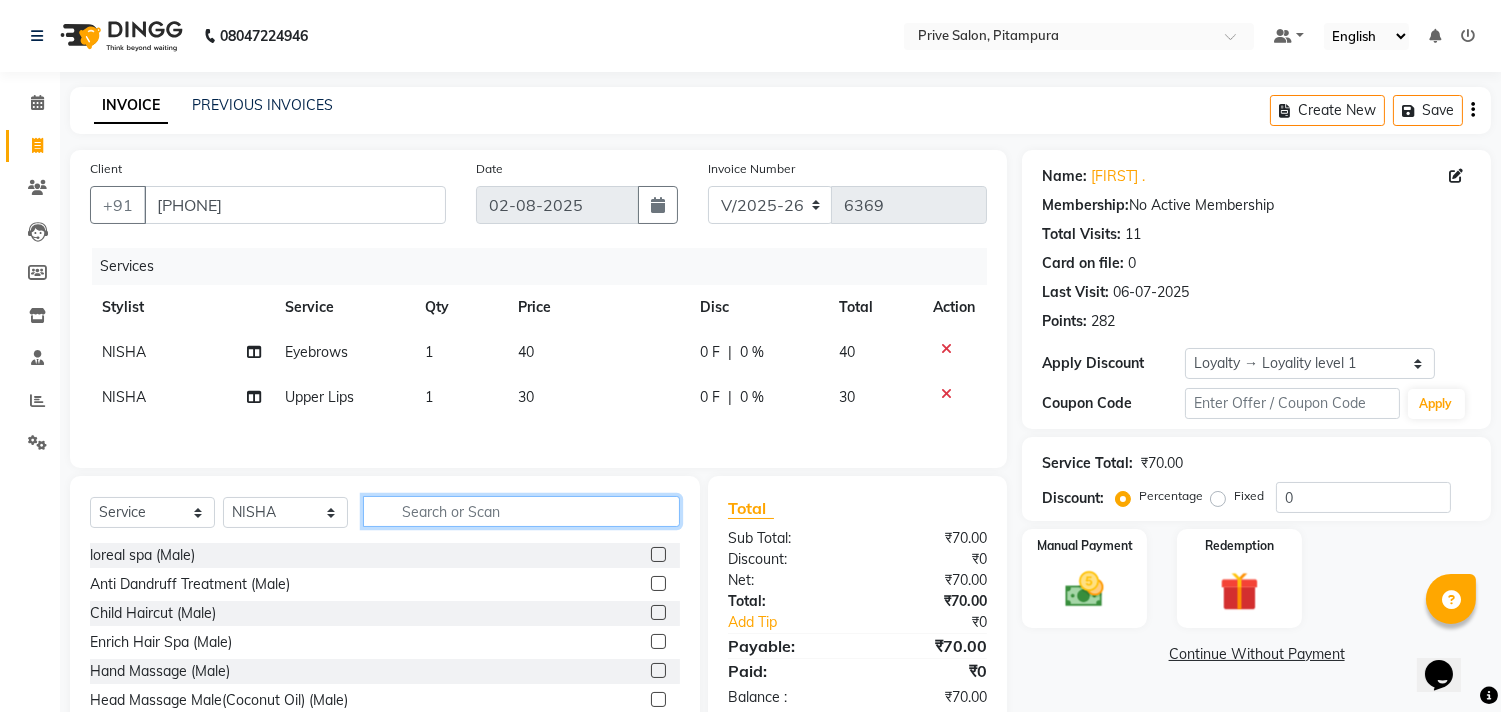 click 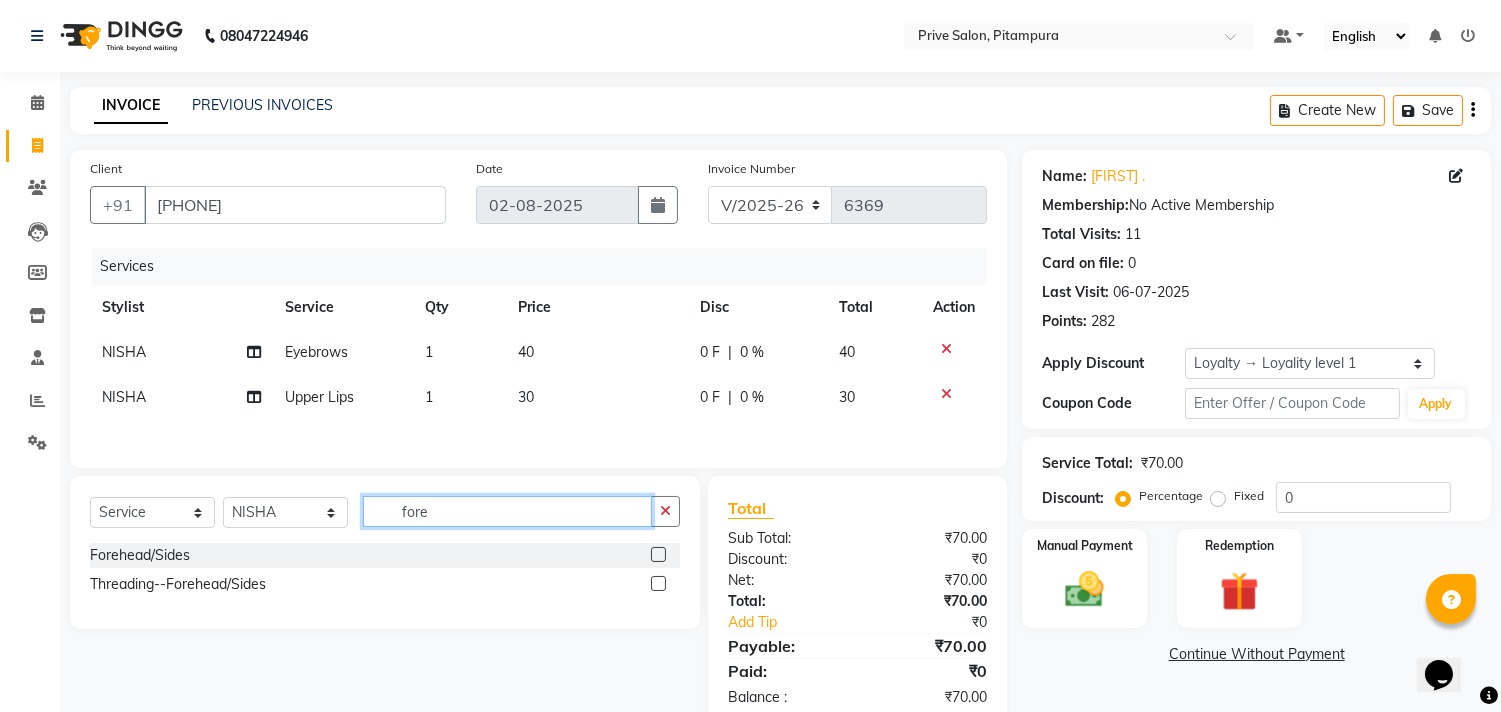 type on "fore" 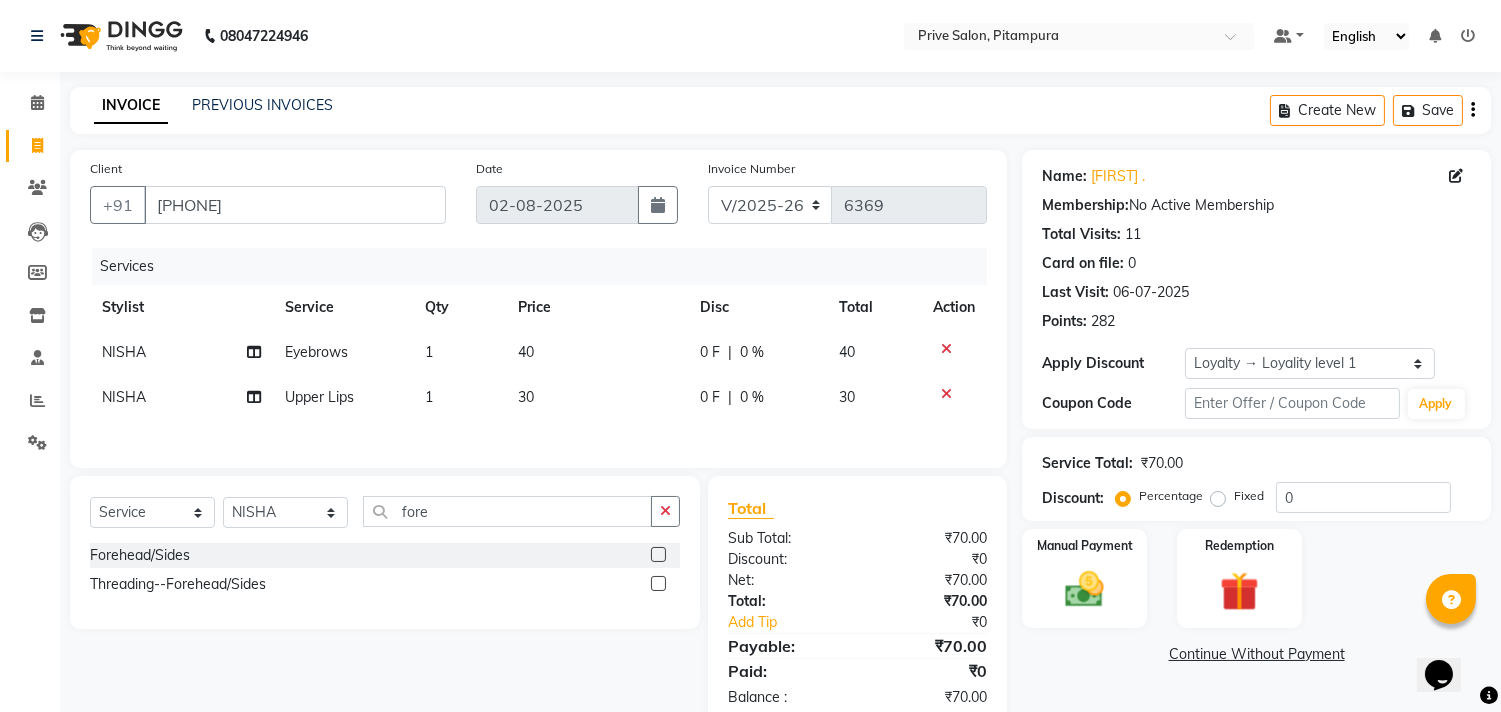 click 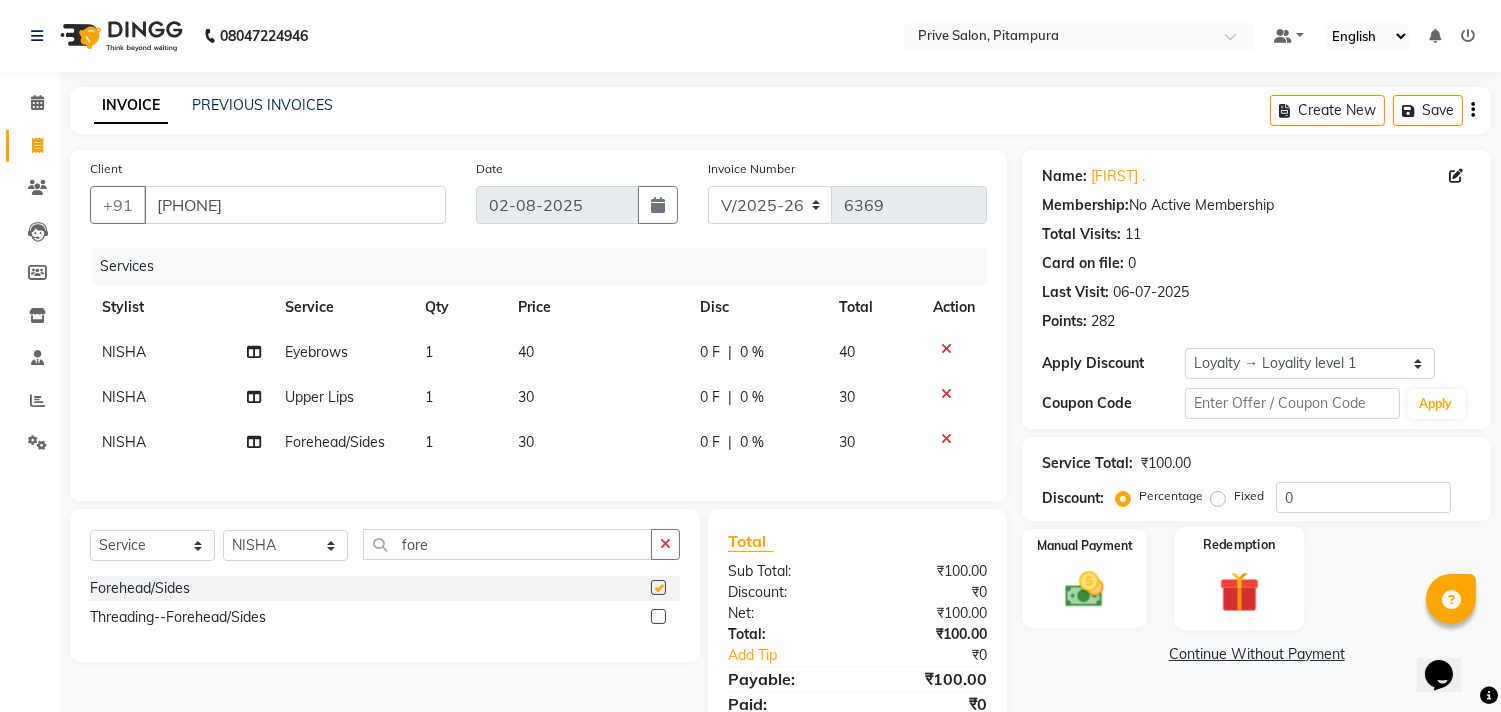 checkbox on "false" 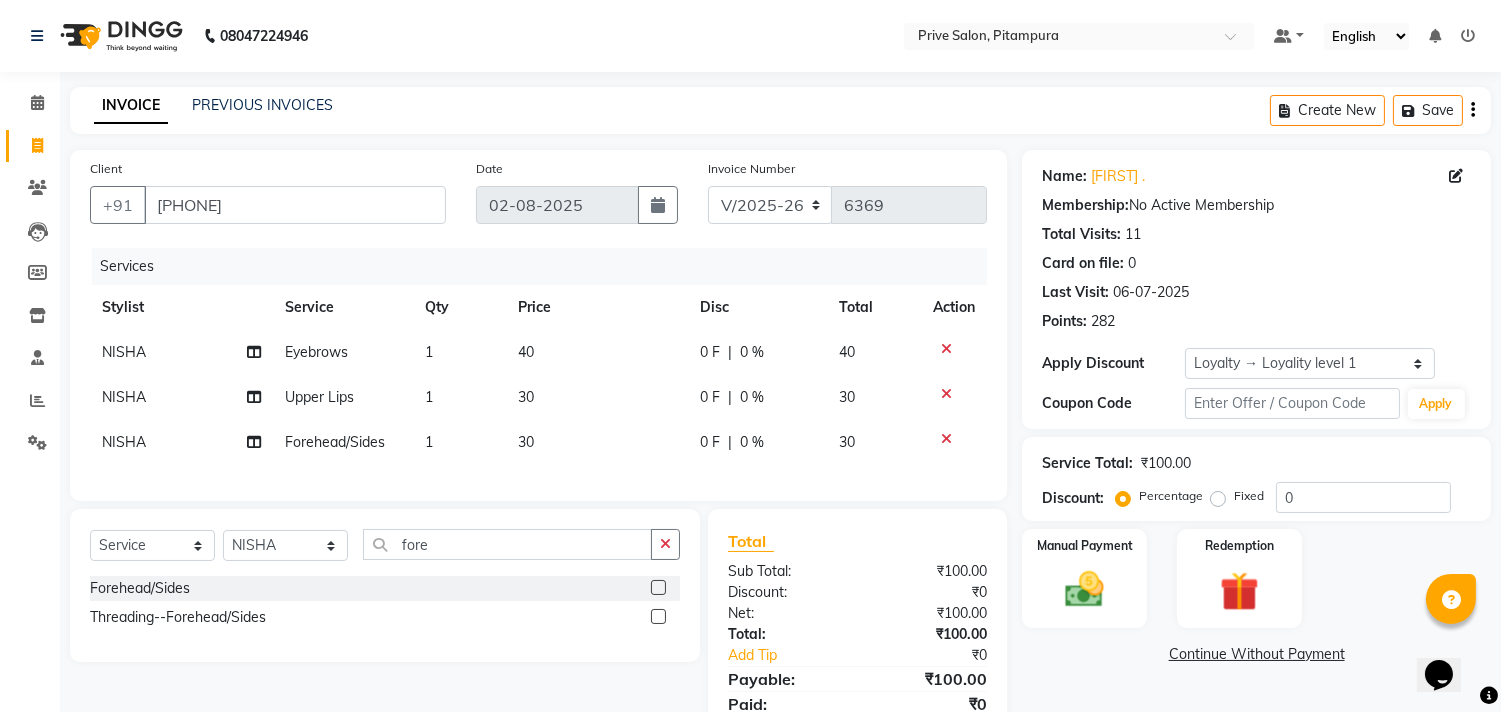 scroll, scrollTop: 64, scrollLeft: 0, axis: vertical 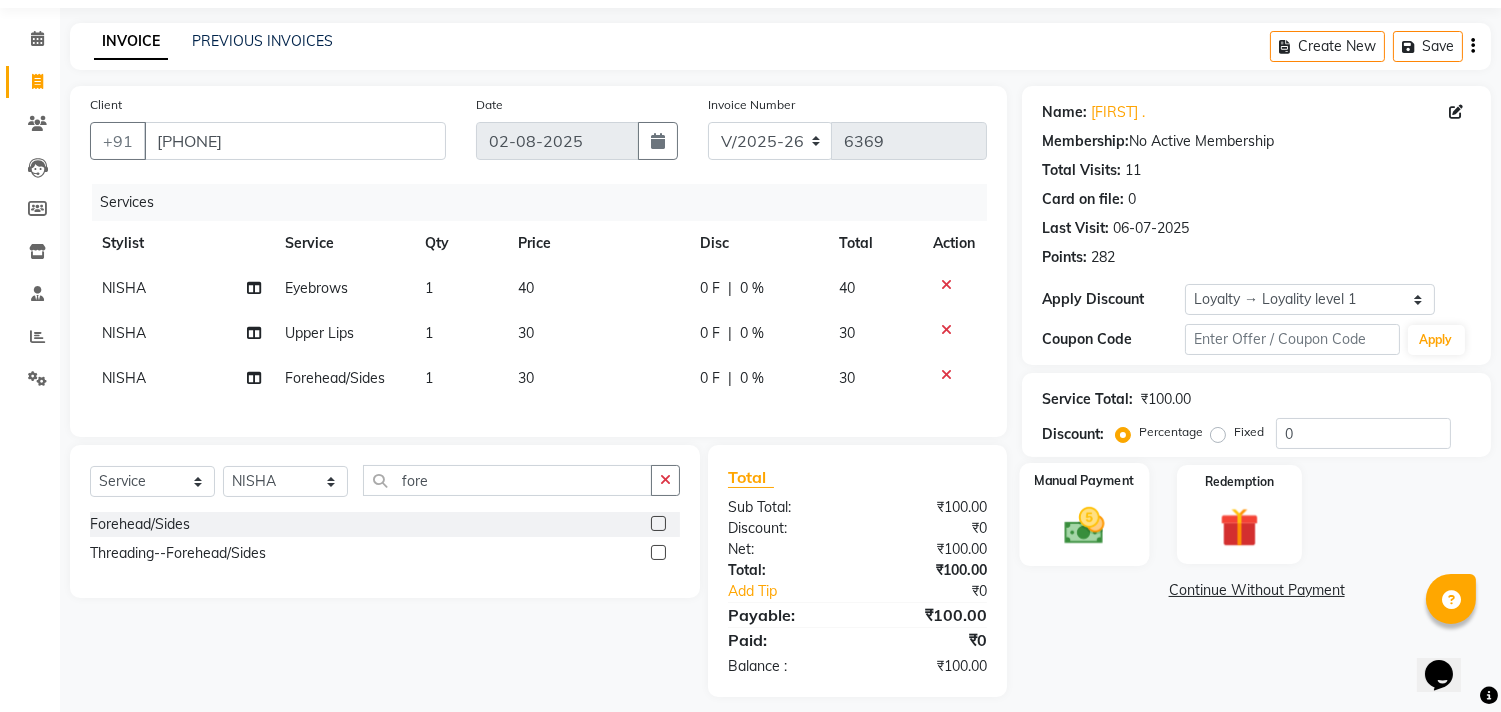 click 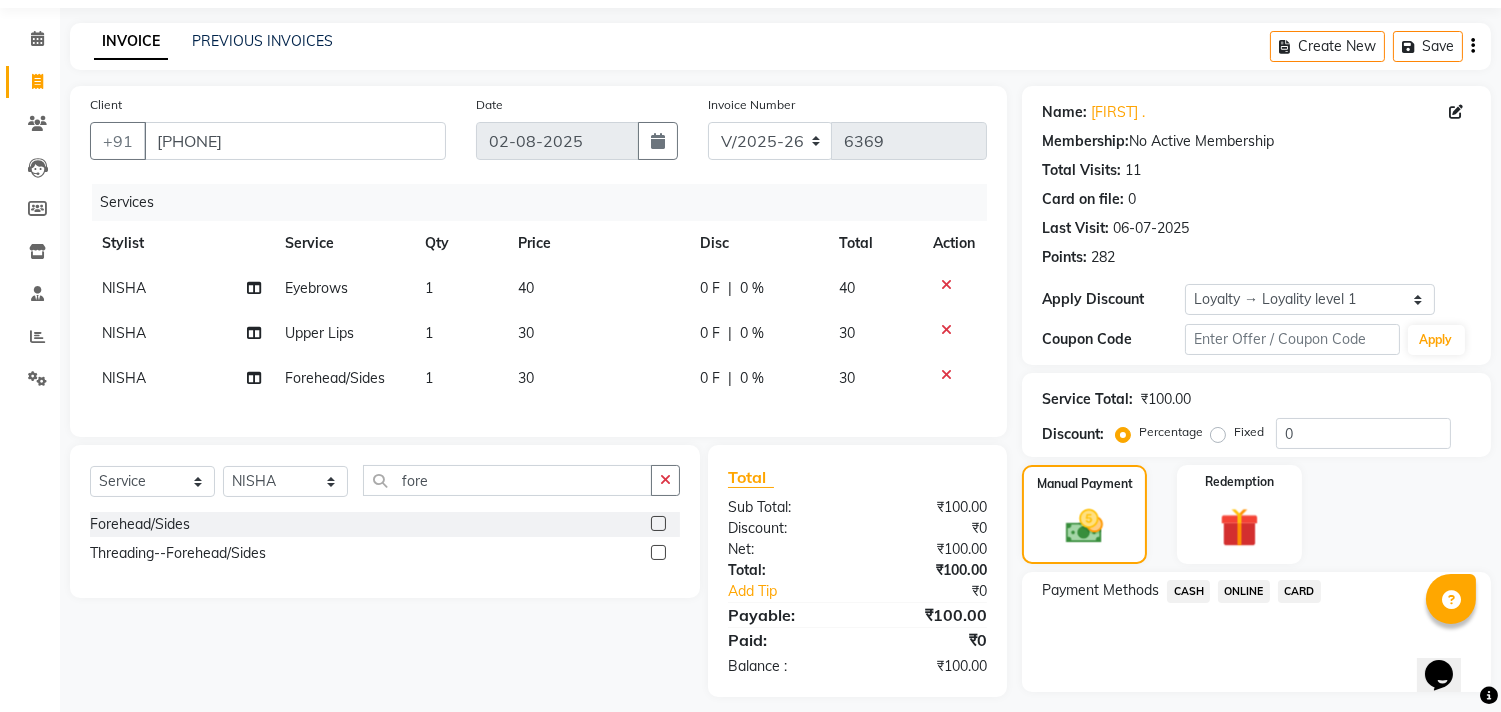 click on "ONLINE" 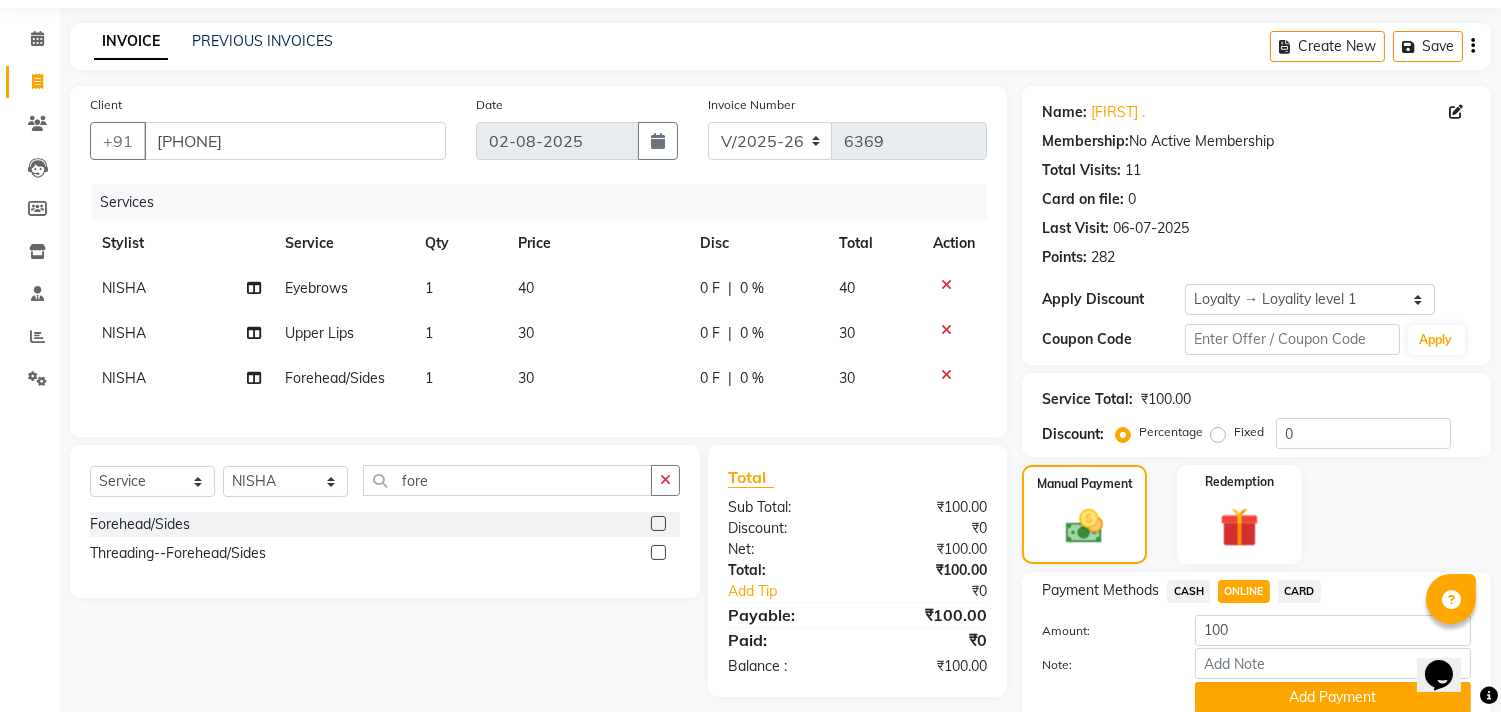 click on "ONLINE" 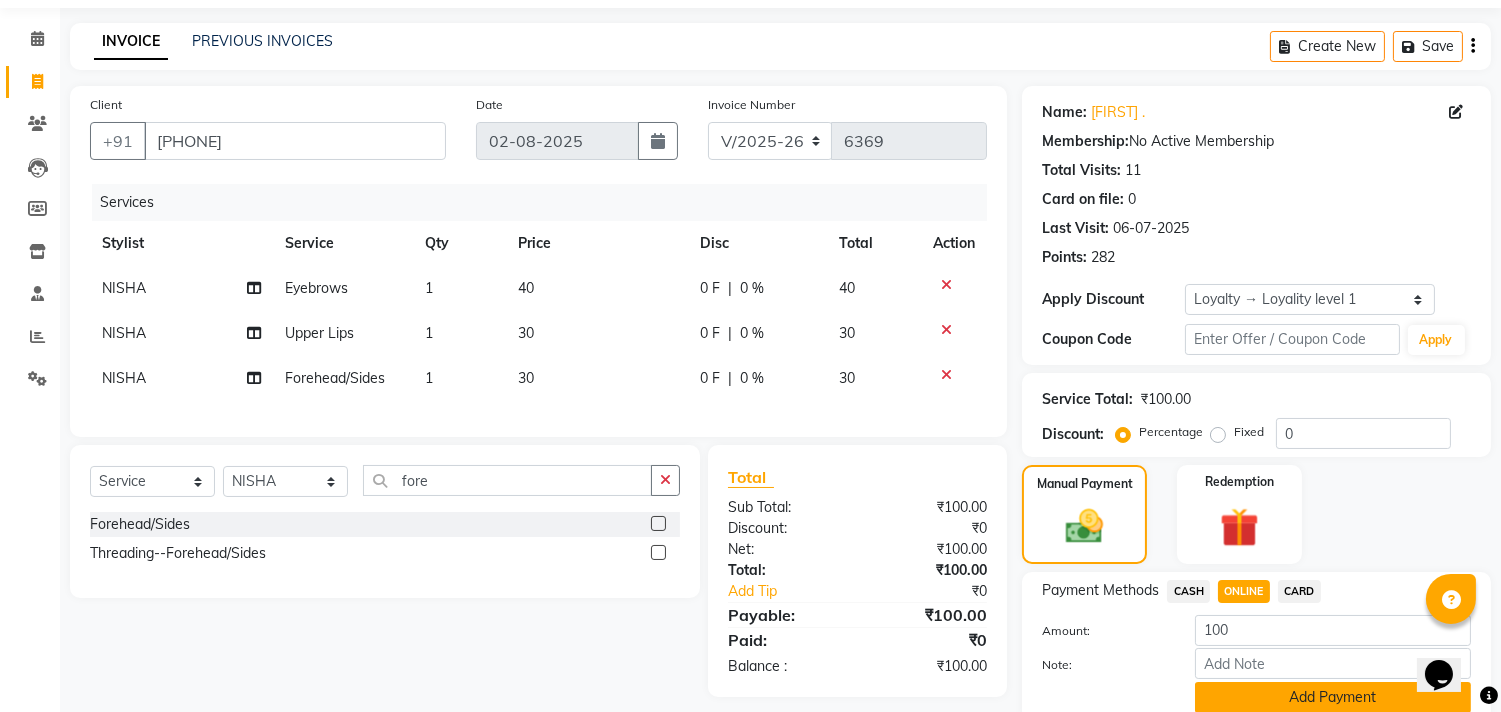 click on "Add Payment" 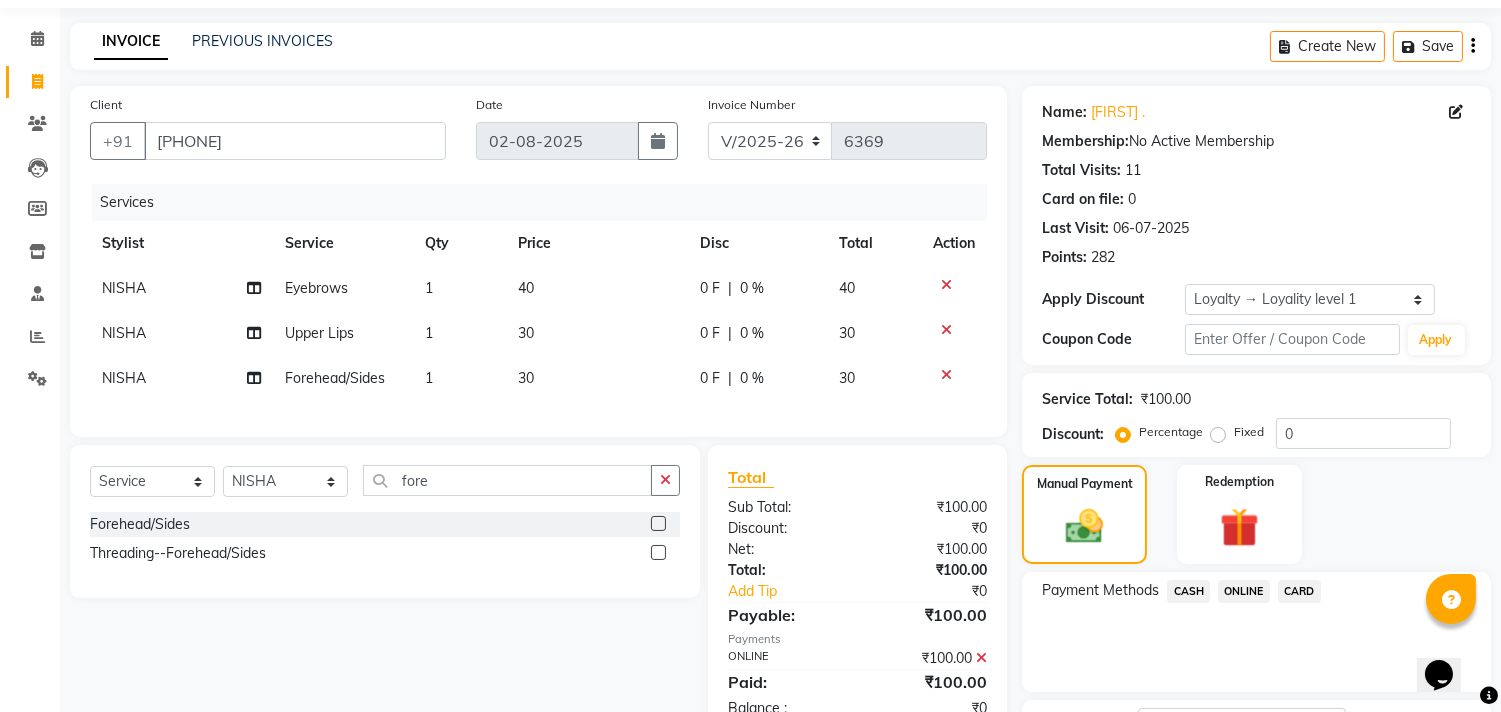 scroll, scrollTop: 236, scrollLeft: 0, axis: vertical 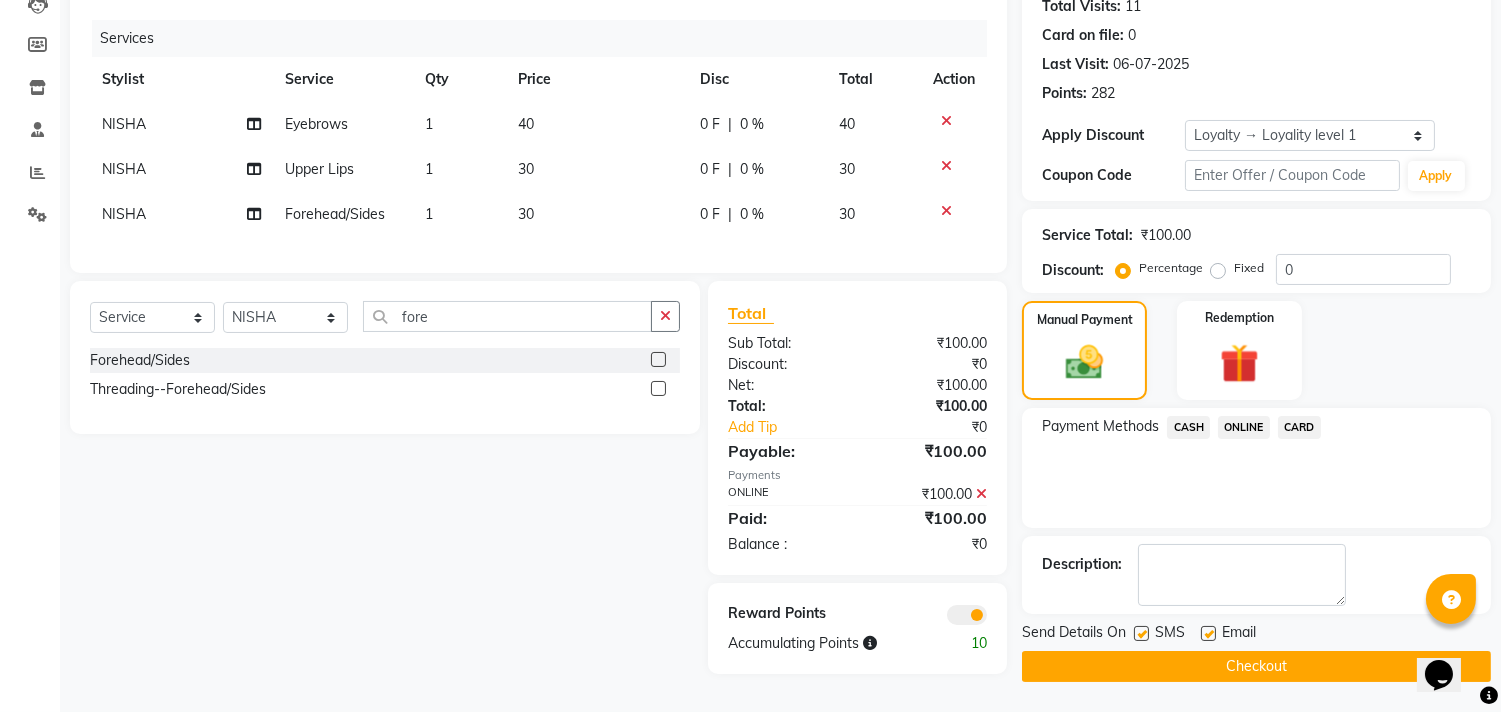 click on "Checkout" 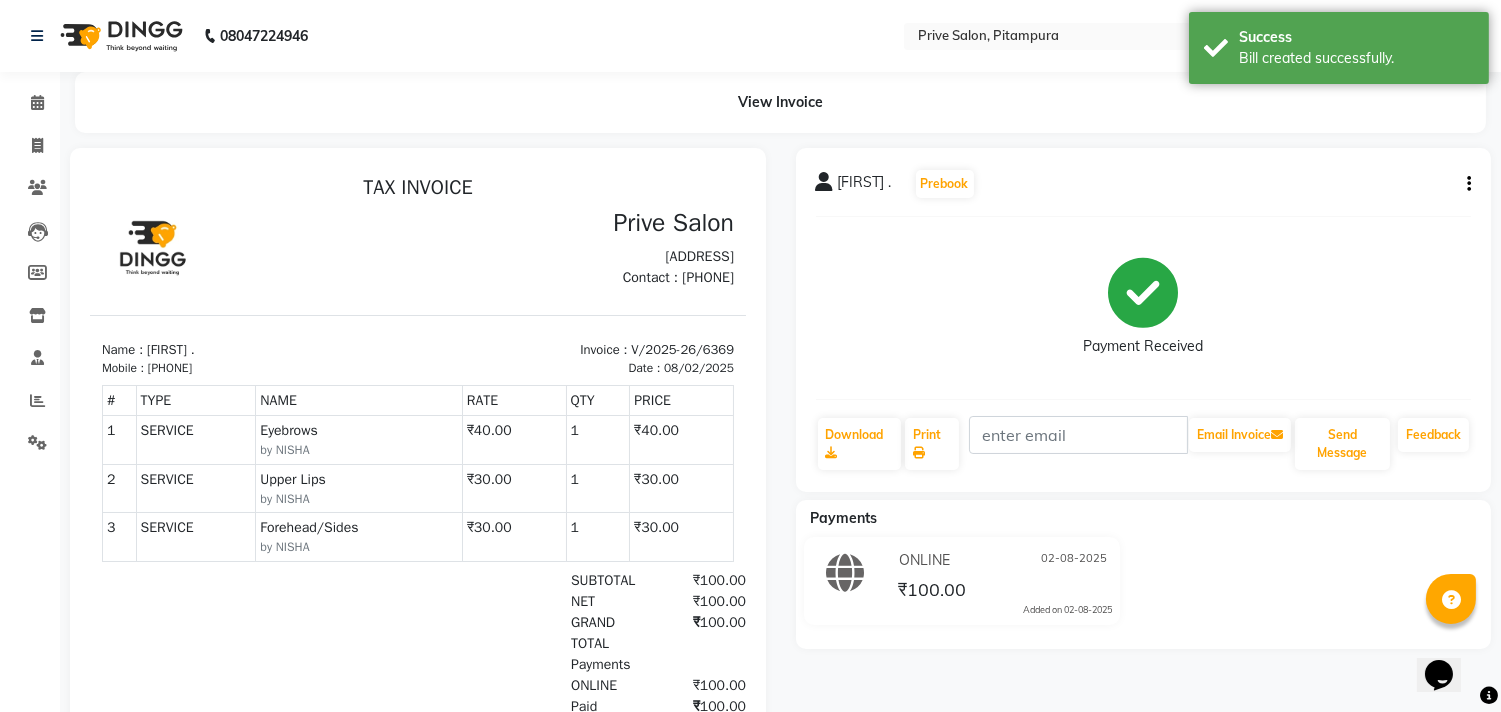 scroll, scrollTop: 0, scrollLeft: 0, axis: both 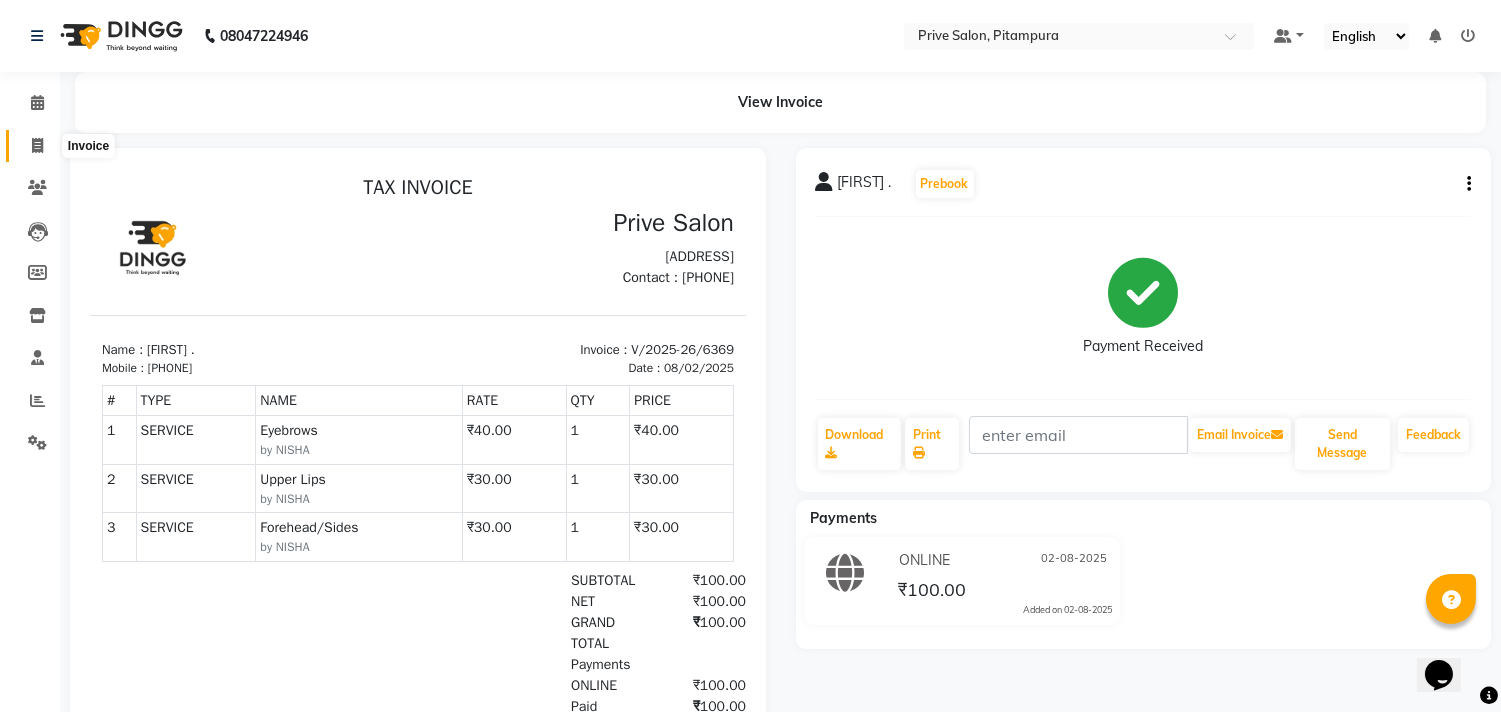 click 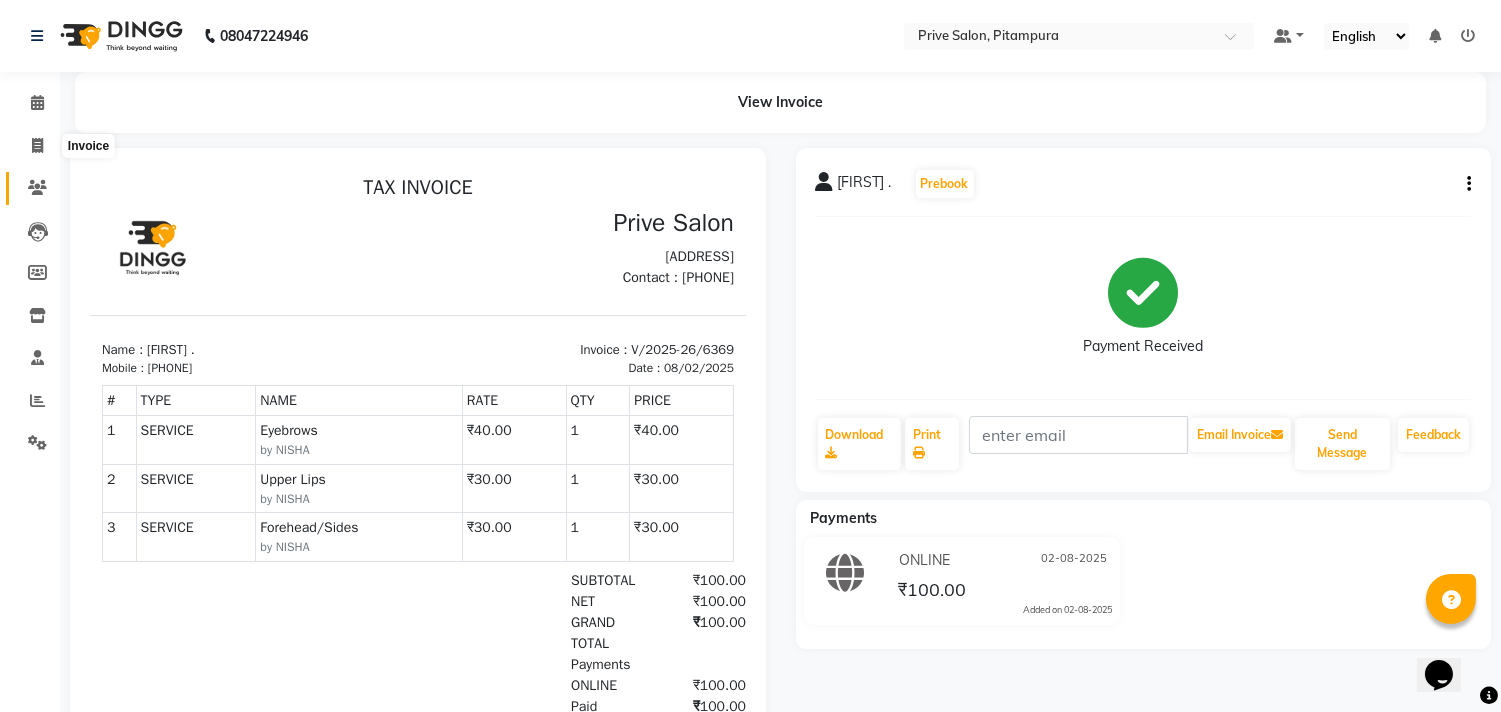 select on "service" 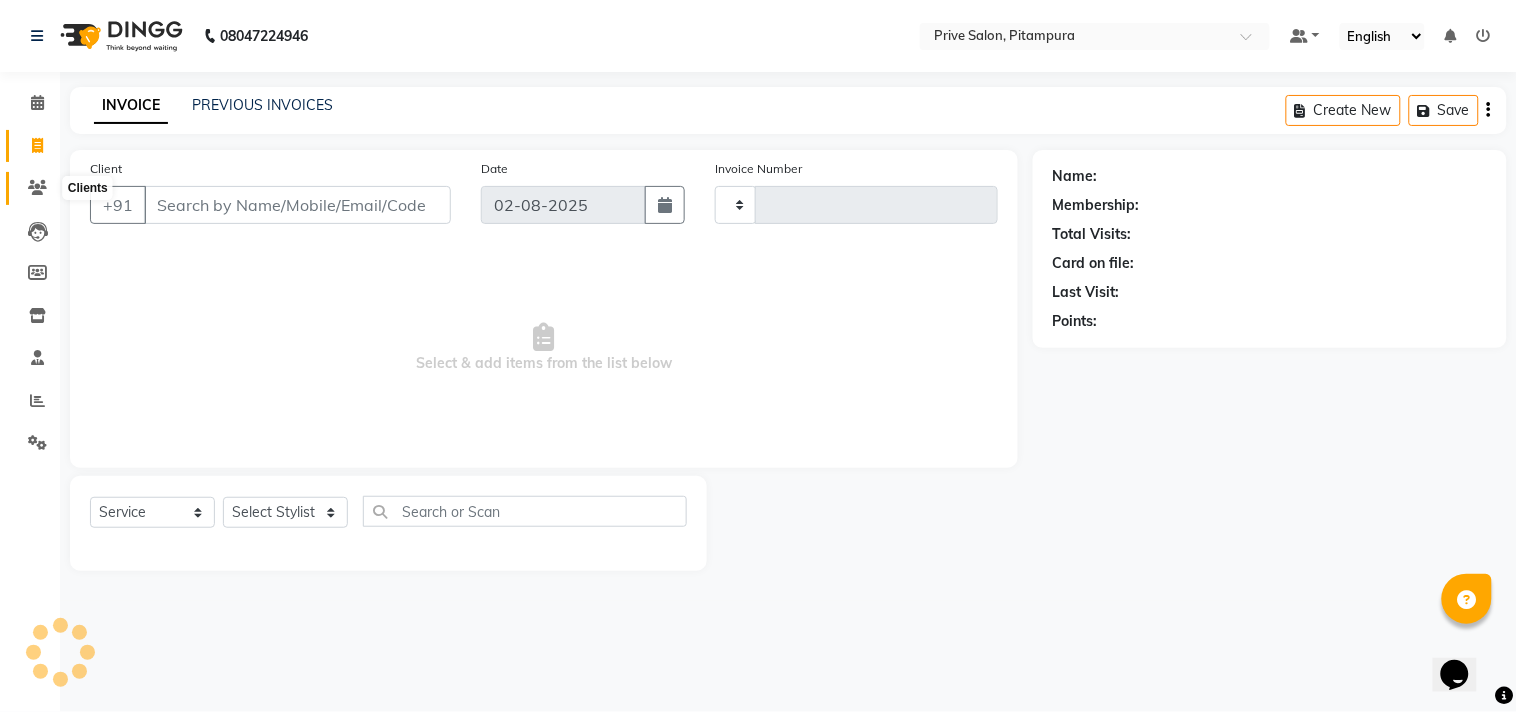 click 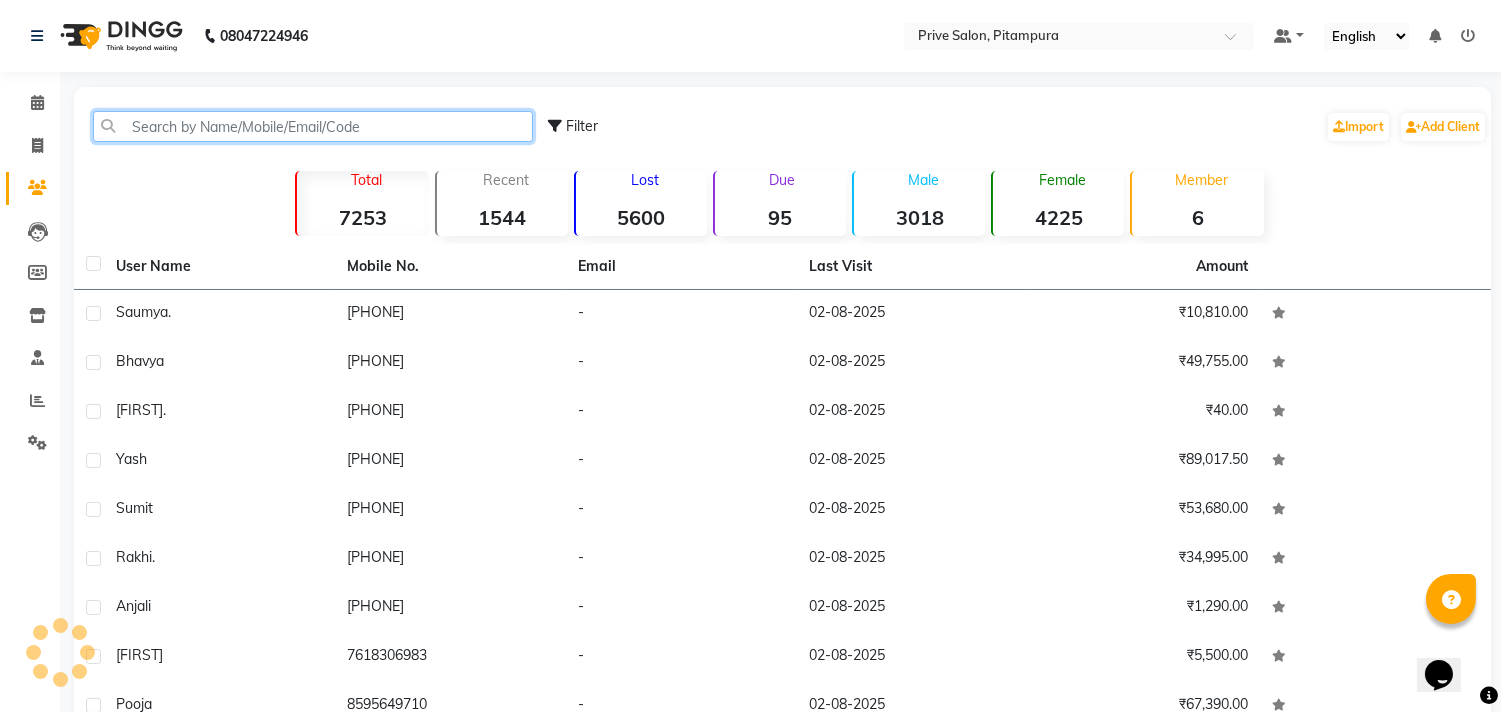 click 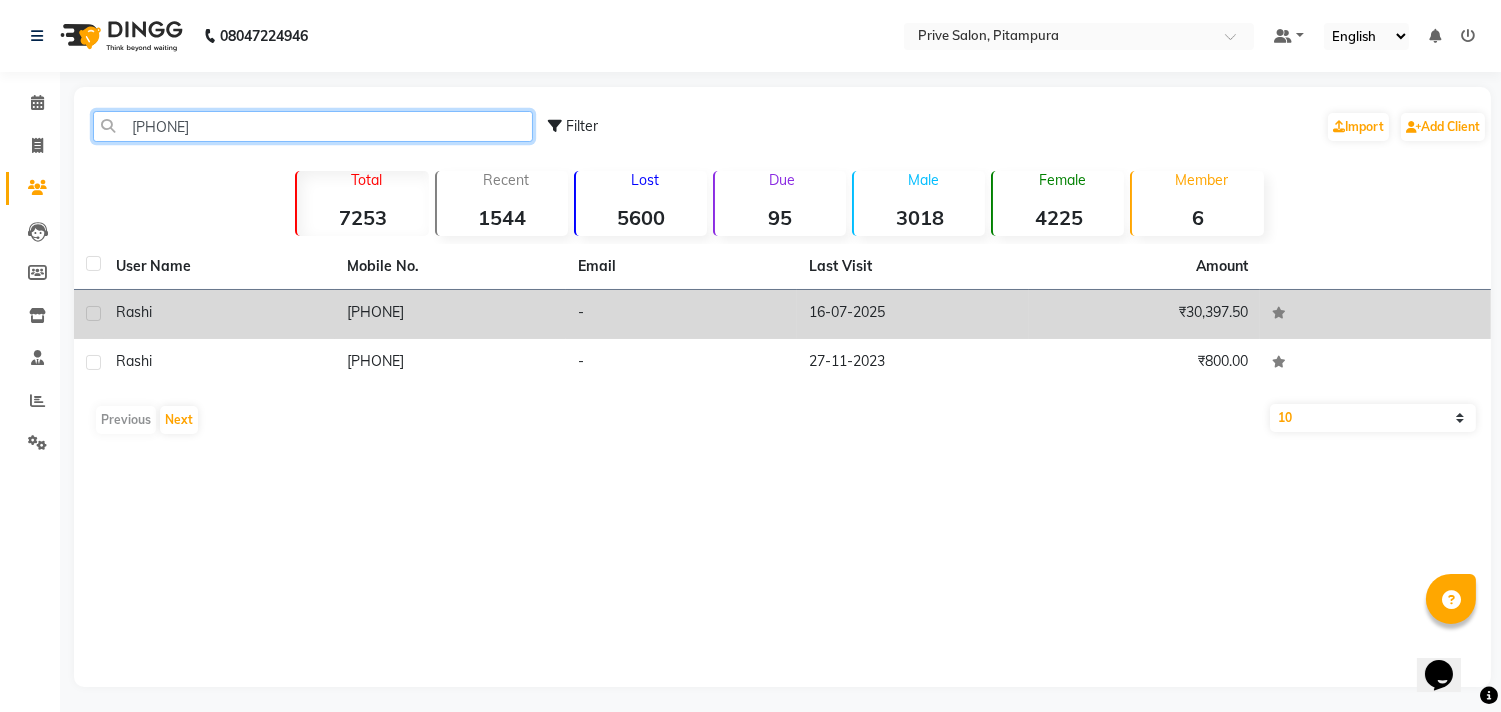 type on "[PHONE]" 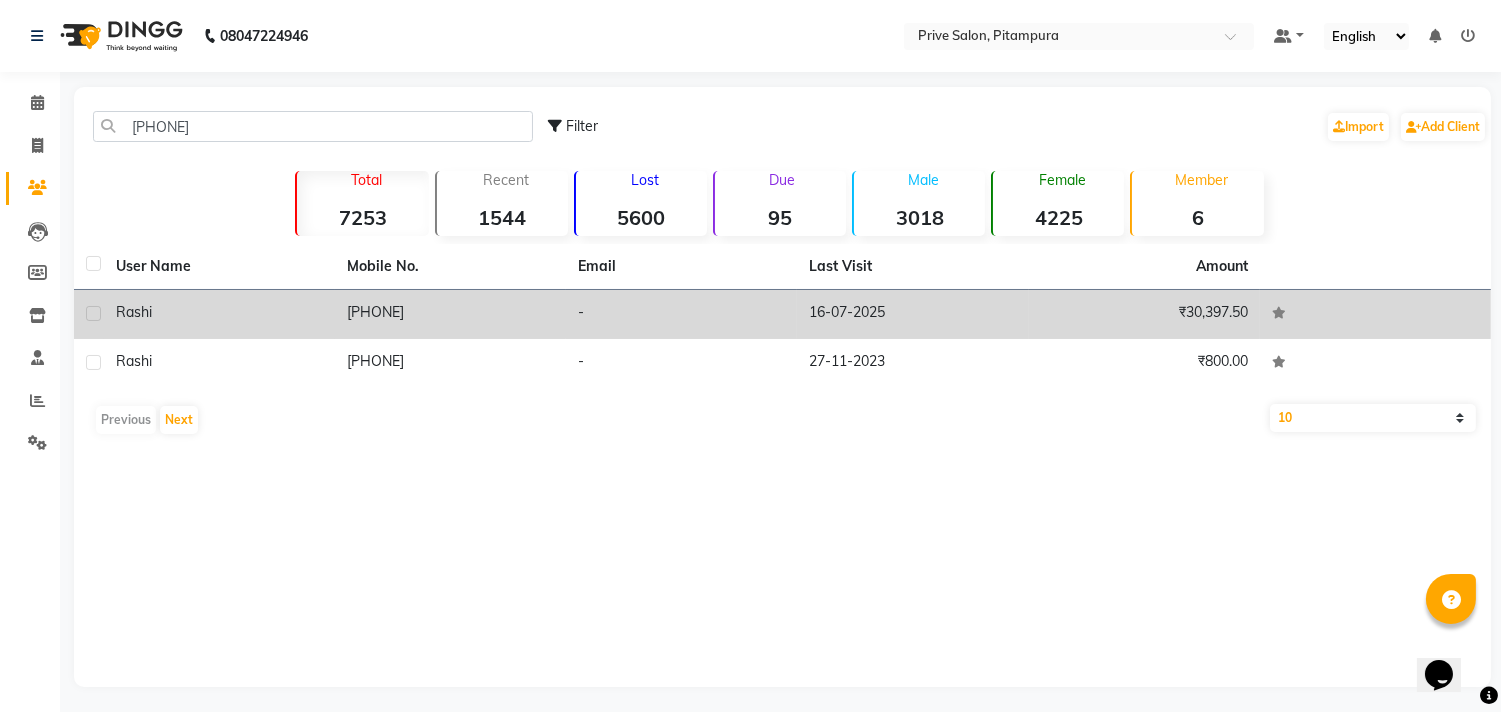 click on "rashi" 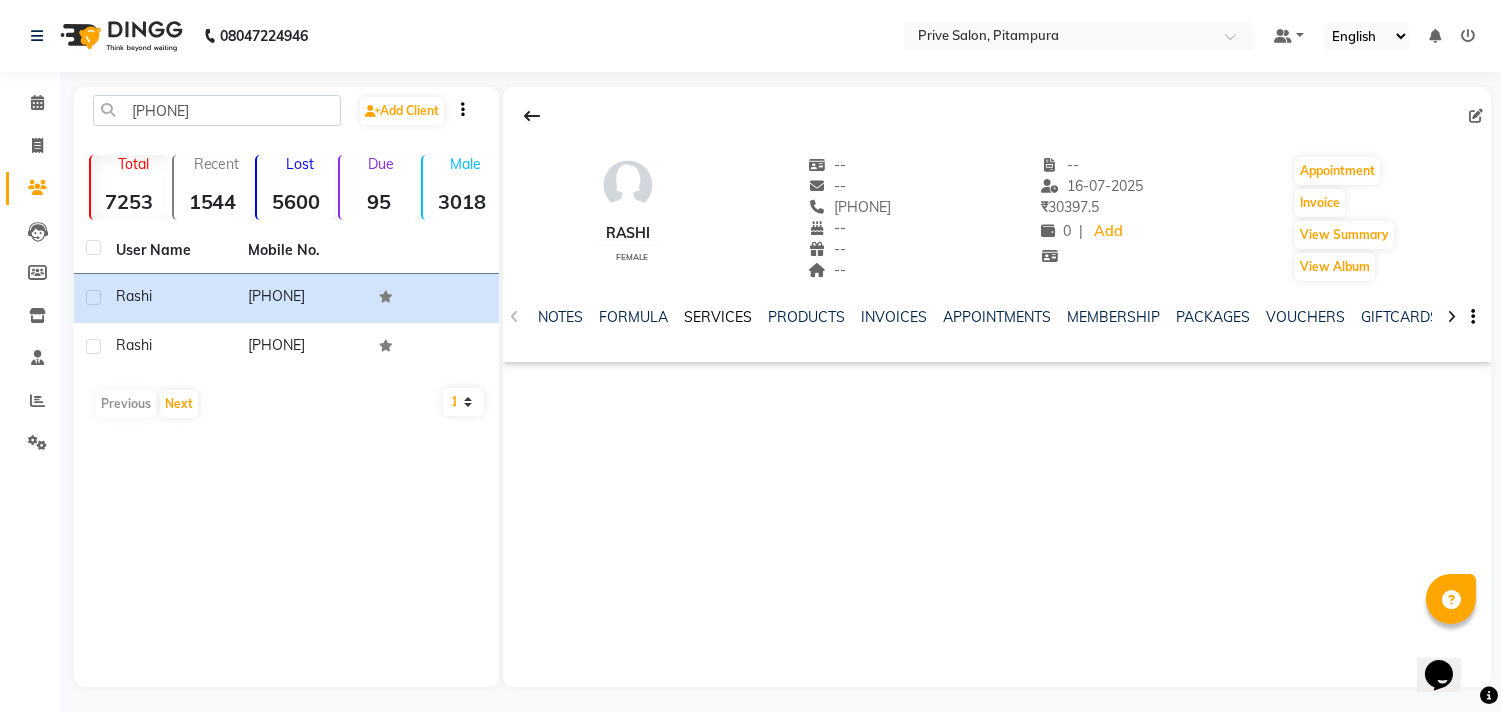click on "SERVICES" 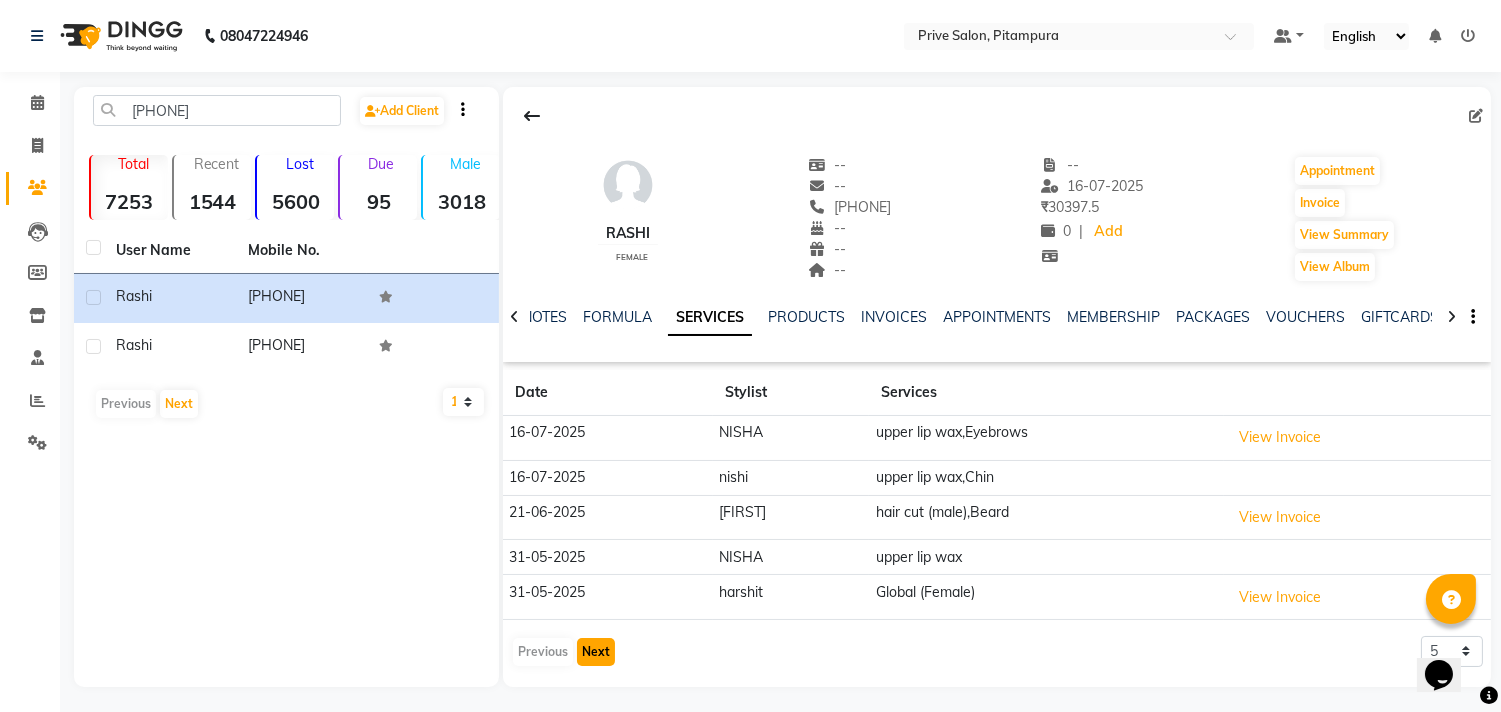 click on "Next" 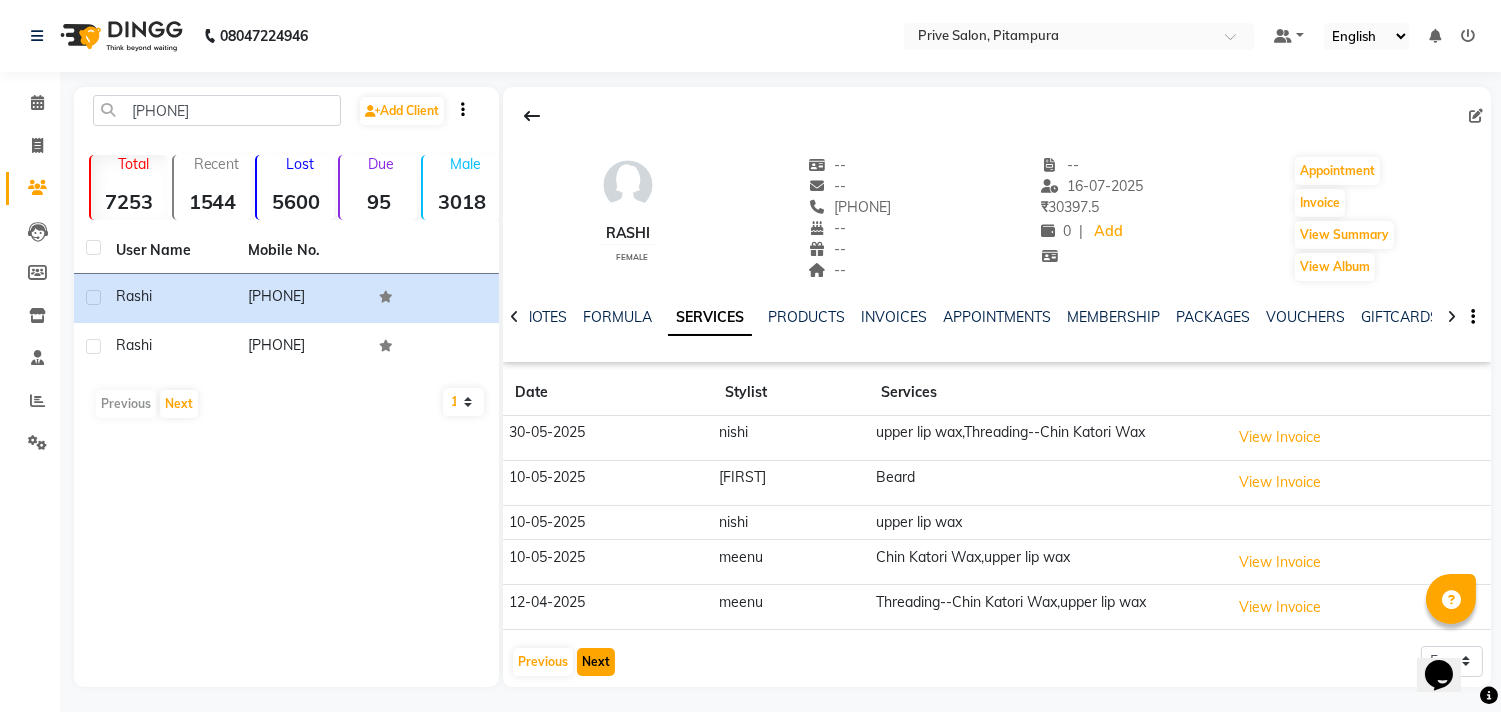 click on "Next" 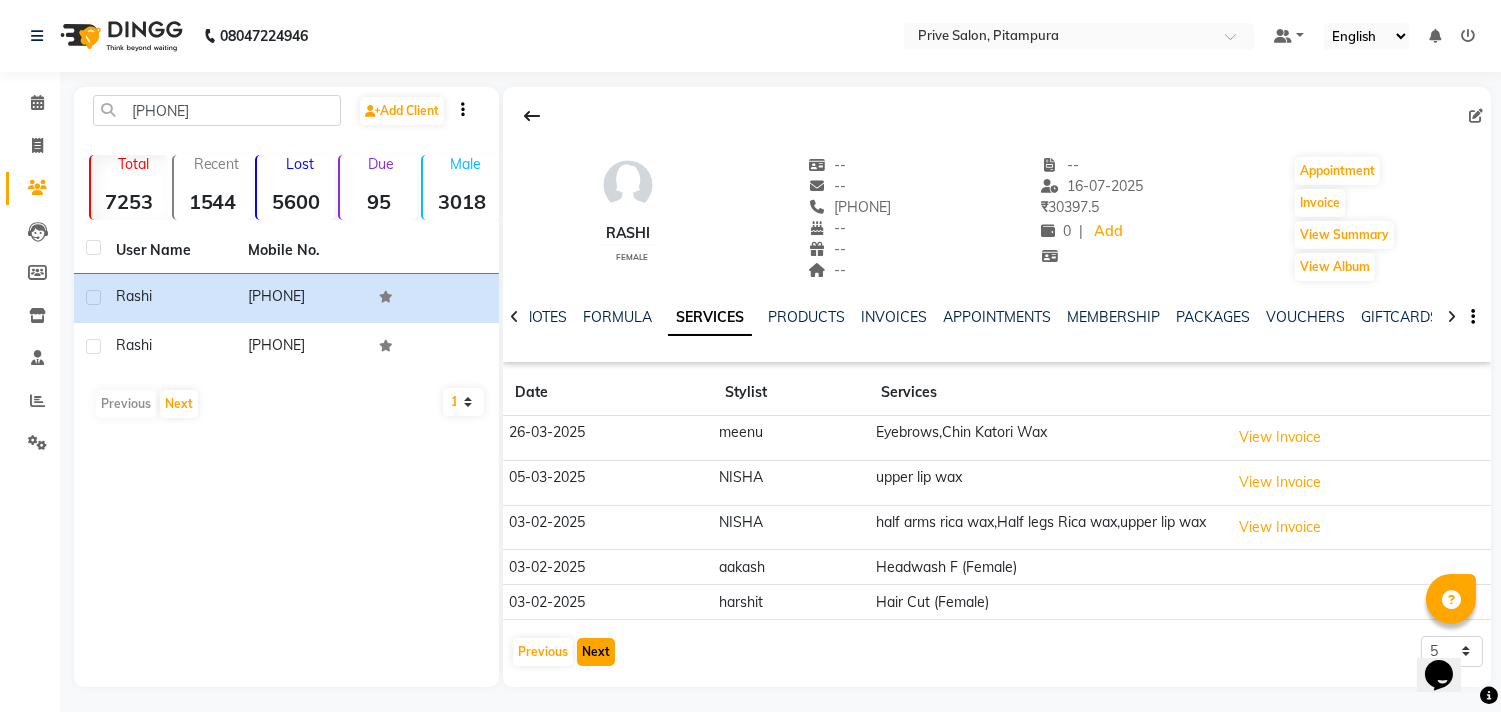 click on "Next" 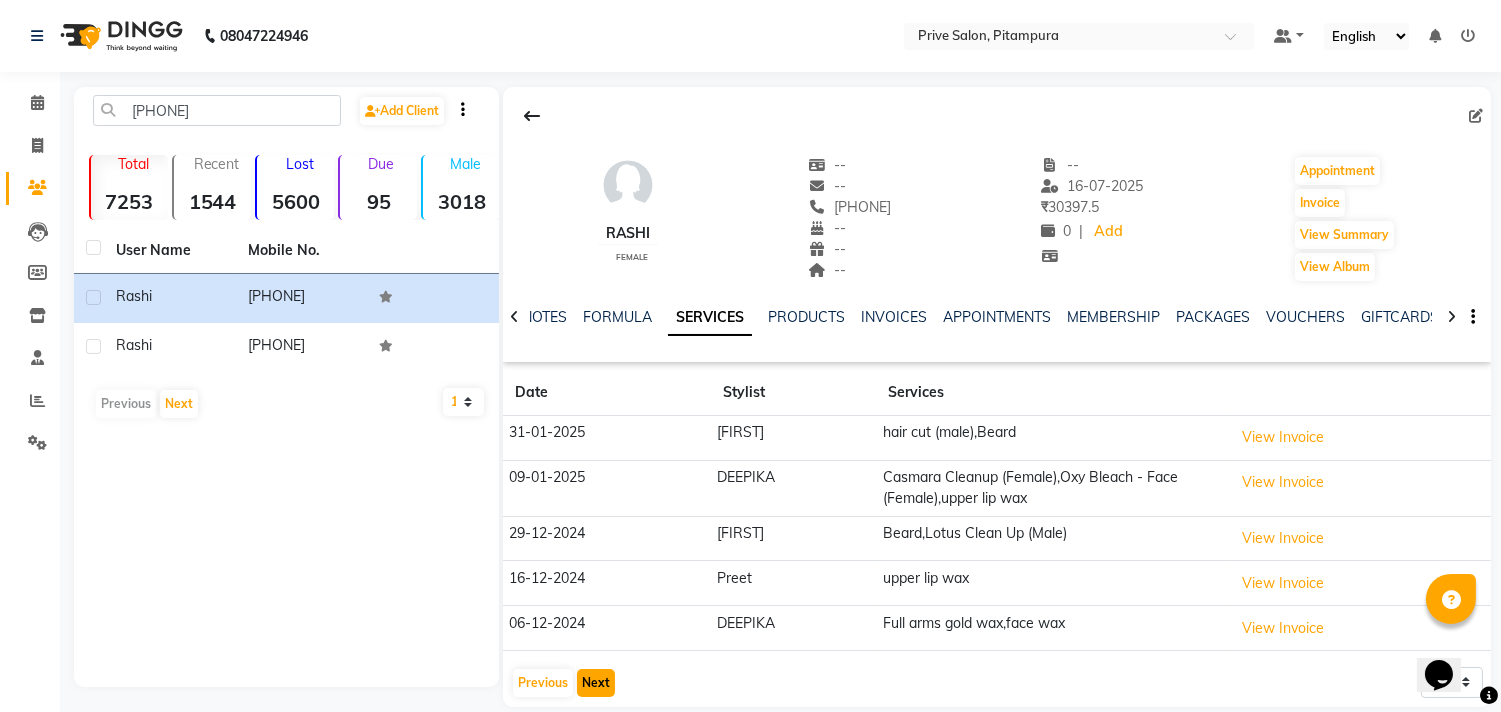 click on "Next" 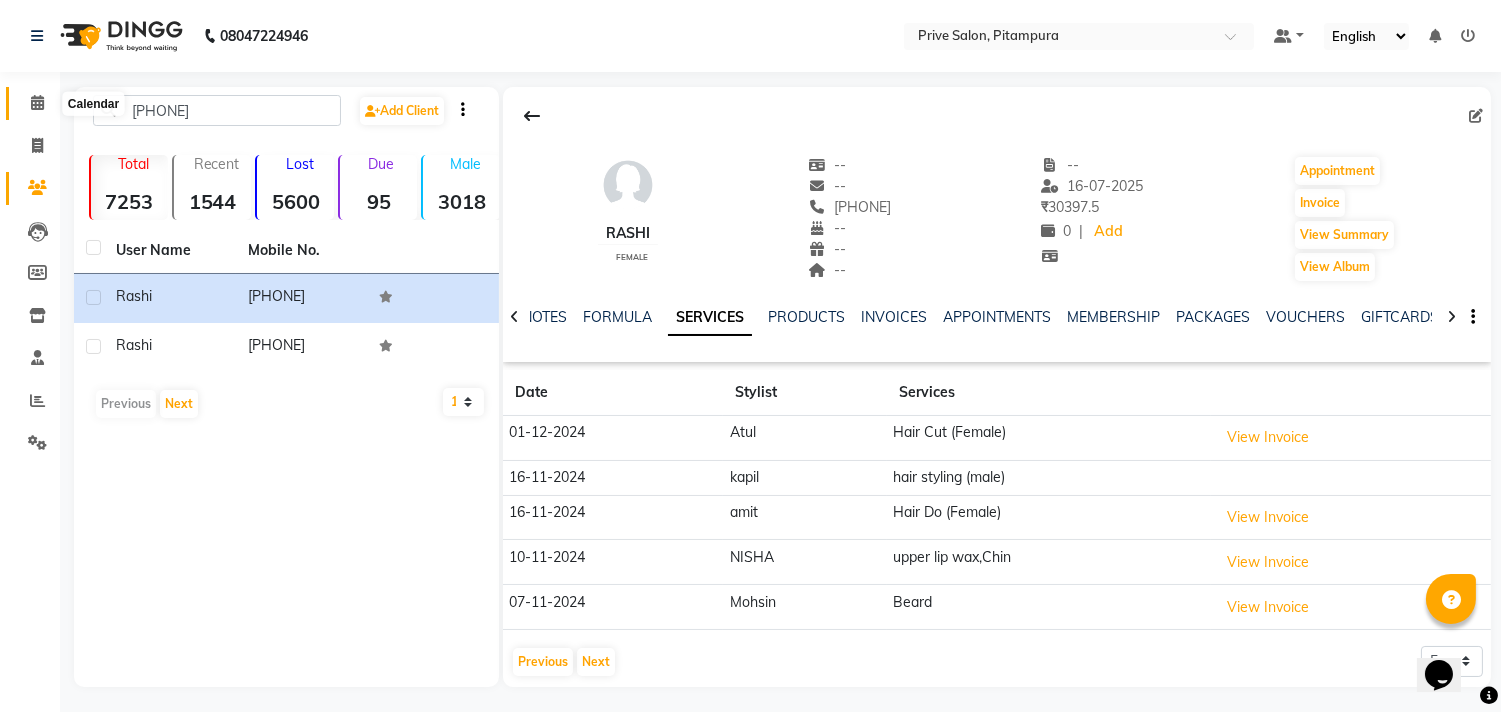 click 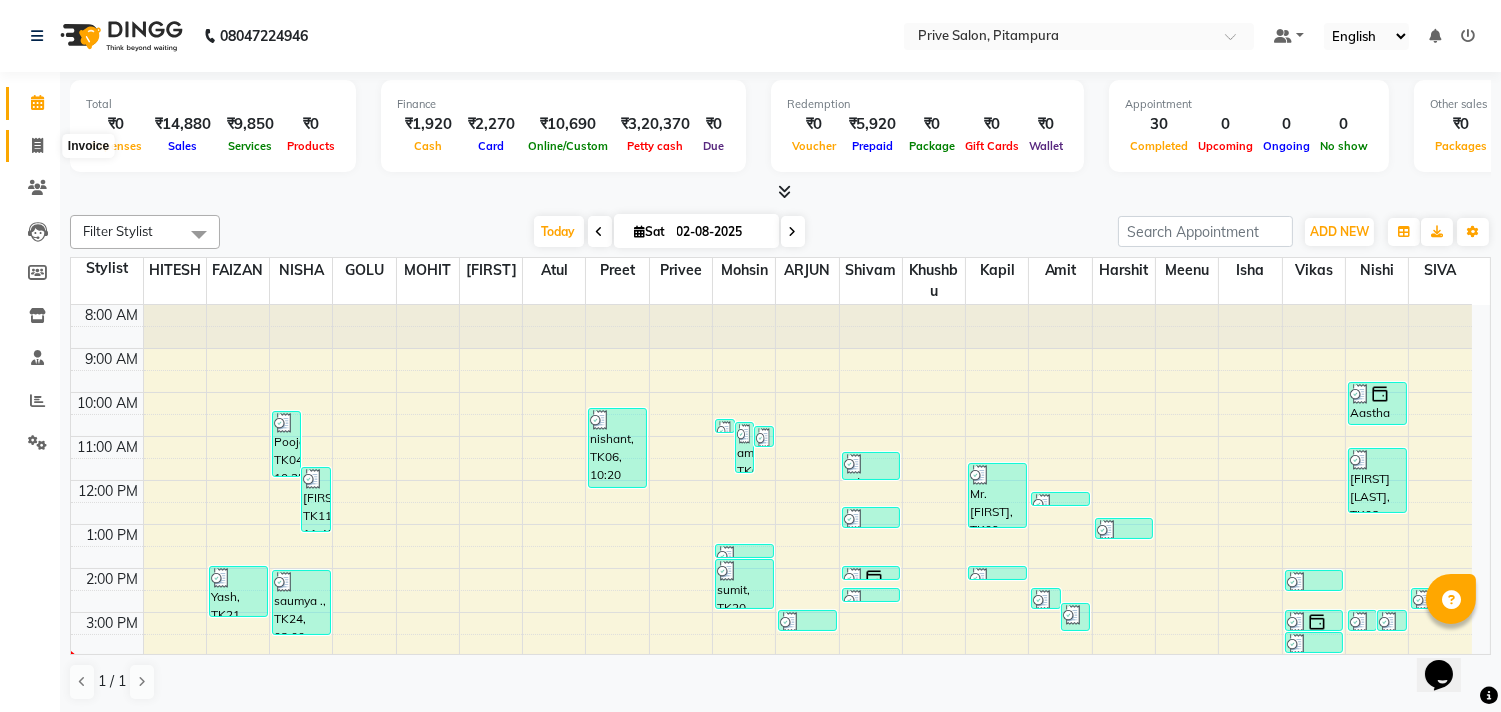 click 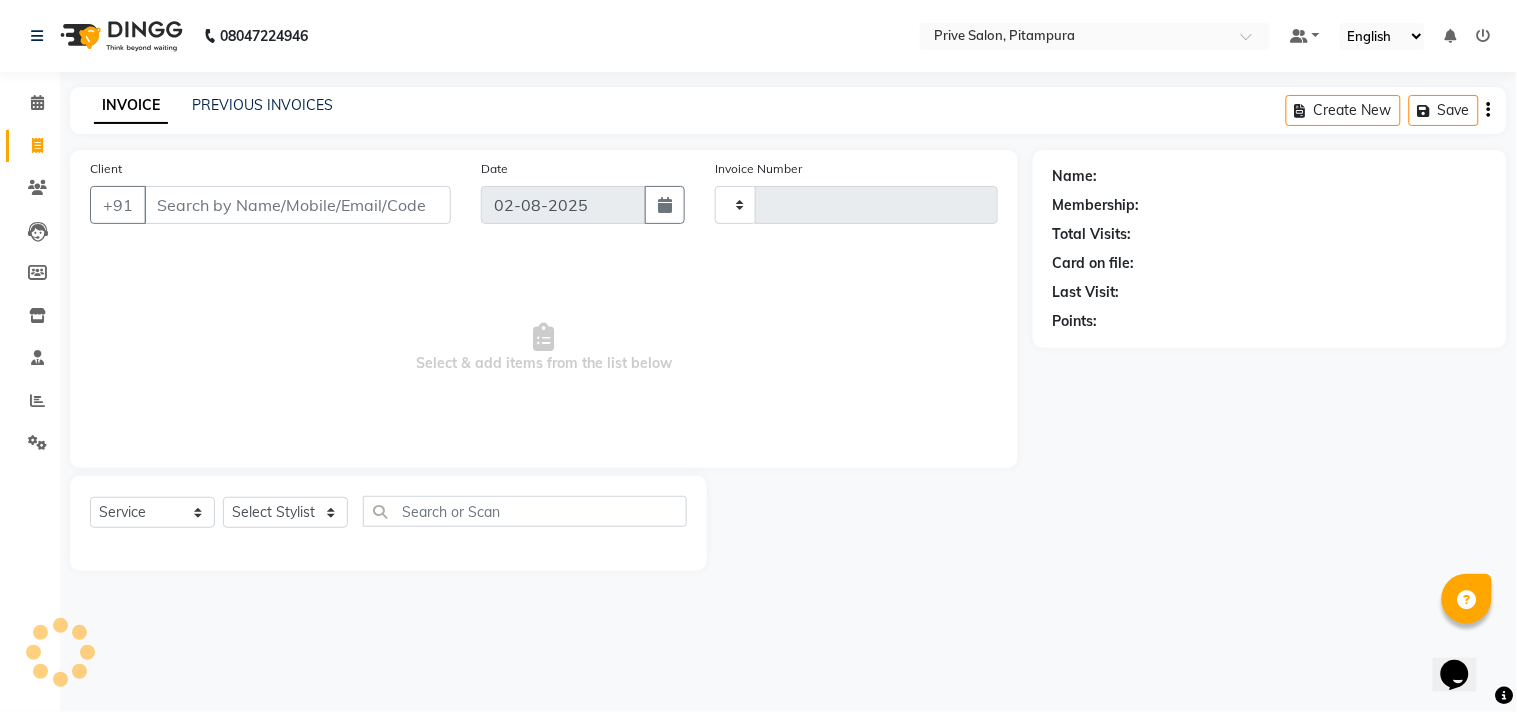 click on "Client" at bounding box center [297, 205] 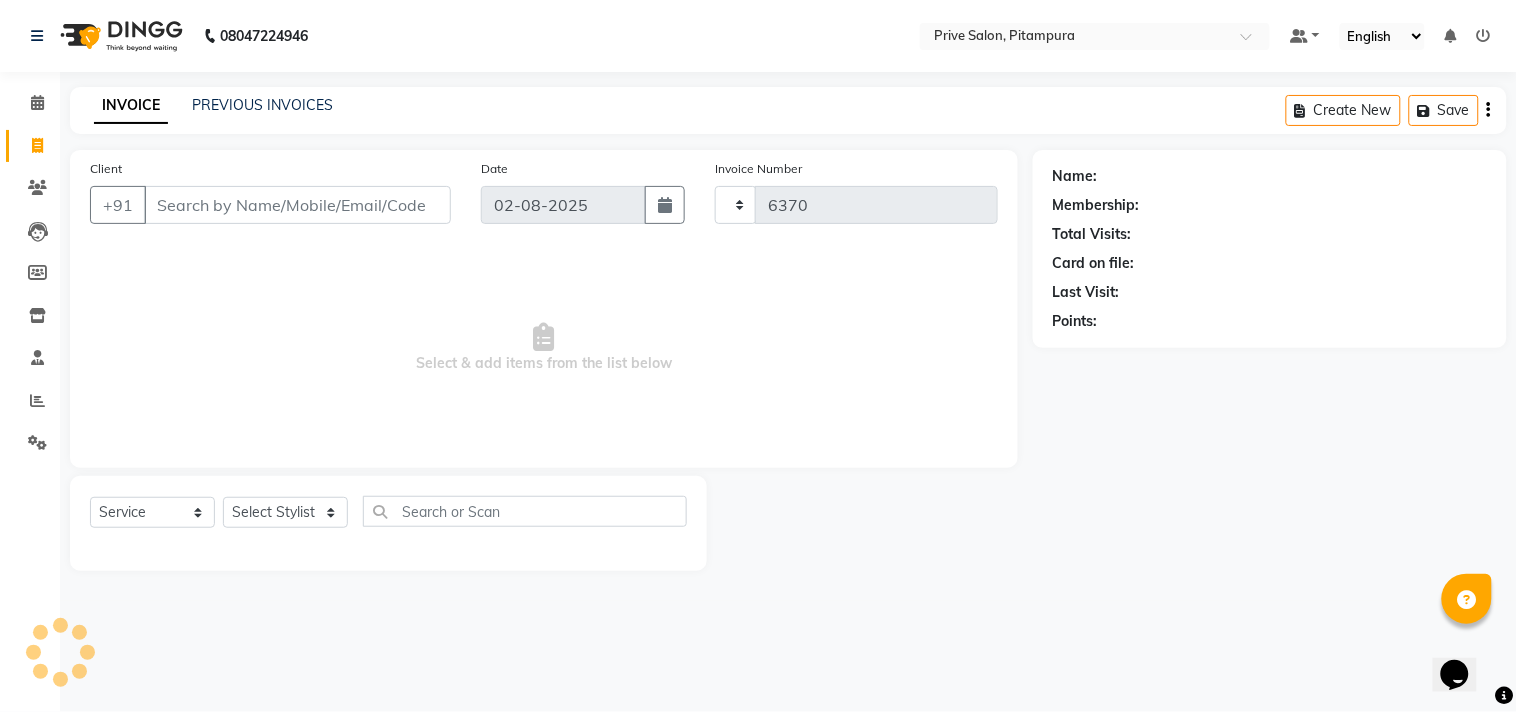 select on "136" 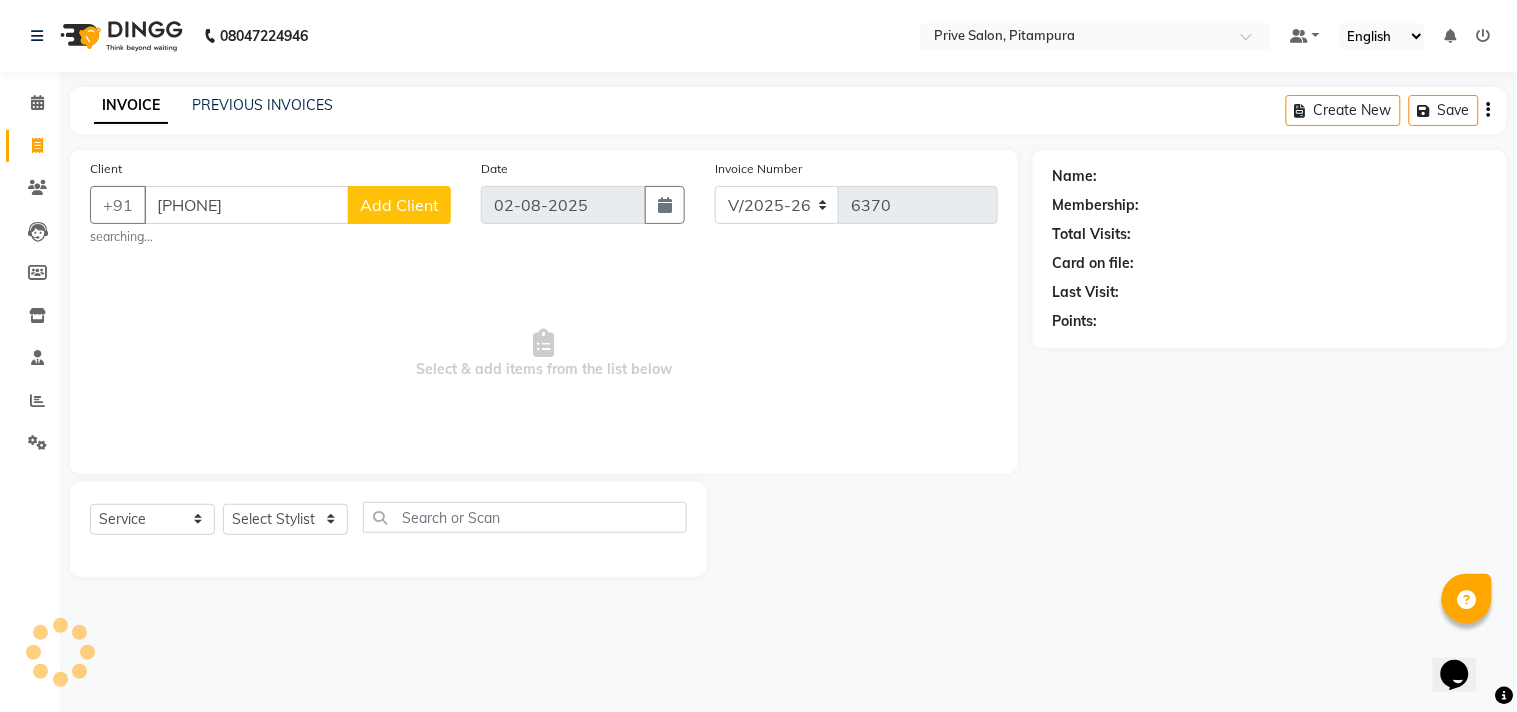 type on "9599157970" 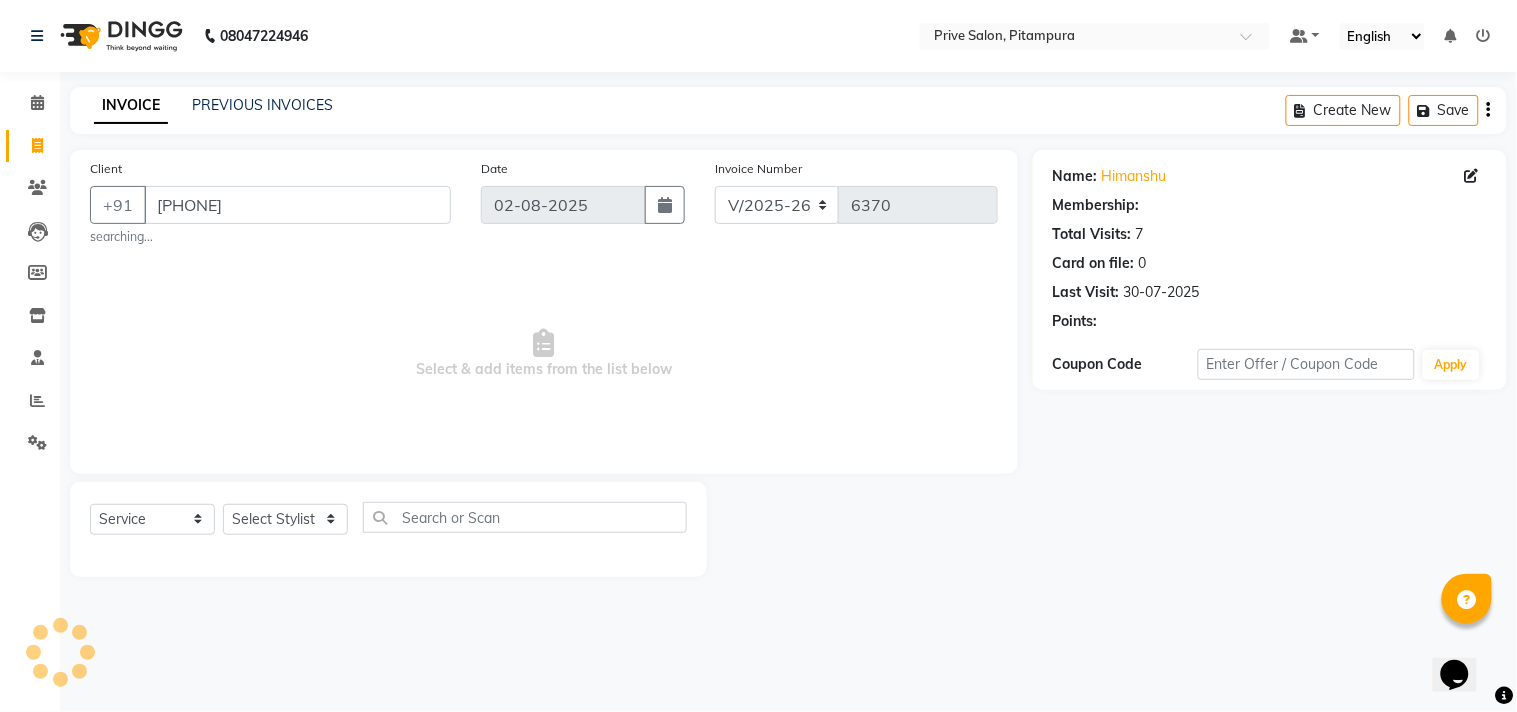 select on "1: Object" 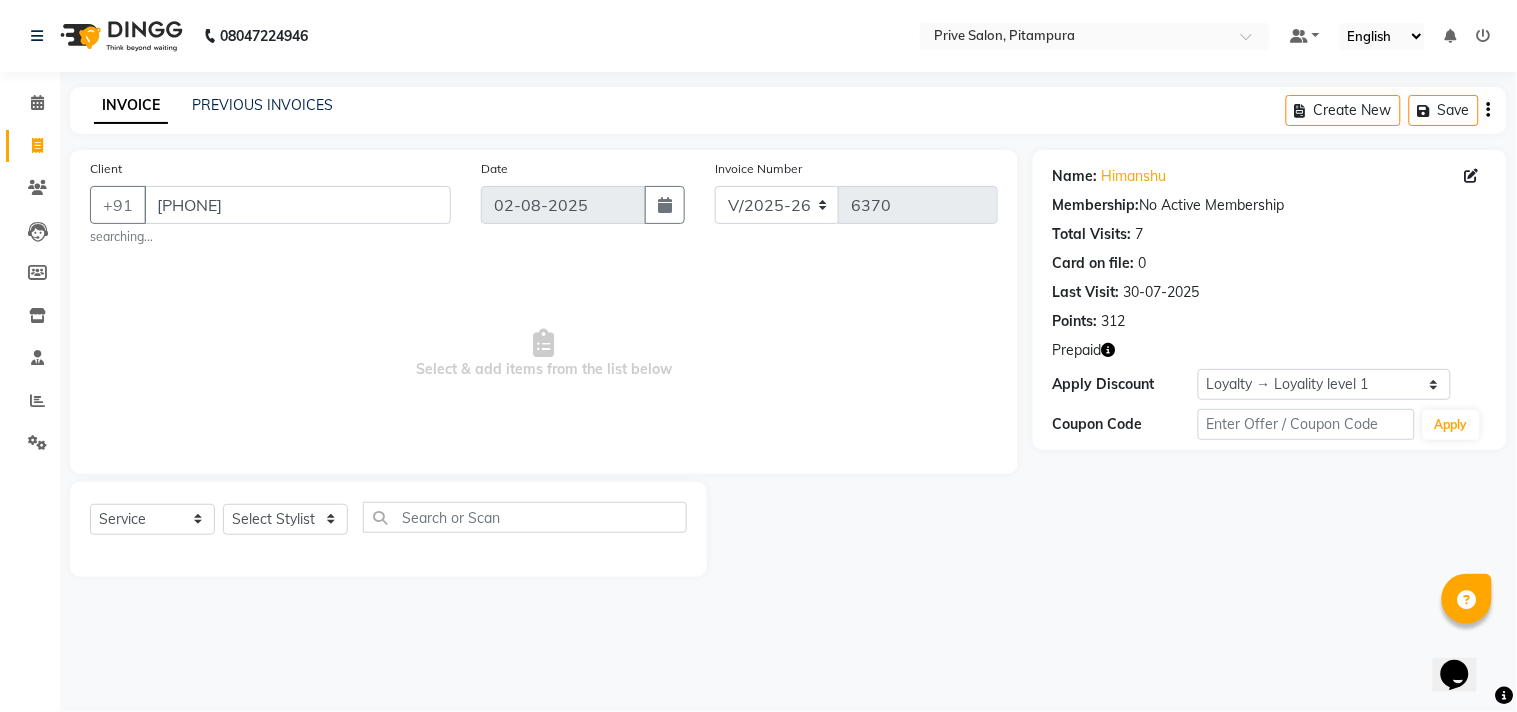 click 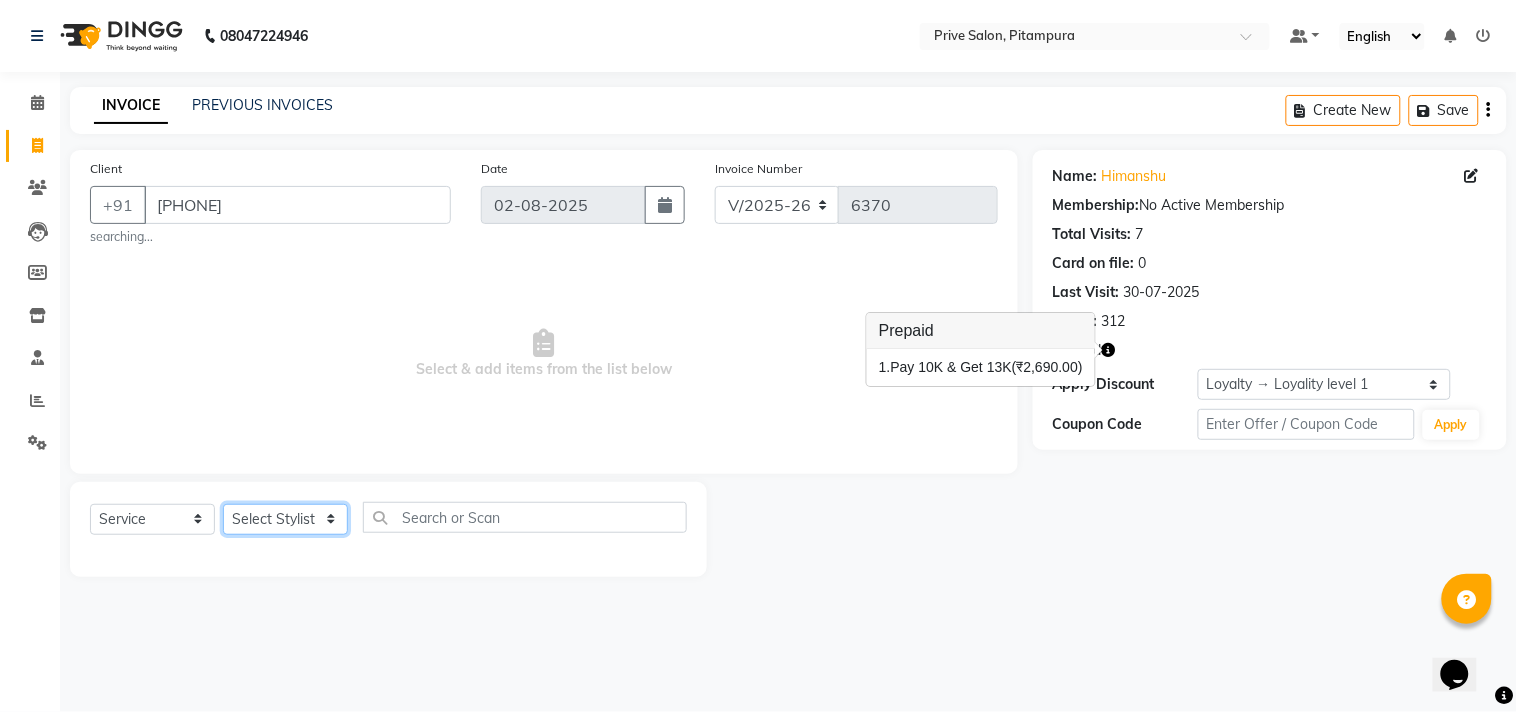 click on "Select Stylist amit ARJUN Atul FAIZAN FARDEEN GOLU harshit HITESH isha kapil khushbu Manager meenu MOHIT Mohsin NISHA nishi Preet privee Shivam SIVA vikas" 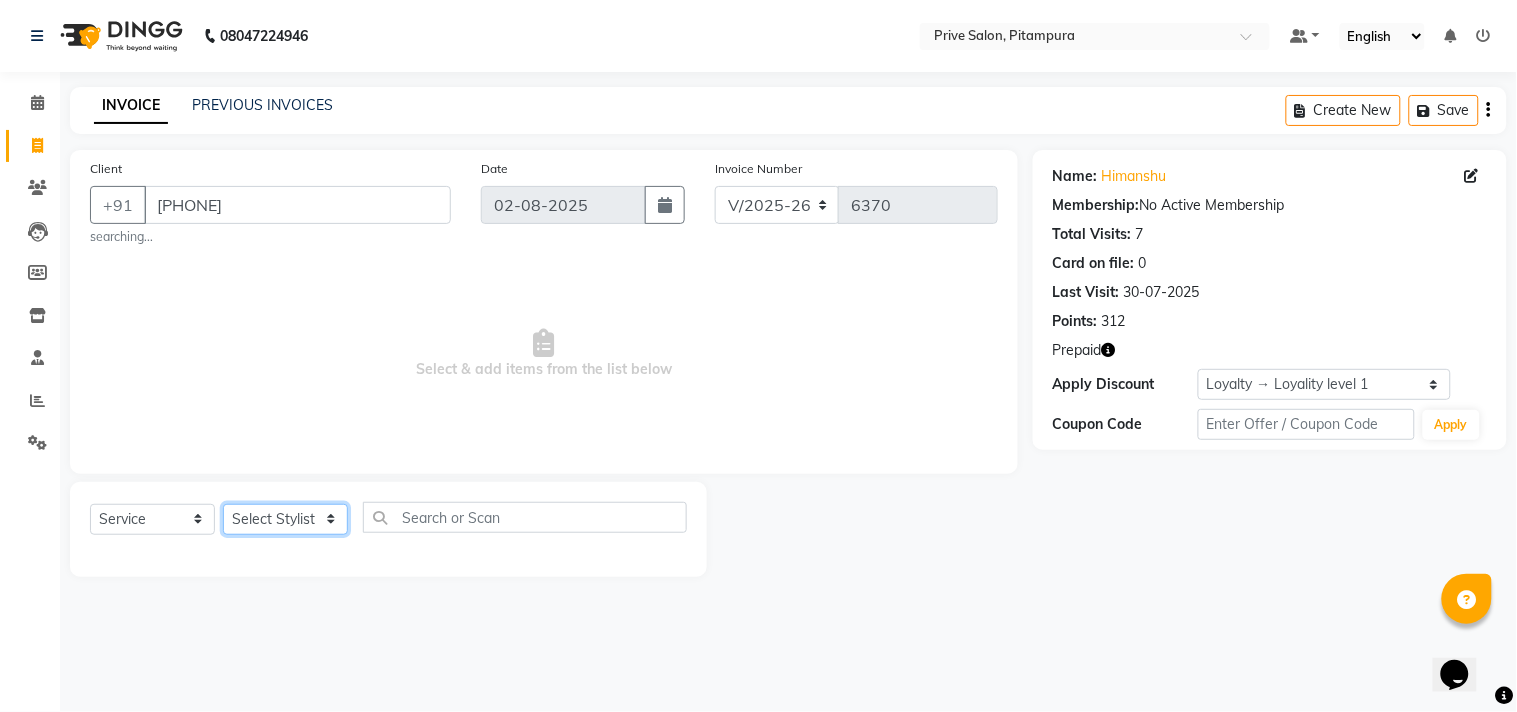 select on "44179" 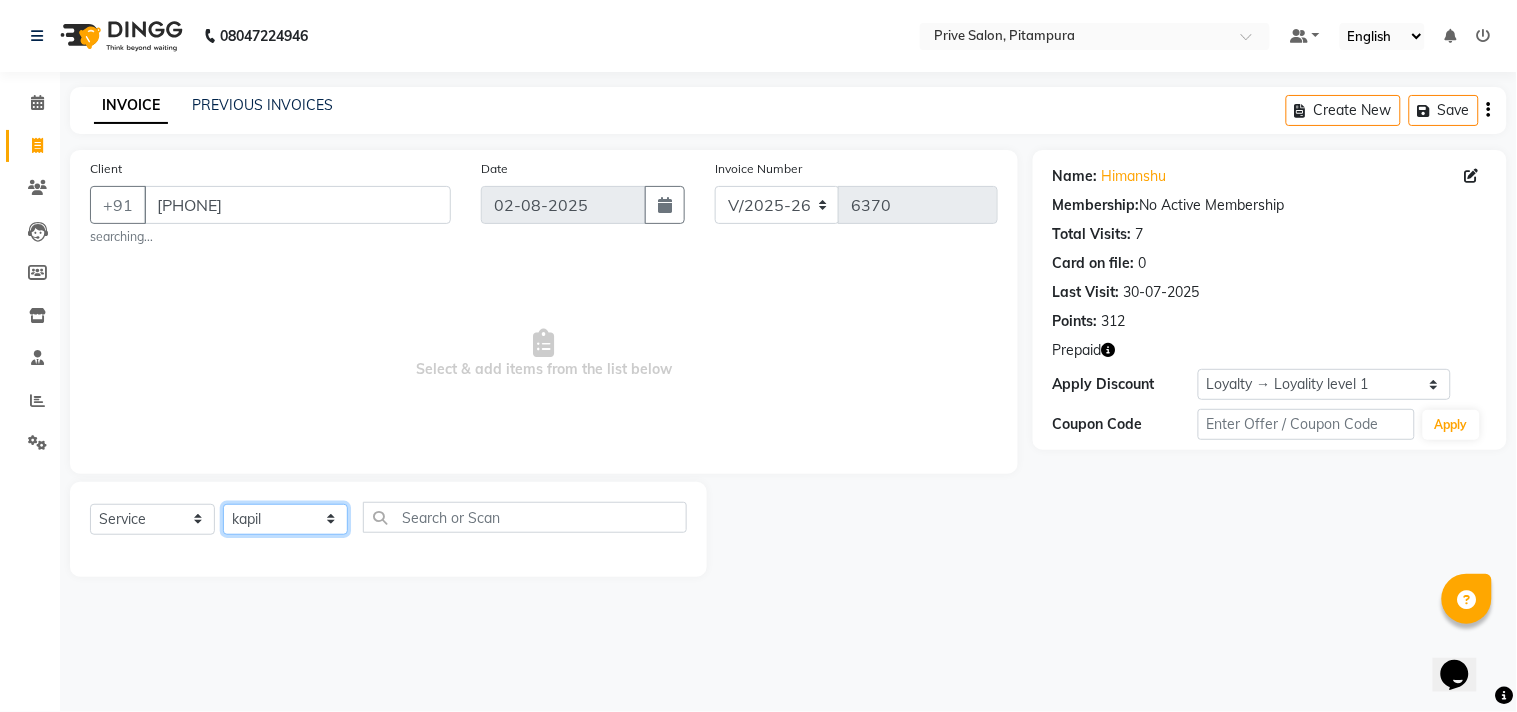 click on "Select Stylist amit ARJUN Atul FAIZAN FARDEEN GOLU harshit HITESH isha kapil khushbu Manager meenu MOHIT Mohsin NISHA nishi Preet privee Shivam SIVA vikas" 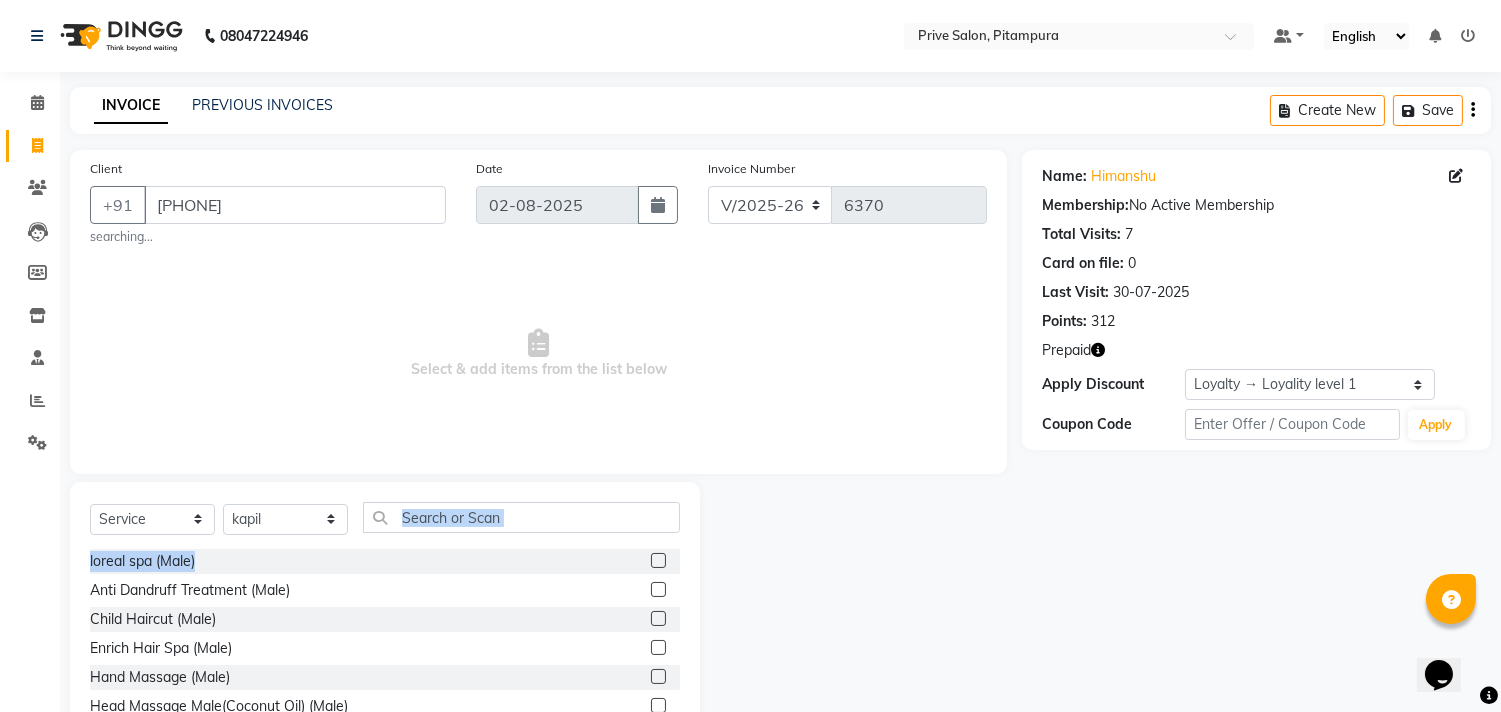 drag, startPoint x: 573, startPoint y: 560, endPoint x: 590, endPoint y: 523, distance: 40.718548 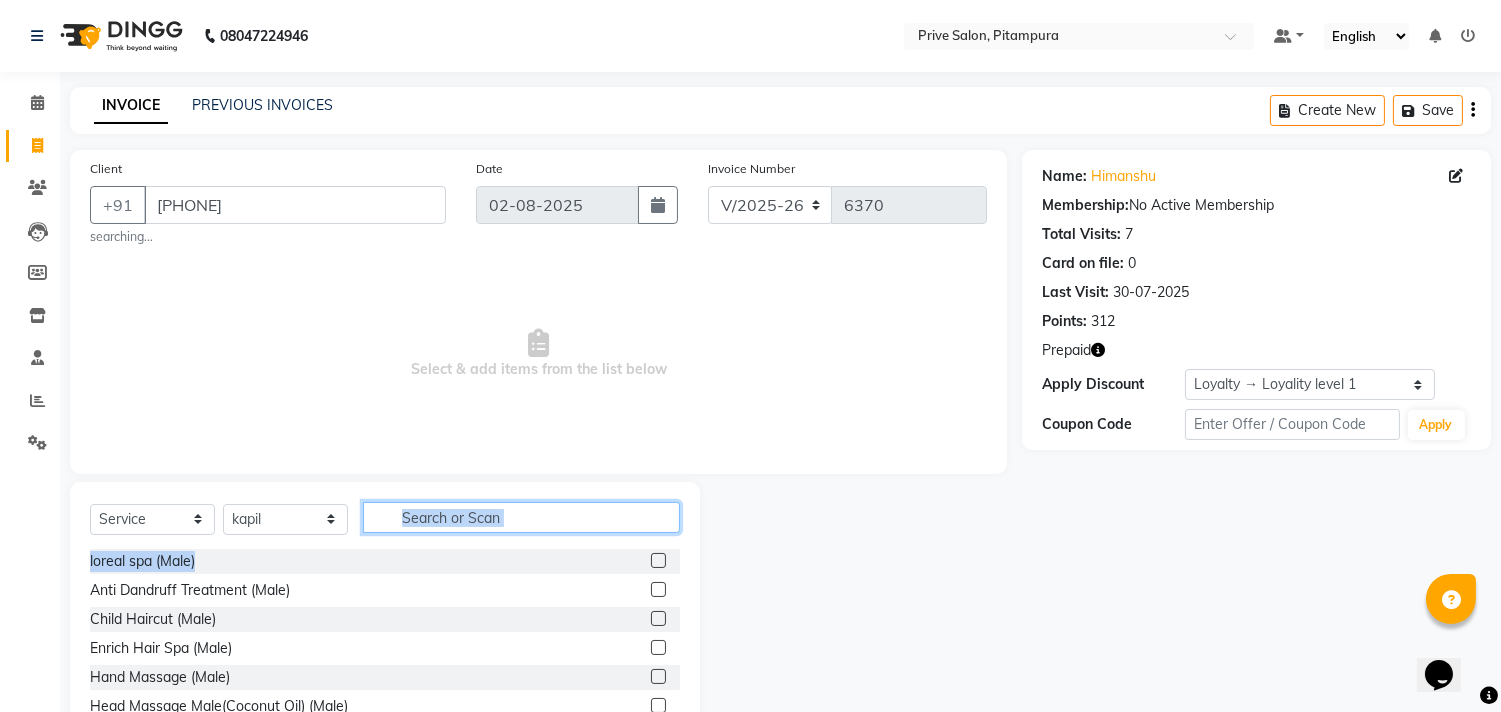 click 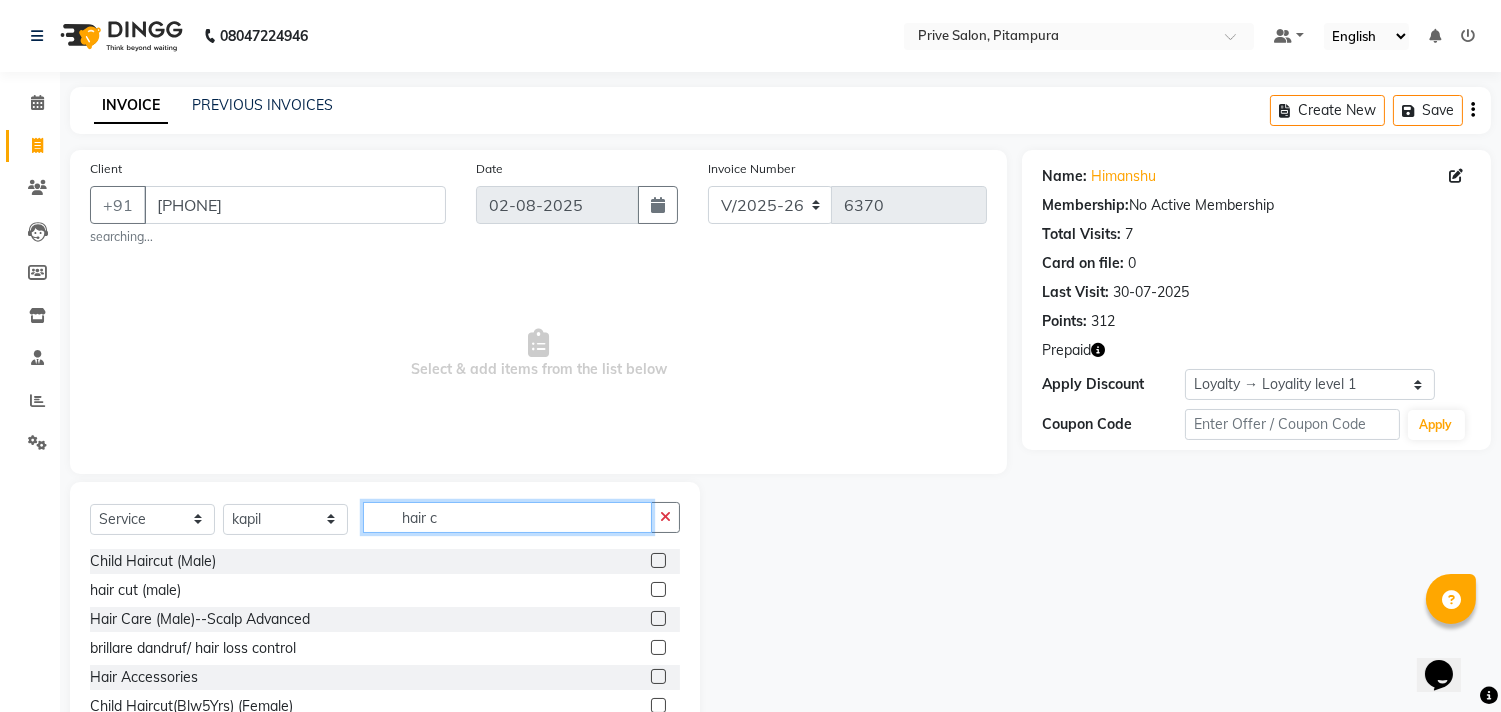 type on "hair c" 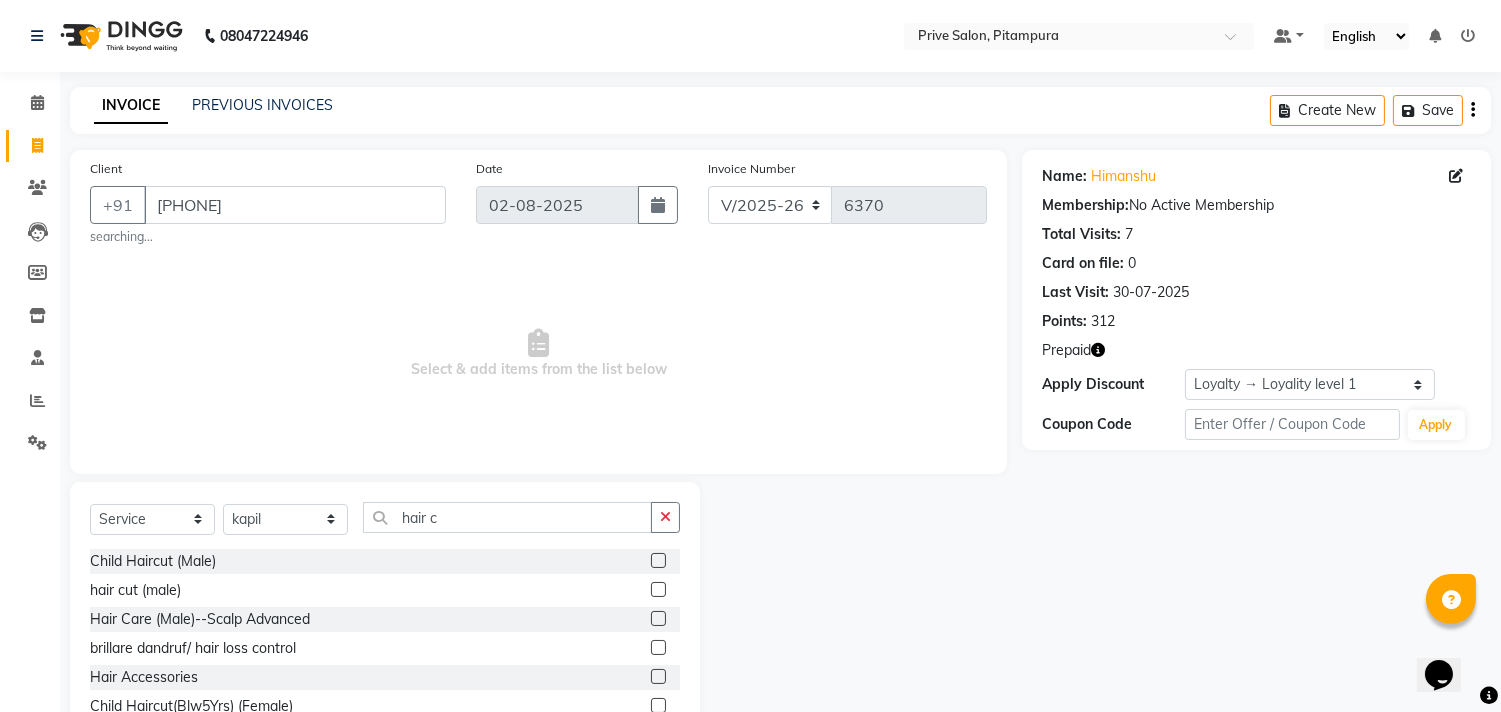 click 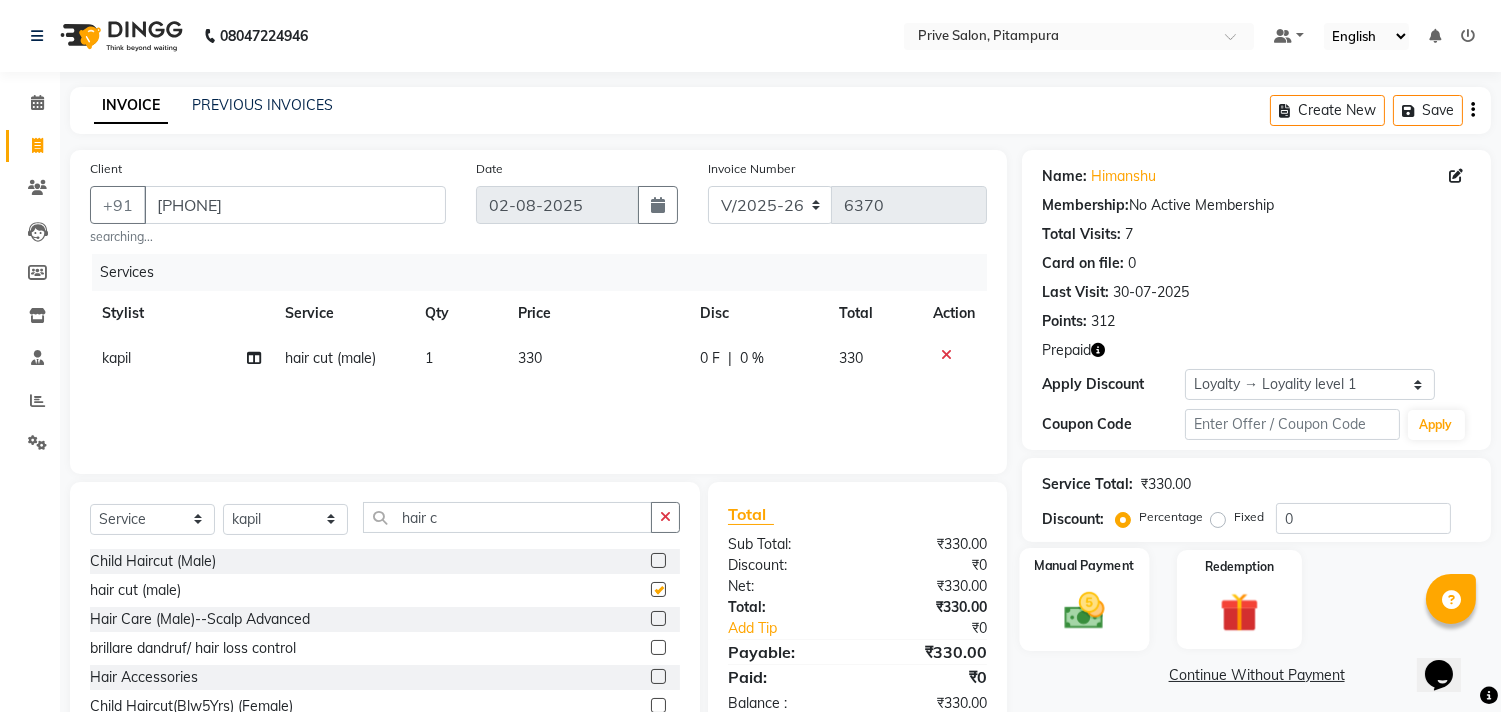 checkbox on "false" 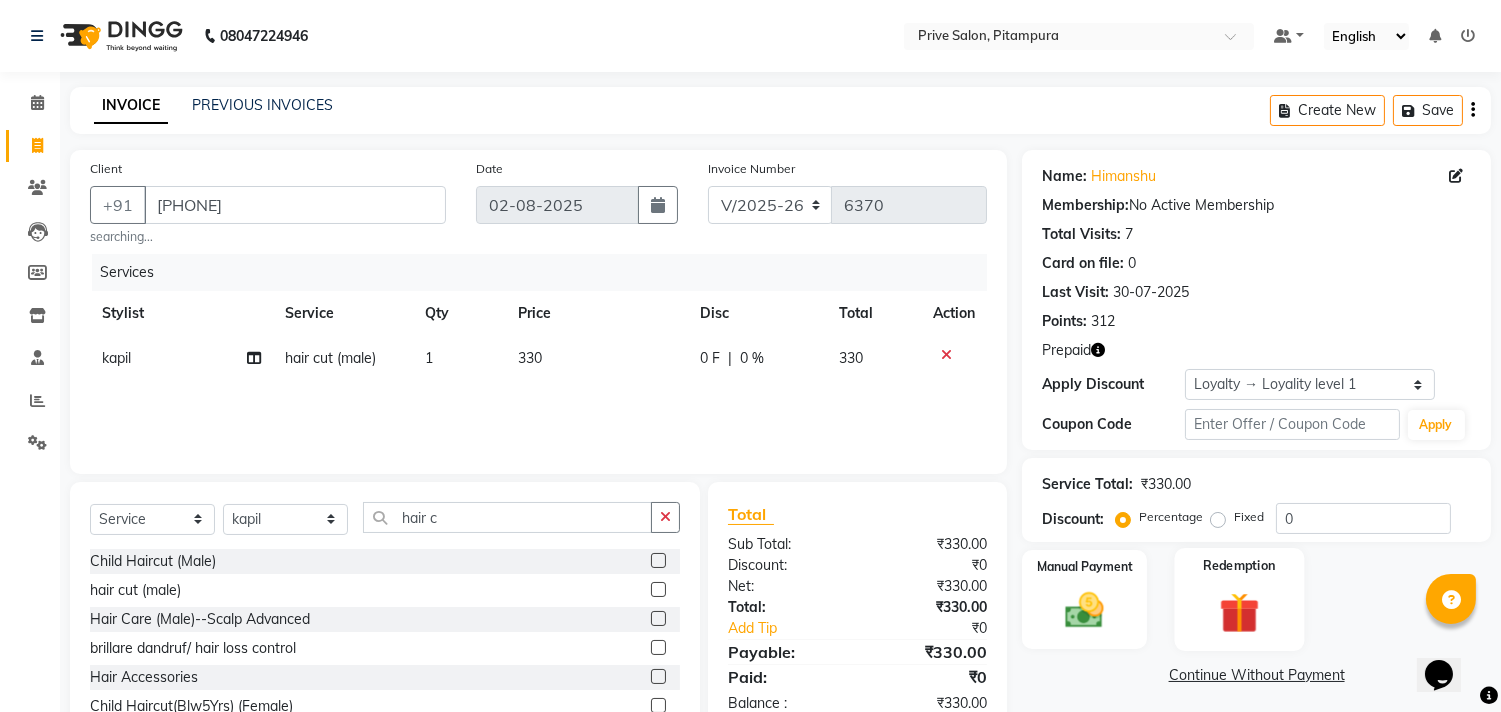 click 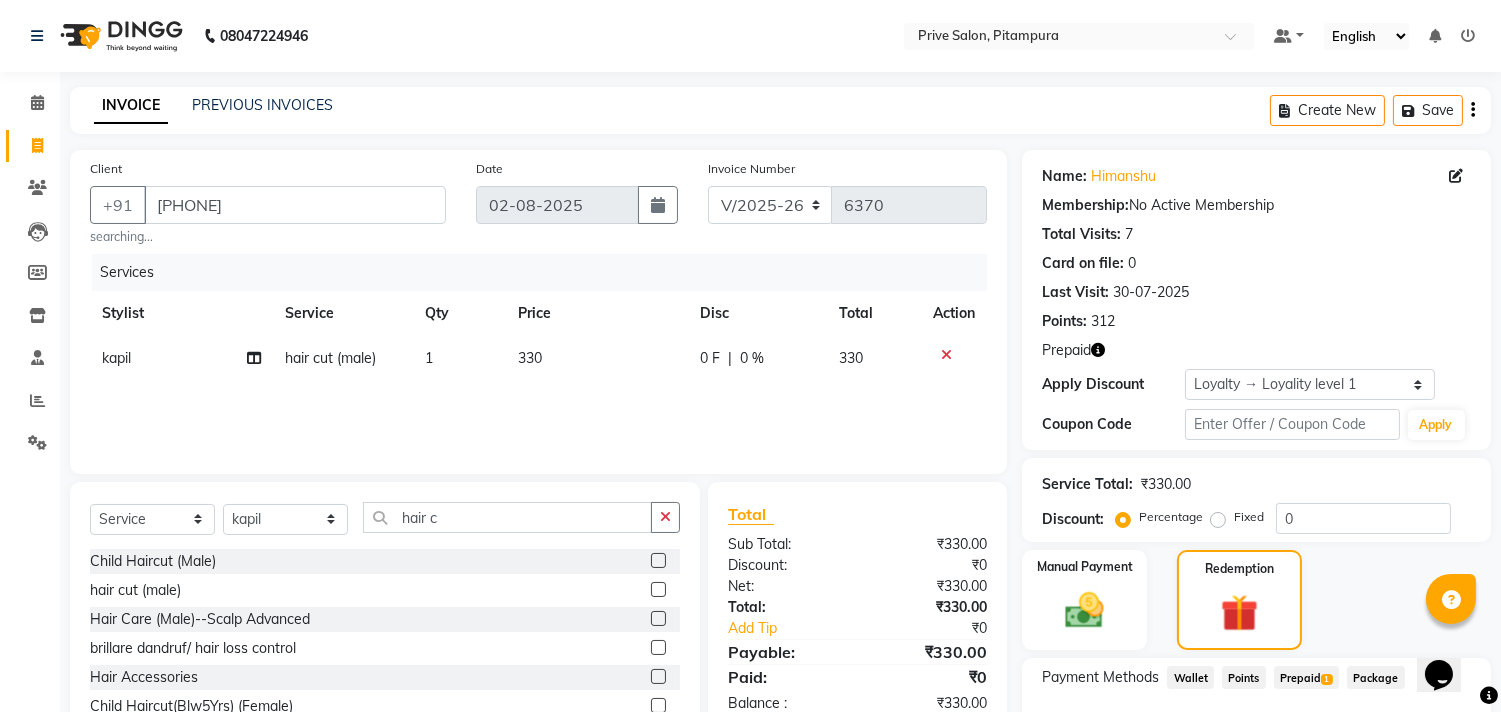 scroll, scrollTop: 135, scrollLeft: 0, axis: vertical 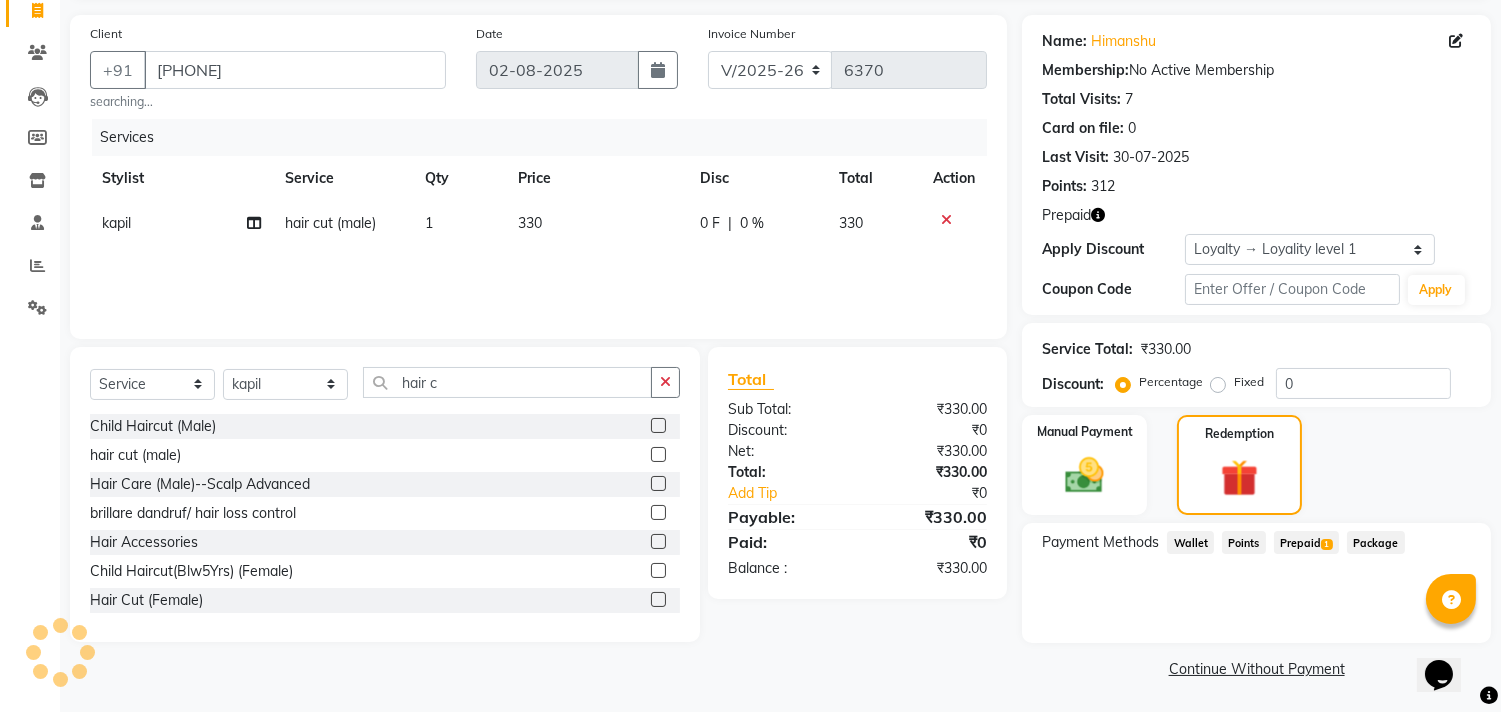 click on "Prepaid  1" 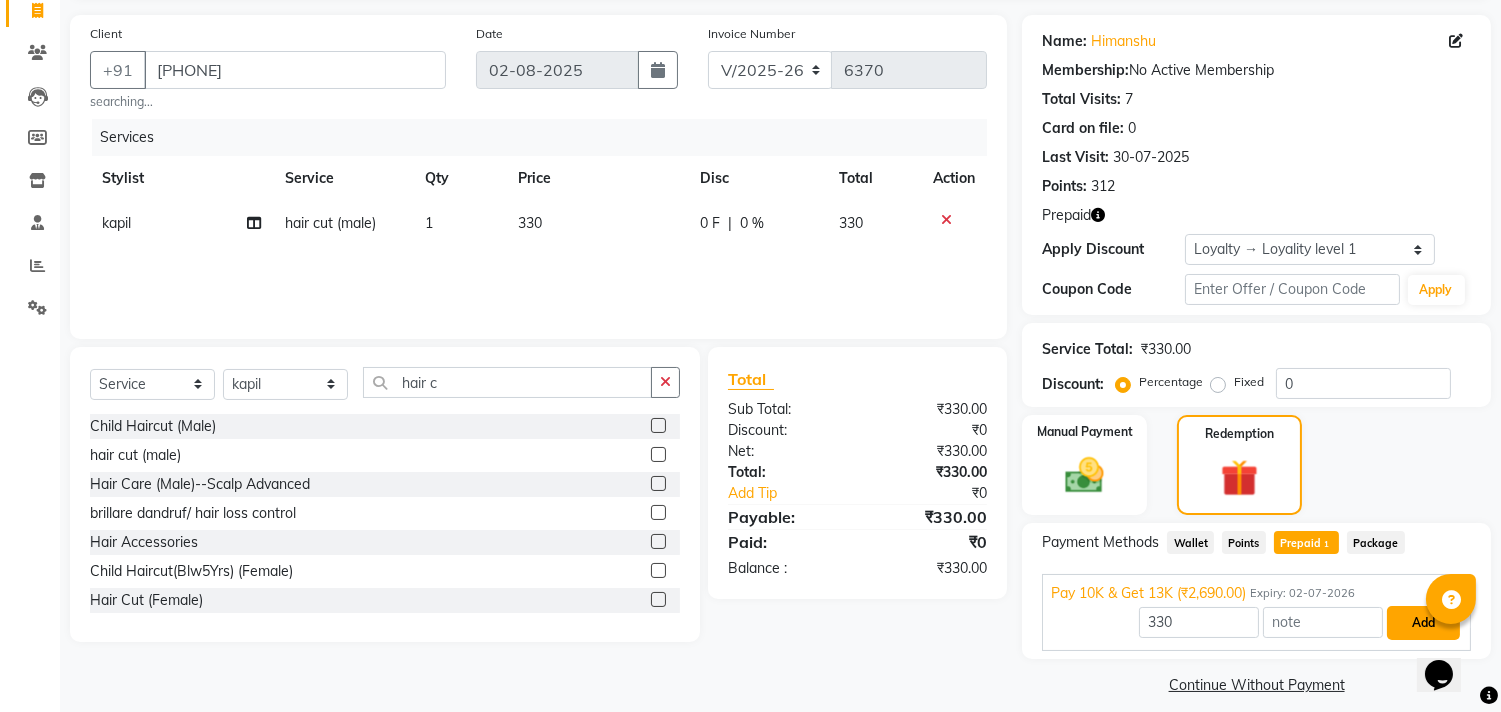 click on "Add" at bounding box center (1423, 623) 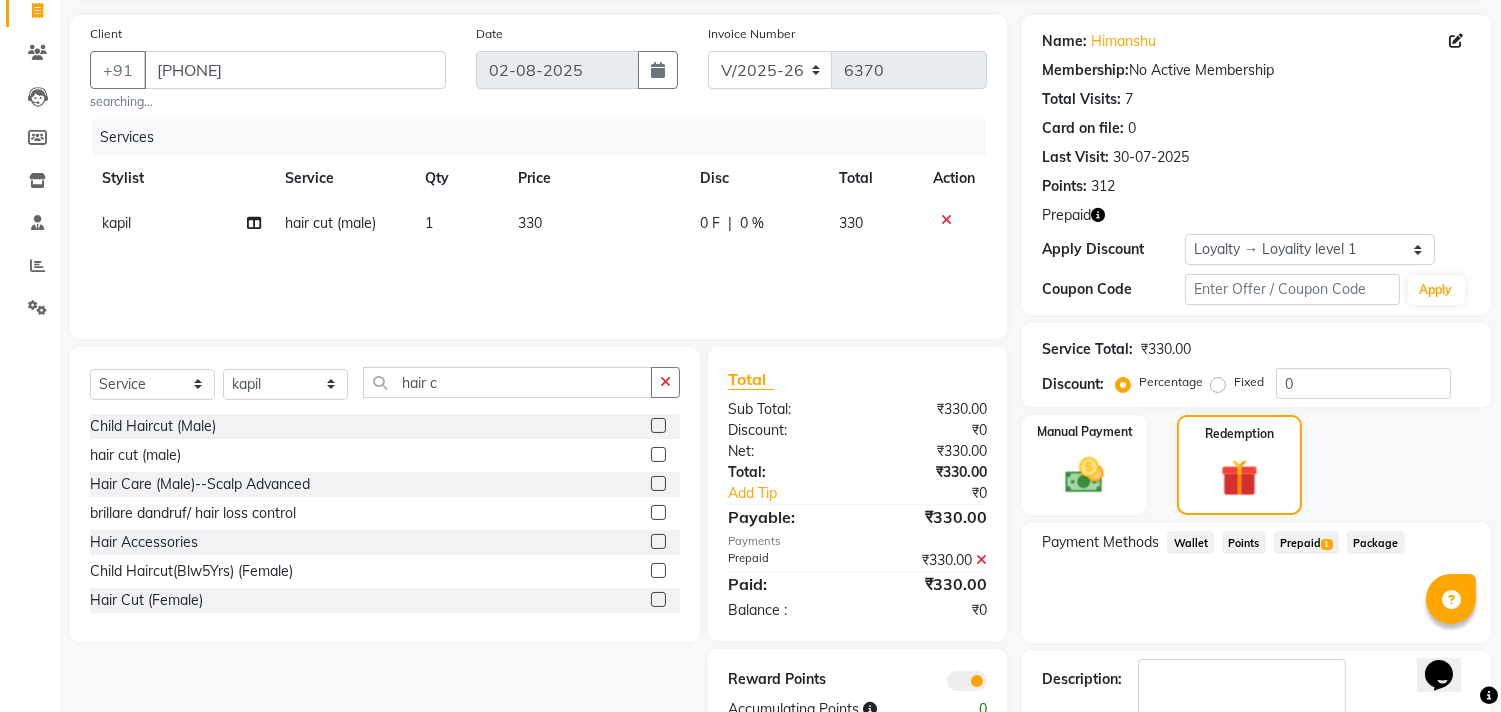 scroll, scrollTop: 248, scrollLeft: 0, axis: vertical 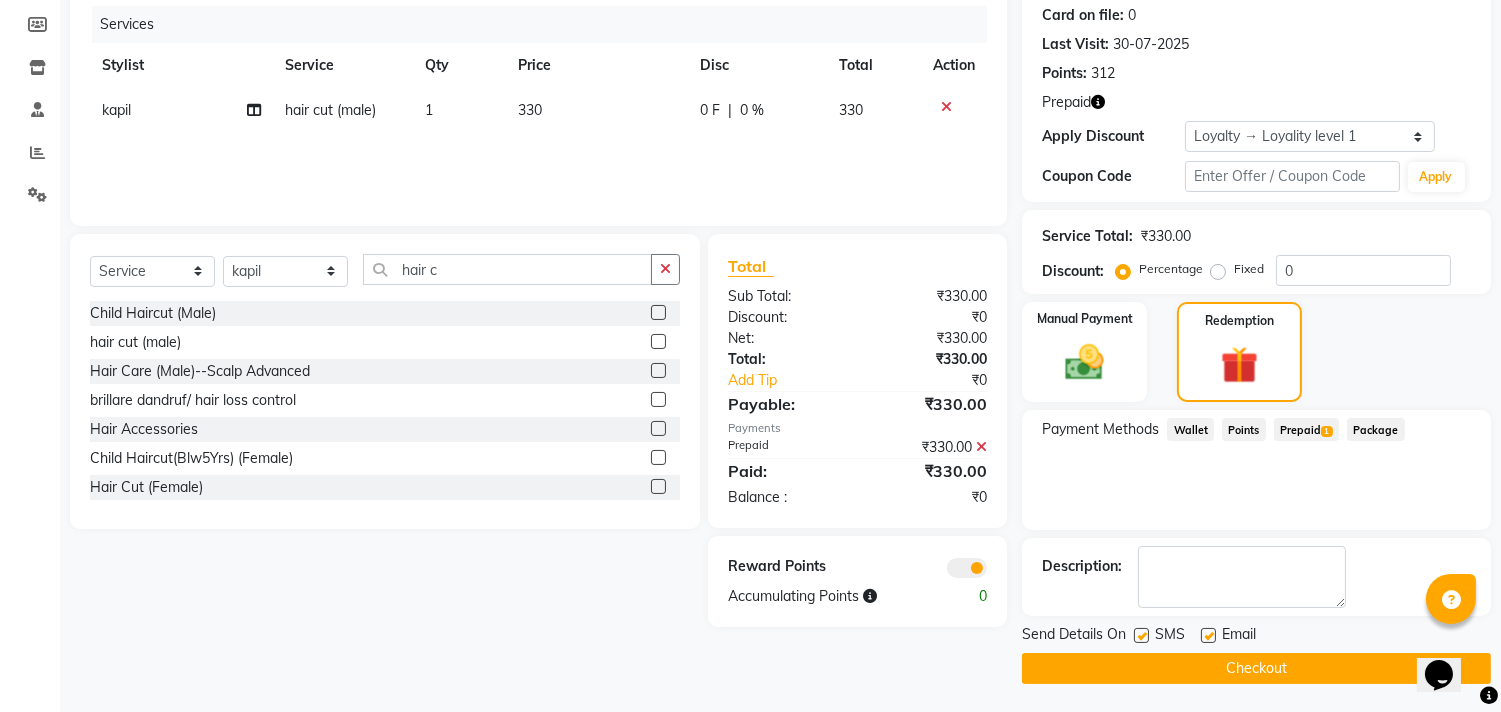 click on "Checkout" 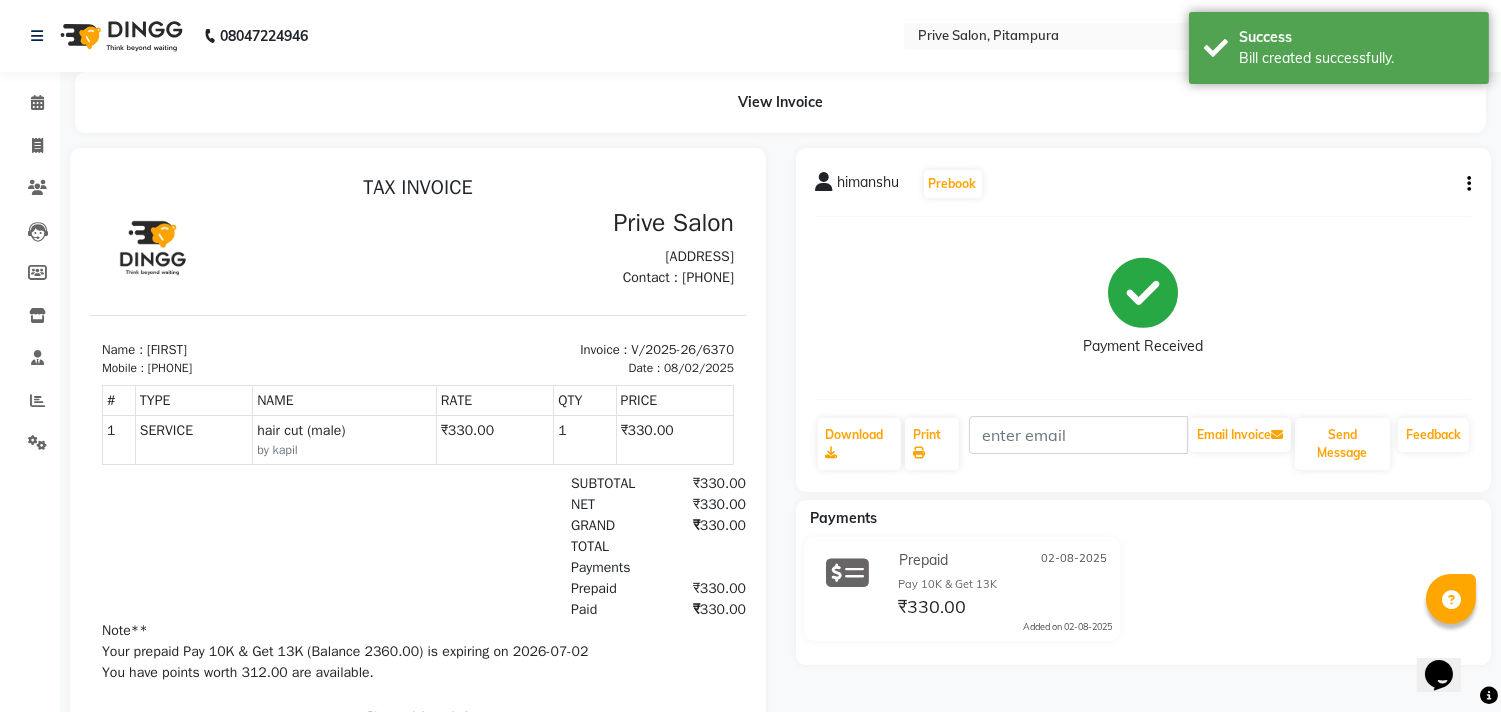 scroll, scrollTop: 0, scrollLeft: 0, axis: both 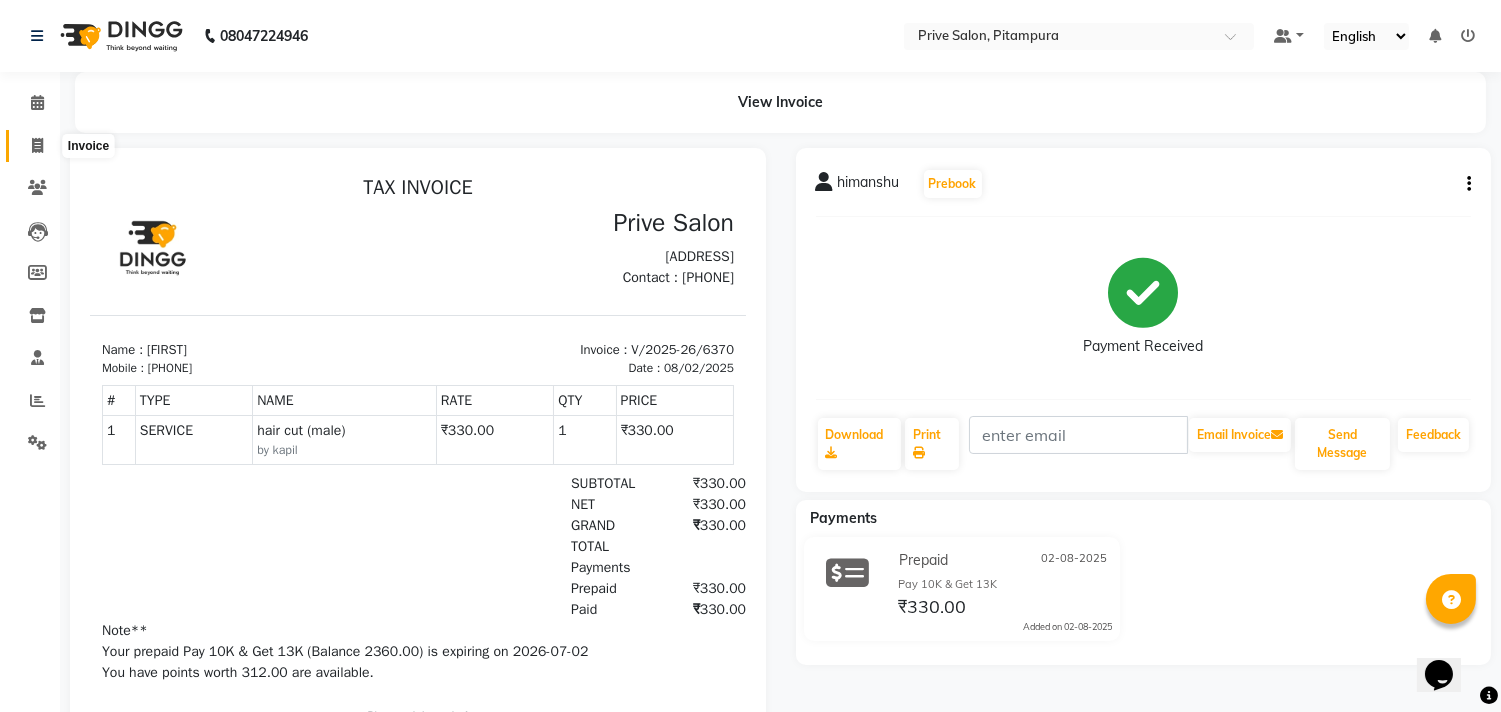 click 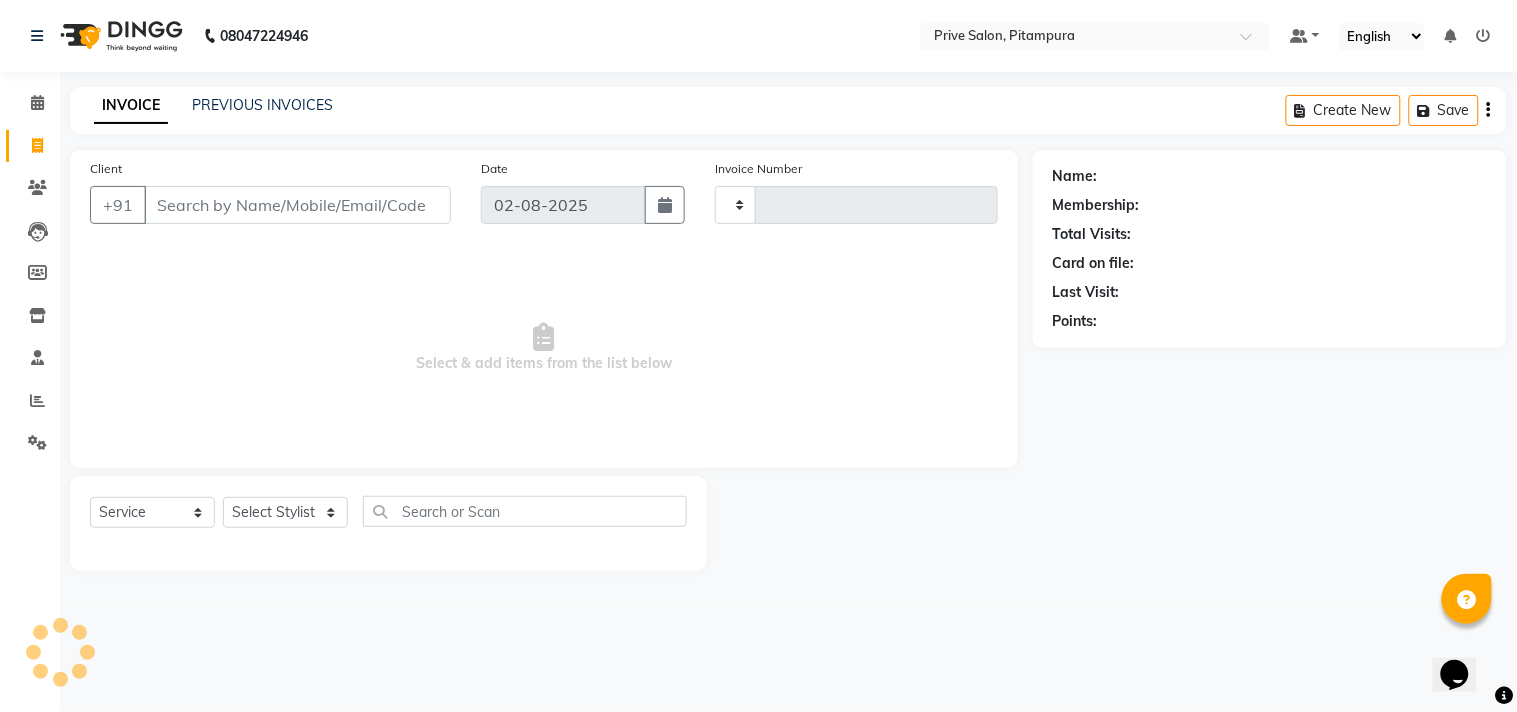 click on "Client" at bounding box center (297, 205) 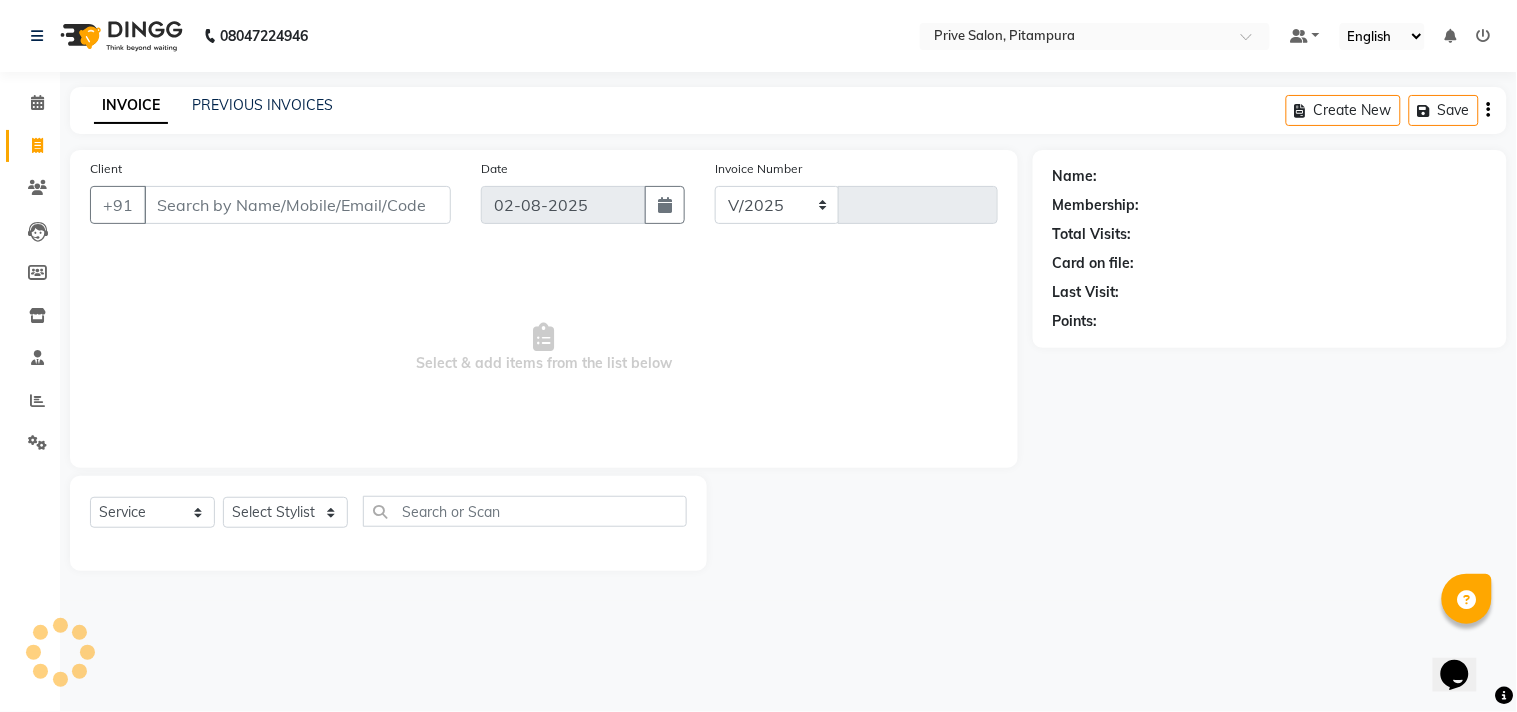 select on "136" 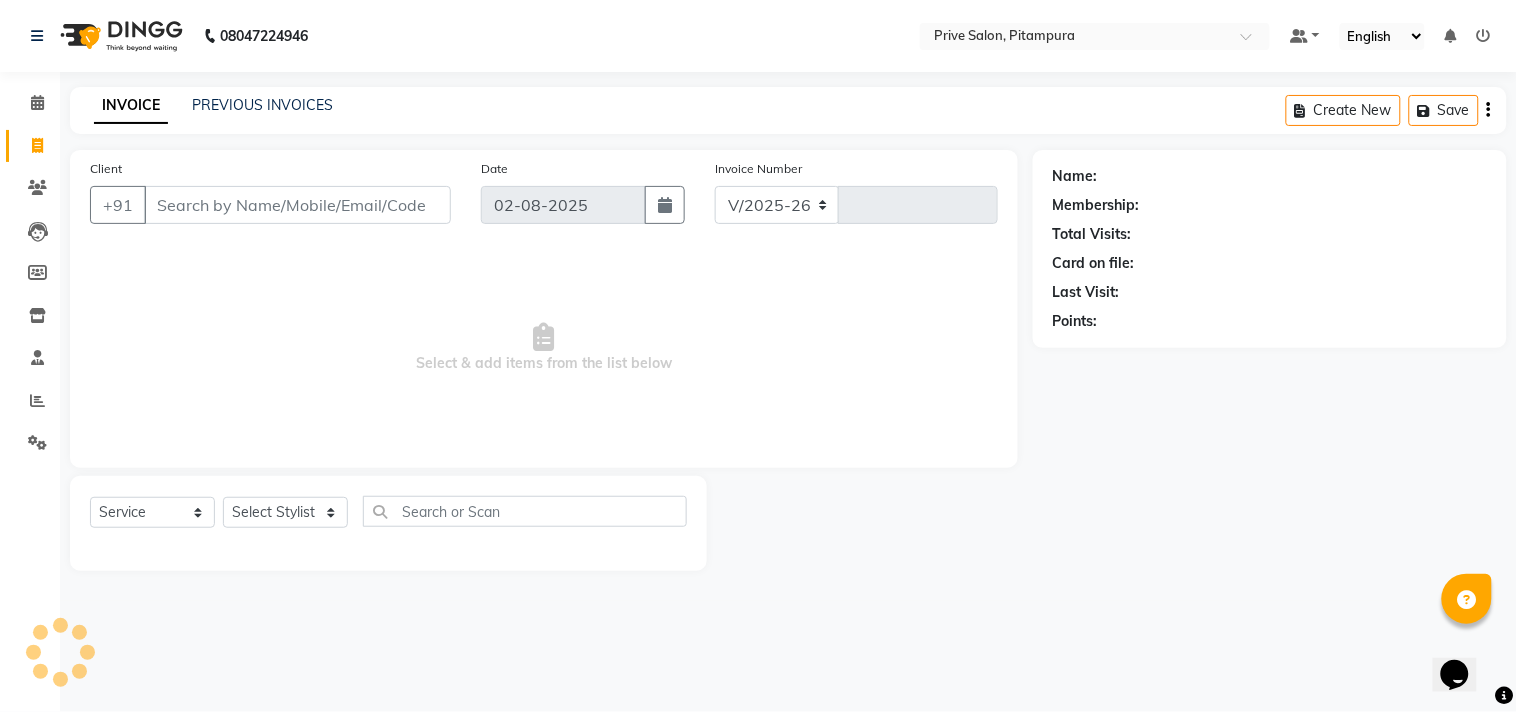type on "6371" 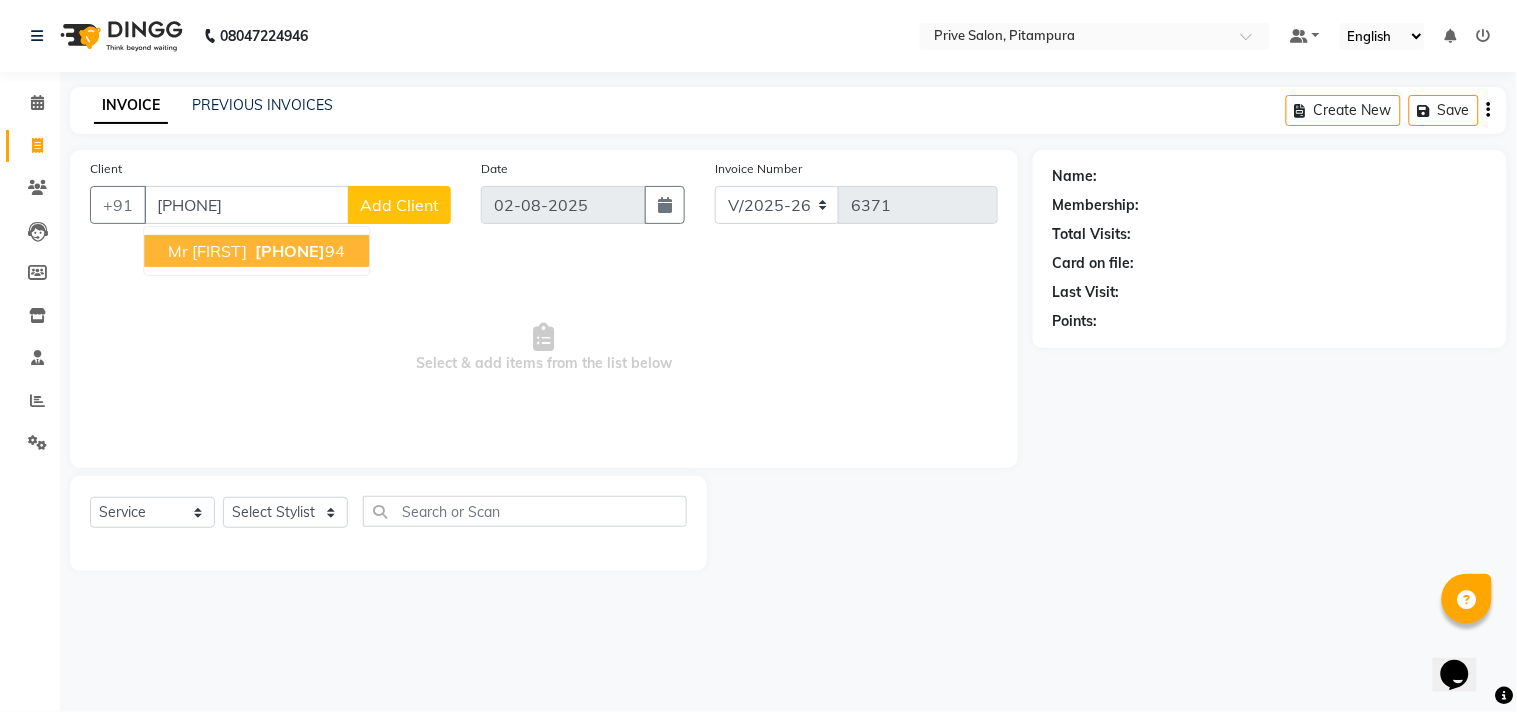 click on "Mr Rajat" at bounding box center (207, 251) 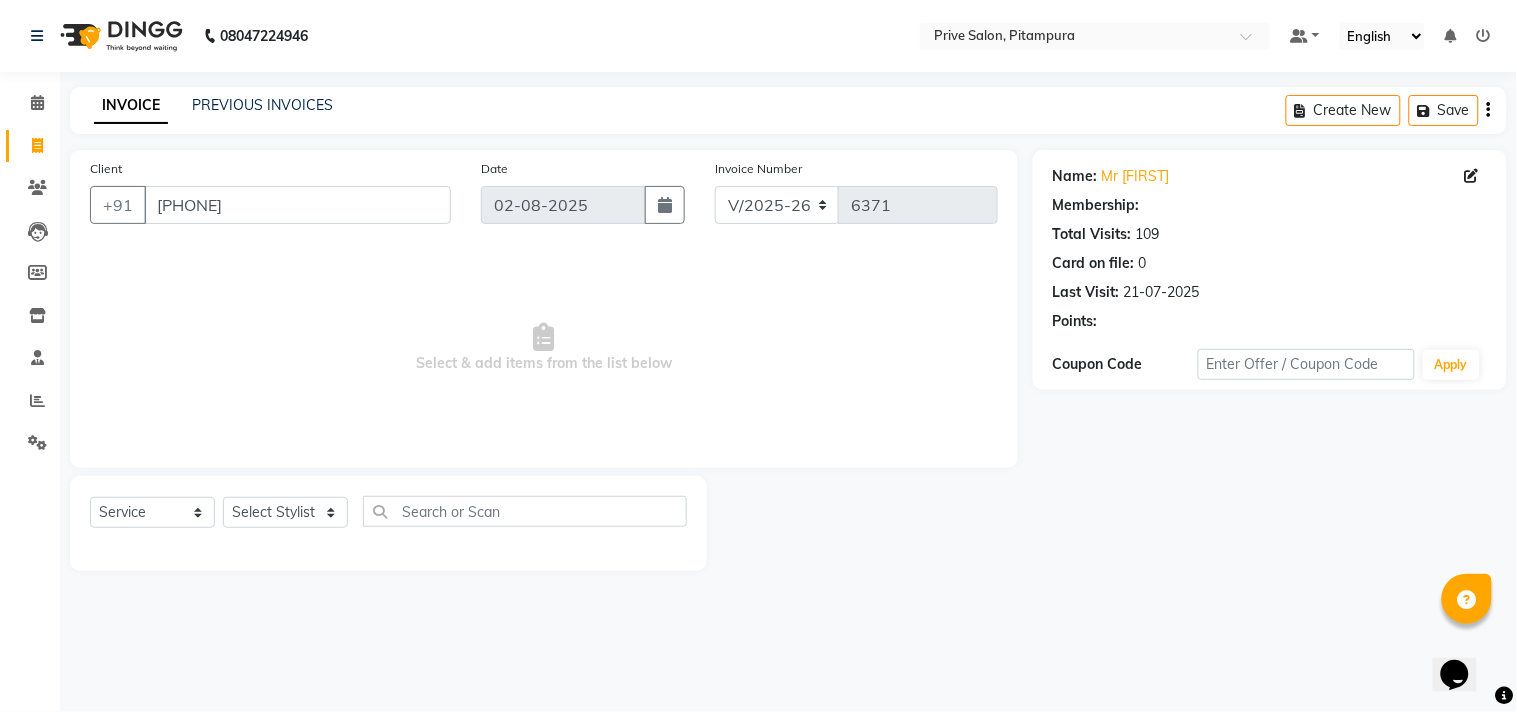 select on "1: Object" 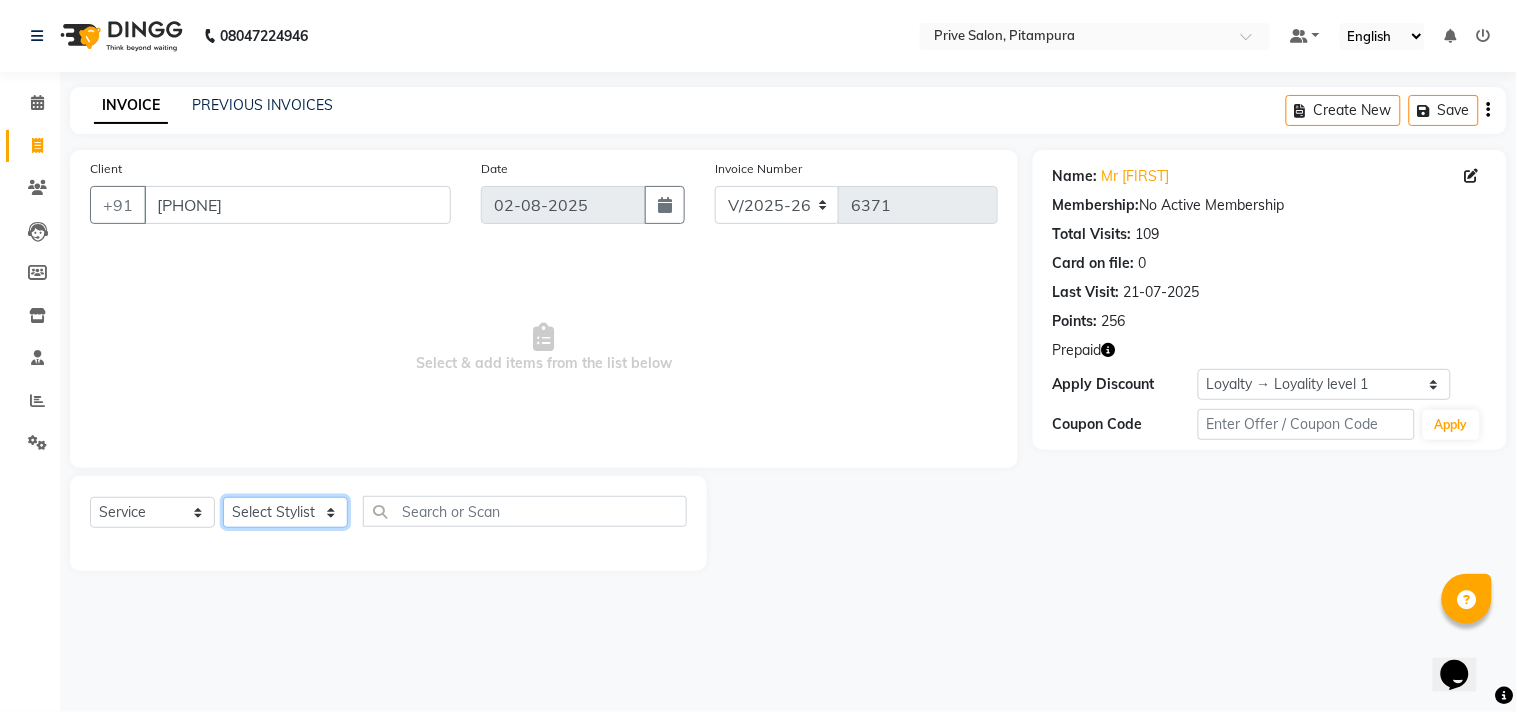 click on "Select Stylist amit ARJUN Atul FAIZAN FARDEEN GOLU harshit HITESH isha kapil khushbu Manager meenu MOHIT Mohsin NISHA nishi Preet privee Shivam SIVA vikas" 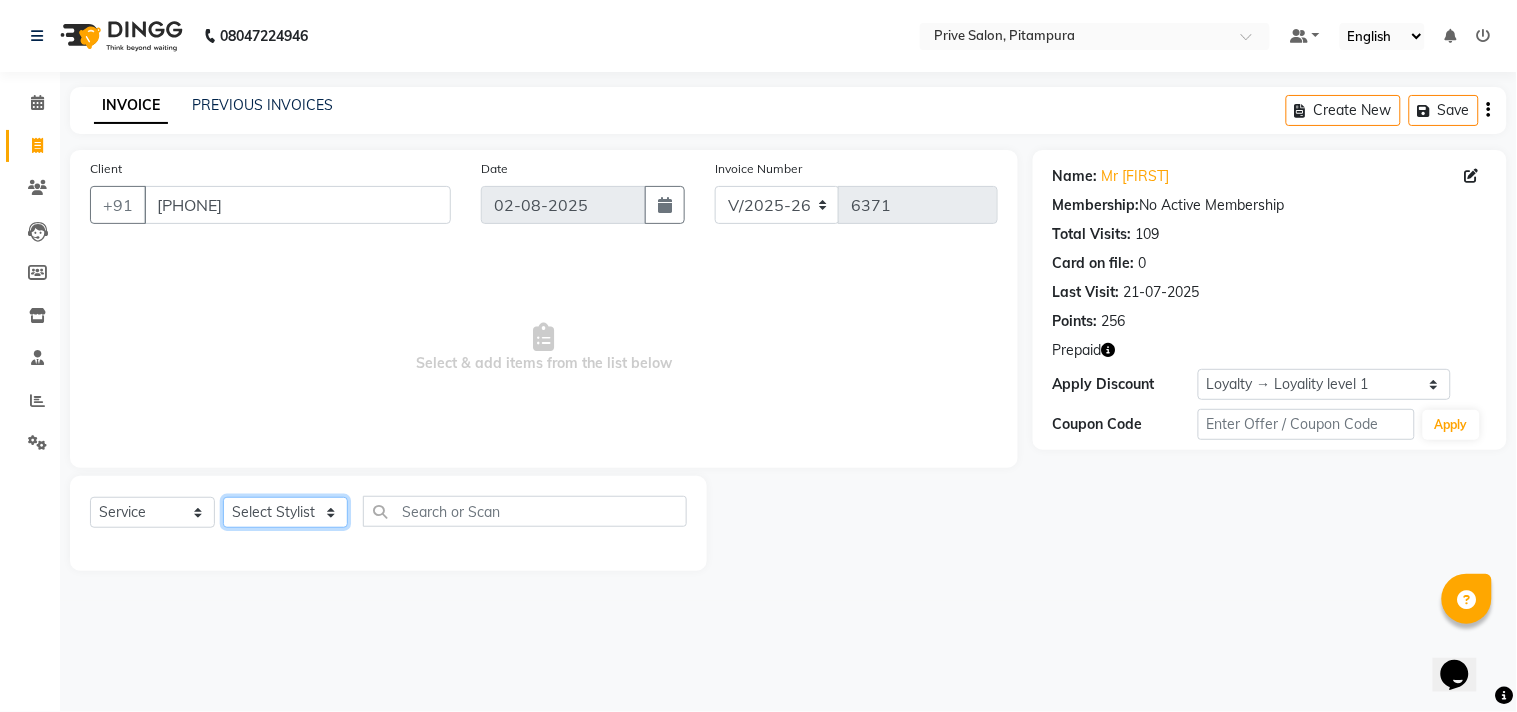 select on "3992" 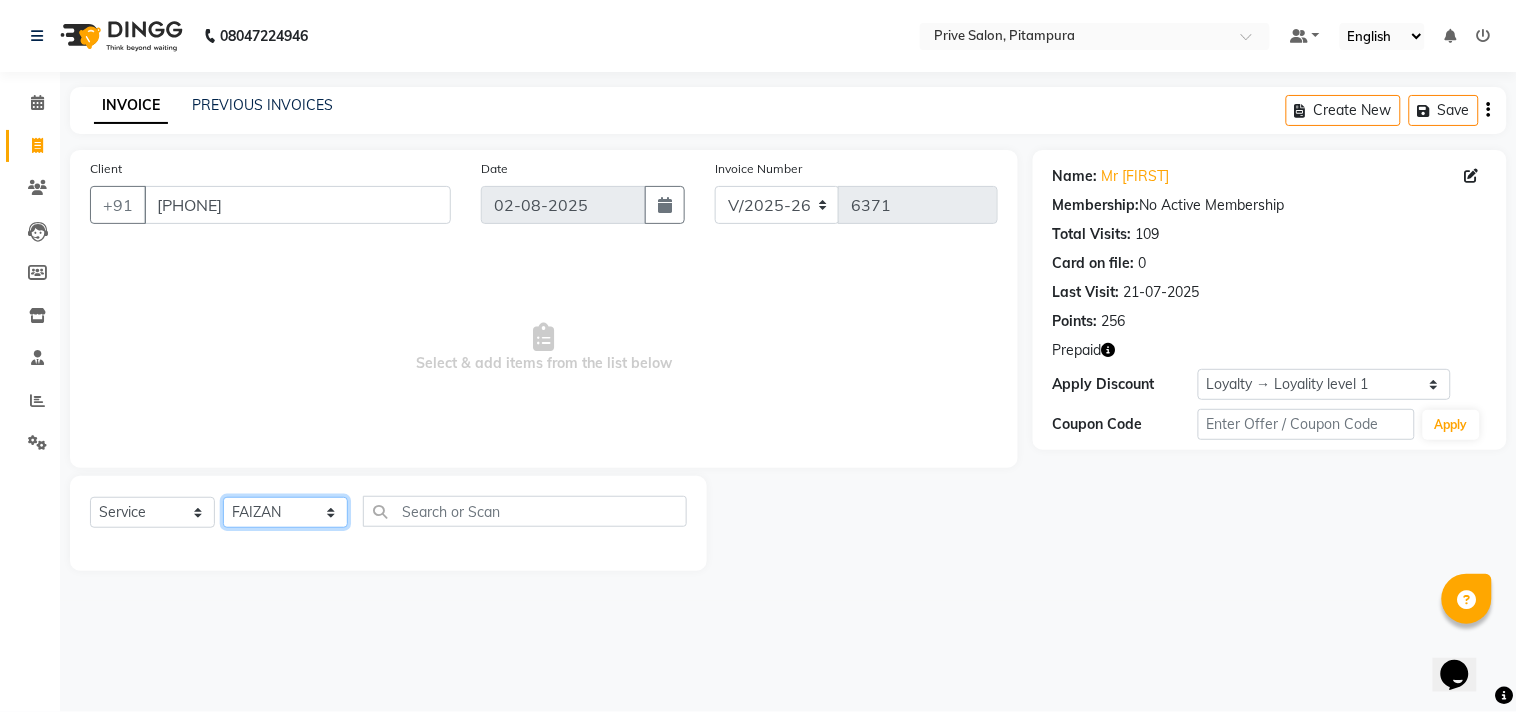 click on "Select Stylist amit ARJUN Atul FAIZAN FARDEEN GOLU harshit HITESH isha kapil khushbu Manager meenu MOHIT Mohsin NISHA nishi Preet privee Shivam SIVA vikas" 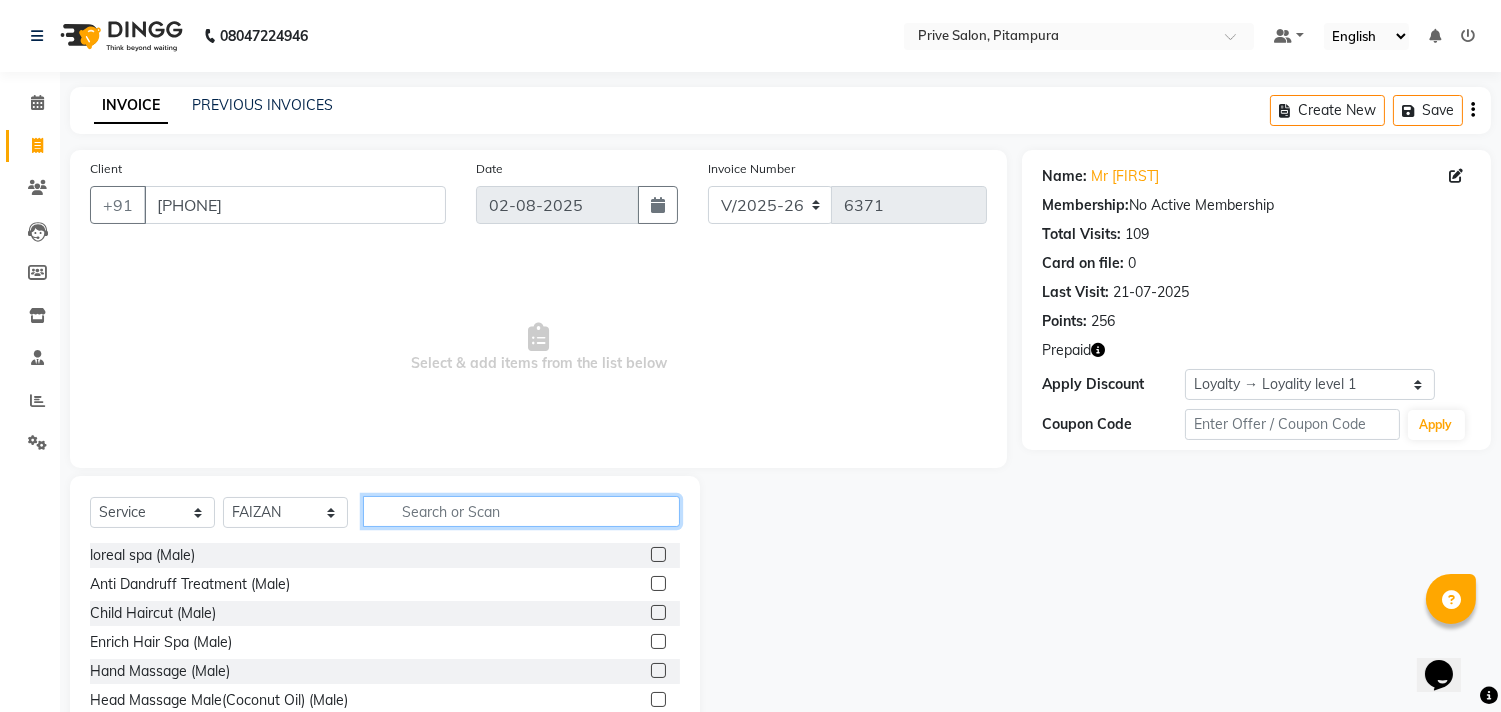 click 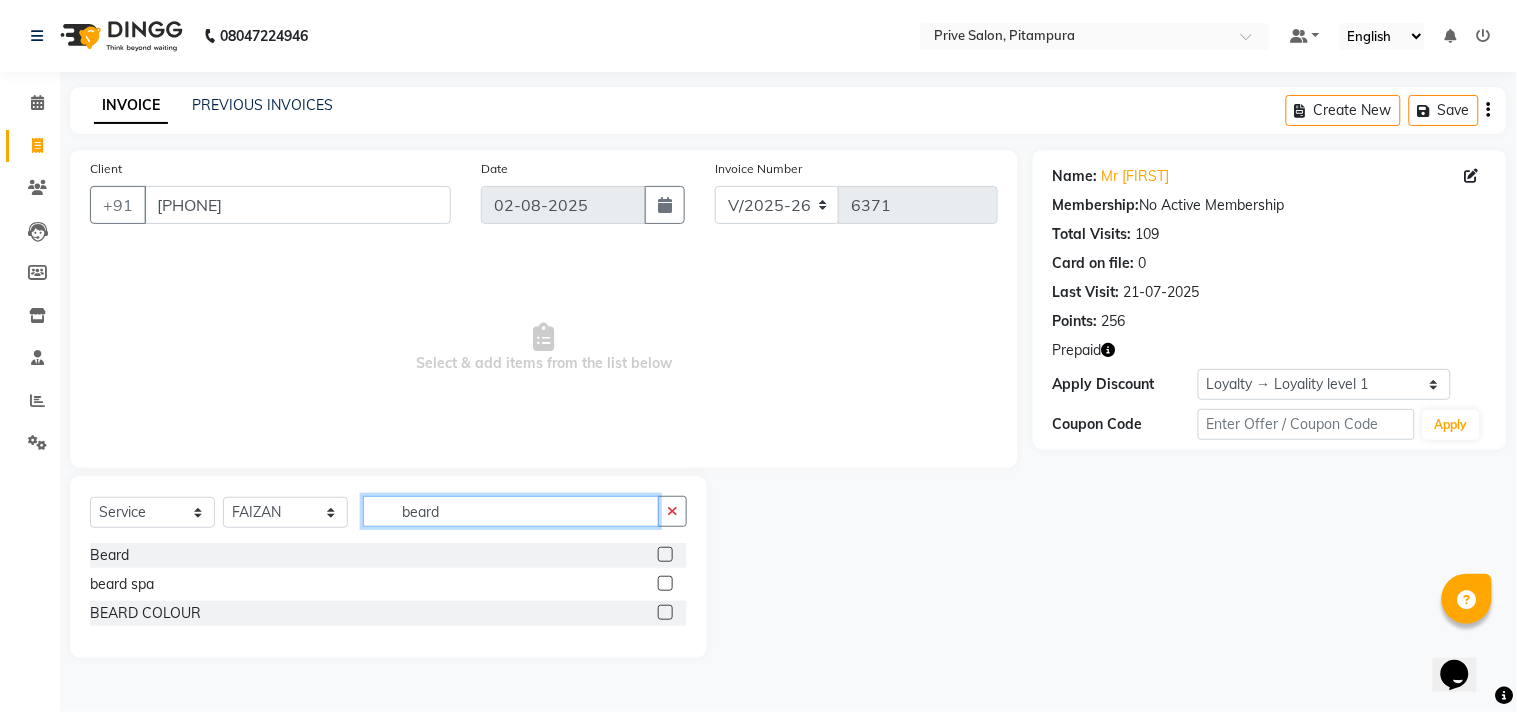 type on "beard" 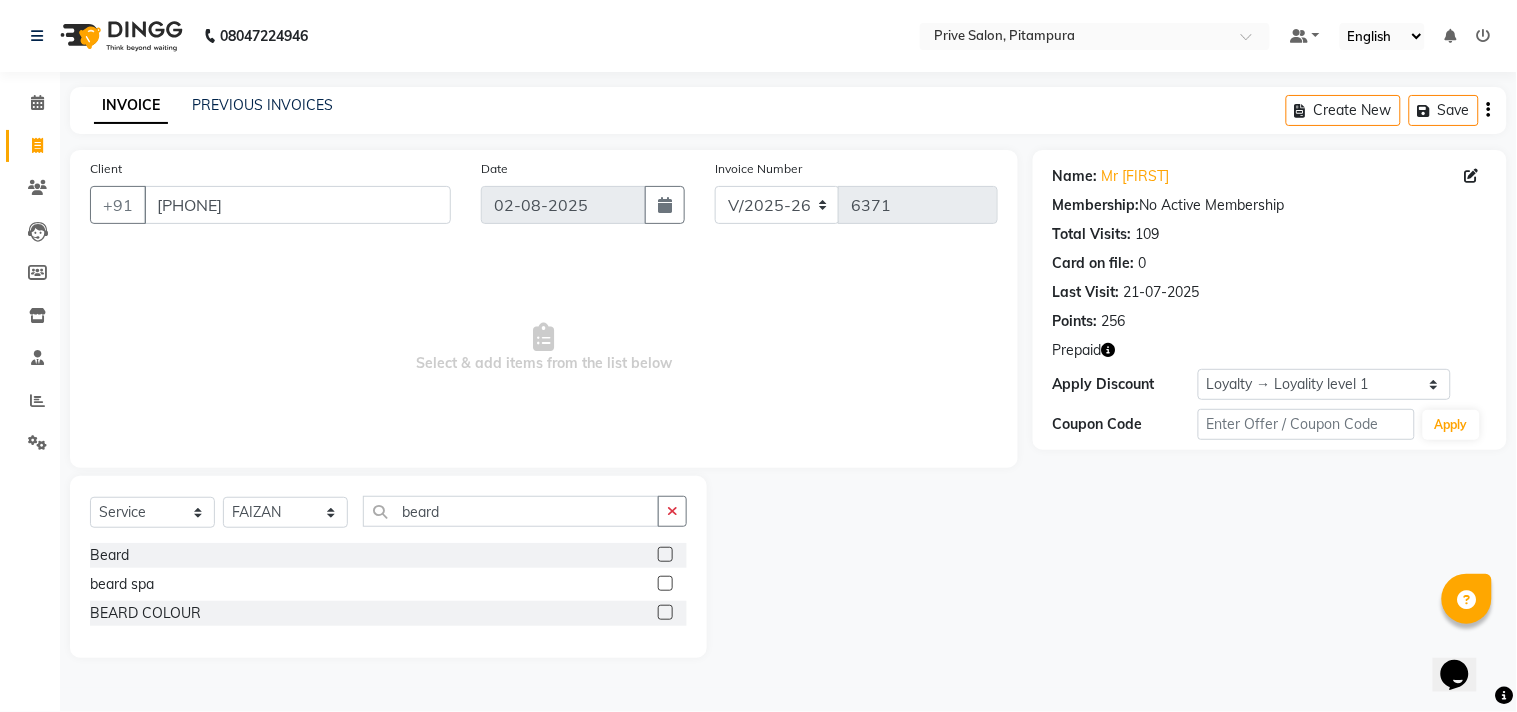 click 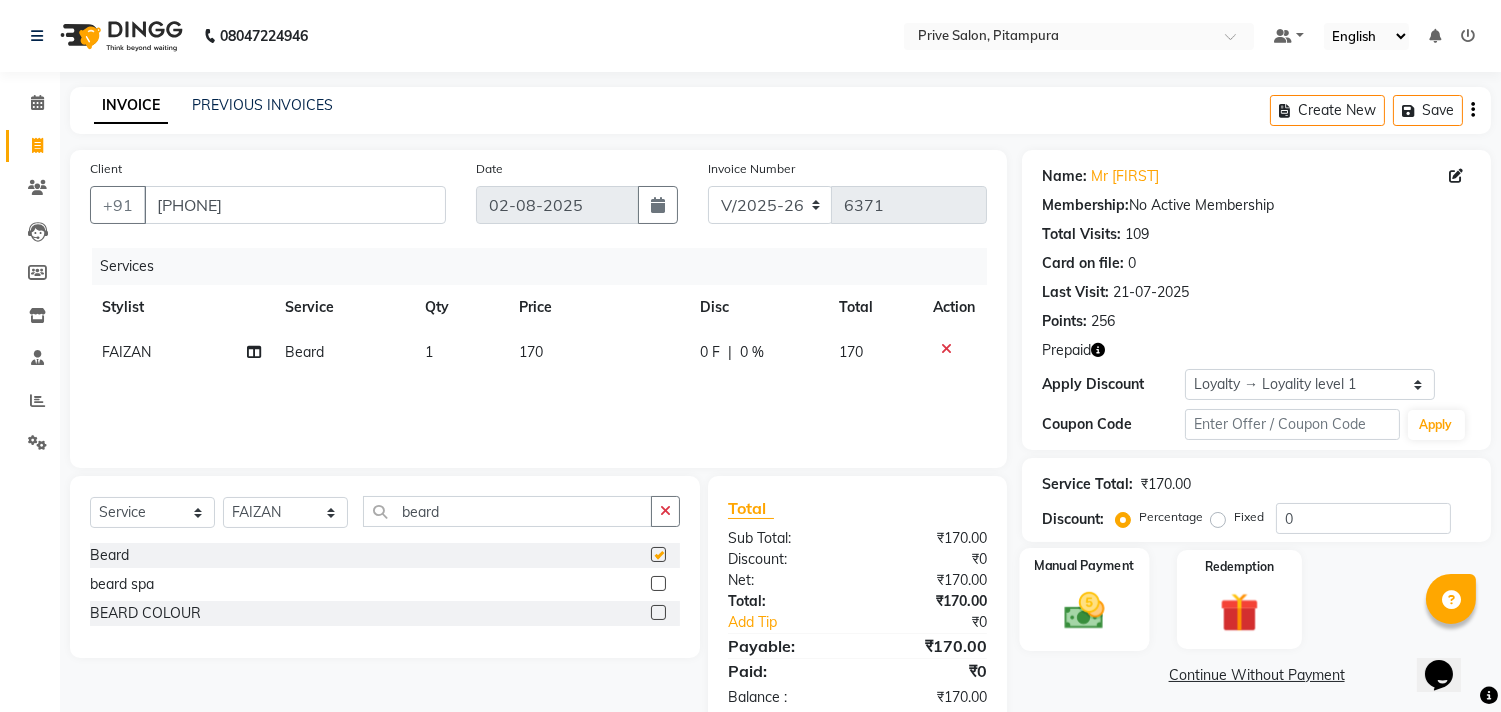 checkbox on "false" 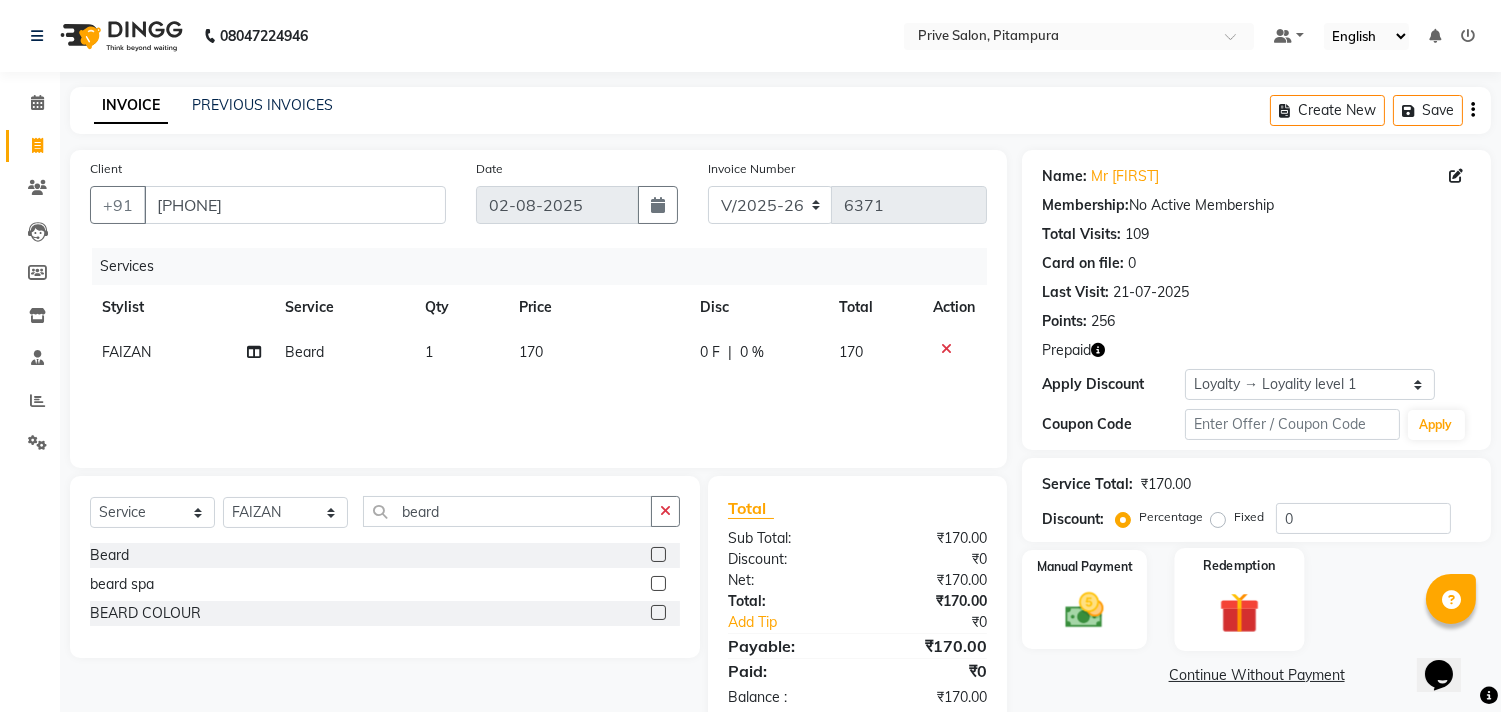 click 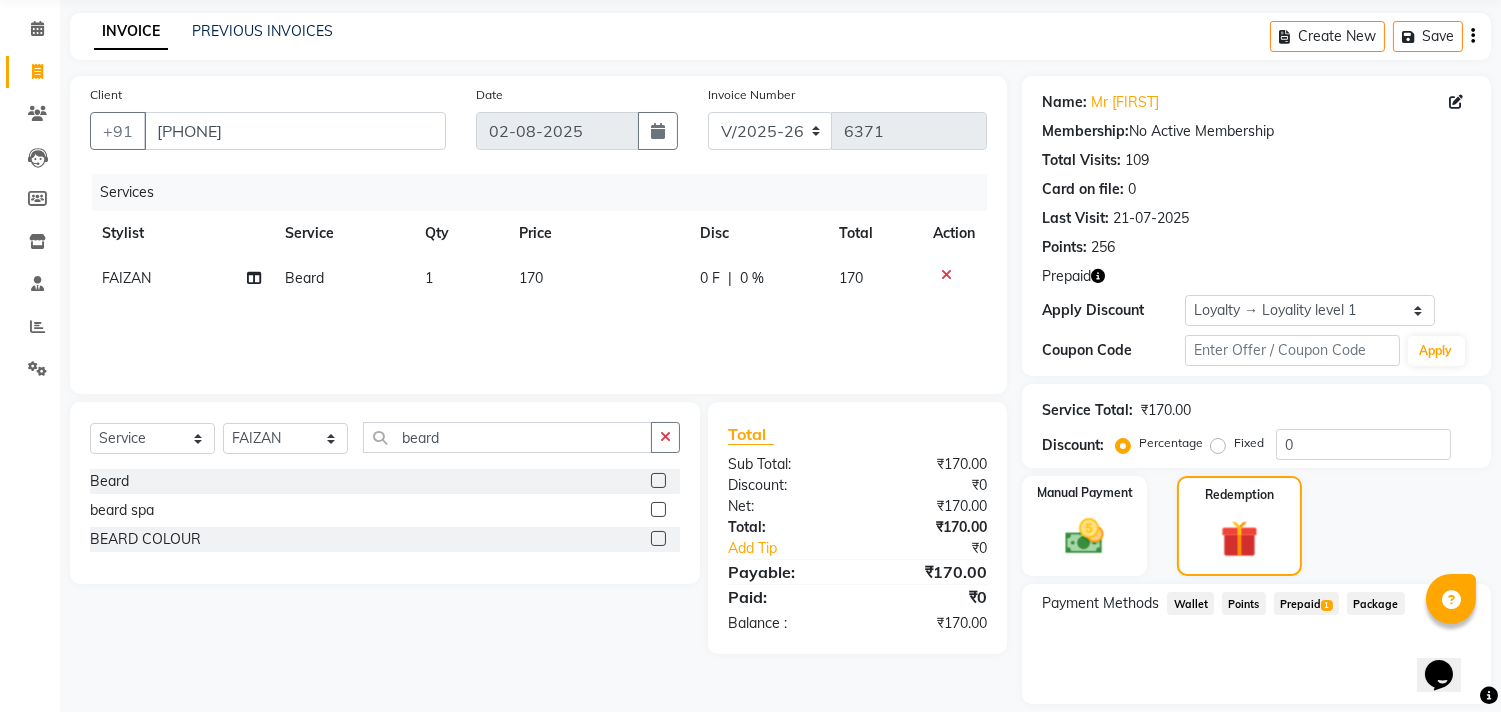scroll, scrollTop: 95, scrollLeft: 0, axis: vertical 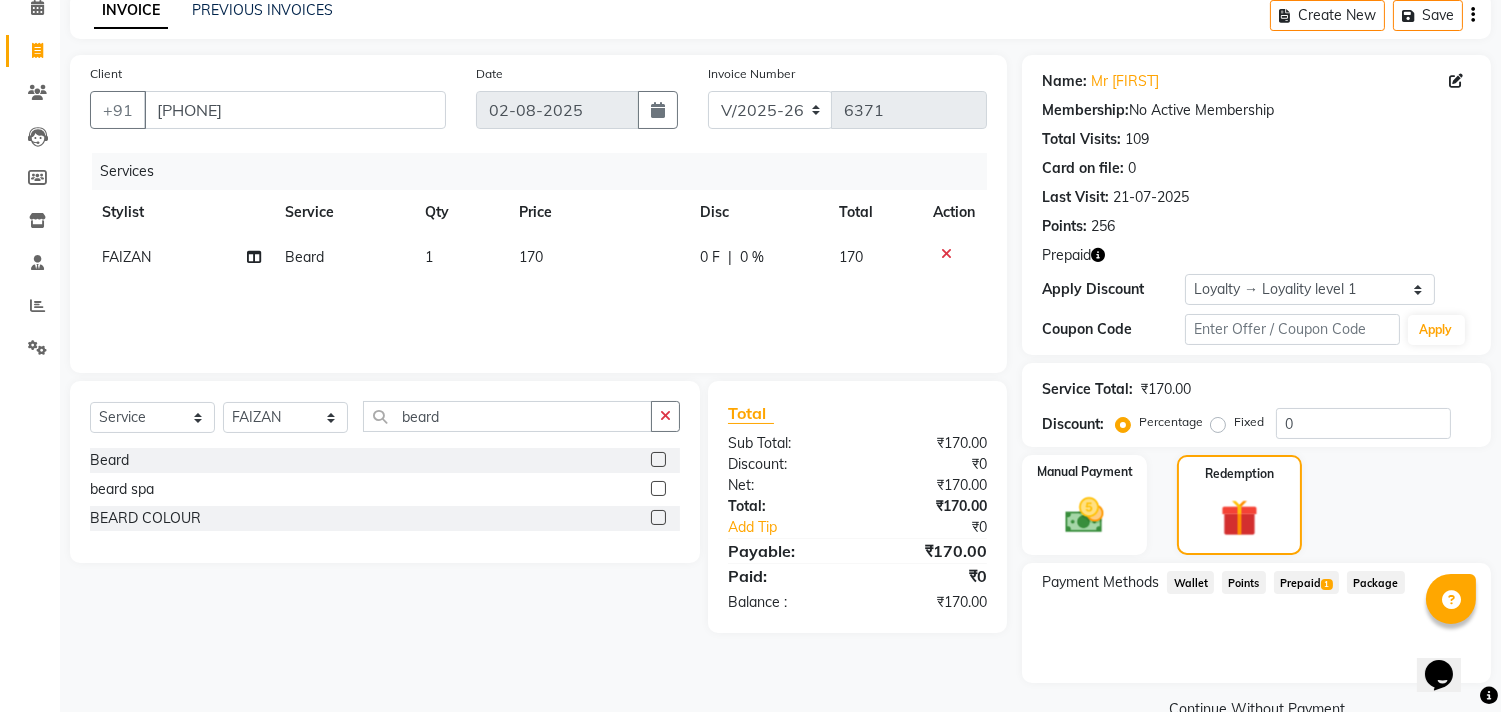click on "Prepaid  1" 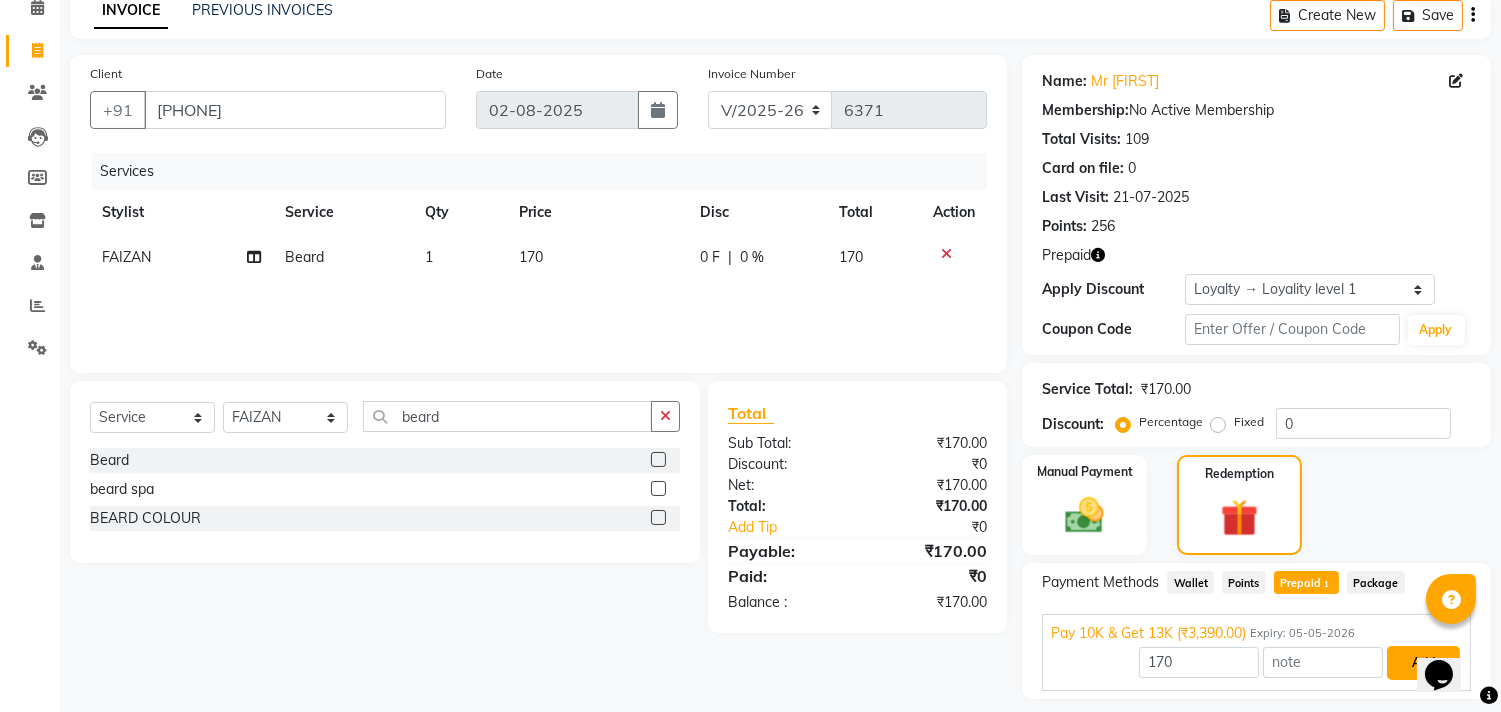 click on "Add" at bounding box center (1423, 663) 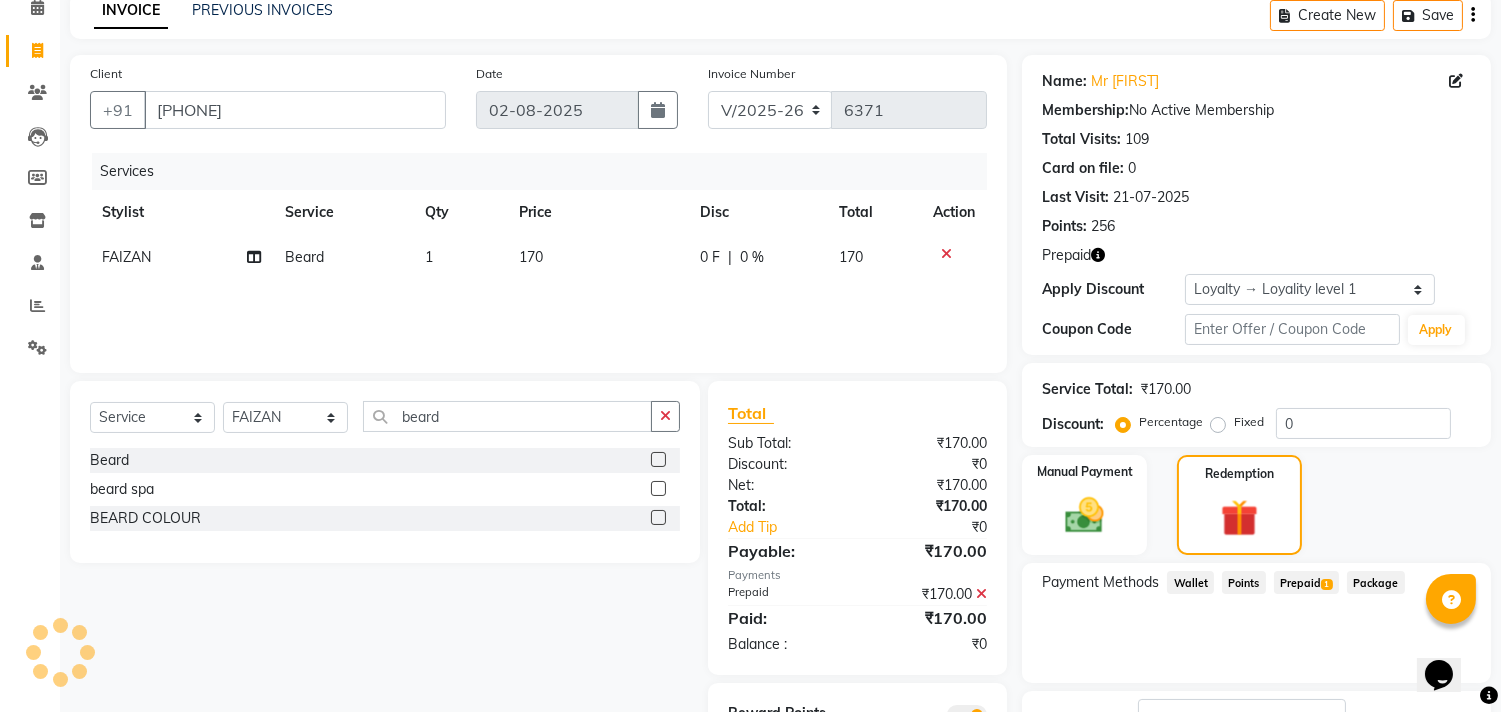 scroll, scrollTop: 248, scrollLeft: 0, axis: vertical 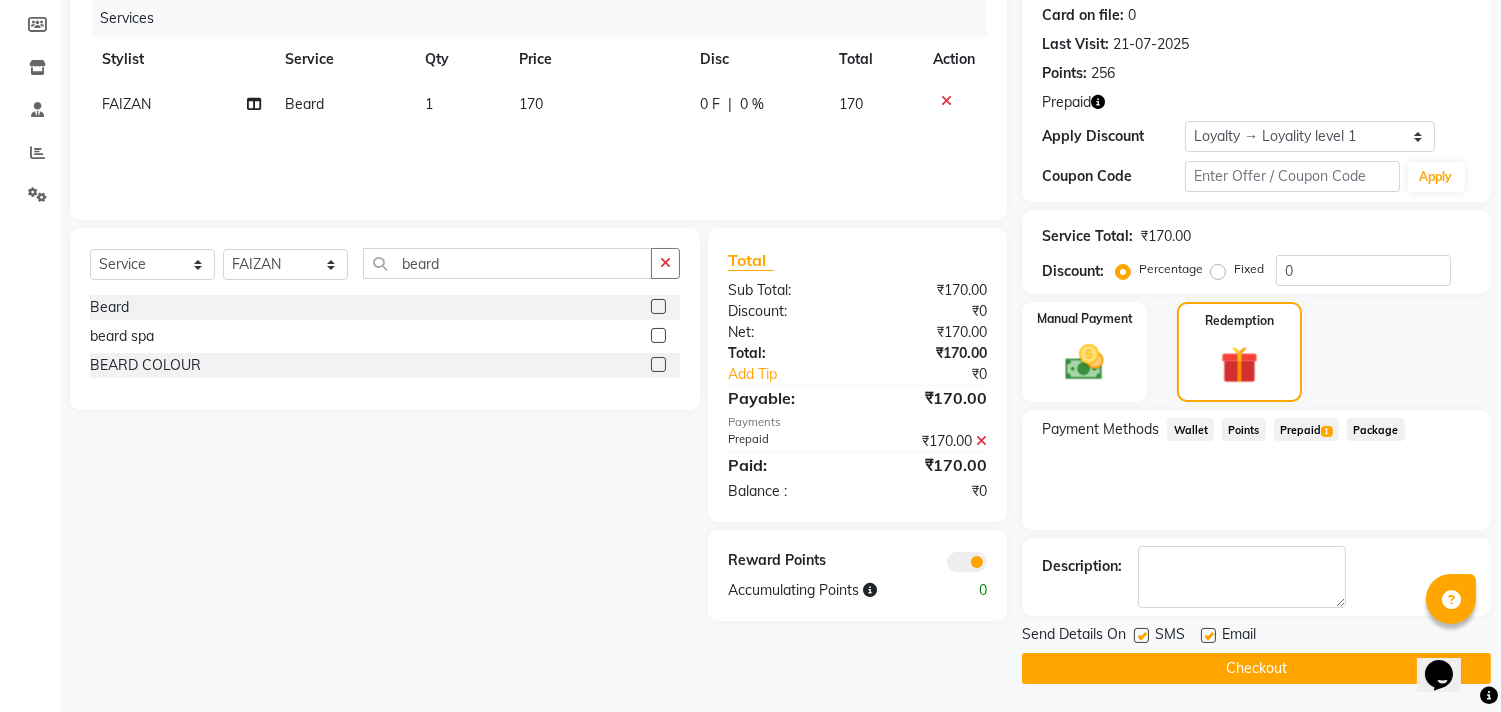 click on "Checkout" 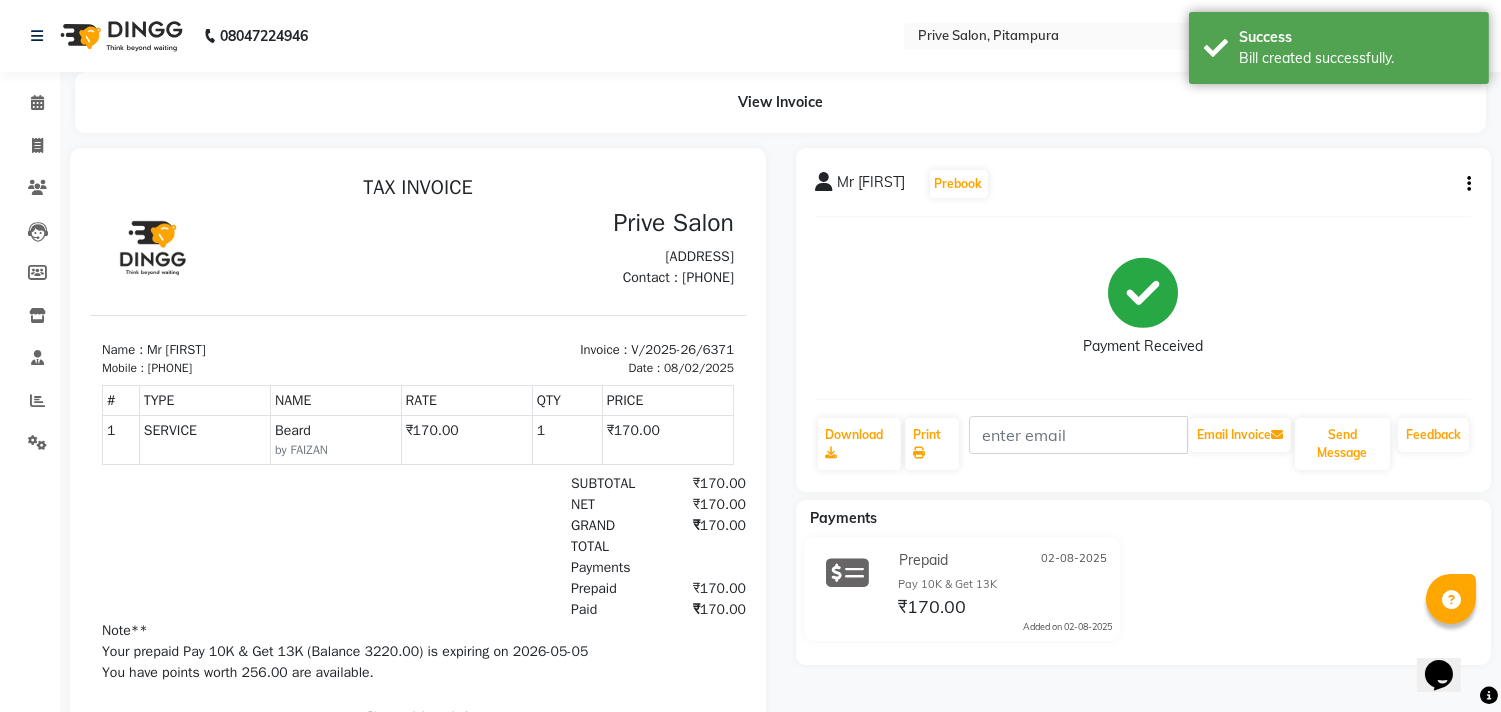 scroll, scrollTop: 0, scrollLeft: 0, axis: both 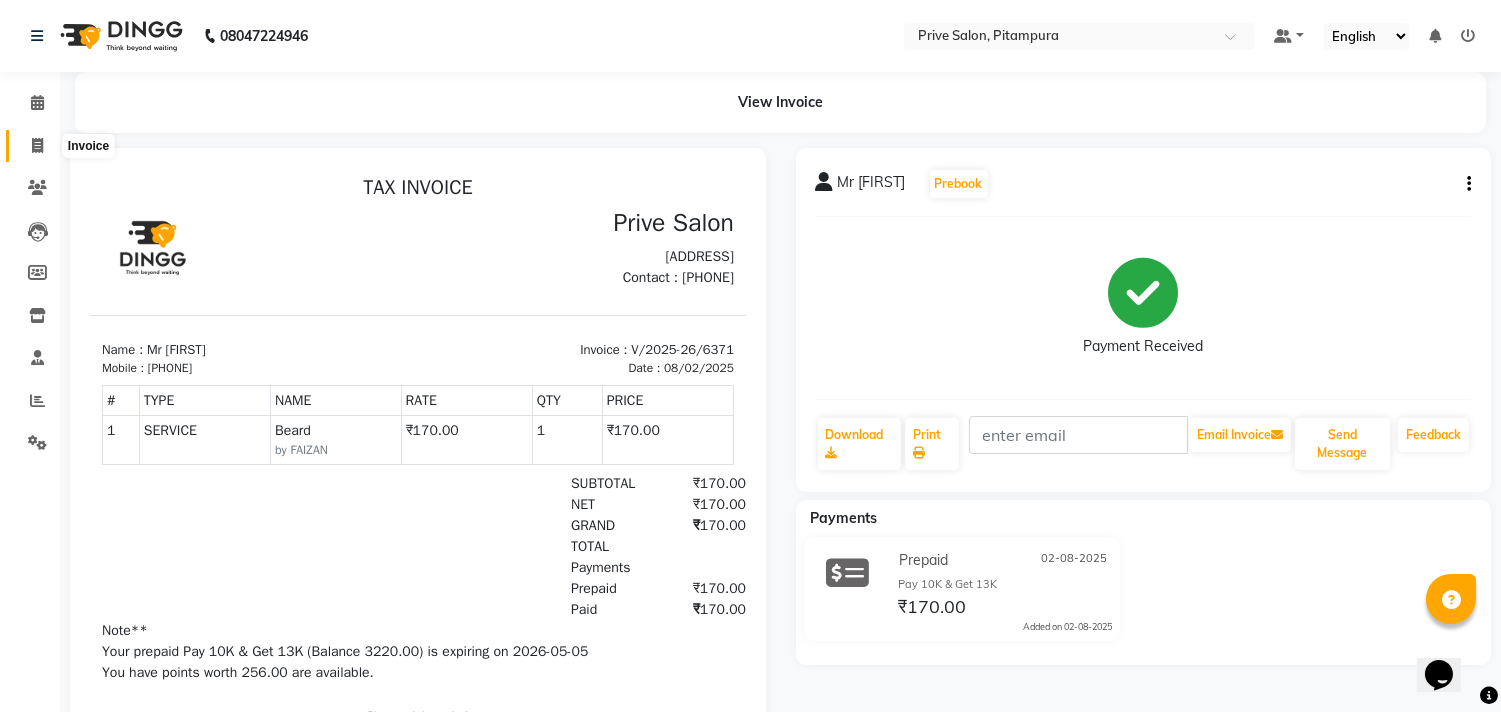click 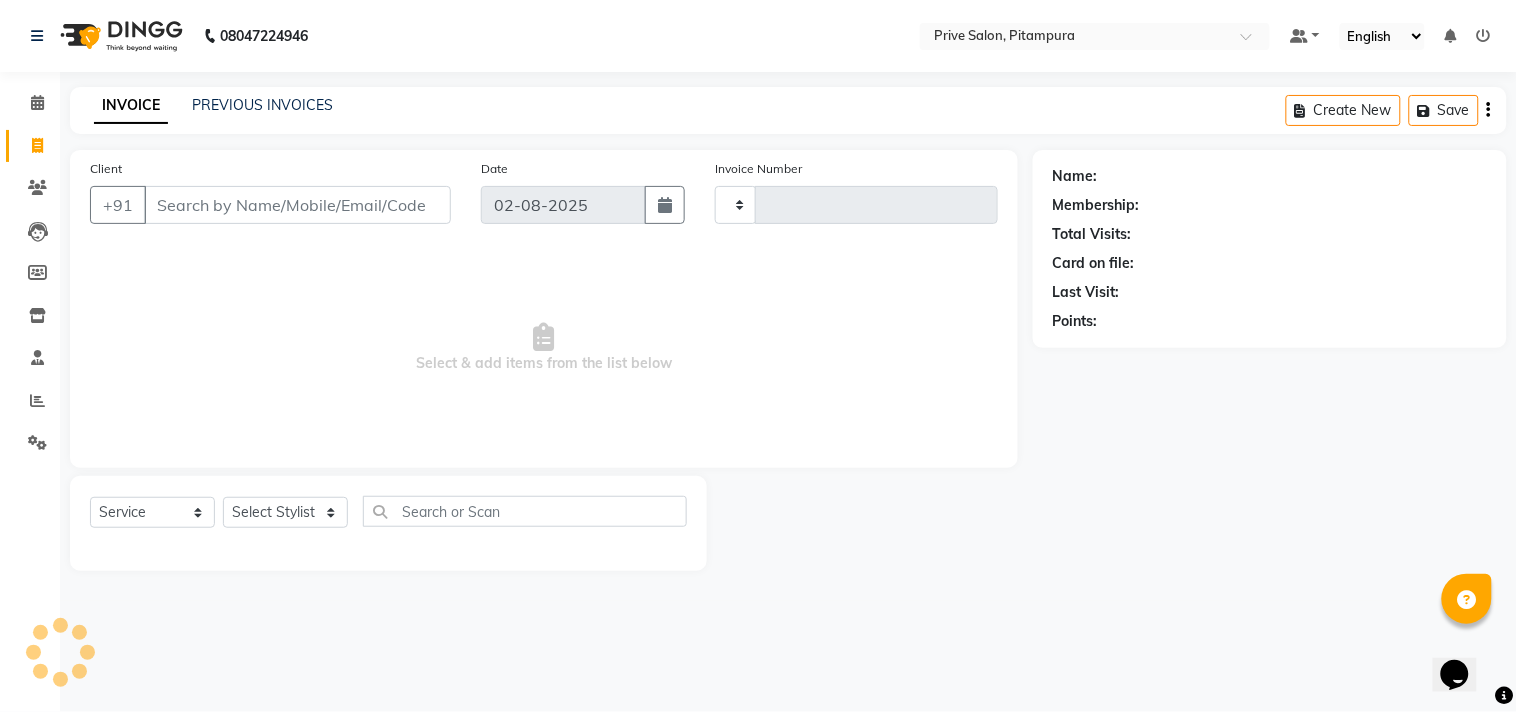 type on "6372" 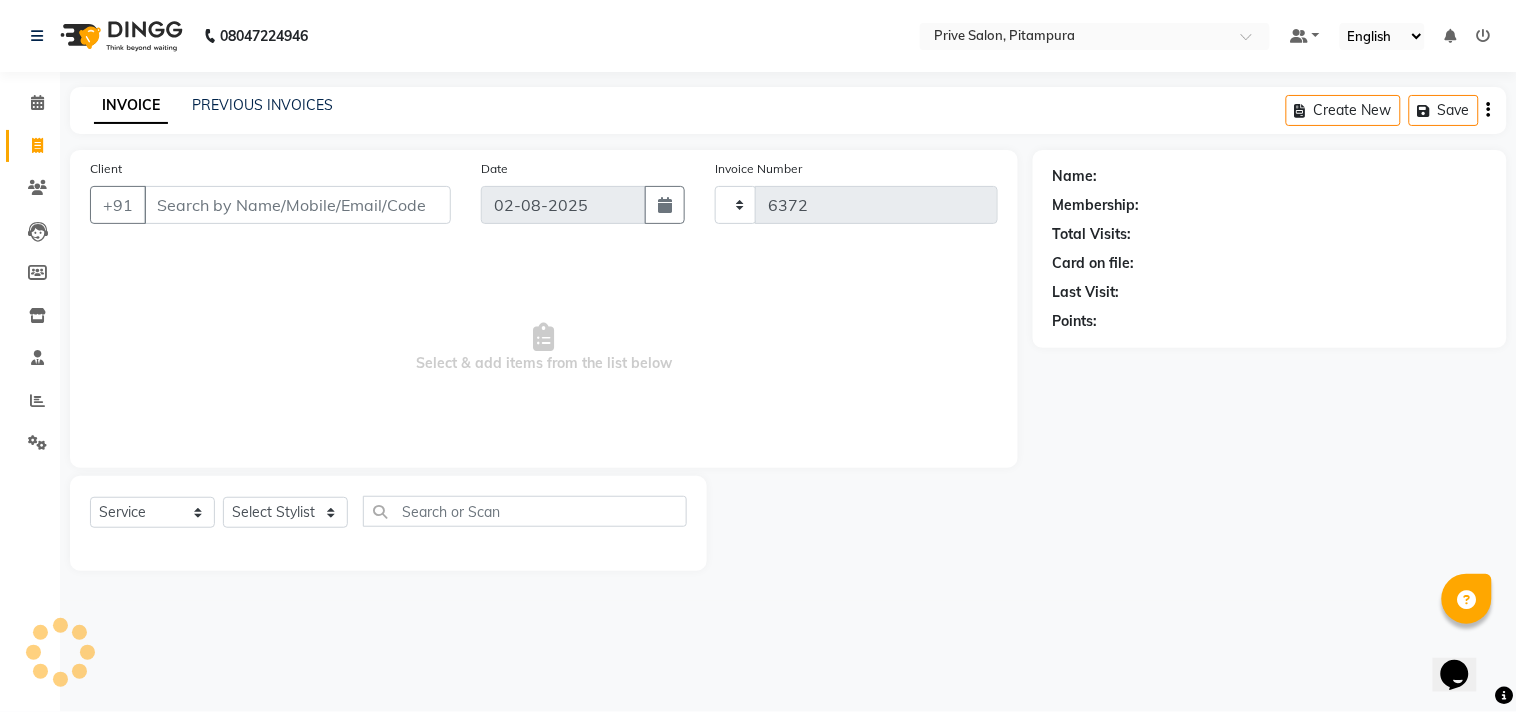 select on "136" 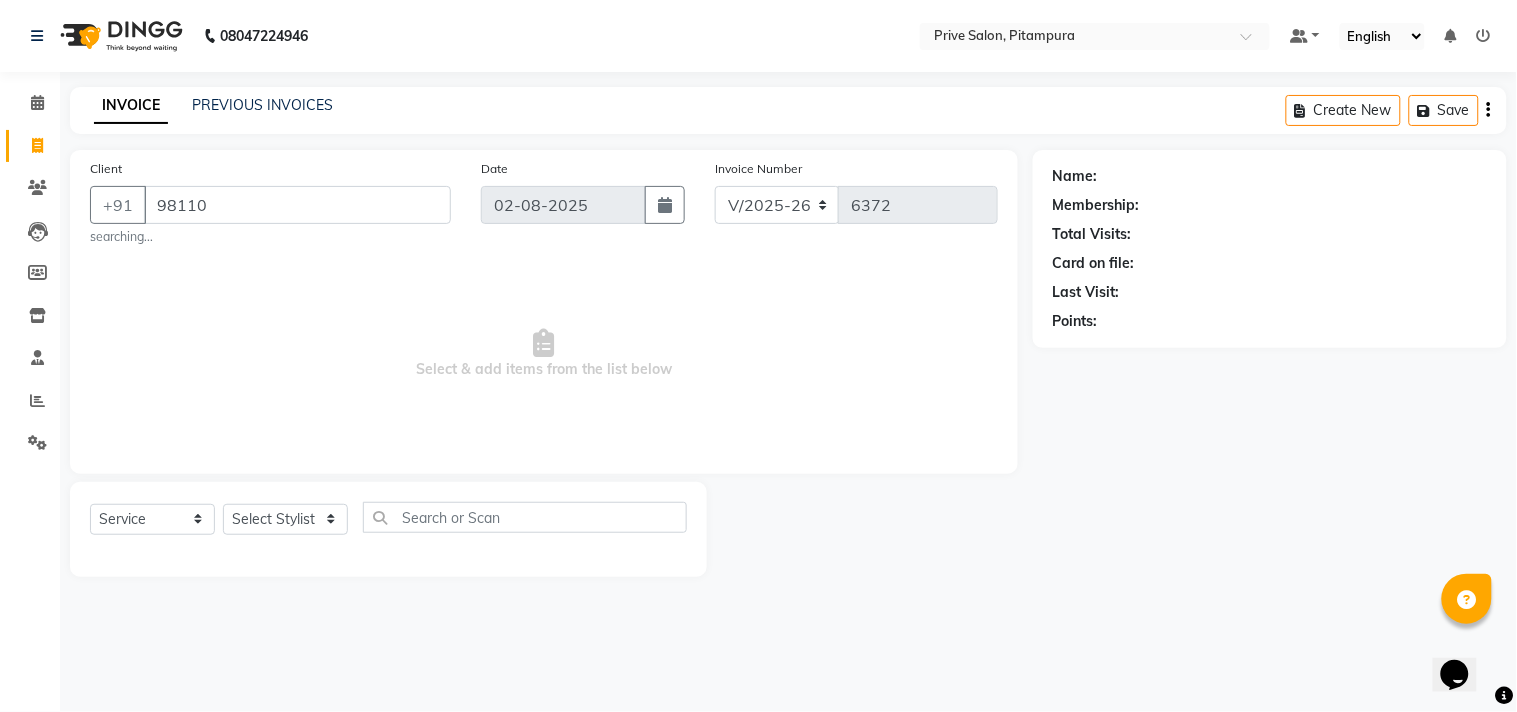 type on "98110" 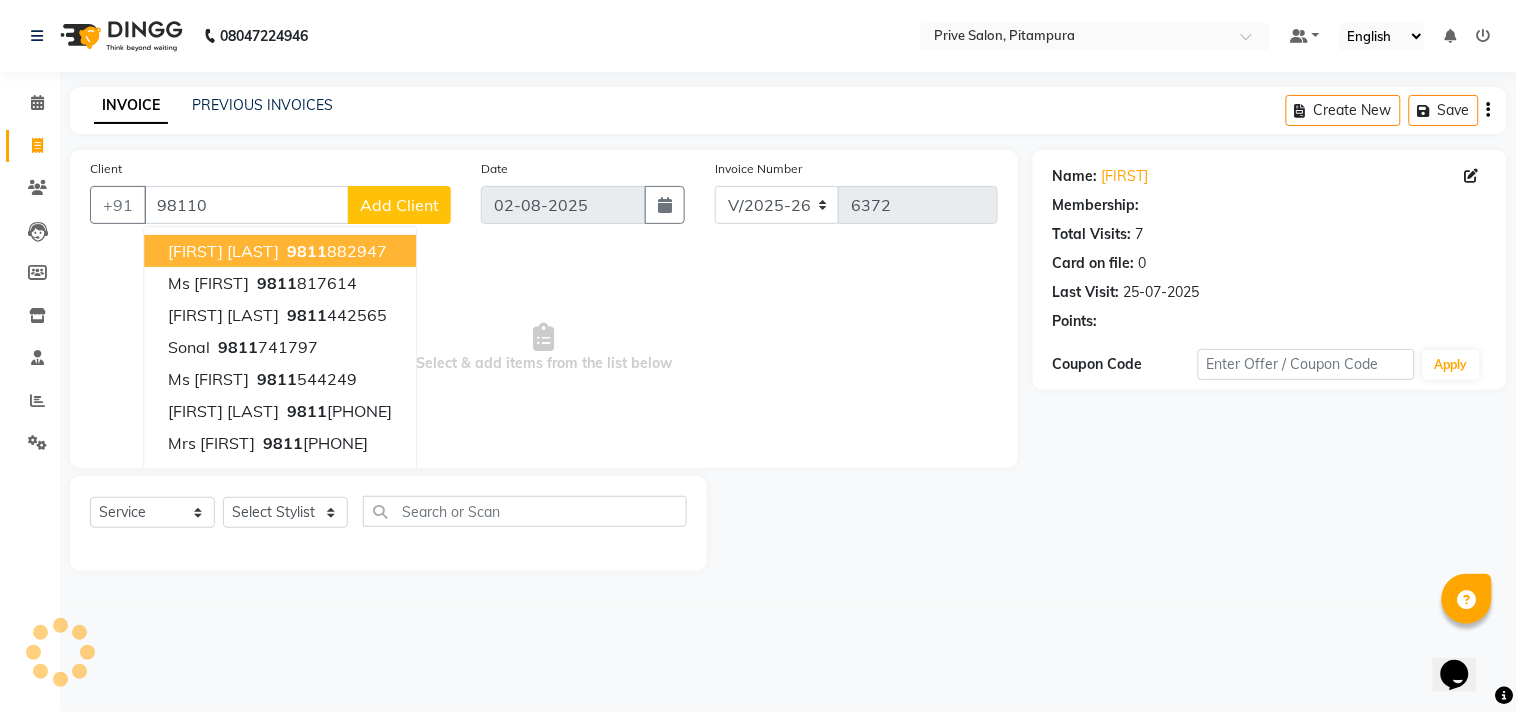 select on "1: Object" 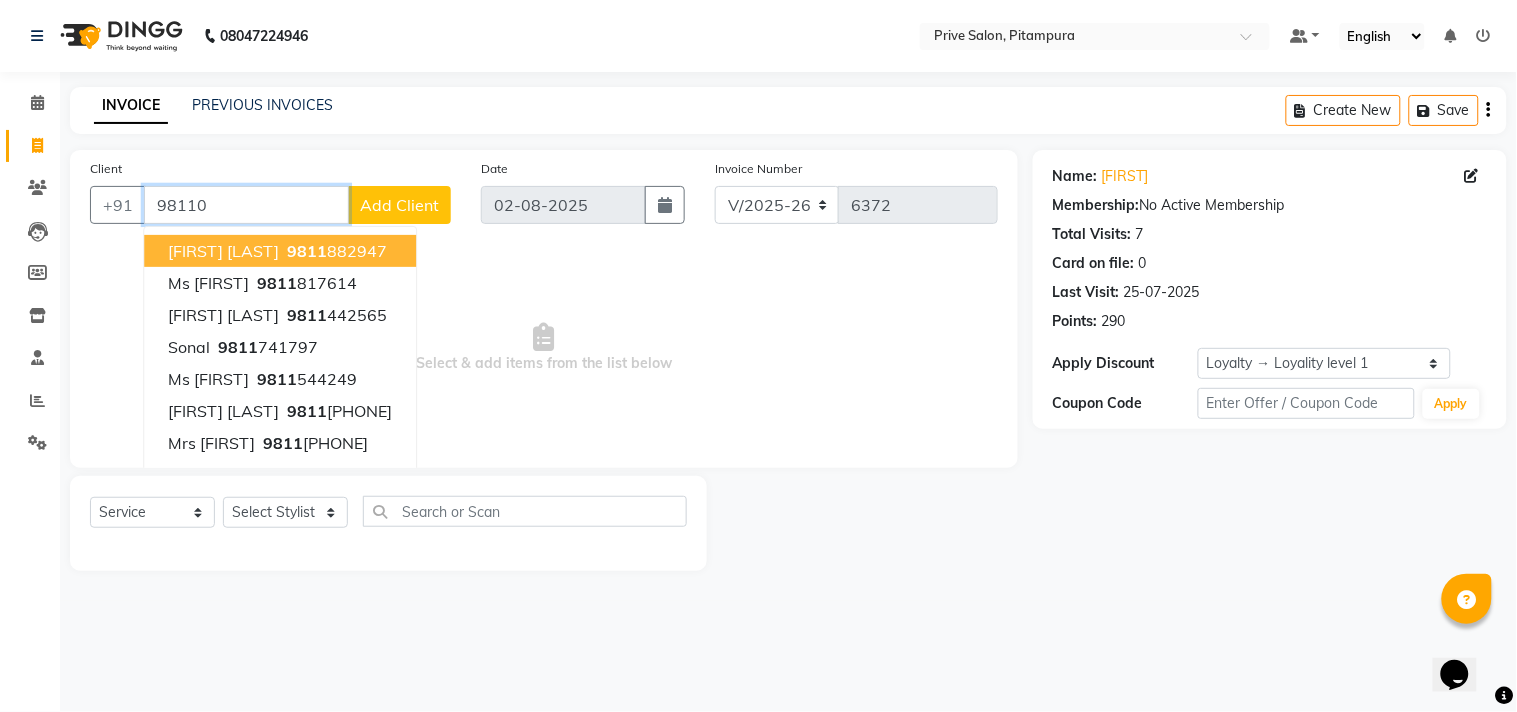 click on "98110" at bounding box center (246, 205) 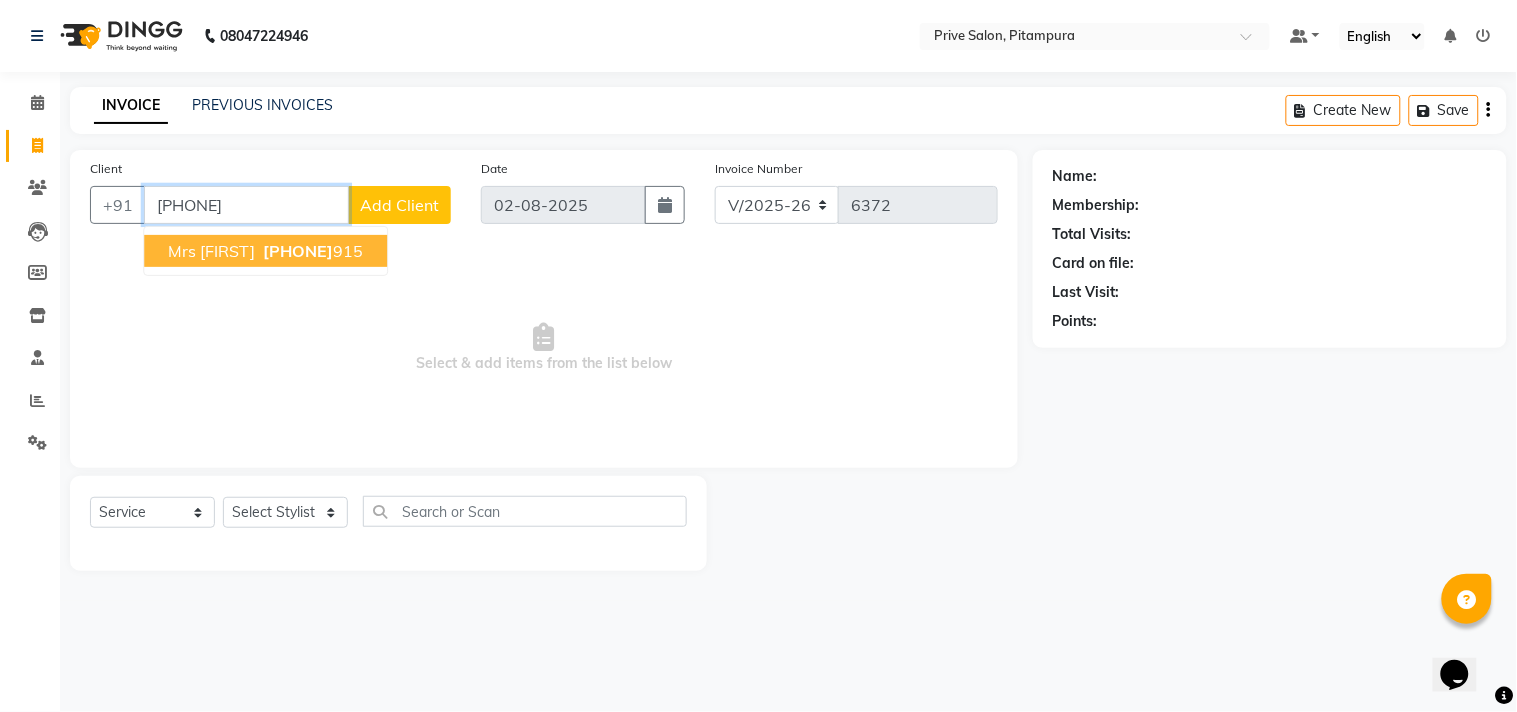 click on "9811098" at bounding box center [298, 251] 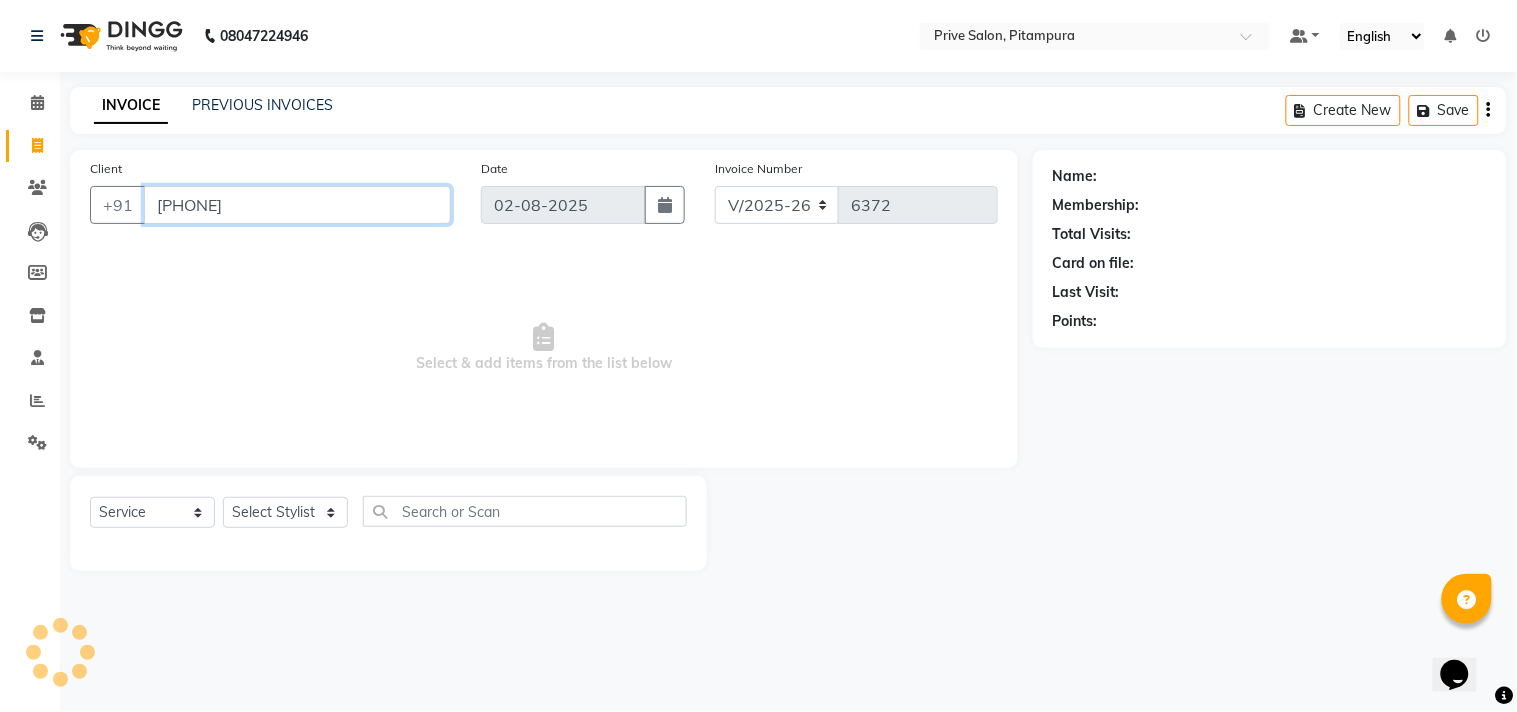 type on "9811098915" 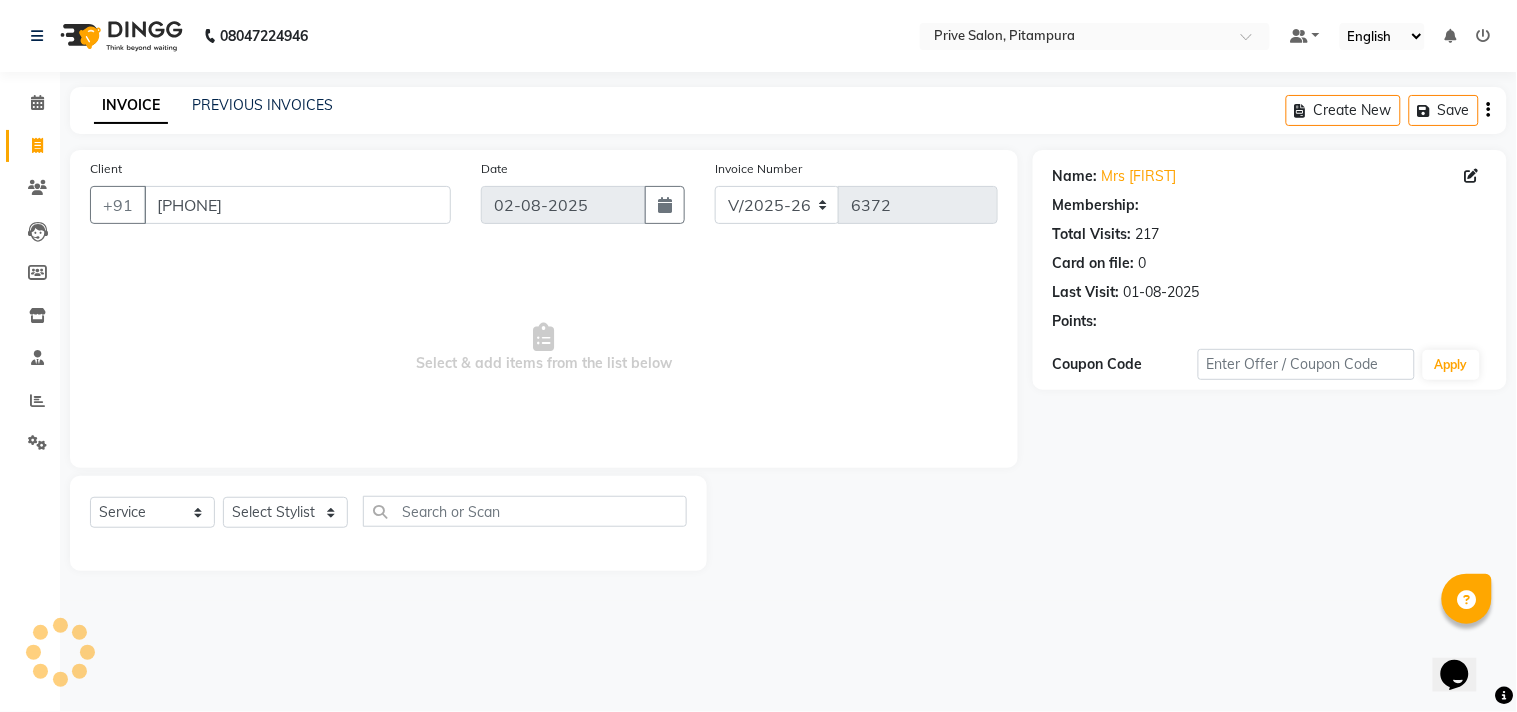 select on "1: Object" 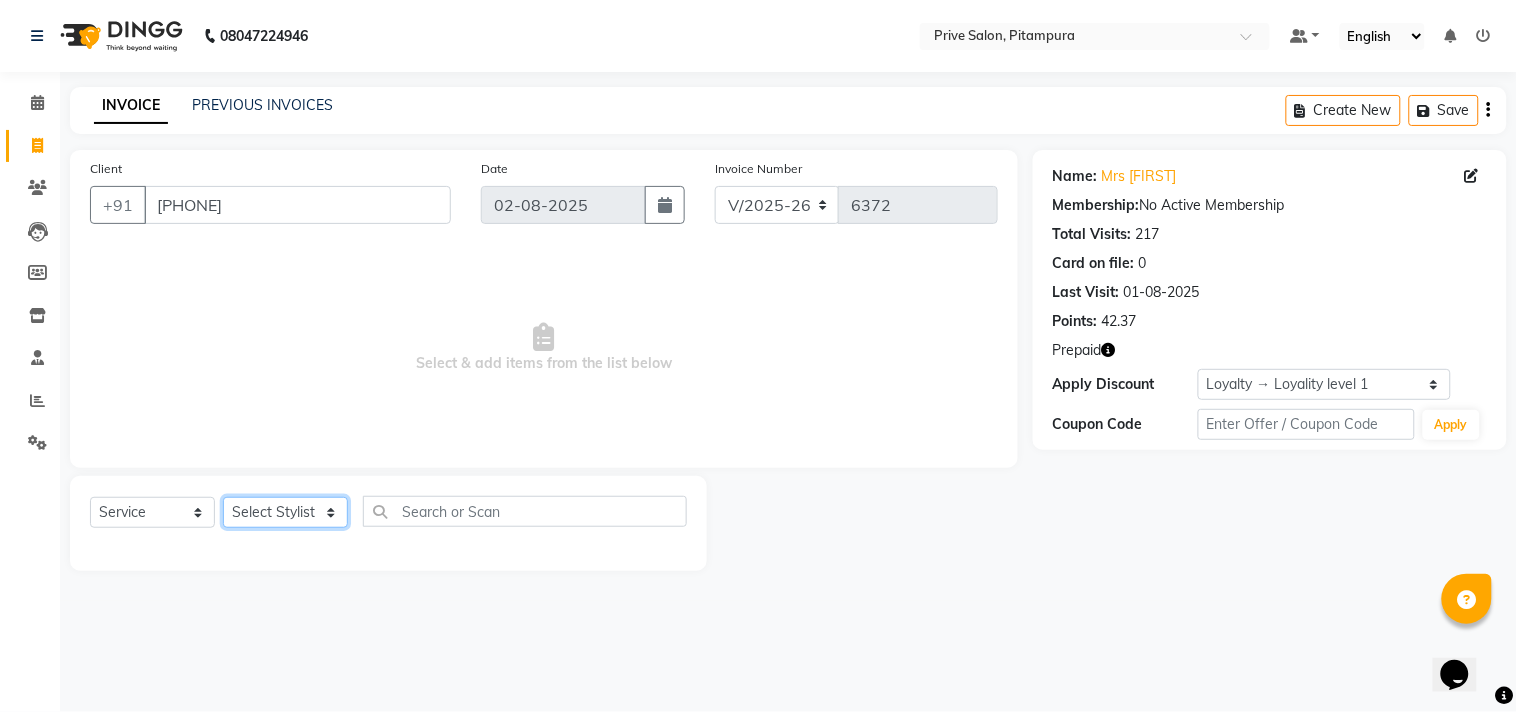click on "Select Stylist amit ARJUN Atul FAIZAN FARDEEN GOLU harshit HITESH isha kapil khushbu Manager meenu MOHIT Mohsin NISHA nishi Preet privee Shivam SIVA vikas" 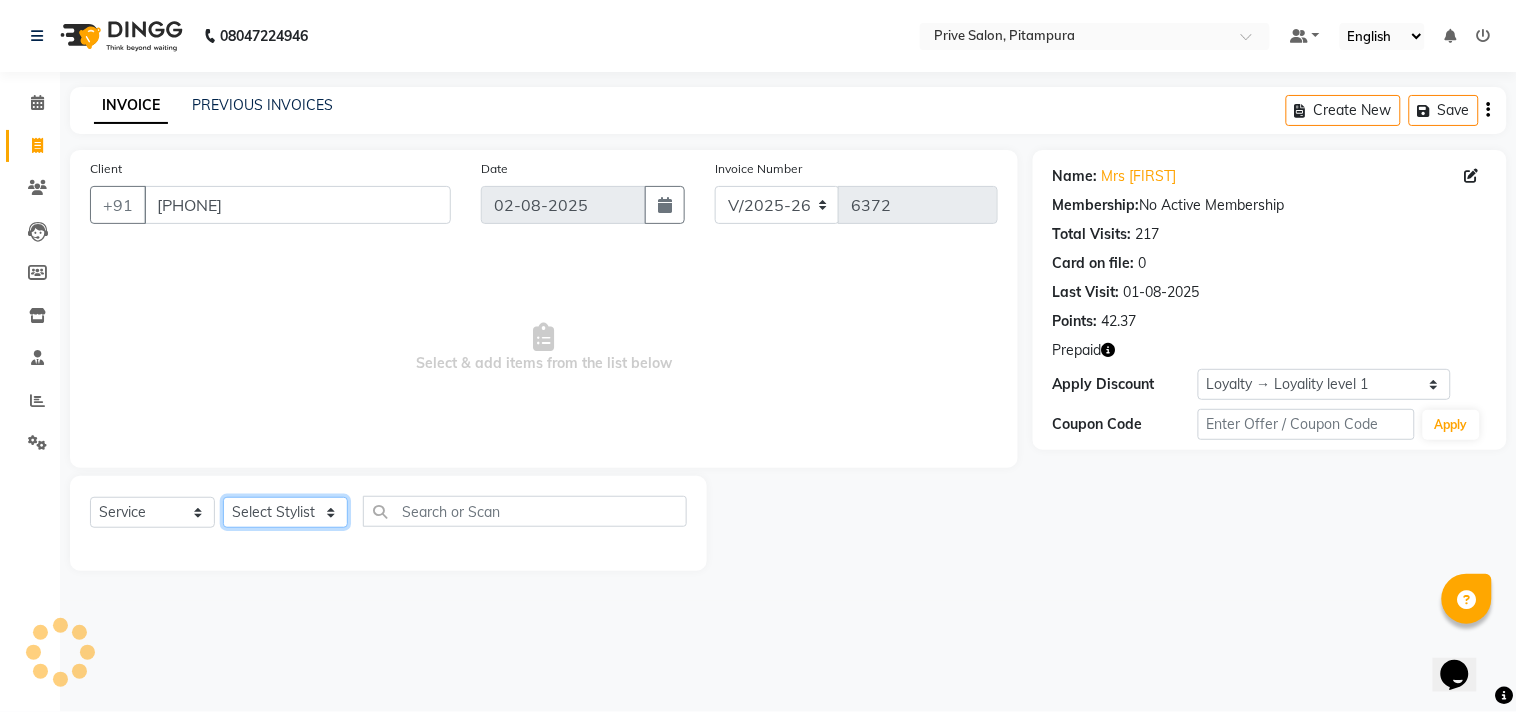 select on "11904" 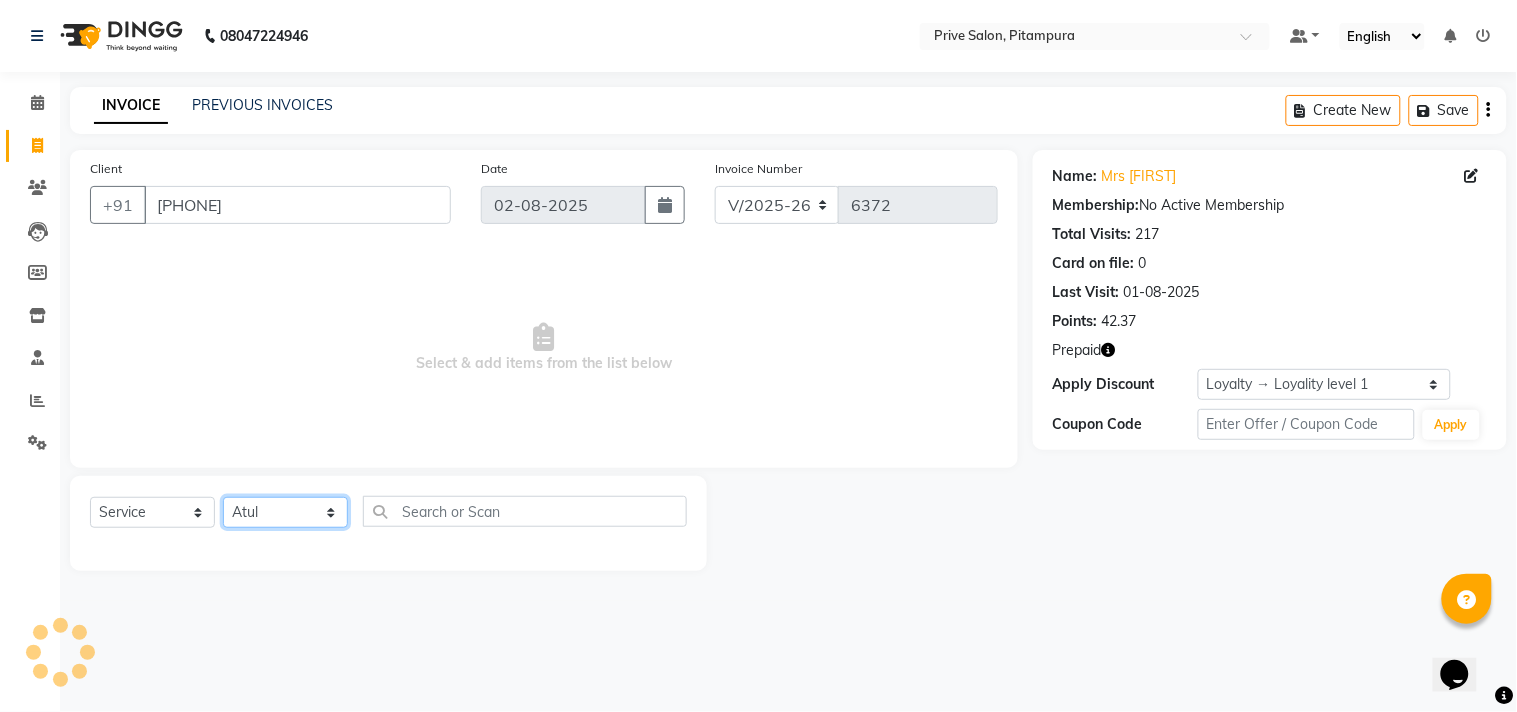 click on "Select Stylist amit ARJUN Atul FAIZAN FARDEEN GOLU harshit HITESH isha kapil khushbu Manager meenu MOHIT Mohsin NISHA nishi Preet privee Shivam SIVA vikas" 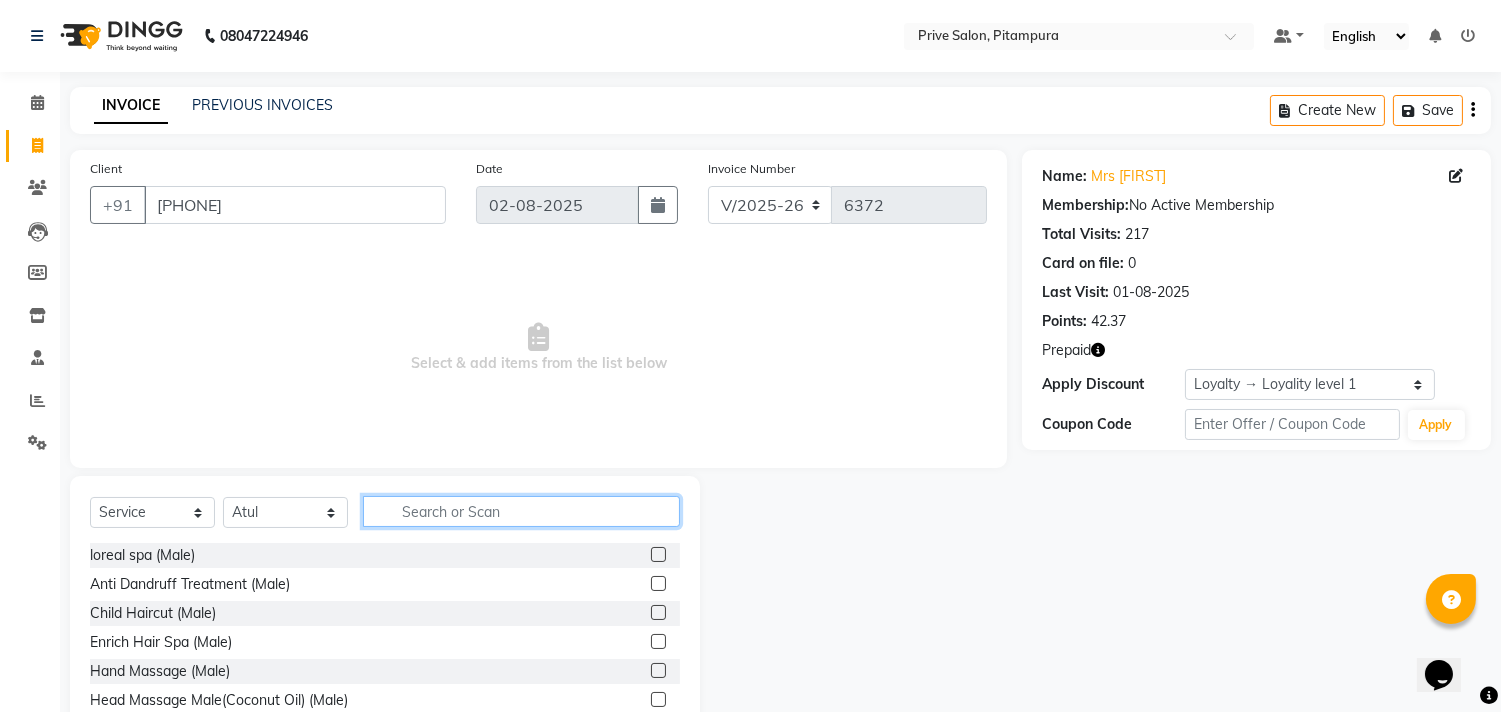 click 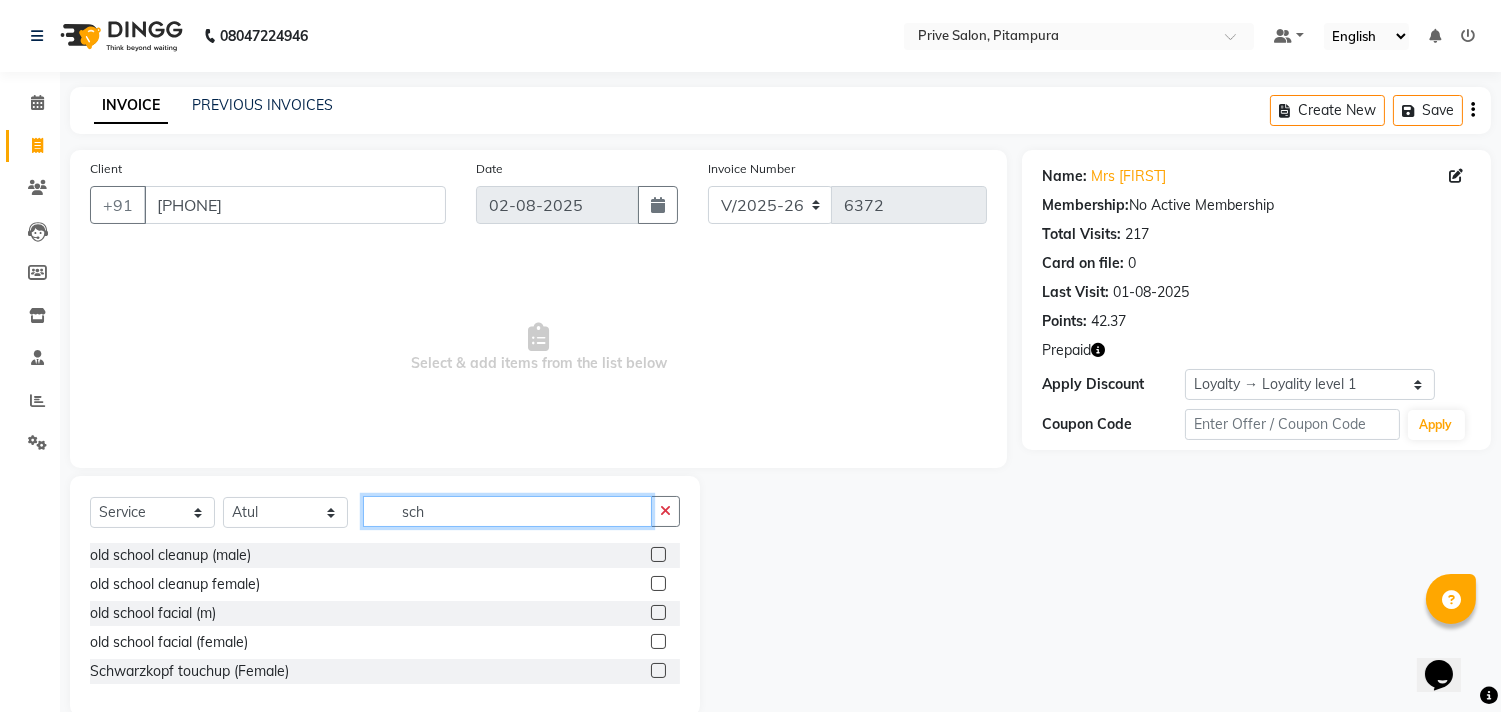 type on "sch" 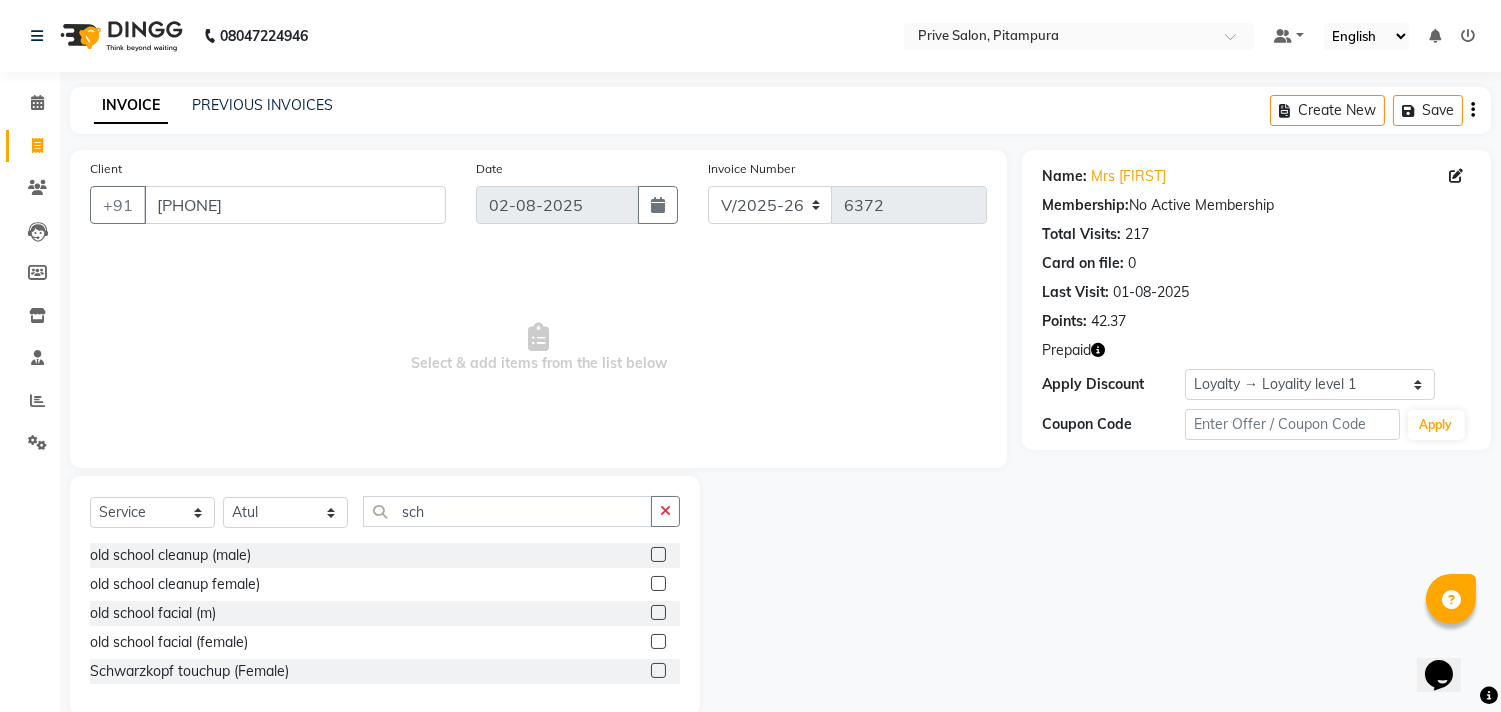 click 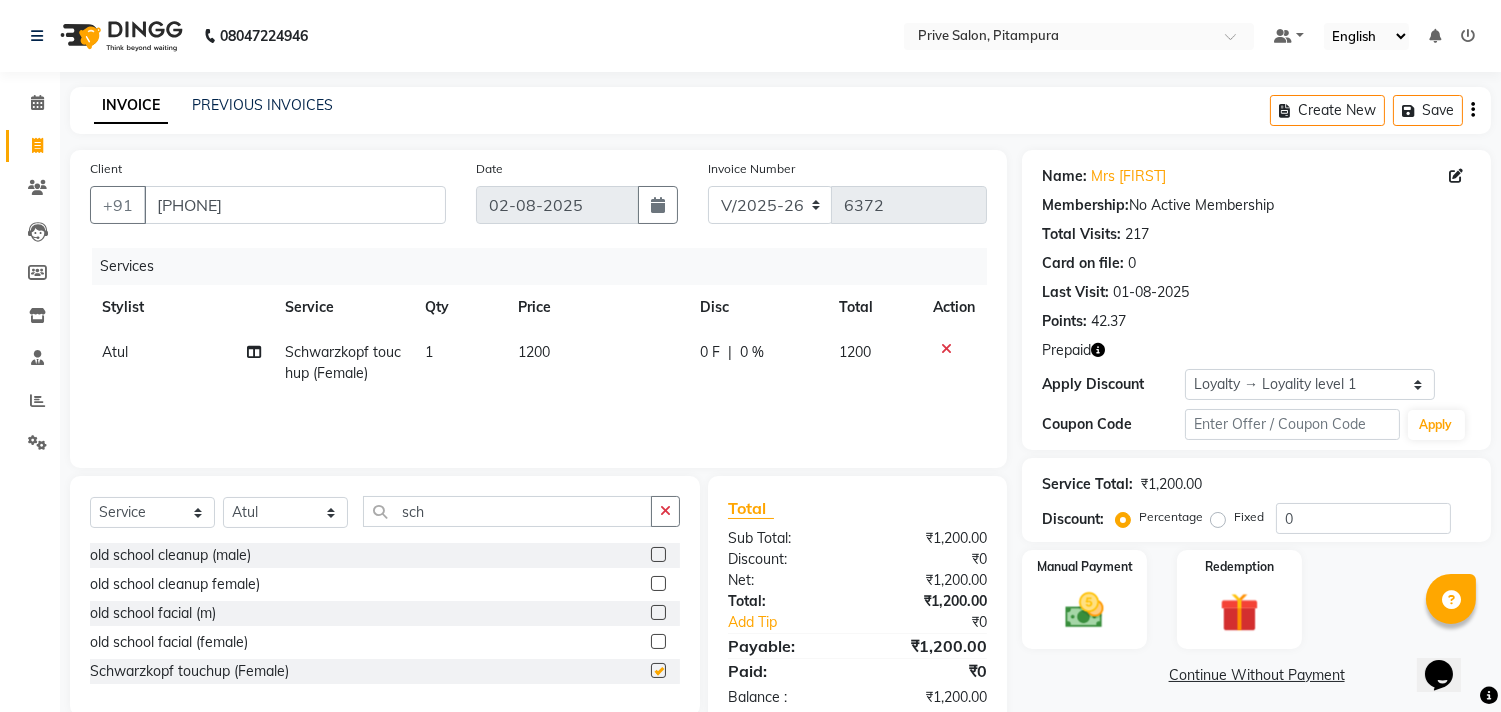 checkbox on "false" 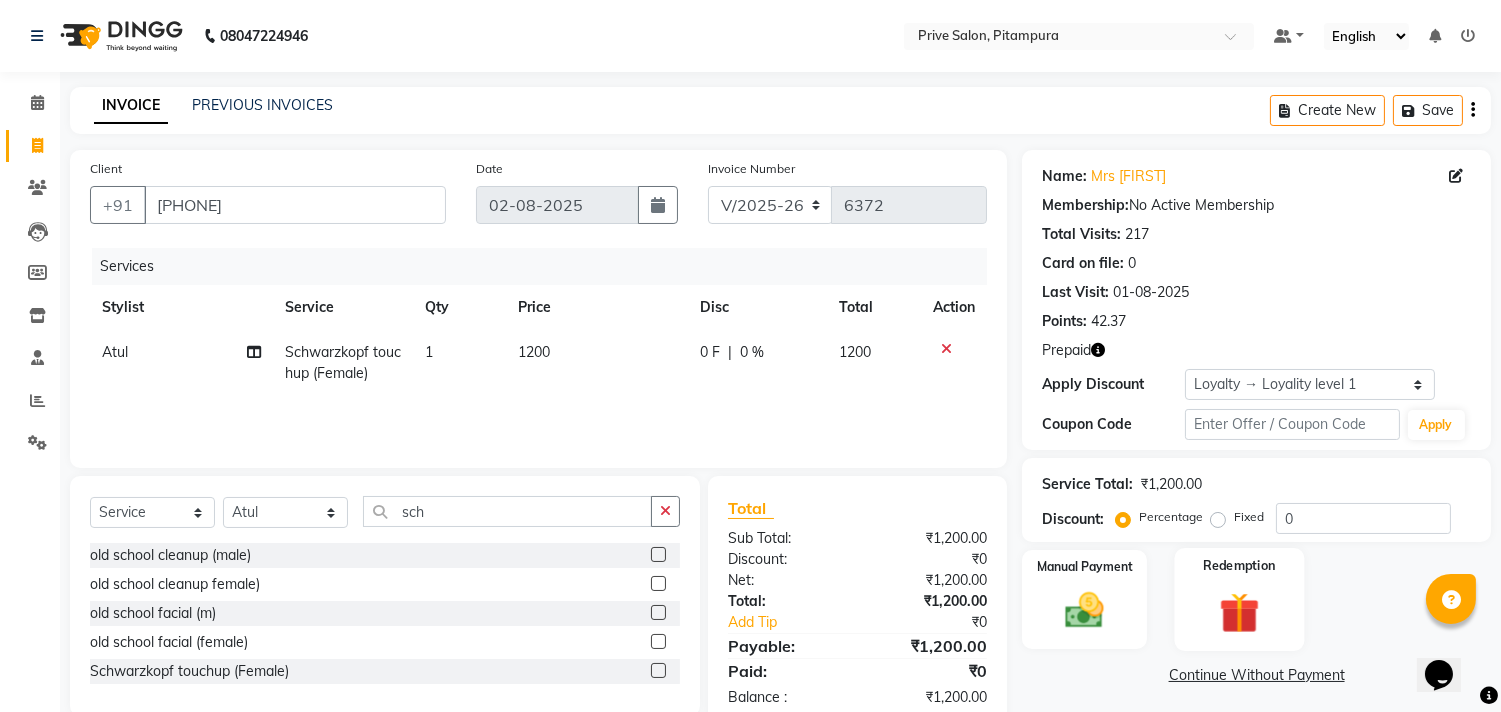 click on "Redemption" 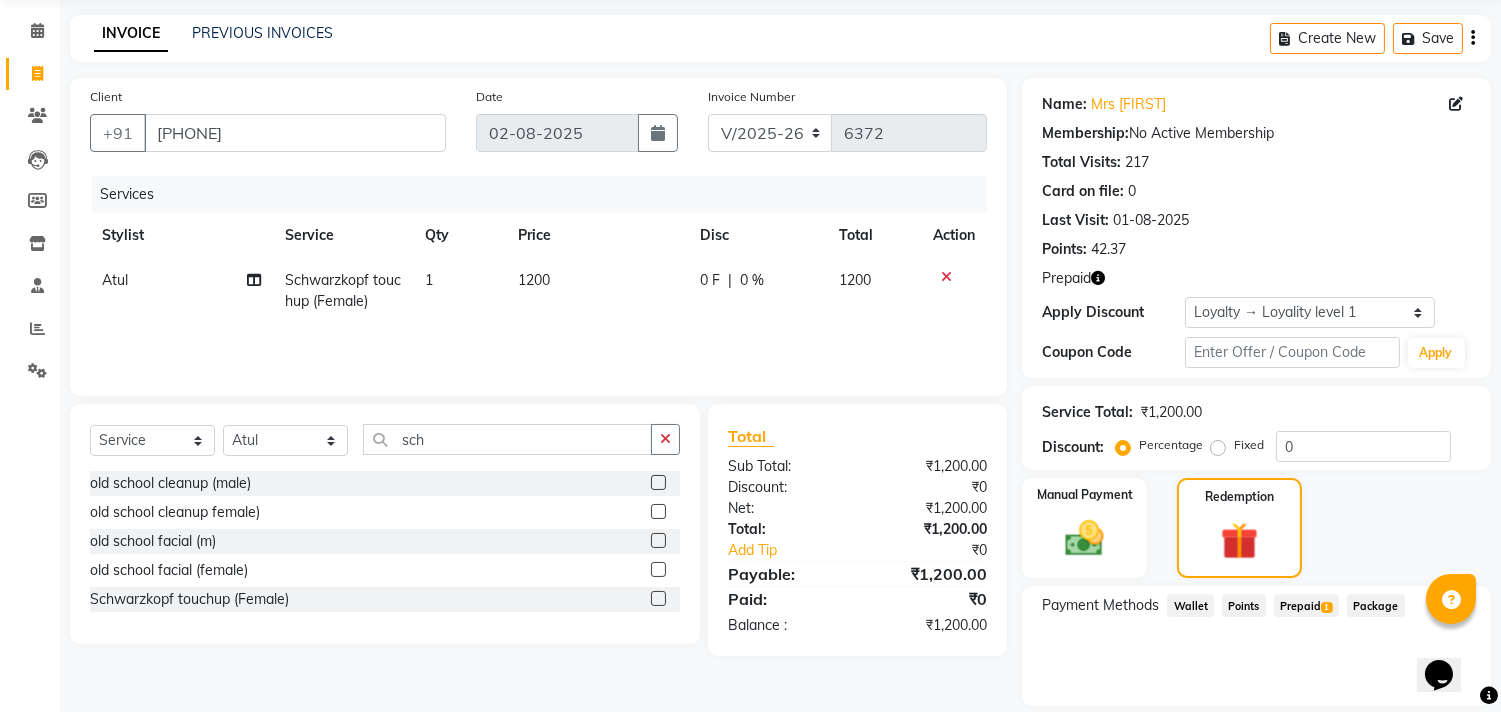 scroll, scrollTop: 108, scrollLeft: 0, axis: vertical 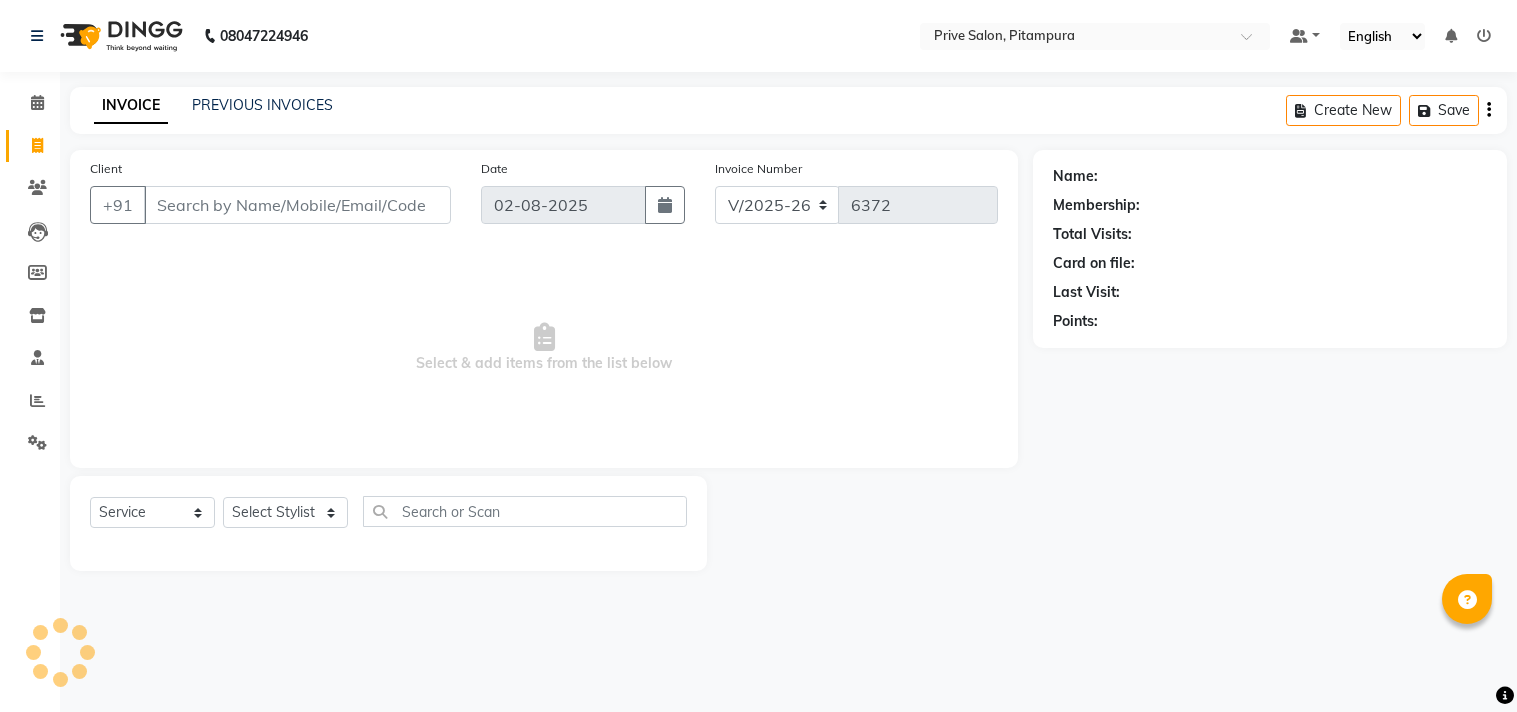 select on "136" 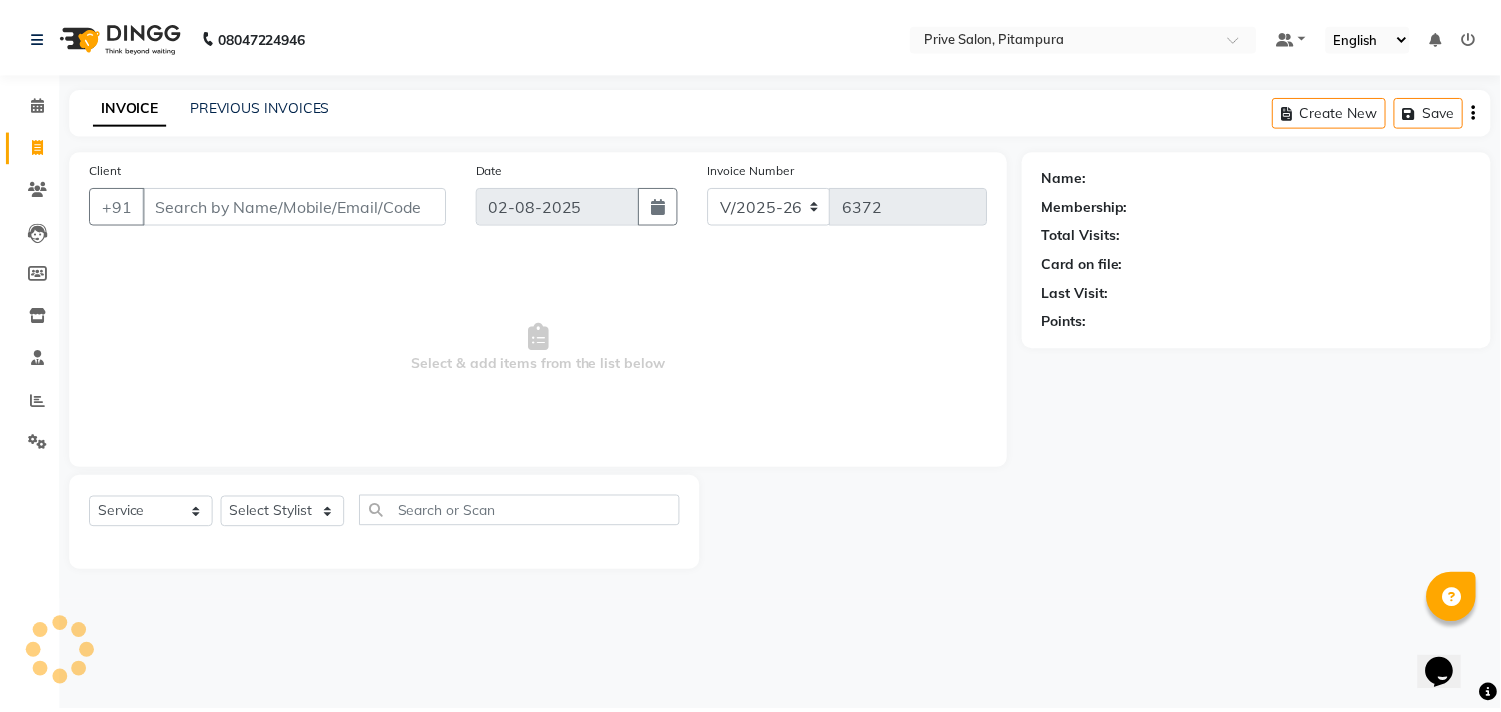scroll, scrollTop: 0, scrollLeft: 0, axis: both 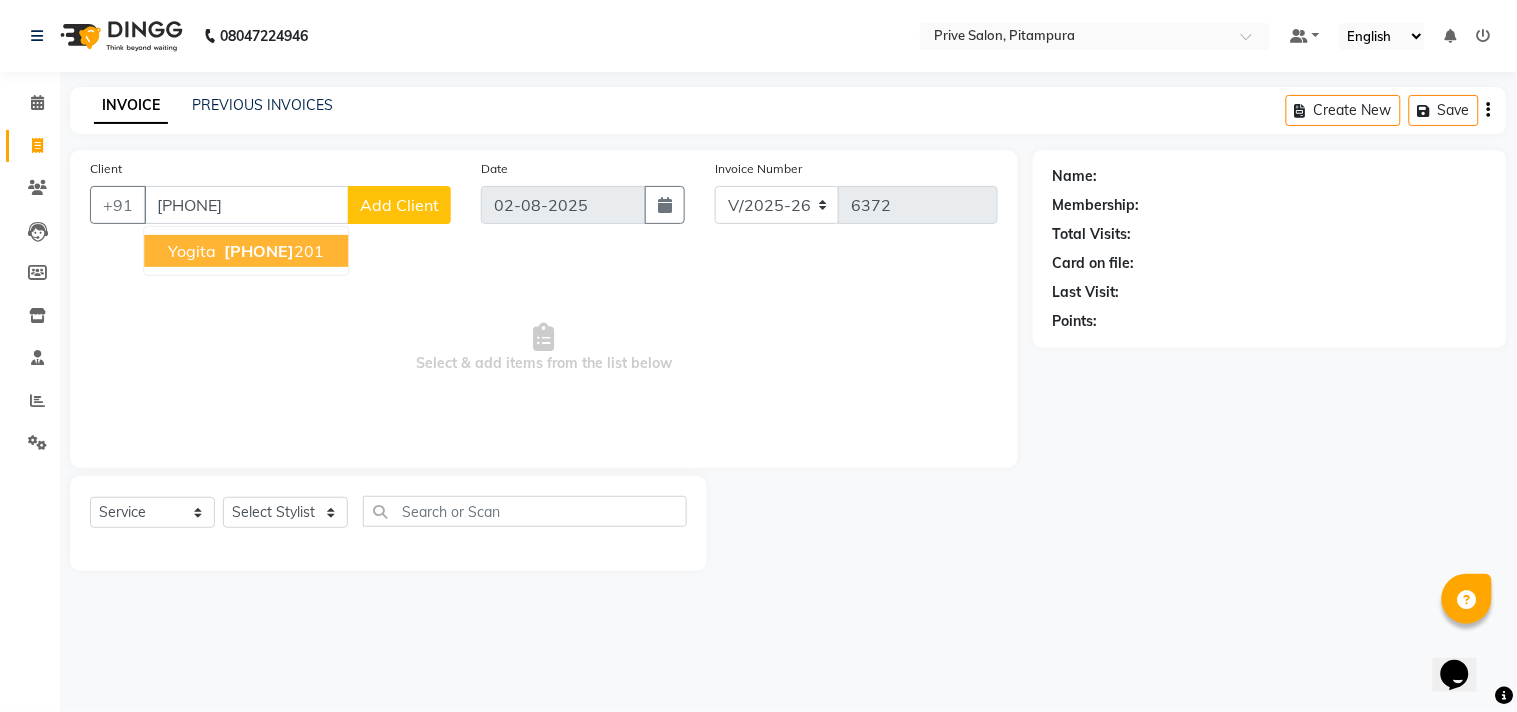 click on "[PHONE]" at bounding box center [272, 251] 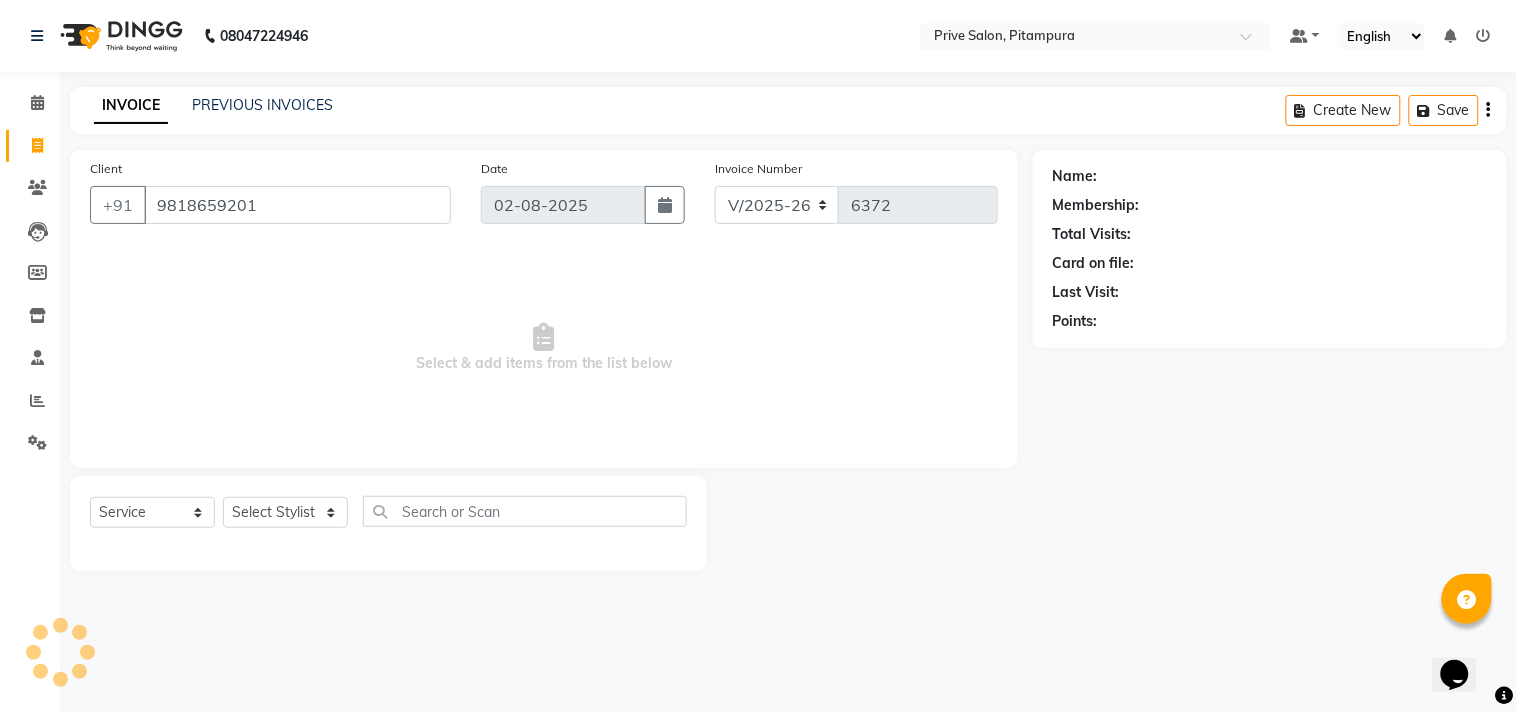 type on "9818659201" 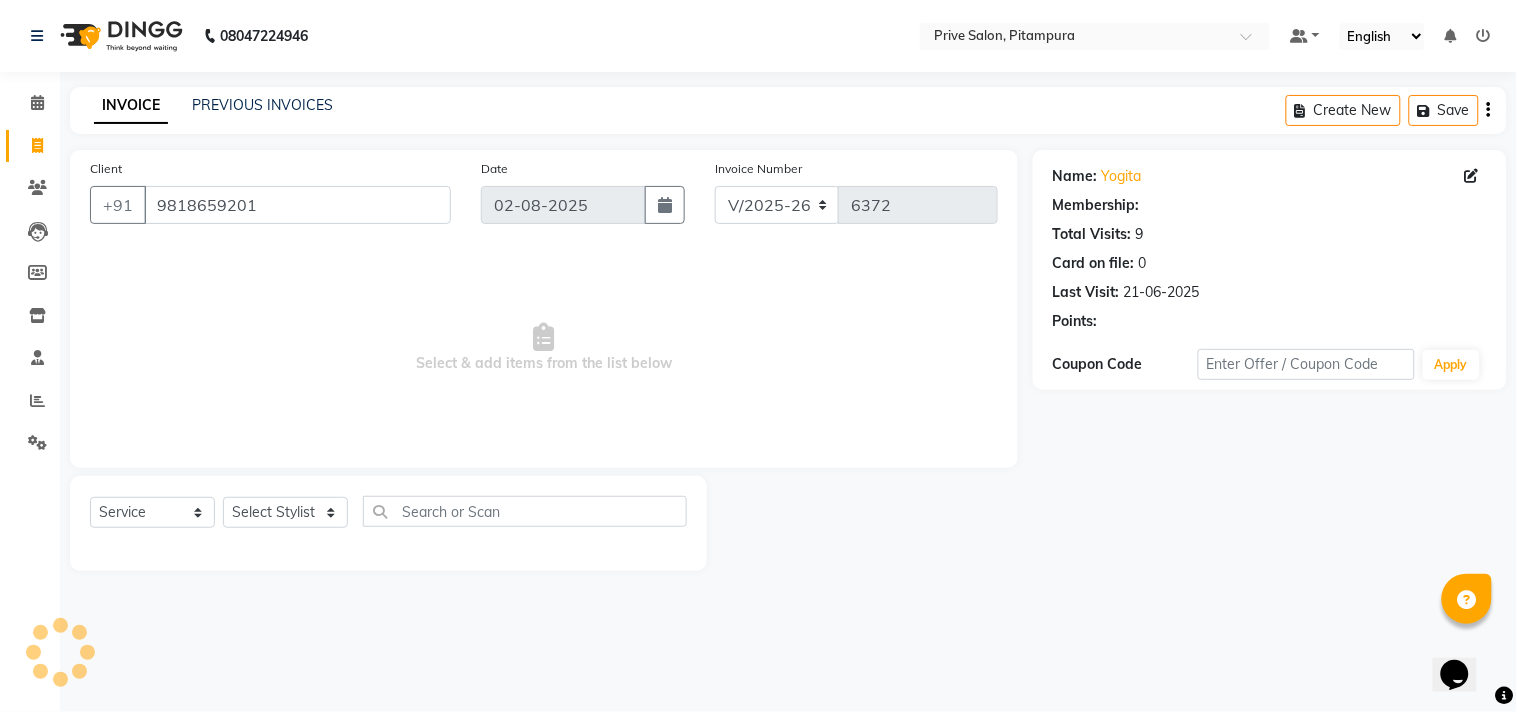 select on "1: Object" 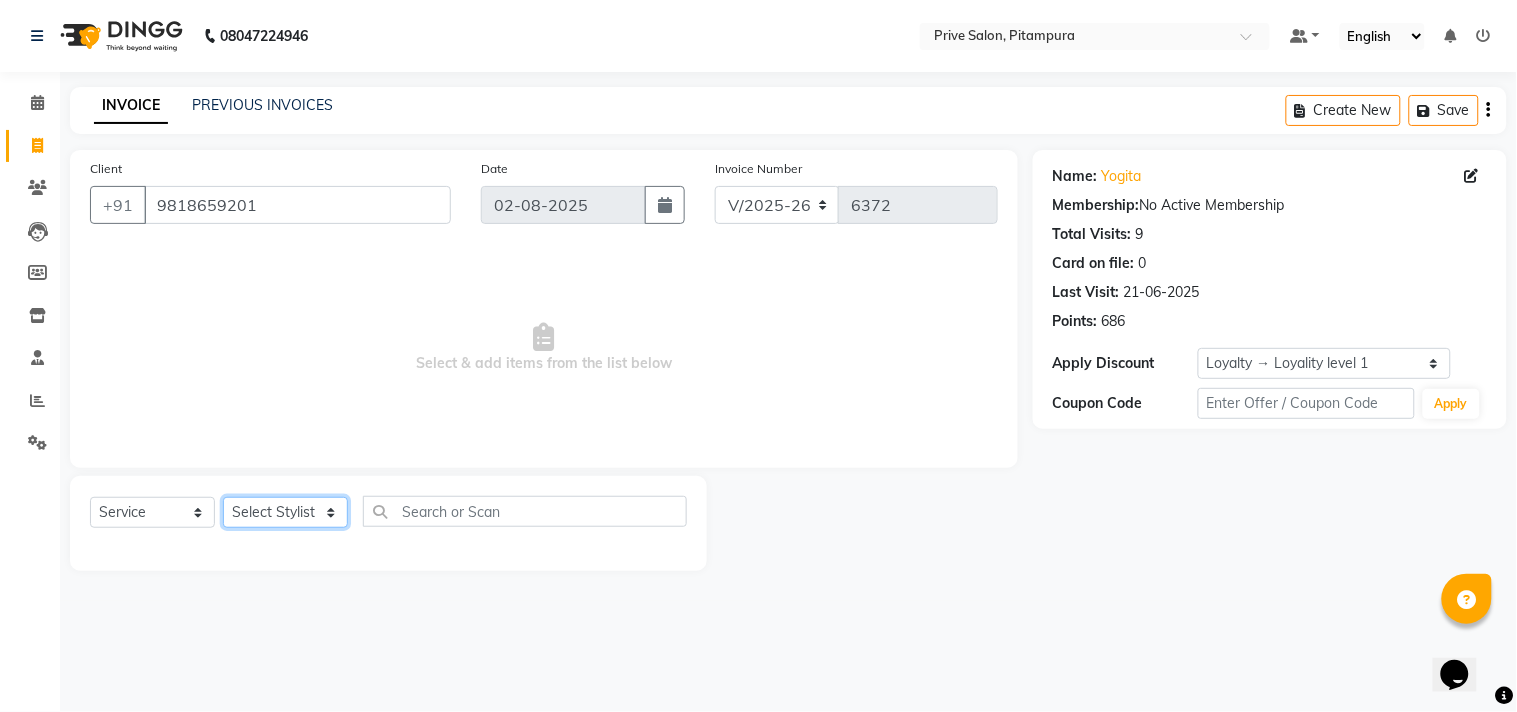 click on "Select Stylist amit ARJUN Atul FAIZAN FARDEEN GOLU harshit HITESH isha kapil khushbu Manager meenu MOHIT Mohsin NISHA nishi Preet privee Shivam SIVA vikas" 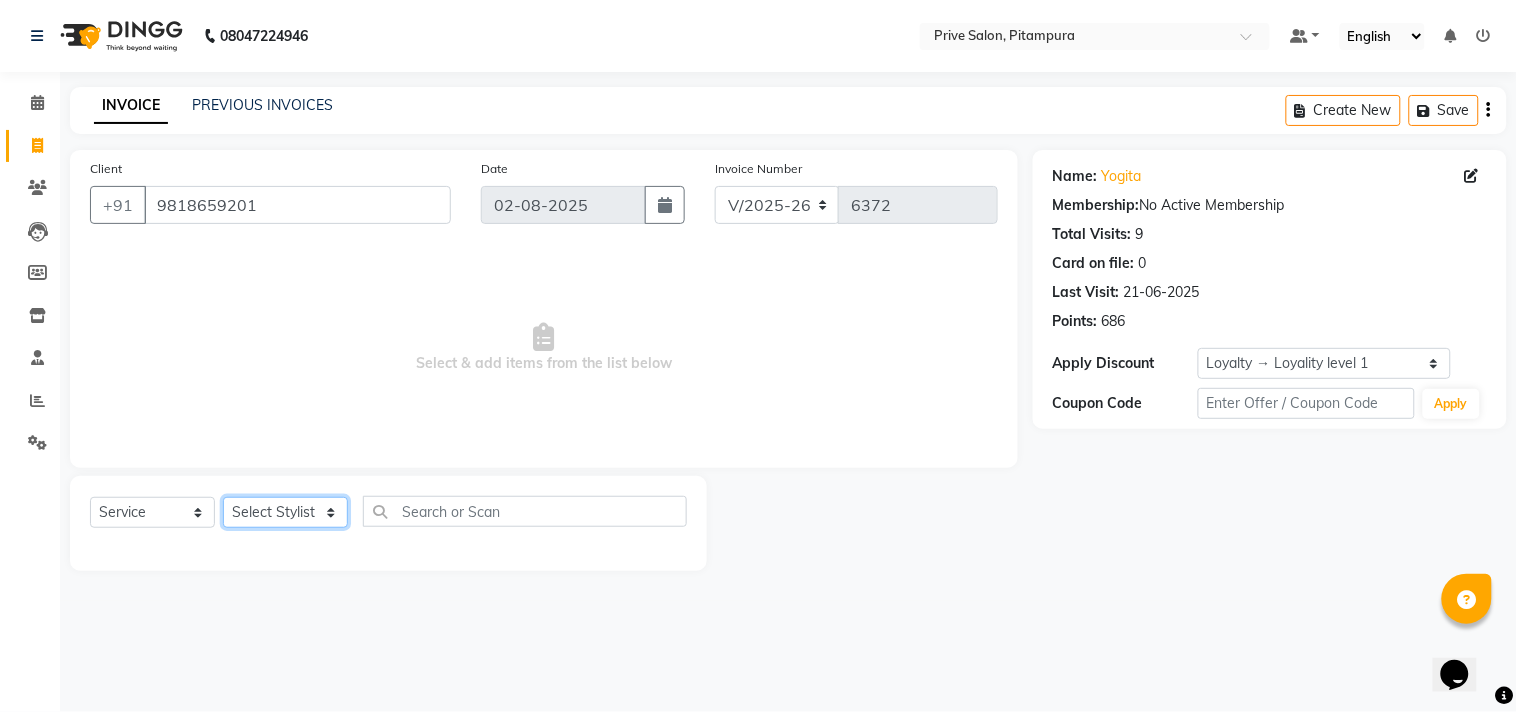select on "66201" 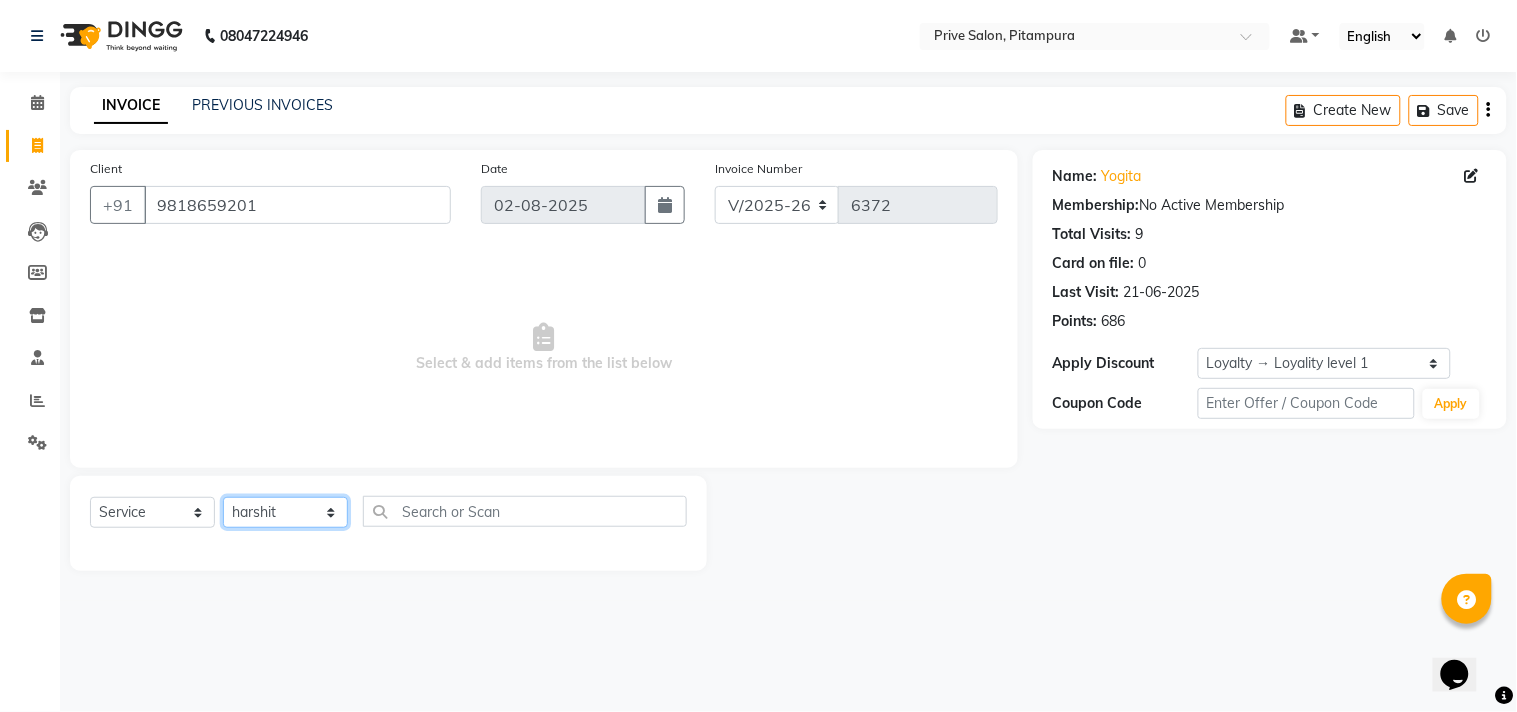 click on "Select Stylist amit ARJUN Atul FAIZAN FARDEEN GOLU harshit HITESH isha kapil khushbu Manager meenu MOHIT Mohsin NISHA nishi Preet privee Shivam SIVA vikas" 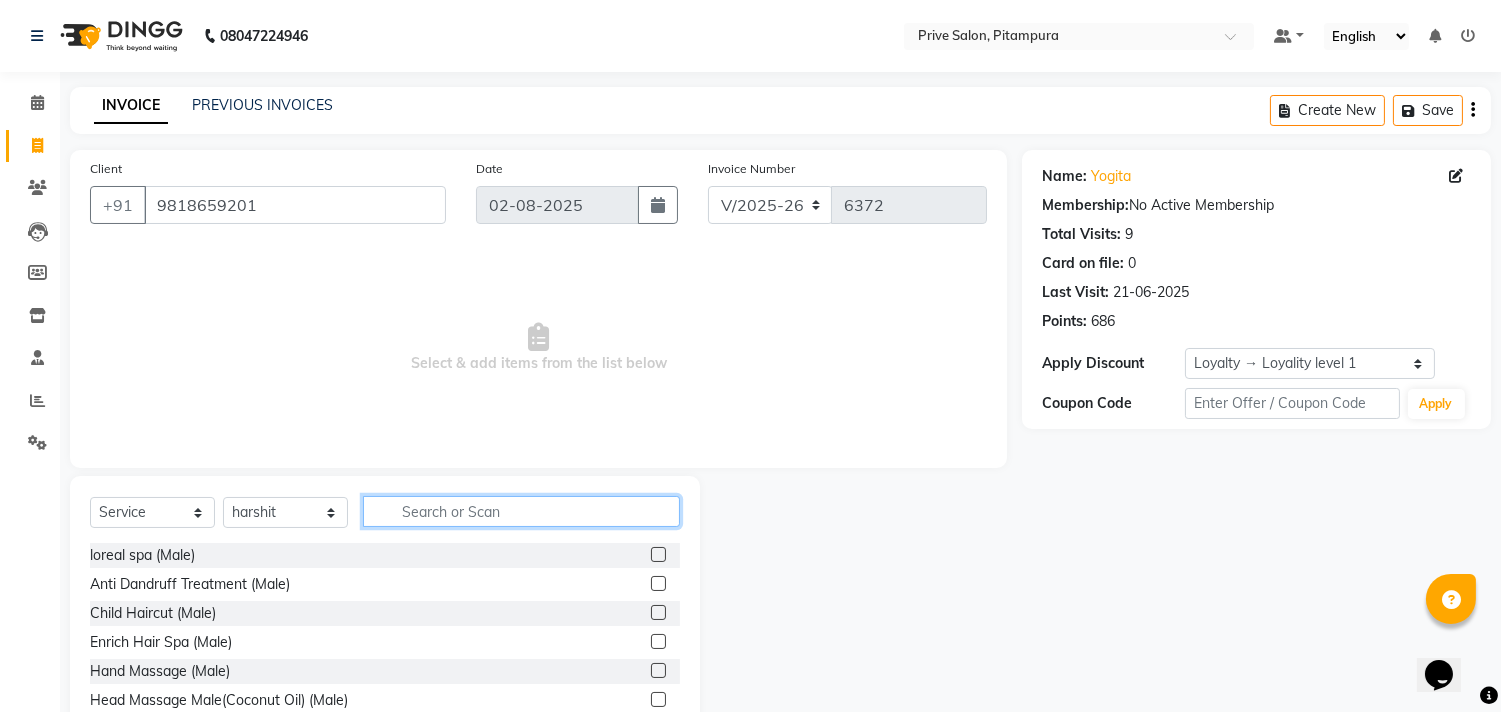 click 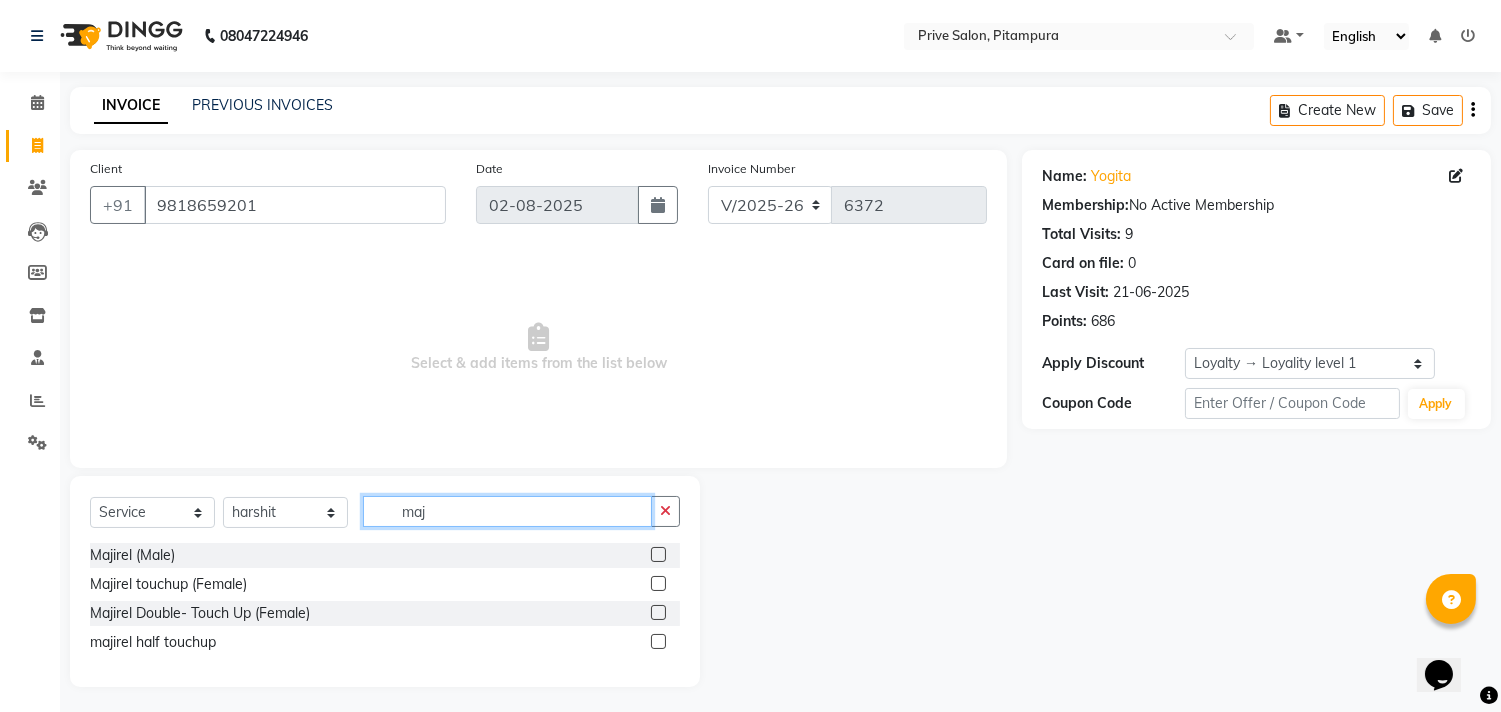 type on "maj" 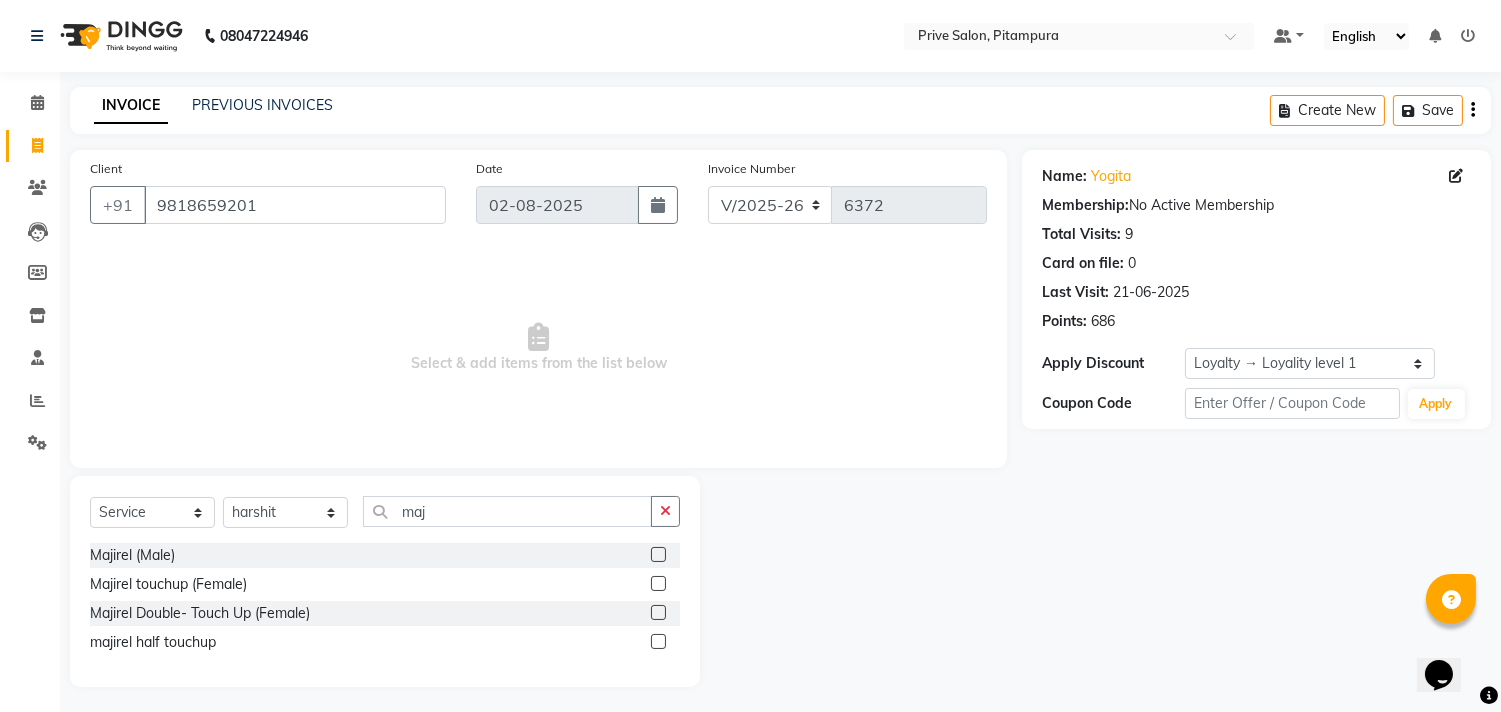 click 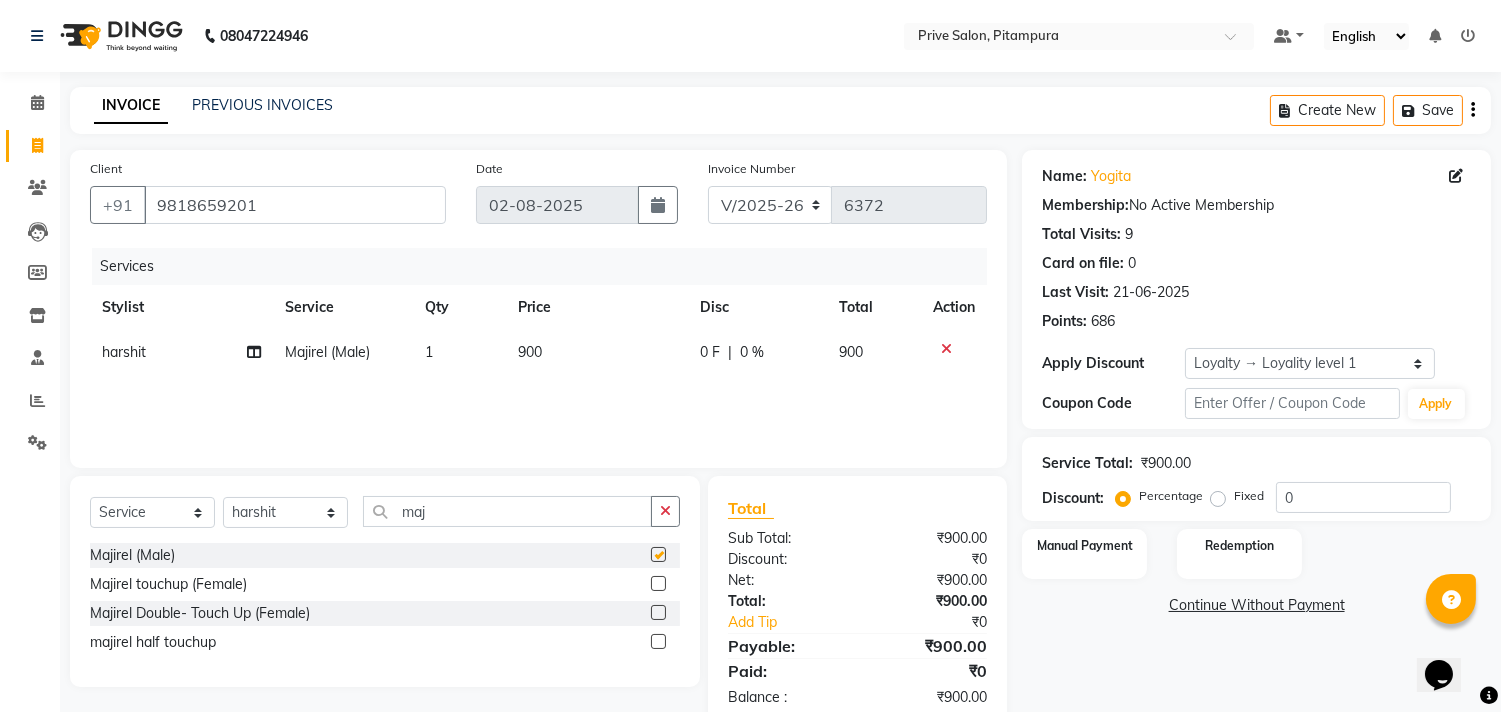 checkbox on "false" 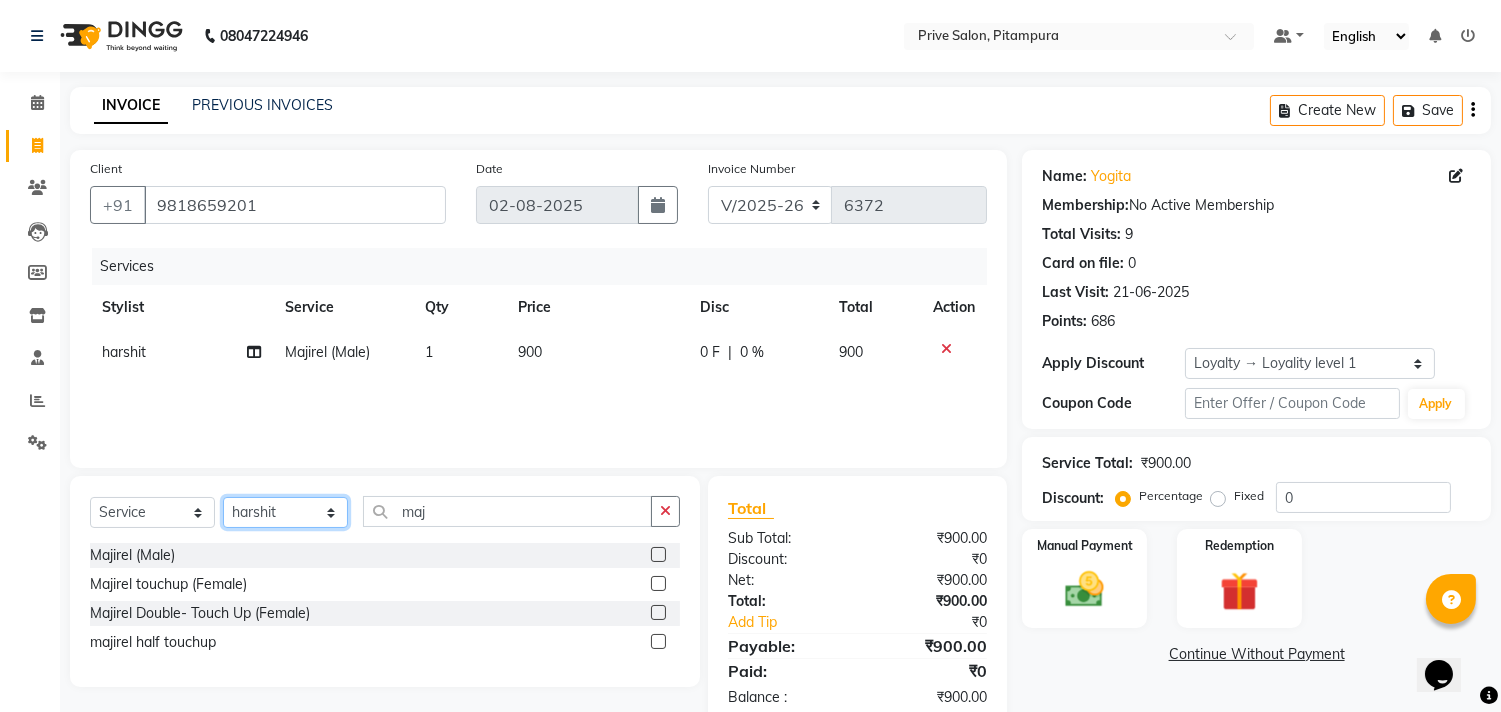 click on "Select Stylist amit ARJUN Atul FAIZAN FARDEEN GOLU harshit HITESH isha kapil khushbu Manager meenu MOHIT Mohsin NISHA nishi Preet privee Shivam SIVA vikas" 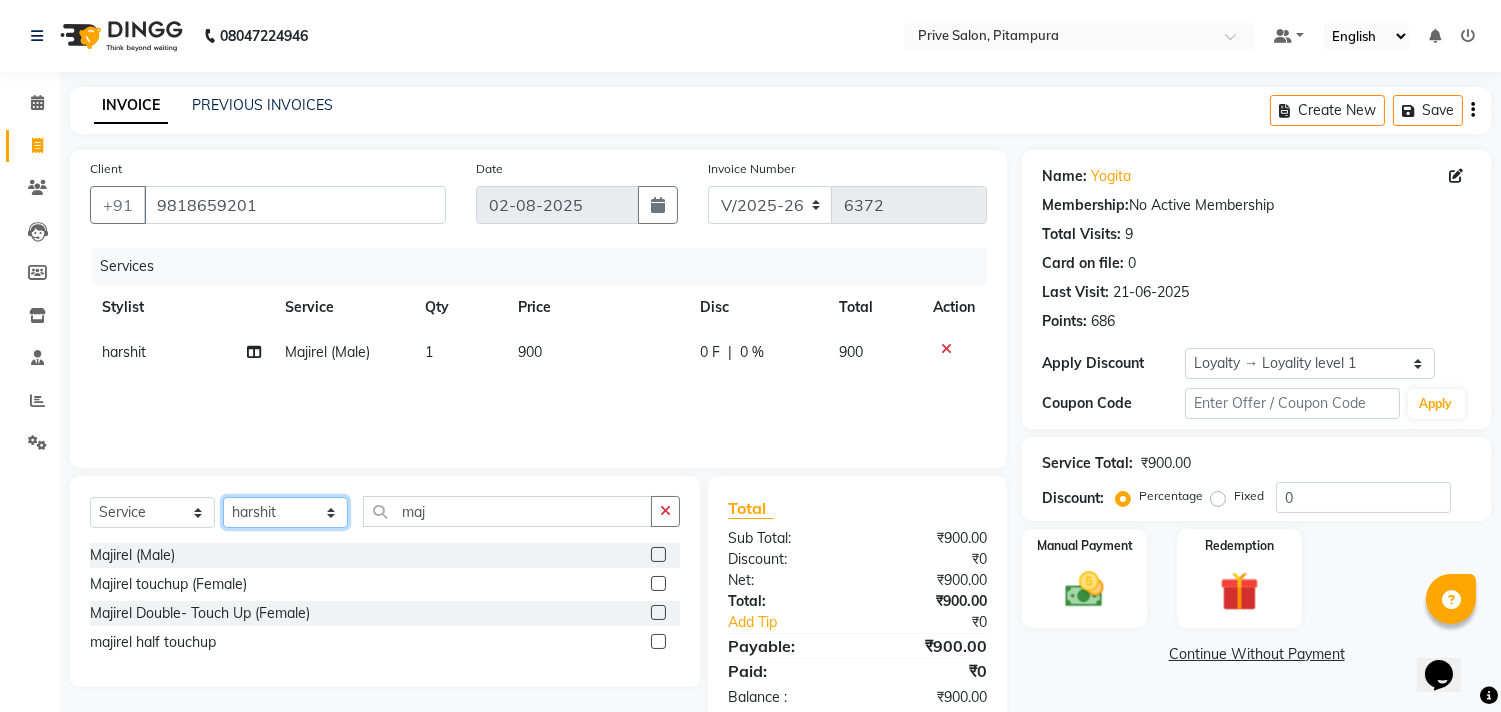 select on "26772" 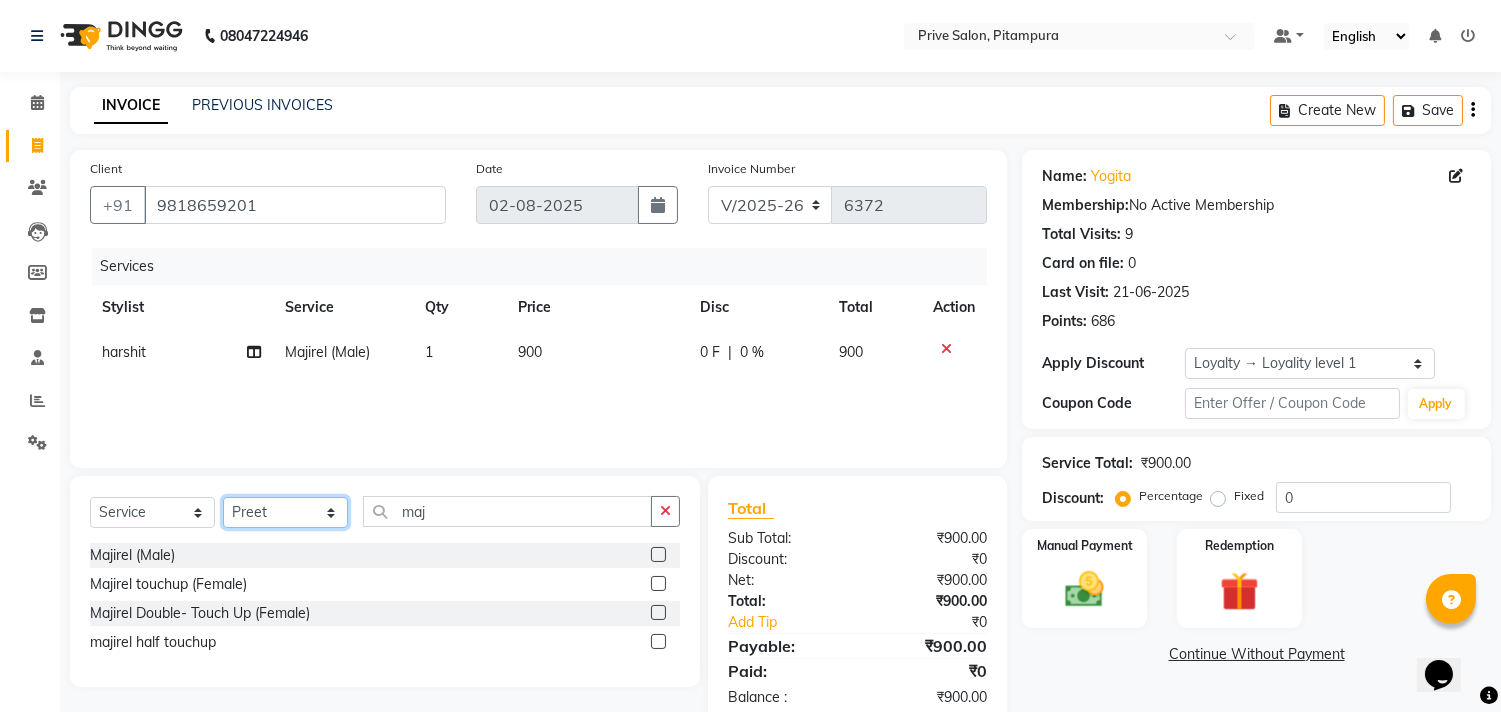 click on "Select Stylist amit ARJUN Atul FAIZAN FARDEEN GOLU harshit HITESH isha kapil khushbu Manager meenu MOHIT Mohsin NISHA nishi Preet privee Shivam SIVA vikas" 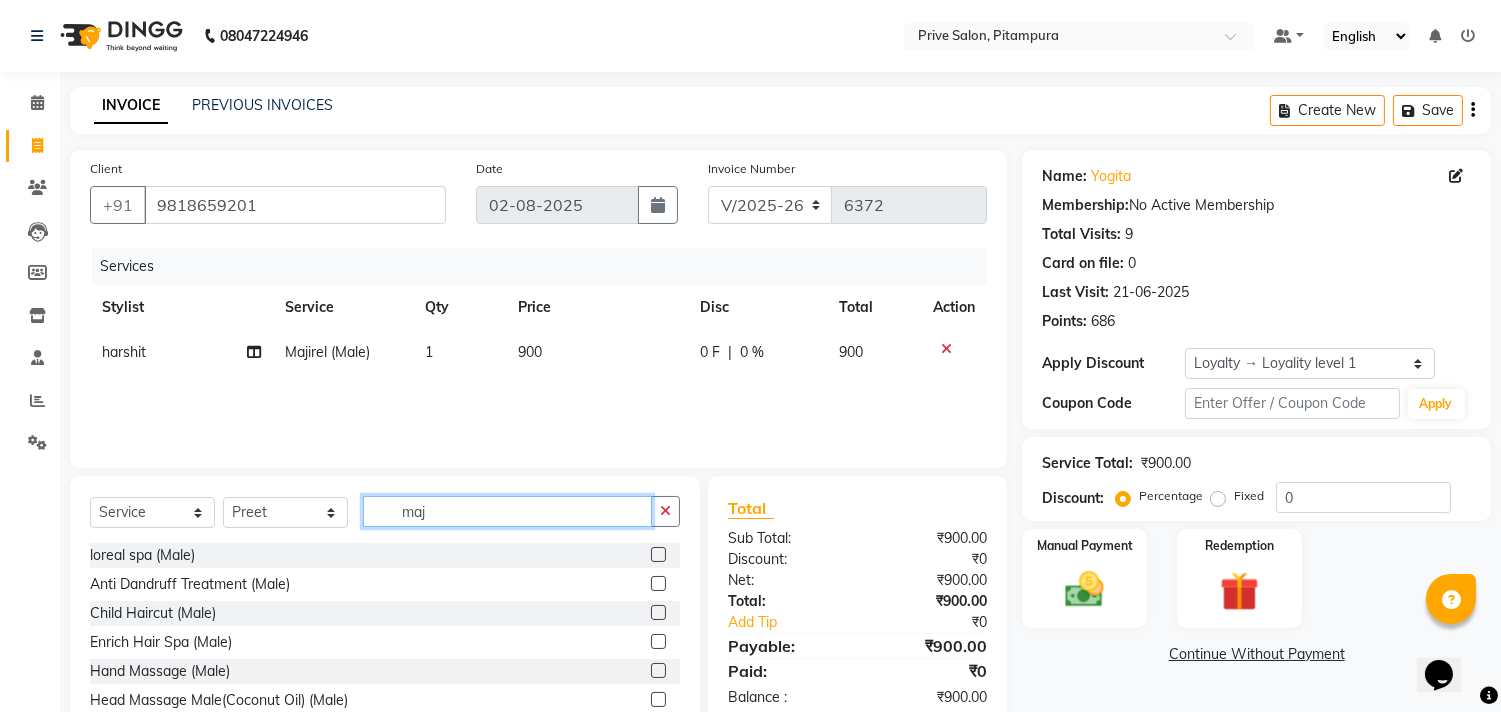 click on "maj" 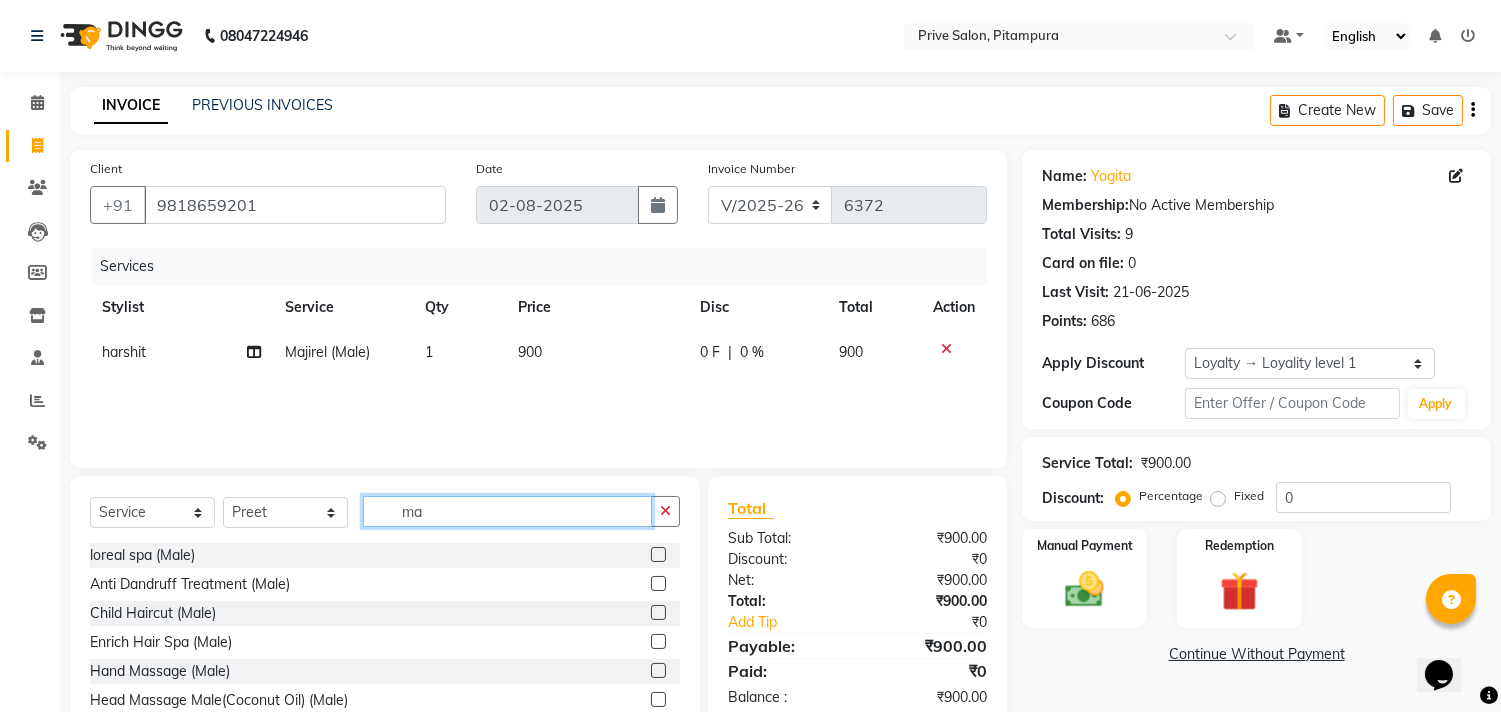 type on "m" 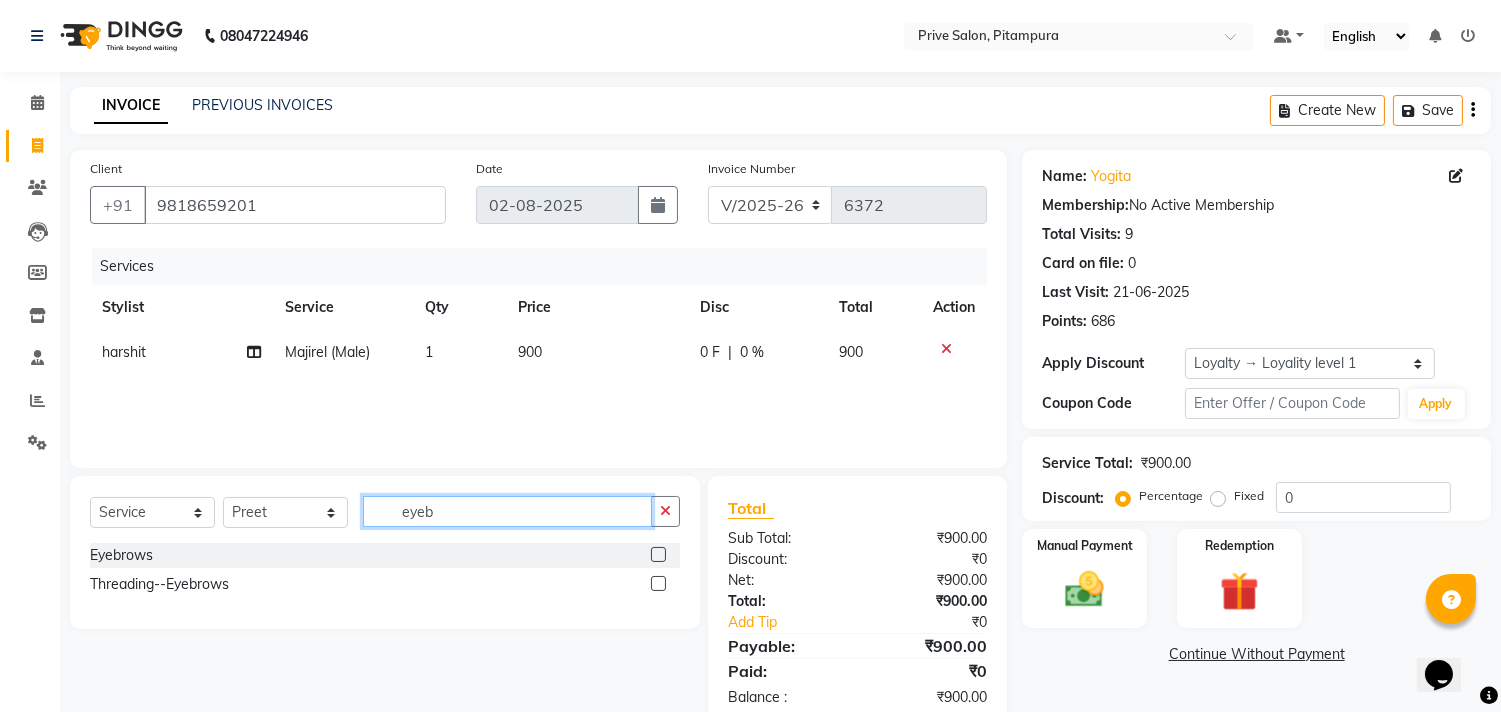 type on "eyeb" 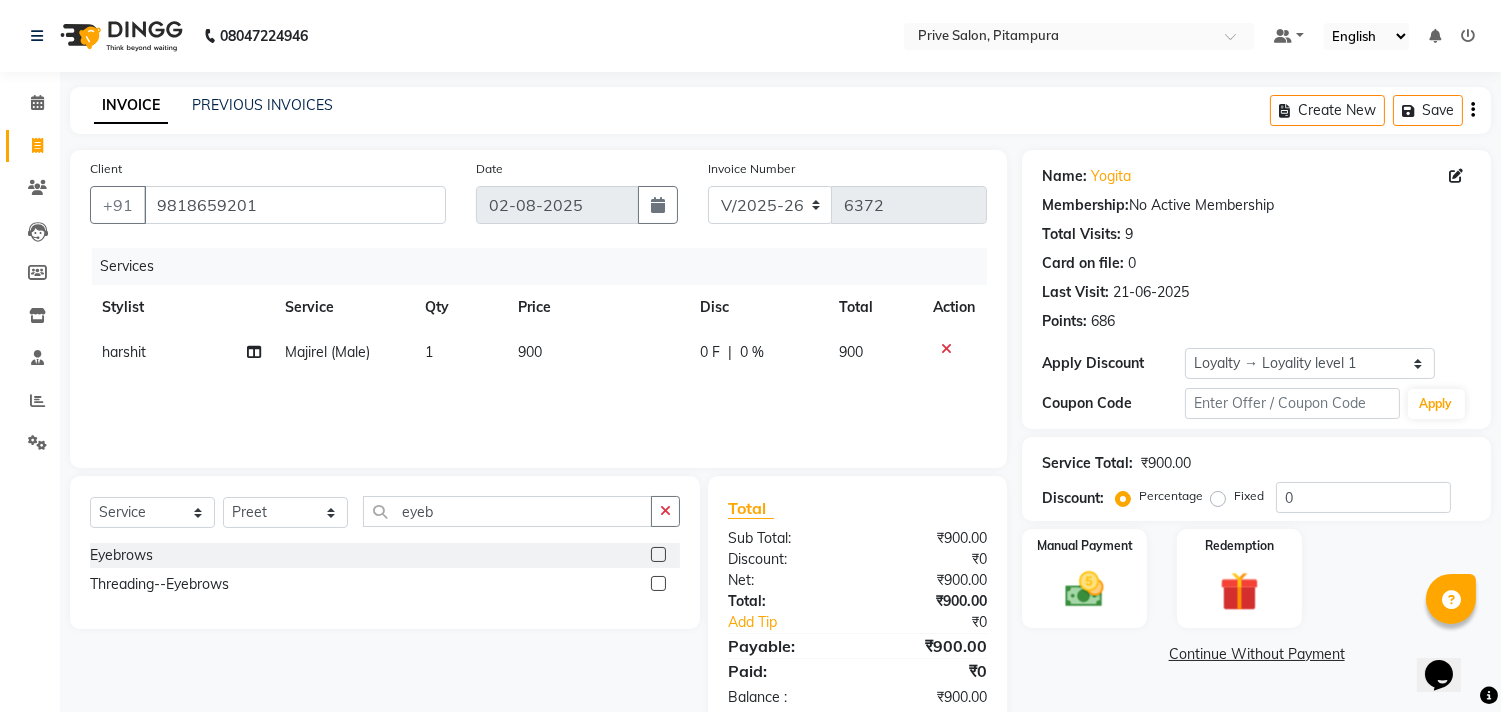 click 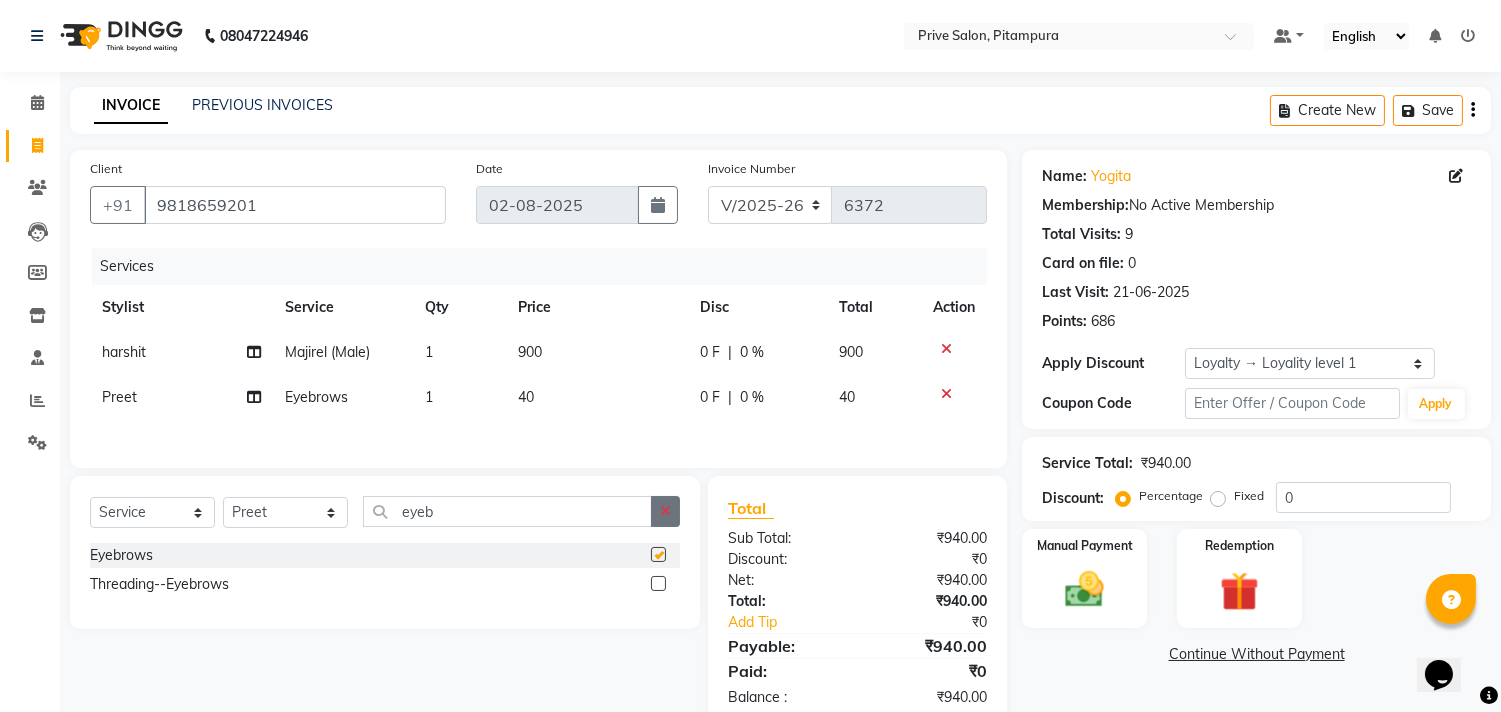 checkbox on "false" 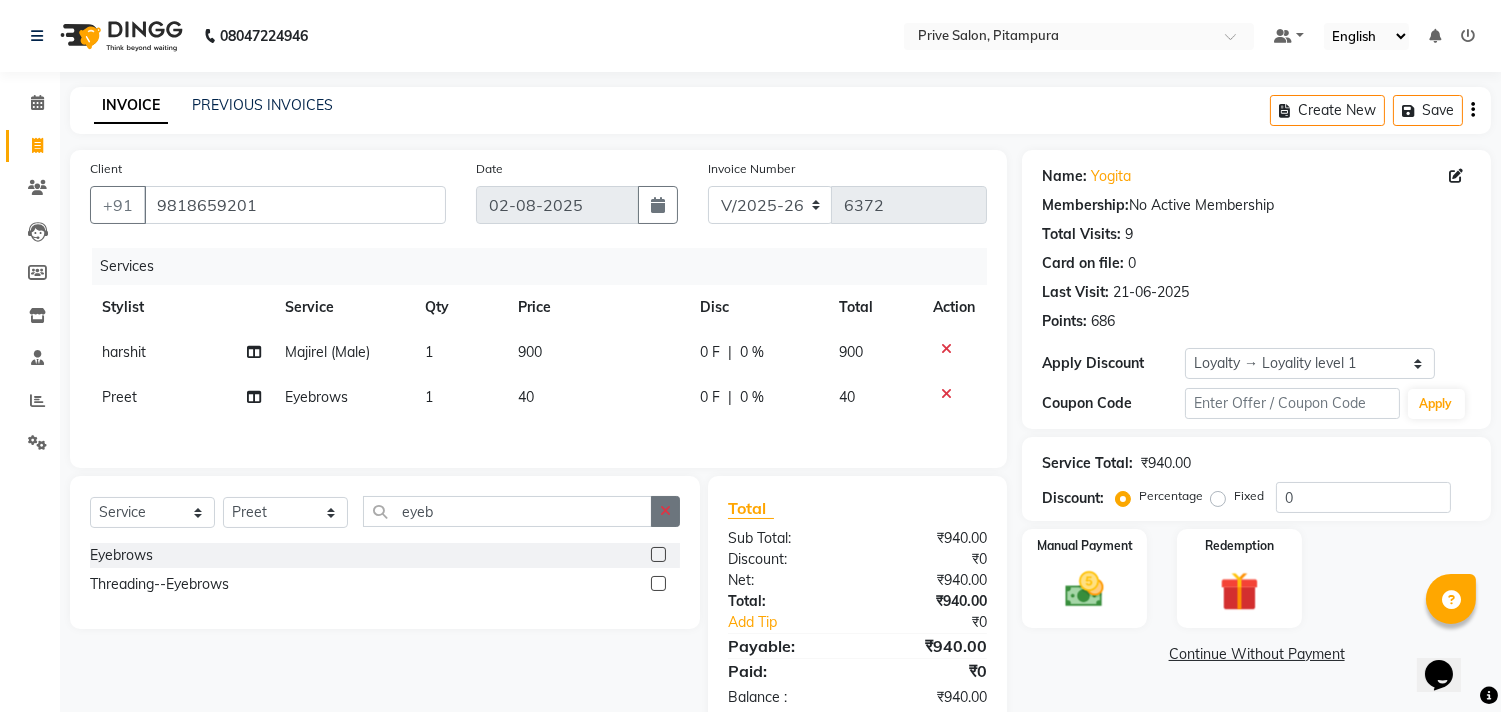 click 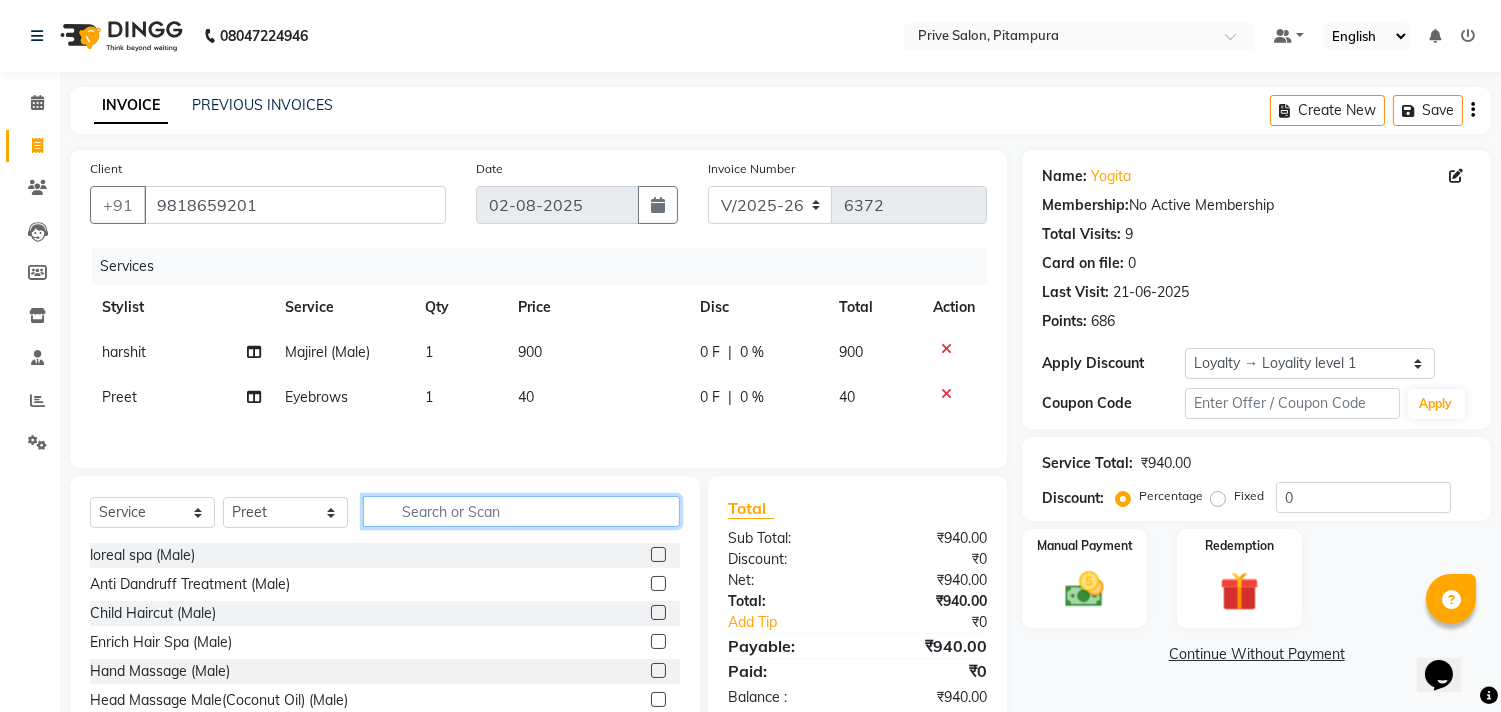 click 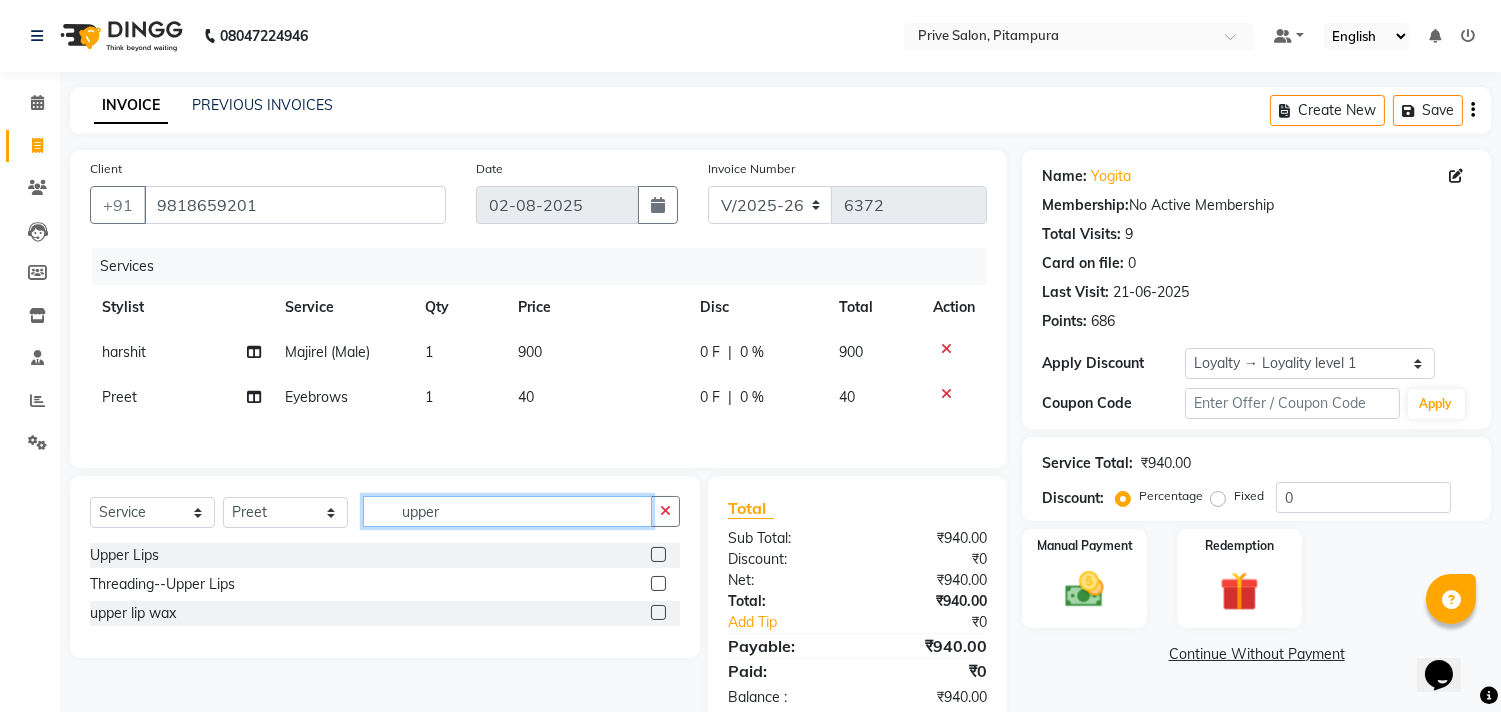 type on "upper" 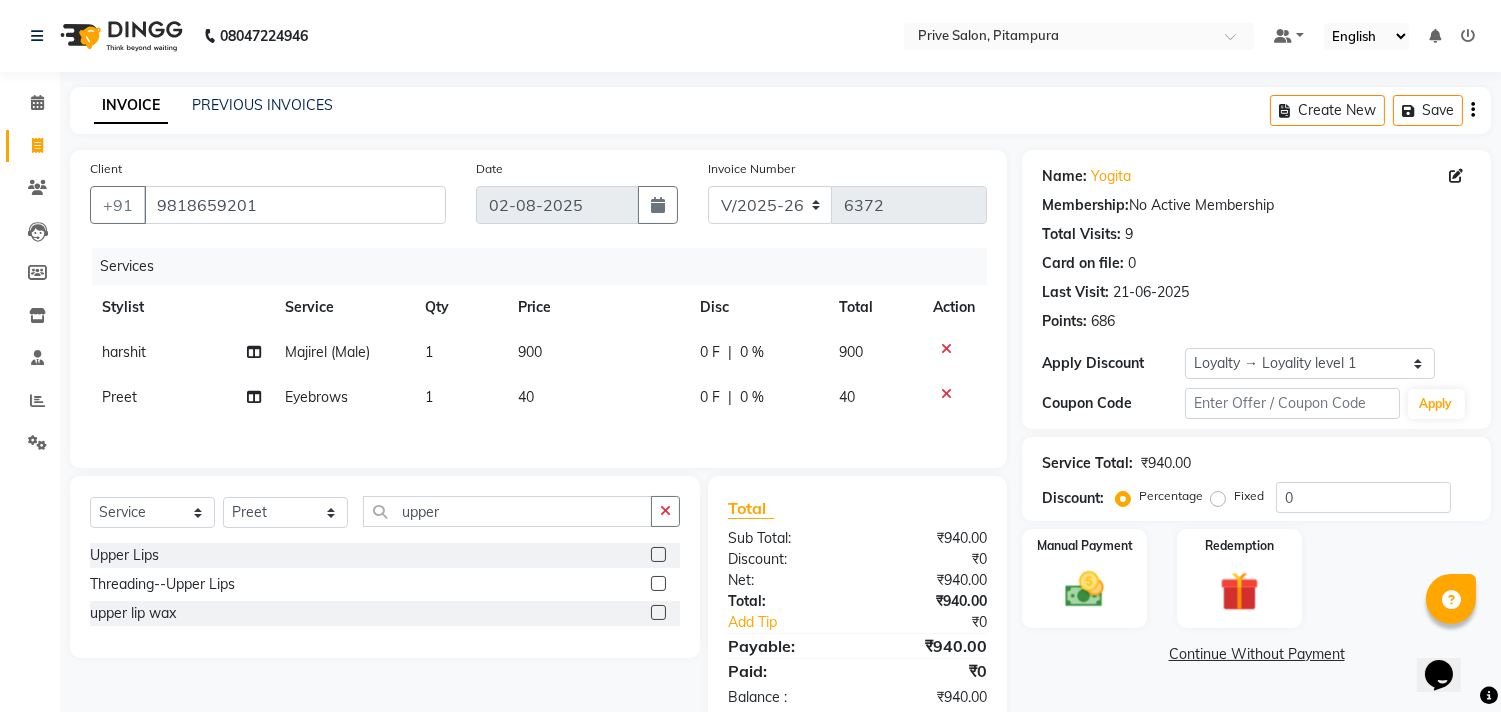 click 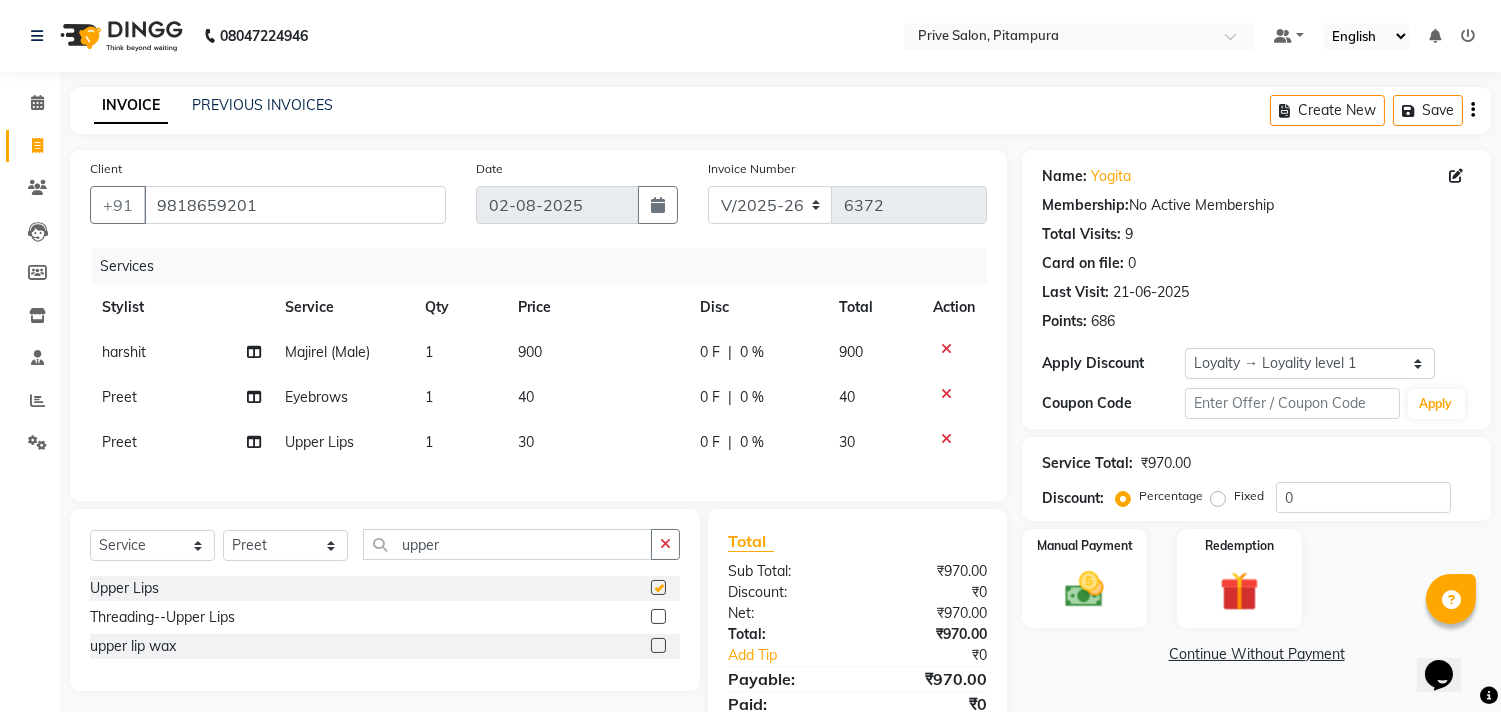 checkbox on "false" 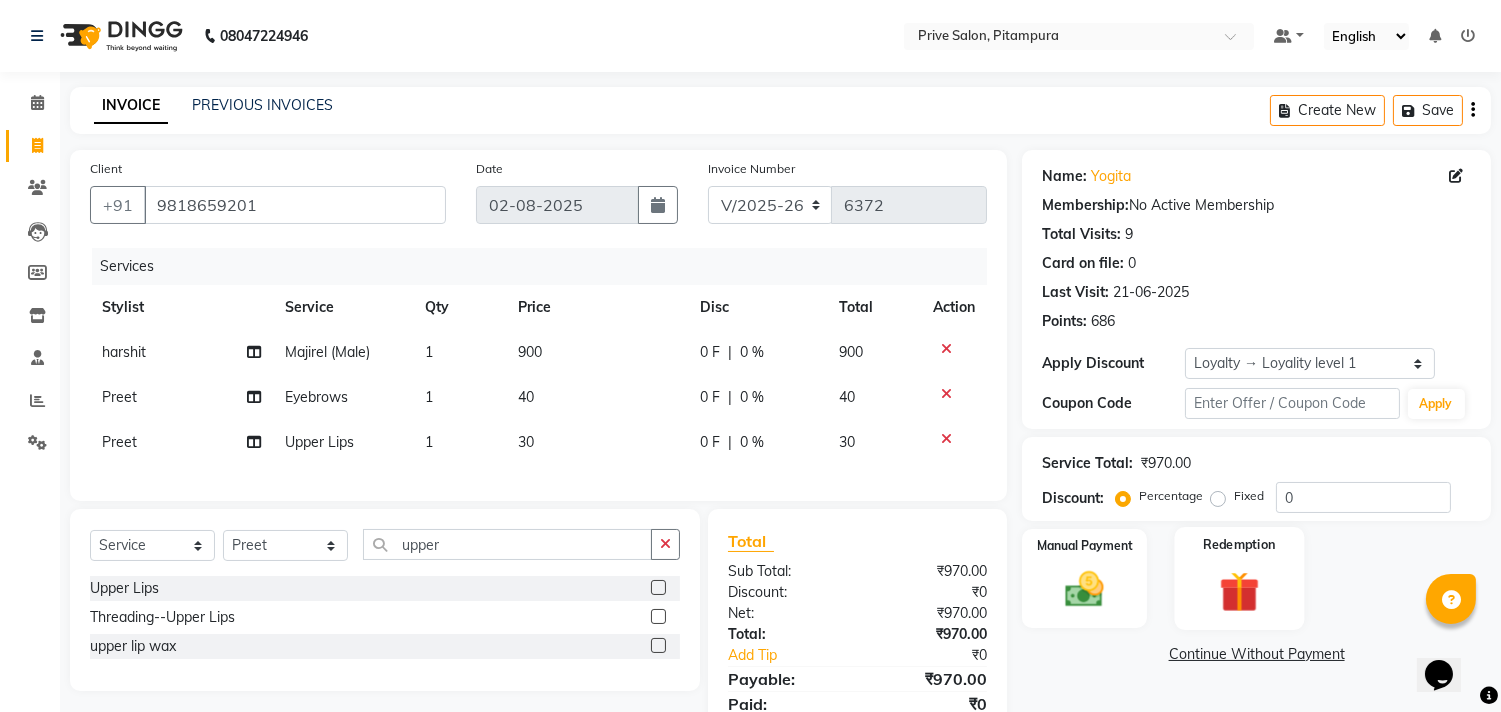 click on "Redemption" 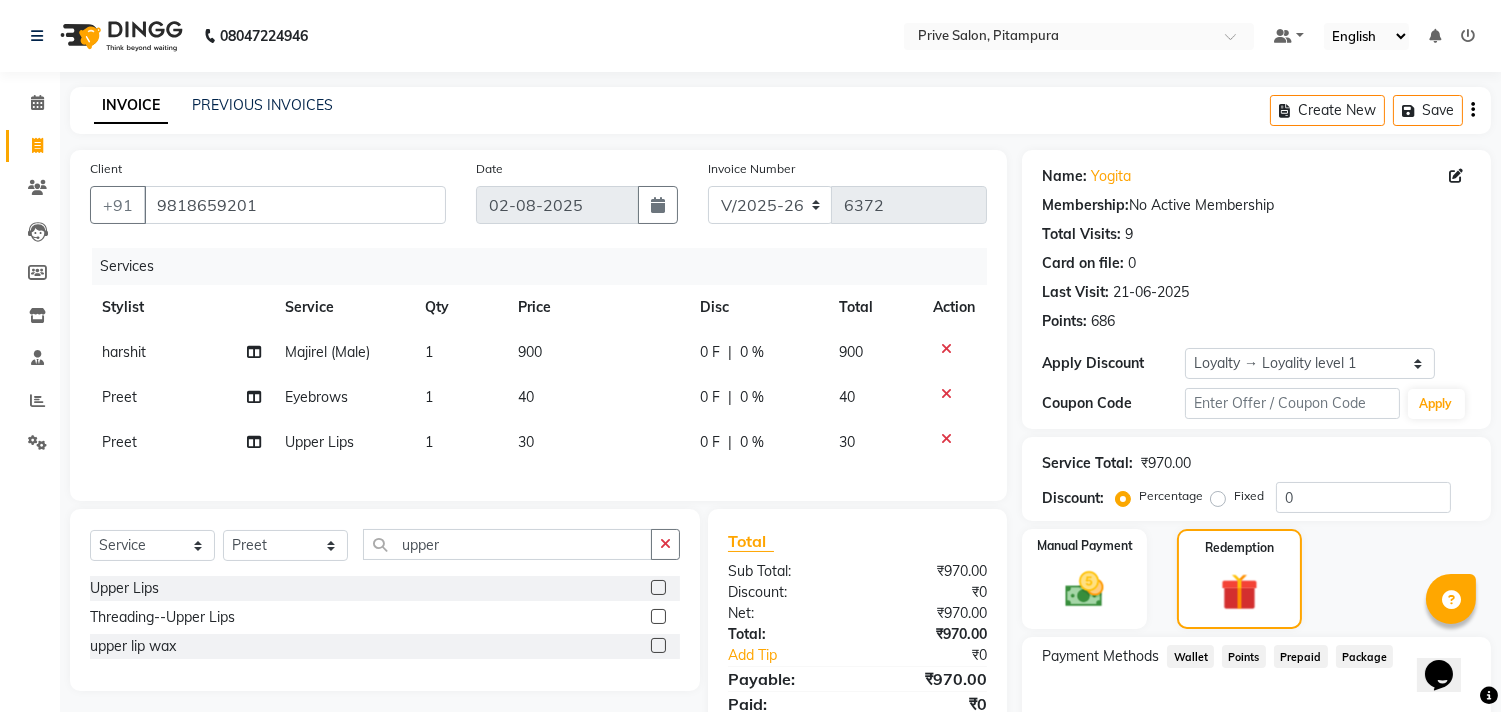 scroll, scrollTop: 110, scrollLeft: 0, axis: vertical 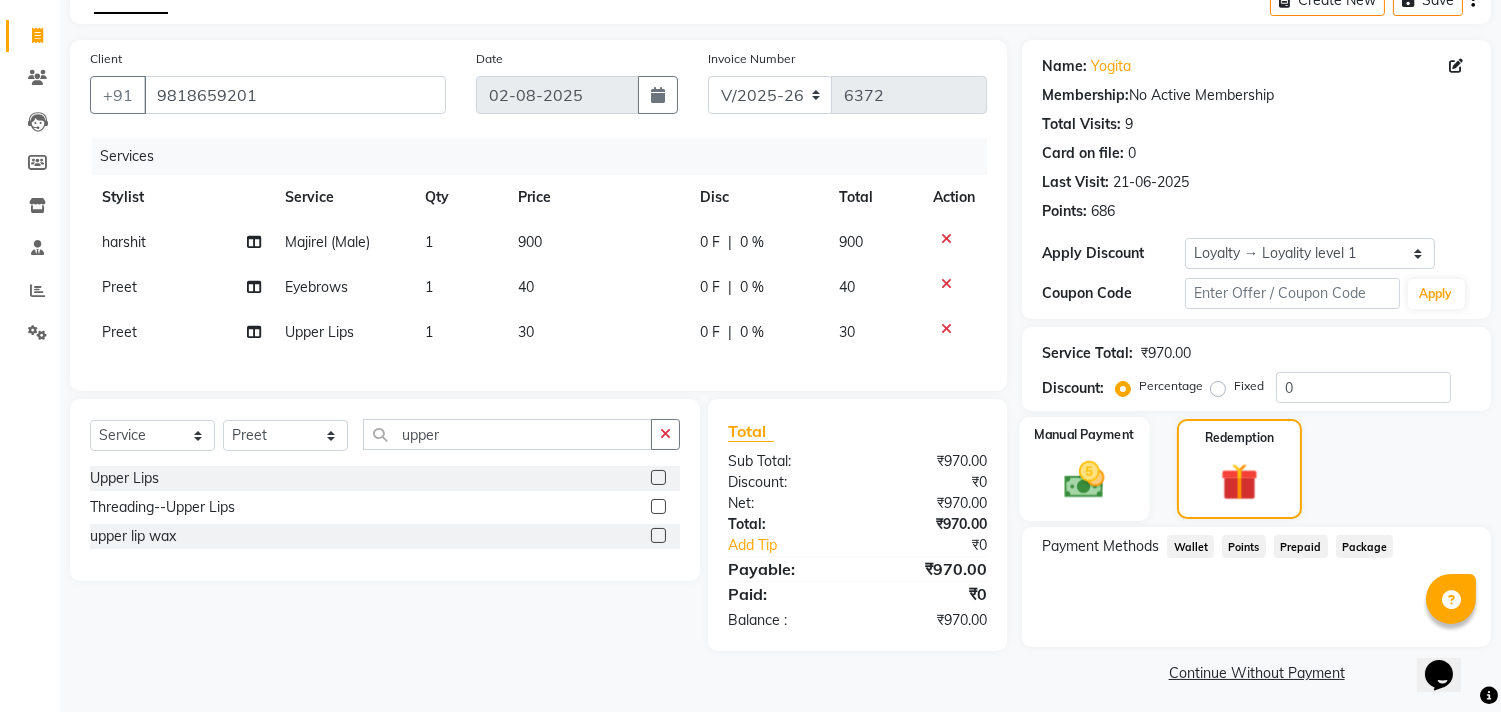 click on "Manual Payment" 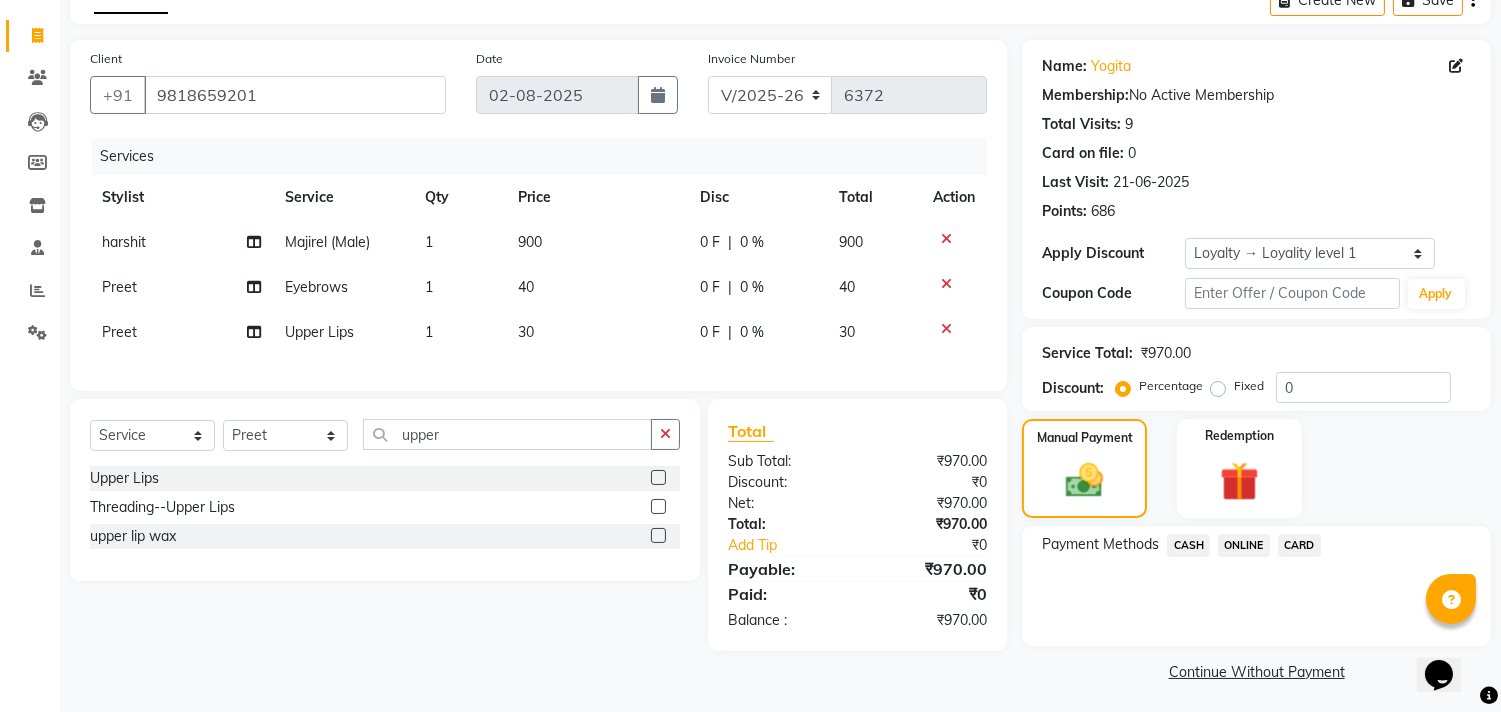 click on "CARD" 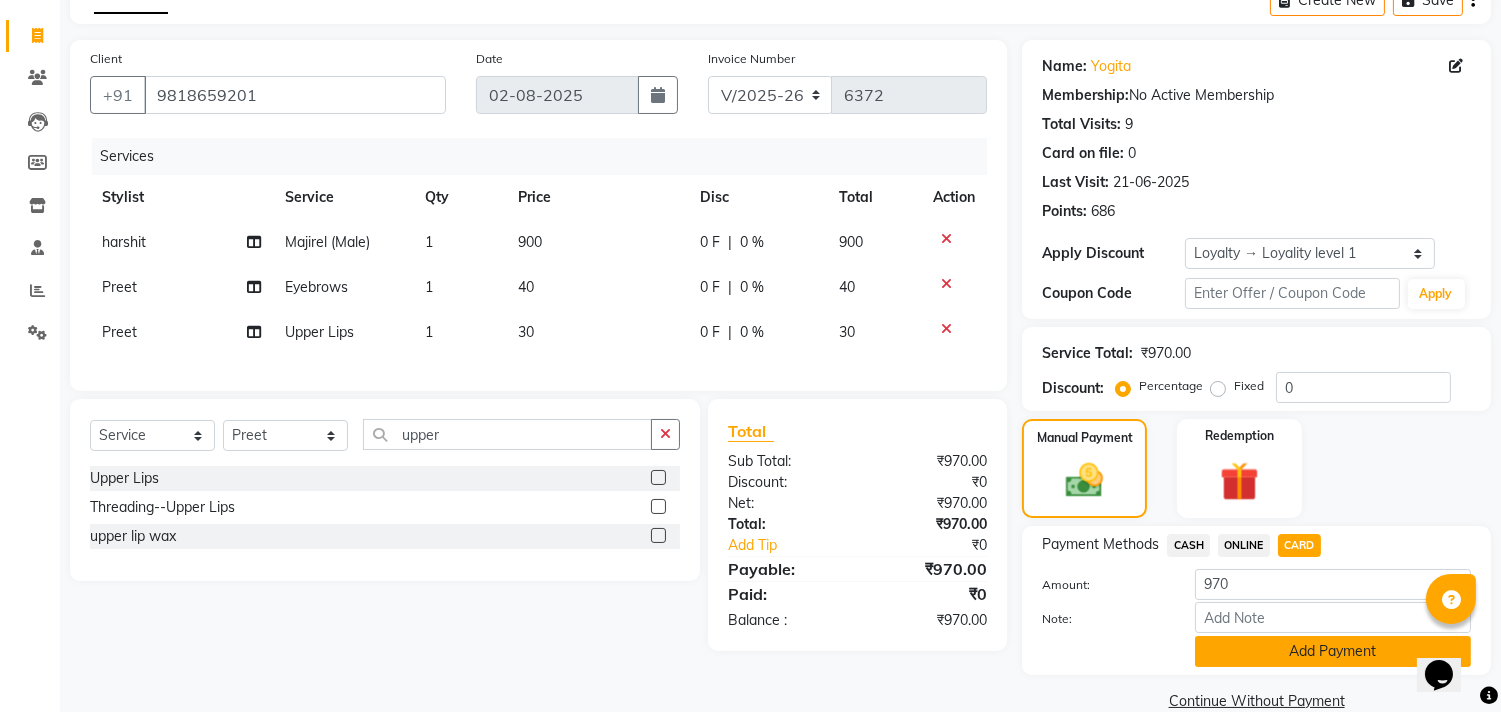click on "Add Payment" 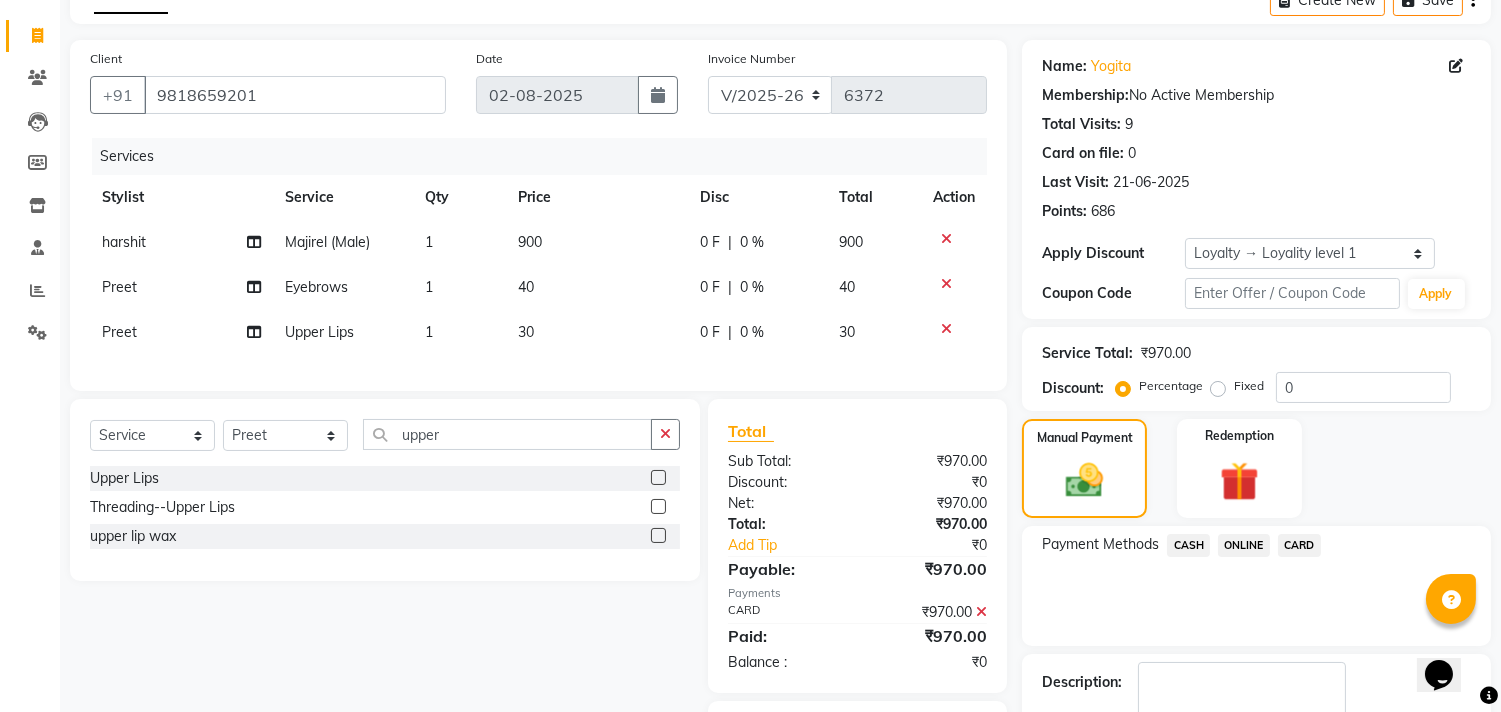 scroll, scrollTop: 232, scrollLeft: 0, axis: vertical 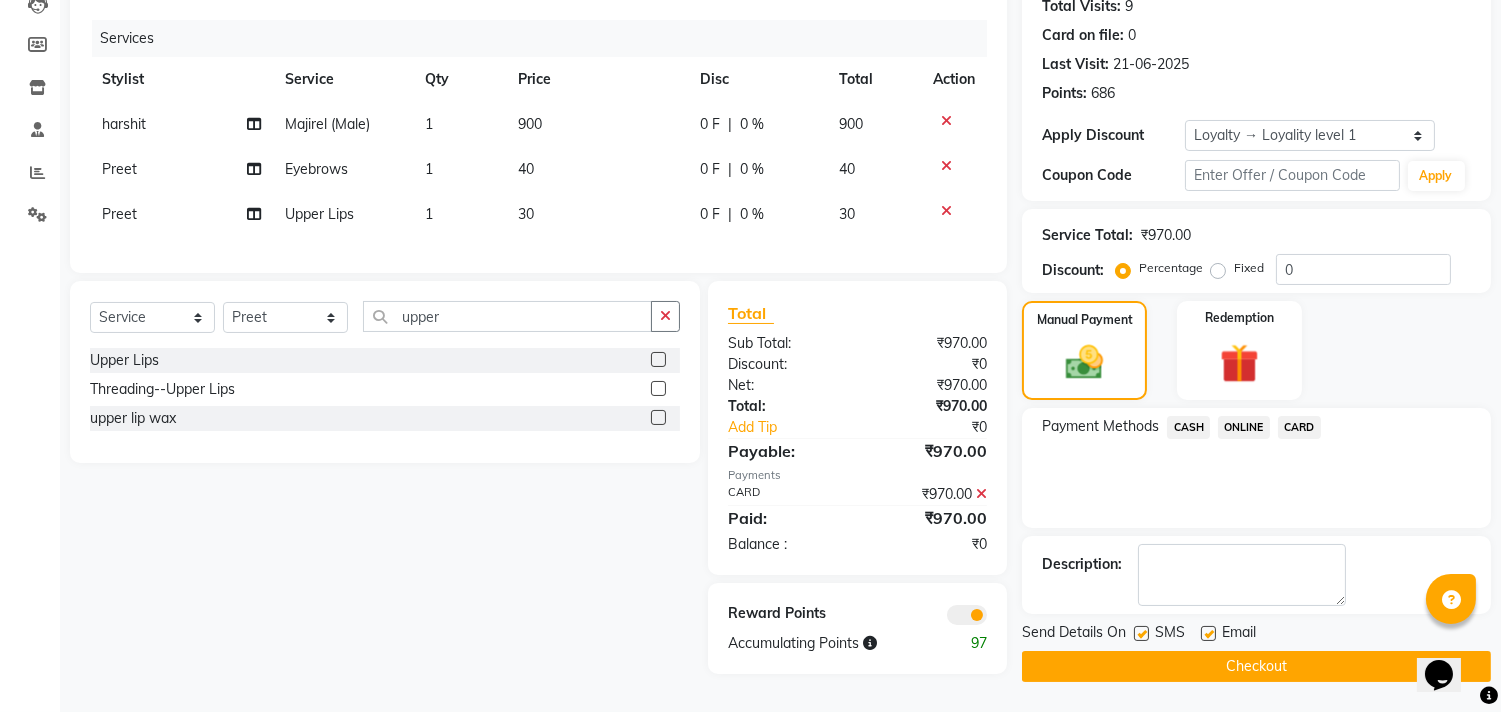 click on "Checkout" 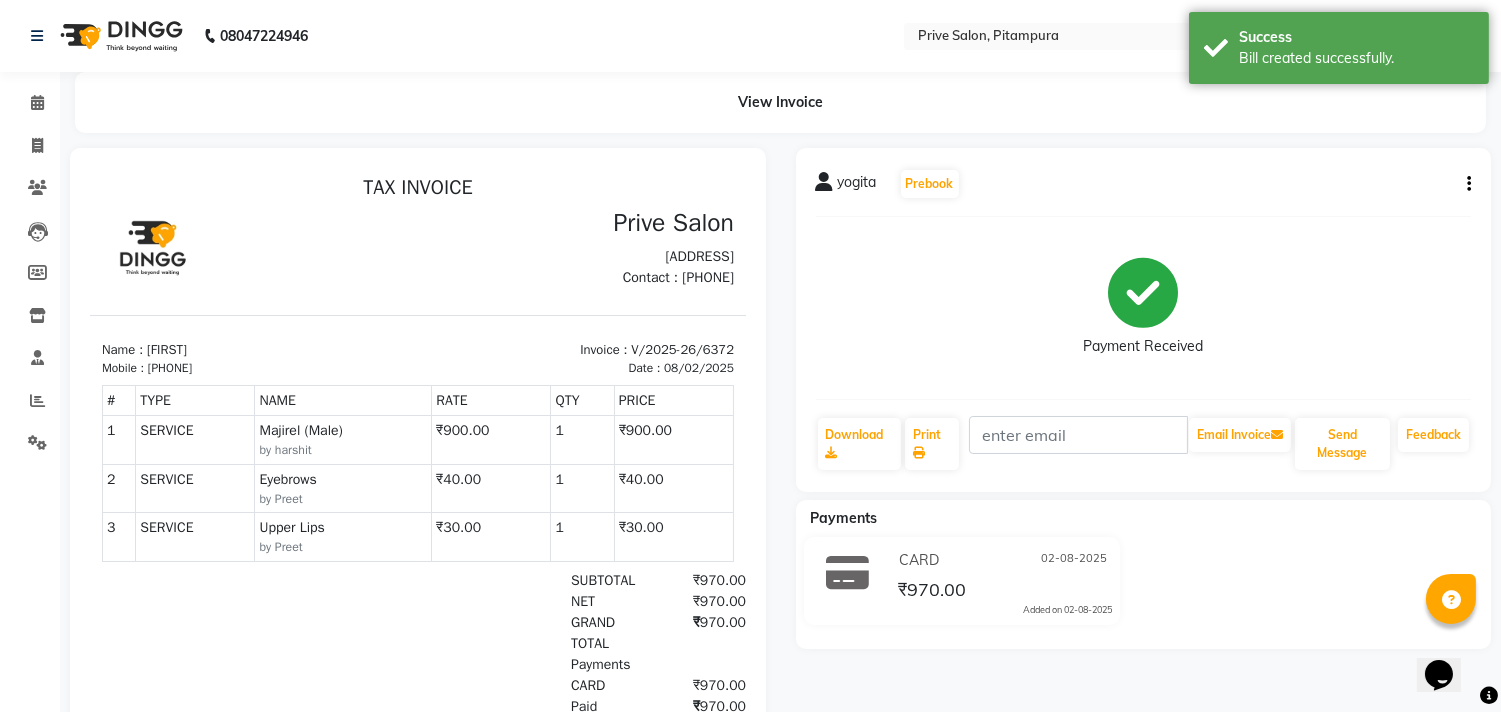 scroll, scrollTop: 0, scrollLeft: 0, axis: both 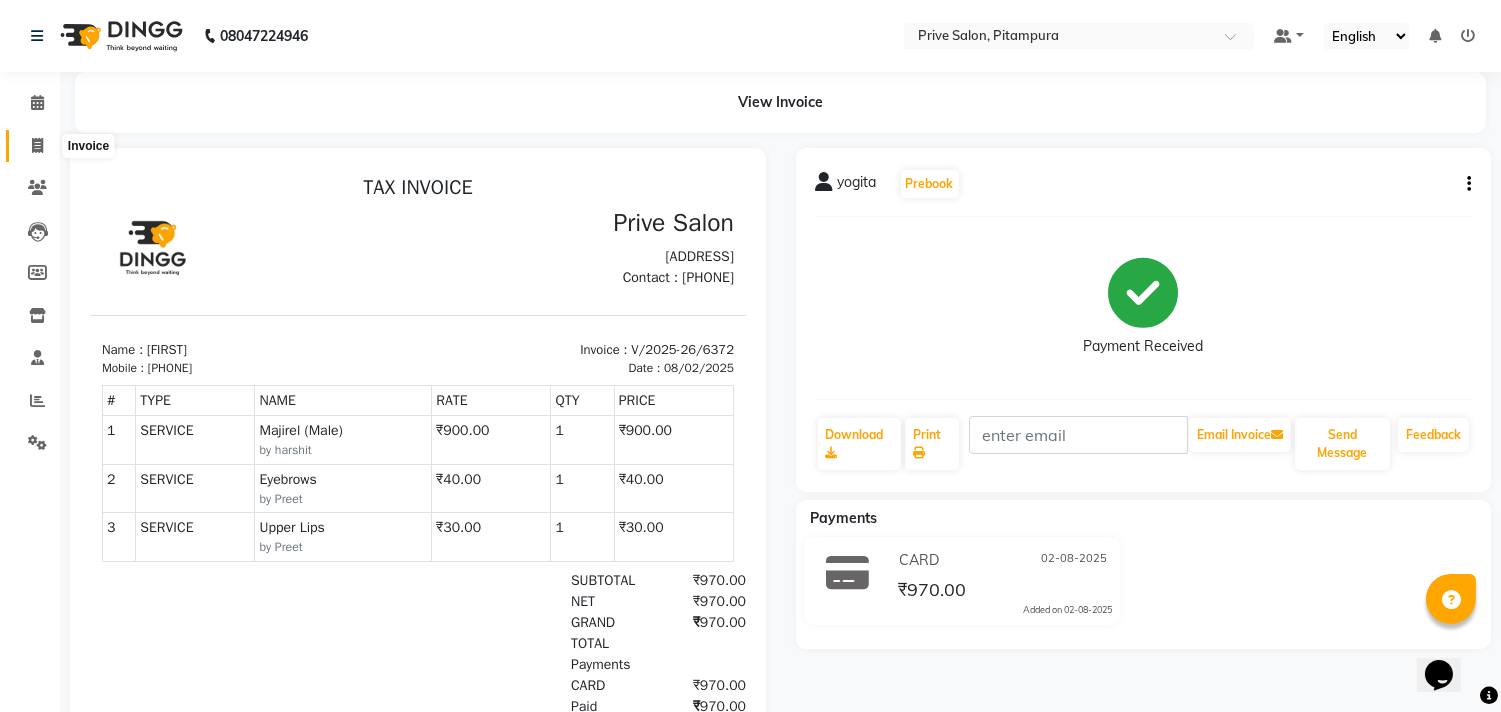 click 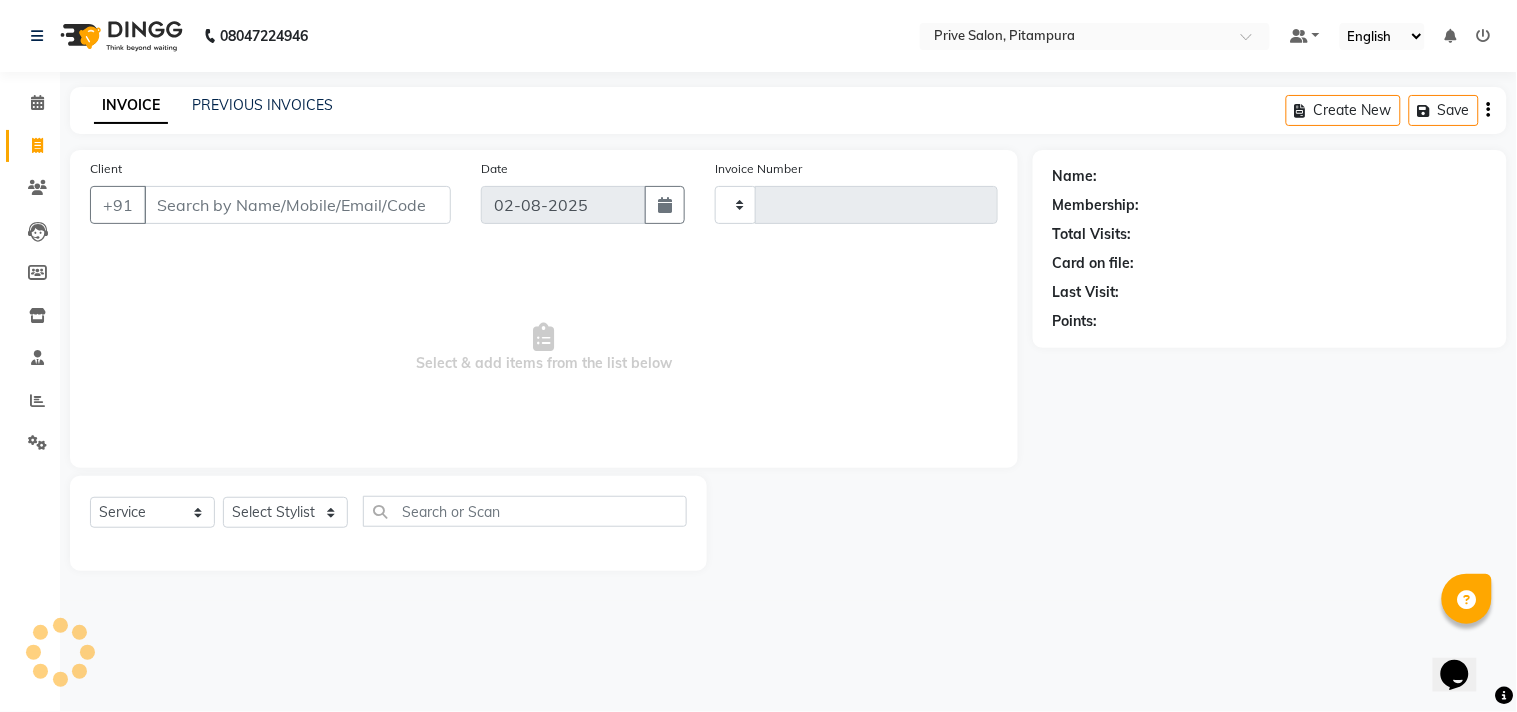 type on "[PHONE]" 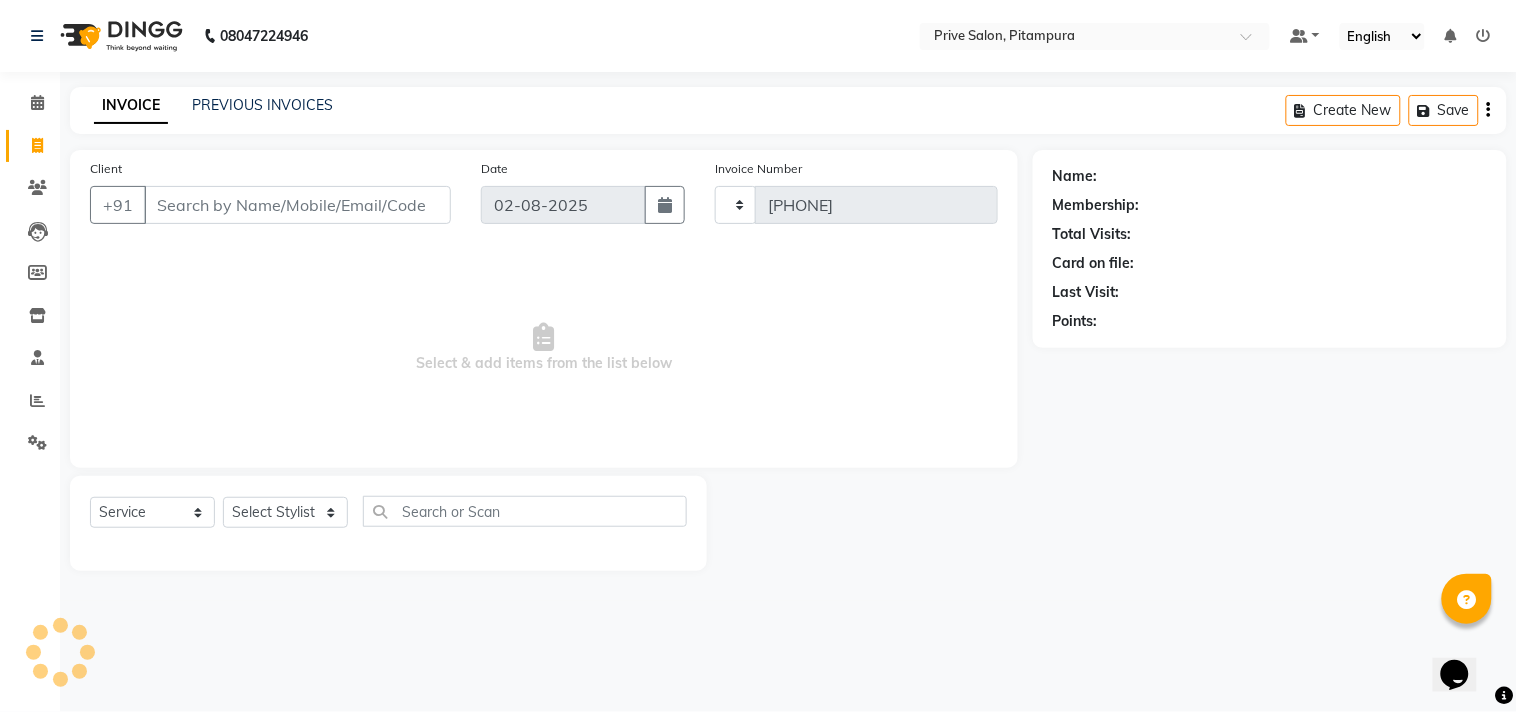 select on "136" 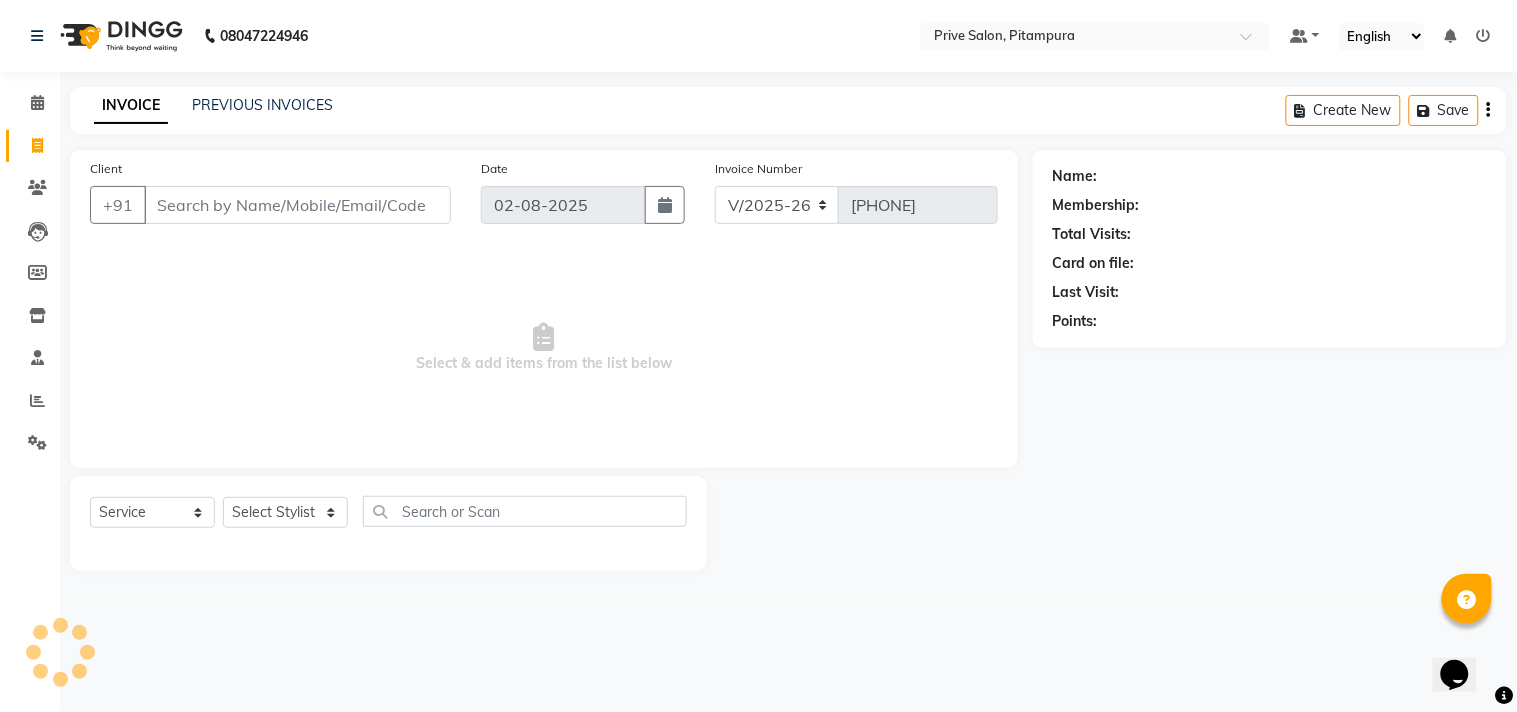 click on "Client" at bounding box center [297, 205] 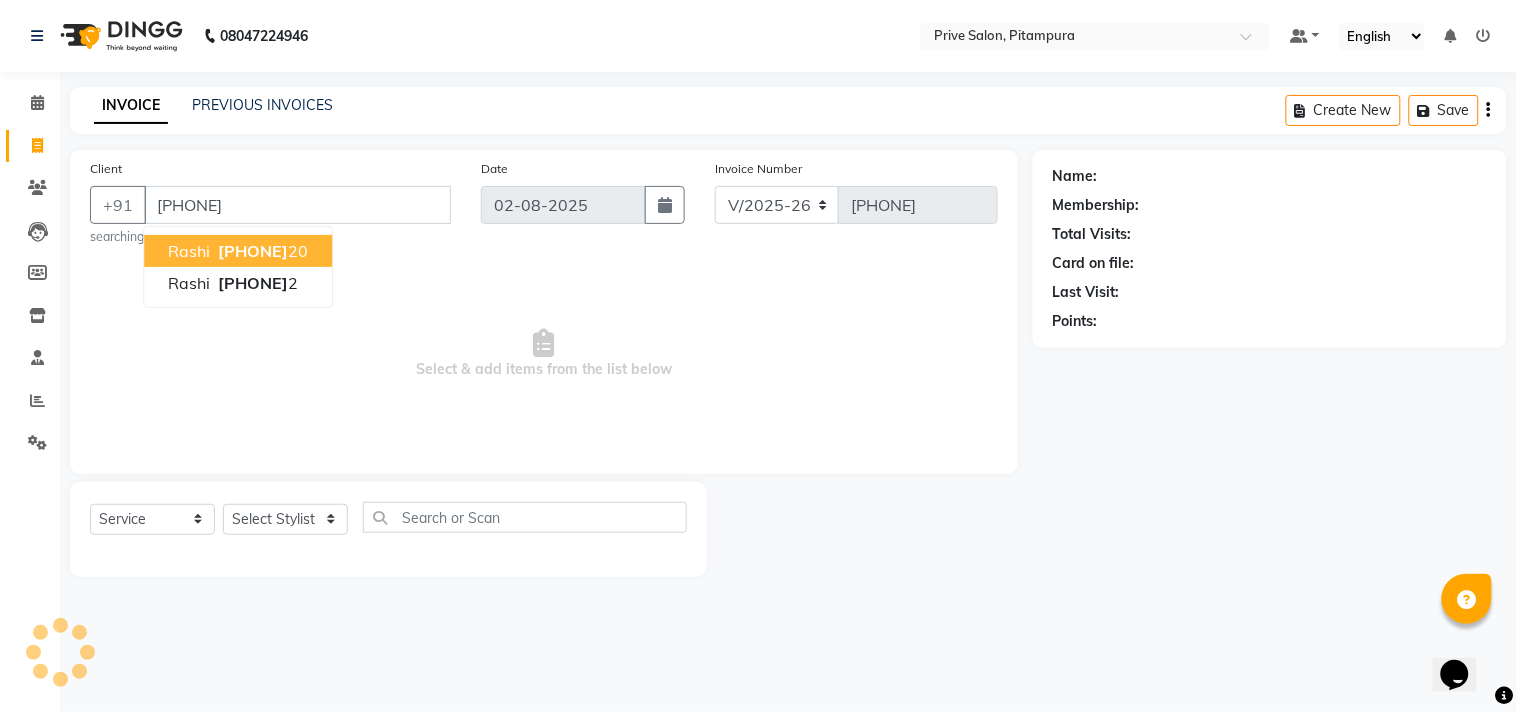 type on "[PHONE]" 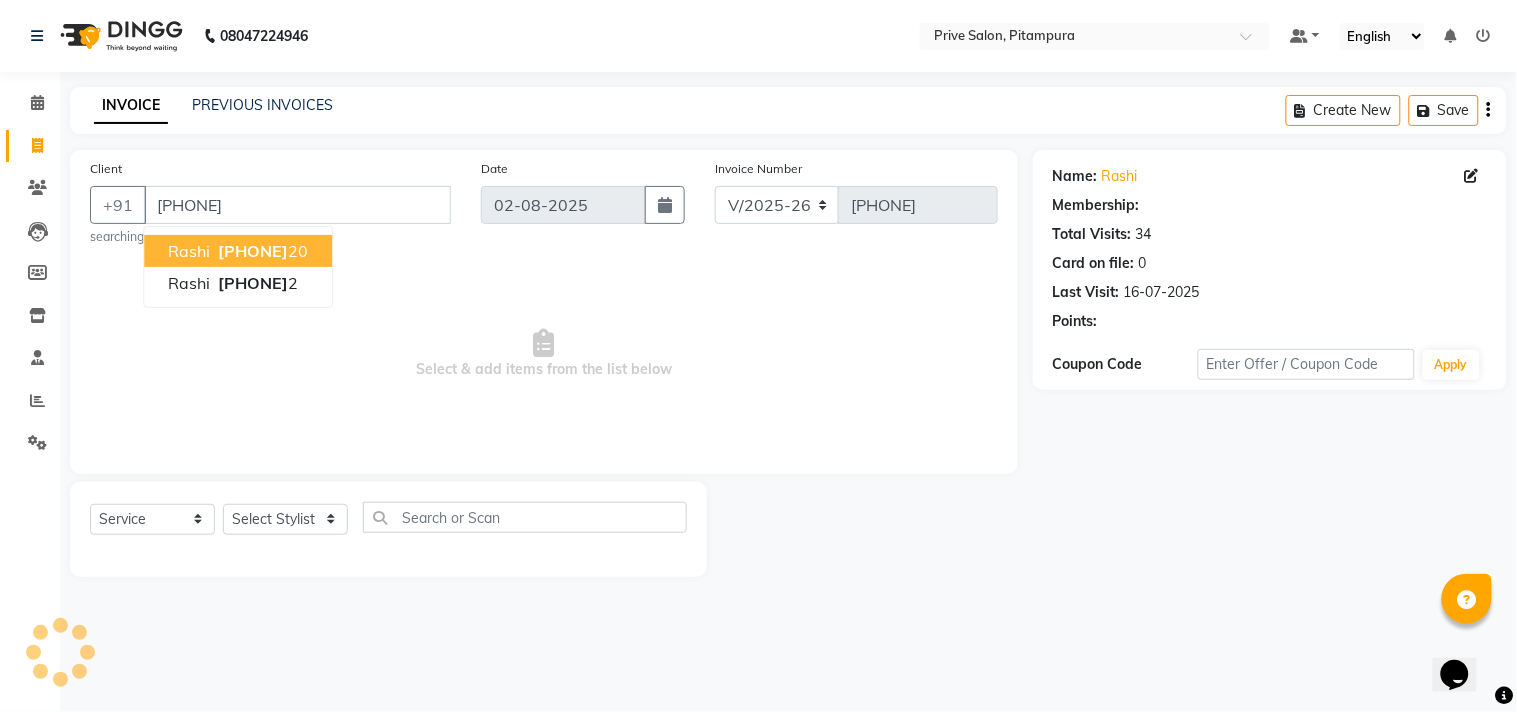 select on "1: Object" 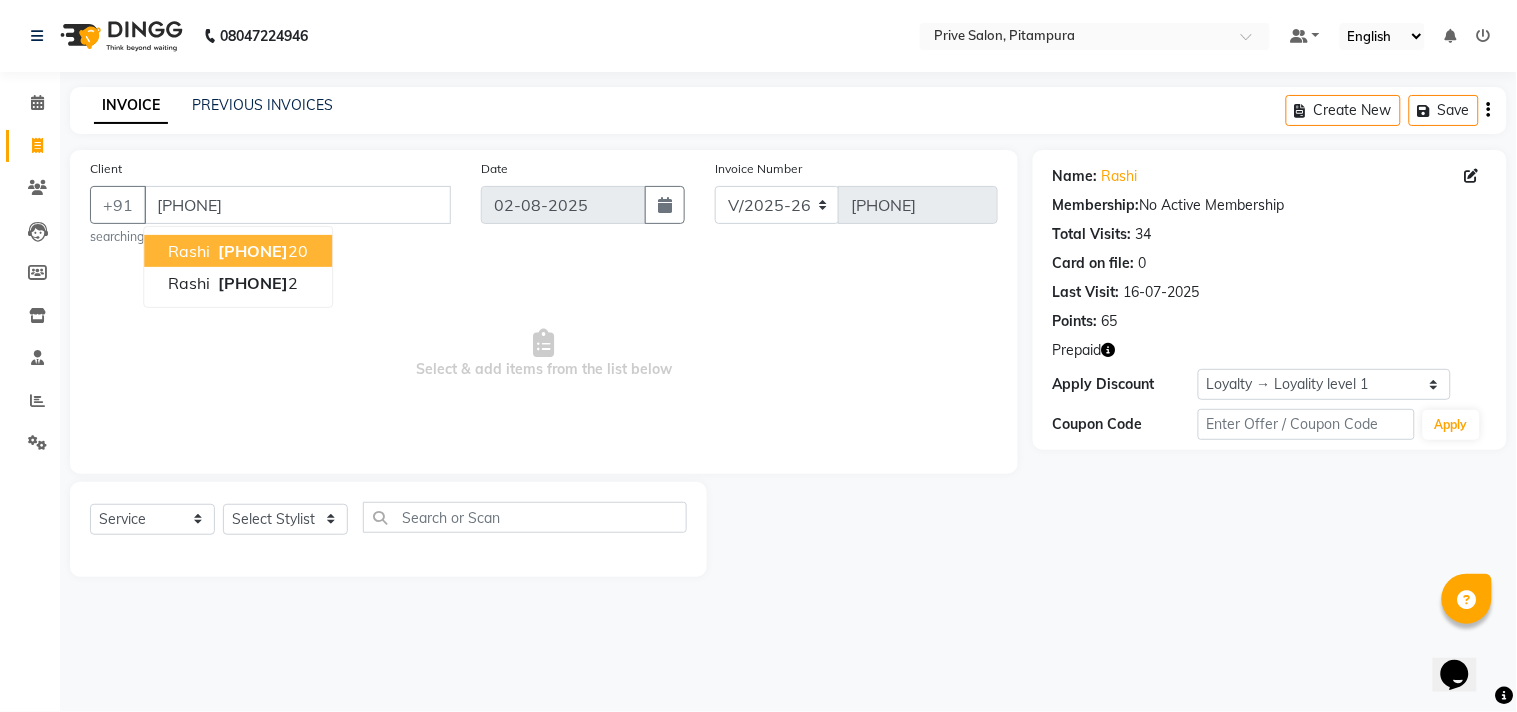 click on "[PHONE]" at bounding box center (261, 251) 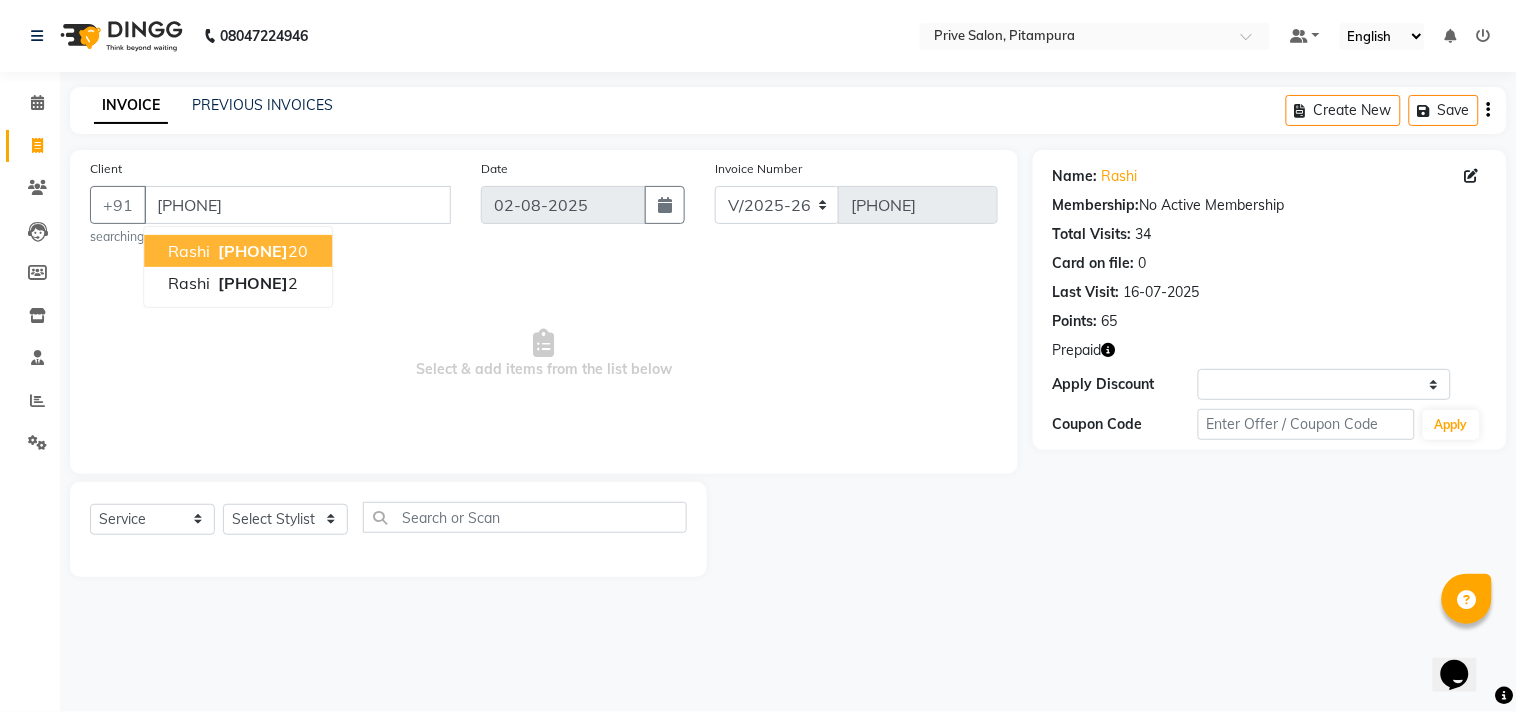 select on "1: Object" 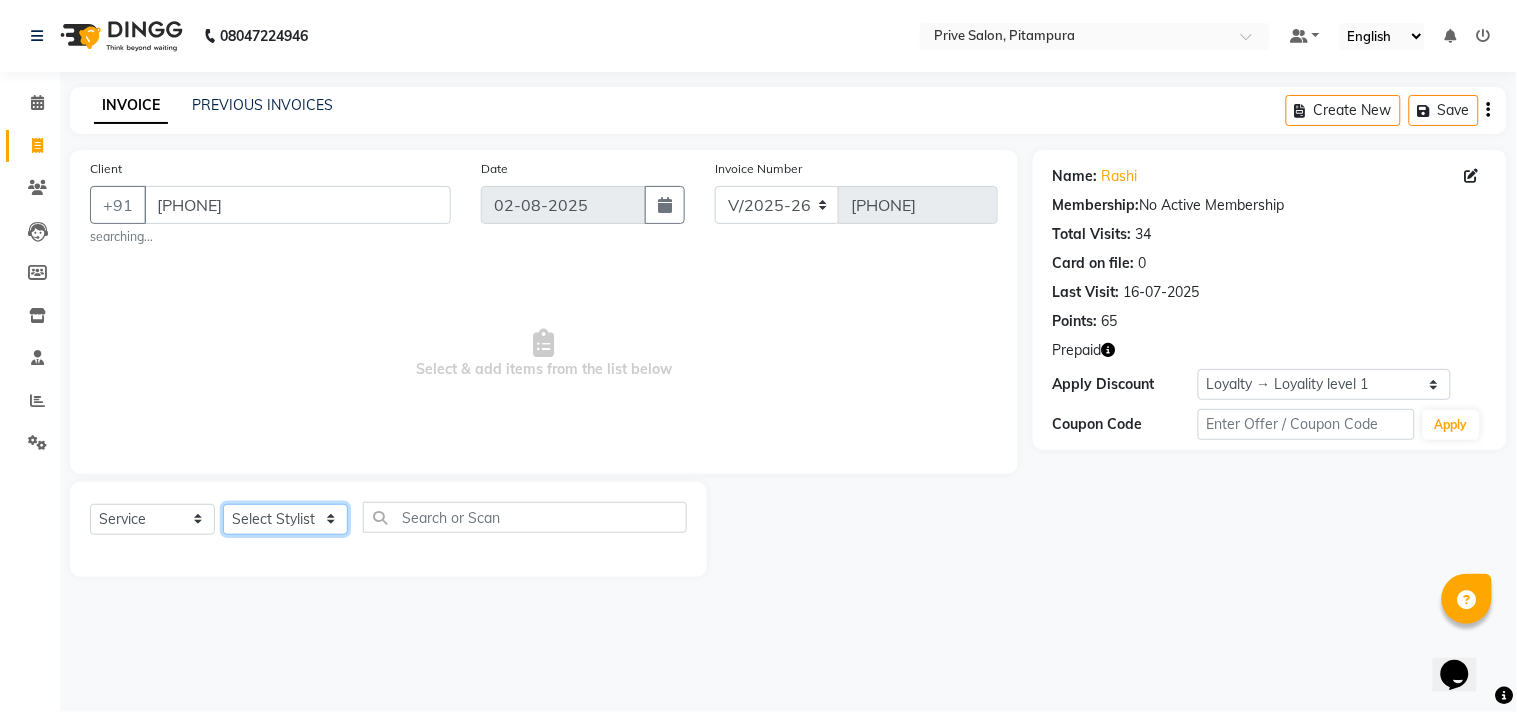 click on "Select Stylist amit ARJUN Atul FAIZAN FARDEEN GOLU harshit HITESH isha kapil khushbu Manager meenu MOHIT Mohsin NISHA nishi Preet privee Shivam SIVA vikas" 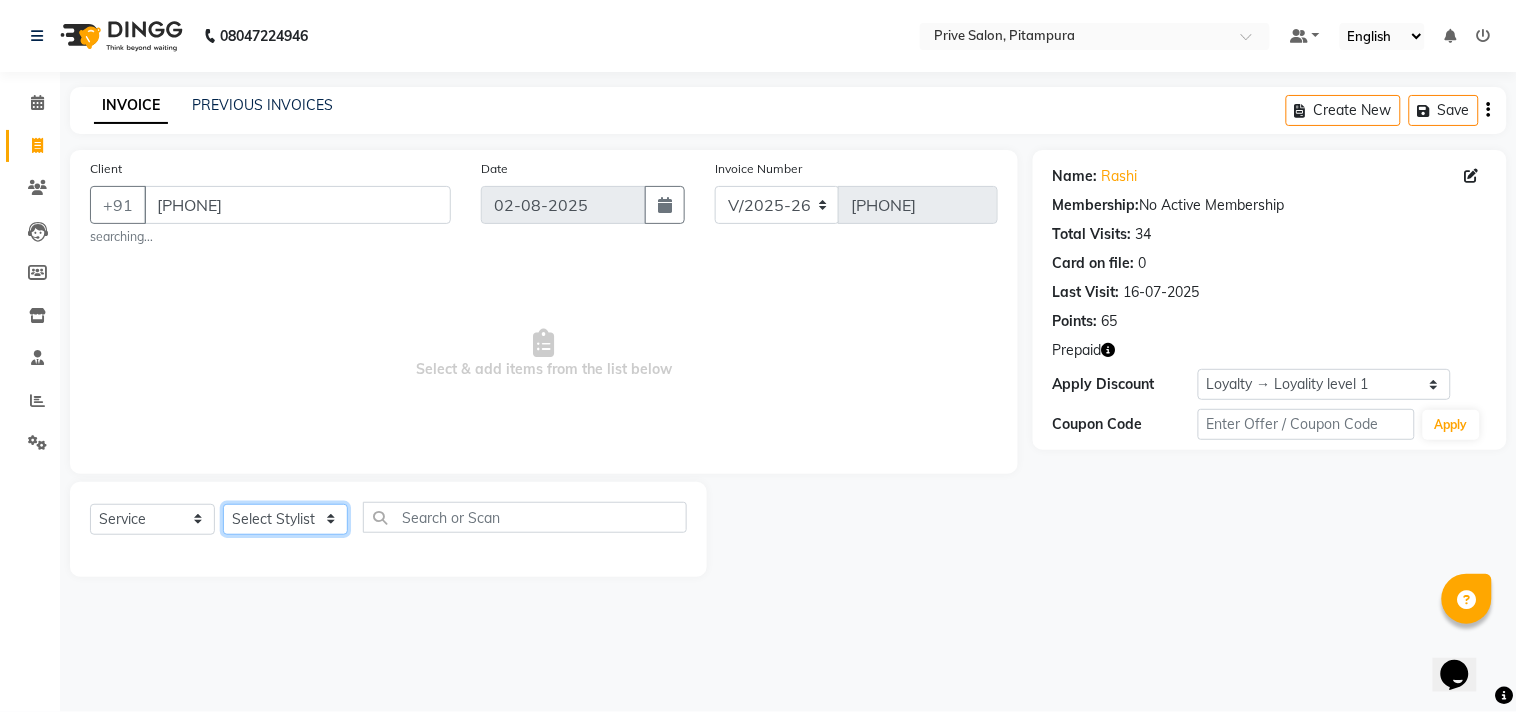 select on "64340" 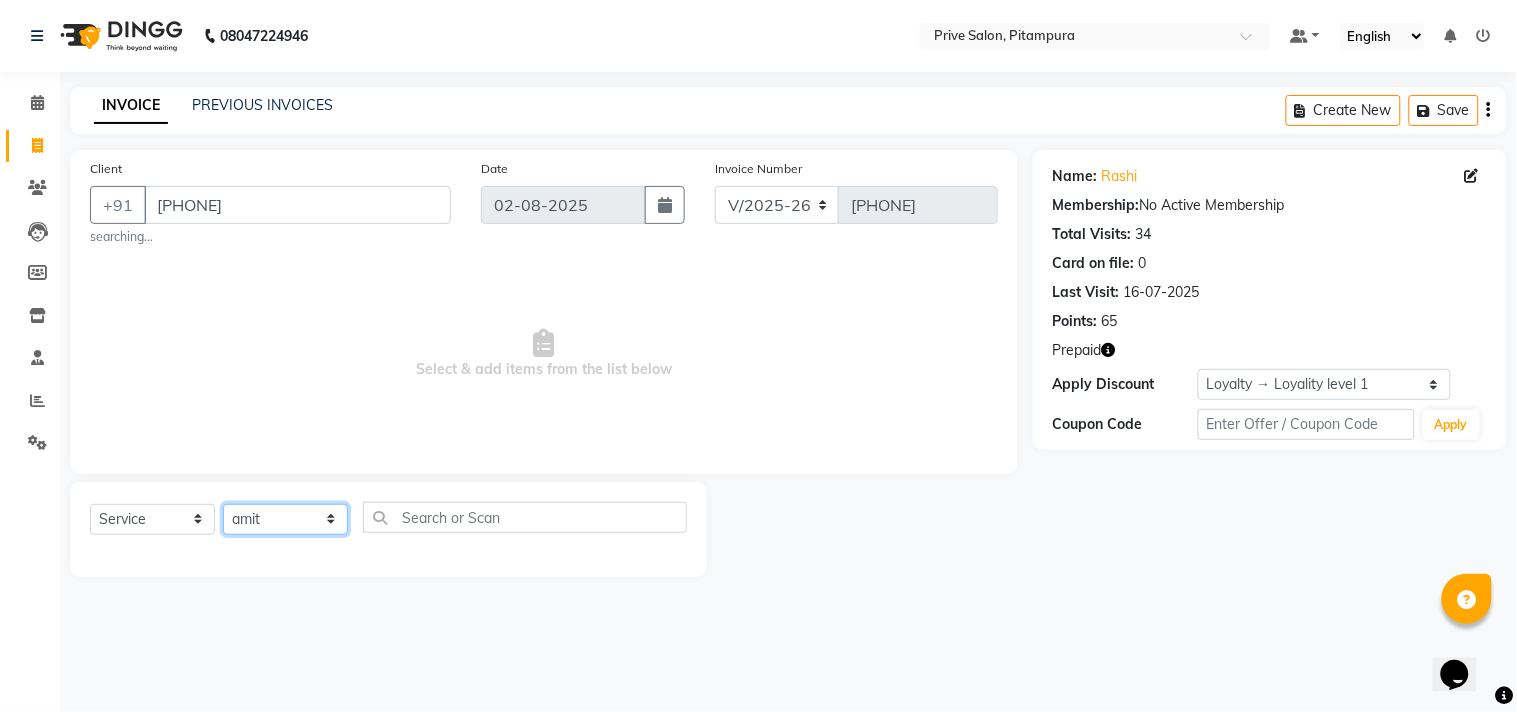click on "Select Stylist amit ARJUN Atul FAIZAN FARDEEN GOLU harshit HITESH isha kapil khushbu Manager meenu MOHIT Mohsin NISHA nishi Preet privee Shivam SIVA vikas" 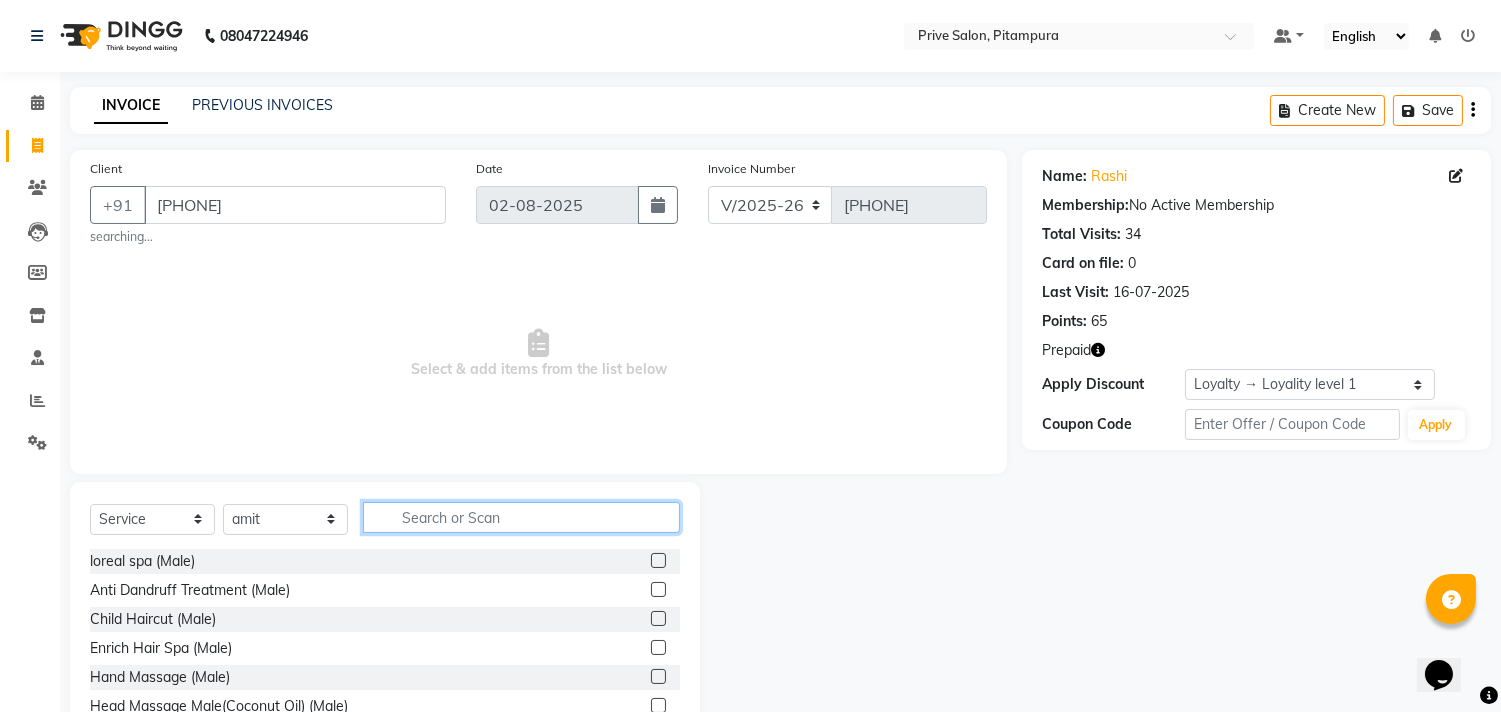 click 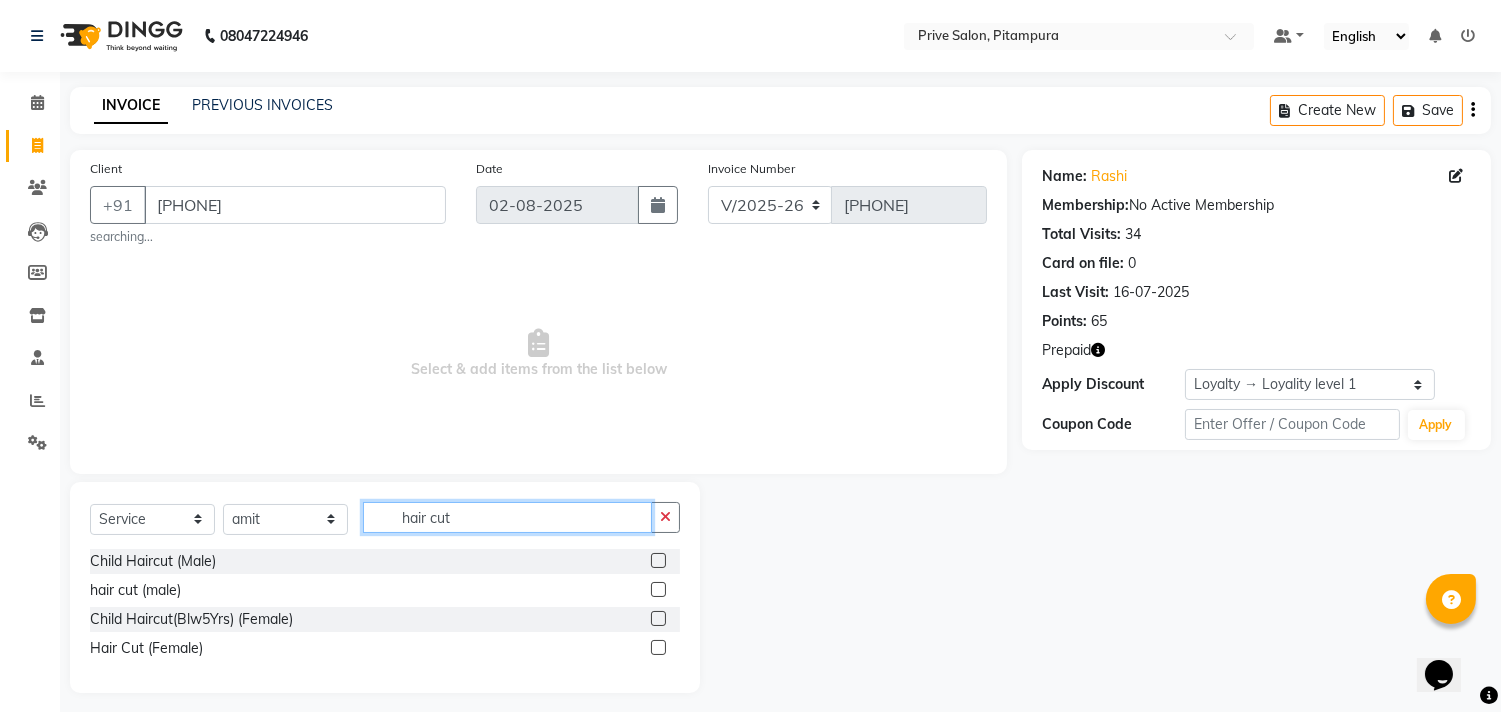 type on "hair cut" 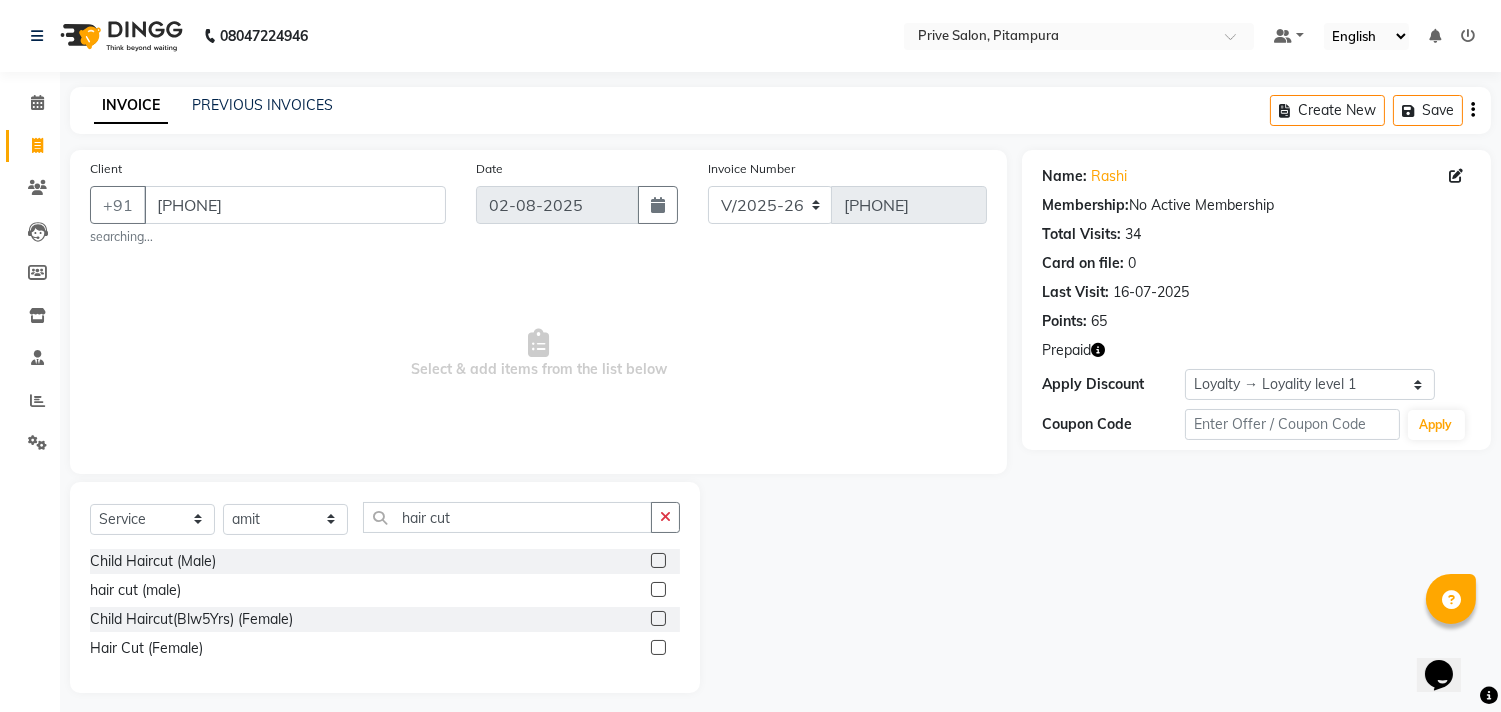 click 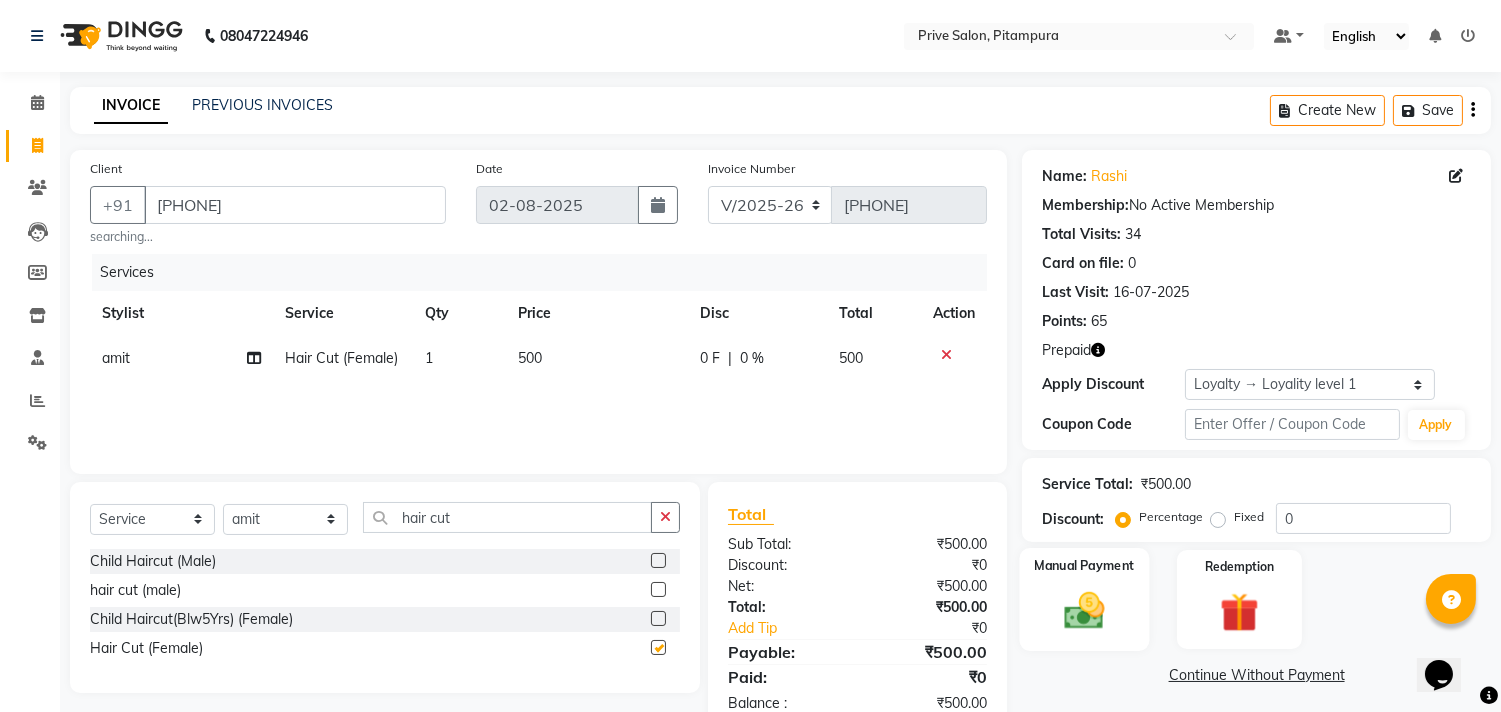 checkbox on "false" 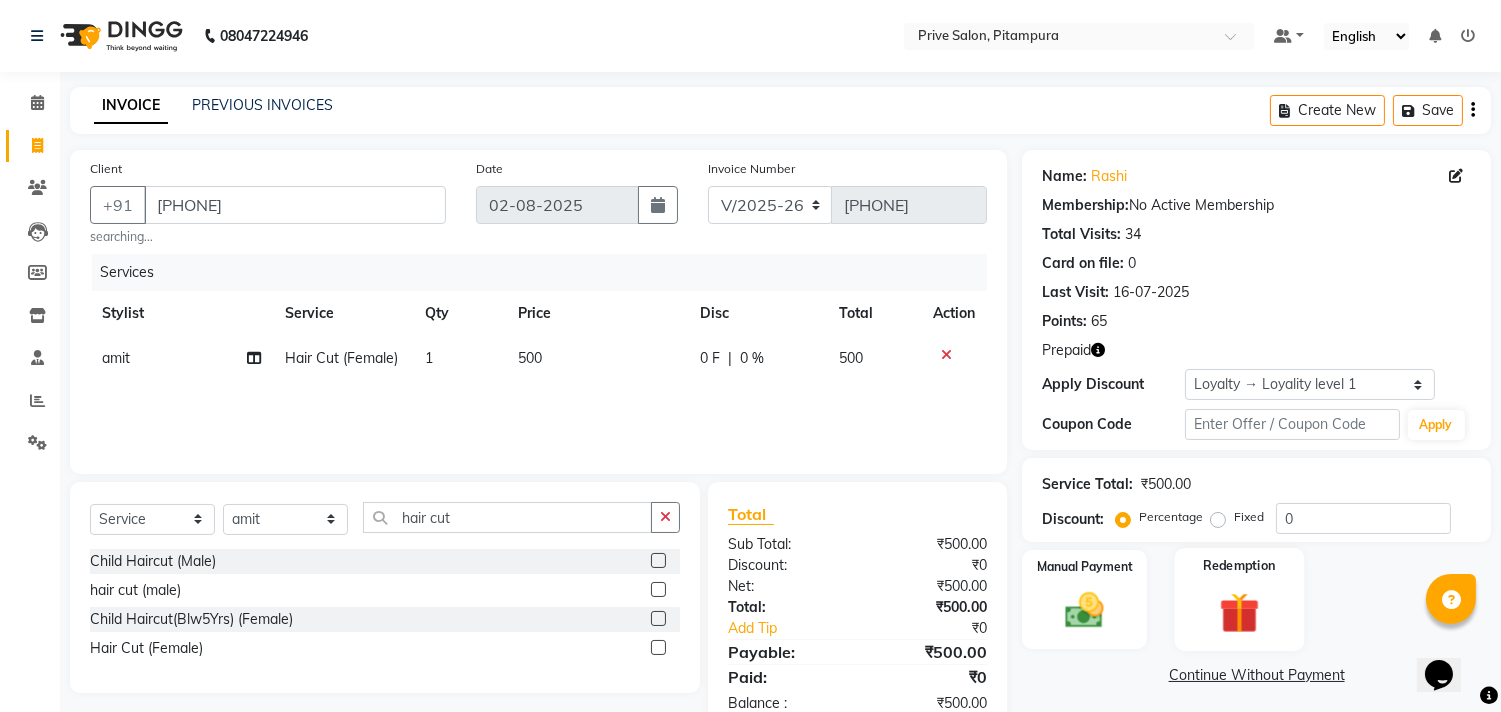 click 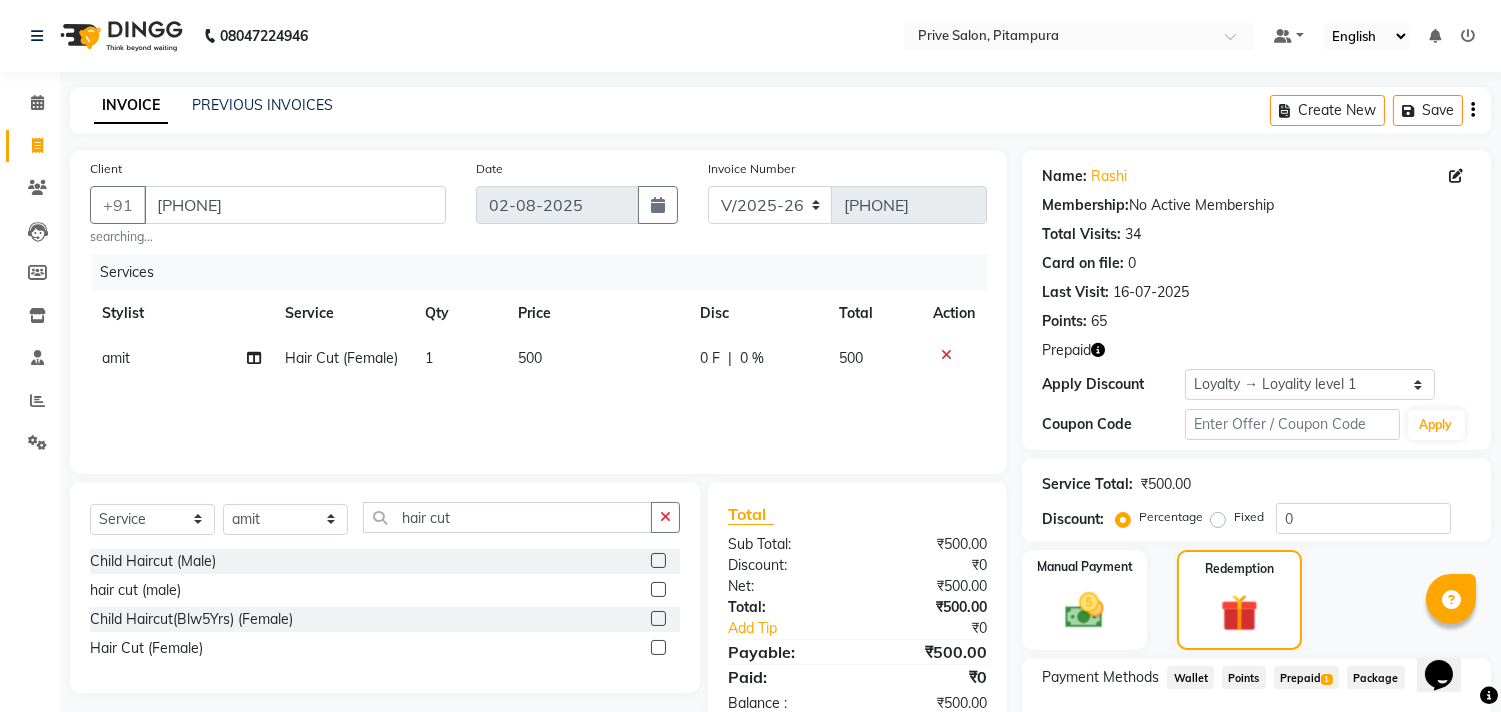 click 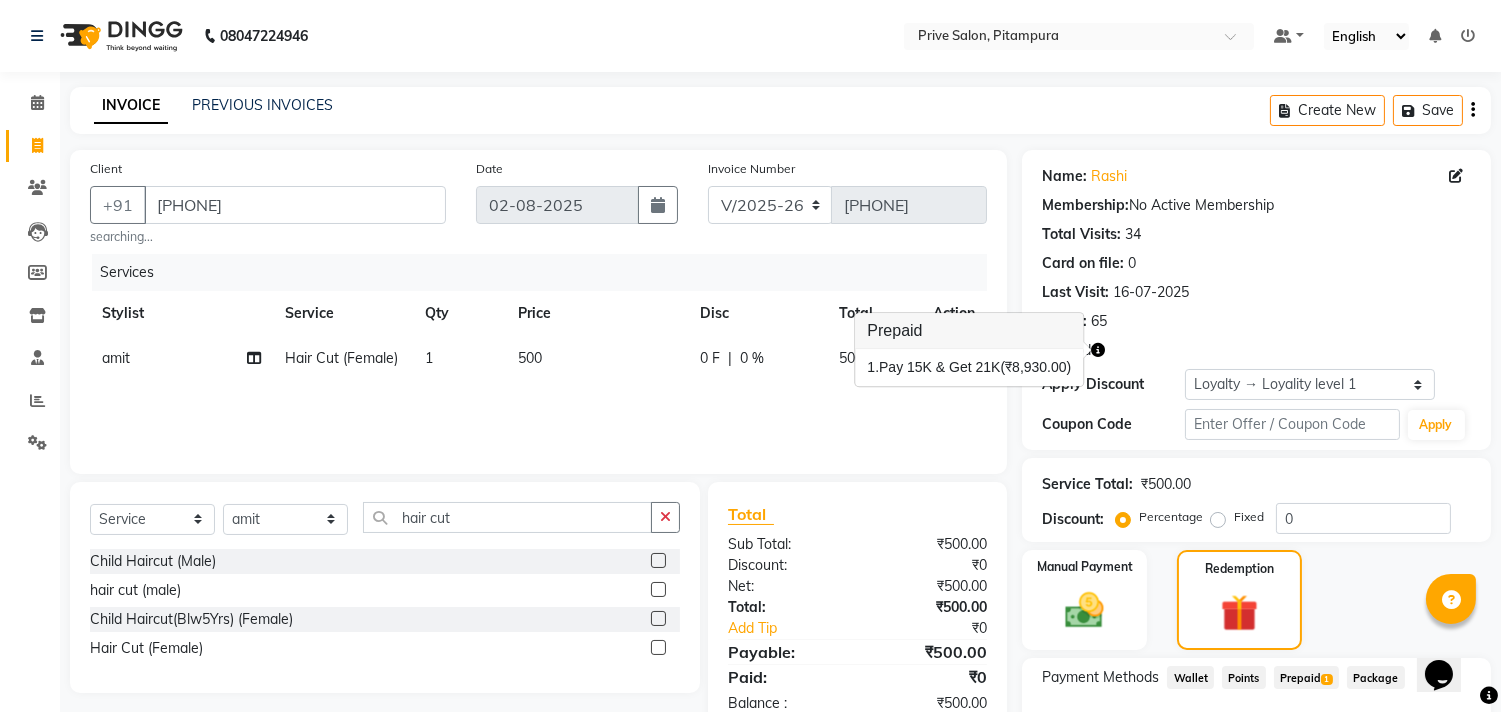 click on "Prepaid  1" 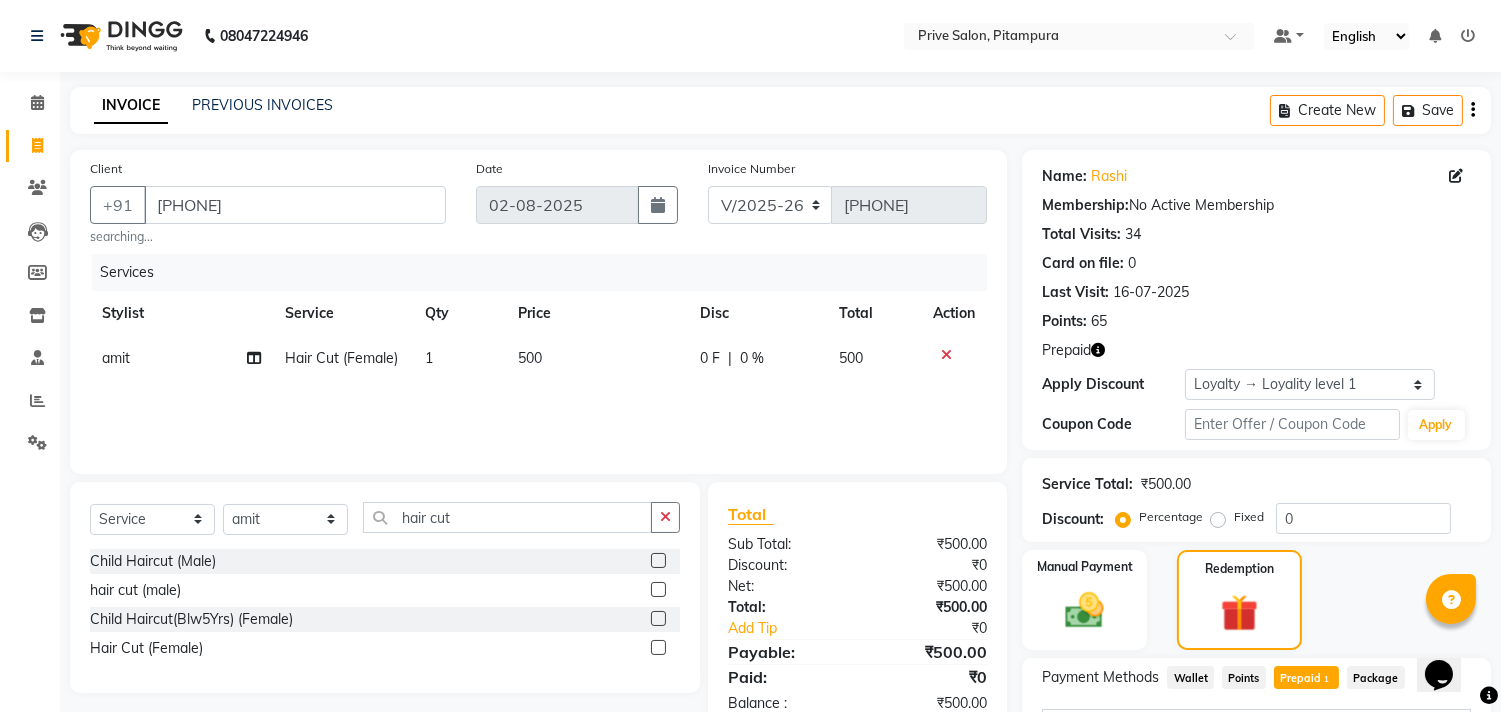 scroll, scrollTop: 146, scrollLeft: 0, axis: vertical 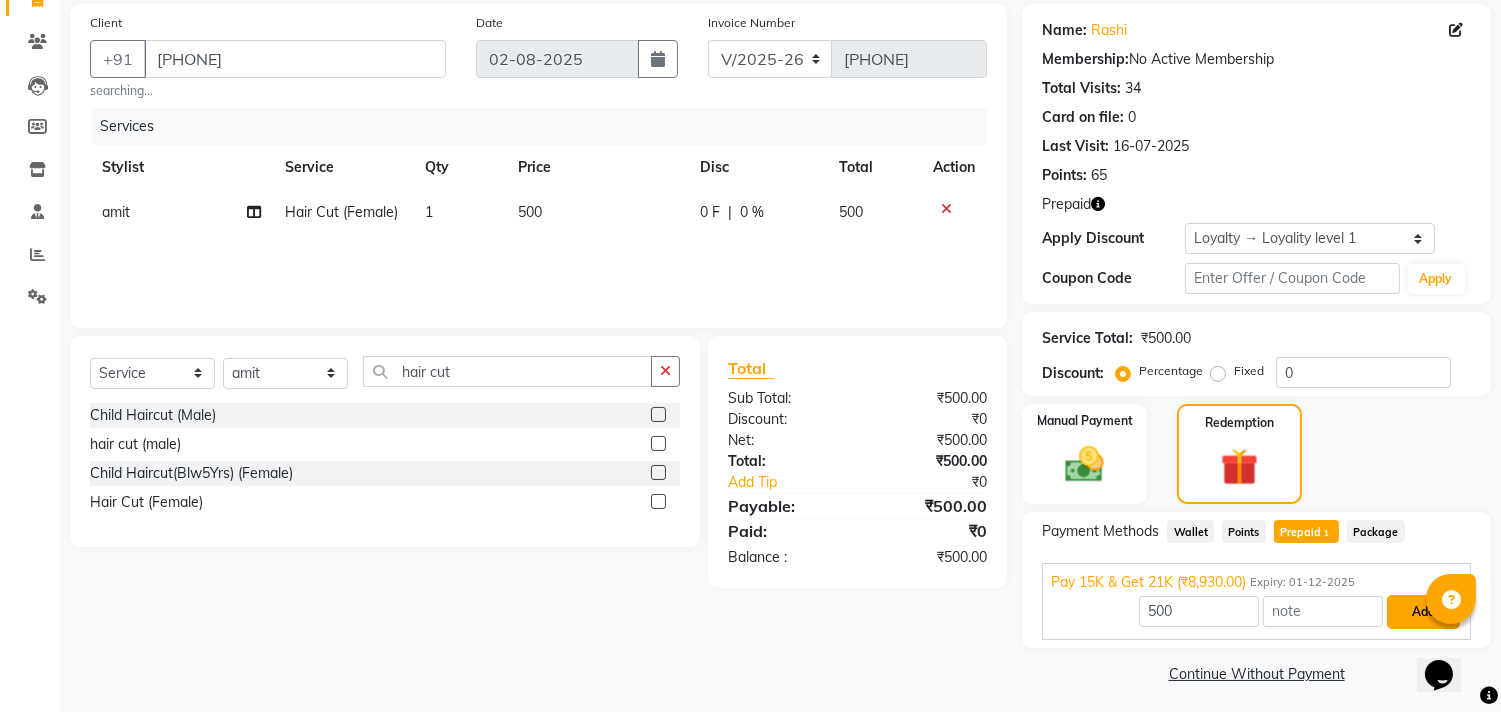 click on "Add" at bounding box center [1423, 612] 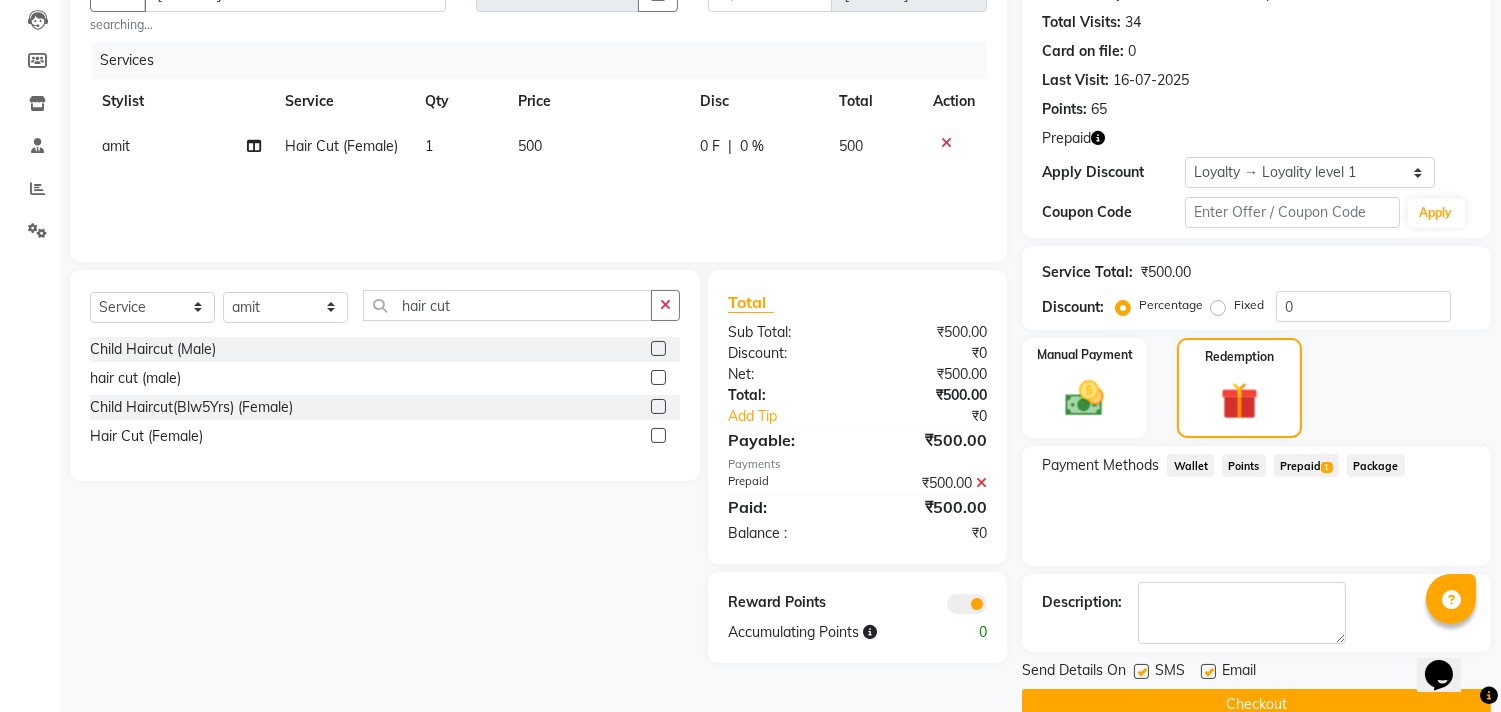 scroll, scrollTop: 236, scrollLeft: 0, axis: vertical 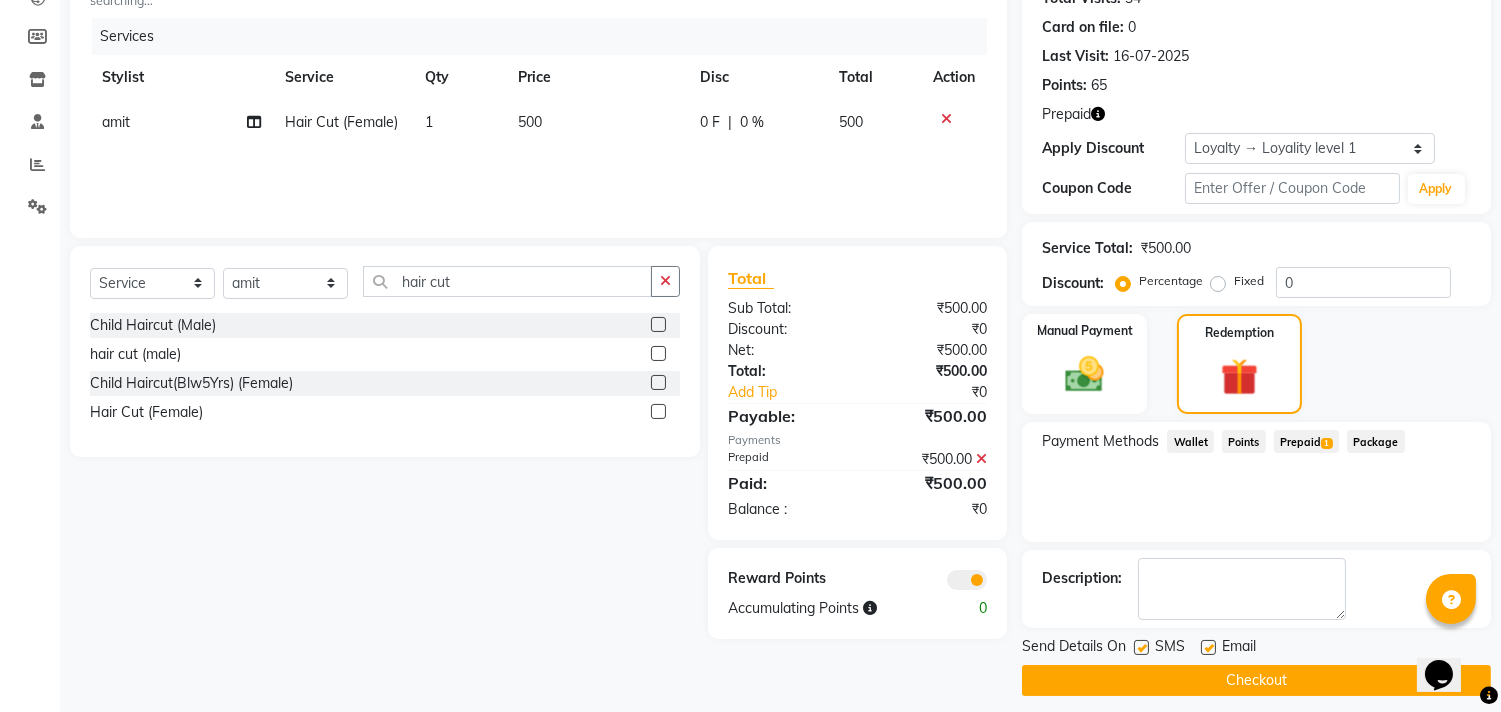 click on "Checkout" 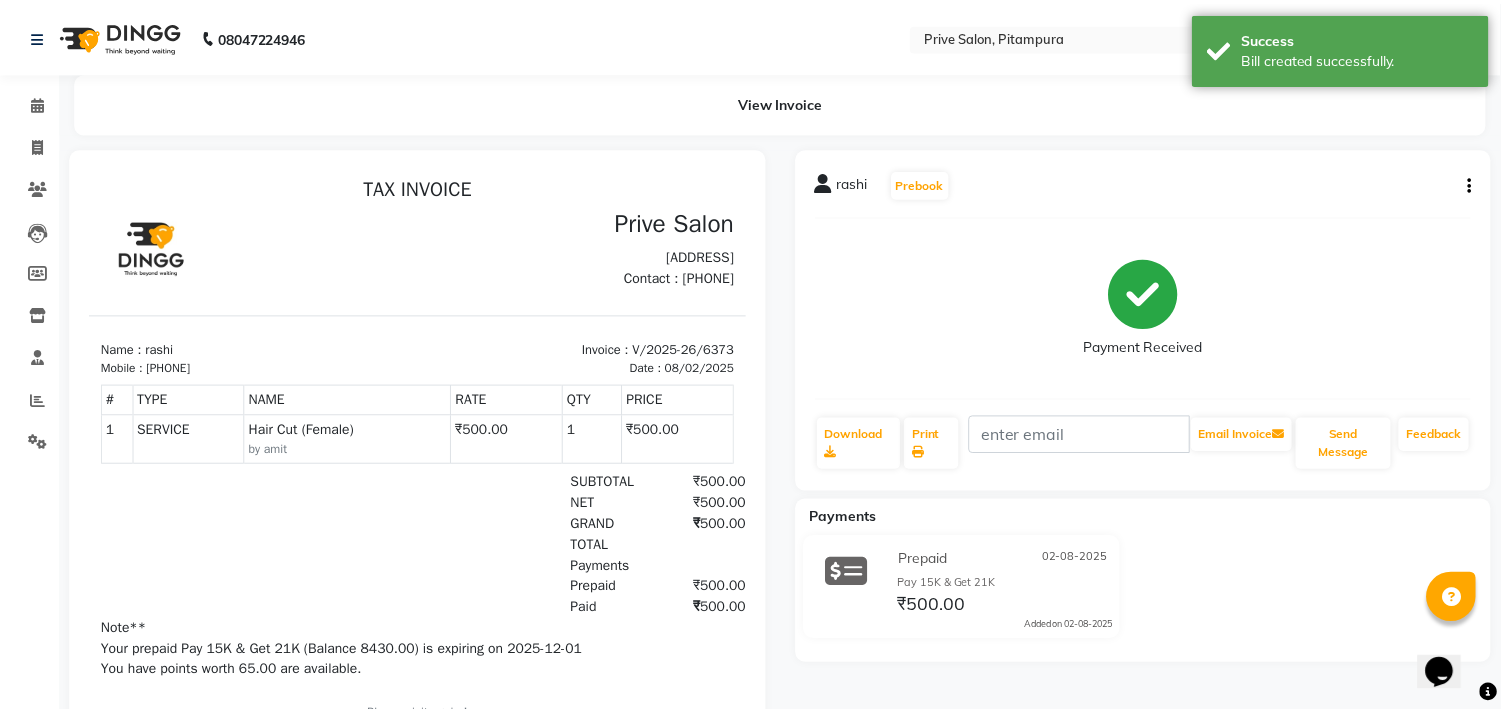 scroll, scrollTop: 0, scrollLeft: 0, axis: both 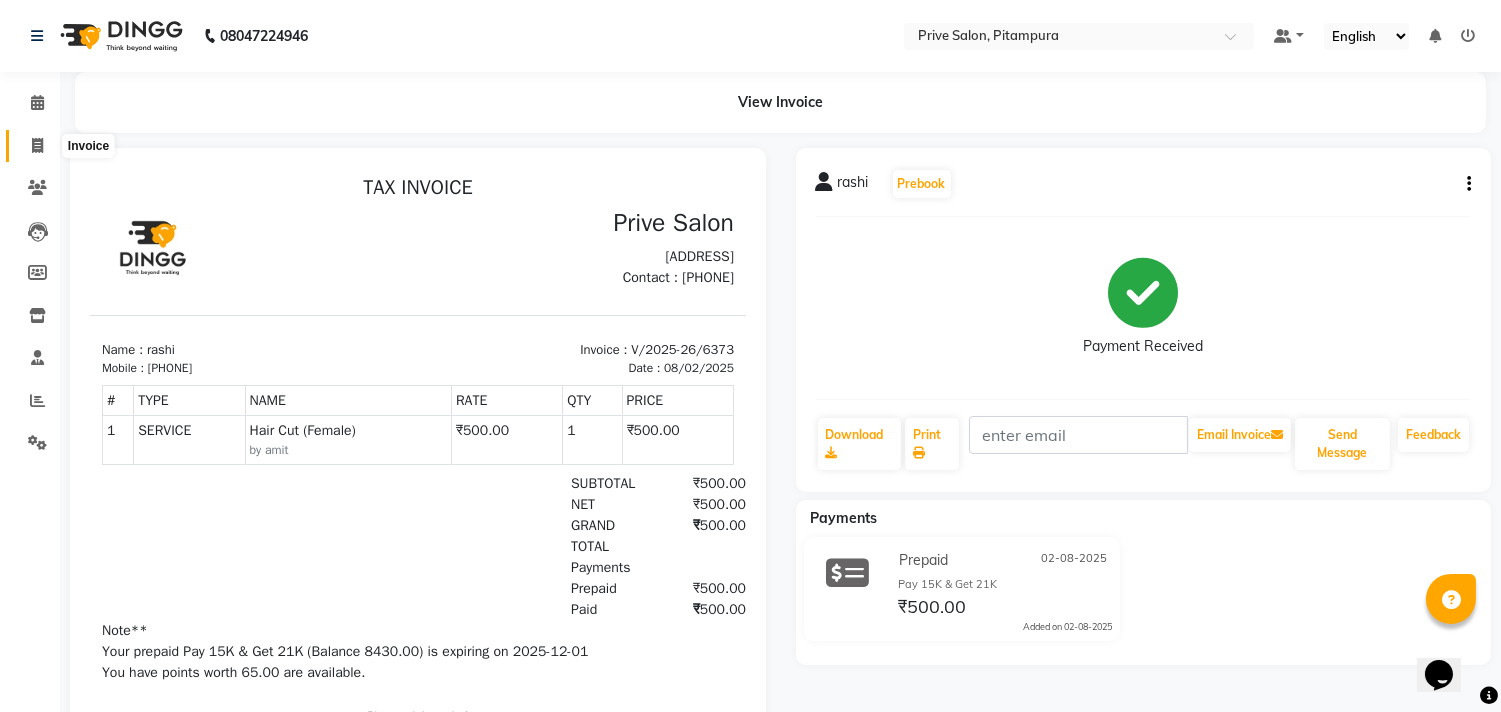 click 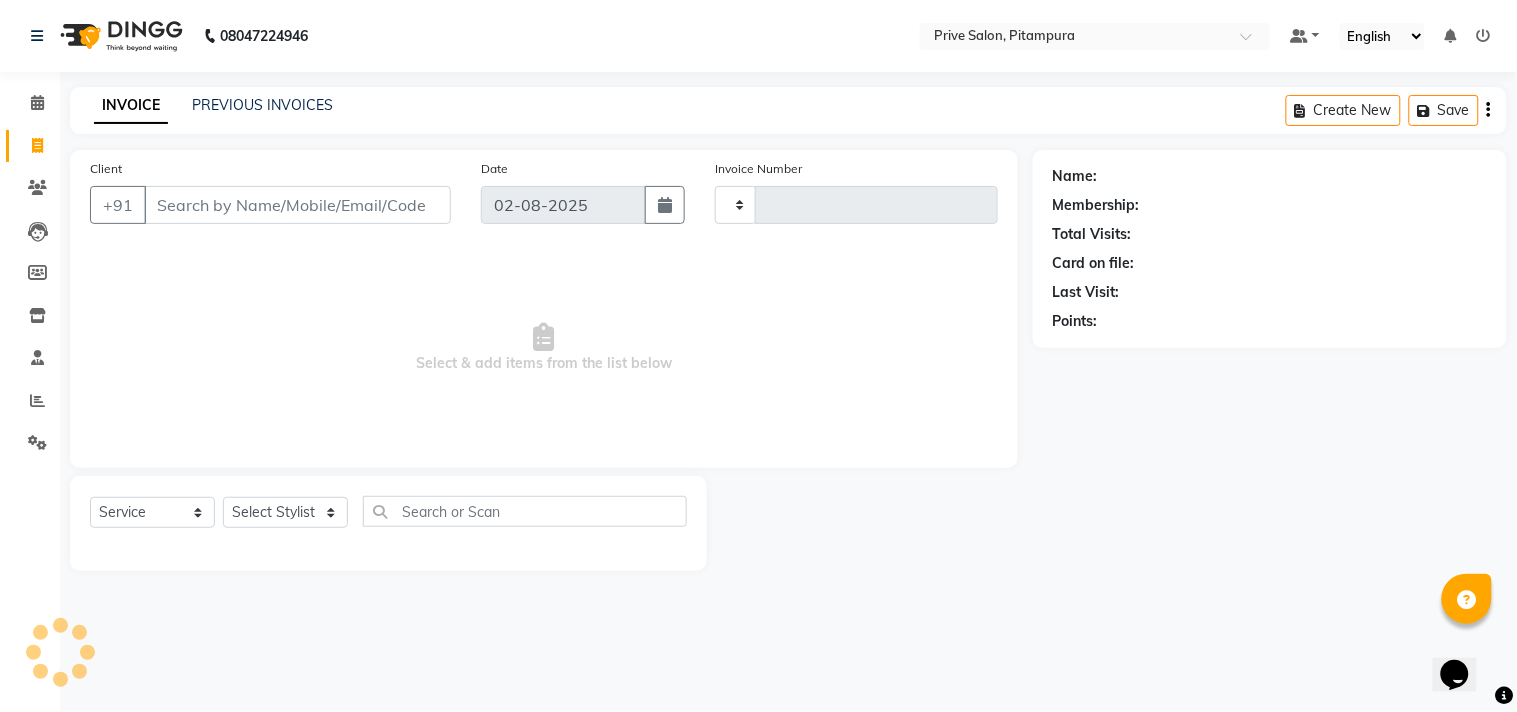 click on "Client" at bounding box center (297, 205) 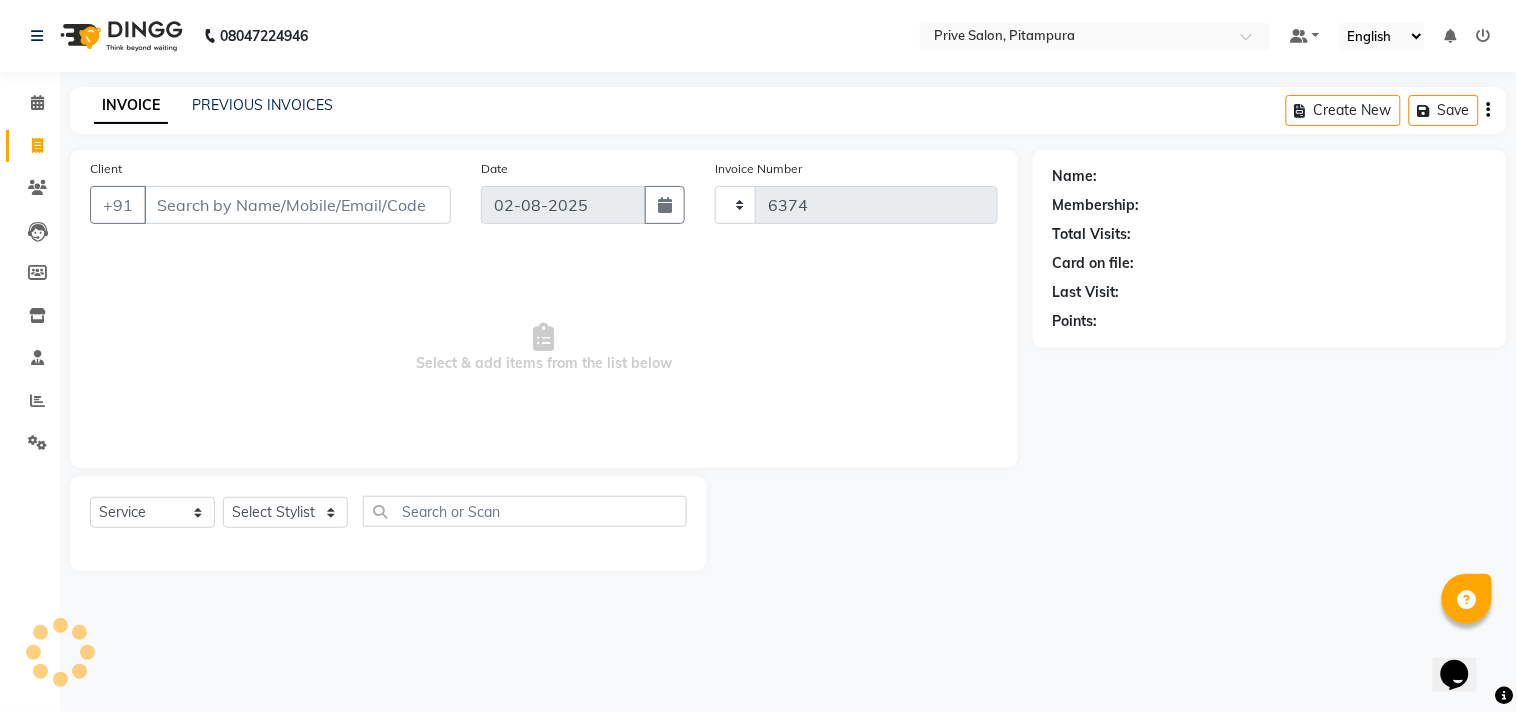 select on "136" 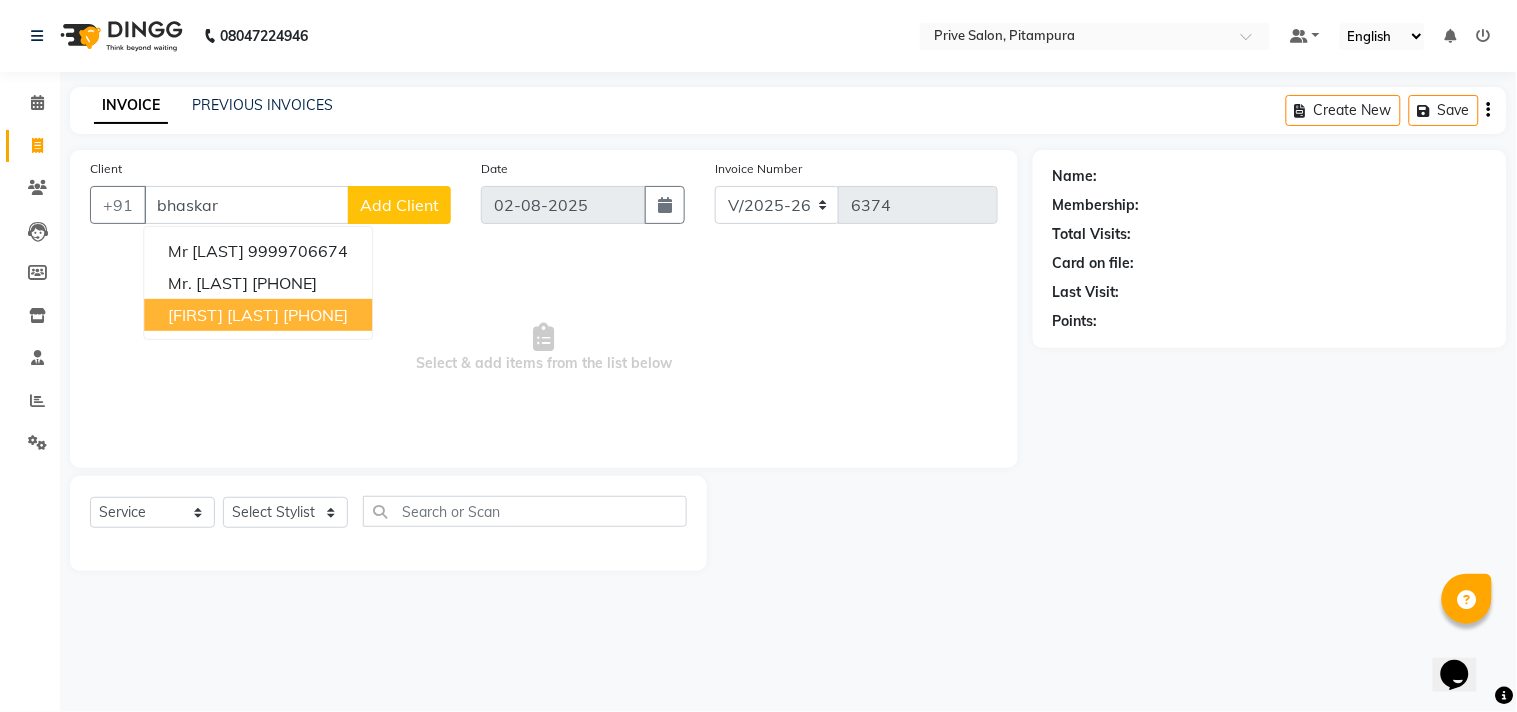 click on "[FIRST] [LAST]" at bounding box center [223, 315] 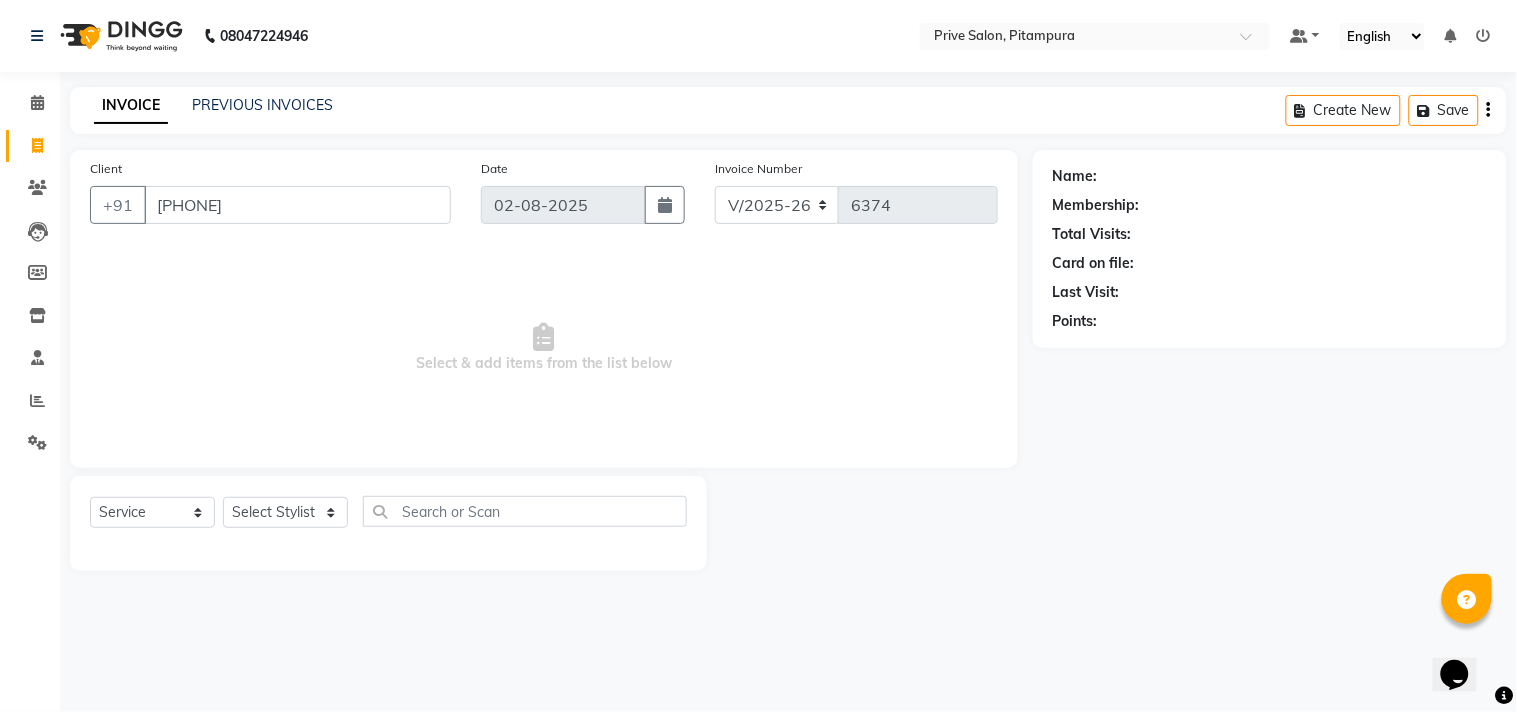 type on "[PHONE]" 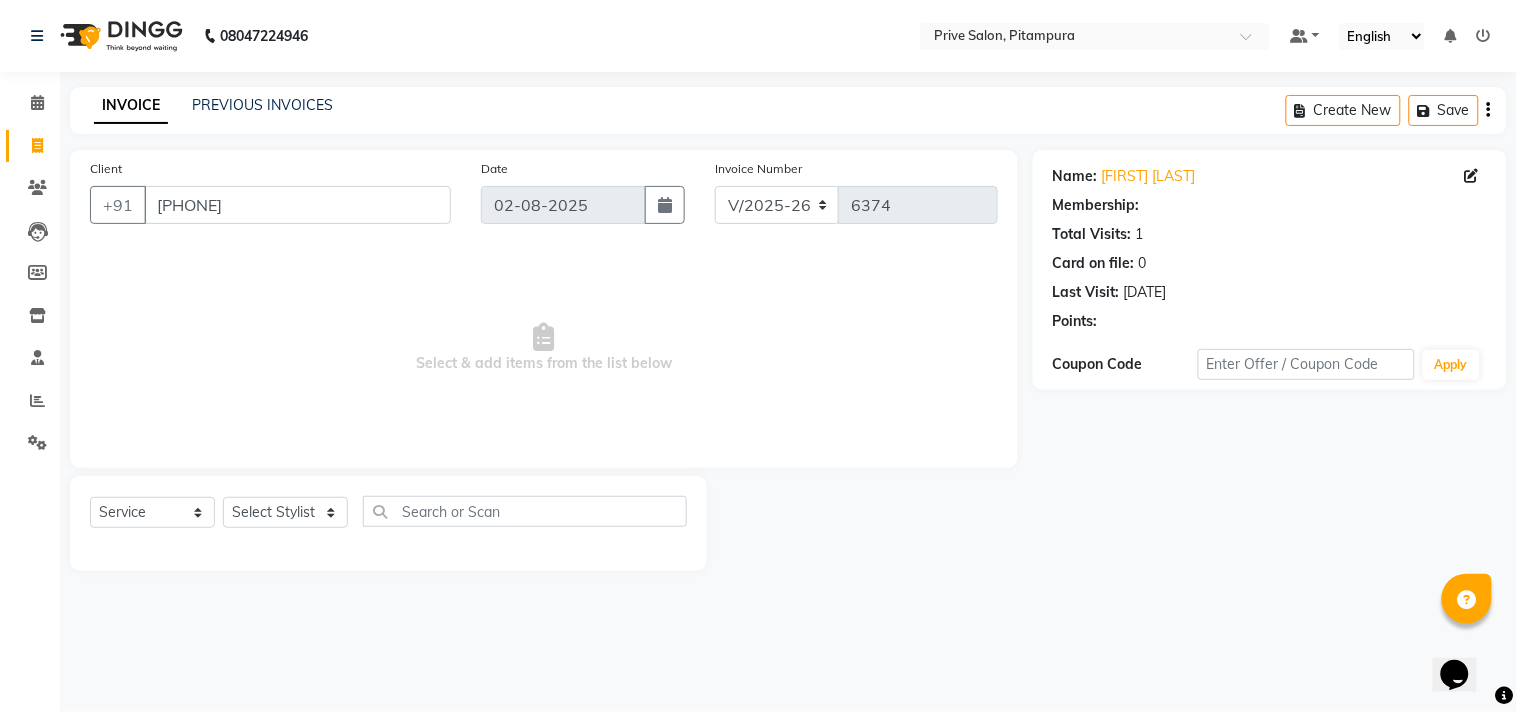 select on "1: Object" 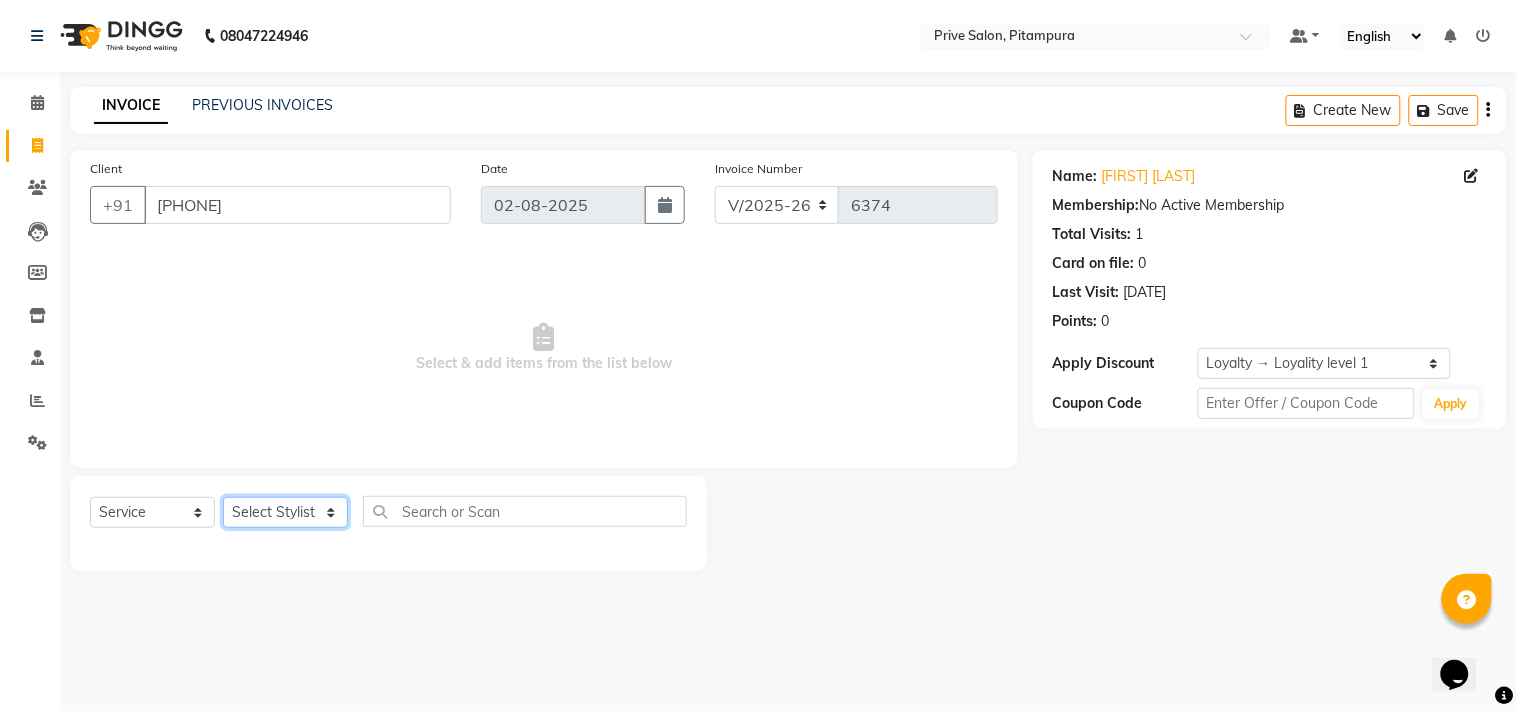 click on "Select Stylist amit ARJUN Atul FAIZAN FARDEEN GOLU harshit HITESH isha kapil khushbu Manager meenu MOHIT Mohsin NISHA nishi Preet privee Shivam SIVA vikas" 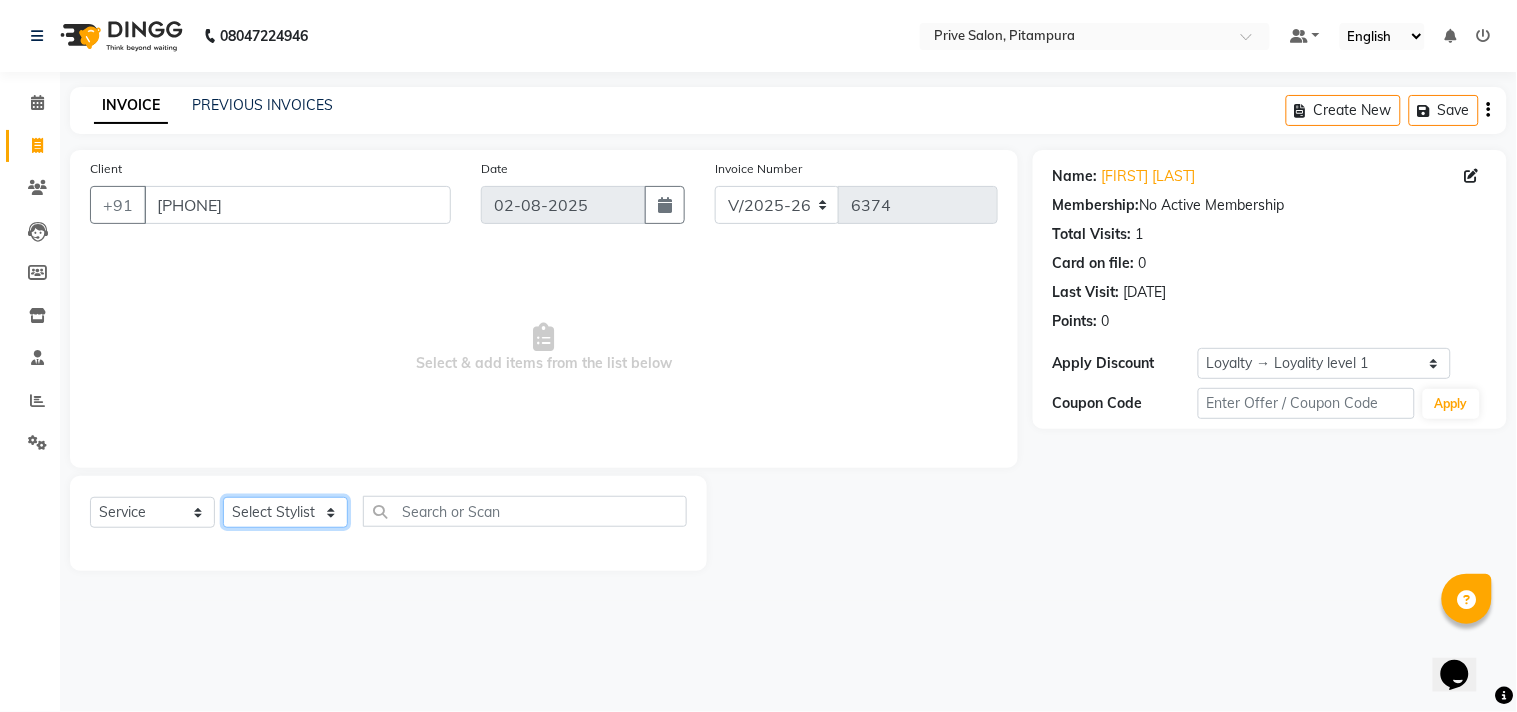 select on "39558" 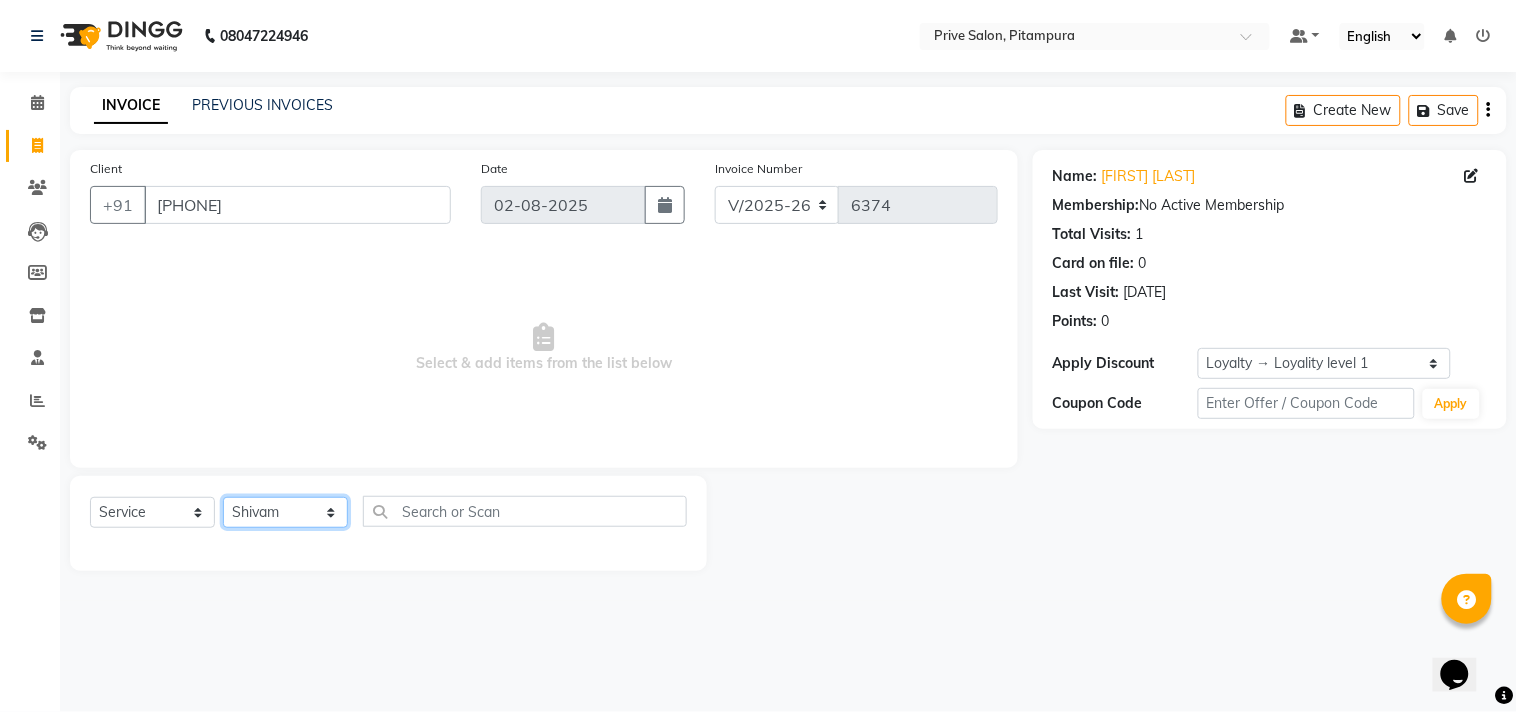 click on "Select Stylist amit ARJUN Atul FAIZAN FARDEEN GOLU harshit HITESH isha kapil khushbu Manager meenu MOHIT Mohsin NISHA nishi Preet privee Shivam SIVA vikas" 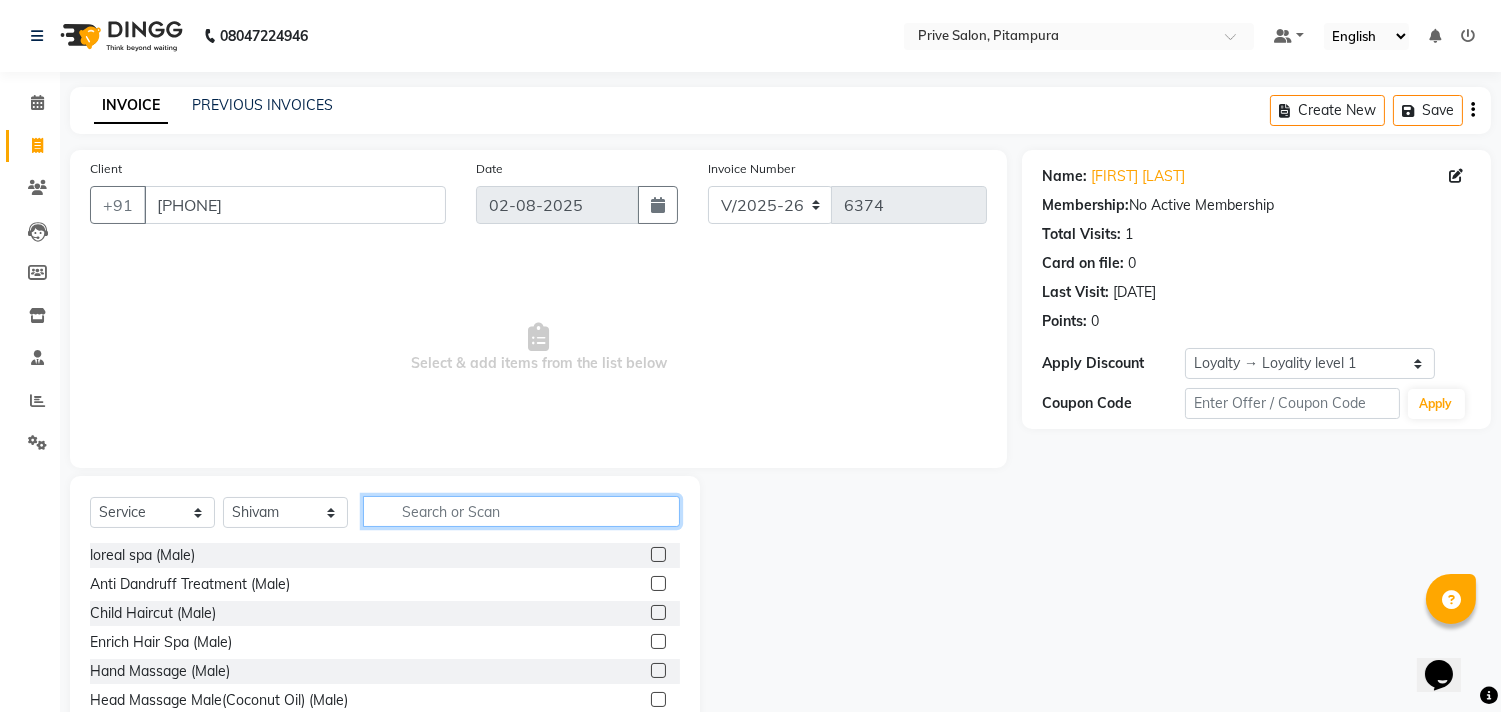 click 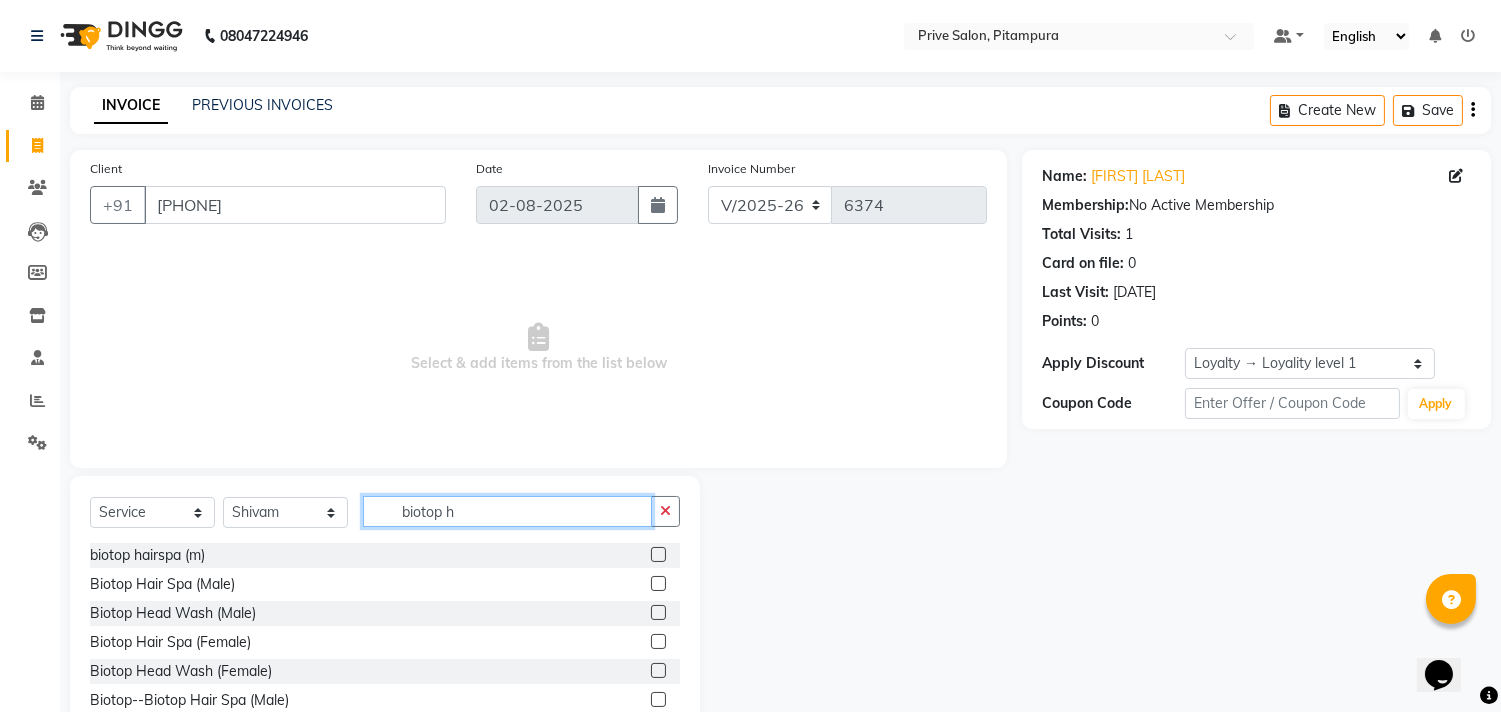 type on "biotop h" 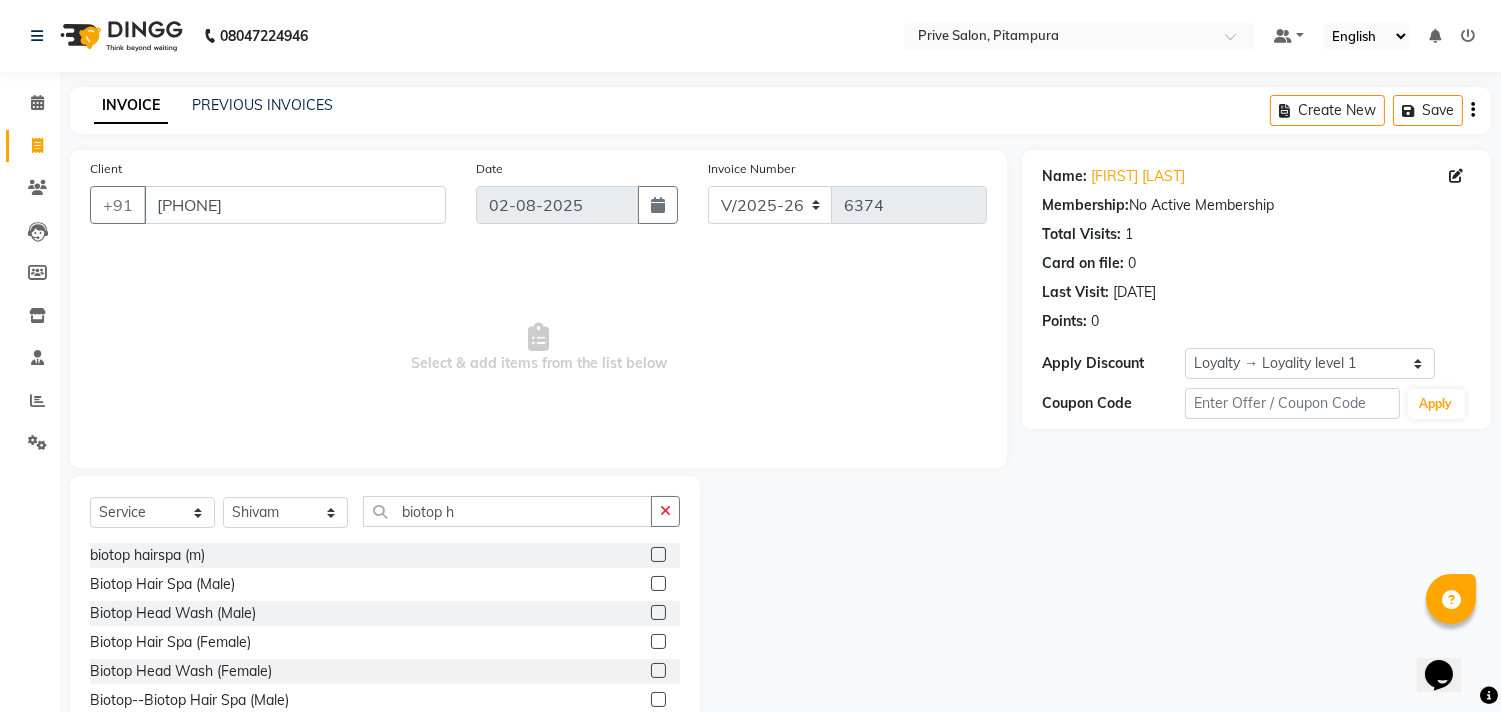 click 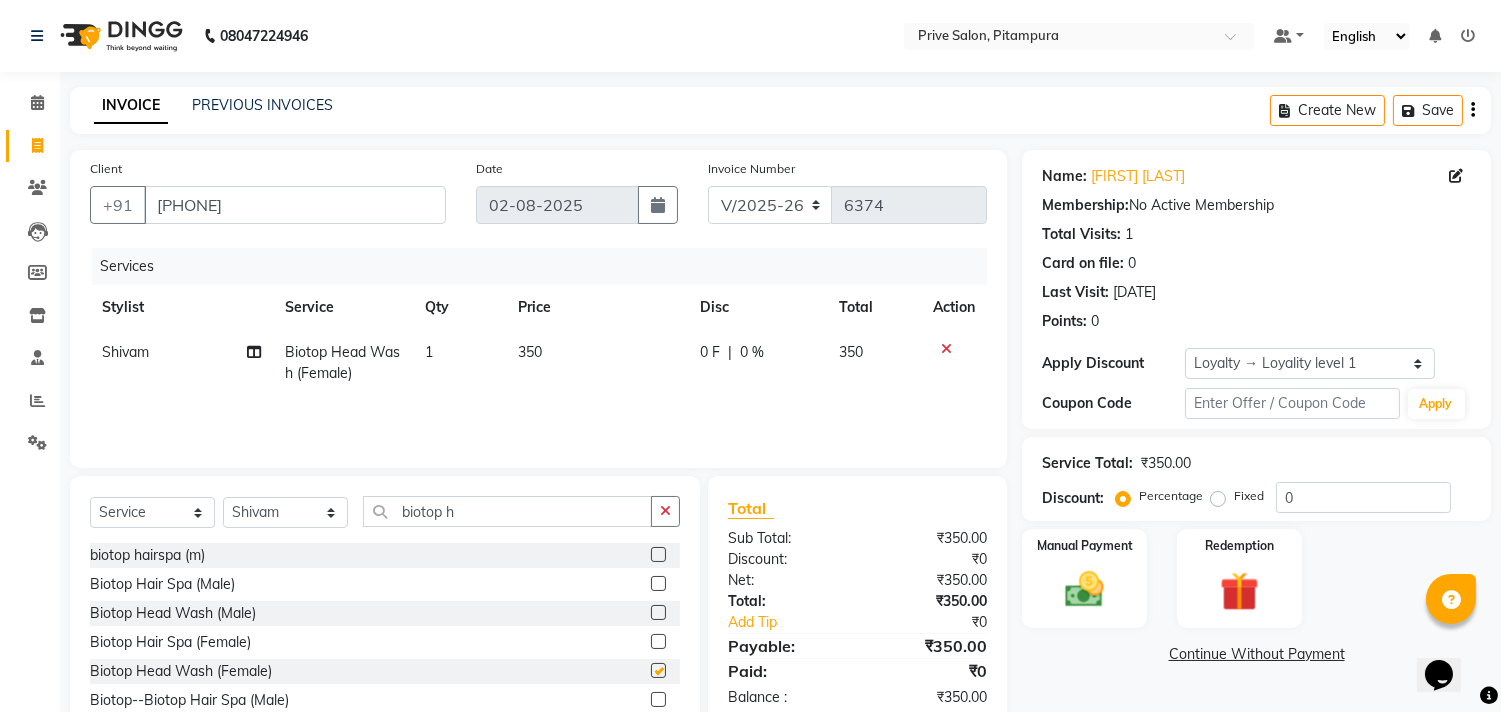 checkbox on "false" 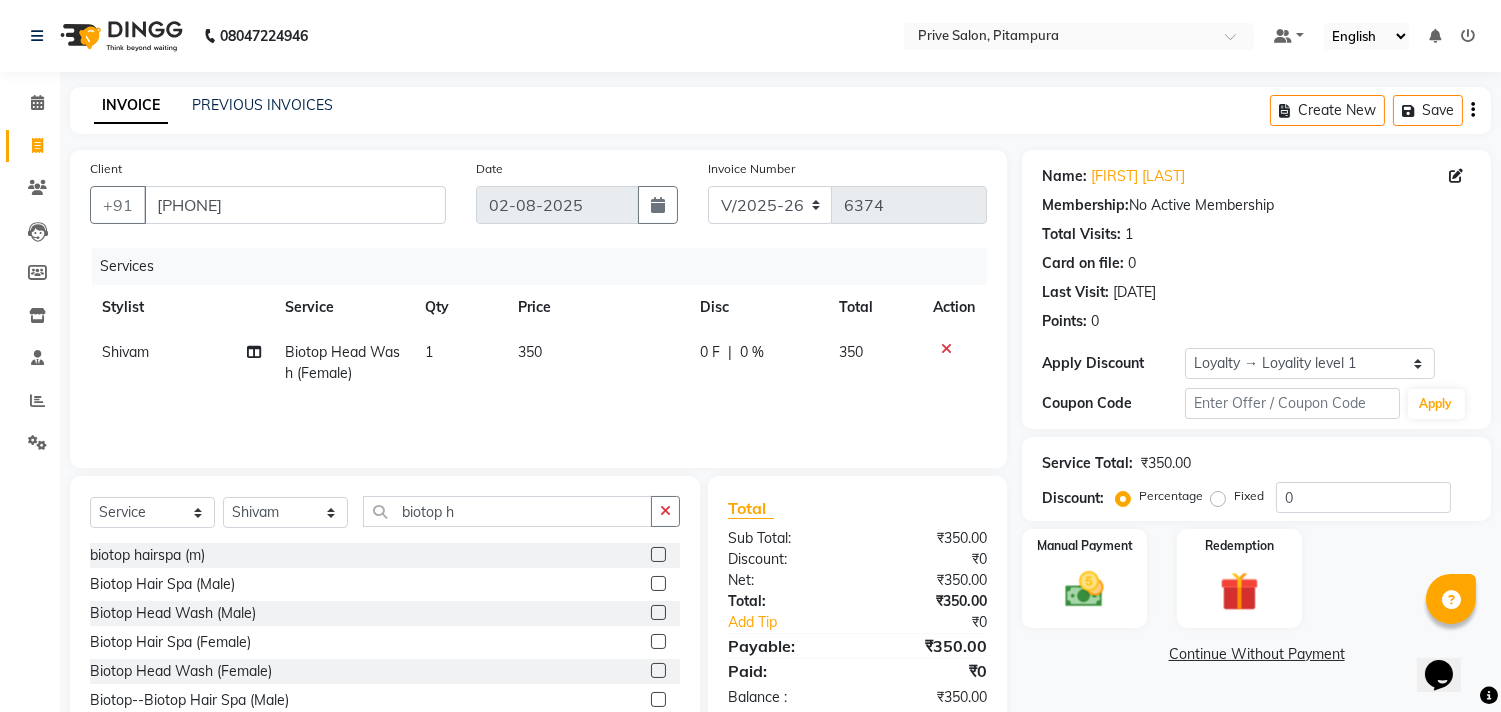 click on "350" 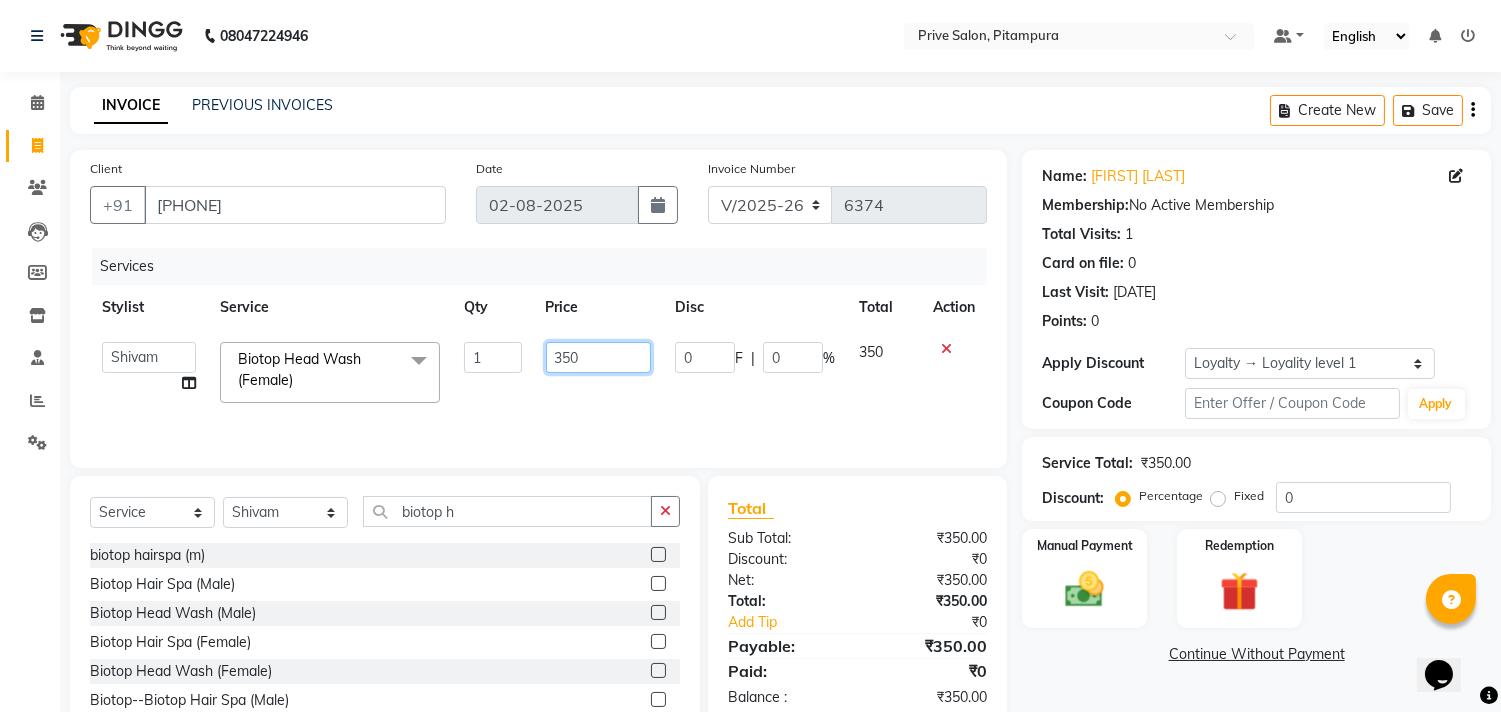 click on "350" 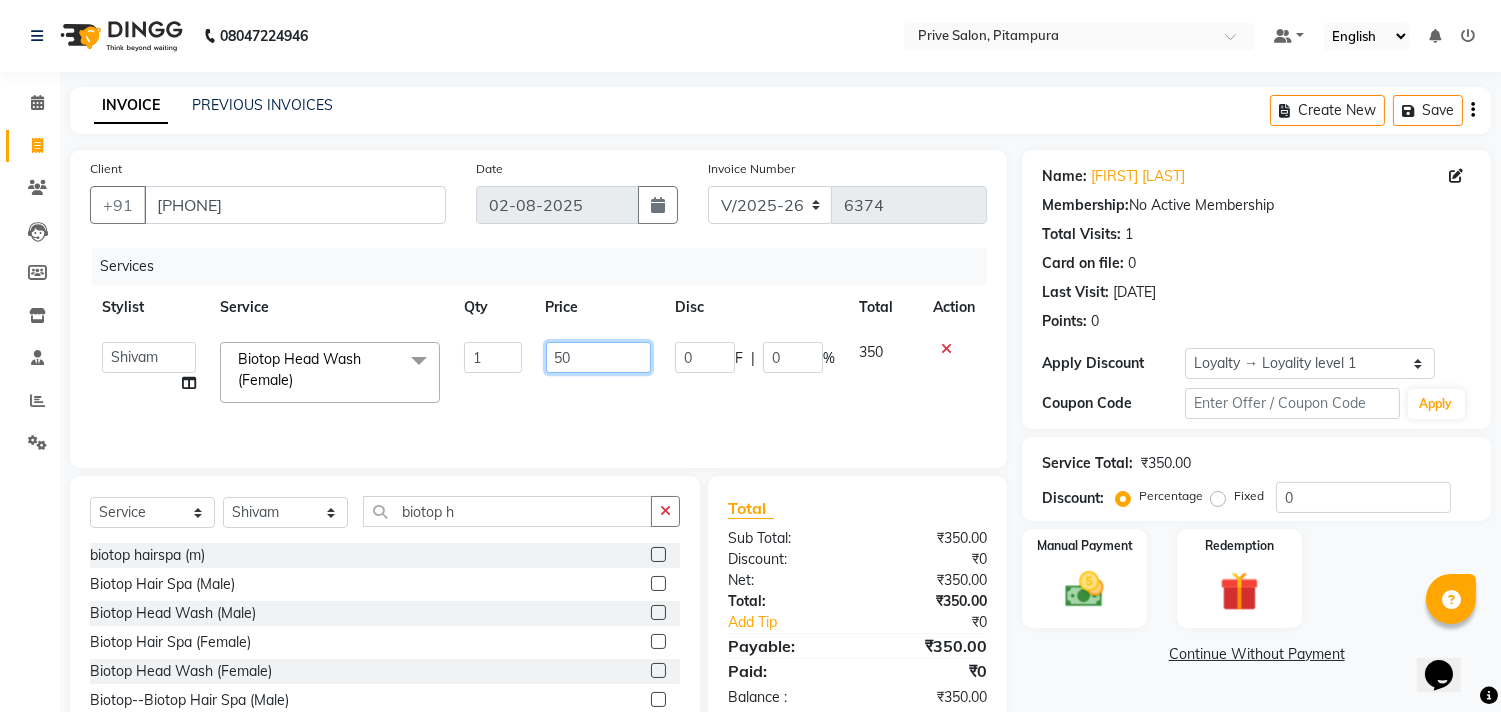 type on "250" 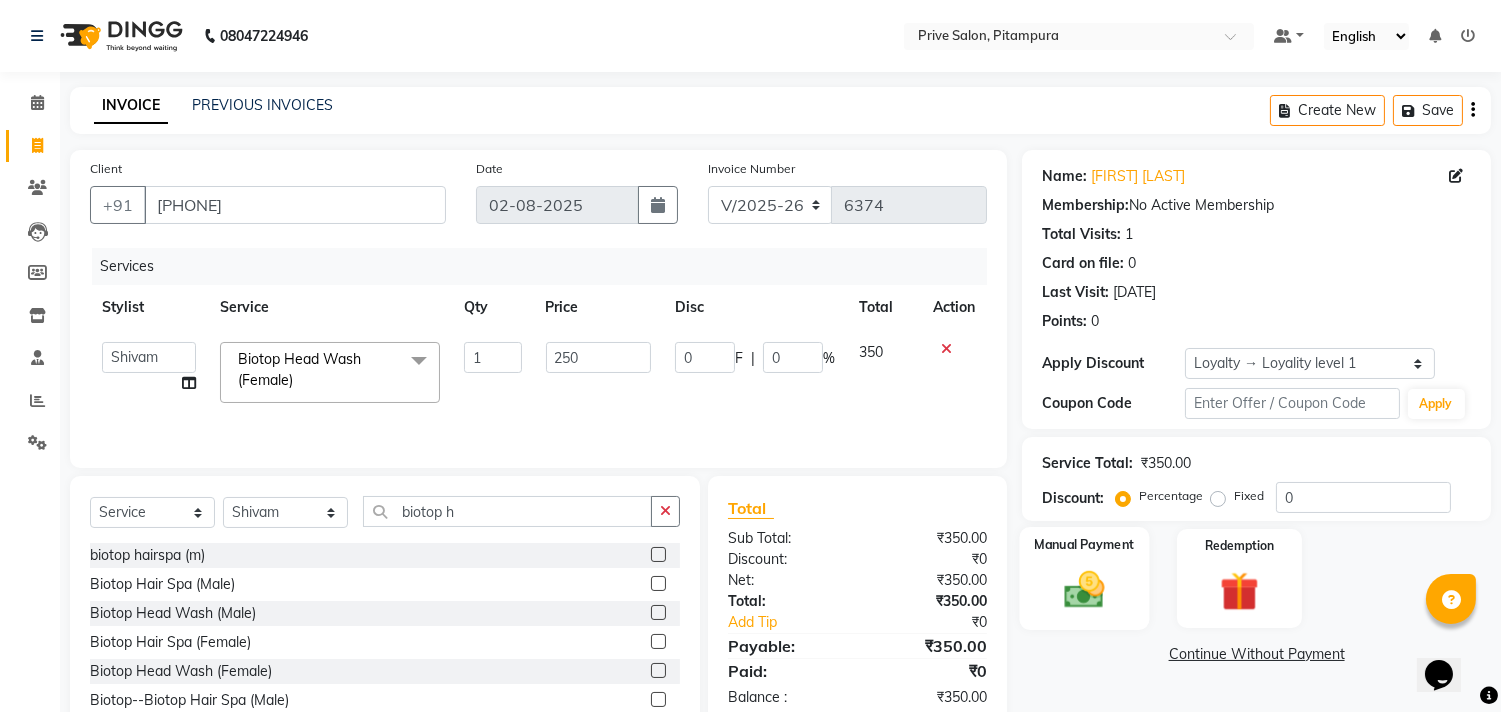 click 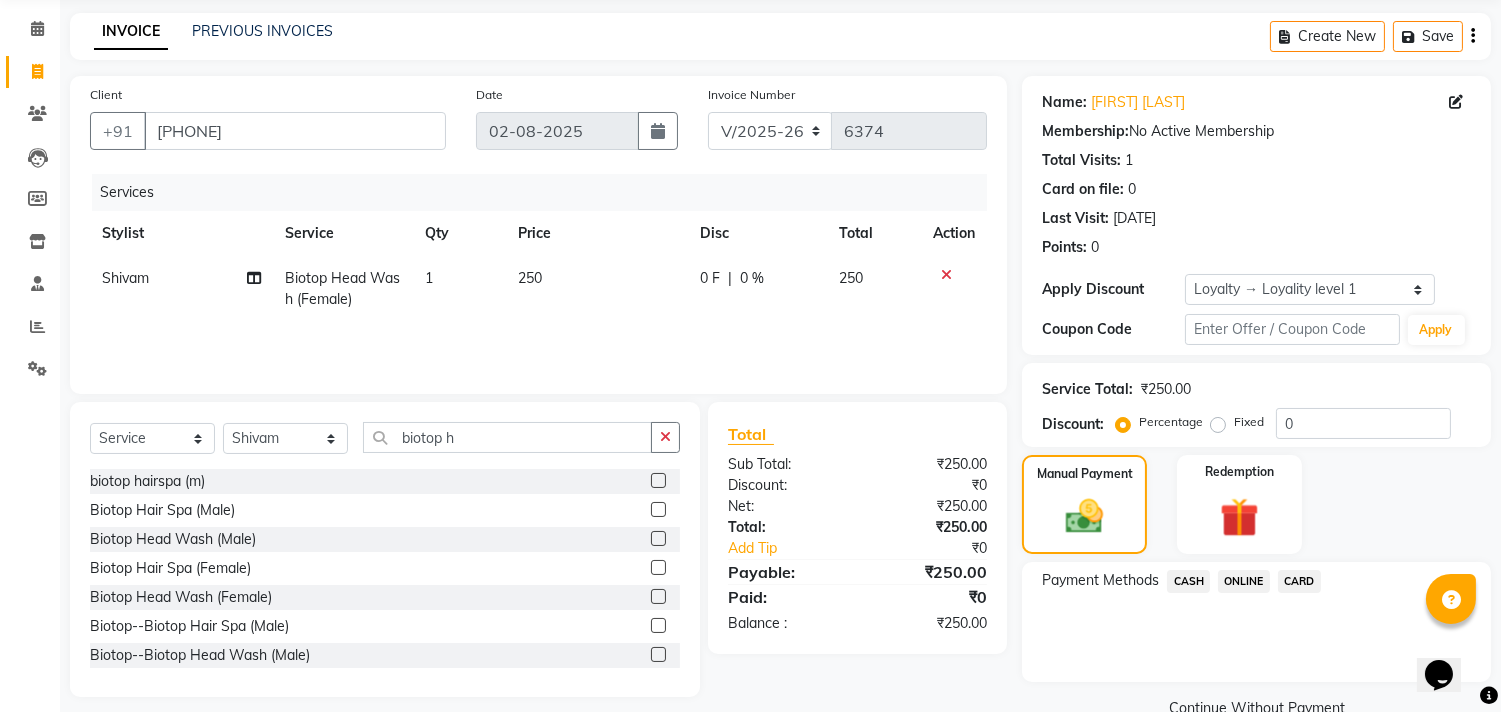 scroll, scrollTop: 114, scrollLeft: 0, axis: vertical 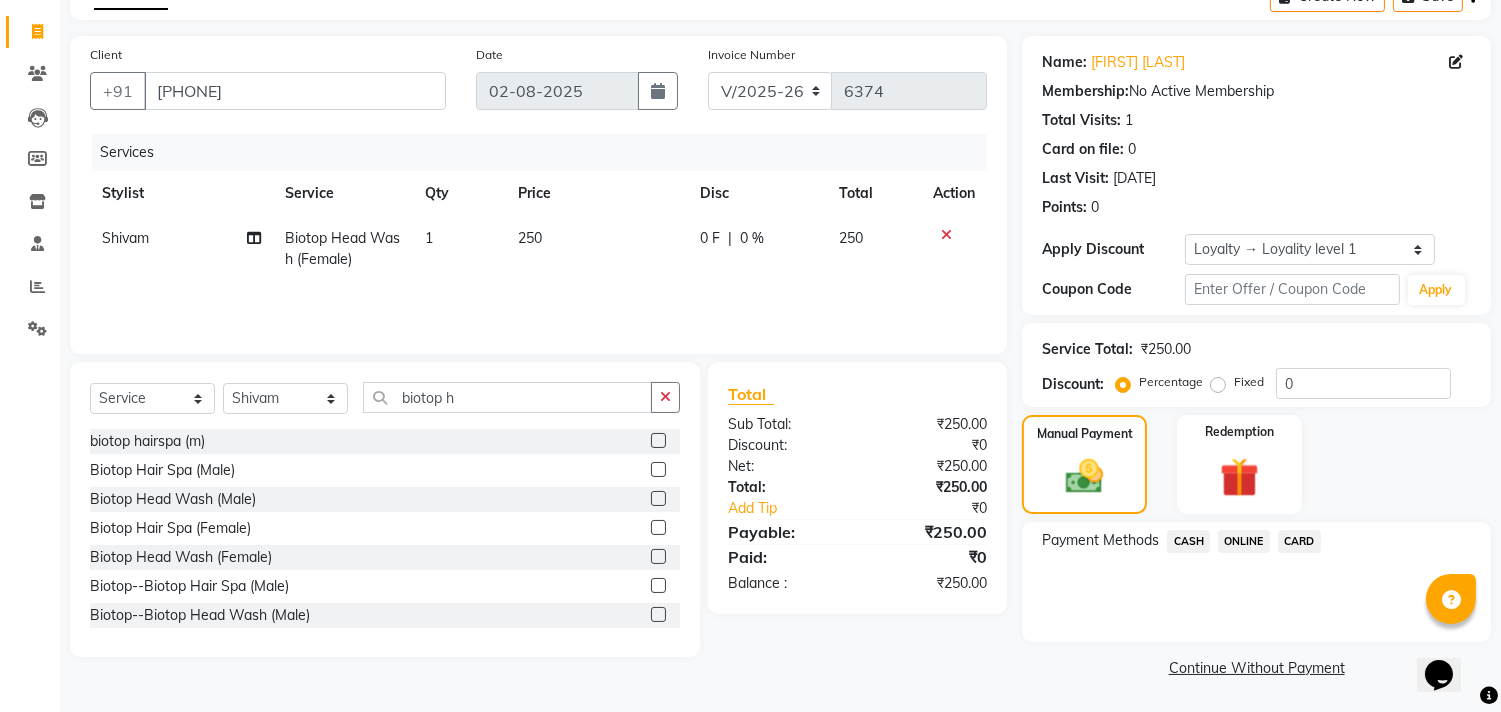 click on "CASH" 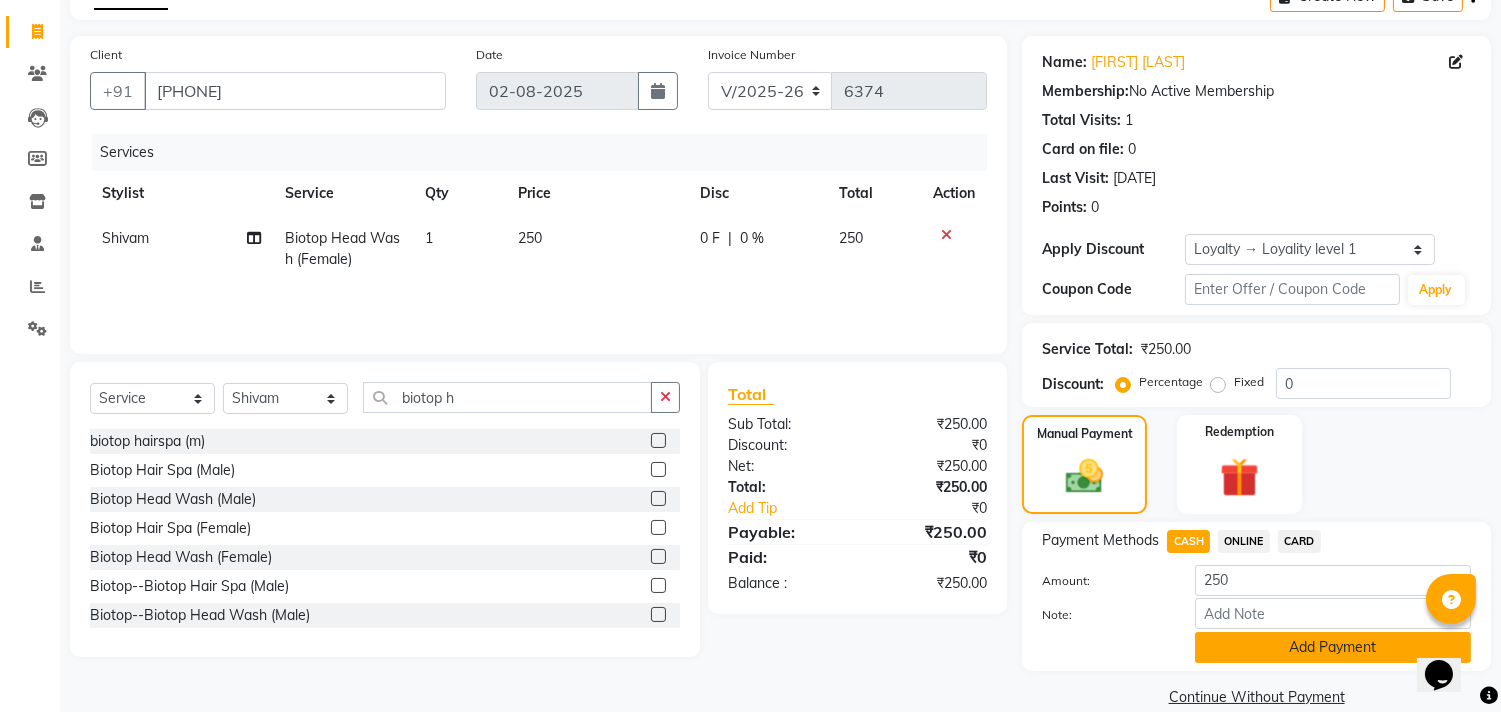 click on "Add Payment" 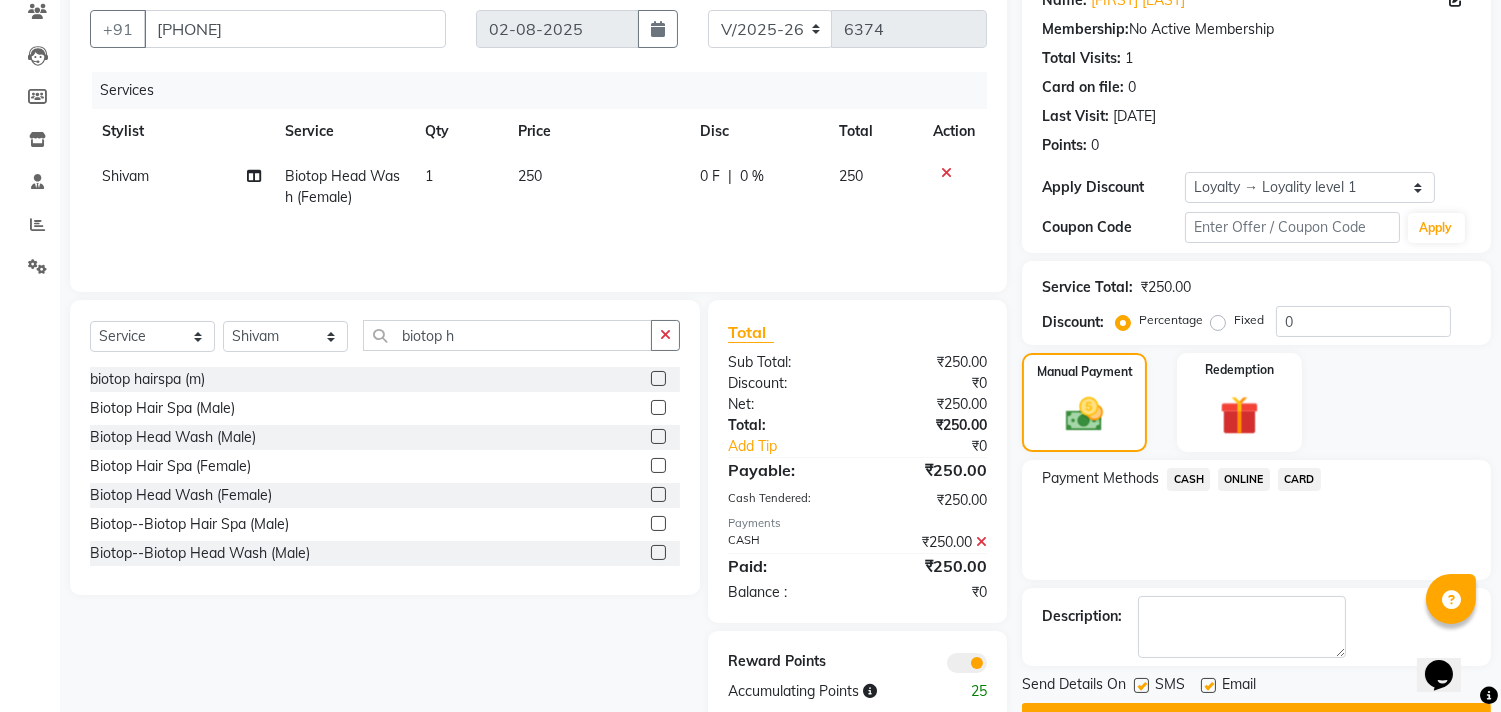 scroll, scrollTop: 218, scrollLeft: 0, axis: vertical 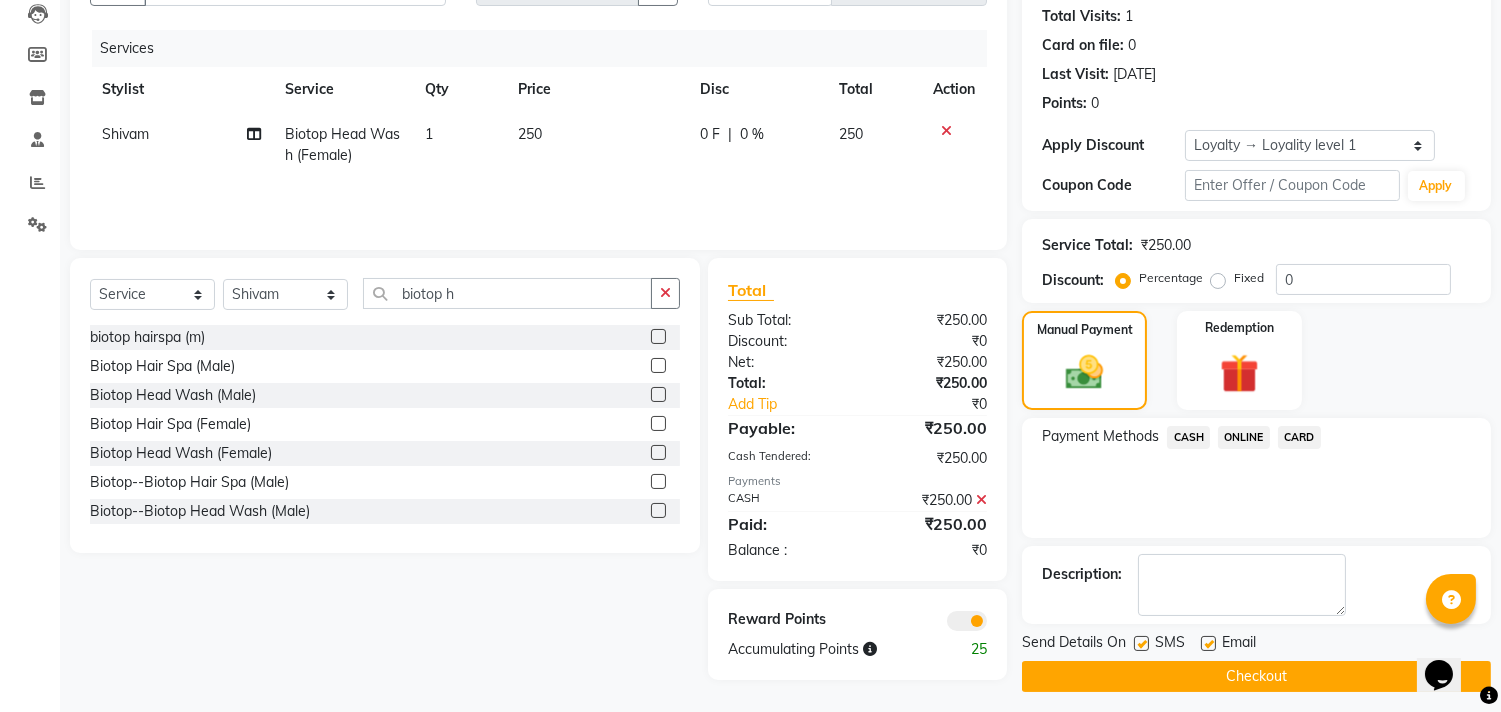 click on "Checkout" 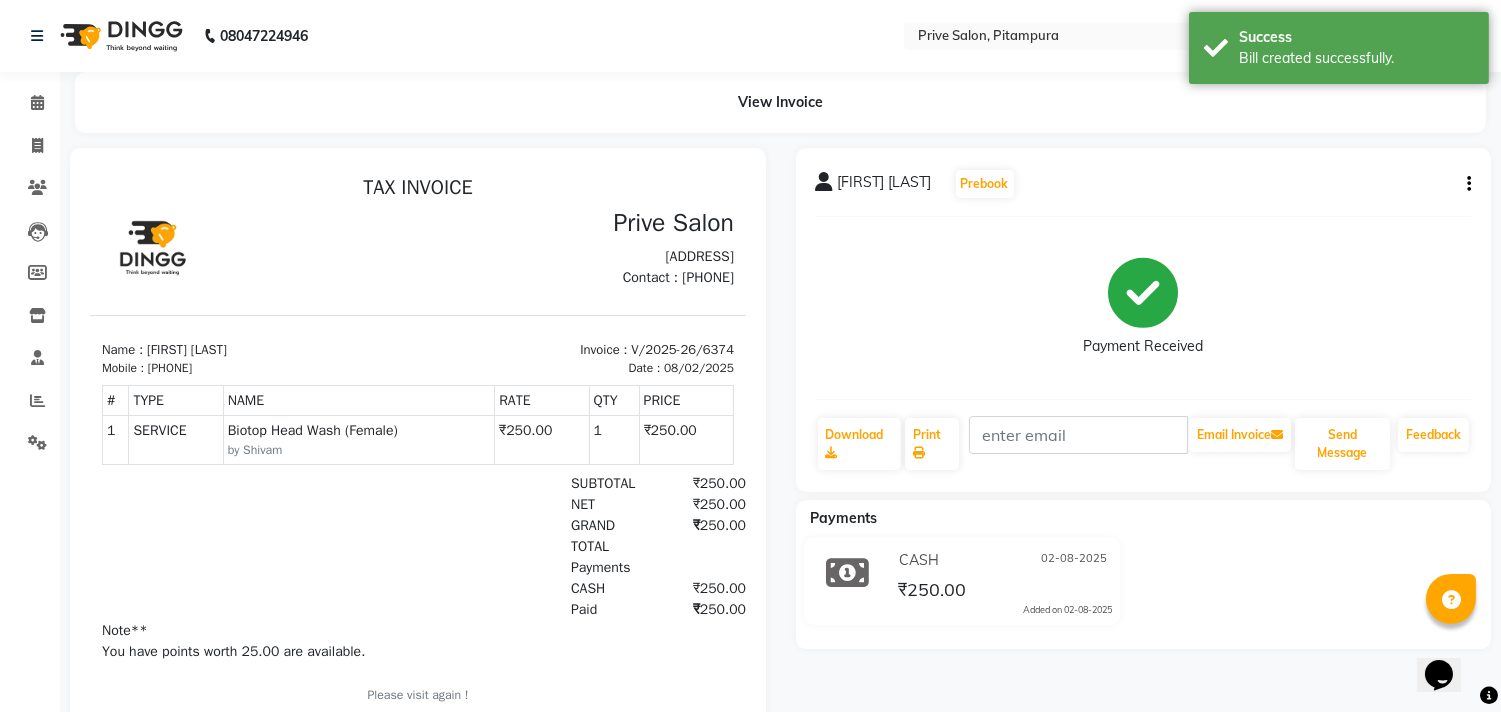 scroll, scrollTop: 0, scrollLeft: 0, axis: both 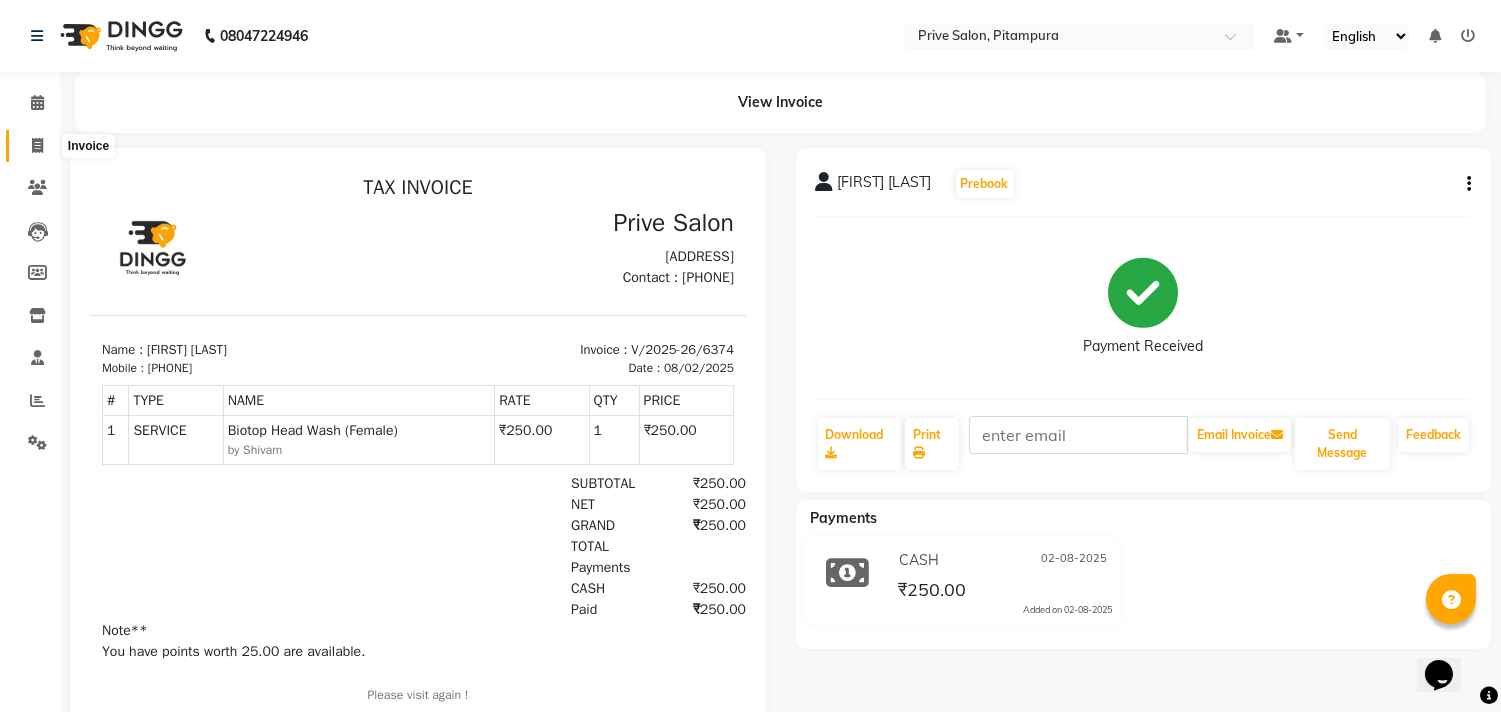 click 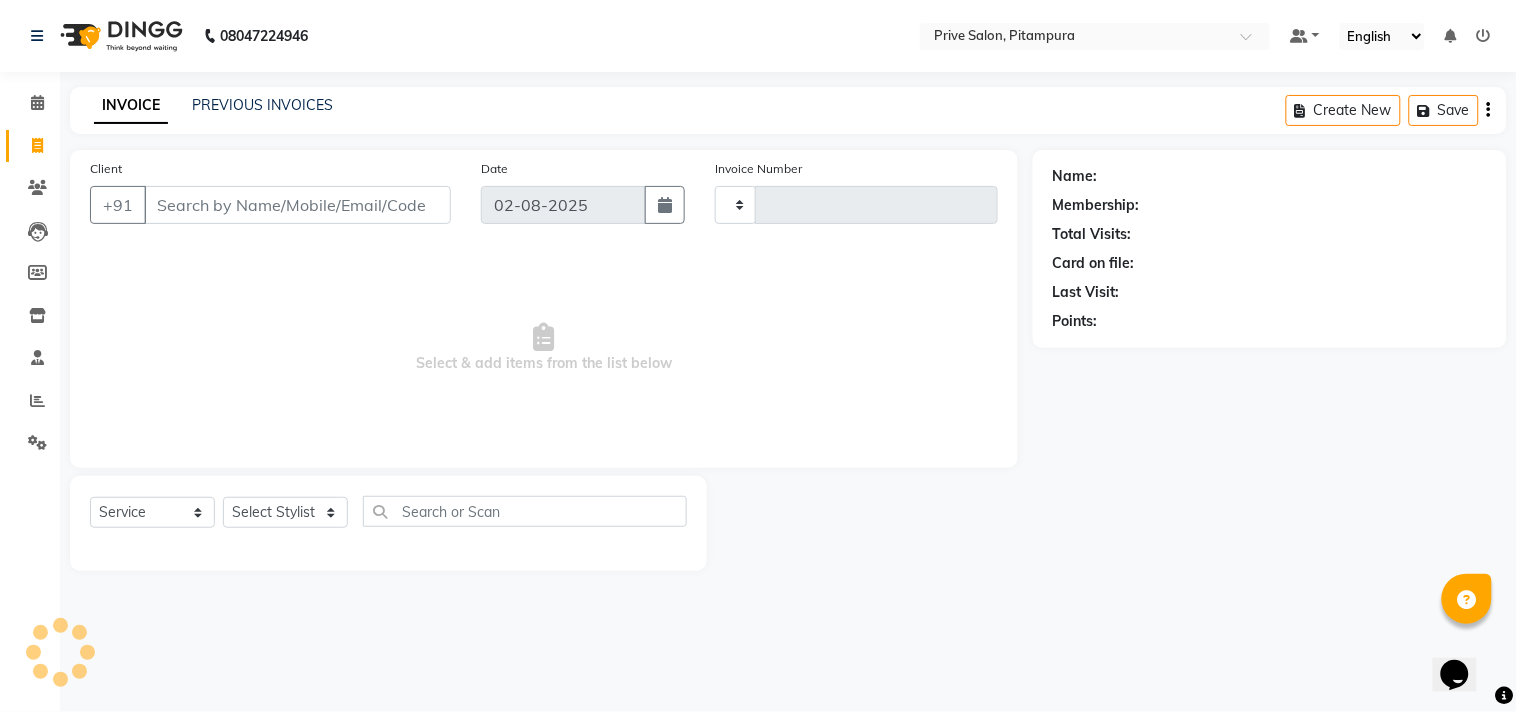 type on "[PHONE]" 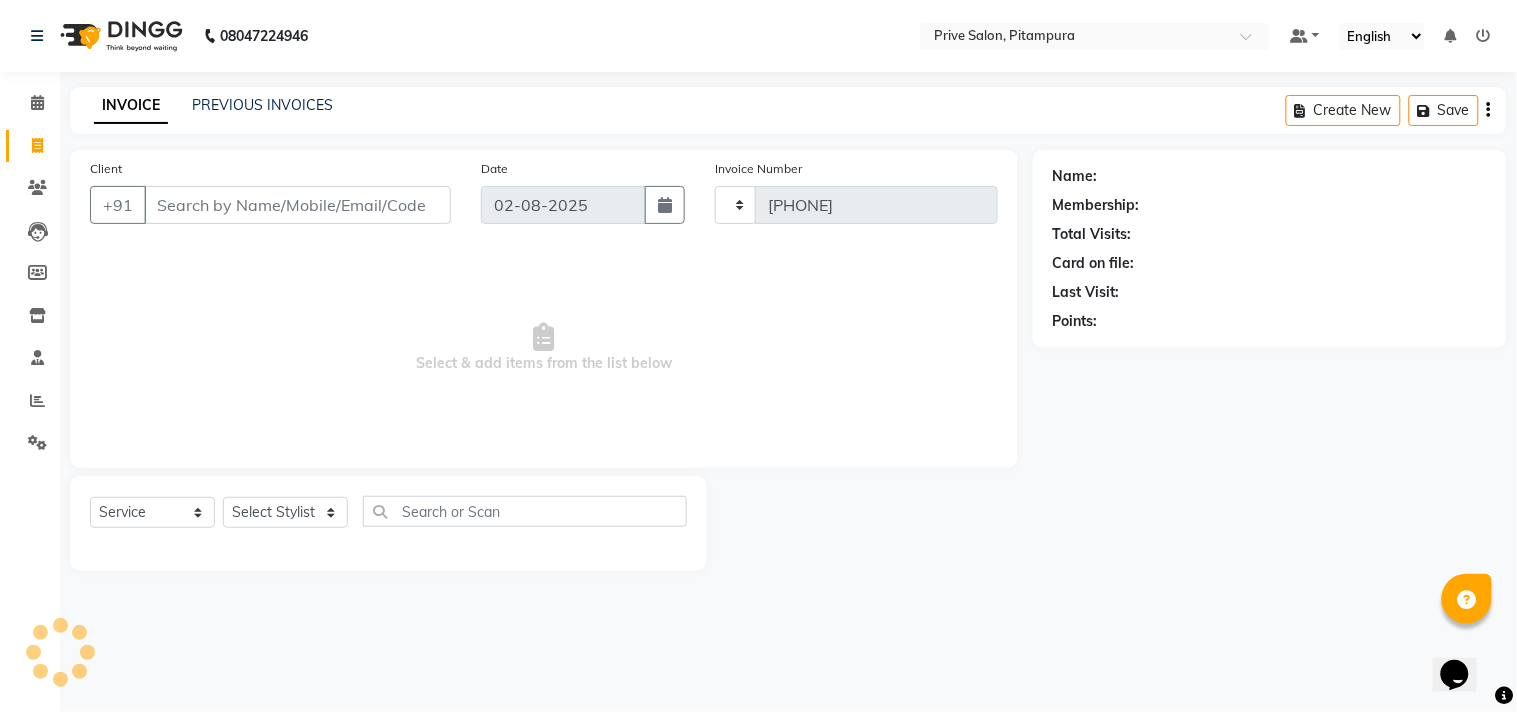 select on "136" 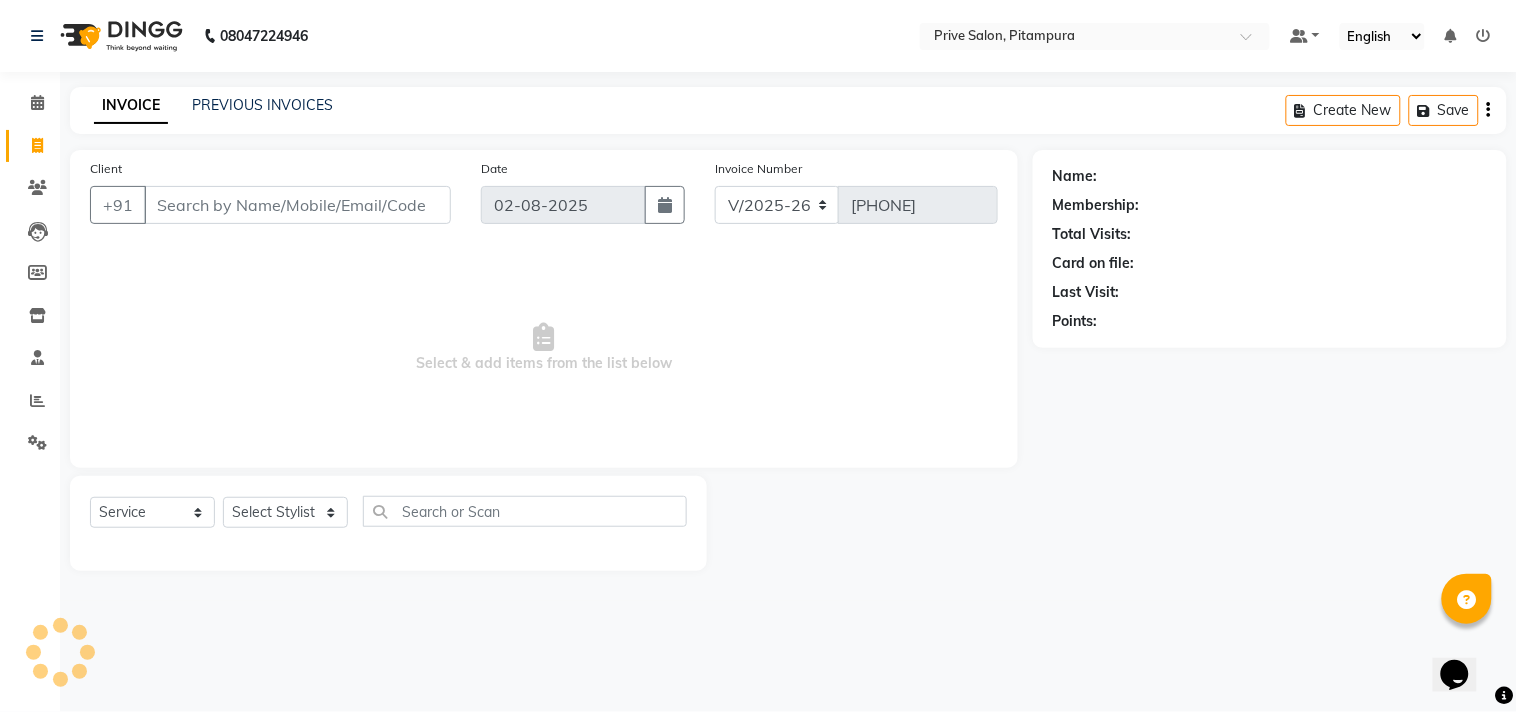 click on "Client" at bounding box center (297, 205) 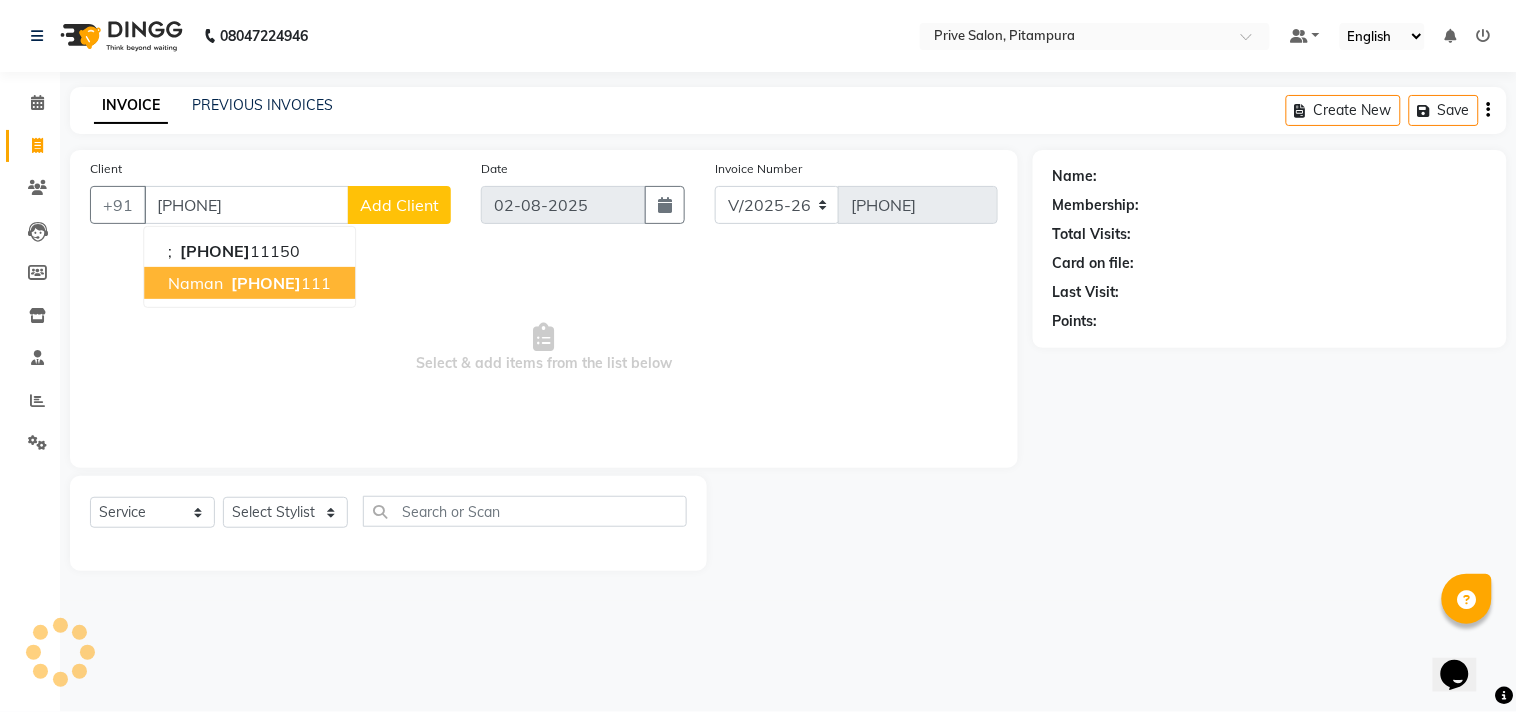 click on "[PHONE]" at bounding box center [279, 283] 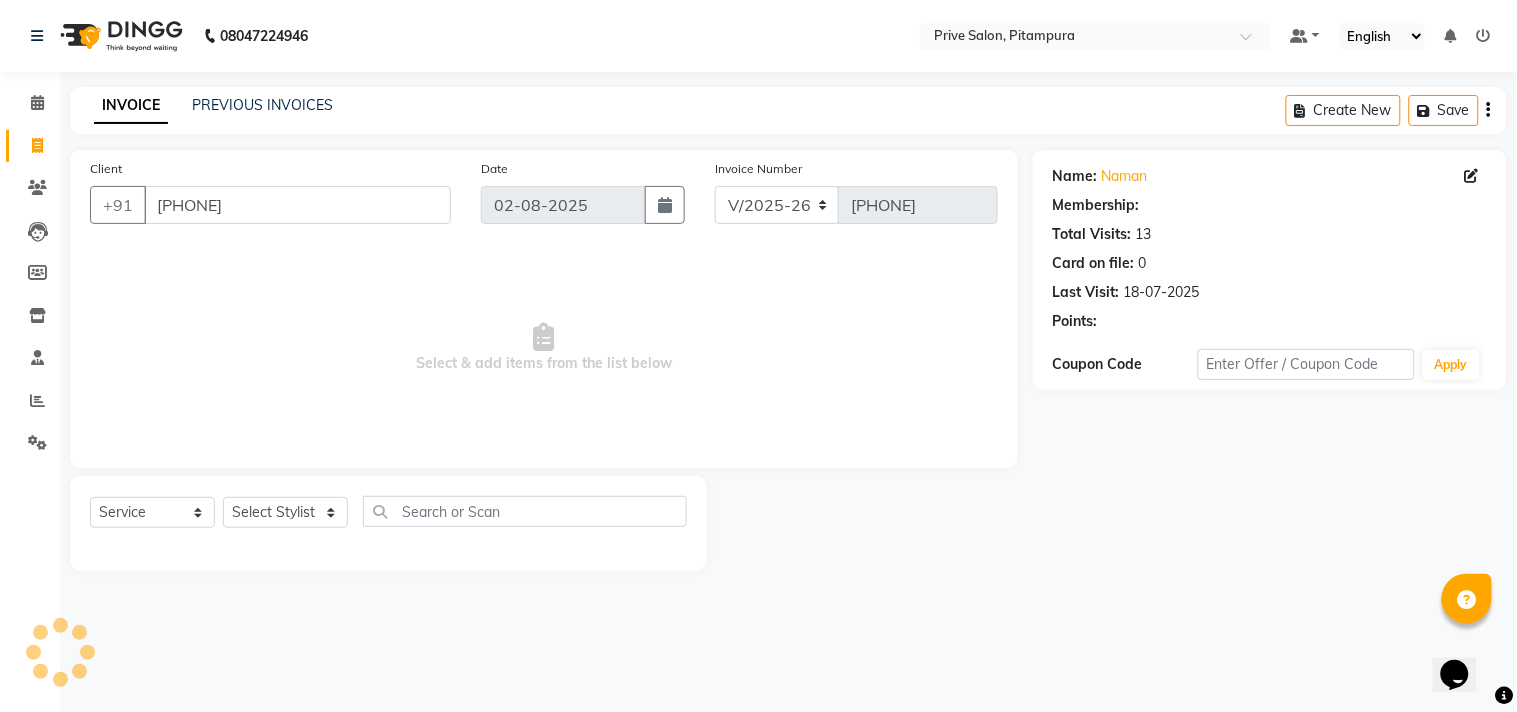 select on "1: Object" 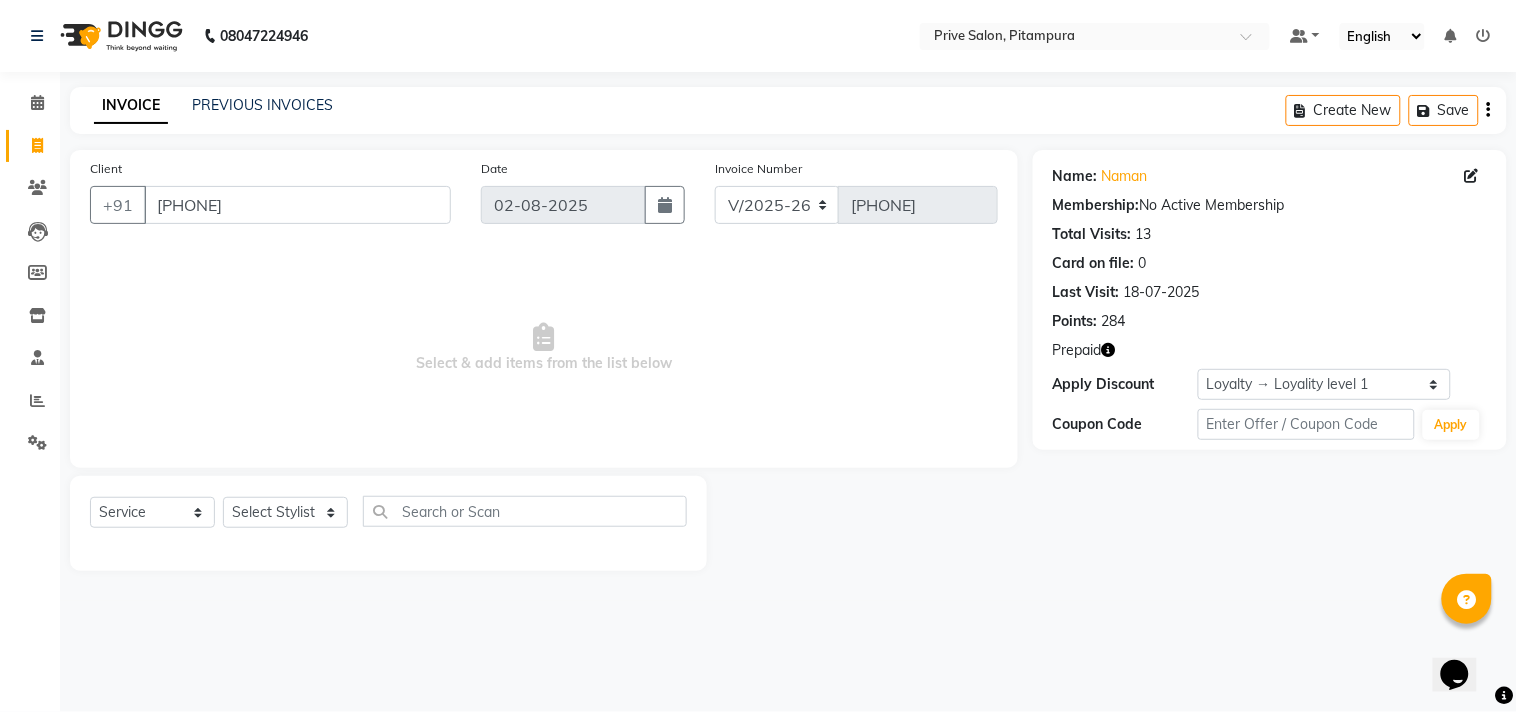 click 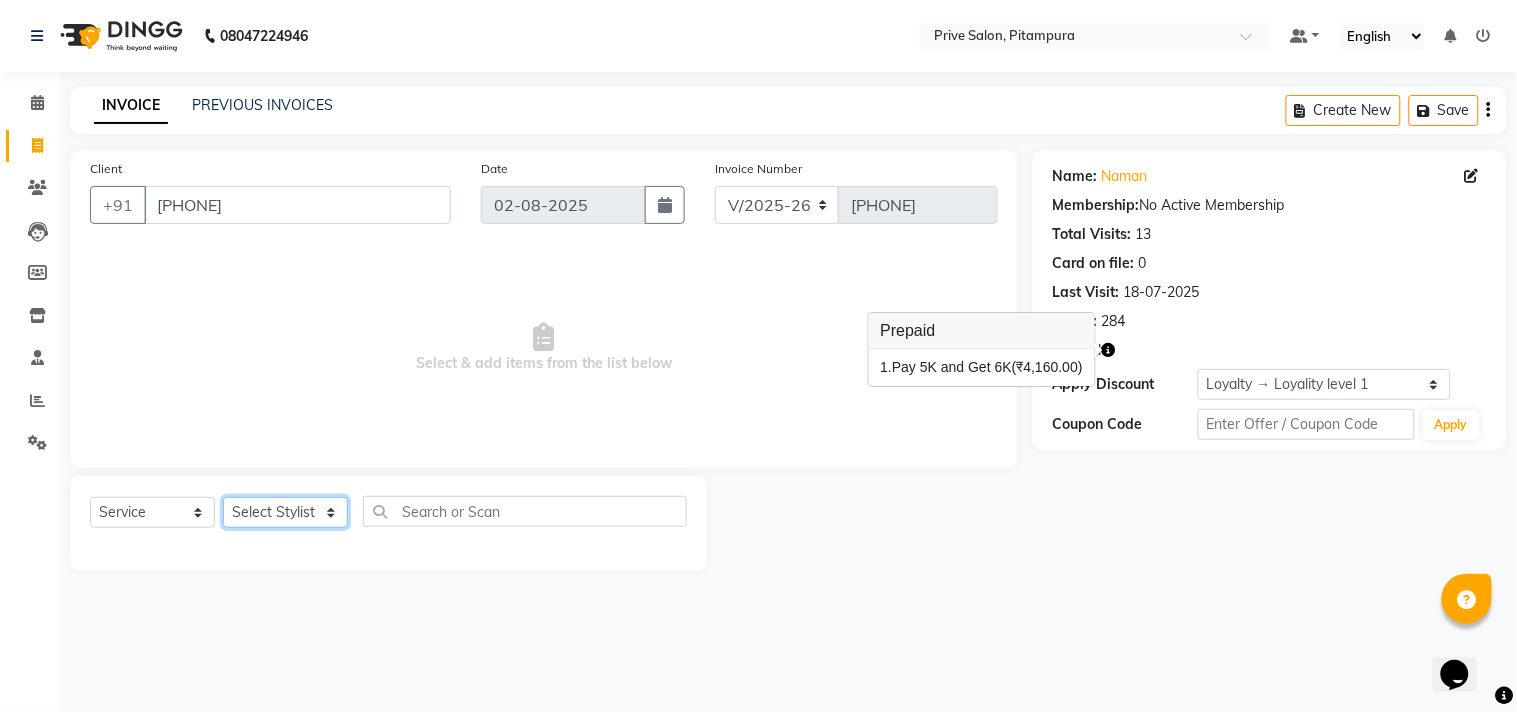 click on "Select Stylist amit ARJUN Atul FAIZAN FARDEEN GOLU harshit HITESH isha kapil khushbu Manager meenu MOHIT Mohsin NISHA nishi Preet privee Shivam SIVA vikas" 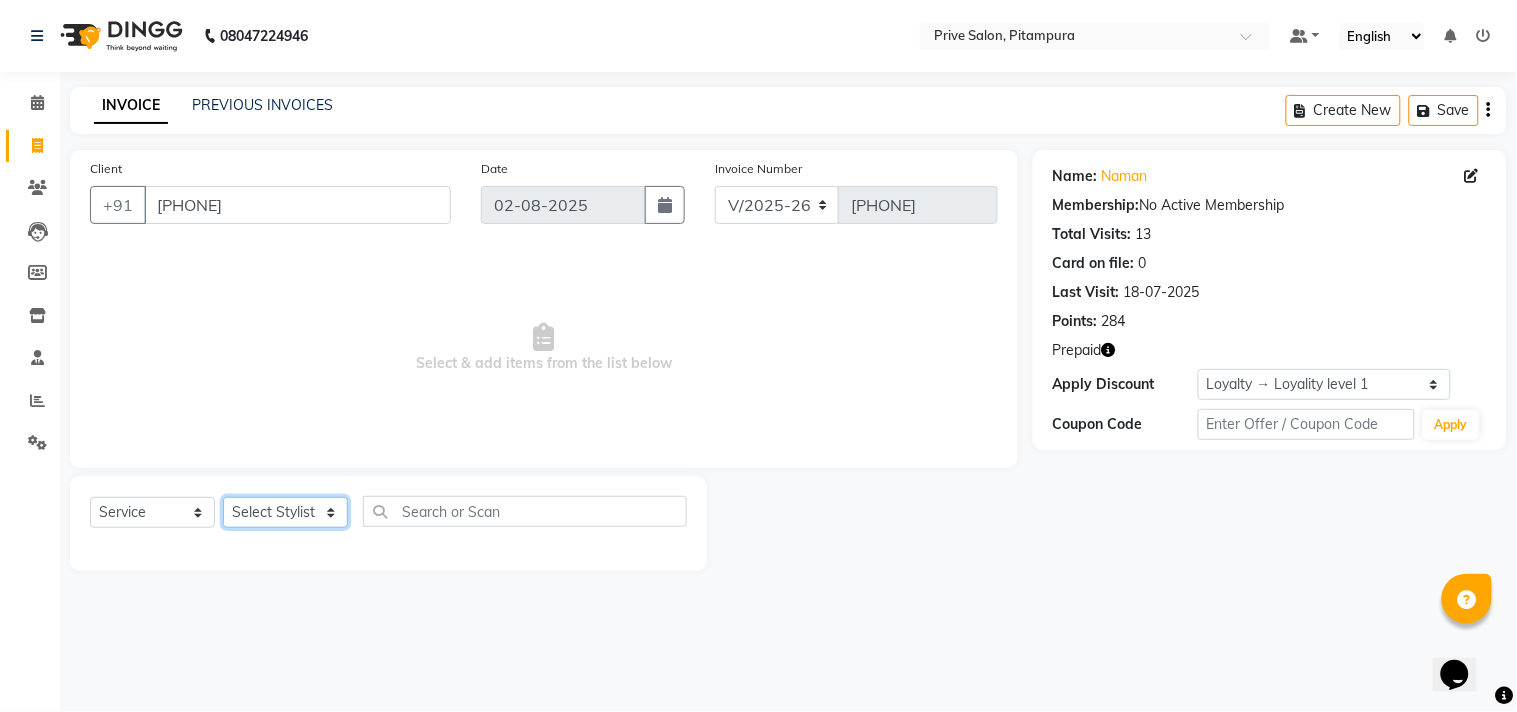 select on "30812" 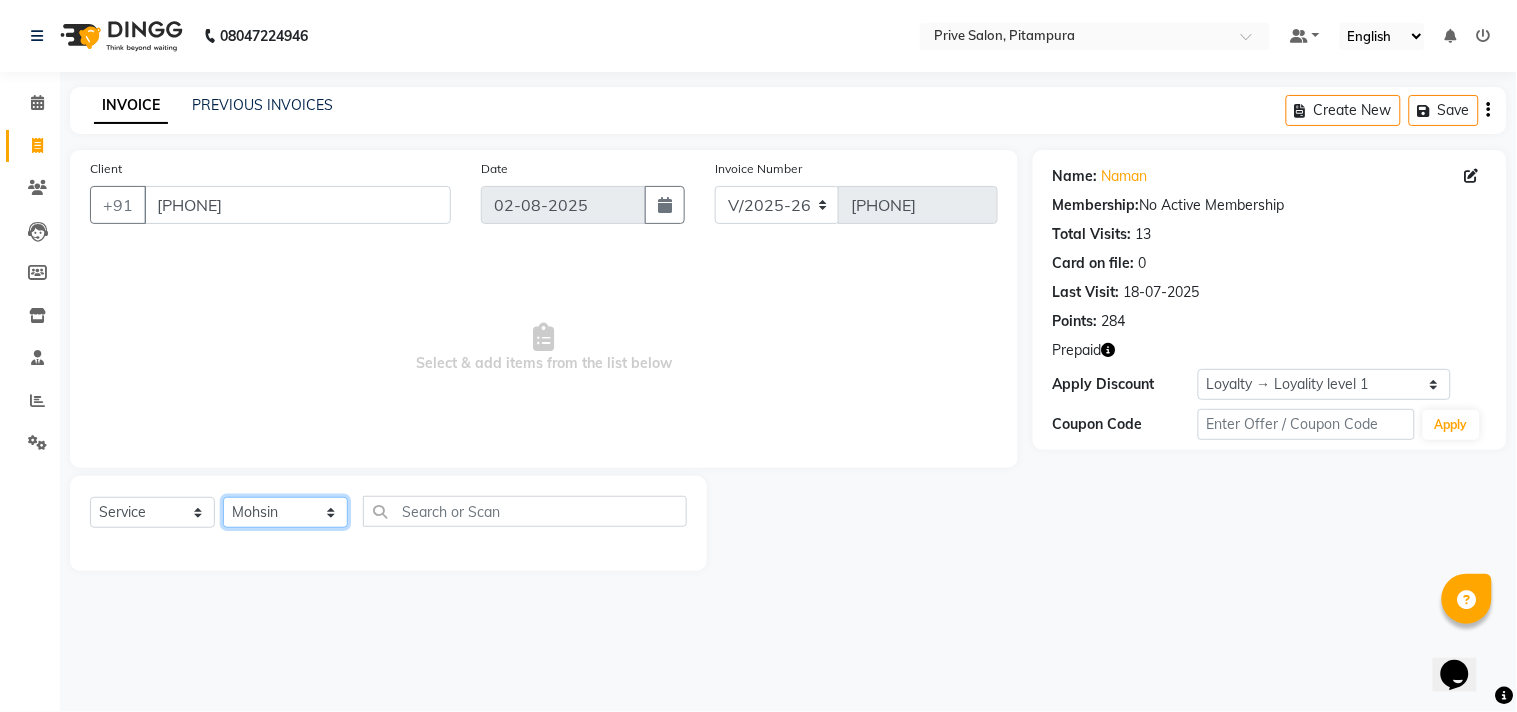 click on "Select Stylist amit ARJUN Atul FAIZAN FARDEEN GOLU harshit HITESH isha kapil khushbu Manager meenu MOHIT Mohsin NISHA nishi Preet privee Shivam SIVA vikas" 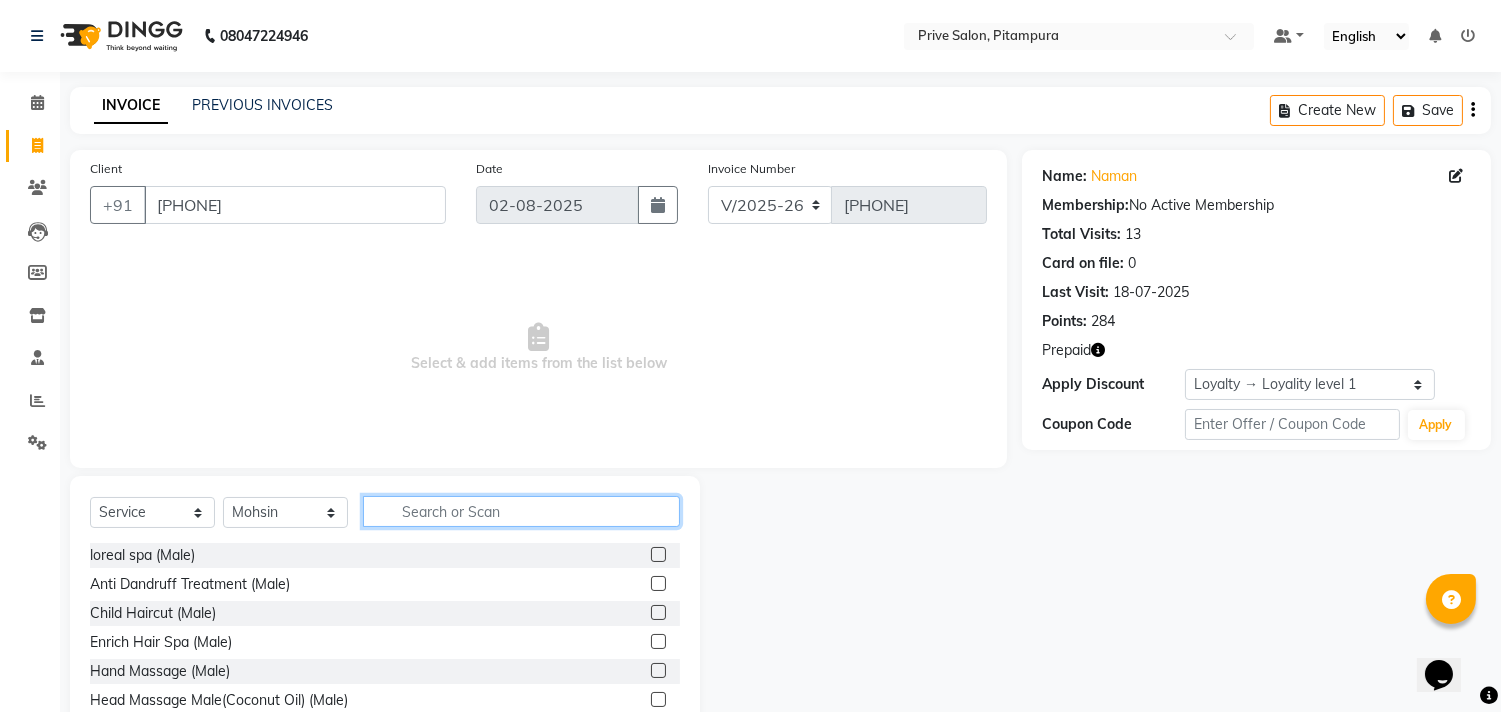 click 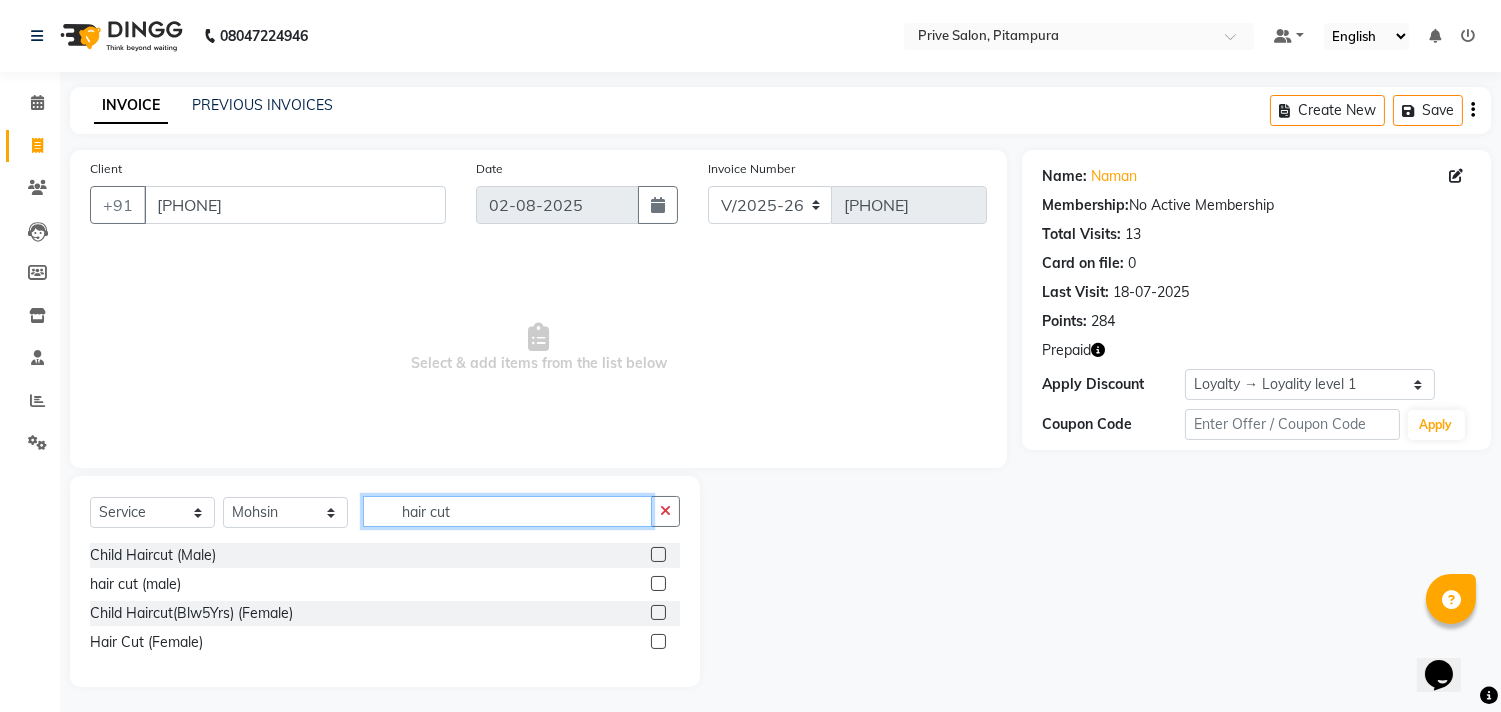 type on "hair cut" 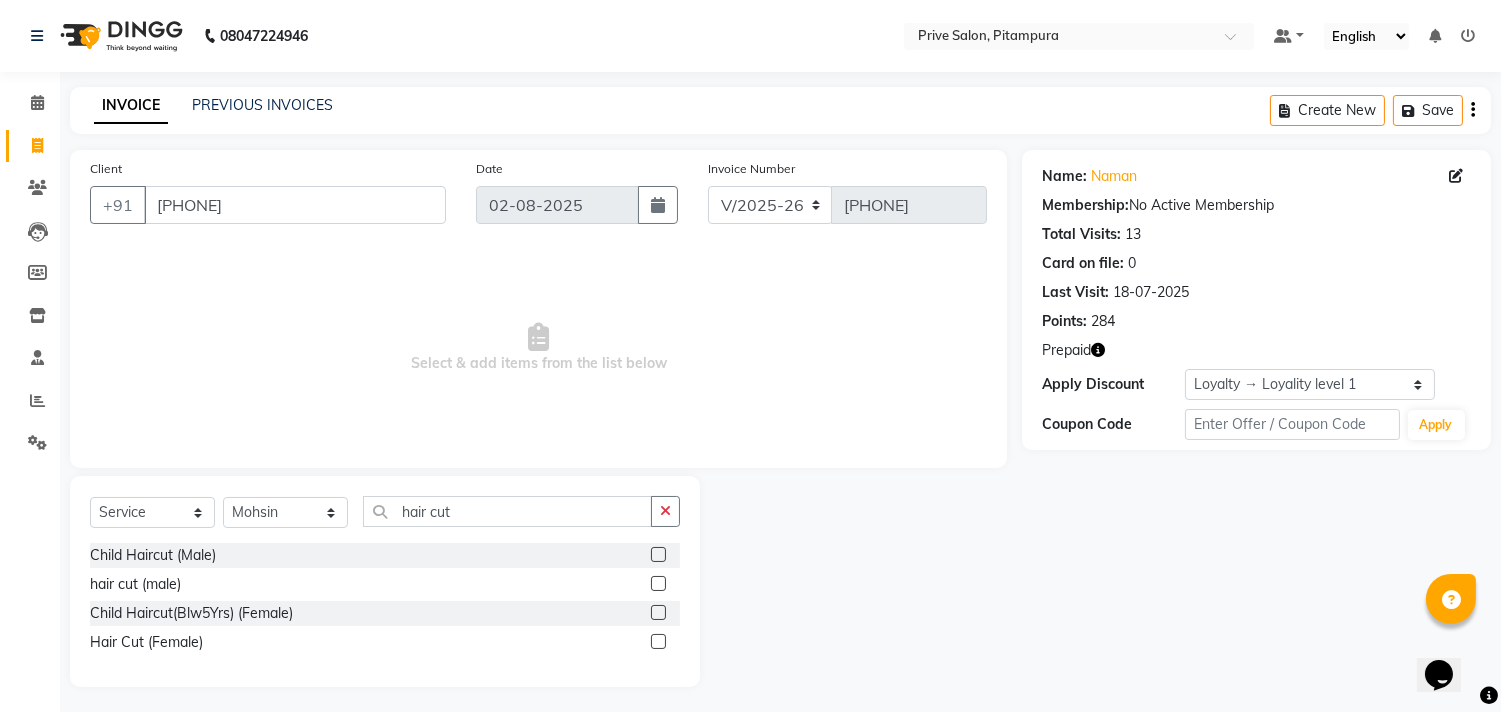 click 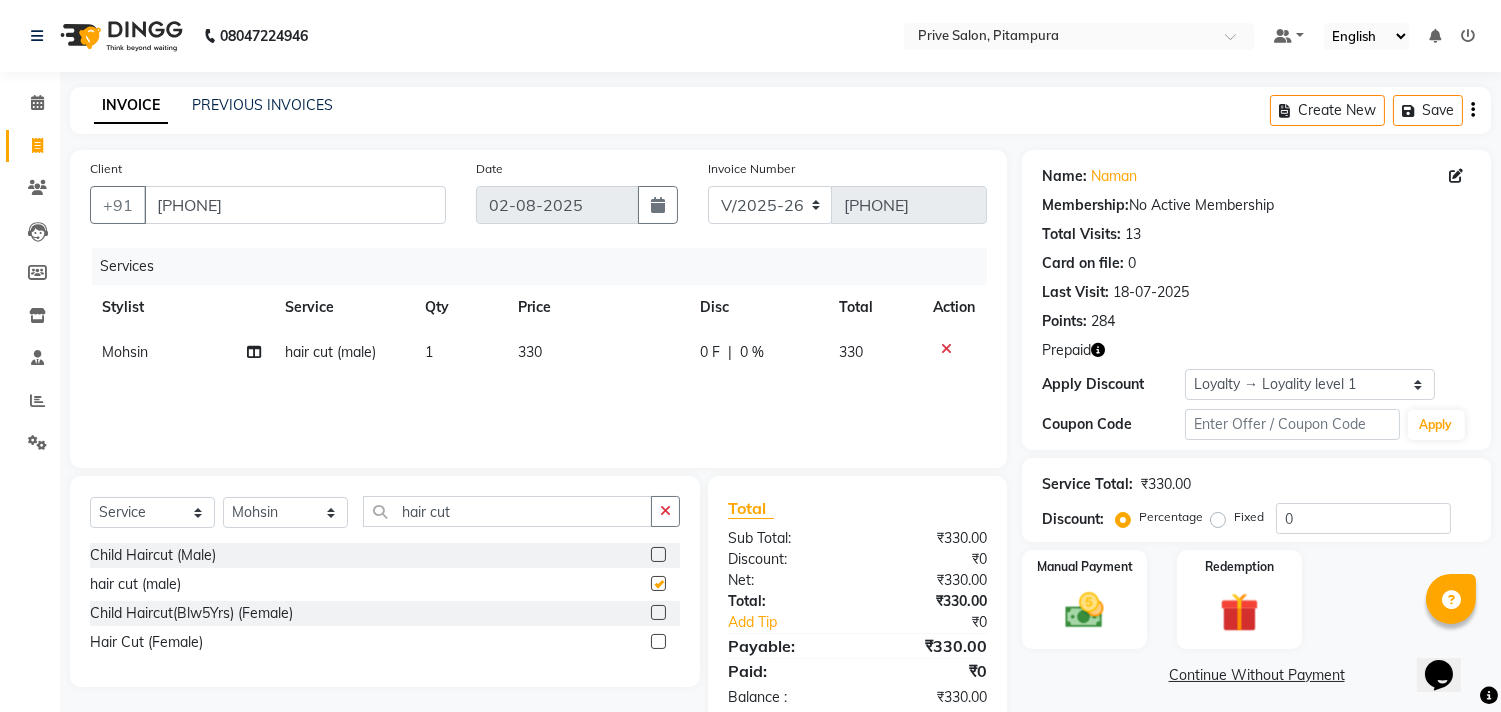 checkbox on "false" 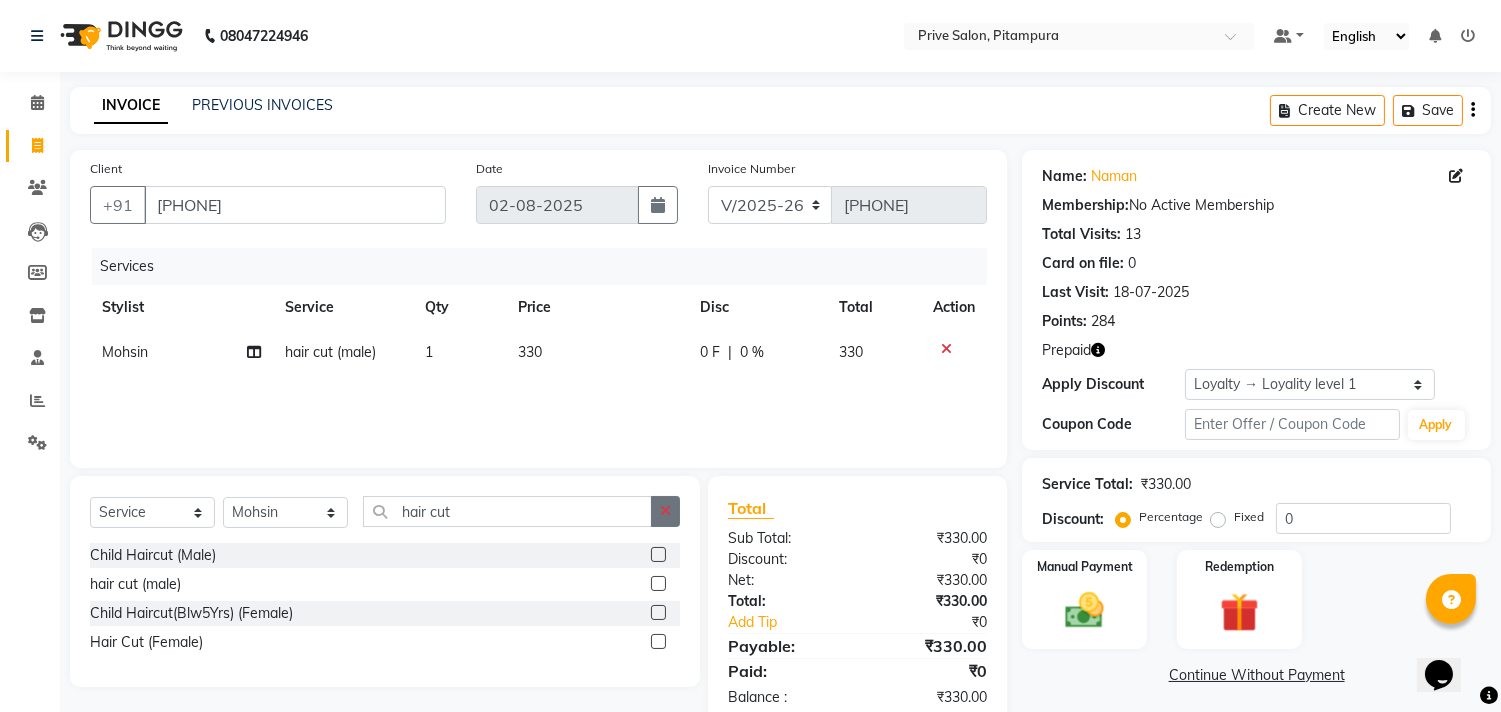 click 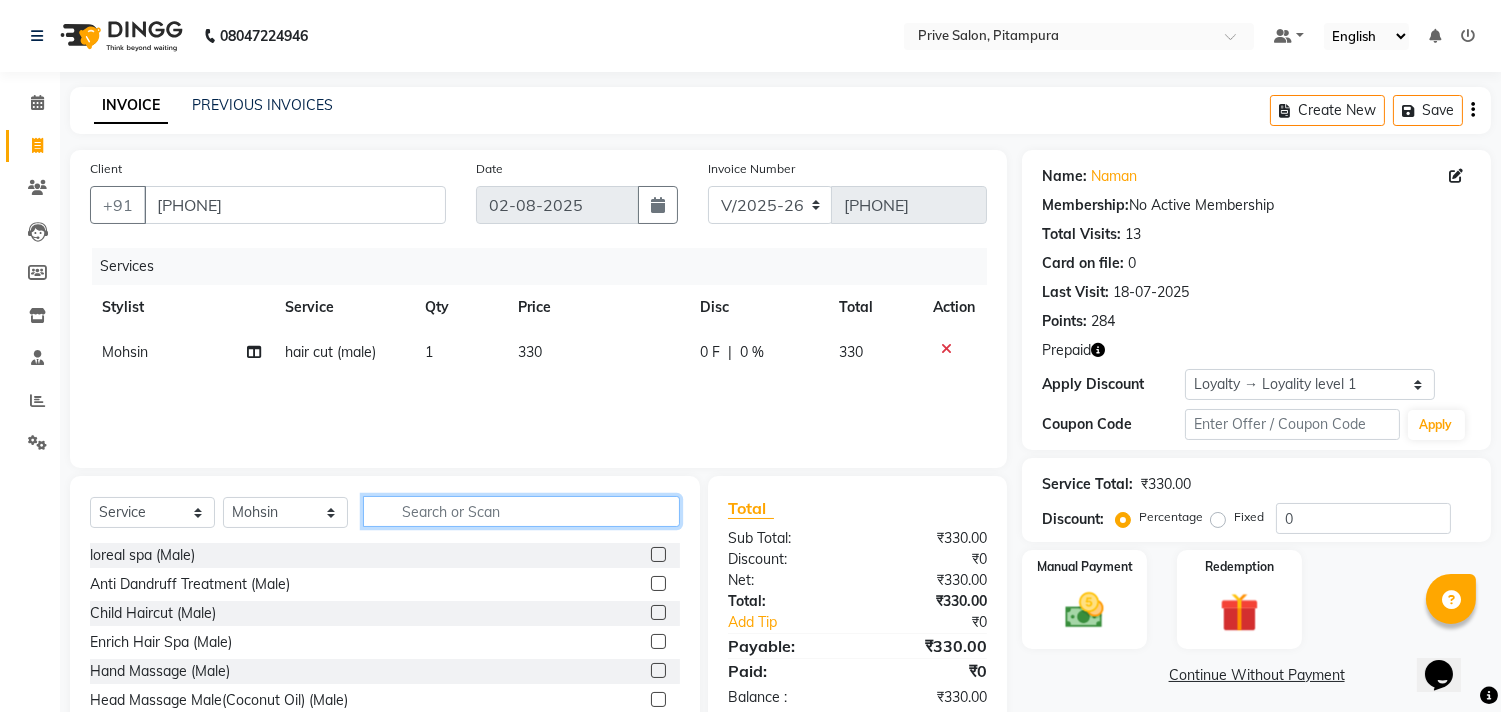 click 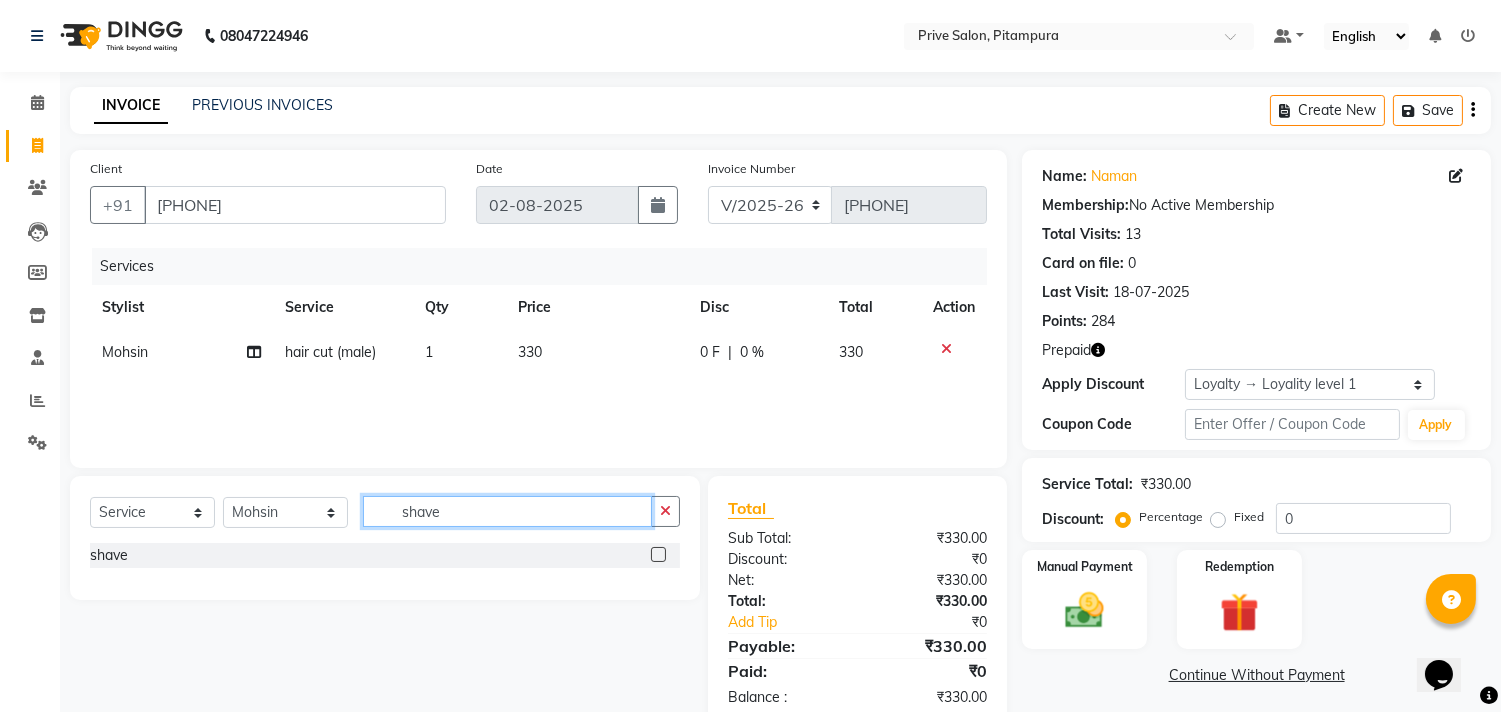 type on "shave" 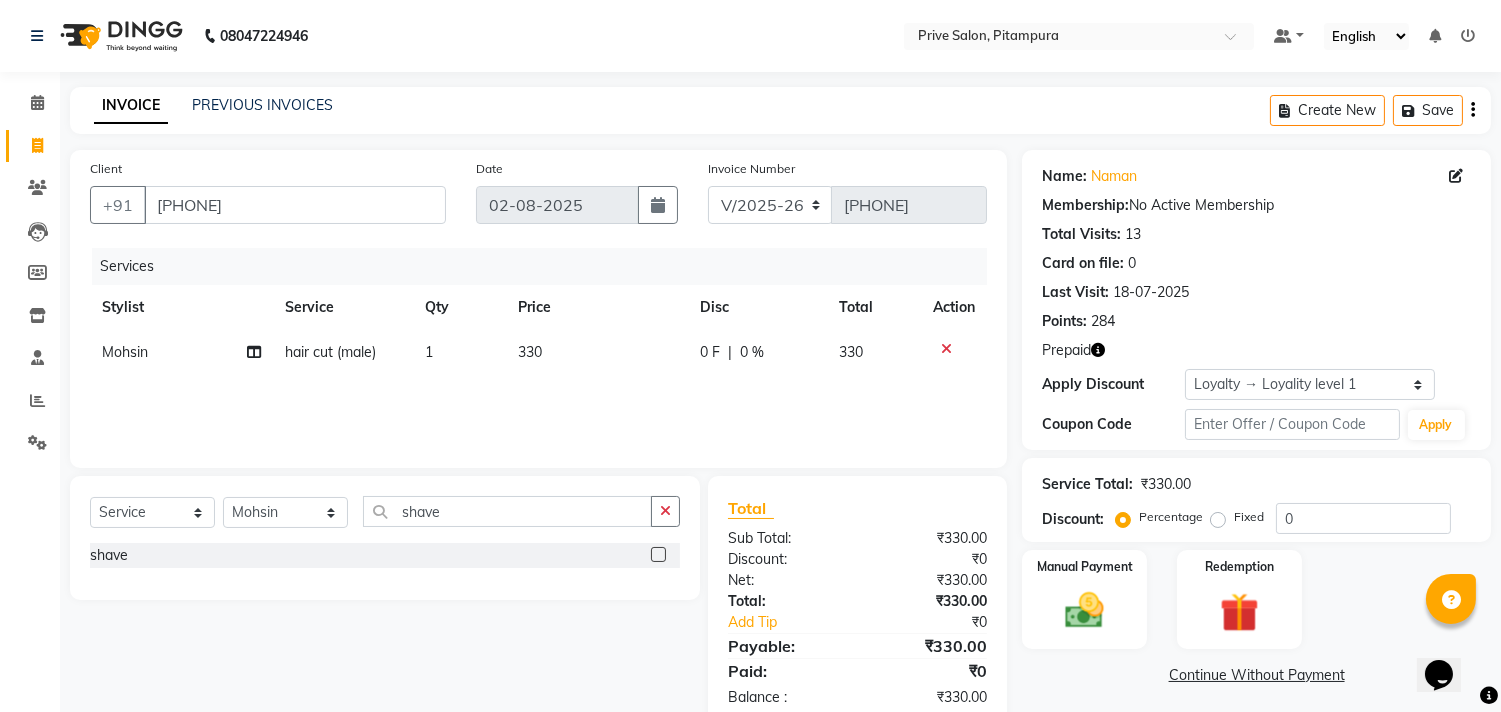 click 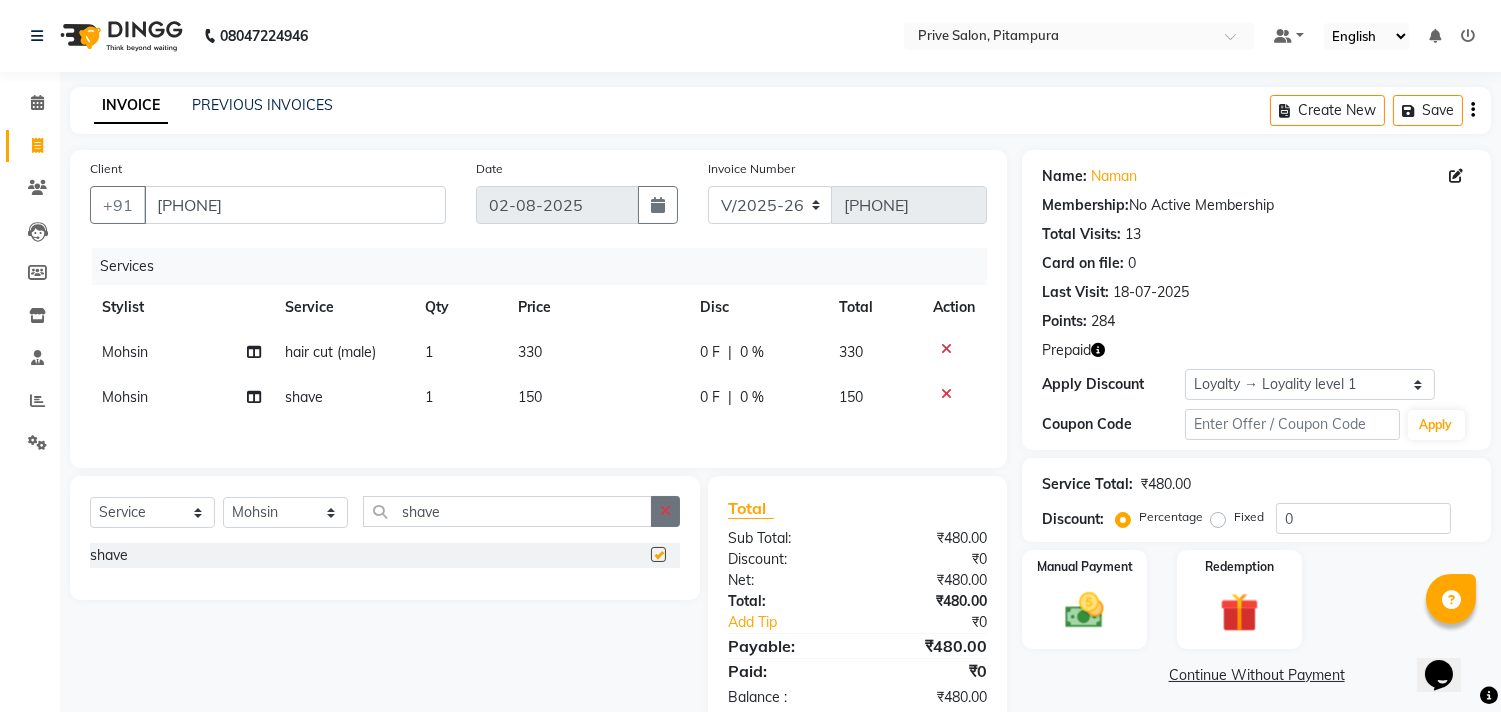 checkbox on "false" 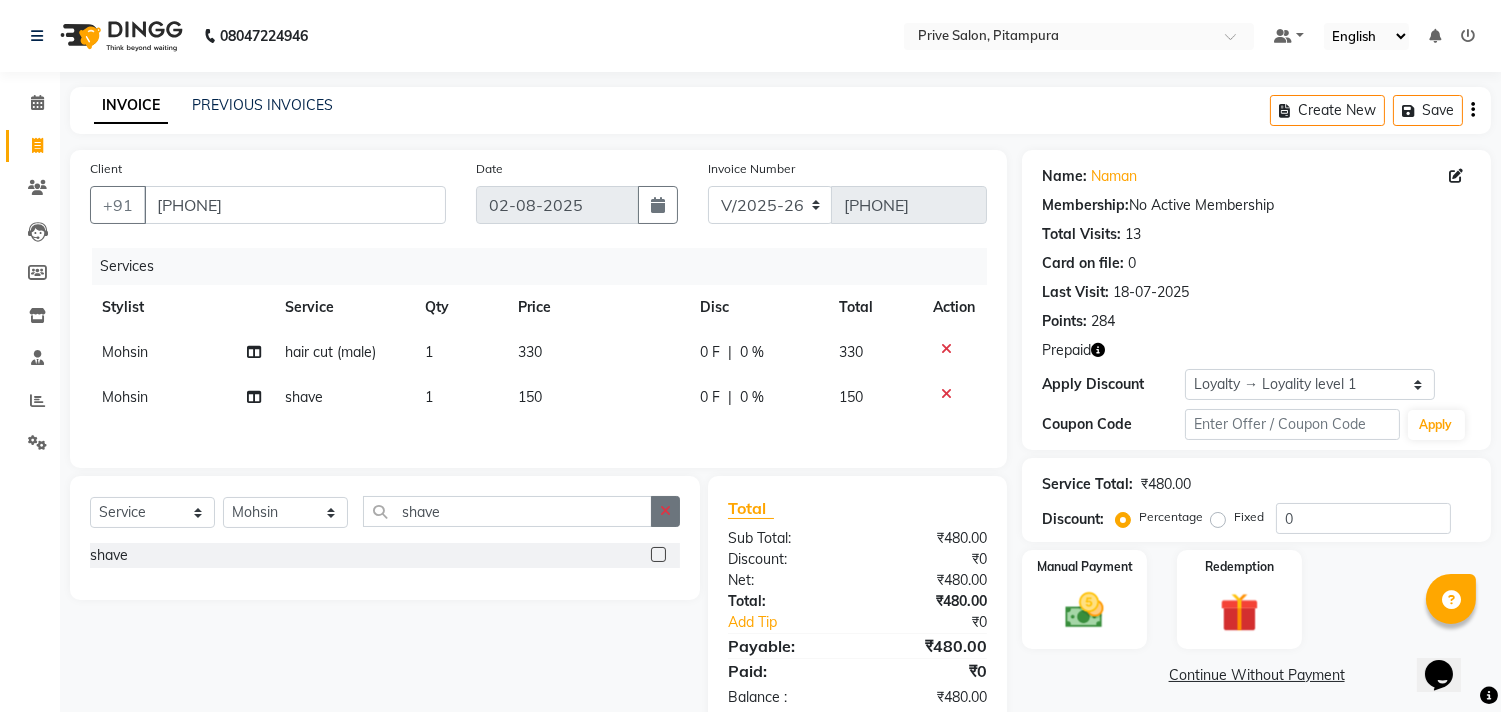 click 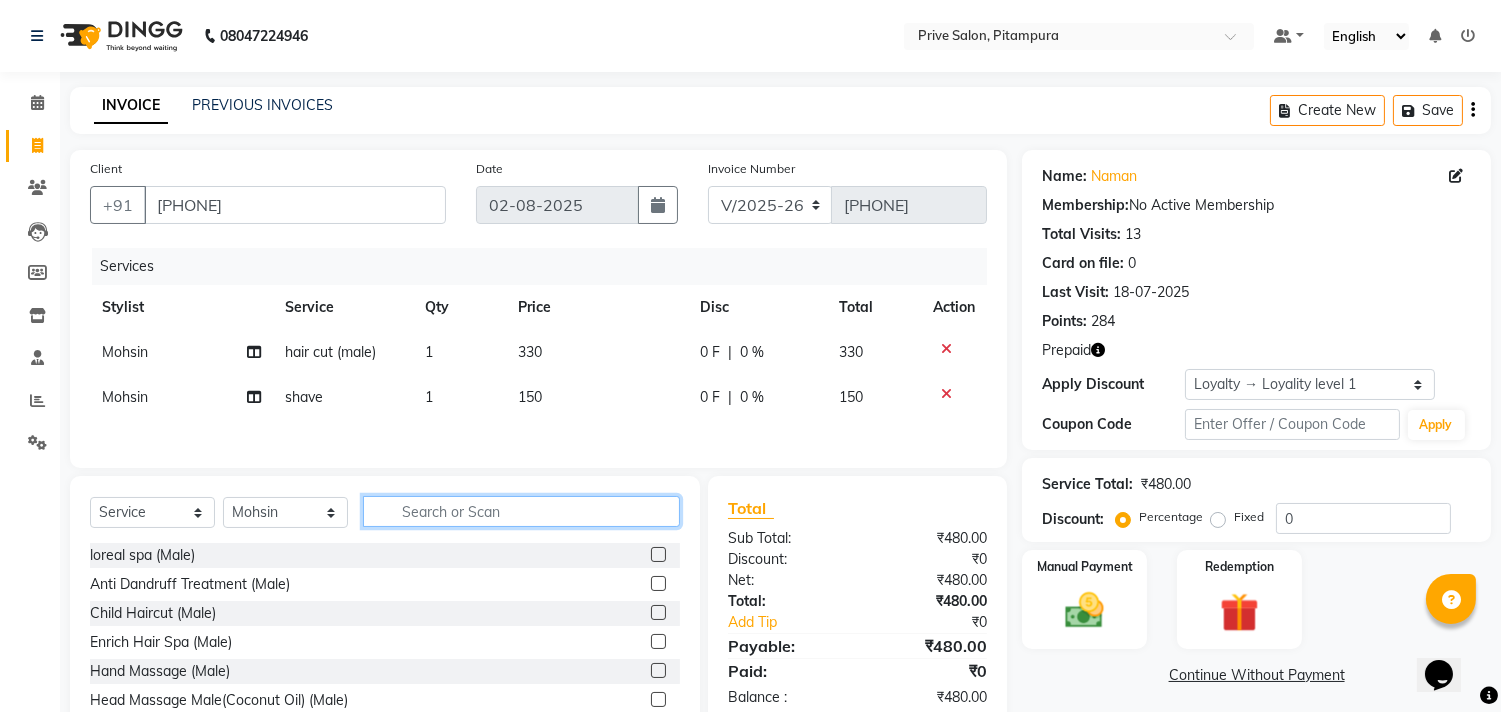 click 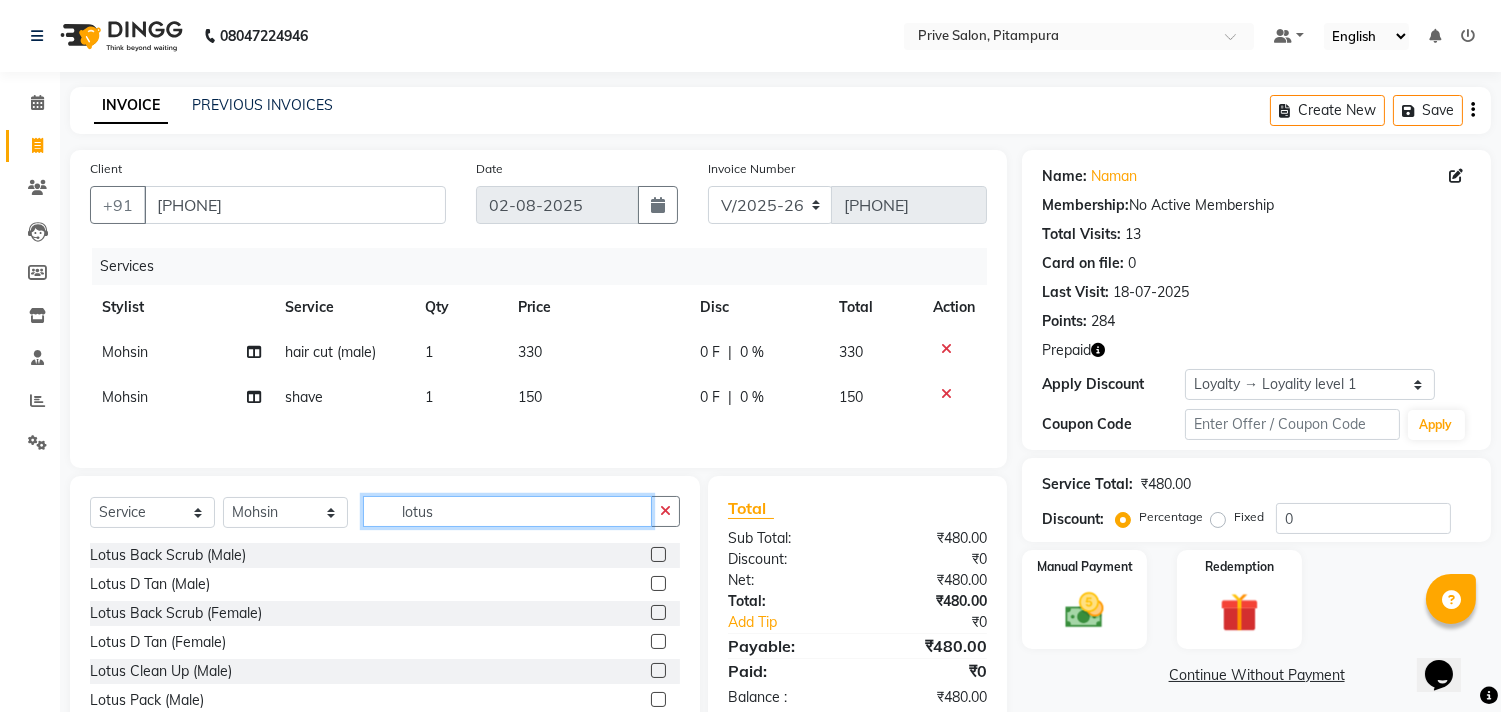 type on "lotus" 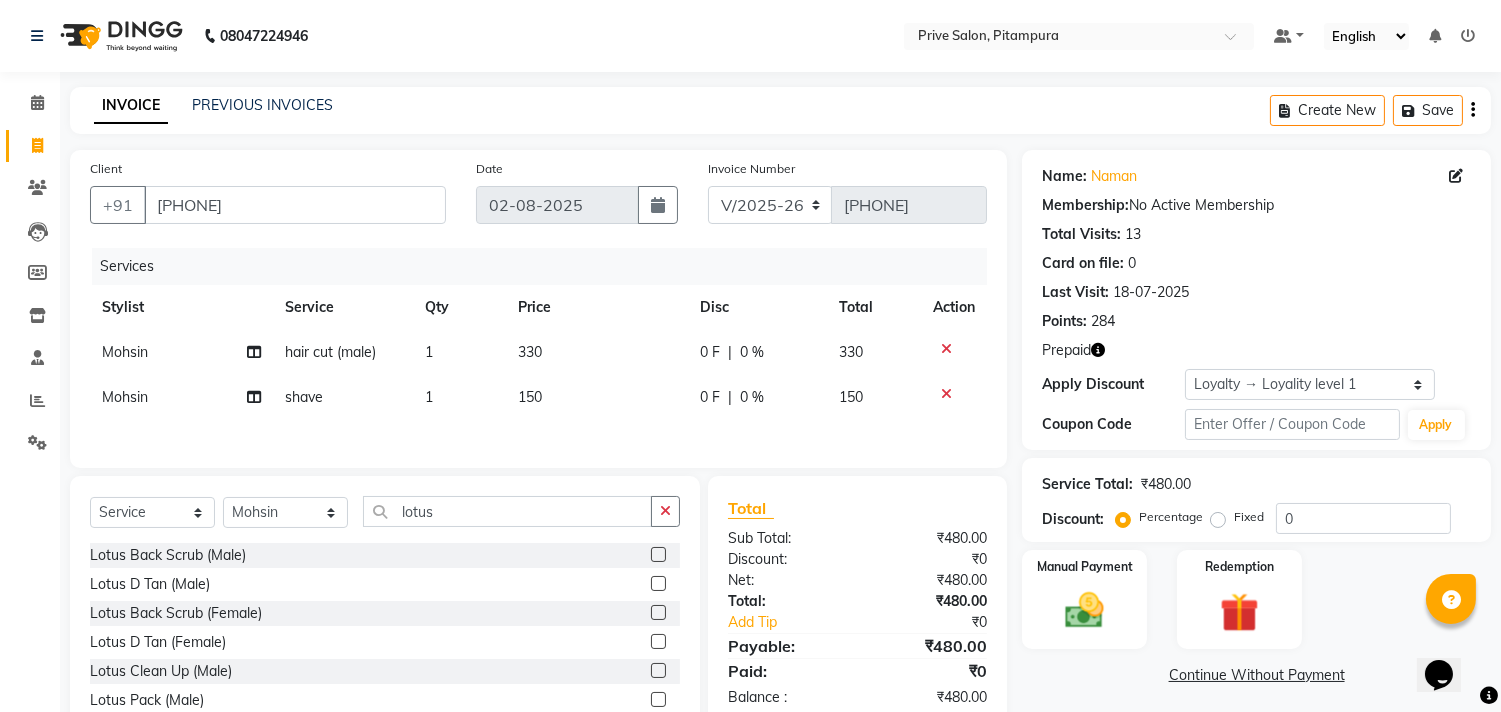 click 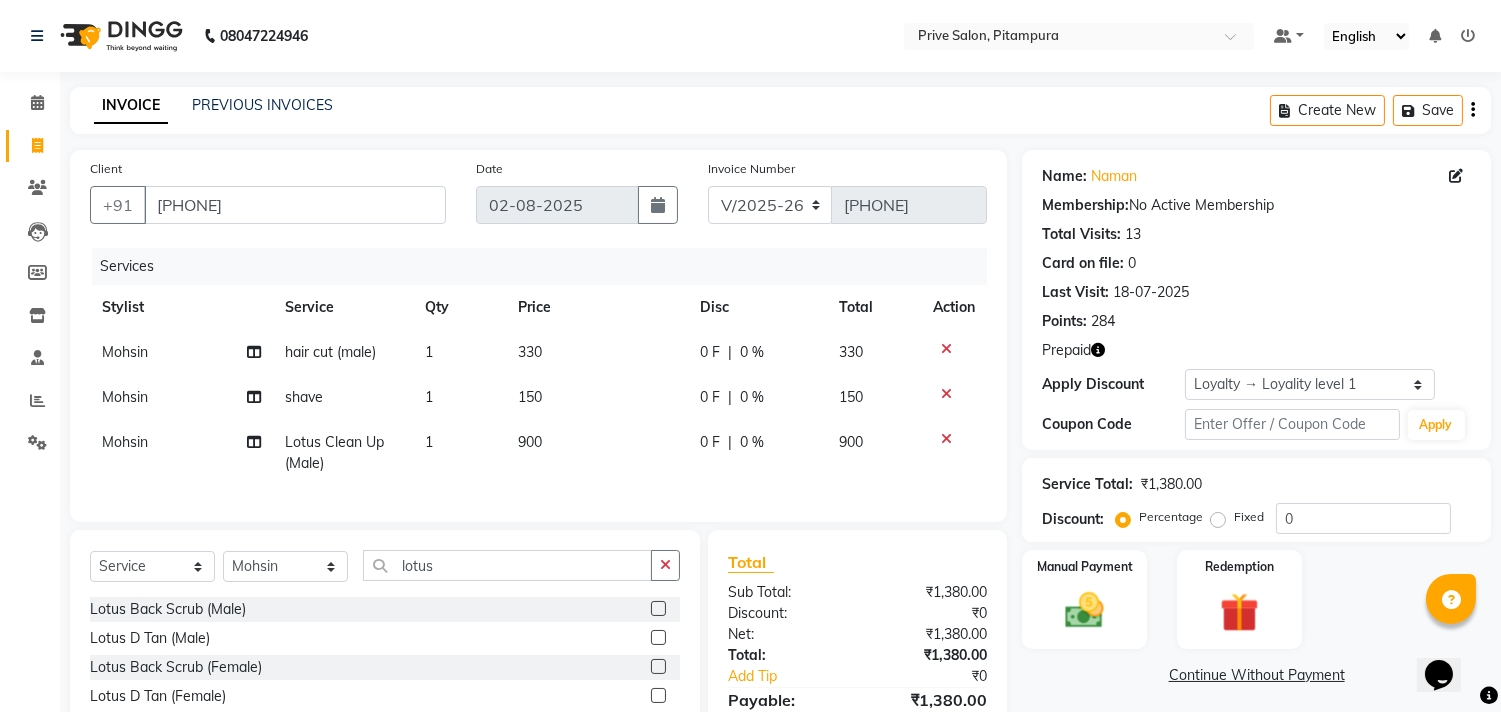 checkbox on "false" 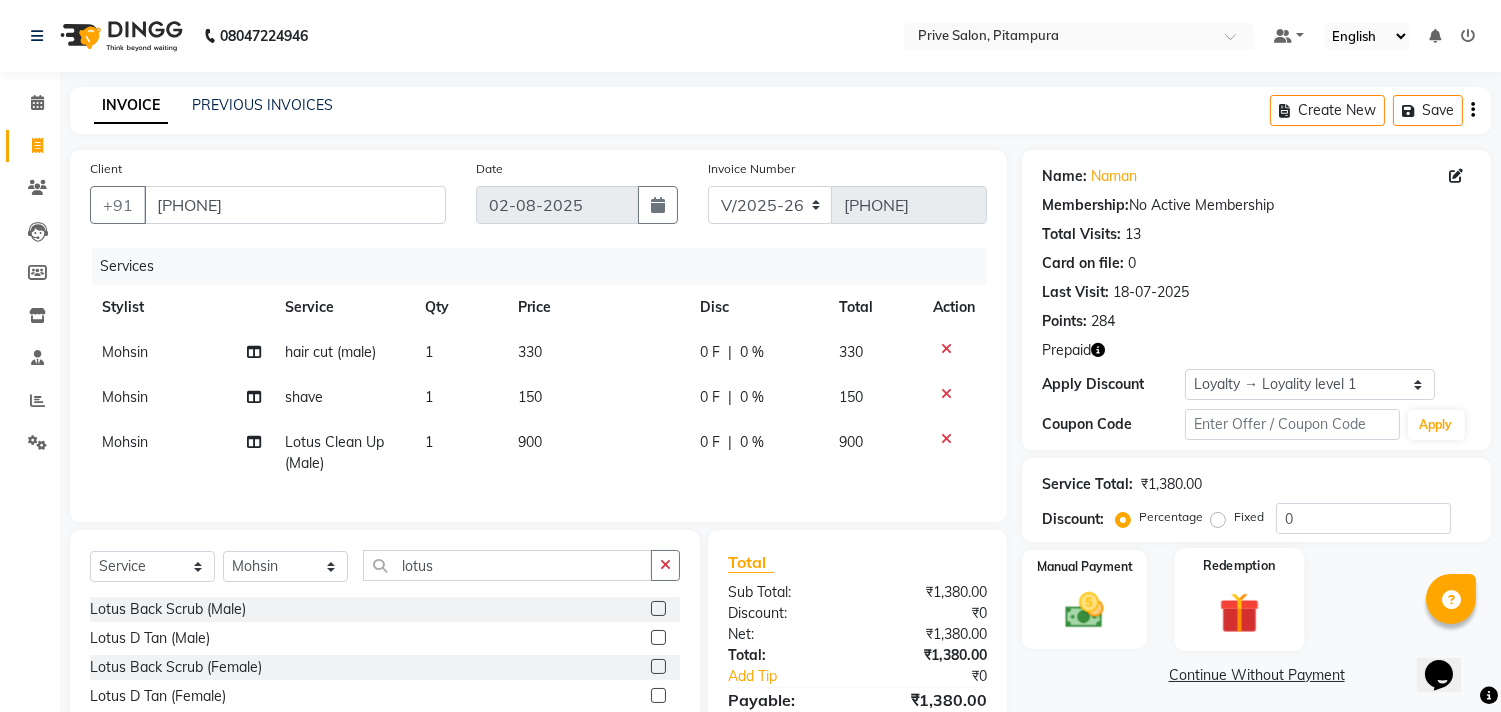 click 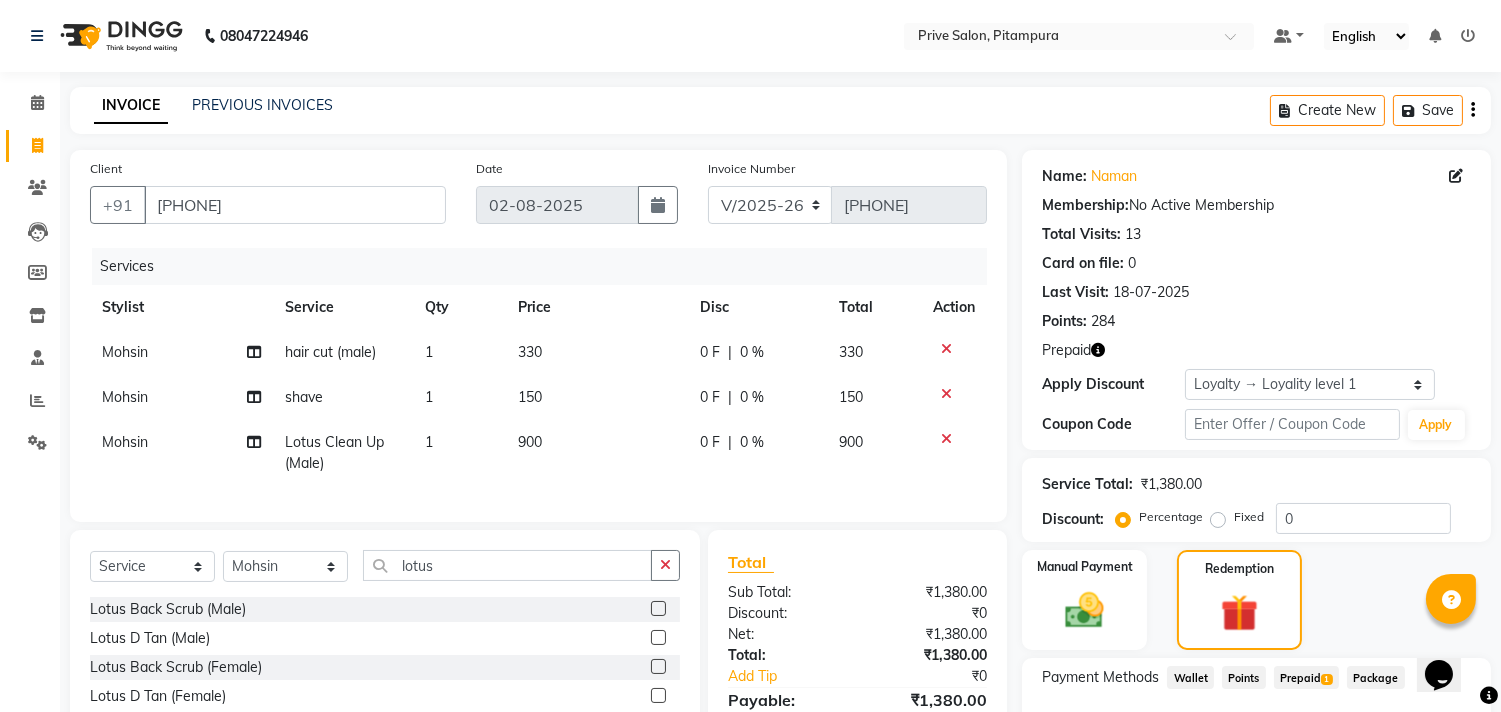 scroll, scrollTop: 160, scrollLeft: 0, axis: vertical 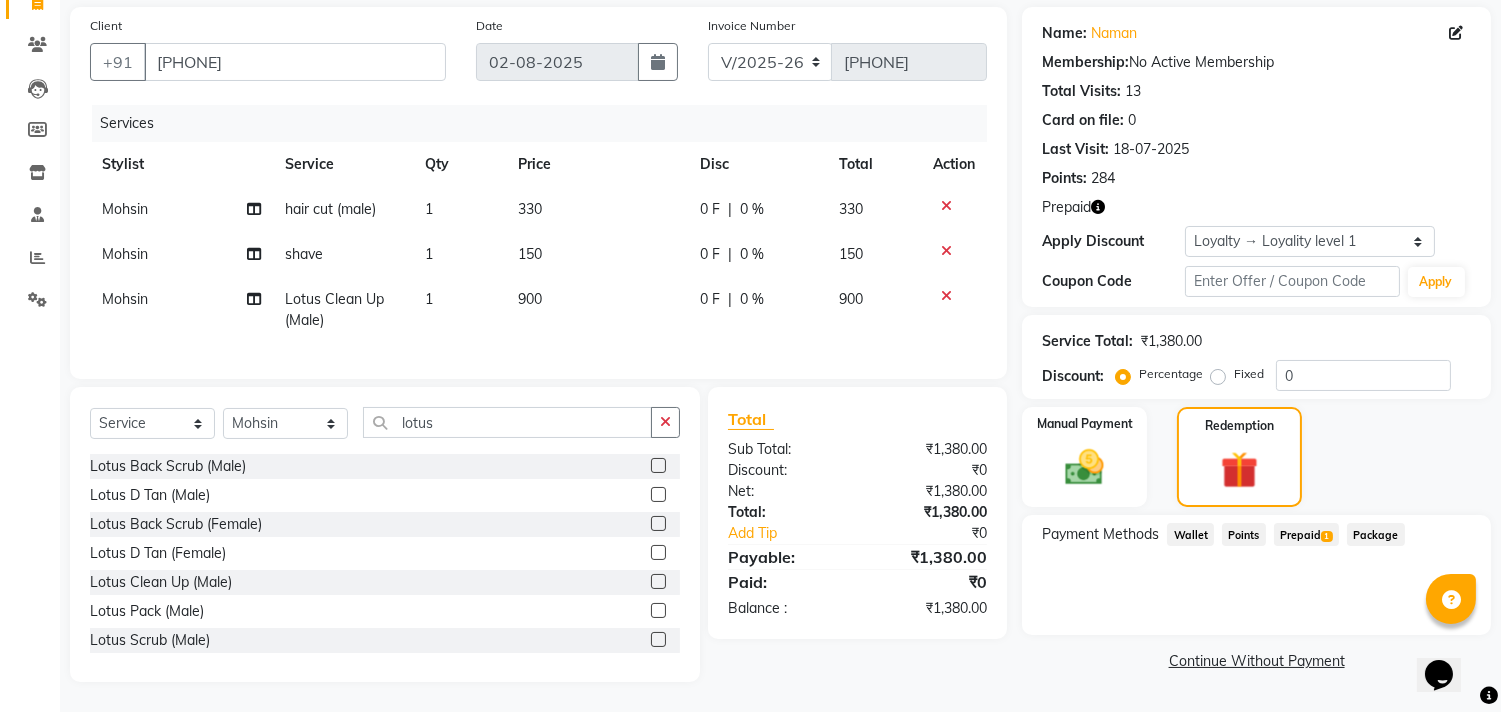 click on "Prepaid  1" 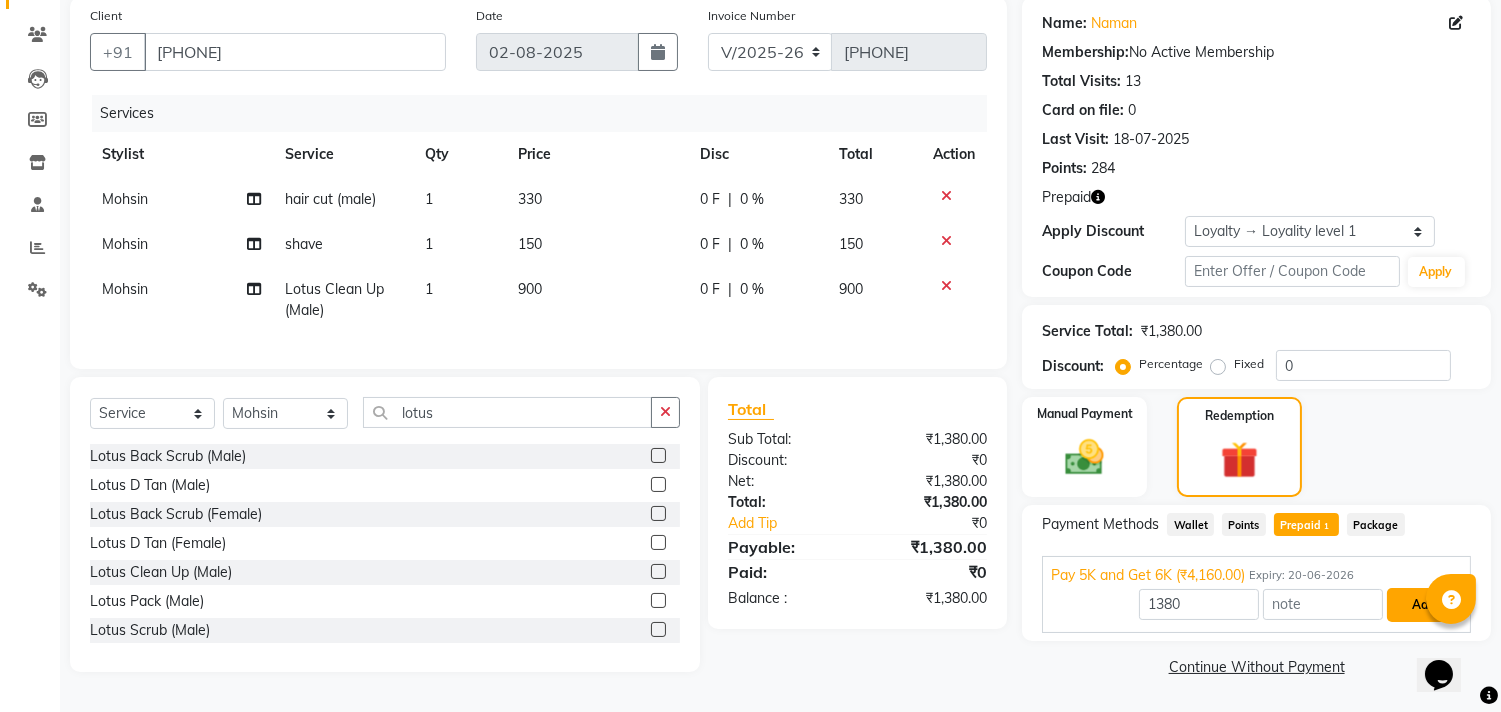 click on "Add" at bounding box center [1423, 605] 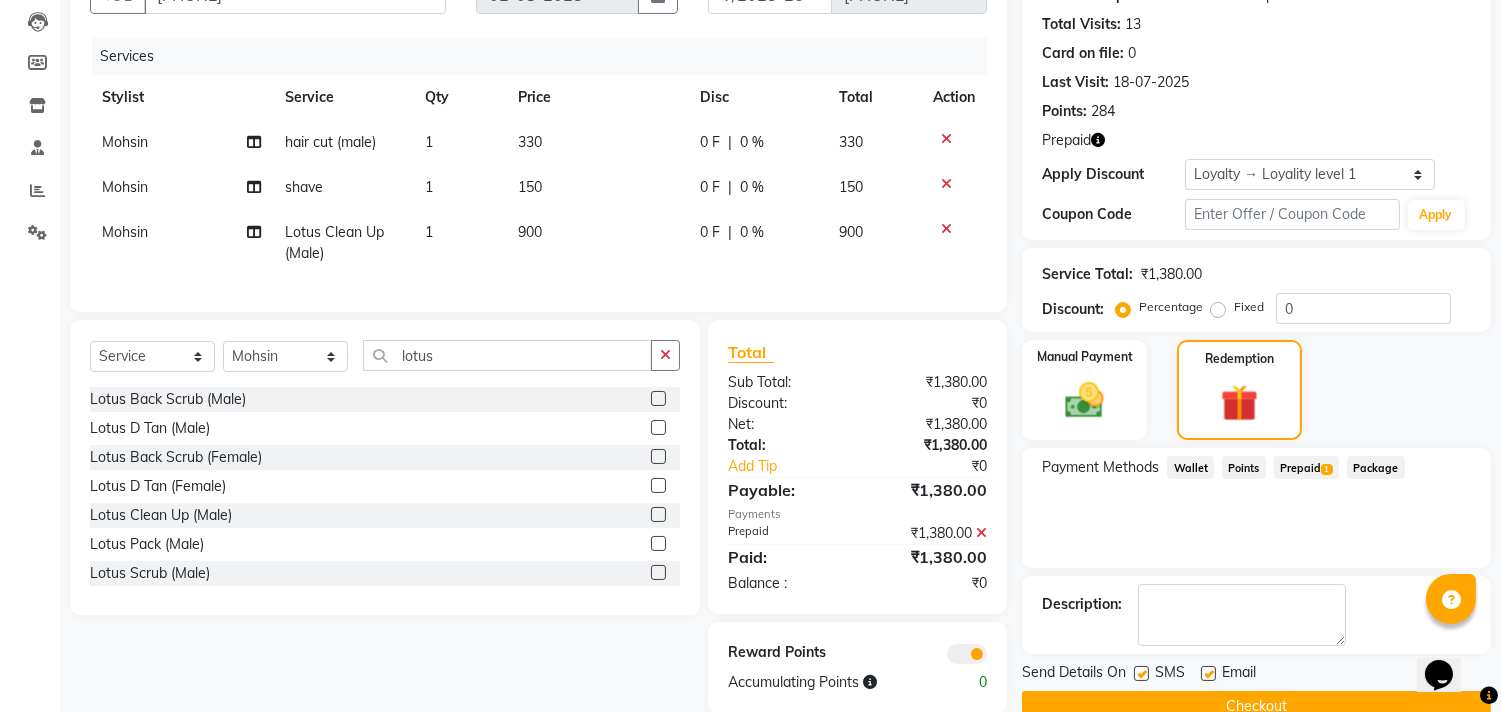scroll, scrollTop: 257, scrollLeft: 0, axis: vertical 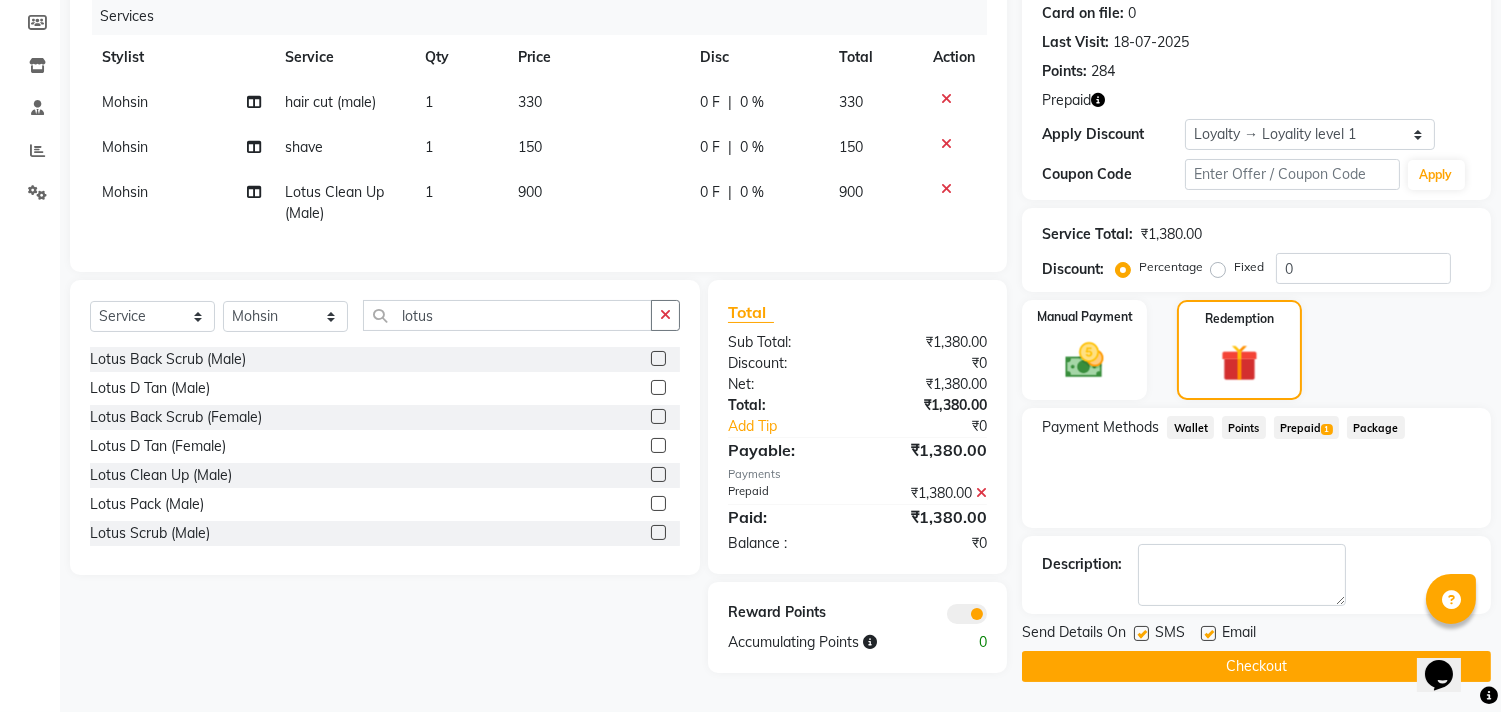 click on "Checkout" 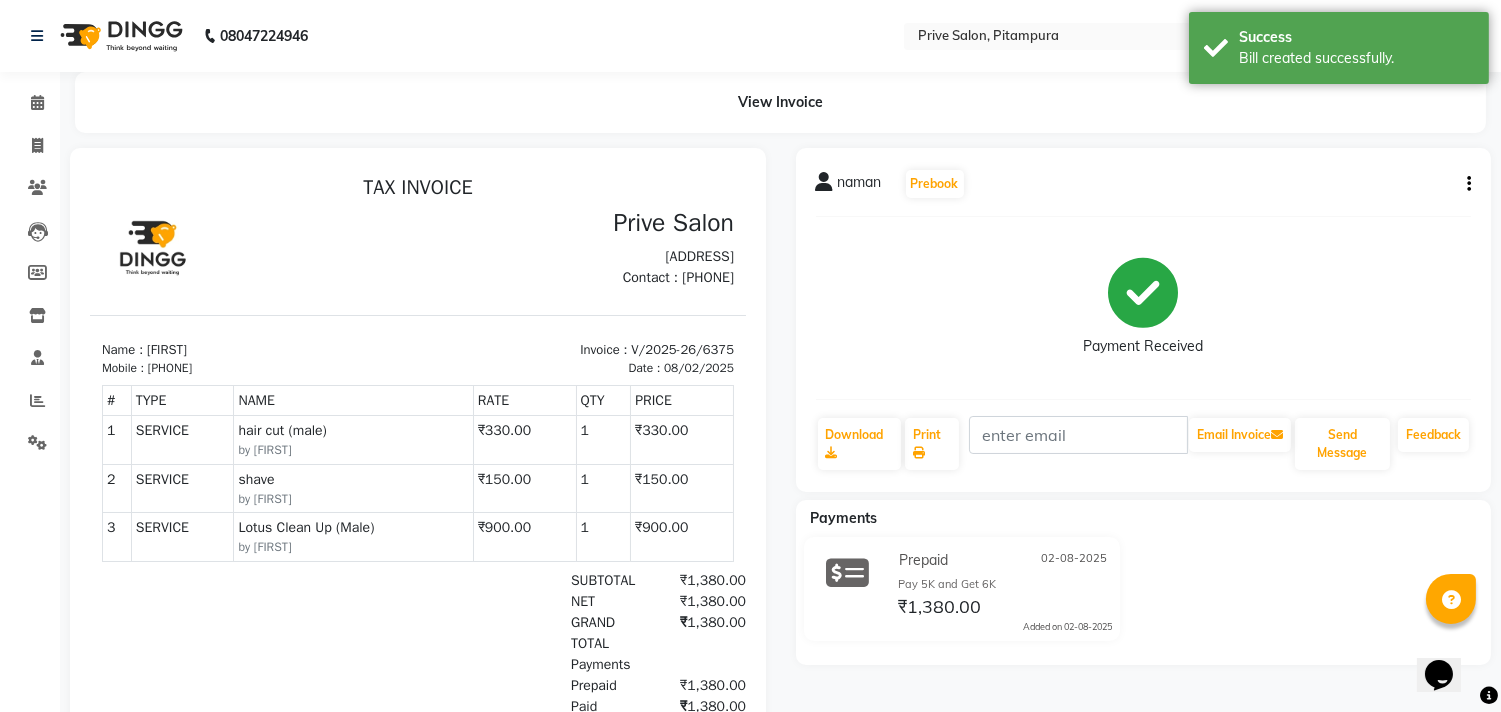 scroll, scrollTop: 0, scrollLeft: 0, axis: both 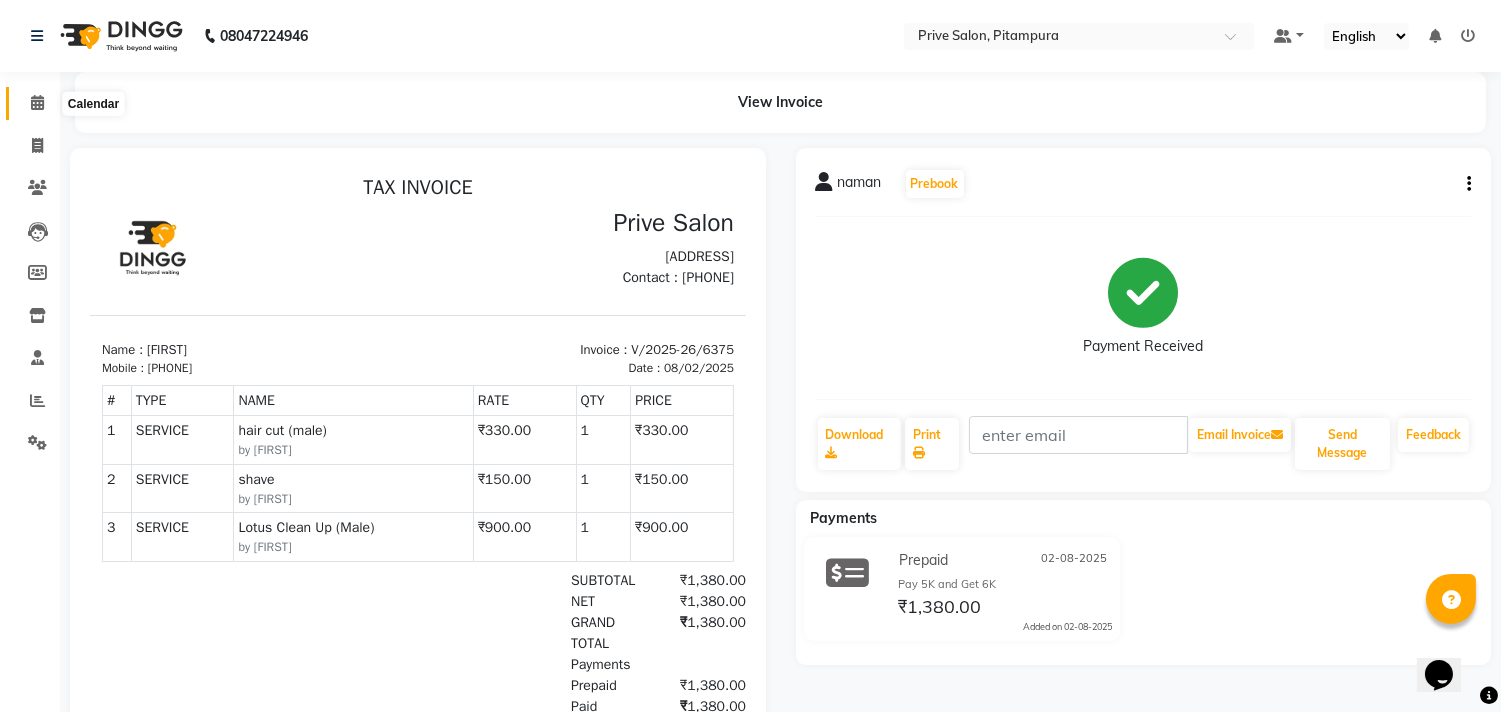 click 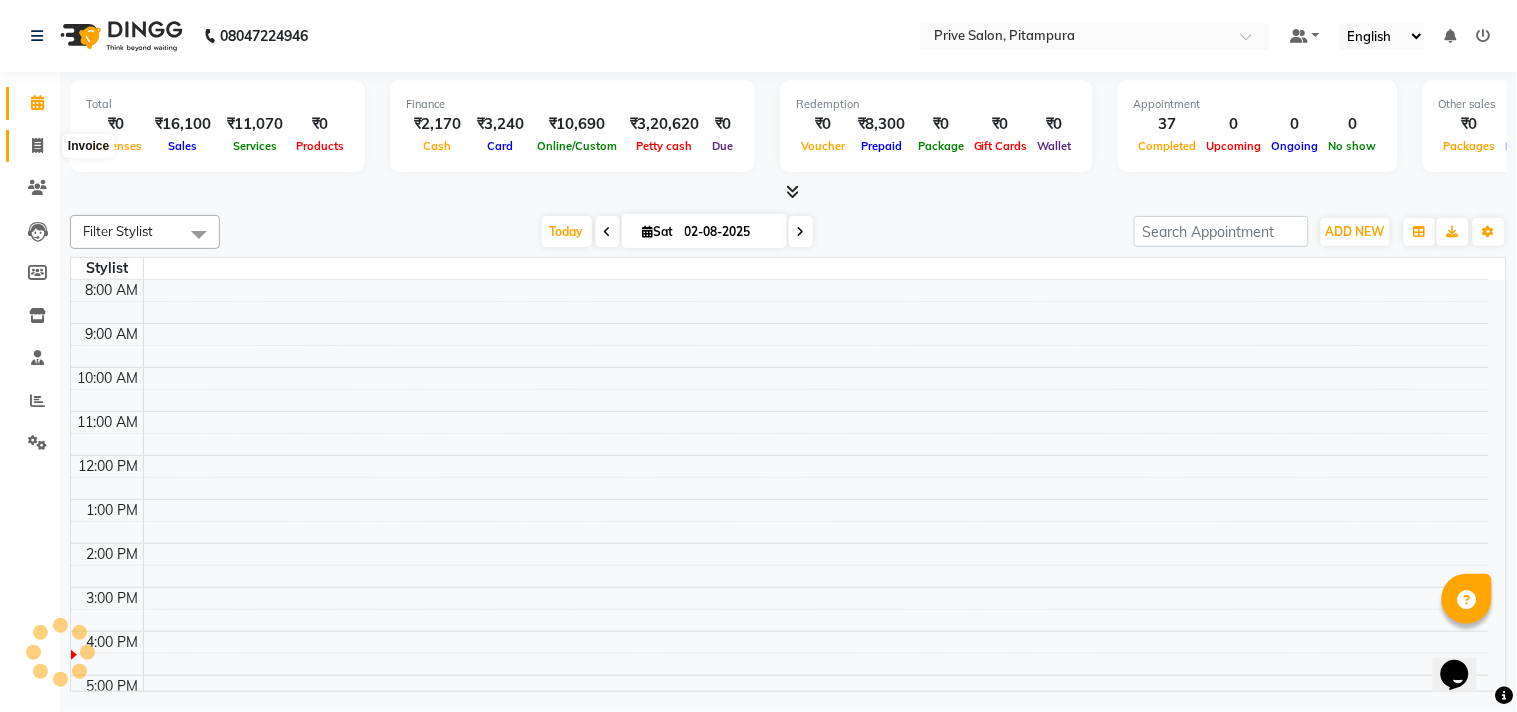 click 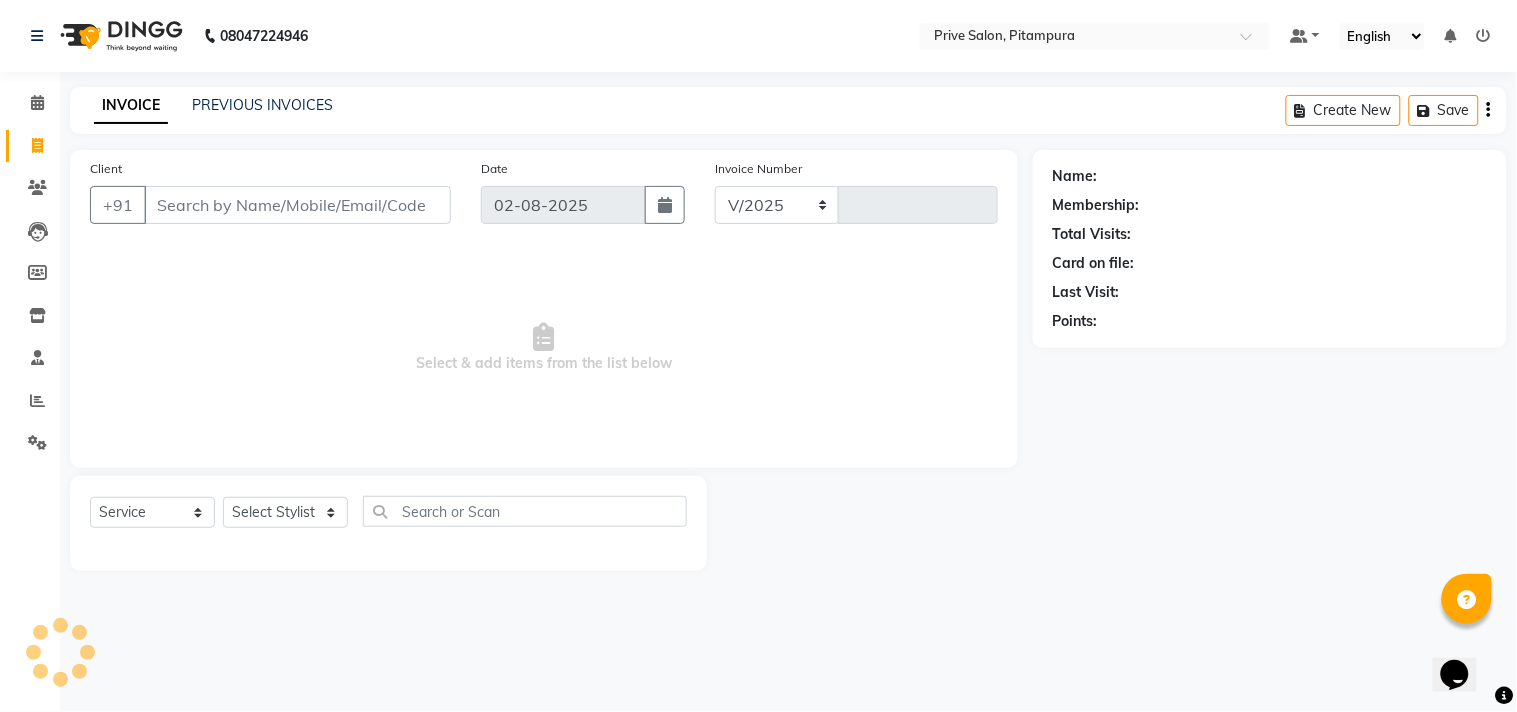 select on "136" 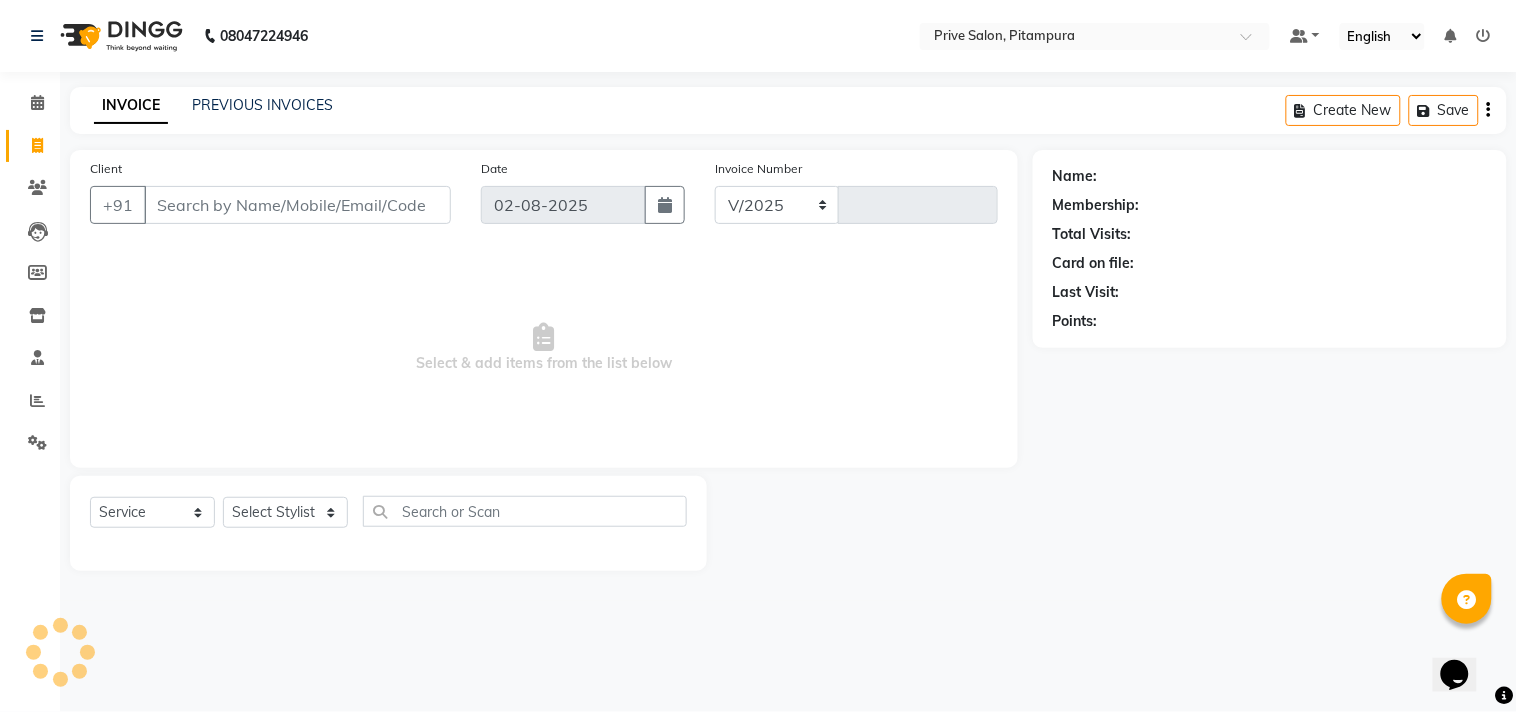 type on "6376" 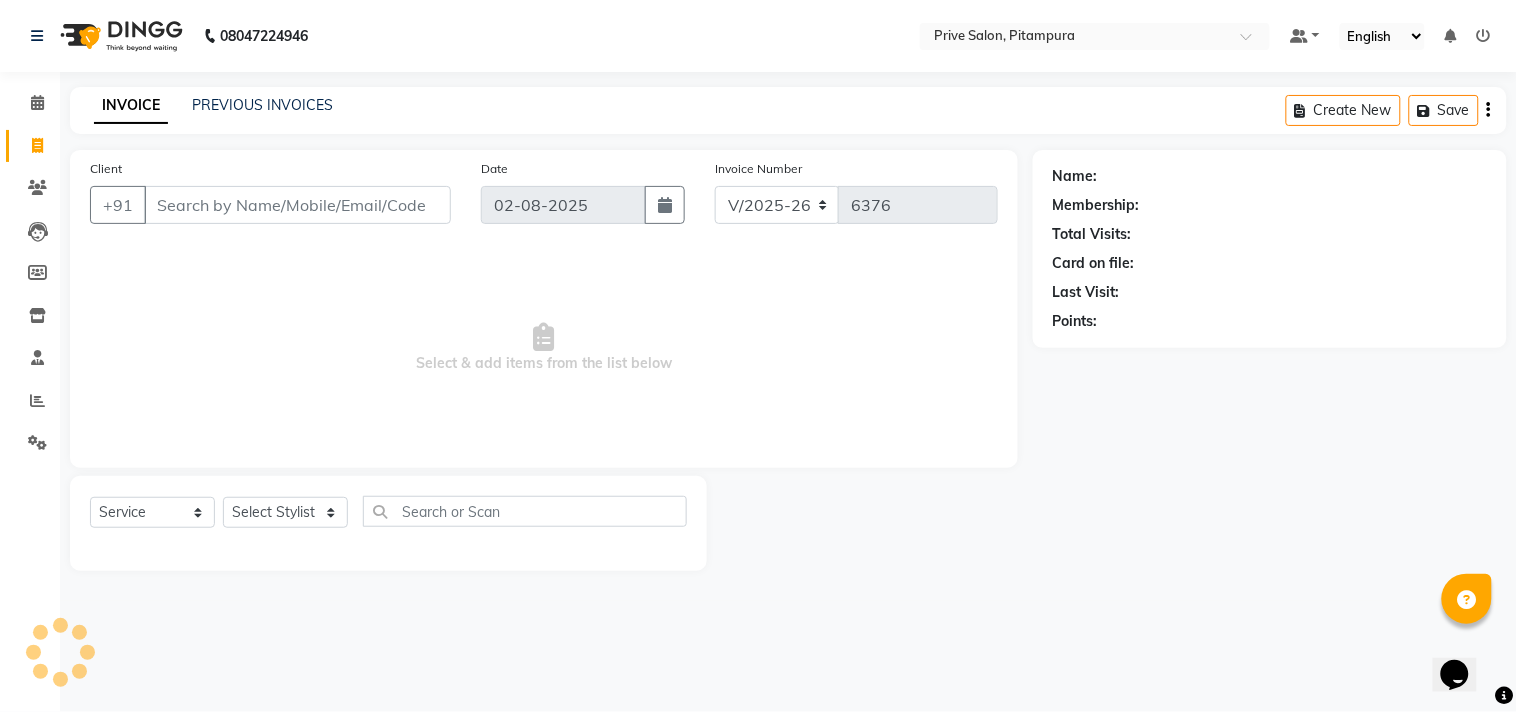 click on "Client" at bounding box center (297, 205) 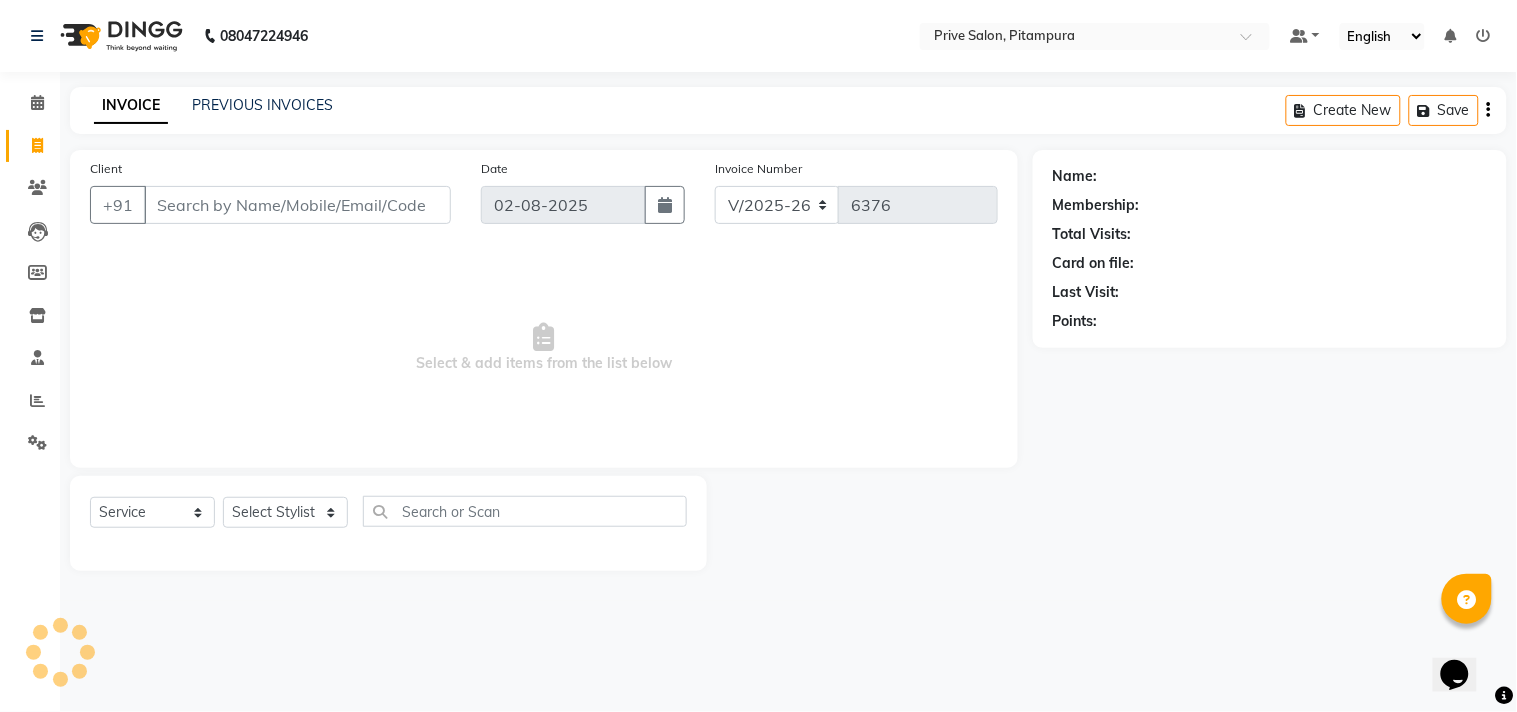 click on "Client" at bounding box center (297, 205) 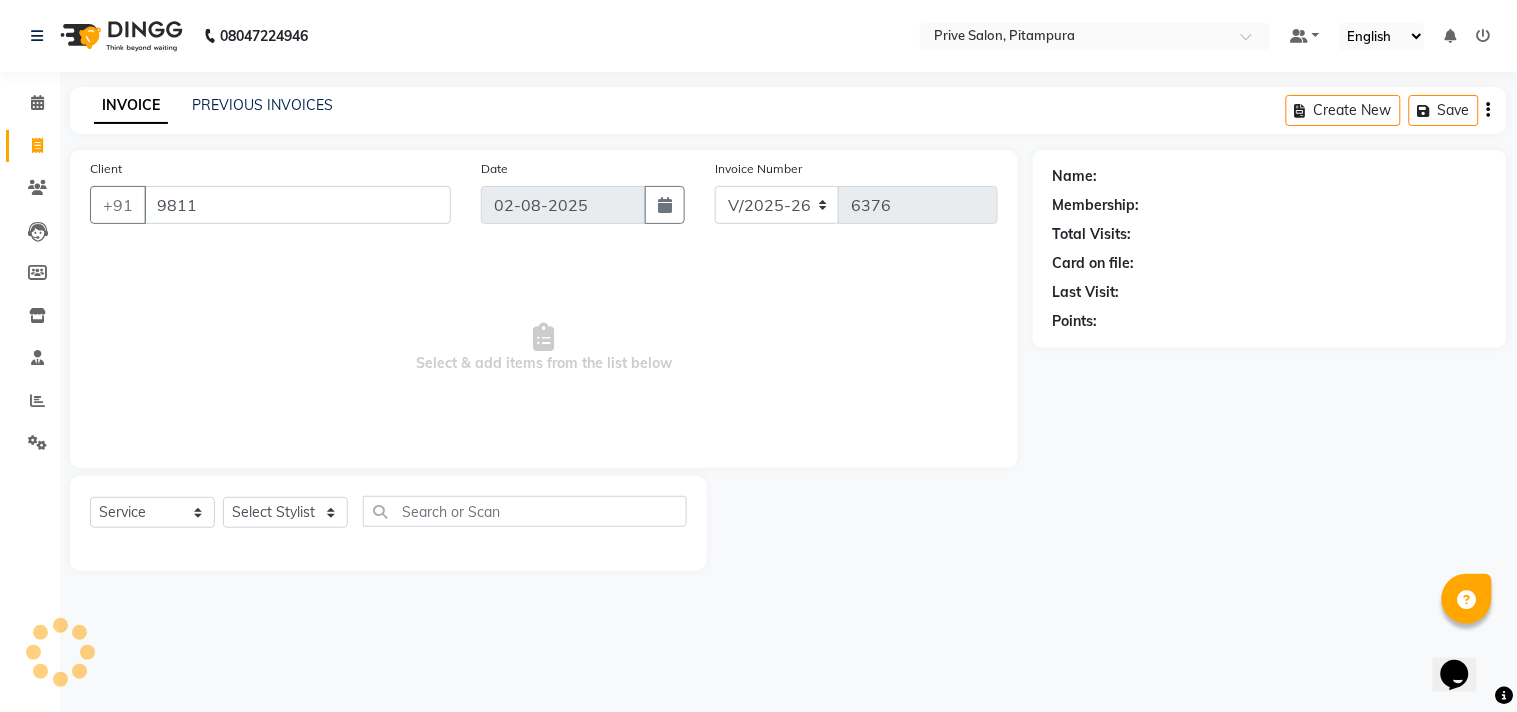 type on "9811" 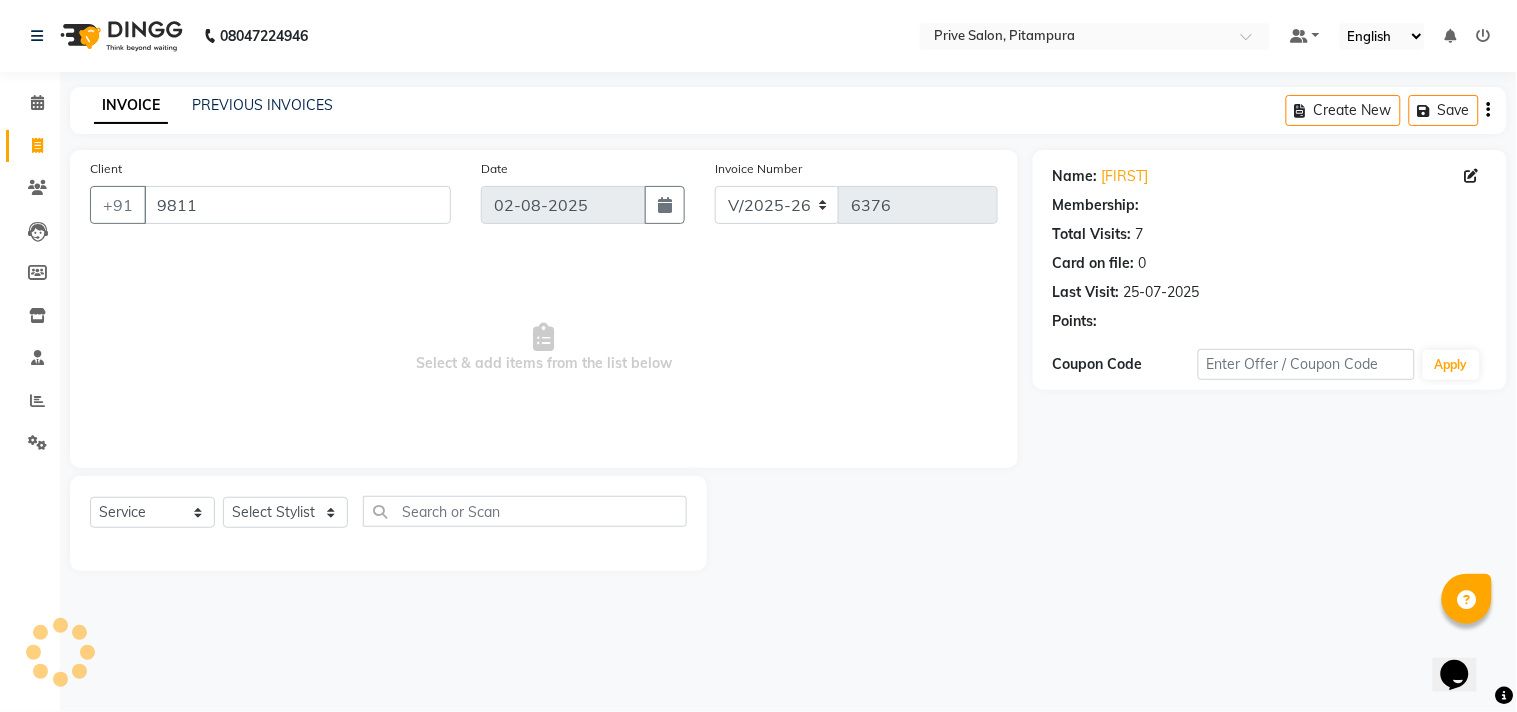 select on "1: Object" 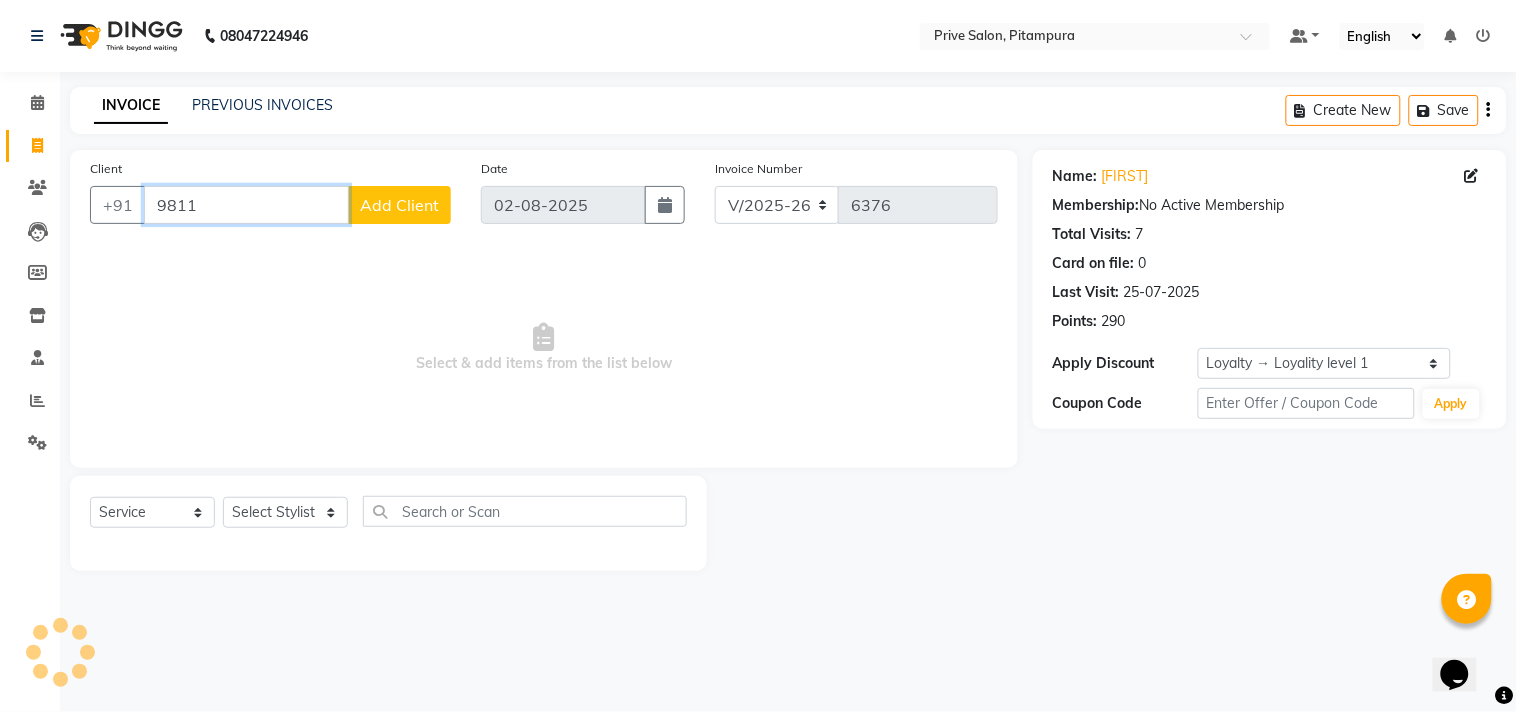 click on "9811" at bounding box center (246, 205) 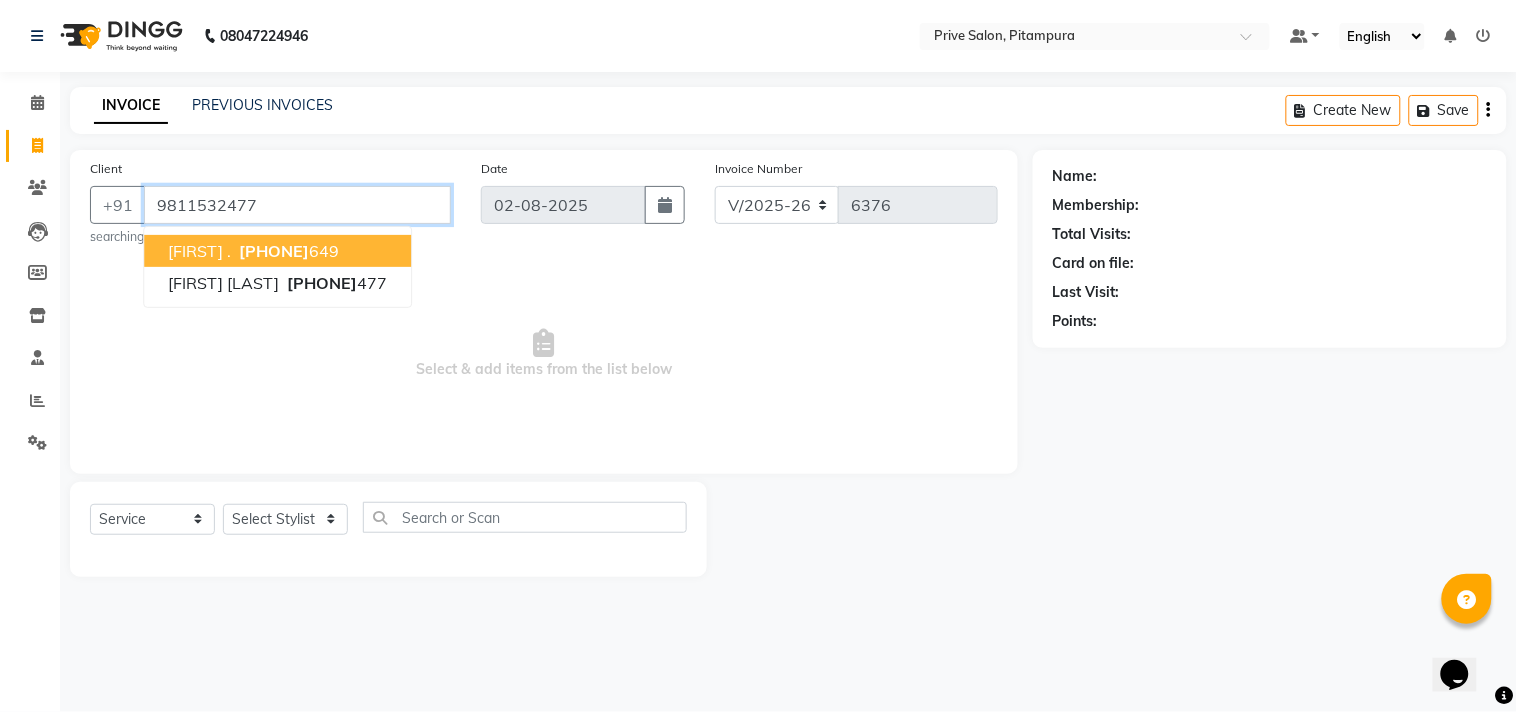 type on "9811532477" 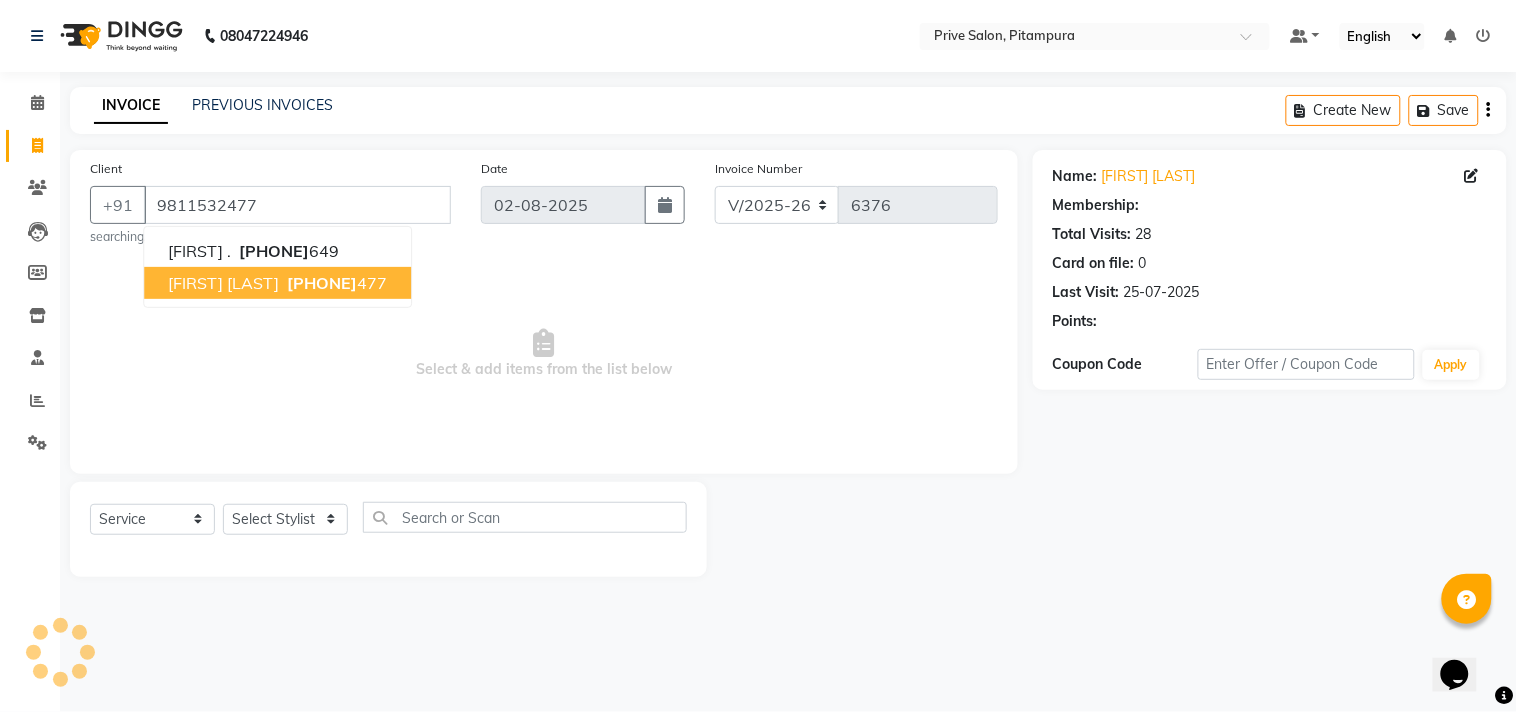 select on "1: Object" 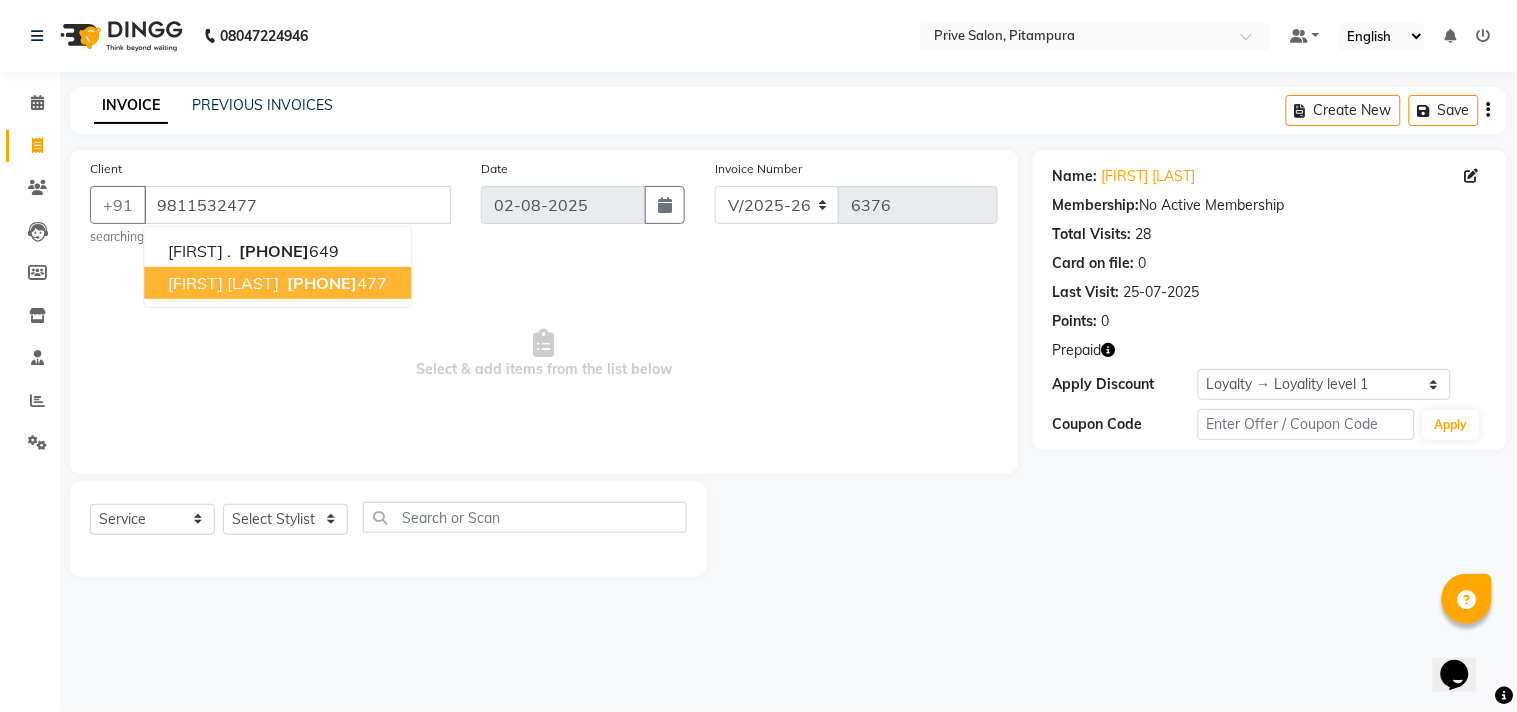 click on "[PHONE]" at bounding box center [322, 283] 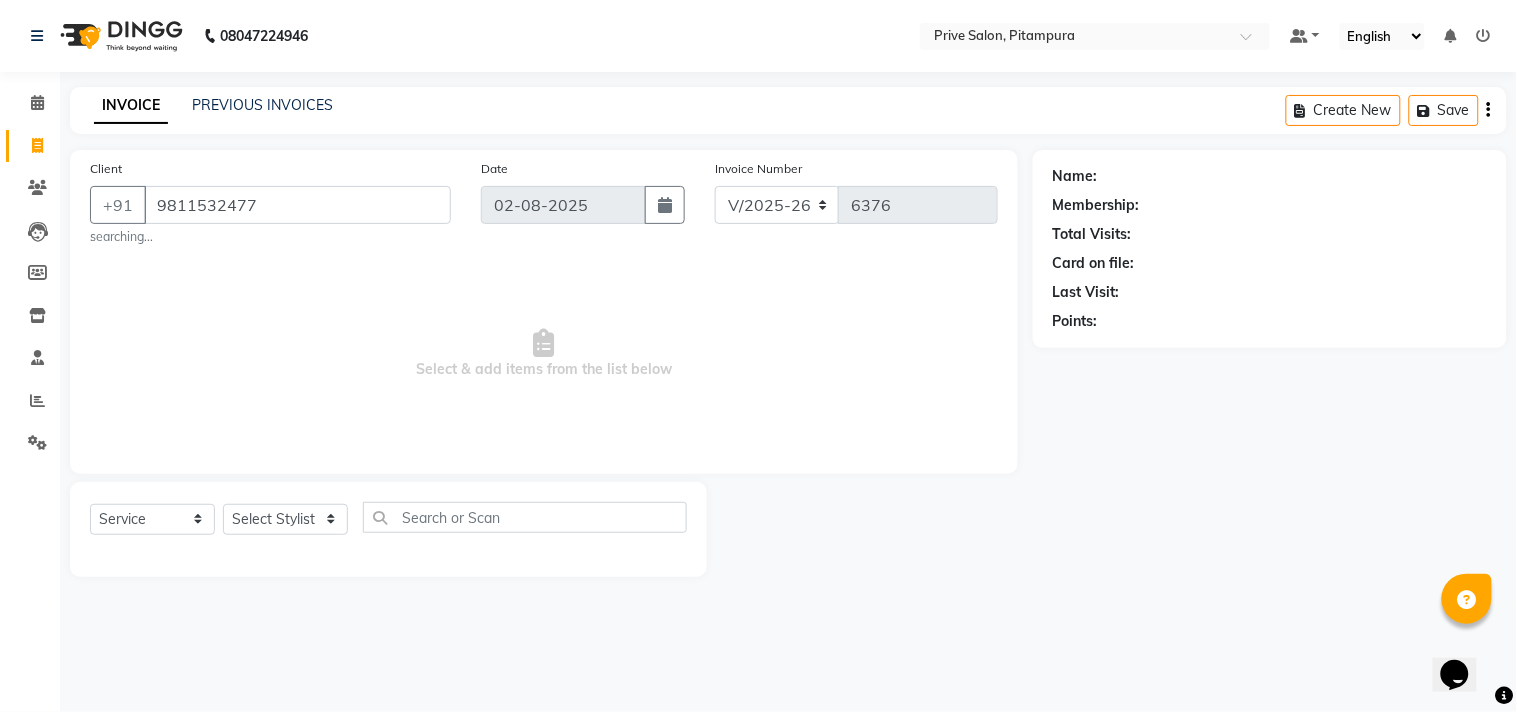 click on "Select & add items from the list below" at bounding box center (544, 354) 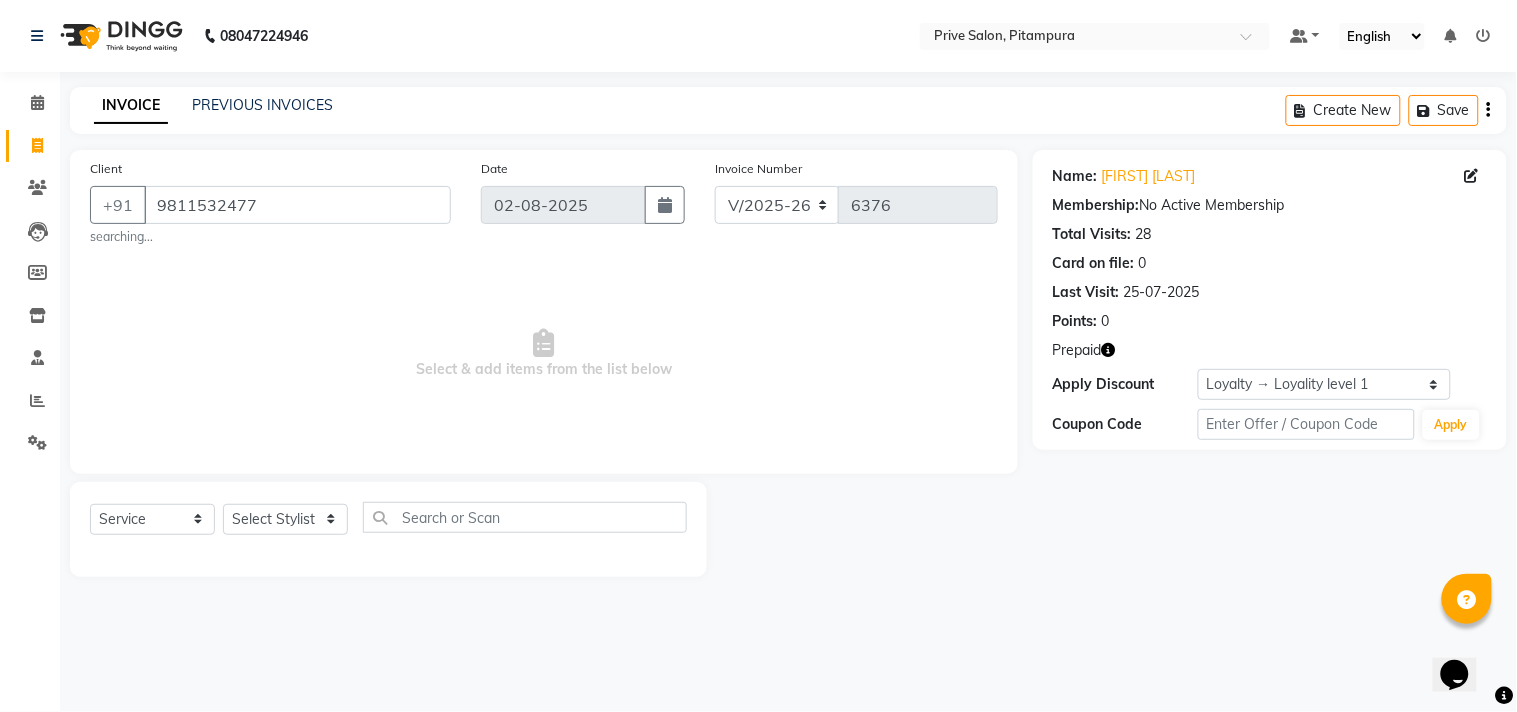 click 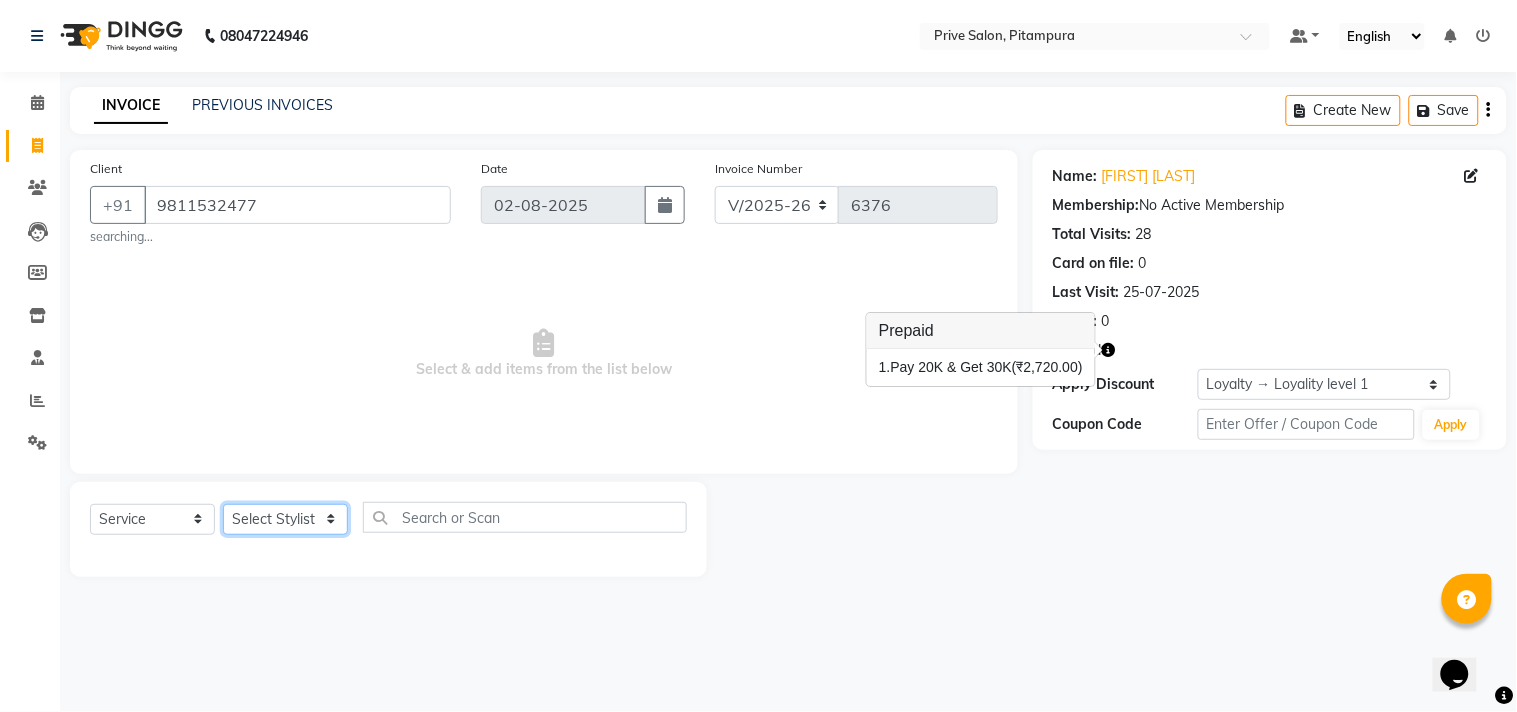 click on "Select Stylist amit ARJUN Atul FAIZAN FARDEEN GOLU harshit HITESH isha kapil khushbu Manager meenu MOHIT Mohsin NISHA nishi Preet privee Shivam SIVA vikas" 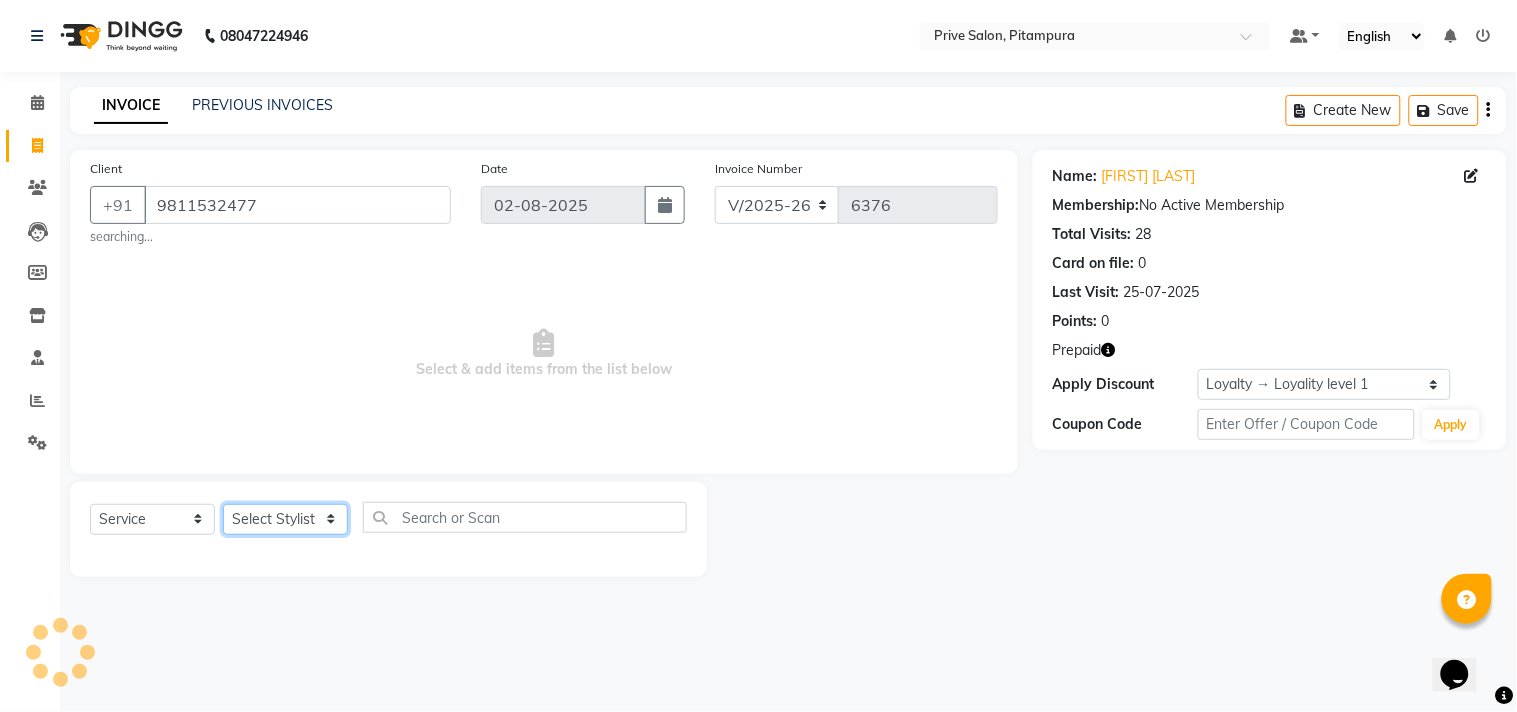 select on "77212" 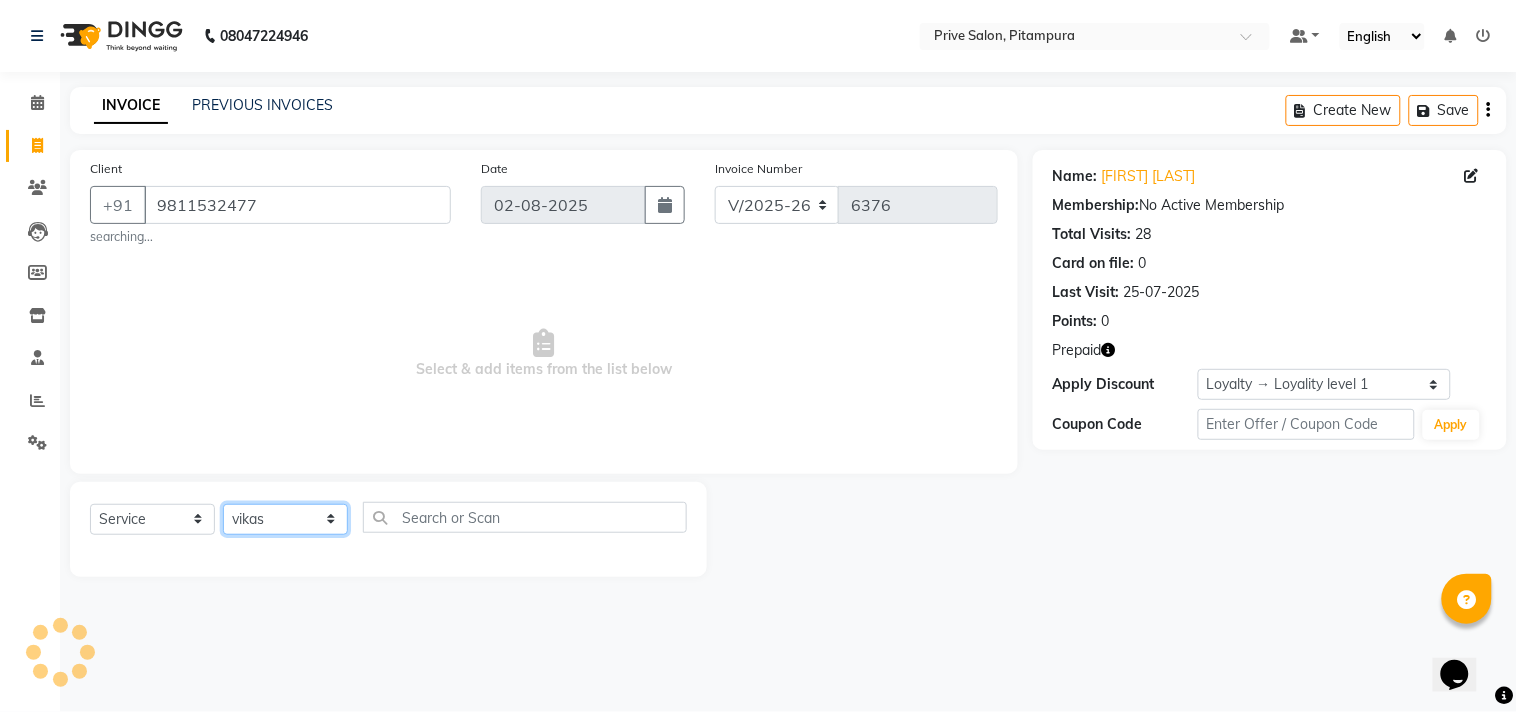 click on "Select Stylist amit ARJUN Atul FAIZAN FARDEEN GOLU harshit HITESH isha kapil khushbu Manager meenu MOHIT Mohsin NISHA nishi Preet privee Shivam SIVA vikas" 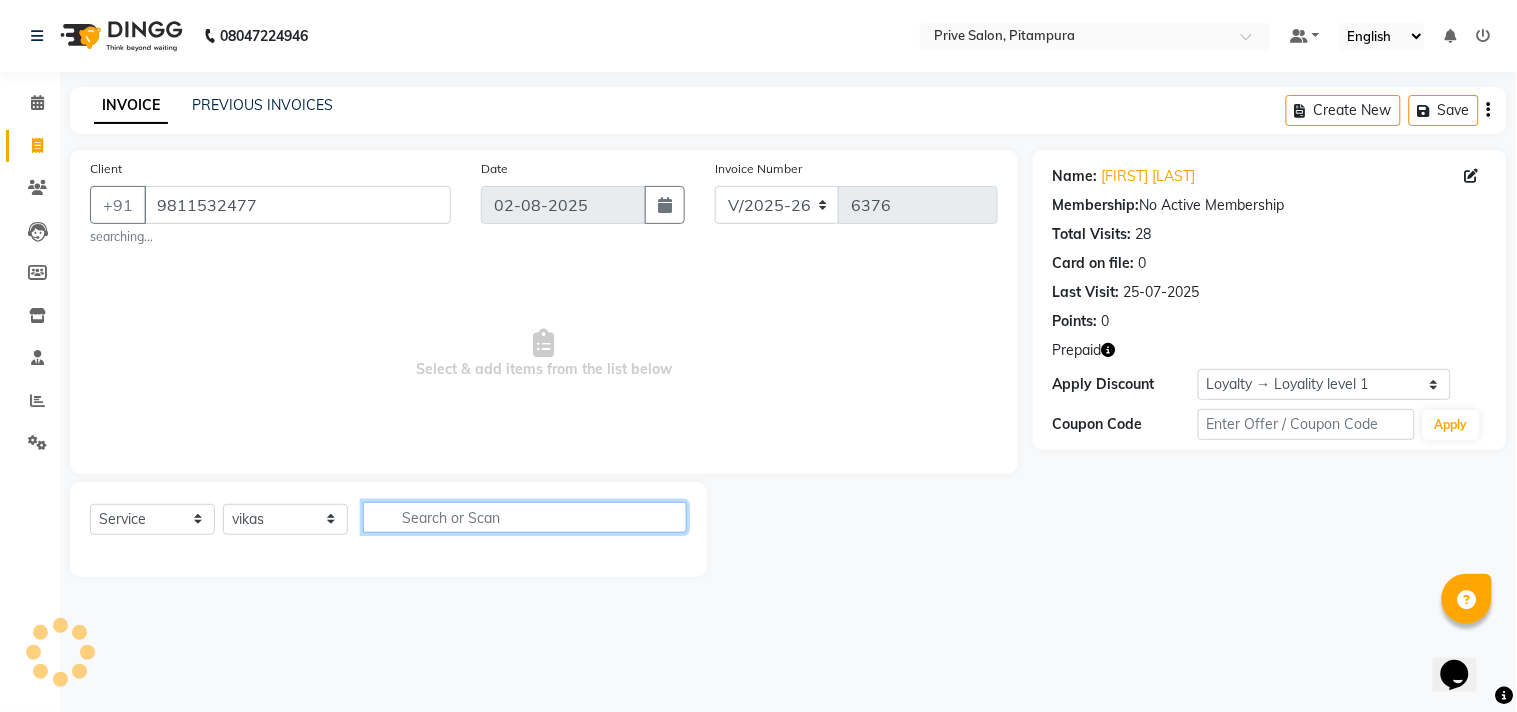 click 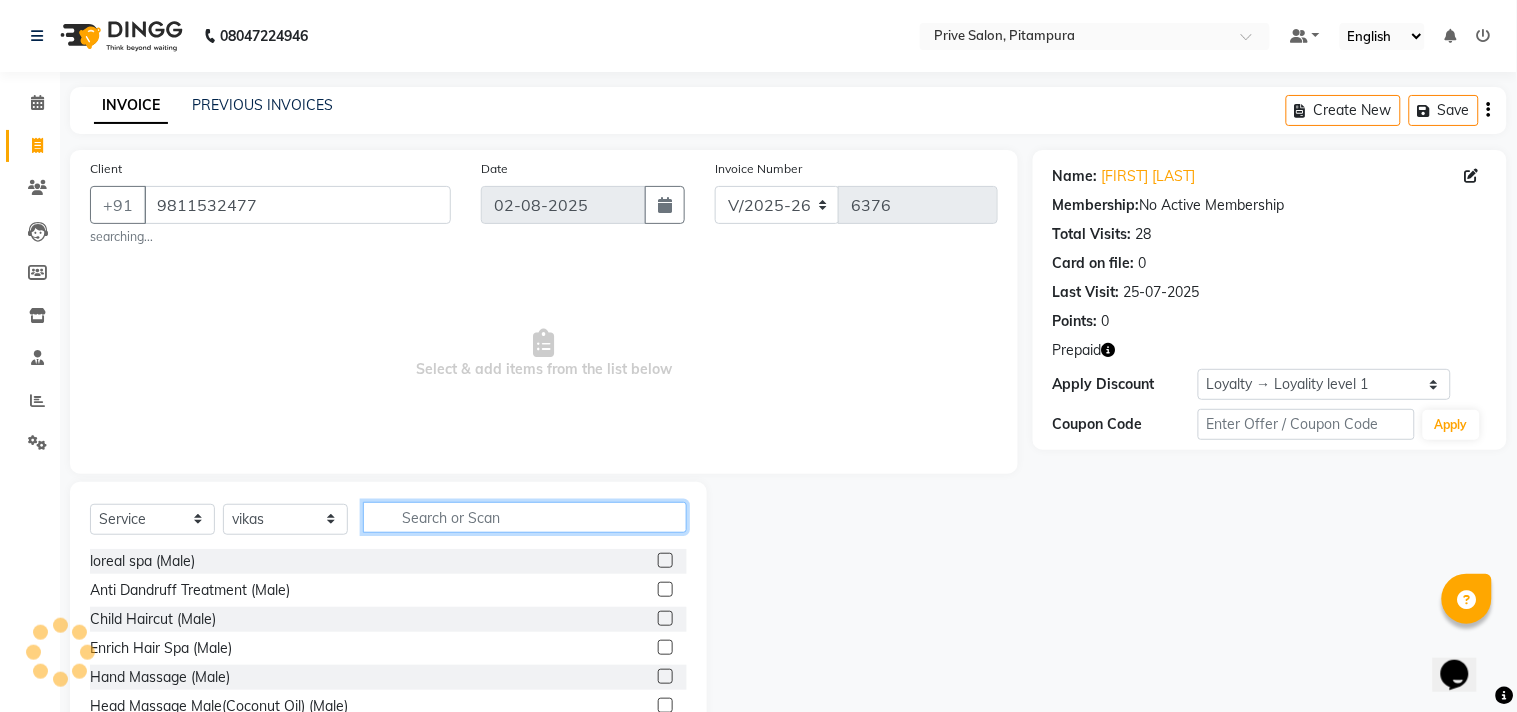 click 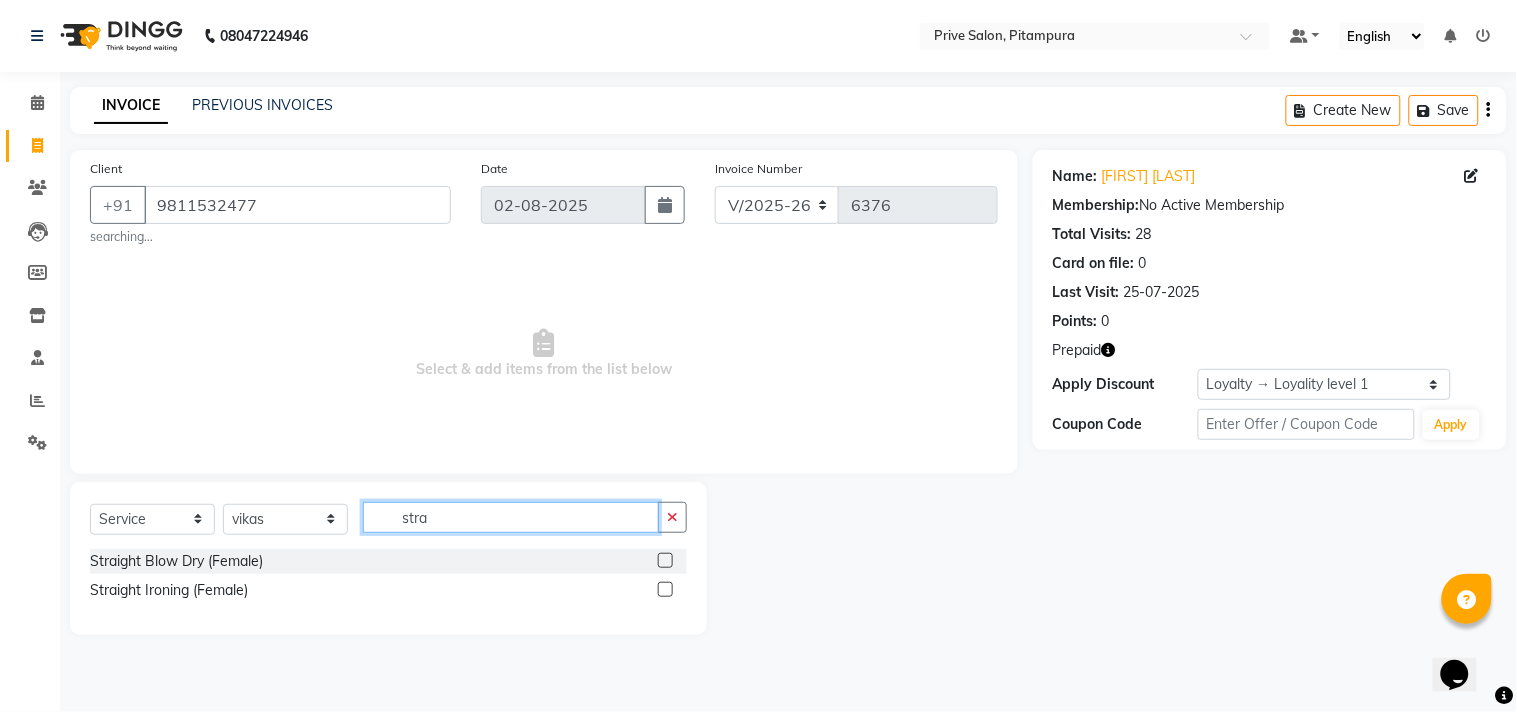 type on "stra" 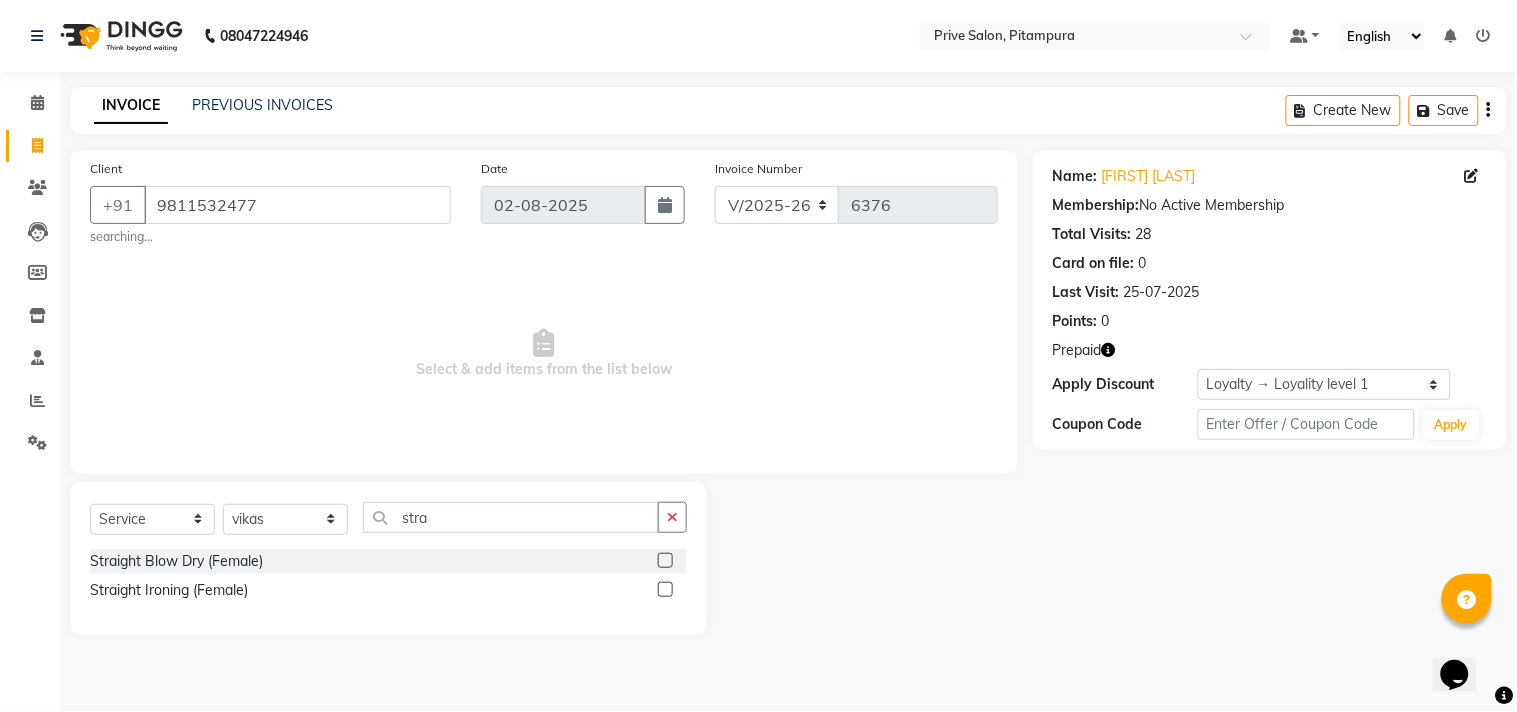 click 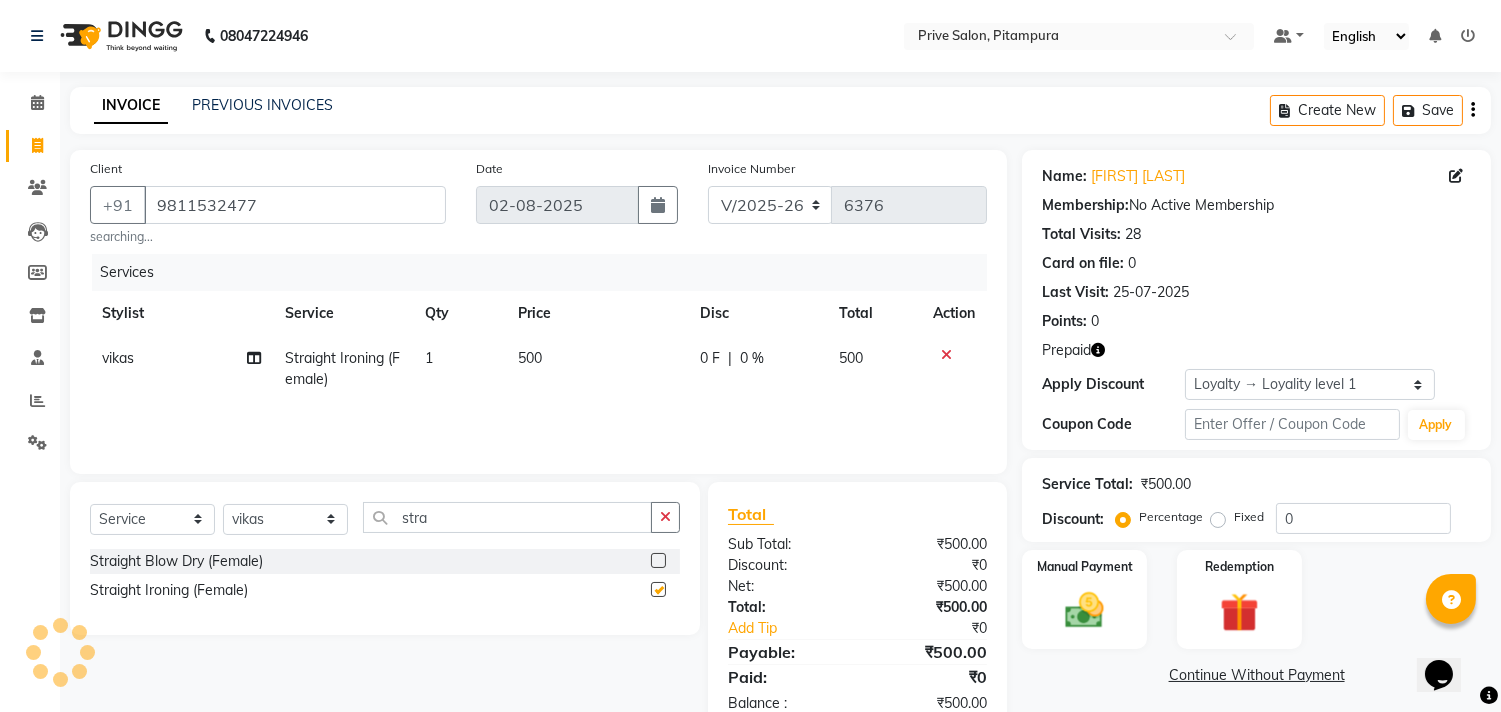 checkbox on "false" 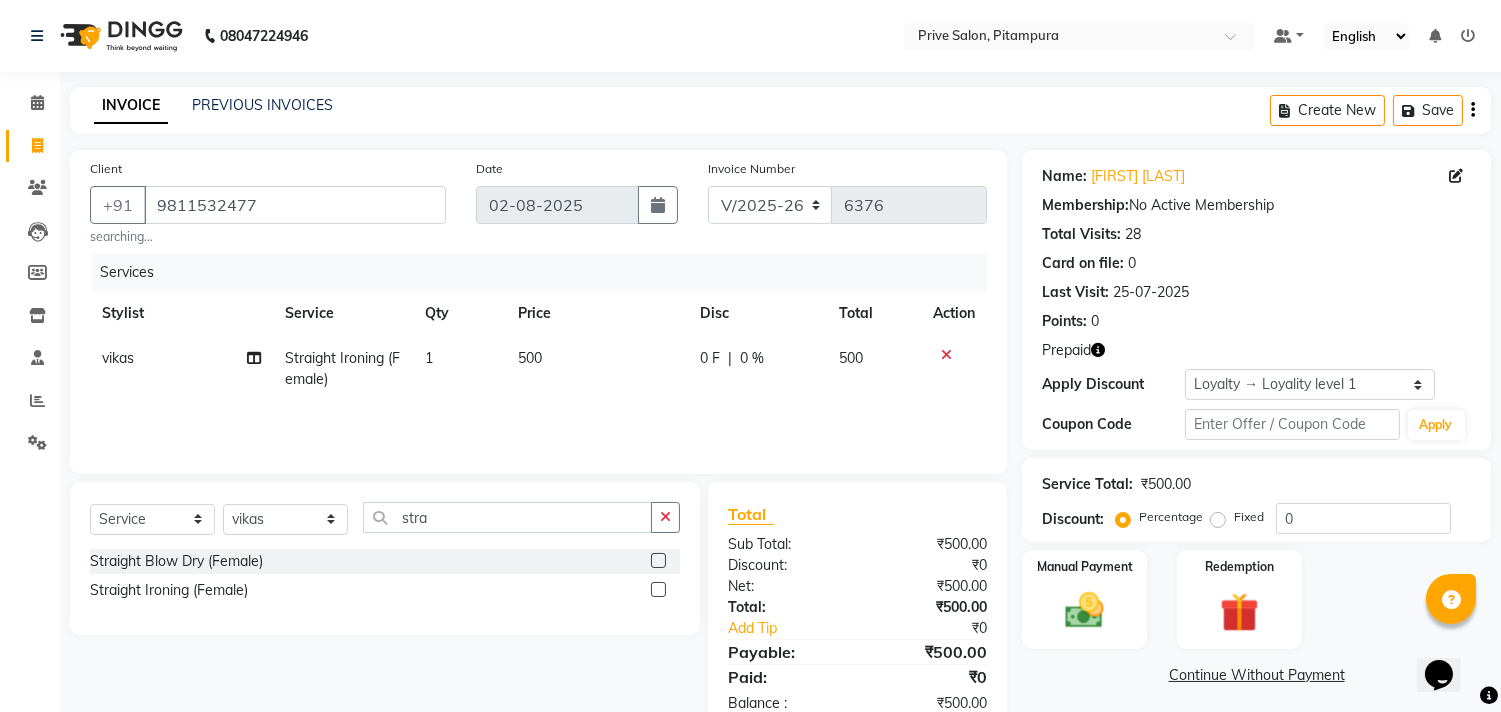click on "Select  Service  Product  Membership  Package Voucher Prepaid Gift Card  Select Stylist [FIRST] [FIRST] [FIRST] [FIRST] [FIRST] [FIRST] [FIRST] [FIRST] [FIRST] [FIRST] Manager [FIRST] [FIRST] [FIRST] [FIRST] [FIRST] [FIRST] [FIRST] [FIRST] [FIRST] [FIRST] [FIRST] [FIRST] [FIRST] [FIRST] [FIRST] [FIRST] [FIRST] [FIRST] [FIRST] [FIRST] (Female)  Straight Ironing (Female)" 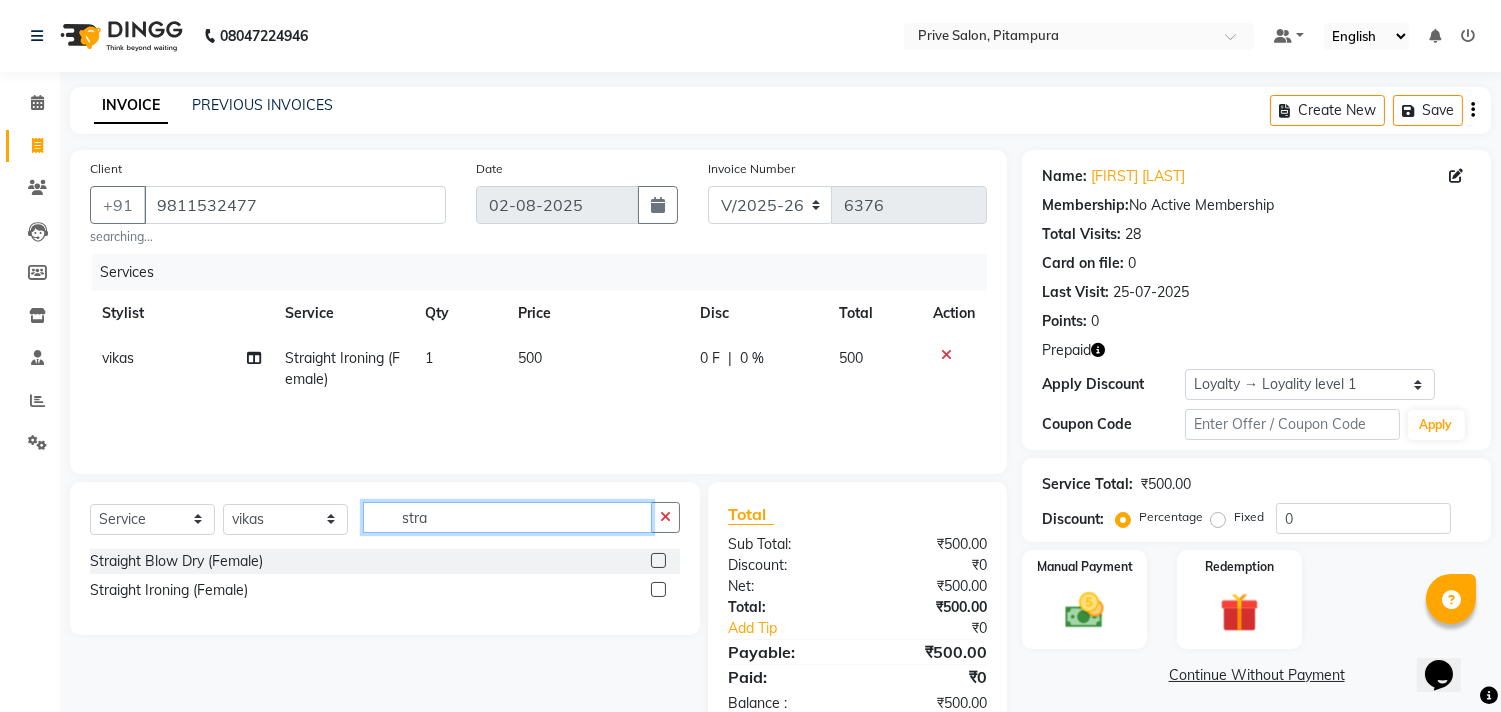 click on "stra" 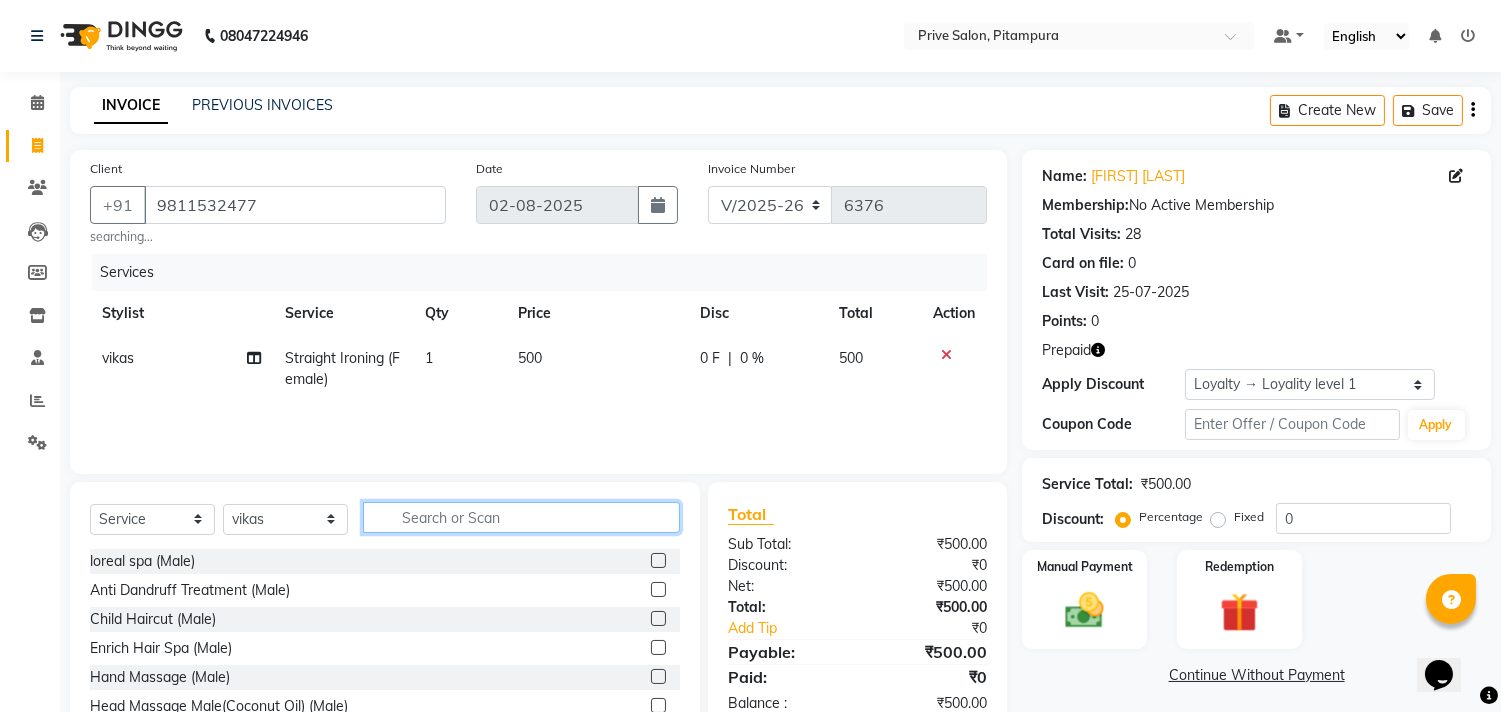 type 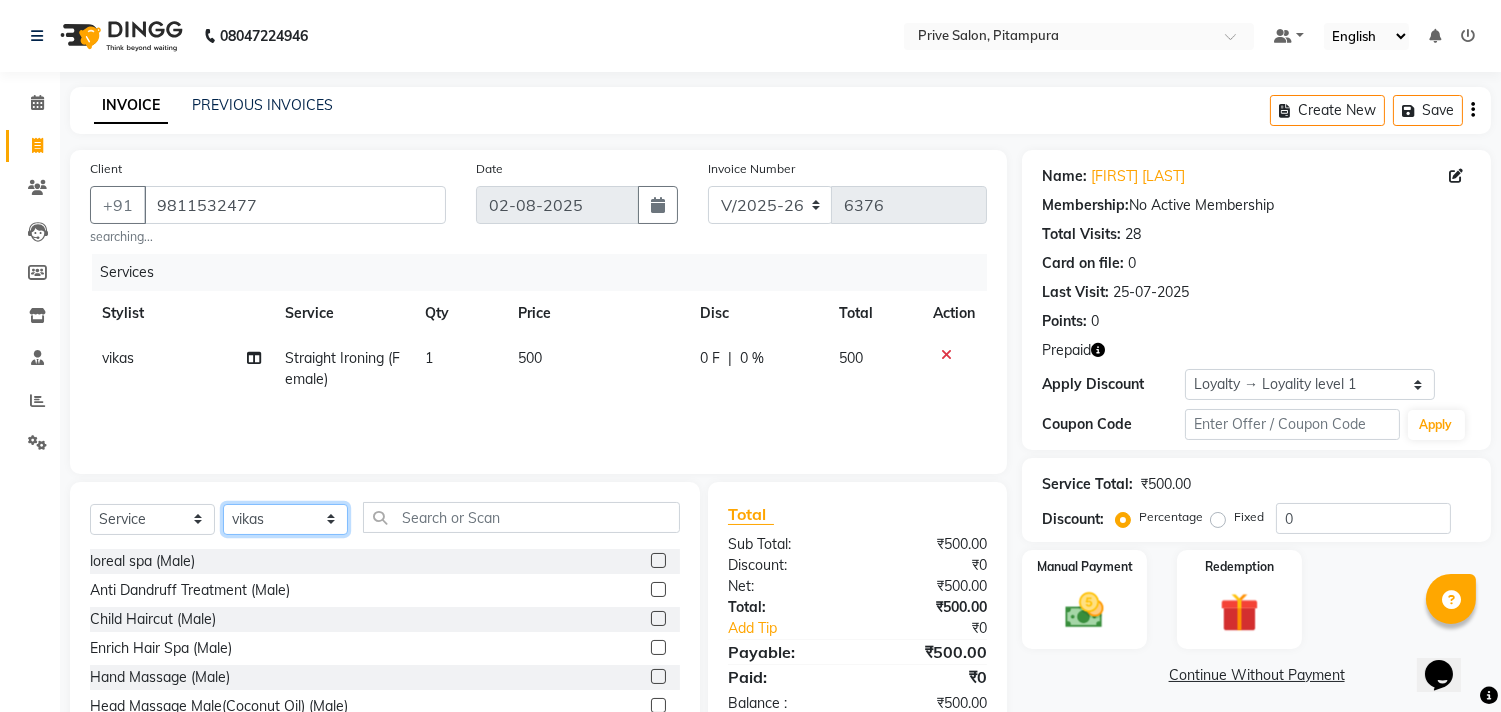 click on "Select Stylist amit ARJUN Atul FAIZAN FARDEEN GOLU harshit HITESH isha kapil khushbu Manager meenu MOHIT Mohsin NISHA nishi Preet privee Shivam SIVA vikas" 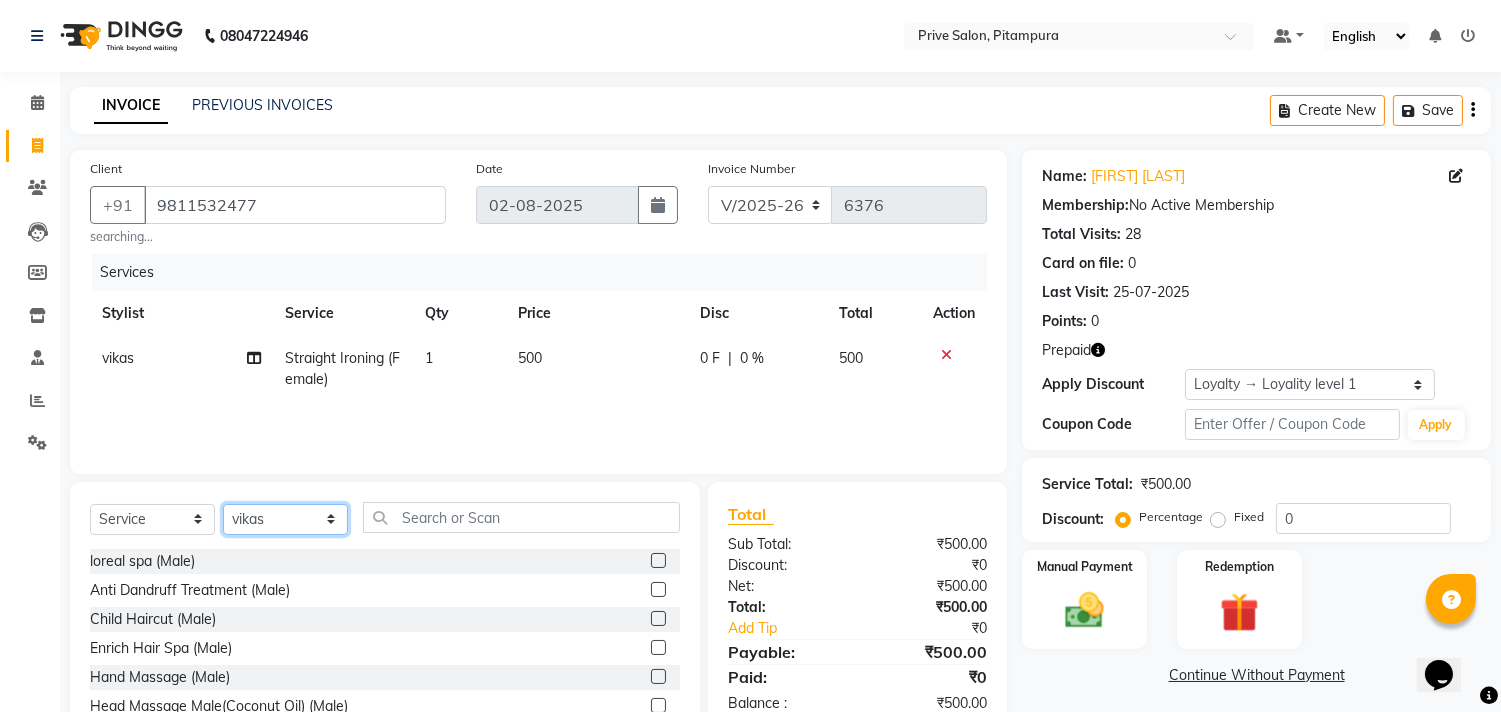 select on "71282" 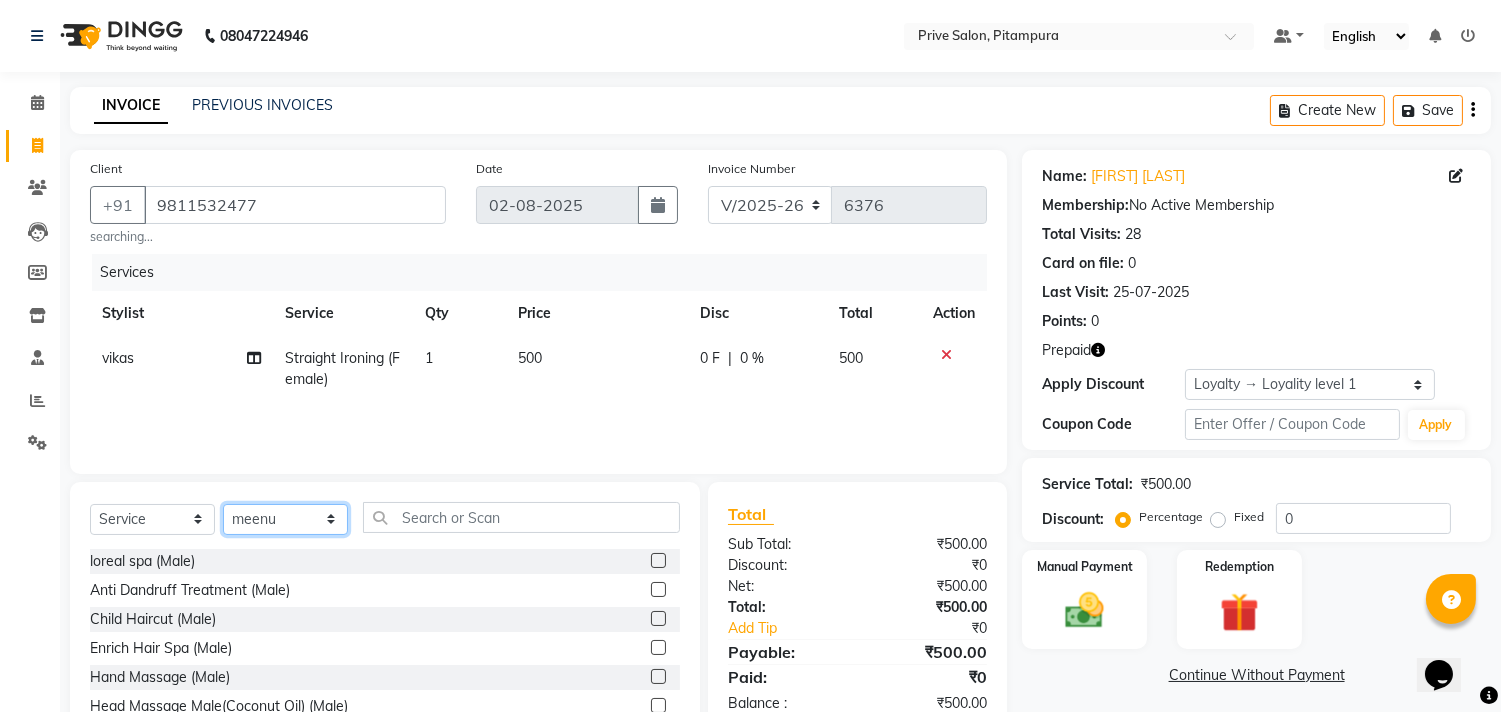 click on "Select Stylist amit ARJUN Atul FAIZAN FARDEEN GOLU harshit HITESH isha kapil khushbu Manager meenu MOHIT Mohsin NISHA nishi Preet privee Shivam SIVA vikas" 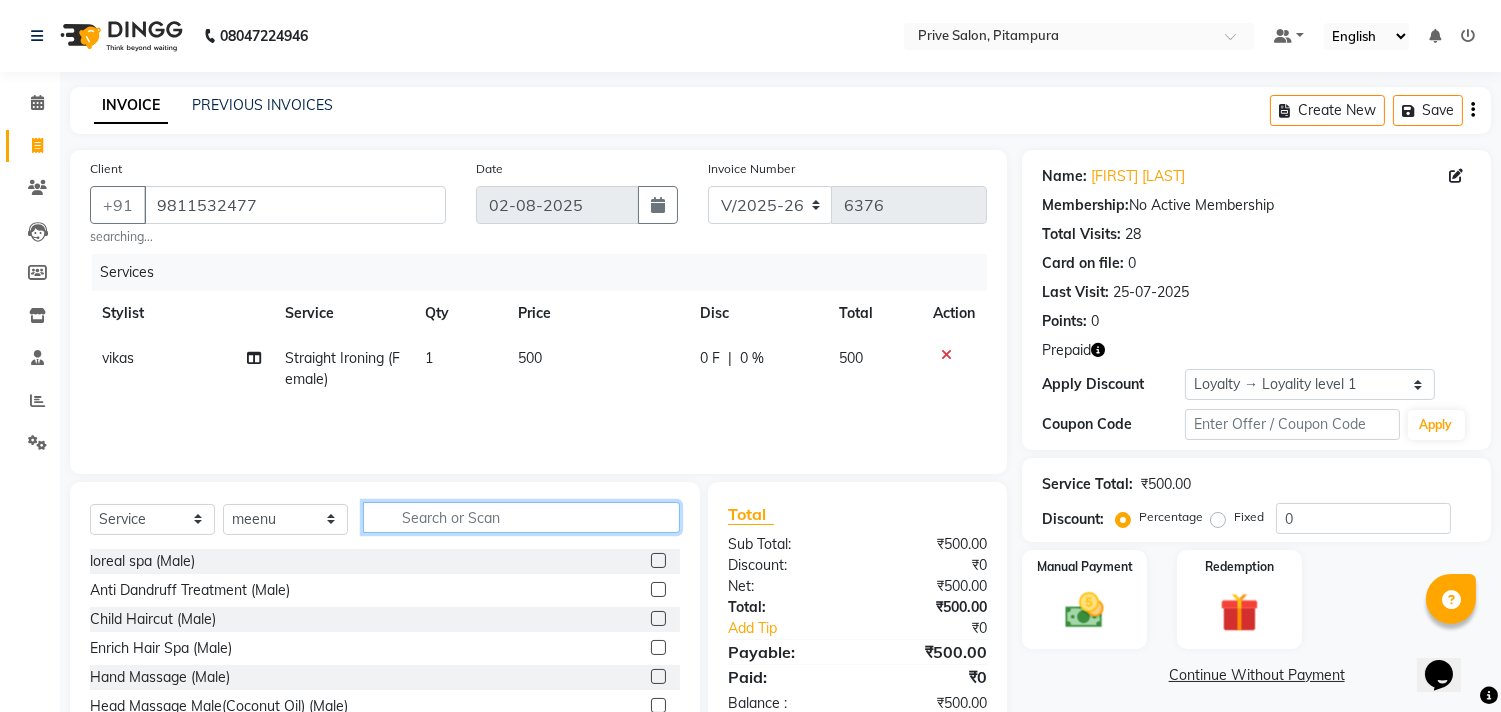 click 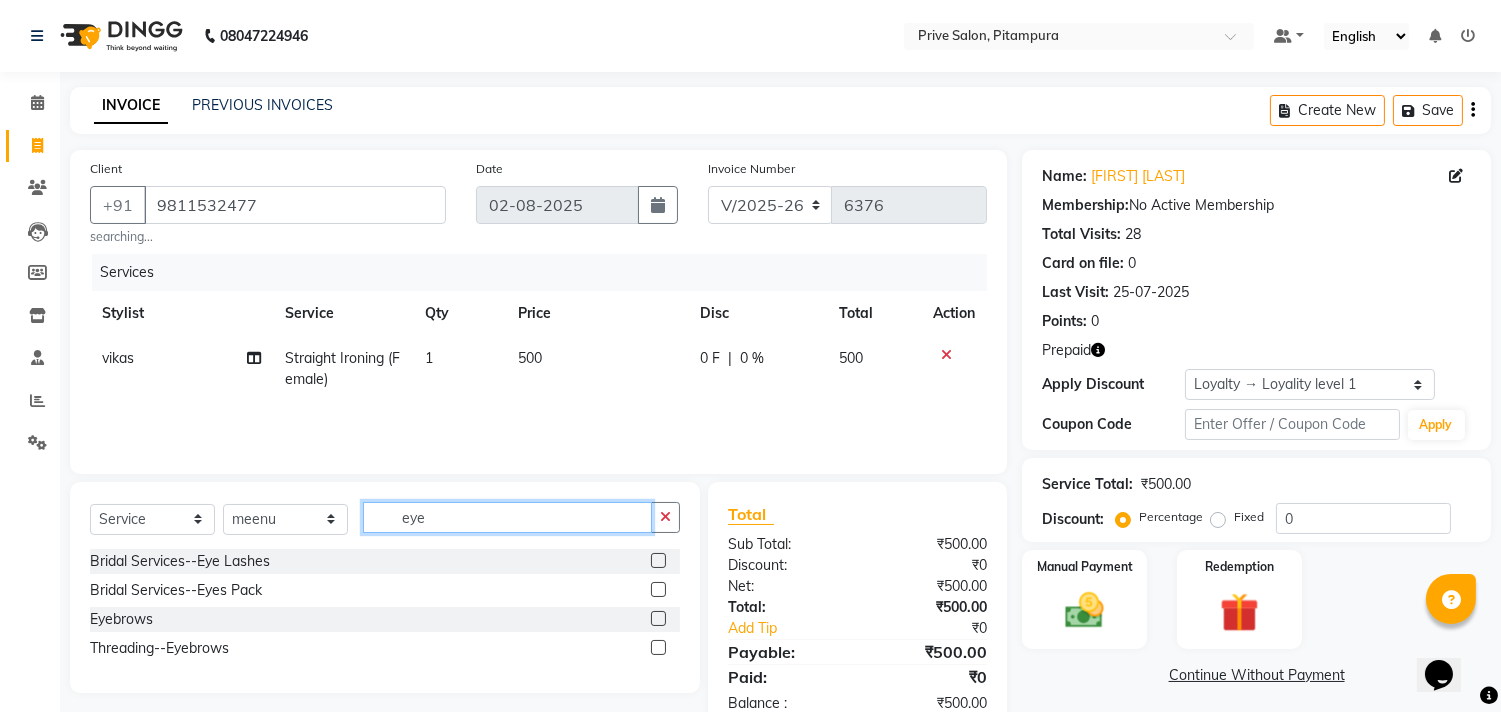 type on "eye" 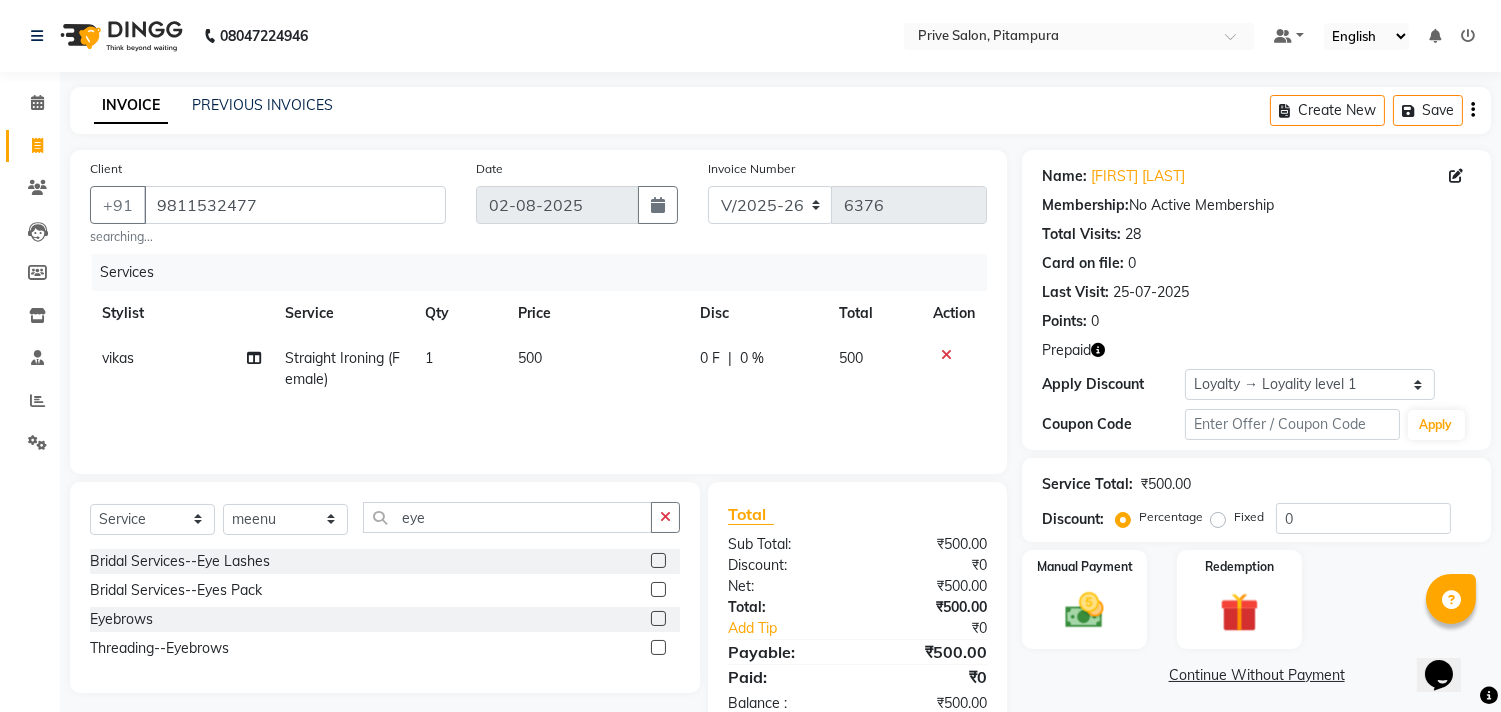 click 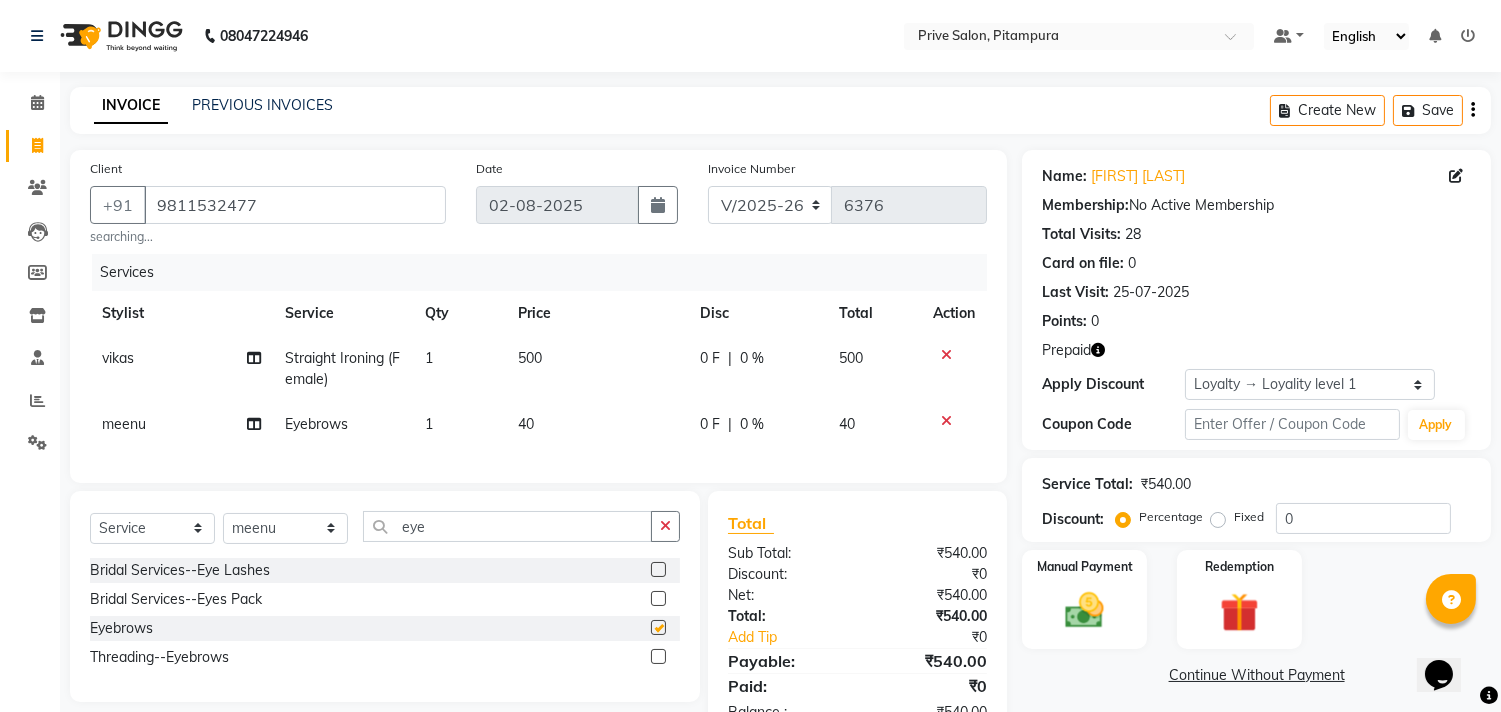 checkbox on "false" 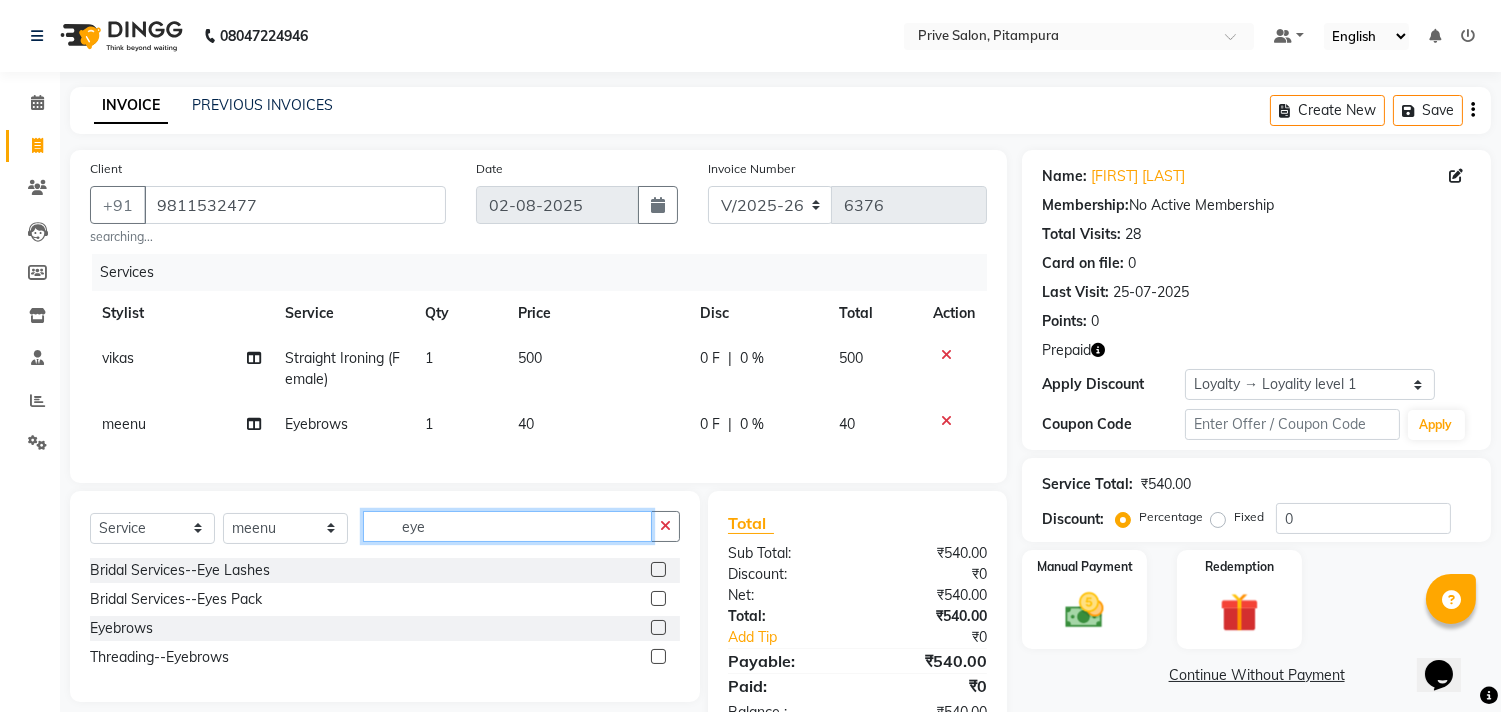 click on "eye" 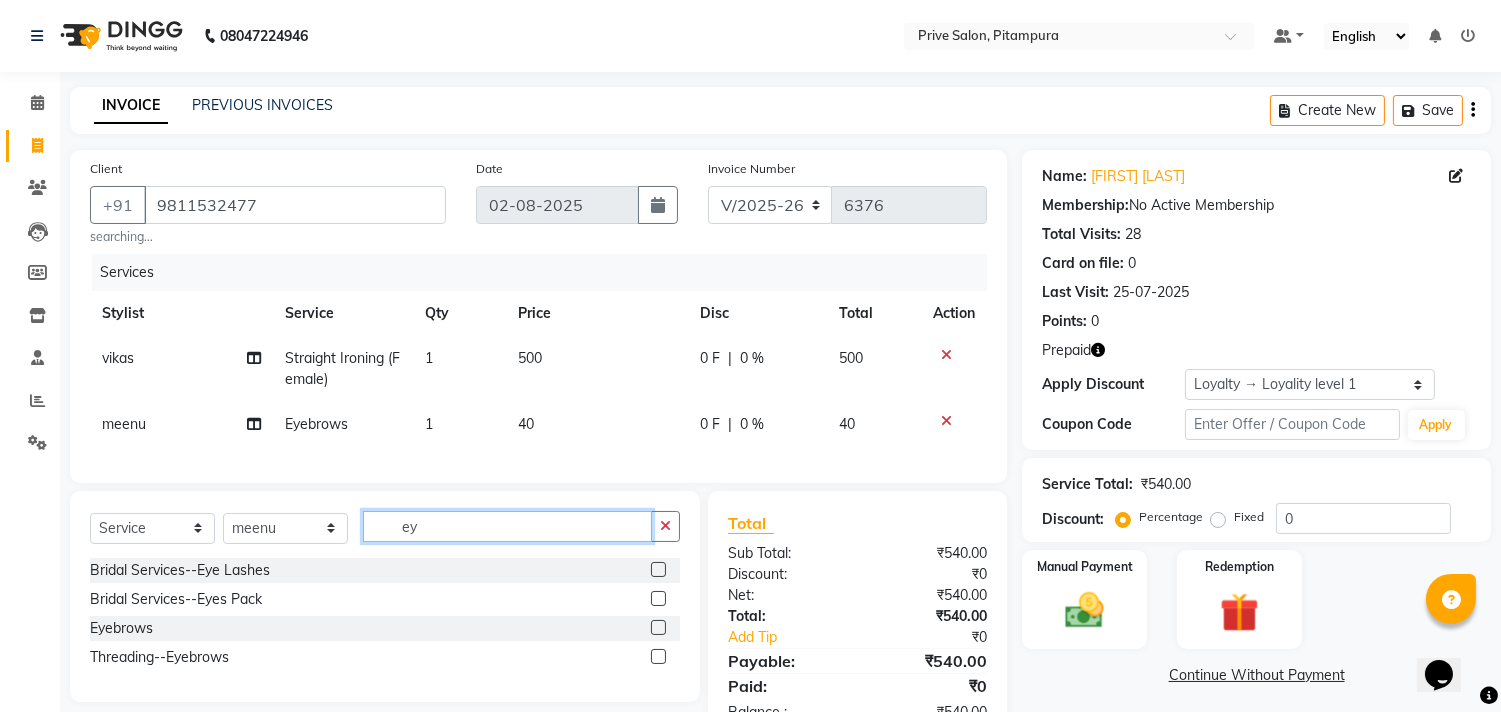 type on "e" 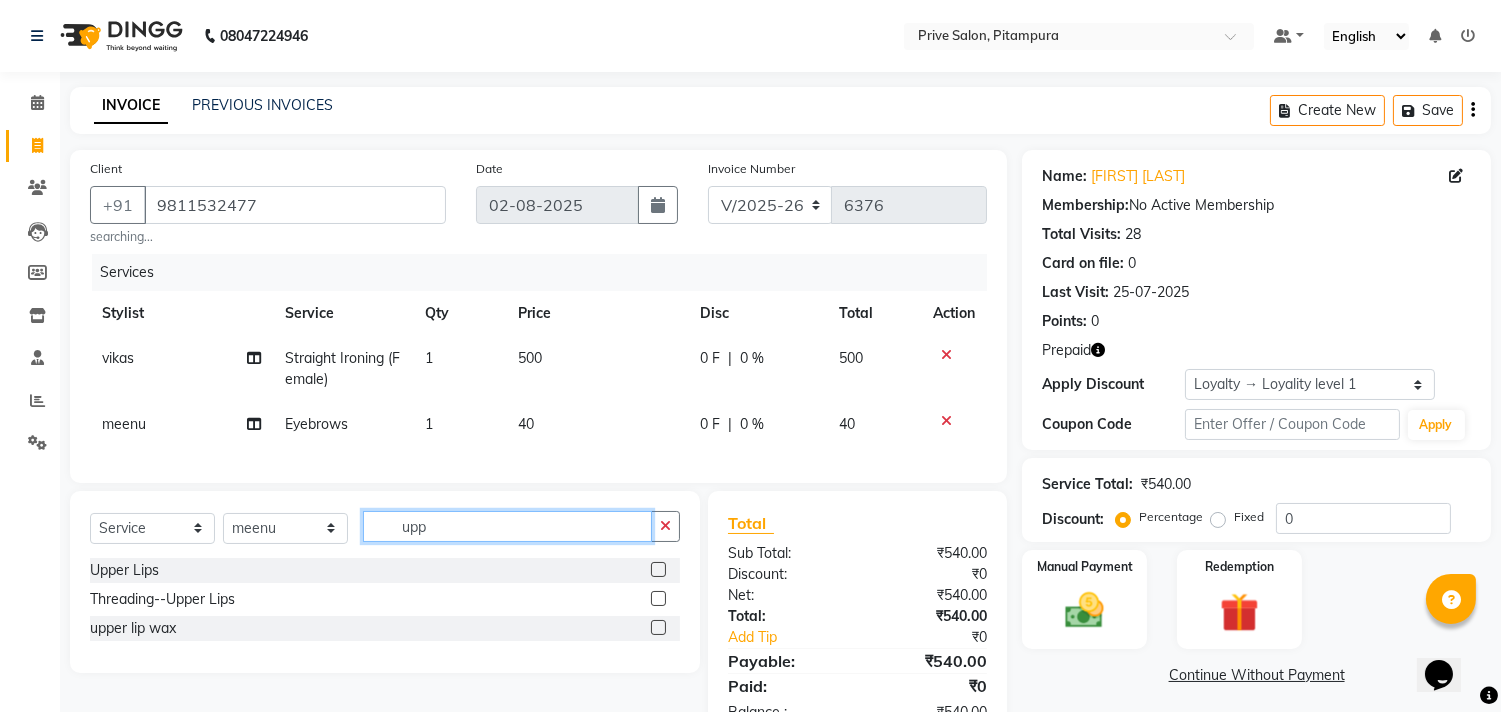 type on "upp" 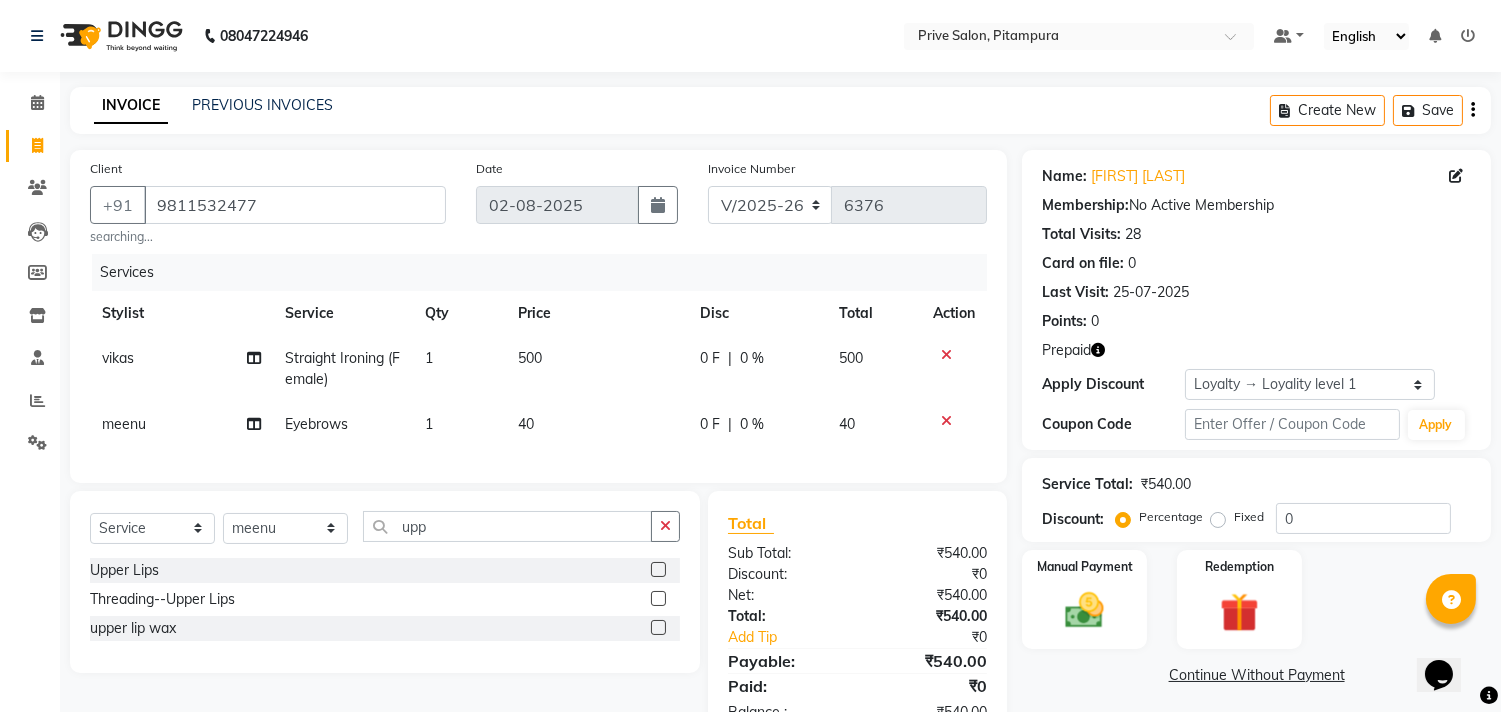 click 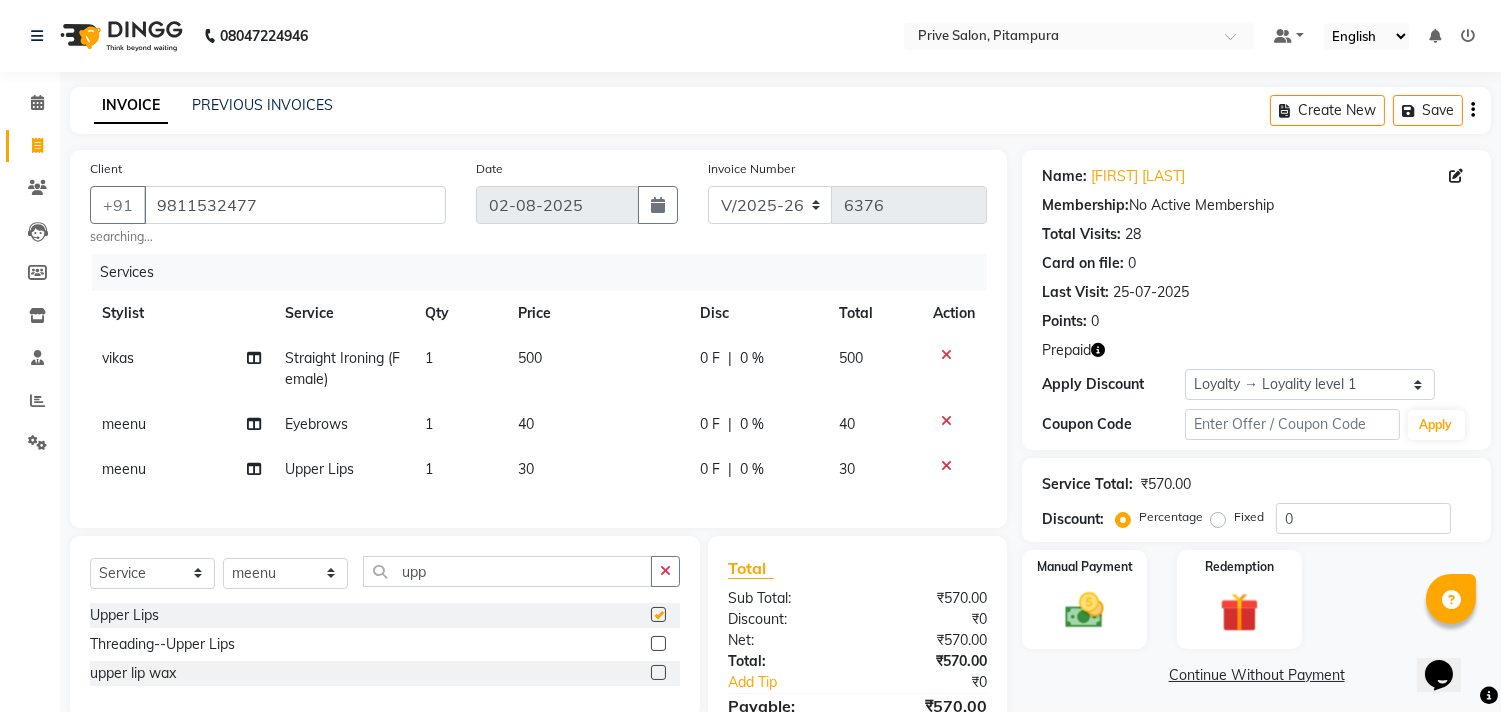 checkbox on "false" 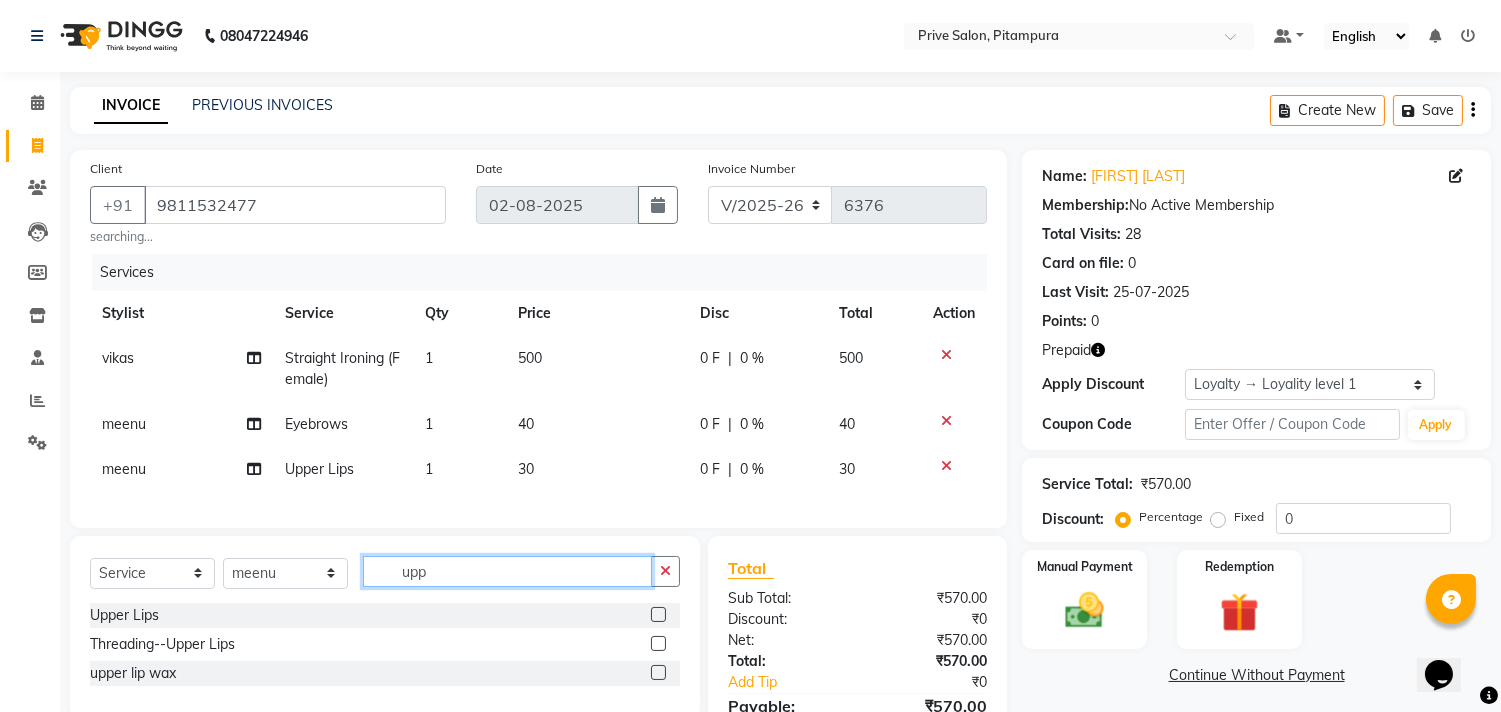 click on "upp" 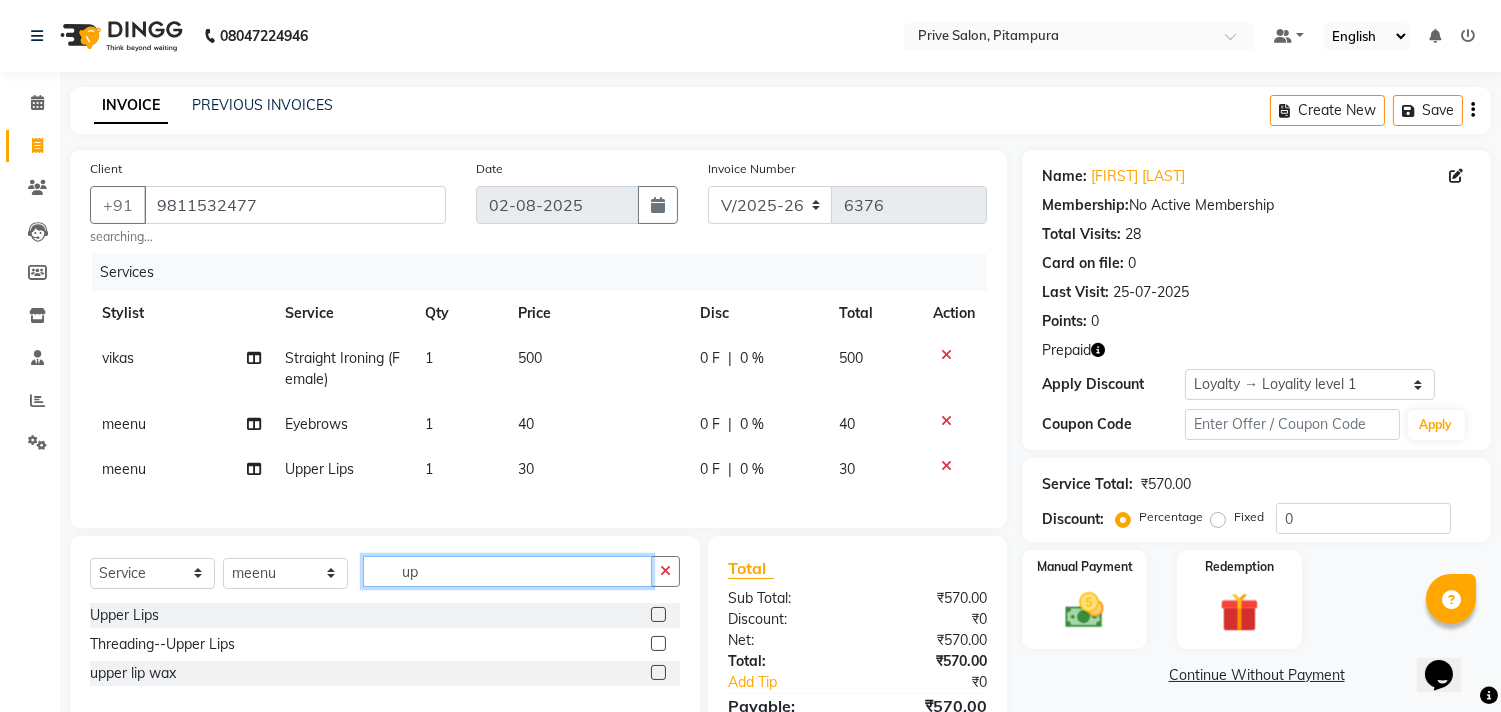 type on "u" 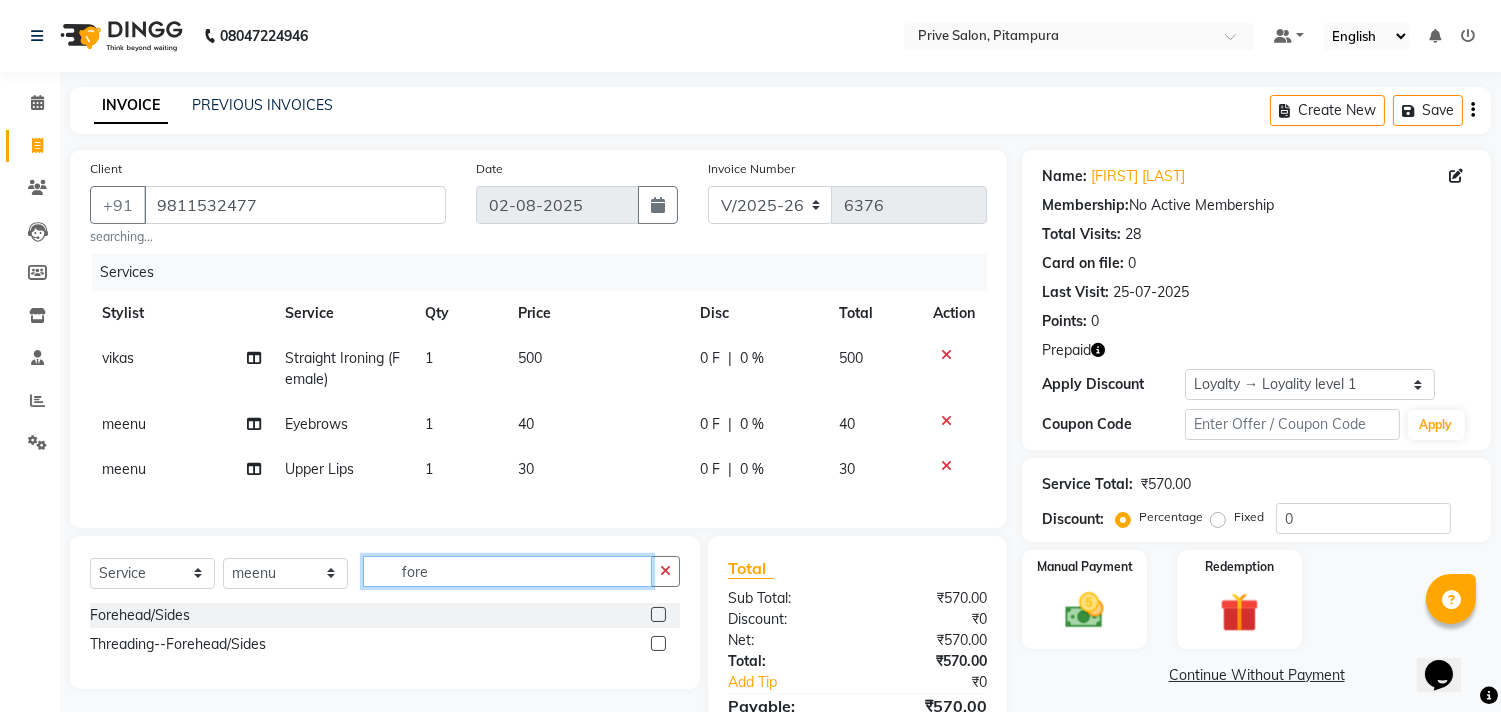 type on "fore" 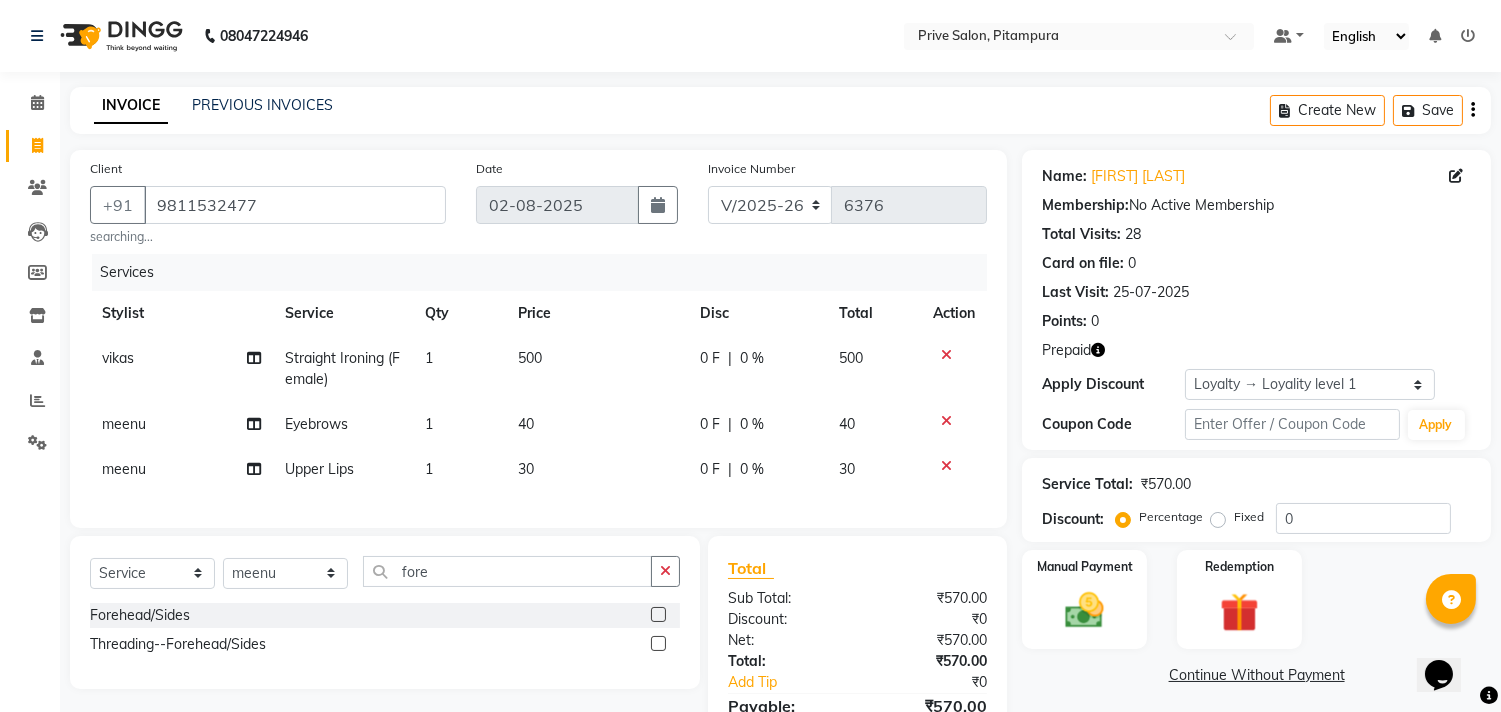 click 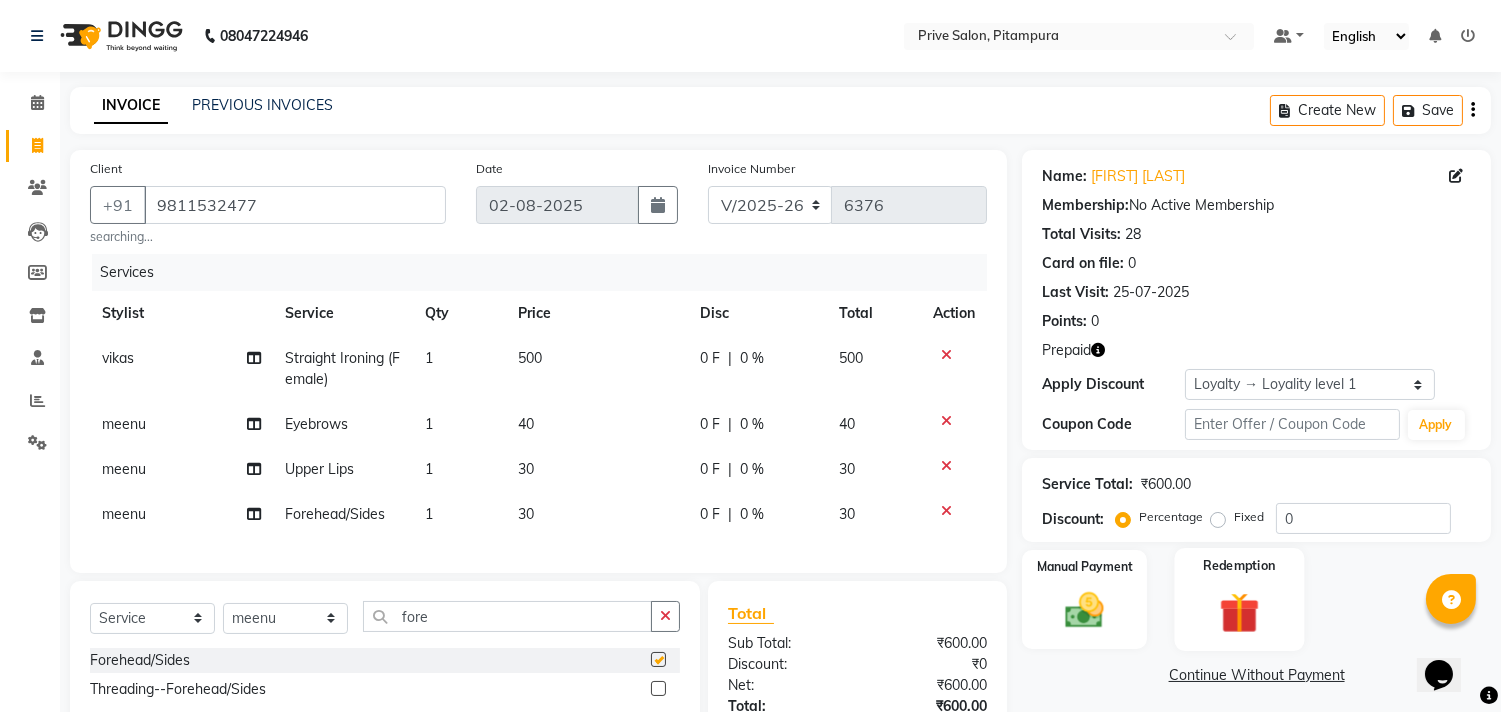 checkbox on "false" 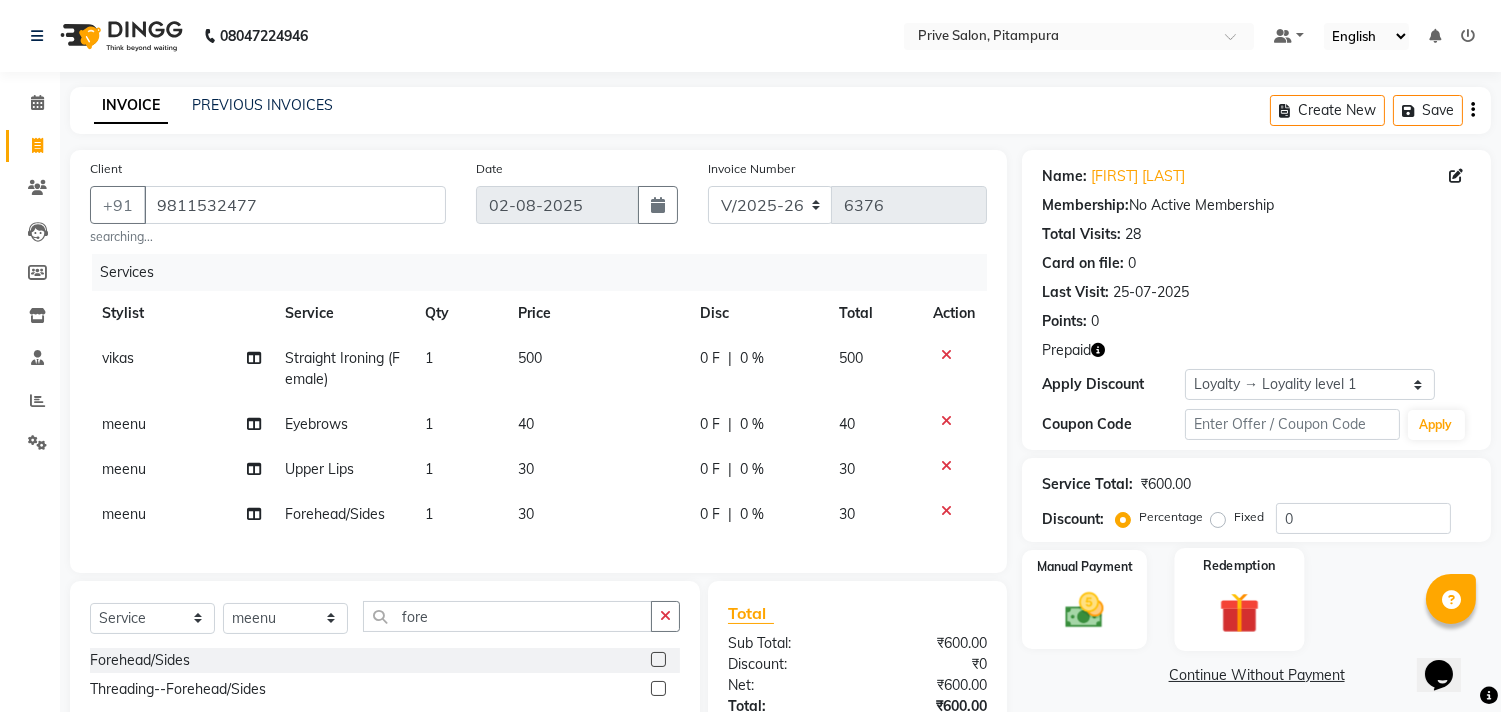 click 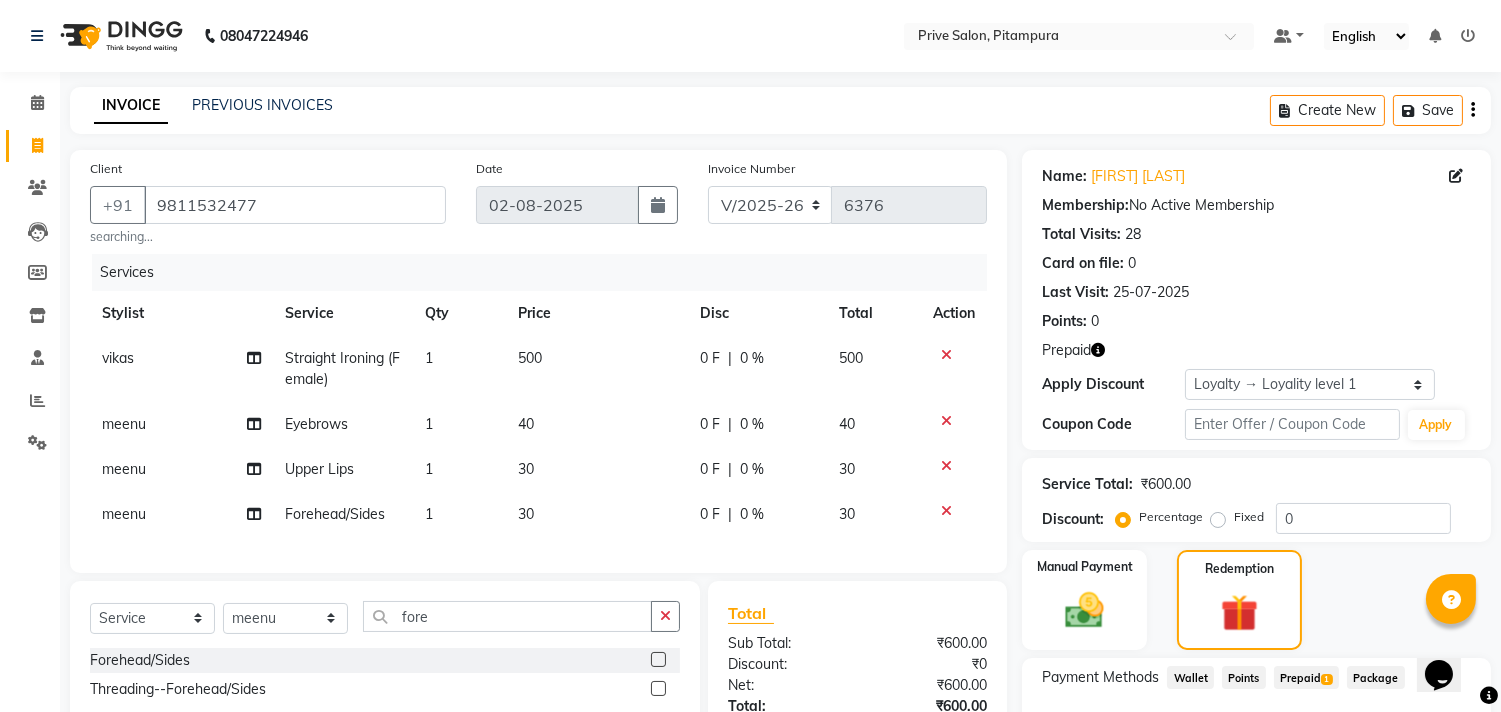click on "Prepaid  1" 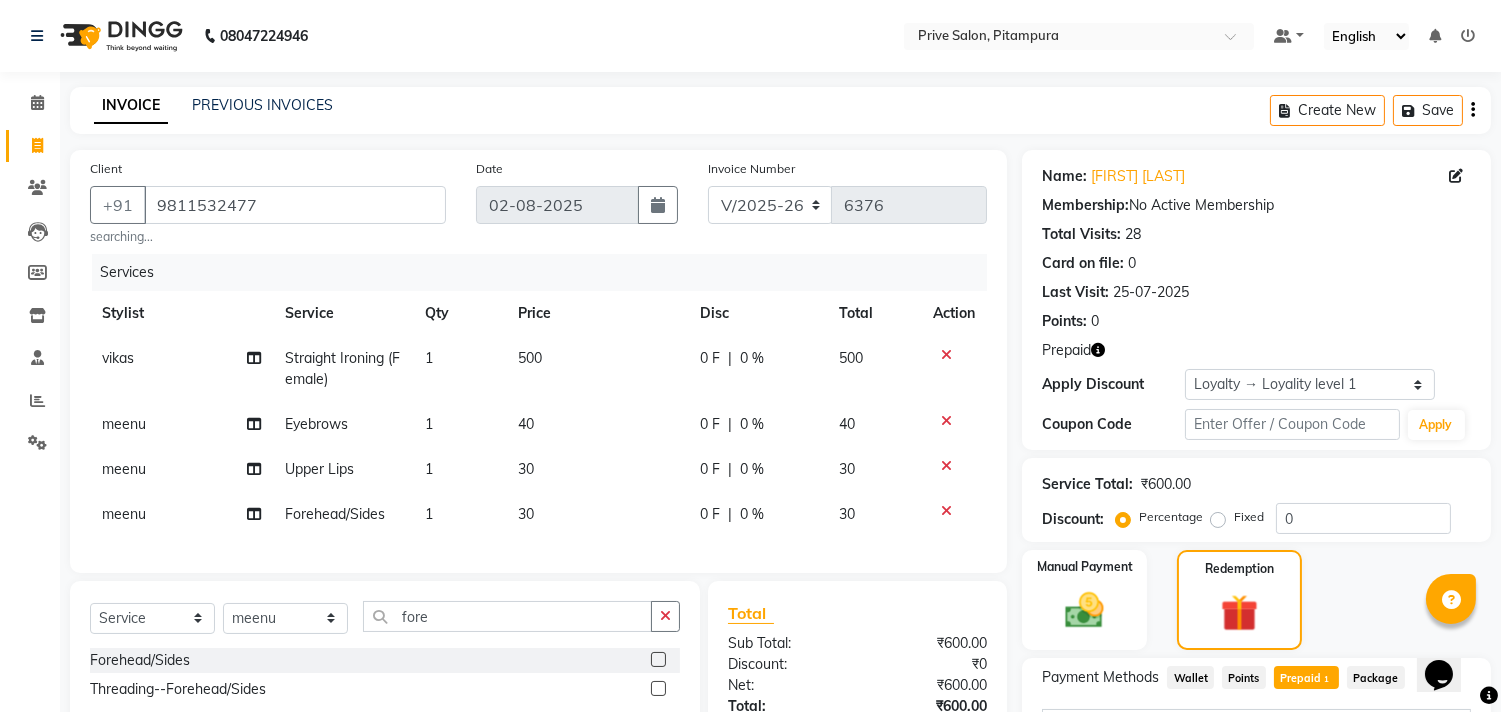 scroll, scrollTop: 168, scrollLeft: 0, axis: vertical 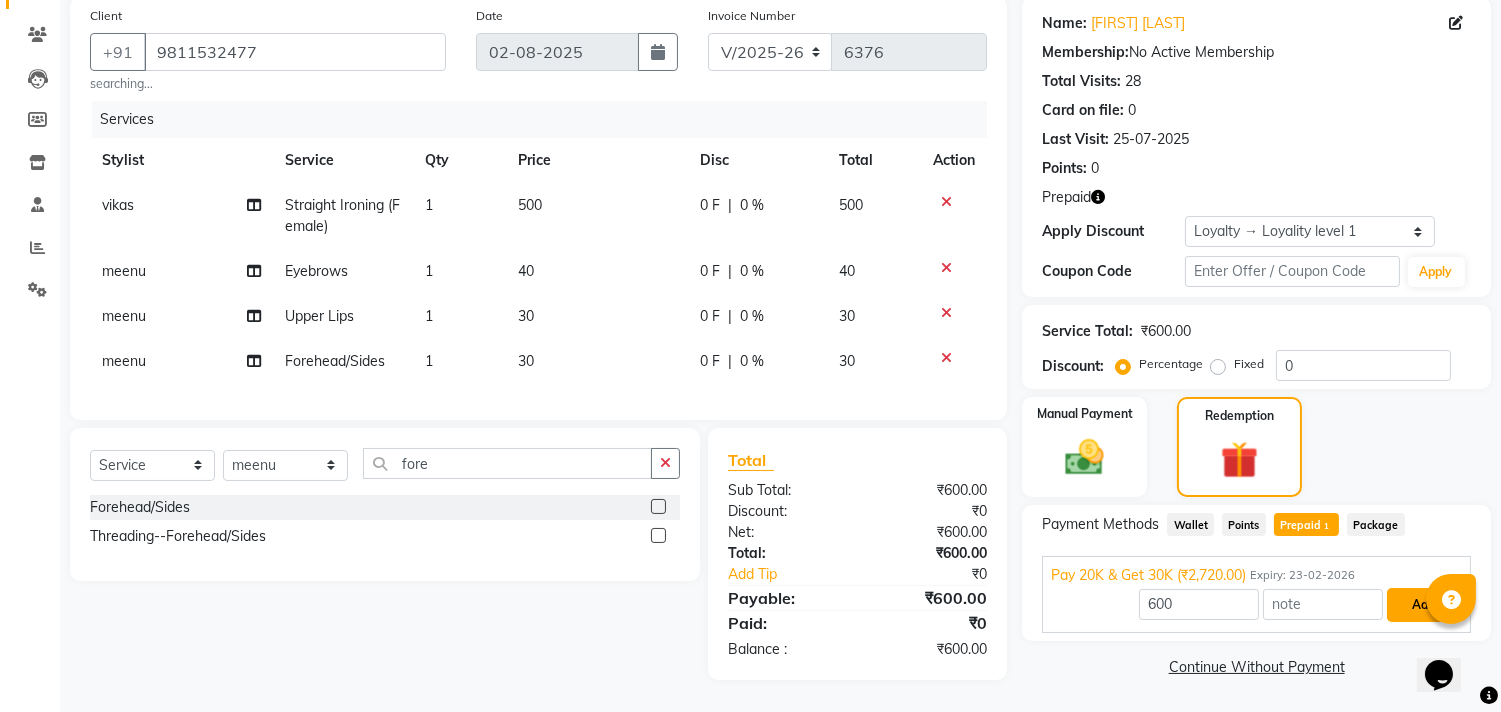 click on "Add" at bounding box center (1423, 605) 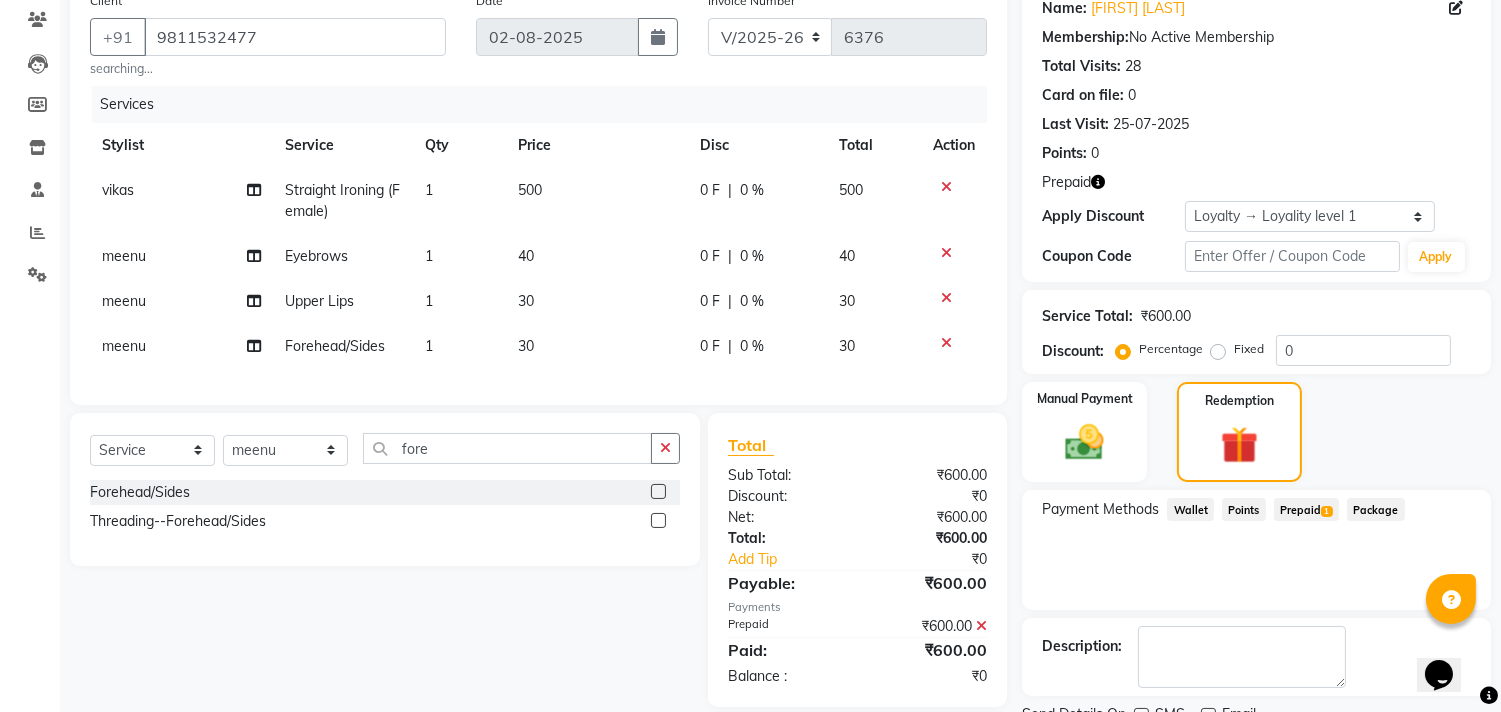 scroll, scrollTop: 308, scrollLeft: 0, axis: vertical 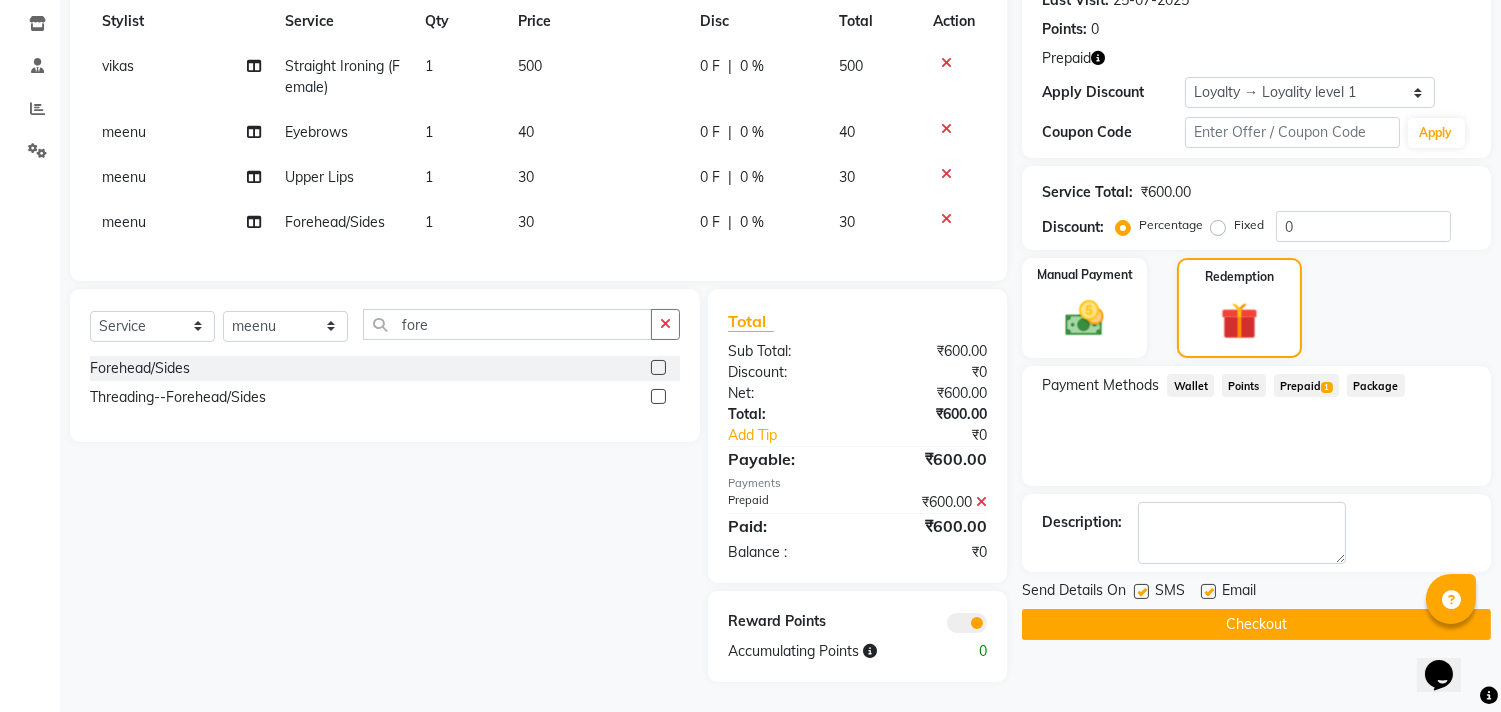 click on "Checkout" 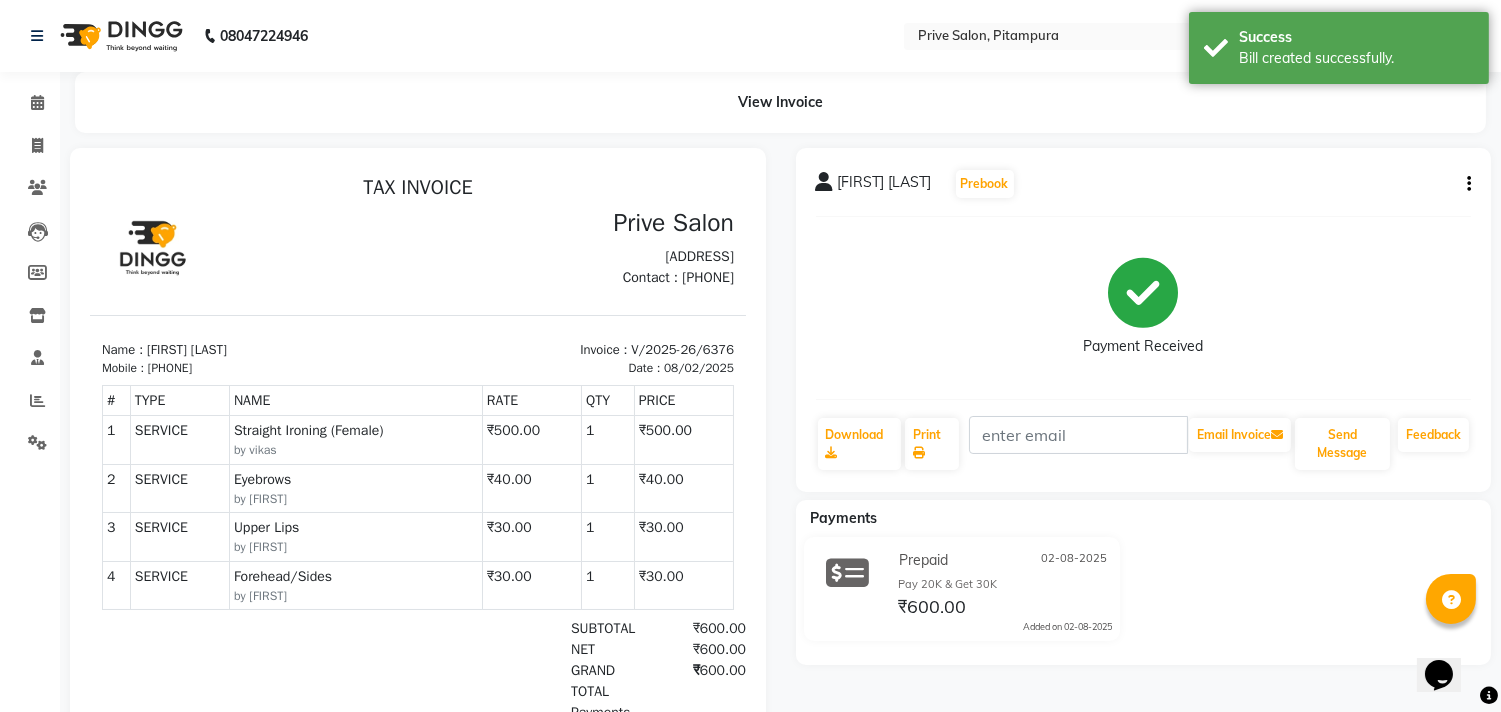 scroll, scrollTop: 0, scrollLeft: 0, axis: both 